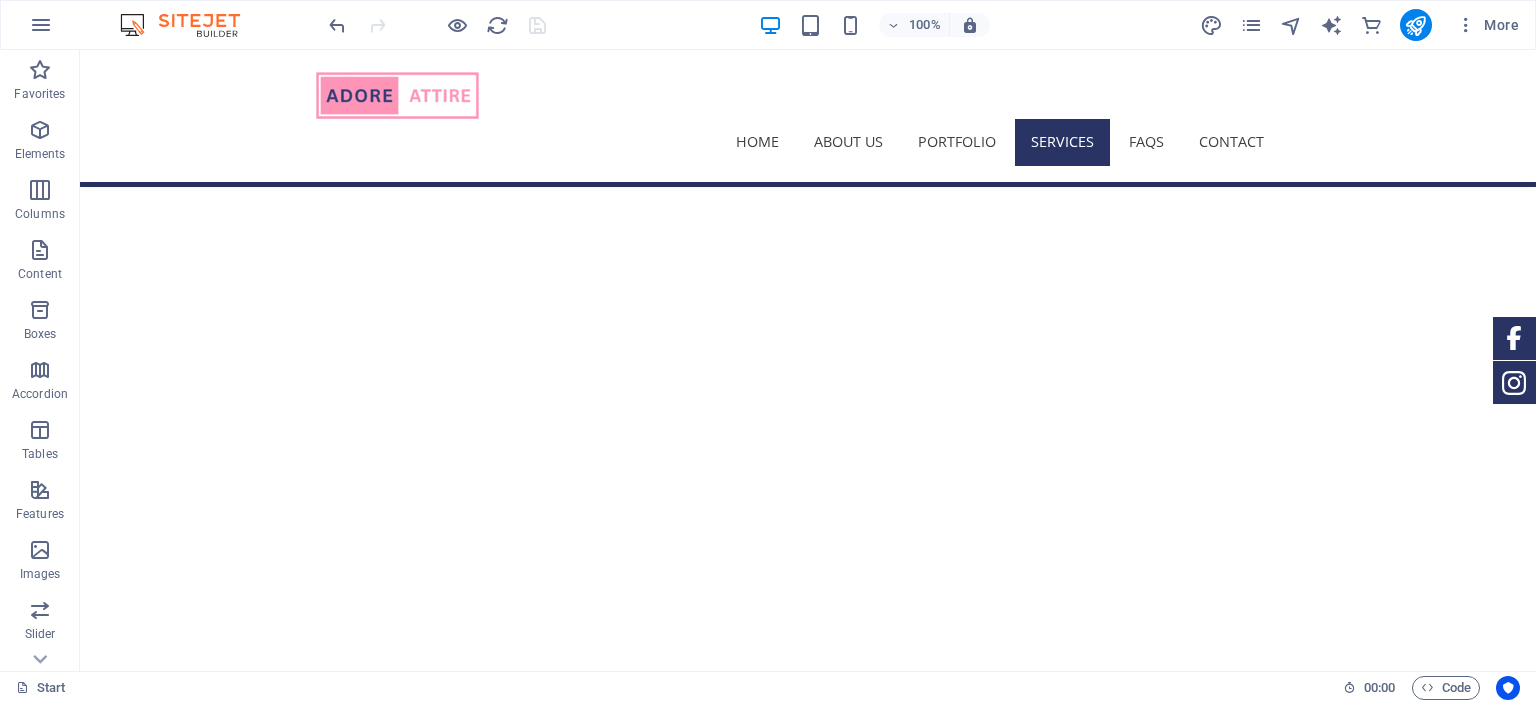 scroll, scrollTop: 0, scrollLeft: 0, axis: both 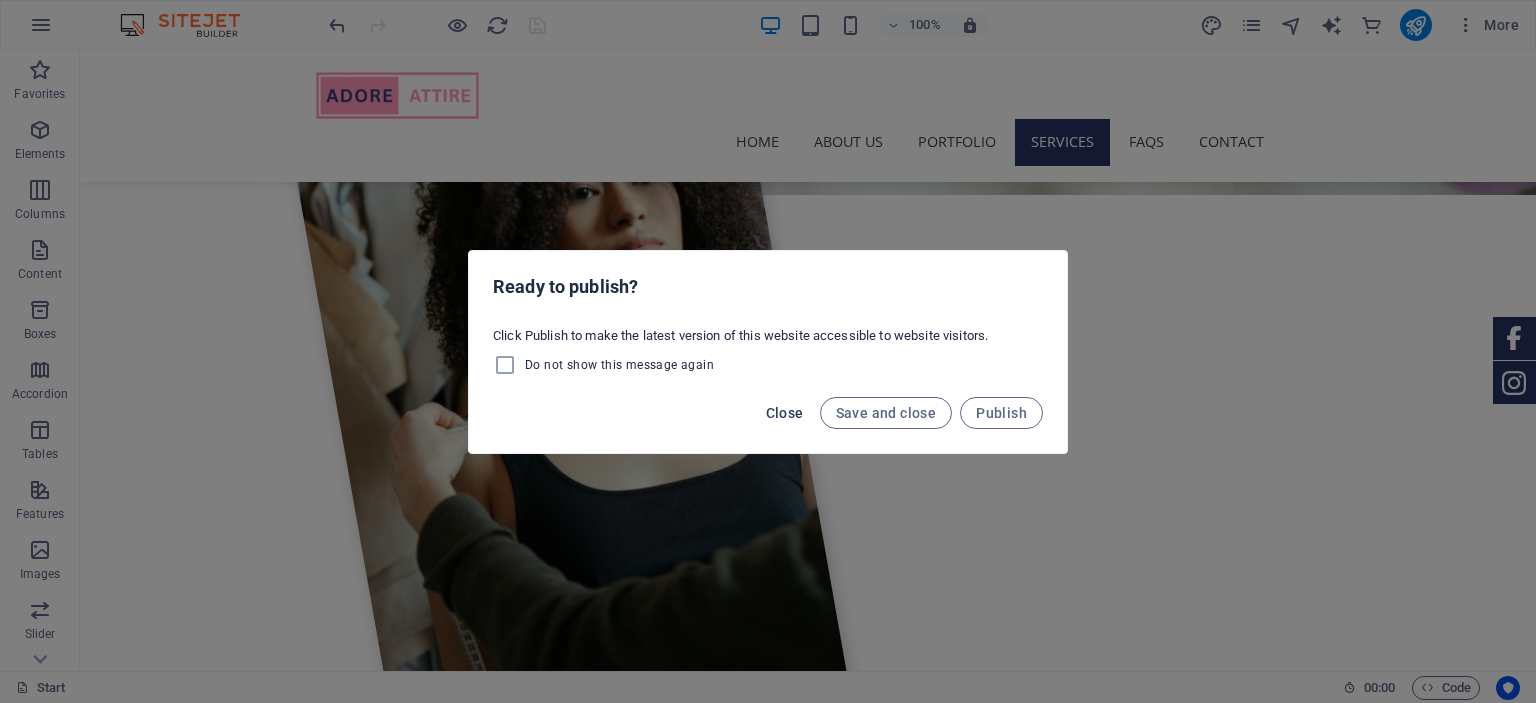 click on "Close" at bounding box center [785, 413] 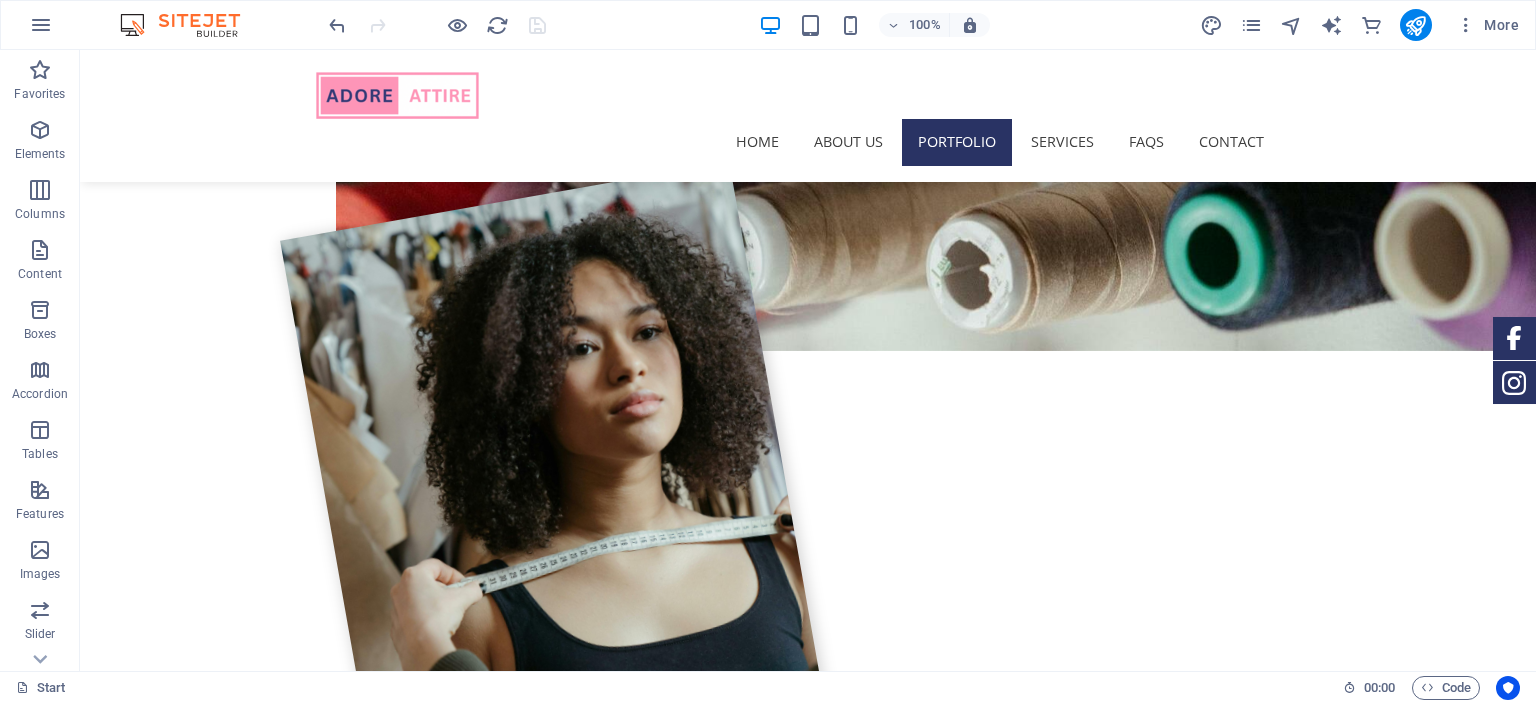 scroll, scrollTop: 1972, scrollLeft: 0, axis: vertical 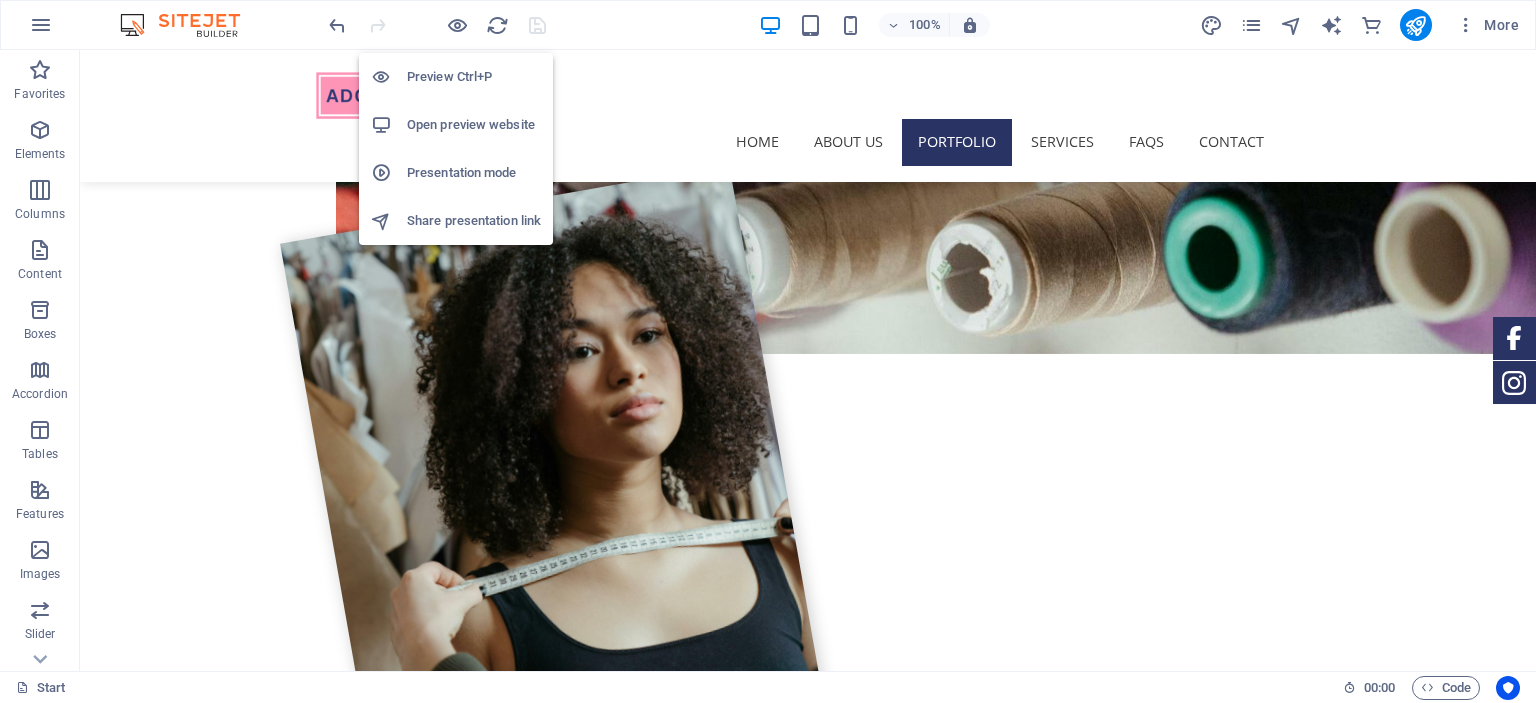 click on "Open preview website" at bounding box center [474, 125] 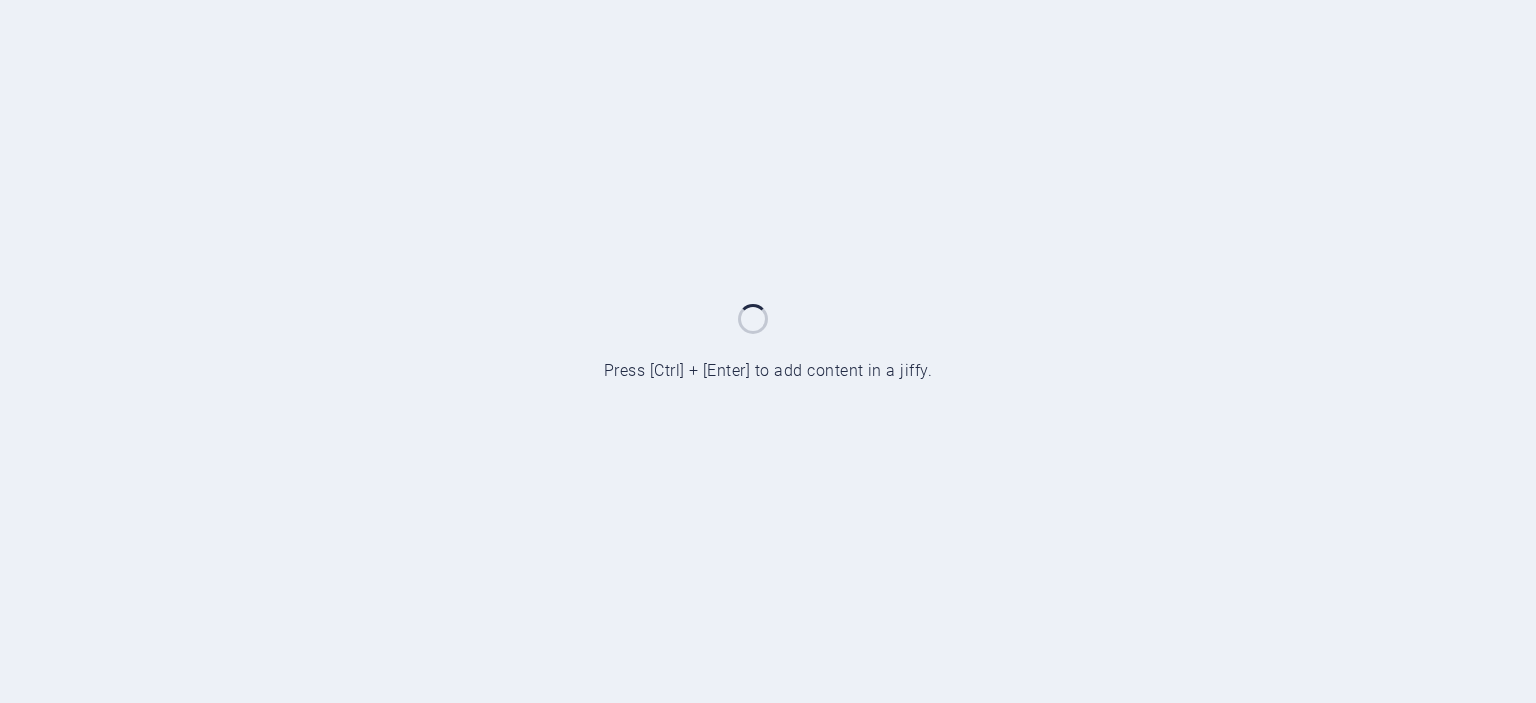scroll, scrollTop: 0, scrollLeft: 0, axis: both 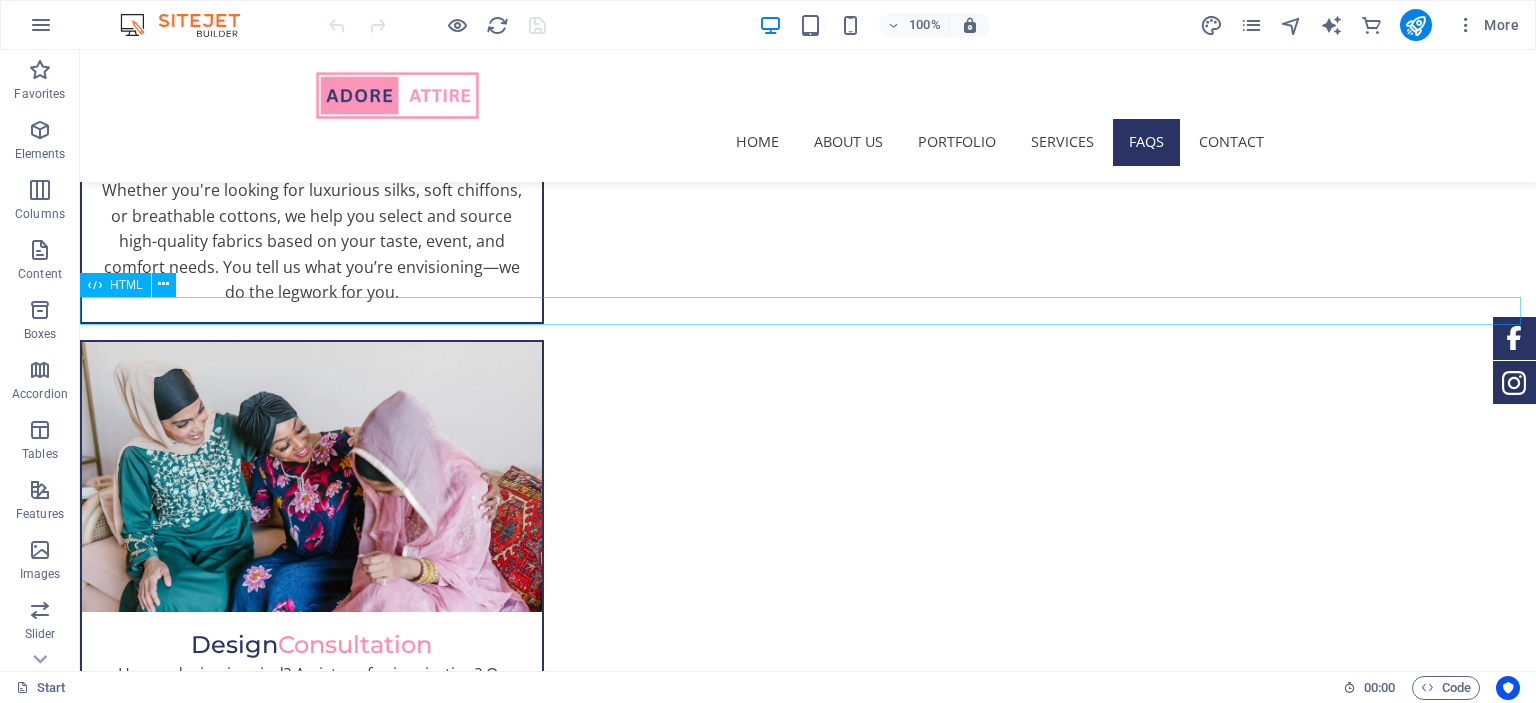 click at bounding box center (808, 4261) 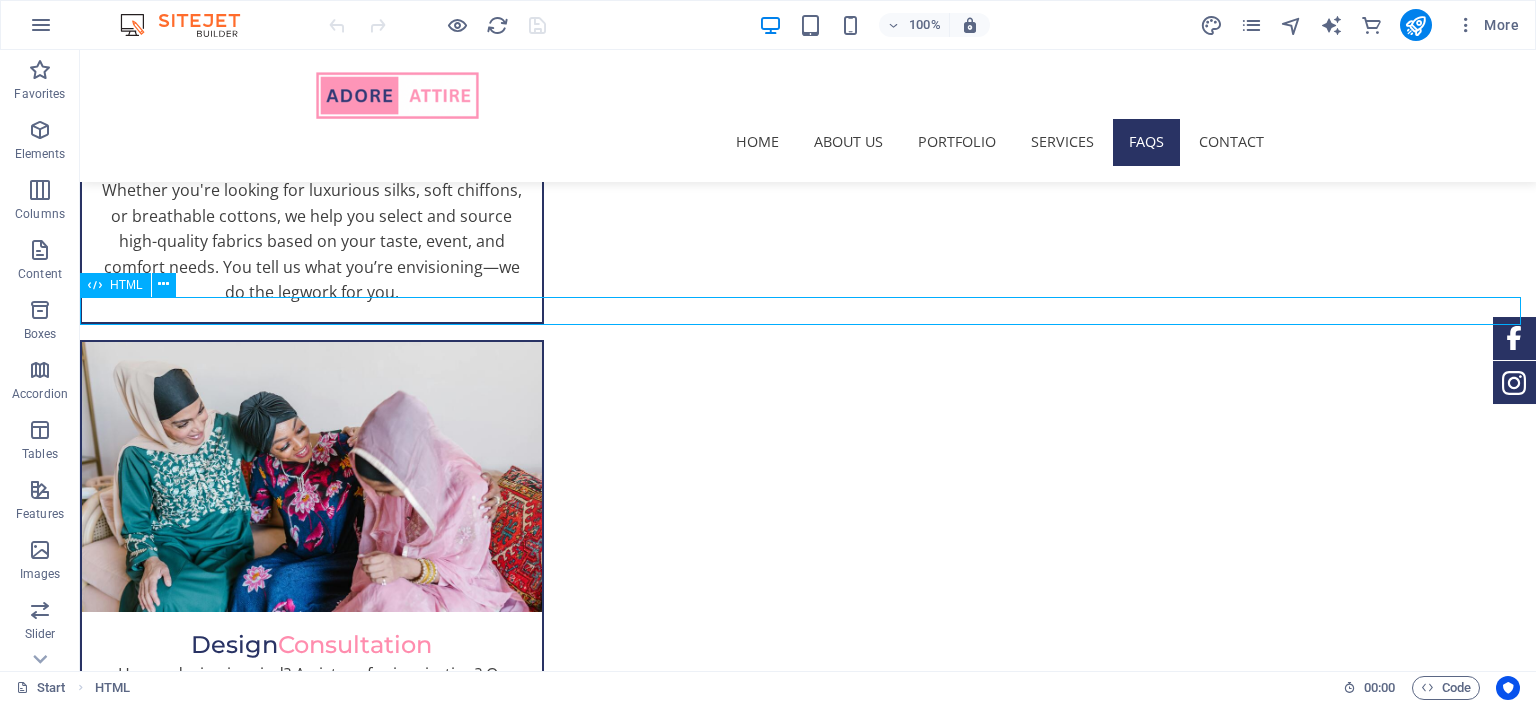 click at bounding box center [808, 4261] 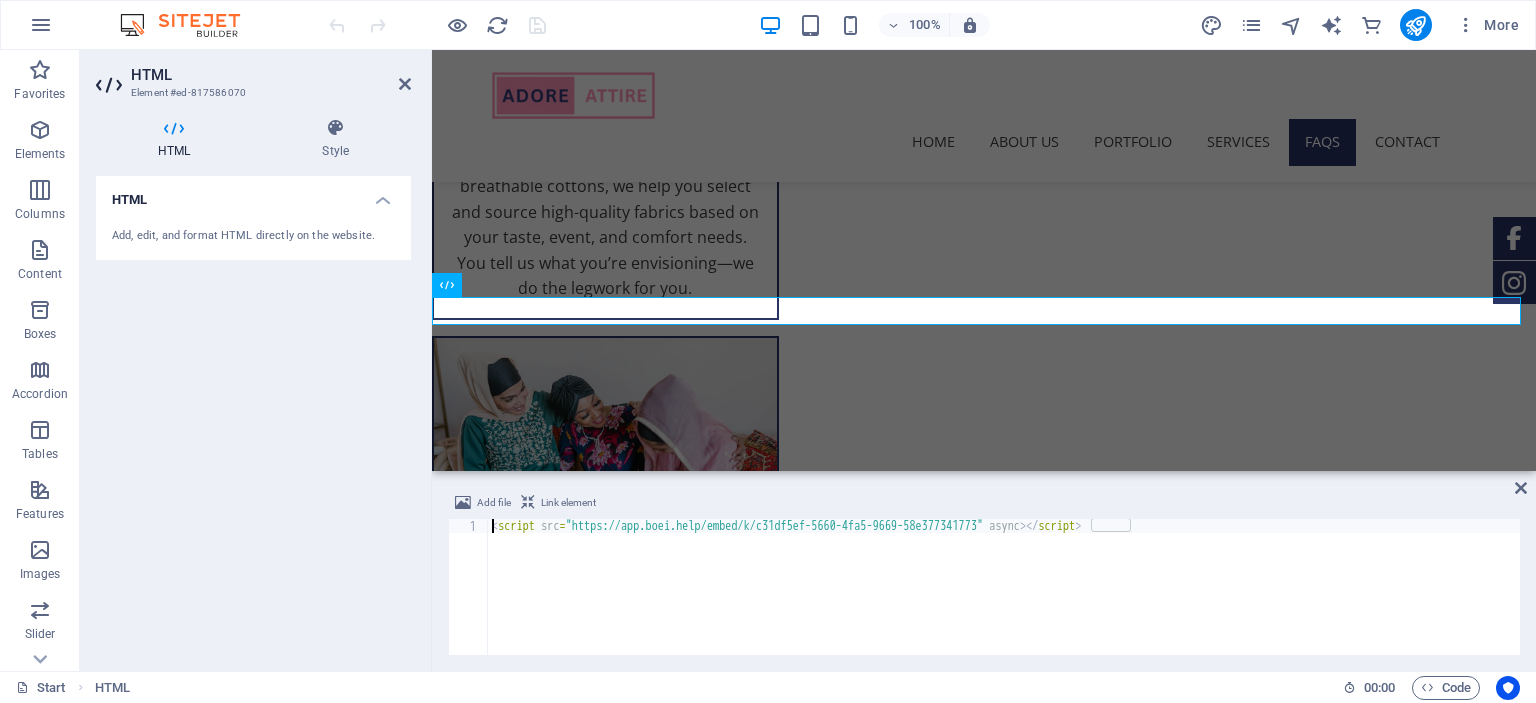 click at bounding box center [174, 128] 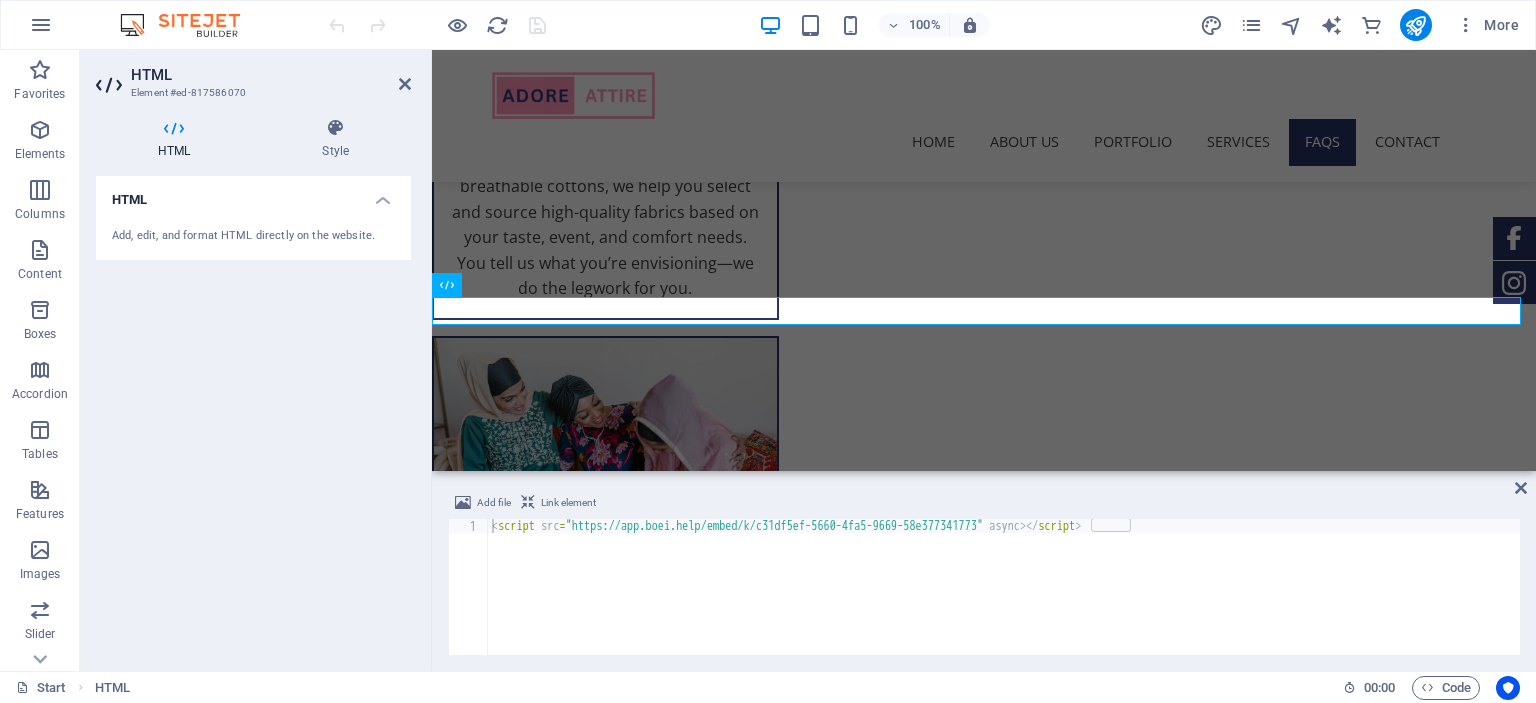 click on "< script   src = "https://app.boei.help/embed/k/c31df5ef-5660-4fa5-9669-58e377341773"   async > </ script >" at bounding box center [1004, 601] 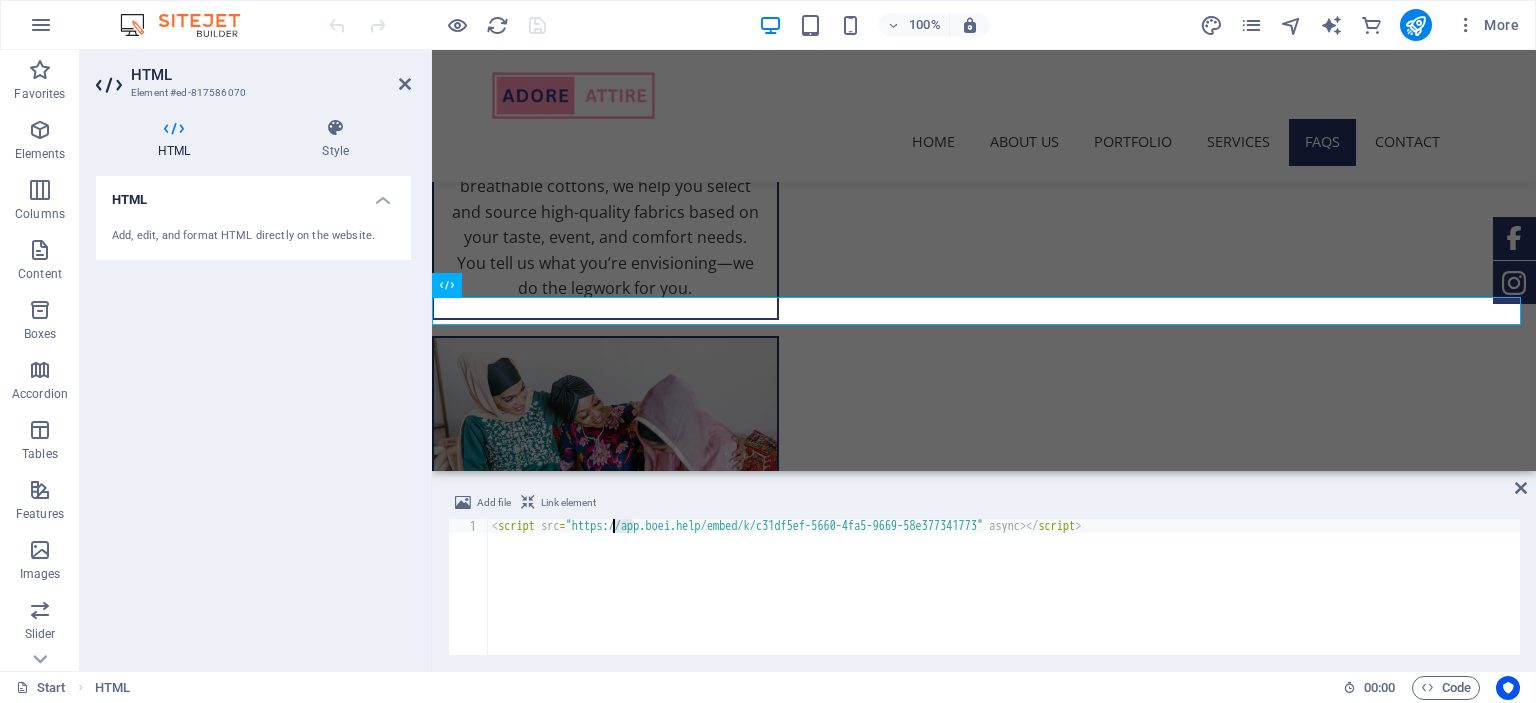 click on "< script   src = "https://app.boei.help/embed/k/c31df5ef-5660-4fa5-9669-58e377341773"   async > </ script >" at bounding box center [1004, 601] 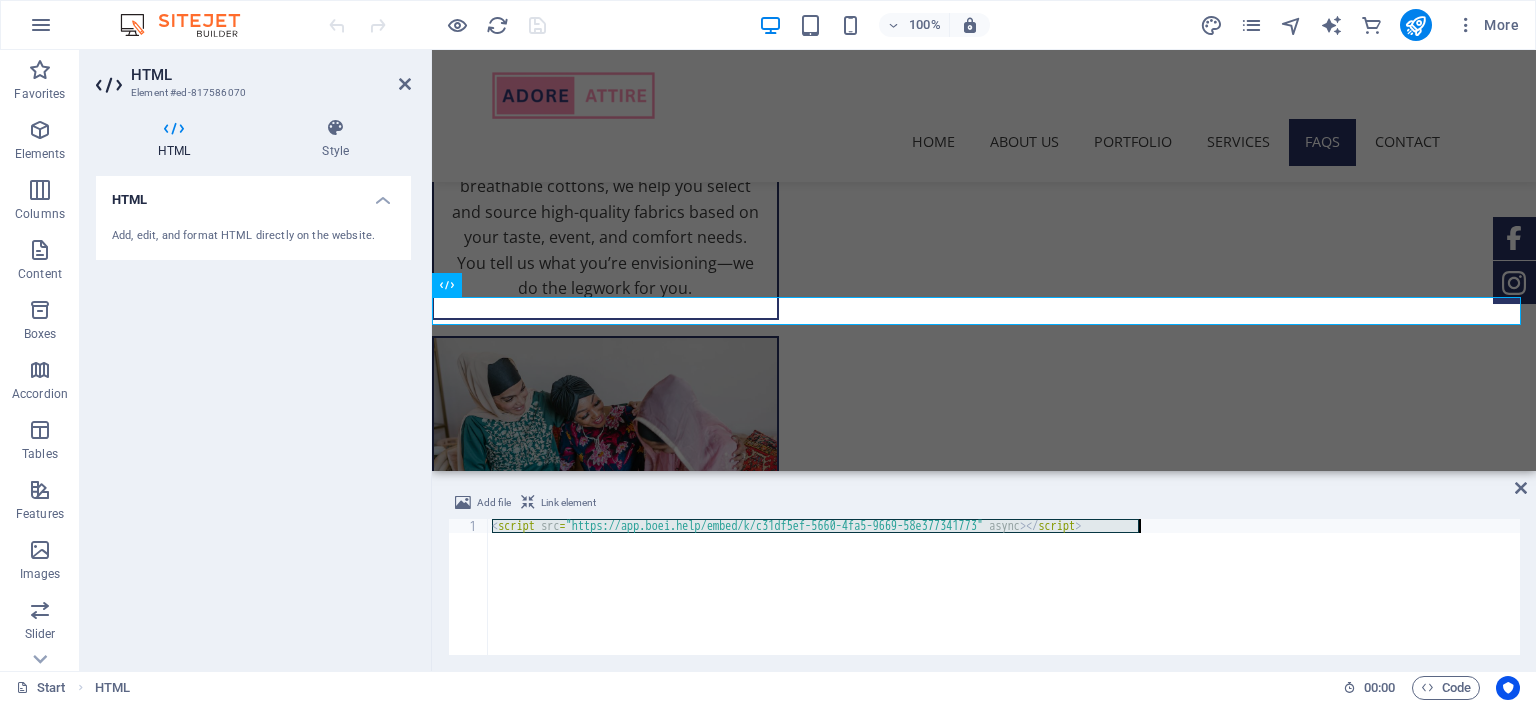 paste on "a href="https://wa.me/12025550123?text=Hello%20I%20have%20a%20question" style="background-color: #25D366; color: white; padding: 10px 20px; border-radius: 5px; text-decoration: none;">Chat on WhatsApp</a" 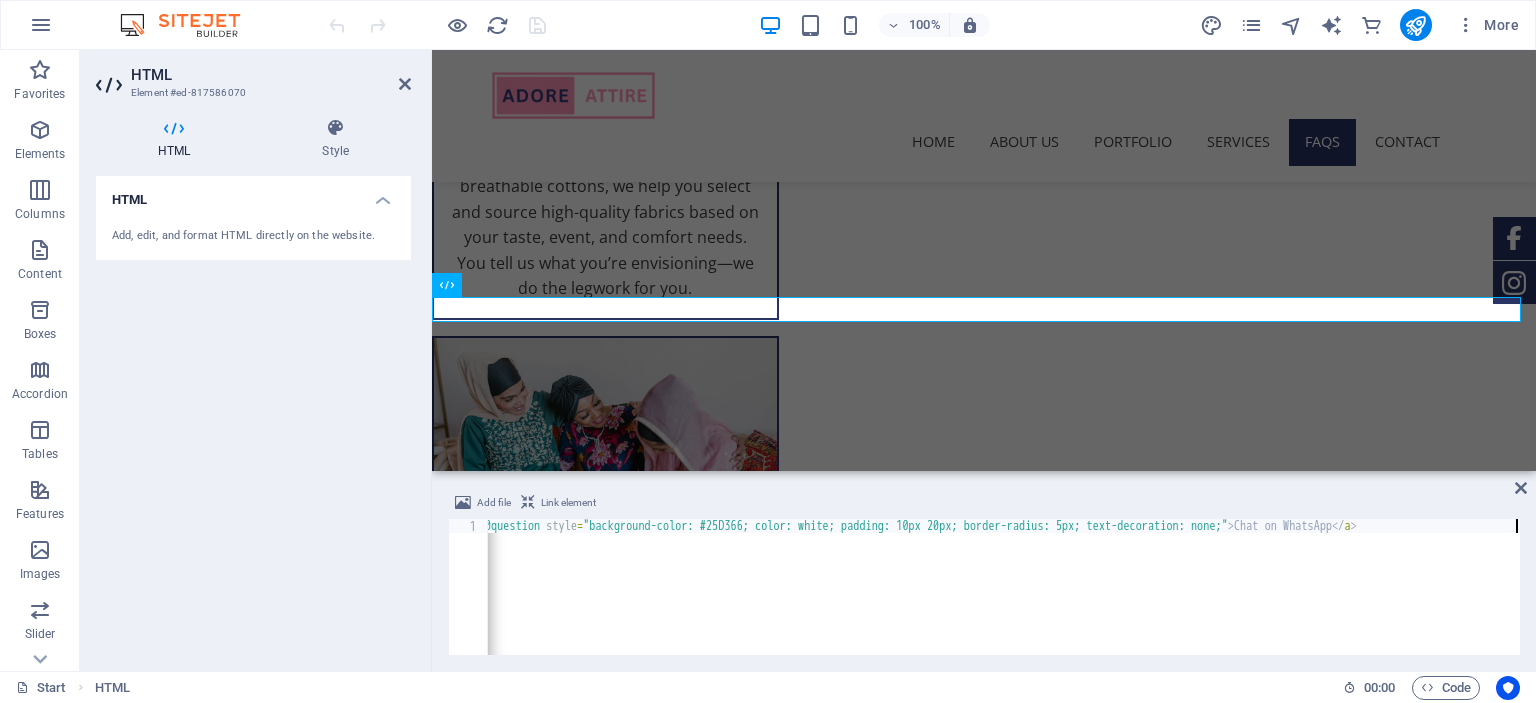 click on "< a   href = "https://wa.me/12025550123?text=Hello%20I%20have%20a%20question"   style = "background-color: #25D366; color: white; padding: 10px 20px; border-radius: 5px; text-decoration: none;" > Chat on WhatsApp </ a >" at bounding box center (825, 601) 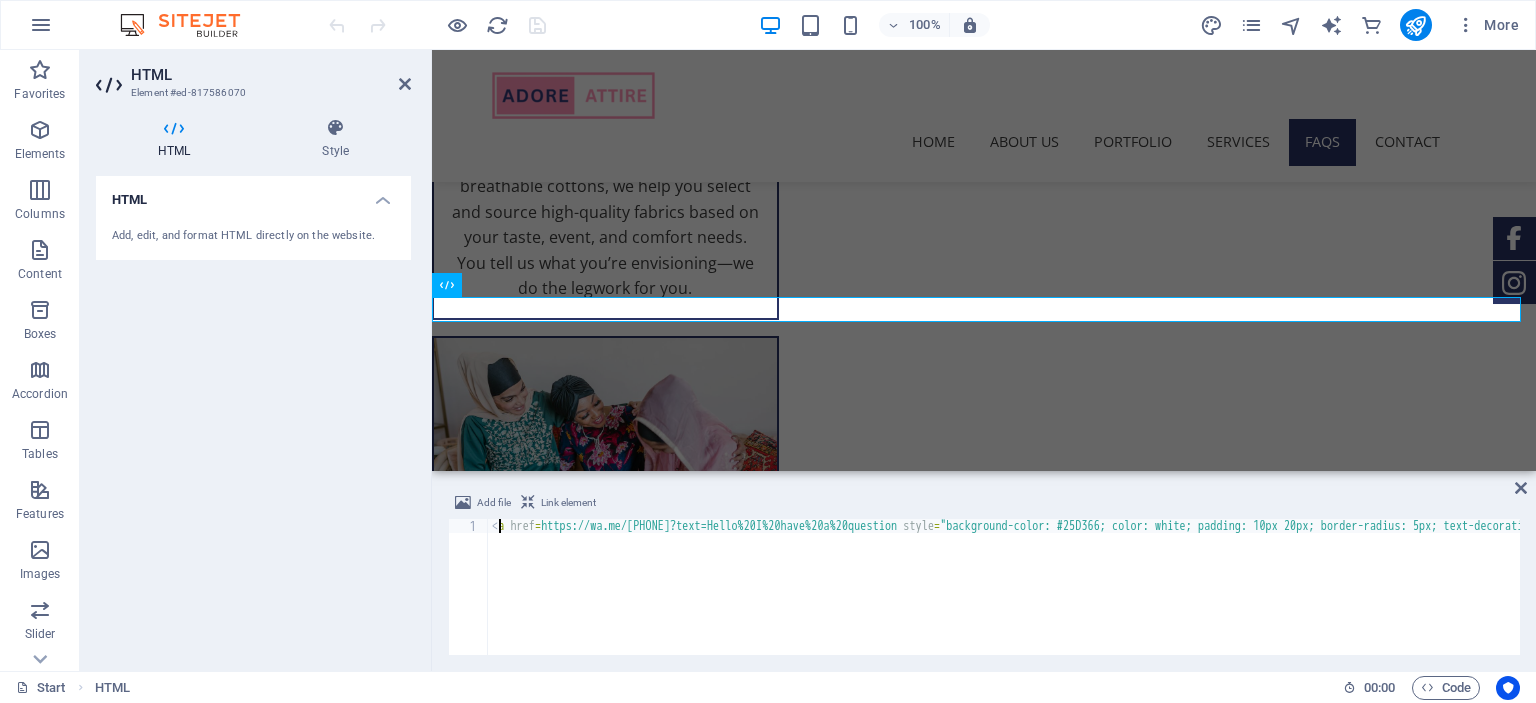 scroll, scrollTop: 0, scrollLeft: 0, axis: both 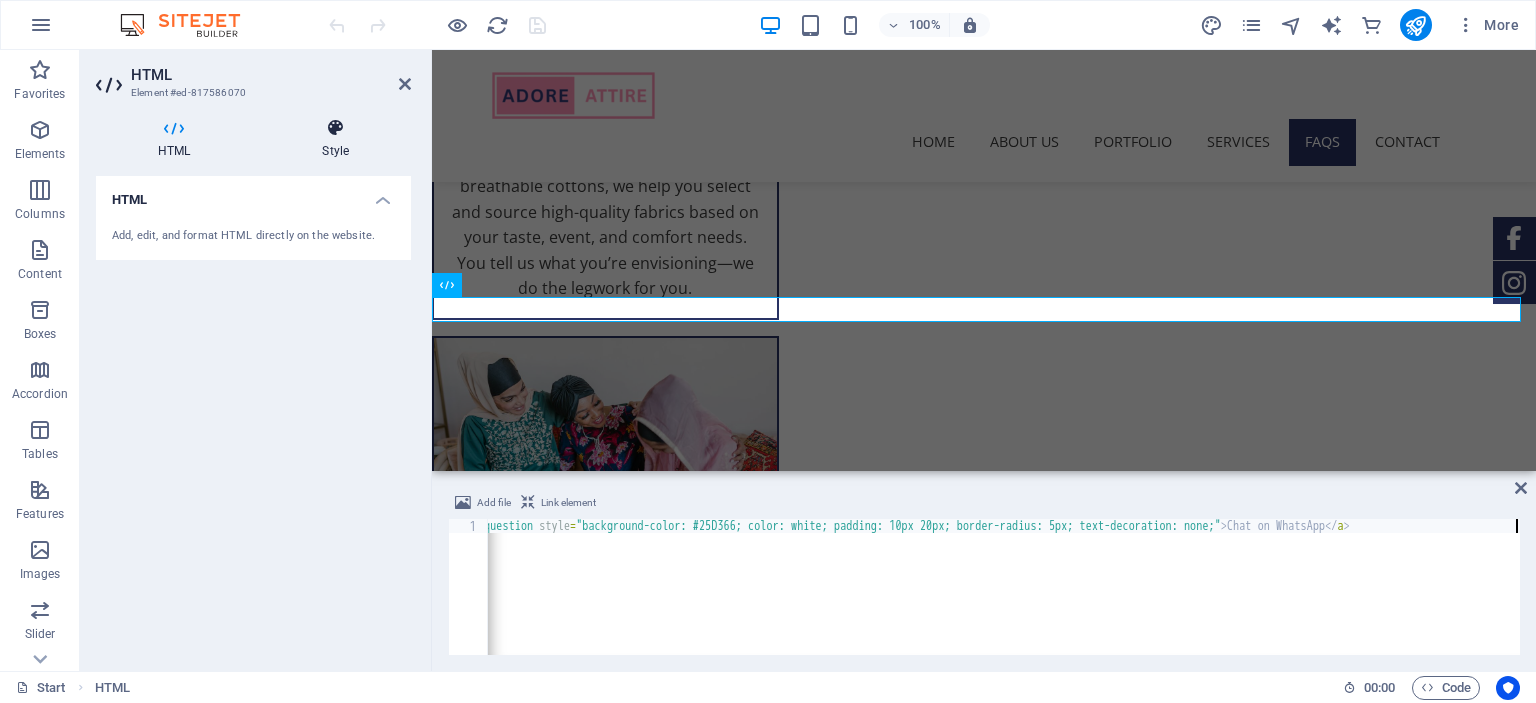 type on "<a href="https://wa.me/923345360580?text=Hello%20I%20have%20a%20question" style="background-color: #25D366; color: white; padding: 10px 20px; border-radius: 5px; text-decoration: none;">Chat on WhatsApp</a>" 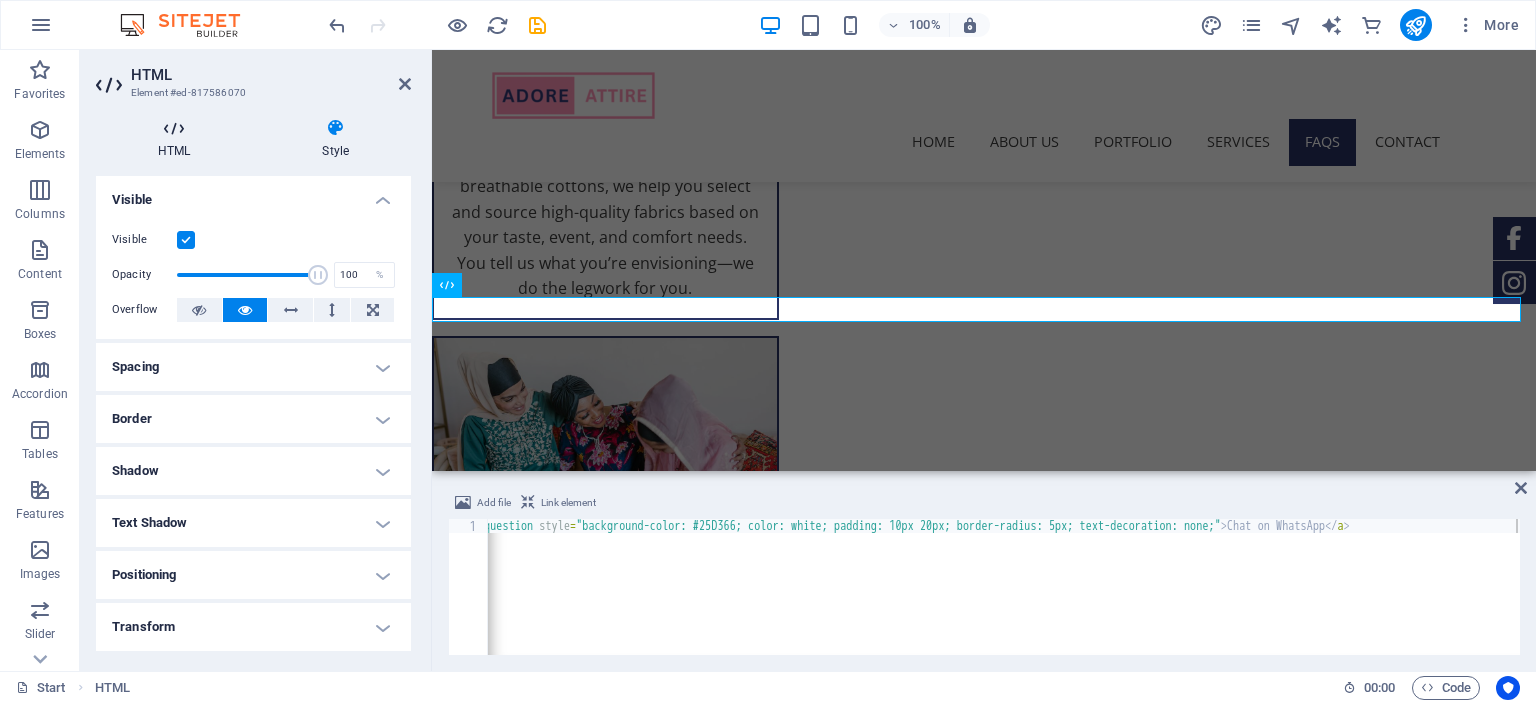 click at bounding box center [174, 128] 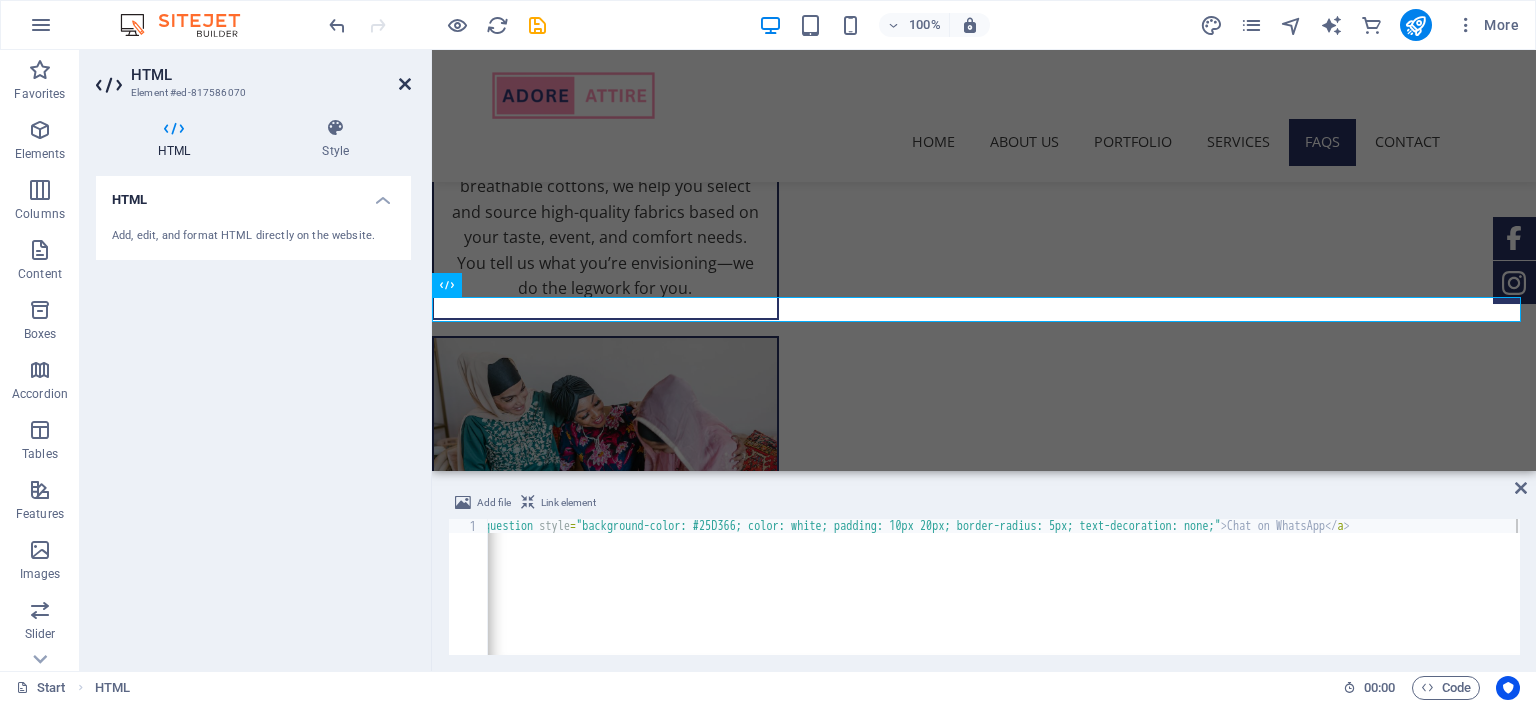 click at bounding box center (405, 84) 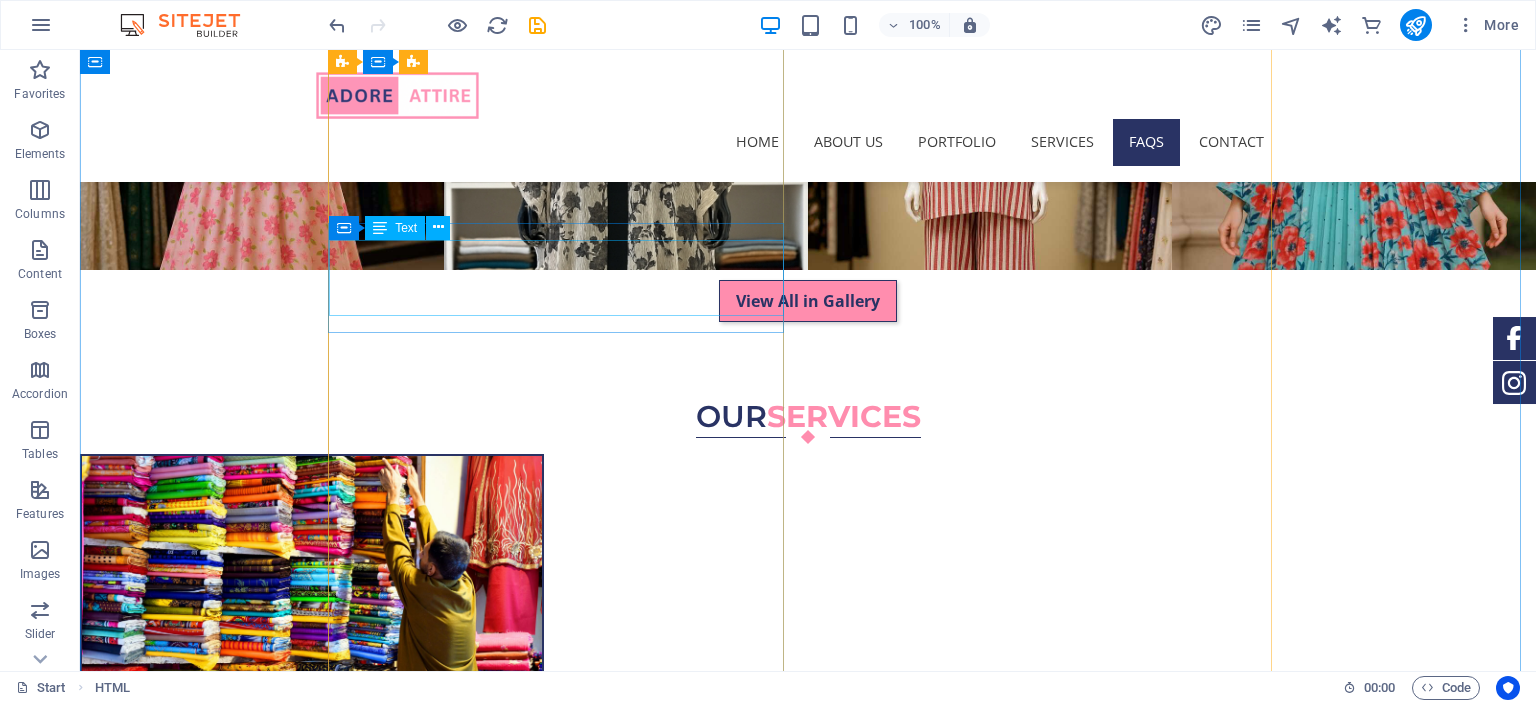 scroll, scrollTop: 4170, scrollLeft: 0, axis: vertical 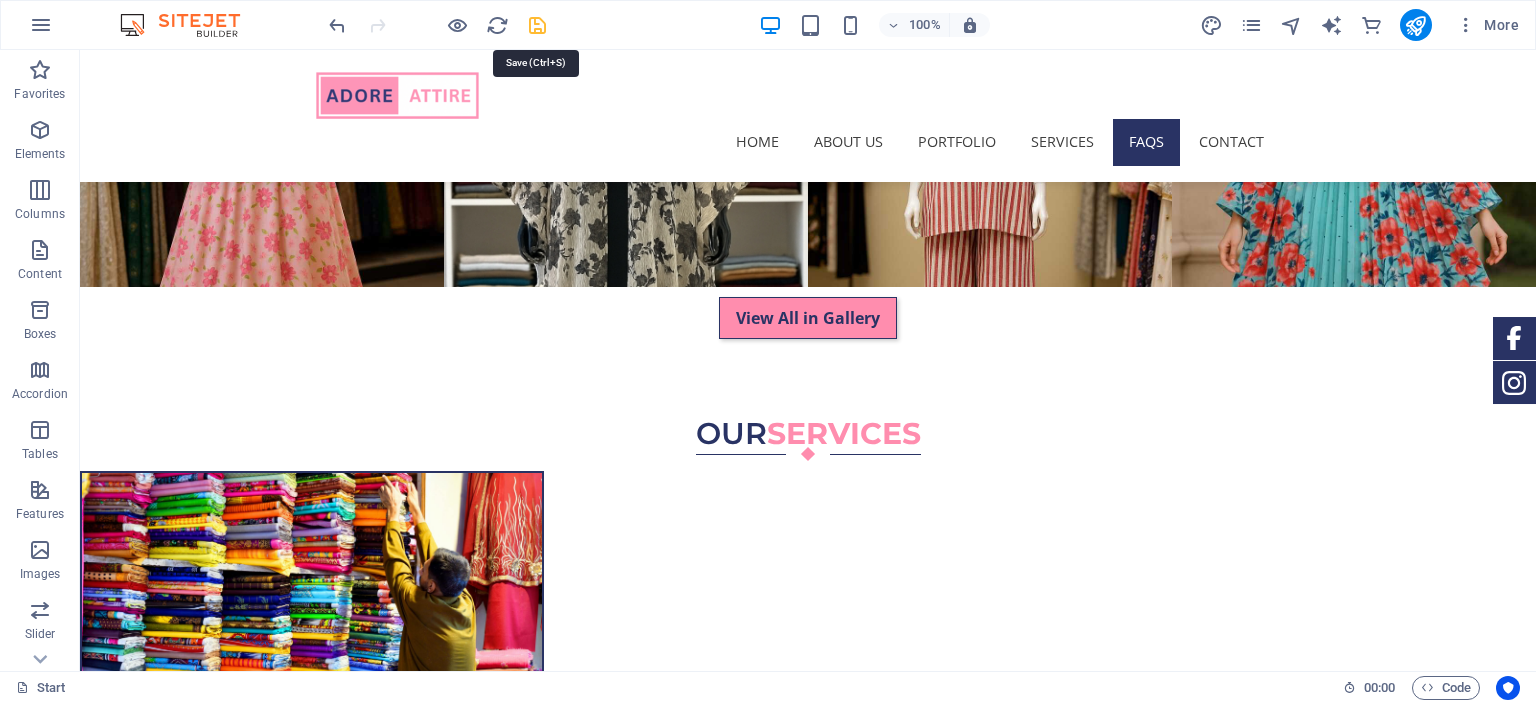 click at bounding box center [537, 25] 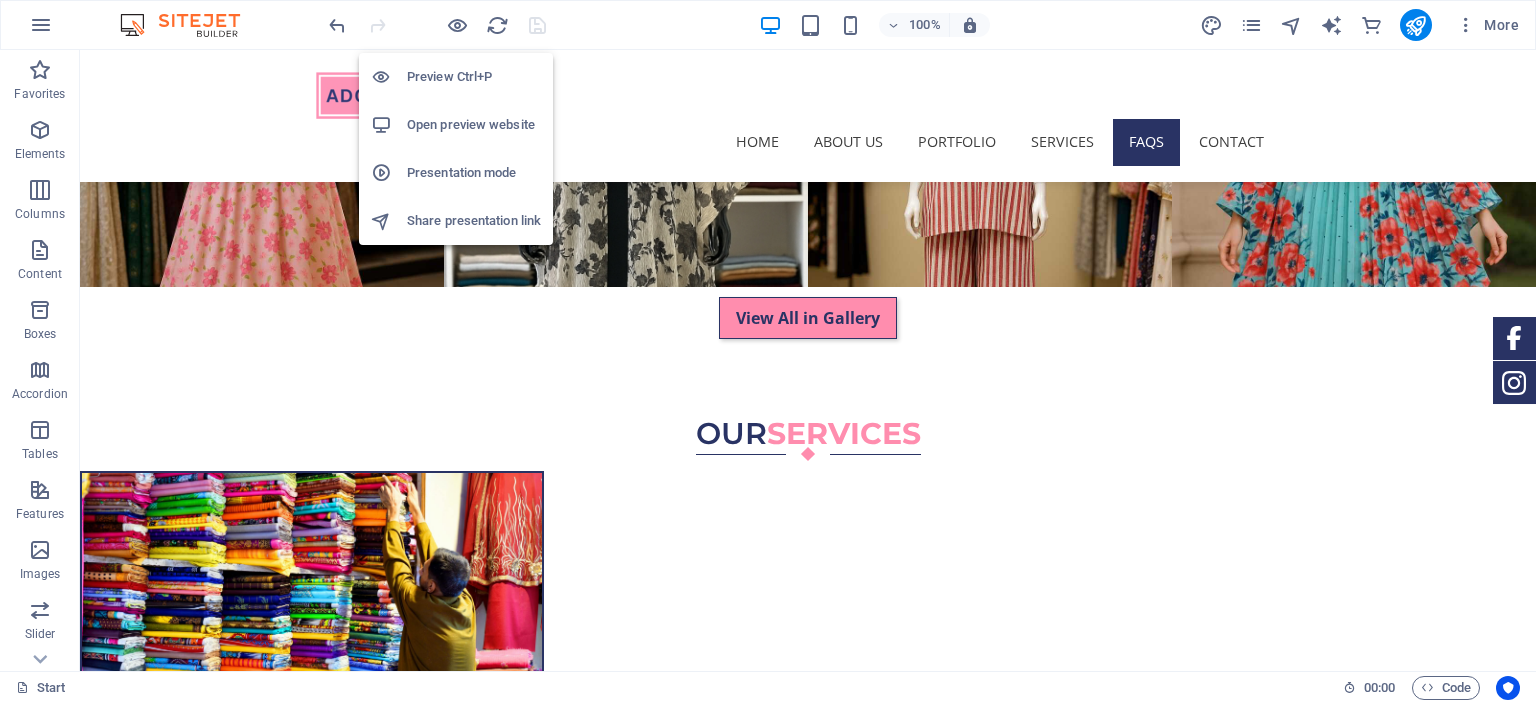 drag, startPoint x: 457, startPoint y: 20, endPoint x: 457, endPoint y: 75, distance: 55 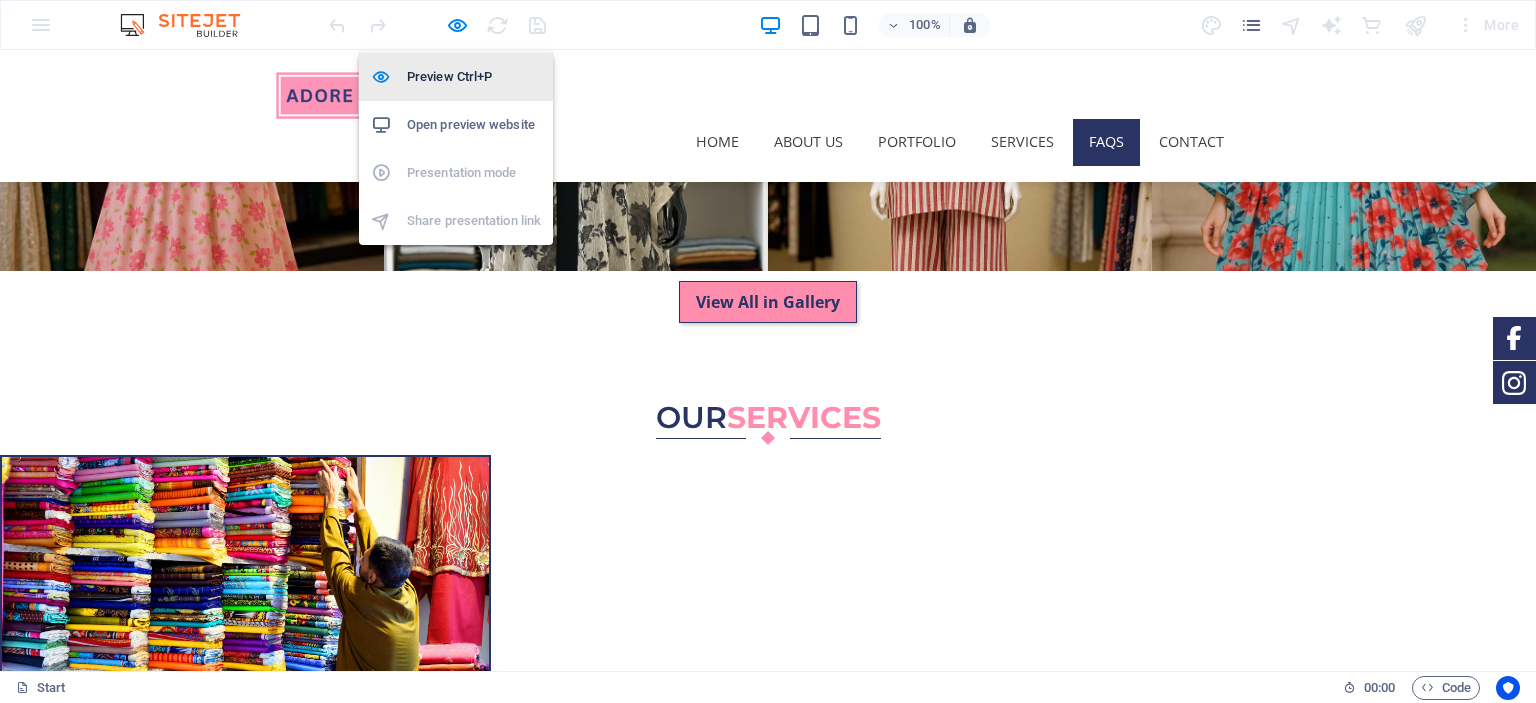 click on "Preview Ctrl+P" at bounding box center (474, 77) 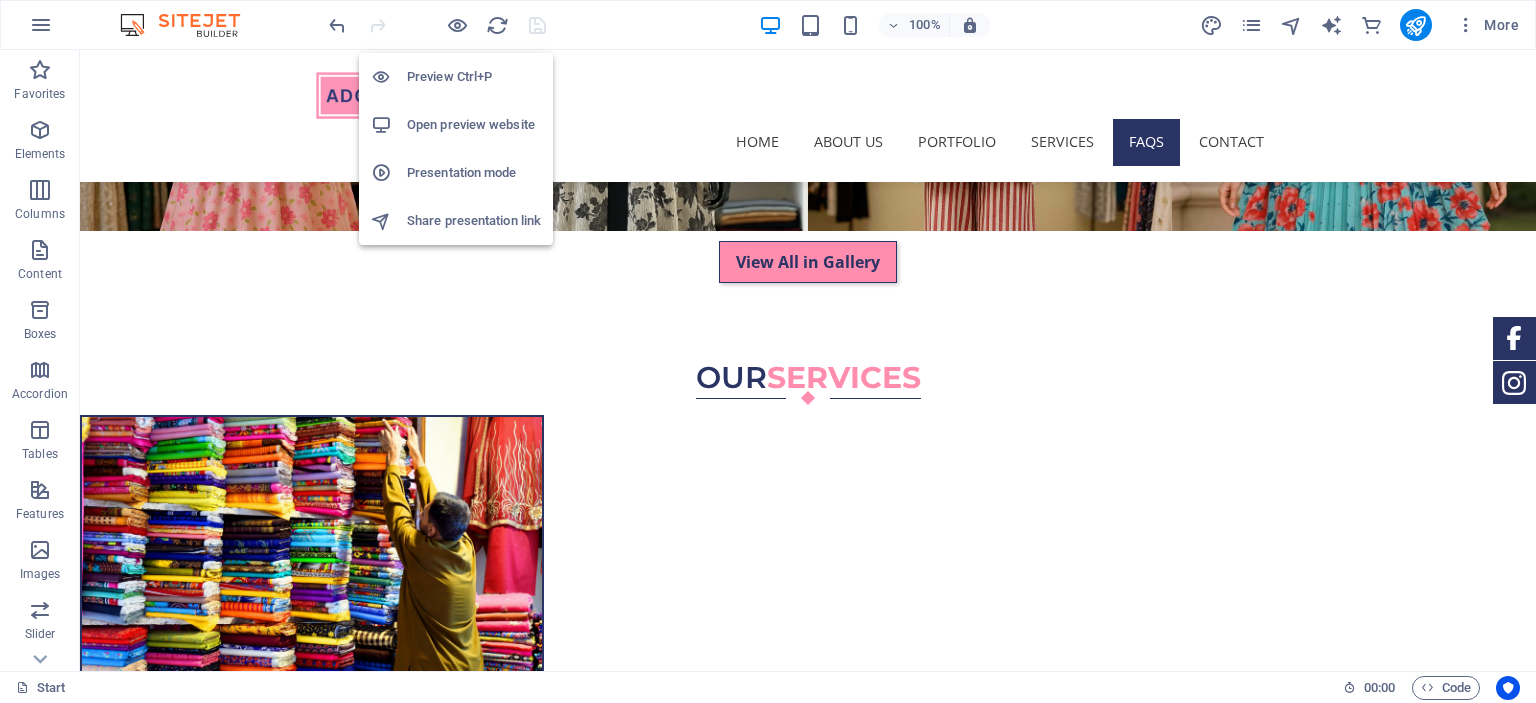 scroll, scrollTop: 4170, scrollLeft: 0, axis: vertical 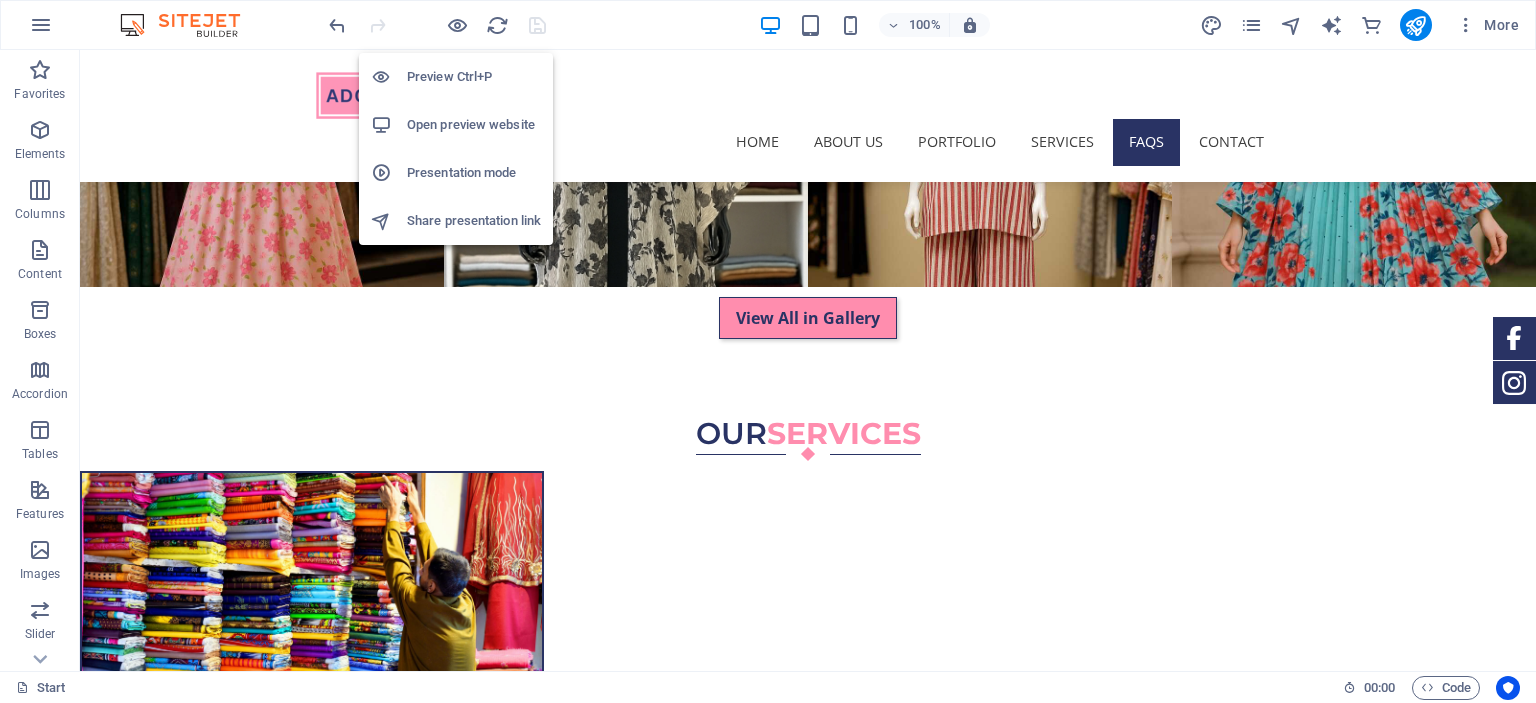 click on "Open preview website" at bounding box center [474, 125] 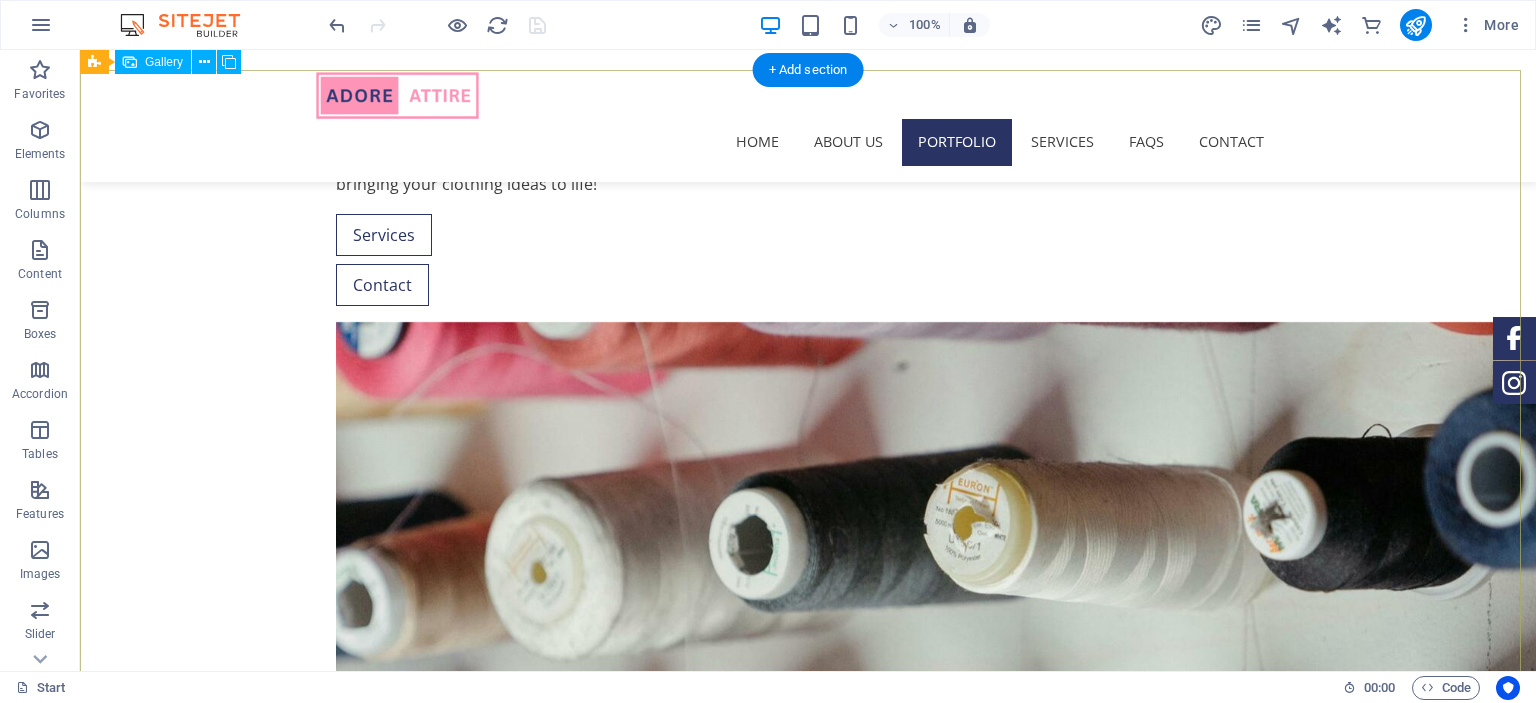 scroll, scrollTop: 1350, scrollLeft: 0, axis: vertical 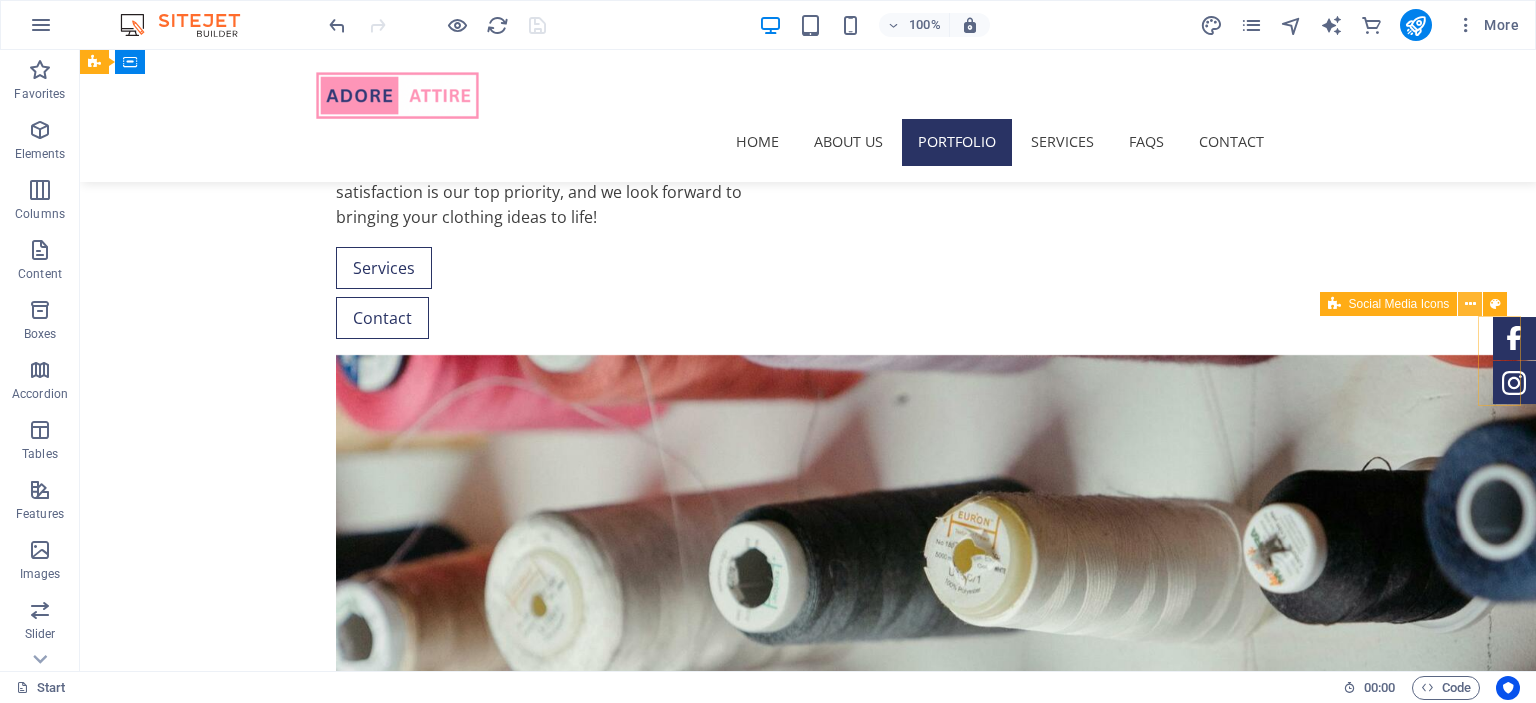 click at bounding box center [1470, 304] 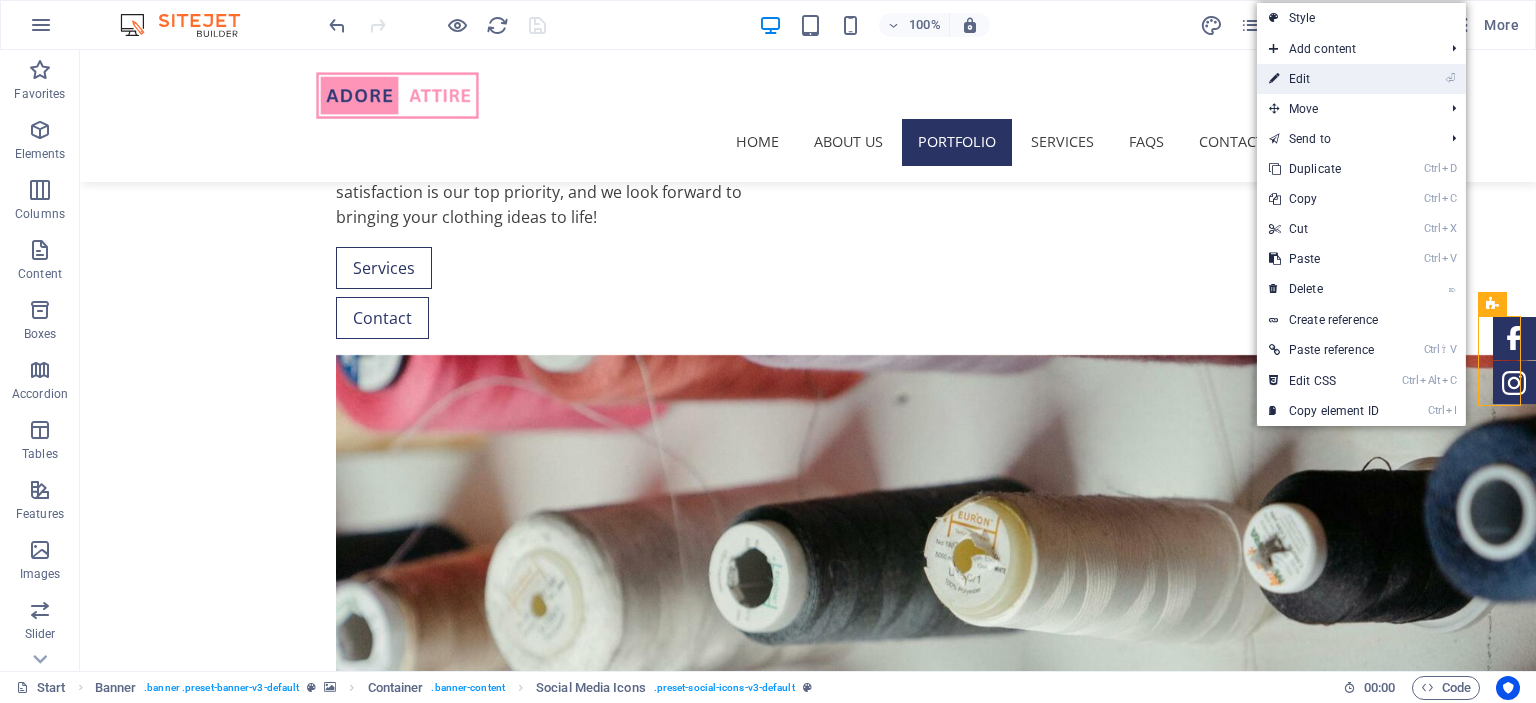 click on "⏎  Edit" at bounding box center (1324, 79) 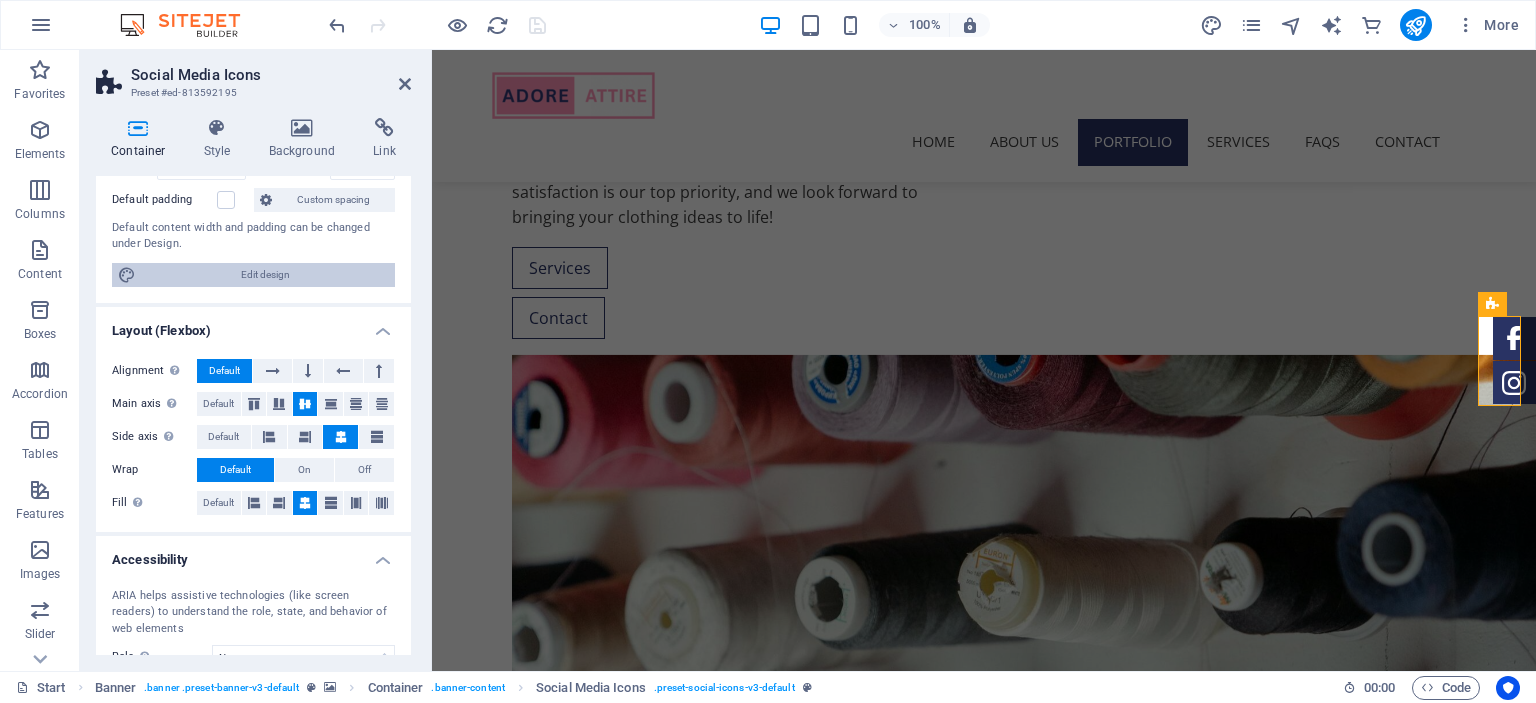 scroll, scrollTop: 328, scrollLeft: 0, axis: vertical 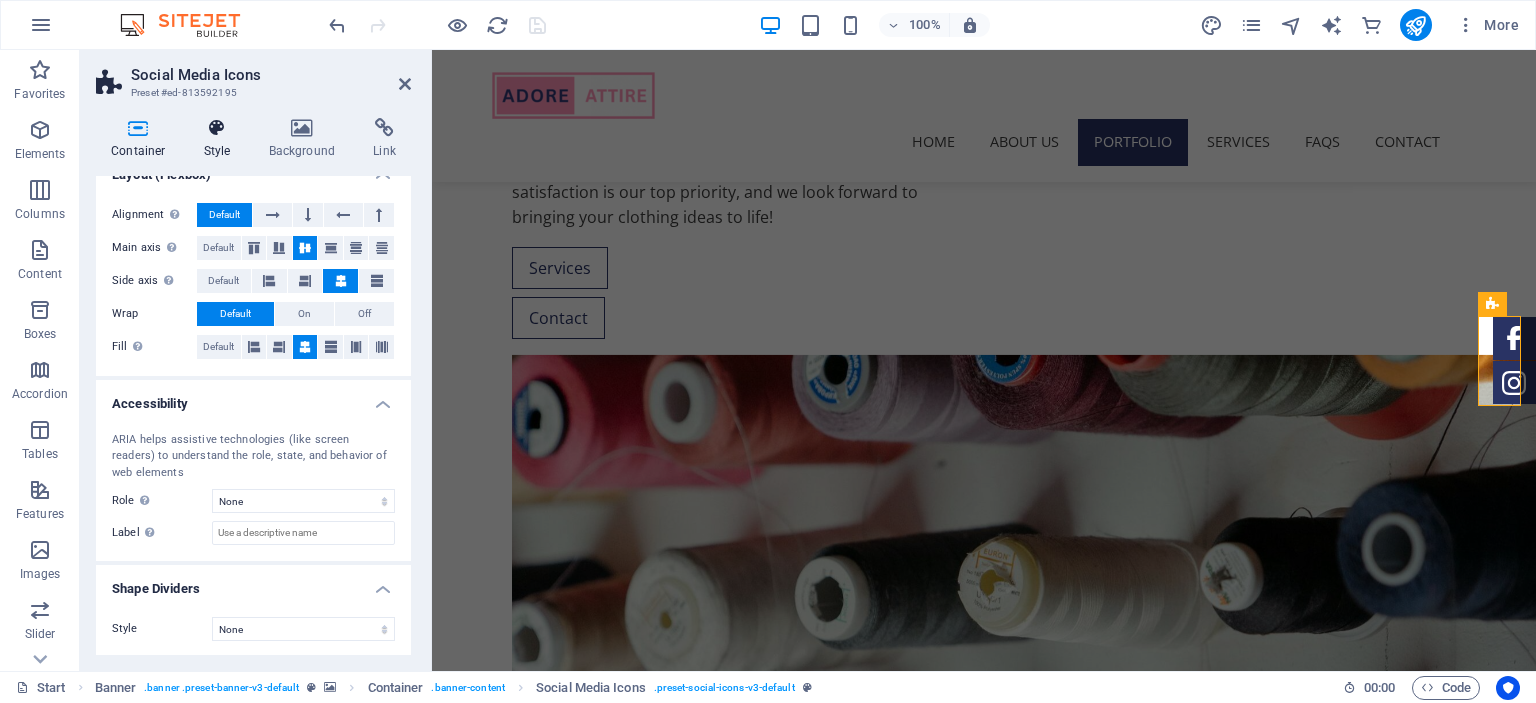 click on "Style" at bounding box center [221, 139] 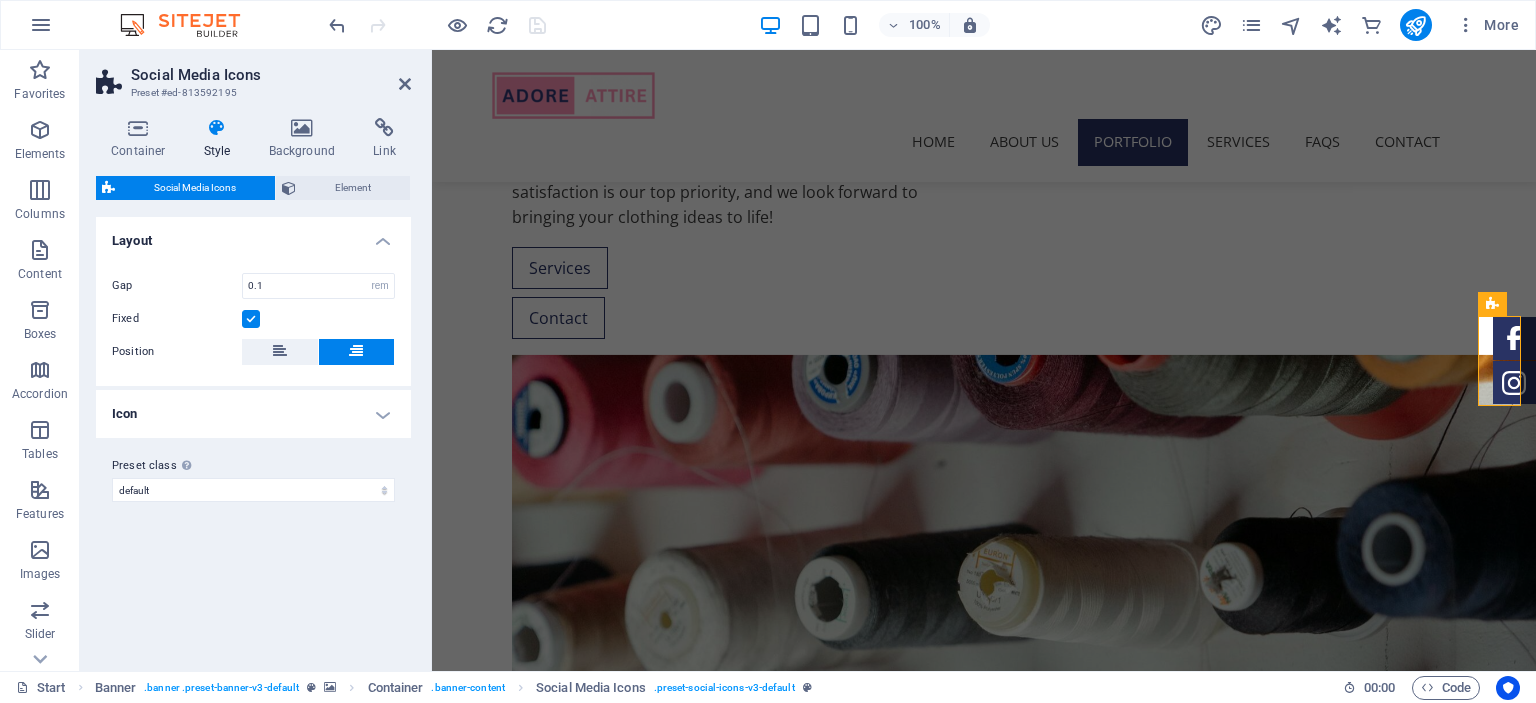 click on "Icon" at bounding box center (253, 414) 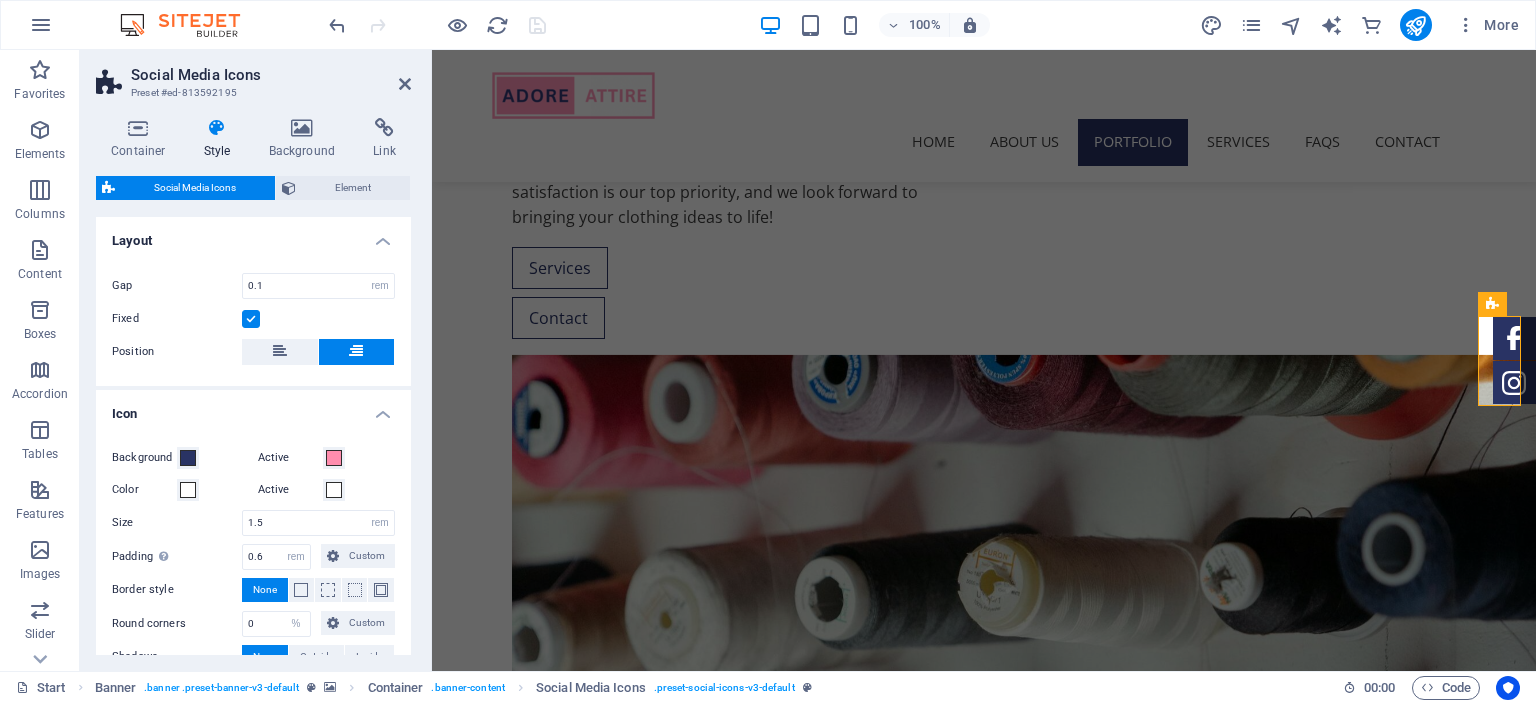 click on "Icon" at bounding box center [253, 408] 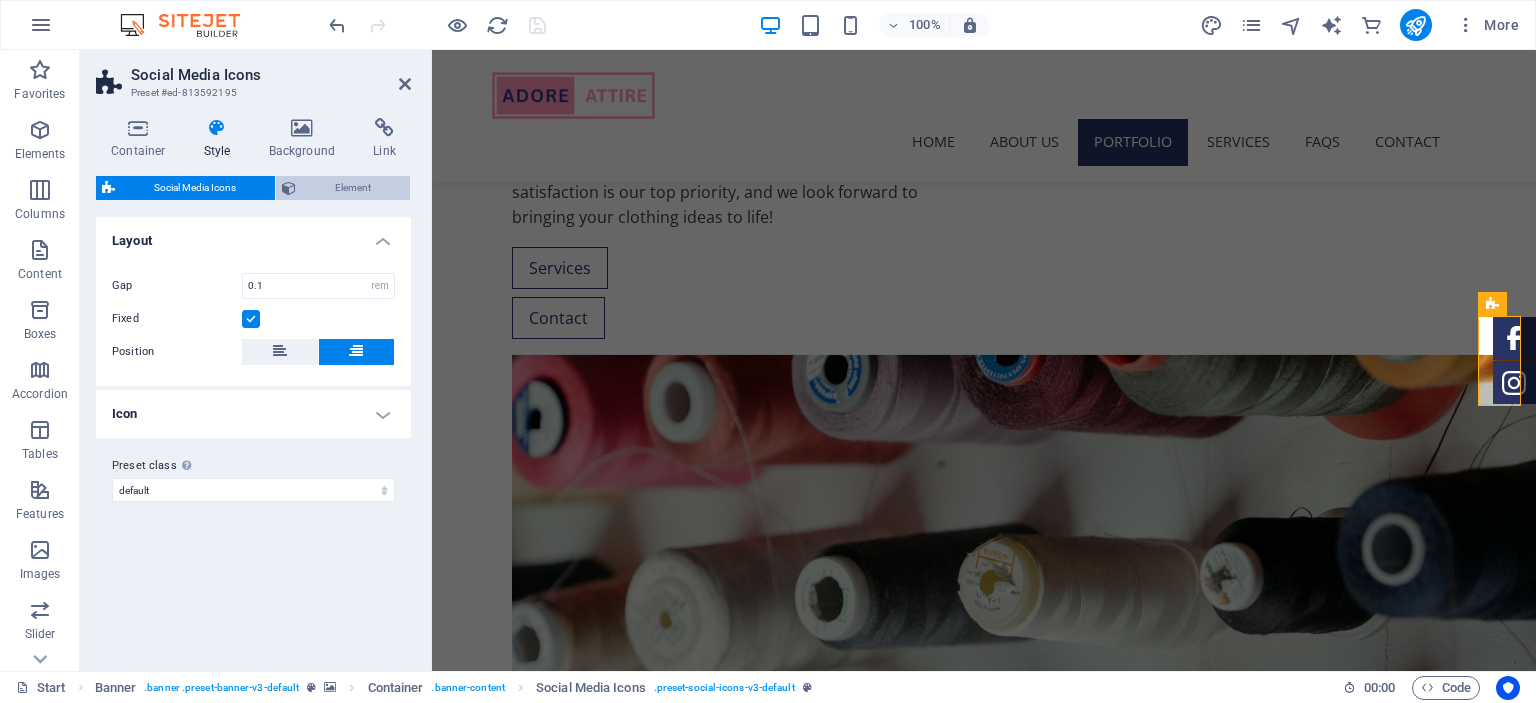 click on "Element" at bounding box center (353, 188) 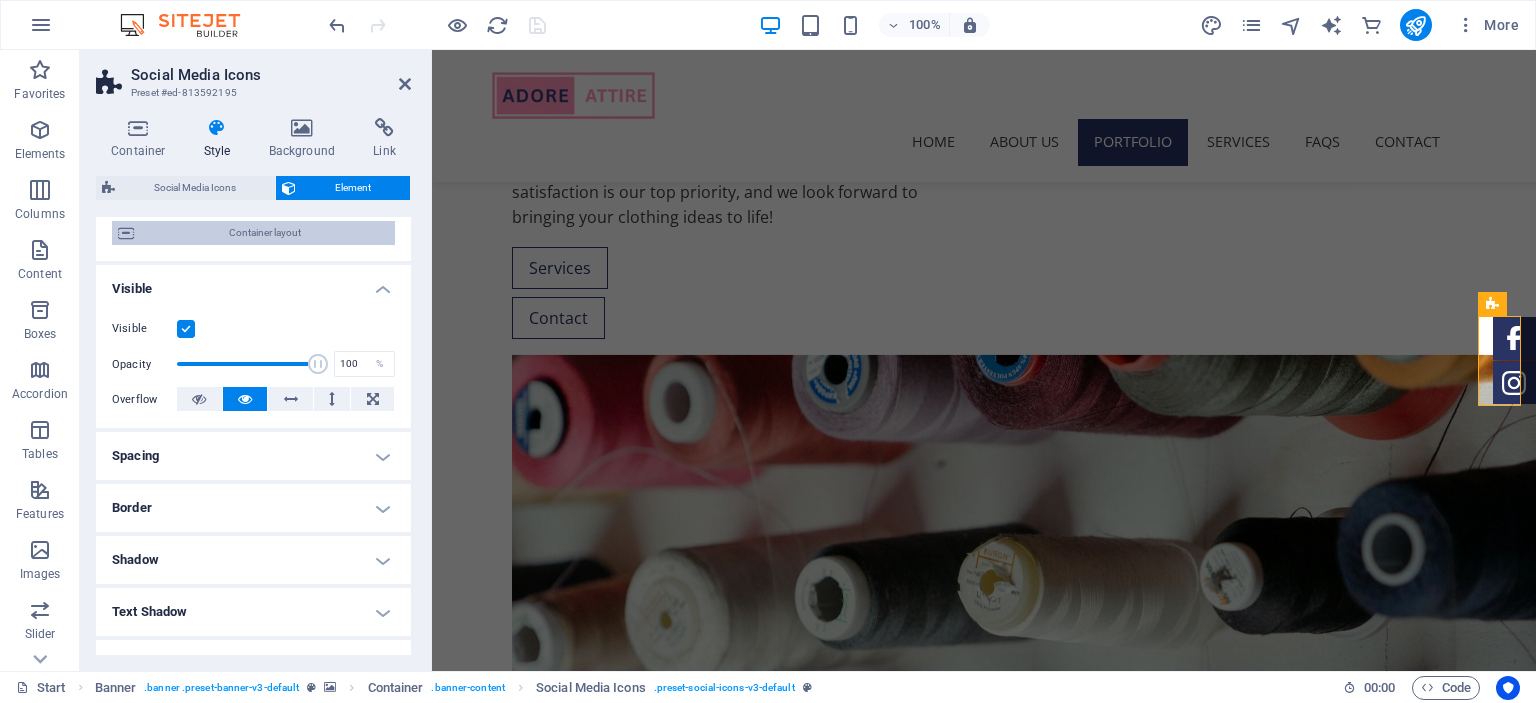 scroll, scrollTop: 0, scrollLeft: 0, axis: both 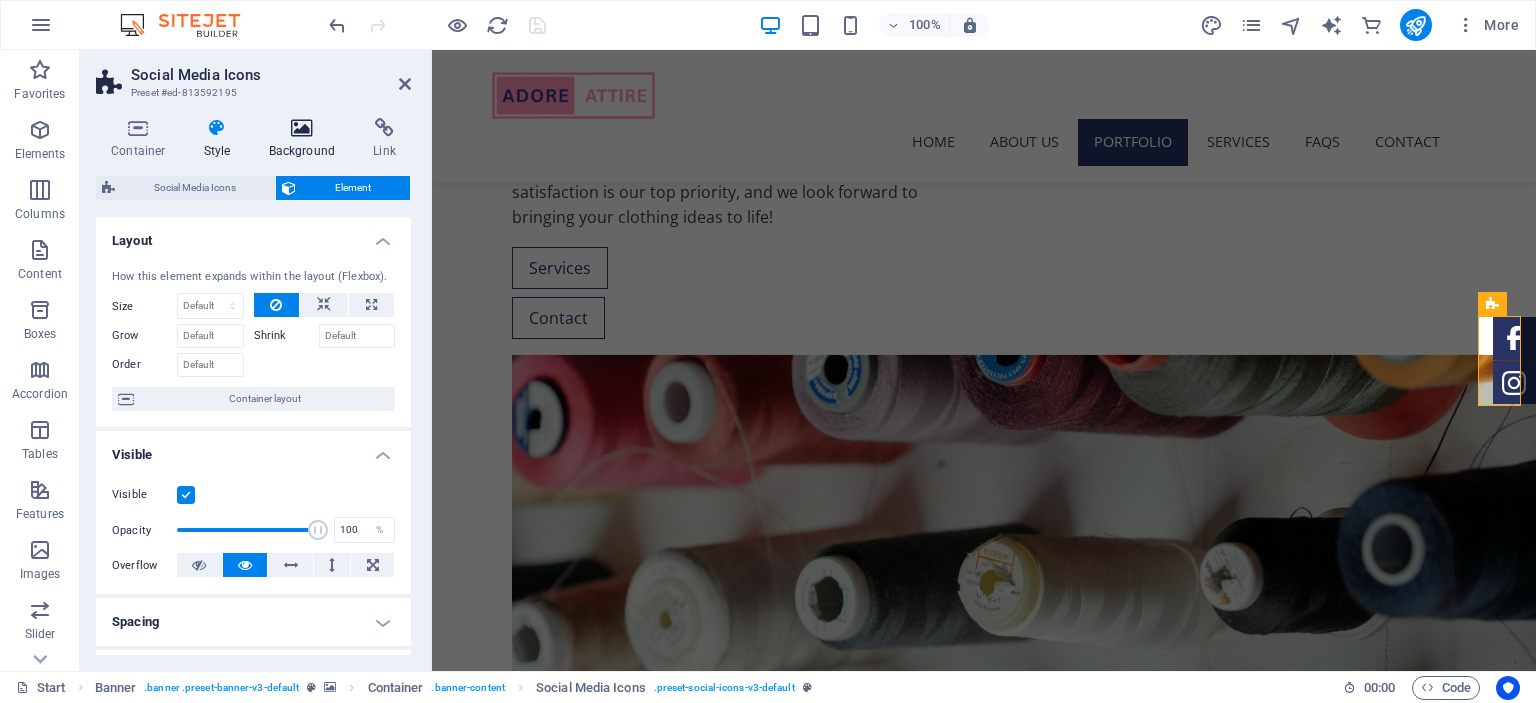 click on "Background" at bounding box center [306, 139] 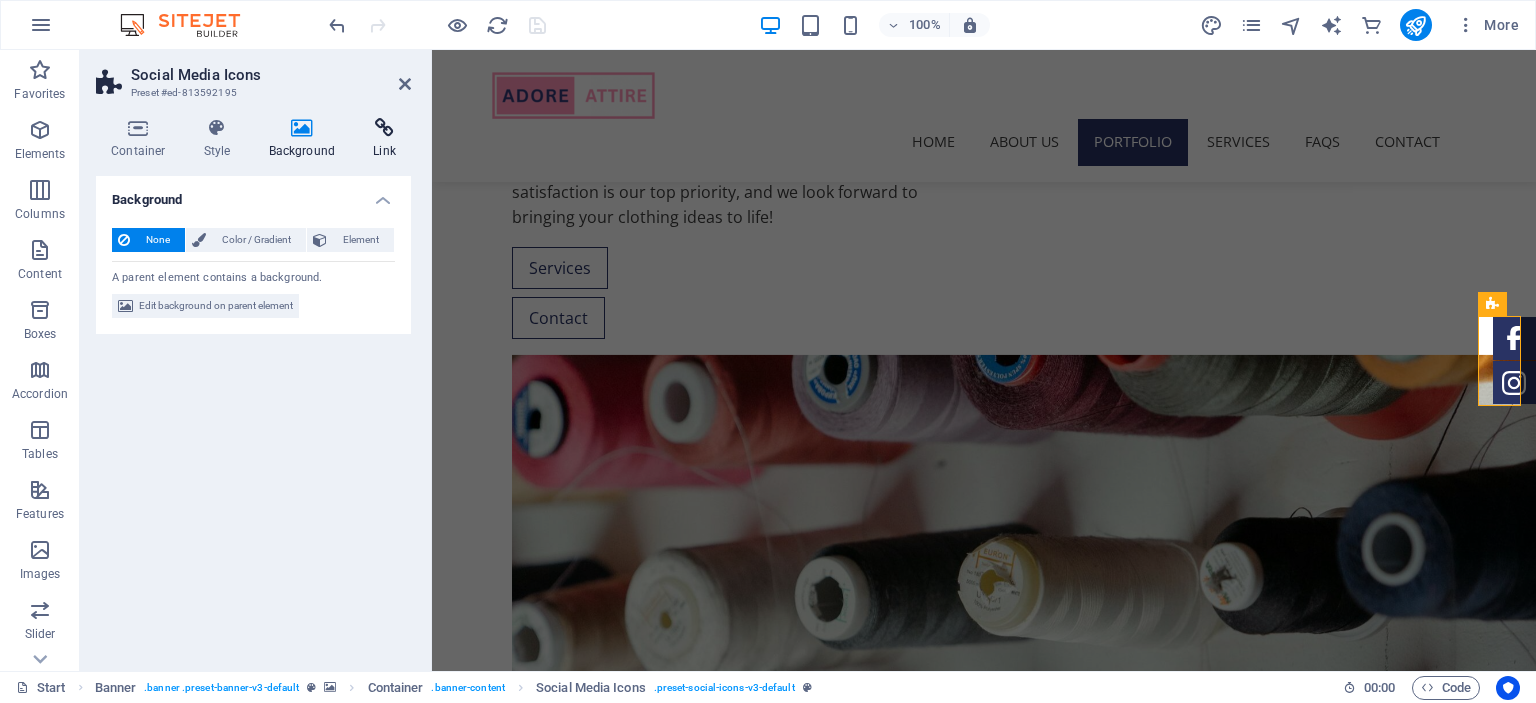 click at bounding box center (384, 128) 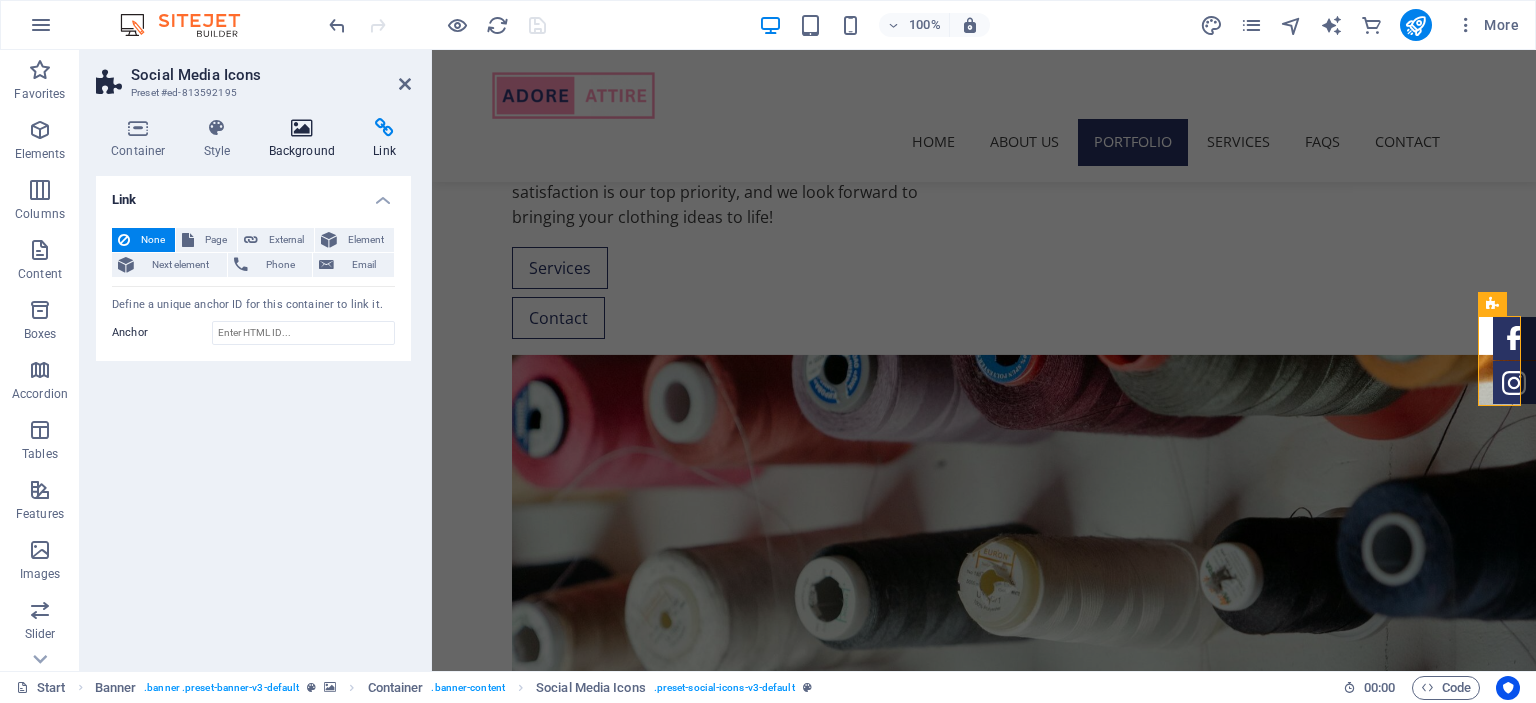 click on "Background" at bounding box center (306, 139) 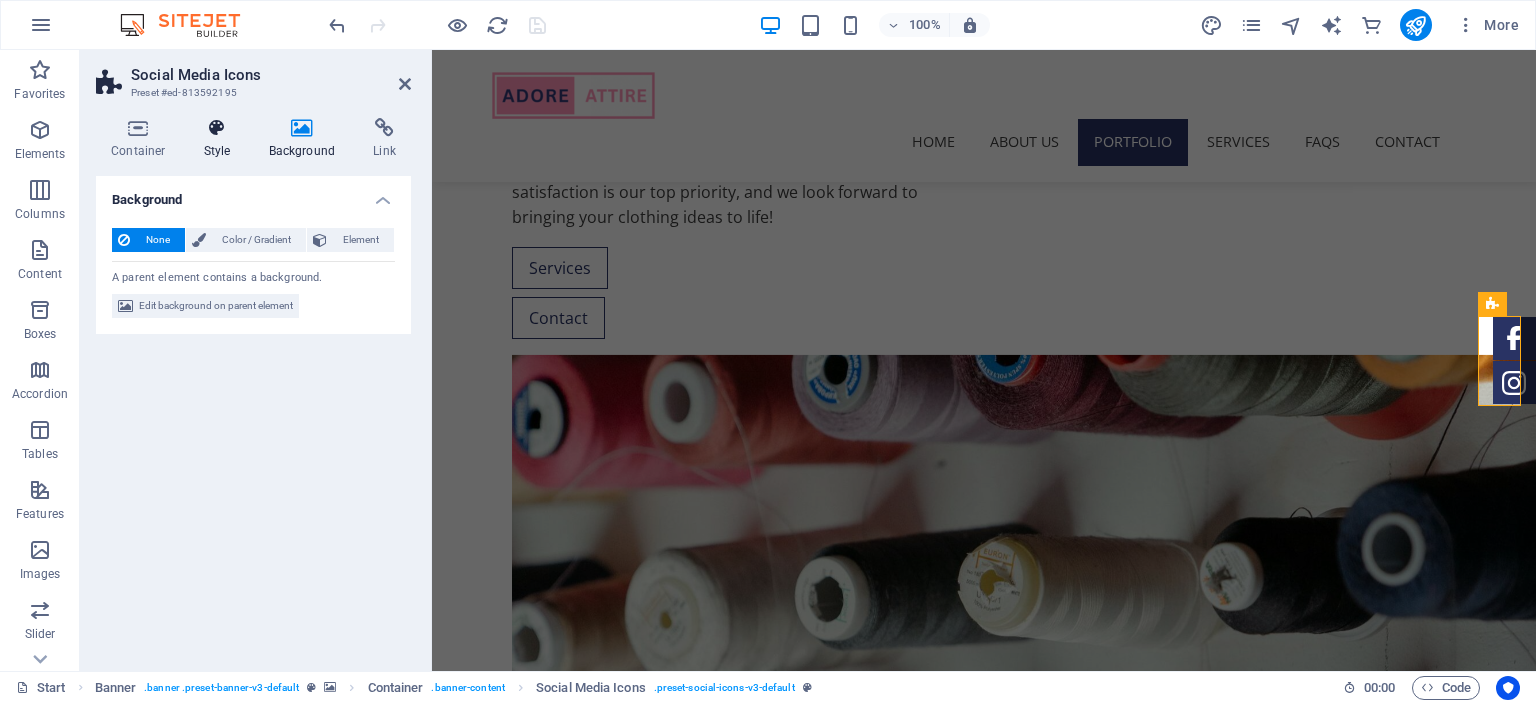 click on "Style" at bounding box center (221, 139) 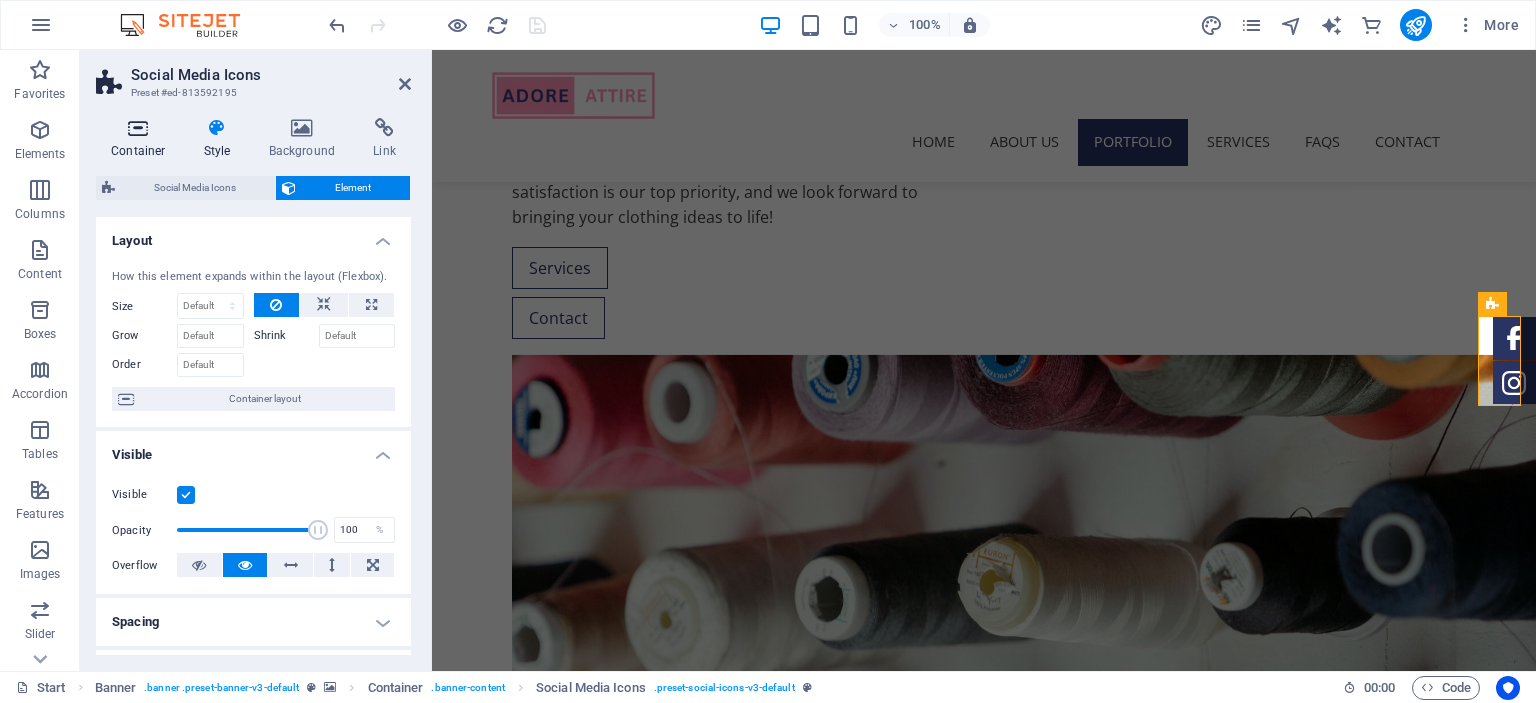 click at bounding box center (138, 128) 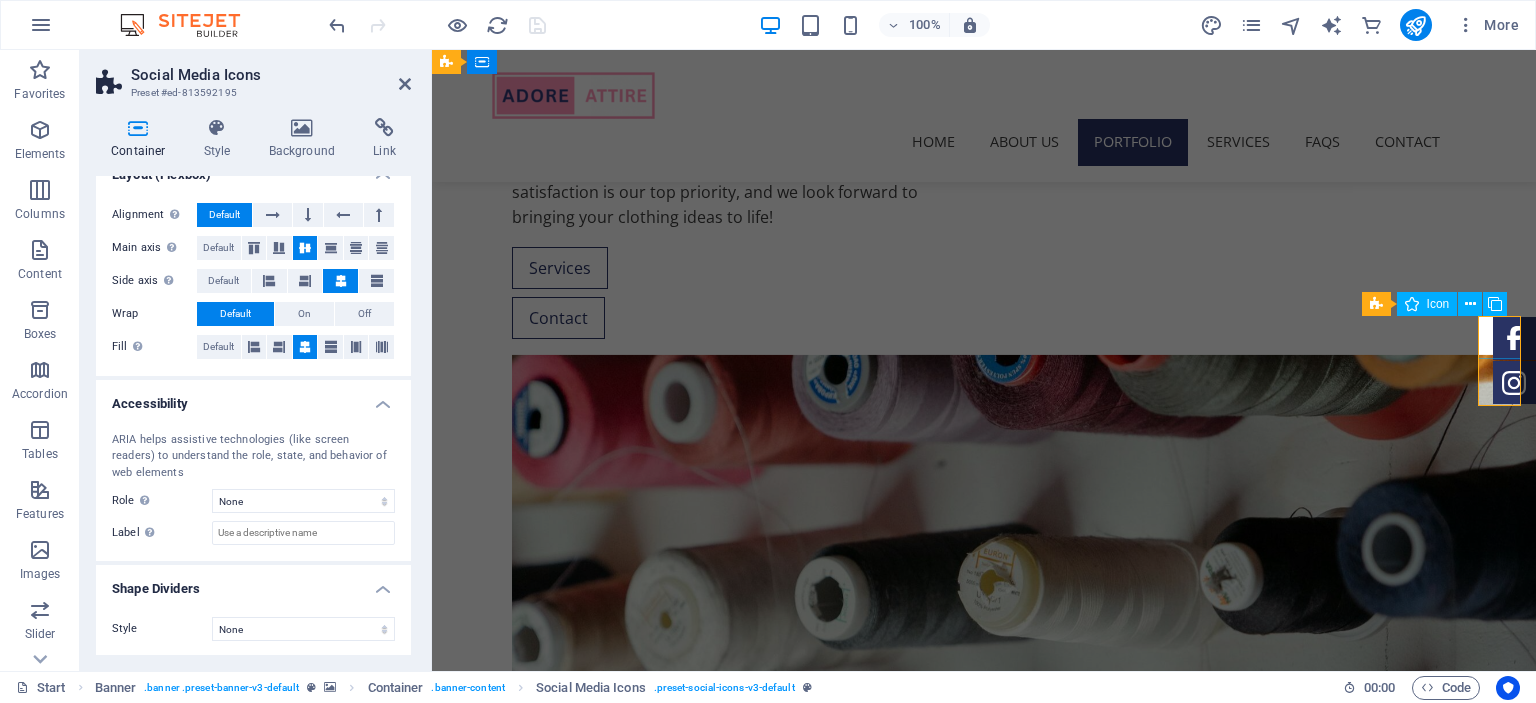click at bounding box center (1514, 338) 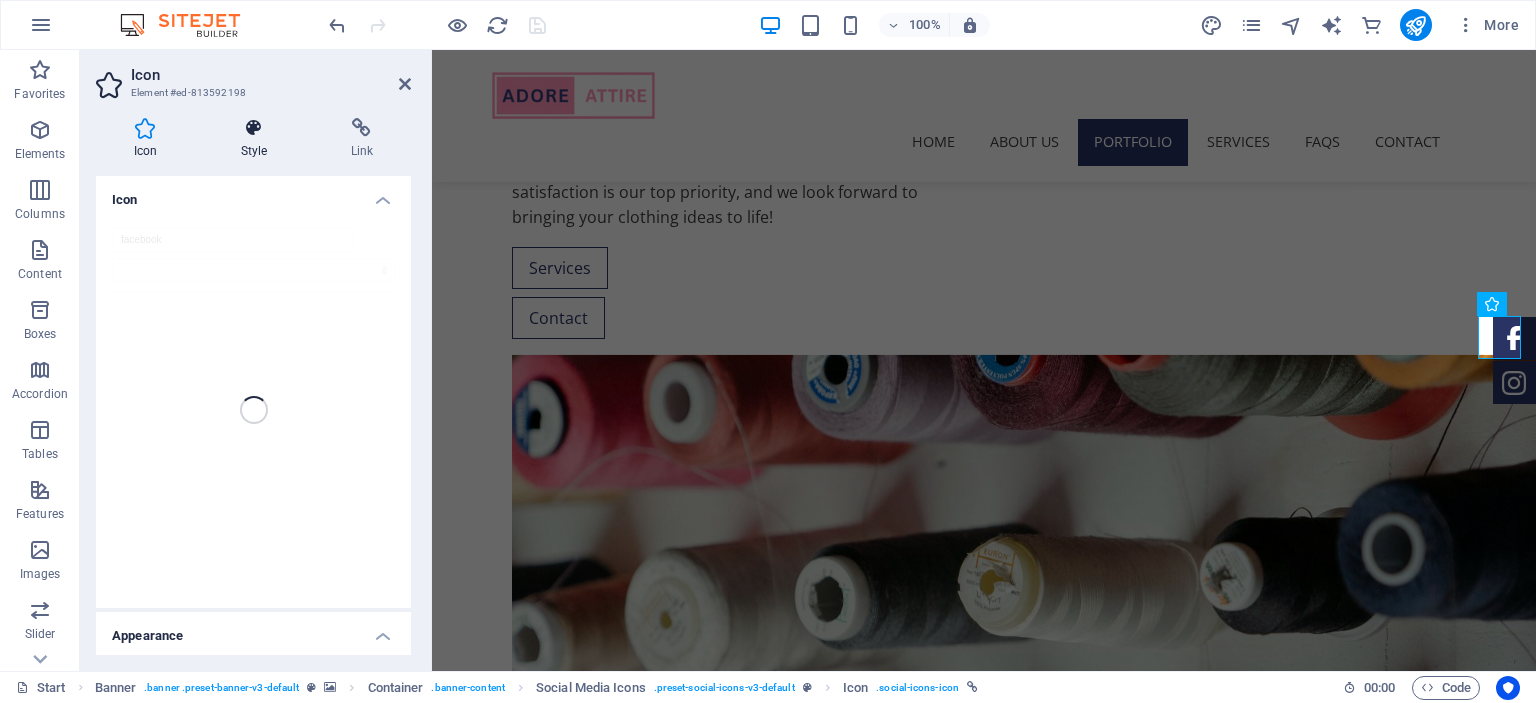 click on "Style" at bounding box center (258, 139) 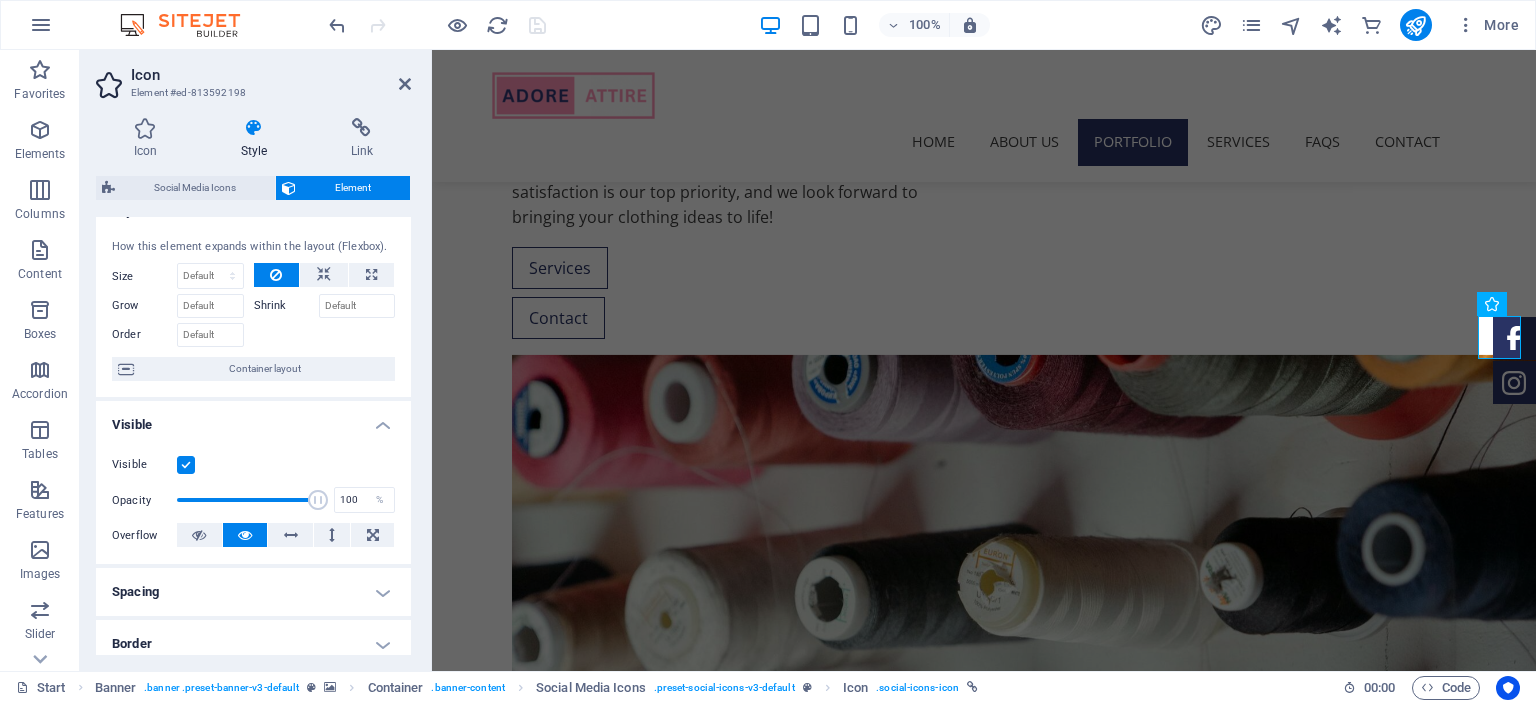 scroll, scrollTop: 0, scrollLeft: 0, axis: both 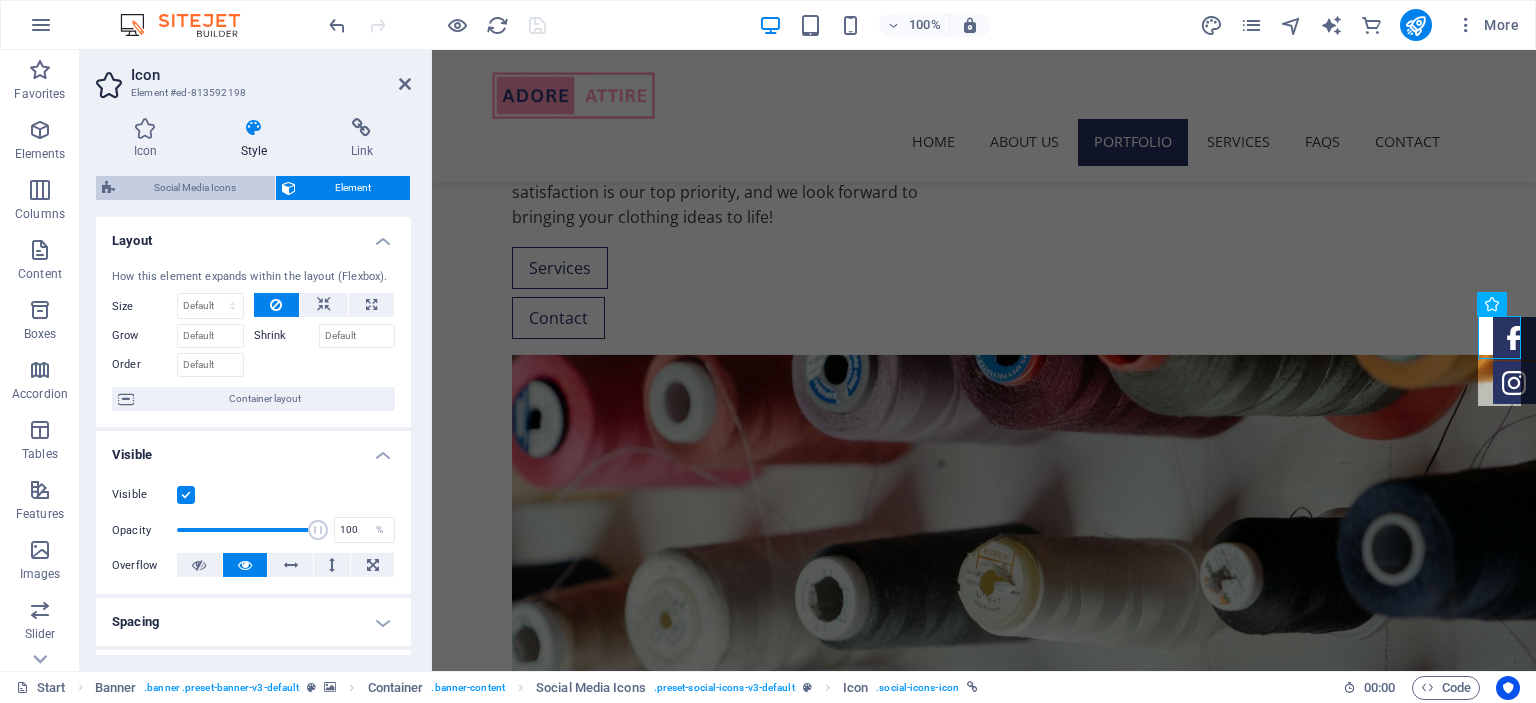 click on "Social Media Icons" at bounding box center [195, 188] 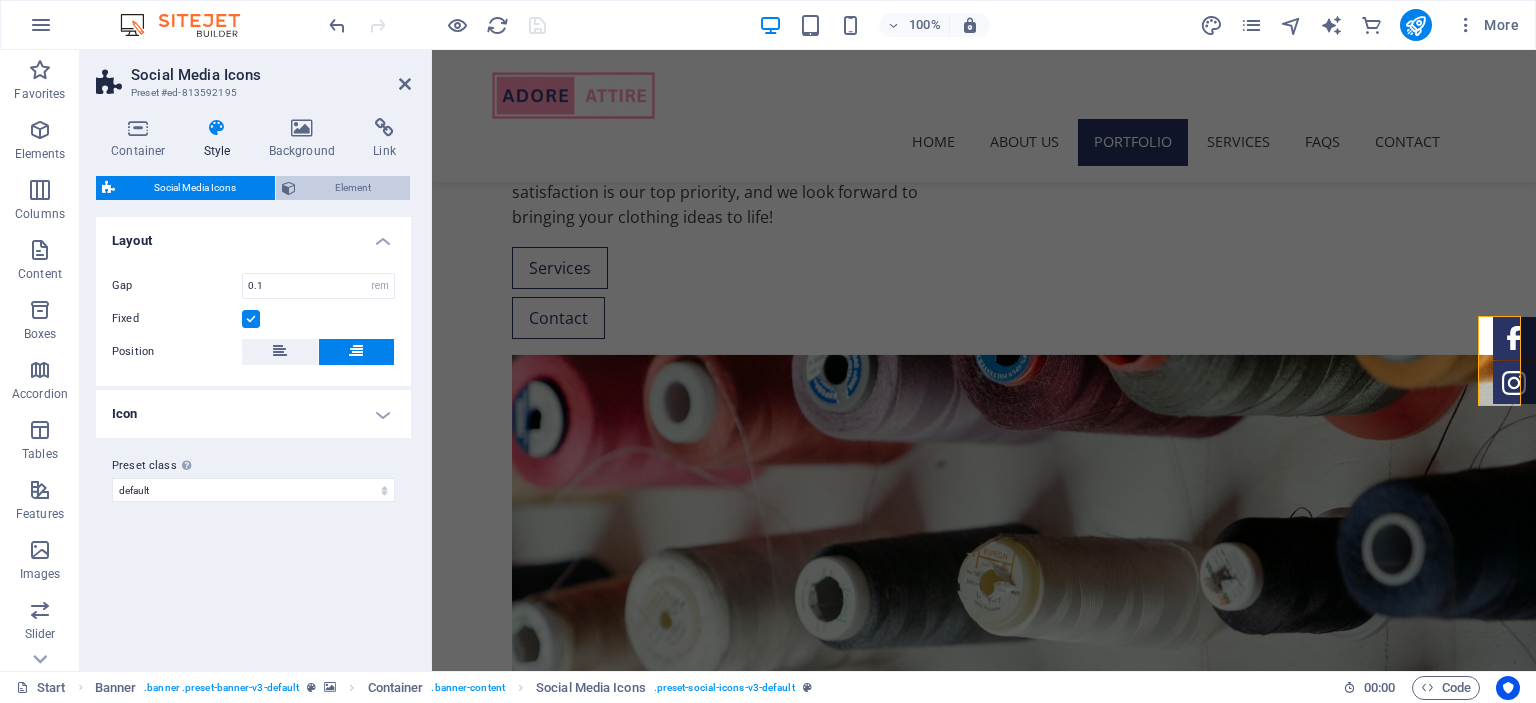 click on "Element" at bounding box center [353, 188] 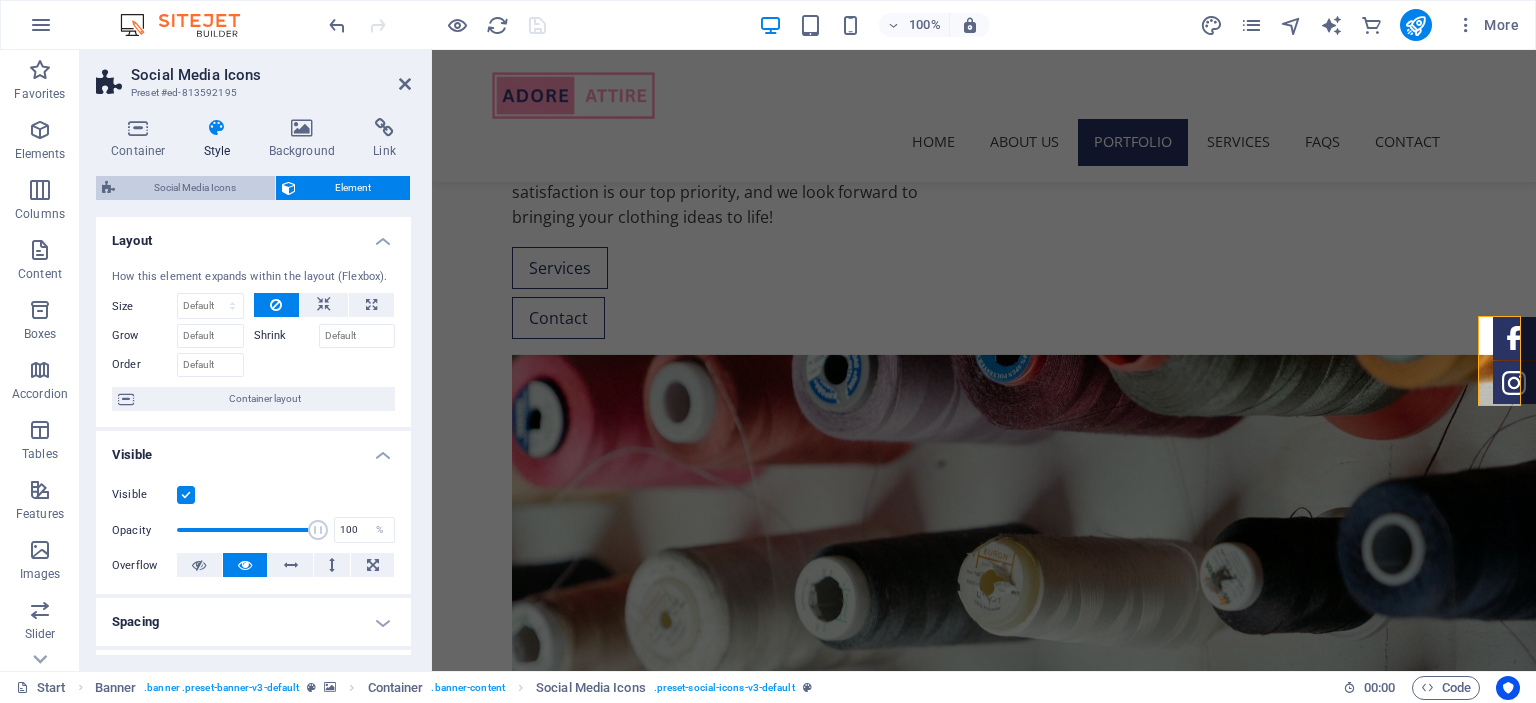 click on "Social Media Icons" at bounding box center (195, 188) 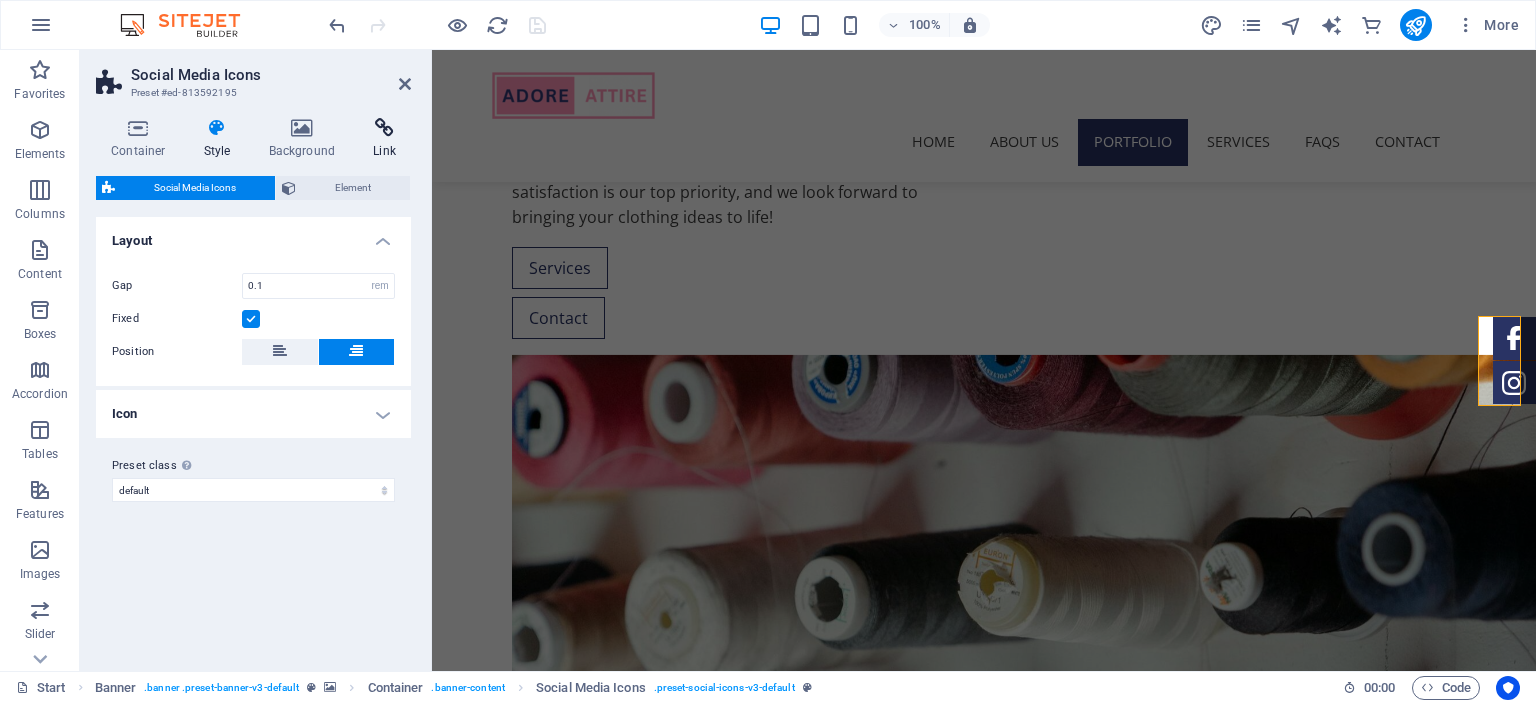 click at bounding box center [384, 128] 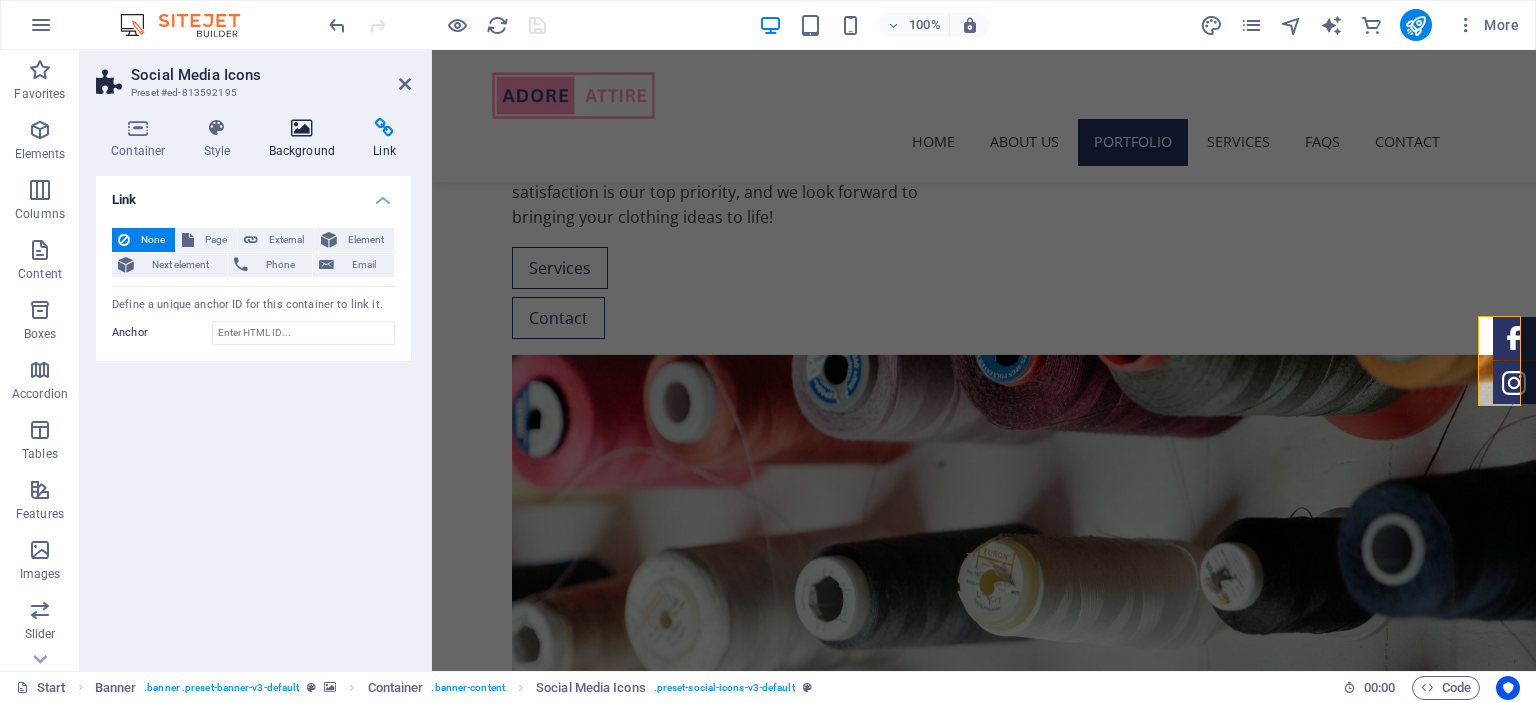 click at bounding box center (302, 128) 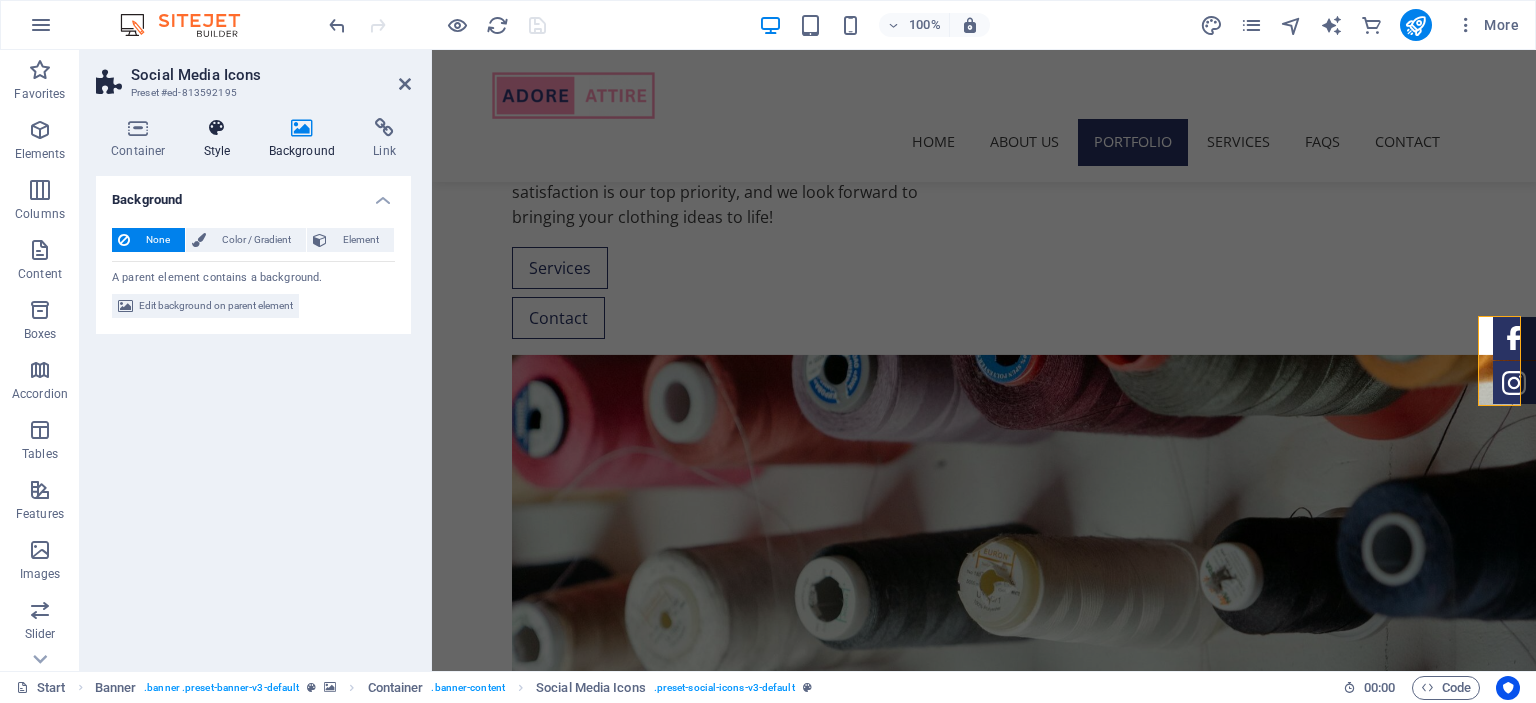click on "Style" at bounding box center (221, 139) 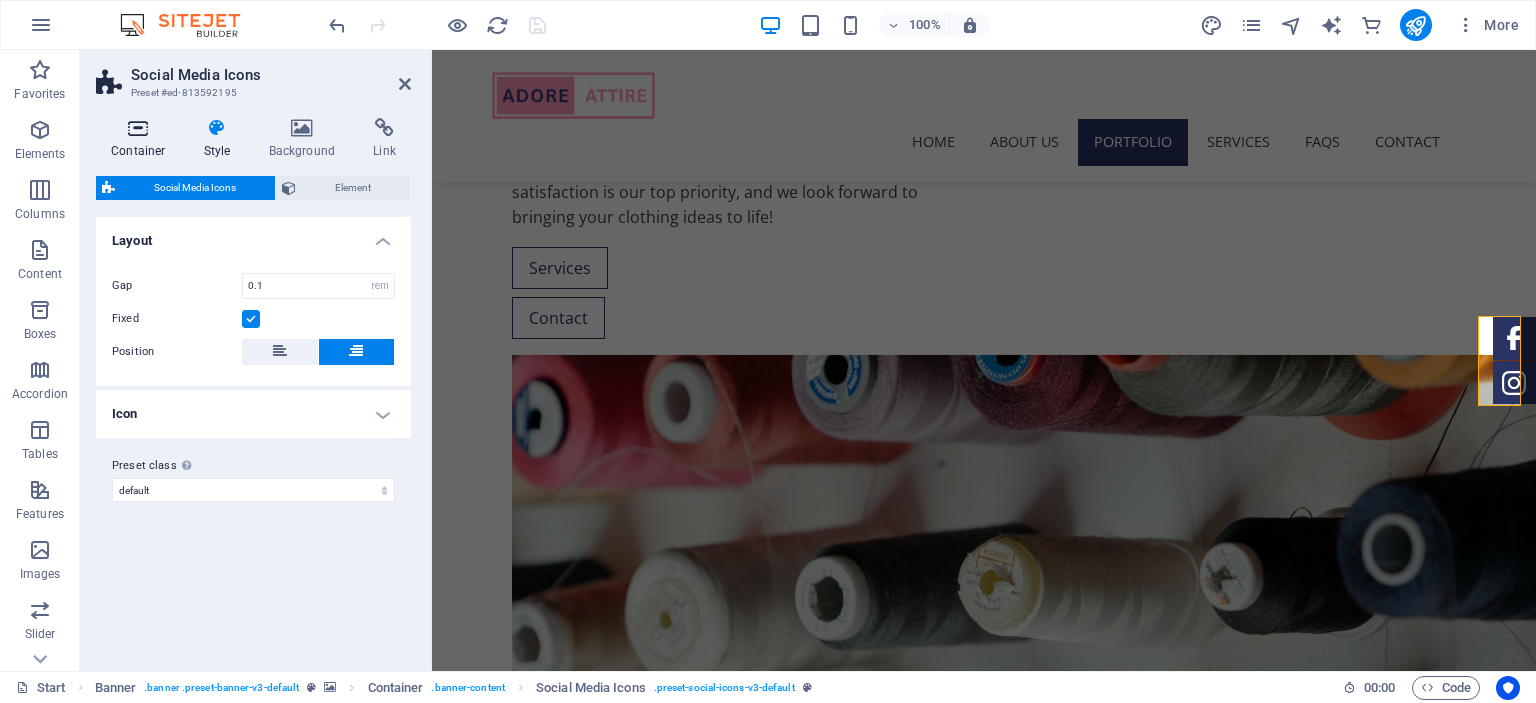 click at bounding box center [138, 128] 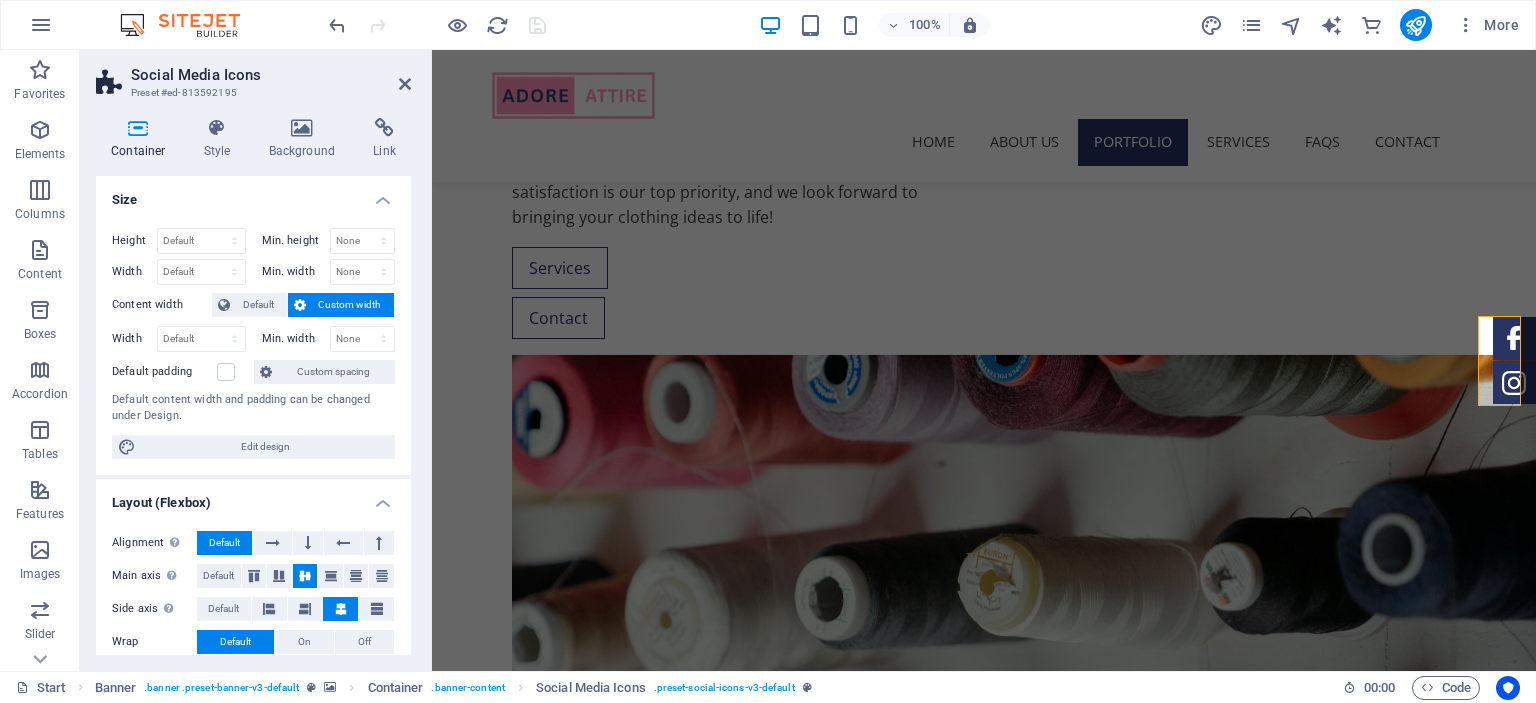 click on "Social Media Icons Preset #ed-813592195
Container Style Background Link Size Height Default px rem % vh vw Min. height None px rem % vh vw Width Default px rem % em vh vw Min. width None px rem % vh vw Content width Default Custom width Width Default px rem % em vh vw Min. width None px rem % vh vw Default padding Custom spacing Default content width and padding can be changed under Design. Edit design Layout (Flexbox) Alignment Determines the flex direction. Default Main axis Determine how elements should behave along the main axis inside this container (justify content). Default Side axis Control the vertical direction of the element inside of the container (align items). Default Wrap Default On Off Fill Controls the distances and direction of elements on the y-axis across several lines (align content). Default Accessibility ARIA helps assistive technologies (like screen readers) to understand the role, state, and behavior of web elements Role None Alert Article Banner Comment Complementary" at bounding box center [256, 360] 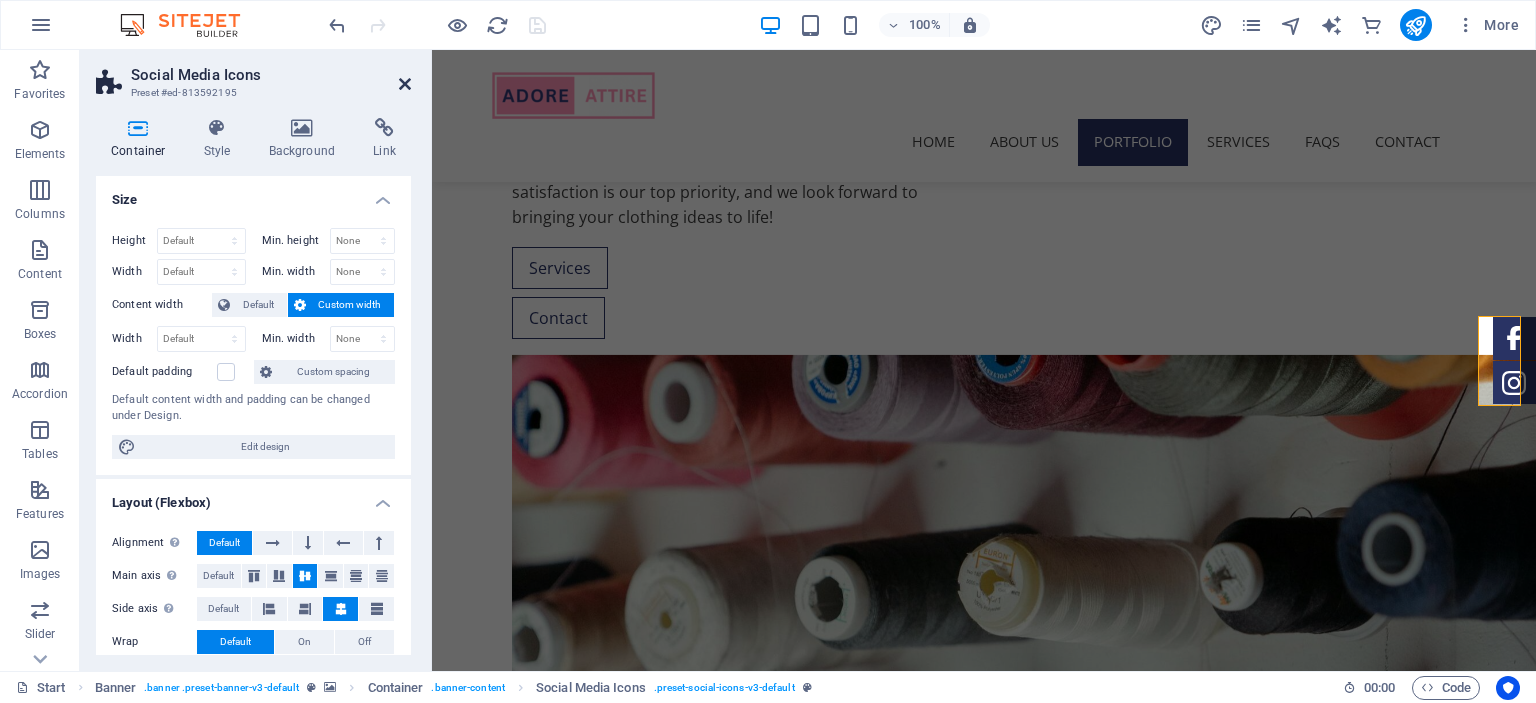 click at bounding box center [405, 84] 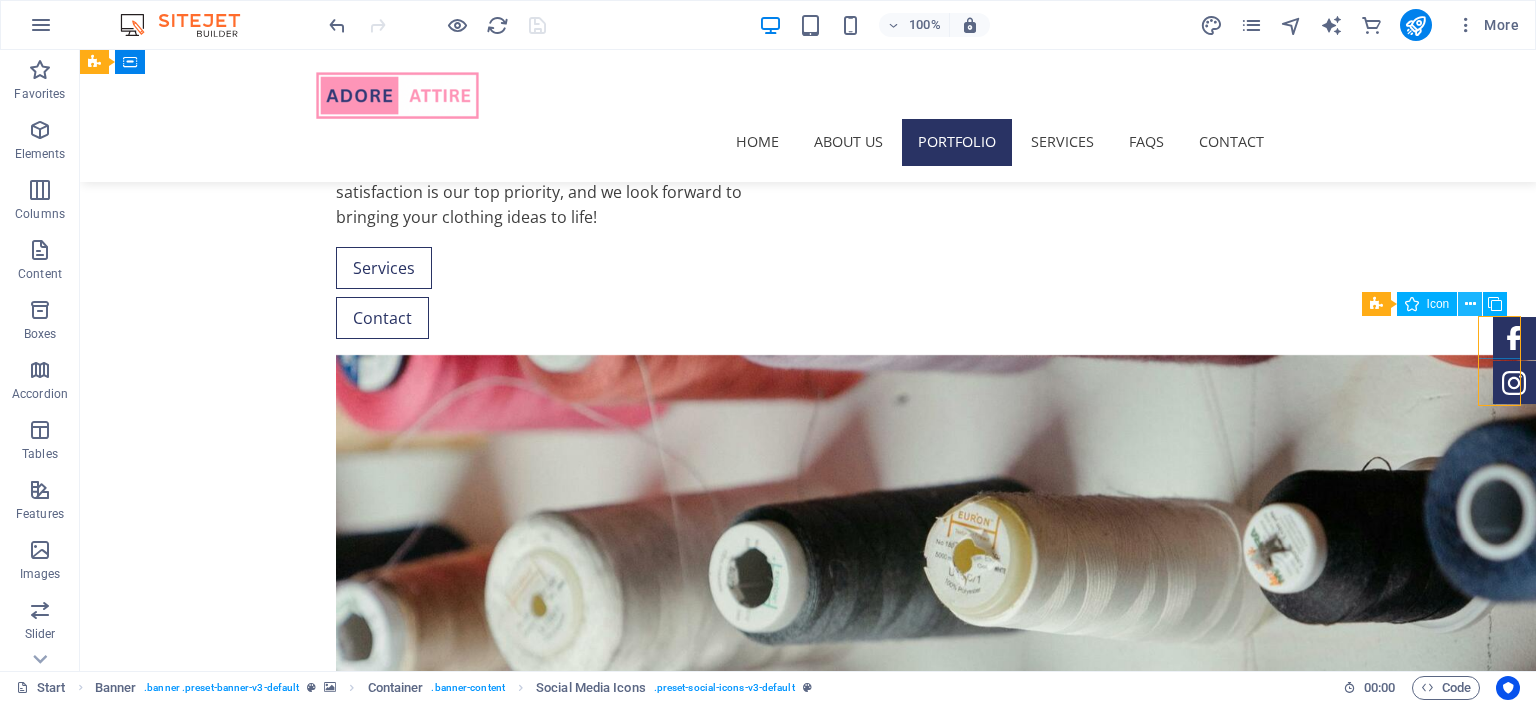 click at bounding box center [1470, 304] 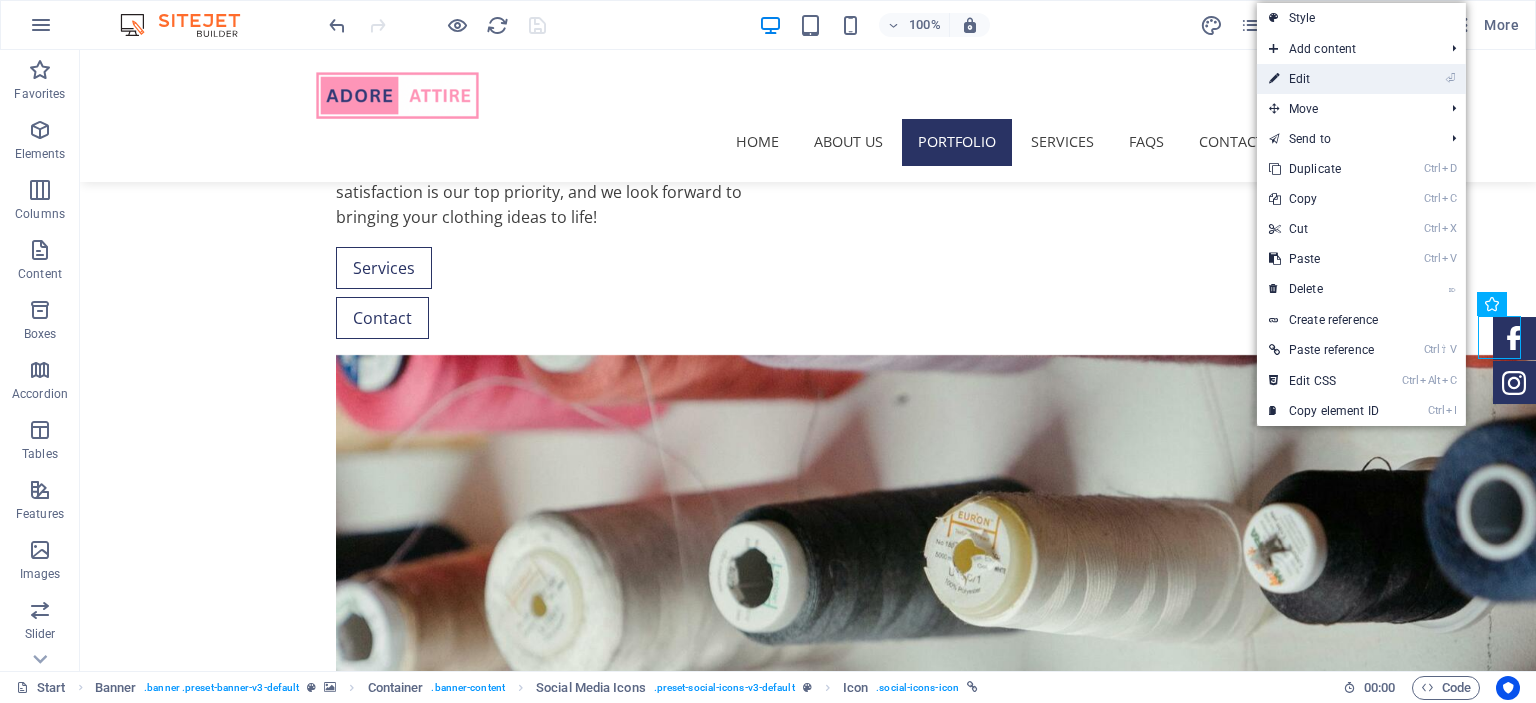 click on "⏎  Edit" at bounding box center [1324, 79] 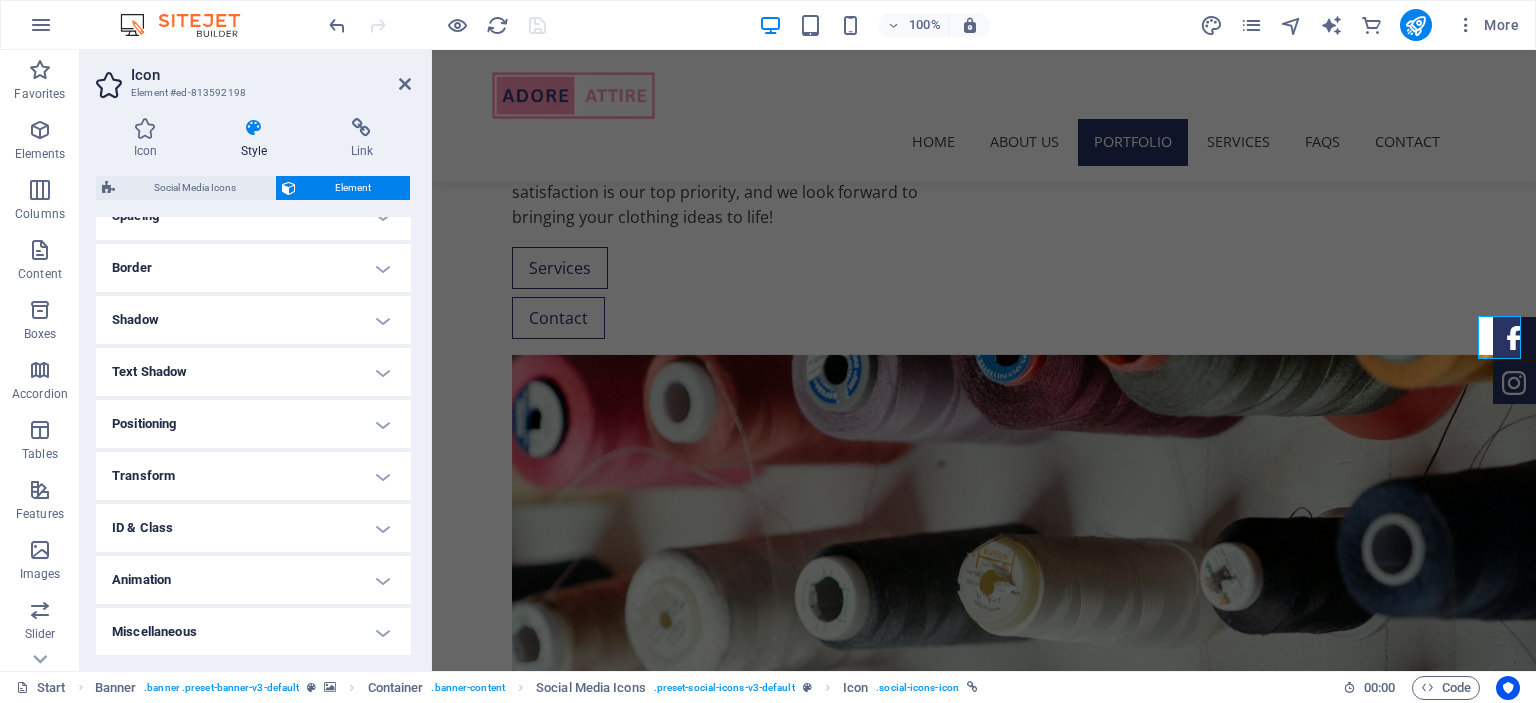 scroll, scrollTop: 0, scrollLeft: 0, axis: both 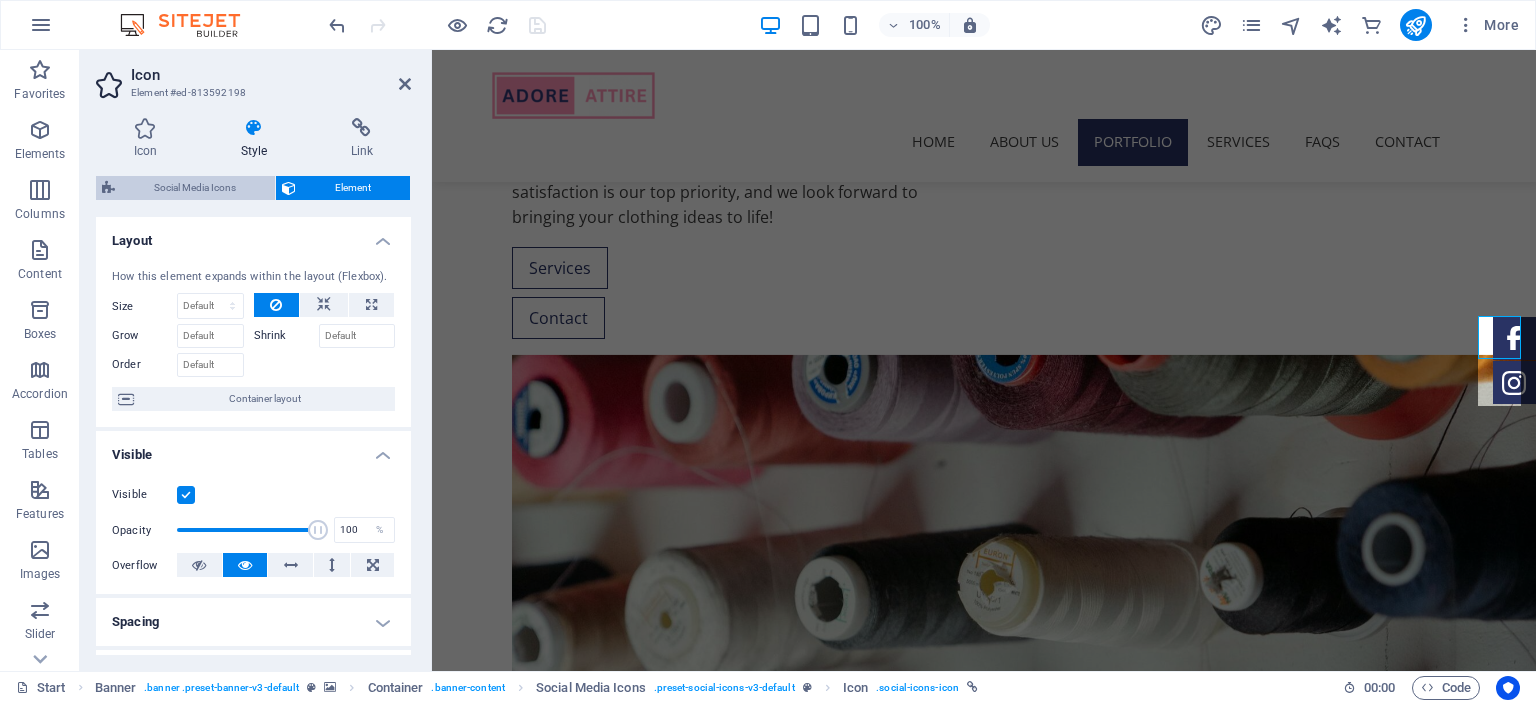 click on "Social Media Icons" at bounding box center [195, 188] 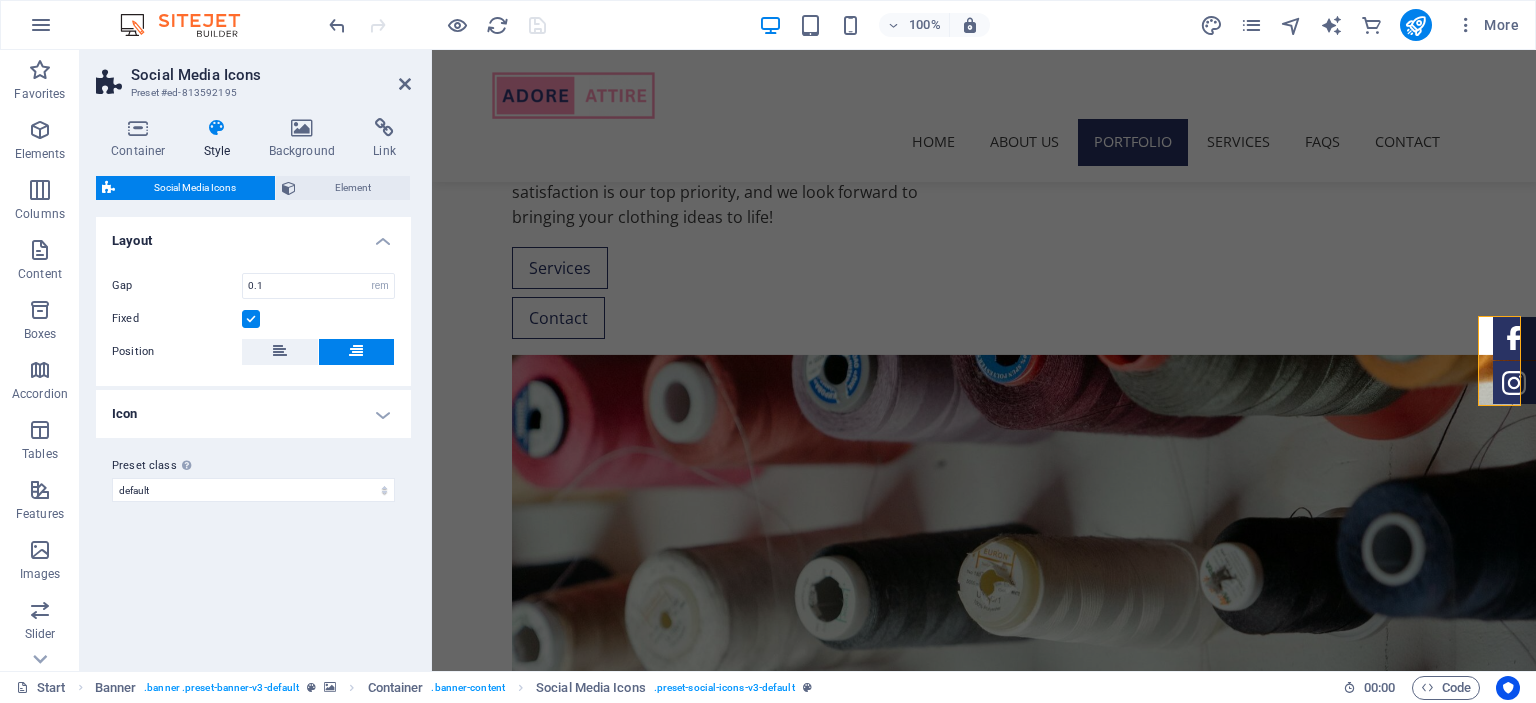 click on "Icon" at bounding box center (253, 414) 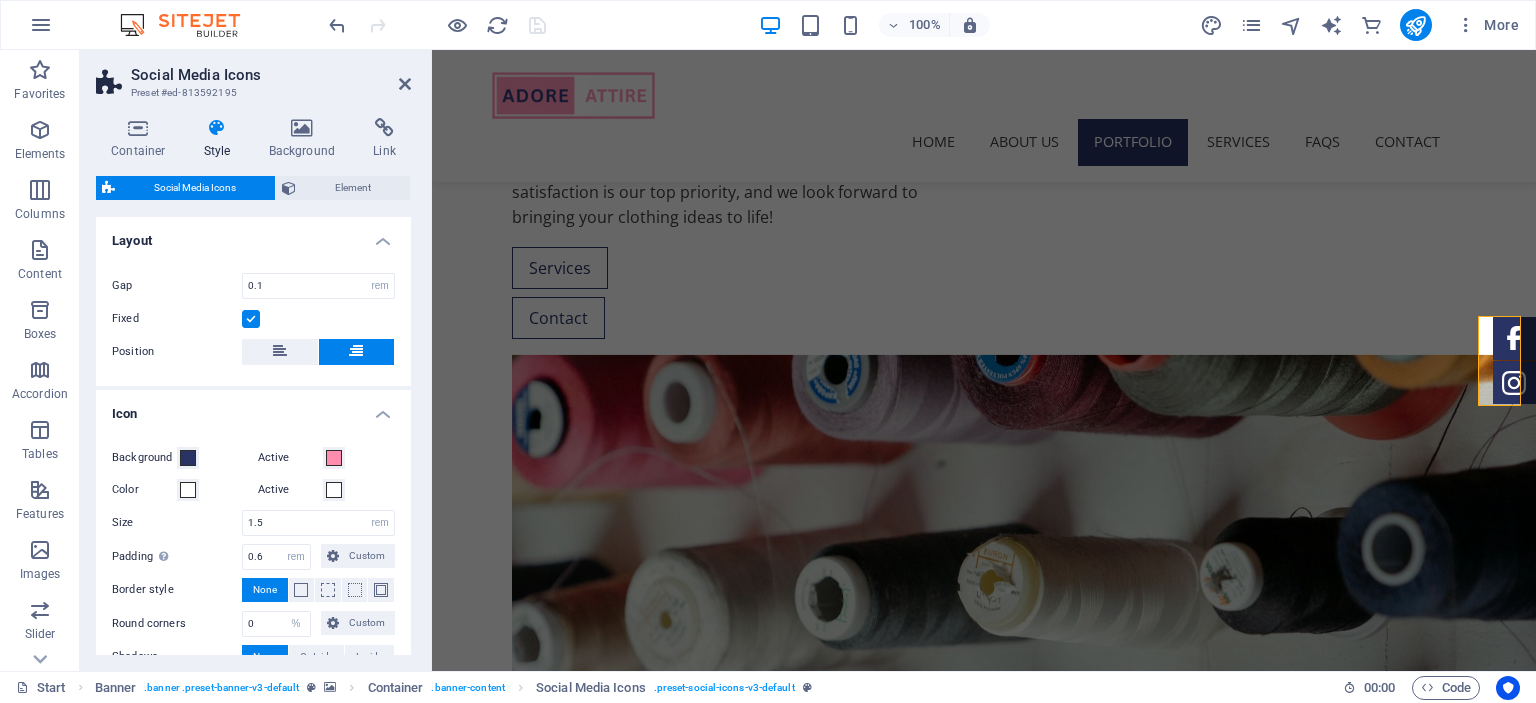 click on "Icon" at bounding box center [253, 408] 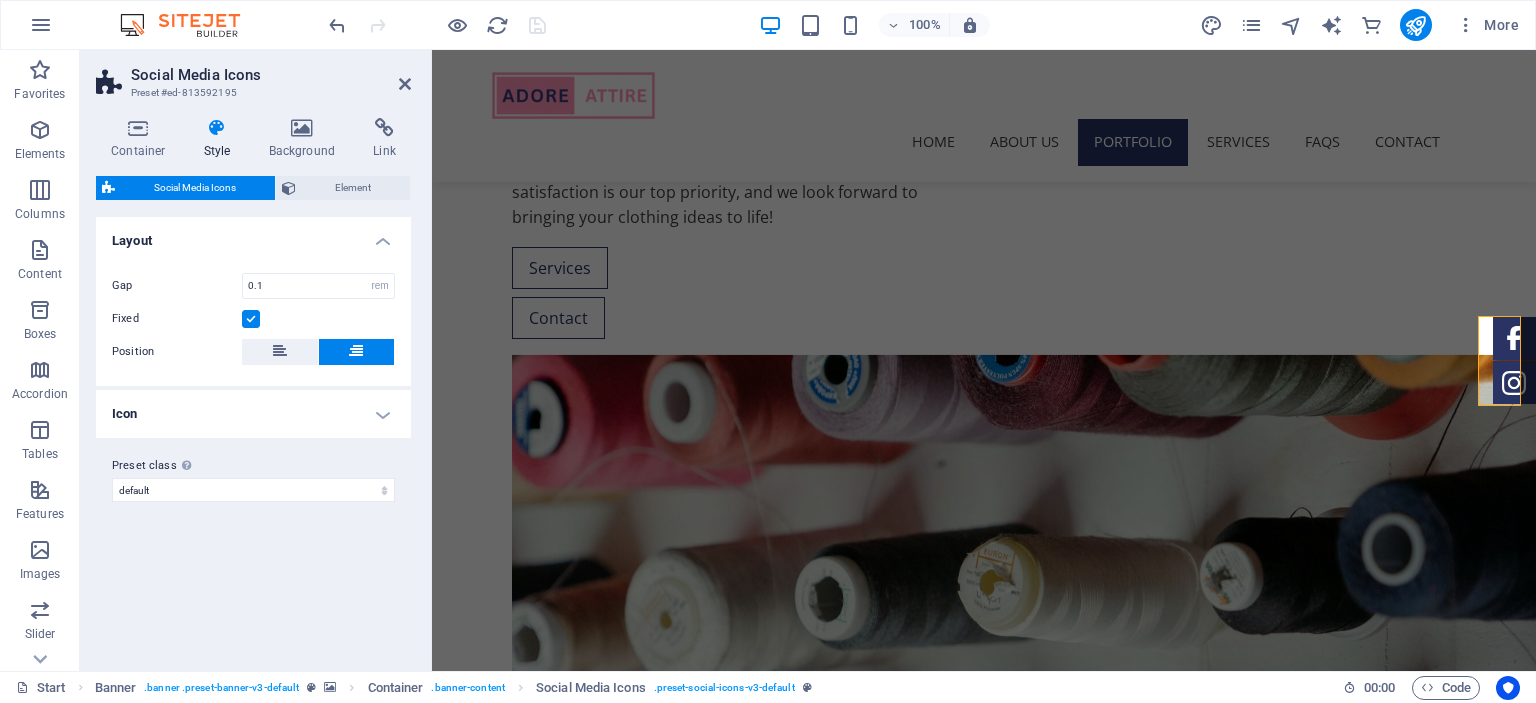 click on "Icon" at bounding box center (253, 414) 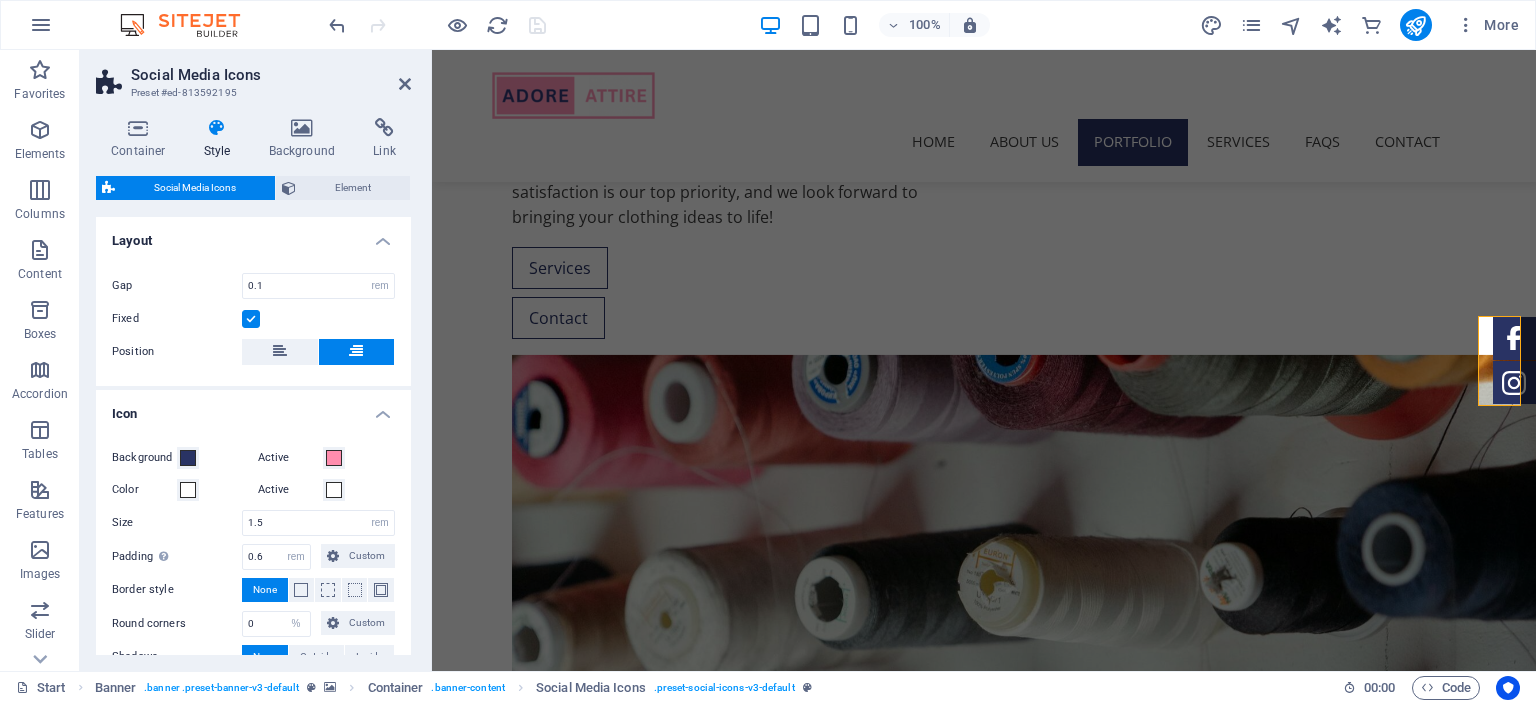 scroll, scrollTop: 112, scrollLeft: 0, axis: vertical 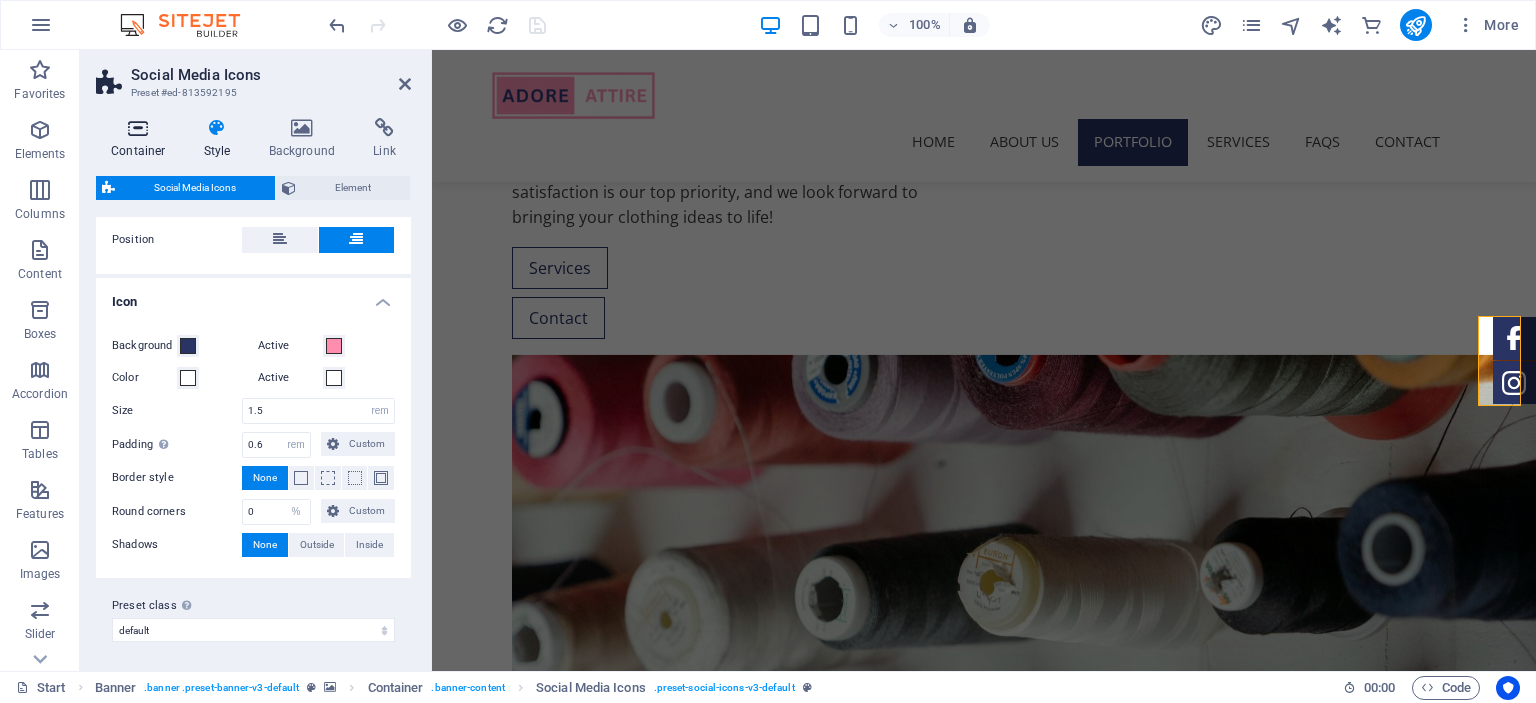click on "Container" at bounding box center (142, 139) 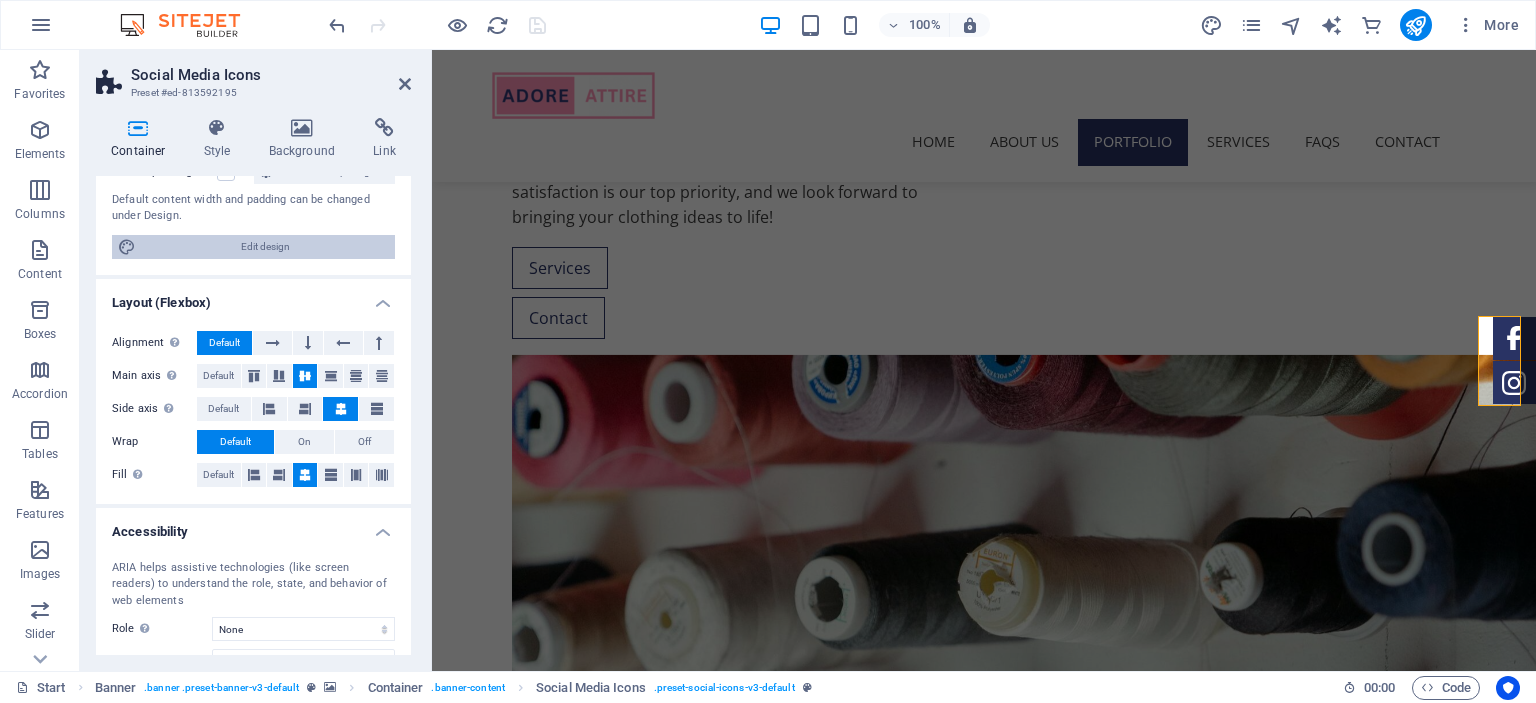 scroll, scrollTop: 328, scrollLeft: 0, axis: vertical 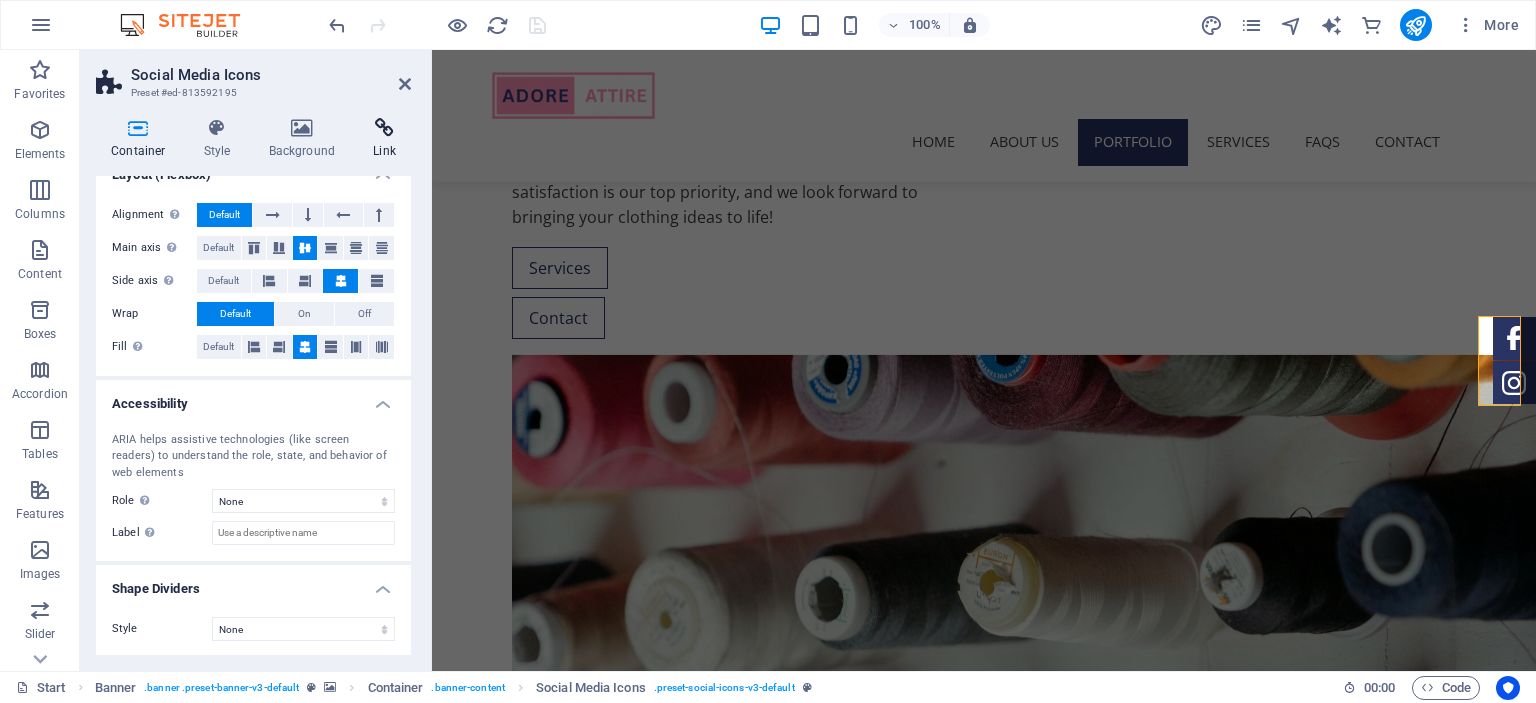 click at bounding box center (384, 128) 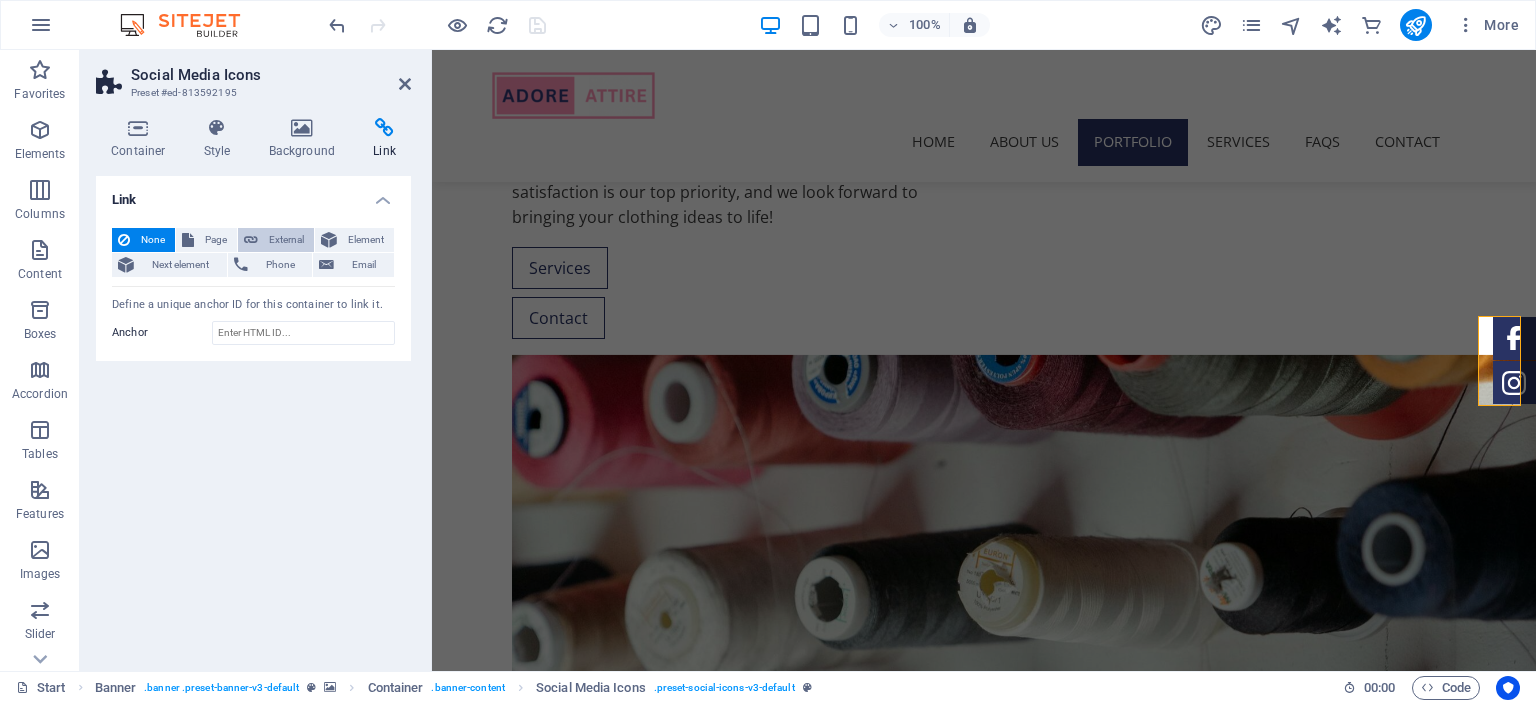 click on "External" at bounding box center [286, 240] 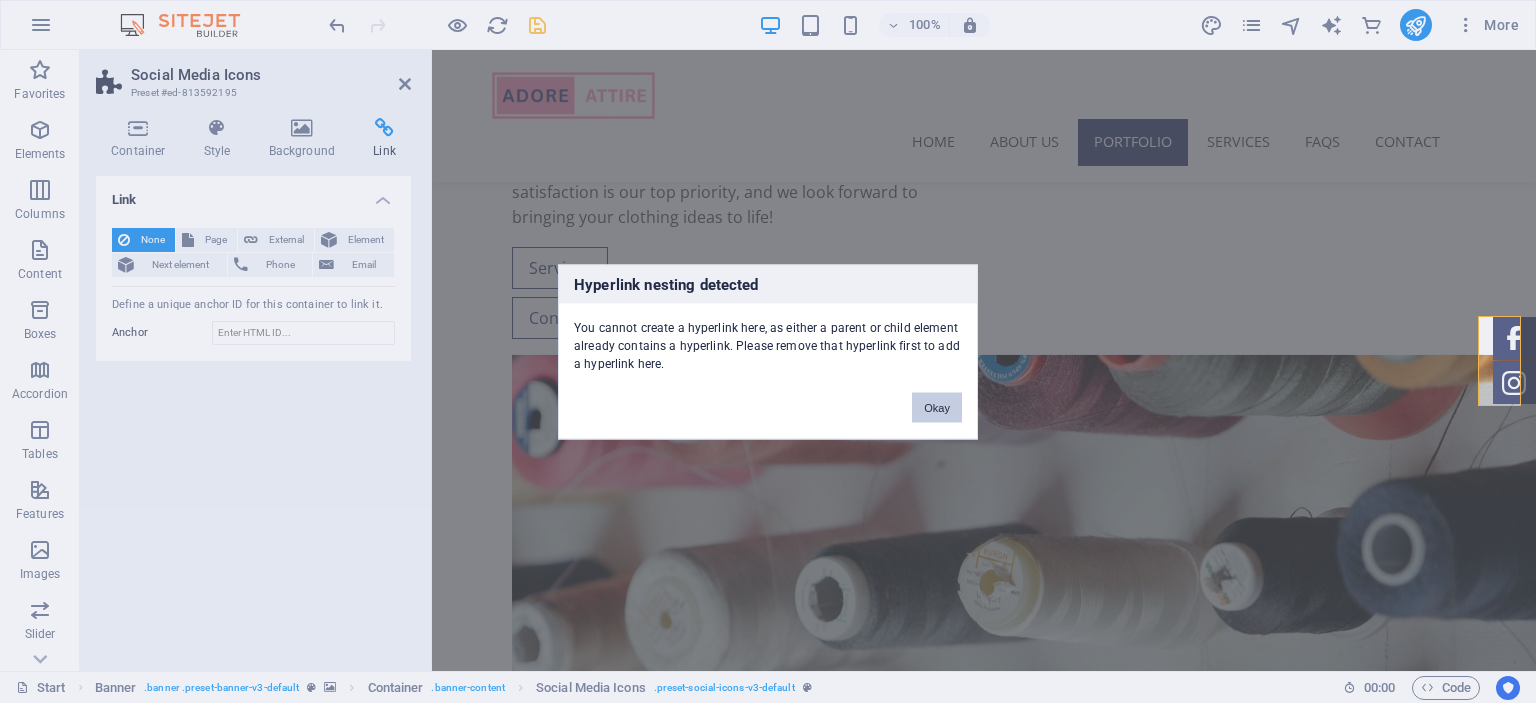 click on "Okay" at bounding box center (937, 407) 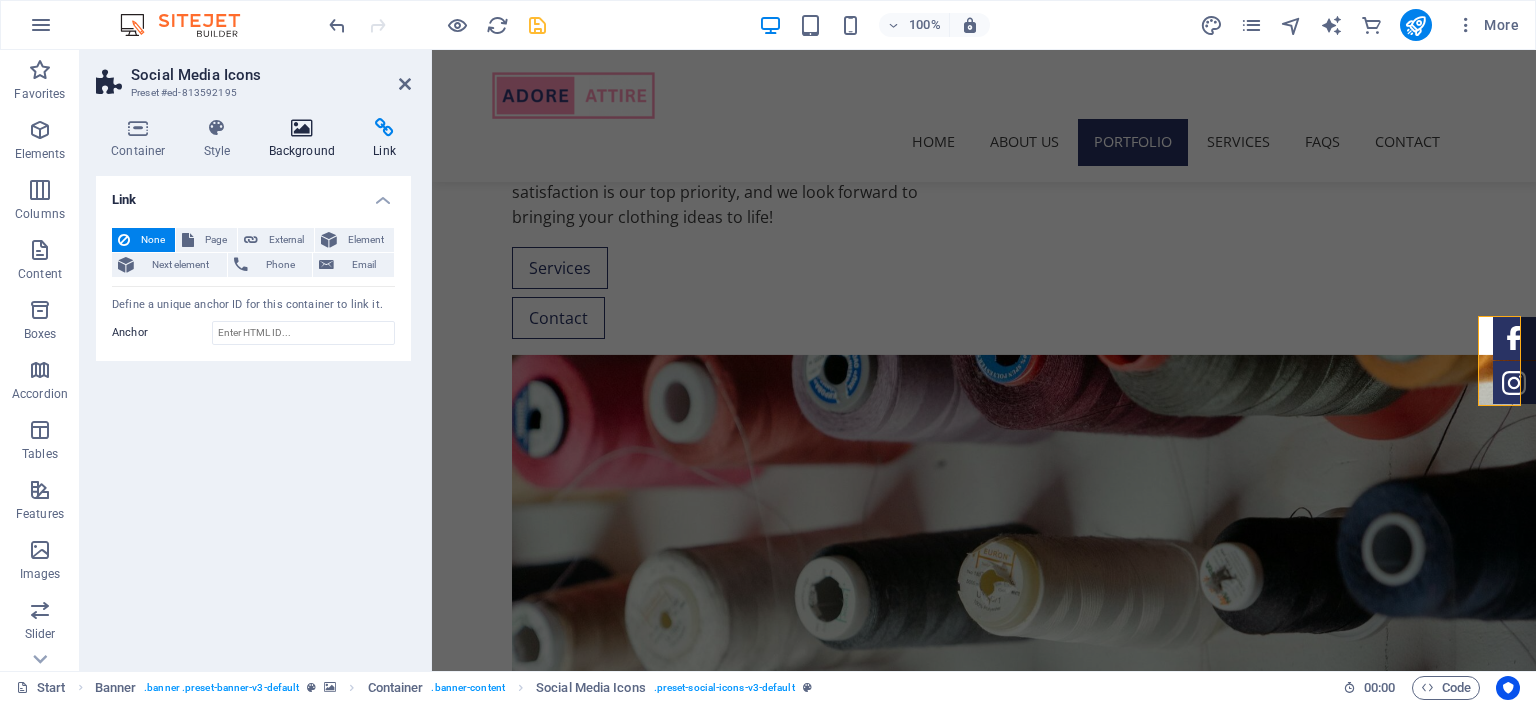 click on "Background" at bounding box center (306, 139) 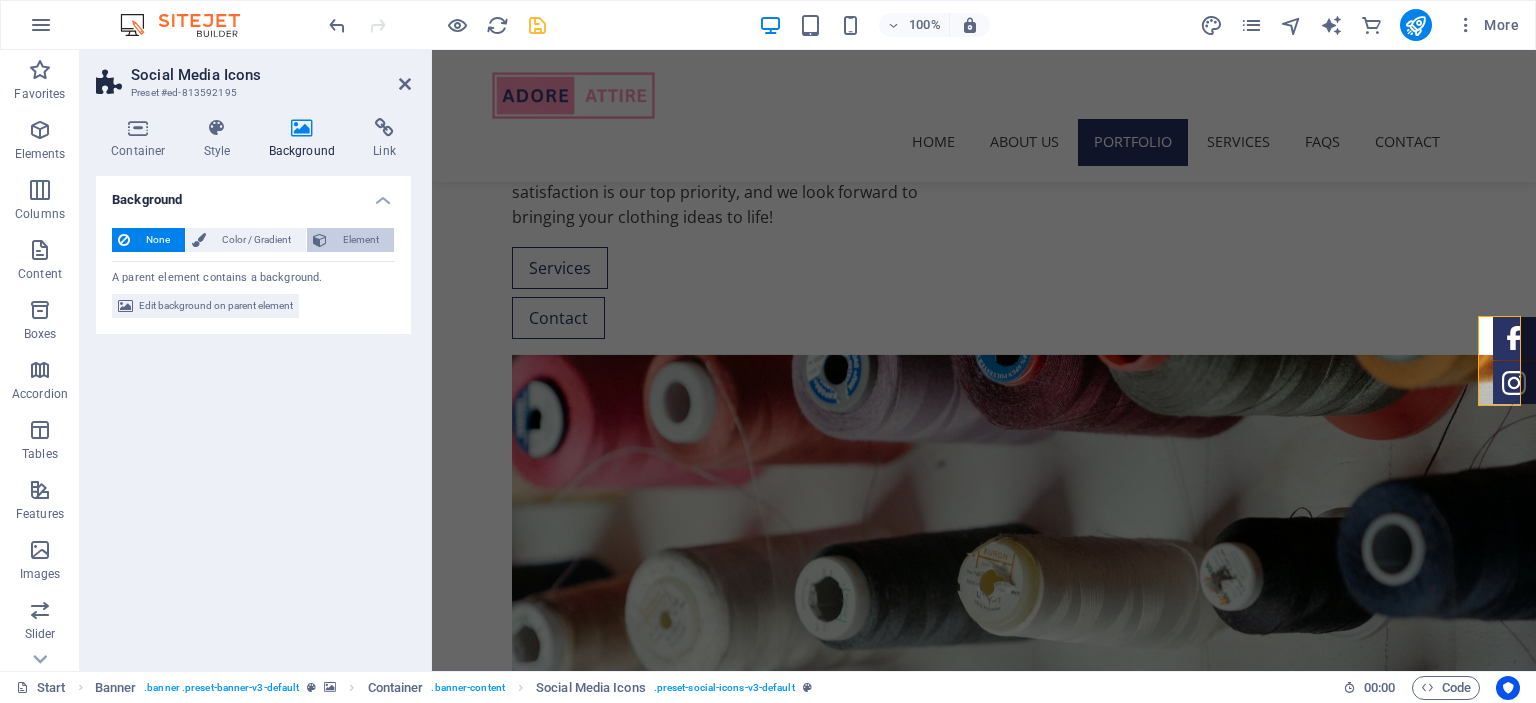 click on "Element" at bounding box center (360, 240) 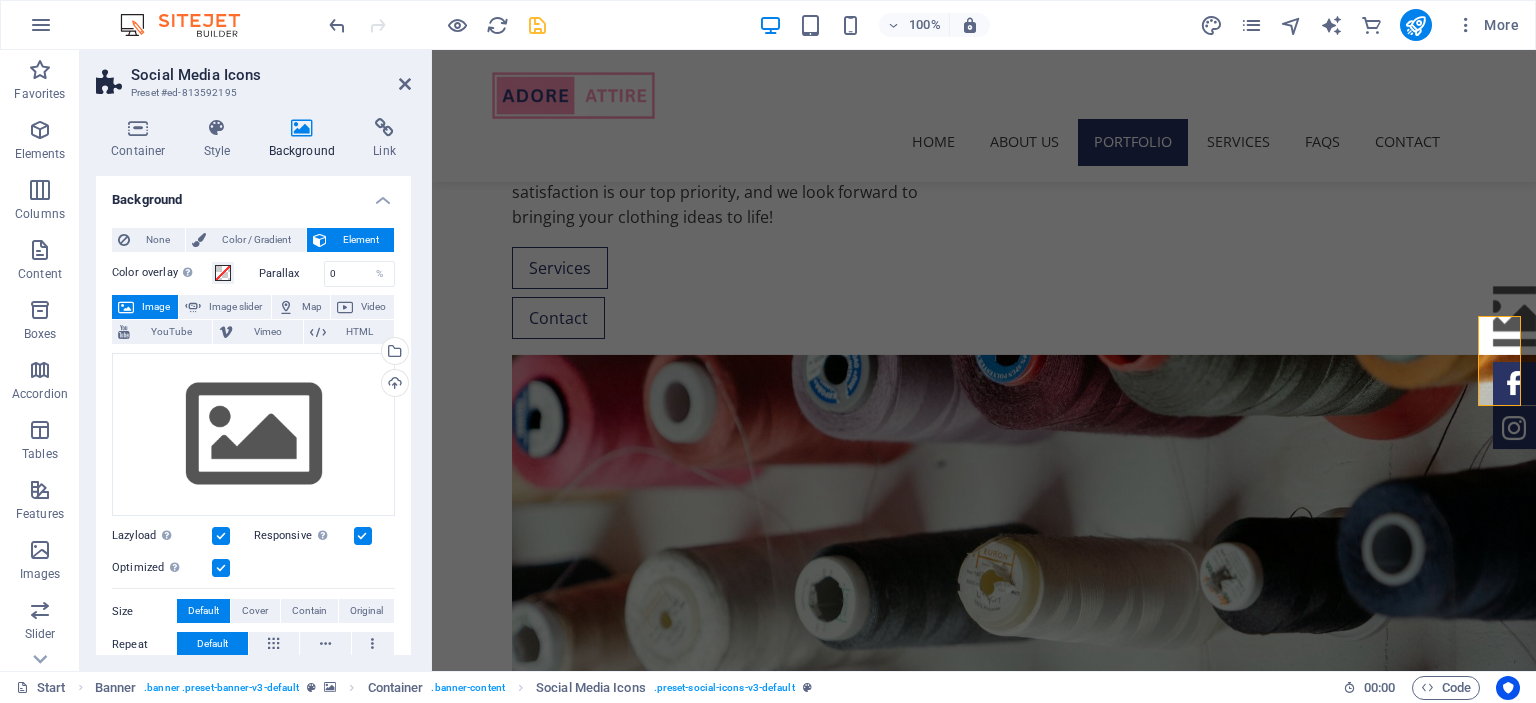 scroll, scrollTop: 0, scrollLeft: 0, axis: both 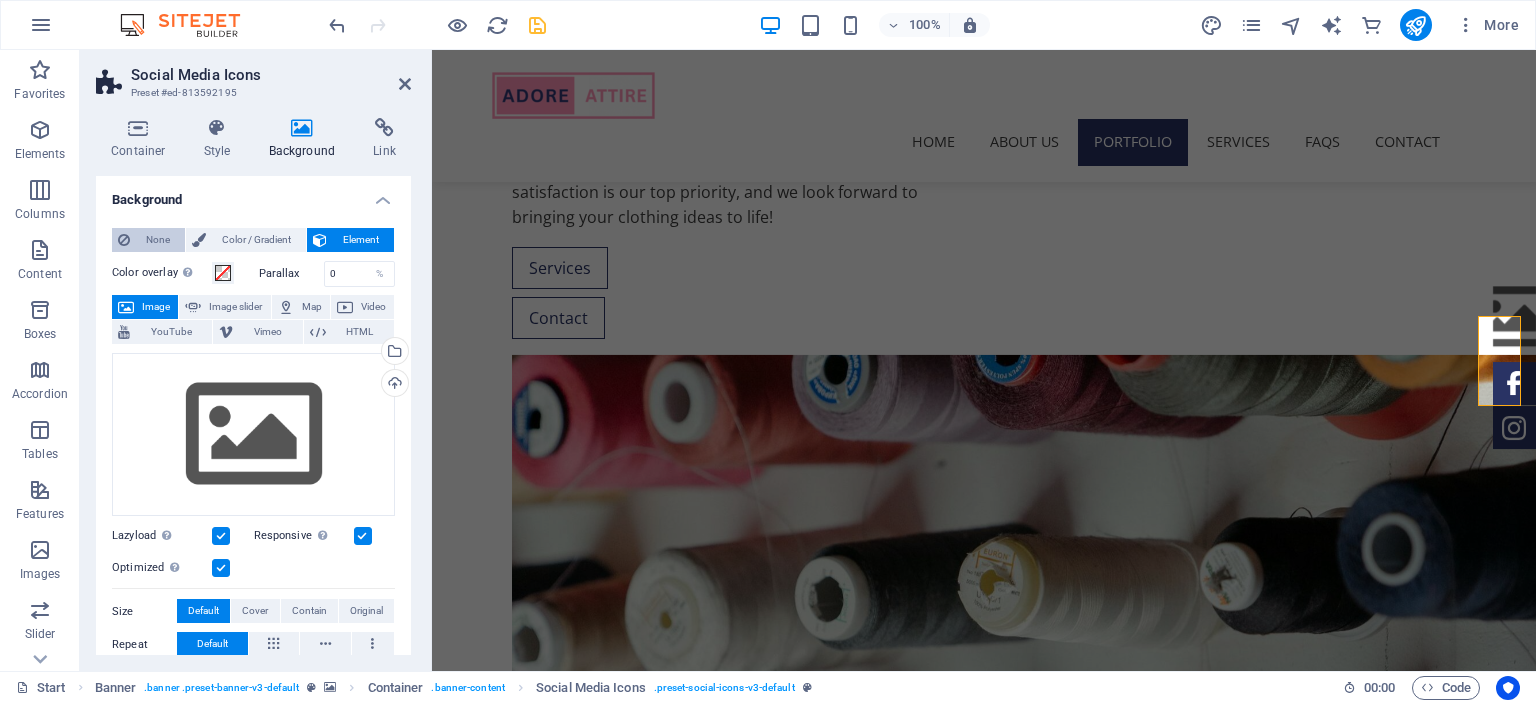 click on "None" at bounding box center (157, 240) 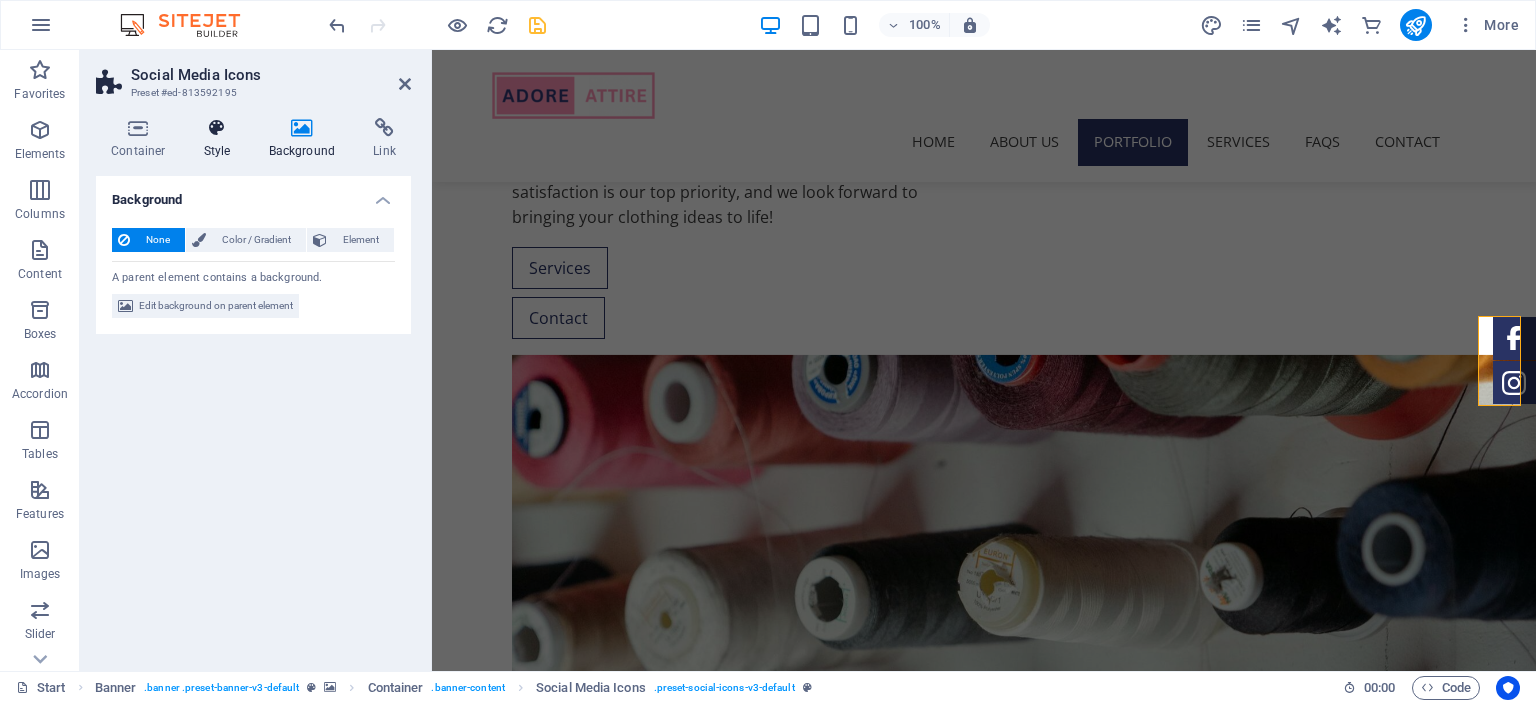 click on "Style" at bounding box center (221, 139) 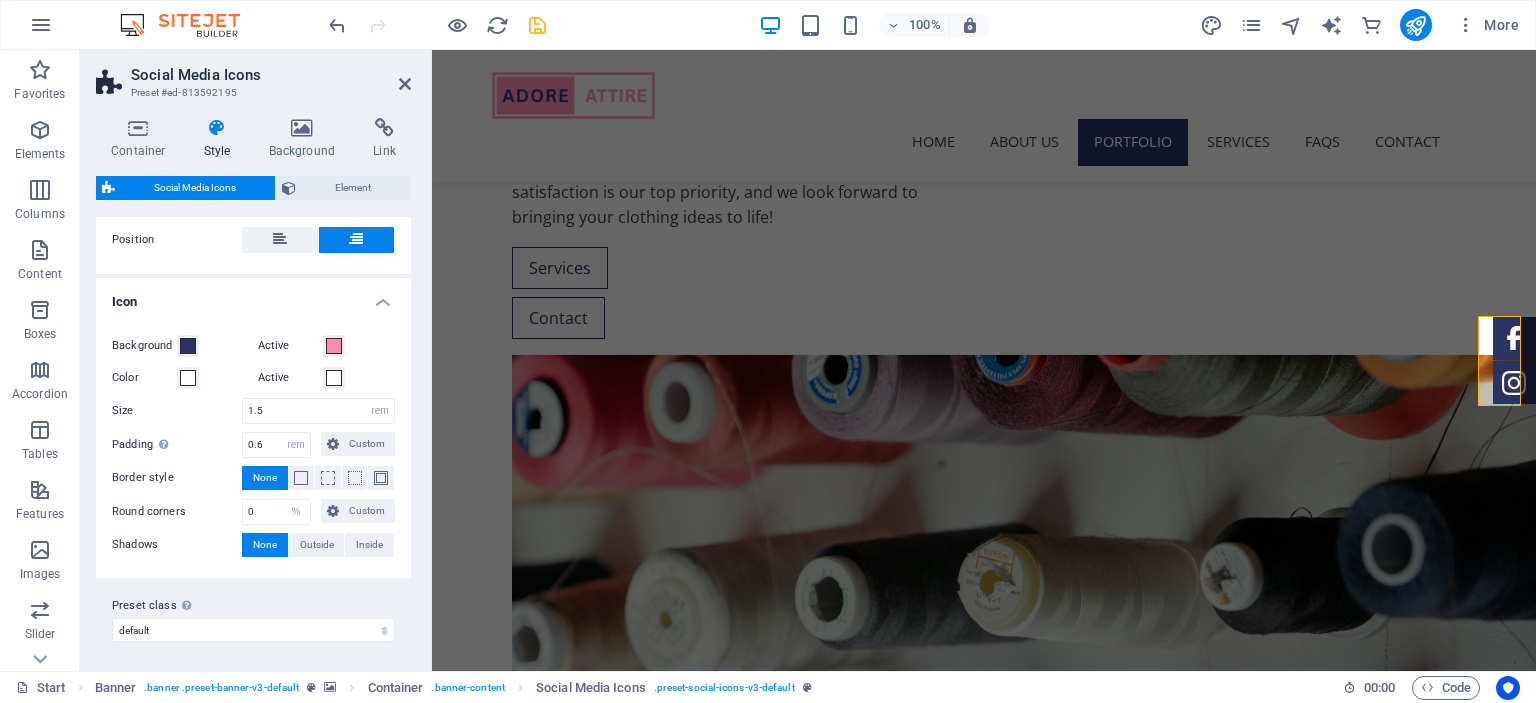 click on "Position" at bounding box center (177, 240) 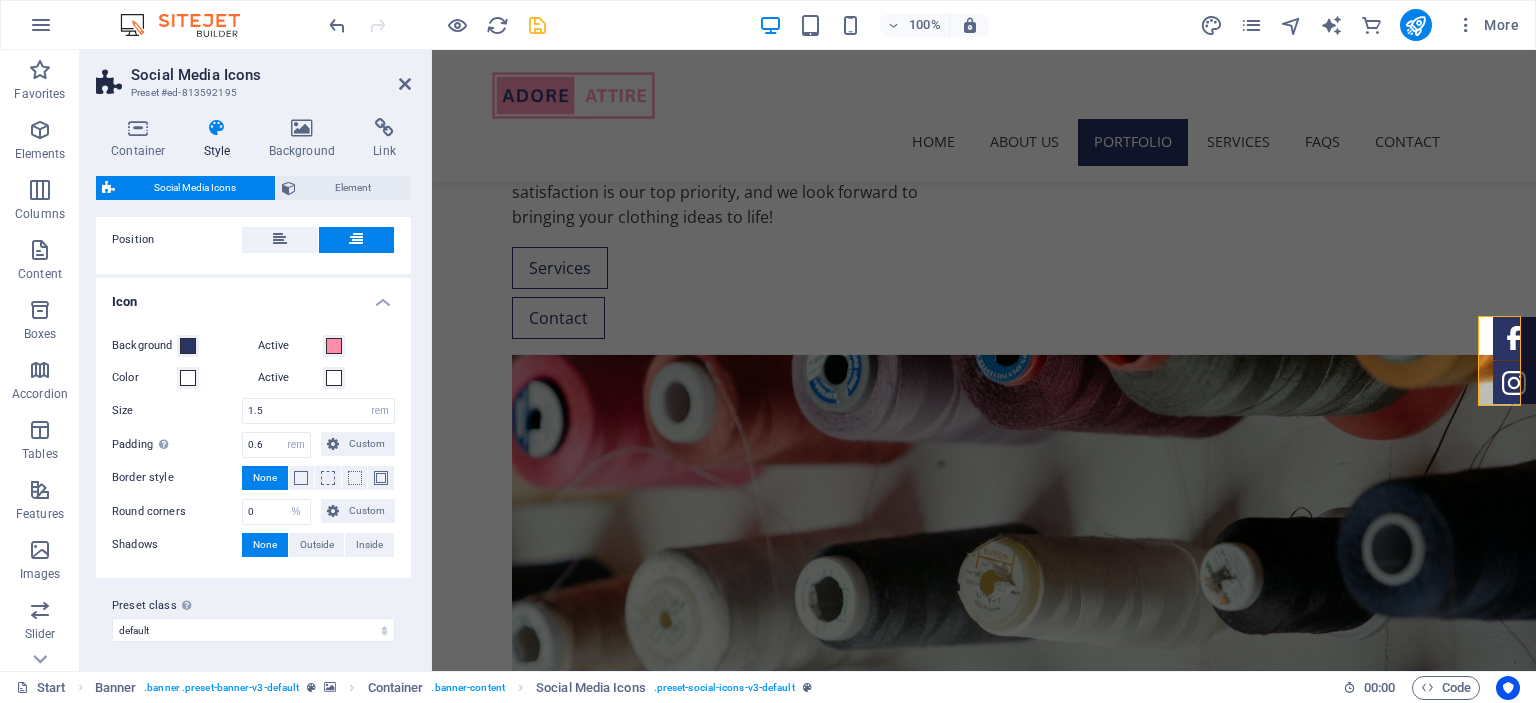 click on "Icon" at bounding box center (253, 296) 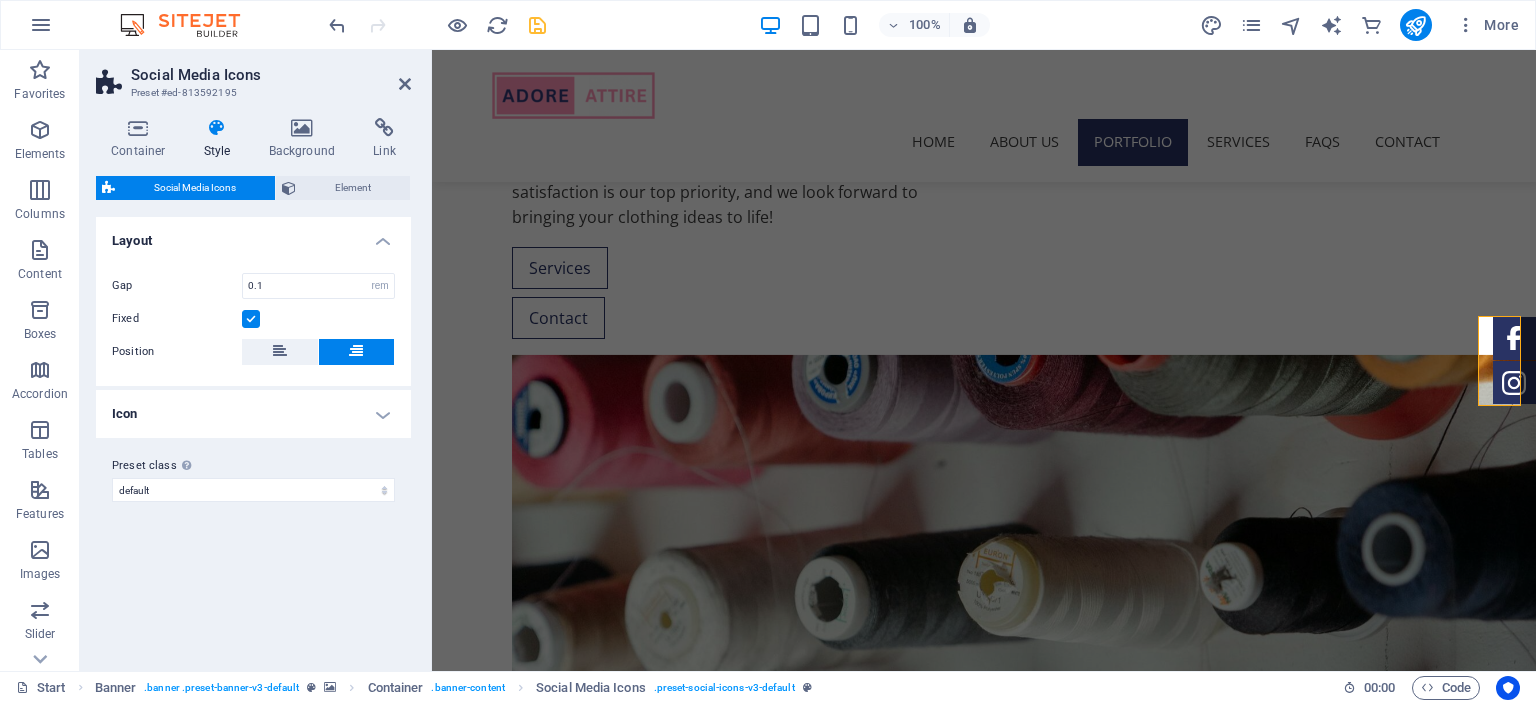 click on "Layout" at bounding box center [253, 235] 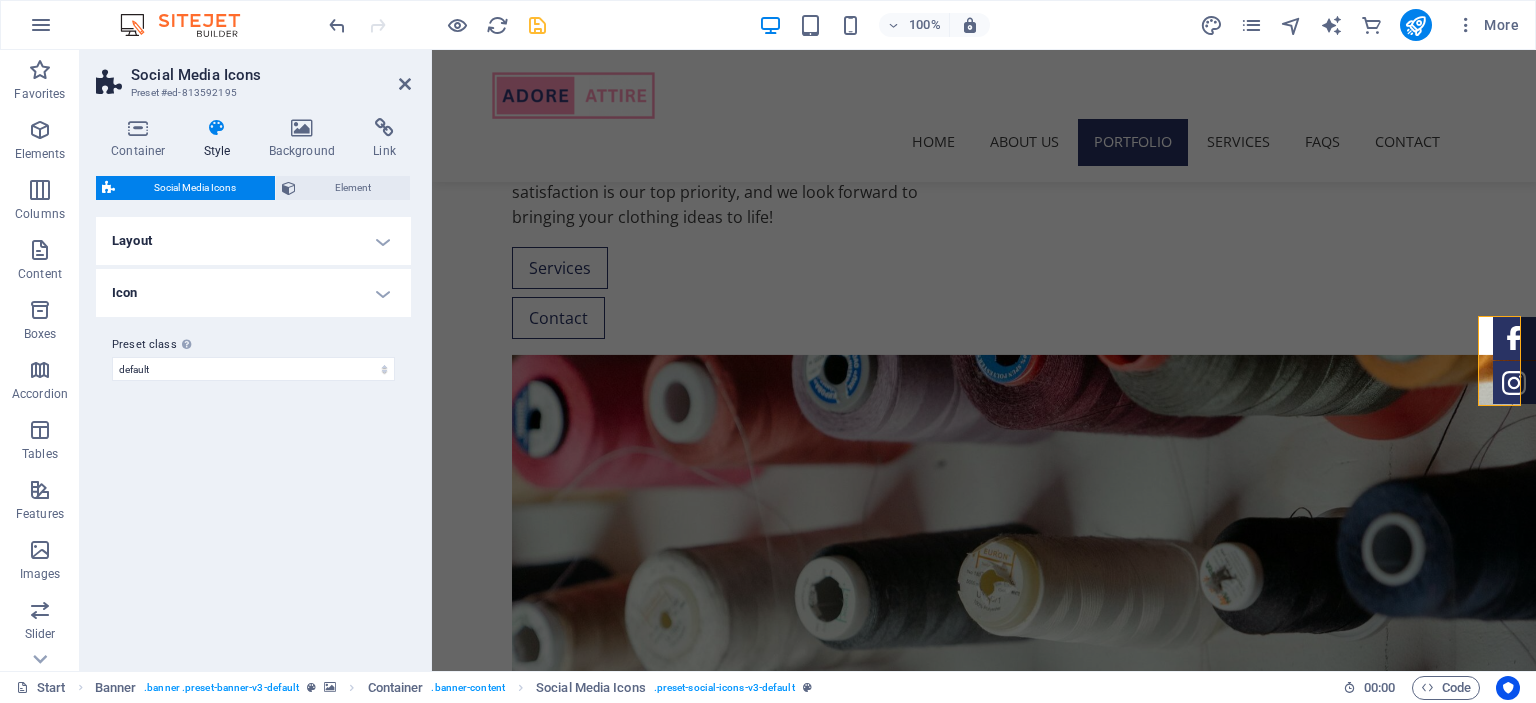 click on "Container Style Background Link Size Height Default px rem % vh vw Min. height None px rem % vh vw Width Default px rem % em vh vw Min. width None px rem % vh vw Content width Default Custom width Width Default px rem % em vh vw Min. width None px rem % vh vw Default padding Custom spacing Default content width and padding can be changed under Design. Edit design Layout (Flexbox) Alignment Determines the flex direction. Default Main axis Determine how elements should behave along the main axis inside this container (justify content). Default Side axis Control the vertical direction of the element inside of the container (align items). Default Wrap Default On Off Fill Controls the distances and direction of elements on the y-axis across several lines (align content). Default Accessibility ARIA helps assistive technologies (like screen readers) to understand the role, state, and behavior of web elements Role The ARIA role defines the purpose of an element.  None Alert Article Banner Comment Fan" at bounding box center (253, 386) 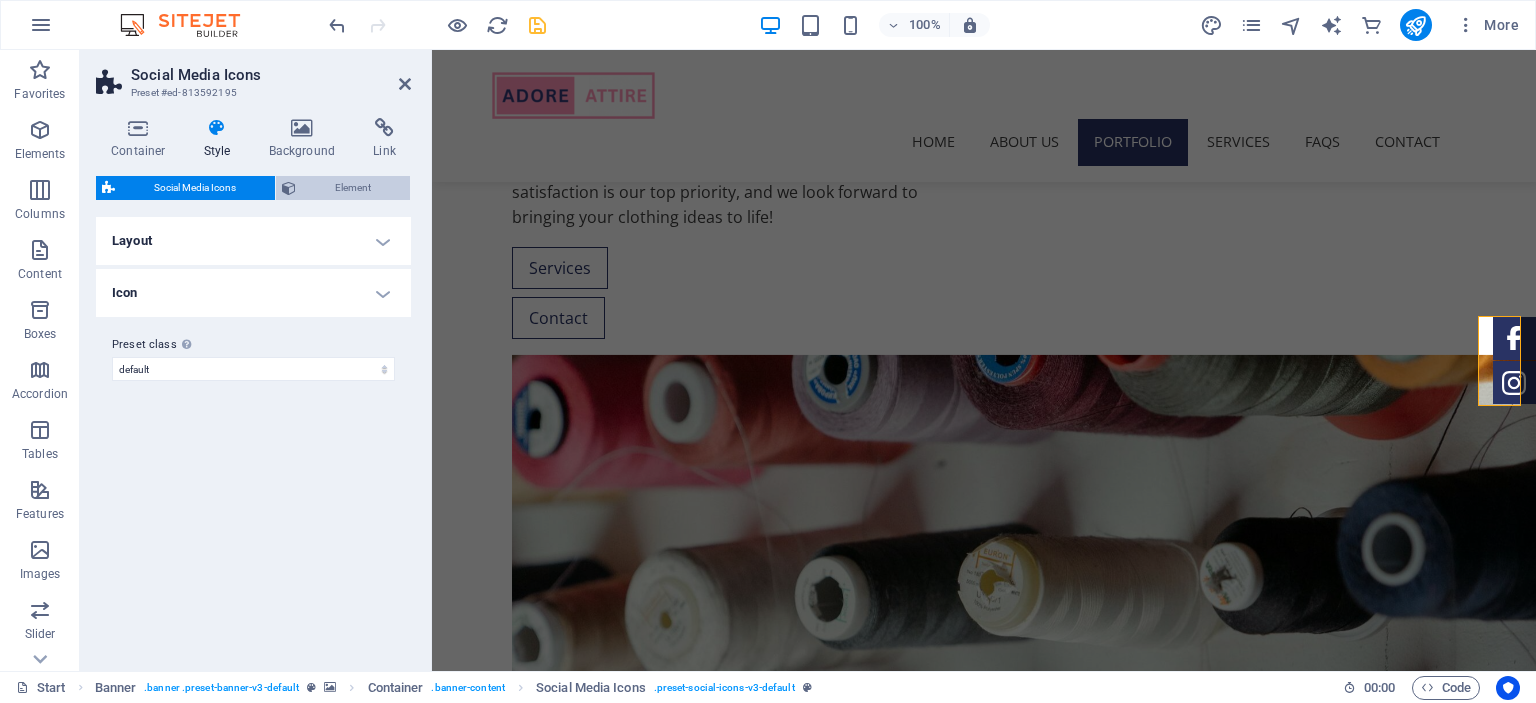 click at bounding box center (289, 188) 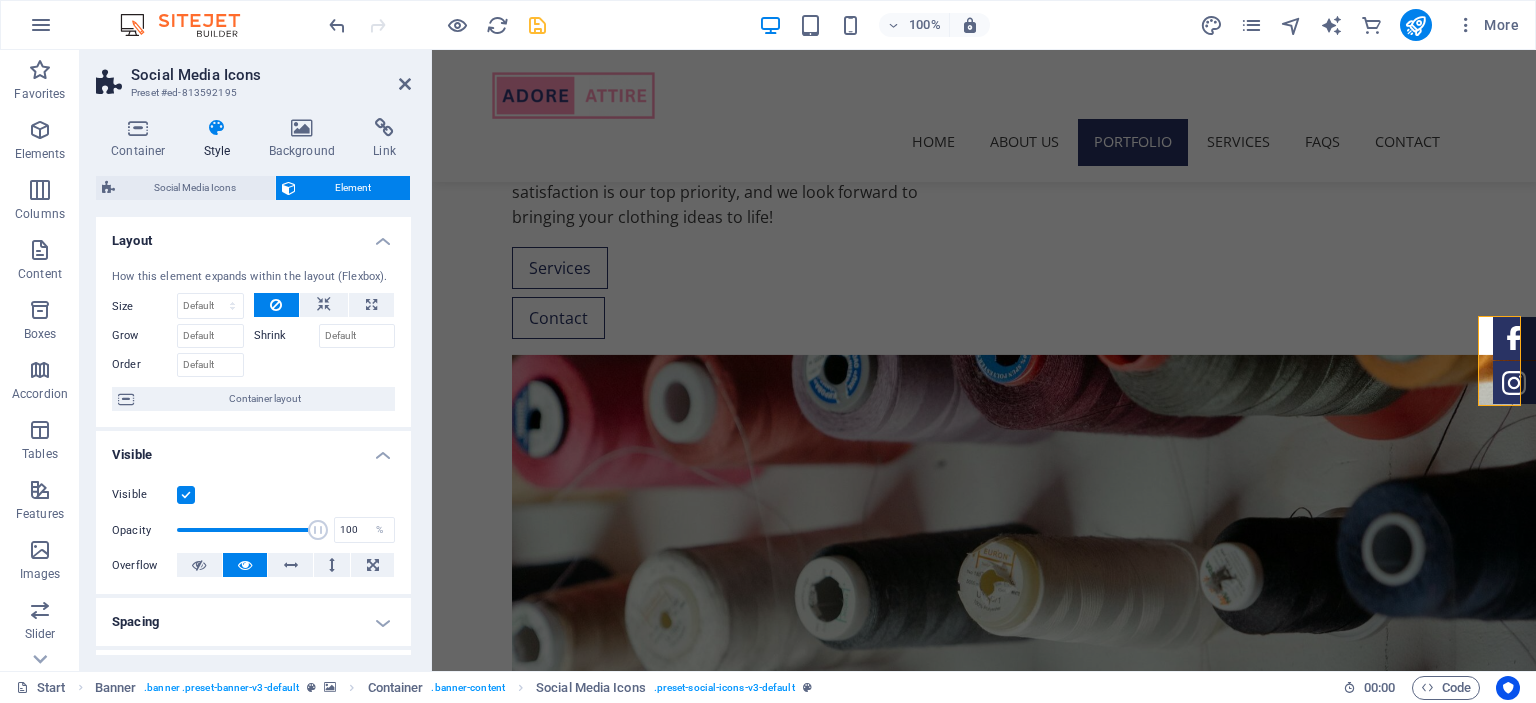 click on "Layout" at bounding box center (253, 235) 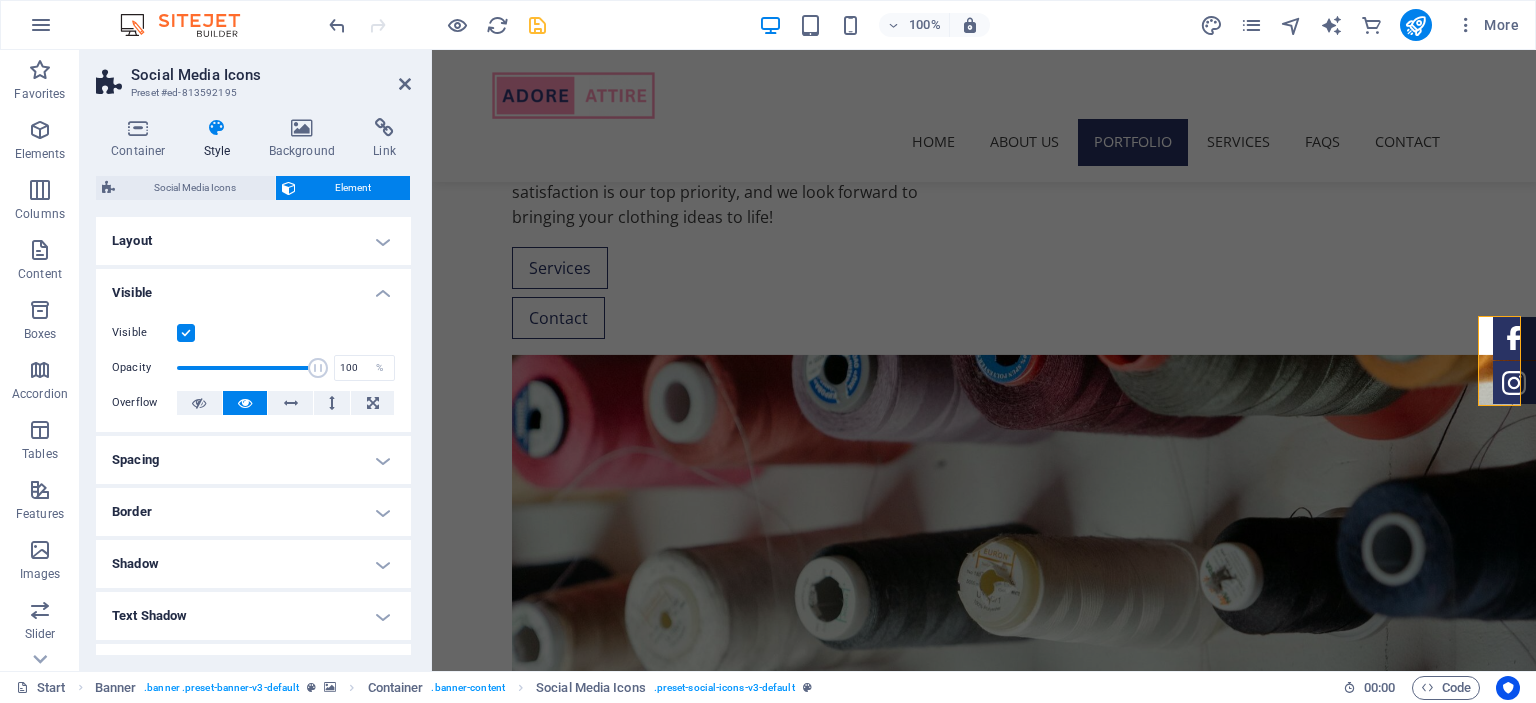 click on "Visible" at bounding box center [253, 287] 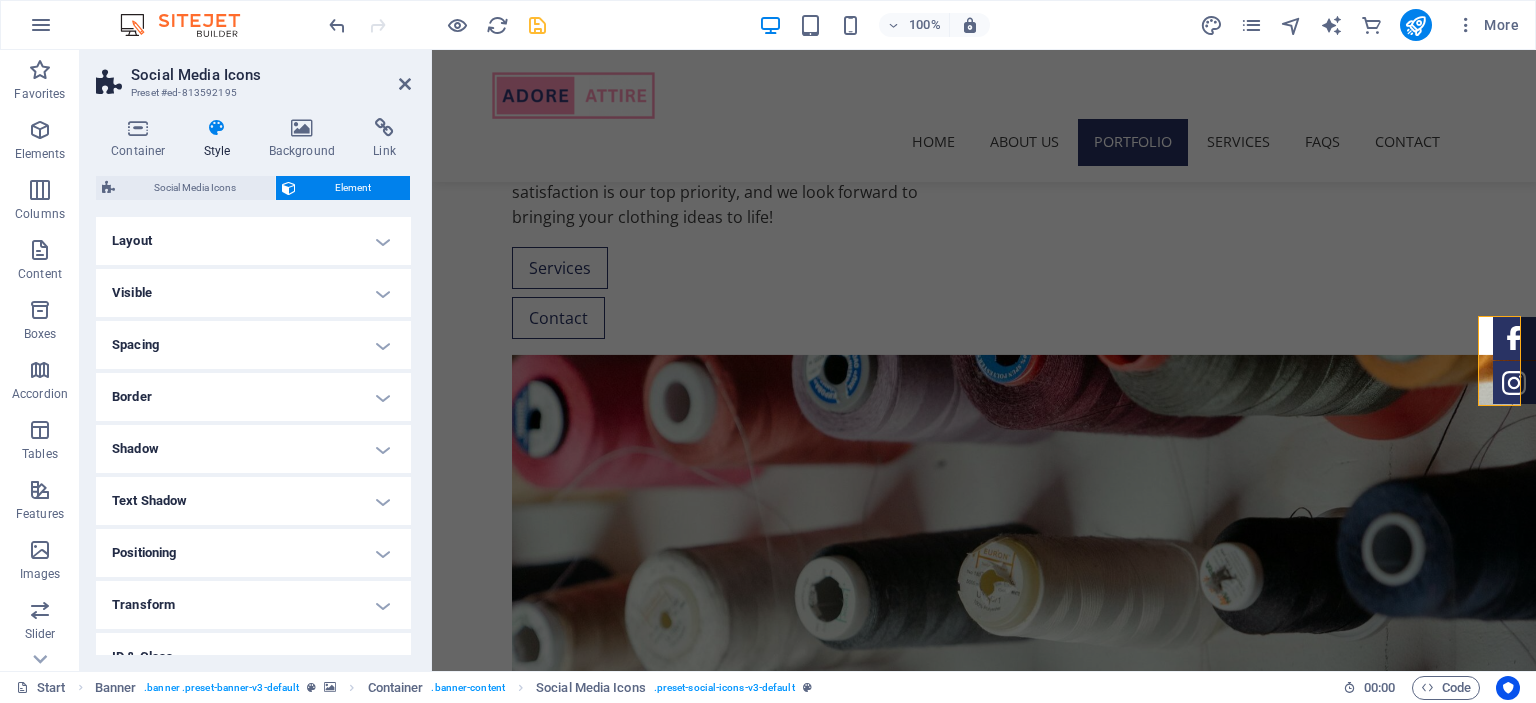 scroll, scrollTop: 129, scrollLeft: 0, axis: vertical 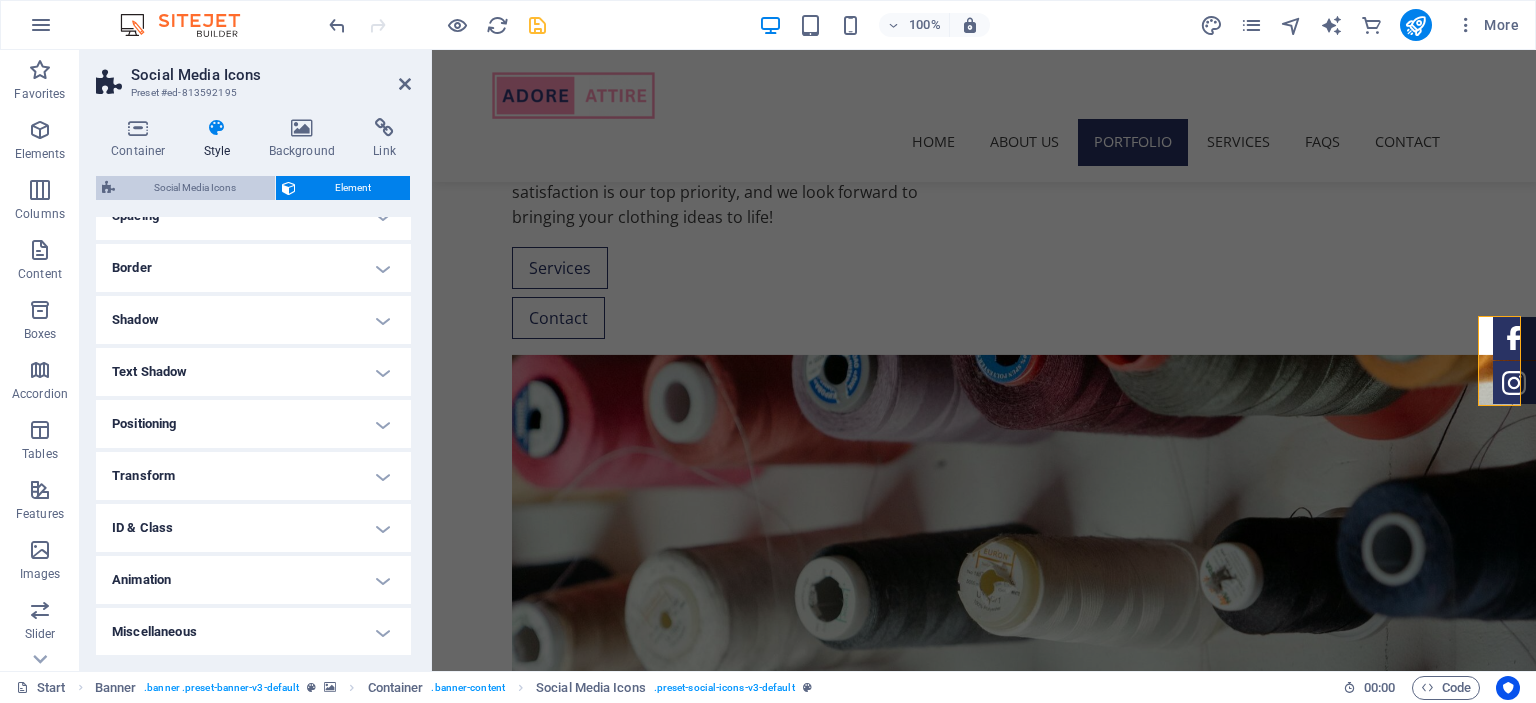 click on "Social Media Icons" at bounding box center [195, 188] 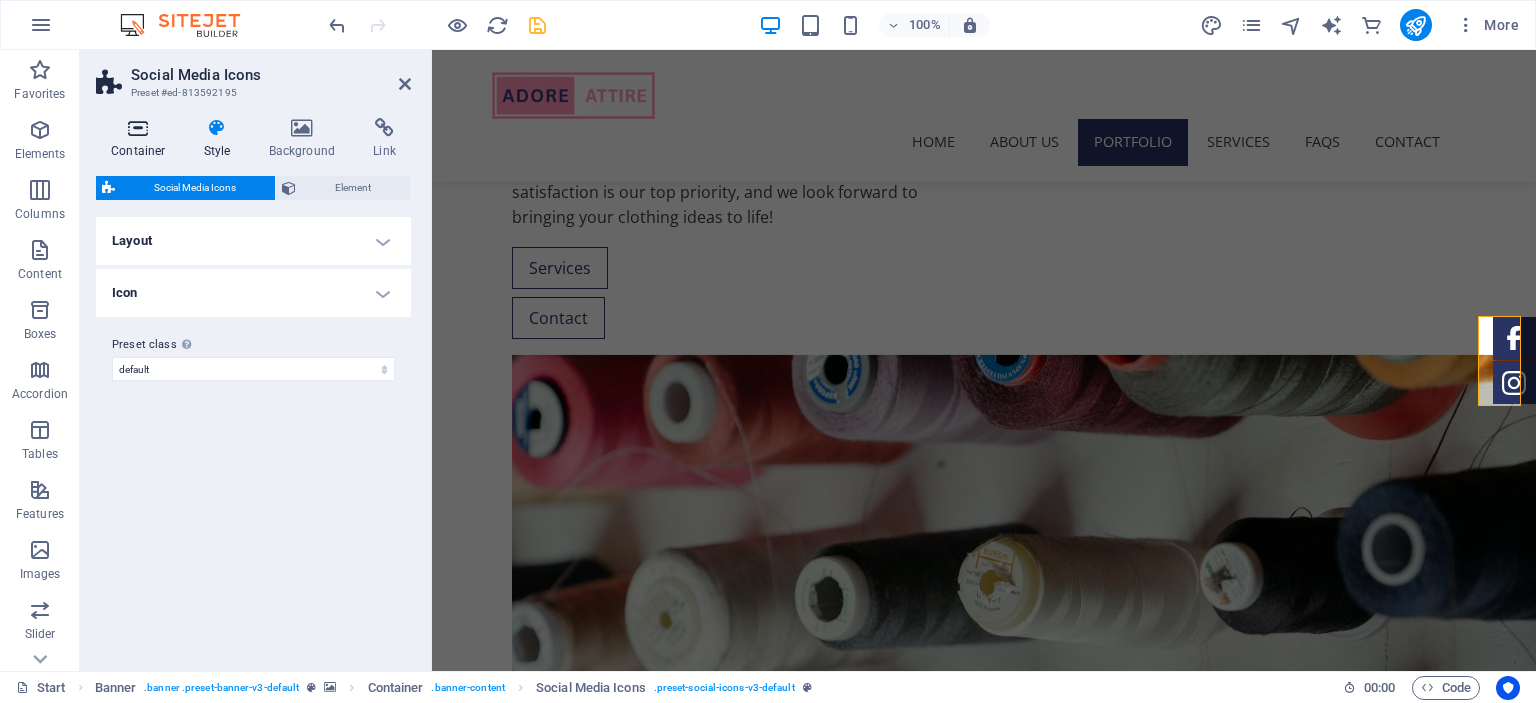 click at bounding box center (138, 128) 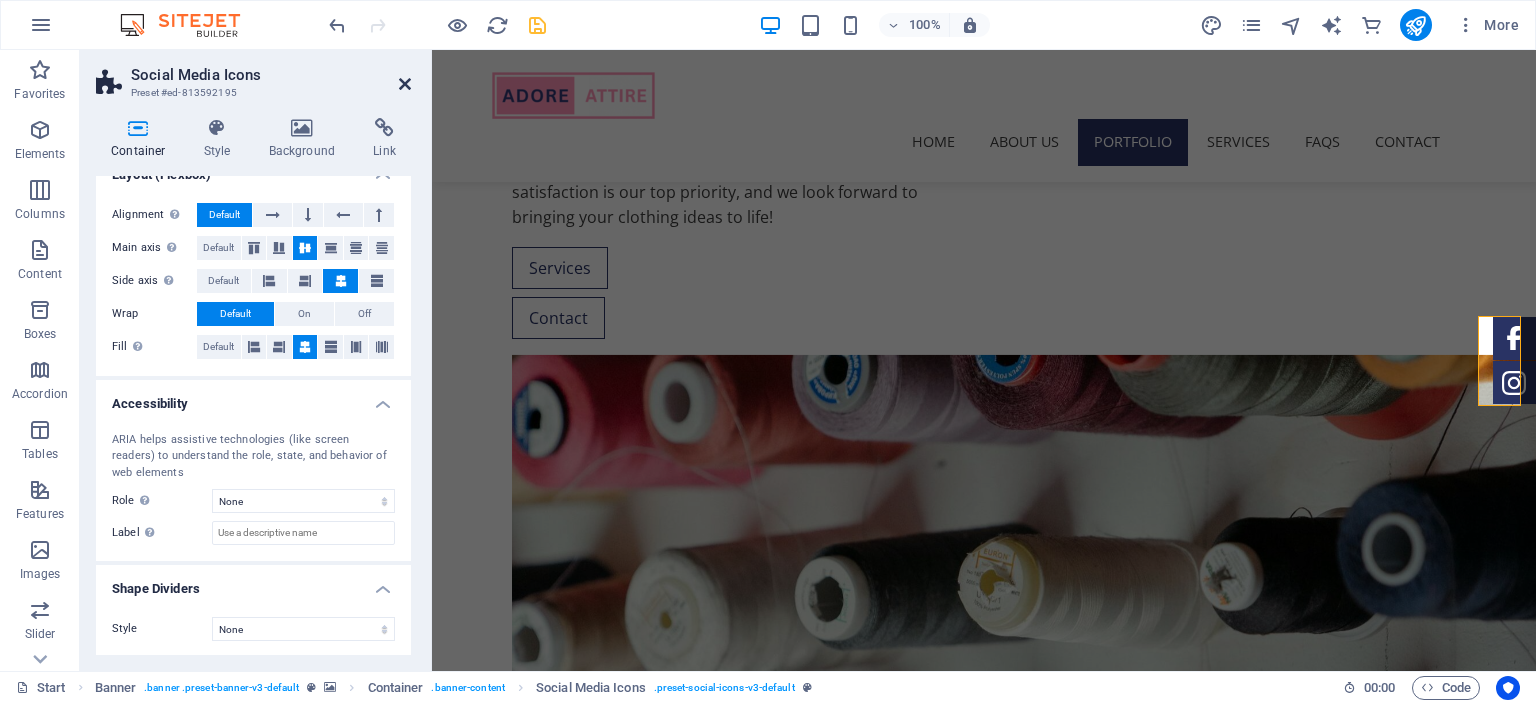 click at bounding box center (405, 84) 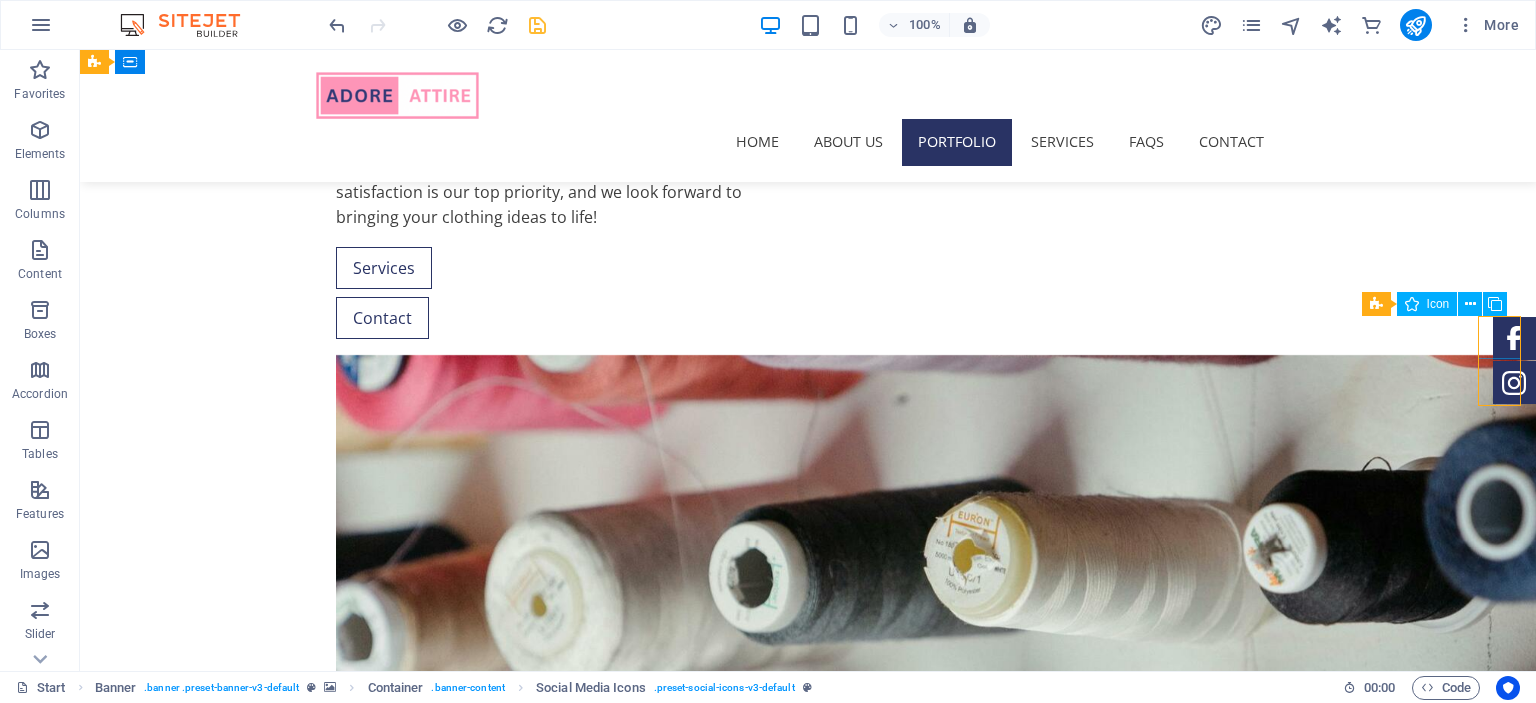 click at bounding box center [1514, 338] 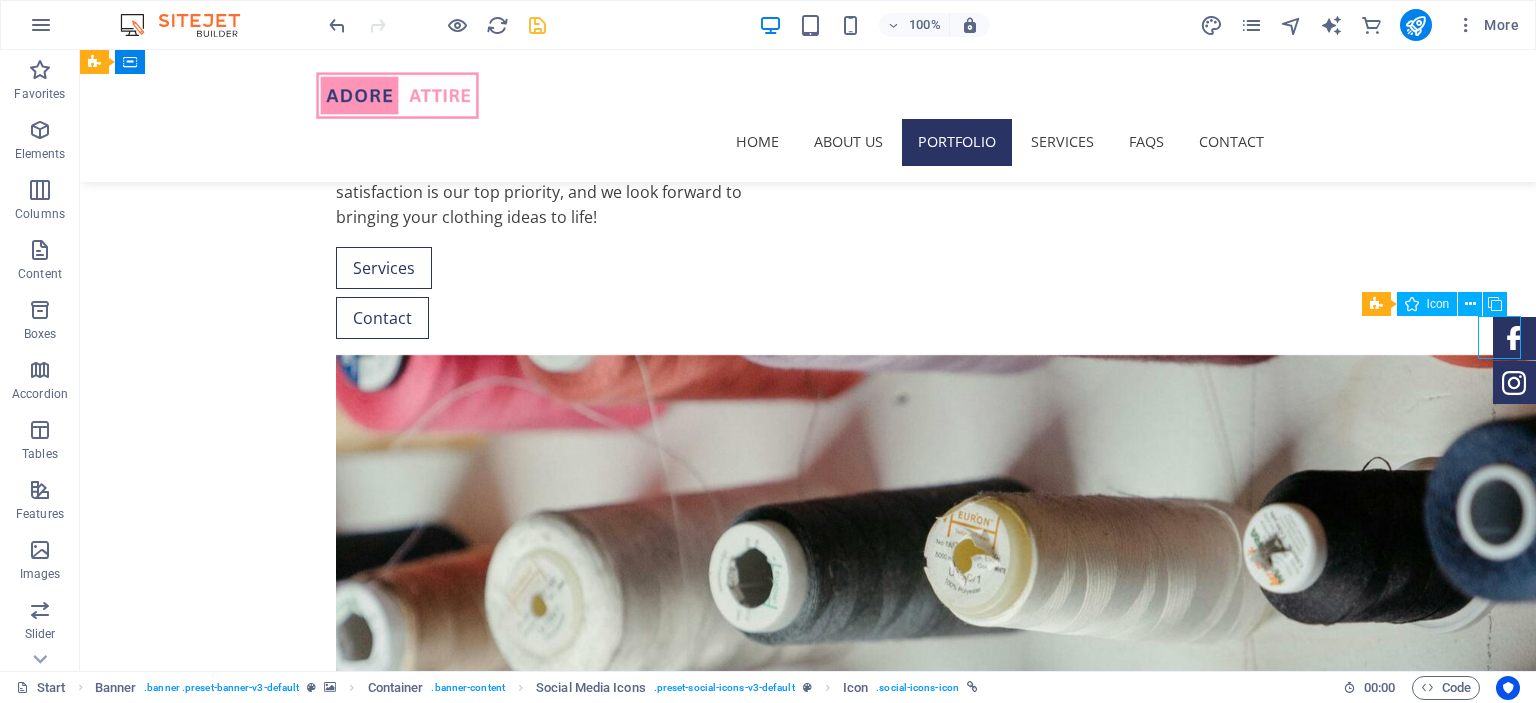 click at bounding box center (1514, 338) 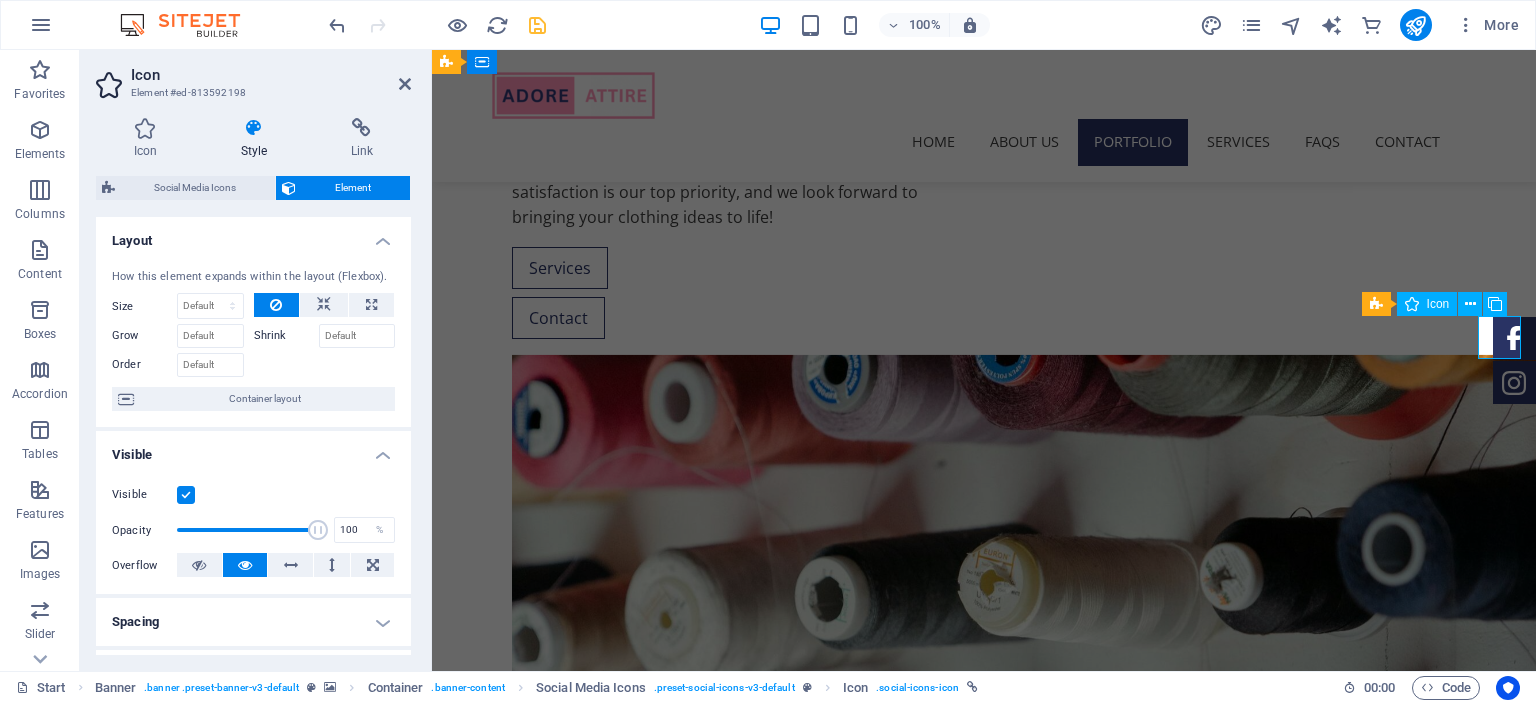 click at bounding box center (1514, 338) 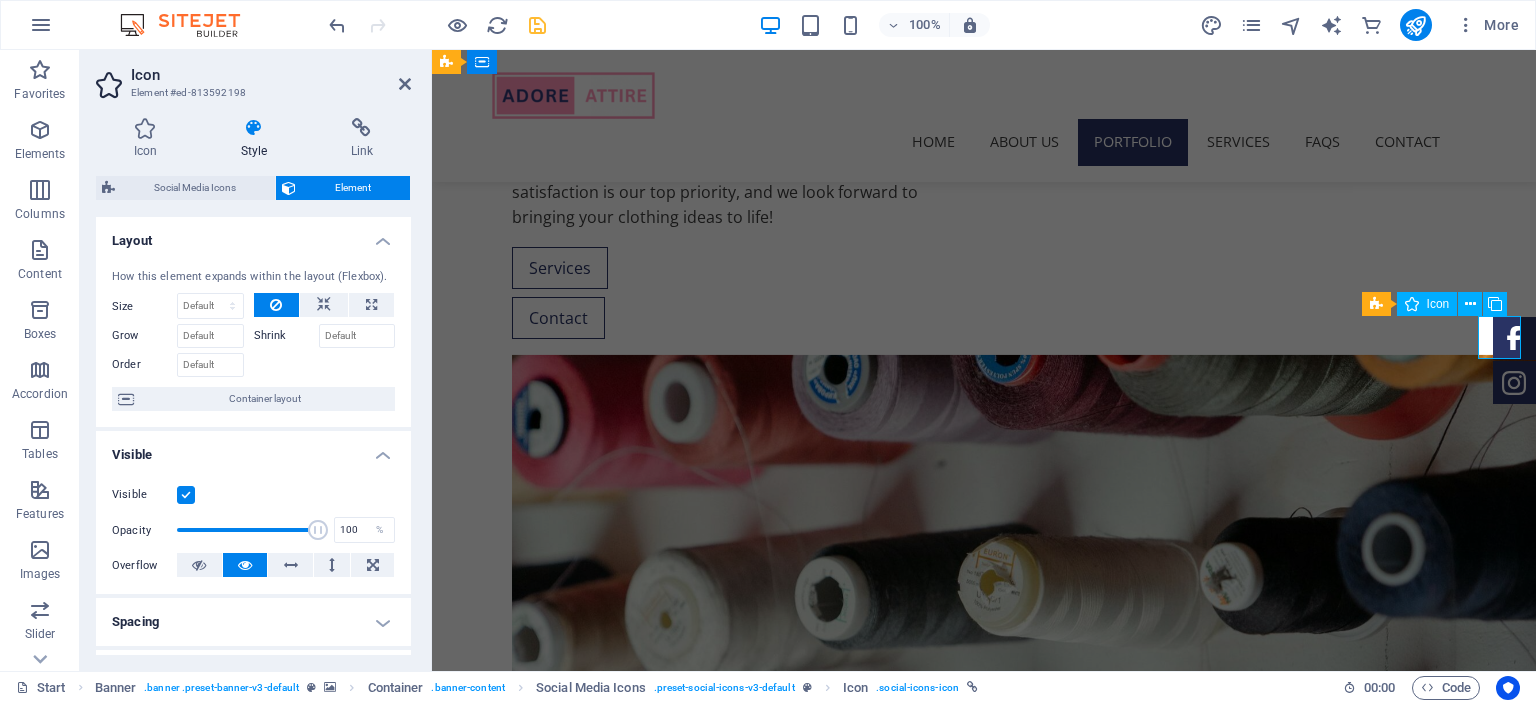 click at bounding box center [1514, 338] 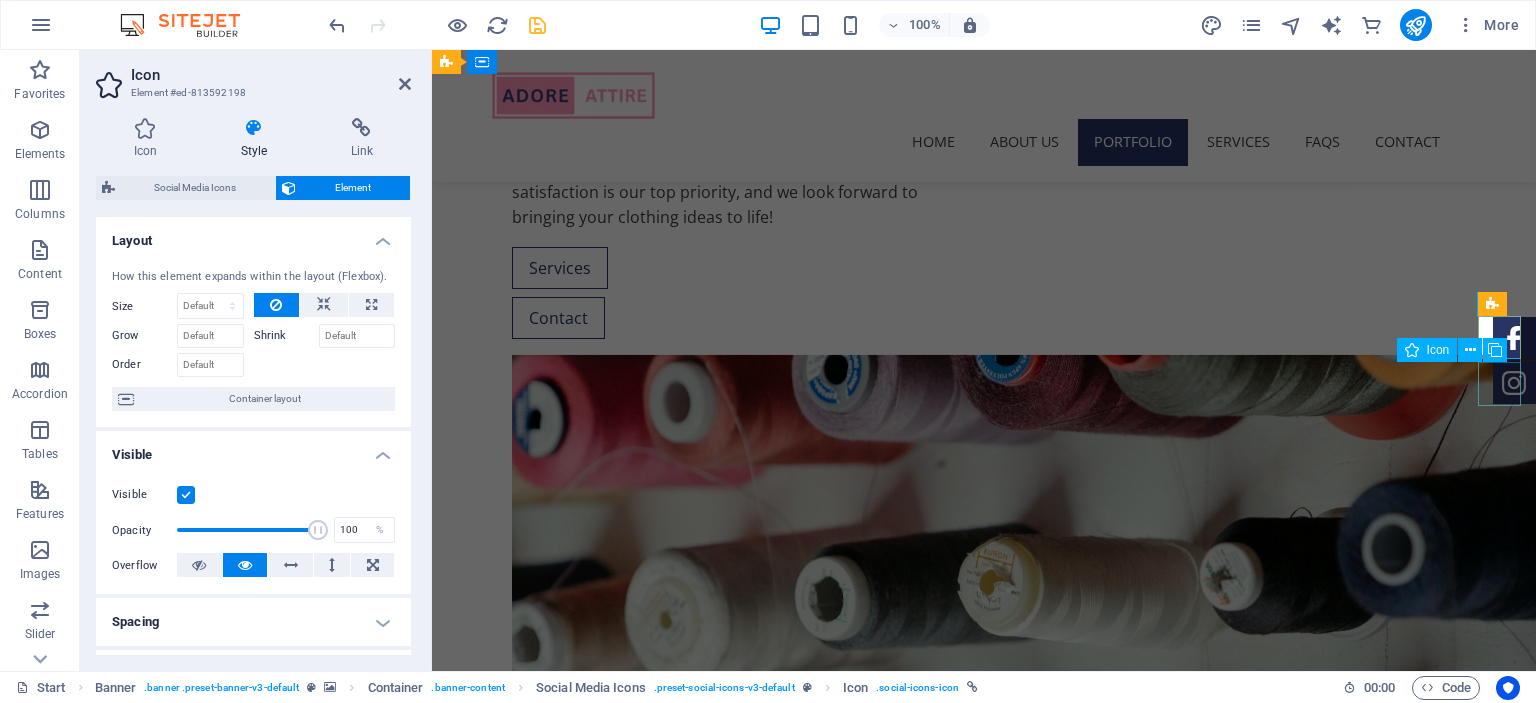 click at bounding box center (1514, 382) 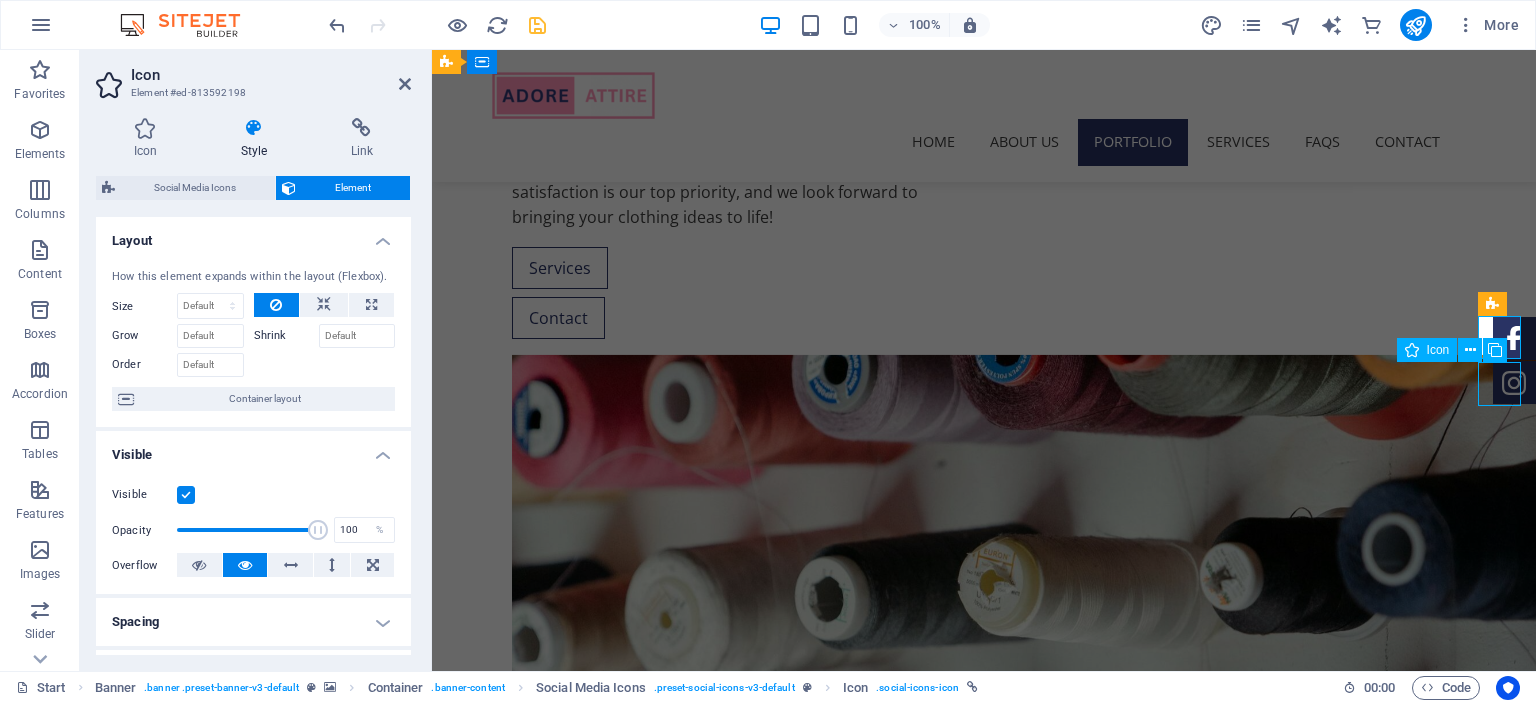 click at bounding box center [1514, 382] 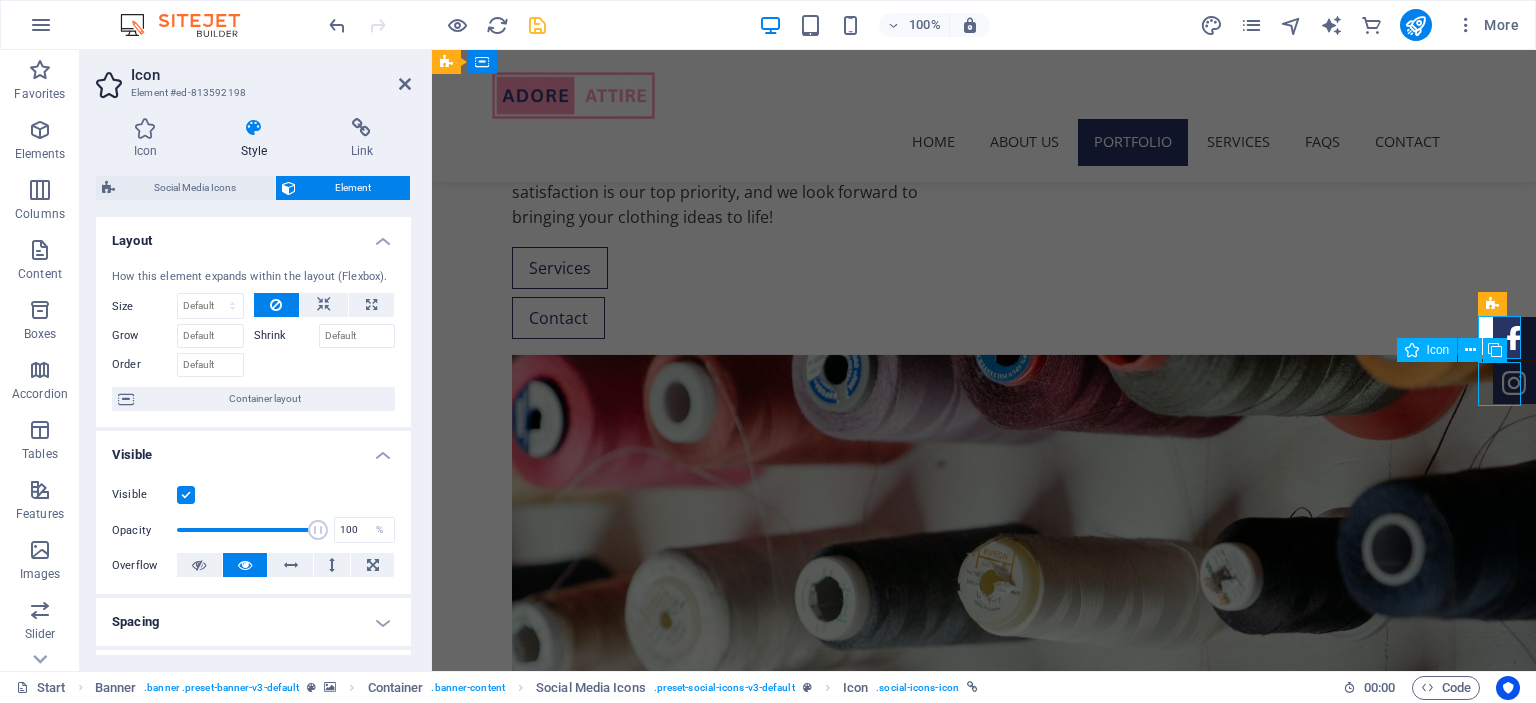 select on "xMidYMid" 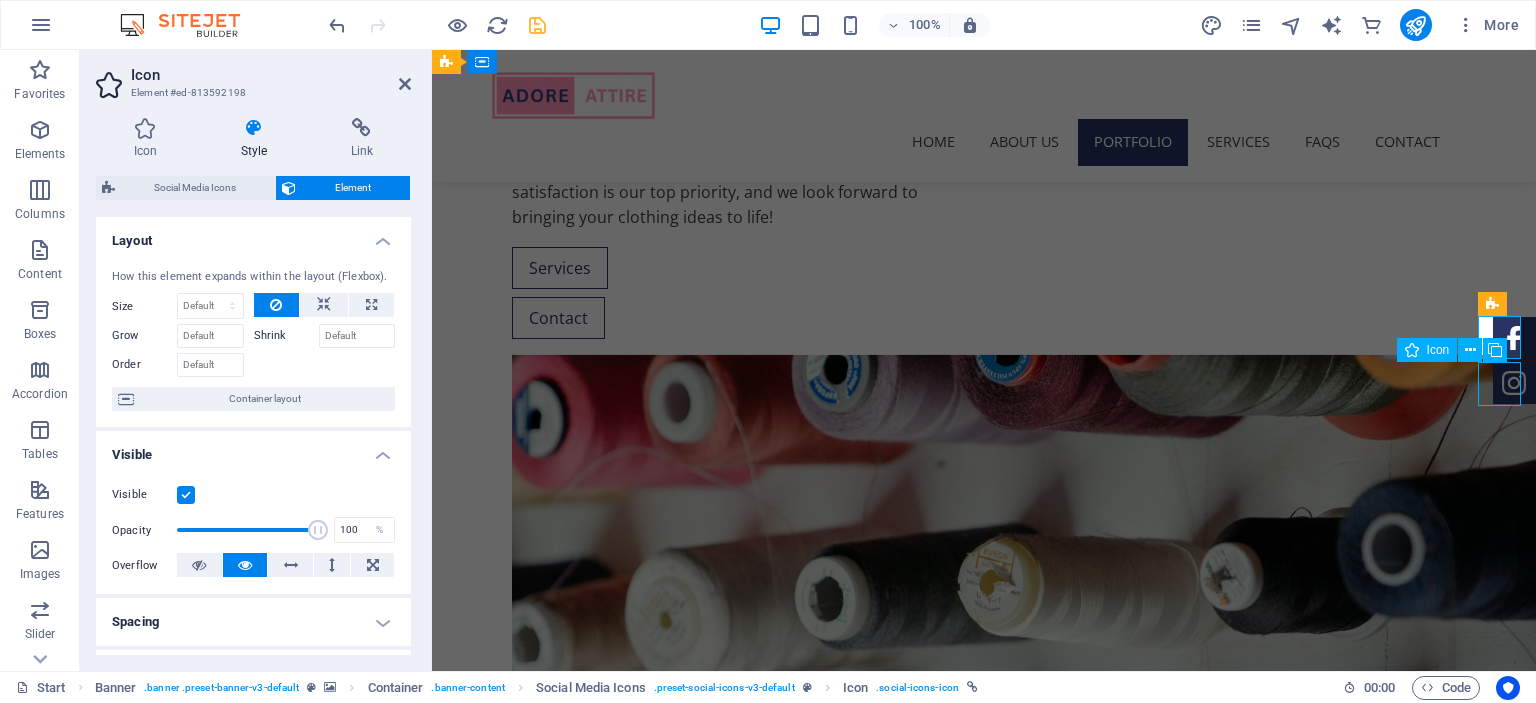 select on "px" 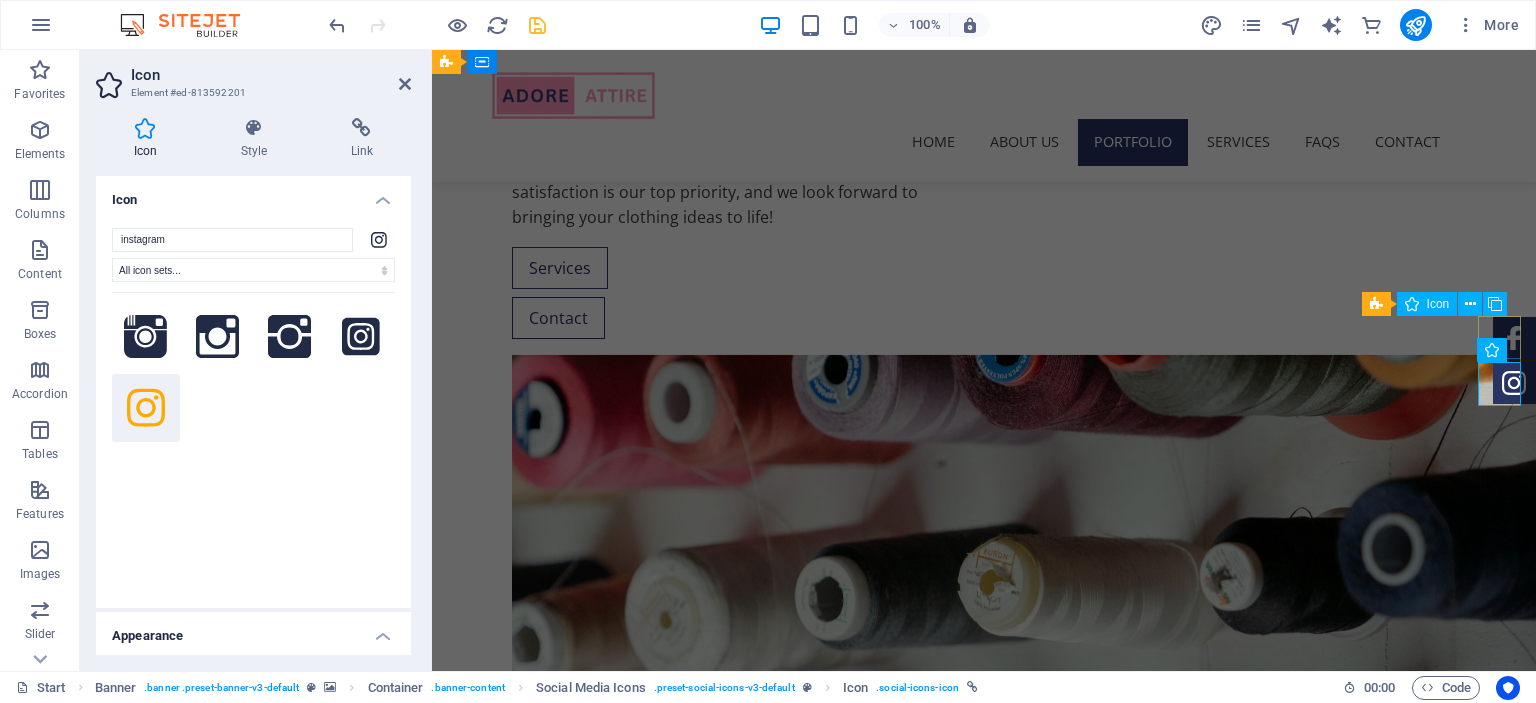 click at bounding box center (1514, 338) 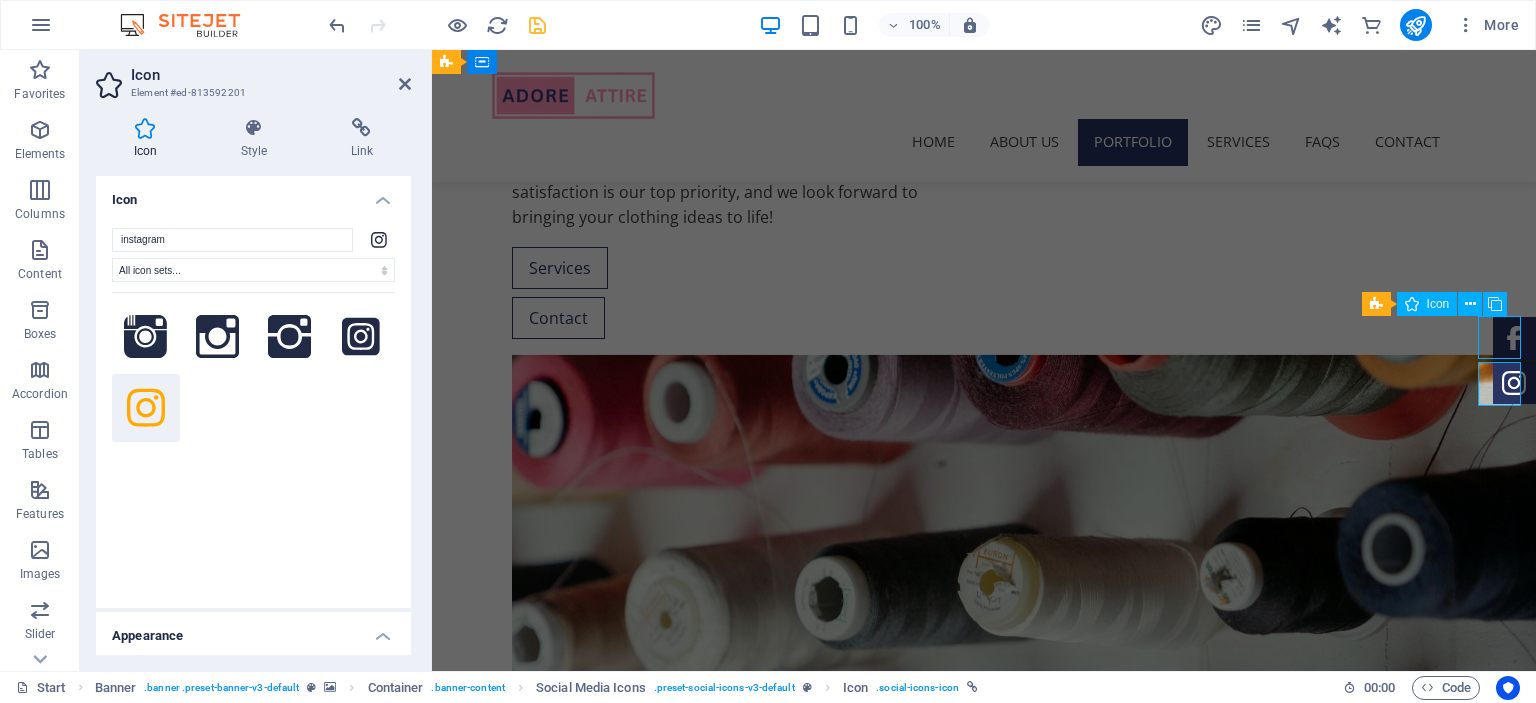 click at bounding box center (1514, 338) 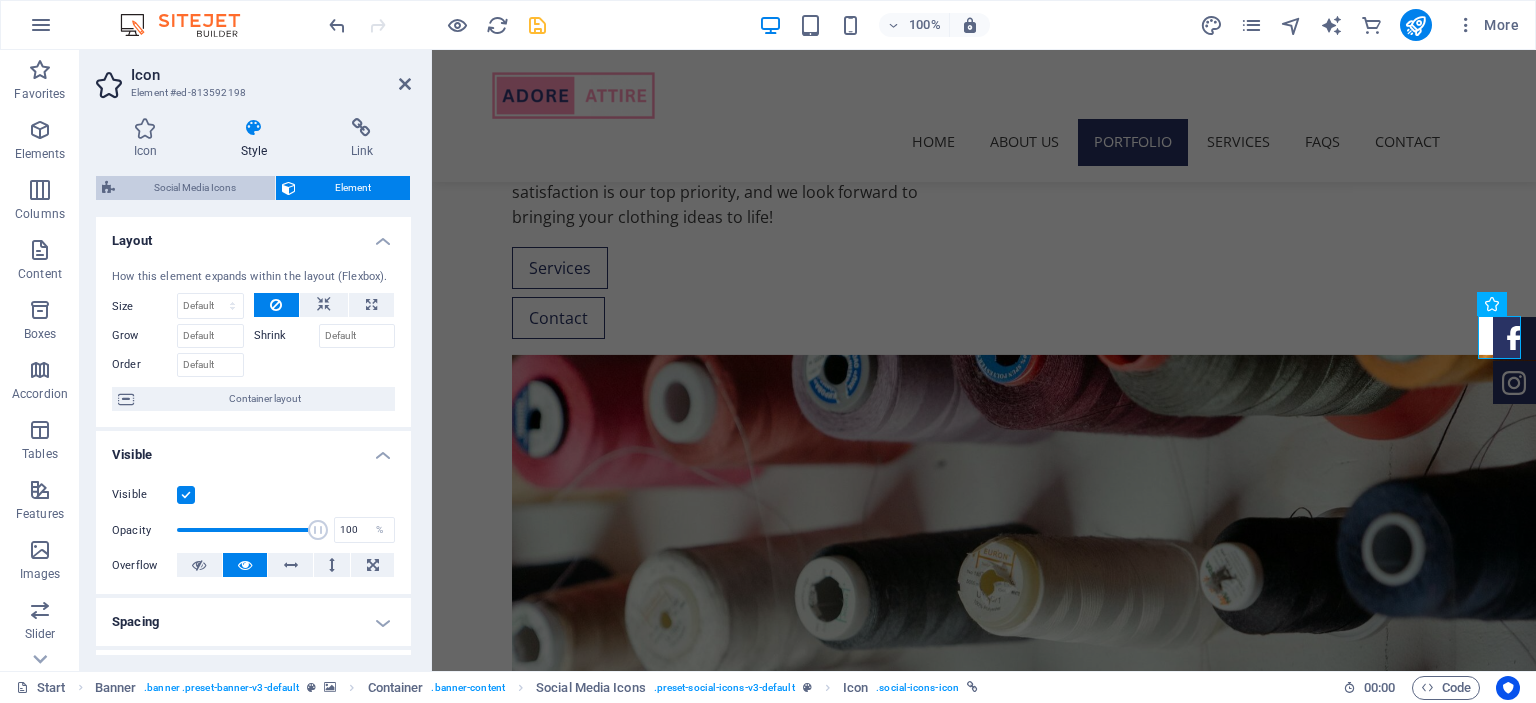 click on "Social Media Icons" at bounding box center [195, 188] 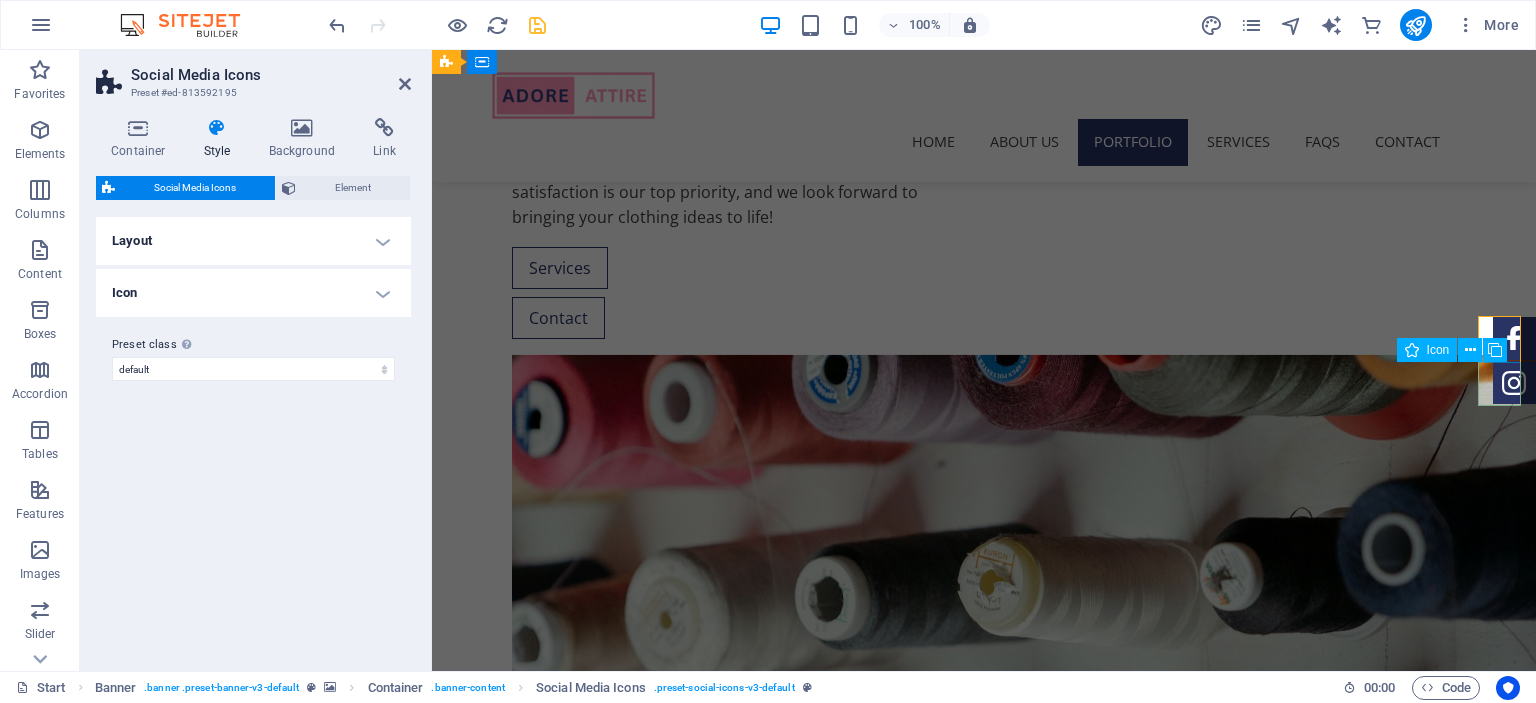 click at bounding box center [1514, 382] 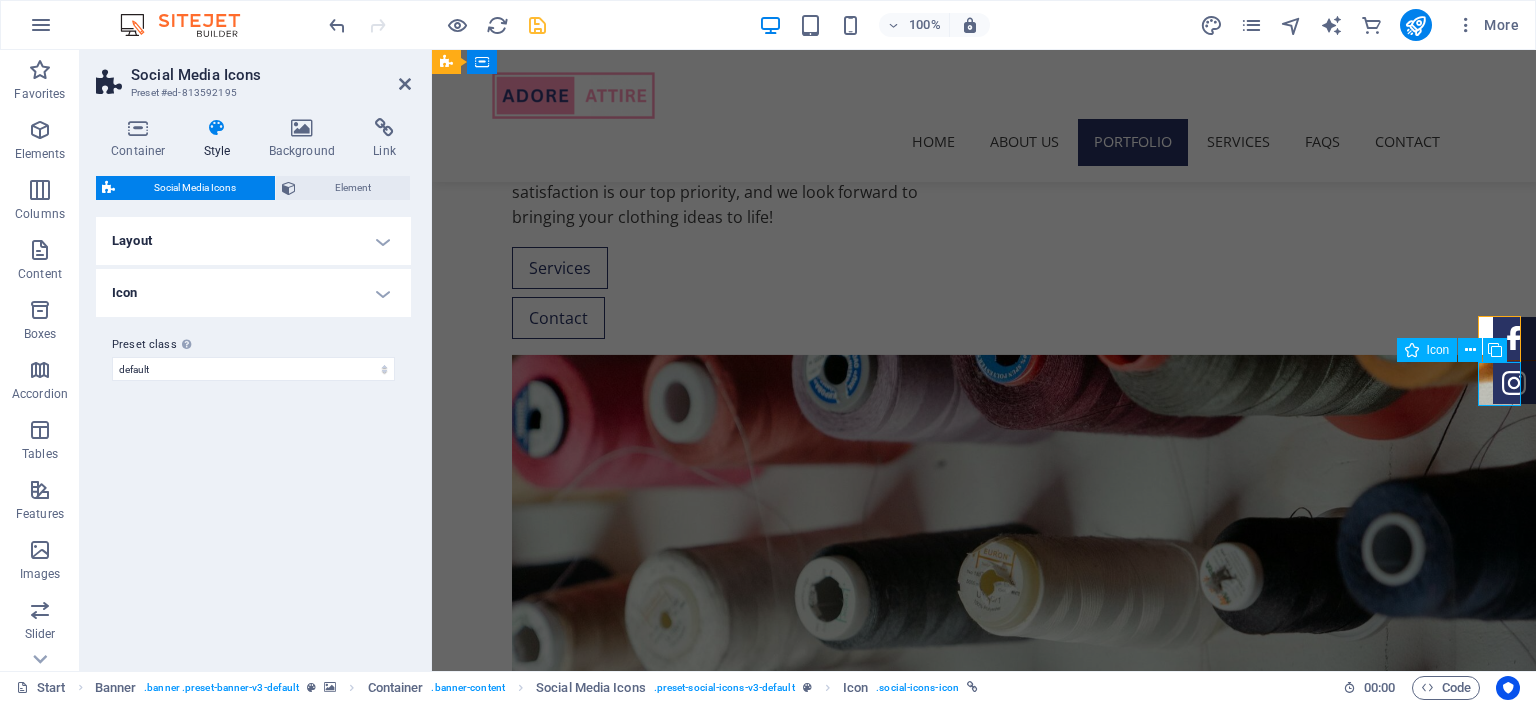click at bounding box center (1514, 382) 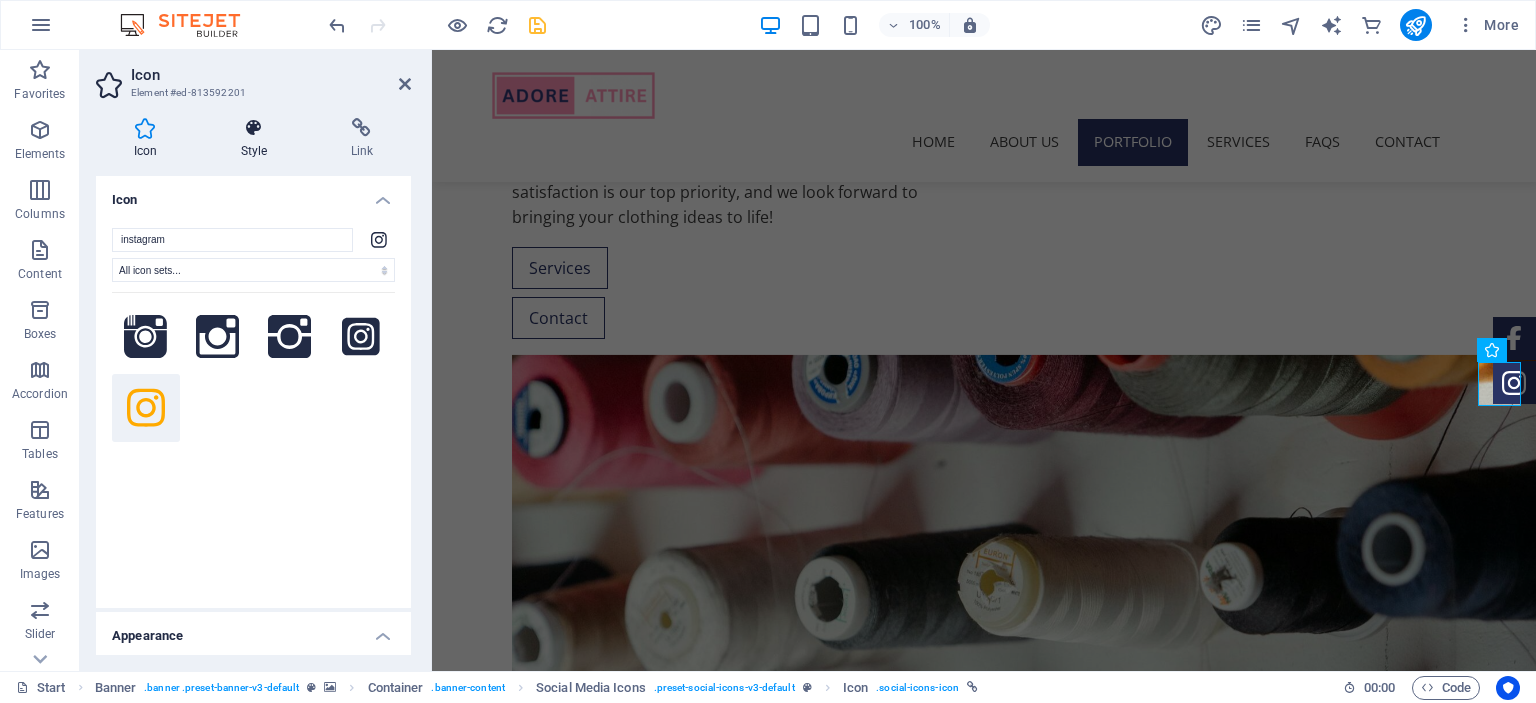 click on "Style" at bounding box center (258, 139) 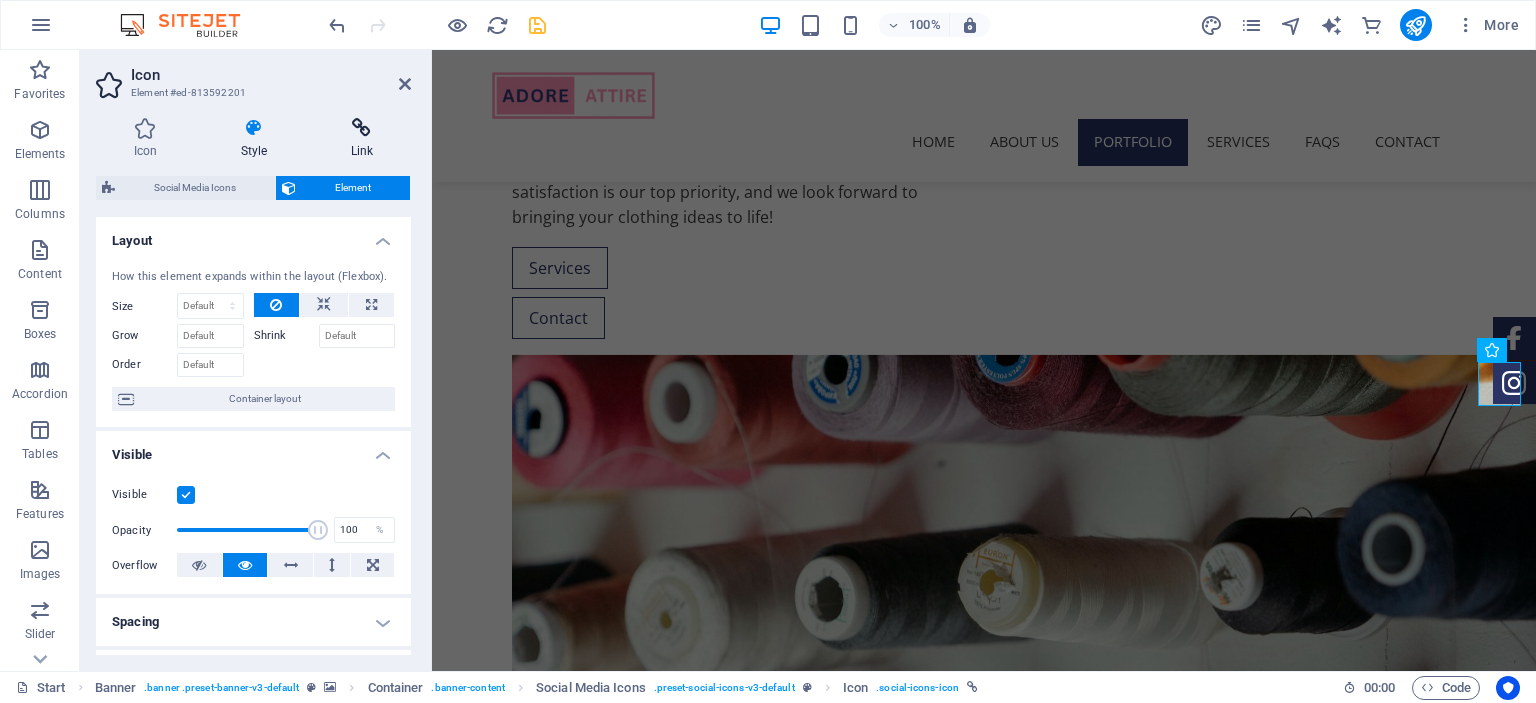 click on "Link" at bounding box center [362, 139] 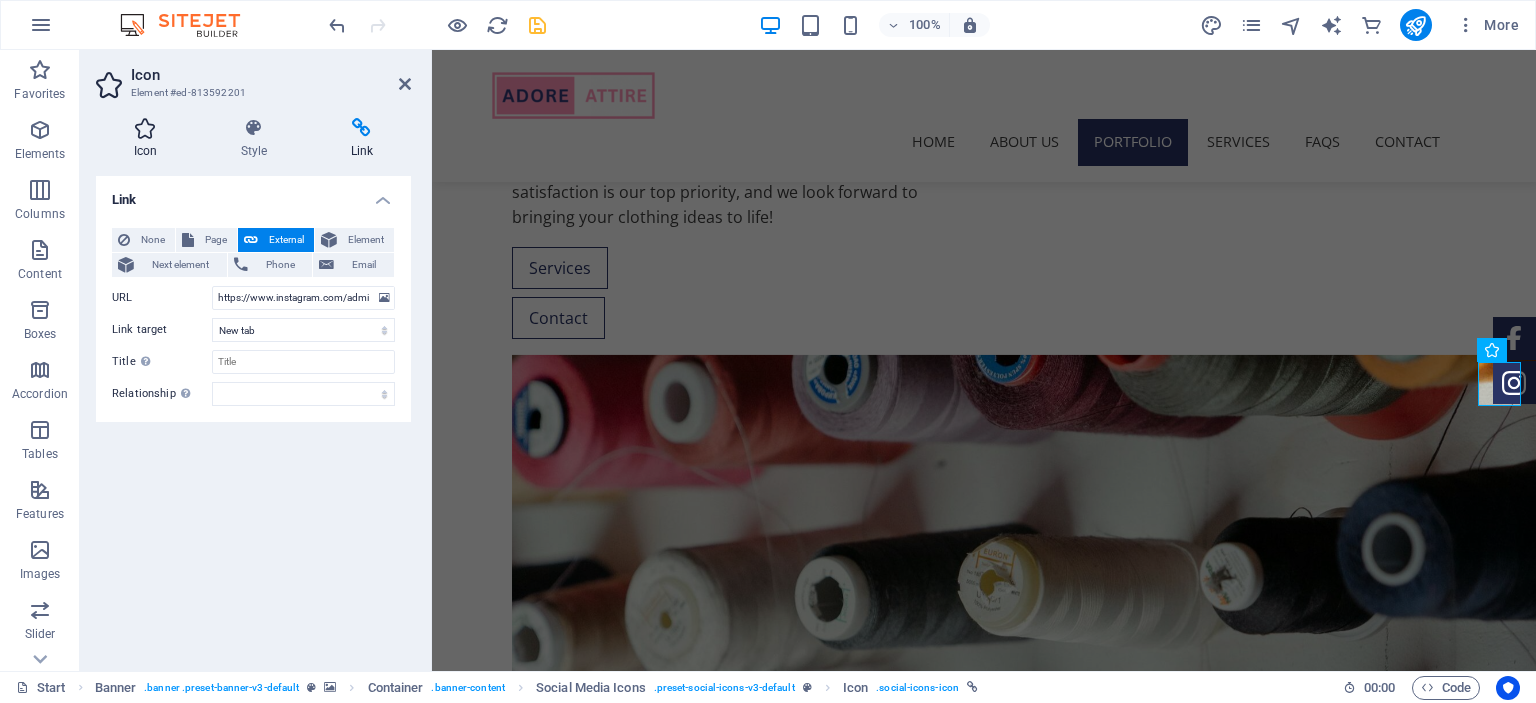 click on "Icon" at bounding box center (149, 139) 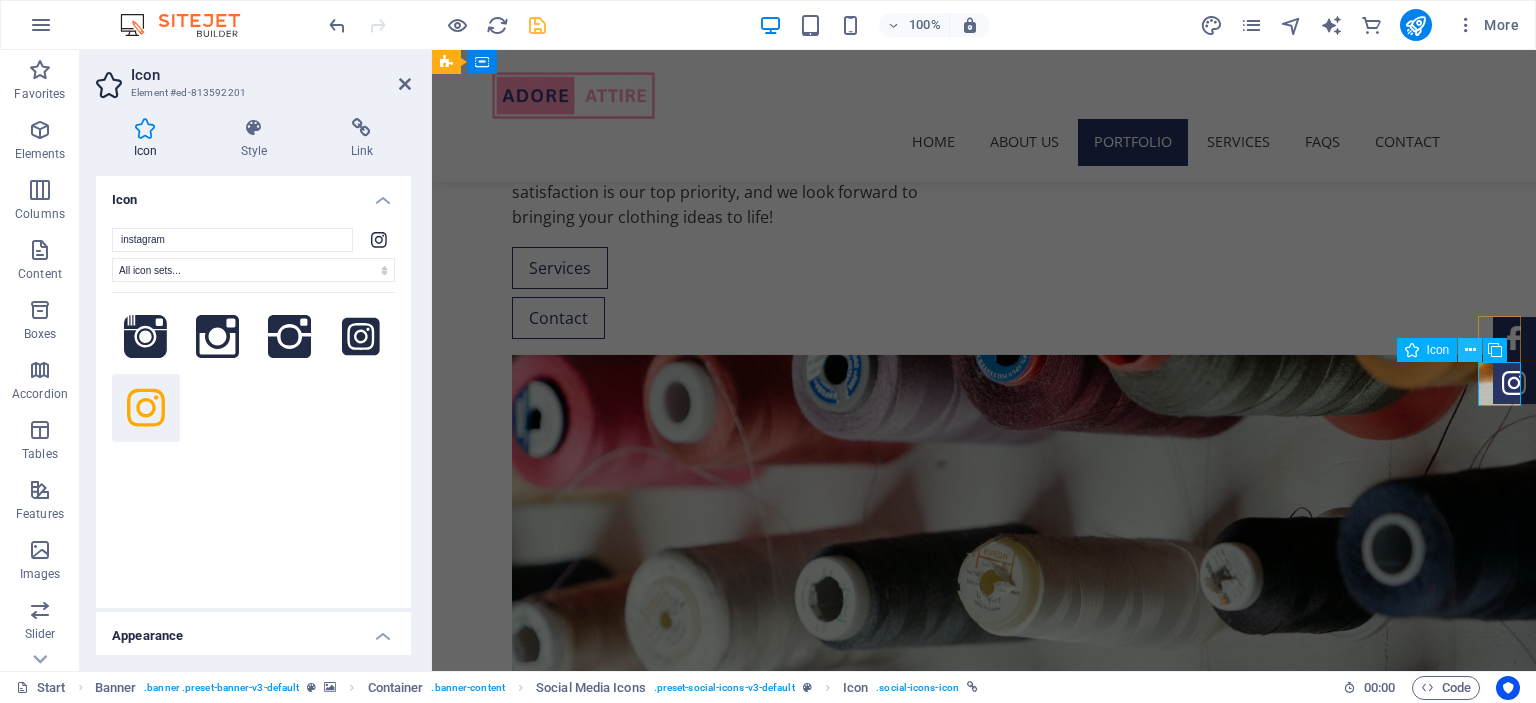 click at bounding box center (1470, 350) 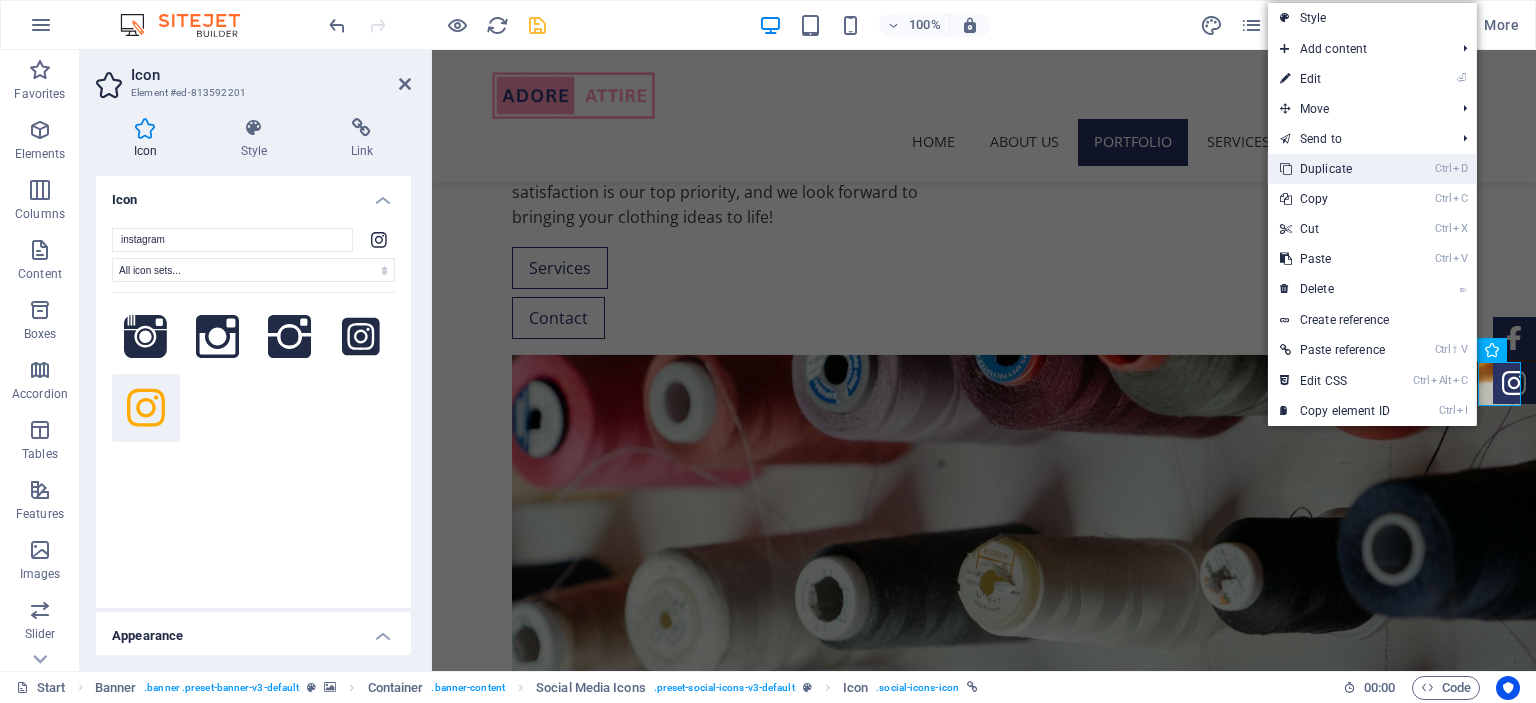 click on "Ctrl D  Duplicate" at bounding box center [1335, 169] 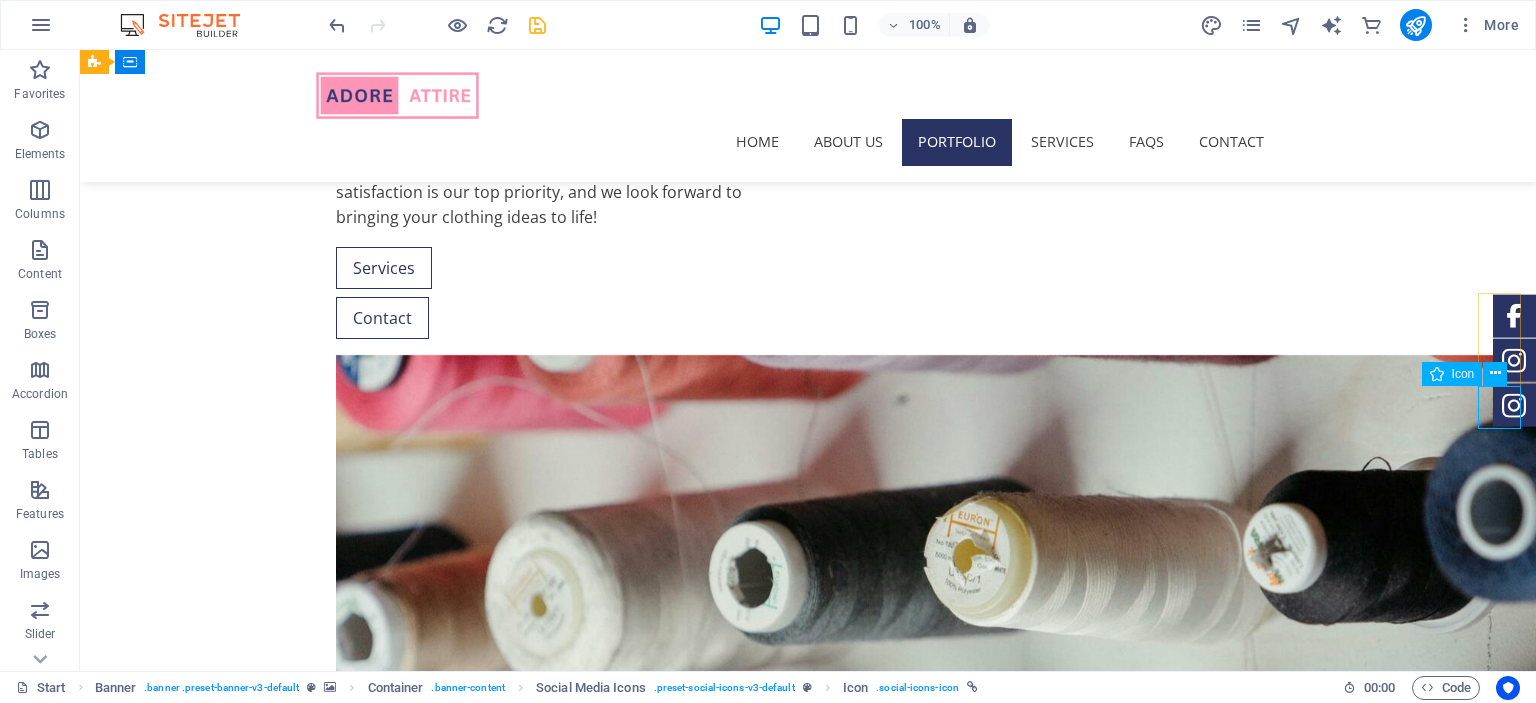 click at bounding box center (1514, 405) 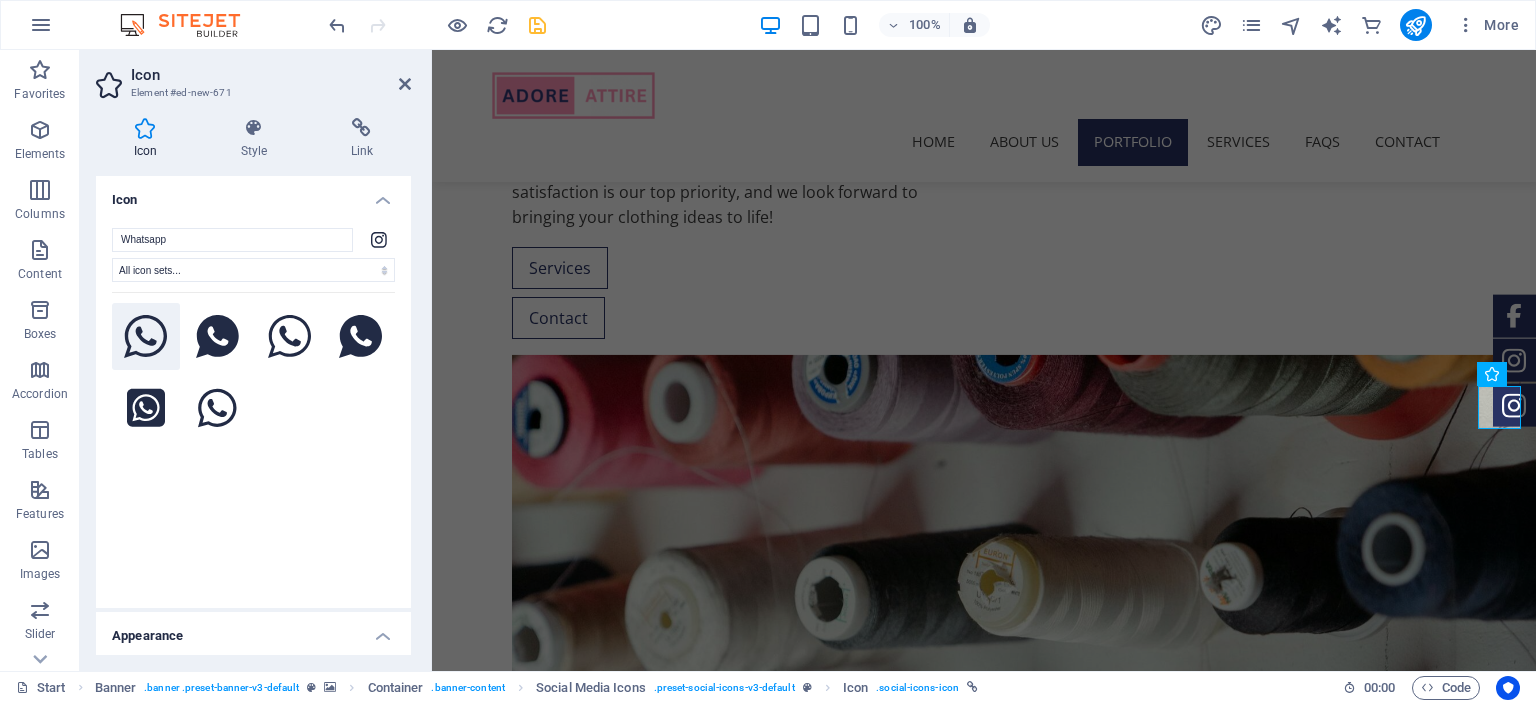 type on "Whatsapp" 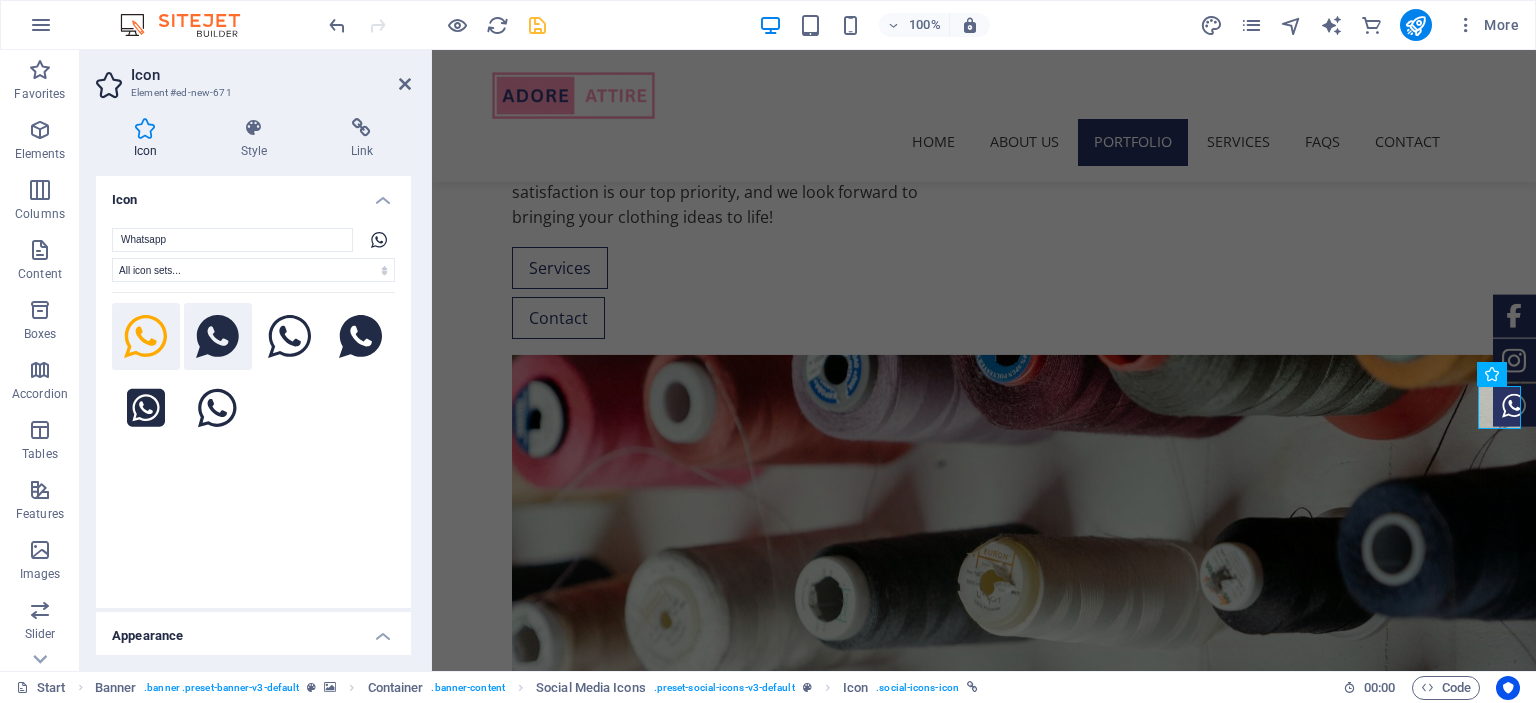 click 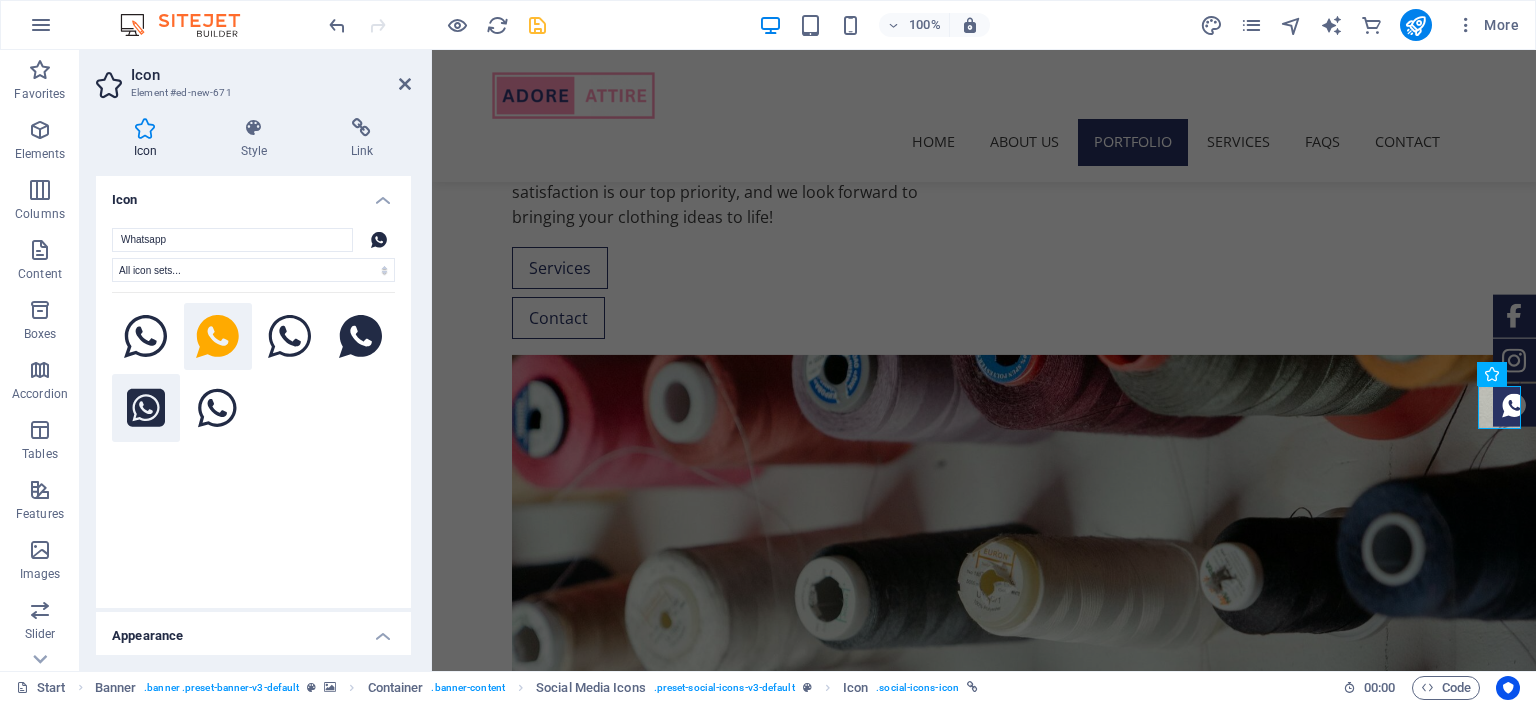 click 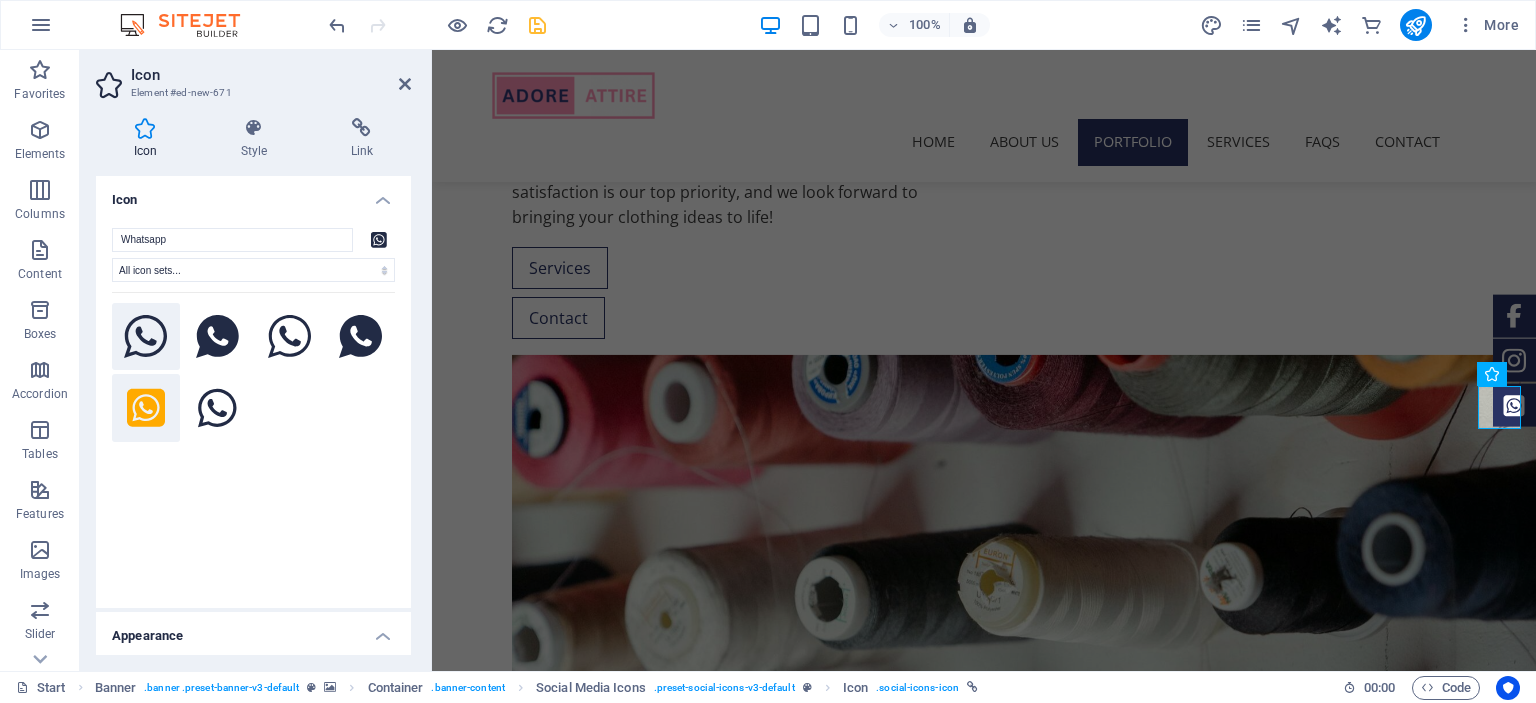 click 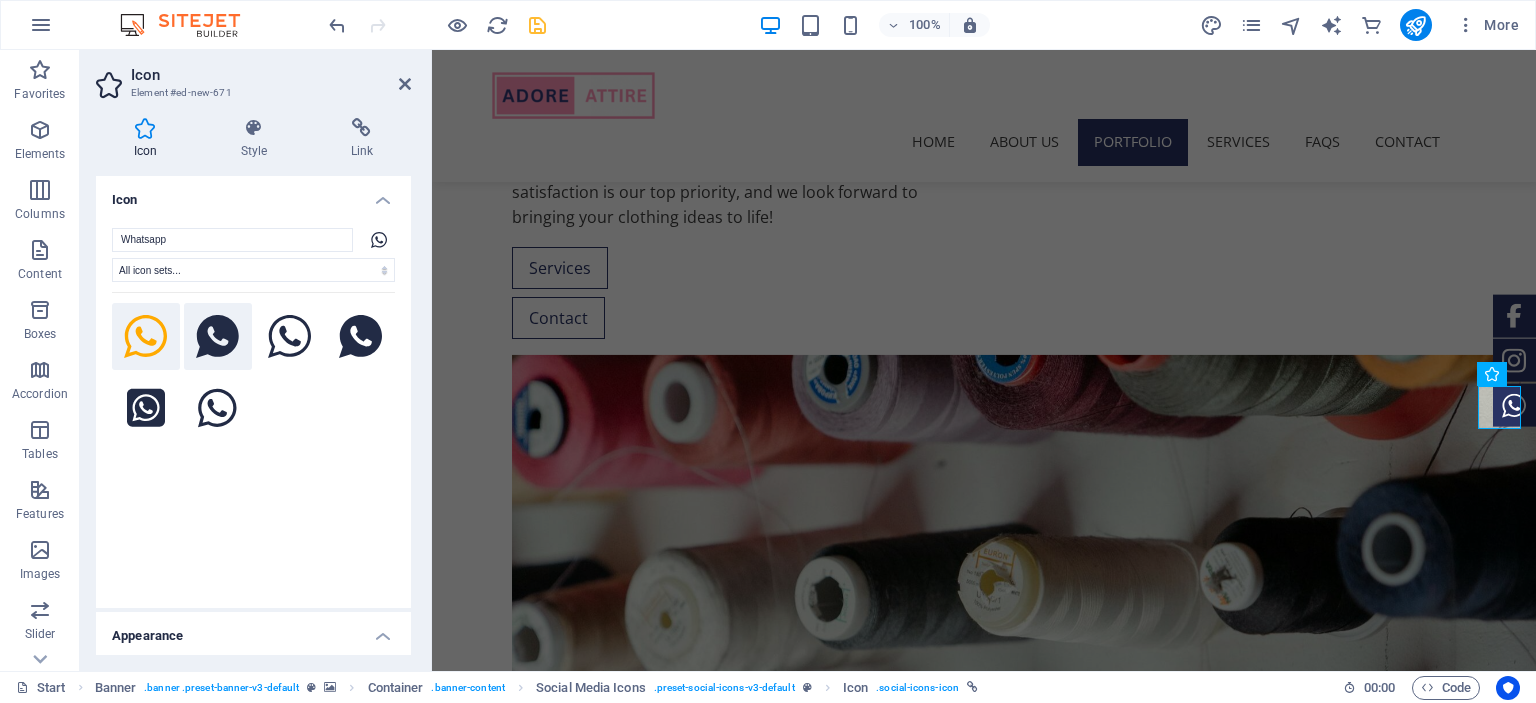 click 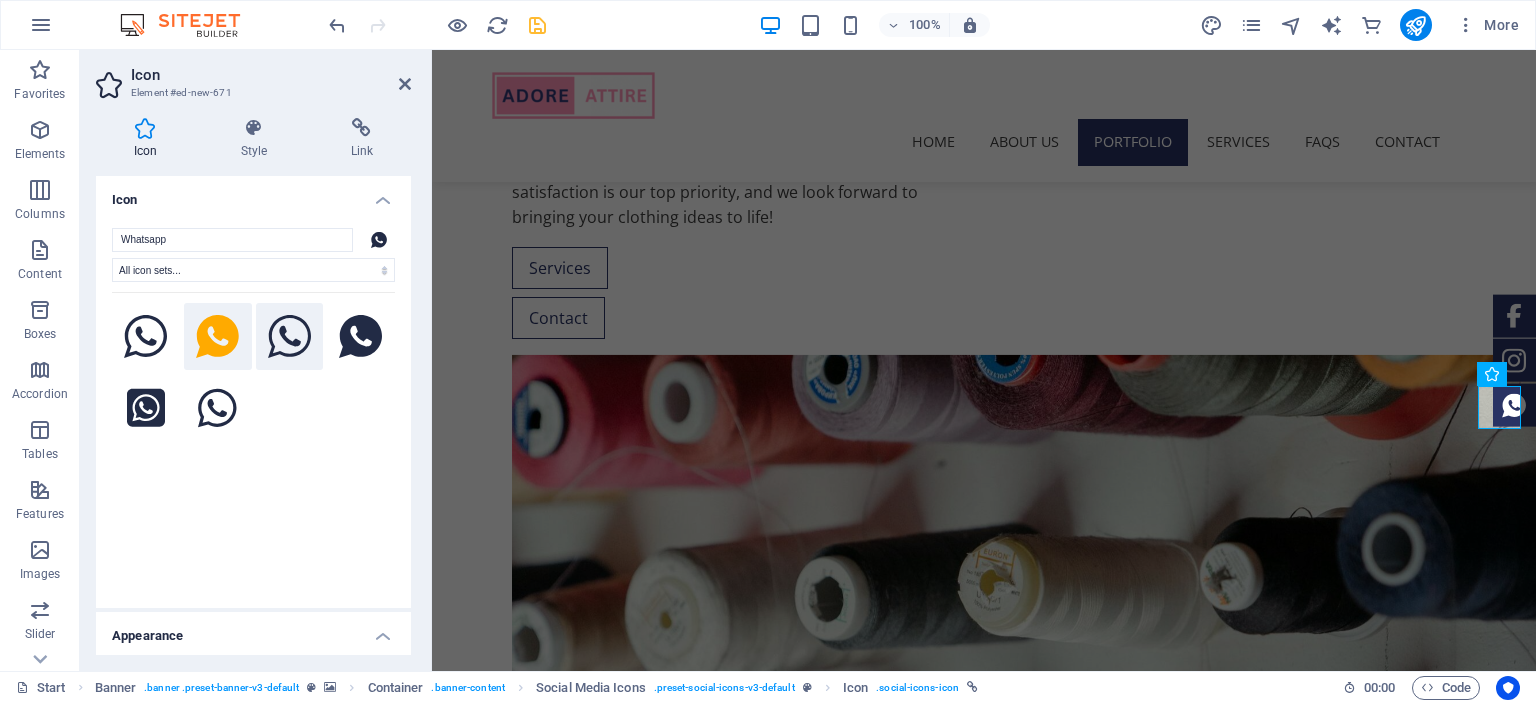 click 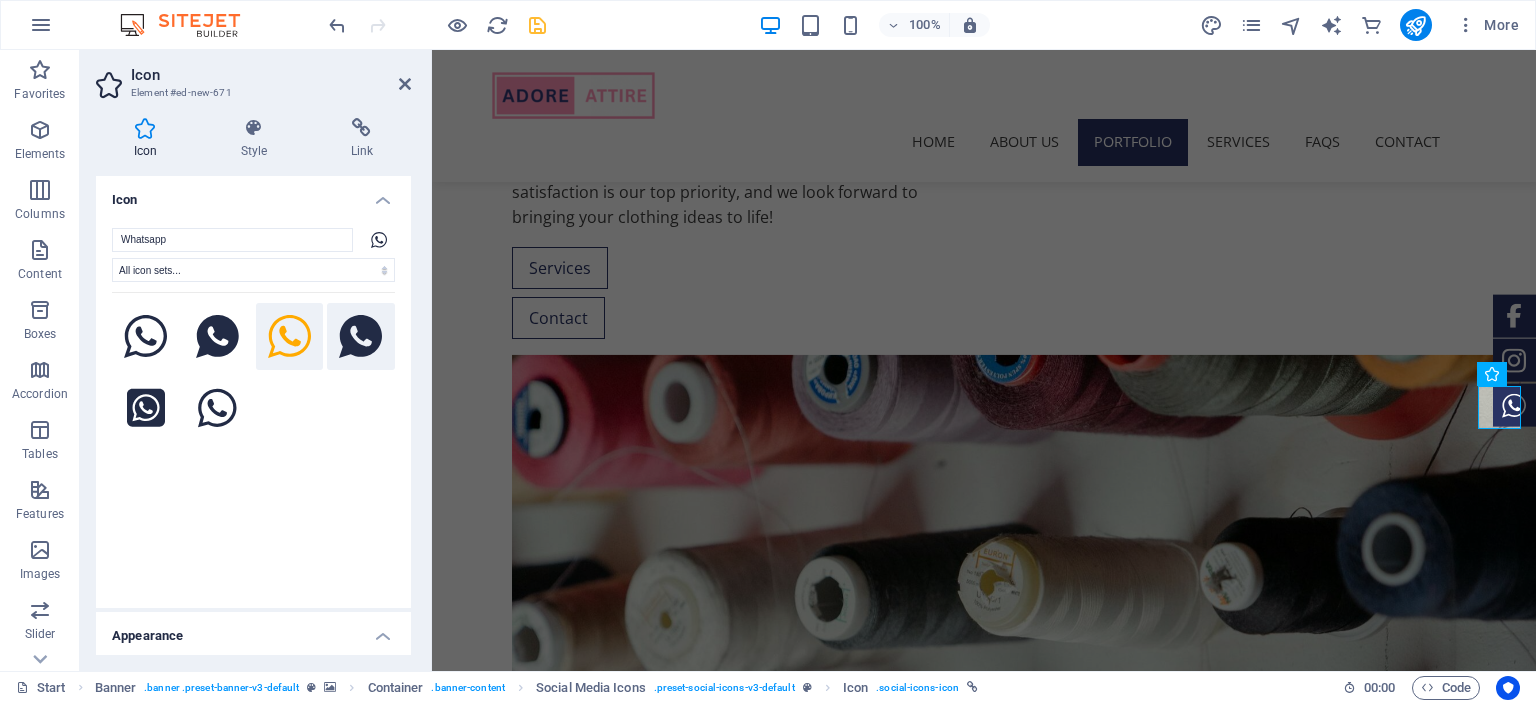 click at bounding box center (361, 337) 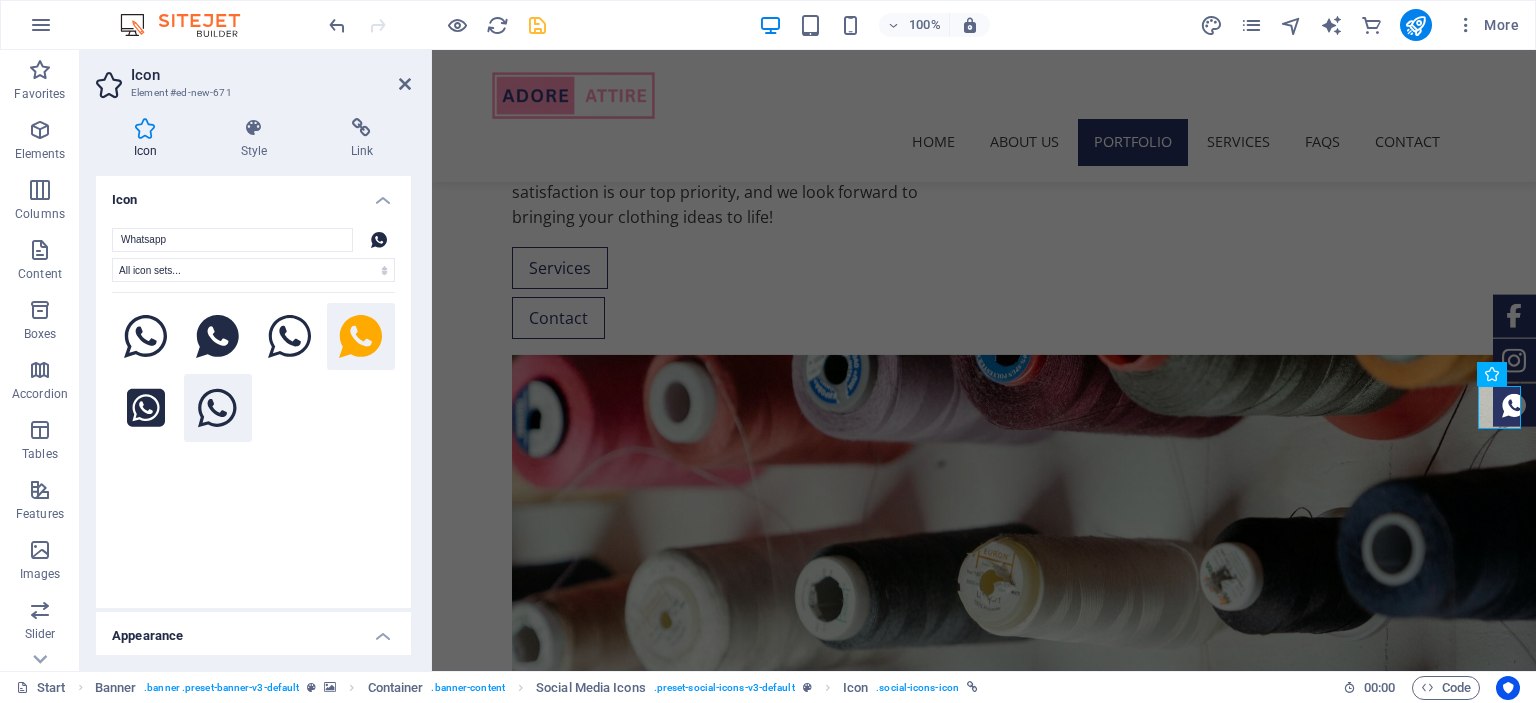 click 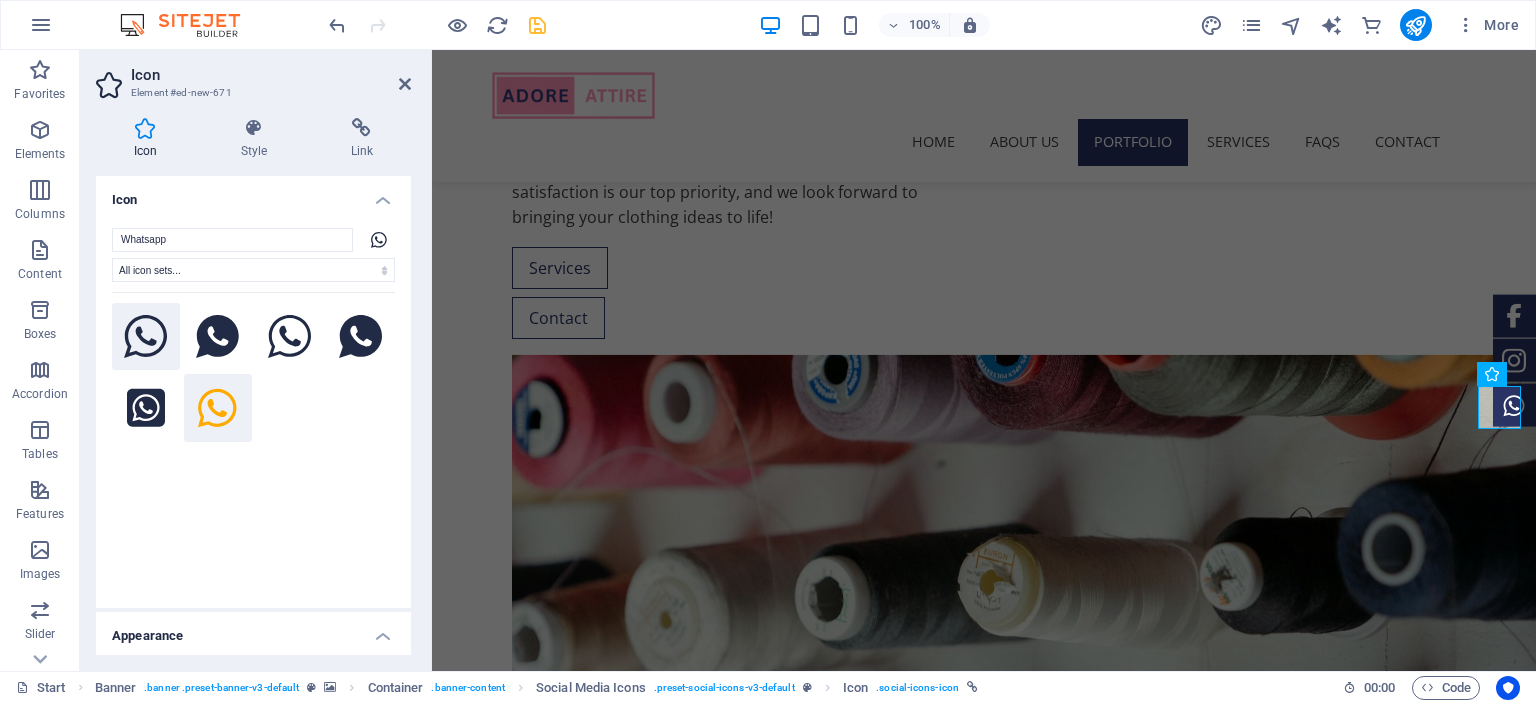 click 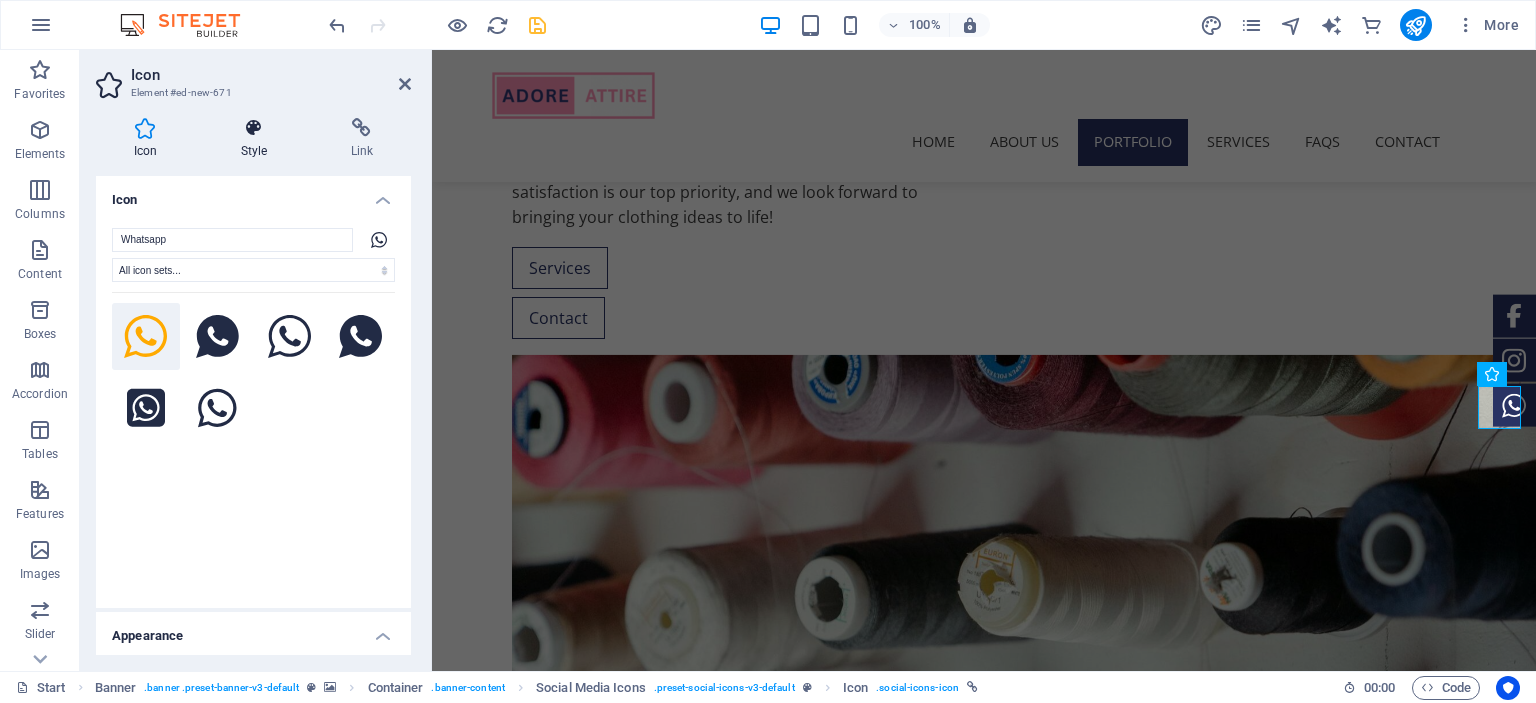 click at bounding box center (254, 128) 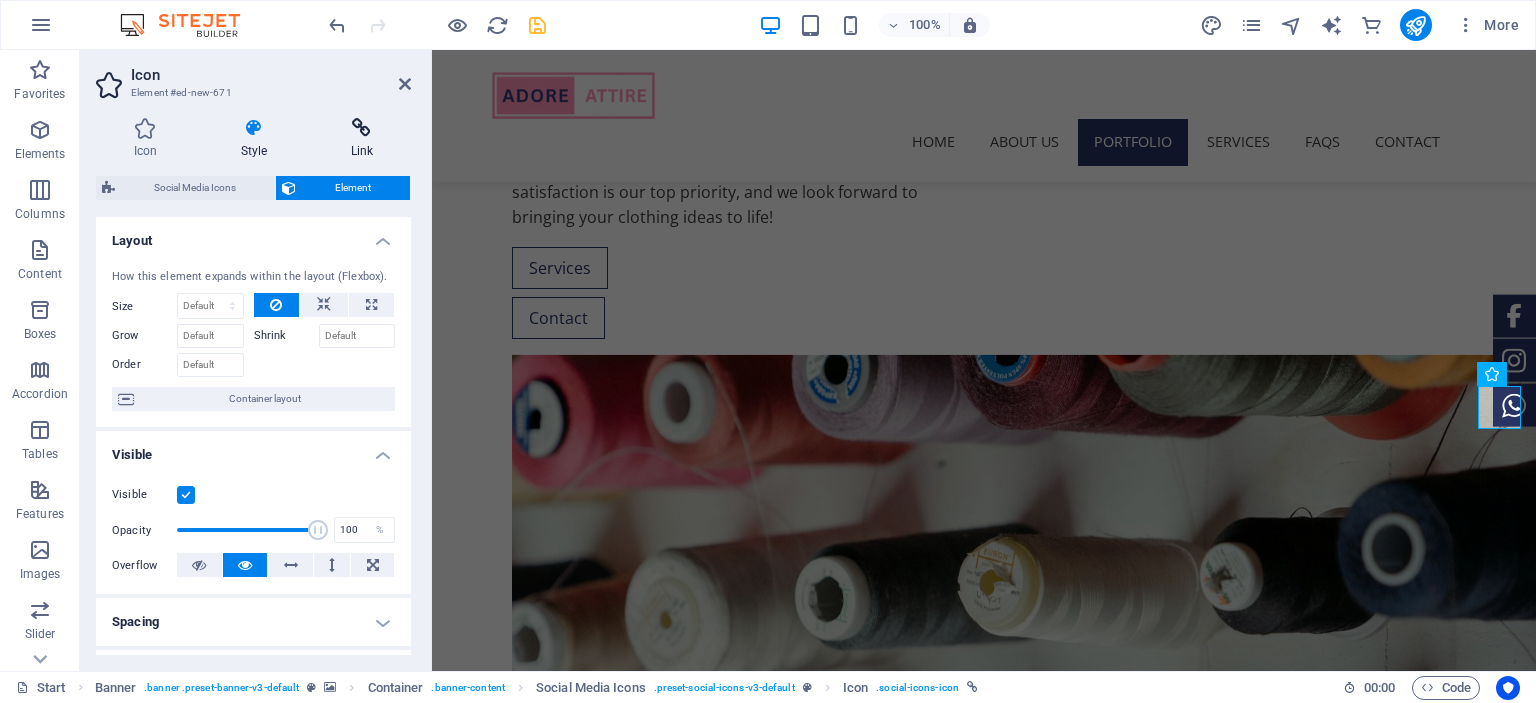 click on "Link" at bounding box center [362, 139] 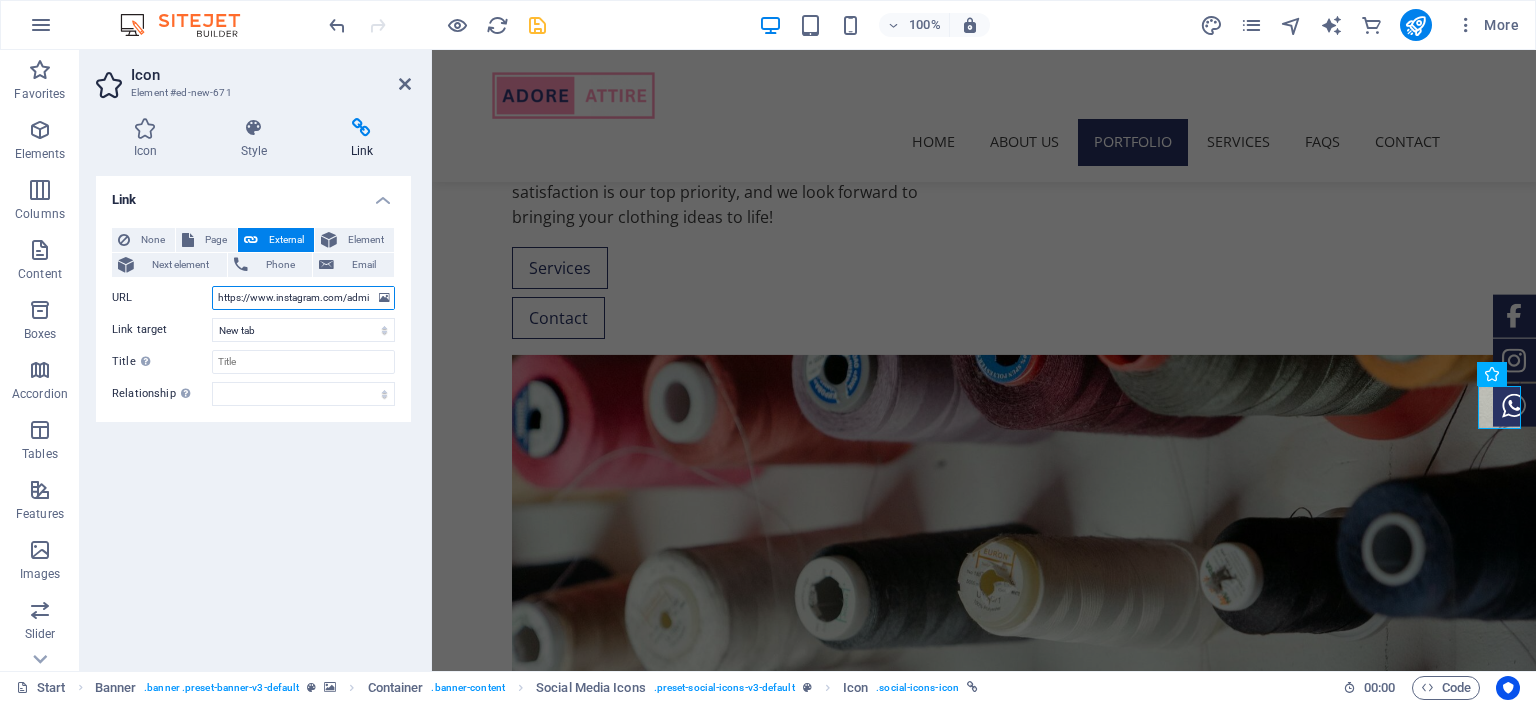 click on "https://www.instagram.com/admin_adore_attire/" at bounding box center (303, 298) 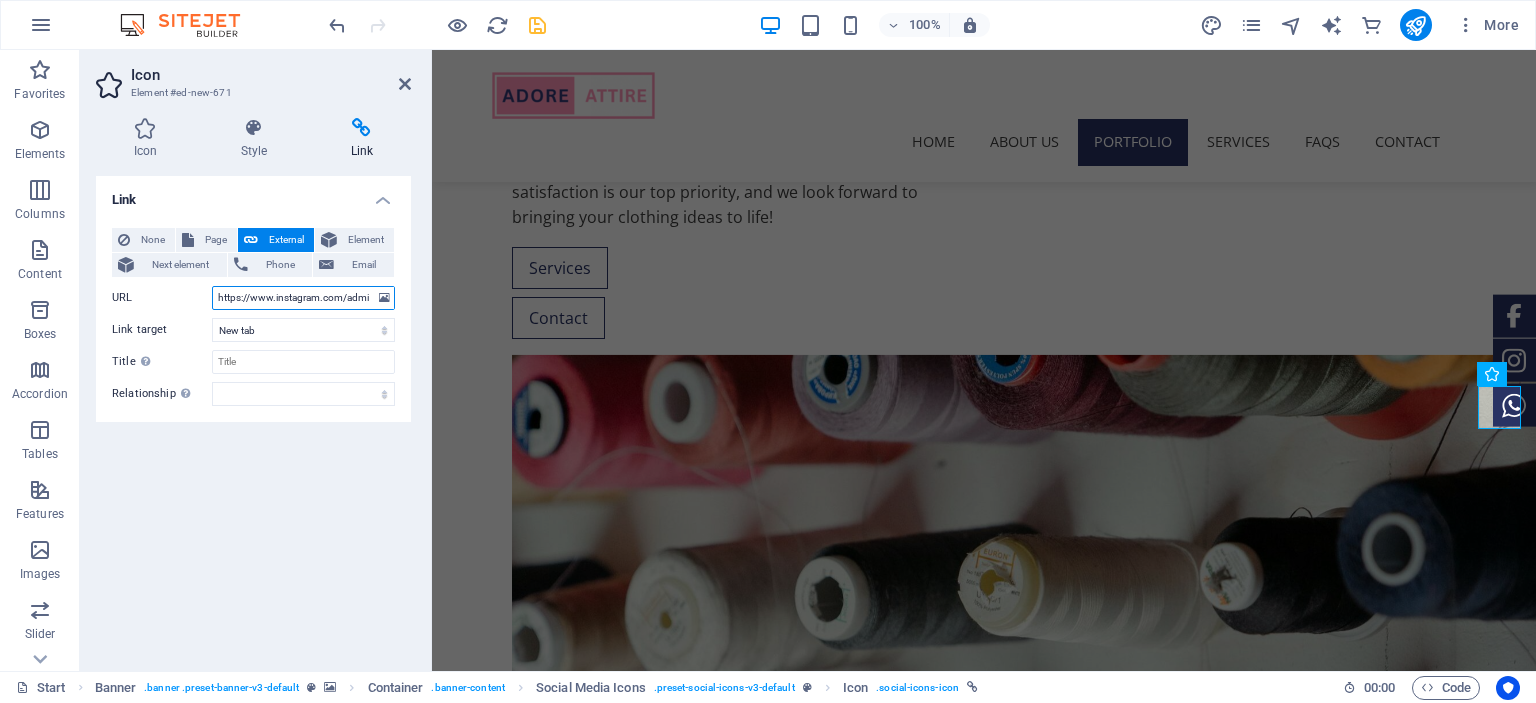 paste on "a.me/yourphonenumber?text=yourmessage" 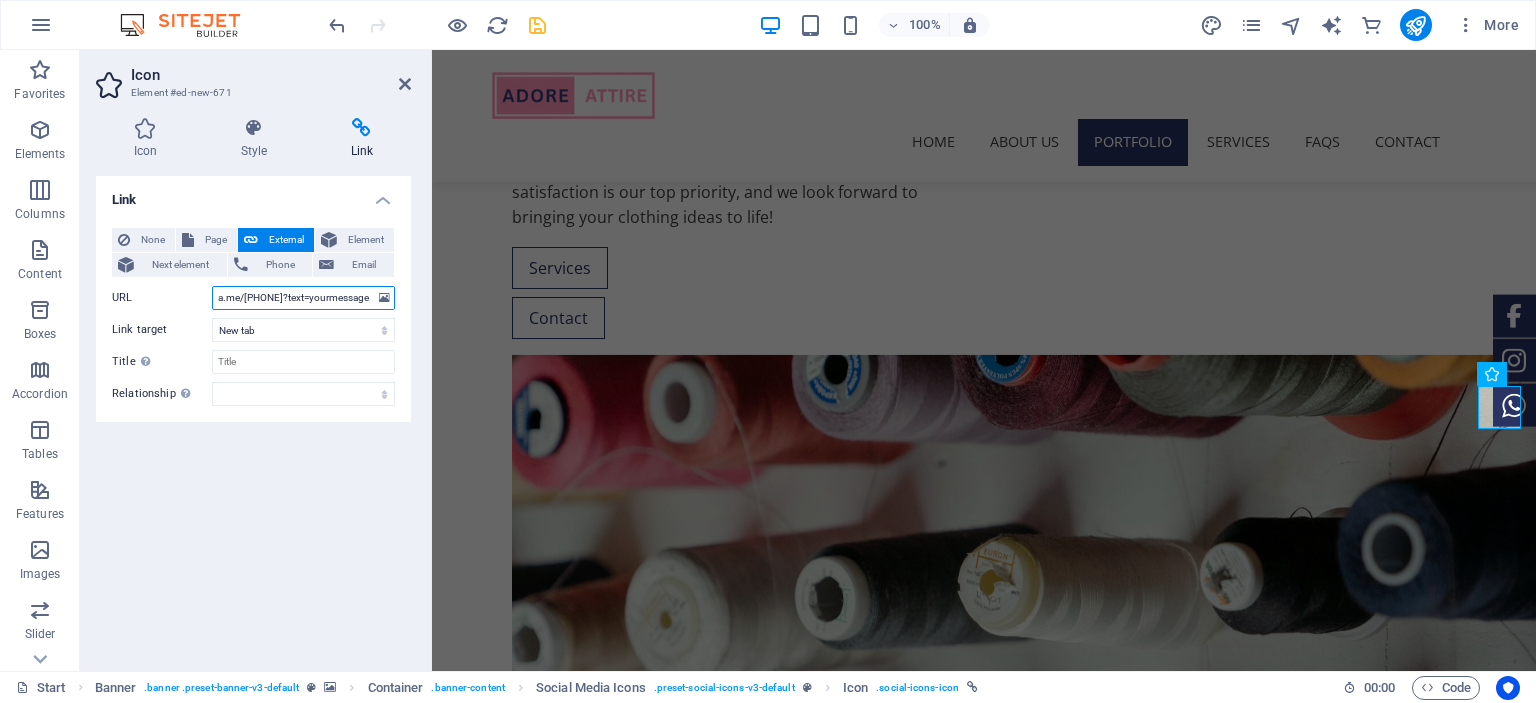 scroll, scrollTop: 0, scrollLeft: 68, axis: horizontal 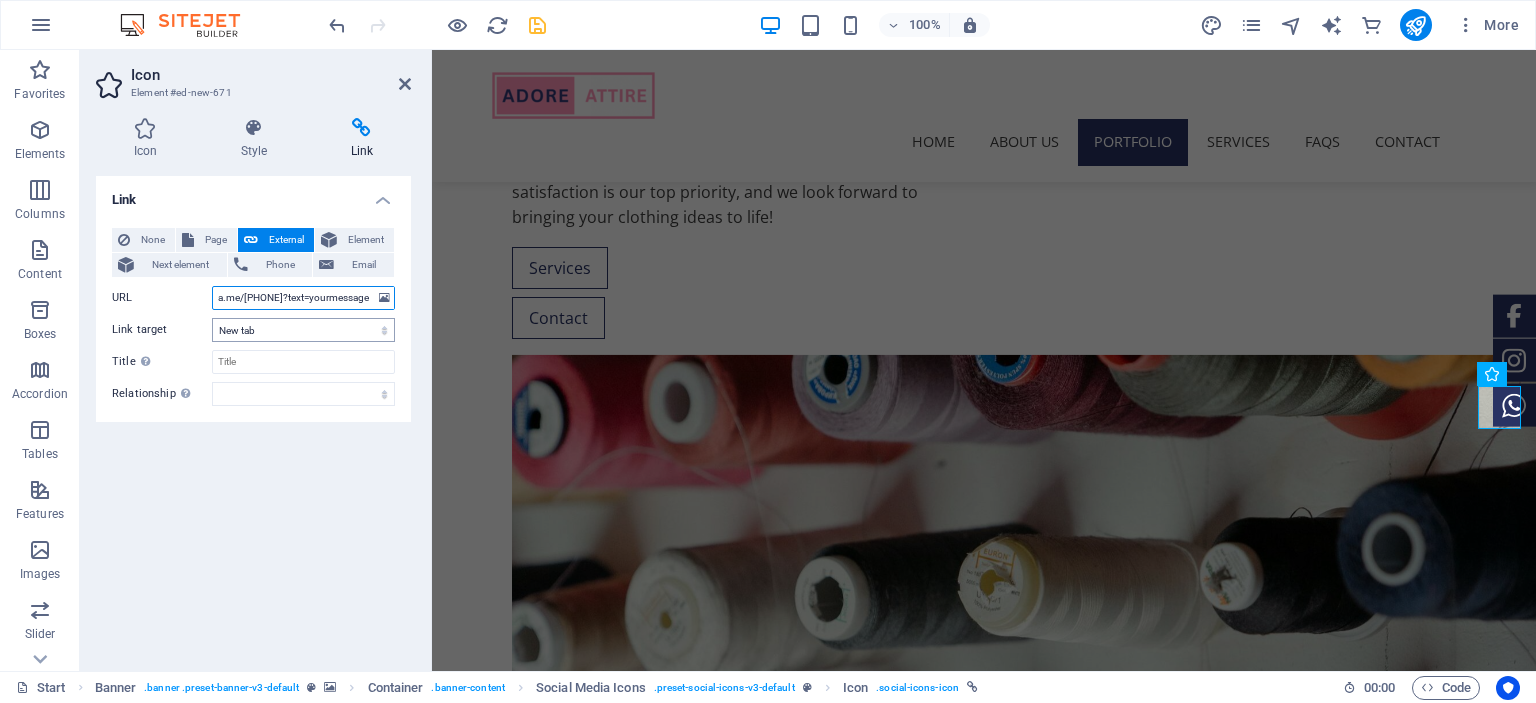 type on "https://wa.me/923345360580?text=yourmessage" 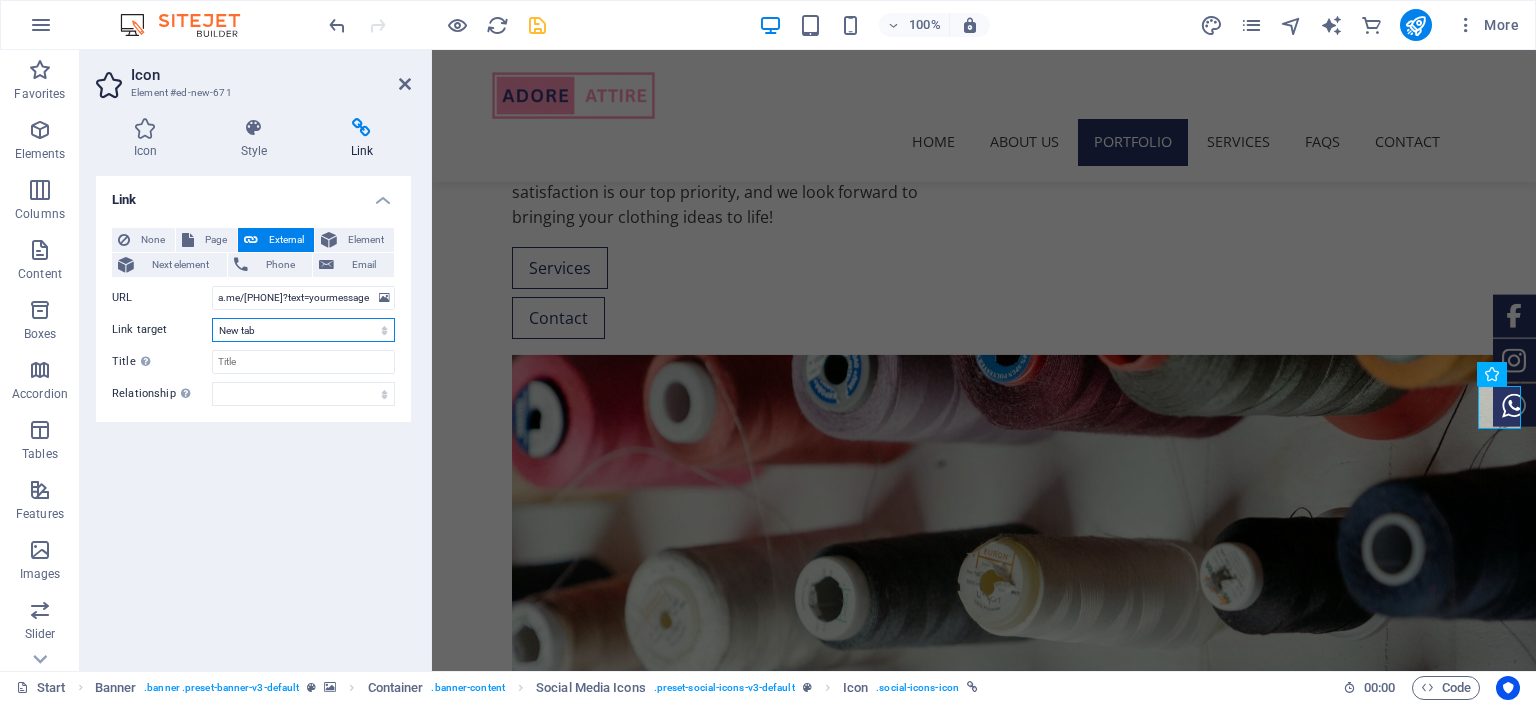 click on "New tab Same tab Overlay" at bounding box center [303, 330] 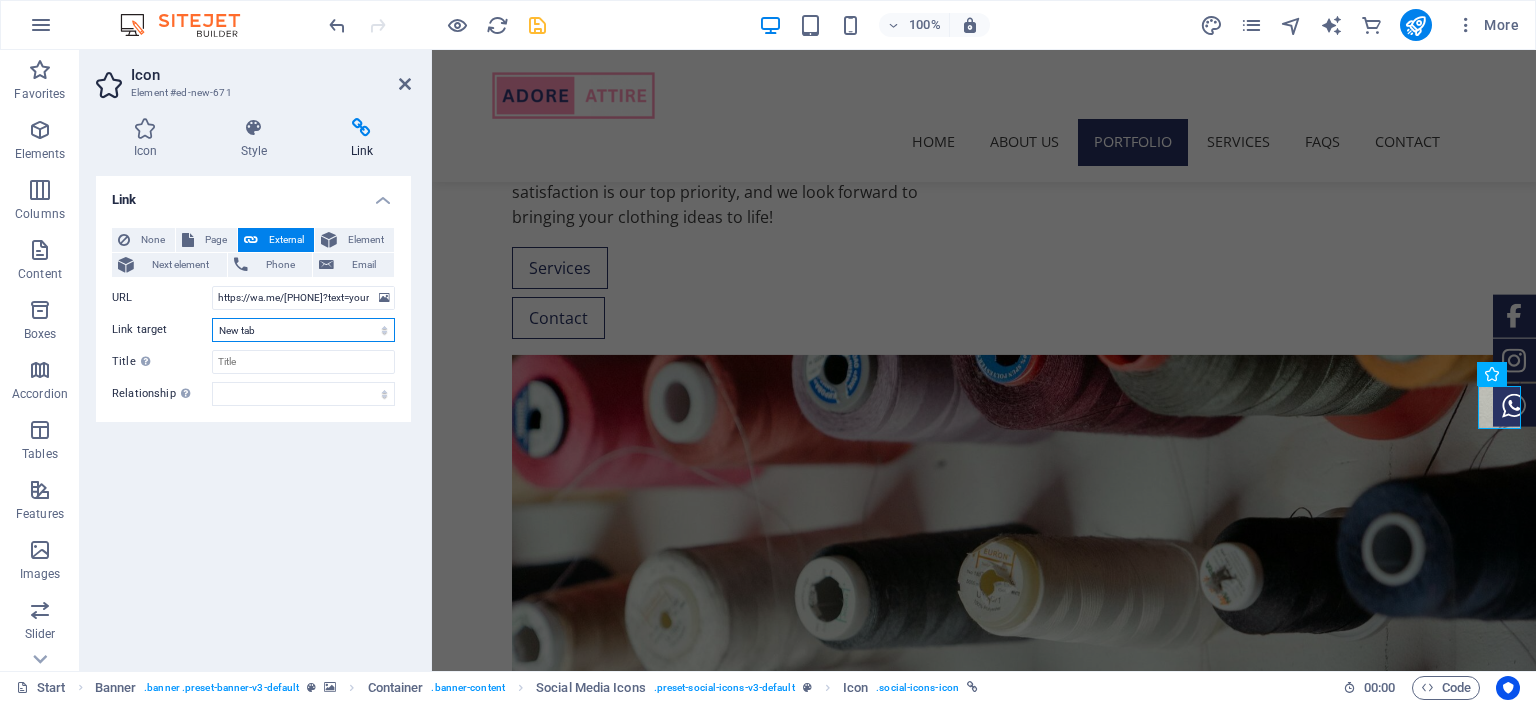 click on "New tab Same tab Overlay" at bounding box center [303, 330] 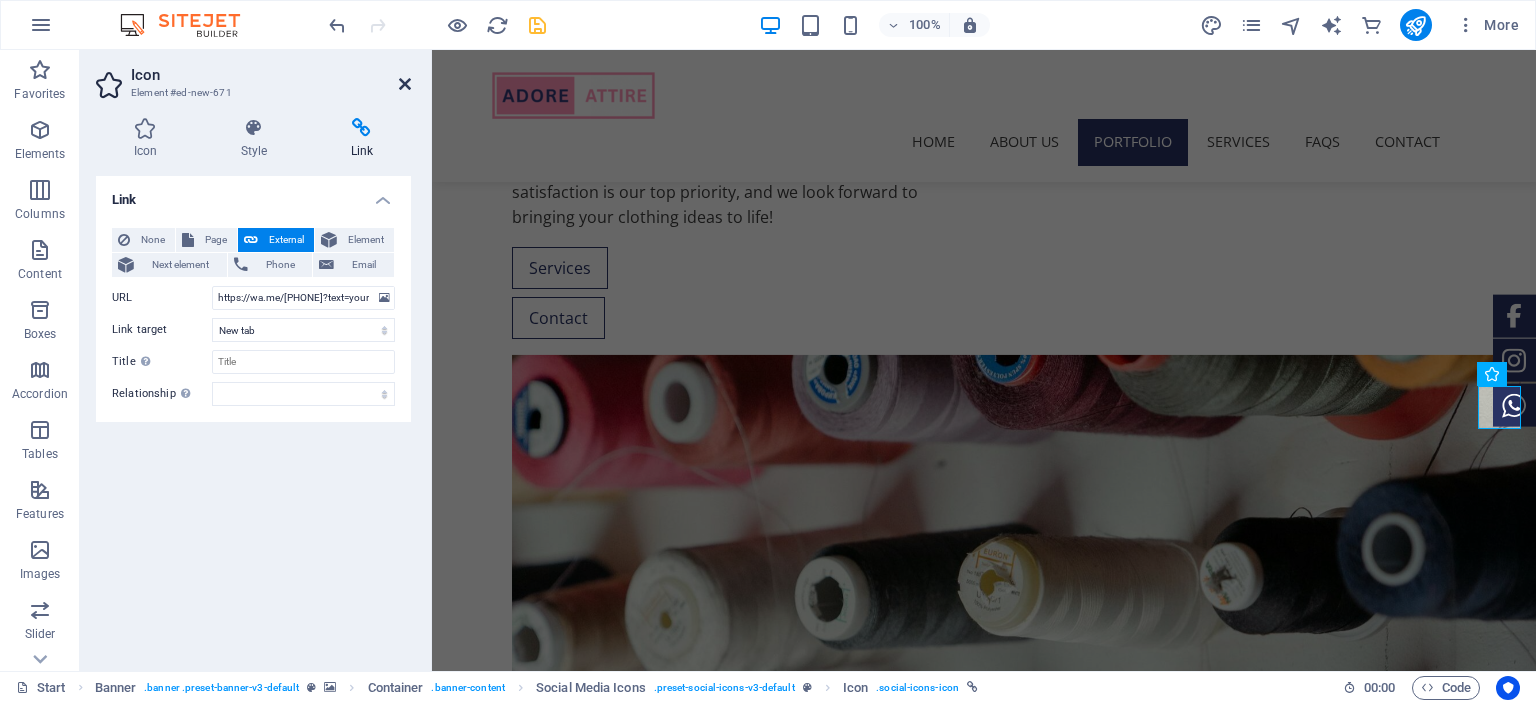 click at bounding box center [405, 84] 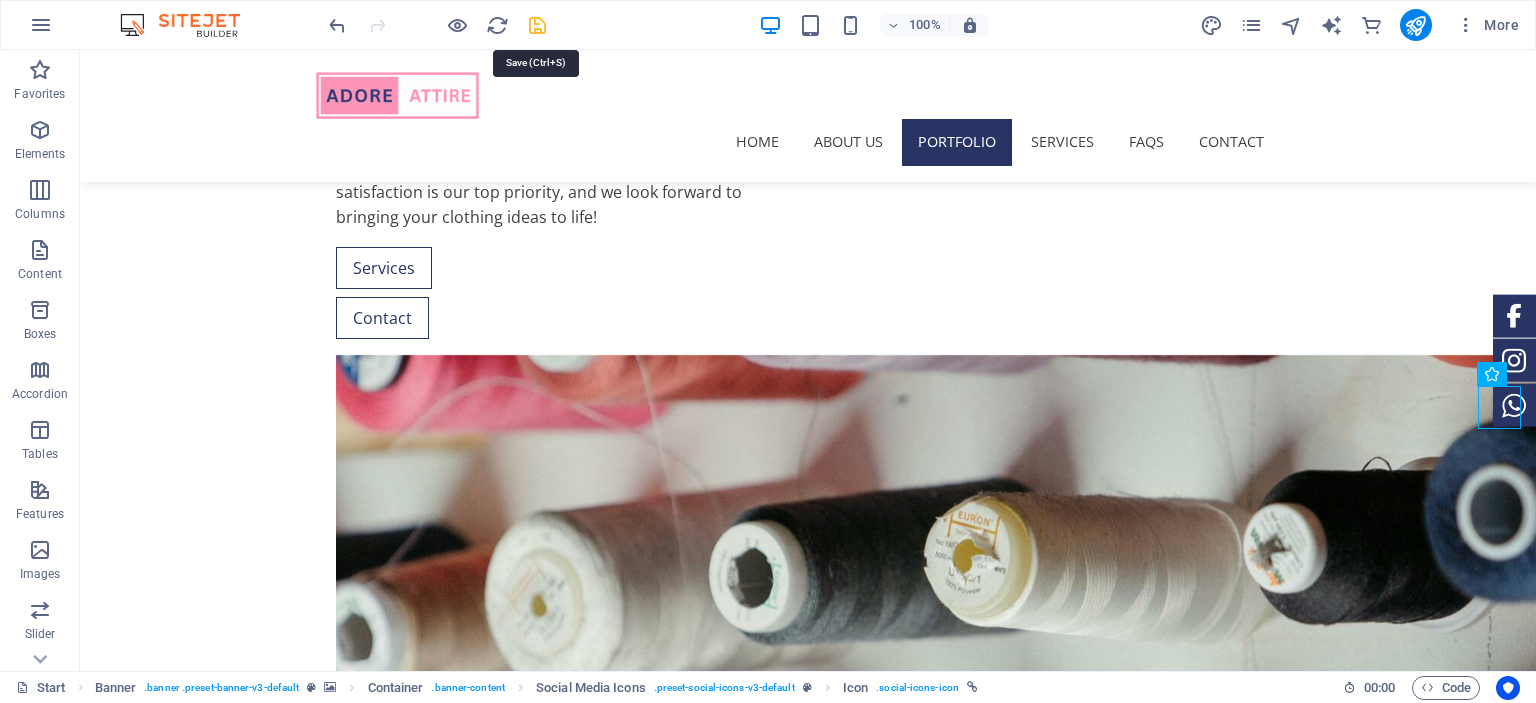 click at bounding box center (537, 25) 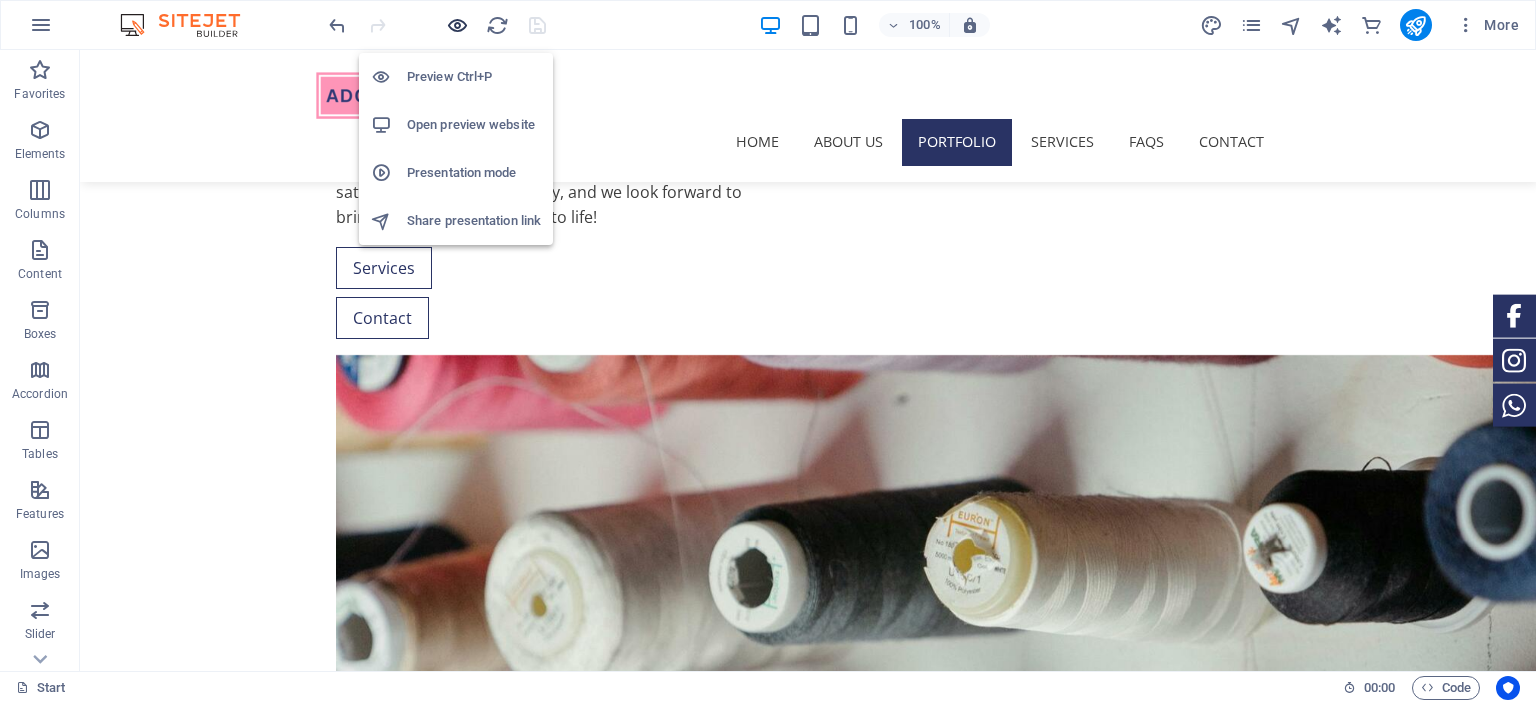 click at bounding box center [457, 25] 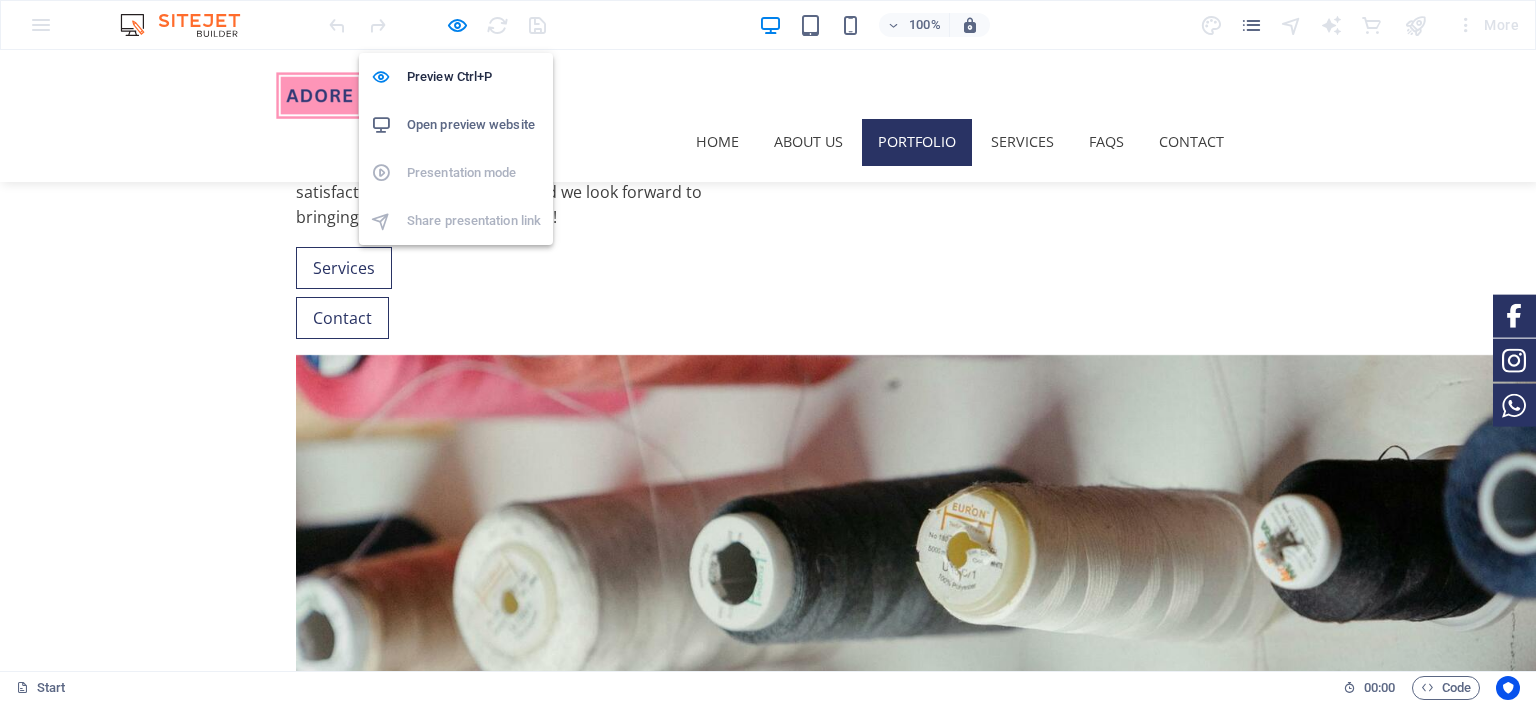 click on "Open preview website" at bounding box center [474, 125] 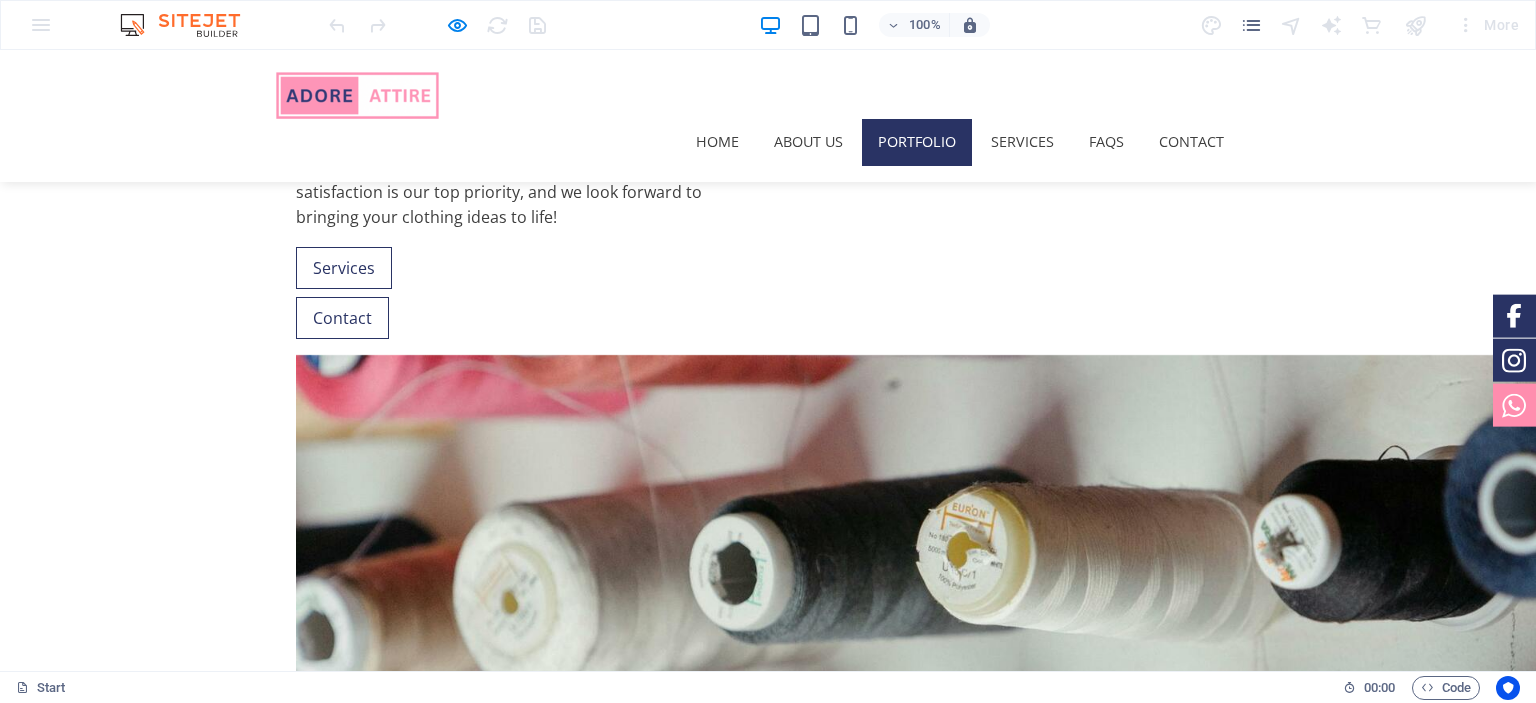 click 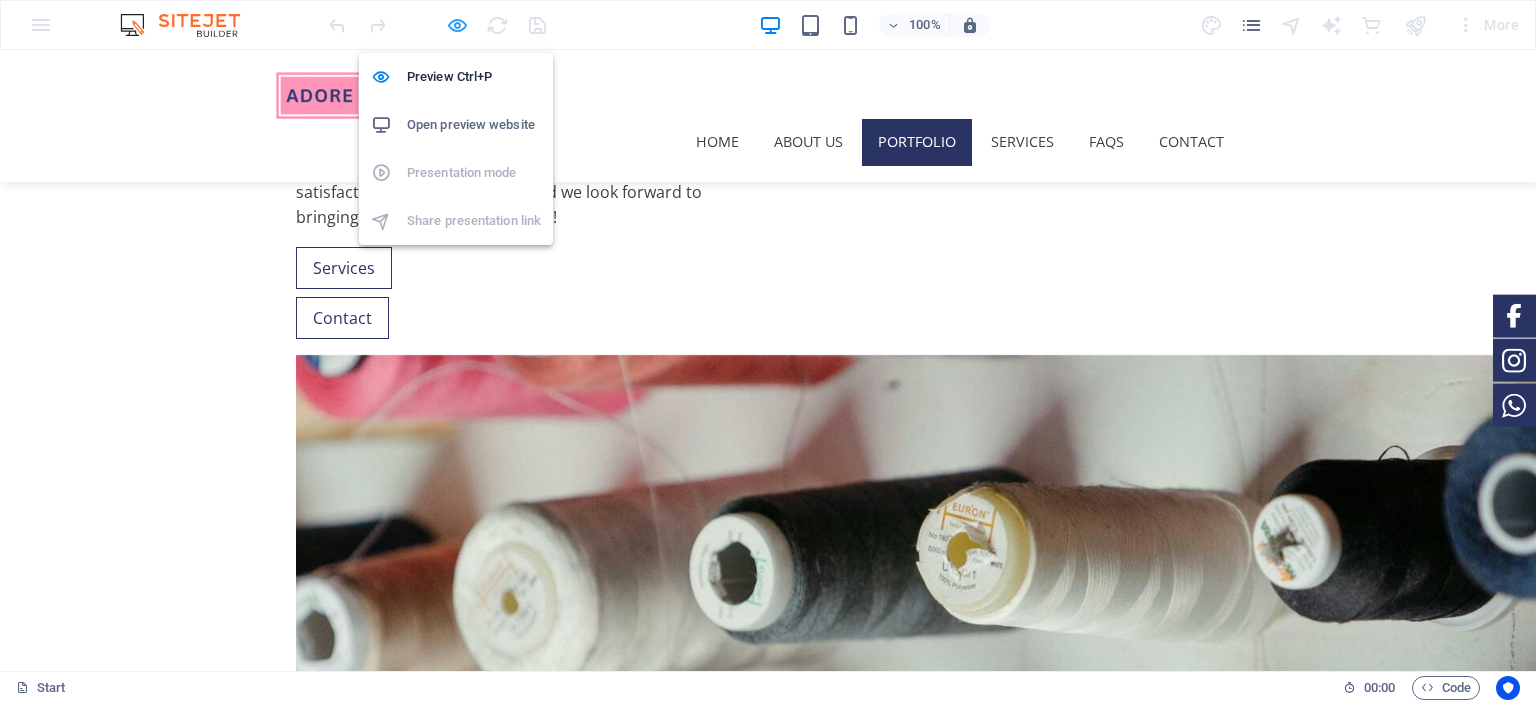click at bounding box center (457, 25) 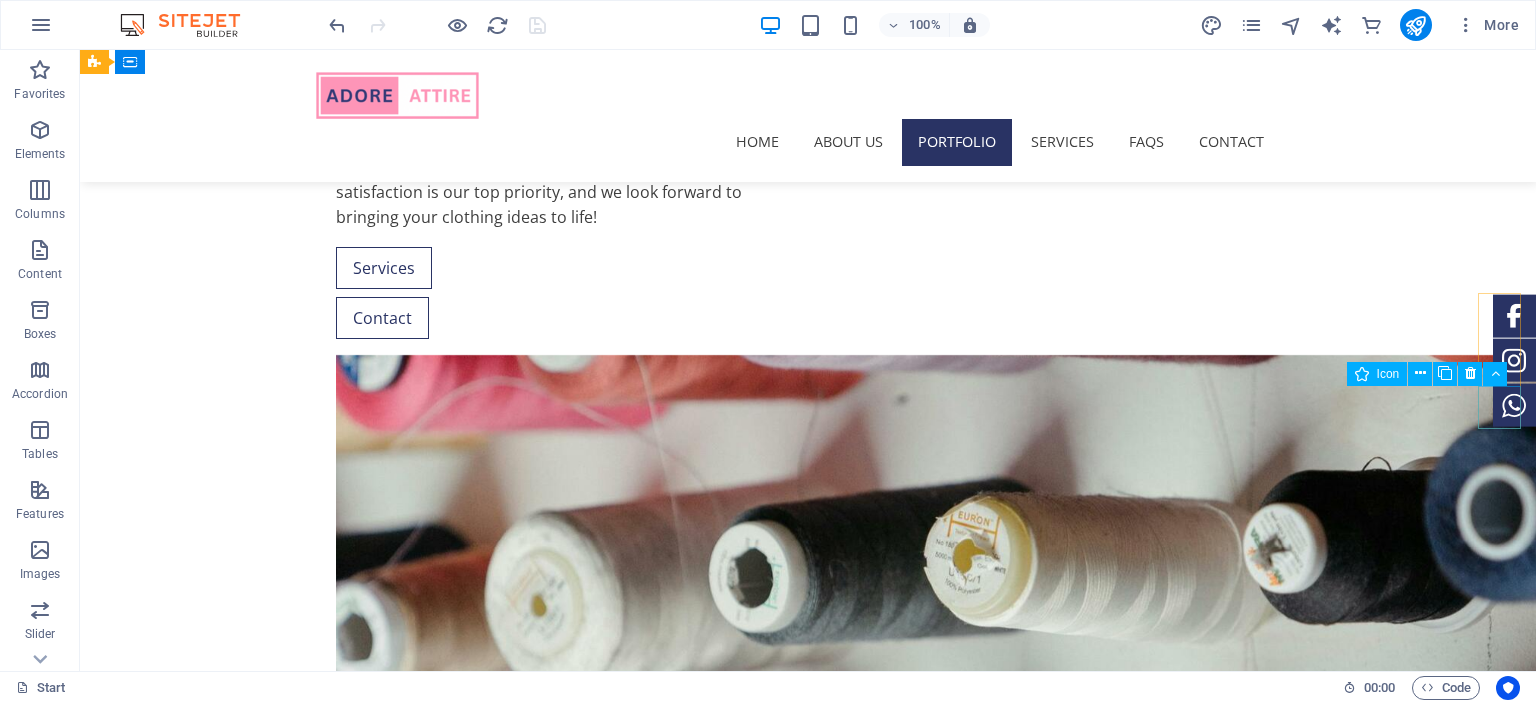 click at bounding box center [1514, 405] 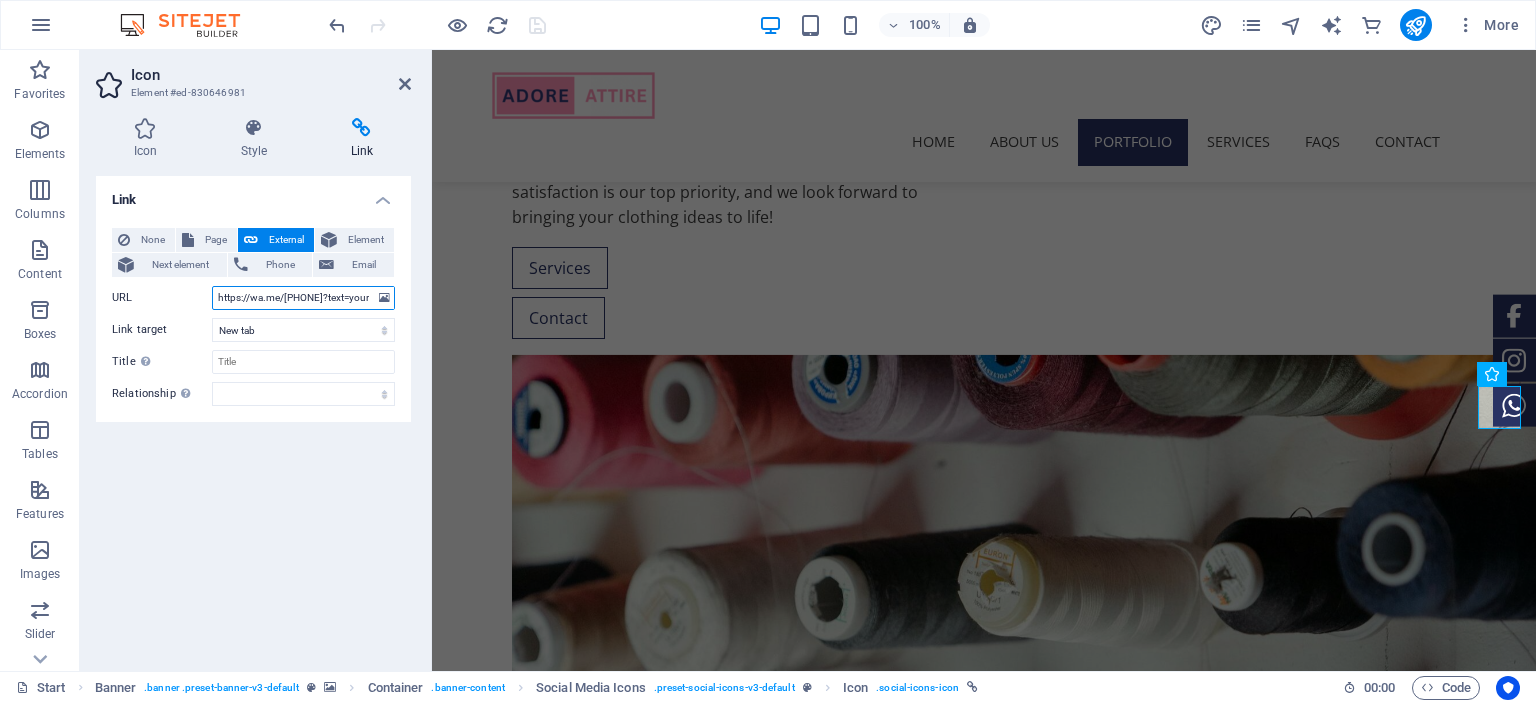 click on "https://wa.me/923345360580?text=yourmessage" at bounding box center (303, 298) 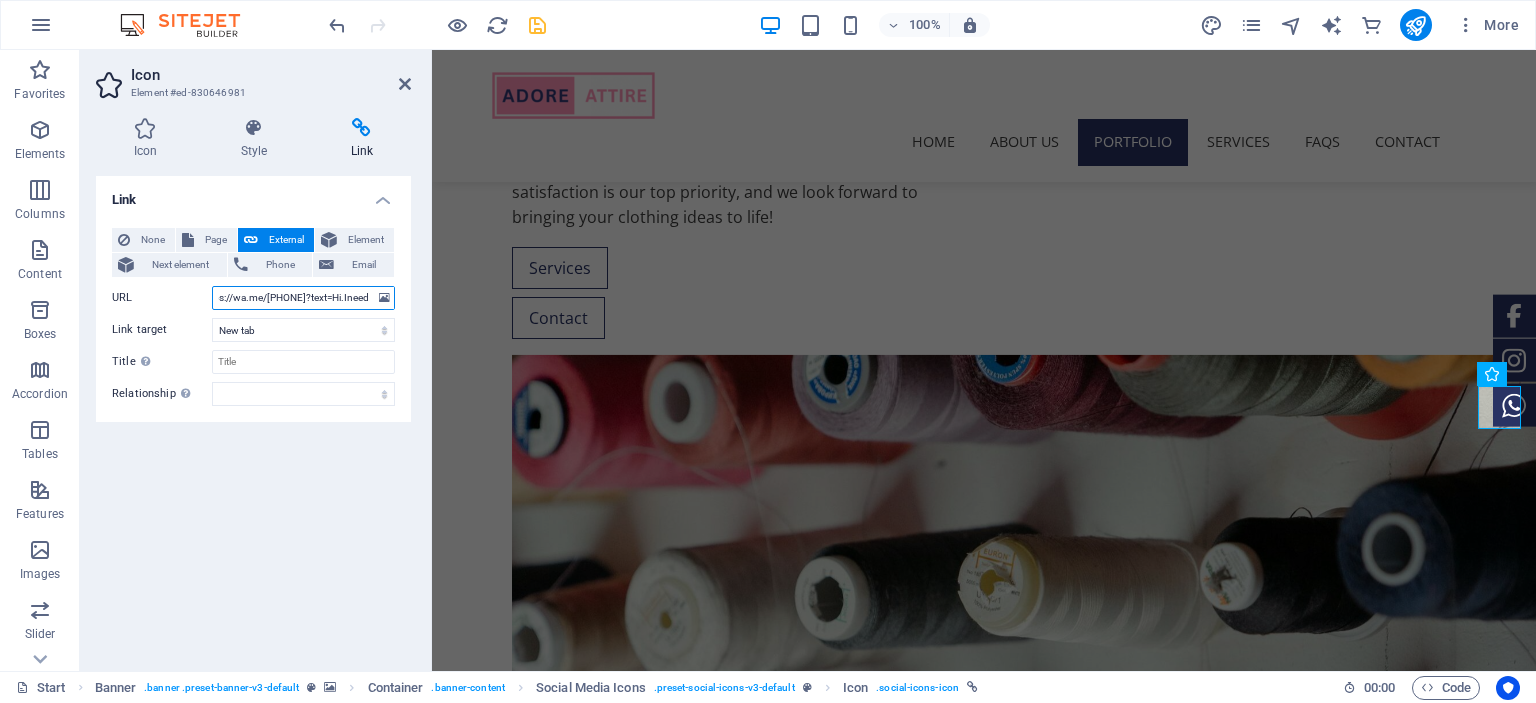 scroll, scrollTop: 0, scrollLeft: 45, axis: horizontal 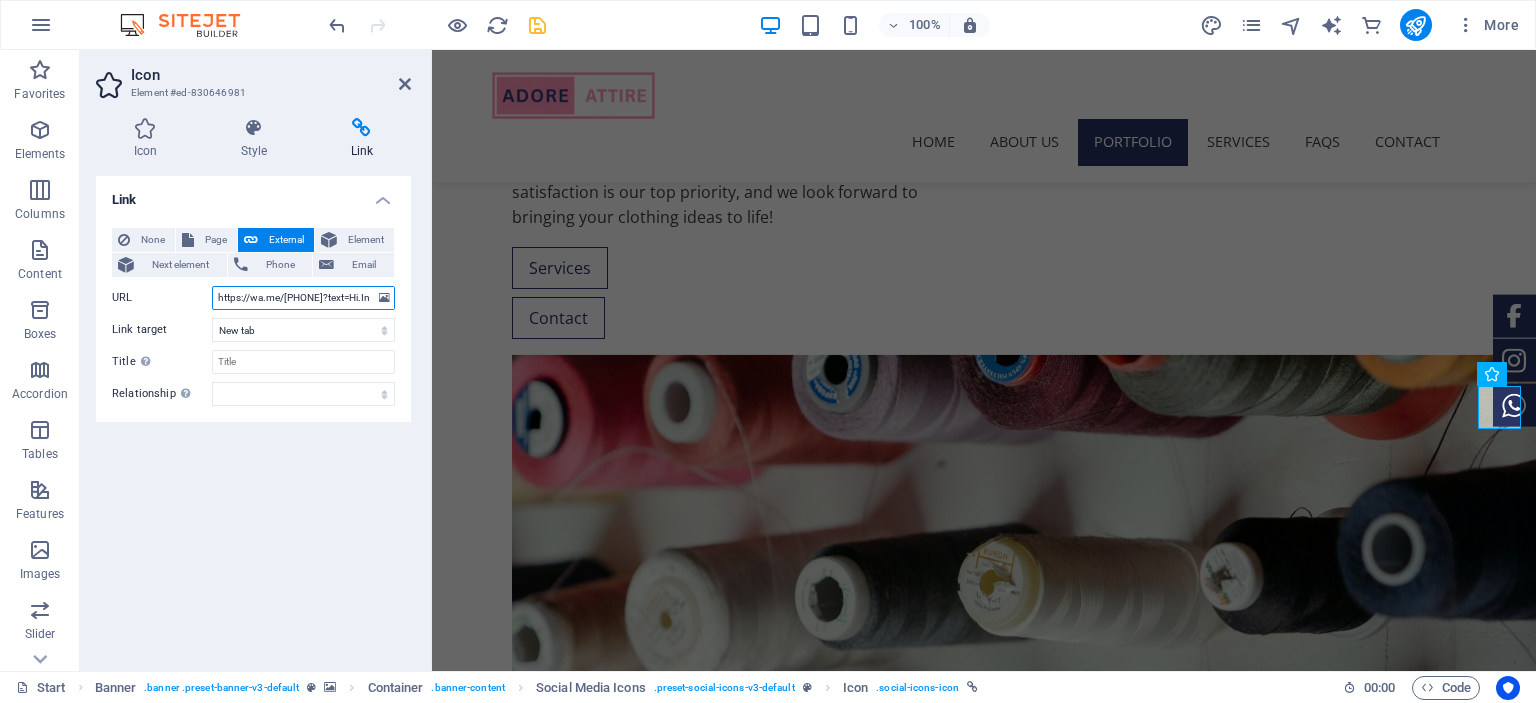 click on "https://wa.me/923345360580?text=Hi.Ineed" at bounding box center (303, 298) 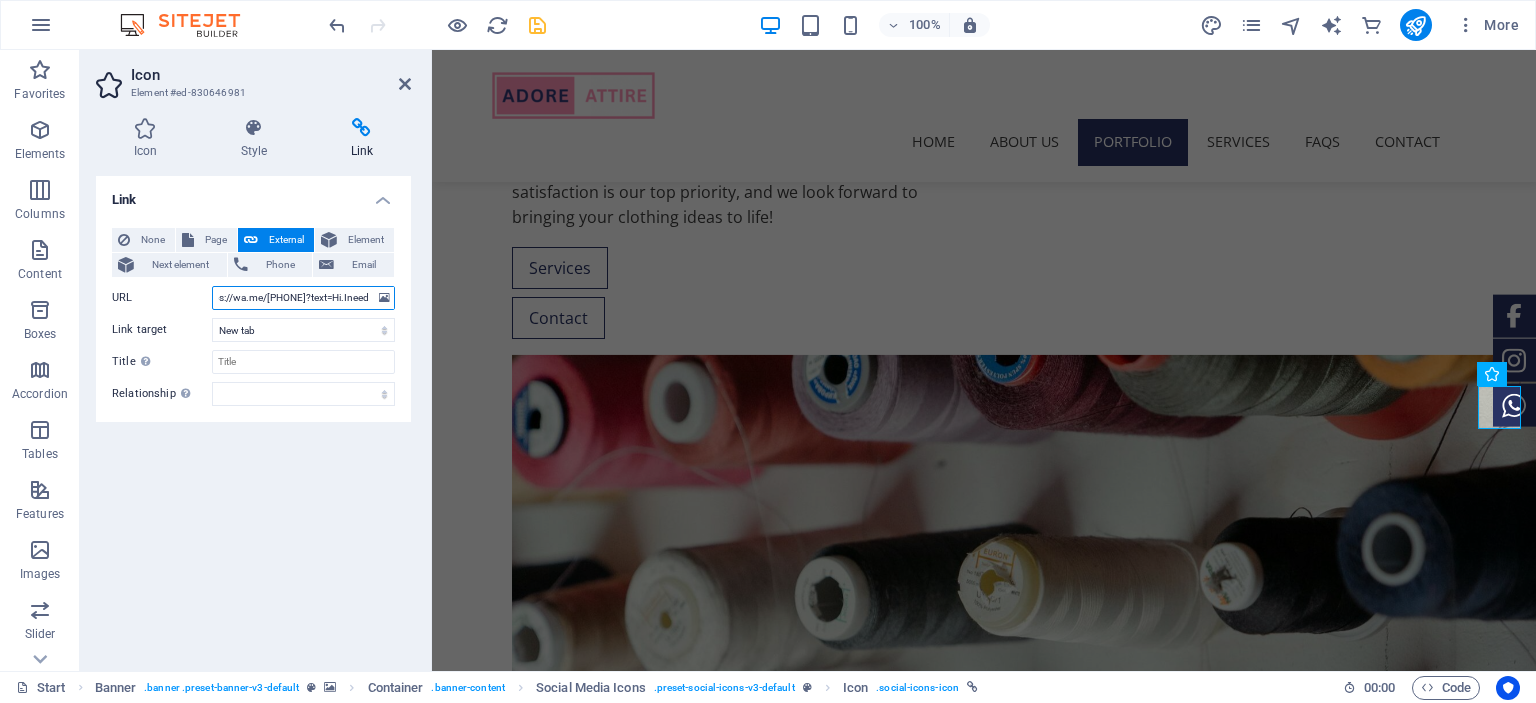 scroll, scrollTop: 0, scrollLeft: 45, axis: horizontal 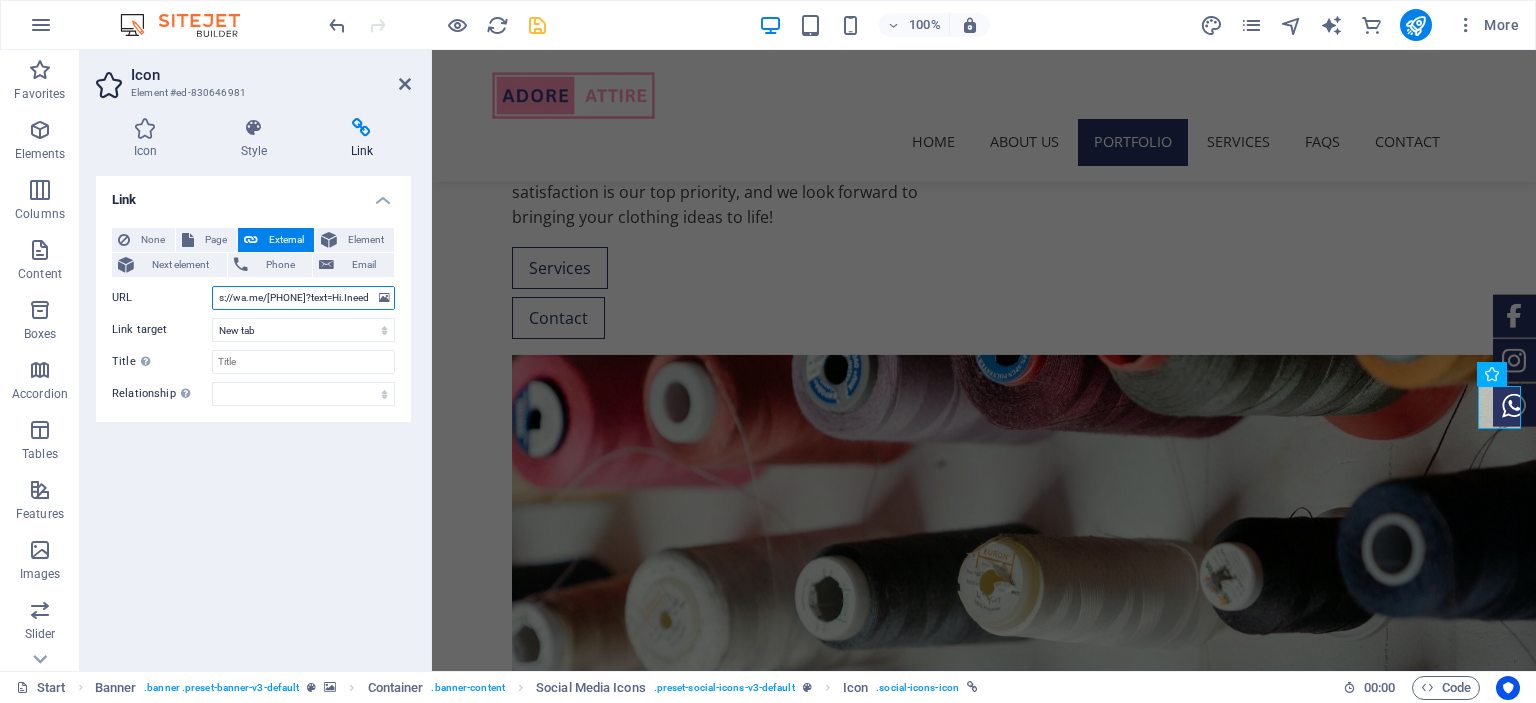 paste on "ello%20I%20have%20a%20question" 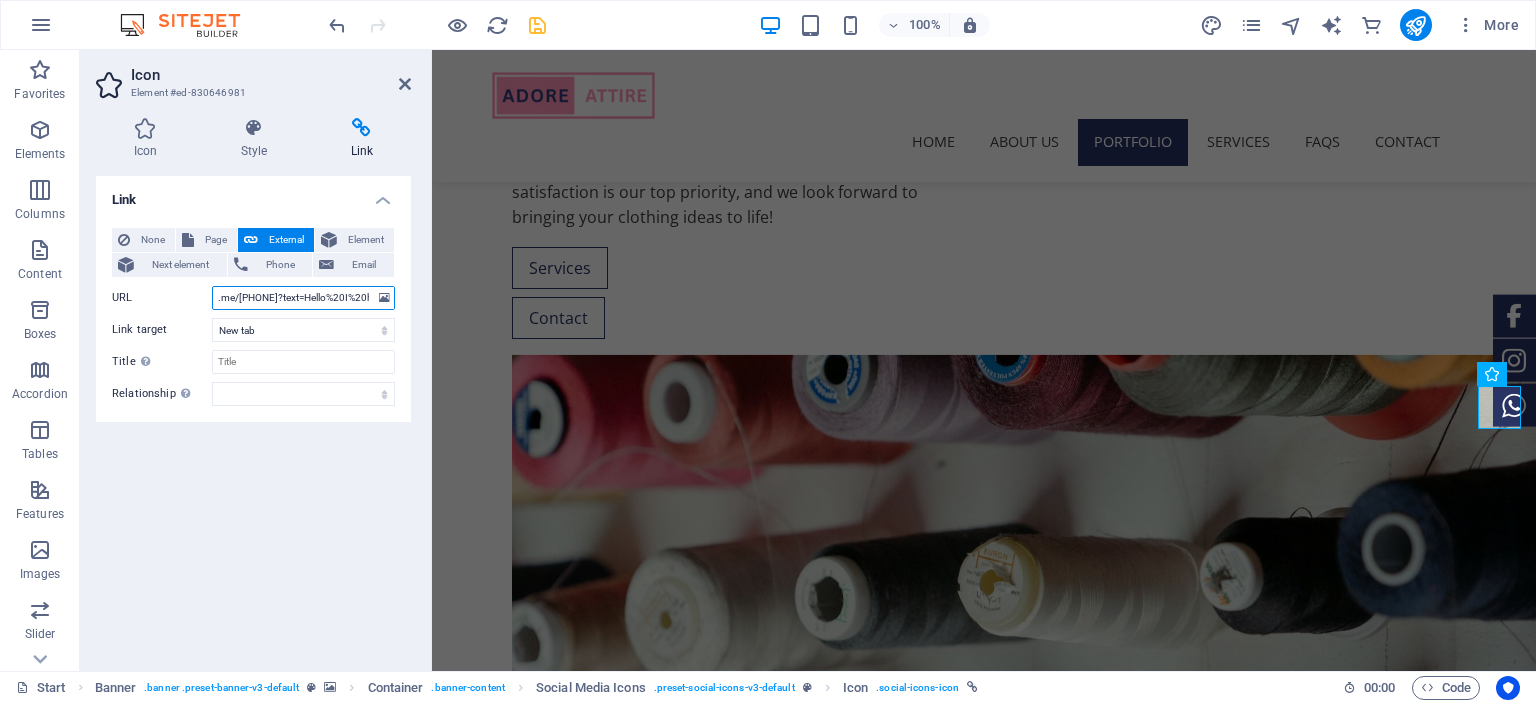 scroll, scrollTop: 0, scrollLeft: 173, axis: horizontal 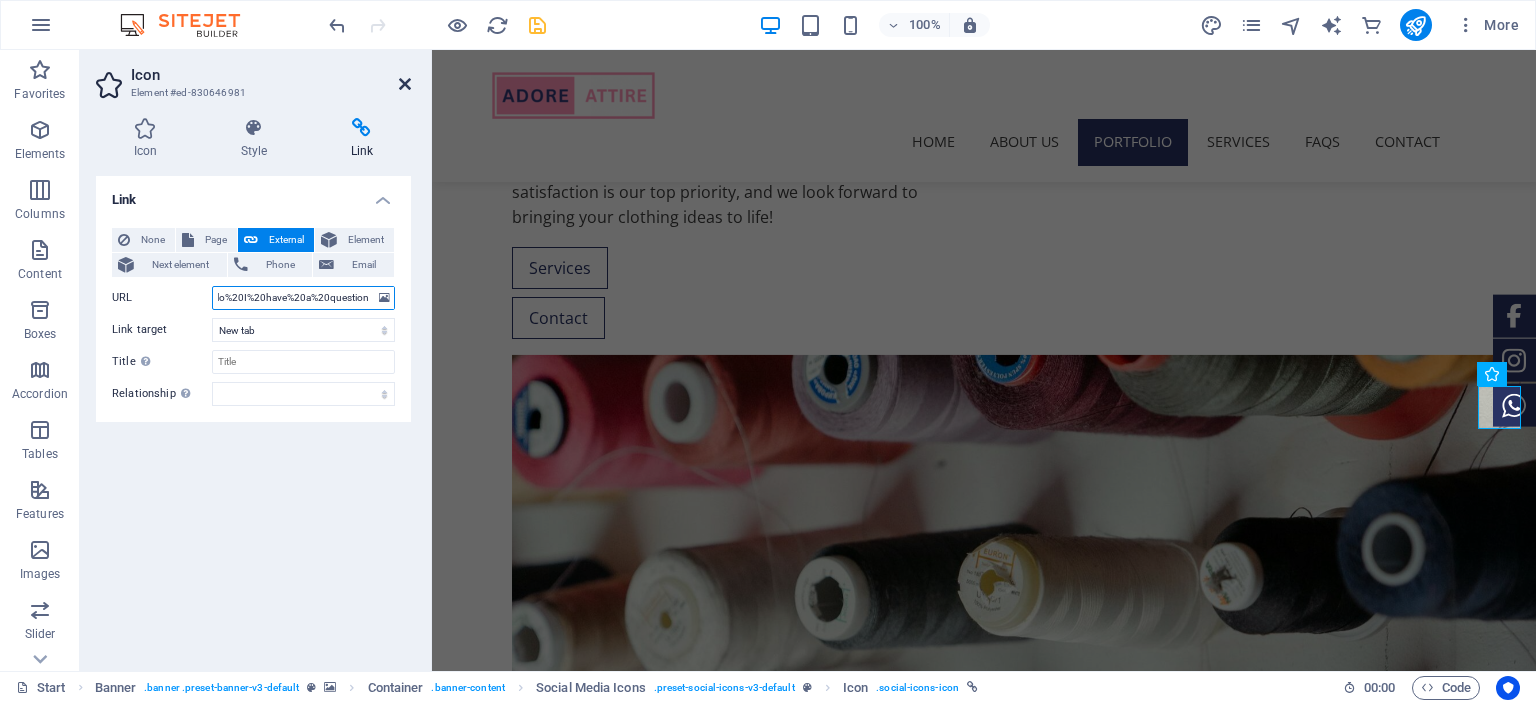 type on "https://wa.me/923345360580?text=Hello%20I%20have%20a%20question" 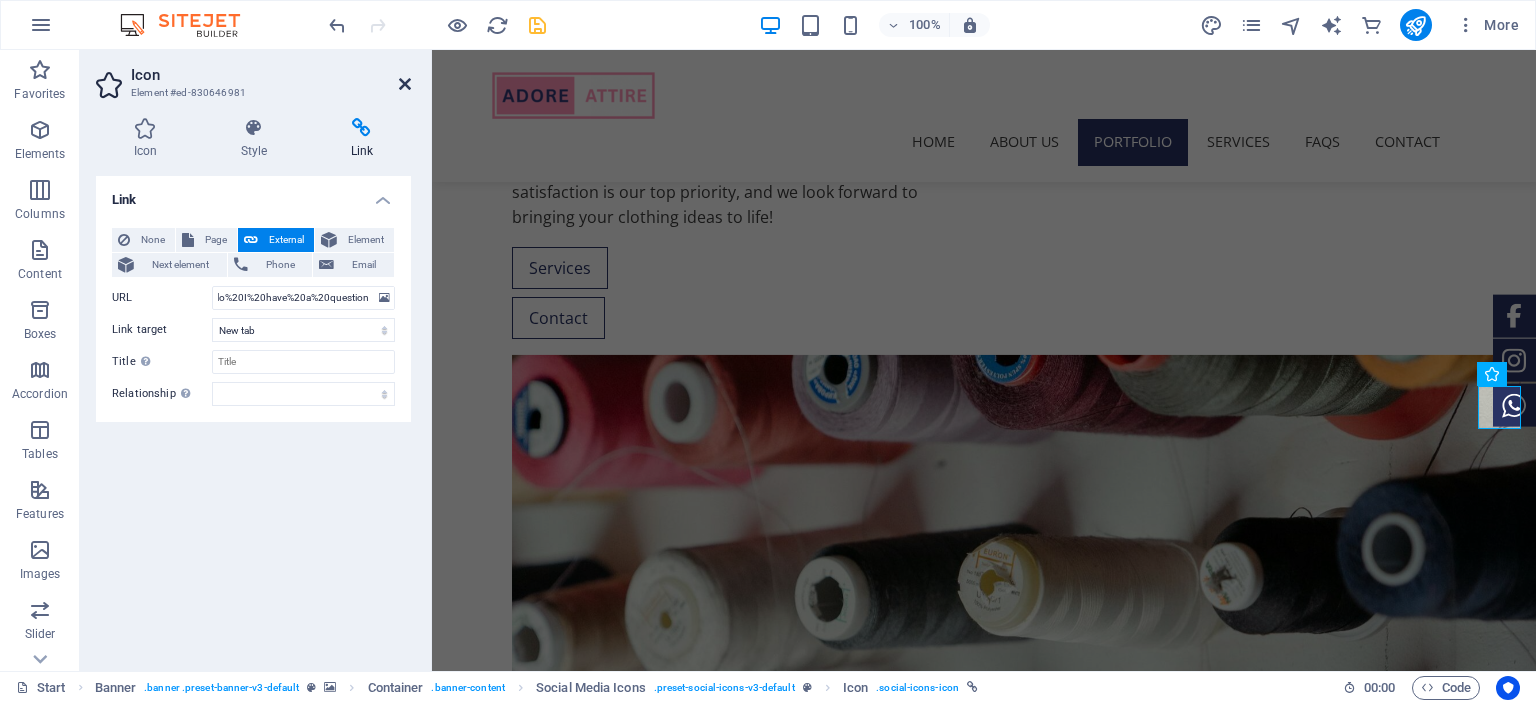 click at bounding box center [405, 84] 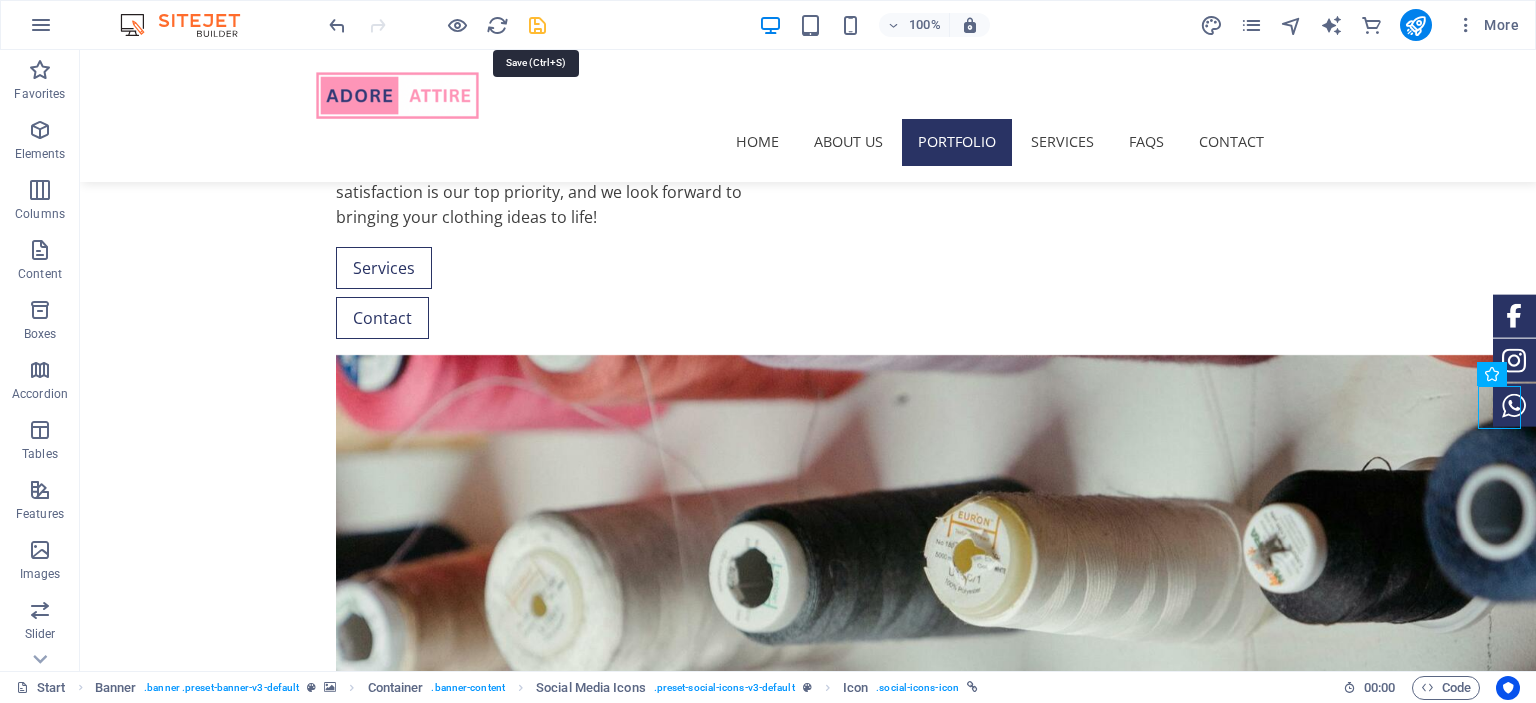 click at bounding box center (537, 25) 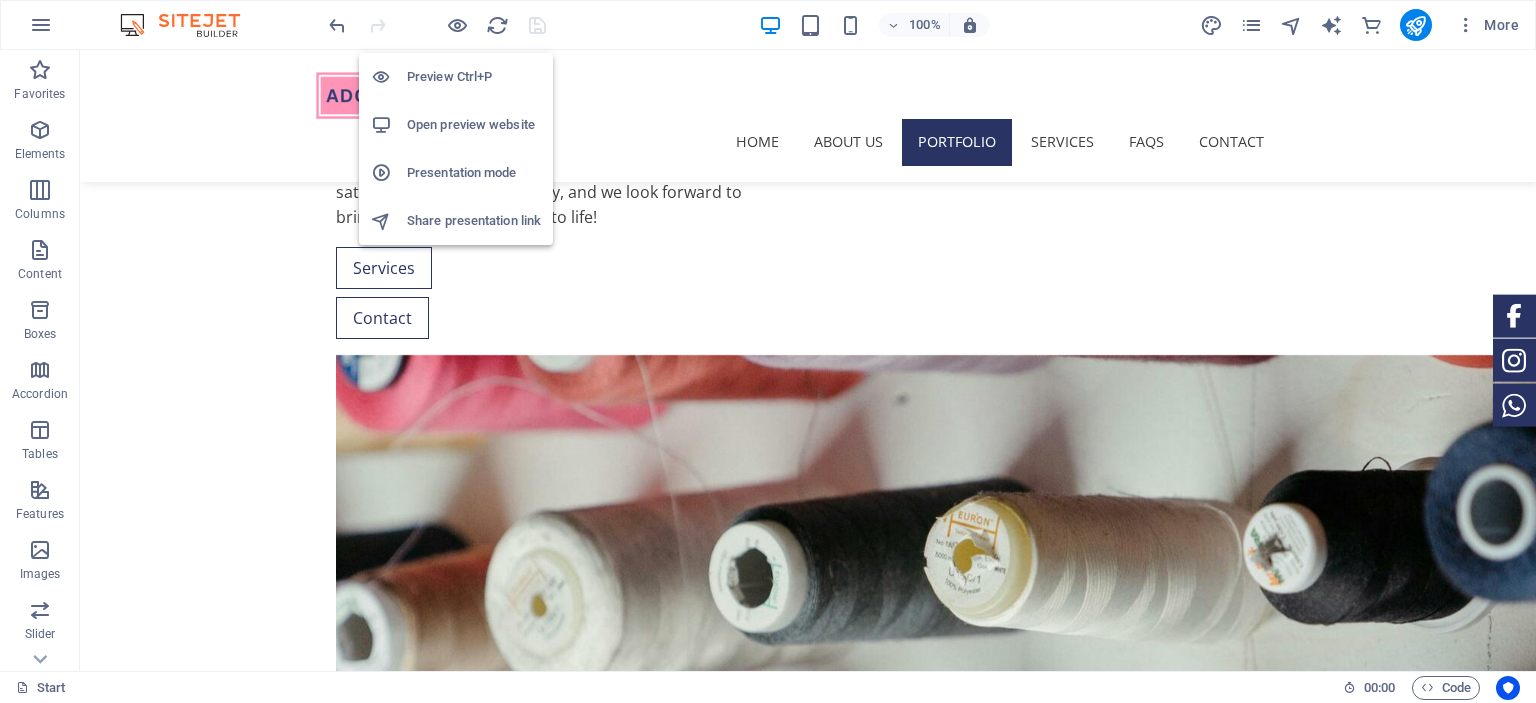 click on "Open preview website" at bounding box center [474, 125] 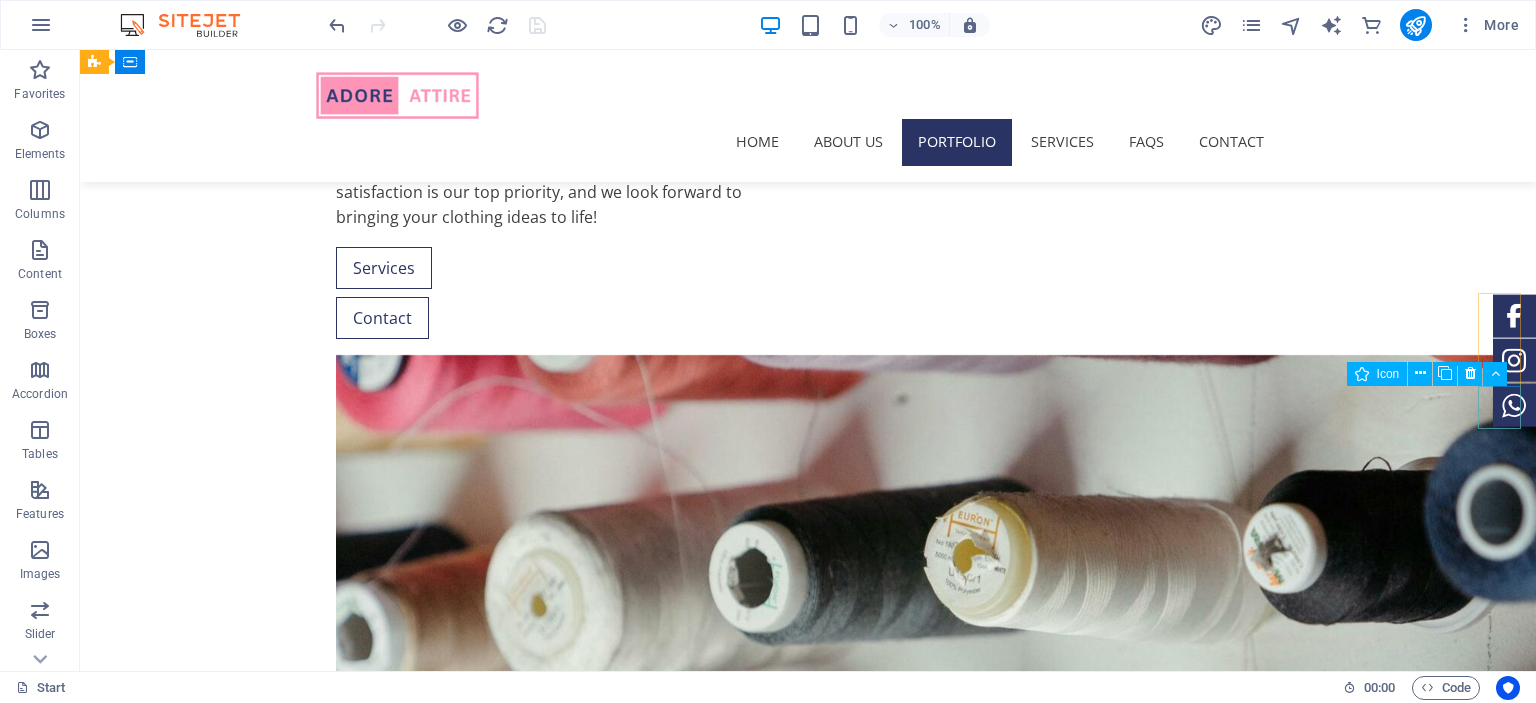 click at bounding box center [1514, 405] 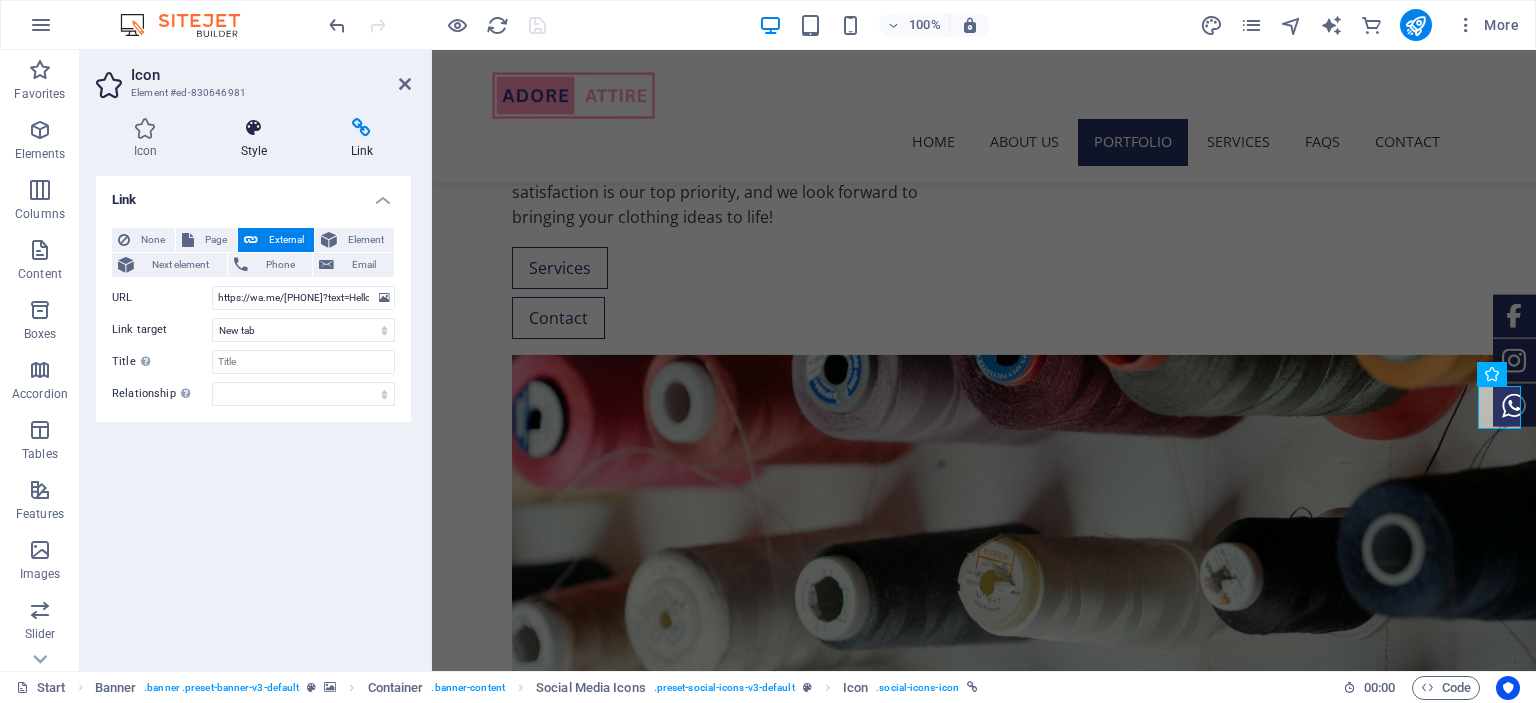 click on "Style" at bounding box center [258, 139] 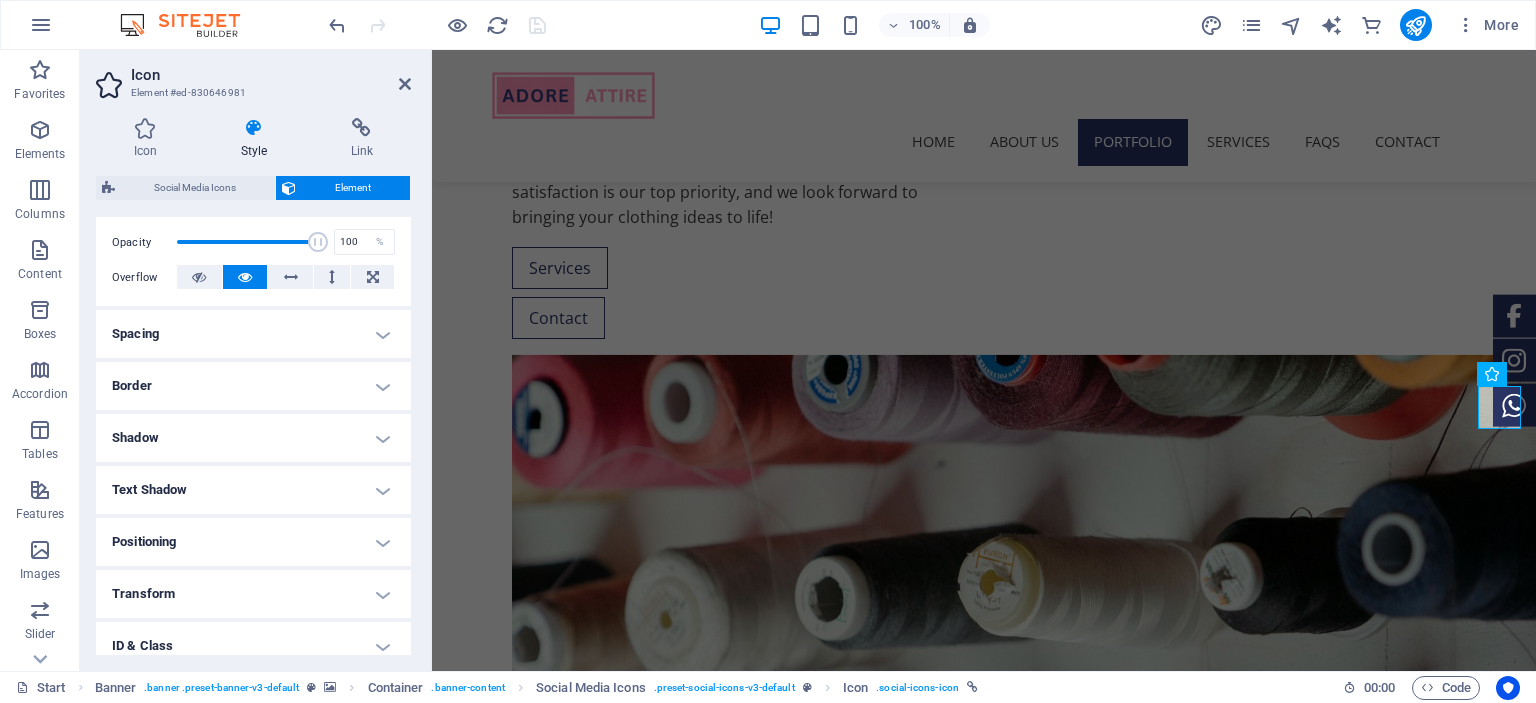 scroll, scrollTop: 0, scrollLeft: 0, axis: both 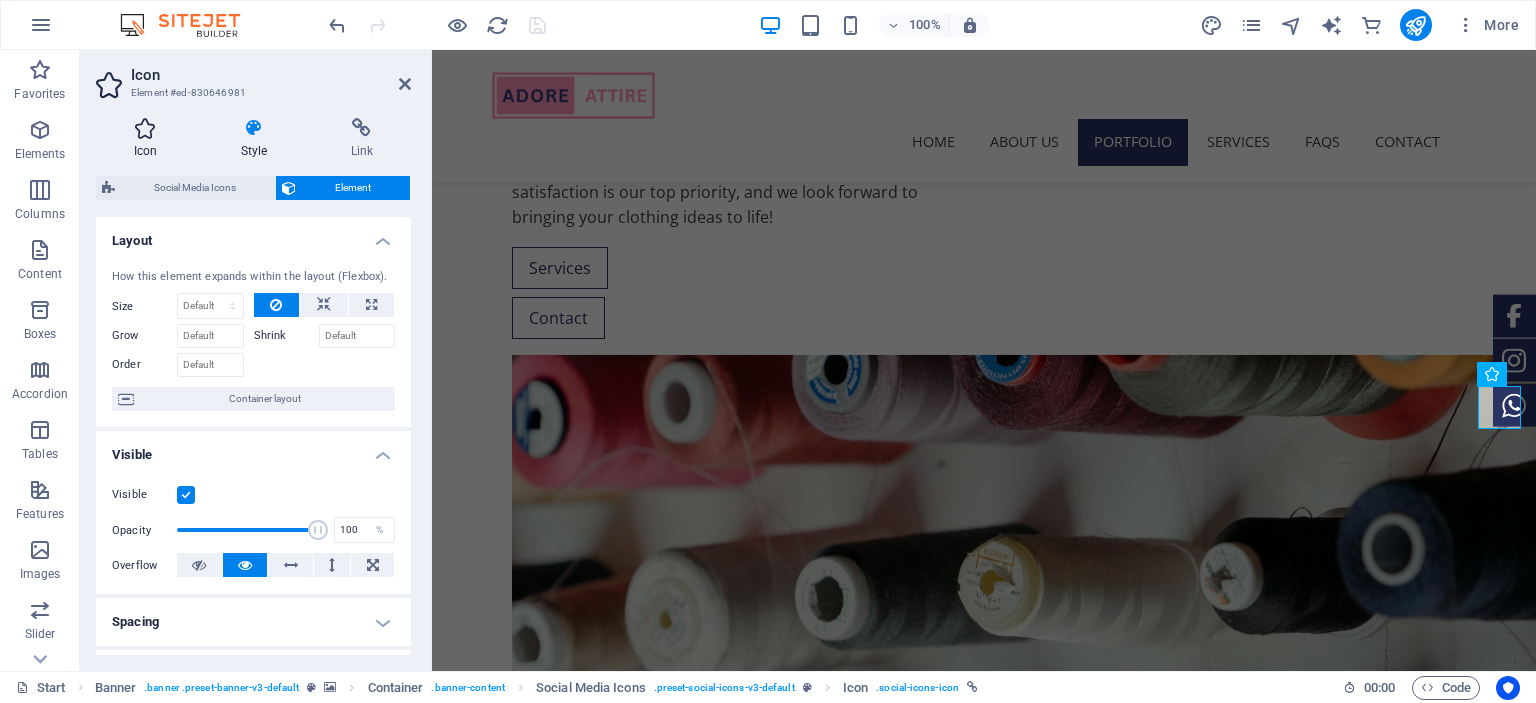 click on "Icon" at bounding box center (149, 139) 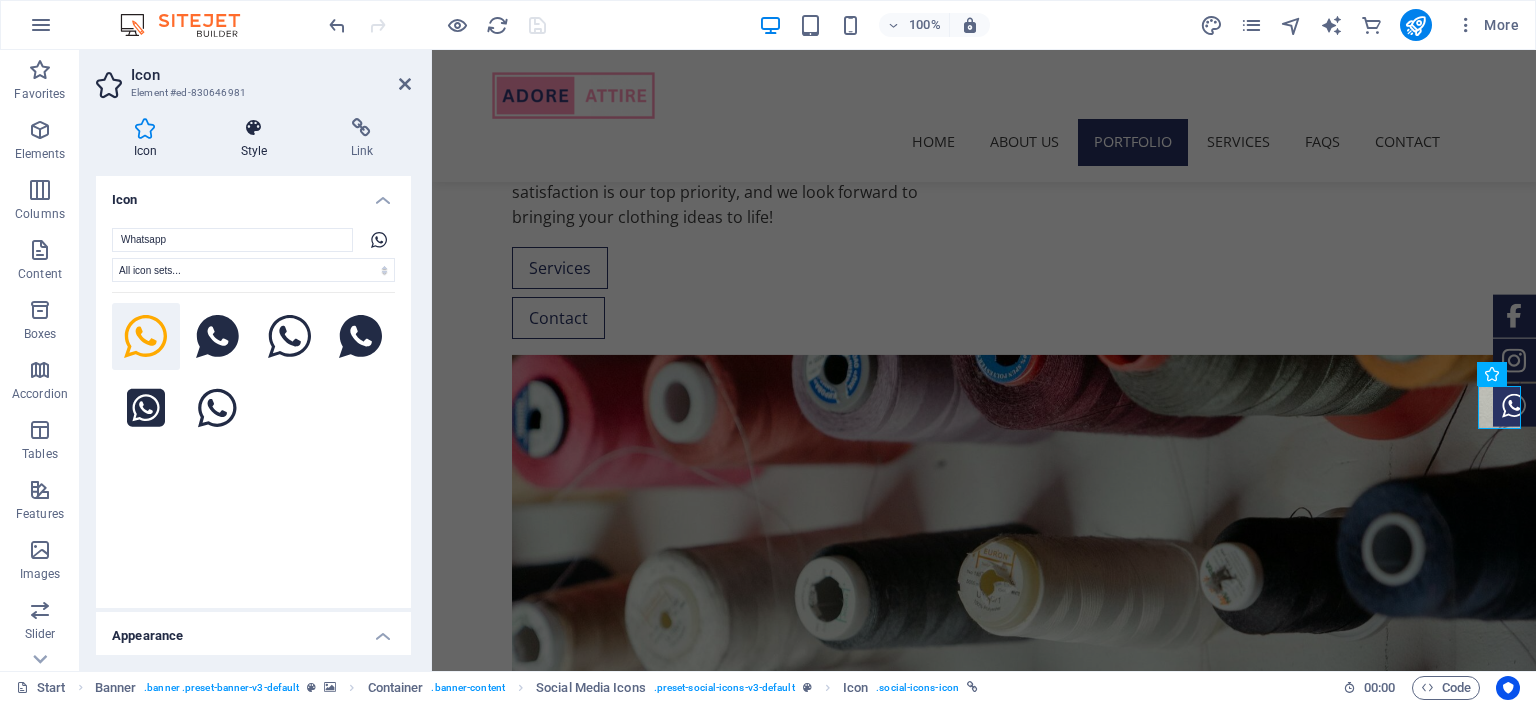 click at bounding box center (254, 128) 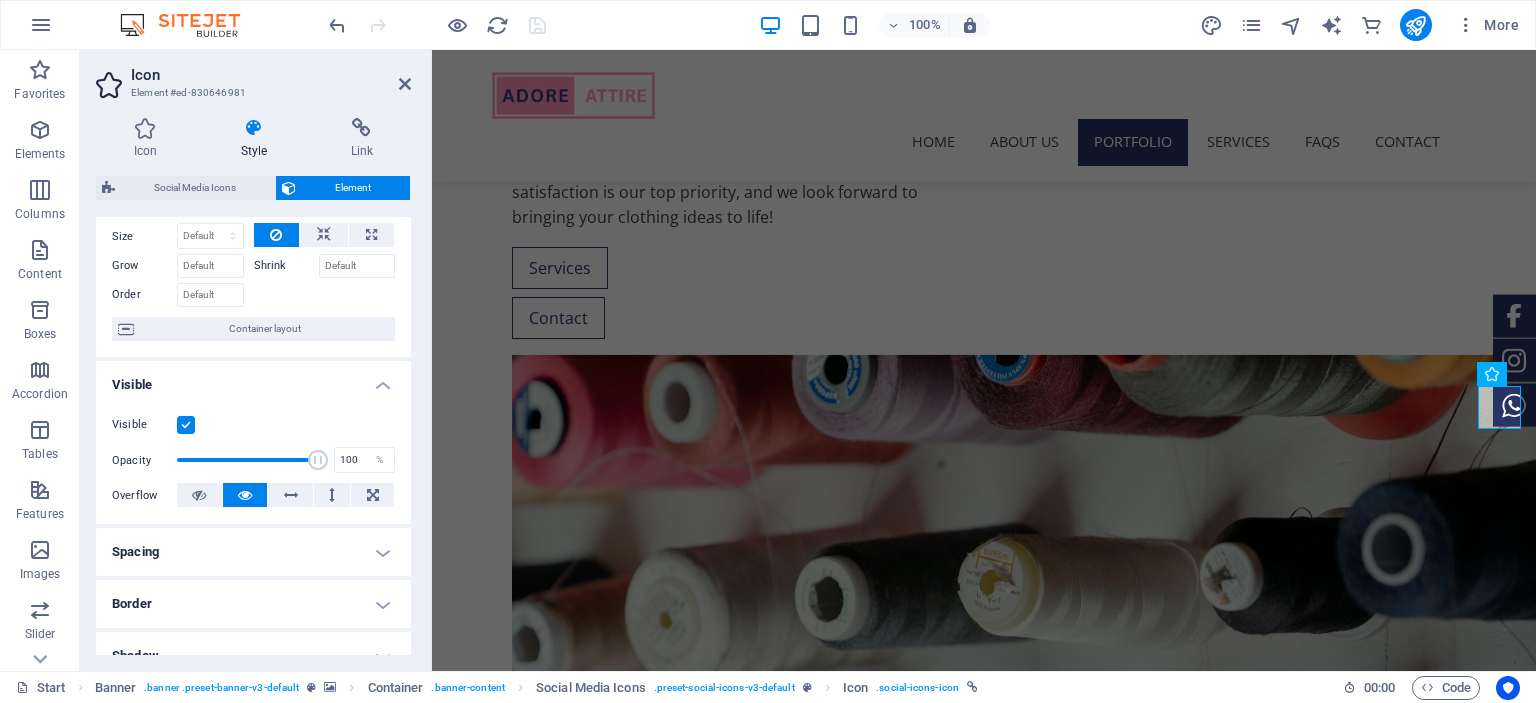 scroll, scrollTop: 71, scrollLeft: 0, axis: vertical 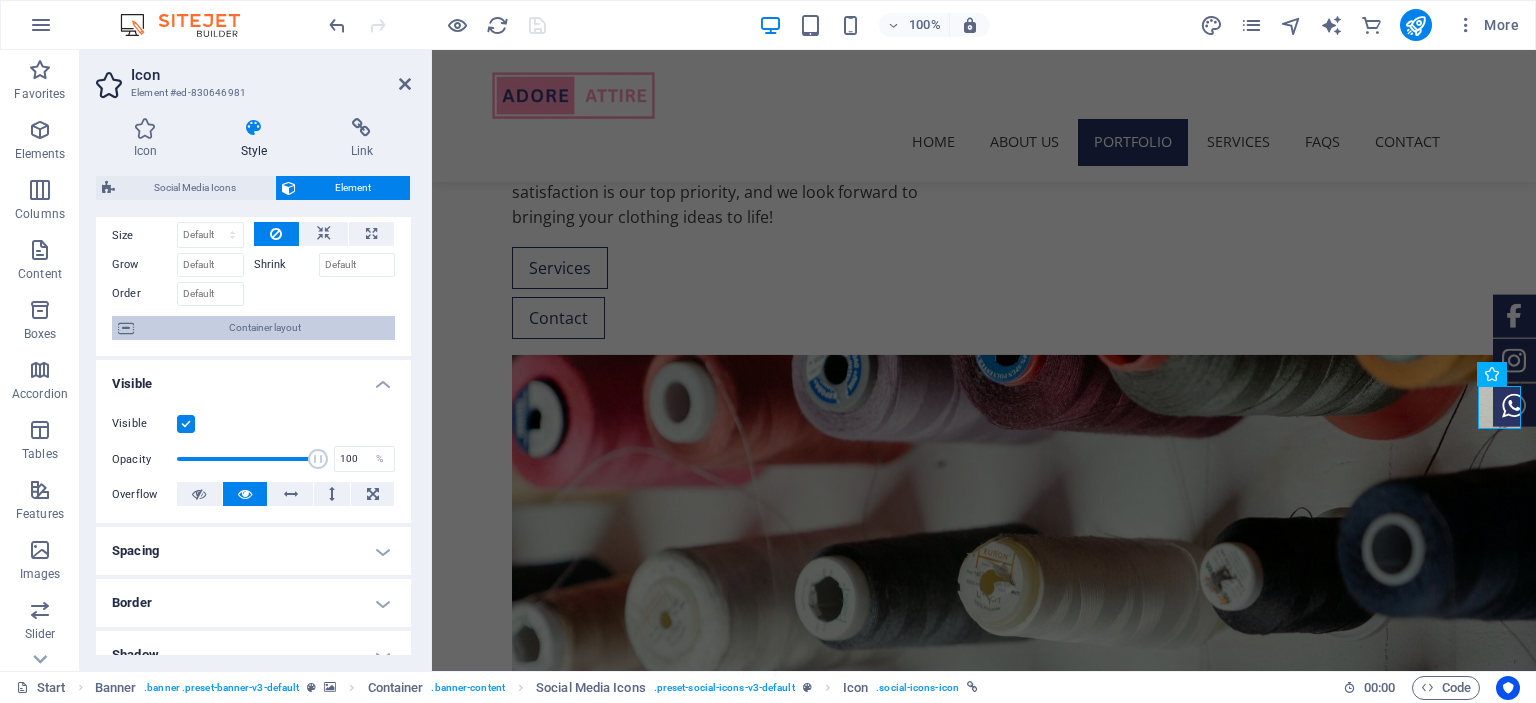 click on "Container layout" at bounding box center (264, 328) 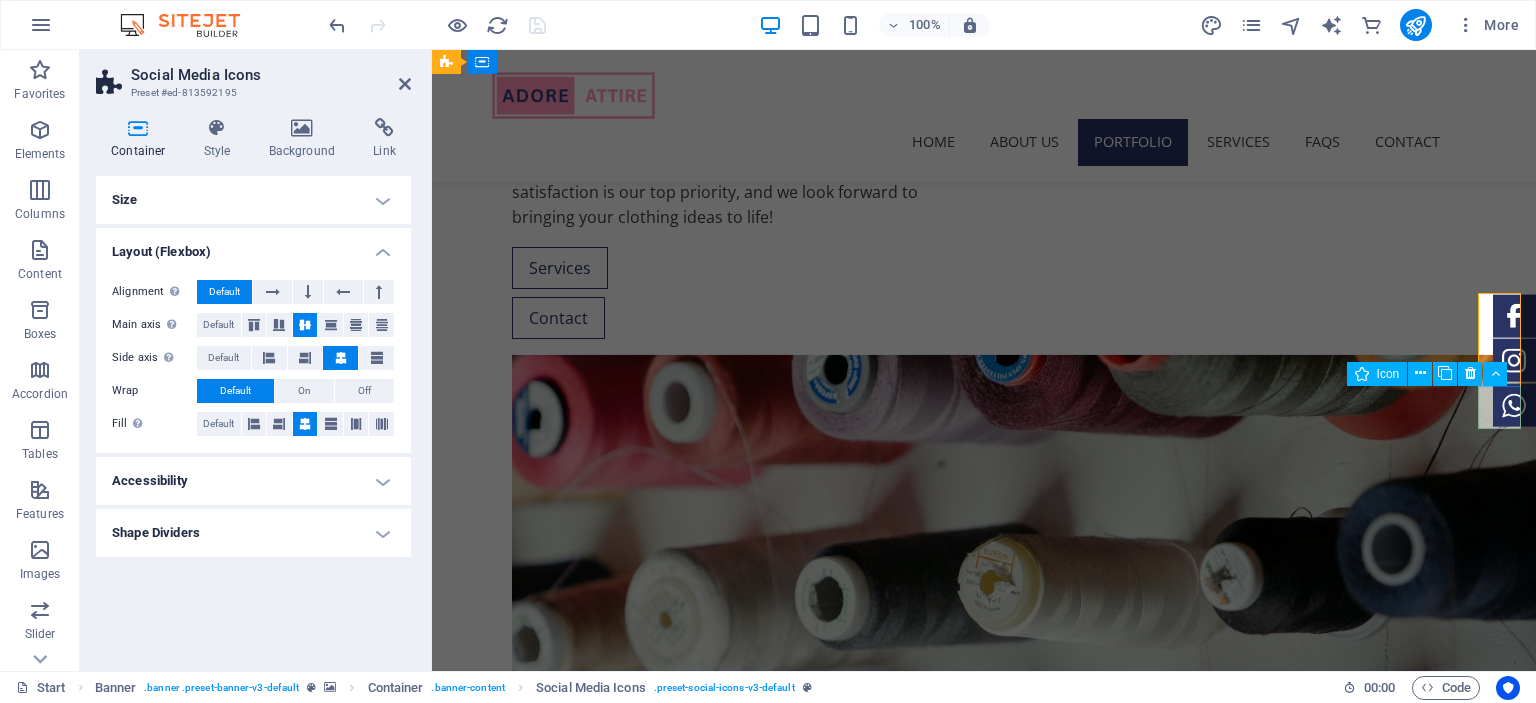 click at bounding box center (1514, 405) 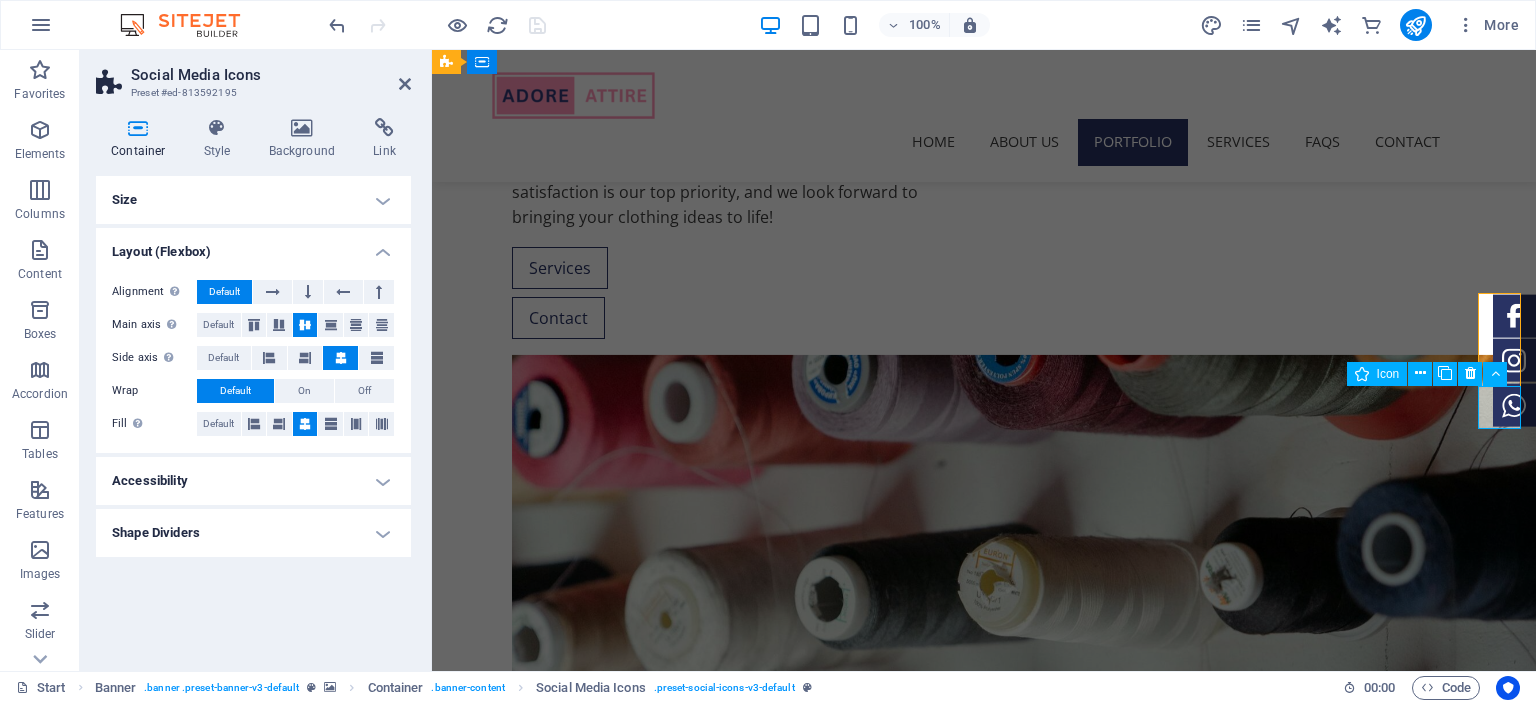 click at bounding box center (1514, 405) 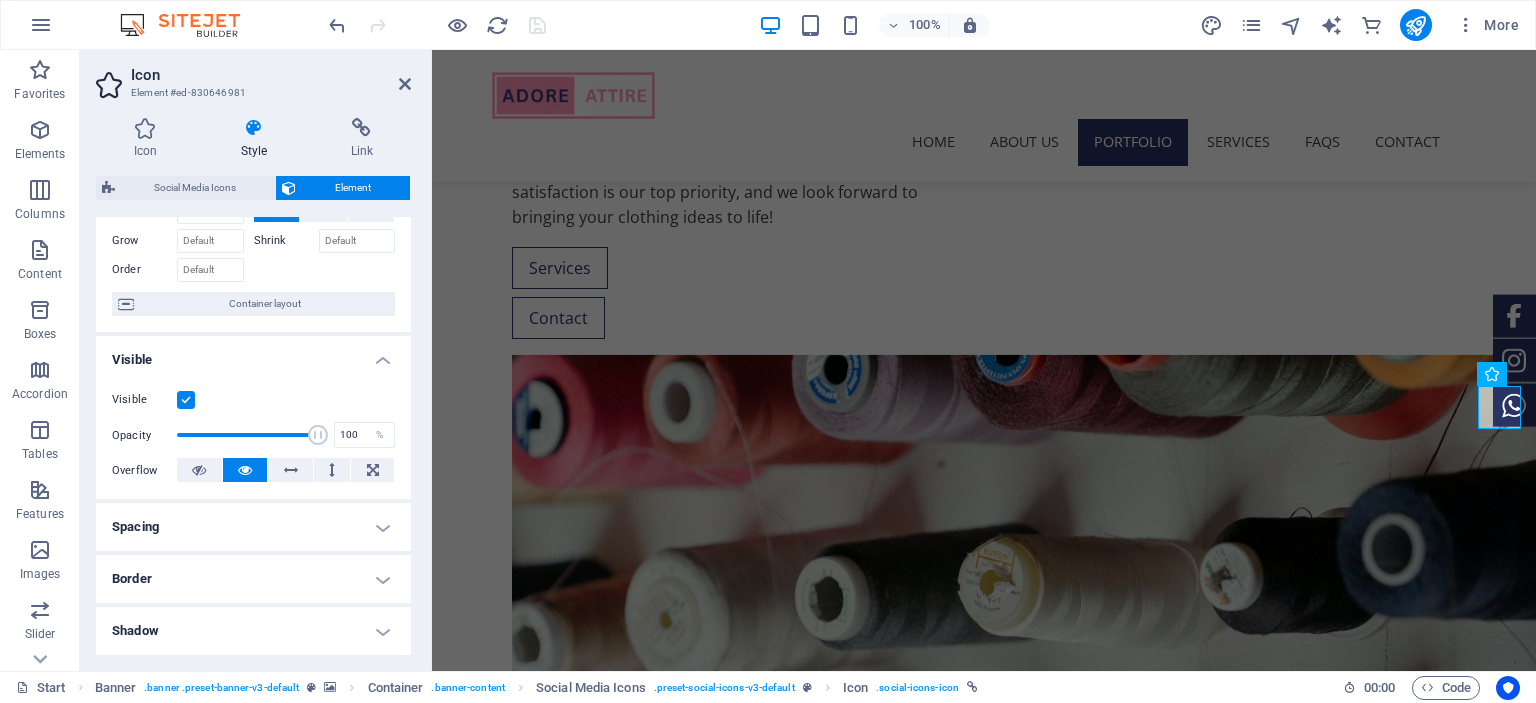 scroll, scrollTop: 0, scrollLeft: 0, axis: both 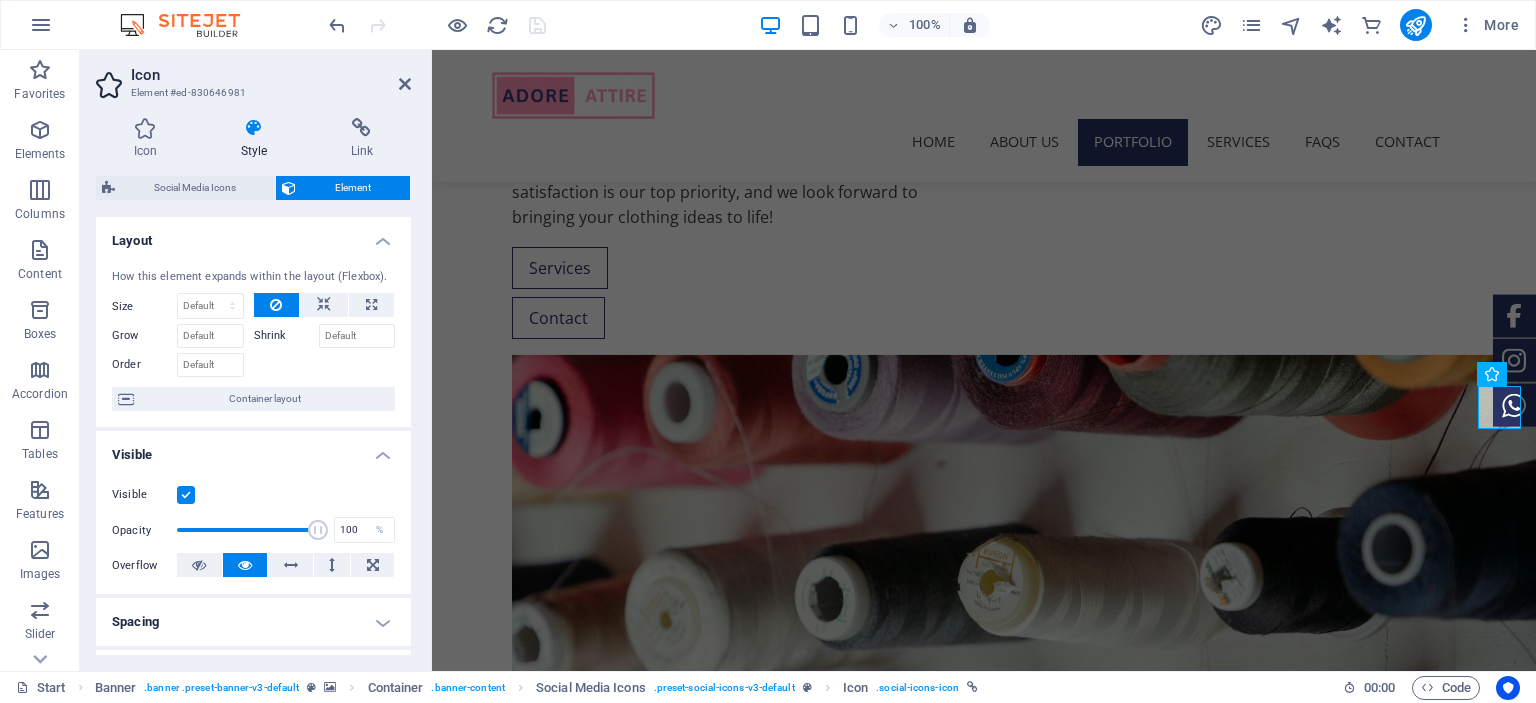 click on "Layout" at bounding box center (253, 235) 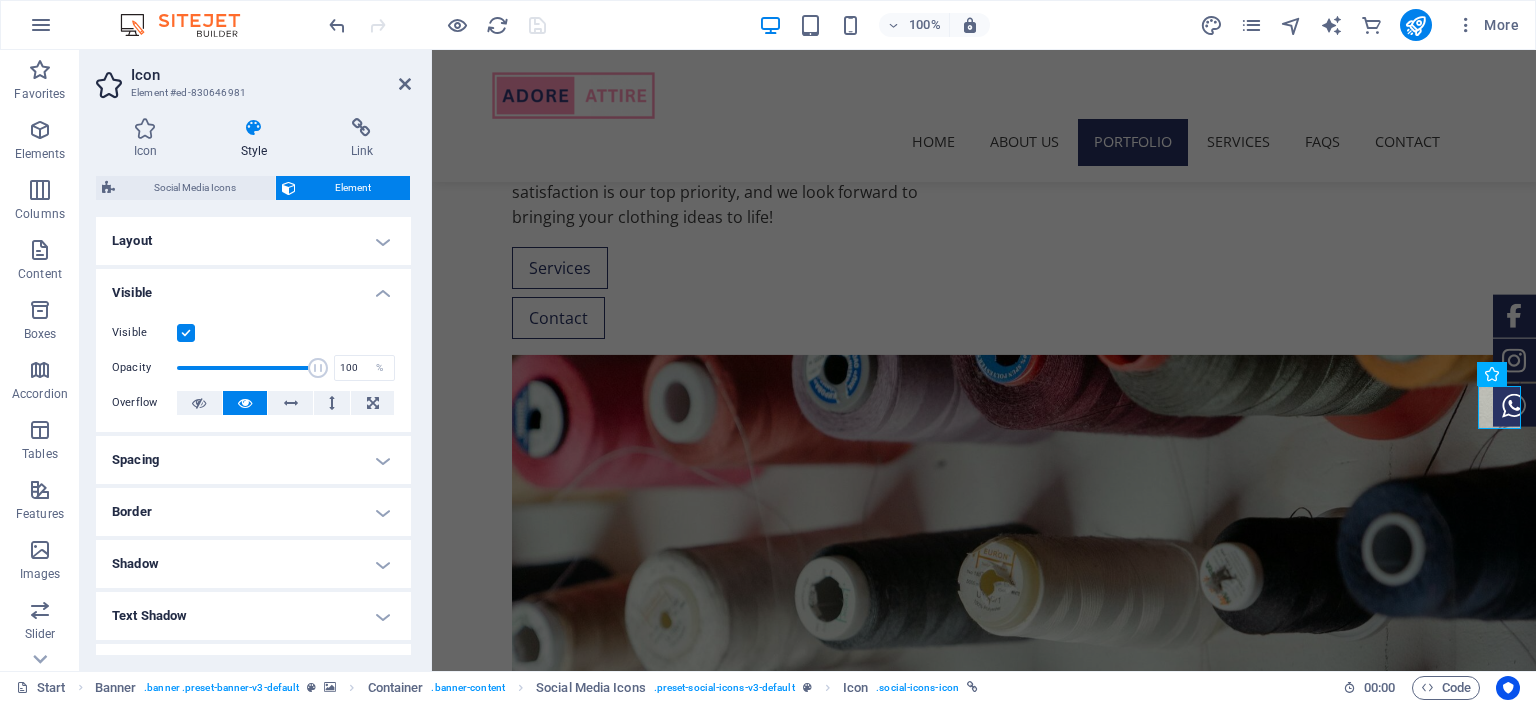 scroll, scrollTop: 24, scrollLeft: 0, axis: vertical 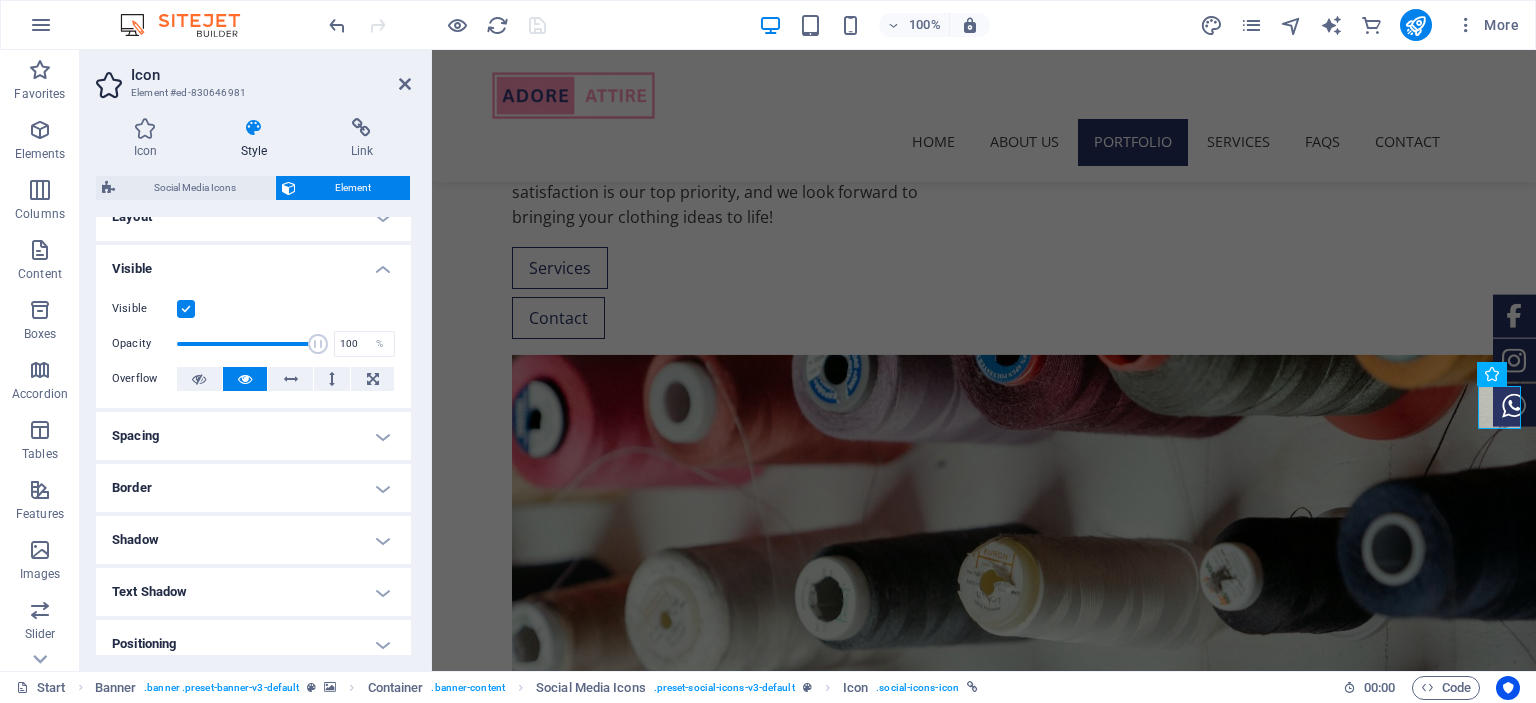 click on "Visible" at bounding box center [253, 263] 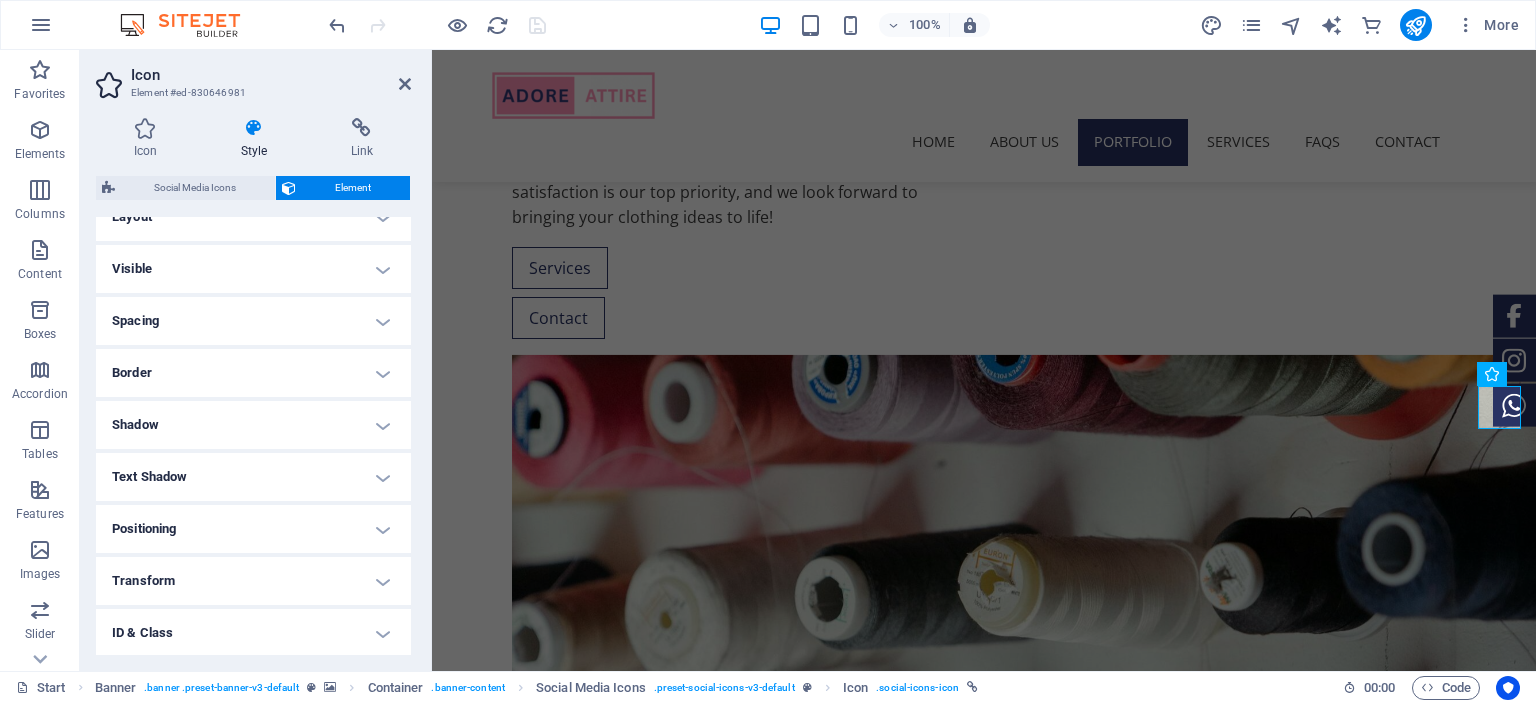 click on "Spacing" at bounding box center [253, 321] 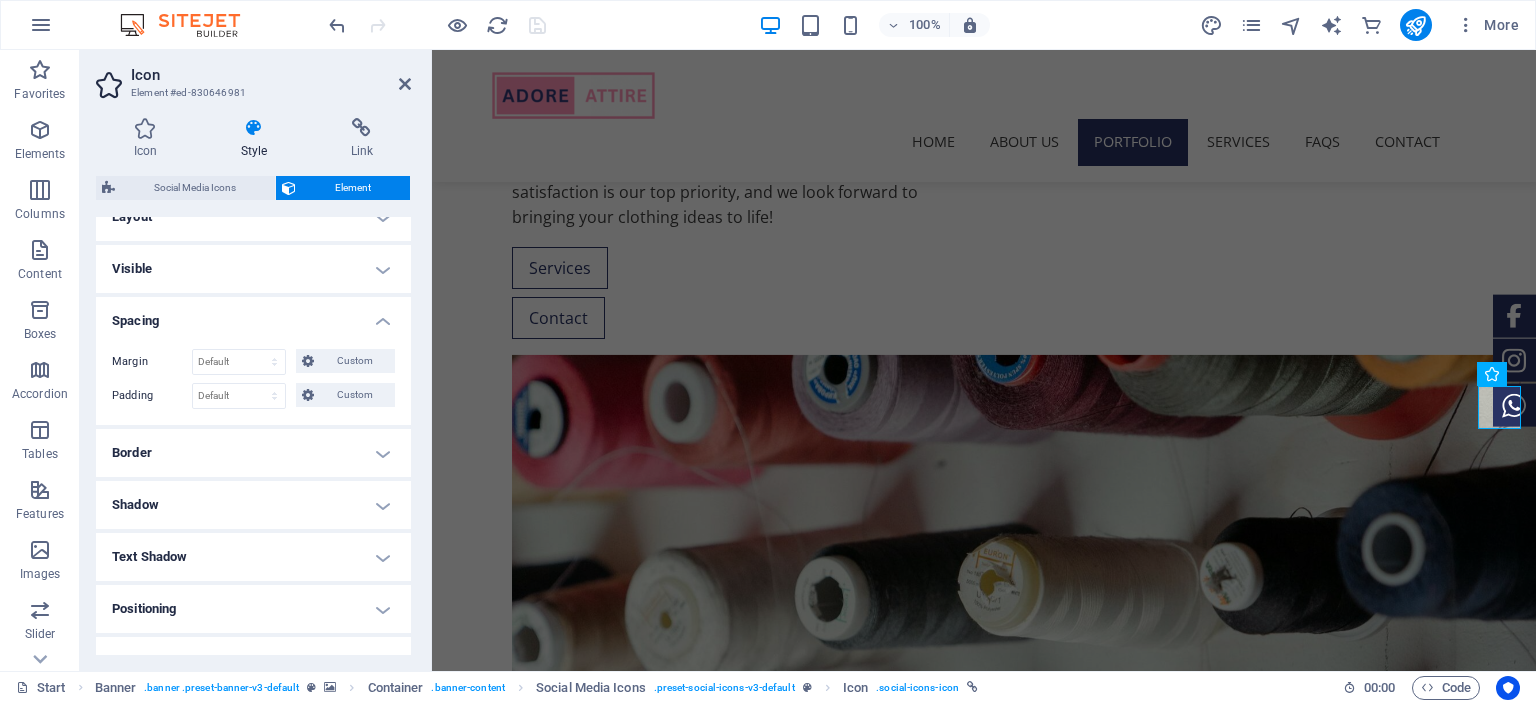 click on "Spacing" at bounding box center (253, 315) 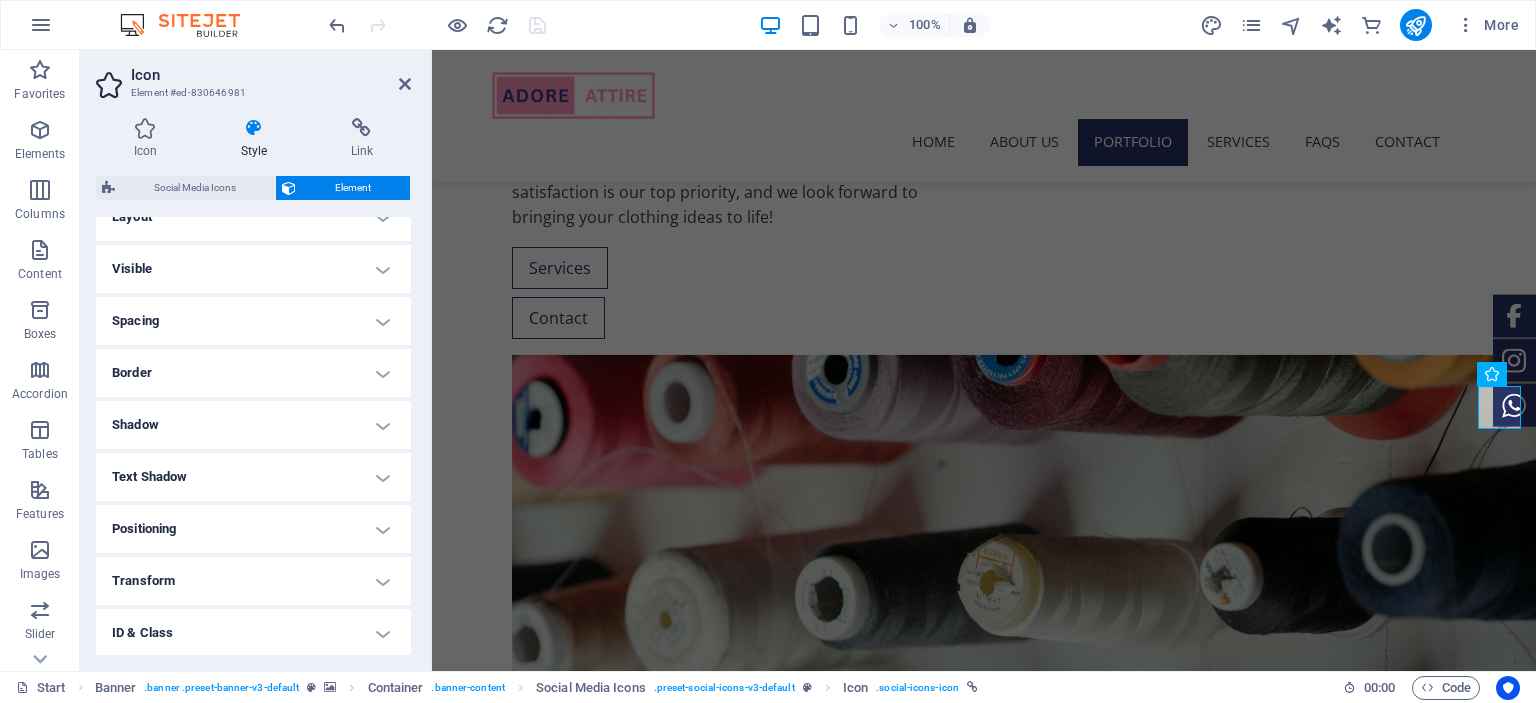 click on "Border" at bounding box center [253, 373] 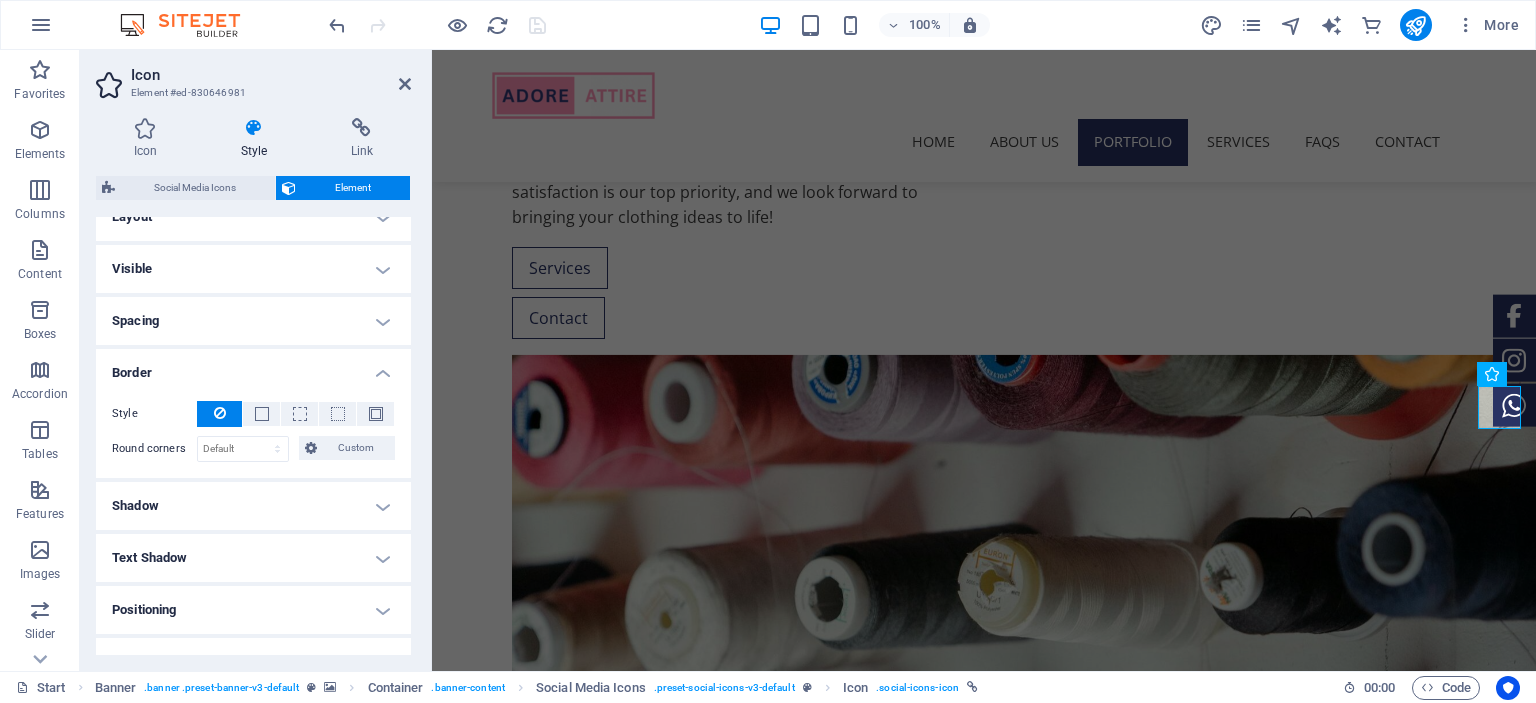 click on "Border" at bounding box center [253, 367] 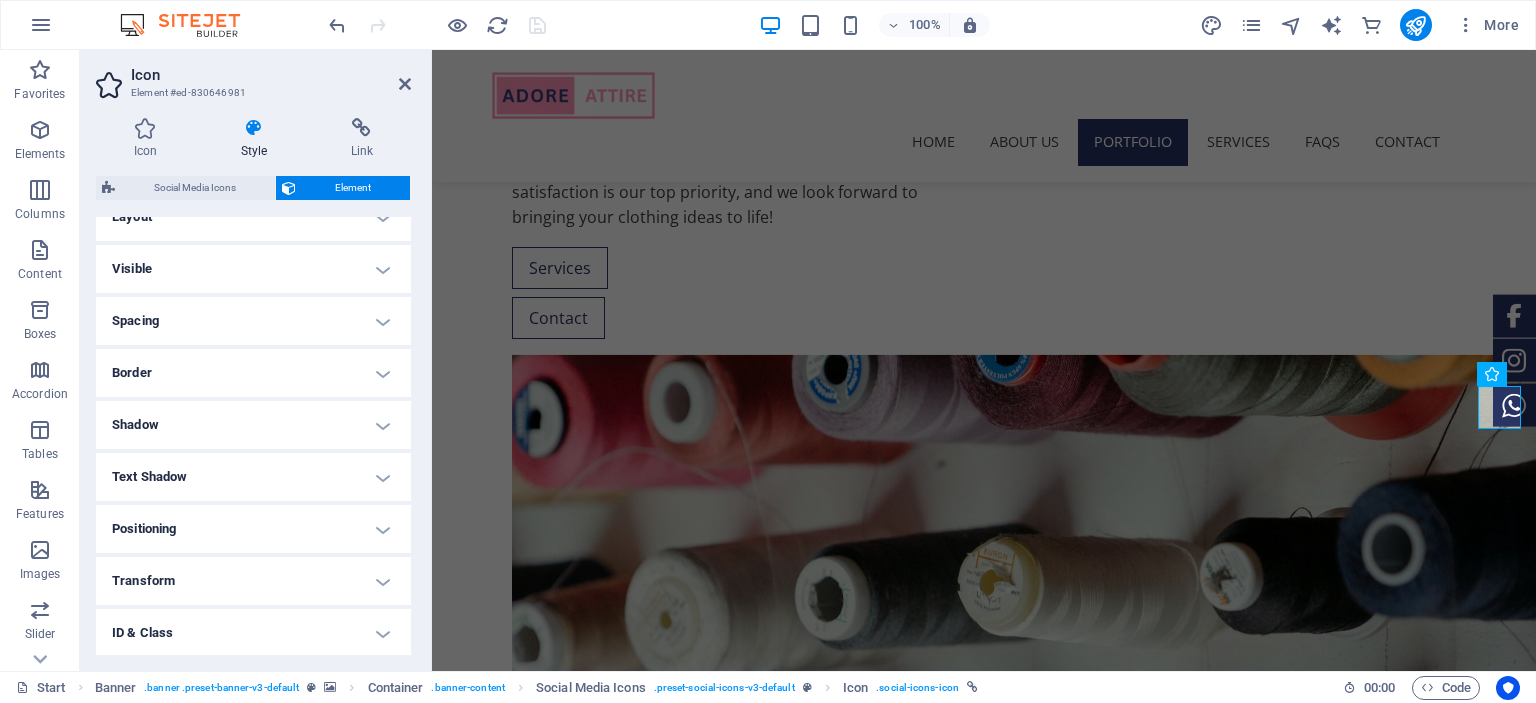 click on "Shadow" at bounding box center [253, 425] 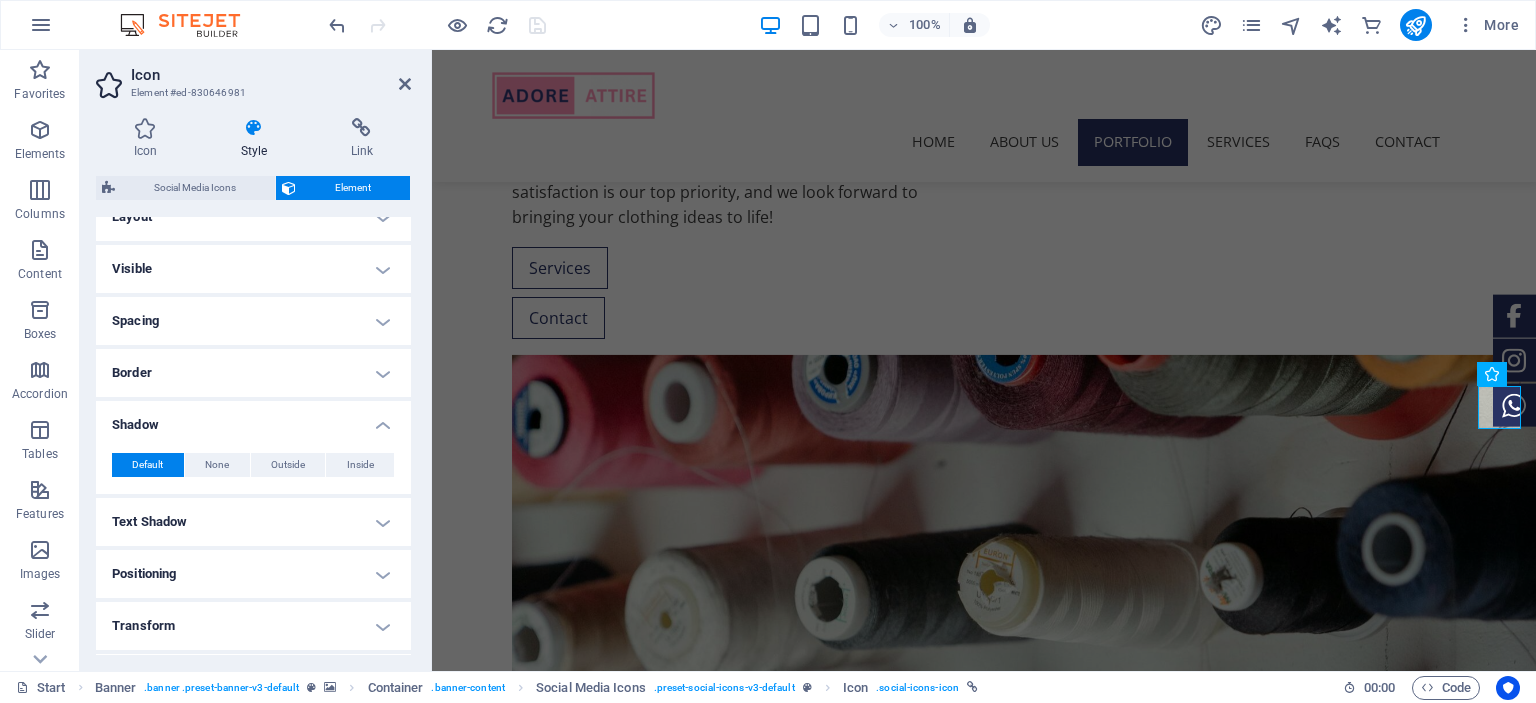 click on "Shadow" at bounding box center (253, 419) 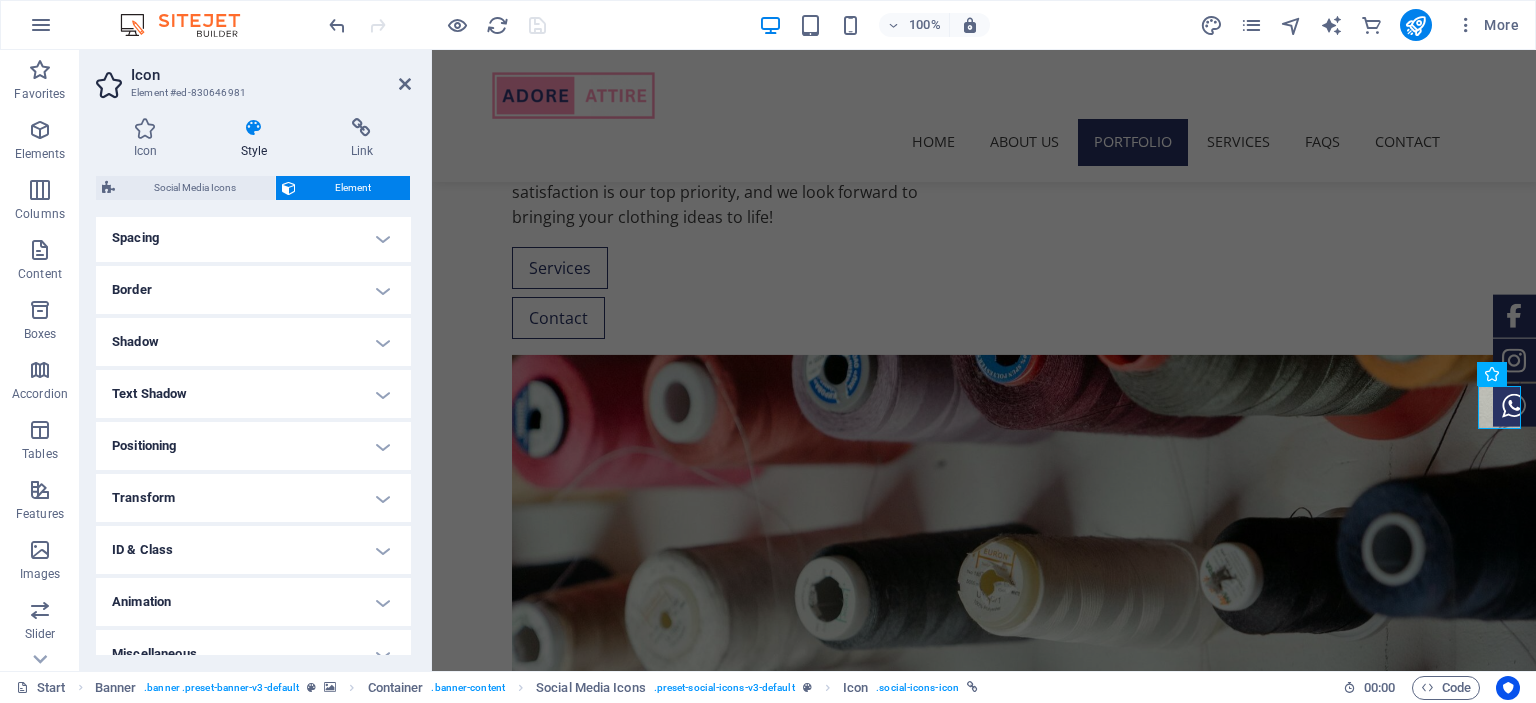 scroll, scrollTop: 129, scrollLeft: 0, axis: vertical 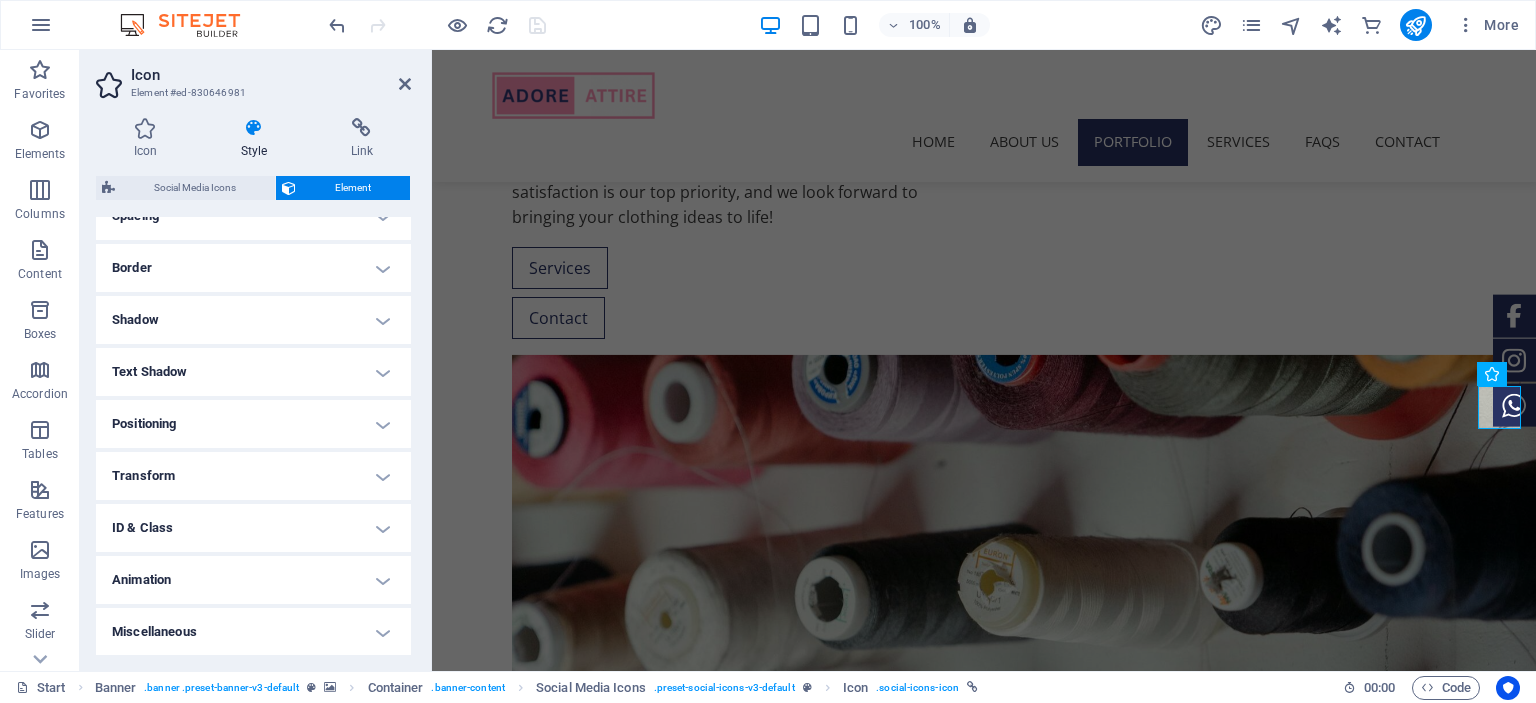 click on "Text Shadow" at bounding box center (253, 372) 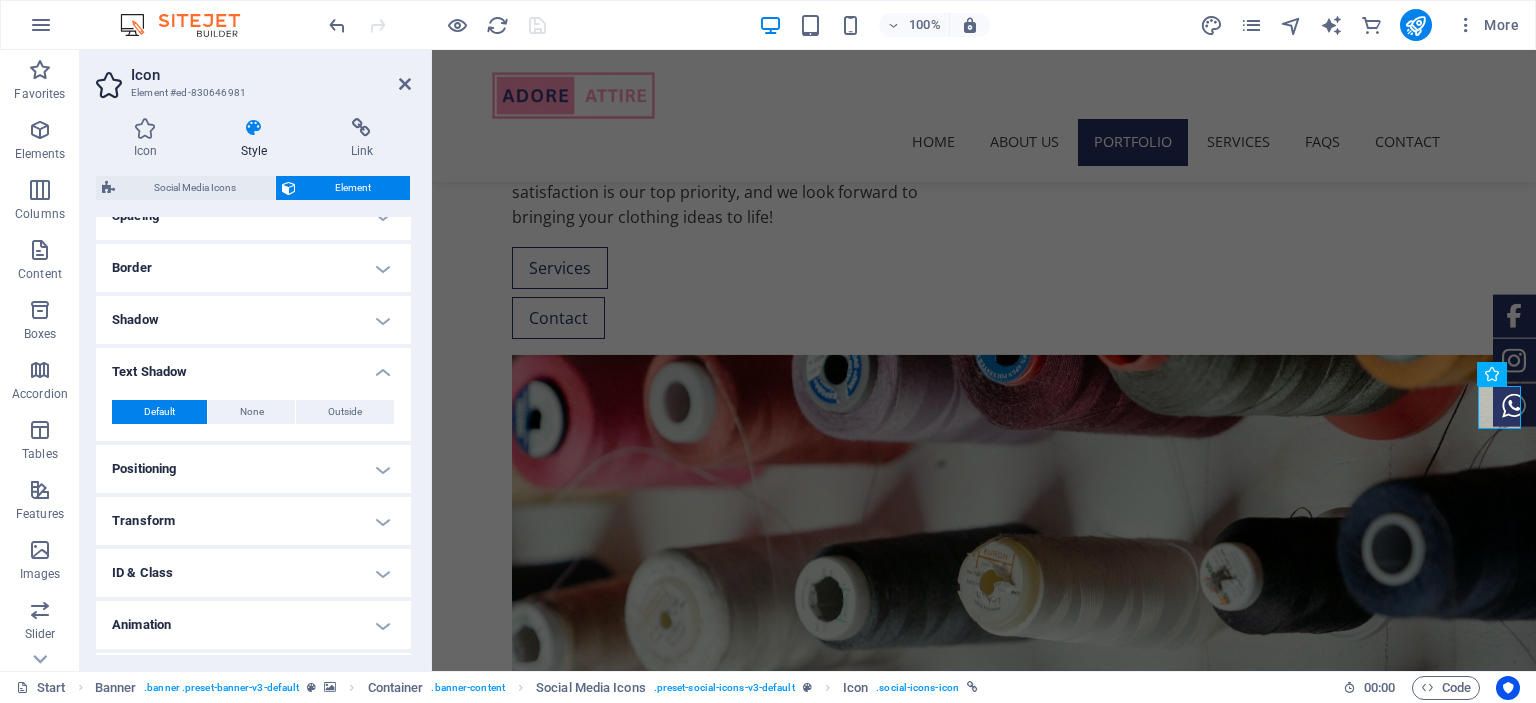click on "Text Shadow" at bounding box center [253, 366] 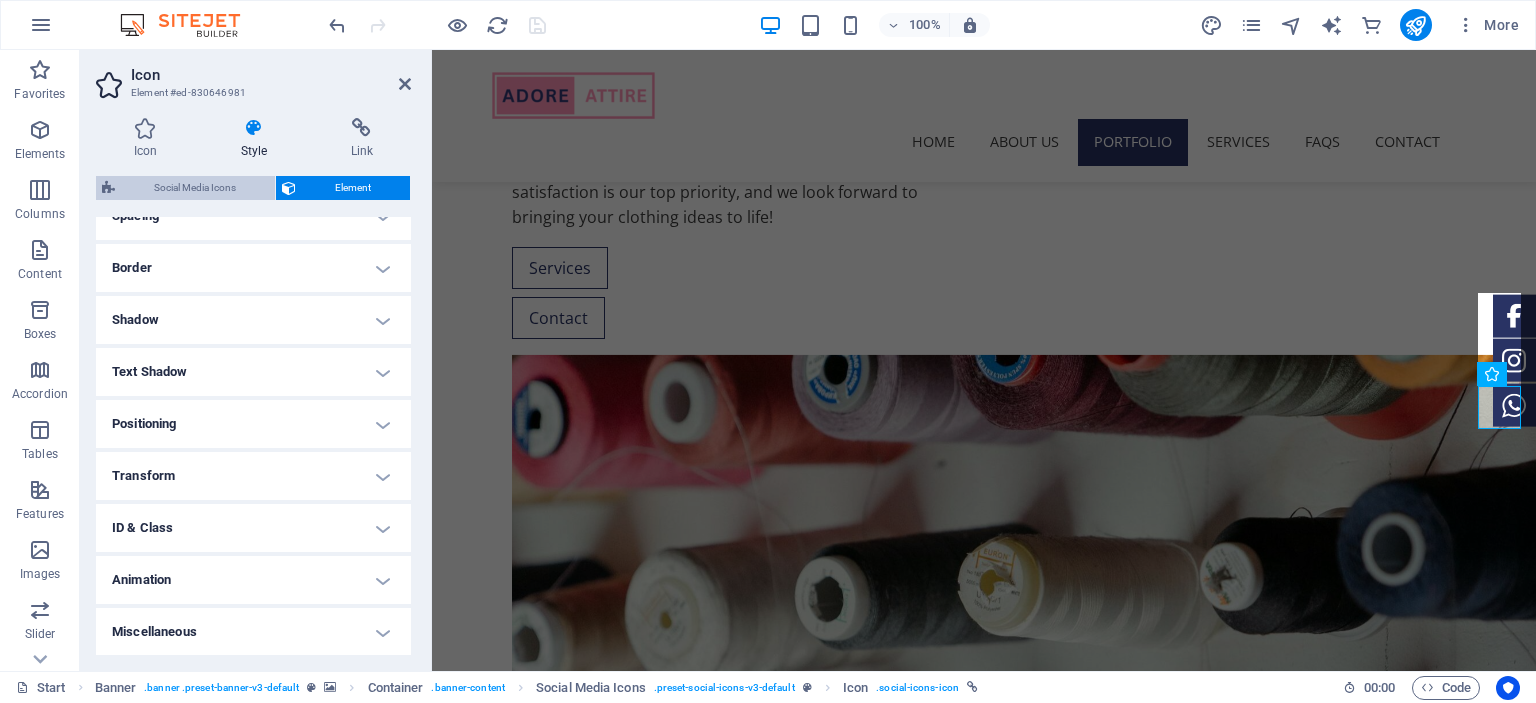 click on "Social Media Icons" at bounding box center [195, 188] 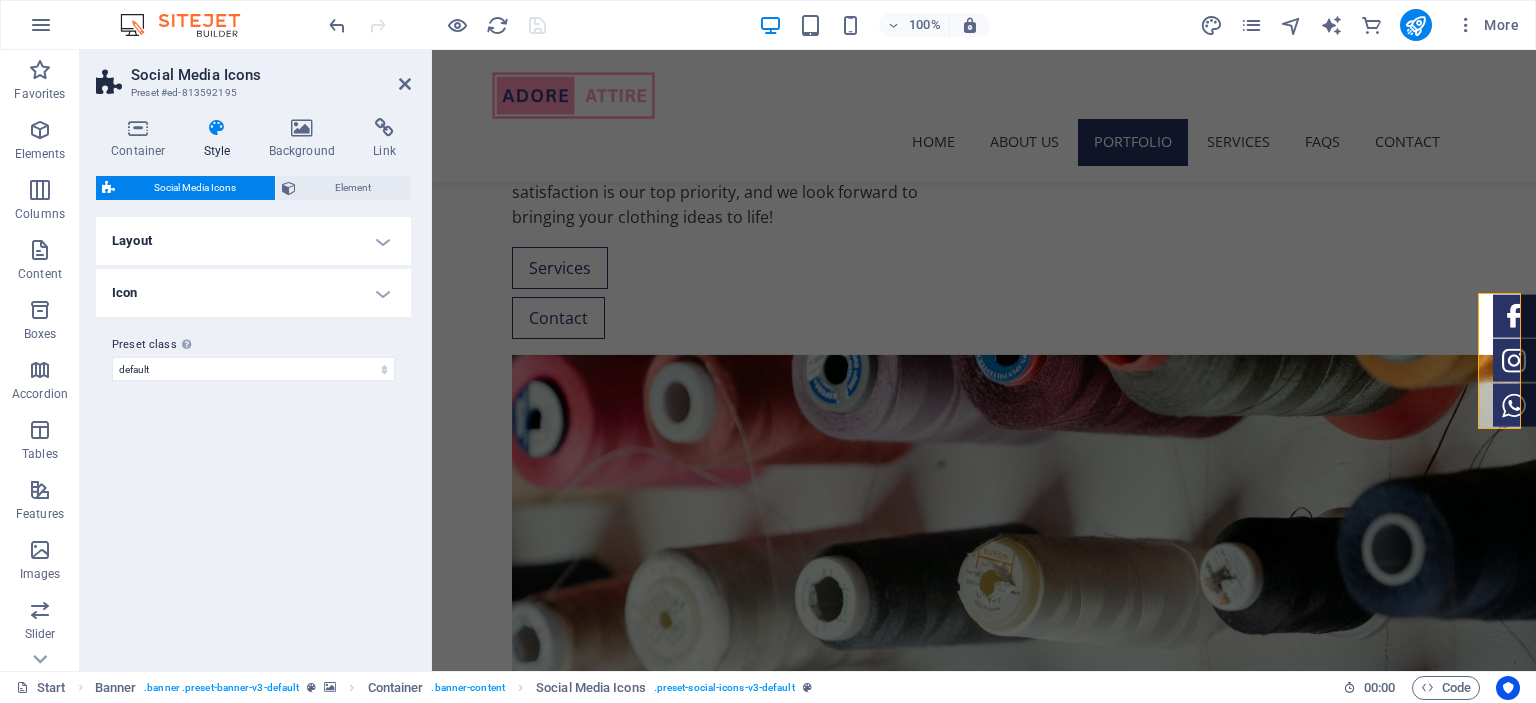 click on "Layout" at bounding box center (253, 241) 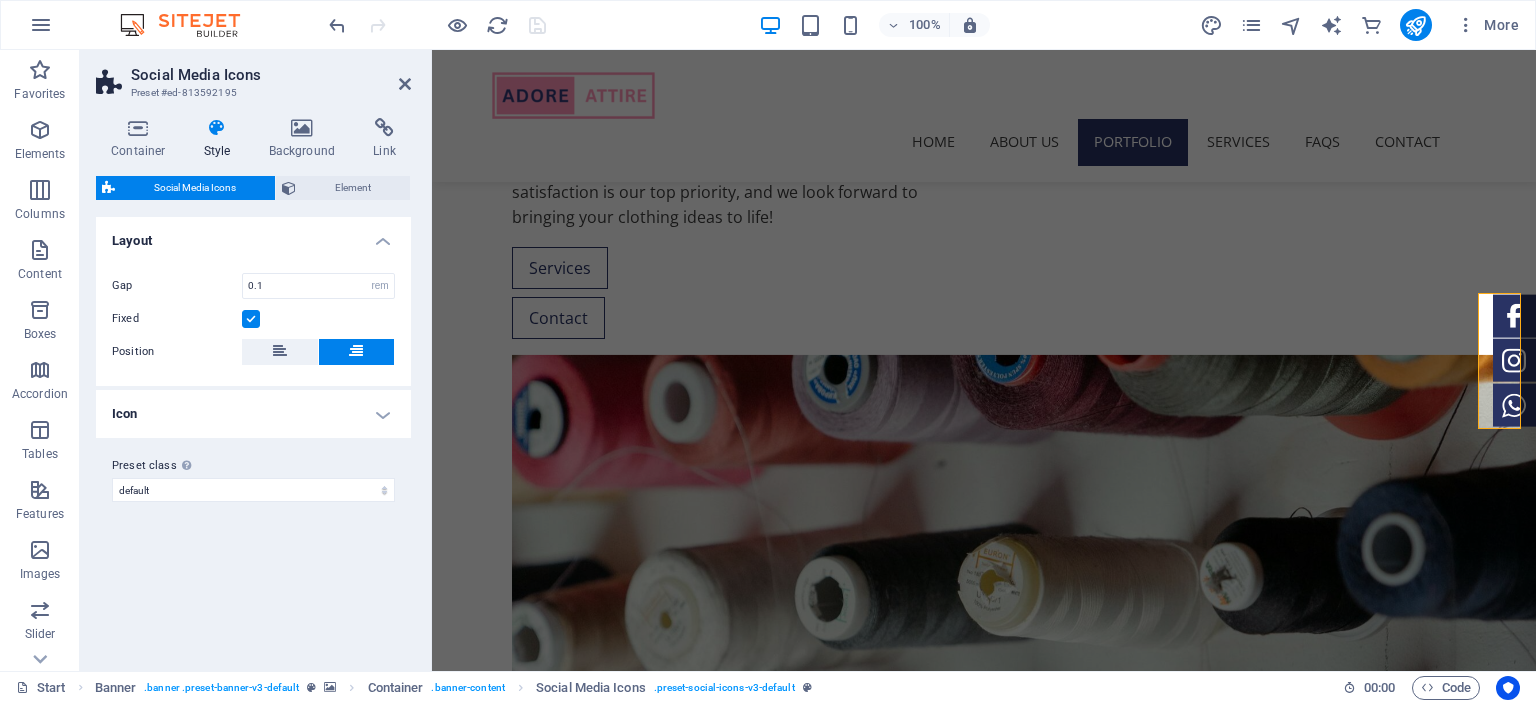 click on "Layout" at bounding box center [253, 235] 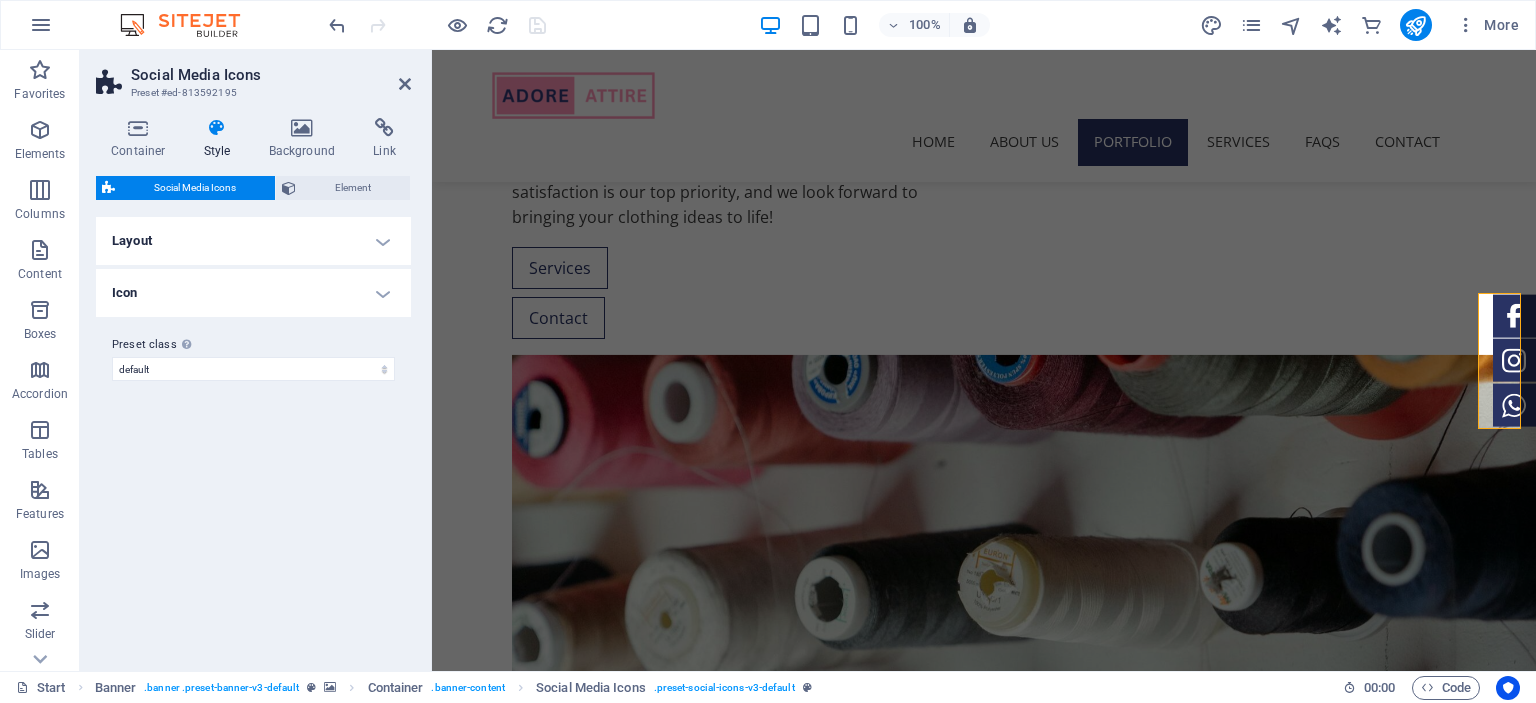click on "Icon" at bounding box center (253, 293) 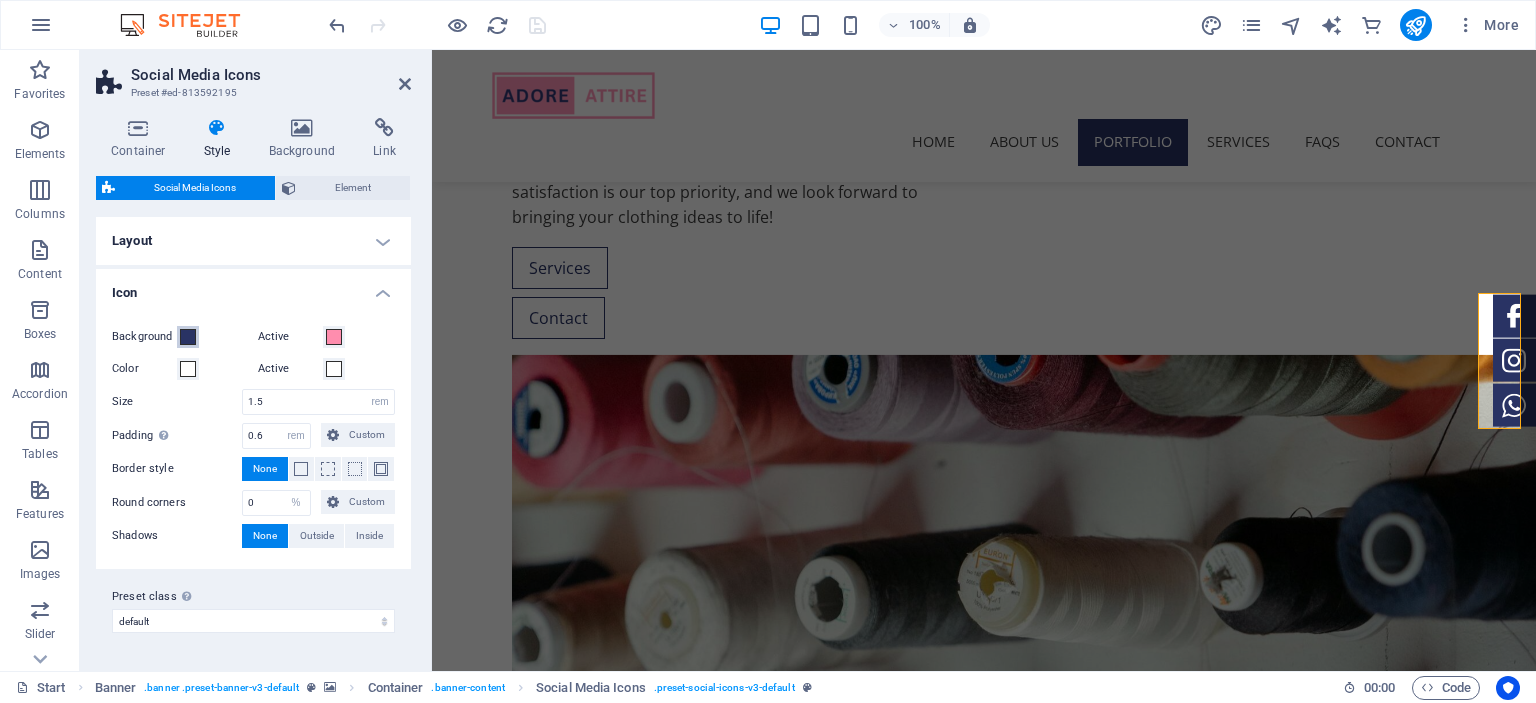 click at bounding box center (188, 337) 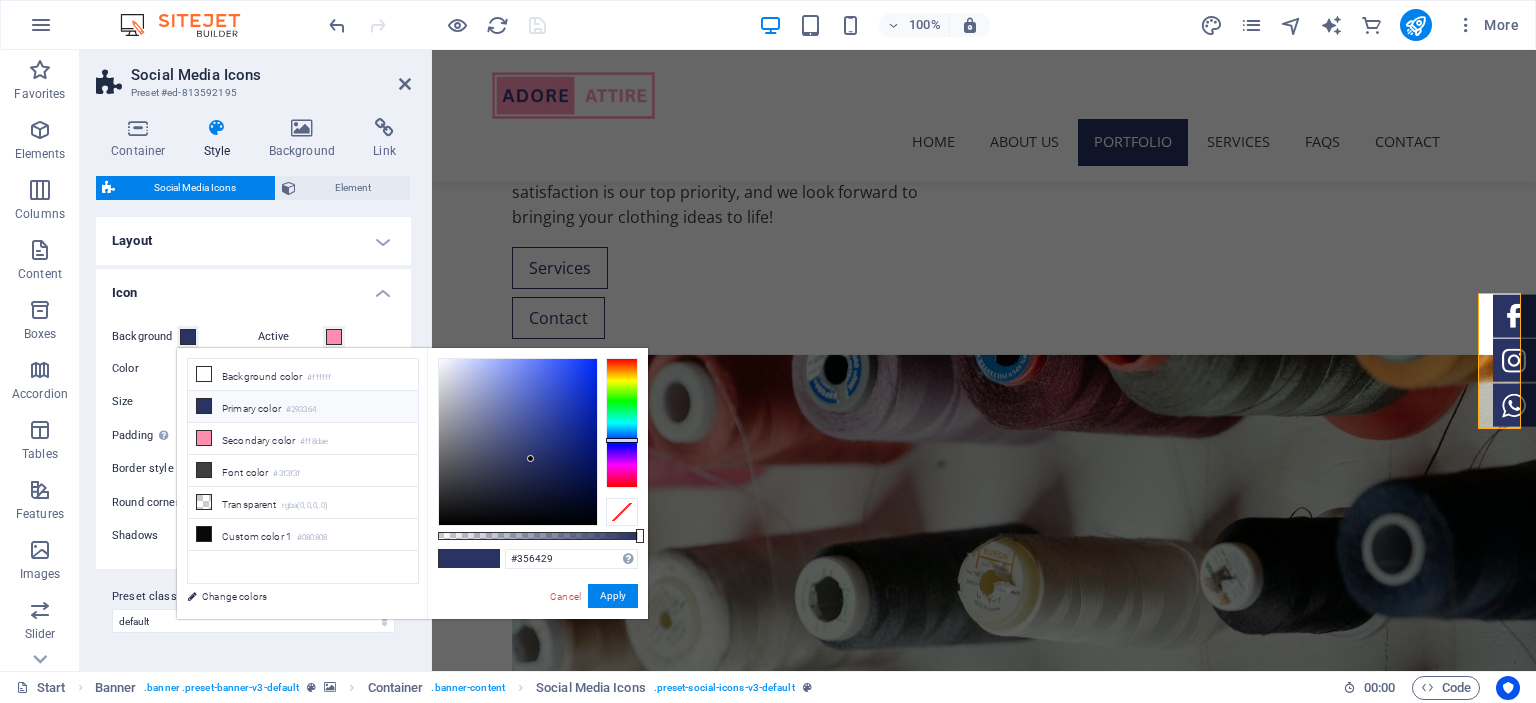 click at bounding box center [622, 423] 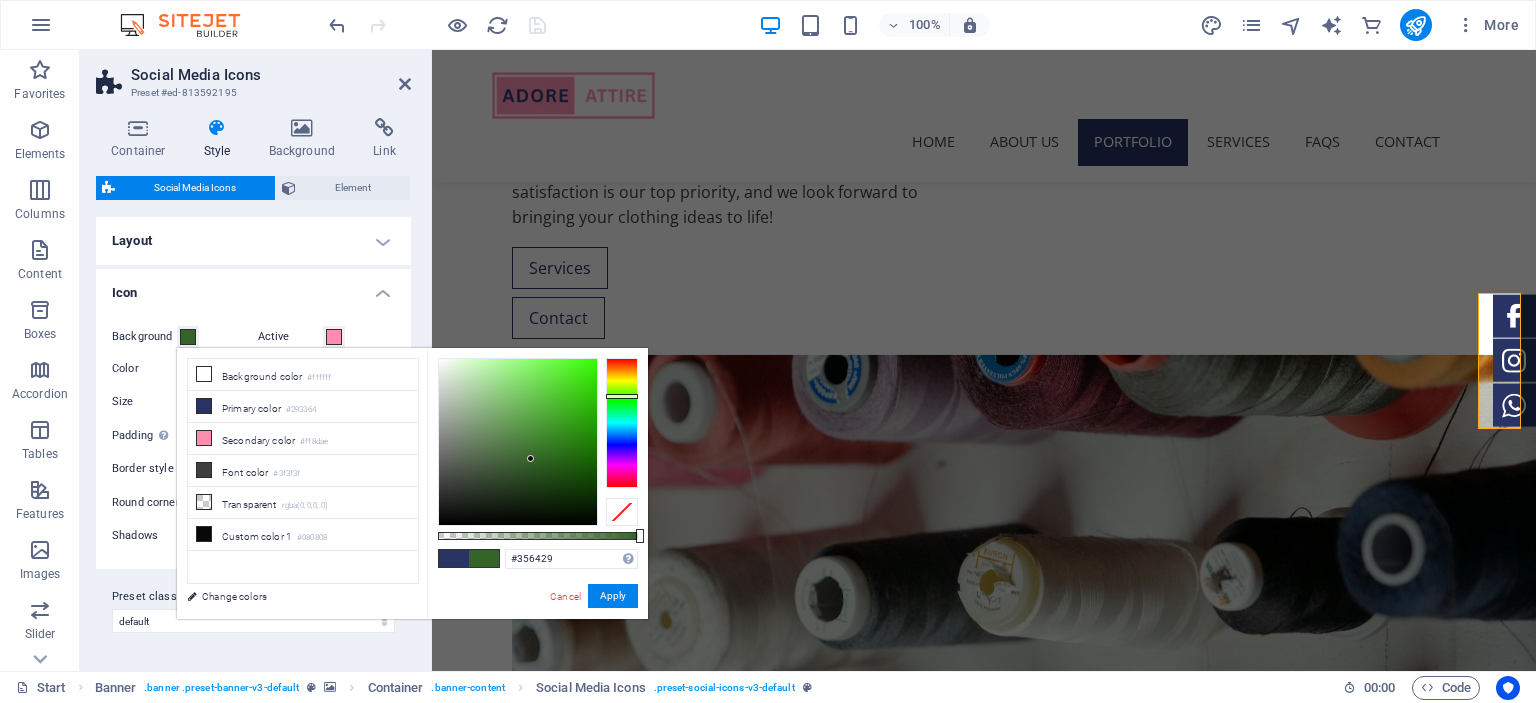 type on "#48f11c" 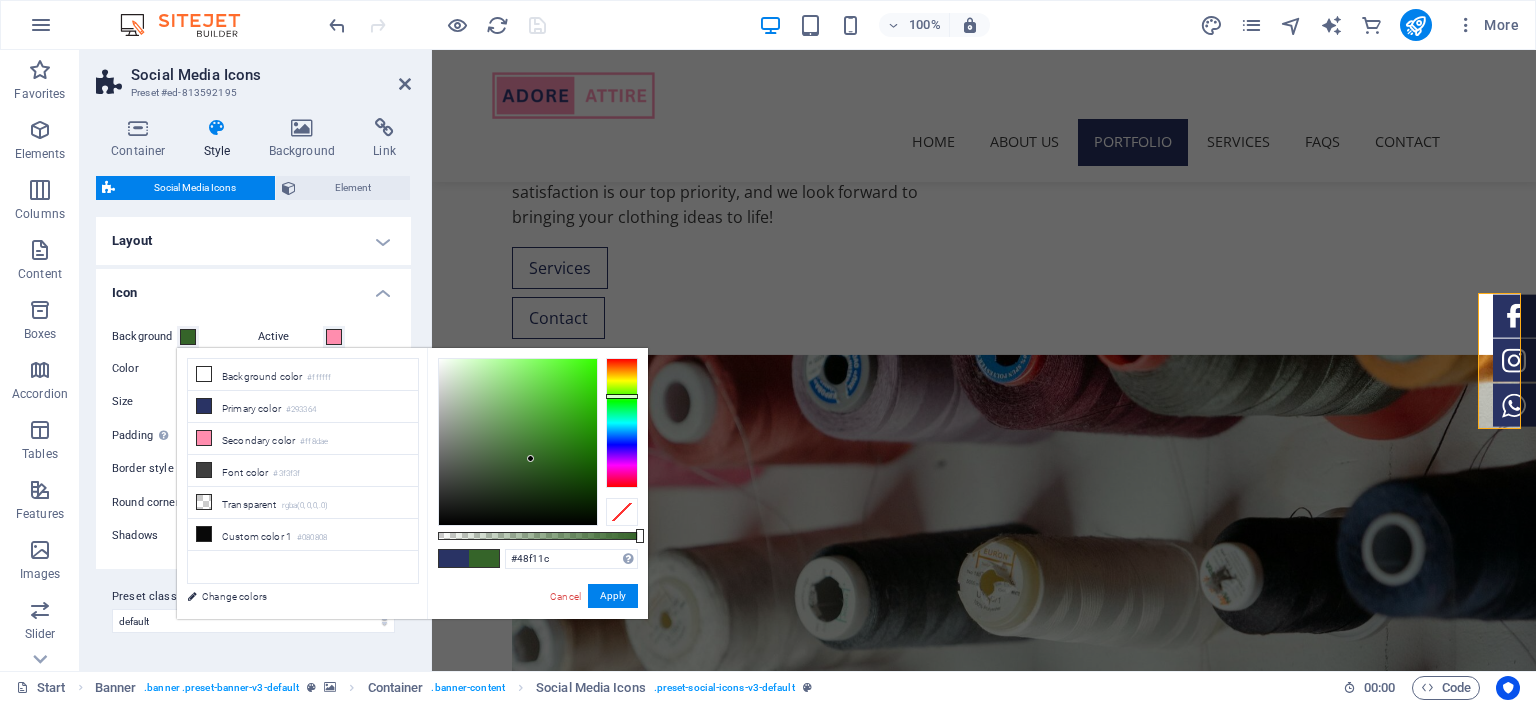click at bounding box center (518, 442) 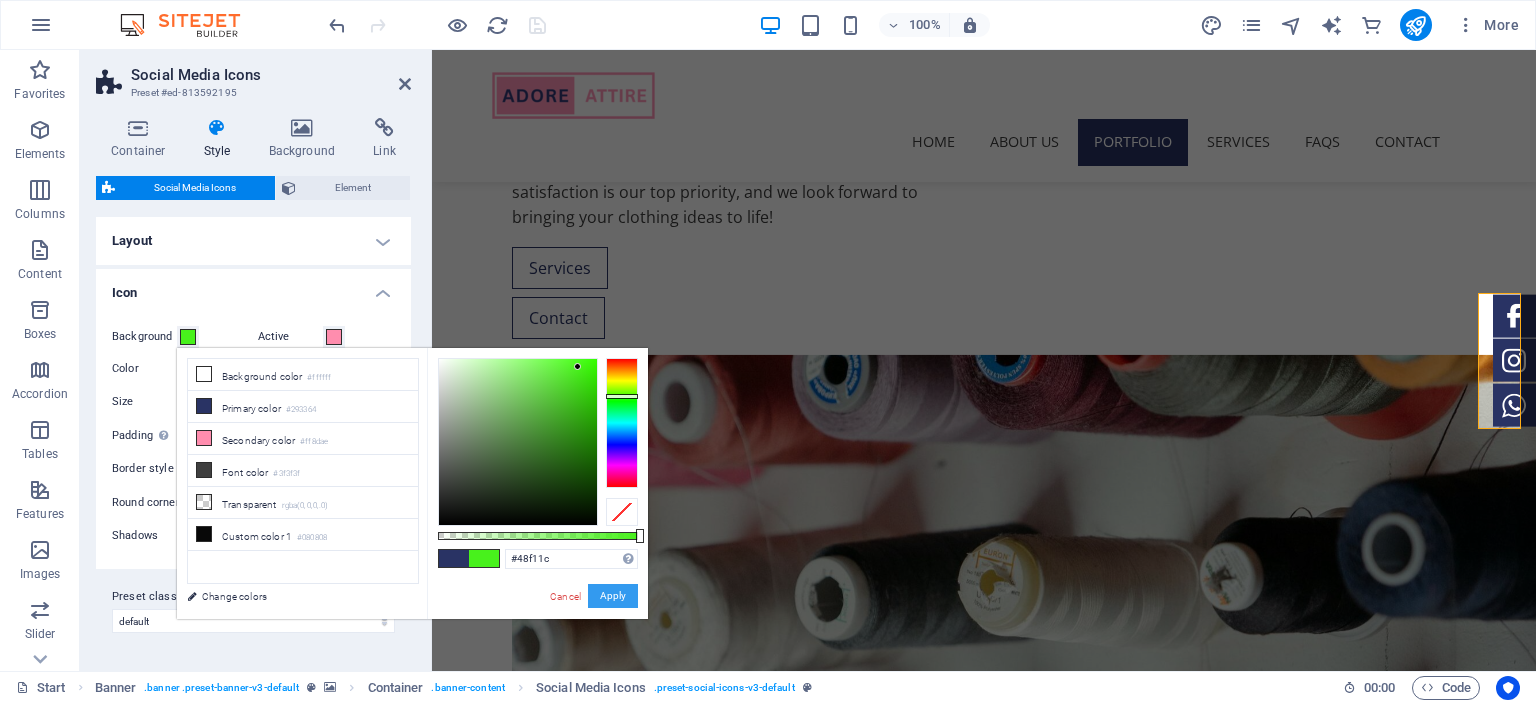 click on "Apply" at bounding box center [613, 596] 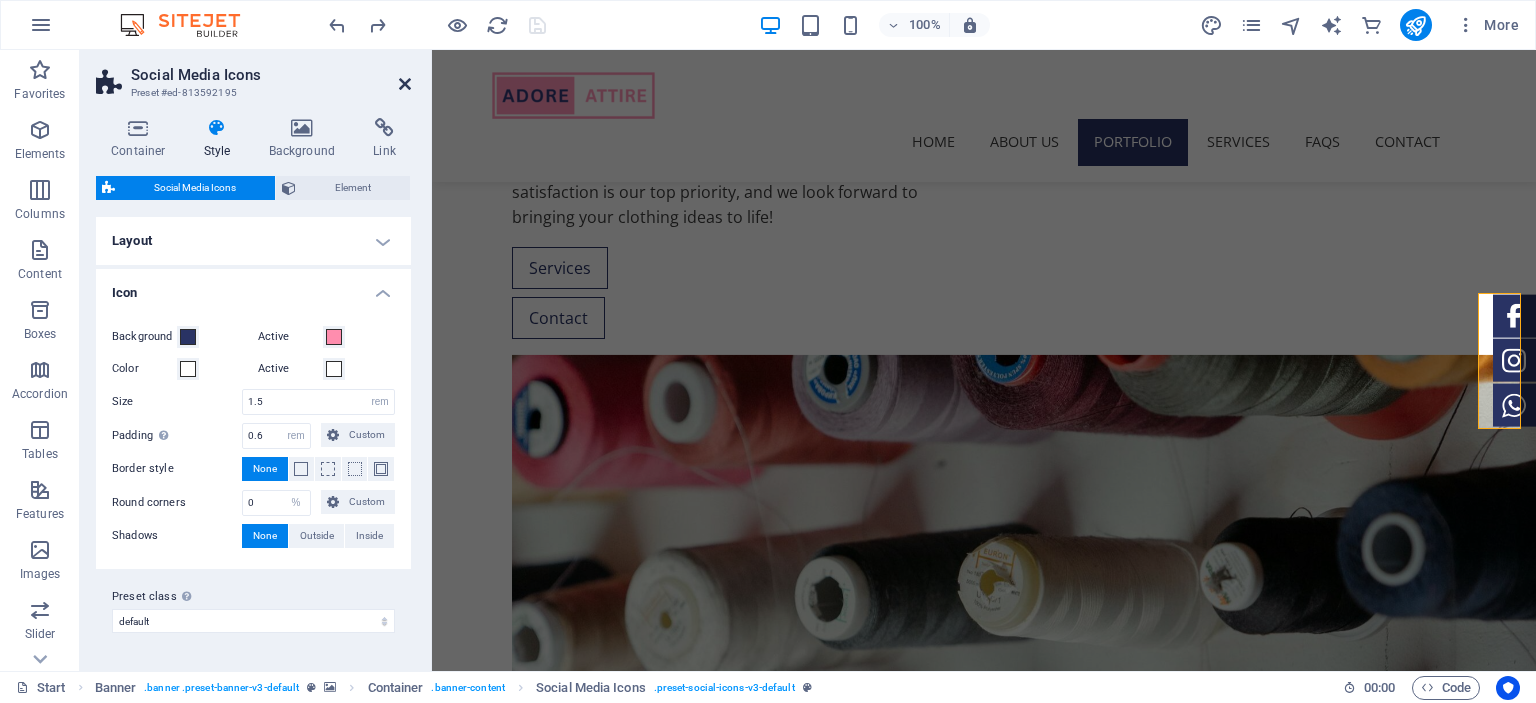 click at bounding box center [405, 84] 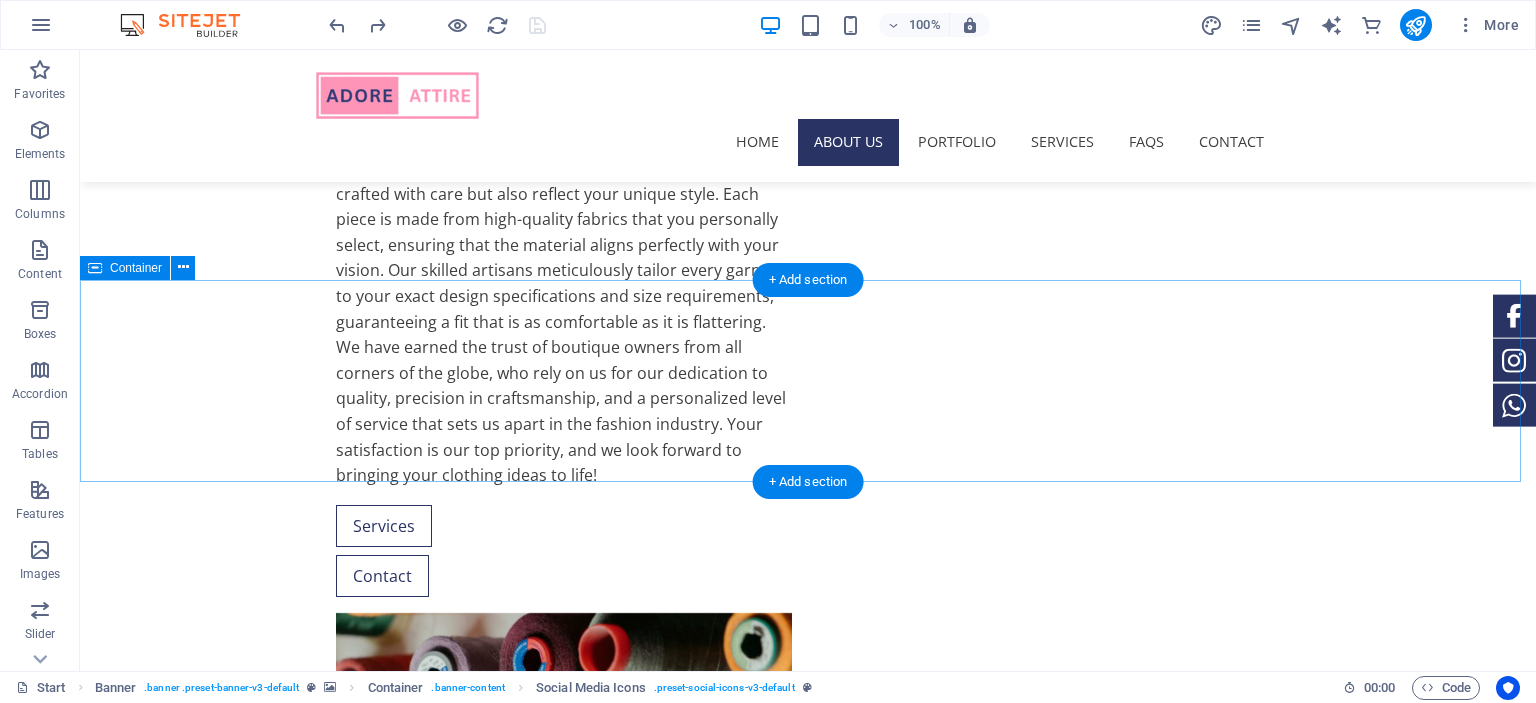 scroll, scrollTop: 1088, scrollLeft: 0, axis: vertical 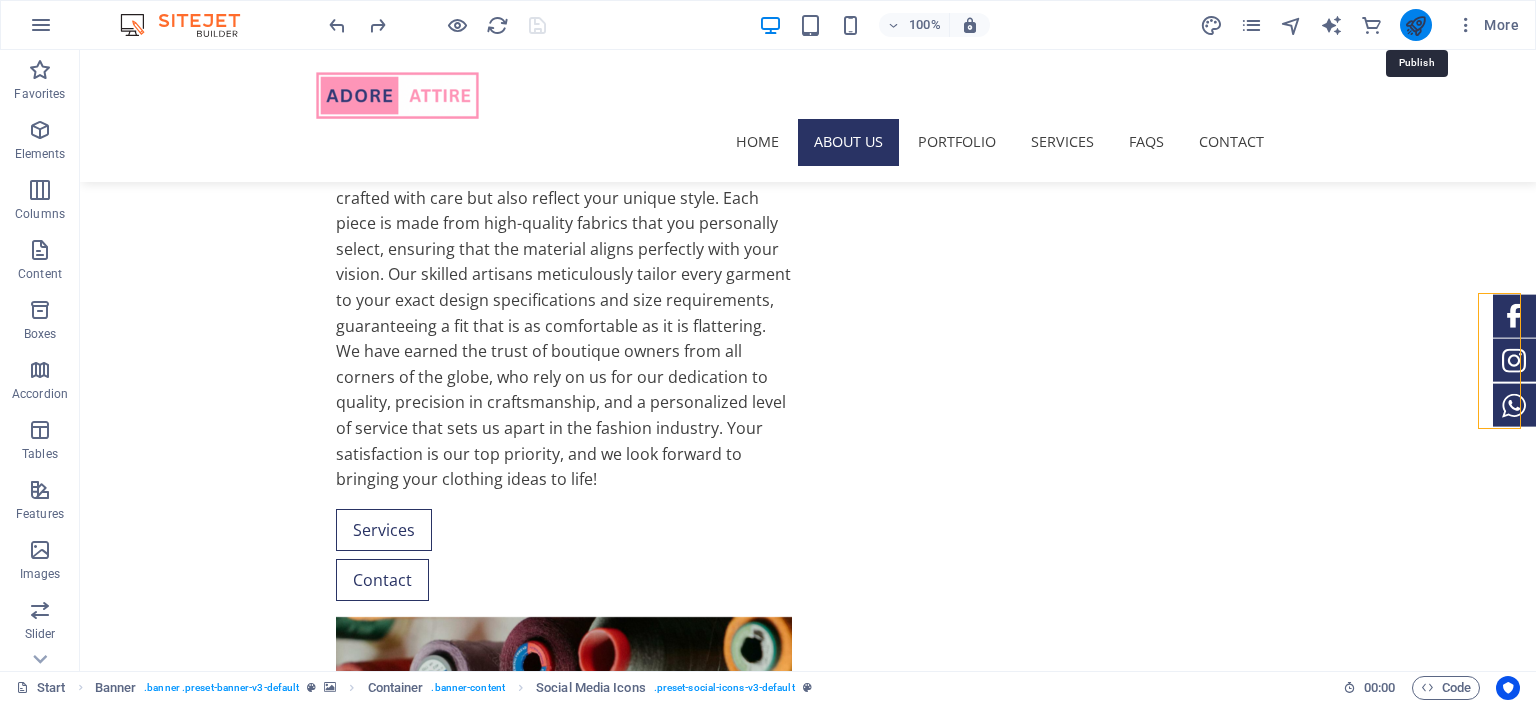 click at bounding box center [1415, 25] 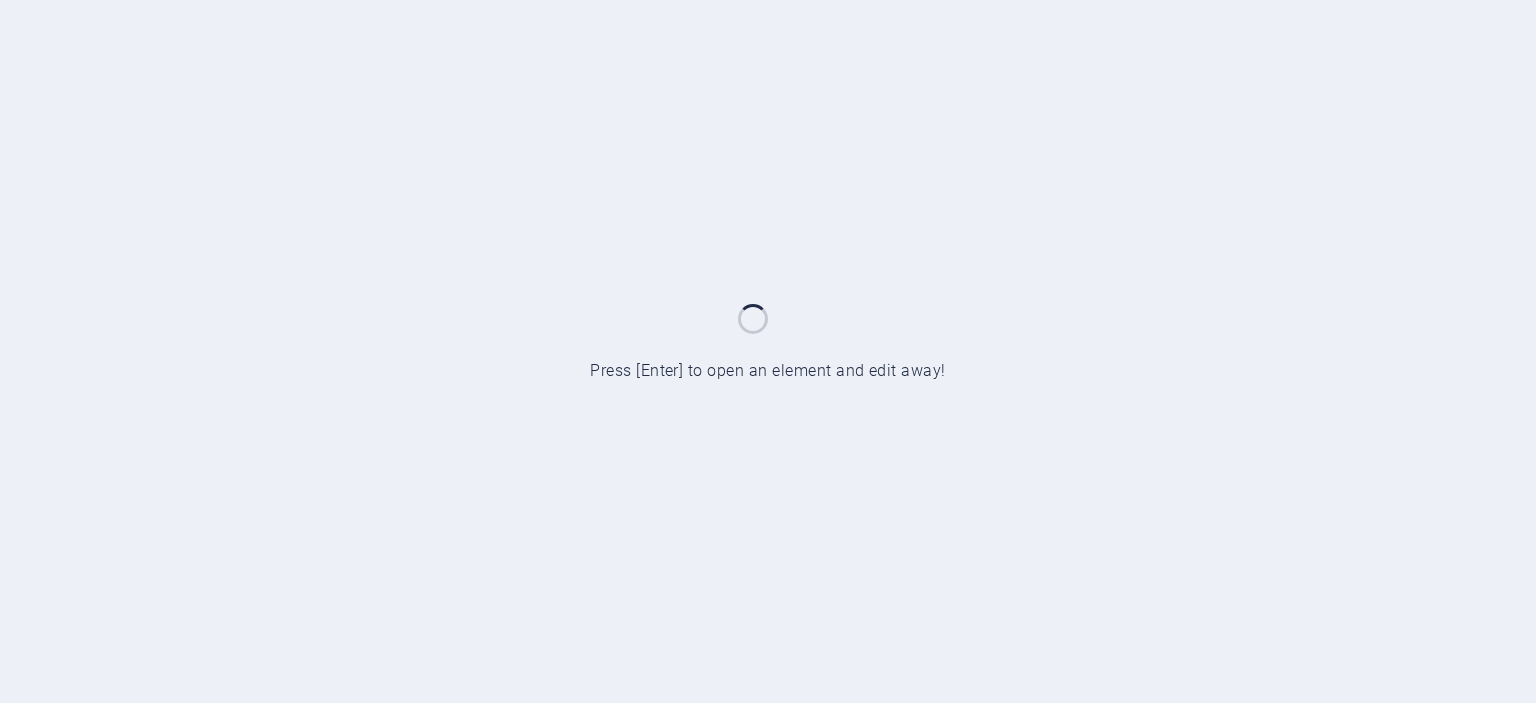 scroll, scrollTop: 0, scrollLeft: 0, axis: both 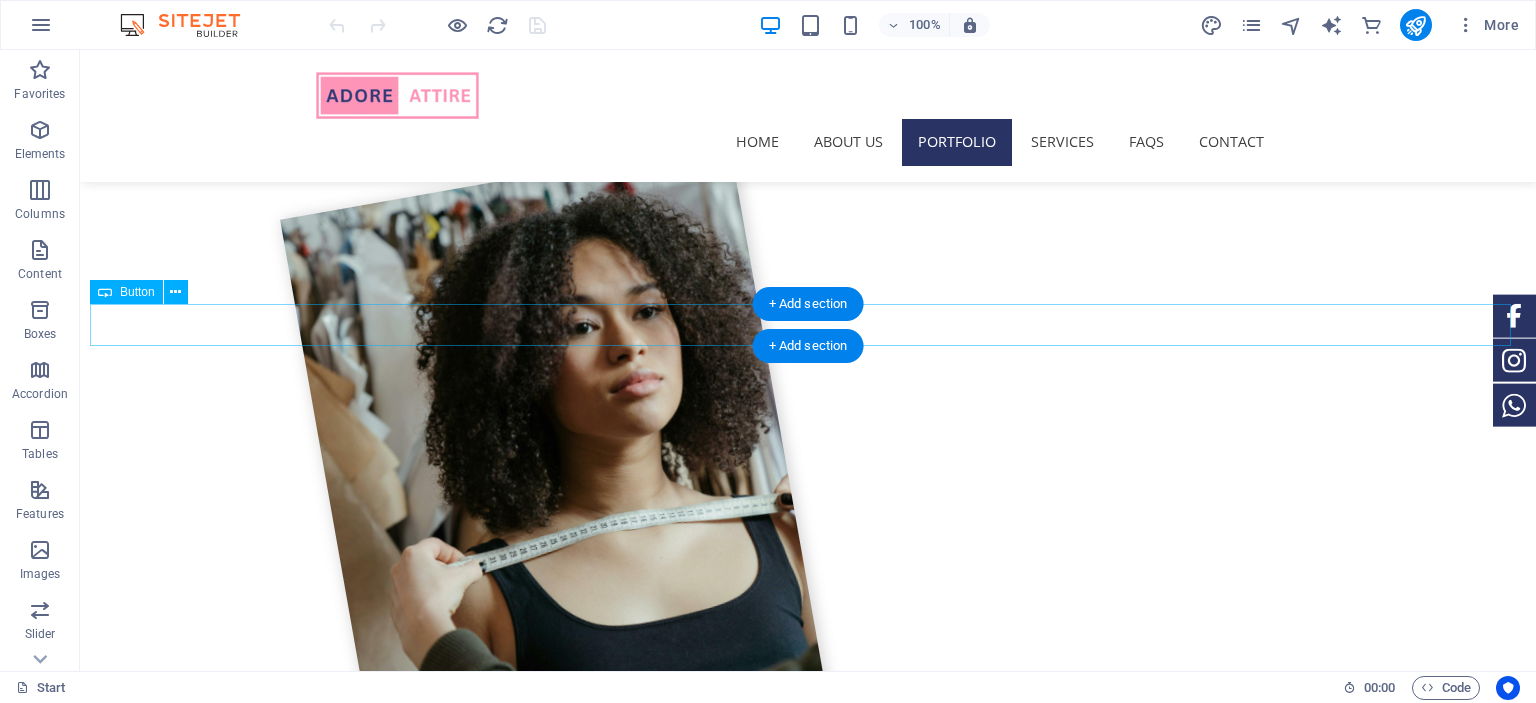 click on "View All in Gallery" at bounding box center [808, 2492] 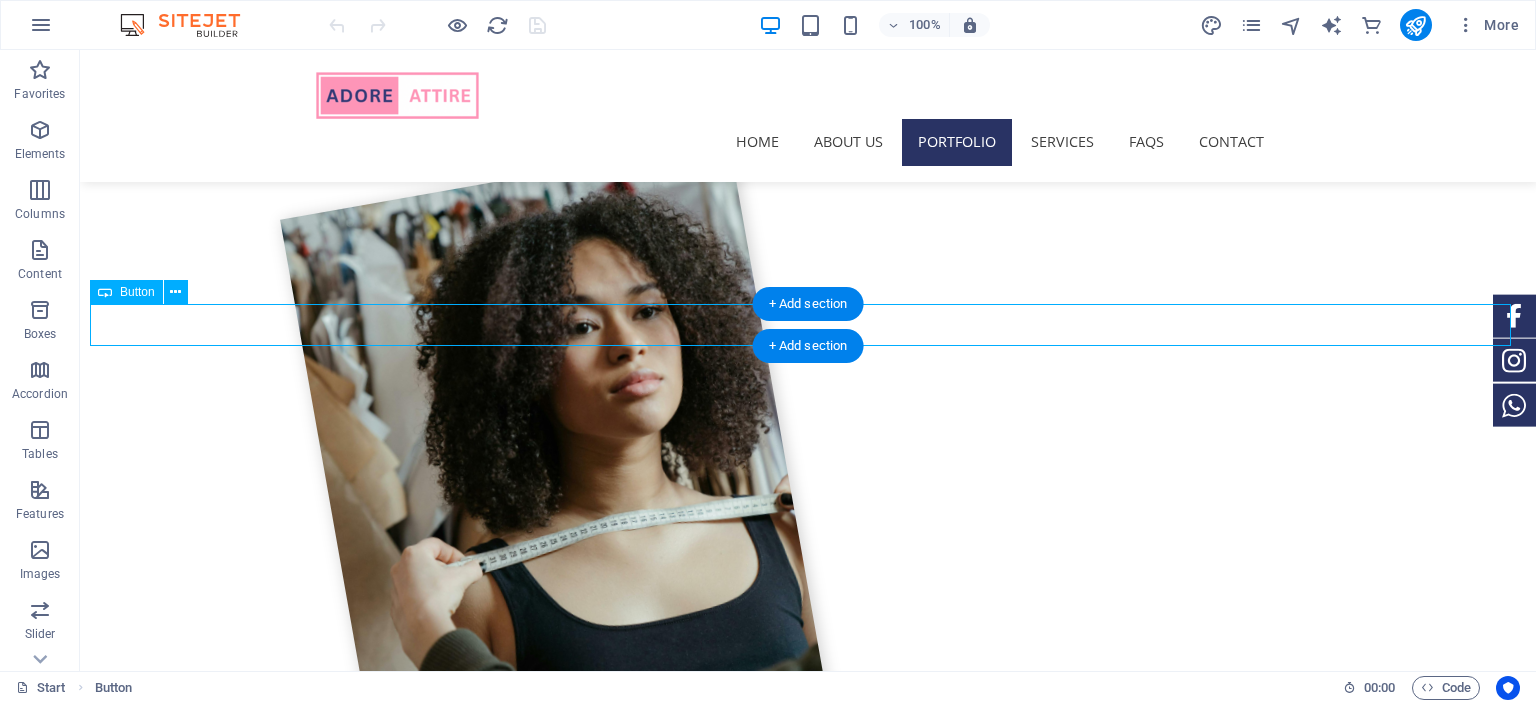 click on "View All in Gallery" at bounding box center (808, 2492) 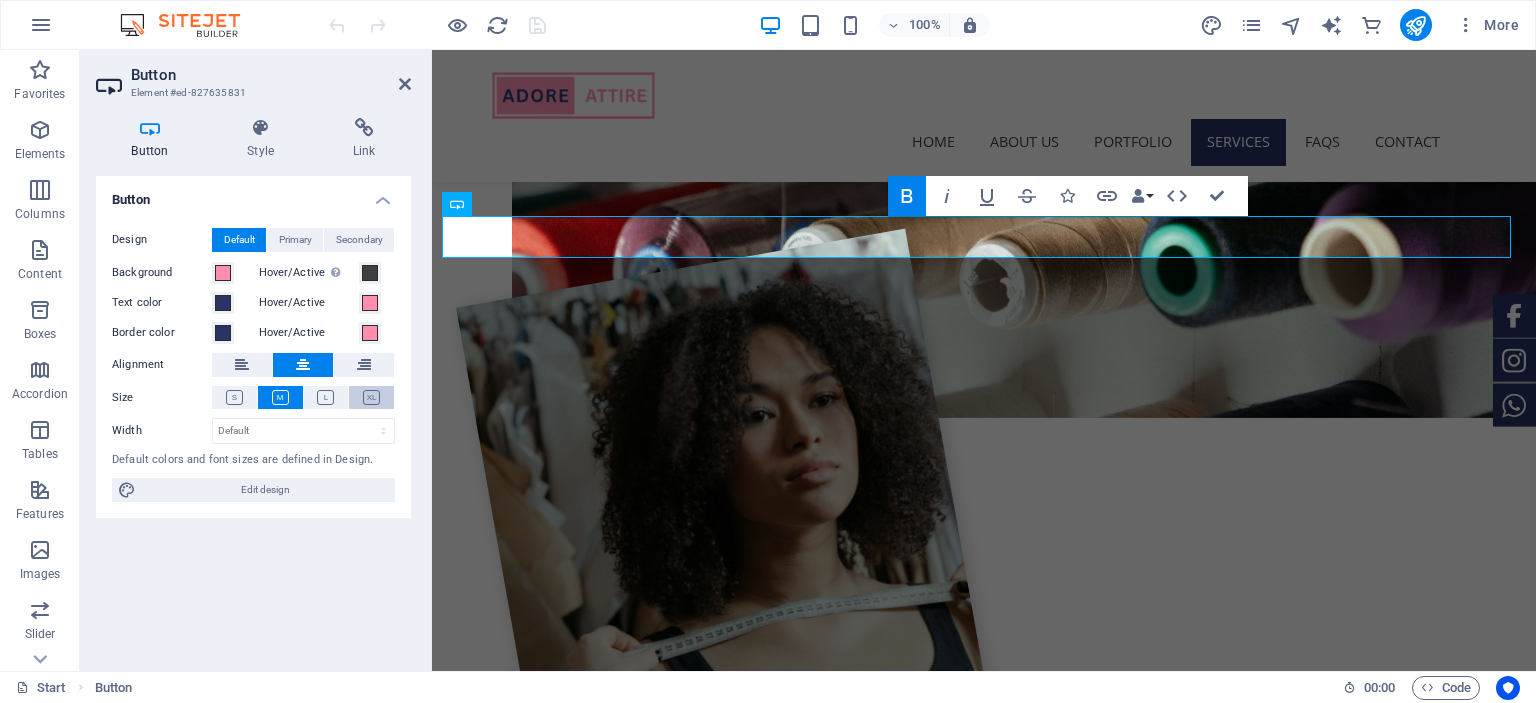click at bounding box center [371, 397] 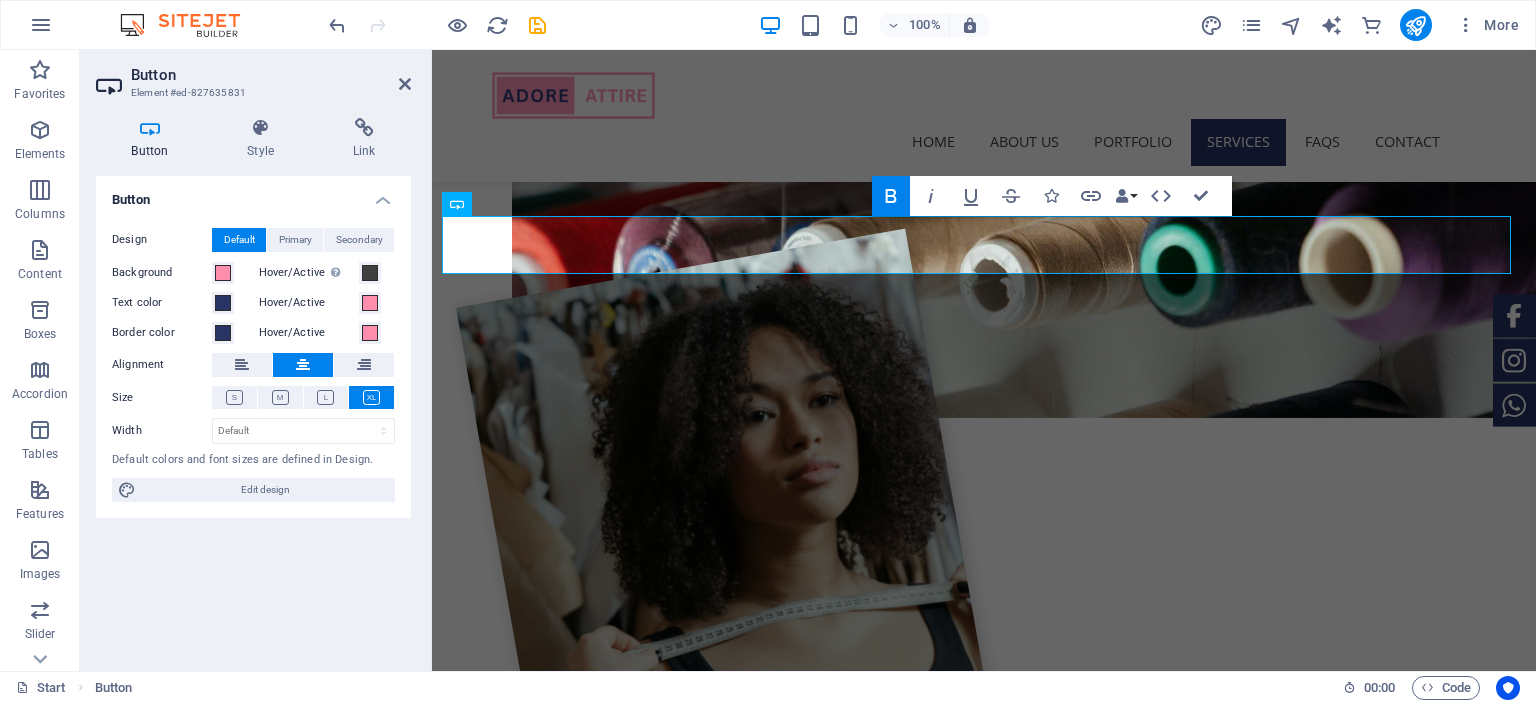 type 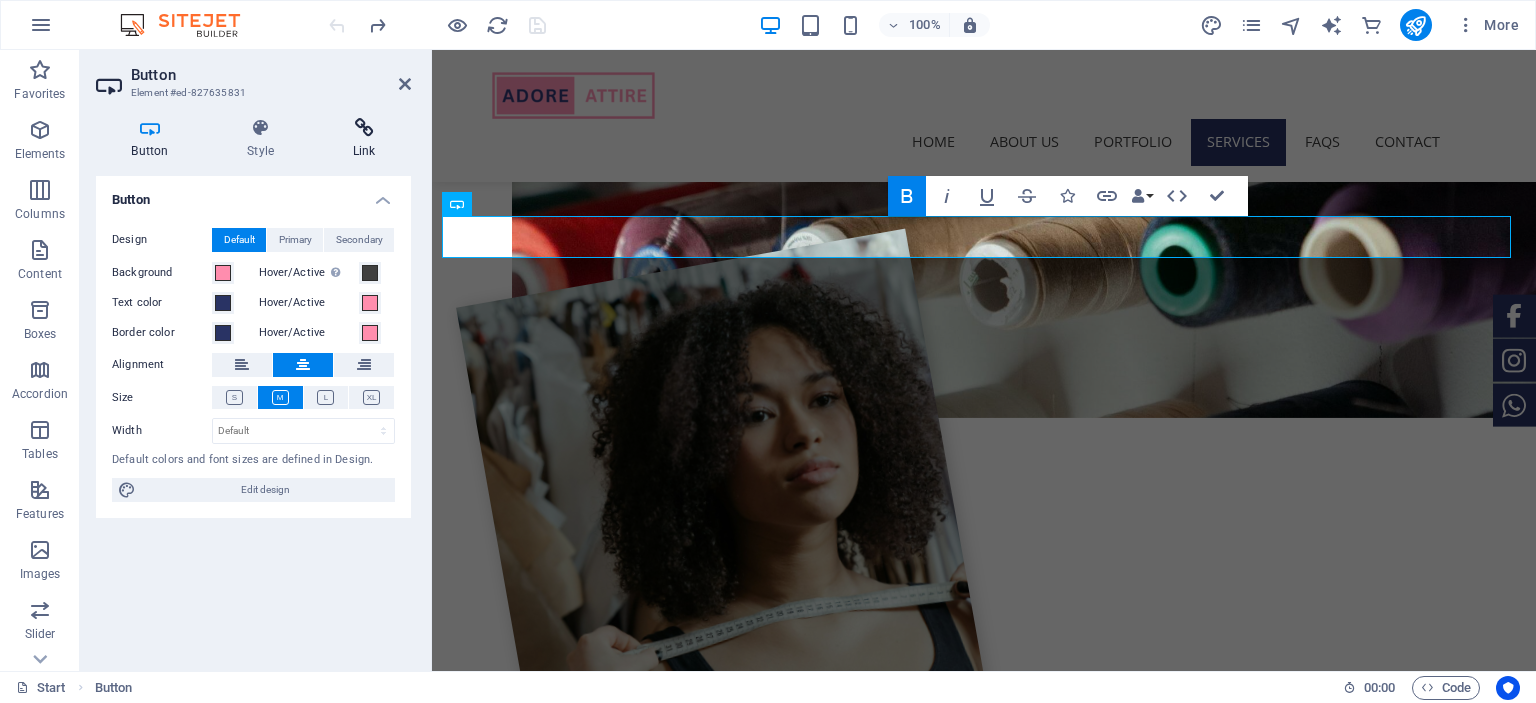 click on "Link" at bounding box center [364, 139] 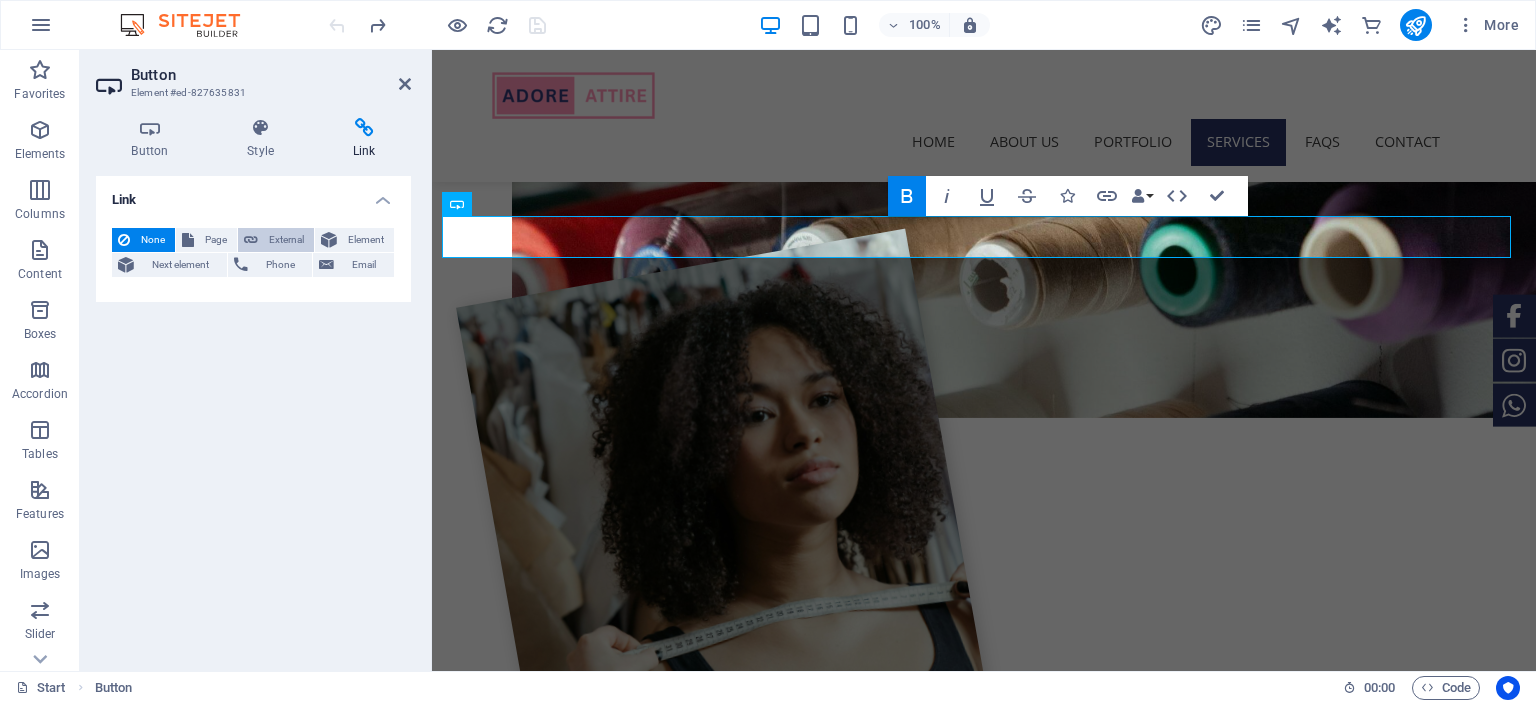 click on "External" at bounding box center (286, 240) 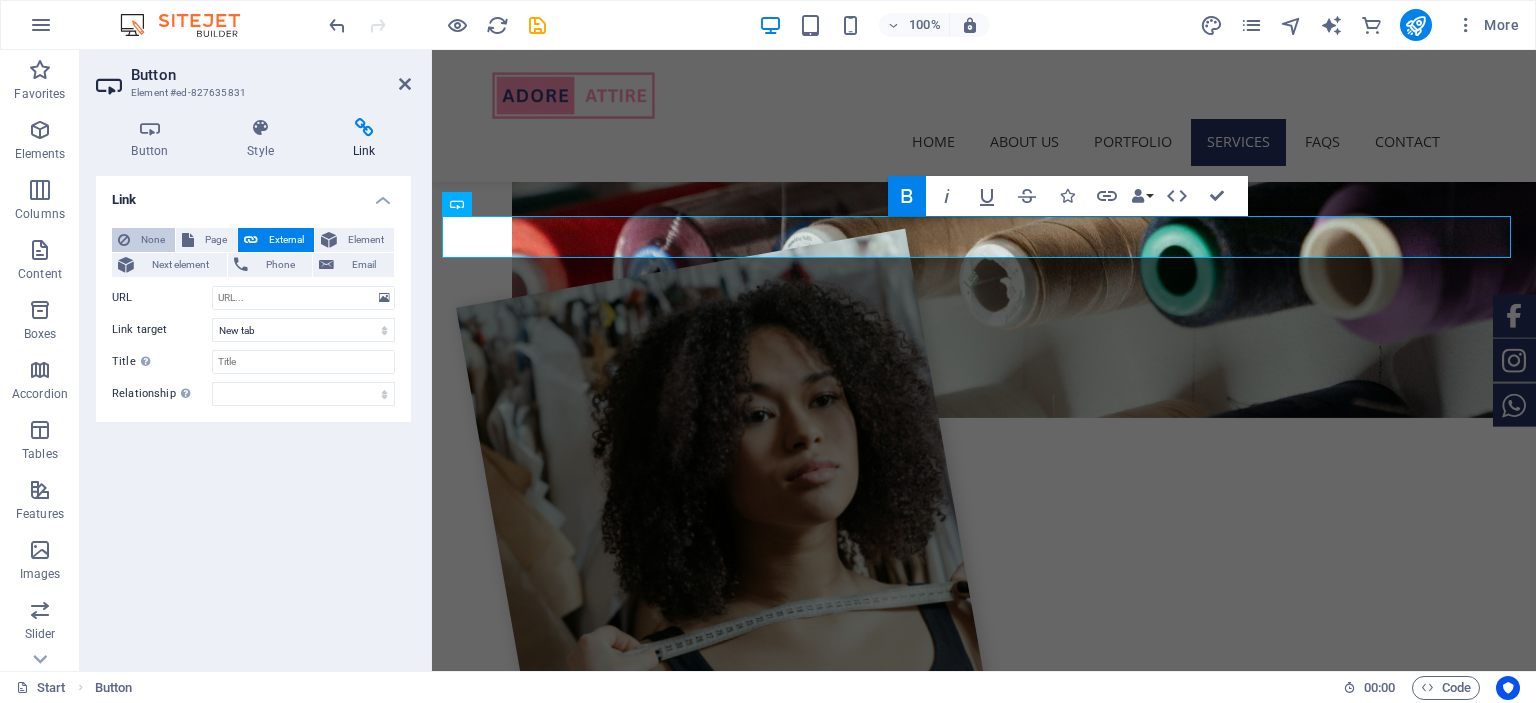 click on "None" at bounding box center (152, 240) 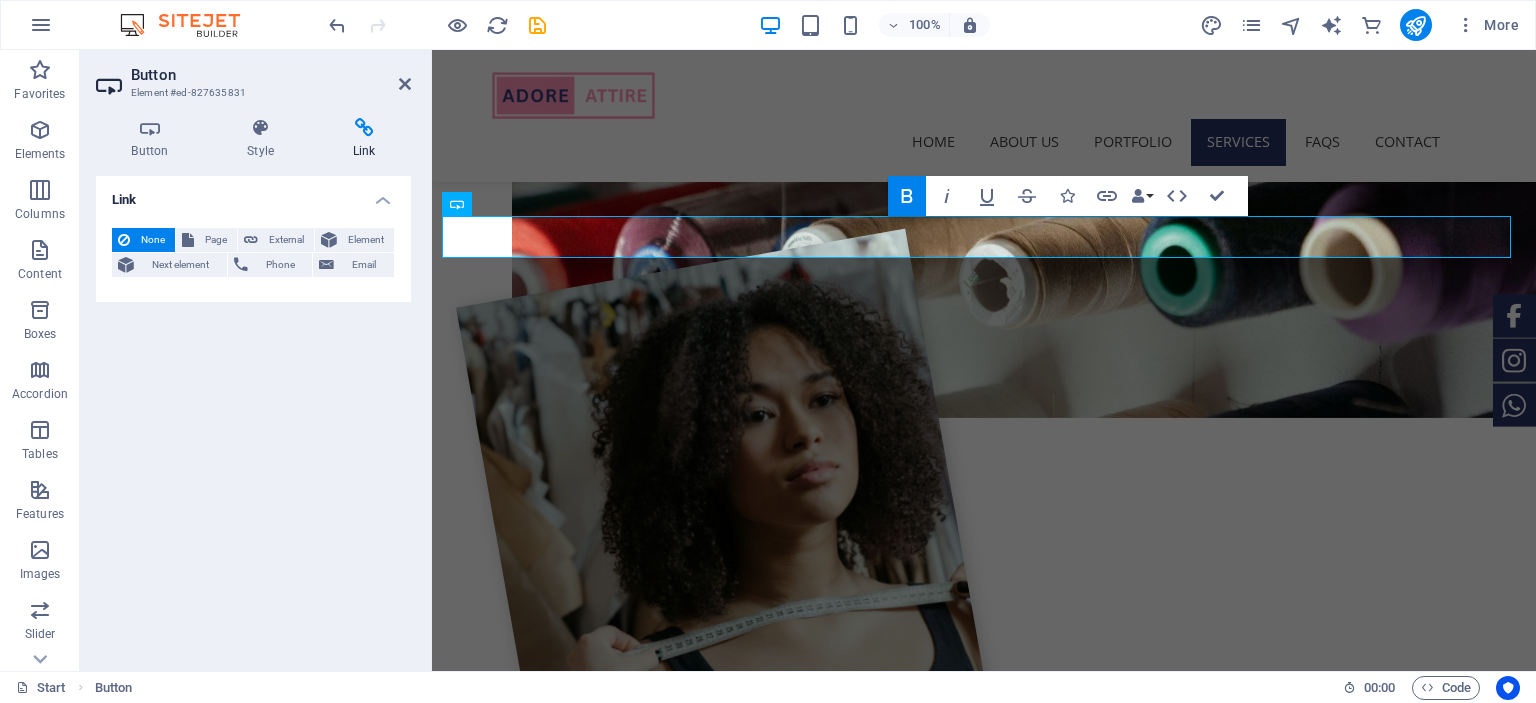 click on "Button Element #ed-827635831 Button Style Link Button Design Default Primary Secondary Background Hover/Active Switch to preview mode to test the active/hover state Text color Hover/Active Border color Hover/Active Alignment Size Width Default px rem % em vh vw Default colors and font sizes are defined in Design. Edit design Preset Element Layout How this element expands within the layout (Flexbox). Size Default auto px % 1/1 1/2 1/3 1/4 1/5 1/6 1/7 1/8 1/9 1/10 Grow Shrink Order Container layout Visible Visible Opacity 100 % Overflow Spacing Margin 10 Default auto px % rem vw vh Custom Custom 10 auto px % rem vw vh 10 auto px % rem vw vh 10 auto px % rem vw vh 10 auto px % rem vw vh Padding Default px rem % vh vw Custom Custom px rem % vh vw px rem % vh vw px rem % vh vw px rem % vh vw Border Style              - Width 1 auto px rem % vh vw Custom Custom 1 auto px rem % vh vw 1 auto px rem % vh vw 1 auto px rem % vh vw 1 auto px rem % vh vw  - Color Round corners Default px rem % vh vw Custom px %" at bounding box center [256, 360] 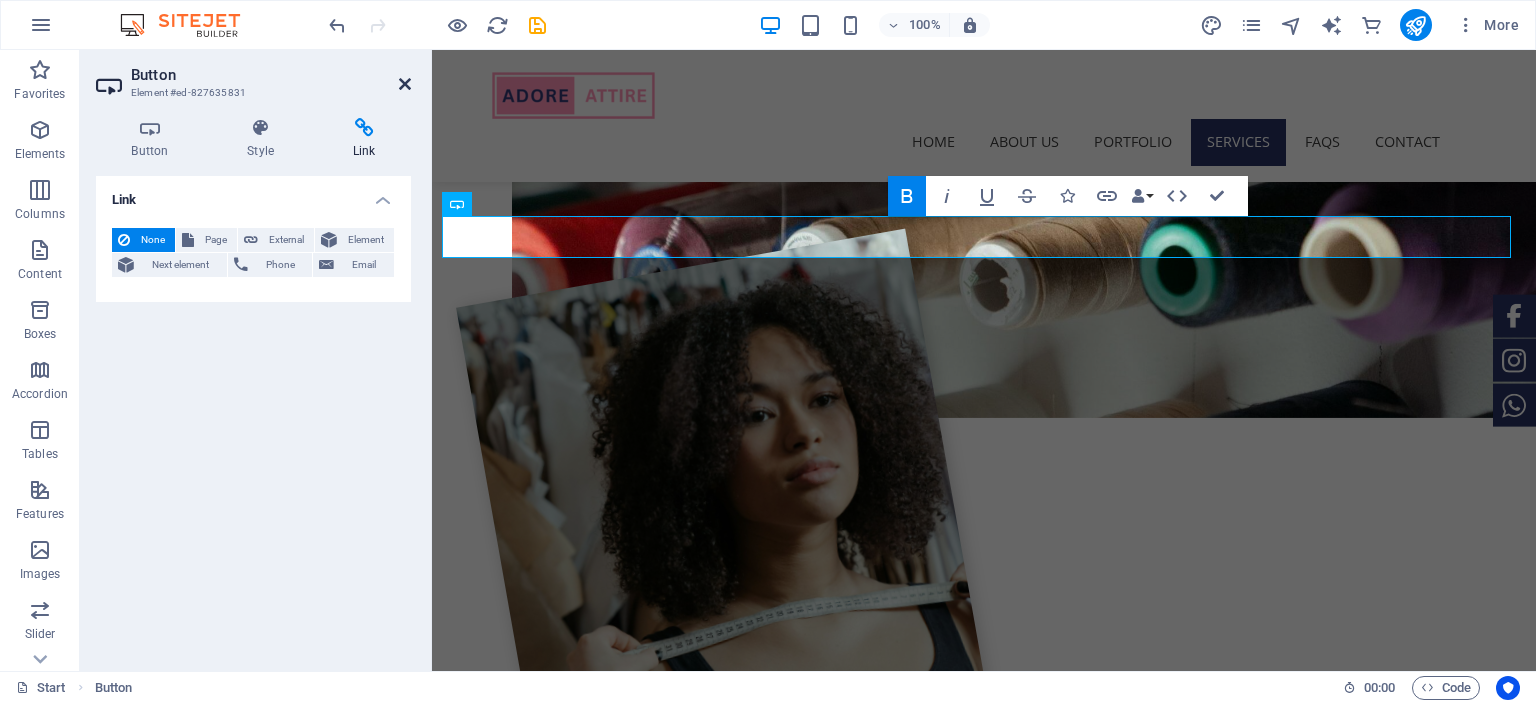 click at bounding box center (405, 84) 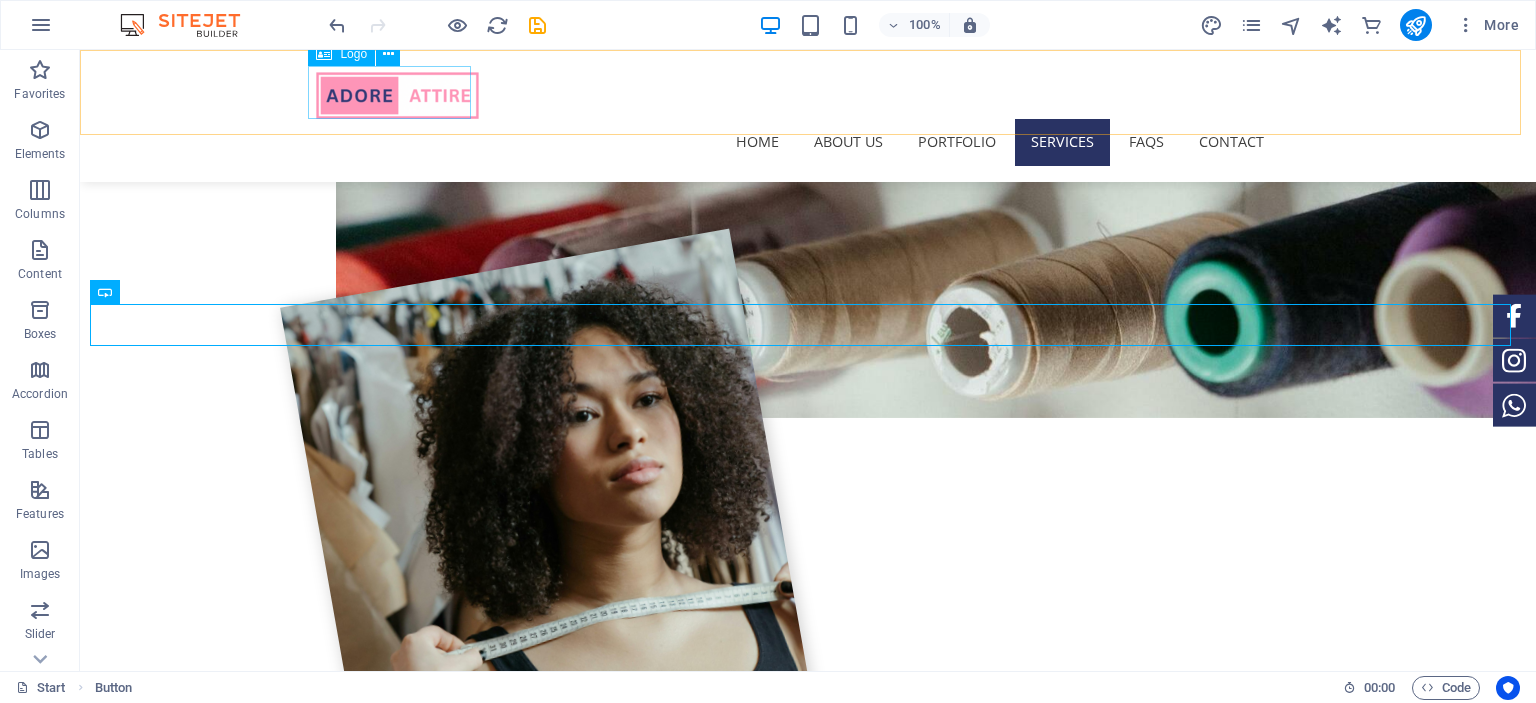 scroll, scrollTop: 1996, scrollLeft: 0, axis: vertical 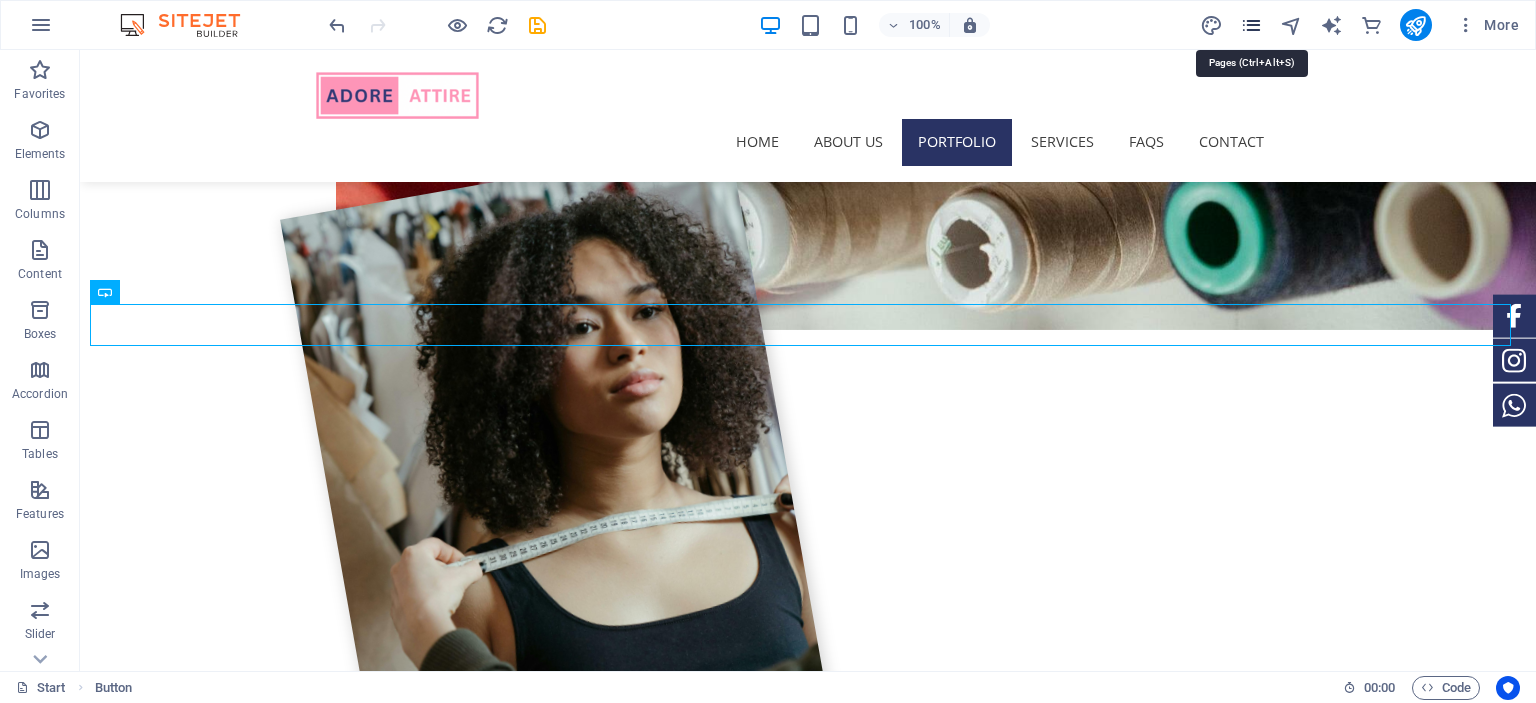 click at bounding box center [1251, 25] 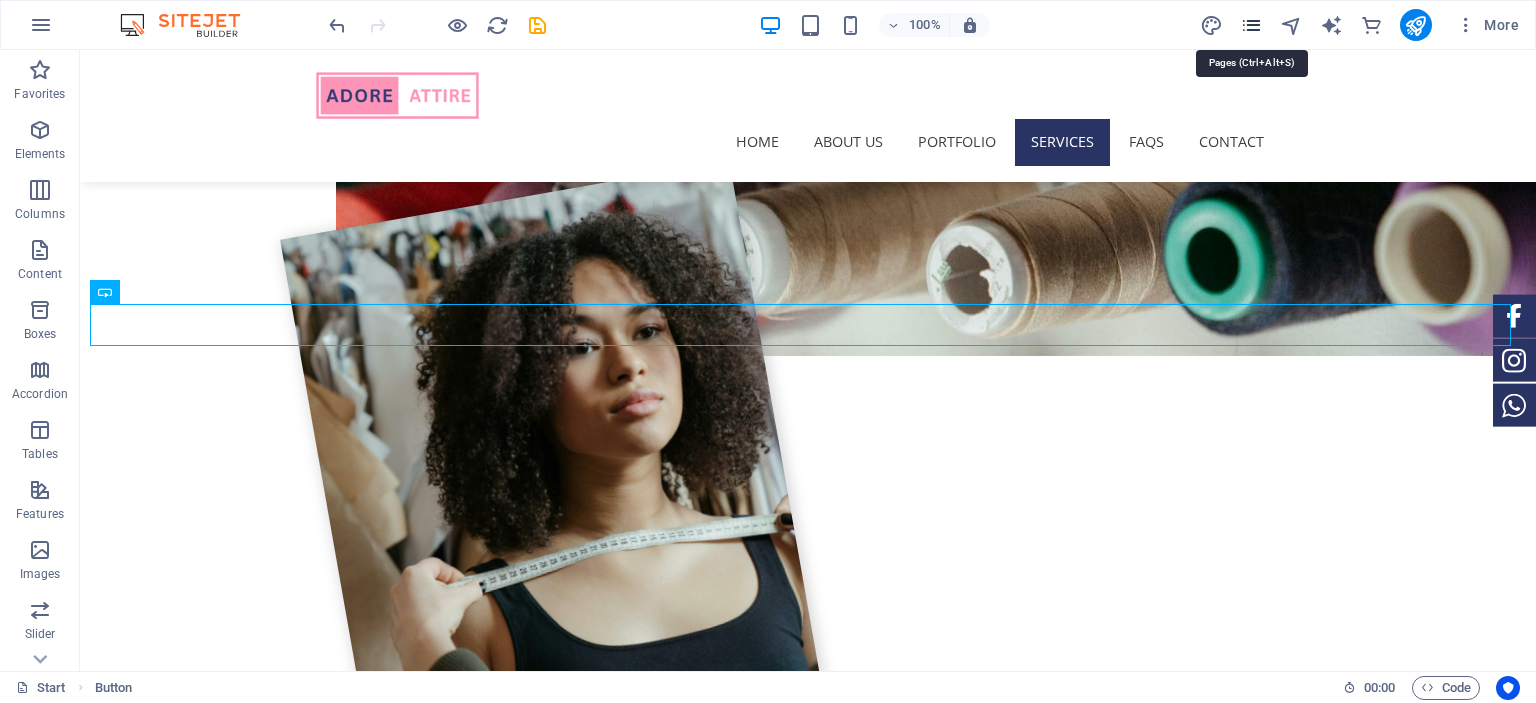 scroll, scrollTop: 1855, scrollLeft: 0, axis: vertical 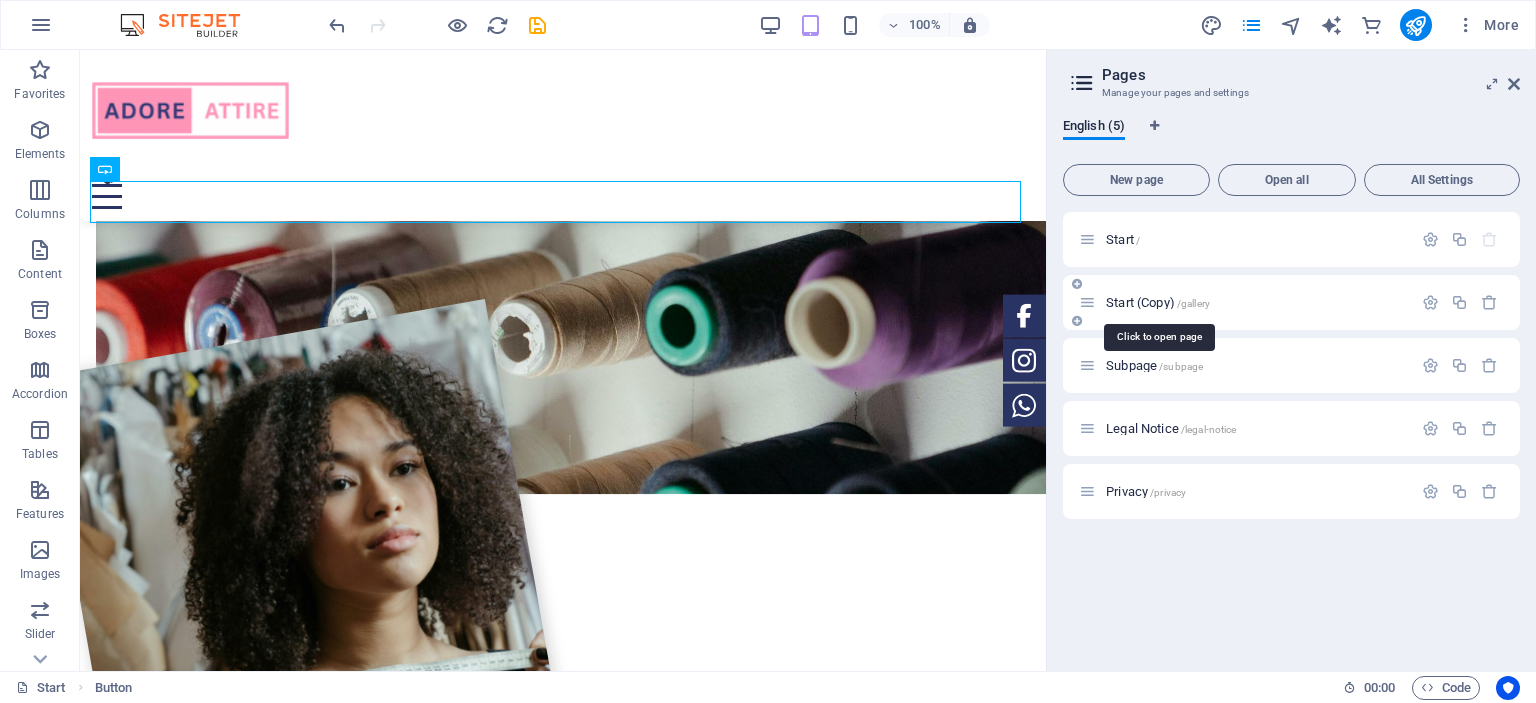 click on "Start (Copy) /gallery" at bounding box center (1158, 302) 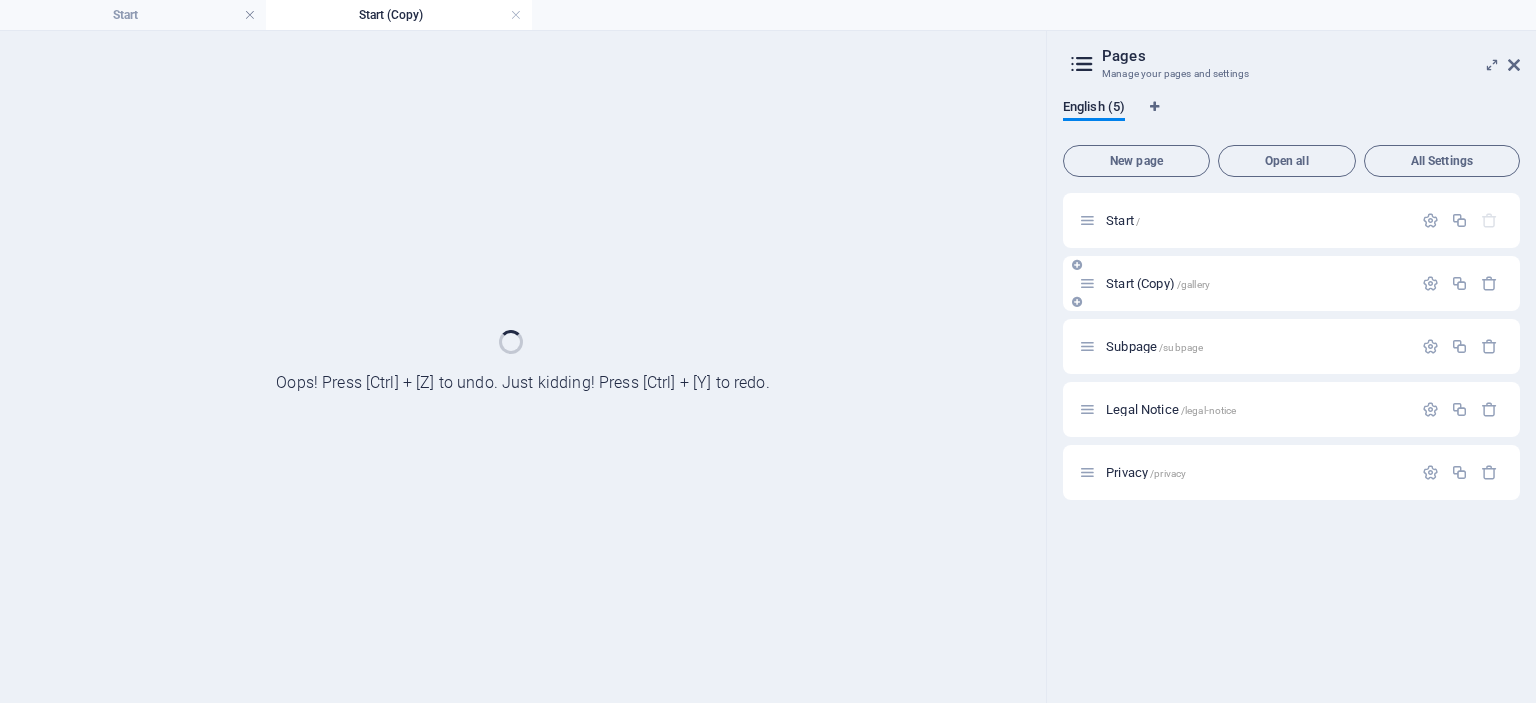 scroll, scrollTop: 0, scrollLeft: 0, axis: both 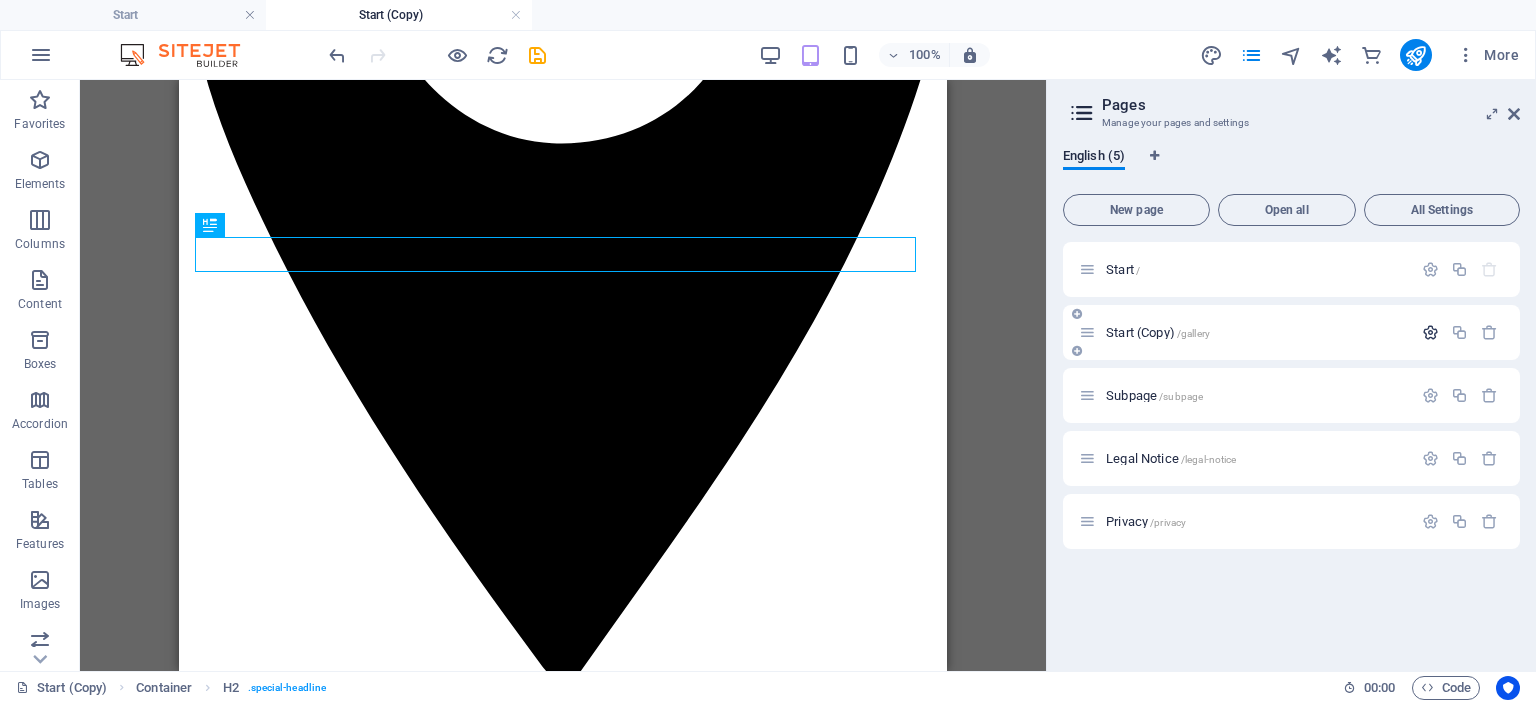 click at bounding box center [1430, 332] 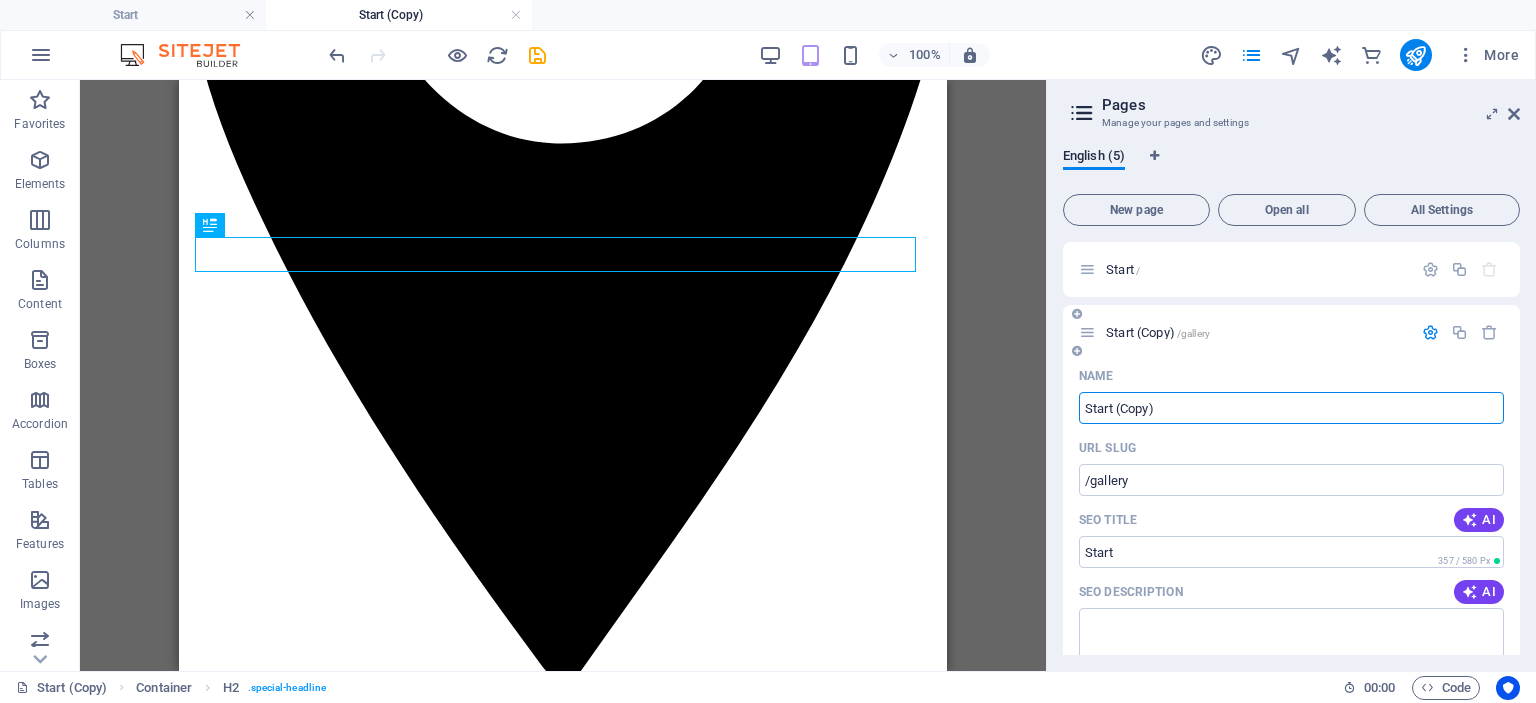 drag, startPoint x: 1166, startPoint y: 410, endPoint x: 1063, endPoint y: 411, distance: 103.00485 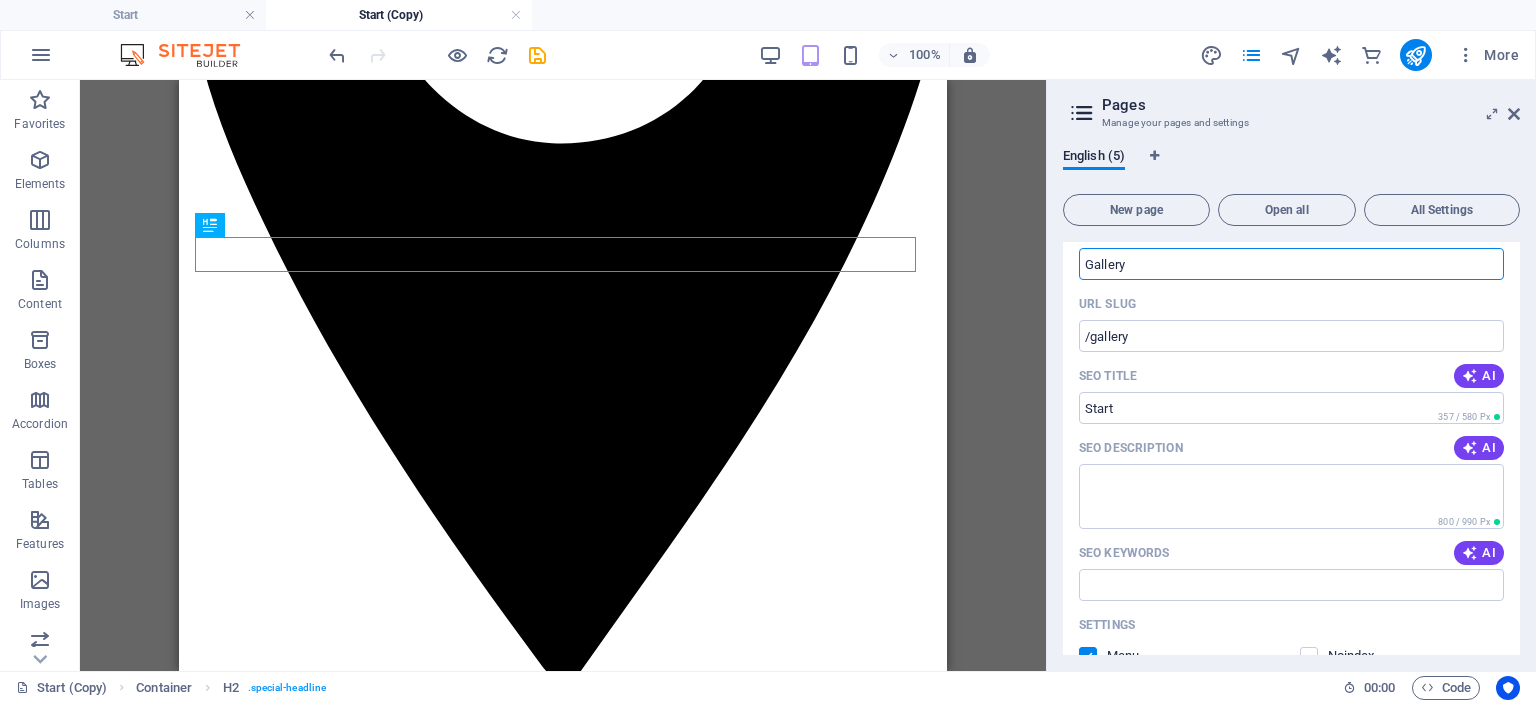 scroll, scrollTop: 0, scrollLeft: 0, axis: both 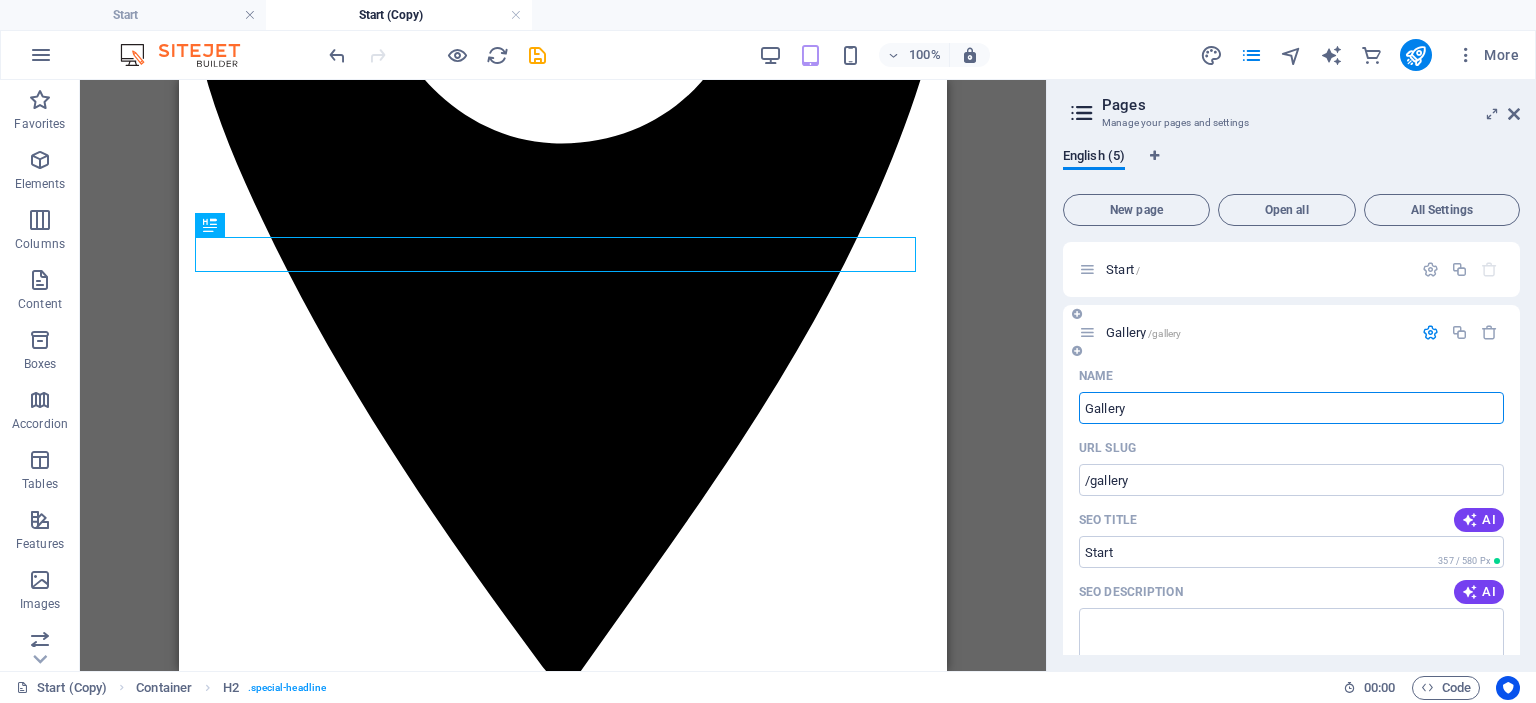 type on "Gallery" 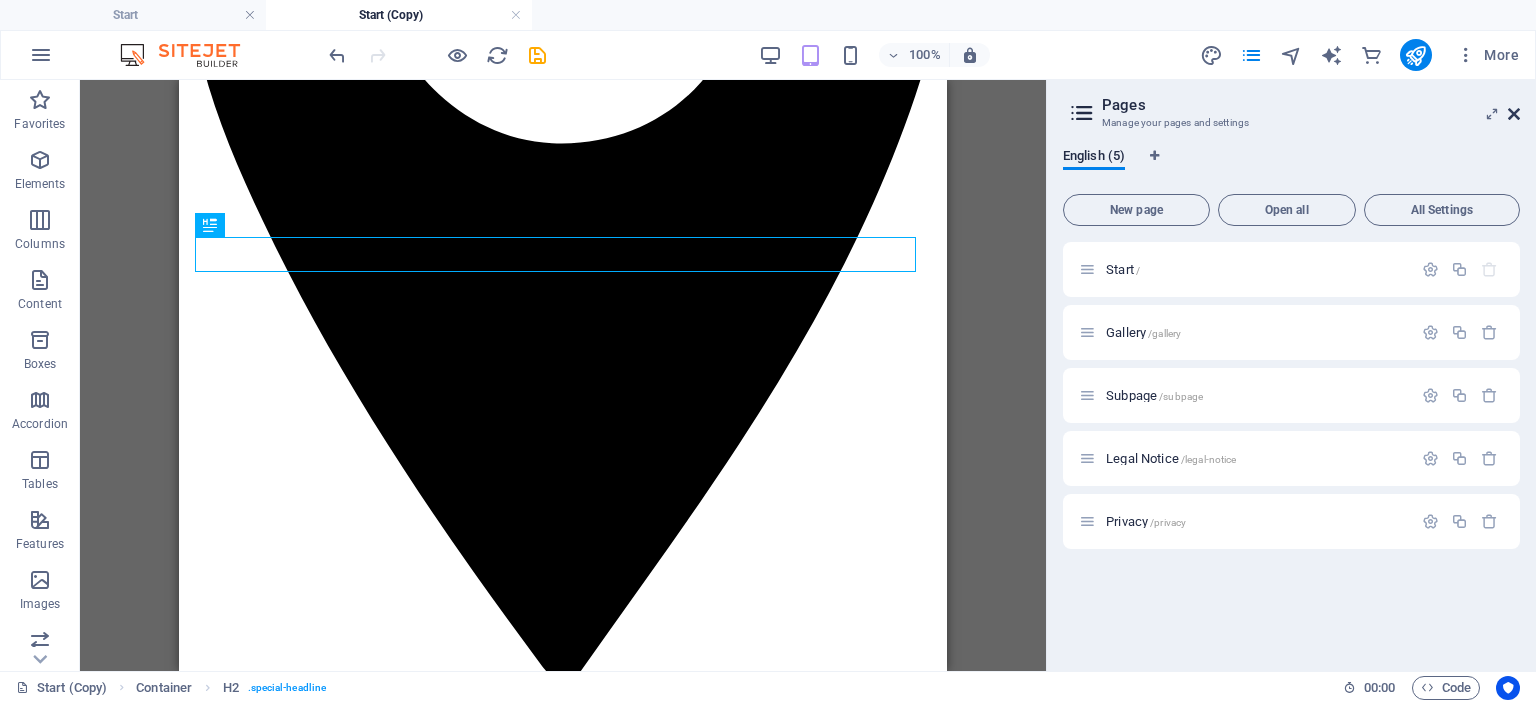 click at bounding box center [1514, 114] 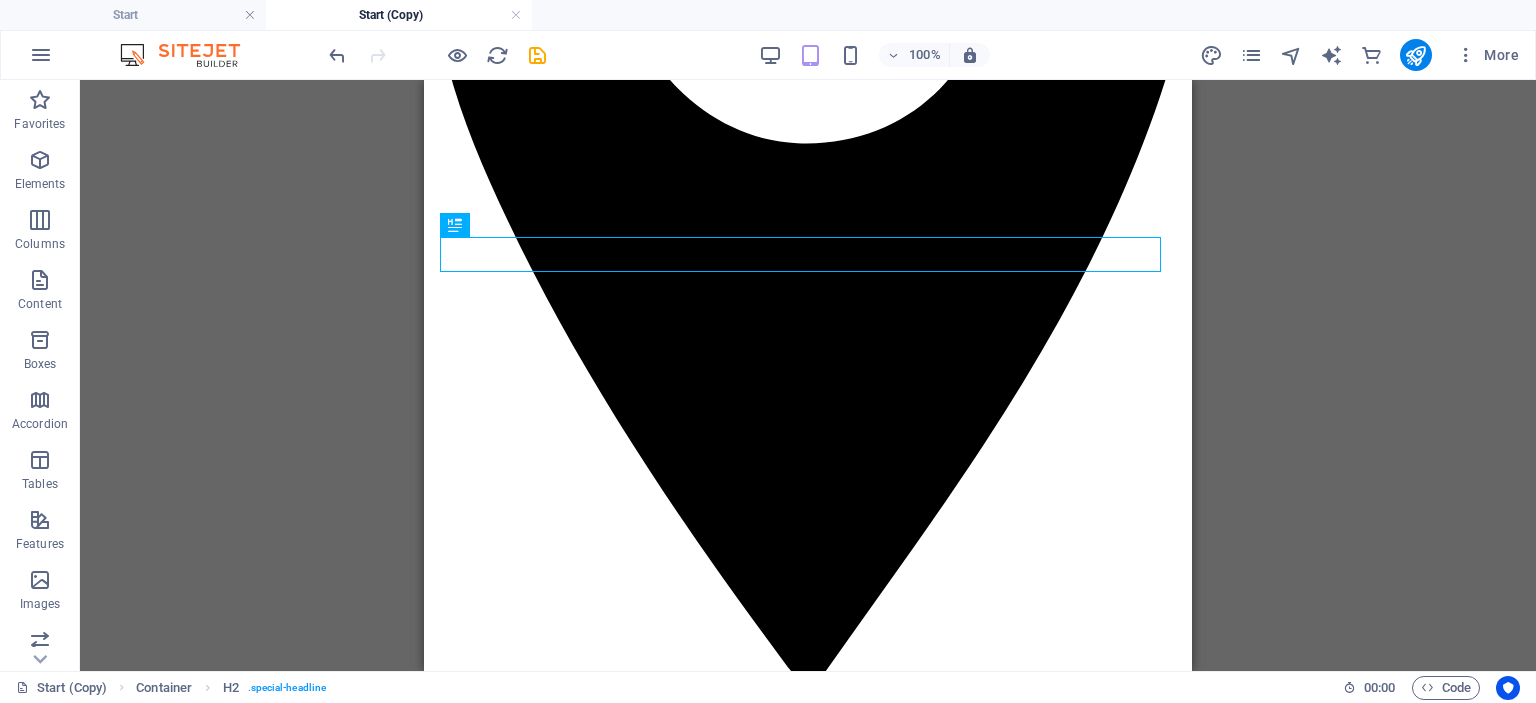 click on "100%" at bounding box center (874, 55) 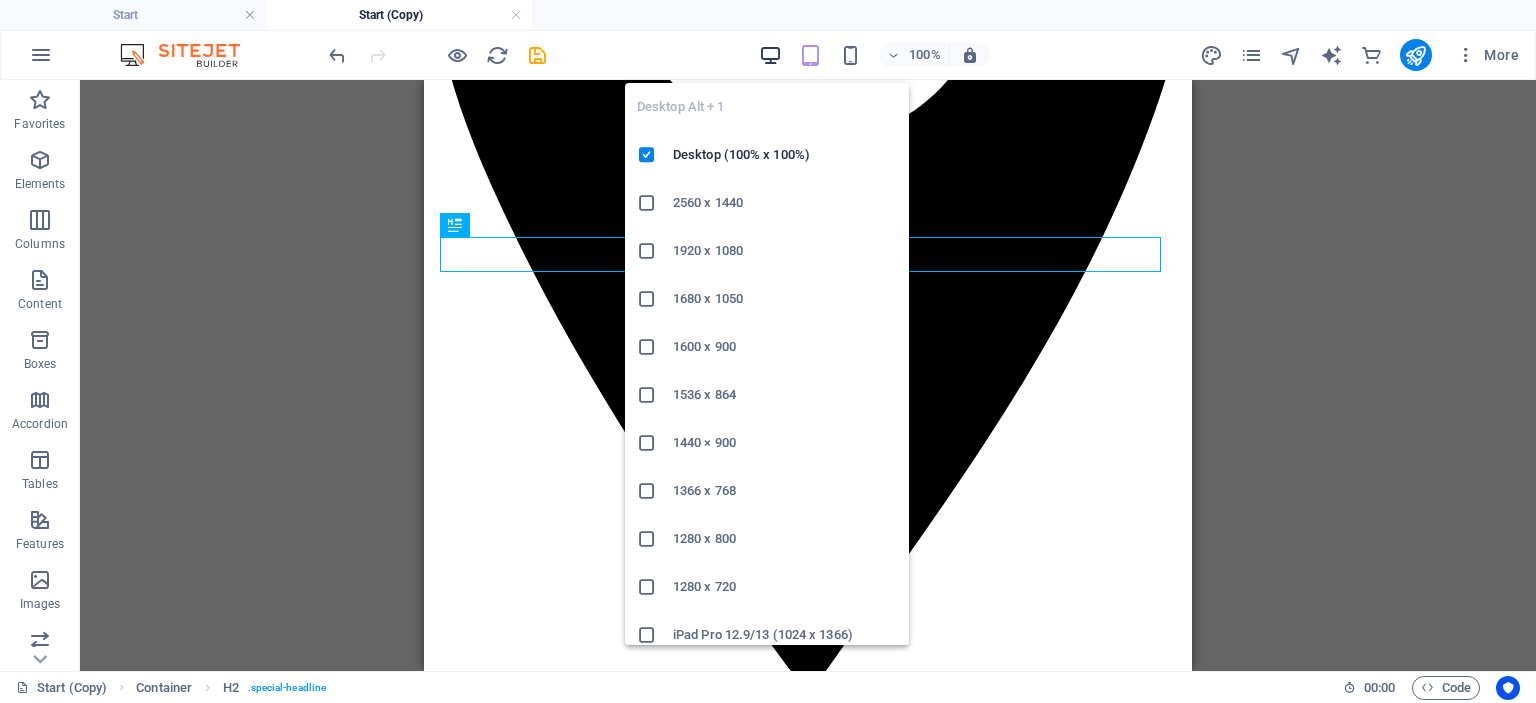 click at bounding box center [770, 55] 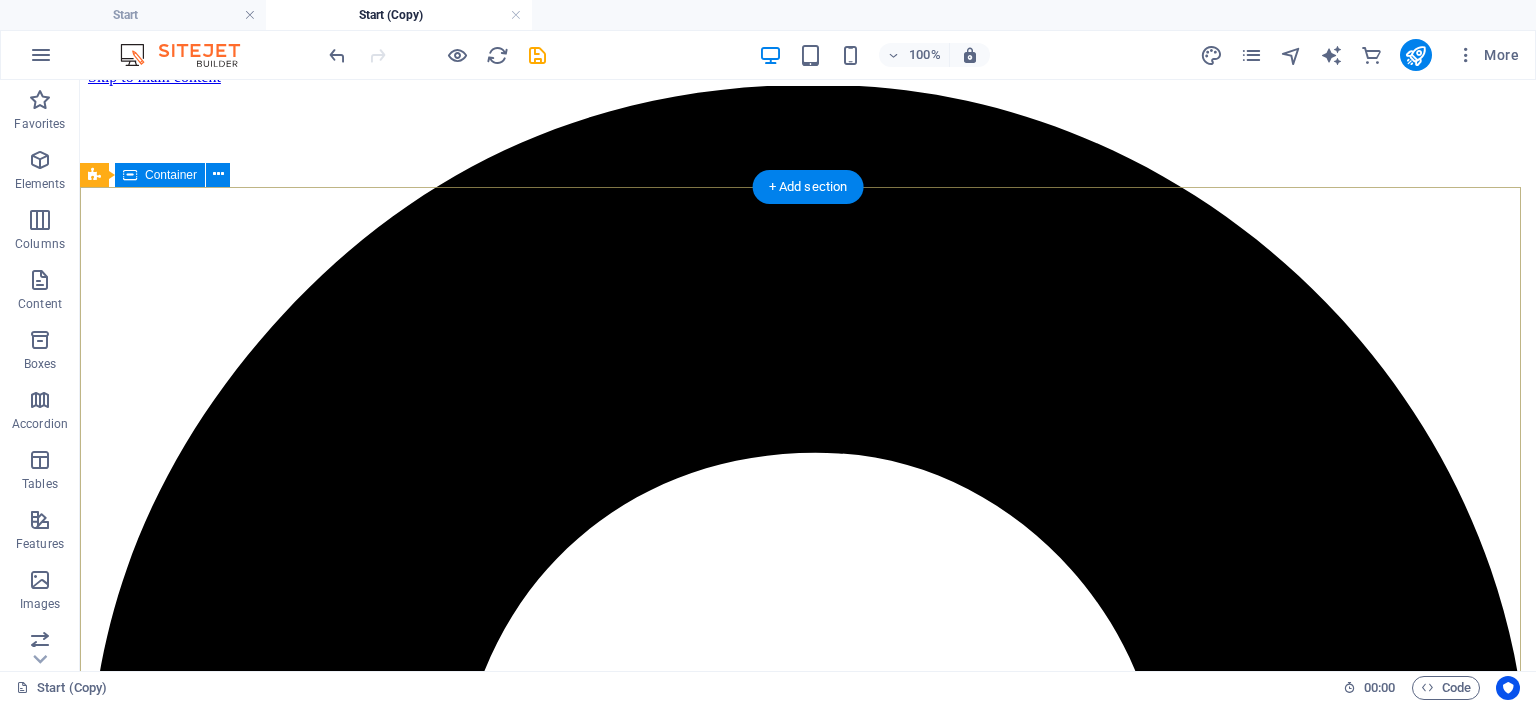 scroll, scrollTop: 0, scrollLeft: 0, axis: both 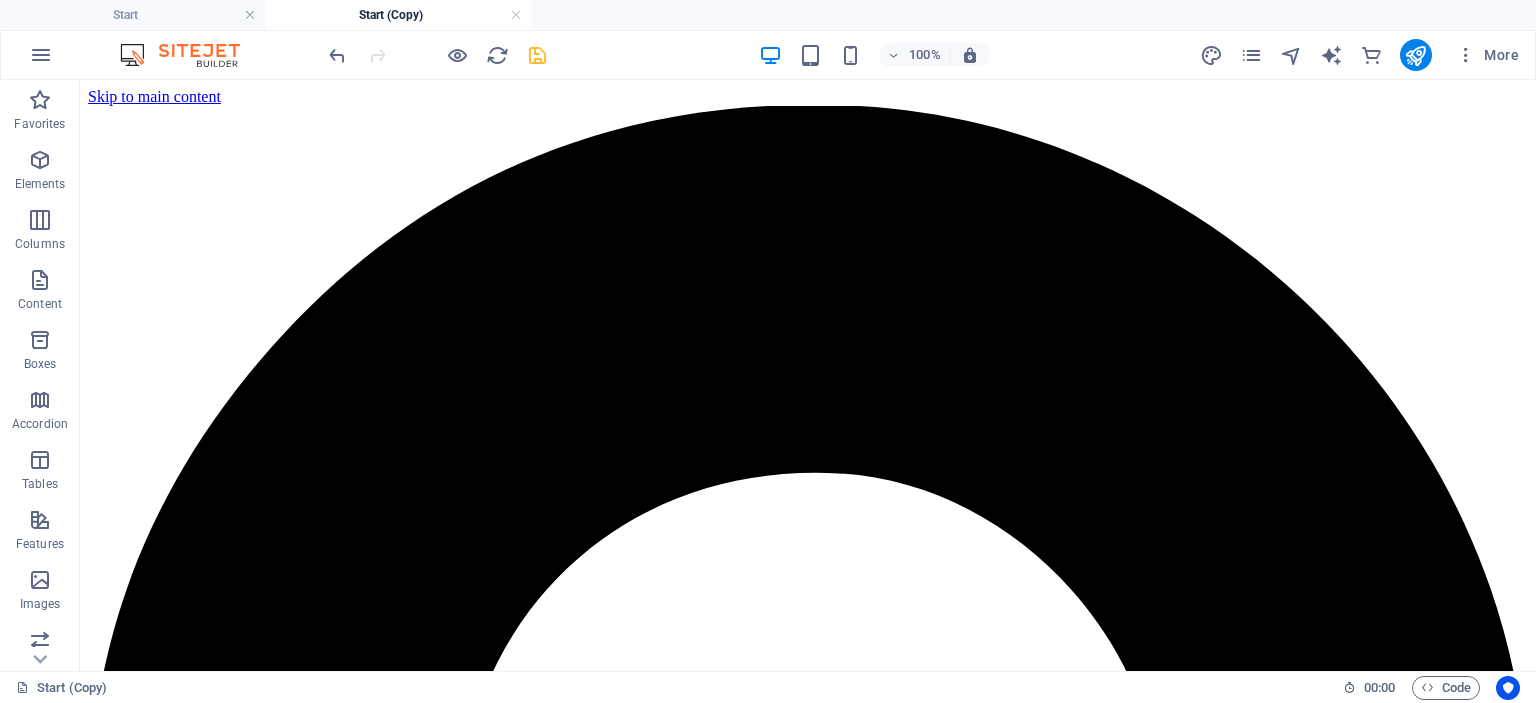click at bounding box center (537, 55) 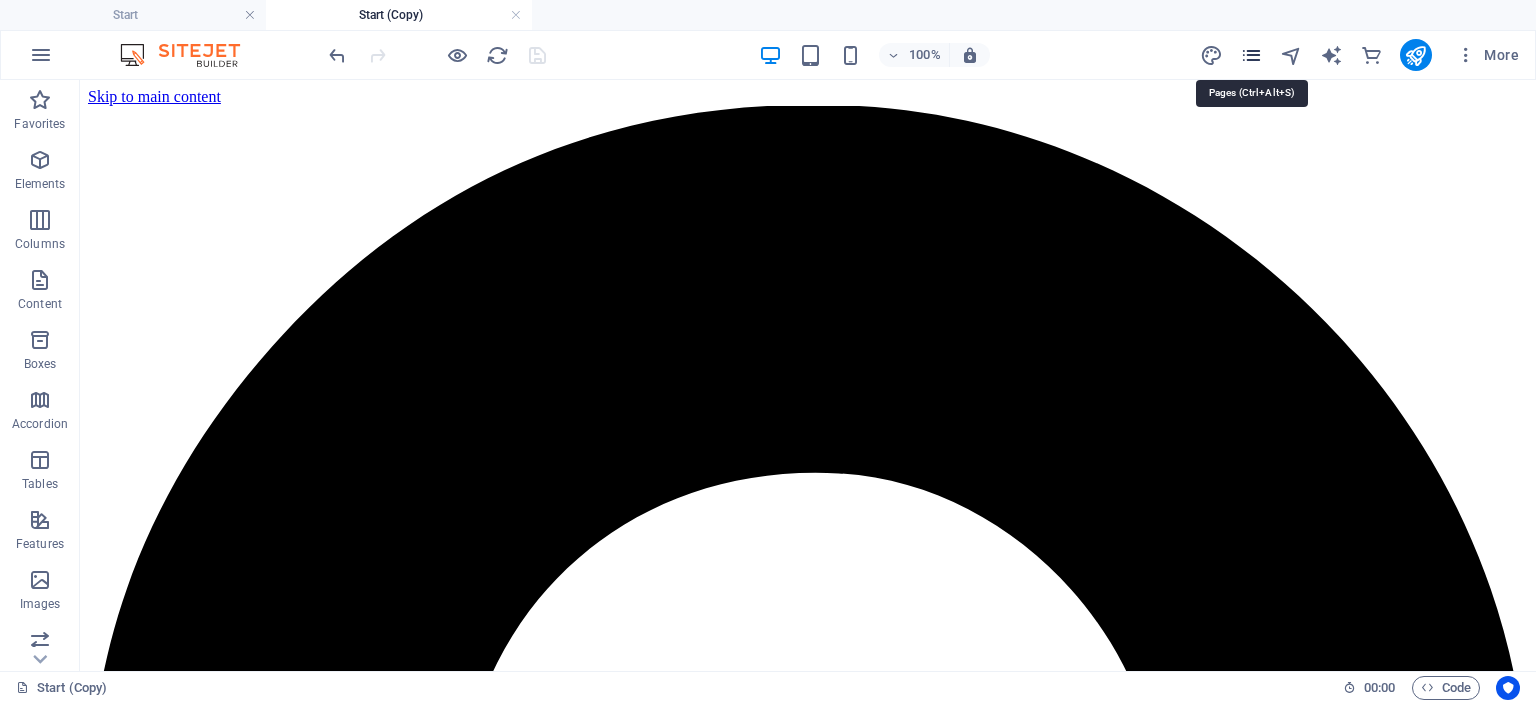 click at bounding box center [1251, 55] 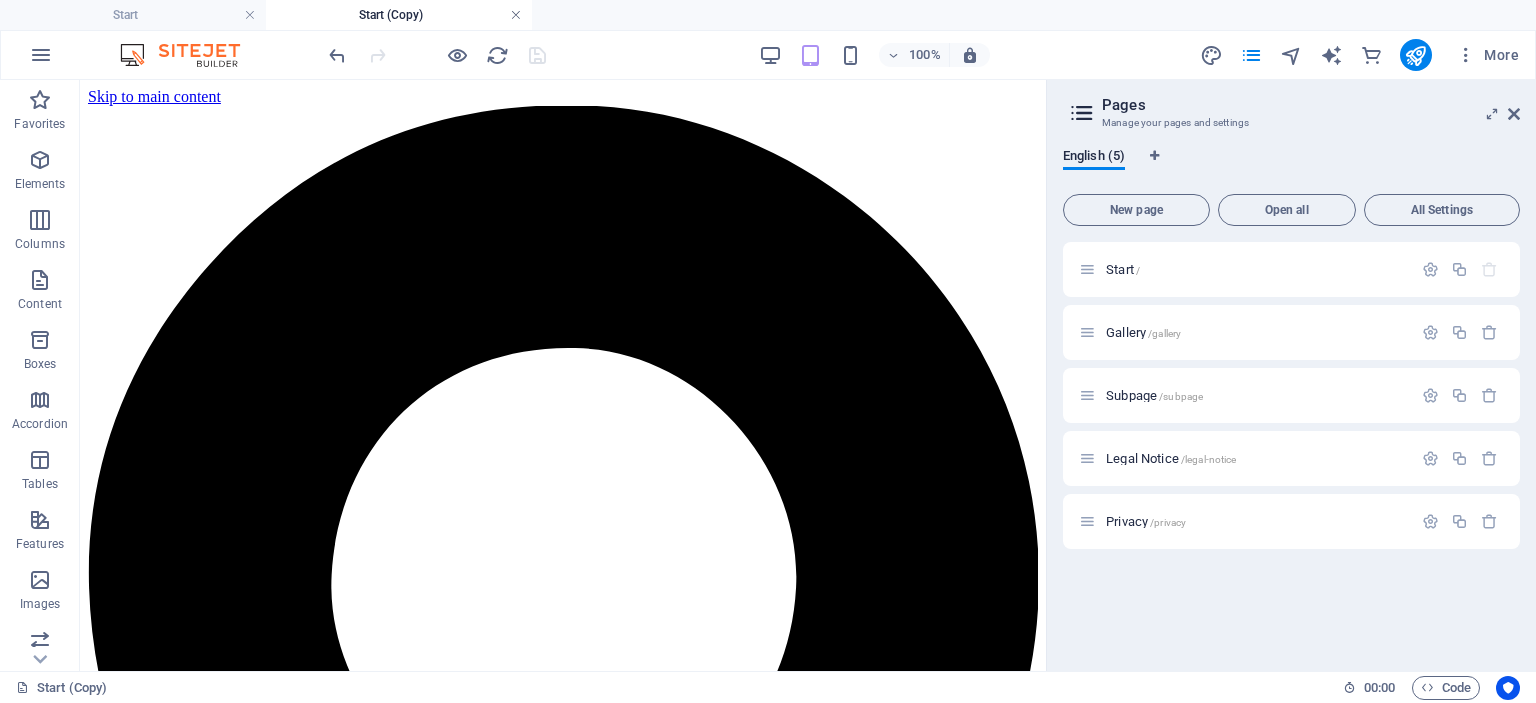 click at bounding box center [516, 15] 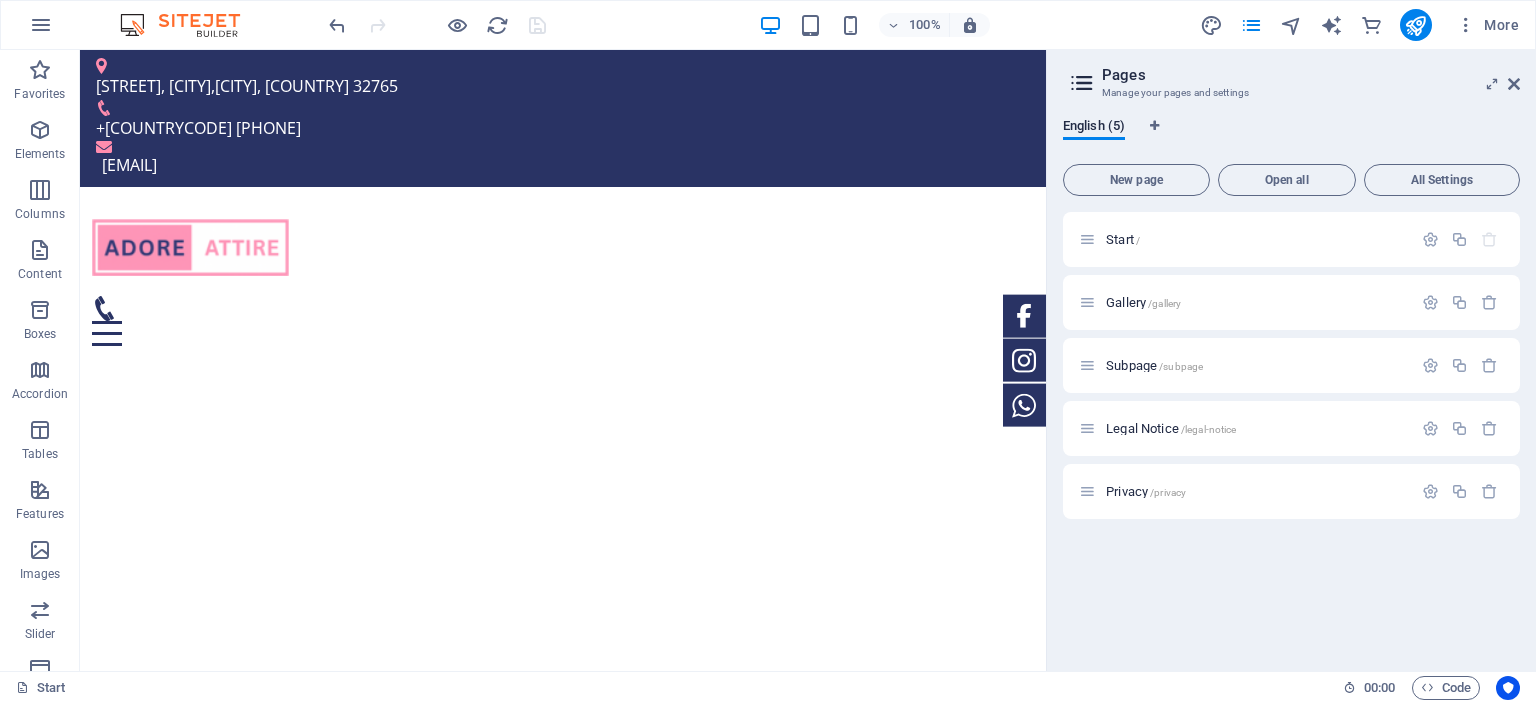 scroll, scrollTop: 1900, scrollLeft: 0, axis: vertical 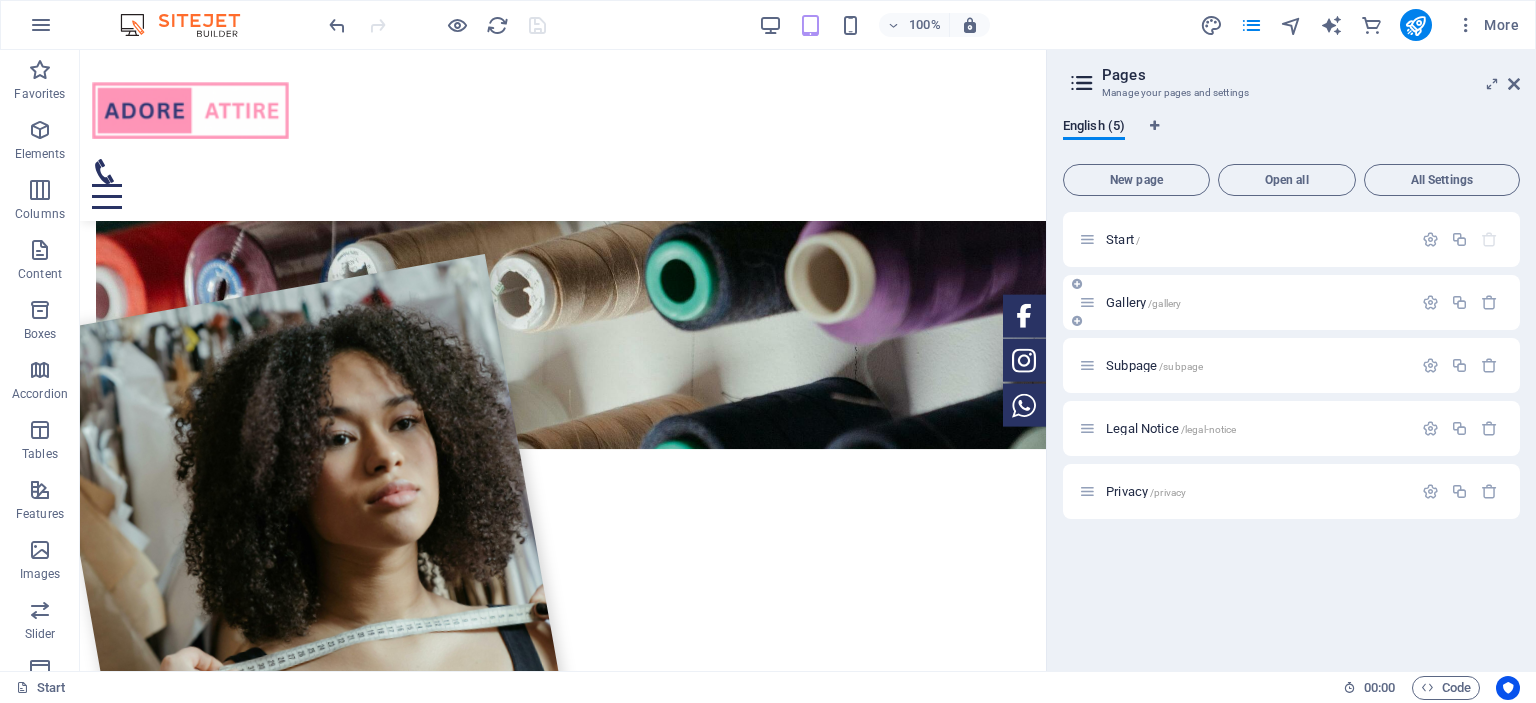 click on "/gallery" at bounding box center [1164, 303] 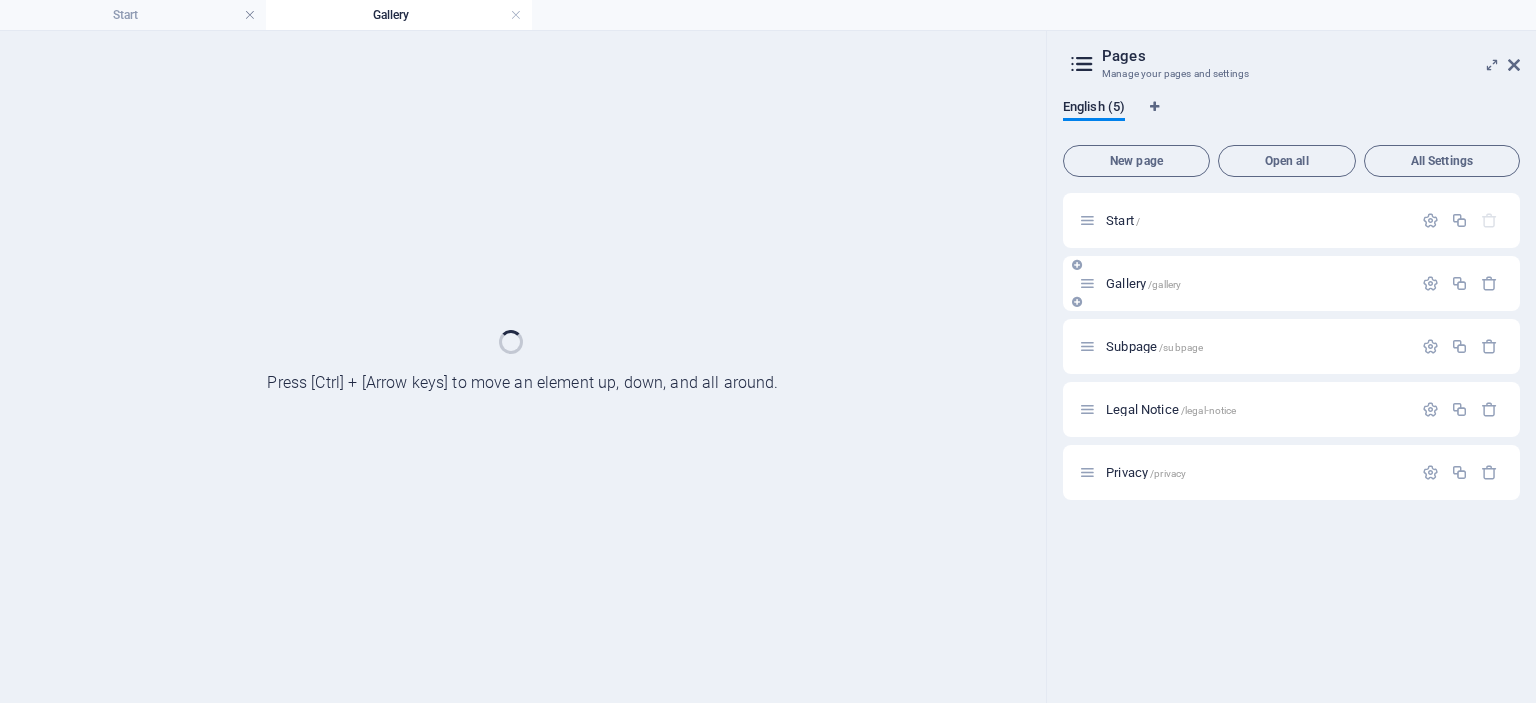 scroll, scrollTop: 0, scrollLeft: 0, axis: both 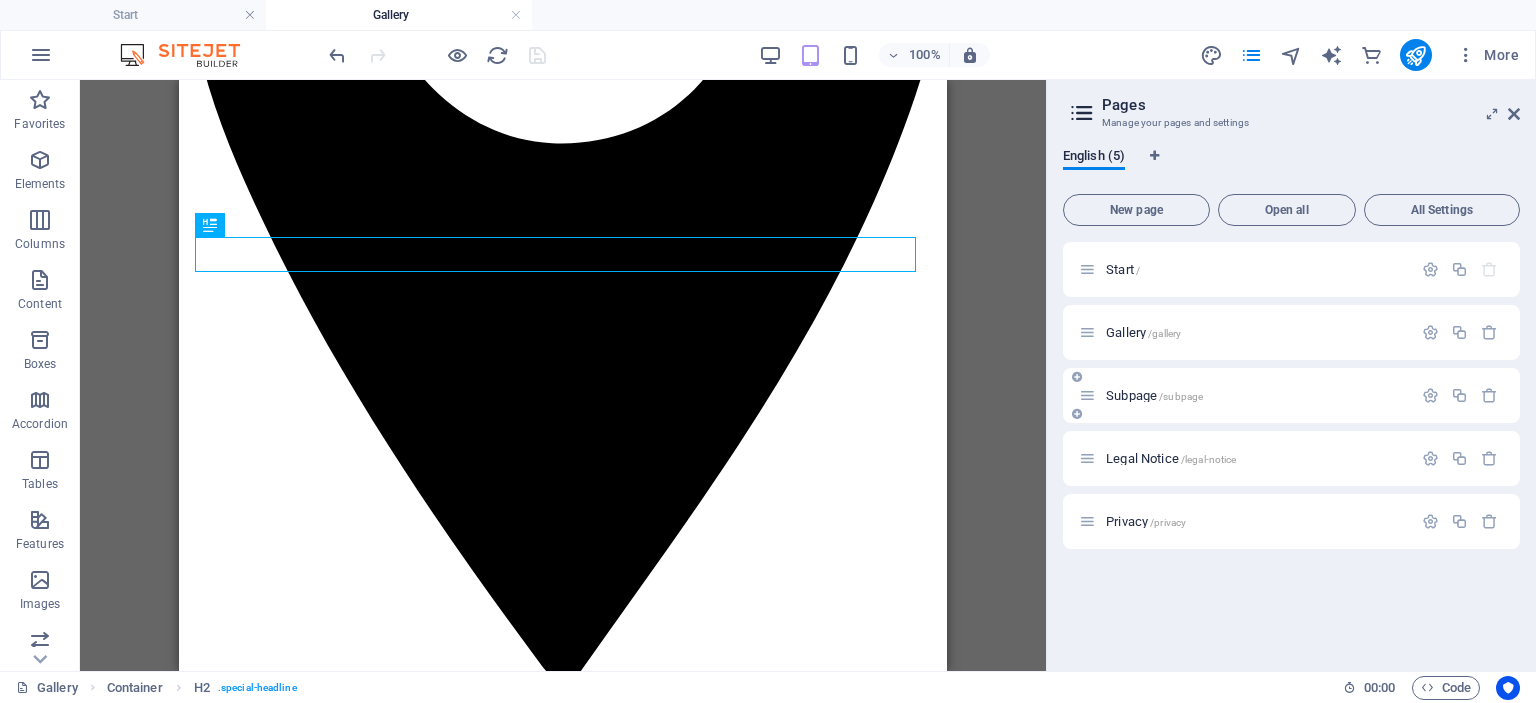 click on "Subpage /subpage" at bounding box center (1154, 395) 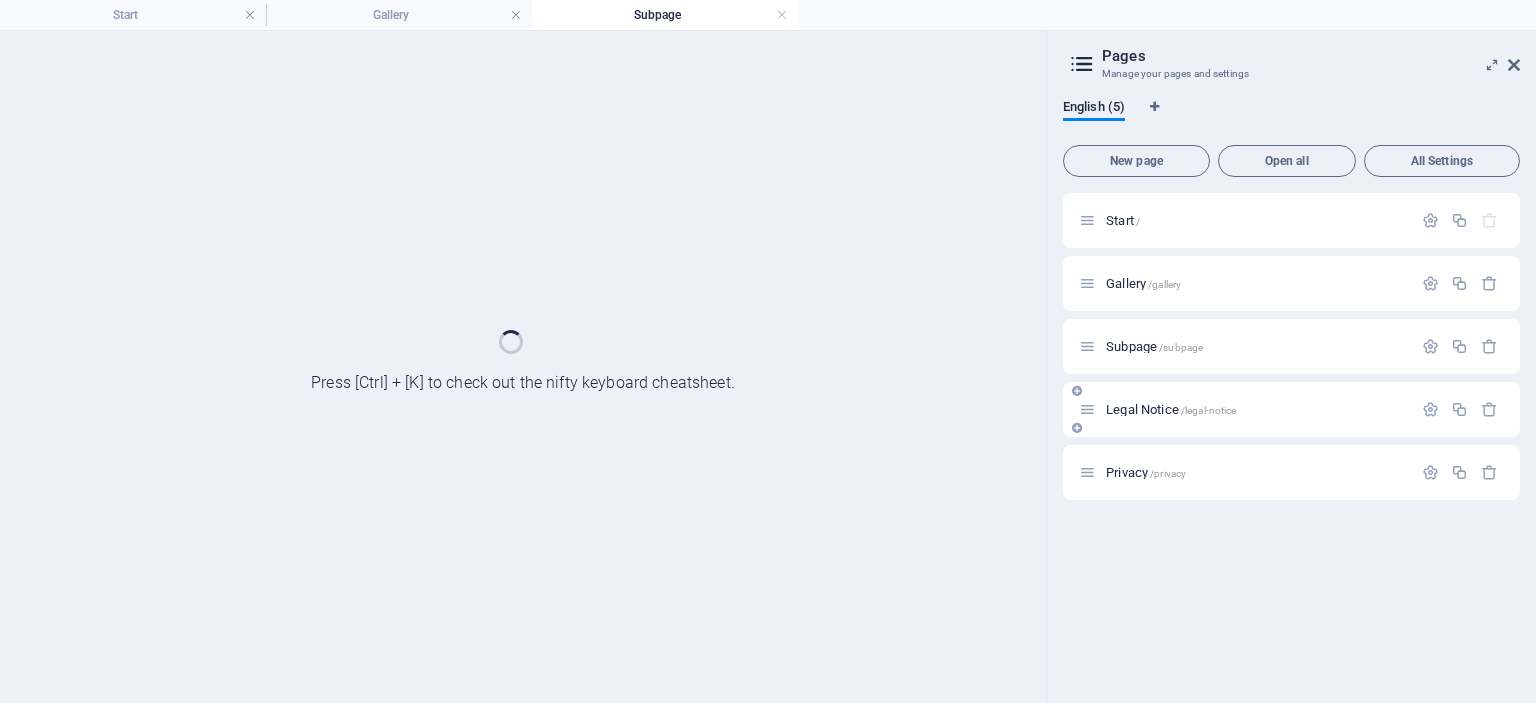 scroll, scrollTop: 0, scrollLeft: 0, axis: both 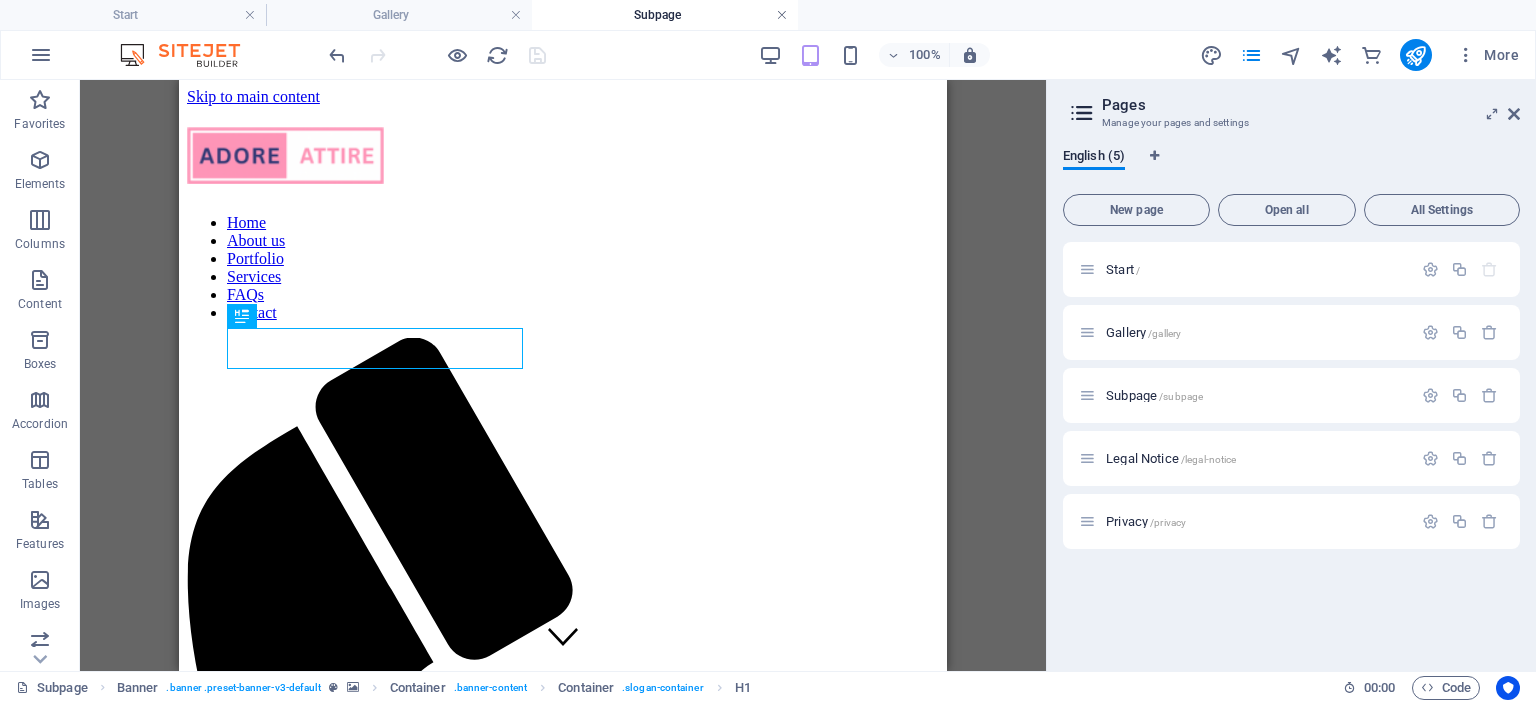 click at bounding box center (782, 15) 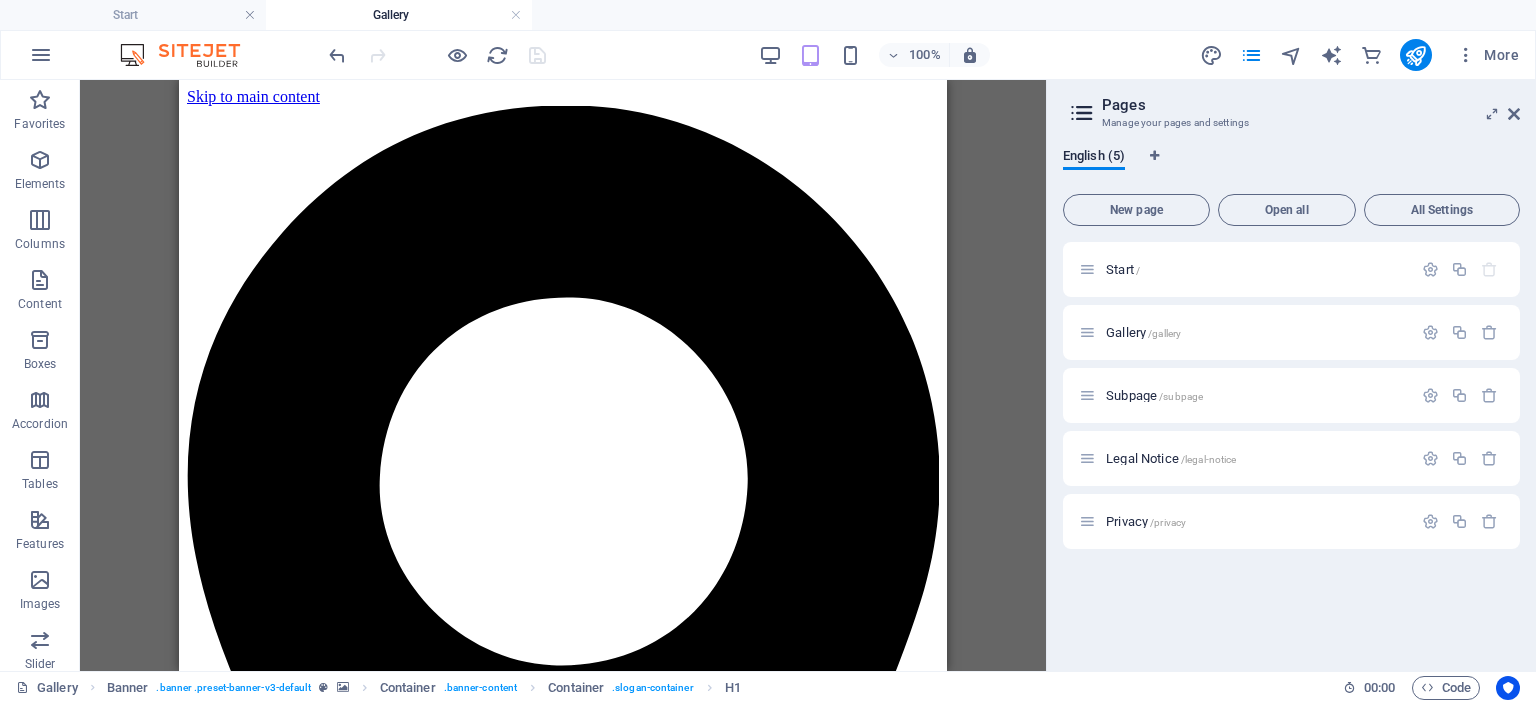 scroll, scrollTop: 522, scrollLeft: 0, axis: vertical 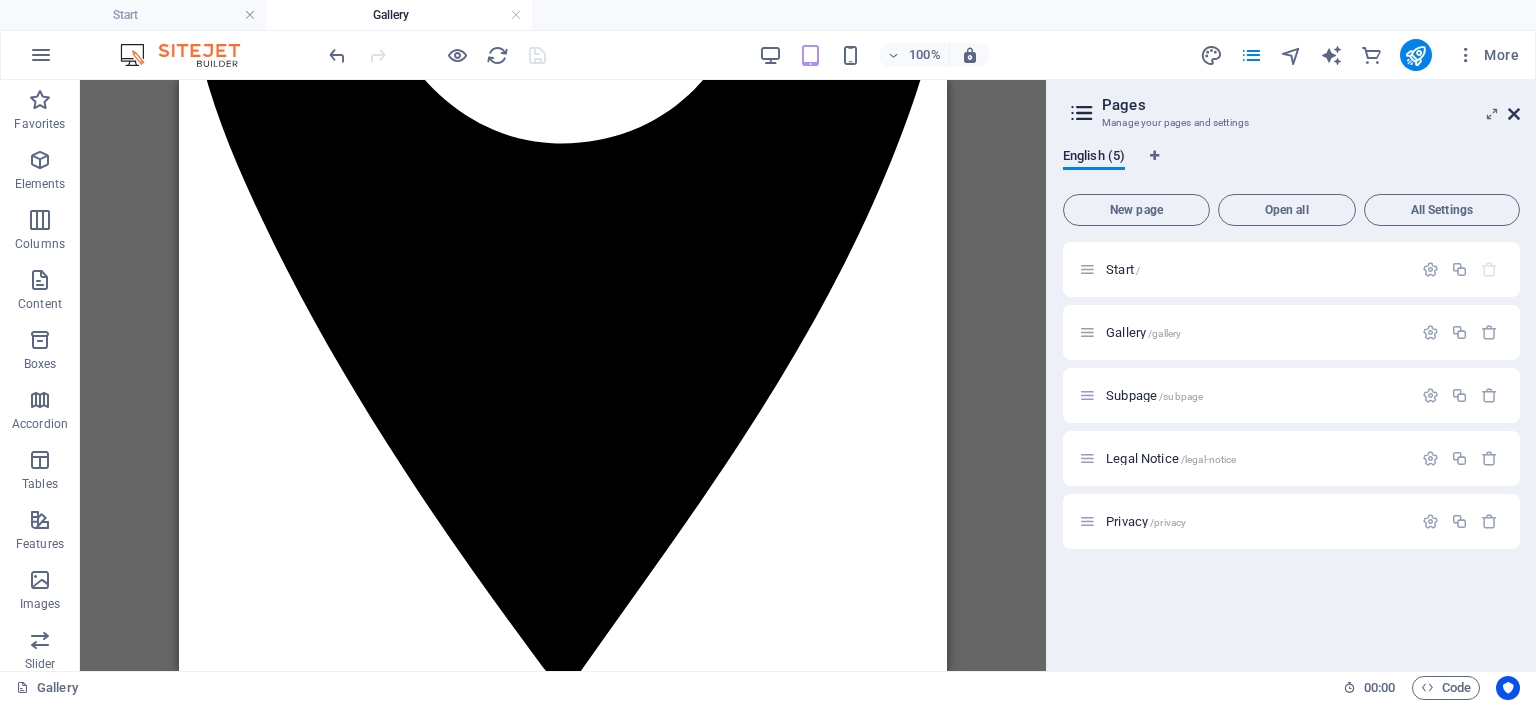 click at bounding box center (1514, 114) 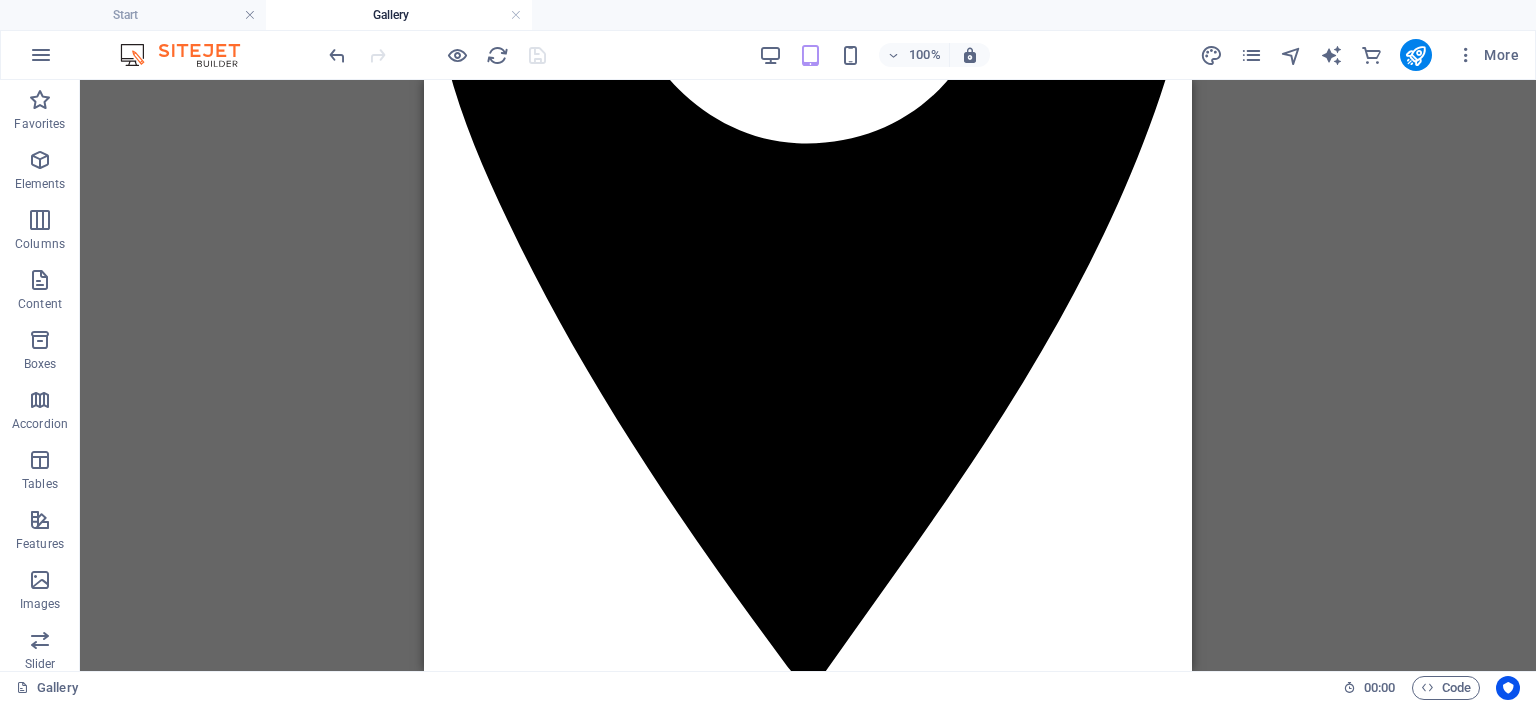 click on "100%" at bounding box center [874, 55] 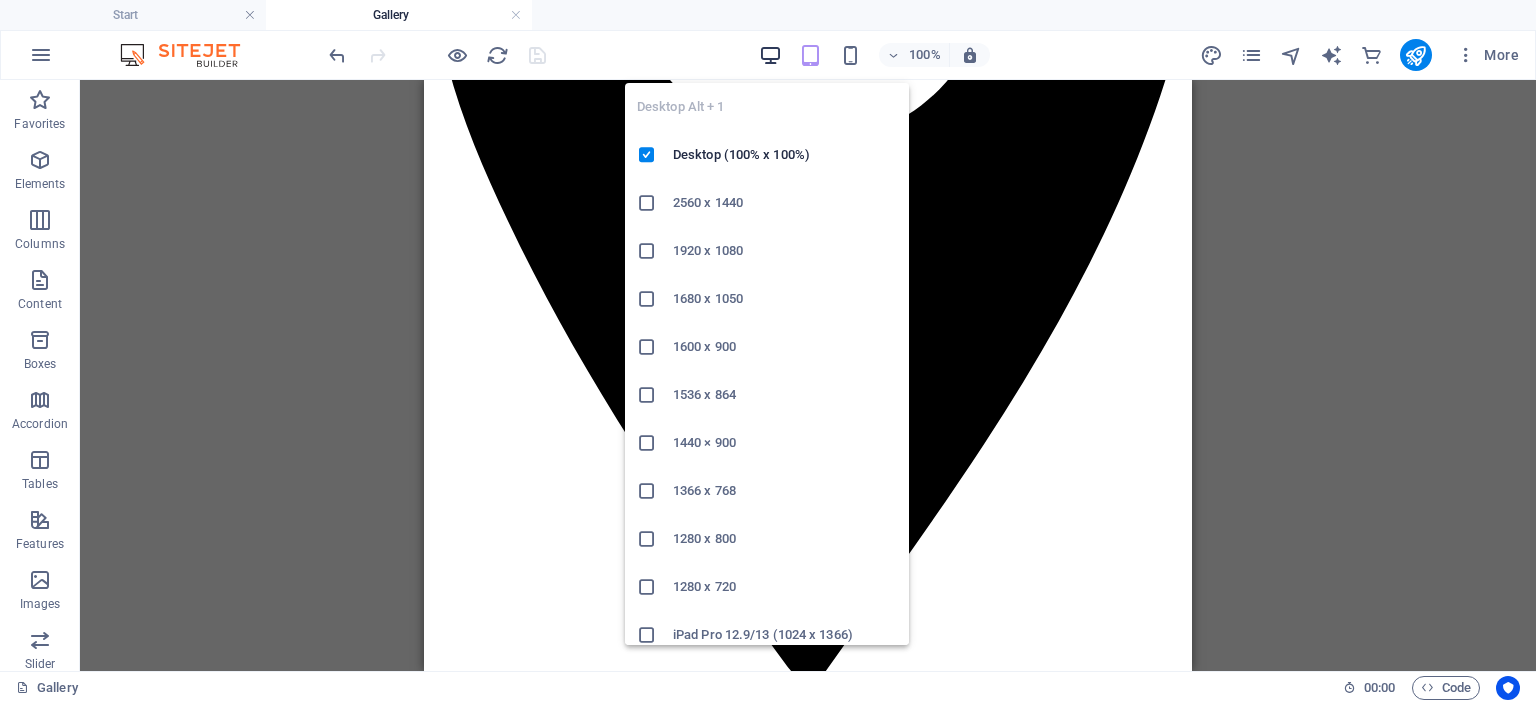 click at bounding box center [770, 55] 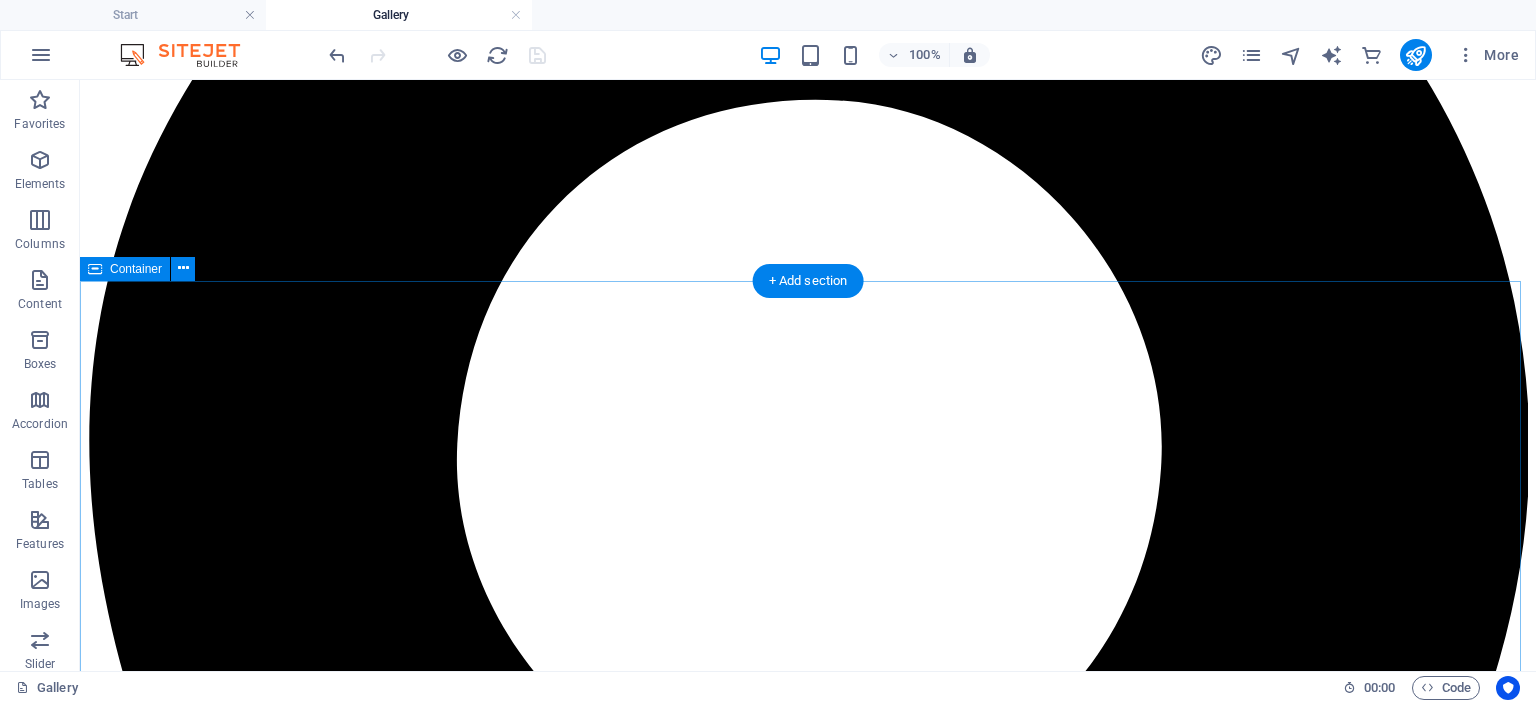 scroll, scrollTop: 372, scrollLeft: 0, axis: vertical 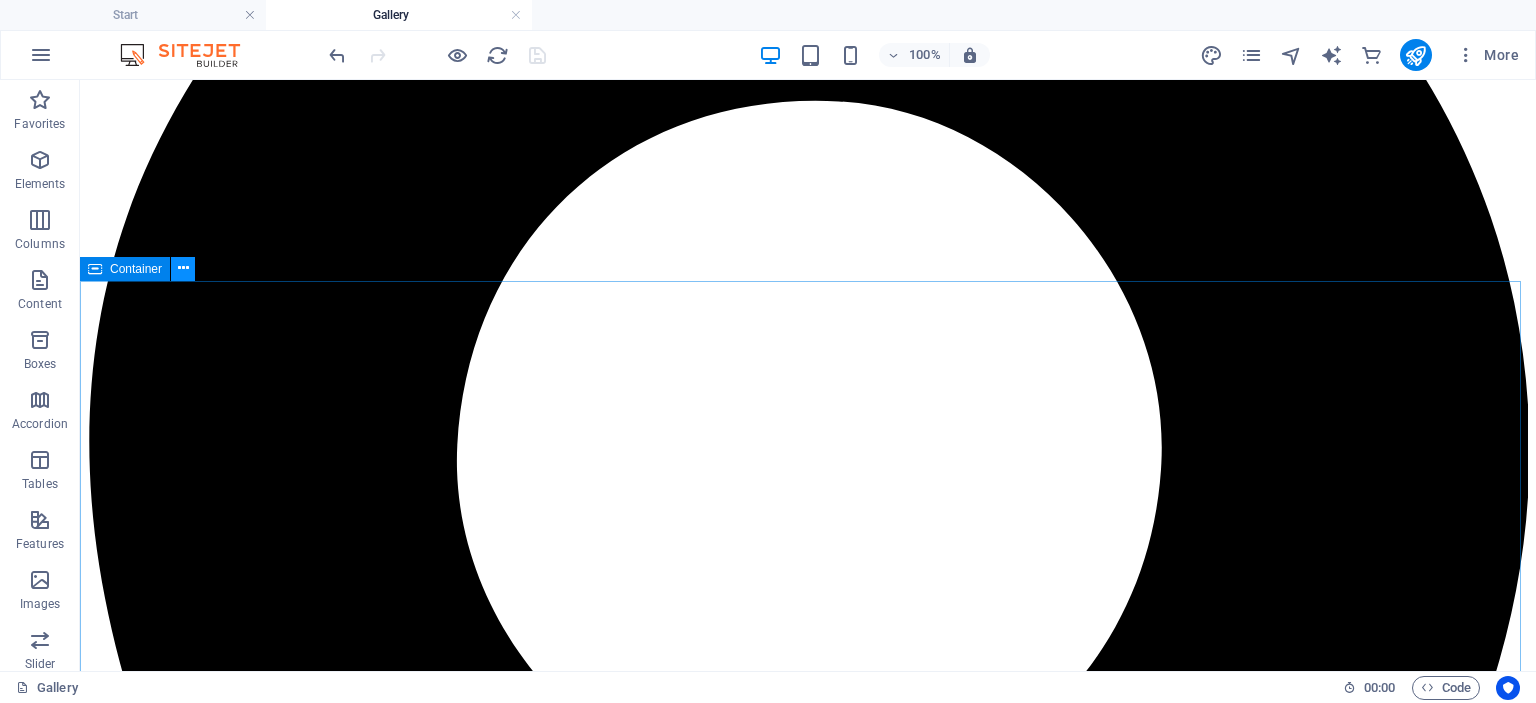 click at bounding box center (183, 268) 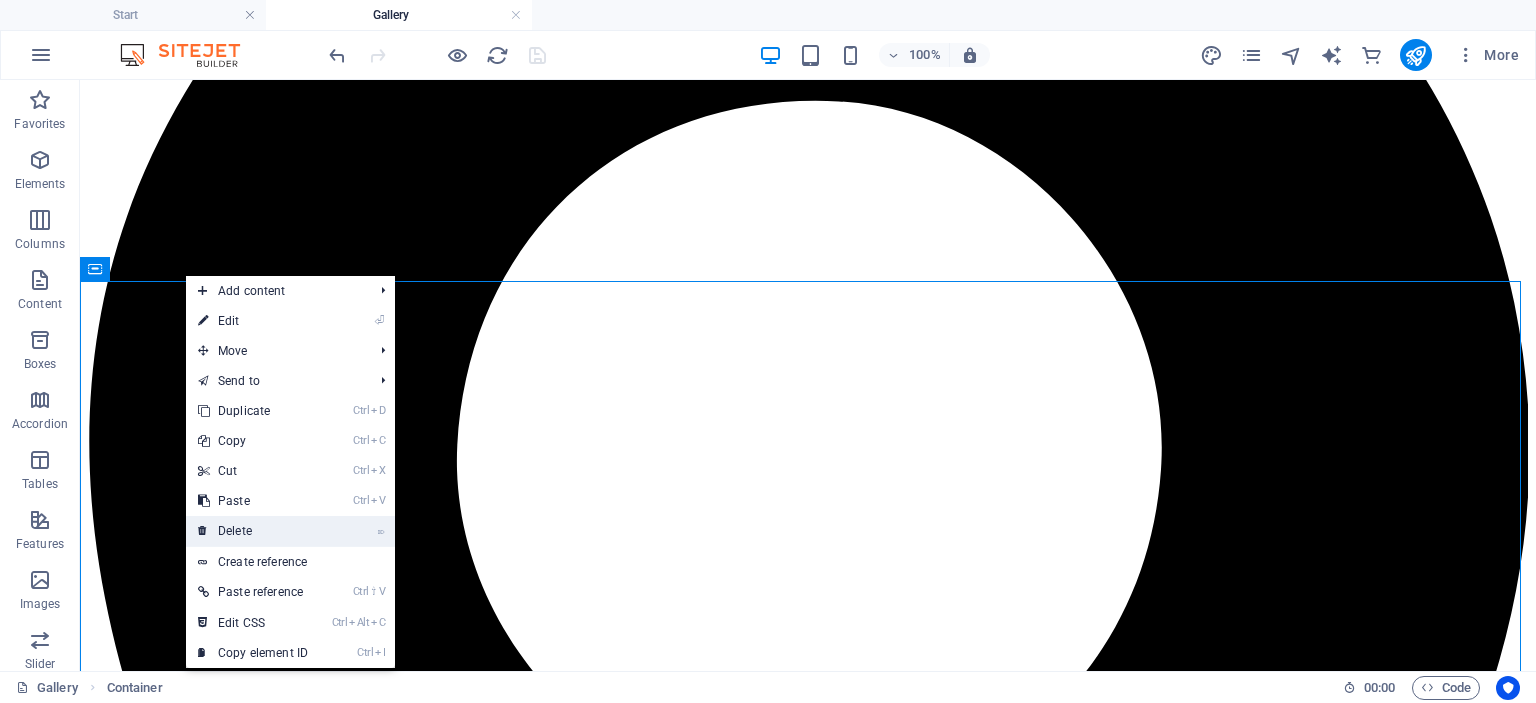click on "⌦  Delete" at bounding box center (253, 531) 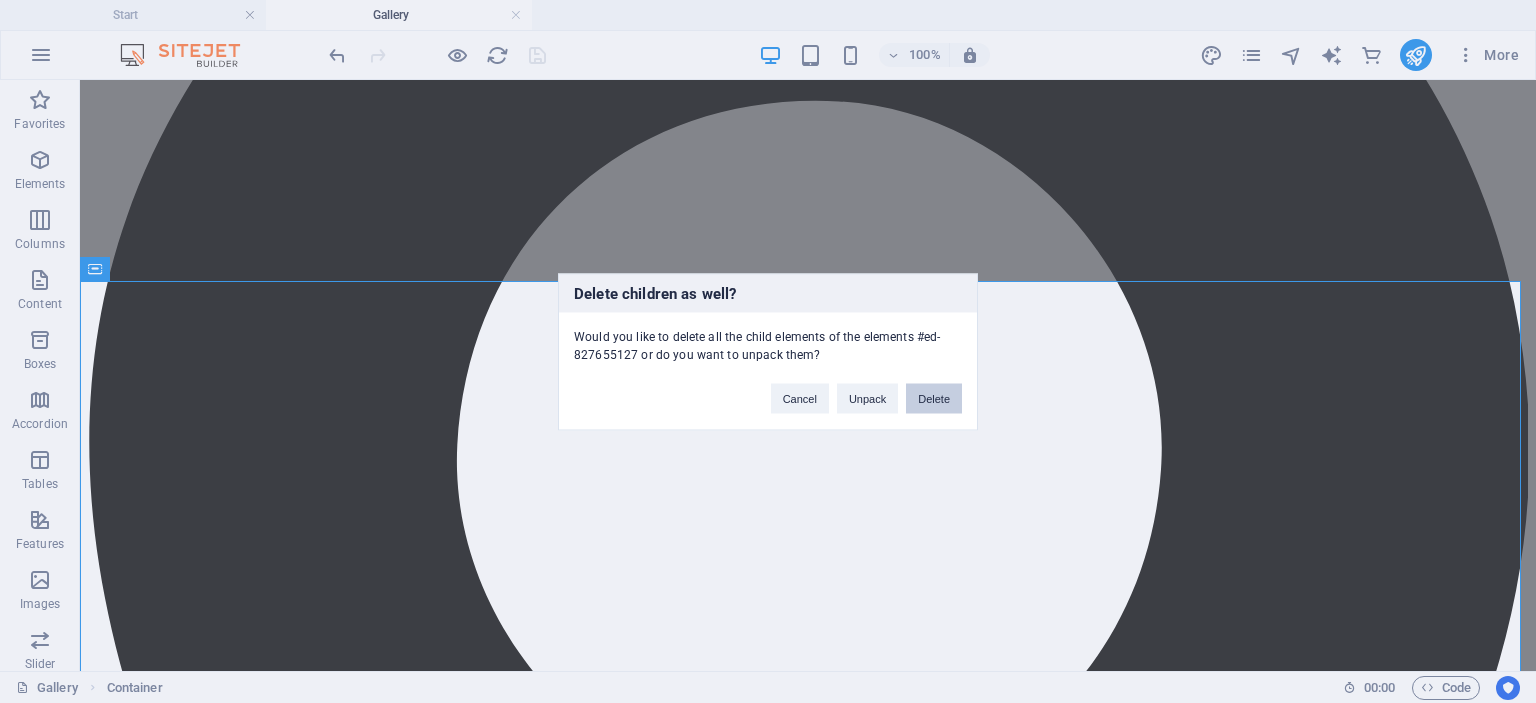 click on "Delete" at bounding box center [934, 398] 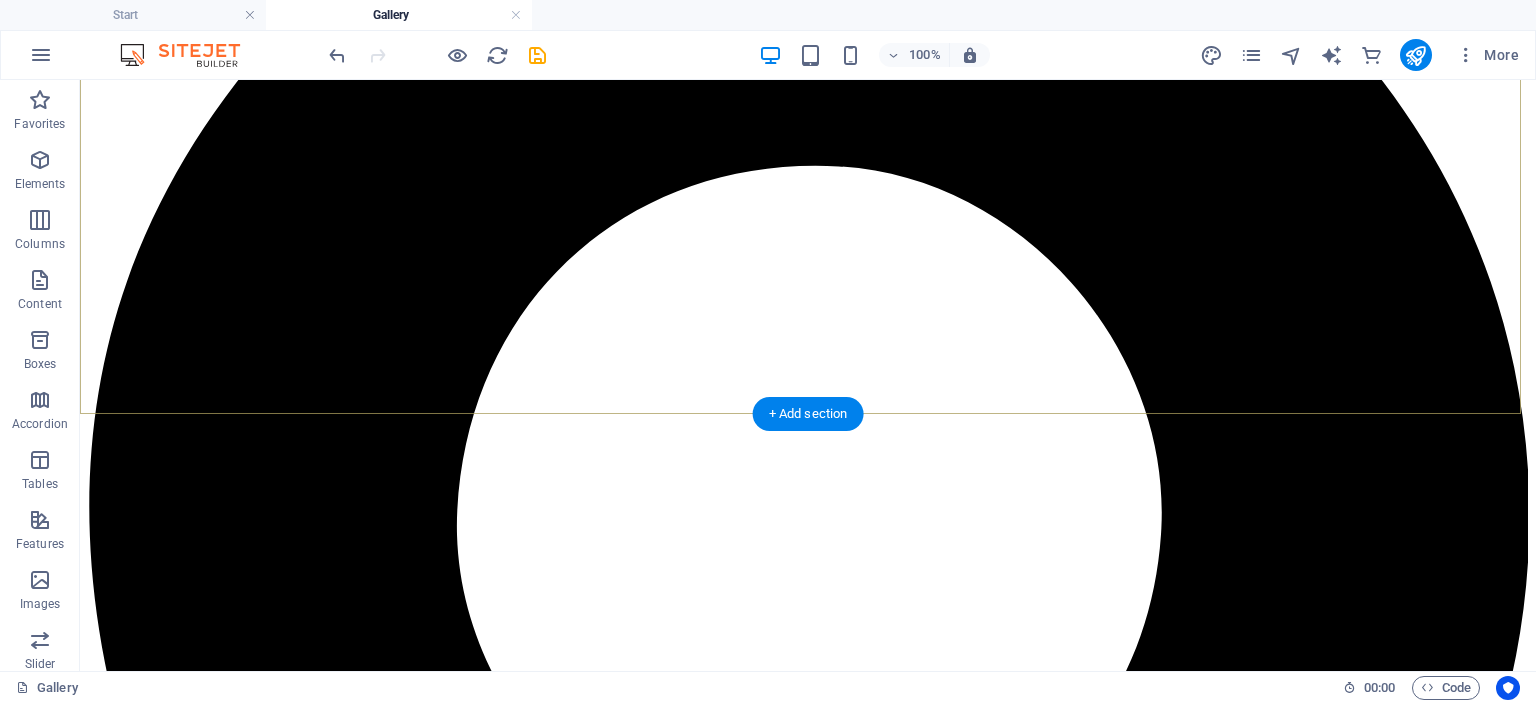 scroll, scrollTop: 0, scrollLeft: 0, axis: both 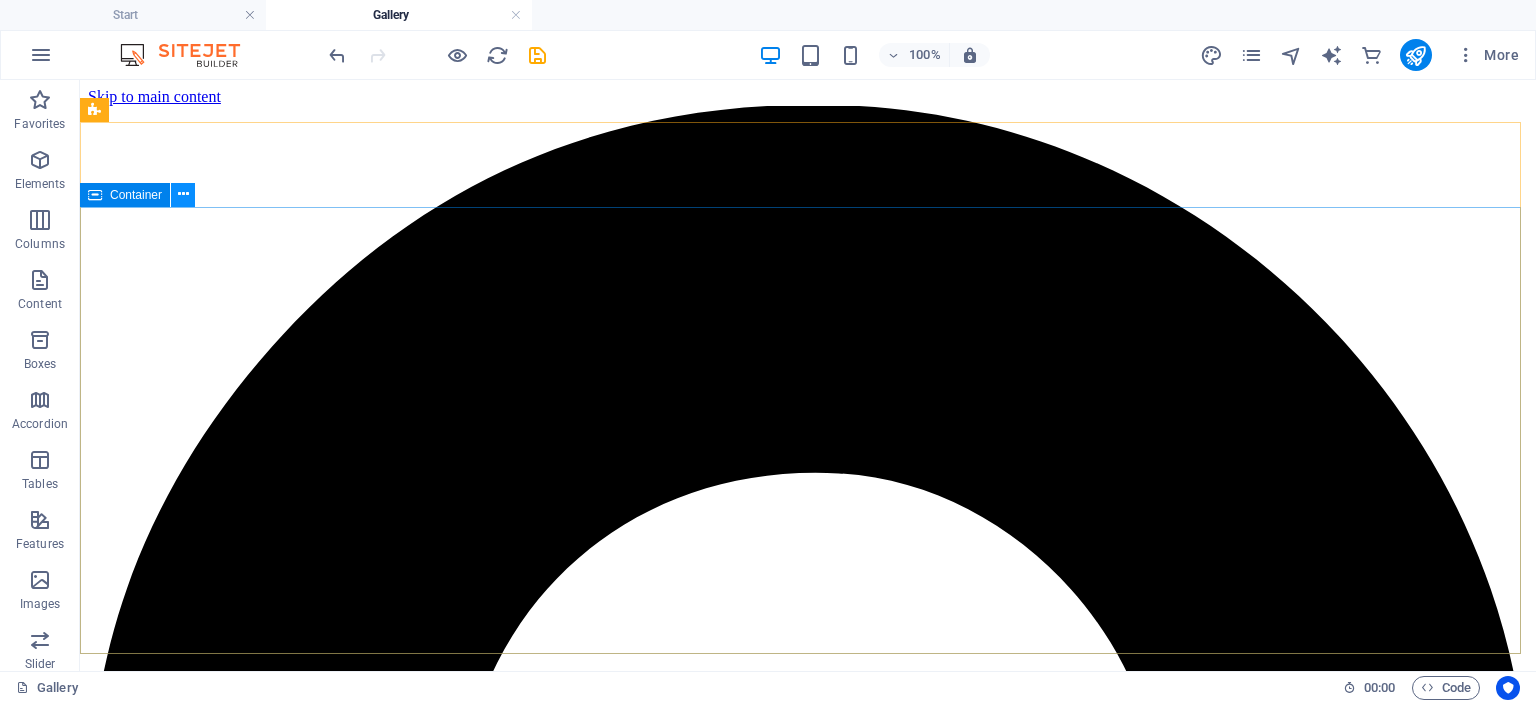 click at bounding box center (183, 195) 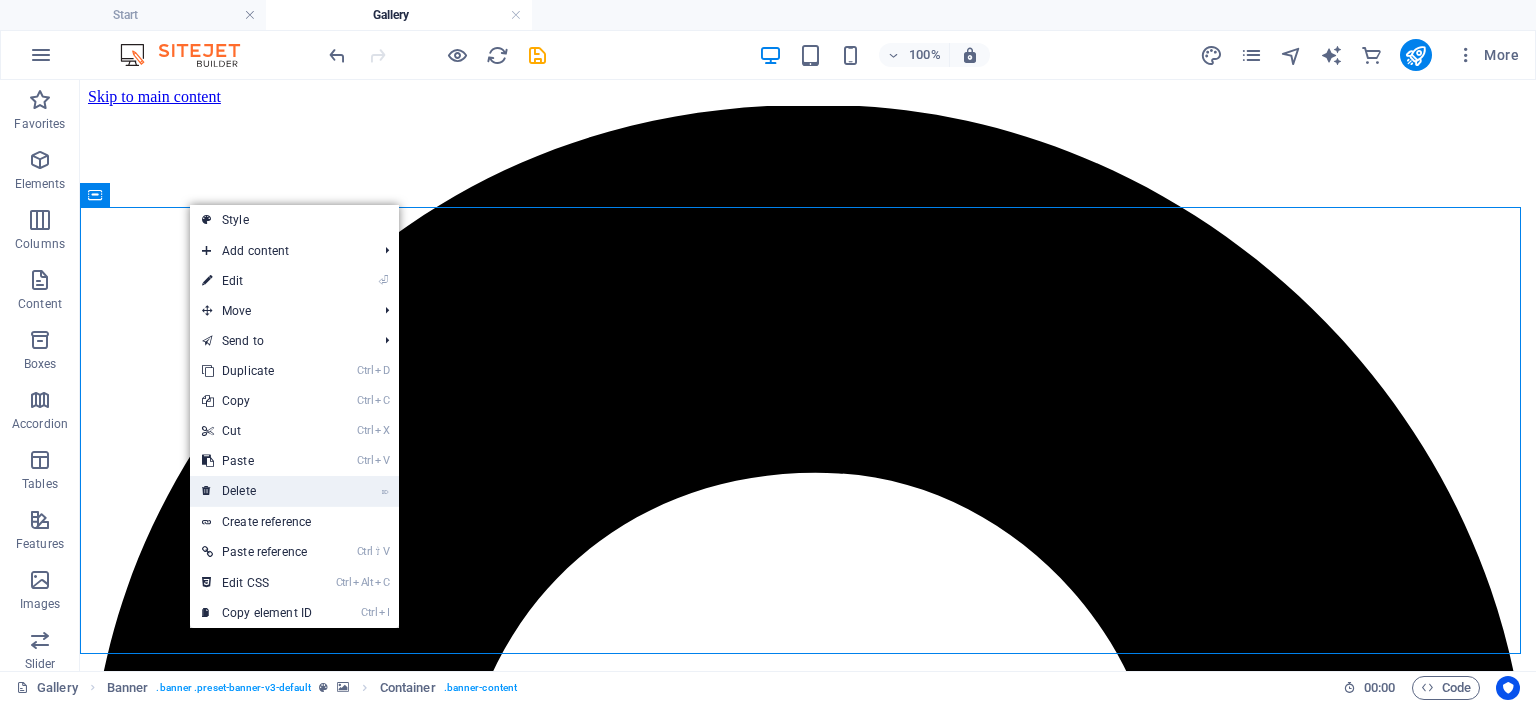 click on "⌦  Delete" at bounding box center [257, 491] 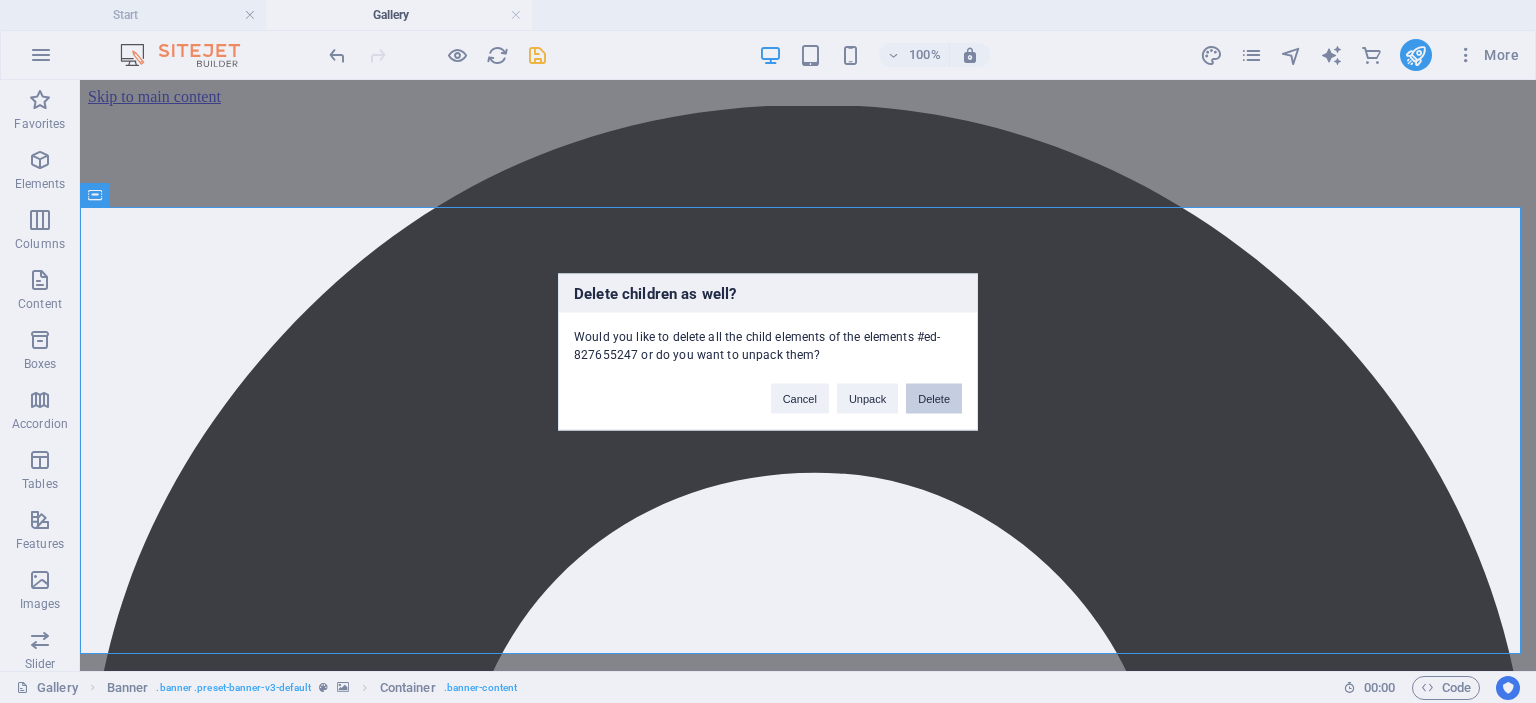 click on "Delete" at bounding box center [934, 398] 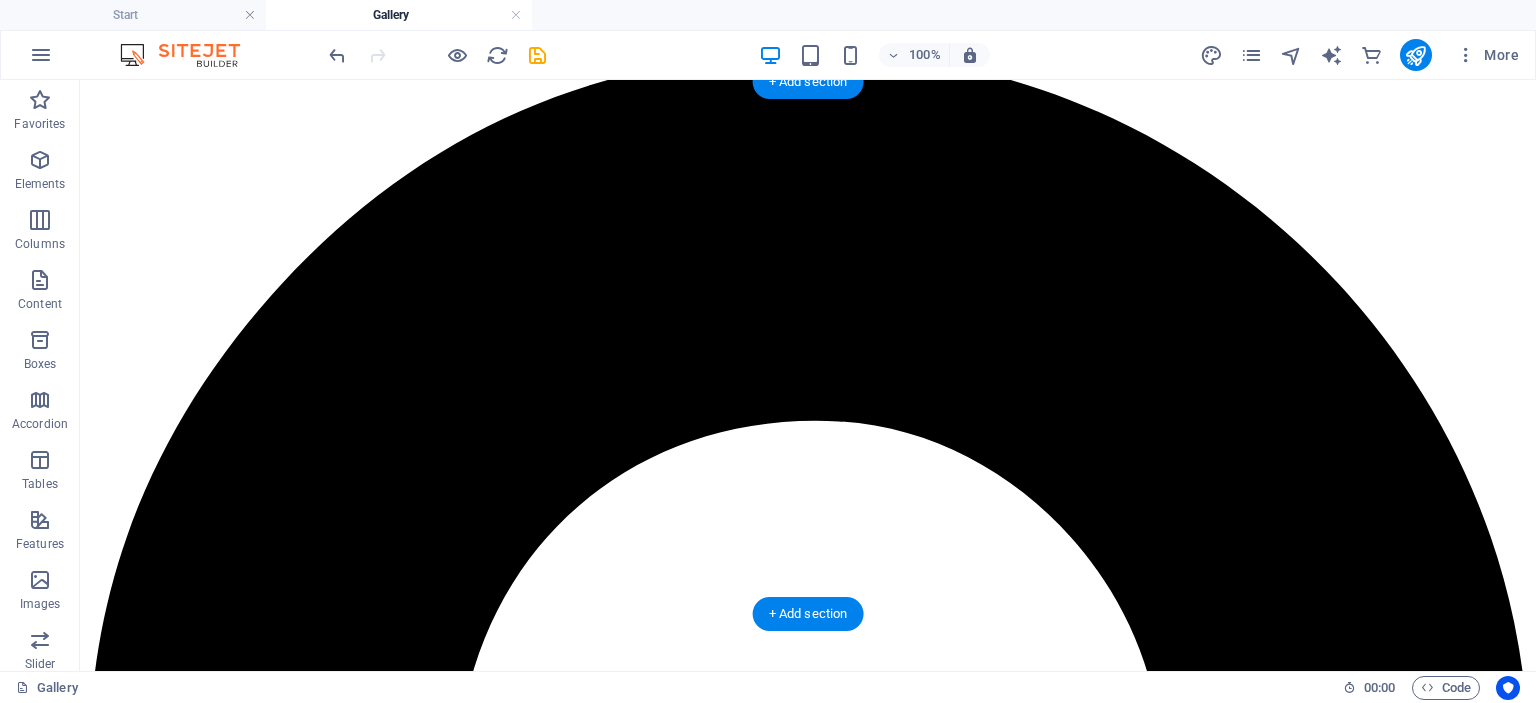 scroll, scrollTop: 0, scrollLeft: 0, axis: both 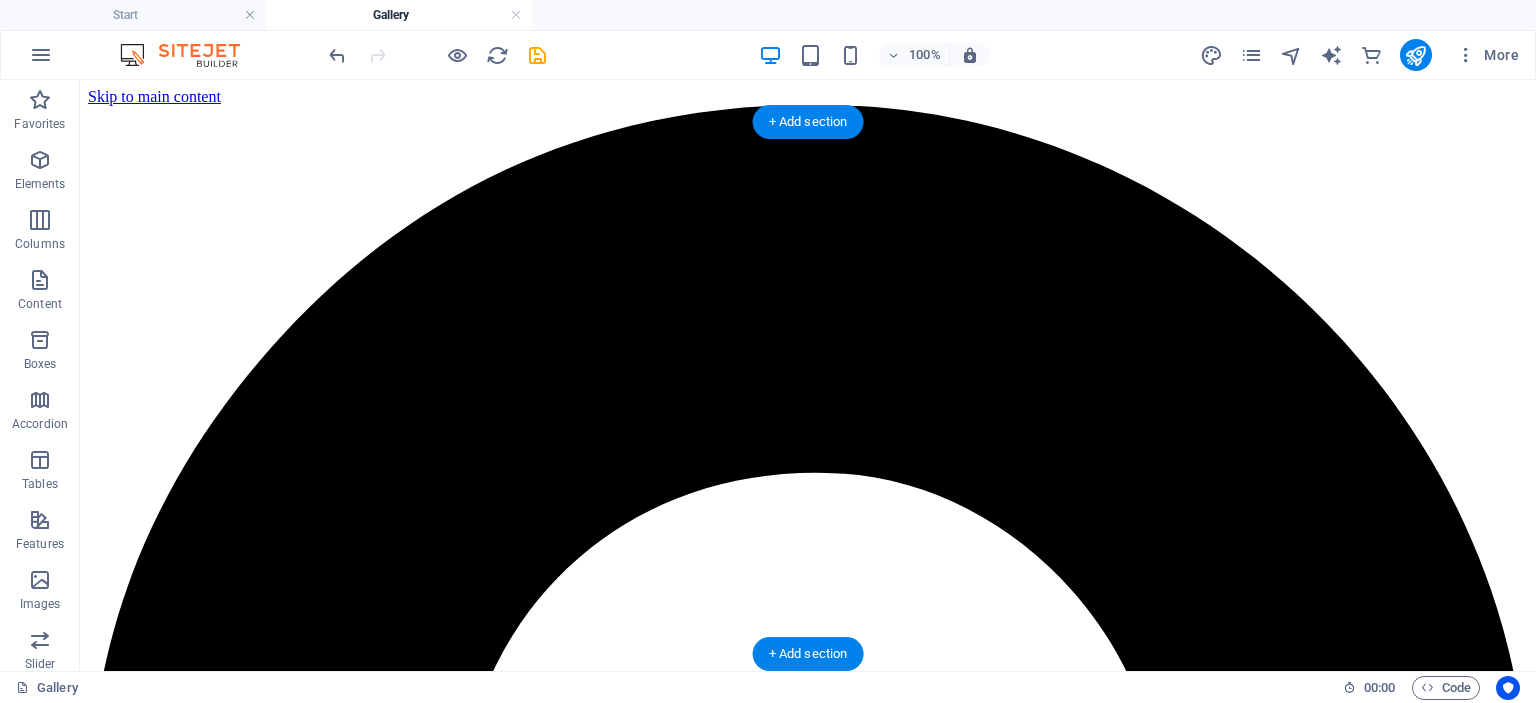 click at bounding box center [-3275, 10561] 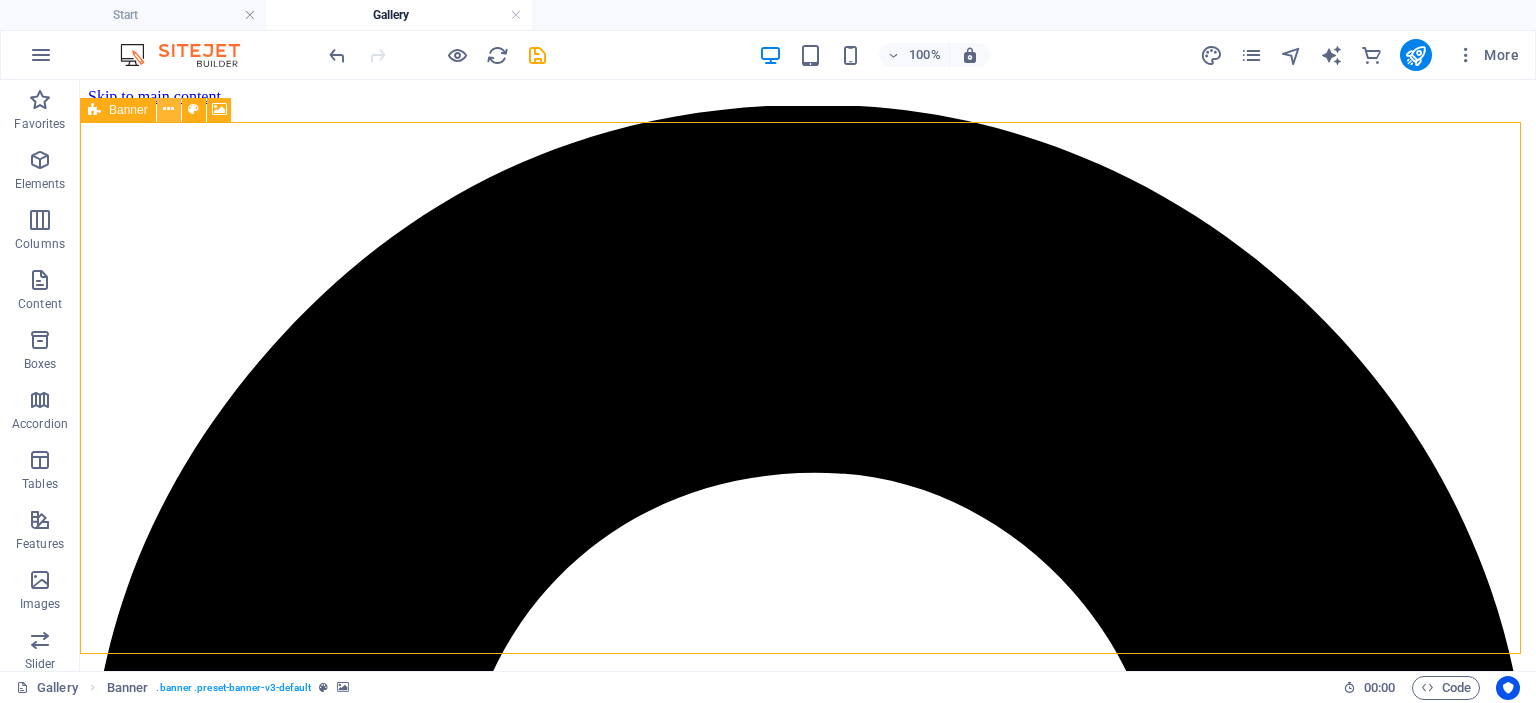 click at bounding box center (168, 109) 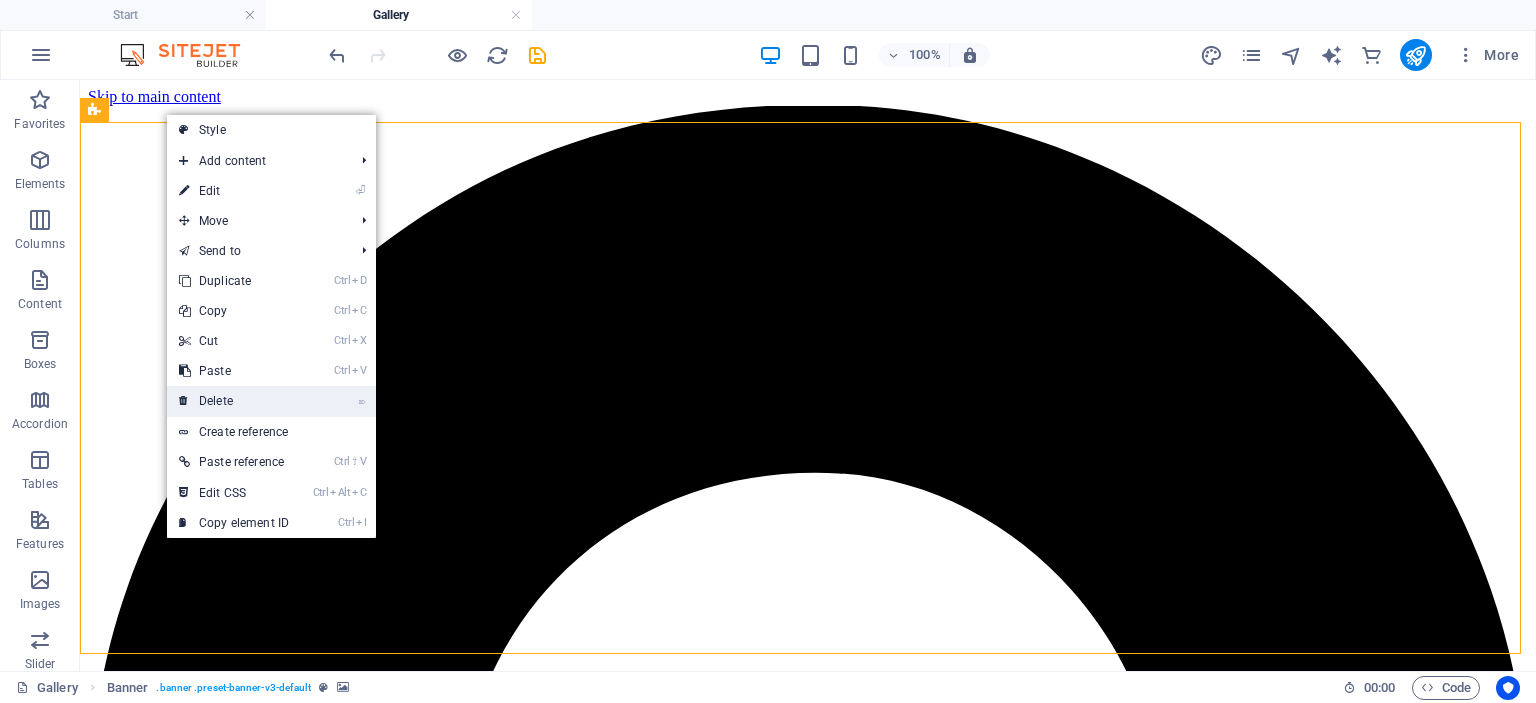 click on "⌦  Delete" at bounding box center (234, 401) 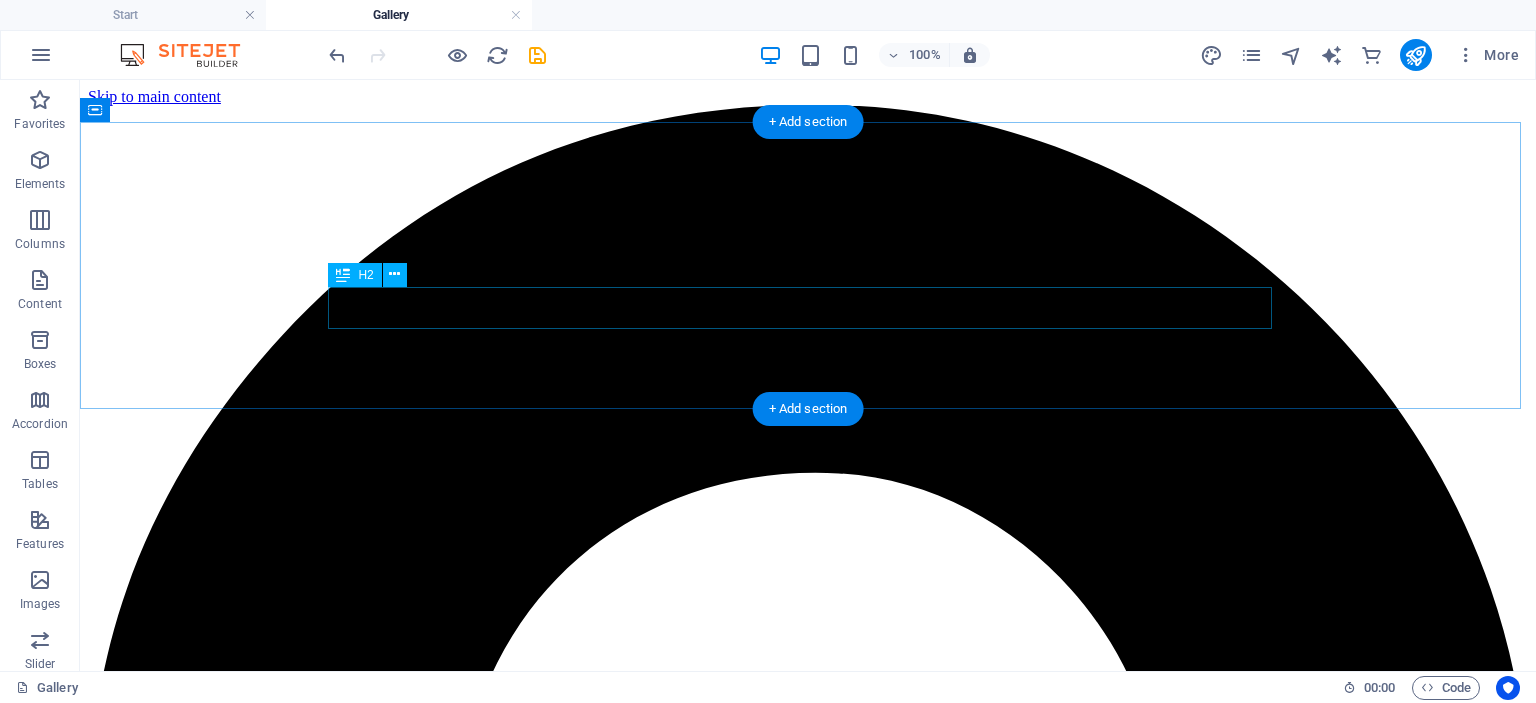 click on "Port💗 folio" at bounding box center [808, 7546] 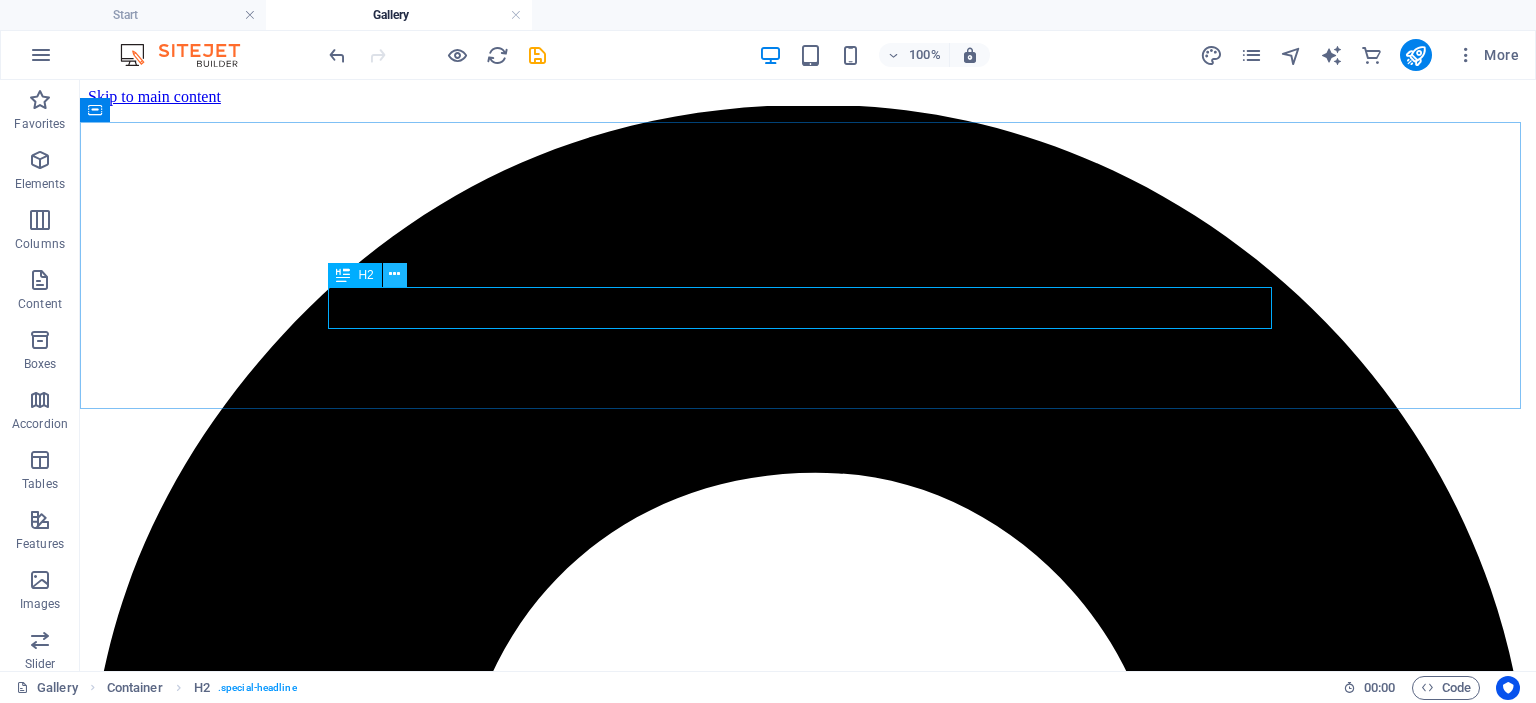 click at bounding box center (394, 274) 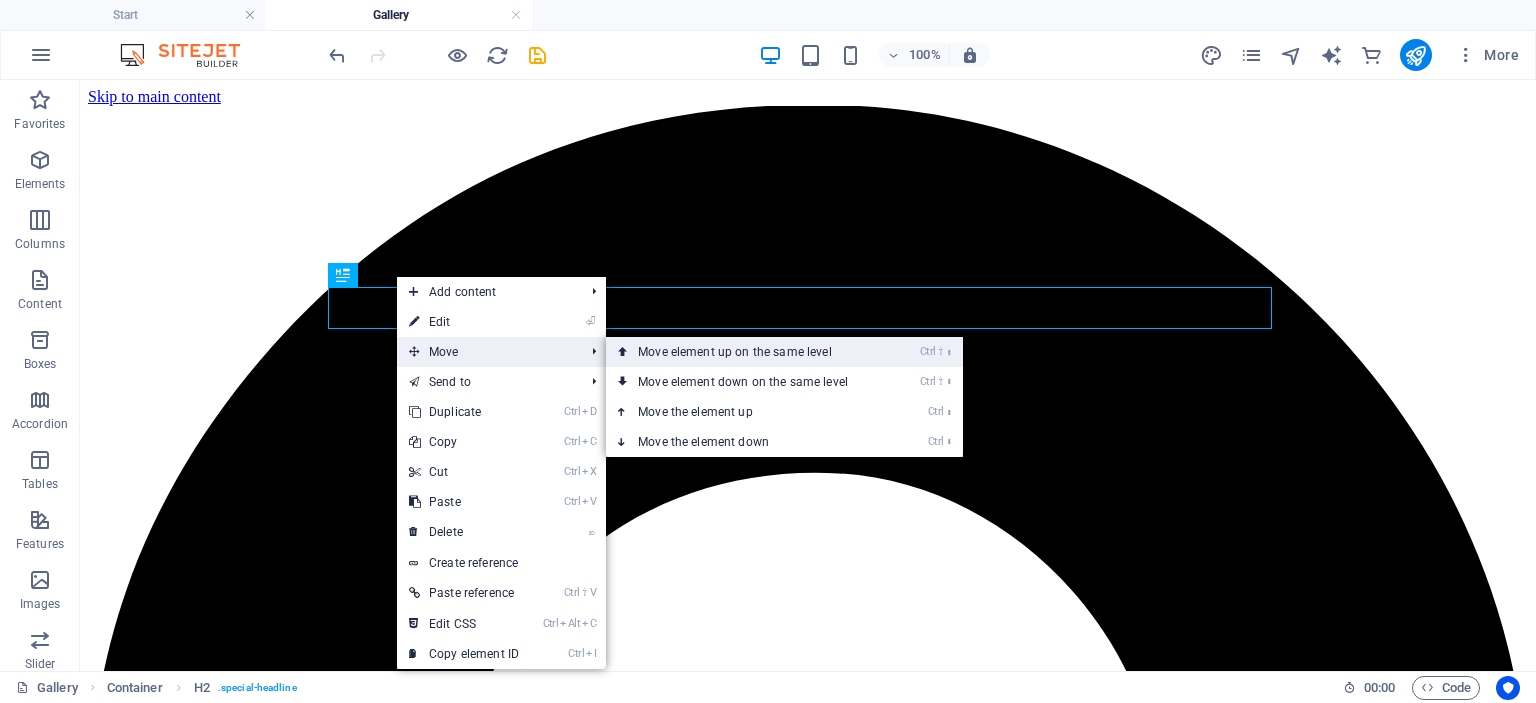 click on "Ctrl ⇧ ⬆  Move element up on the same level" at bounding box center (747, 352) 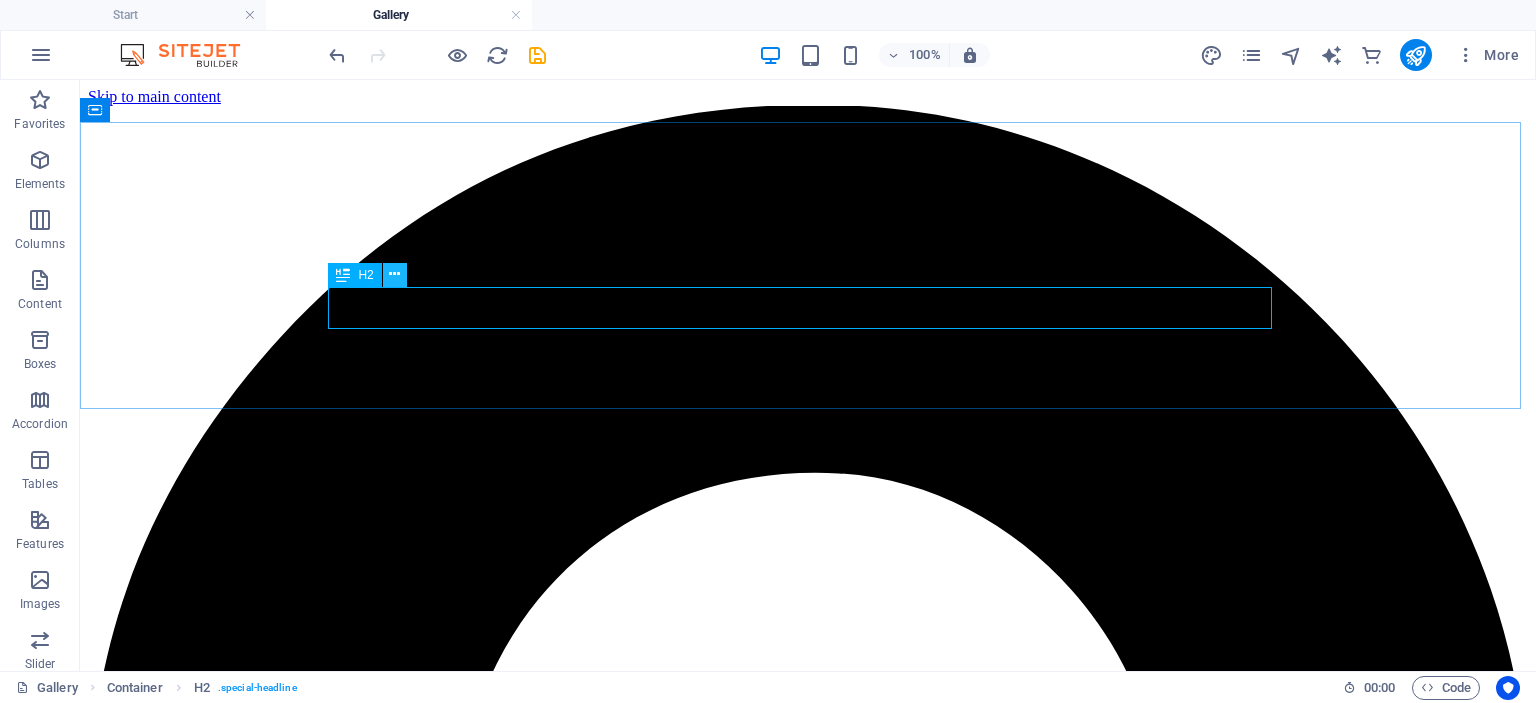 click at bounding box center (394, 274) 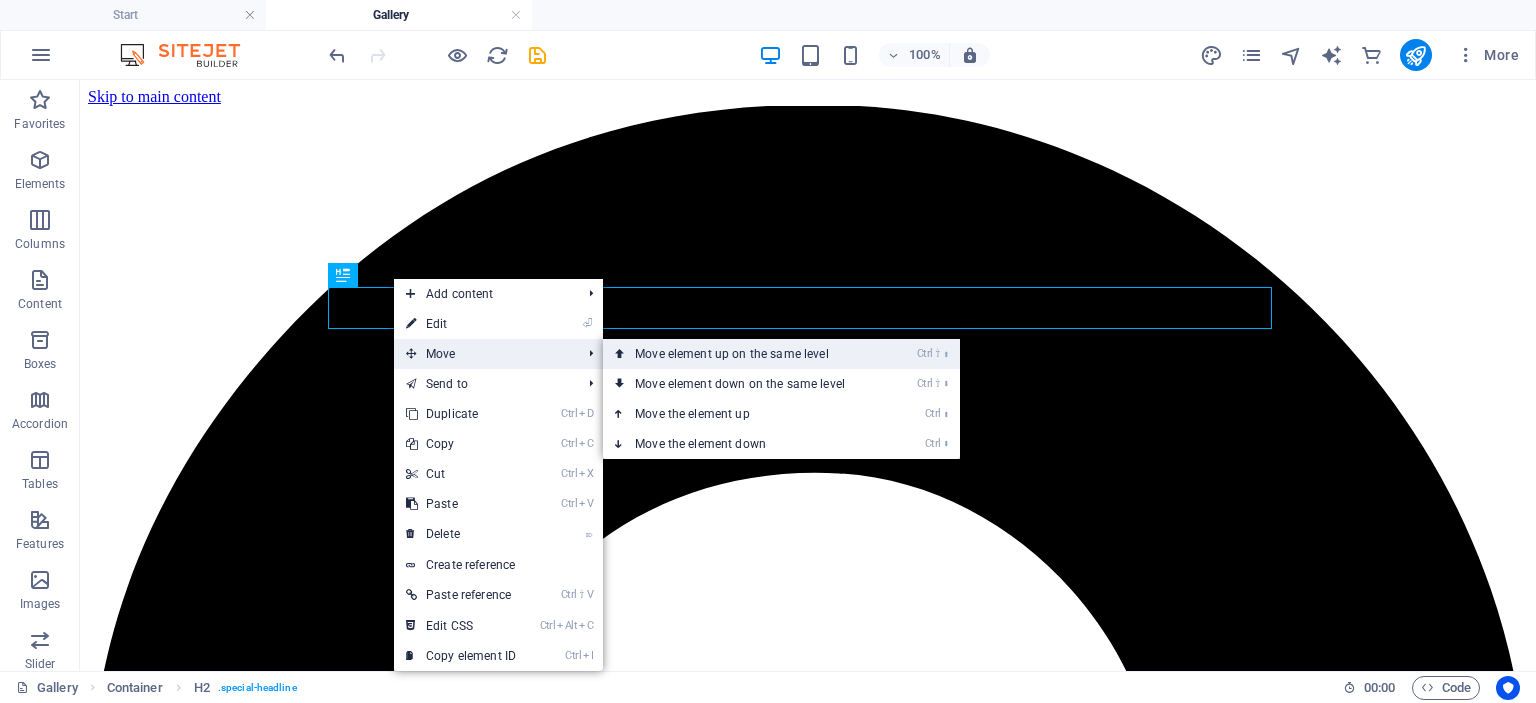 drag, startPoint x: 646, startPoint y: 358, endPoint x: 566, endPoint y: 279, distance: 112.432205 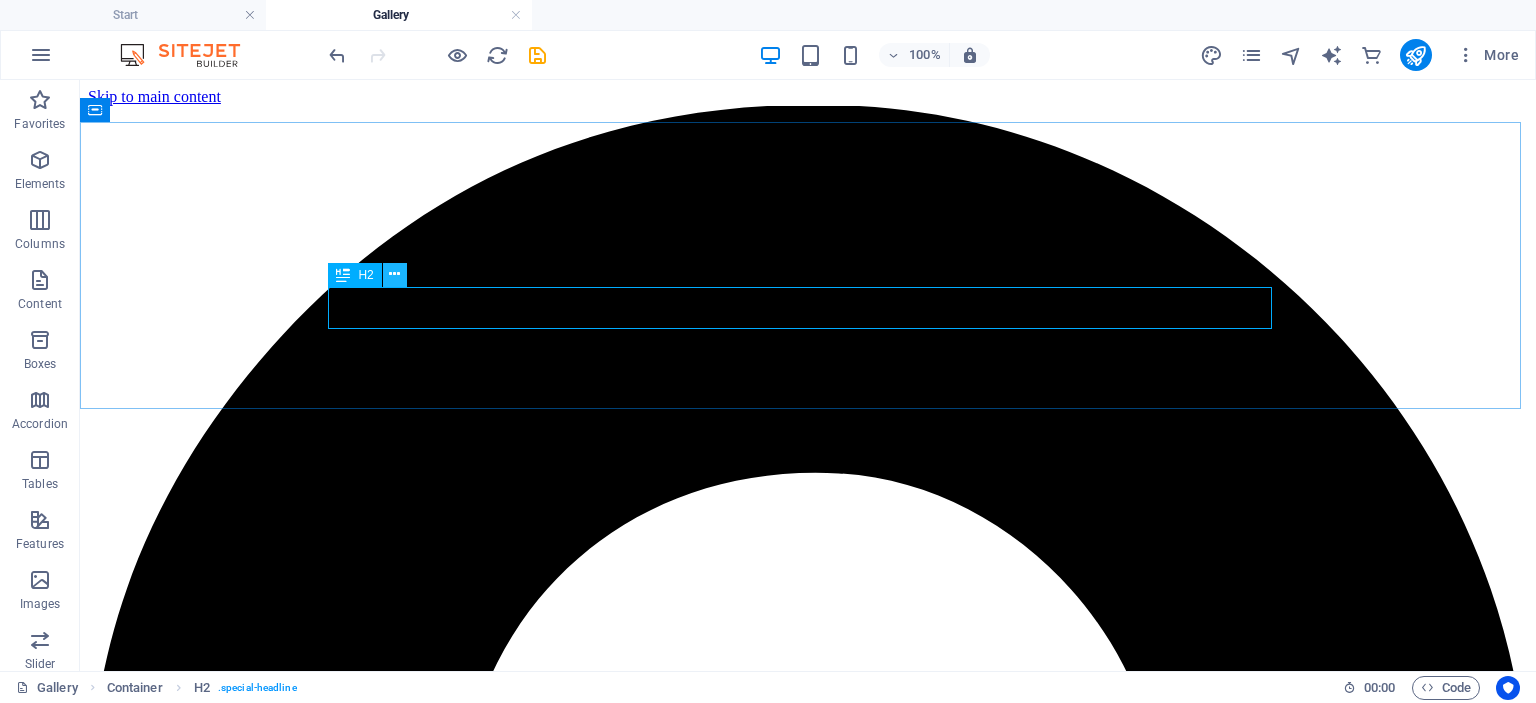 click at bounding box center (394, 274) 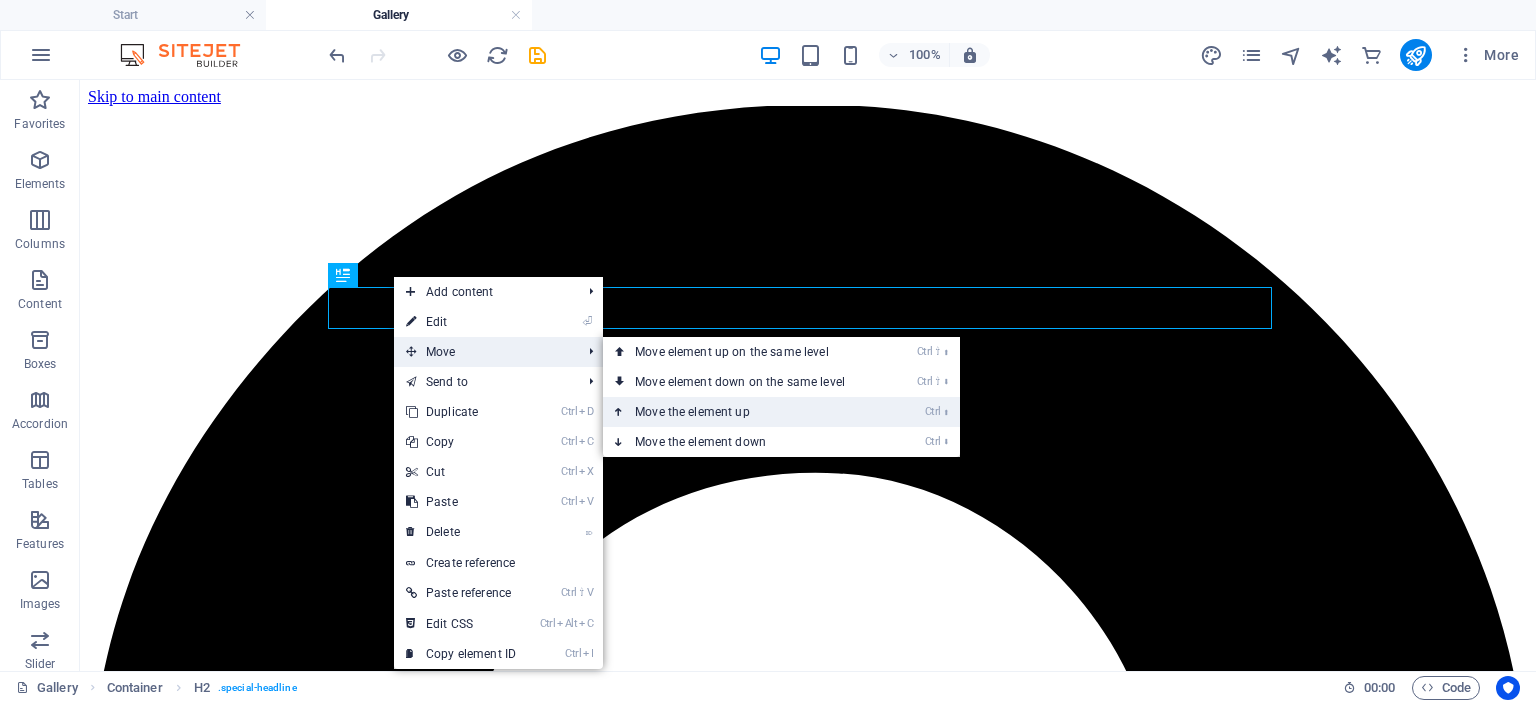 click on "Ctrl ⬆  Move the element up" at bounding box center (744, 412) 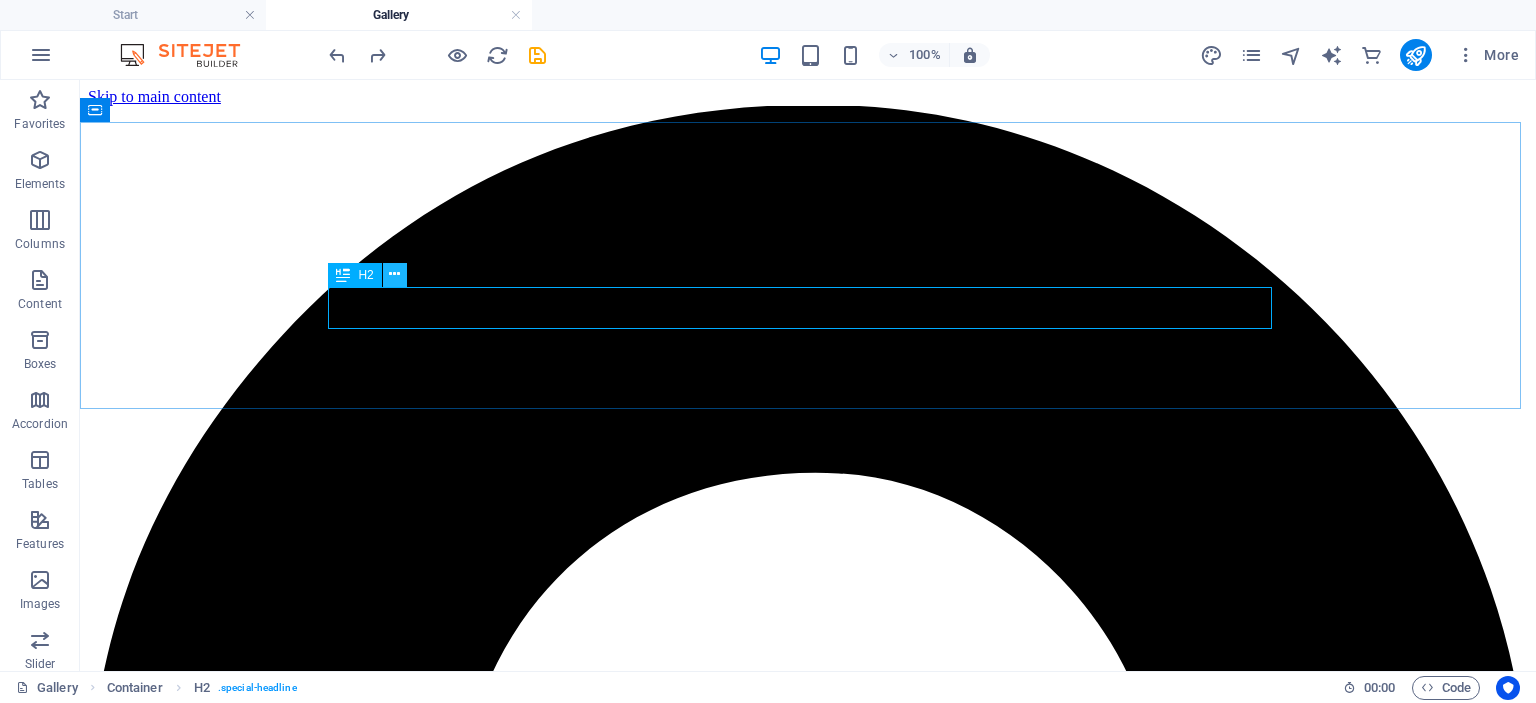 click at bounding box center [394, 274] 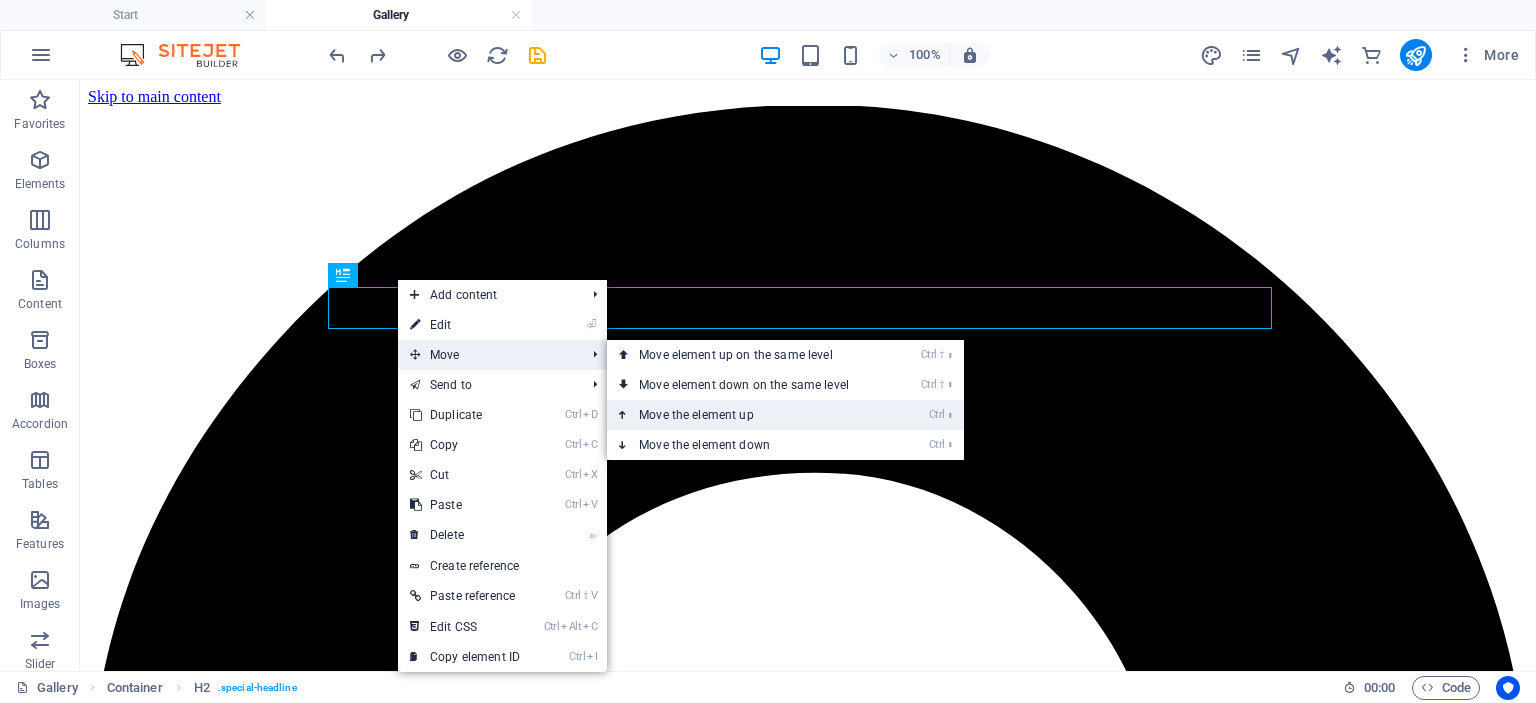 click on "Ctrl ⬆  Move the element up" at bounding box center (748, 415) 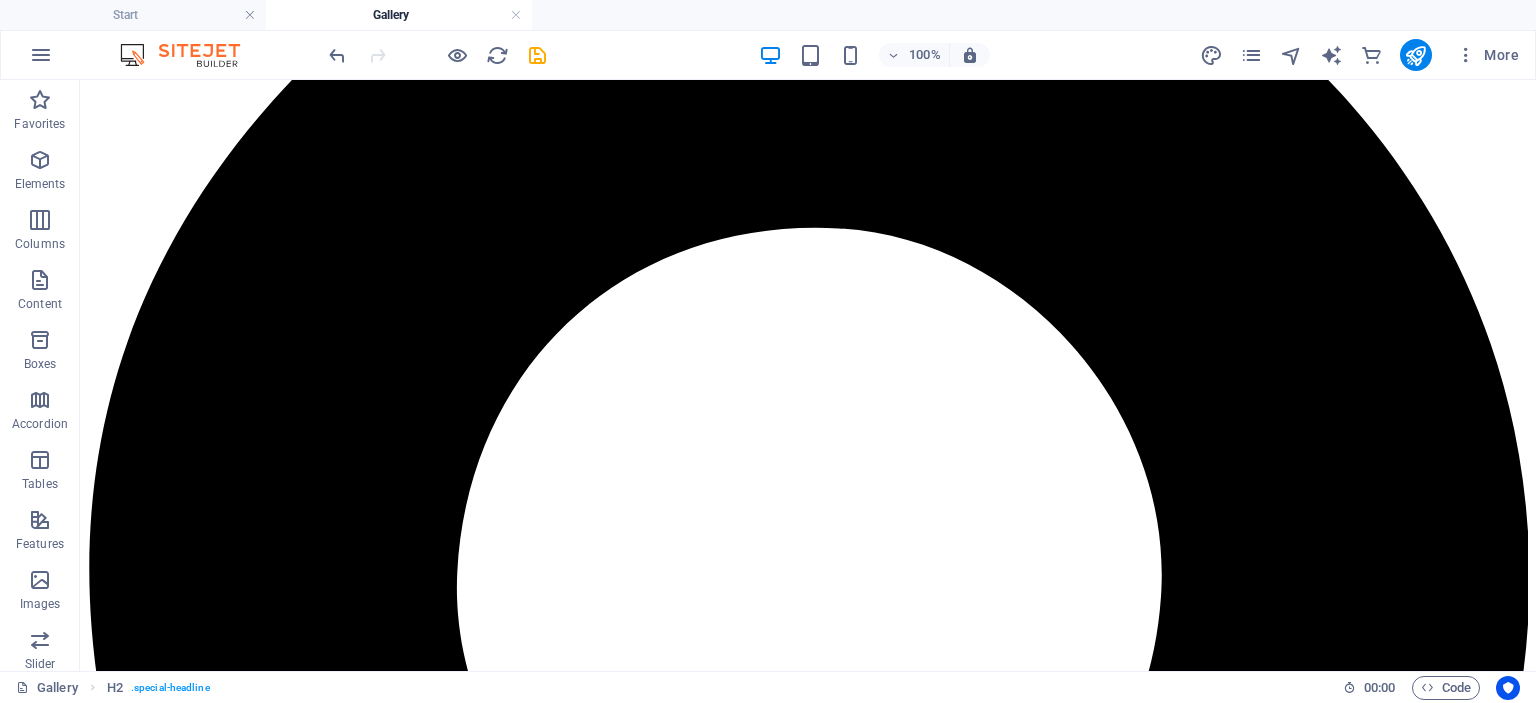 scroll, scrollTop: 0, scrollLeft: 0, axis: both 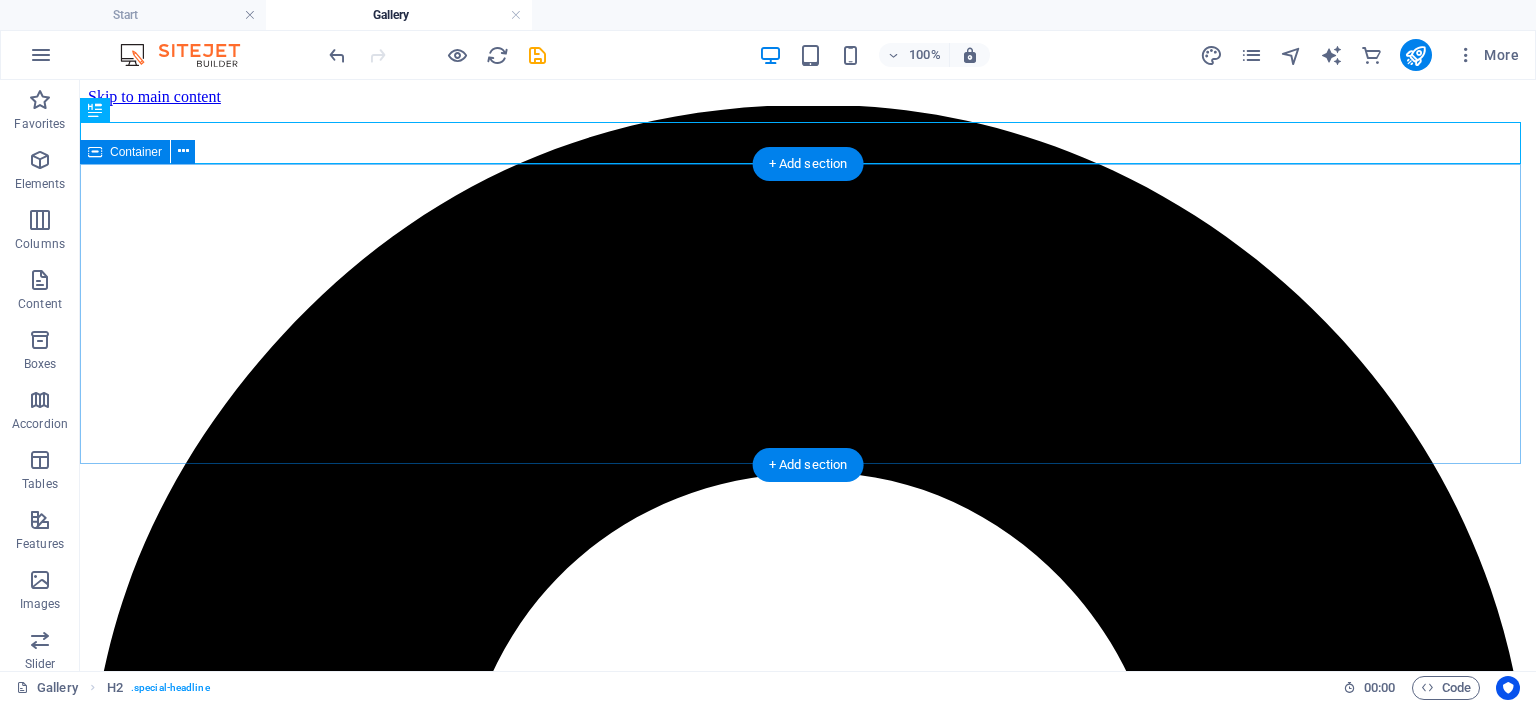 click on "Drop content here or  Add elements  Paste clipboard" at bounding box center [808, 7651] 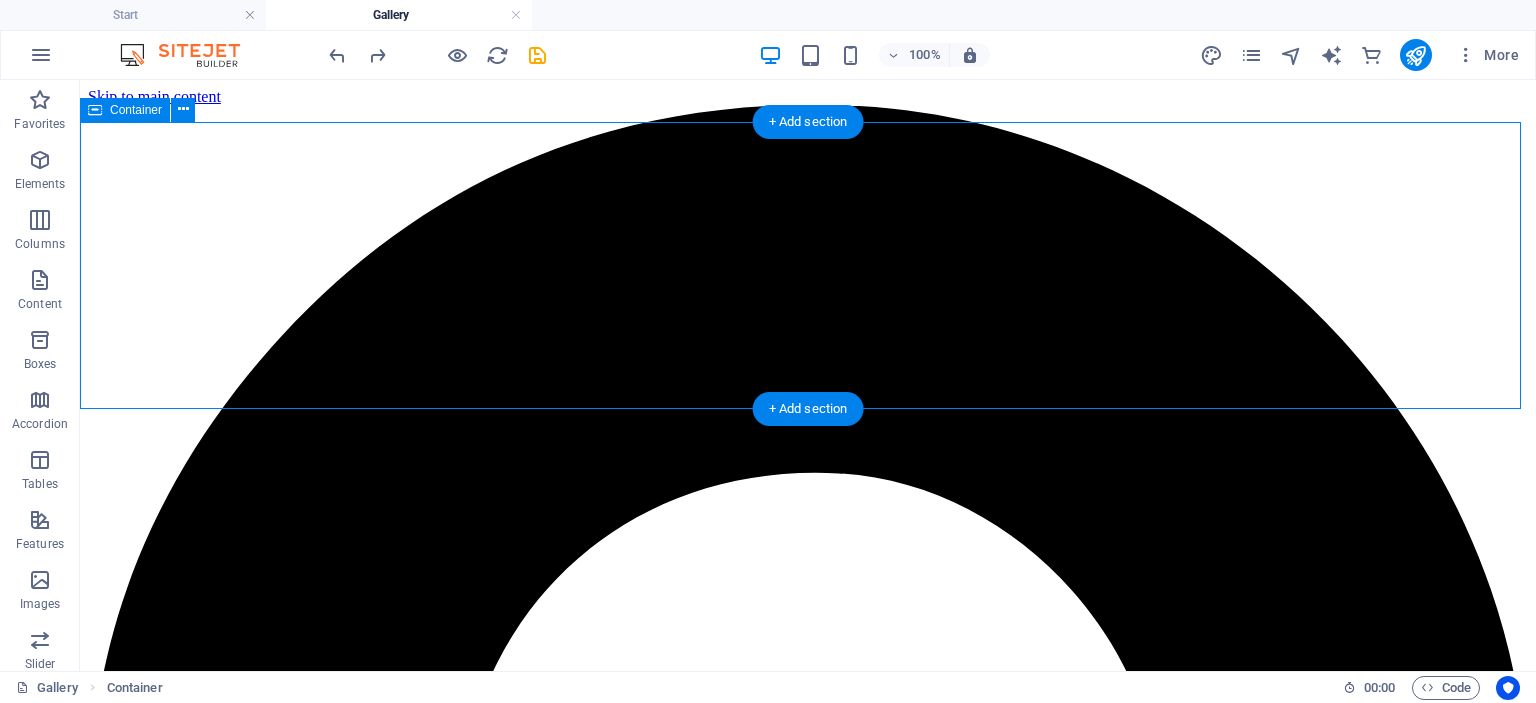 click on "Port💗 folio" at bounding box center (808, 7546) 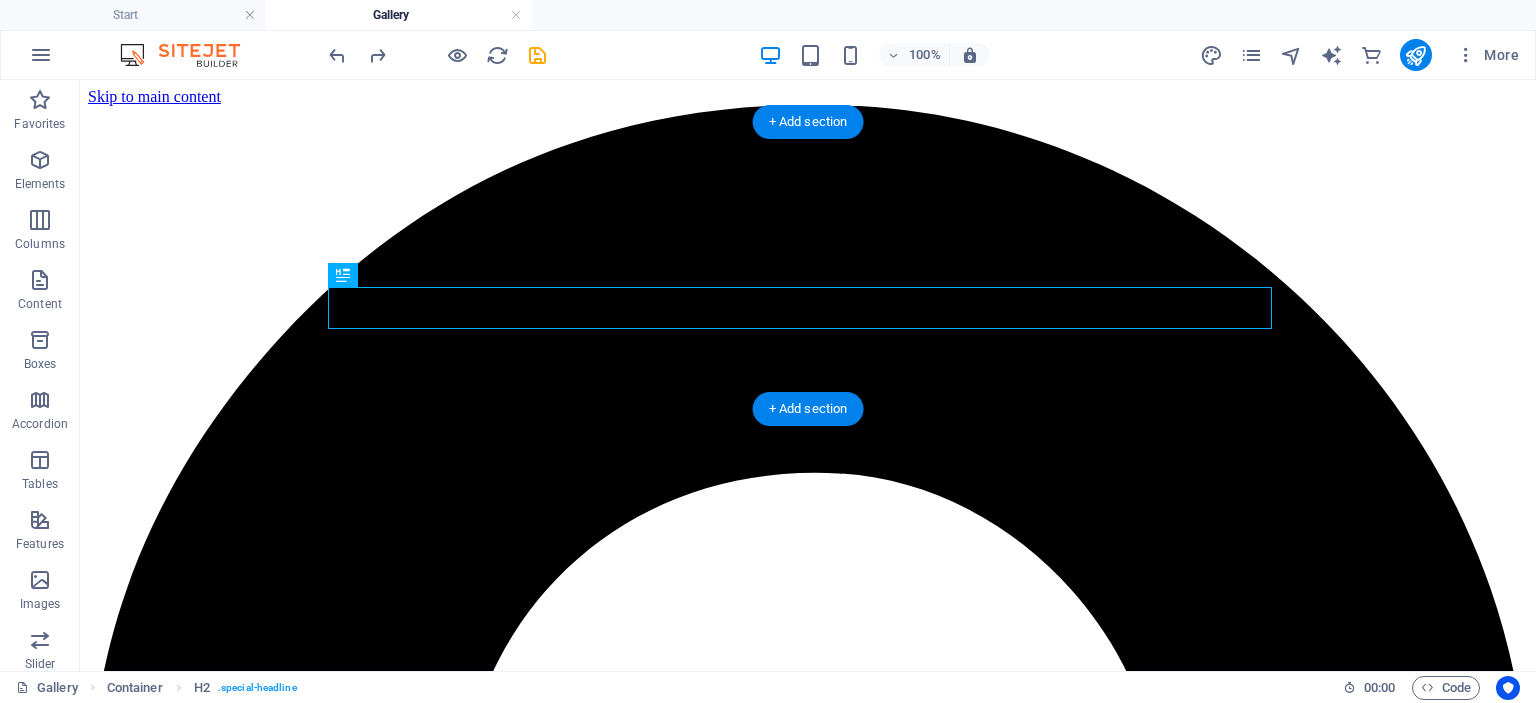 drag, startPoint x: 759, startPoint y: 309, endPoint x: 761, endPoint y: 217, distance: 92.021736 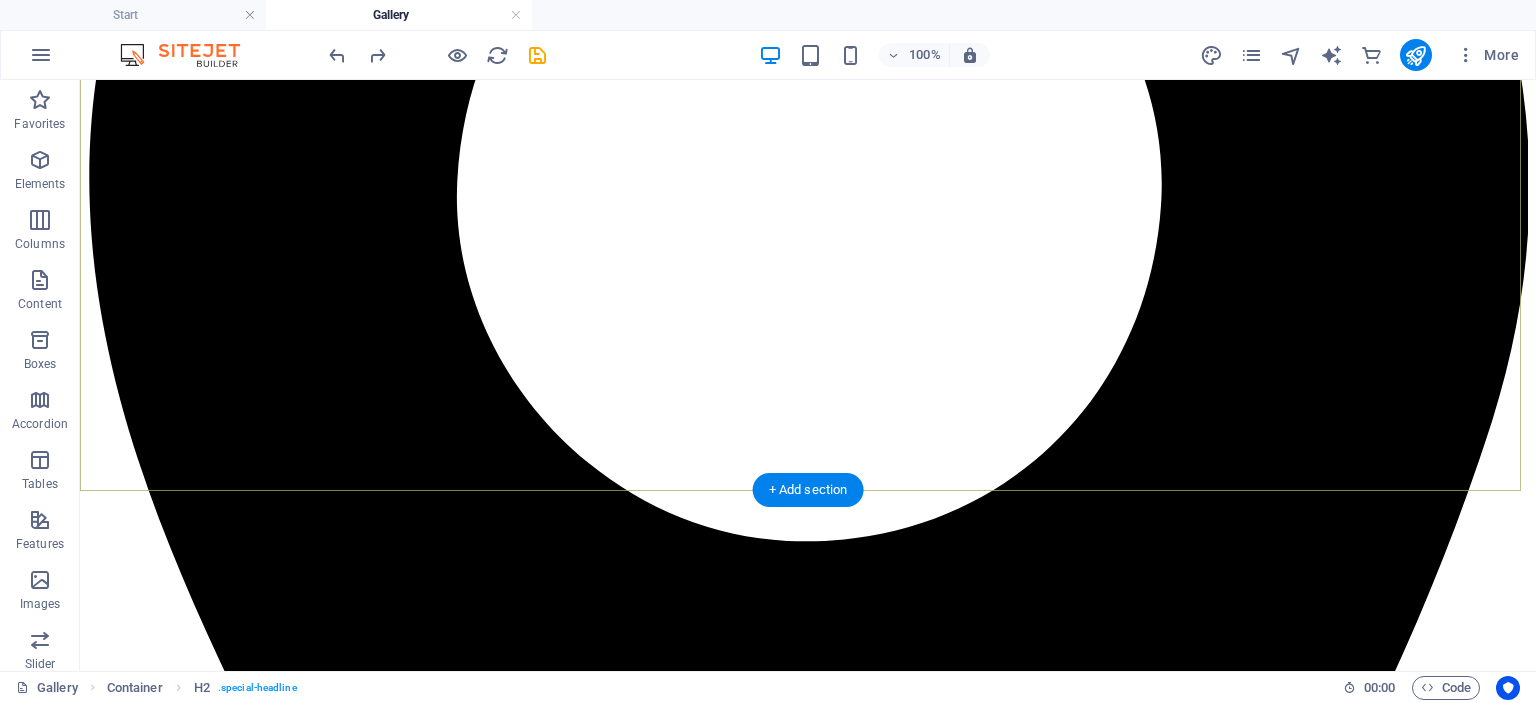 scroll, scrollTop: 774, scrollLeft: 0, axis: vertical 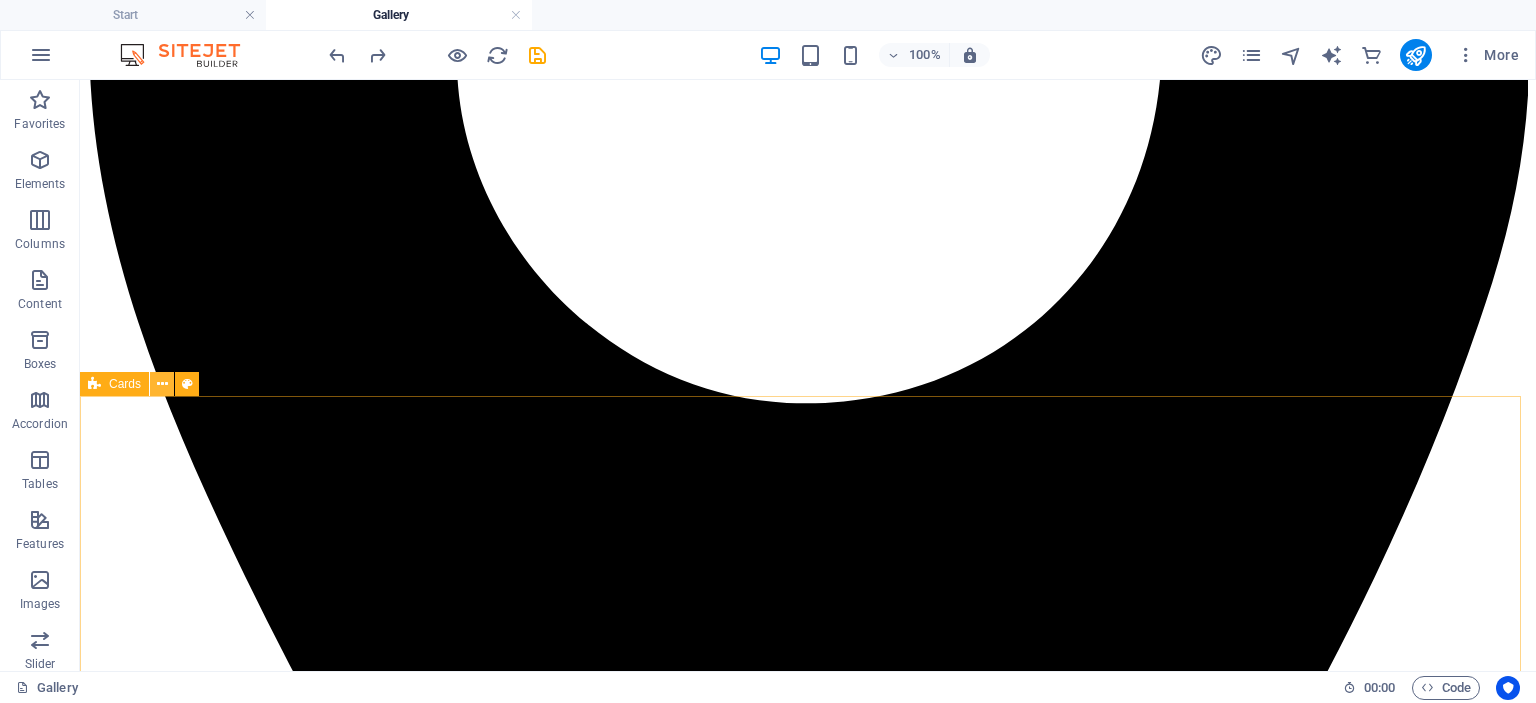 click at bounding box center [162, 384] 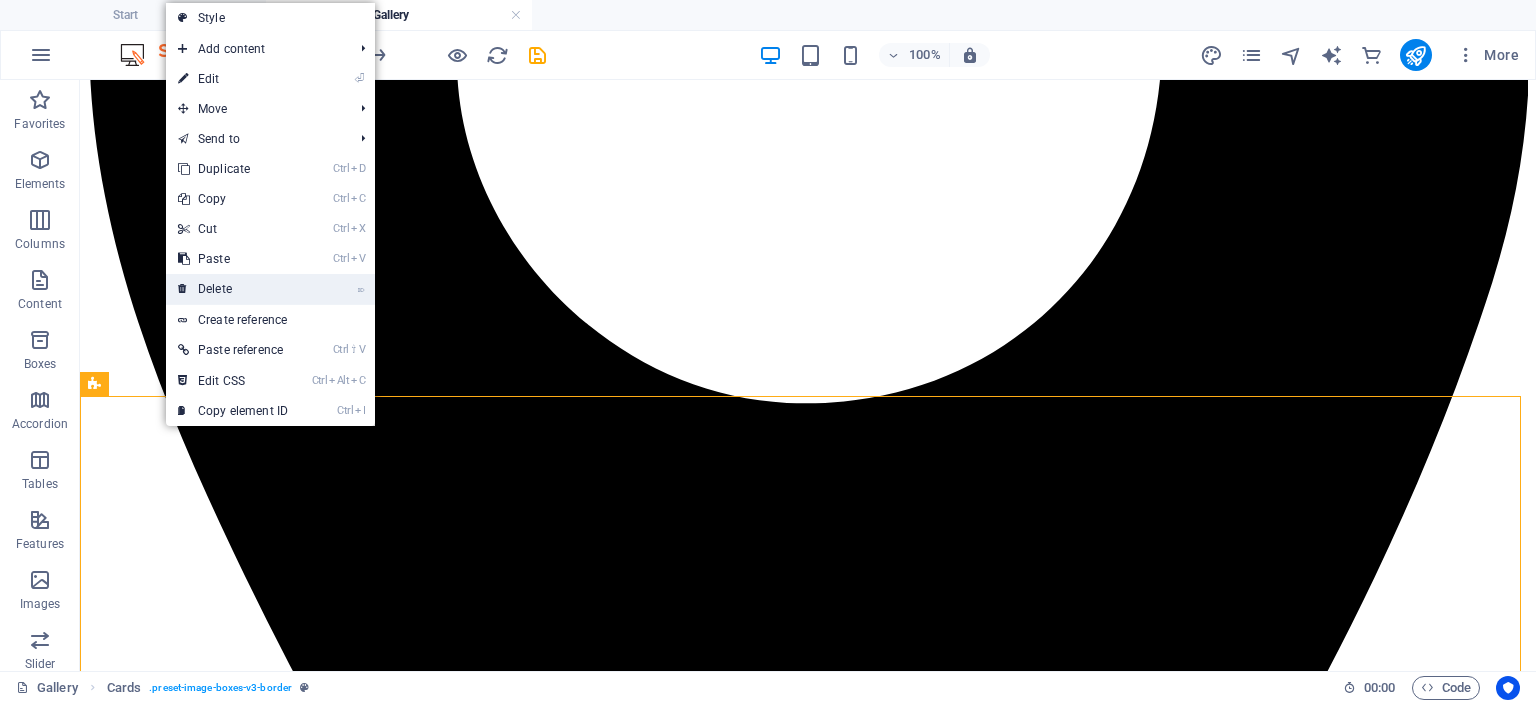 click on "⌦  Delete" at bounding box center (233, 289) 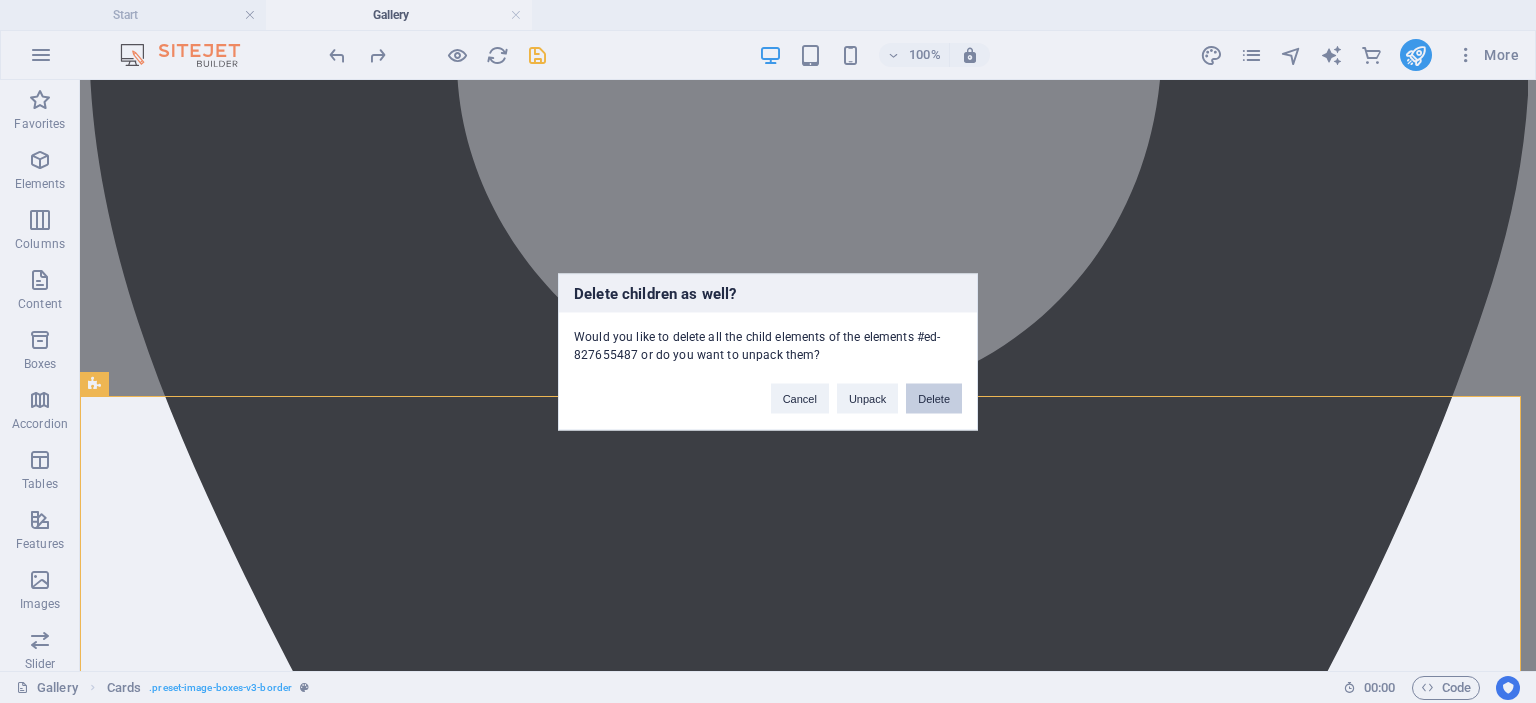 click on "Delete" at bounding box center (934, 398) 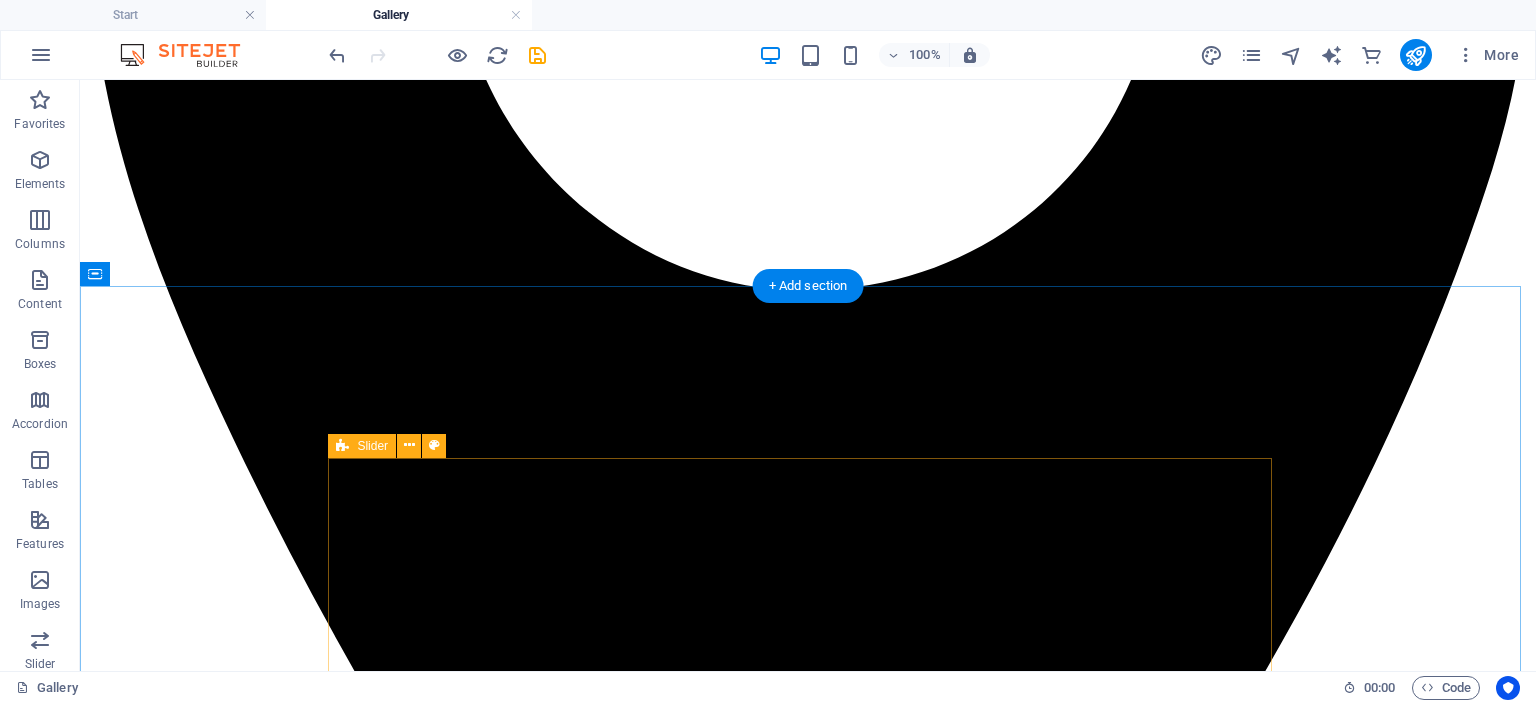 scroll, scrollTop: 888, scrollLeft: 0, axis: vertical 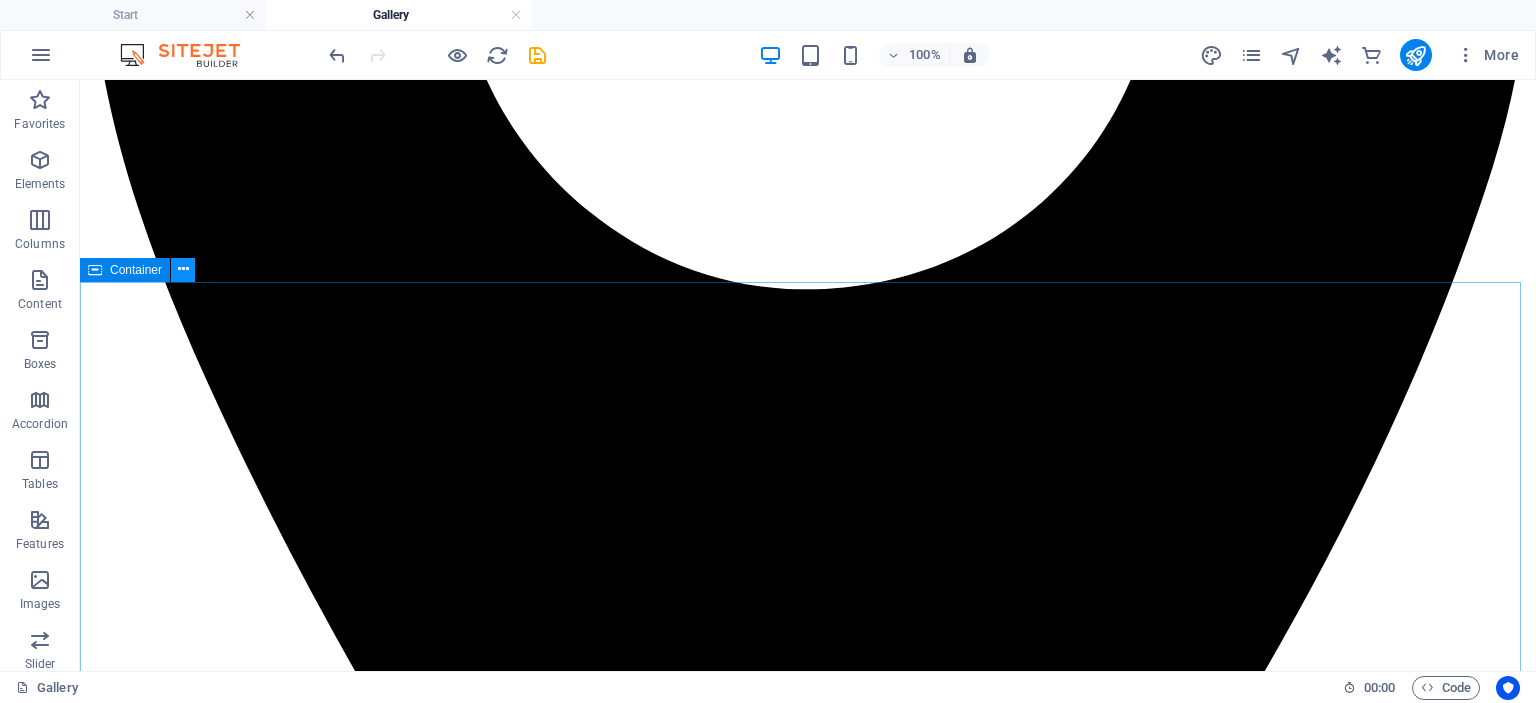 click at bounding box center (183, 269) 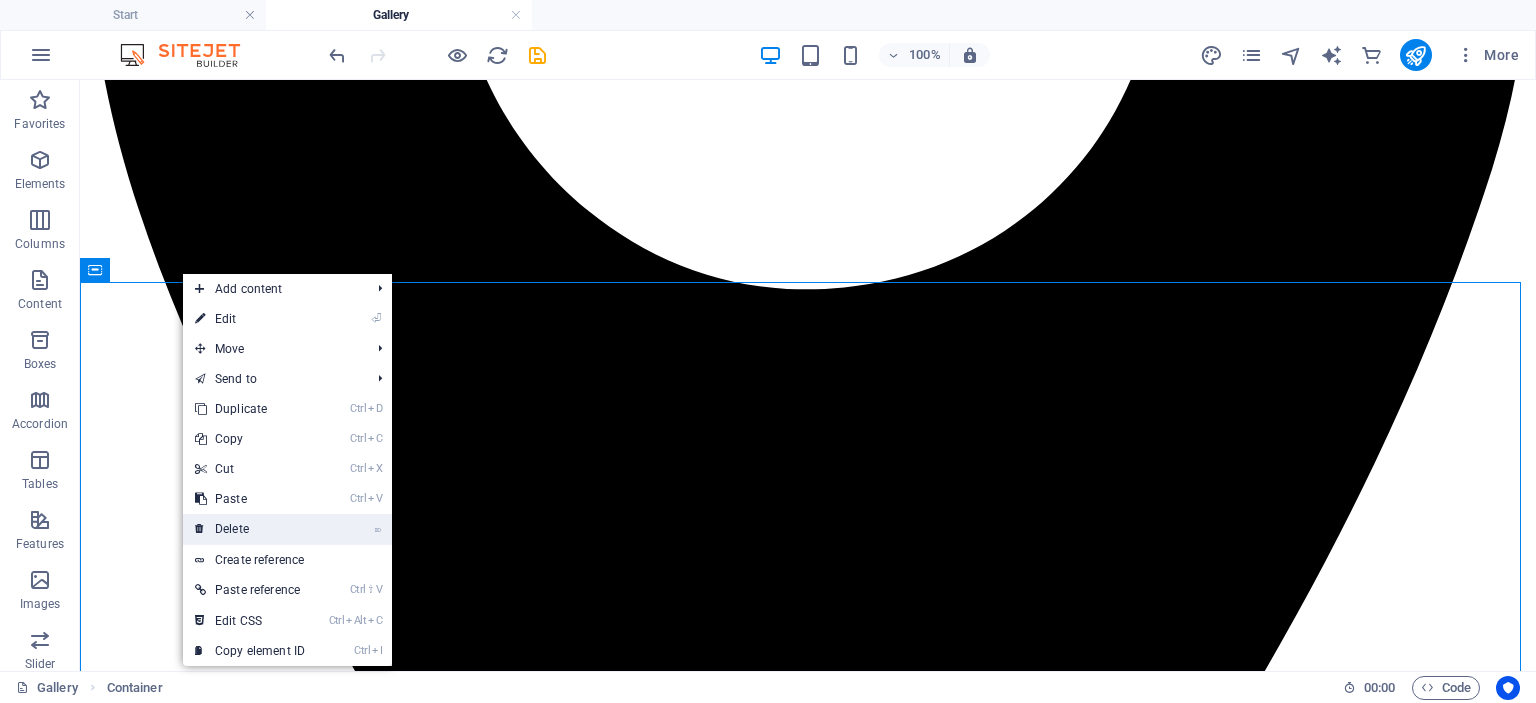 click on "⌦  Delete" at bounding box center [250, 529] 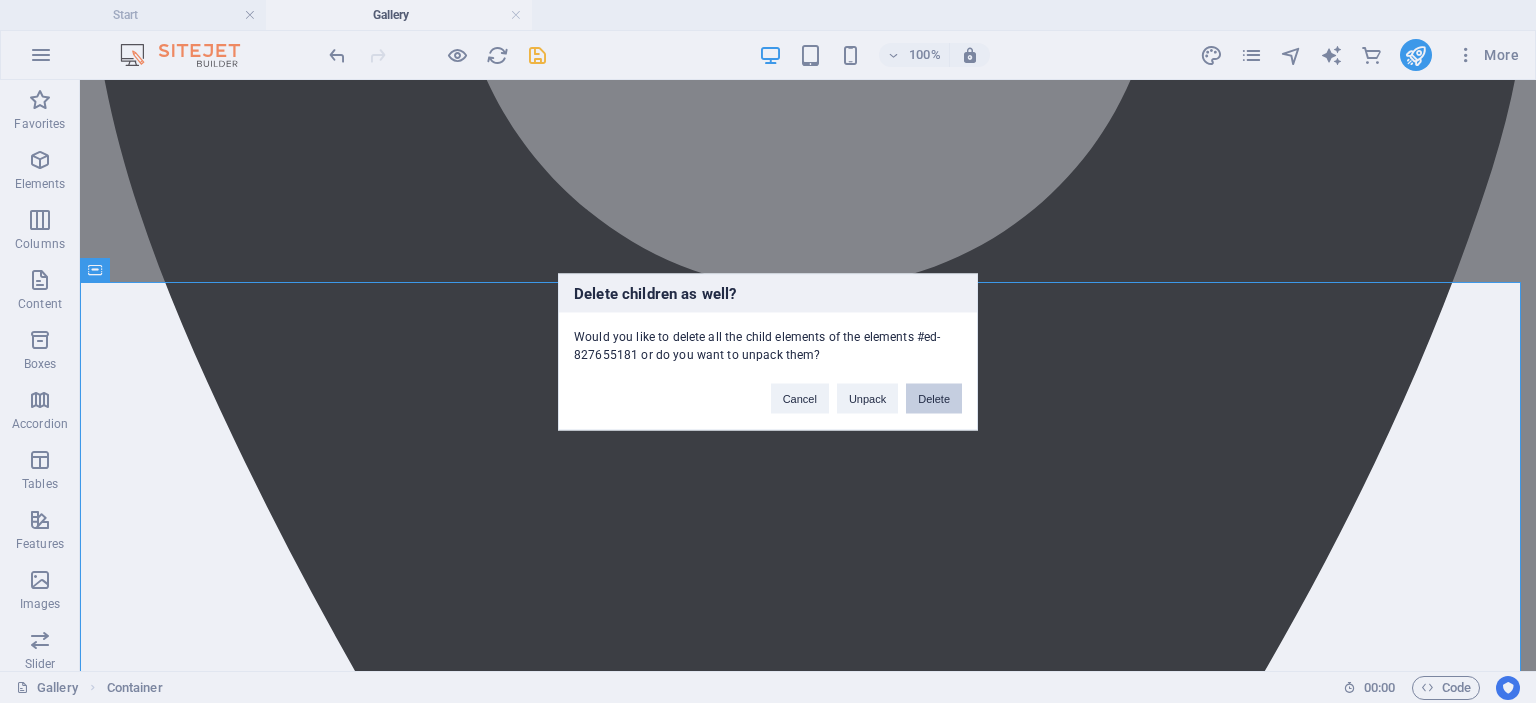 click on "Delete" at bounding box center (934, 398) 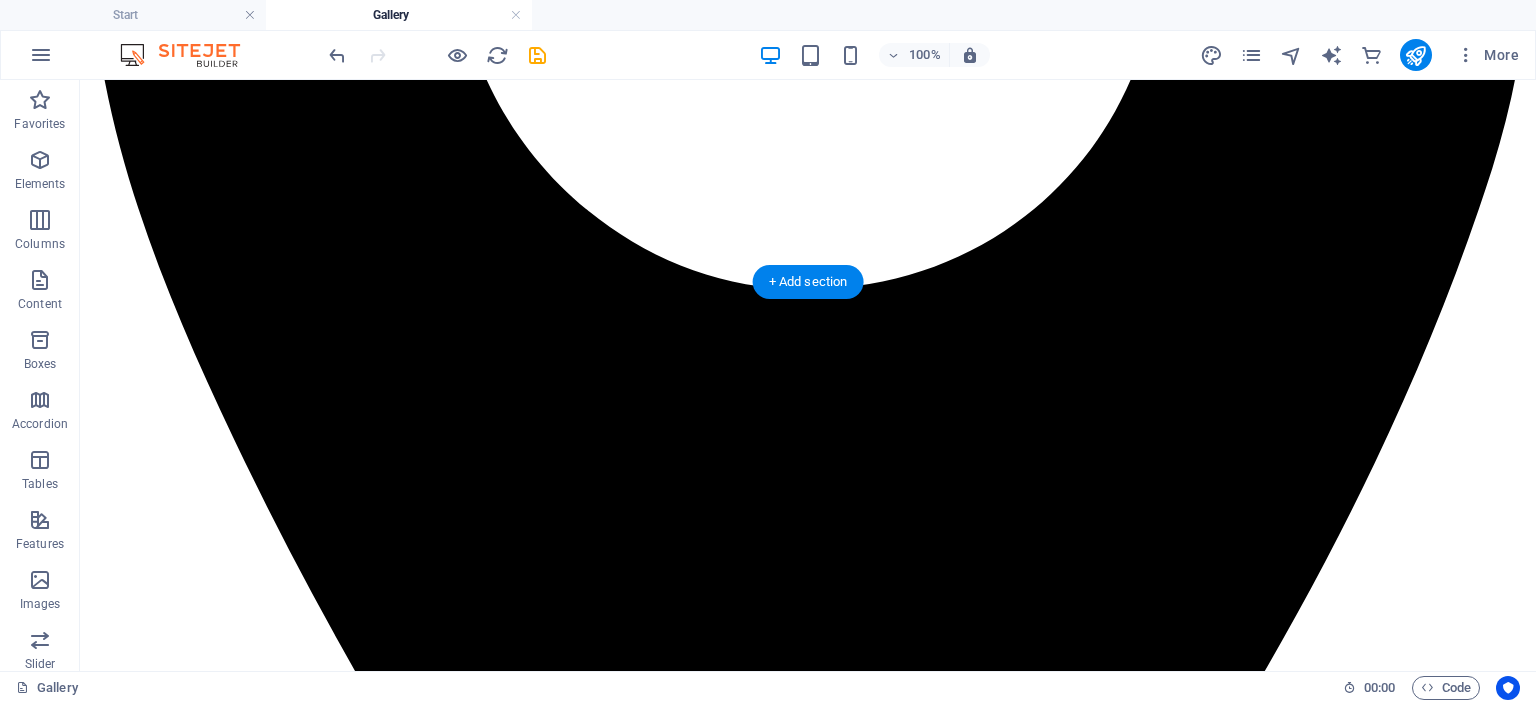 click at bounding box center (808, 16446) 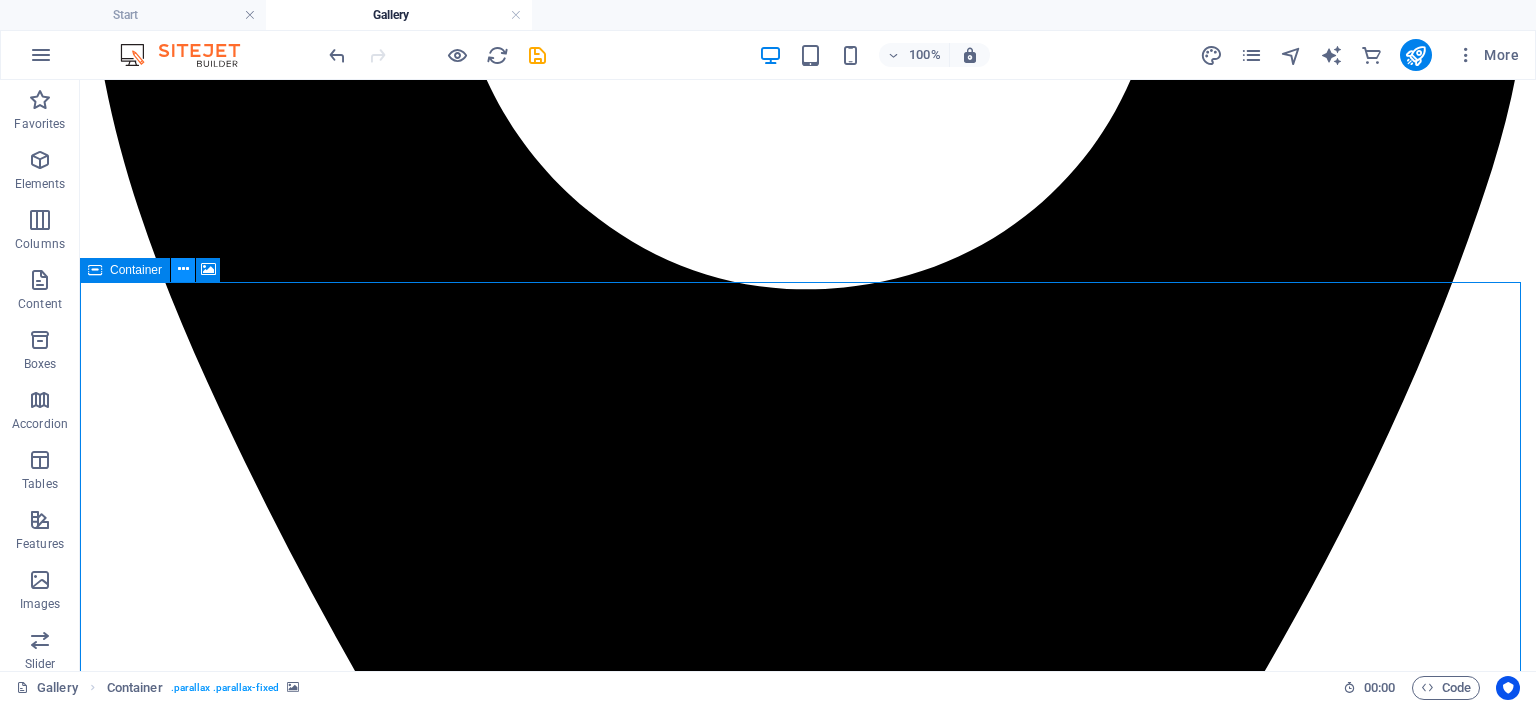click at bounding box center [183, 269] 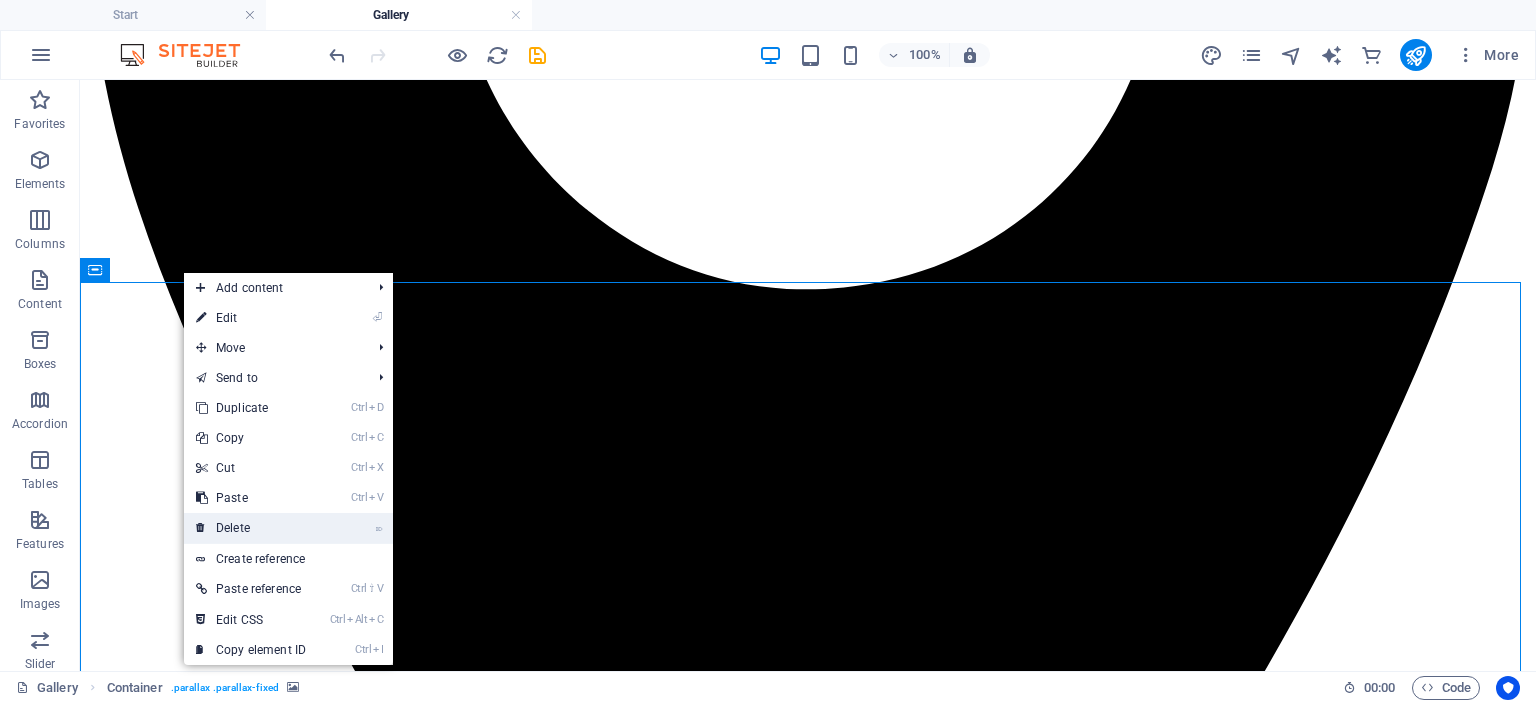 click on "⌦  Delete" at bounding box center (251, 528) 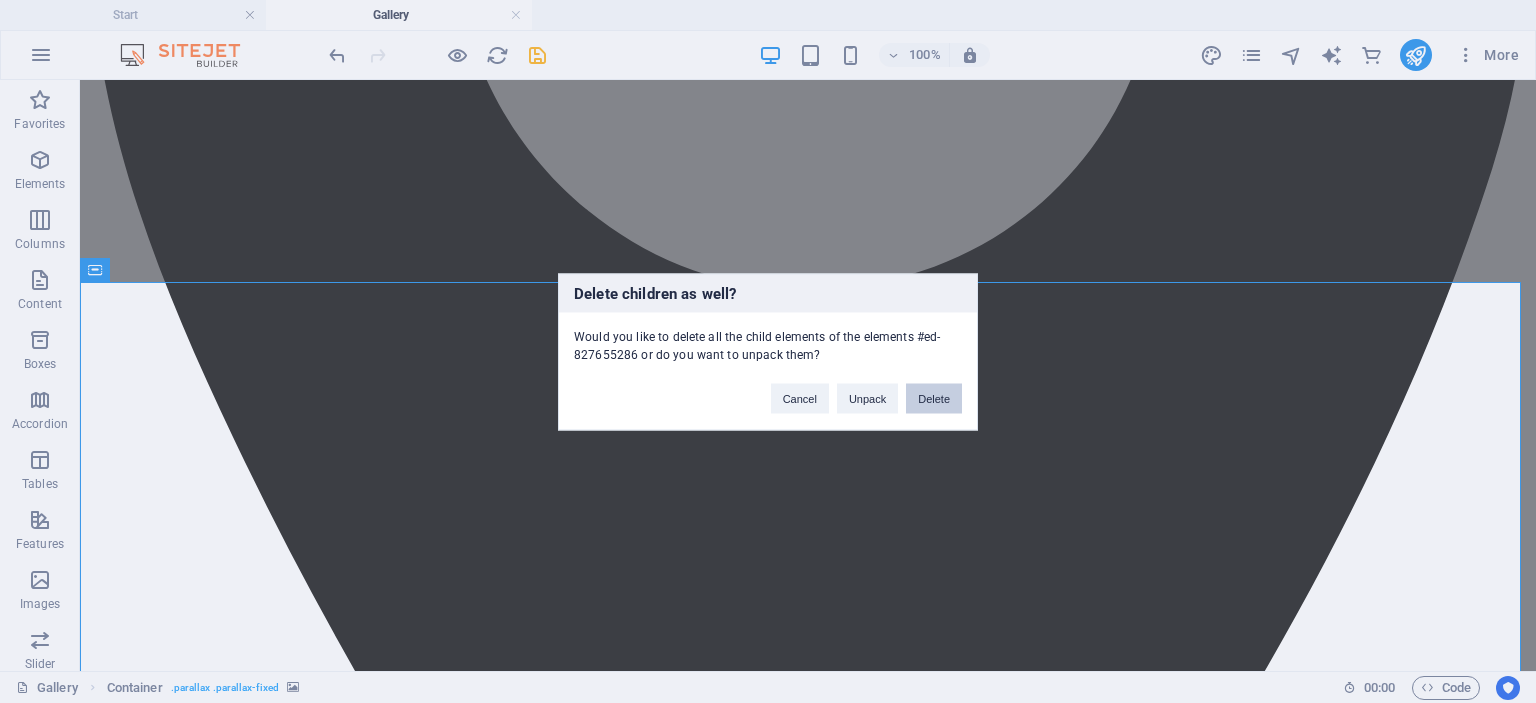 drag, startPoint x: 940, startPoint y: 401, endPoint x: 824, endPoint y: 321, distance: 140.91132 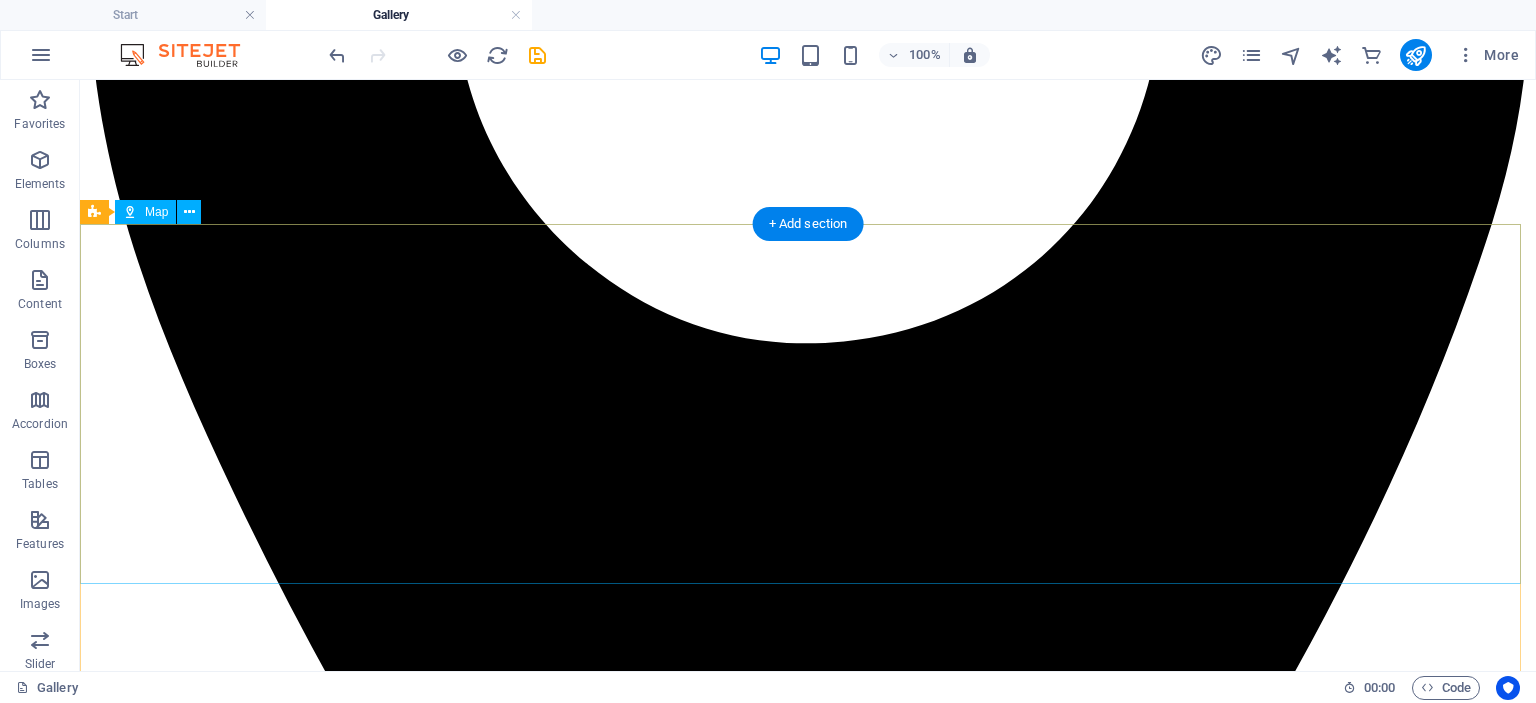 scroll, scrollTop: 818, scrollLeft: 0, axis: vertical 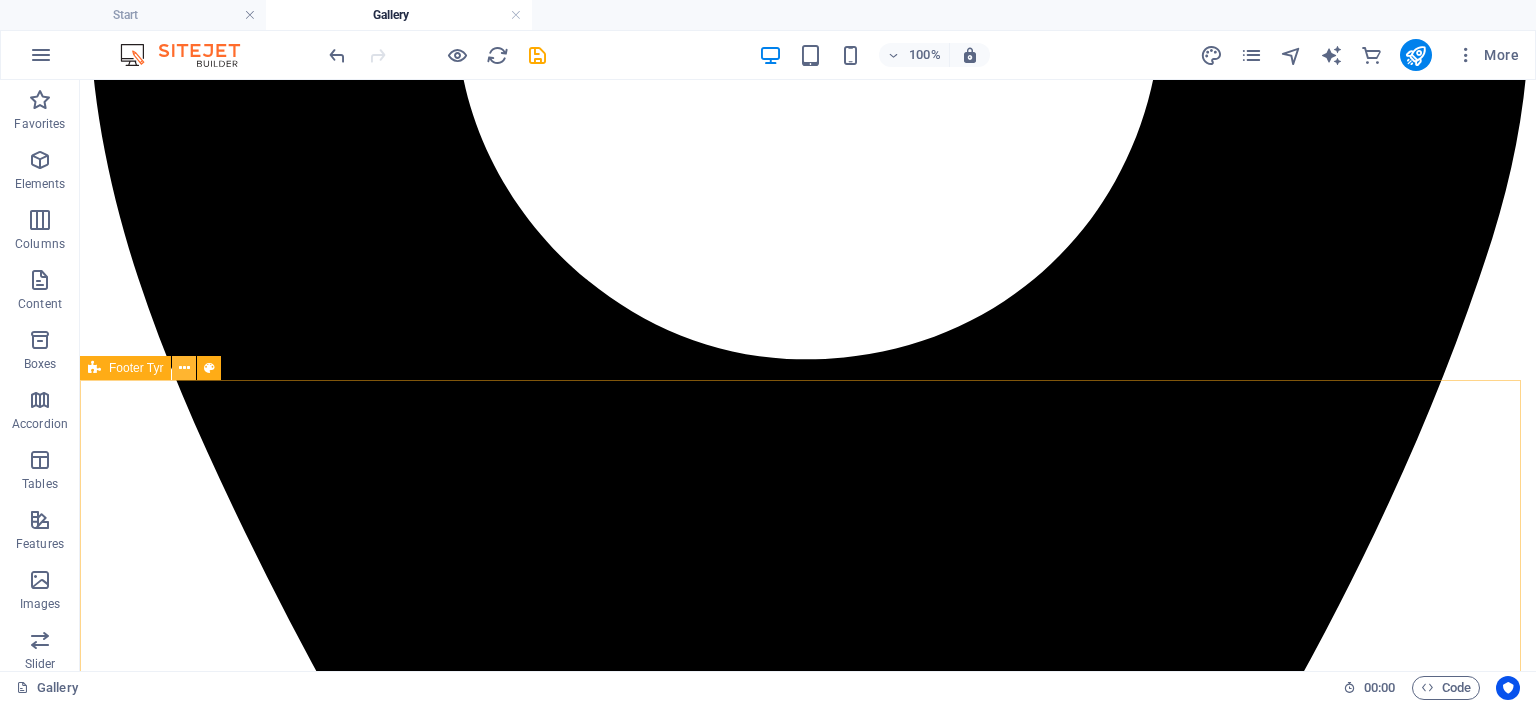 click at bounding box center (184, 368) 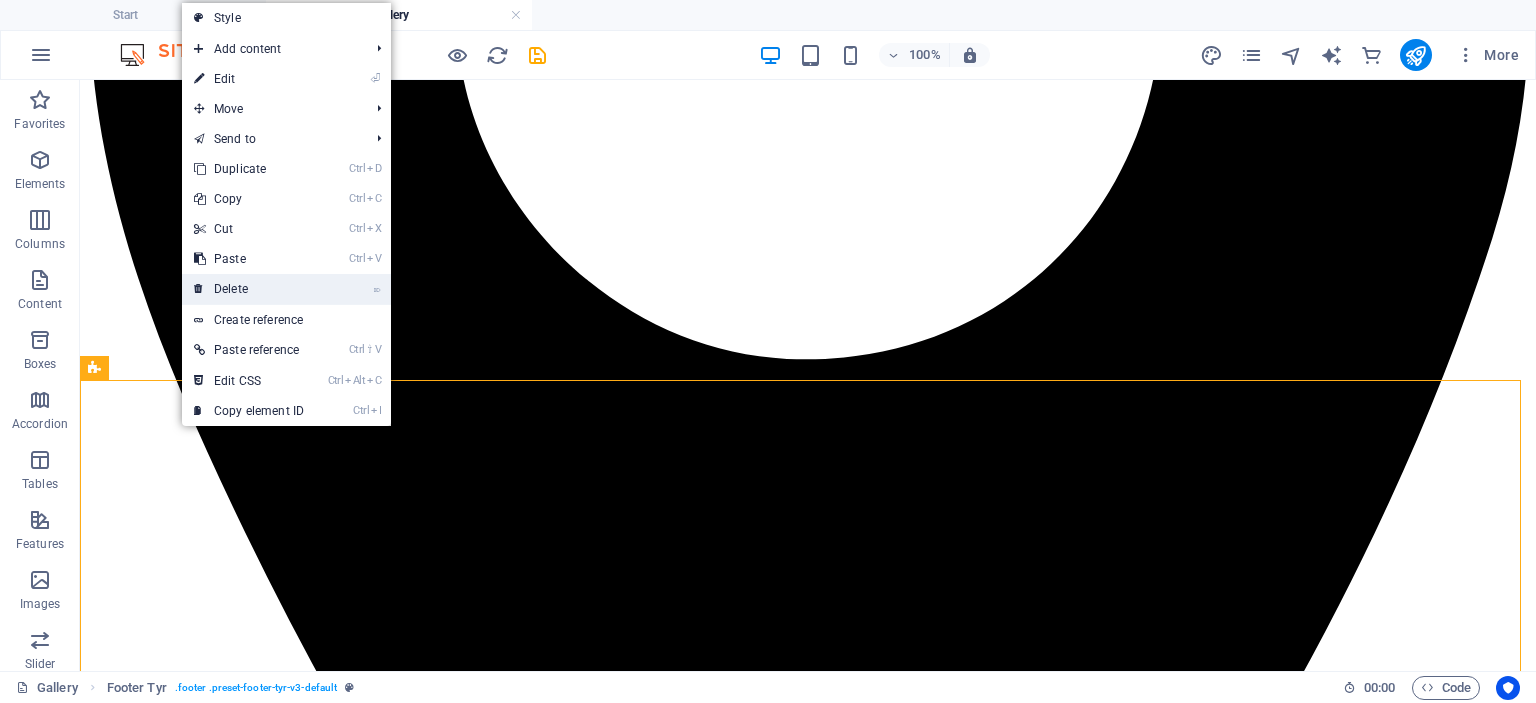 click on "⌦  Delete" at bounding box center [249, 289] 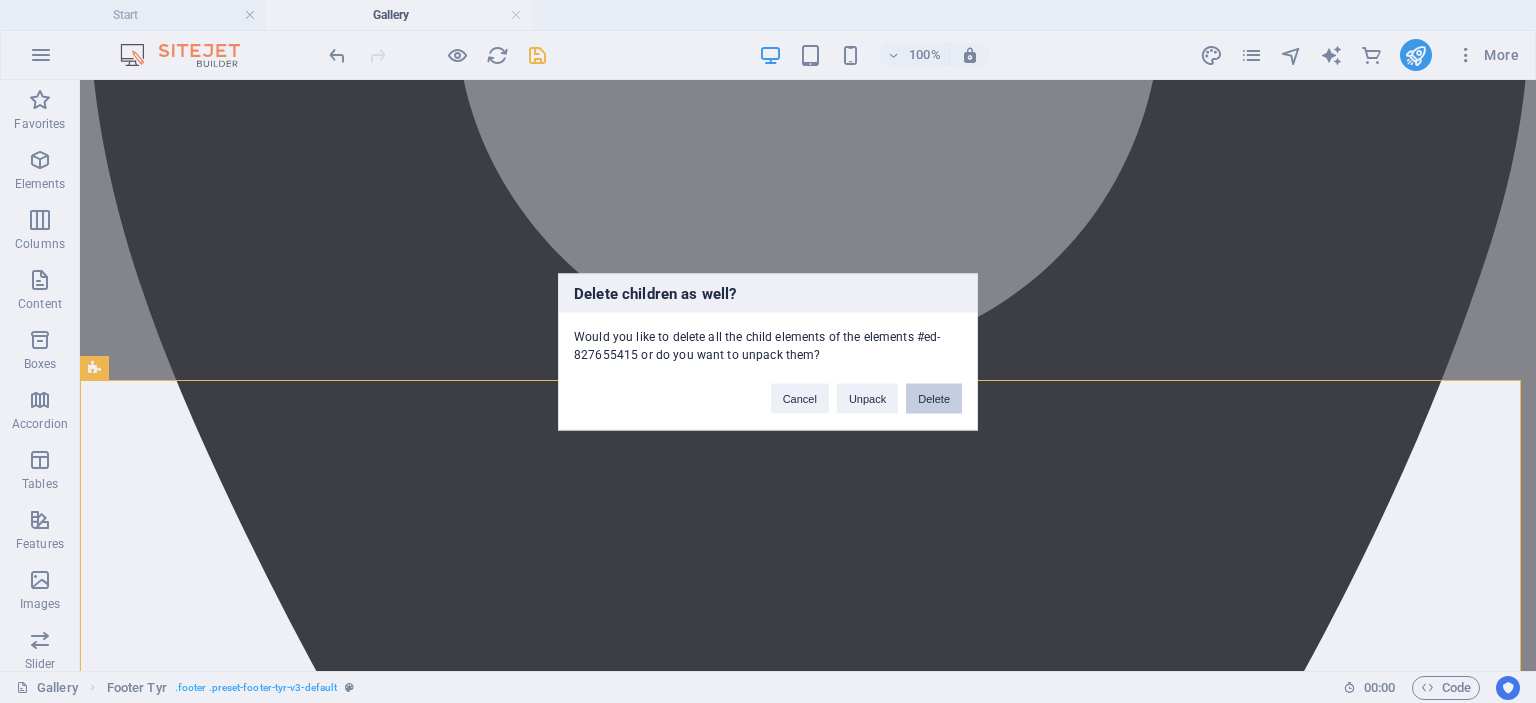 click on "Delete" at bounding box center (934, 398) 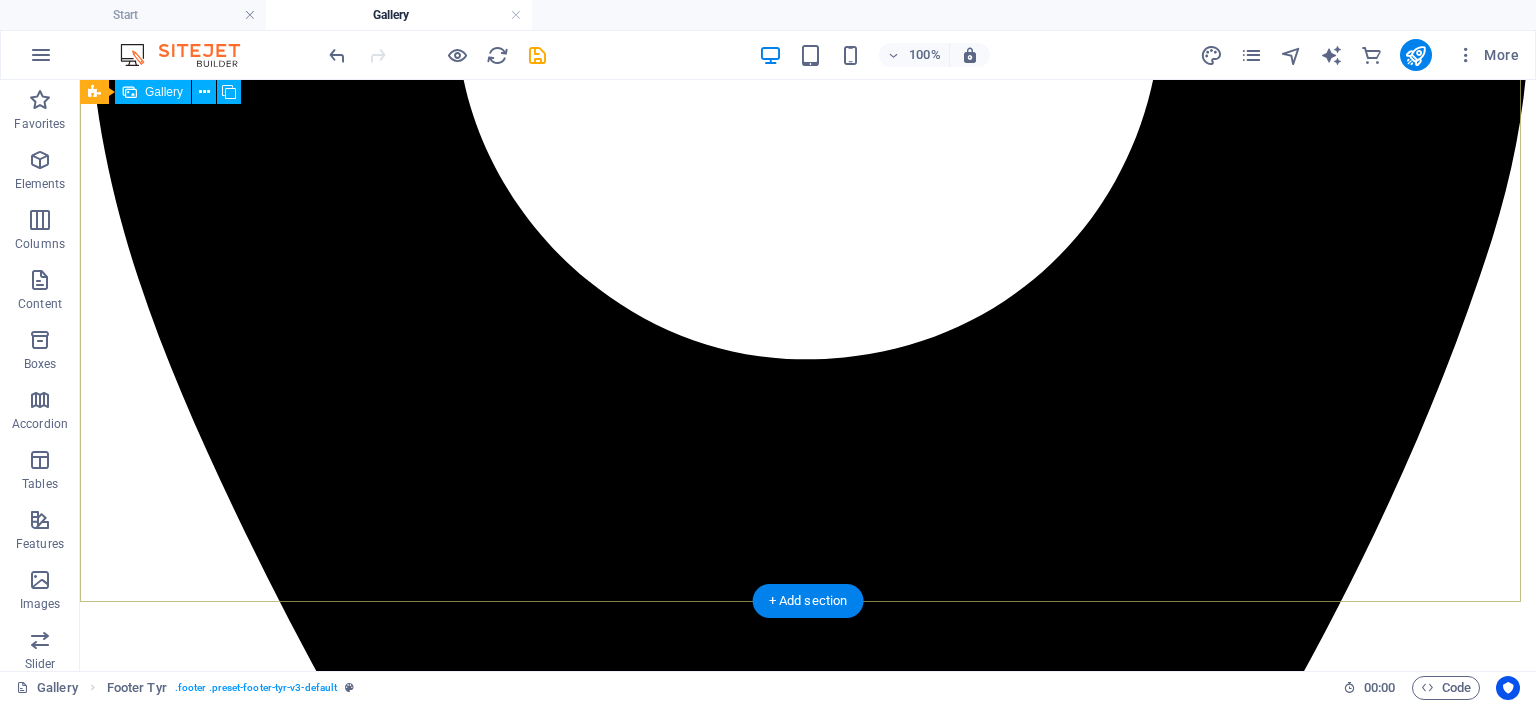 scroll, scrollTop: 527, scrollLeft: 0, axis: vertical 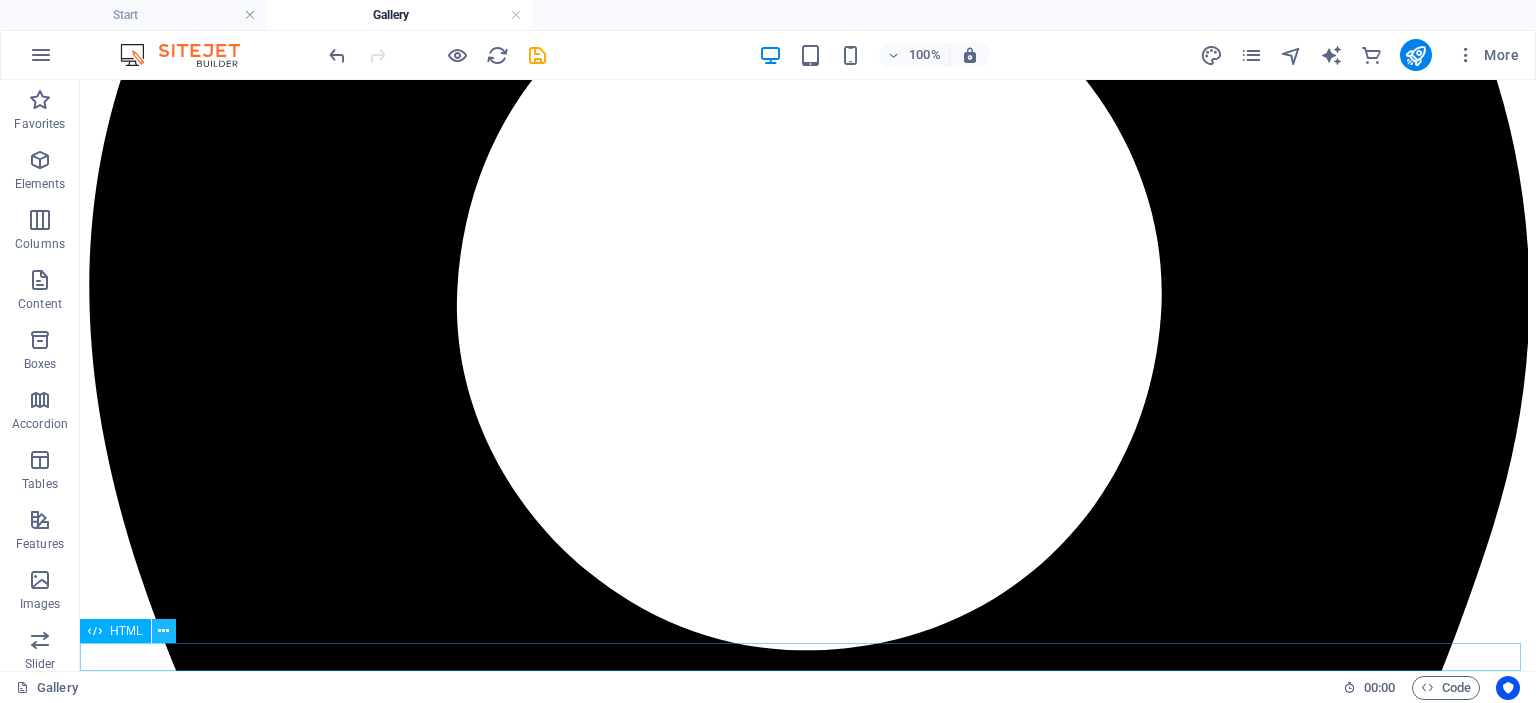 click at bounding box center [163, 631] 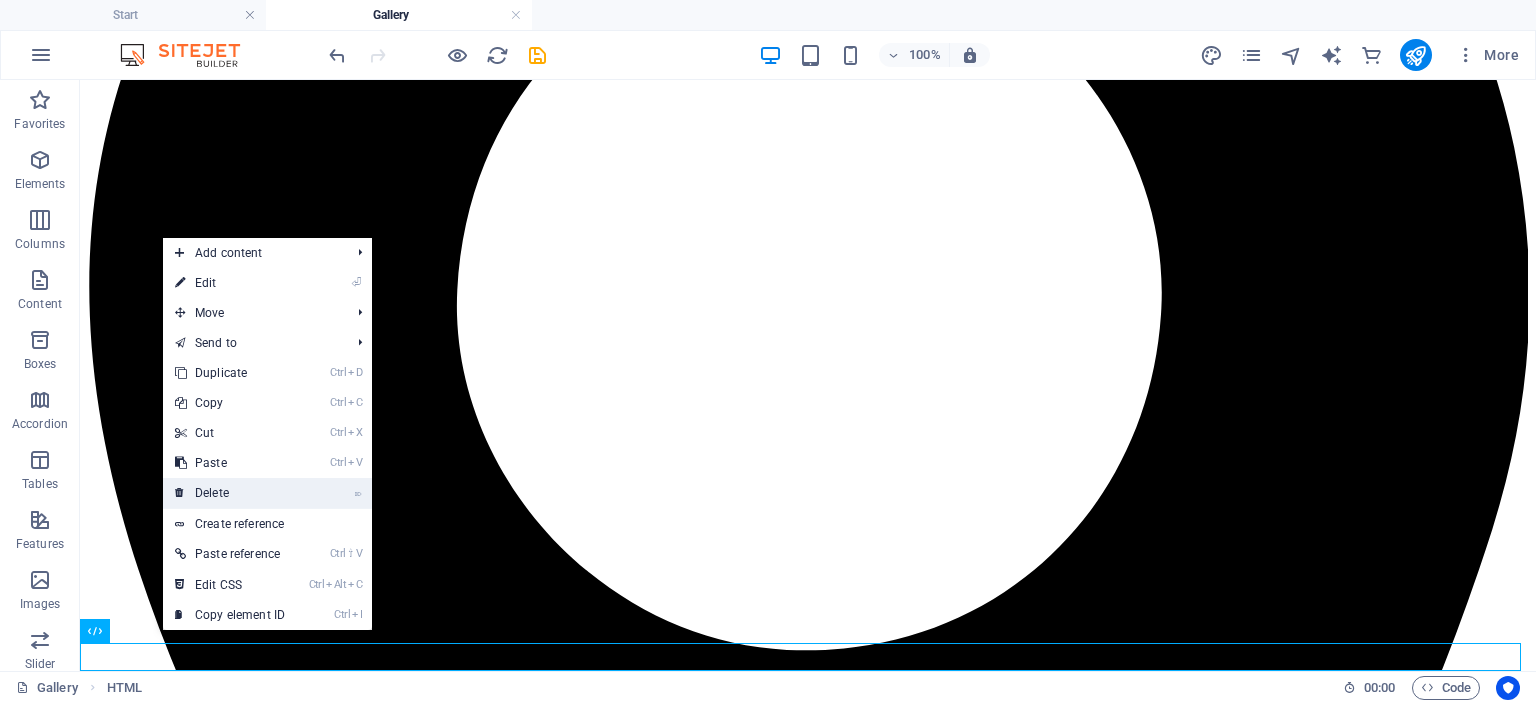drag, startPoint x: 253, startPoint y: 483, endPoint x: 174, endPoint y: 405, distance: 111.01801 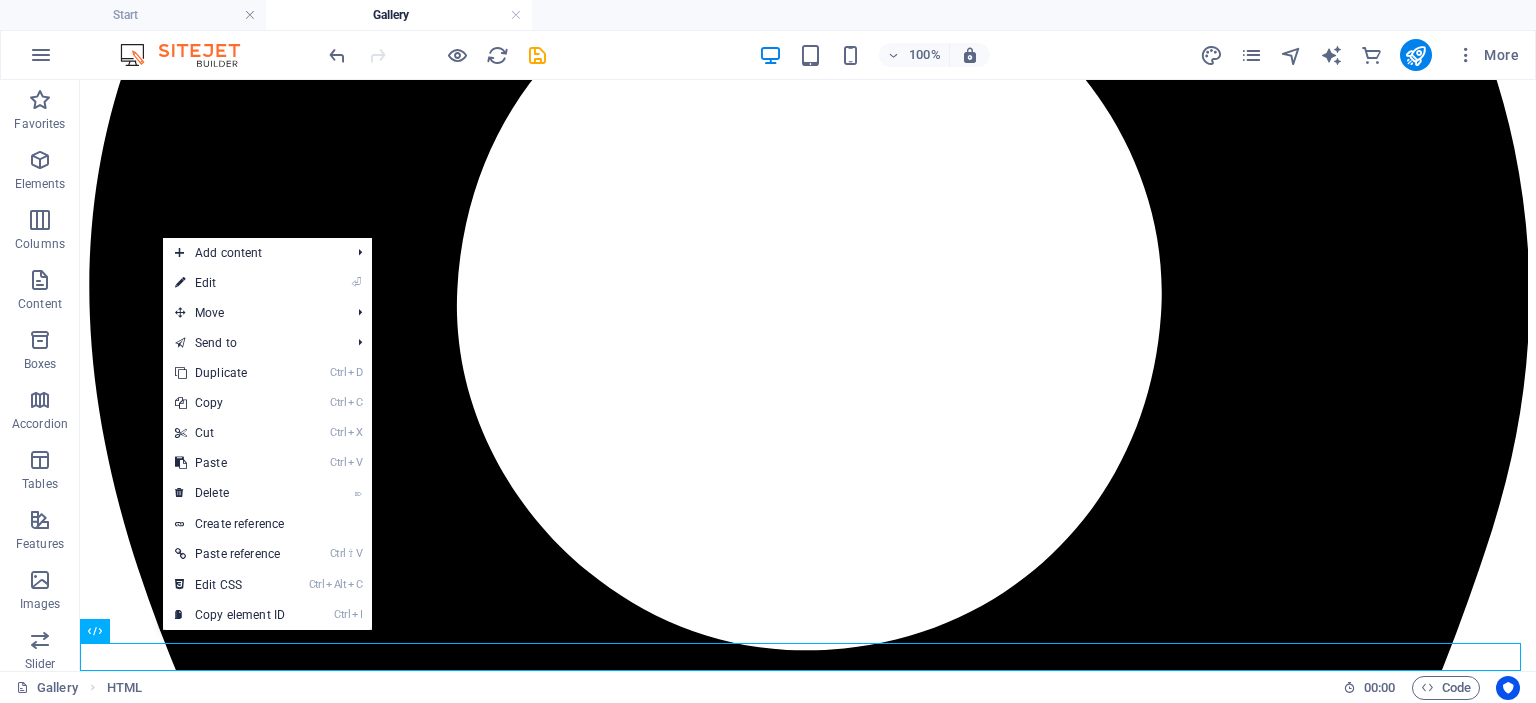 scroll, scrollTop: 499, scrollLeft: 0, axis: vertical 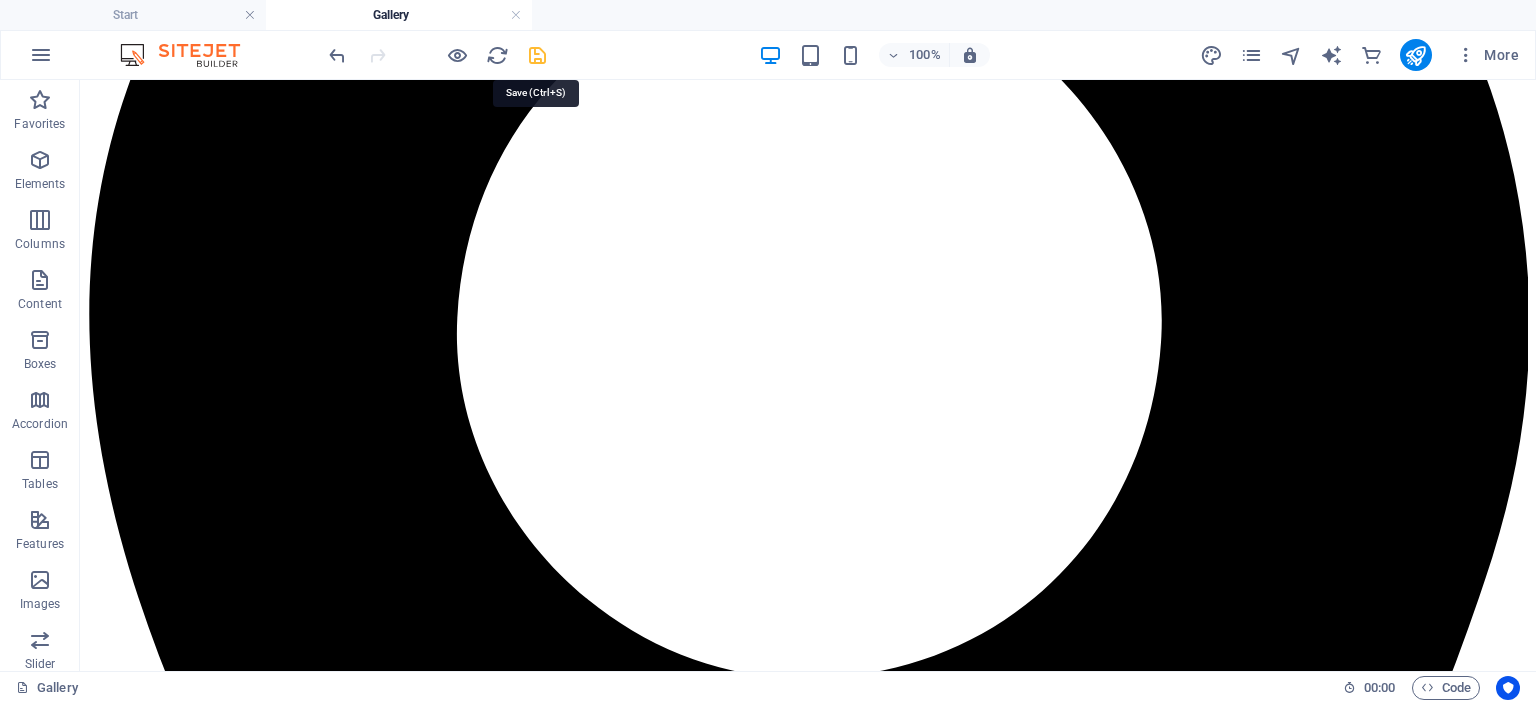 click at bounding box center (537, 55) 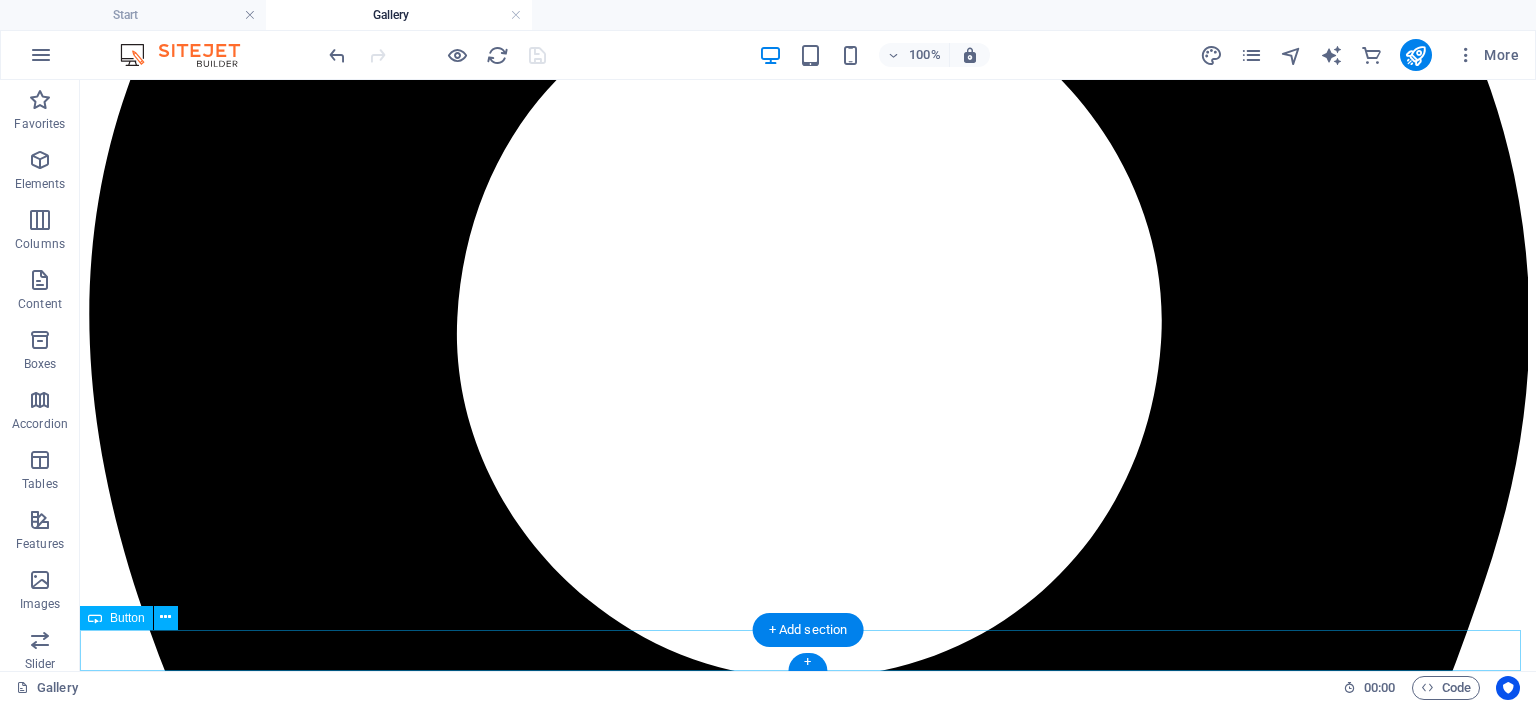 click on "View All" at bounding box center (808, 16807) 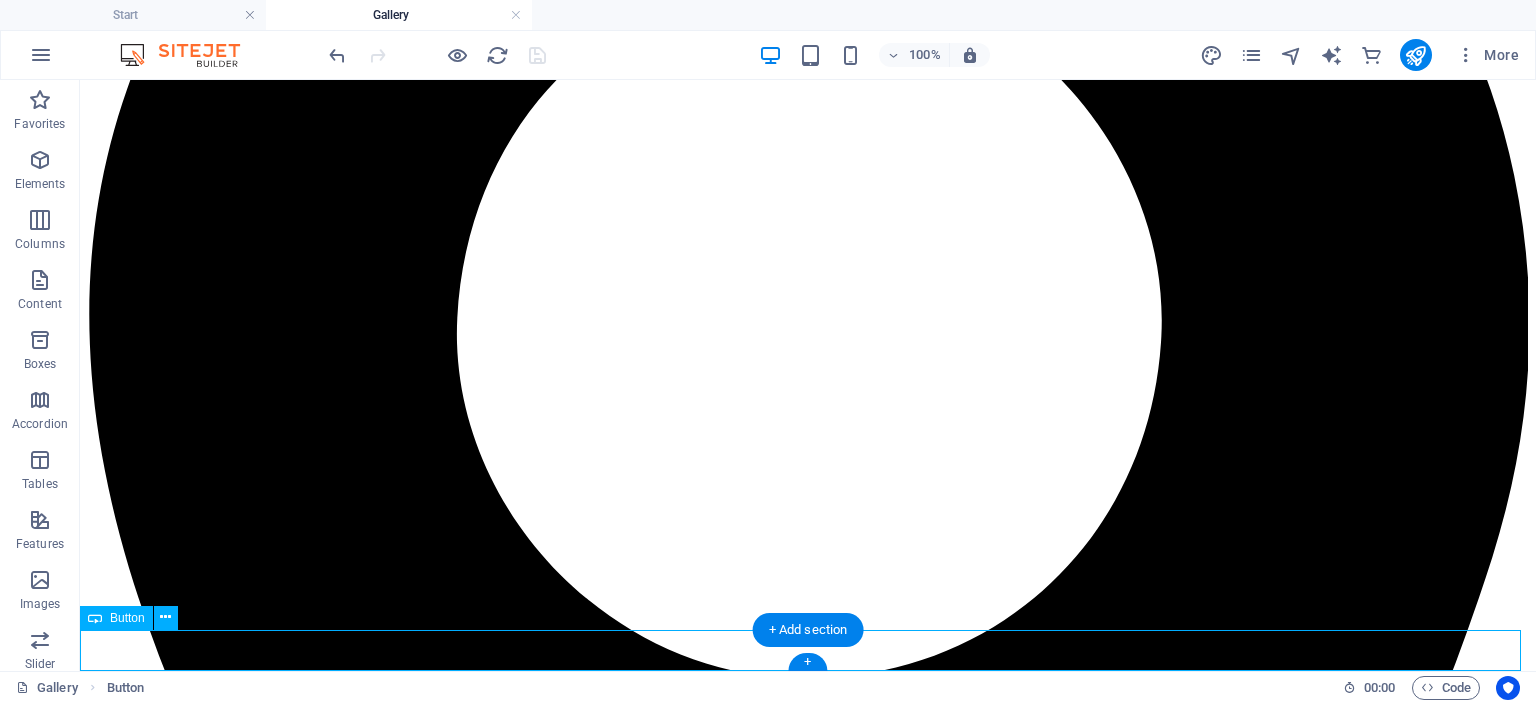 click on "View All" at bounding box center (808, 16807) 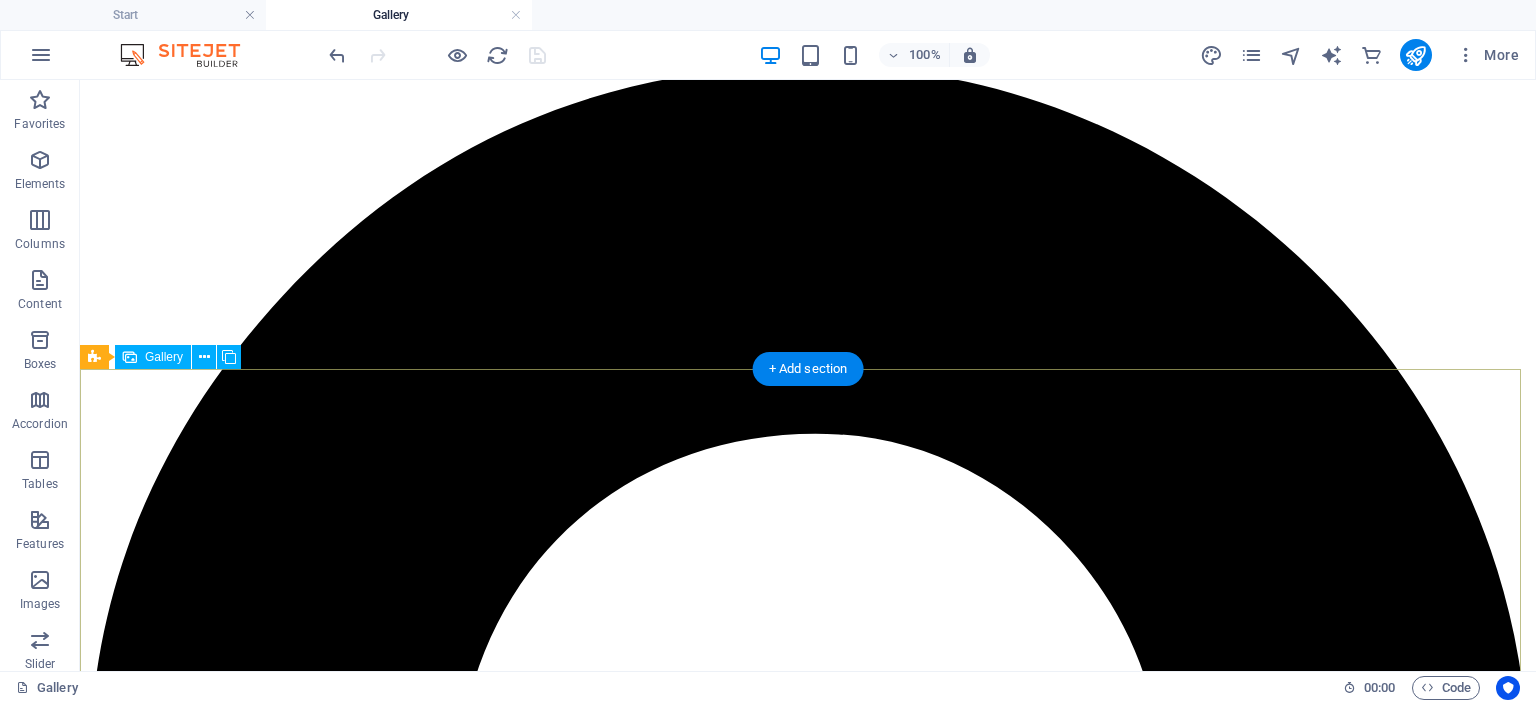 scroll, scrollTop: 0, scrollLeft: 0, axis: both 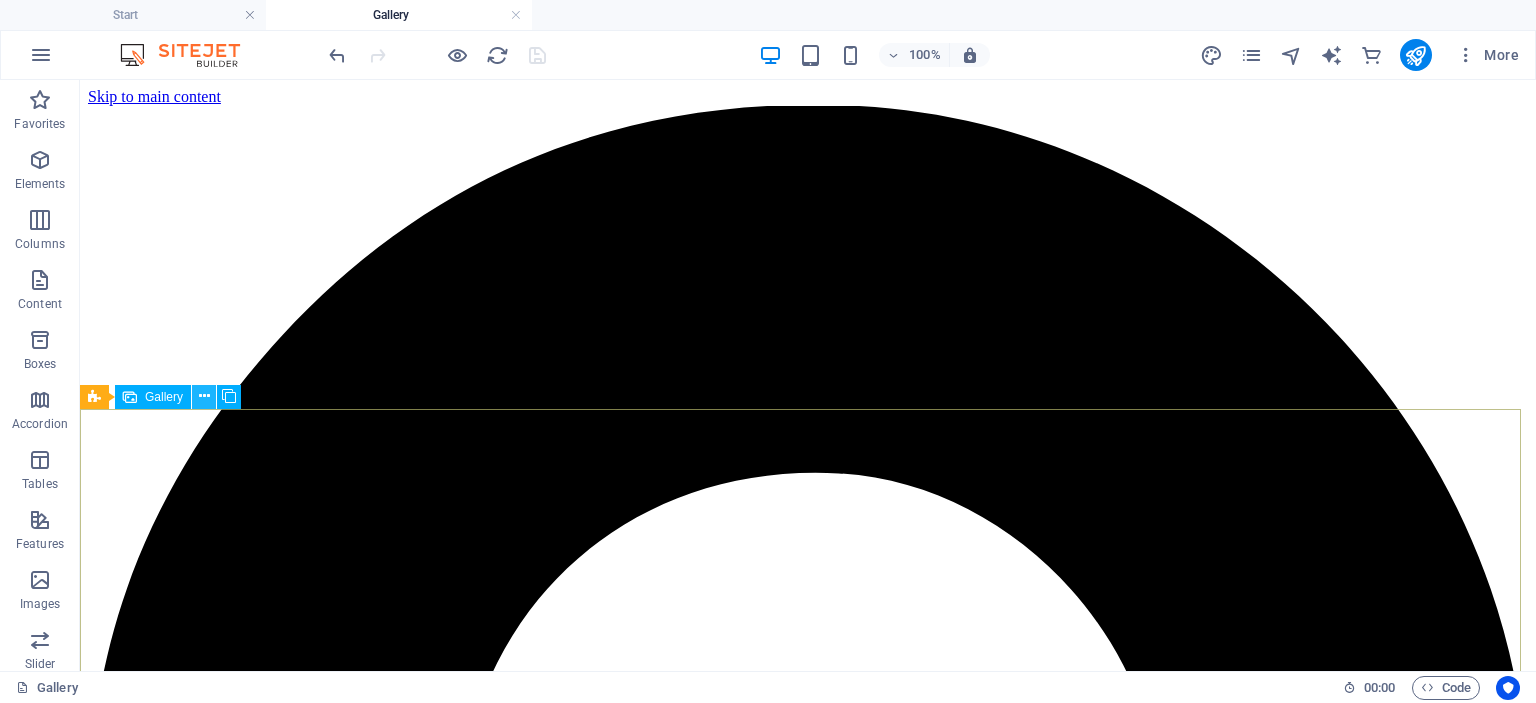 click at bounding box center [204, 396] 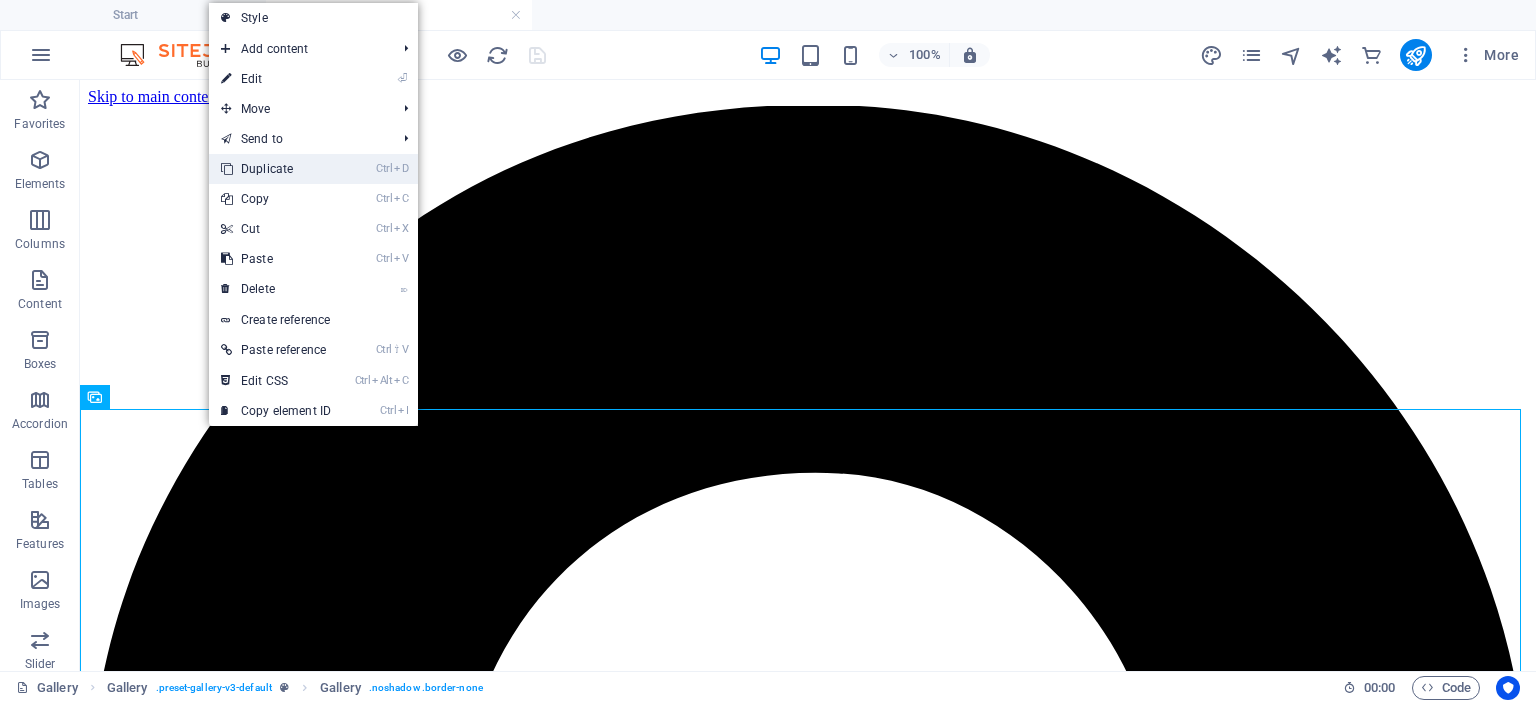 click on "Ctrl D  Duplicate" at bounding box center [276, 169] 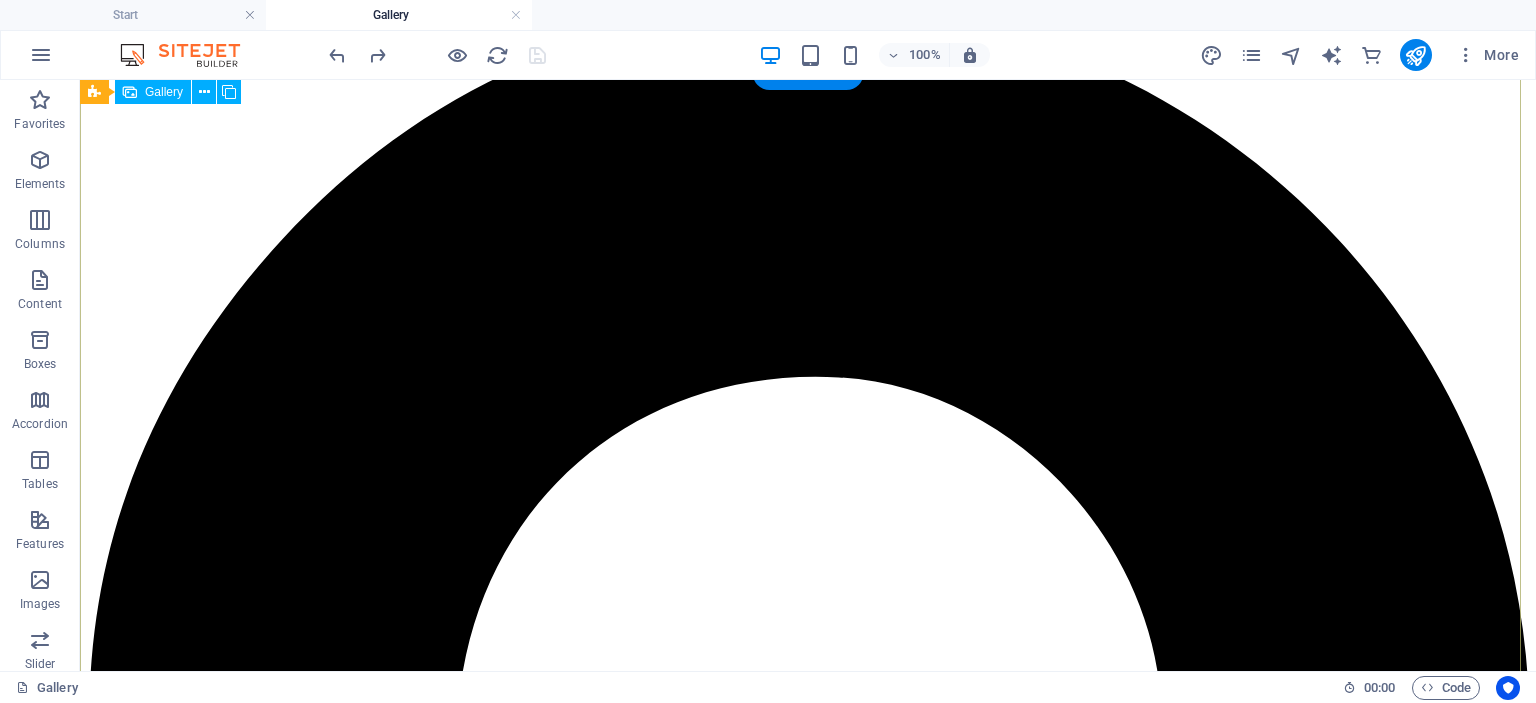 scroll, scrollTop: 0, scrollLeft: 0, axis: both 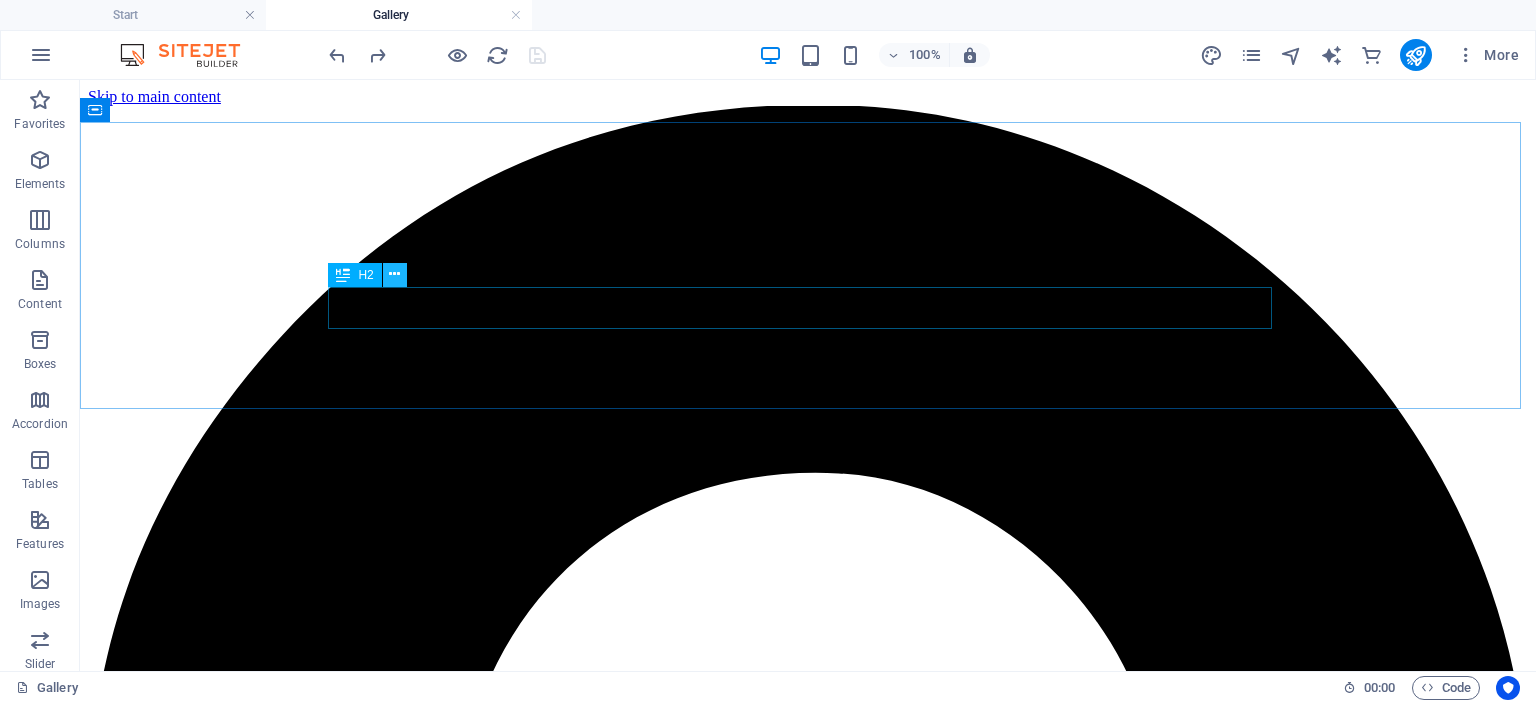 click at bounding box center (394, 274) 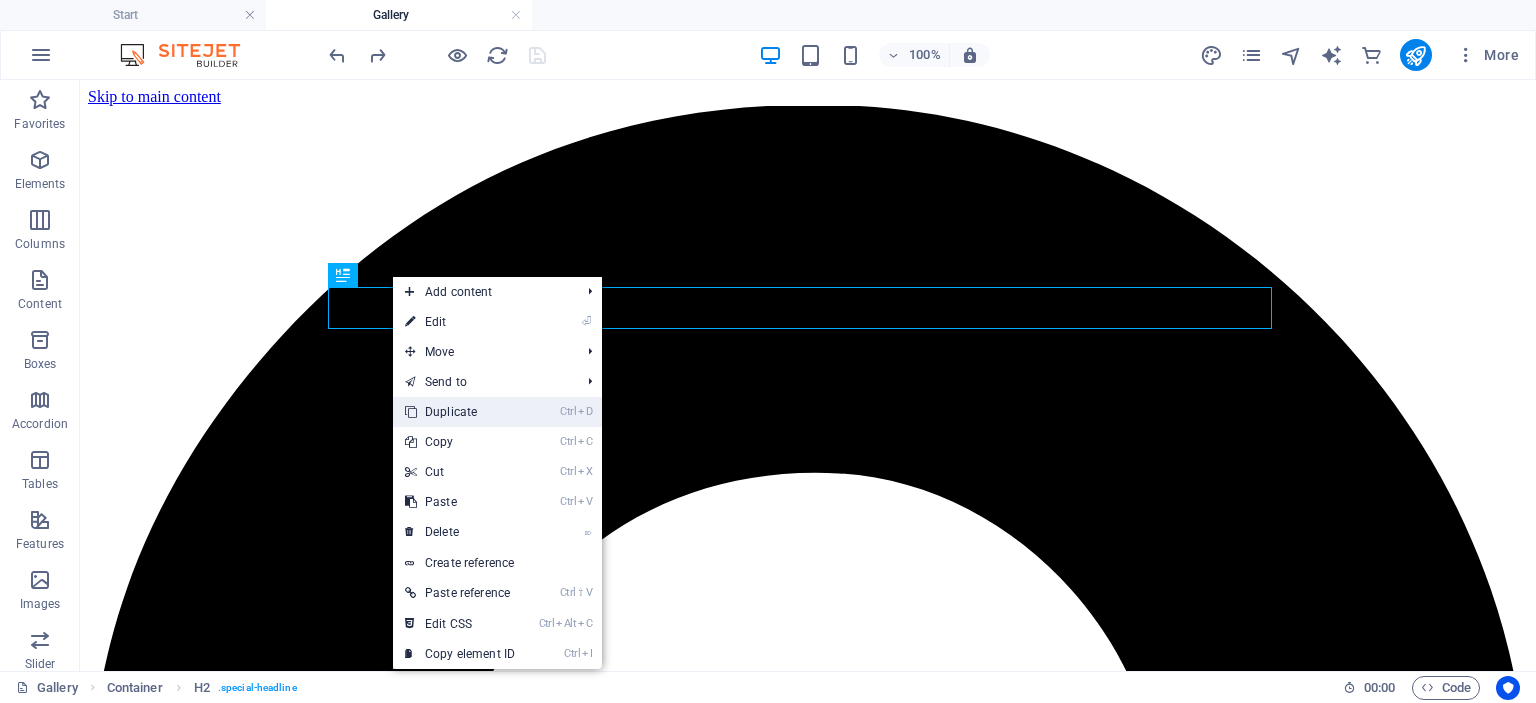 click on "Ctrl D  Duplicate" at bounding box center (460, 412) 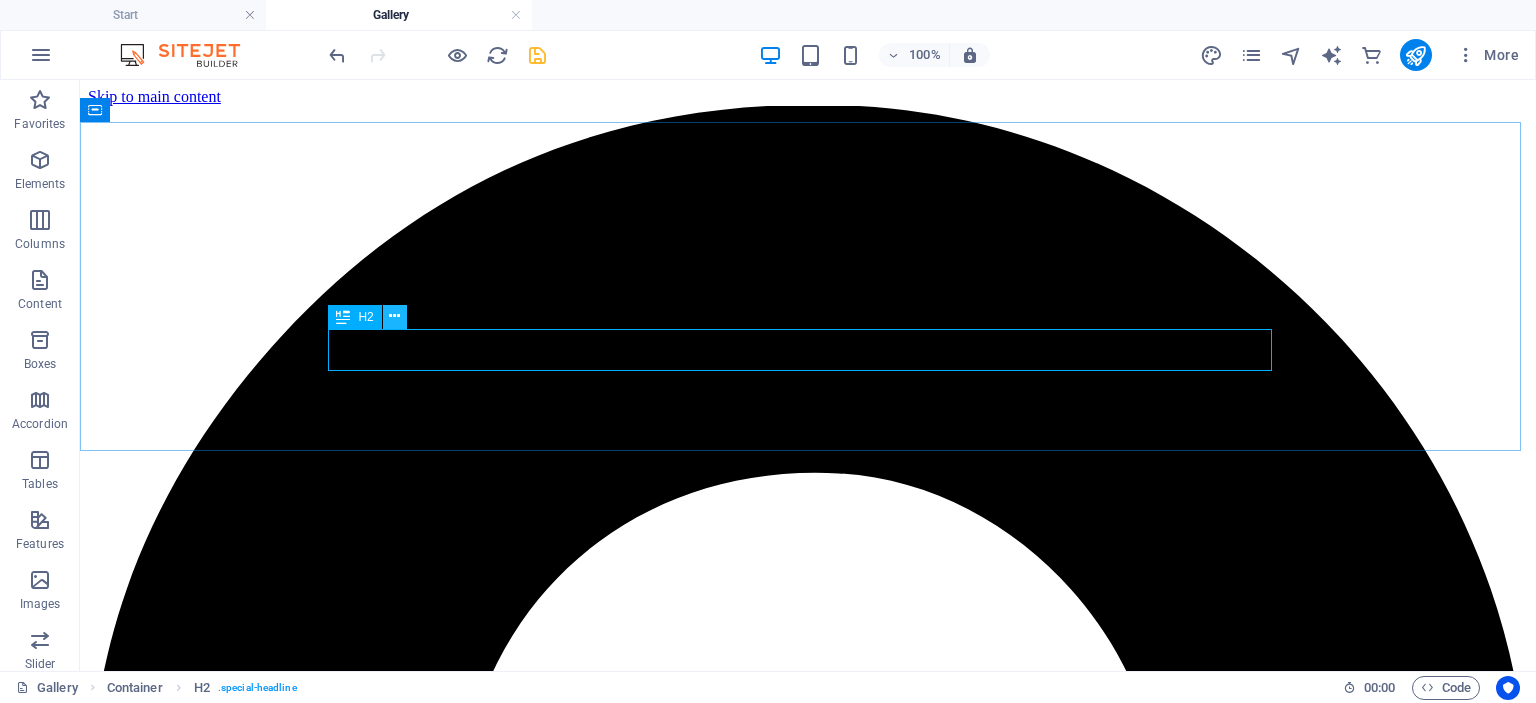 click at bounding box center (394, 316) 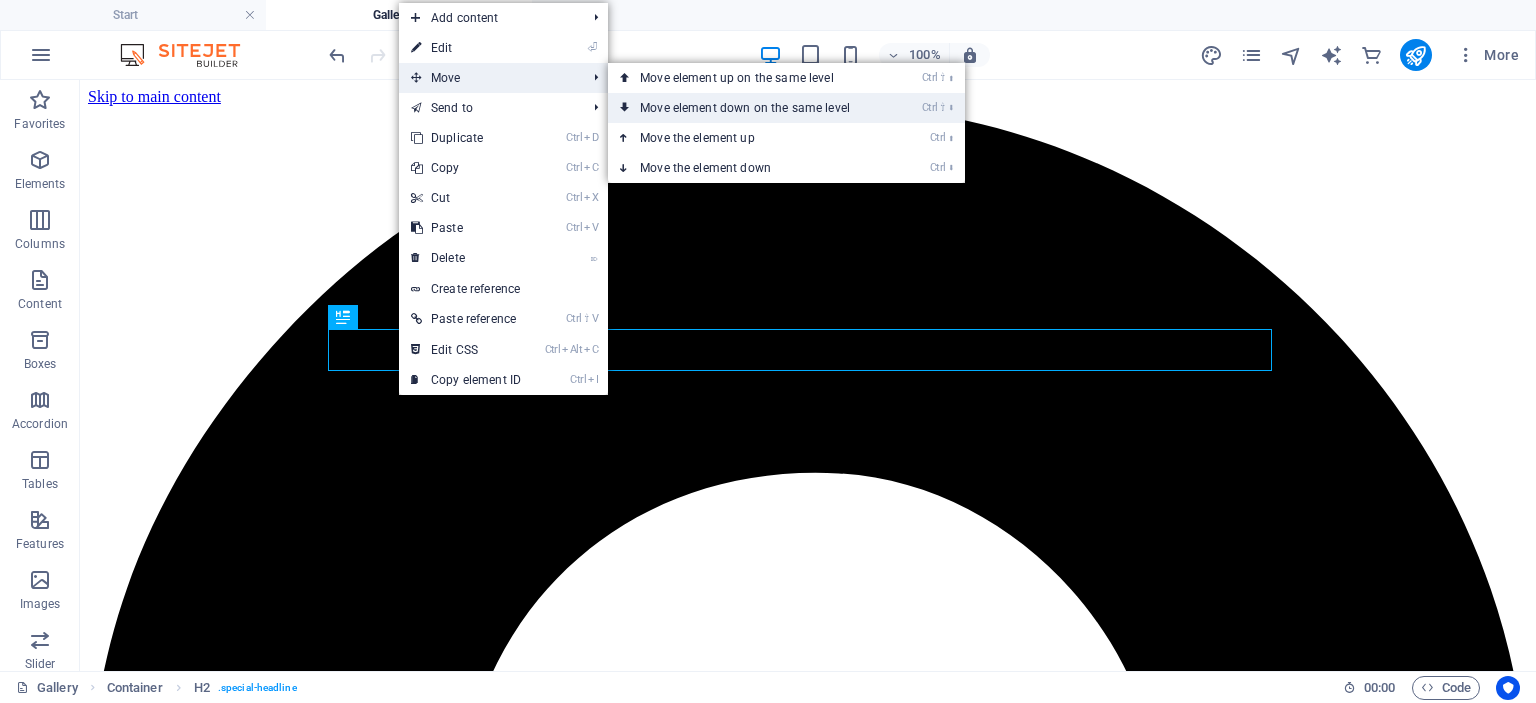 click on "Ctrl ⇧ ⬇  Move element down on the same level" at bounding box center [749, 108] 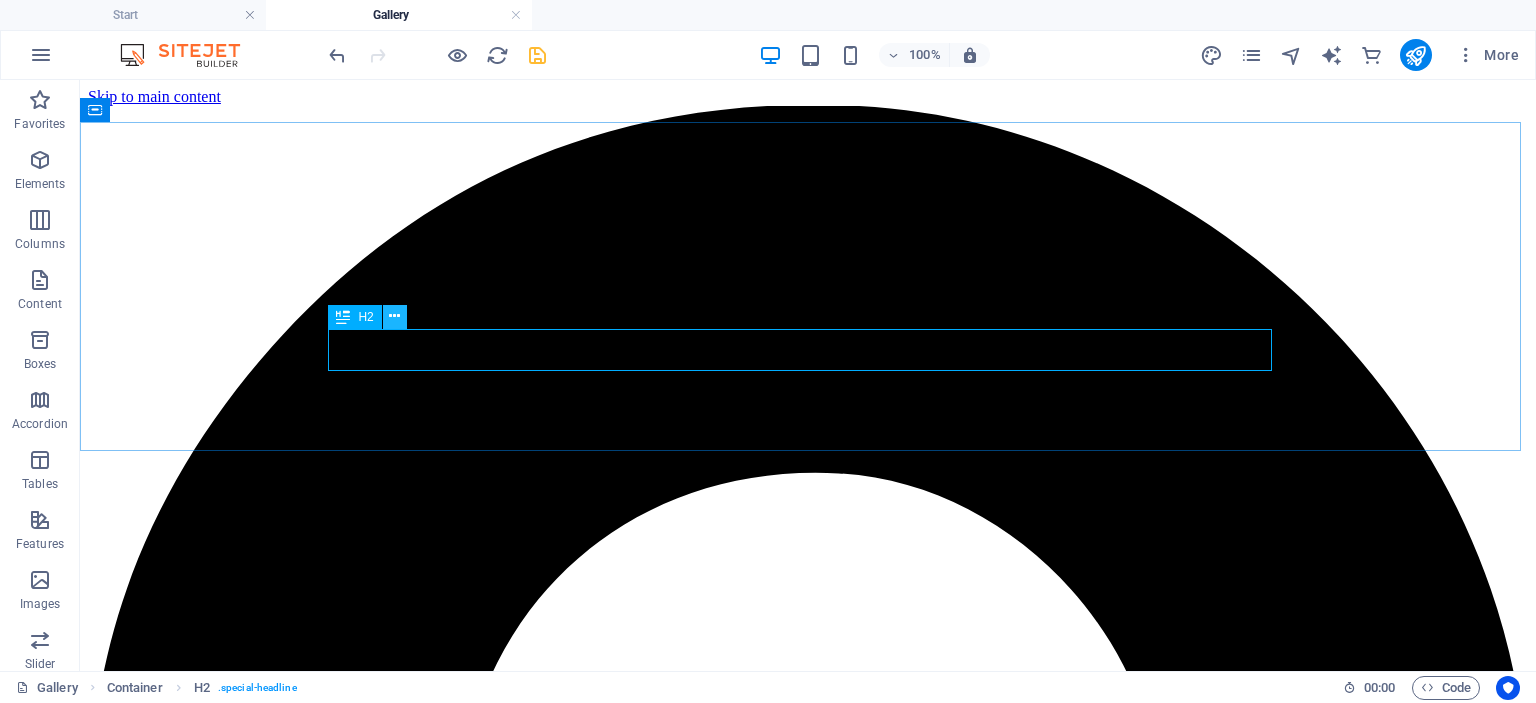 click at bounding box center [394, 316] 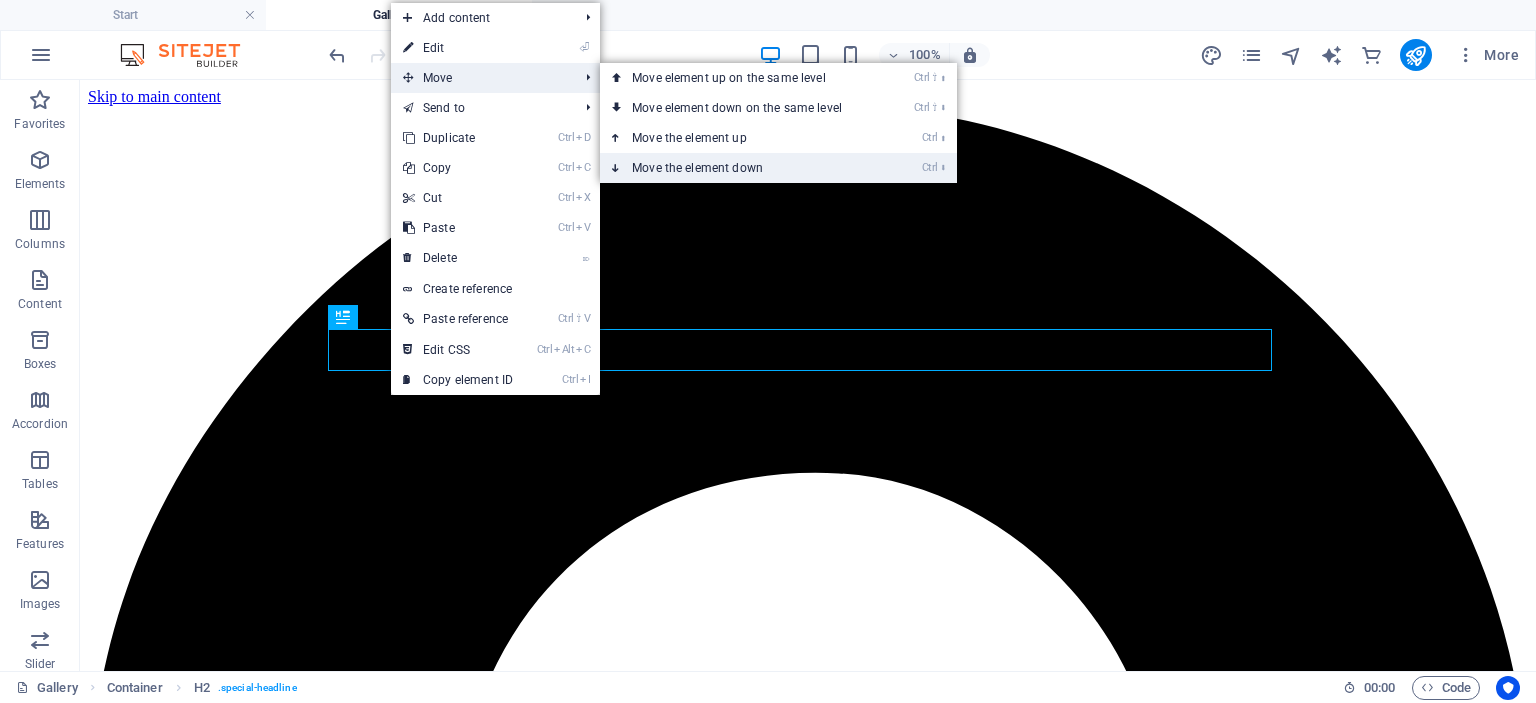 click on "Ctrl ⬇  Move the element down" at bounding box center (741, 168) 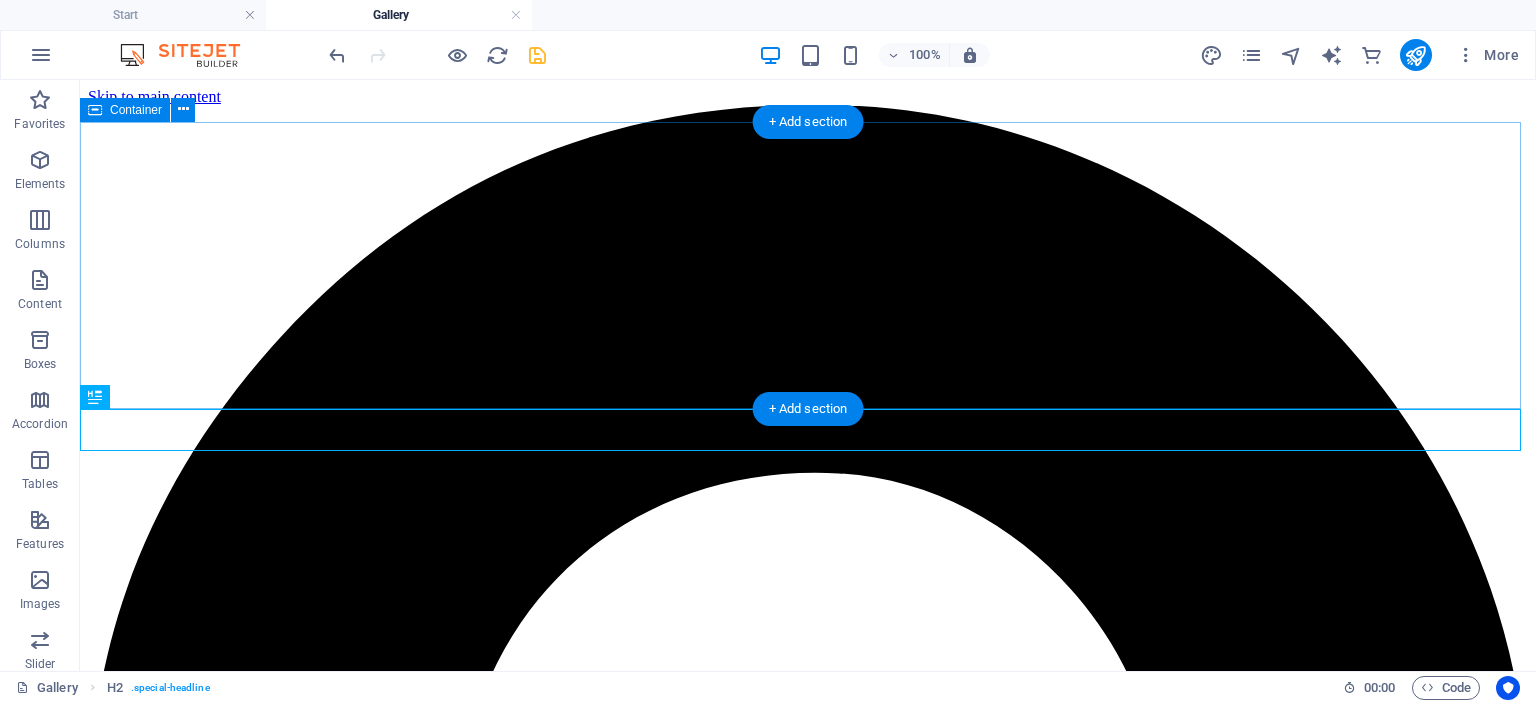 click on "Port💗 folio" at bounding box center [808, 7546] 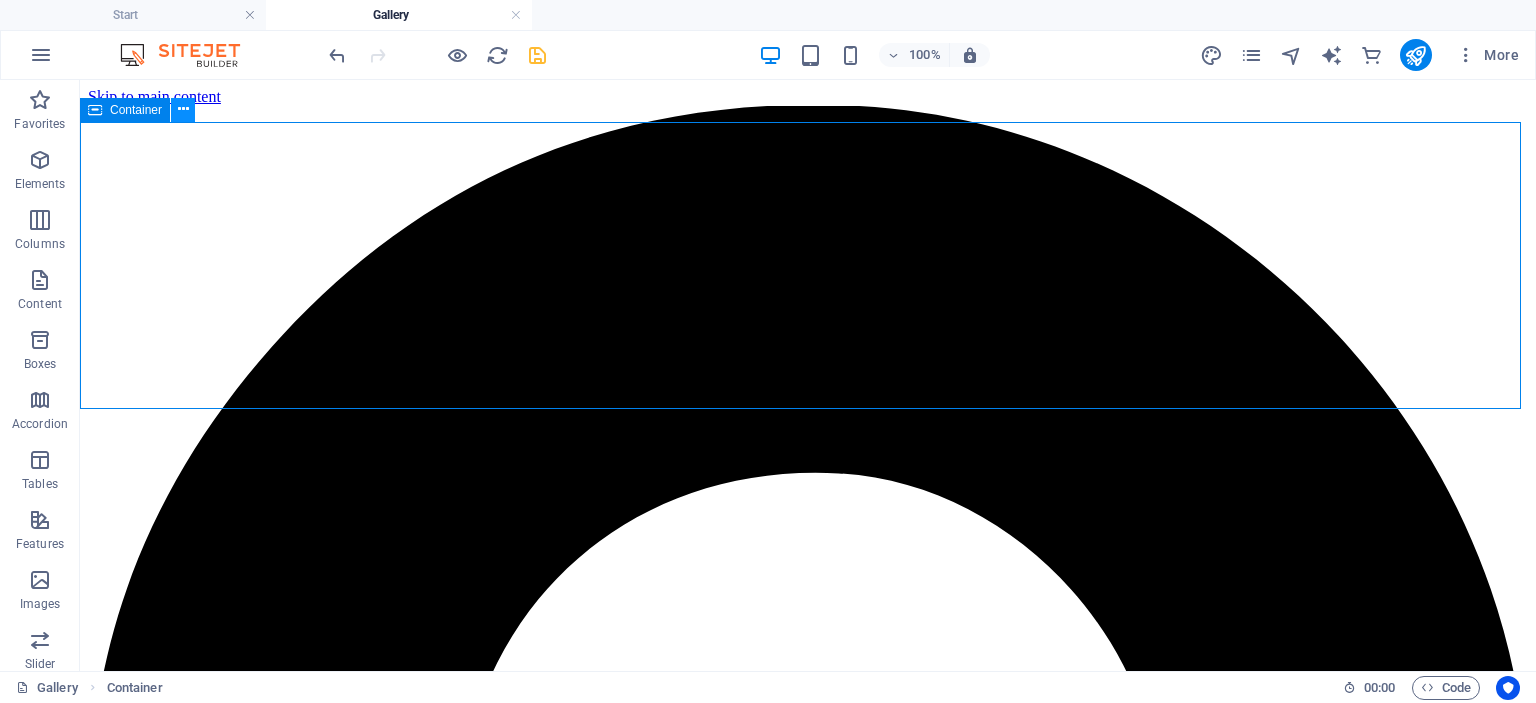 click at bounding box center [183, 109] 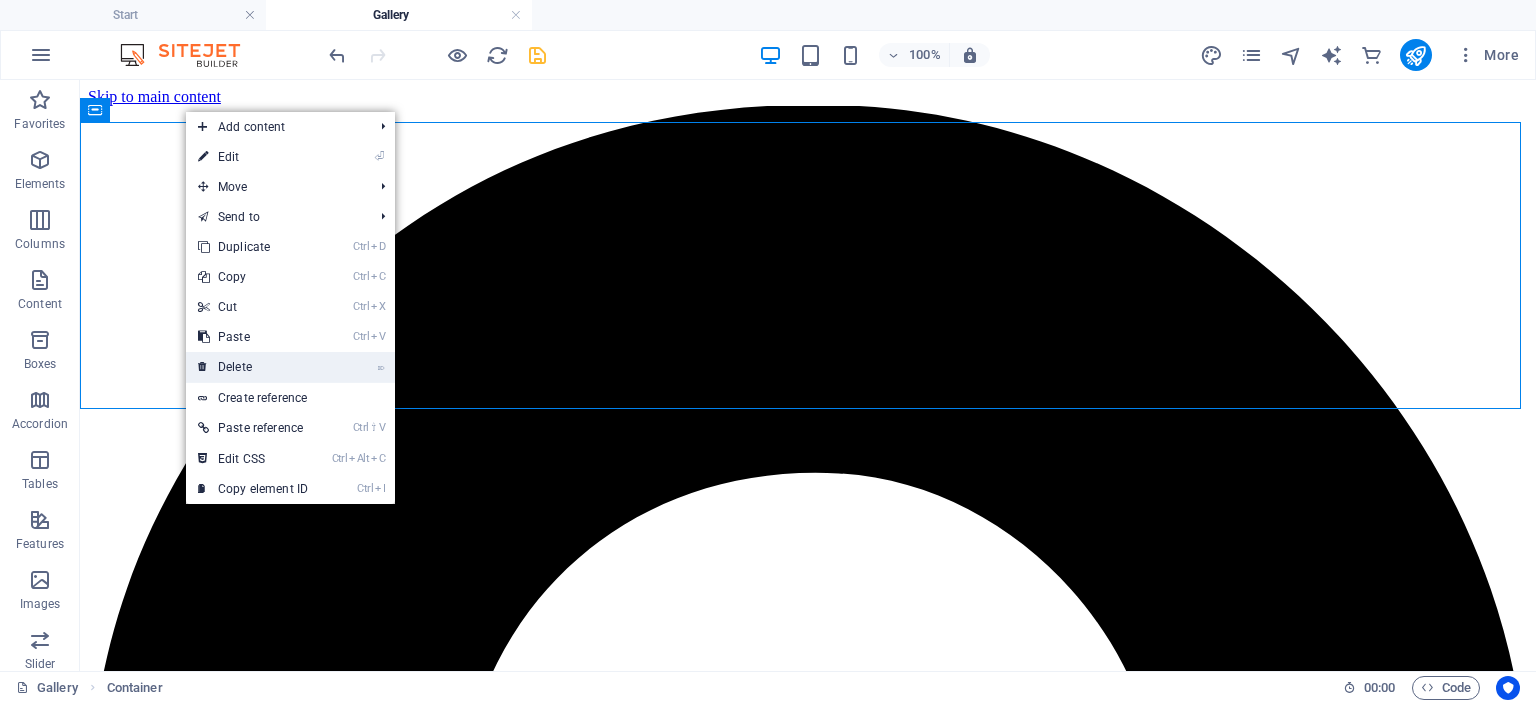 click on "⌦  Delete" at bounding box center [253, 367] 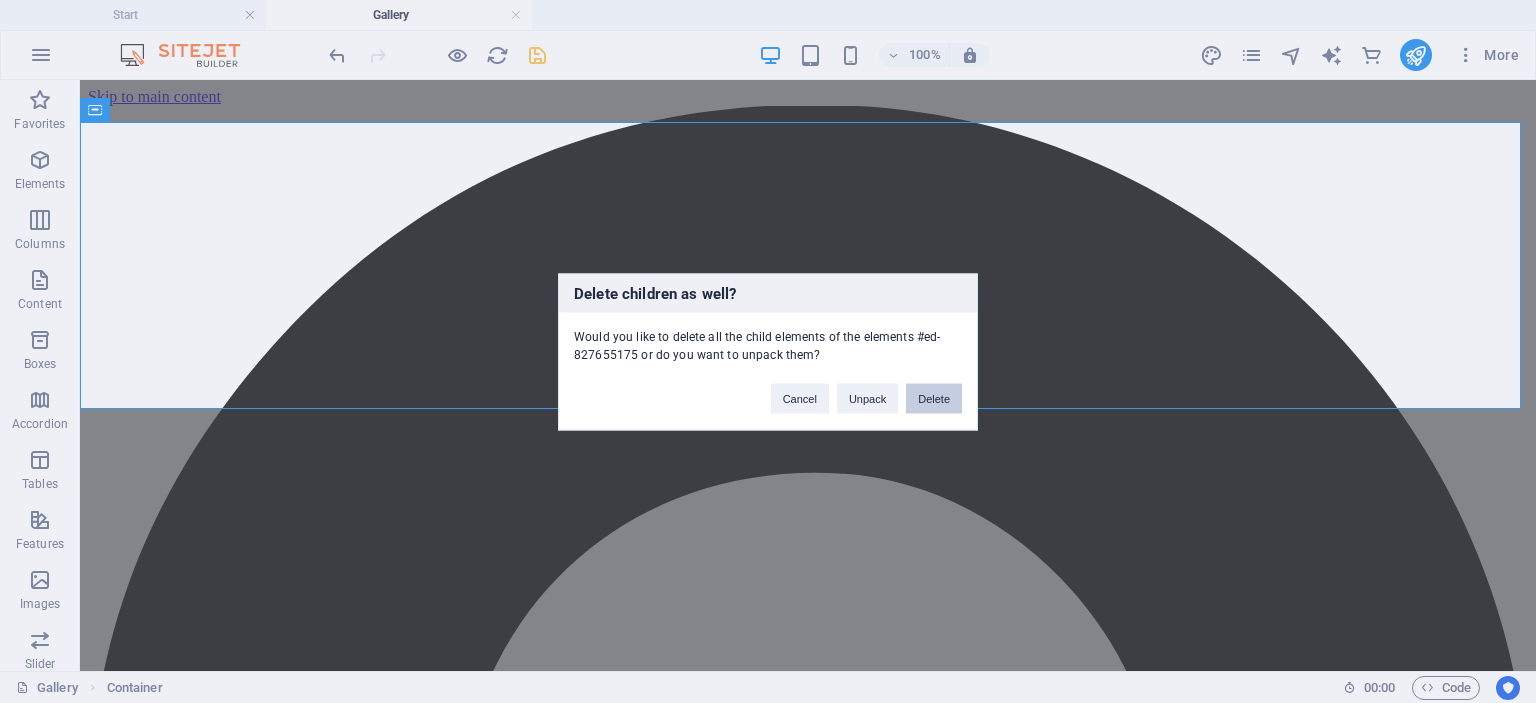 click on "Delete" at bounding box center (934, 398) 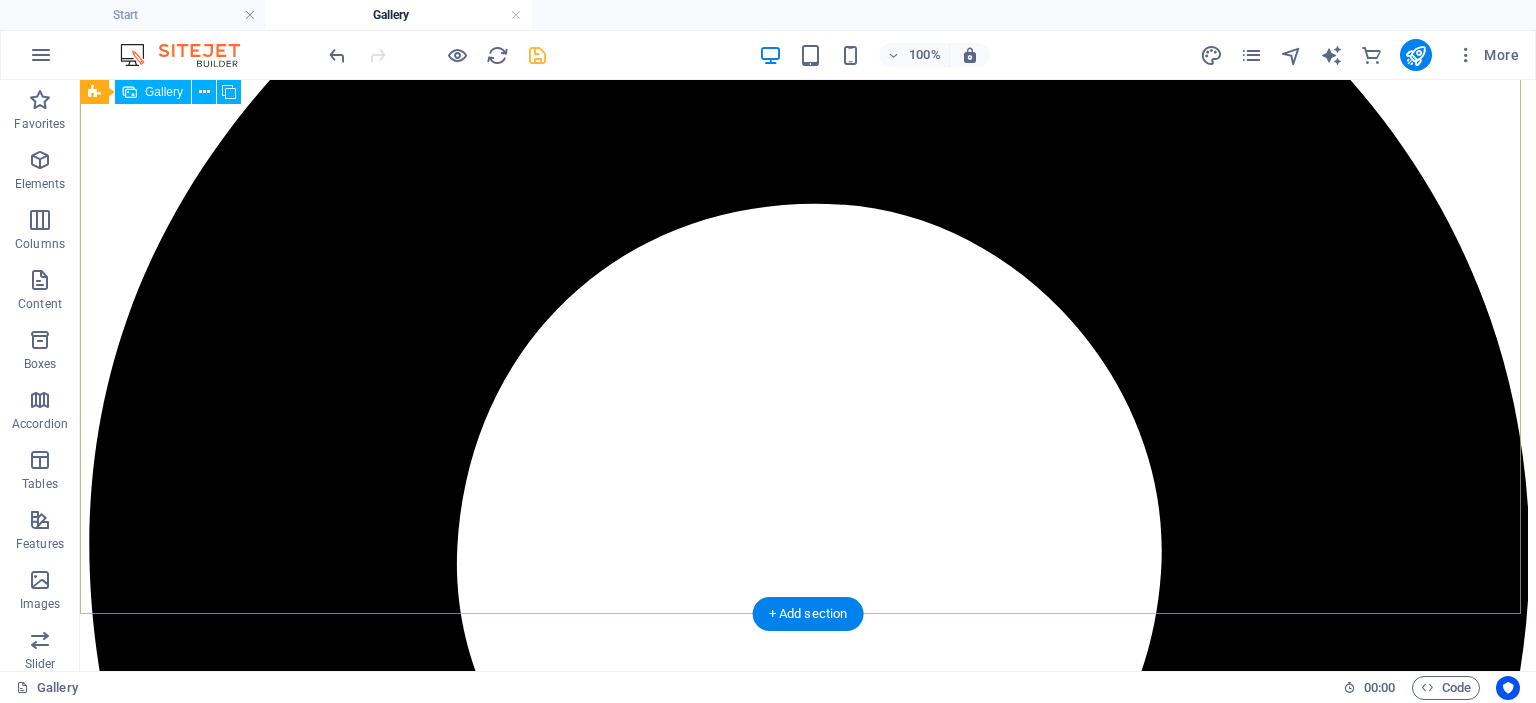 scroll, scrollTop: 0, scrollLeft: 0, axis: both 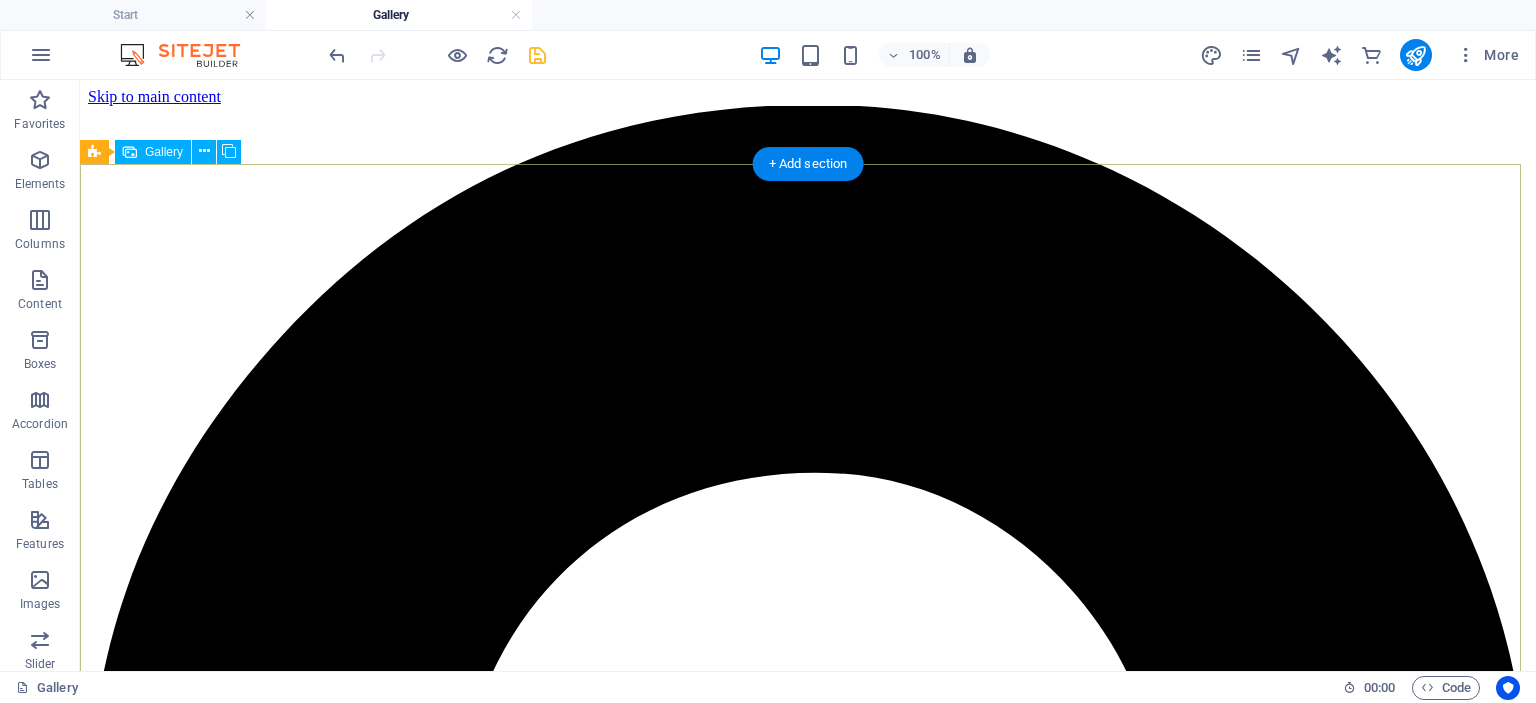 click at bounding box center (528, 9293) 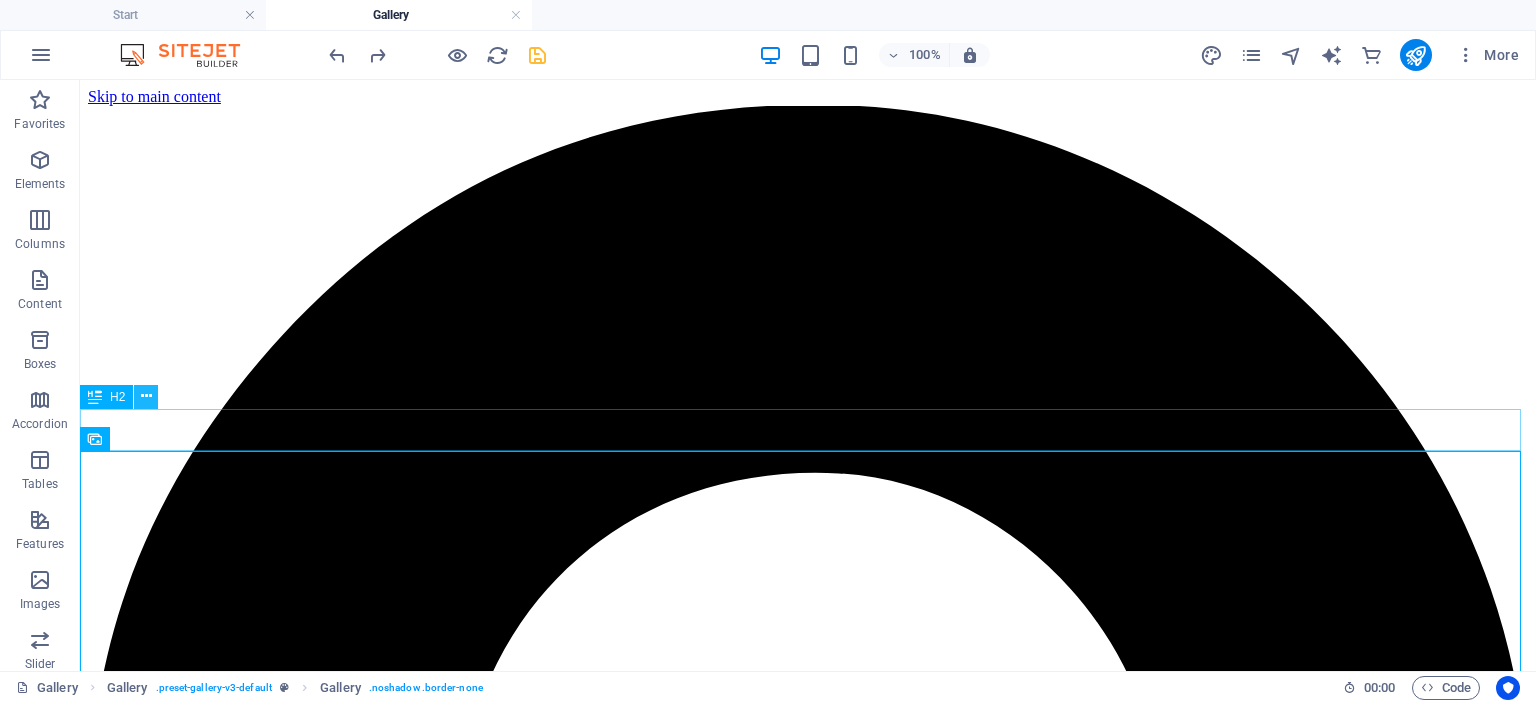 click at bounding box center (146, 396) 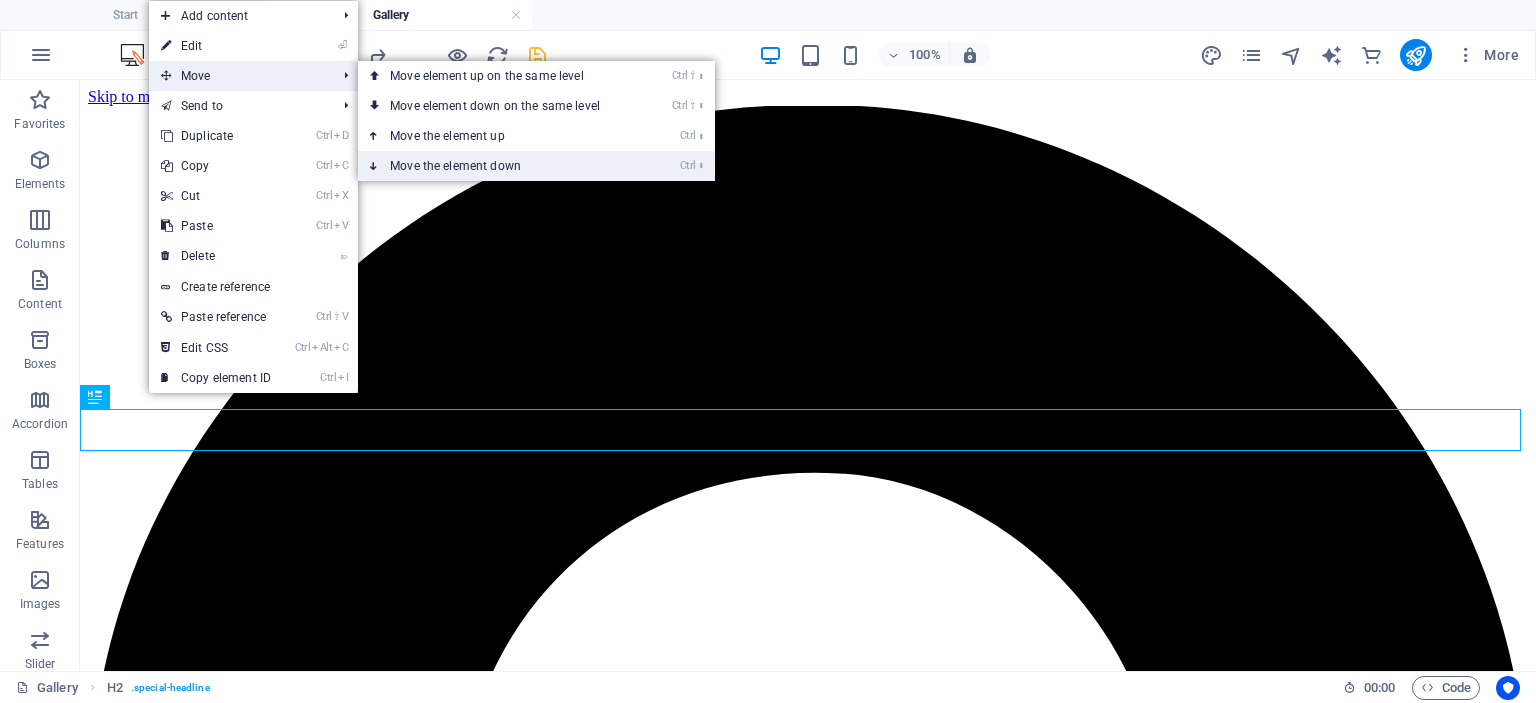 click on "Ctrl ⬇  Move the element down" at bounding box center [499, 166] 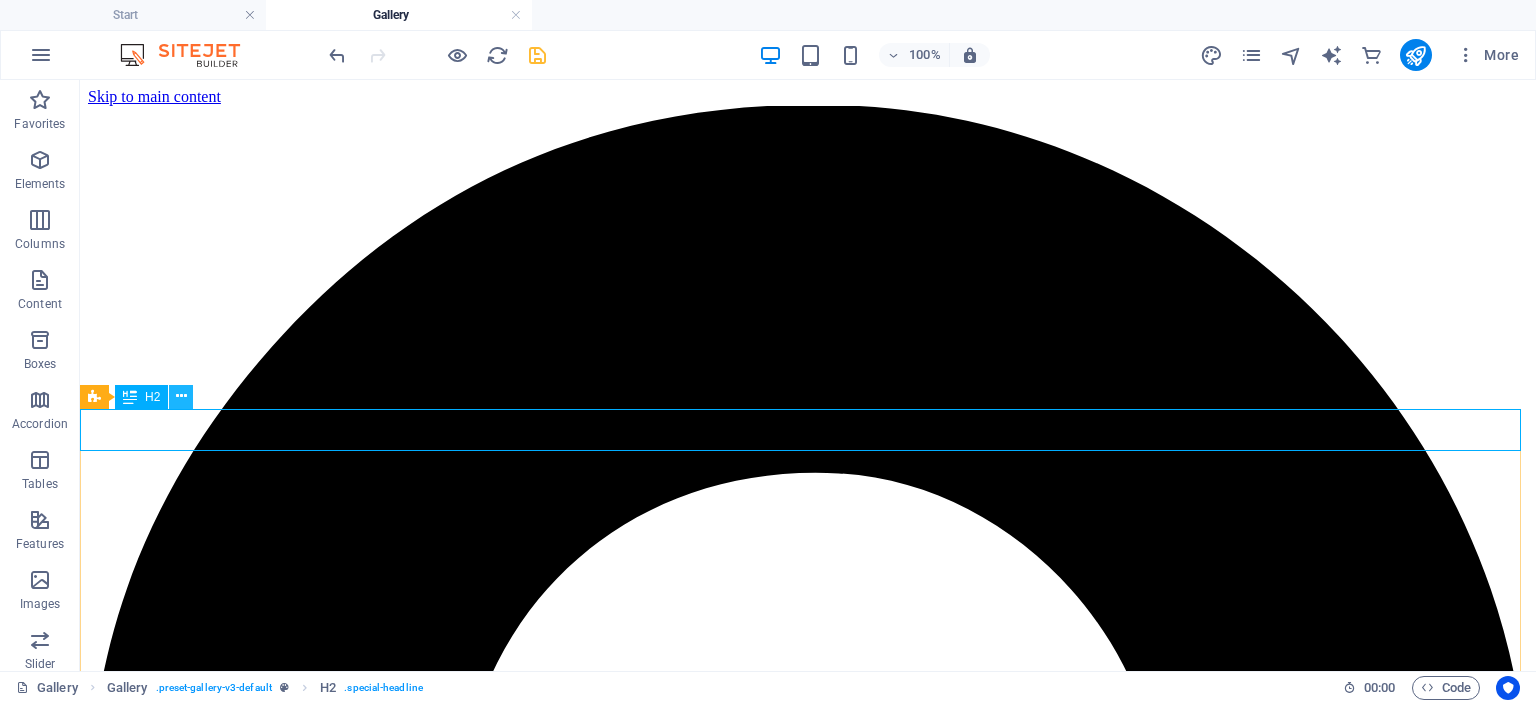 click at bounding box center (181, 396) 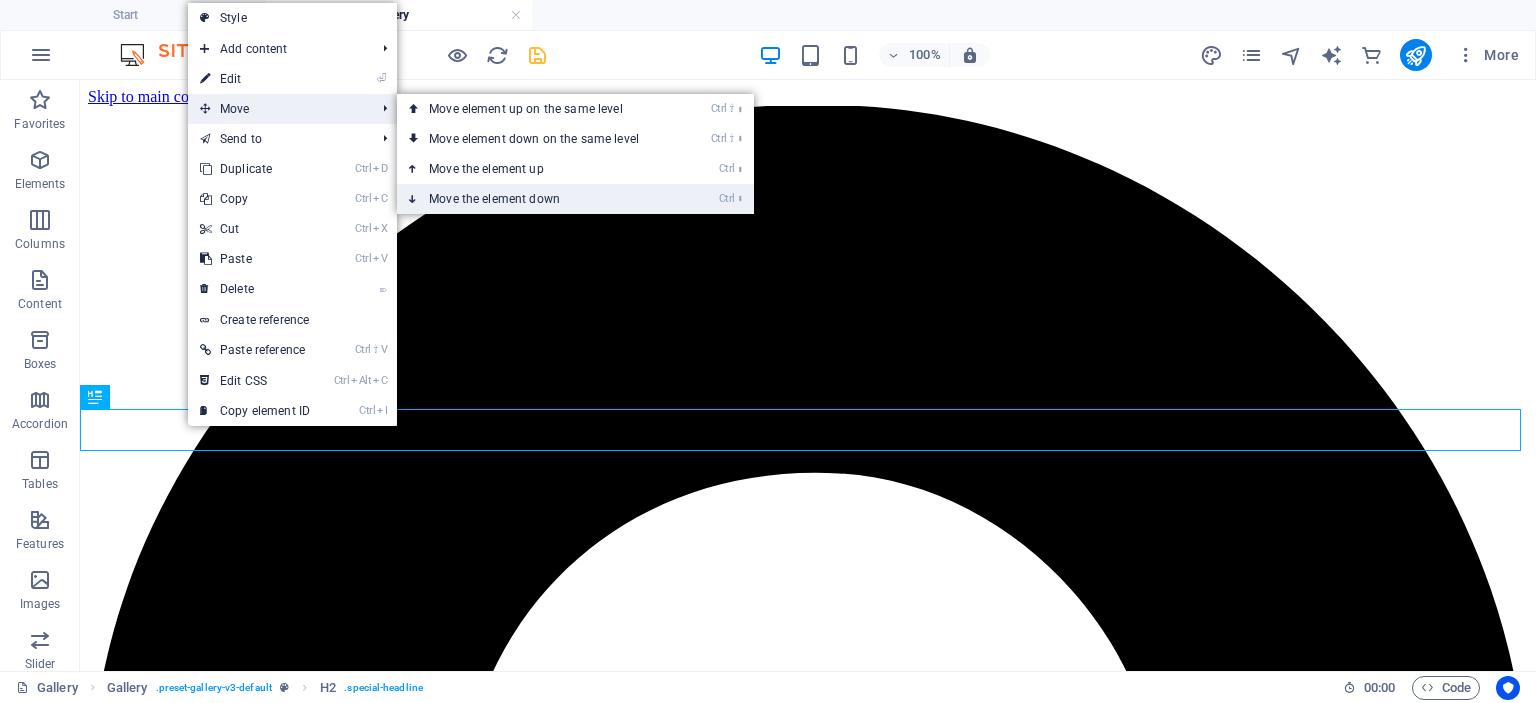 drag, startPoint x: 450, startPoint y: 199, endPoint x: 370, endPoint y: 118, distance: 113.84639 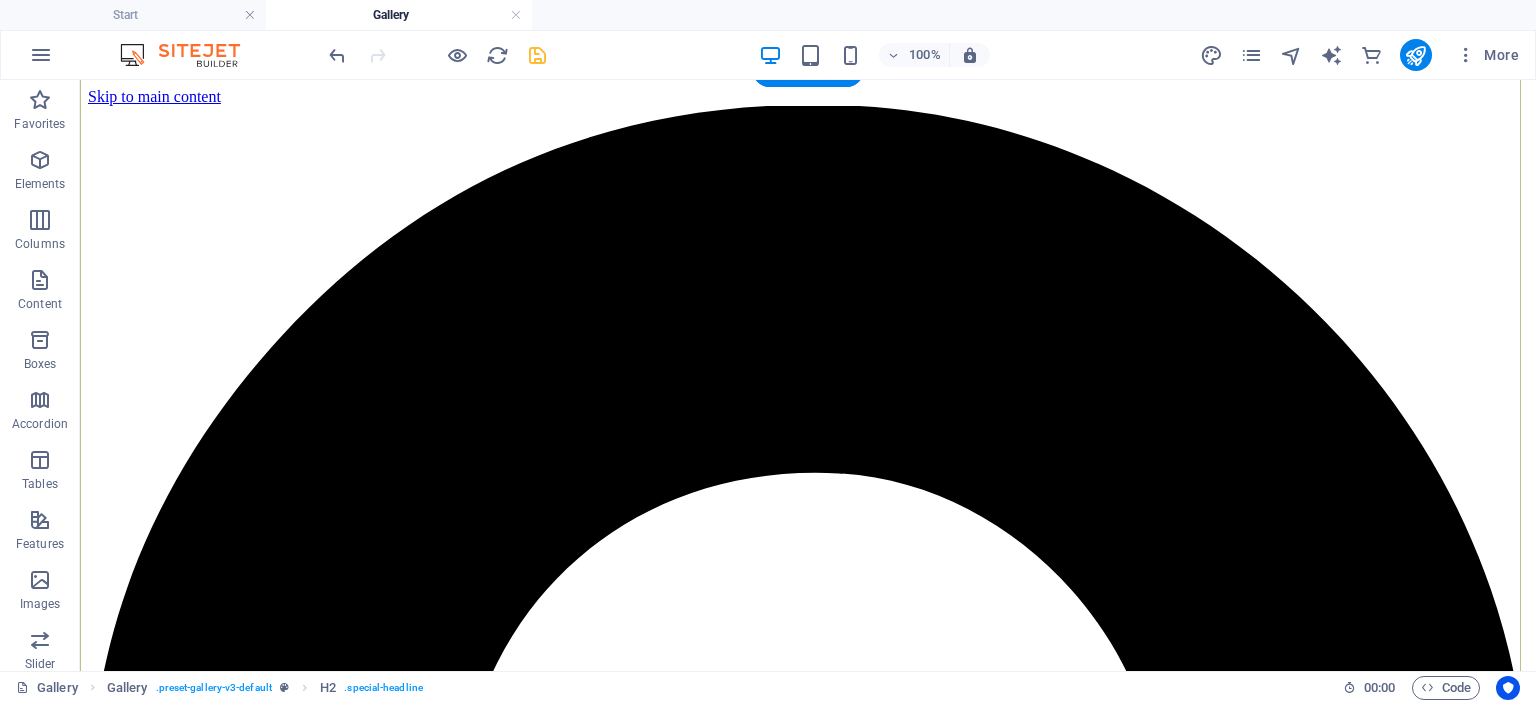 scroll, scrollTop: 541, scrollLeft: 0, axis: vertical 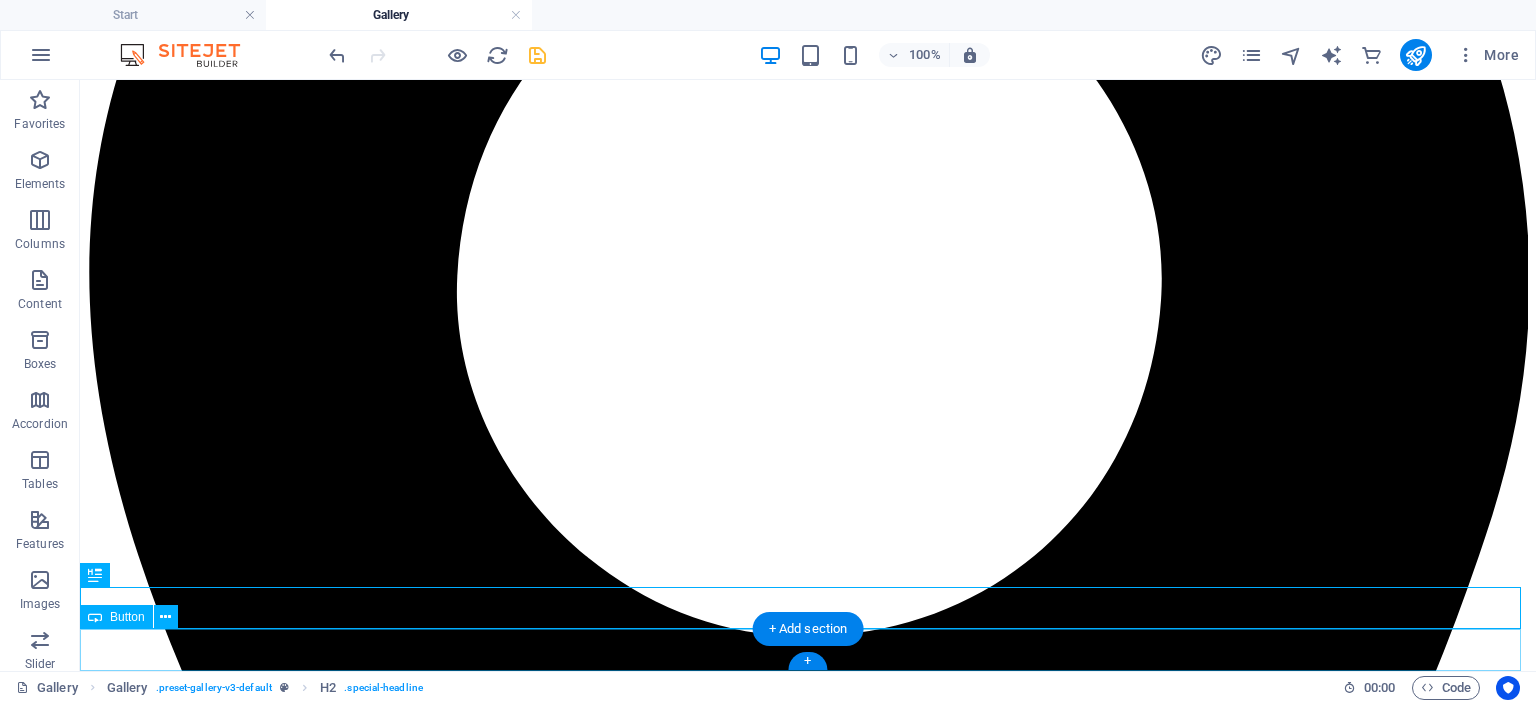 click on "View All" at bounding box center [808, 16833] 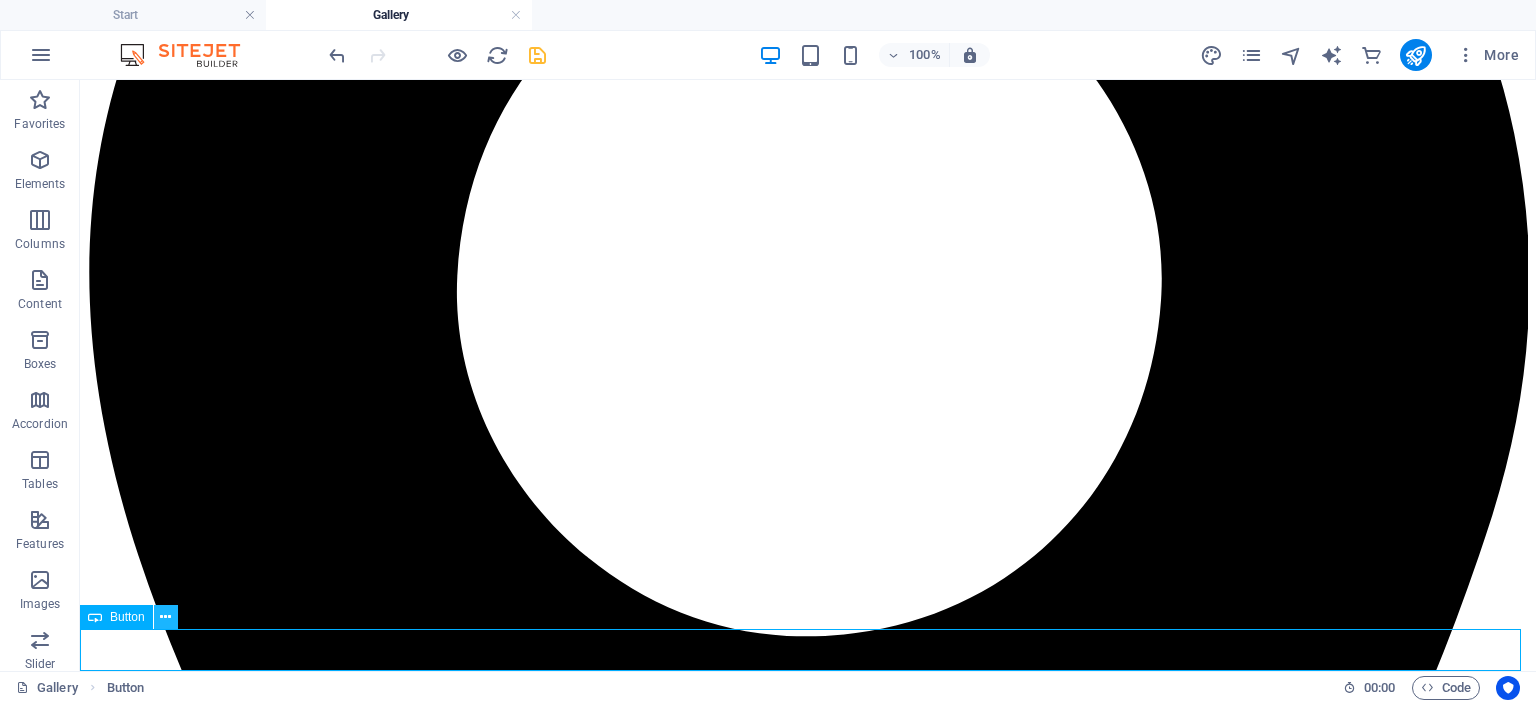 click at bounding box center [165, 617] 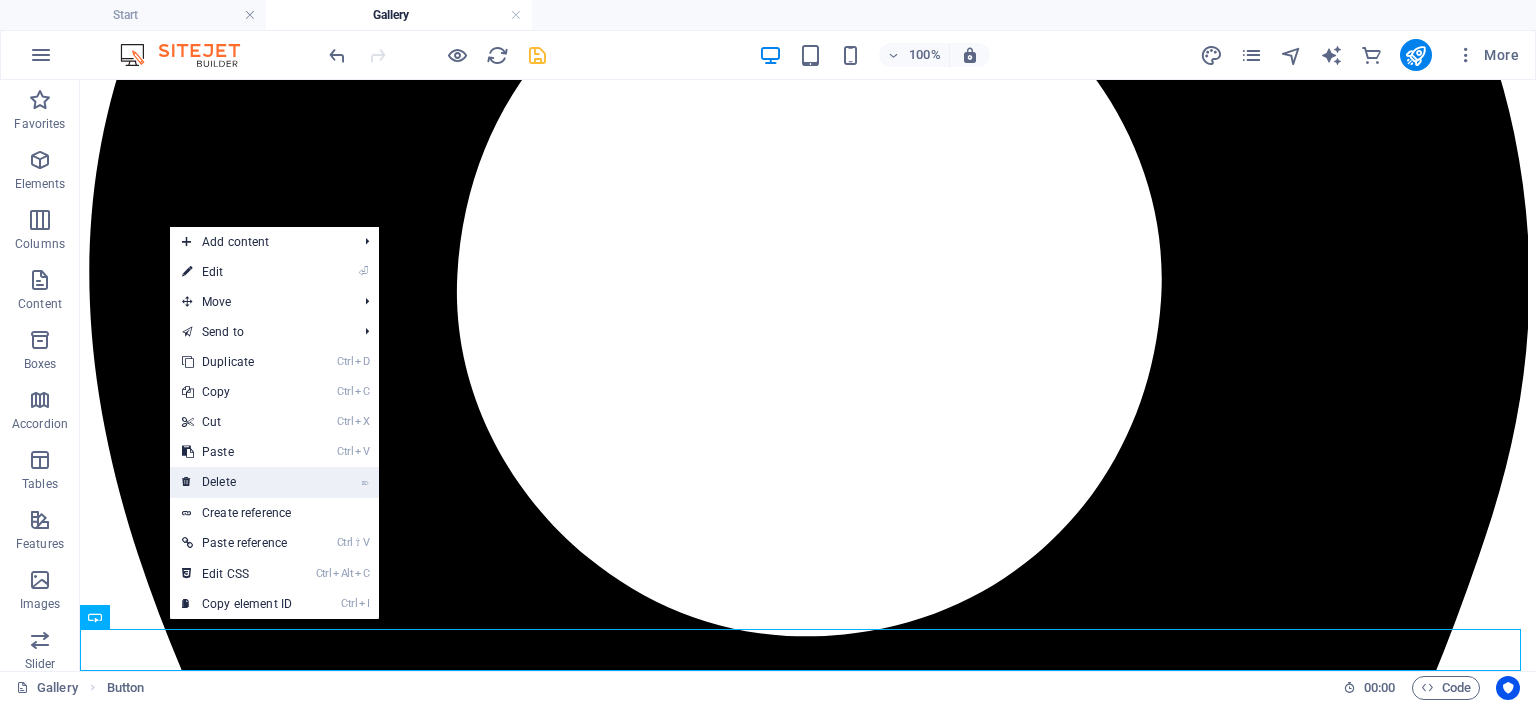 click on "⌦  Delete" at bounding box center [237, 482] 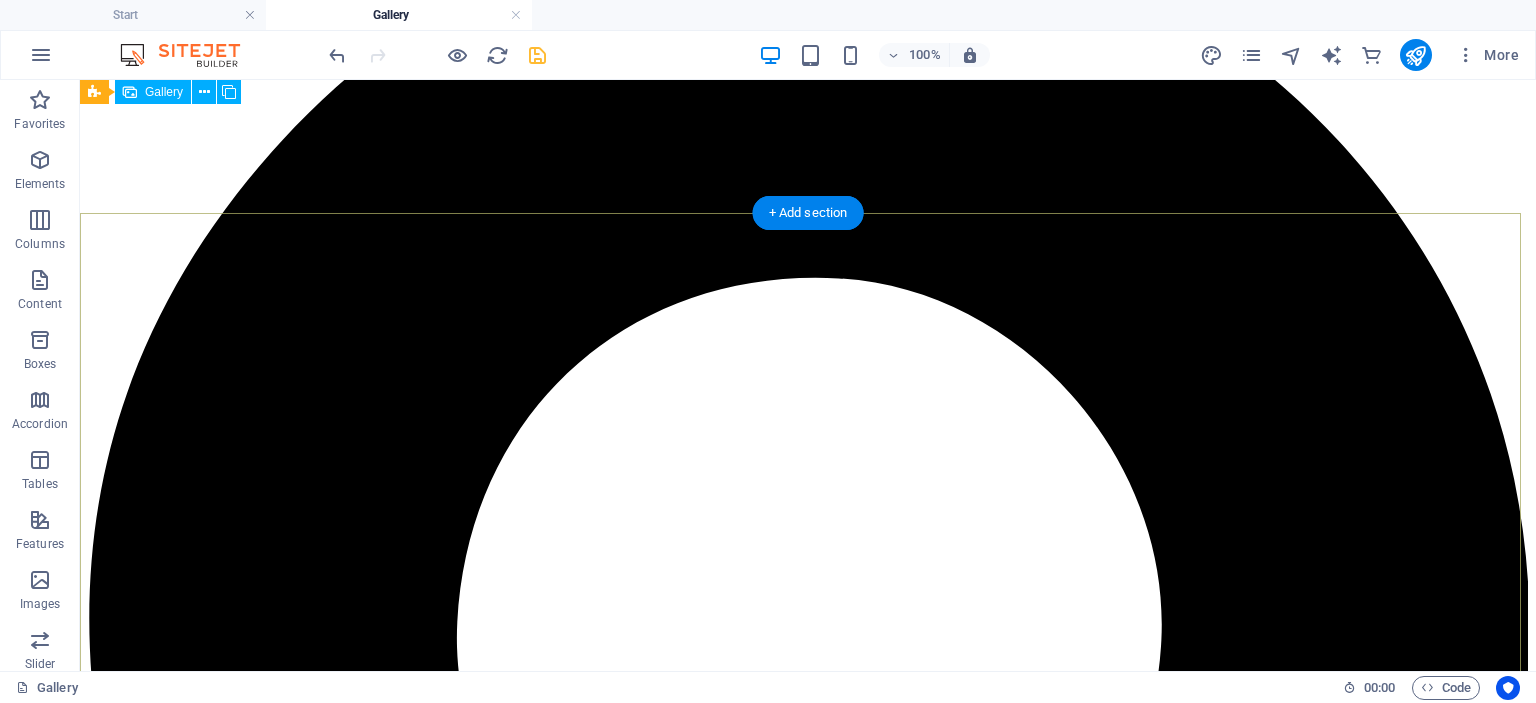 scroll, scrollTop: 118, scrollLeft: 0, axis: vertical 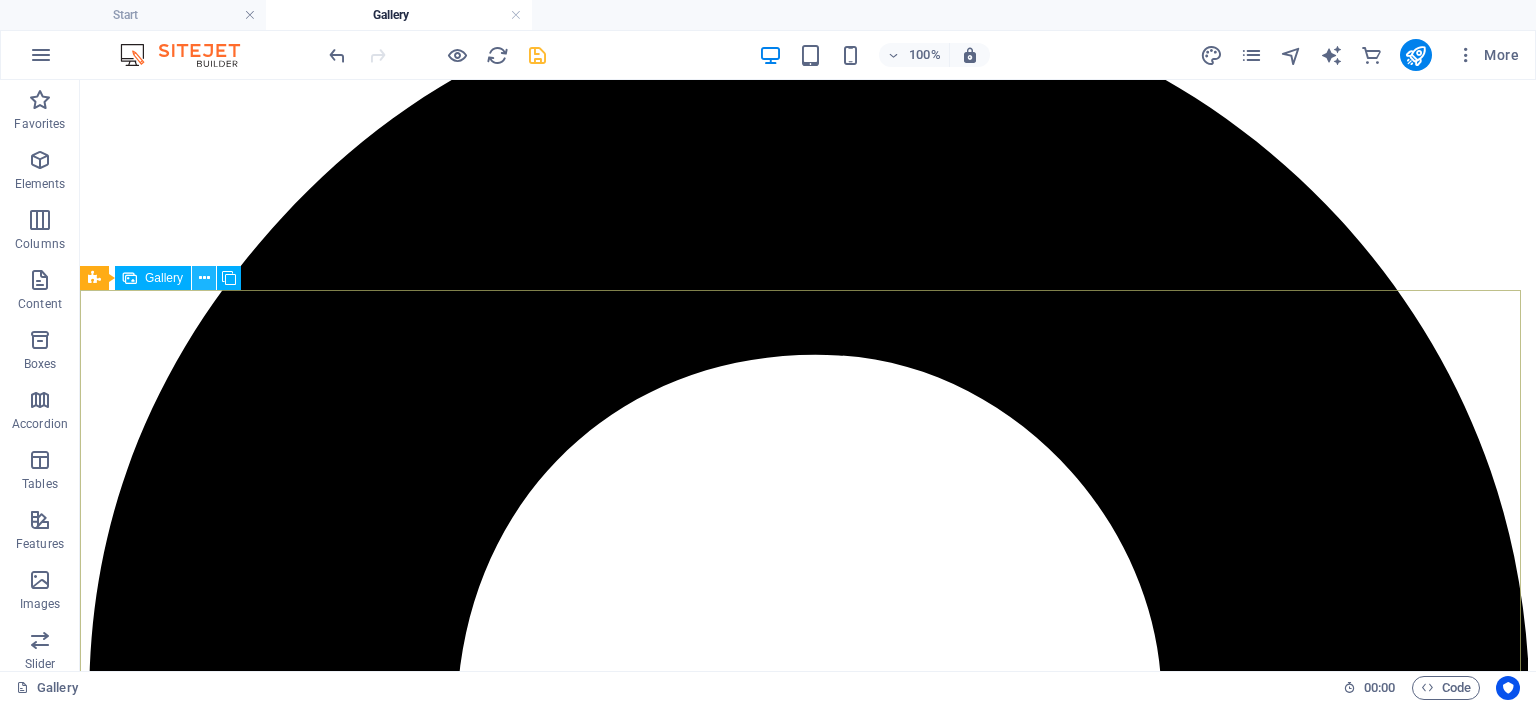 click at bounding box center [204, 278] 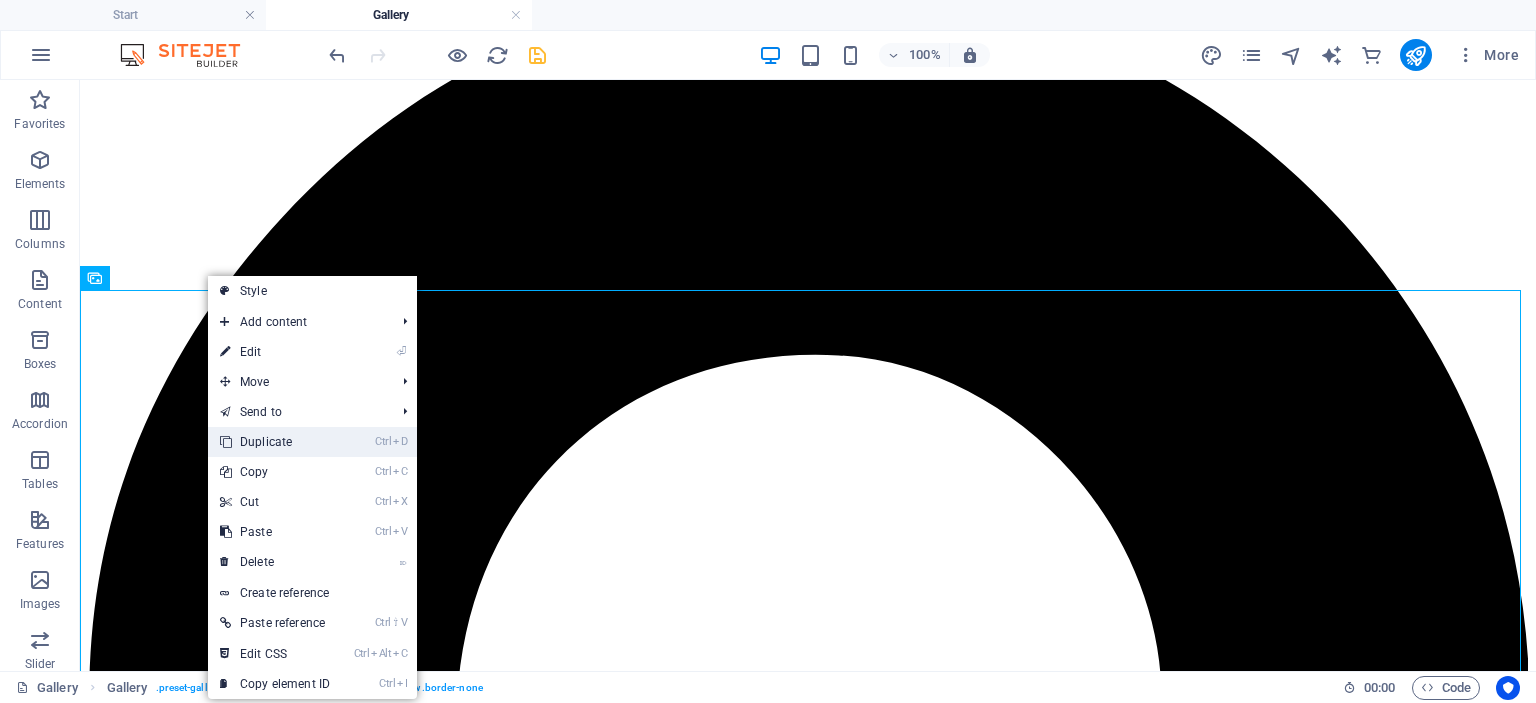 click on "Ctrl D  Duplicate" at bounding box center (275, 442) 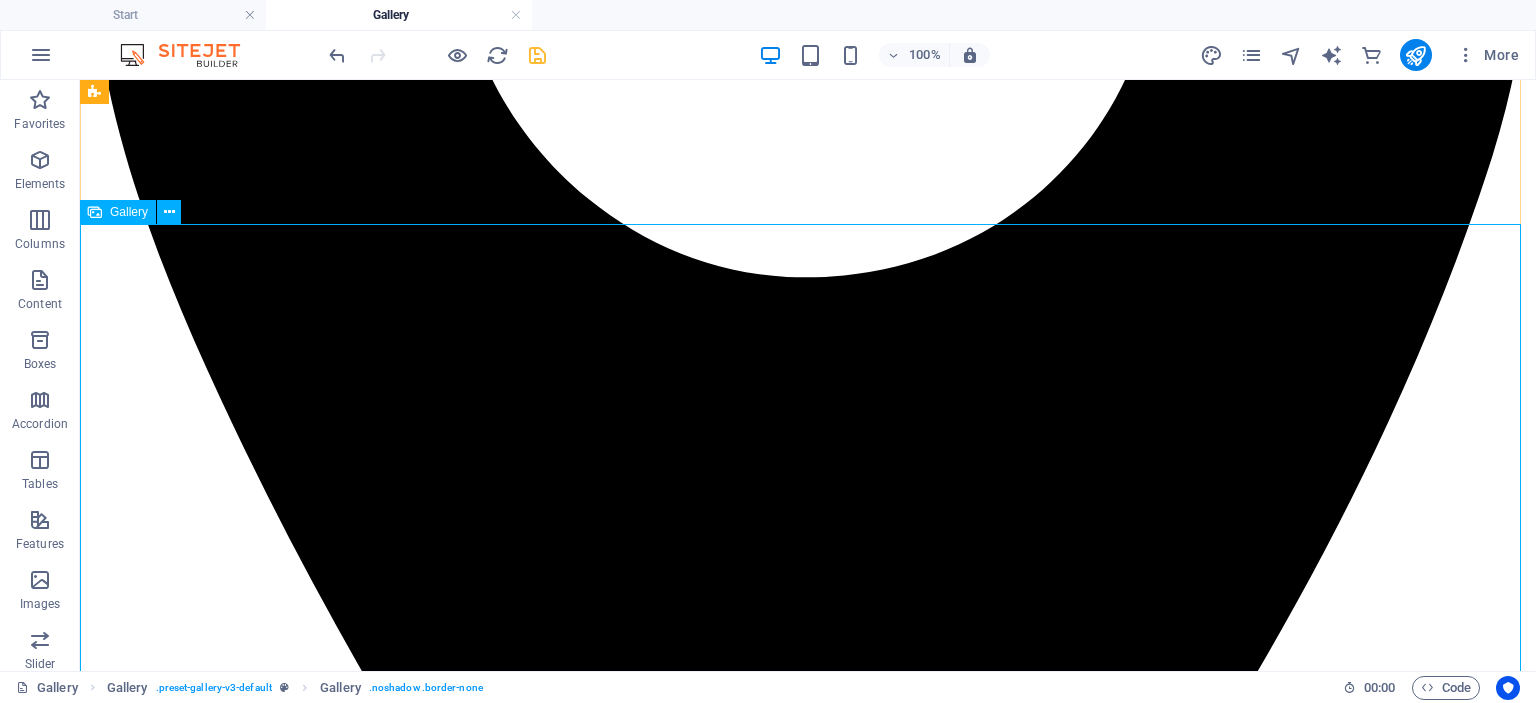 scroll, scrollTop: 898, scrollLeft: 0, axis: vertical 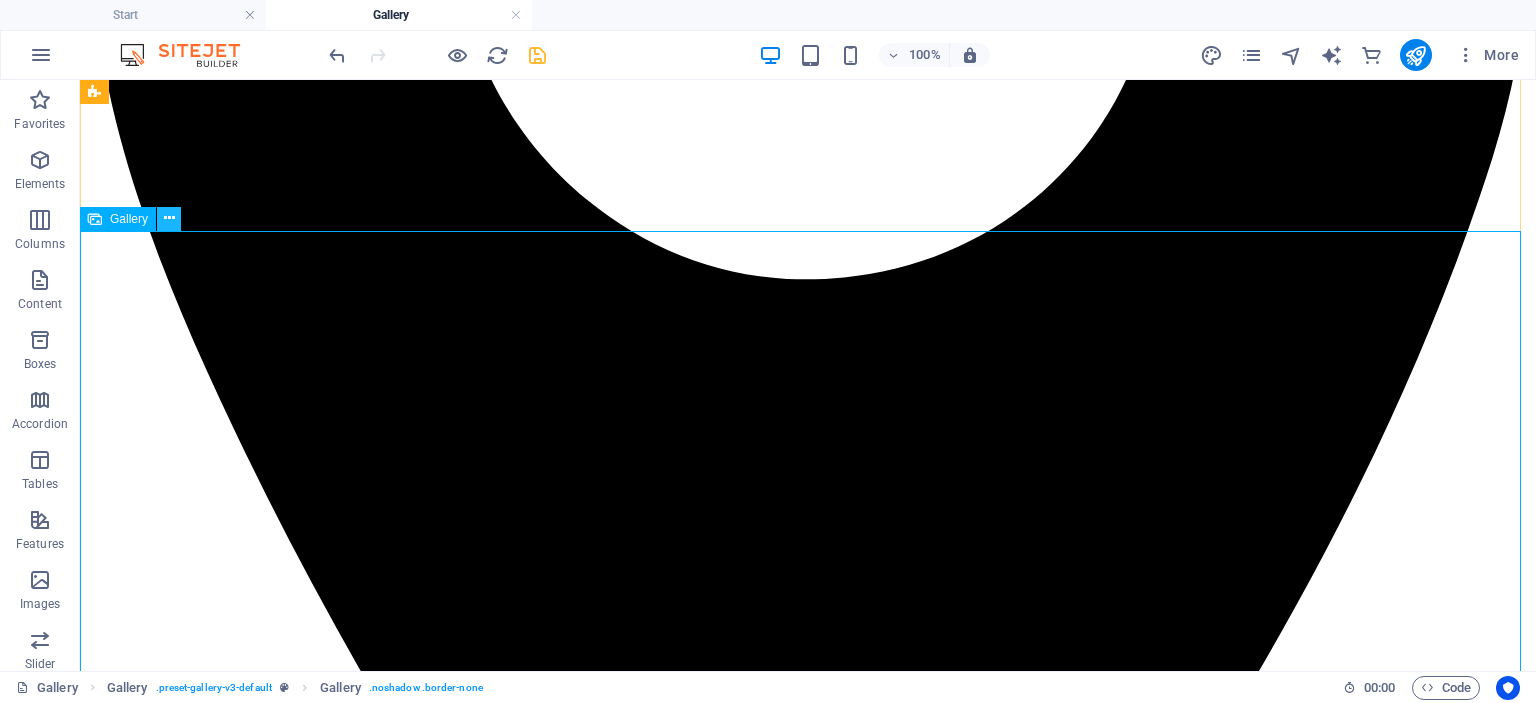 click at bounding box center (169, 218) 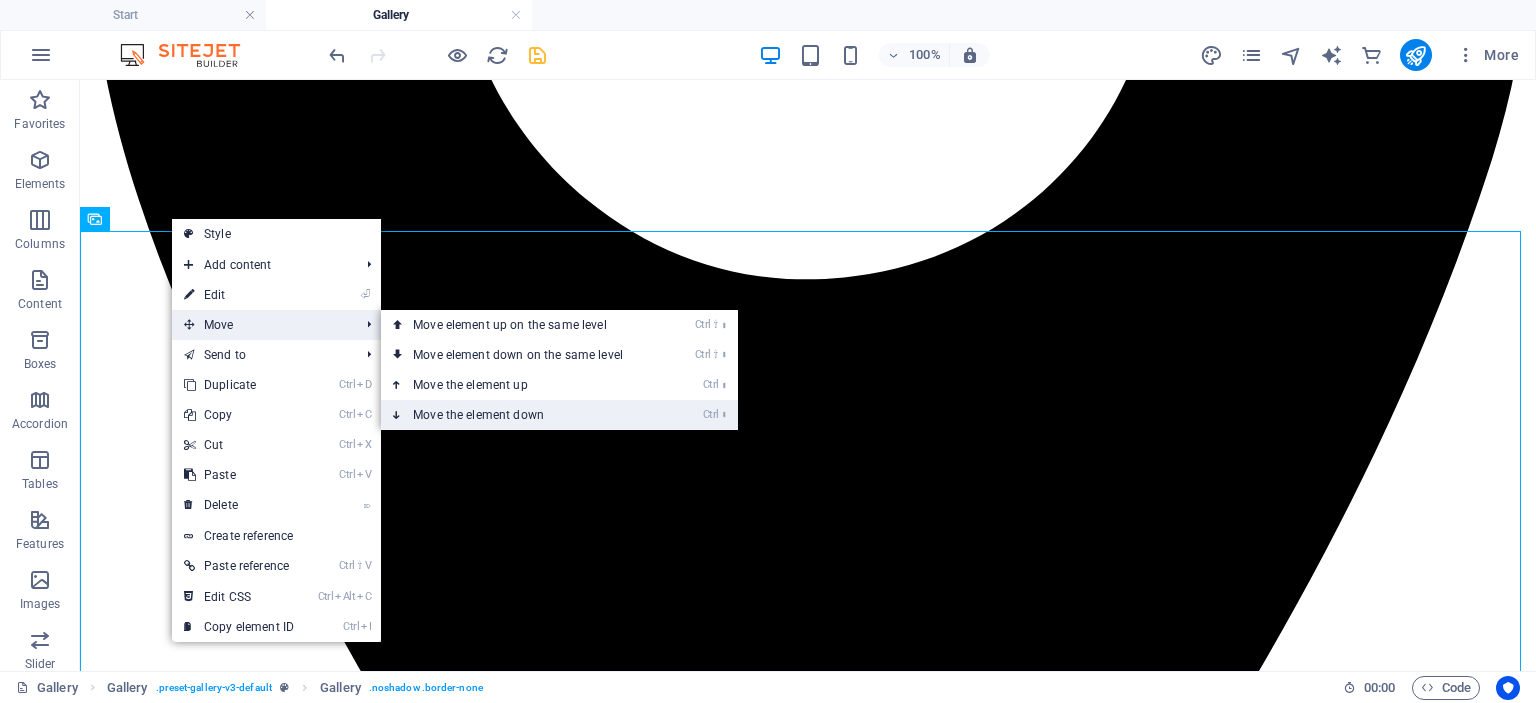 click on "Ctrl ⬇  Move the element down" at bounding box center (522, 415) 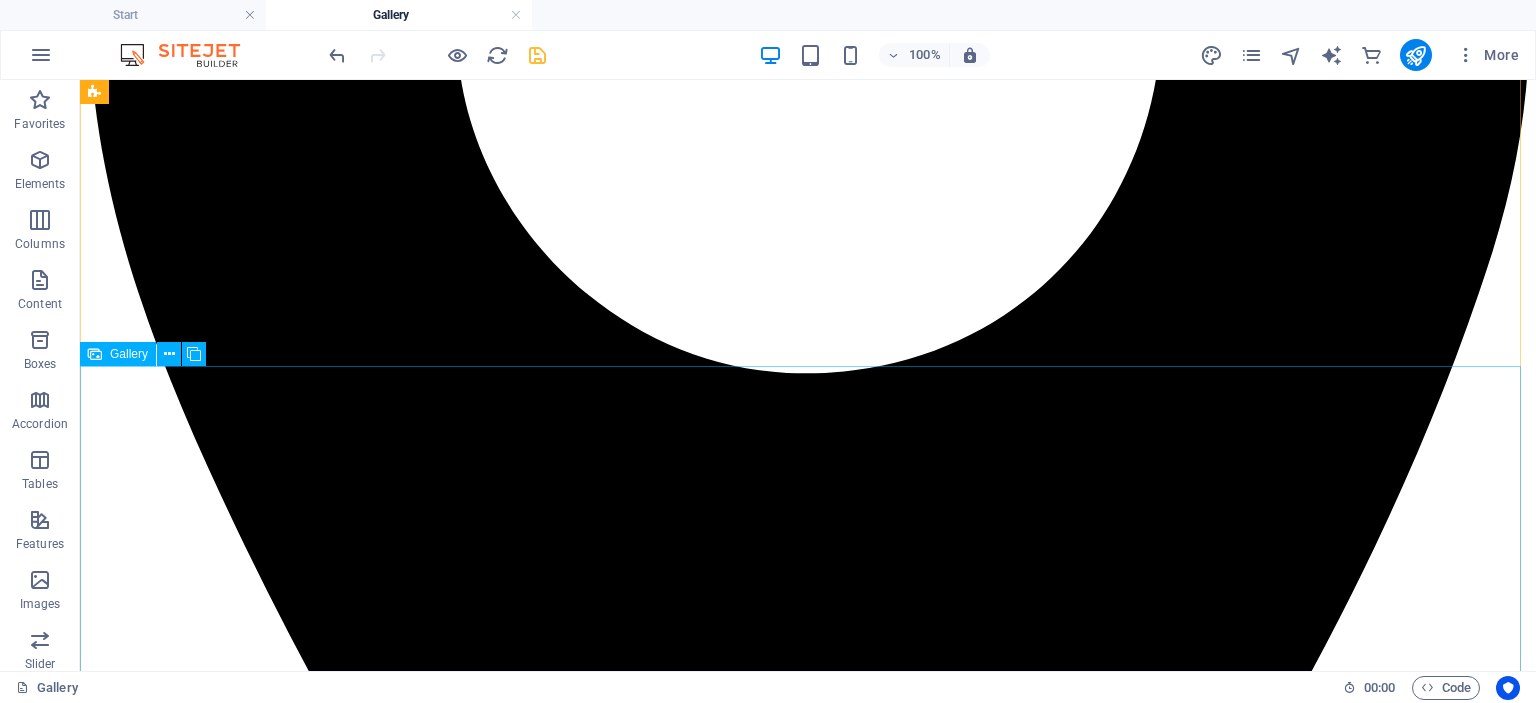 scroll, scrollTop: 808, scrollLeft: 0, axis: vertical 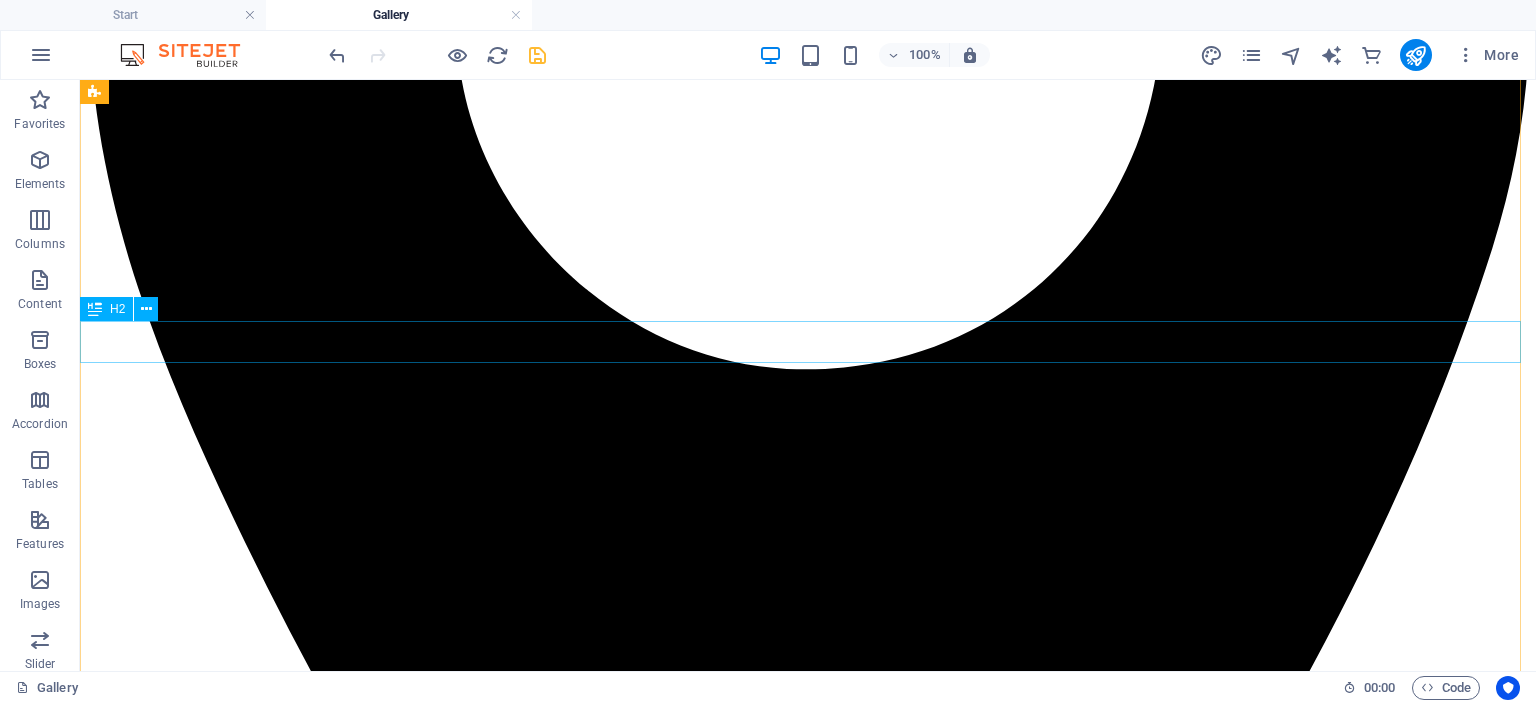 click on "Port💗 folio" at bounding box center (808, 16523) 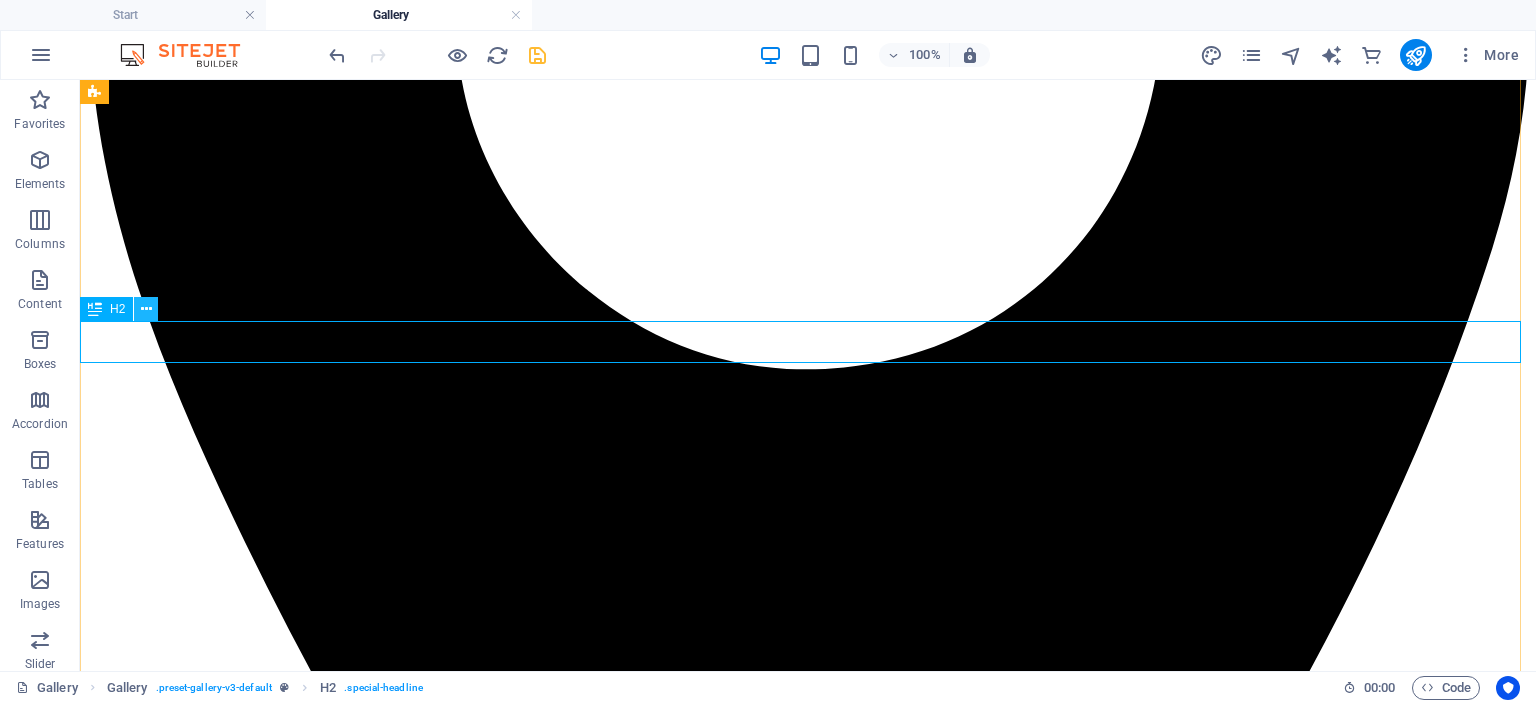 click at bounding box center (146, 309) 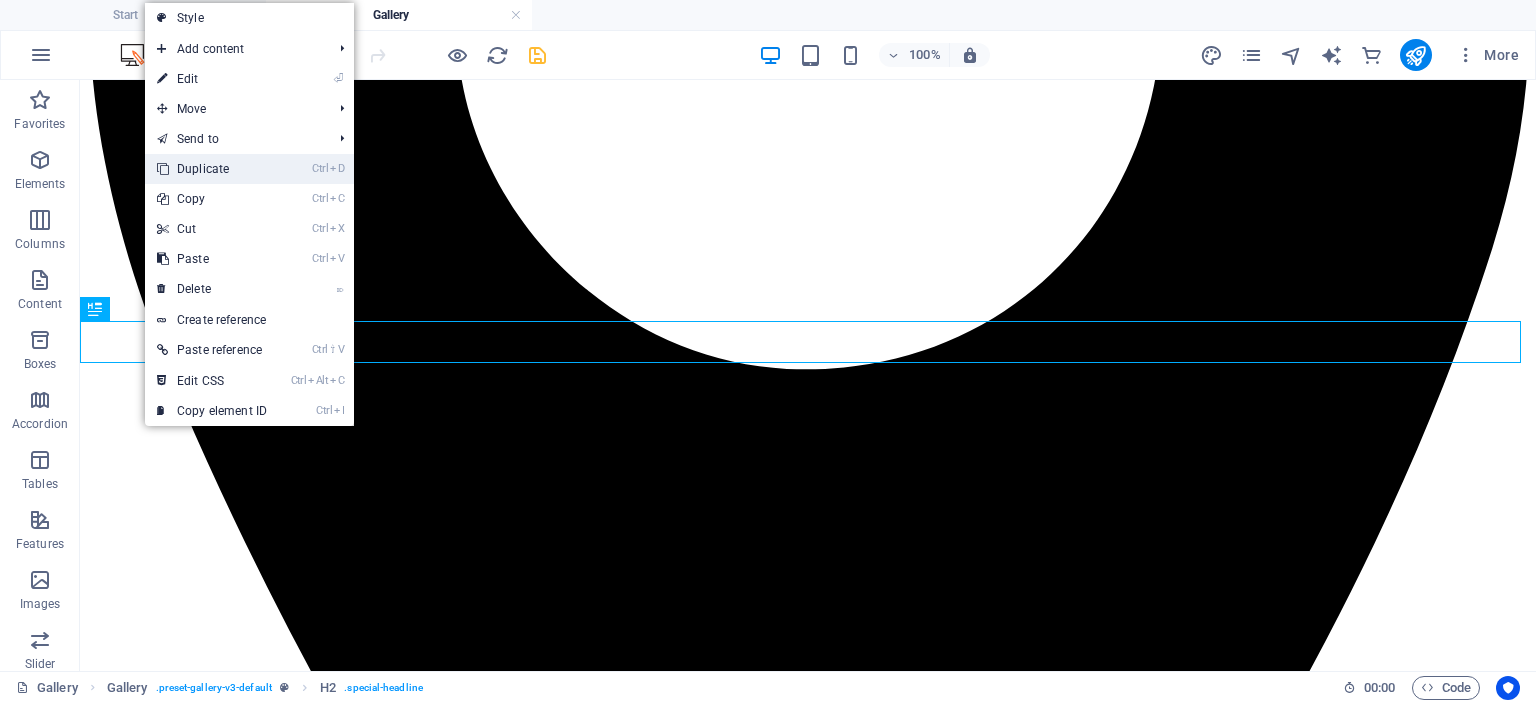 drag, startPoint x: 243, startPoint y: 172, endPoint x: 162, endPoint y: 92, distance: 113.84639 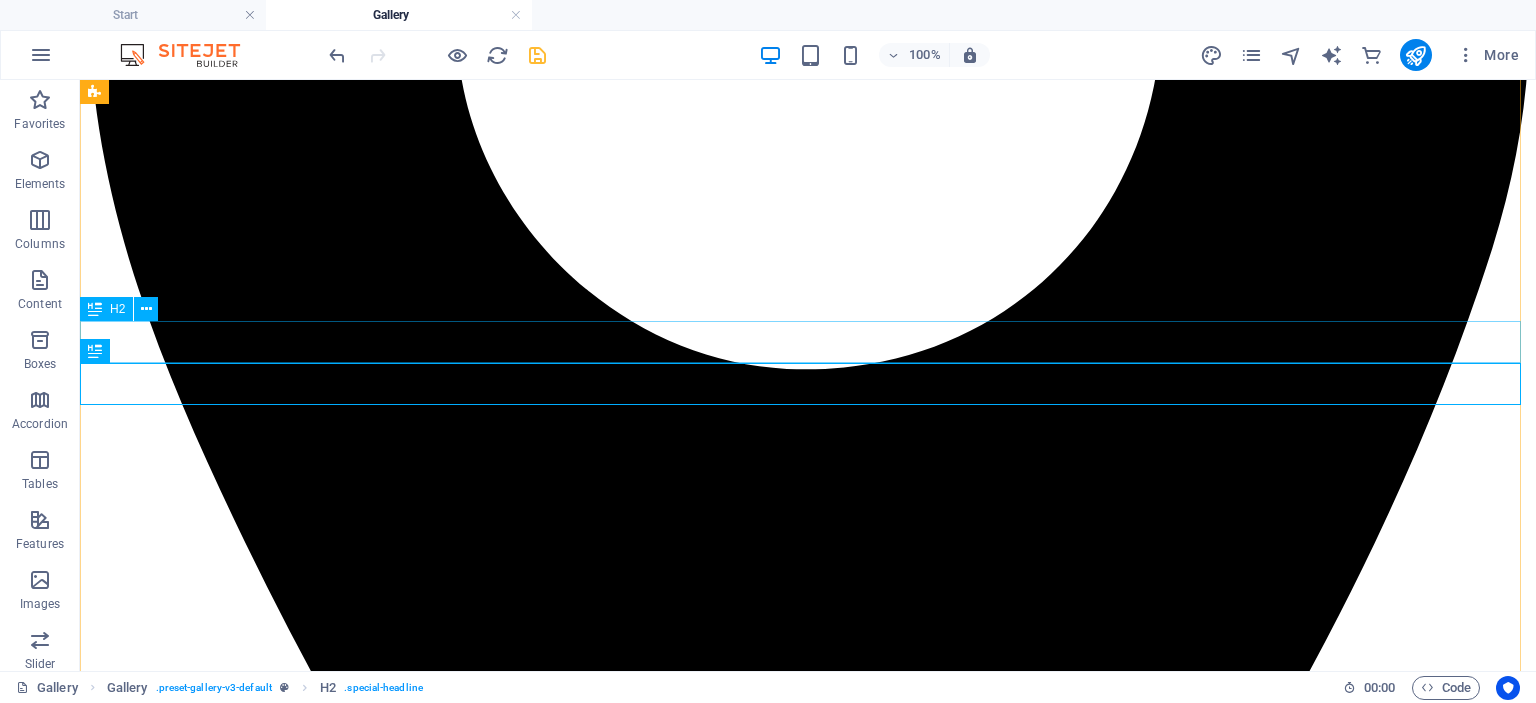 click on "Port💗 folio" at bounding box center (808, 16523) 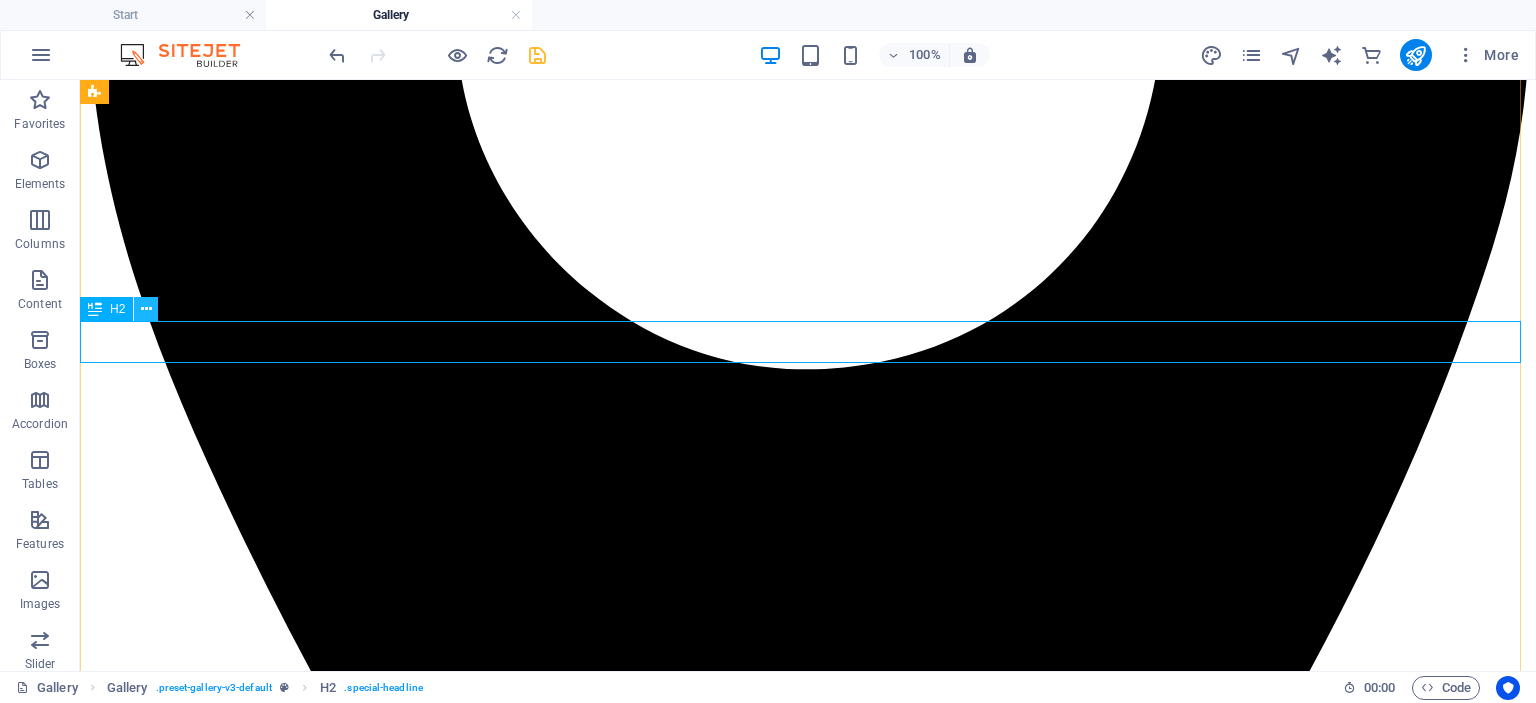 click at bounding box center (146, 309) 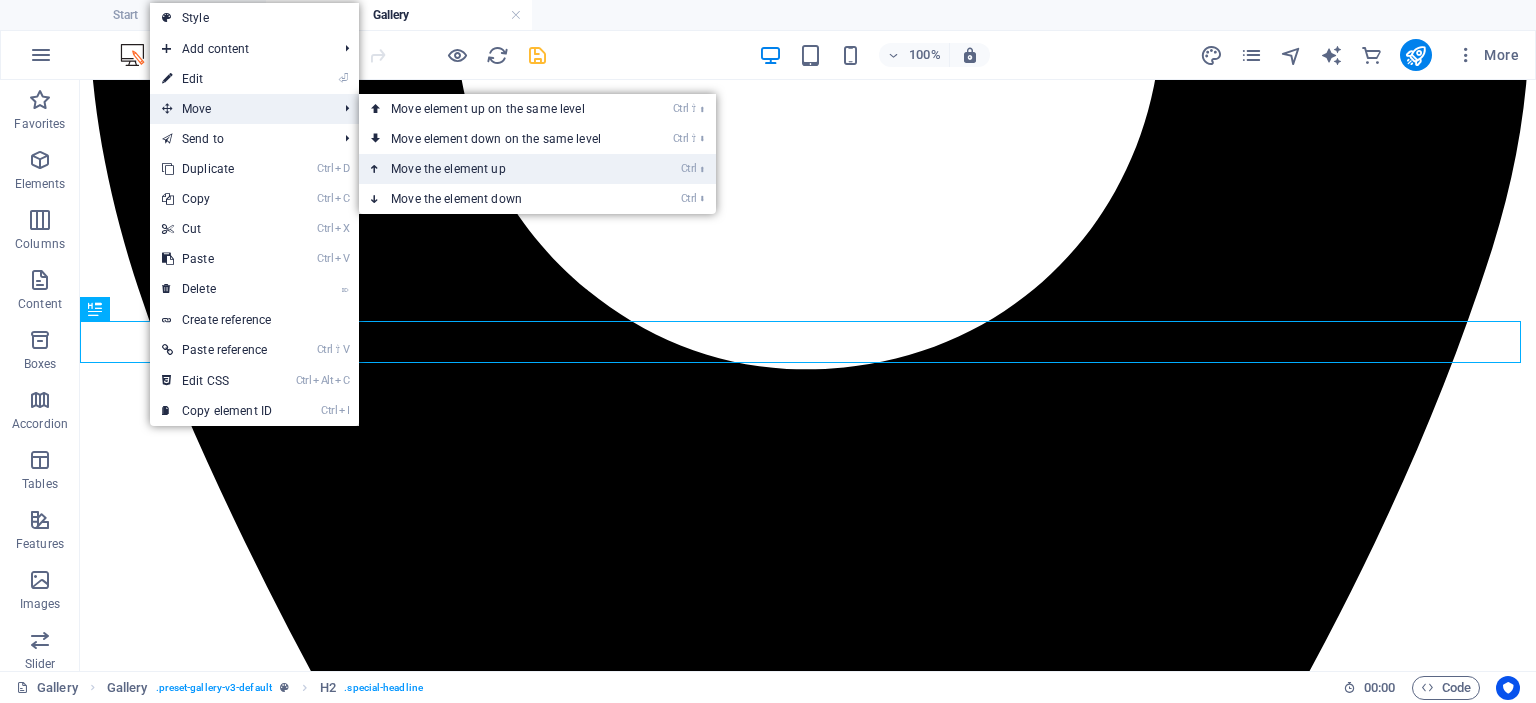 click on "Ctrl ⬆  Move the element up" at bounding box center (500, 169) 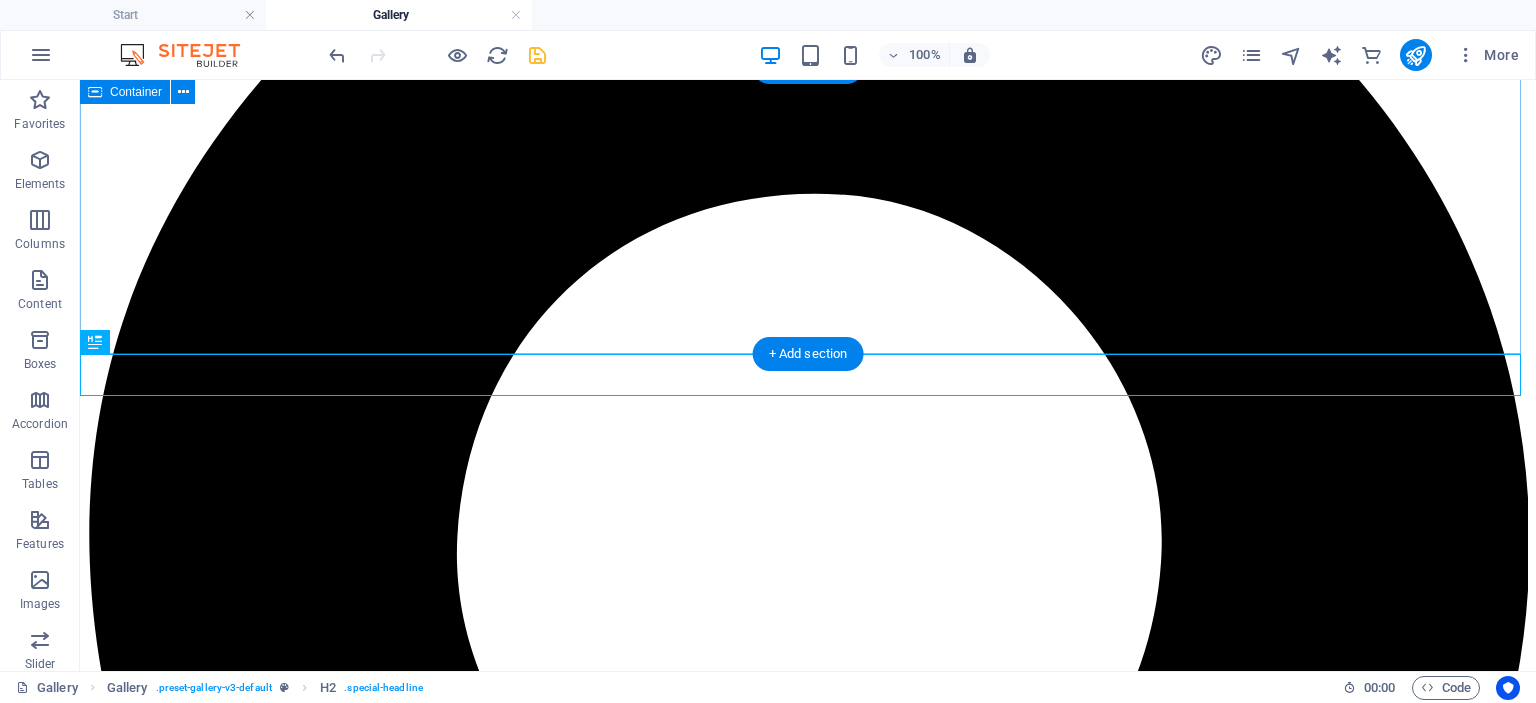 scroll, scrollTop: 54, scrollLeft: 0, axis: vertical 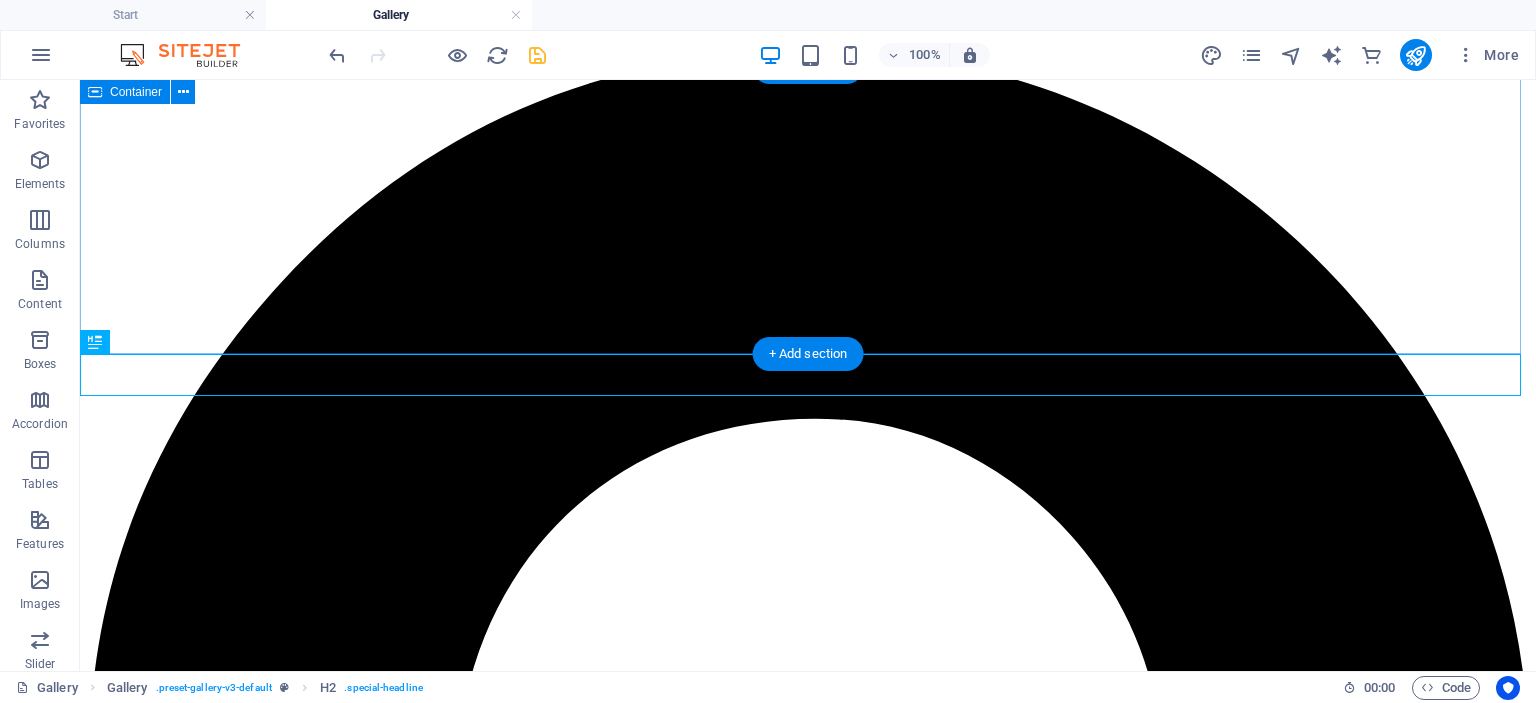 click on "Port💗 folio" at bounding box center (808, 7492) 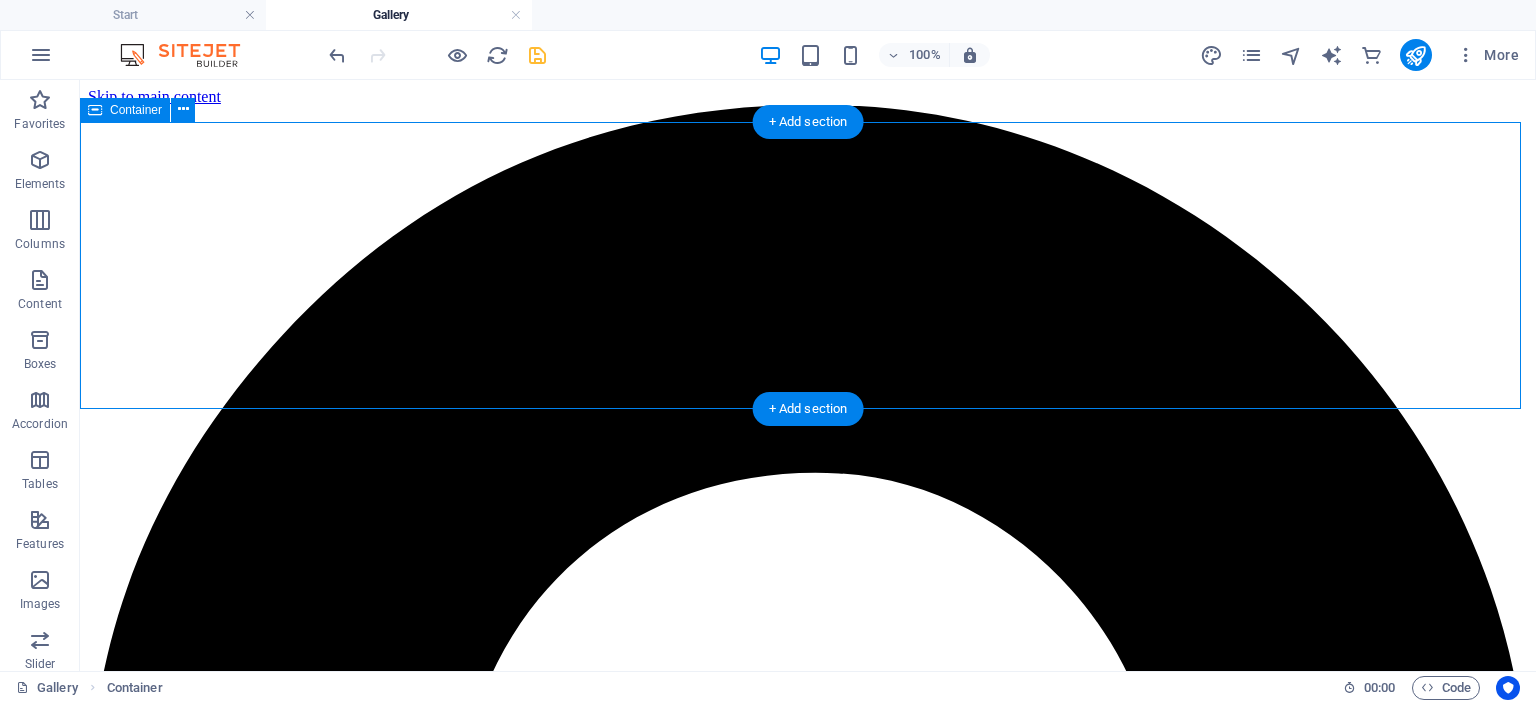 scroll, scrollTop: 0, scrollLeft: 0, axis: both 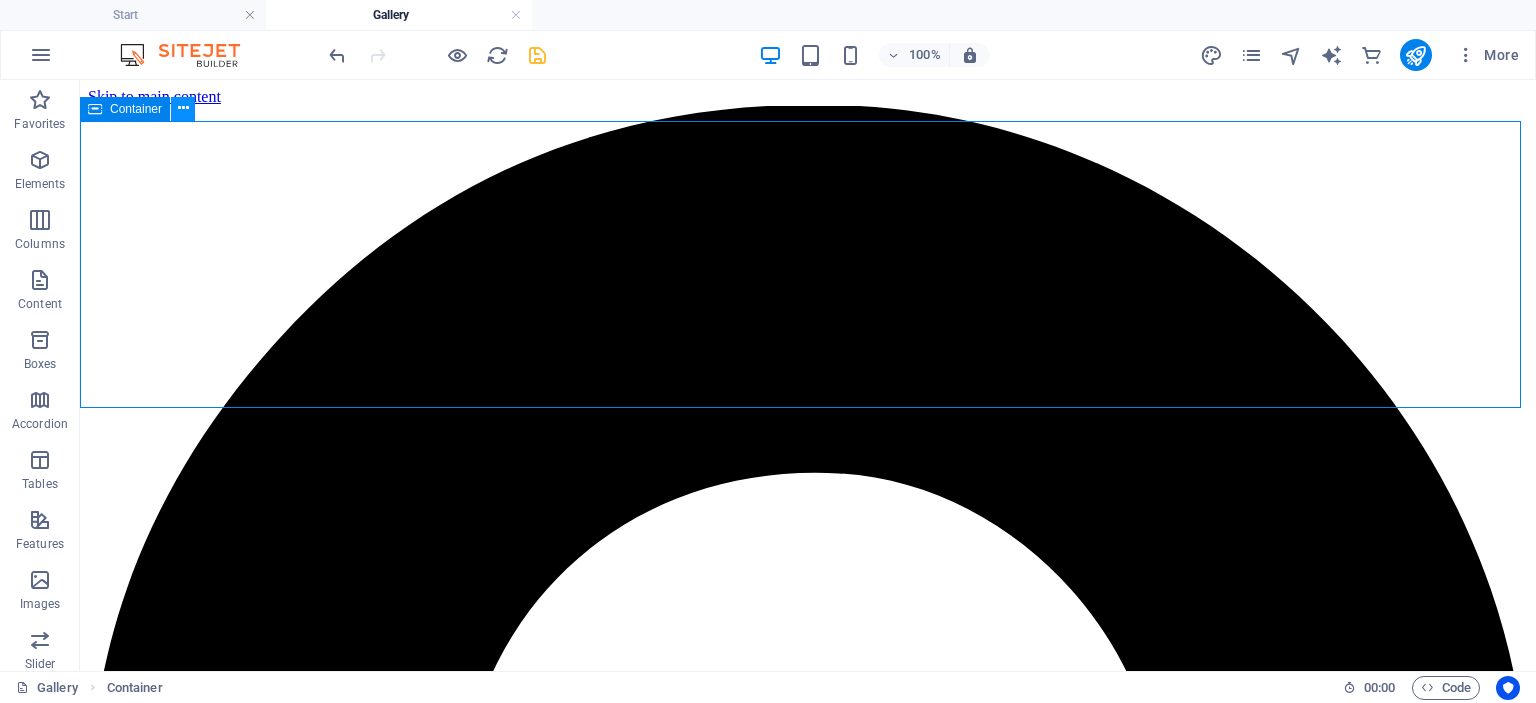 click at bounding box center [183, 109] 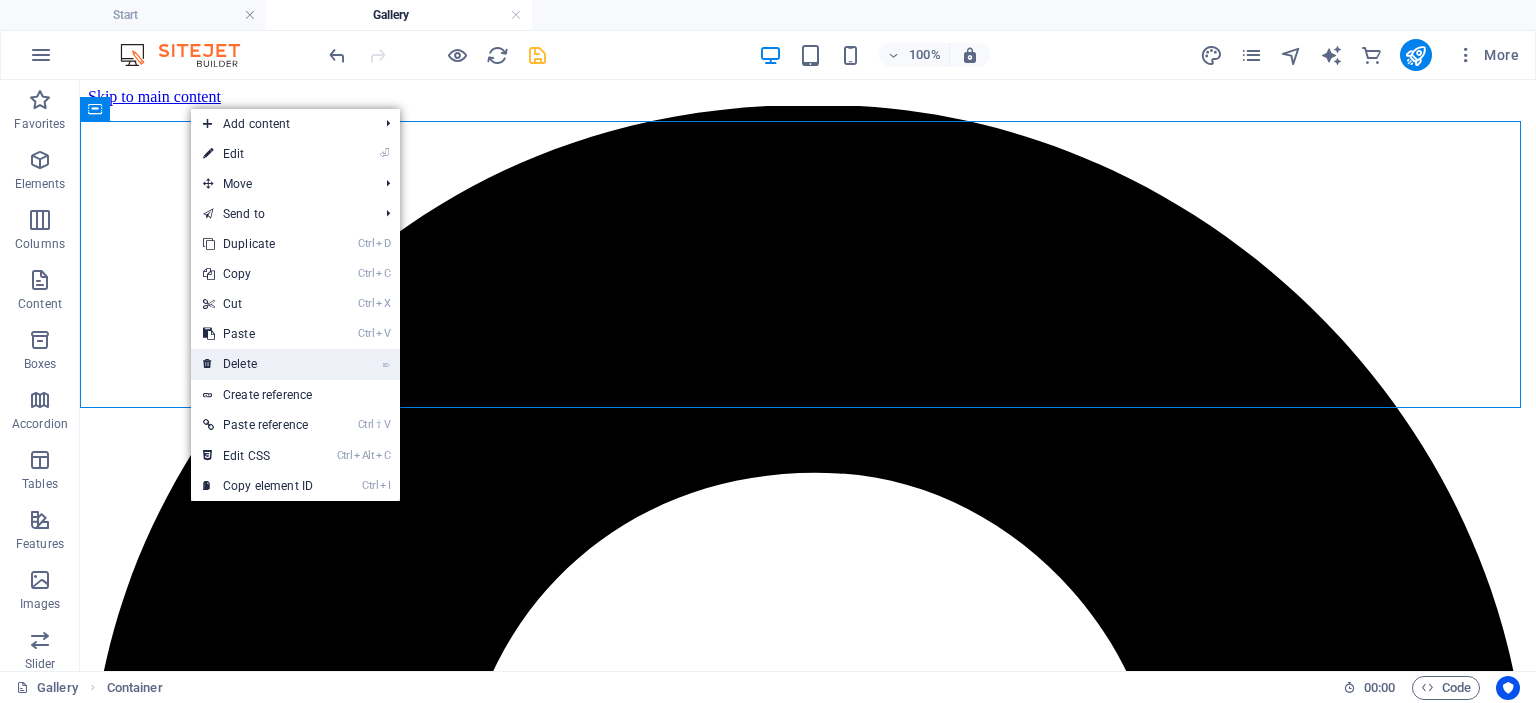 click on "⌦  Delete" at bounding box center [258, 364] 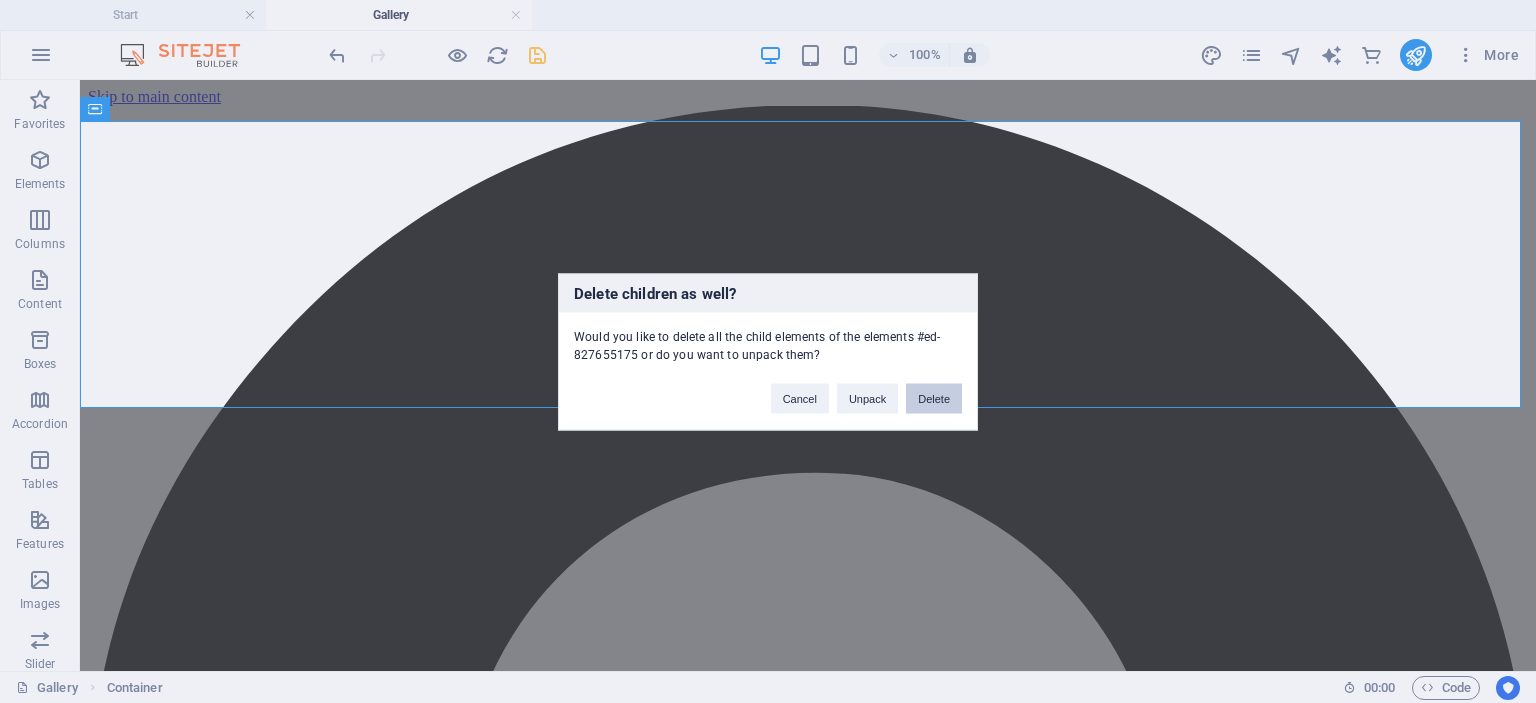 drag, startPoint x: 930, startPoint y: 390, endPoint x: 848, endPoint y: 310, distance: 114.56003 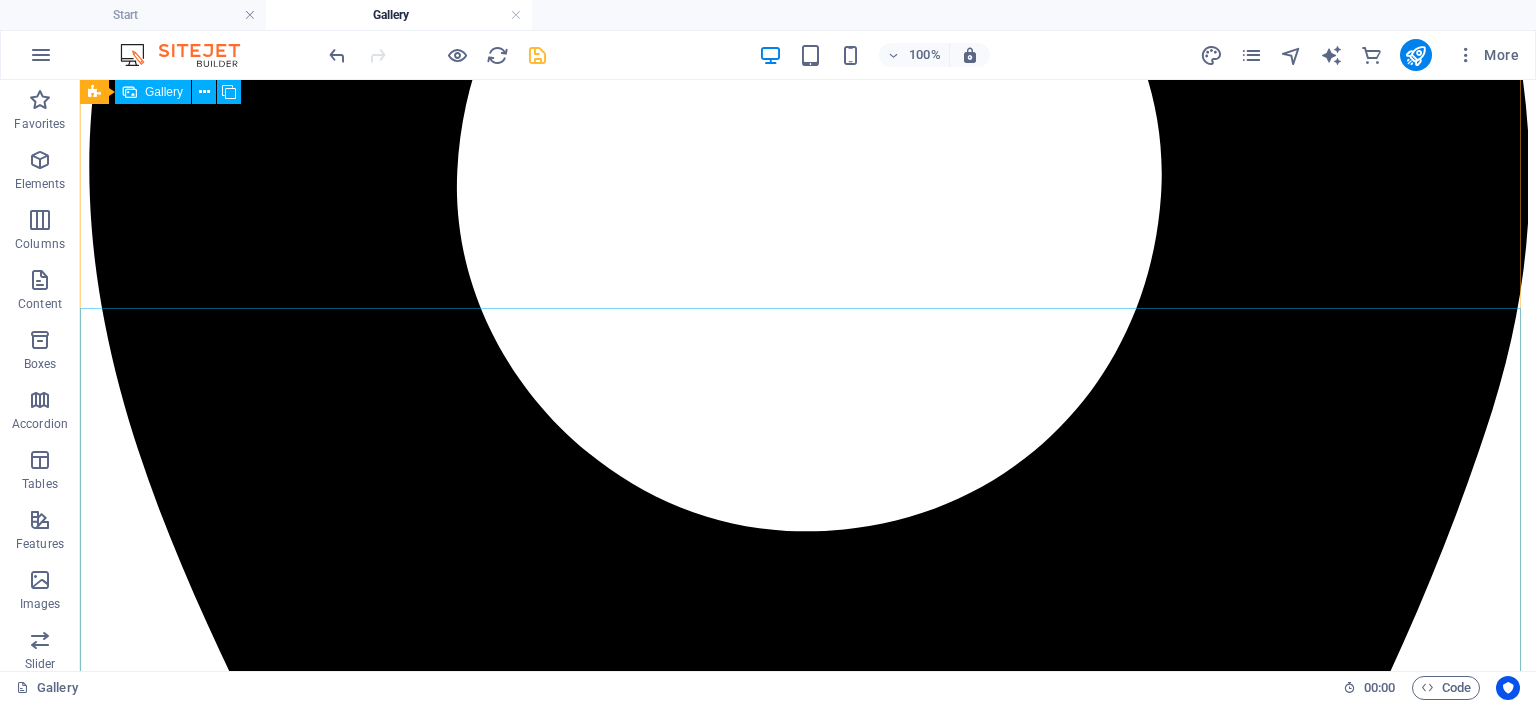 scroll, scrollTop: 643, scrollLeft: 0, axis: vertical 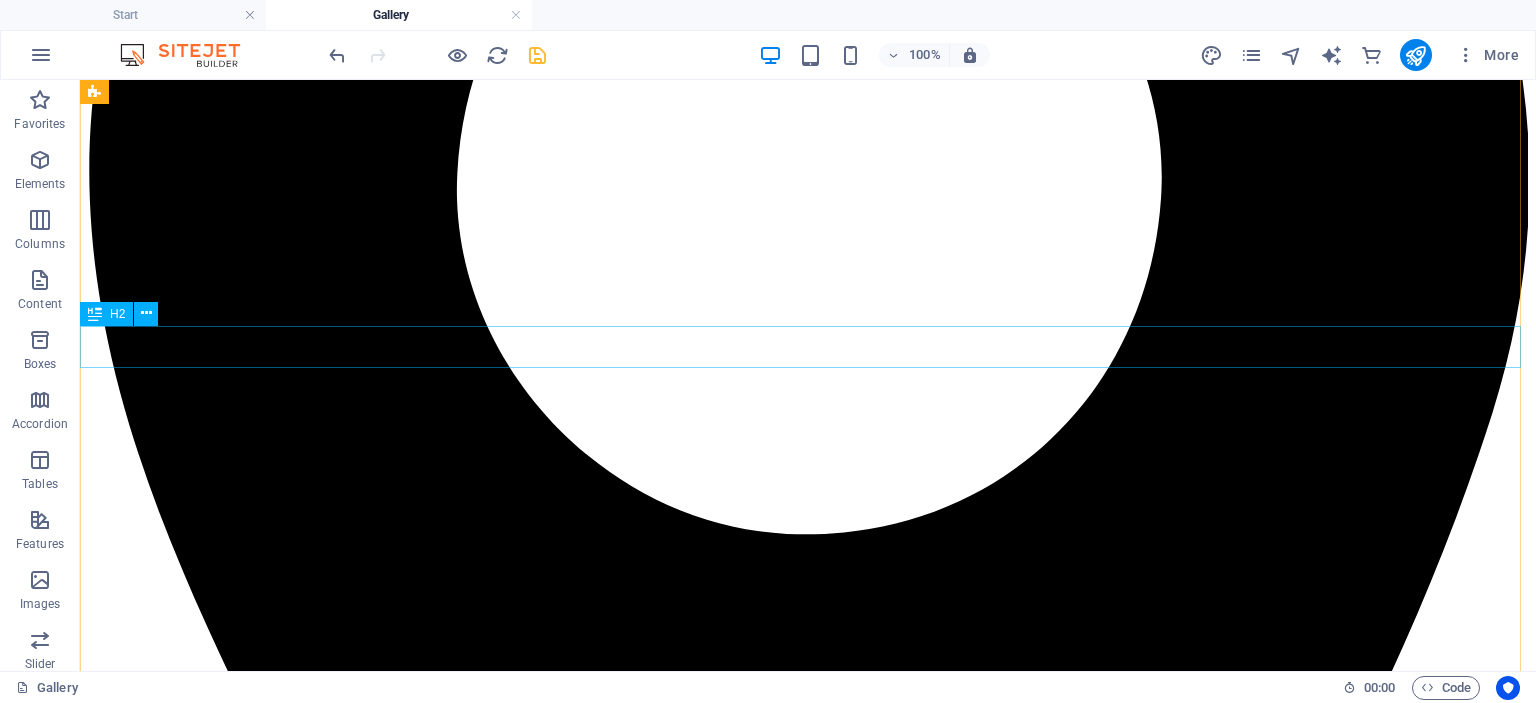 click on "Port💗 folio" at bounding box center (808, 16688) 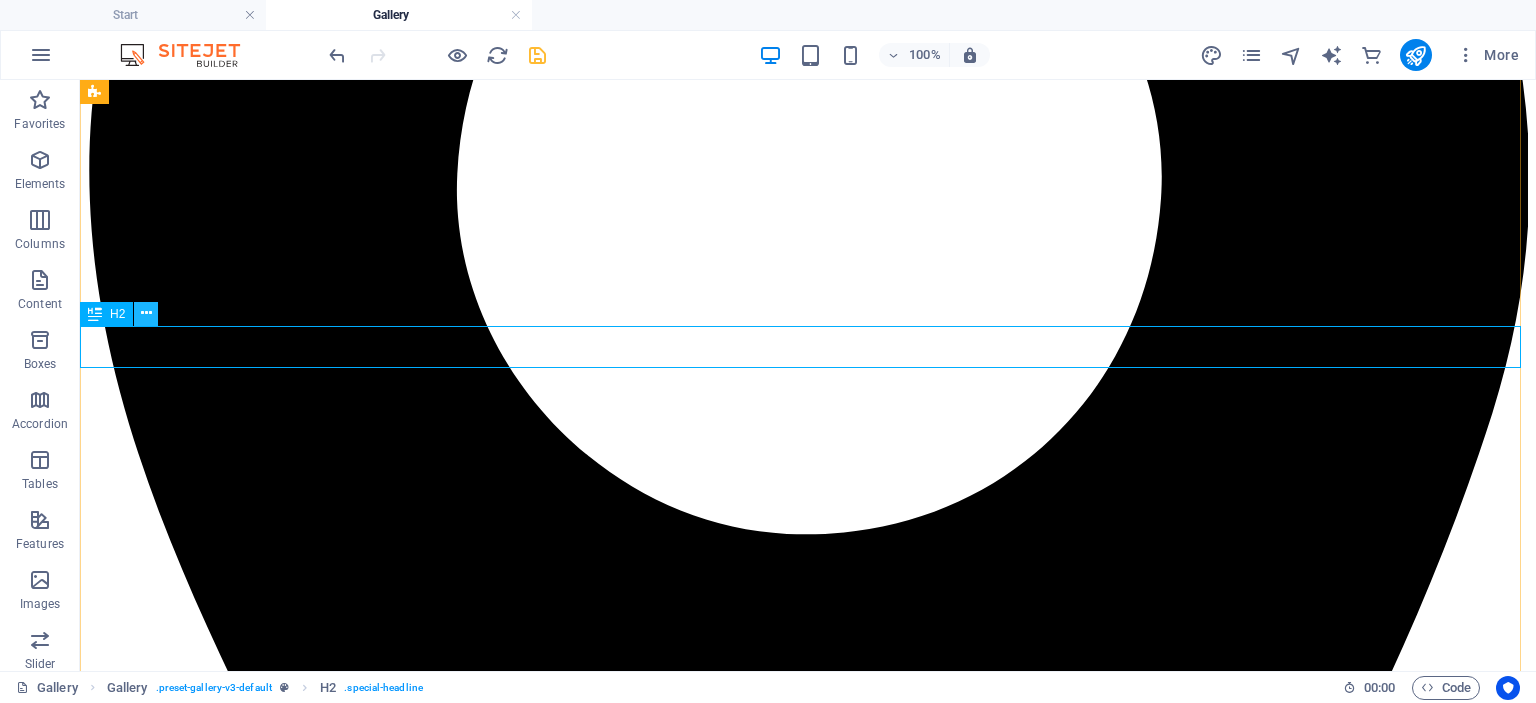 click at bounding box center [146, 313] 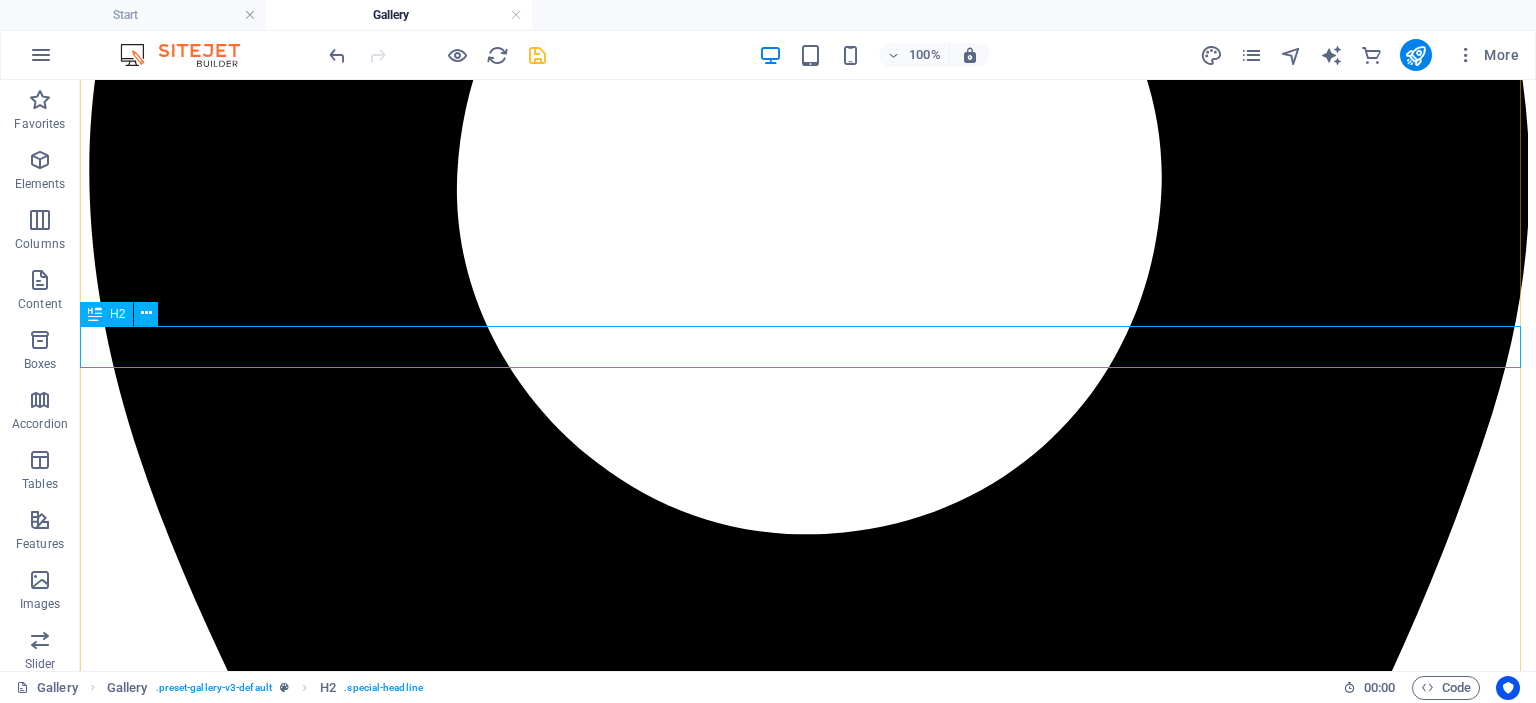 click on "Port💗 folio" at bounding box center (808, 16688) 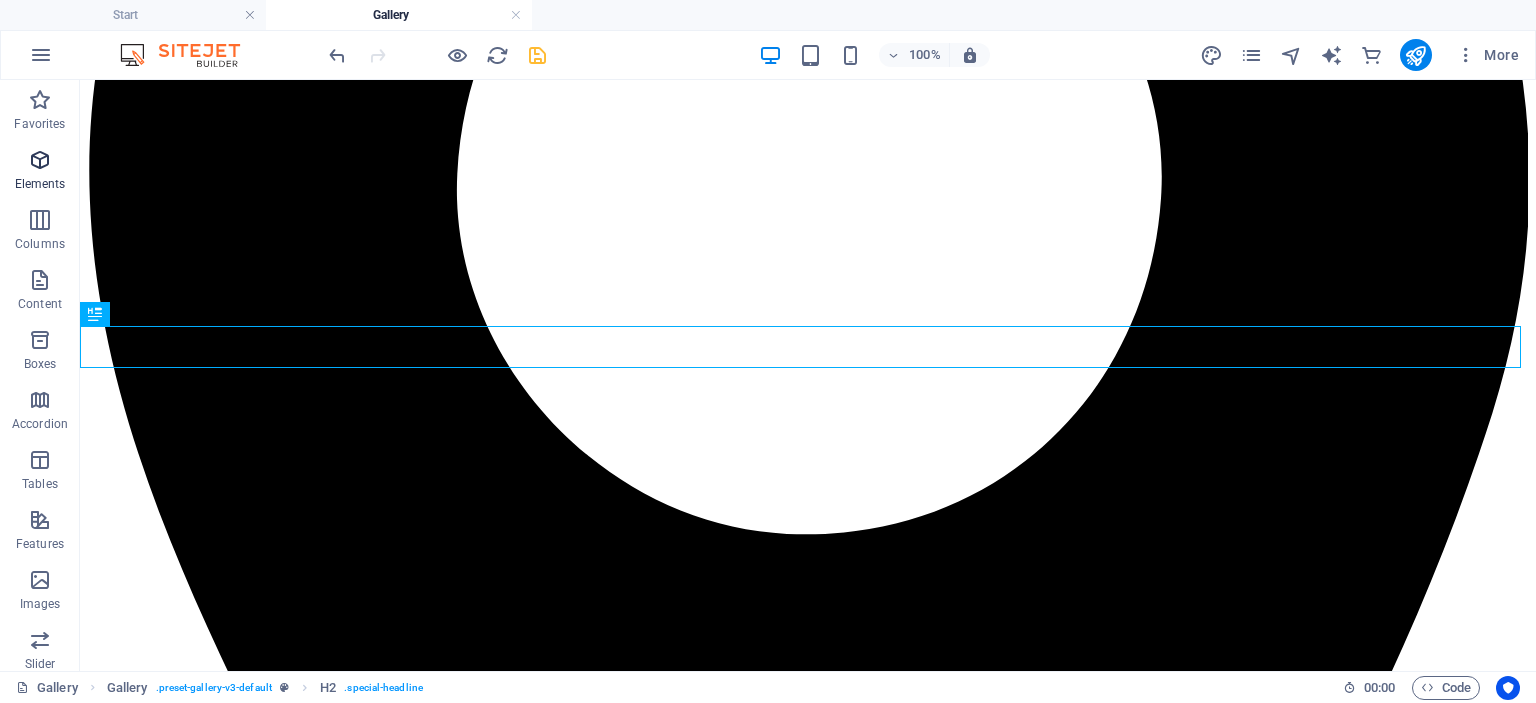 click on "Elements" at bounding box center [40, 184] 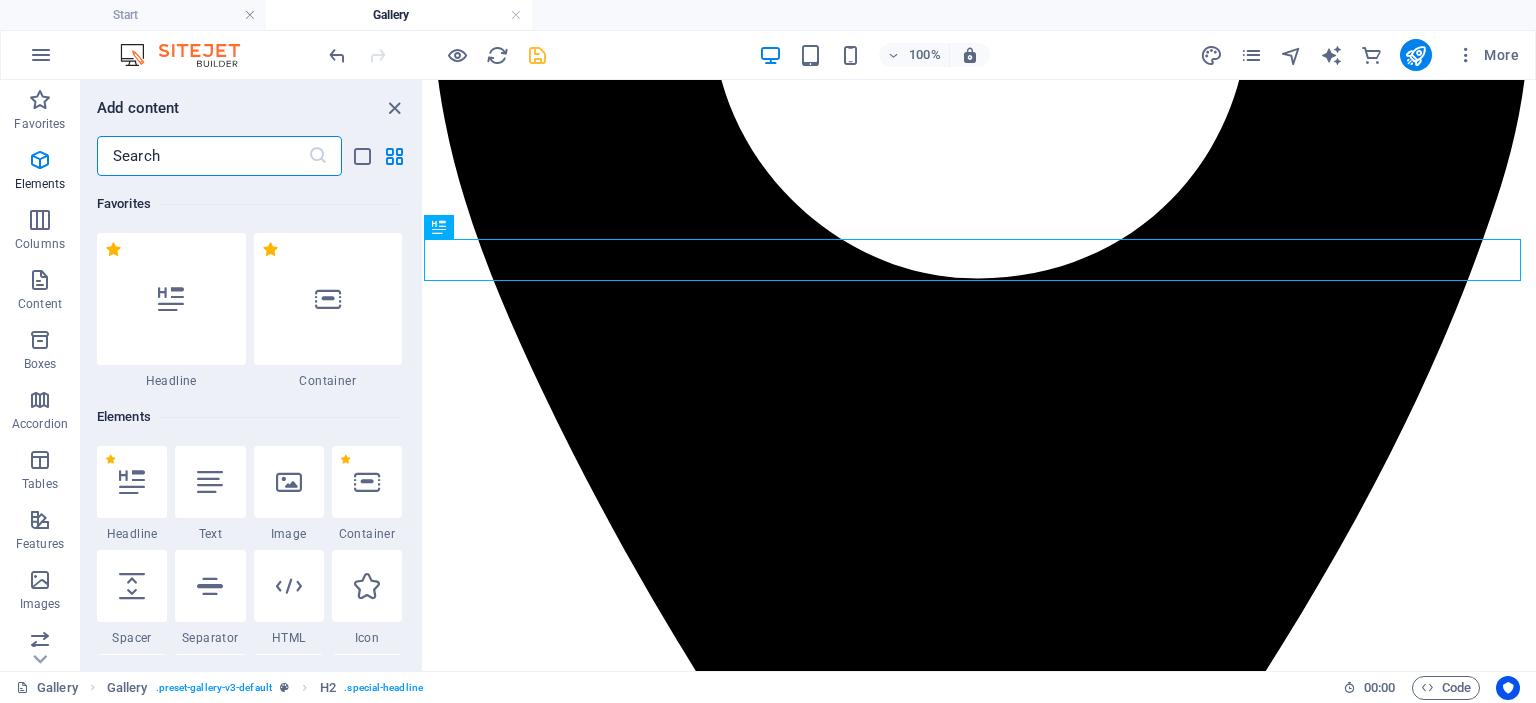 scroll, scrollTop: 557, scrollLeft: 0, axis: vertical 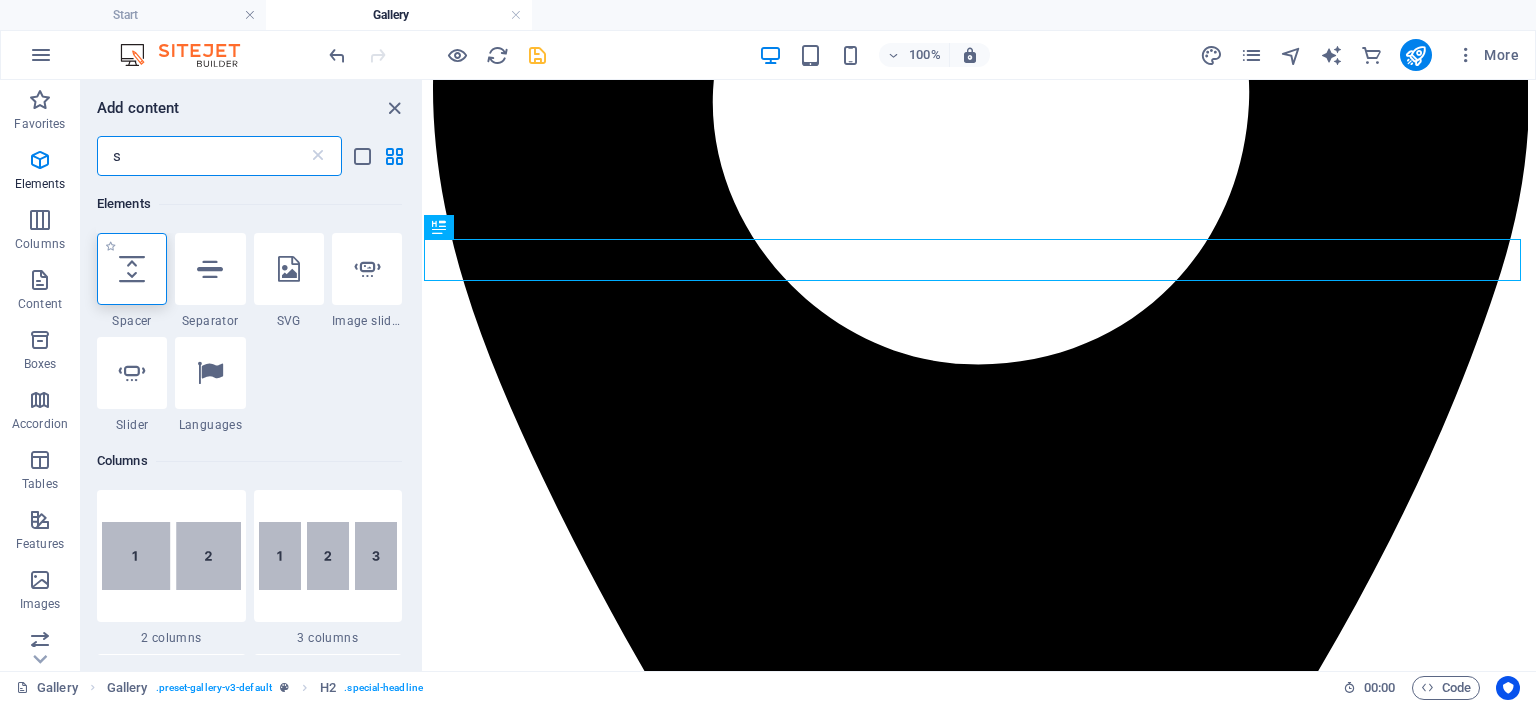 type on "s" 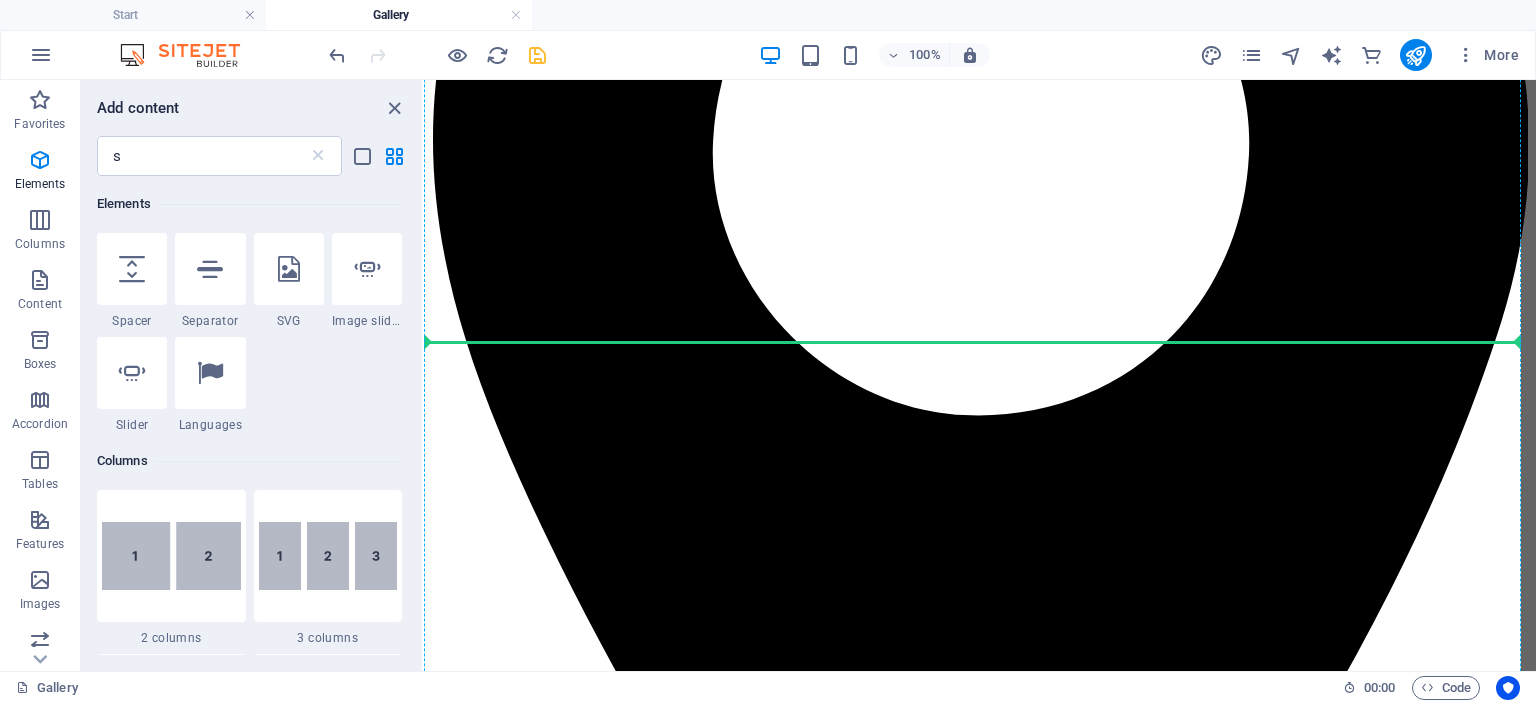 scroll, scrollTop: 496, scrollLeft: 0, axis: vertical 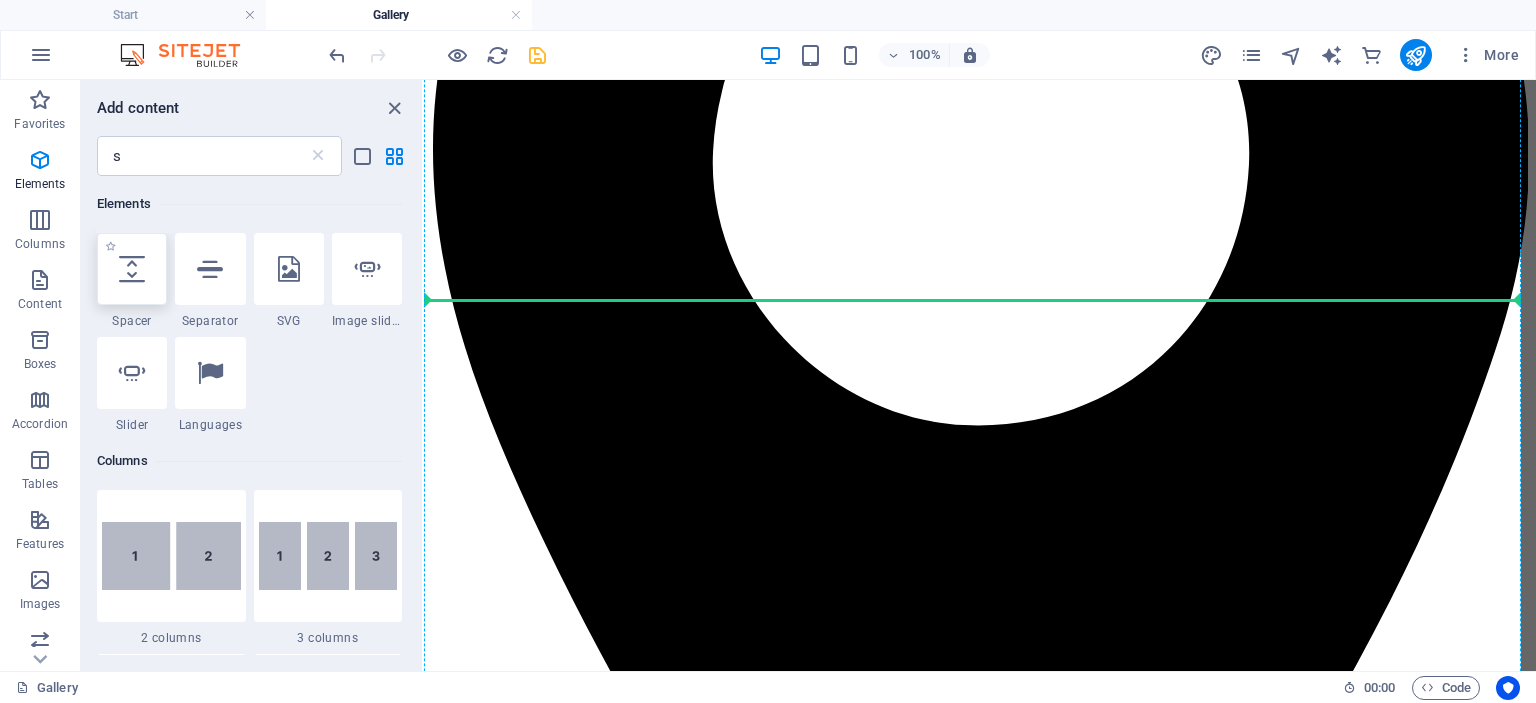 select on "px" 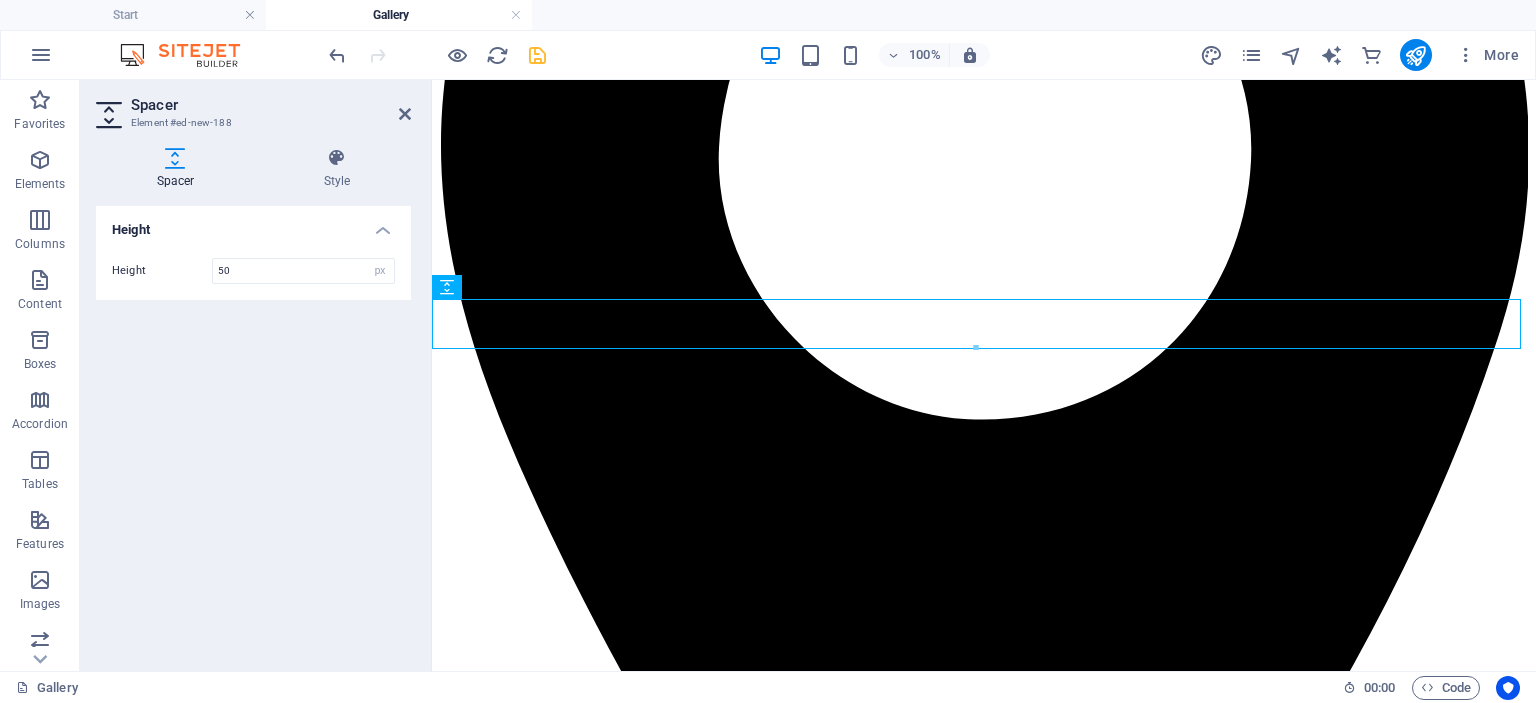 scroll, scrollTop: 494, scrollLeft: 0, axis: vertical 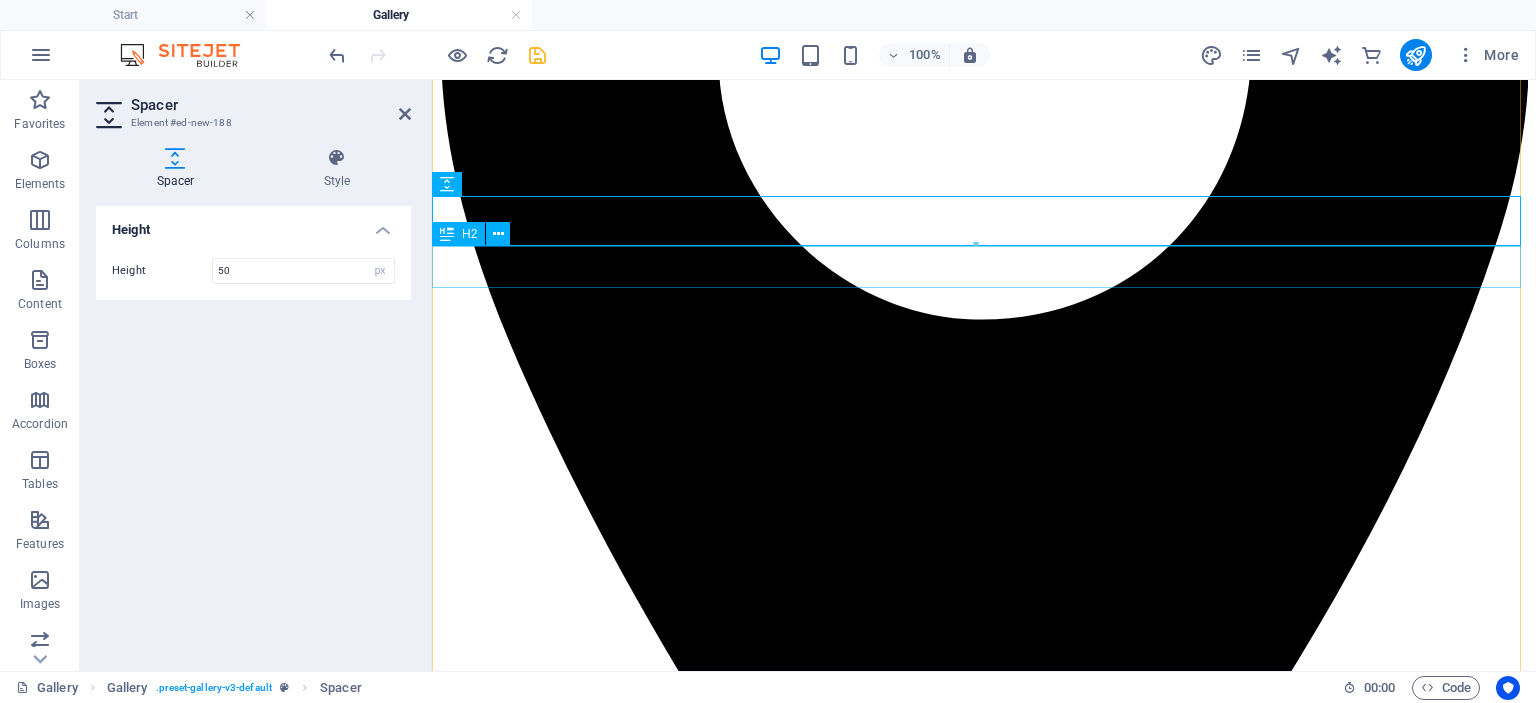 click on "Port💗 folio" at bounding box center (984, 12957) 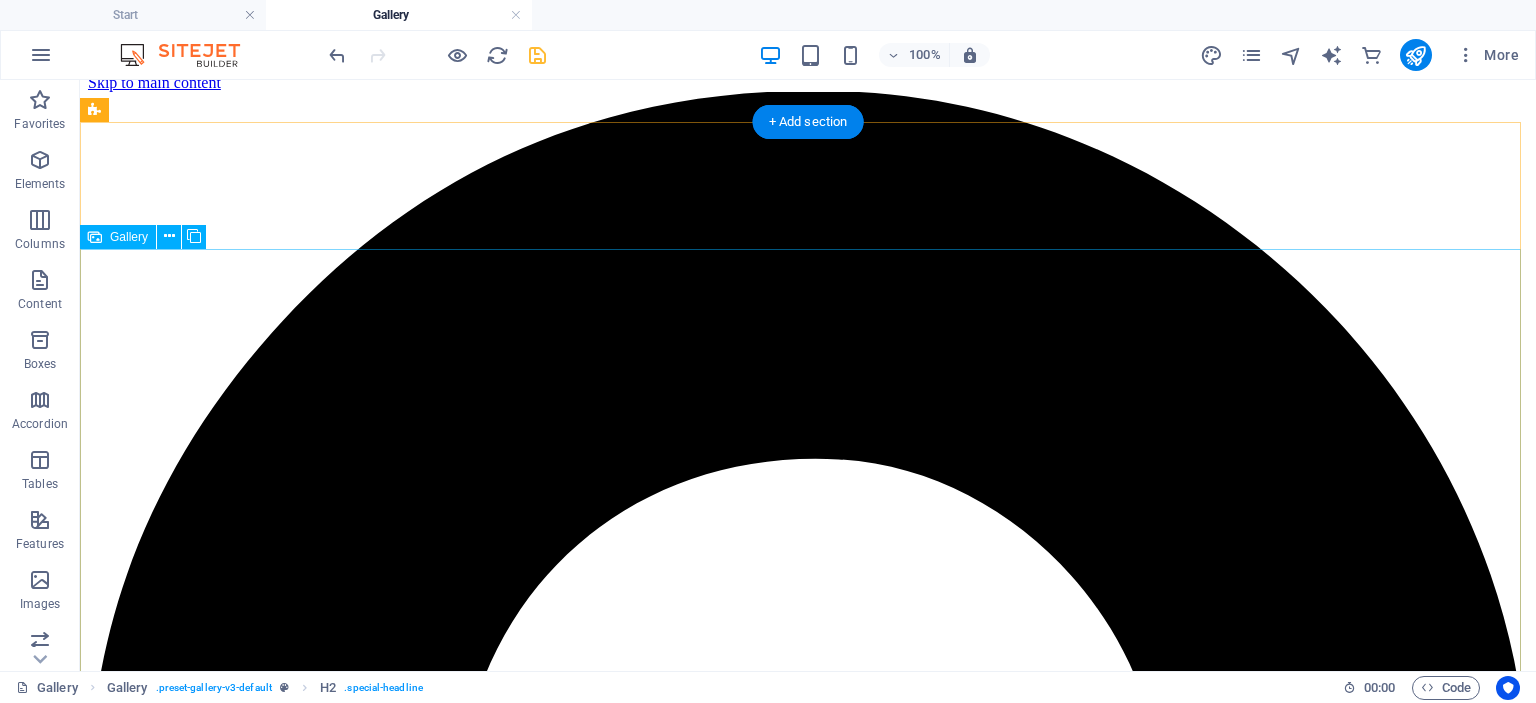 scroll, scrollTop: 0, scrollLeft: 0, axis: both 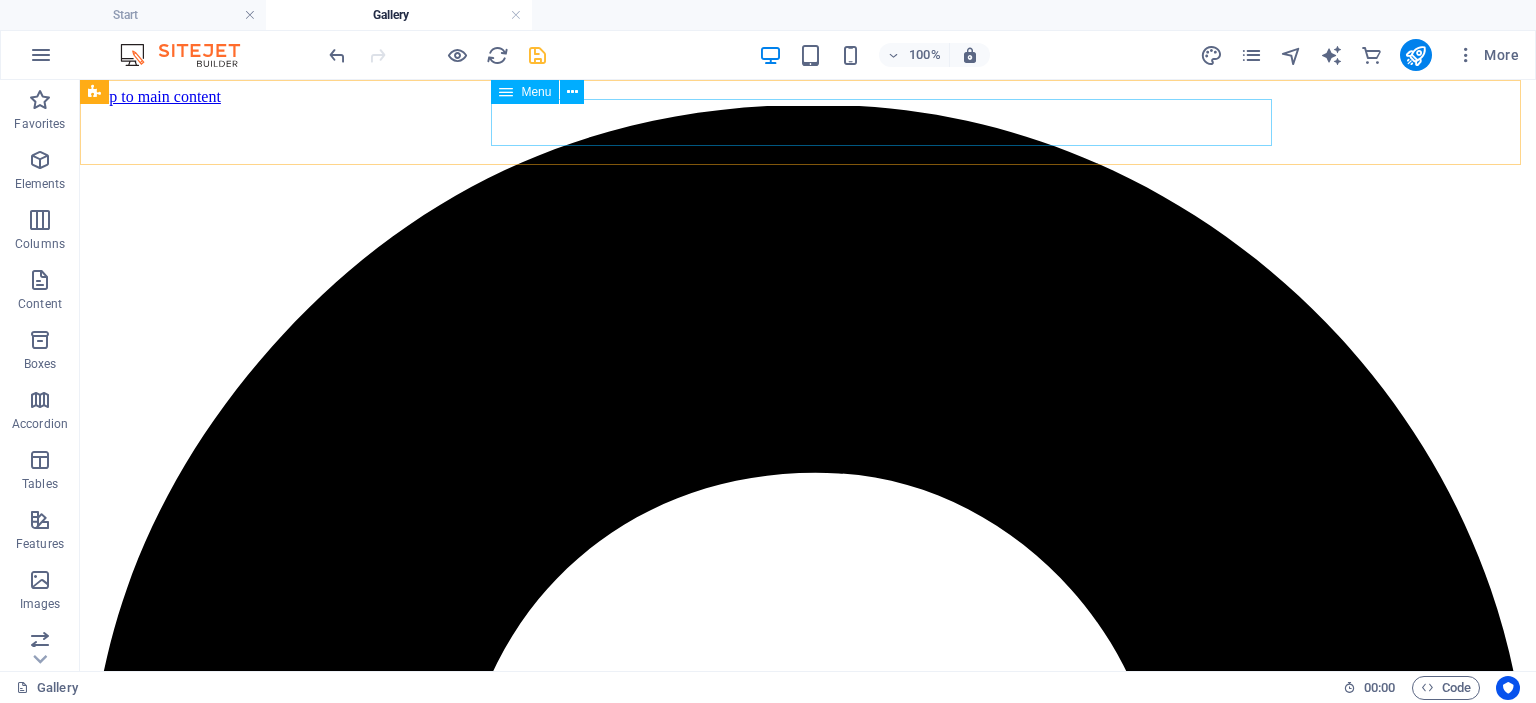 click on "Home About us Portfolio Services FAQs Contact" at bounding box center [808, 5530] 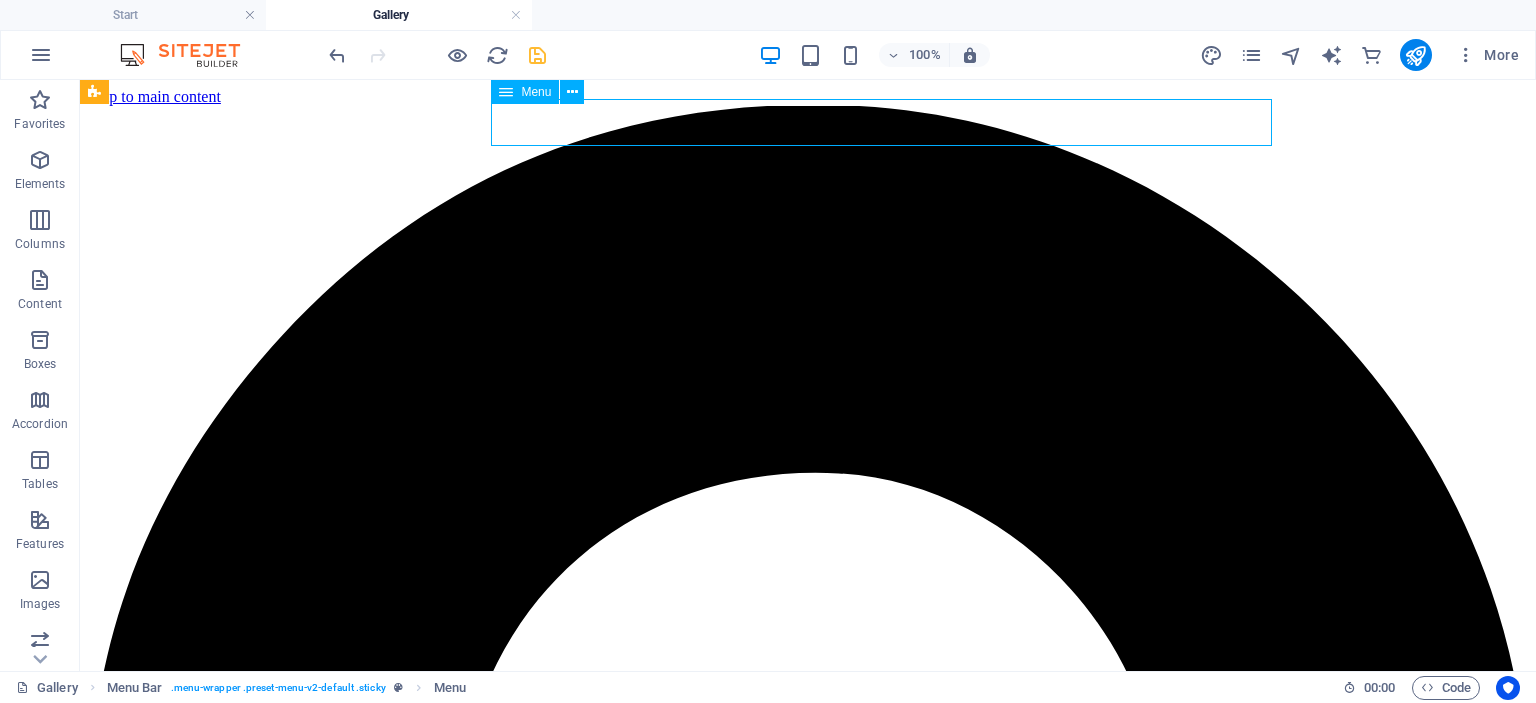 click on "Home About us Portfolio Services FAQs Contact" at bounding box center [808, 5530] 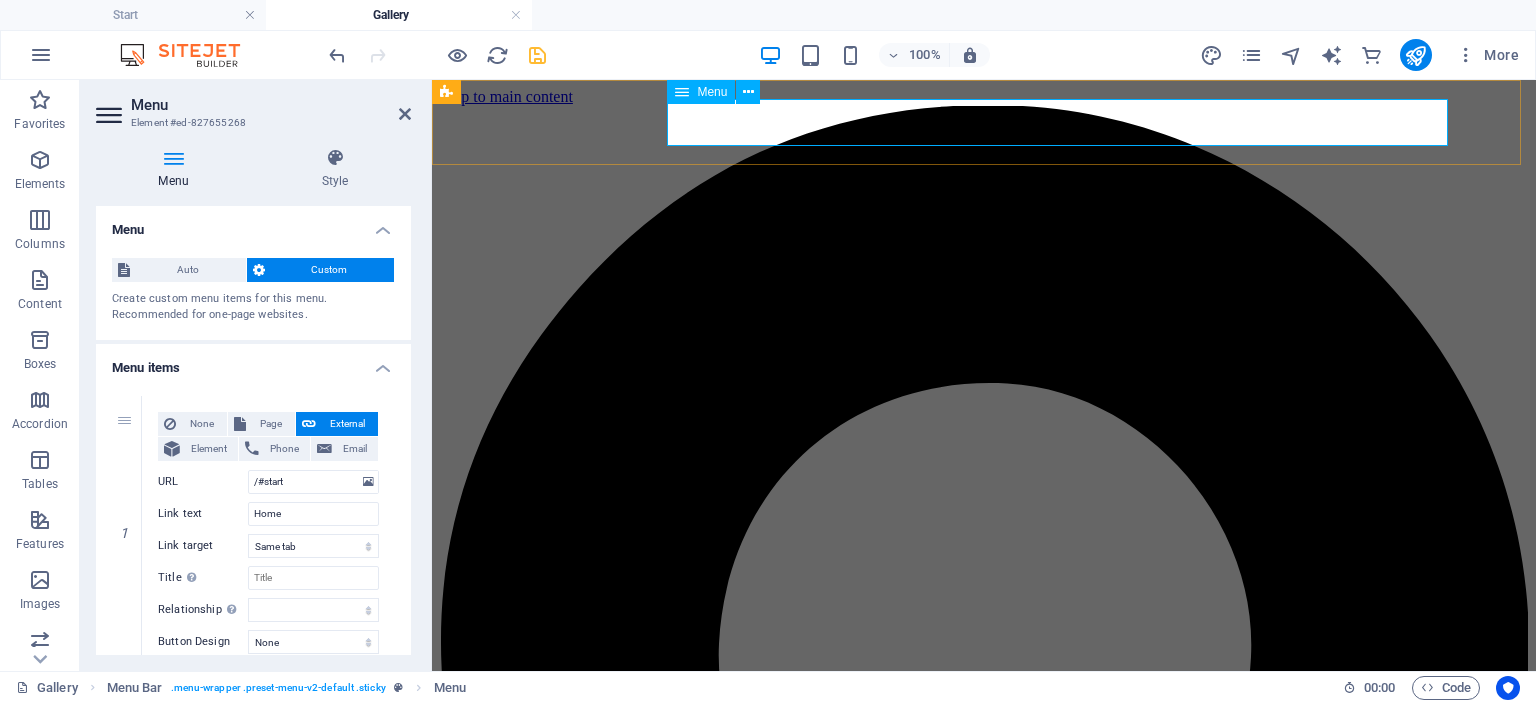 click on "Home About us Portfolio Services FAQs Contact" at bounding box center (984, 4280) 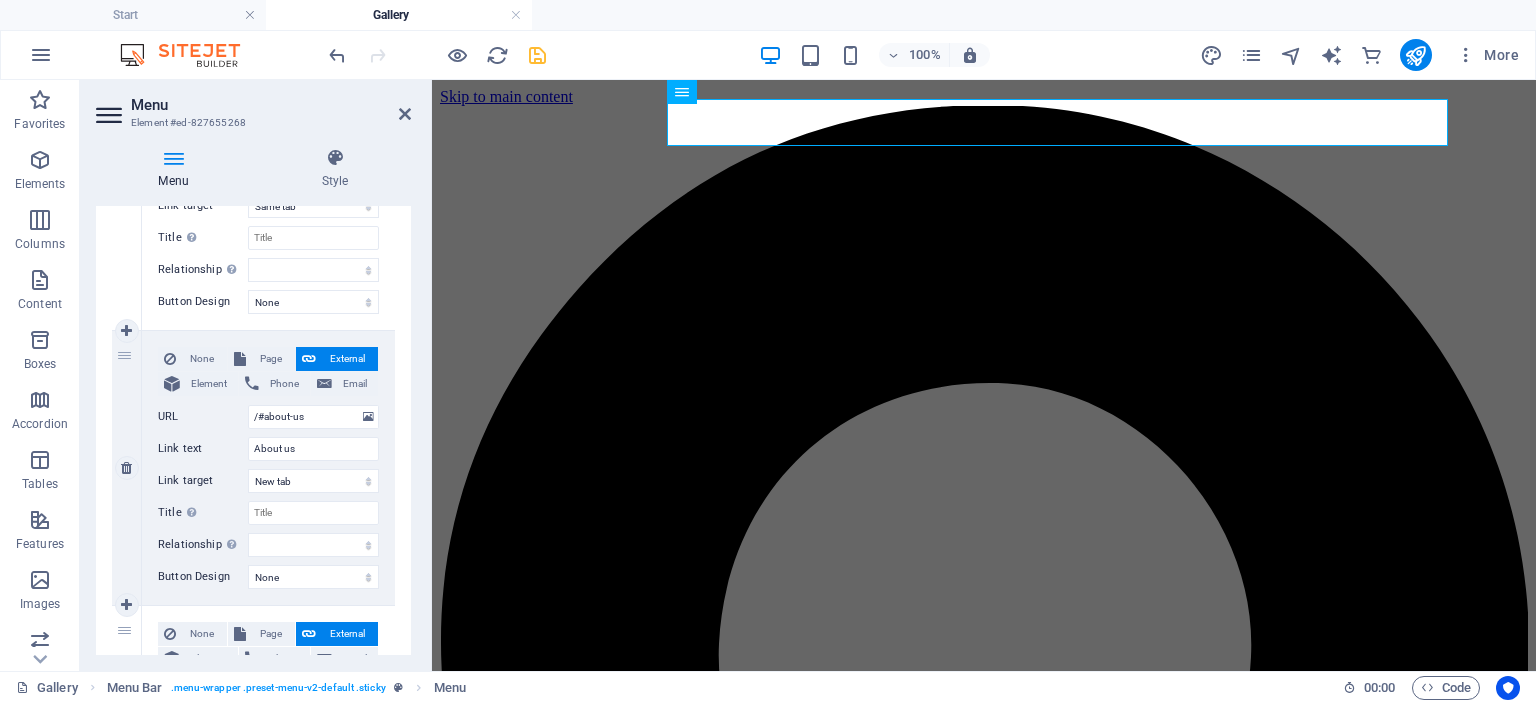scroll, scrollTop: 342, scrollLeft: 0, axis: vertical 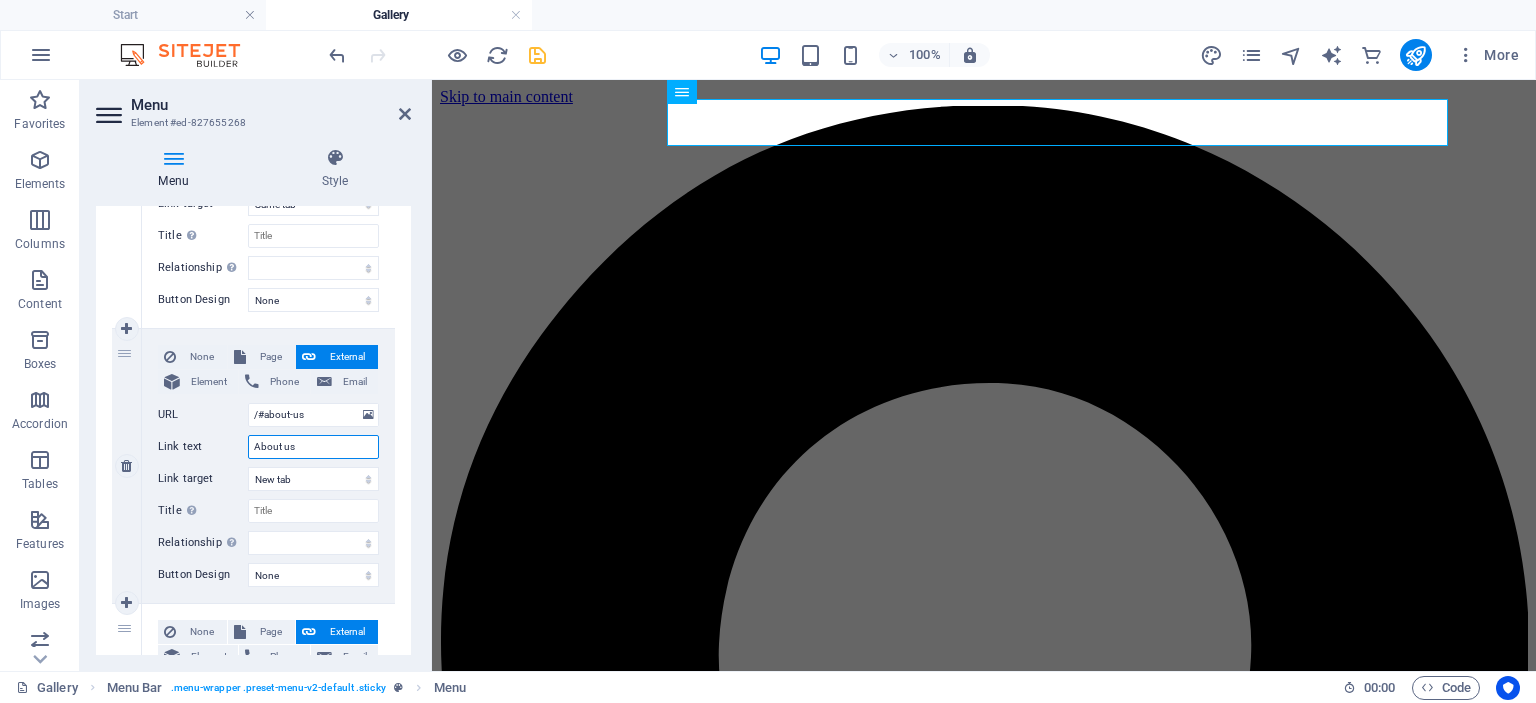 drag, startPoint x: 301, startPoint y: 446, endPoint x: 230, endPoint y: 453, distance: 71.34424 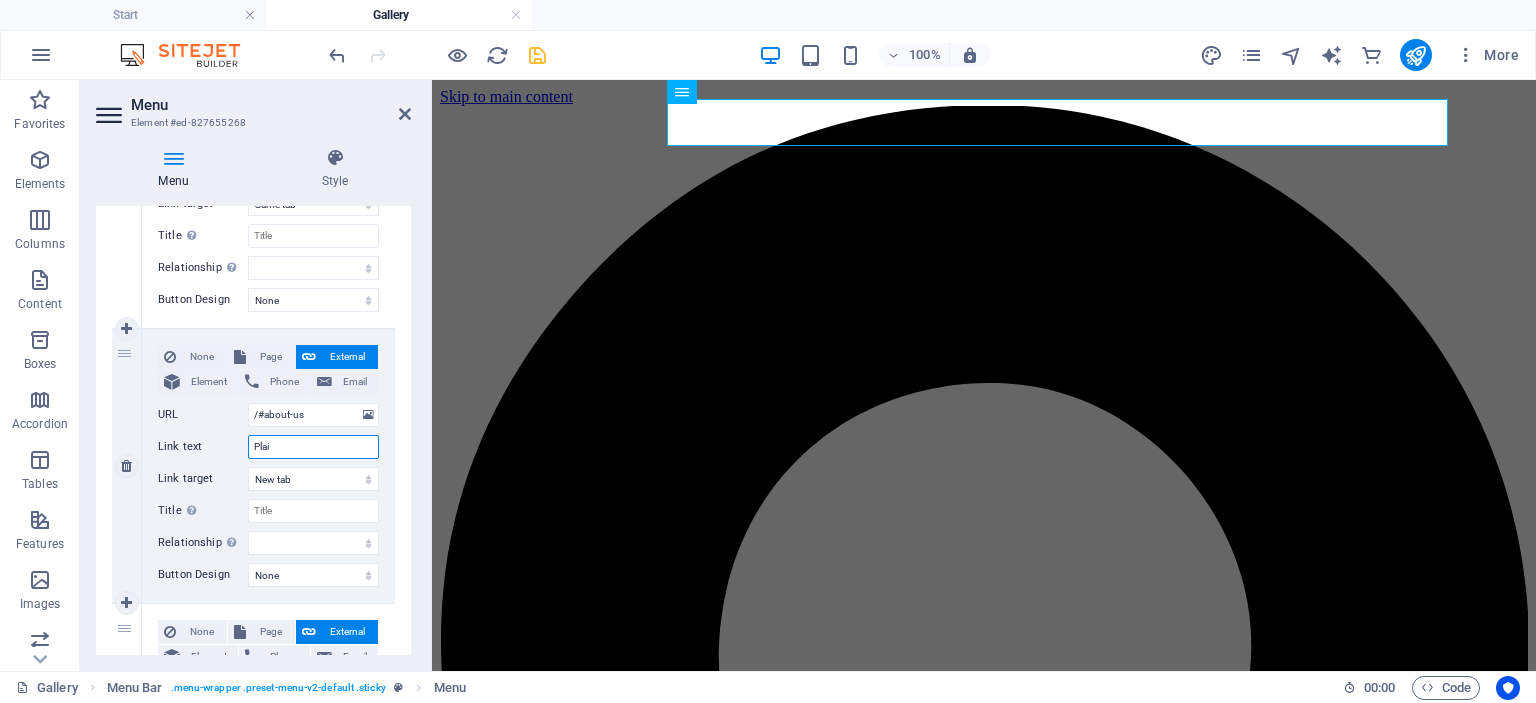 type on "Plain" 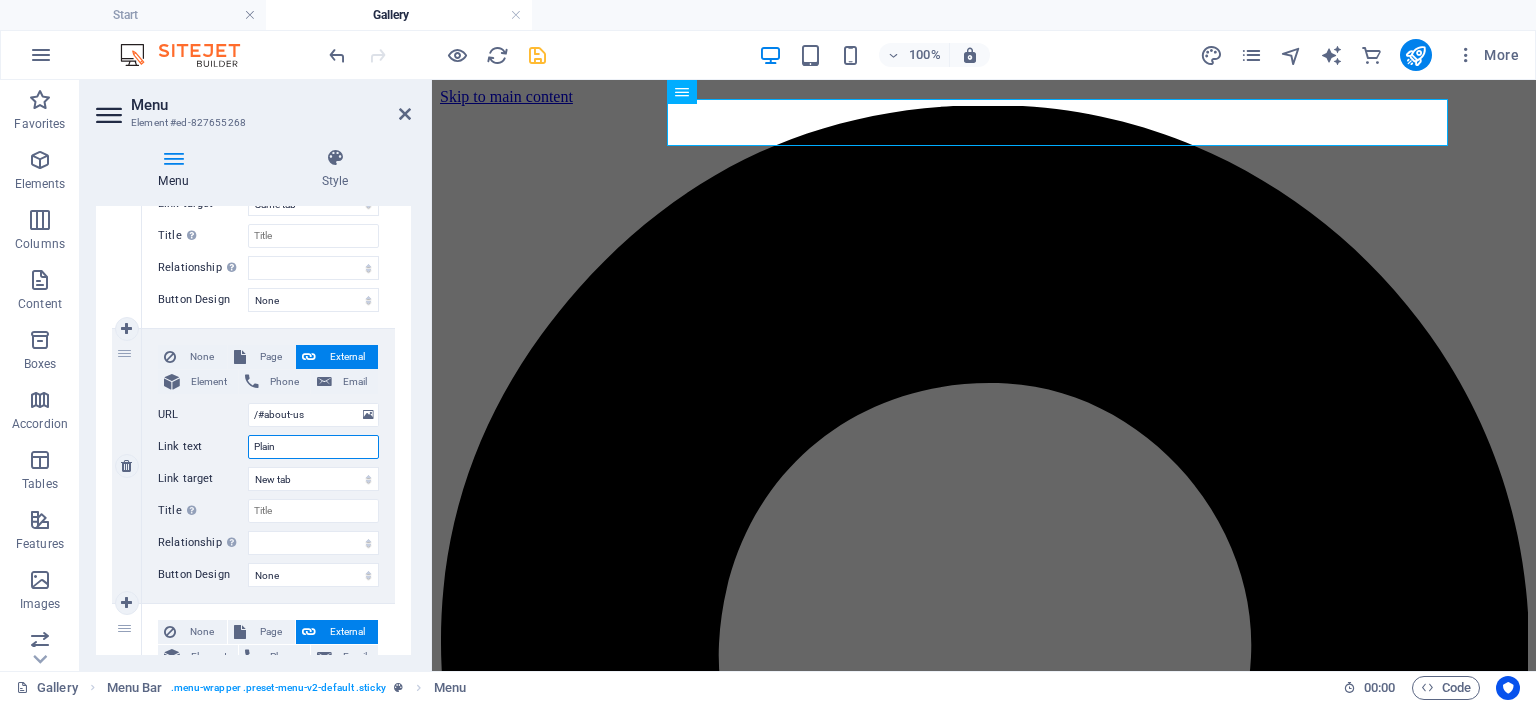select 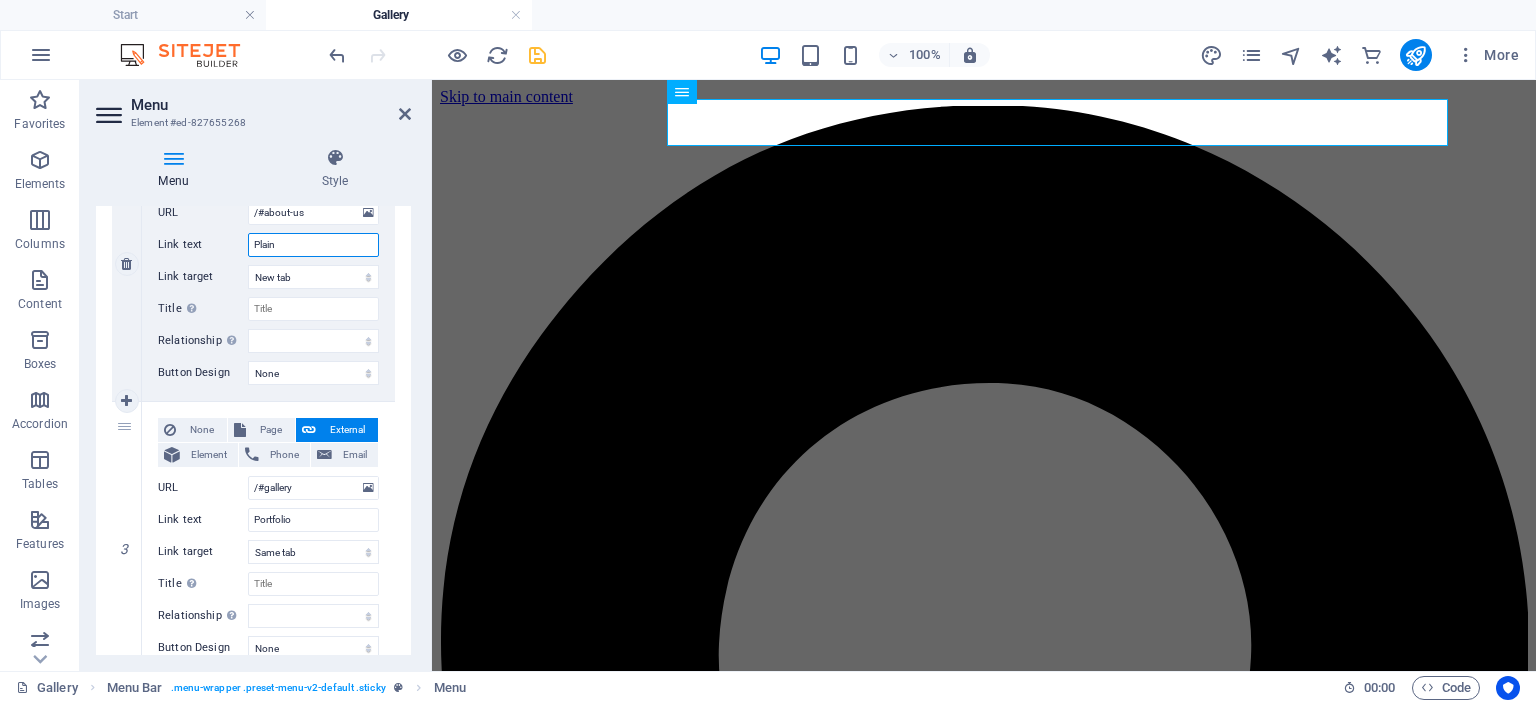 scroll, scrollTop: 582, scrollLeft: 0, axis: vertical 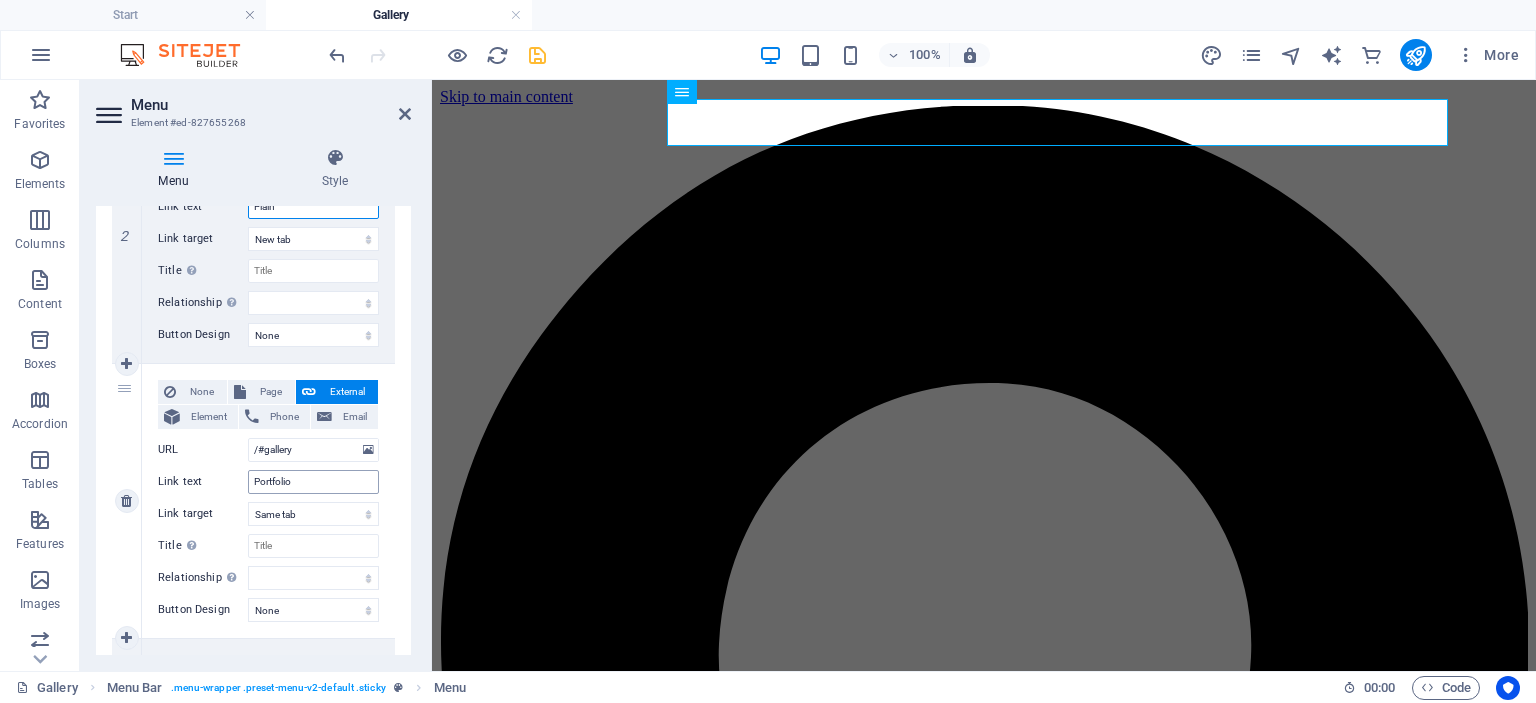 type on "Plain" 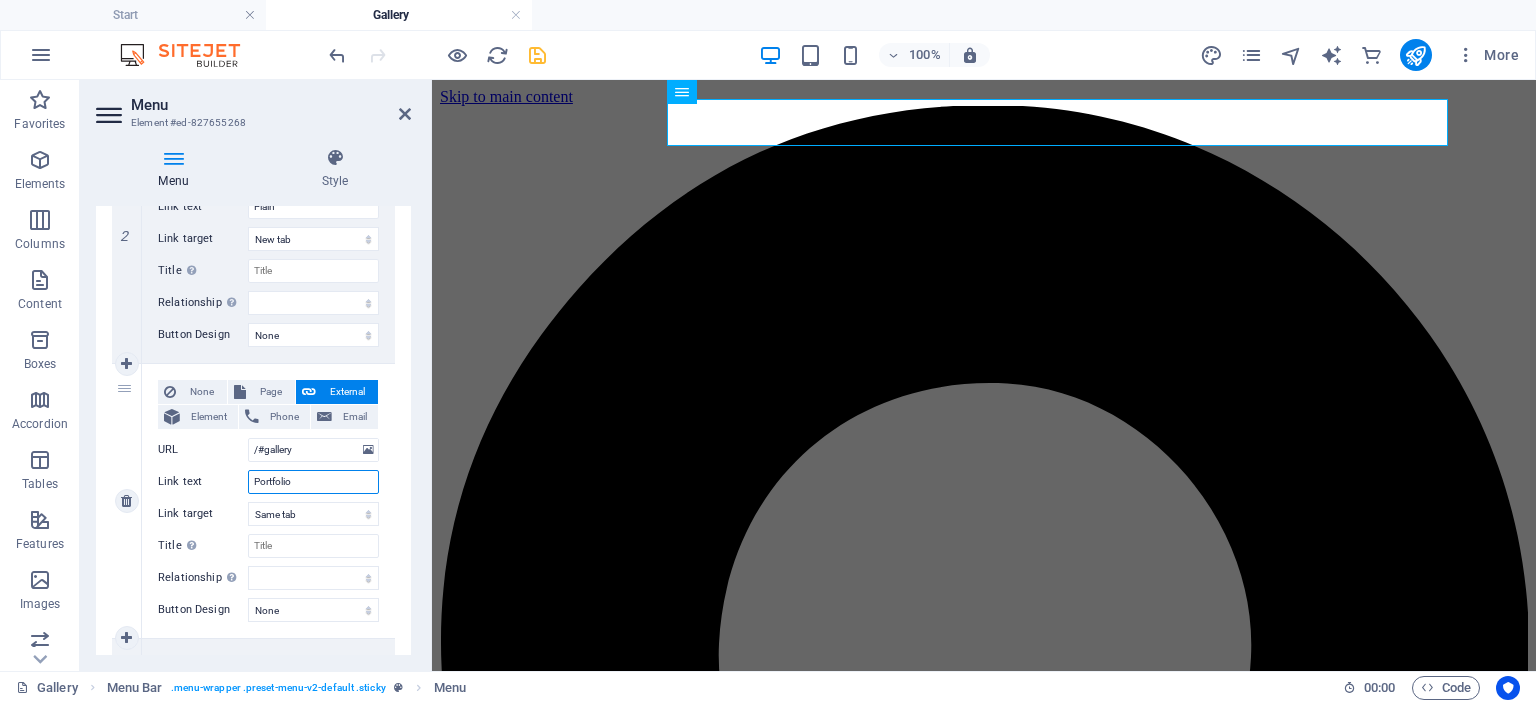 drag, startPoint x: 304, startPoint y: 482, endPoint x: 220, endPoint y: 489, distance: 84.29116 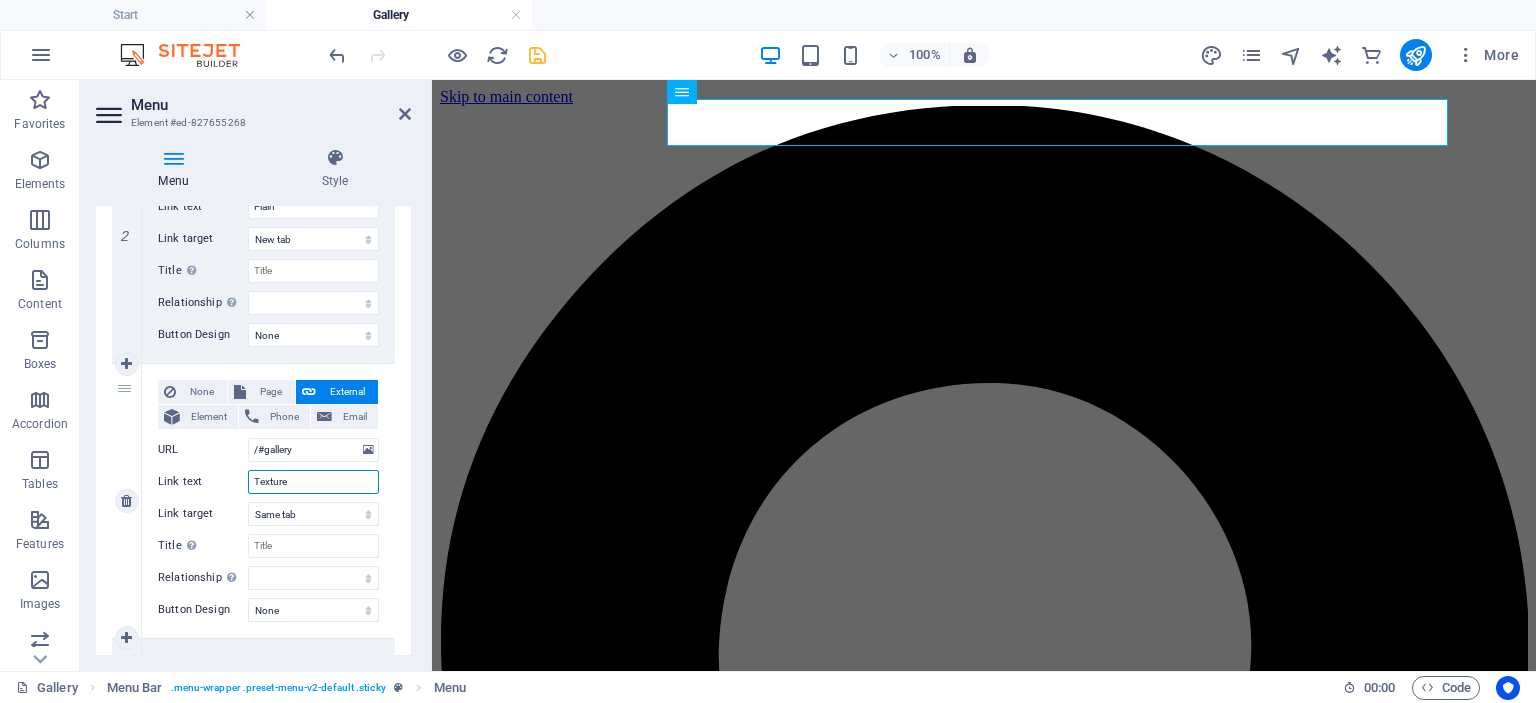 type on "Textured" 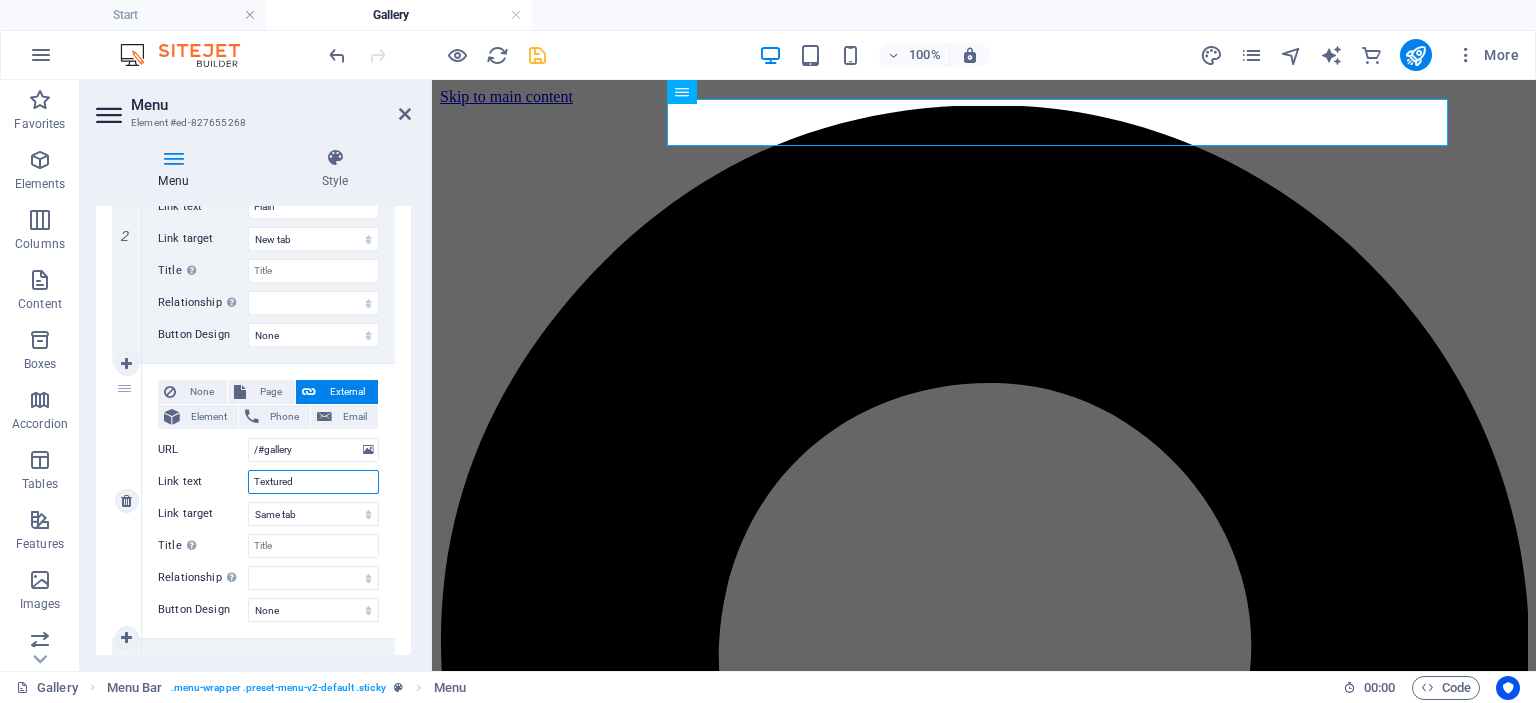 select 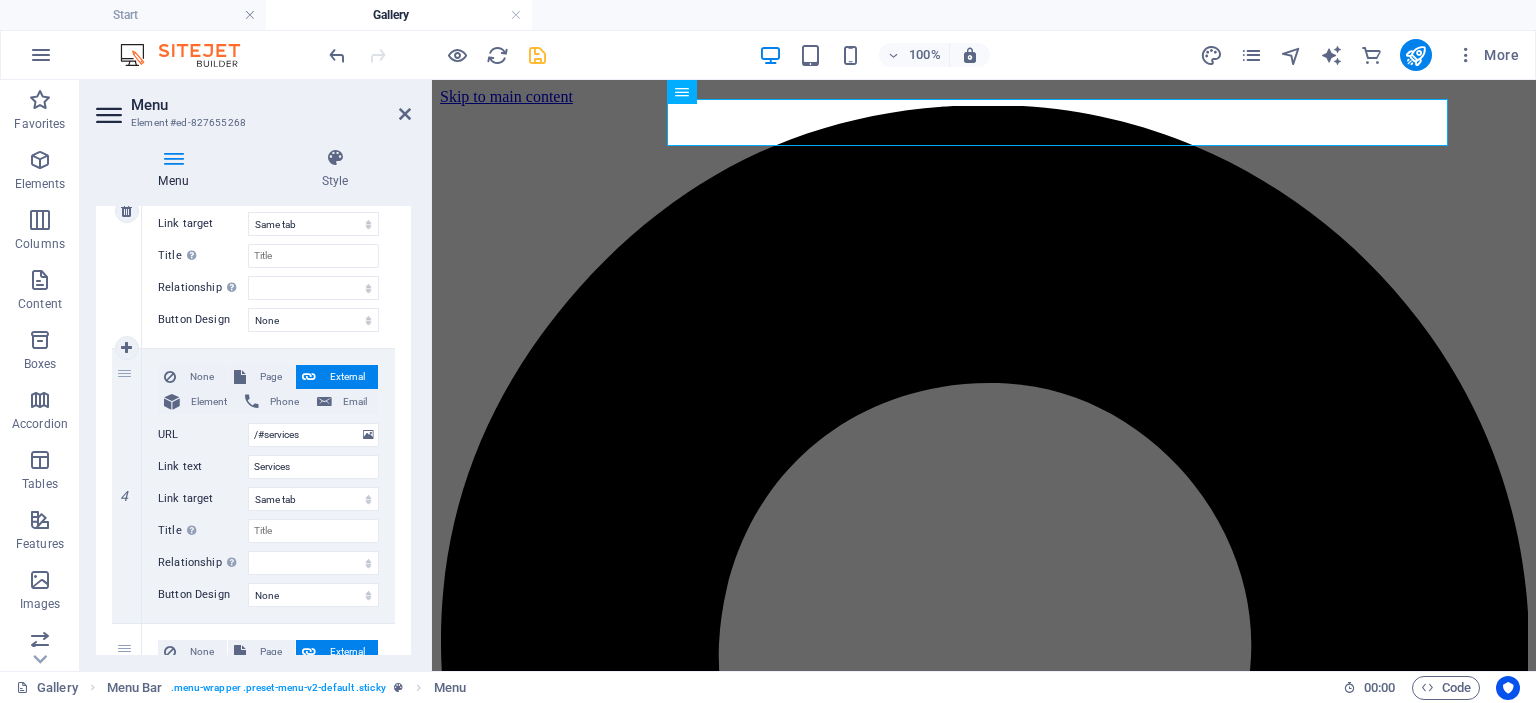 scroll, scrollTop: 874, scrollLeft: 0, axis: vertical 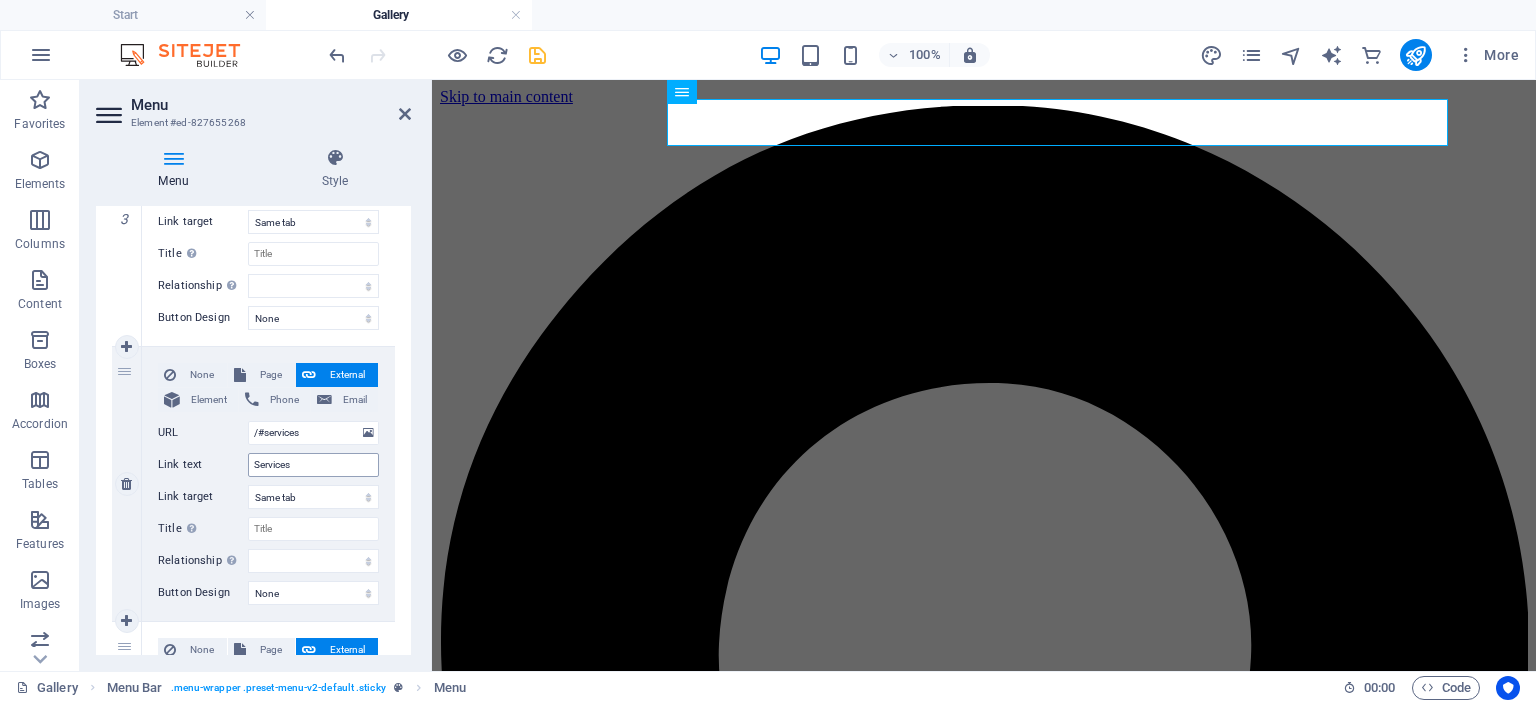 type on "Textured" 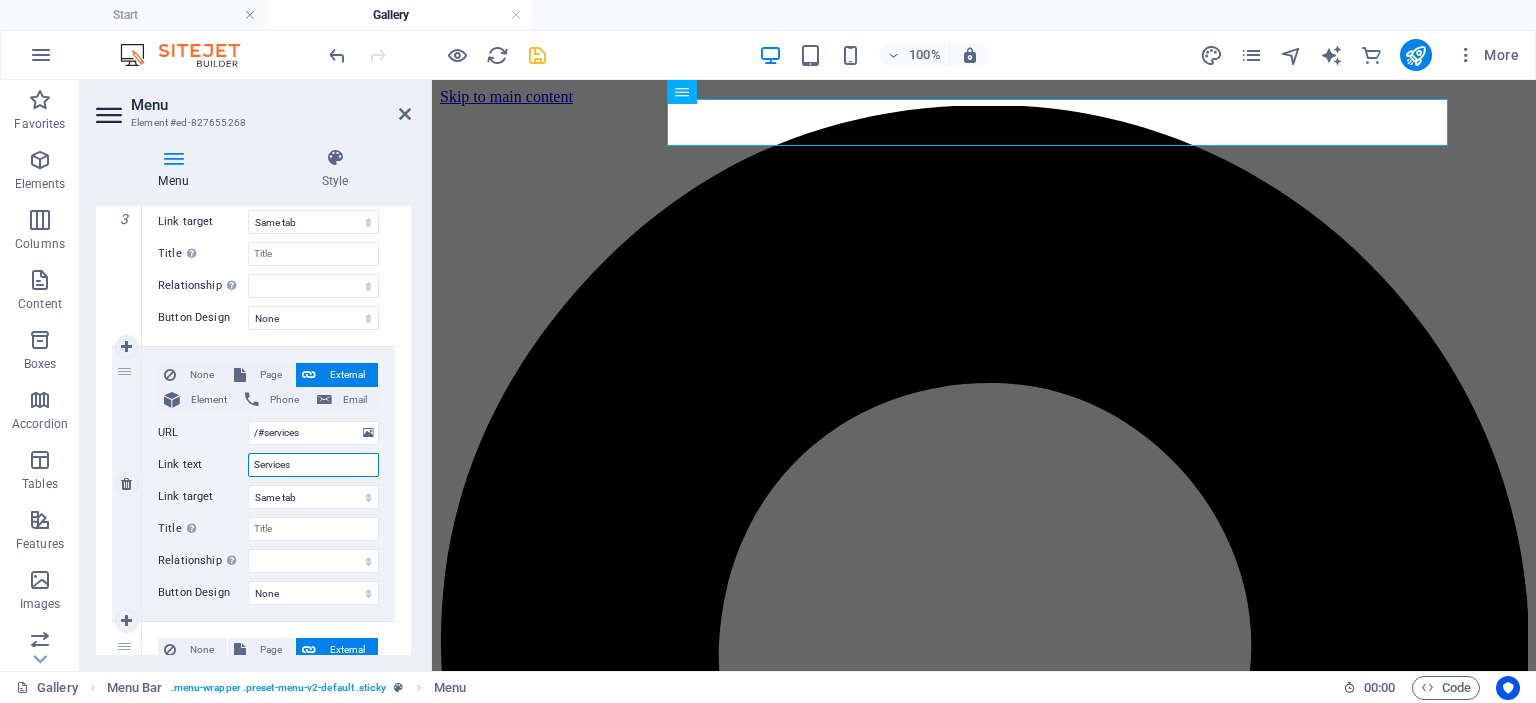 drag, startPoint x: 316, startPoint y: 468, endPoint x: 212, endPoint y: 463, distance: 104.120125 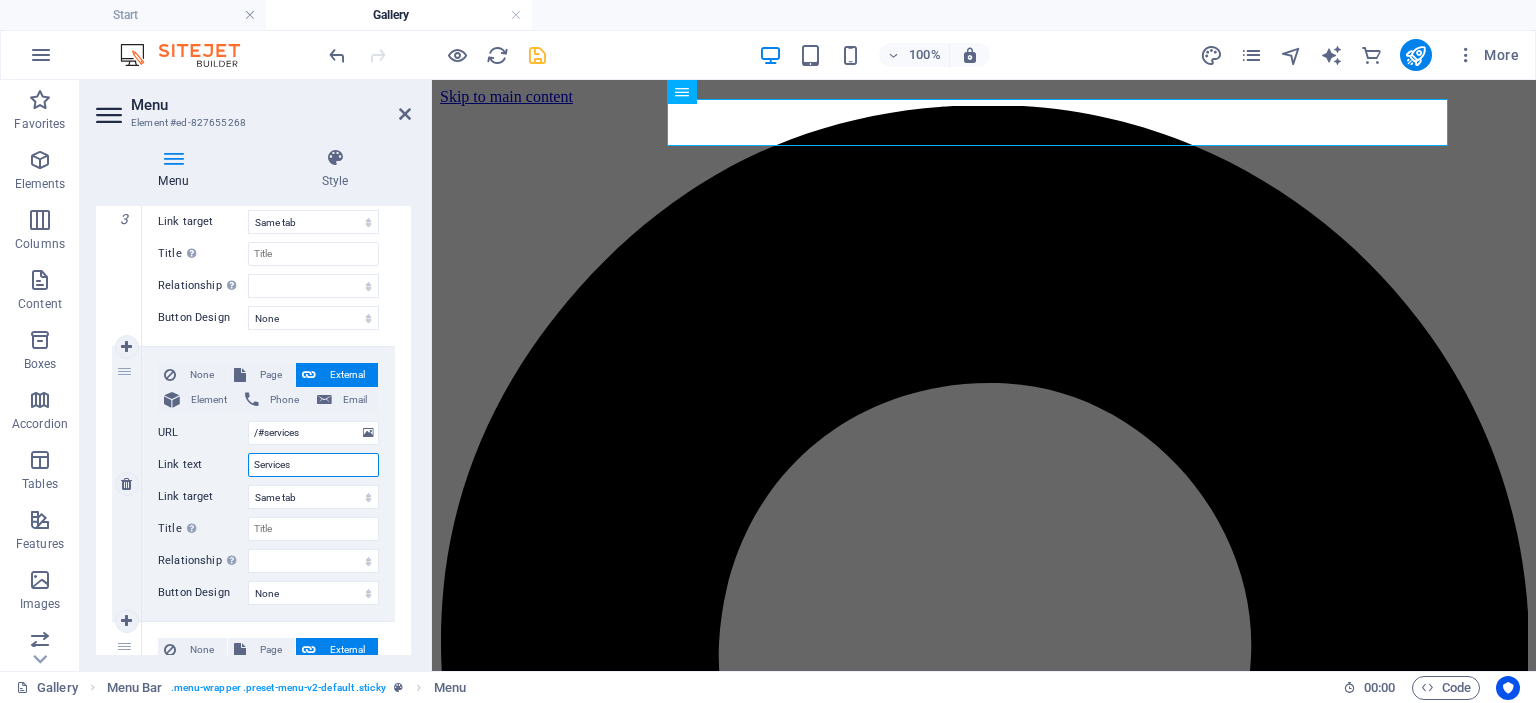 click on "Link text Services" at bounding box center [268, 465] 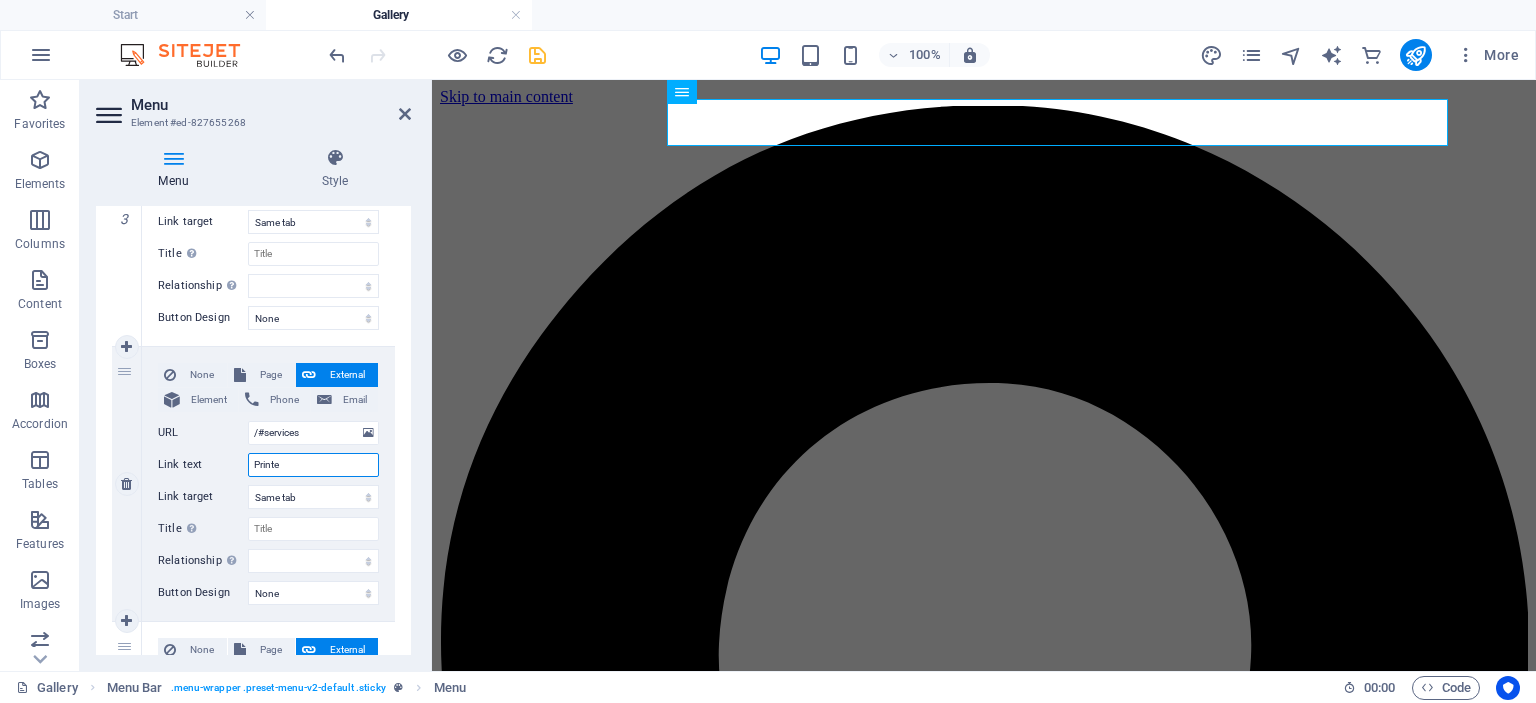 type on "Printed" 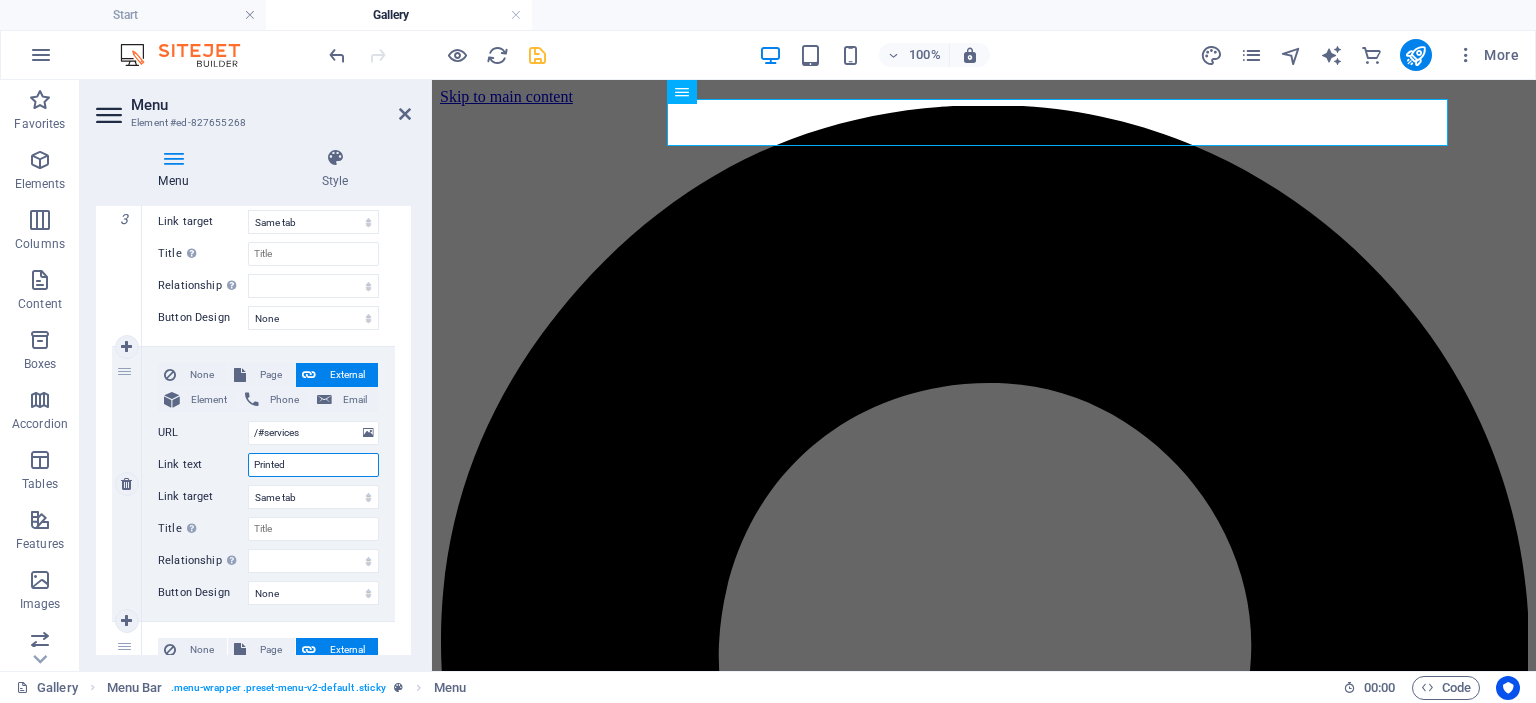 select 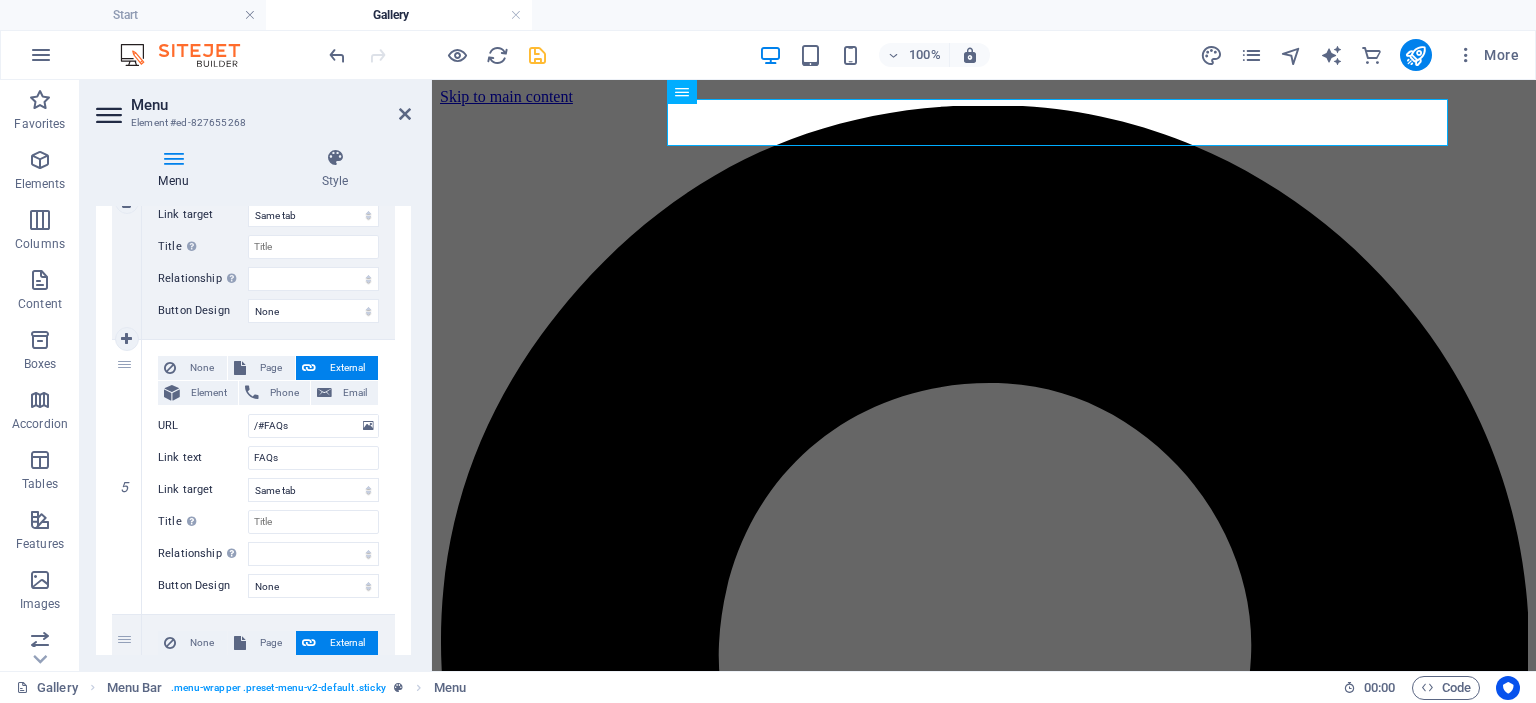 scroll, scrollTop: 1156, scrollLeft: 0, axis: vertical 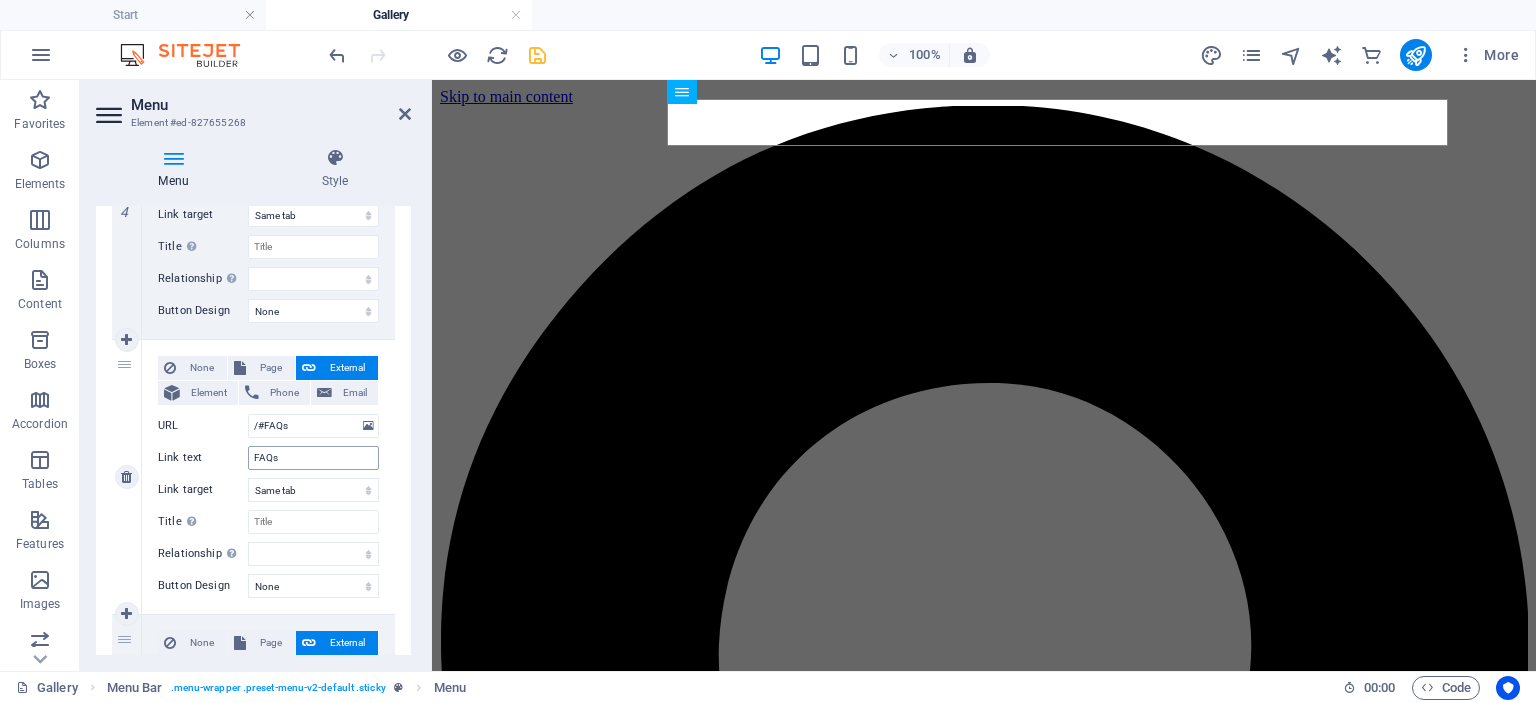 type on "Printed" 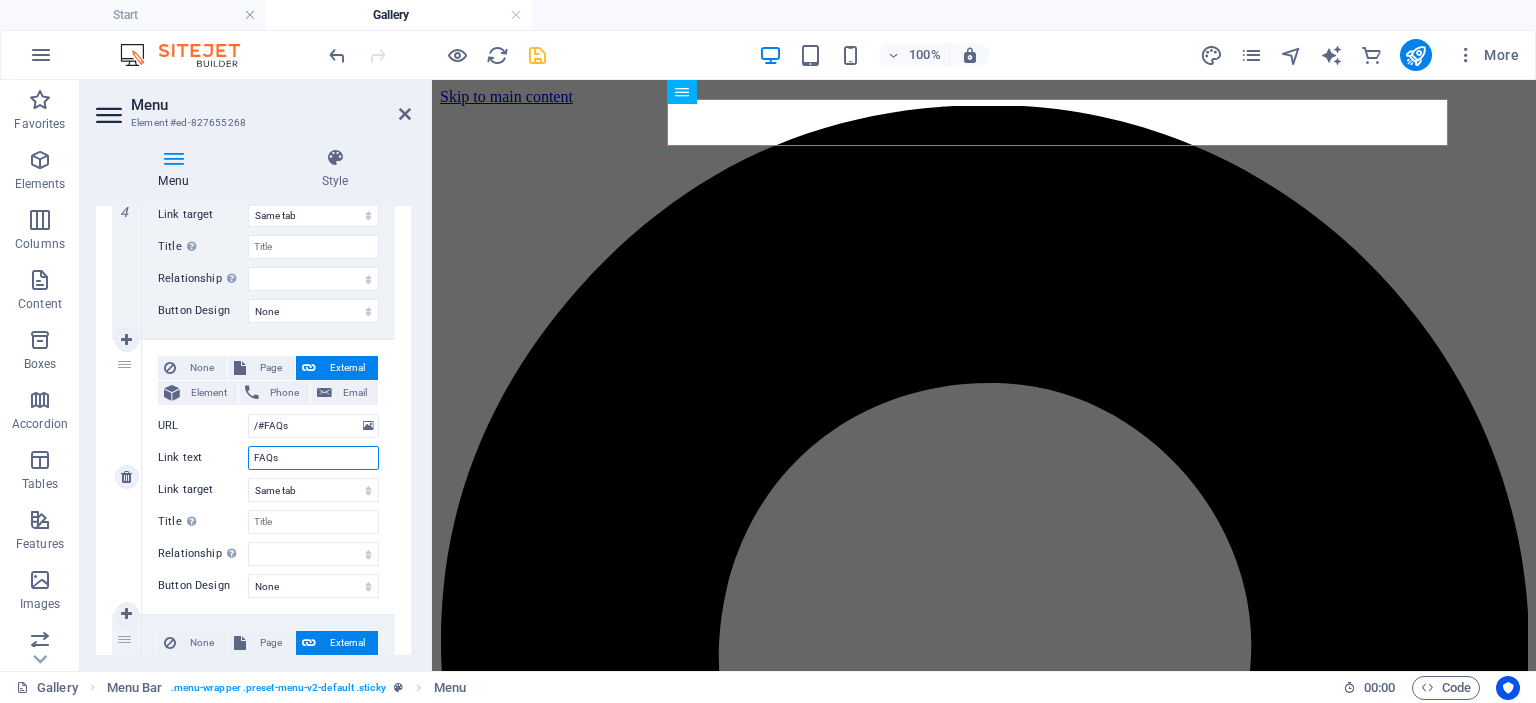 drag, startPoint x: 283, startPoint y: 452, endPoint x: 208, endPoint y: 457, distance: 75.16648 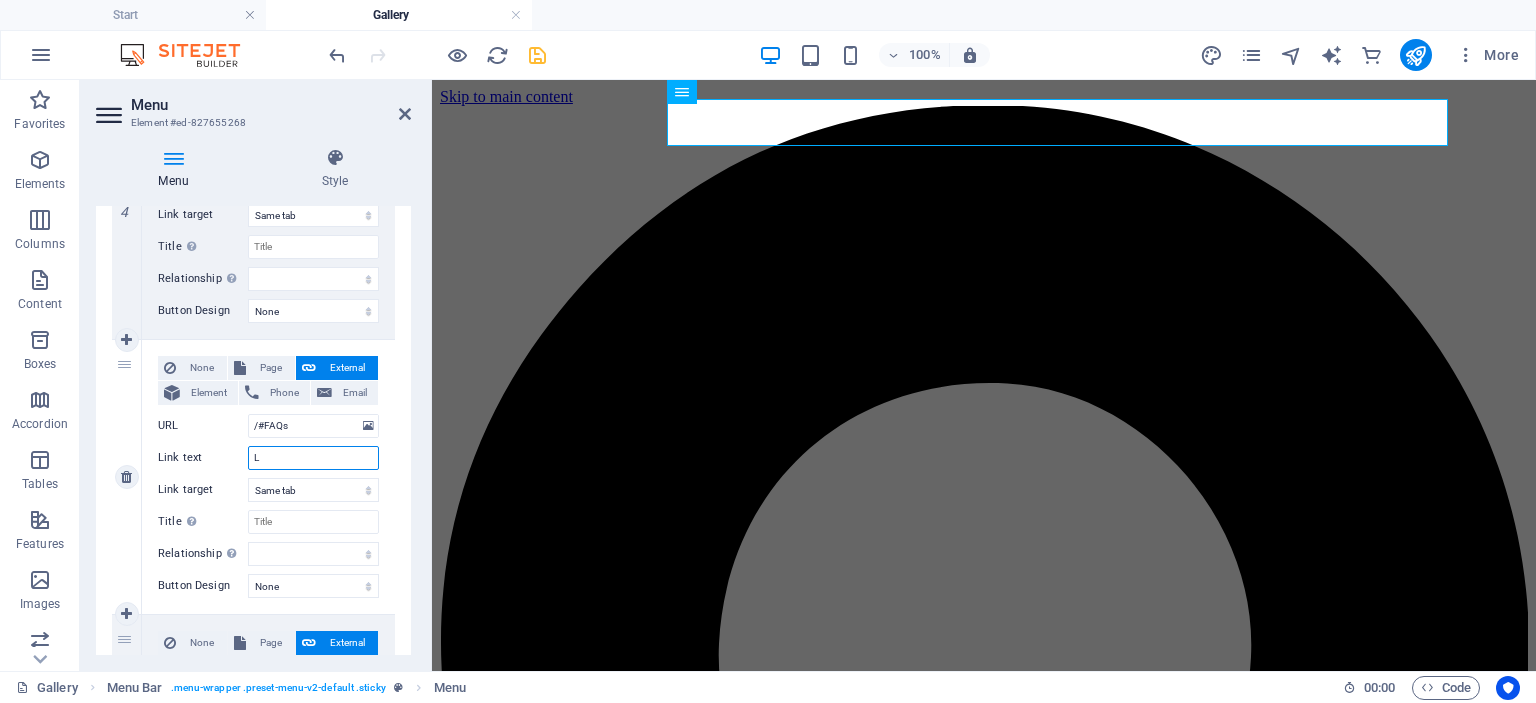 type on "Lu" 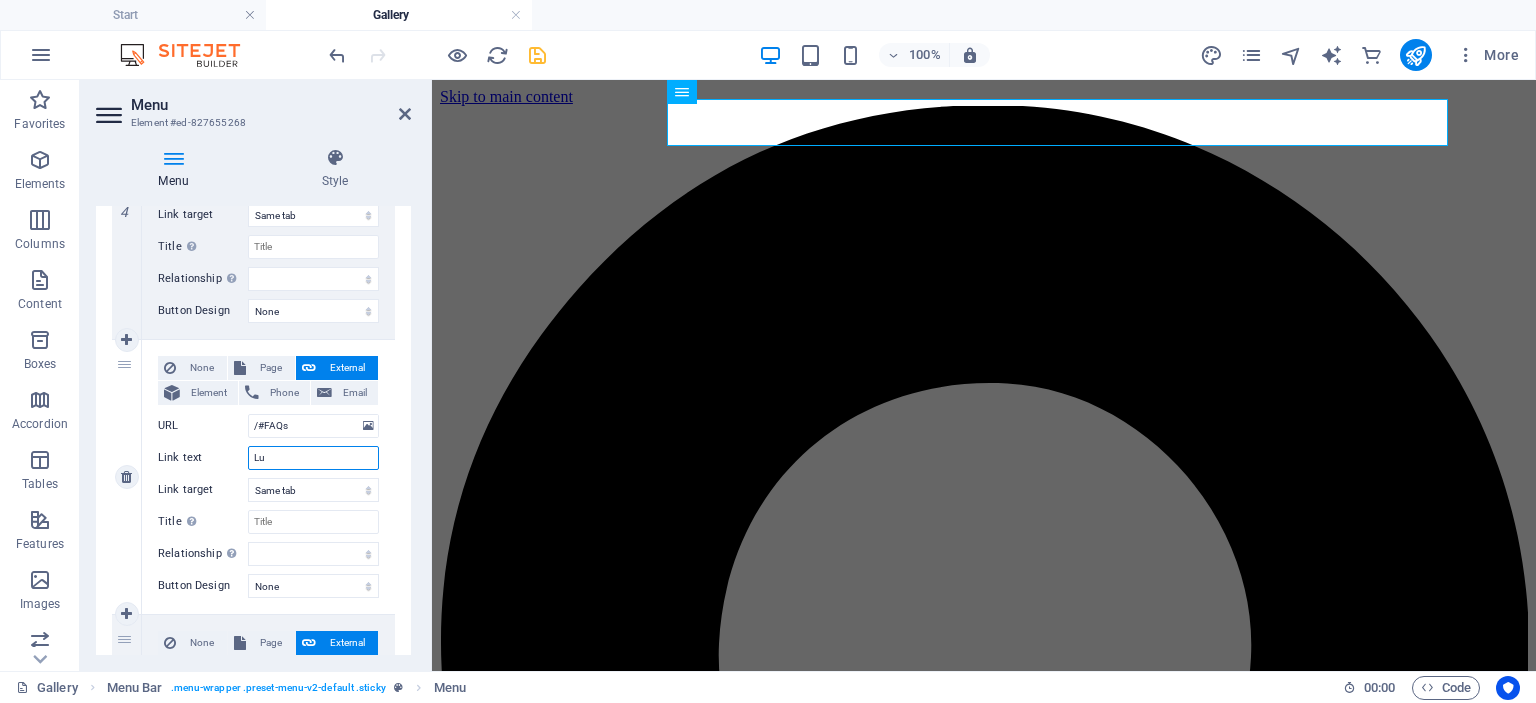 select 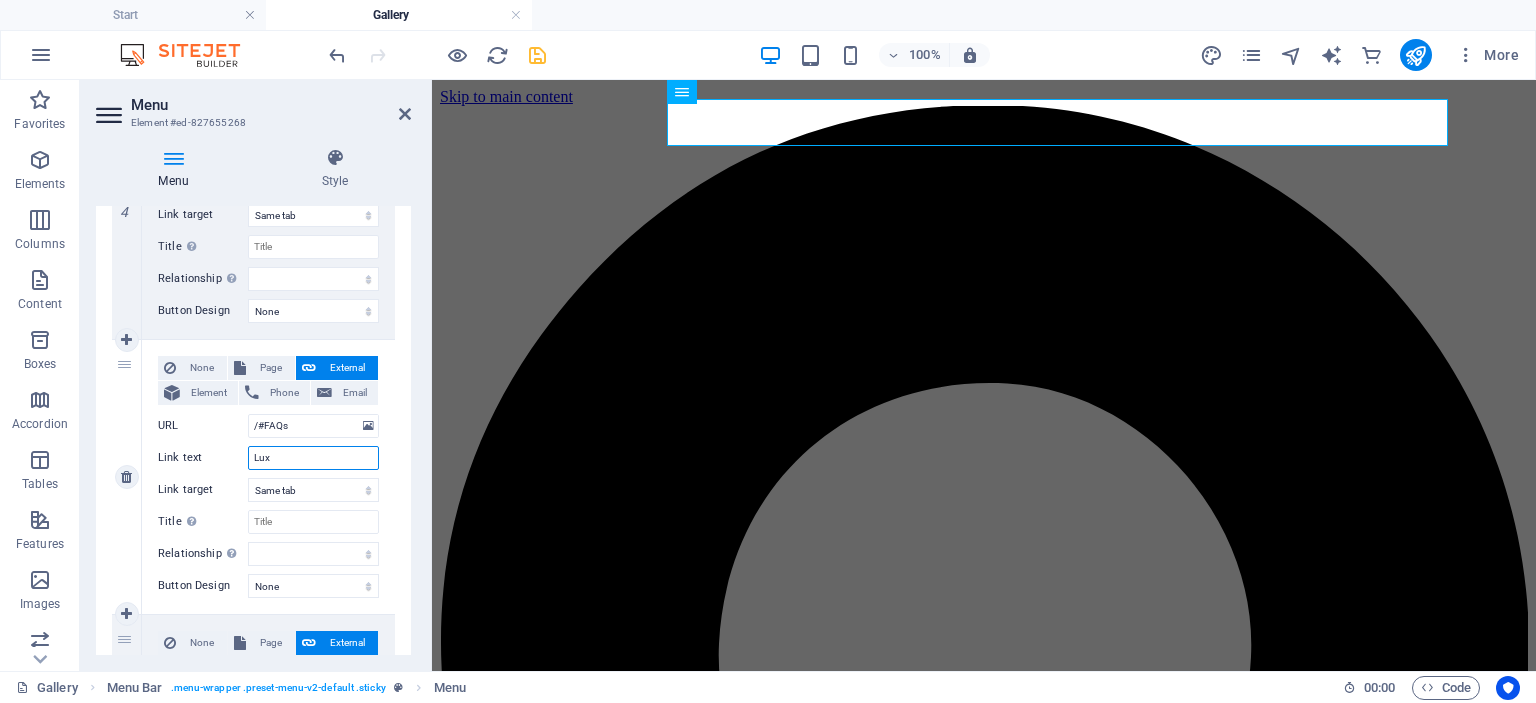 select 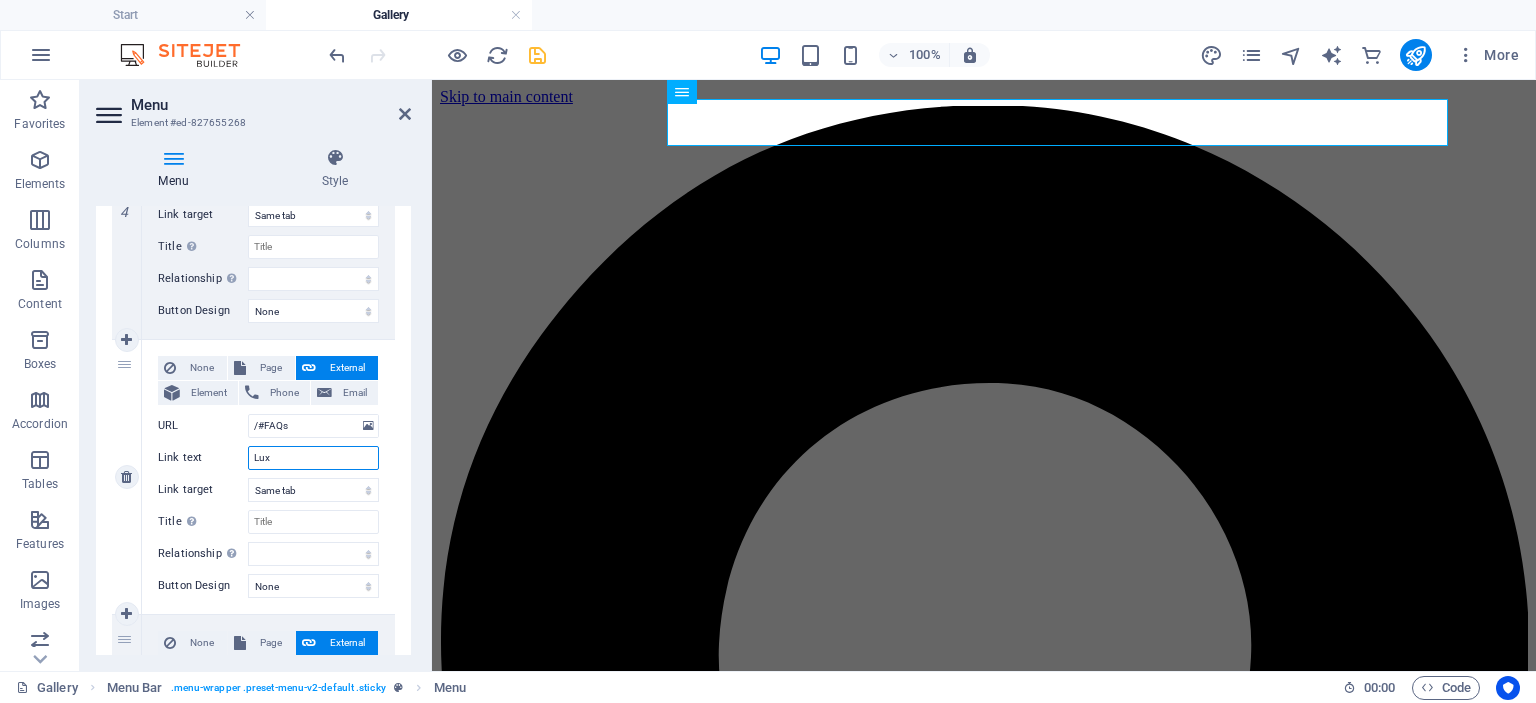 select 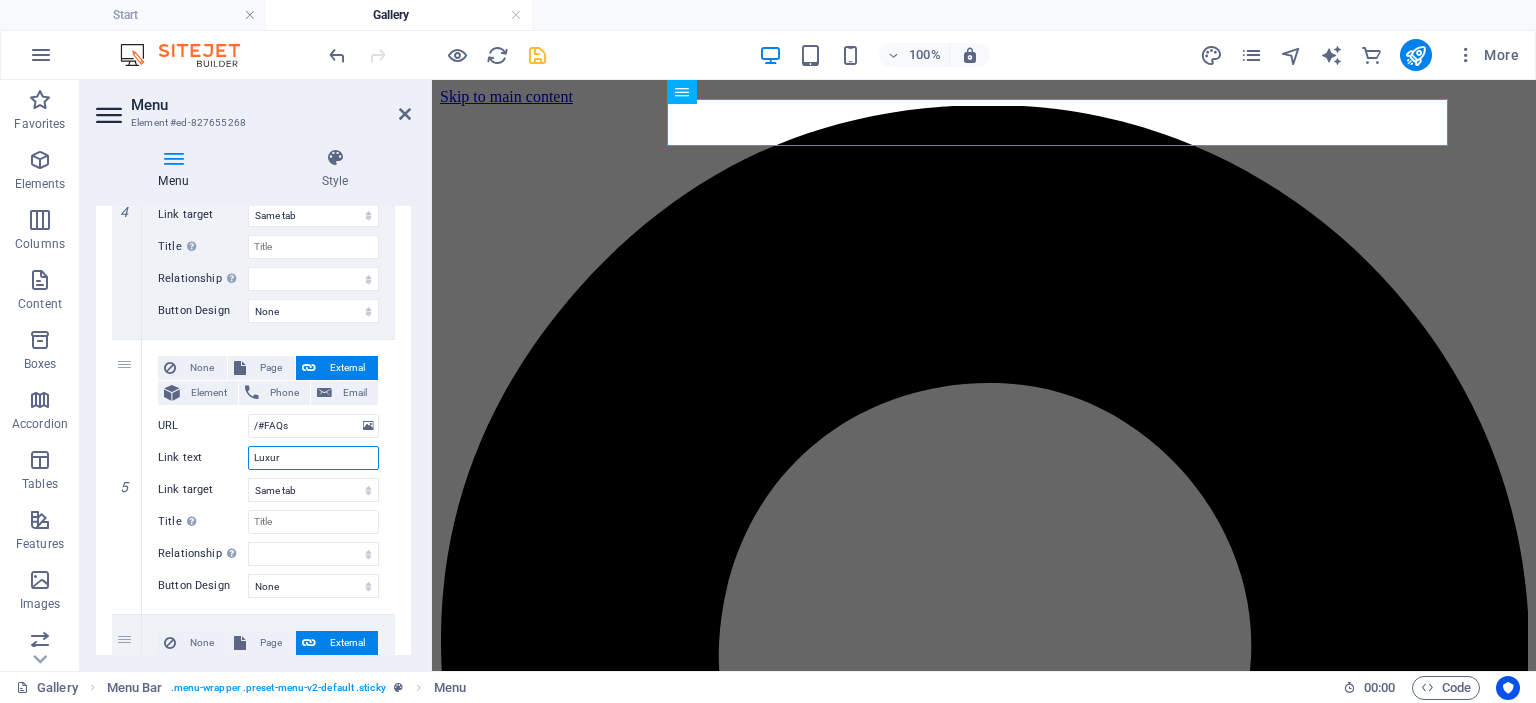 type on "Luxury" 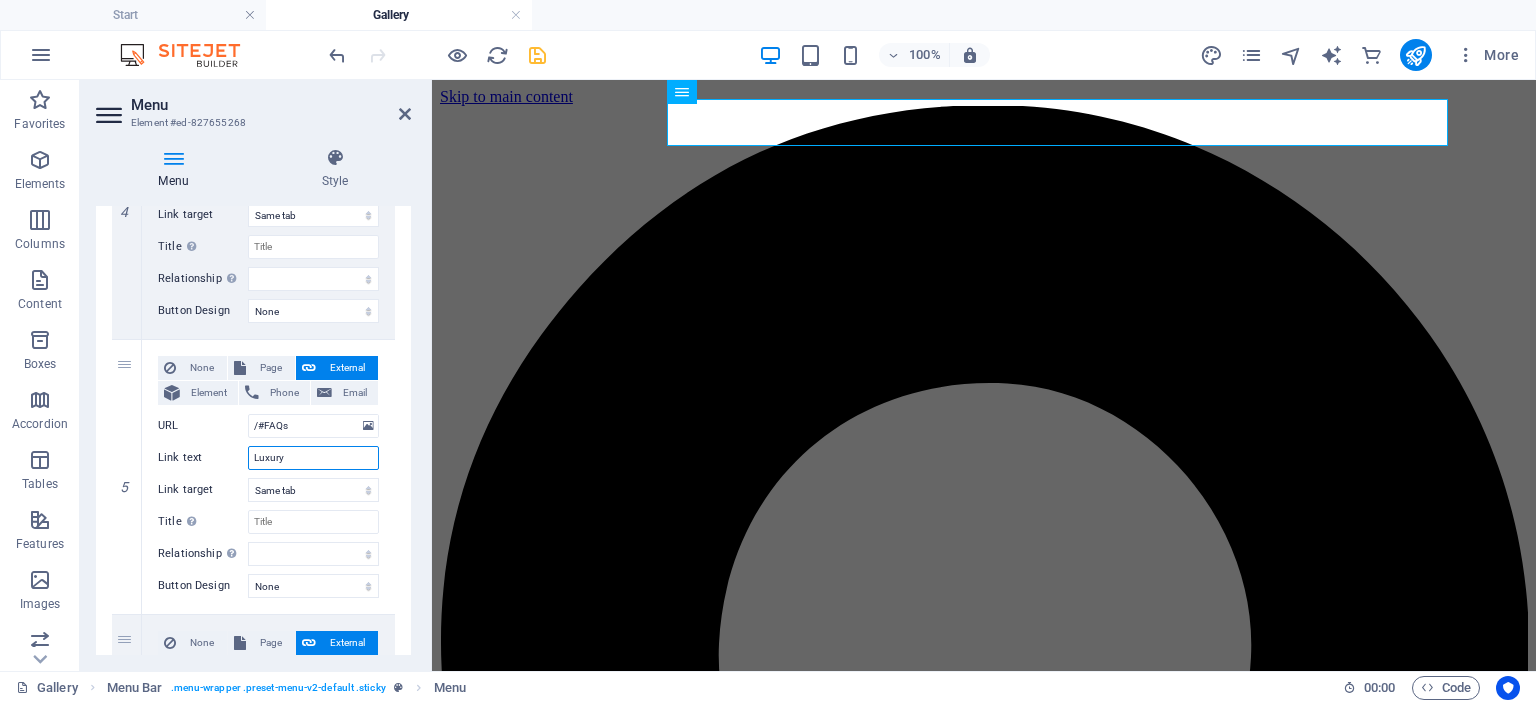 select 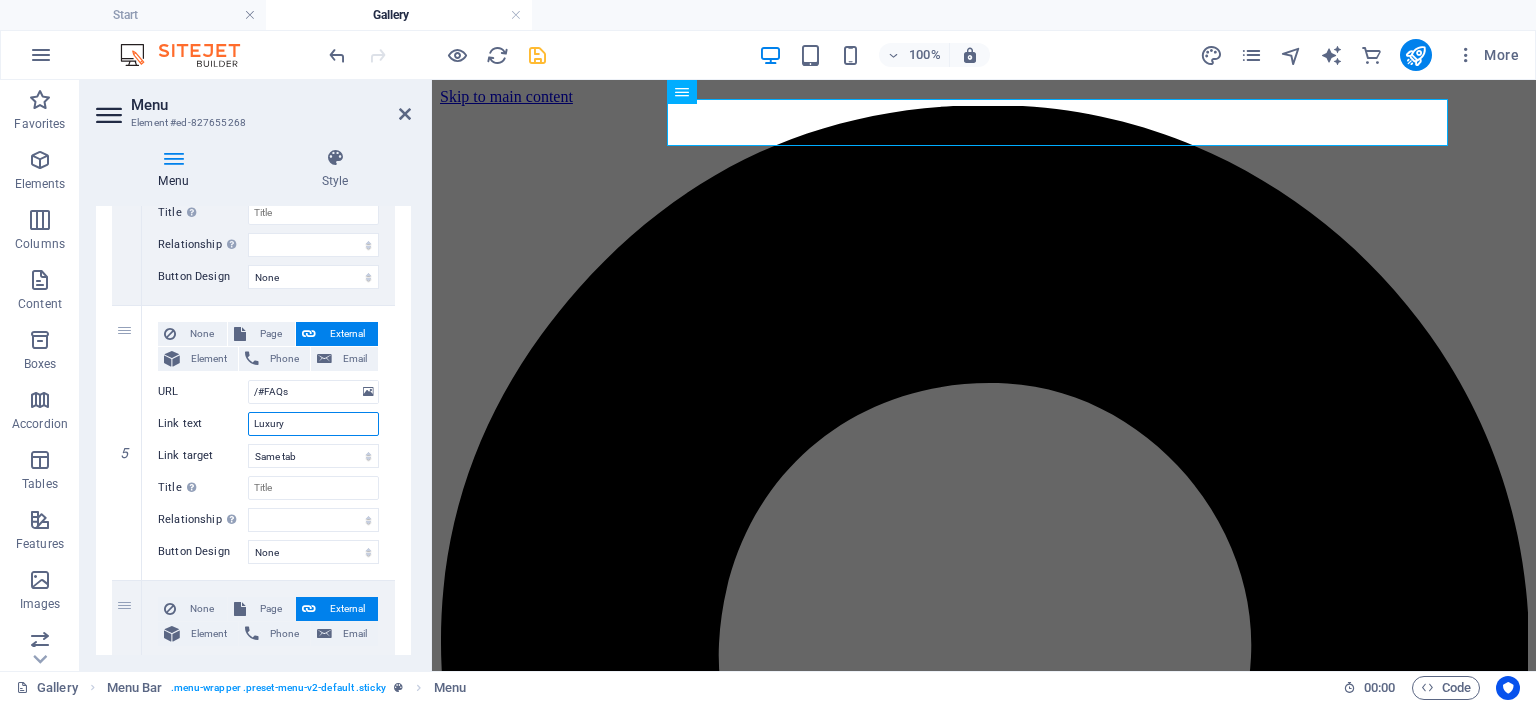 scroll, scrollTop: 1444, scrollLeft: 0, axis: vertical 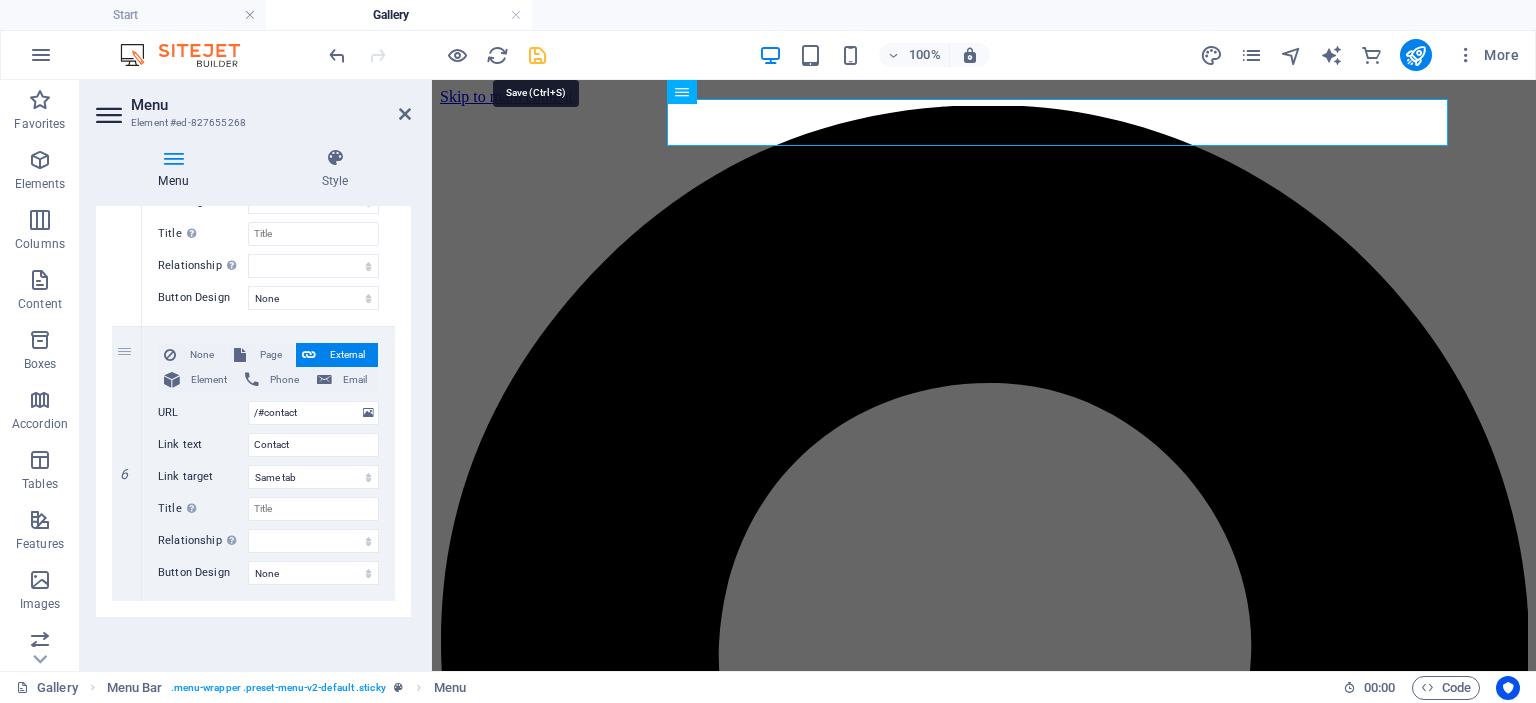 type on "Luxury" 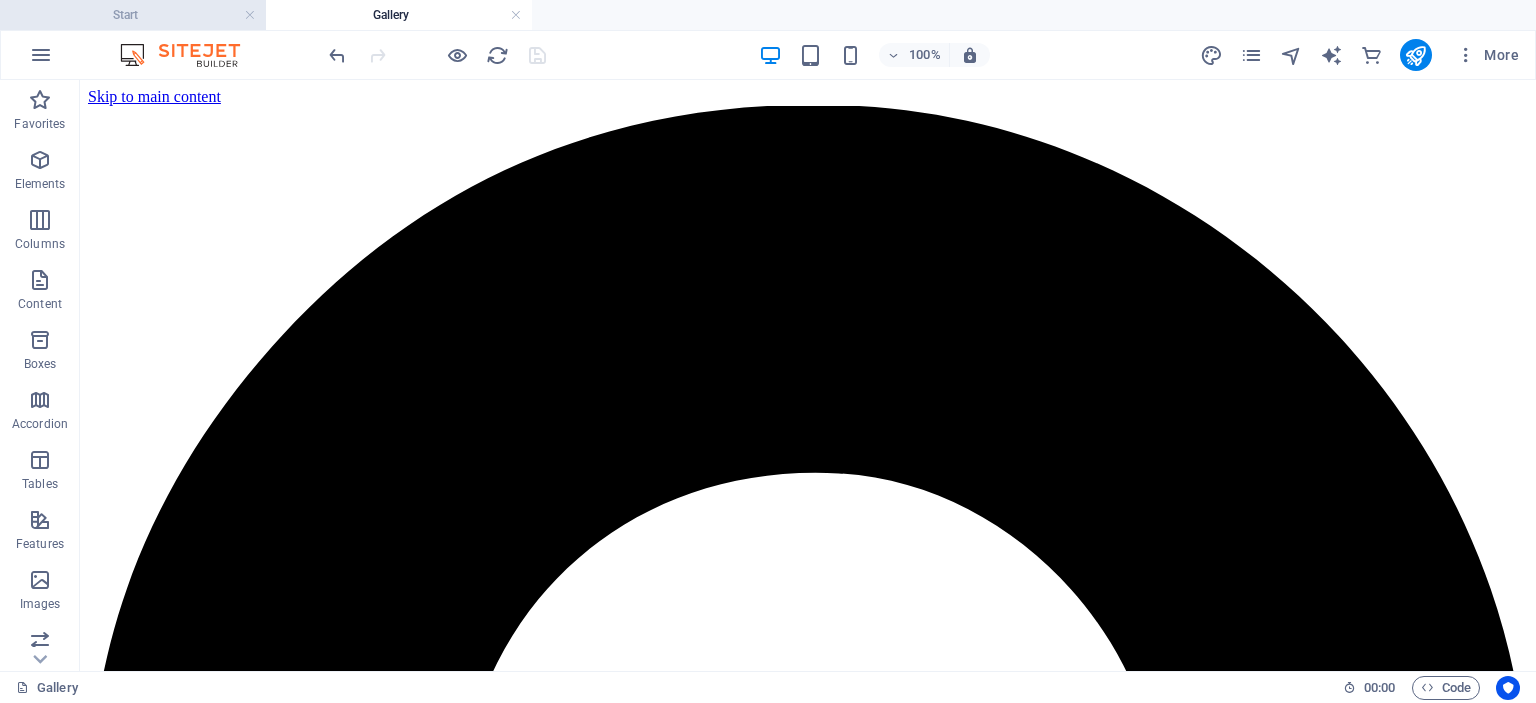 click on "Start" at bounding box center [133, 15] 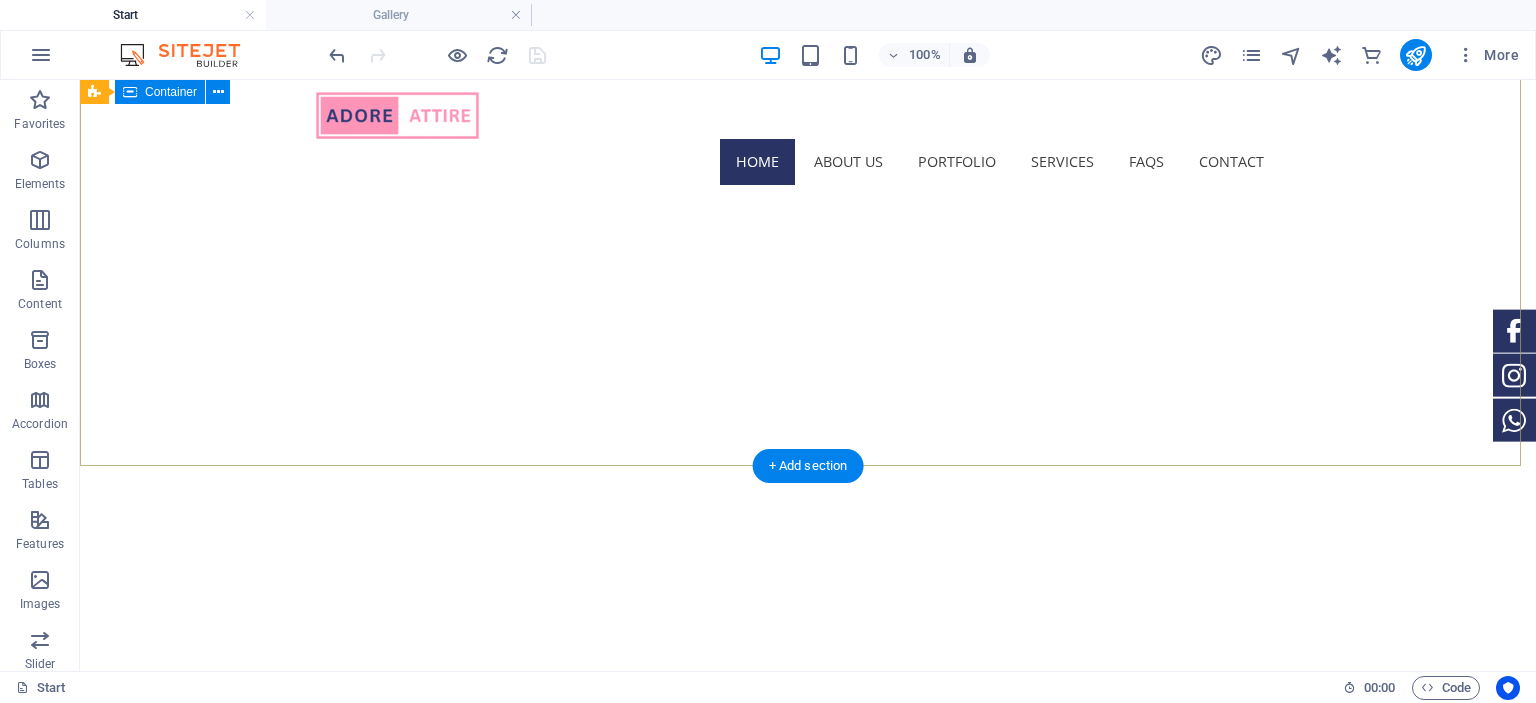 scroll, scrollTop: 0, scrollLeft: 0, axis: both 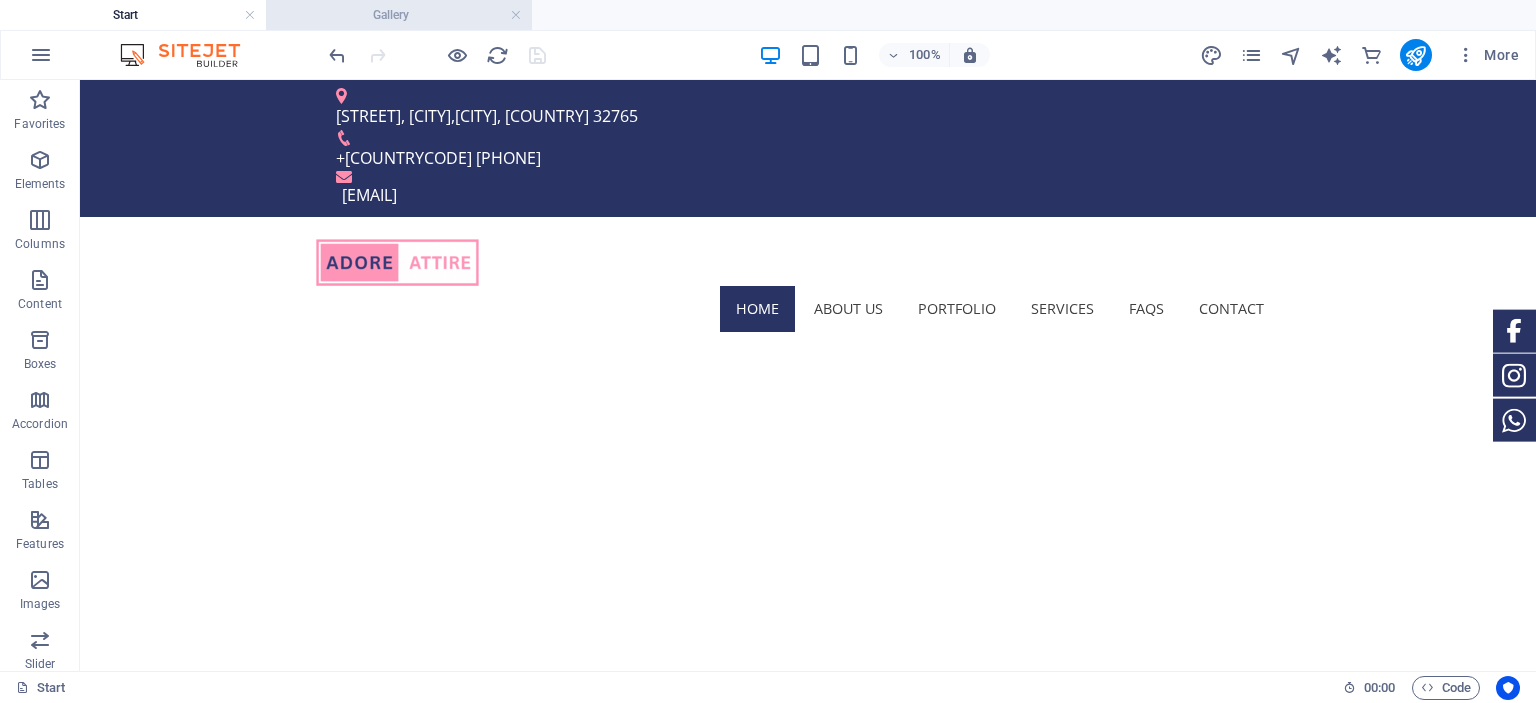 click on "Gallery" at bounding box center (399, 15) 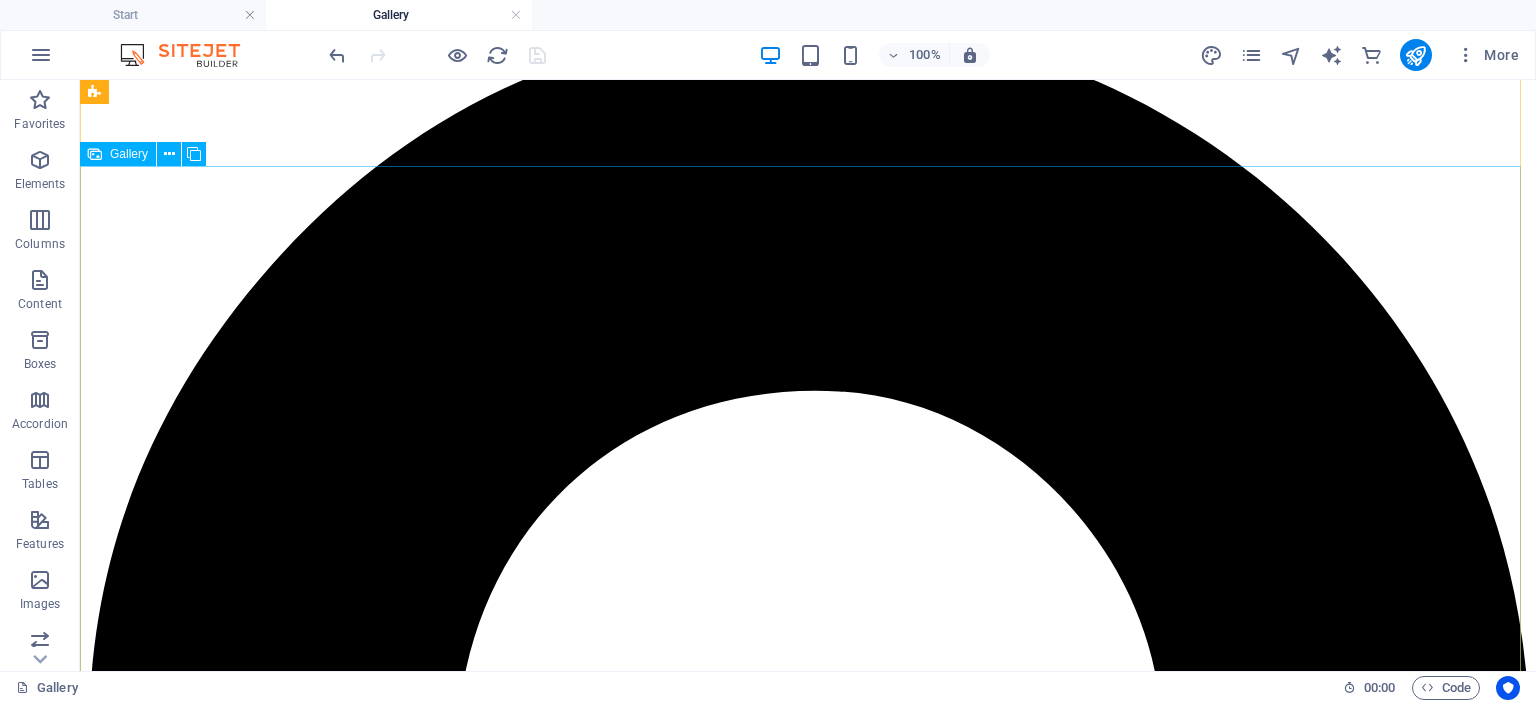 scroll, scrollTop: 0, scrollLeft: 0, axis: both 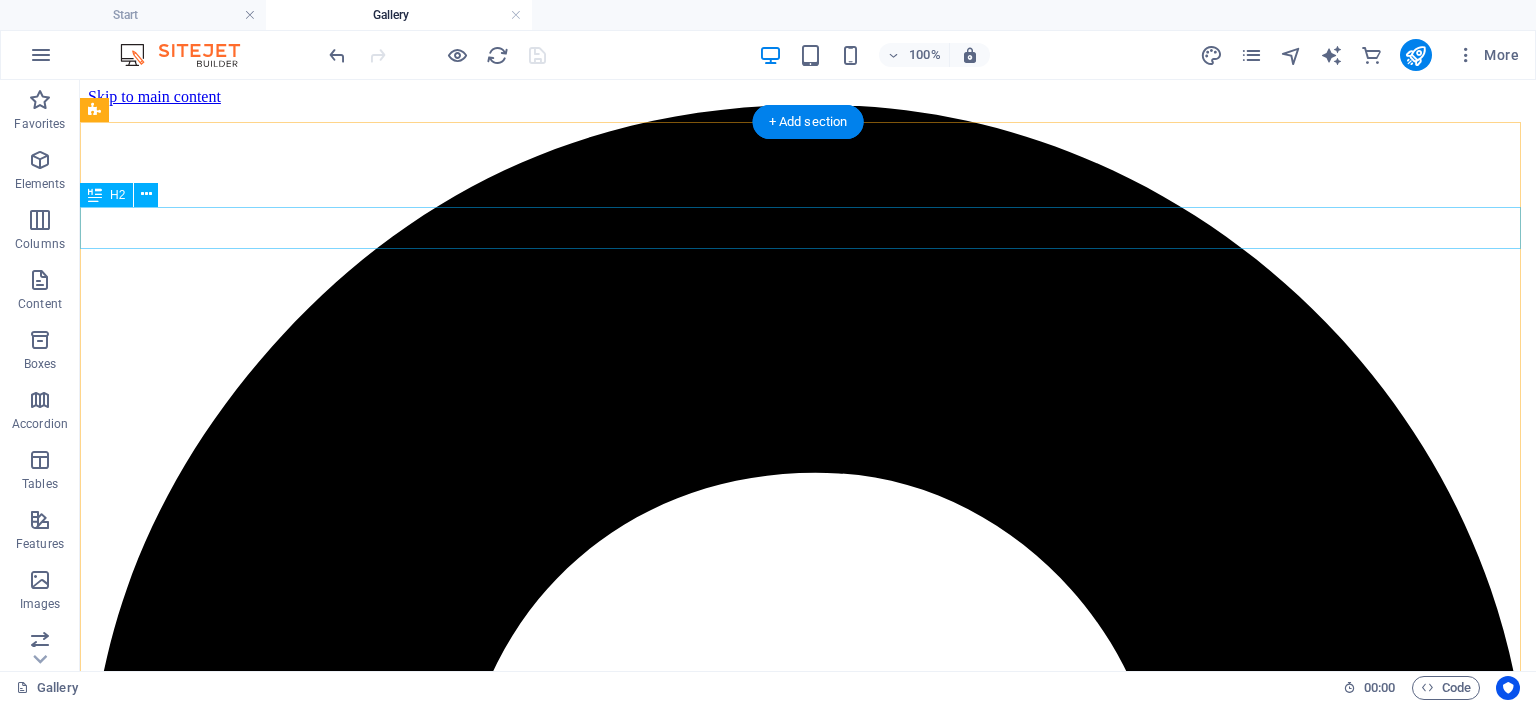 click on "Port💗 folio" at bounding box center (808, 7546) 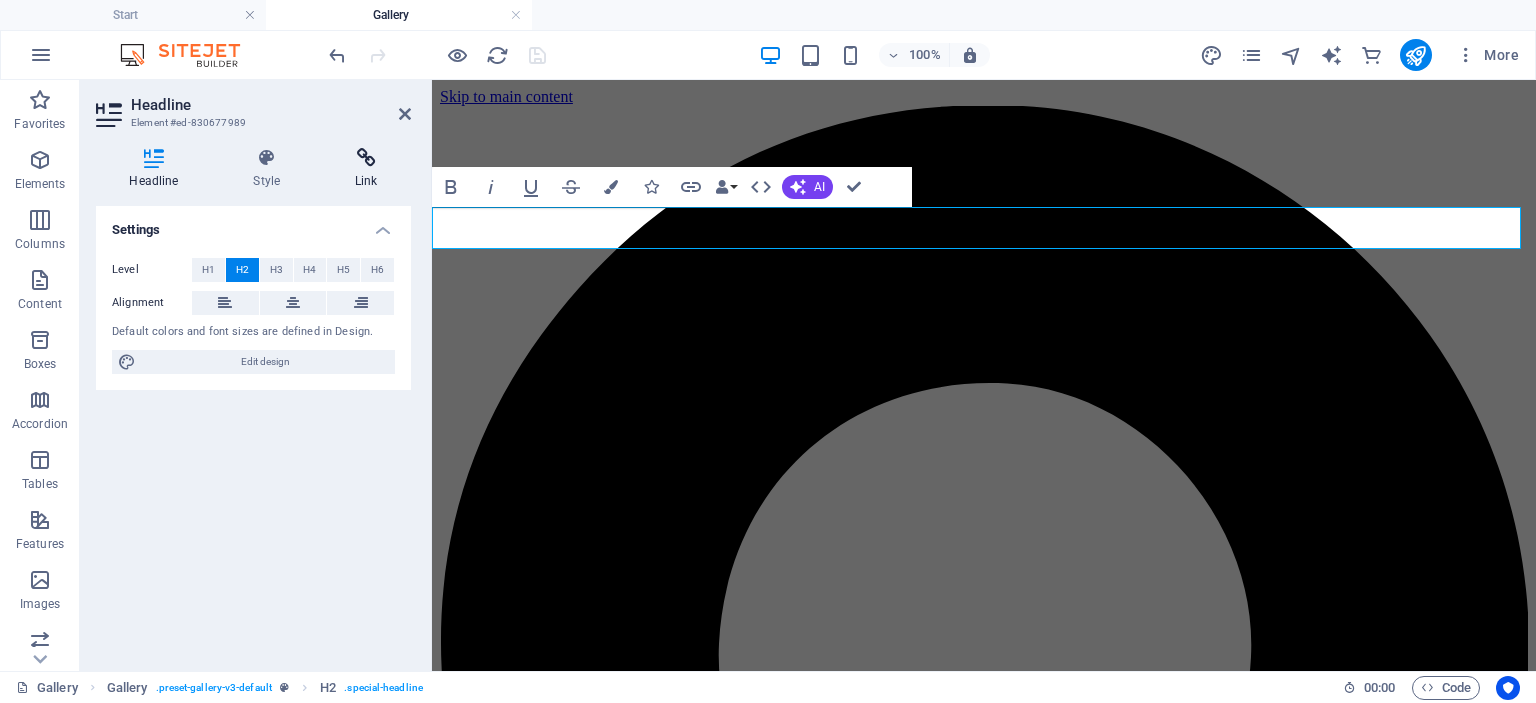 click on "Link" at bounding box center (366, 169) 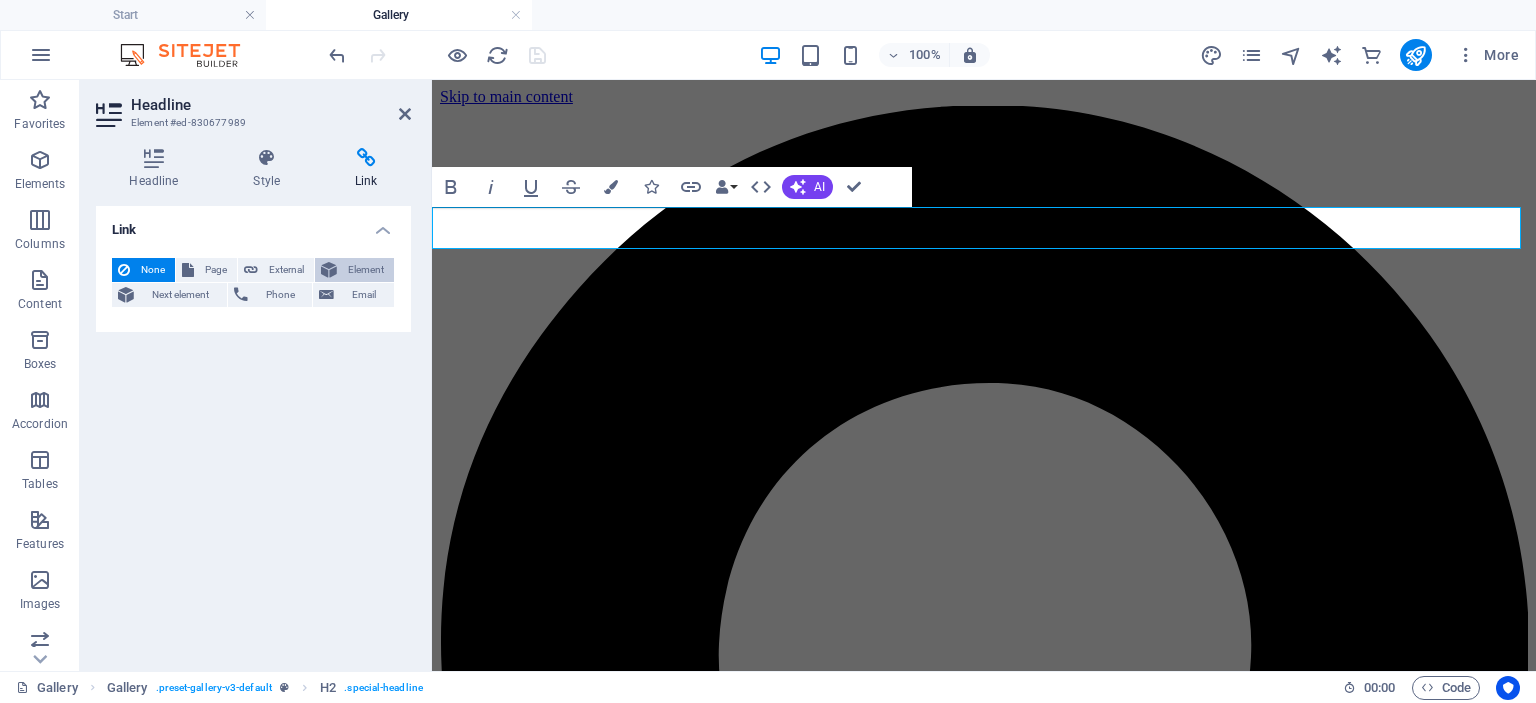 click at bounding box center [329, 270] 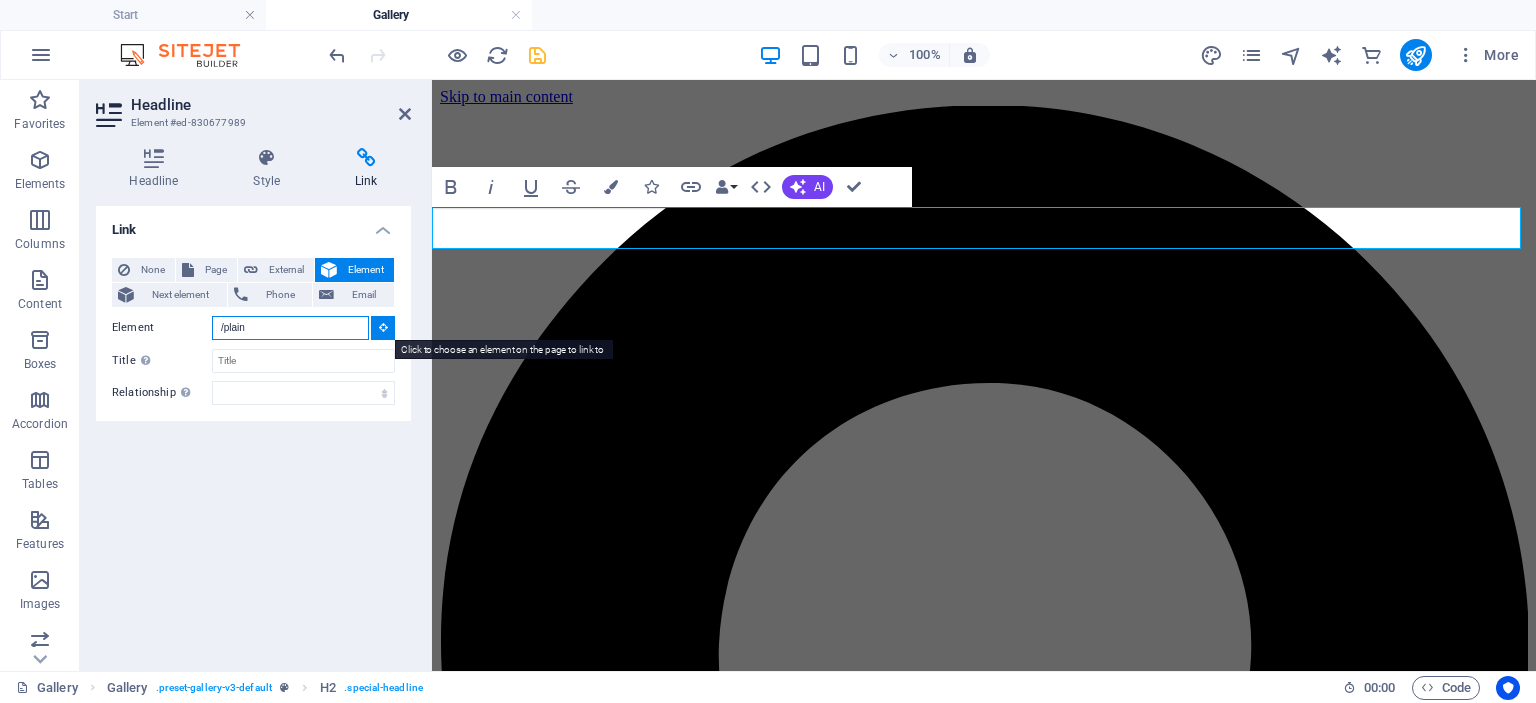 type on "/plain" 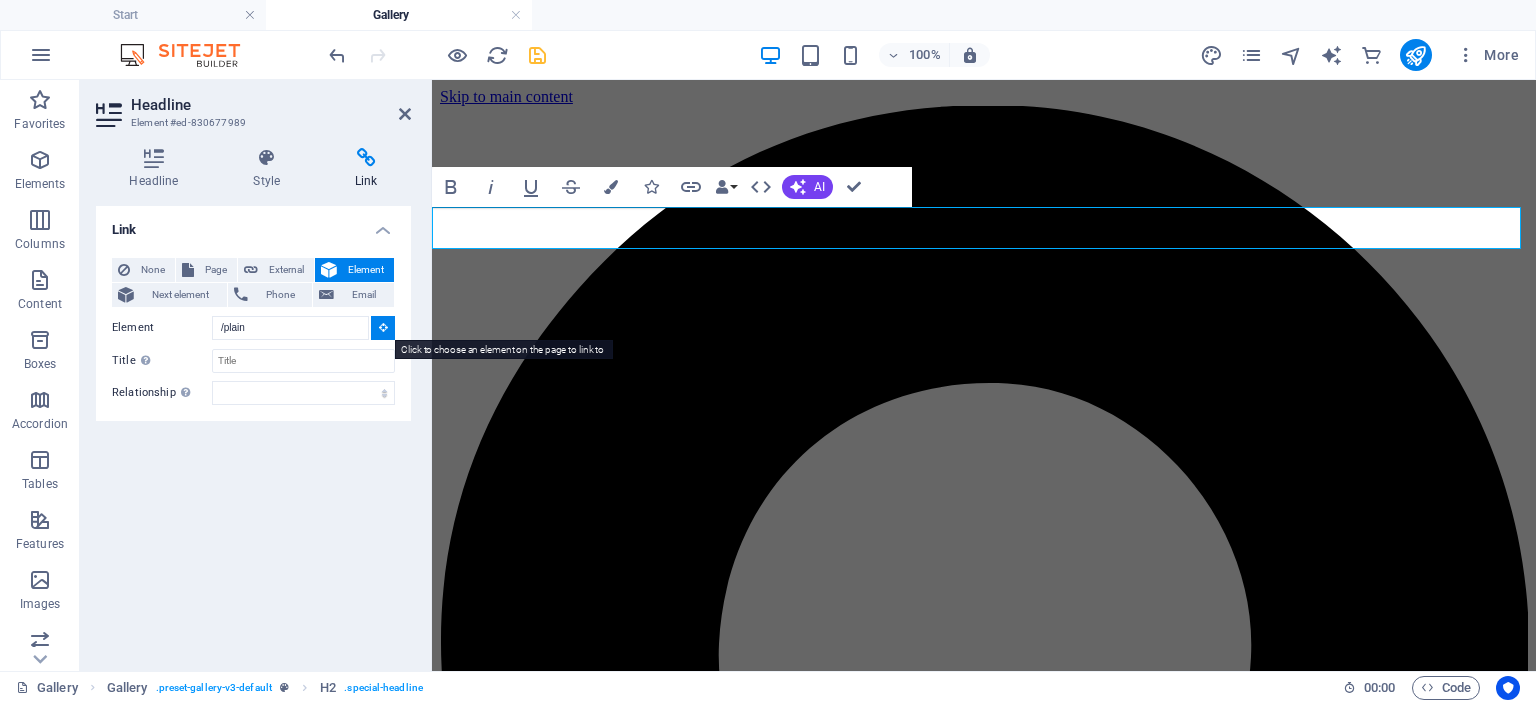type 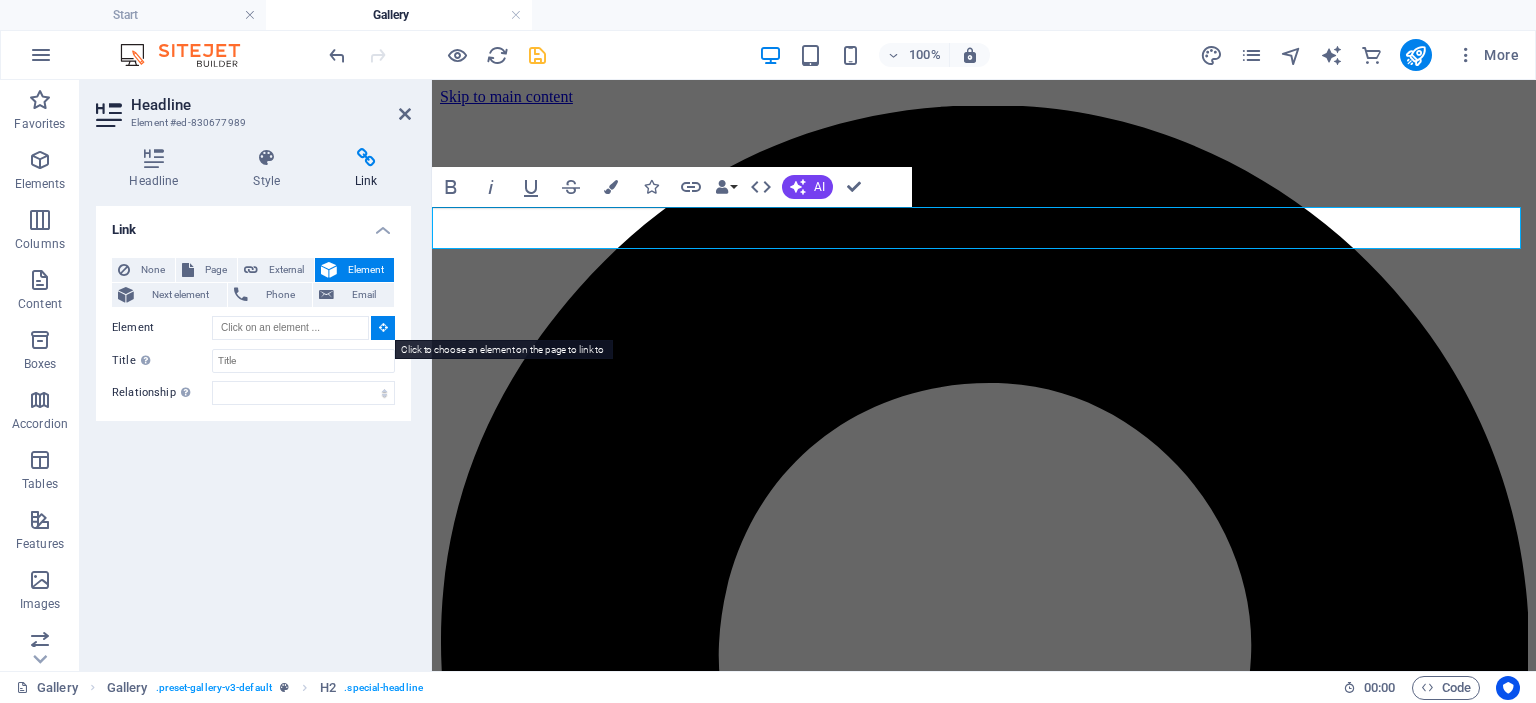 click at bounding box center (383, 328) 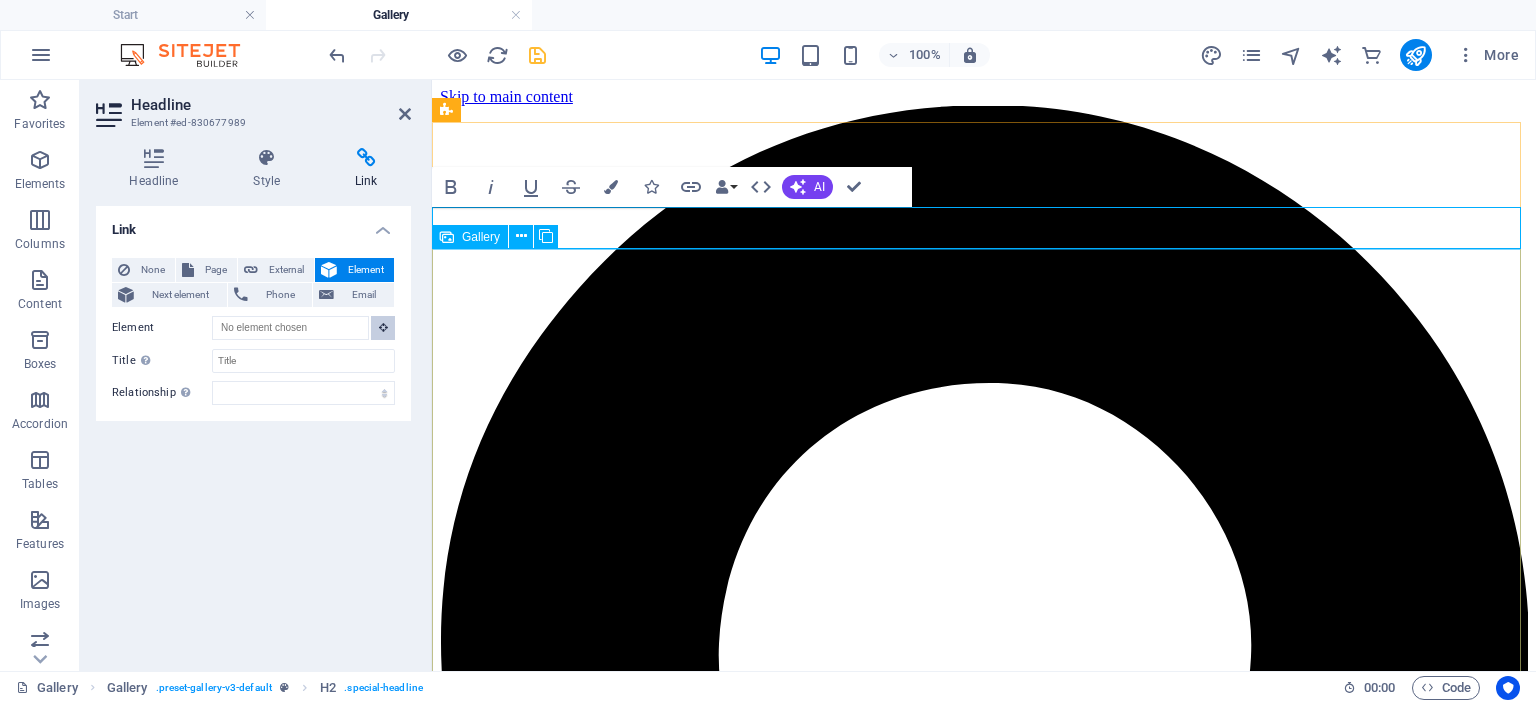 drag, startPoint x: 805, startPoint y: 407, endPoint x: 516, endPoint y: 318, distance: 302.39377 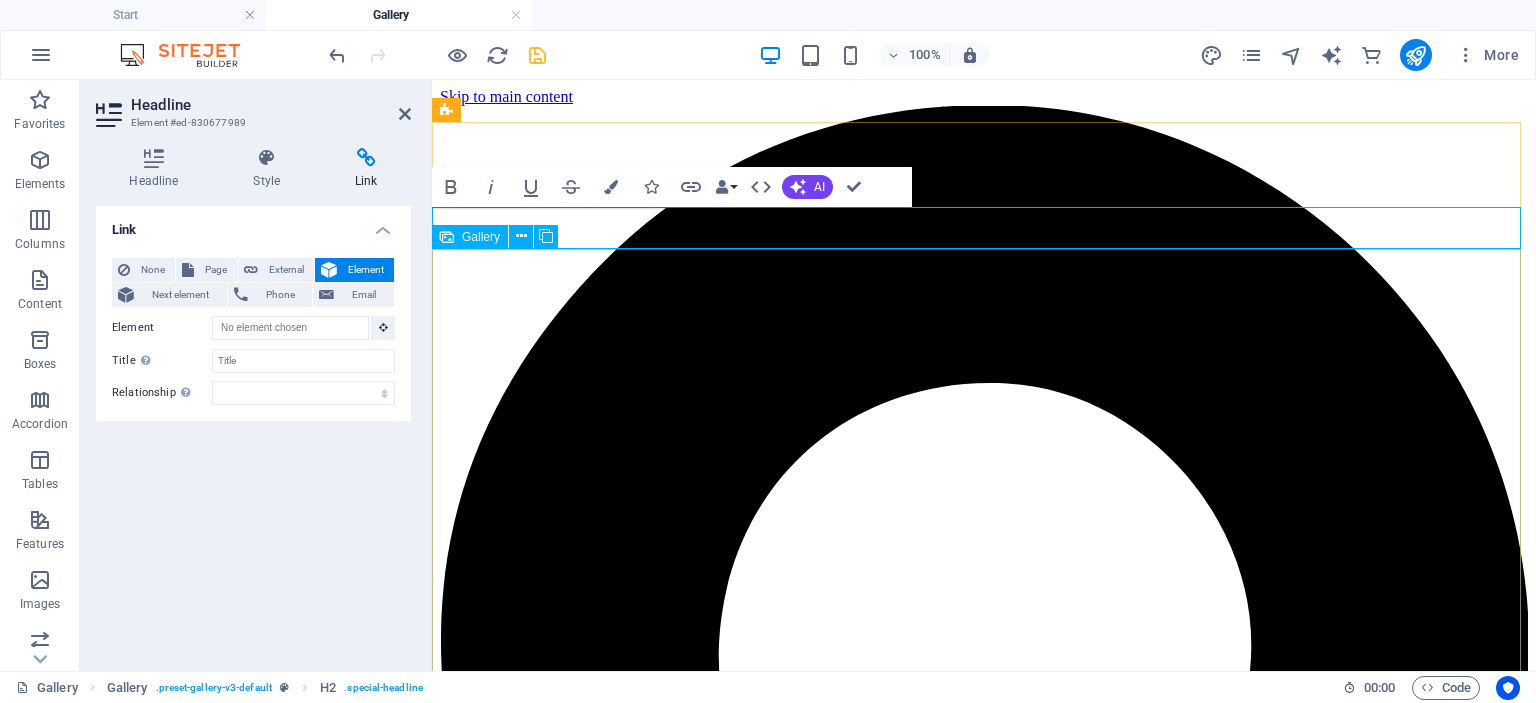 click at bounding box center [880, 6418] 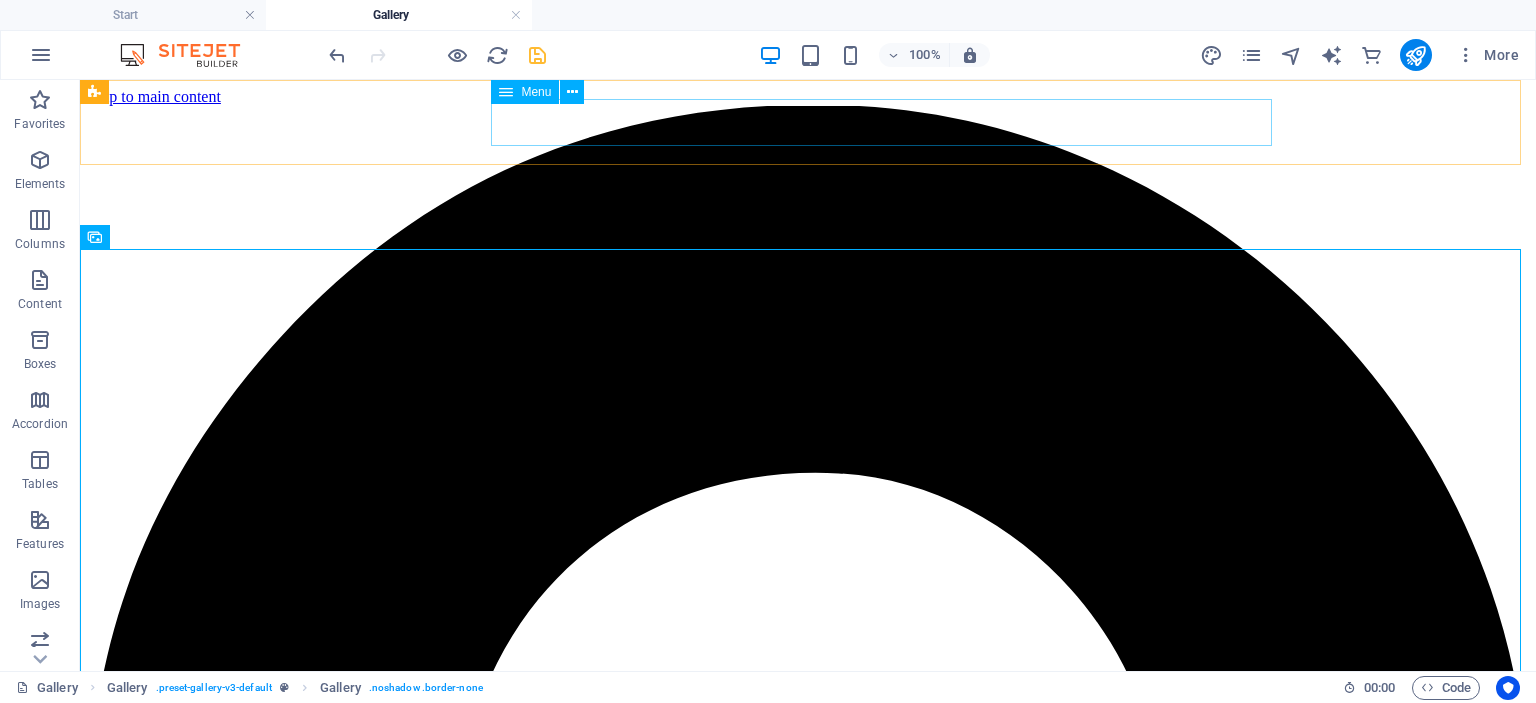 click on "Home Plain Textured Printed Luxury Contact" at bounding box center [808, 5530] 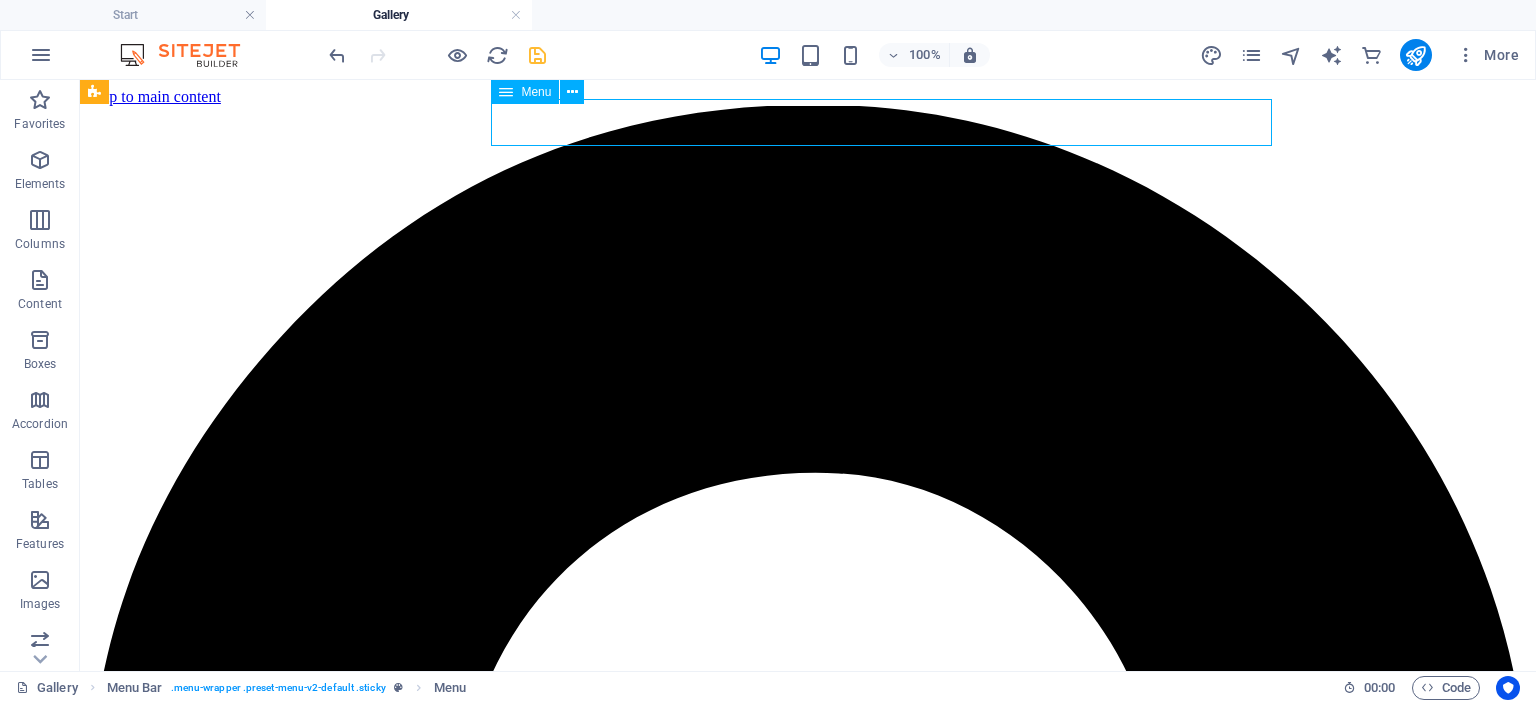 click on "Home Plain Textured Printed Luxury Contact" at bounding box center [808, 5530] 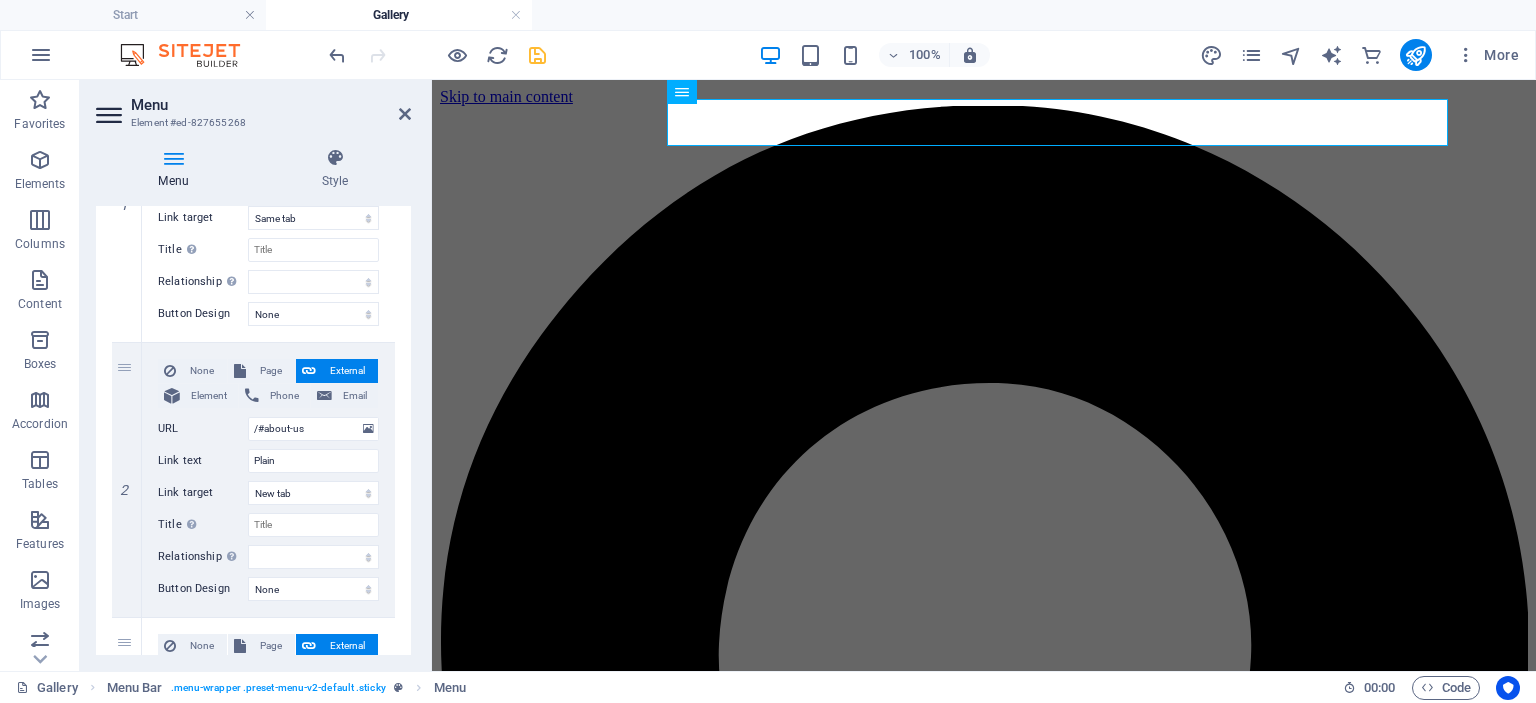 scroll, scrollTop: 340, scrollLeft: 0, axis: vertical 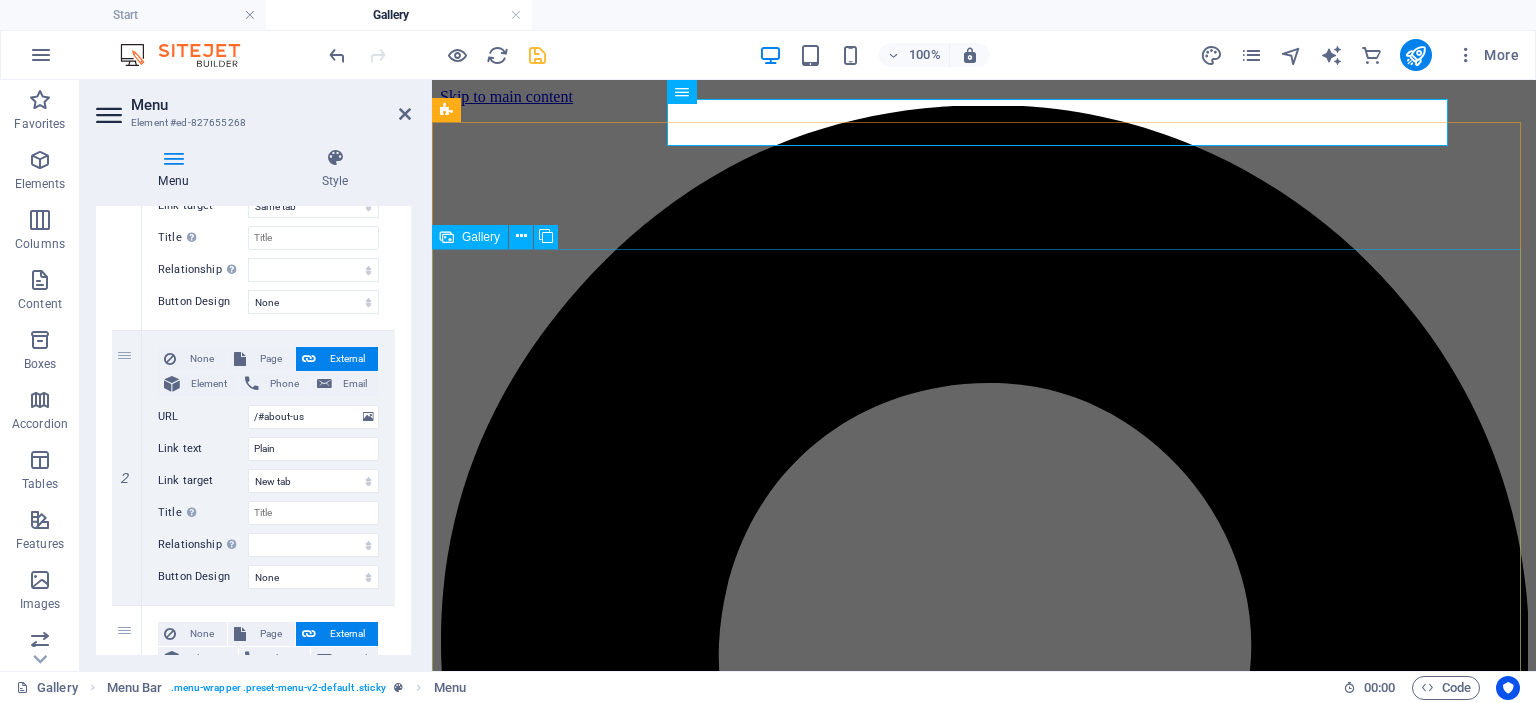 click at bounding box center (880, 7225) 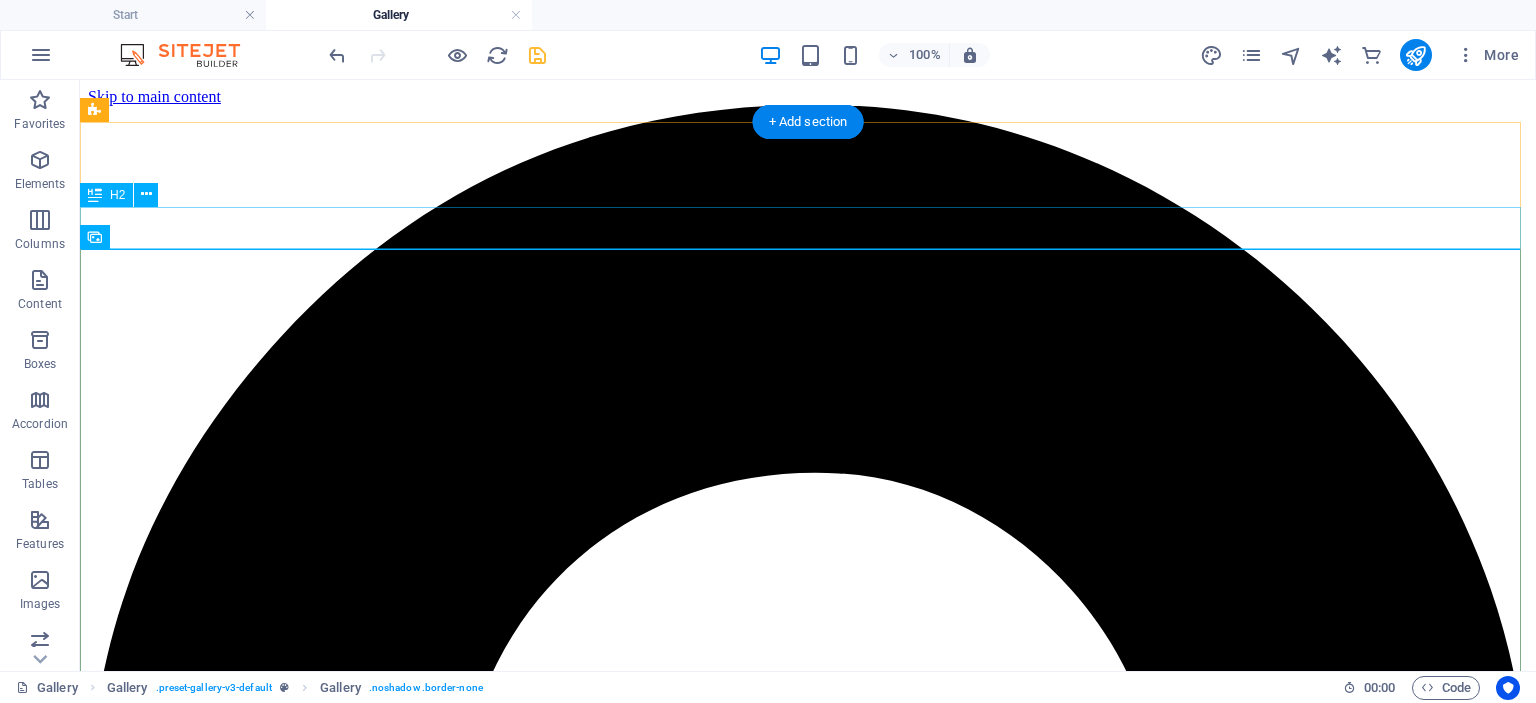 click on "Port💗 folio" at bounding box center (808, 7546) 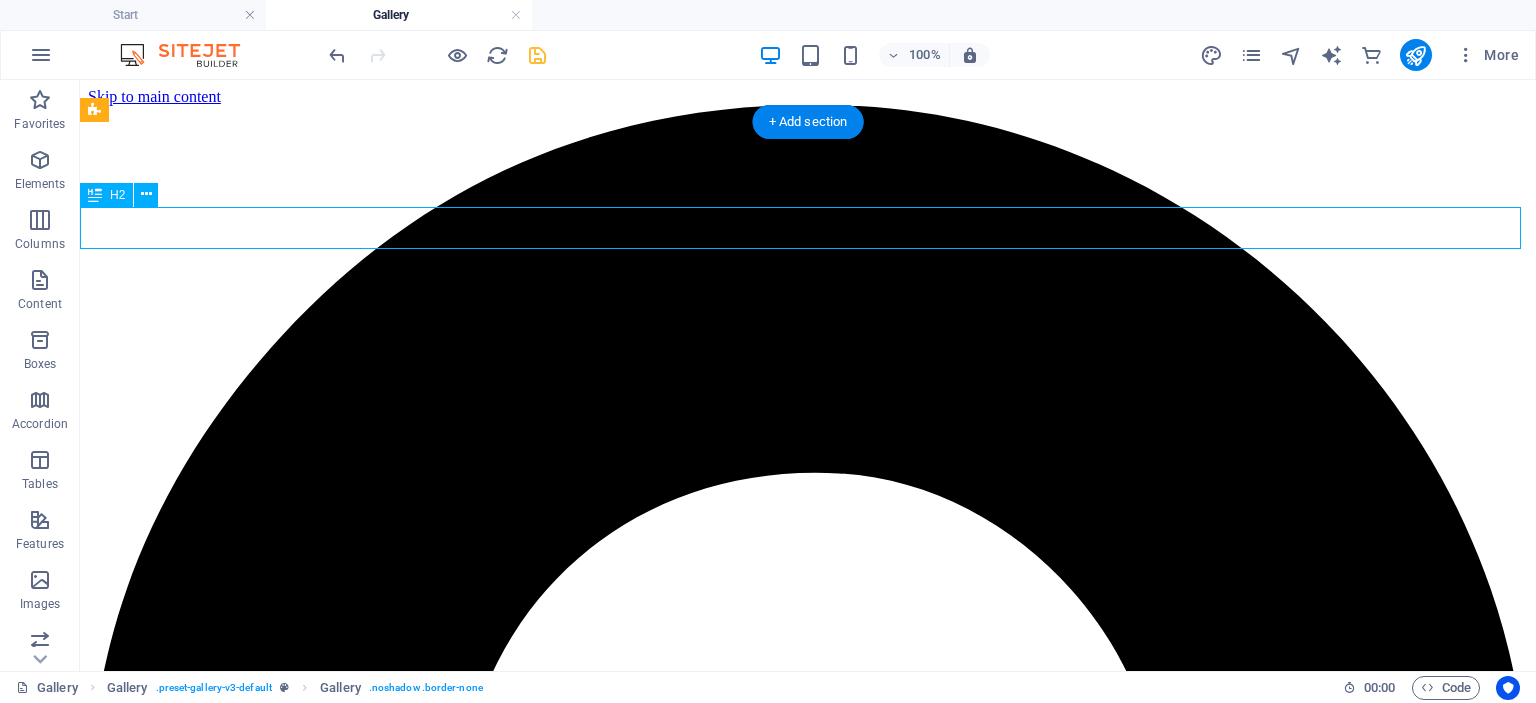 click on "Port💗 folio" at bounding box center (808, 7546) 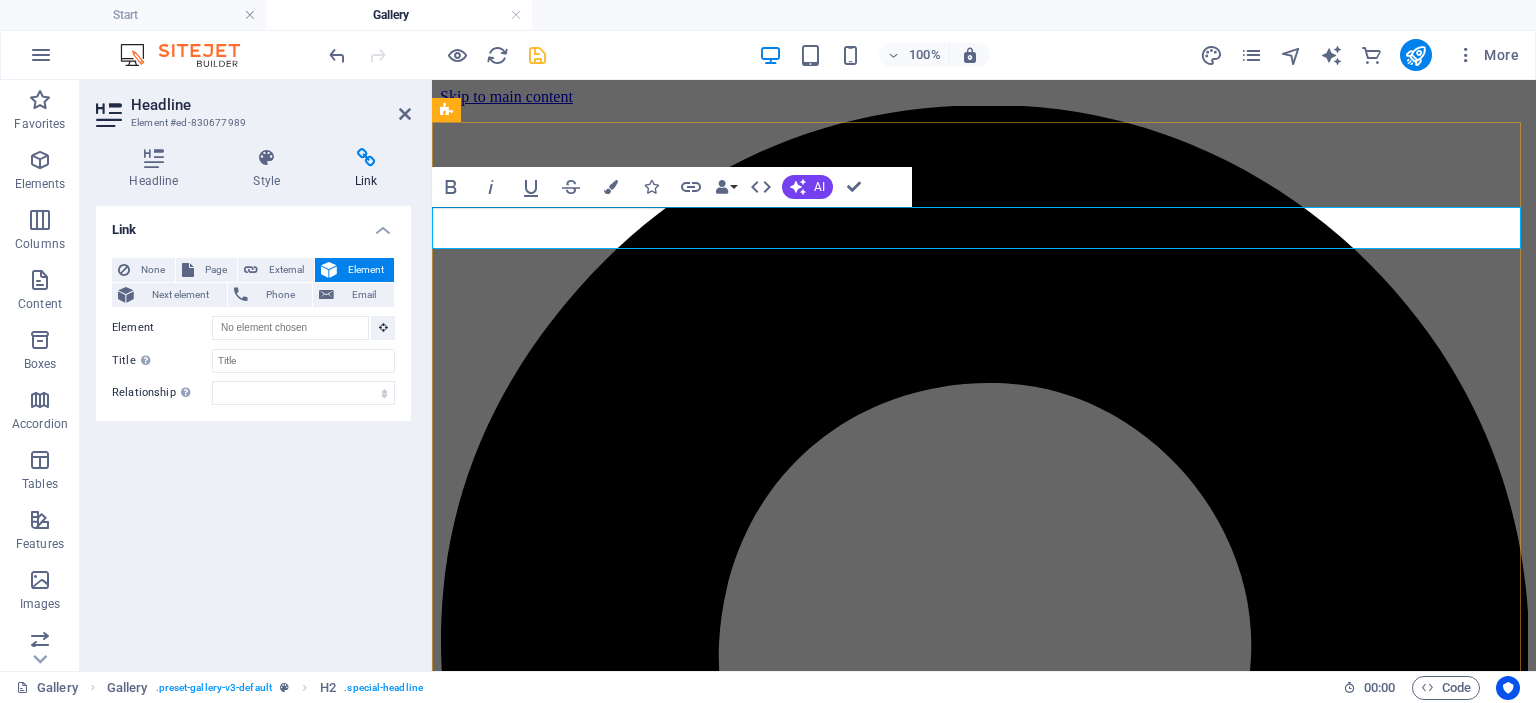 click on "Port💗 folio" at bounding box center (984, 5830) 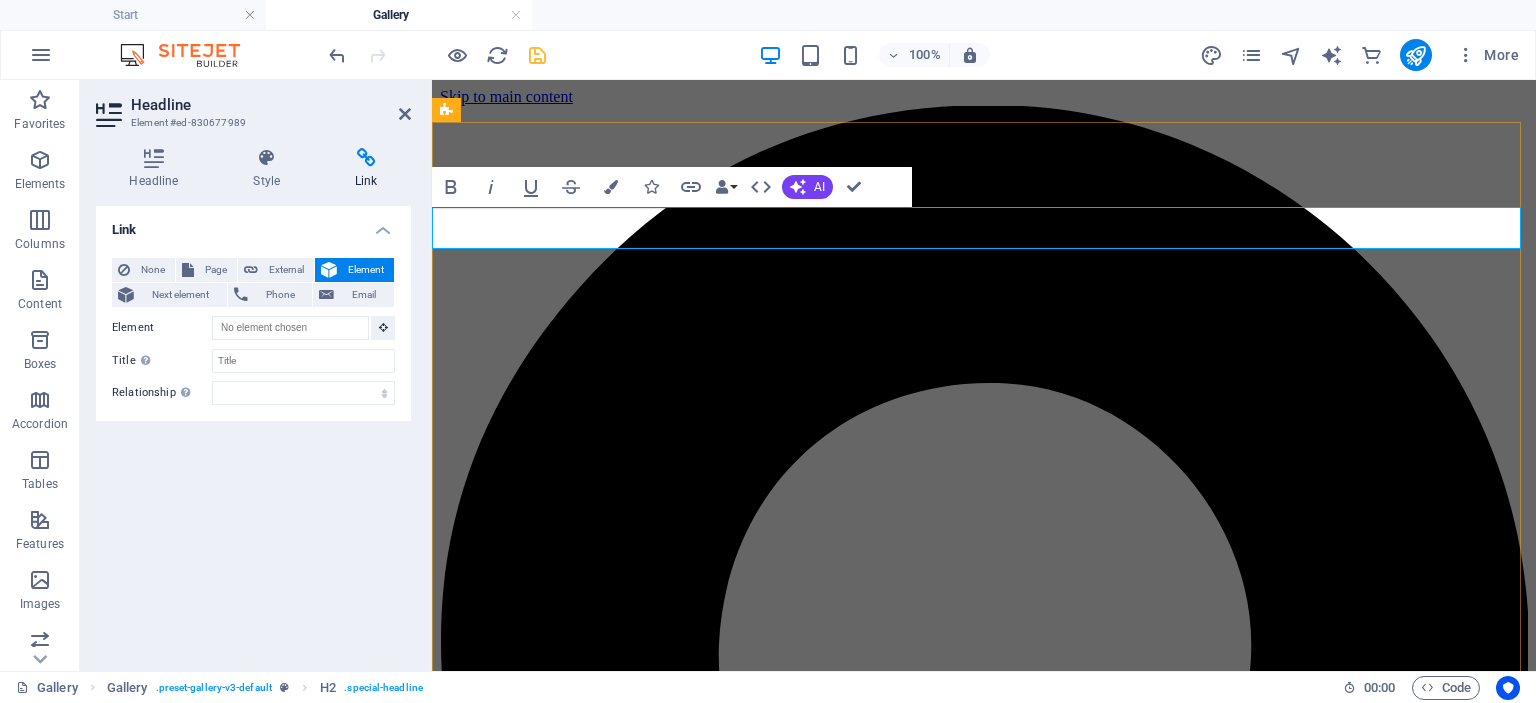 click on "folio" at bounding box center (537, 5830) 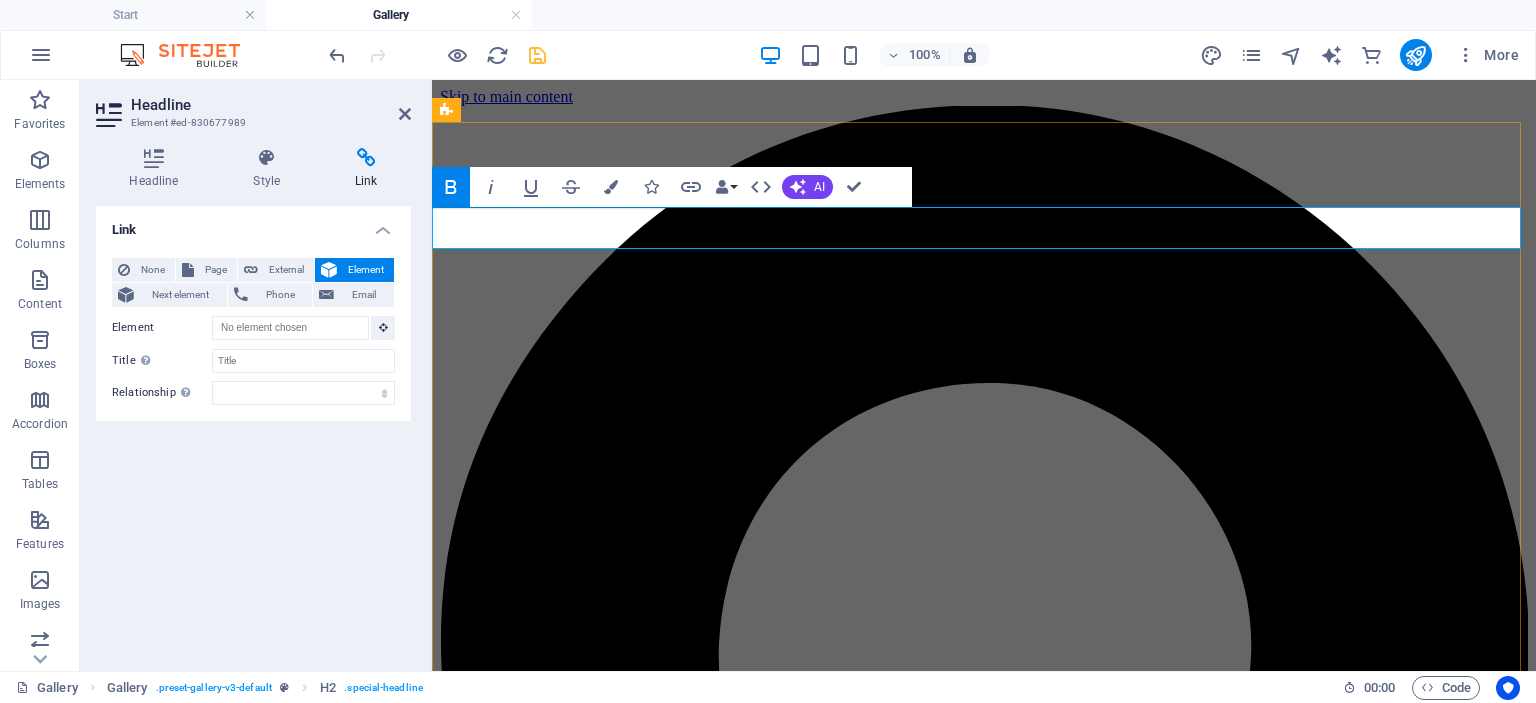 type 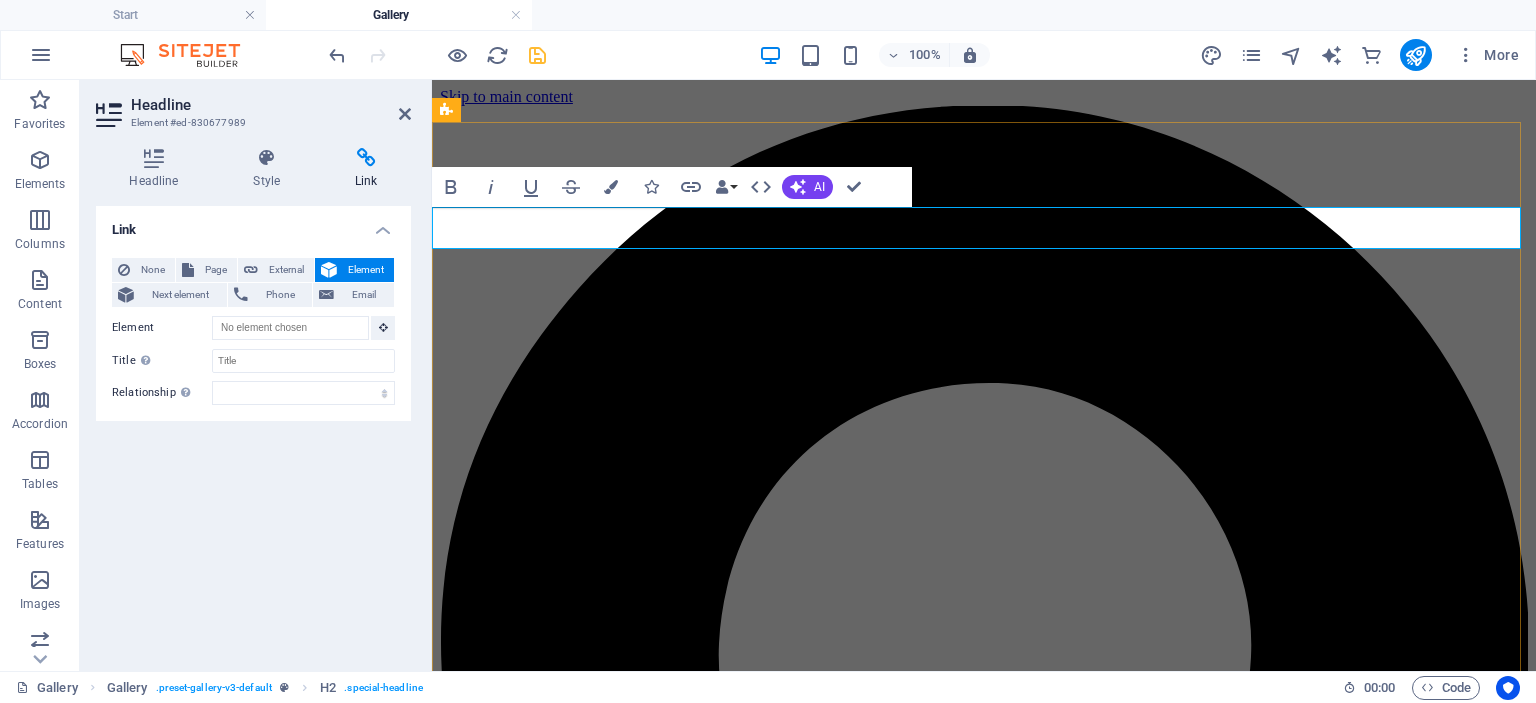 drag, startPoint x: 980, startPoint y: 224, endPoint x: 951, endPoint y: 223, distance: 29.017237 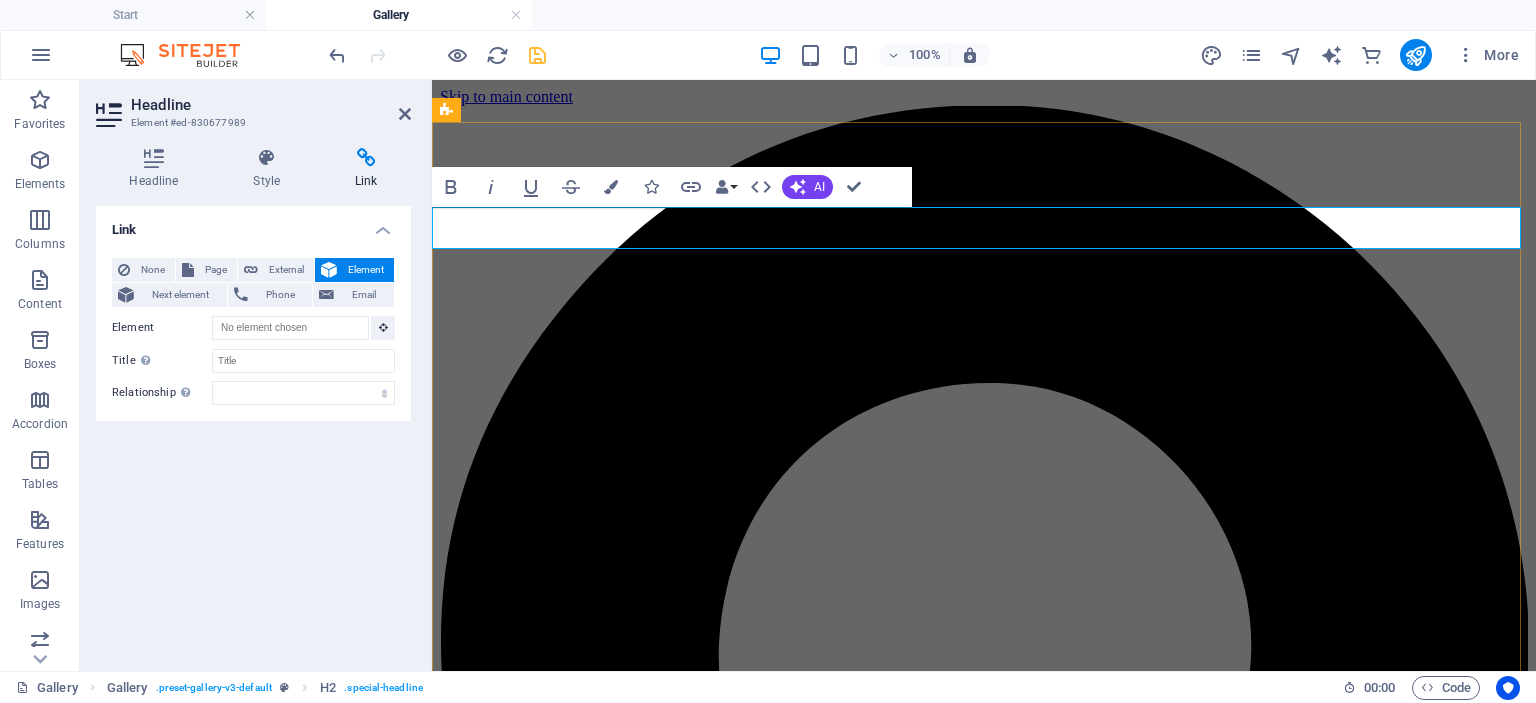 click on "adore  PLAIN💗" at bounding box center [984, 5830] 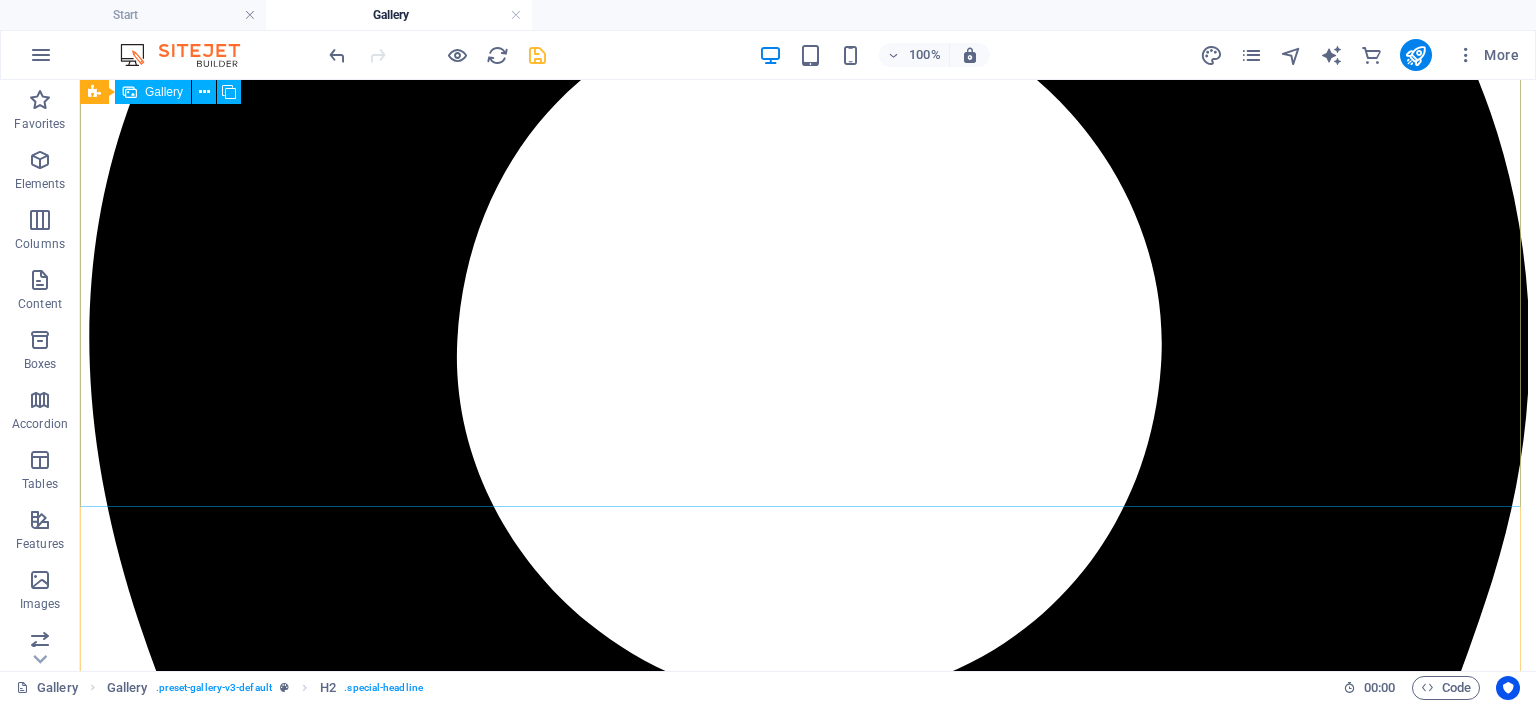 scroll, scrollTop: 482, scrollLeft: 0, axis: vertical 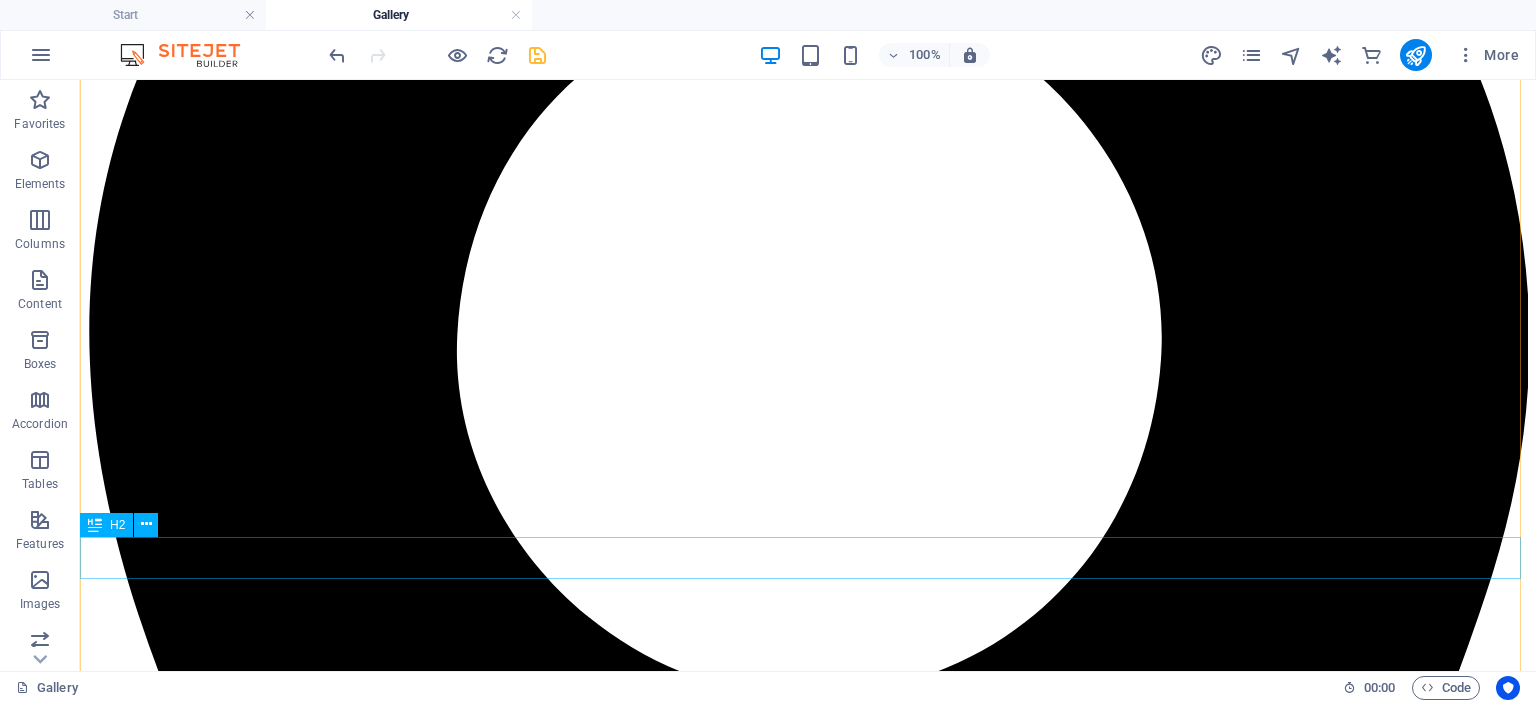 click on "Port💗 folio" at bounding box center (808, 16899) 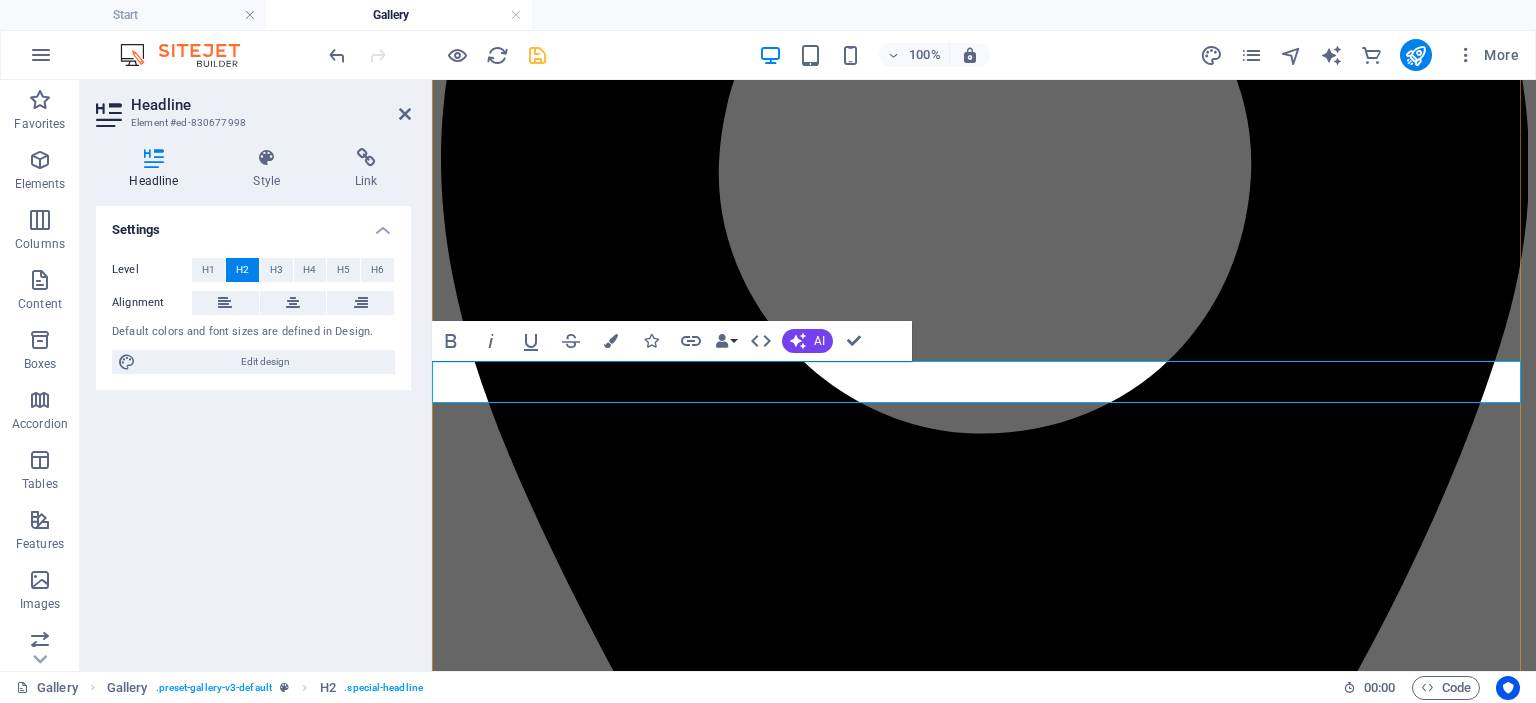 click on "folio" at bounding box center [537, 13071] 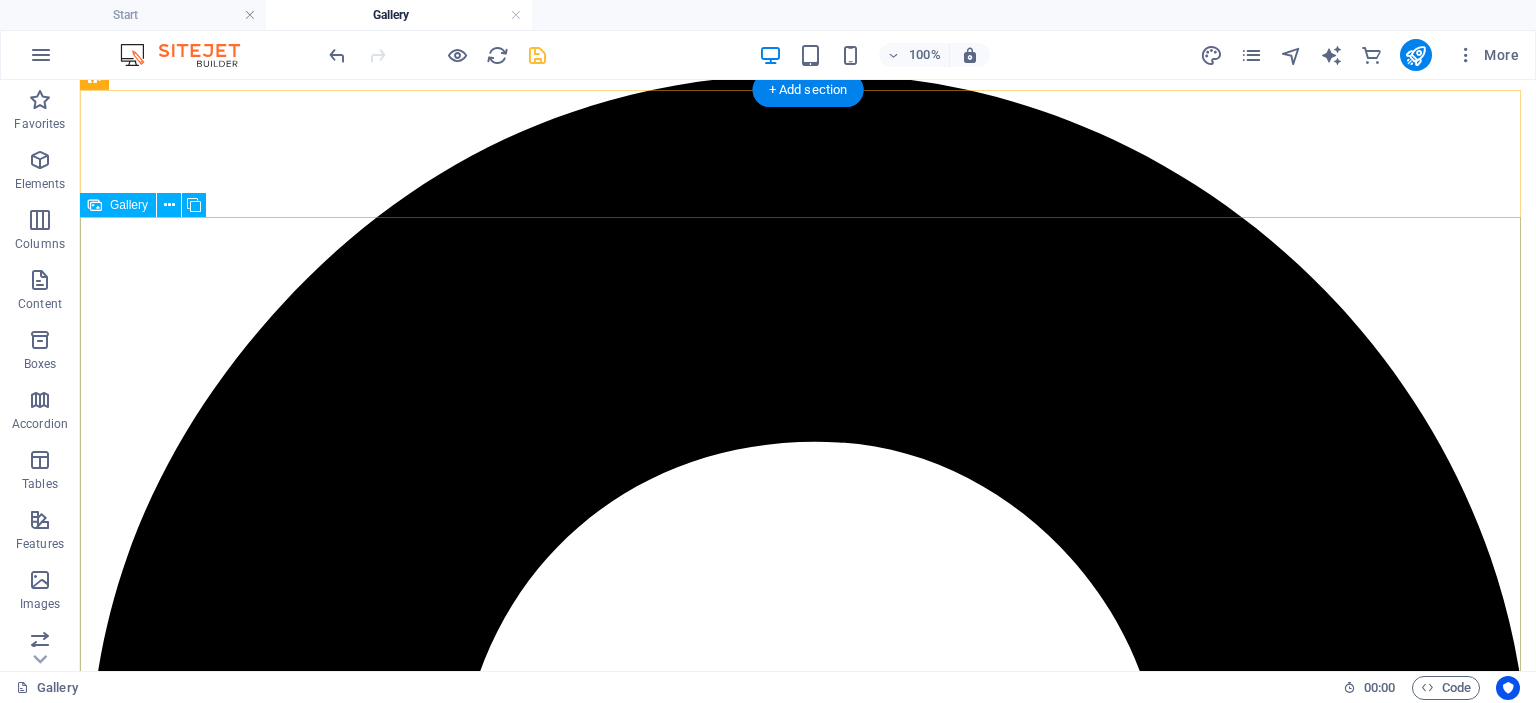scroll, scrollTop: 0, scrollLeft: 0, axis: both 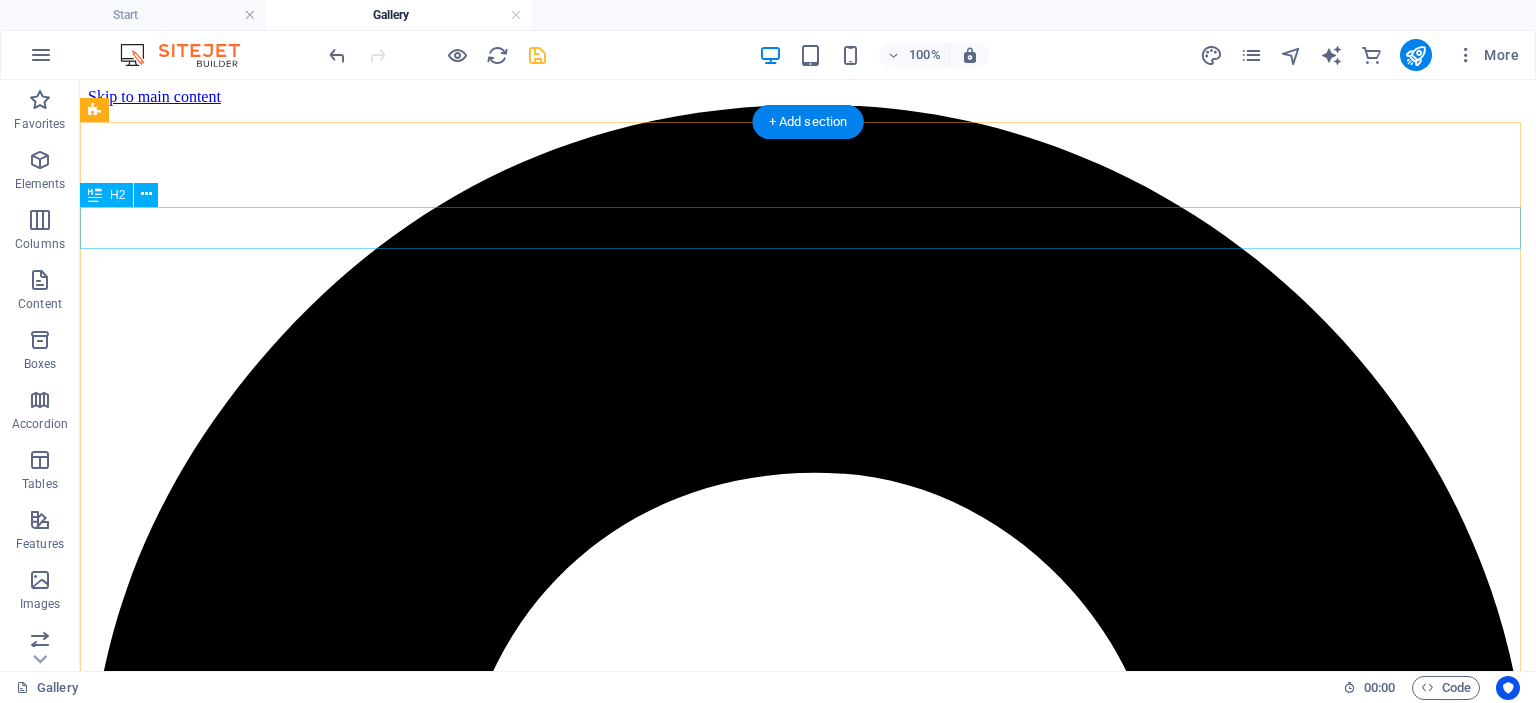 click on "💗adore  PLAIN💗" at bounding box center (808, 7546) 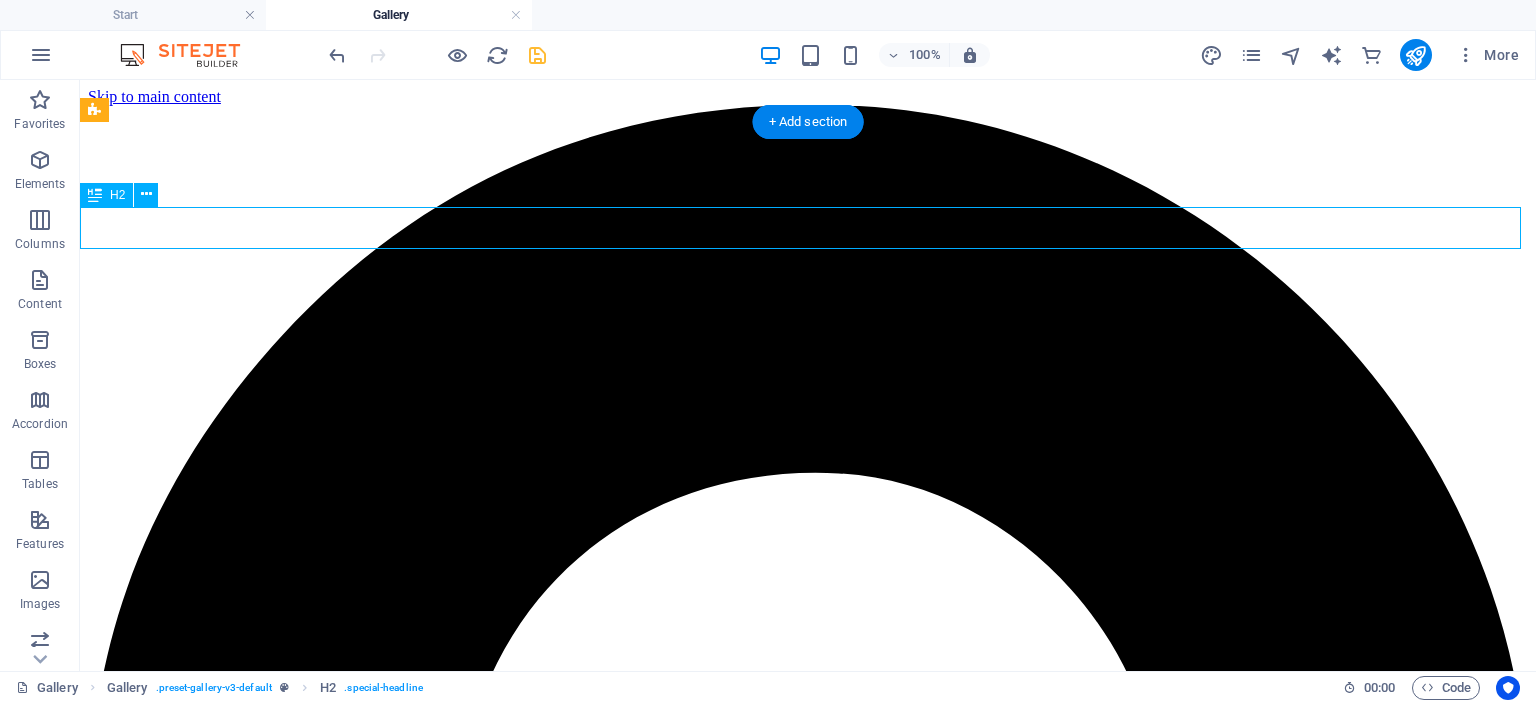 click on "💗adore  PLAIN💗" at bounding box center [808, 7546] 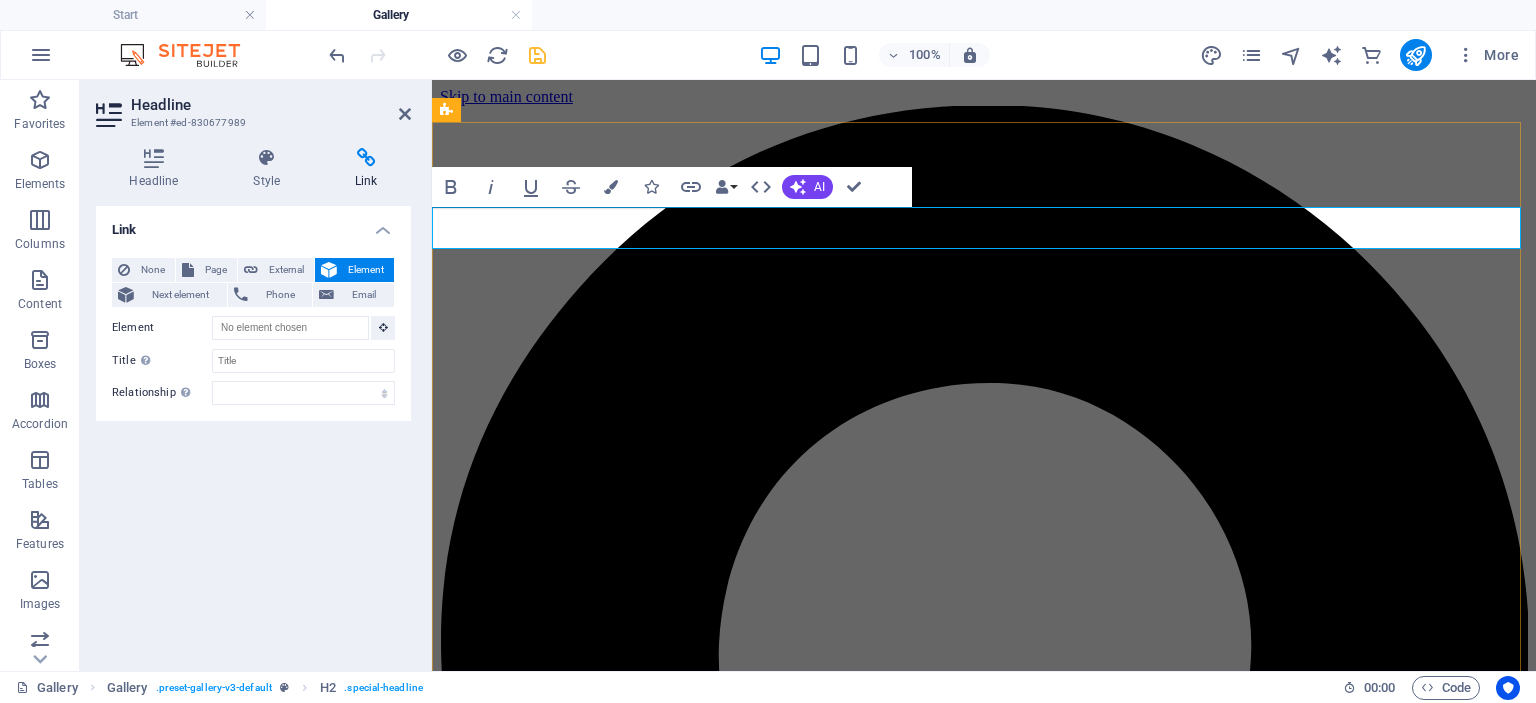 click on "PLAIN💗" at bounding box center (580, 5830) 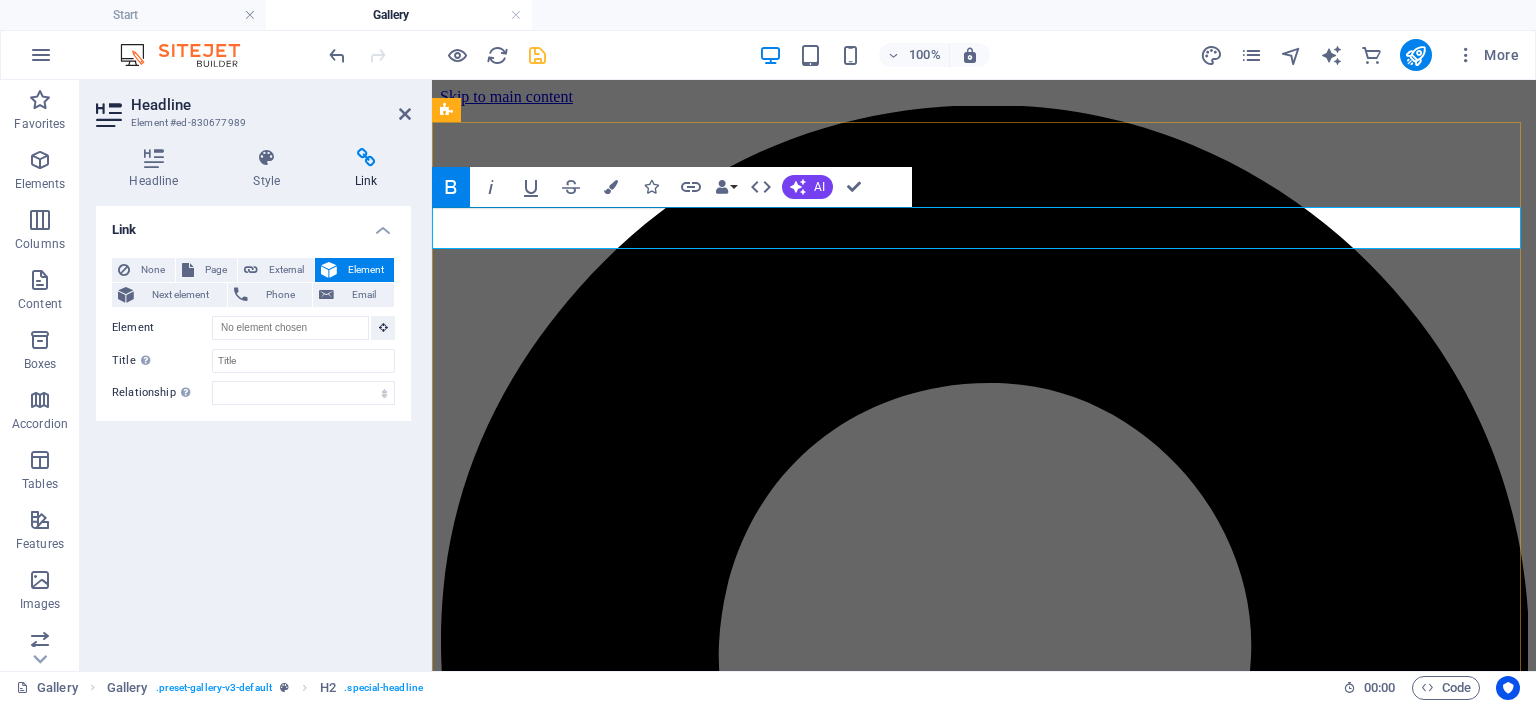drag, startPoint x: 1091, startPoint y: 226, endPoint x: 1126, endPoint y: 228, distance: 35.057095 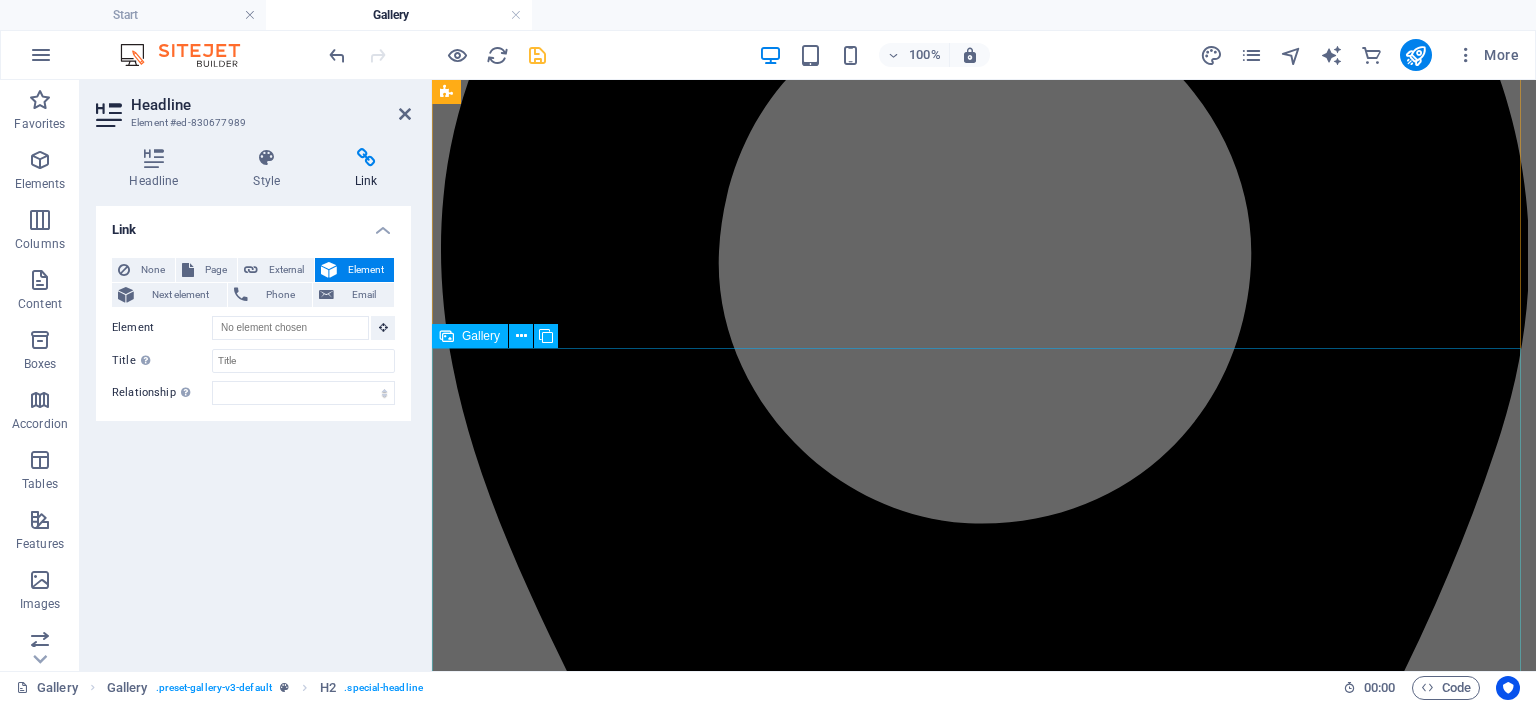 scroll, scrollTop: 552, scrollLeft: 0, axis: vertical 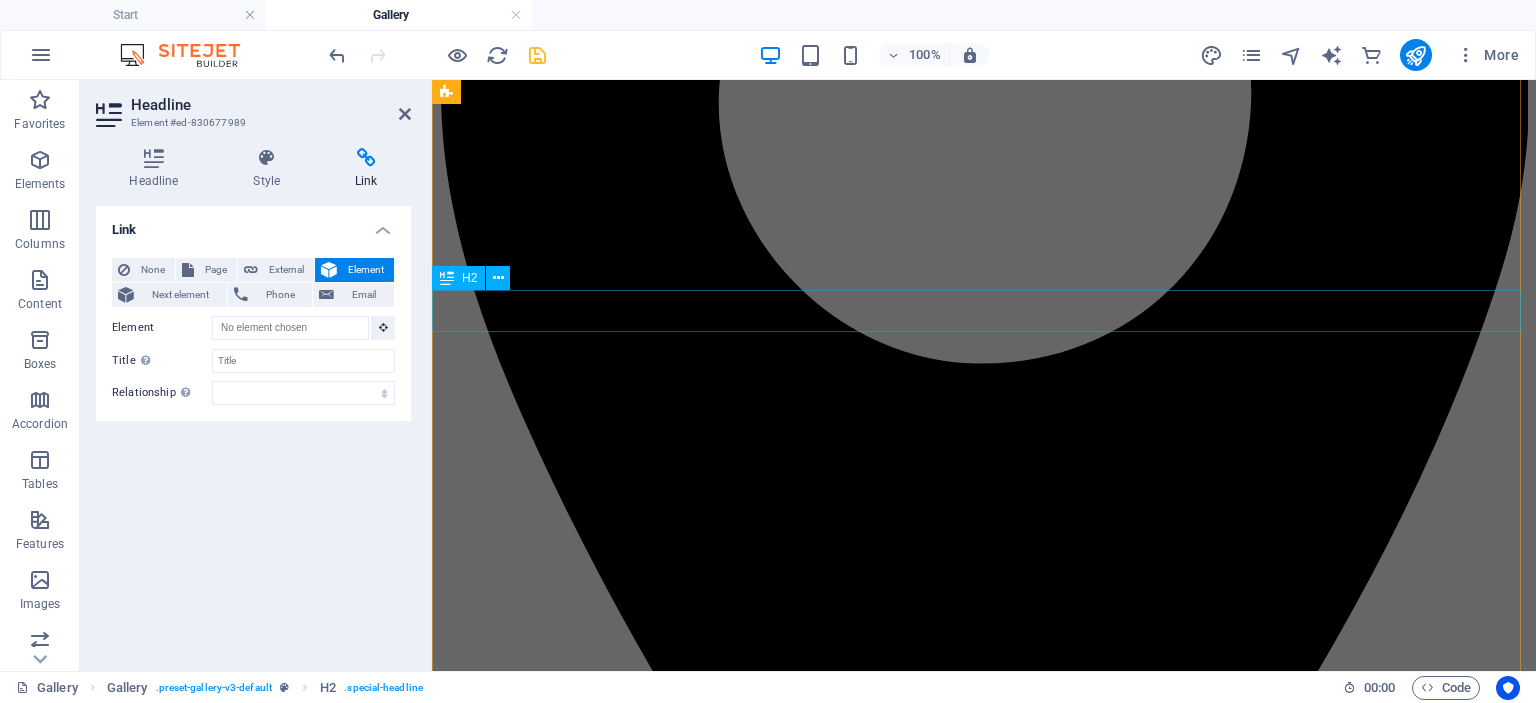 click on "adore  textured" at bounding box center (984, 13000) 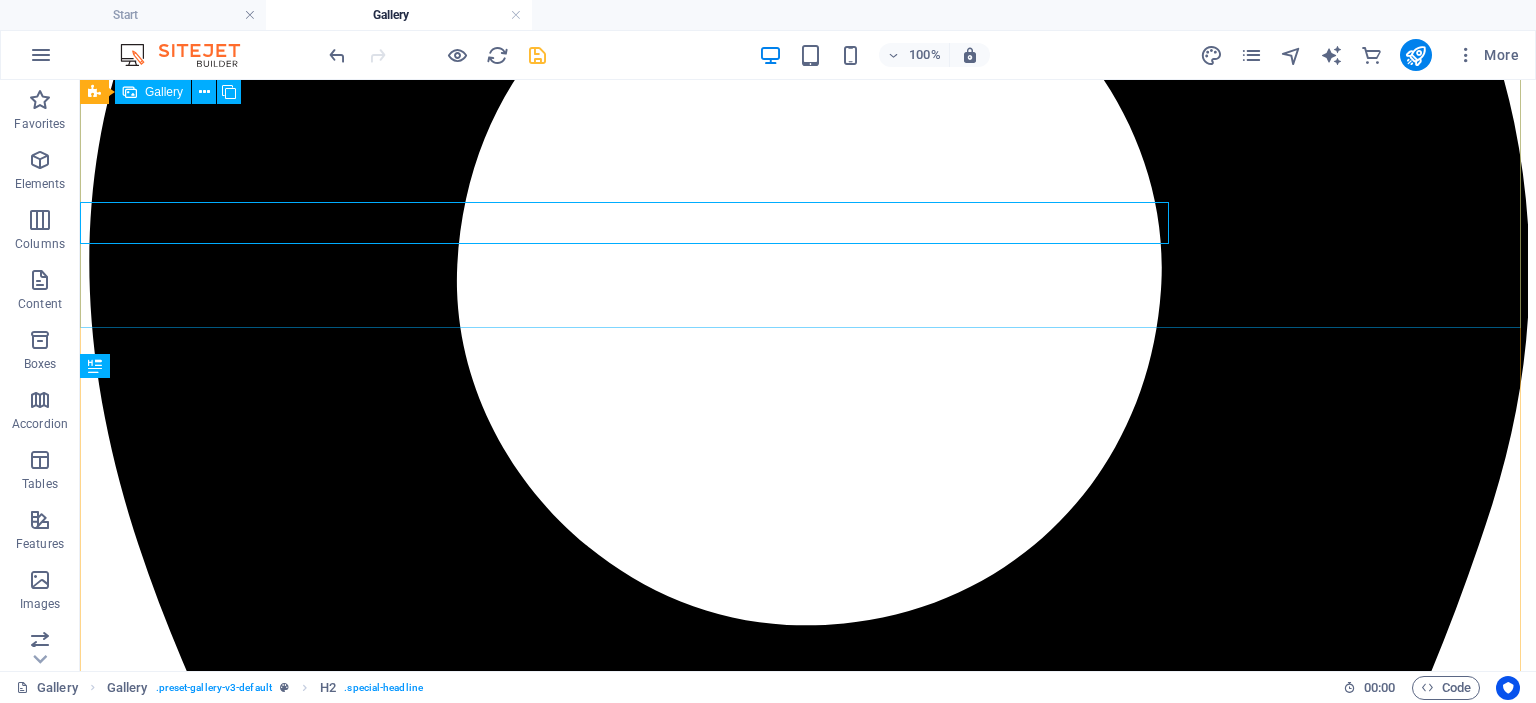 click at bounding box center (528, 14555) 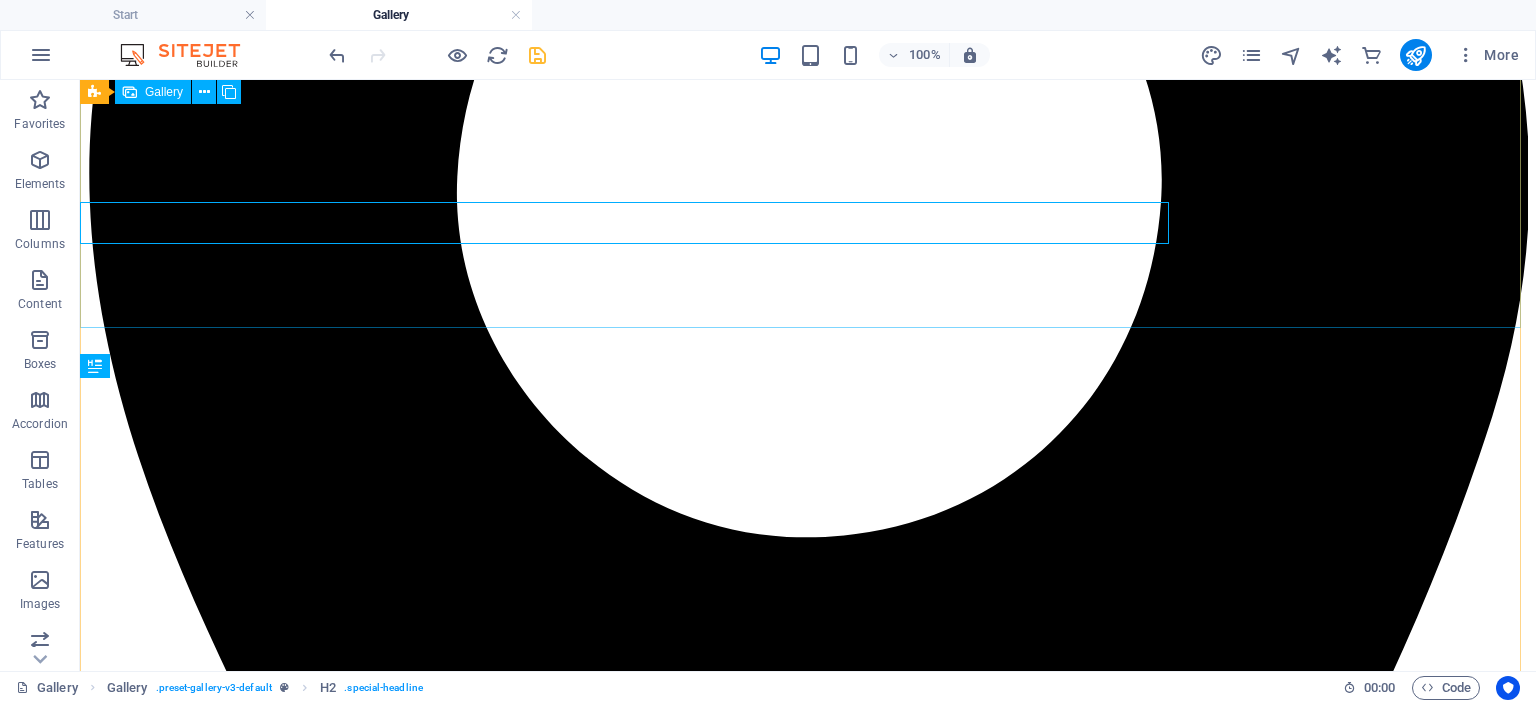 drag, startPoint x: 728, startPoint y: 315, endPoint x: 766, endPoint y: 339, distance: 44.94441 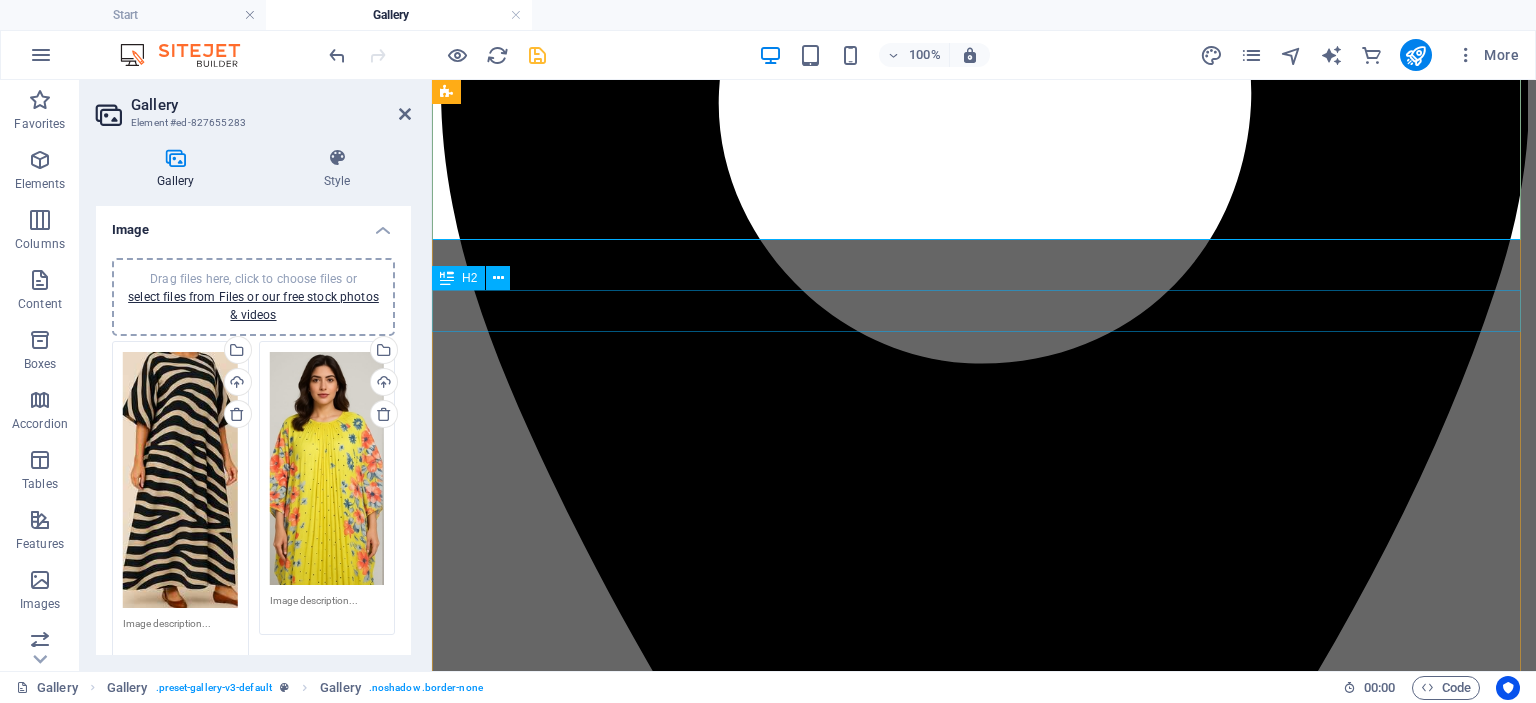 click on "adore  textured" at bounding box center (984, 13000) 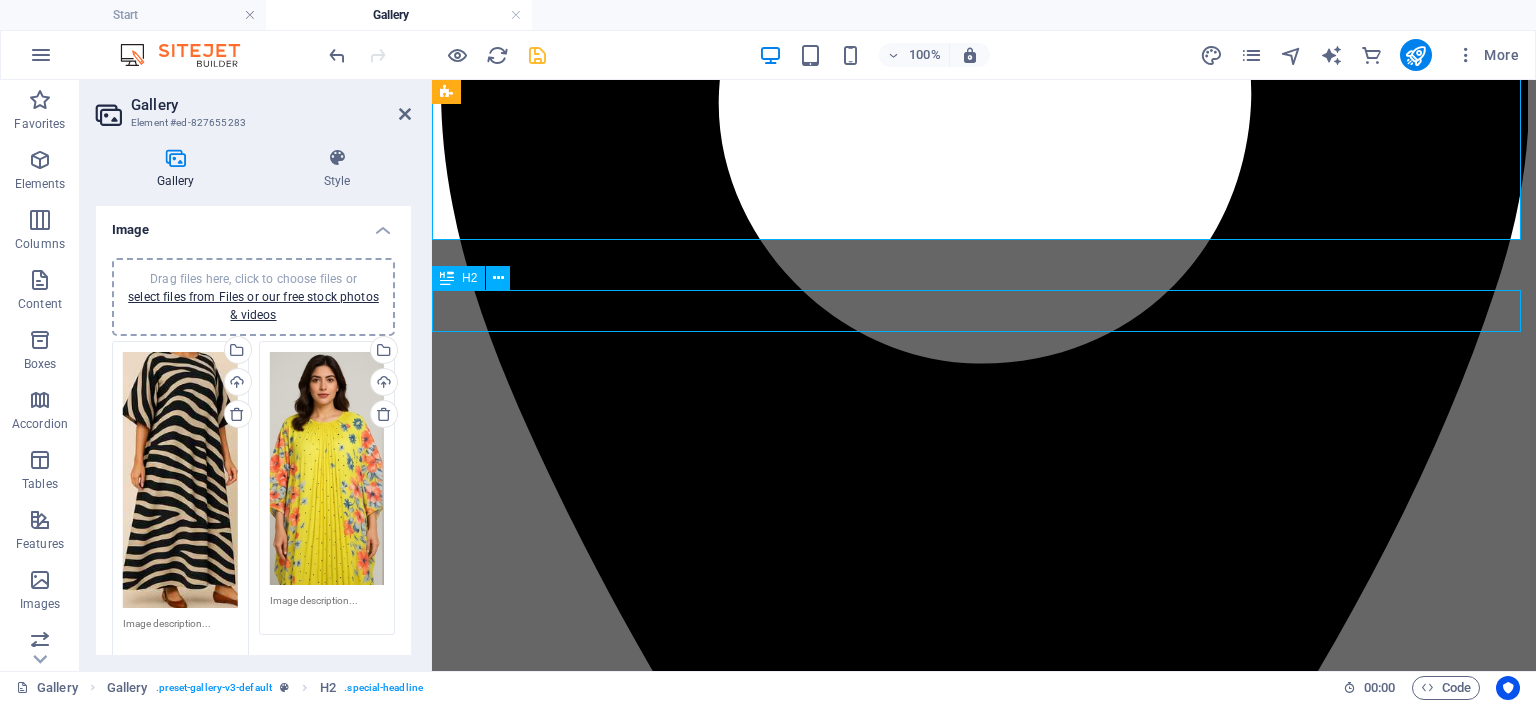 click at bounding box center [880, 11255] 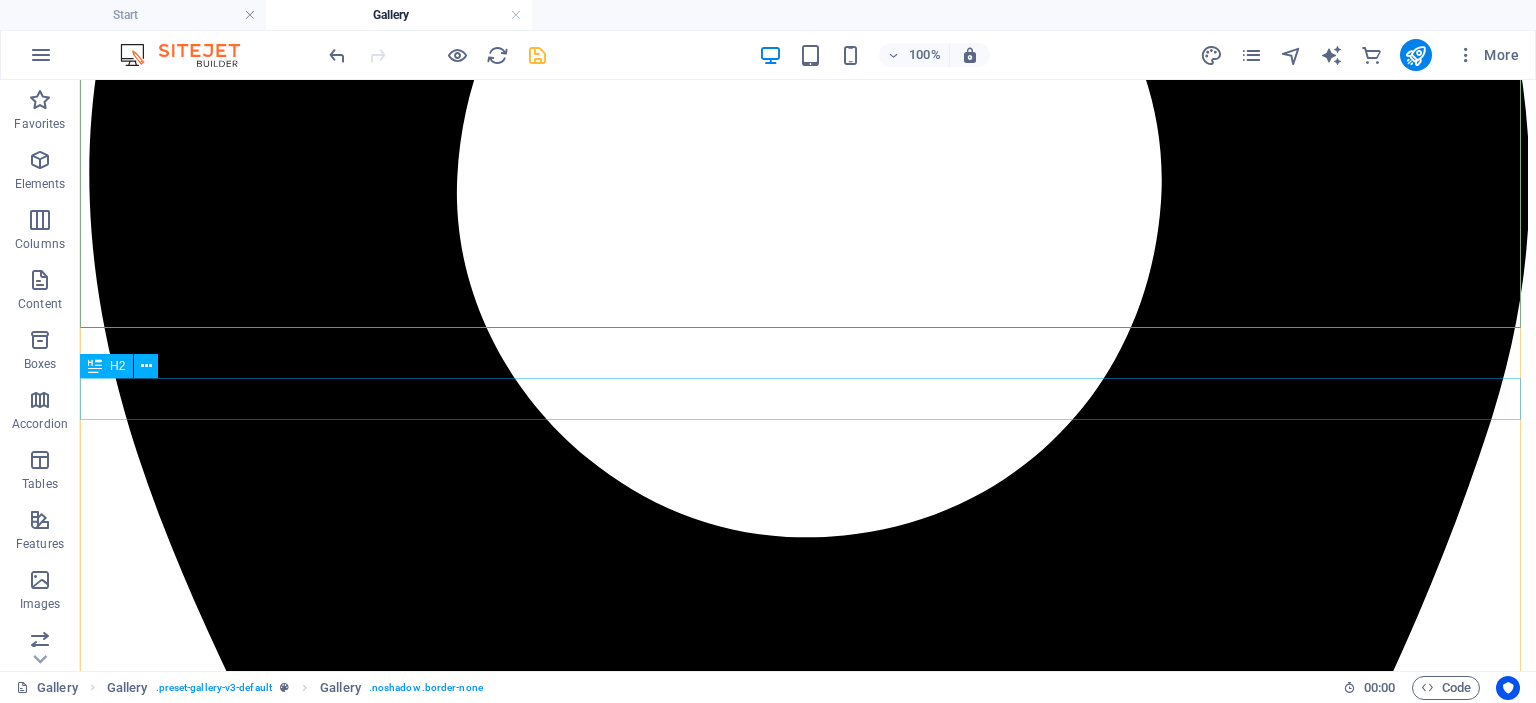 click on "adore  textured" at bounding box center (808, 16740) 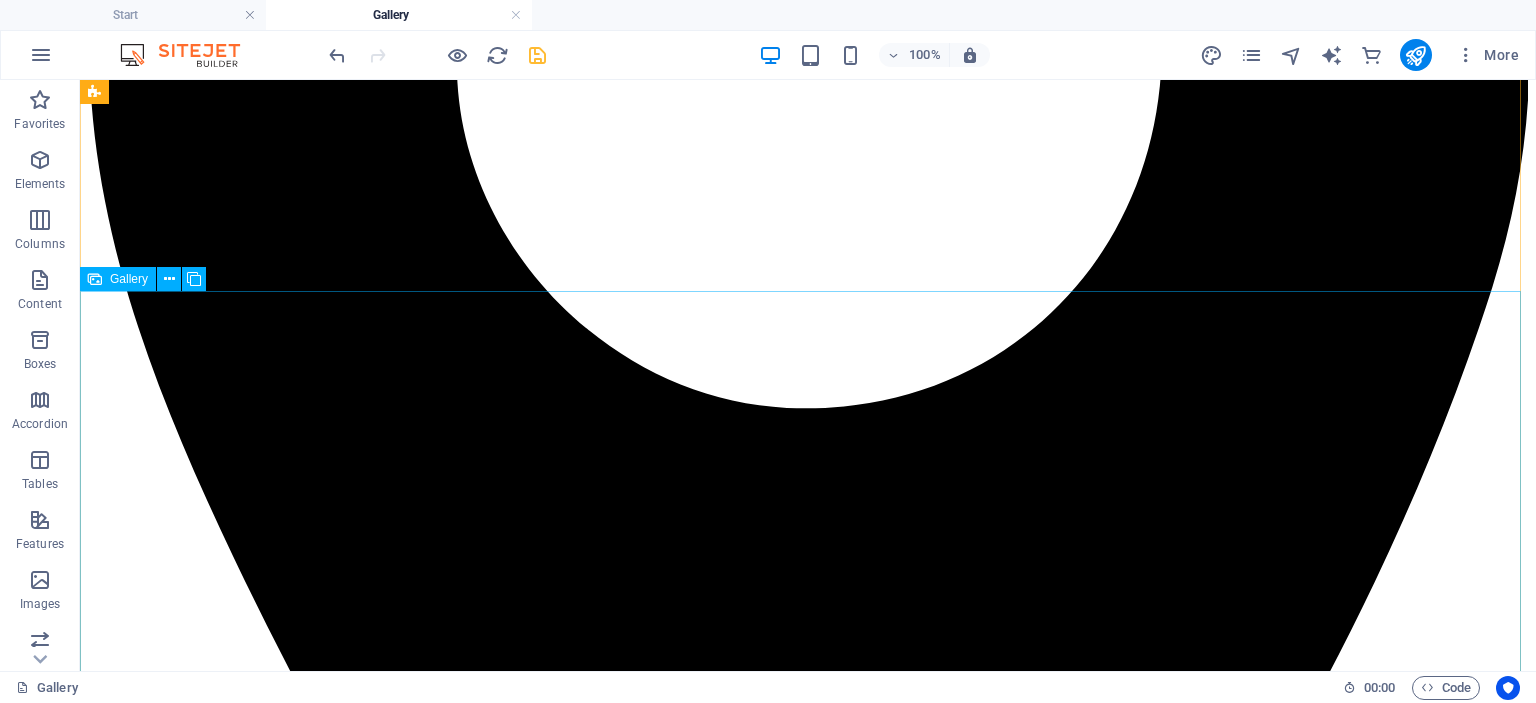 scroll, scrollTop: 766, scrollLeft: 0, axis: vertical 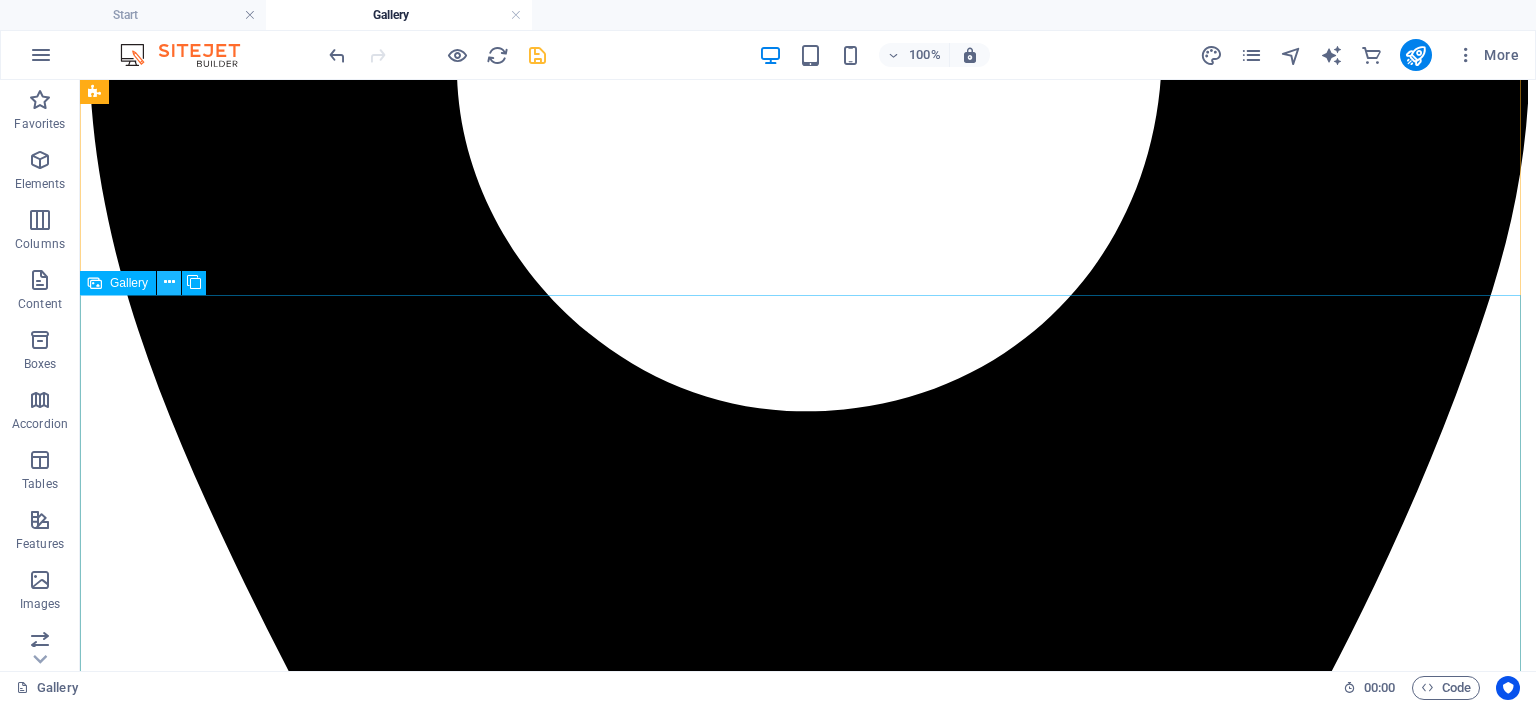 click at bounding box center (169, 282) 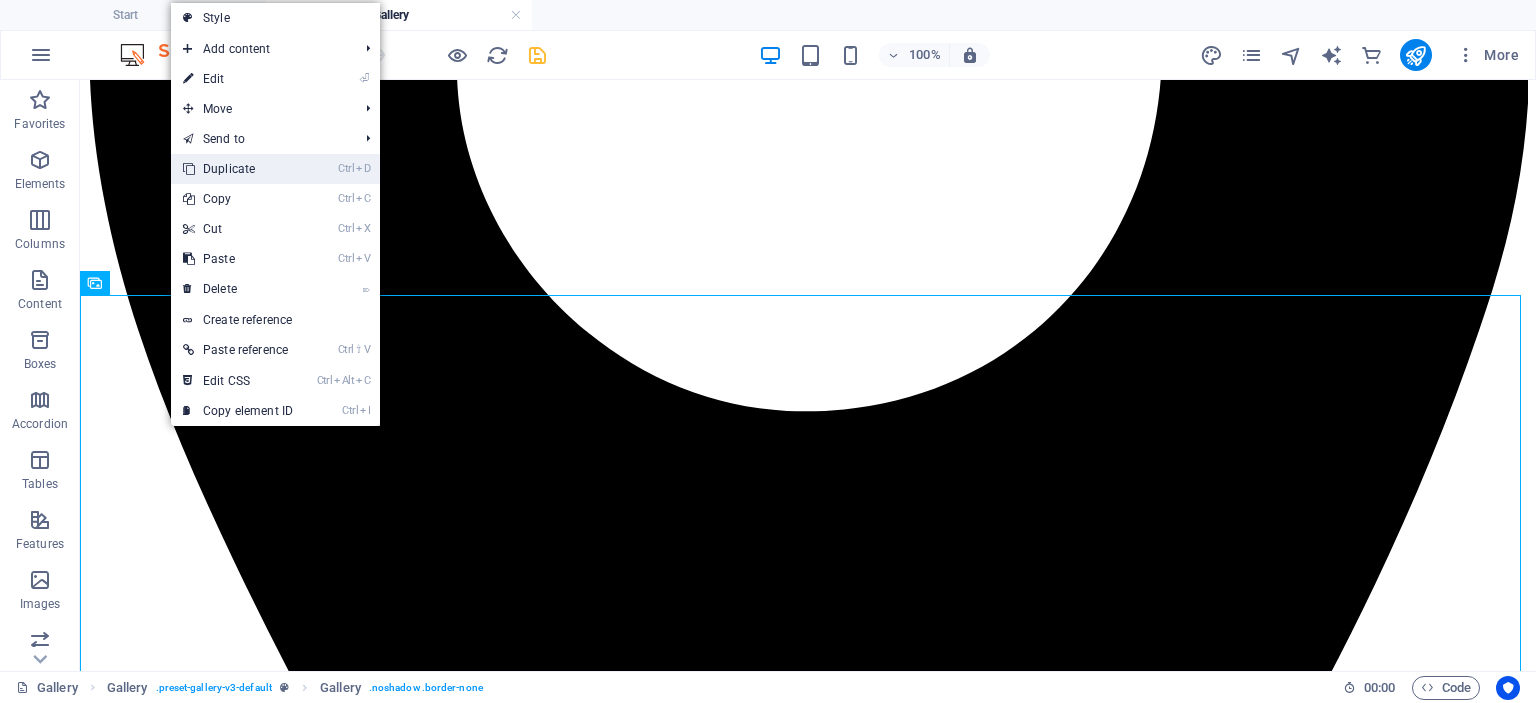 drag, startPoint x: 270, startPoint y: 170, endPoint x: 190, endPoint y: 91, distance: 112.432205 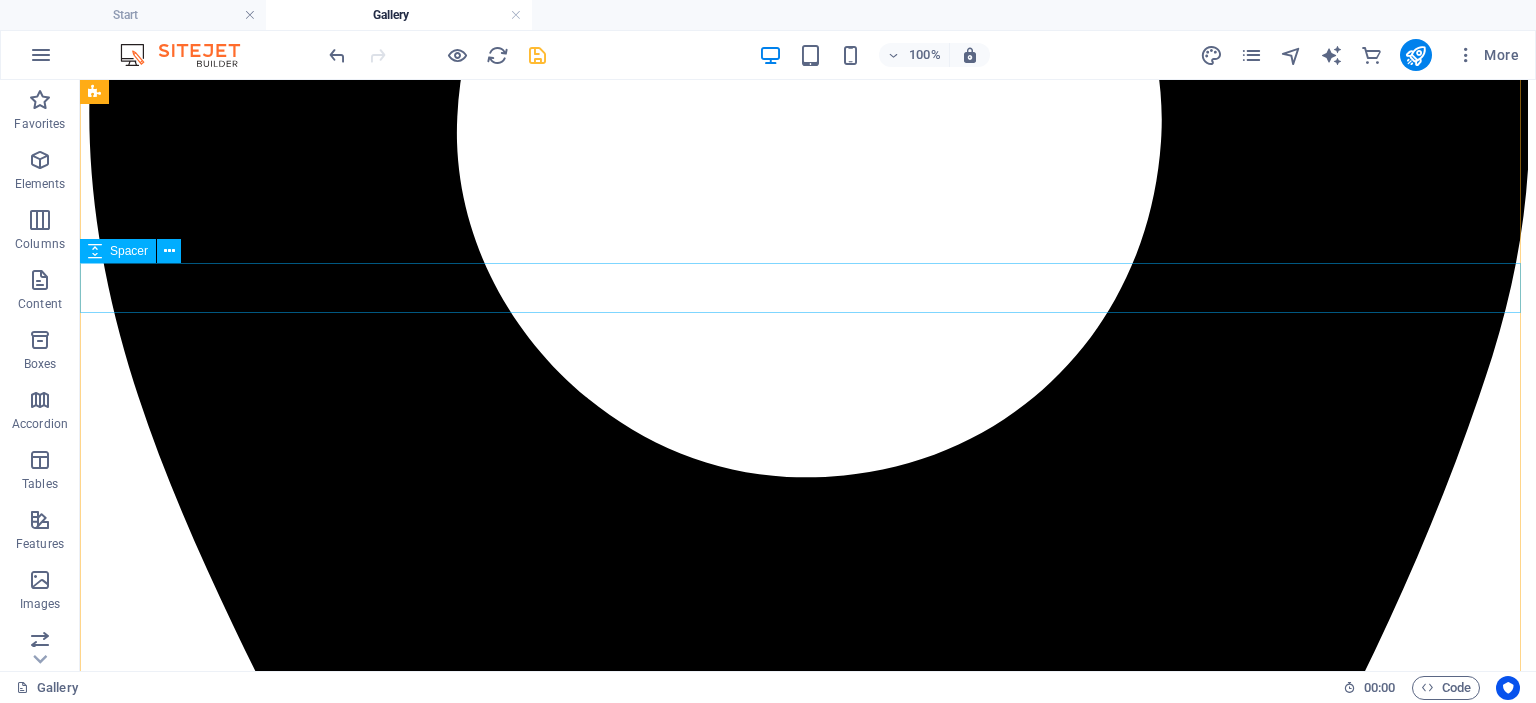scroll, scrollTop: 705, scrollLeft: 0, axis: vertical 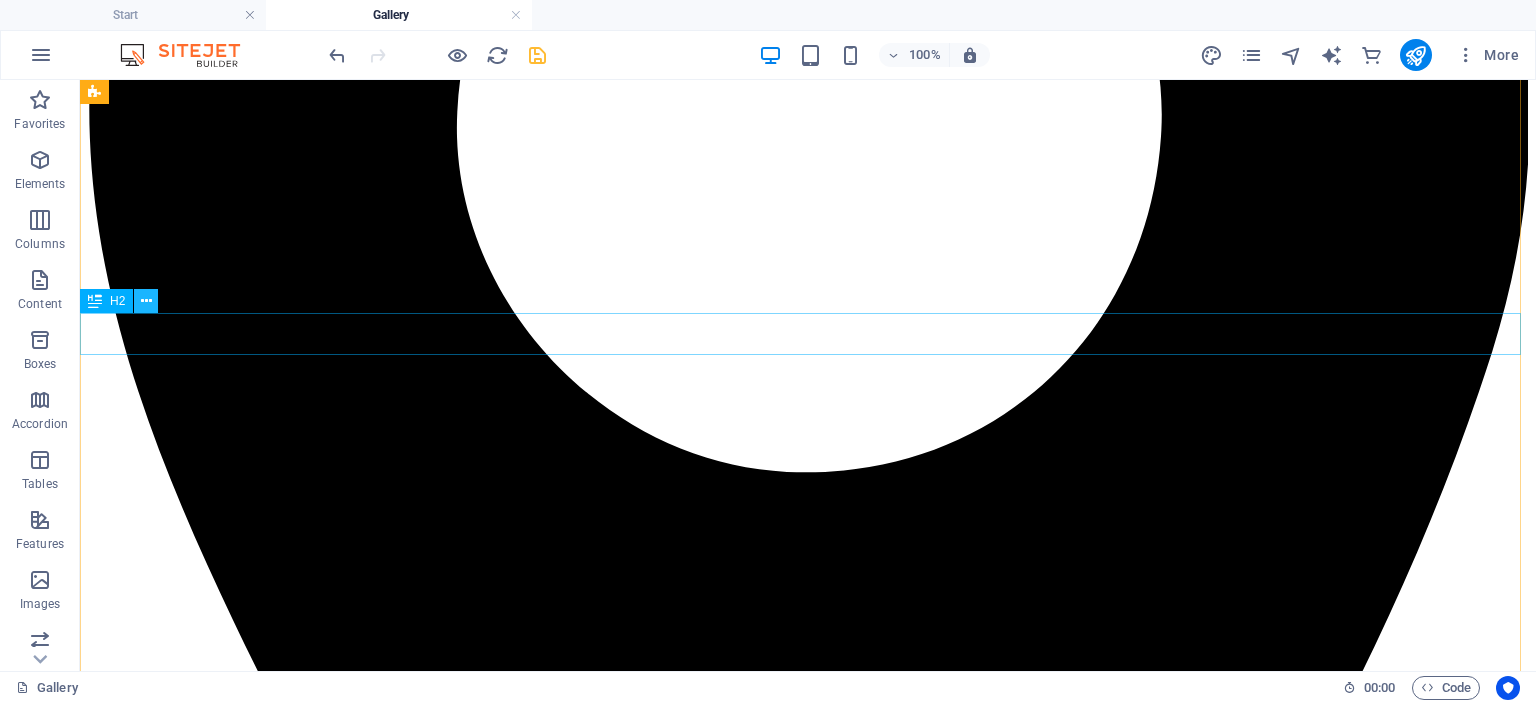 click at bounding box center [146, 301] 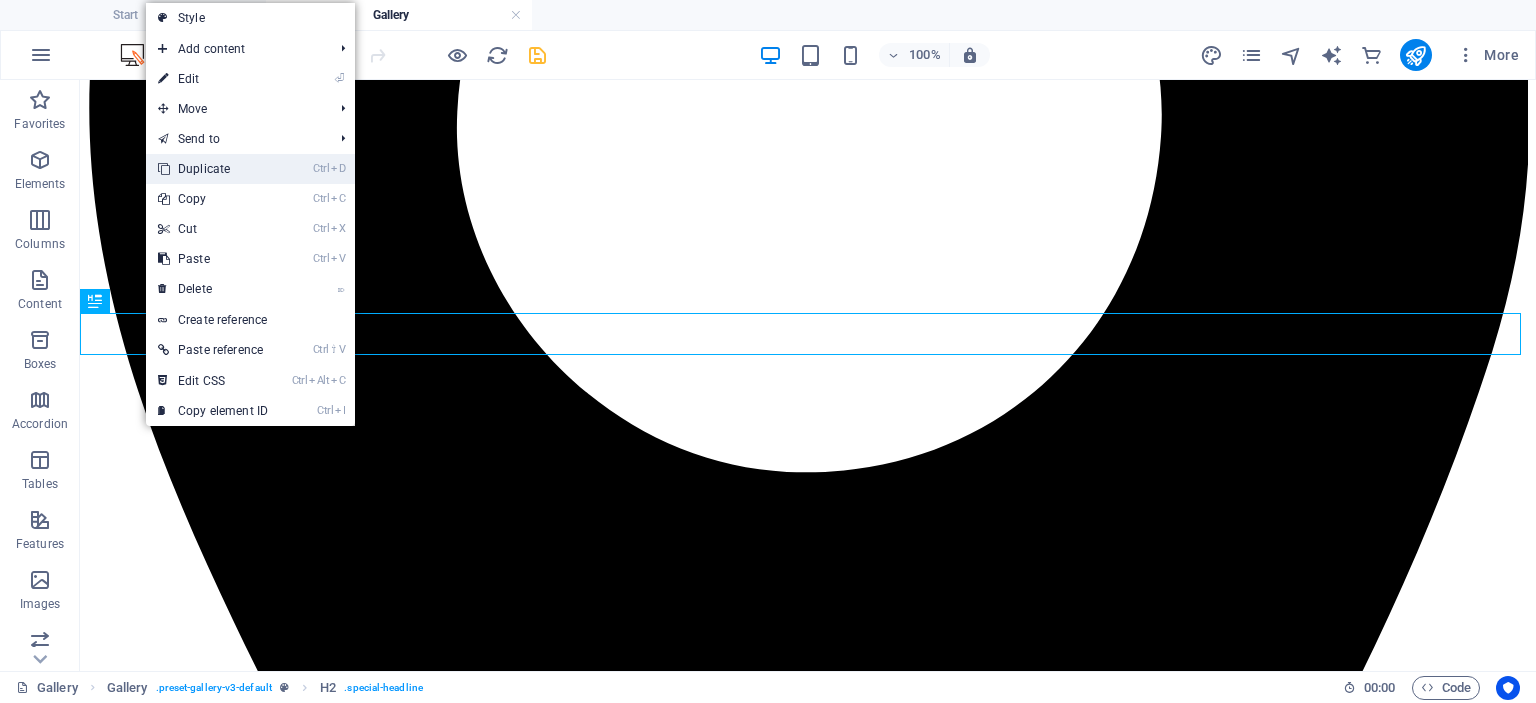 drag, startPoint x: 233, startPoint y: 170, endPoint x: 152, endPoint y: 91, distance: 113.14592 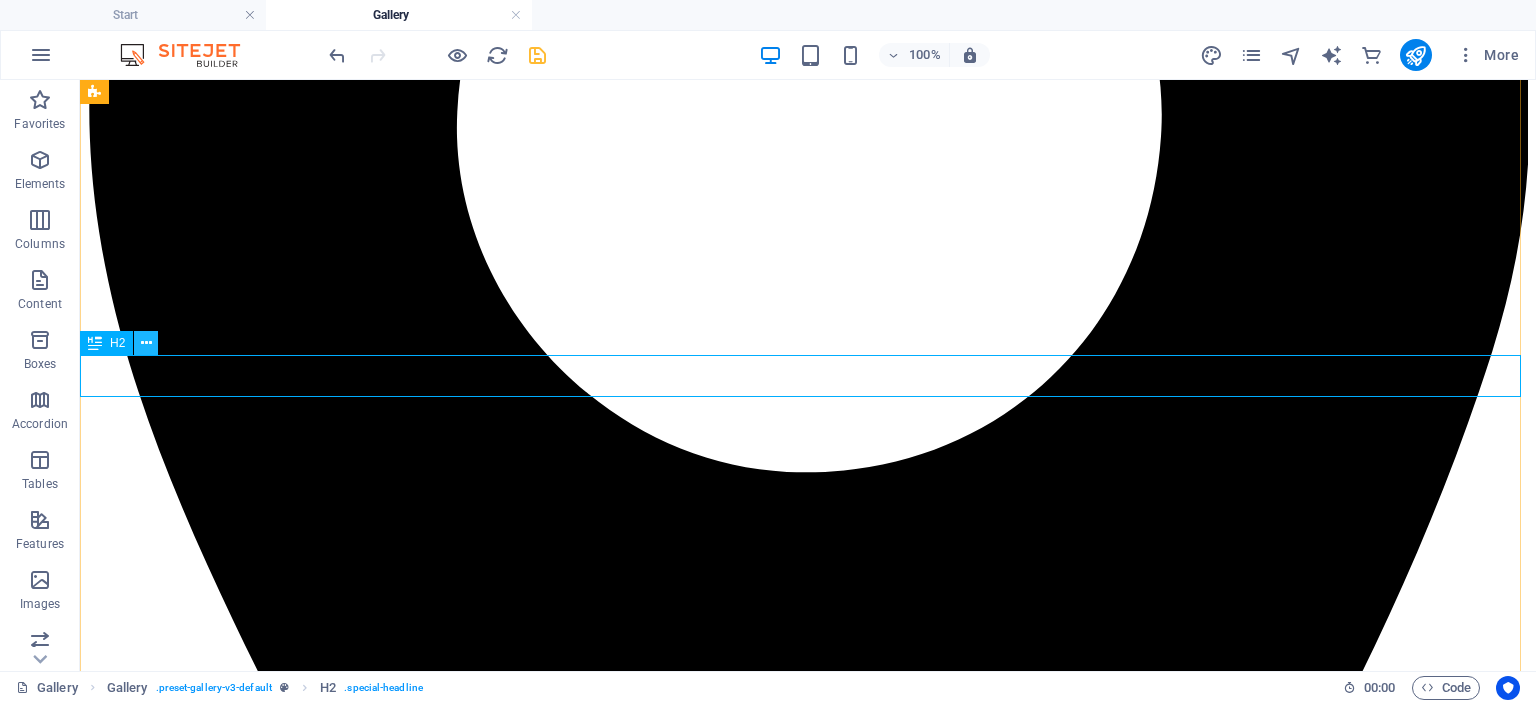 click at bounding box center (146, 343) 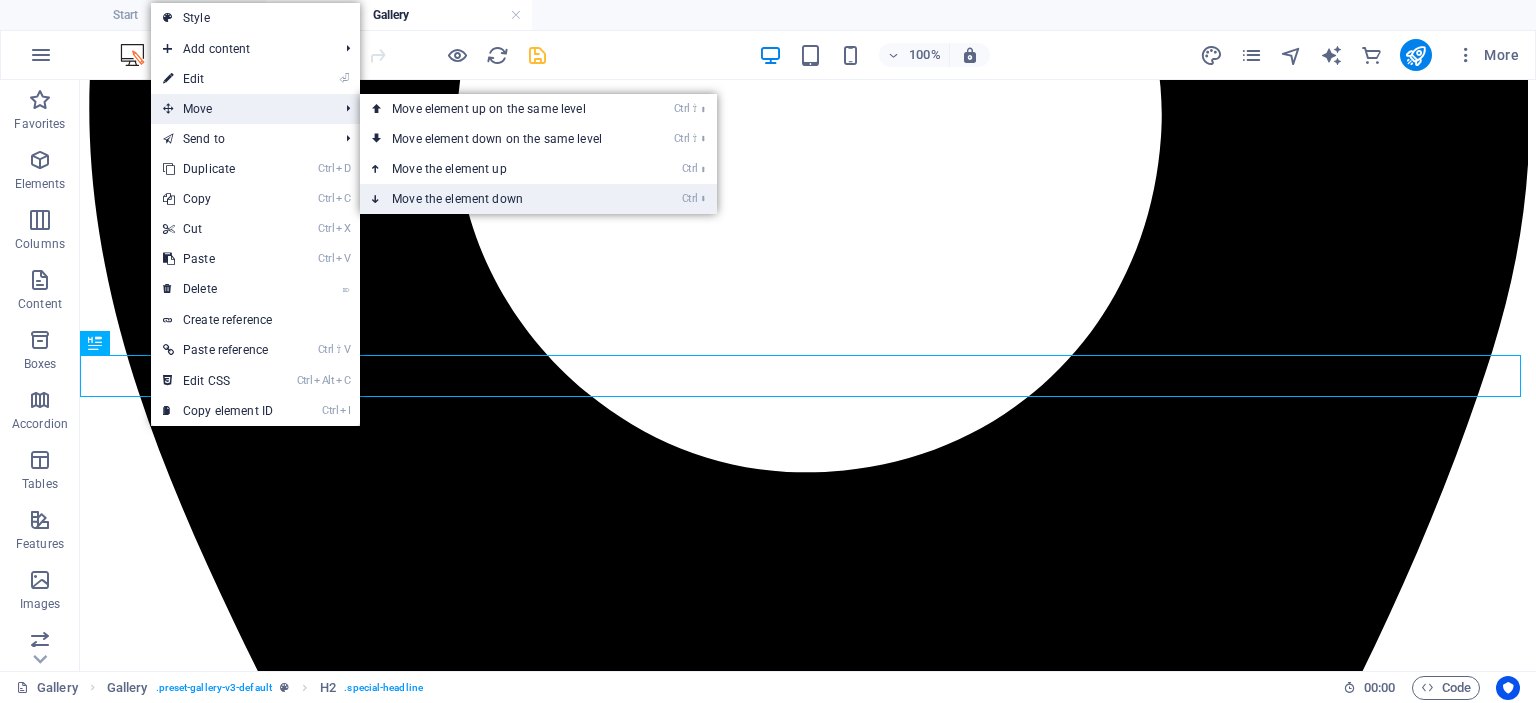 click on "Ctrl ⬇  Move the element down" at bounding box center [501, 199] 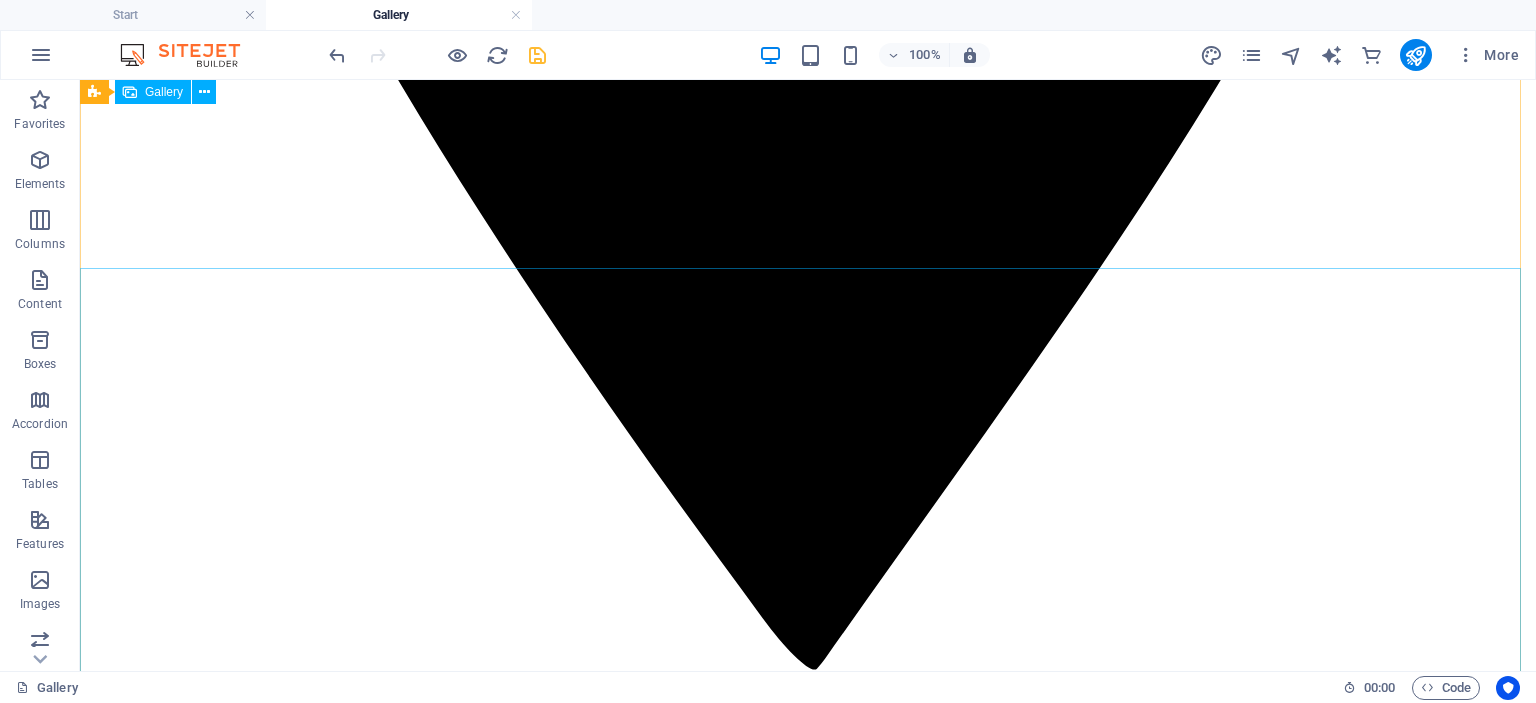 scroll, scrollTop: 1552, scrollLeft: 0, axis: vertical 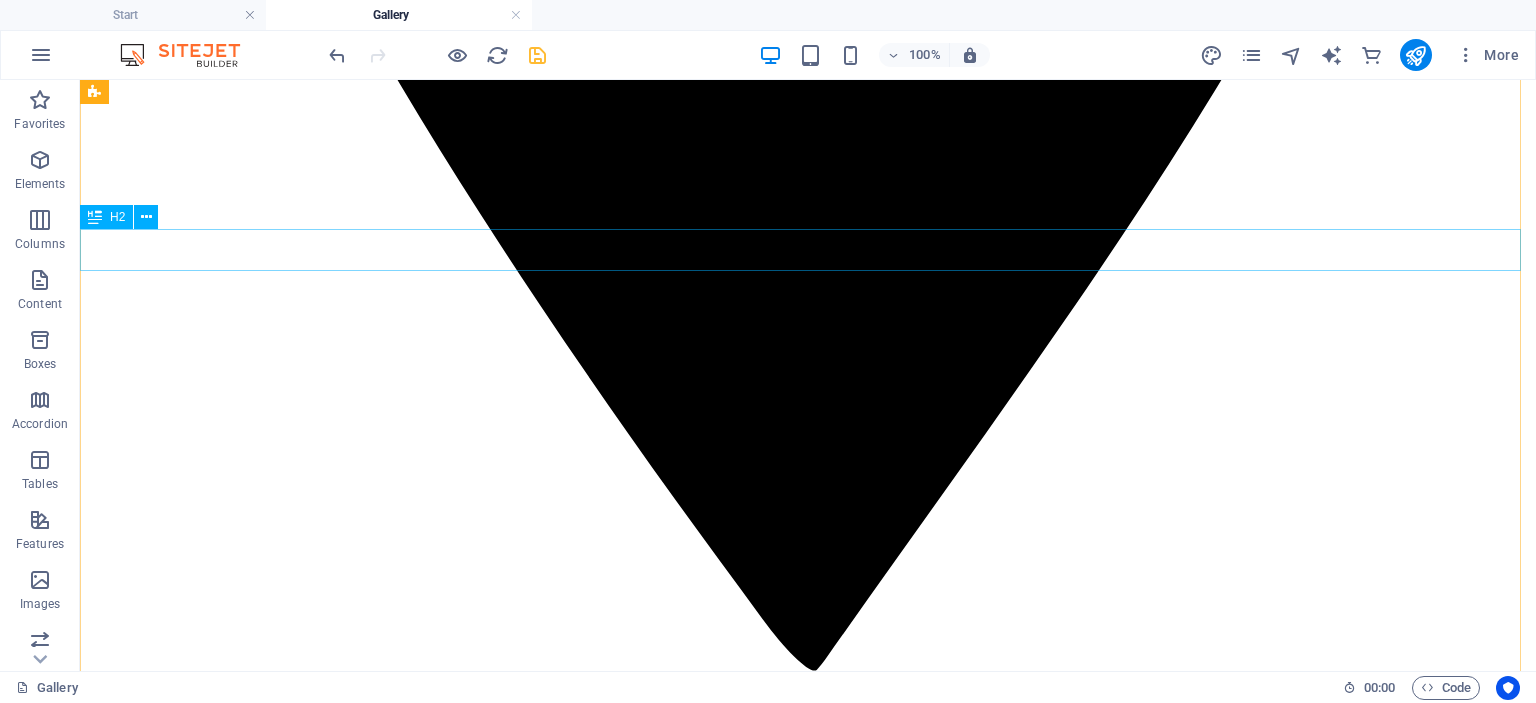 click on "💗adore  textured💗" at bounding box center [808, 25614] 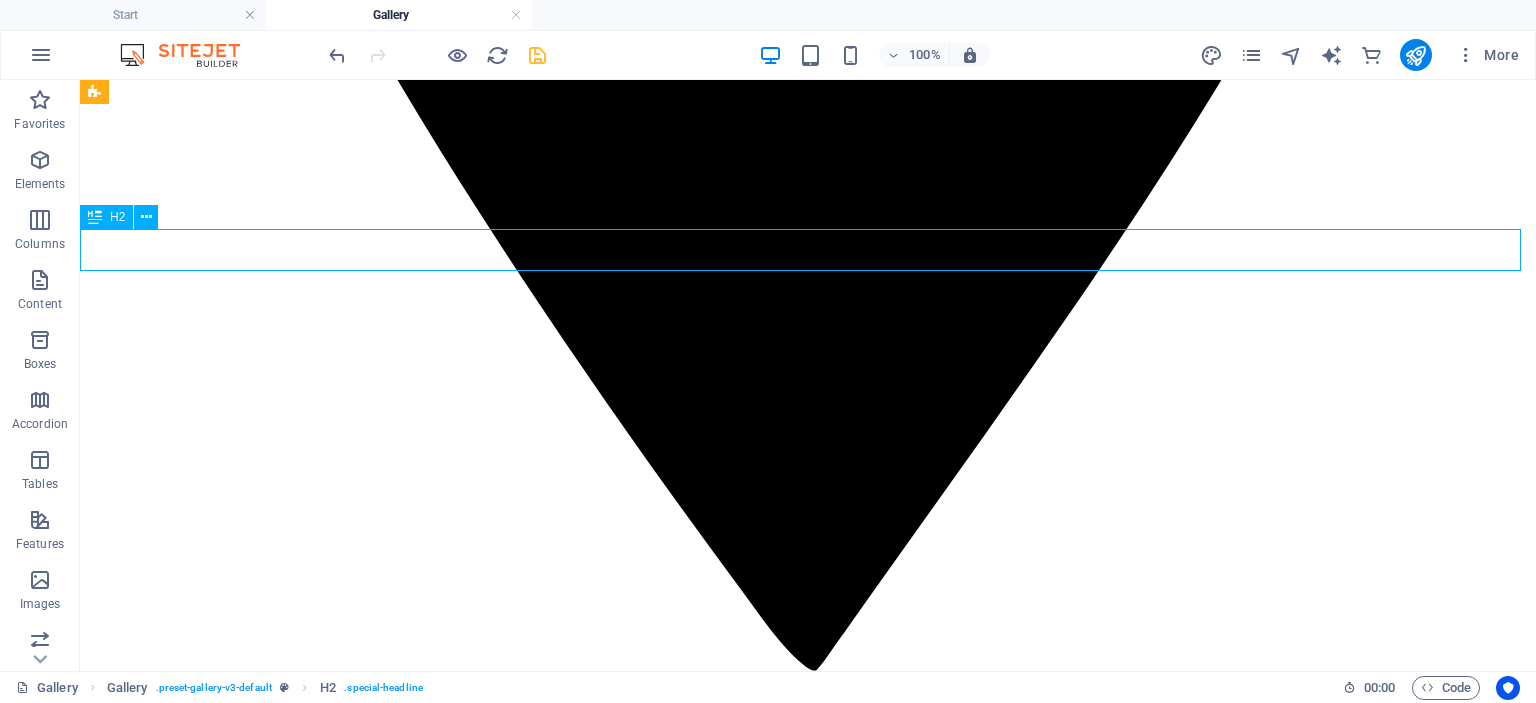 click on "💗adore  textured💗" at bounding box center [808, 25614] 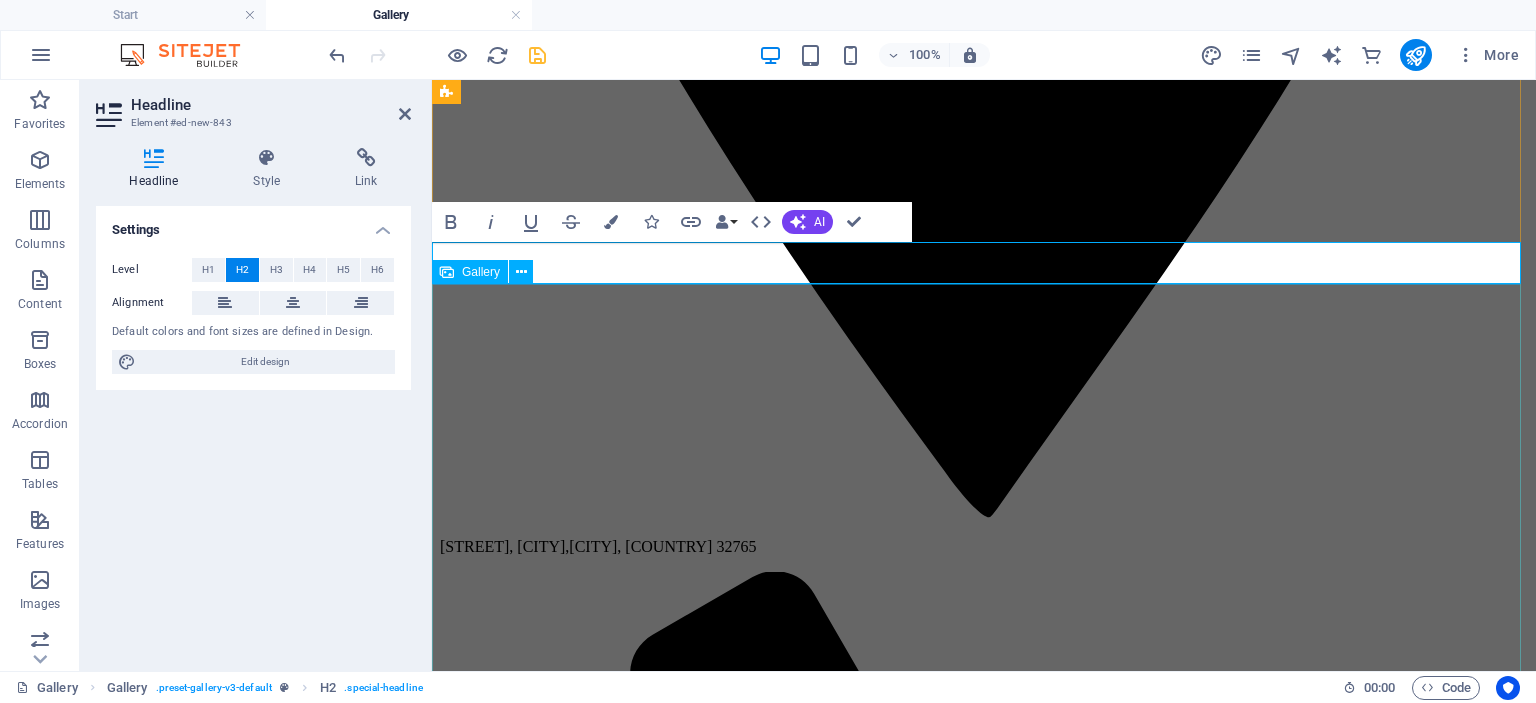 scroll, scrollTop: 1187, scrollLeft: 0, axis: vertical 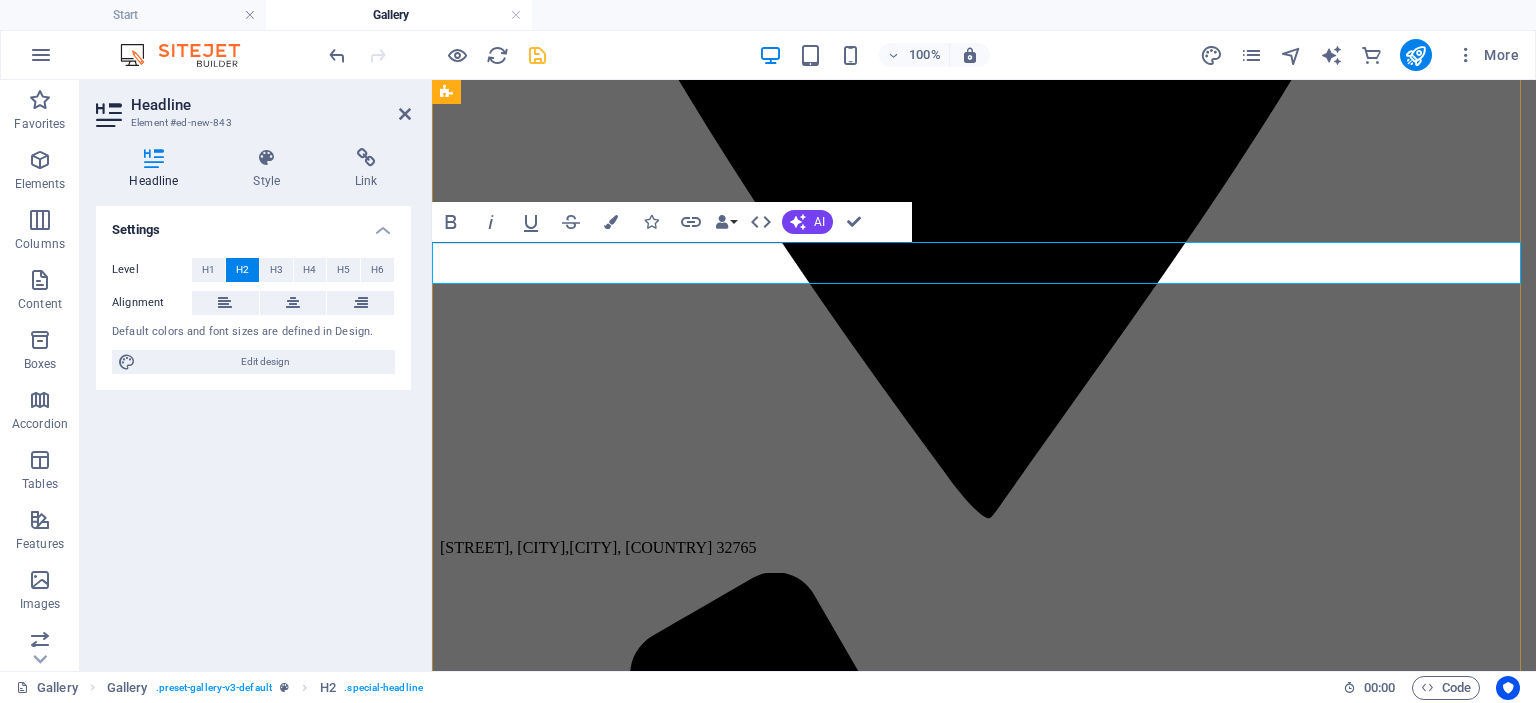 click on "textured💗" at bounding box center [586, 20038] 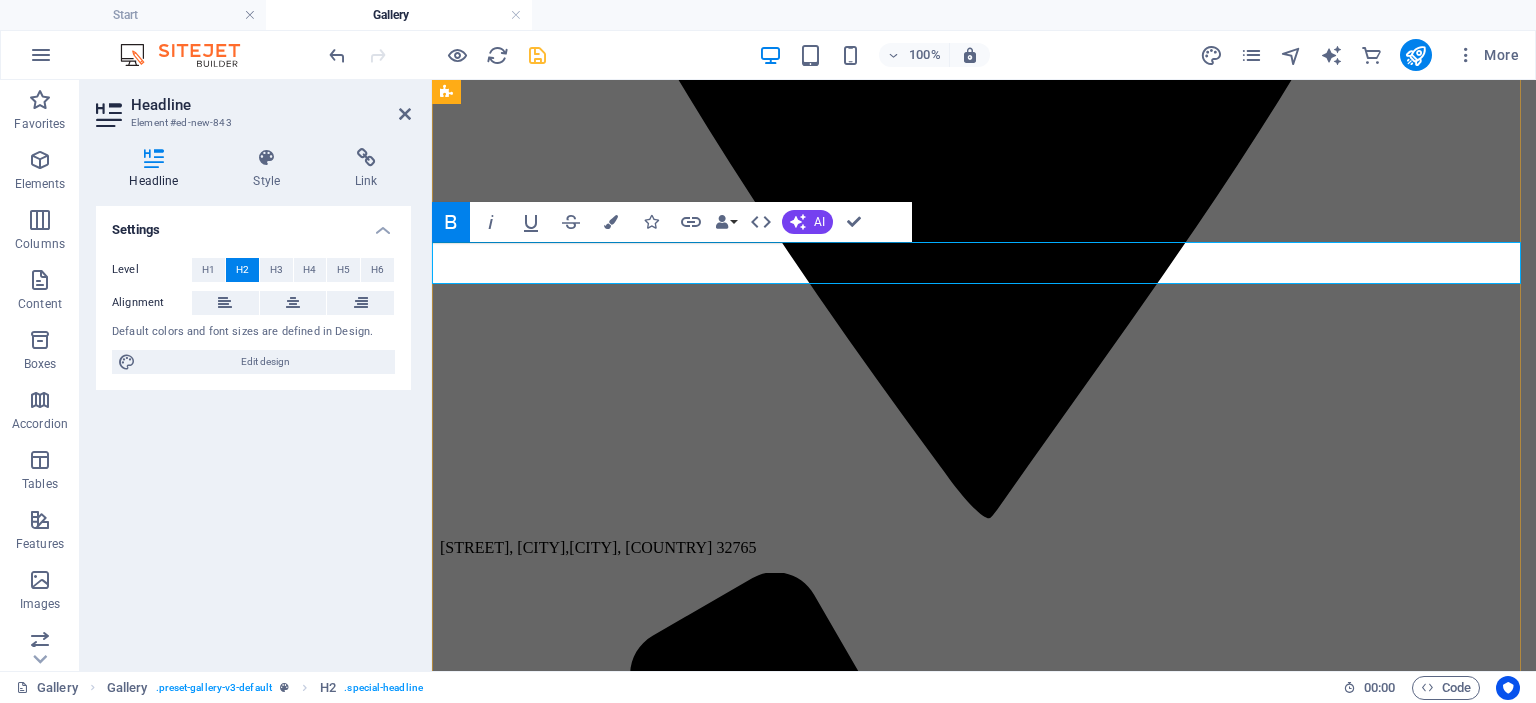 type 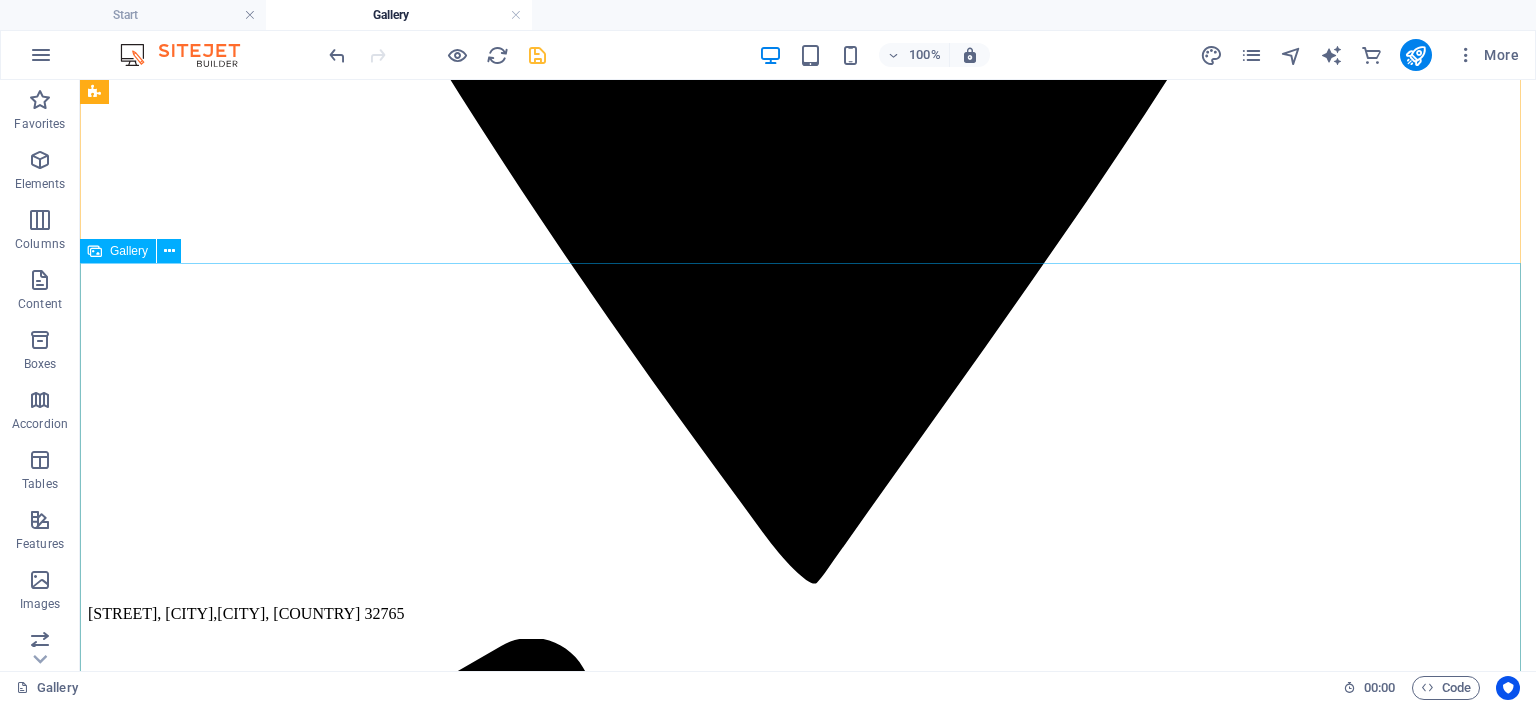 scroll, scrollTop: 1547, scrollLeft: 0, axis: vertical 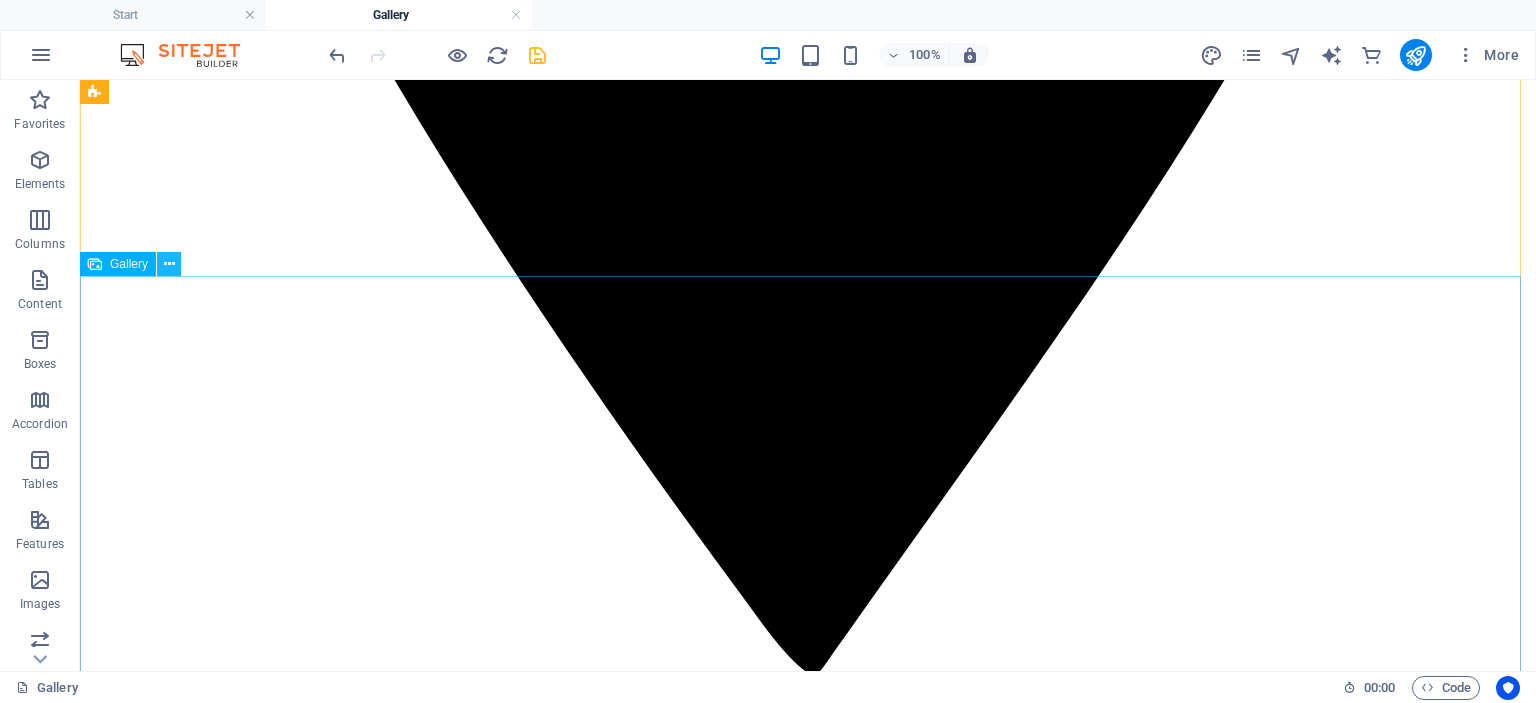 click at bounding box center [169, 264] 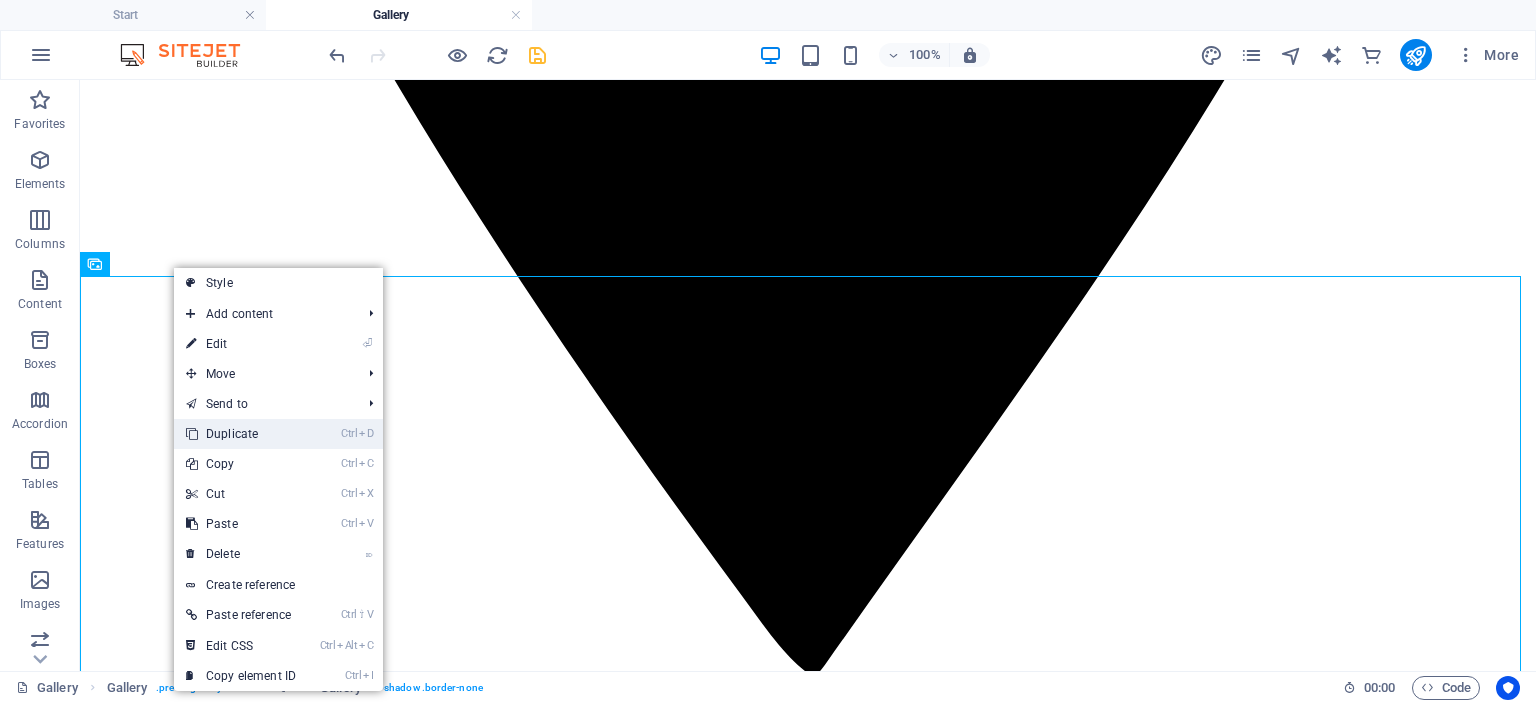 click on "Ctrl D  Duplicate" at bounding box center [241, 434] 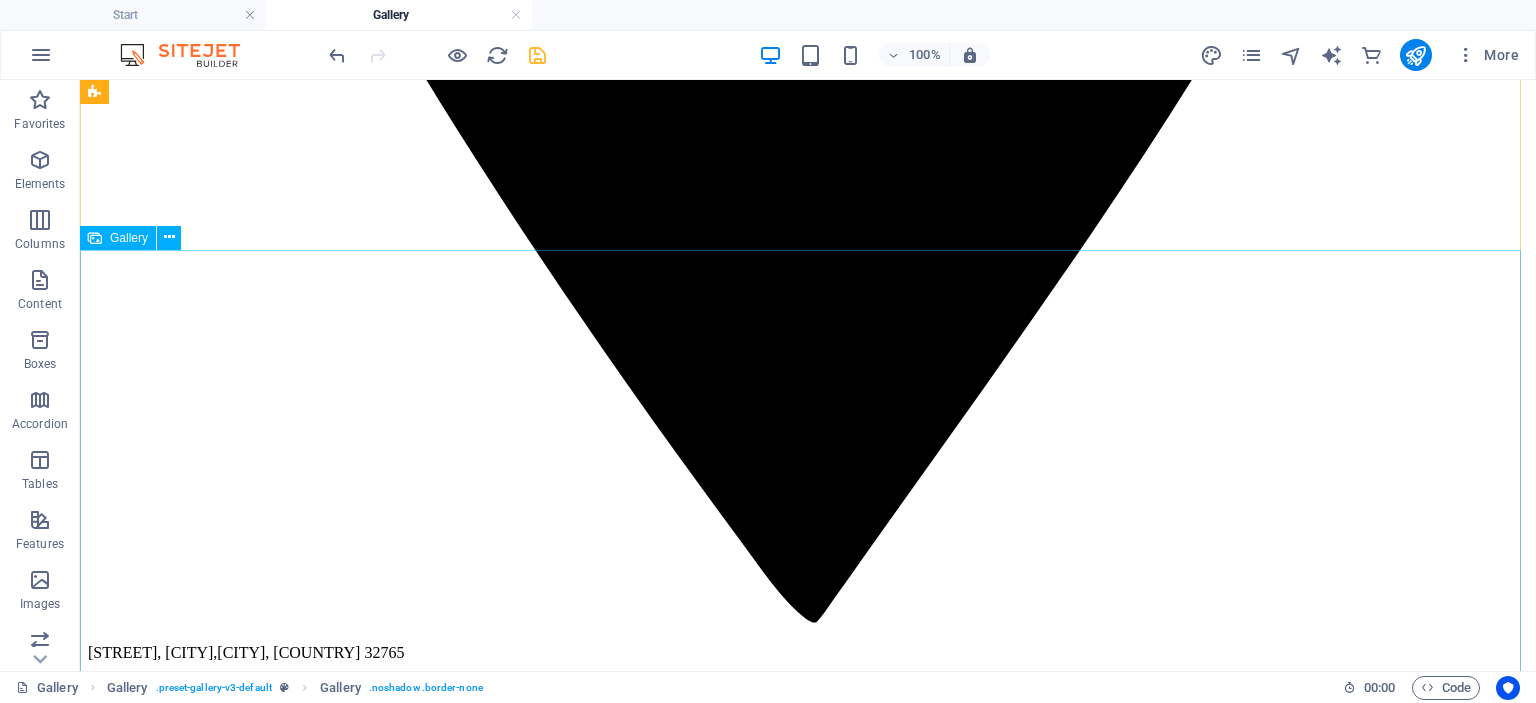 scroll, scrollTop: 1500, scrollLeft: 0, axis: vertical 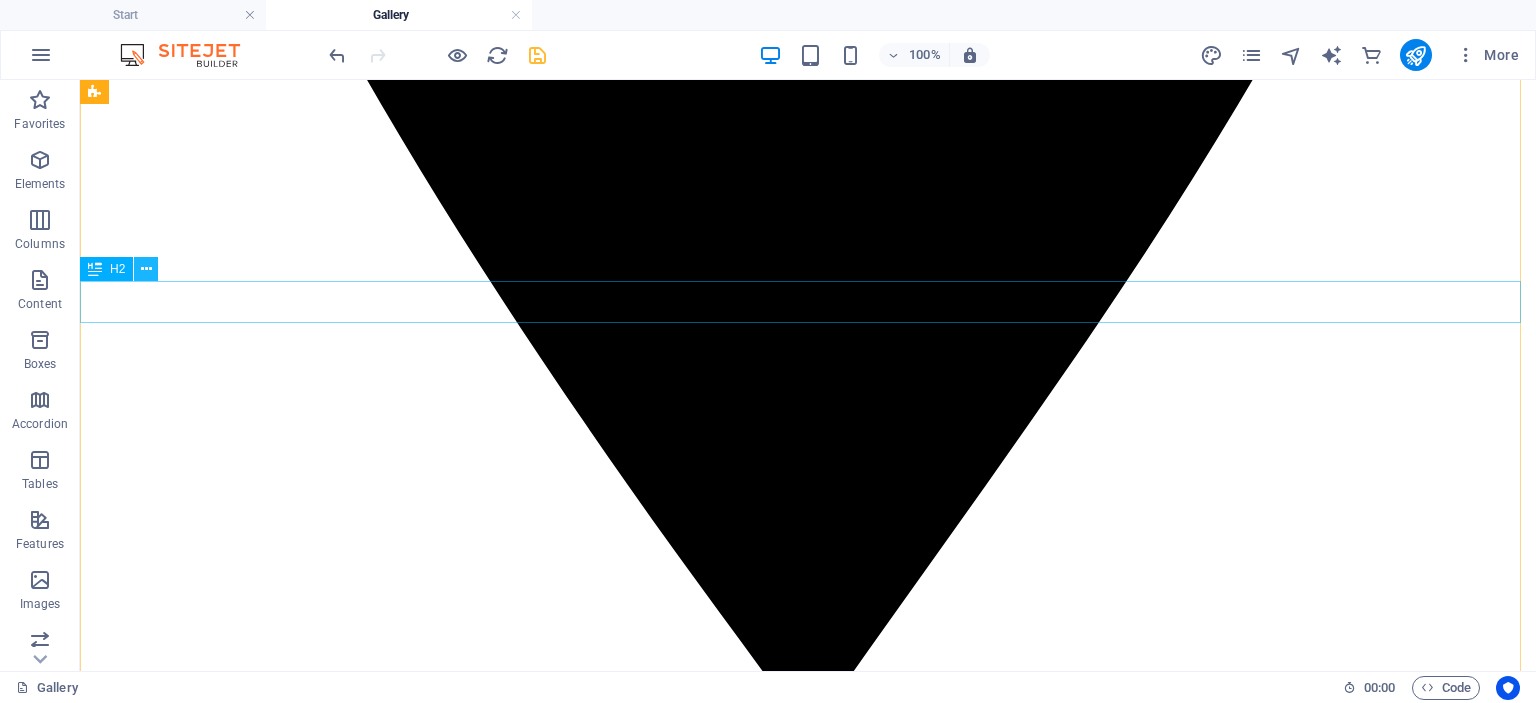 click at bounding box center (146, 269) 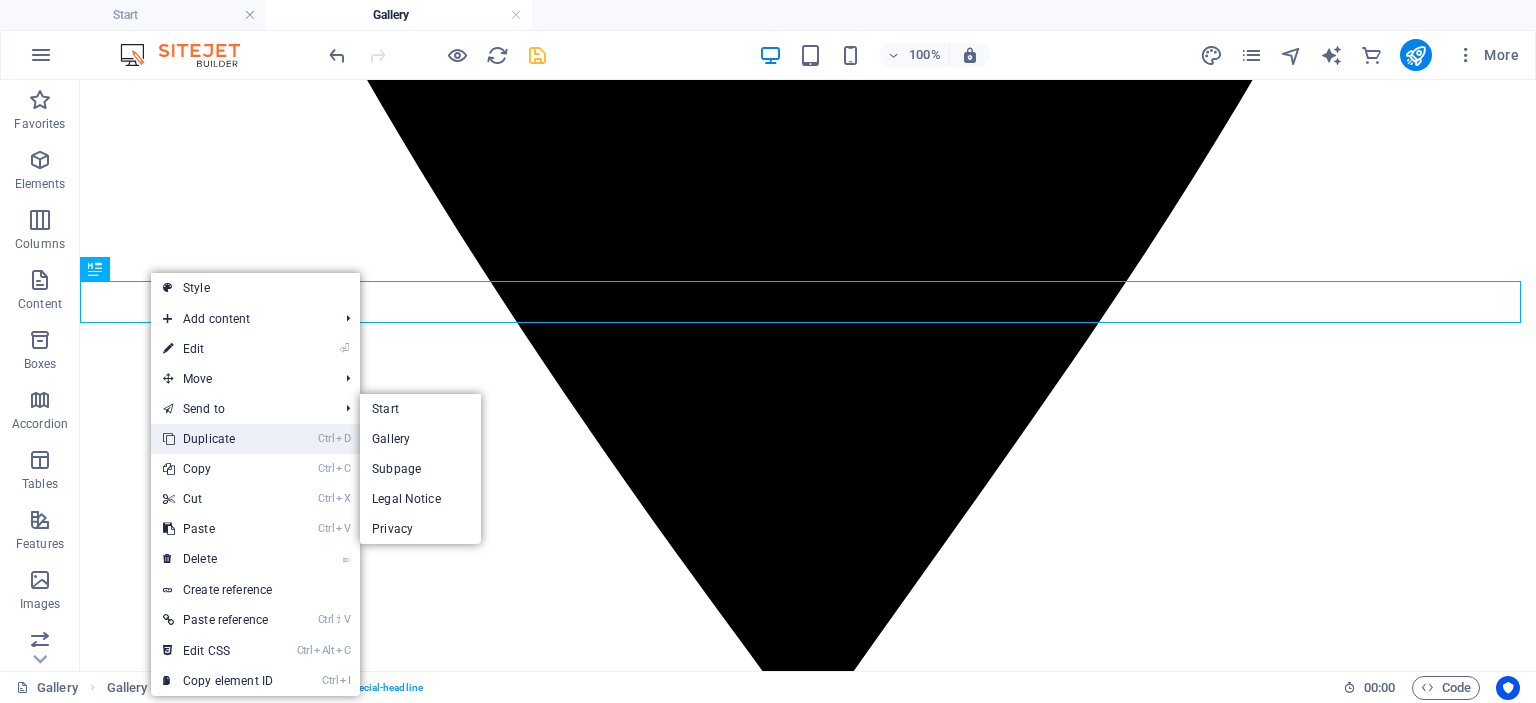 click on "Ctrl D  Duplicate" at bounding box center (218, 439) 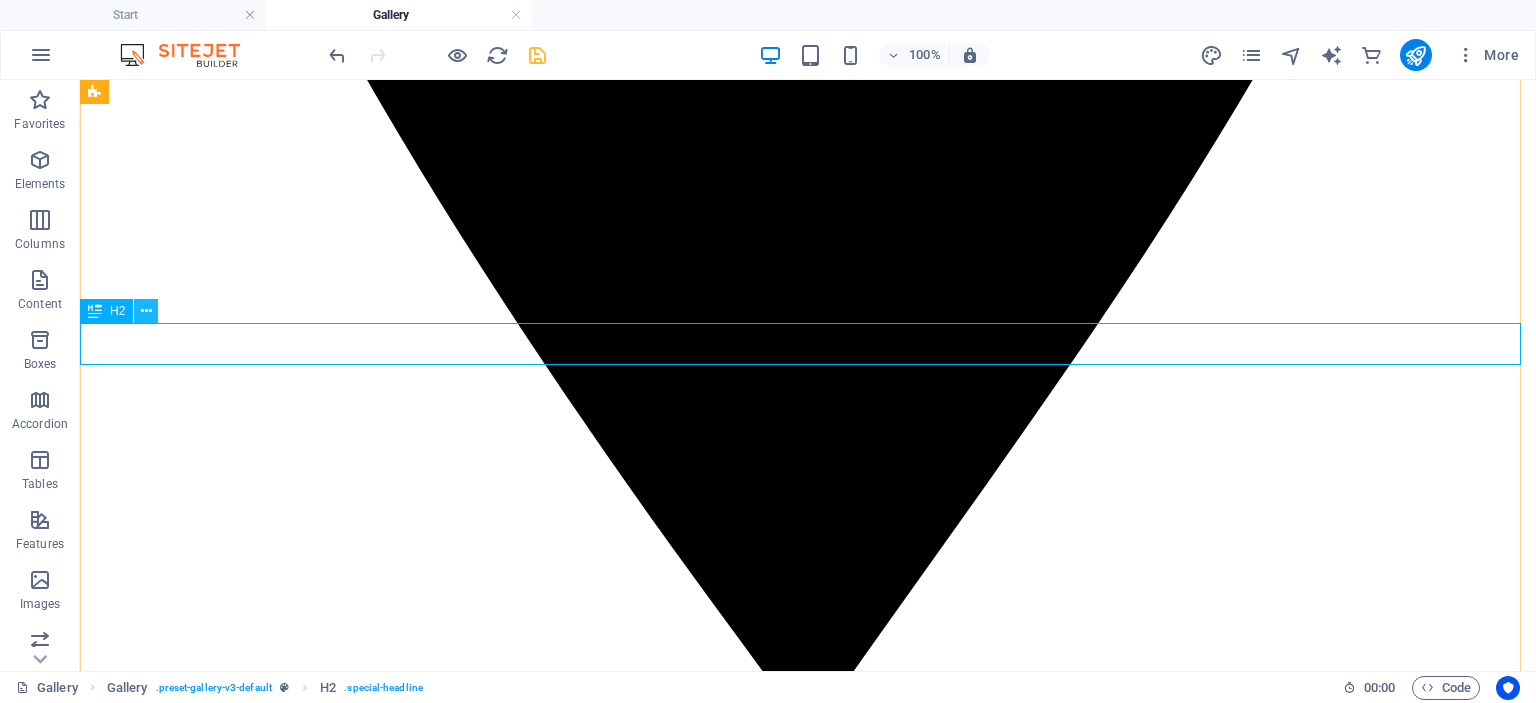 click at bounding box center [146, 311] 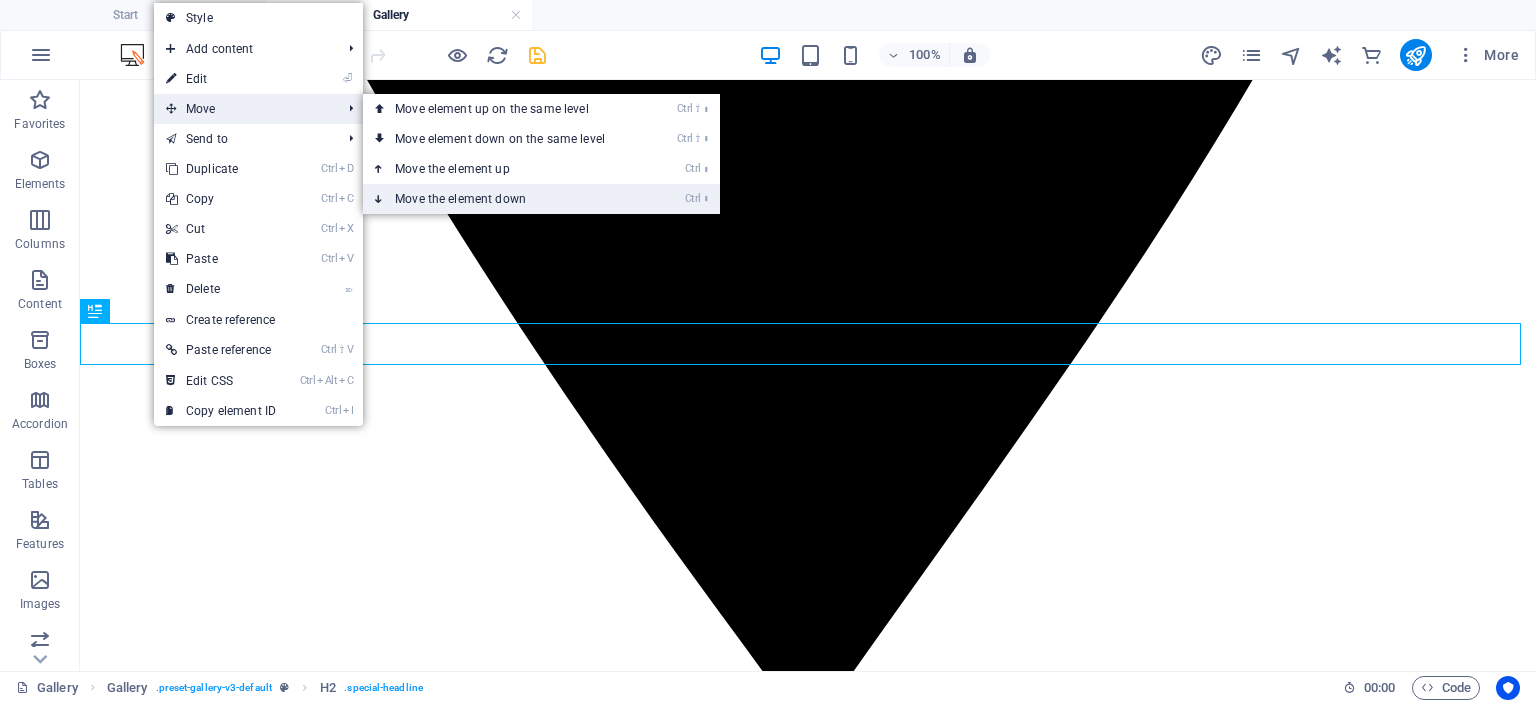 click on "Ctrl ⬇  Move the element down" at bounding box center (504, 199) 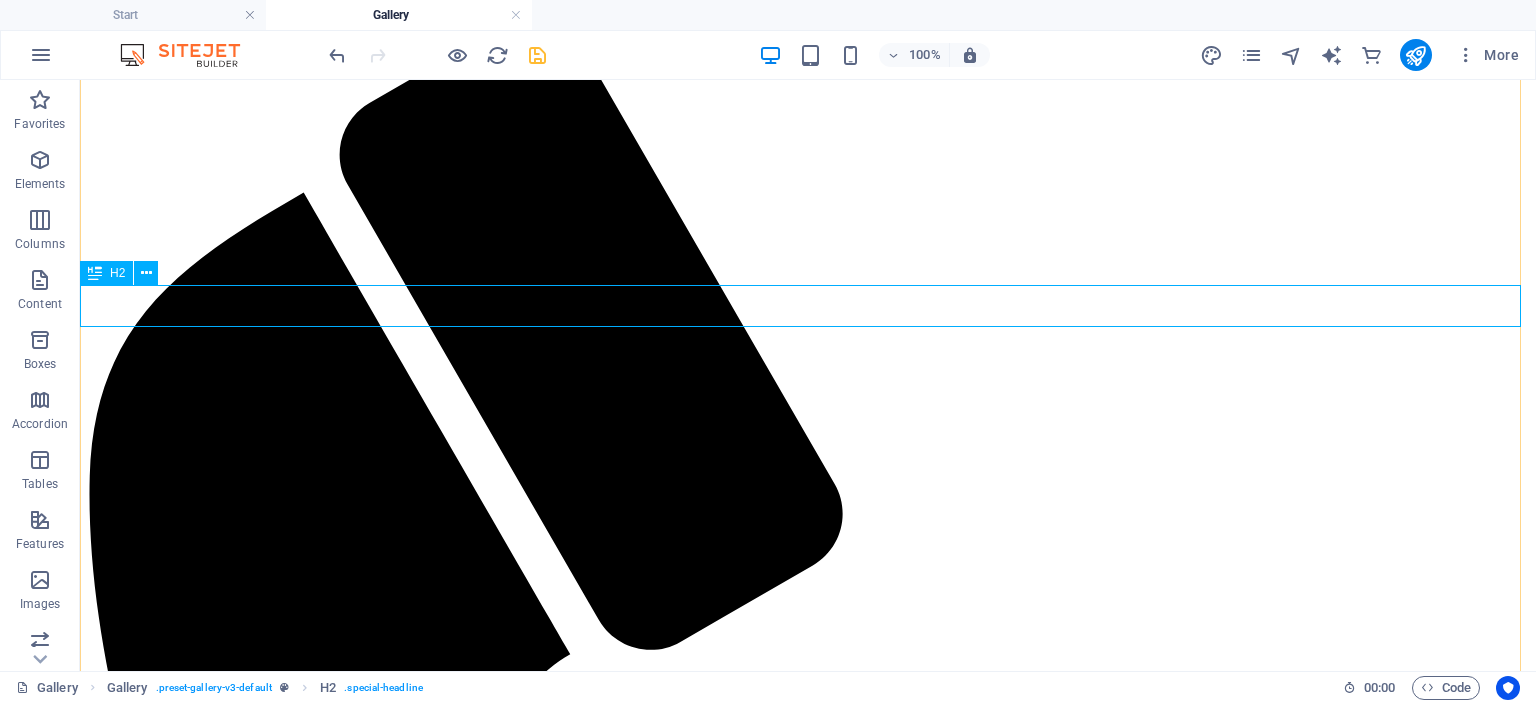scroll, scrollTop: 2257, scrollLeft: 0, axis: vertical 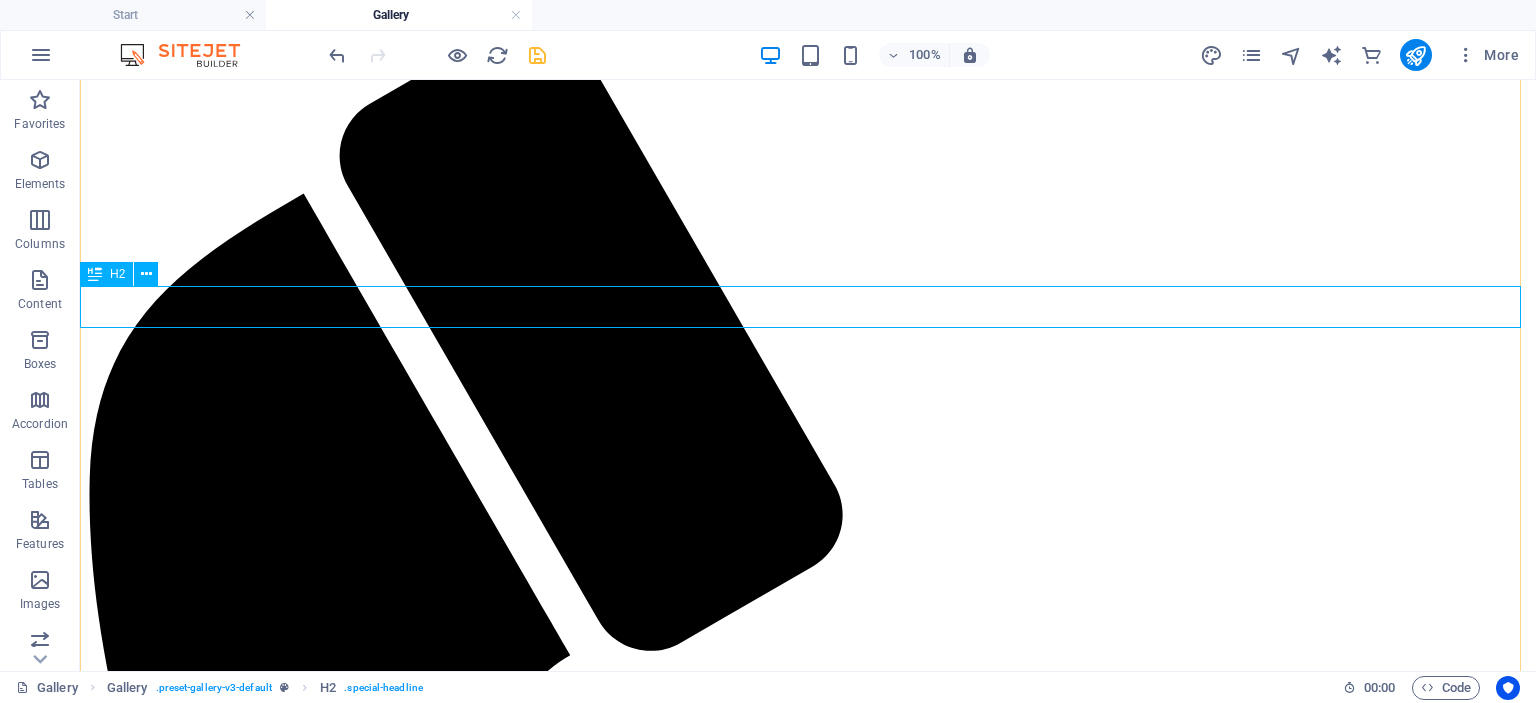 click on "💗adore  printed💗" at bounding box center (808, 34694) 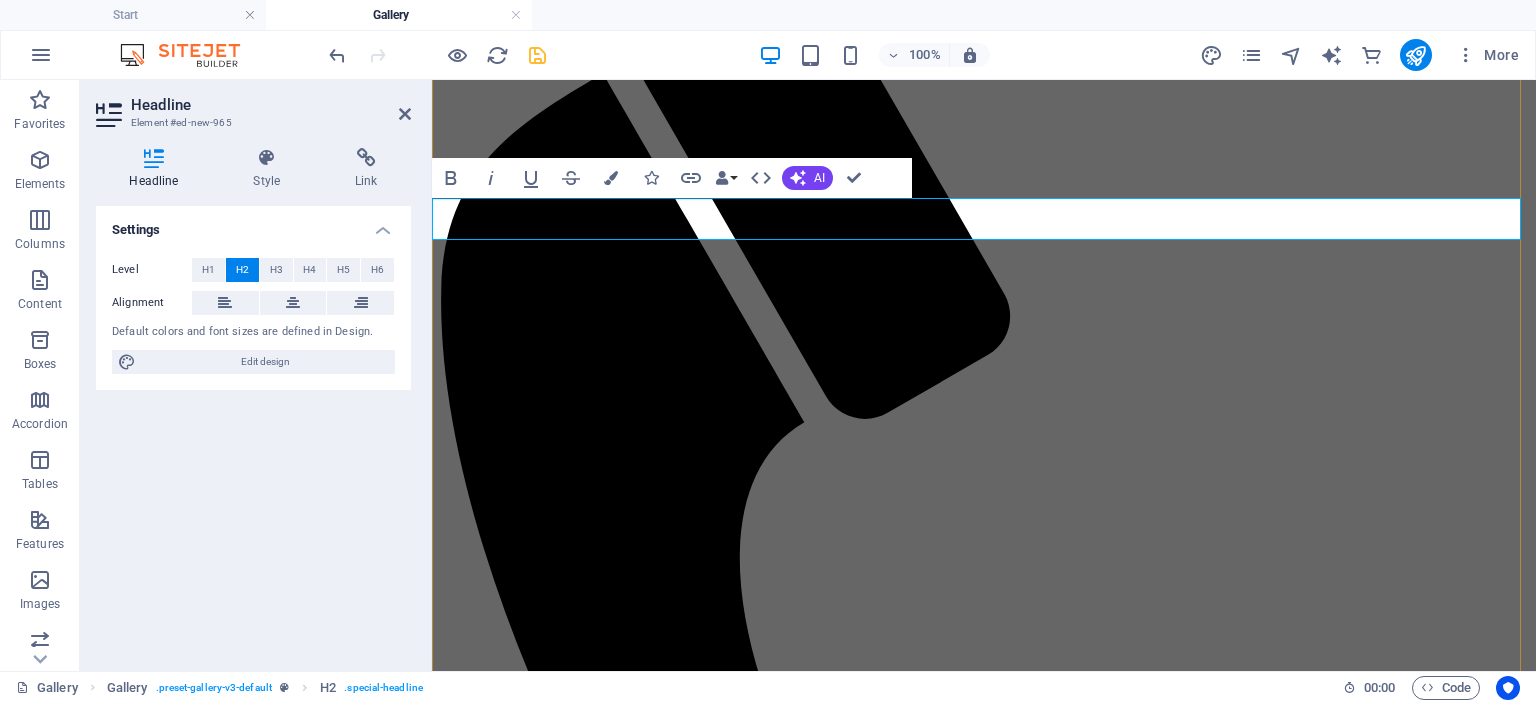 click on "printed💗" at bounding box center [581, 27081] 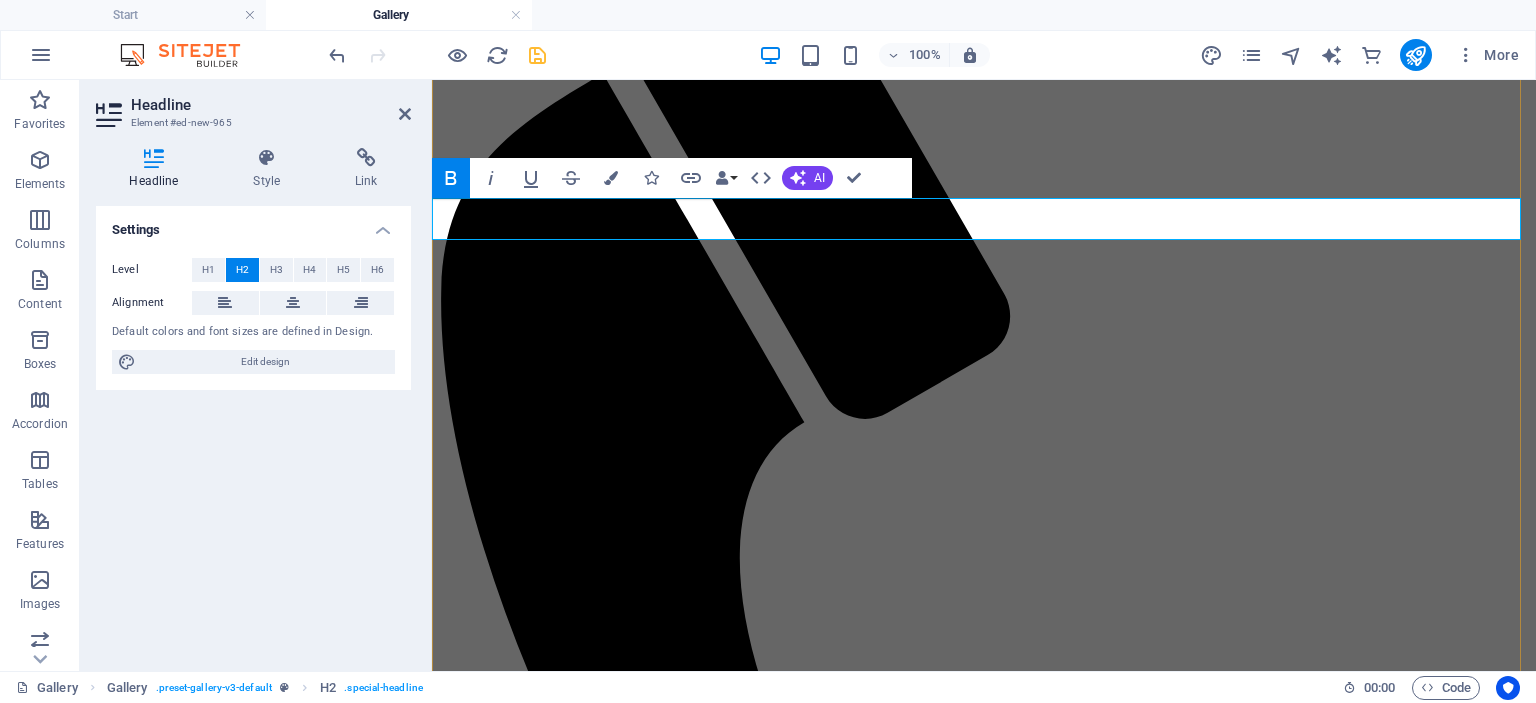 type 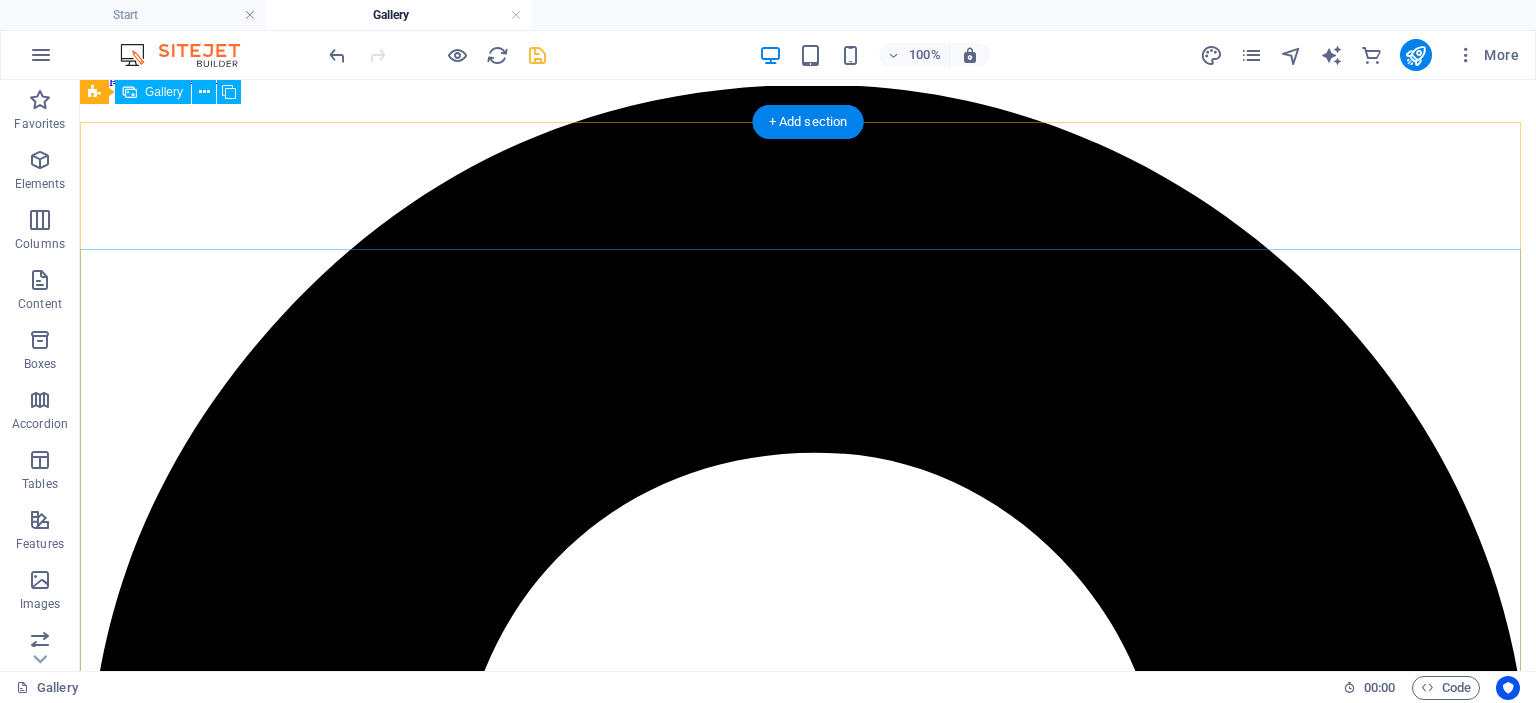 scroll, scrollTop: 0, scrollLeft: 0, axis: both 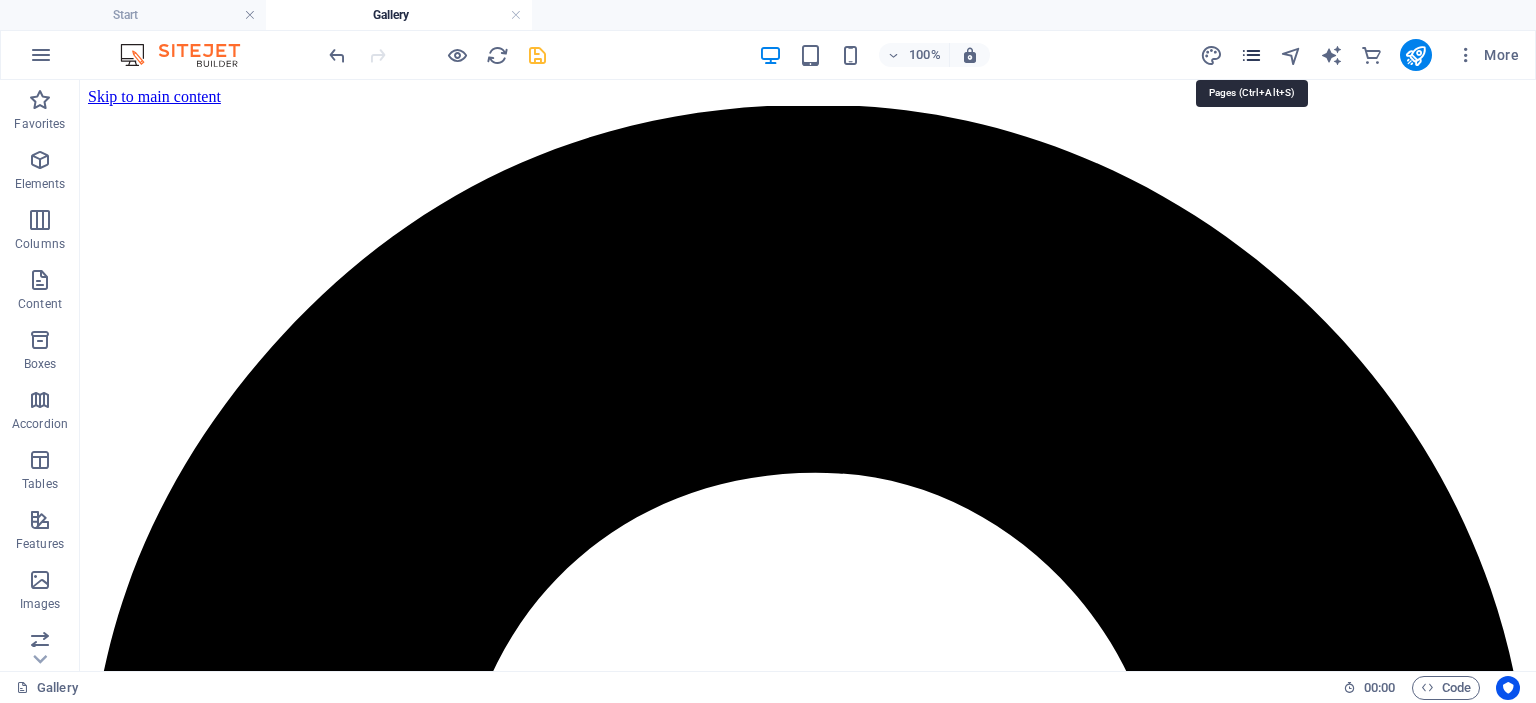 click at bounding box center [1251, 55] 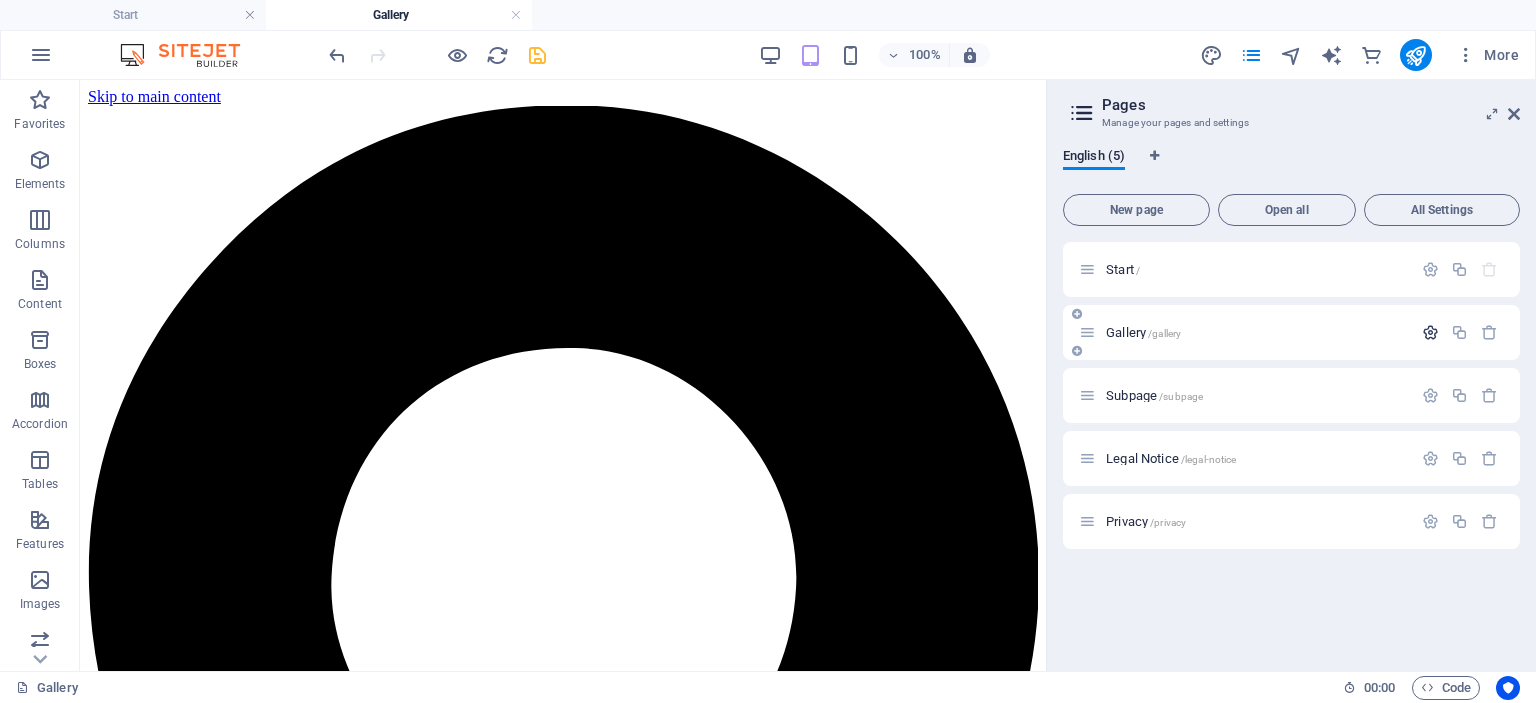 click at bounding box center (1430, 332) 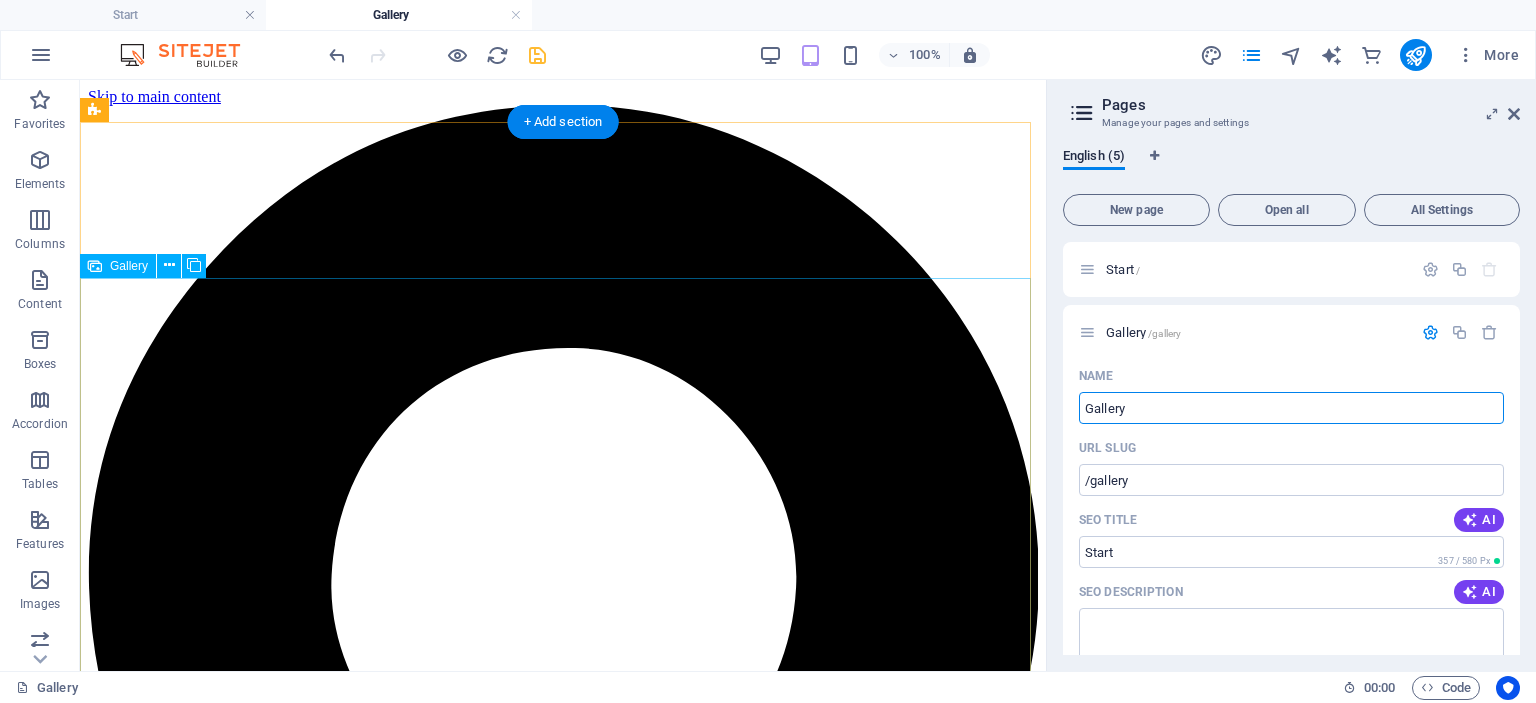 drag, startPoint x: 1236, startPoint y: 493, endPoint x: 1005, endPoint y: 384, distance: 255.42514 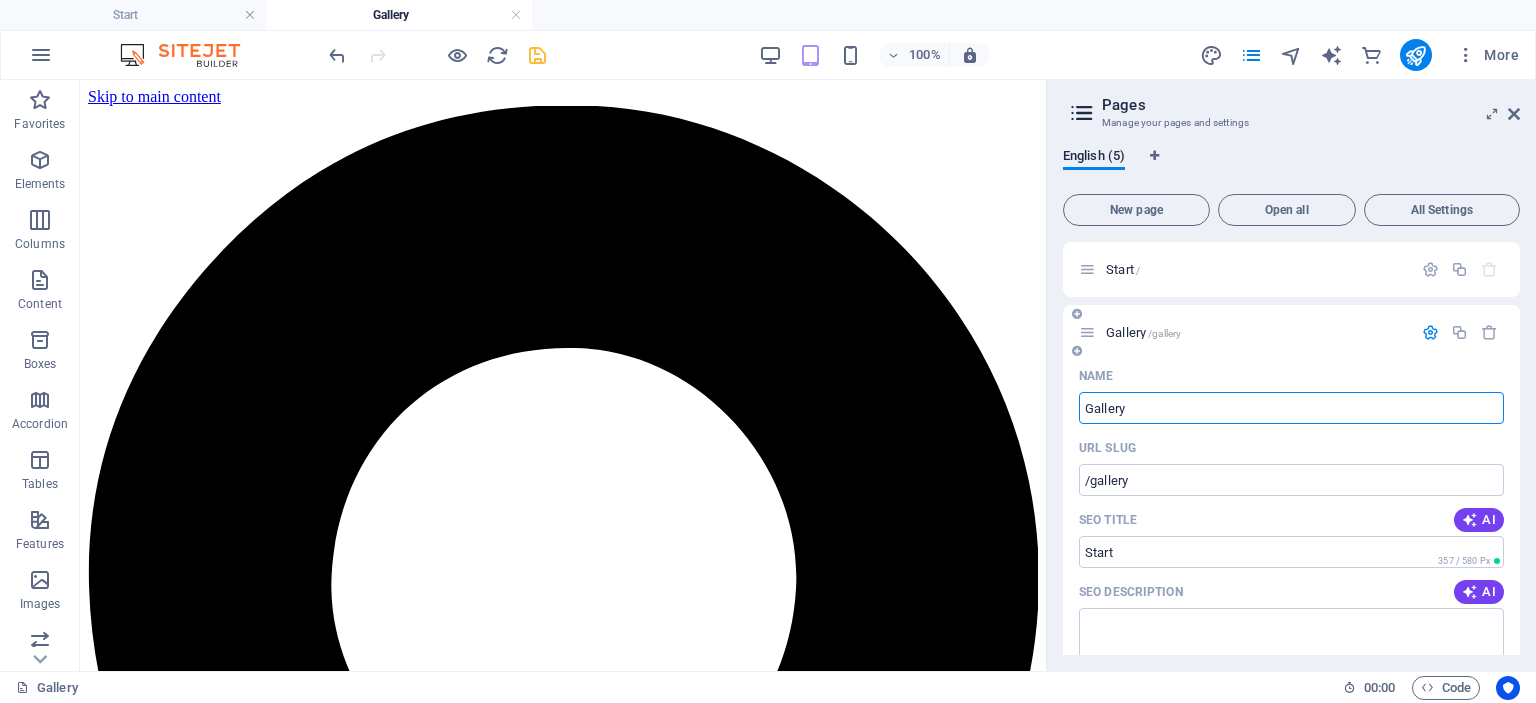 click on "Gallery" at bounding box center [1291, 408] 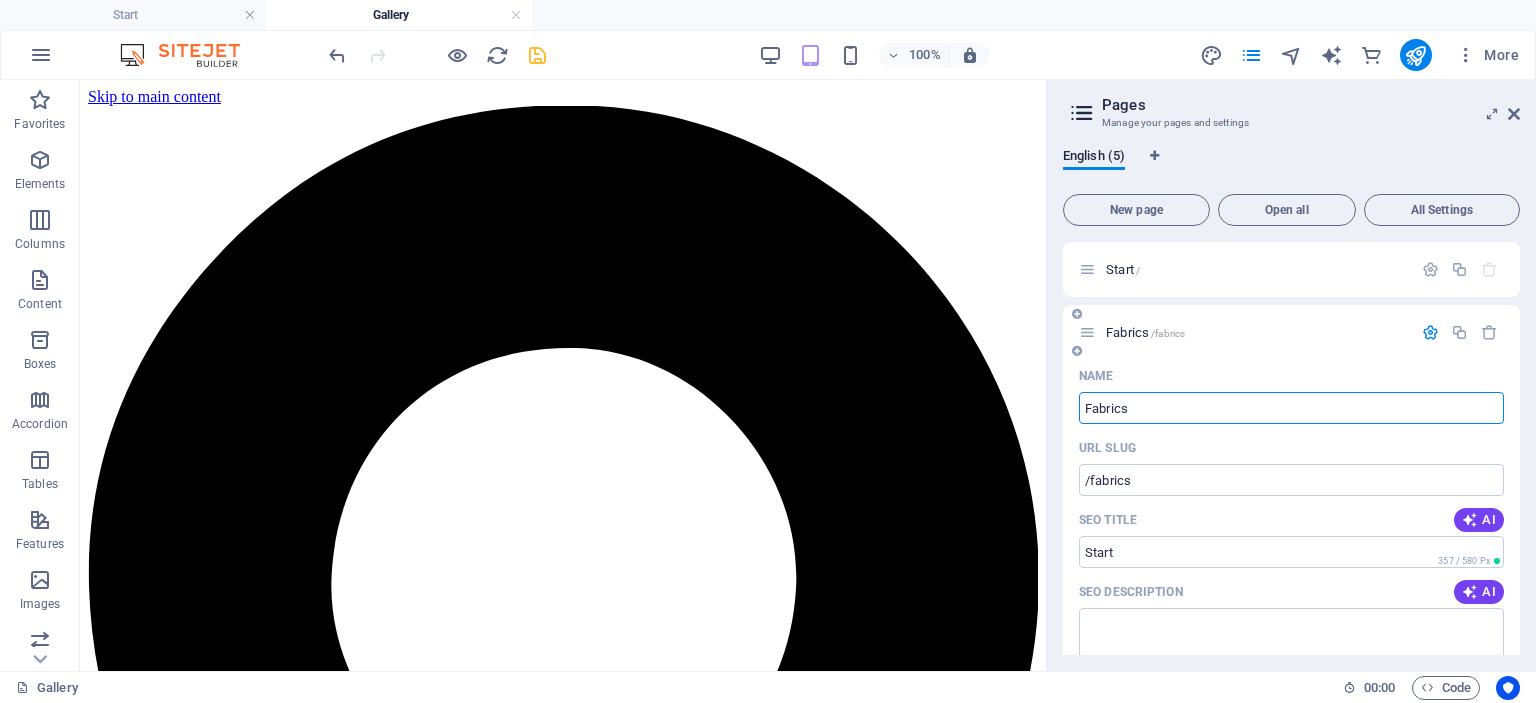 type on "Fabrics" 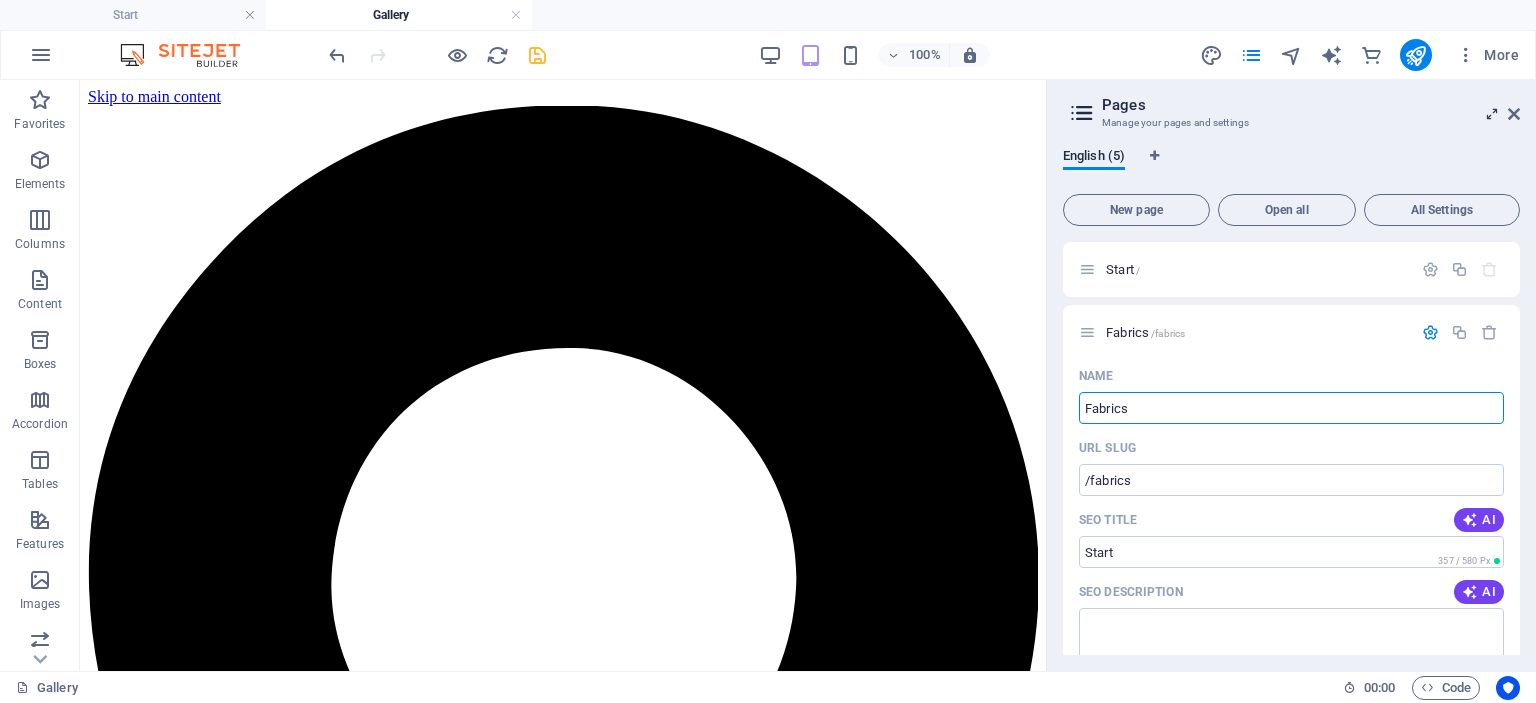 type on "Fabrics" 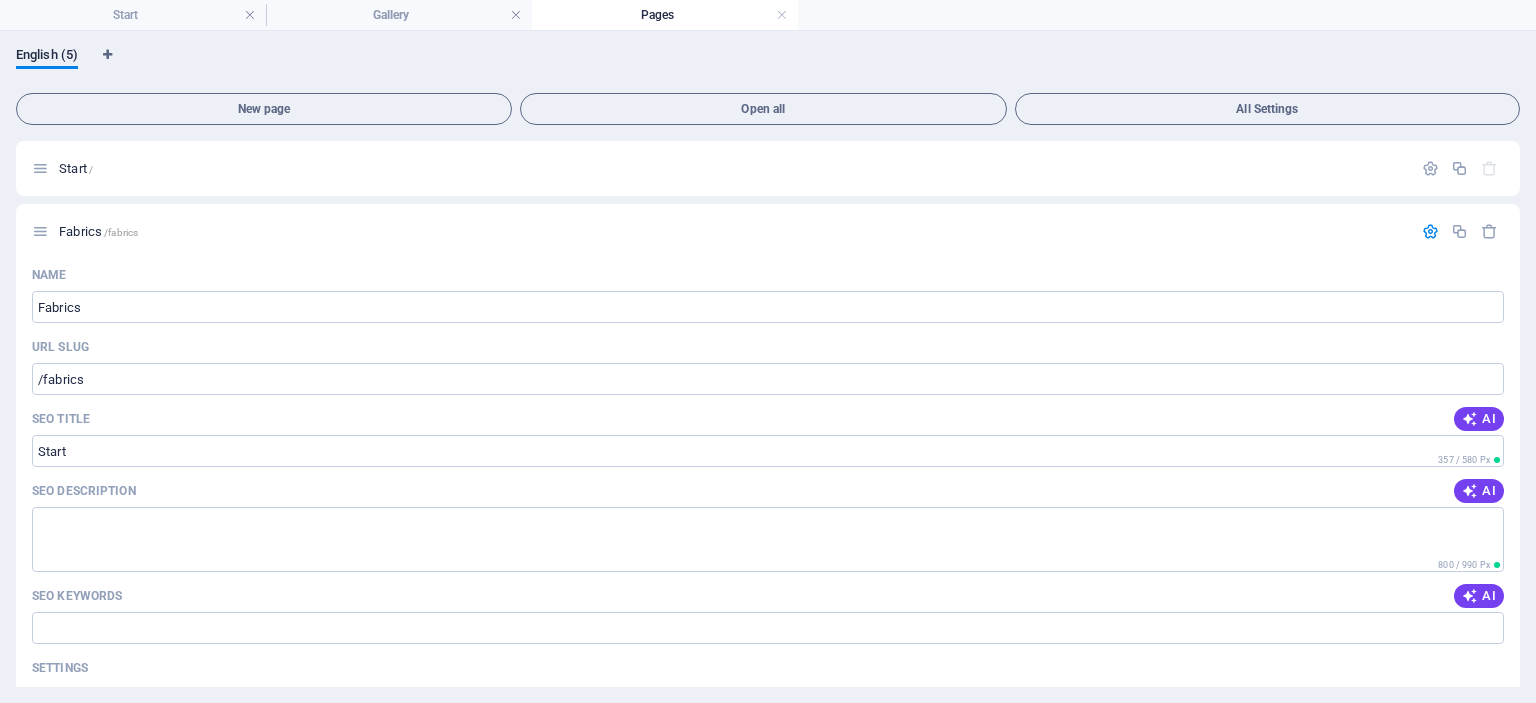 click on "Pages" at bounding box center (665, 15) 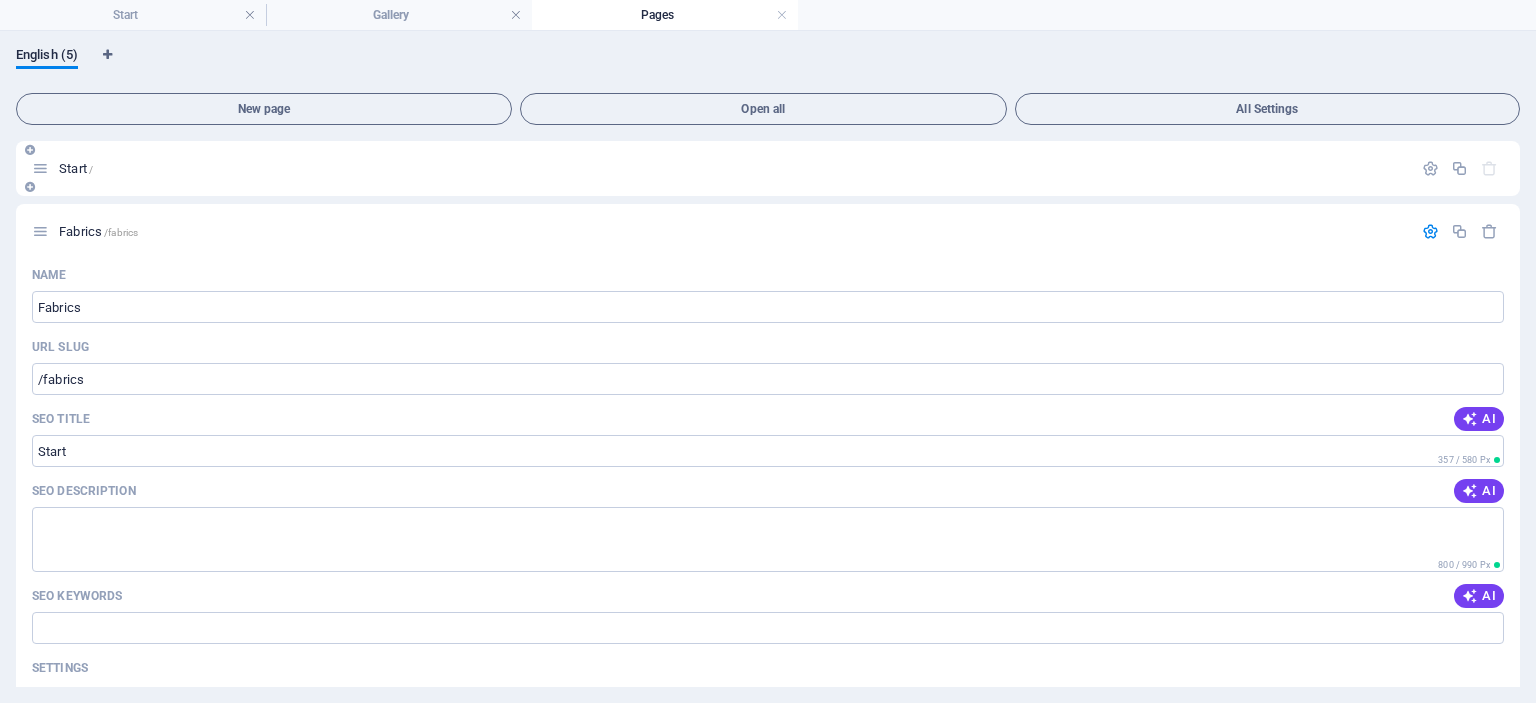 click on "Start /" at bounding box center (722, 168) 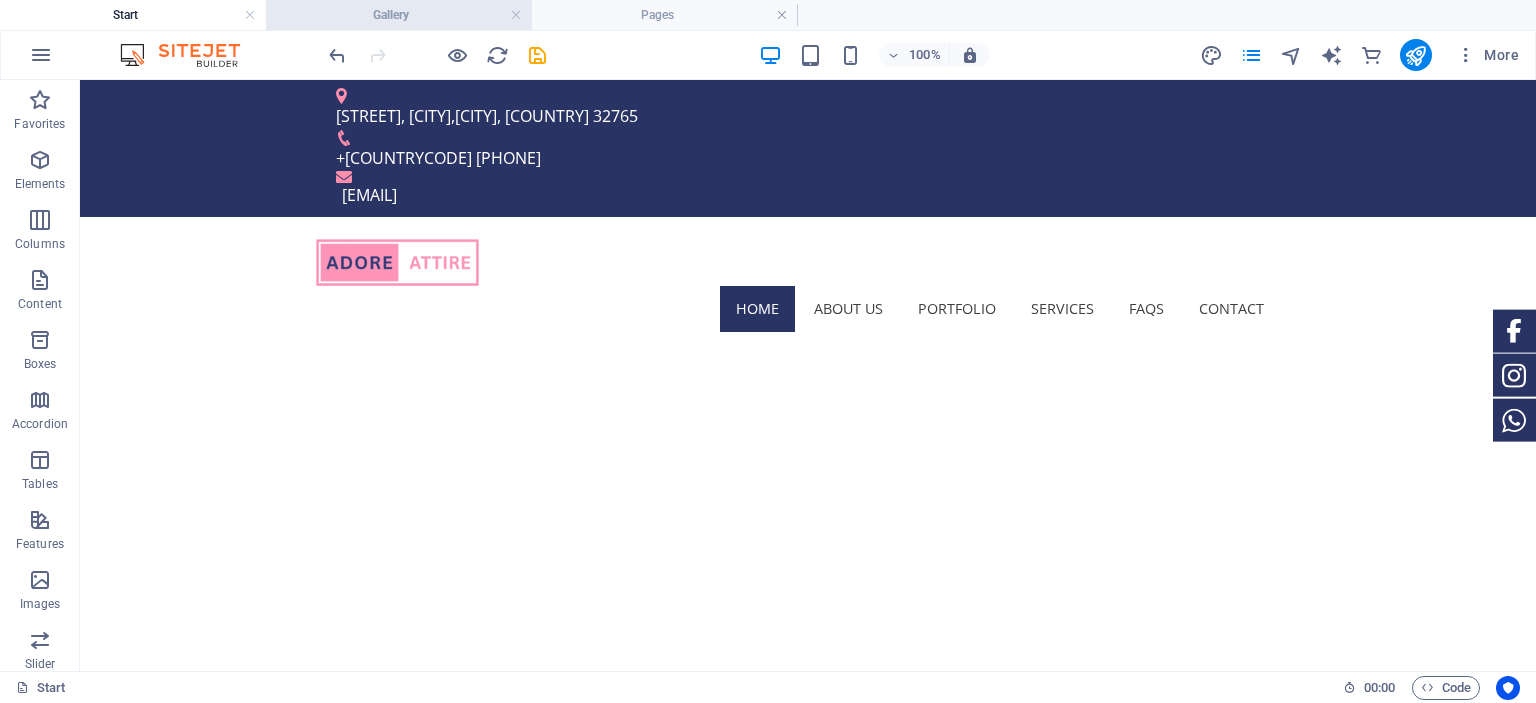 click on "Gallery" at bounding box center [399, 15] 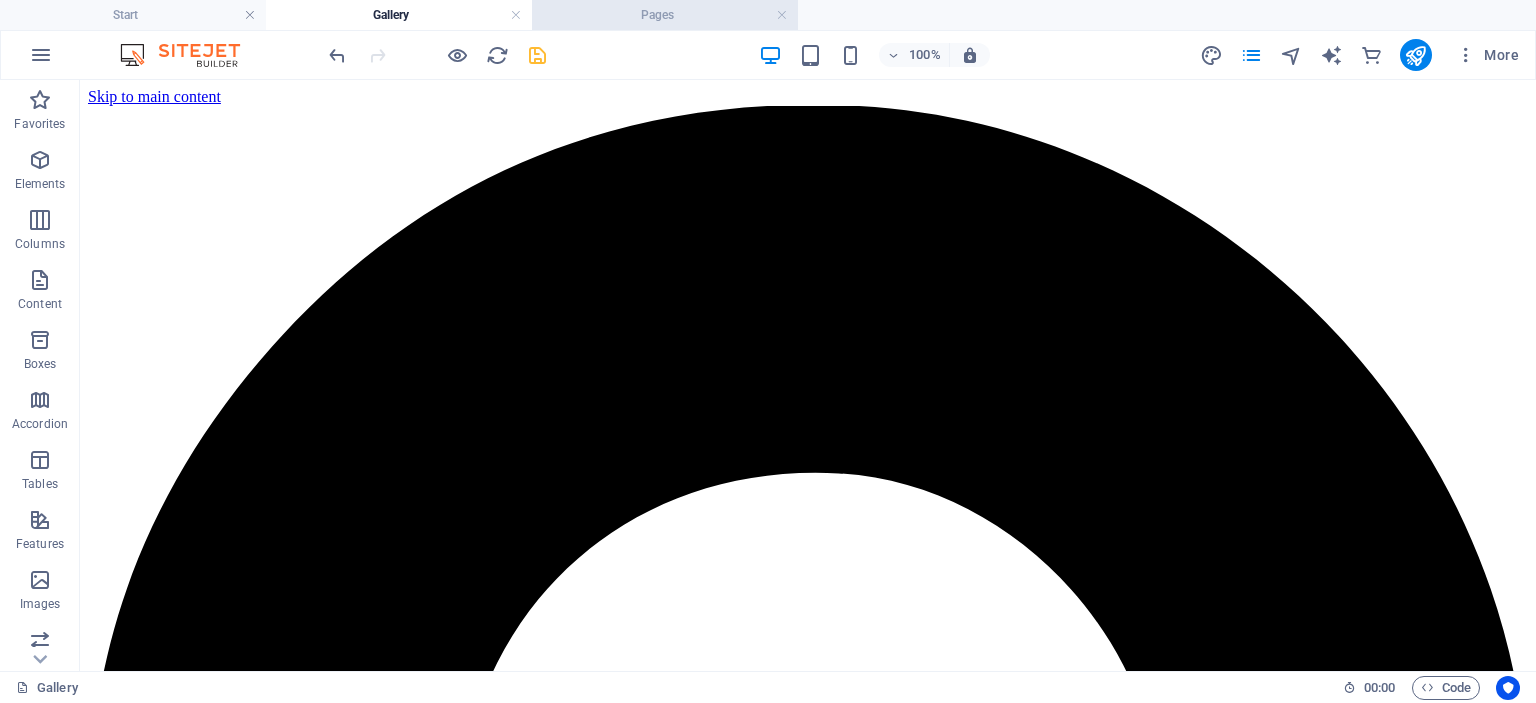 click on "Pages" at bounding box center (665, 15) 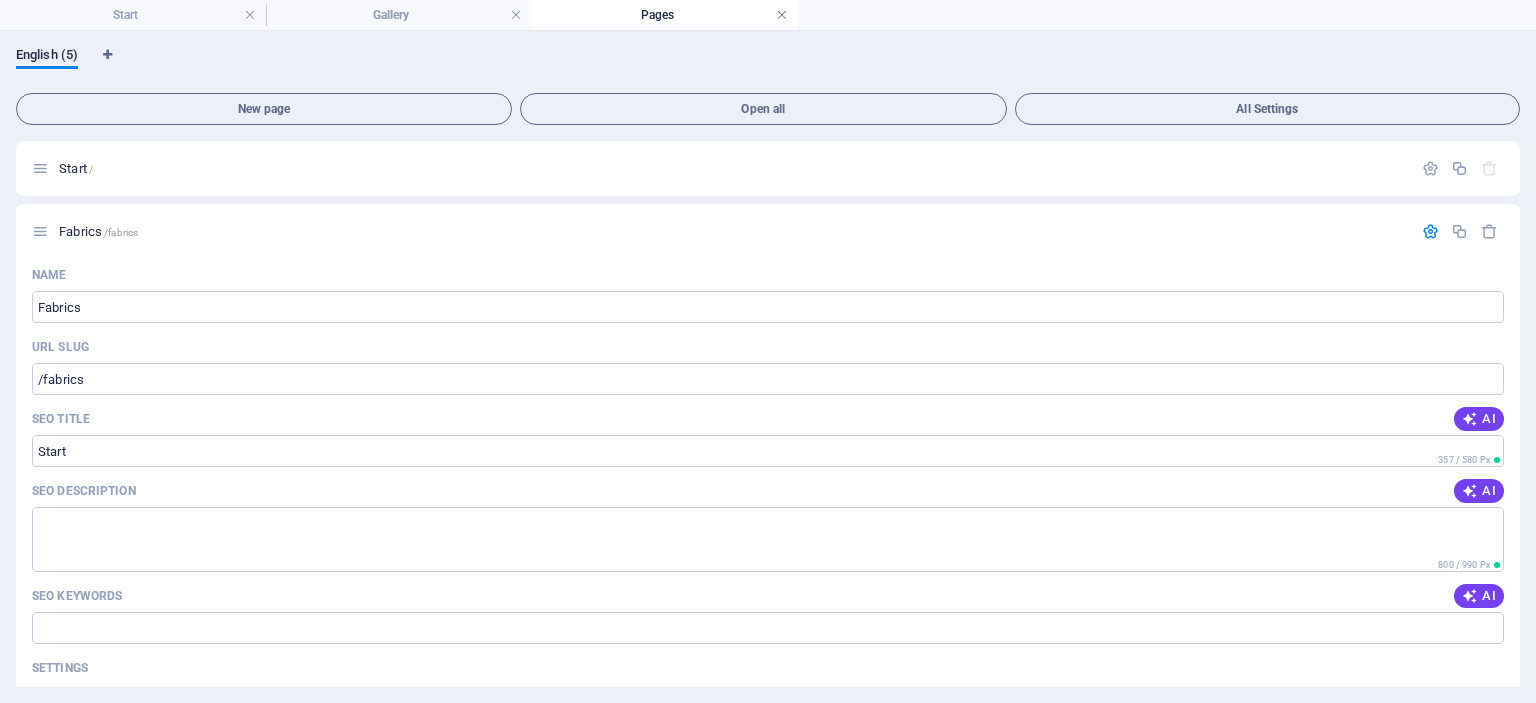 click at bounding box center (782, 15) 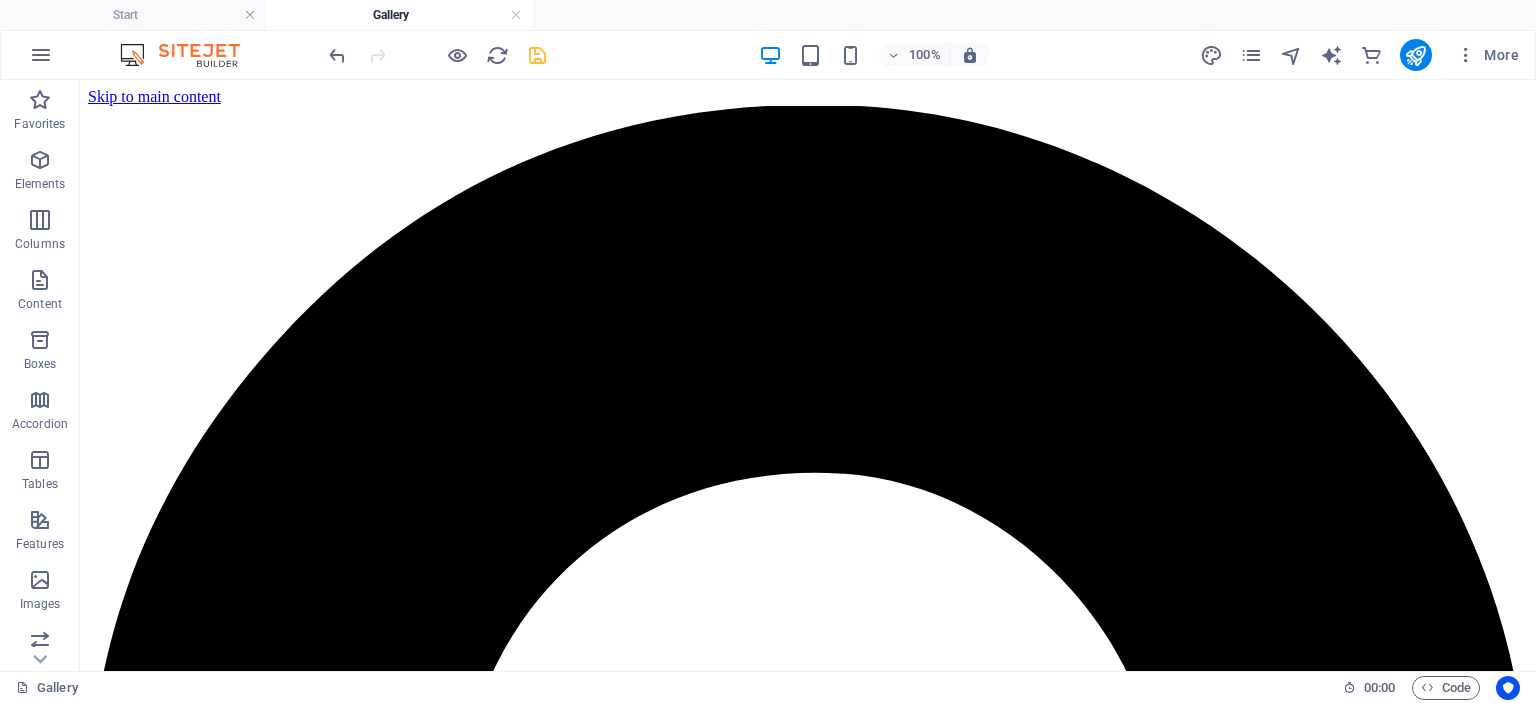 click on "Gallery" at bounding box center (399, 15) 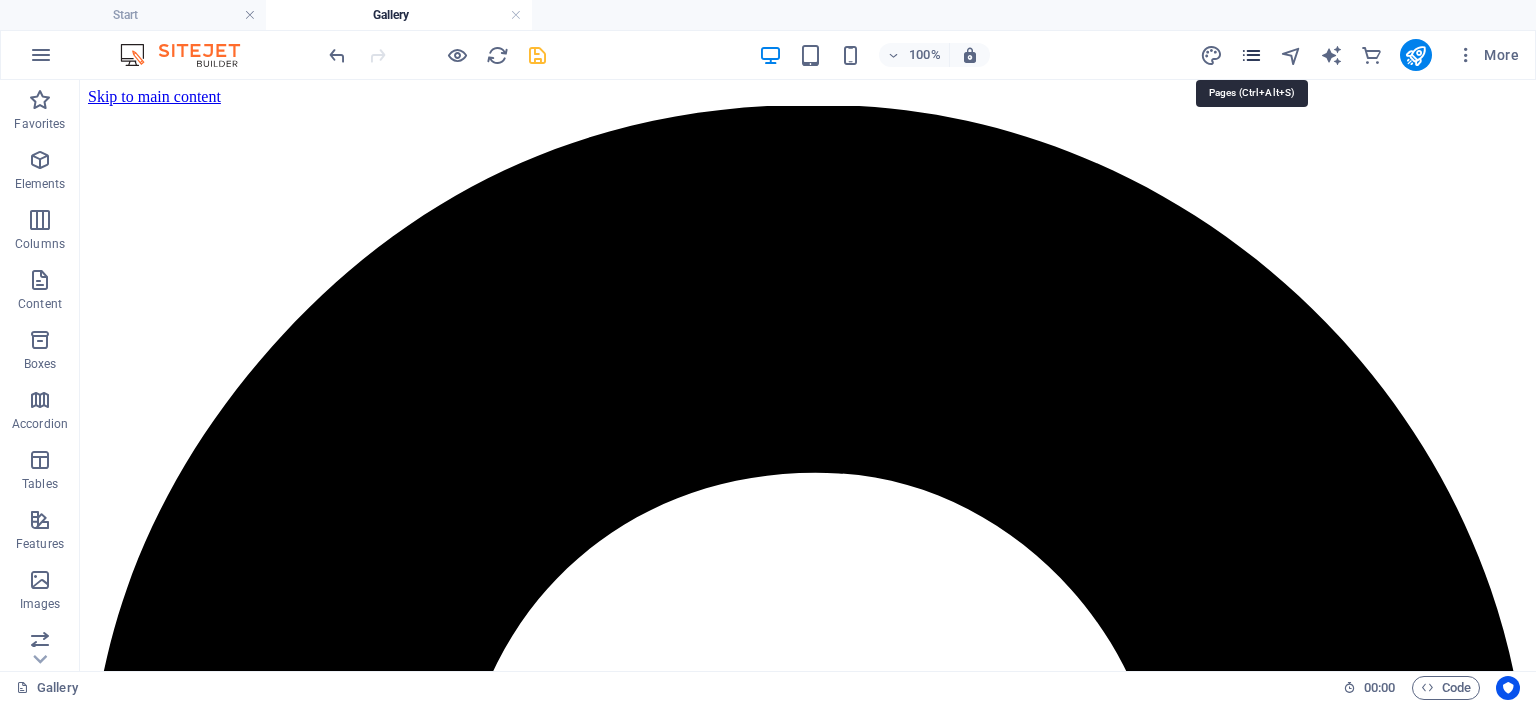 click at bounding box center [1251, 55] 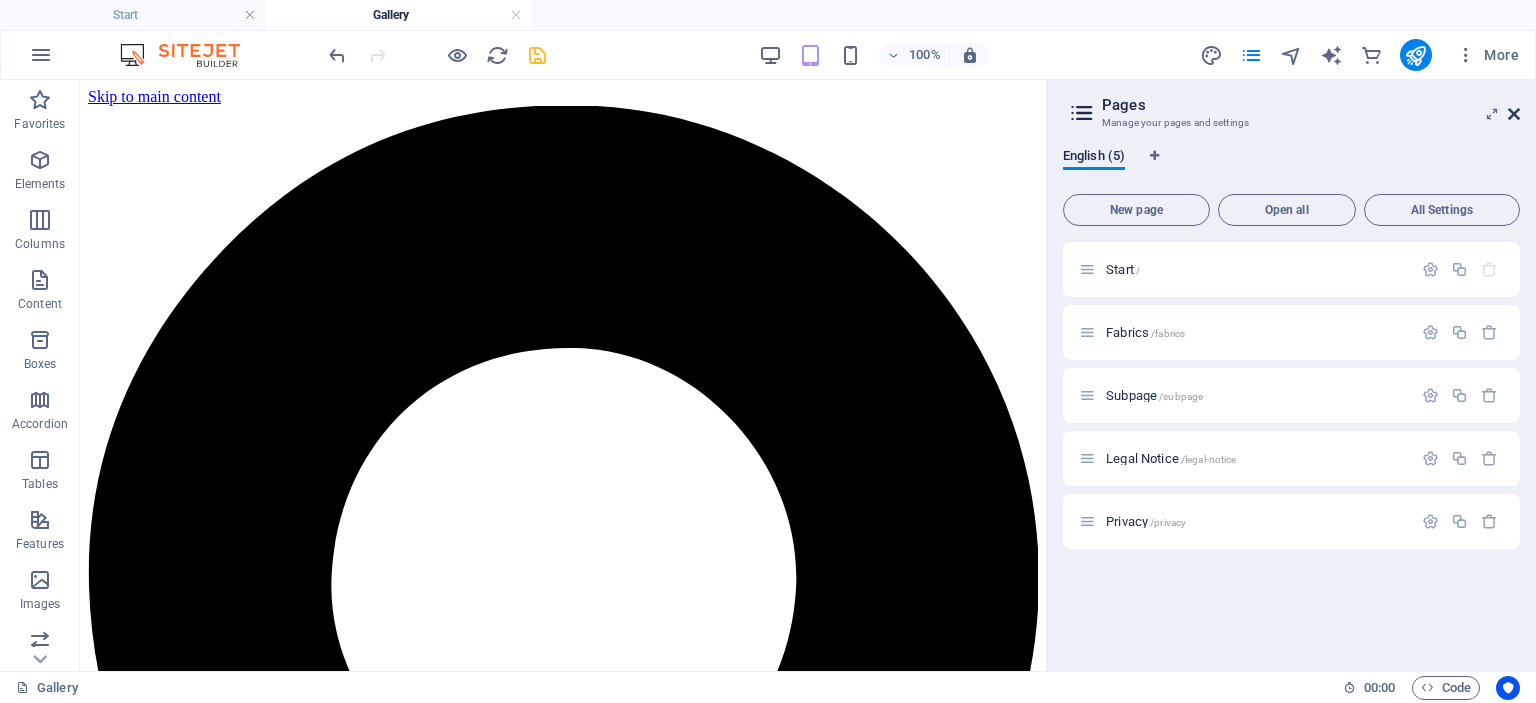 click at bounding box center [1514, 114] 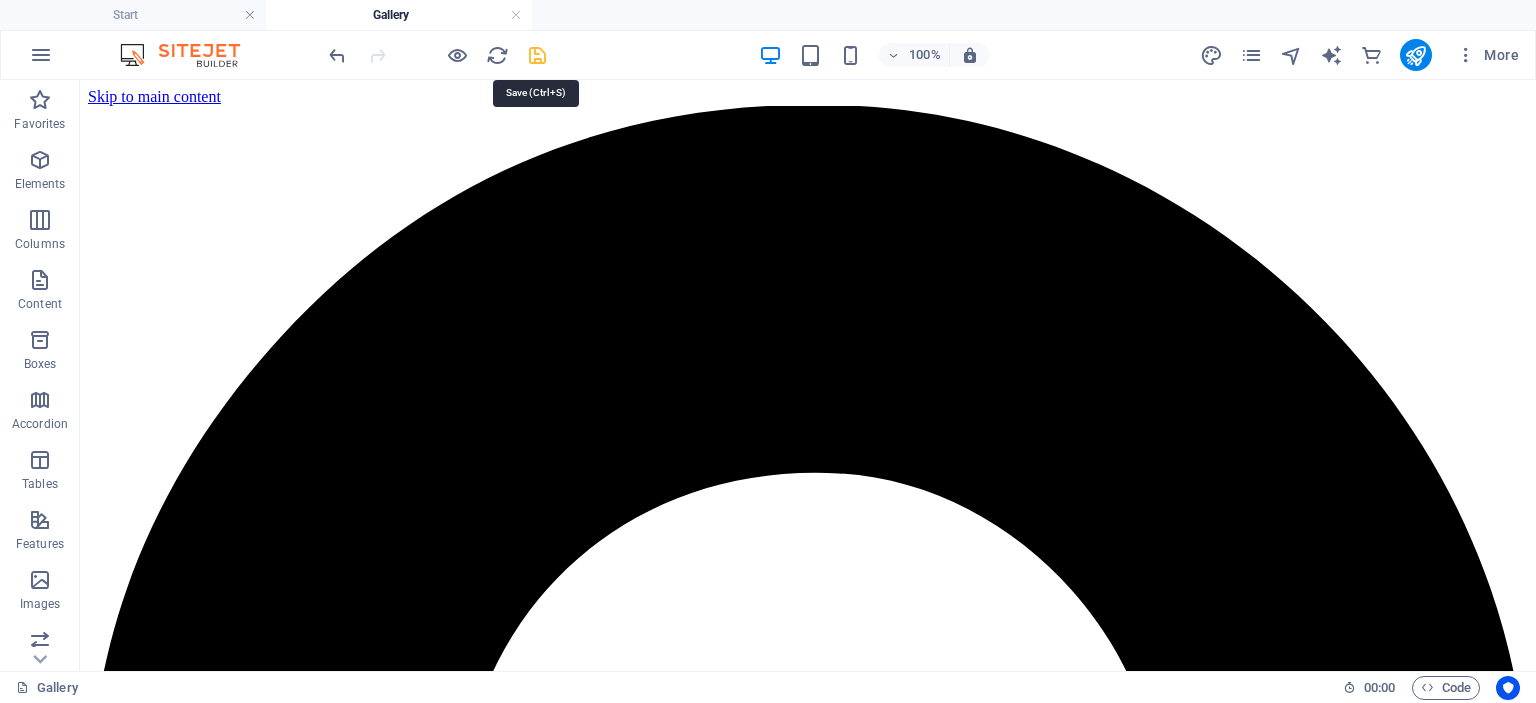 click at bounding box center (537, 55) 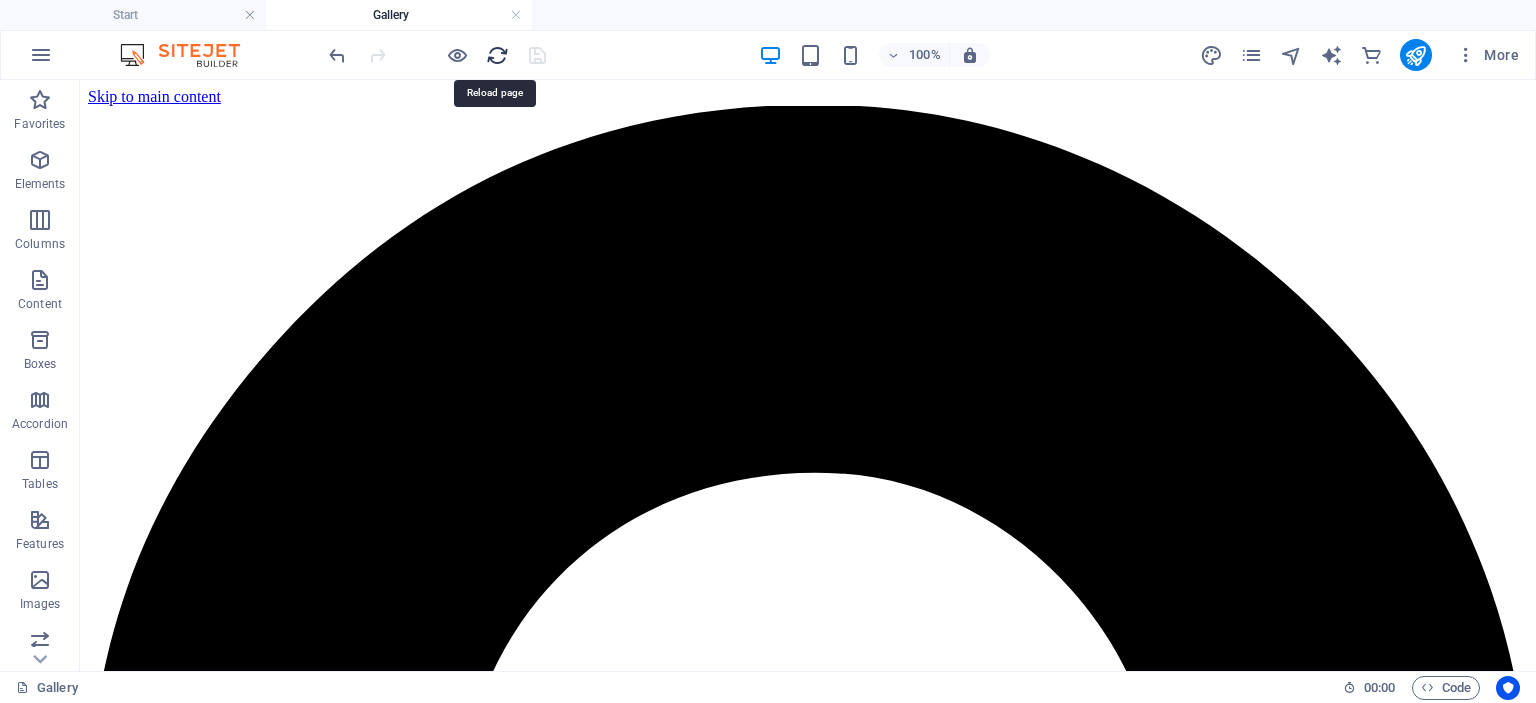 click at bounding box center (497, 55) 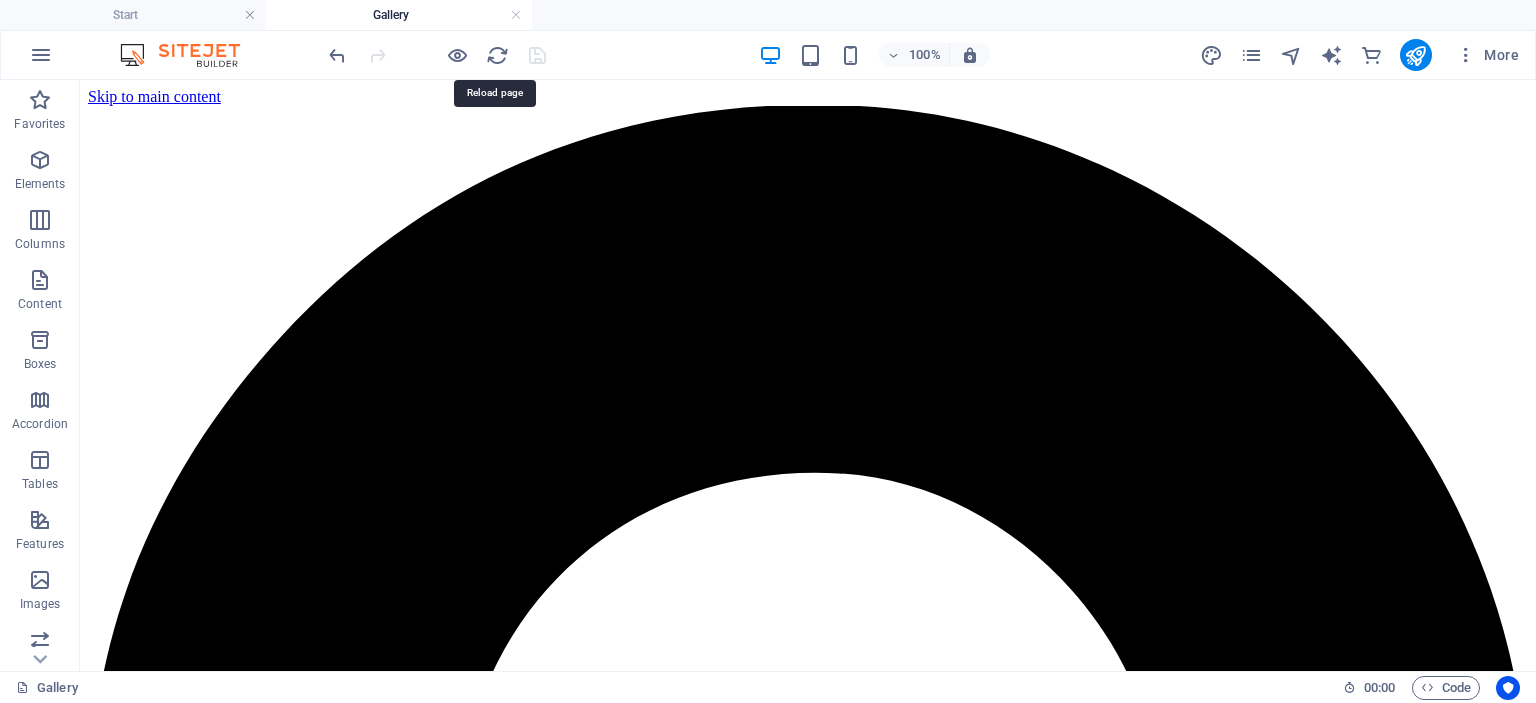 click at bounding box center [516, 15] 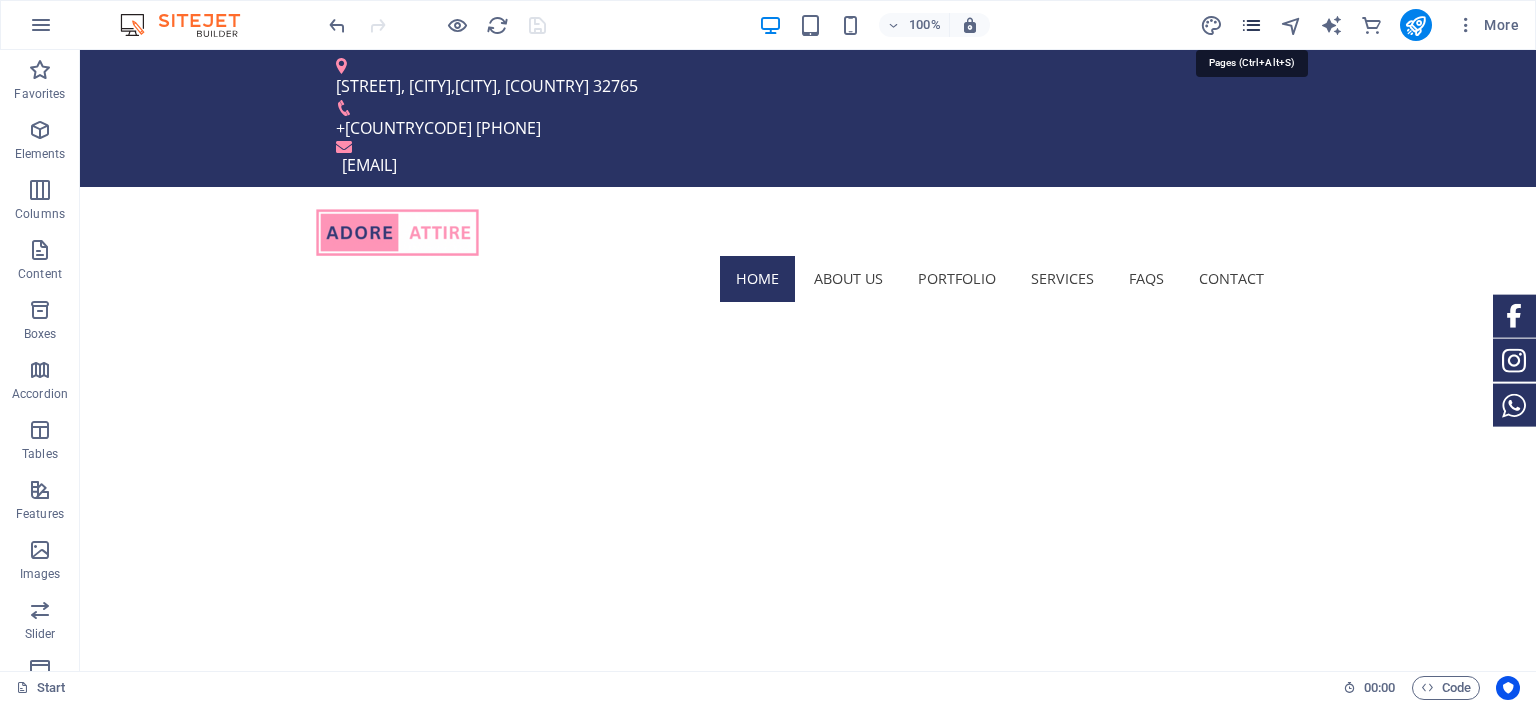 click at bounding box center (1251, 25) 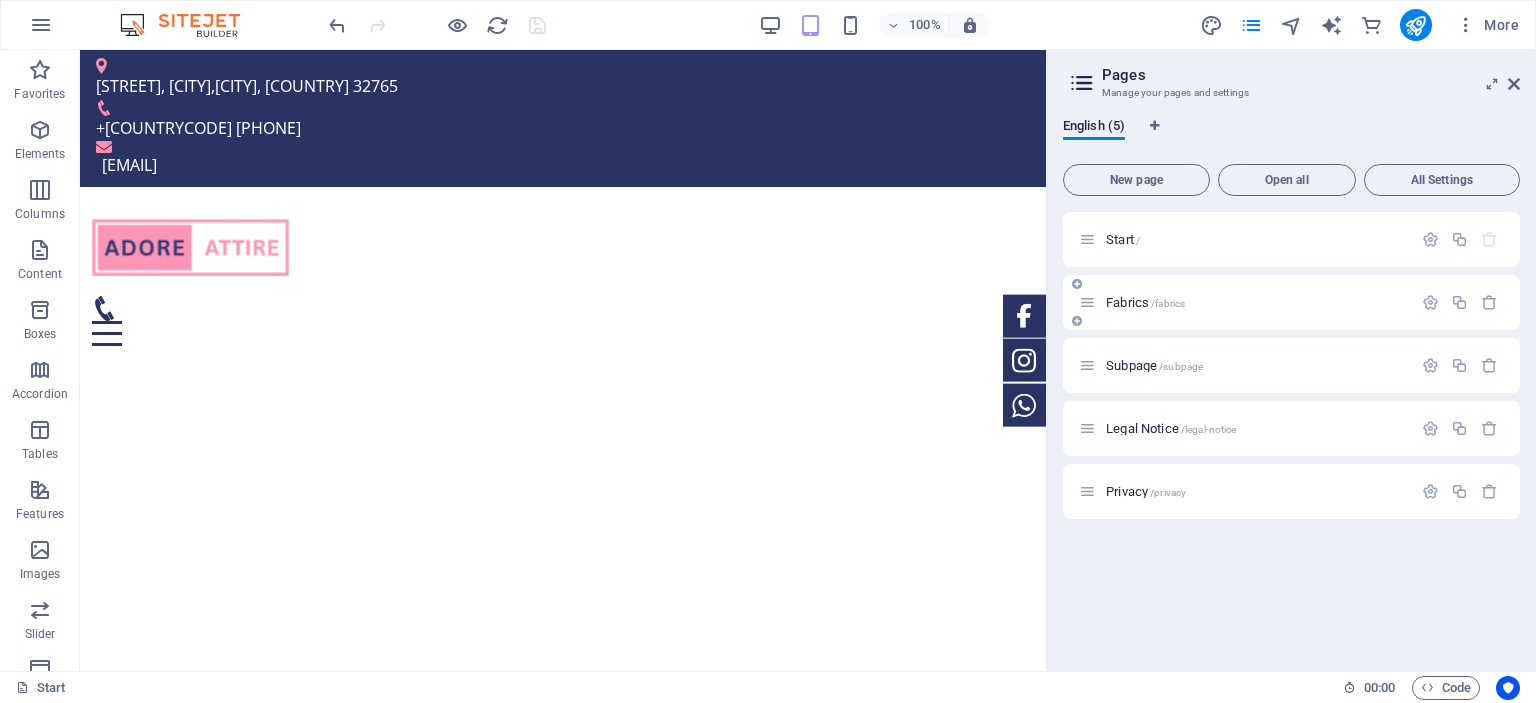 click on "Fabrics /fabrics" at bounding box center (1145, 302) 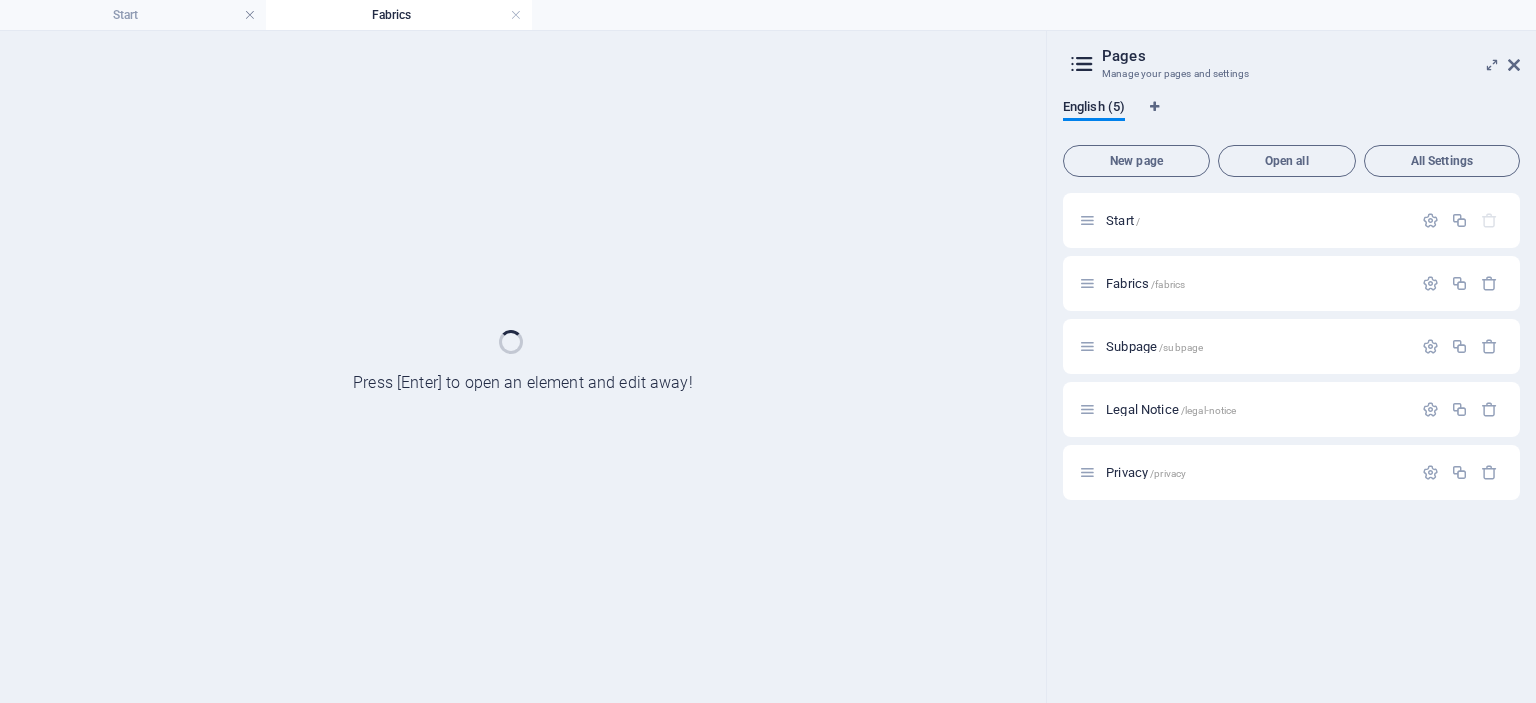 click at bounding box center (1514, 65) 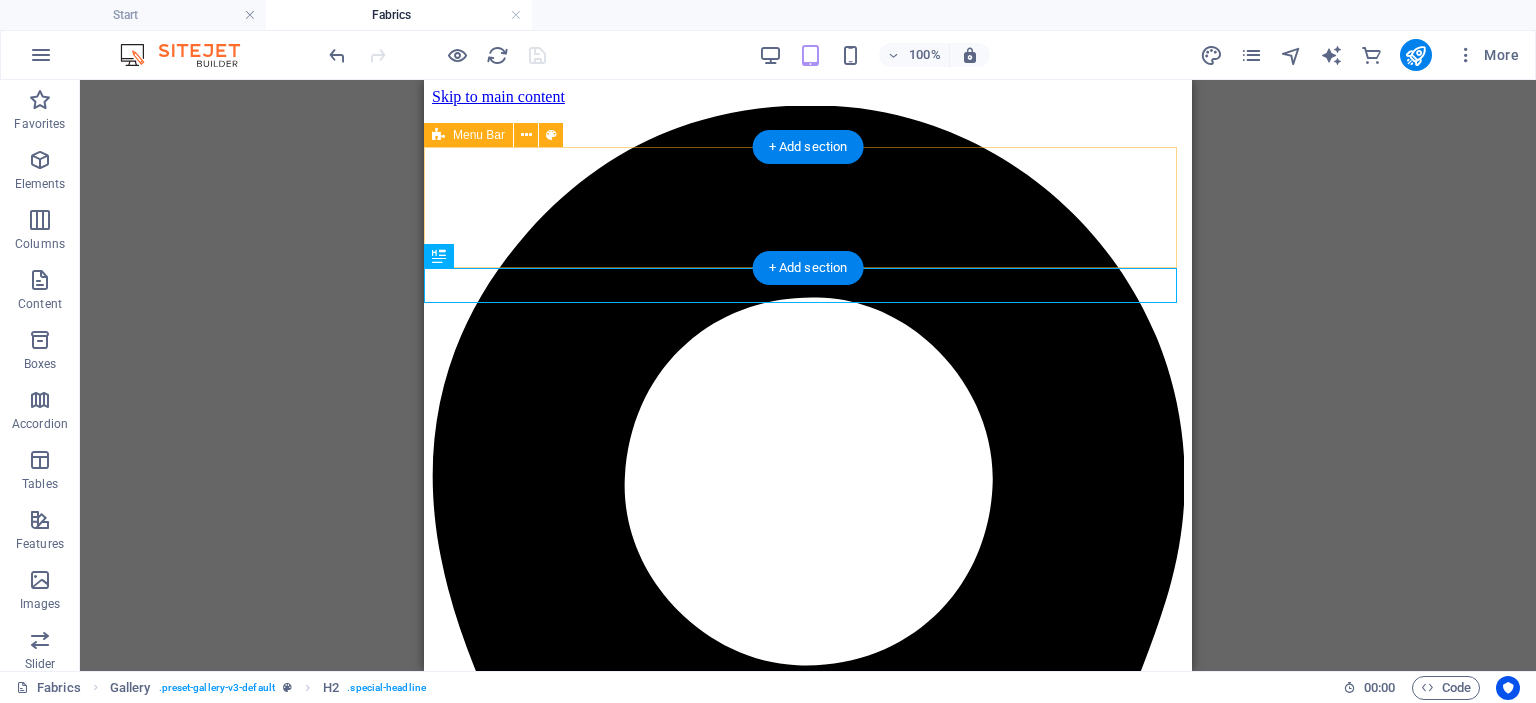 scroll, scrollTop: 0, scrollLeft: 0, axis: both 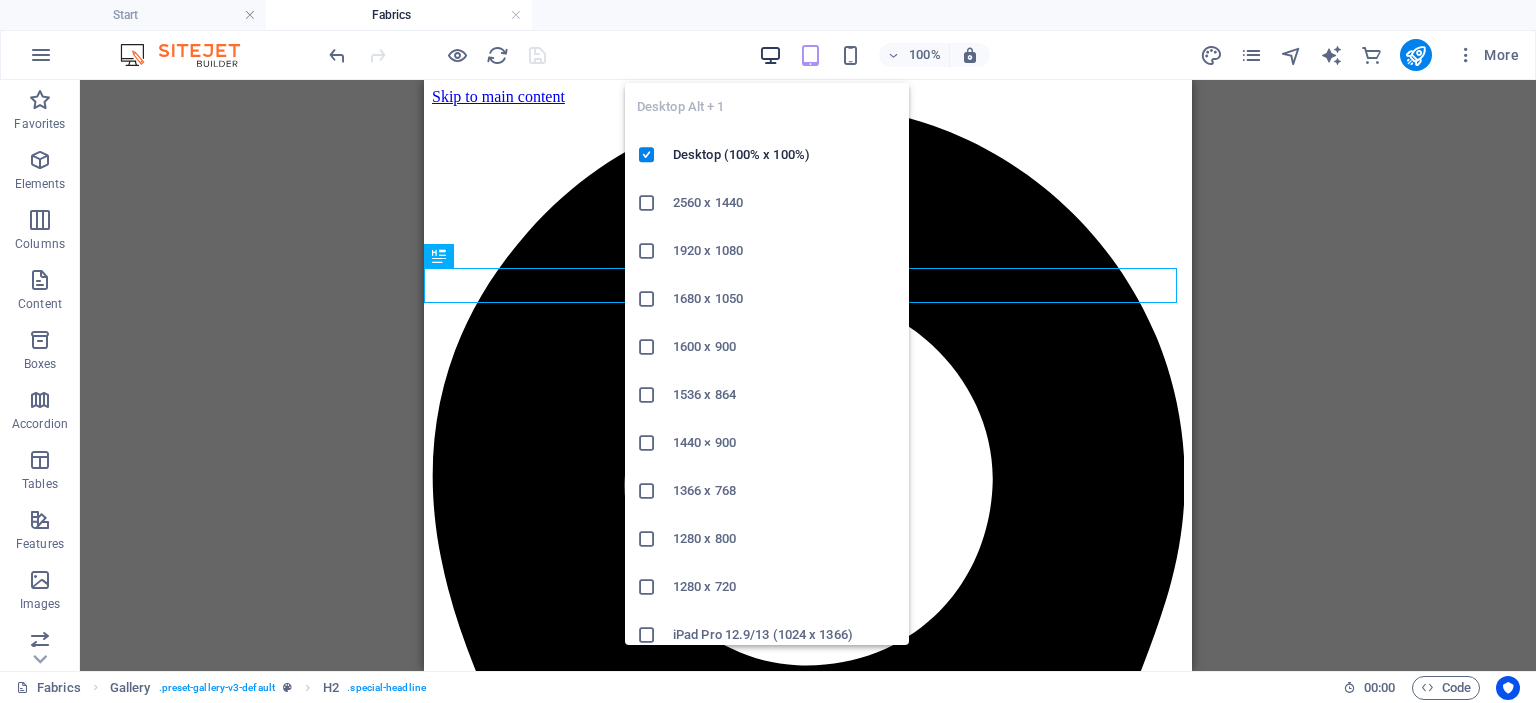 click at bounding box center (770, 55) 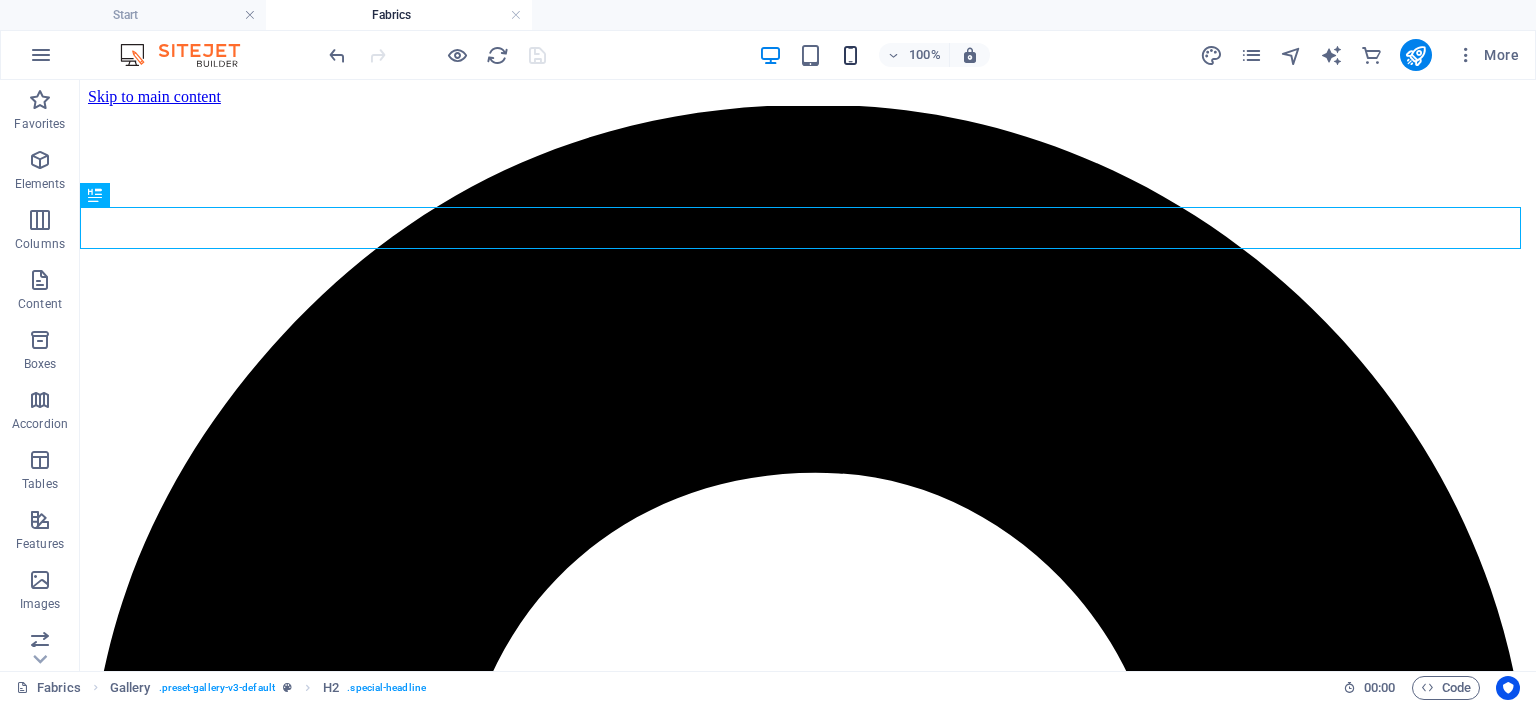 click at bounding box center (850, 55) 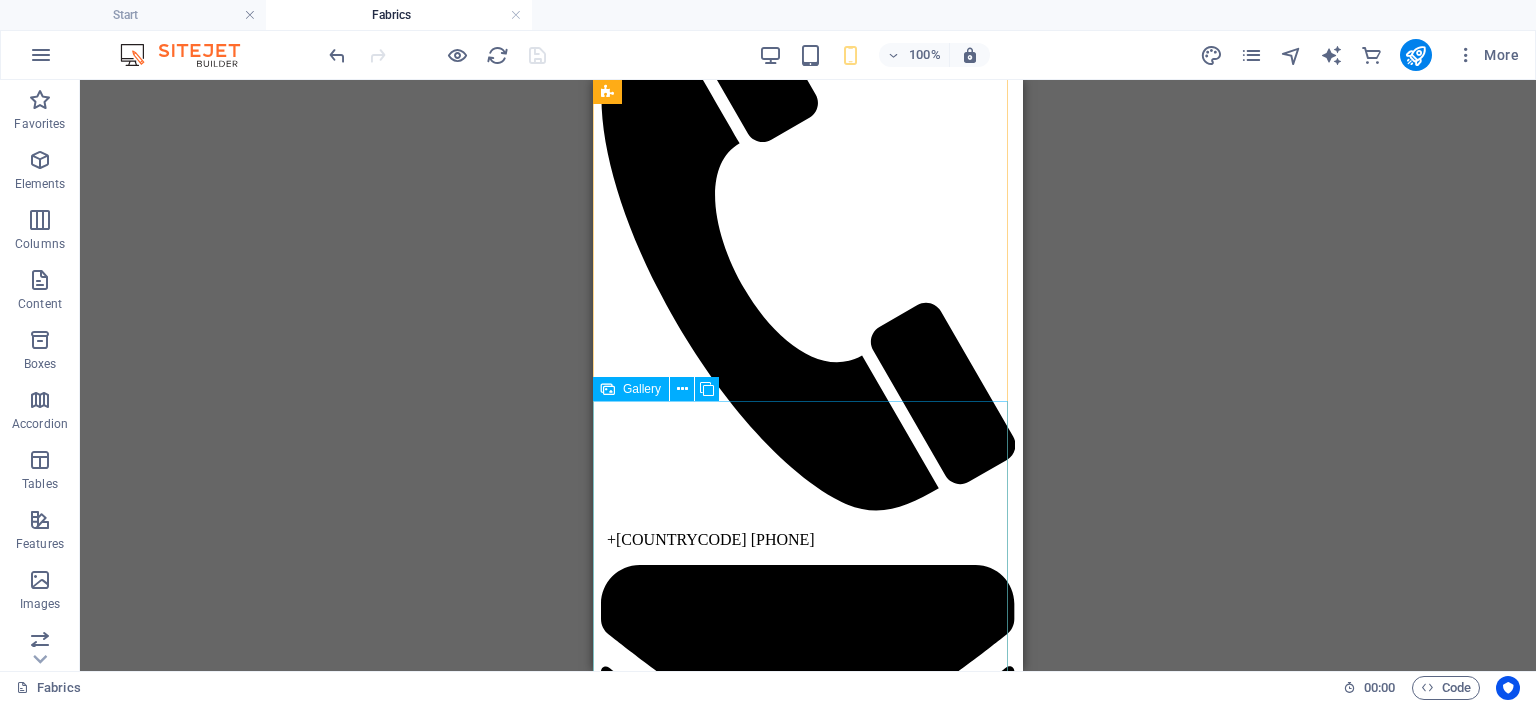 scroll, scrollTop: 806, scrollLeft: 0, axis: vertical 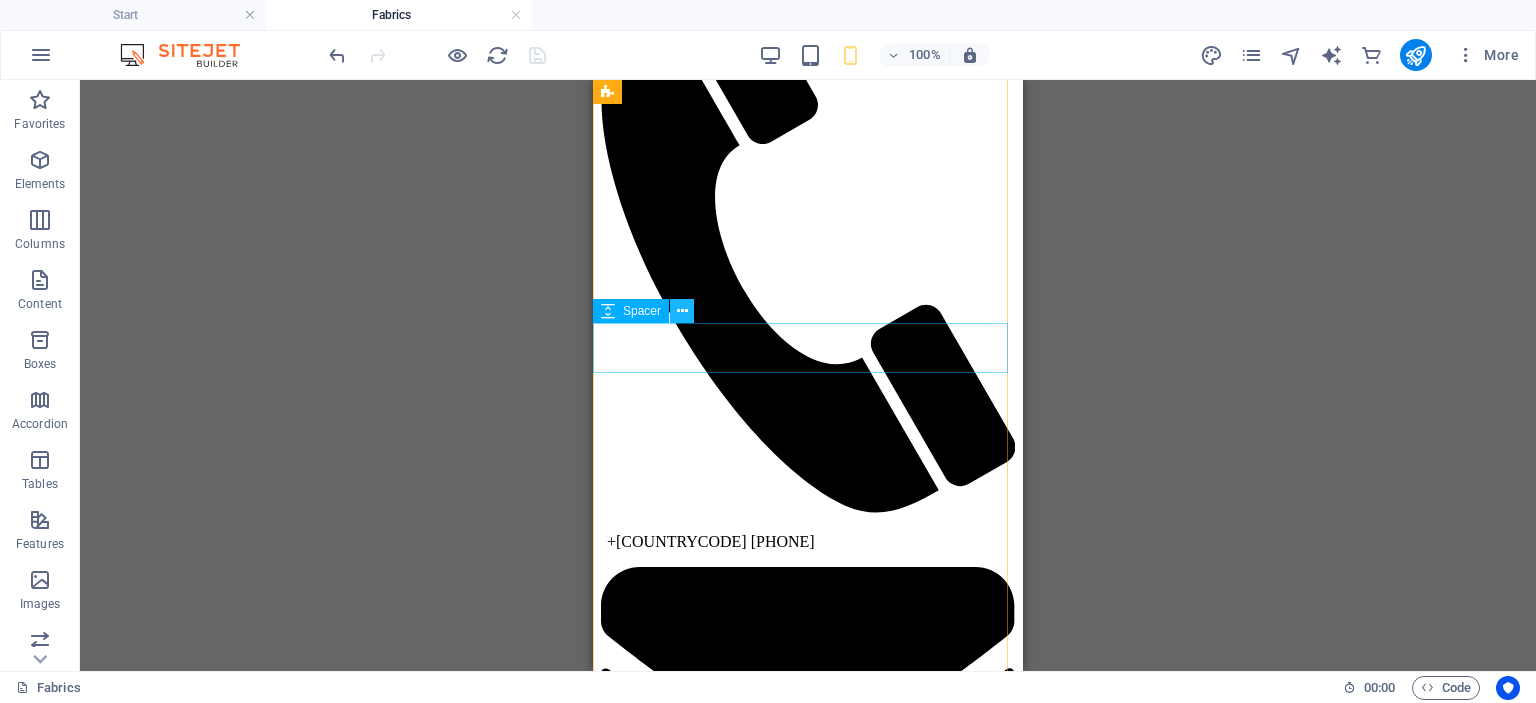 click at bounding box center (682, 311) 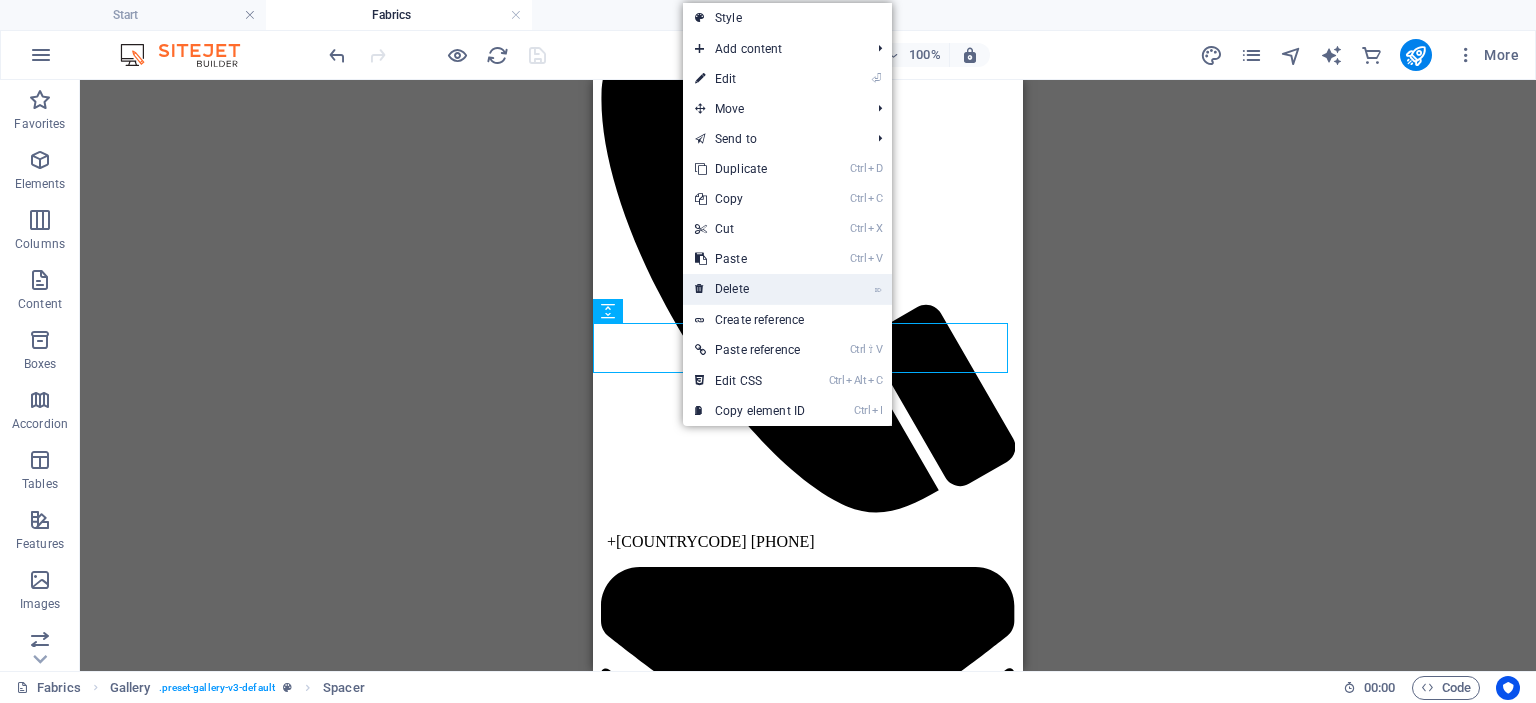 click on "⌦  Delete" at bounding box center (750, 289) 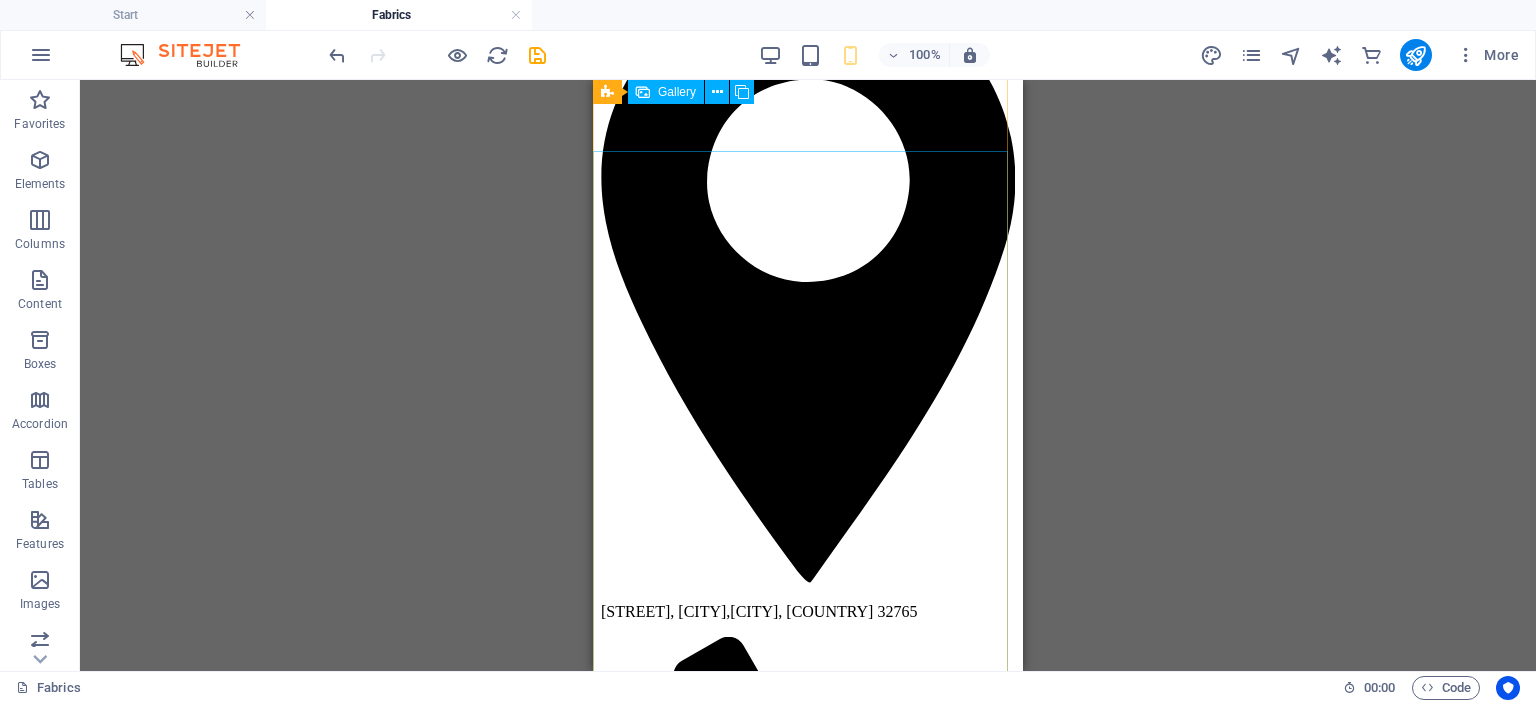 scroll, scrollTop: 0, scrollLeft: 0, axis: both 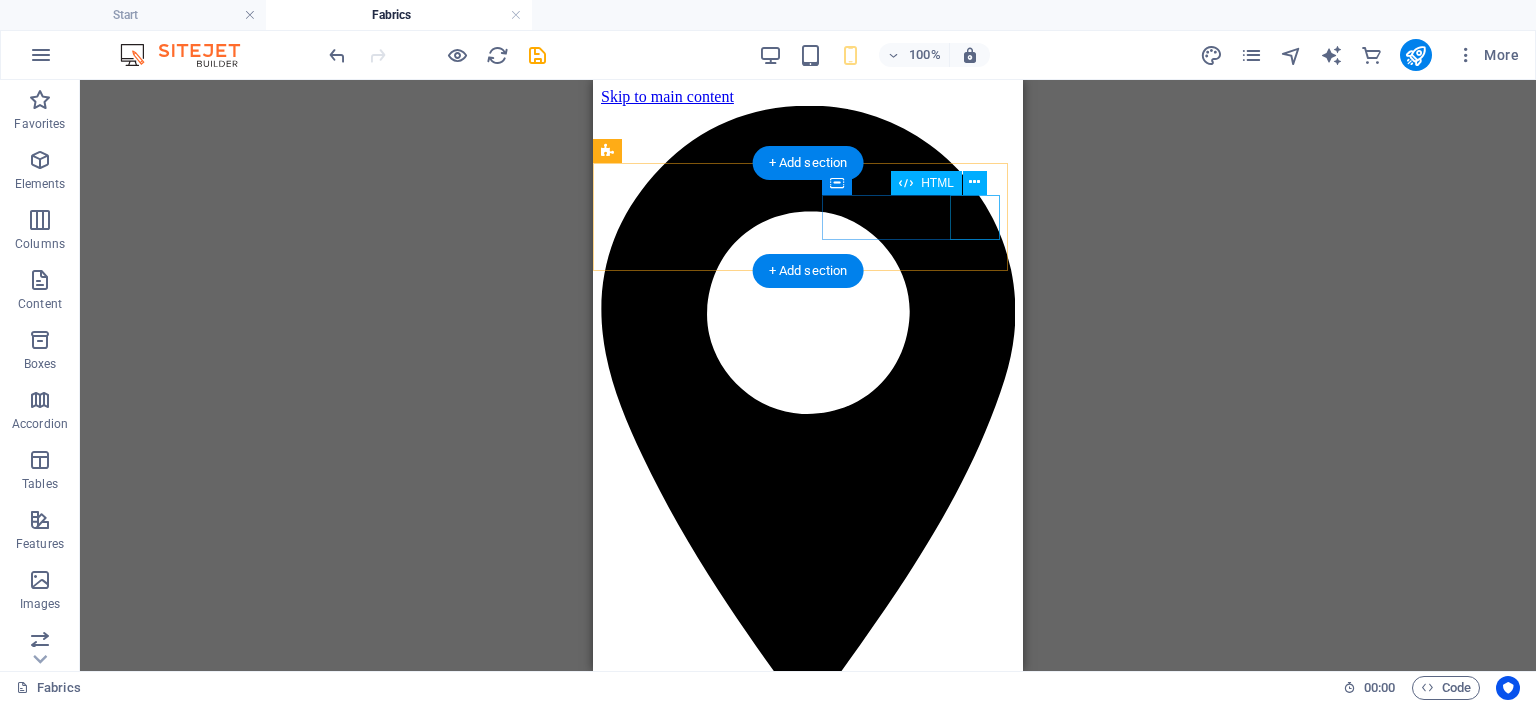 click at bounding box center (808, 2506) 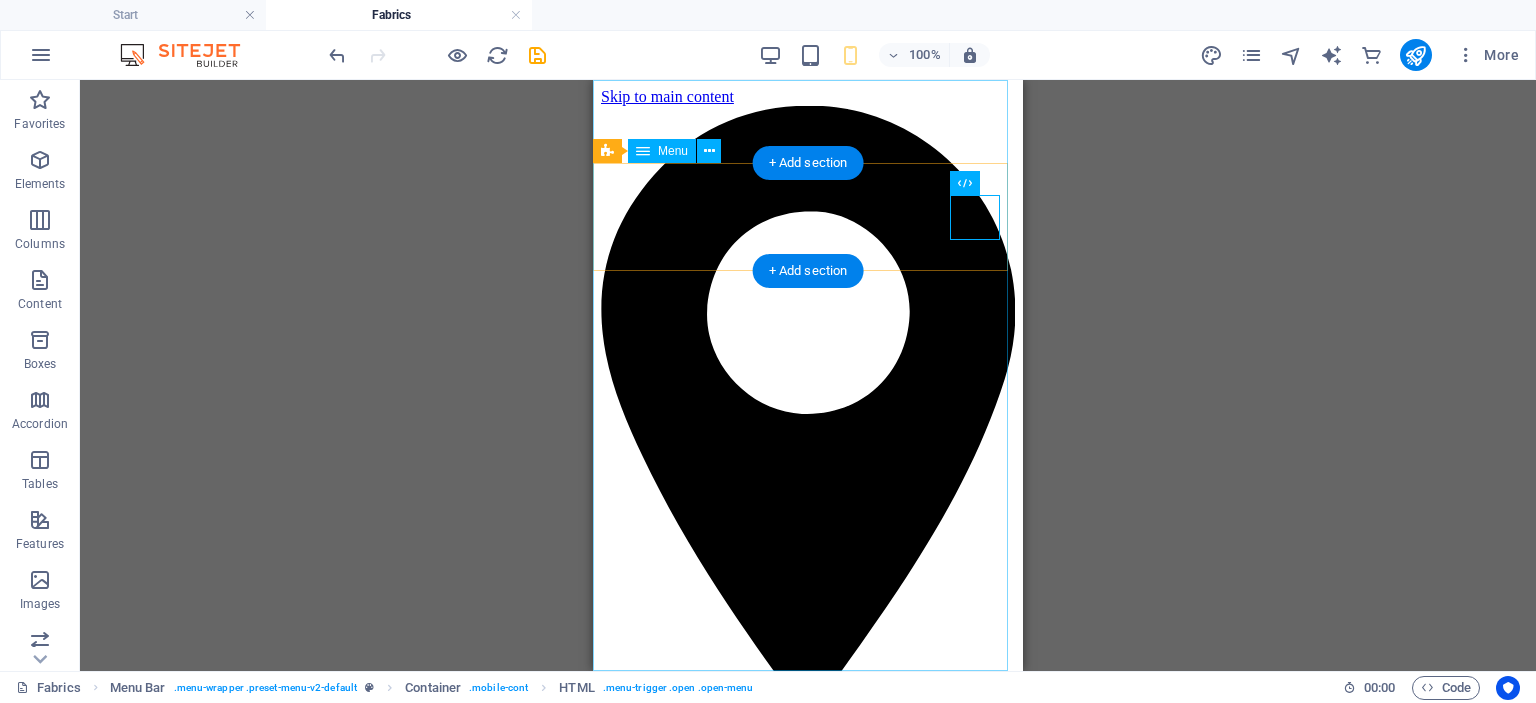 click on "Home Plain Textured Printed Luxury Contact" at bounding box center (808, 1894) 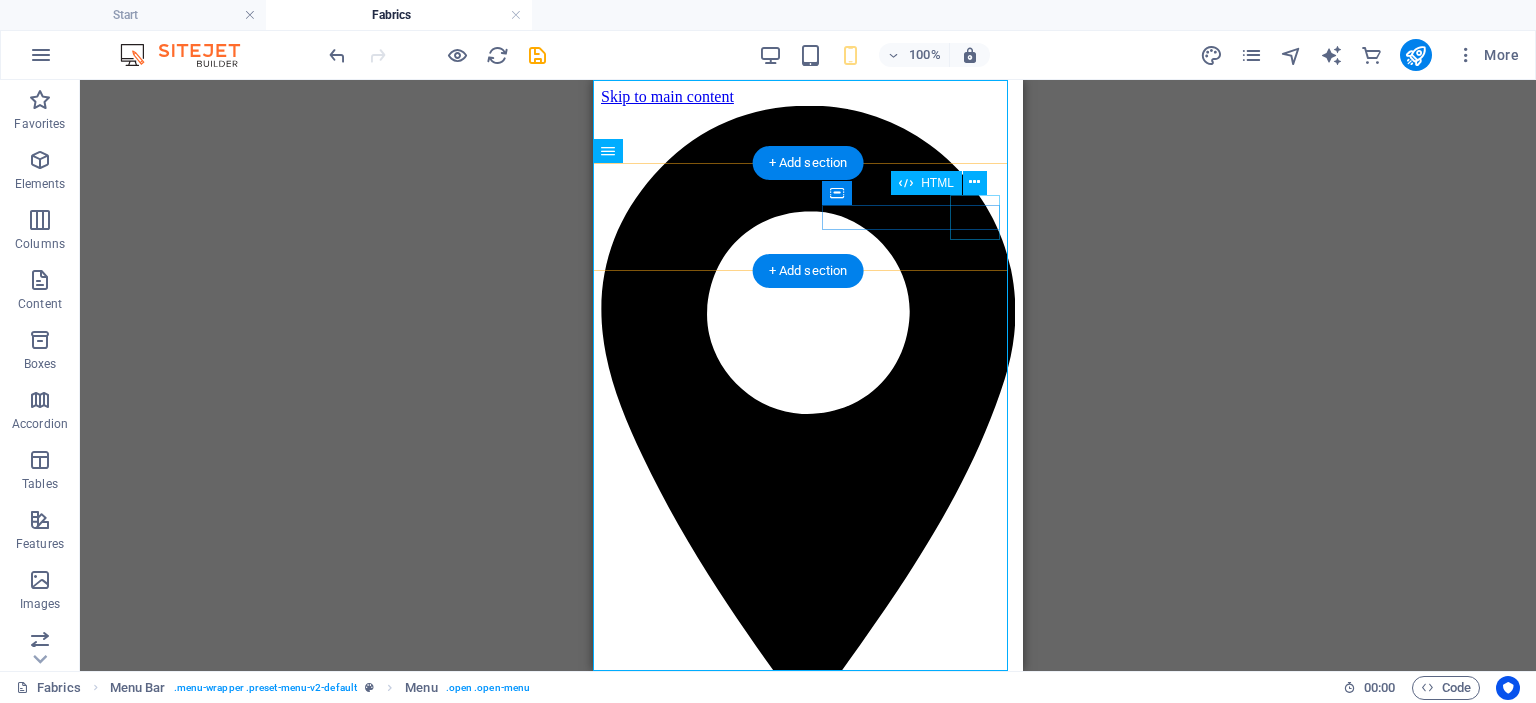 click at bounding box center (808, 2506) 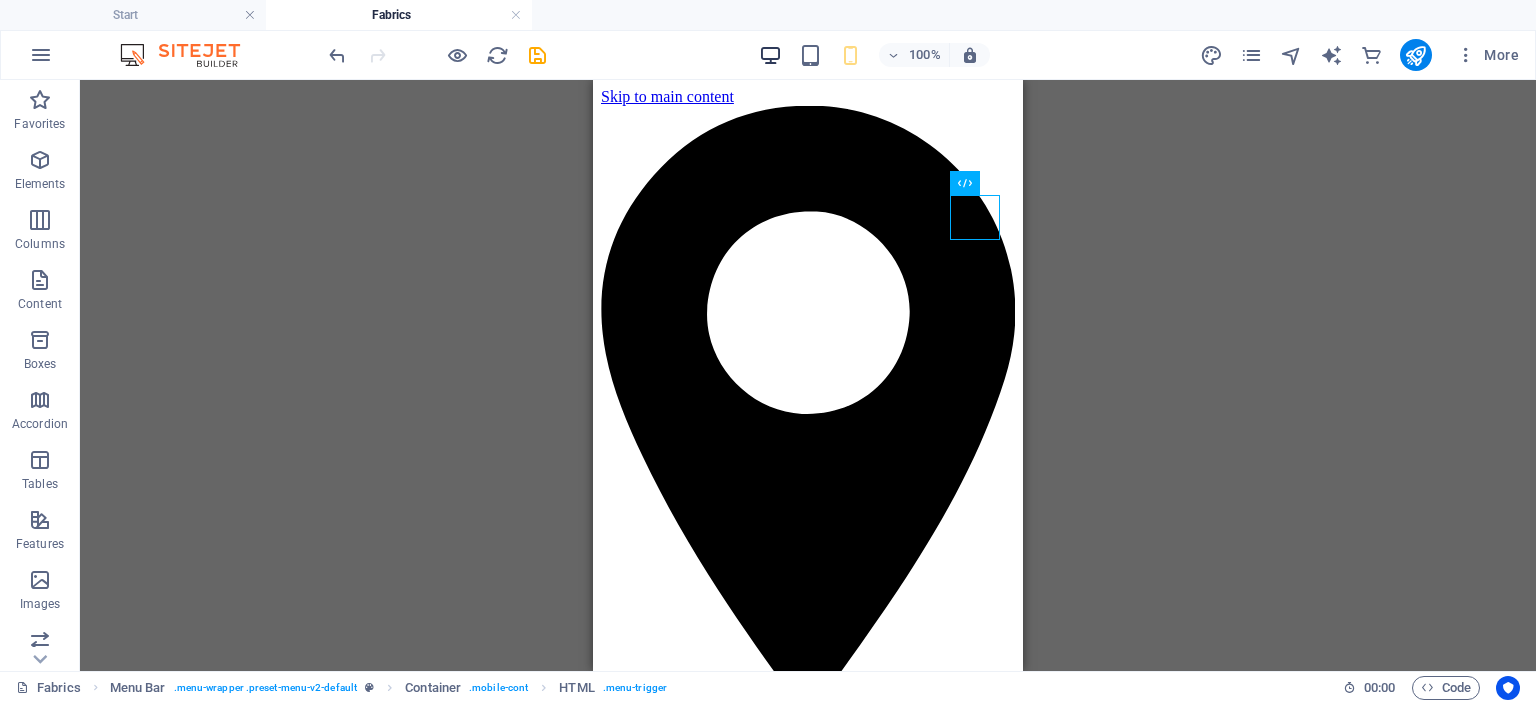 click at bounding box center [770, 55] 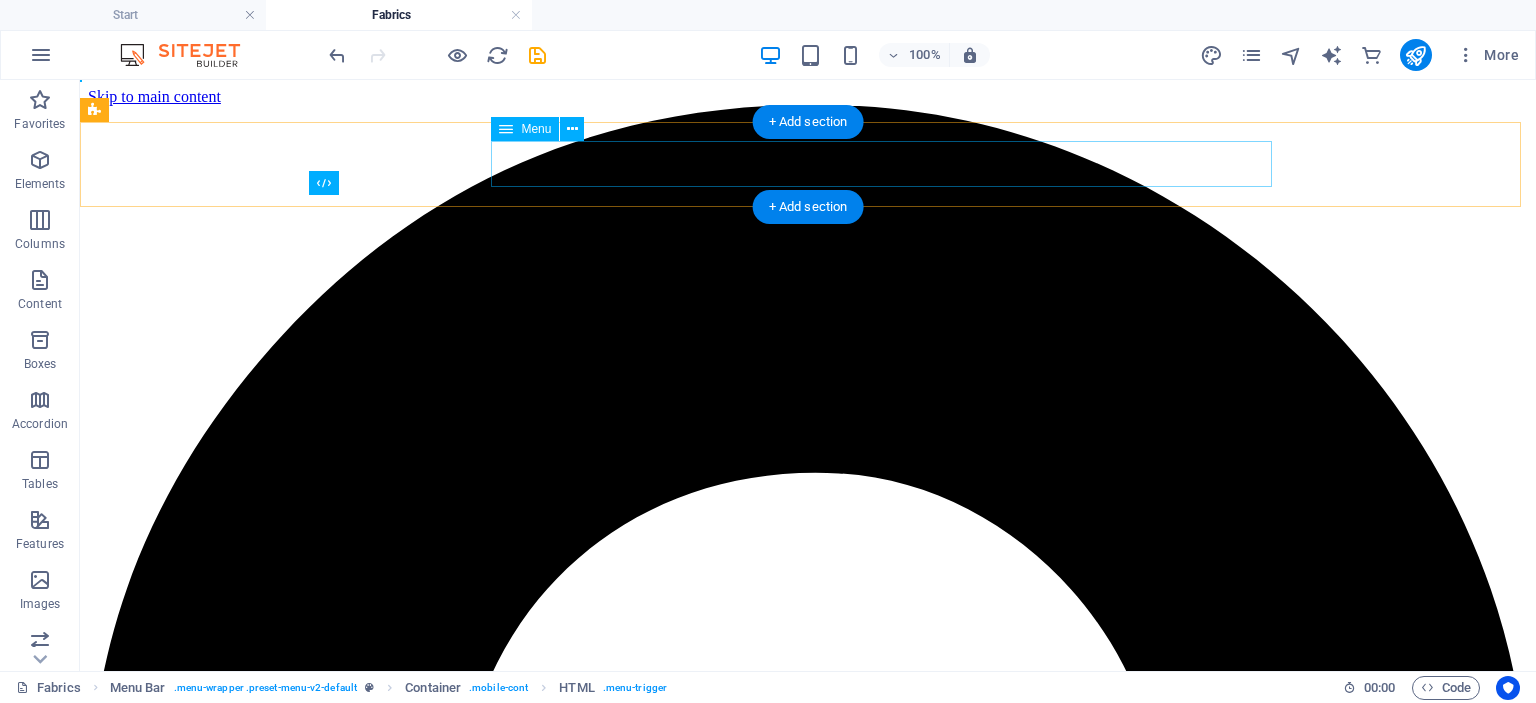 click on "Home Plain Textured Printed Luxury Contact" at bounding box center [808, 5530] 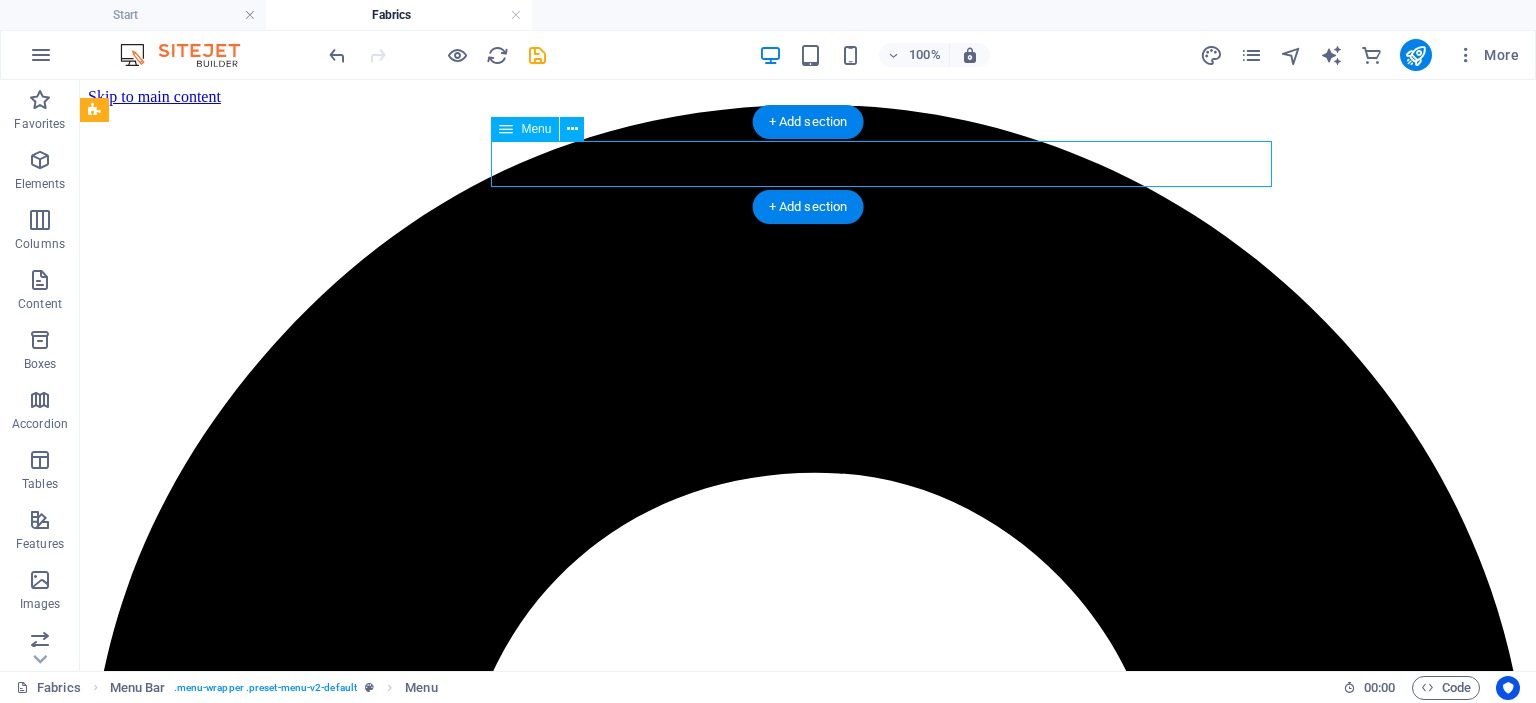 click on "Home Plain Textured Printed Luxury Contact" at bounding box center (808, 5530) 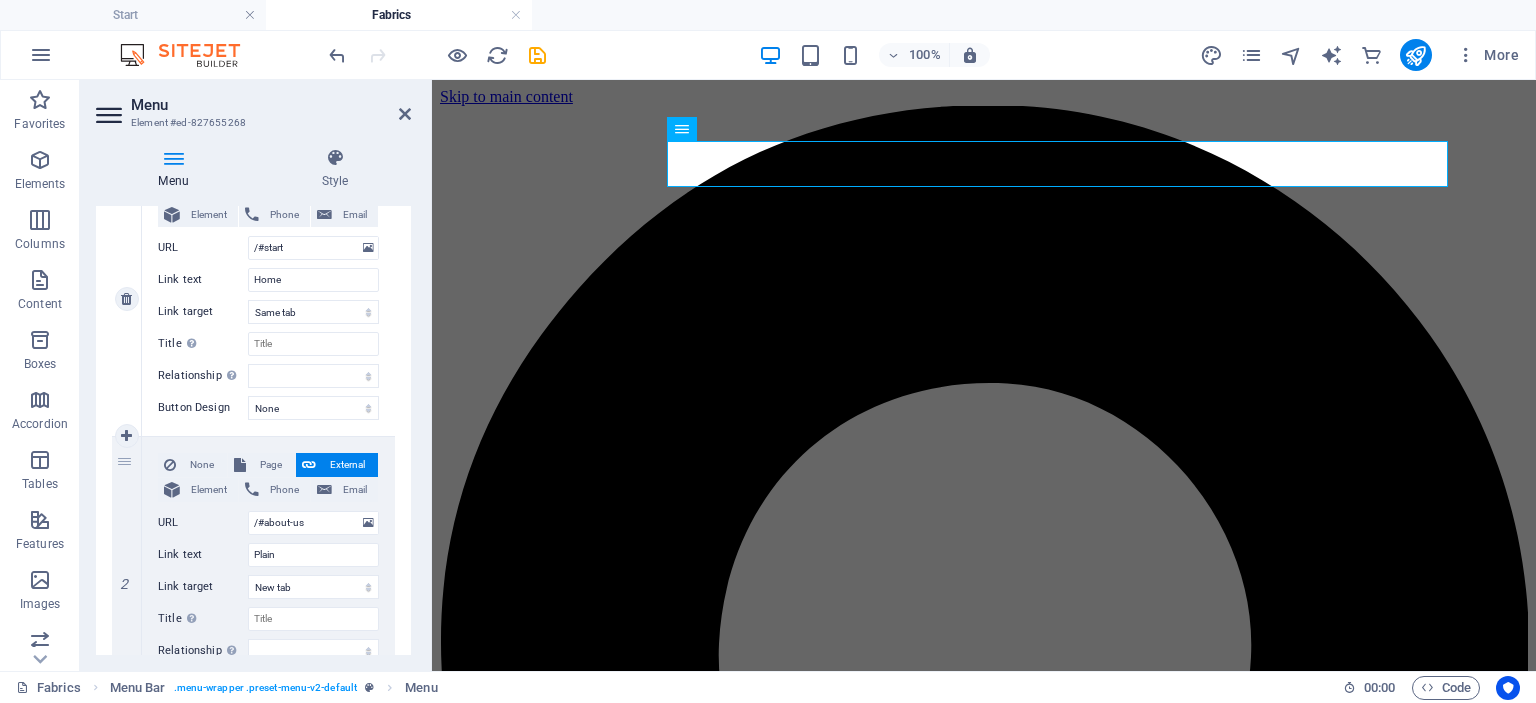 scroll, scrollTop: 235, scrollLeft: 0, axis: vertical 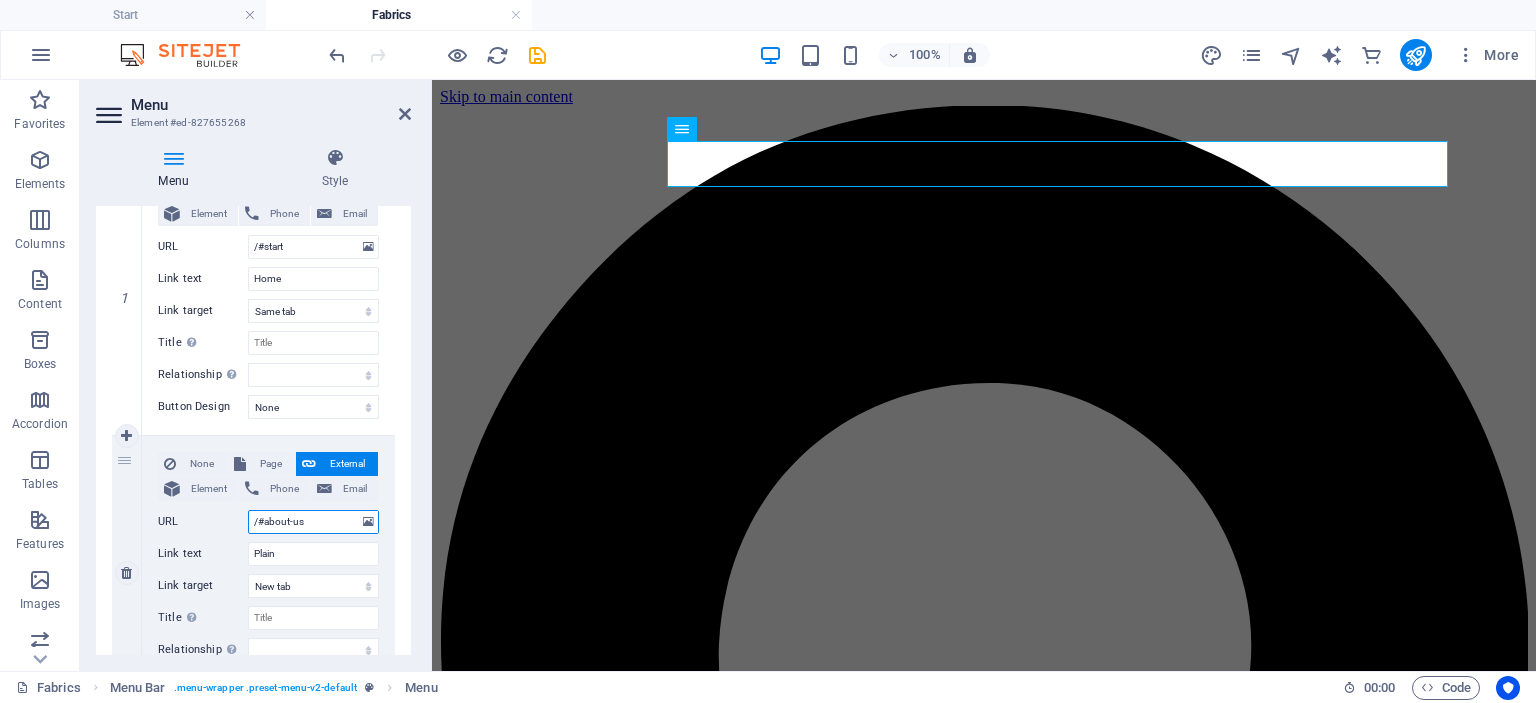 drag, startPoint x: 306, startPoint y: 524, endPoint x: 265, endPoint y: 531, distance: 41.59327 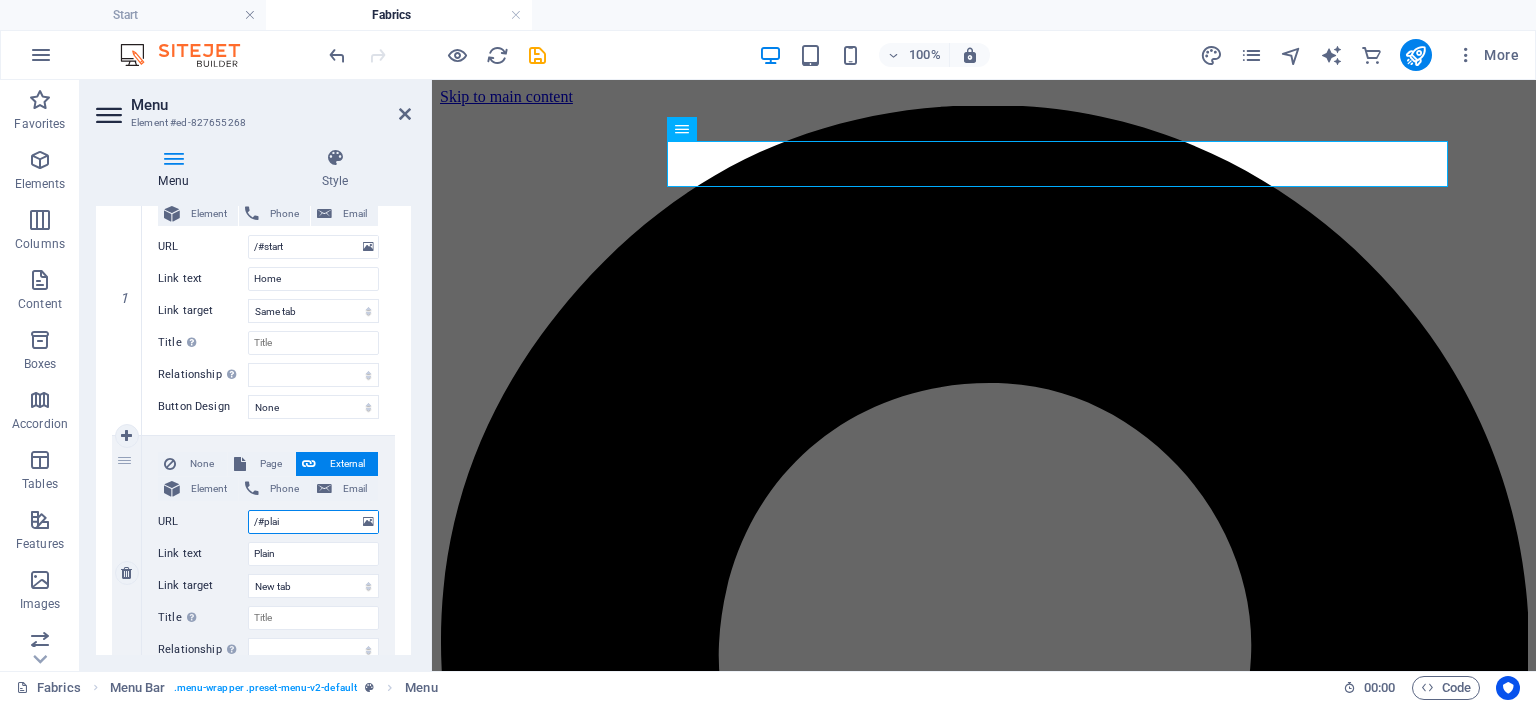 type on "/#plain" 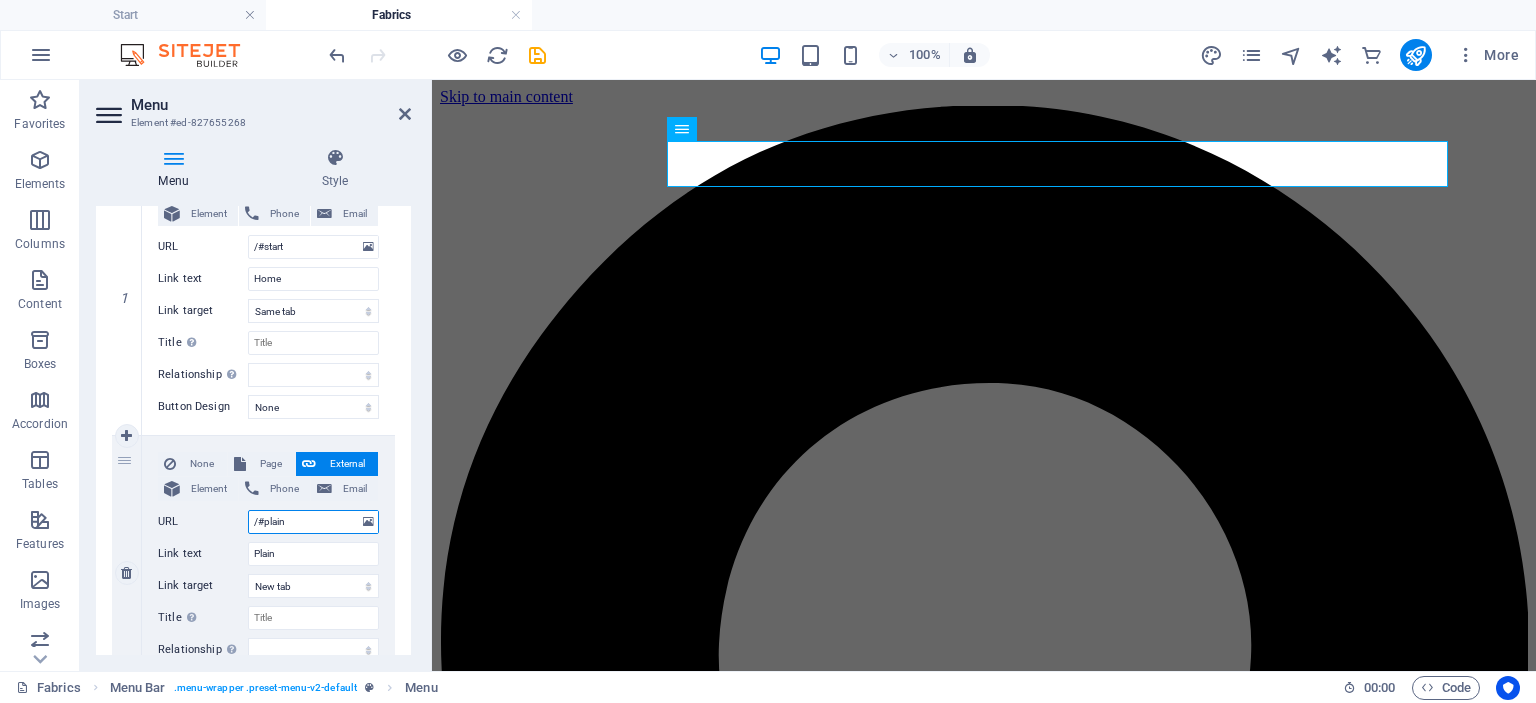 select 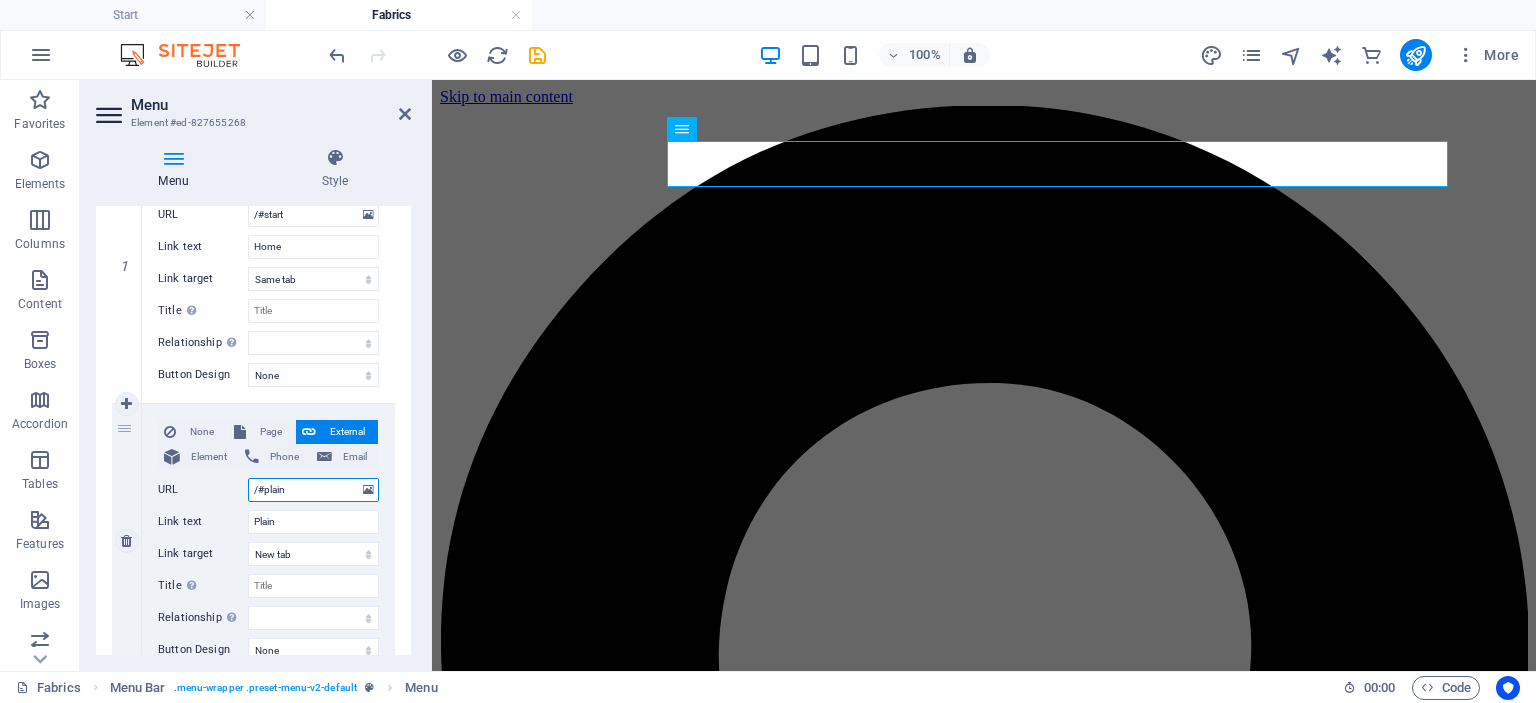 scroll, scrollTop: 311, scrollLeft: 0, axis: vertical 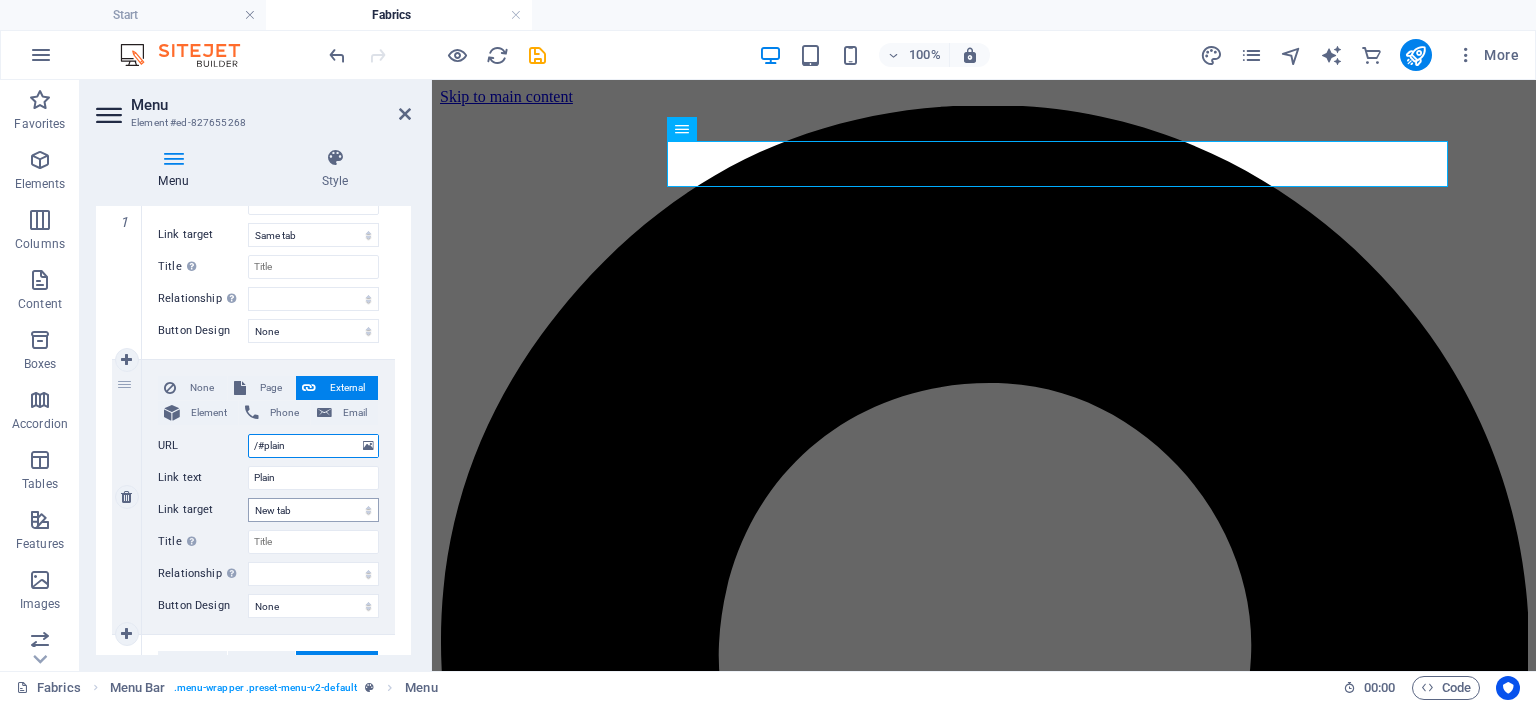 type on "/#plain" 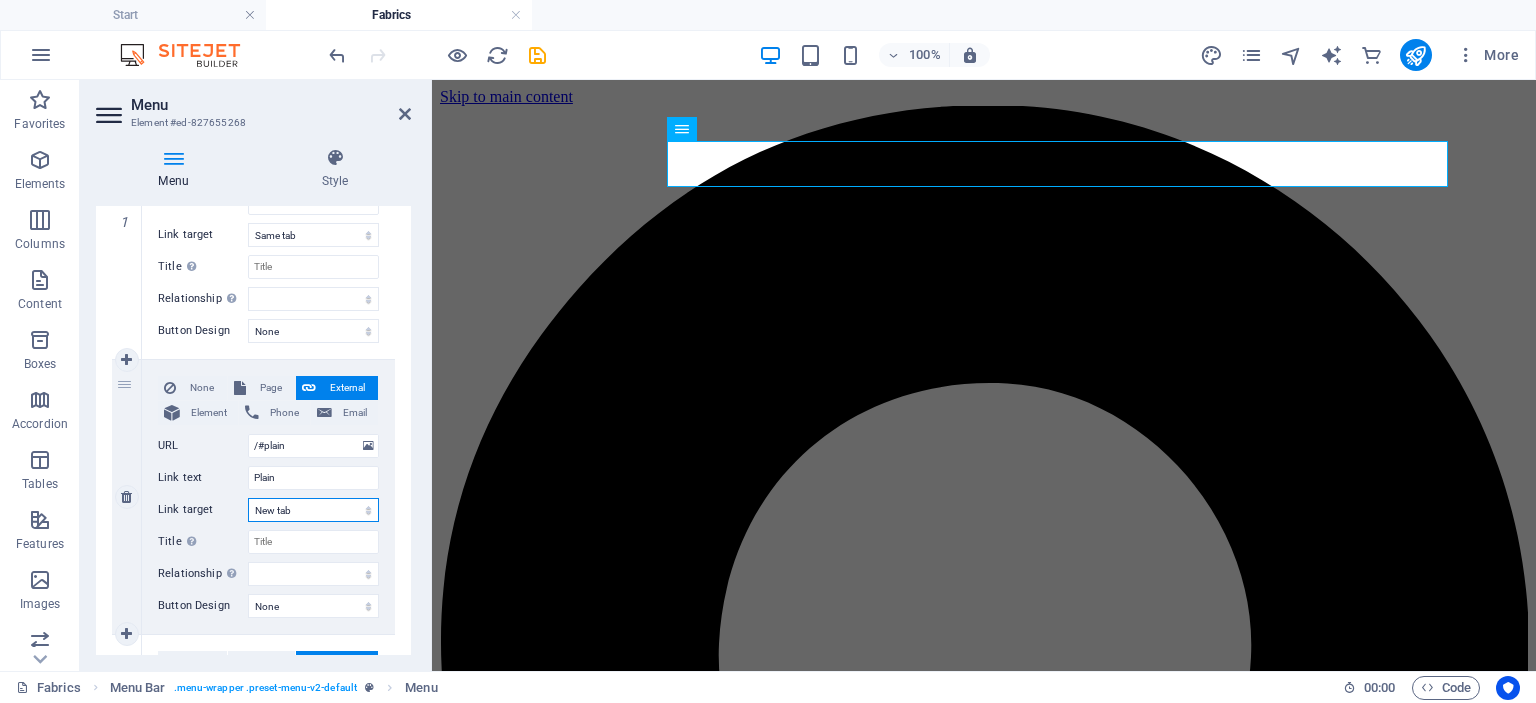 click on "New tab Same tab Overlay" at bounding box center (313, 510) 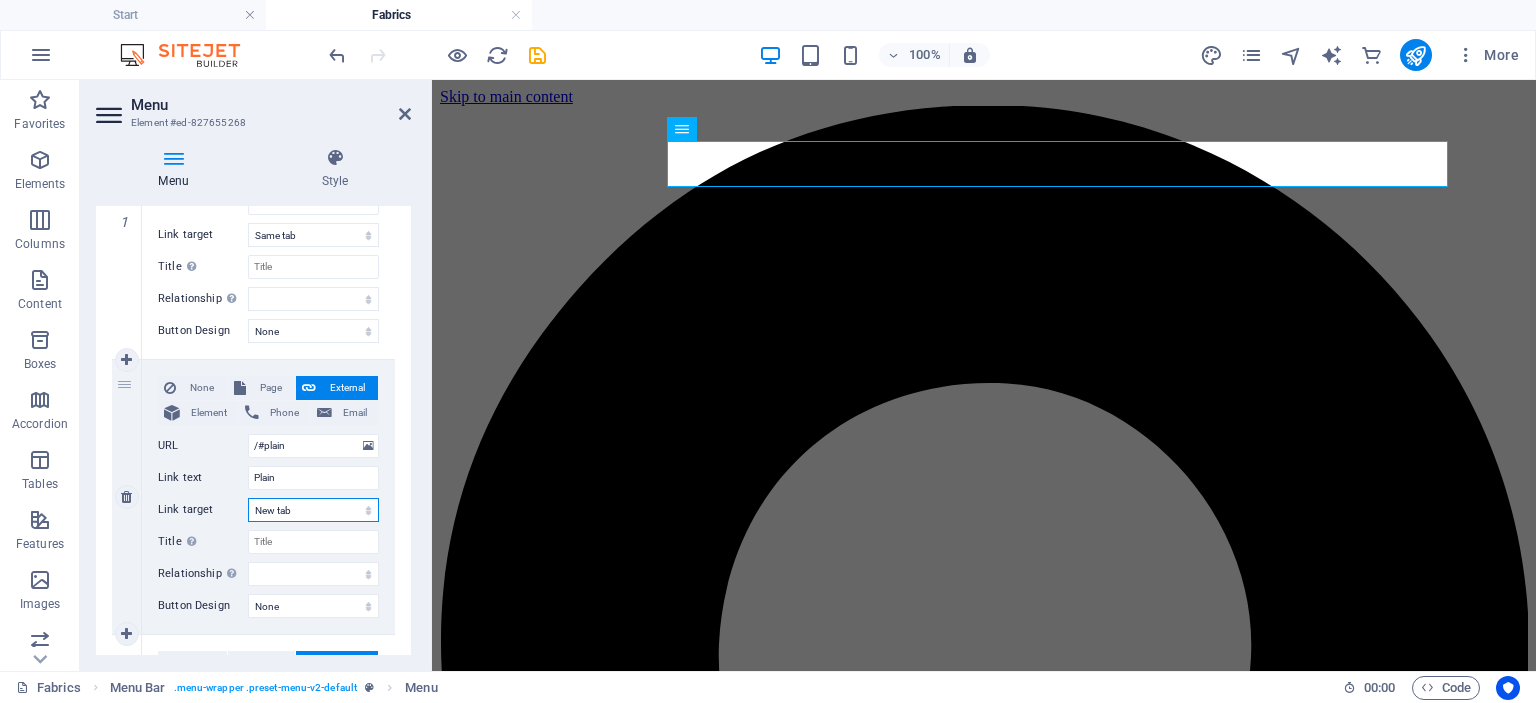 select 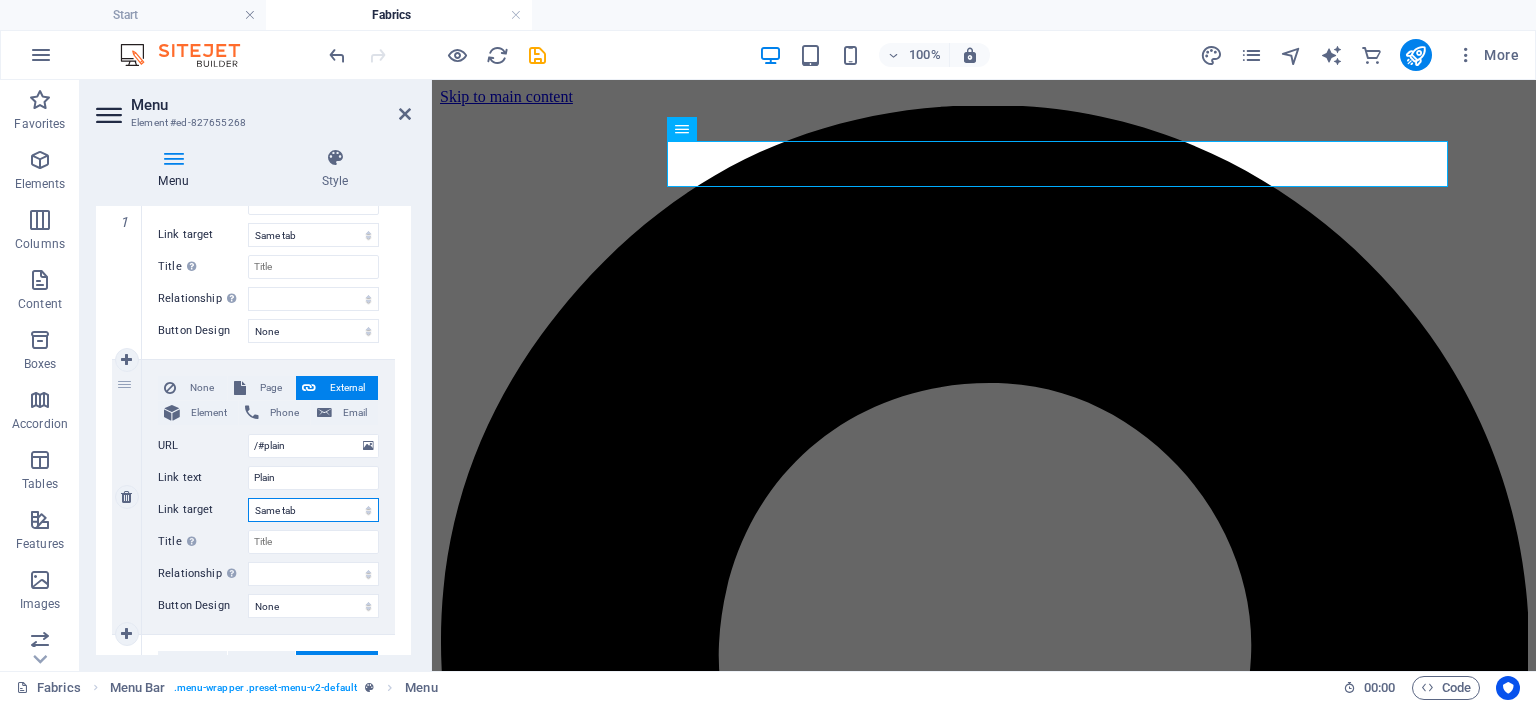 click on "New tab Same tab Overlay" at bounding box center (313, 510) 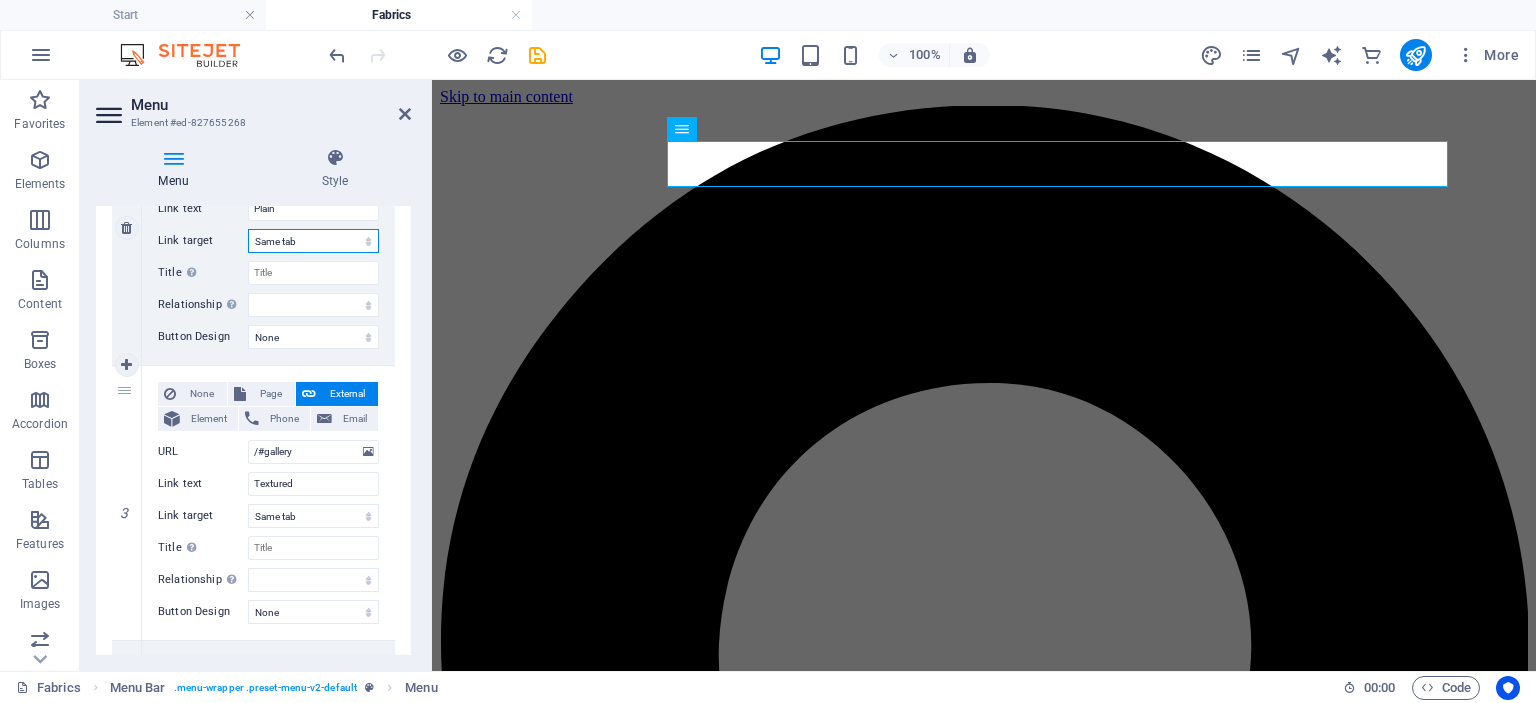 scroll, scrollTop: 584, scrollLeft: 0, axis: vertical 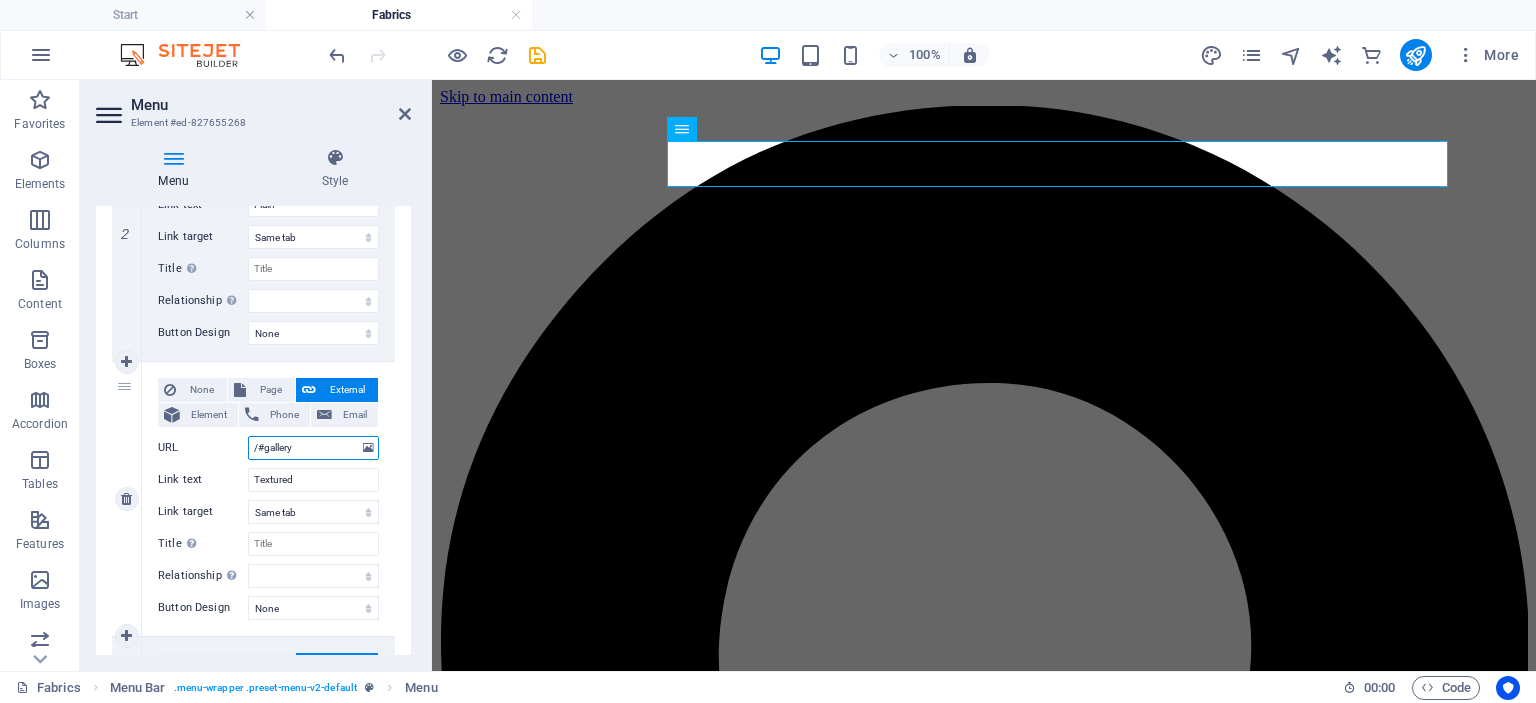 drag, startPoint x: 304, startPoint y: 450, endPoint x: 265, endPoint y: 451, distance: 39.012817 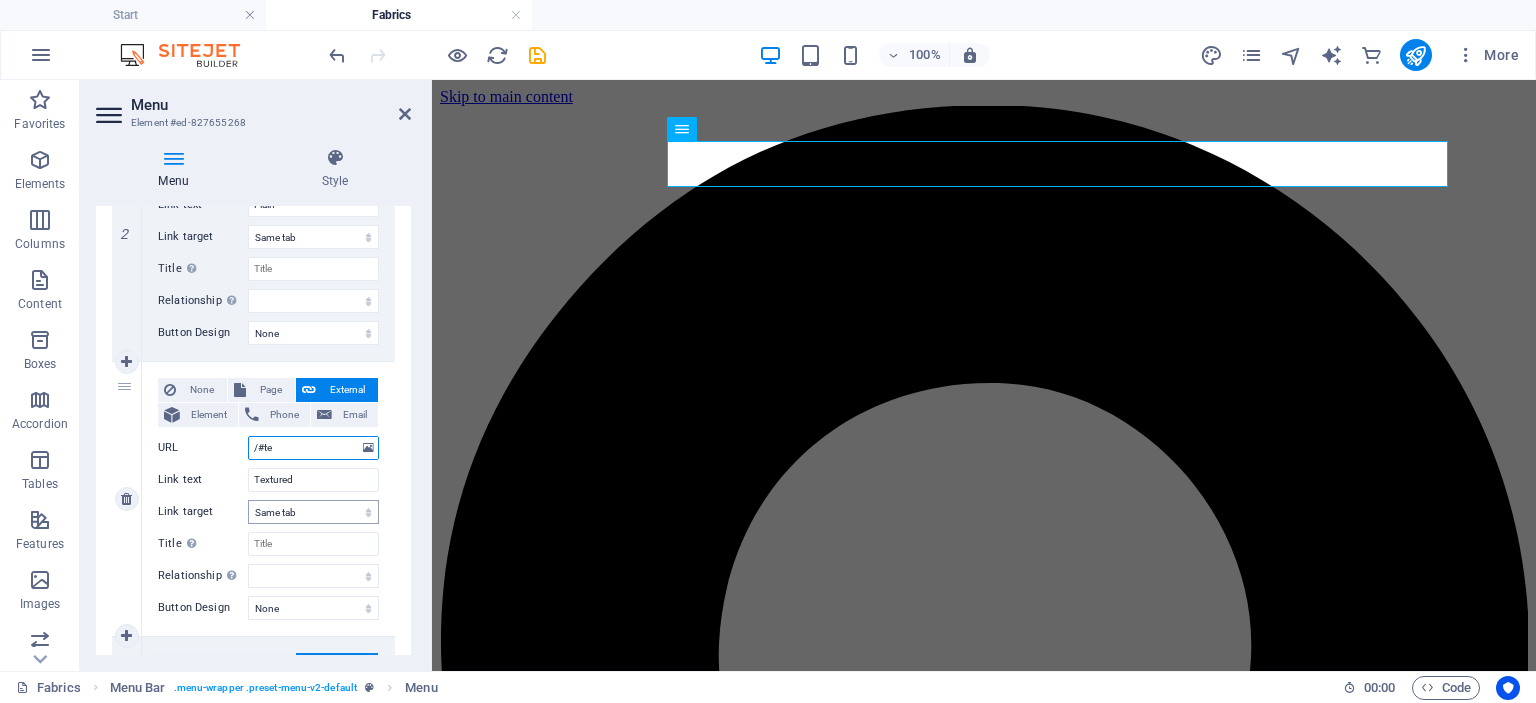 type on "/#tex" 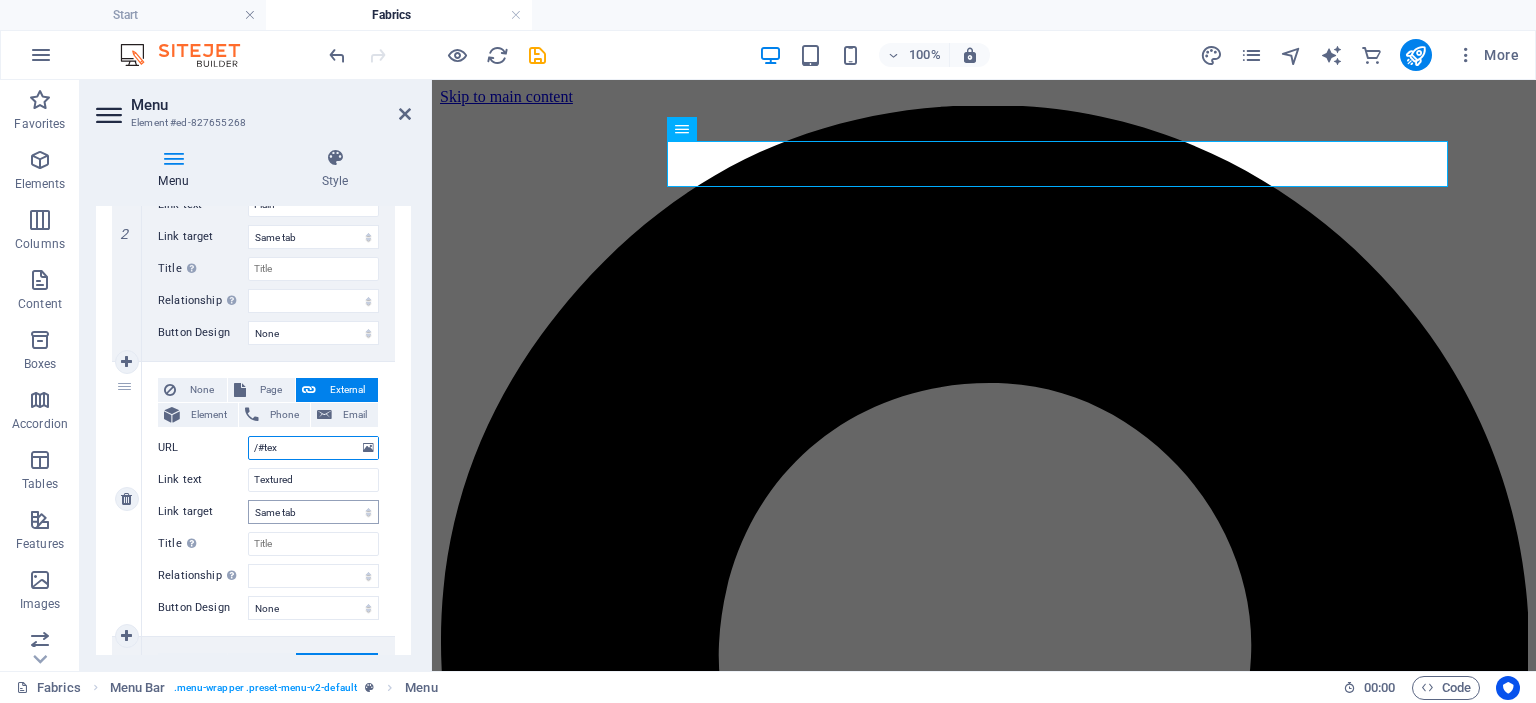 select 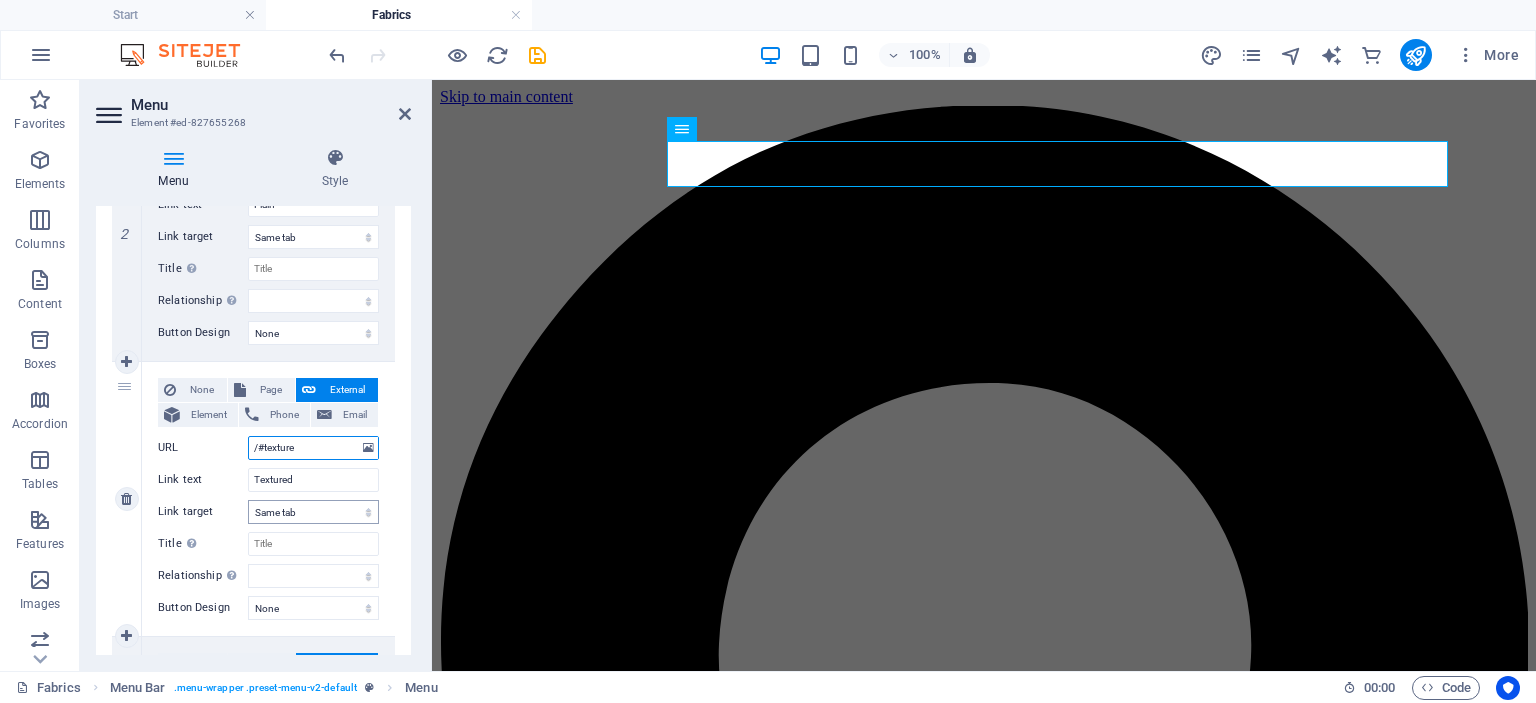 type on "/#textured" 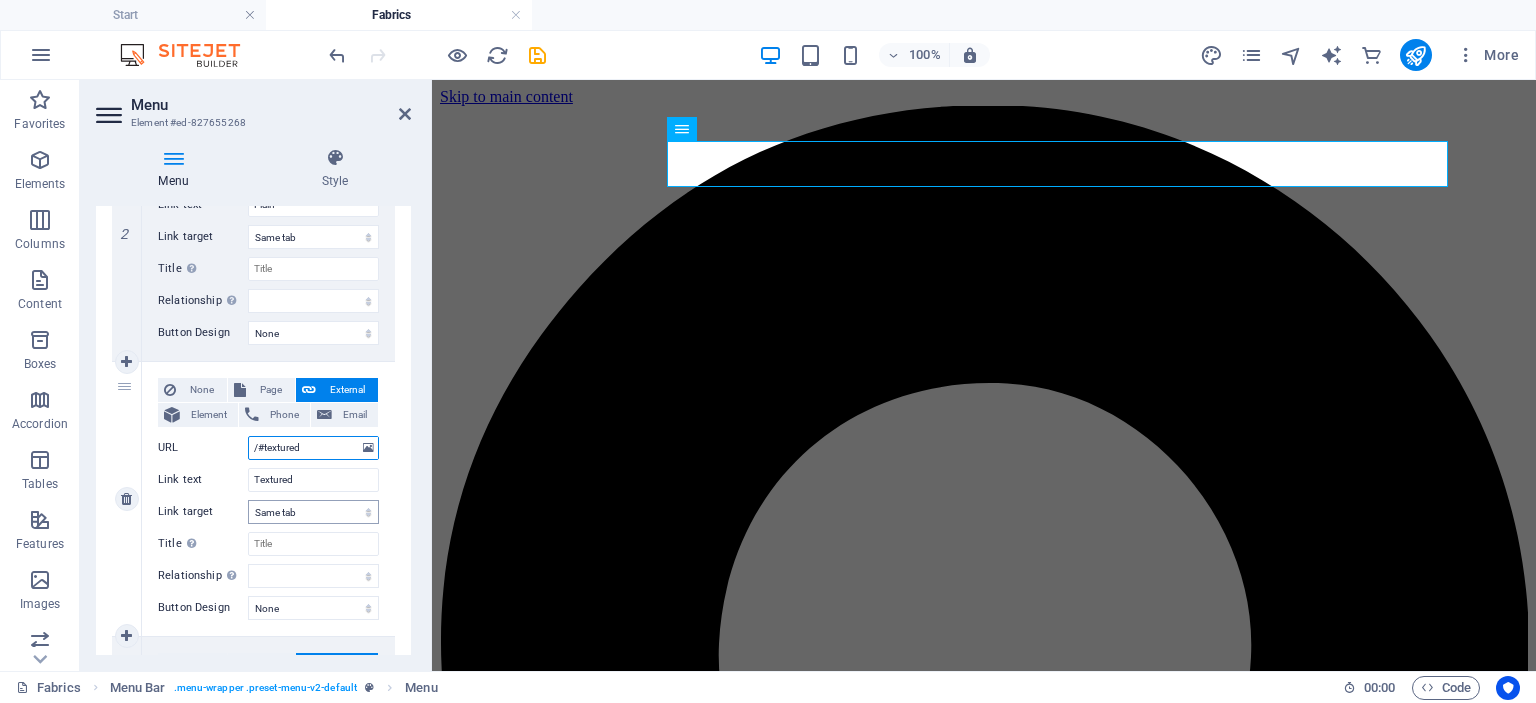 select 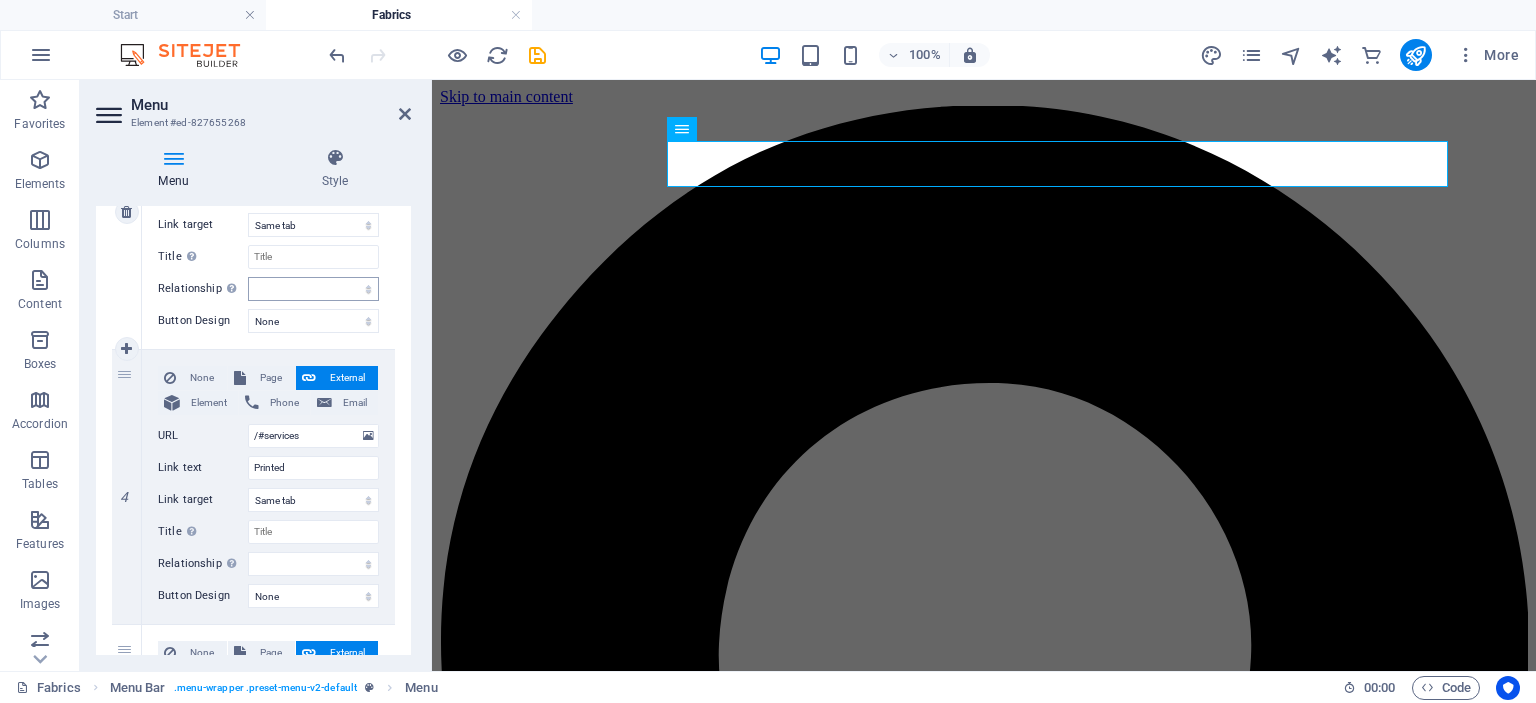 scroll, scrollTop: 876, scrollLeft: 0, axis: vertical 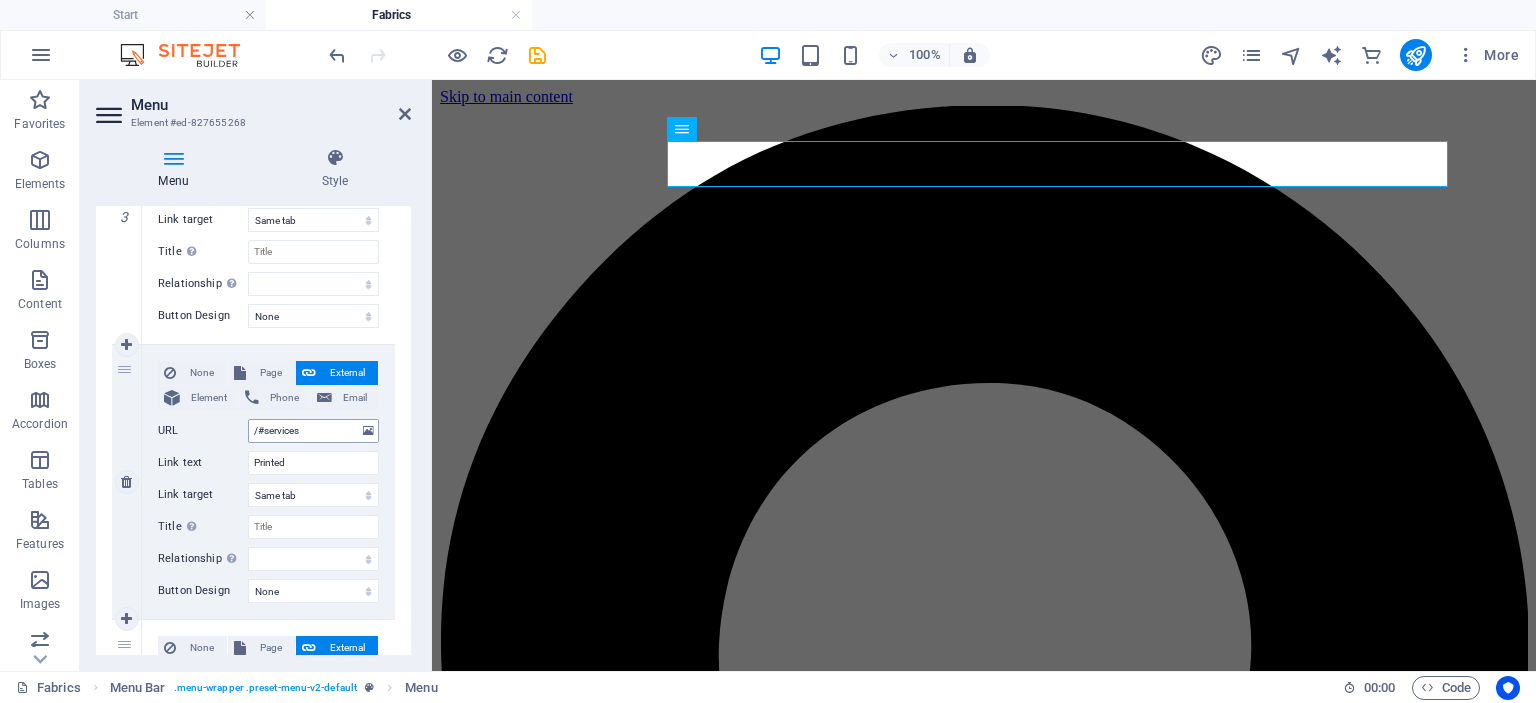 type on "/#textured" 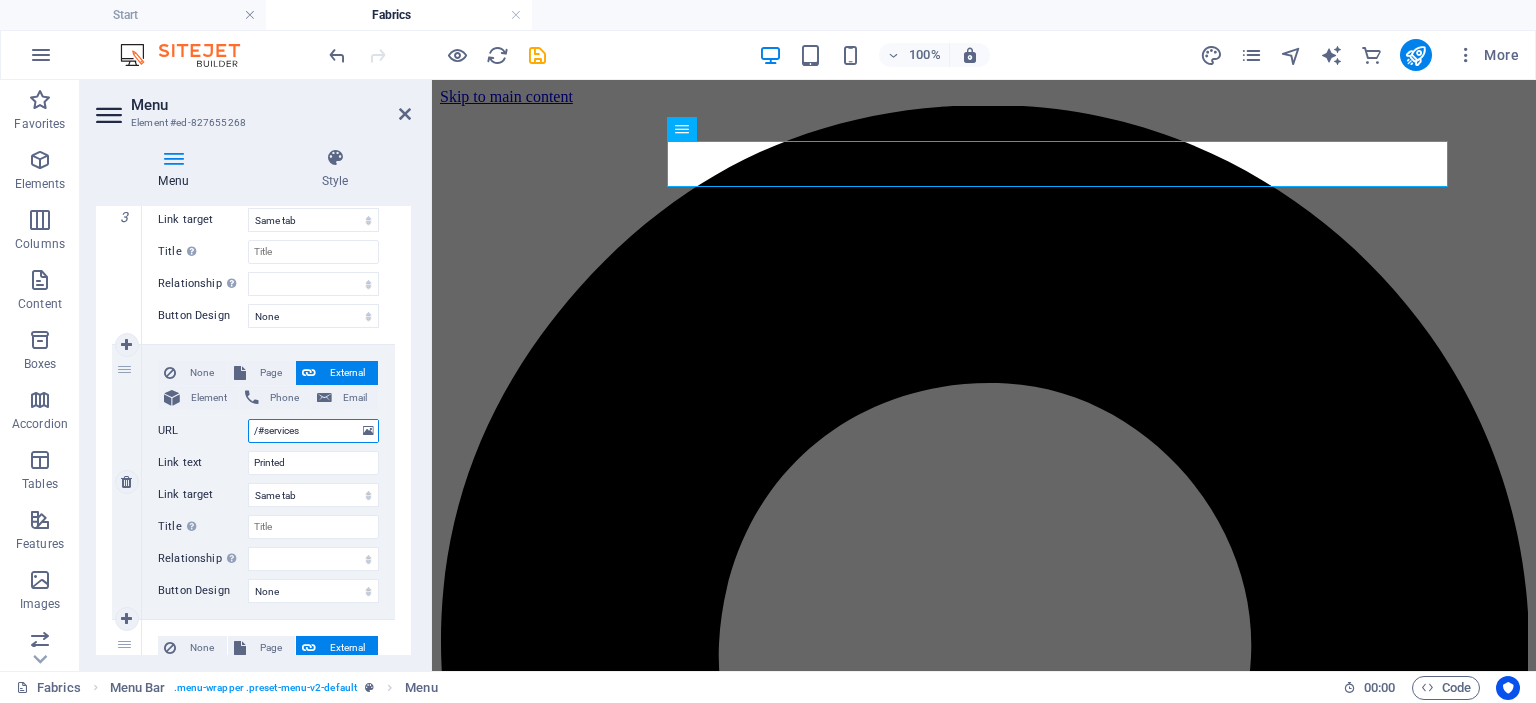 drag, startPoint x: 312, startPoint y: 433, endPoint x: 264, endPoint y: 441, distance: 48.6621 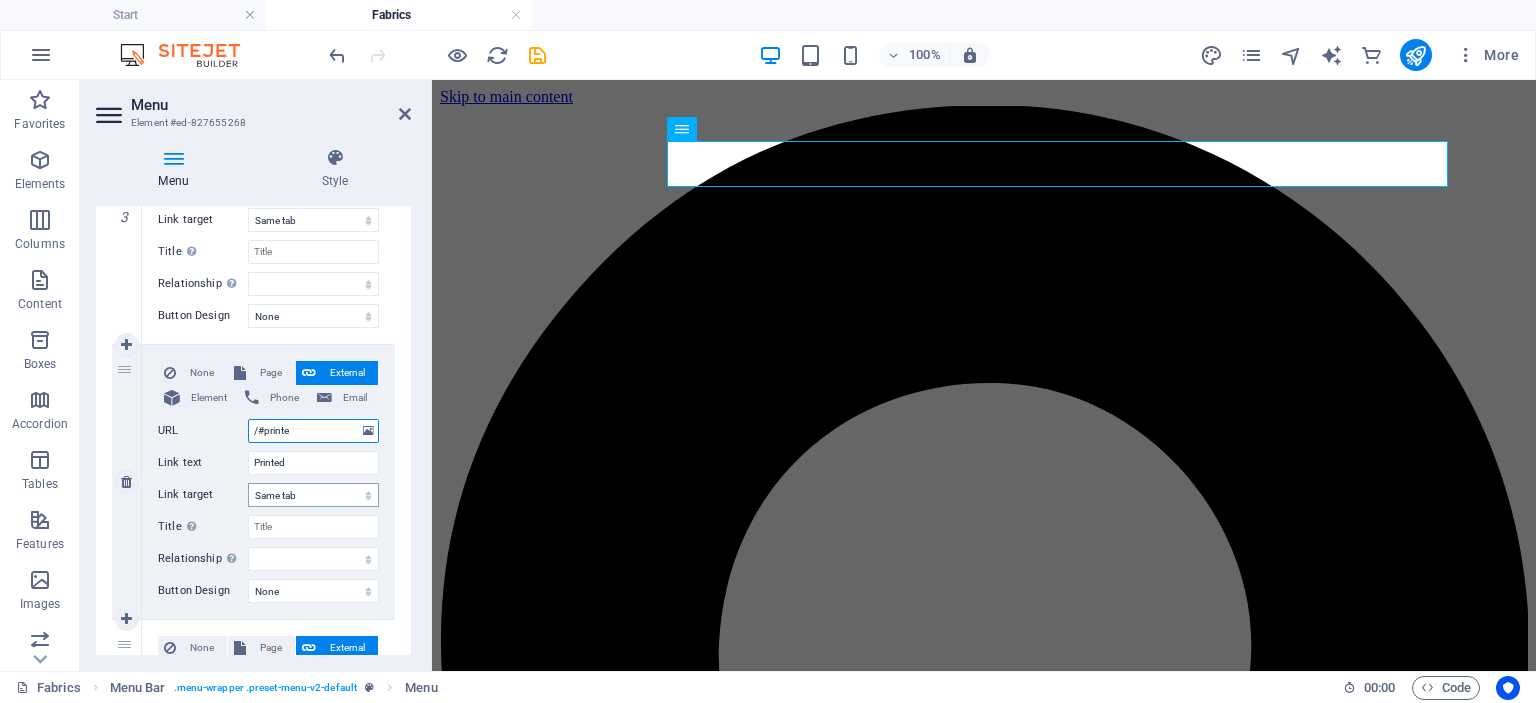 type on "/#printed" 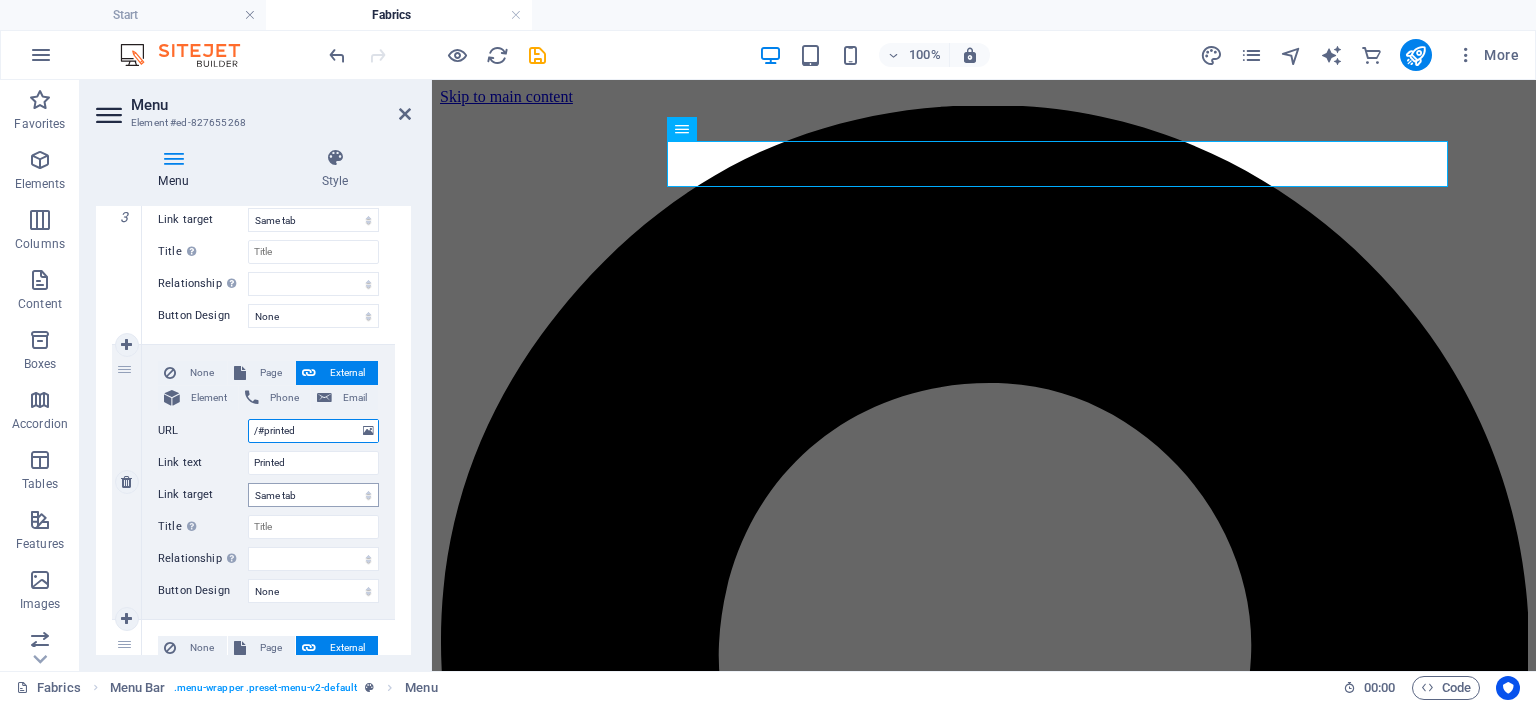 select 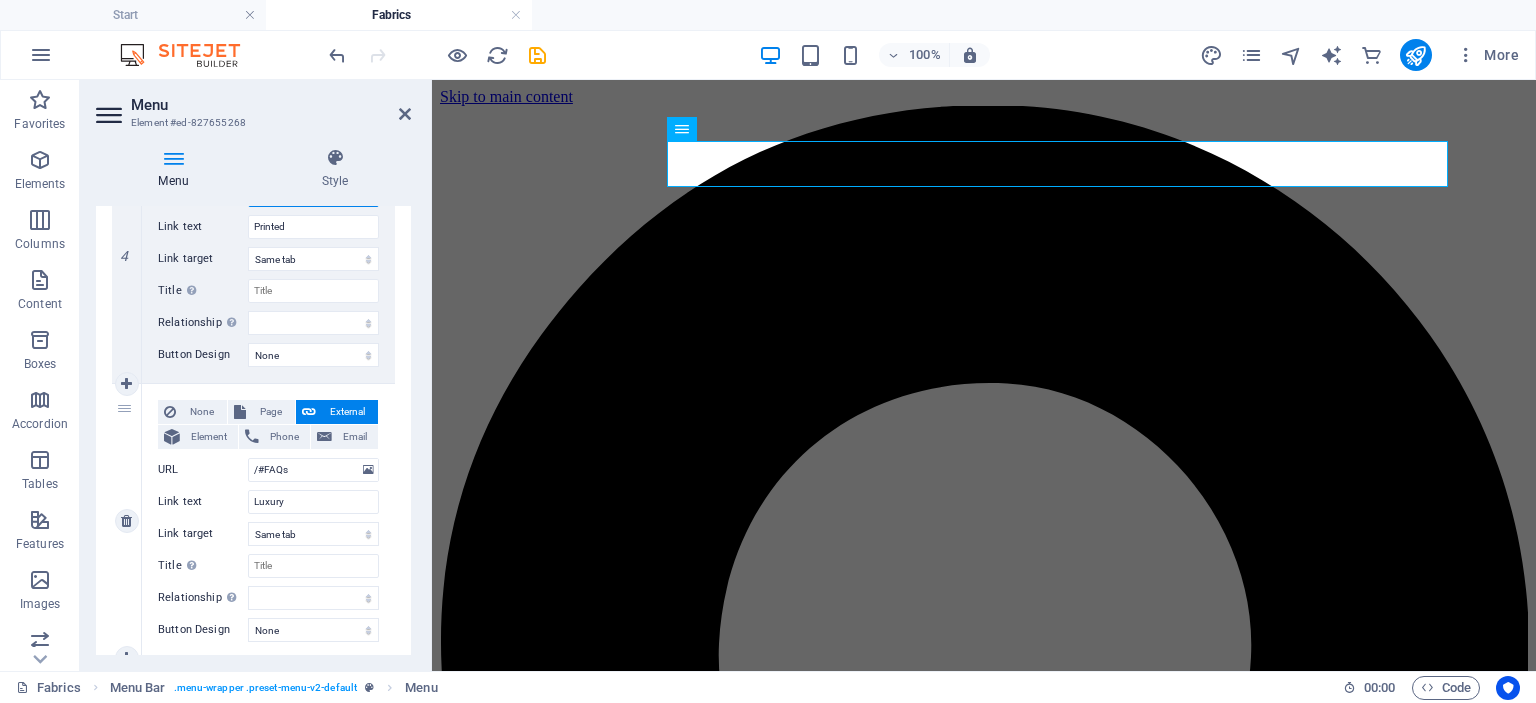 scroll, scrollTop: 1112, scrollLeft: 0, axis: vertical 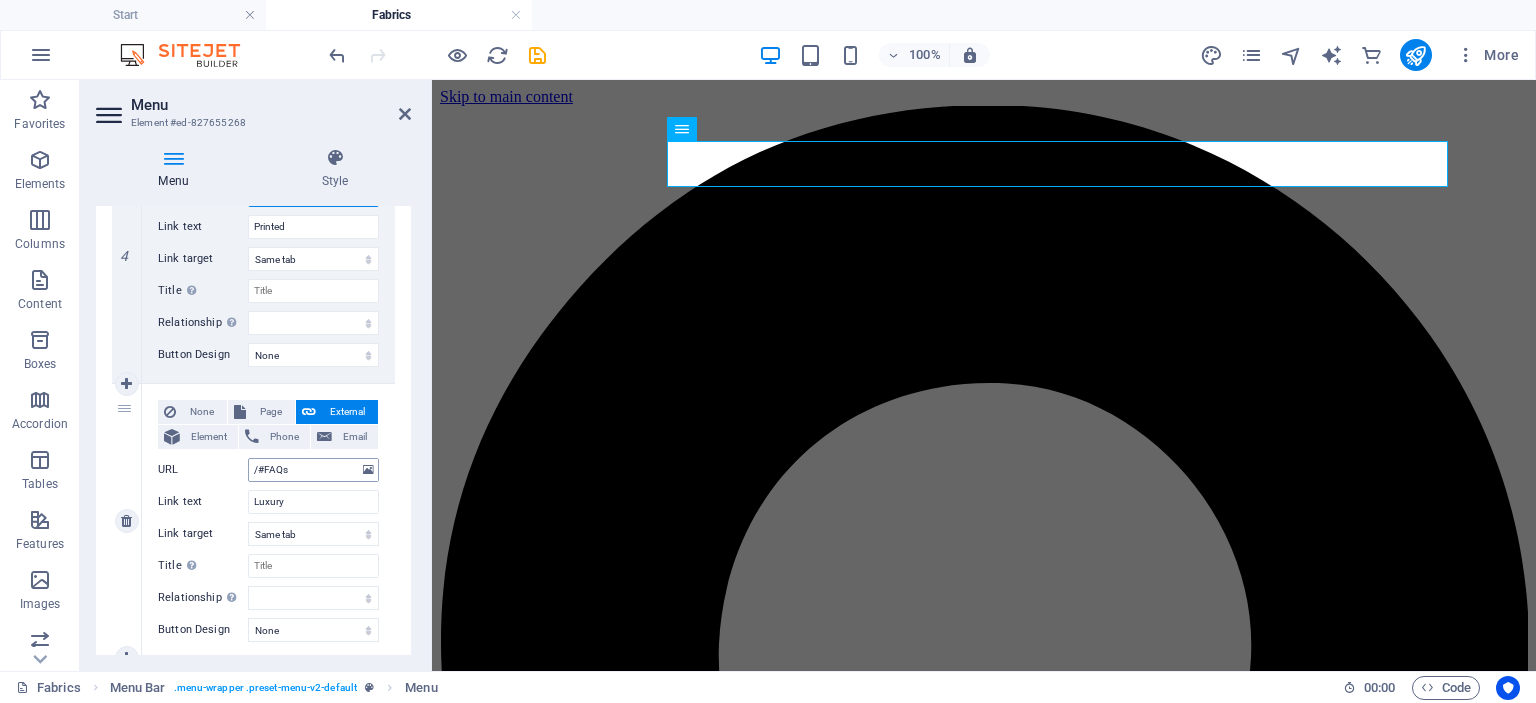type on "/#printed" 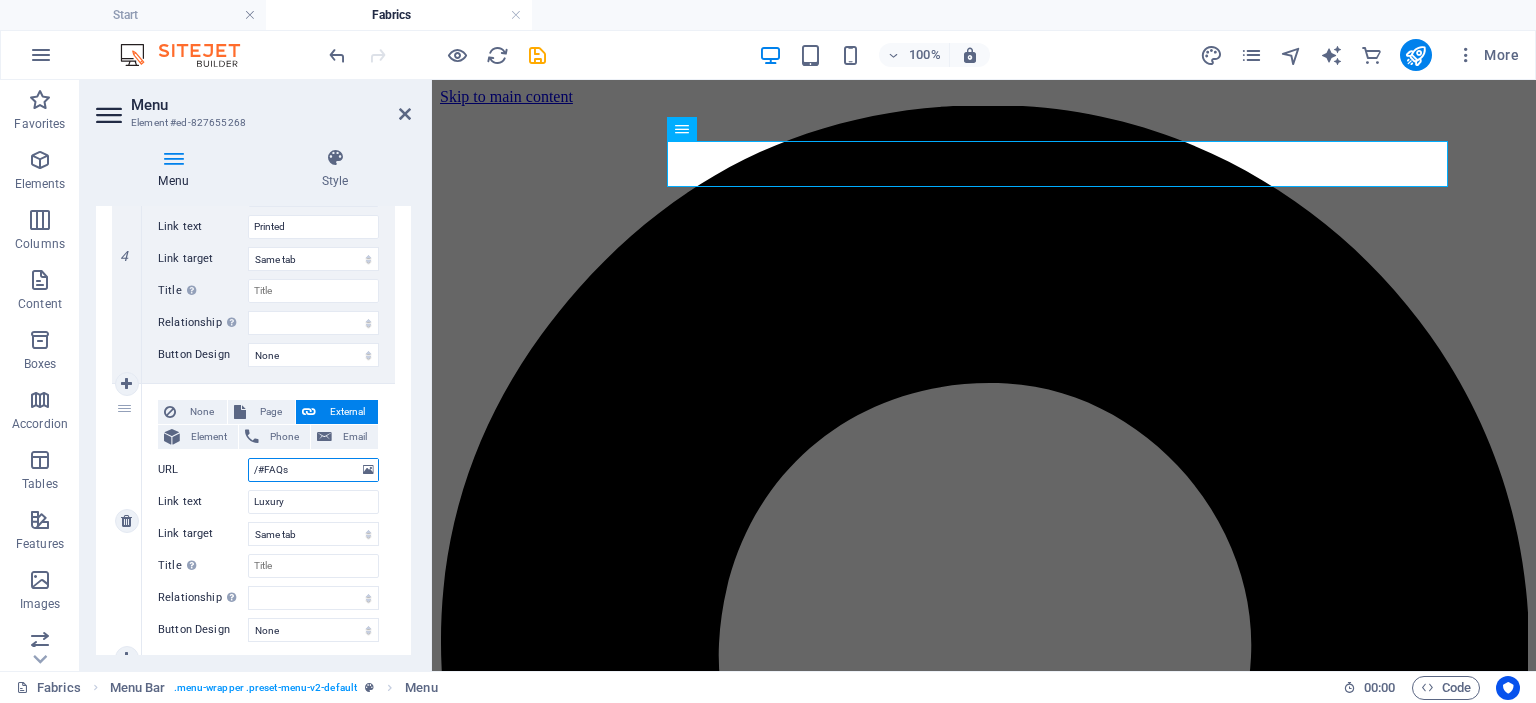 click on "/#FAQs" at bounding box center (313, 470) 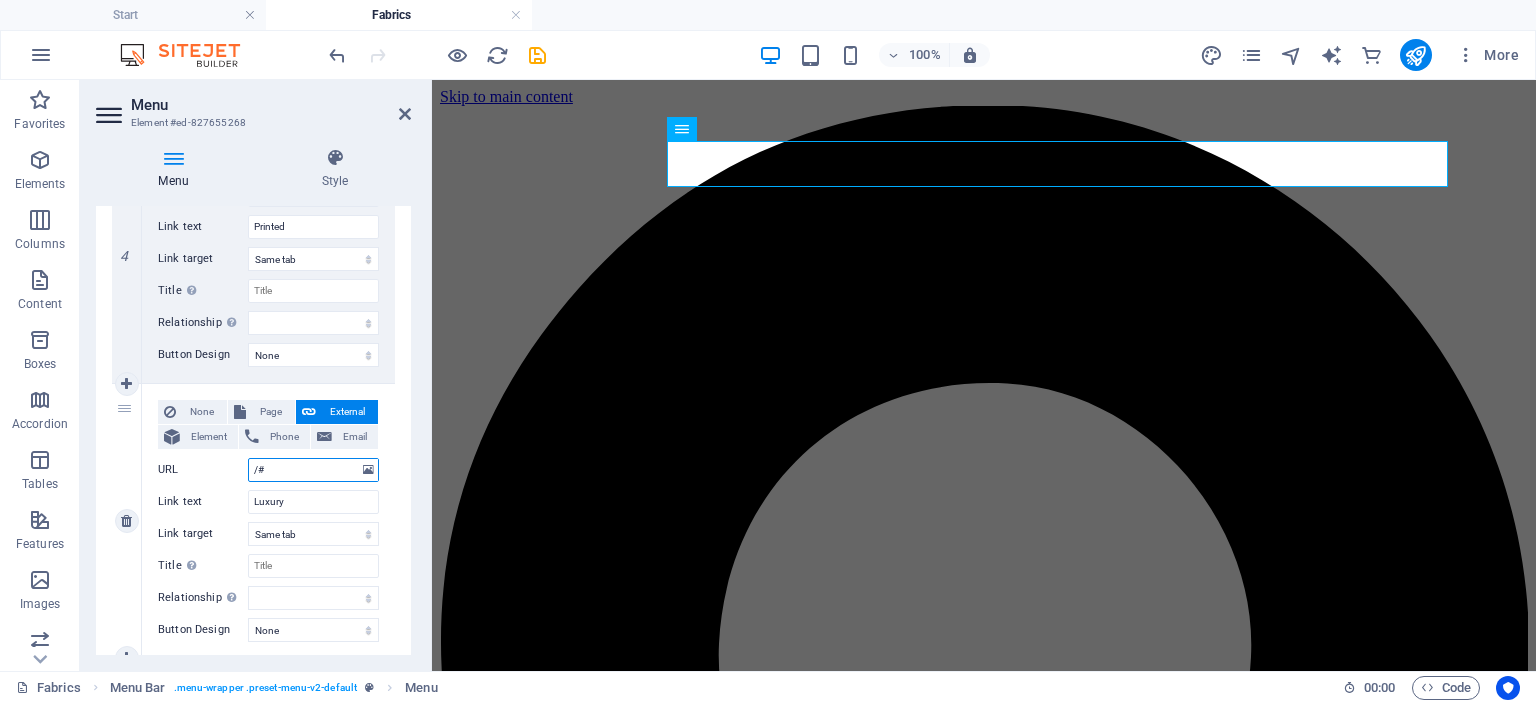 type on "/#l" 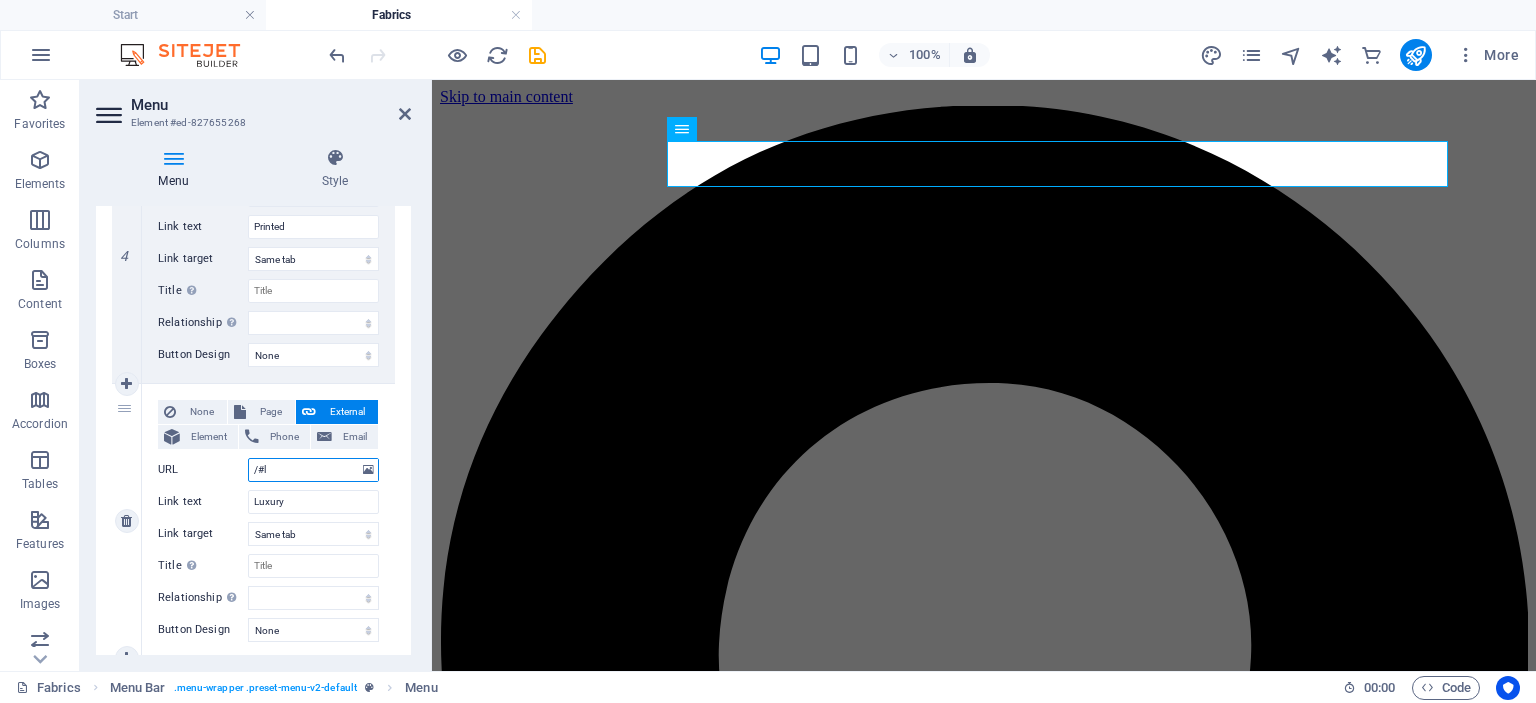 select 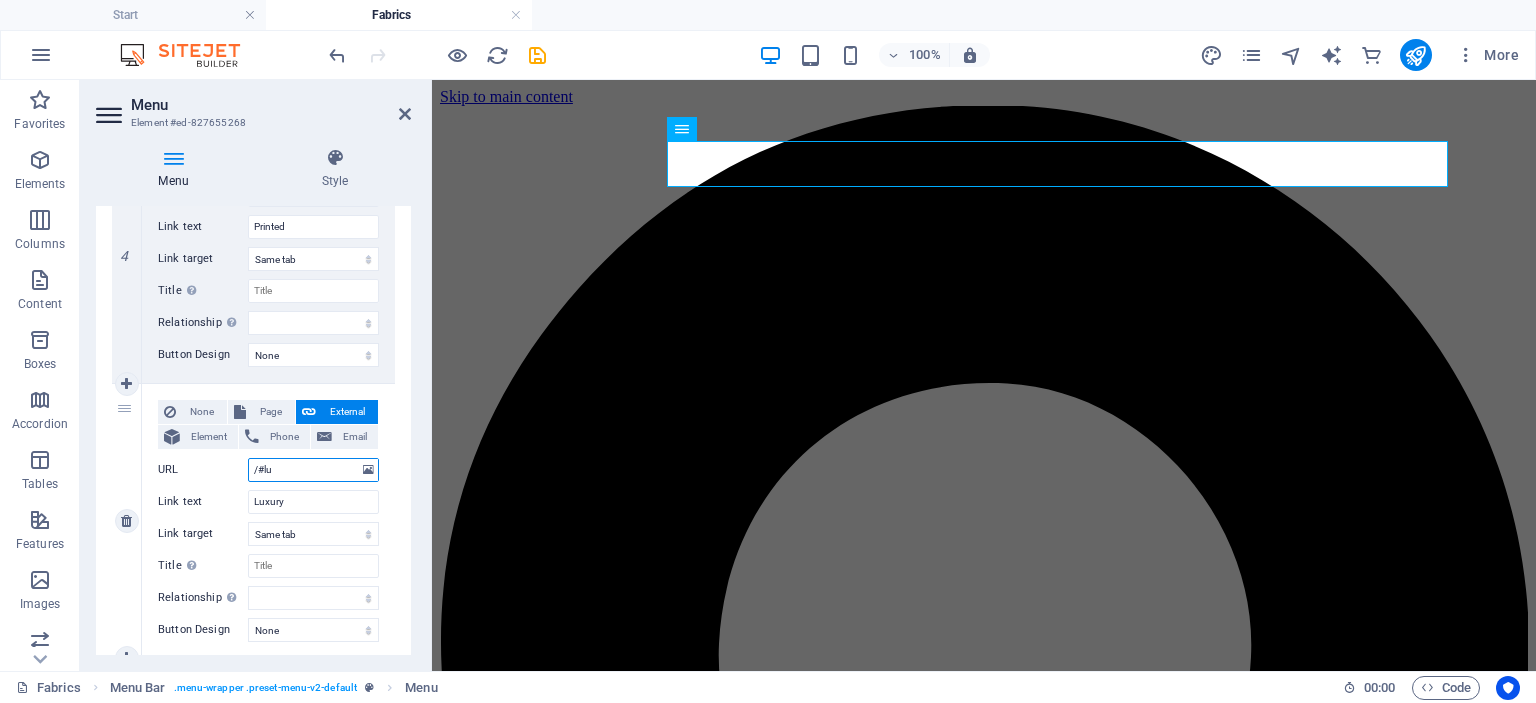 select 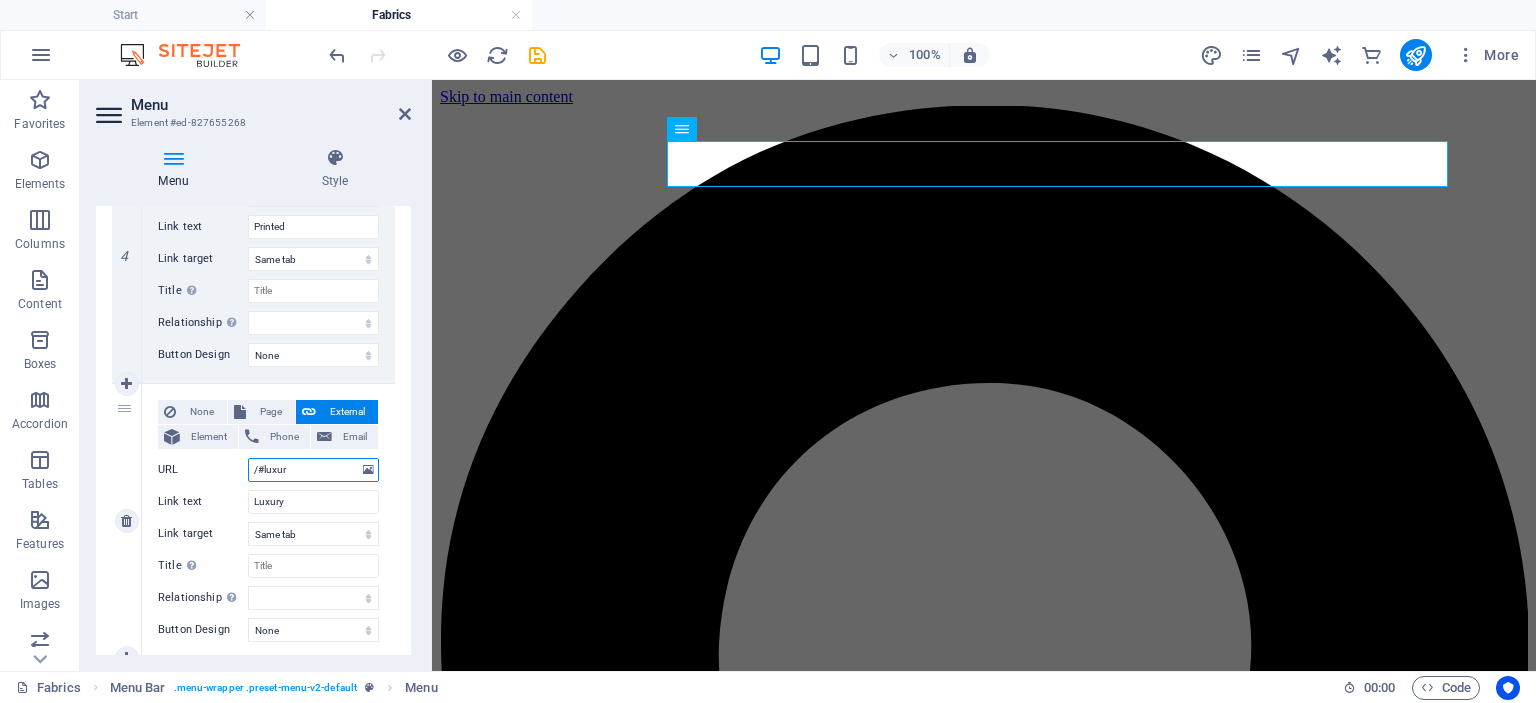 type on "/#luxury" 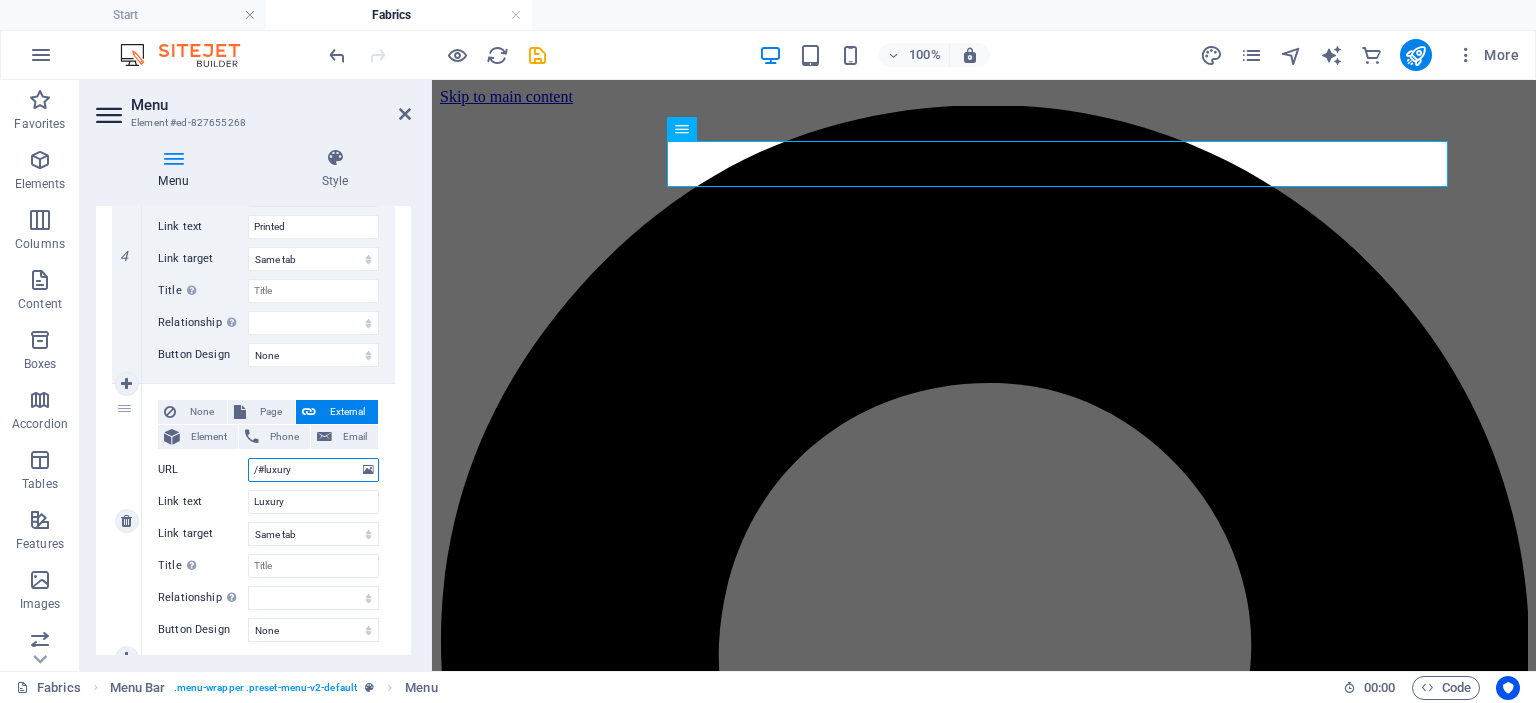 select 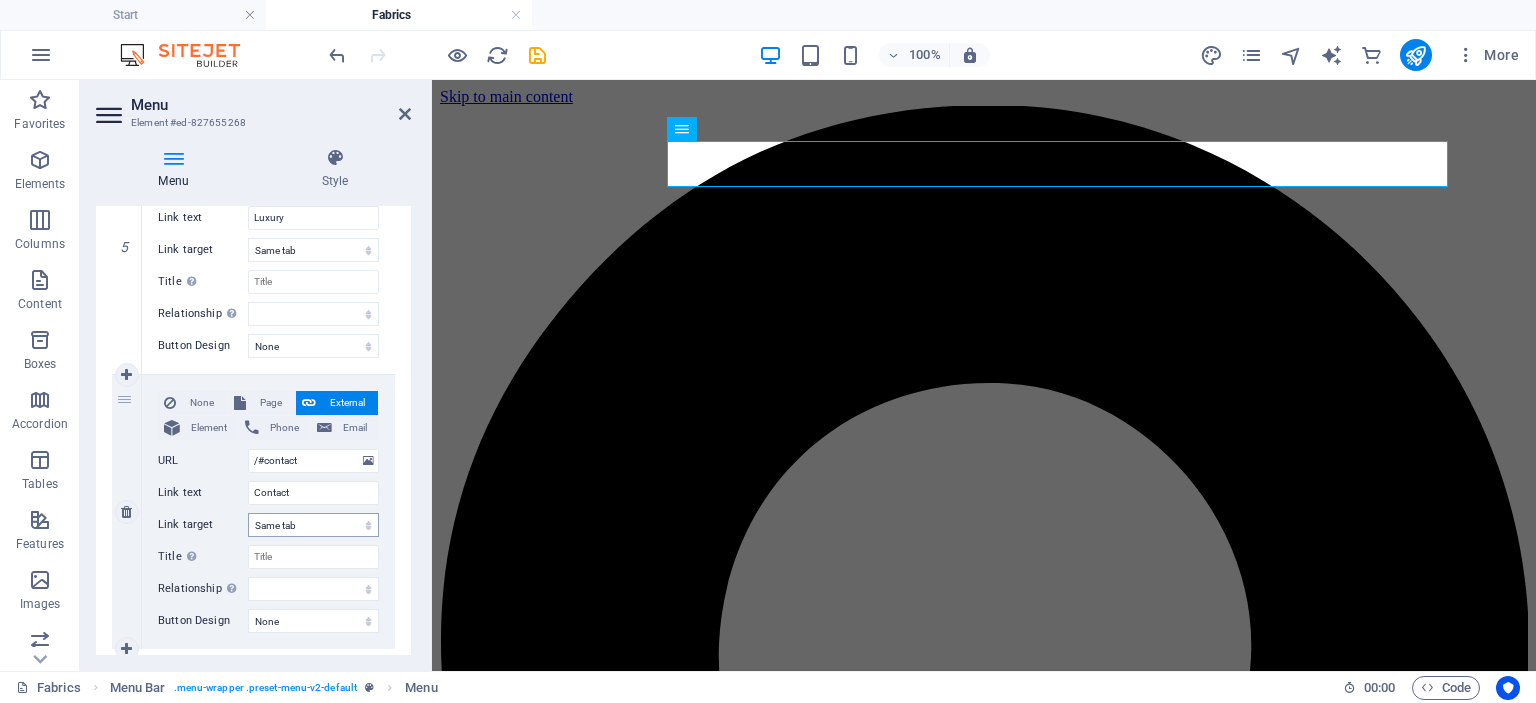 scroll, scrollTop: 1444, scrollLeft: 0, axis: vertical 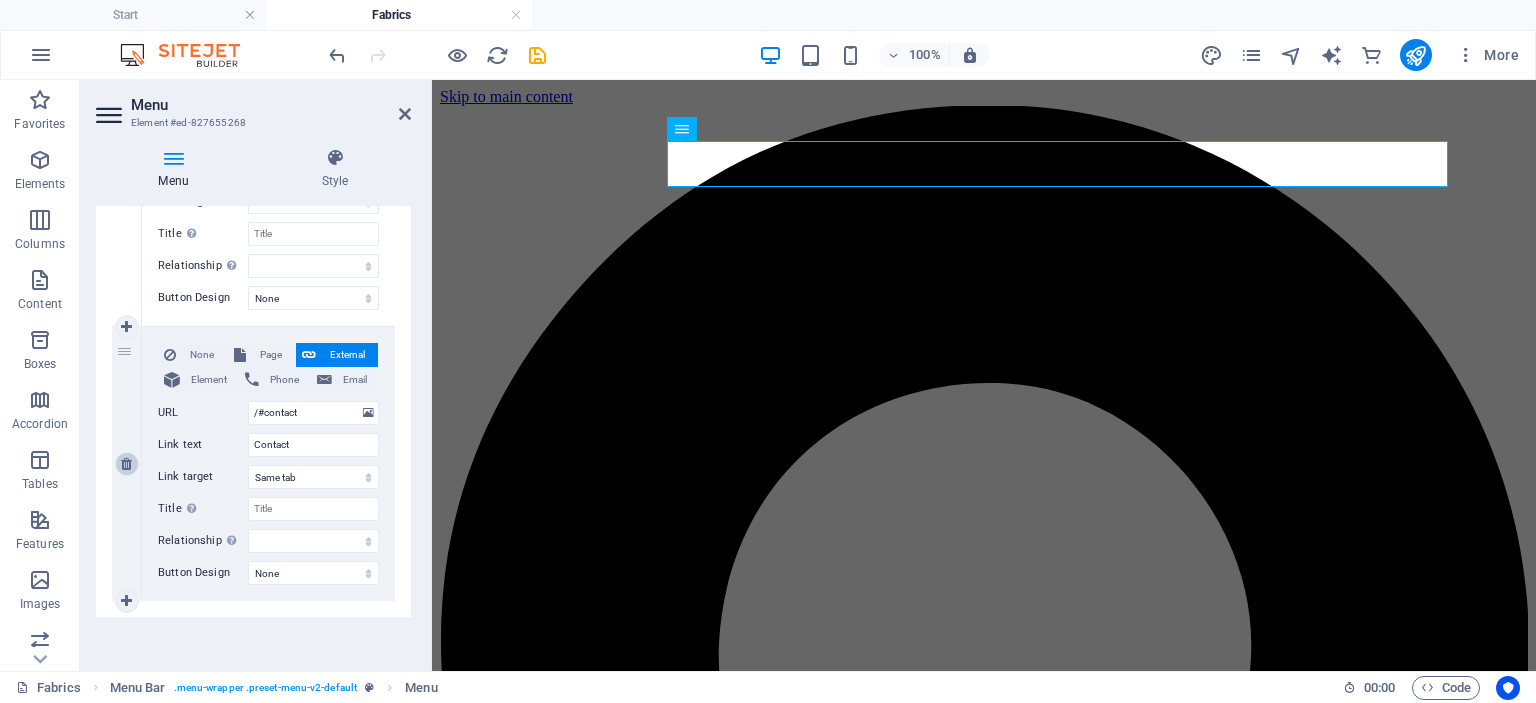 type on "/#luxury" 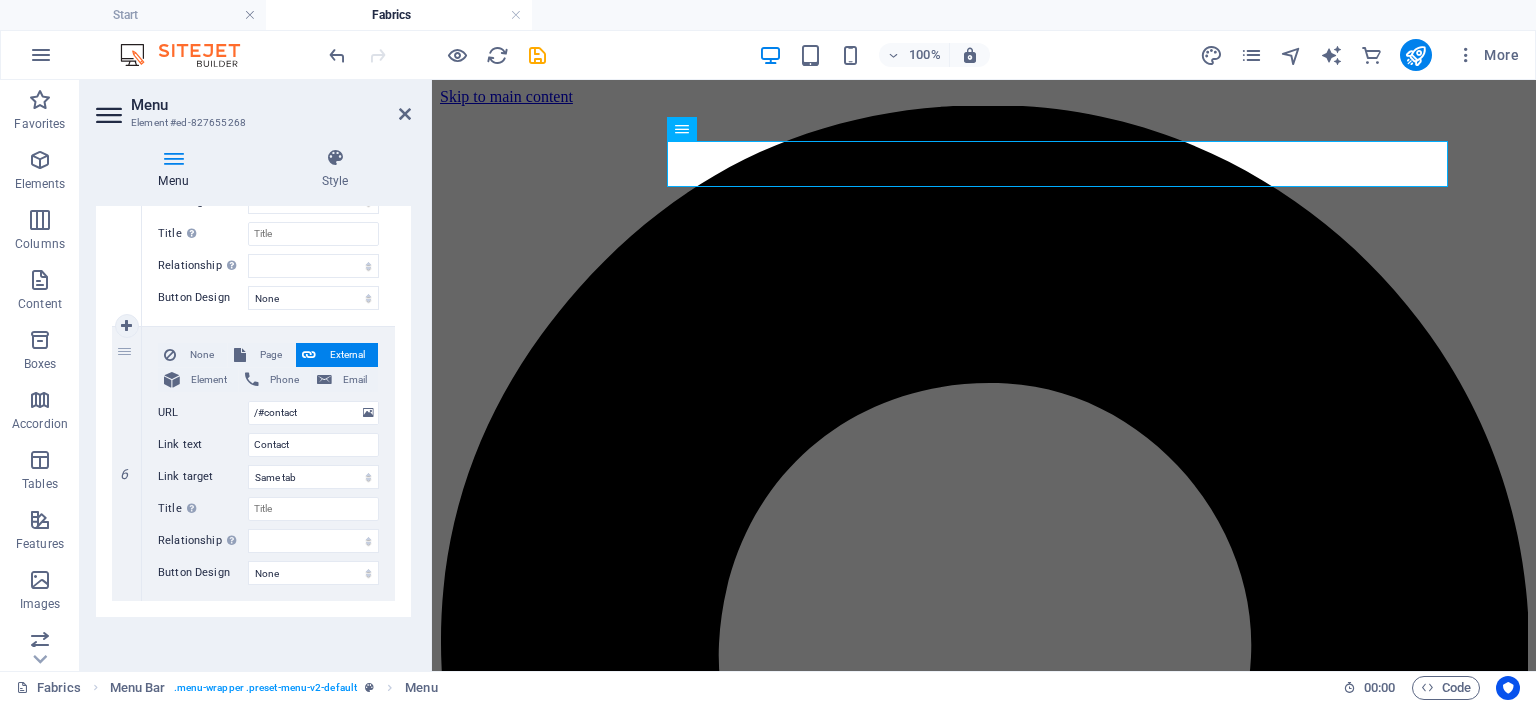 scroll, scrollTop: 1170, scrollLeft: 0, axis: vertical 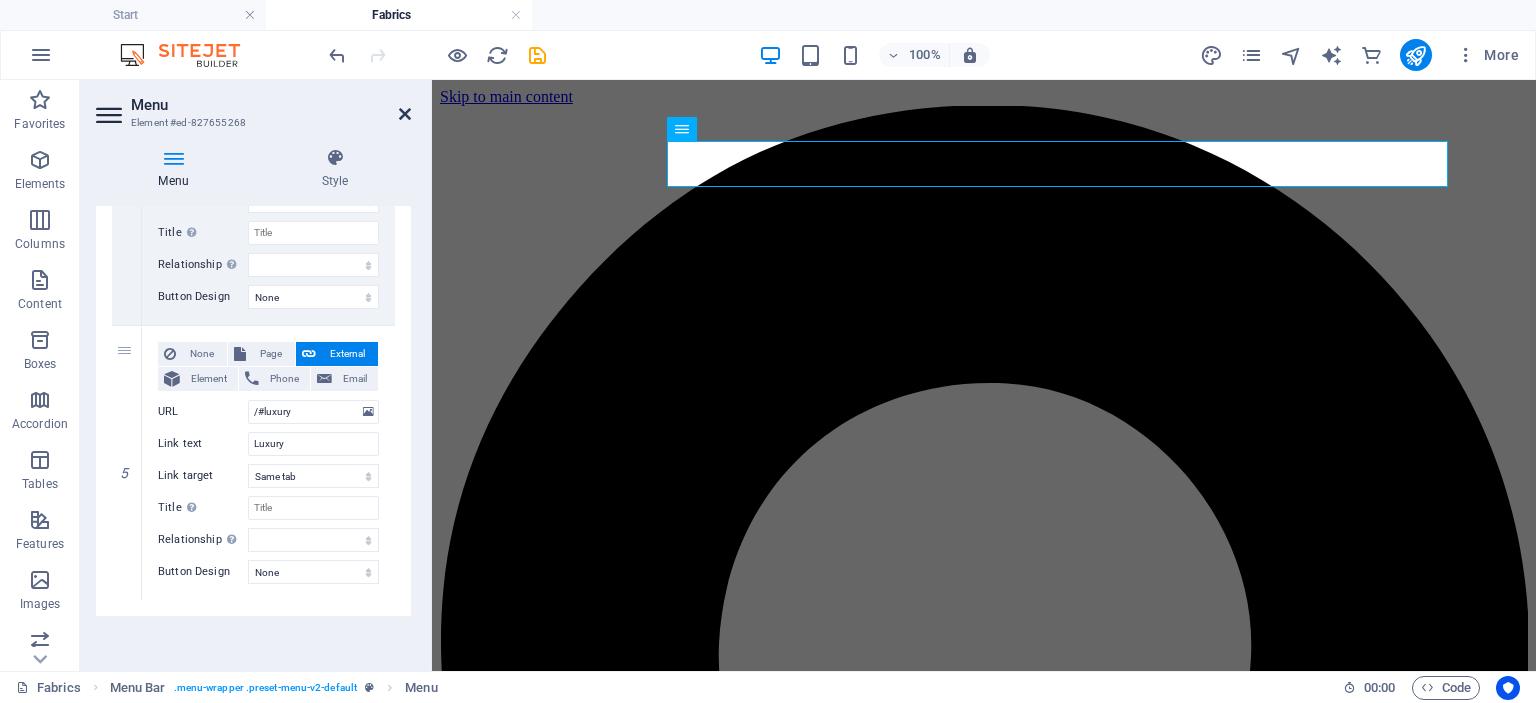 click at bounding box center (405, 114) 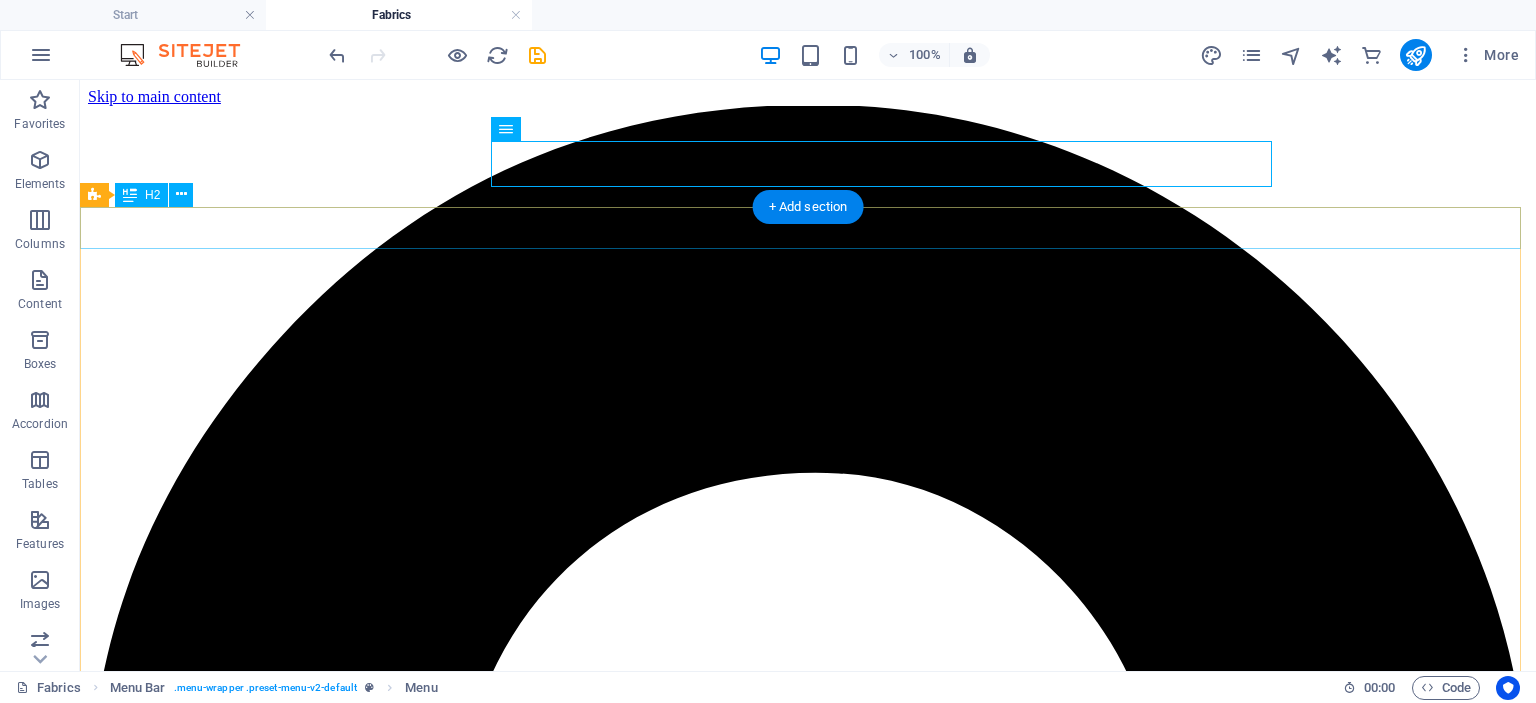 click on "💗adore  PLAIN💗" at bounding box center [808, 7528] 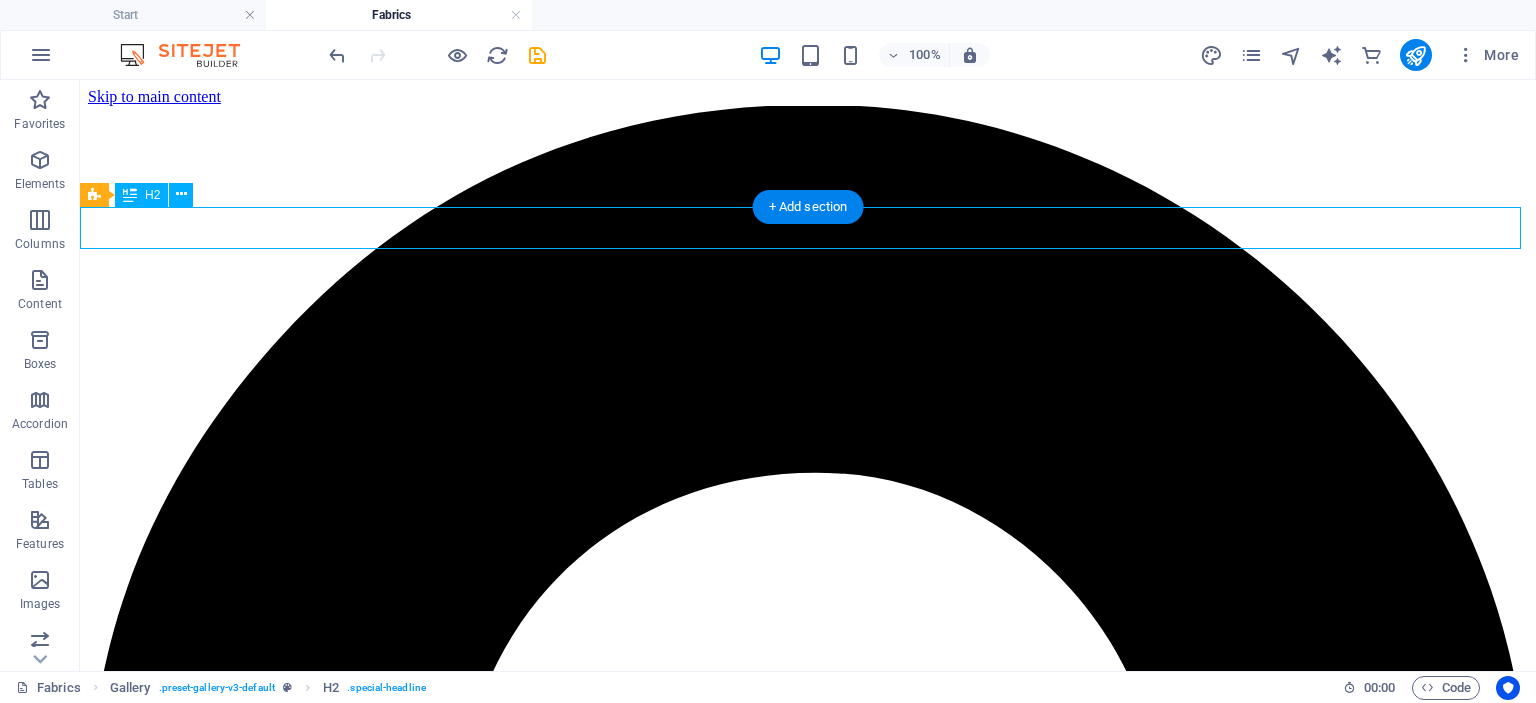 click on "💗adore  PLAIN💗" at bounding box center (808, 7528) 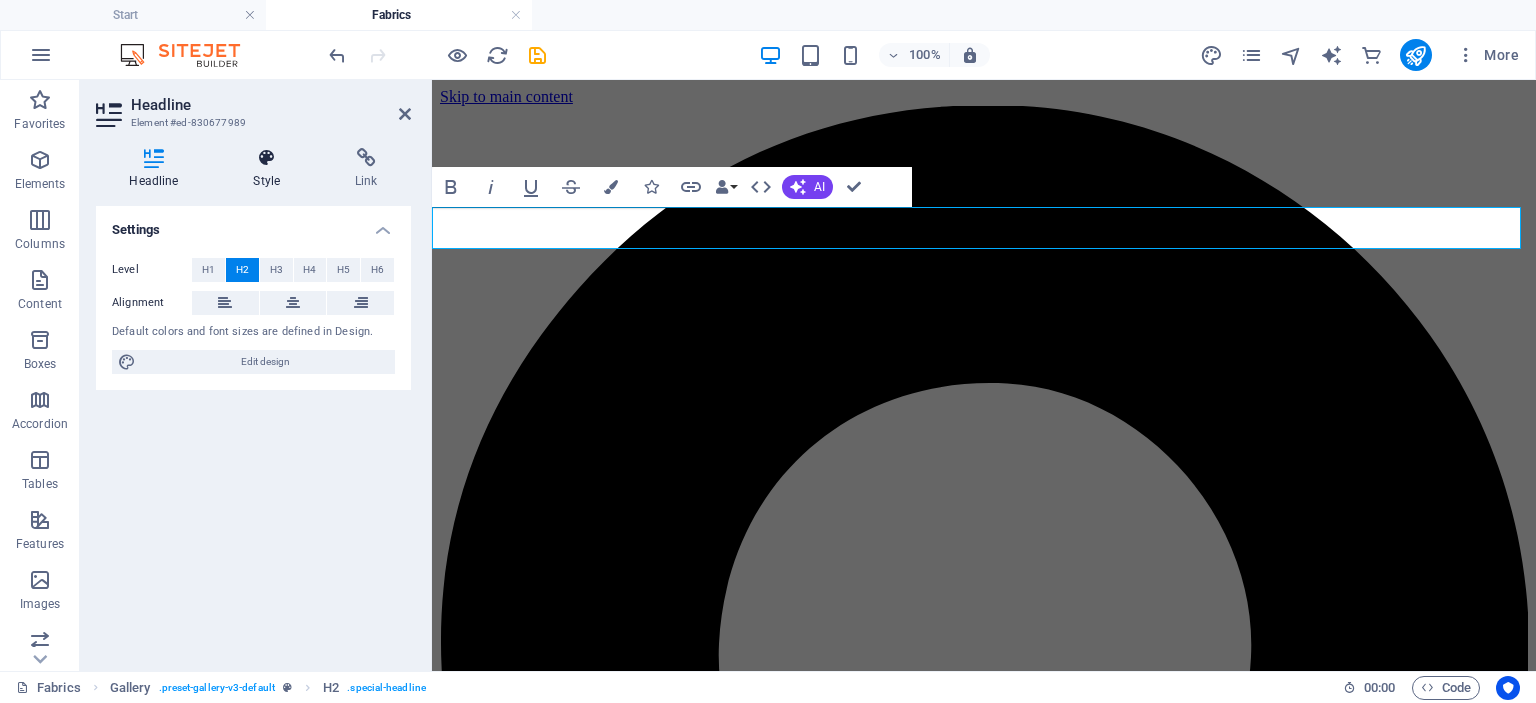 click on "Style" at bounding box center (271, 169) 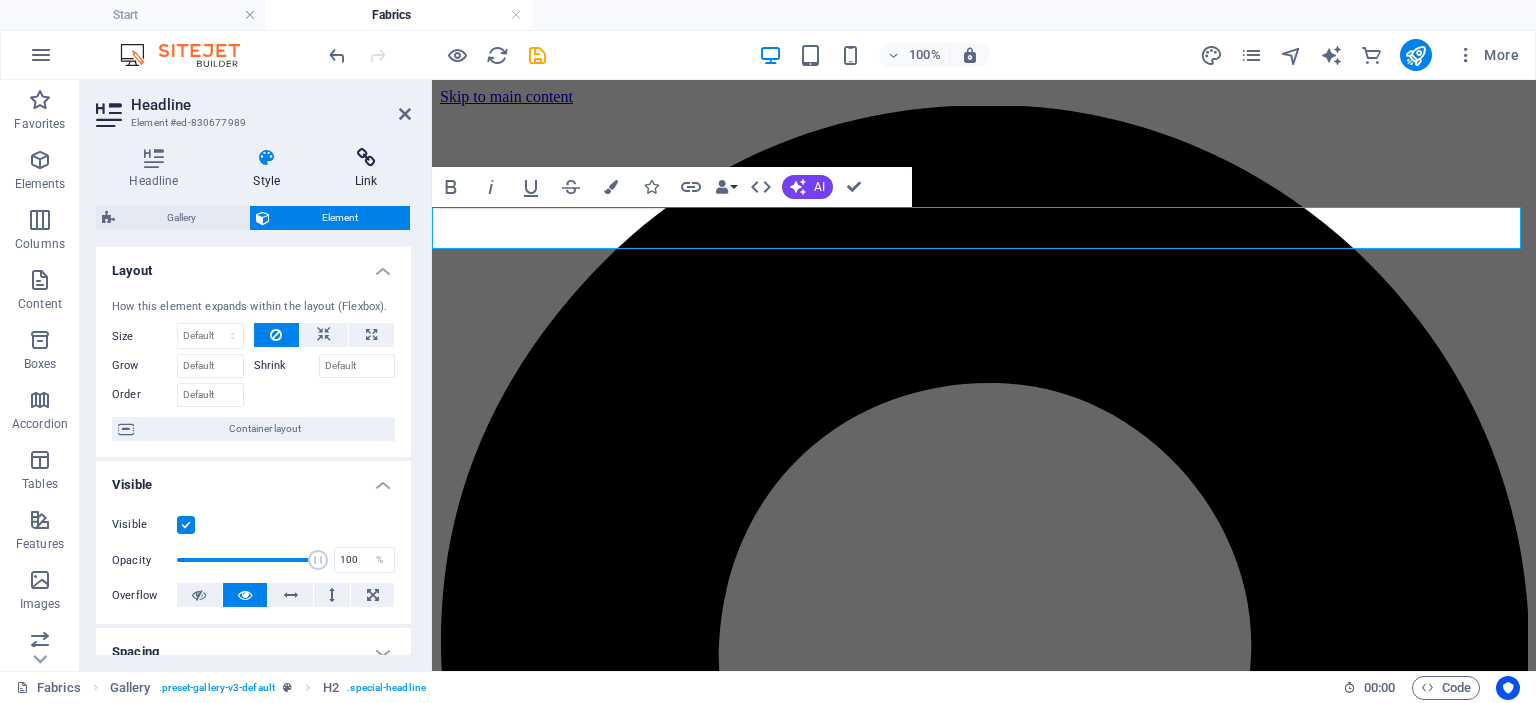 click on "Link" at bounding box center (366, 169) 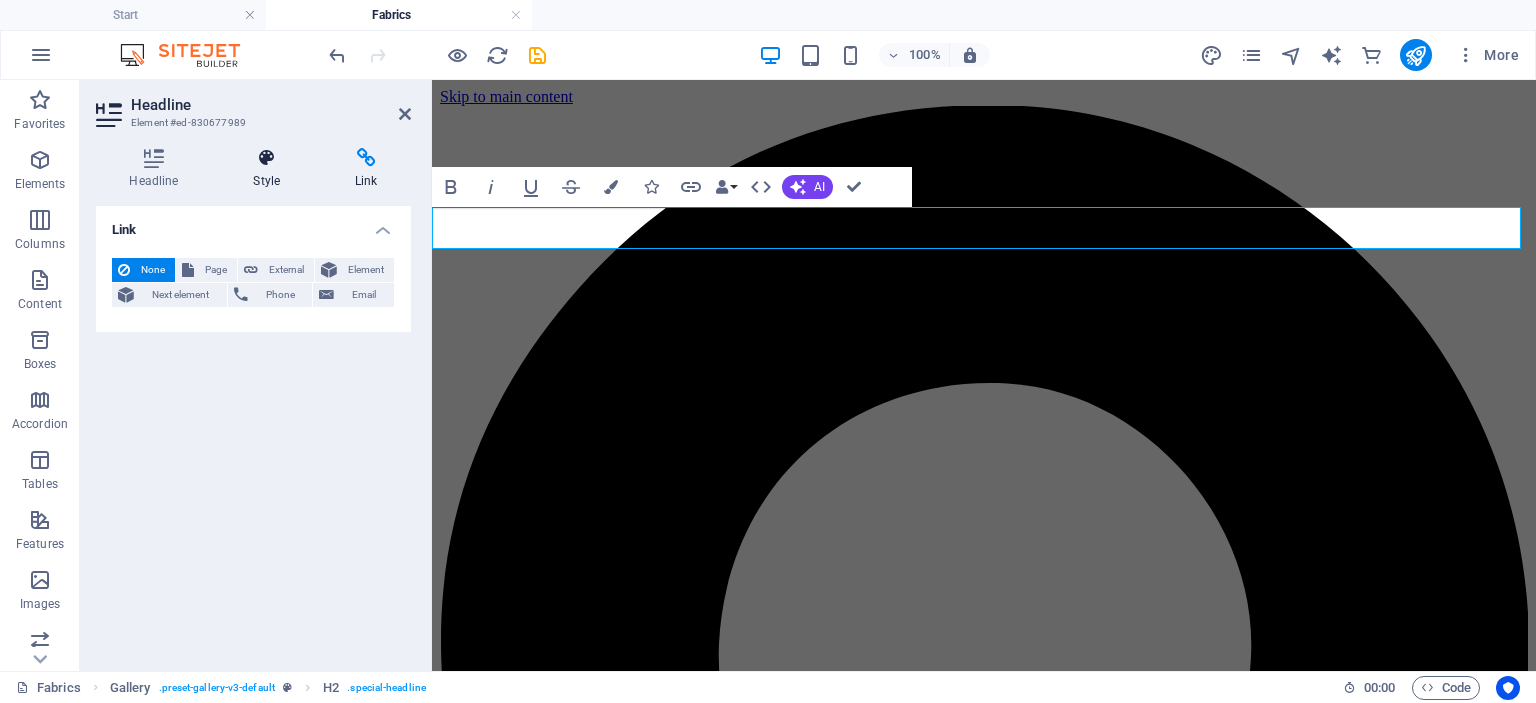 click on "Style" at bounding box center (271, 169) 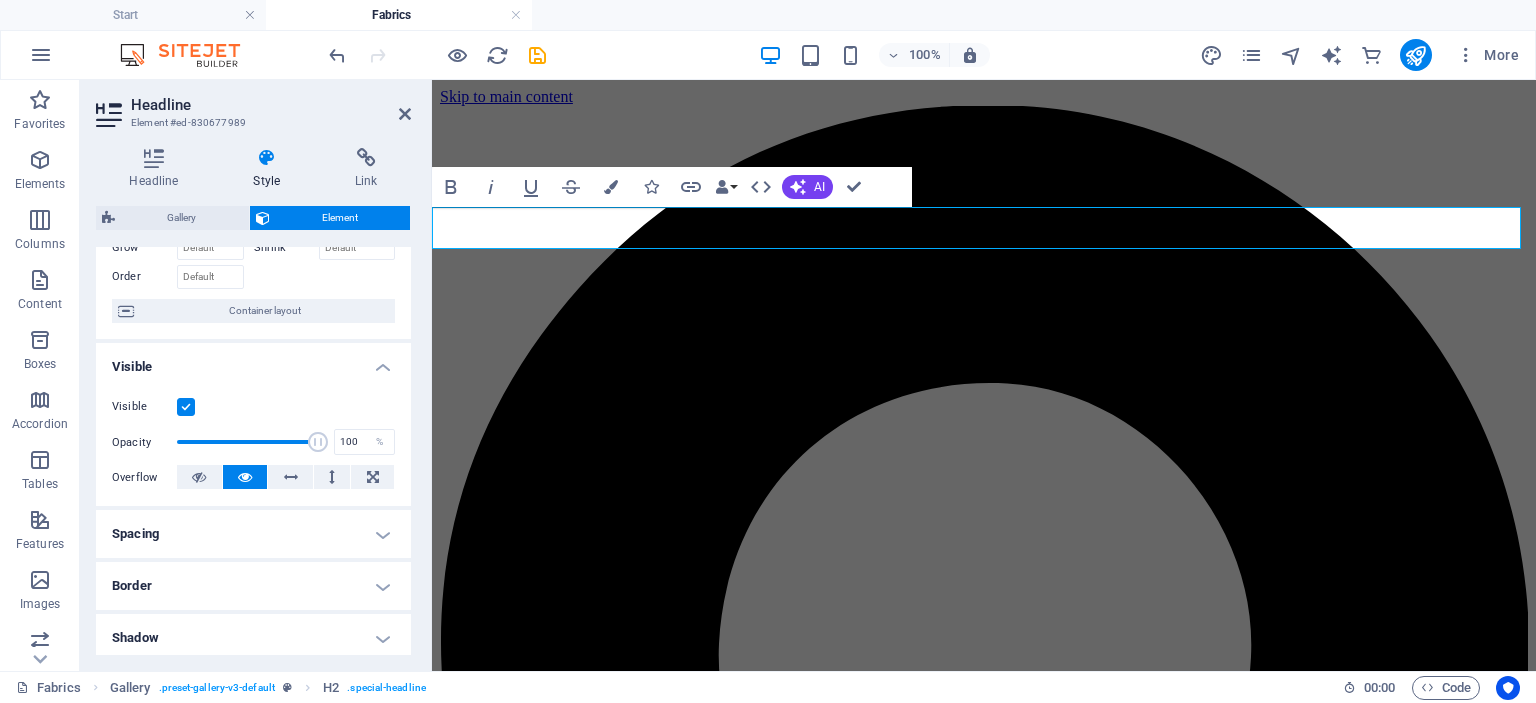 scroll, scrollTop: 0, scrollLeft: 0, axis: both 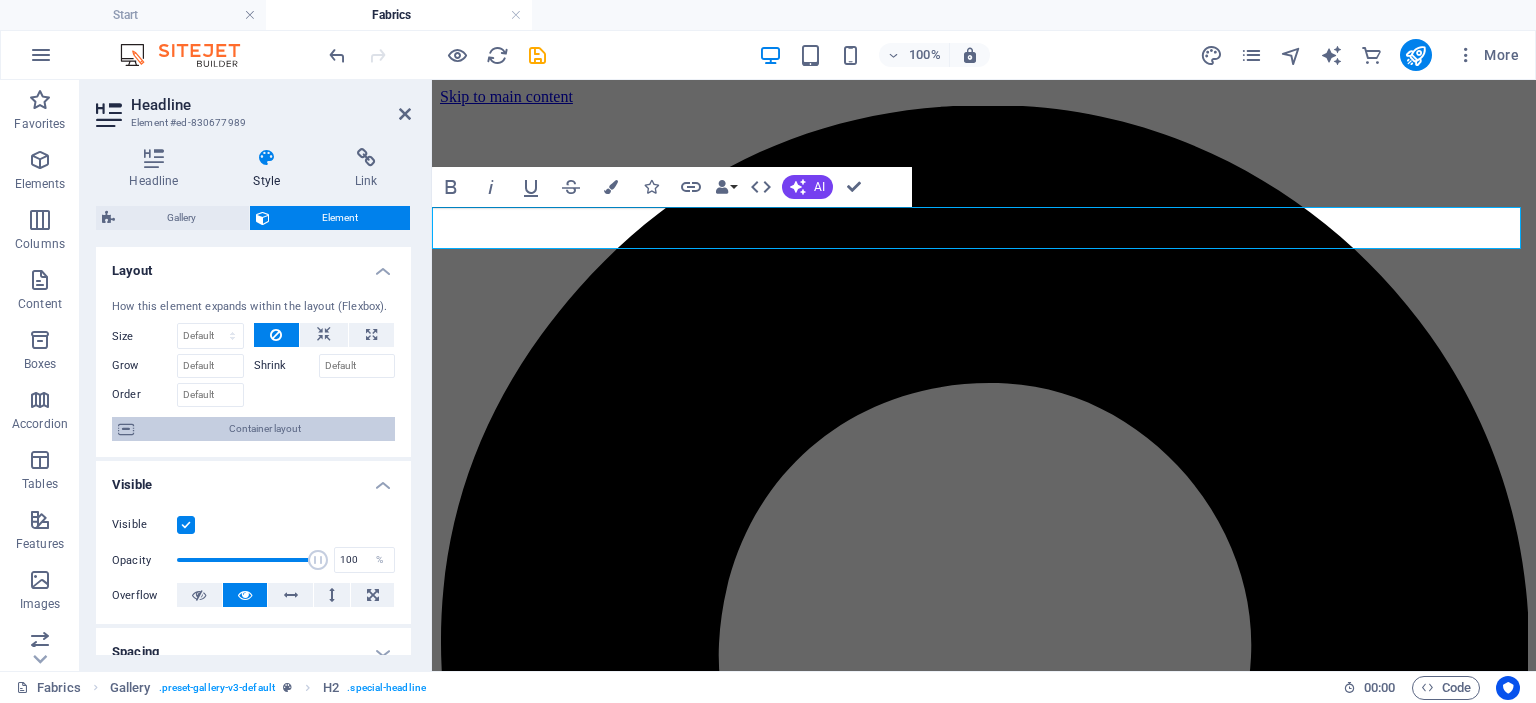 click on "Container layout" at bounding box center (264, 429) 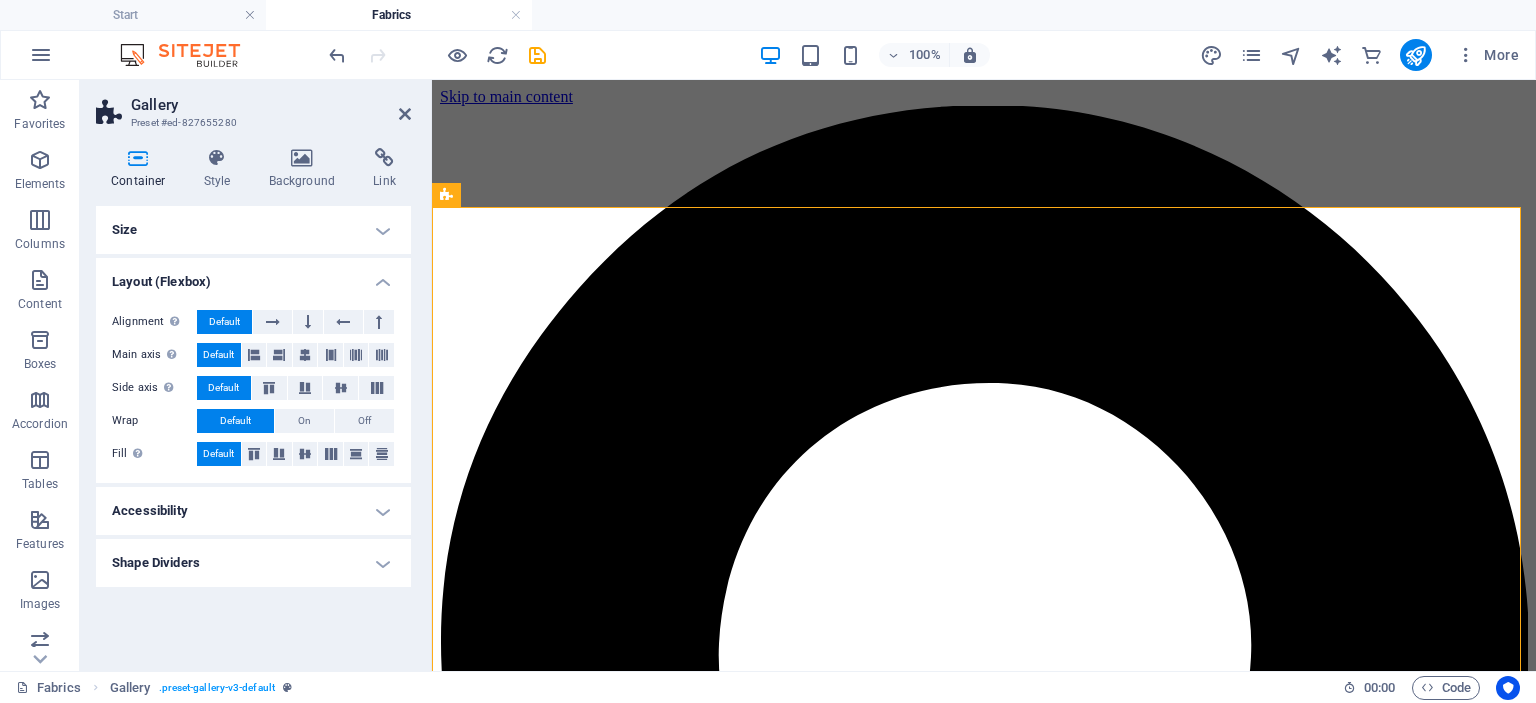 click on "Accessibility" at bounding box center [253, 511] 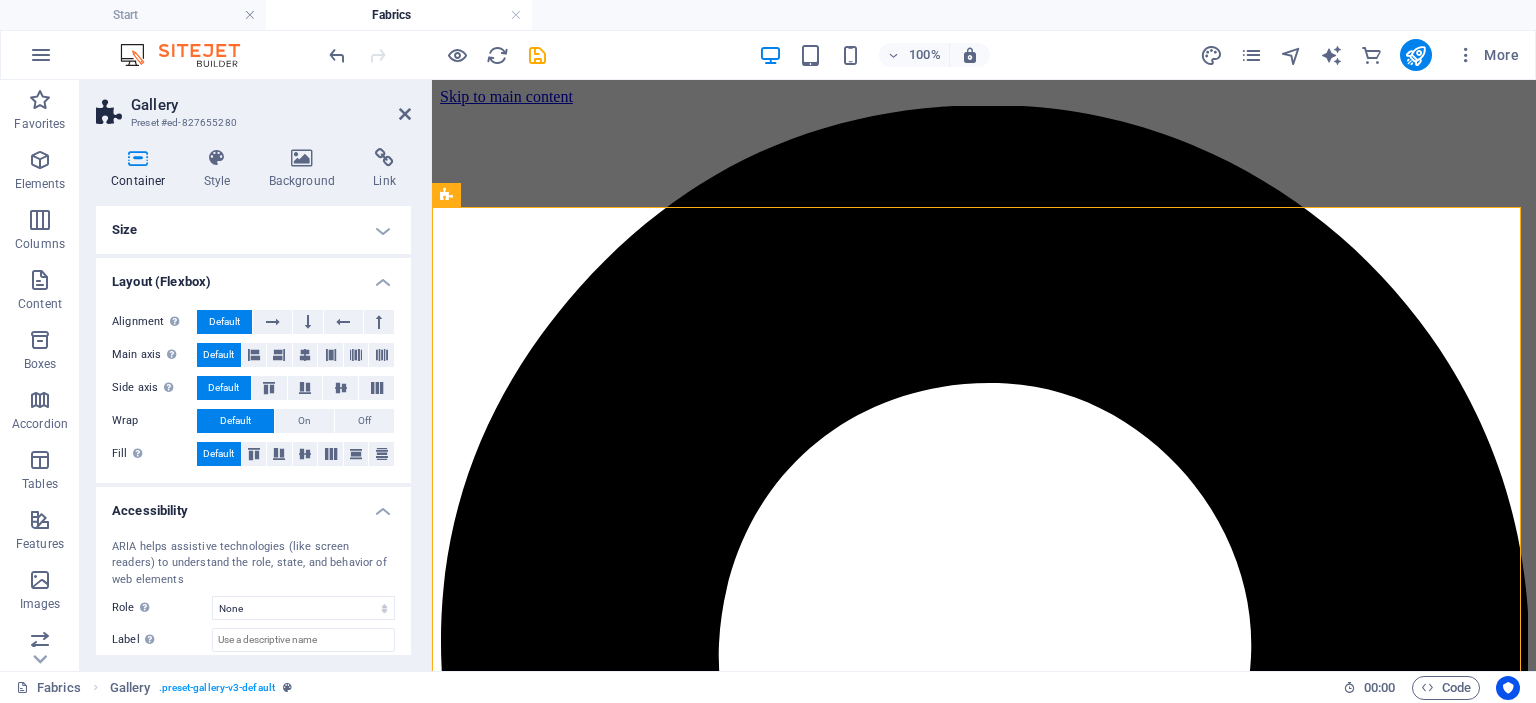 scroll, scrollTop: 64, scrollLeft: 0, axis: vertical 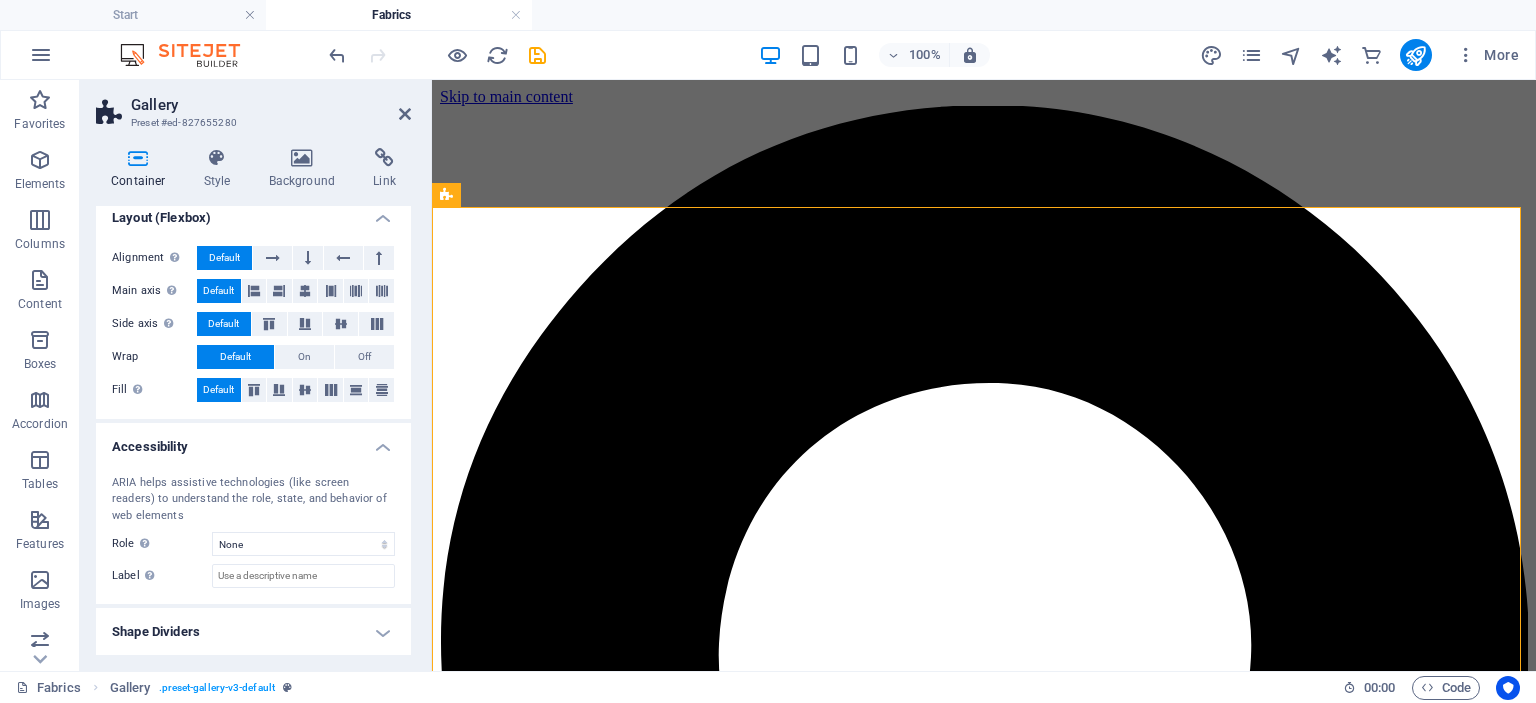 click on "Accessibility" at bounding box center (253, 441) 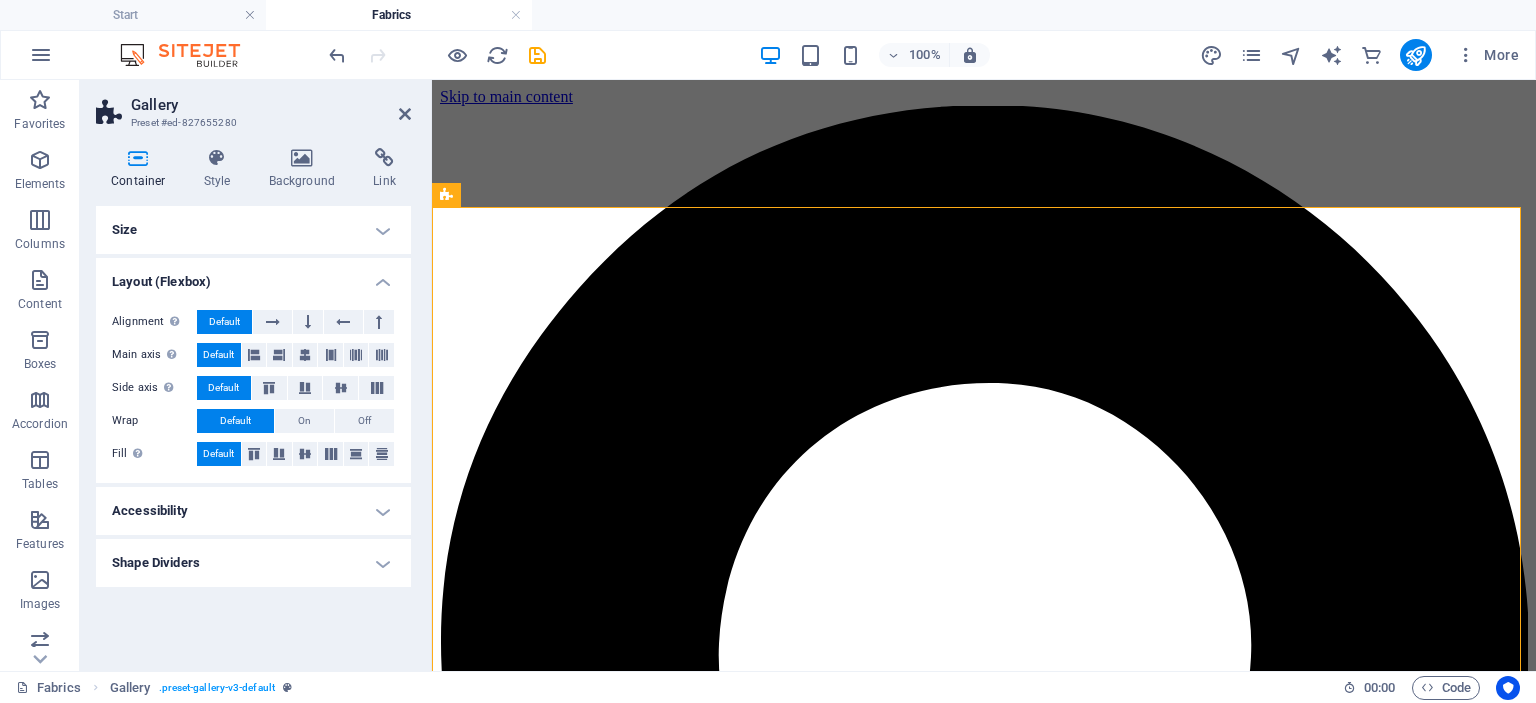 scroll, scrollTop: 0, scrollLeft: 0, axis: both 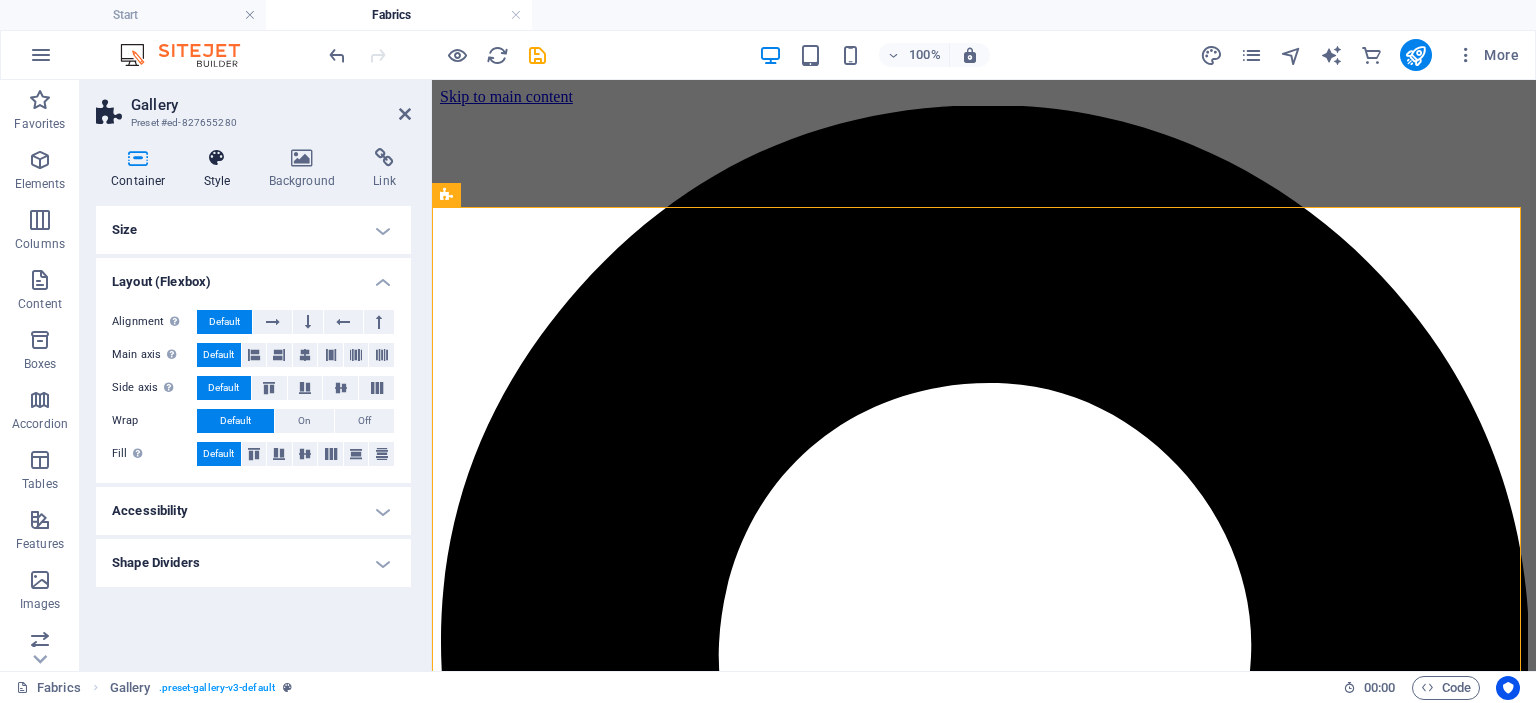click on "Style" at bounding box center (221, 169) 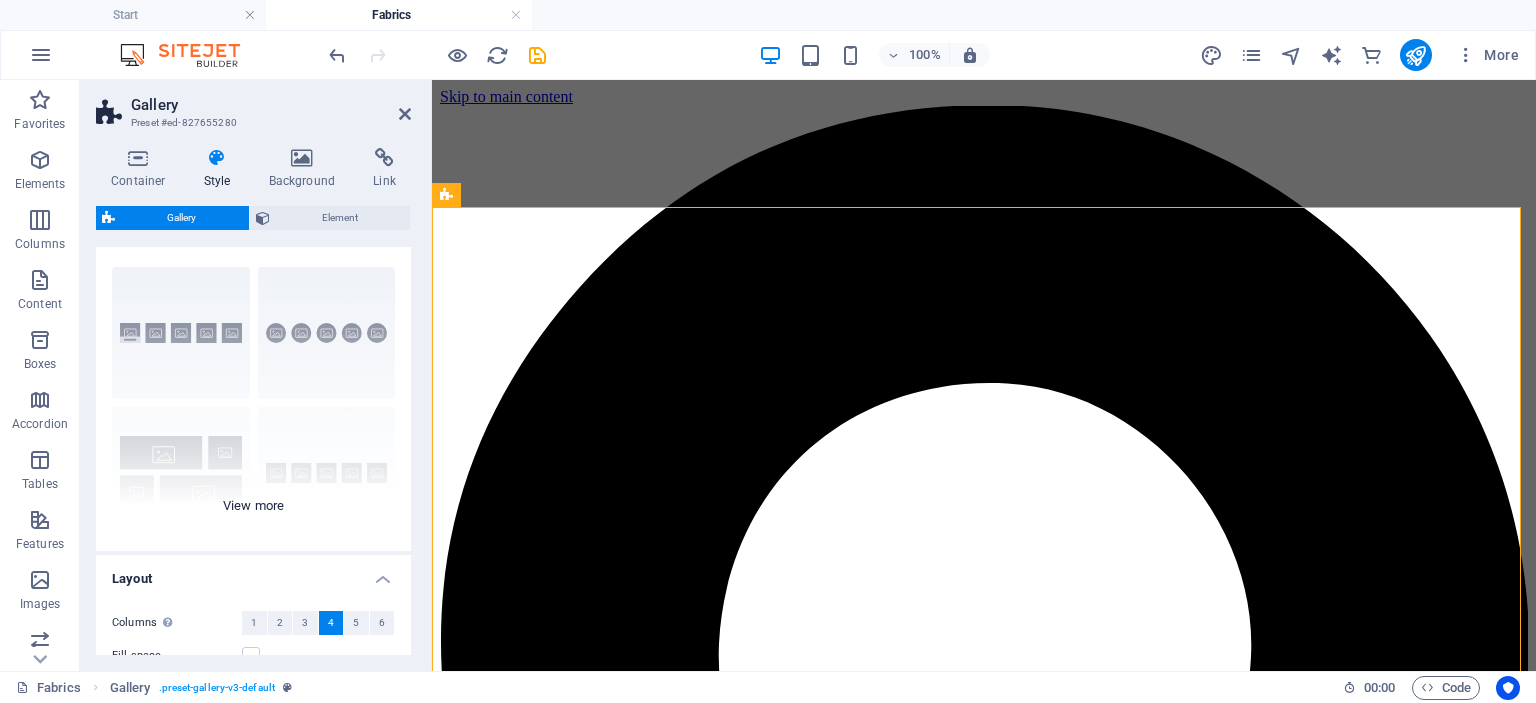 scroll, scrollTop: 0, scrollLeft: 0, axis: both 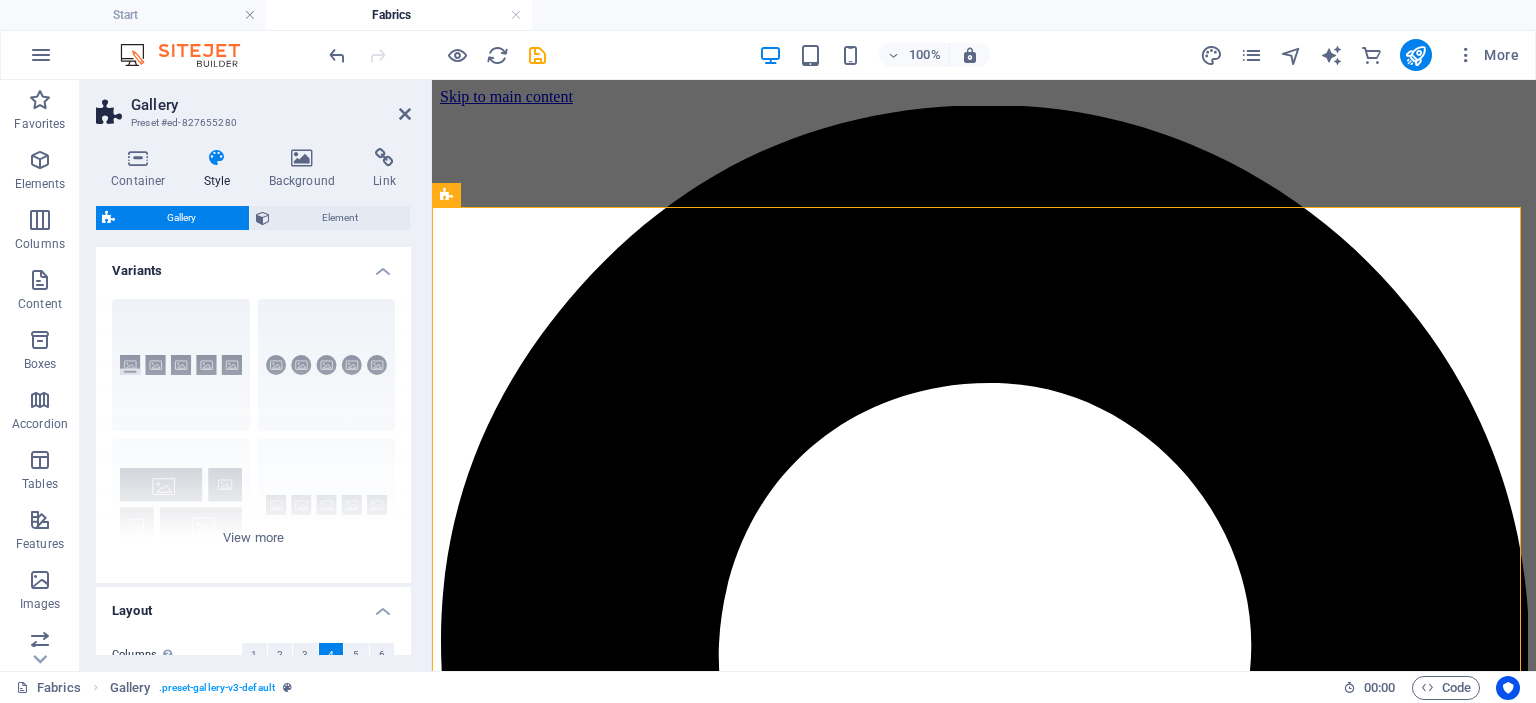 click on "Variants" at bounding box center [253, 265] 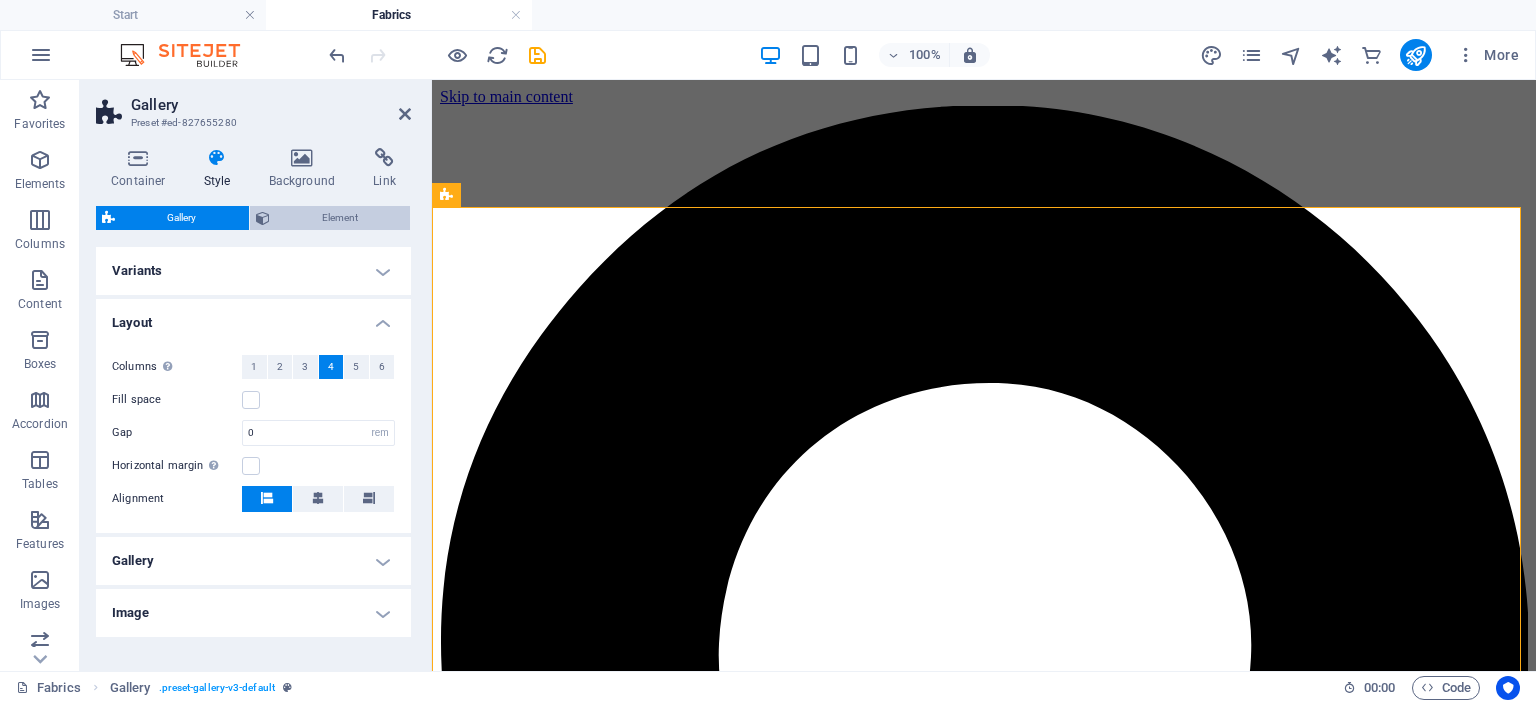 click on "Element" at bounding box center (340, 218) 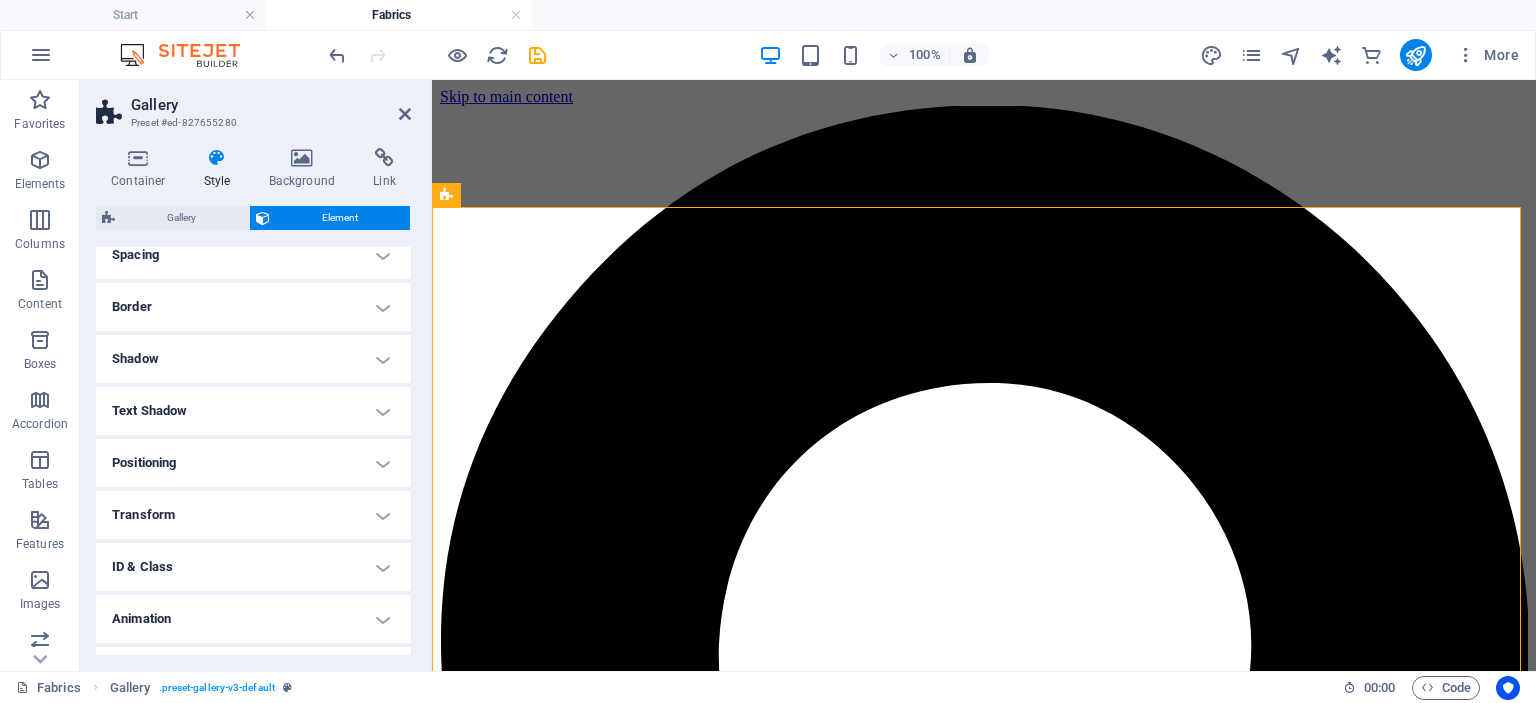 scroll, scrollTop: 0, scrollLeft: 0, axis: both 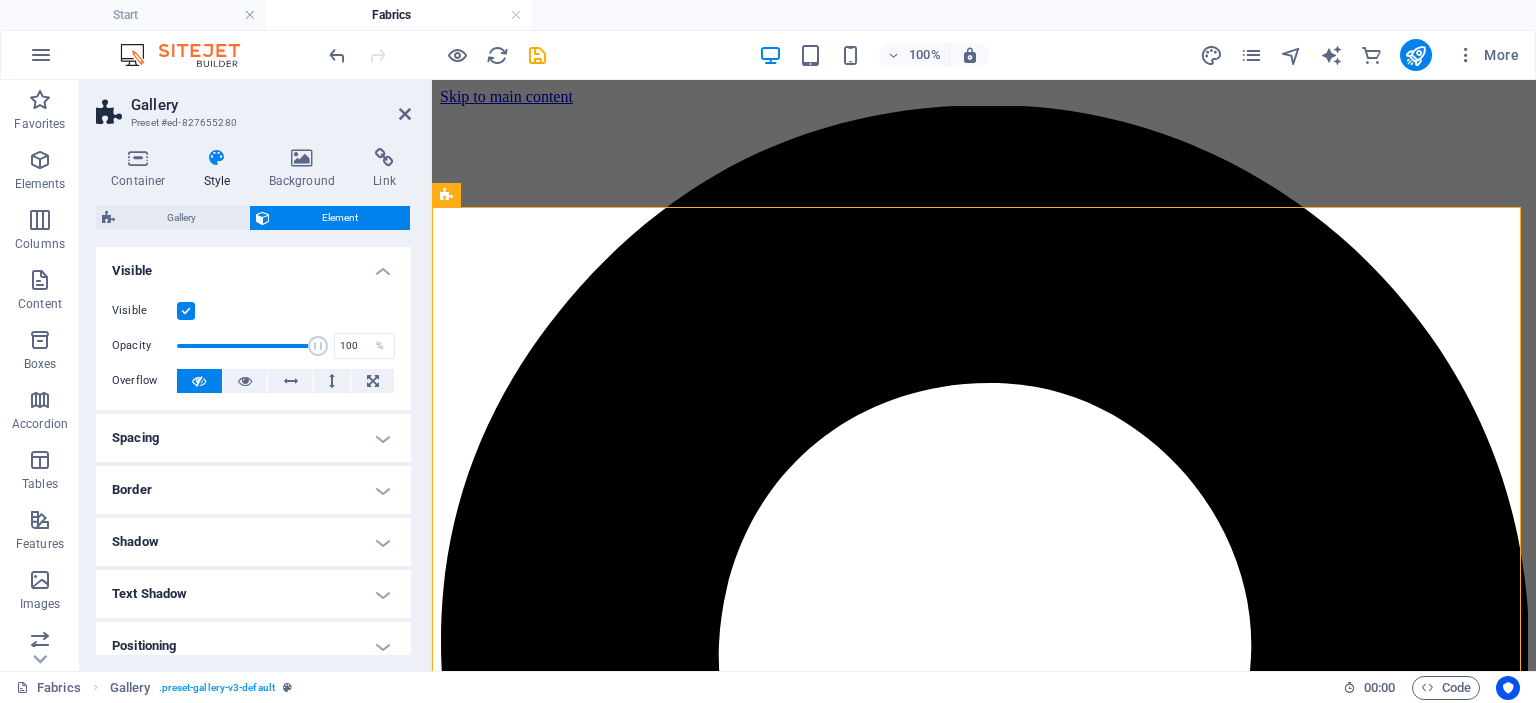 click on "Visible" at bounding box center (253, 265) 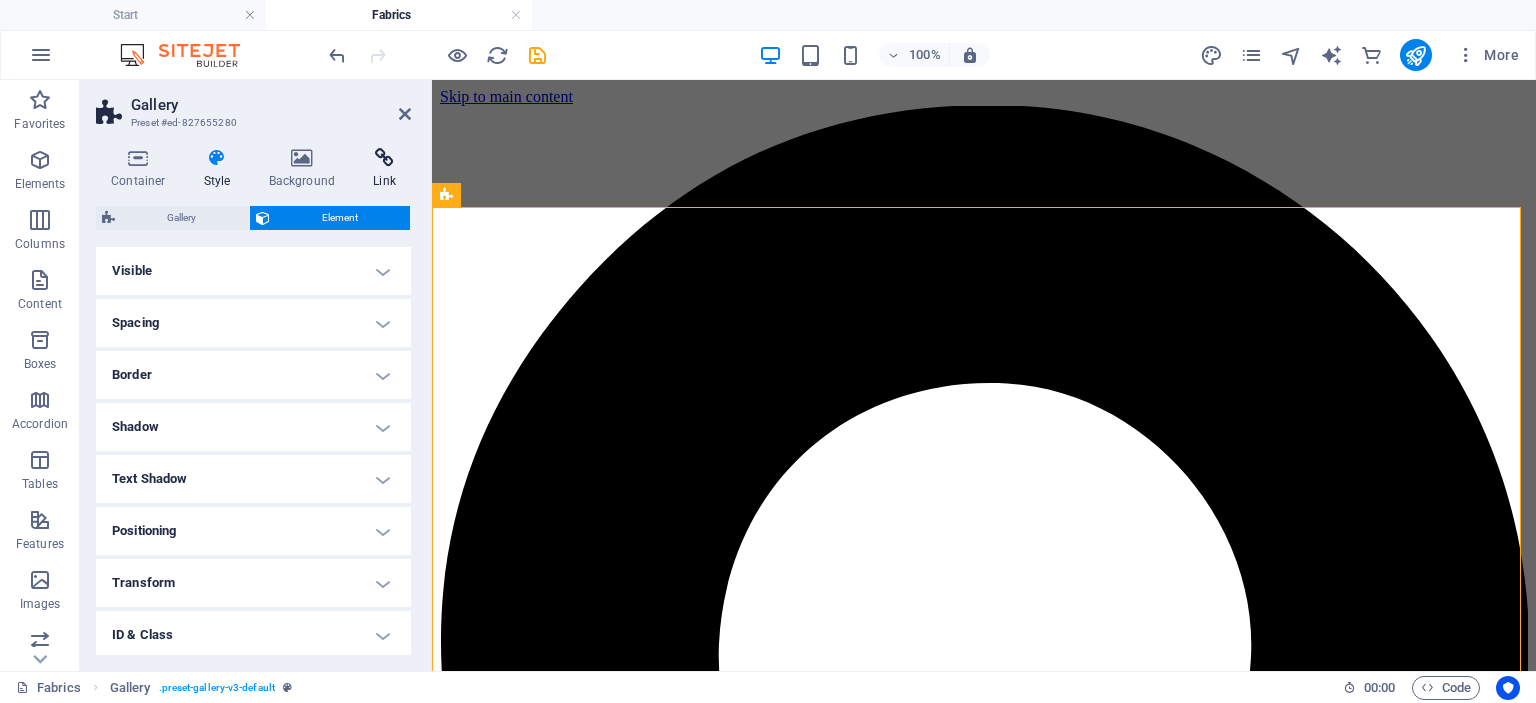 click on "Link" at bounding box center (384, 169) 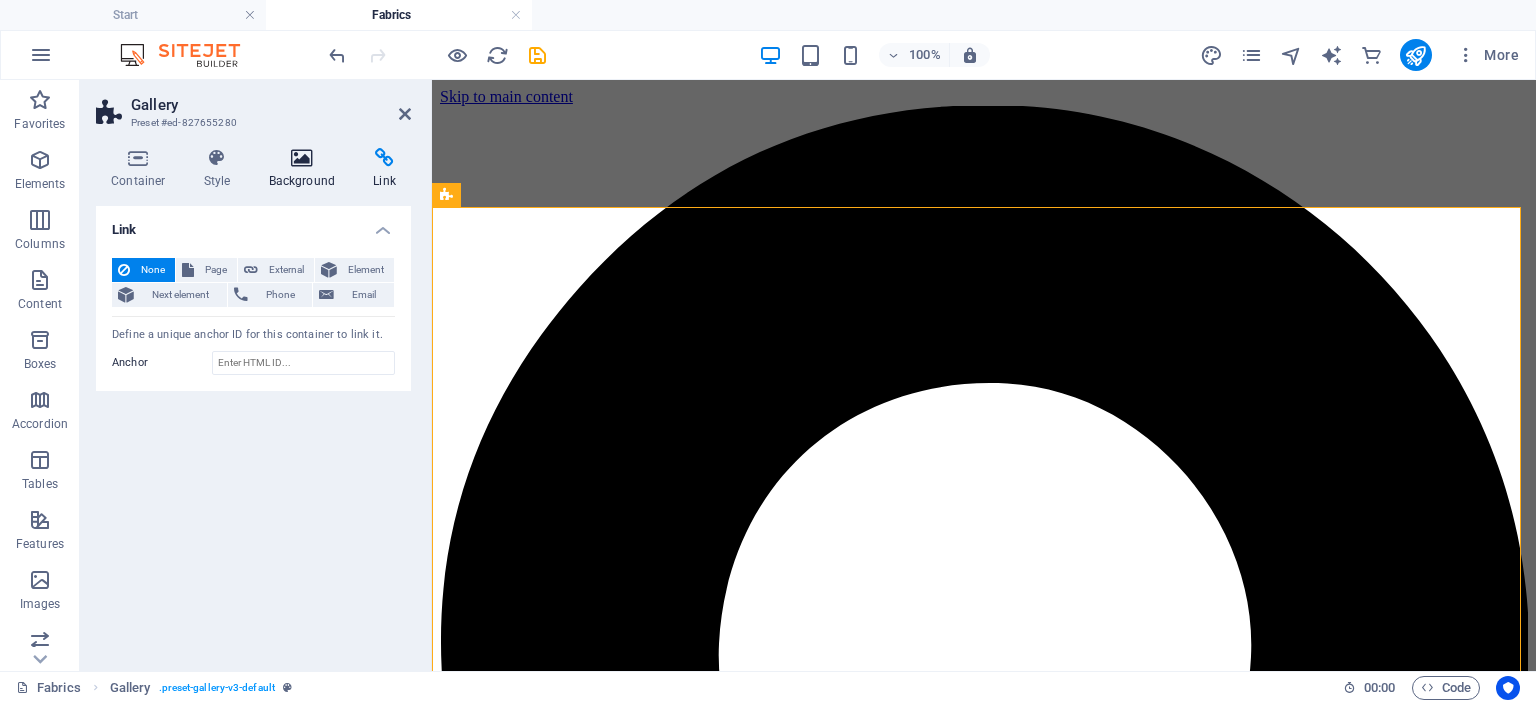 click on "Background" at bounding box center (306, 169) 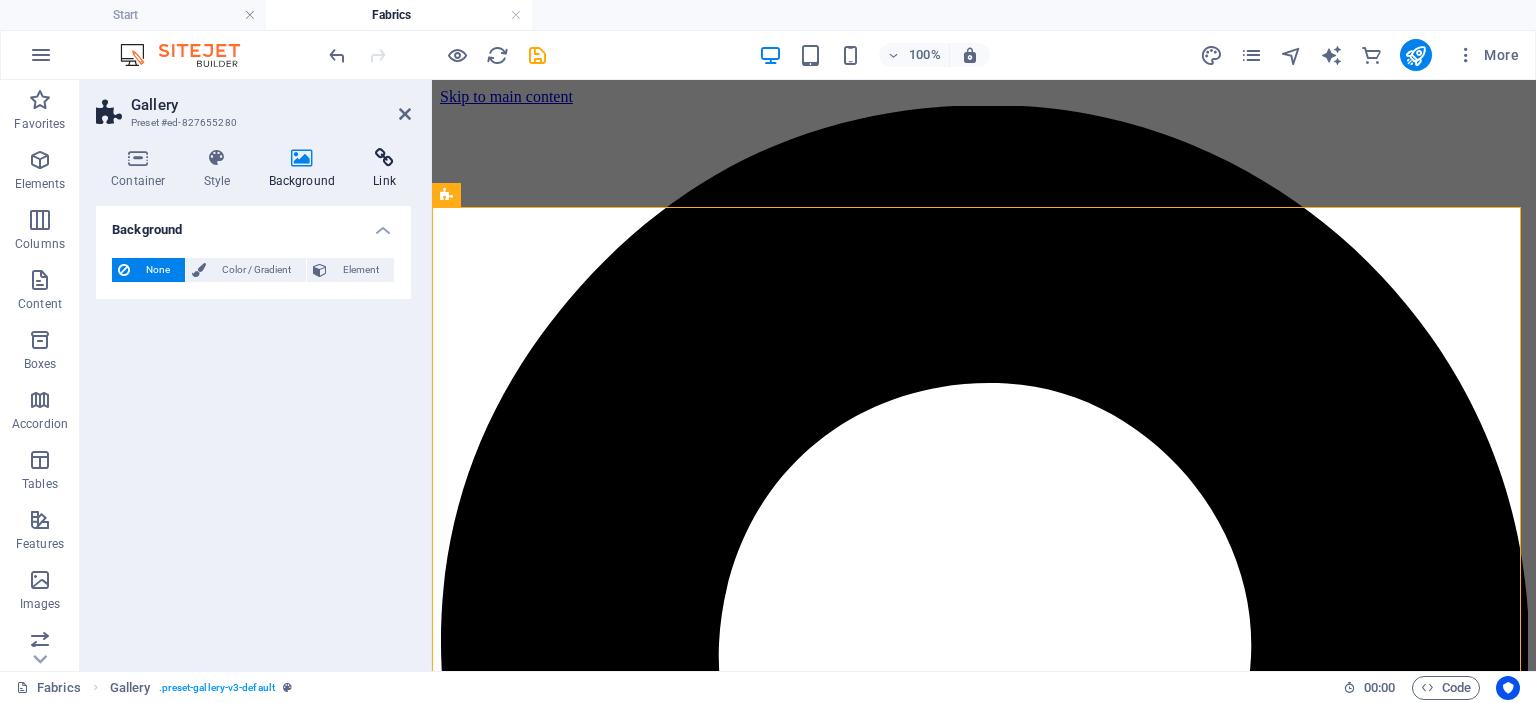 click on "Link" at bounding box center [384, 169] 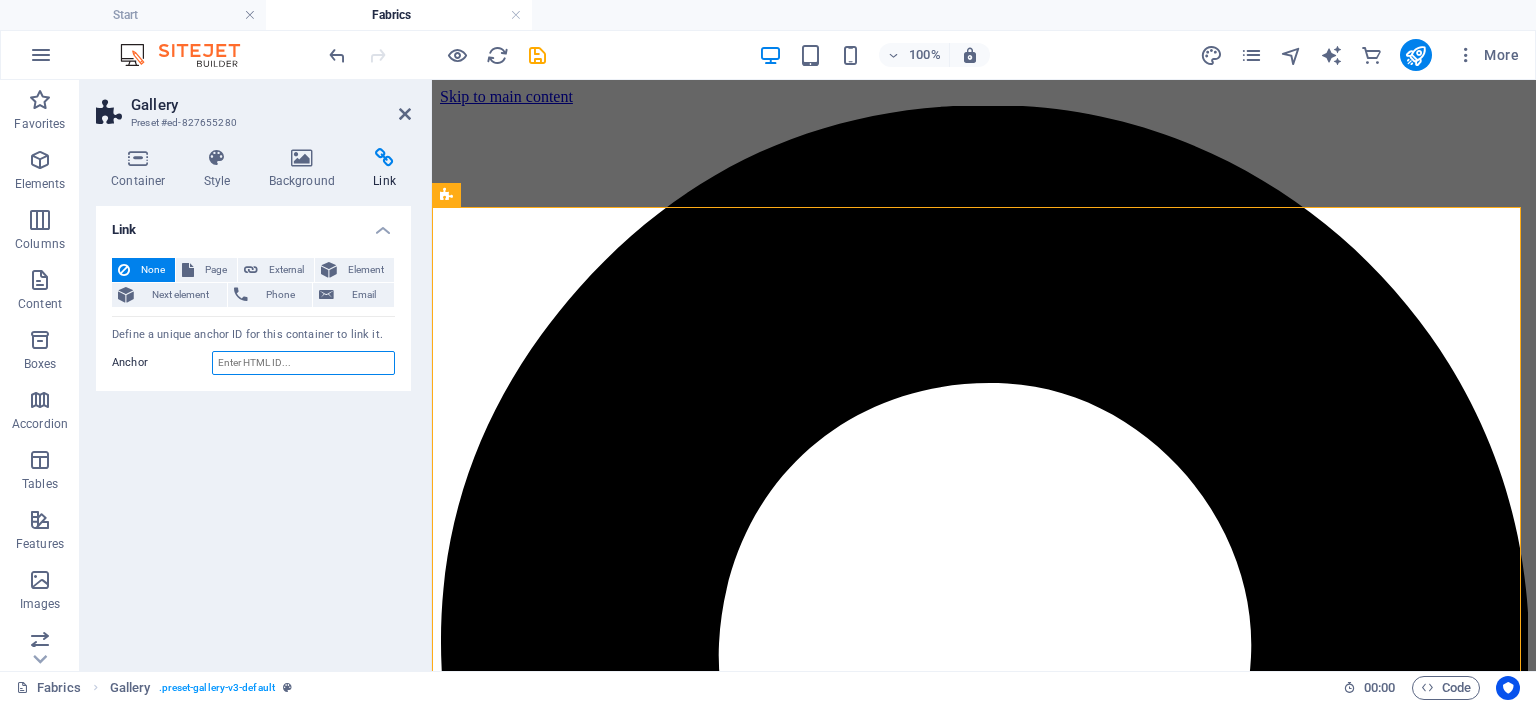 click on "Anchor" at bounding box center [303, 363] 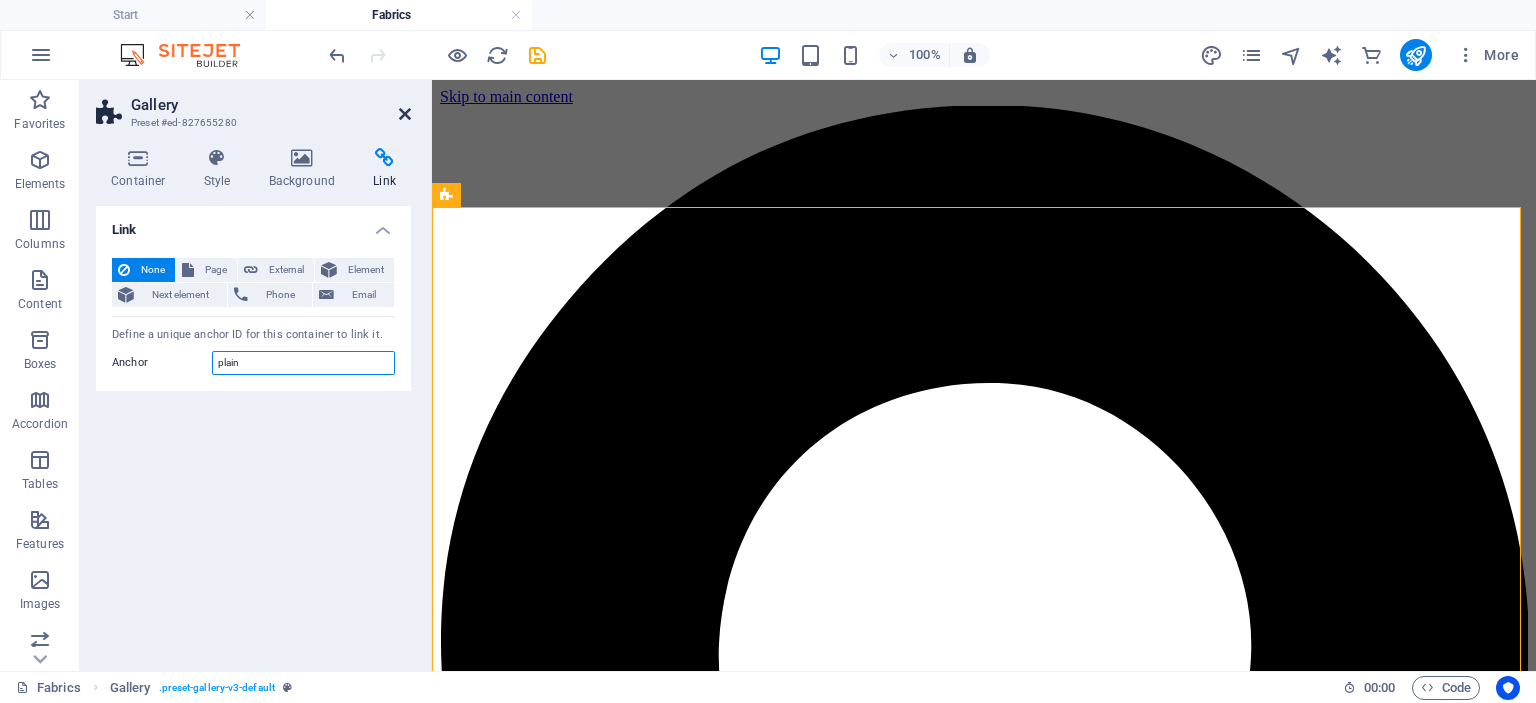 type on "plain" 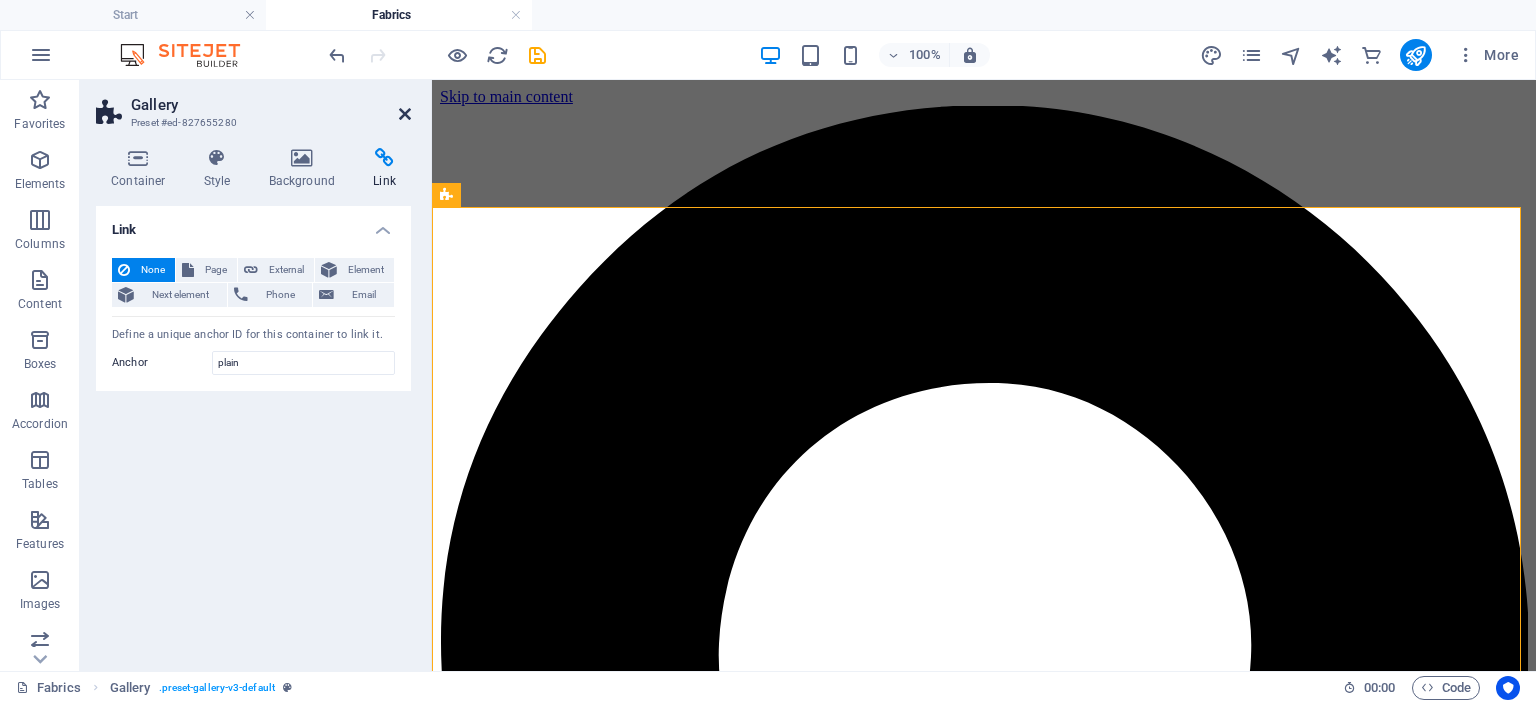 click at bounding box center (405, 114) 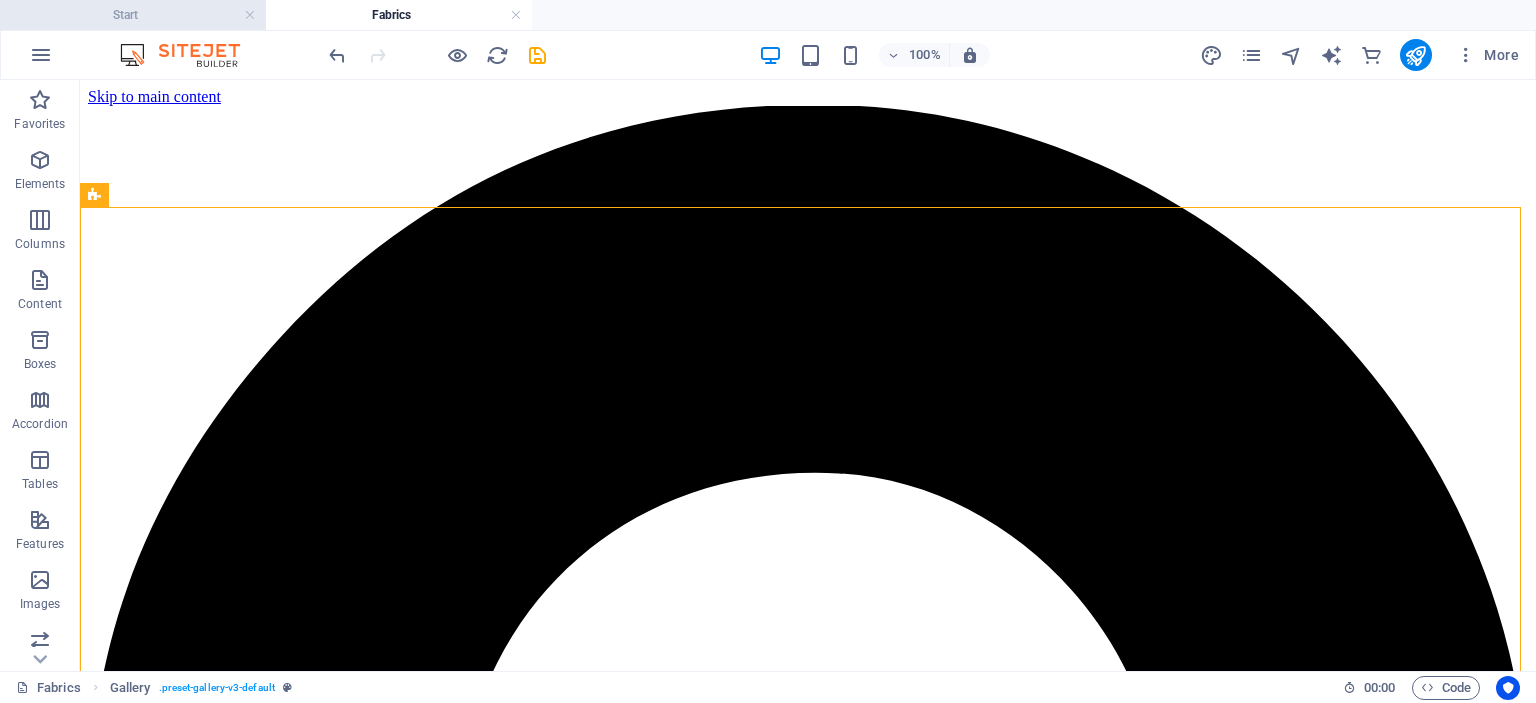 click on "Start" at bounding box center [133, 15] 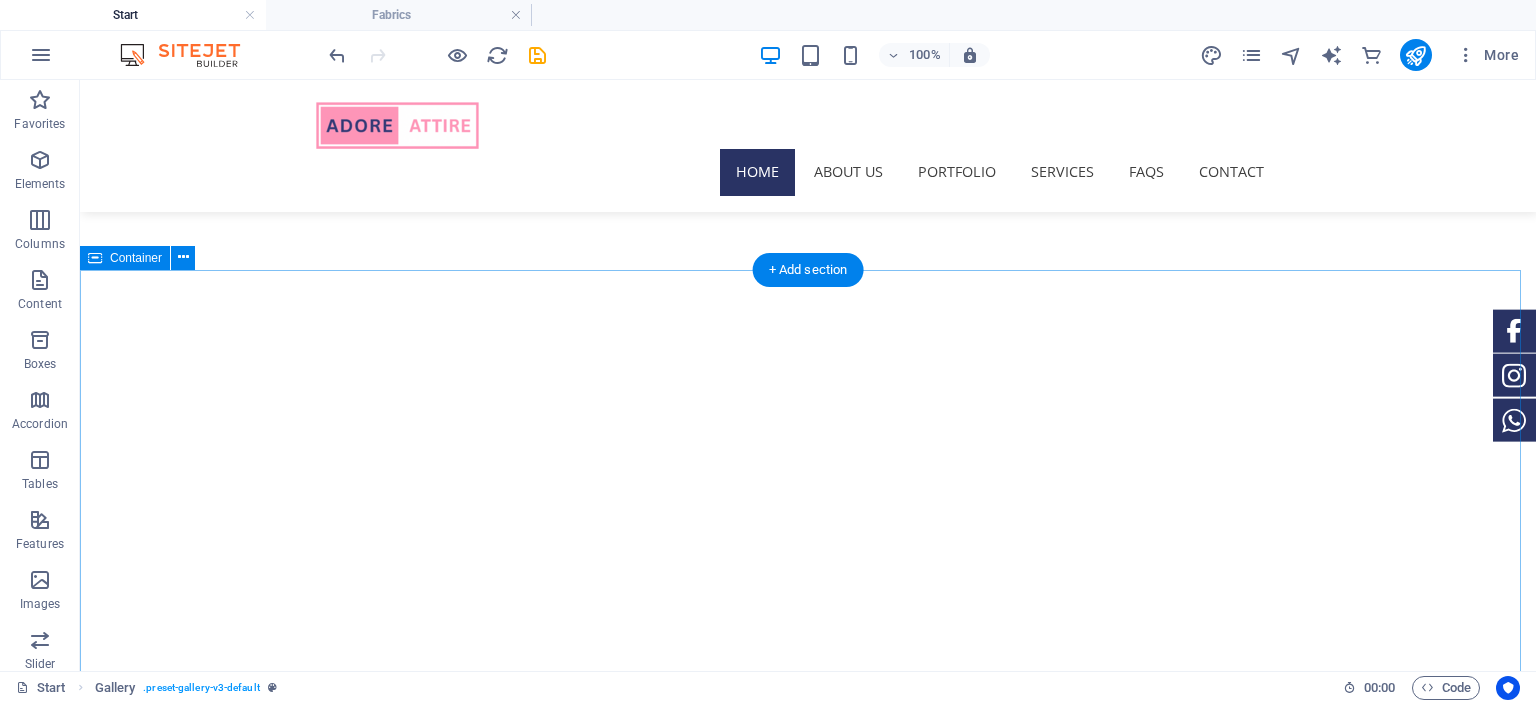 scroll, scrollTop: 384, scrollLeft: 0, axis: vertical 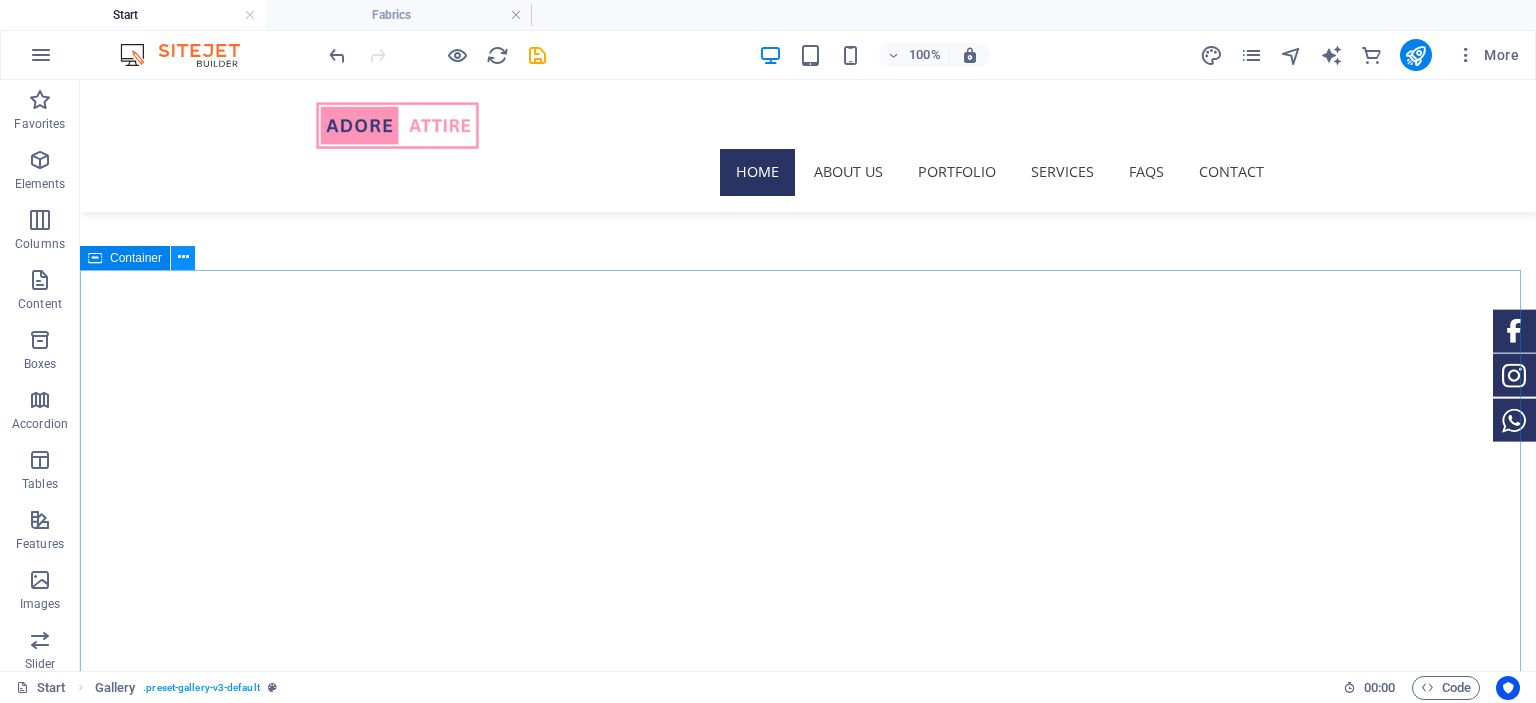 click at bounding box center (183, 257) 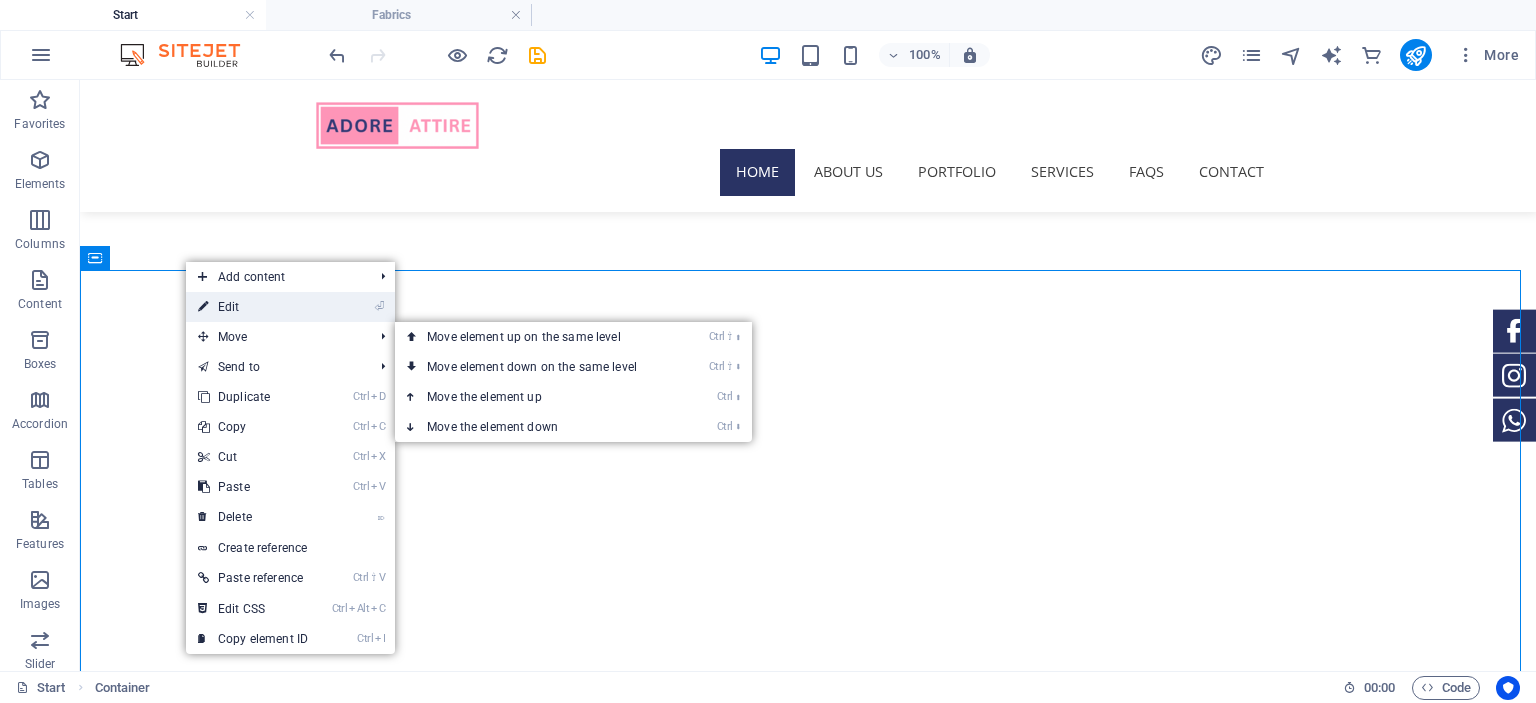 click on "⏎  Edit" at bounding box center (253, 307) 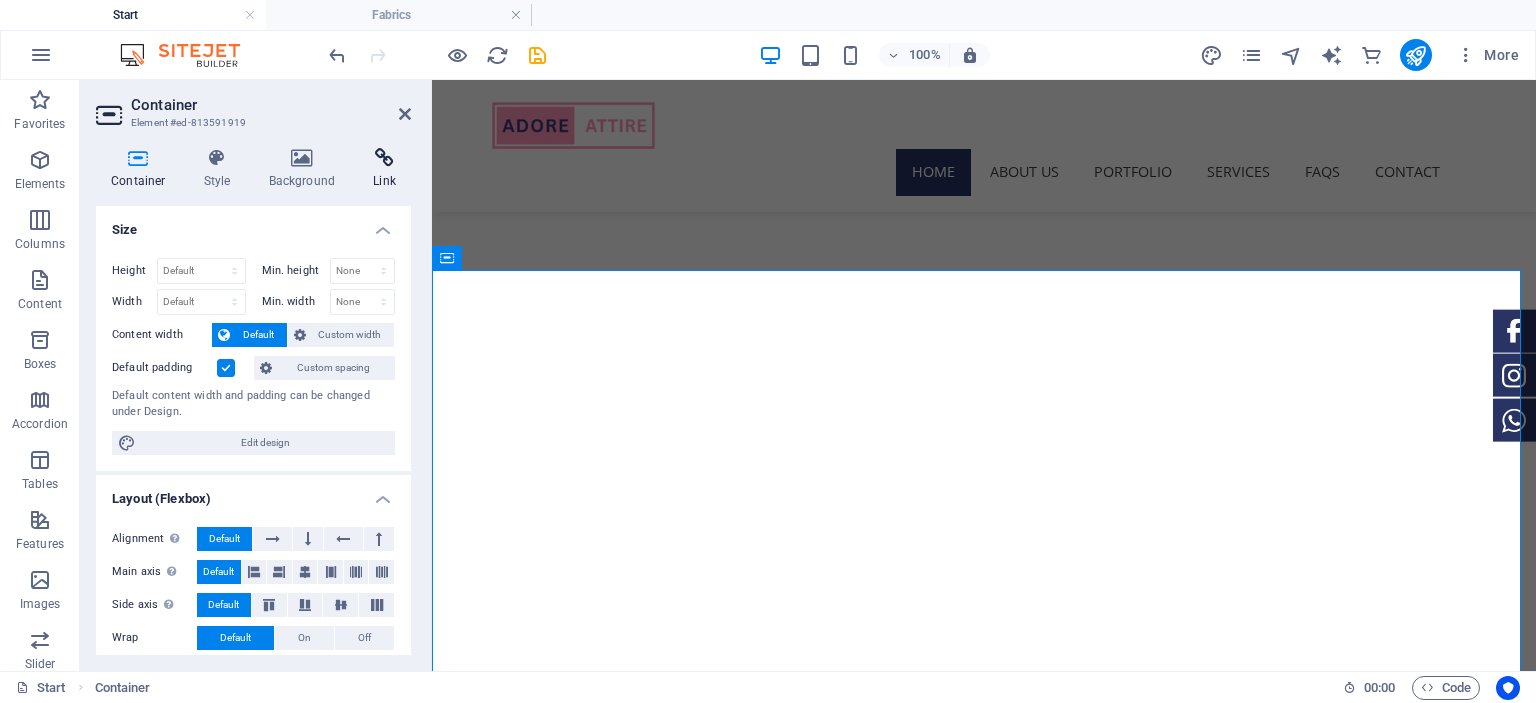 click on "Link" at bounding box center (384, 169) 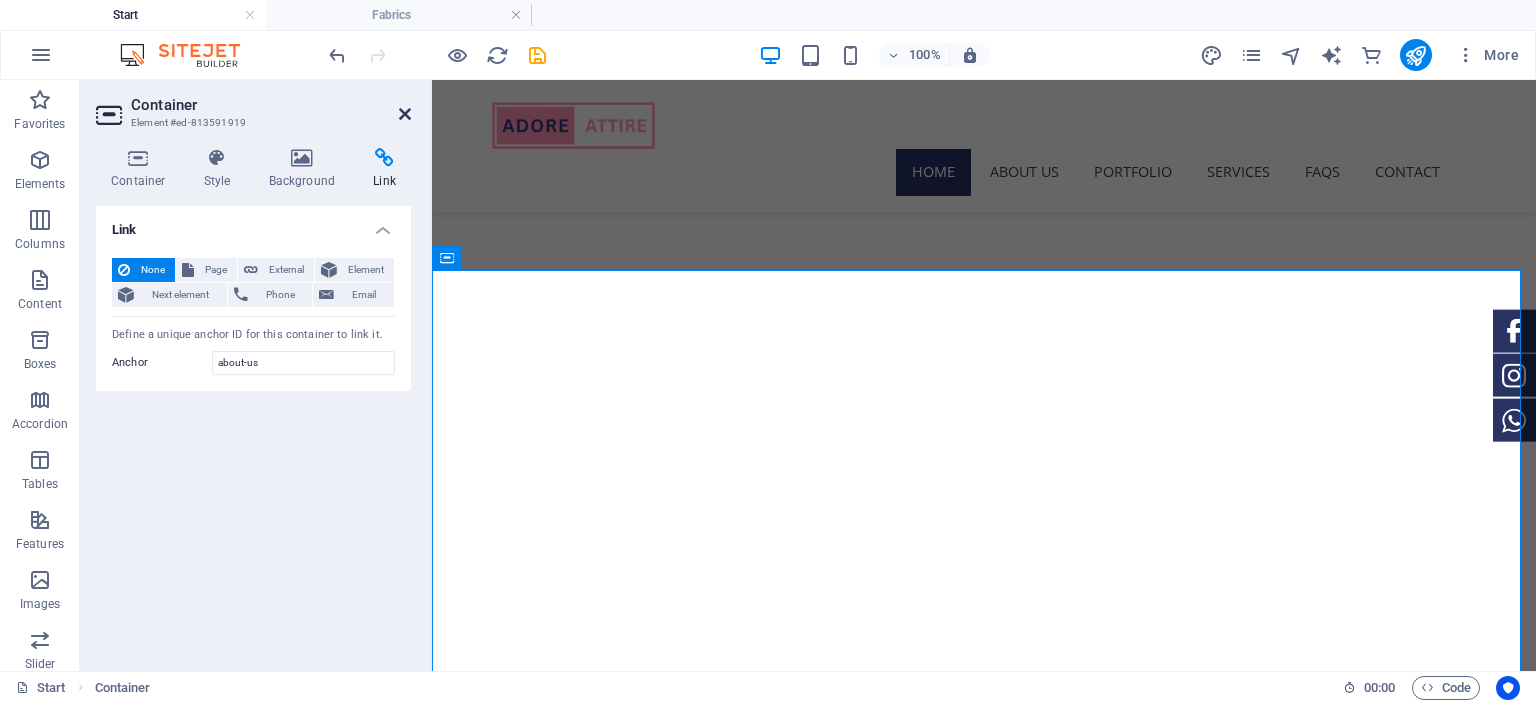 click at bounding box center [405, 114] 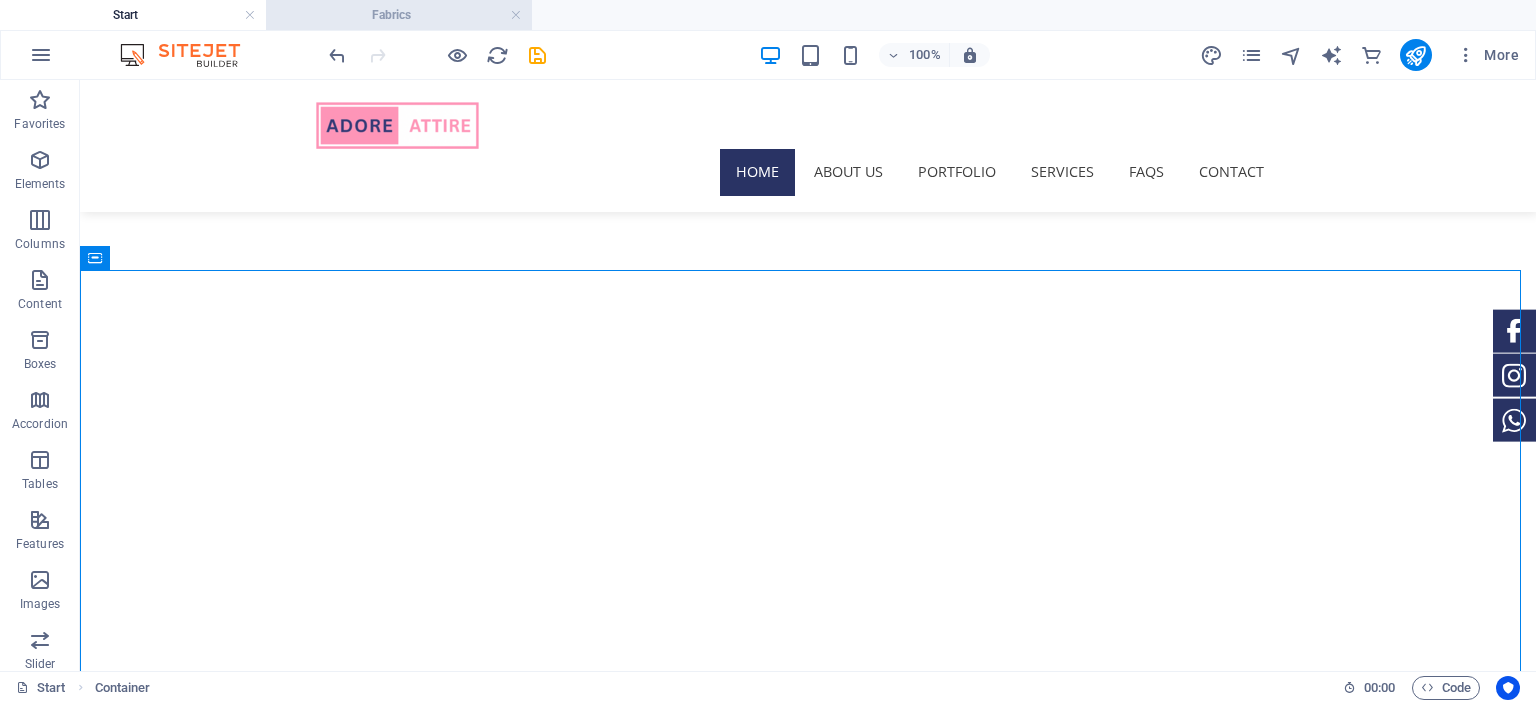 click on "Fabrics" at bounding box center (399, 15) 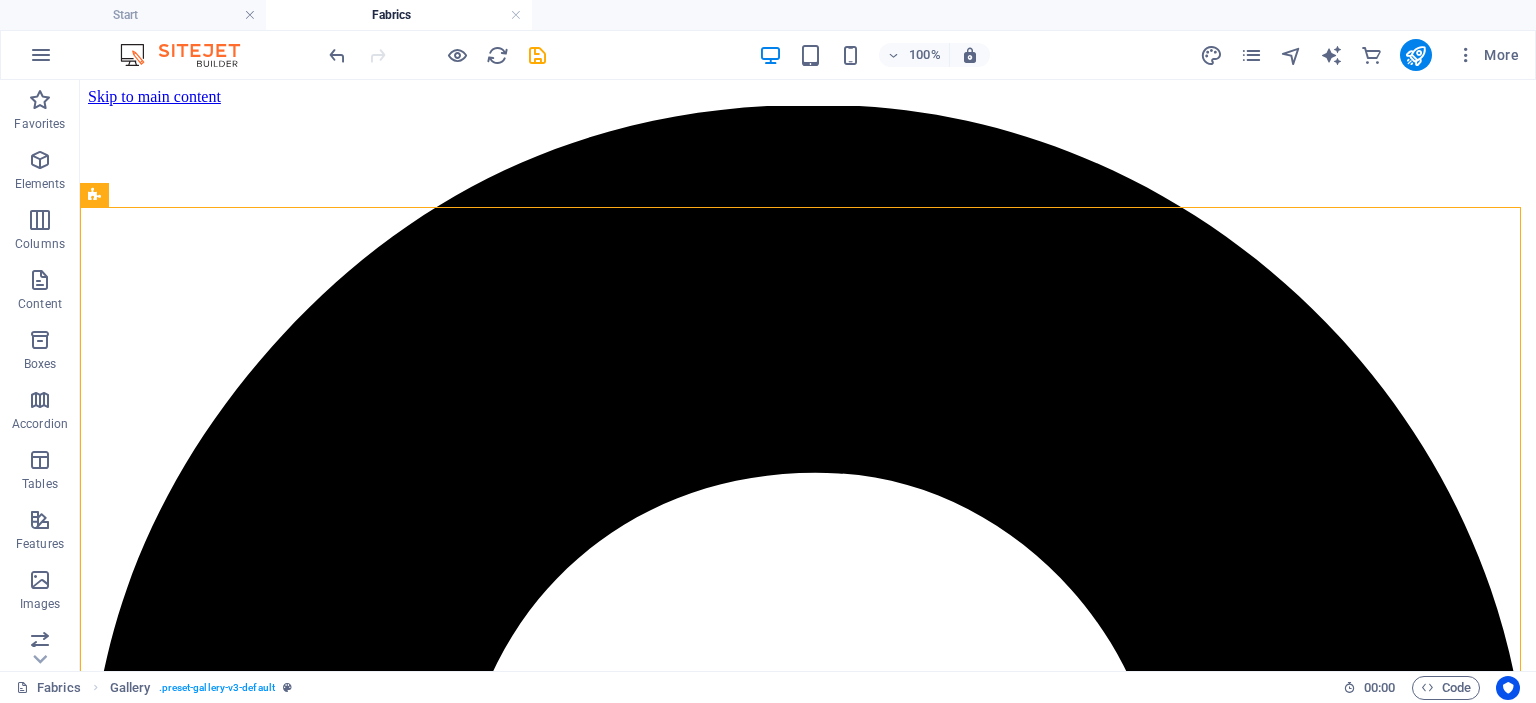 scroll, scrollTop: 0, scrollLeft: 0, axis: both 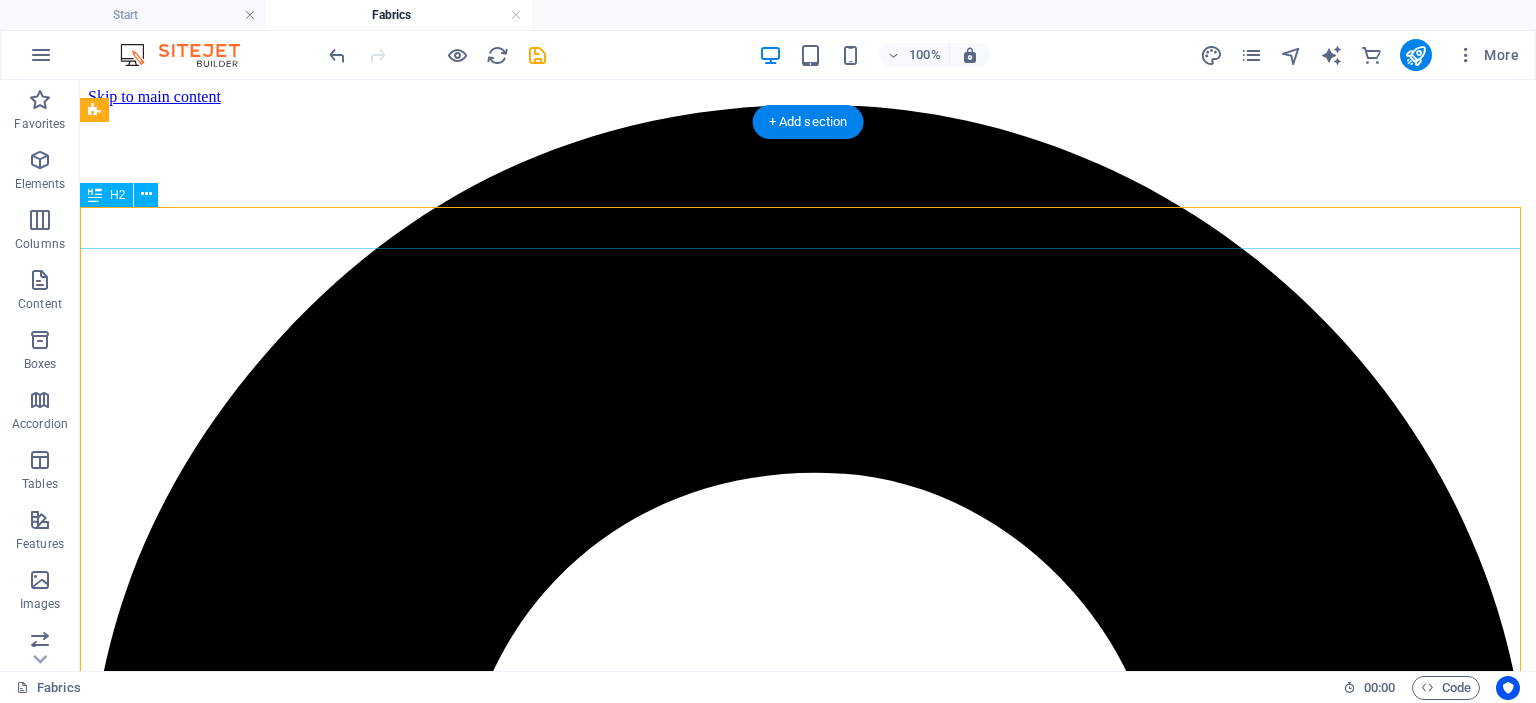 click on "💗adore  PLAIN💗" at bounding box center [808, 7528] 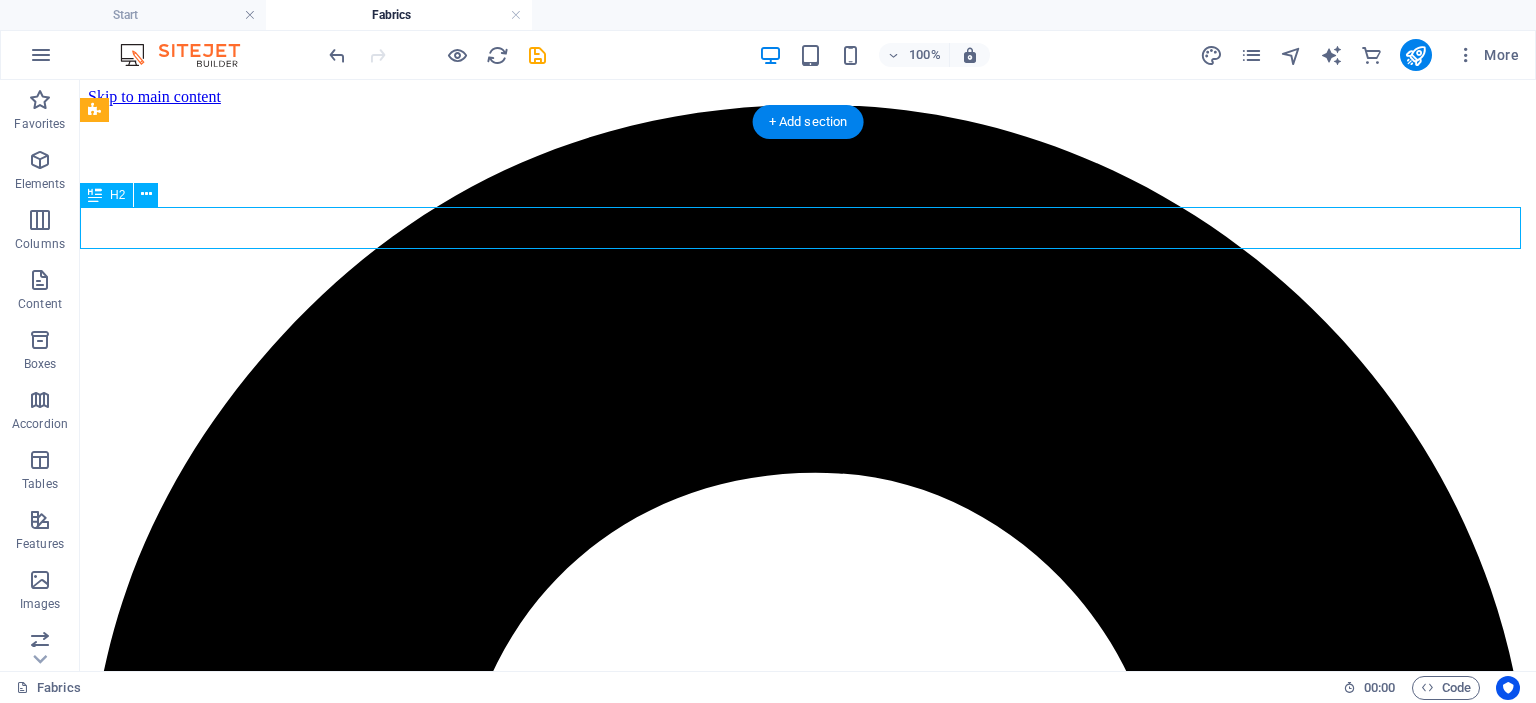 click on "💗adore  PLAIN💗" at bounding box center (808, 7528) 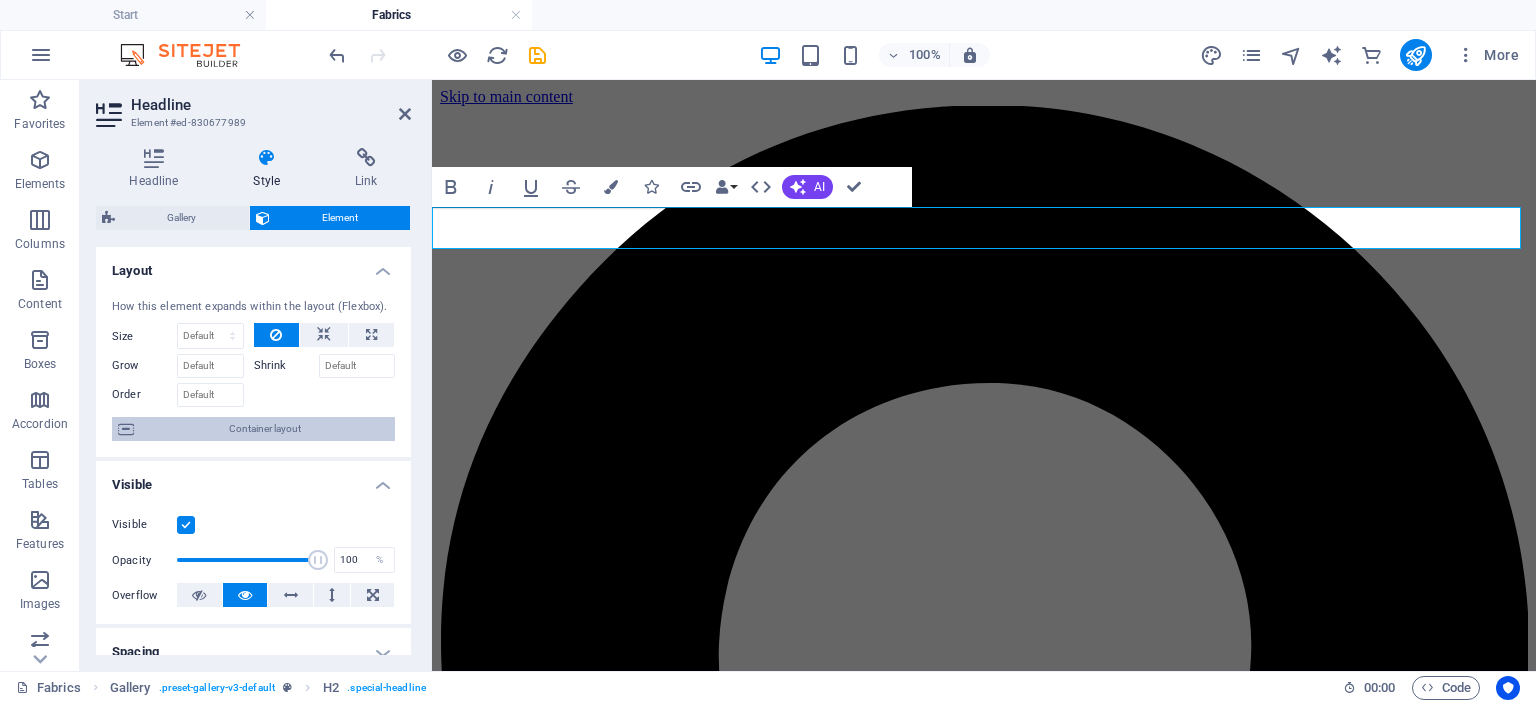 click on "Container layout" at bounding box center (264, 429) 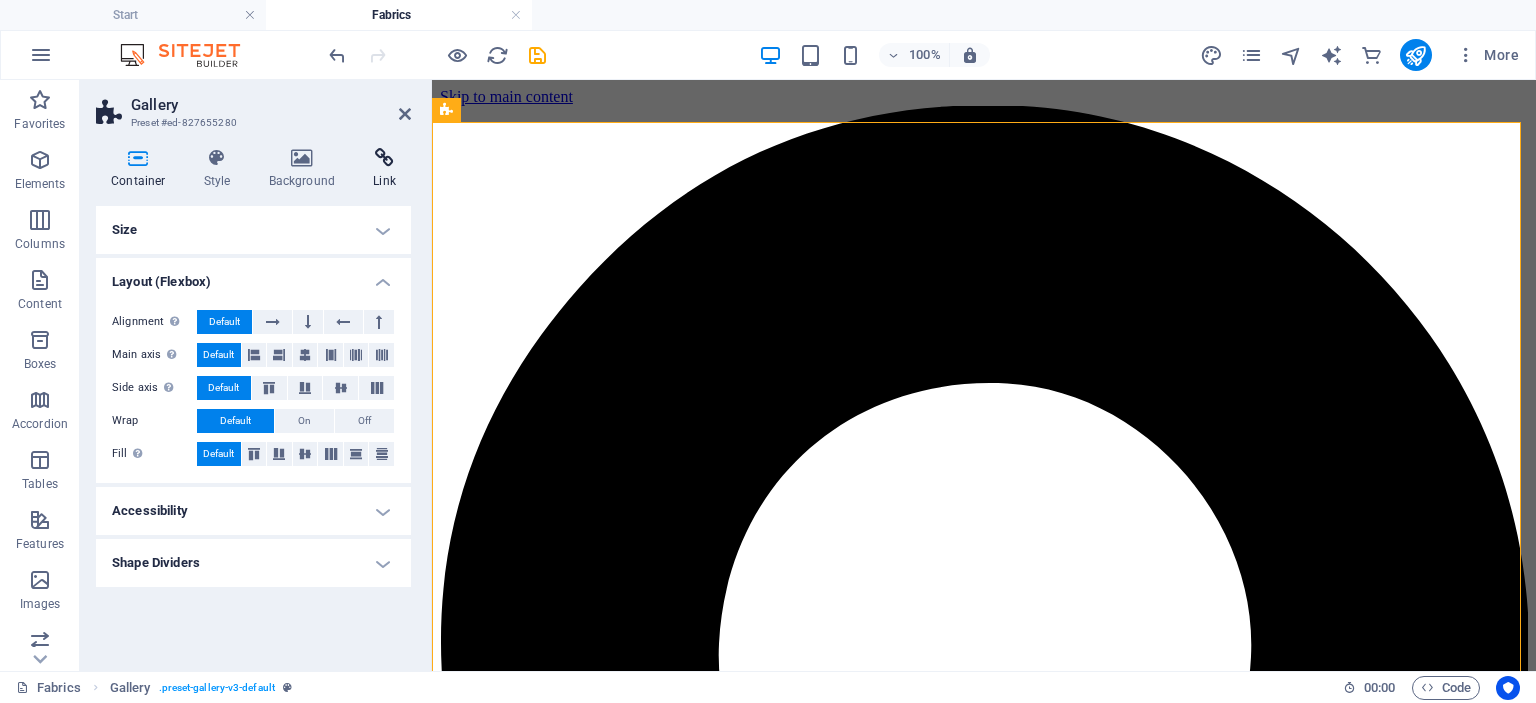 click on "Link" at bounding box center [384, 169] 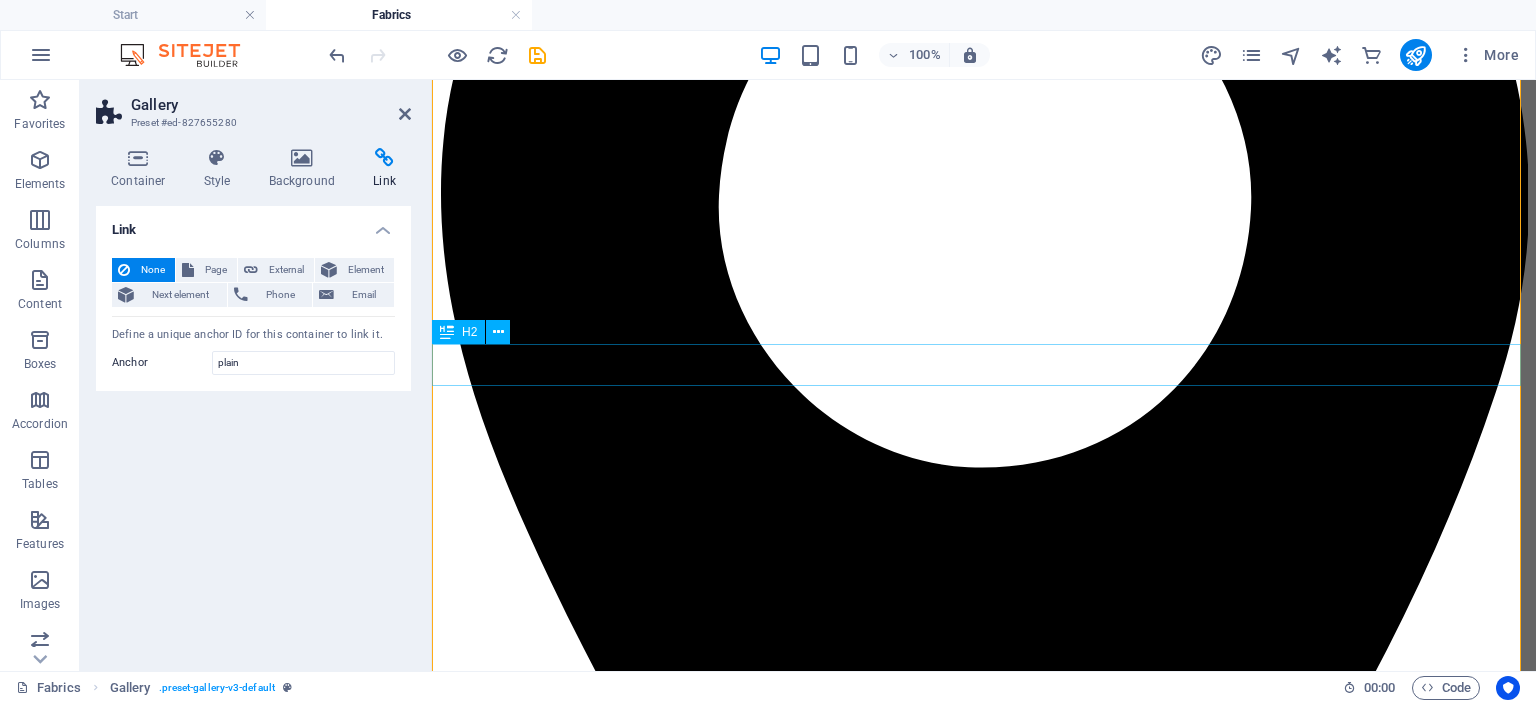 scroll, scrollTop: 450, scrollLeft: 0, axis: vertical 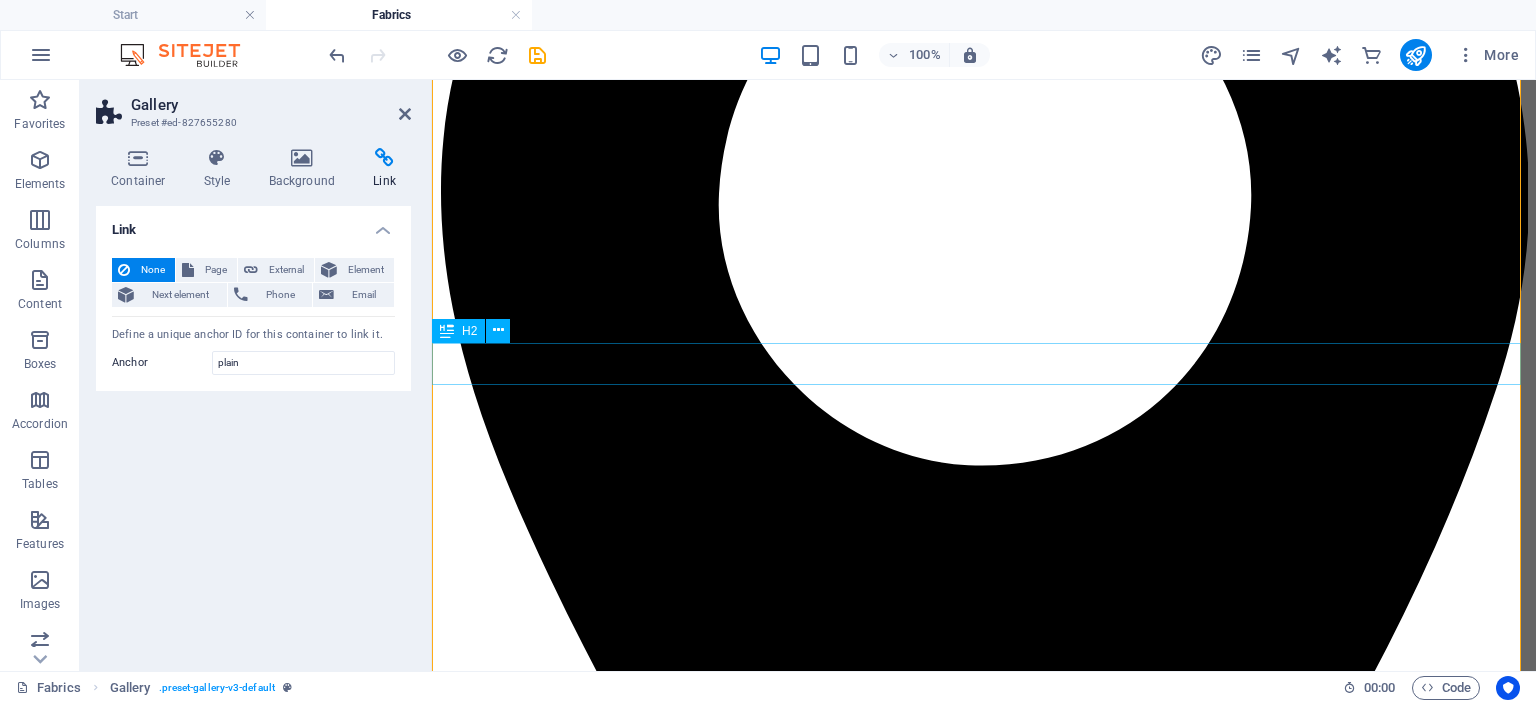 click on "💗adore  textured💗" at bounding box center (984, 13035) 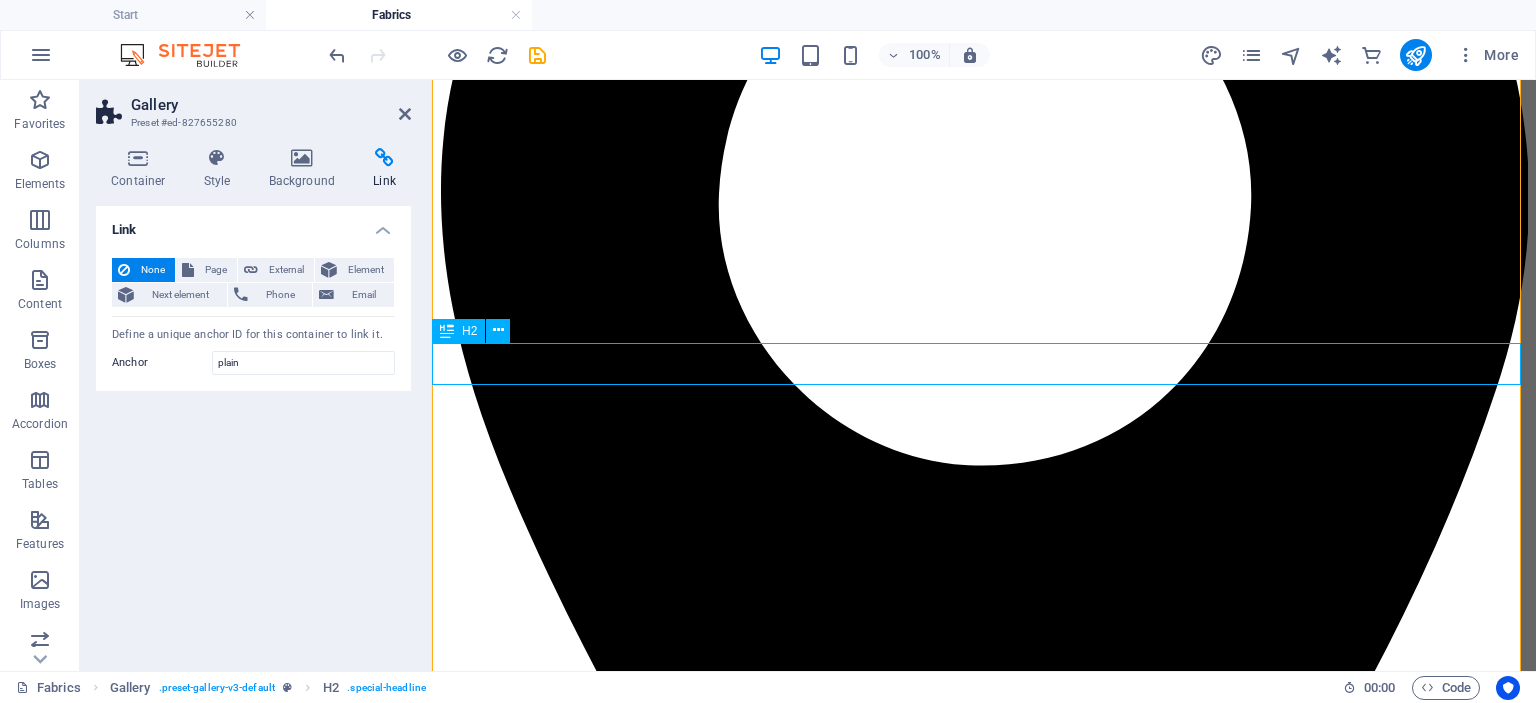 click on "💗adore  textured💗" at bounding box center (984, 13035) 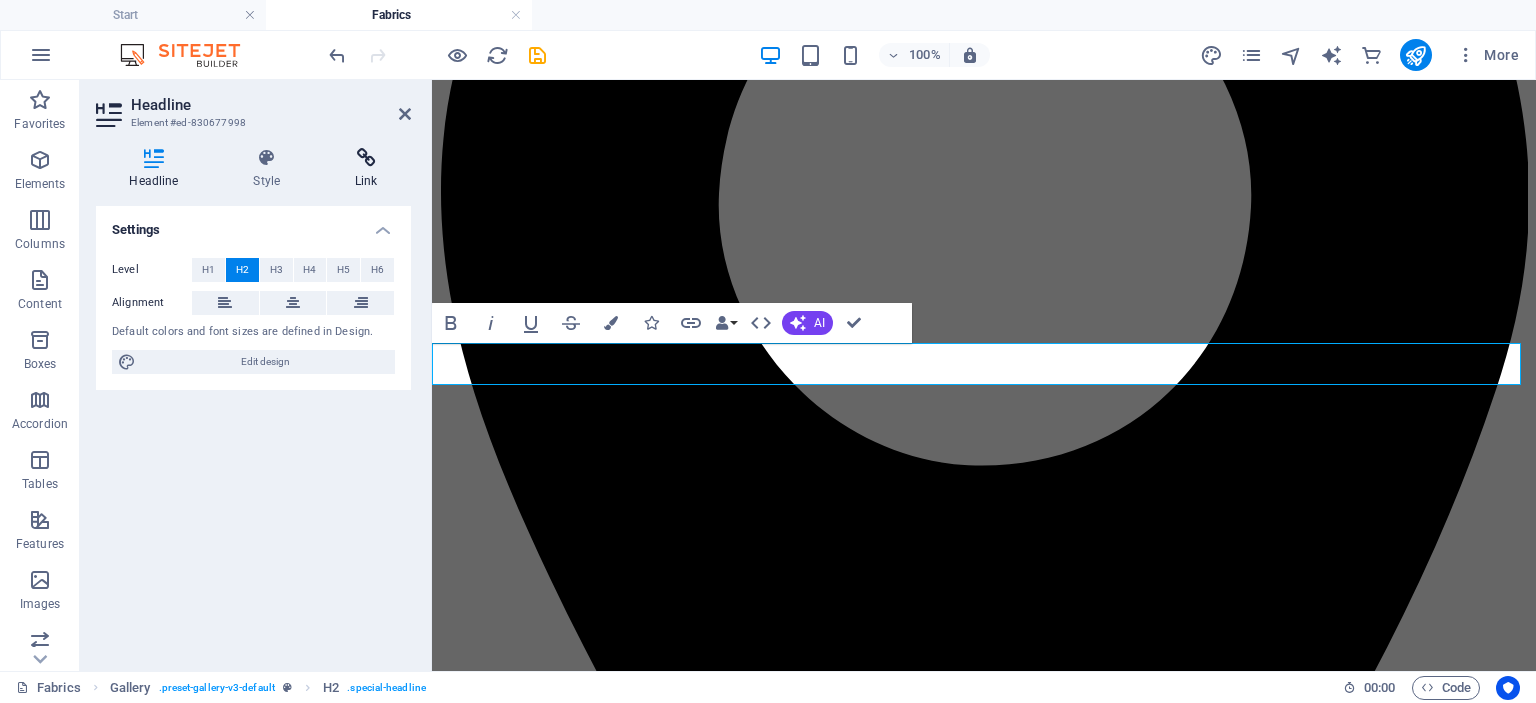 click on "Link" at bounding box center (366, 169) 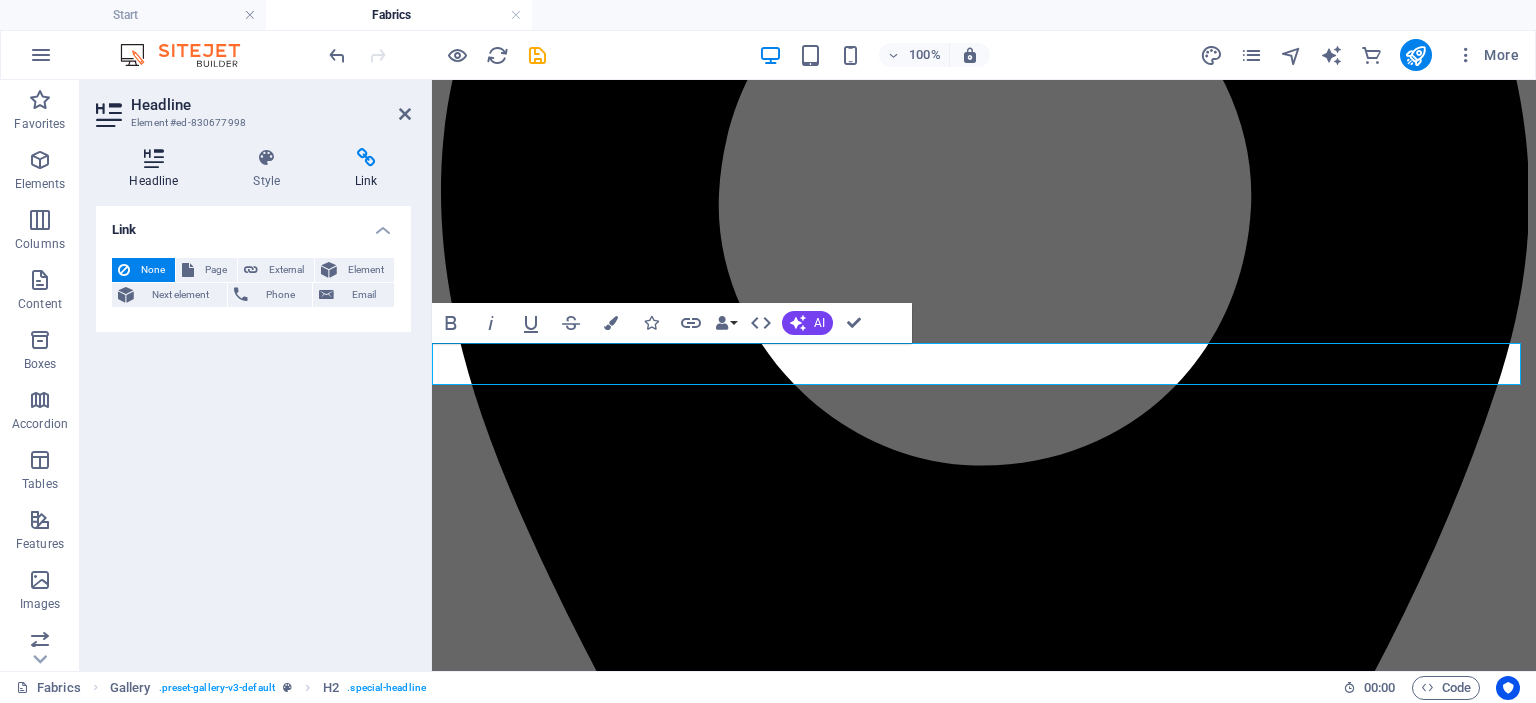 click on "Headline" at bounding box center (158, 169) 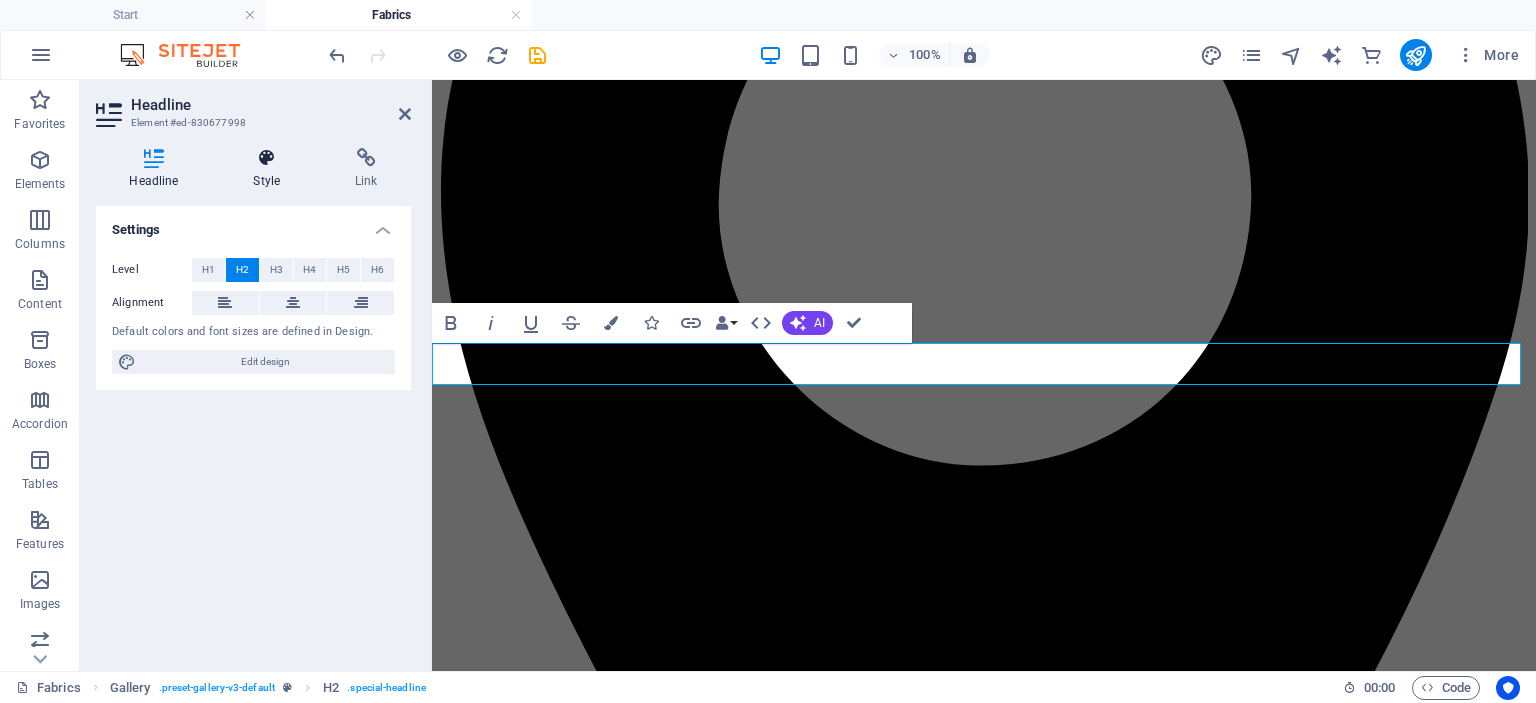 click on "Style" at bounding box center (271, 169) 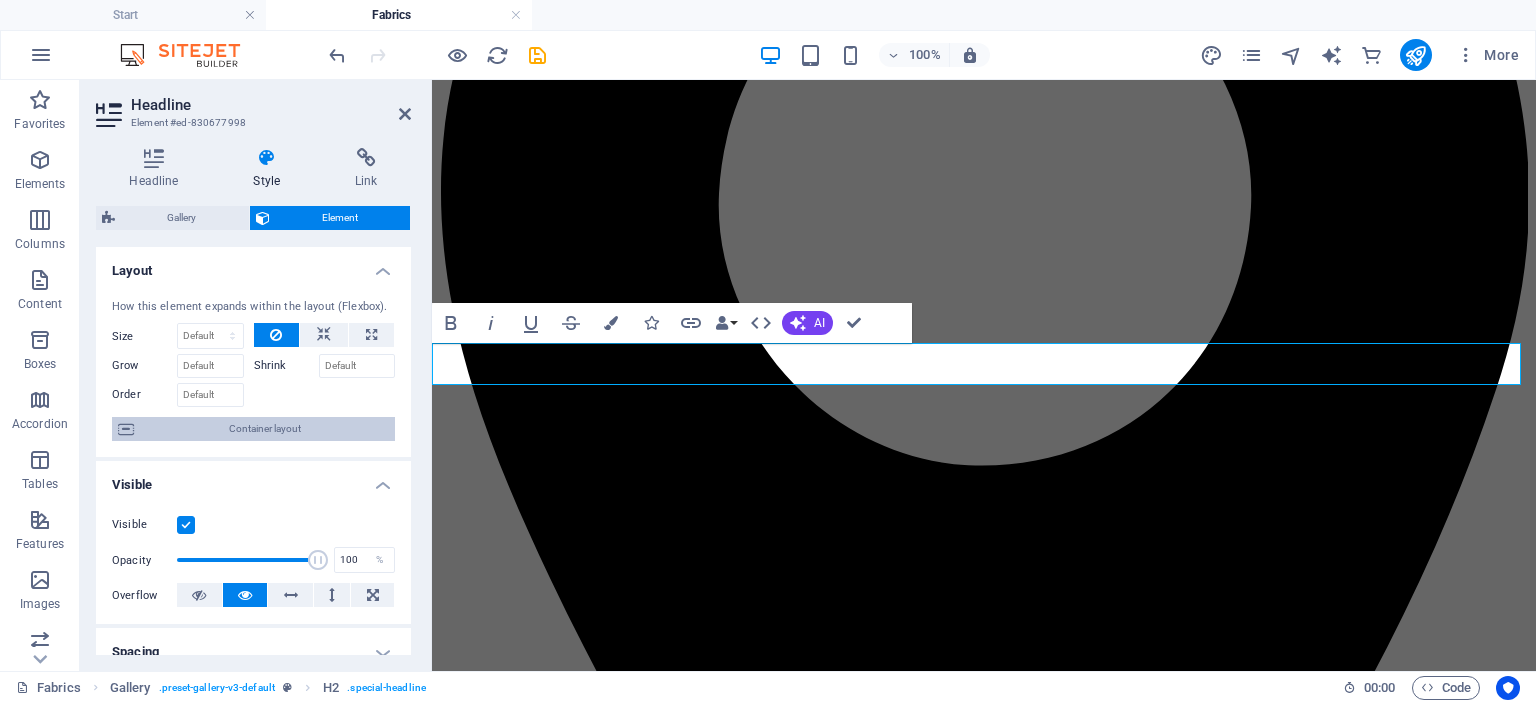 click on "Container layout" at bounding box center [264, 429] 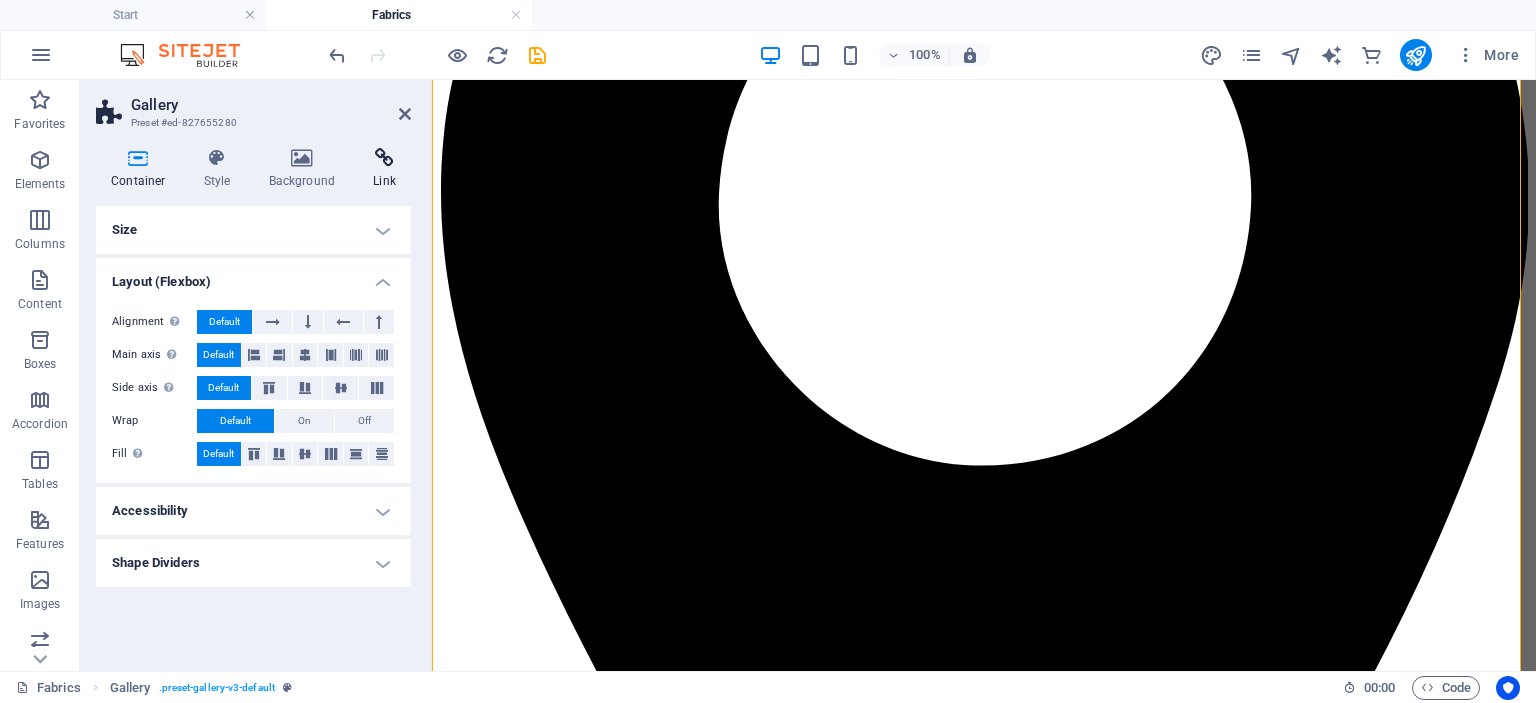 click on "Link" at bounding box center [384, 169] 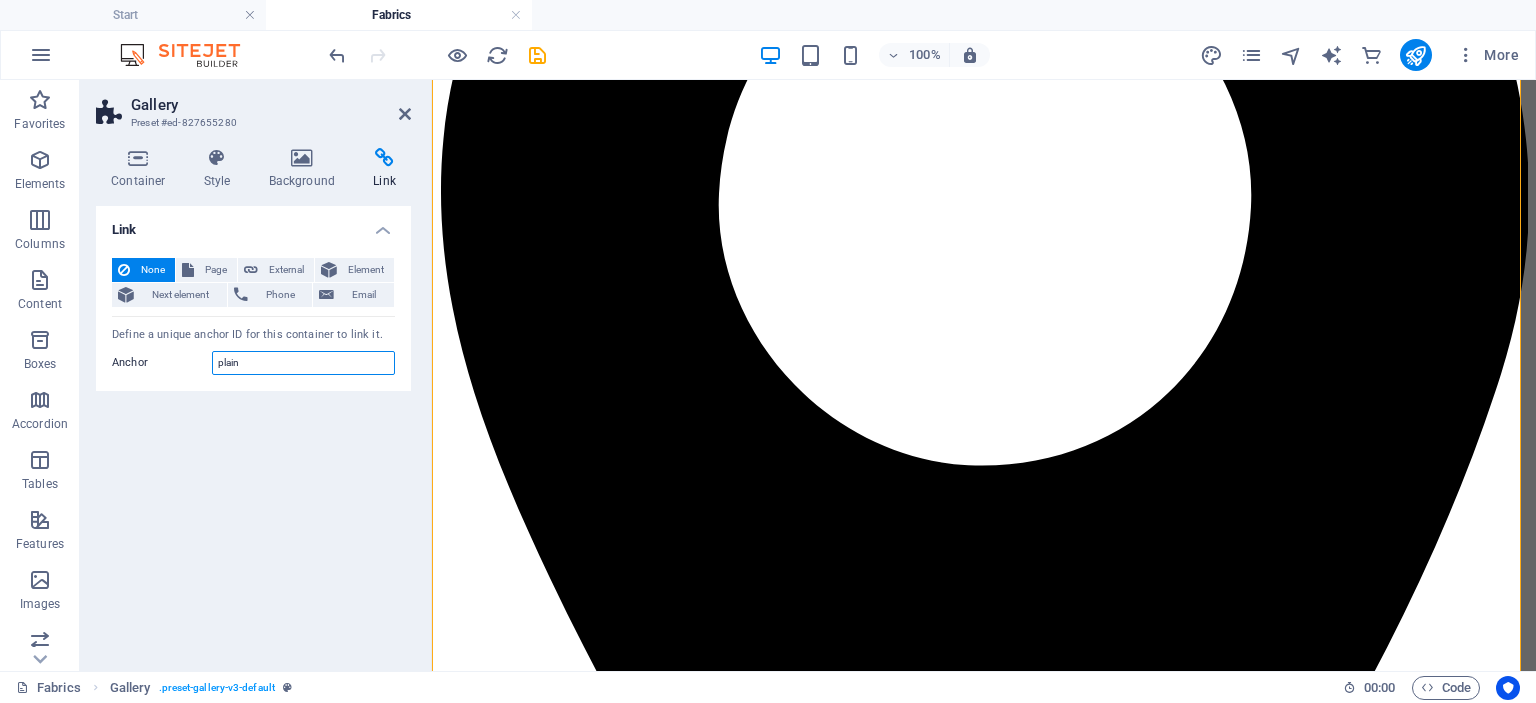 drag, startPoint x: 257, startPoint y: 365, endPoint x: 185, endPoint y: 375, distance: 72.691124 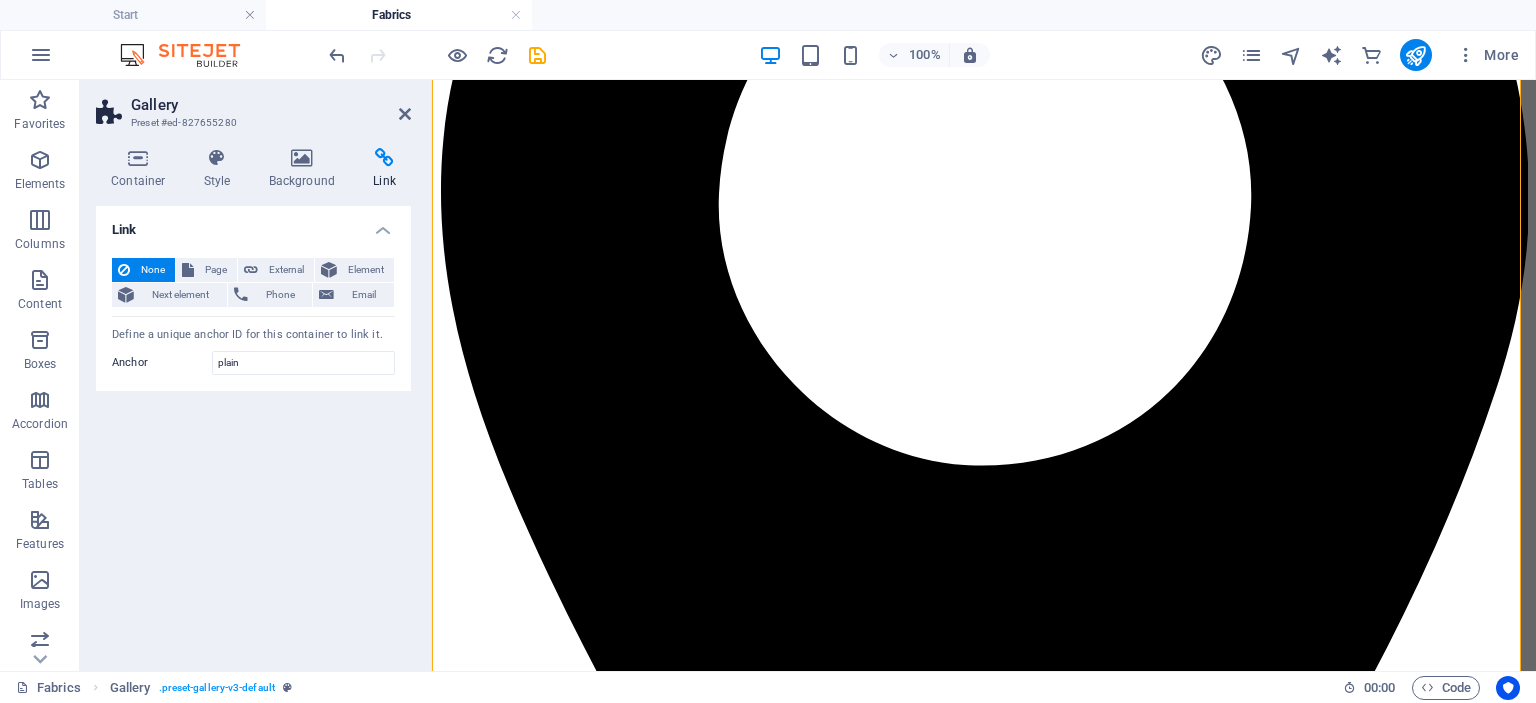 click on "Anchor" at bounding box center (162, 363) 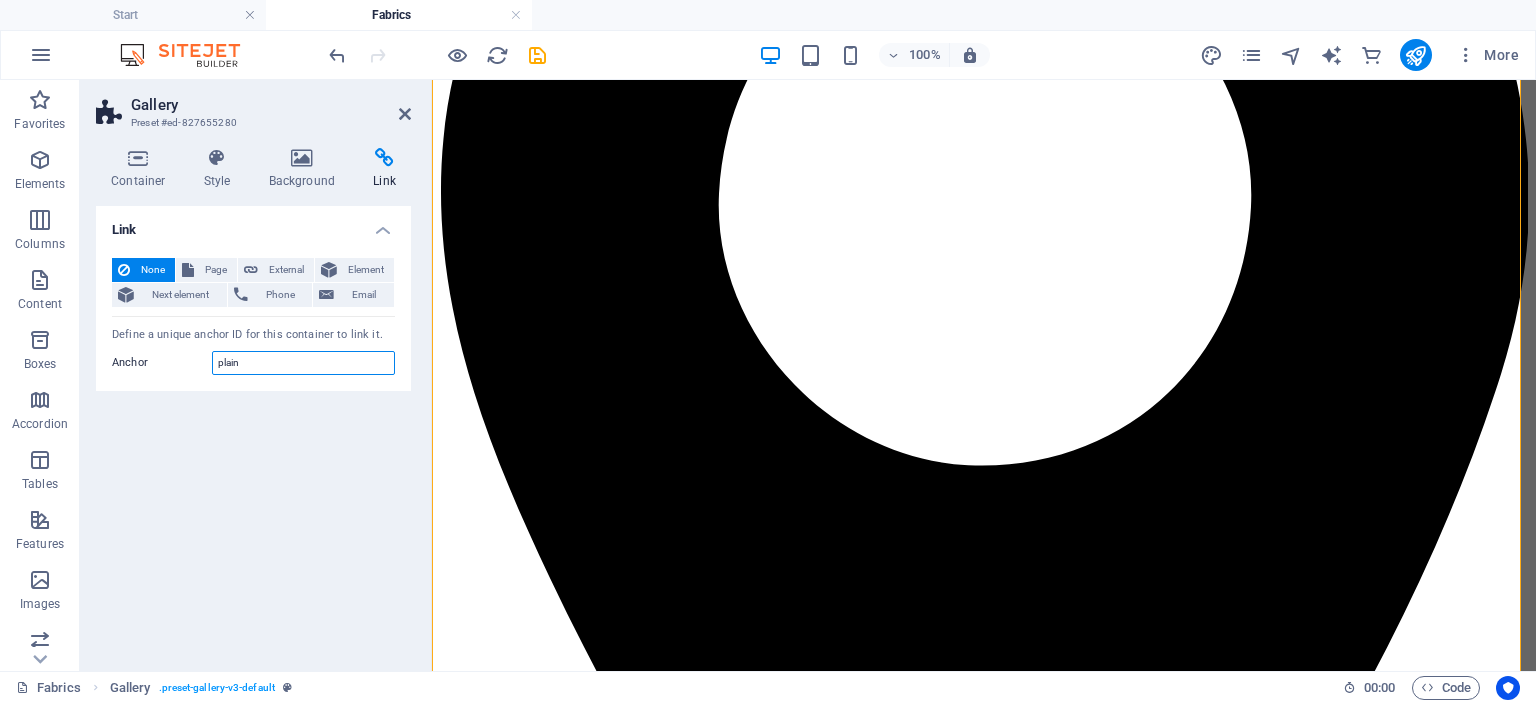click on "plain" at bounding box center (303, 363) 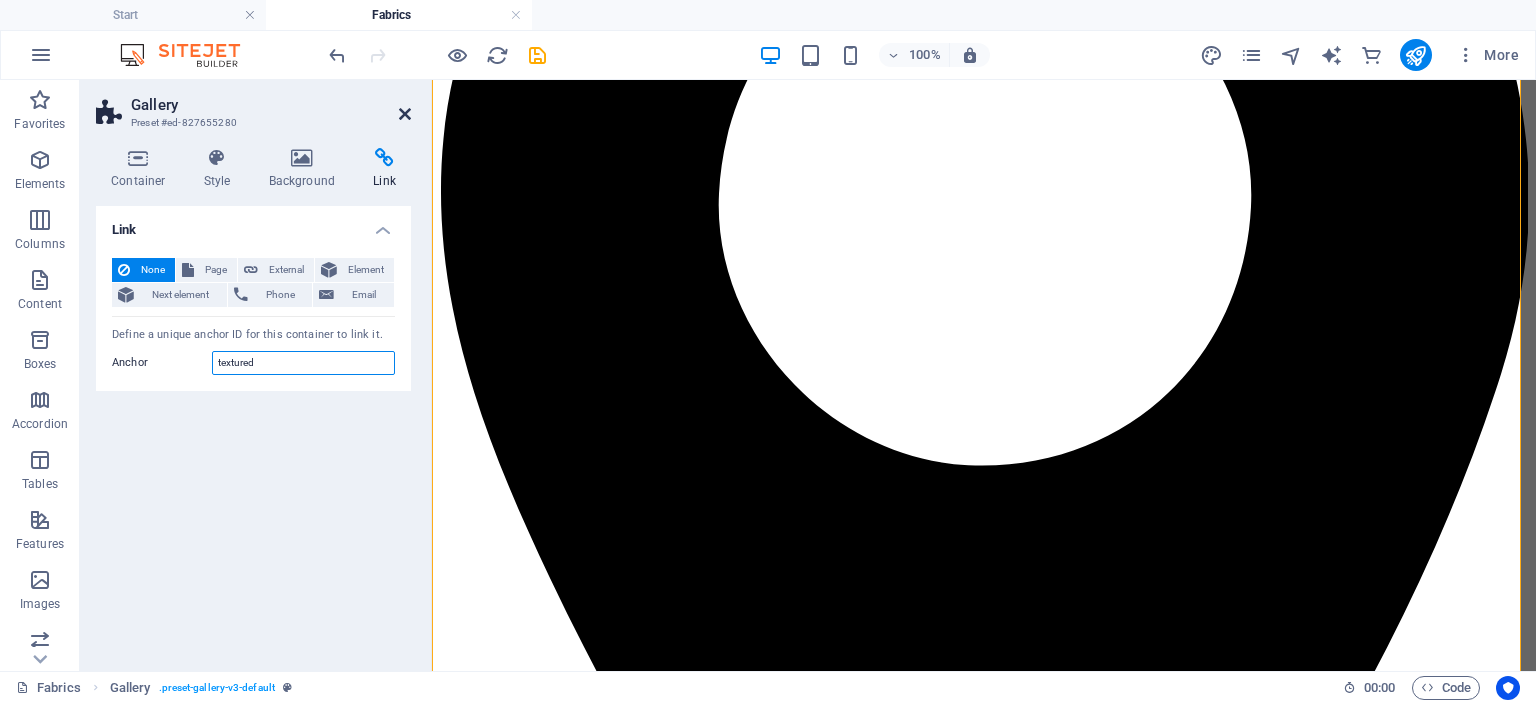 type on "textured" 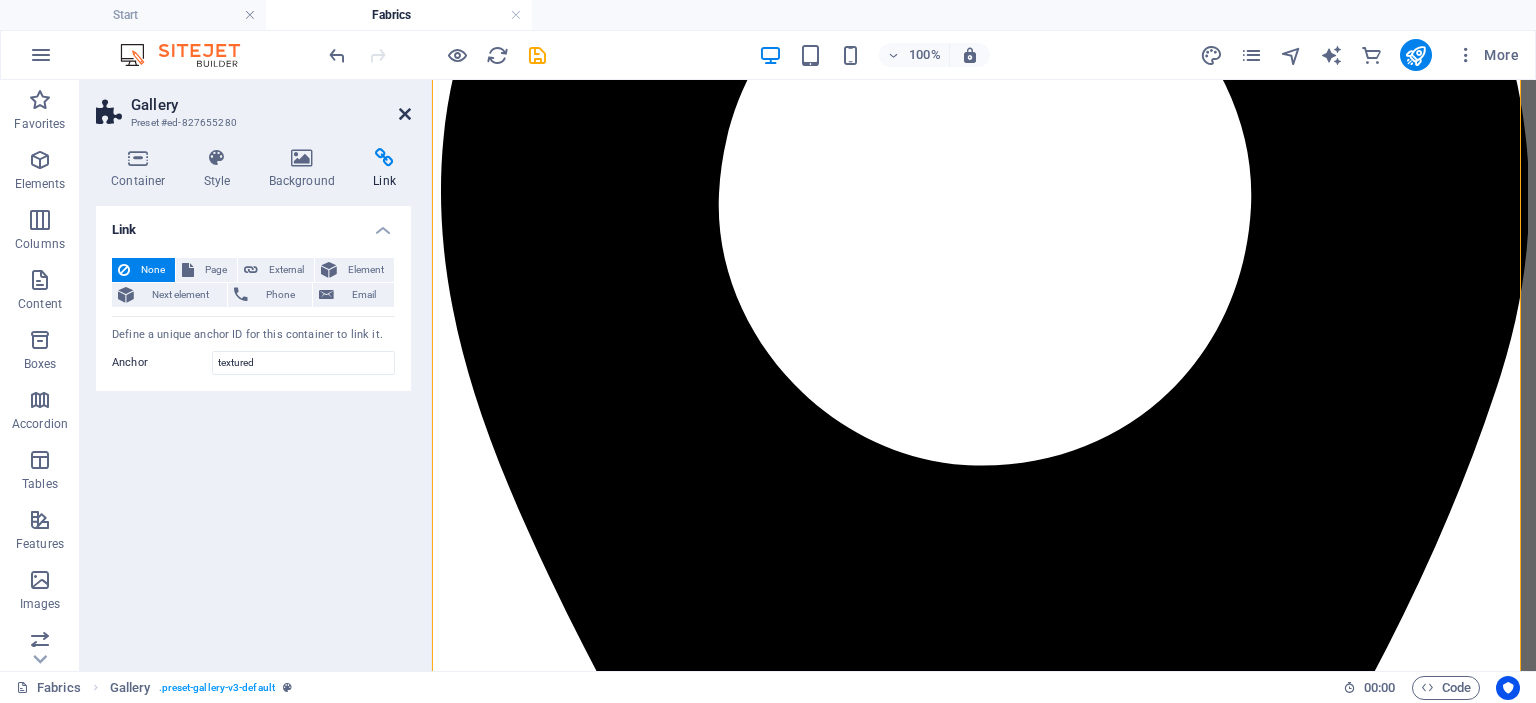 click at bounding box center (405, 114) 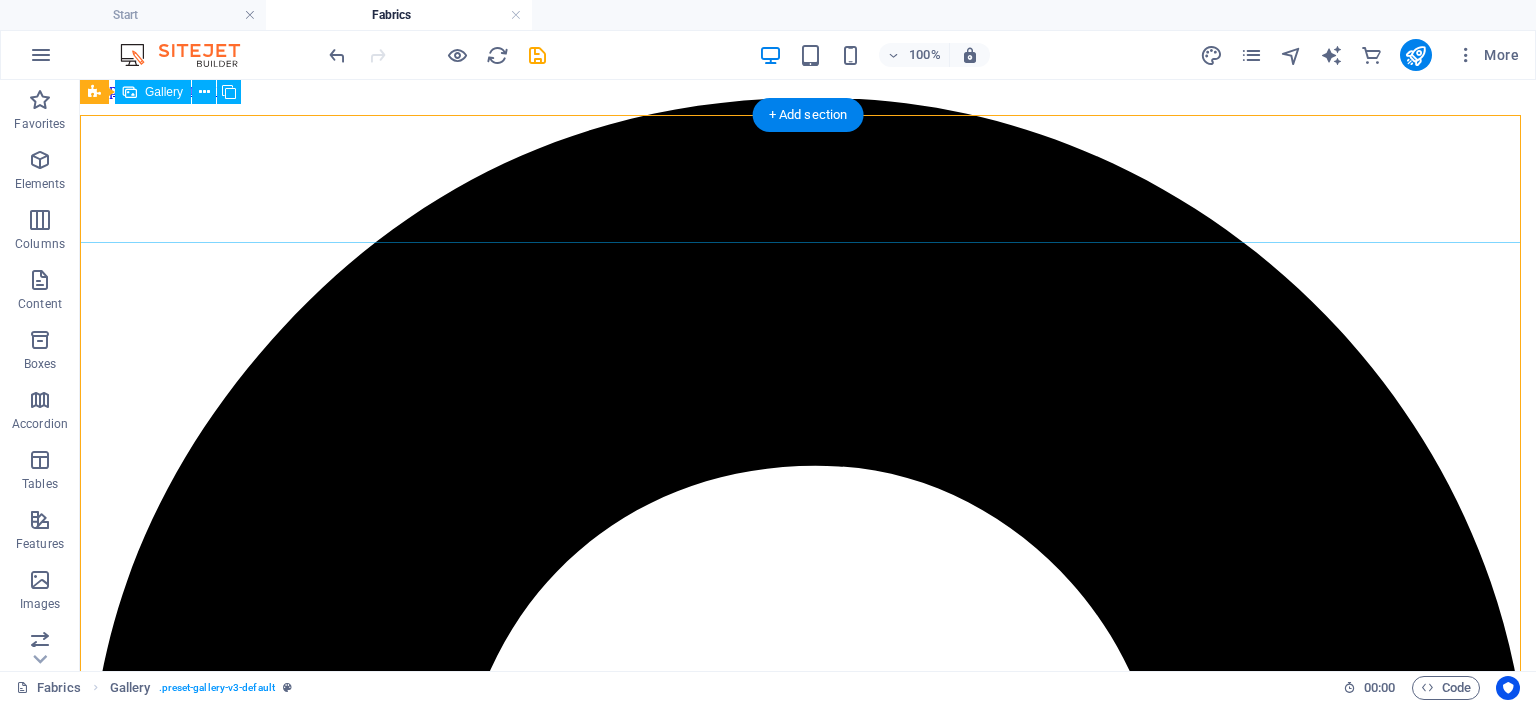 scroll, scrollTop: 0, scrollLeft: 0, axis: both 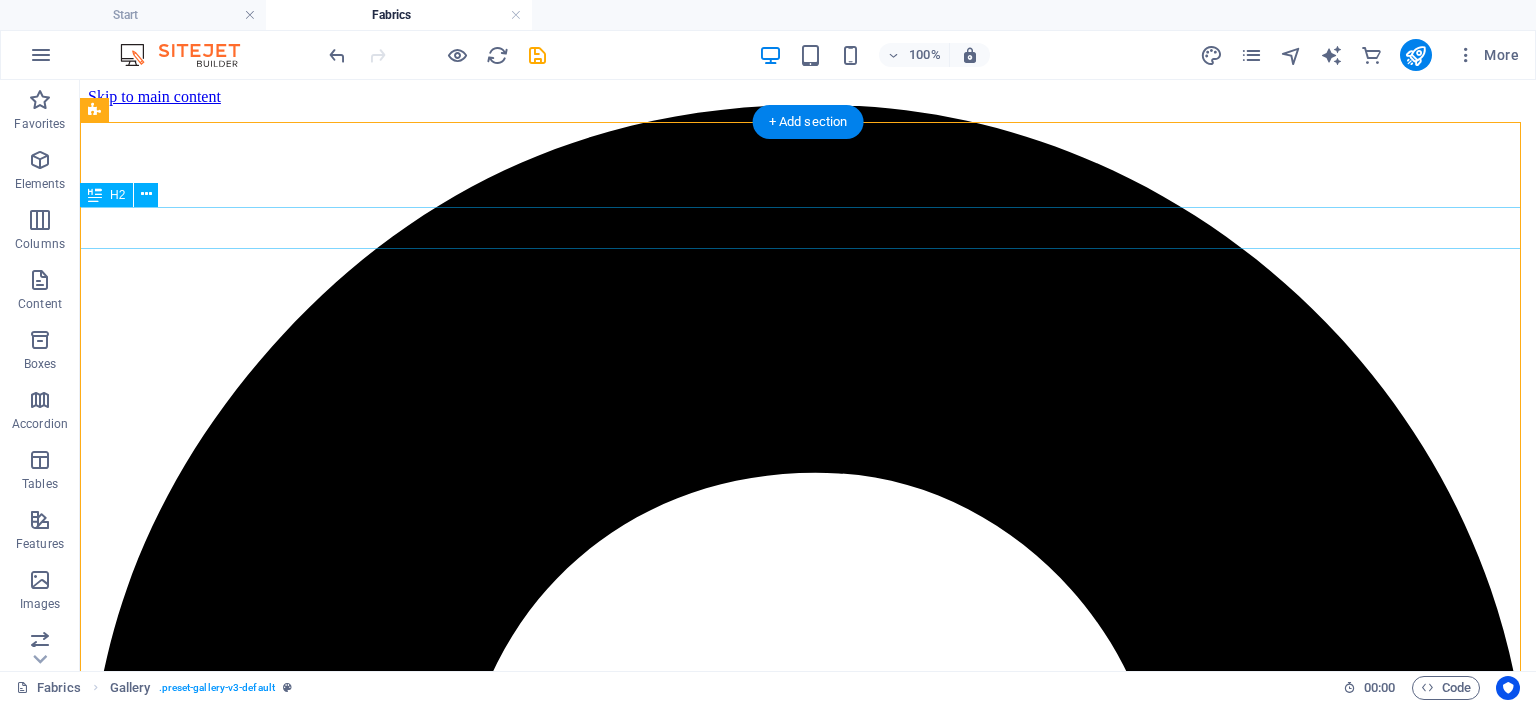 click on "💗adore  PLAIN💗" at bounding box center [808, 7528] 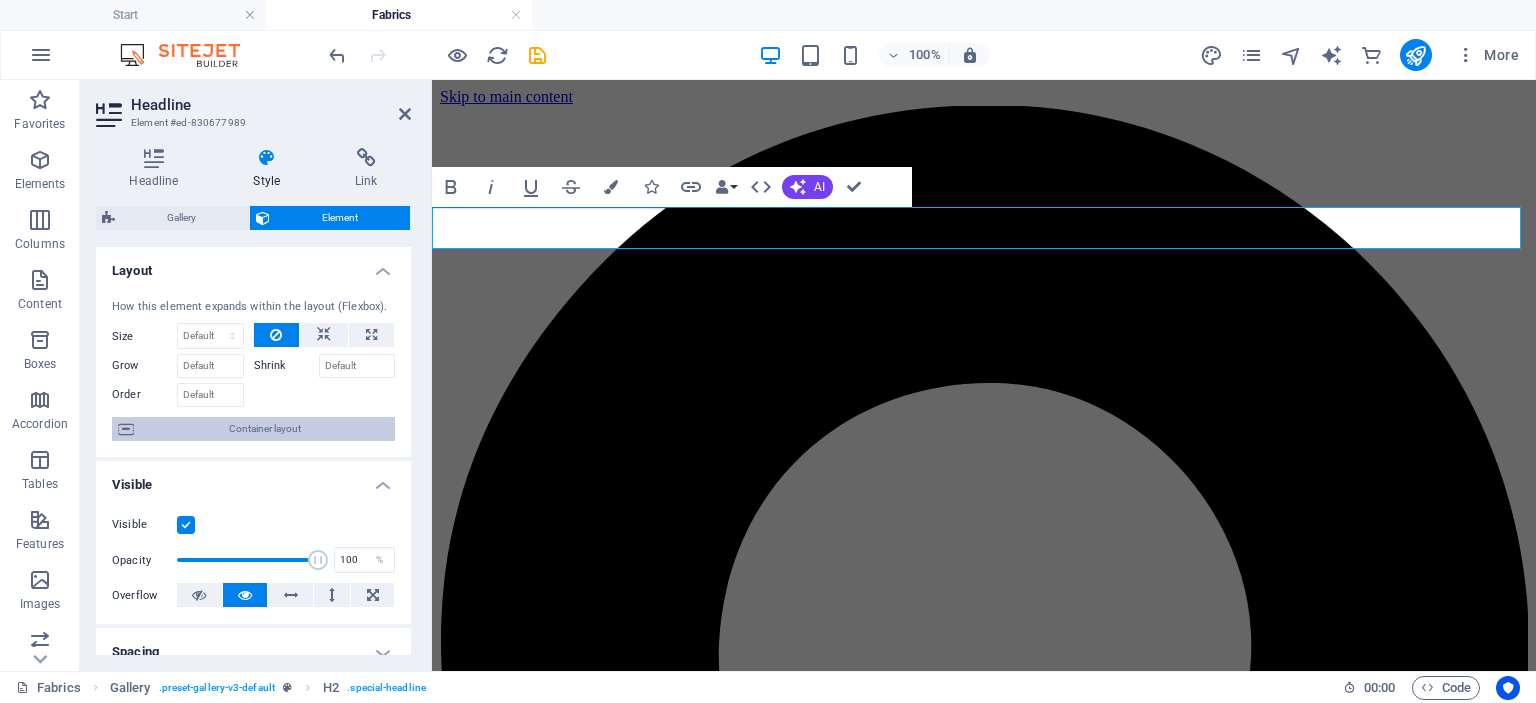 click on "Container layout" at bounding box center [264, 429] 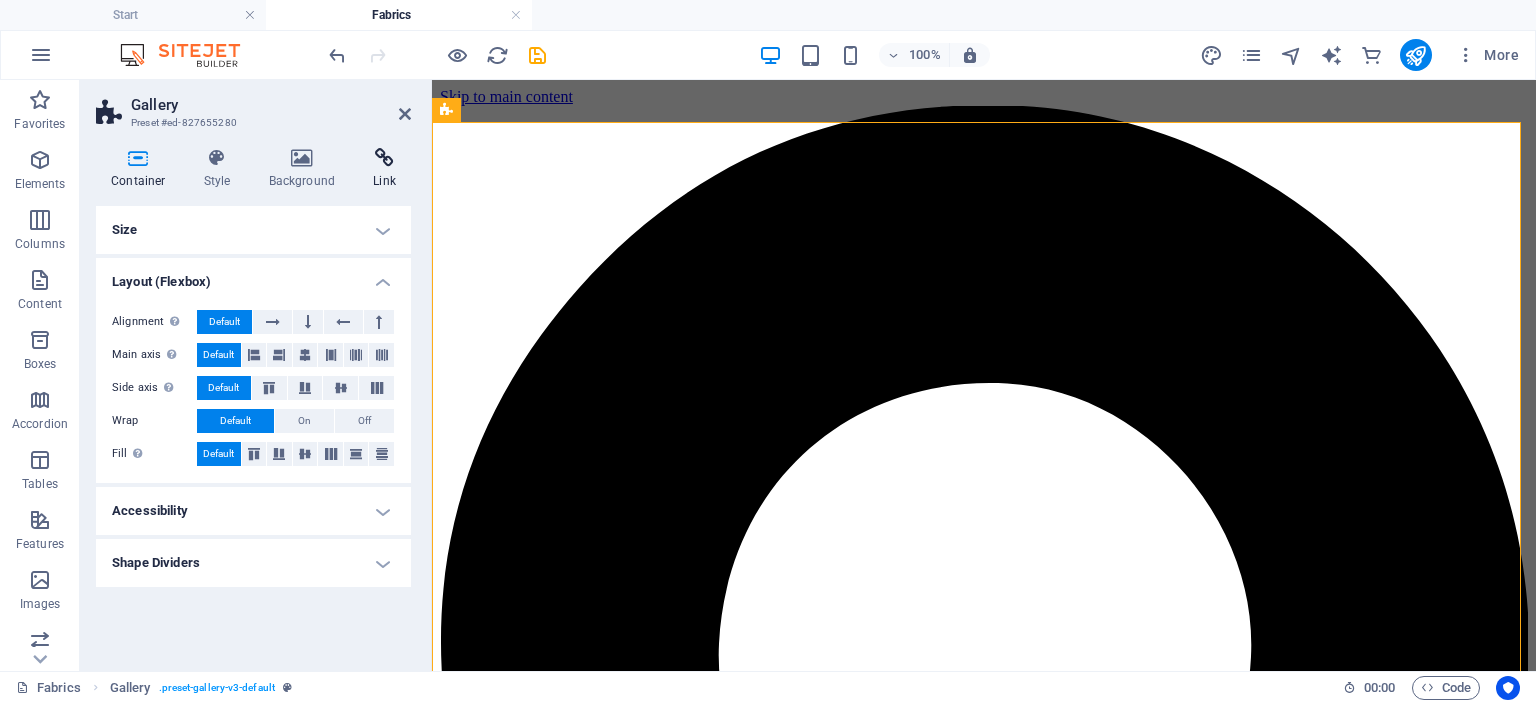 click on "Link" at bounding box center (384, 169) 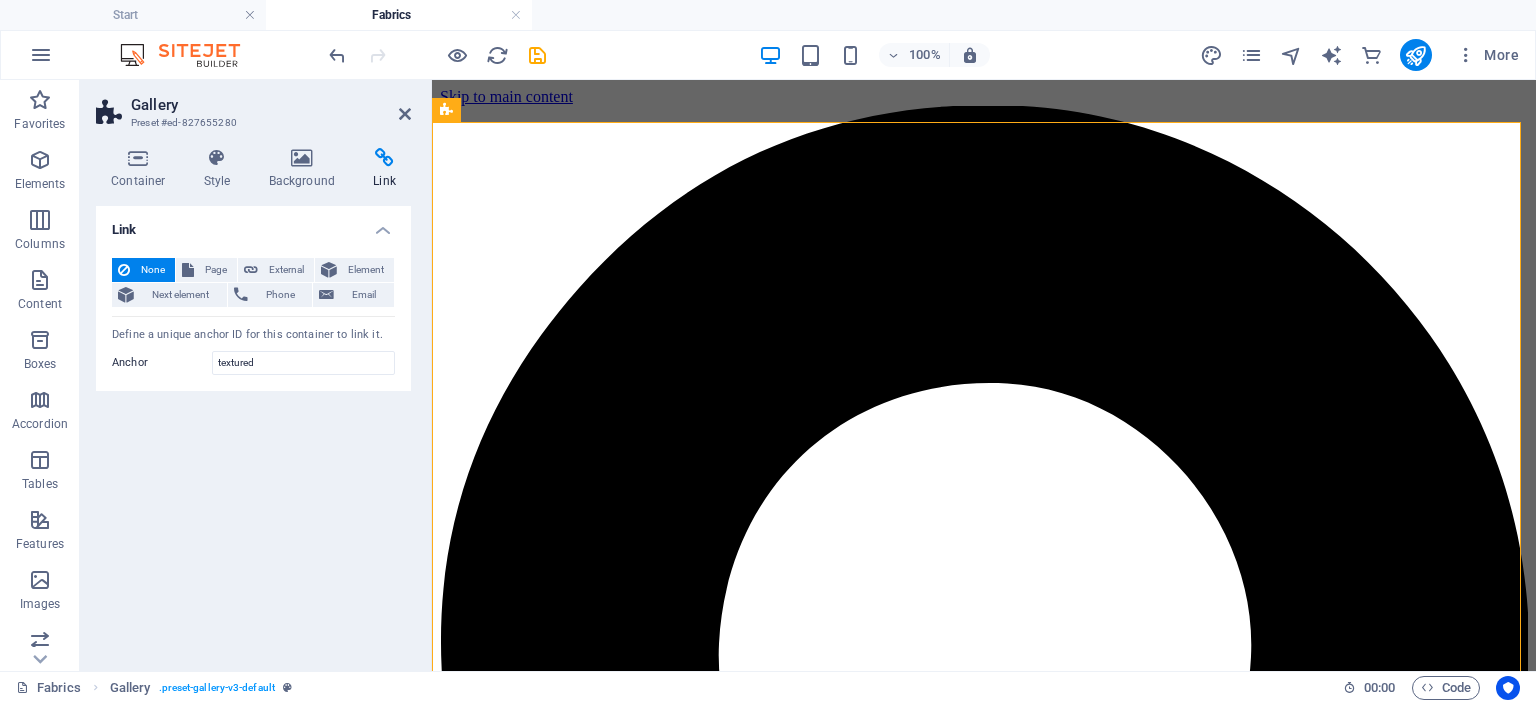 click on "Link None Page External Element Next element Phone Email Page Start Fabrics Subpage Legal Notice Privacy Element
URL Phone Email Link target New tab Same tab Overlay Title Additional link description, should not be the same as the link text. The title is most often shown as a tooltip text when the mouse moves over the element. Leave empty if uncertain. Relationship Sets the  relationship of this link to the link target . For example, the value "nofollow" instructs search engines not to follow the link. Can be left empty. alternate author bookmark external help license next nofollow noreferrer noopener prev search tag Define a unique anchor ID for this container to link it. Anchor textured" at bounding box center (253, 430) 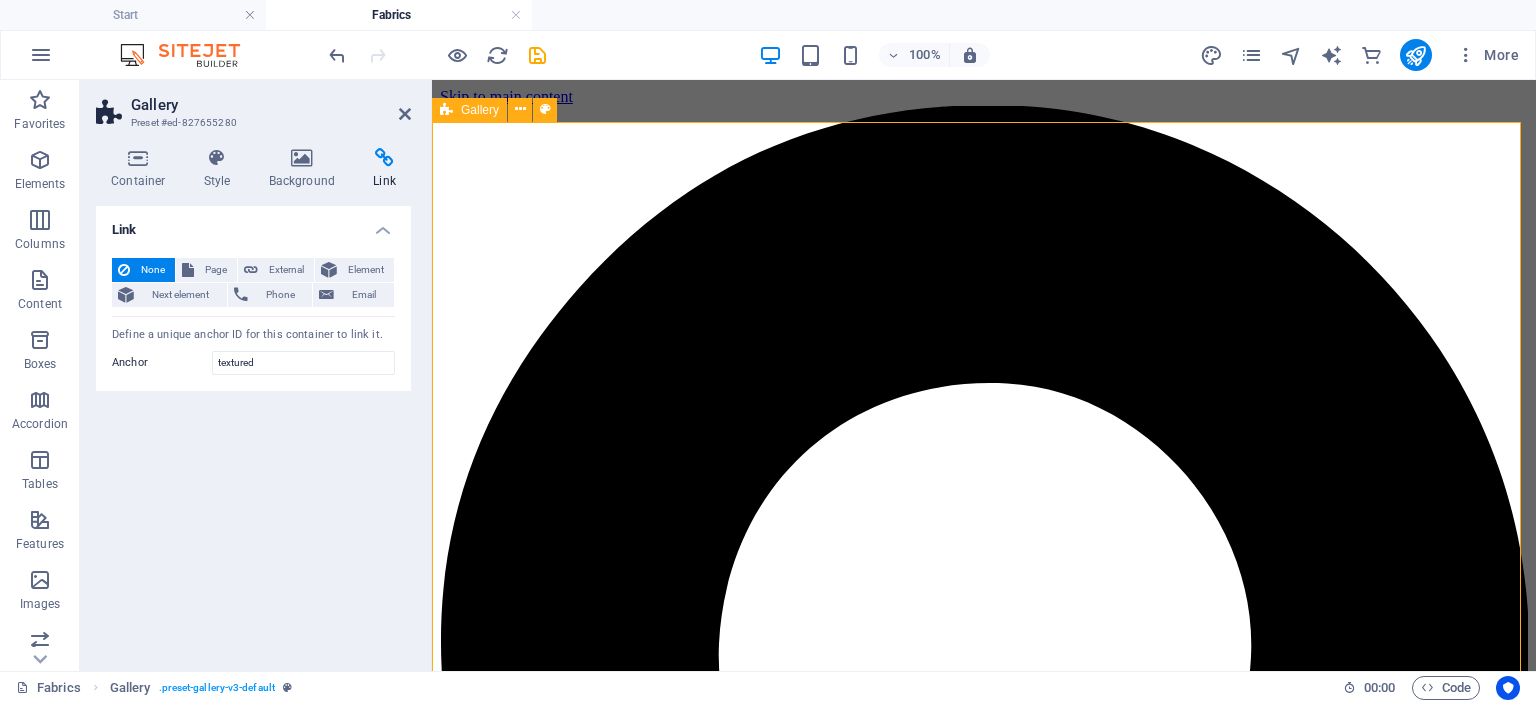 click on "💗adore  PLAIN💗 💗adore  textured💗 💗adore  printed💗 💗adore  luxury💗" at bounding box center (984, 21133) 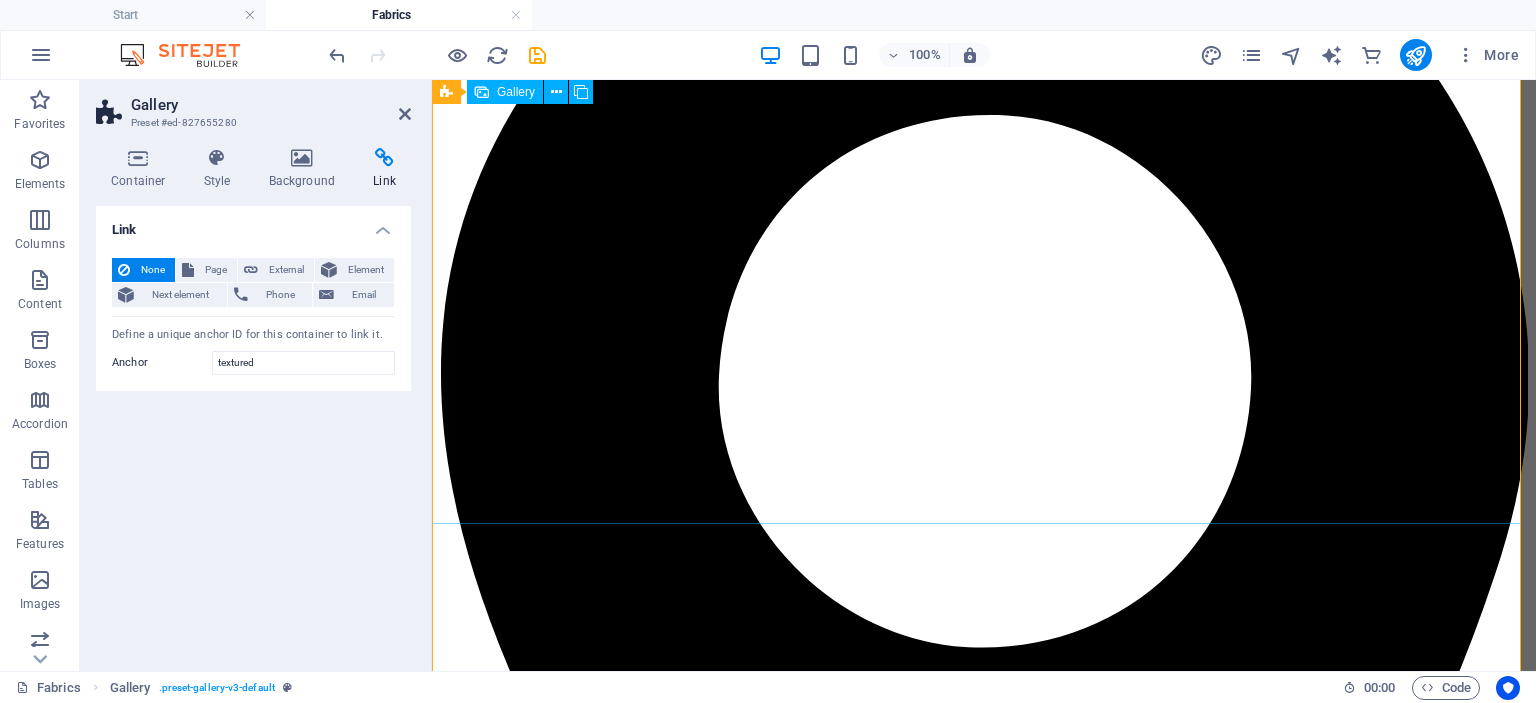 scroll, scrollTop: 444, scrollLeft: 0, axis: vertical 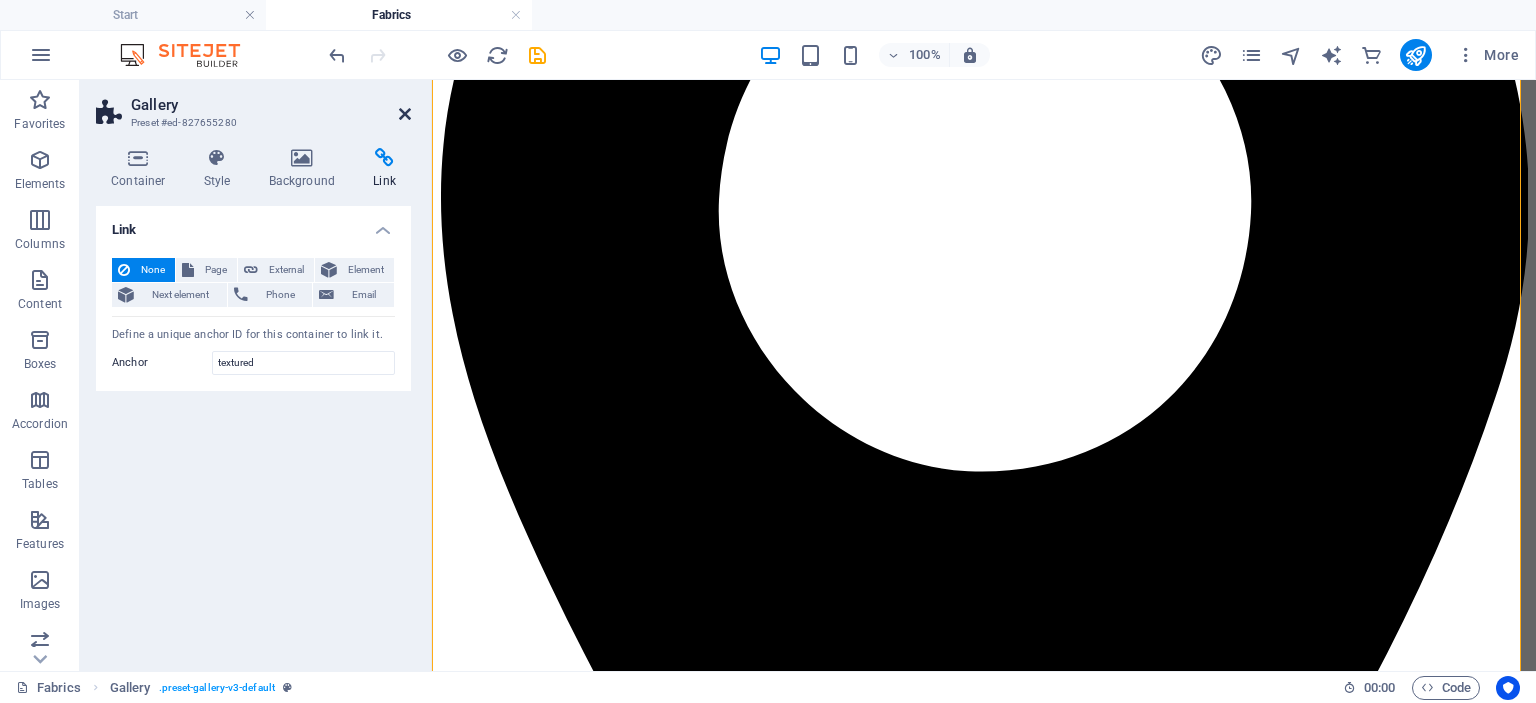 click at bounding box center [405, 114] 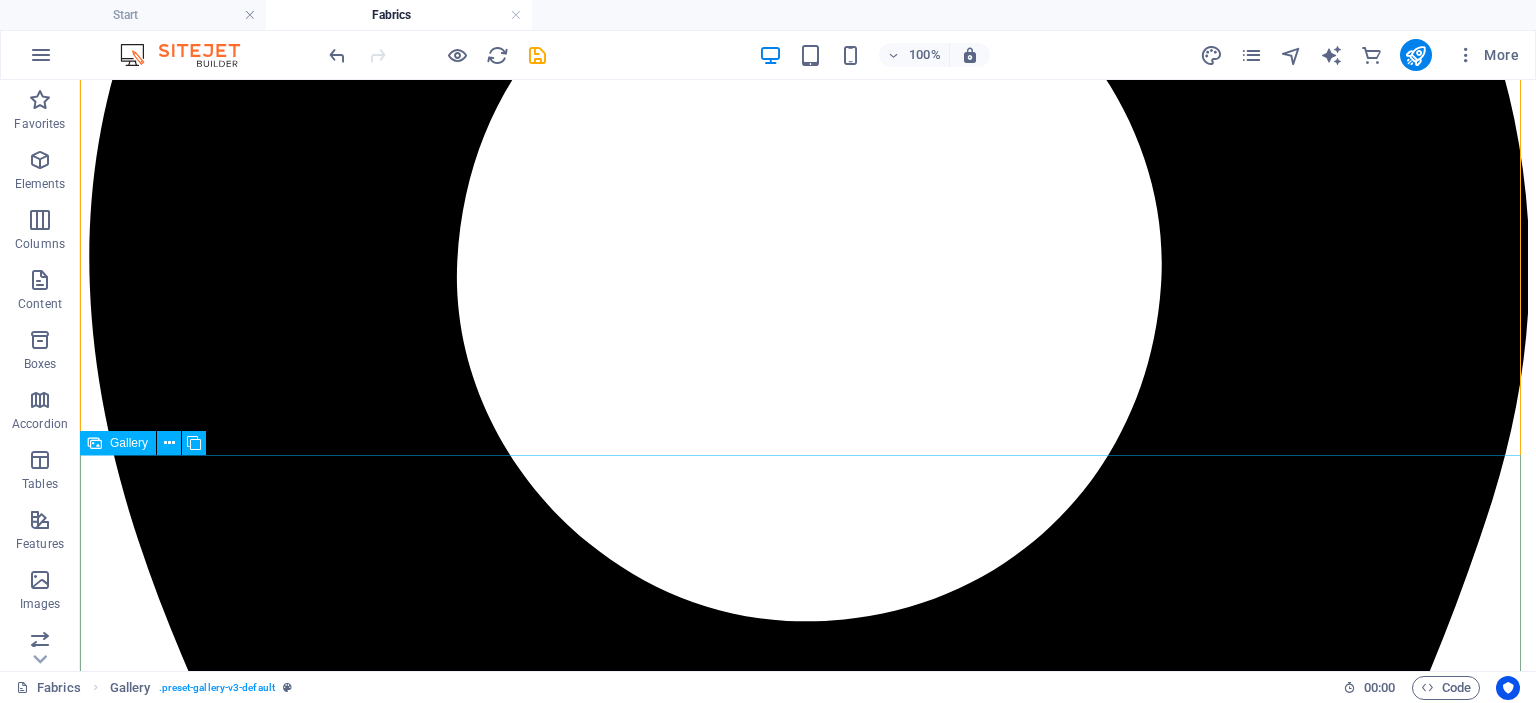 scroll, scrollTop: 556, scrollLeft: 0, axis: vertical 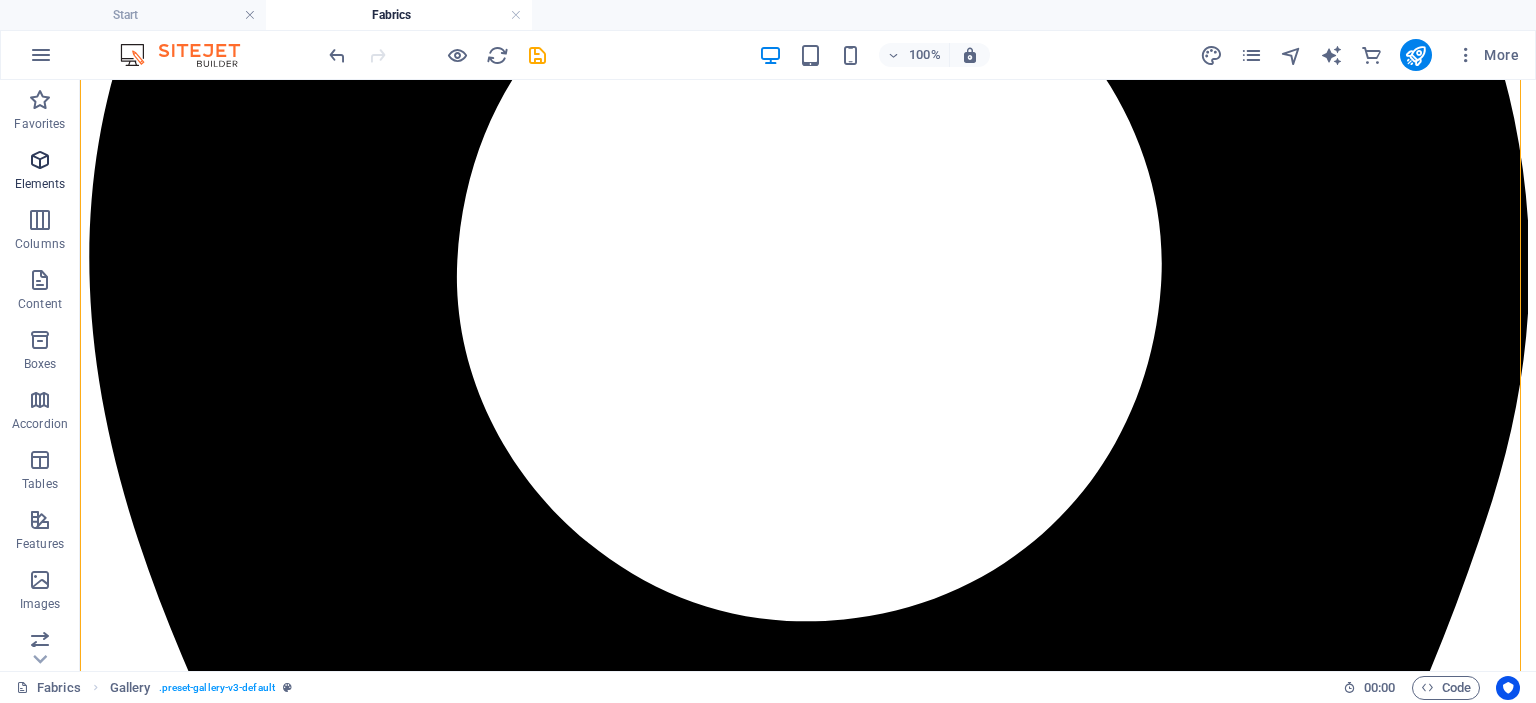 click at bounding box center (40, 160) 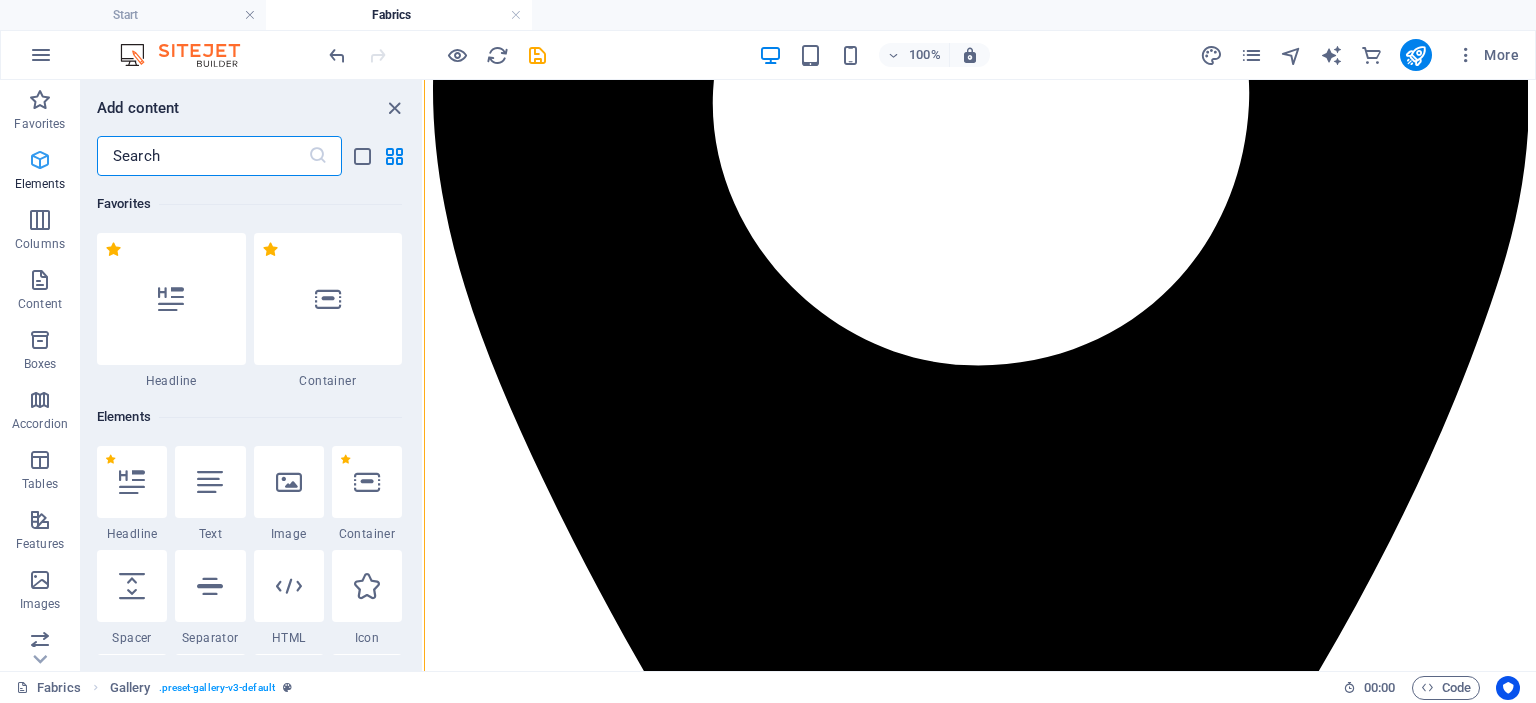 scroll, scrollTop: 471, scrollLeft: 0, axis: vertical 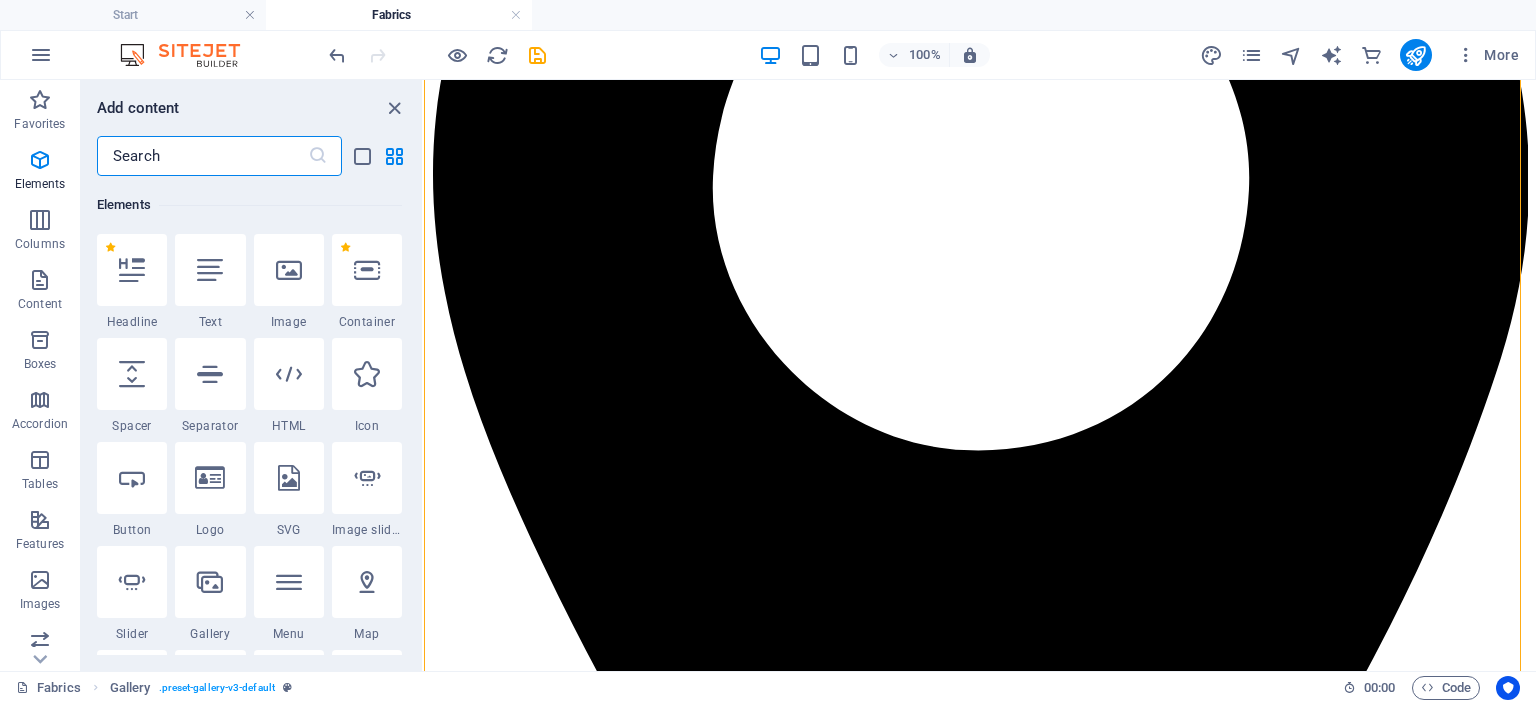 click at bounding box center (202, 156) 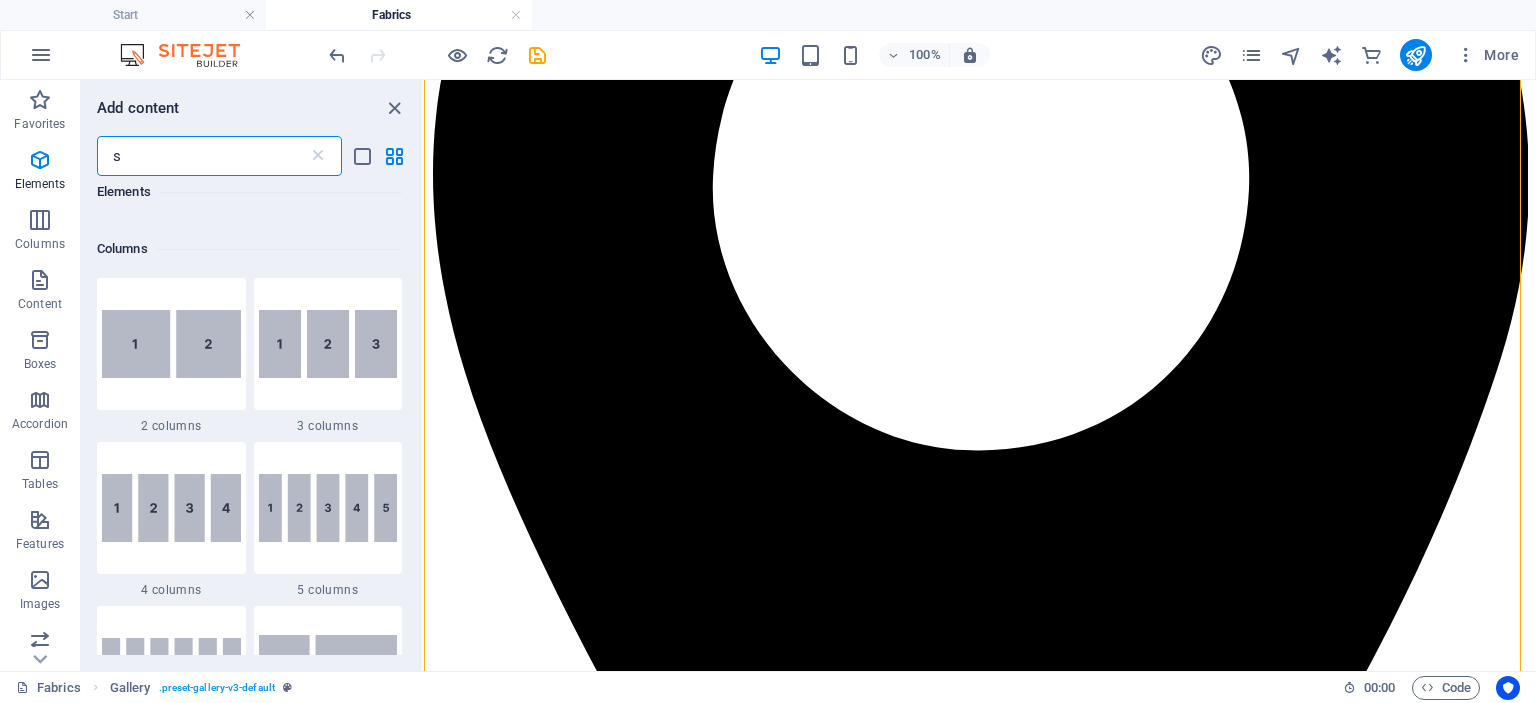 scroll, scrollTop: 0, scrollLeft: 0, axis: both 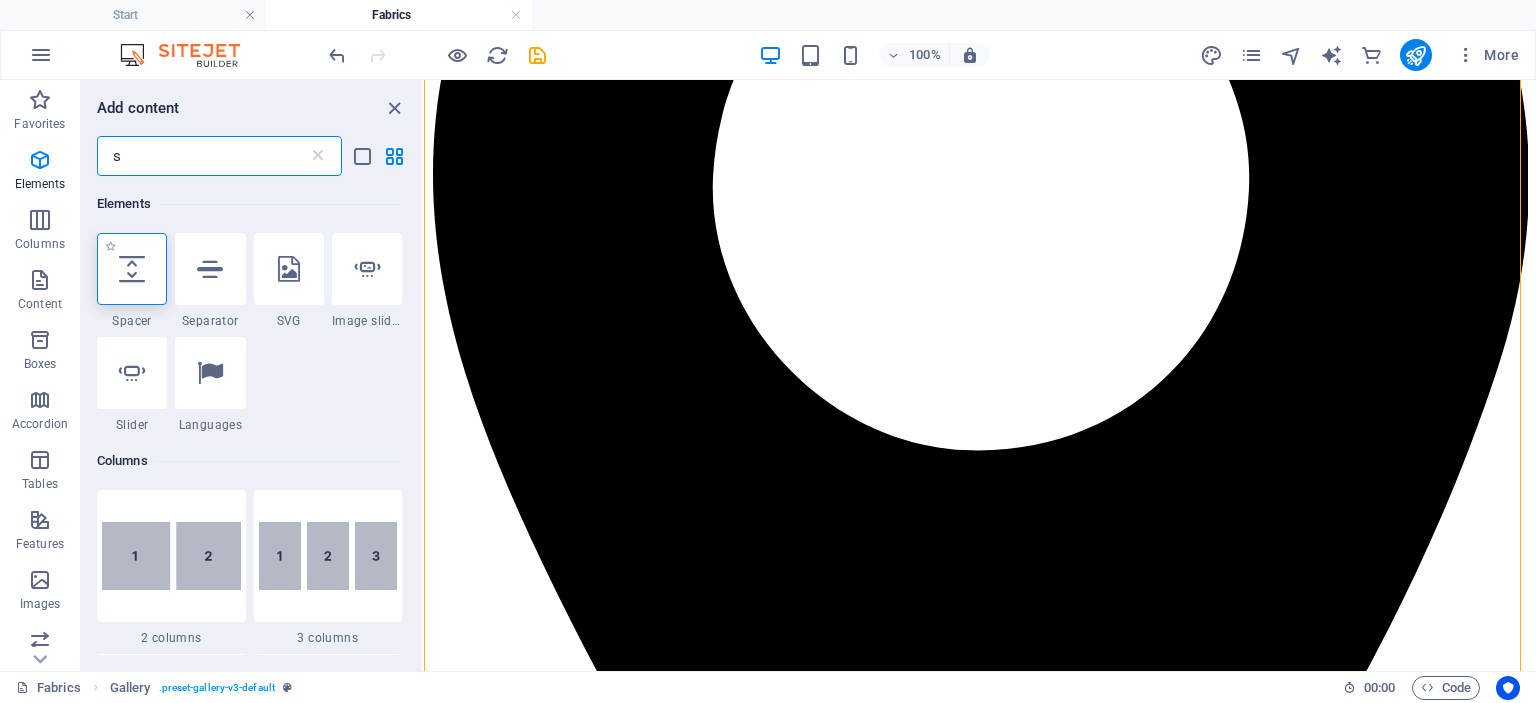 type on "s" 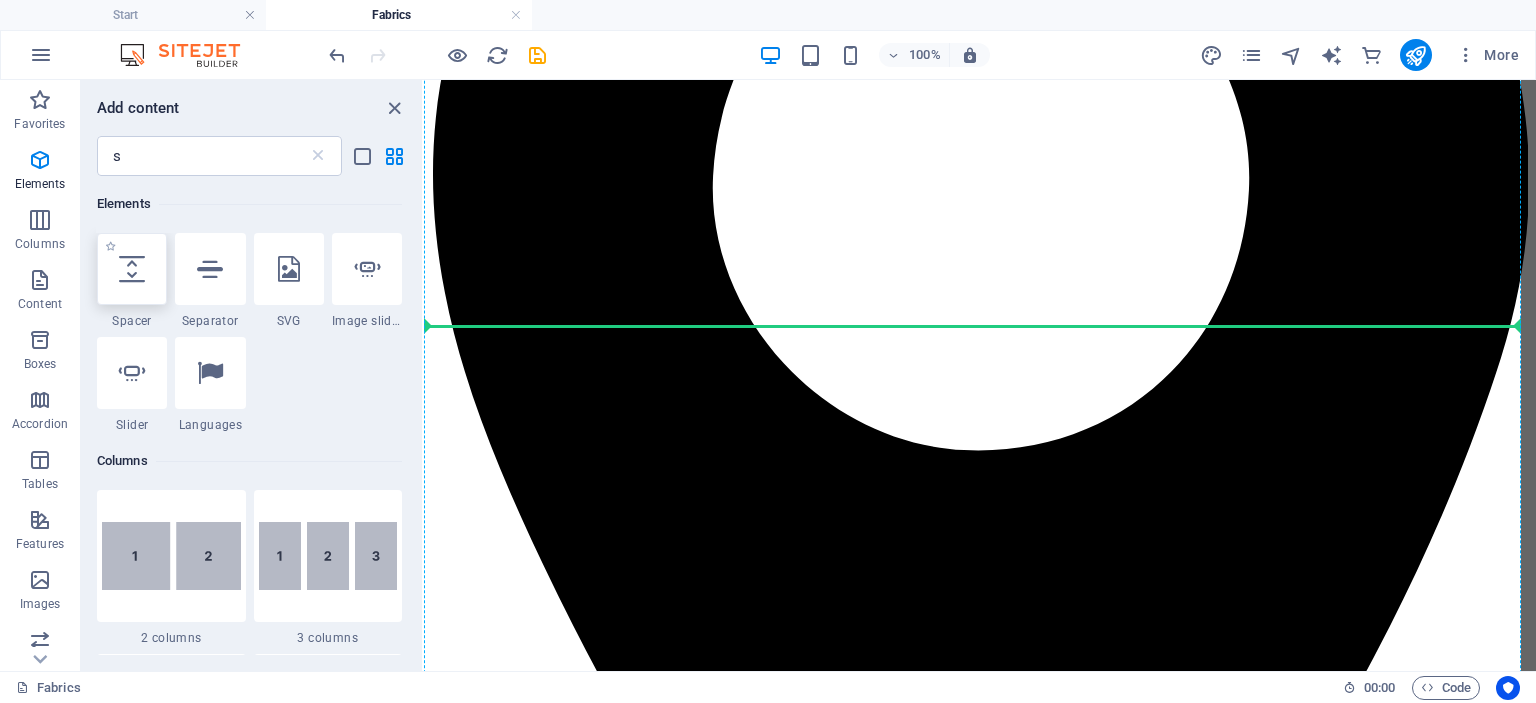 select on "px" 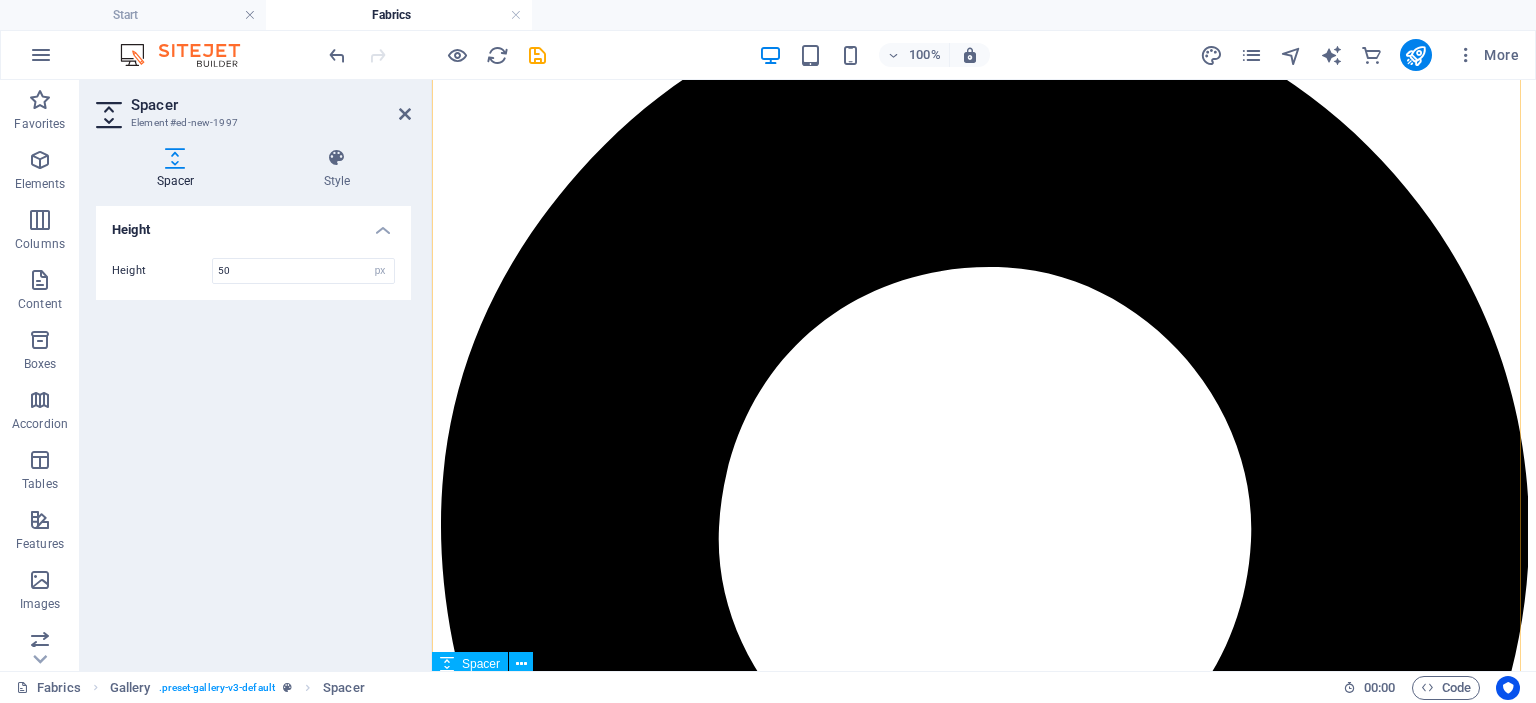 scroll, scrollTop: 0, scrollLeft: 0, axis: both 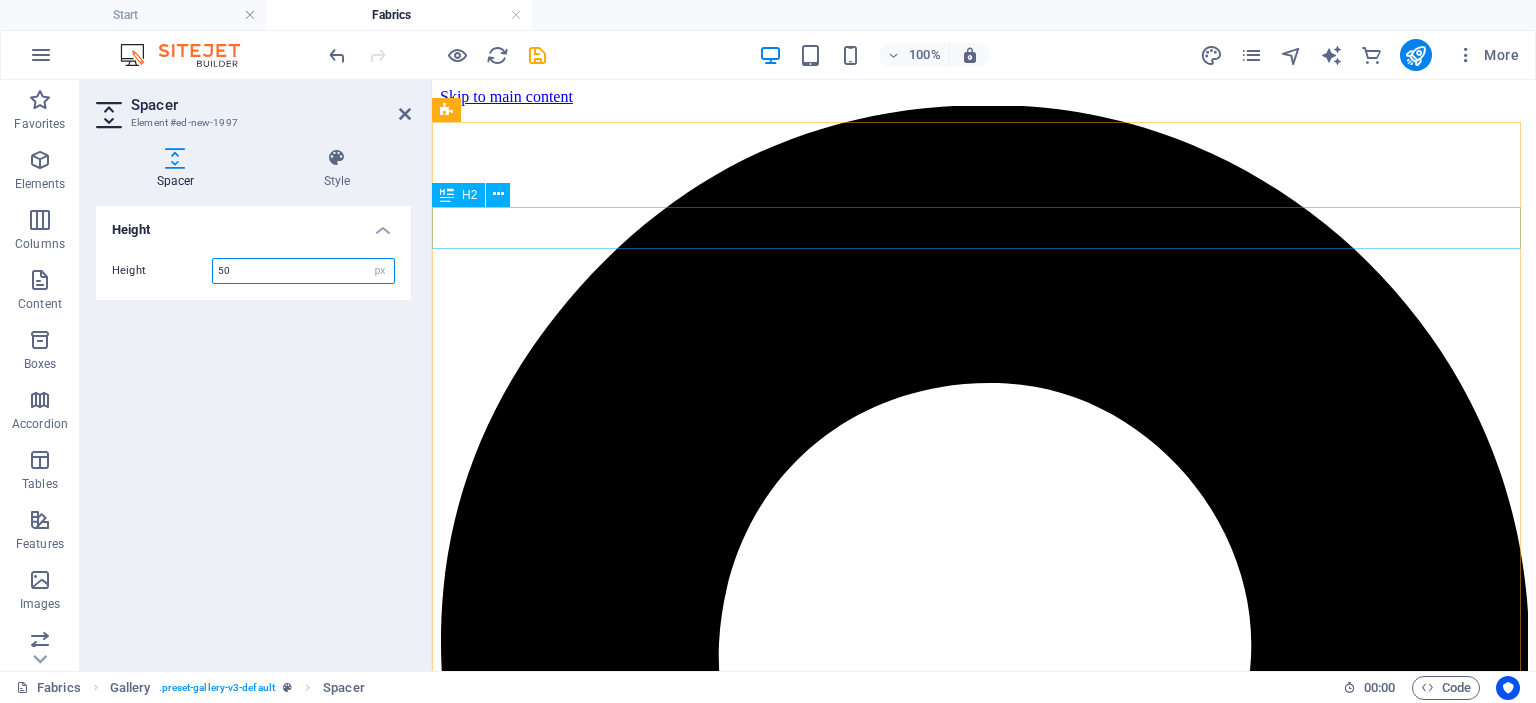 click on "💗adore  PLAIN💗" at bounding box center (984, 5812) 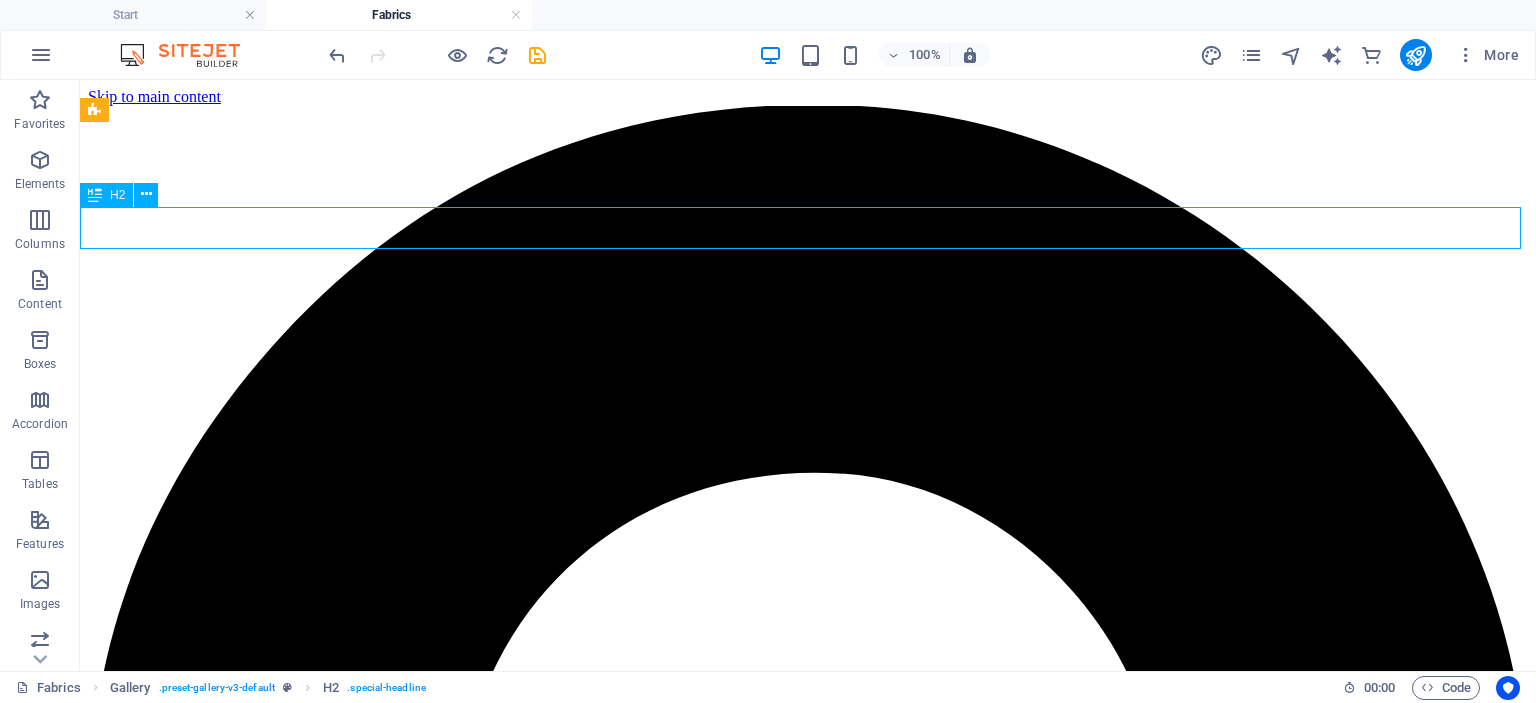 click on "💗adore  PLAIN💗" at bounding box center (808, 7528) 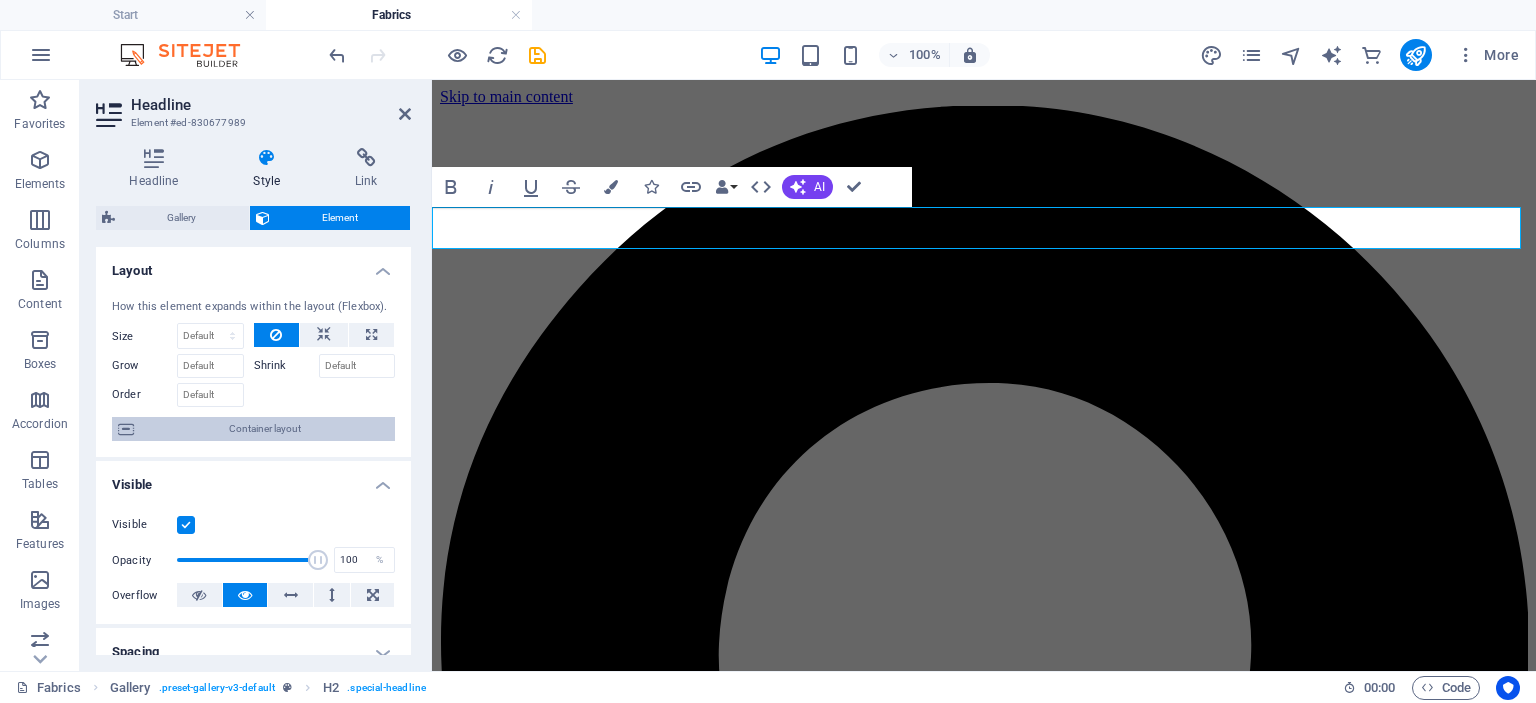 click on "Container layout" at bounding box center [264, 429] 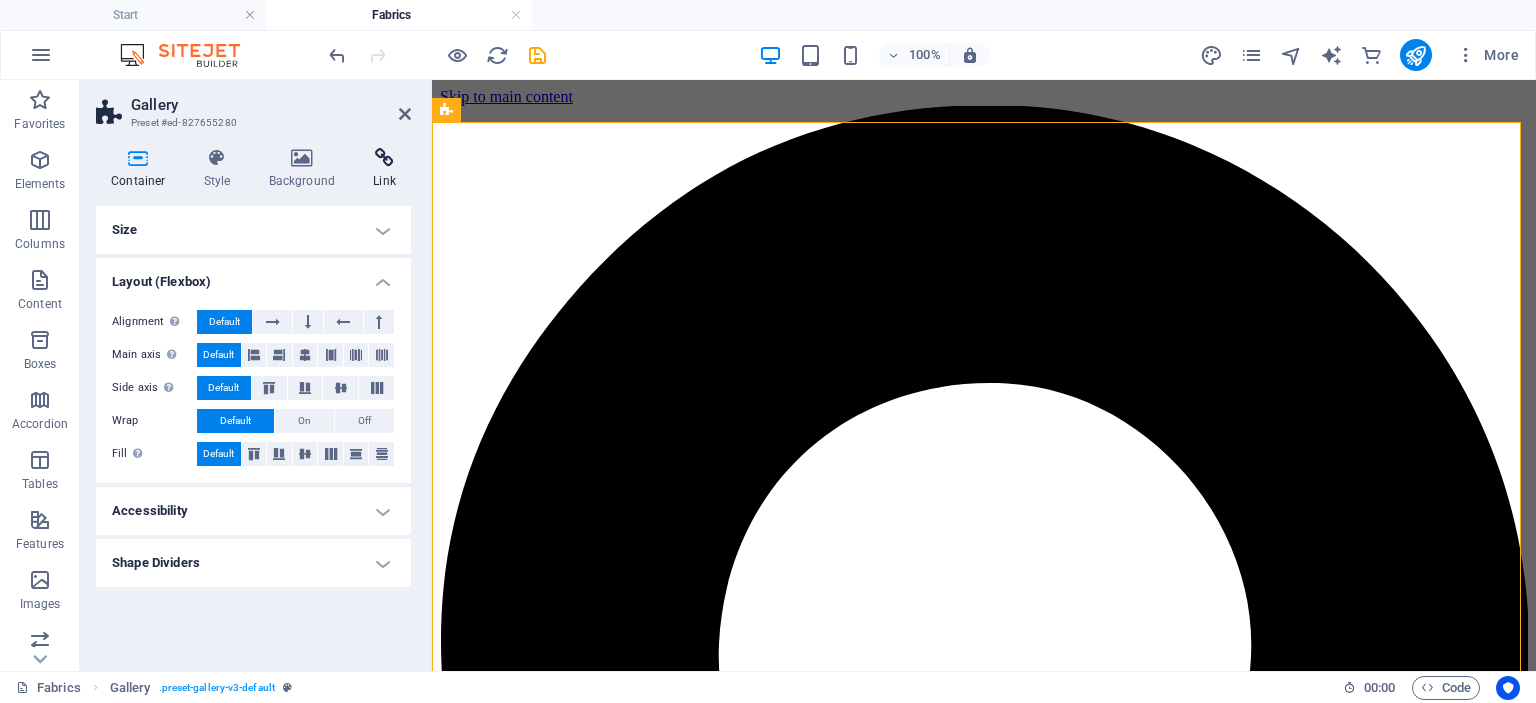 click on "Link" at bounding box center (384, 169) 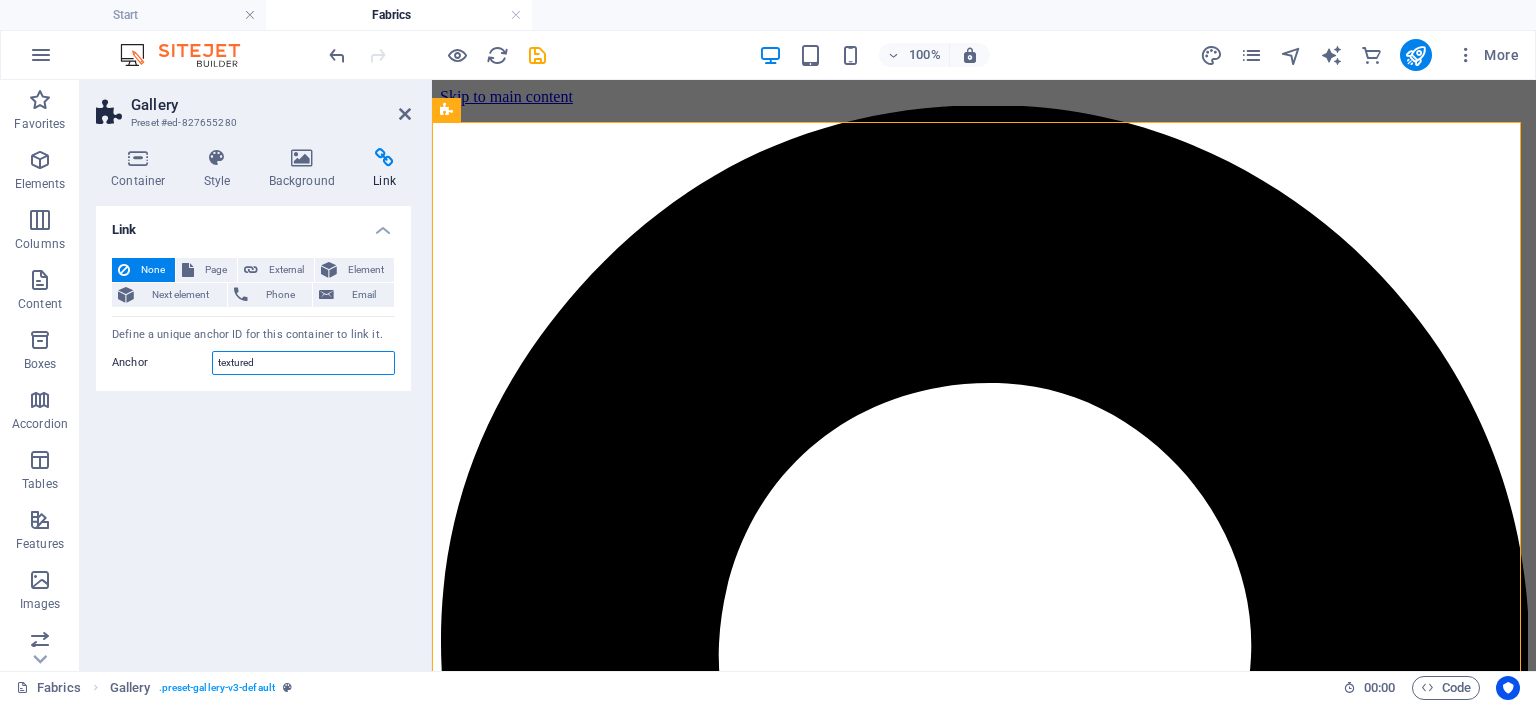 drag, startPoint x: 264, startPoint y: 359, endPoint x: 180, endPoint y: 367, distance: 84.38009 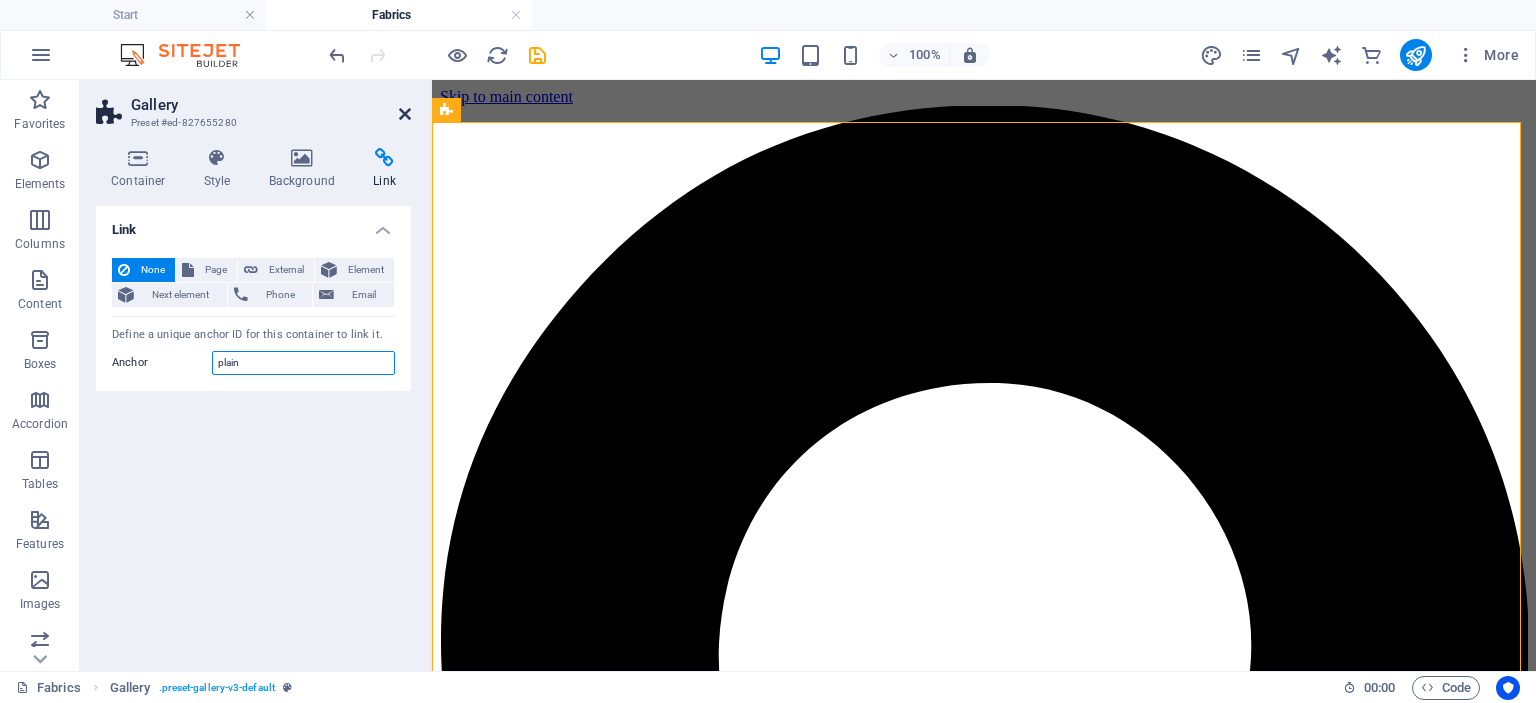 type on "plain" 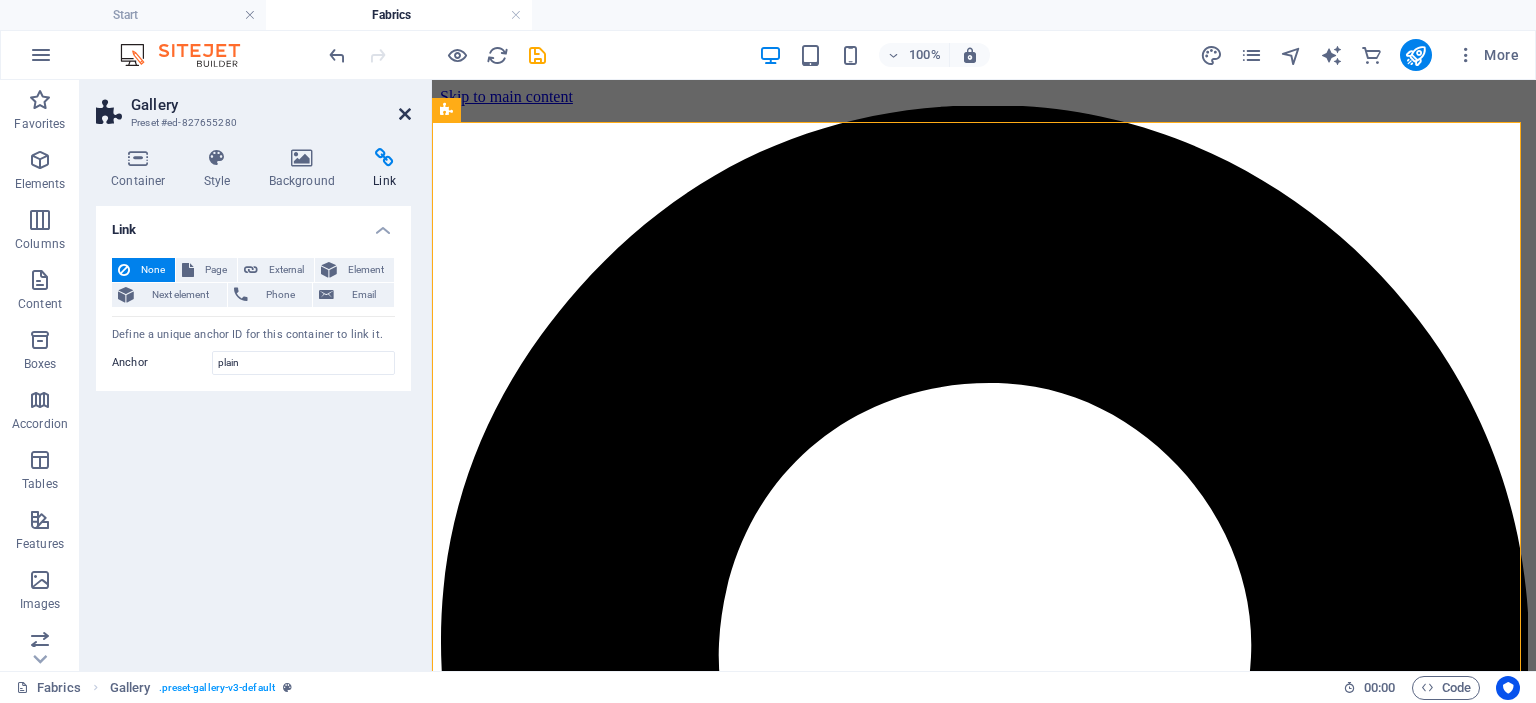 click at bounding box center [405, 114] 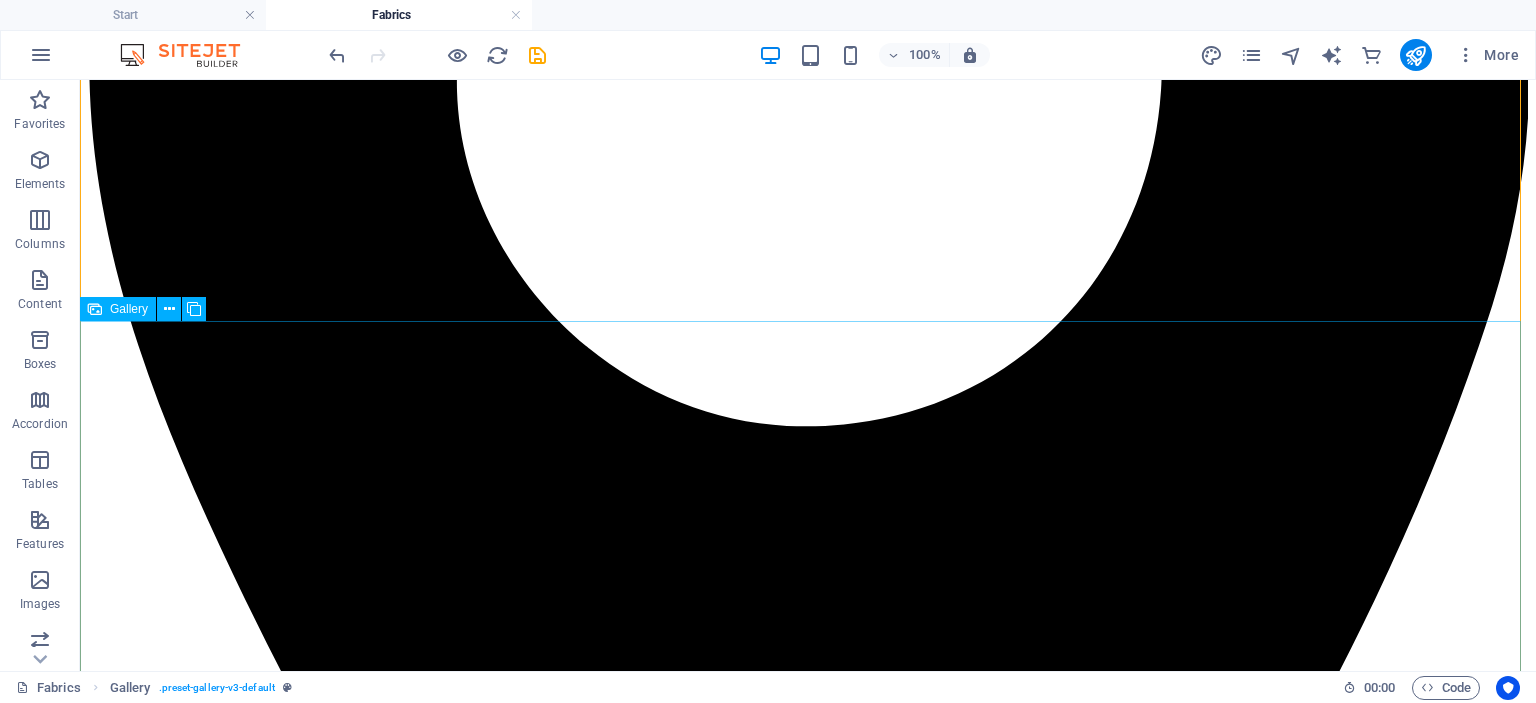 scroll, scrollTop: 756, scrollLeft: 0, axis: vertical 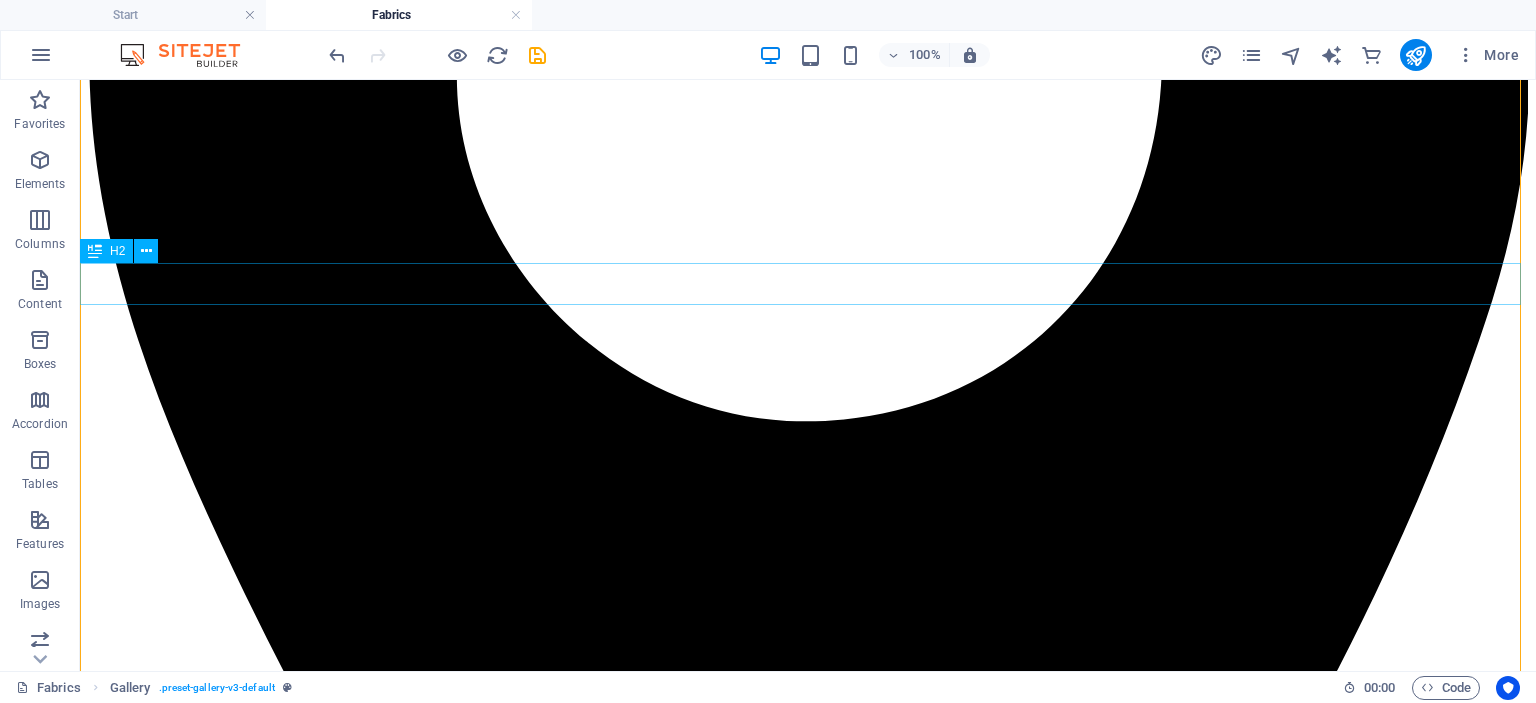 click on "💗adore  textured💗" at bounding box center [808, 16607] 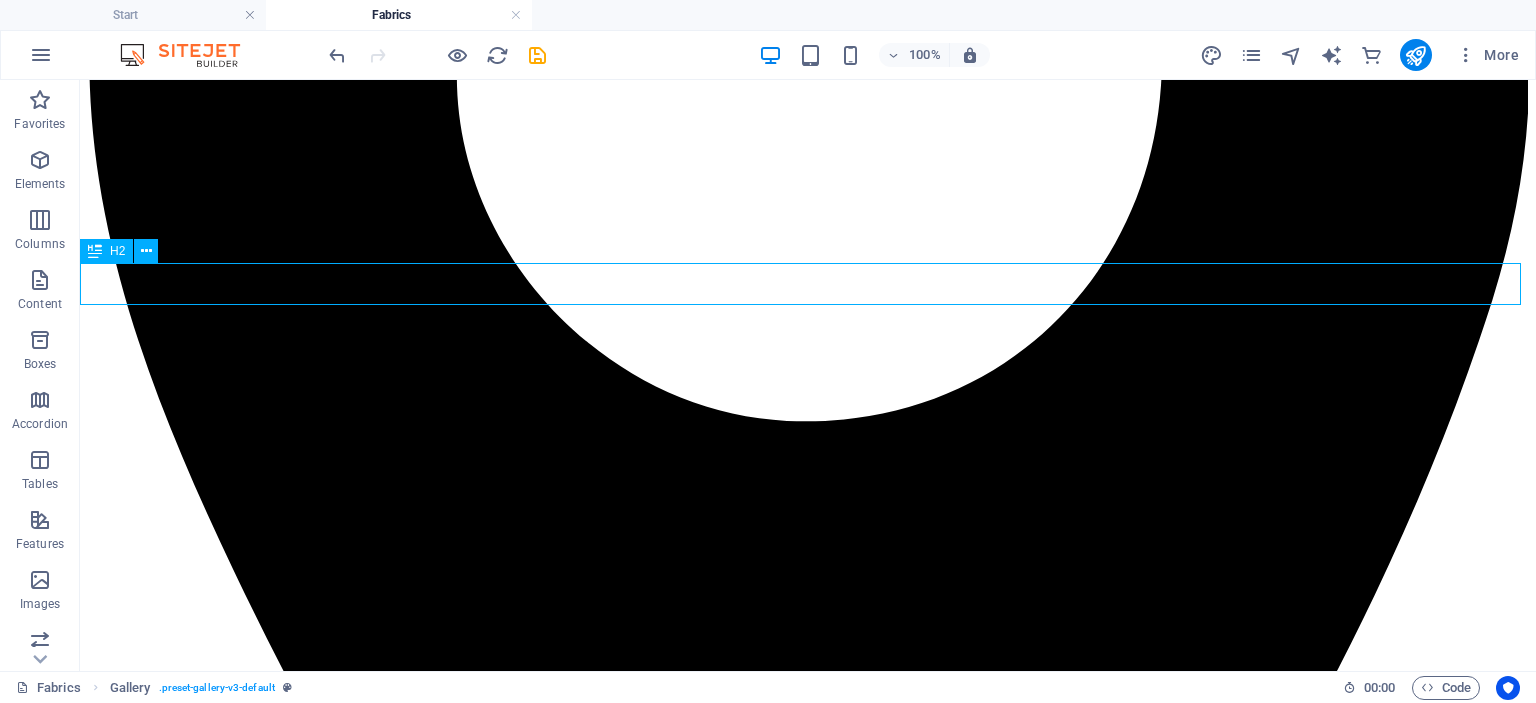 click on "💗adore  textured💗" at bounding box center (808, 16607) 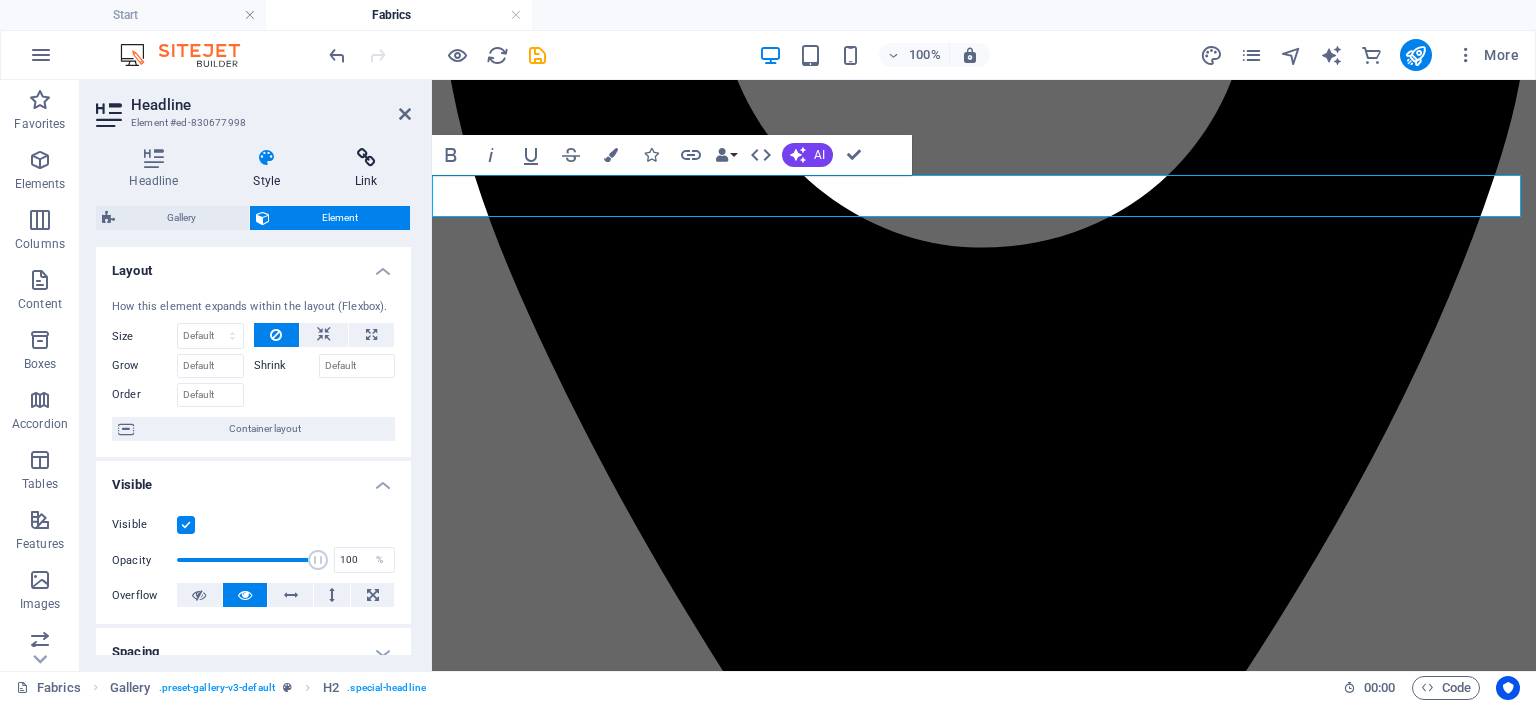 click on "Link" at bounding box center [366, 169] 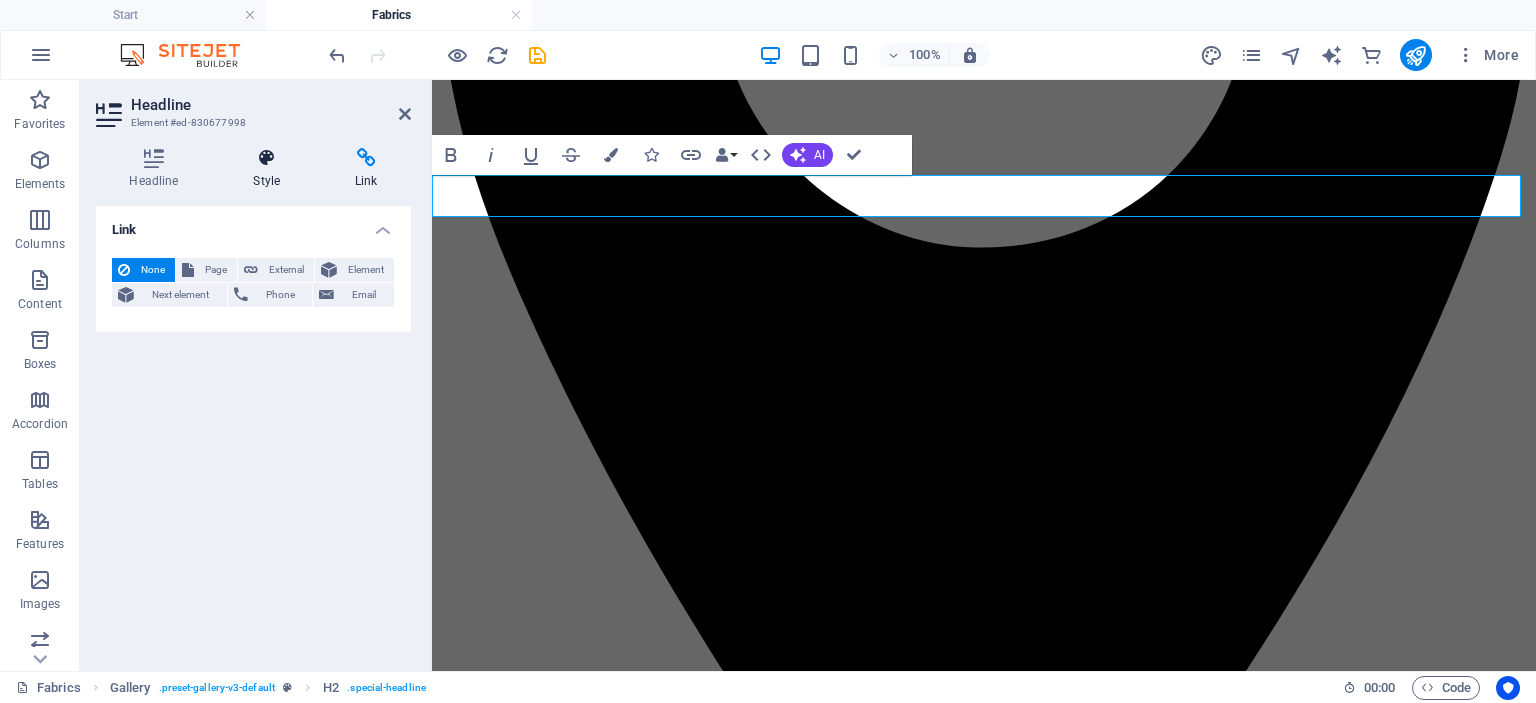 click on "Style" at bounding box center (271, 169) 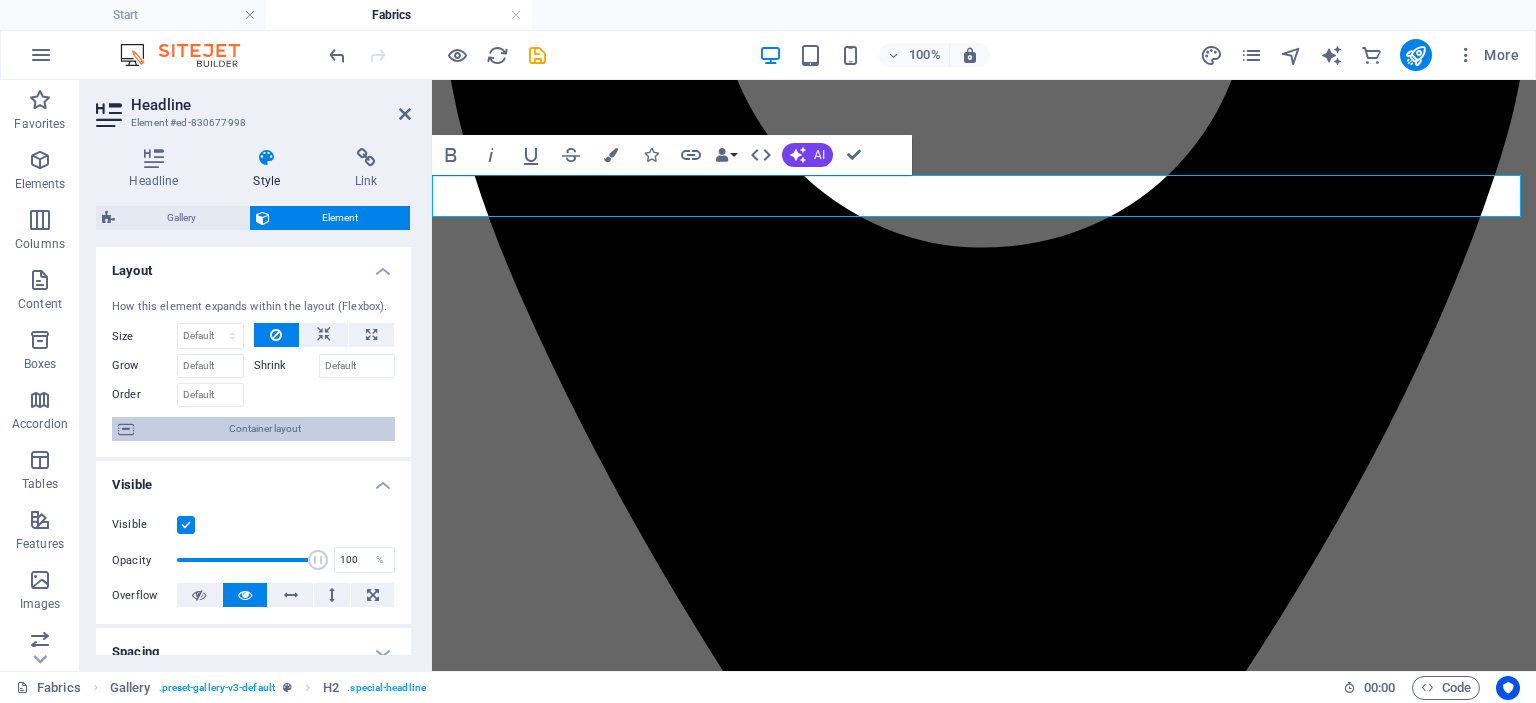 click on "Container layout" at bounding box center (264, 429) 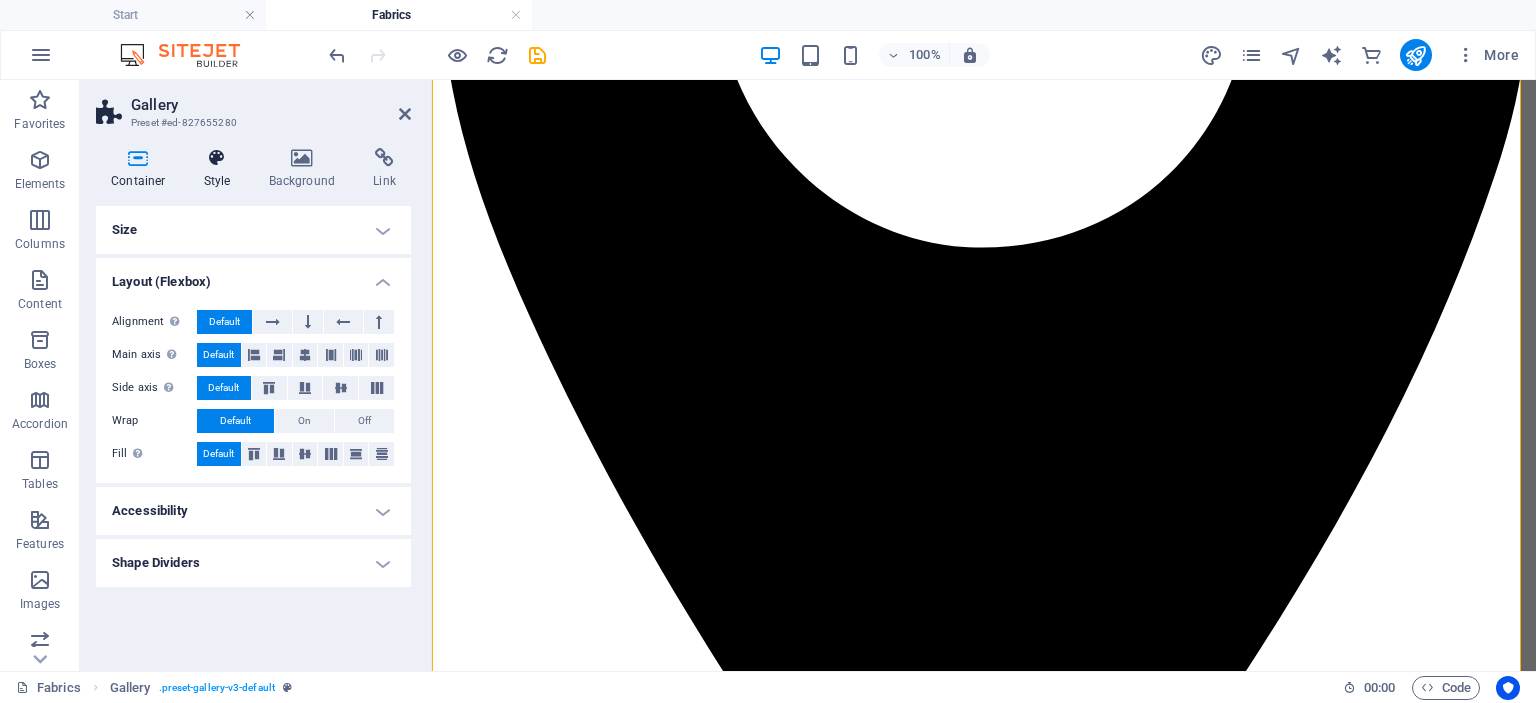 click on "Style" at bounding box center [221, 169] 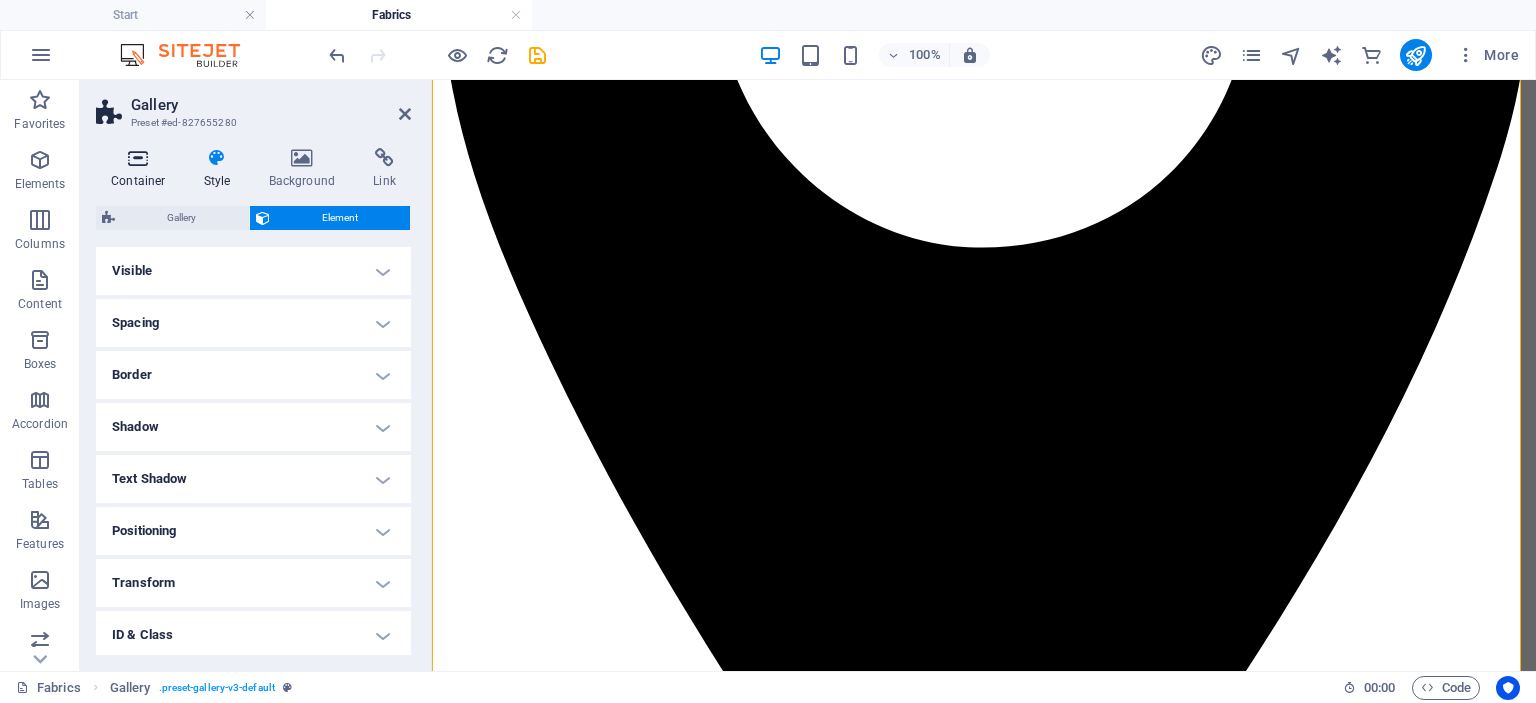 click on "Container" at bounding box center [142, 169] 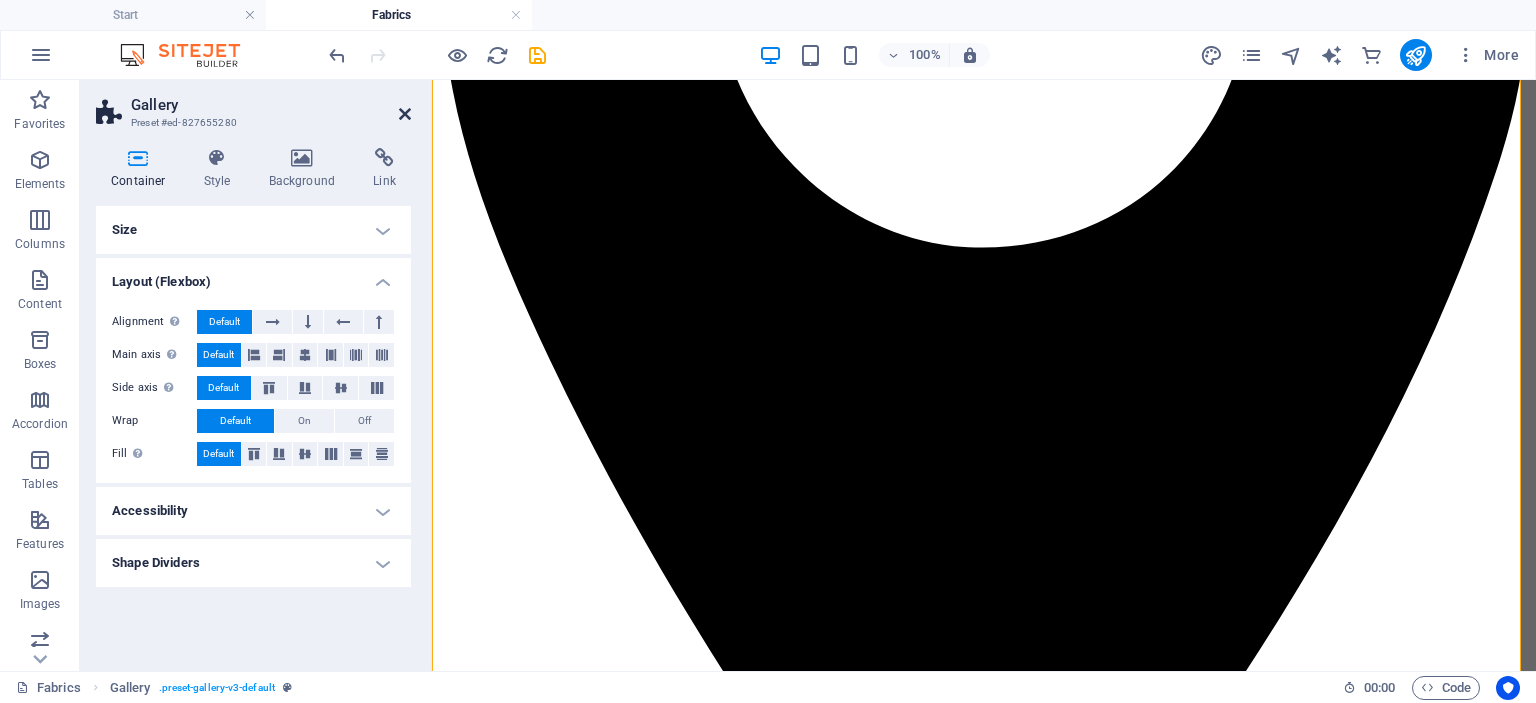click at bounding box center [405, 114] 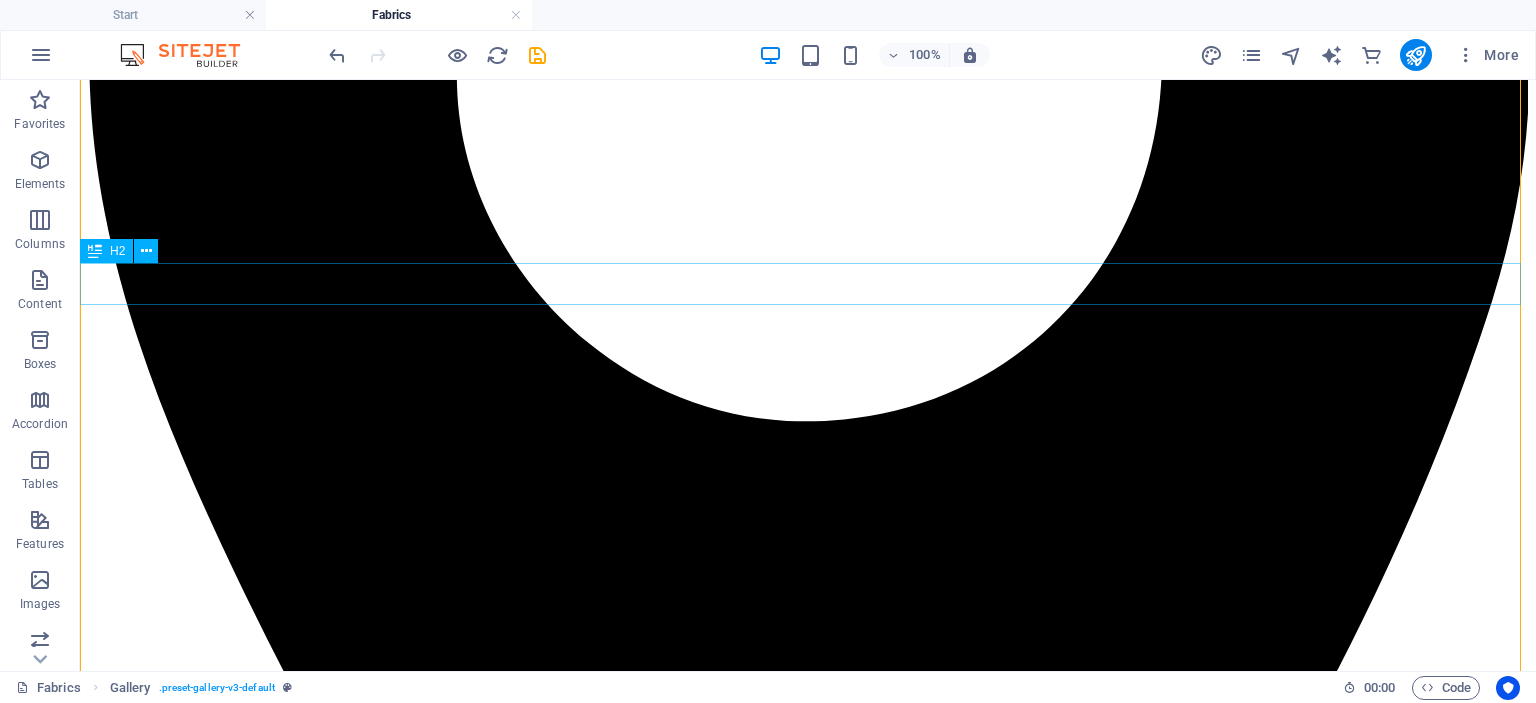 click on "💗adore  textured💗" at bounding box center (808, 16607) 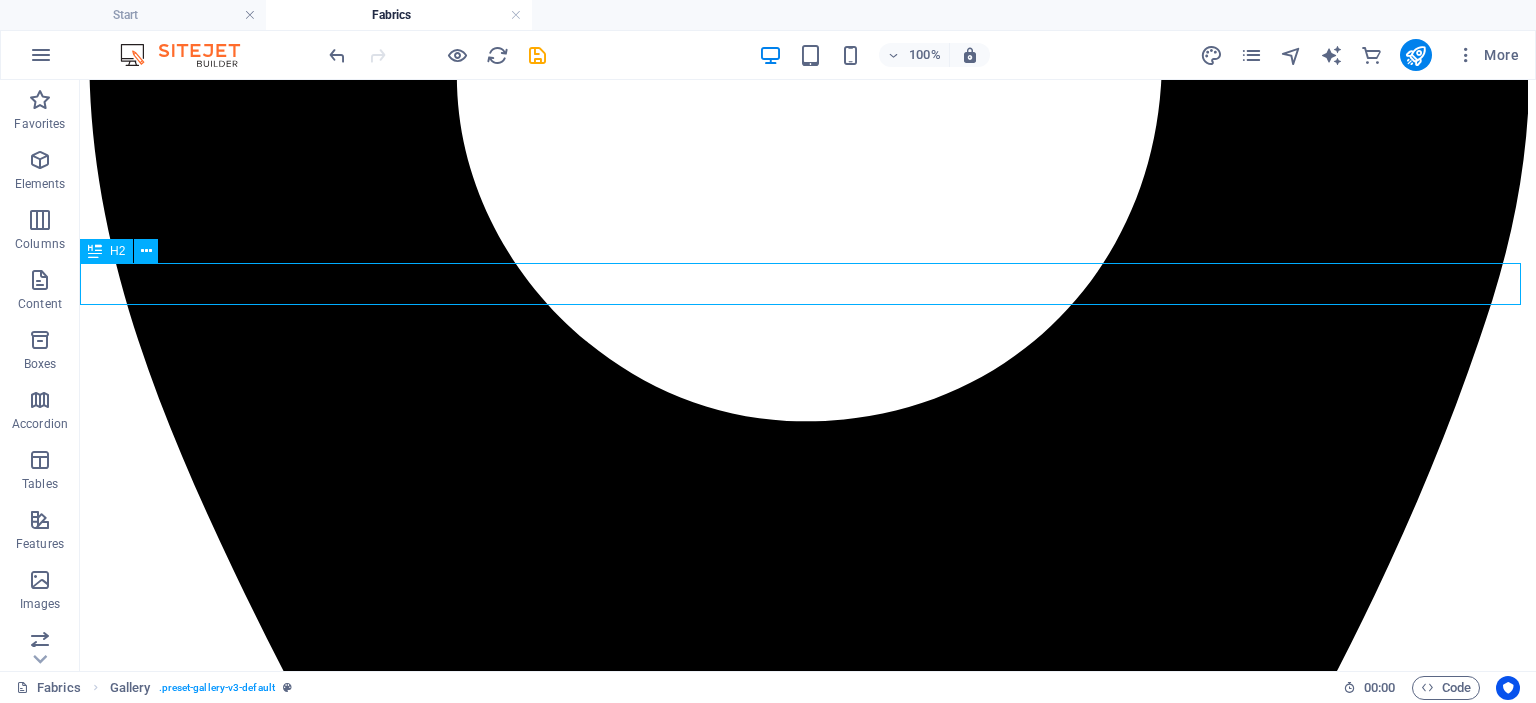 click on "💗adore  textured💗" at bounding box center (808, 16607) 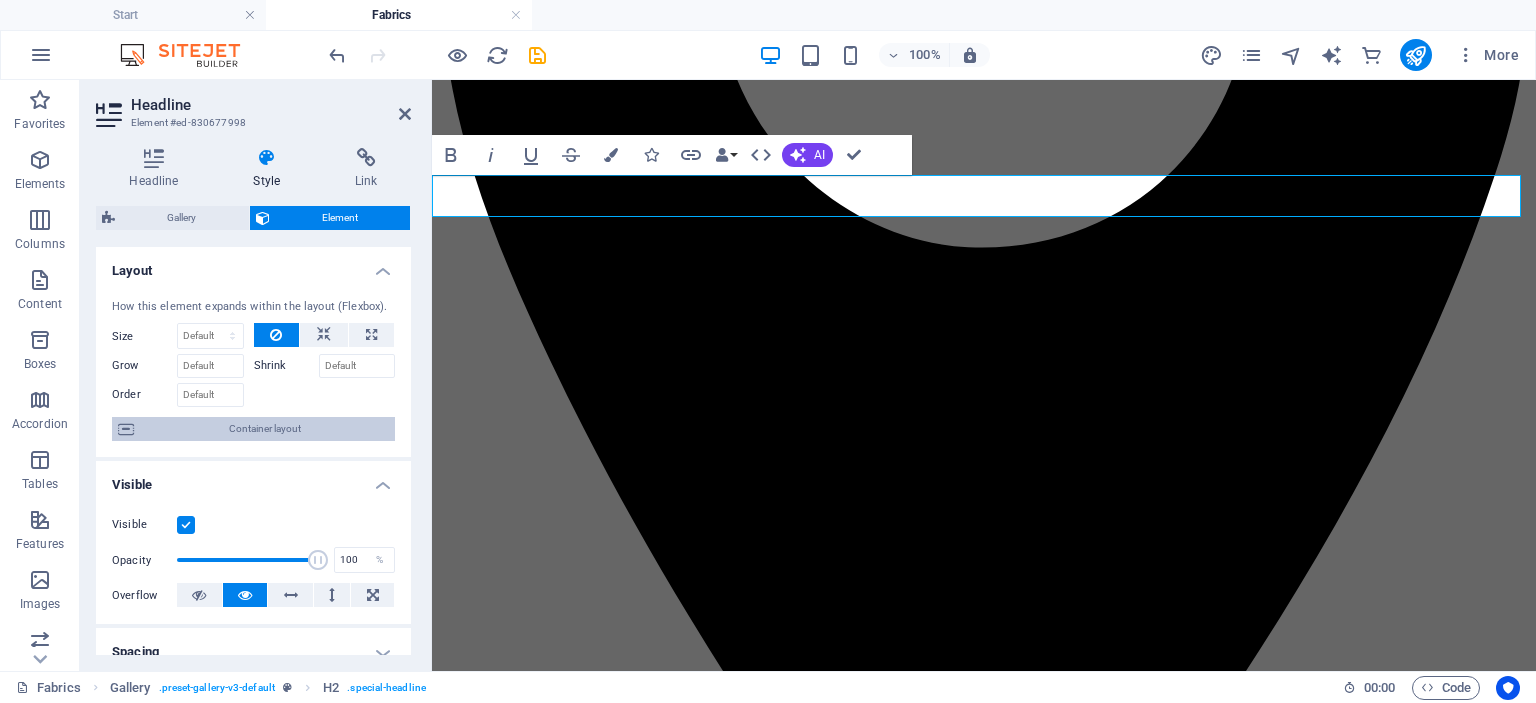 click on "Container layout" at bounding box center (264, 429) 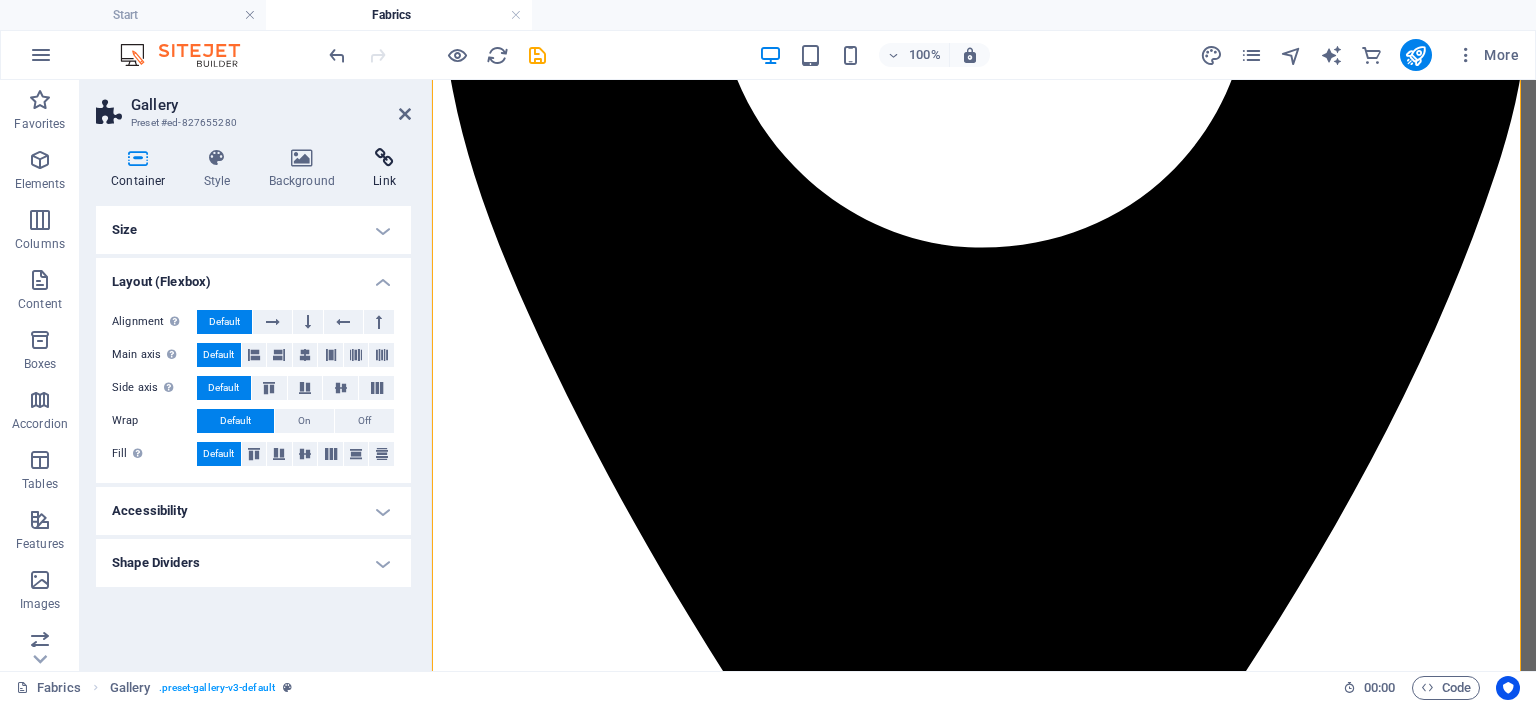 click on "Link" at bounding box center [384, 169] 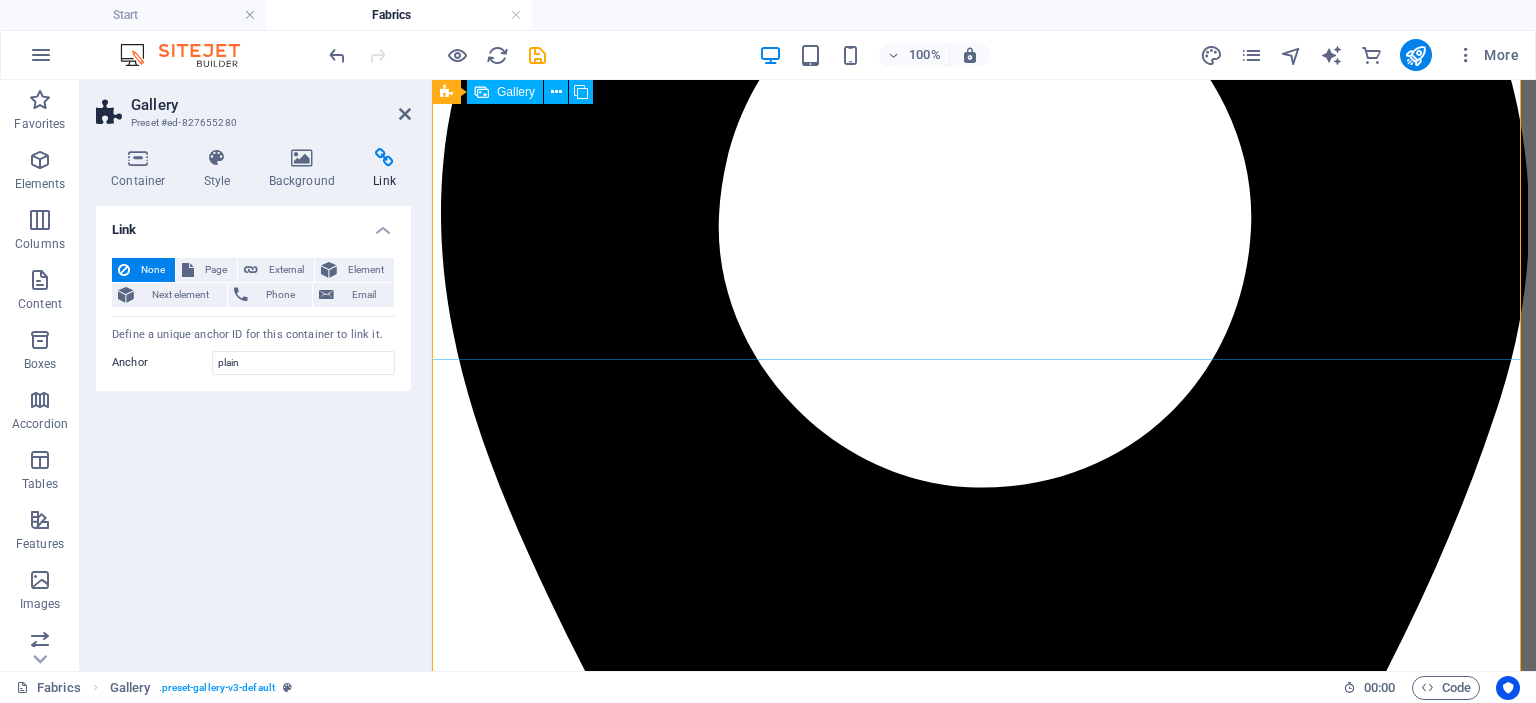 scroll, scrollTop: 426, scrollLeft: 0, axis: vertical 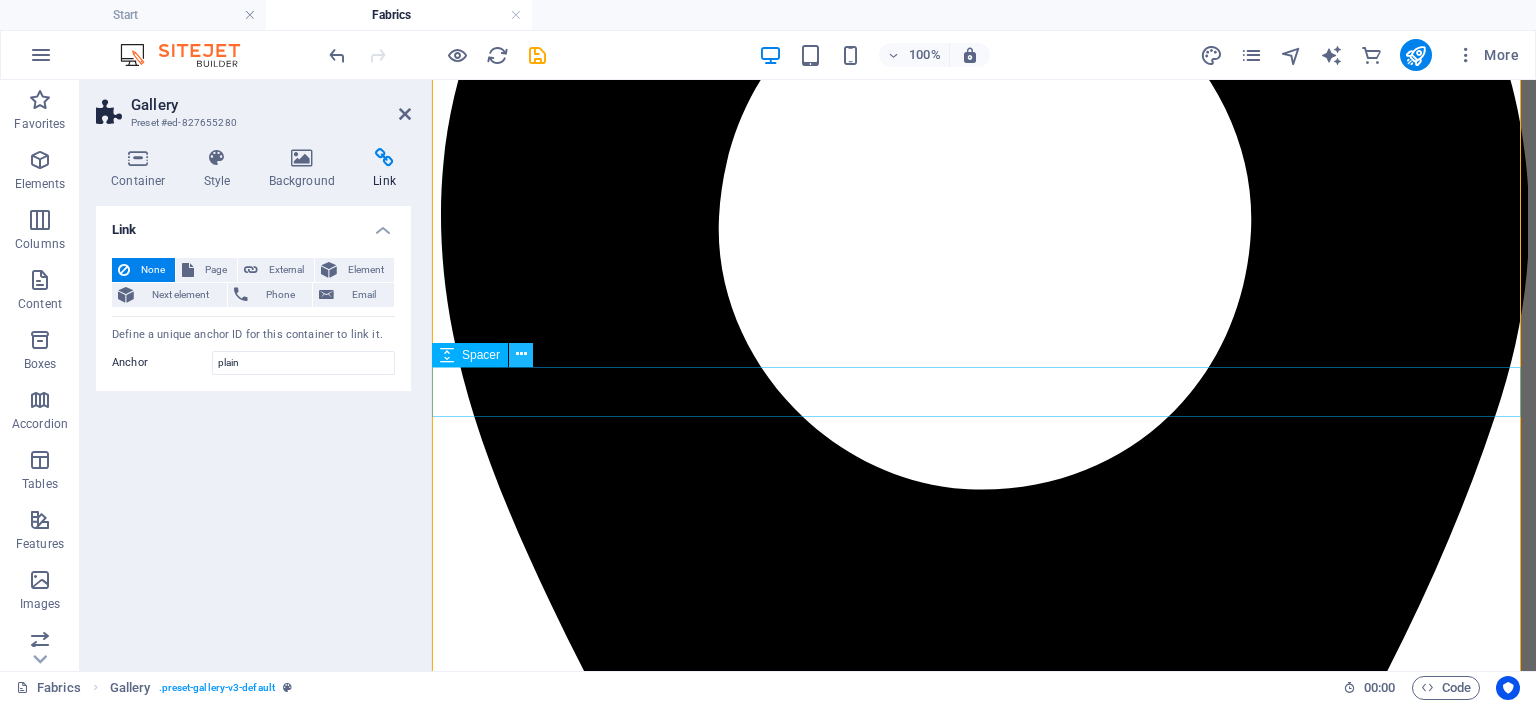 click at bounding box center [521, 354] 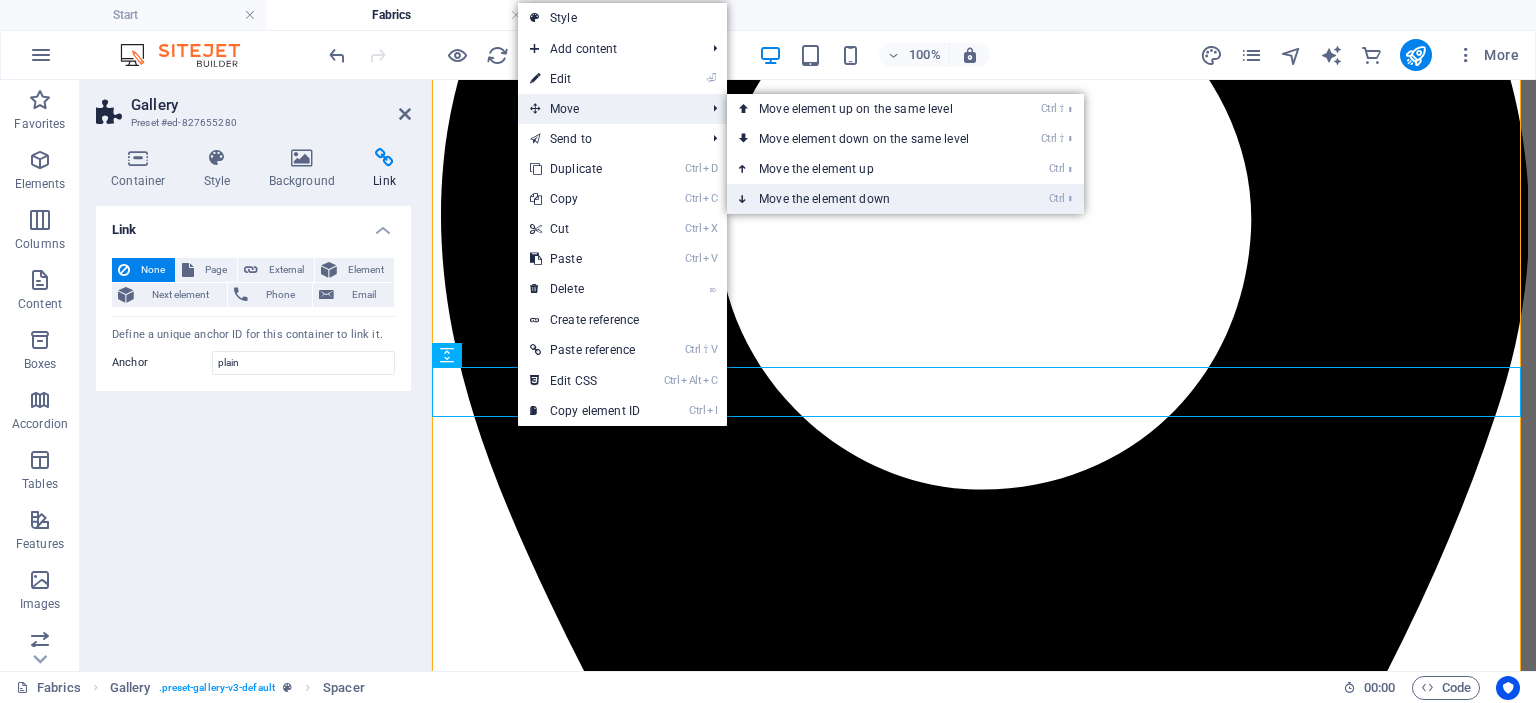 click on "Ctrl ⬇  Move the element down" at bounding box center [868, 199] 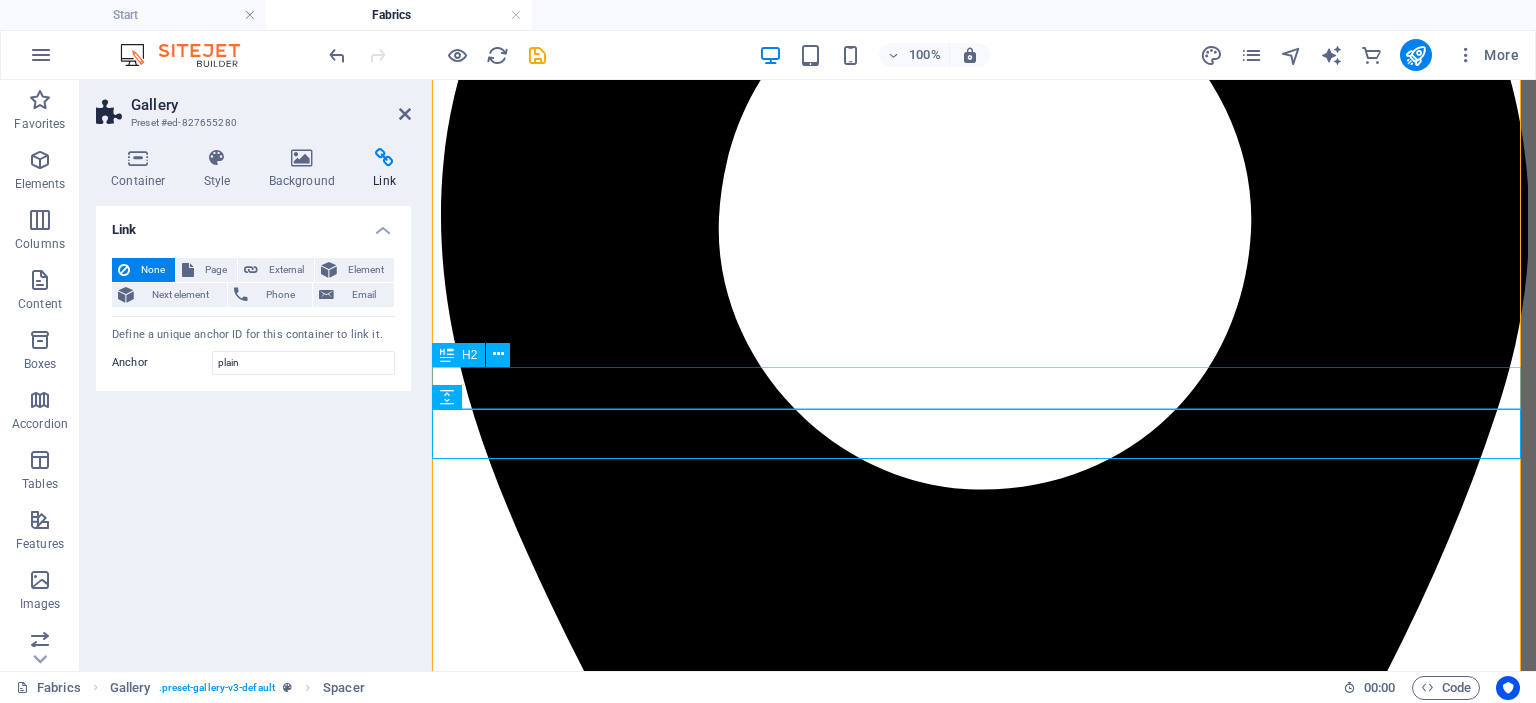 click on "💗adore  textured💗" at bounding box center [984, 13059] 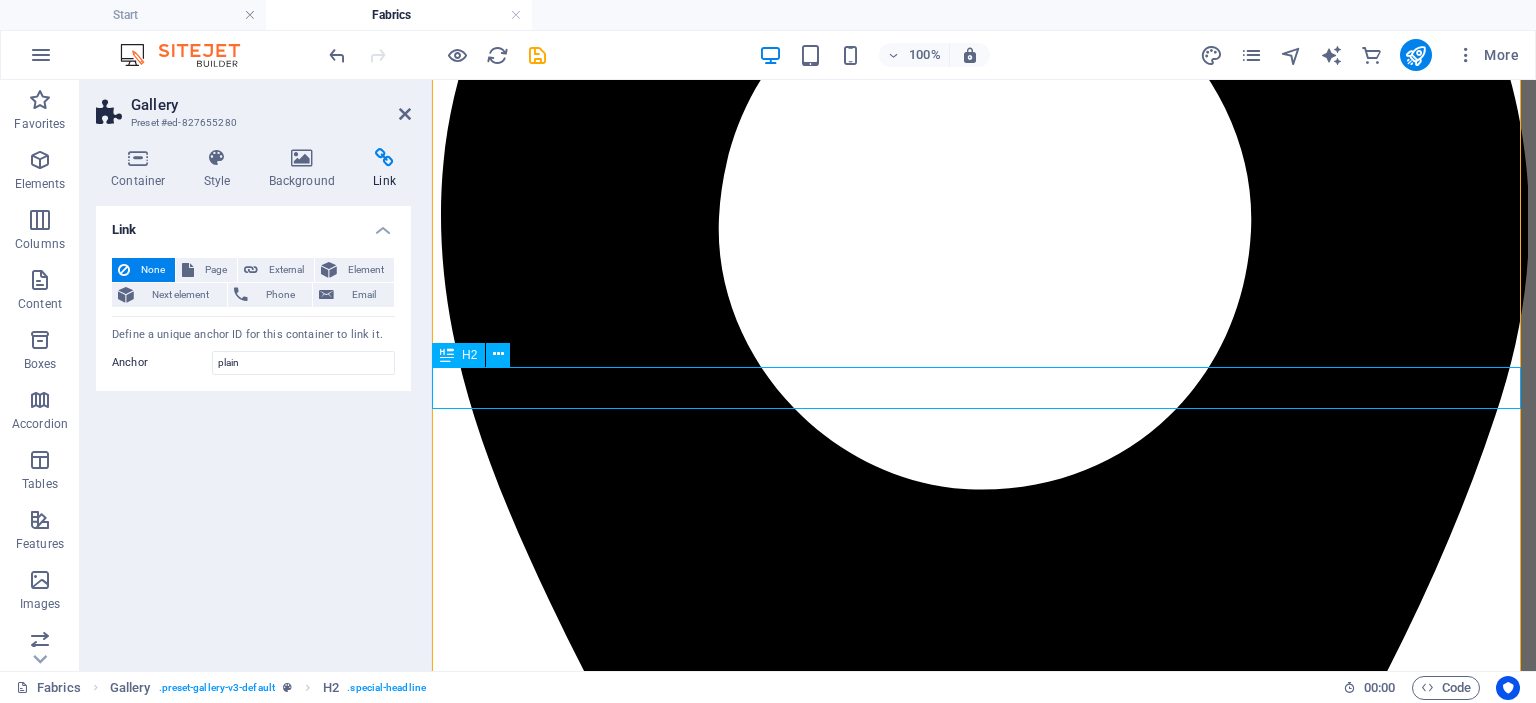click on "💗adore  textured💗" at bounding box center [984, 13059] 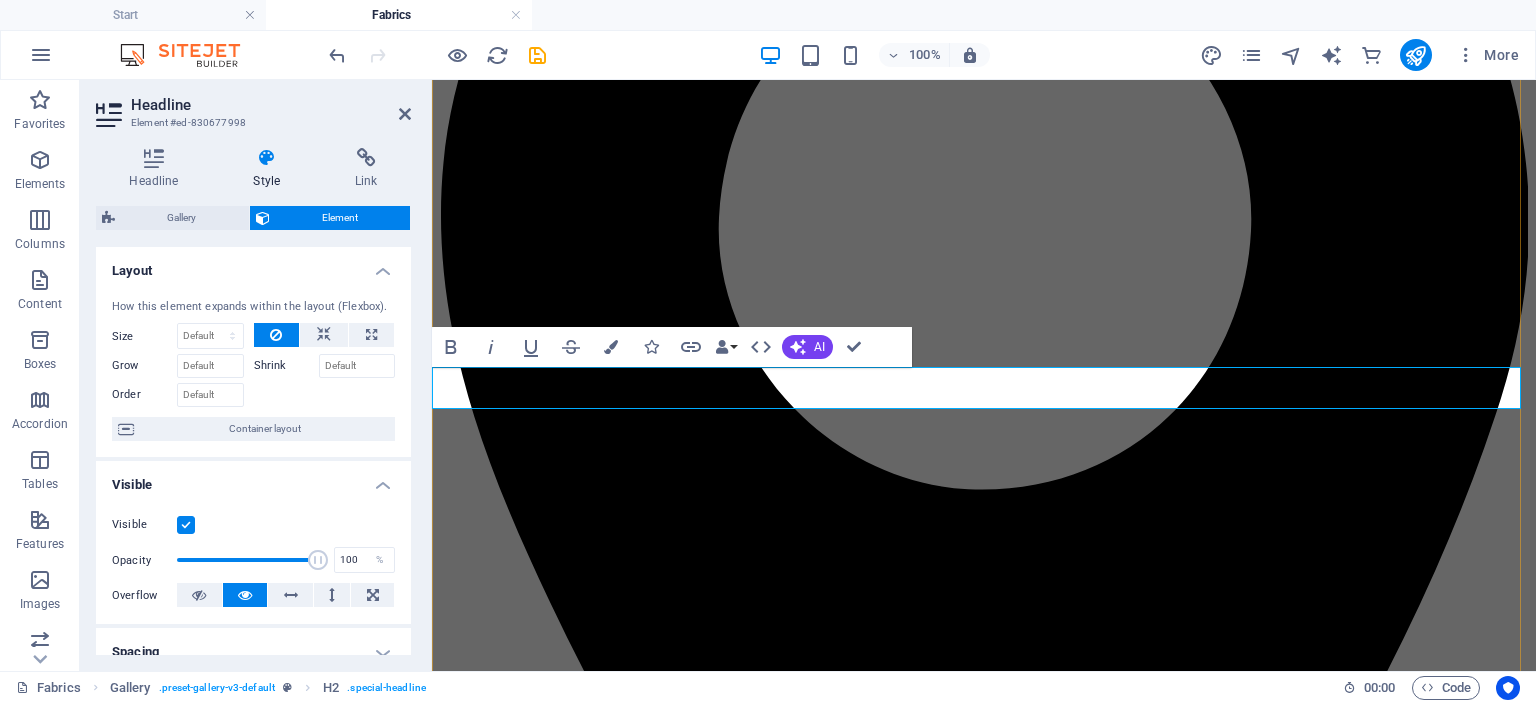 click on "💗adore  textured💗" at bounding box center [984, 13059] 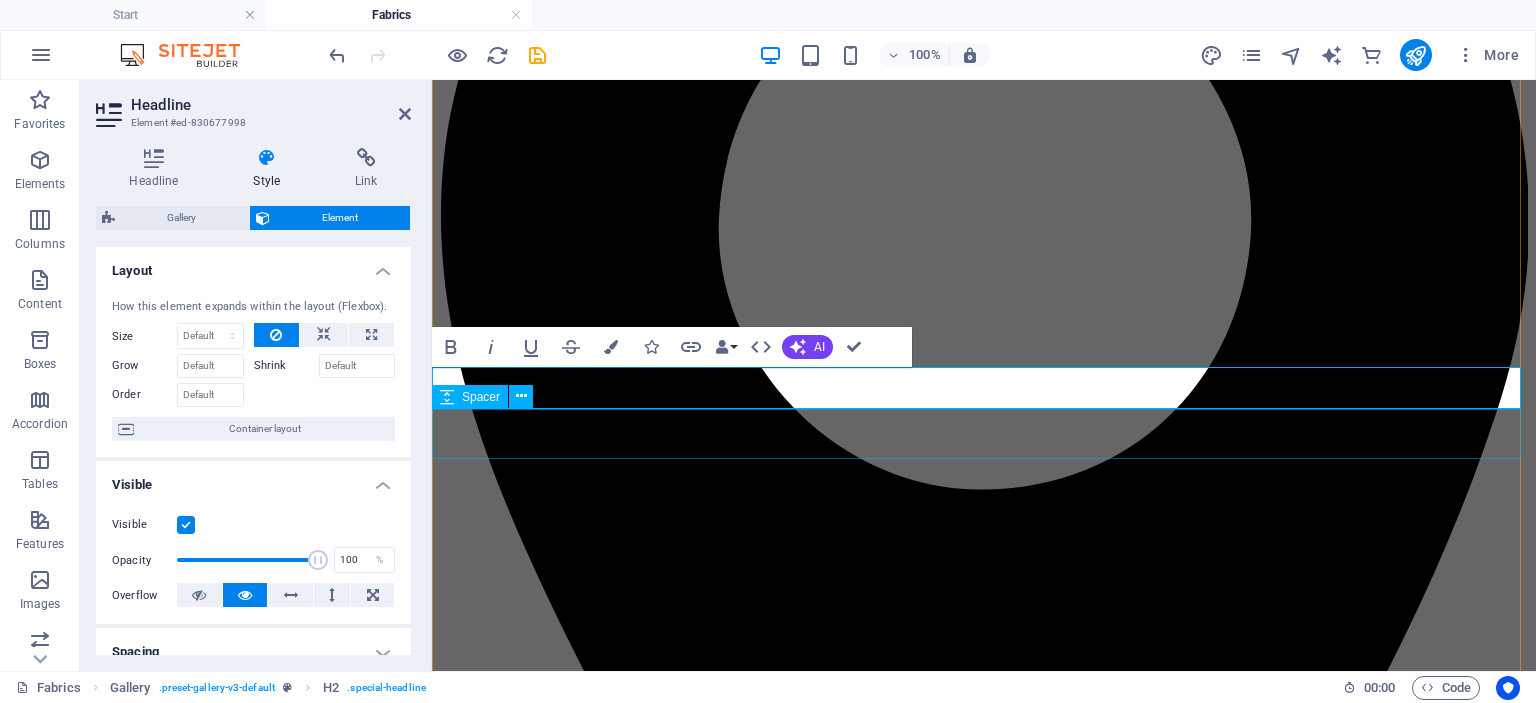 click at bounding box center (984, 13117) 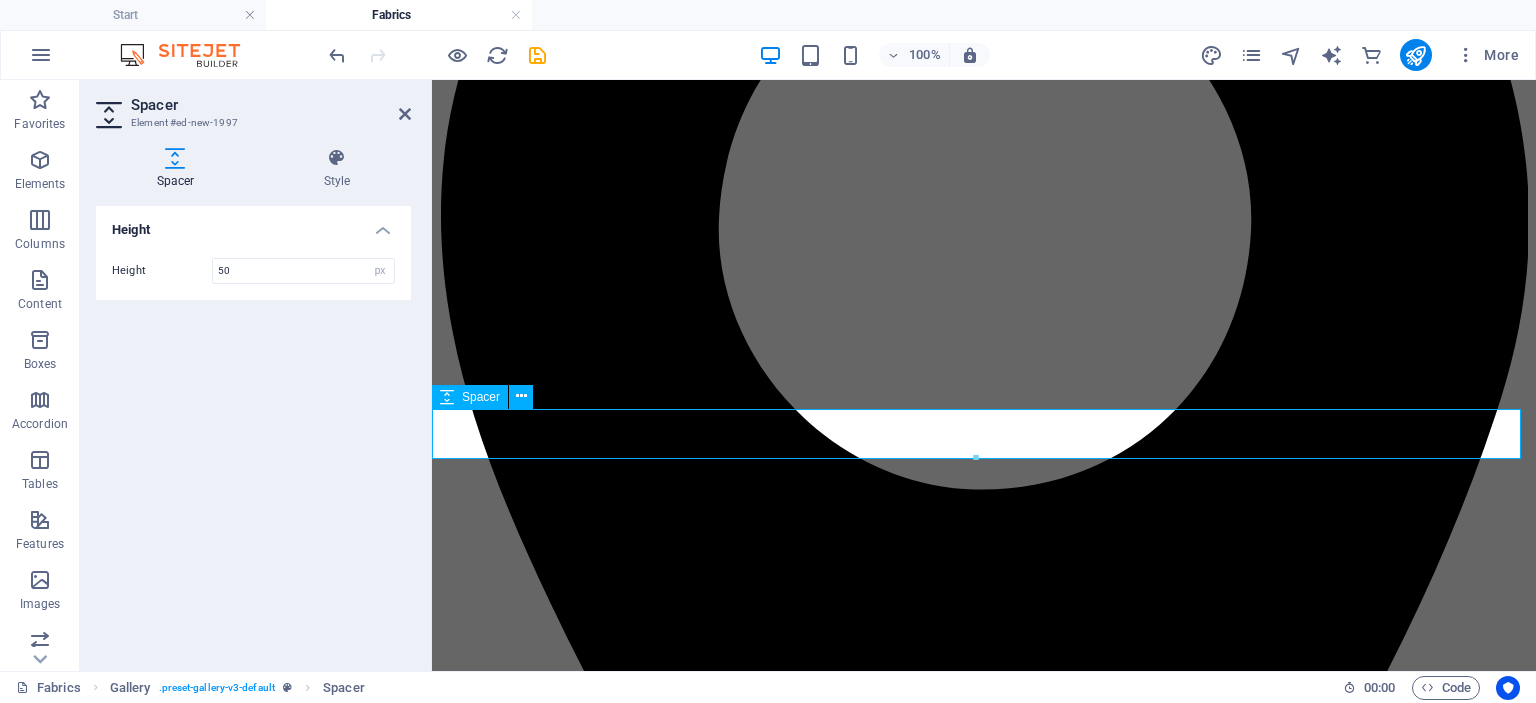 click at bounding box center [984, 13117] 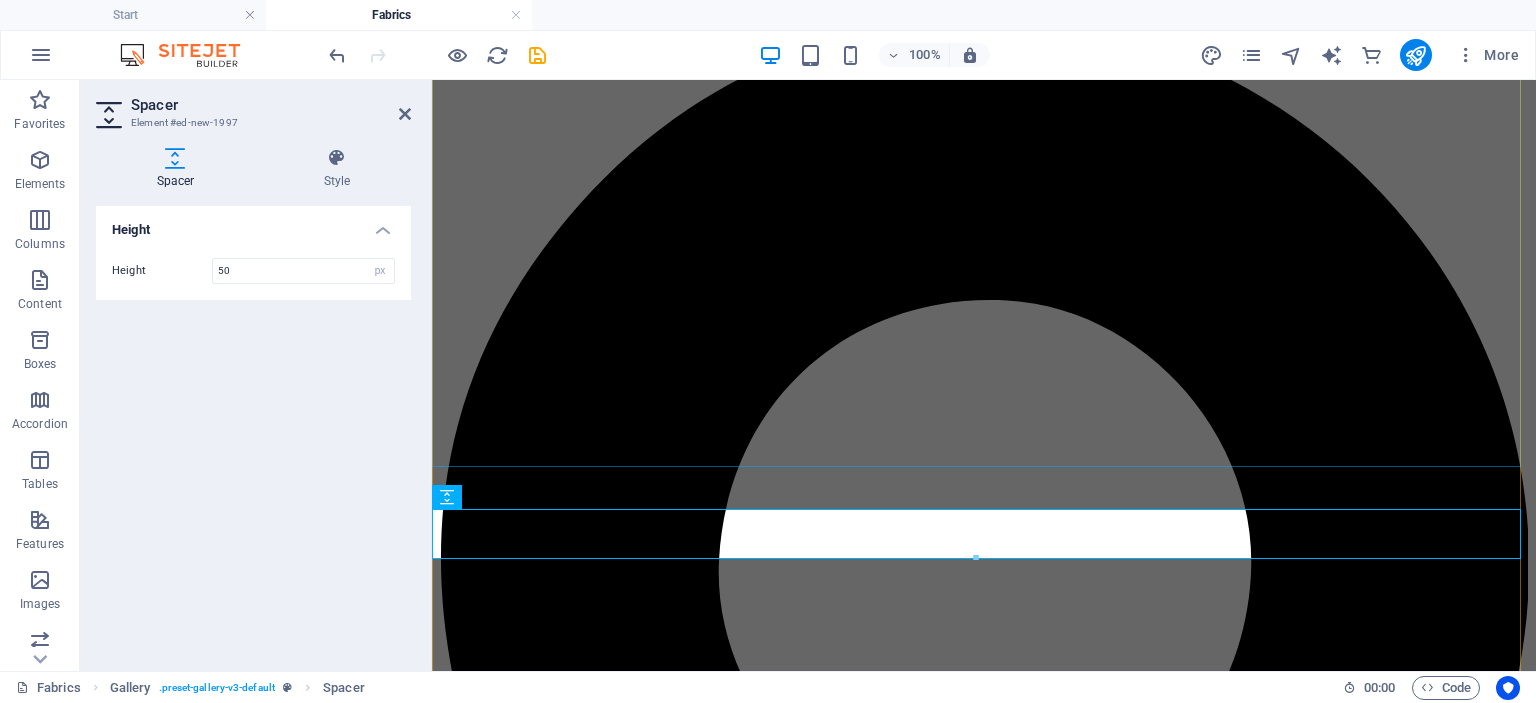 scroll, scrollTop: 0, scrollLeft: 0, axis: both 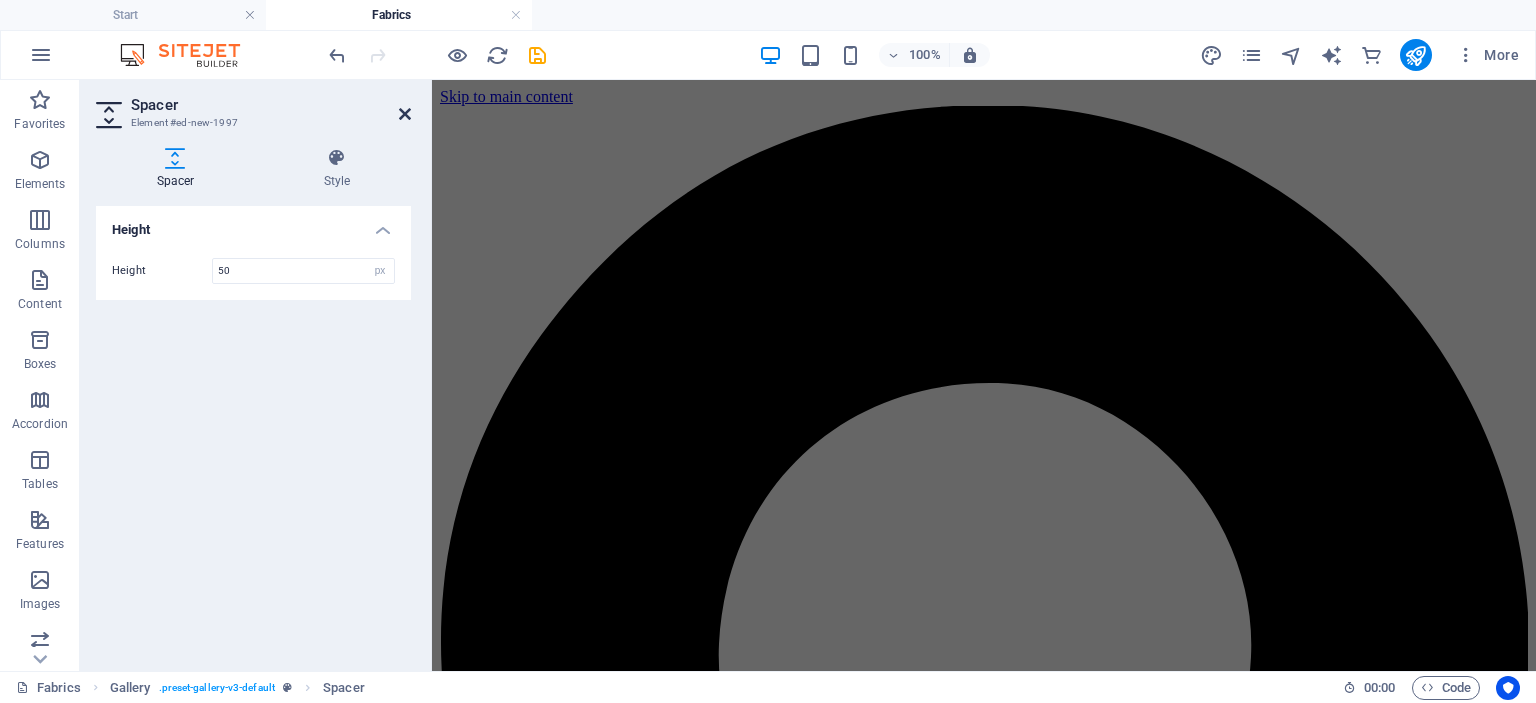 click at bounding box center (405, 114) 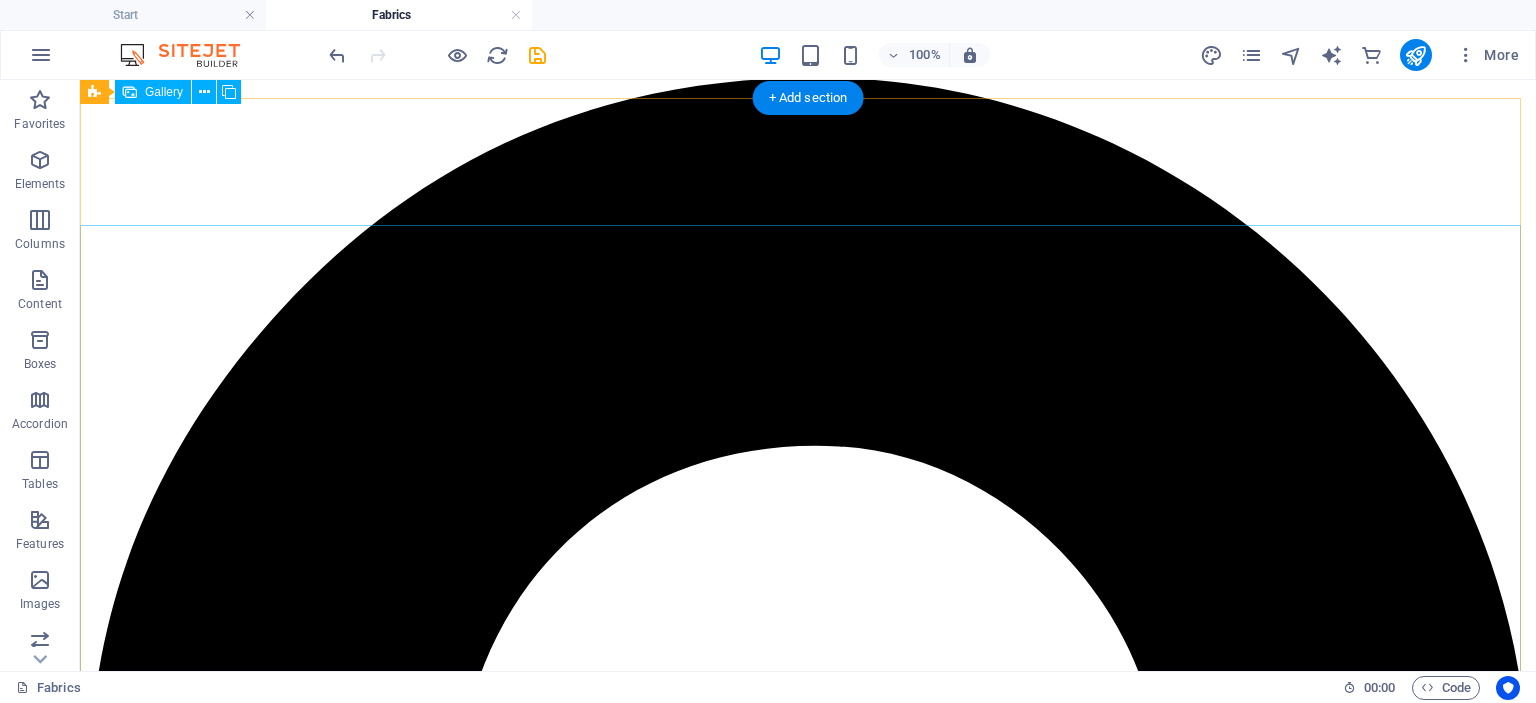 scroll, scrollTop: 0, scrollLeft: 0, axis: both 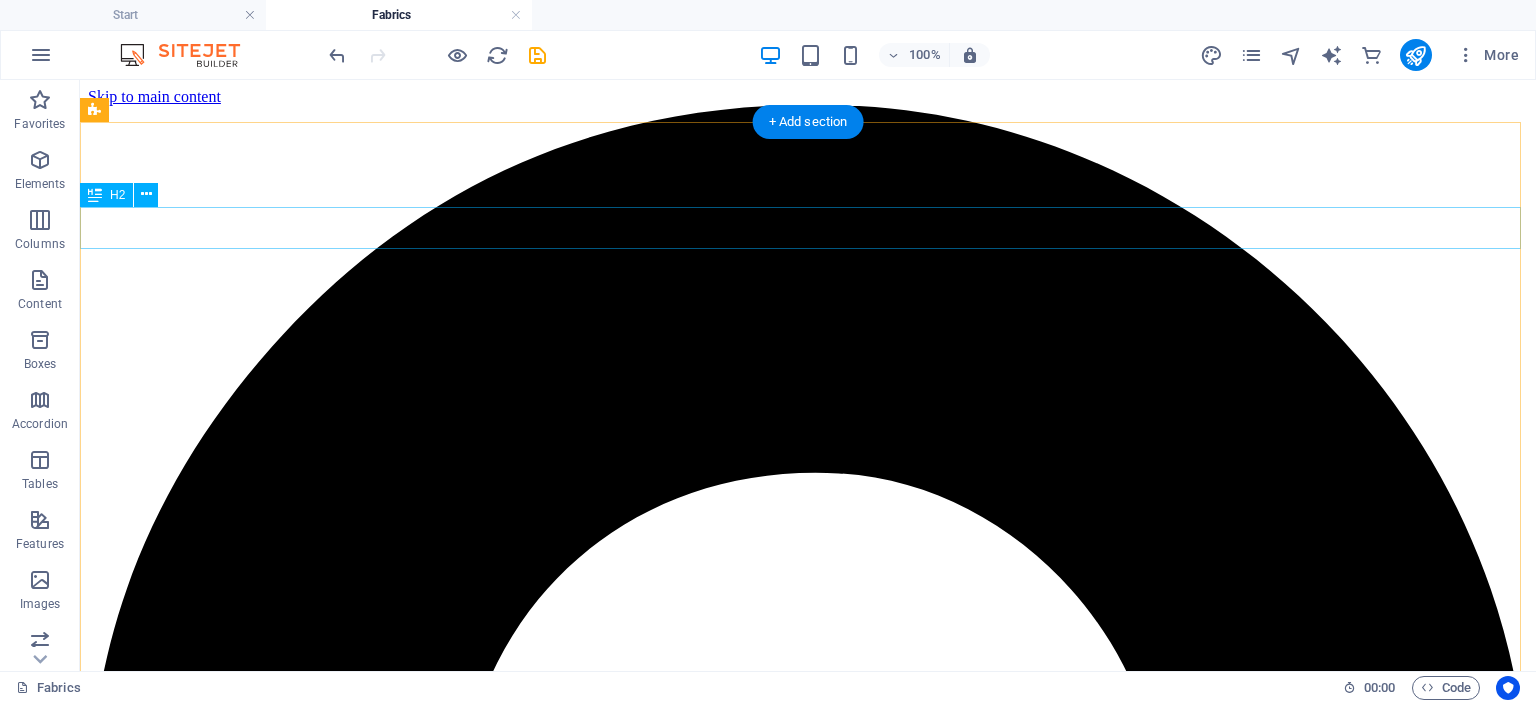 click on "💗adore  PLAIN💗" at bounding box center [808, 7528] 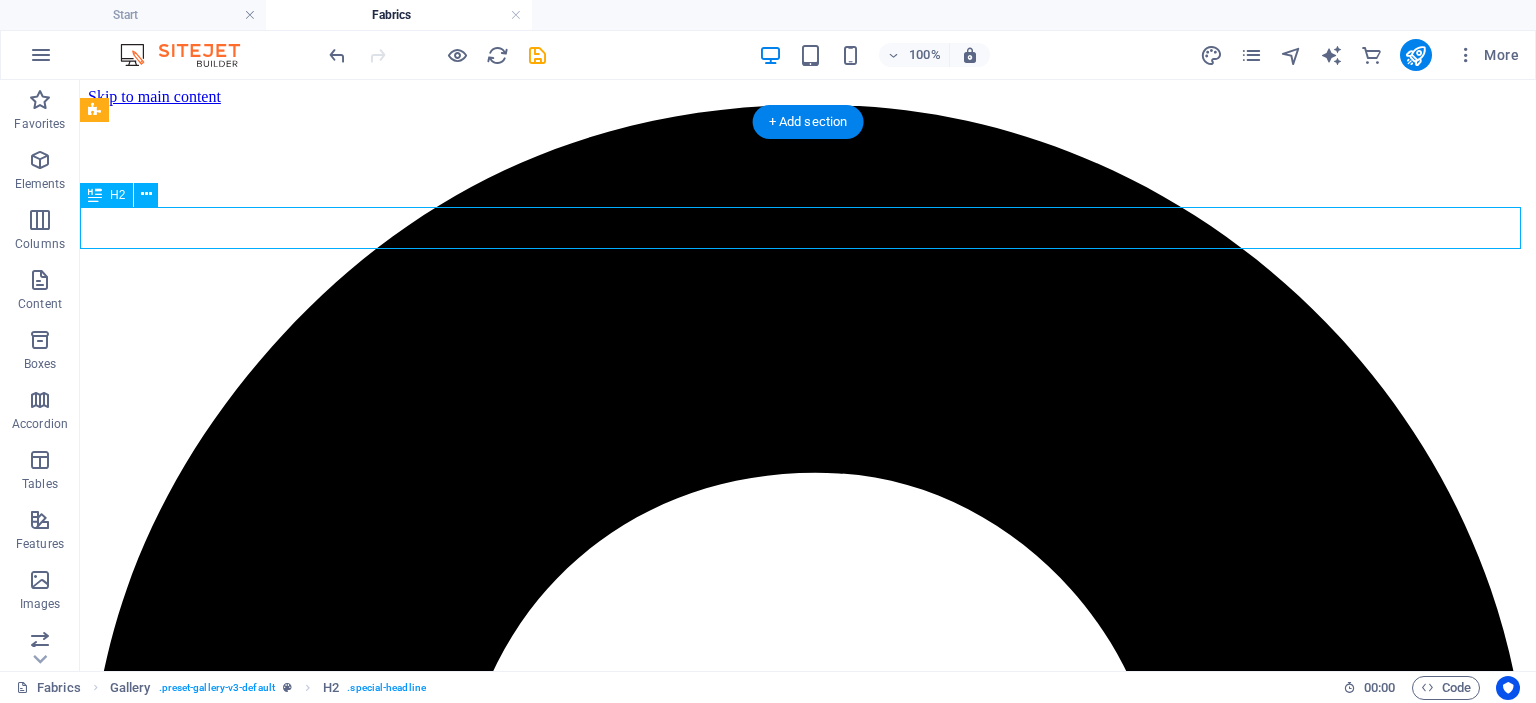 click on "💗adore  PLAIN💗" at bounding box center [808, 7528] 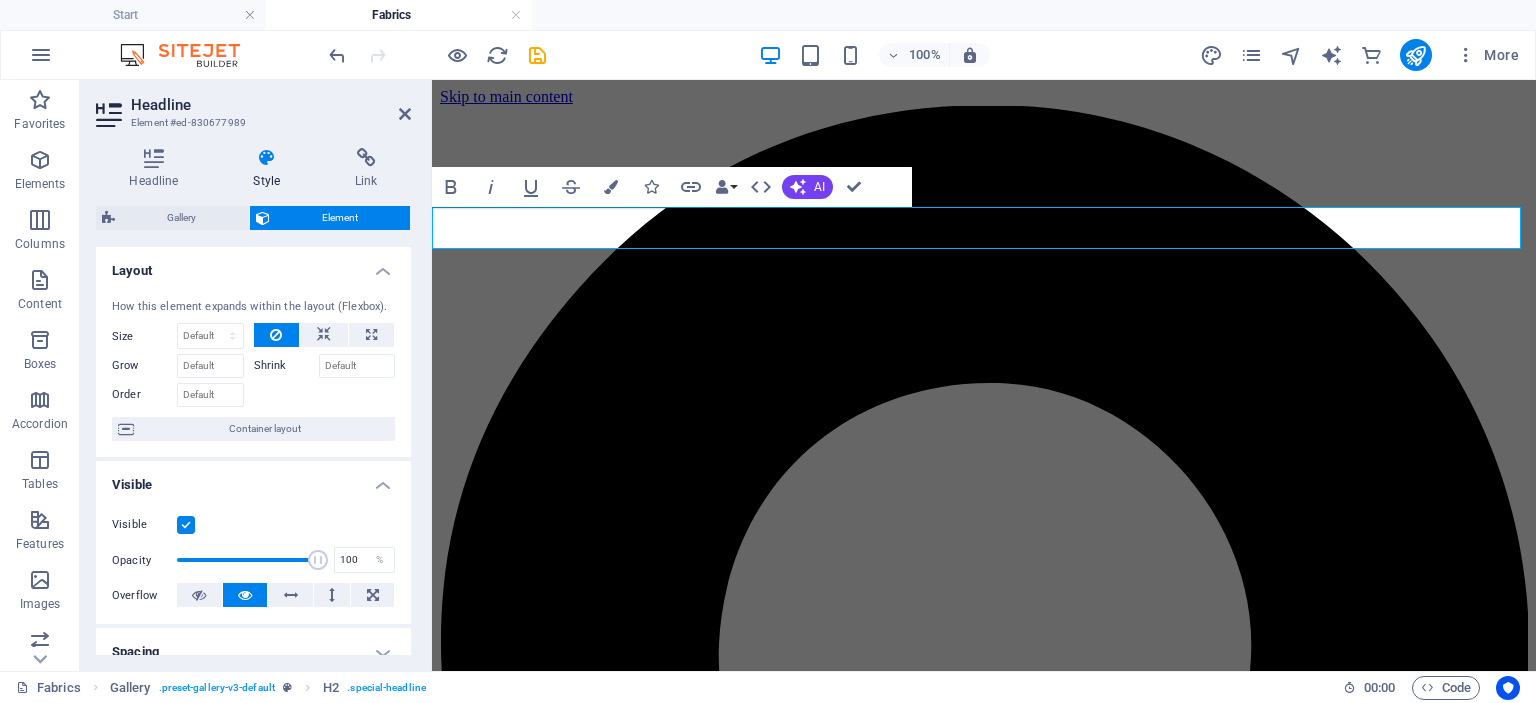 drag, startPoint x: 206, startPoint y: 123, endPoint x: 175, endPoint y: 125, distance: 31.06445 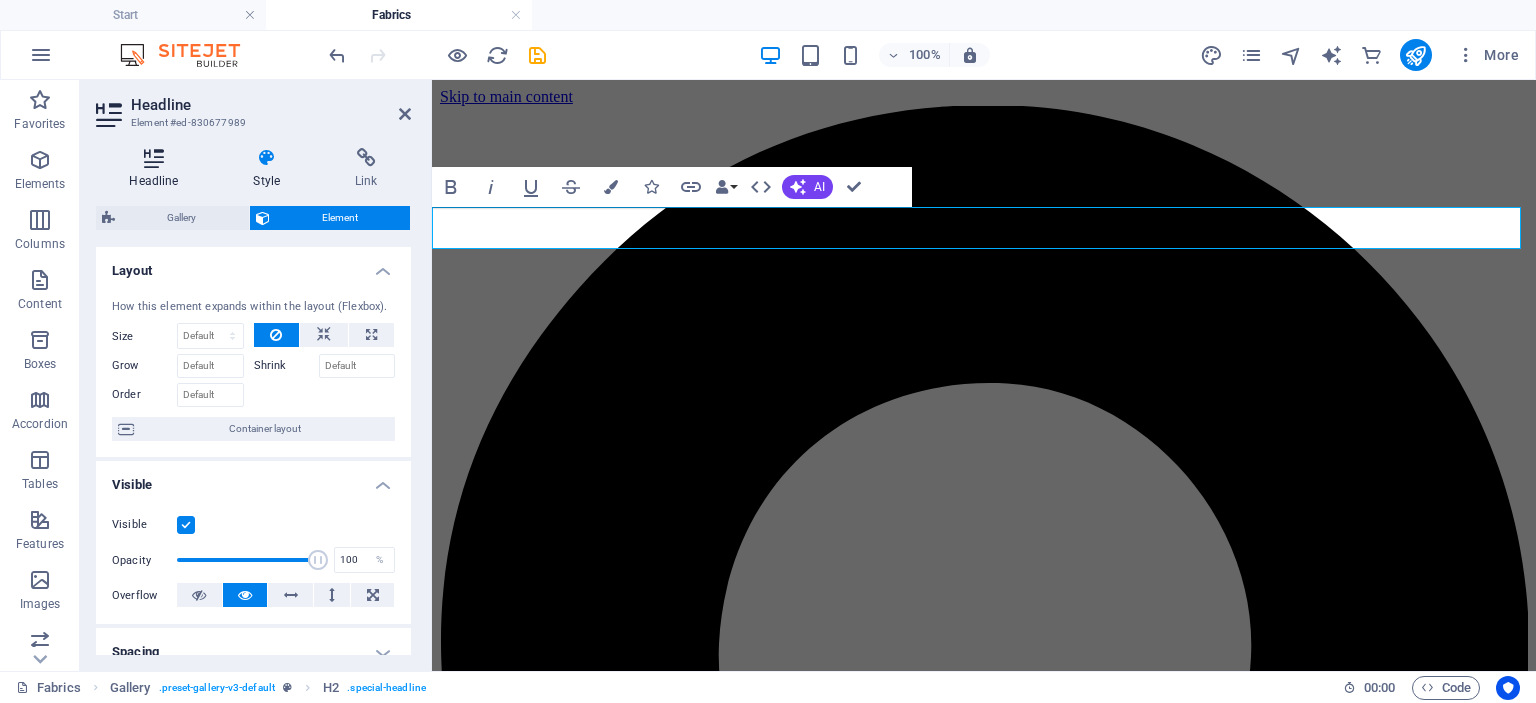 click at bounding box center [154, 158] 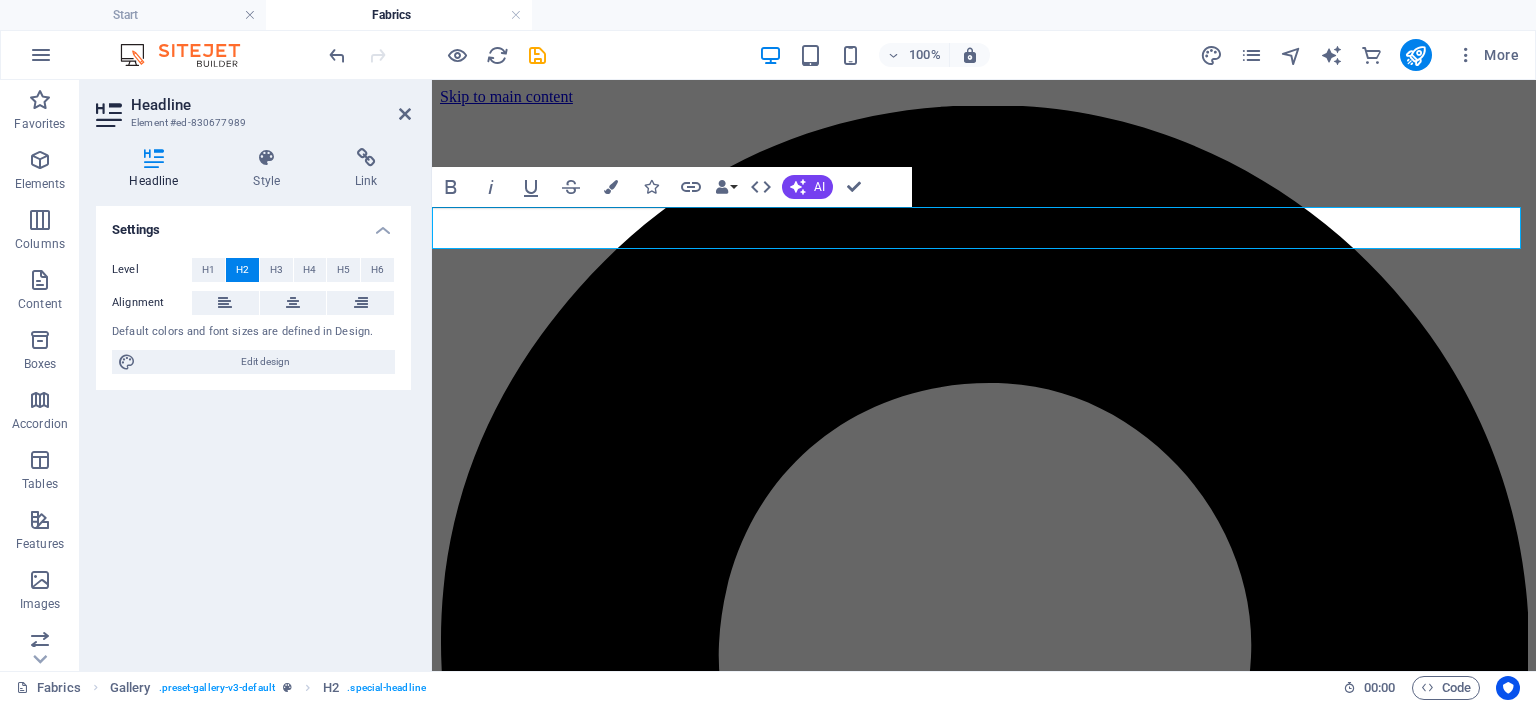 click on "Settings" at bounding box center [253, 224] 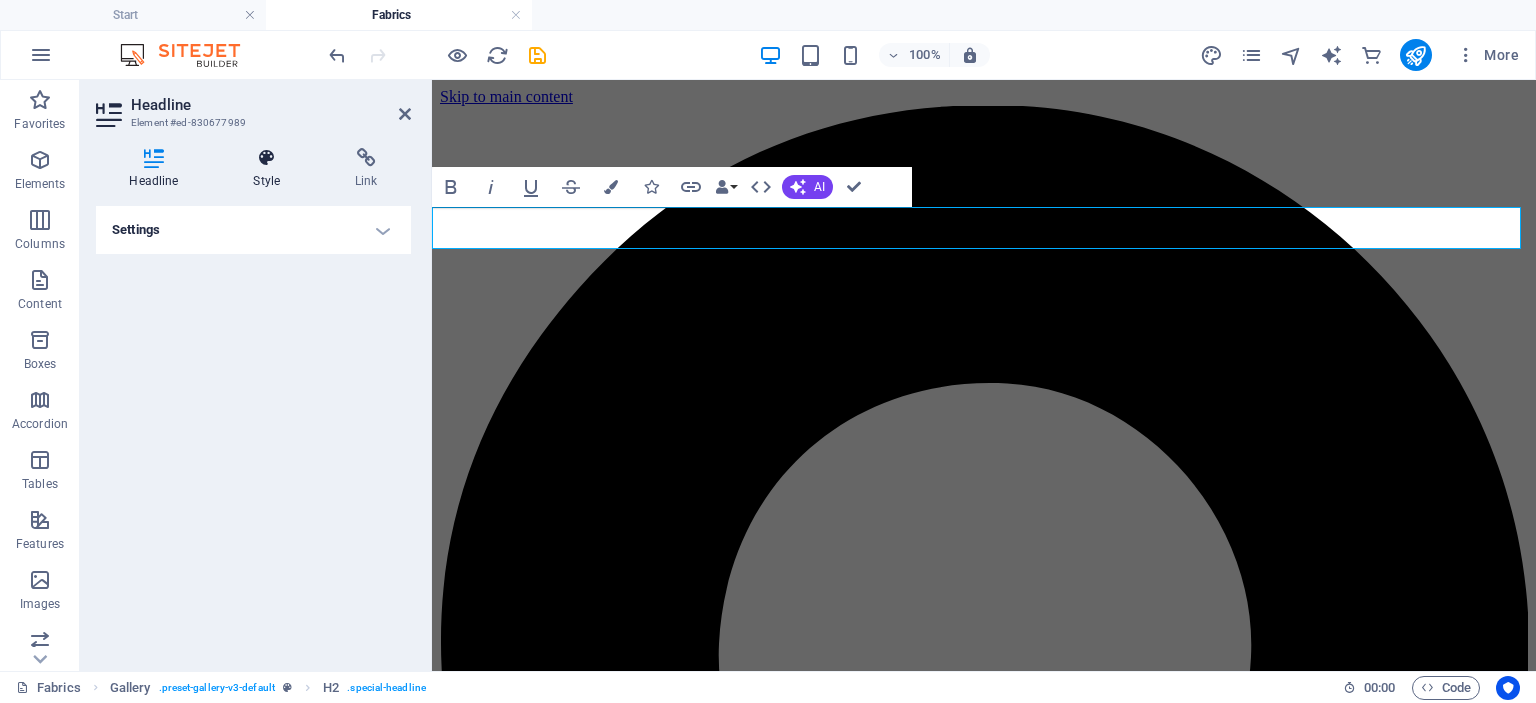 click on "Style" at bounding box center [271, 169] 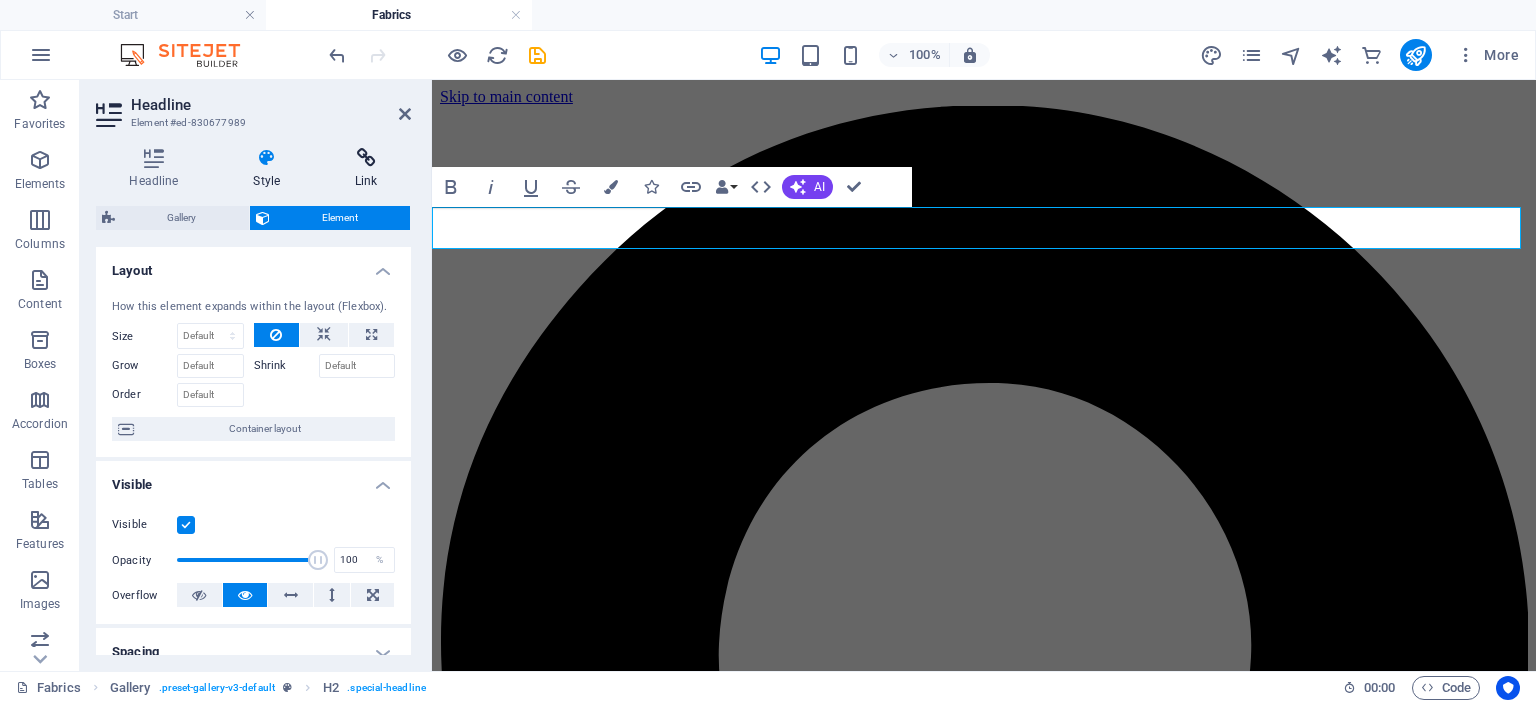 click on "Link" at bounding box center [366, 169] 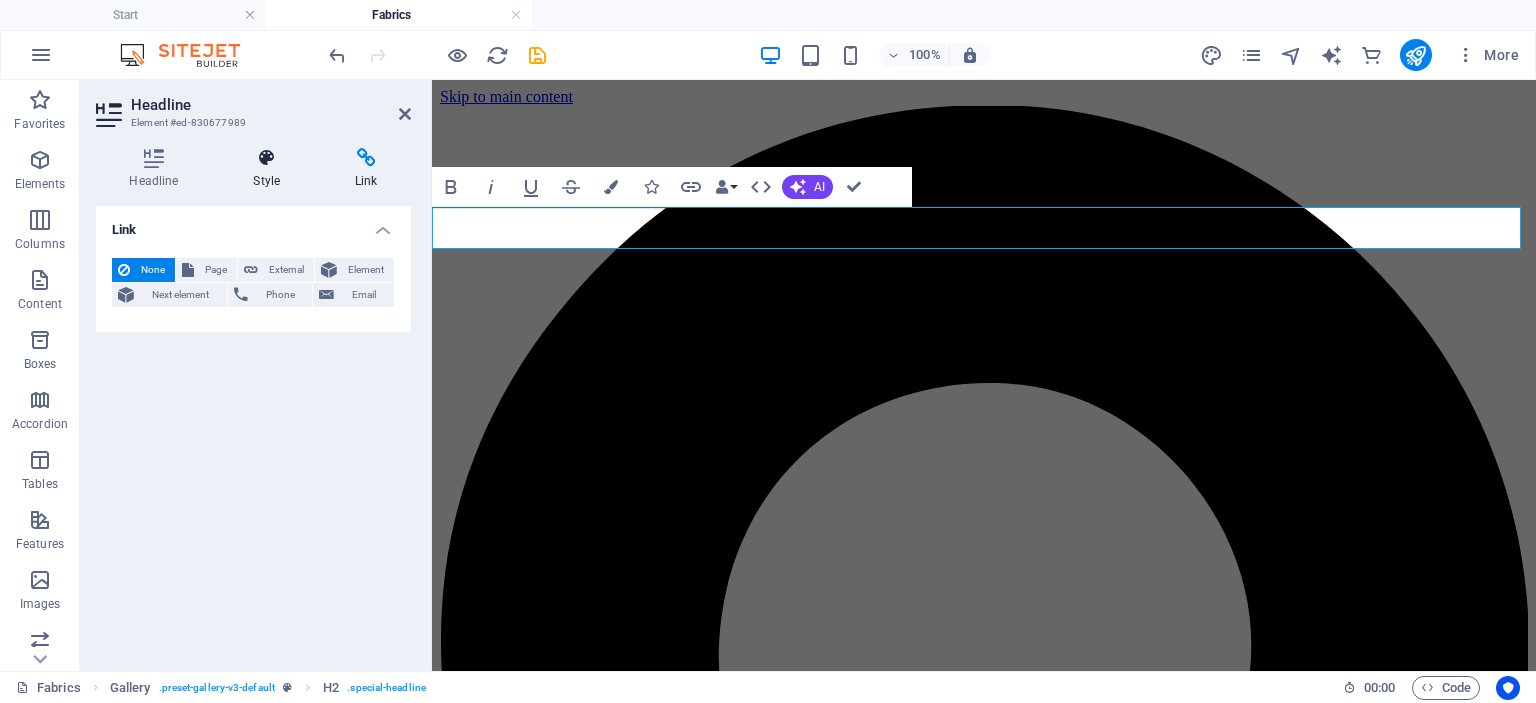 click at bounding box center [267, 158] 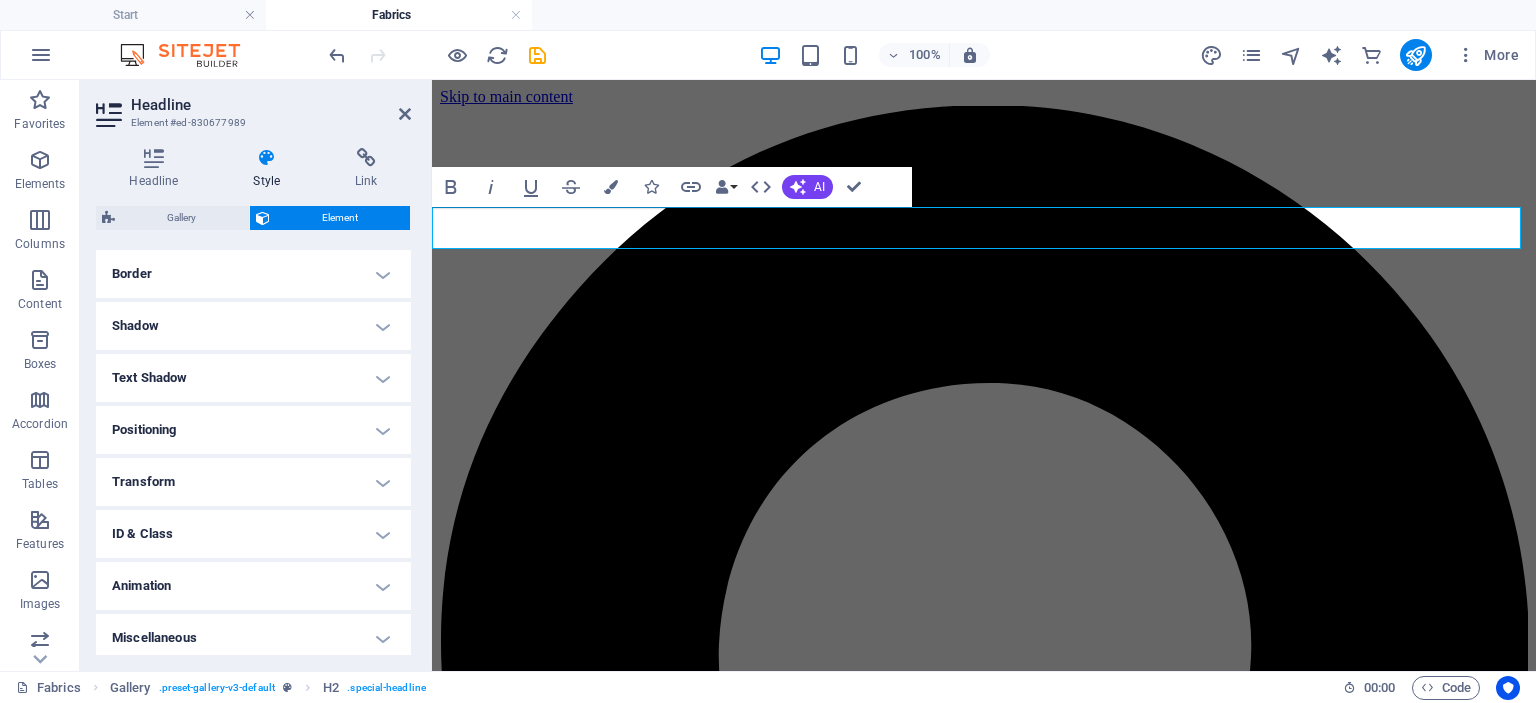scroll, scrollTop: 436, scrollLeft: 0, axis: vertical 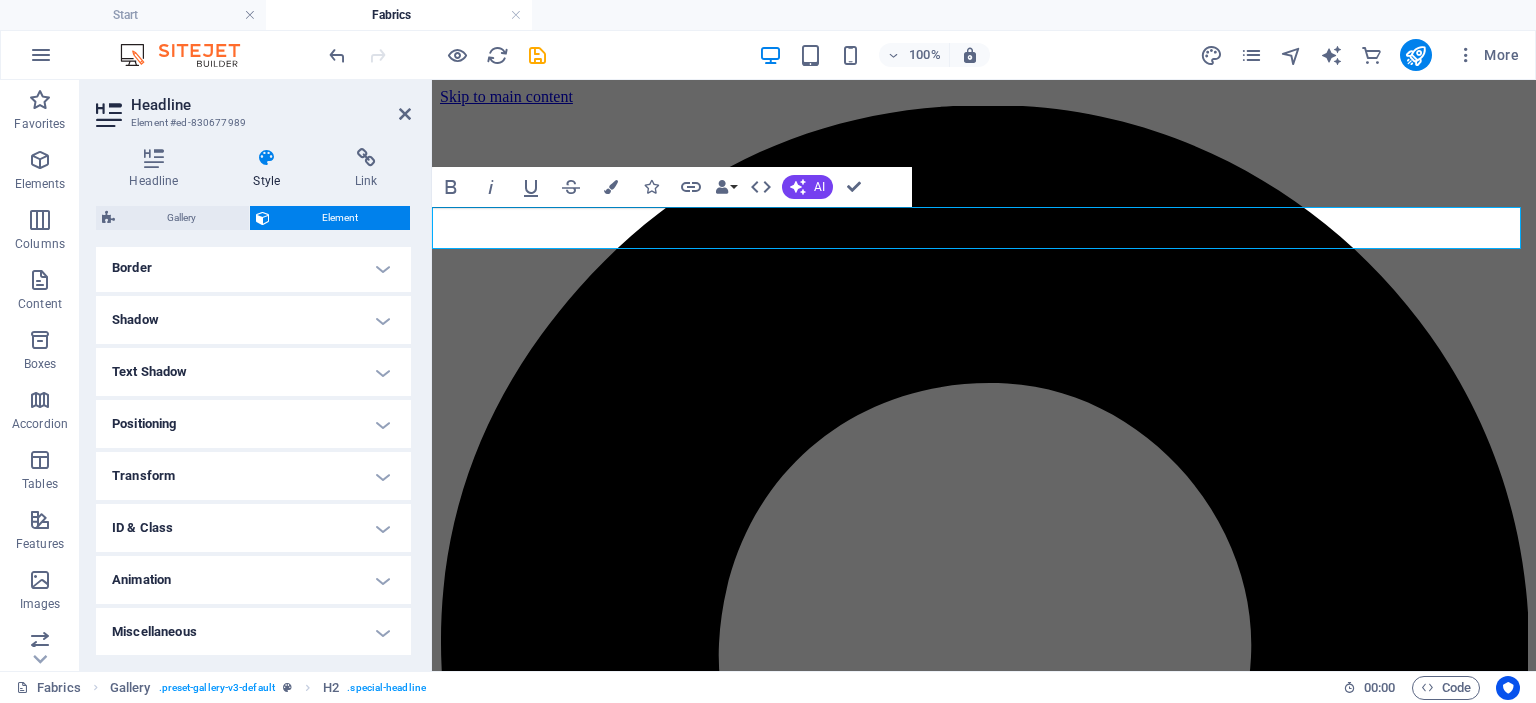 click on "Miscellaneous" at bounding box center [253, 632] 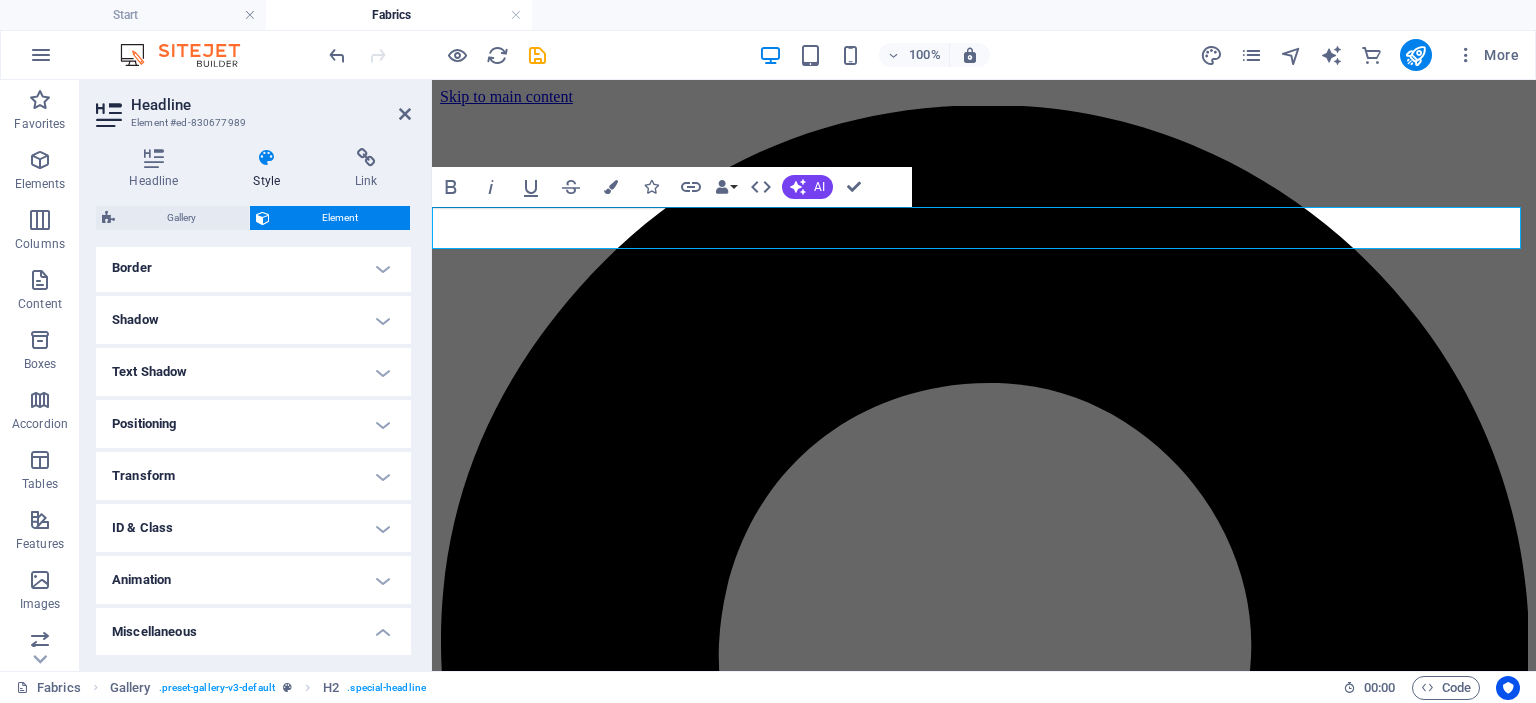 scroll, scrollTop: 559, scrollLeft: 0, axis: vertical 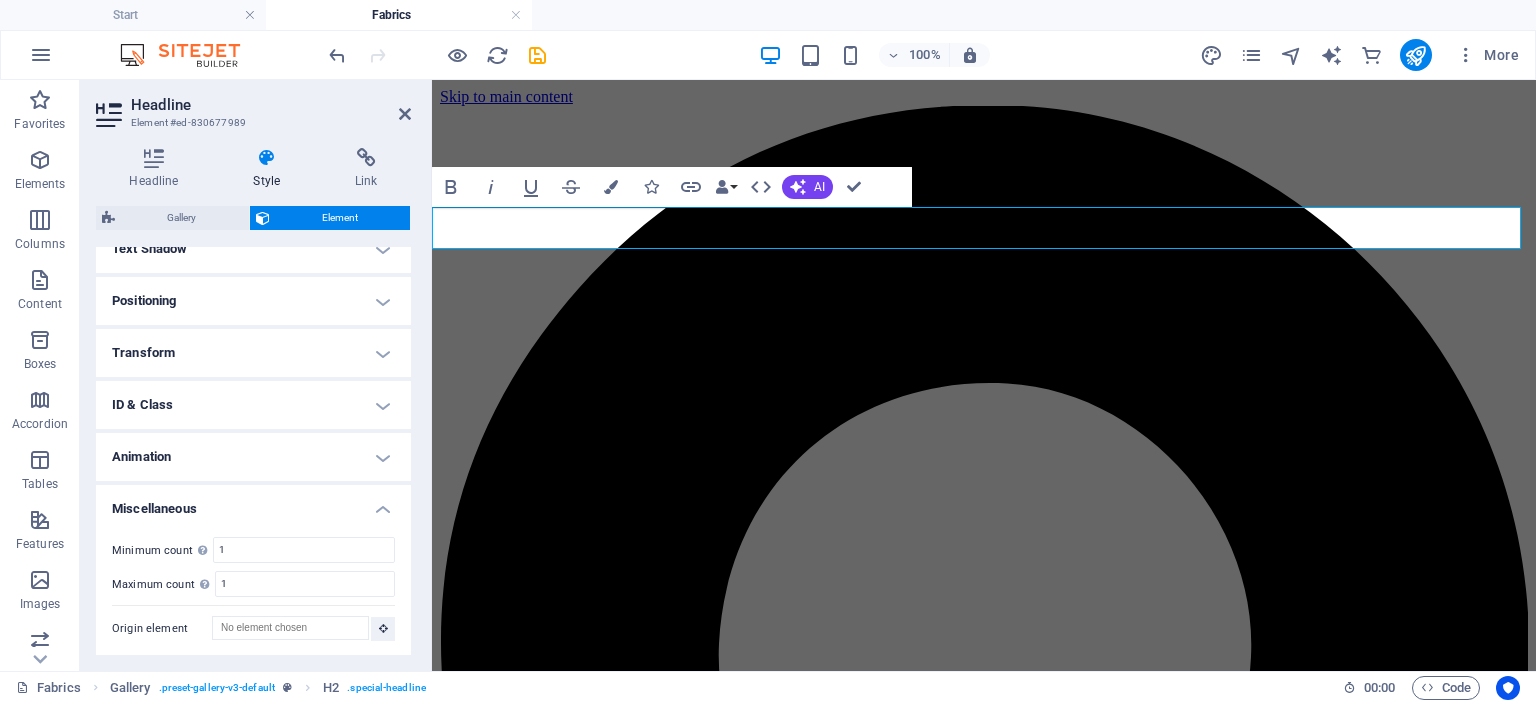 click on "Miscellaneous" at bounding box center (253, 503) 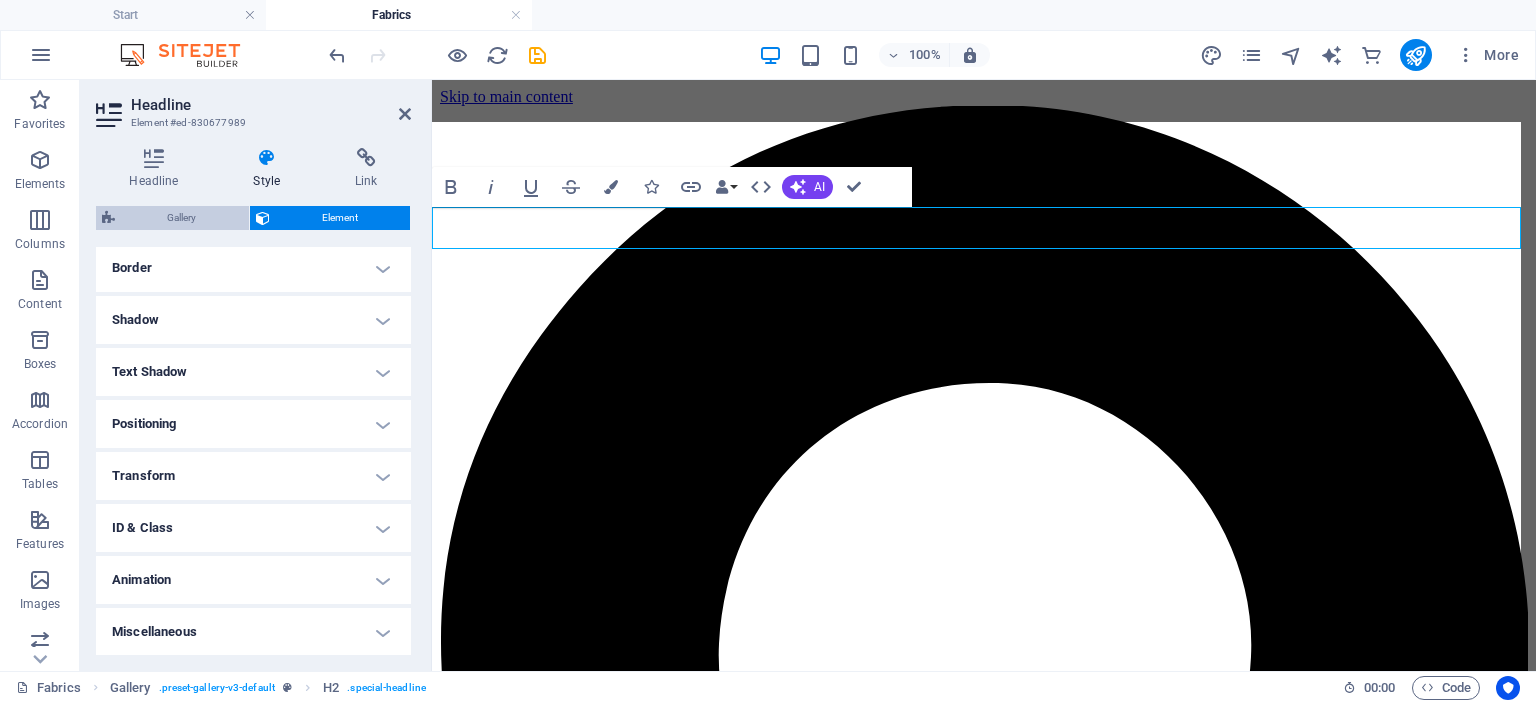 click on "Gallery" at bounding box center (182, 218) 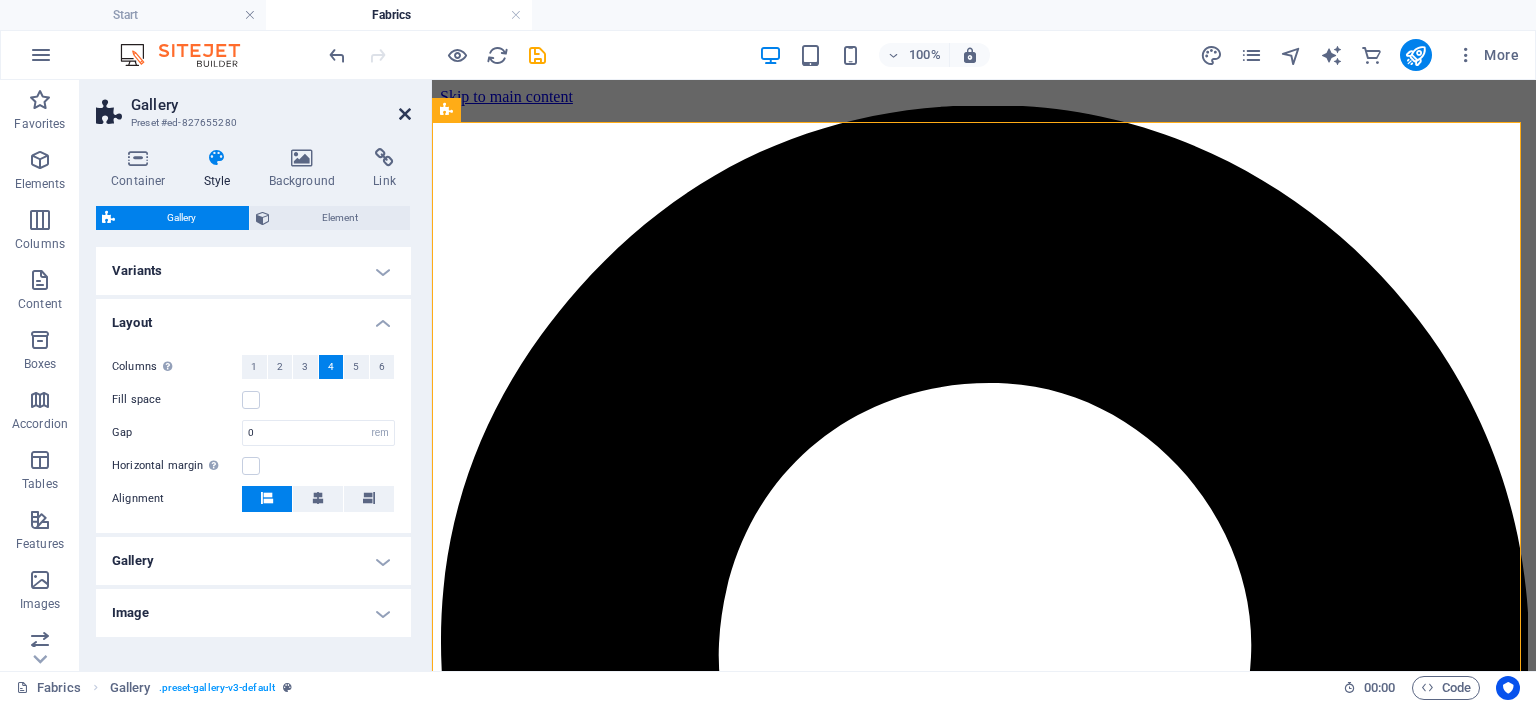 click at bounding box center (405, 114) 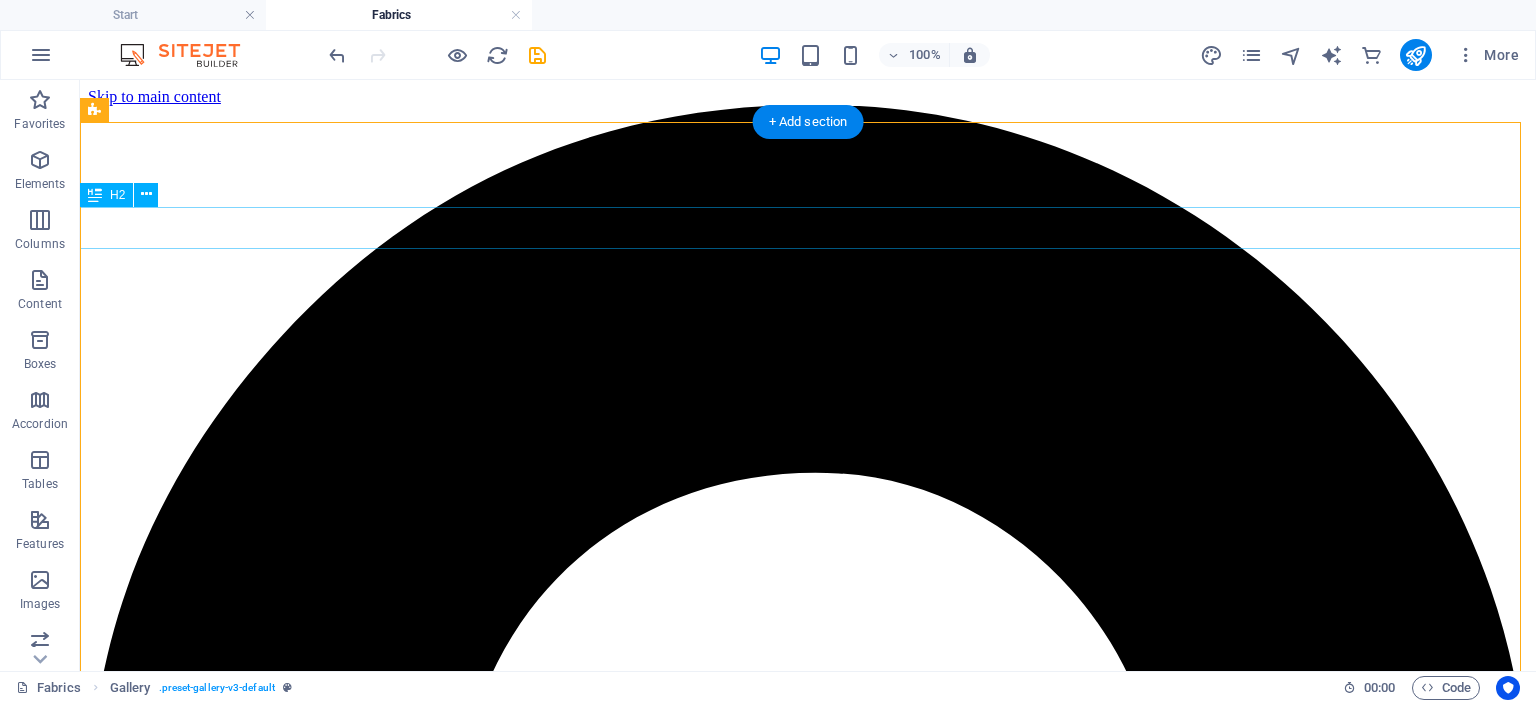 click on "💗adore  PLAIN💗" at bounding box center [808, 7528] 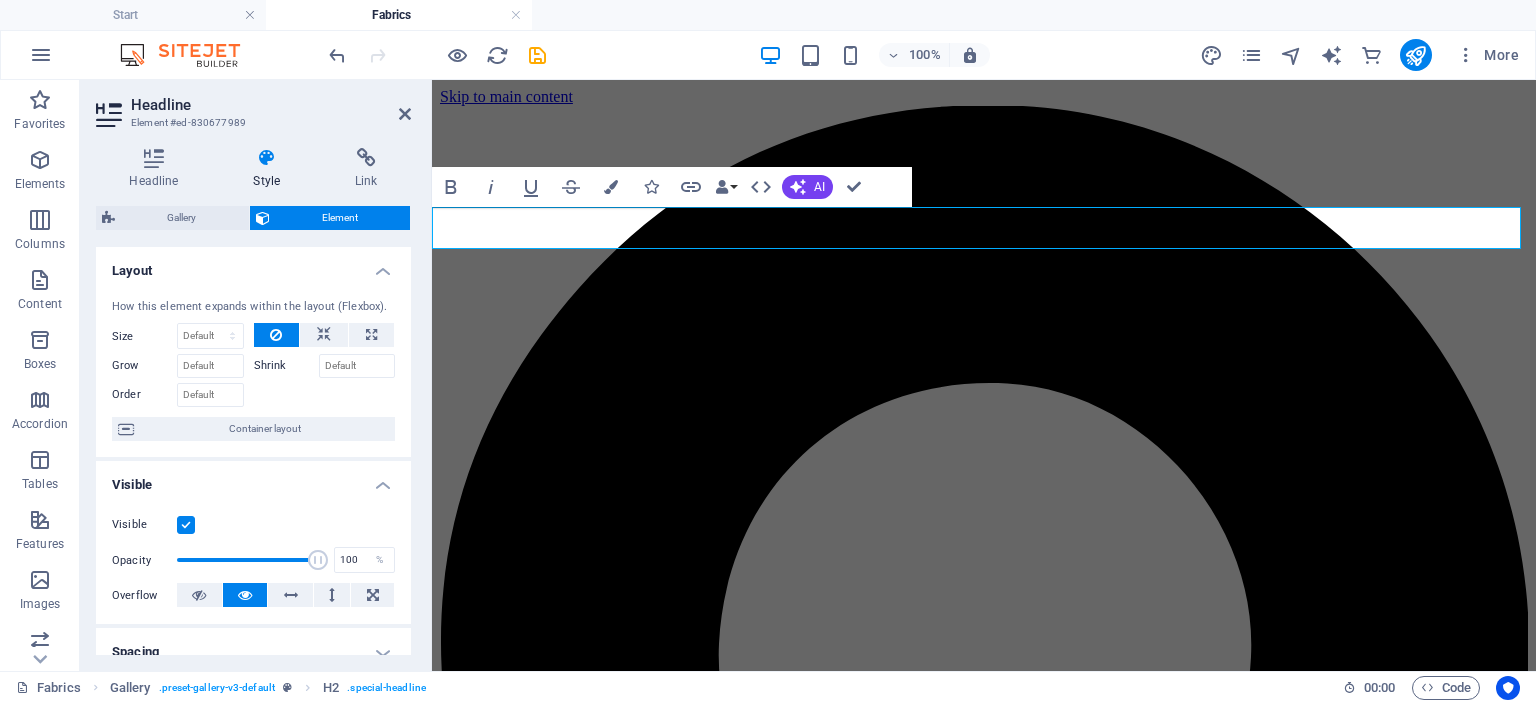 click on "Layout" at bounding box center (253, 265) 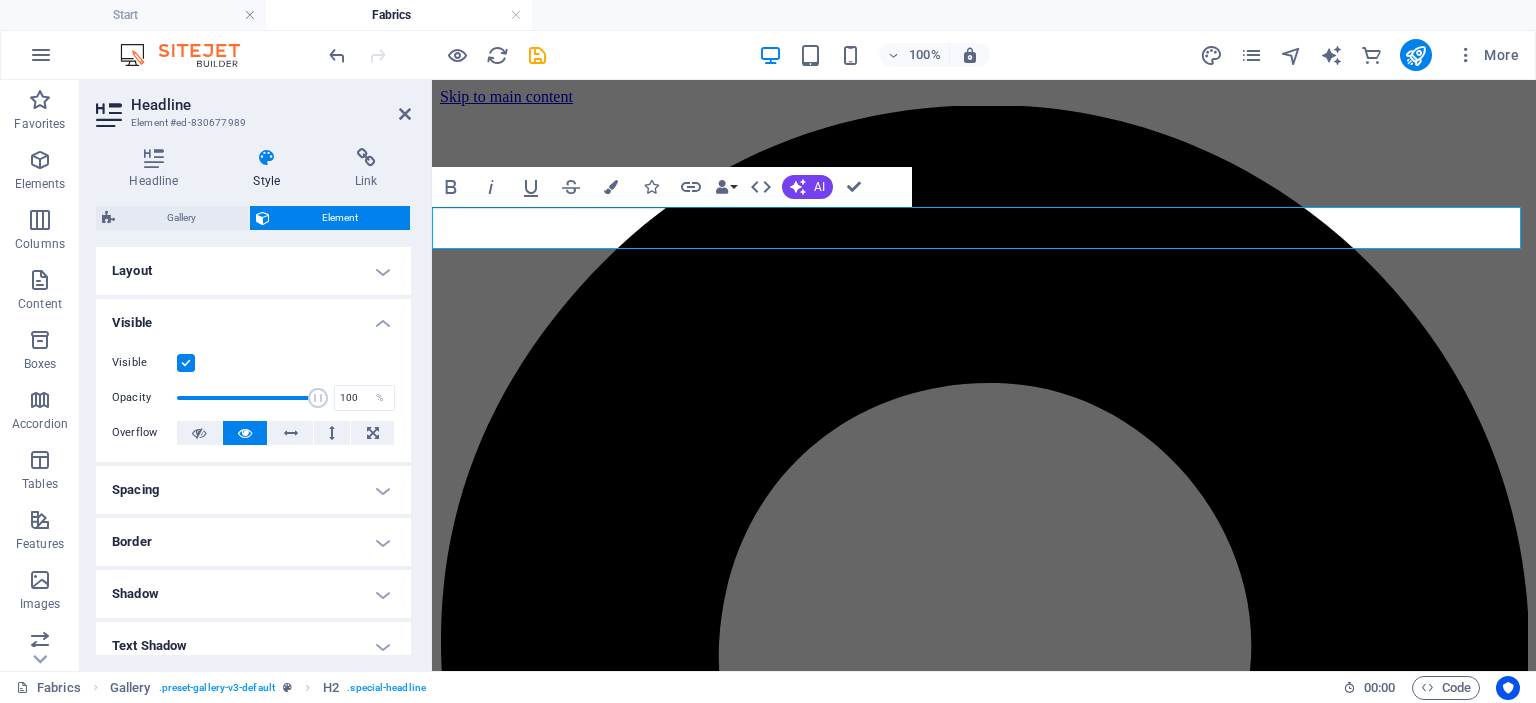 click on "Visible" at bounding box center (253, 317) 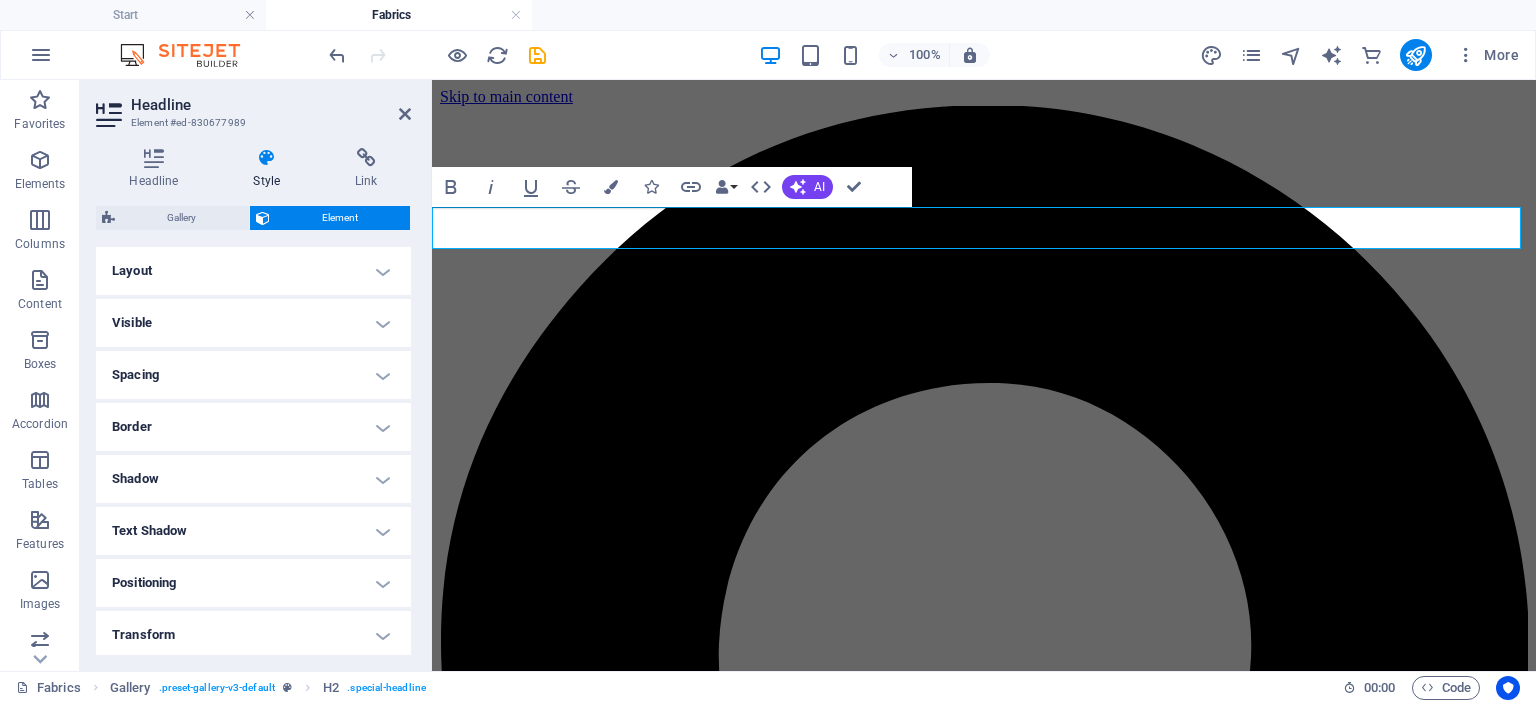 click on "Text Shadow" at bounding box center [253, 531] 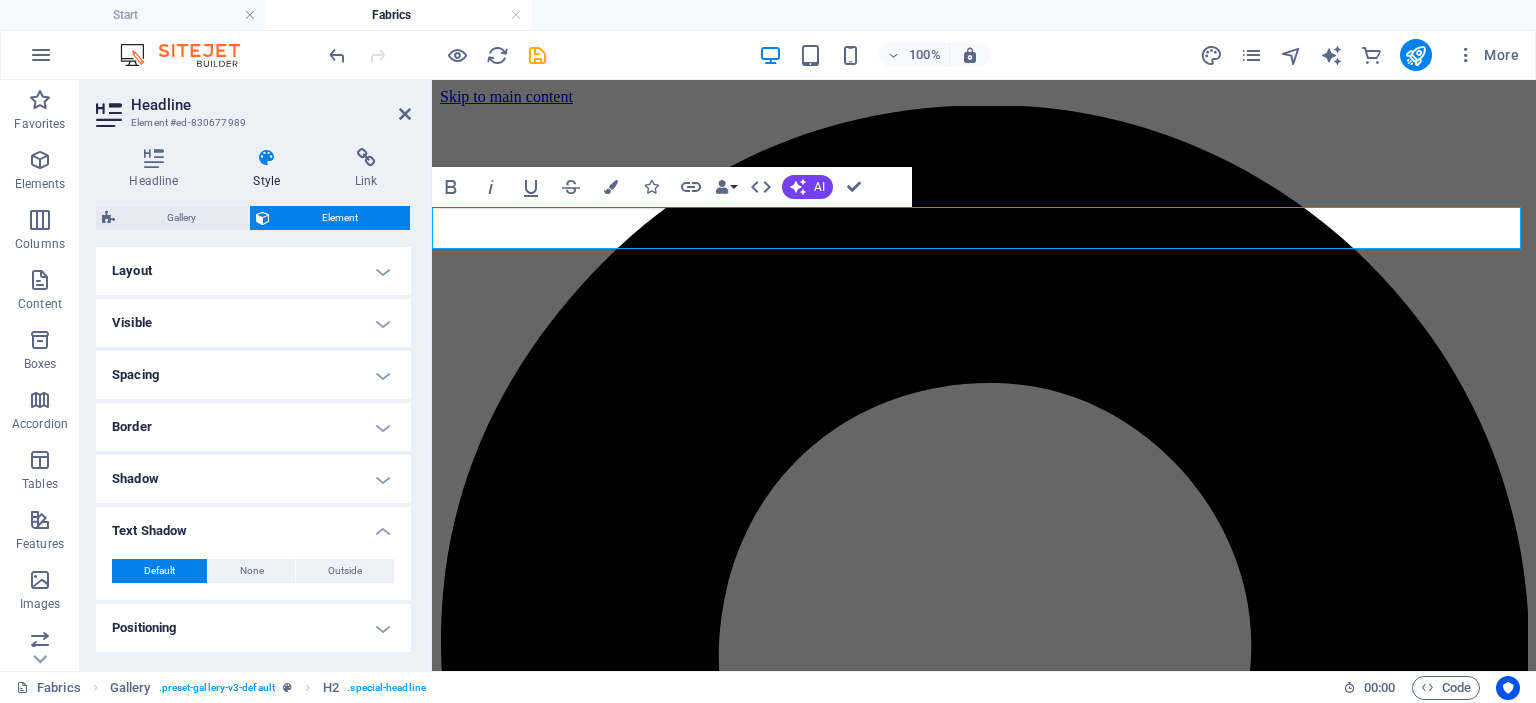 click on "Text Shadow" at bounding box center [253, 525] 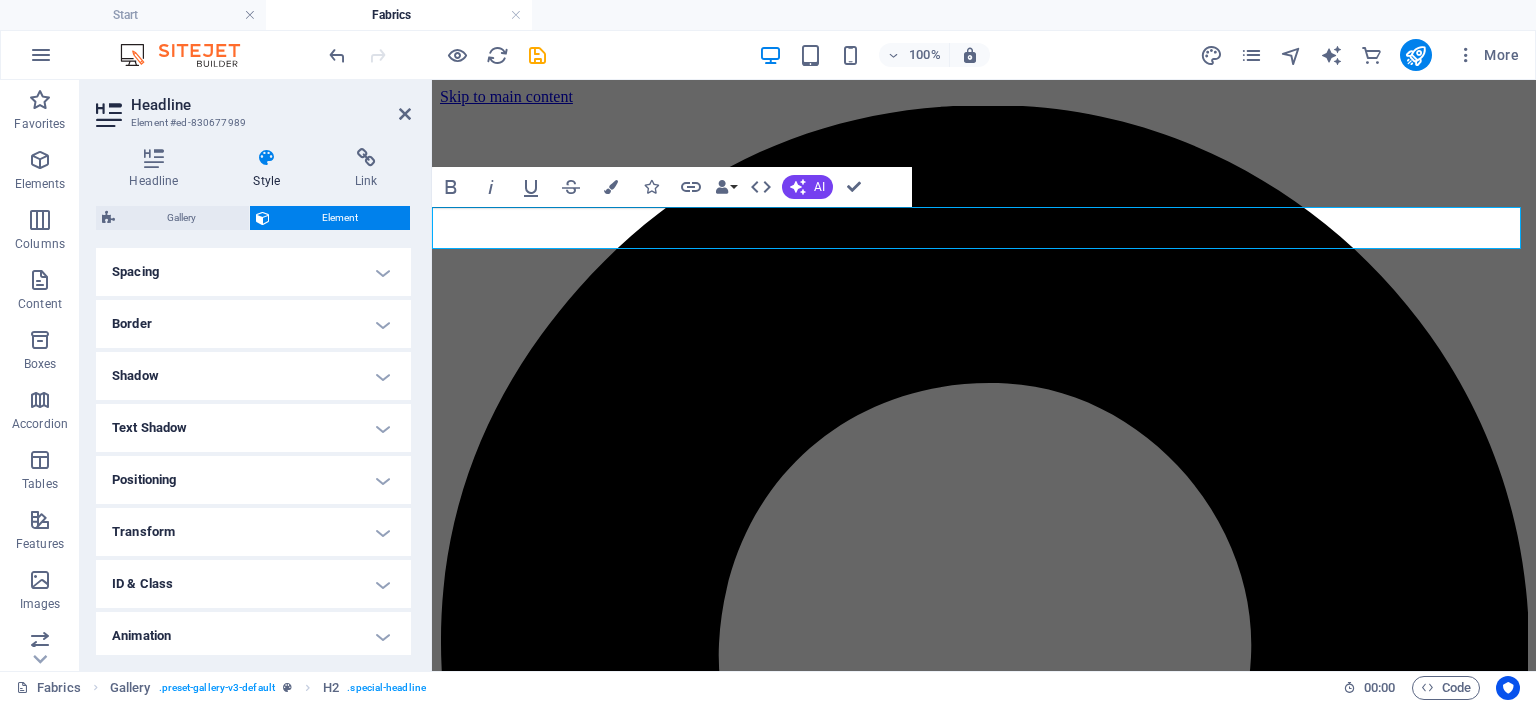 scroll, scrollTop: 159, scrollLeft: 0, axis: vertical 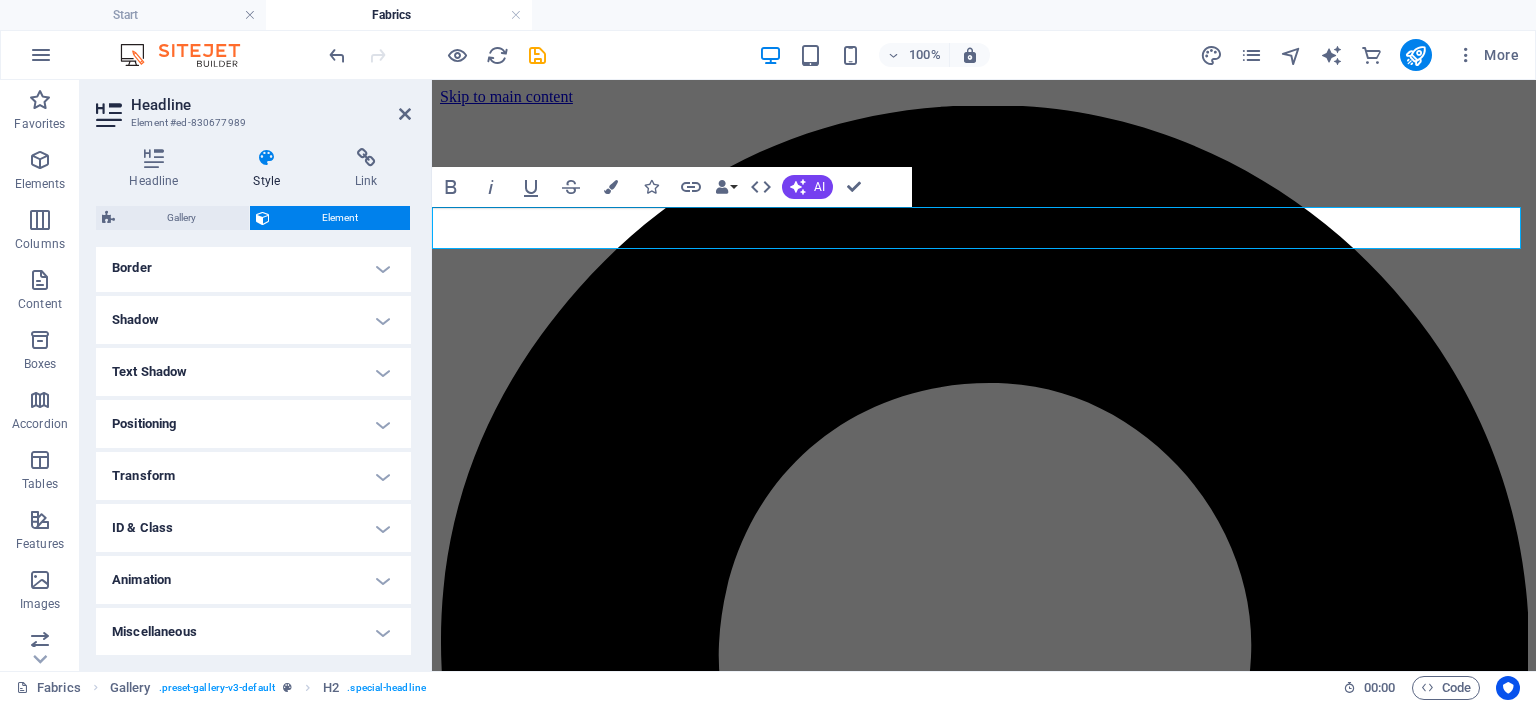 click on "Transform" at bounding box center [253, 476] 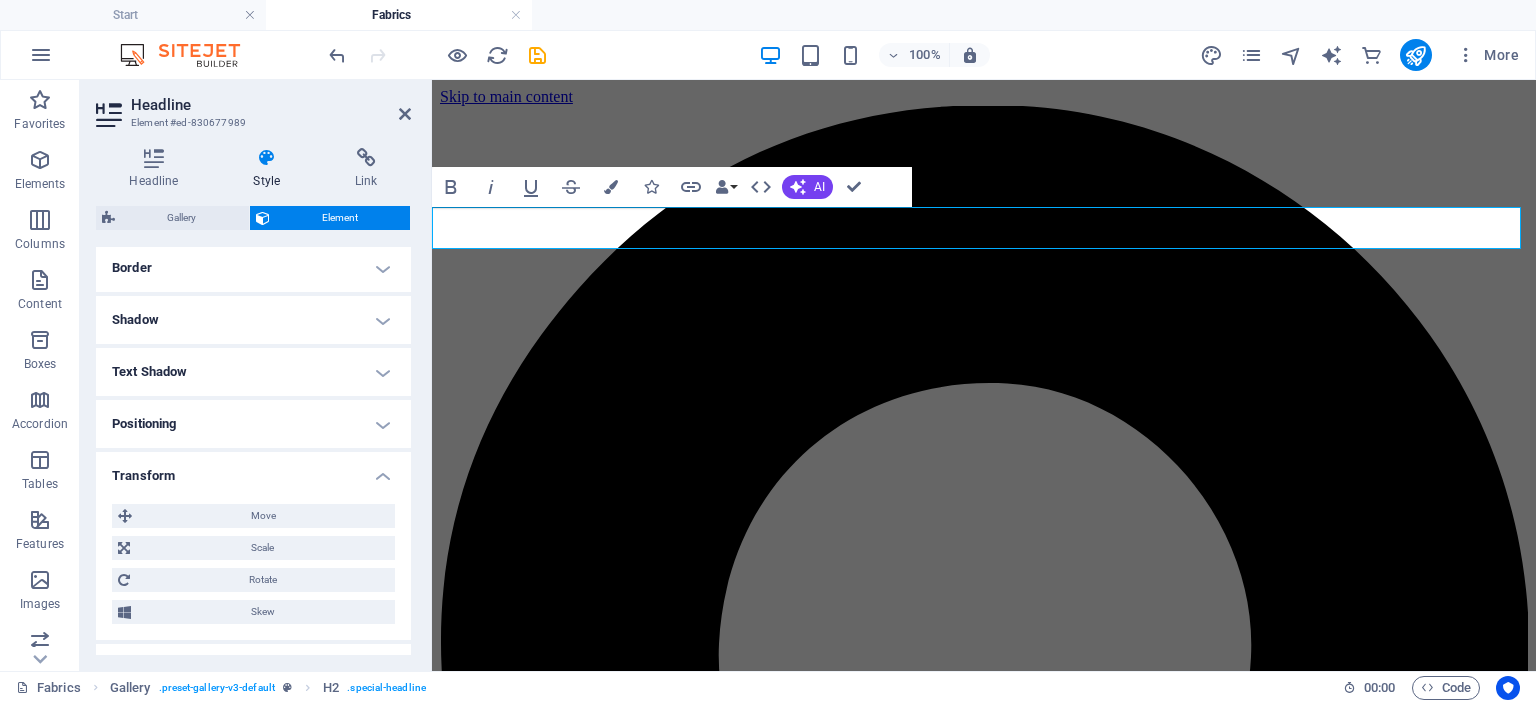 scroll, scrollTop: 299, scrollLeft: 0, axis: vertical 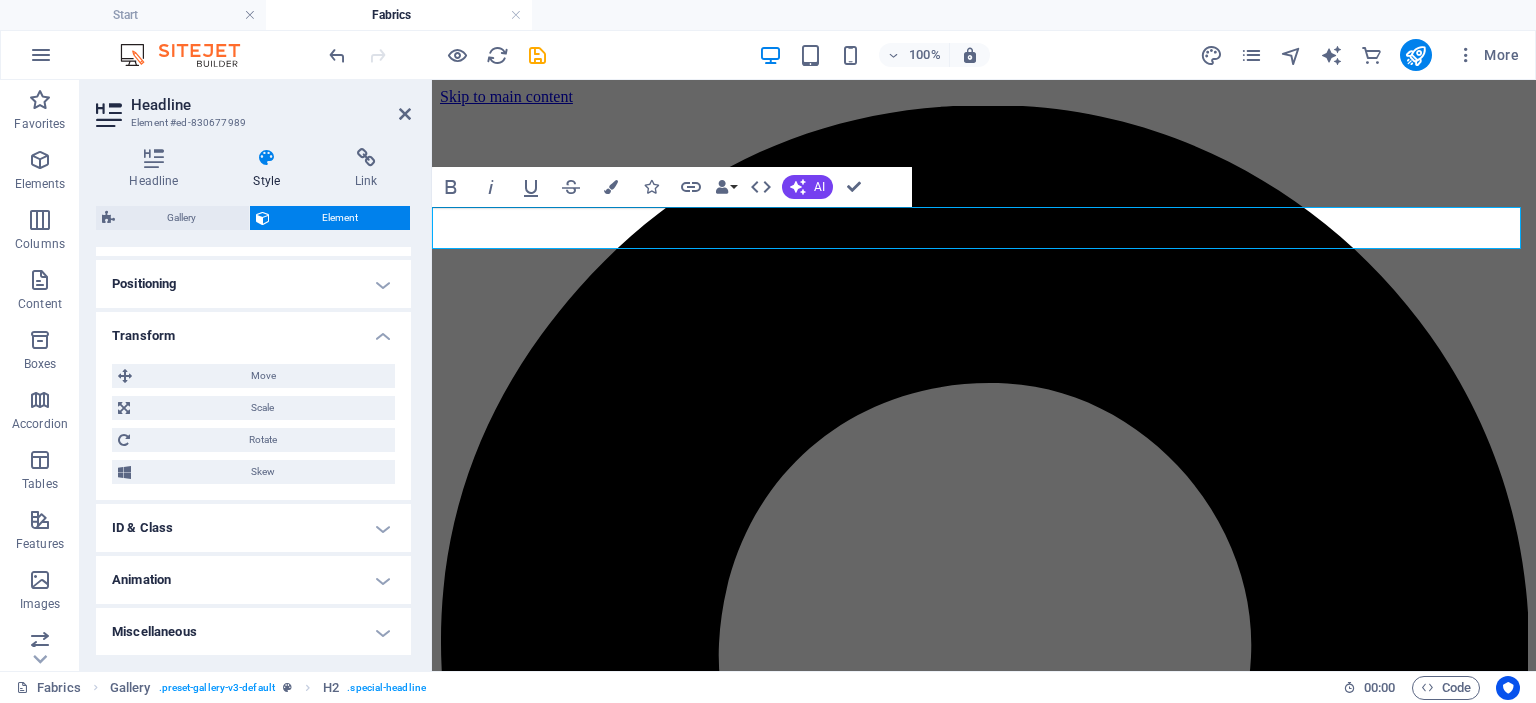 click on "Transform" at bounding box center [253, 330] 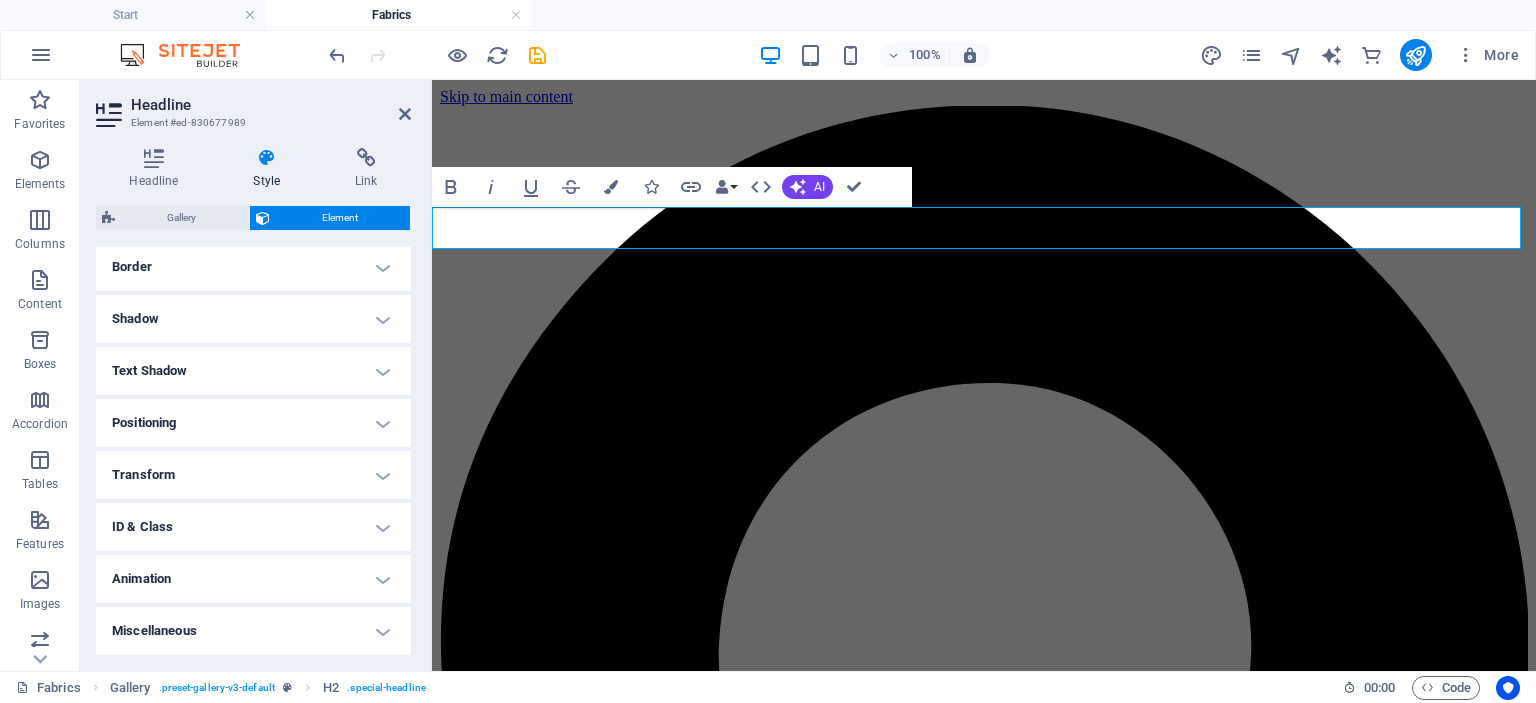 scroll, scrollTop: 159, scrollLeft: 0, axis: vertical 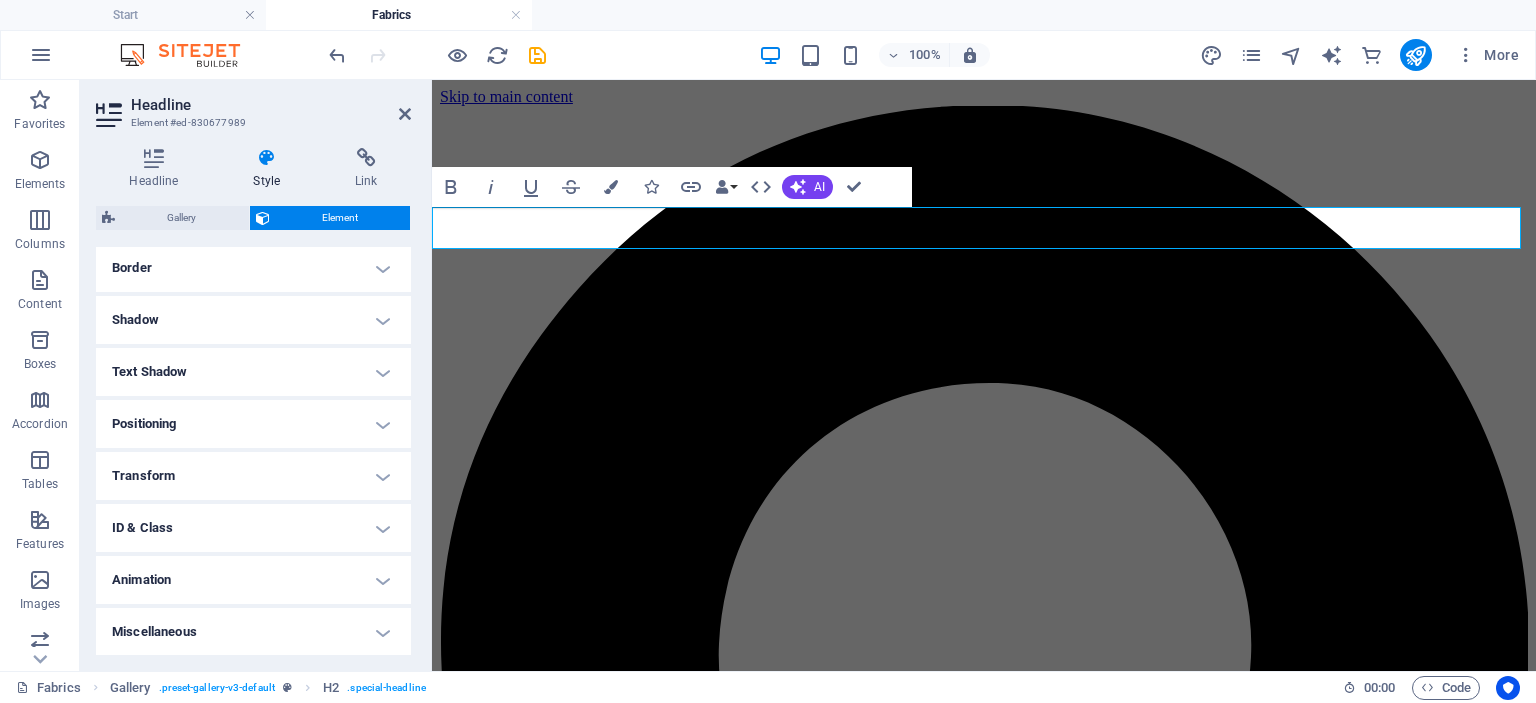 click on "ID & Class" at bounding box center (253, 528) 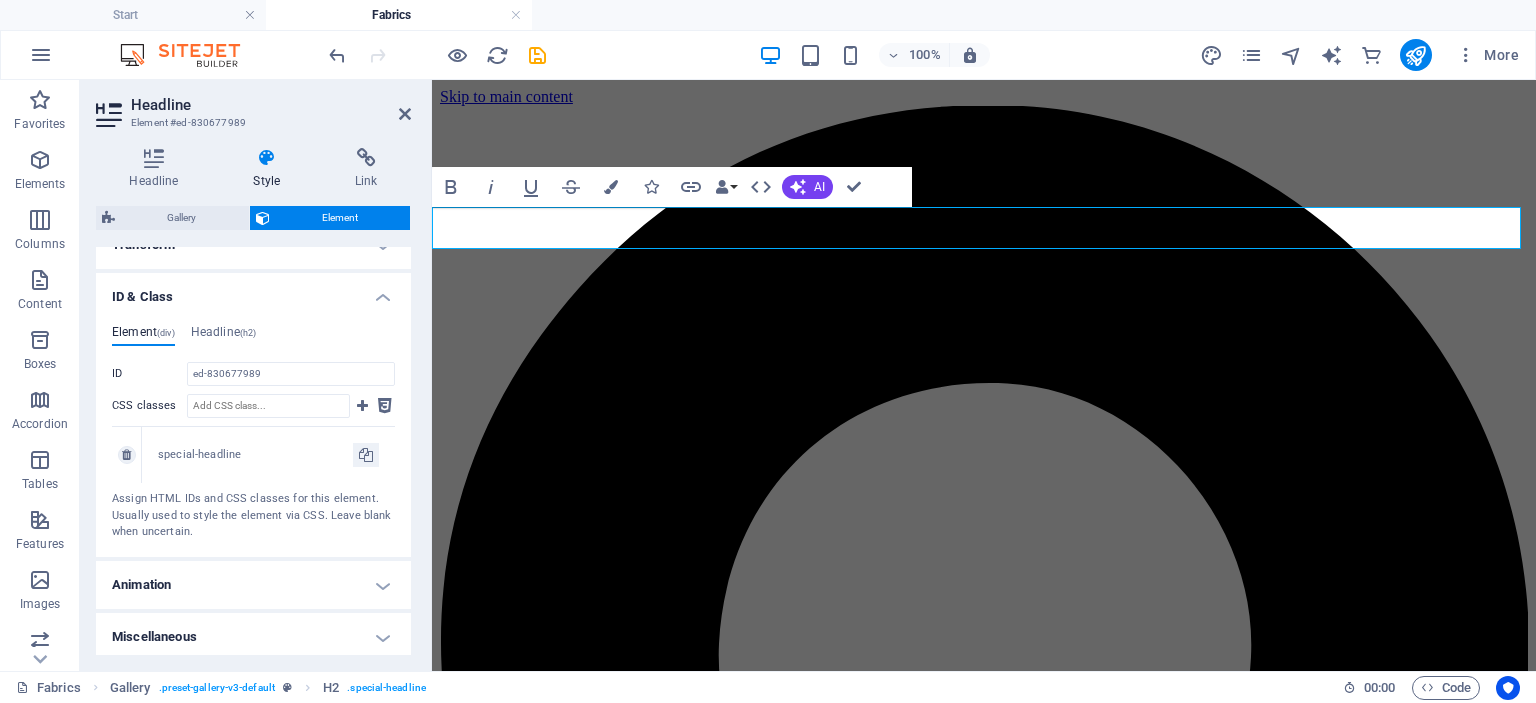 scroll, scrollTop: 394, scrollLeft: 0, axis: vertical 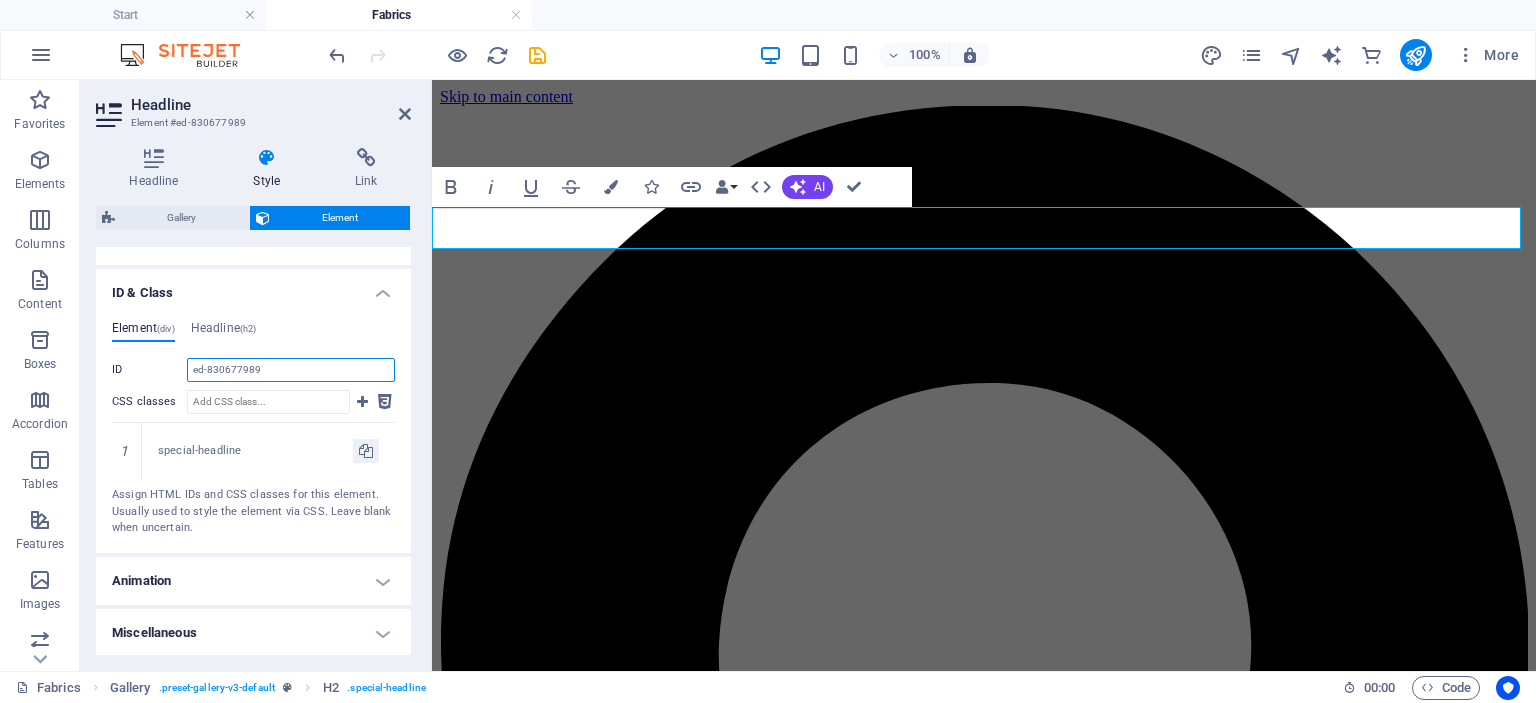 drag, startPoint x: 262, startPoint y: 369, endPoint x: 193, endPoint y: 375, distance: 69.260376 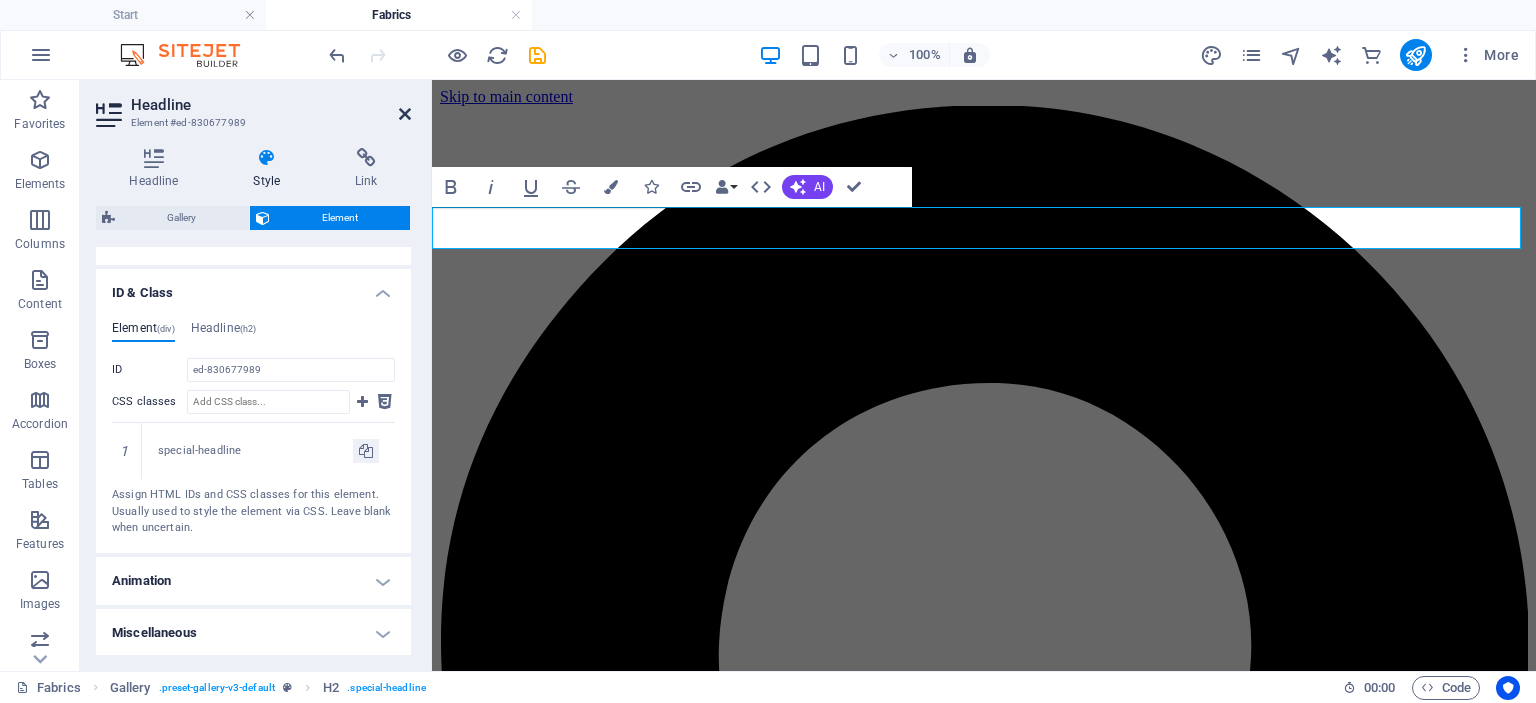 click at bounding box center (405, 114) 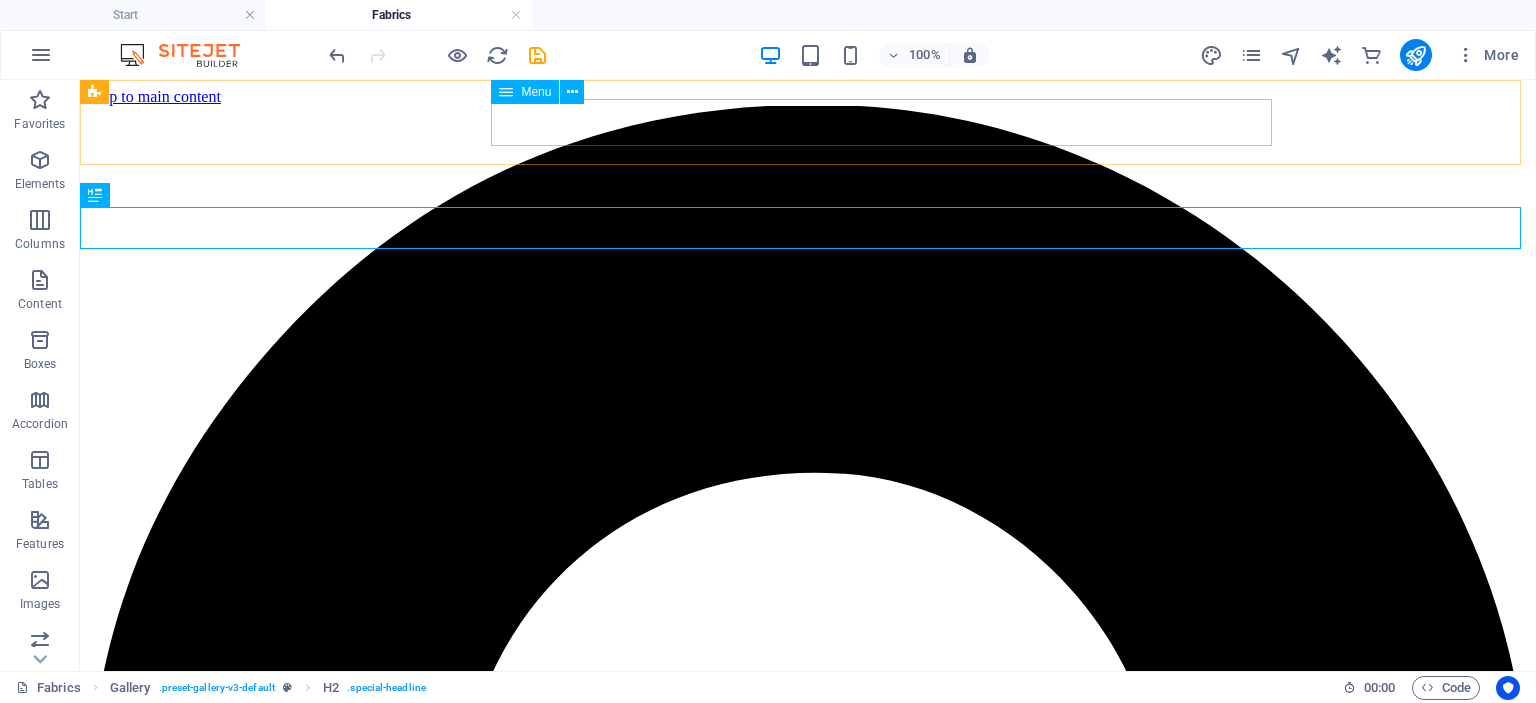 click on "Home Plain Textured Printed Luxury" at bounding box center (808, 5521) 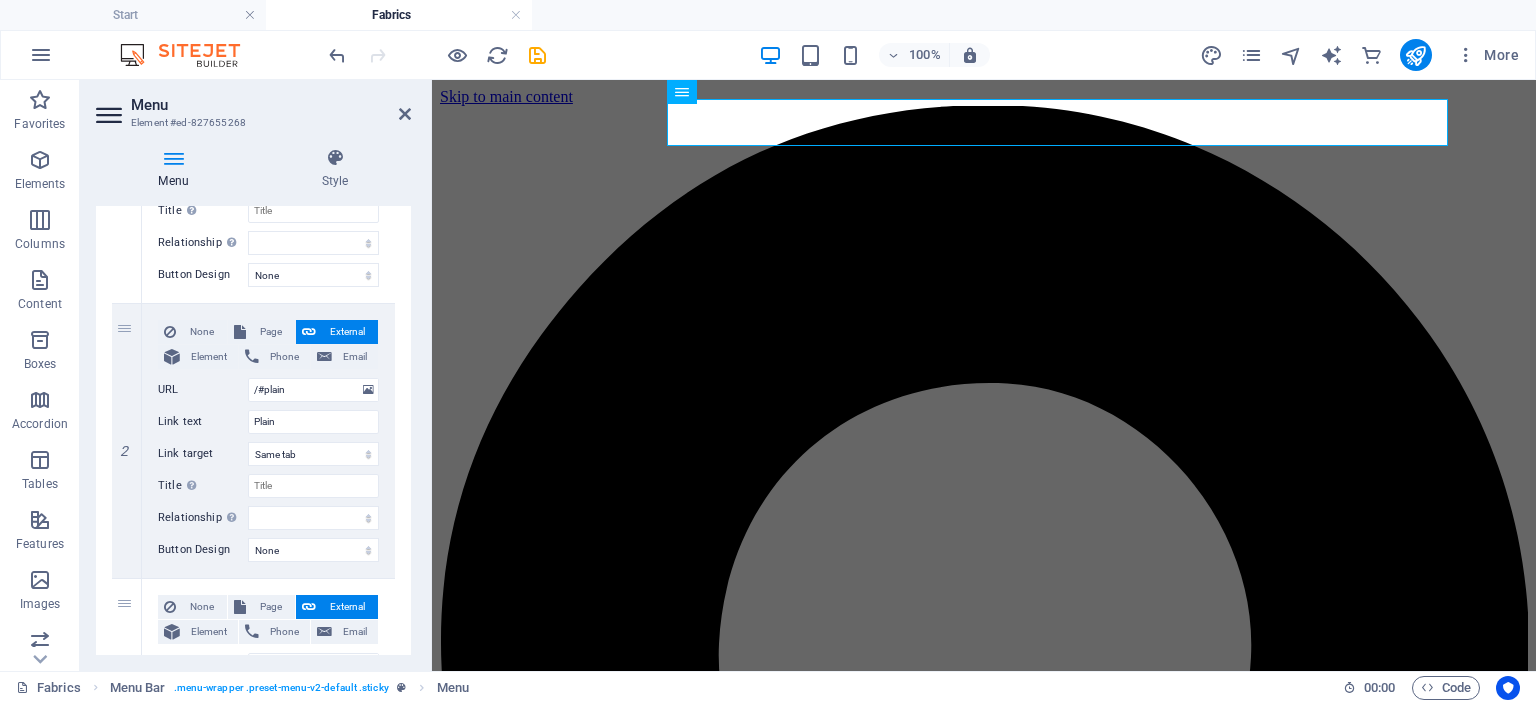 scroll, scrollTop: 370, scrollLeft: 0, axis: vertical 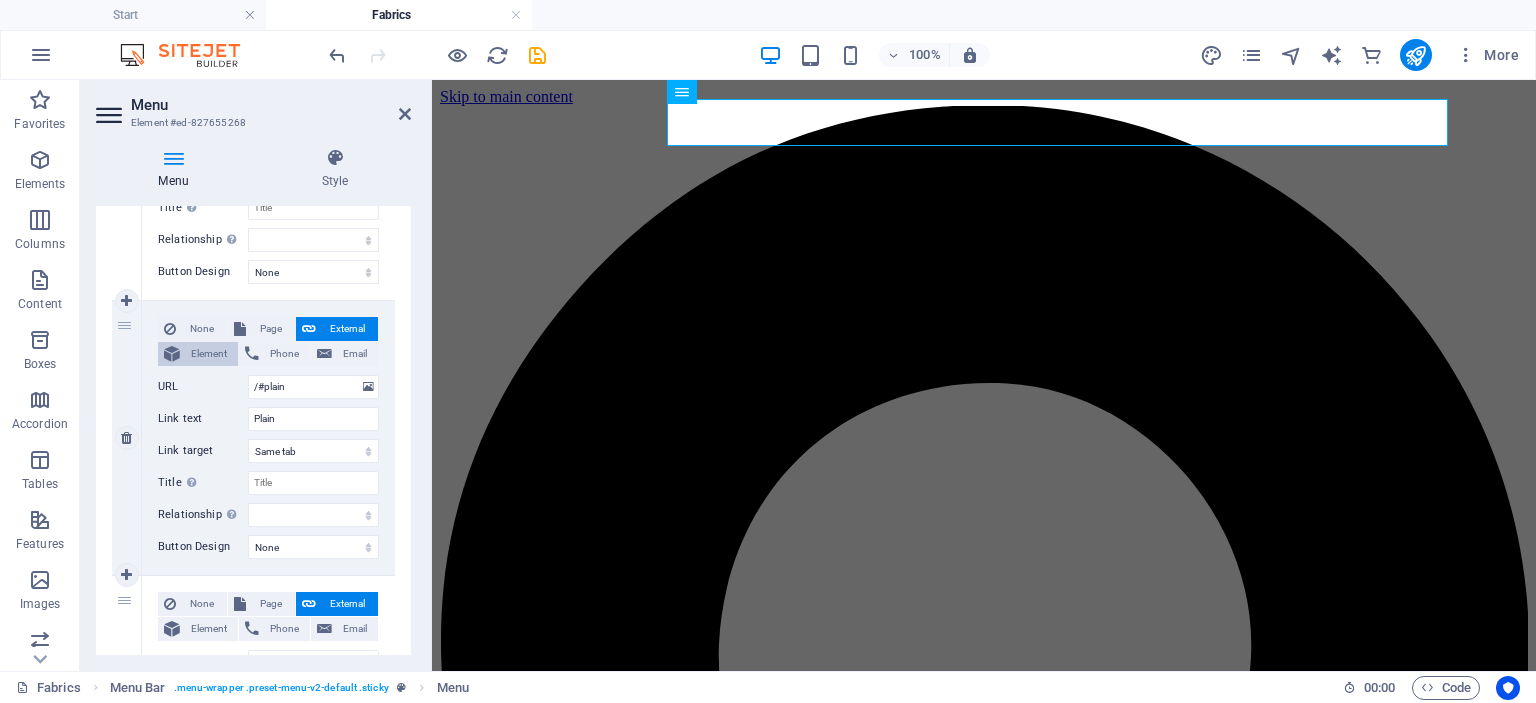 click on "Element" at bounding box center (209, 354) 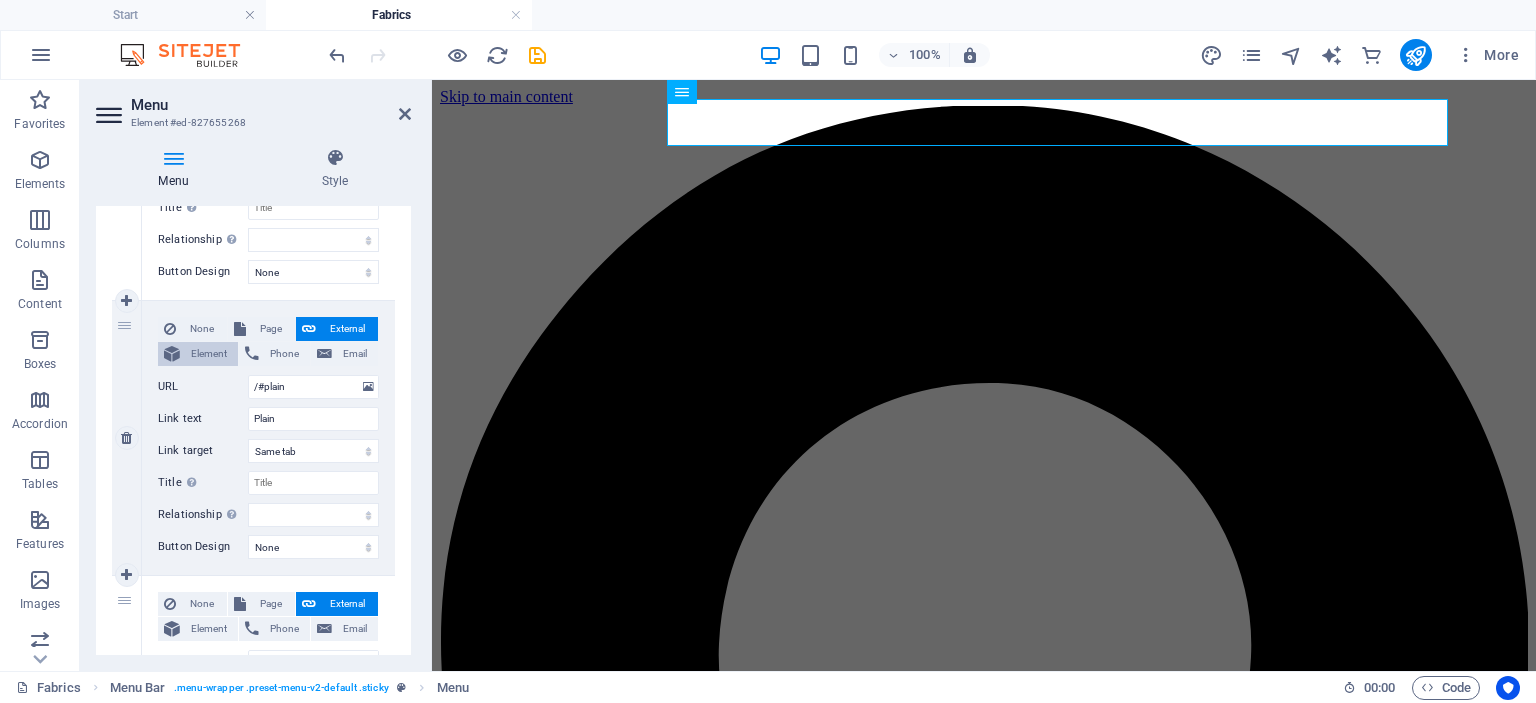 select 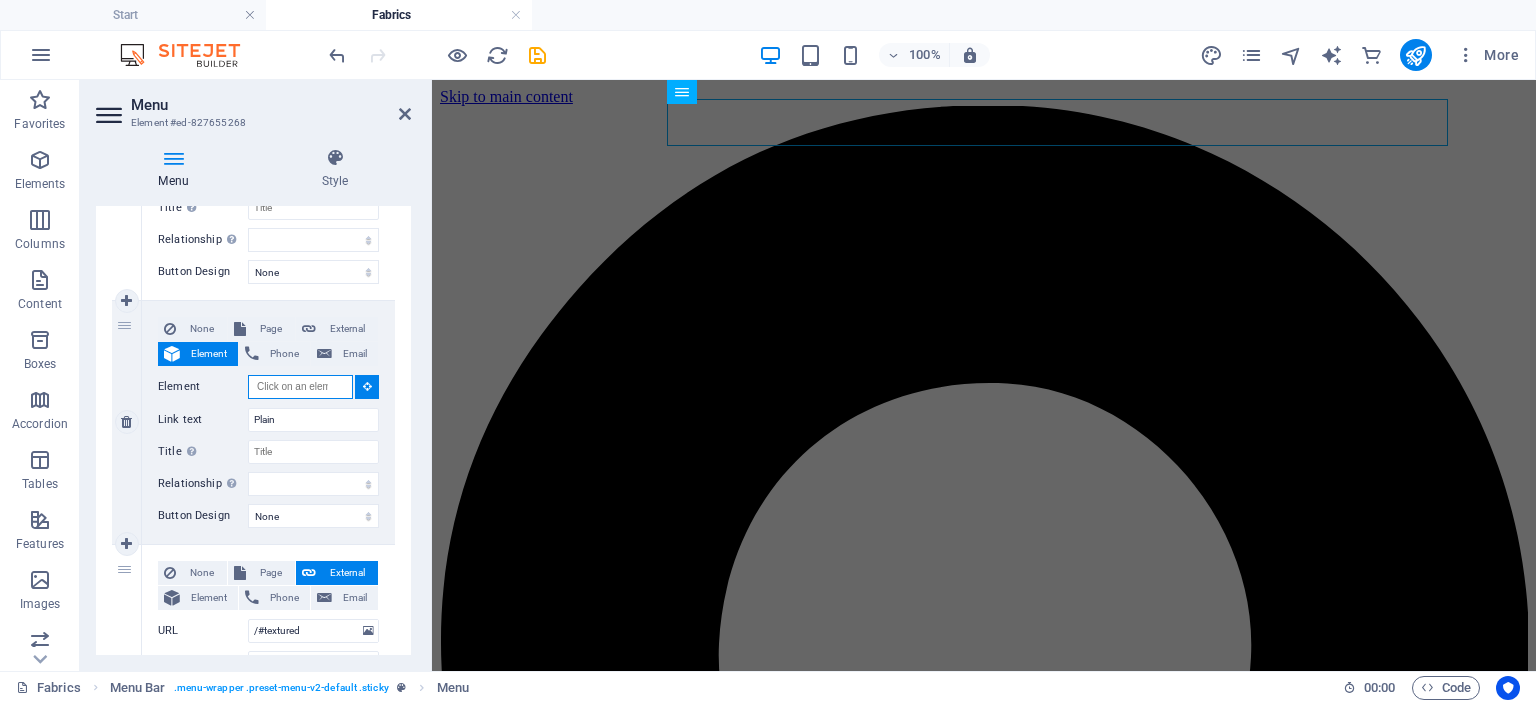 paste on "ed-830677989" 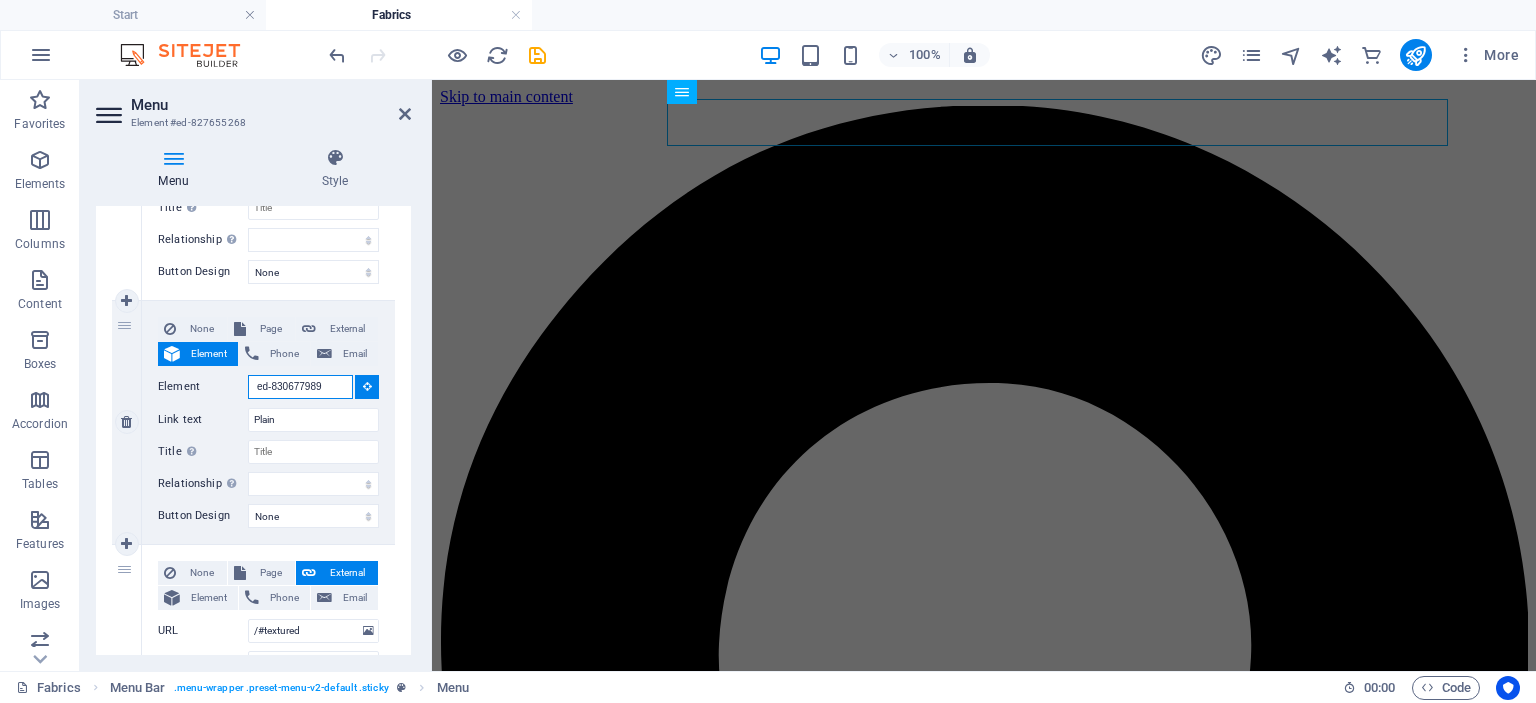 drag, startPoint x: 337, startPoint y: 389, endPoint x: 232, endPoint y: 374, distance: 106.06602 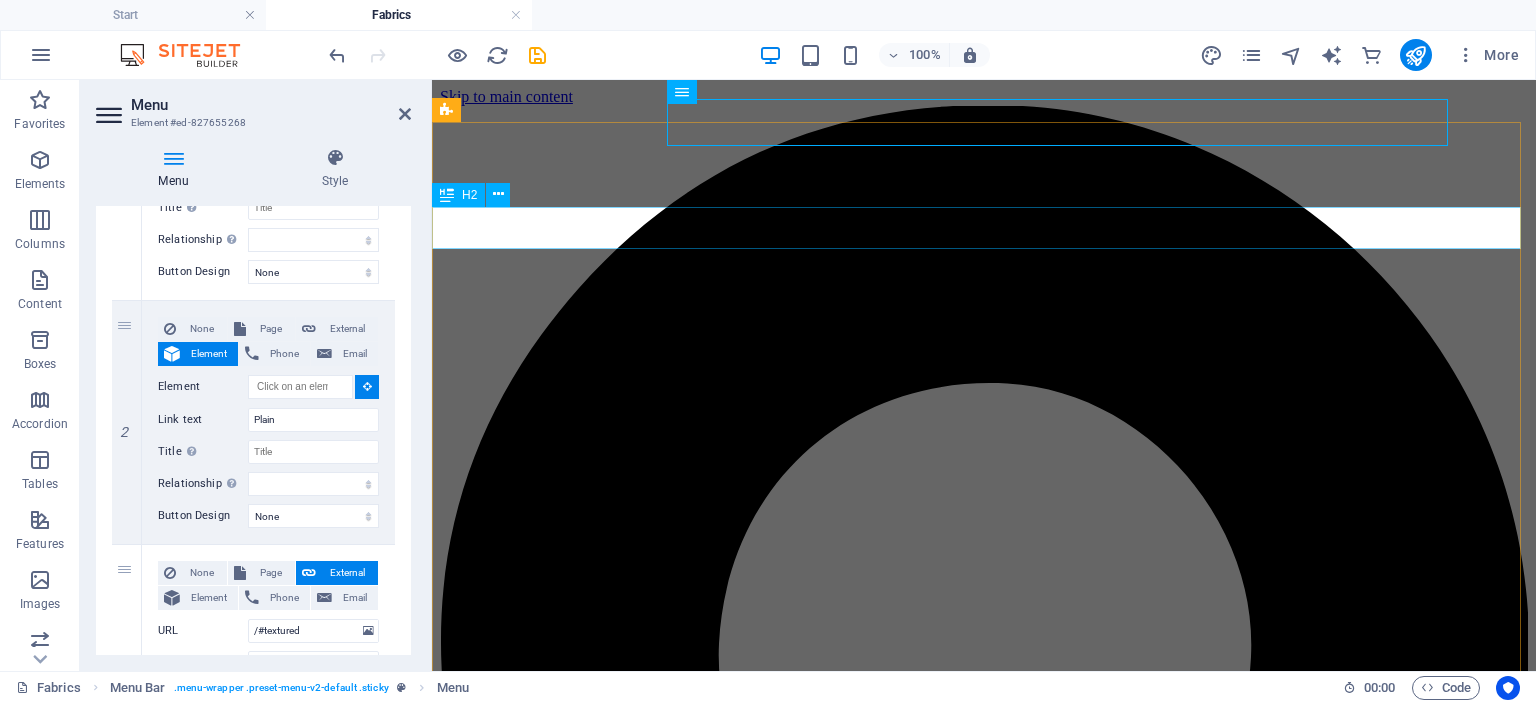 click on "💗adore  PLAIN💗" at bounding box center [984, 5812] 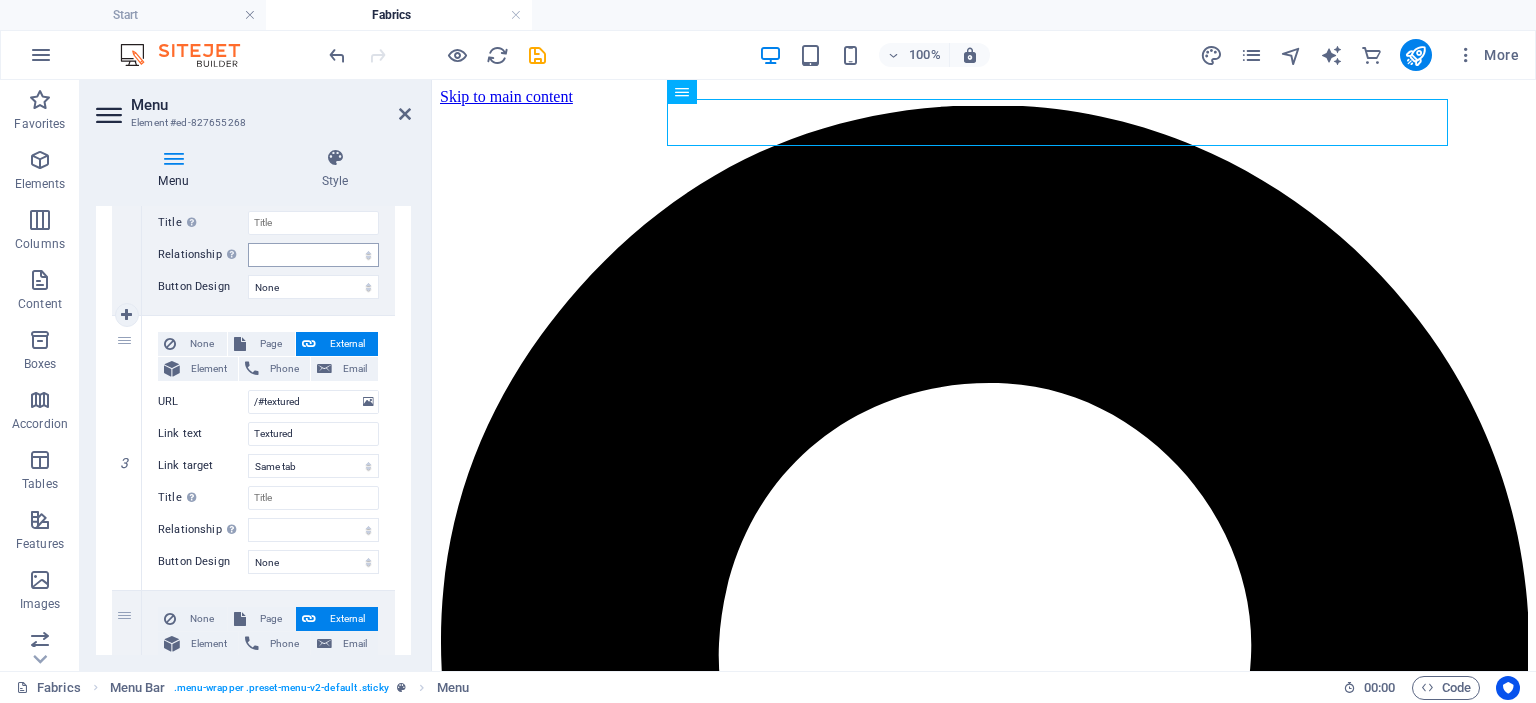 scroll, scrollTop: 602, scrollLeft: 0, axis: vertical 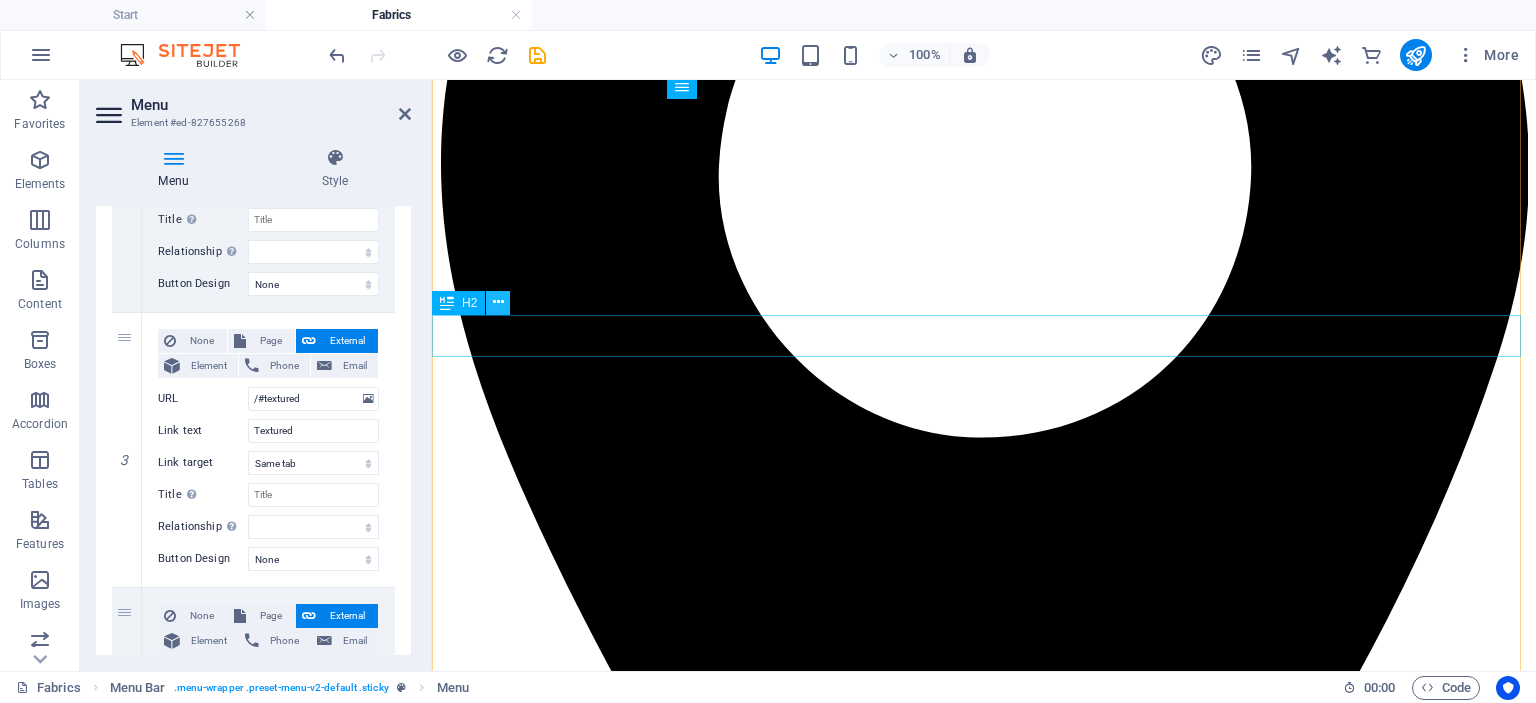 click at bounding box center [498, 302] 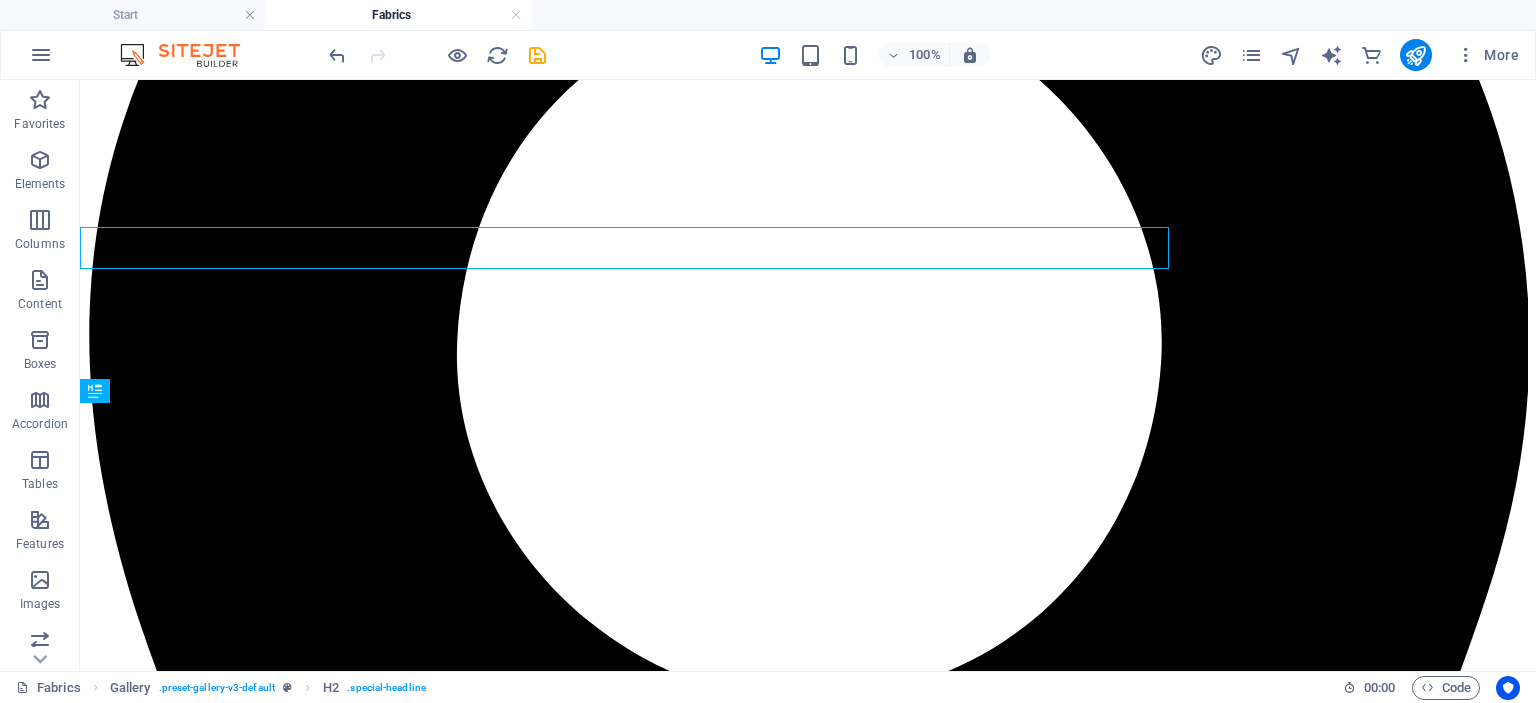scroll, scrollTop: 566, scrollLeft: 0, axis: vertical 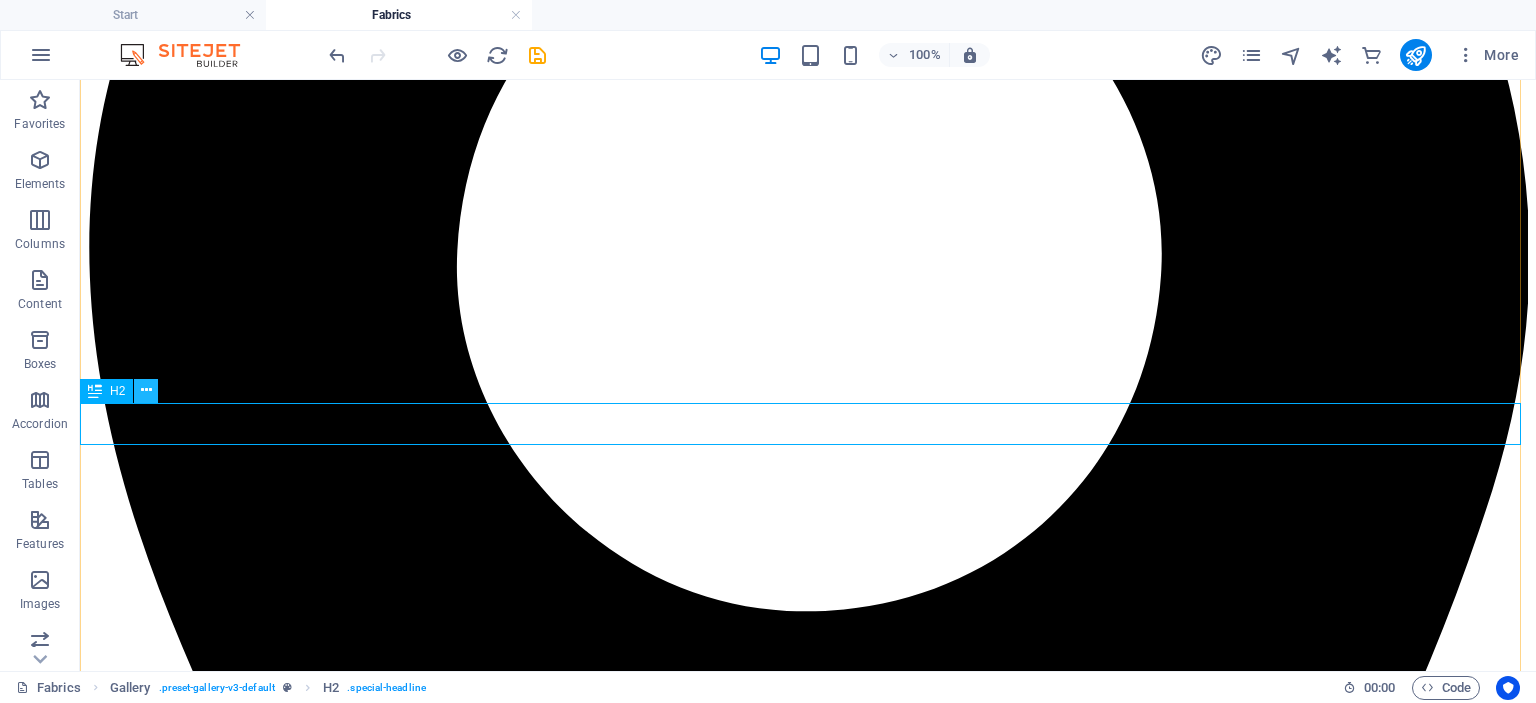 click at bounding box center [146, 391] 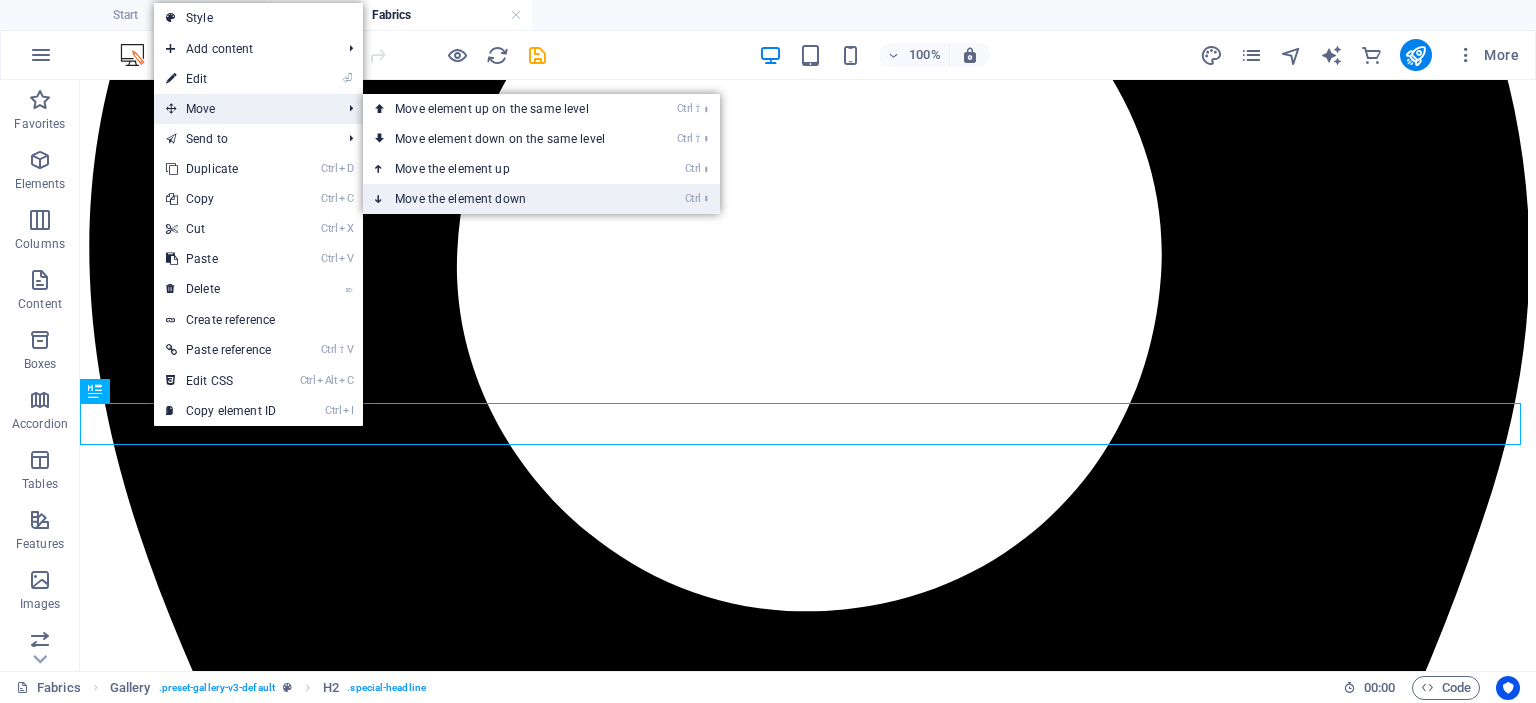 click on "Ctrl ⬇  Move the element down" at bounding box center [504, 199] 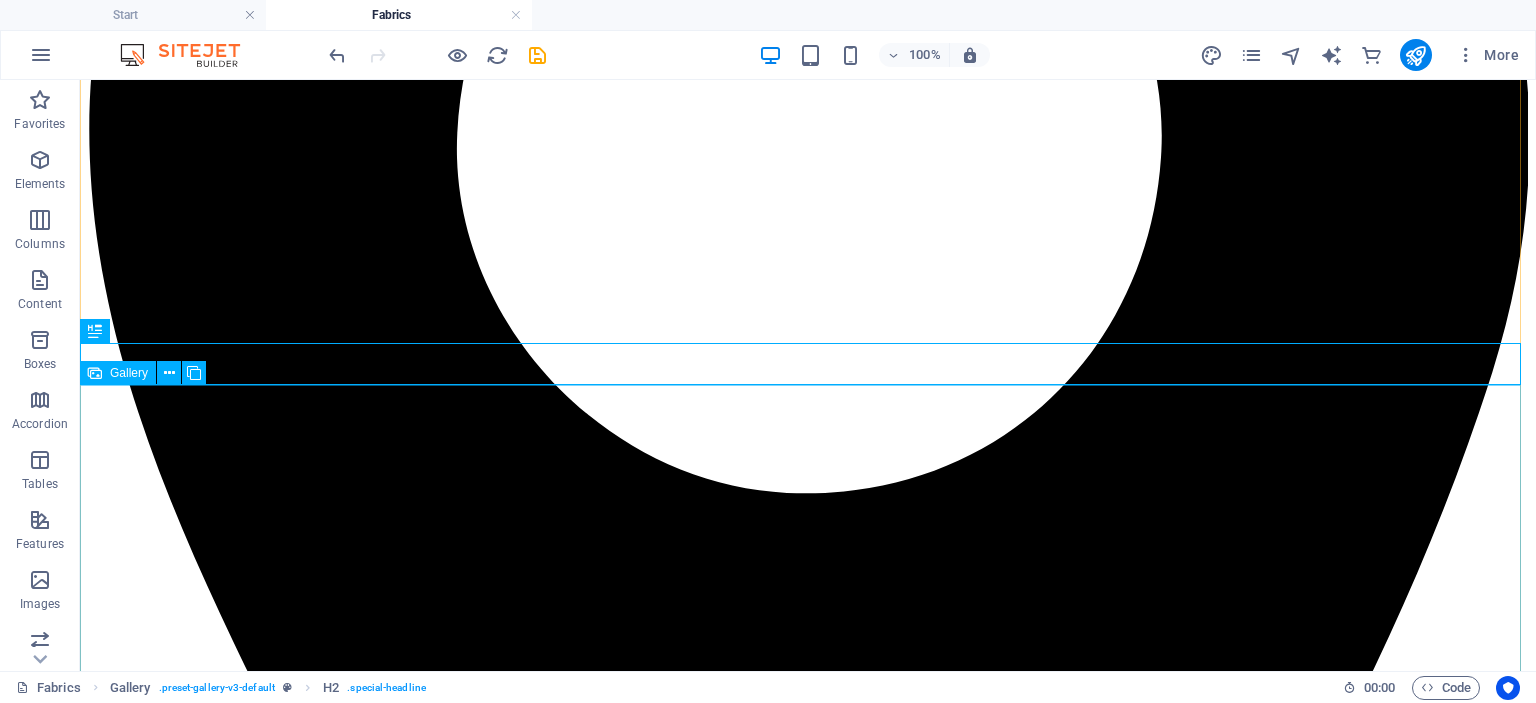 scroll, scrollTop: 683, scrollLeft: 0, axis: vertical 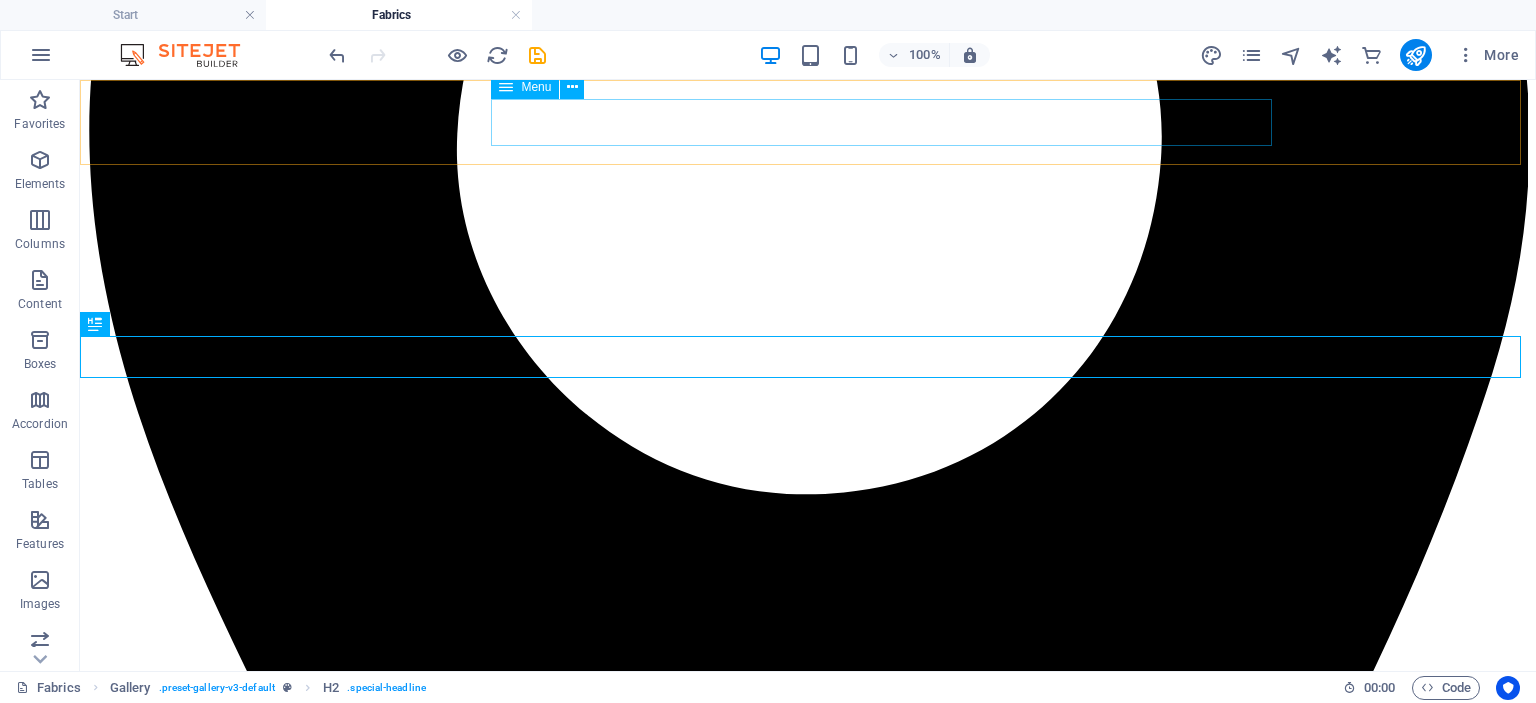 click on "Home Plain Textured Printed Luxury" at bounding box center [808, 4838] 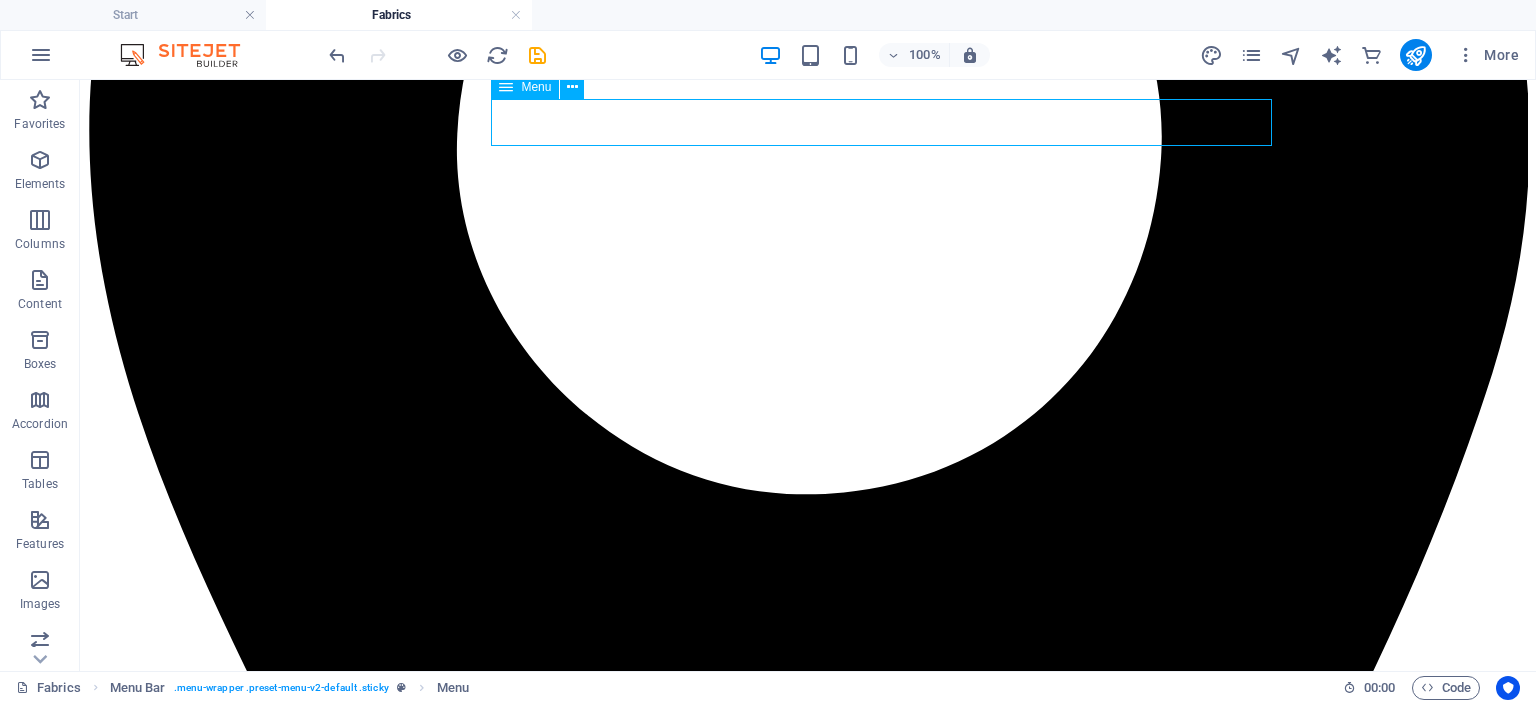 click on "Home Plain Textured Printed Luxury" at bounding box center [808, 4838] 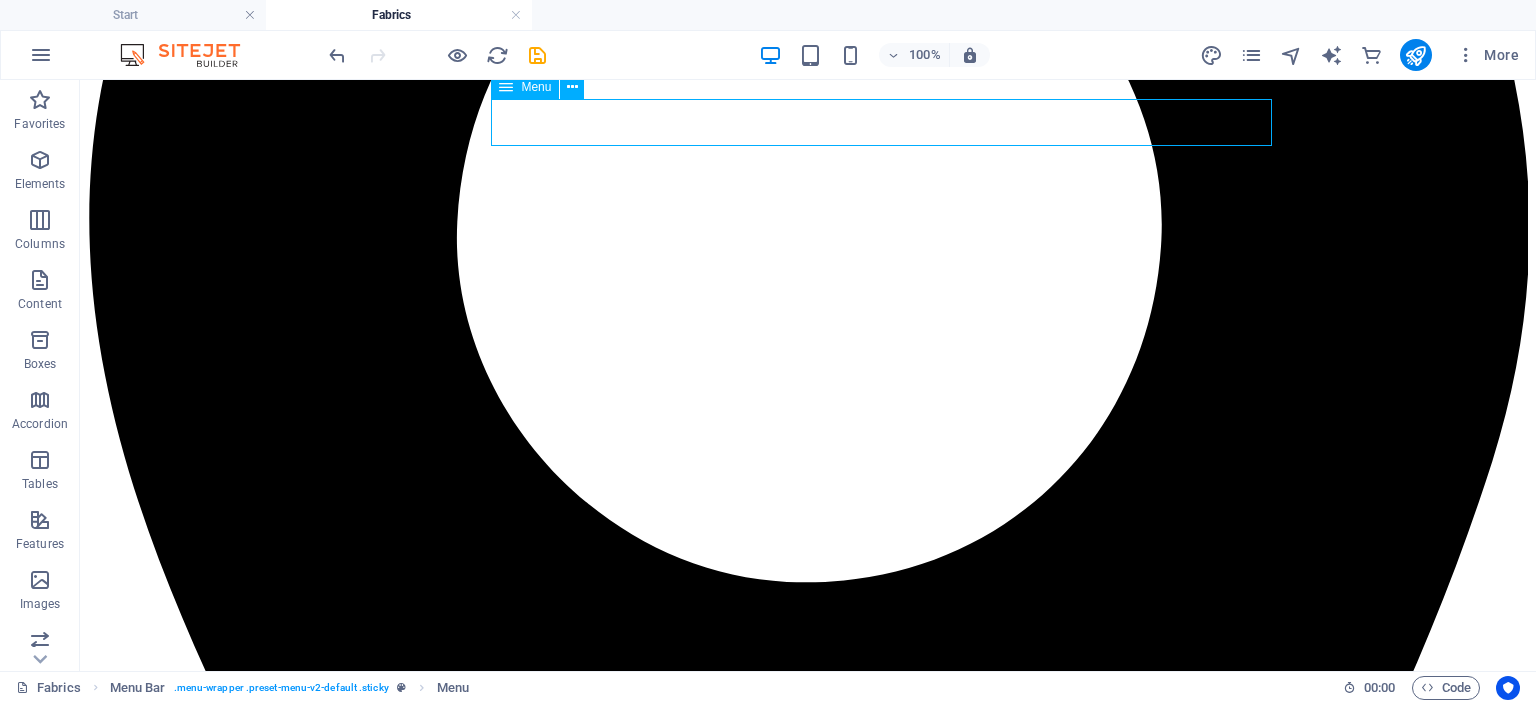 select 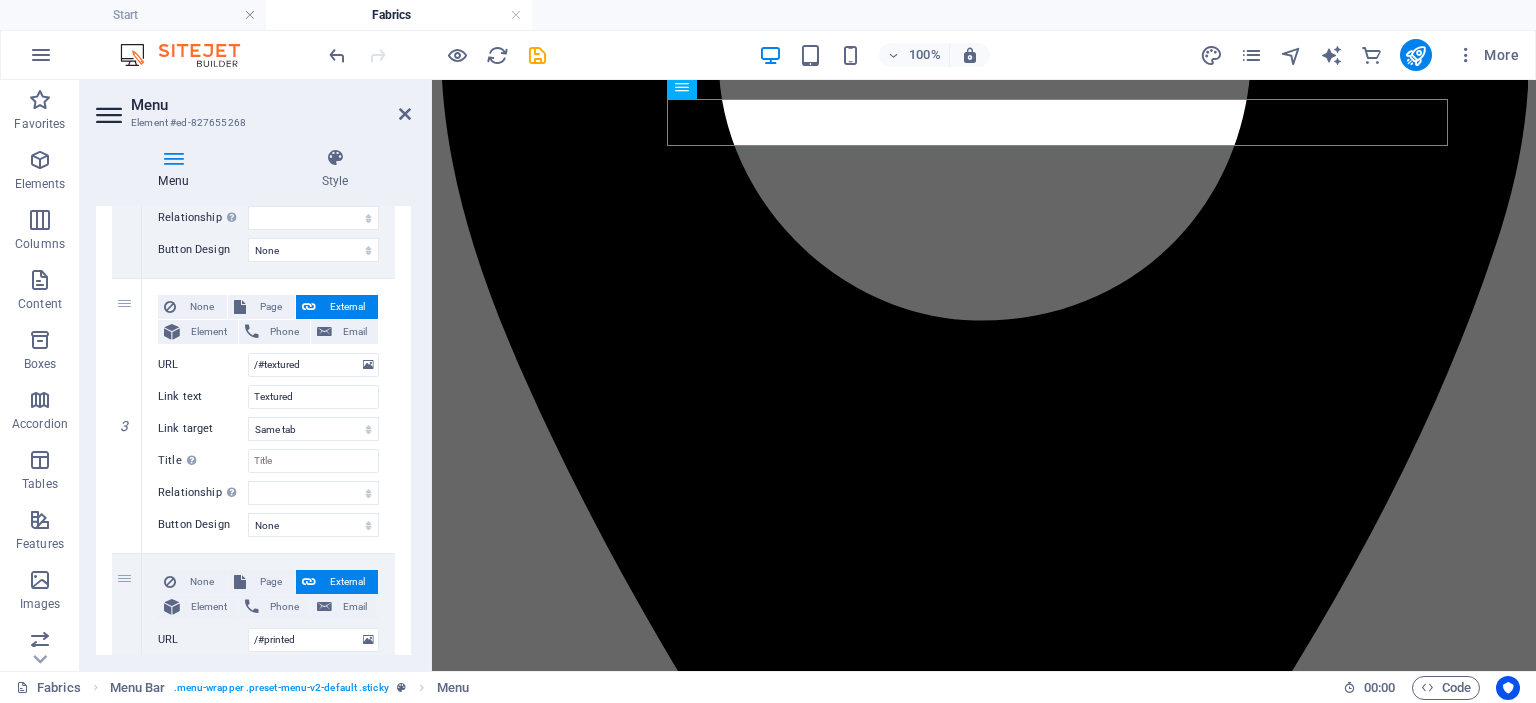 scroll, scrollTop: 636, scrollLeft: 0, axis: vertical 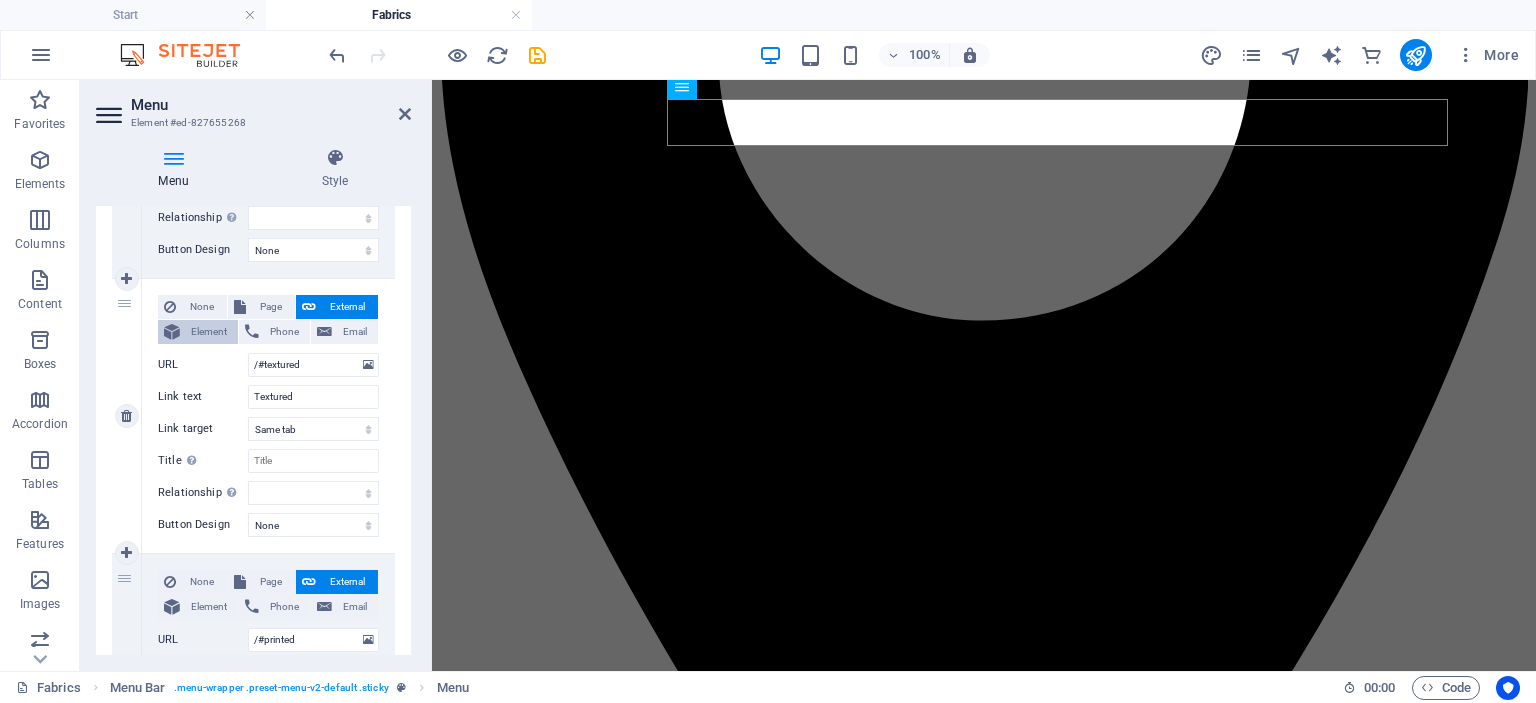 click on "Element" at bounding box center [209, 332] 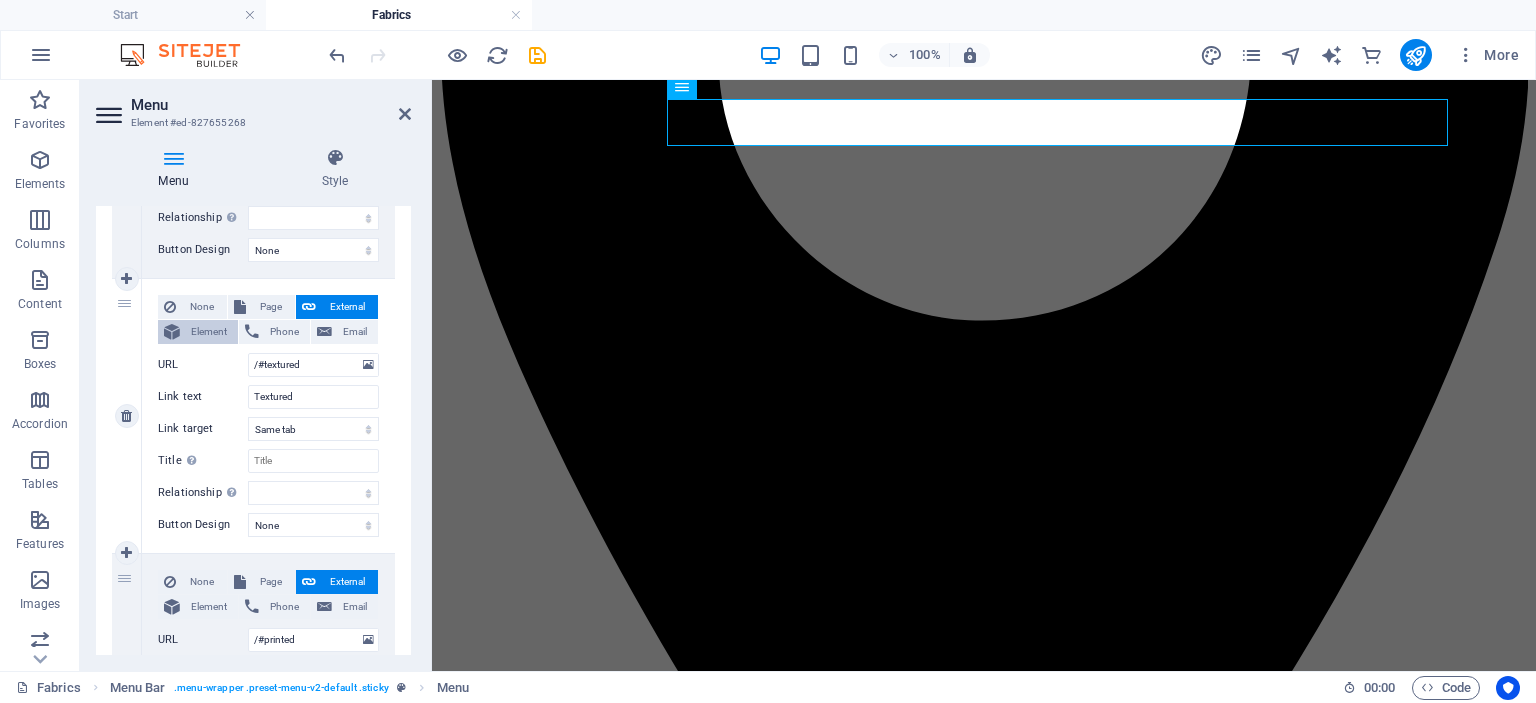 select 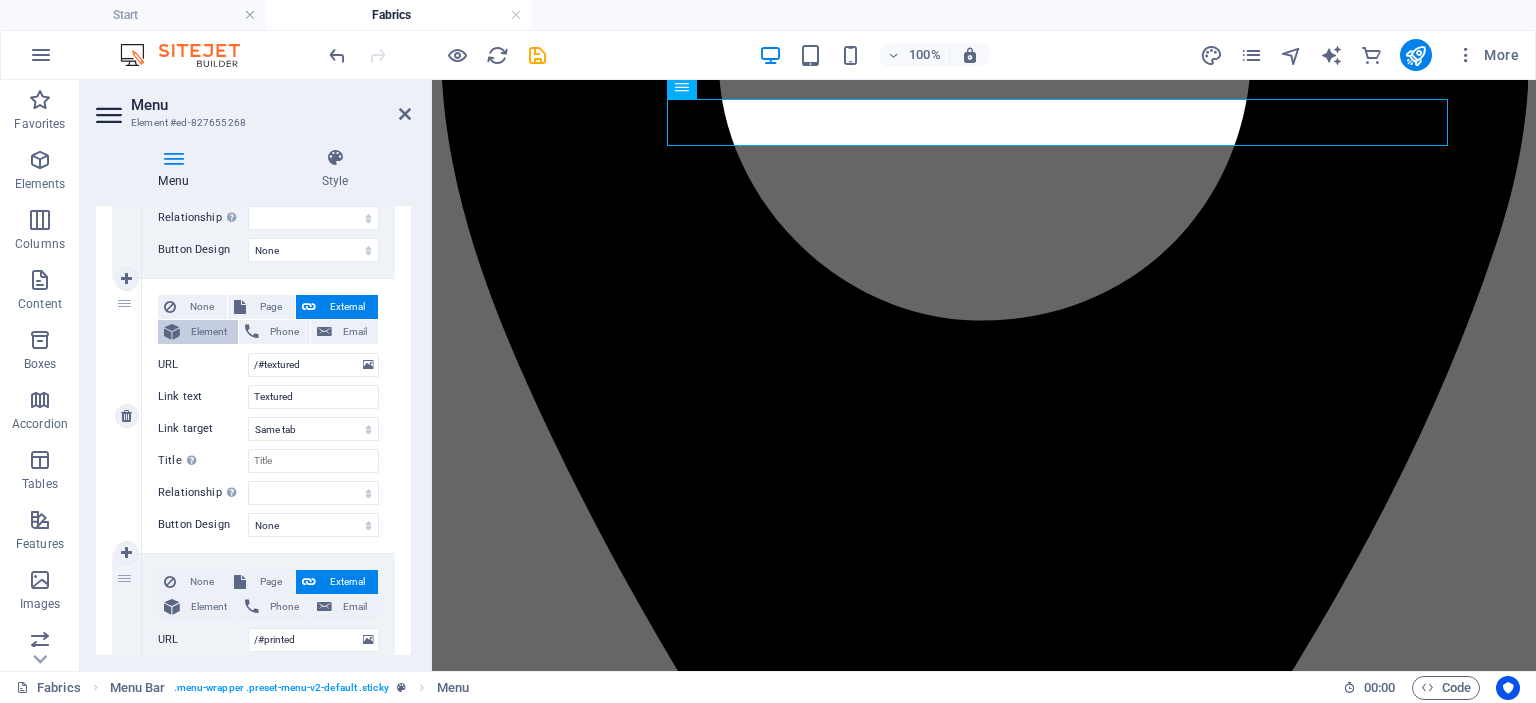 select 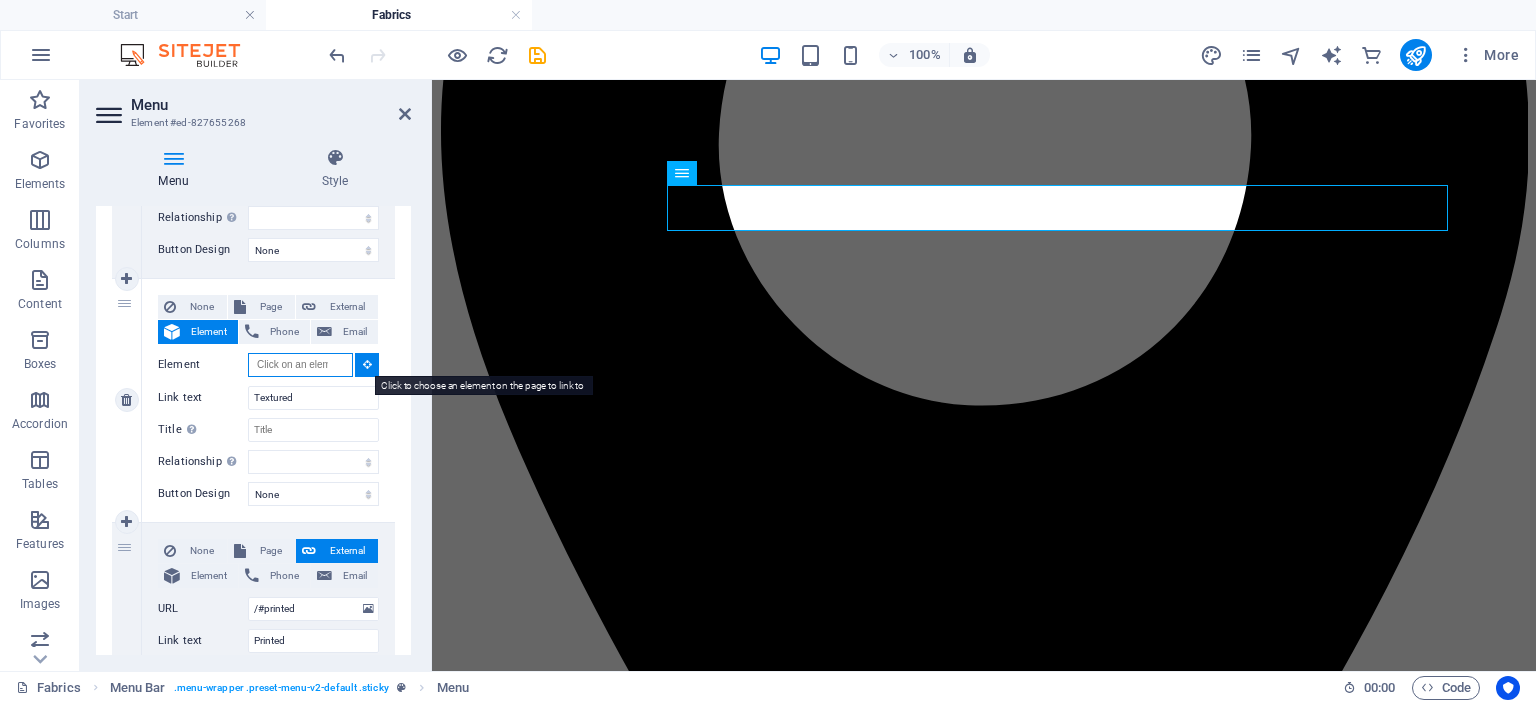 scroll, scrollTop: 509, scrollLeft: 0, axis: vertical 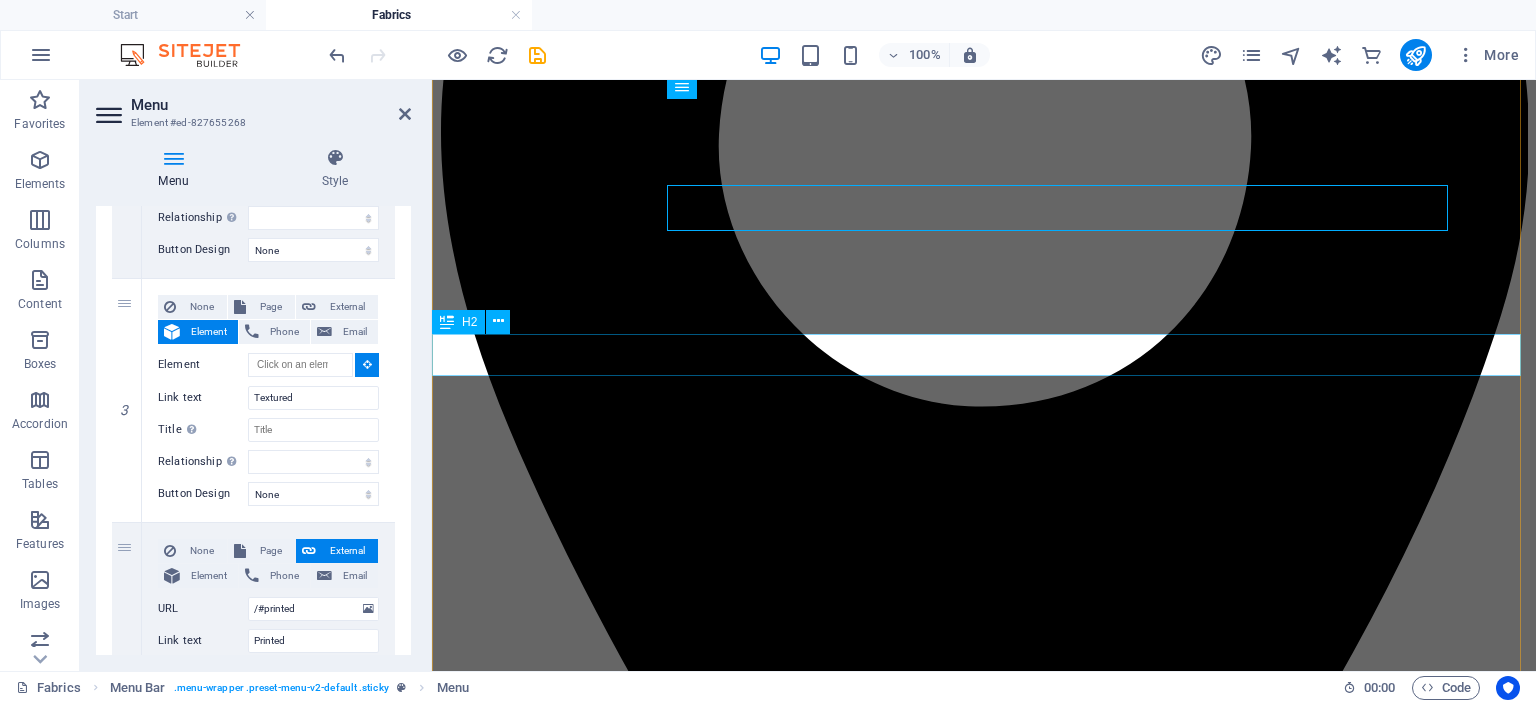 click on "💗adore  textured💗" at bounding box center [984, 13026] 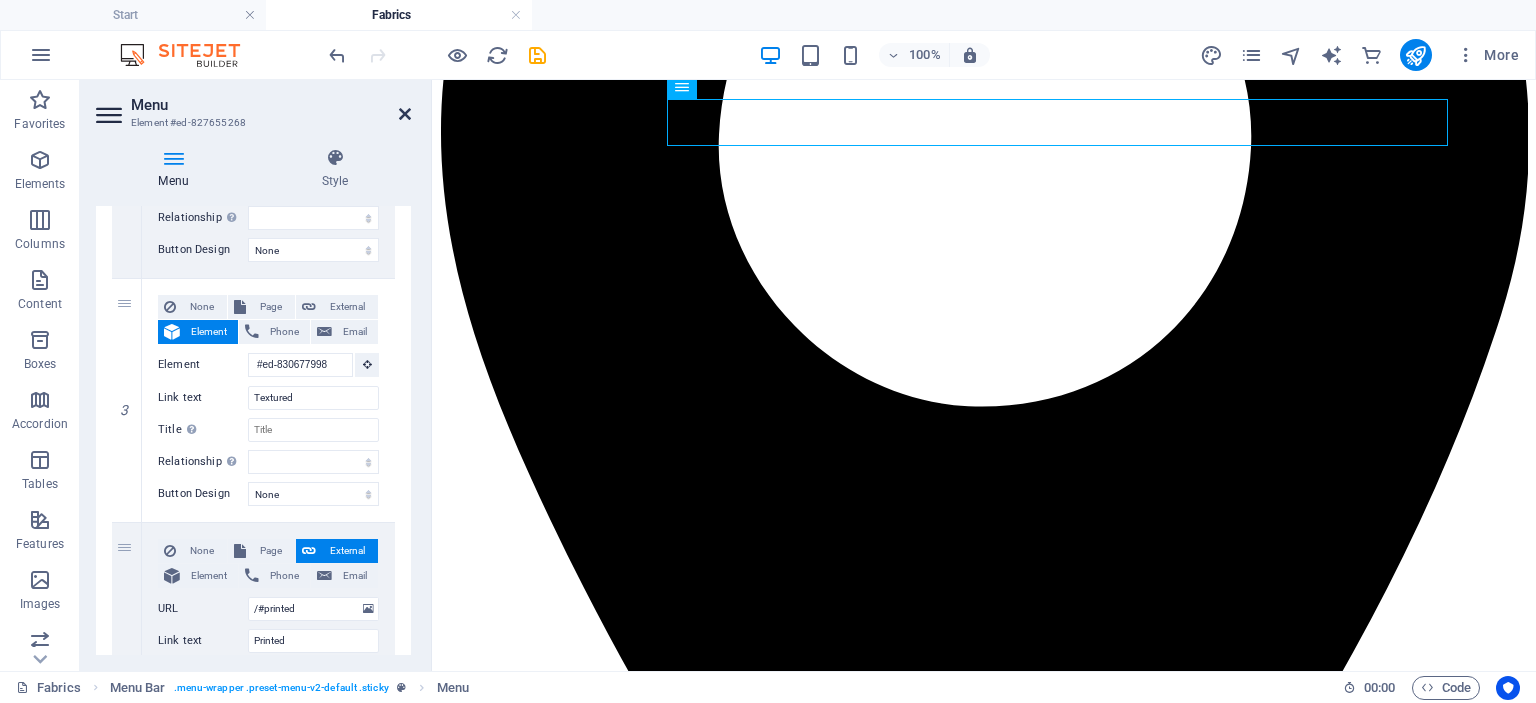 drag, startPoint x: 325, startPoint y: 40, endPoint x: 405, endPoint y: 119, distance: 112.432205 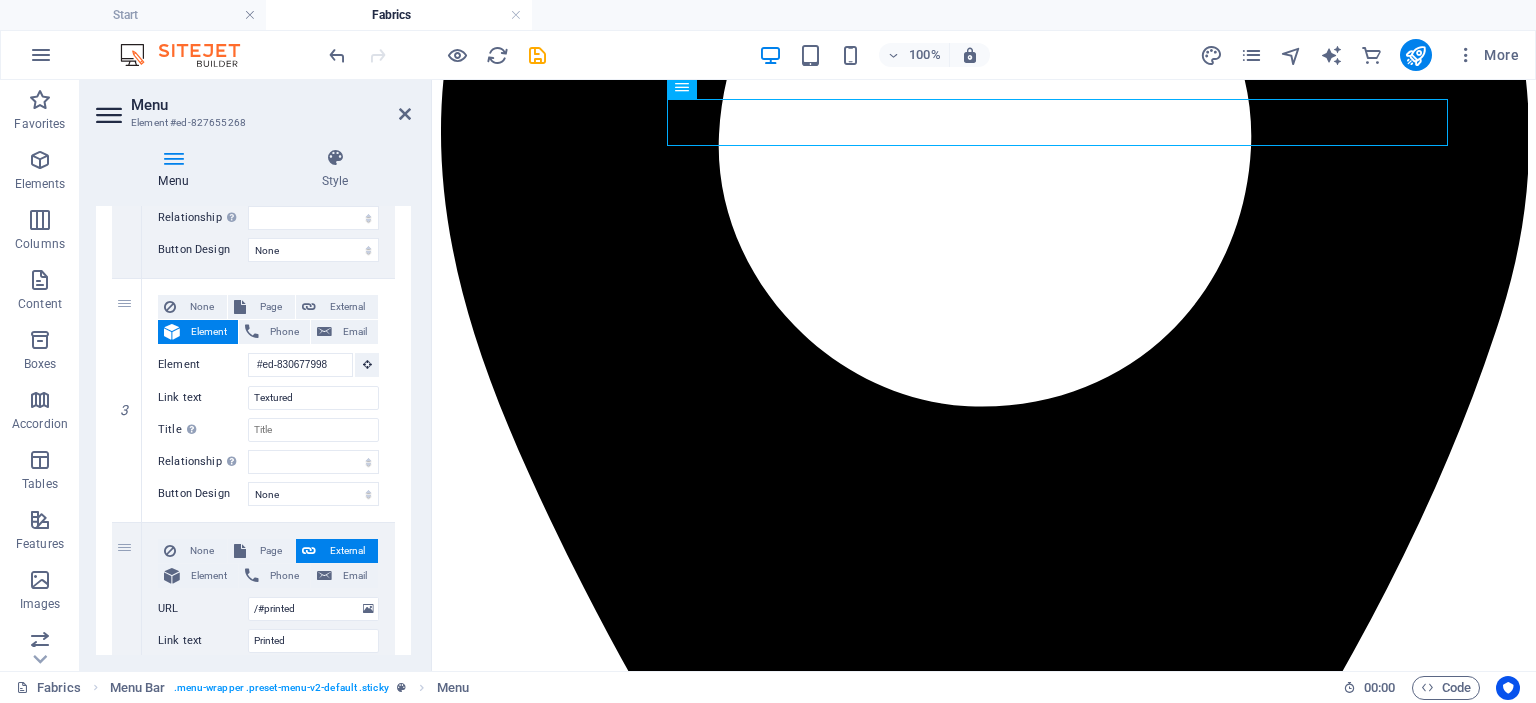 scroll, scrollTop: 597, scrollLeft: 0, axis: vertical 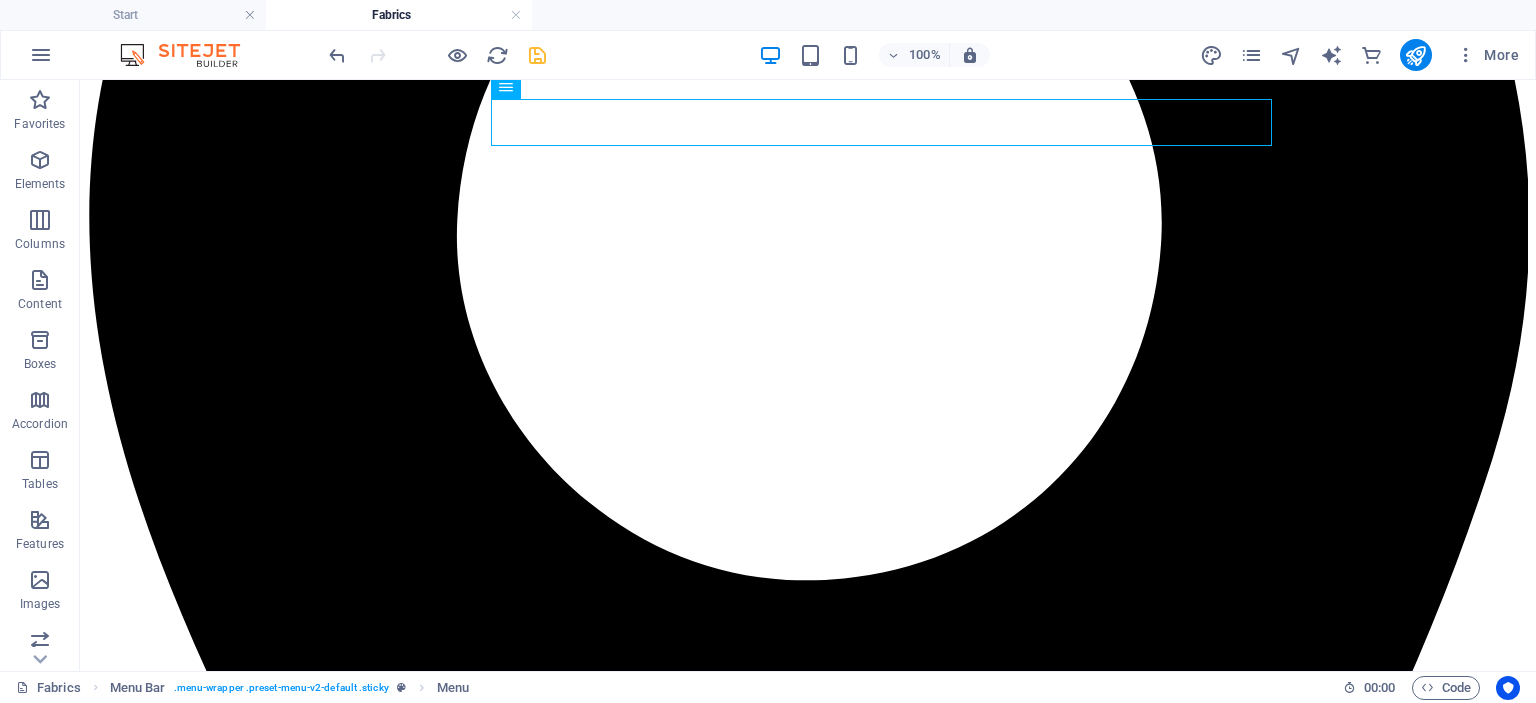 click at bounding box center (537, 55) 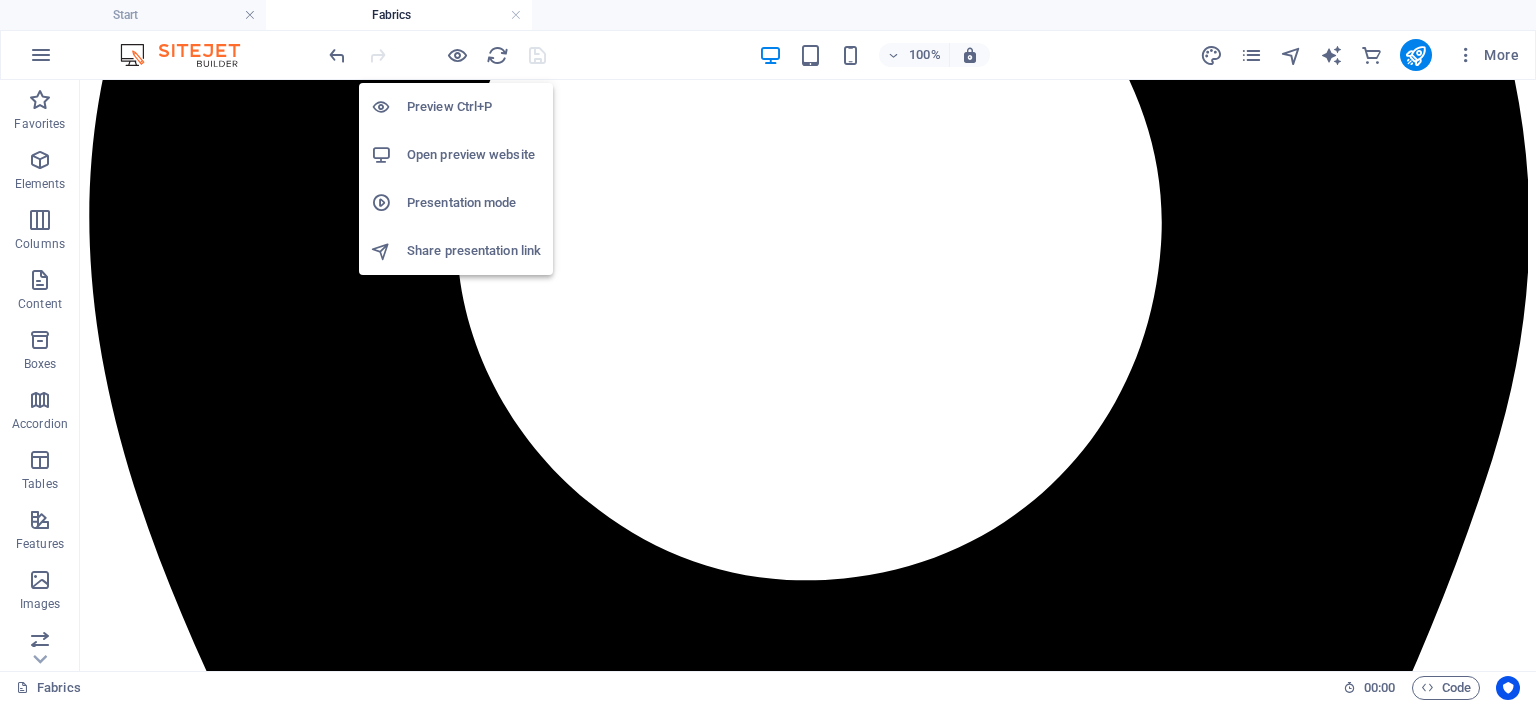 click on "Open preview website" at bounding box center (474, 155) 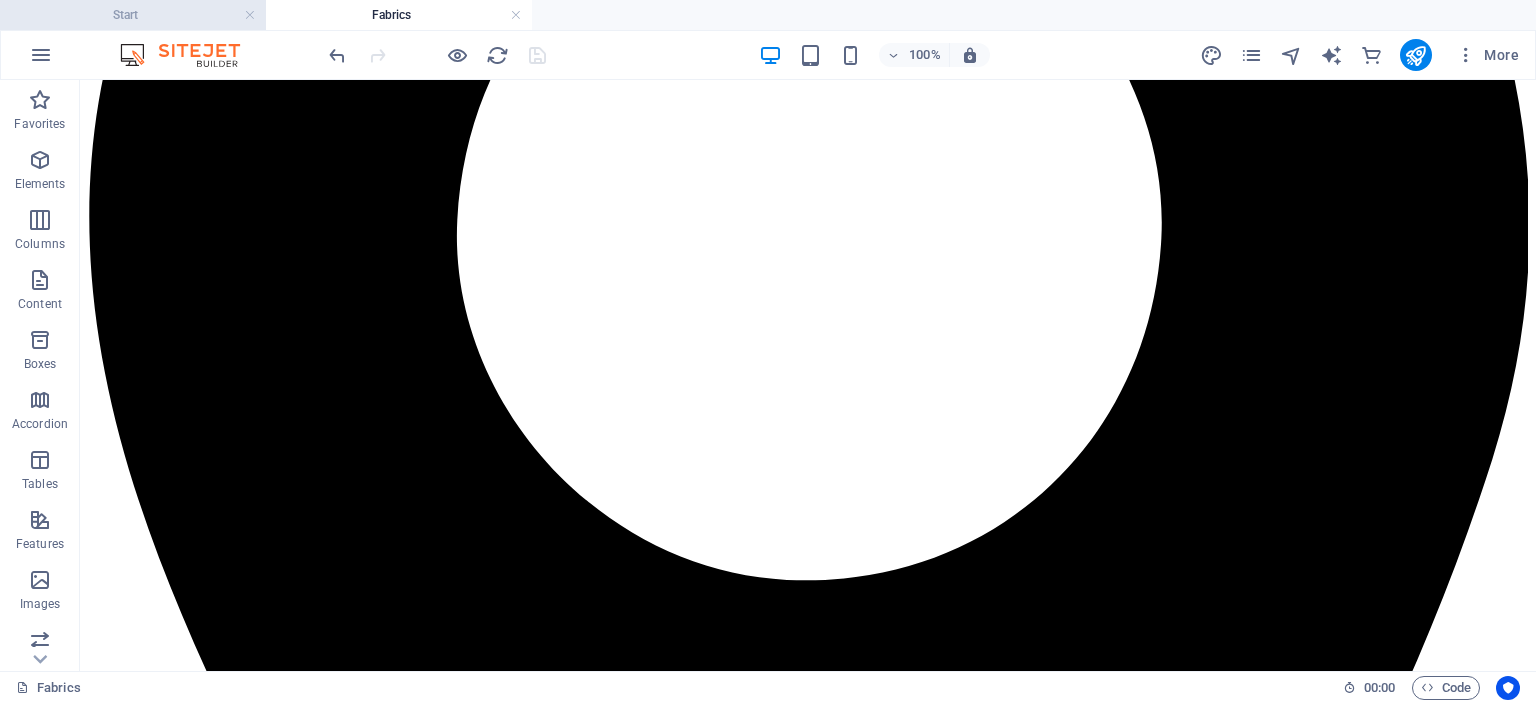 click on "Start" at bounding box center (133, 15) 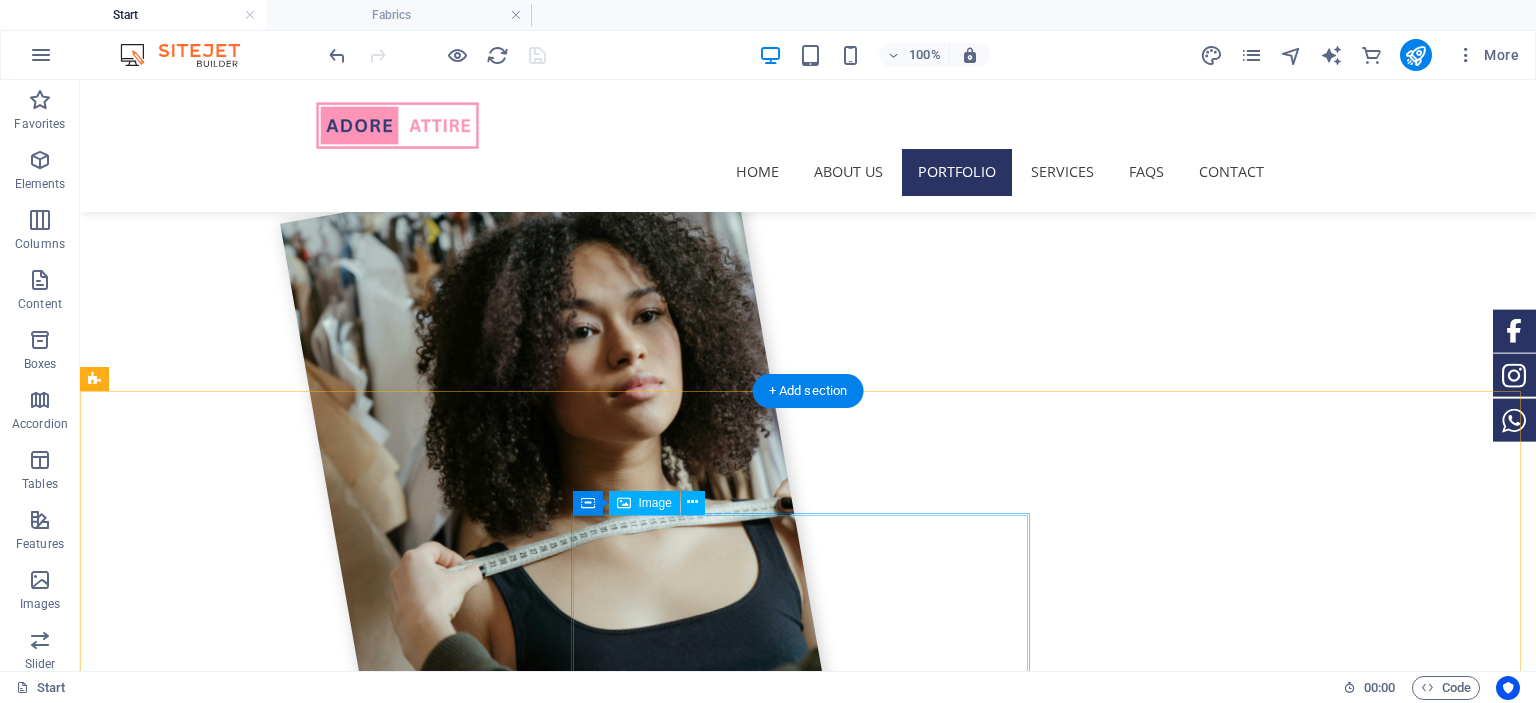 scroll, scrollTop: 2022, scrollLeft: 0, axis: vertical 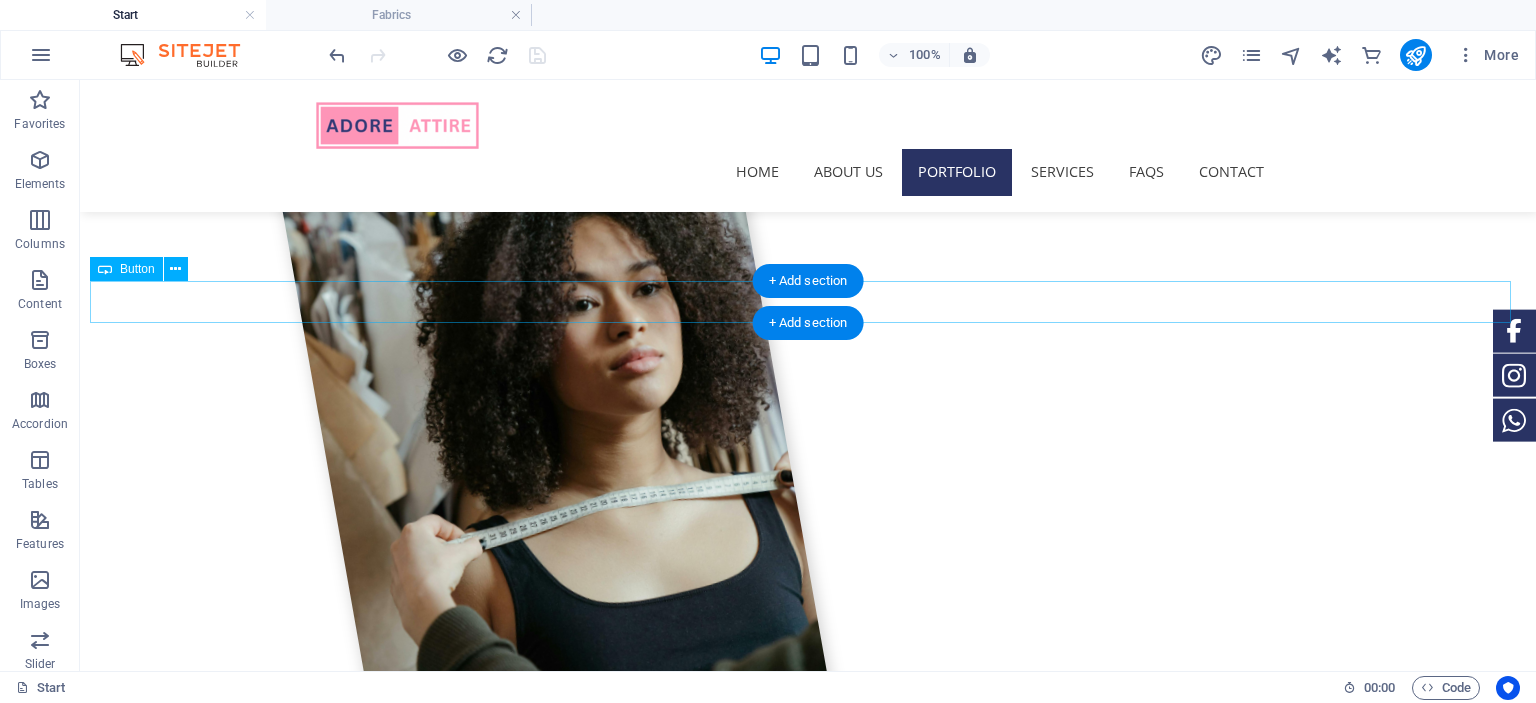 click on "View All in Gallery" at bounding box center [808, 2469] 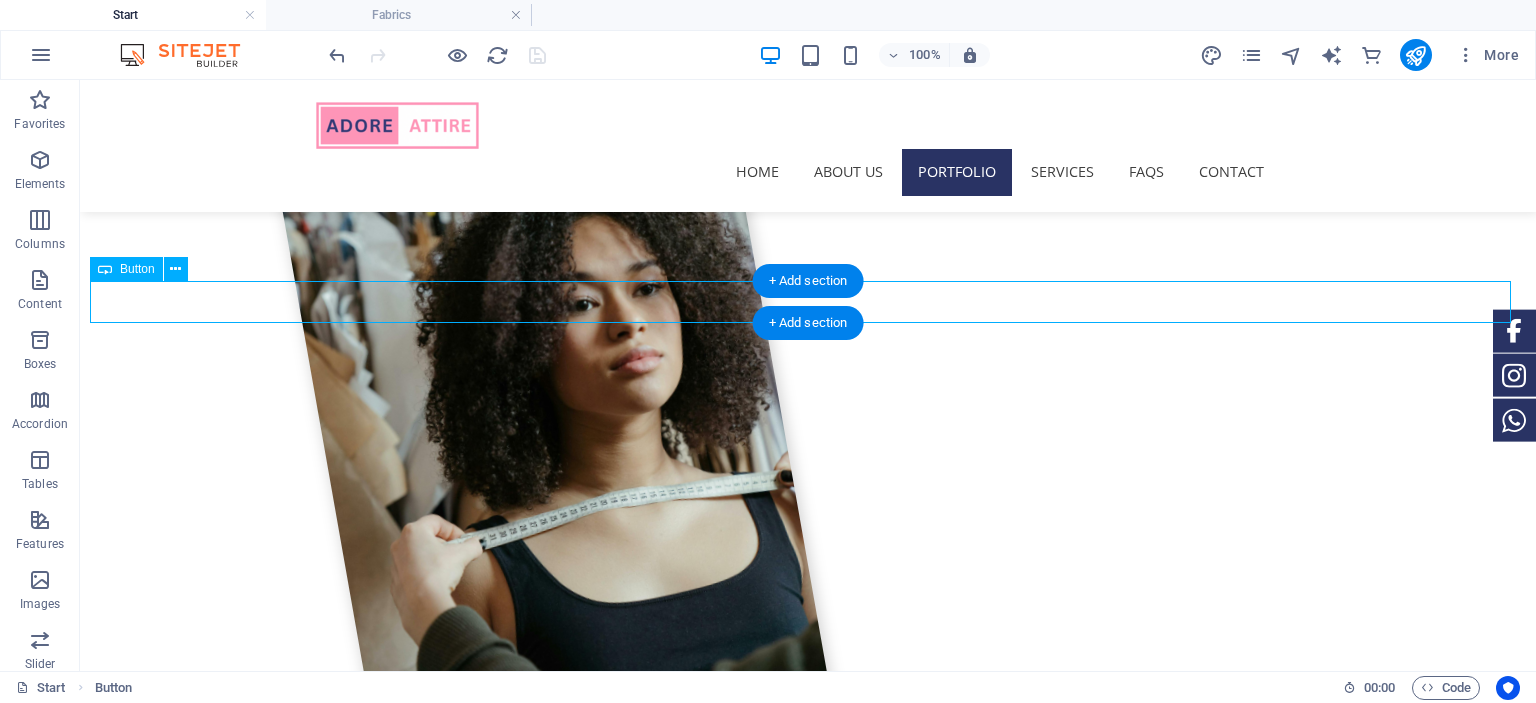 click on "View All in Gallery" at bounding box center (808, 2469) 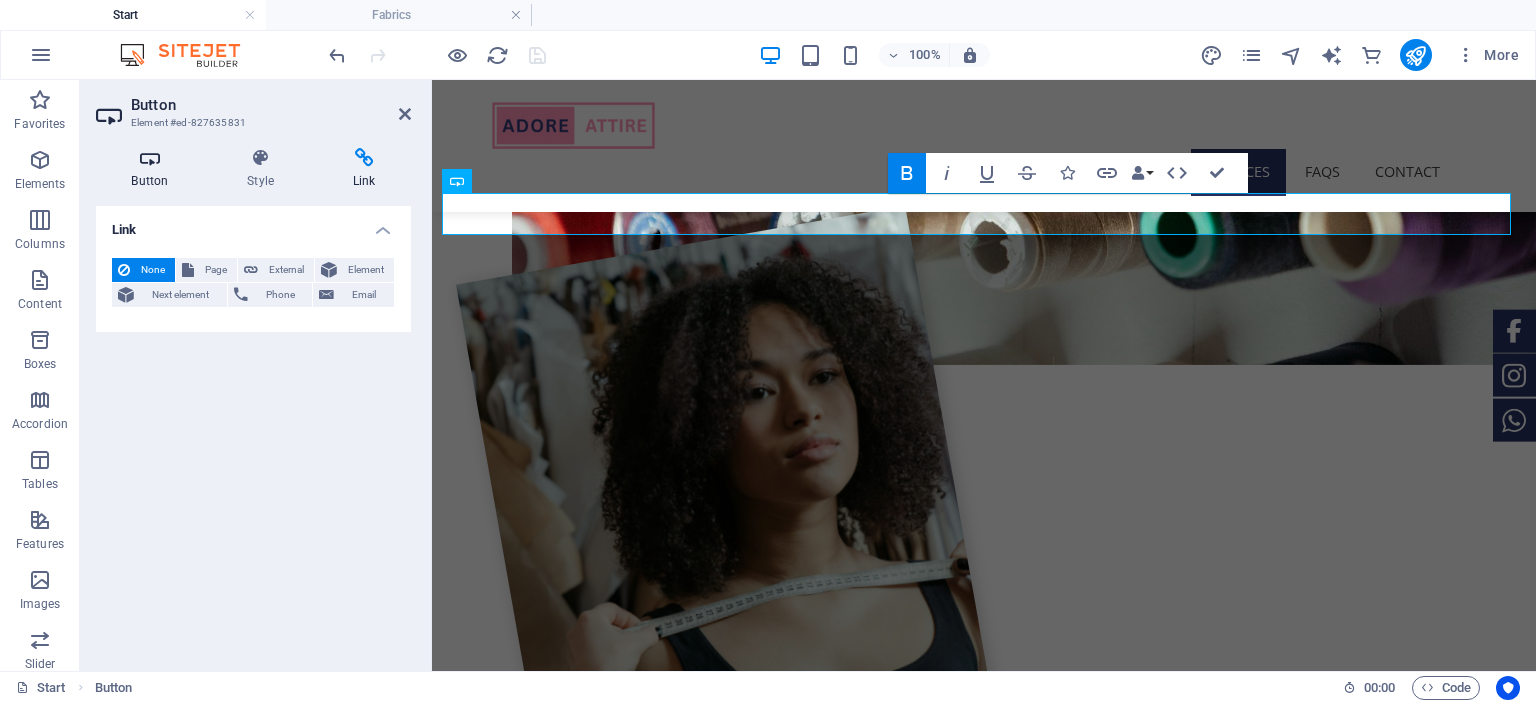click on "Button" at bounding box center (154, 169) 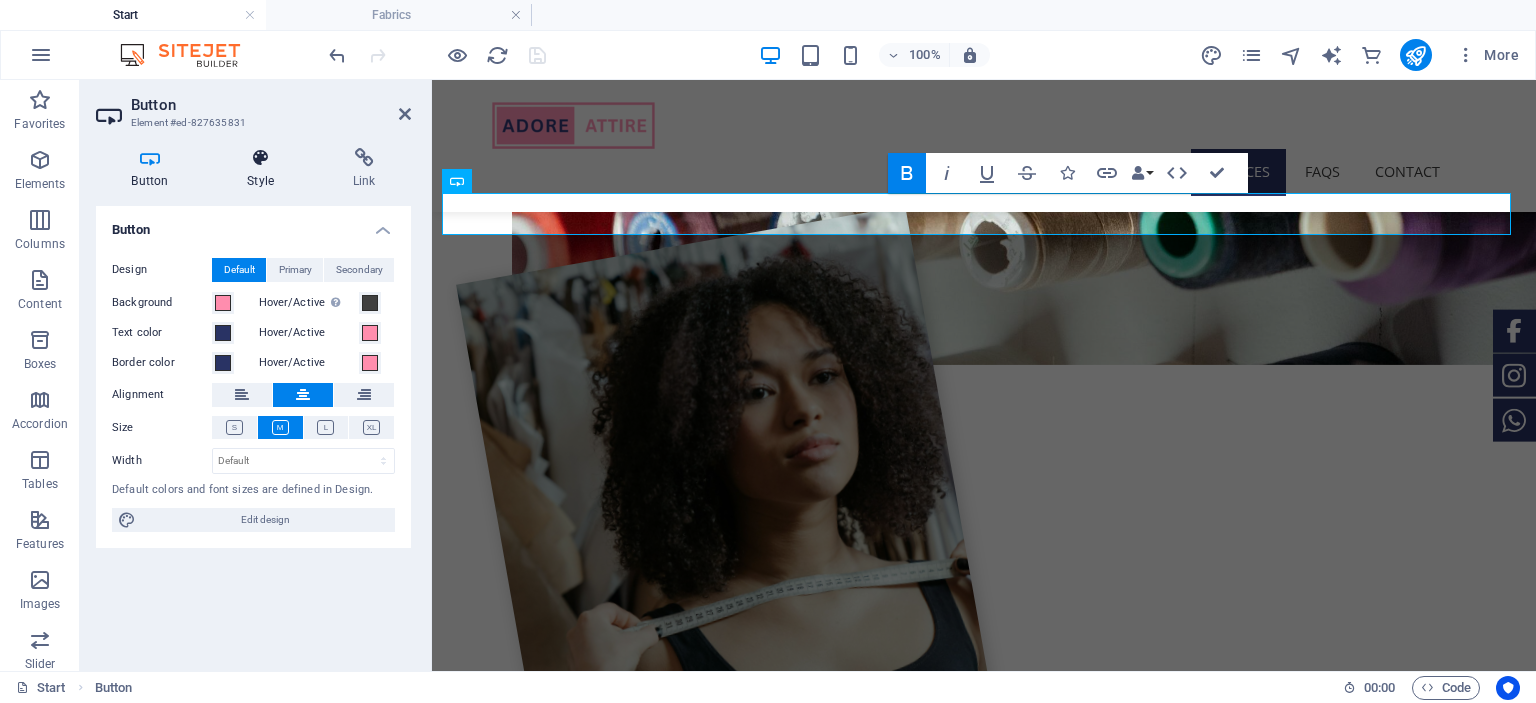 click on "Style" at bounding box center (265, 169) 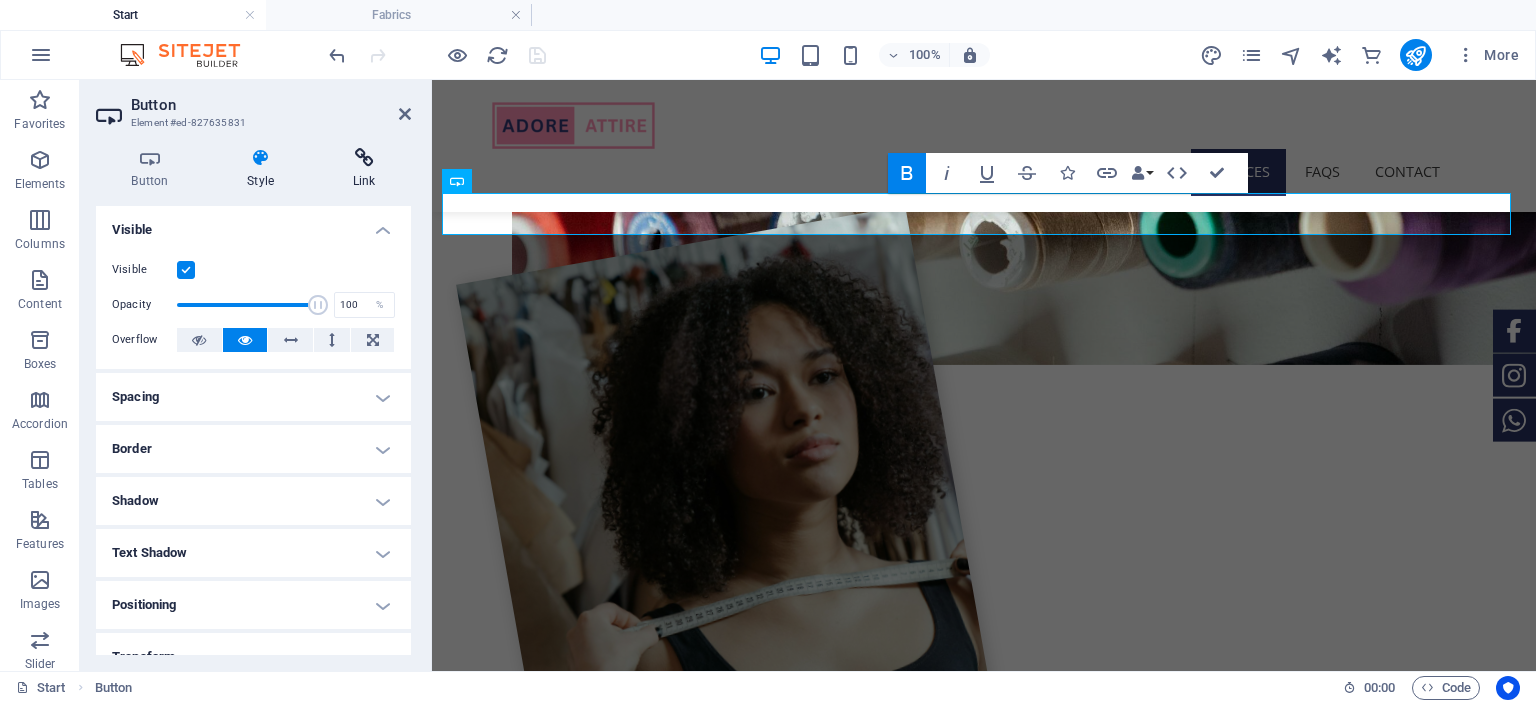 click at bounding box center (364, 158) 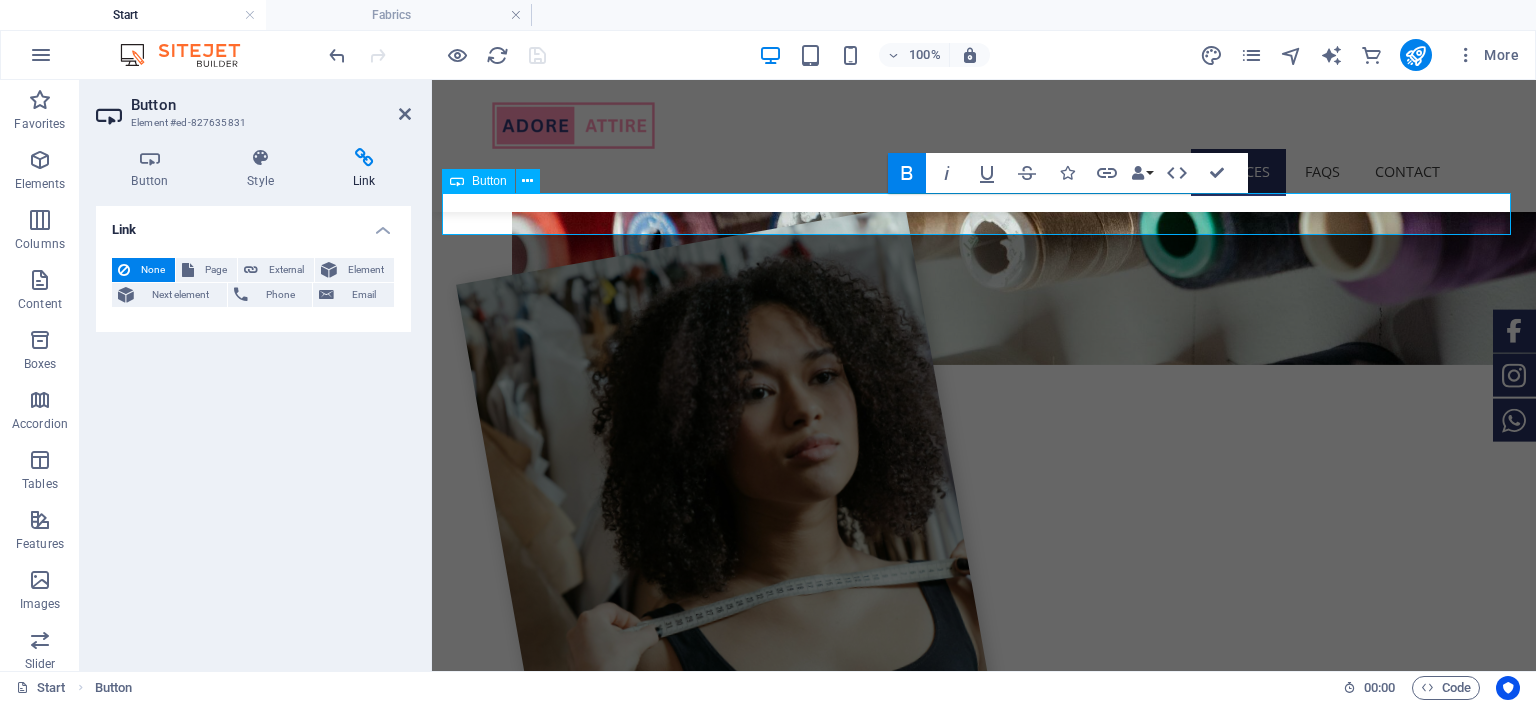 click on "View All in Gallery" at bounding box center (984, 2381) 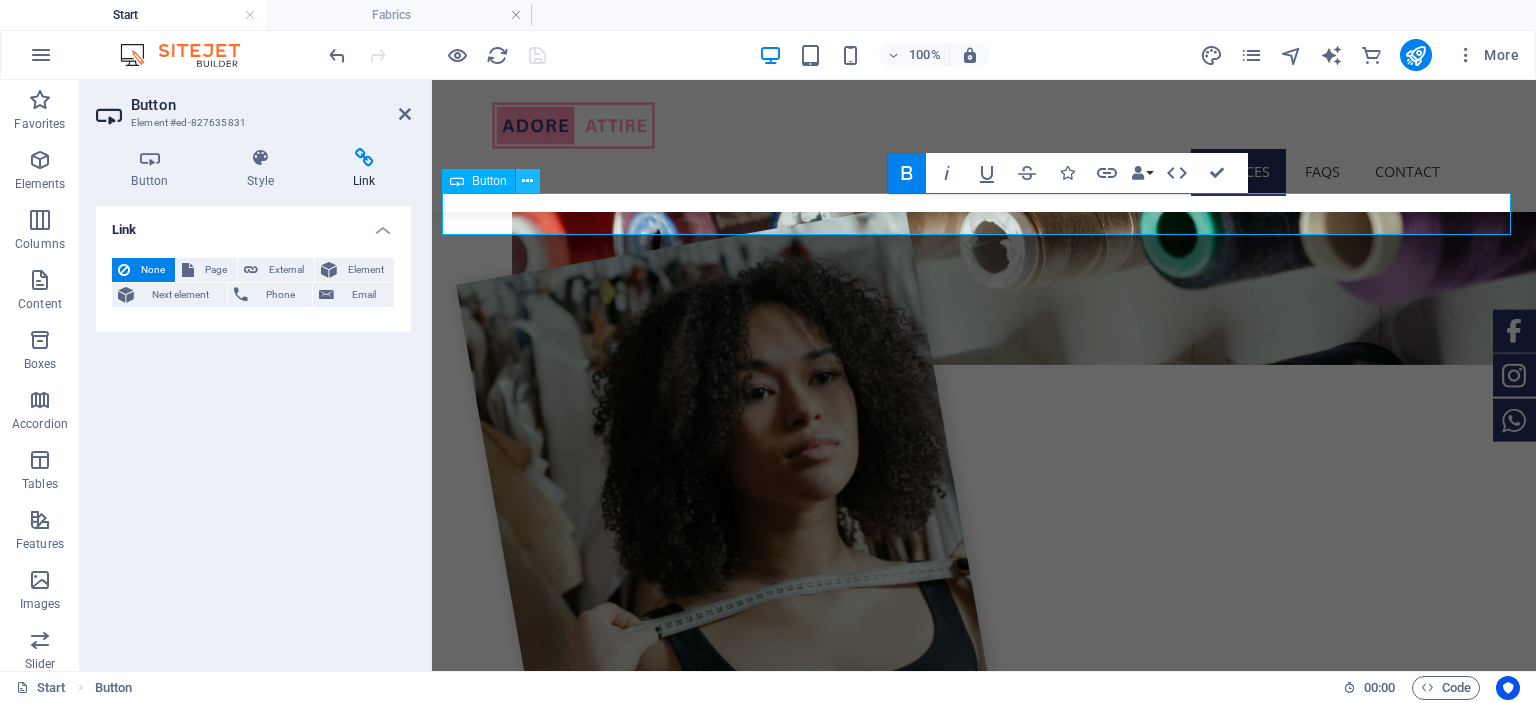 click at bounding box center (527, 181) 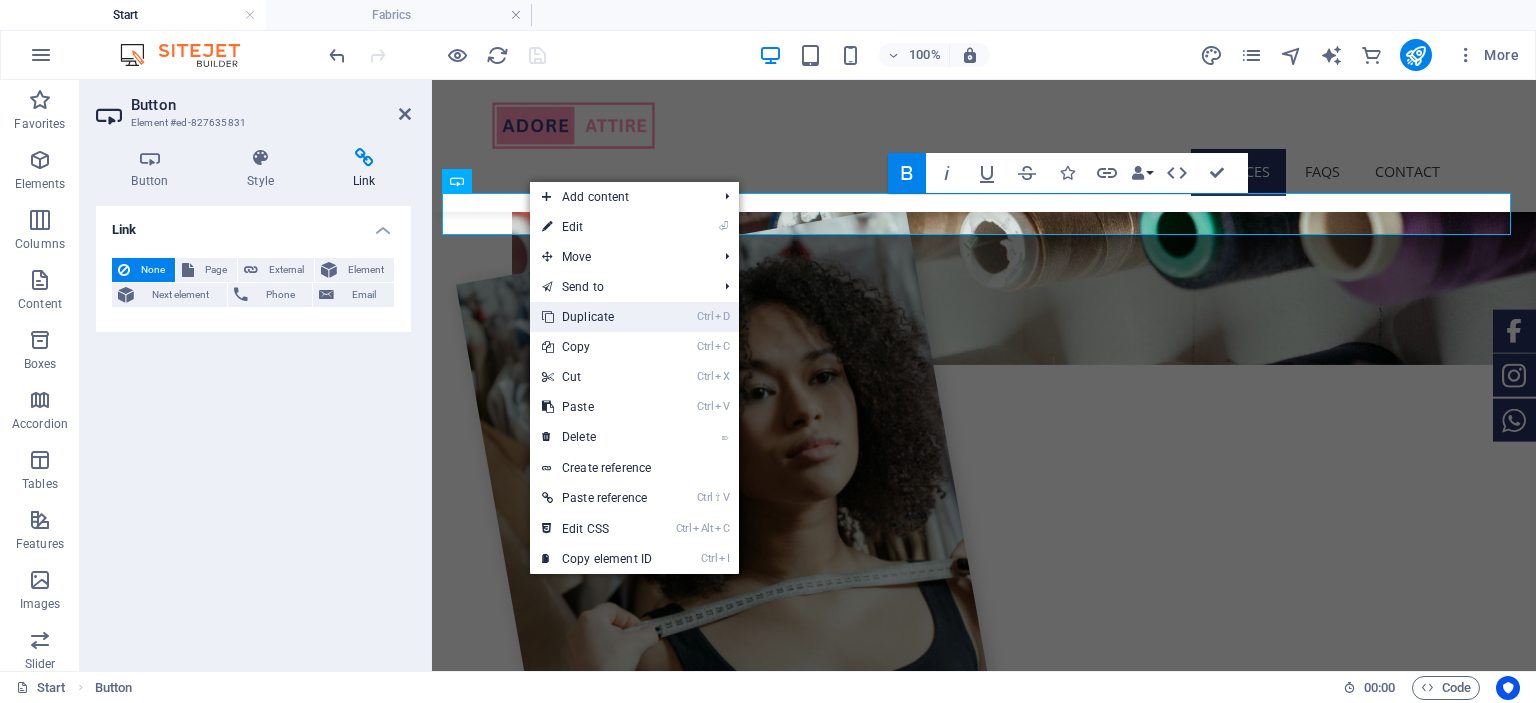 click on "Ctrl D" at bounding box center (713, 317) 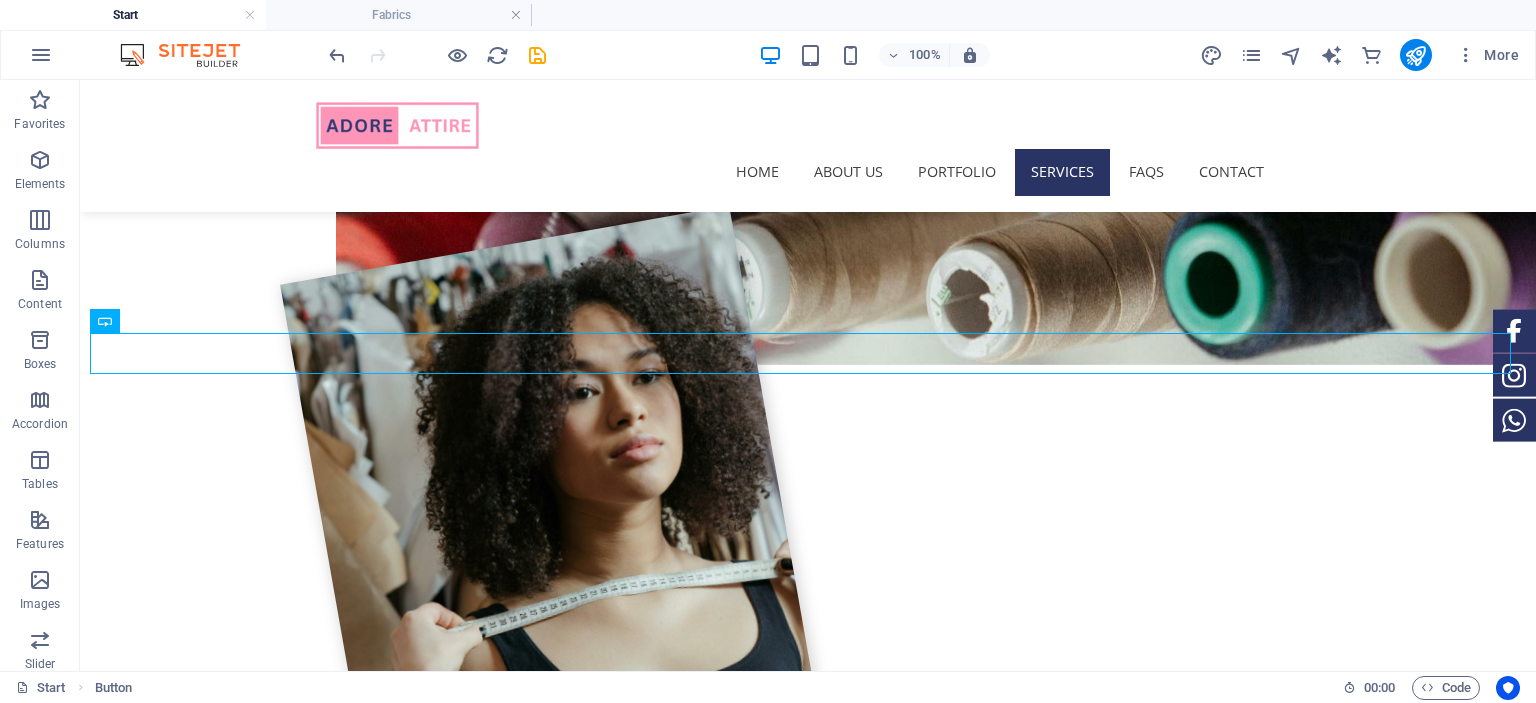 scroll, scrollTop: 2022, scrollLeft: 0, axis: vertical 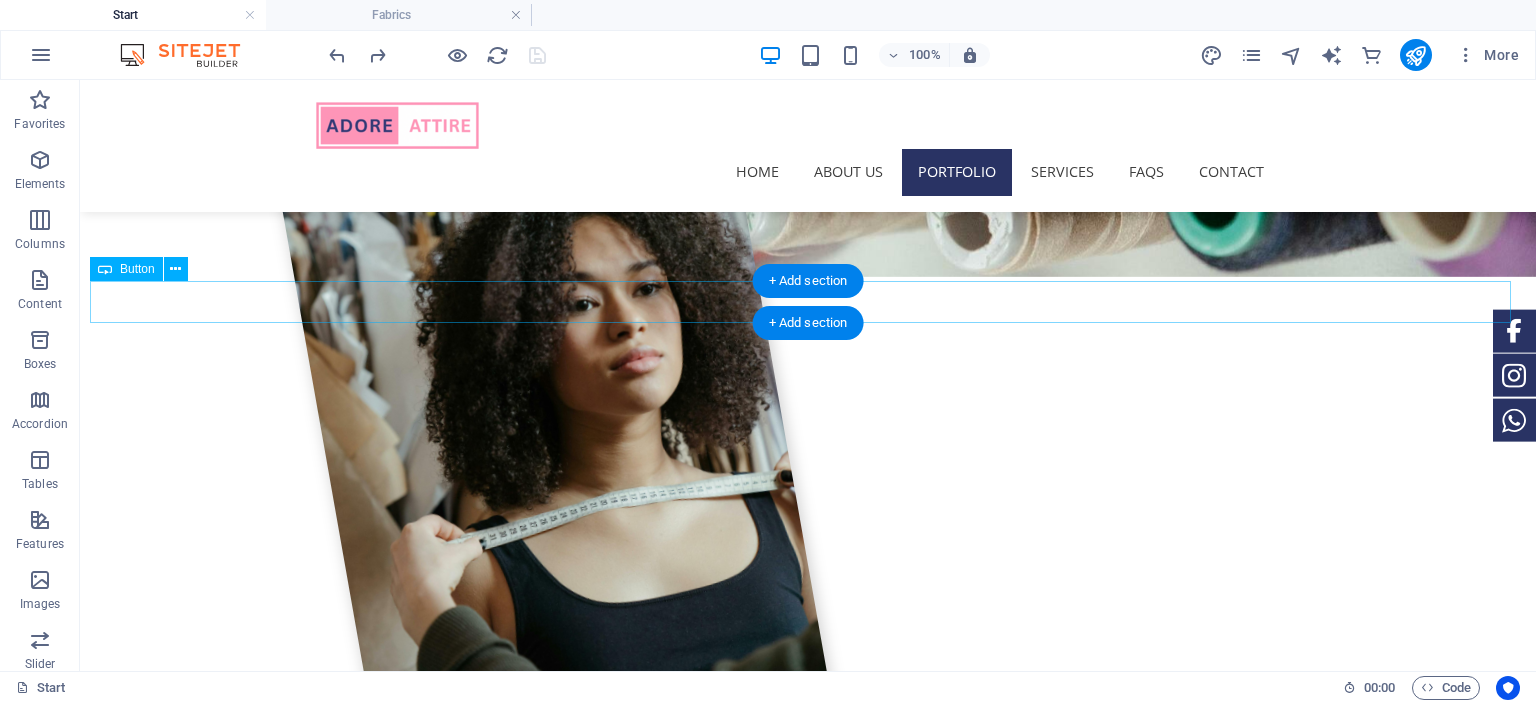 click on "View All in Gallery" at bounding box center (808, 2469) 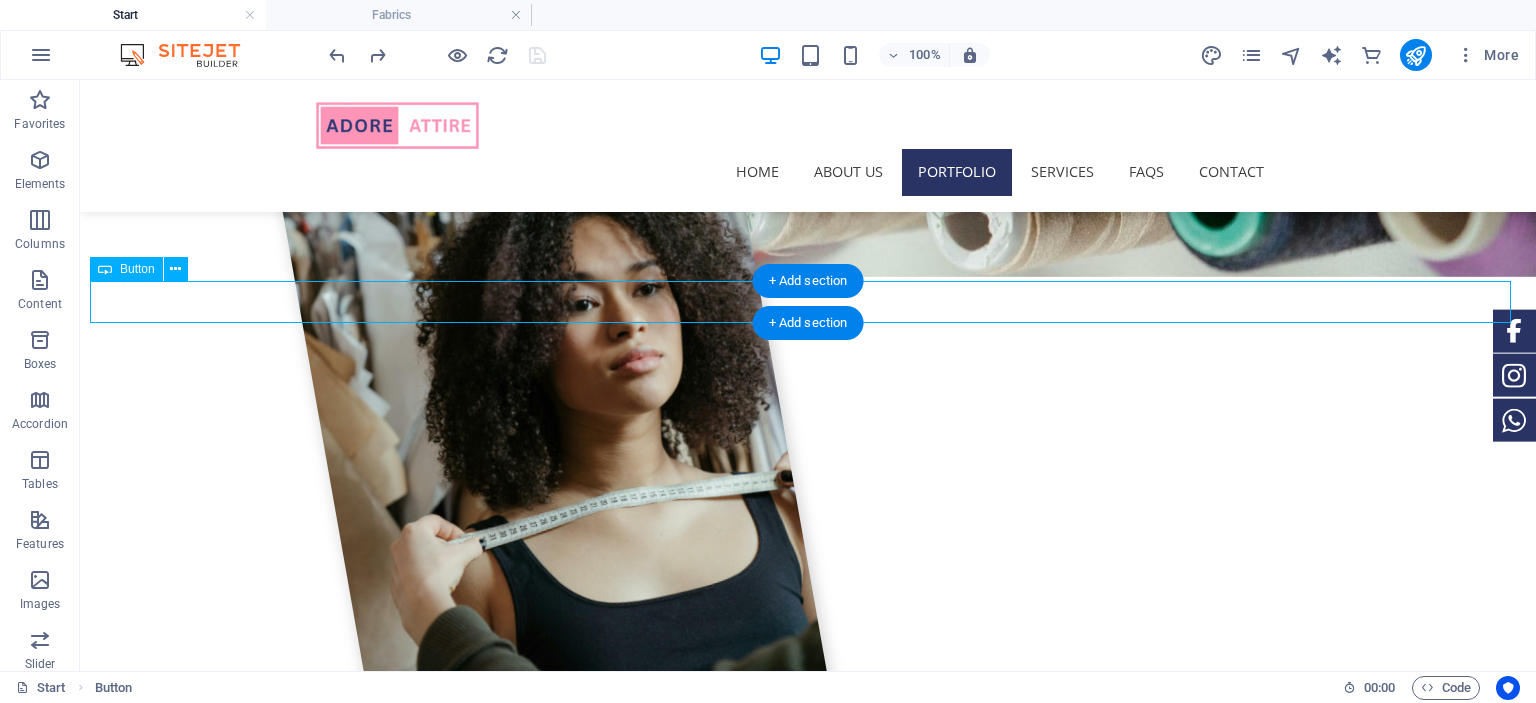 click on "View All in Gallery" at bounding box center (808, 2469) 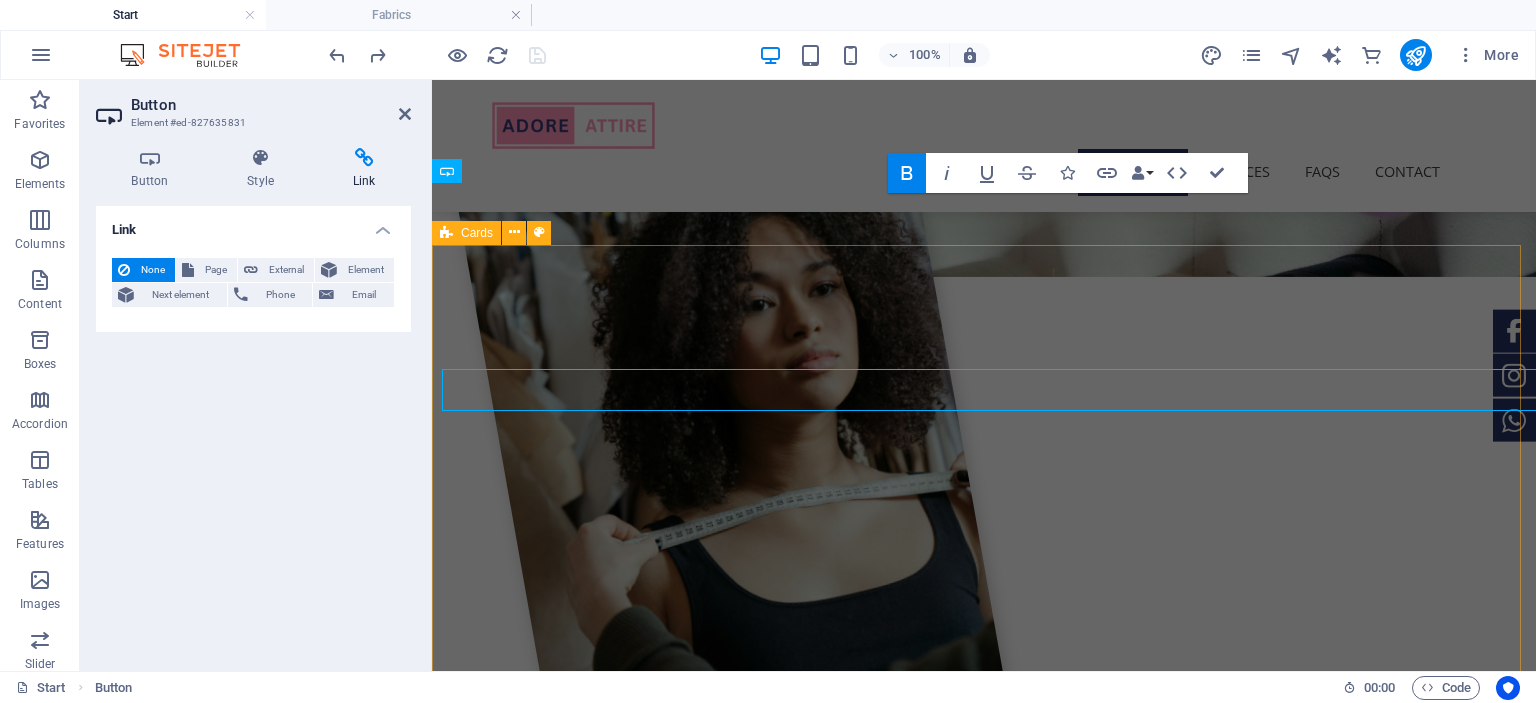 scroll, scrollTop: 1934, scrollLeft: 0, axis: vertical 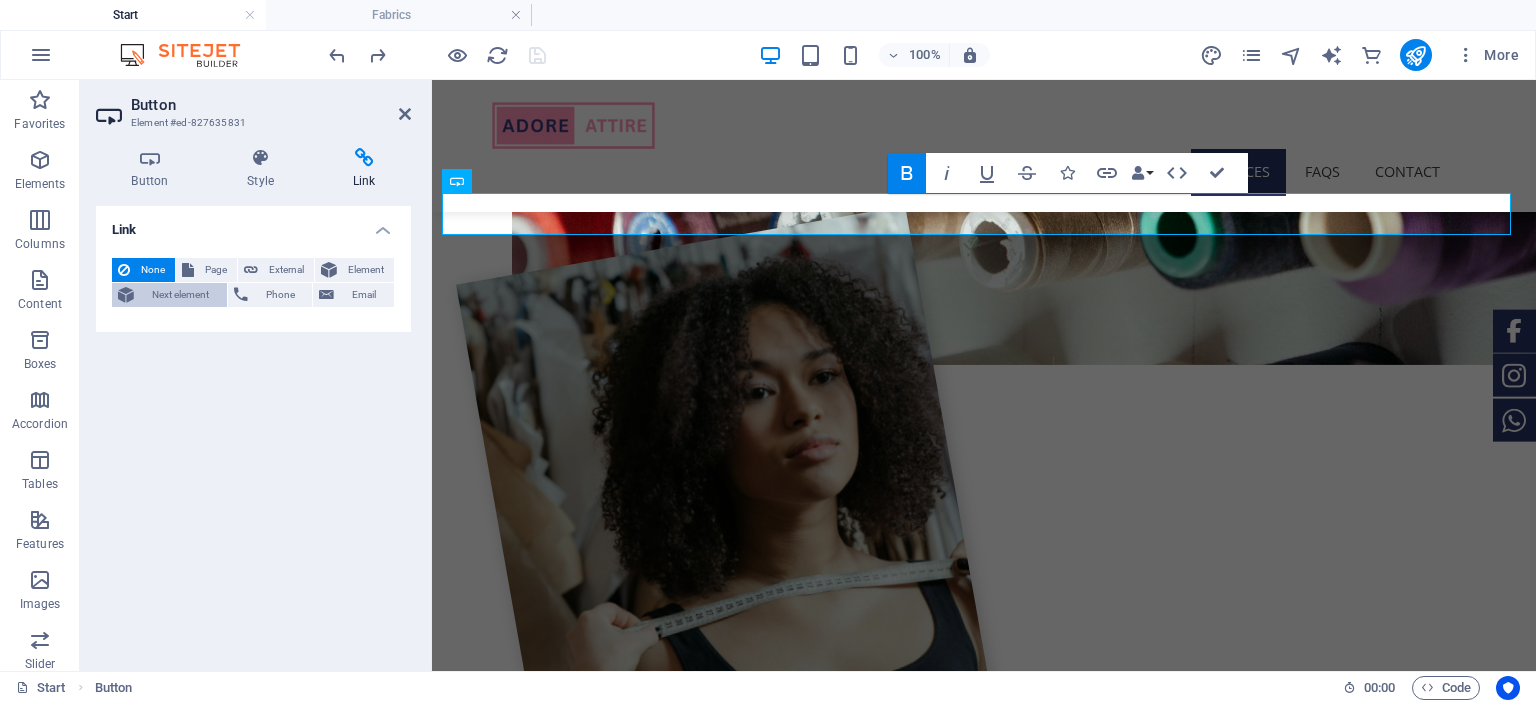 click on "Next element" at bounding box center (180, 295) 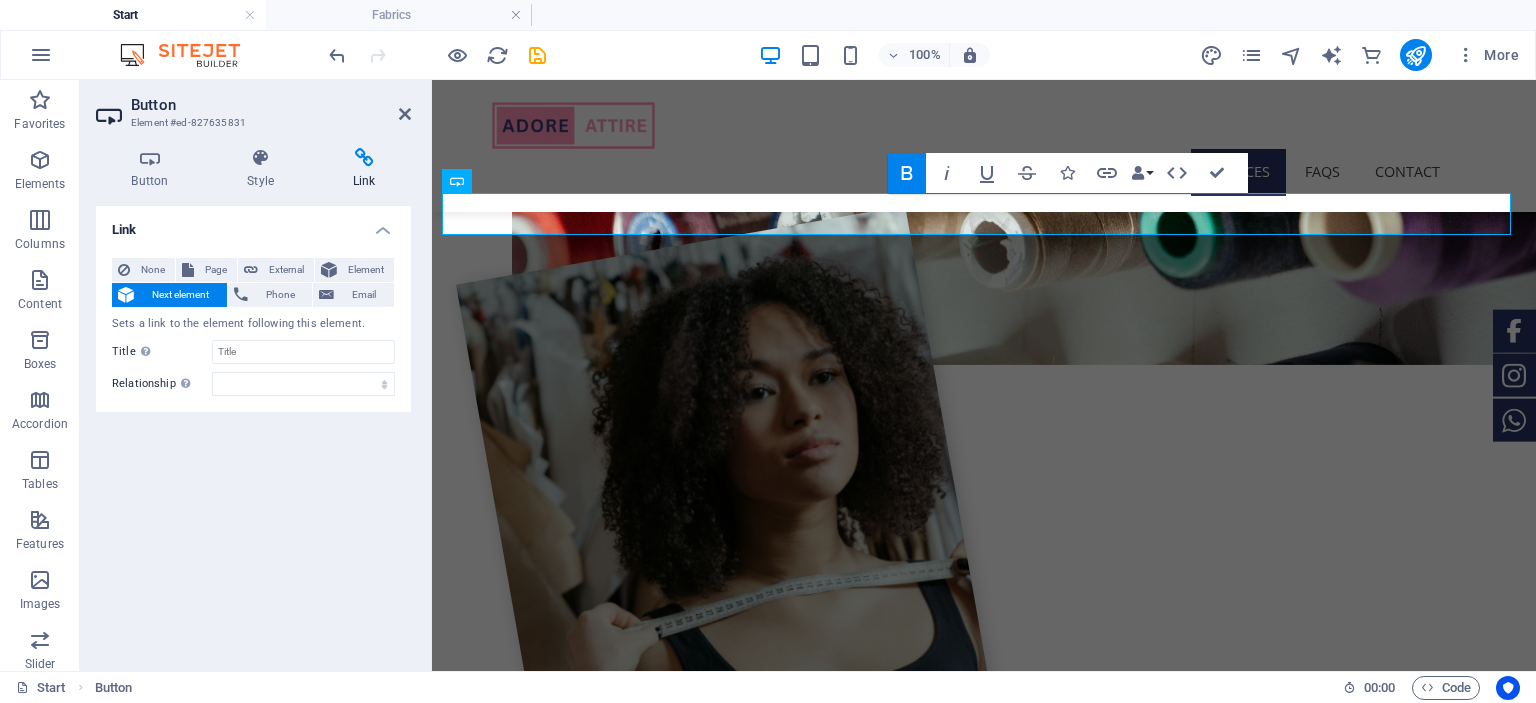 type 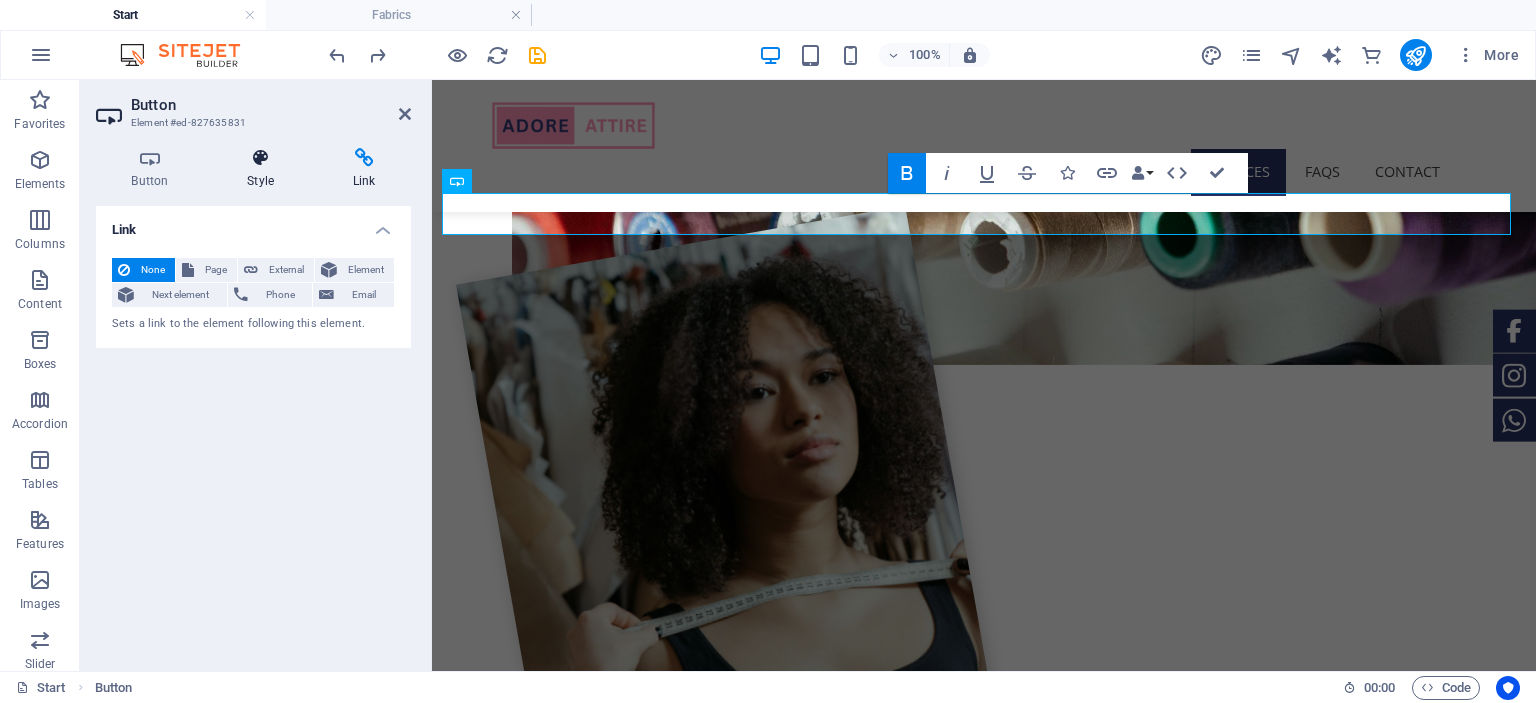 click on "Style" at bounding box center (265, 169) 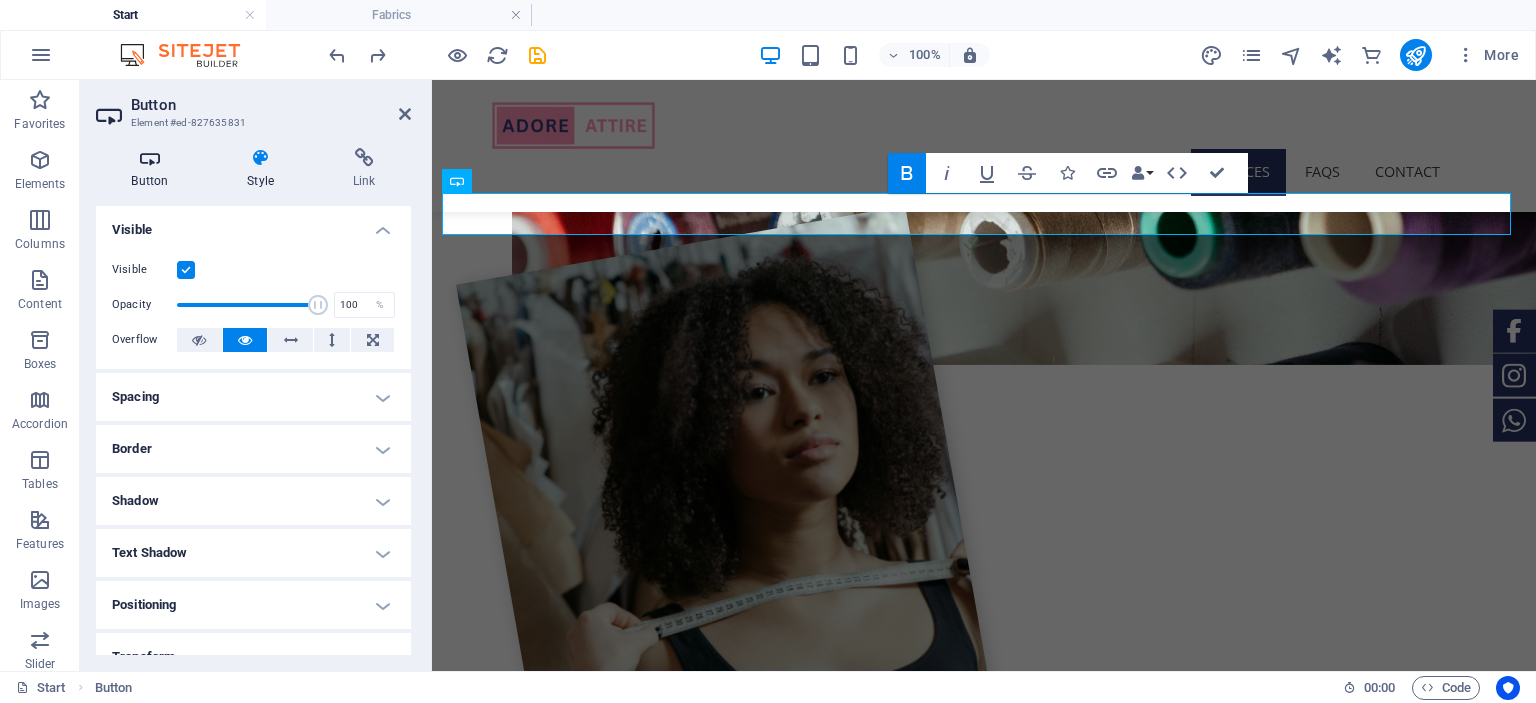 click on "Button" at bounding box center (154, 169) 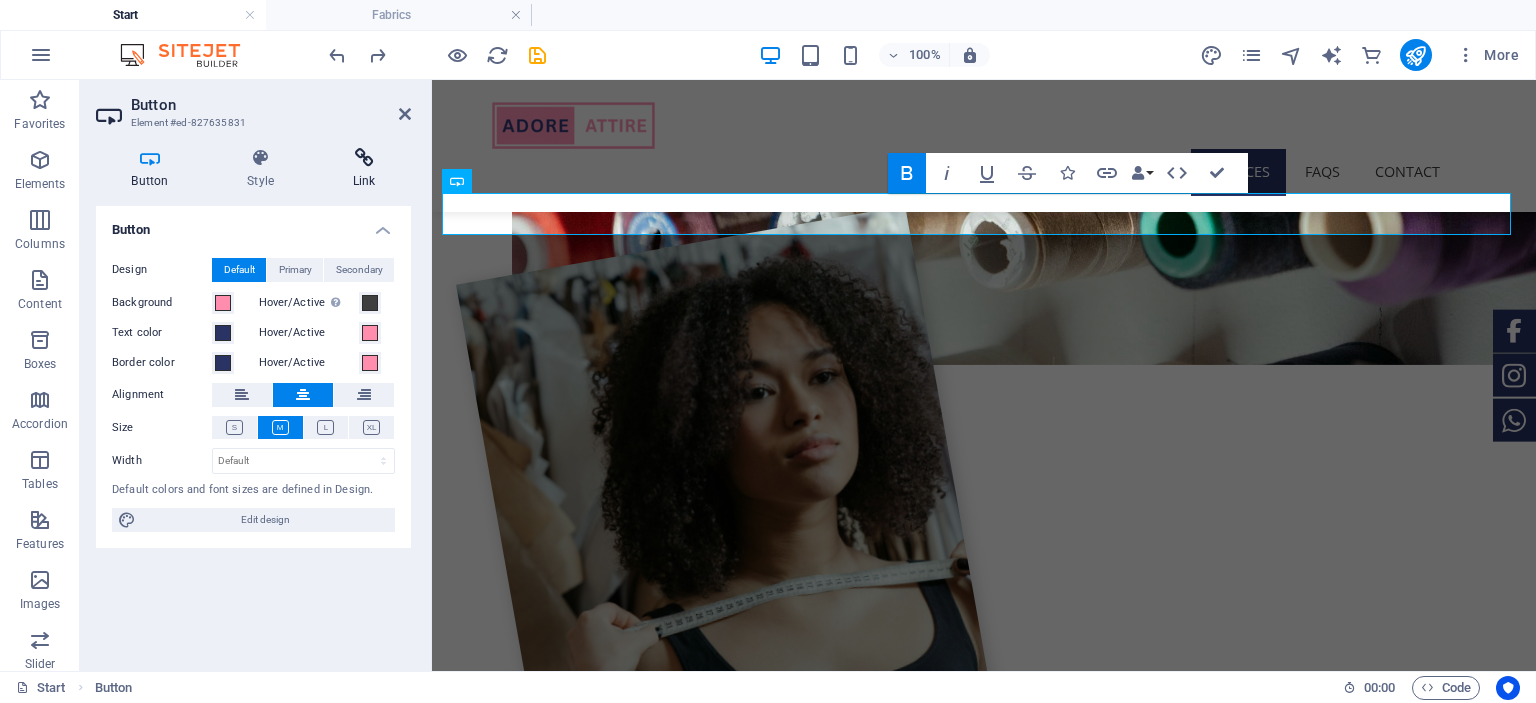 click on "Link" at bounding box center (364, 169) 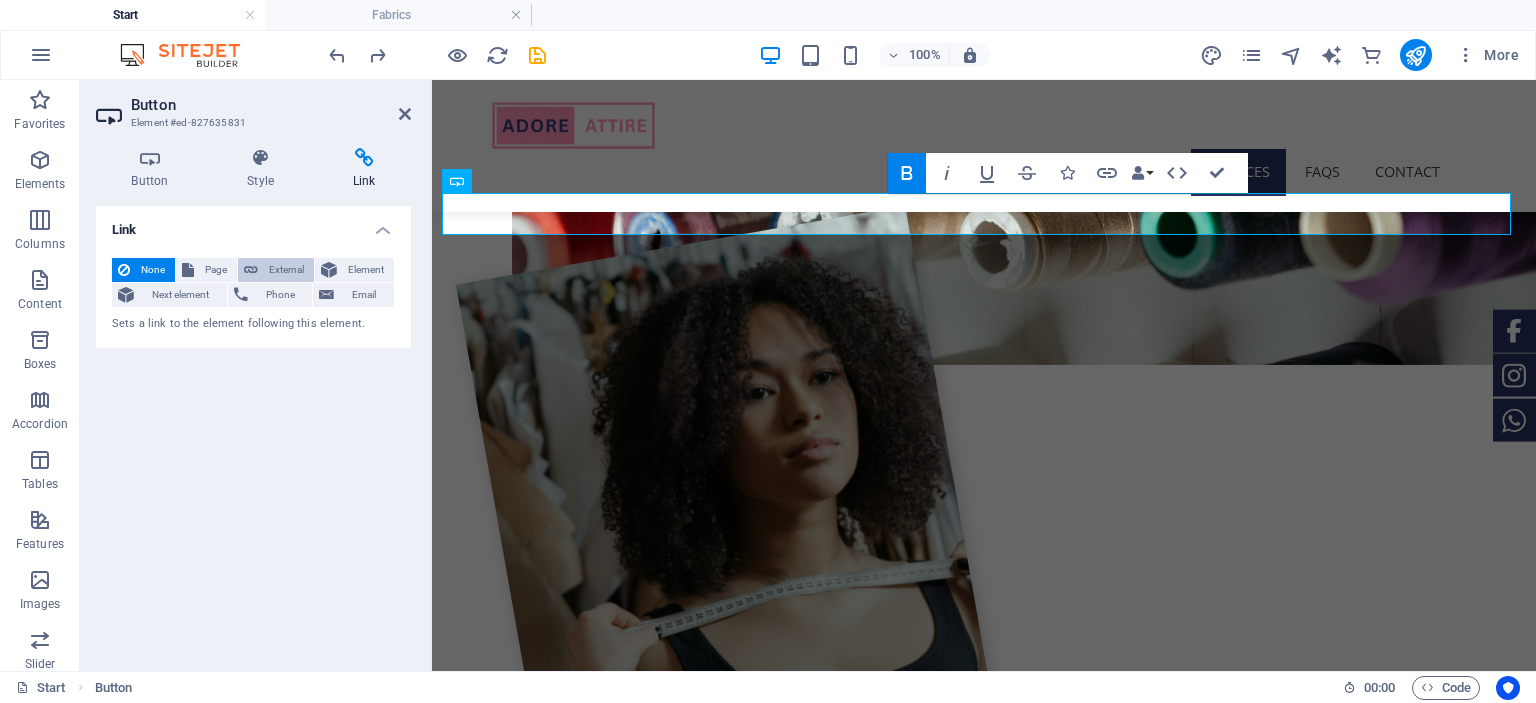 click on "External" at bounding box center [286, 270] 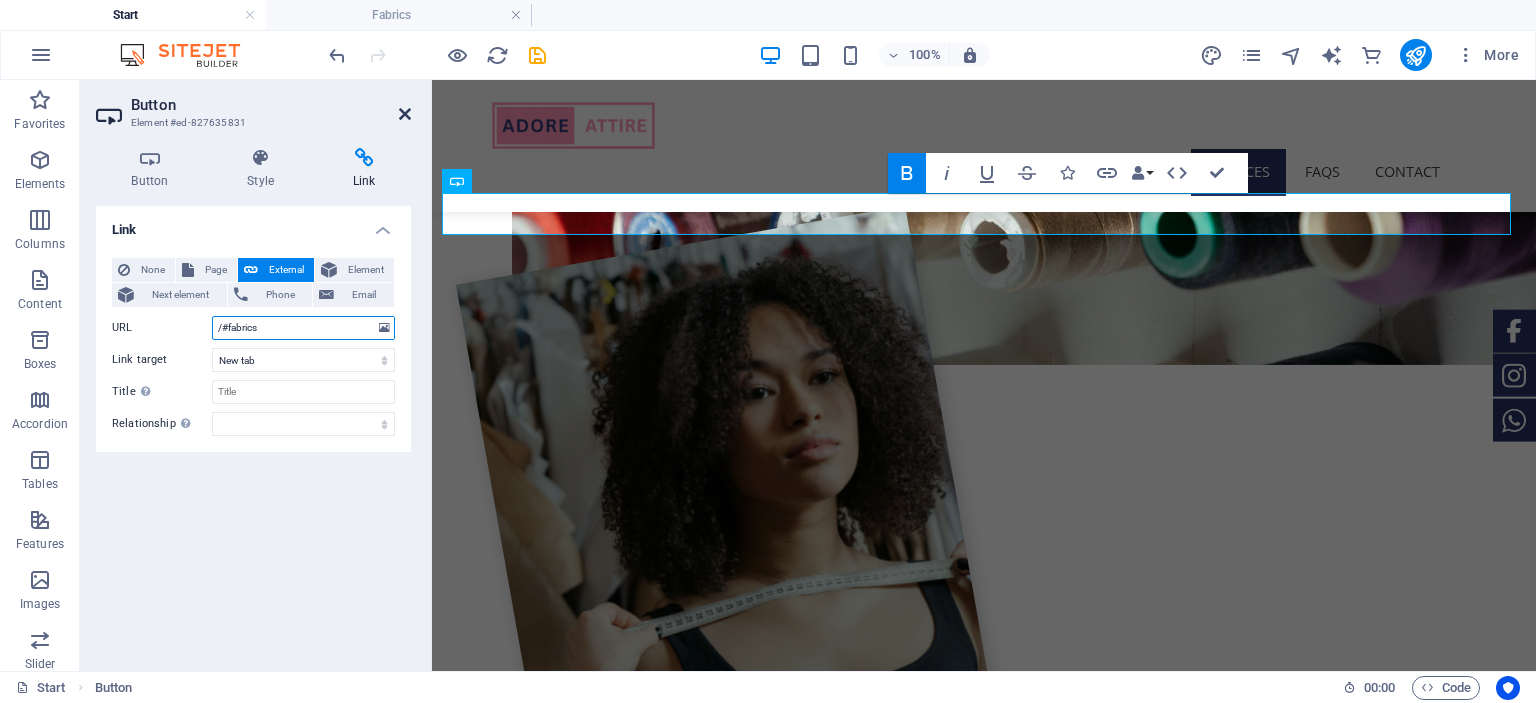 type on "/#fabrics" 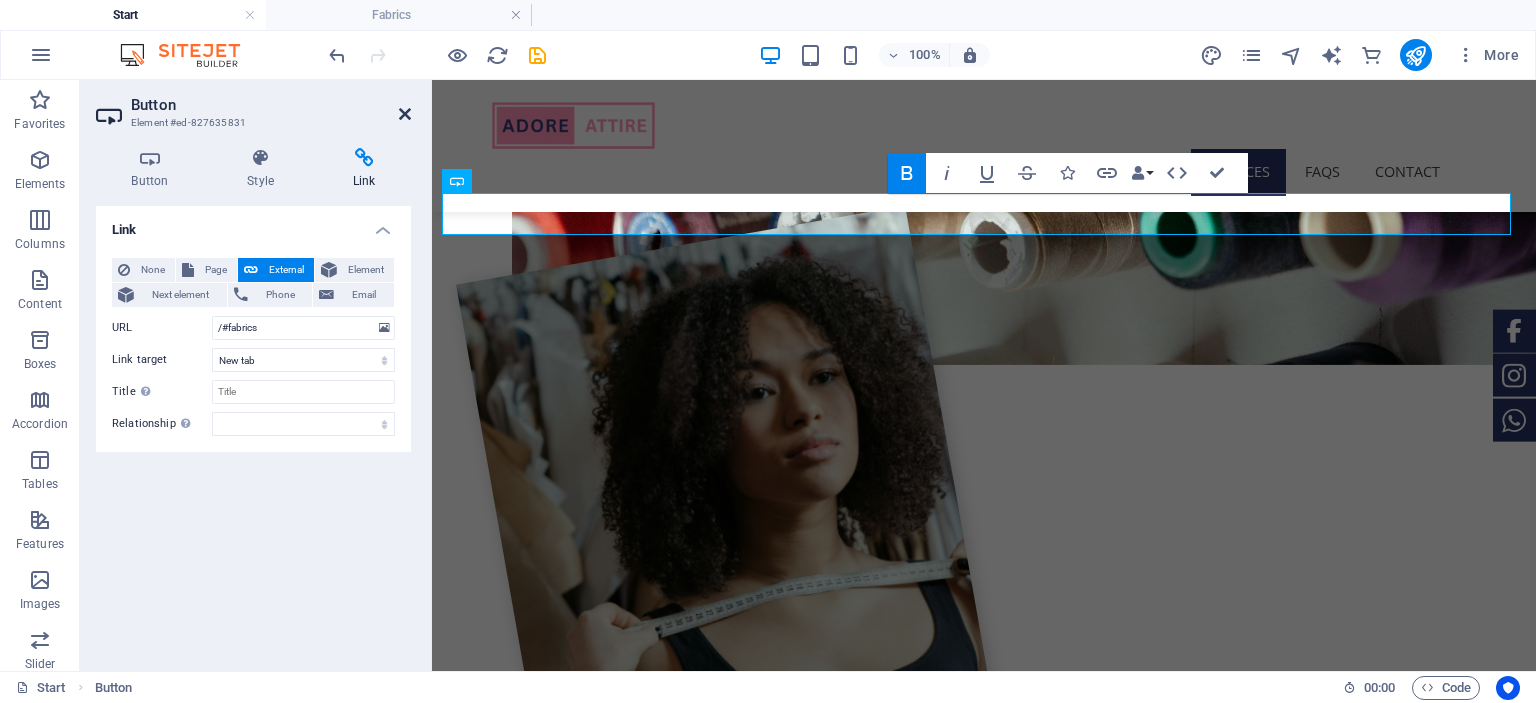 click at bounding box center [405, 114] 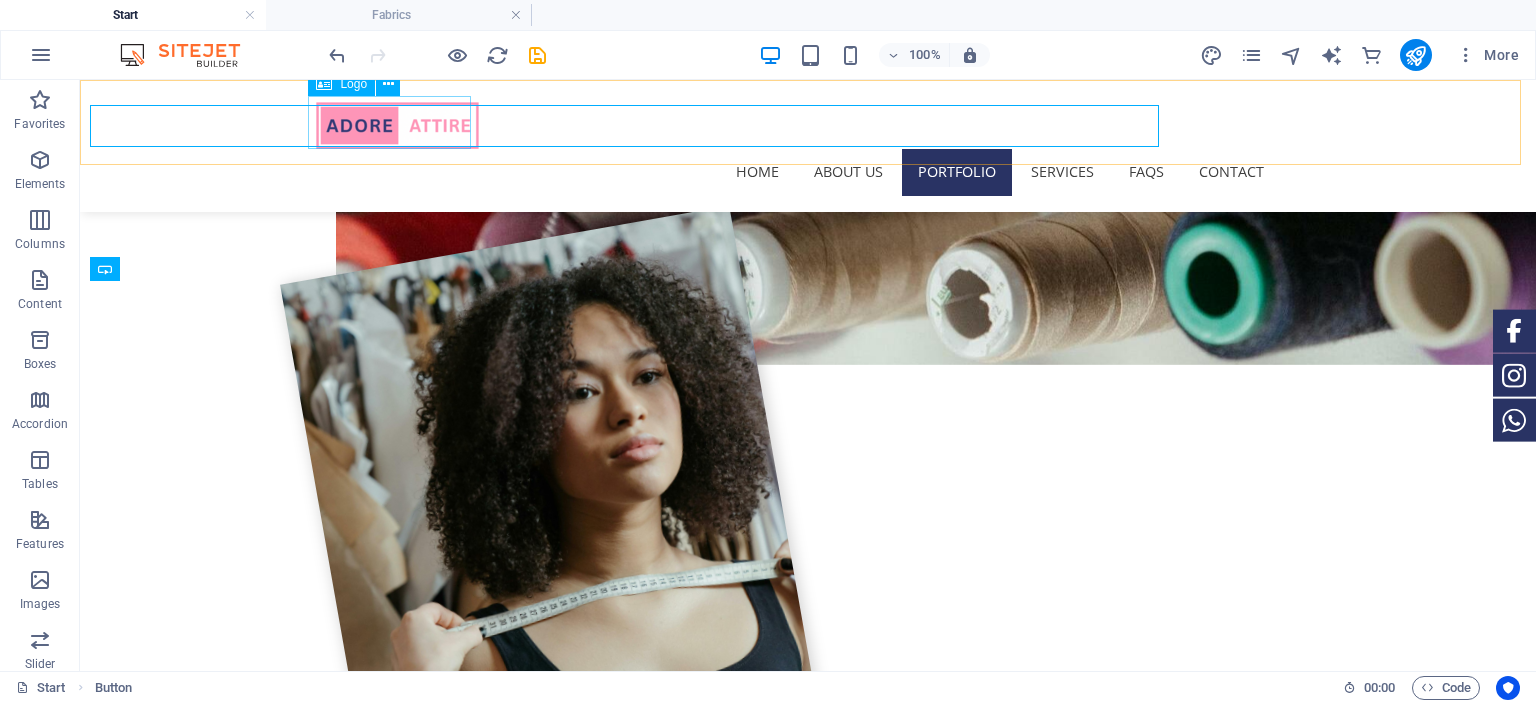 scroll, scrollTop: 2022, scrollLeft: 0, axis: vertical 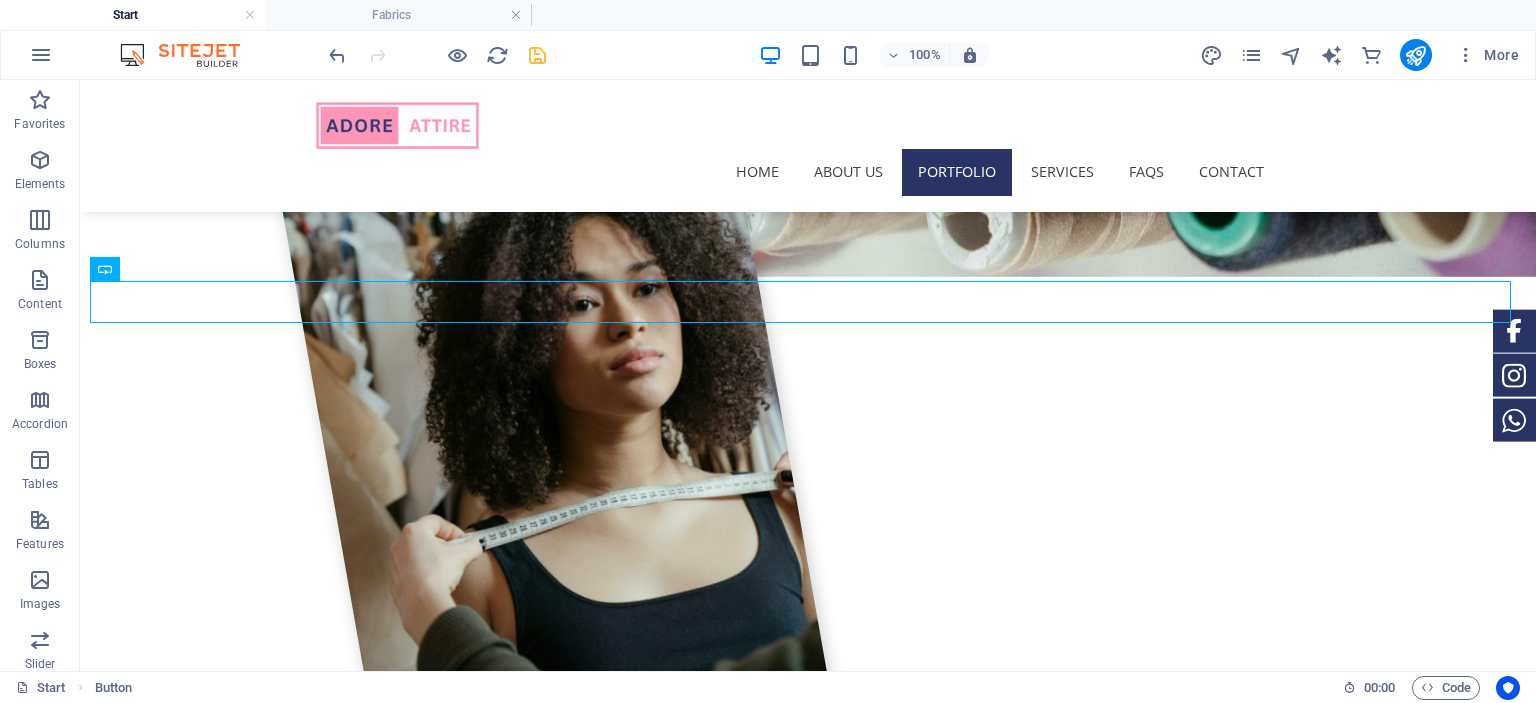 click at bounding box center [537, 55] 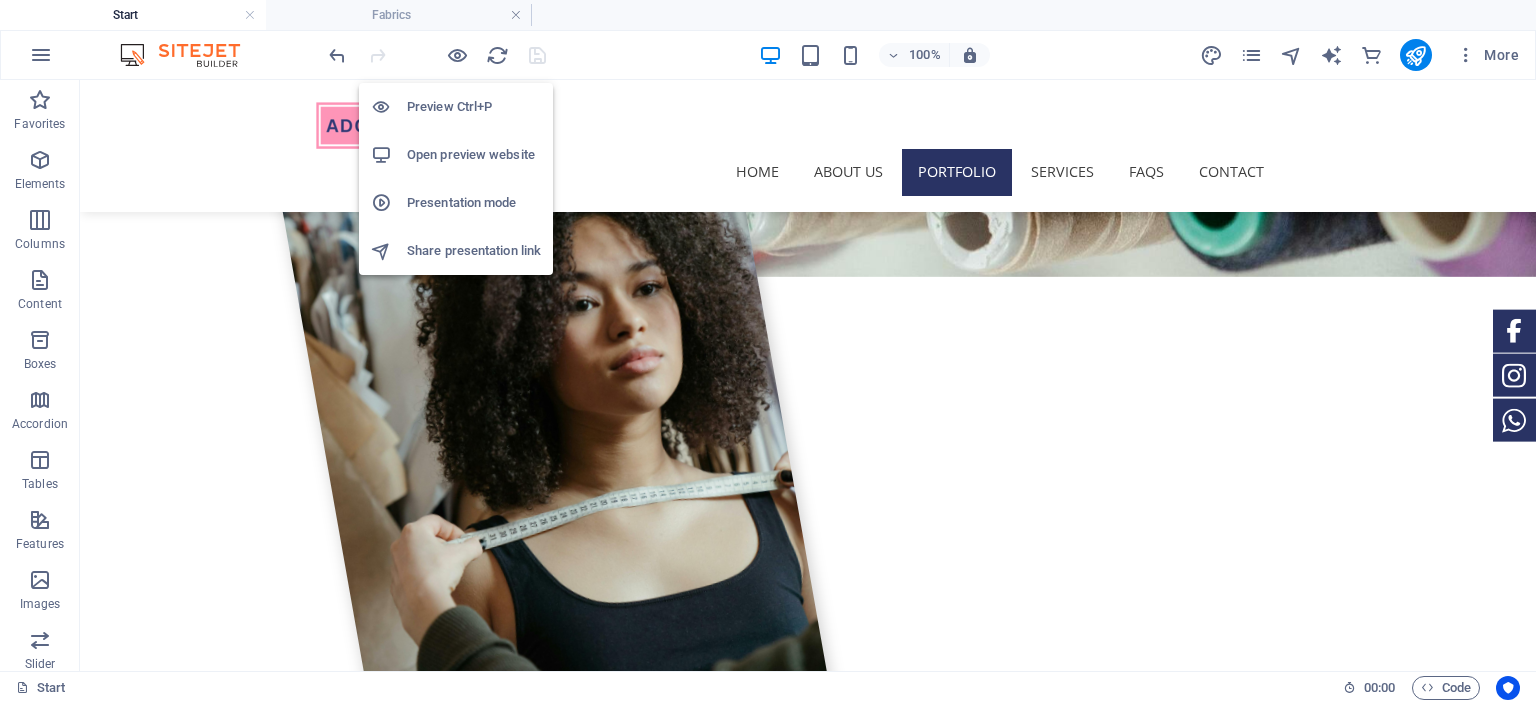 click on "Open preview website" at bounding box center [456, 155] 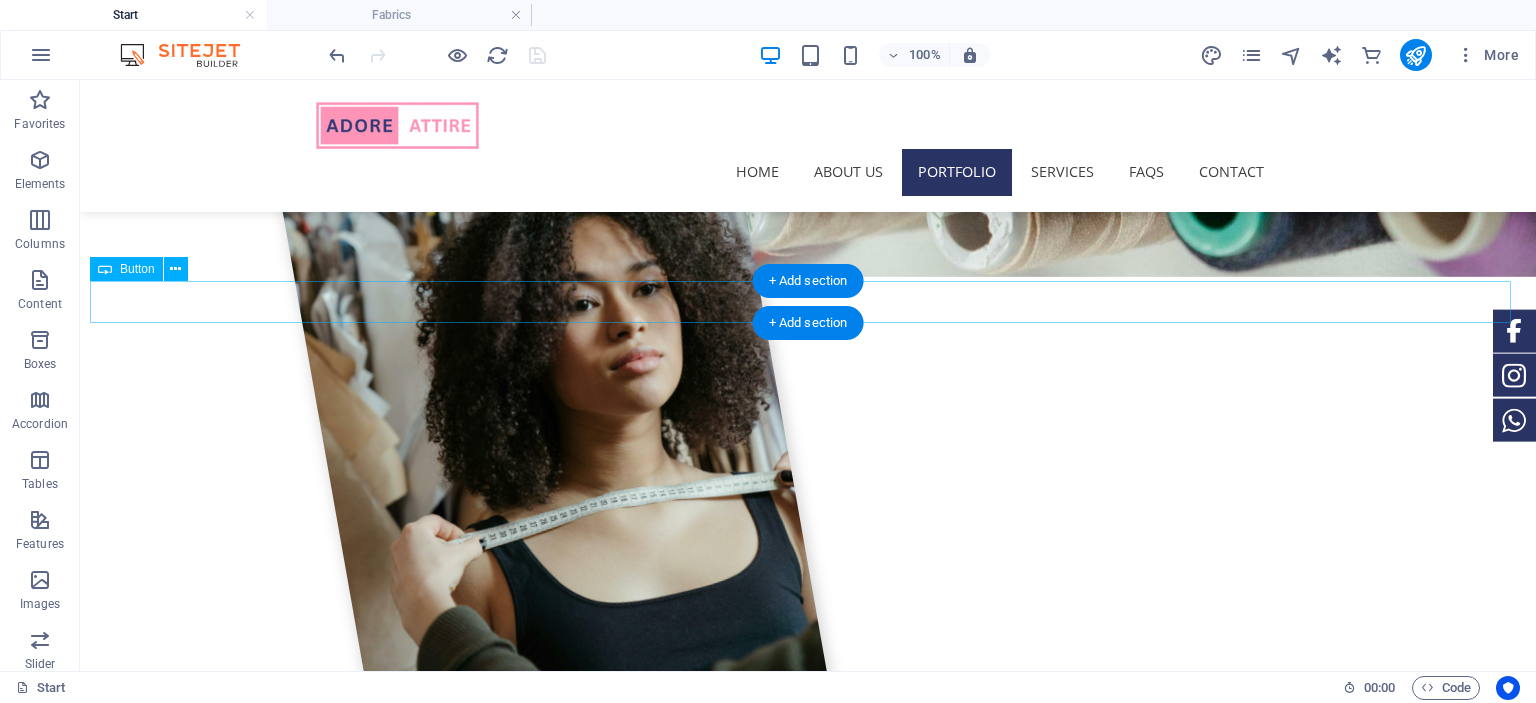 click on "View All in Gallery" at bounding box center [808, 2469] 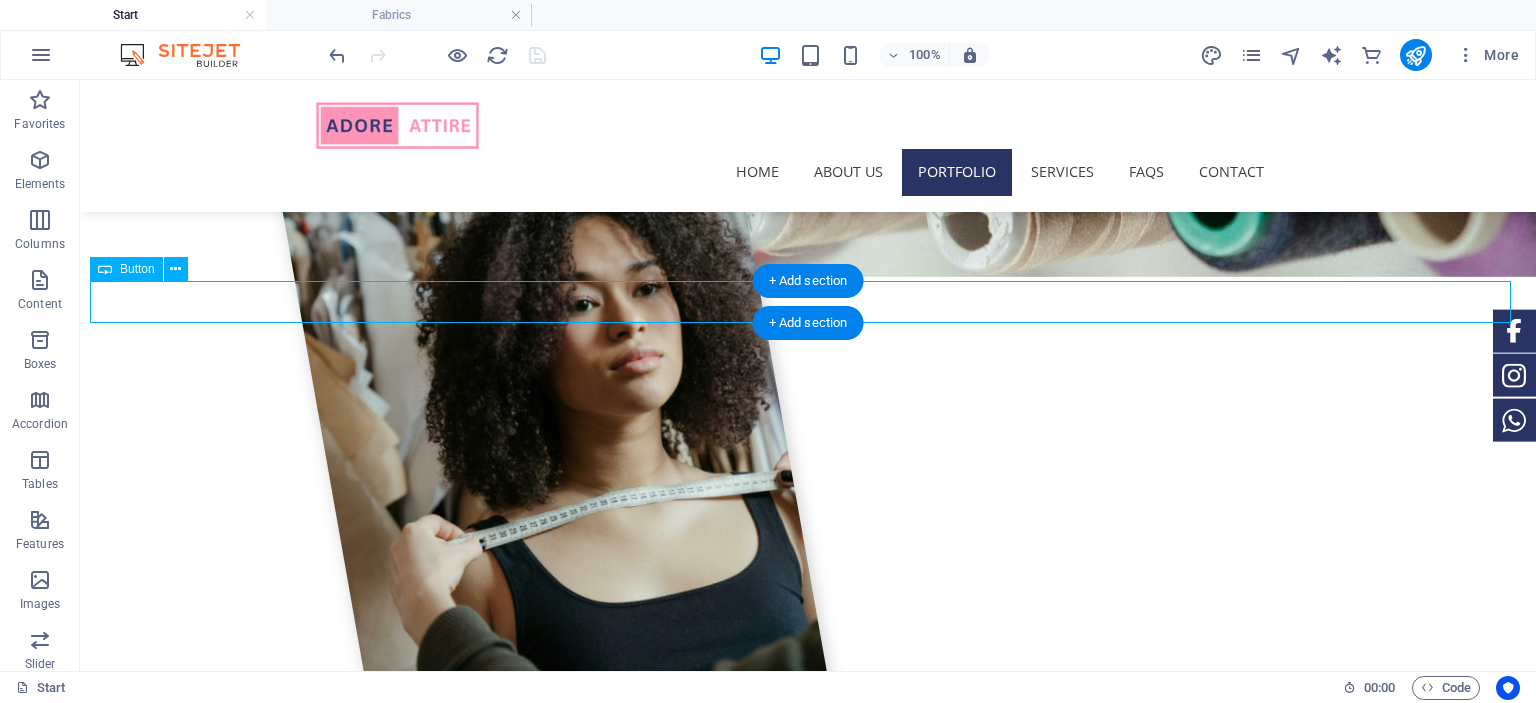 click on "View All in Gallery" at bounding box center [808, 2469] 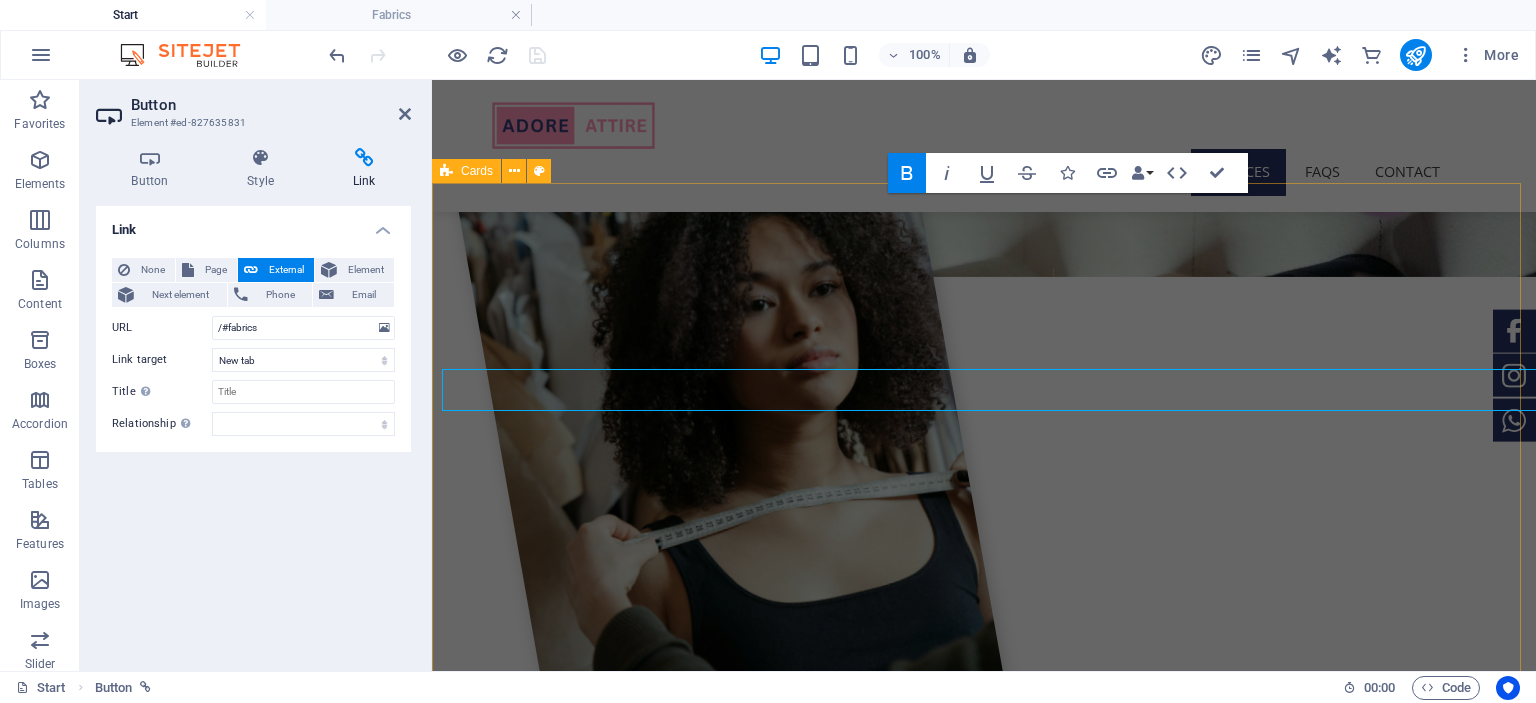 scroll, scrollTop: 1934, scrollLeft: 0, axis: vertical 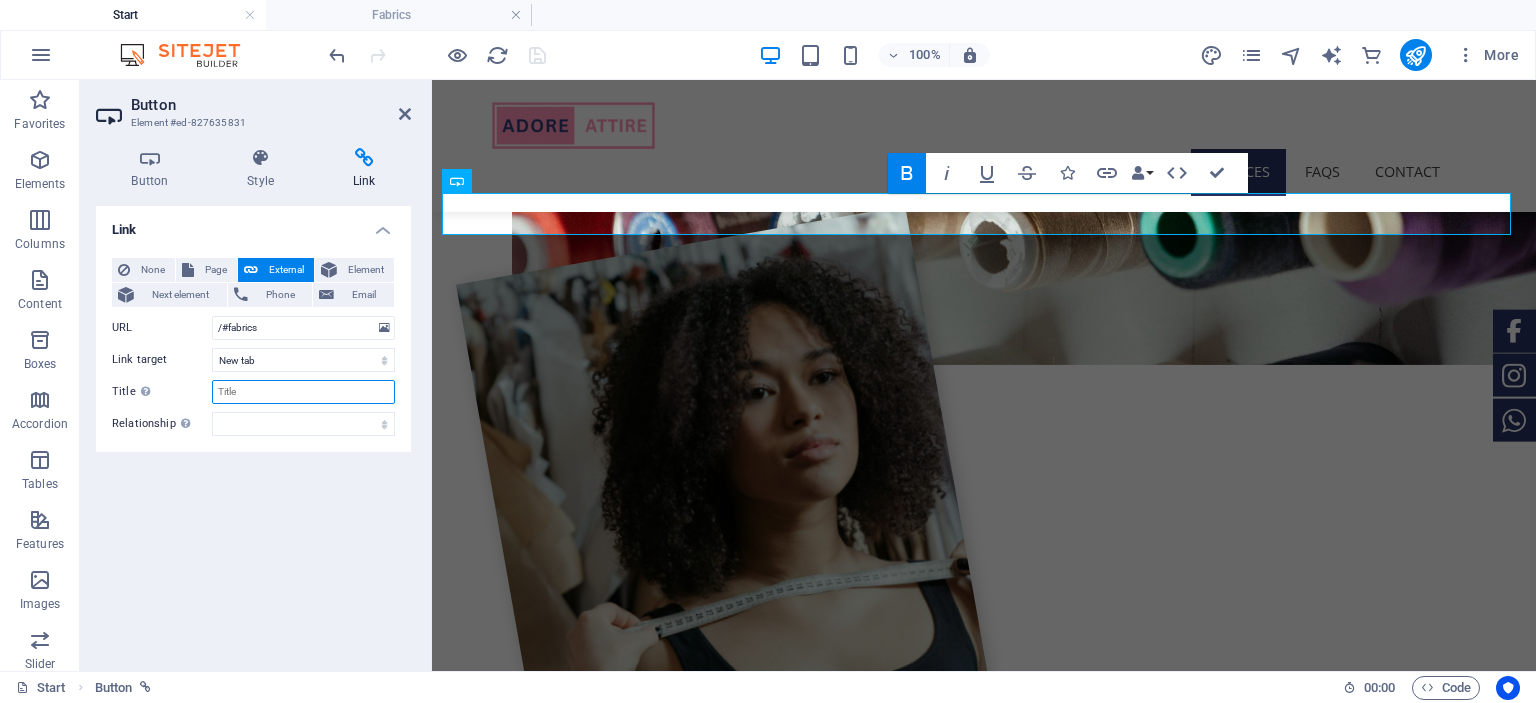click on "Title Additional link description, should not be the same as the link text. The title is most often shown as a tooltip text when the mouse moves over the element. Leave empty if uncertain." at bounding box center [303, 392] 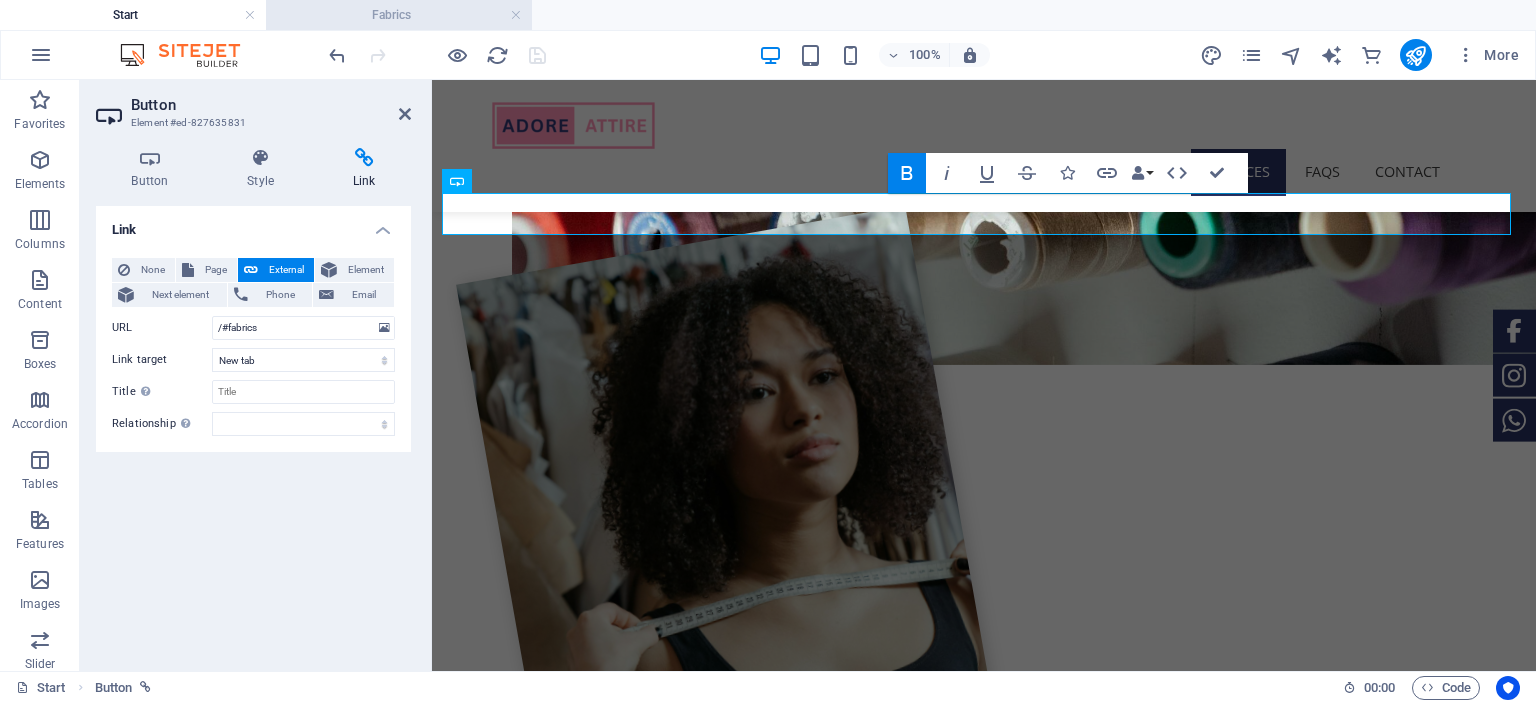 click on "Fabrics" at bounding box center [399, 15] 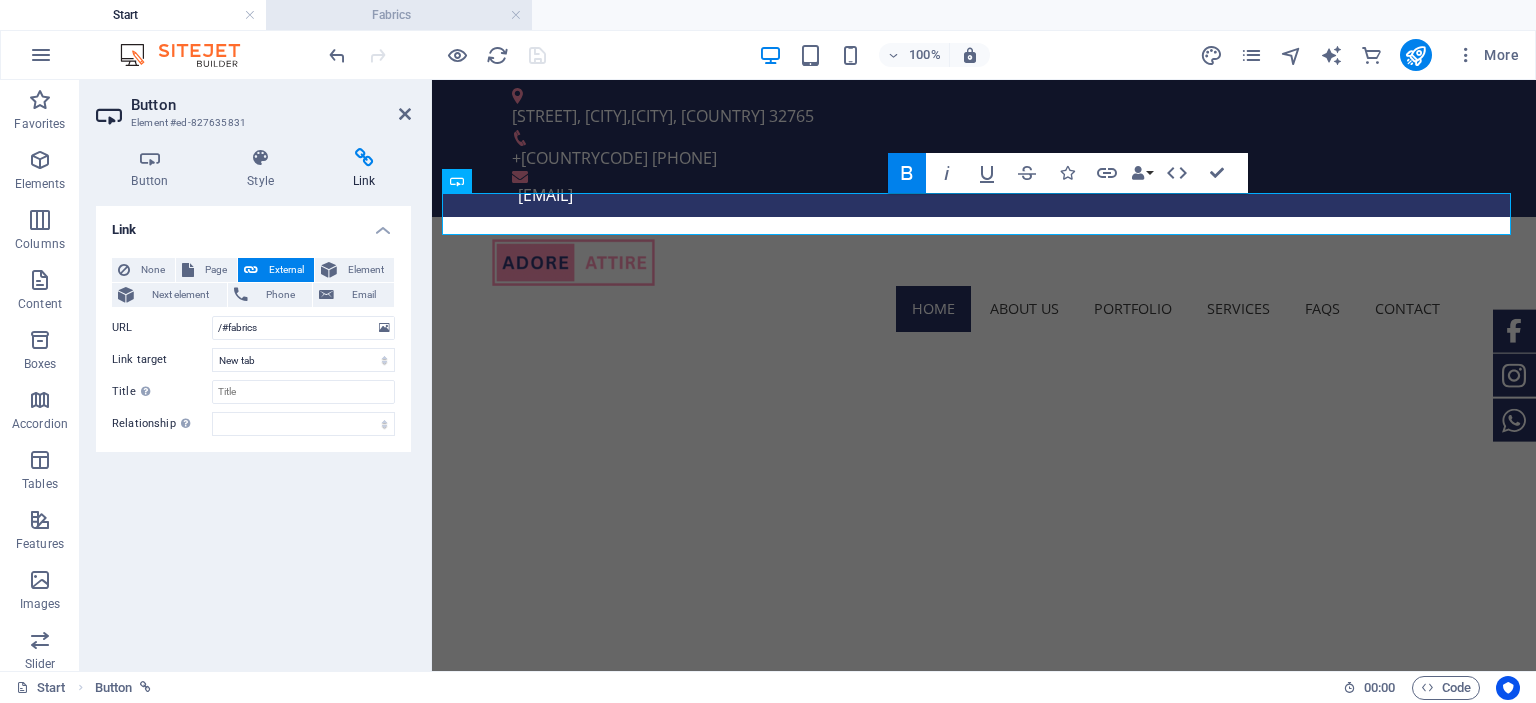 scroll, scrollTop: 597, scrollLeft: 0, axis: vertical 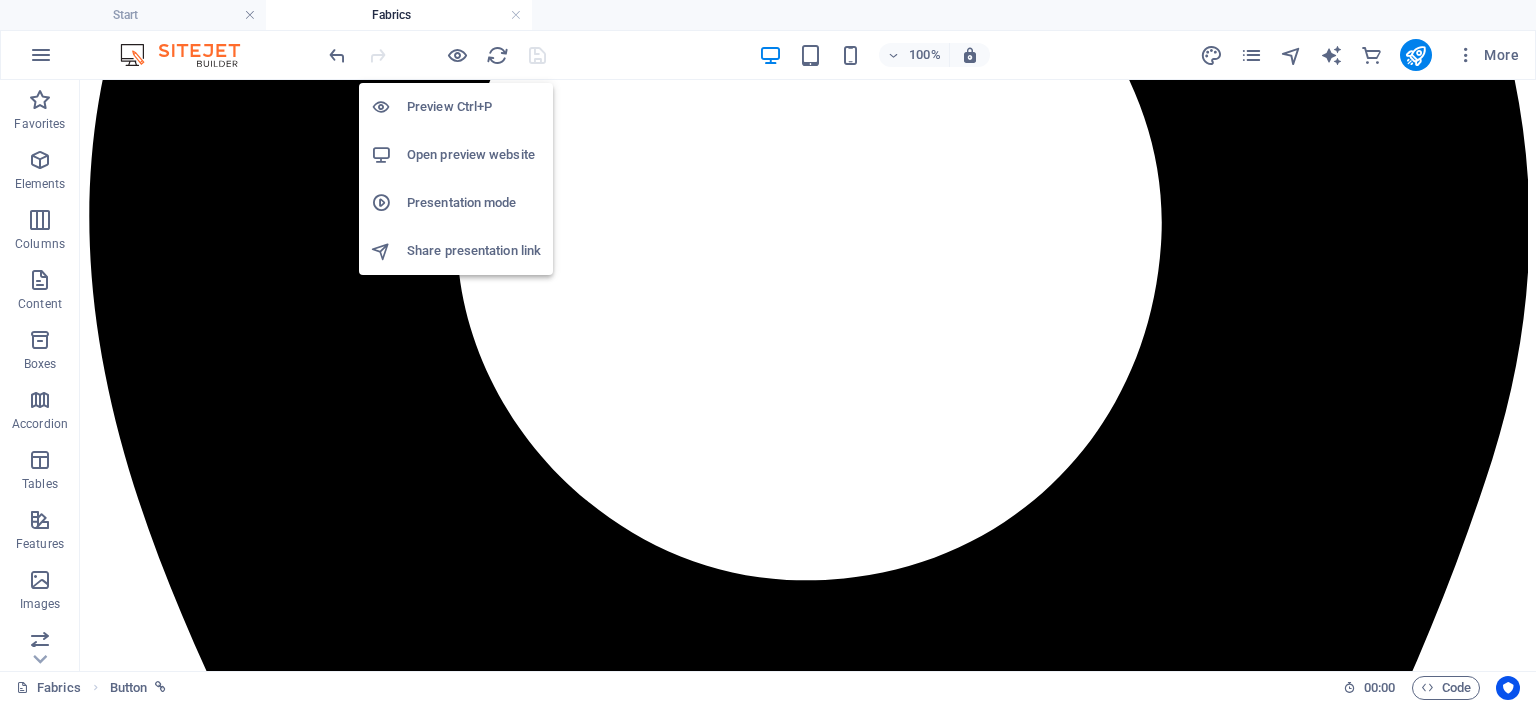 click on "Presentation mode" at bounding box center [474, 203] 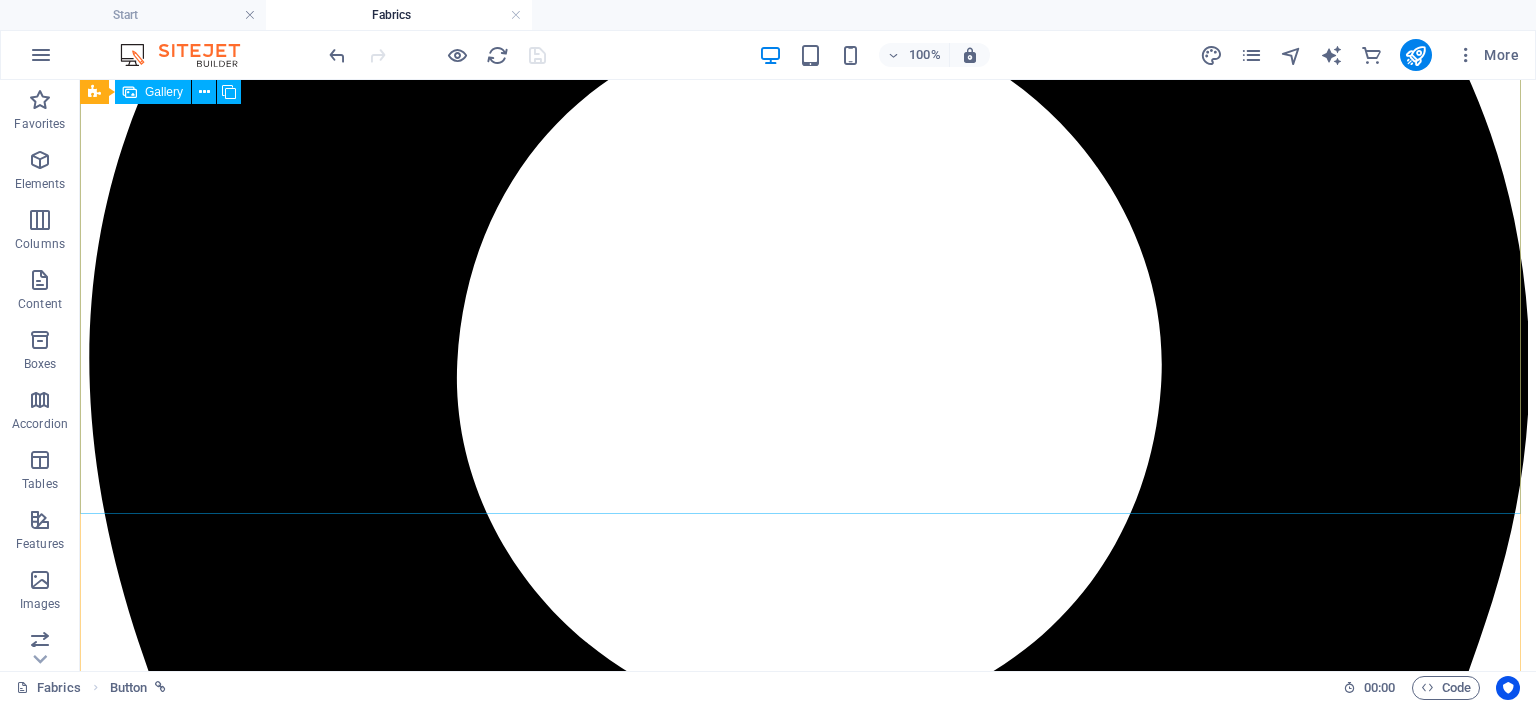 scroll, scrollTop: 0, scrollLeft: 0, axis: both 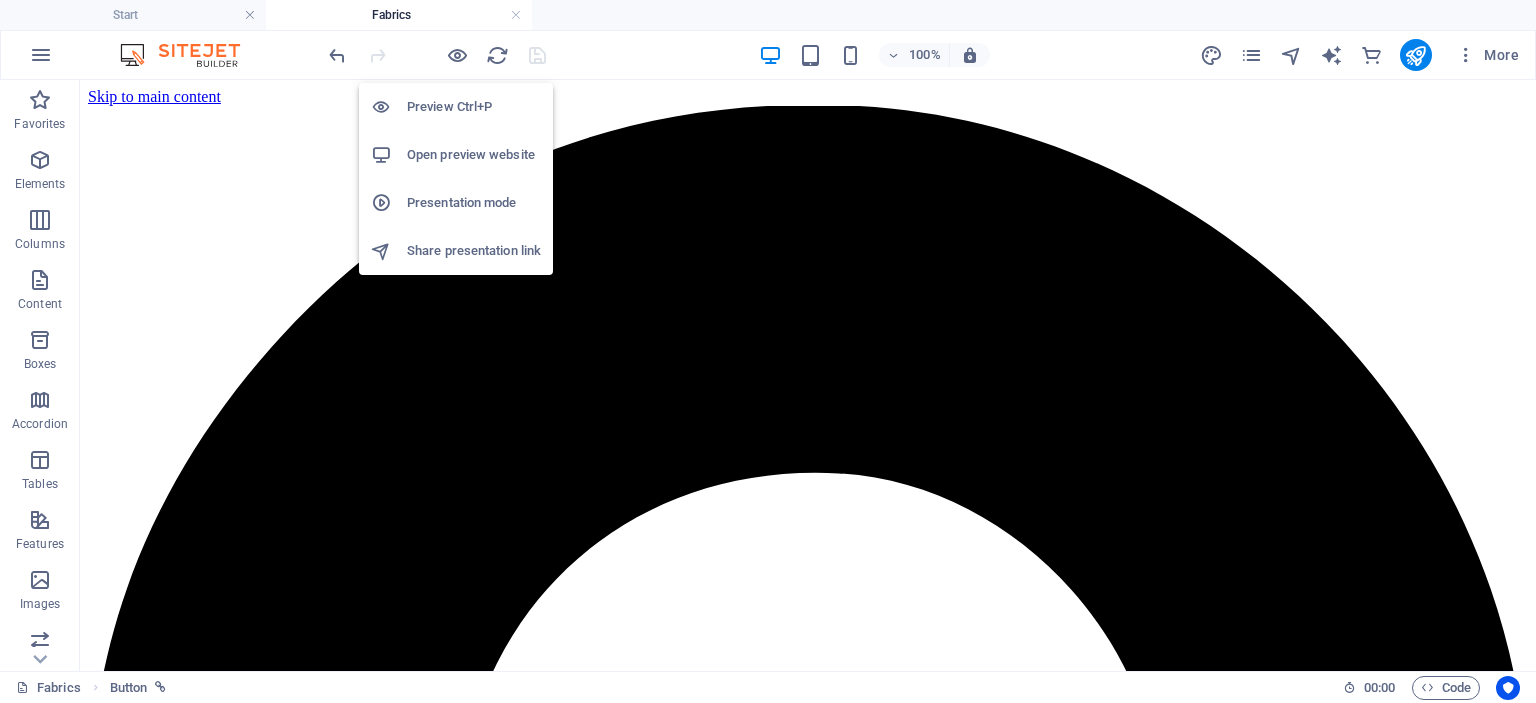 click on "Preview Ctrl+P" at bounding box center (474, 107) 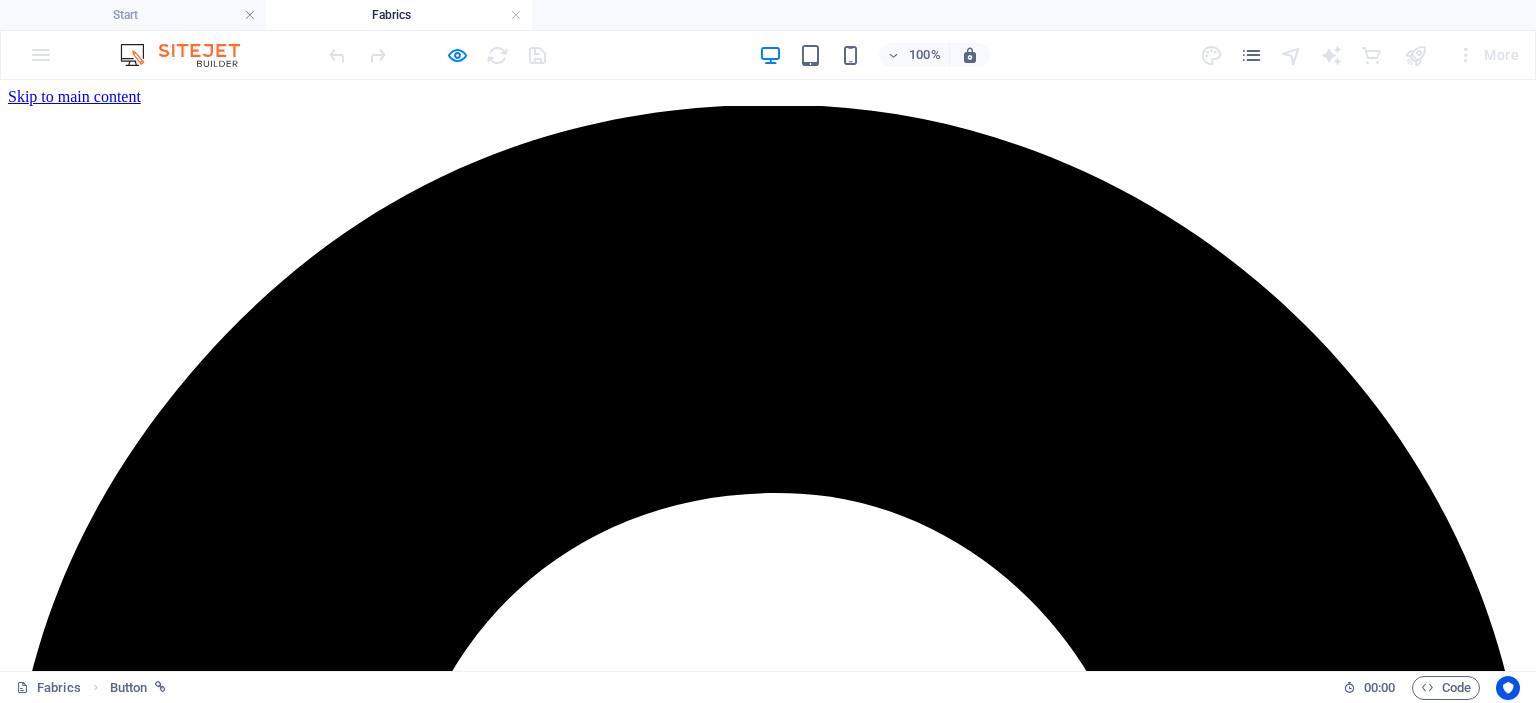click on "Textured" at bounding box center (76, 5803) 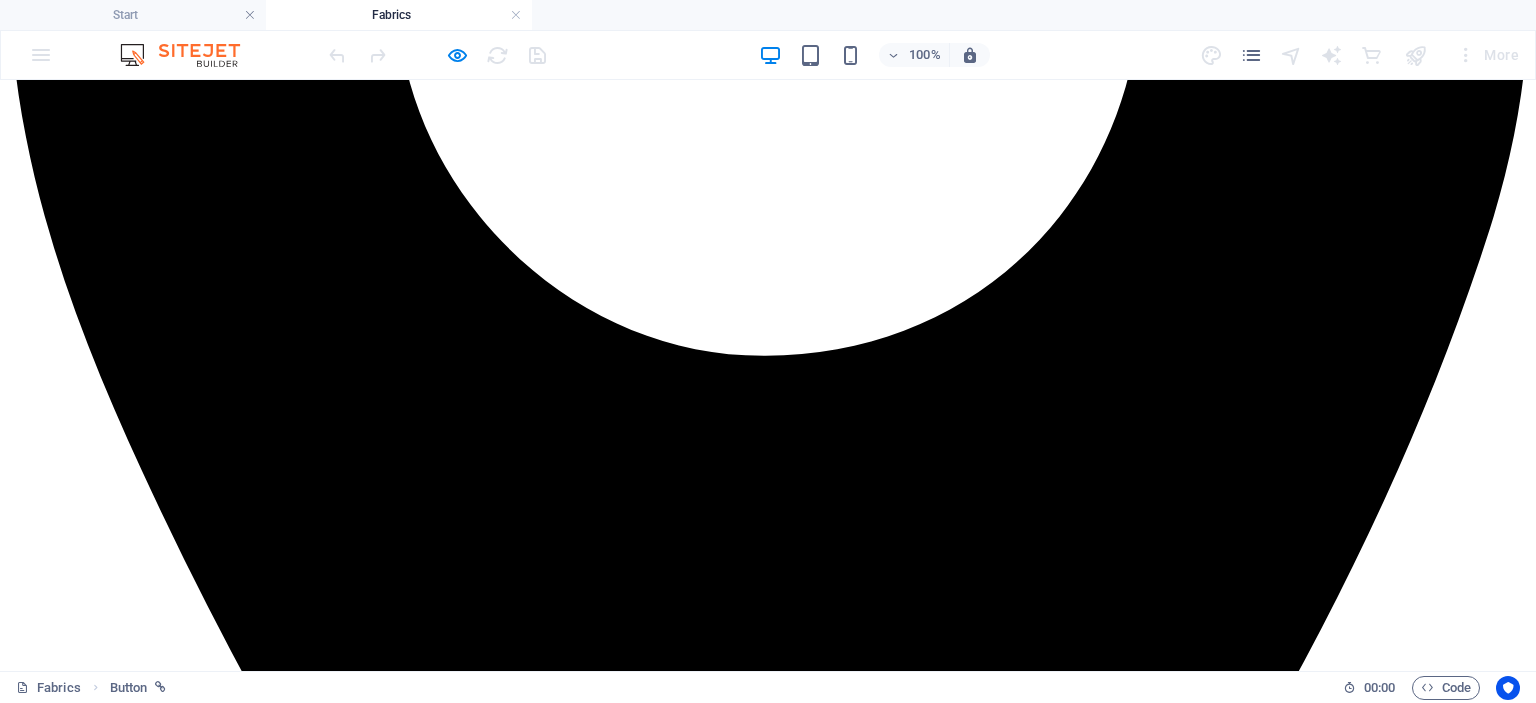 scroll, scrollTop: 894, scrollLeft: 0, axis: vertical 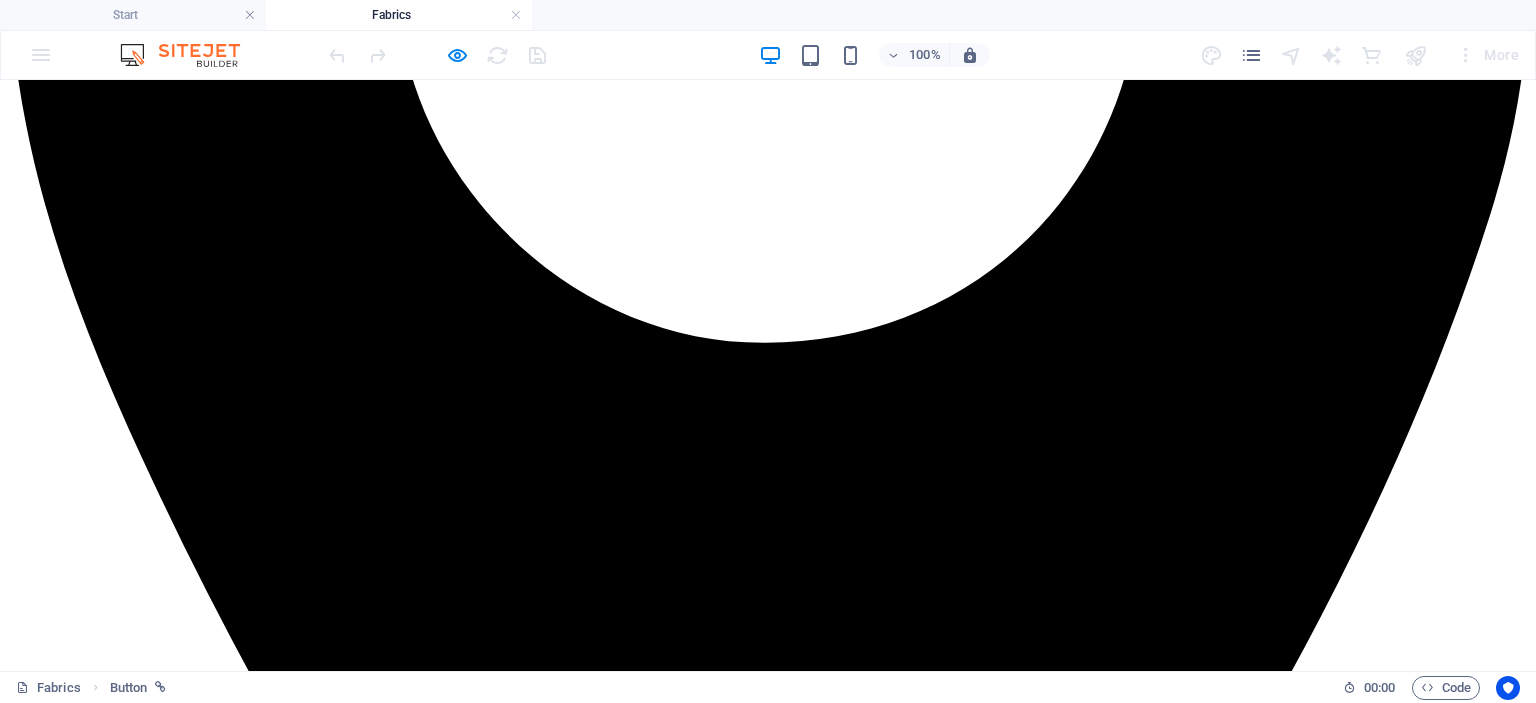 click on "Printed" at bounding box center [71, 4927] 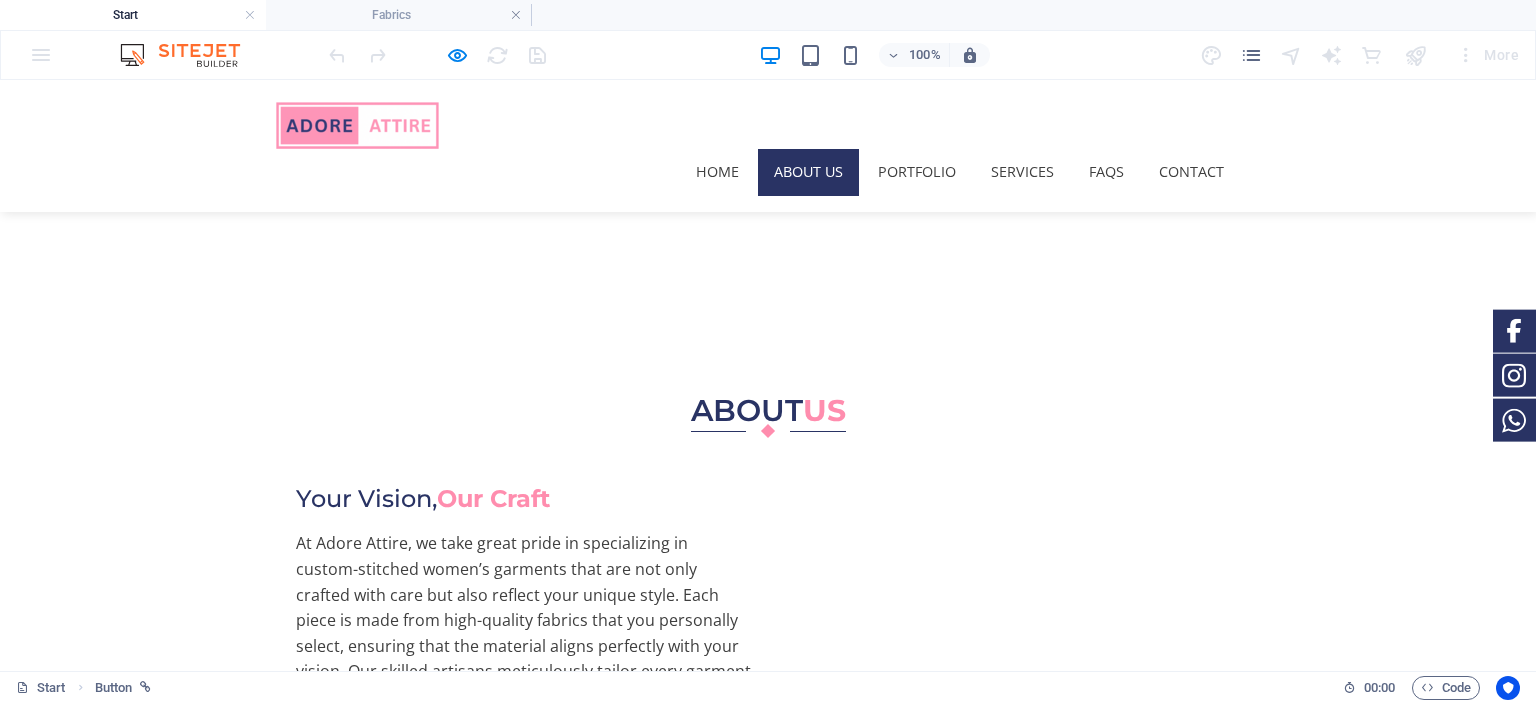 scroll, scrollTop: 690, scrollLeft: 0, axis: vertical 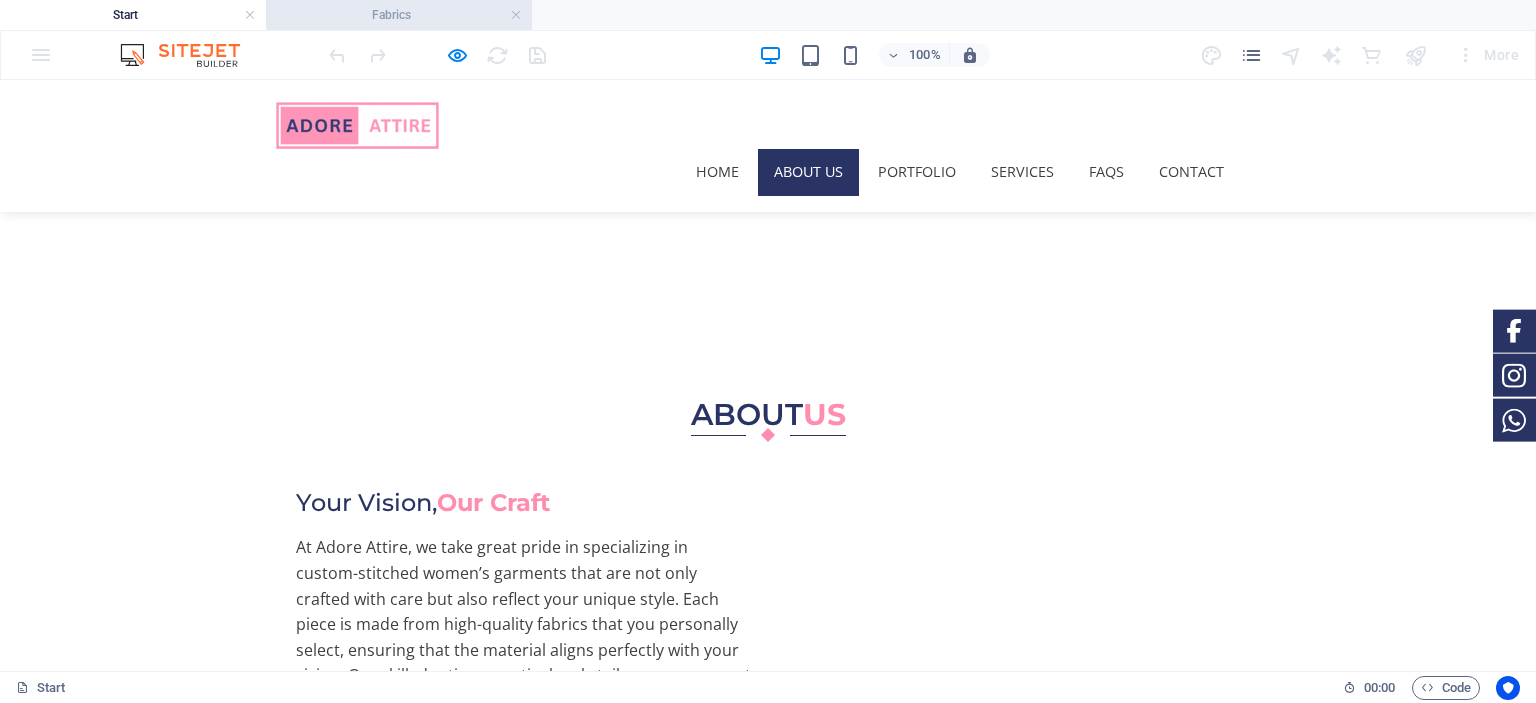 click on "Fabrics" at bounding box center (399, 15) 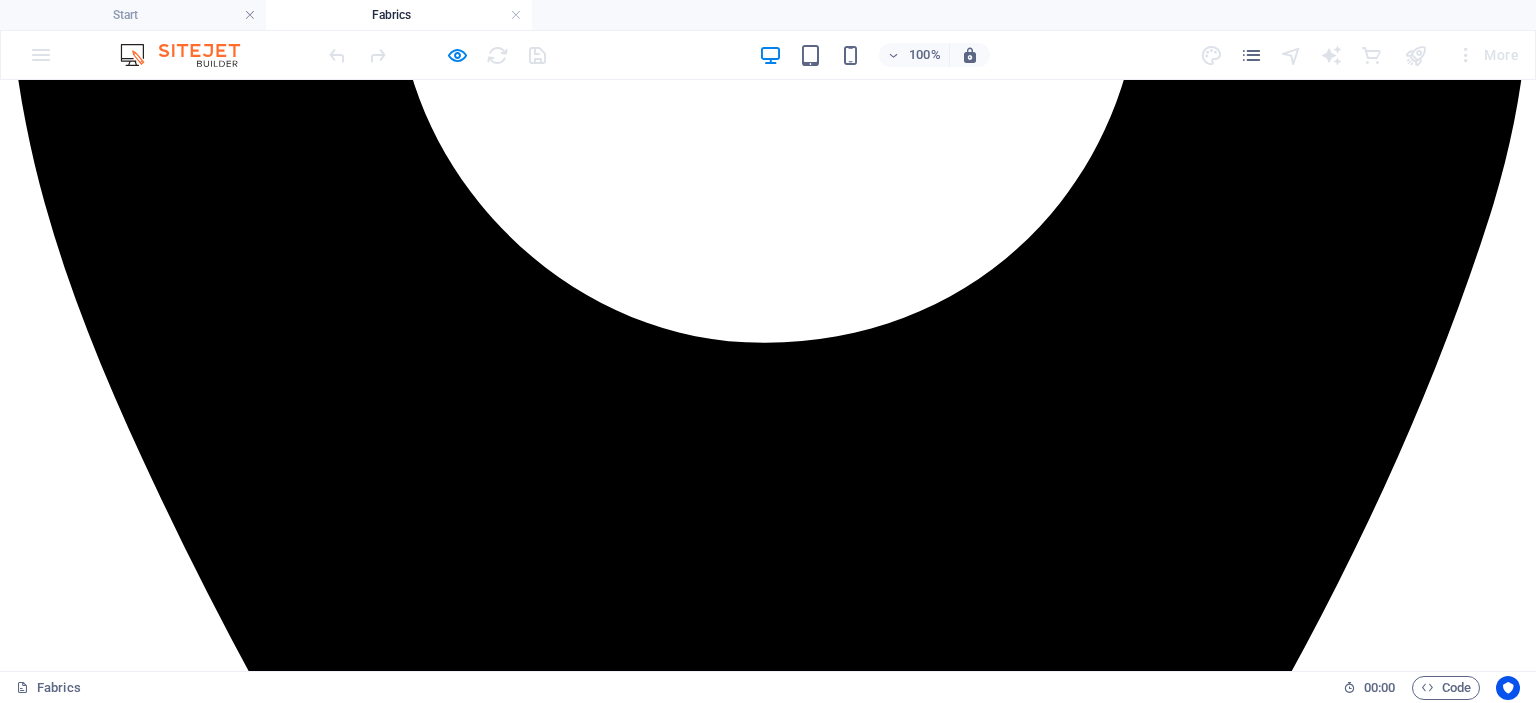 scroll, scrollTop: 0, scrollLeft: 0, axis: both 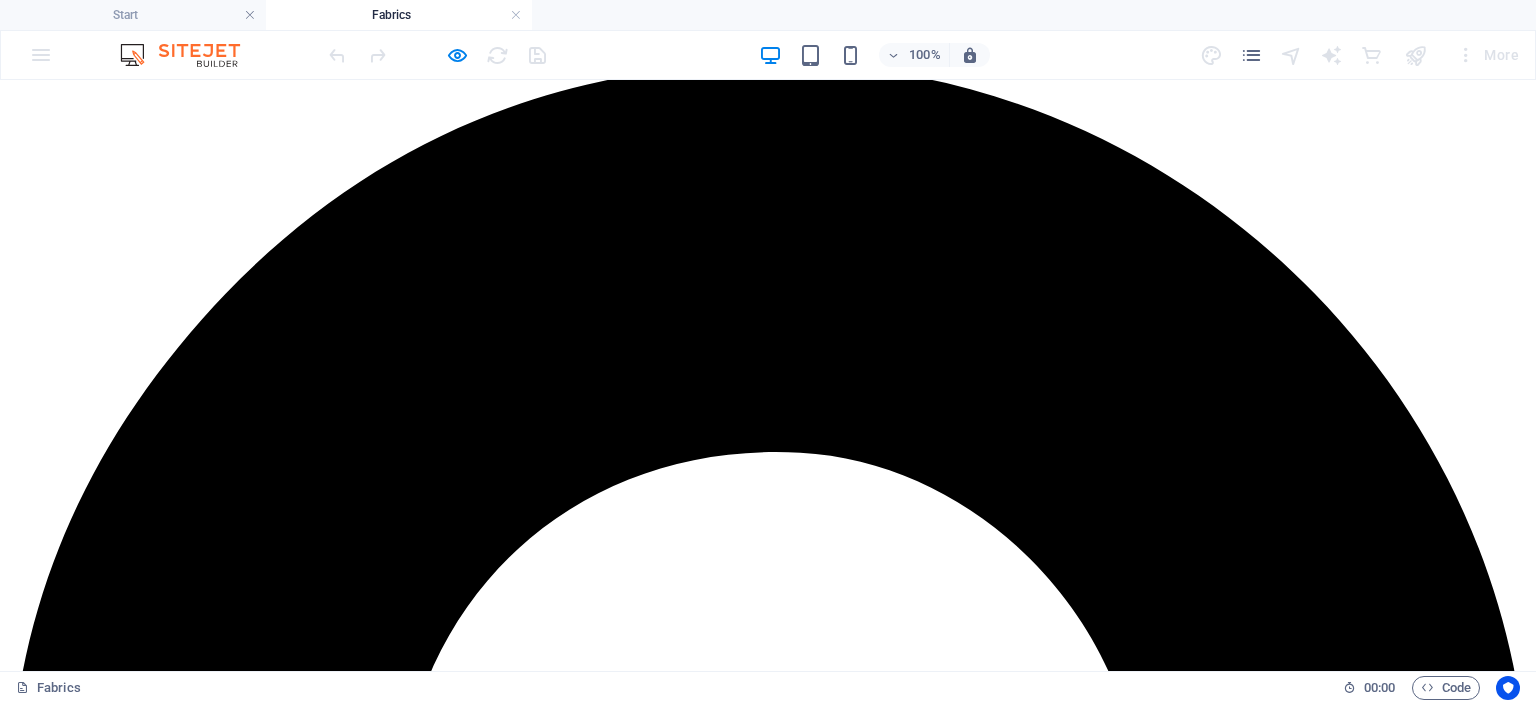 click on "Textured" at bounding box center (76, 5762) 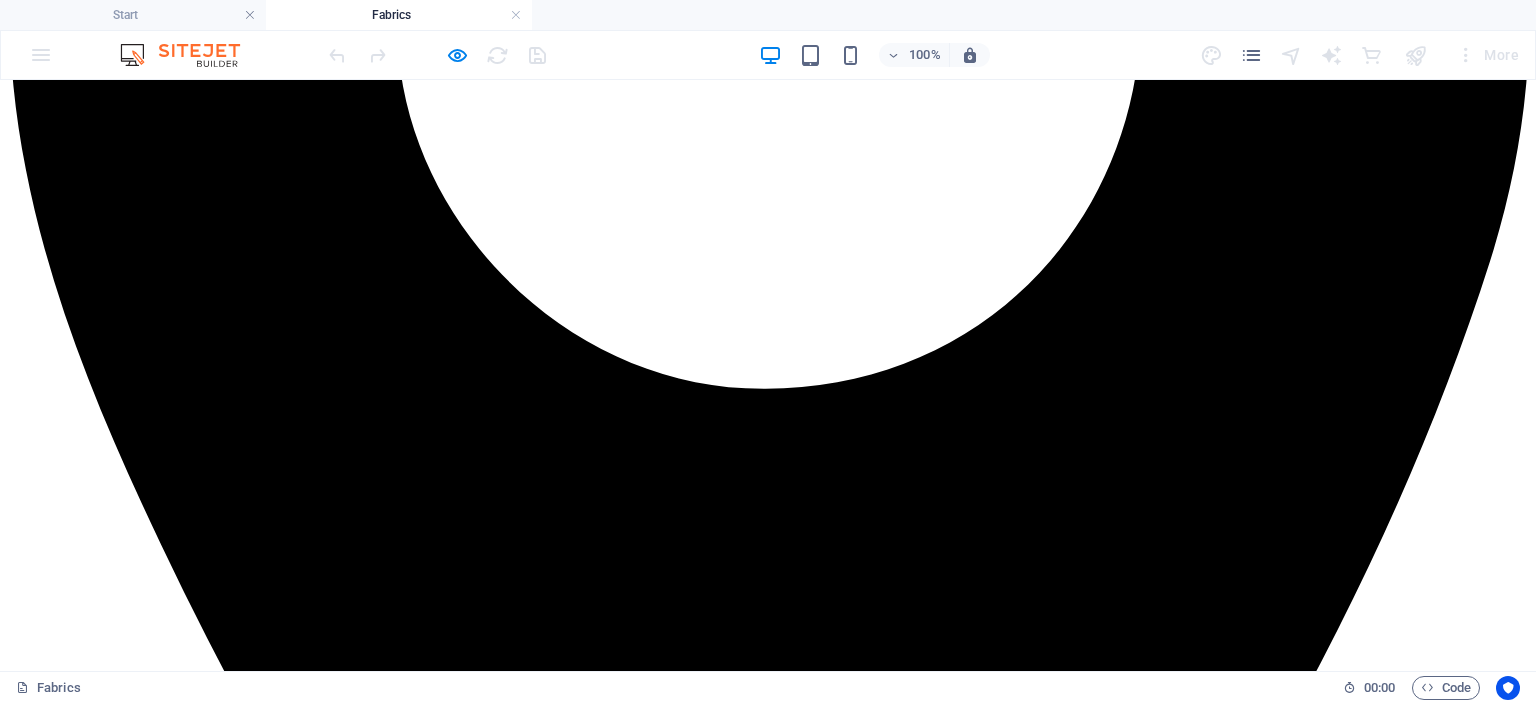 scroll, scrollTop: 894, scrollLeft: 0, axis: vertical 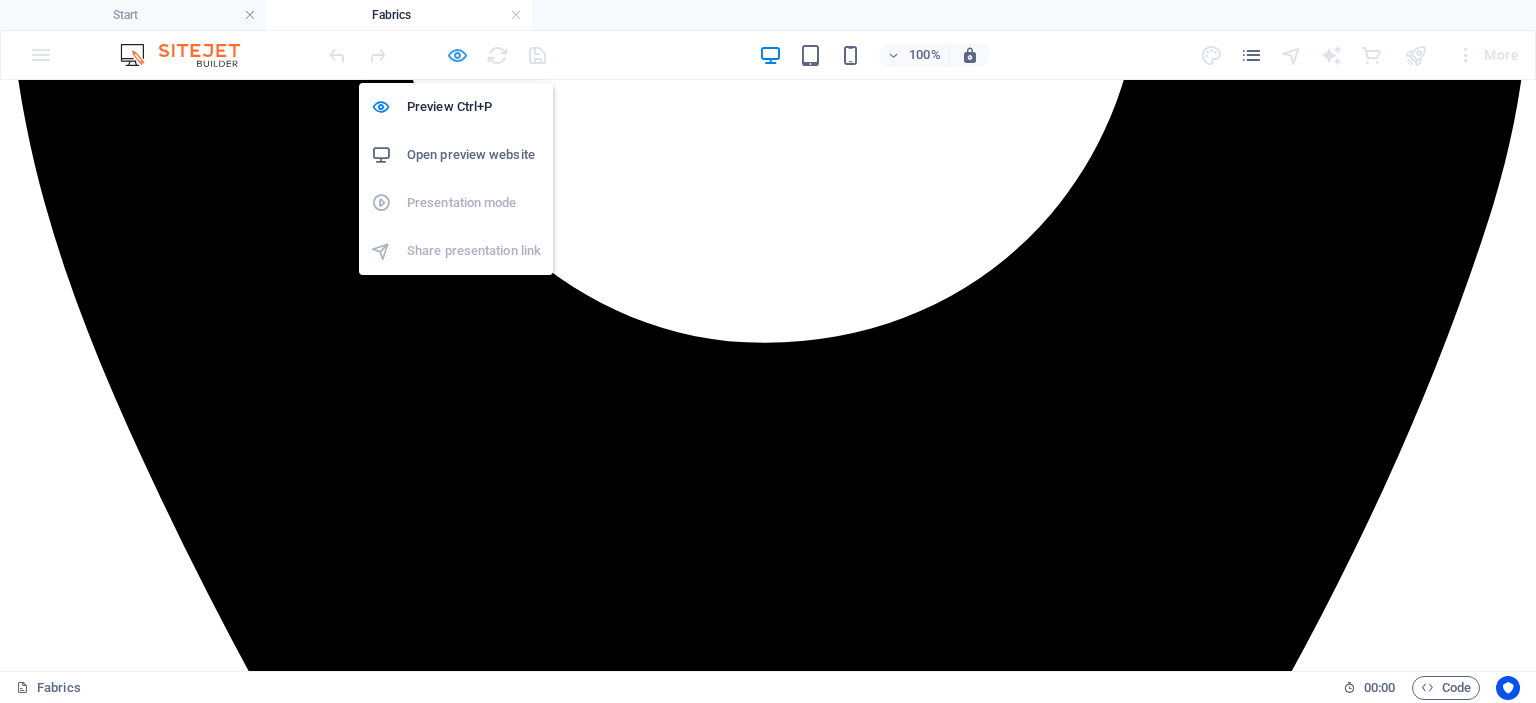 click at bounding box center [457, 55] 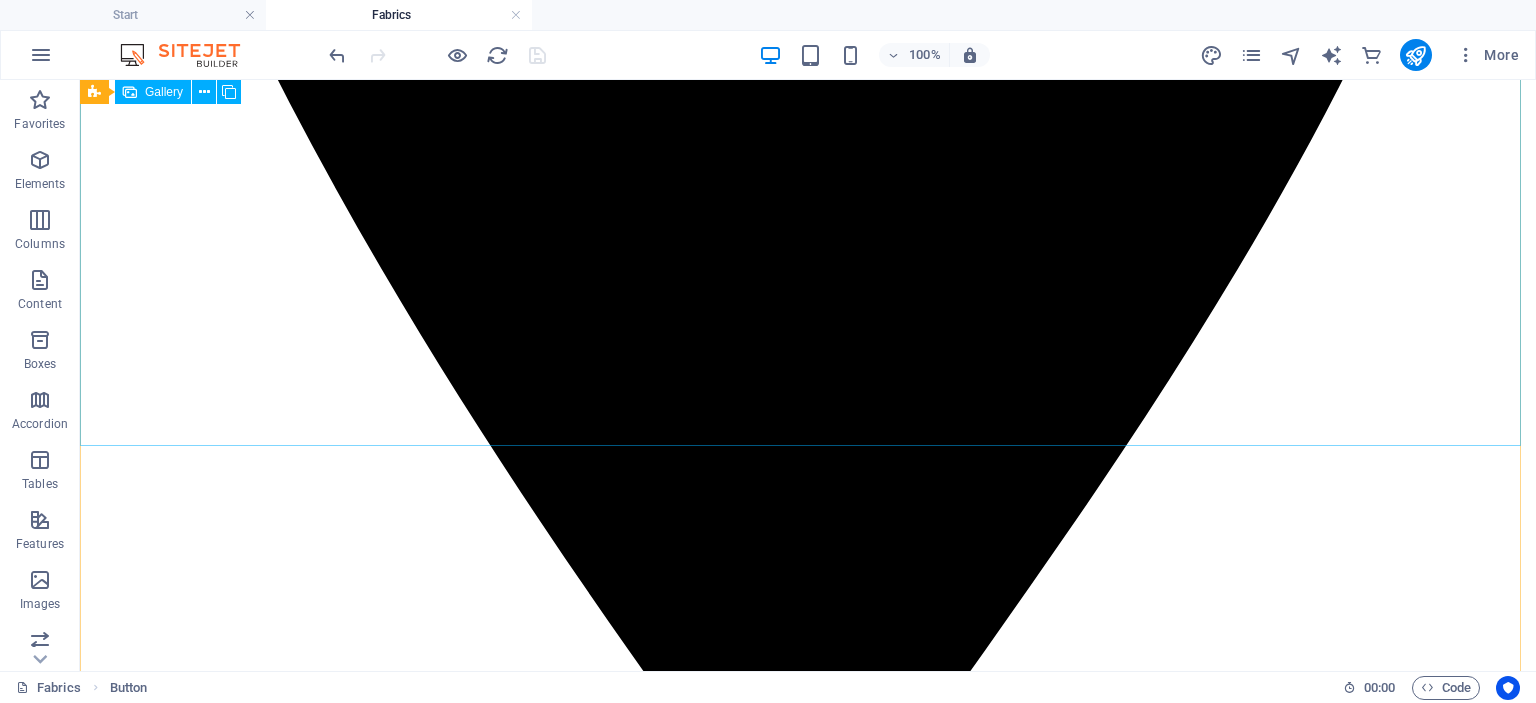 scroll, scrollTop: 1337, scrollLeft: 0, axis: vertical 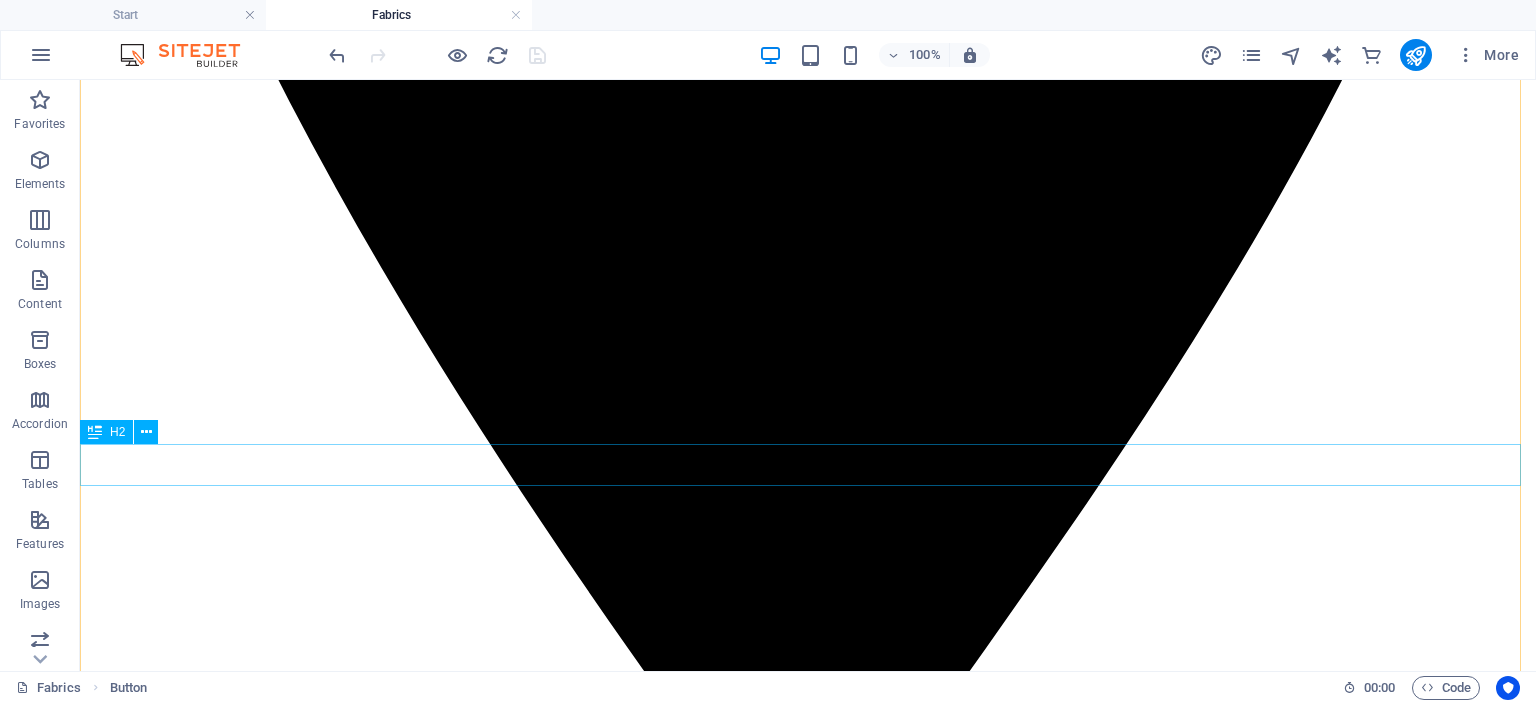 click on "💗adore  printed💗" at bounding box center [808, 25811] 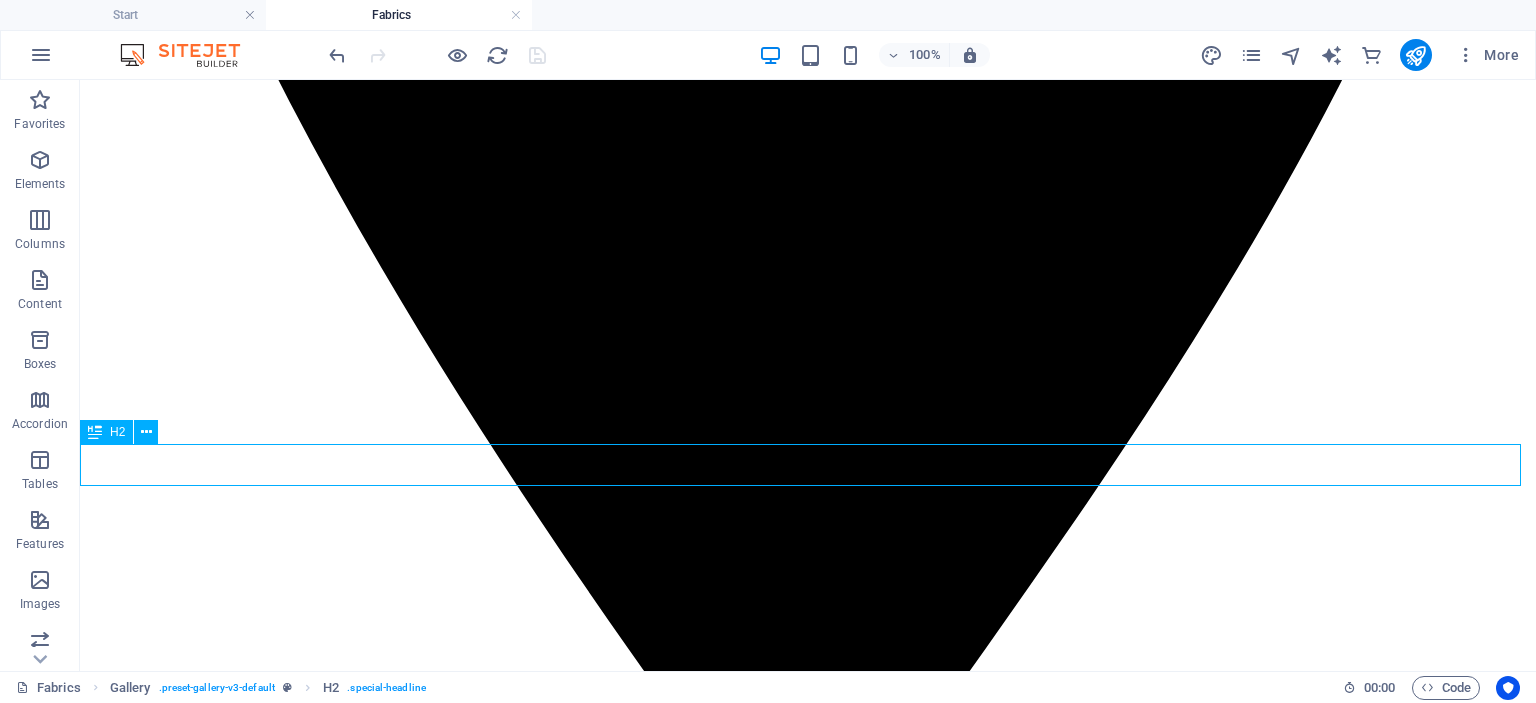 drag, startPoint x: 797, startPoint y: 463, endPoint x: 444, endPoint y: 463, distance: 353 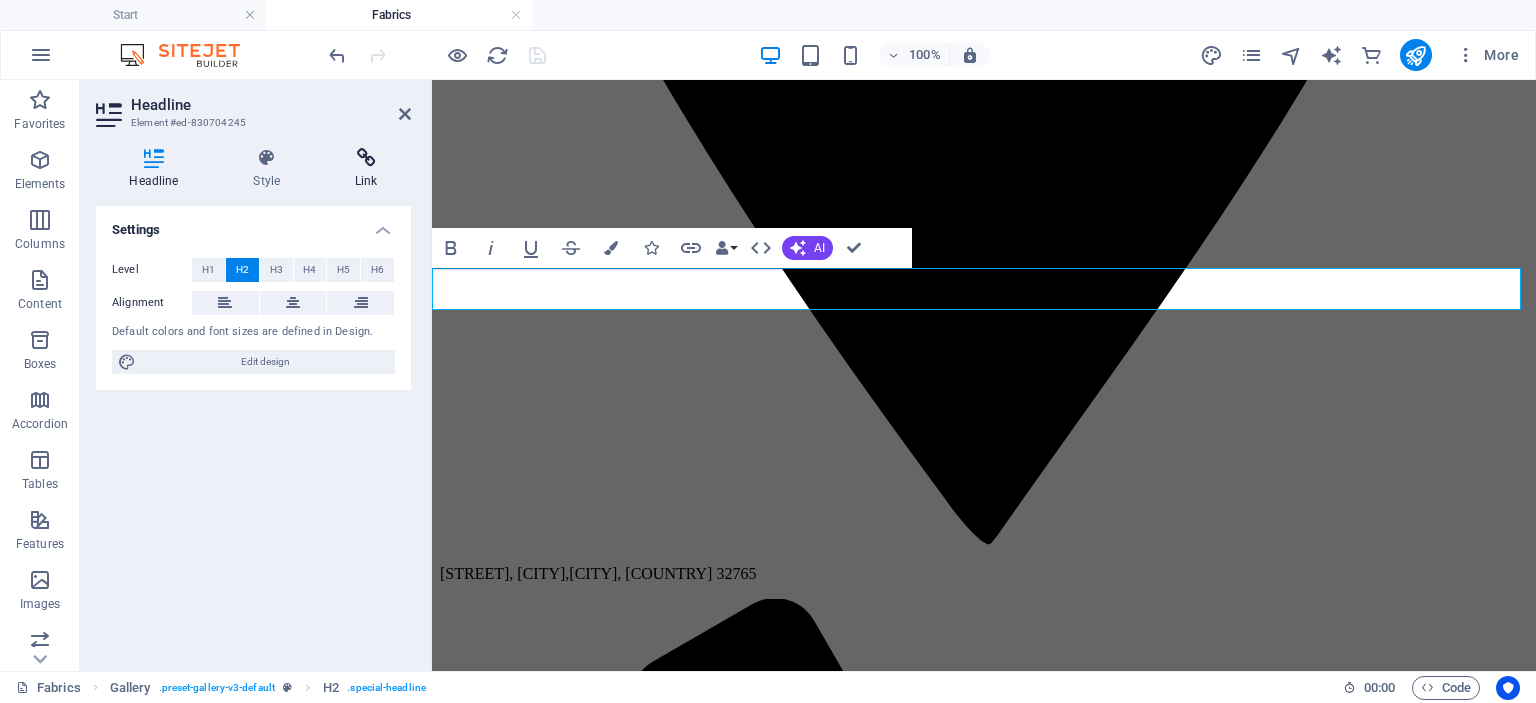click at bounding box center (366, 158) 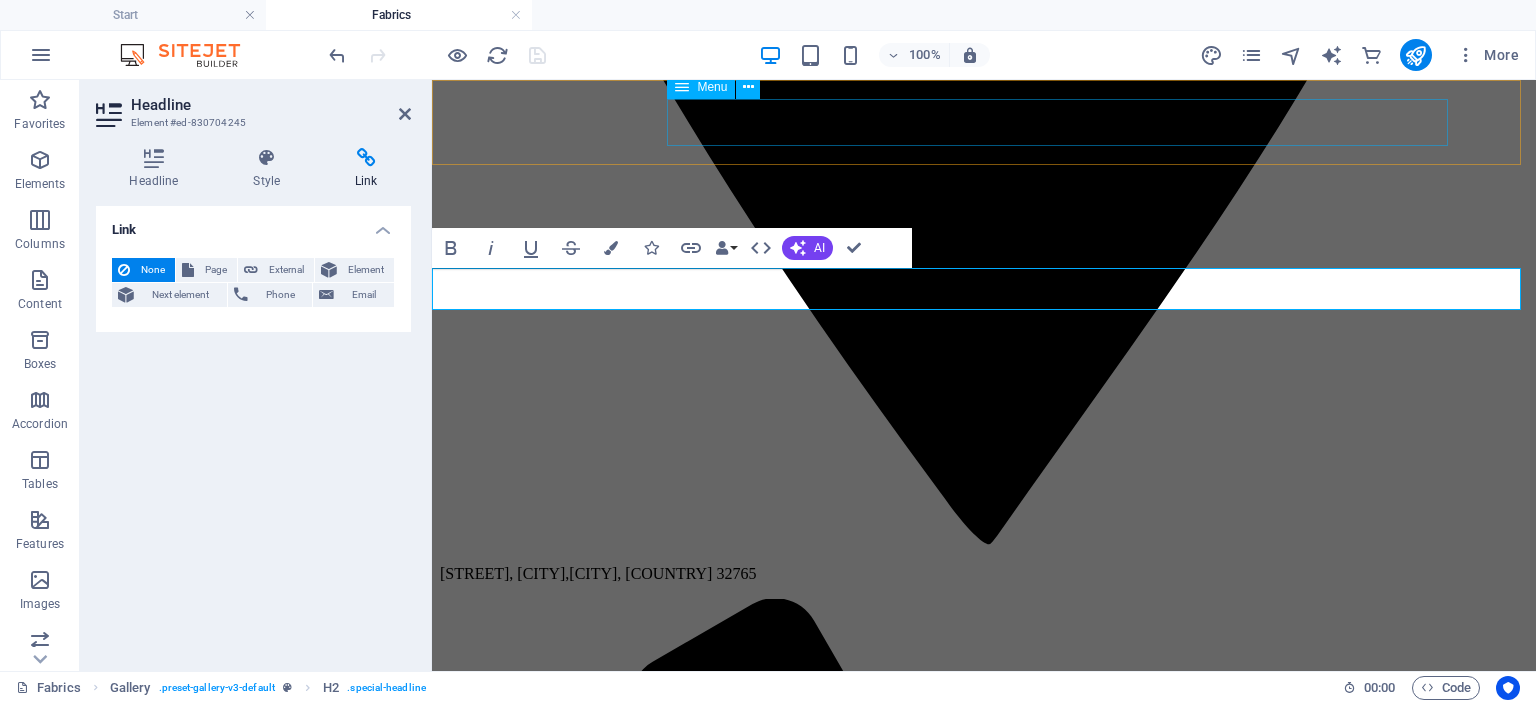 click on "Home Plain Textured Printed Luxury" at bounding box center (984, 3110) 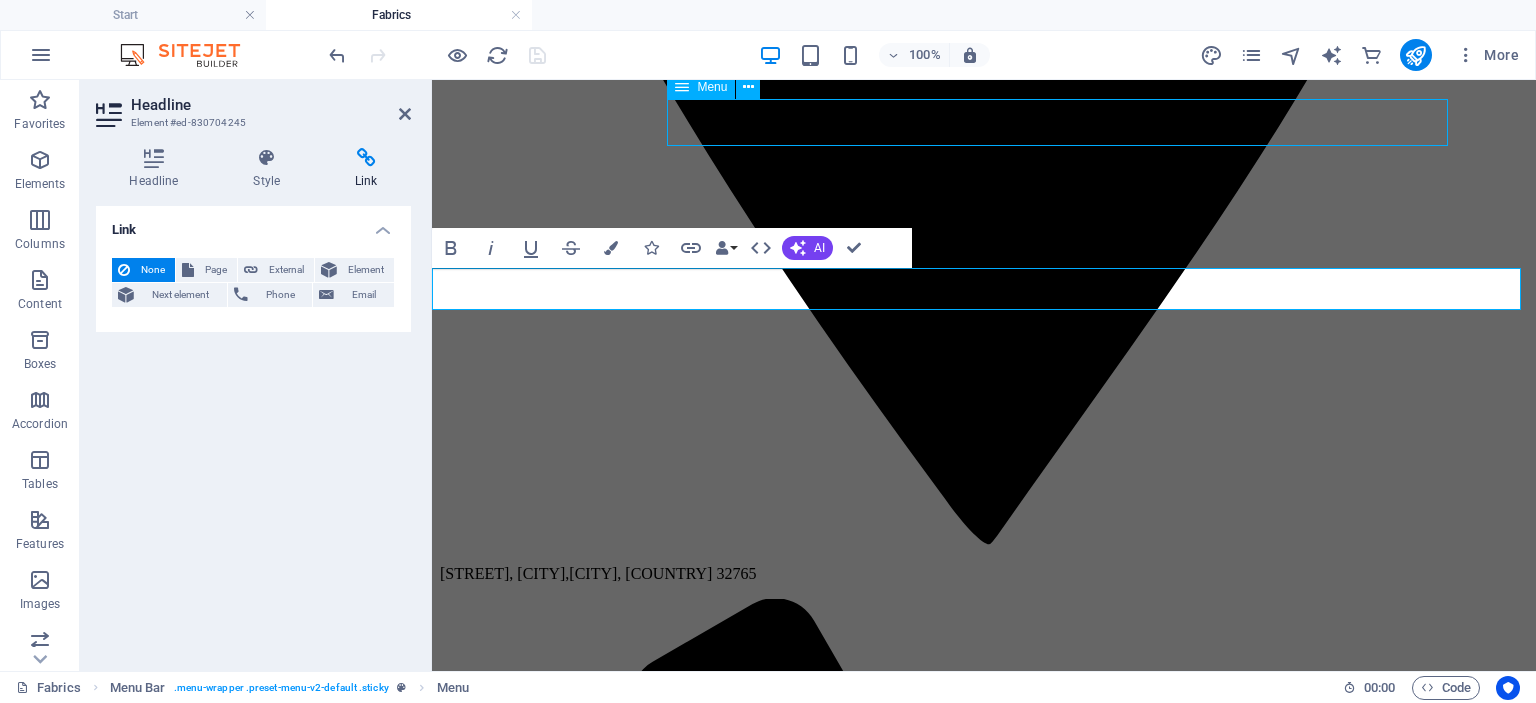 click on "Home Plain Textured Printed Luxury" at bounding box center (984, 3110) 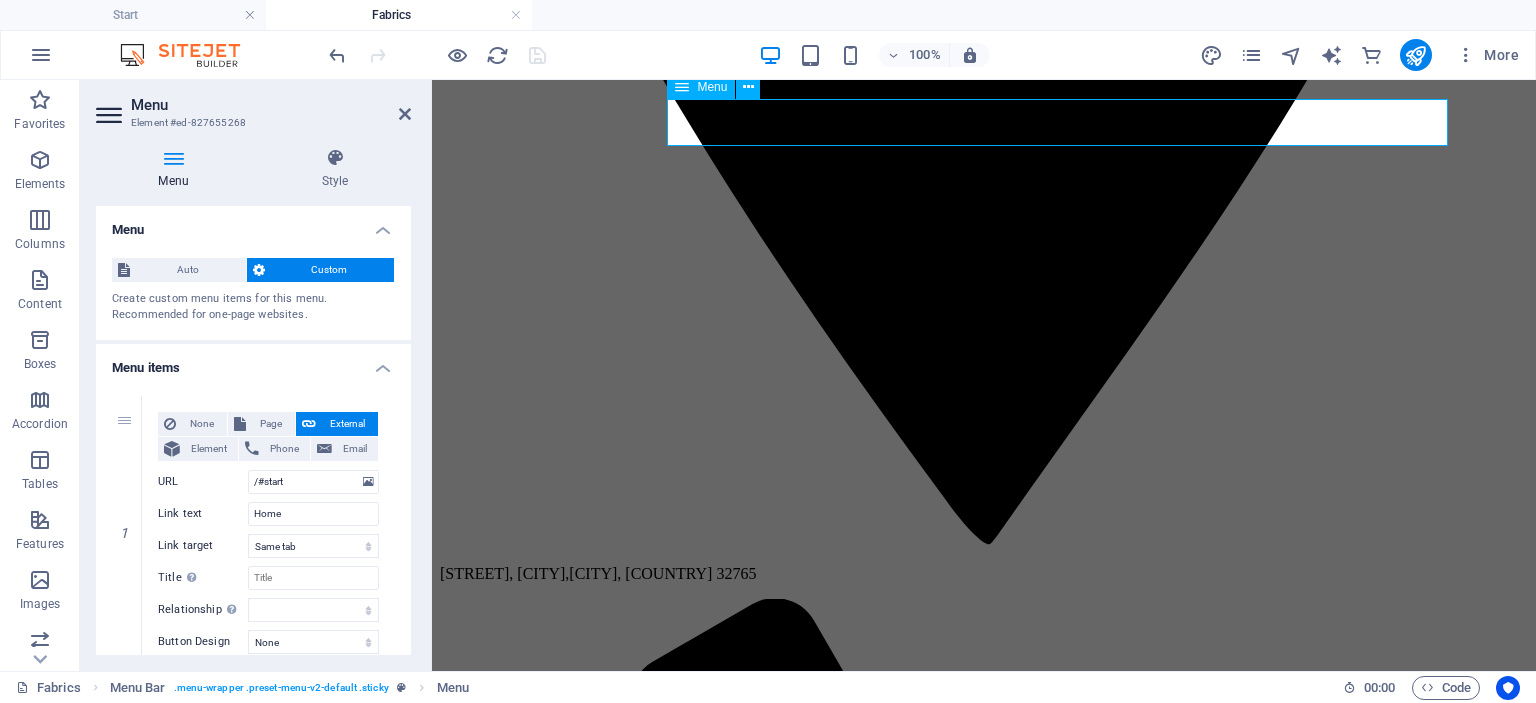 click on "Home Plain Textured Printed Luxury" at bounding box center (984, 3110) 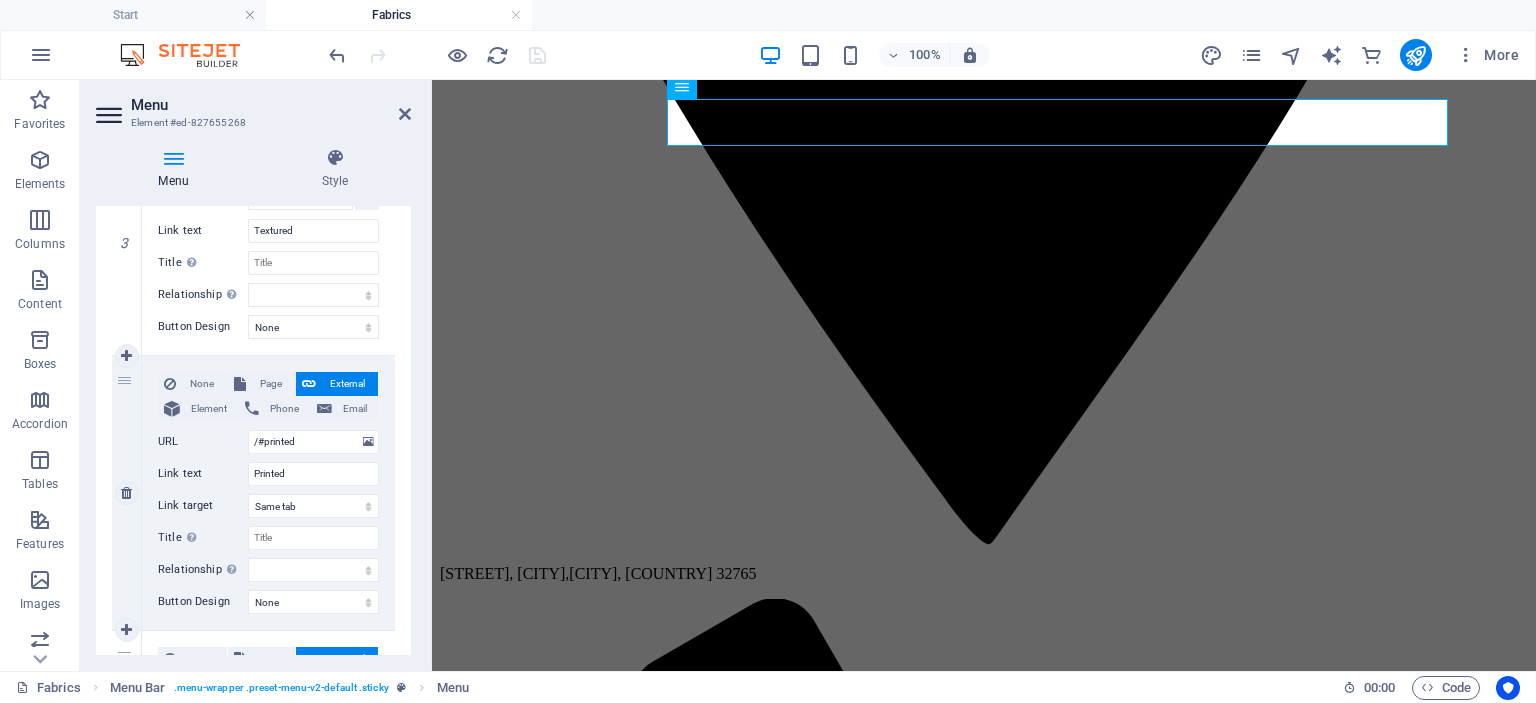 scroll, scrollTop: 804, scrollLeft: 0, axis: vertical 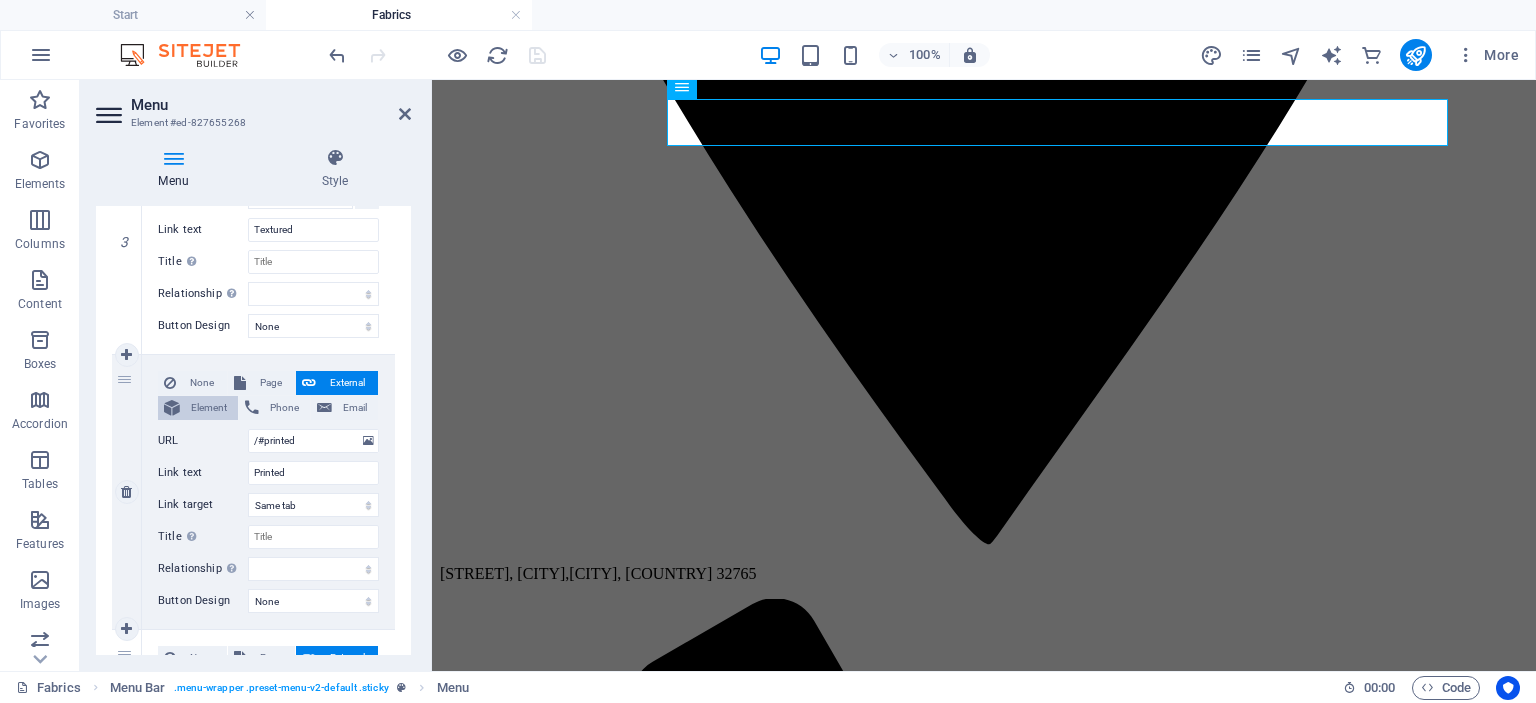 click on "Element" at bounding box center (209, 408) 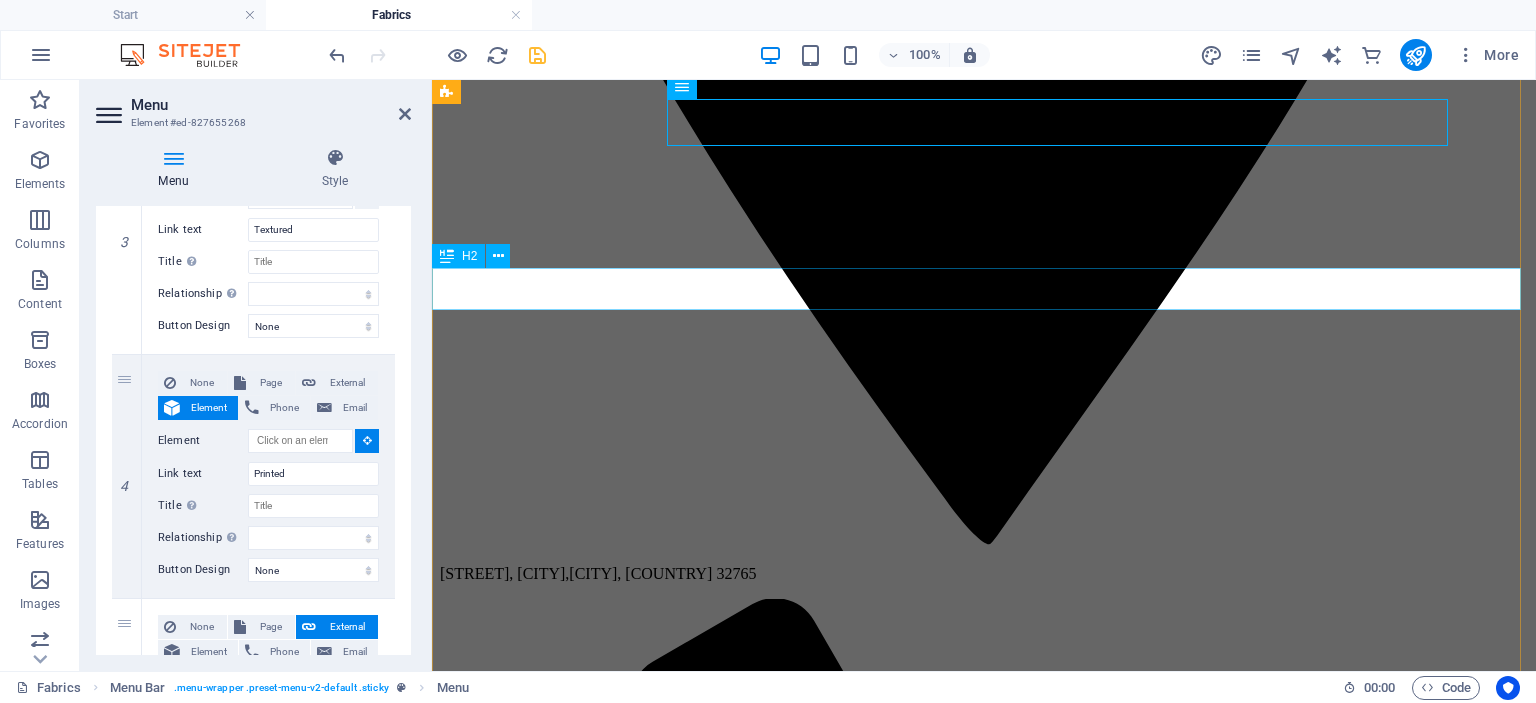click on "💗adore  printed💗" at bounding box center (984, 20046) 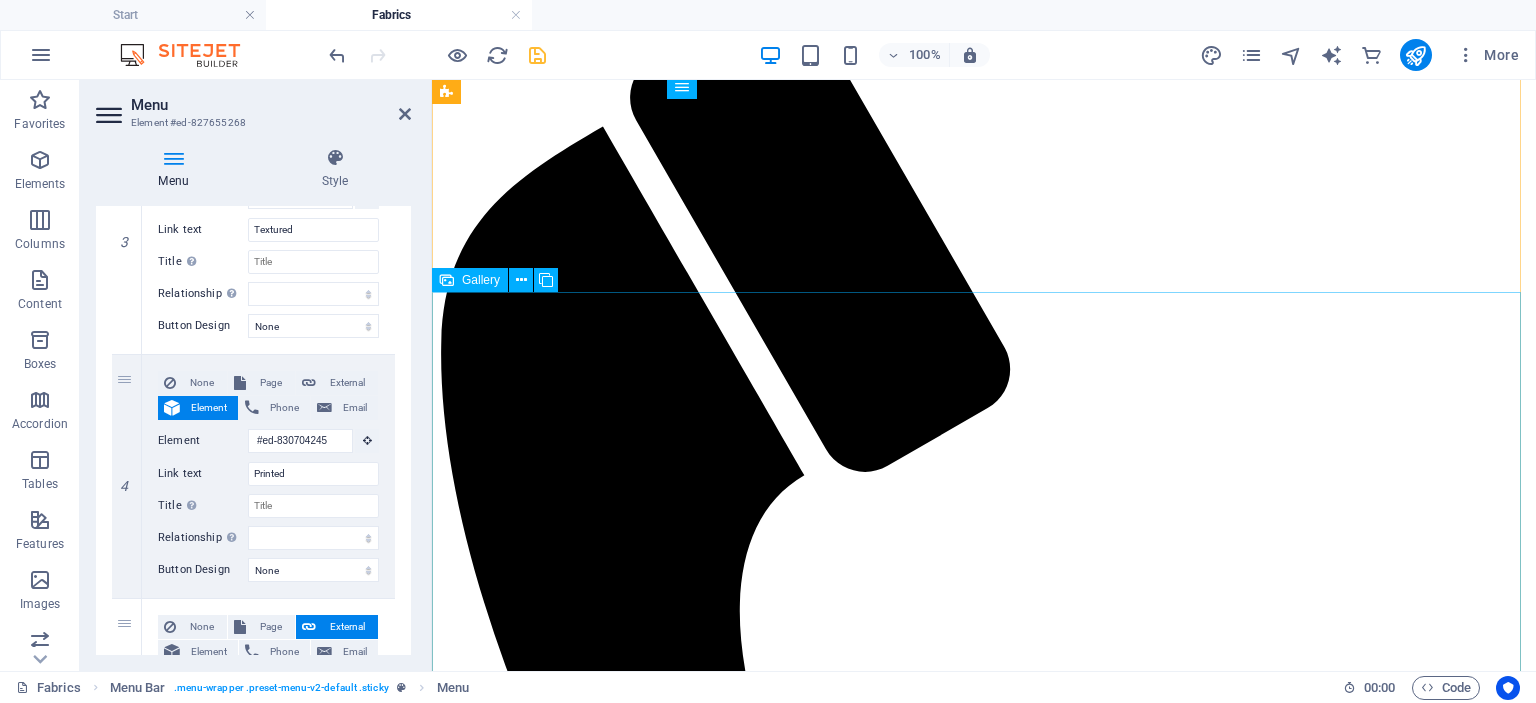scroll, scrollTop: 1765, scrollLeft: 0, axis: vertical 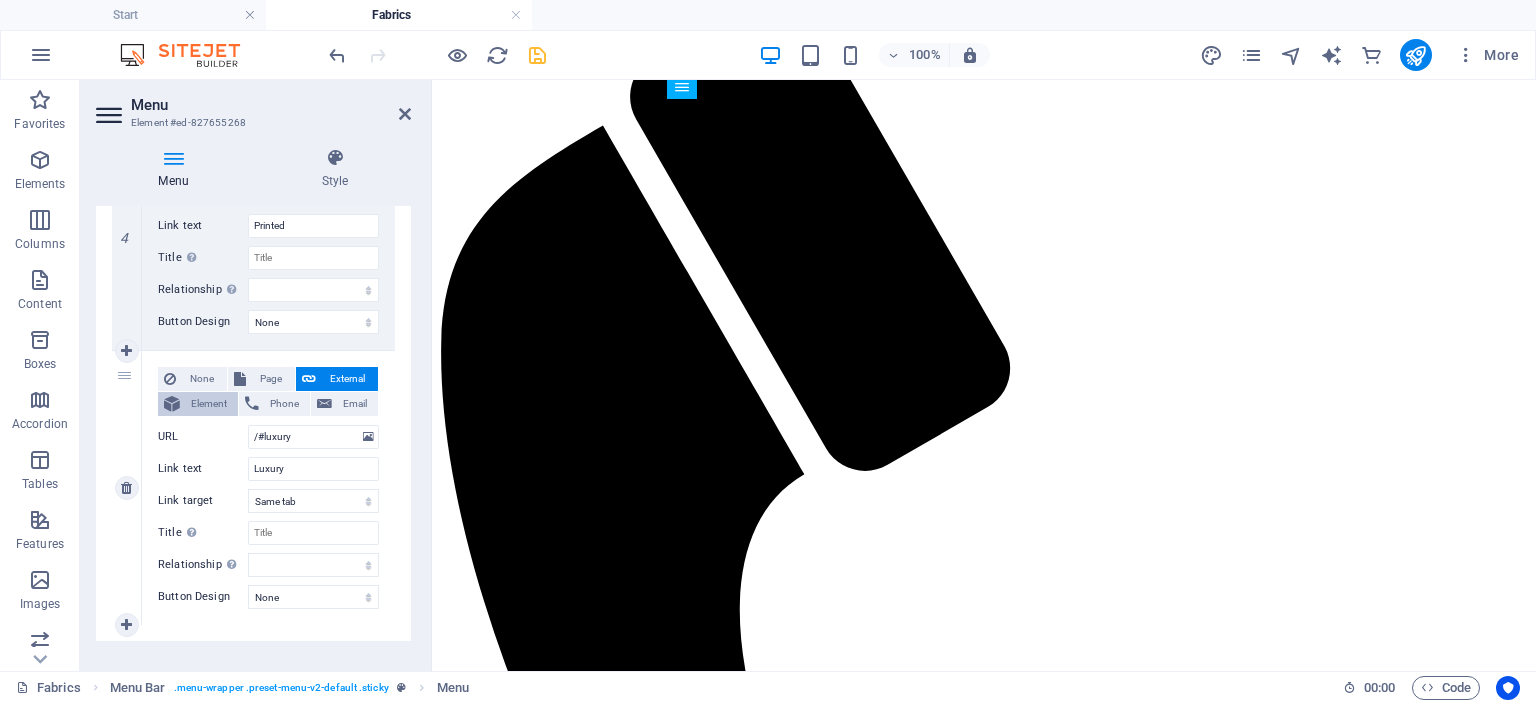 click on "Element" at bounding box center [209, 404] 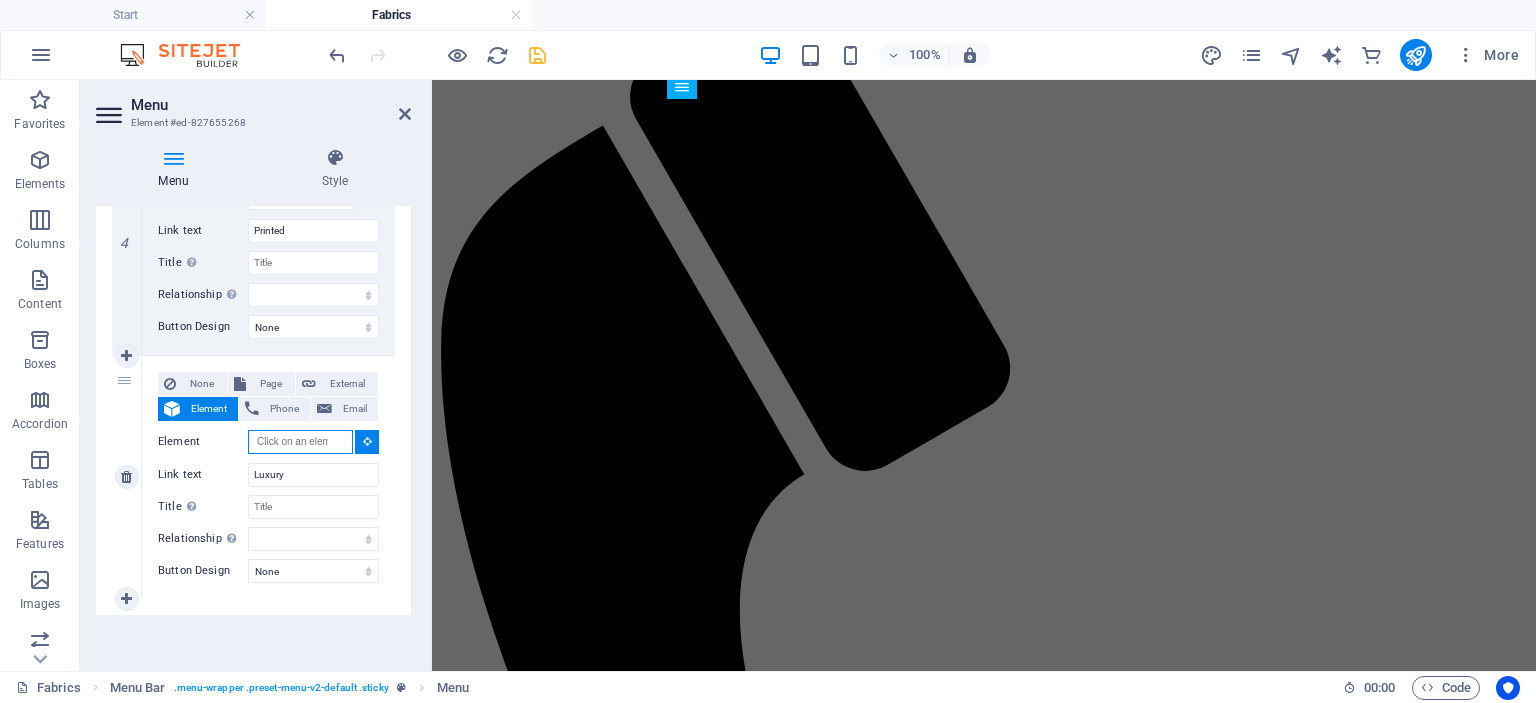 scroll, scrollTop: 1046, scrollLeft: 0, axis: vertical 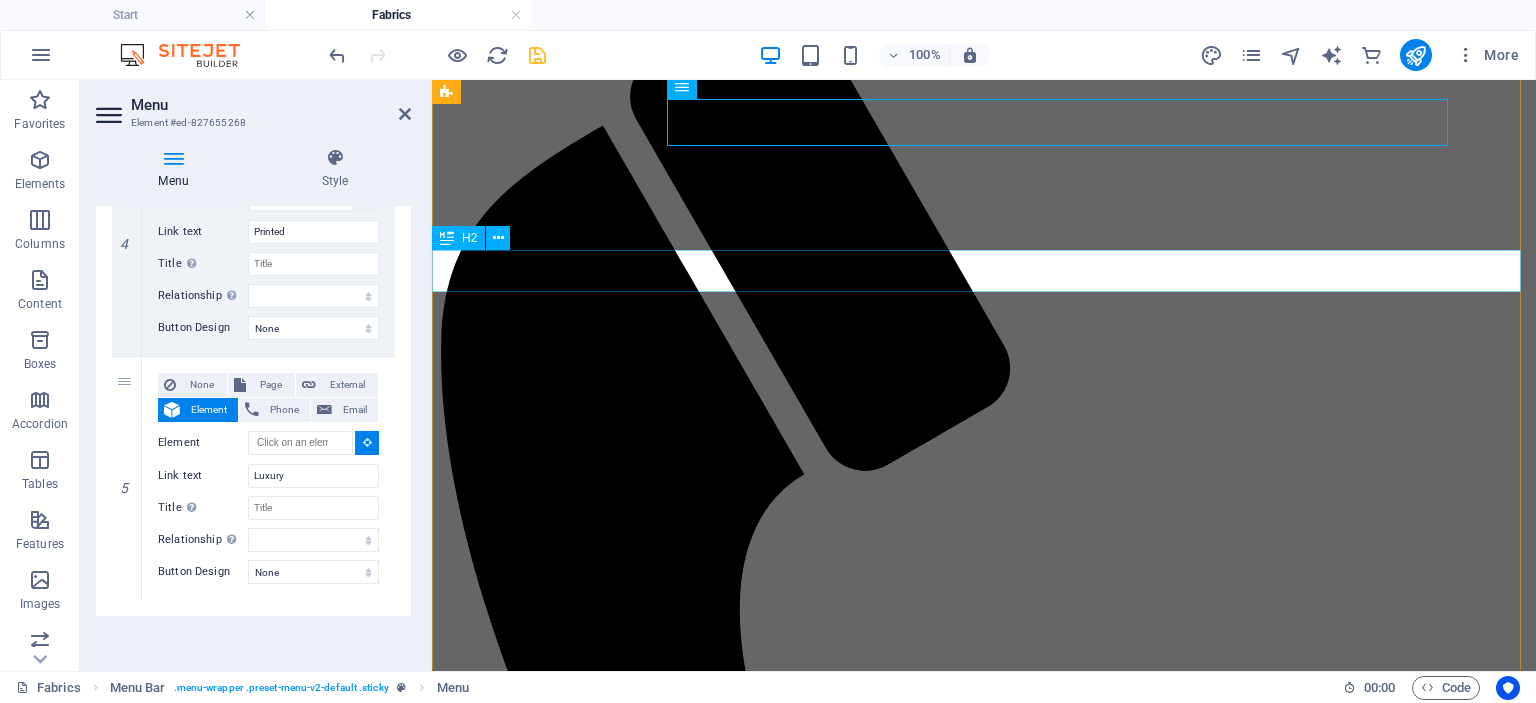 click on "💗adore  luxury💗" at bounding box center (984, 27115) 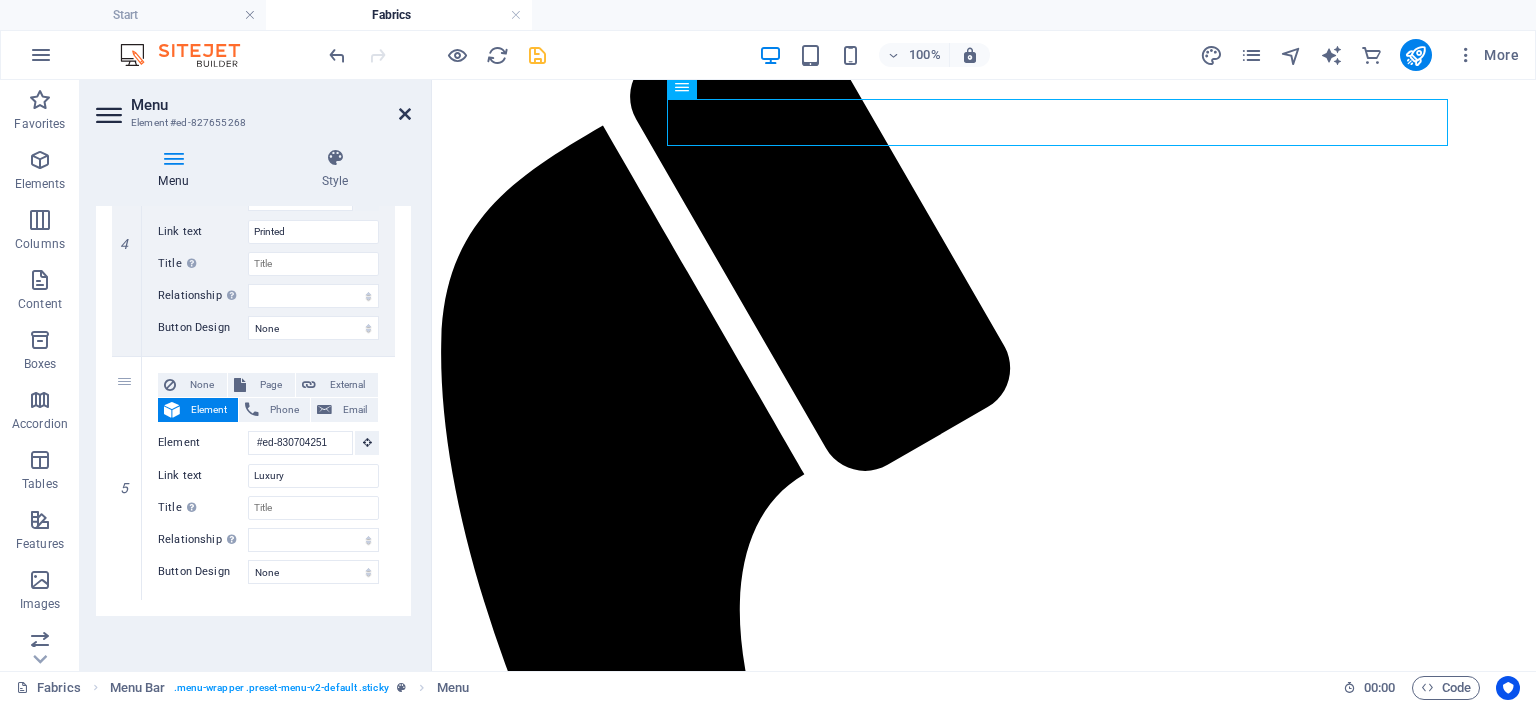 click at bounding box center [405, 114] 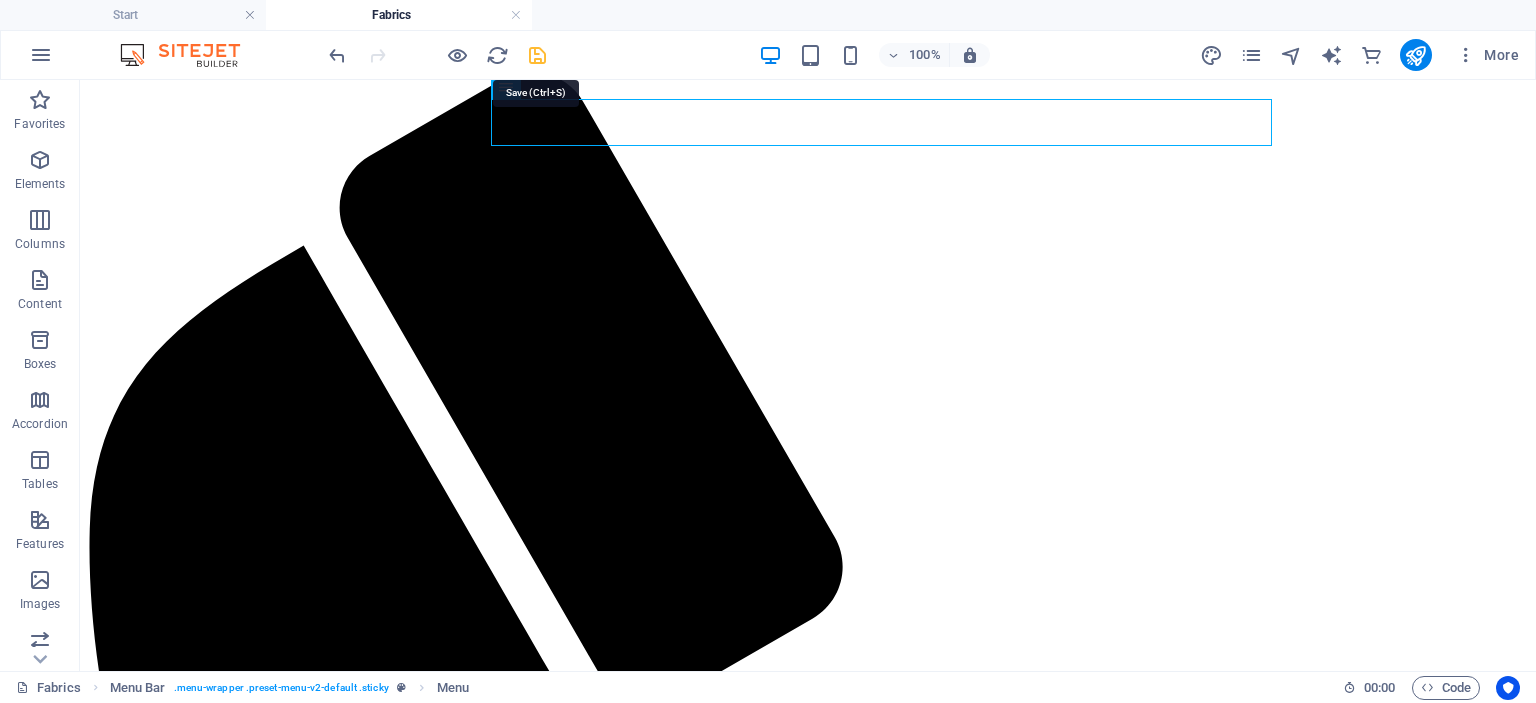 click at bounding box center (537, 55) 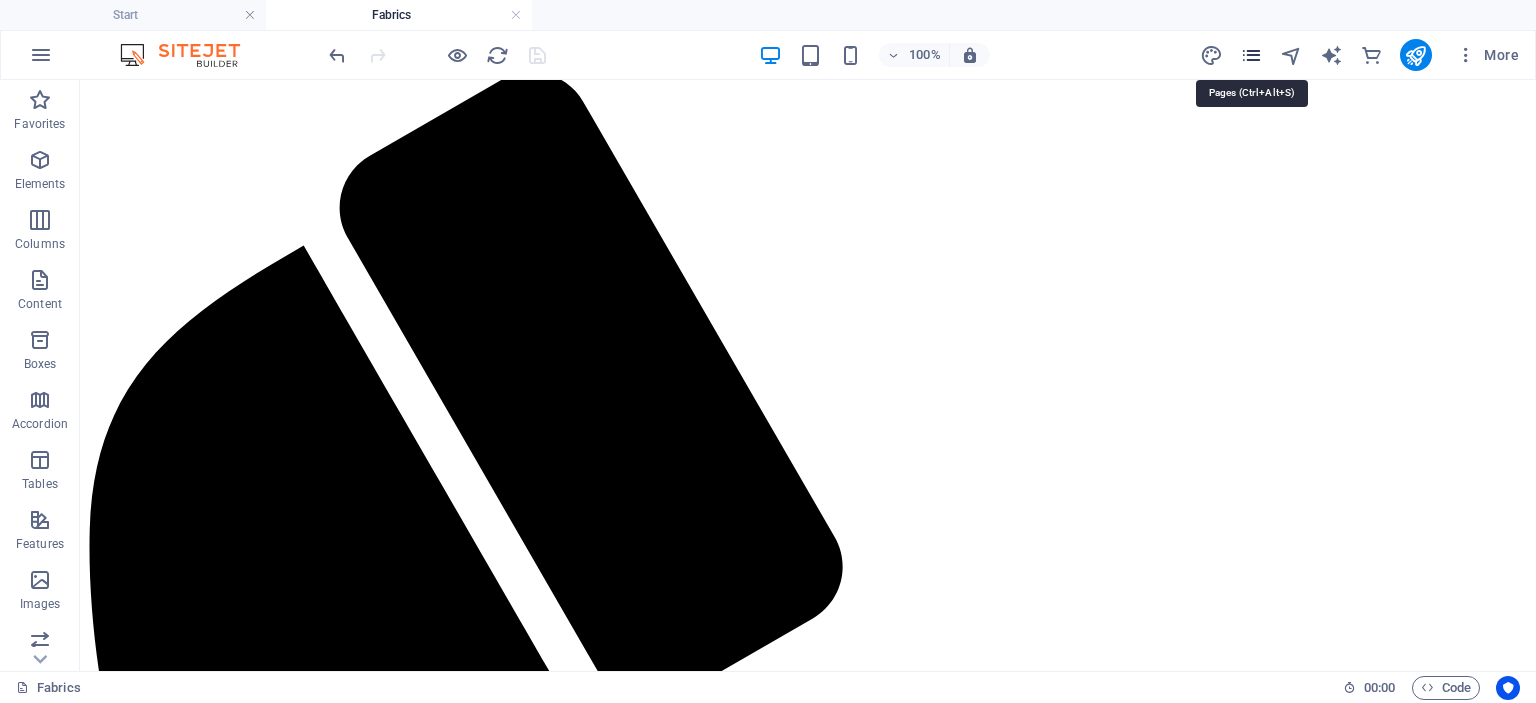 click at bounding box center [1251, 55] 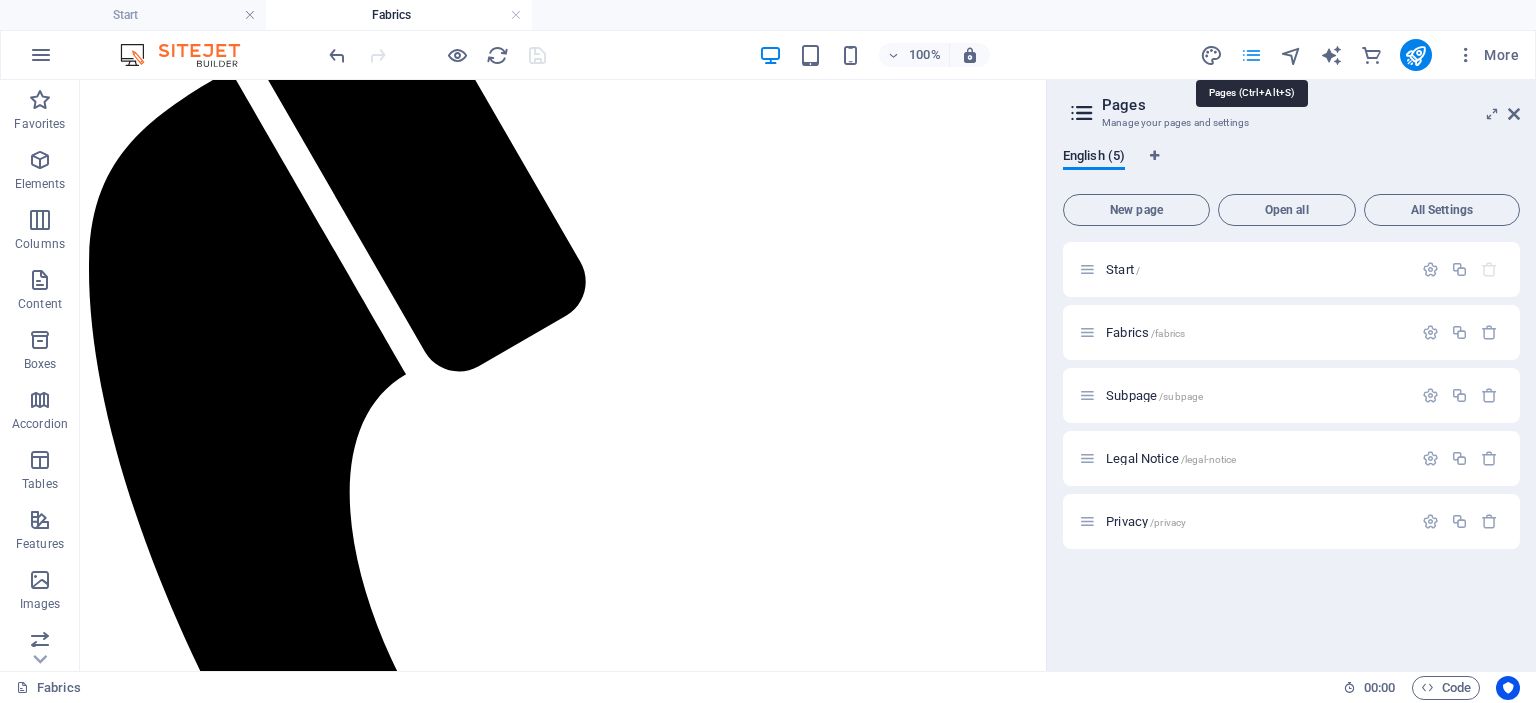 scroll, scrollTop: 1608, scrollLeft: 0, axis: vertical 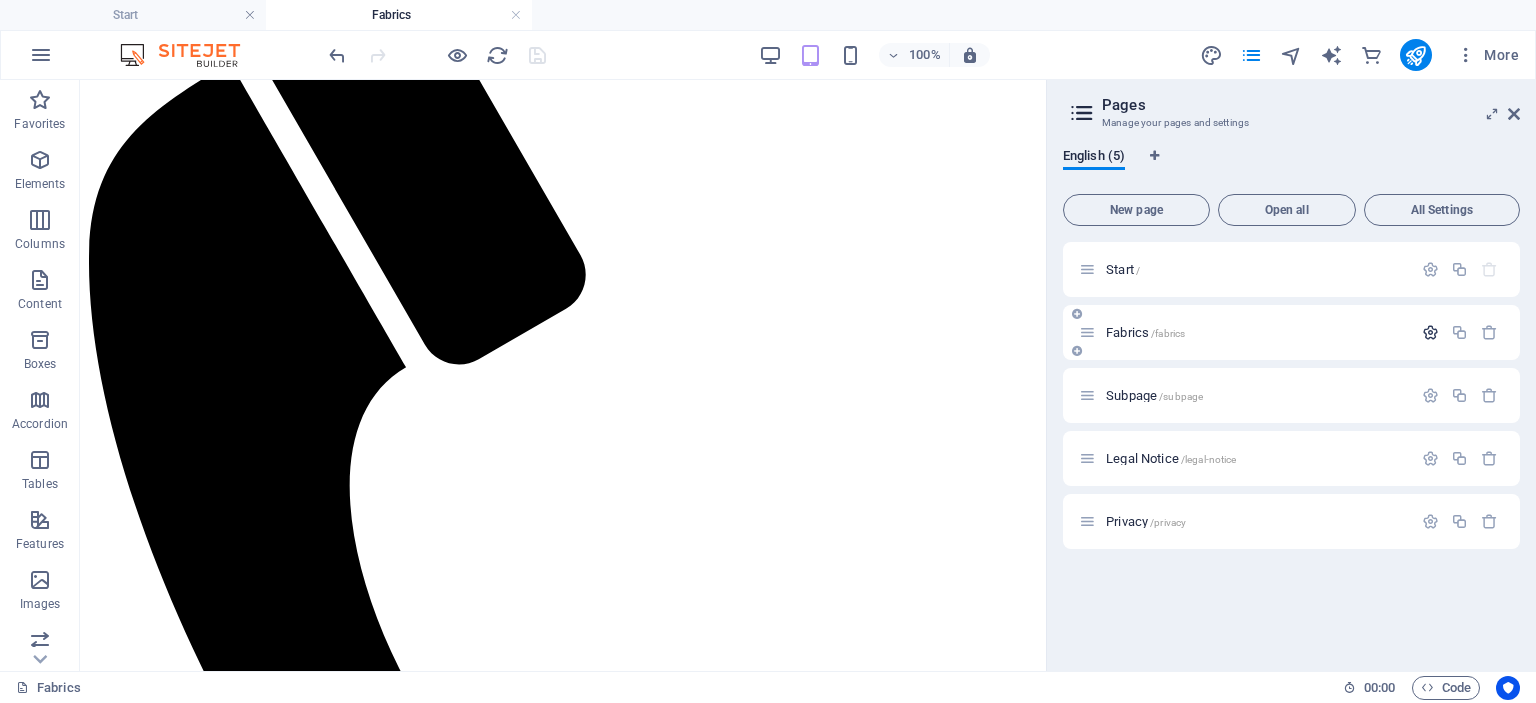click at bounding box center (1430, 332) 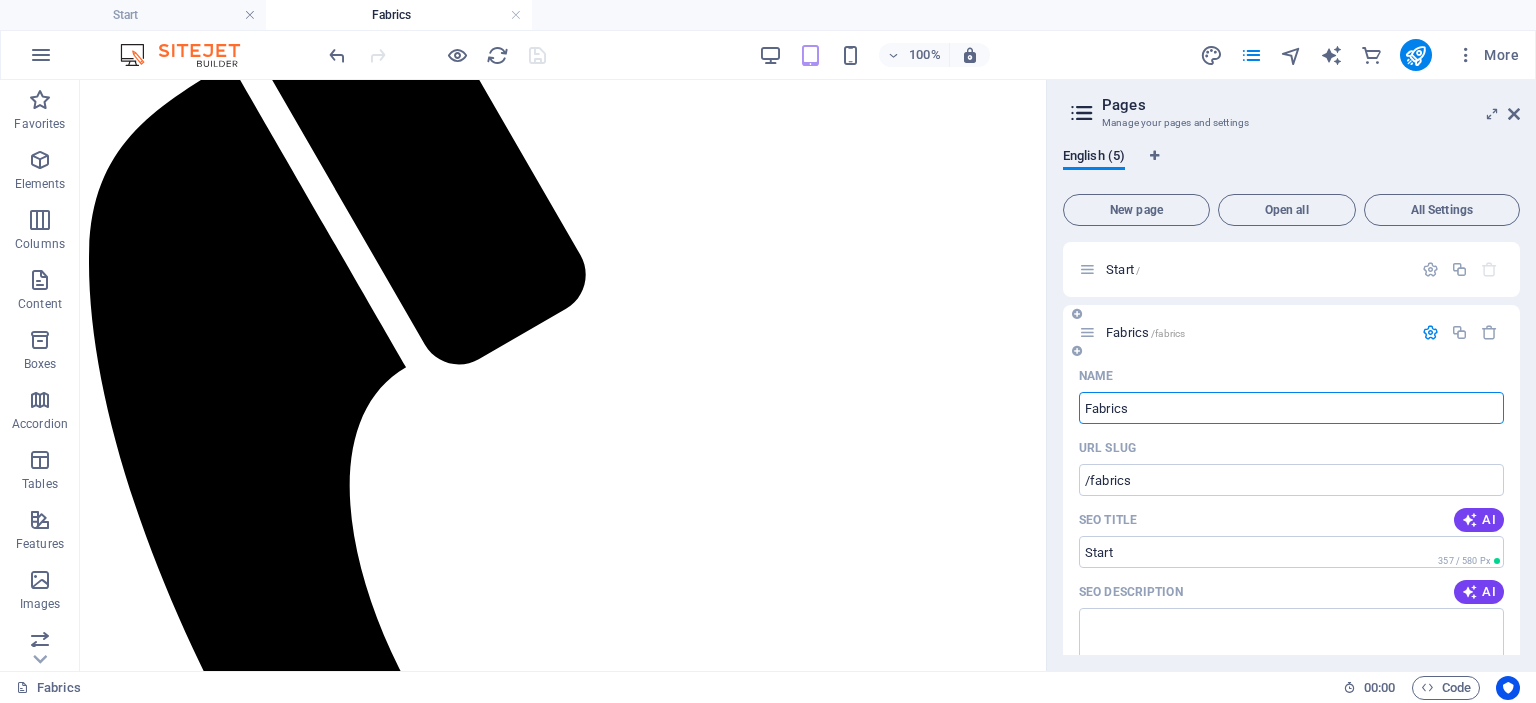 scroll, scrollTop: 52, scrollLeft: 0, axis: vertical 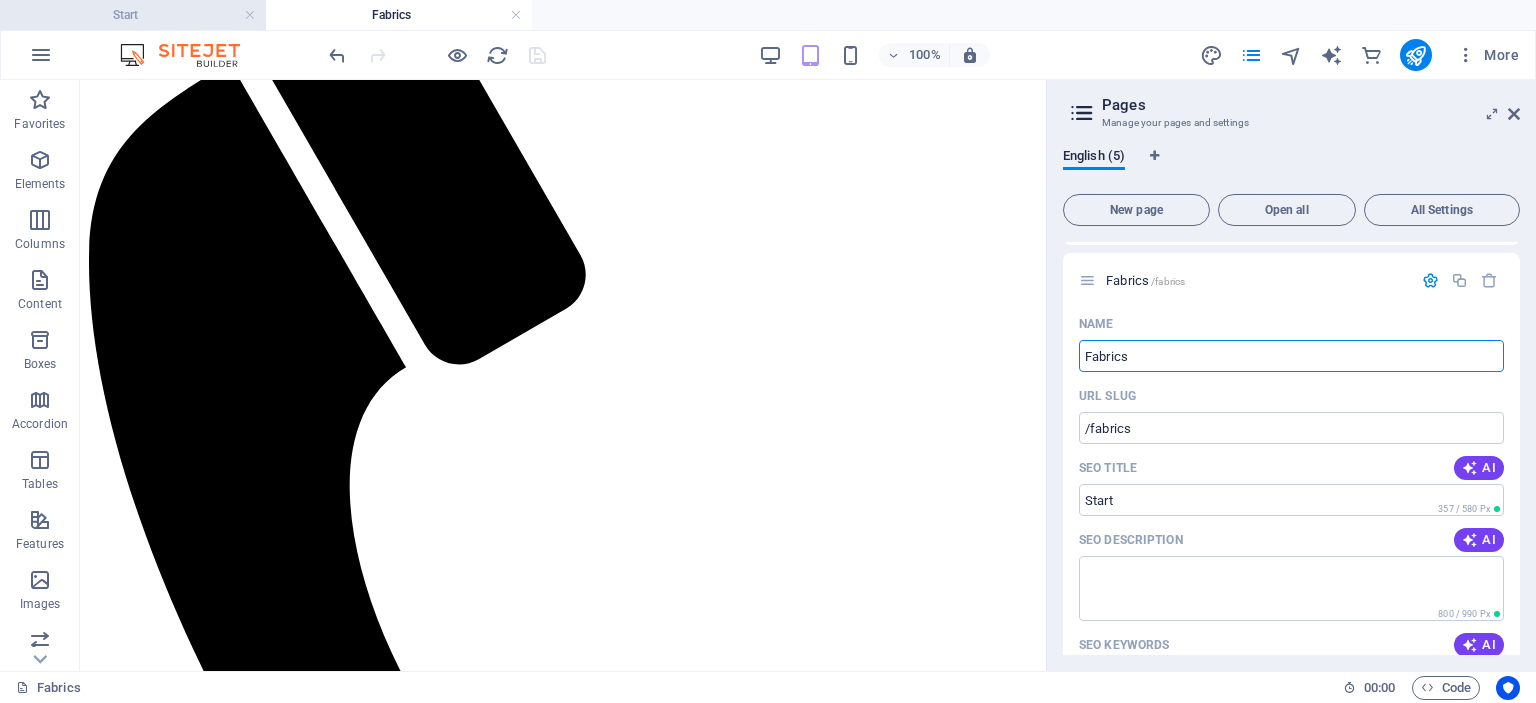 click on "Start" at bounding box center (133, 15) 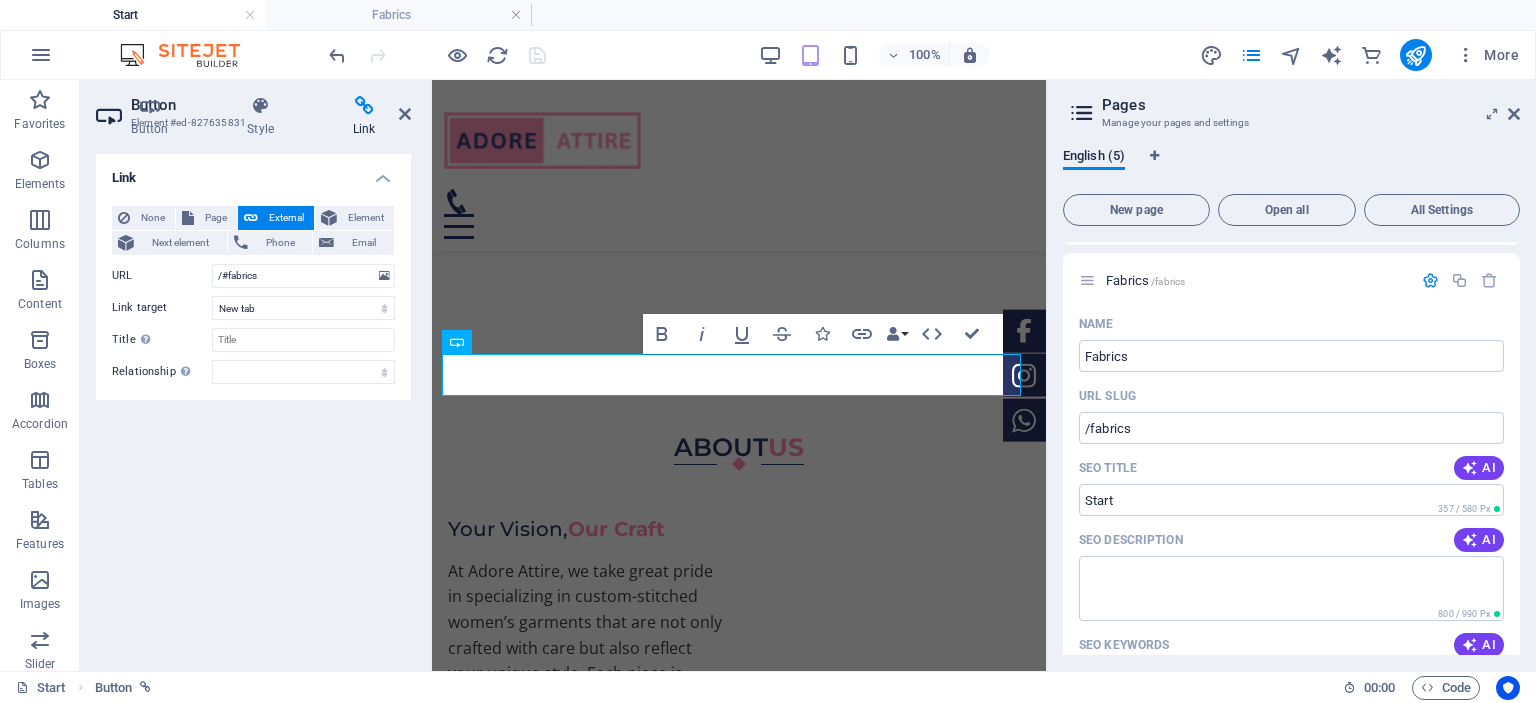 scroll, scrollTop: 1790, scrollLeft: 0, axis: vertical 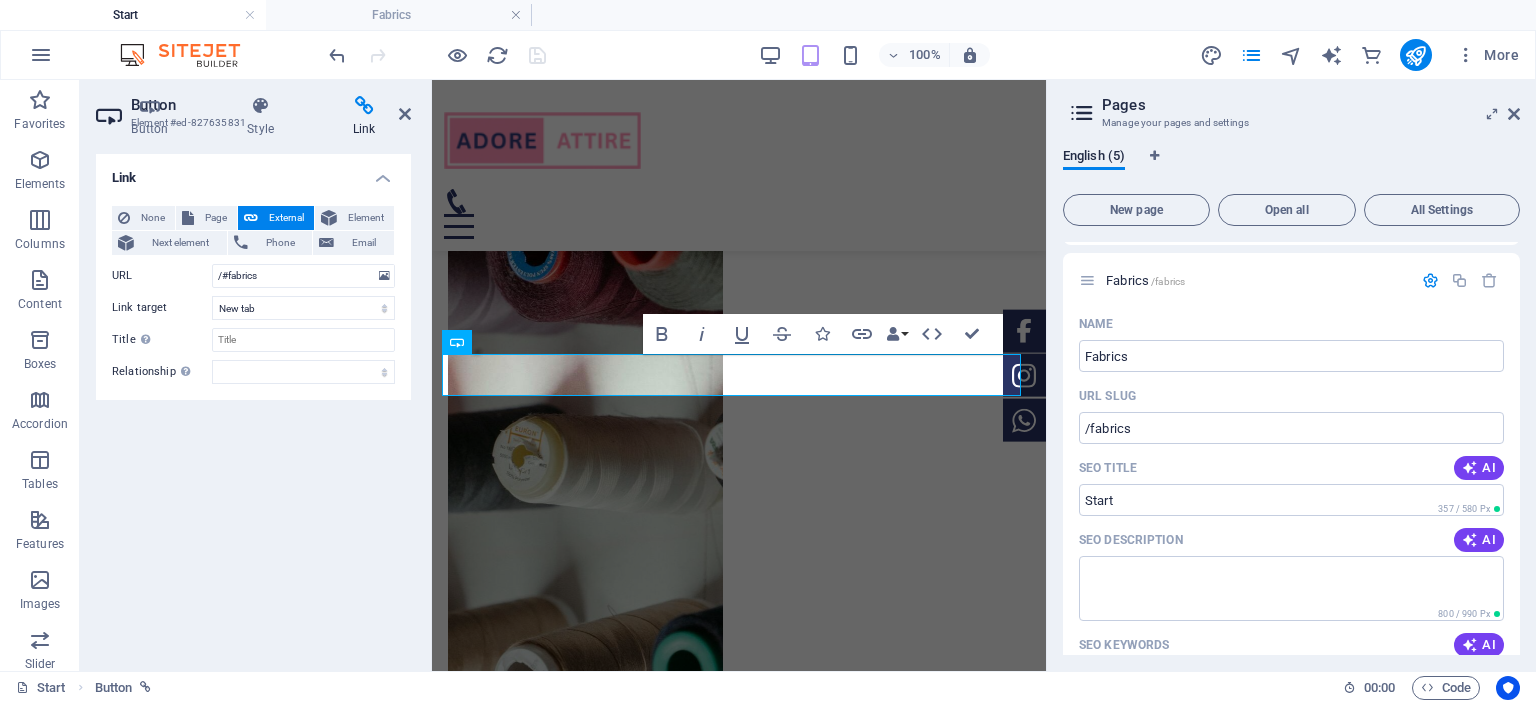 click on "Pages Manage your pages and settings English (5) New page Open all All Settings Start / Fabrics /fabrics Name Fabrics ​ URL SLUG /fabrics ​ SEO Title AI Start ​ 357 / 580 Px SEO Description AI ​ 800 / 990 Px SEO Keywords AI ​ Settings Menu Noindex Preview Mobile Desktop www.example.com fabrics Start - Custom Women Designer Outfits Adore Attire offers custom stitched designer women’s wear. Choose your fabric, share your design—we bring your vision to life Meta tags ​ Preview Image (Open Graph) Drag files here, click to choose files or select files from Files or our free stock photos & videos More Settings Subpage /subpage Legal Notice /legal-notice Privacy /privacy" at bounding box center [1291, 375] 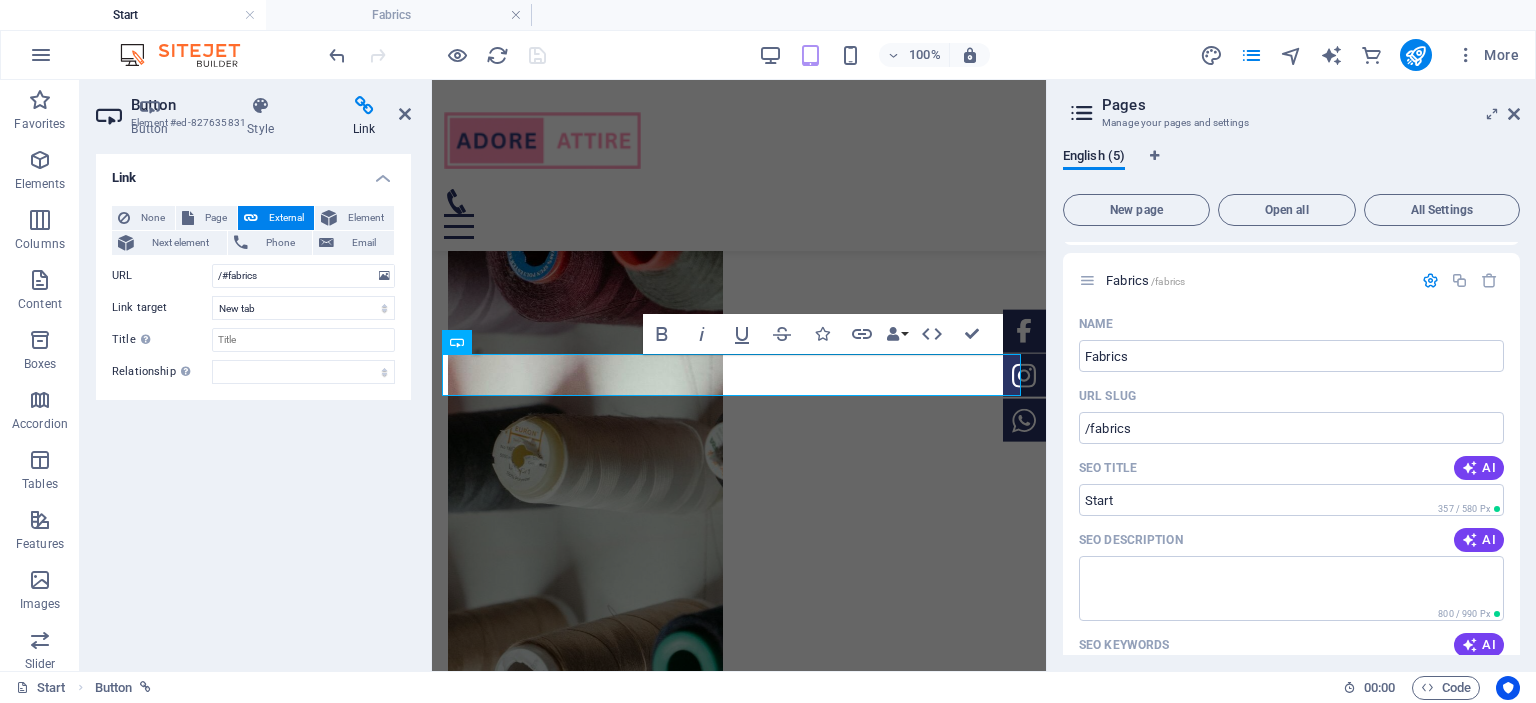 click on "Pages Manage your pages and settings English (5) New page Open all All Settings Start / Fabrics /fabrics Name Fabrics ​ URL SLUG /fabrics ​ SEO Title AI Start ​ 357 / 580 Px SEO Description AI ​ 800 / 990 Px SEO Keywords AI ​ Settings Menu Noindex Preview Mobile Desktop www.example.com fabrics Start - Custom Women Designer Outfits Adore Attire offers custom stitched designer women’s wear. Choose your fabric, share your design—we bring your vision to life Meta tags ​ Preview Image (Open Graph) Drag files here, click to choose files or select files from Files or our free stock photos & videos More Settings Subpage /subpage Legal Notice /legal-notice Privacy /privacy" at bounding box center [1291, 375] 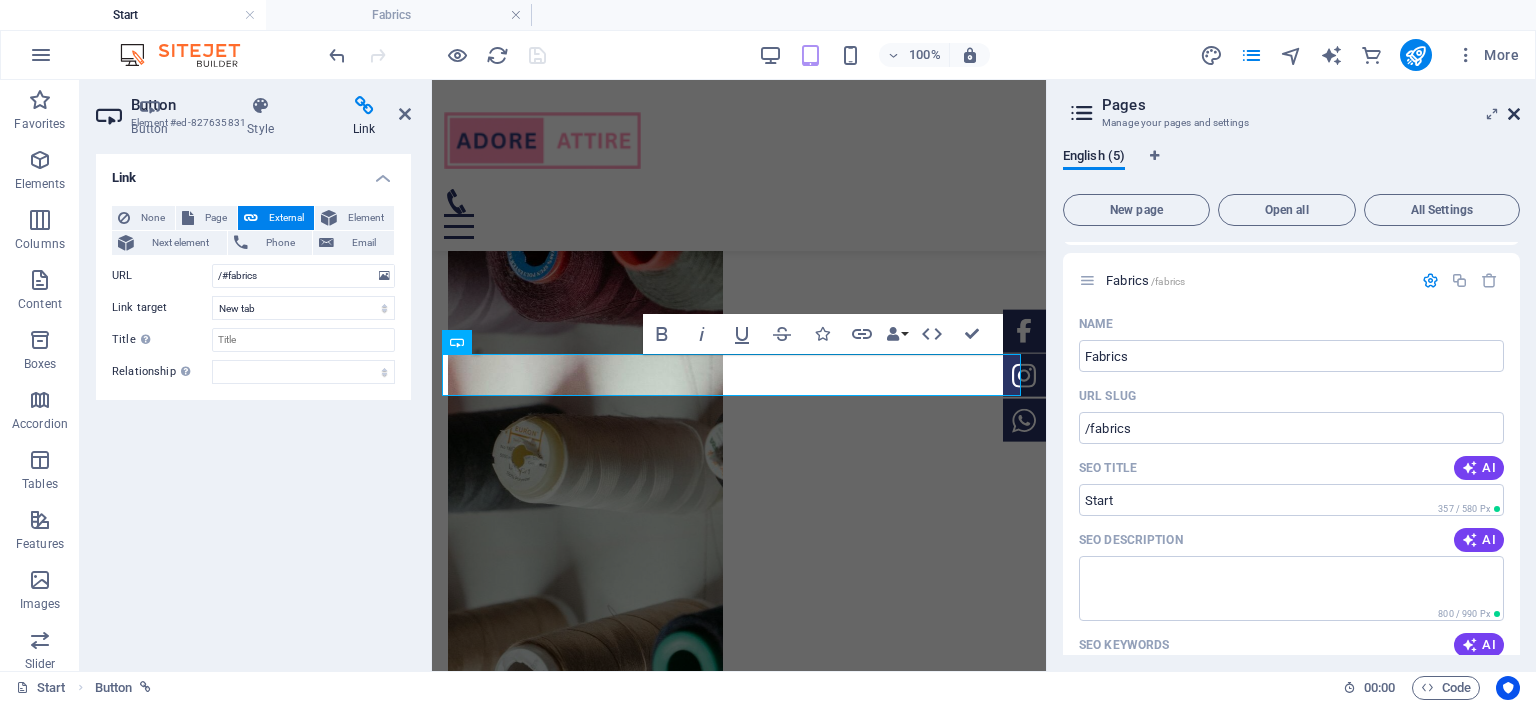 click at bounding box center (1514, 114) 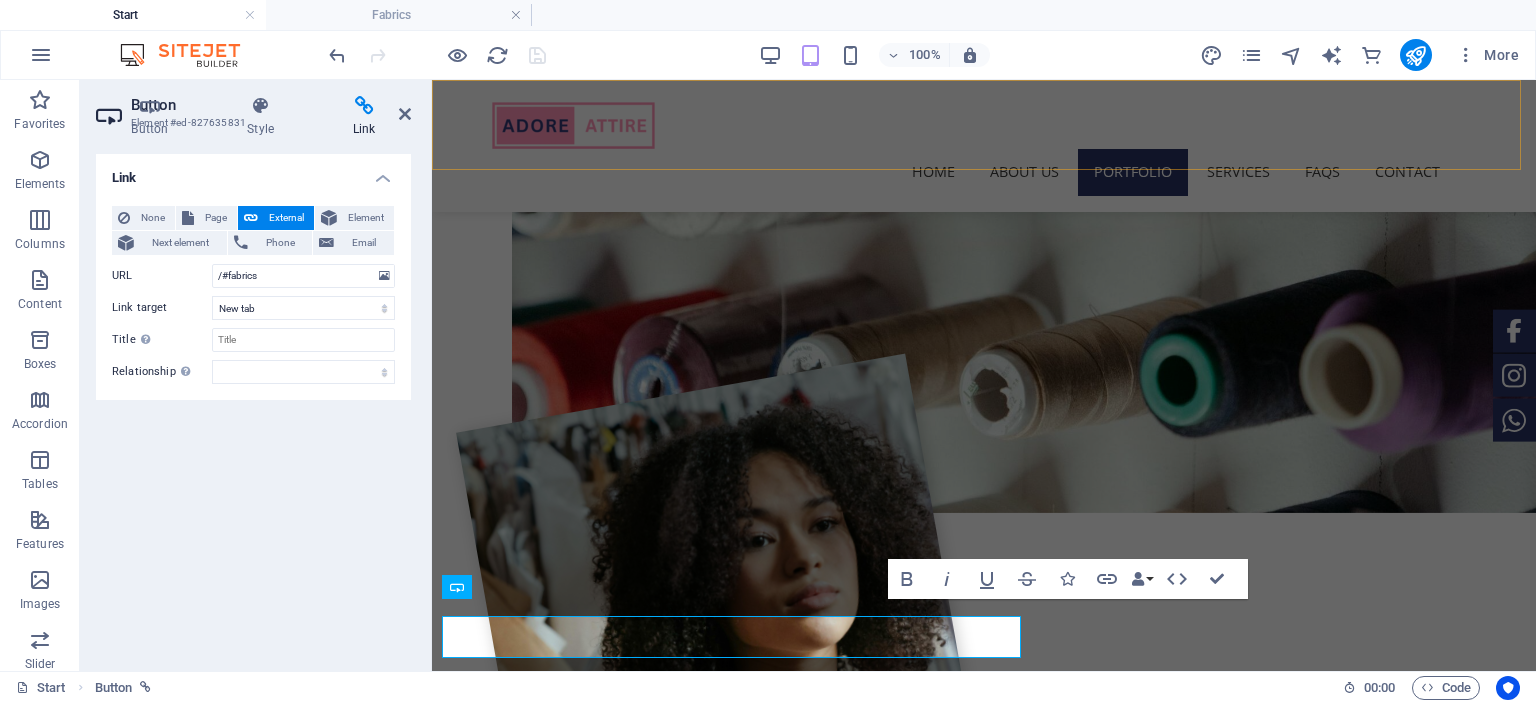 scroll, scrollTop: 1528, scrollLeft: 0, axis: vertical 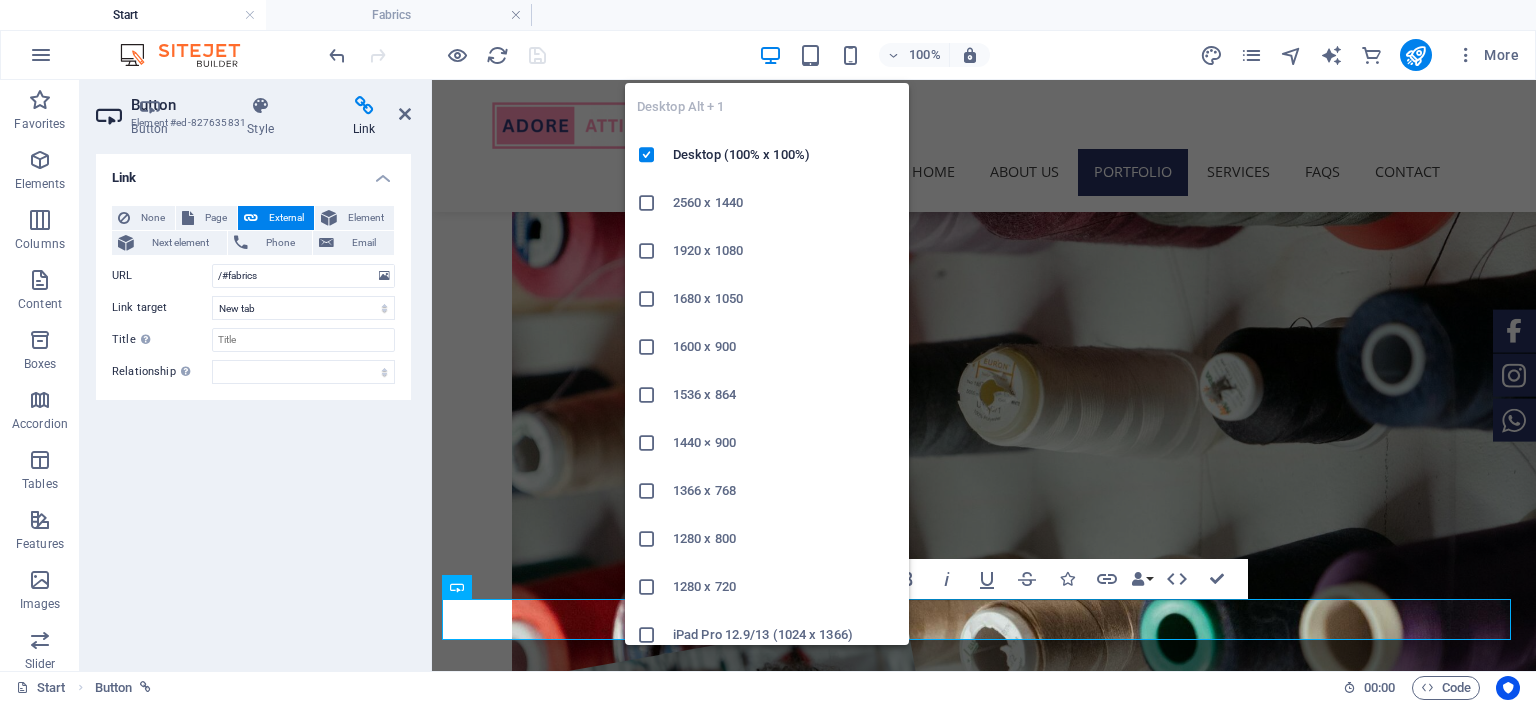 click at bounding box center [770, 55] 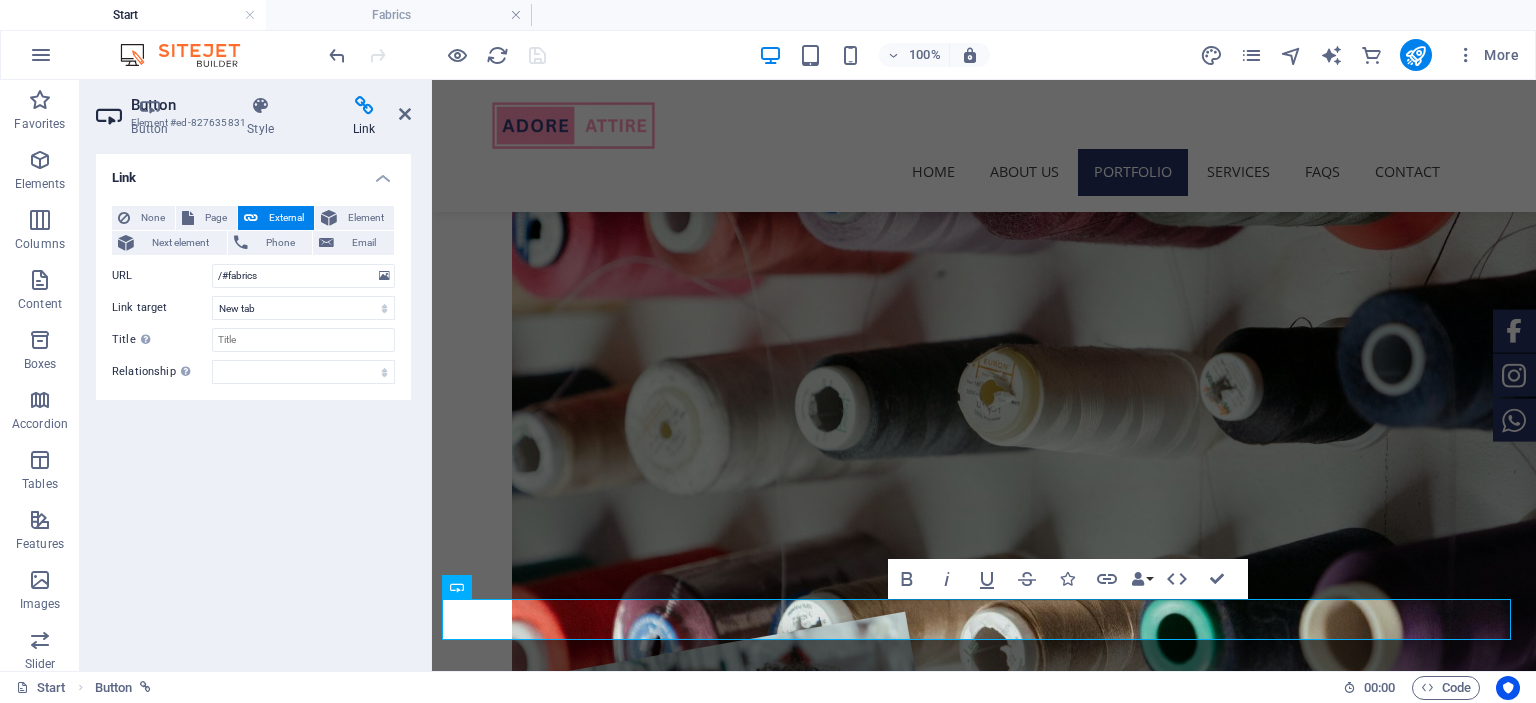 click on "100% More" at bounding box center [926, 55] 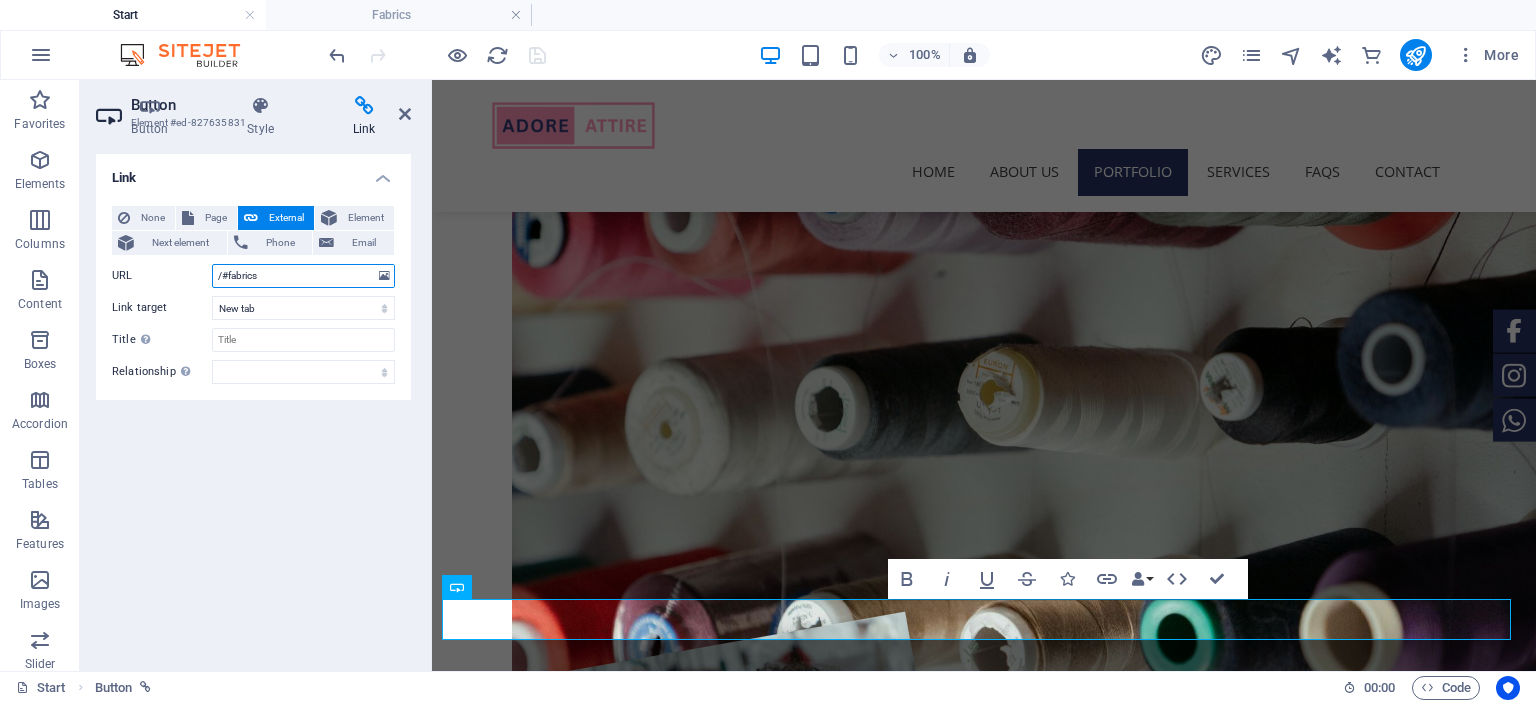 click on "/#fabrics" at bounding box center (303, 276) 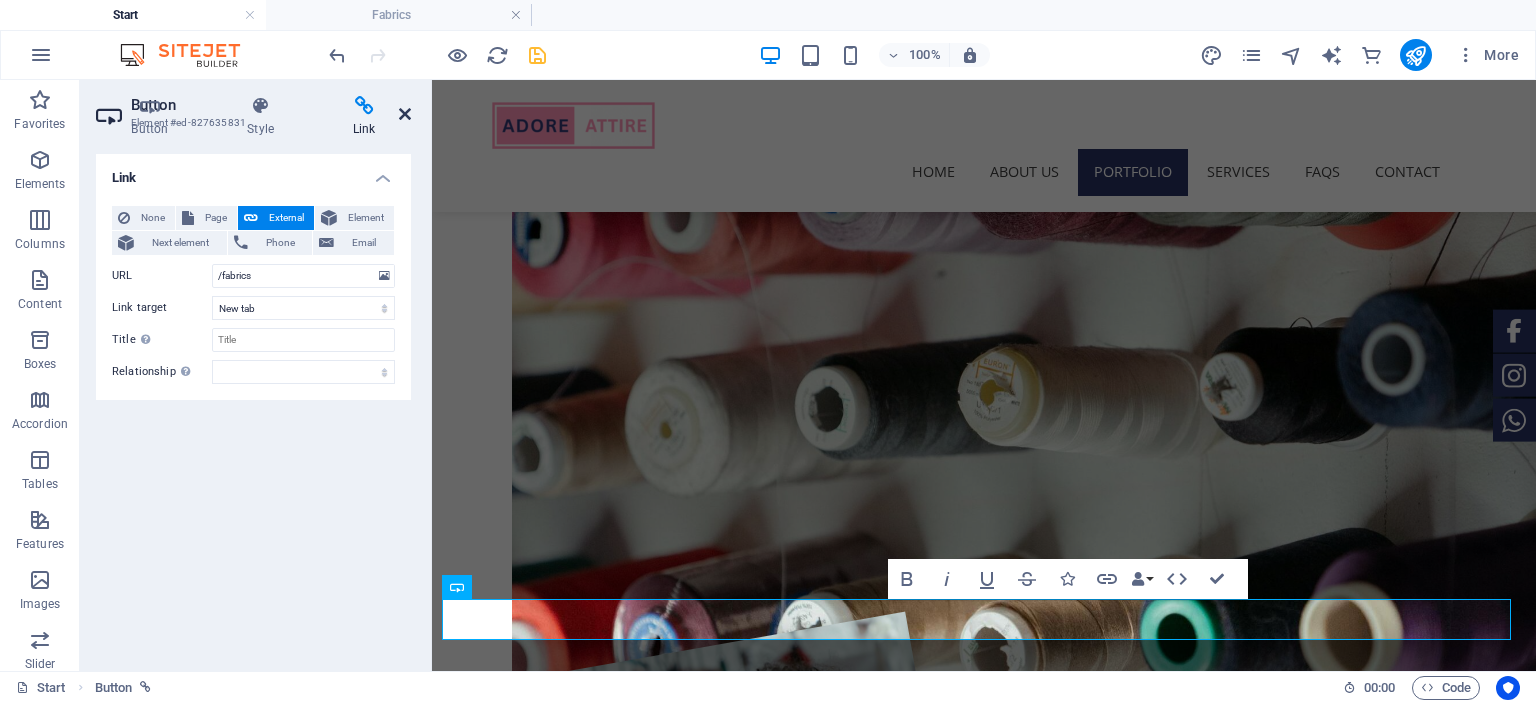 click at bounding box center (405, 114) 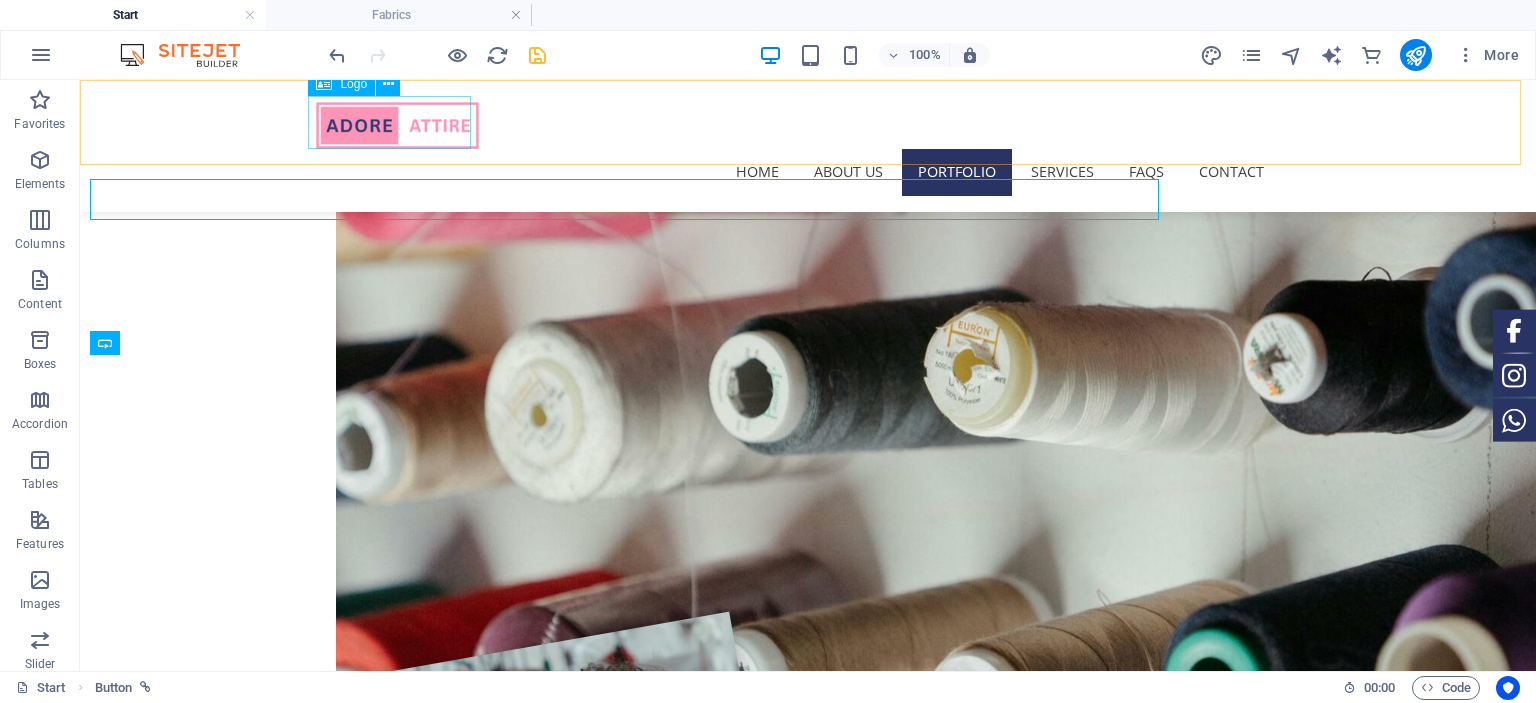 scroll, scrollTop: 1948, scrollLeft: 0, axis: vertical 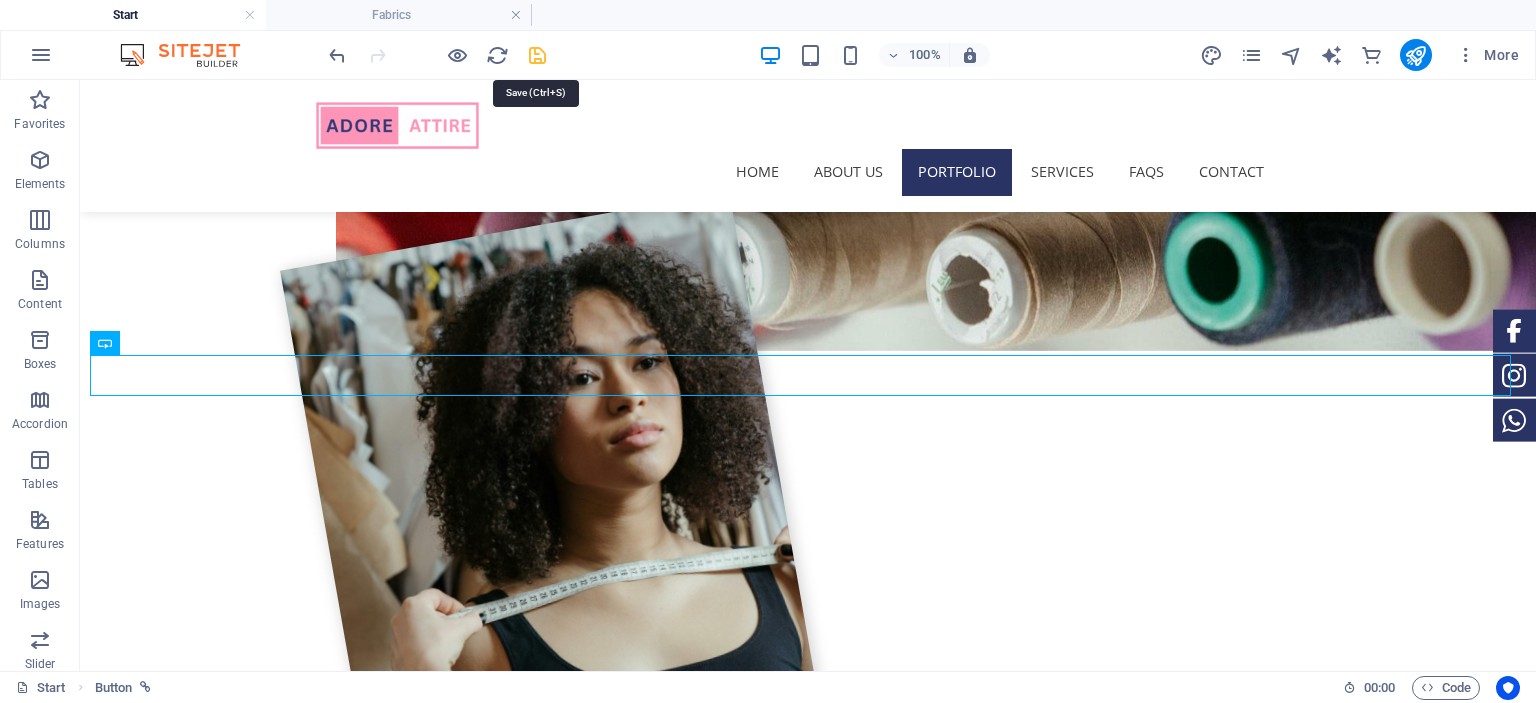 click at bounding box center (537, 55) 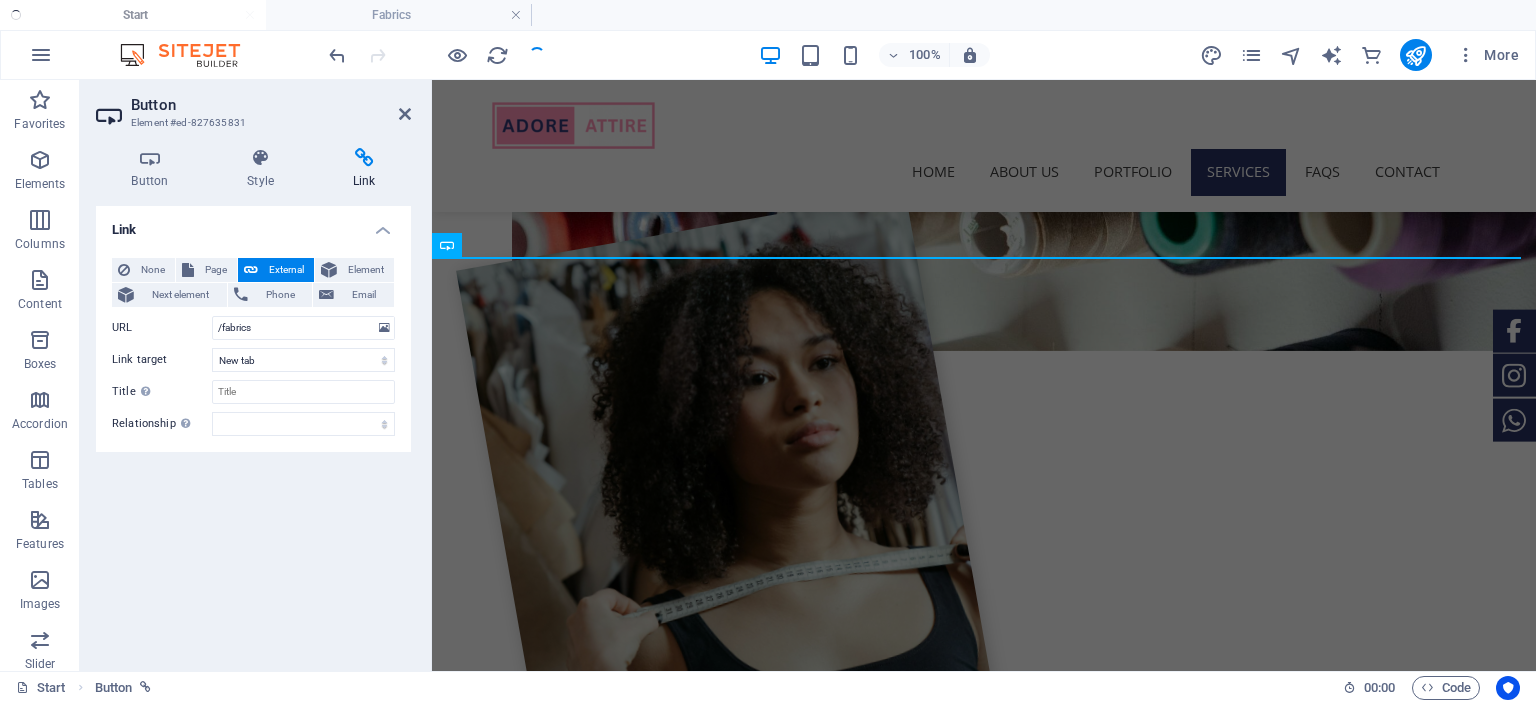 scroll, scrollTop: 1860, scrollLeft: 0, axis: vertical 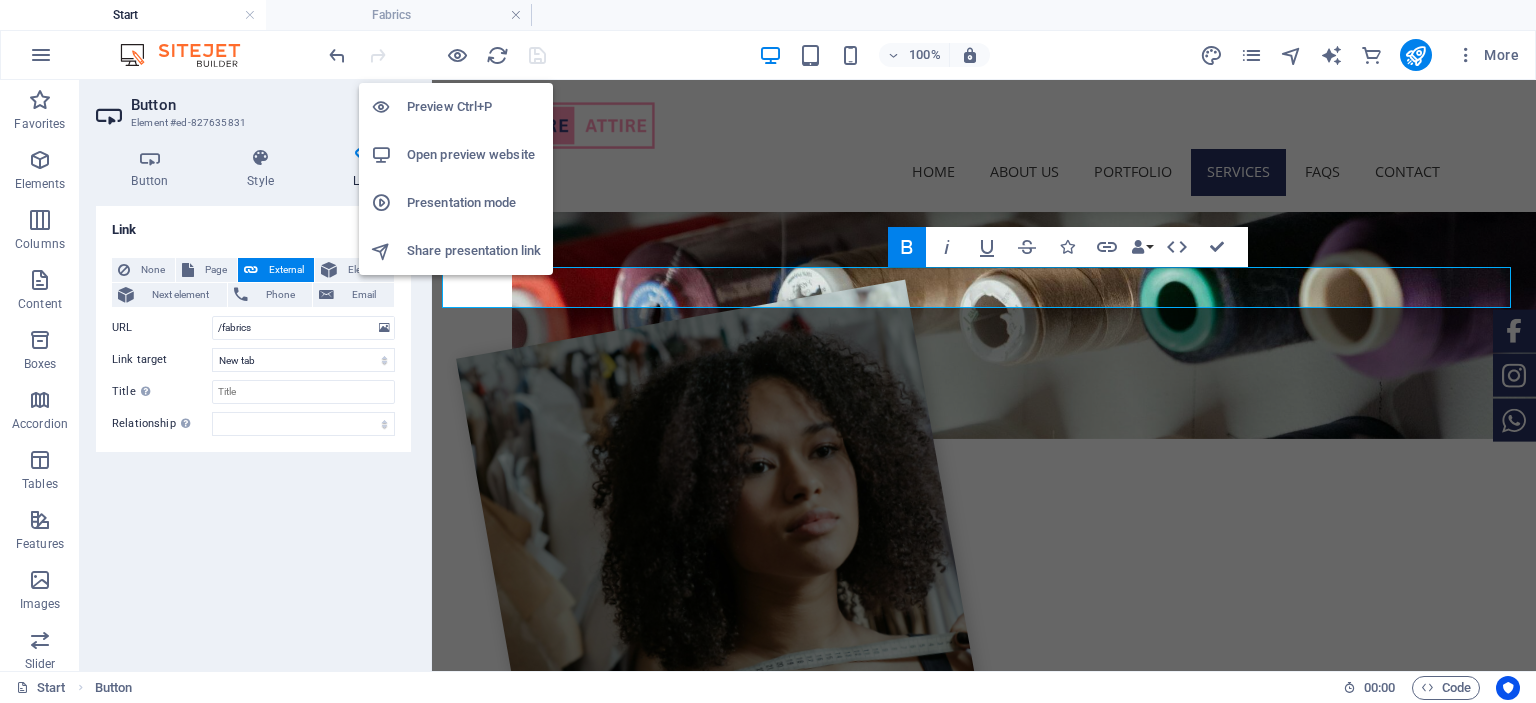 click on "Open preview website" at bounding box center [474, 155] 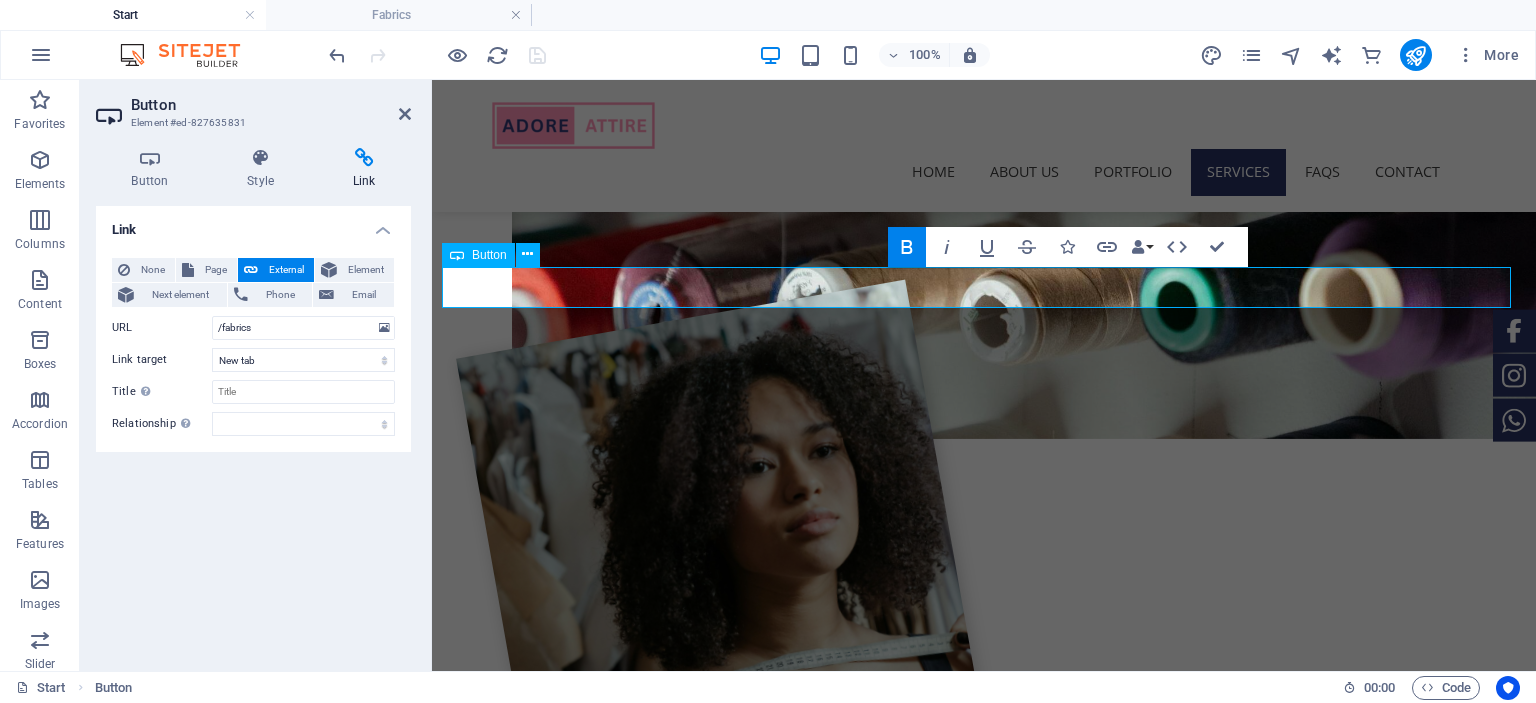 click on "View All in Gallery" at bounding box center [984, 2455] 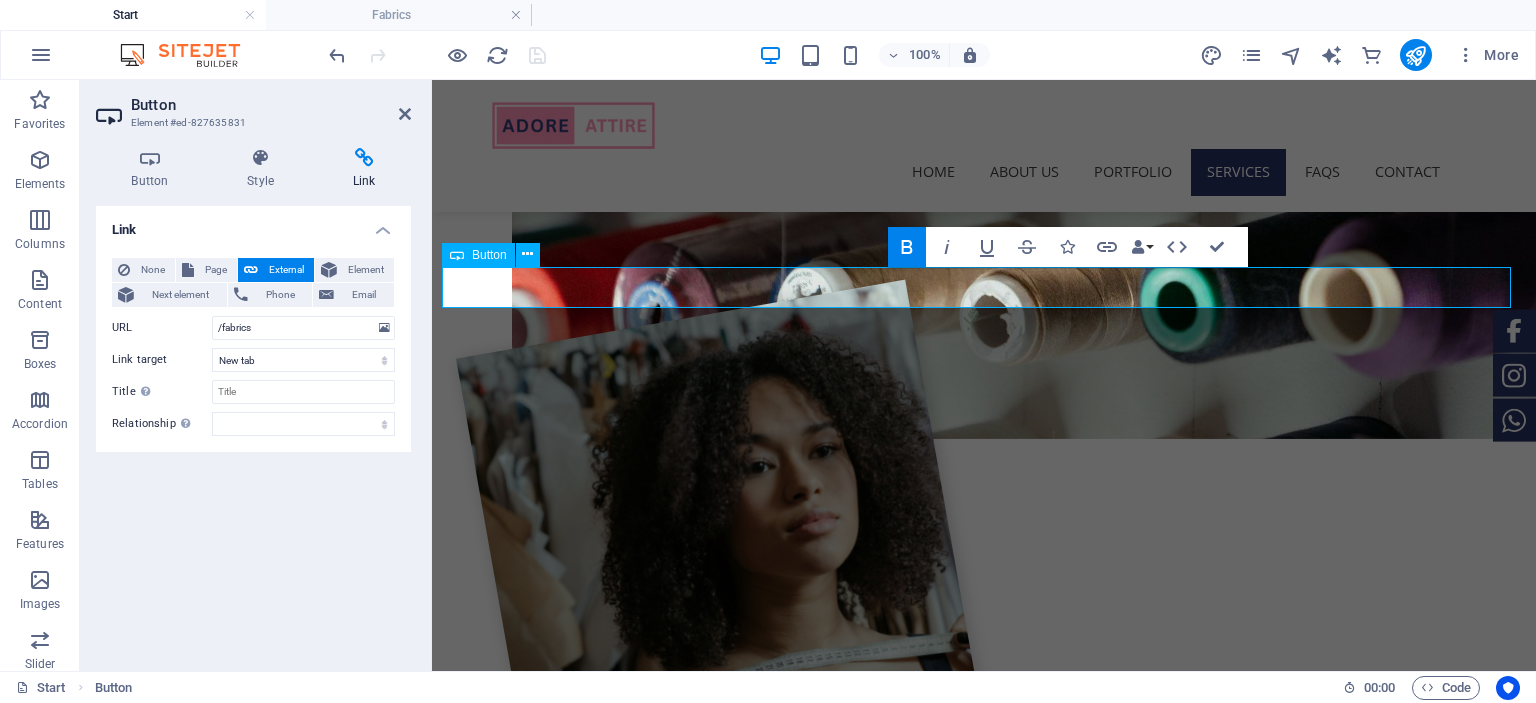 click on "View All in Gallery" at bounding box center [984, 2455] 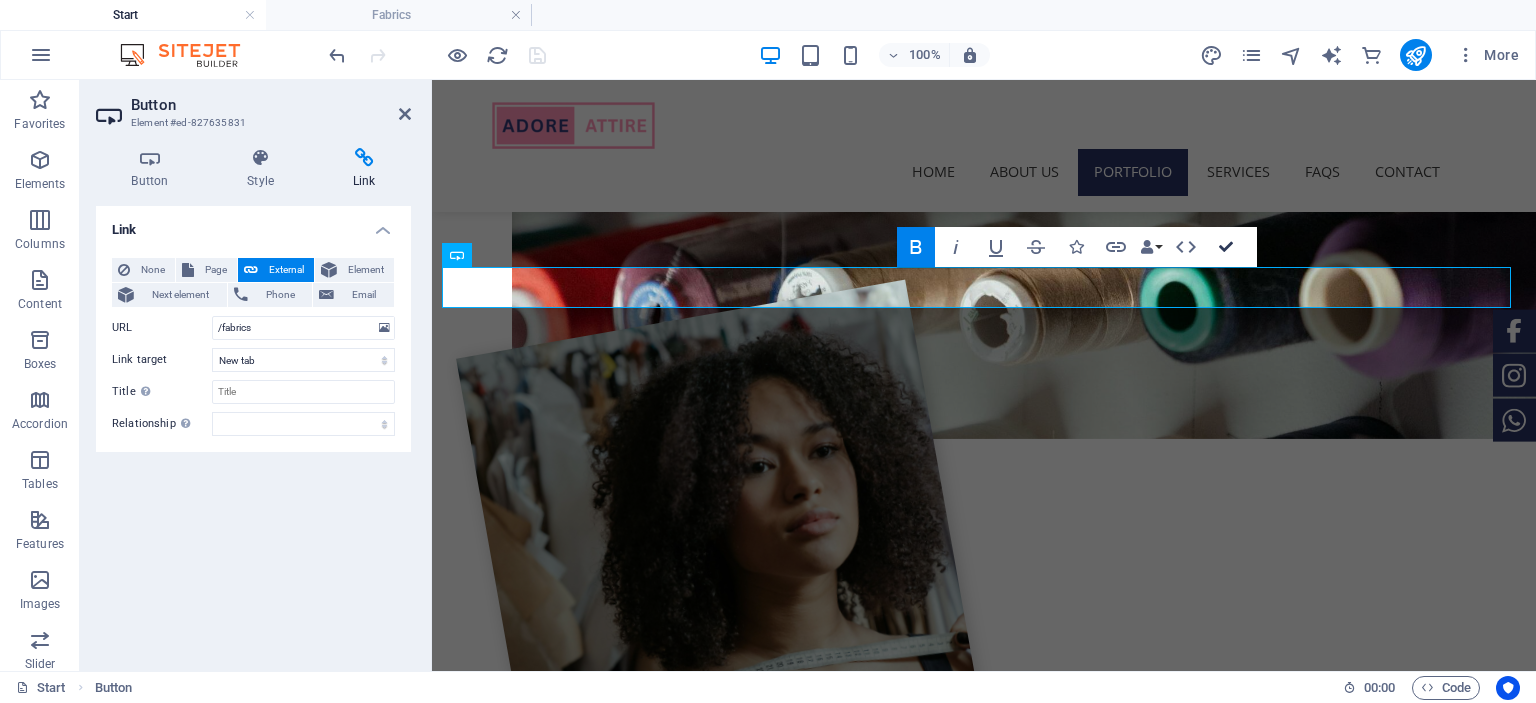 scroll, scrollTop: 2036, scrollLeft: 0, axis: vertical 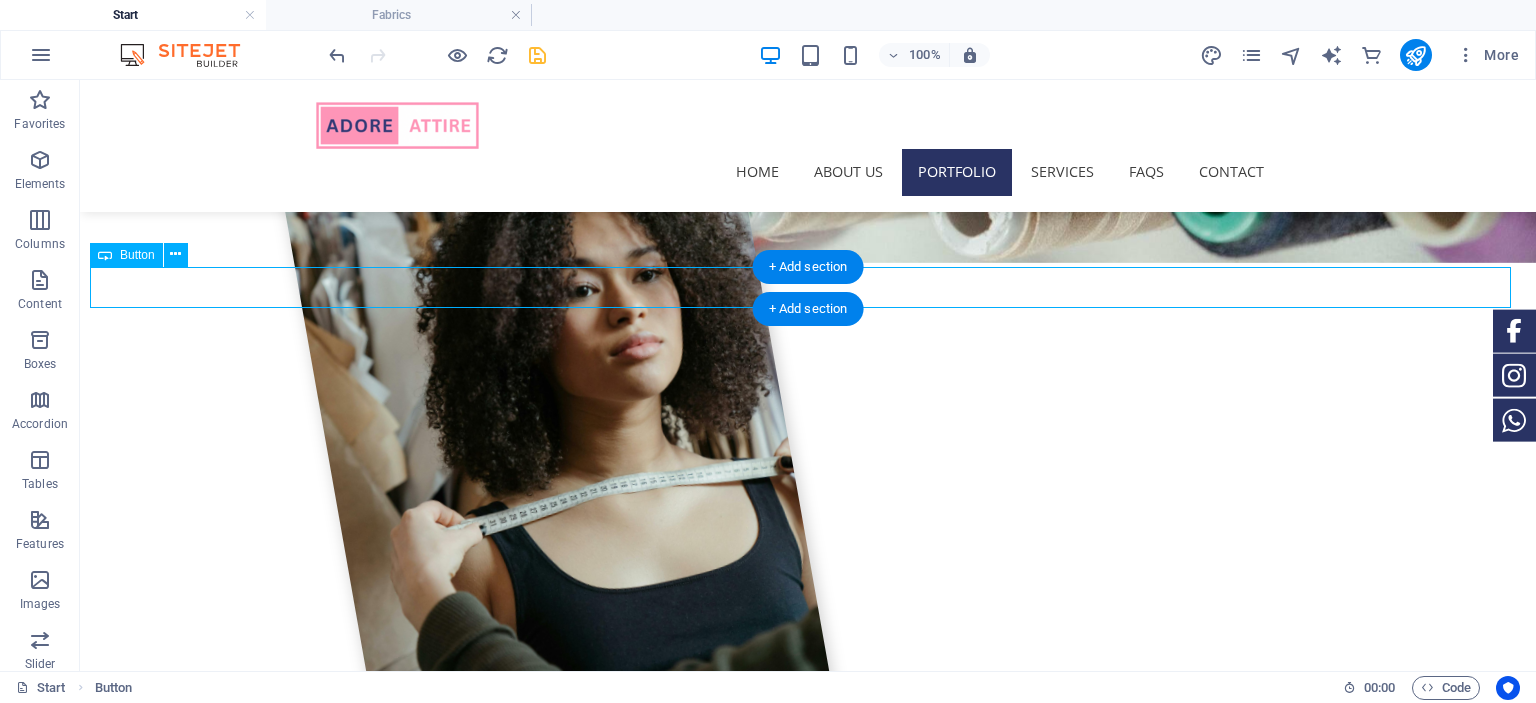 click on "View All Fabrics" at bounding box center [808, 2455] 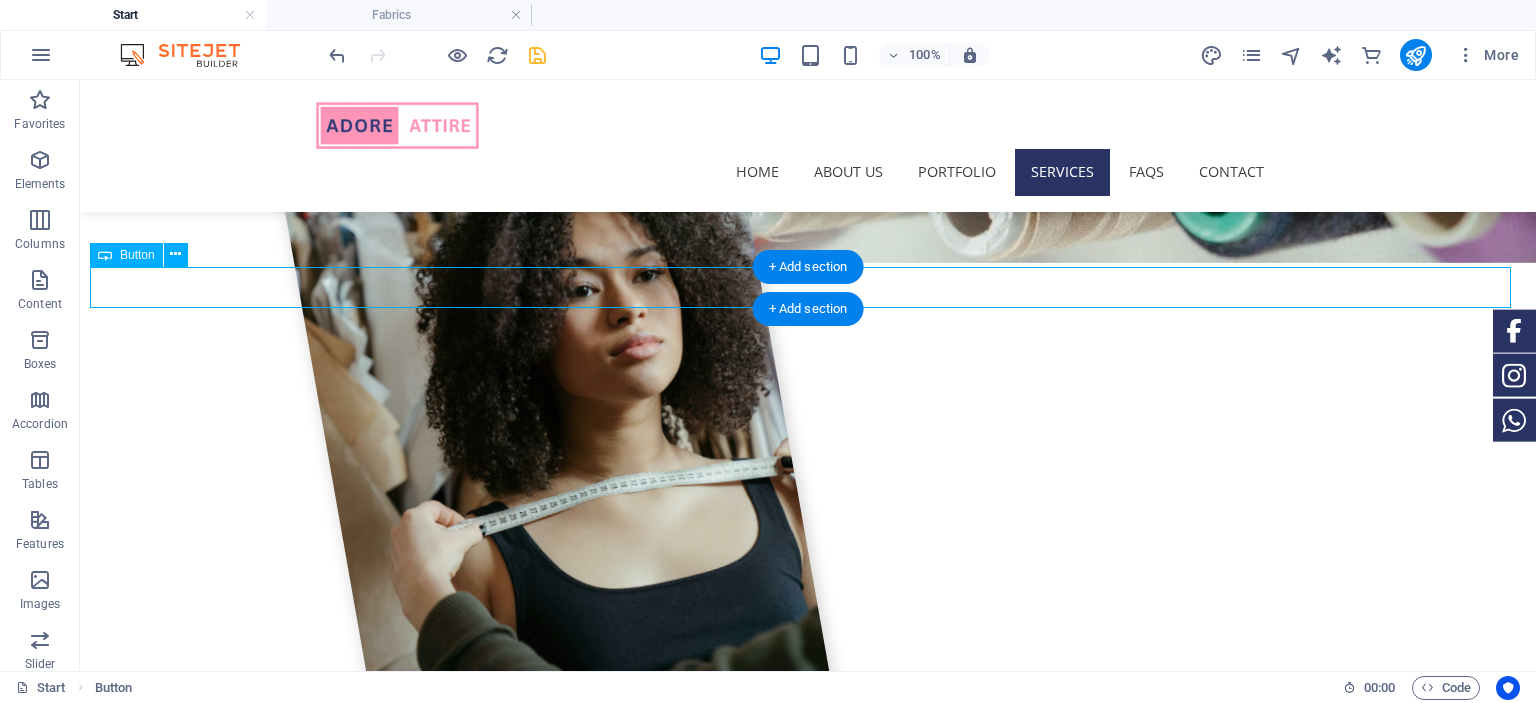 scroll, scrollTop: 1948, scrollLeft: 0, axis: vertical 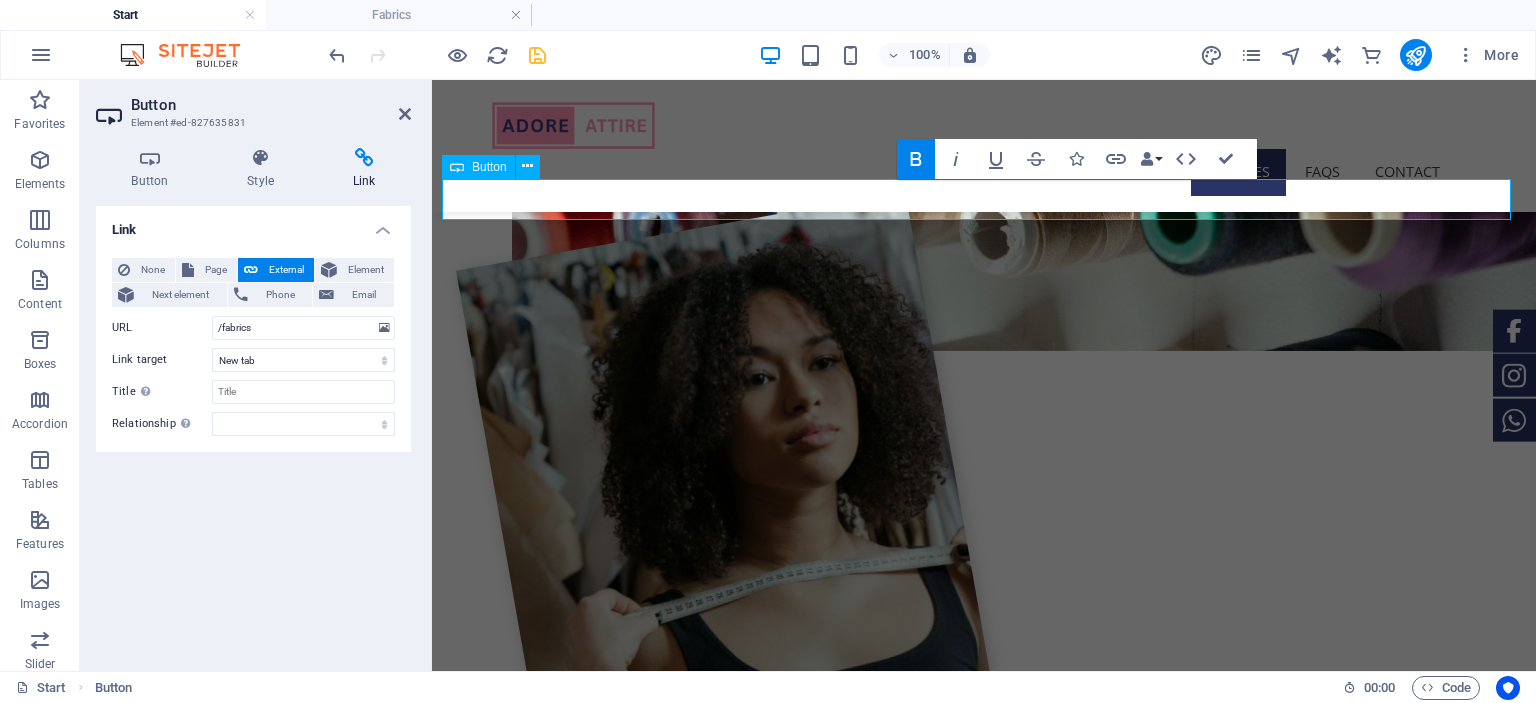 click on "View All Fabrics" at bounding box center [984, 2367] 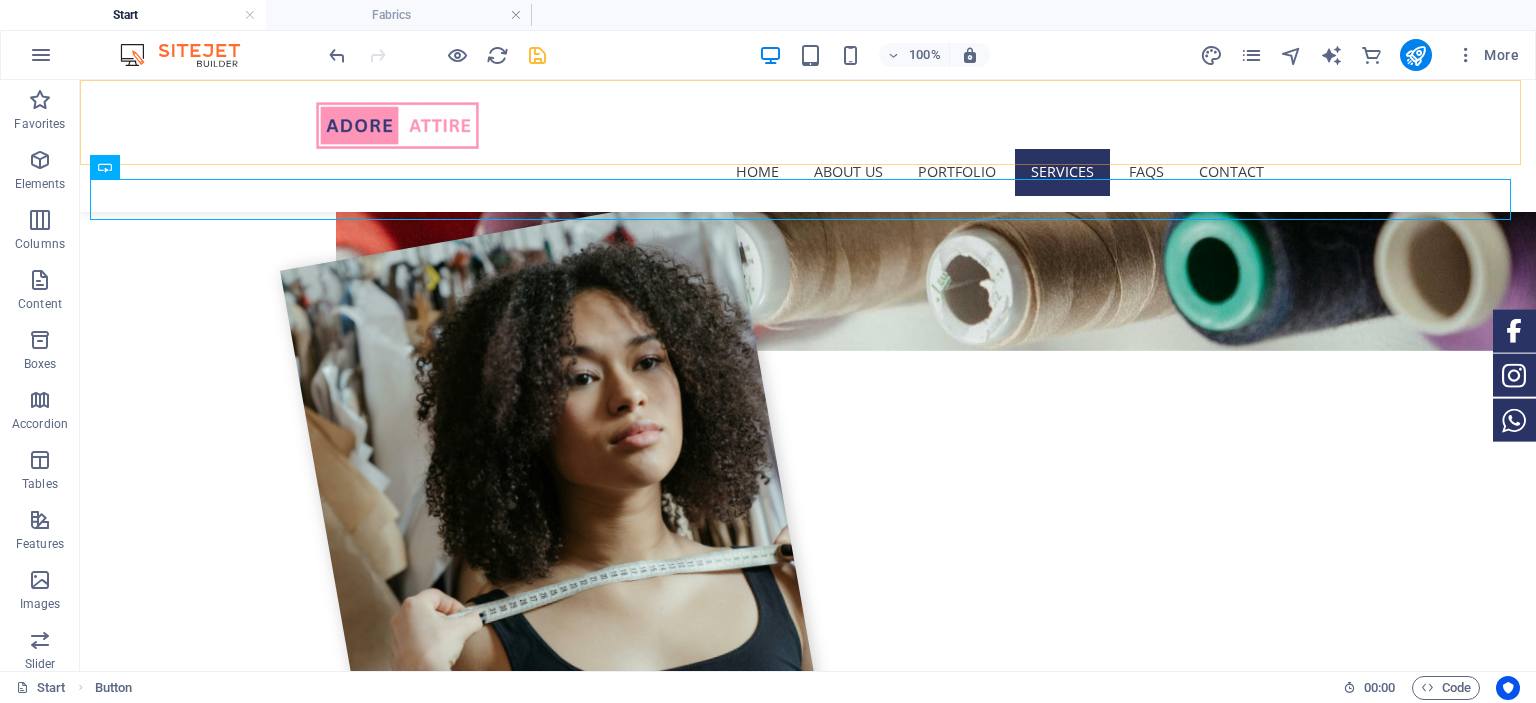 scroll, scrollTop: 2124, scrollLeft: 0, axis: vertical 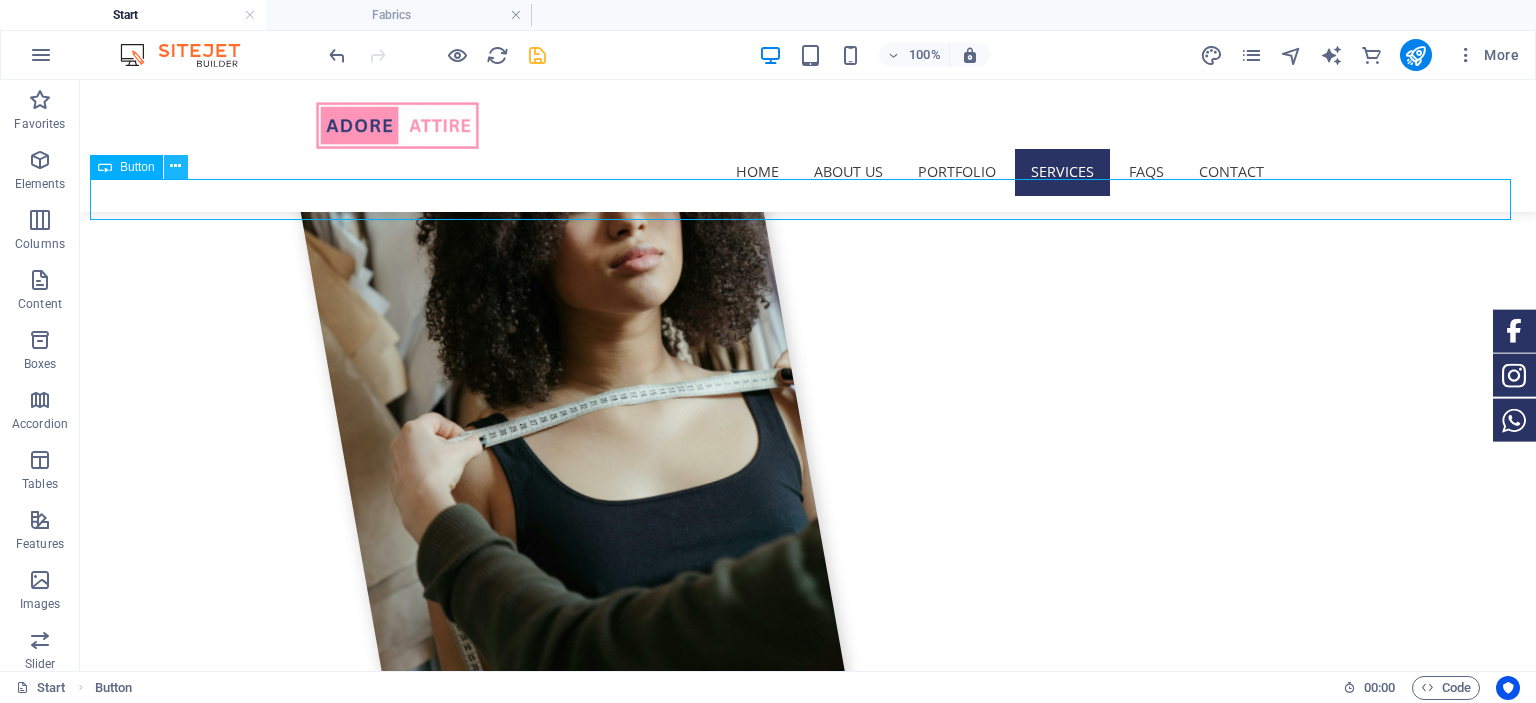 click at bounding box center [175, 166] 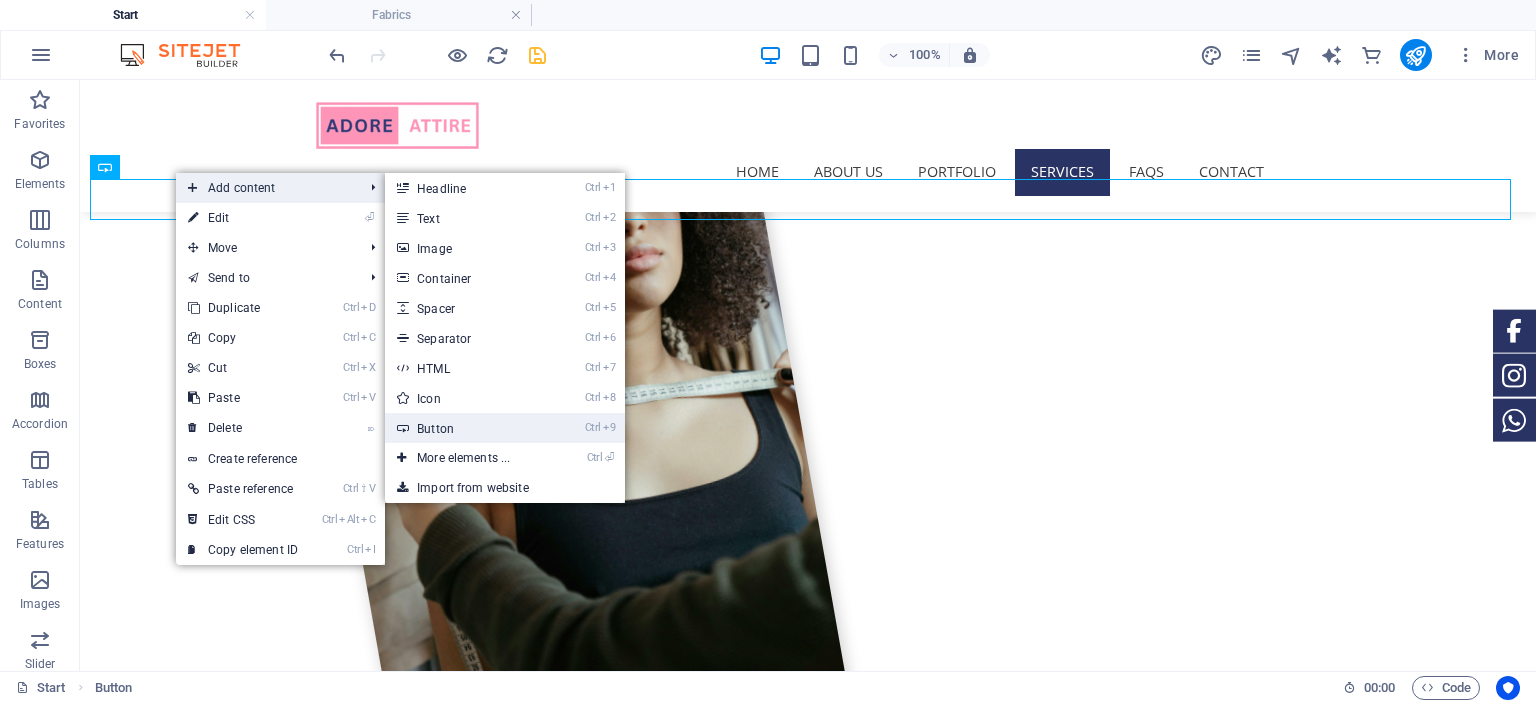 click on "Ctrl 9  Button" at bounding box center (467, 428) 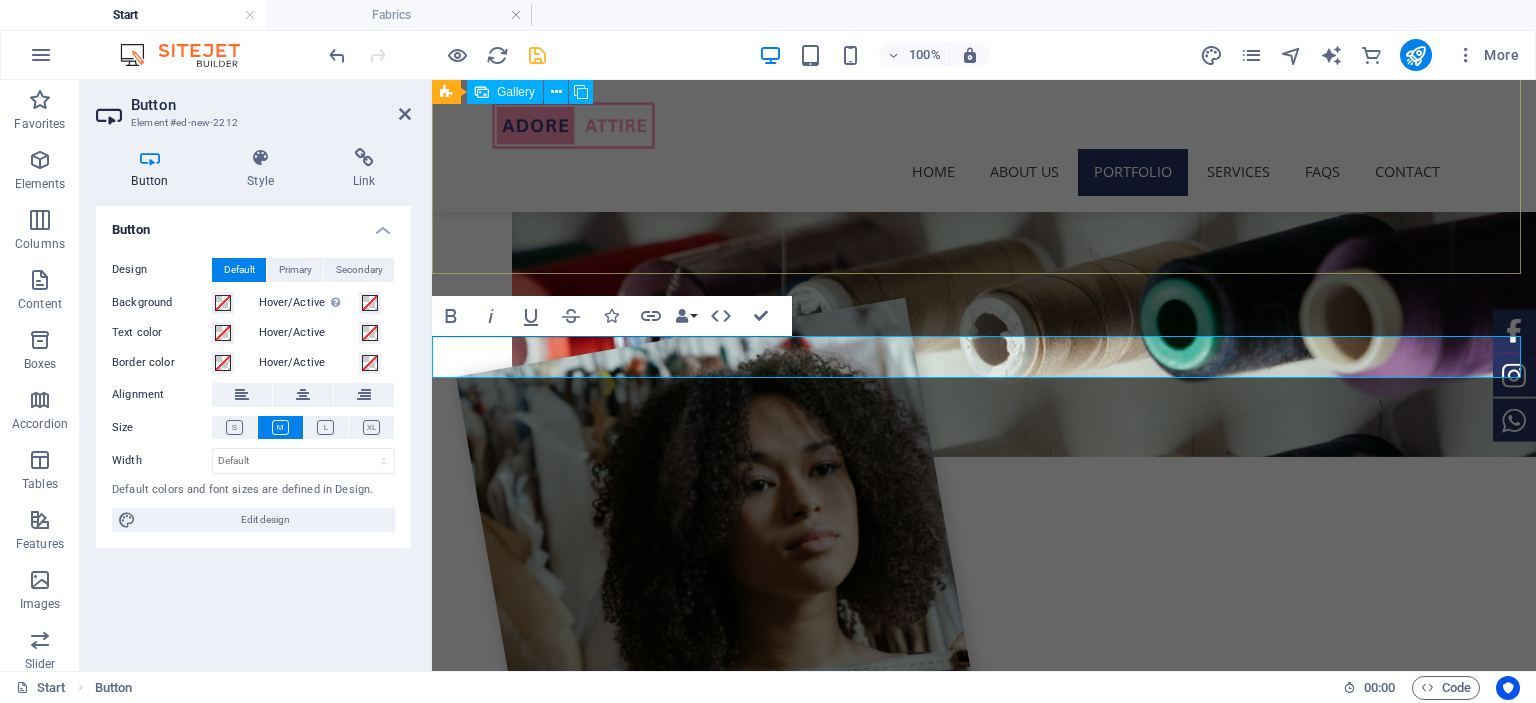 scroll, scrollTop: 1843, scrollLeft: 0, axis: vertical 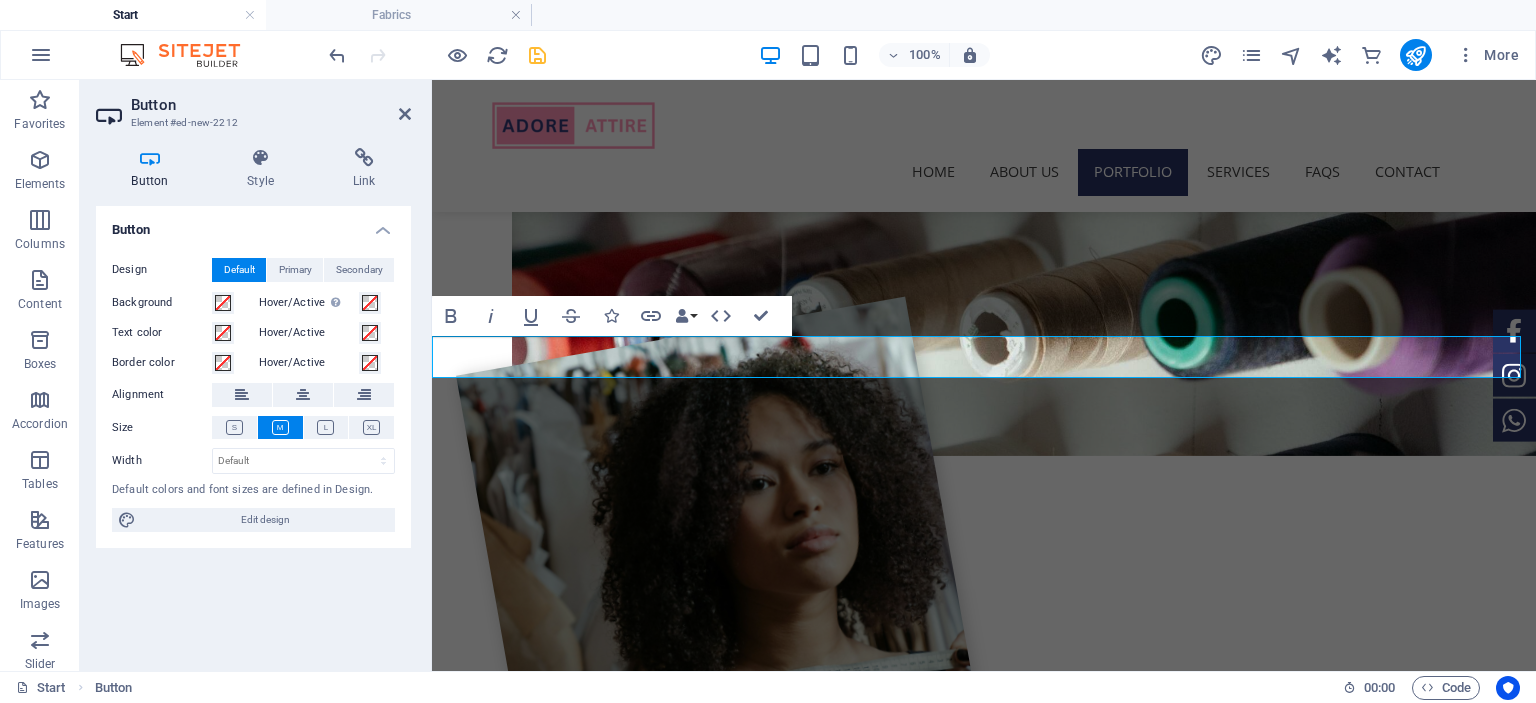 click on "Button Element #ed-new-2212 Button Style Link Button Design Default Primary Secondary Background Hover/Active Switch to preview mode to test the active/hover state Text color Hover/Active Border color Hover/Active Alignment Size Width Default px rem % em vh vw Default colors and font sizes are defined in Design. Edit design Preset Element Layout How this element expands within the layout (Flexbox). Size Default auto px % 1/1 1/2 1/3 1/4 1/5 1/6 1/7 1/8 1/9 1/10 Grow Shrink Order Container layout Visible Visible Opacity 100 % Overflow Spacing Margin Default auto px % rem vw vh Custom Custom auto px % rem vw vh auto px % rem vw vh auto px % rem vw vh auto px % rem vw vh Padding Default px rem % vh vw Custom Custom px rem % vh vw px rem % vh vw px rem % vh vw px rem % vh vw Border Style              - Width 1 auto px rem % vh vw Custom Custom 1 auto px rem % vh vw 1 auto px rem % vh vw 1 auto px rem % vh vw 1 auto px rem % vh vw  - Color Round corners Default px rem % vh vw Custom Custom px rem % vh vw" at bounding box center [256, 375] 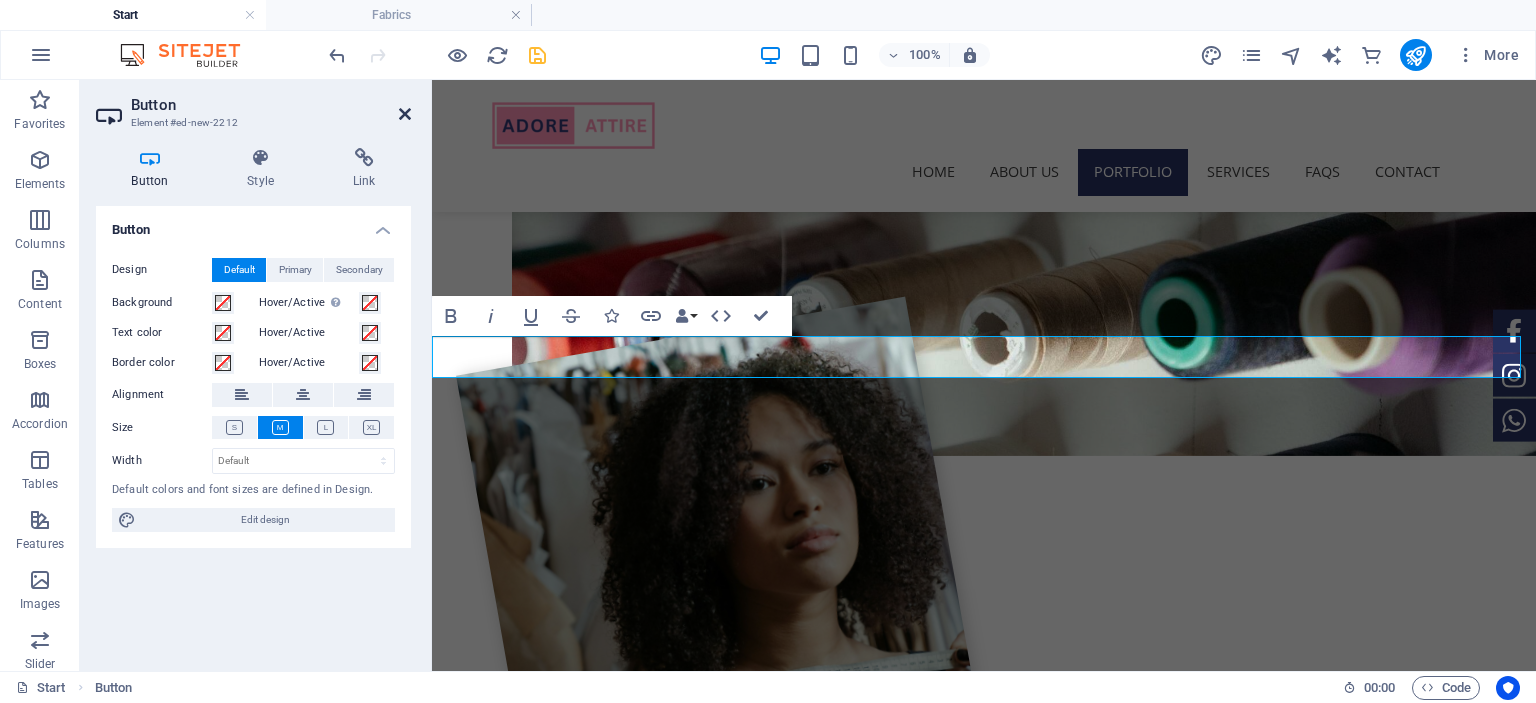 click at bounding box center (405, 114) 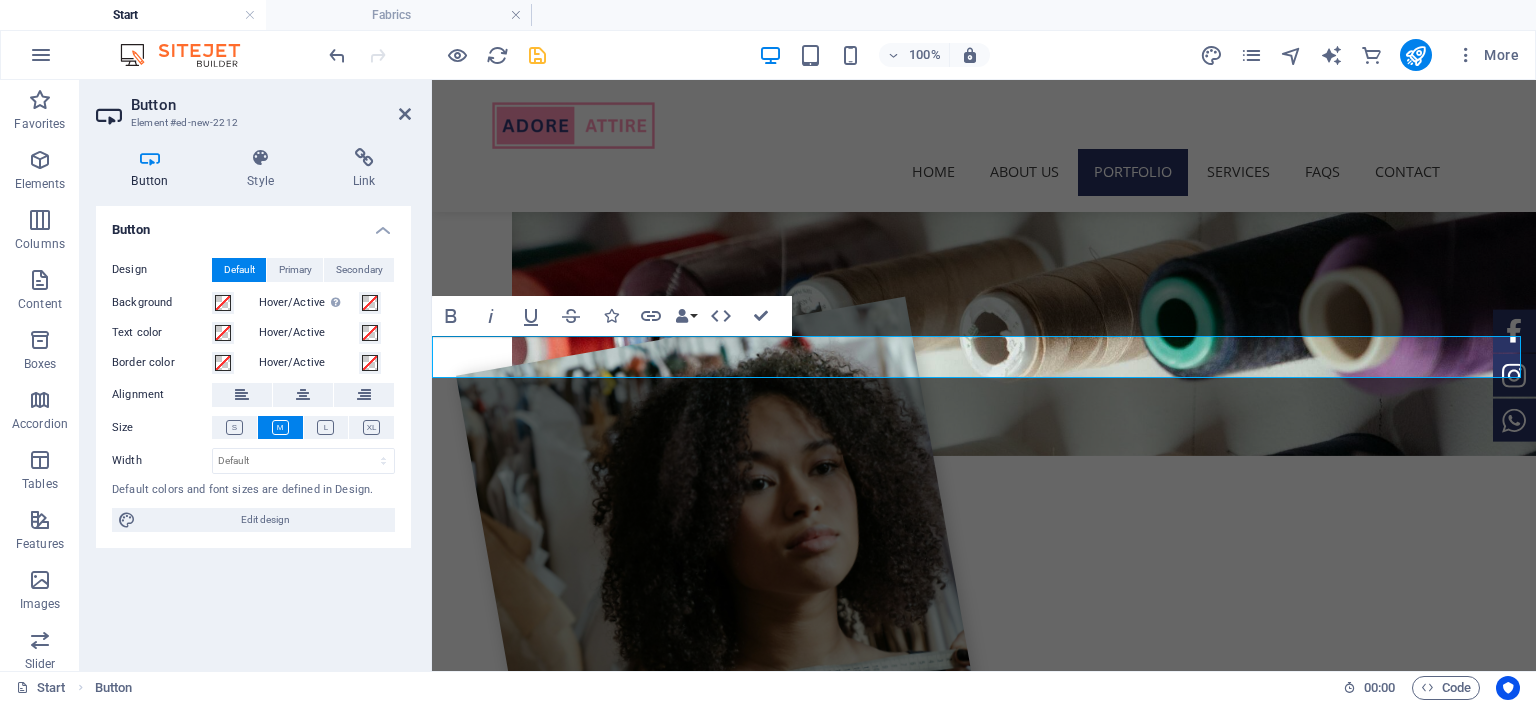 scroll, scrollTop: 1931, scrollLeft: 0, axis: vertical 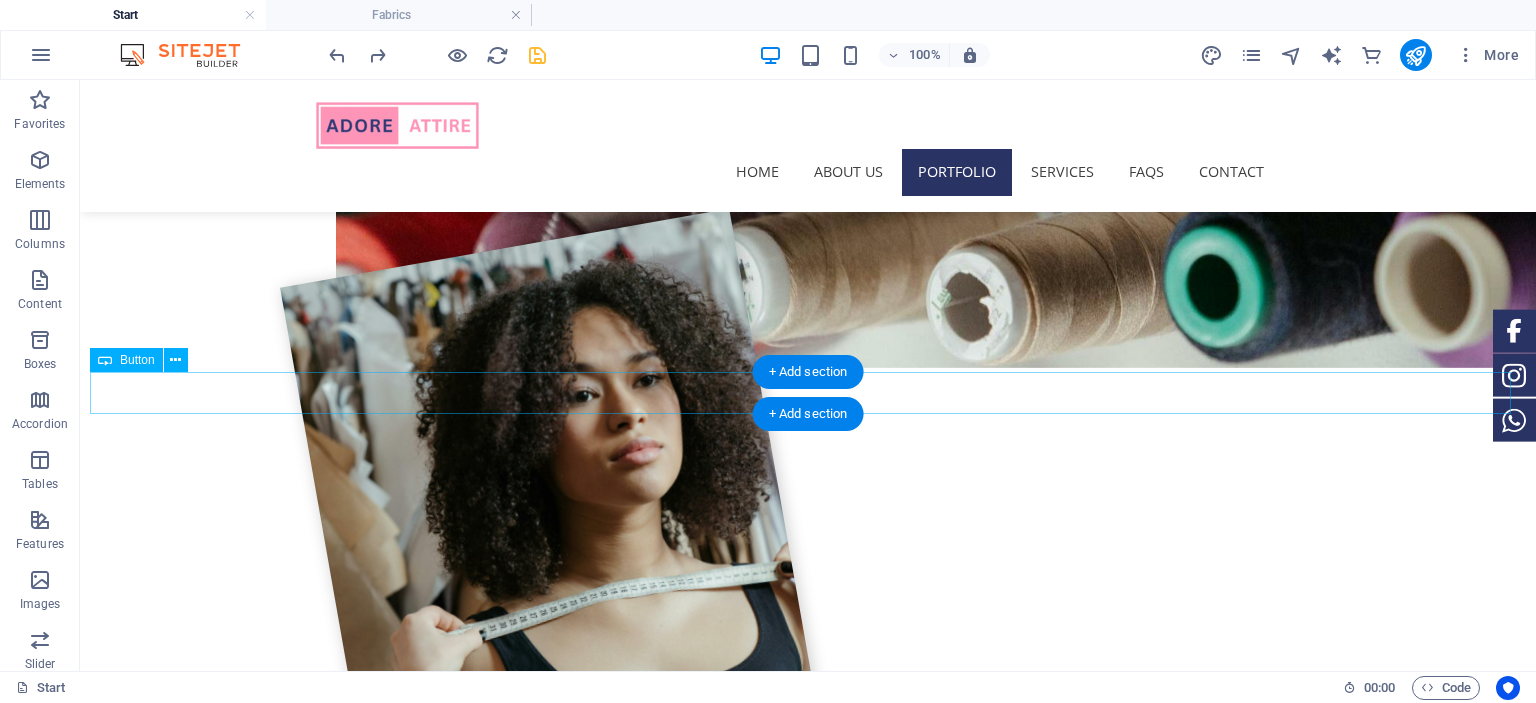 click on "View Fabrics" at bounding box center [808, 2560] 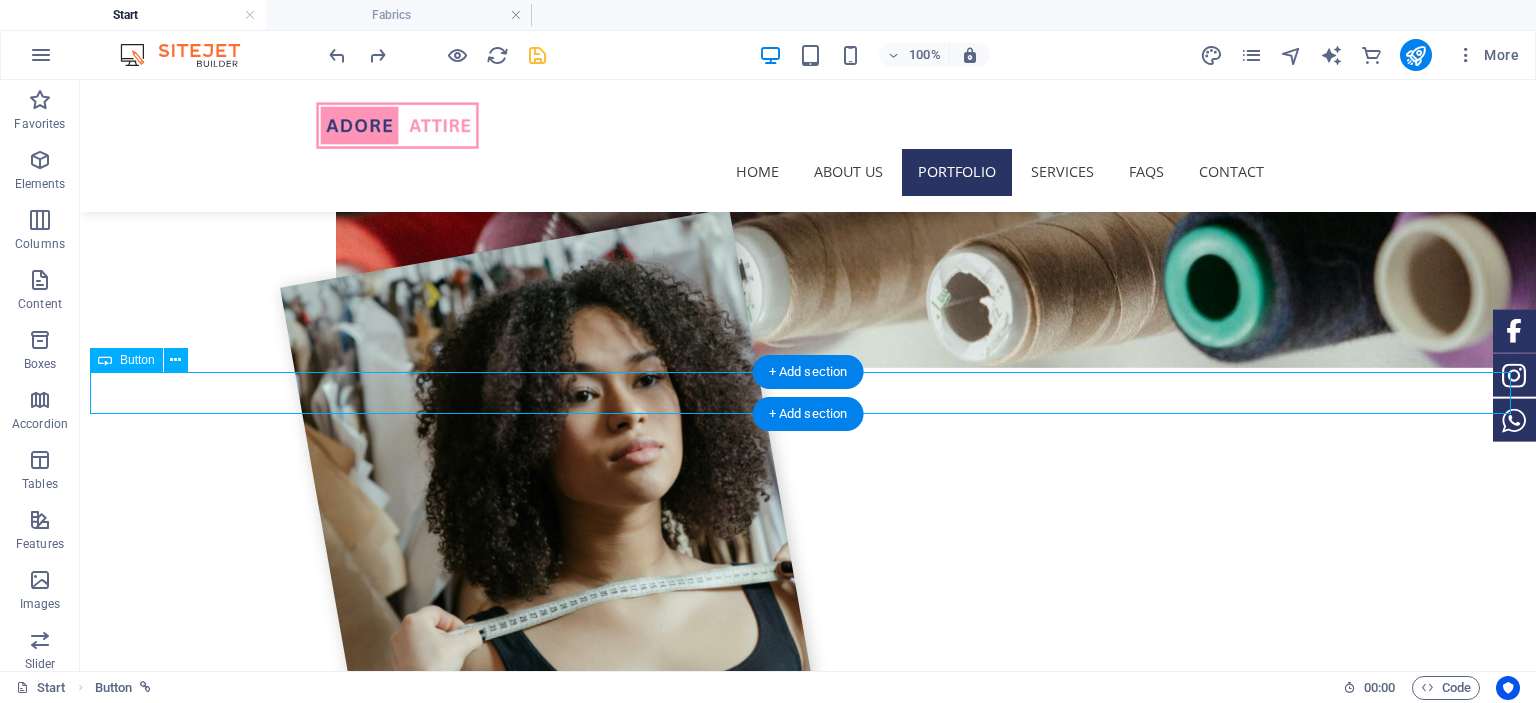 click on "View Fabrics" at bounding box center (808, 2560) 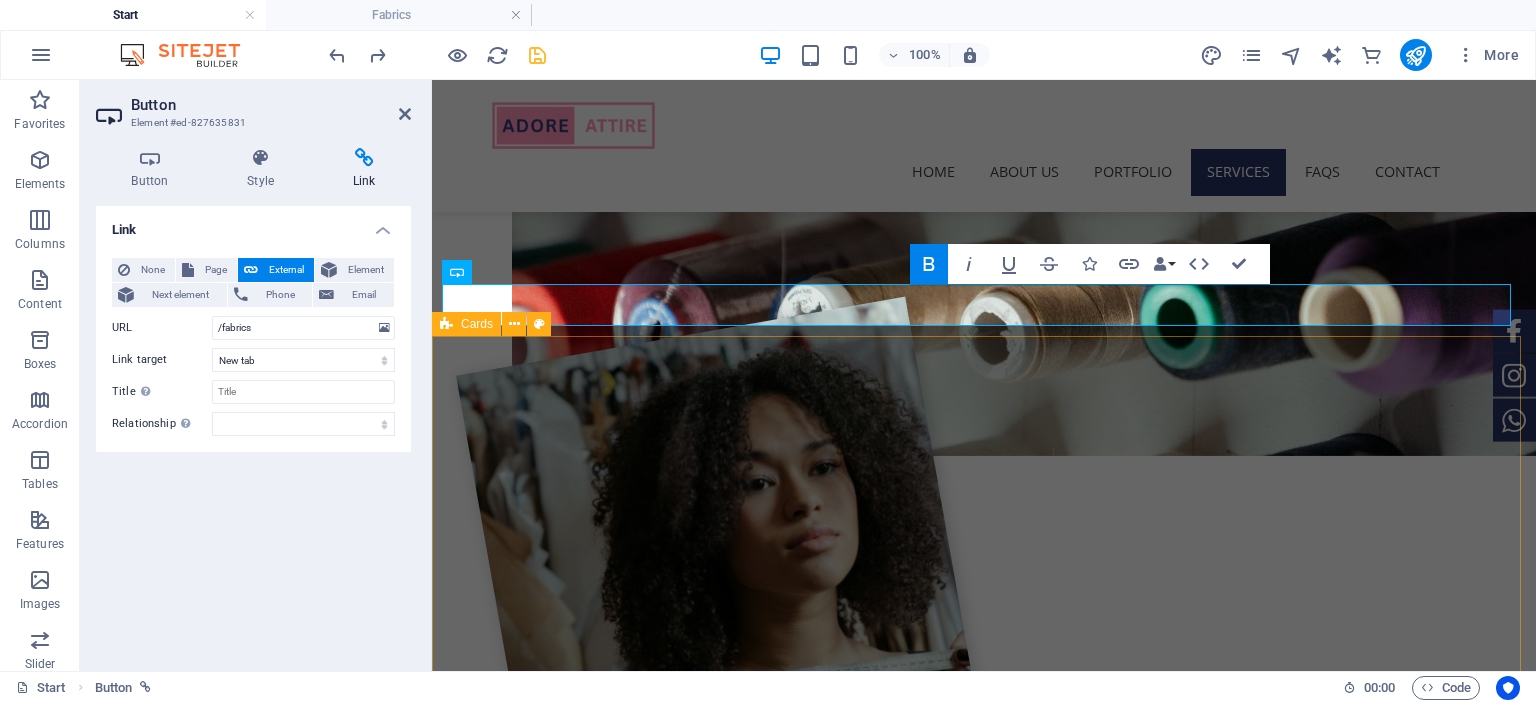 click on "our  Services Fabric  Sourcing Your perfect outfit starts with the right material. Whether you're looking for luxurious silks, soft chiffons, or breathable cottons, we help you select and source high-quality fabrics based on your taste, event, and comfort needs. You tell us what you’re envisioning—we do the legwork for you. Design  Consultation Have a design in mind? A picture for inspiration? Or maybe you want to recreate a designer look? We work closely with you to understand your style preferences and customize every detail of your outfit. From cut and color to embellishments and finishing—we make it uniquely yours. Made to Measure  Stitching Once the fabric and design are finalized, our skilled team in Lahore begins the meticulous stitching process. Using your exact measurements, we ensure every outfit is crafted for a flawless fit. The result? Designer-quality wear that feels as good as it looks." at bounding box center [984, 3339] 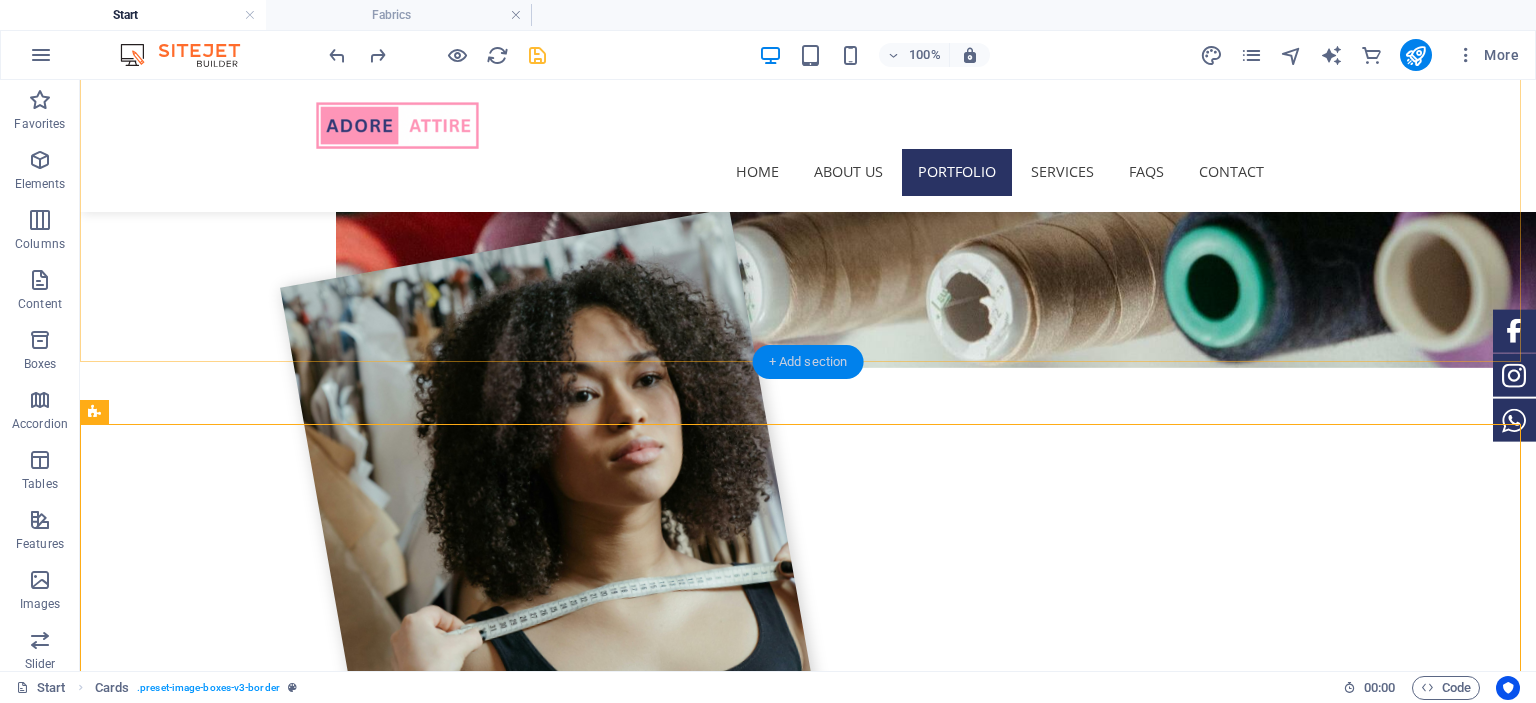 click on "+ Add section" at bounding box center (808, 362) 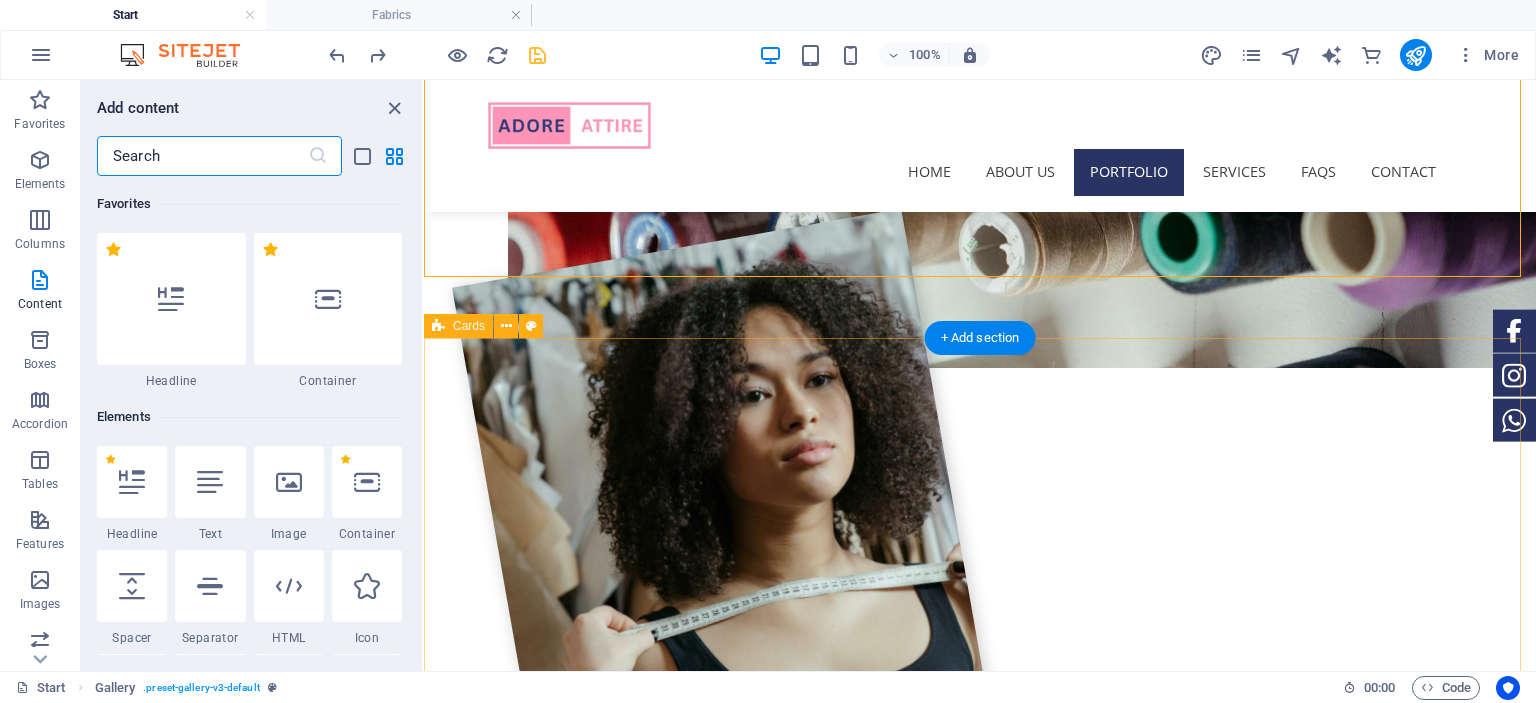 scroll, scrollTop: 1844, scrollLeft: 0, axis: vertical 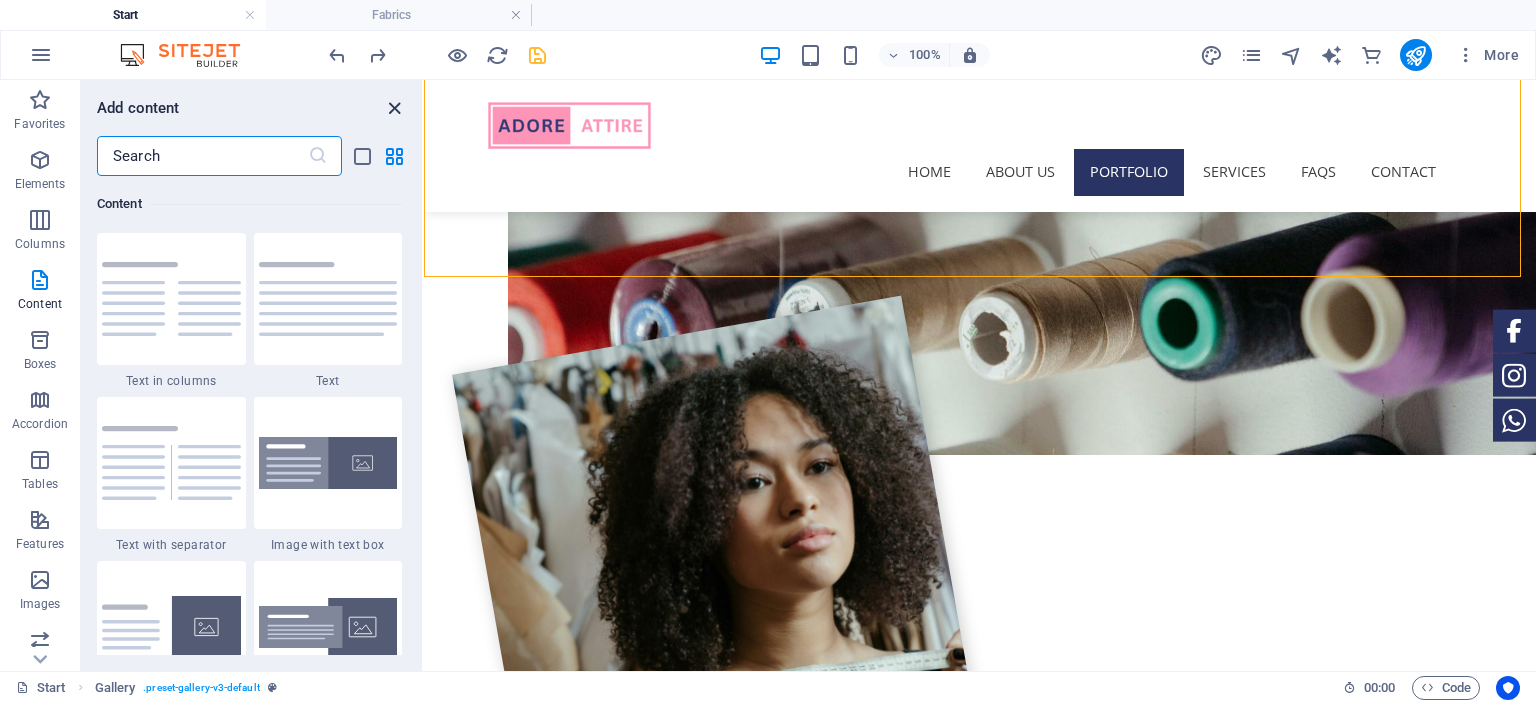 click at bounding box center (394, 108) 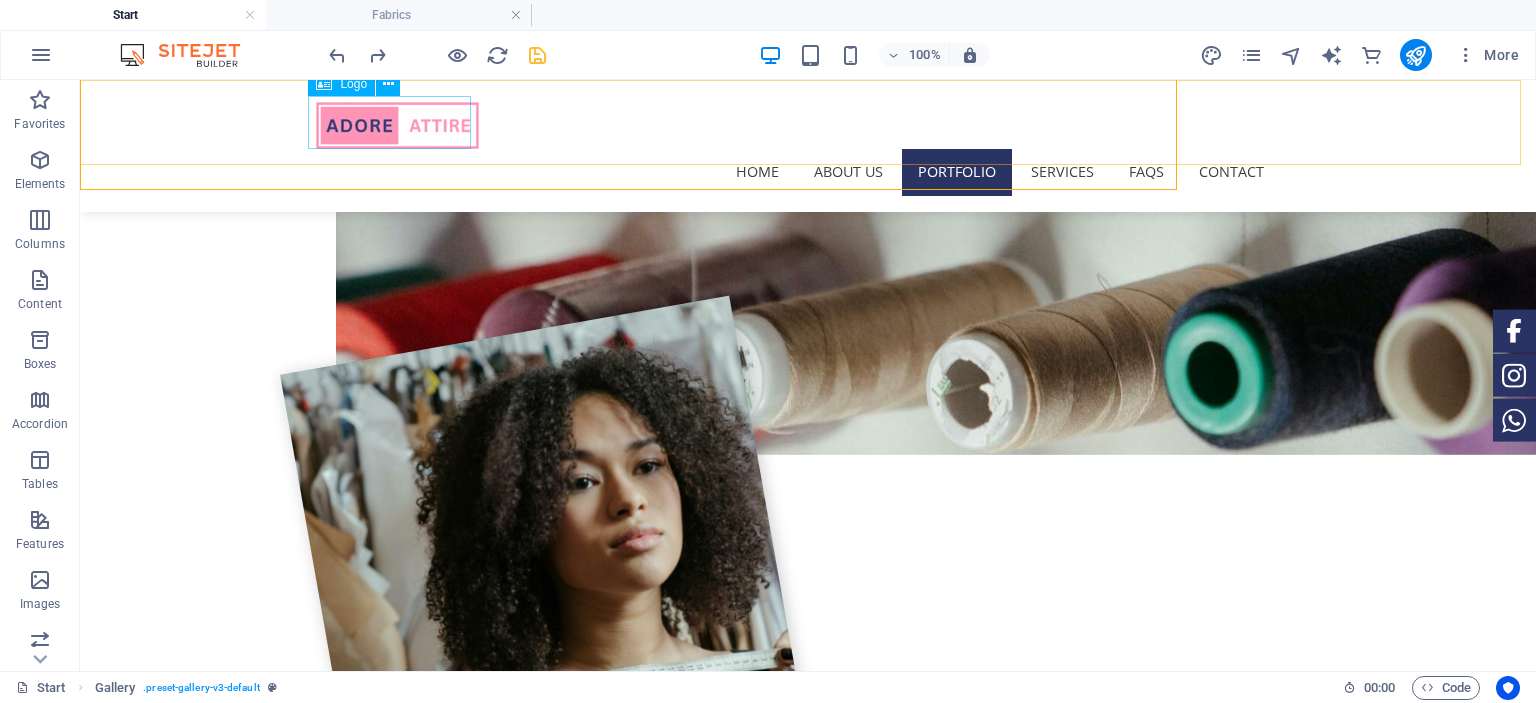scroll, scrollTop: 1931, scrollLeft: 0, axis: vertical 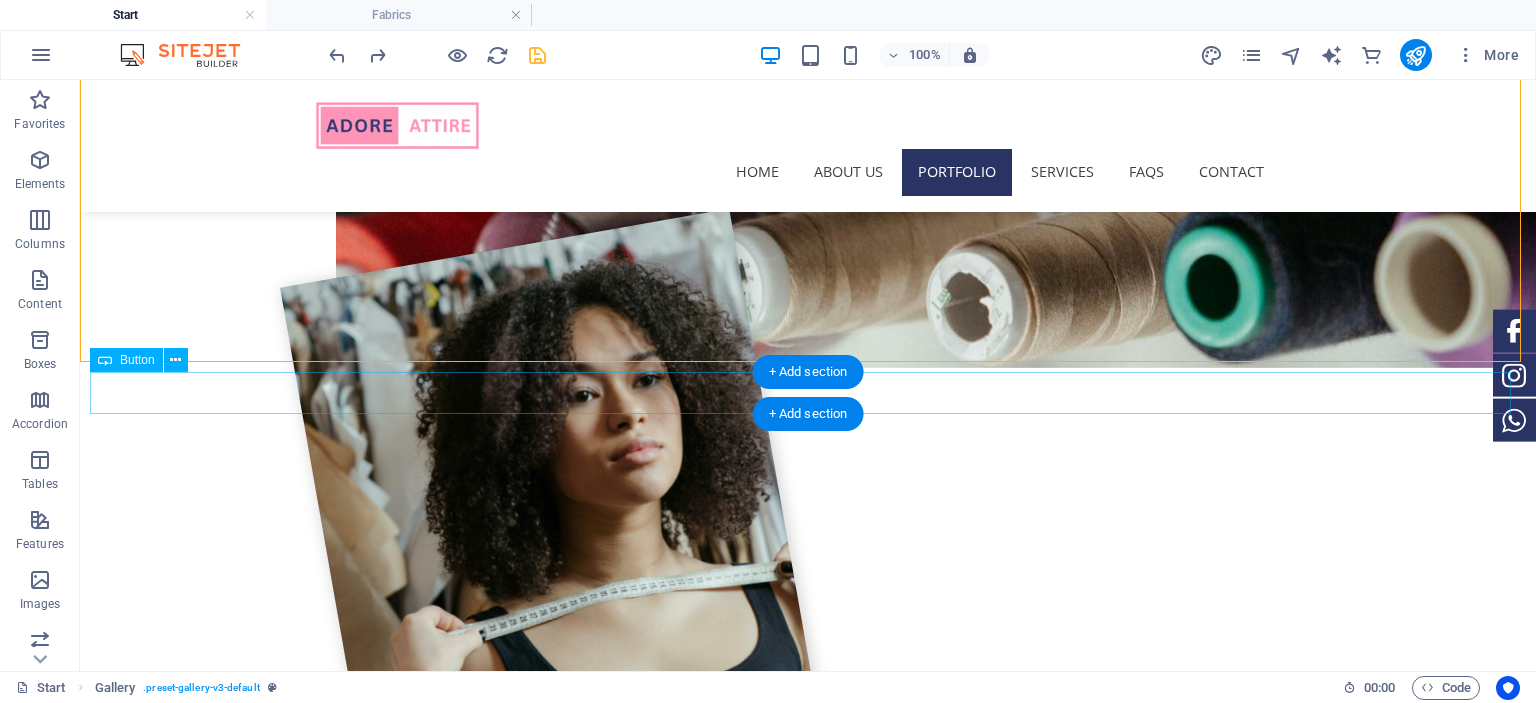 click on "View All Fabrics" at bounding box center (808, 2560) 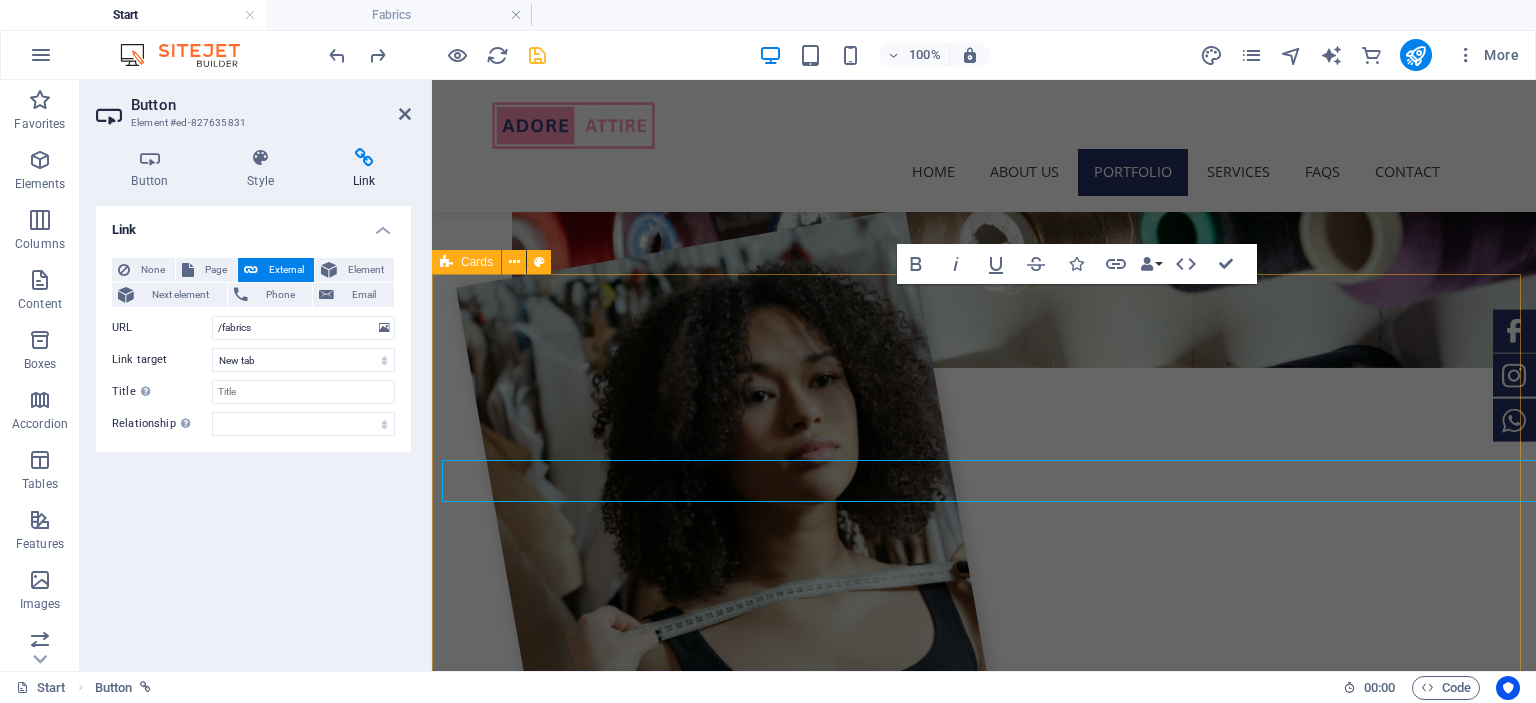 scroll, scrollTop: 1843, scrollLeft: 0, axis: vertical 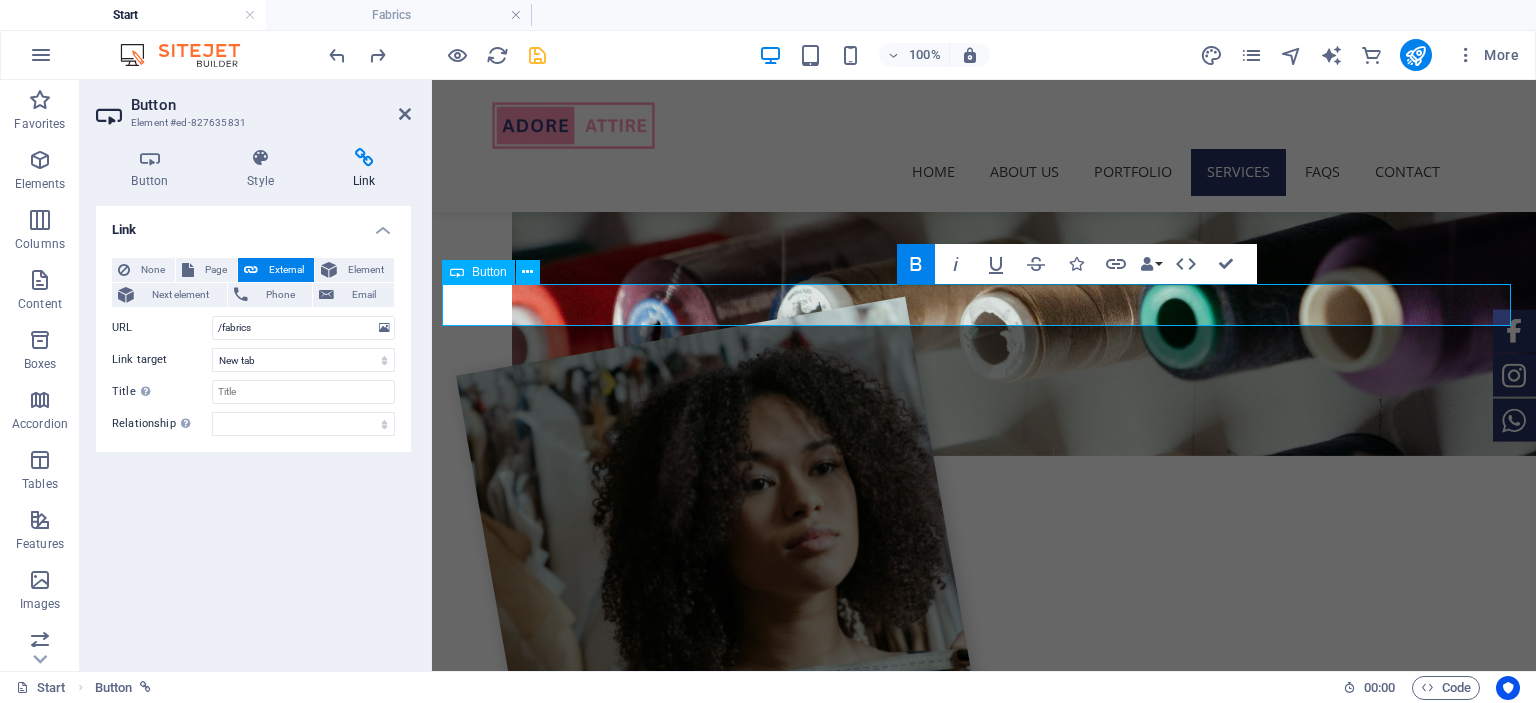 click on "View All Fabrics" at bounding box center [984, 2472] 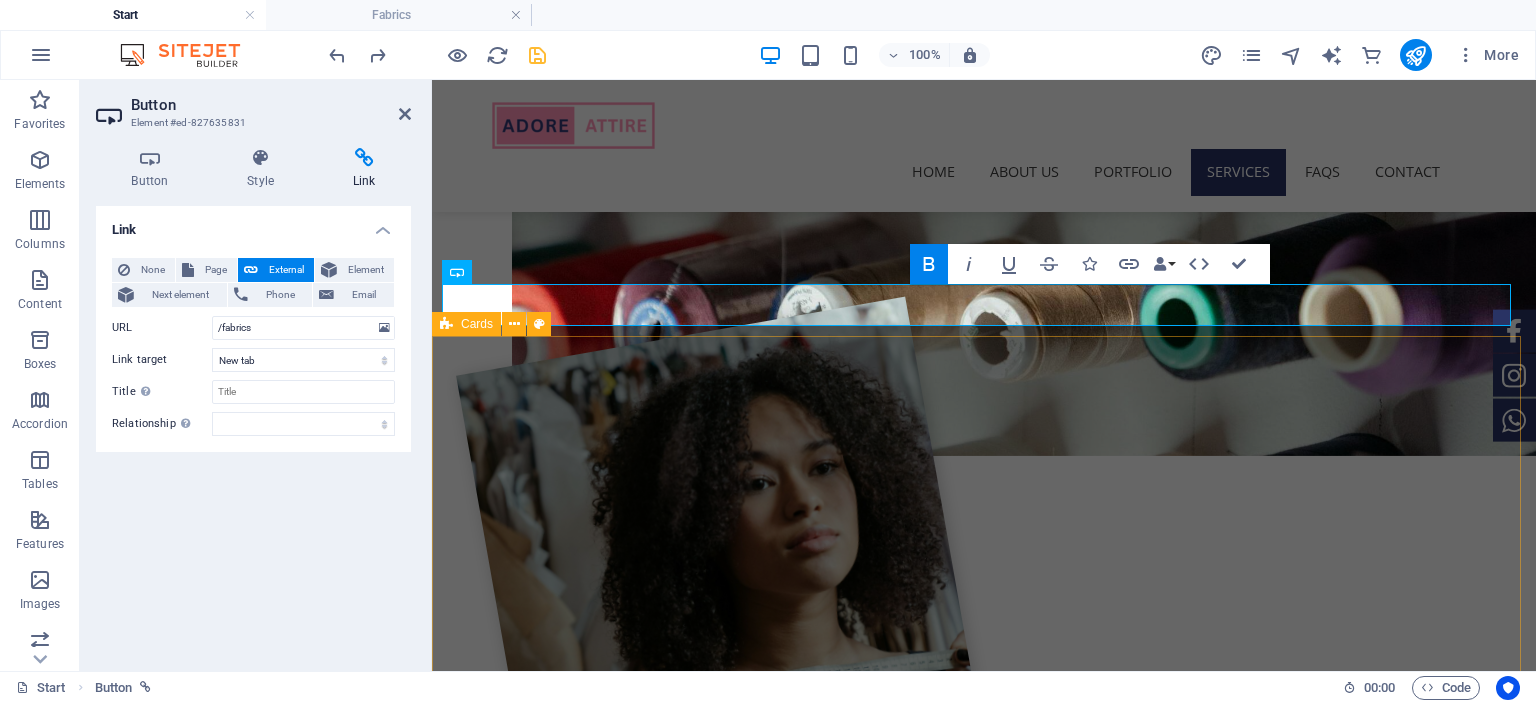 click on "our  Services Fabric  Sourcing Your perfect outfit starts with the right material. Whether you're looking for luxurious silks, soft chiffons, or breathable cottons, we help you select and source high-quality fabrics based on your taste, event, and comfort needs. You tell us what you’re envisioning—we do the legwork for you. Design  Consultation Have a design in mind? A picture for inspiration? Or maybe you want to recreate a designer look? We work closely with you to understand your style preferences and customize every detail of your outfit. From cut and color to embellishments and finishing—we make it uniquely yours. Made to Measure  Stitching Once the fabric and design are finalized, our skilled team in Lahore begins the meticulous stitching process. Using your exact measurements, we ensure every outfit is crafted for a flawless fit. The result? Designer-quality wear that feels as good as it looks." at bounding box center [984, 3339] 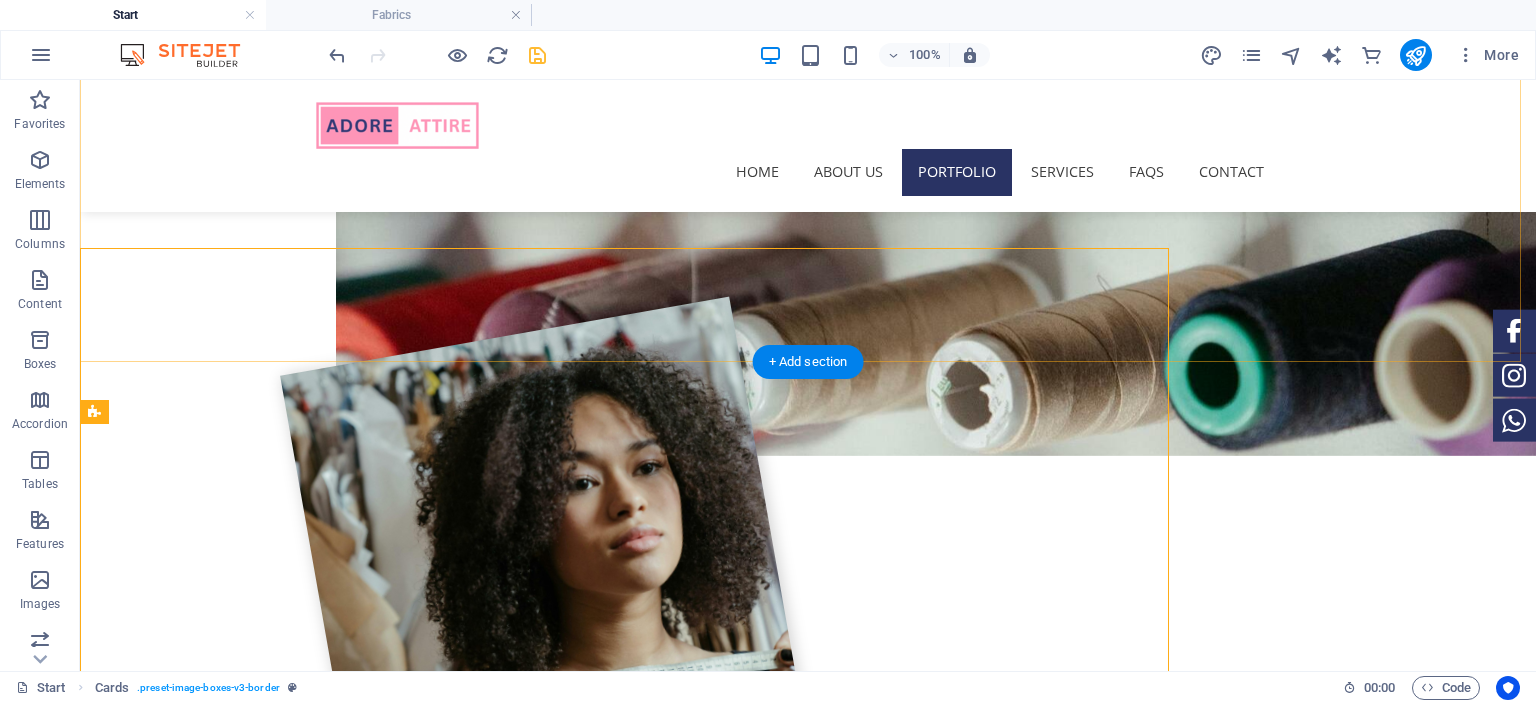 click on "+ Add section" at bounding box center [808, 362] 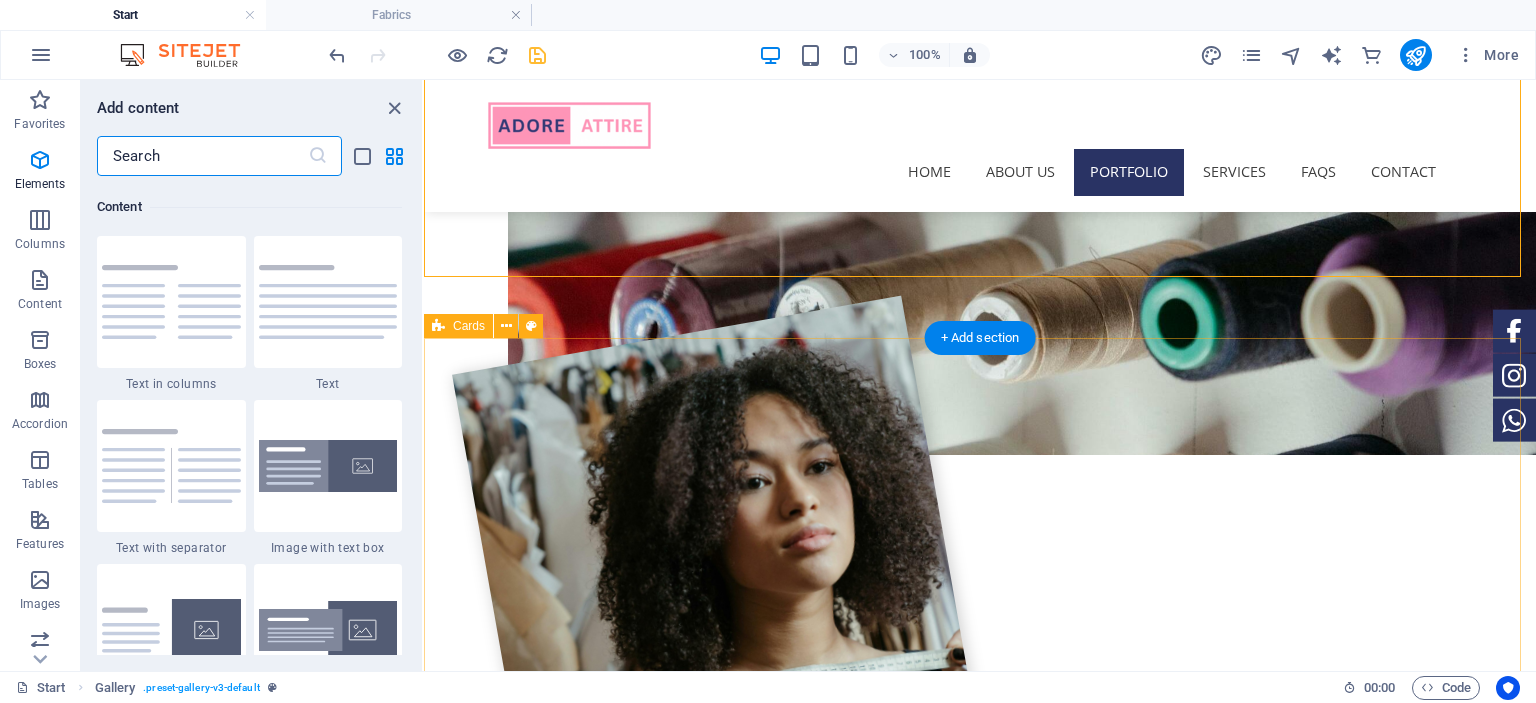 scroll, scrollTop: 3499, scrollLeft: 0, axis: vertical 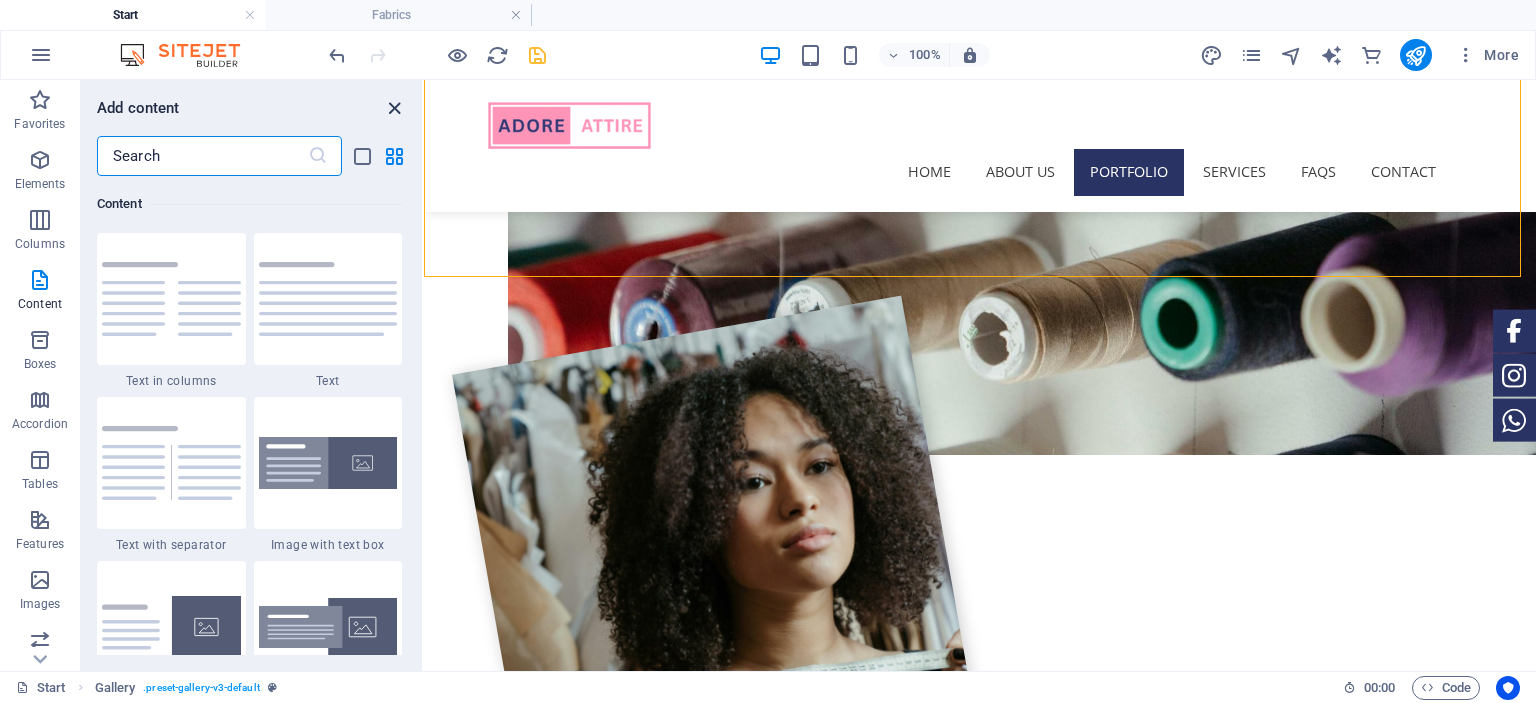 click at bounding box center (394, 108) 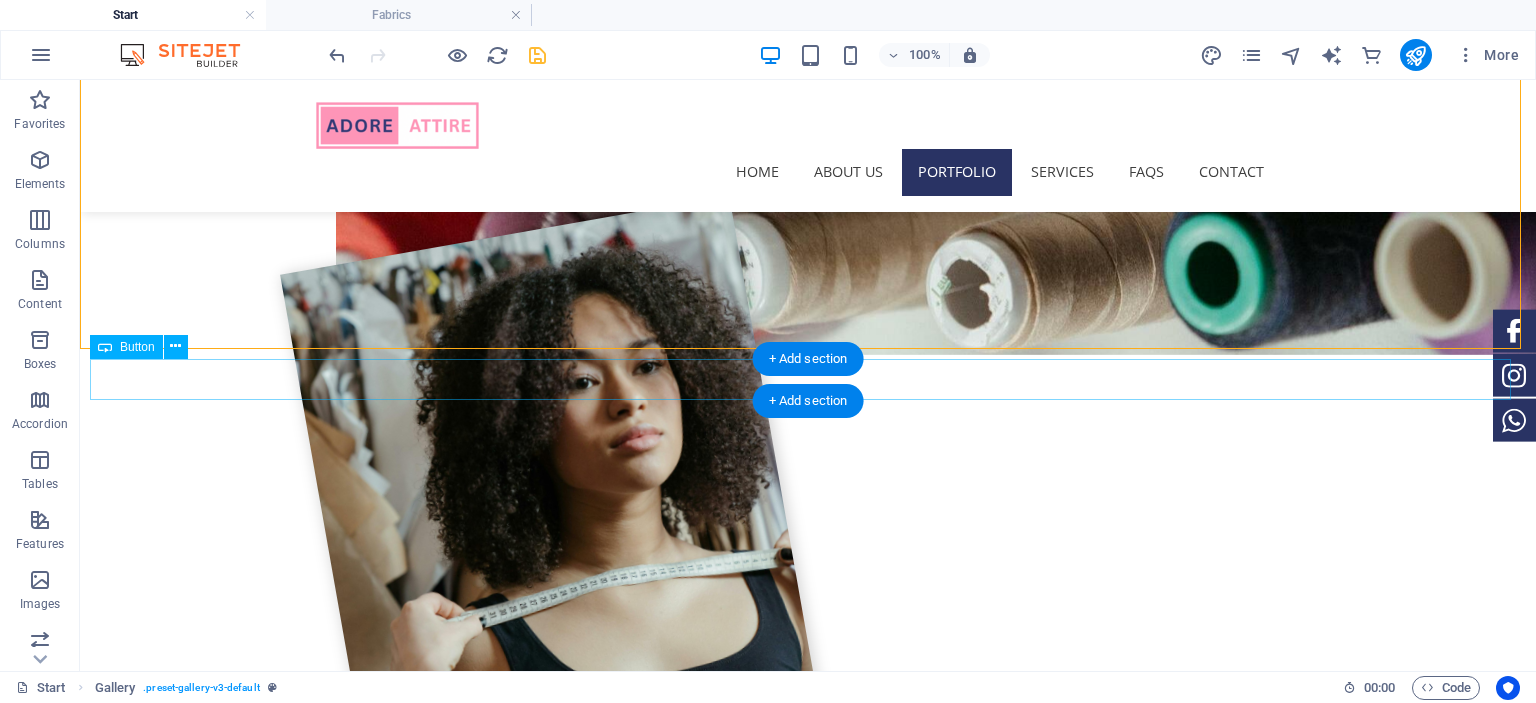 scroll, scrollTop: 1943, scrollLeft: 0, axis: vertical 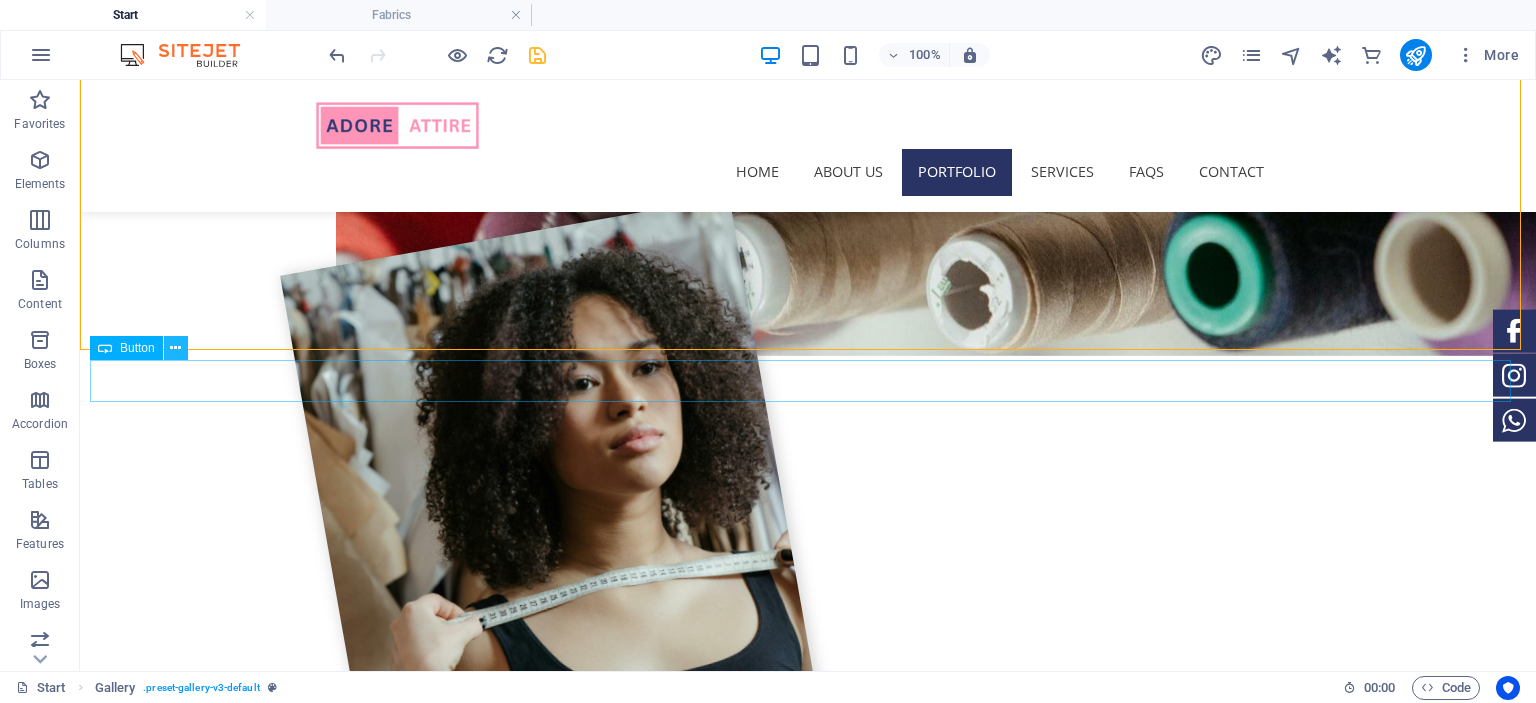 click at bounding box center [175, 348] 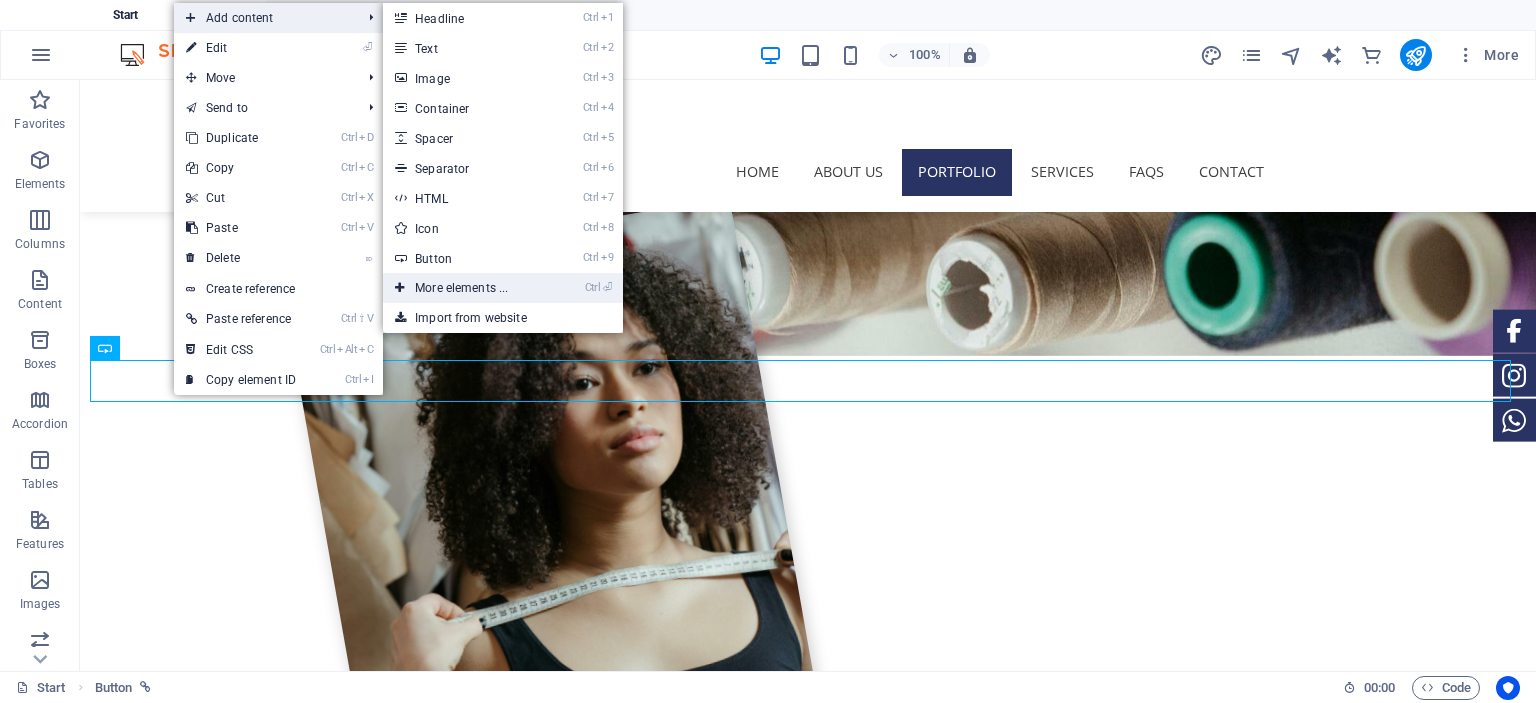 click on "Ctrl ⏎  More elements ..." at bounding box center [465, 288] 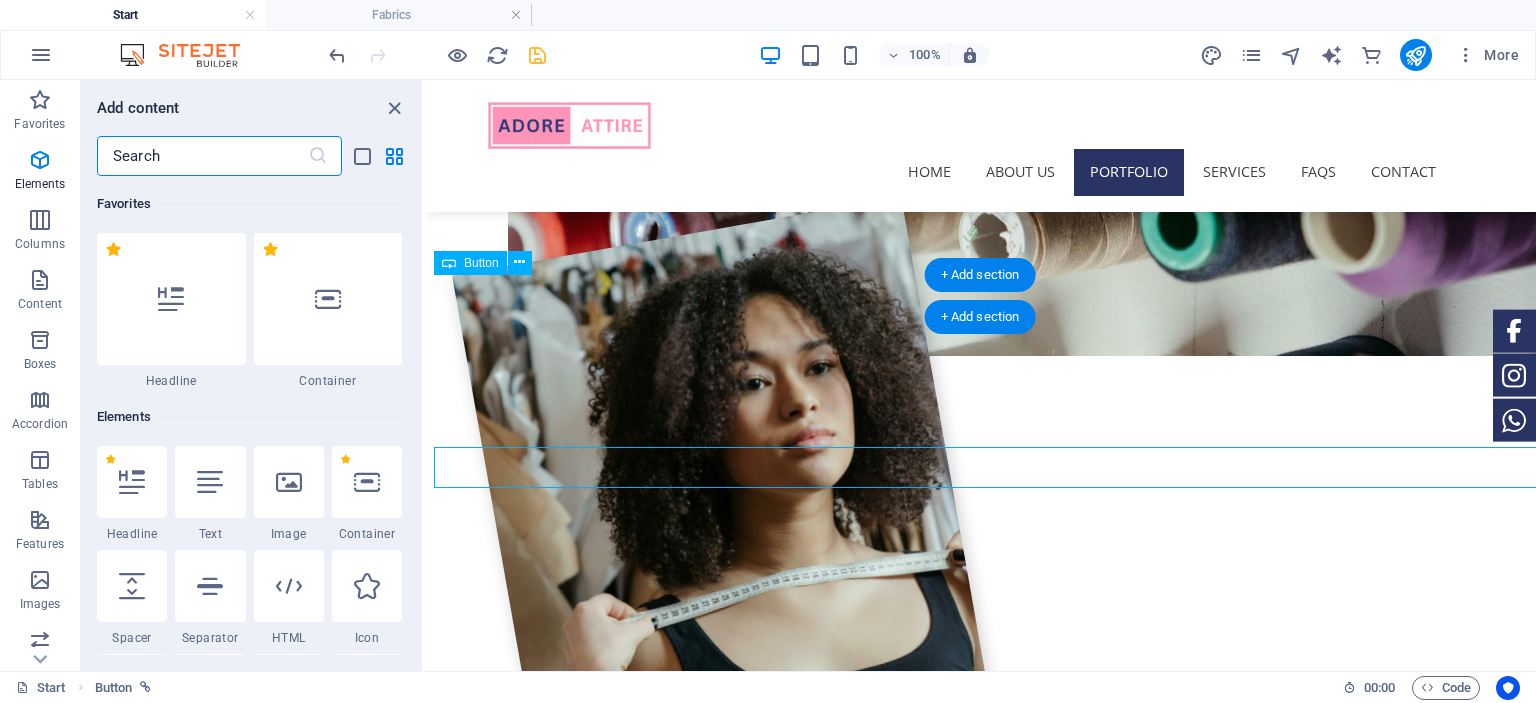scroll, scrollTop: 1856, scrollLeft: 0, axis: vertical 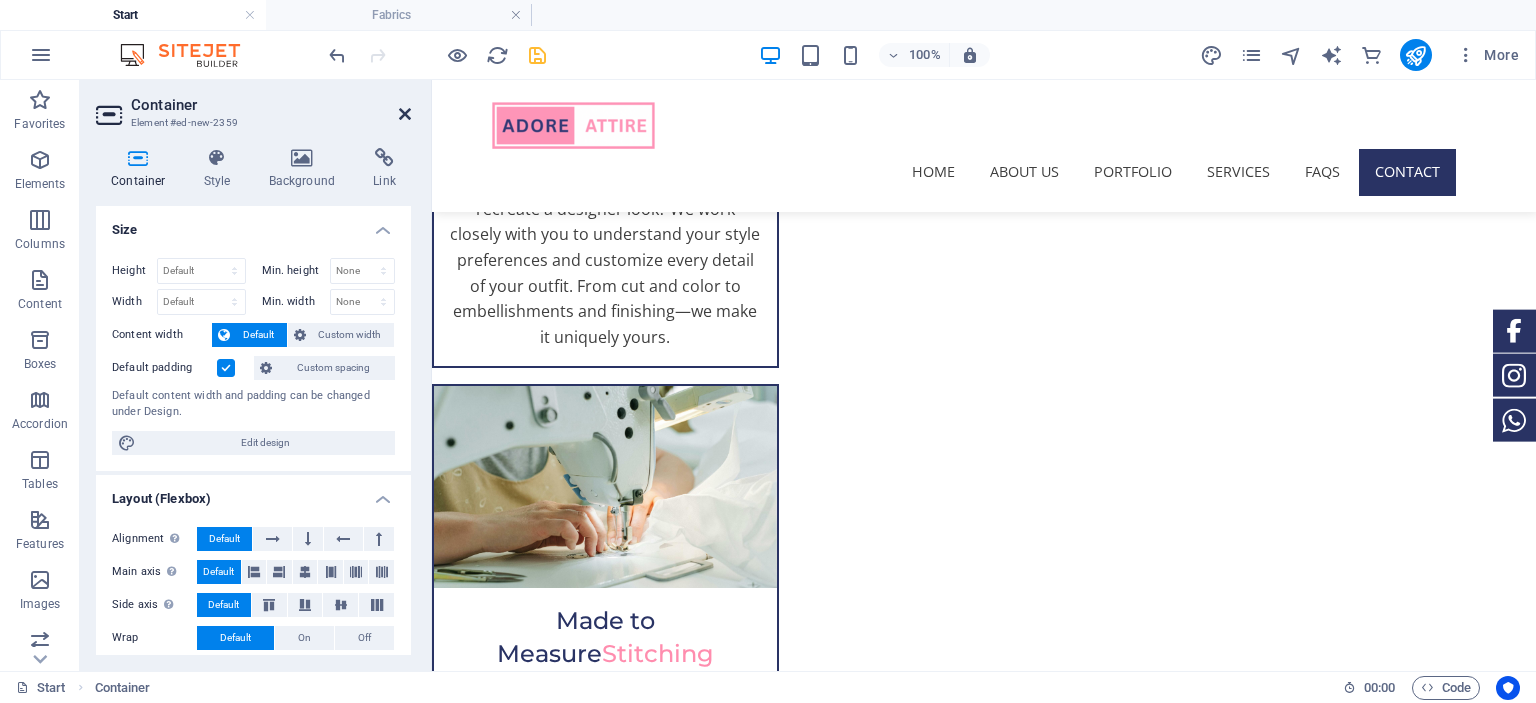 click at bounding box center (405, 114) 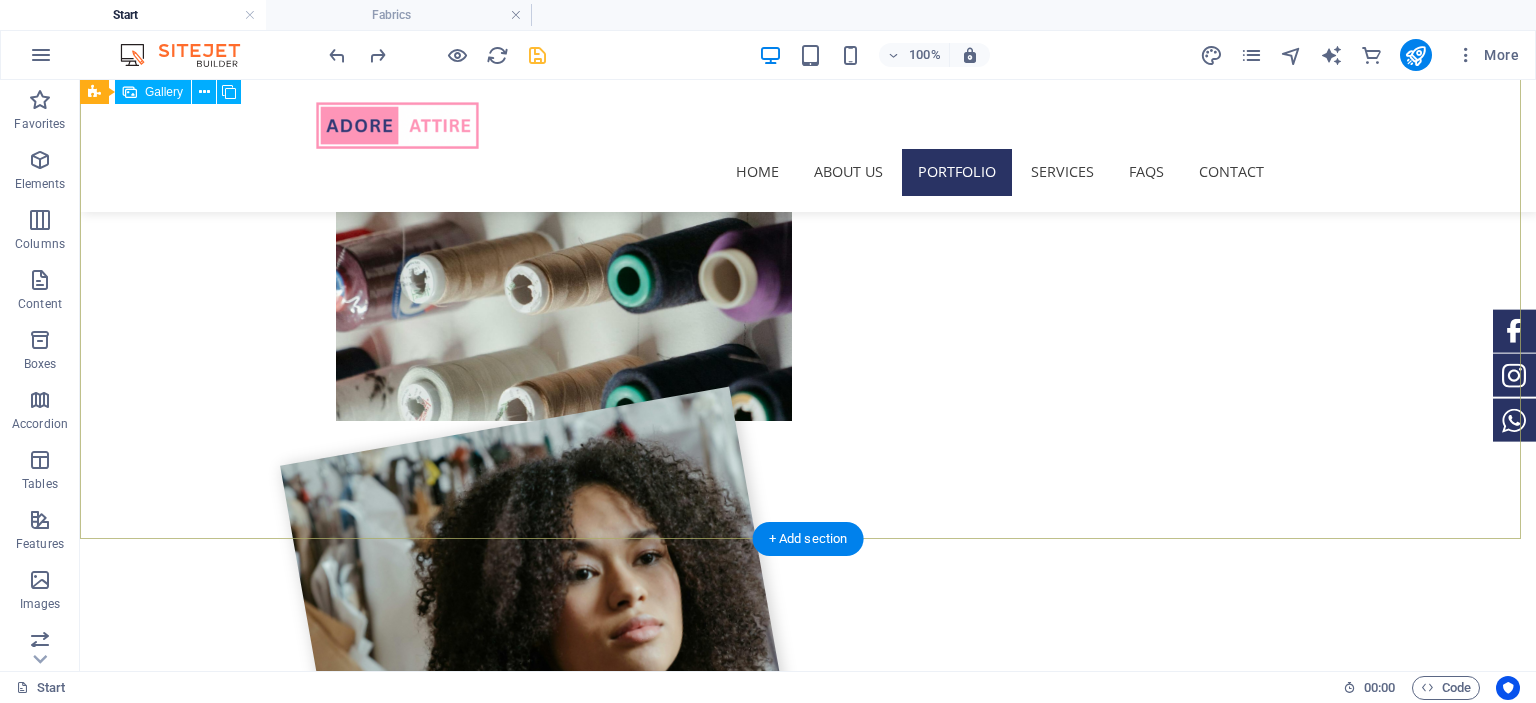 scroll, scrollTop: 1754, scrollLeft: 0, axis: vertical 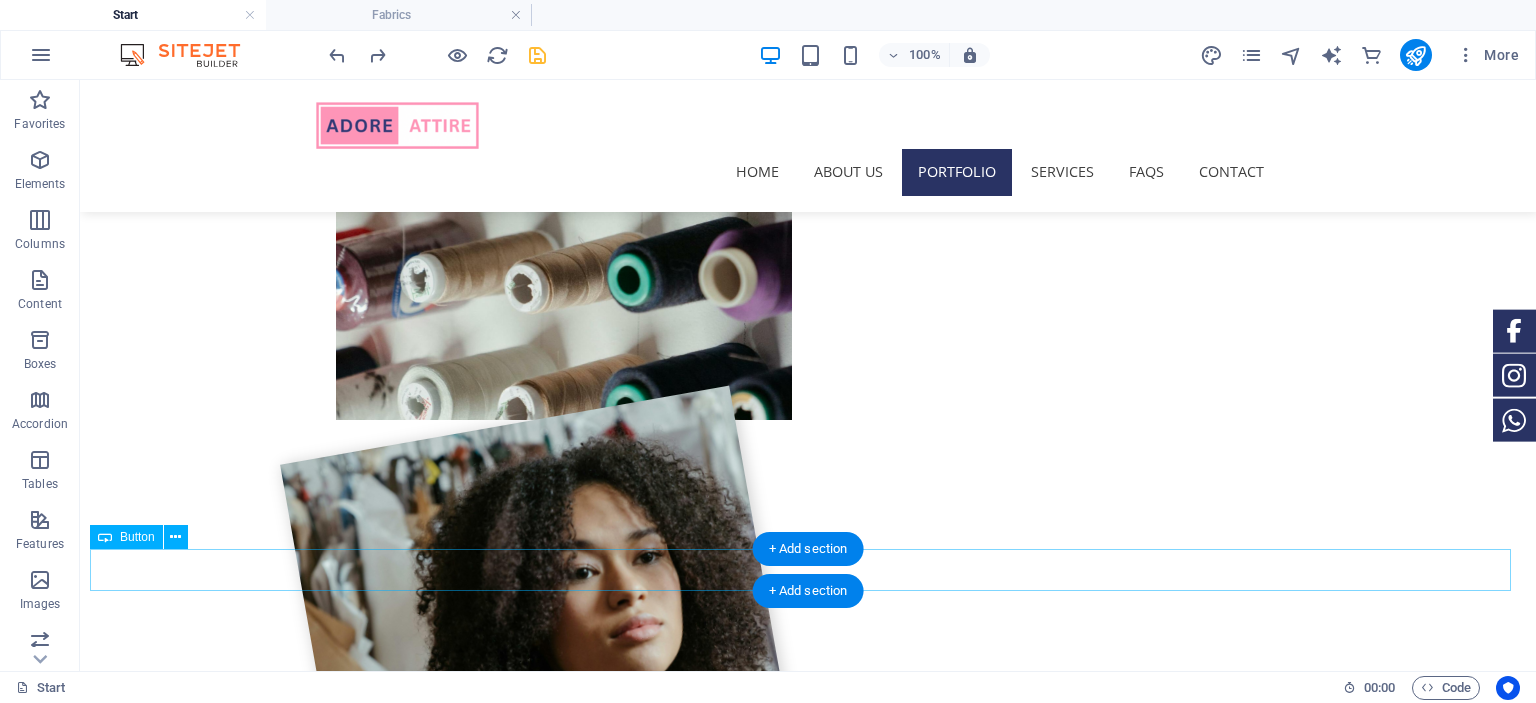 click on "View Fabrics" at bounding box center (808, 2737) 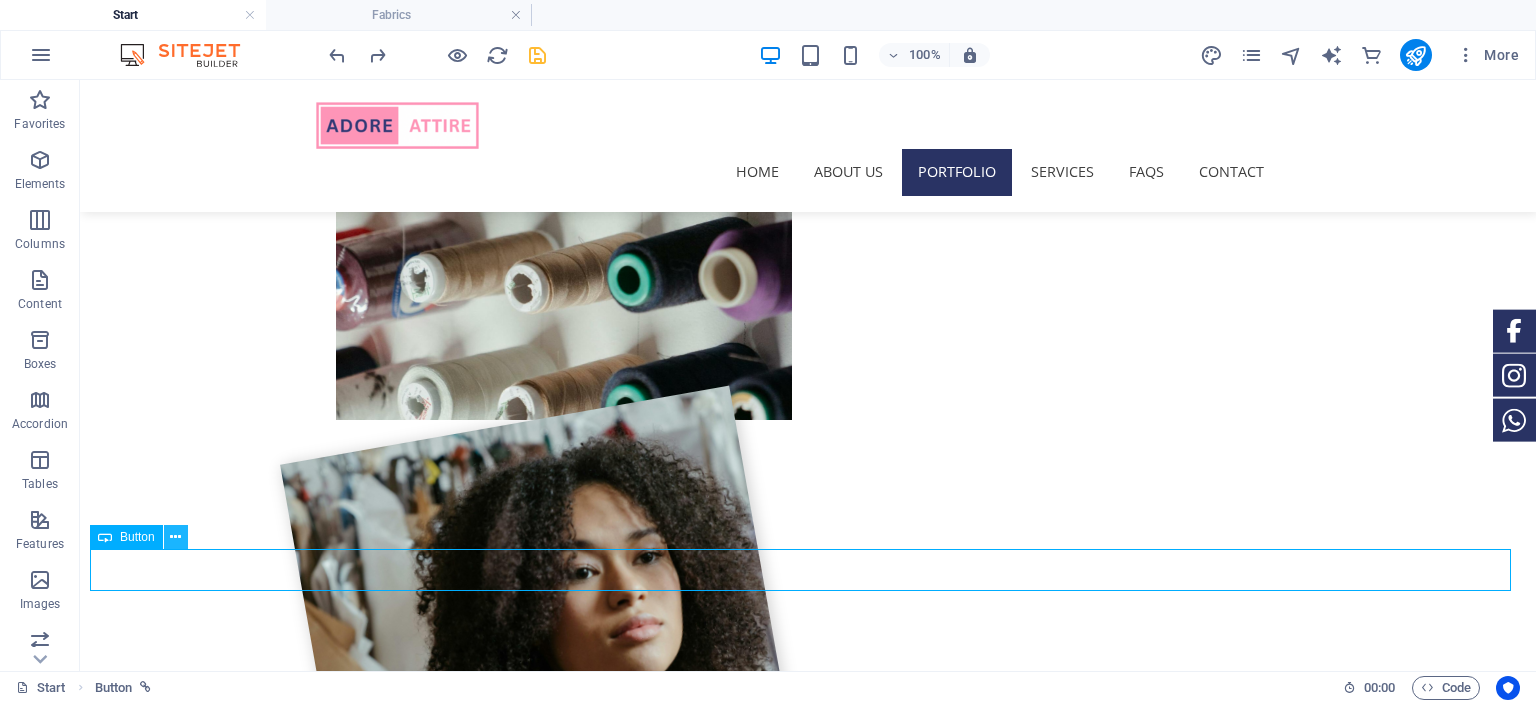 click at bounding box center [175, 537] 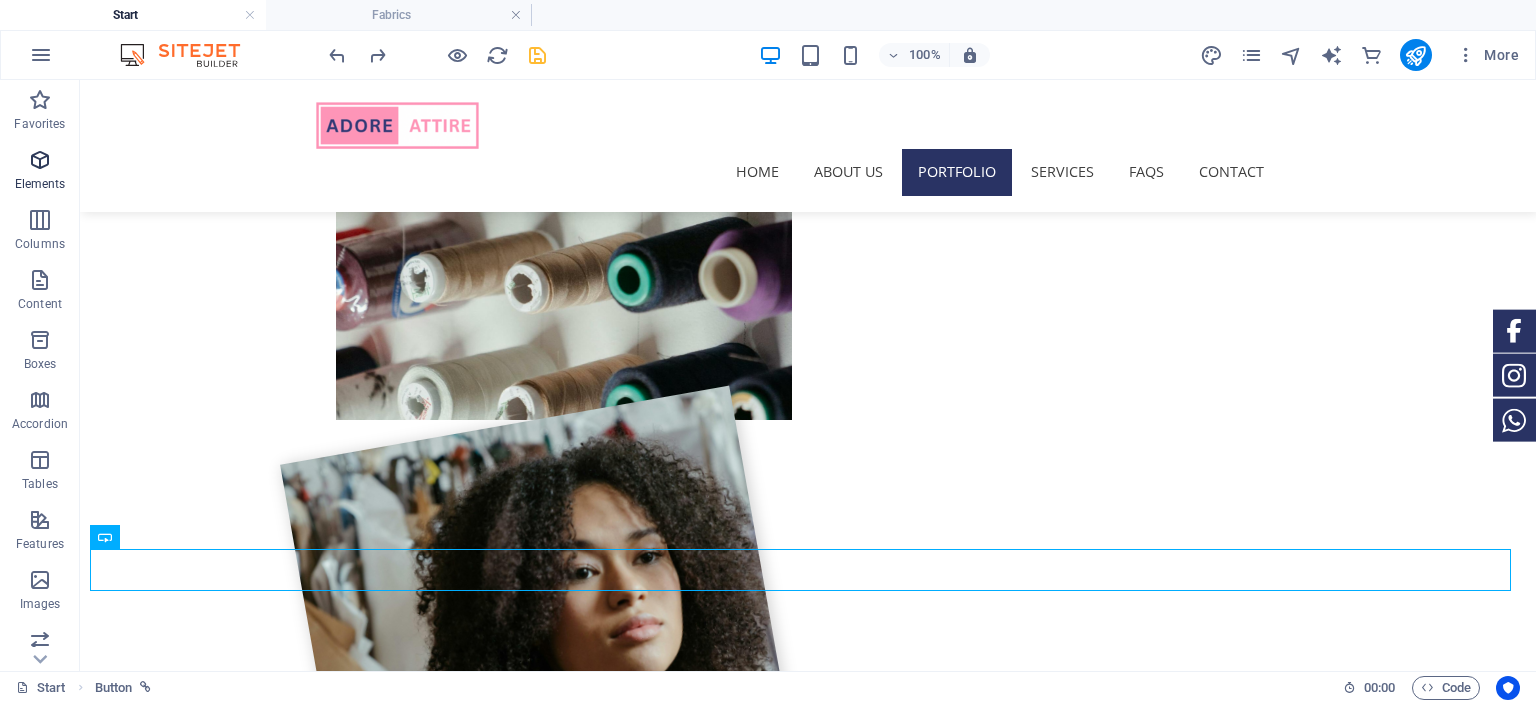 click on "Elements" at bounding box center [40, 184] 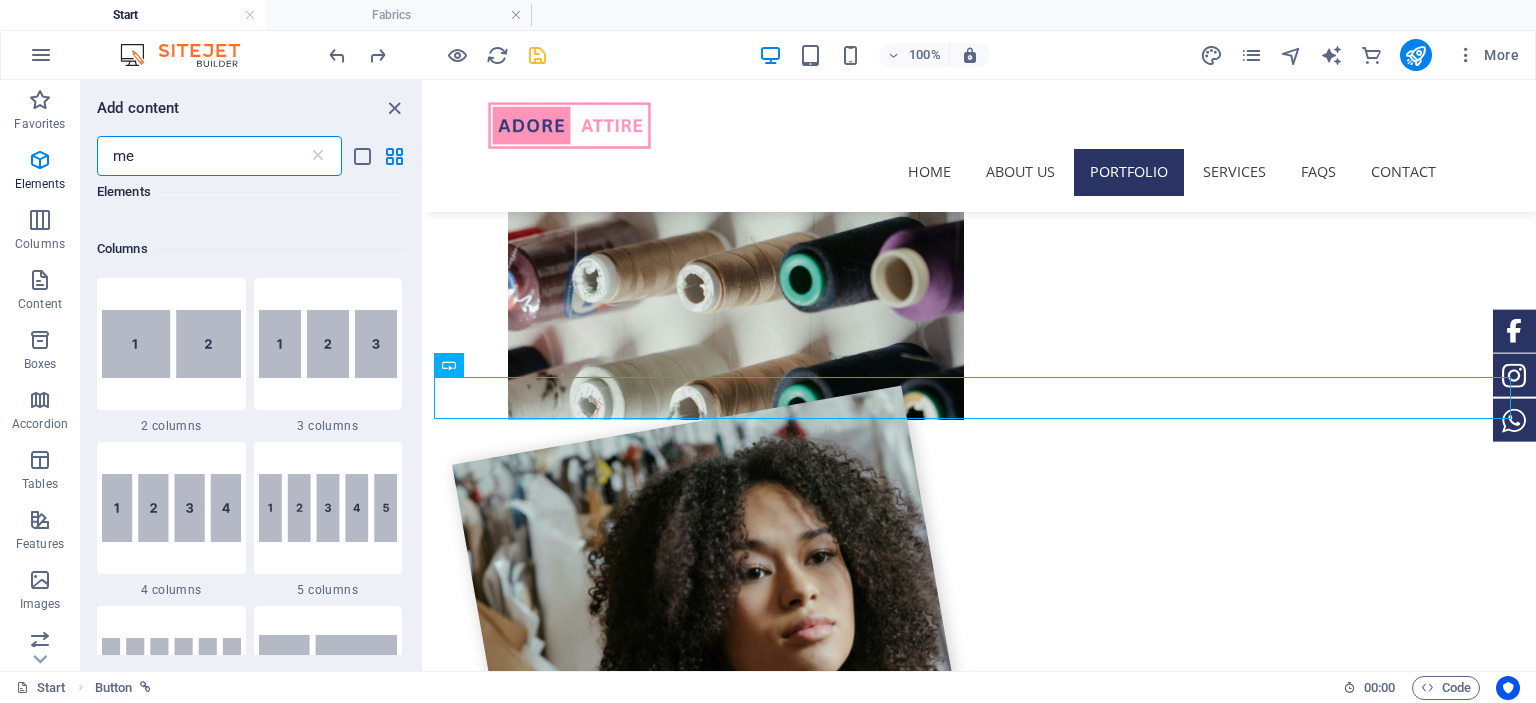 scroll, scrollTop: 0, scrollLeft: 0, axis: both 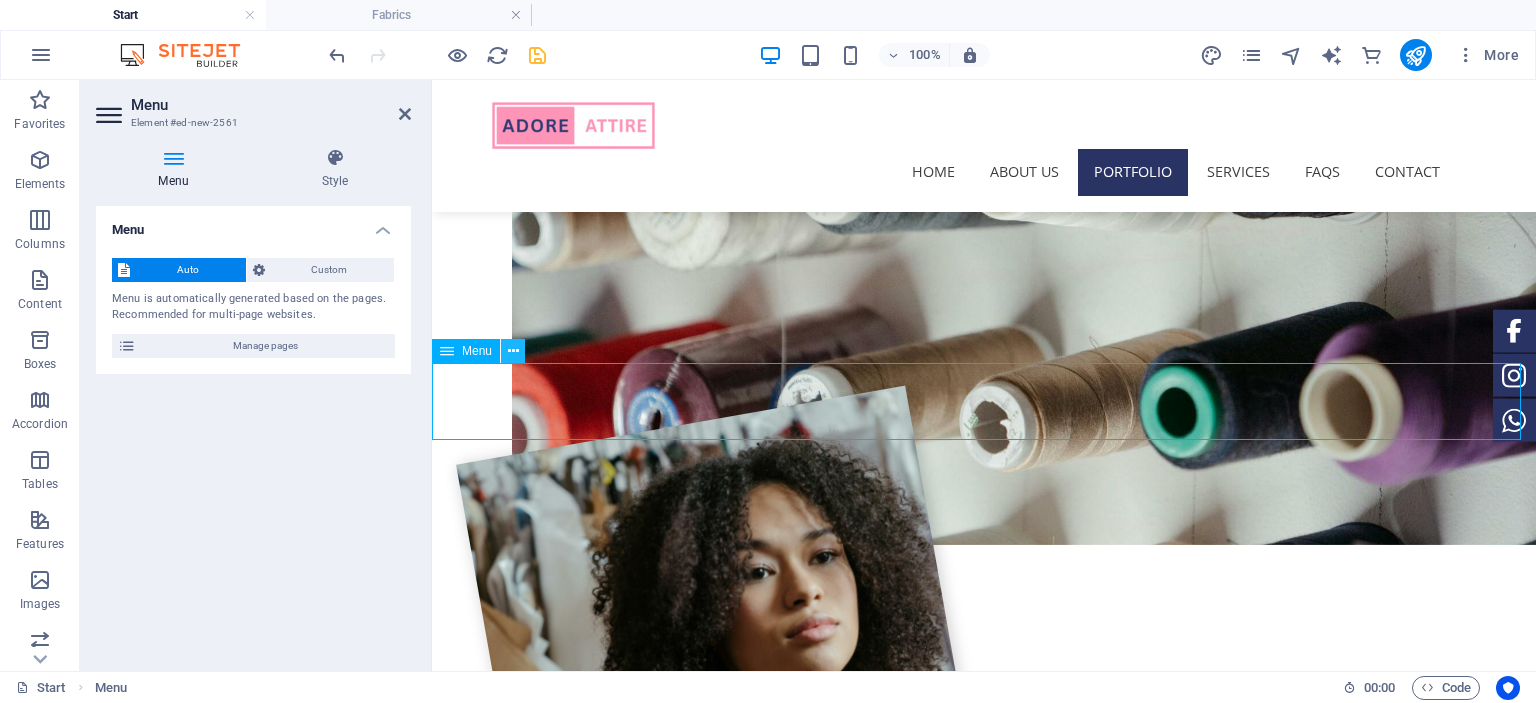 click at bounding box center [513, 351] 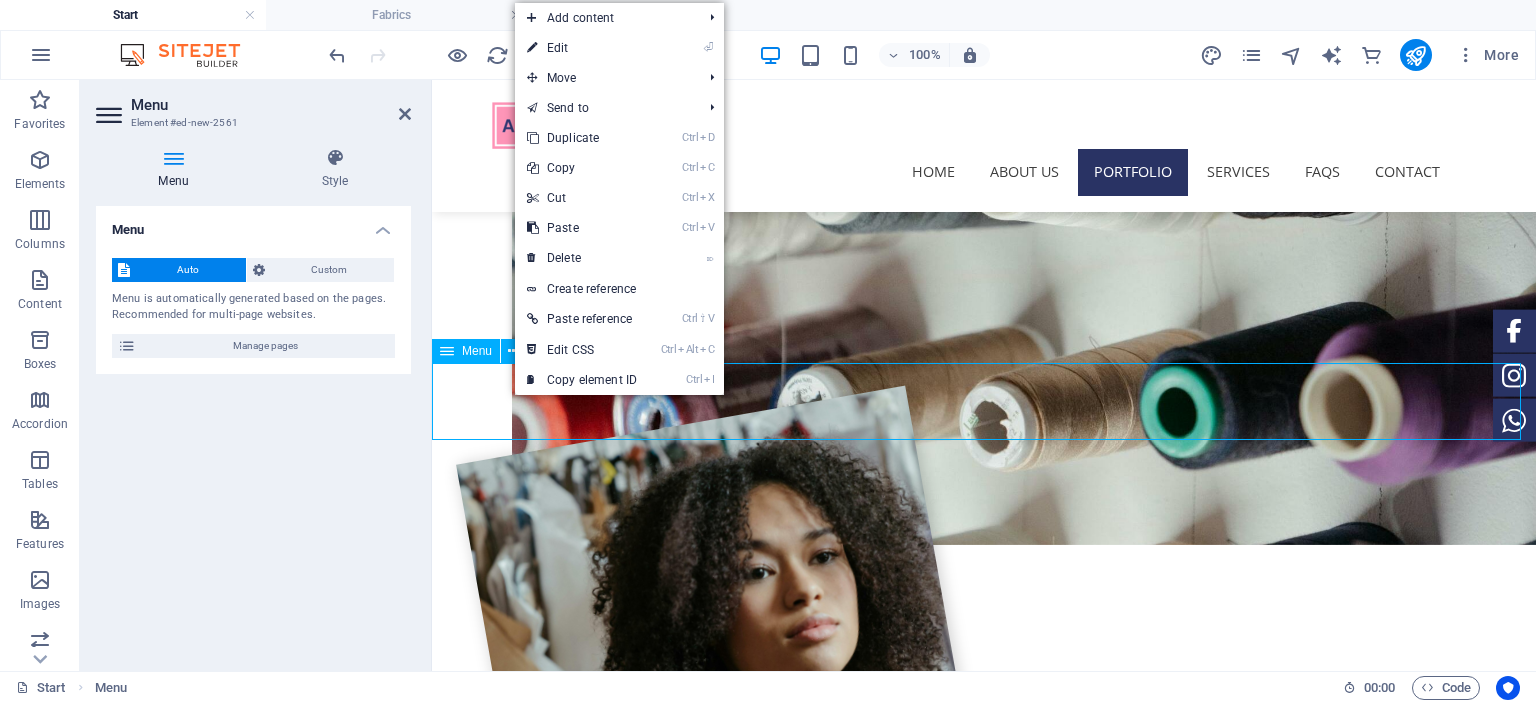 click on "Start Fabrics Subpage" at bounding box center [984, 2568] 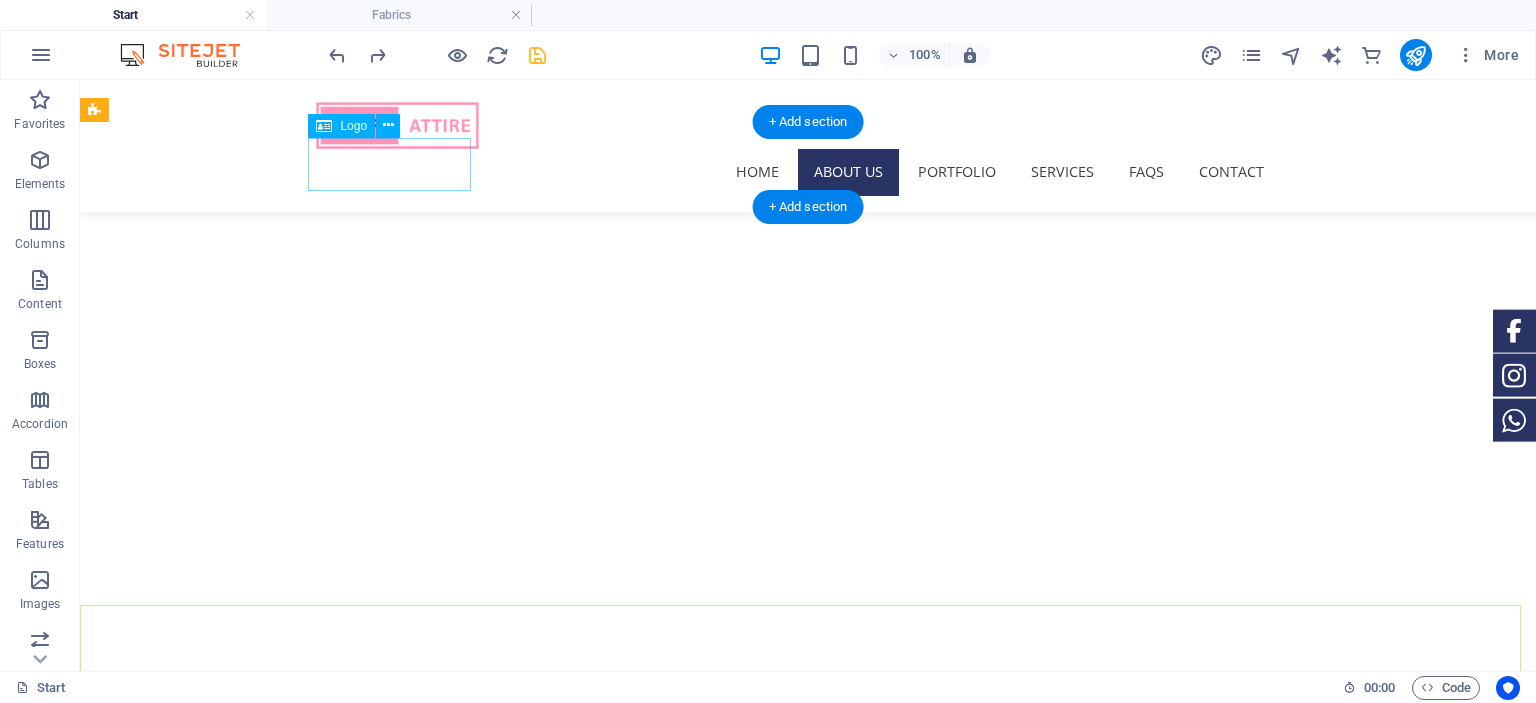 scroll, scrollTop: 0, scrollLeft: 0, axis: both 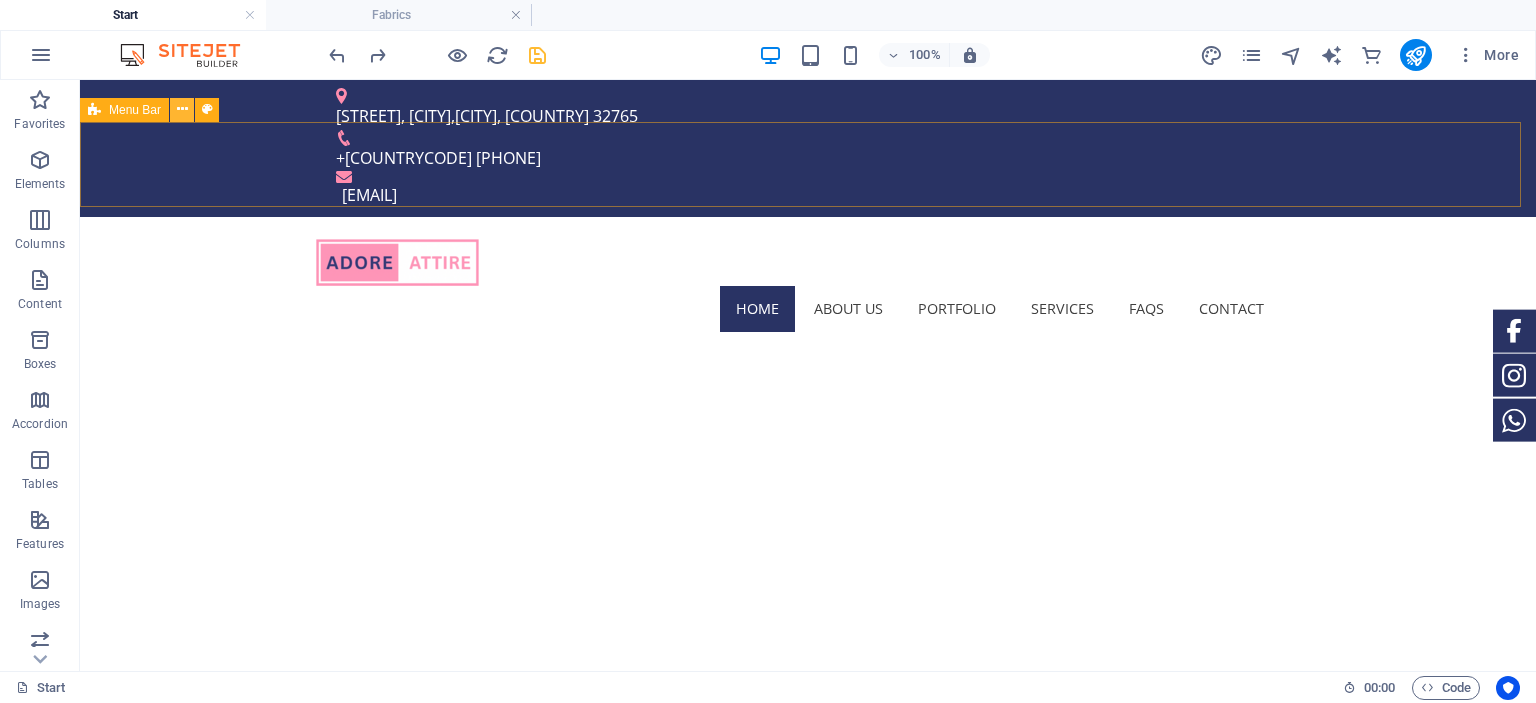 click at bounding box center (182, 109) 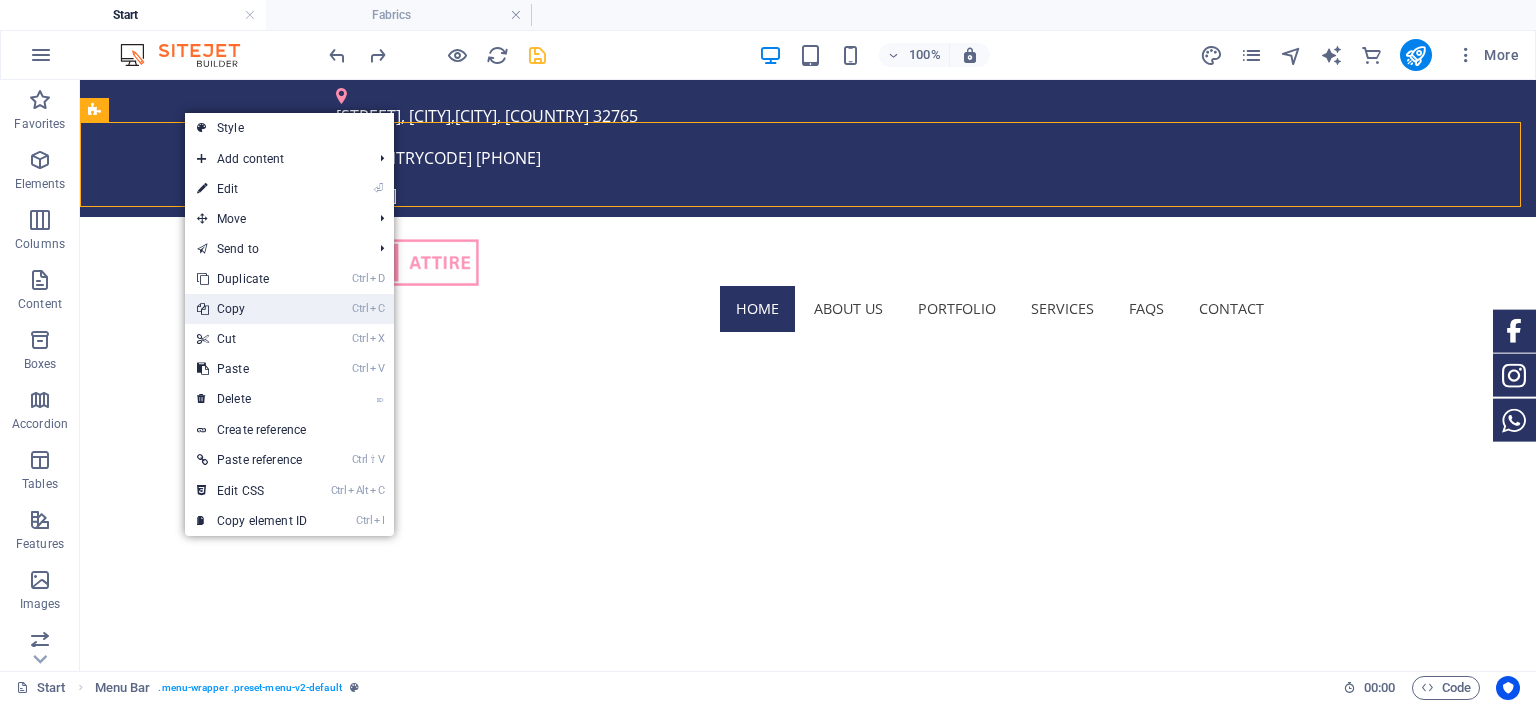 click on "Ctrl C  Copy" at bounding box center (252, 309) 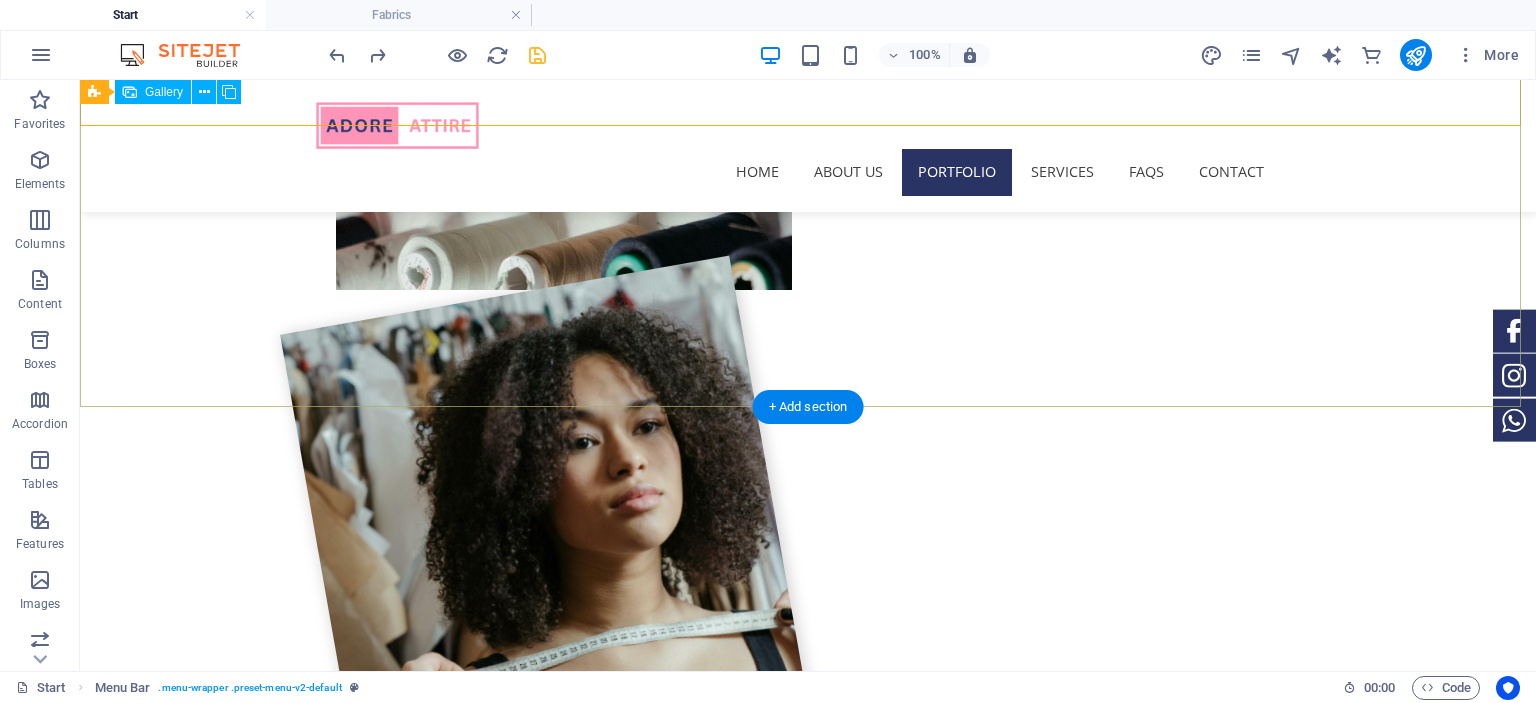 scroll, scrollTop: 1880, scrollLeft: 0, axis: vertical 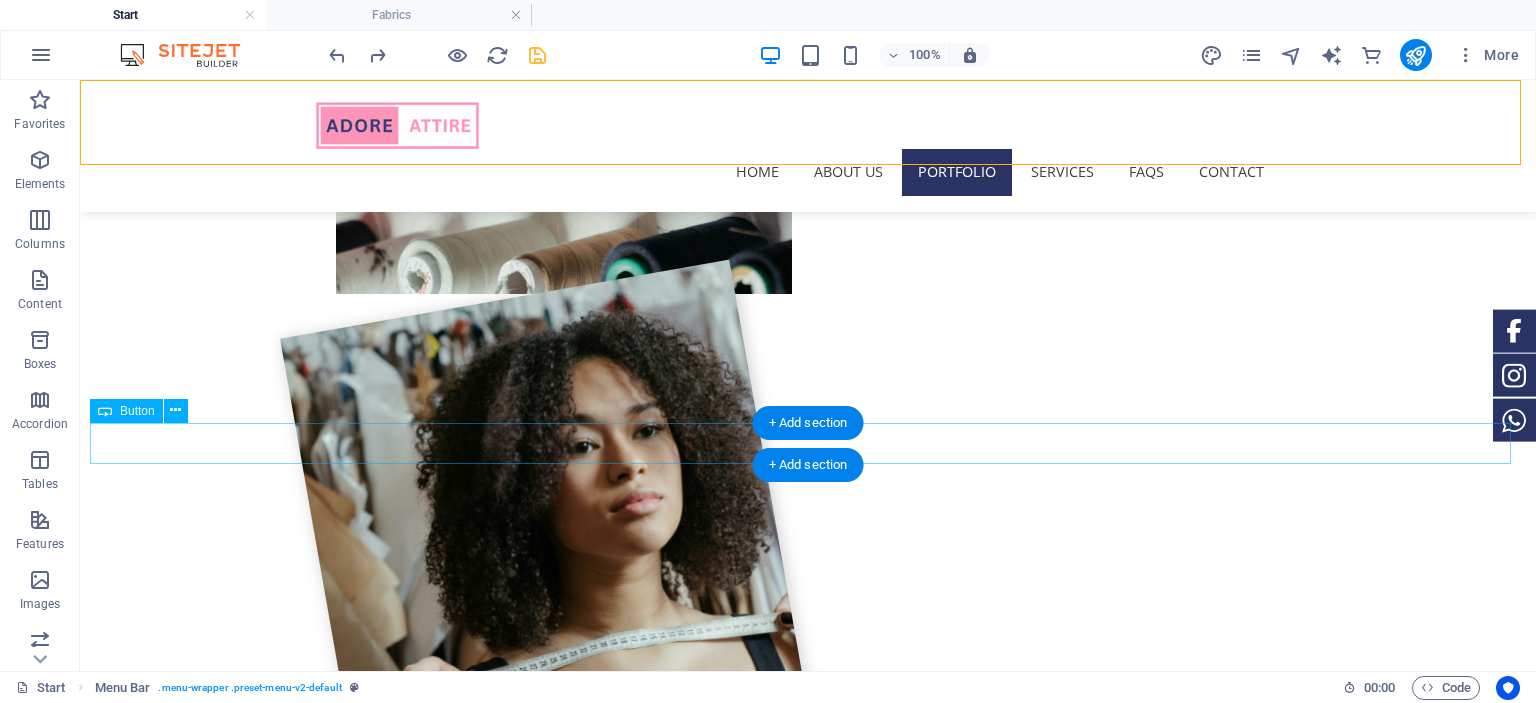 click on "View Fabrics" at bounding box center (808, 2611) 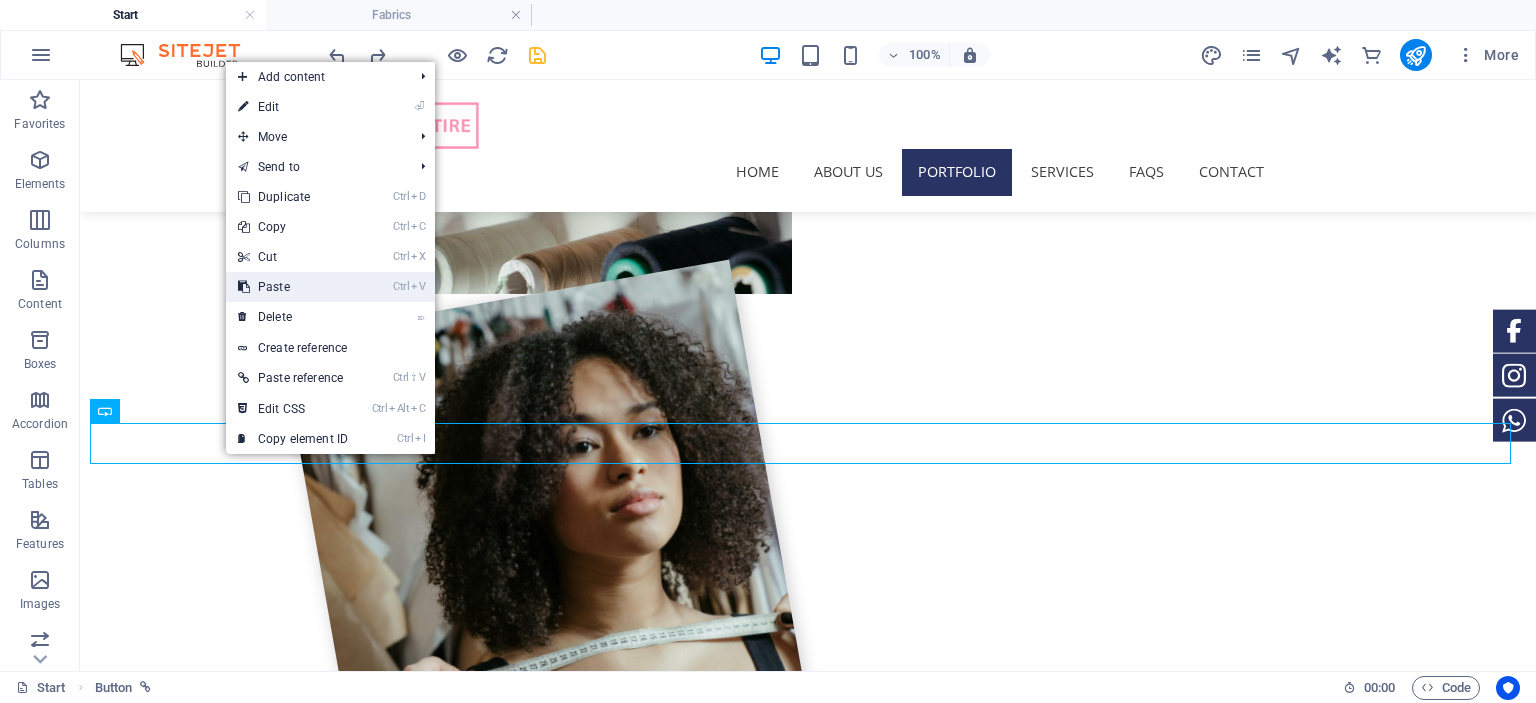click on "Ctrl V  Paste" at bounding box center (293, 287) 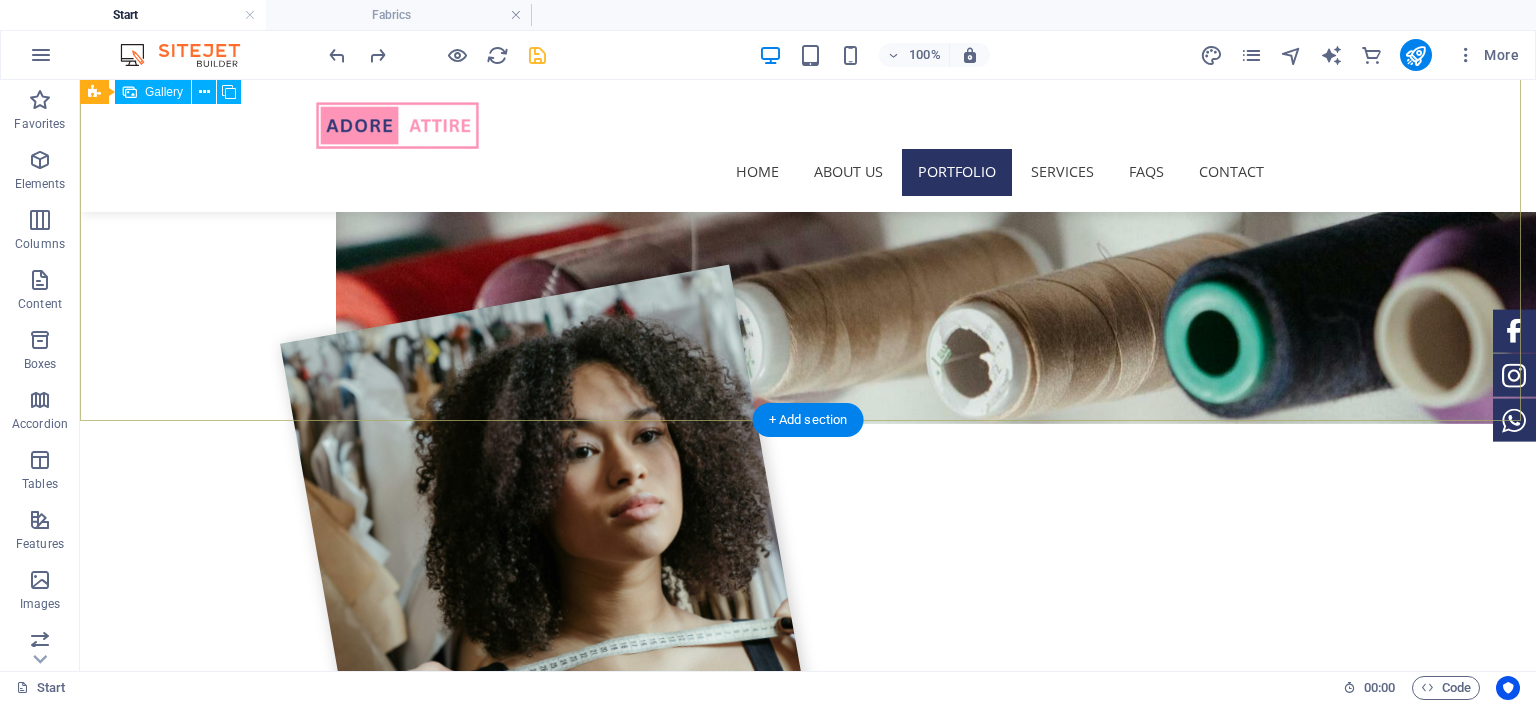 scroll, scrollTop: 1872, scrollLeft: 0, axis: vertical 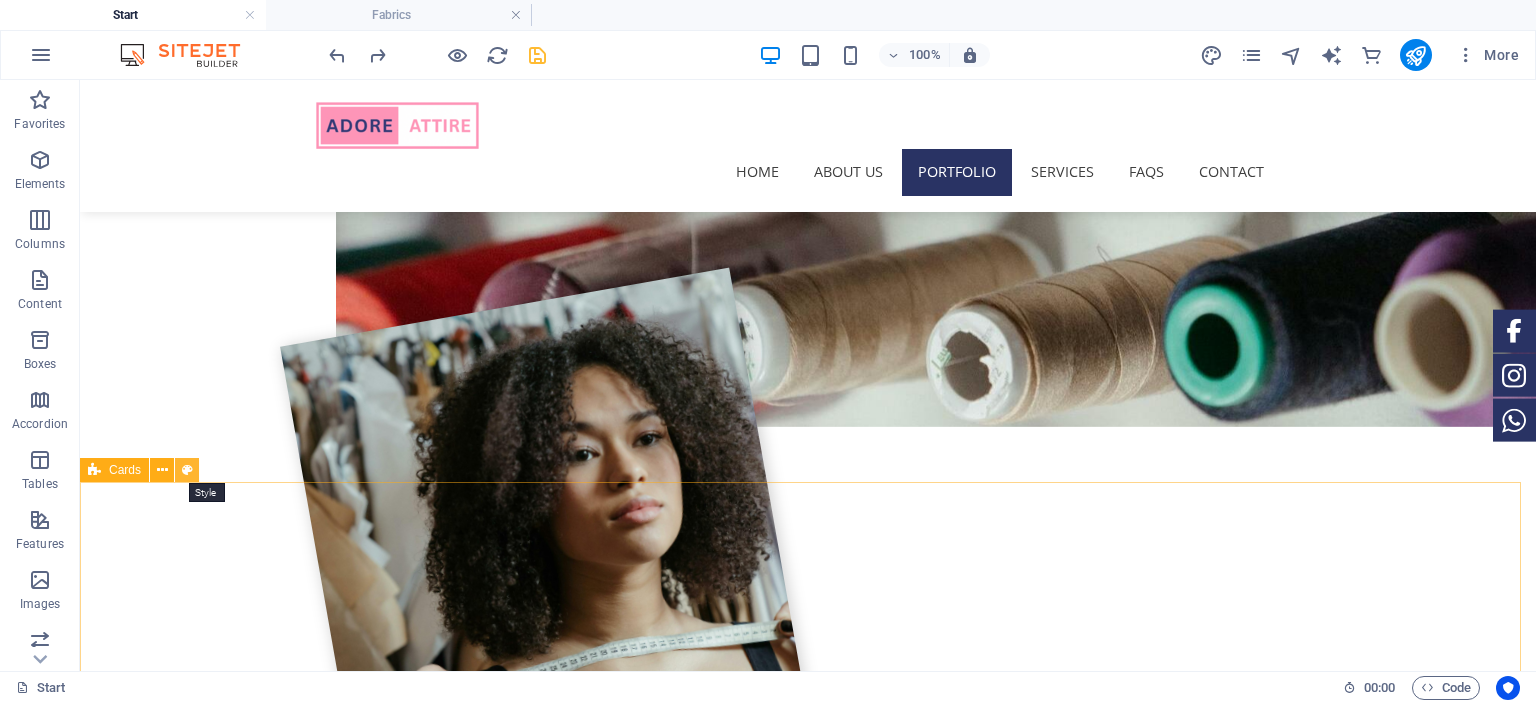 click at bounding box center [187, 470] 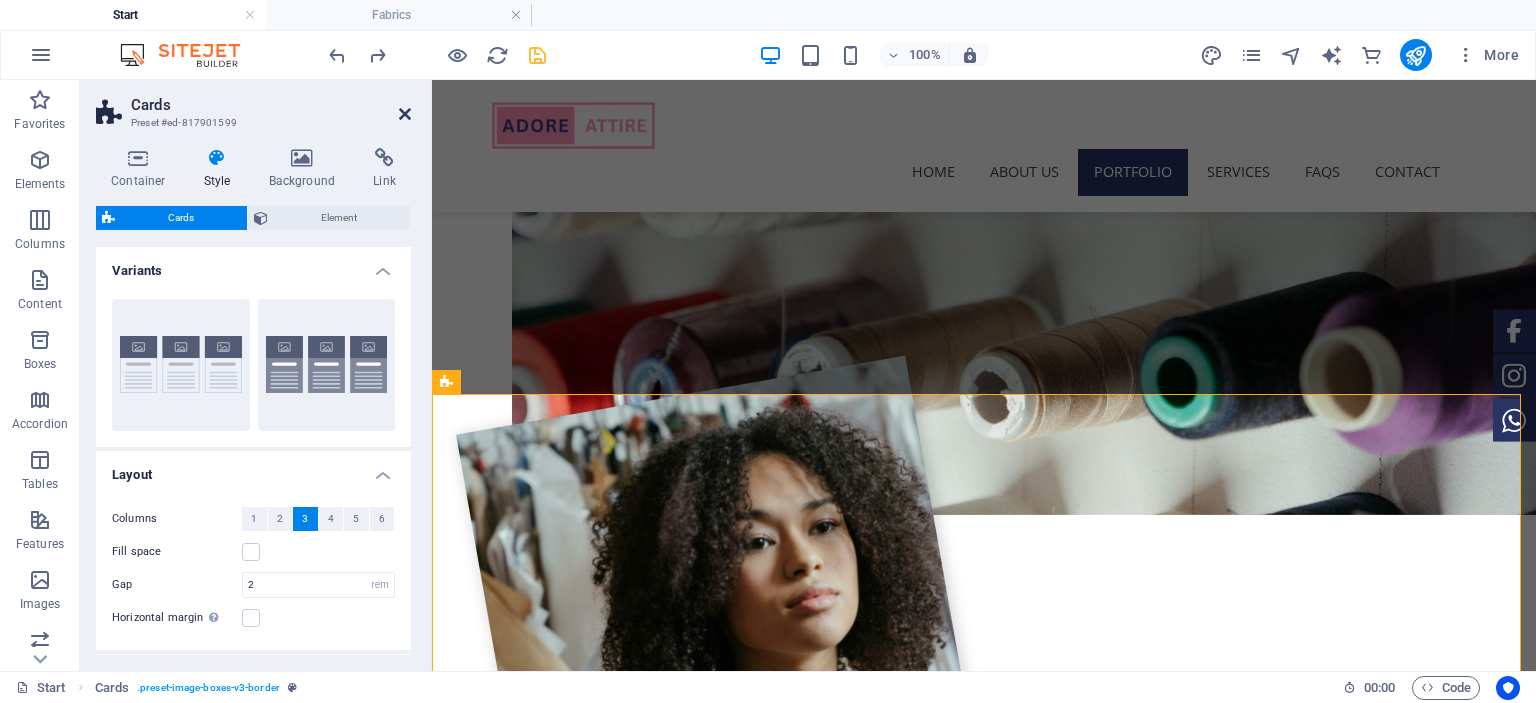 click at bounding box center (405, 114) 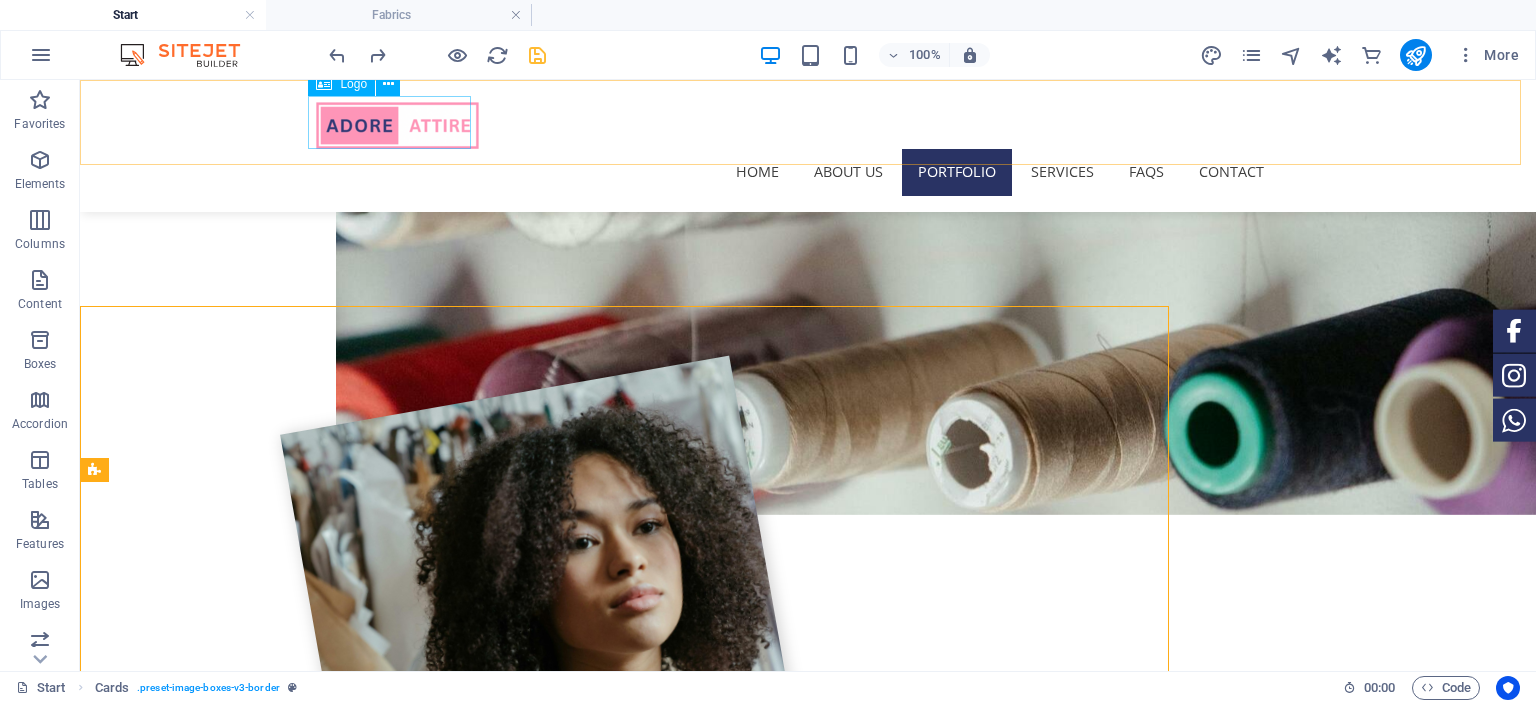 scroll, scrollTop: 1872, scrollLeft: 0, axis: vertical 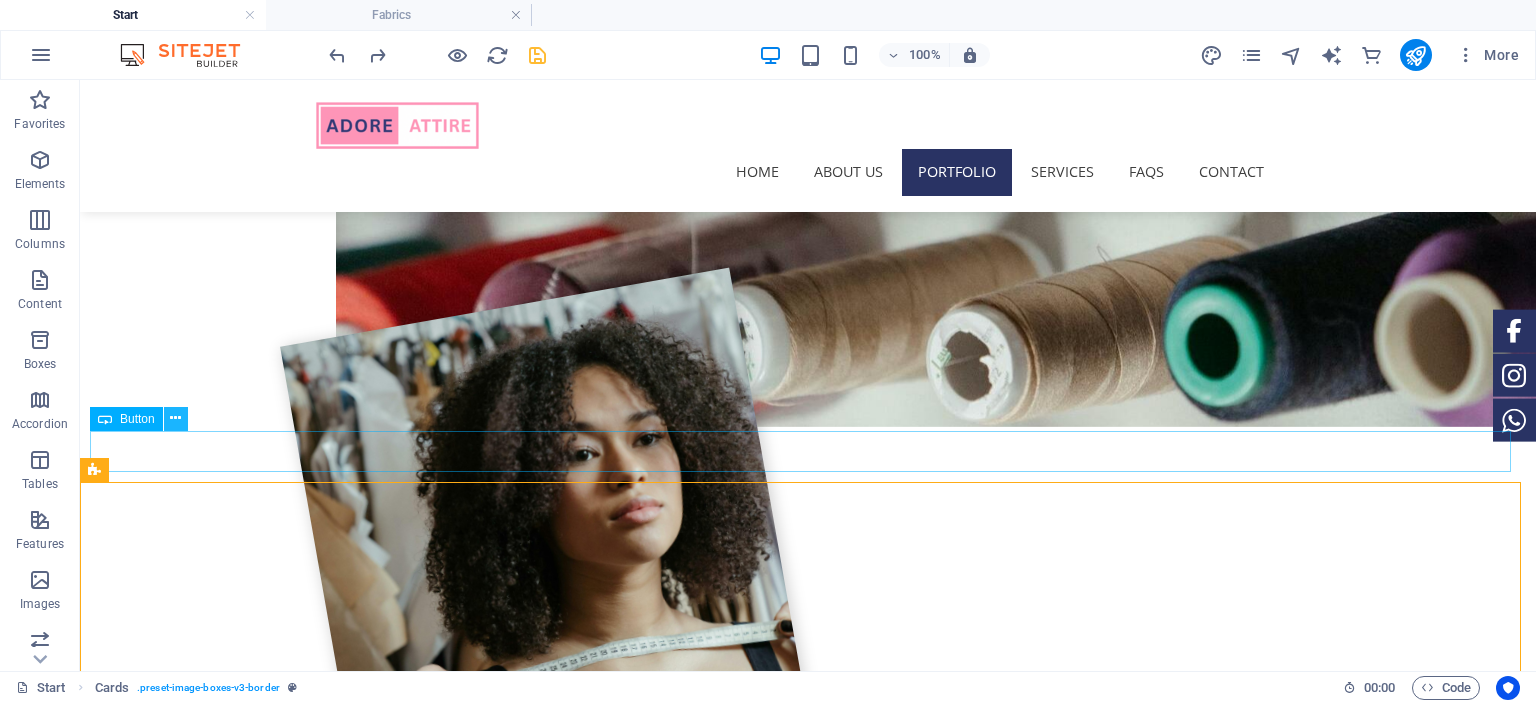 click at bounding box center (175, 418) 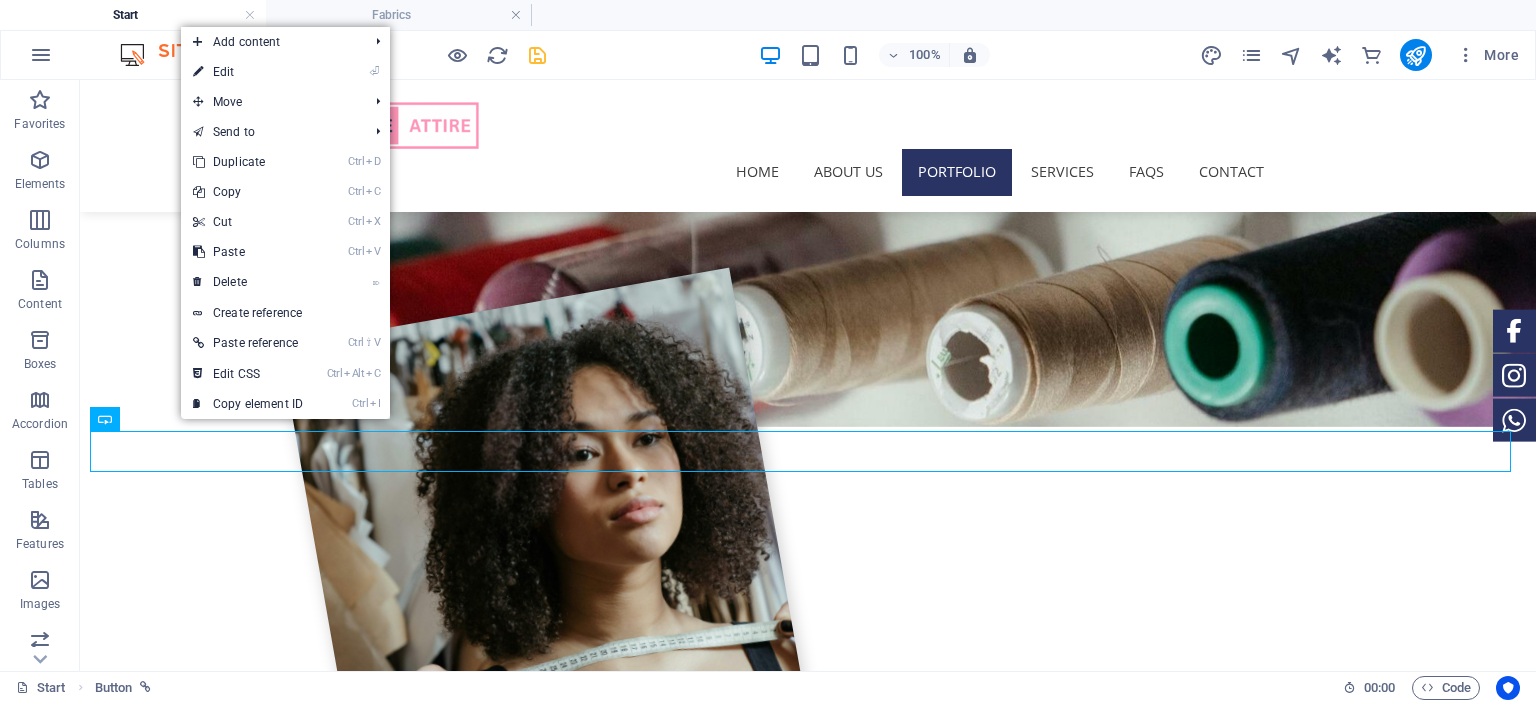 click on "[STREET], [CITY], [COUNTRY] [POSTALCODE] +[COUNTRYCODE] [PHONE] [EMAIL] Home About us Portfolio Services FAQs Contact About  US Your Vision,  Our Craft At Adore Attire, we take great pride in specializing in custom-stitched women’s garments that are not only crafted with care but also reflect your unique style. Each piece is made from high-quality fabrics that you personally select, ensuring that the material aligns perfectly with your vision. Our skilled artisans meticulously tailor every garment to your exact design specifications and size requirements, guaranteeing a fit that is as comfortable as it is flattering. We have earned the trust of boutique owners from all corners of the globe, who rely on us for our dedication to quality, precision in craftsmanship, and a personalized level of service that sets us apart in the fashion industry. Your satisfaction is our top priority, and we look forward to bringing your clothing ideas to life! Services Contact Port💗 folio View Fabrics our" at bounding box center [808, 3385] 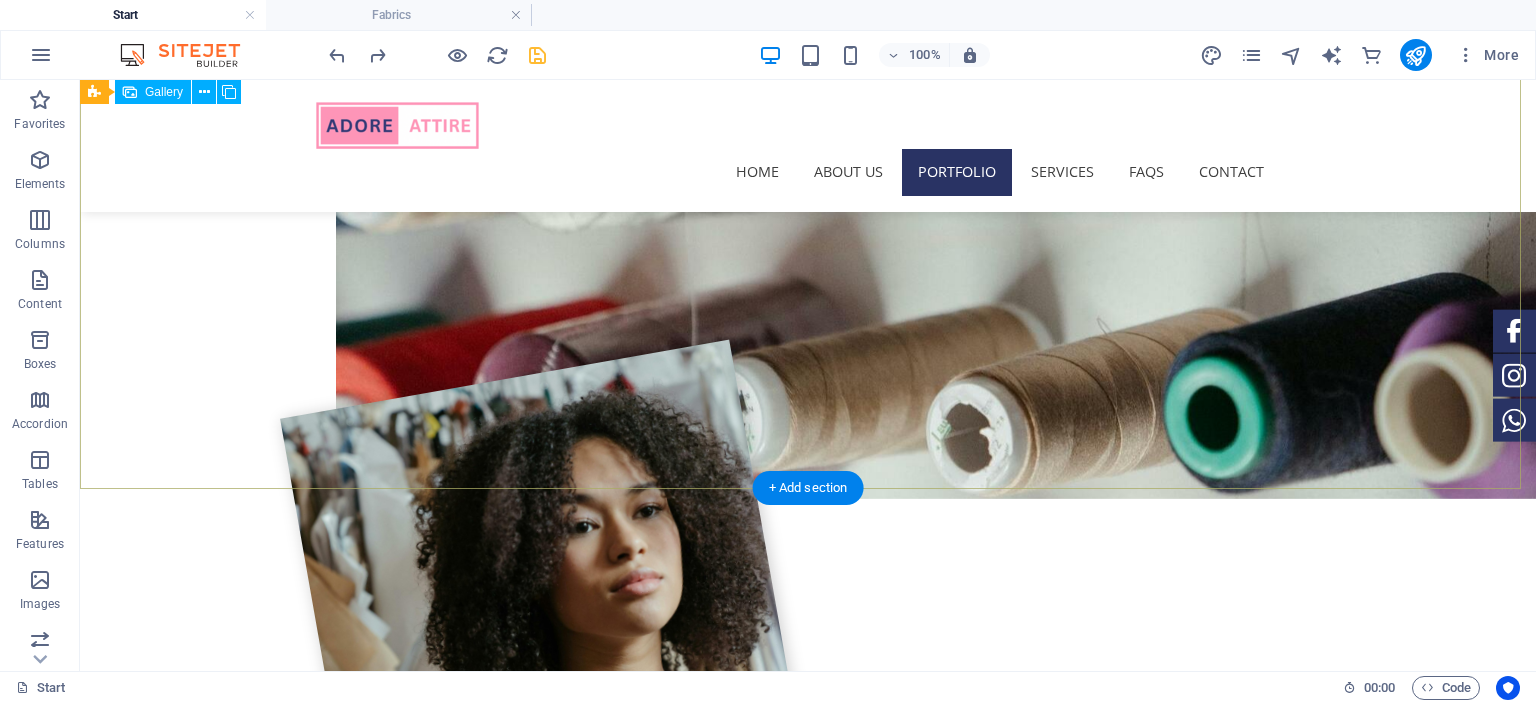 scroll, scrollTop: 1804, scrollLeft: 0, axis: vertical 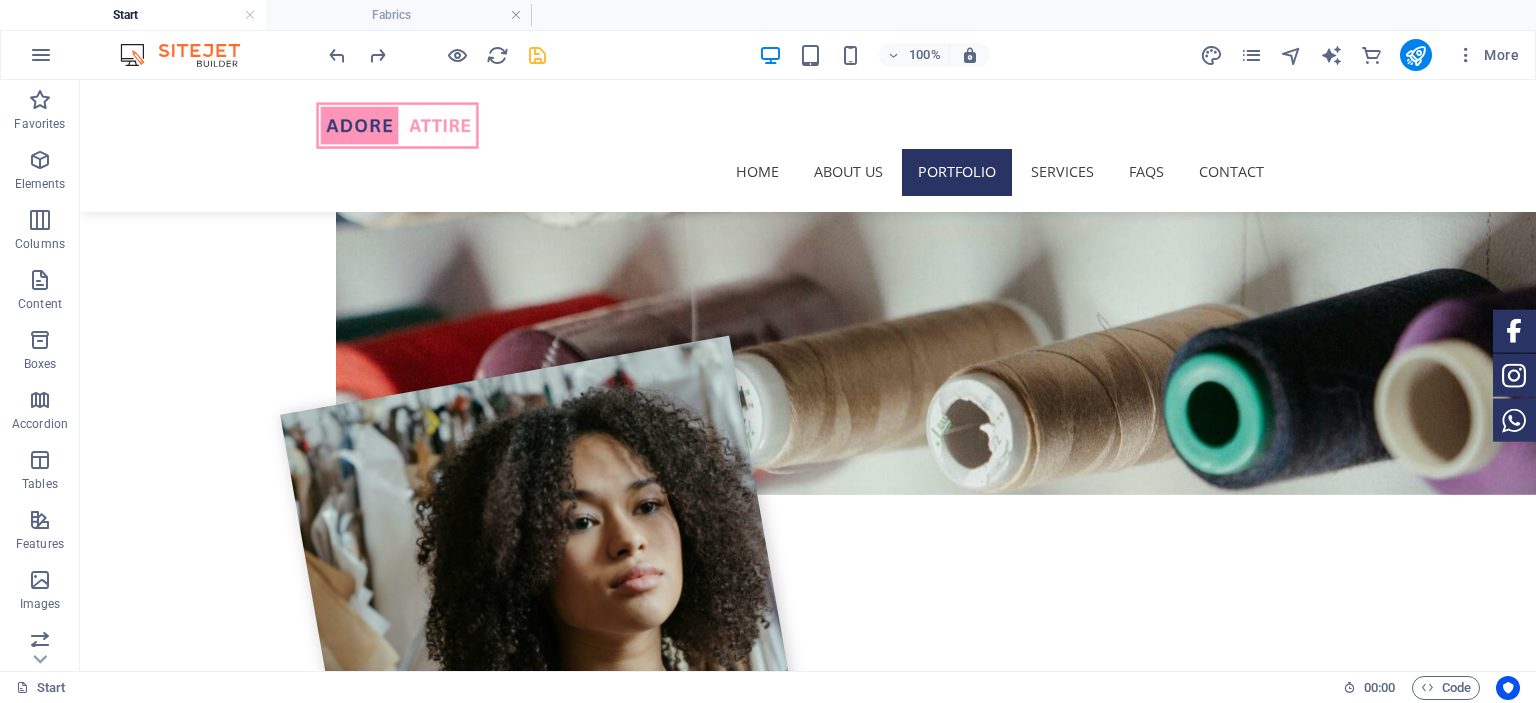 click on "[STREET], [CITY], [COUNTRY] [POSTALCODE] +[COUNTRYCODE] [PHONE] [EMAIL] Home About us Portfolio Services FAQs Contact About  US Your Vision,  Our Craft At Adore Attire, we take great pride in specializing in custom-stitched women’s garments that are not only crafted with care but also reflect your unique style. Each piece is made from high-quality fabrics that you personally select, ensuring that the material aligns perfectly with your vision. Our skilled artisans meticulously tailor every garment to your exact design specifications and size requirements, guaranteeing a fit that is as comfortable as it is flattering. We have earned the trust of boutique owners from all corners of the globe, who rely on us for our dedication to quality, precision in craftsmanship, and a personalized level of service that sets us apart in the fashion industry. Your satisfaction is our top priority, and we look forward to bringing your clothing ideas to life! Services Contact Port💗 folio View Fabrics our" at bounding box center [808, 3453] 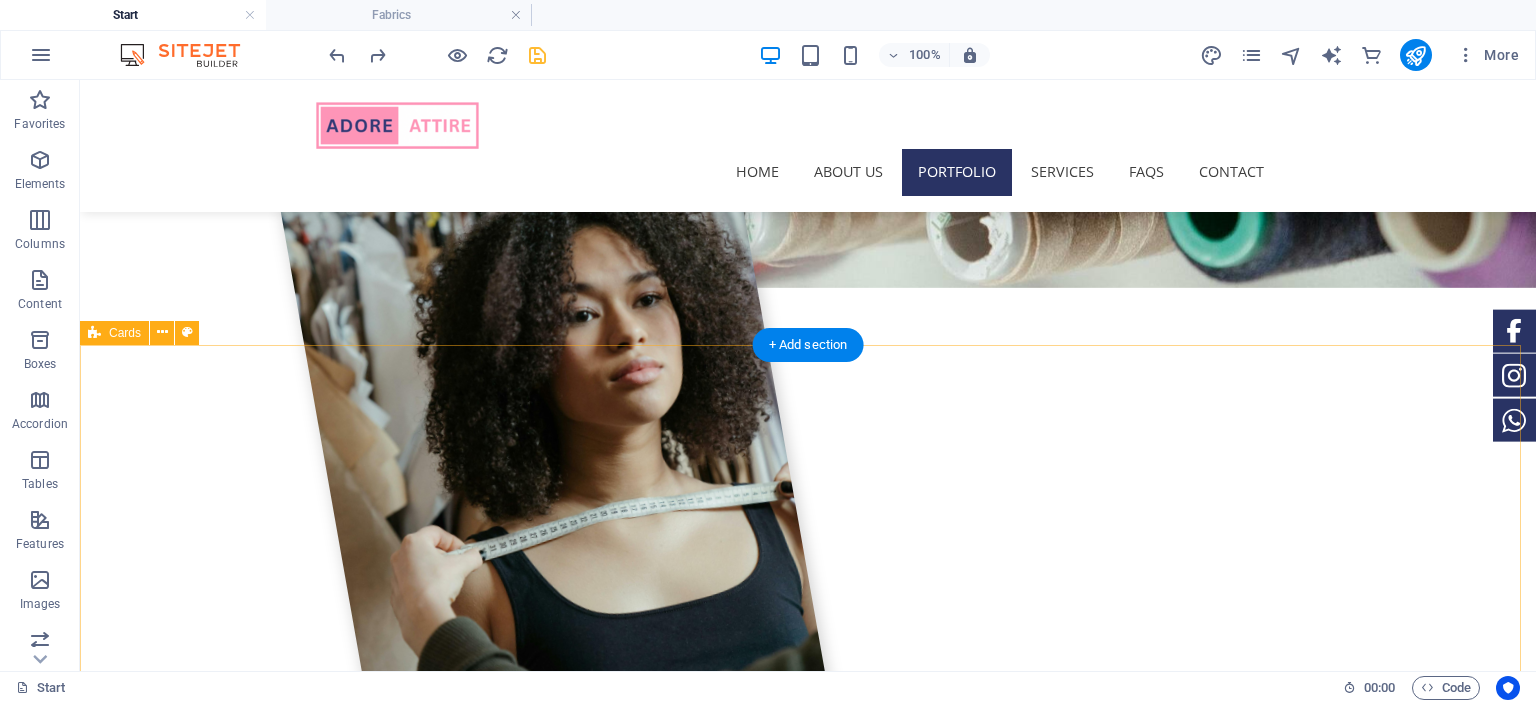 scroll, scrollTop: 2010, scrollLeft: 0, axis: vertical 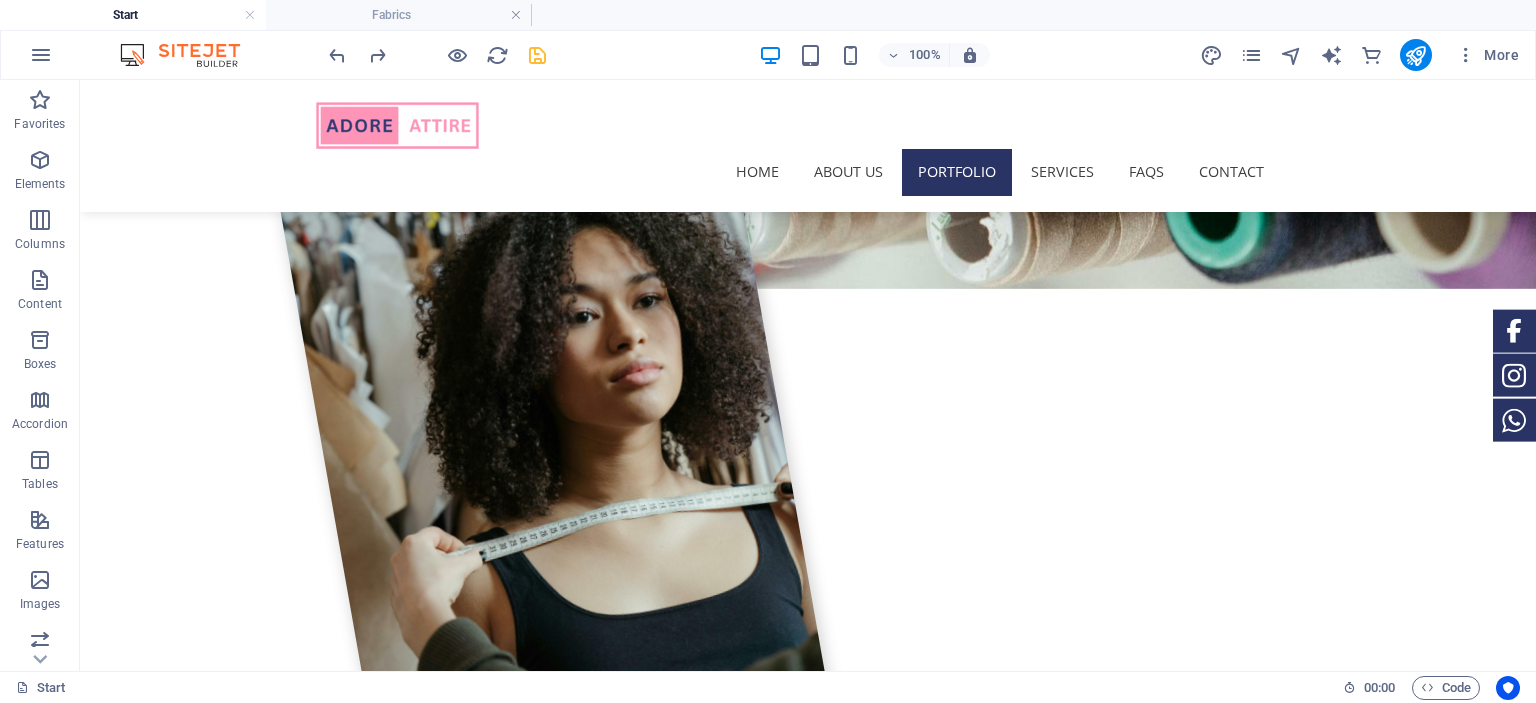 click on "100% More" at bounding box center [768, 55] 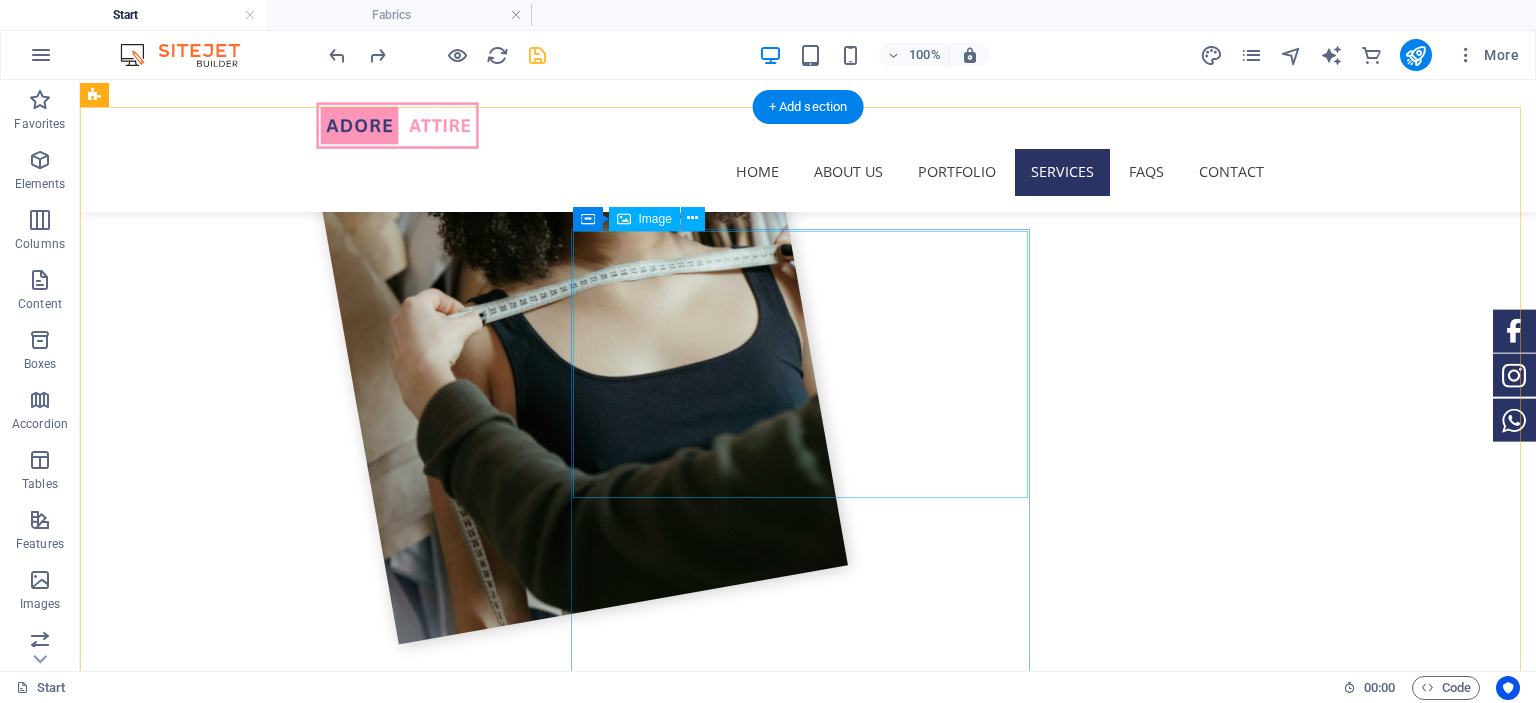 scroll, scrollTop: 2248, scrollLeft: 0, axis: vertical 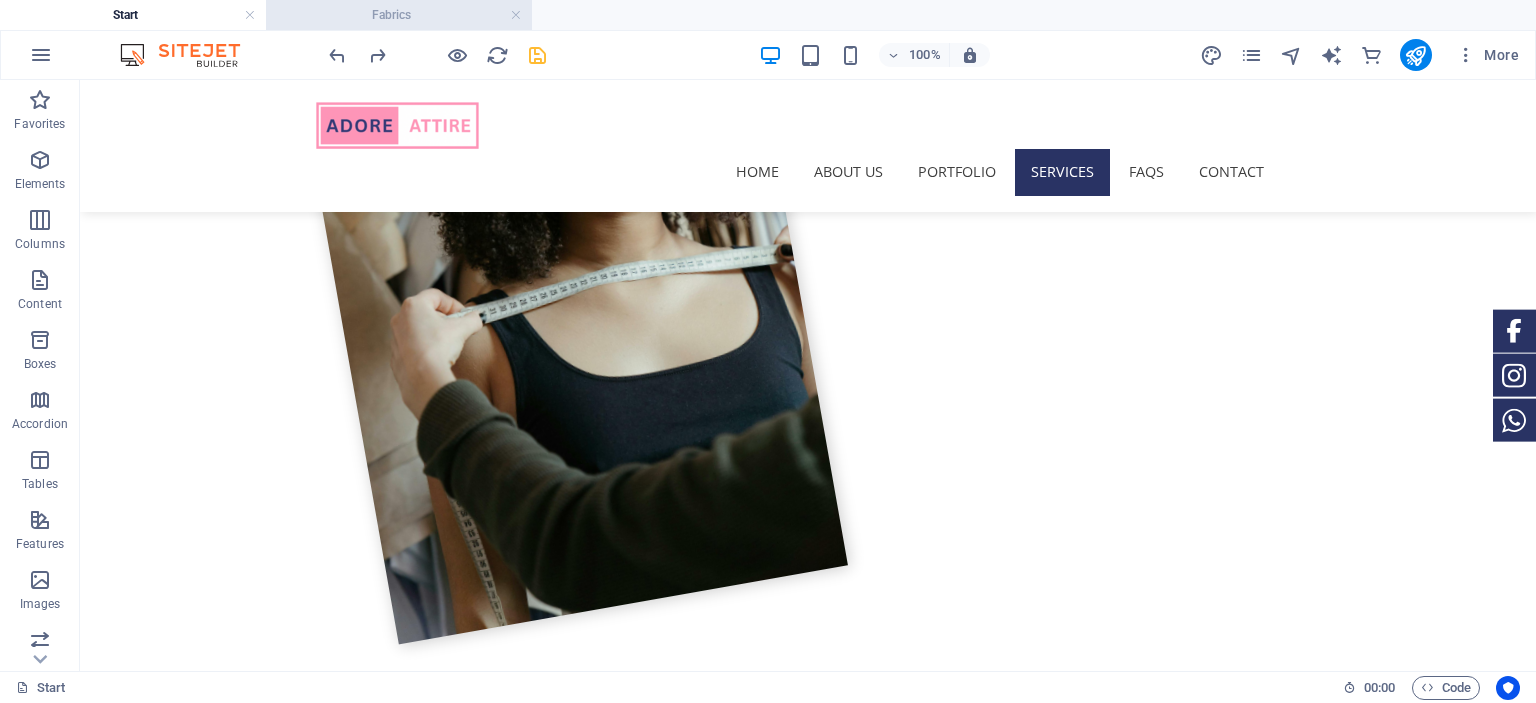 click on "Fabrics" at bounding box center (399, 15) 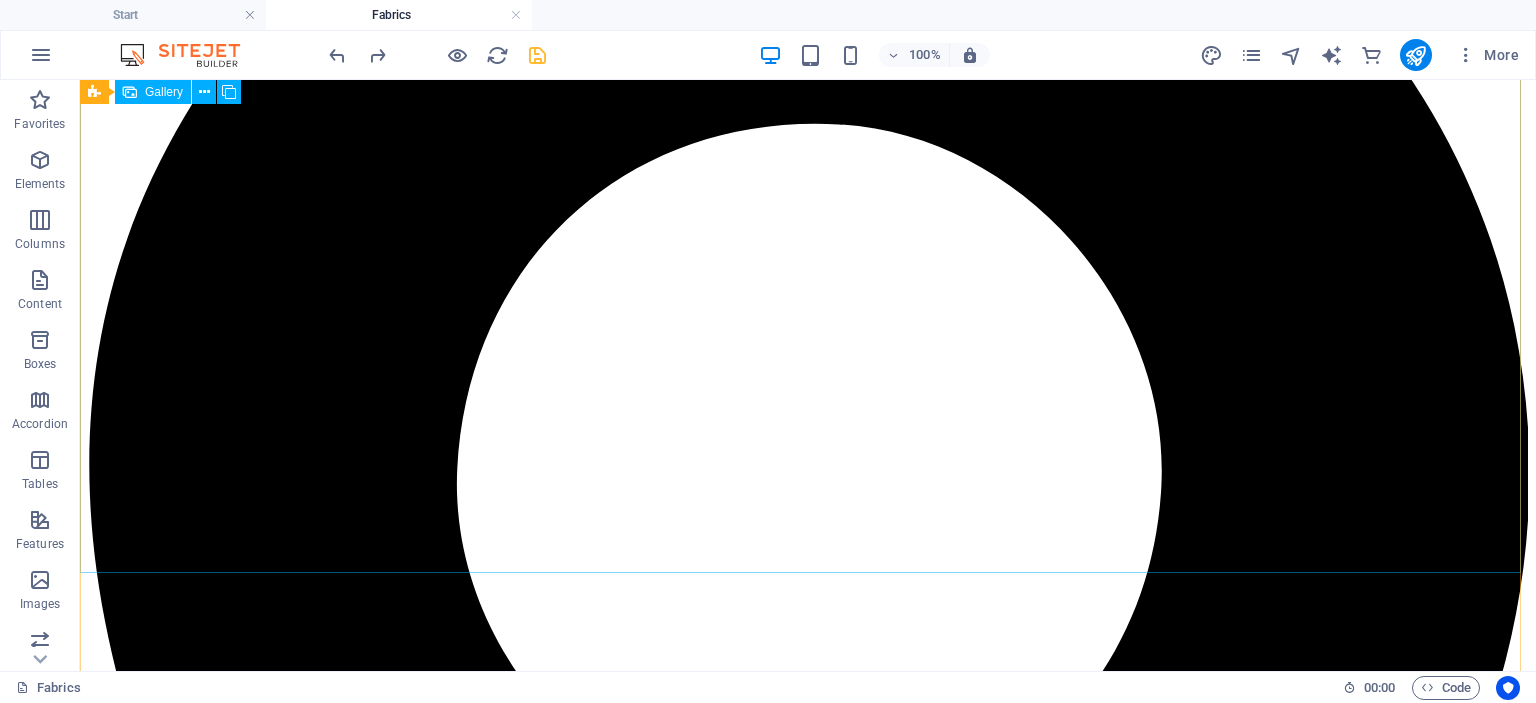 scroll, scrollTop: 0, scrollLeft: 0, axis: both 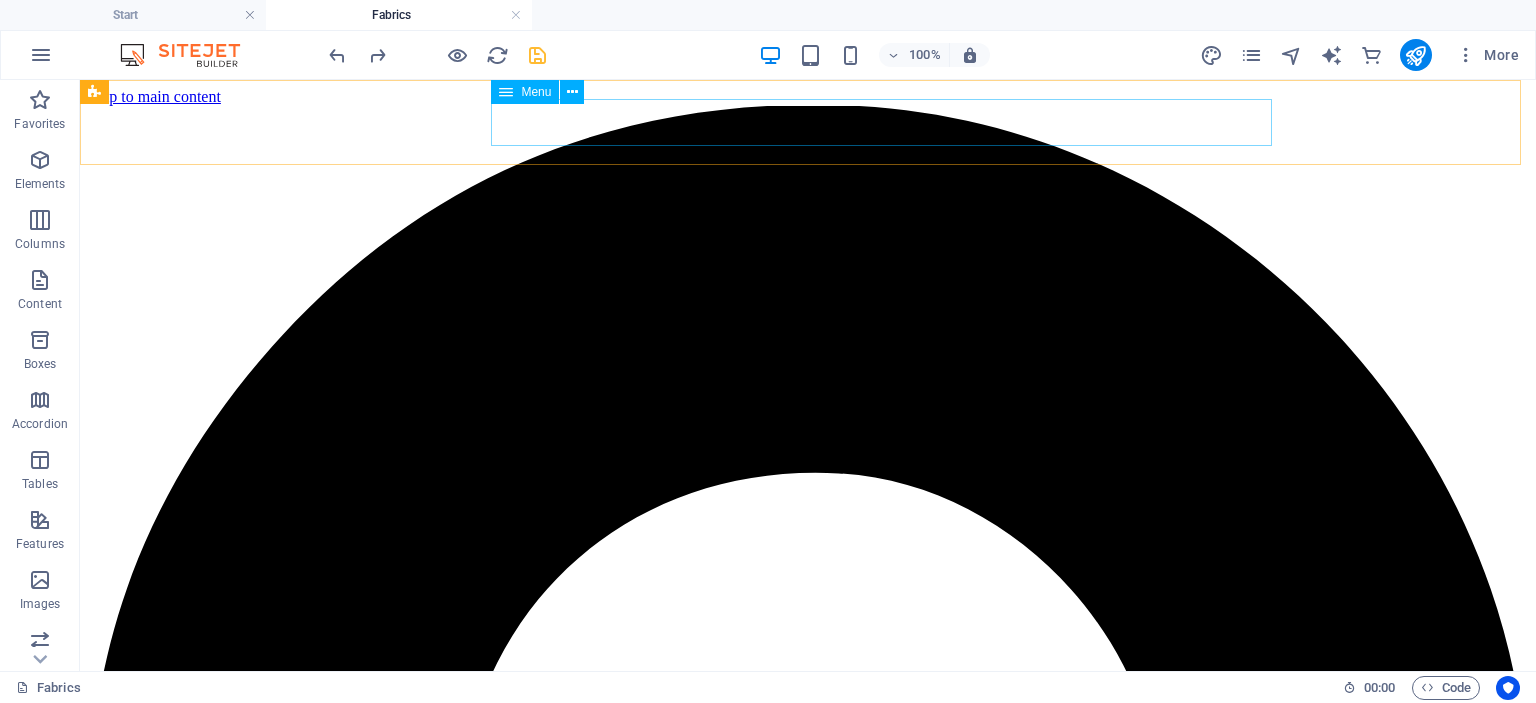 click on "Home Plain Textured Printed Luxury" at bounding box center (808, 5521) 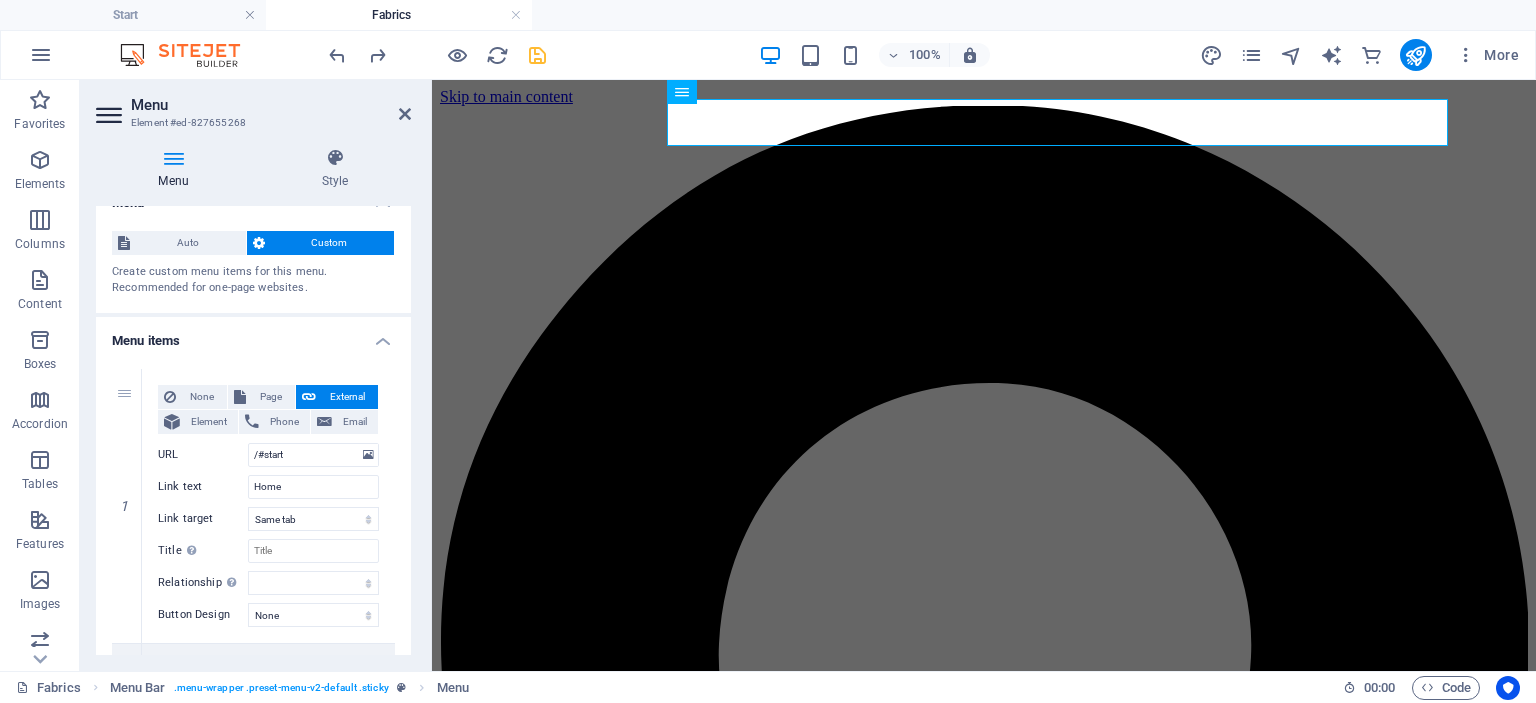 scroll, scrollTop: 0, scrollLeft: 0, axis: both 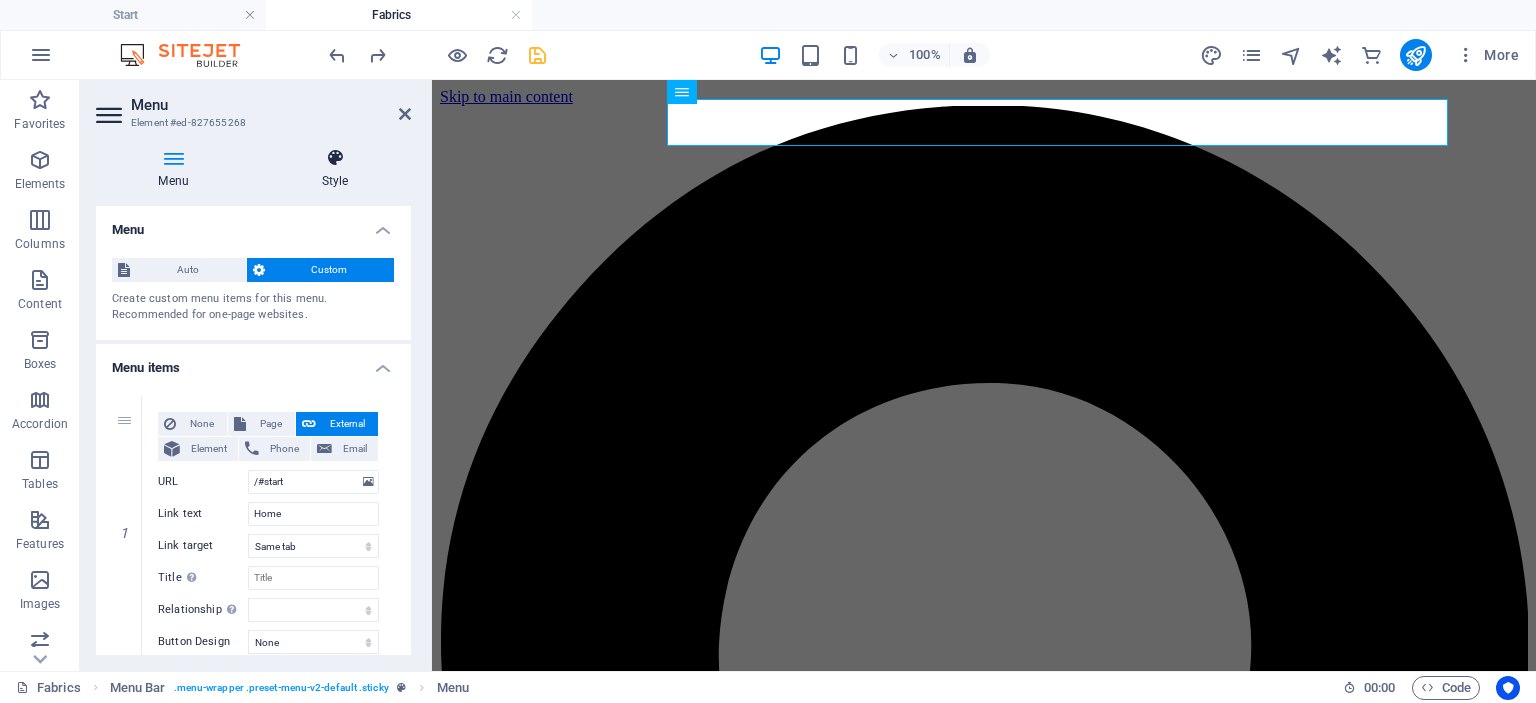 click on "Style" at bounding box center [335, 169] 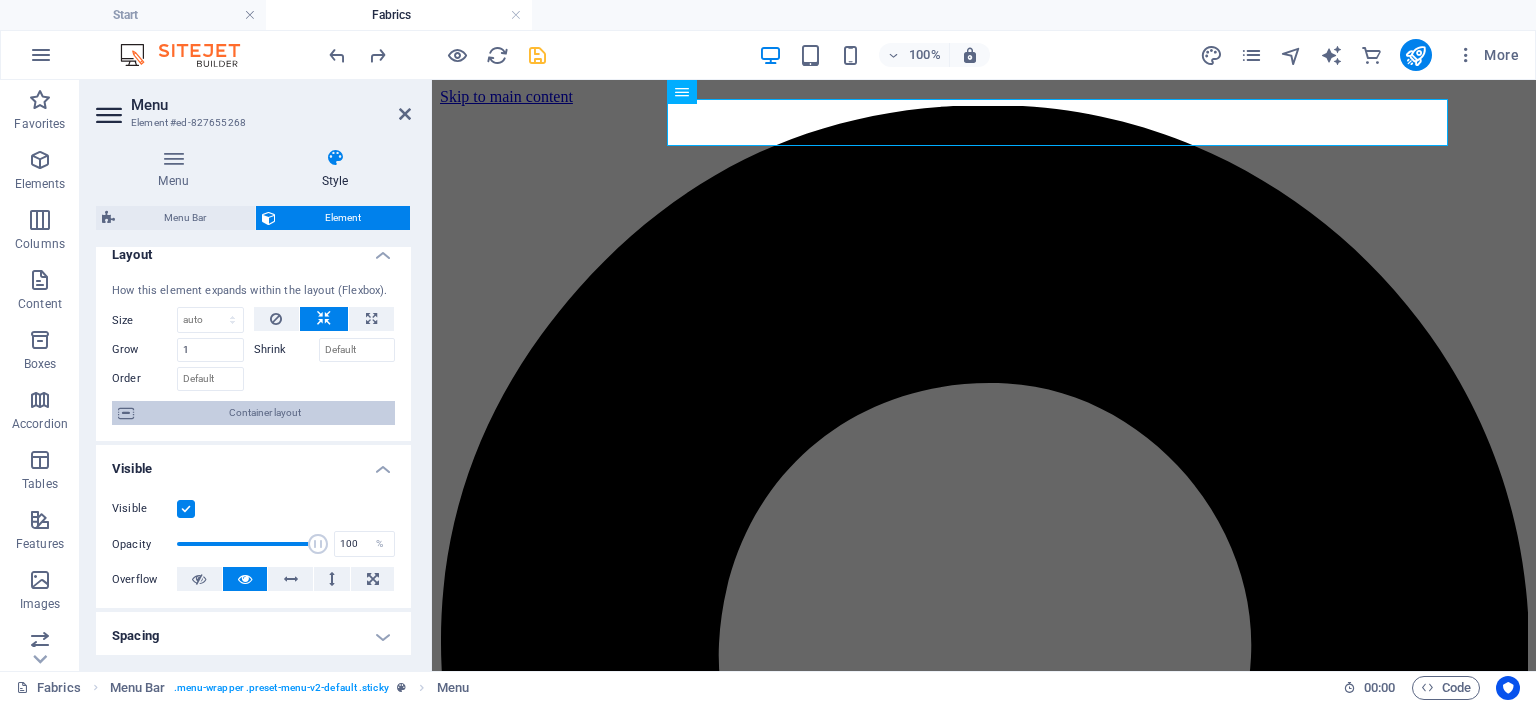 scroll, scrollTop: 0, scrollLeft: 0, axis: both 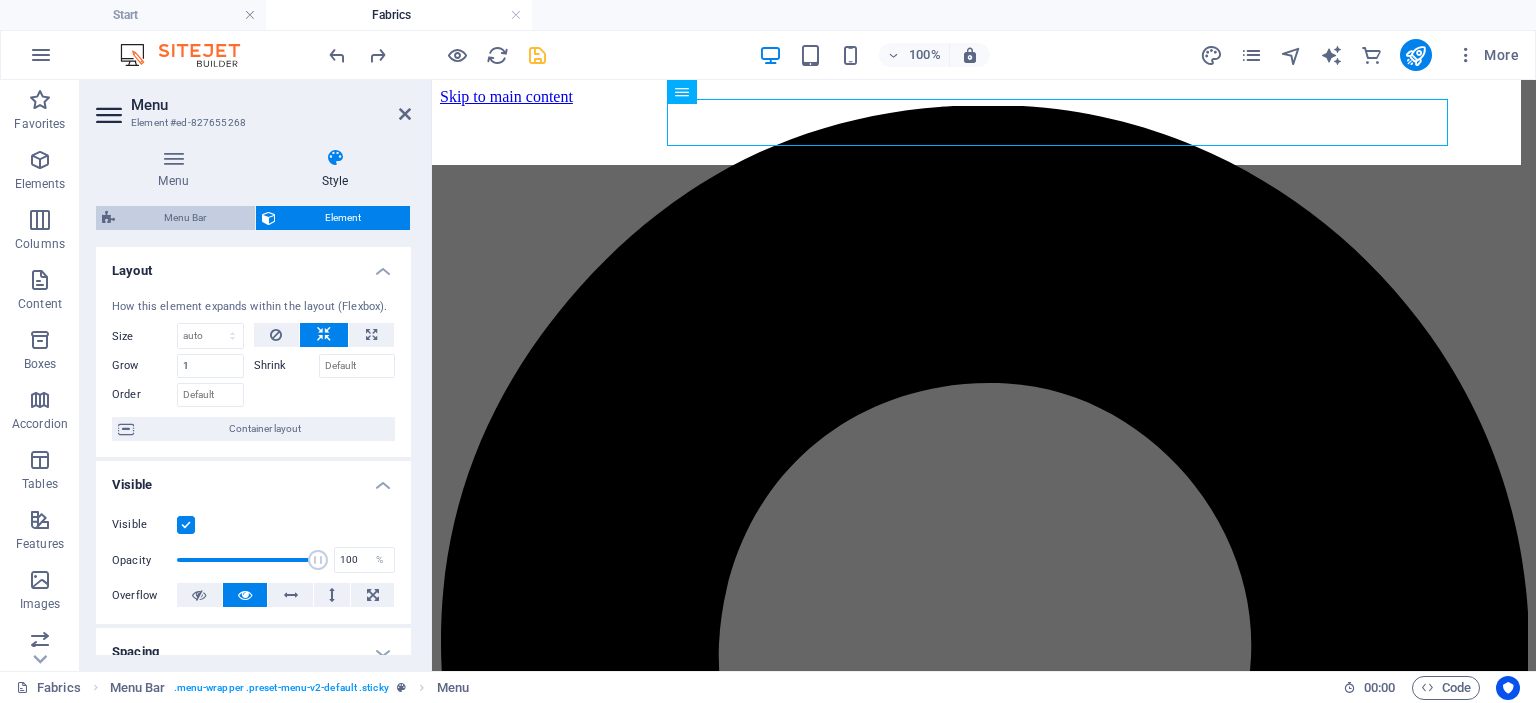 click on "Menu Bar" at bounding box center [185, 218] 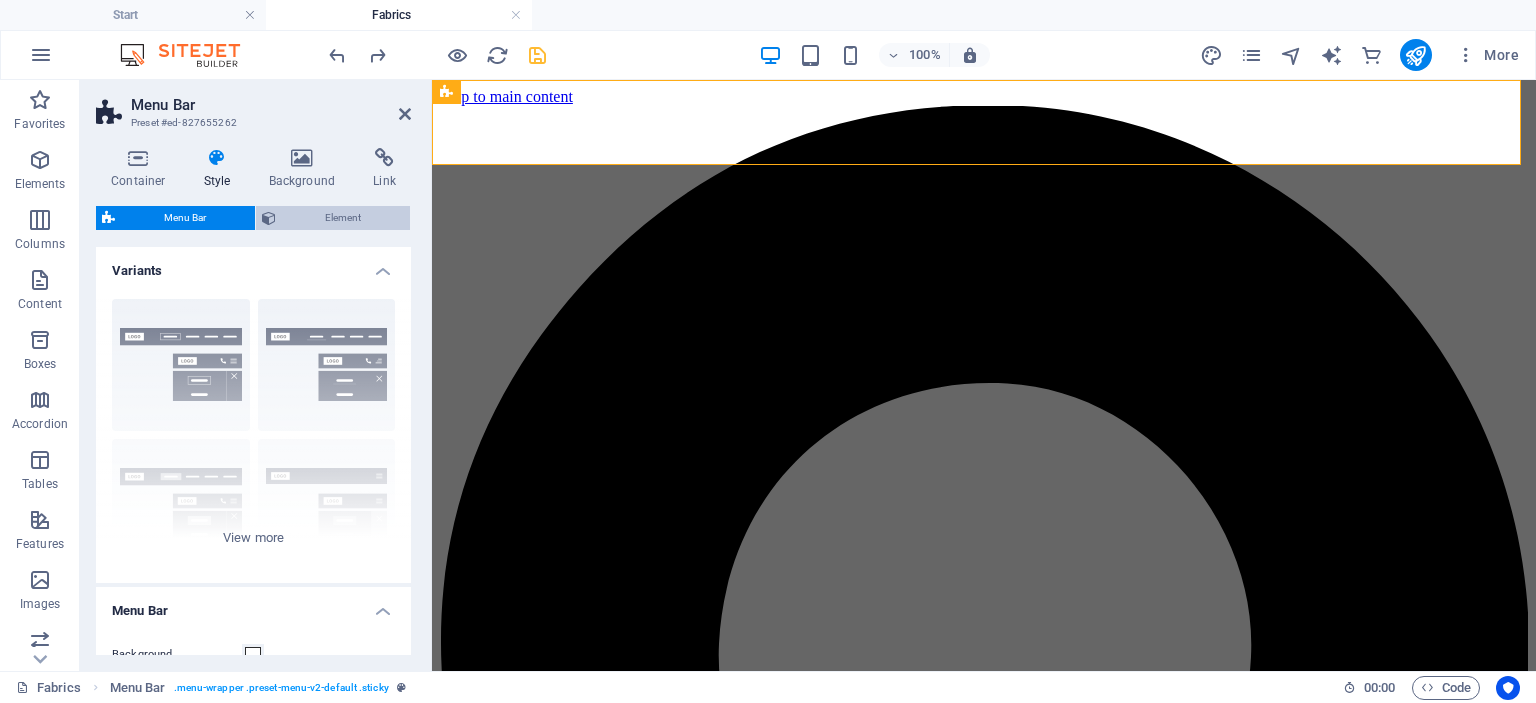 click on "Element" at bounding box center (343, 218) 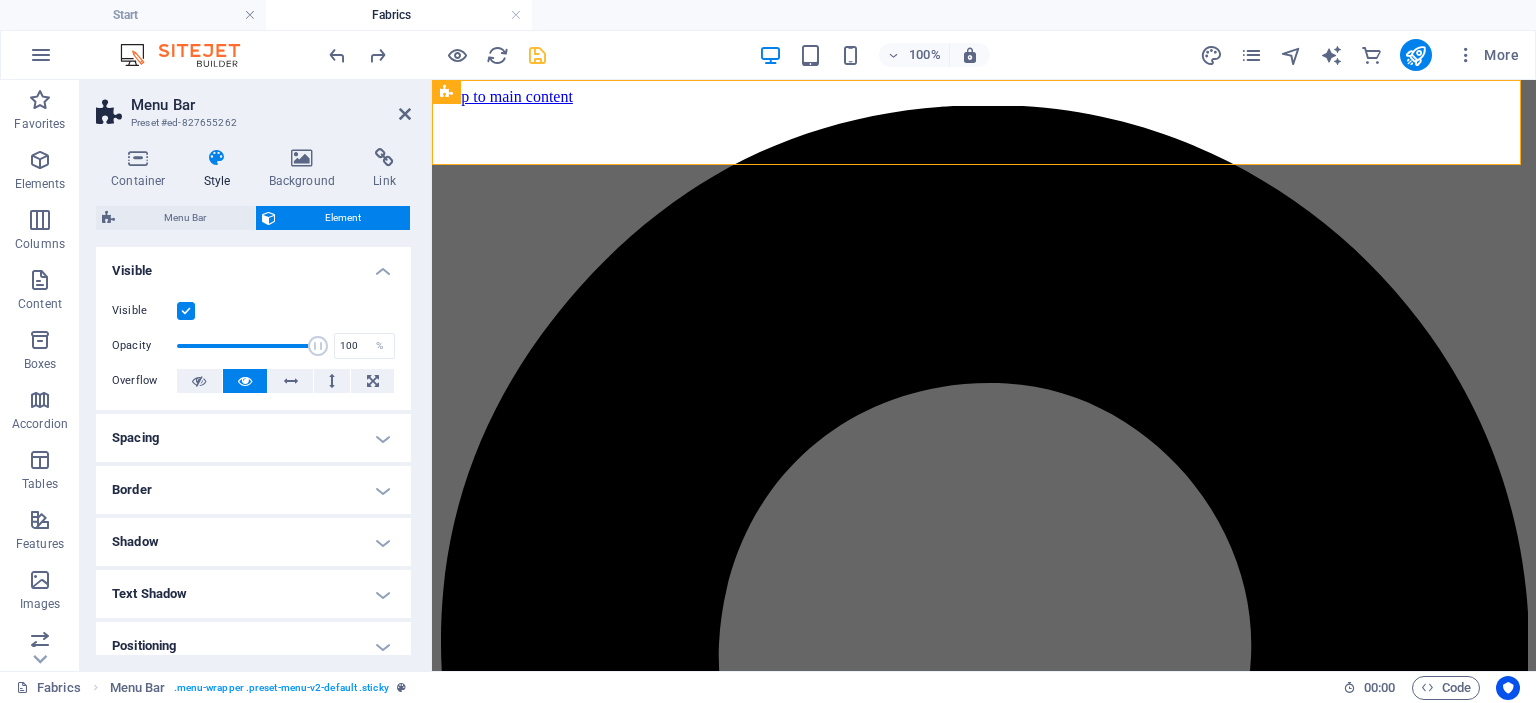 click on "Visible" at bounding box center (253, 265) 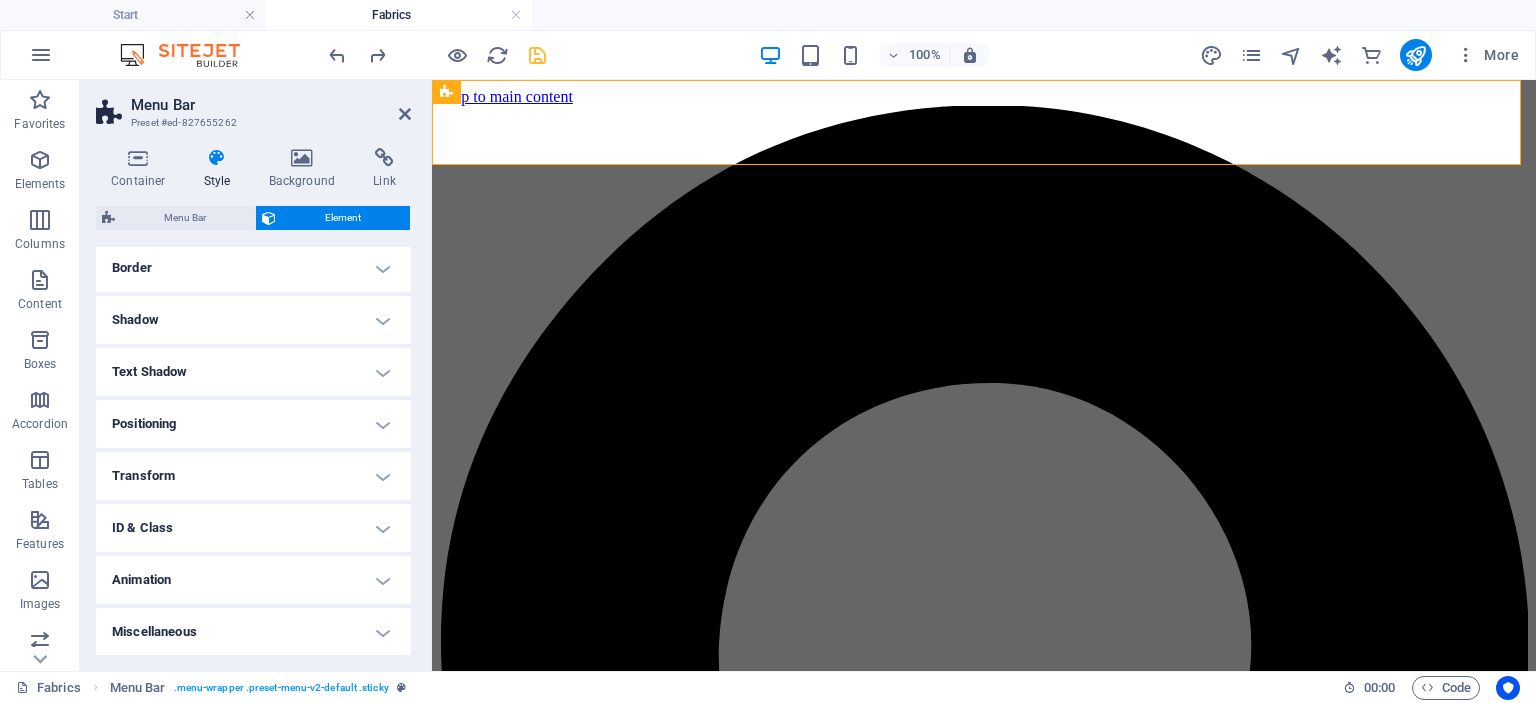 scroll, scrollTop: 0, scrollLeft: 0, axis: both 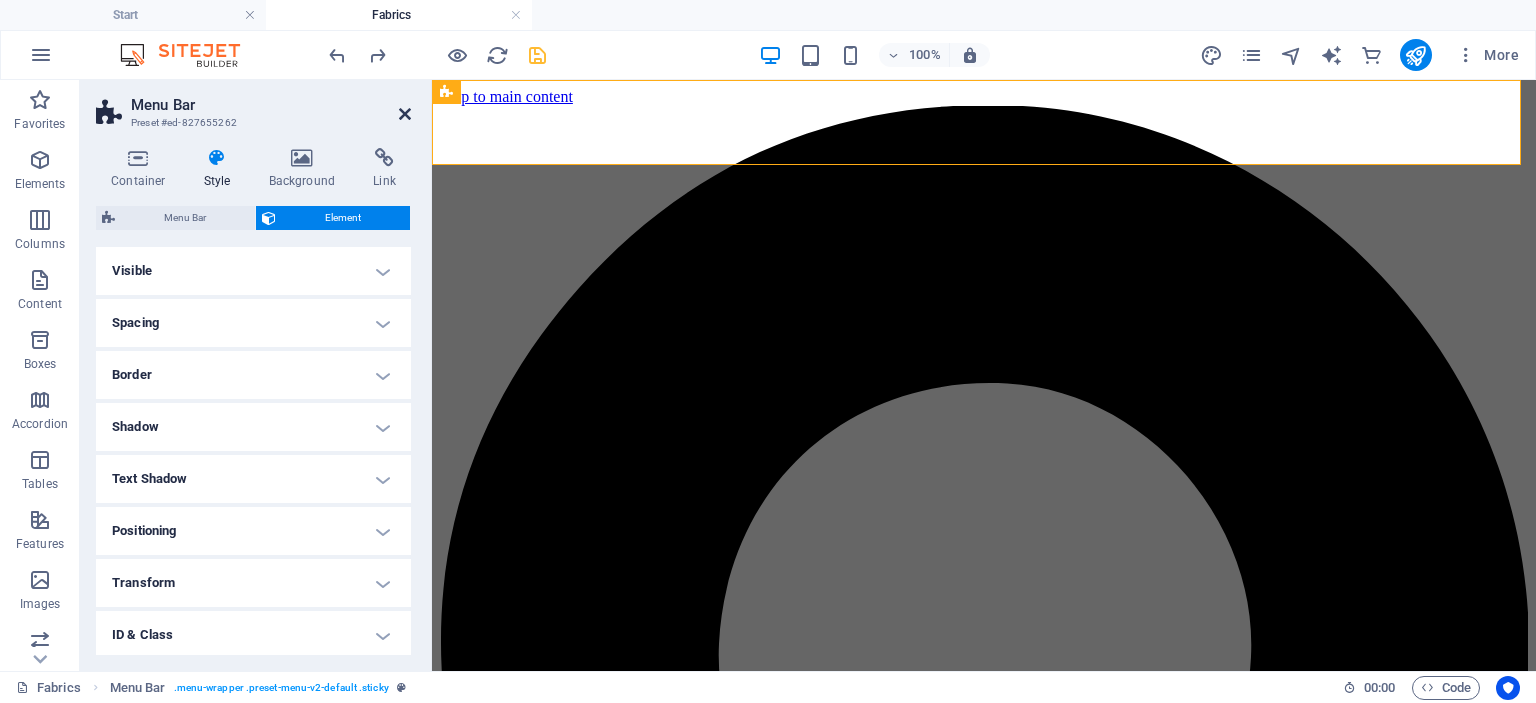 click at bounding box center [405, 114] 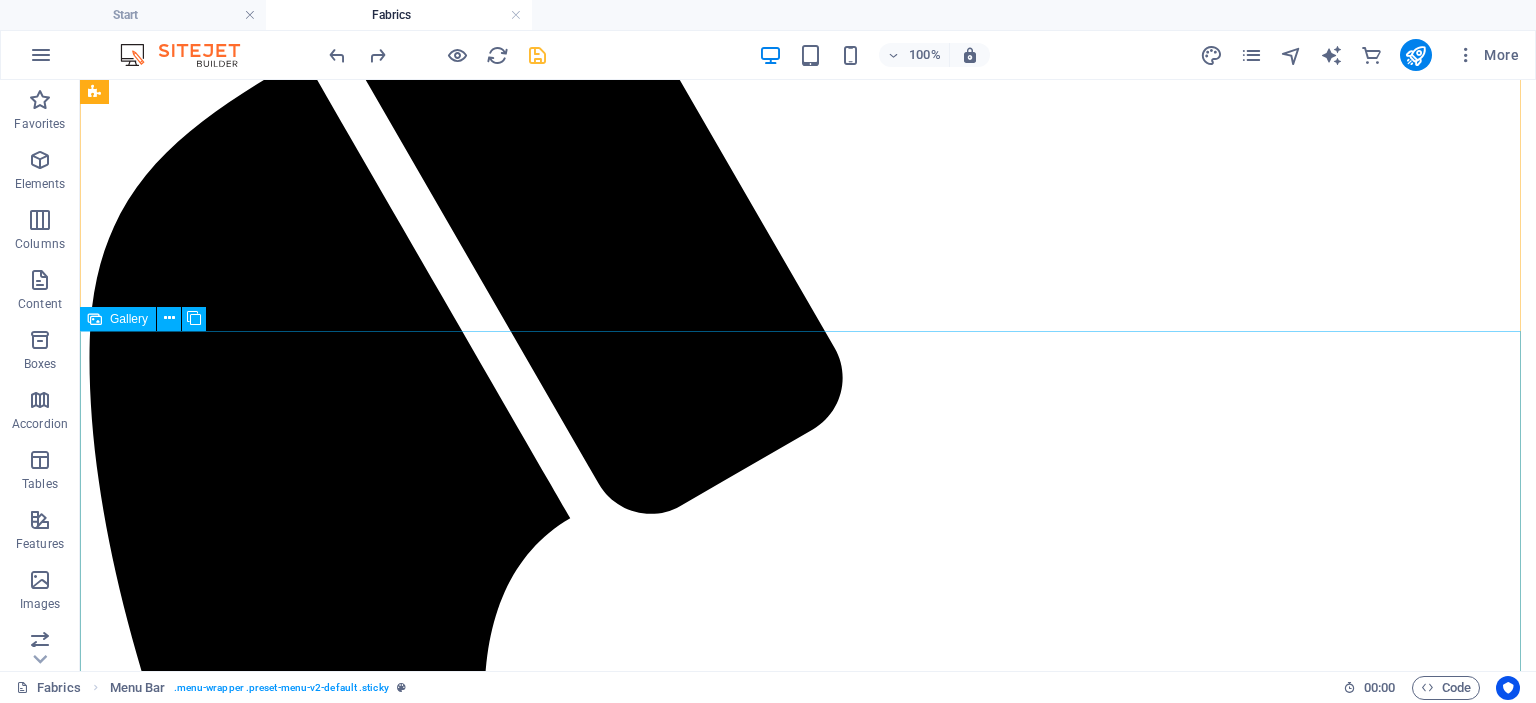 scroll, scrollTop: 2635, scrollLeft: 0, axis: vertical 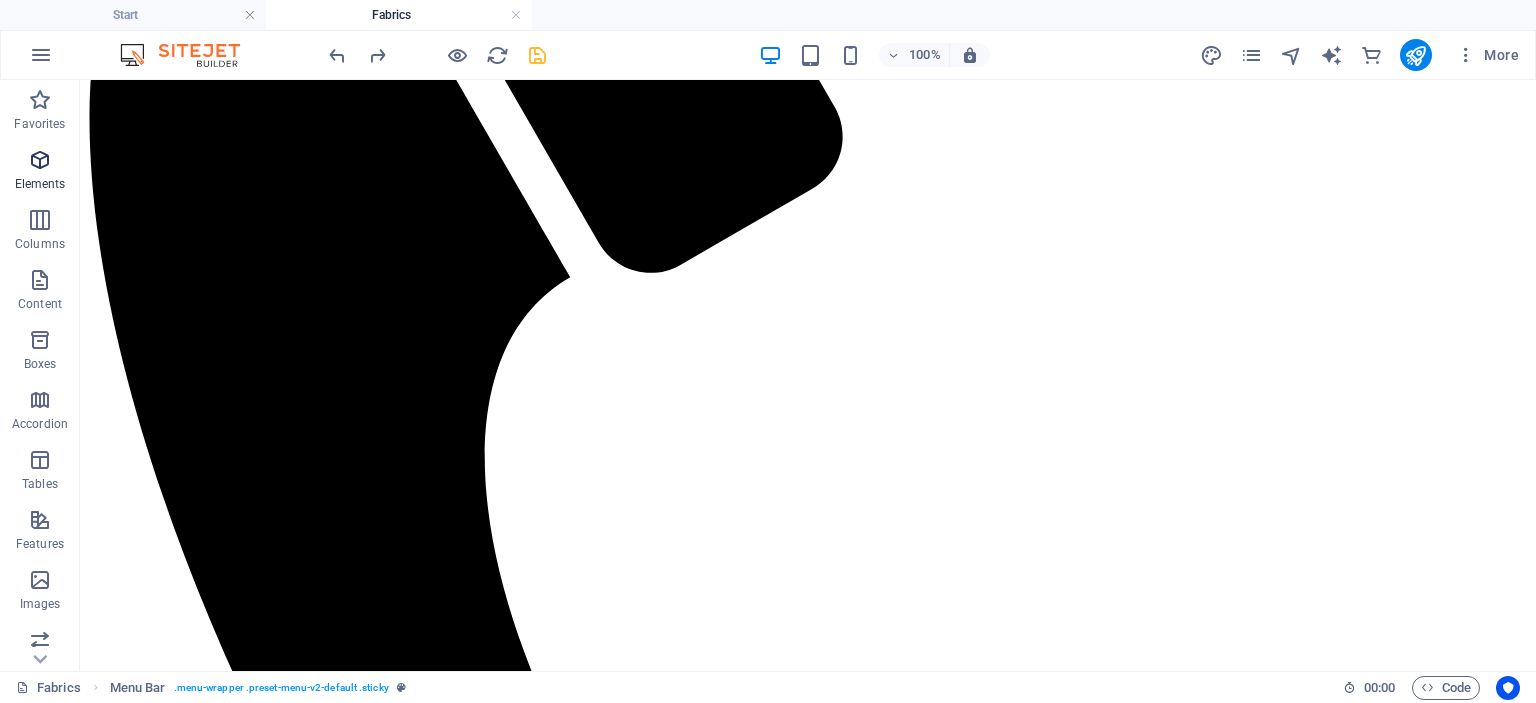 click at bounding box center (40, 160) 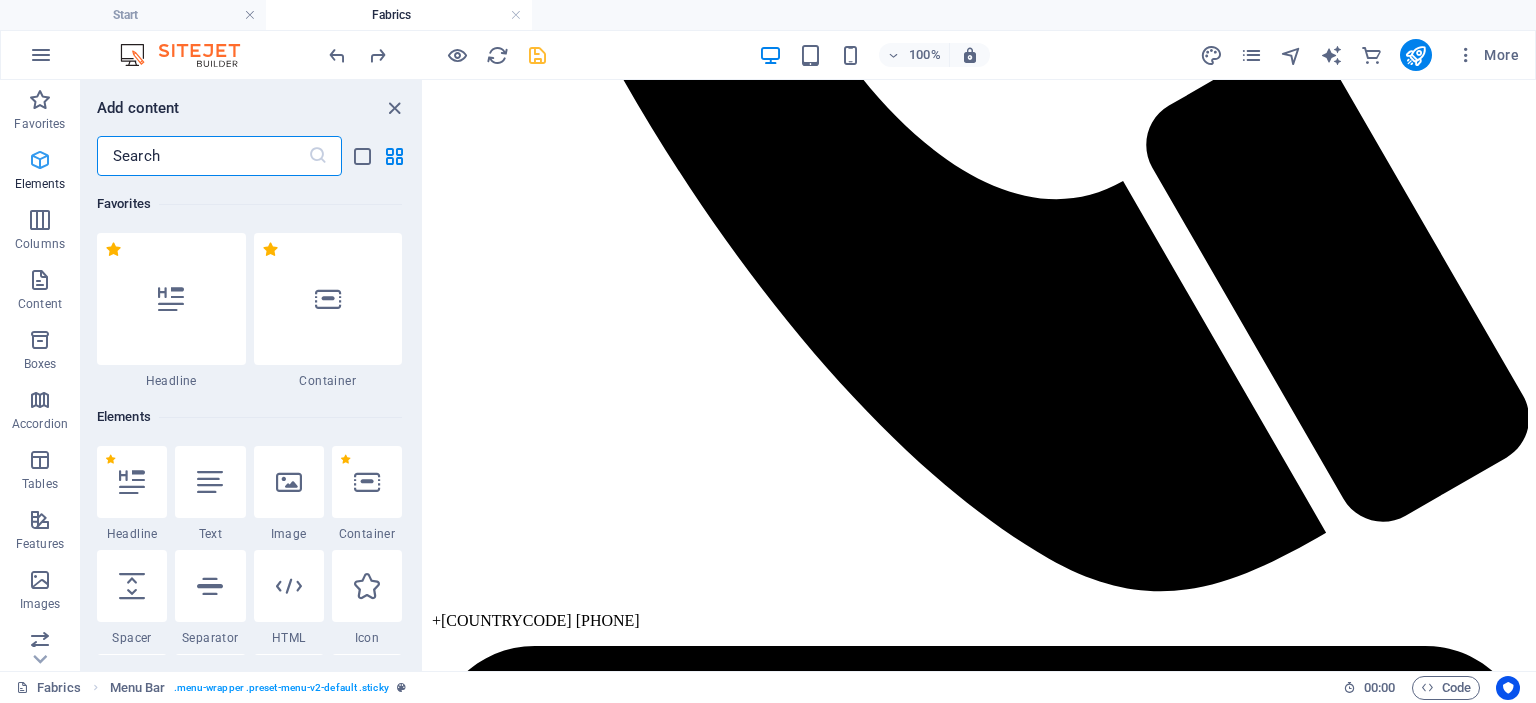 scroll, scrollTop: 1947, scrollLeft: 0, axis: vertical 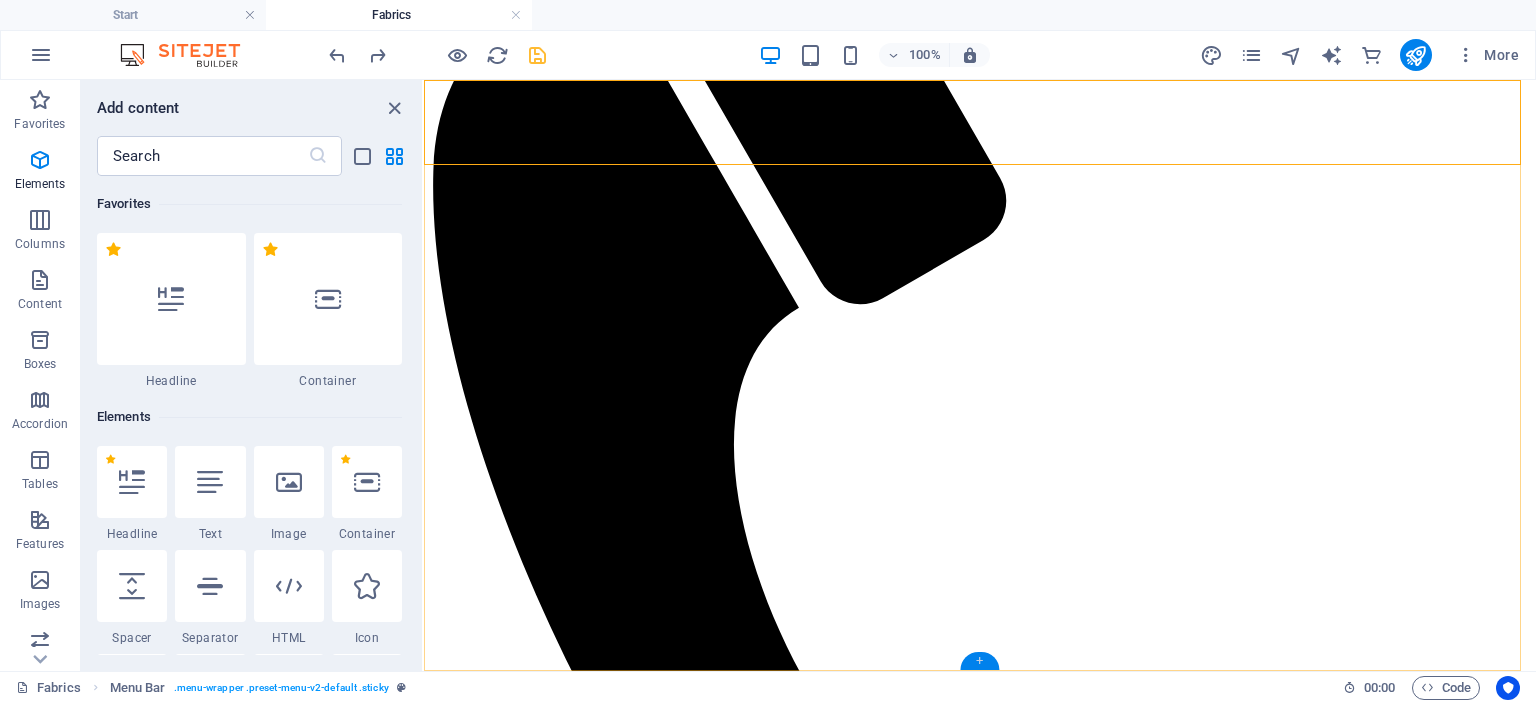 click on "+" at bounding box center [979, 661] 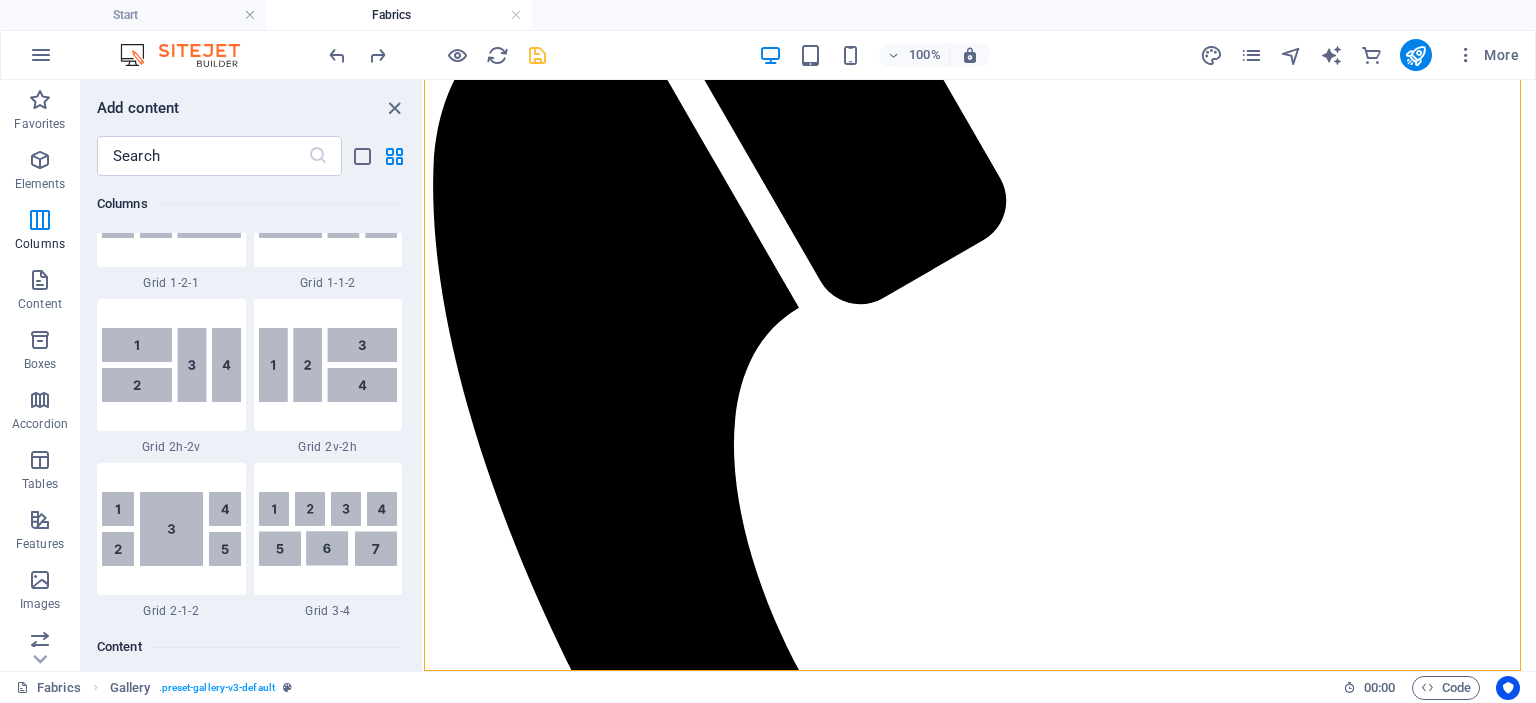 scroll, scrollTop: 3081, scrollLeft: 0, axis: vertical 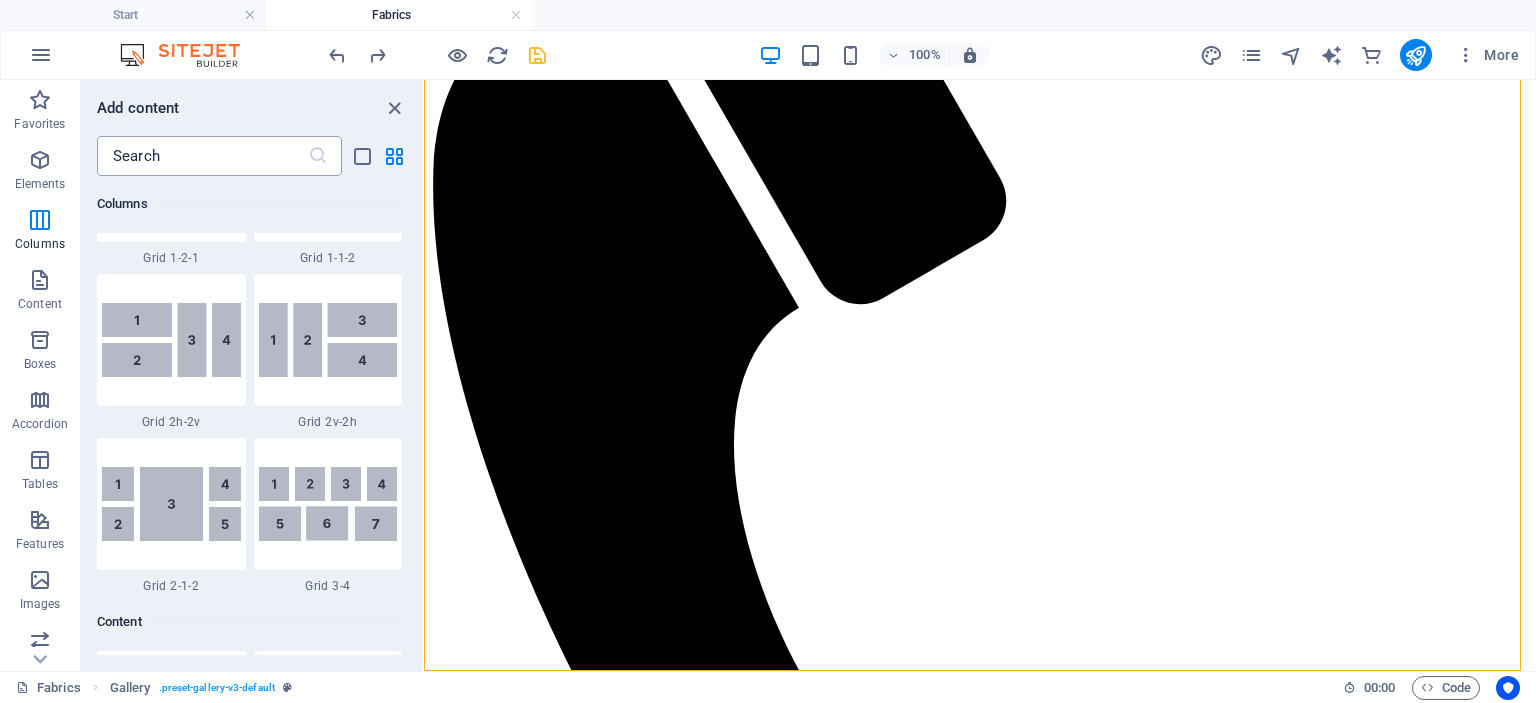 click at bounding box center (202, 156) 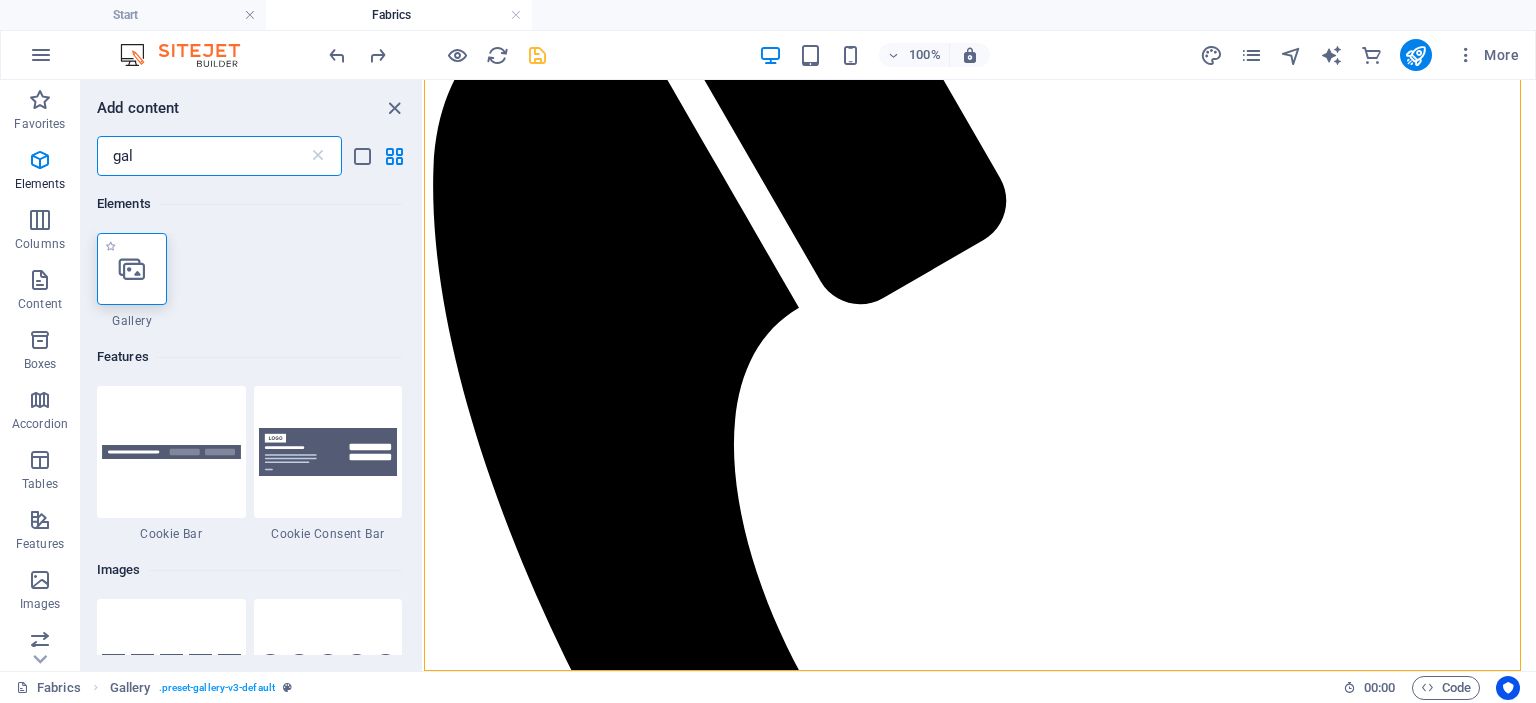 scroll, scrollTop: 0, scrollLeft: 0, axis: both 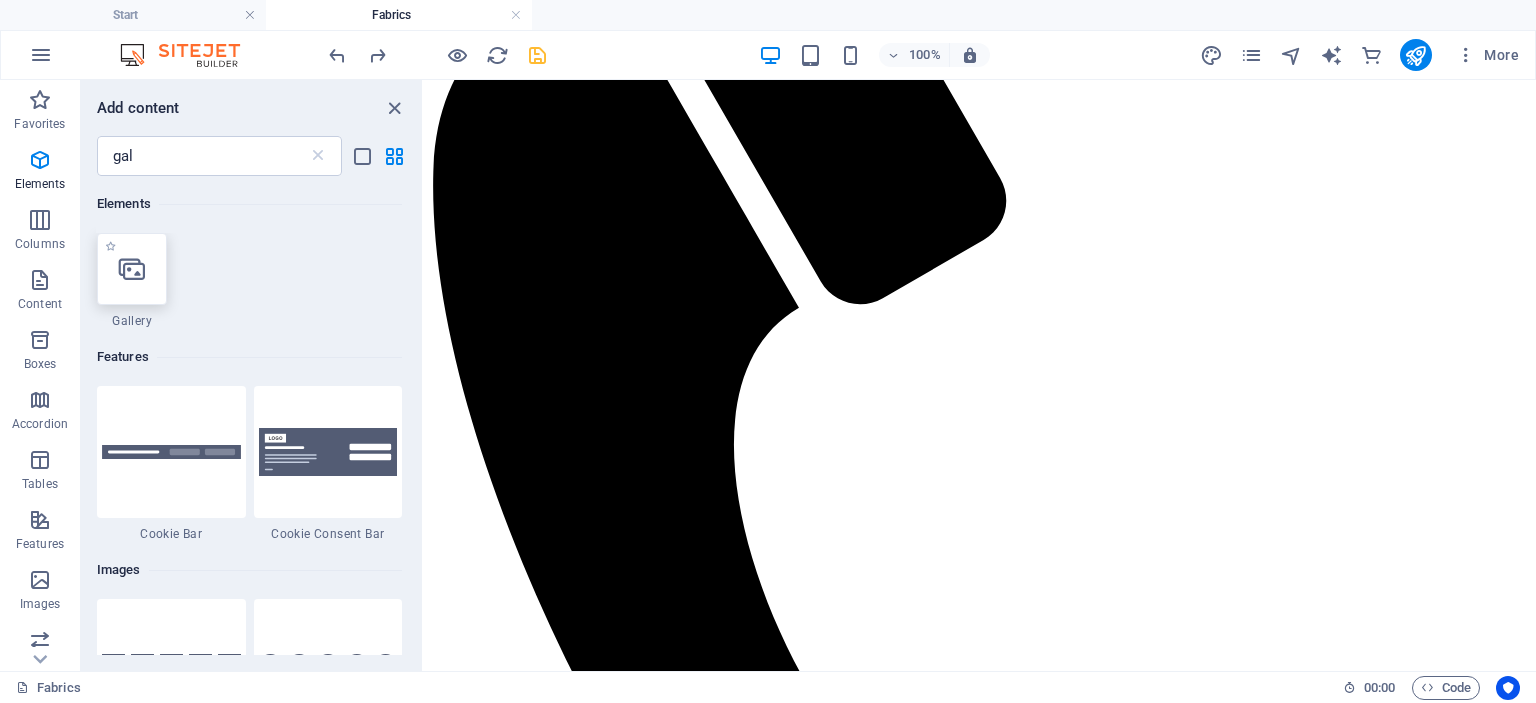 click at bounding box center (132, 269) 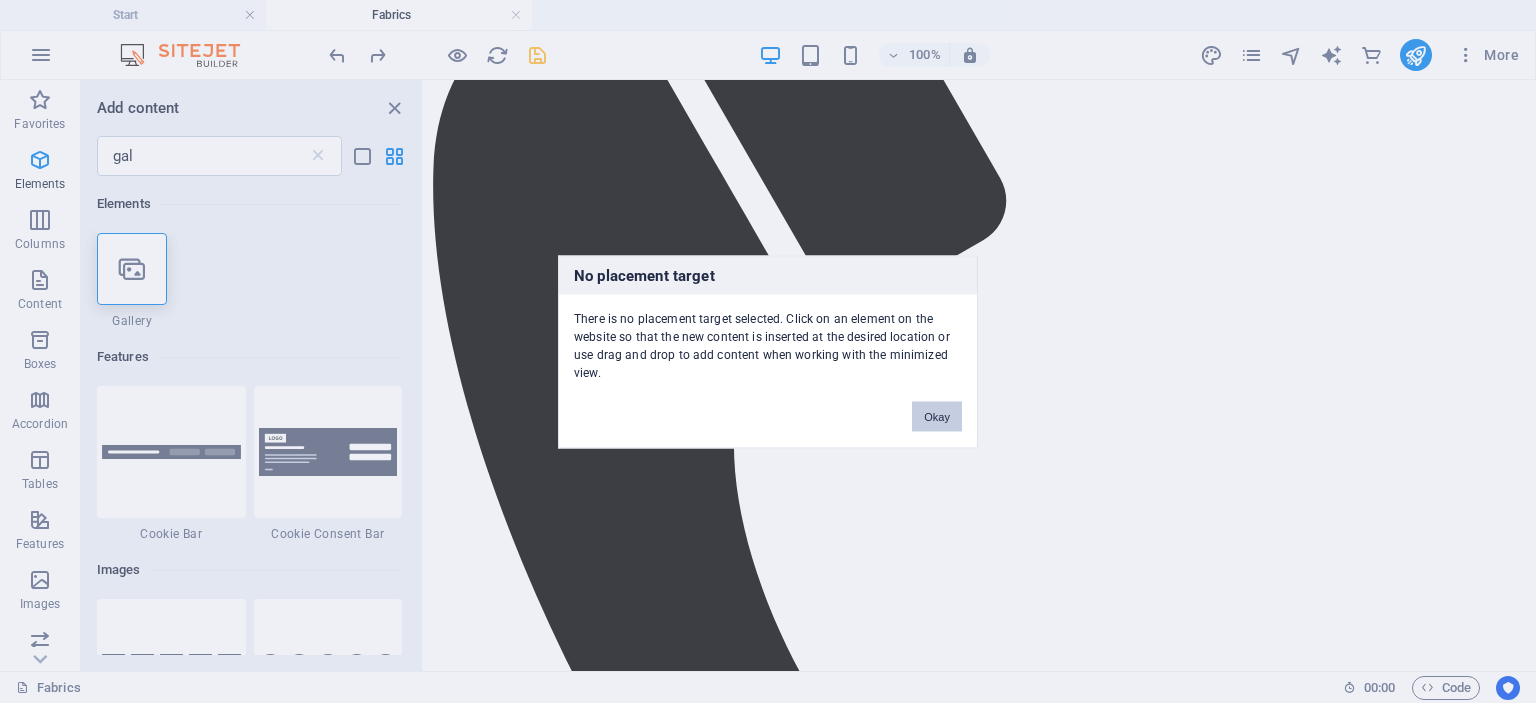 click on "Okay" at bounding box center [937, 416] 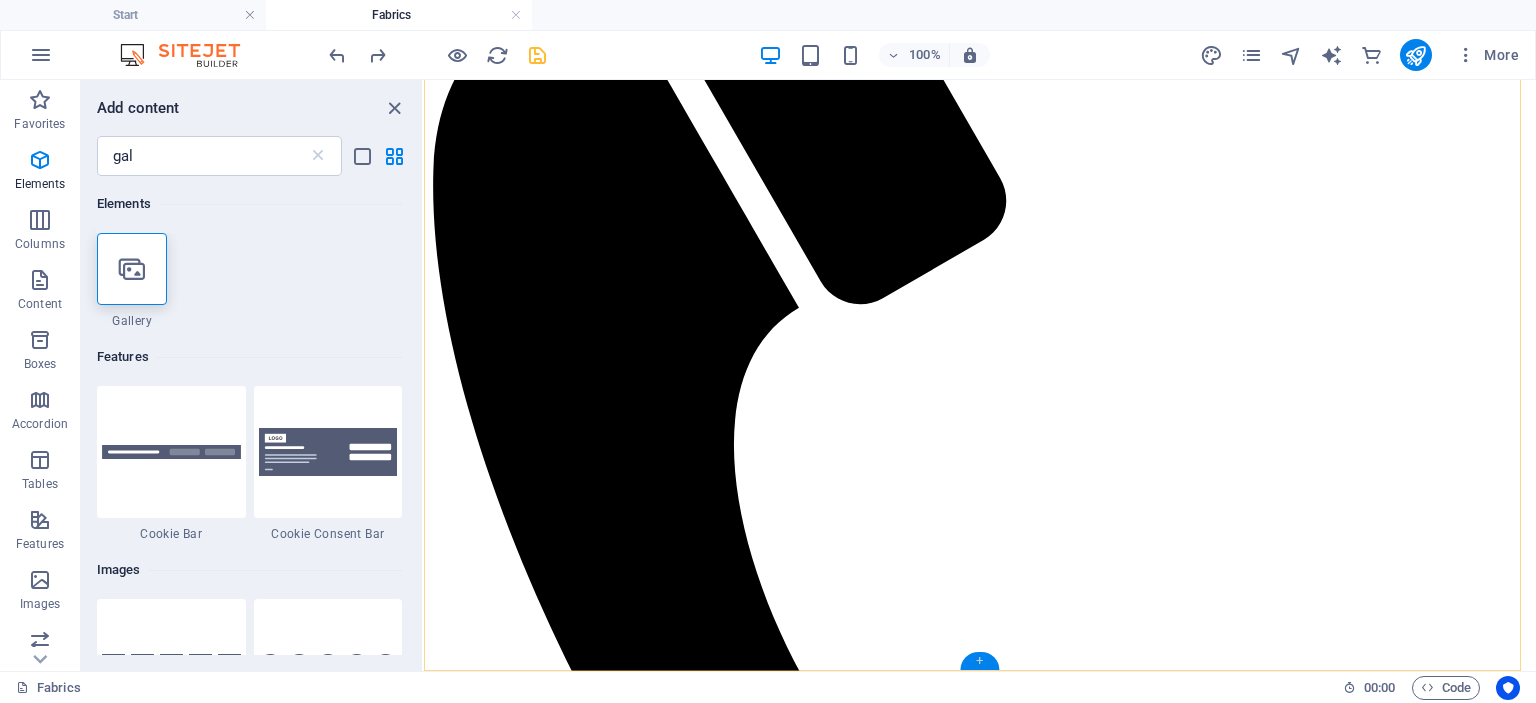click on "+" at bounding box center (979, 661) 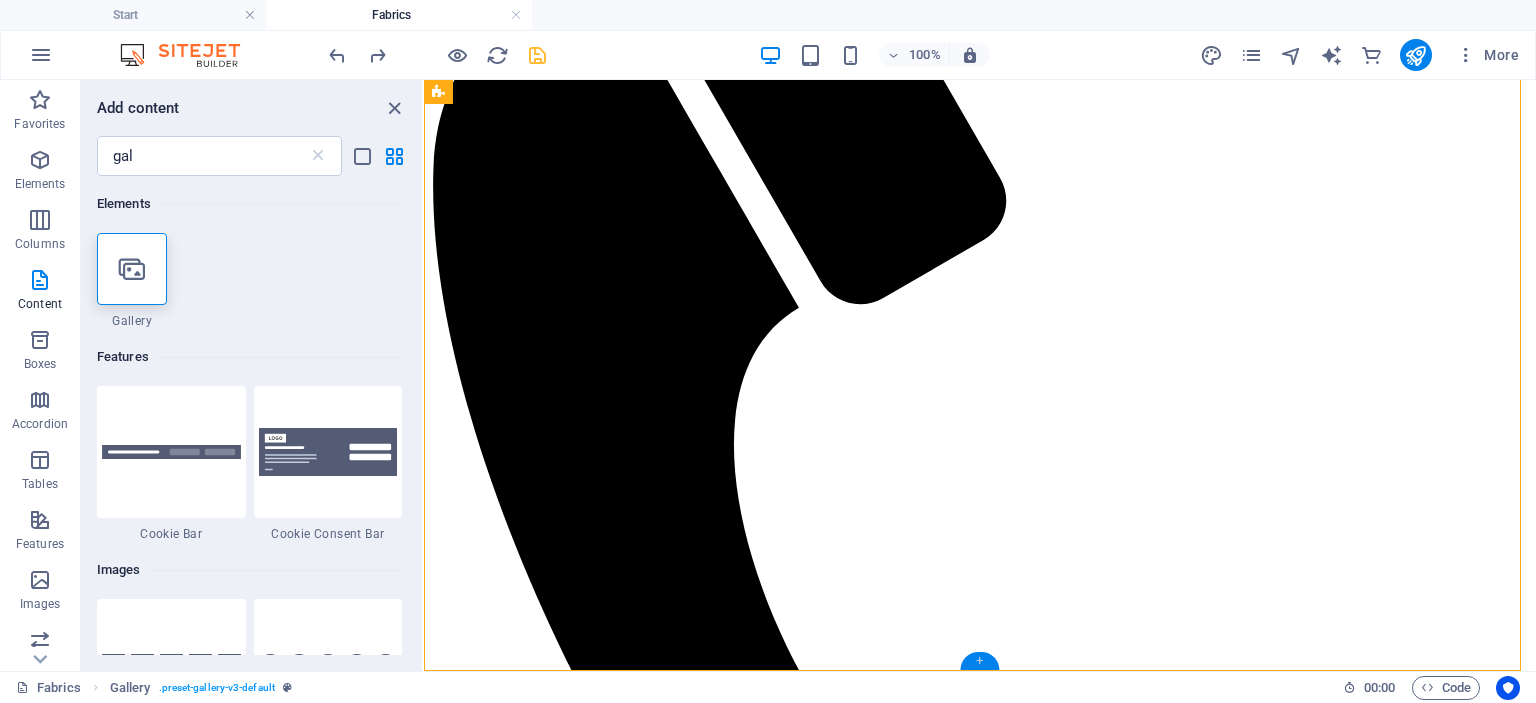 click on "+" at bounding box center (979, 661) 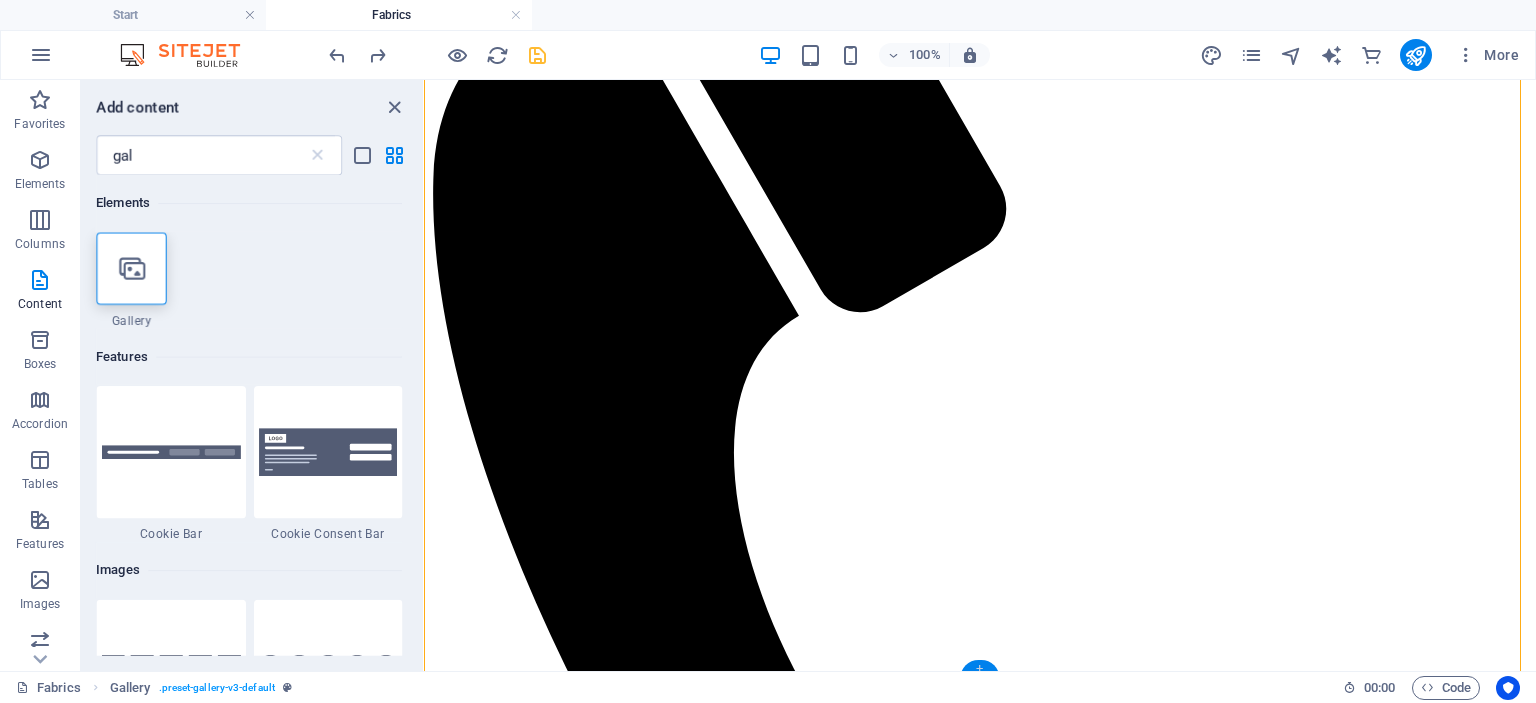 click on "+" at bounding box center [979, 669] 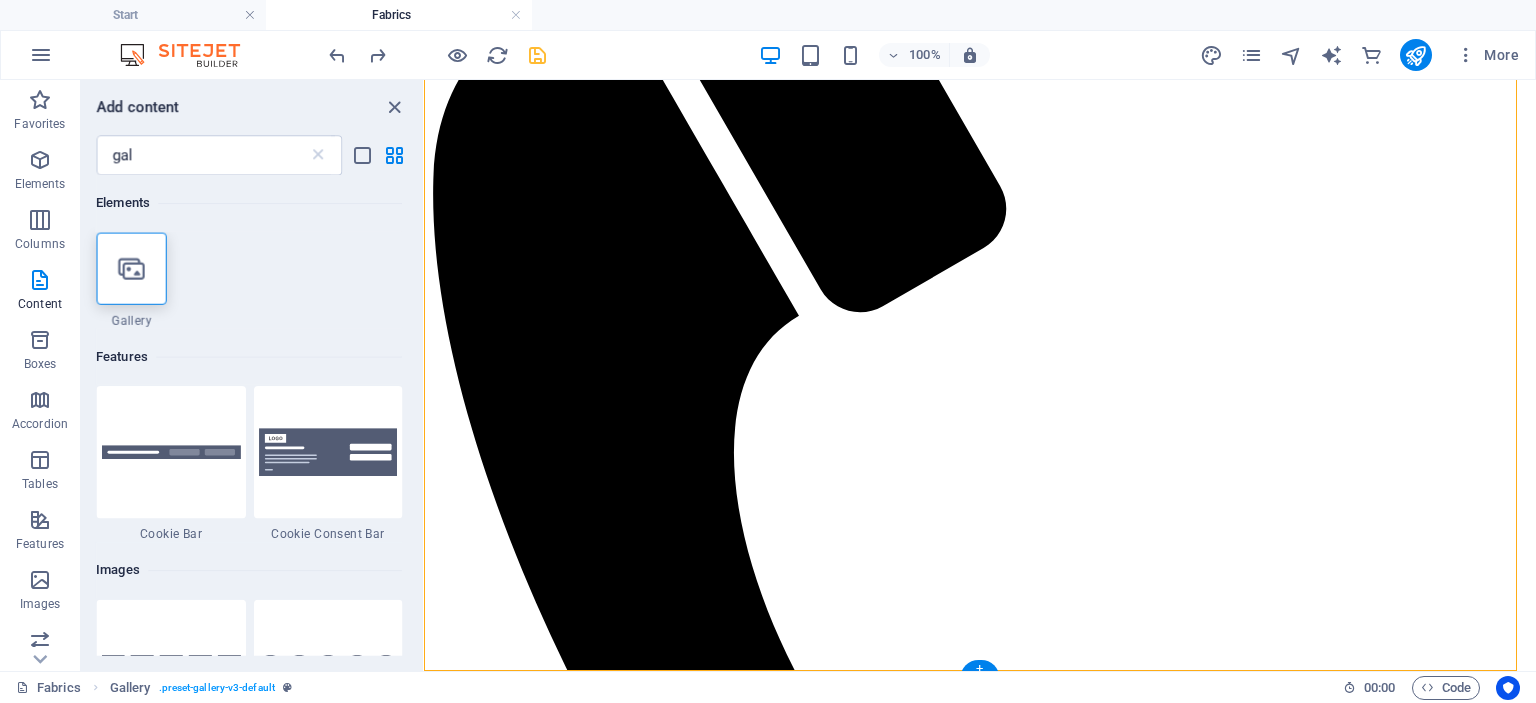 scroll, scrollTop: 1947, scrollLeft: 0, axis: vertical 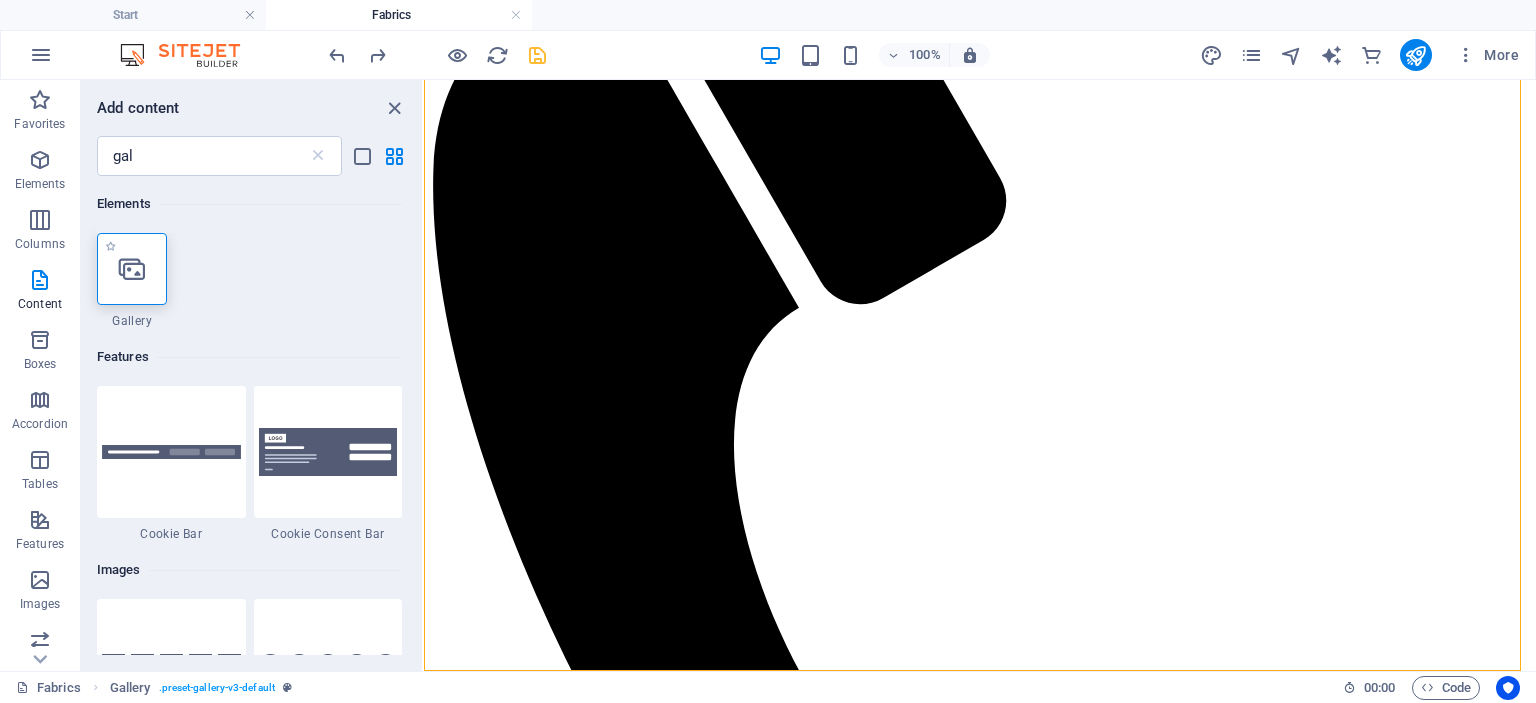 click at bounding box center (132, 269) 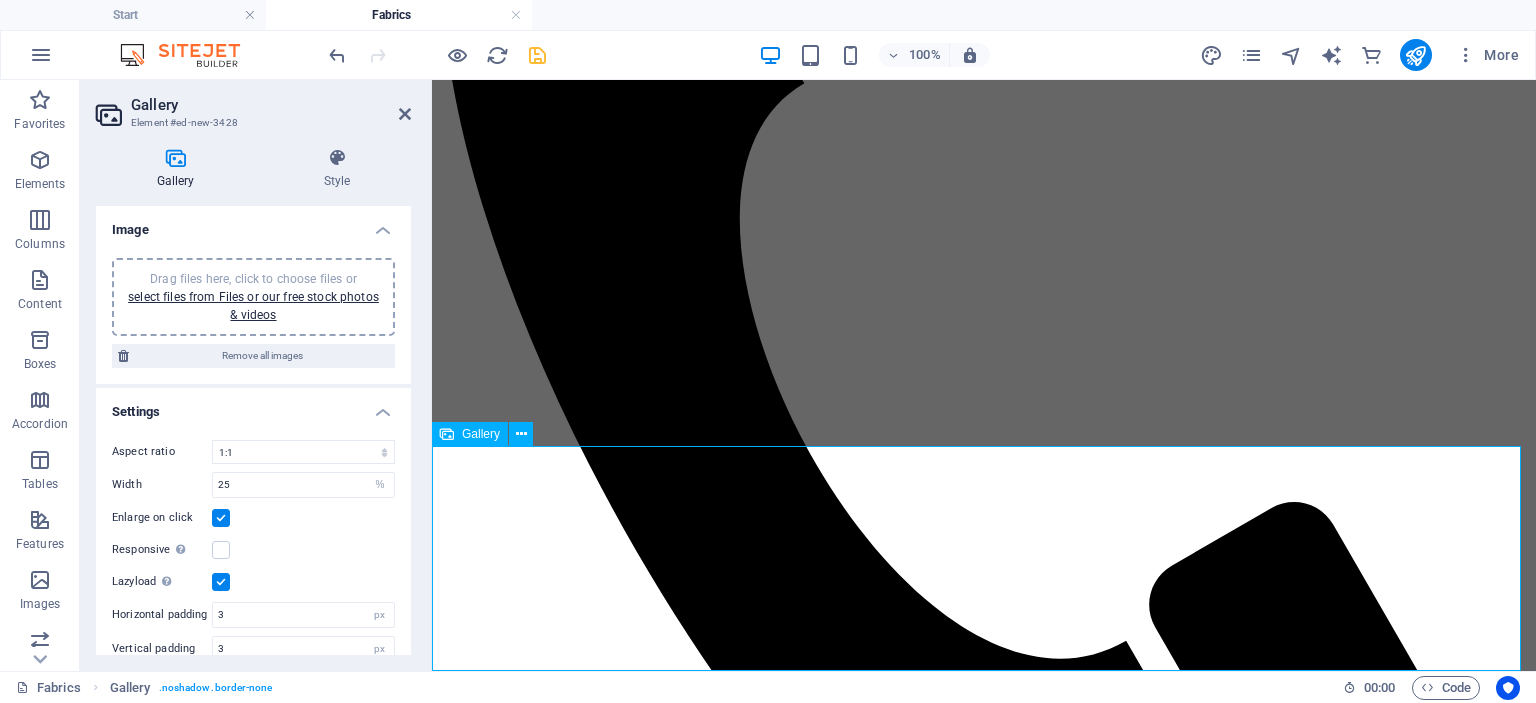 scroll, scrollTop: 2635, scrollLeft: 0, axis: vertical 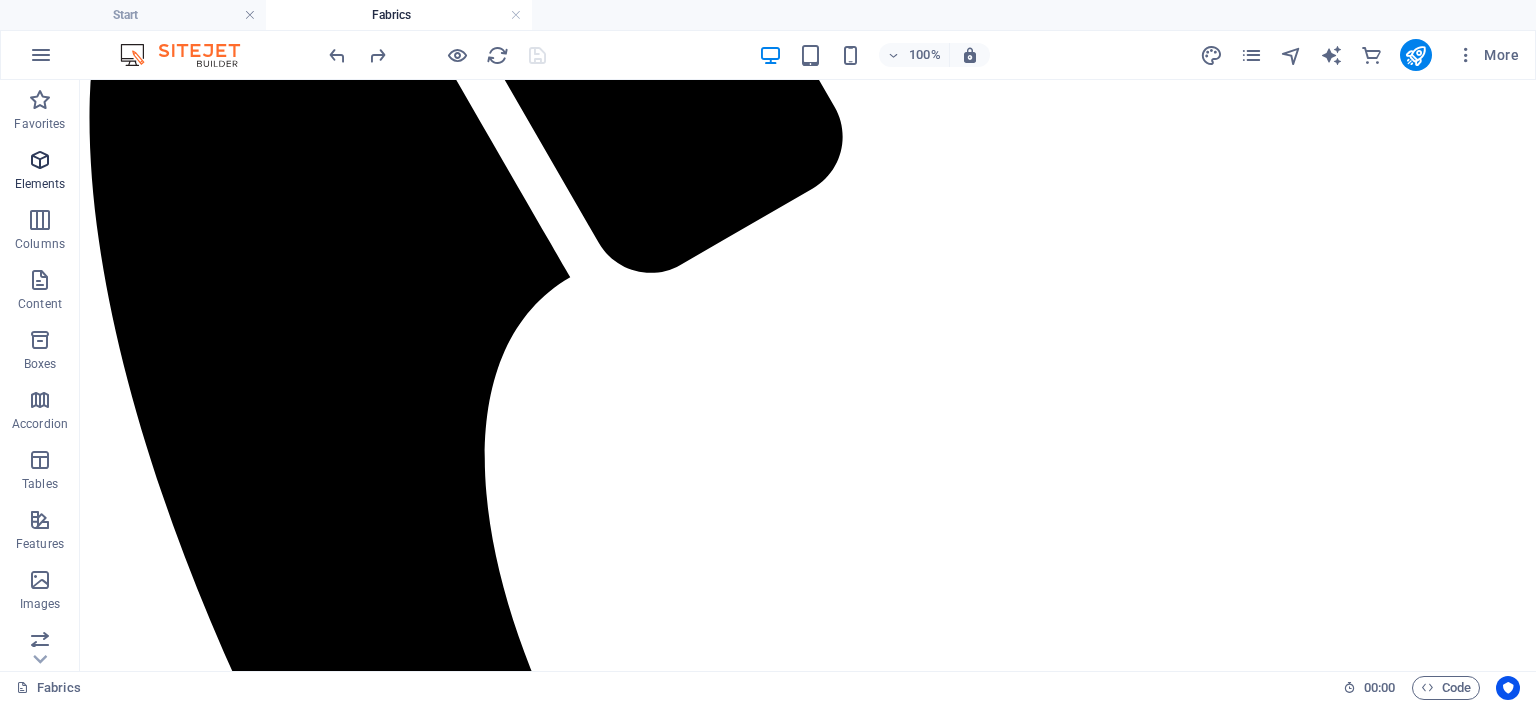 click at bounding box center (40, 160) 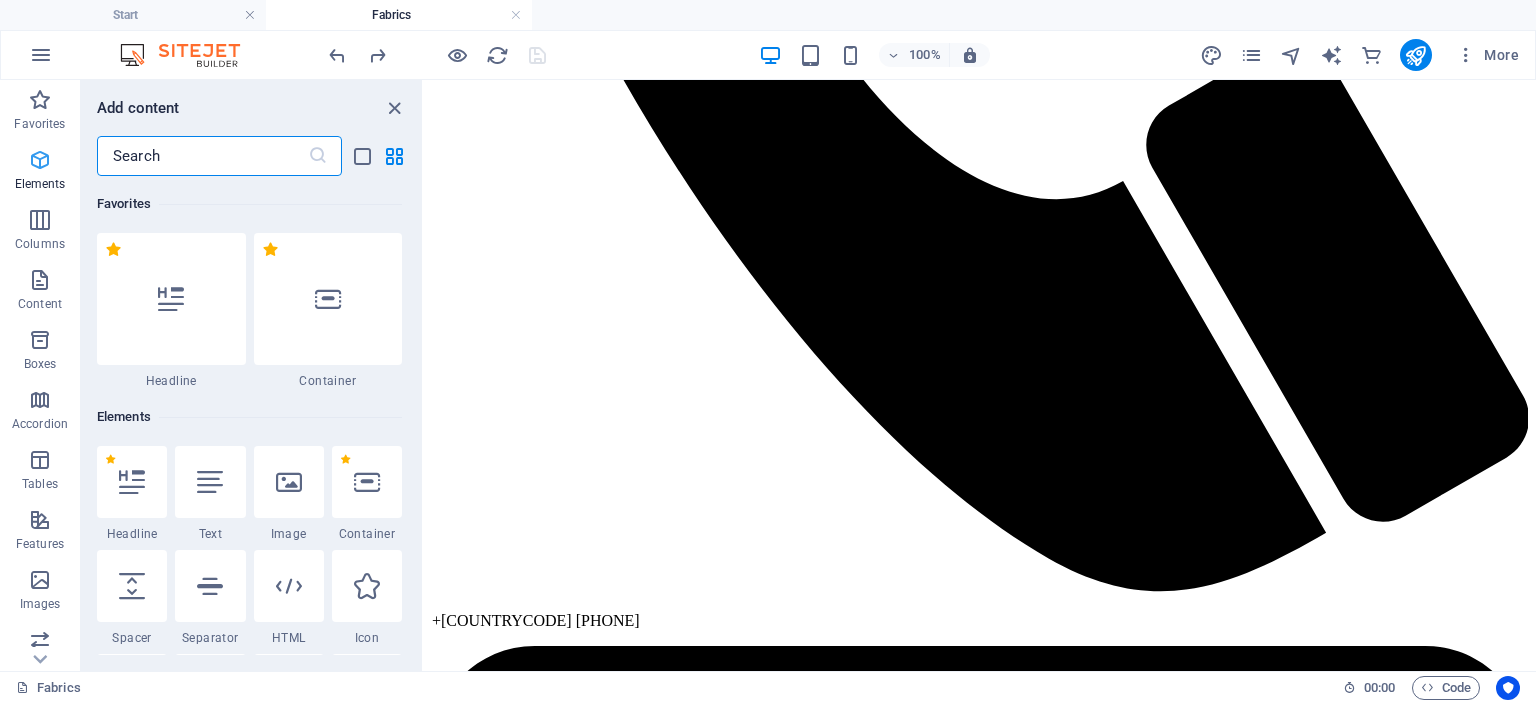 scroll, scrollTop: 1947, scrollLeft: 0, axis: vertical 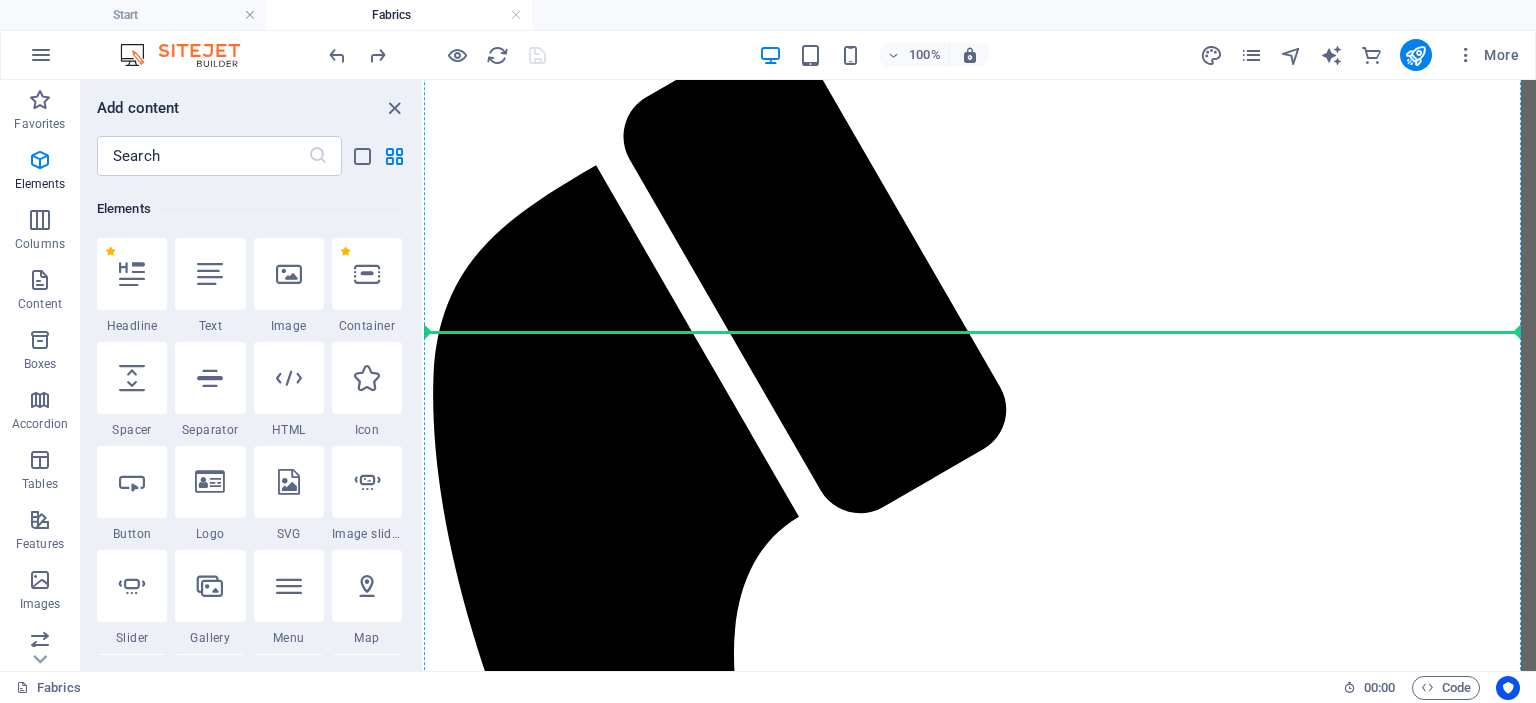 click on "💗adore  luxury💗" at bounding box center (980, 27325) 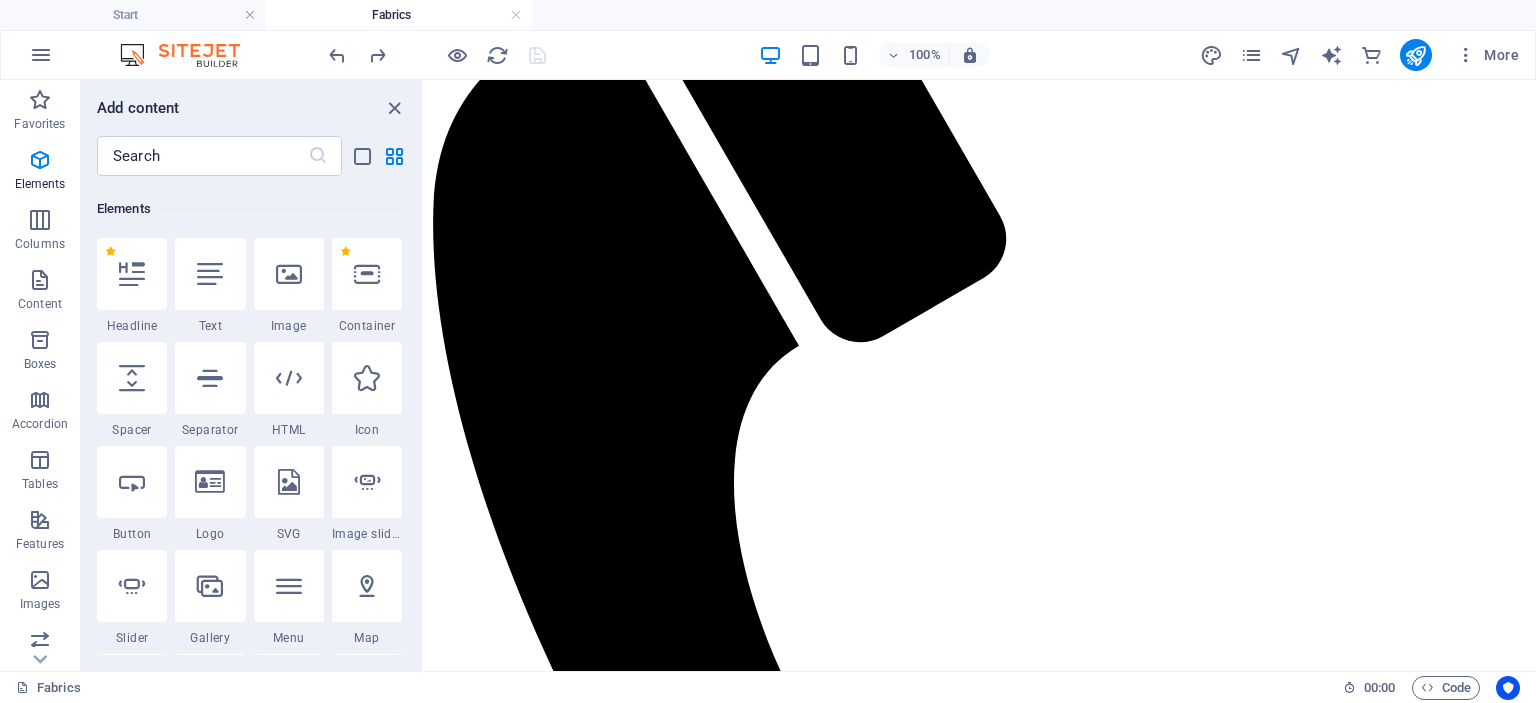 scroll, scrollTop: 1947, scrollLeft: 0, axis: vertical 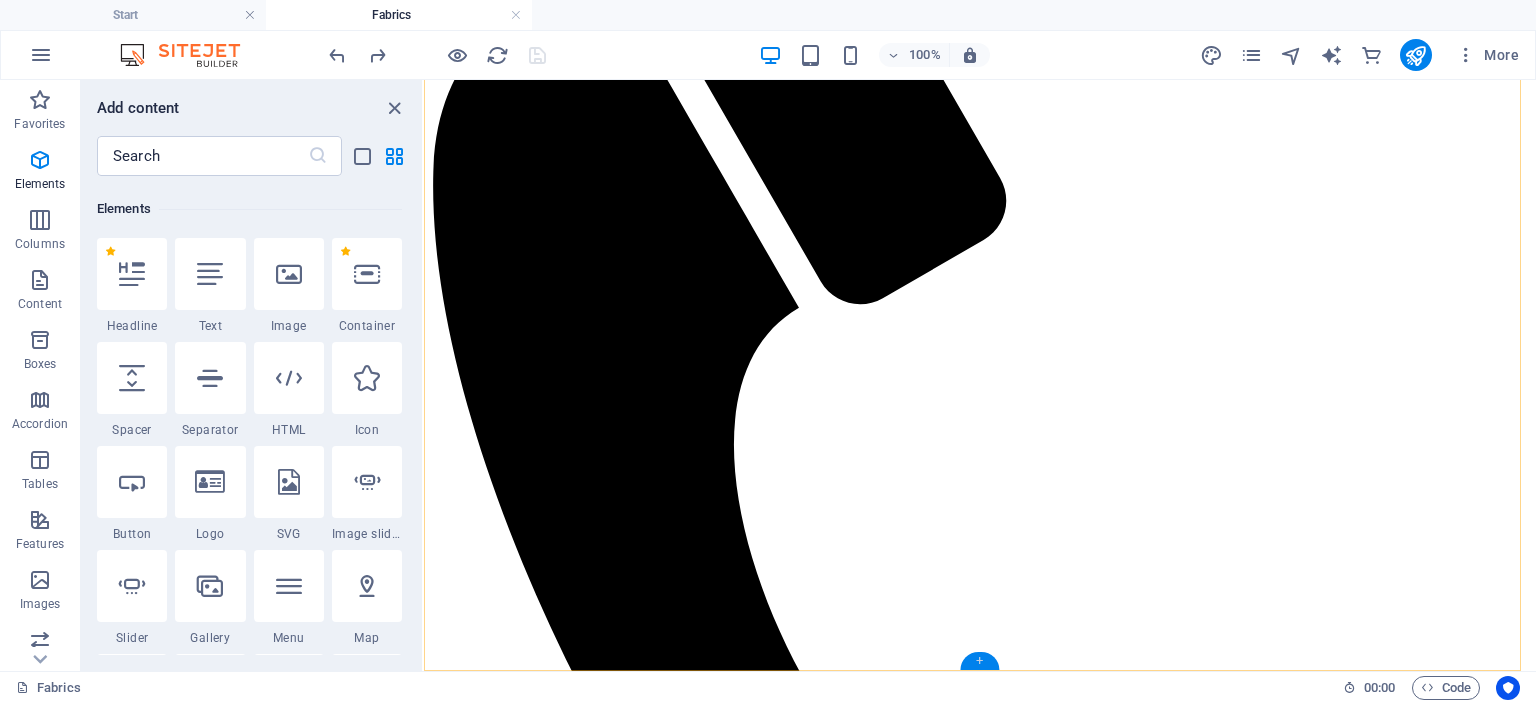 click on "+" at bounding box center [979, 661] 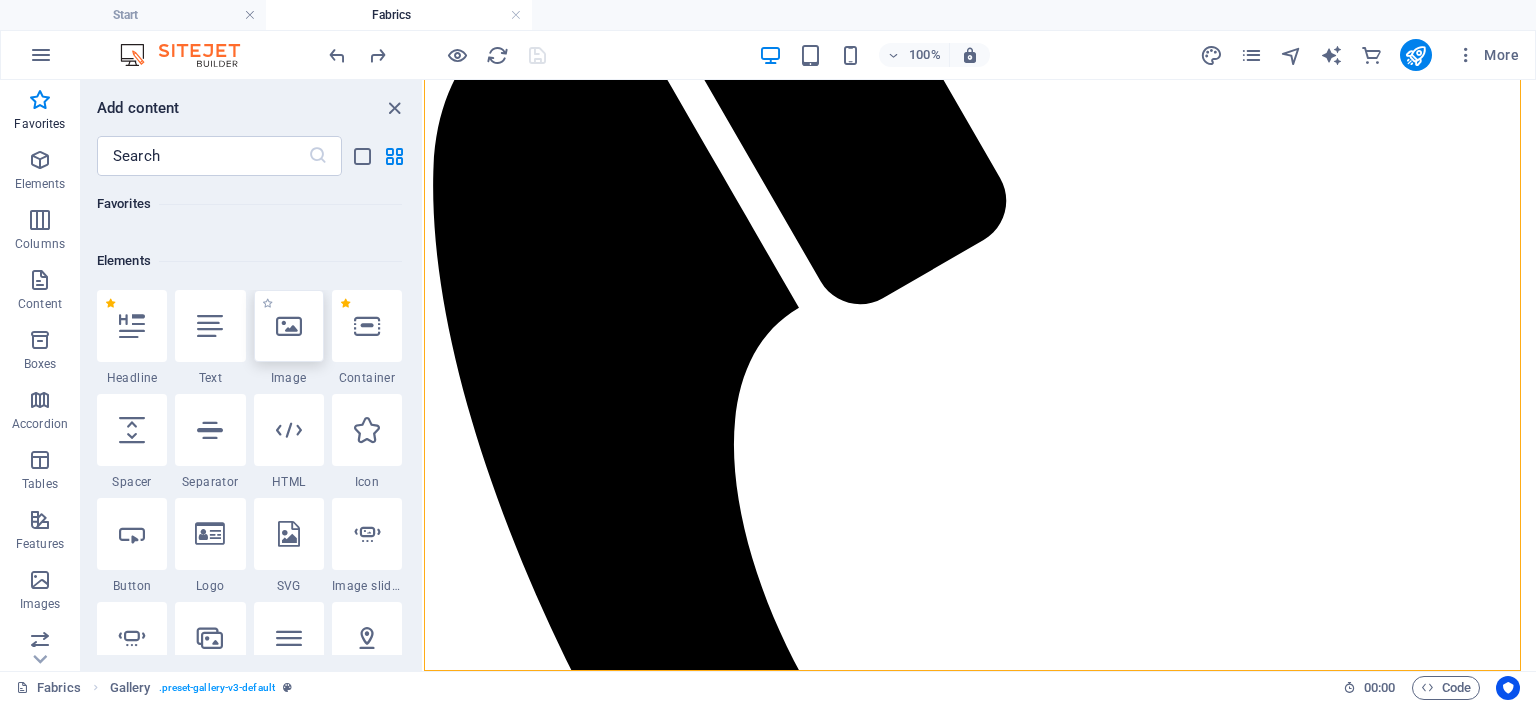scroll, scrollTop: 156, scrollLeft: 0, axis: vertical 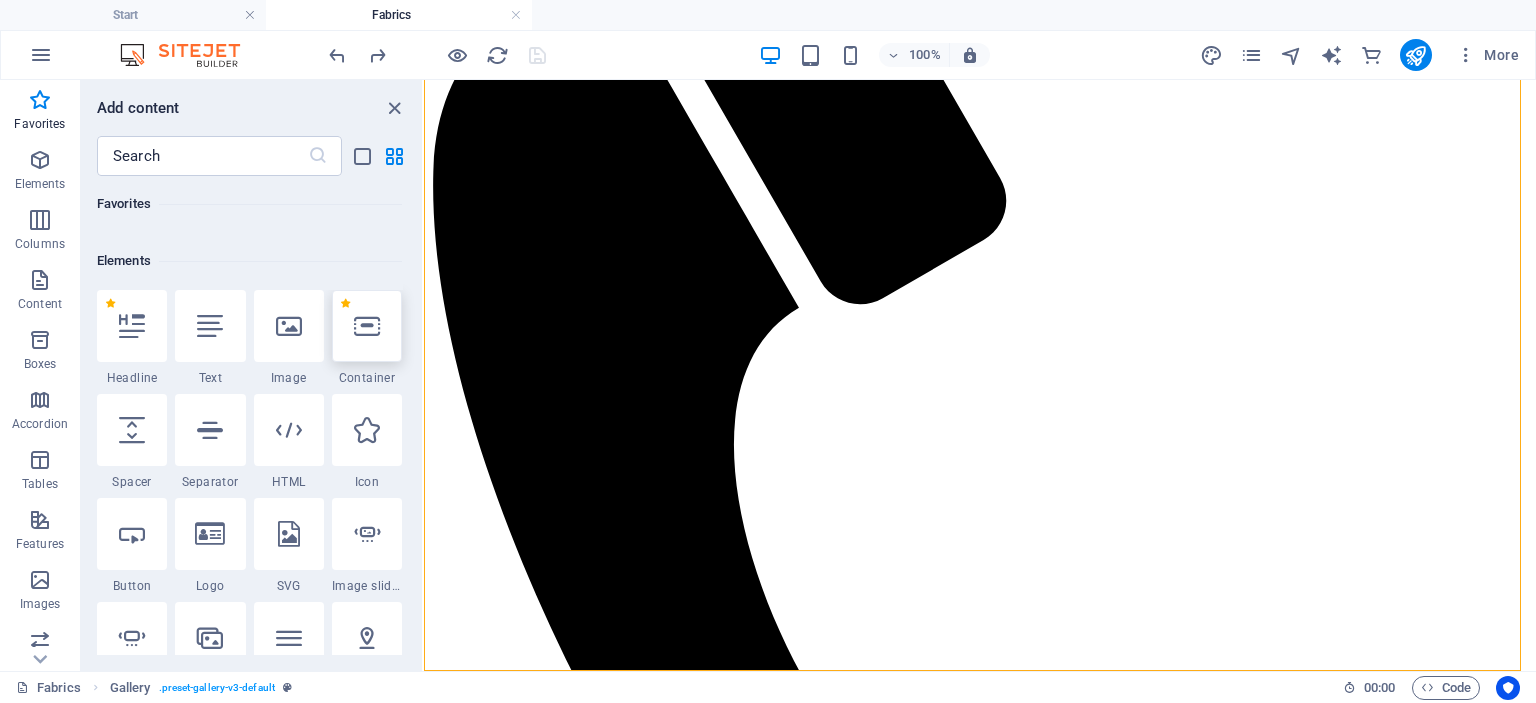 click at bounding box center [367, 326] 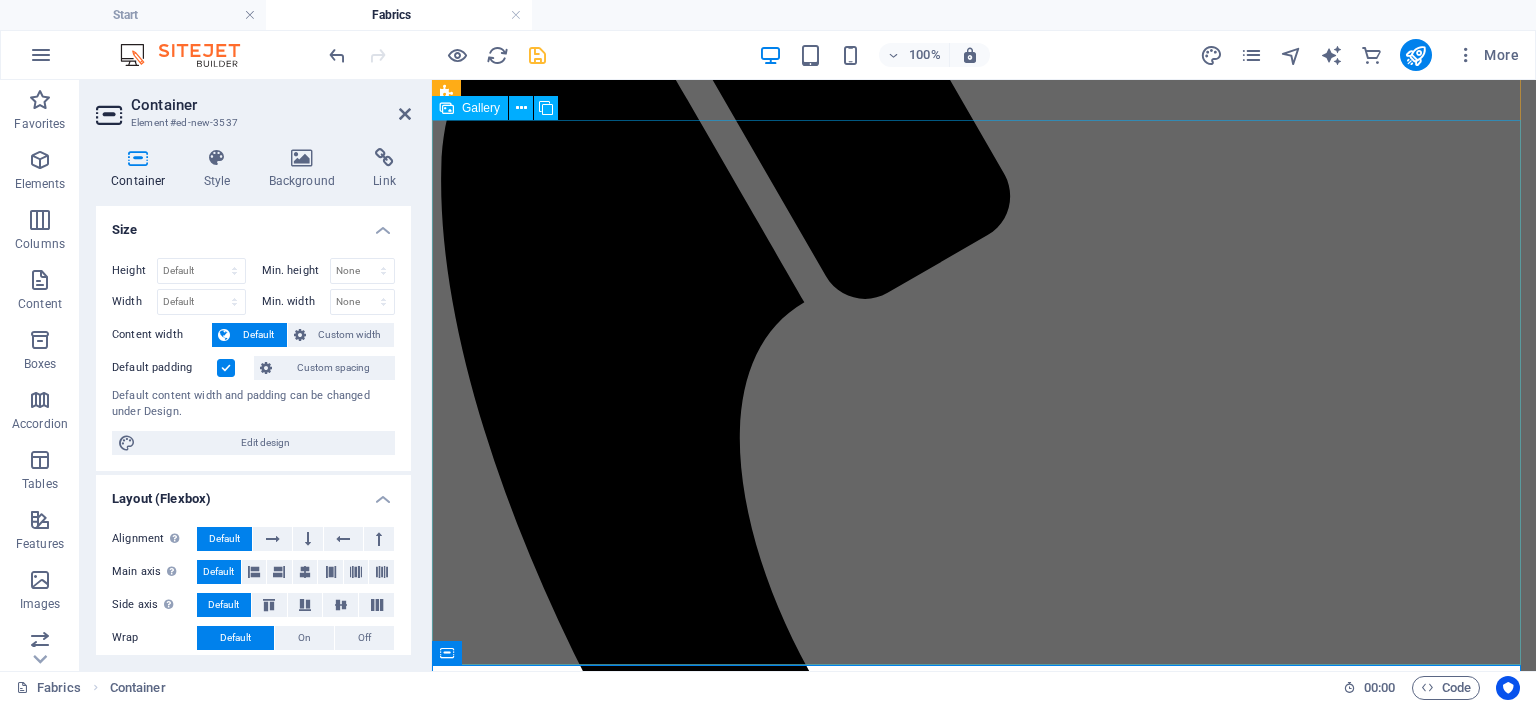 scroll, scrollTop: 2232, scrollLeft: 0, axis: vertical 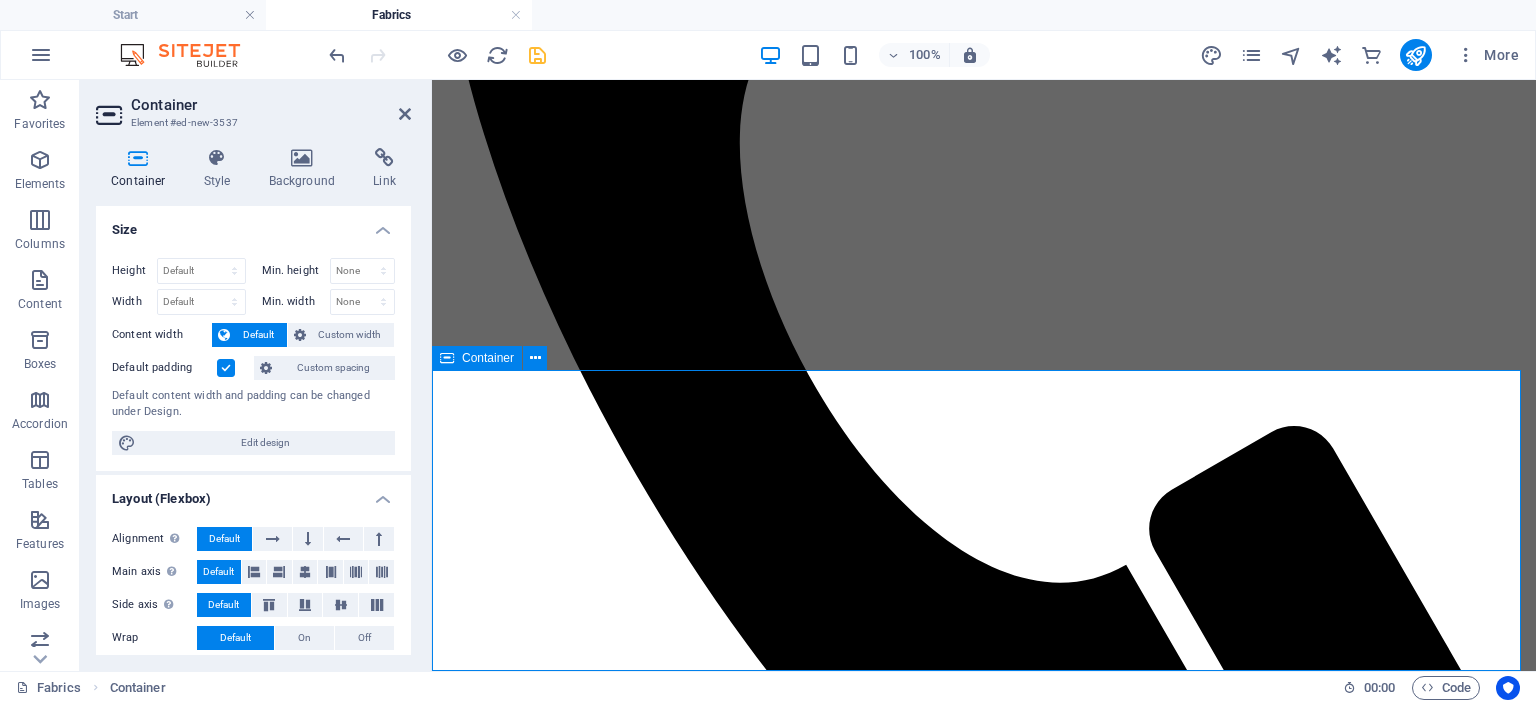 click on "Drop content here or  Add elements  Paste clipboard" at bounding box center [984, 34358] 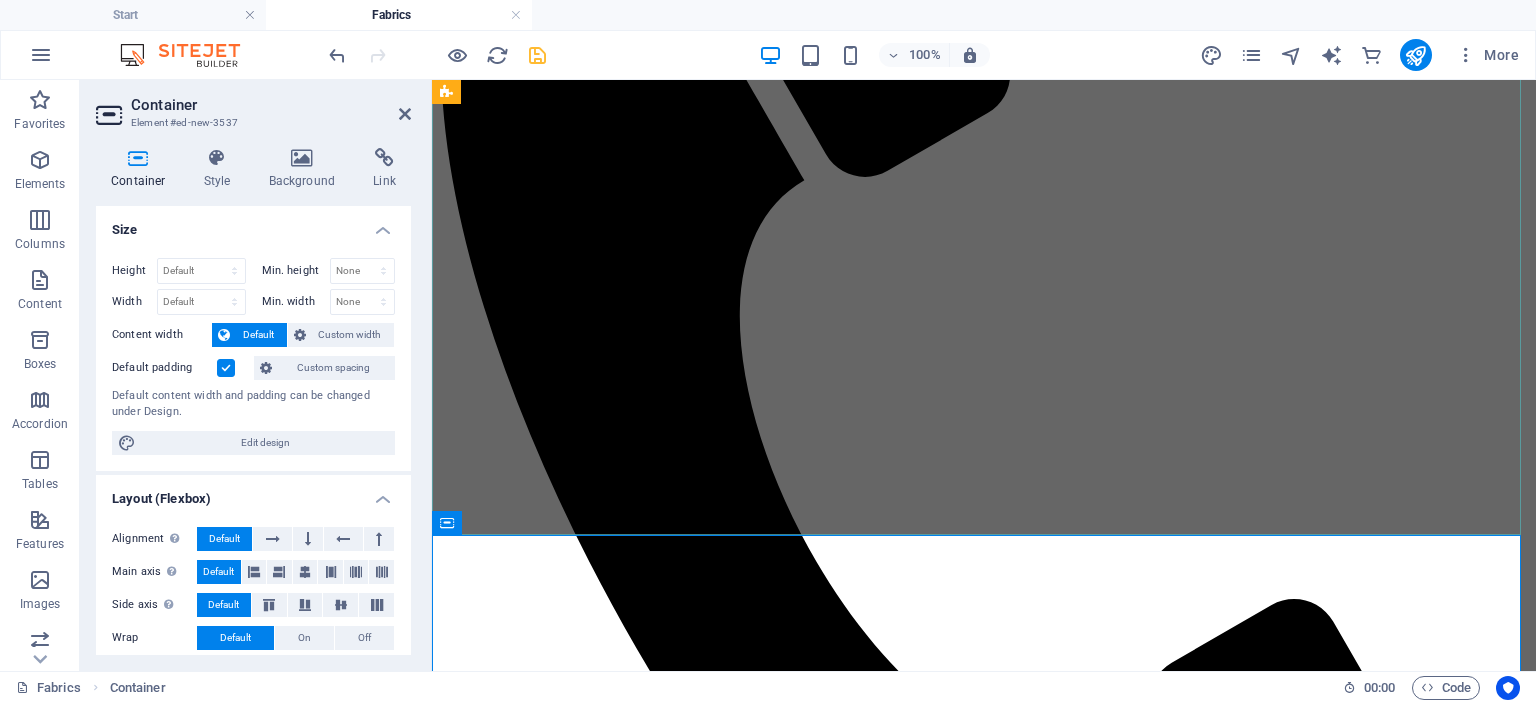 scroll, scrollTop: 2067, scrollLeft: 0, axis: vertical 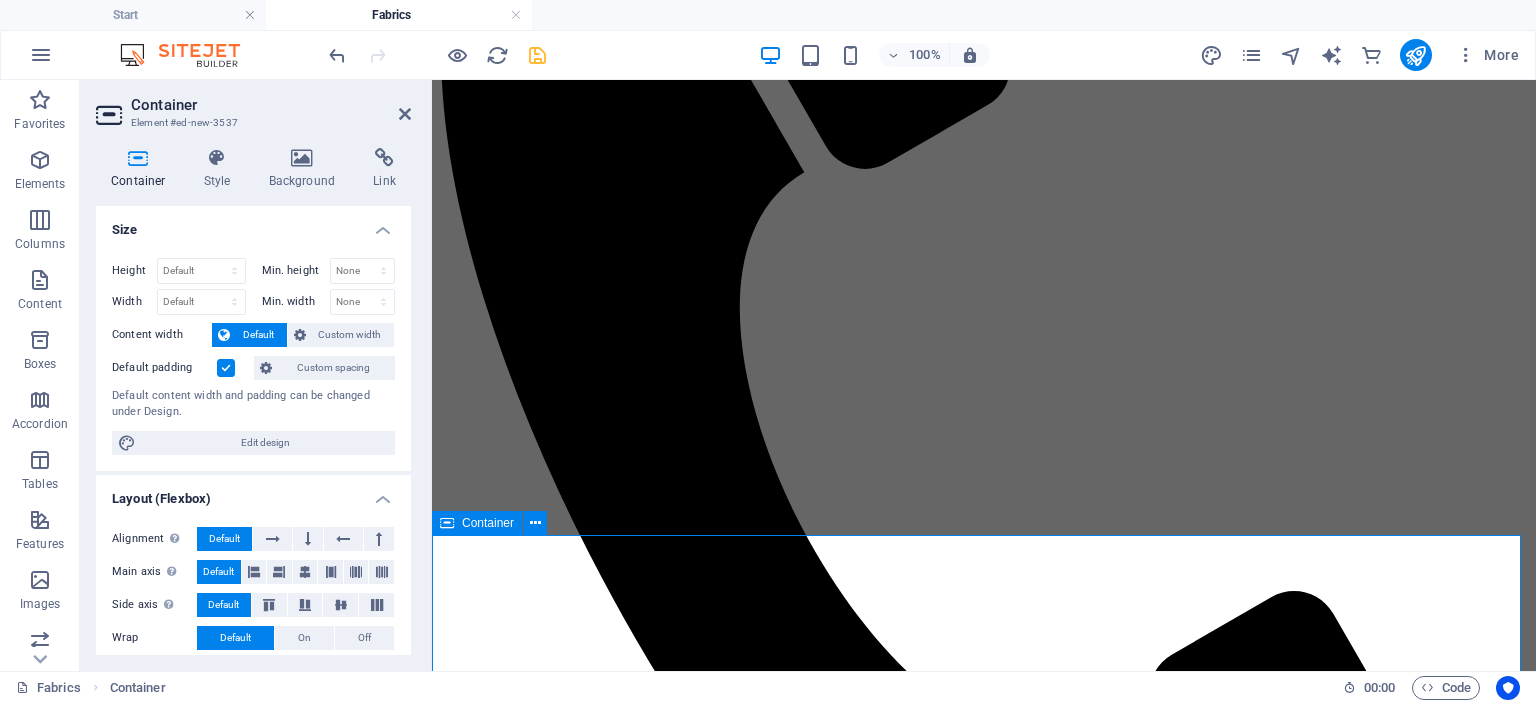 click on "Drop content here or  Add elements  Paste clipboard" at bounding box center [984, 34523] 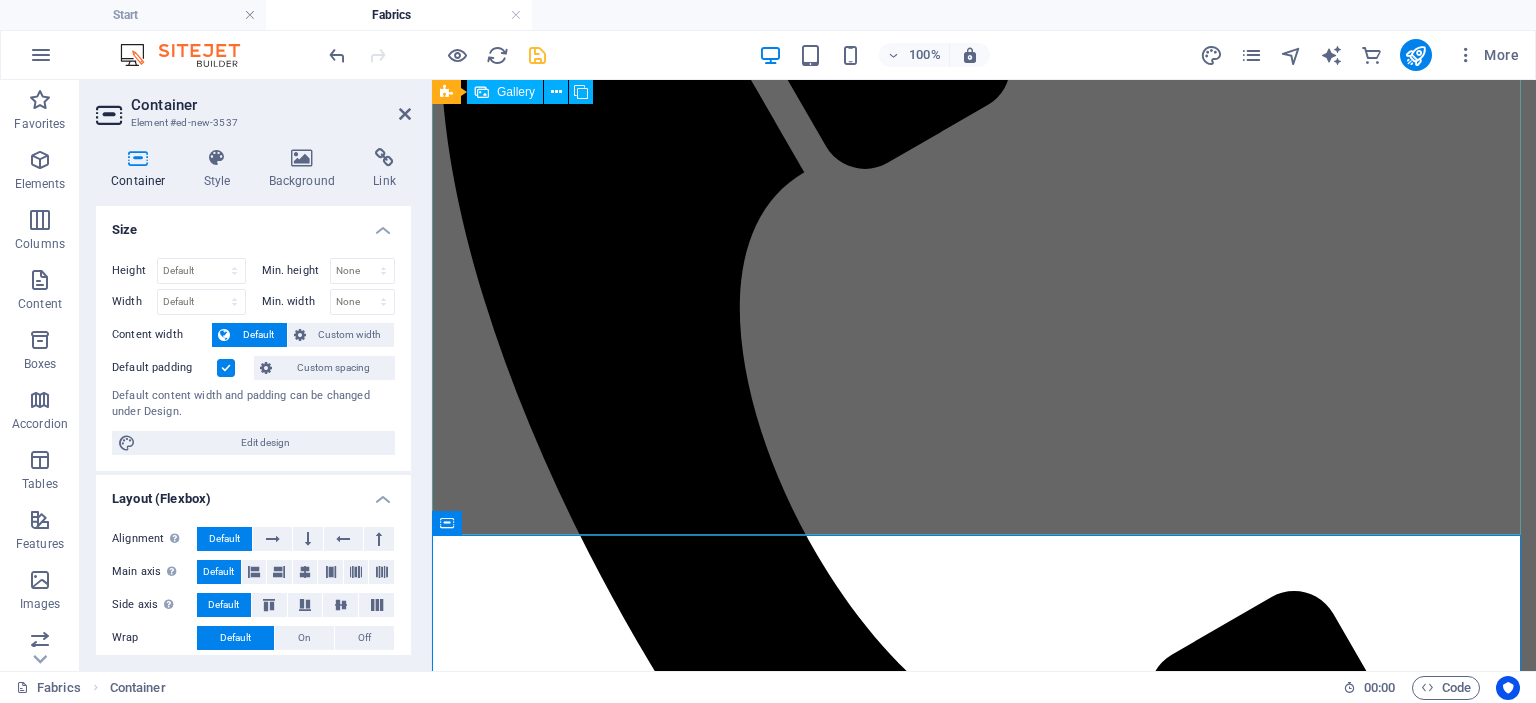 click at bounding box center [880, 31232] 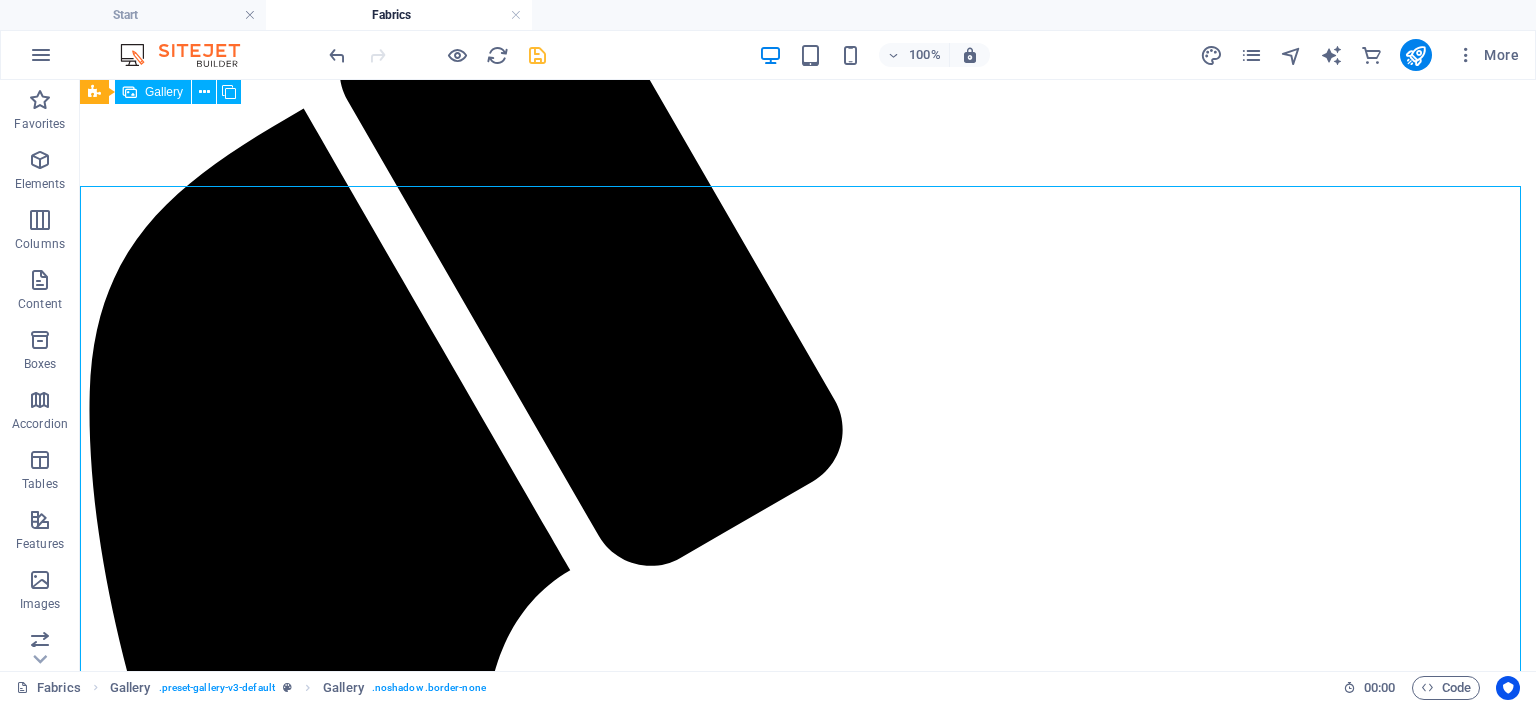 scroll, scrollTop: 2312, scrollLeft: 0, axis: vertical 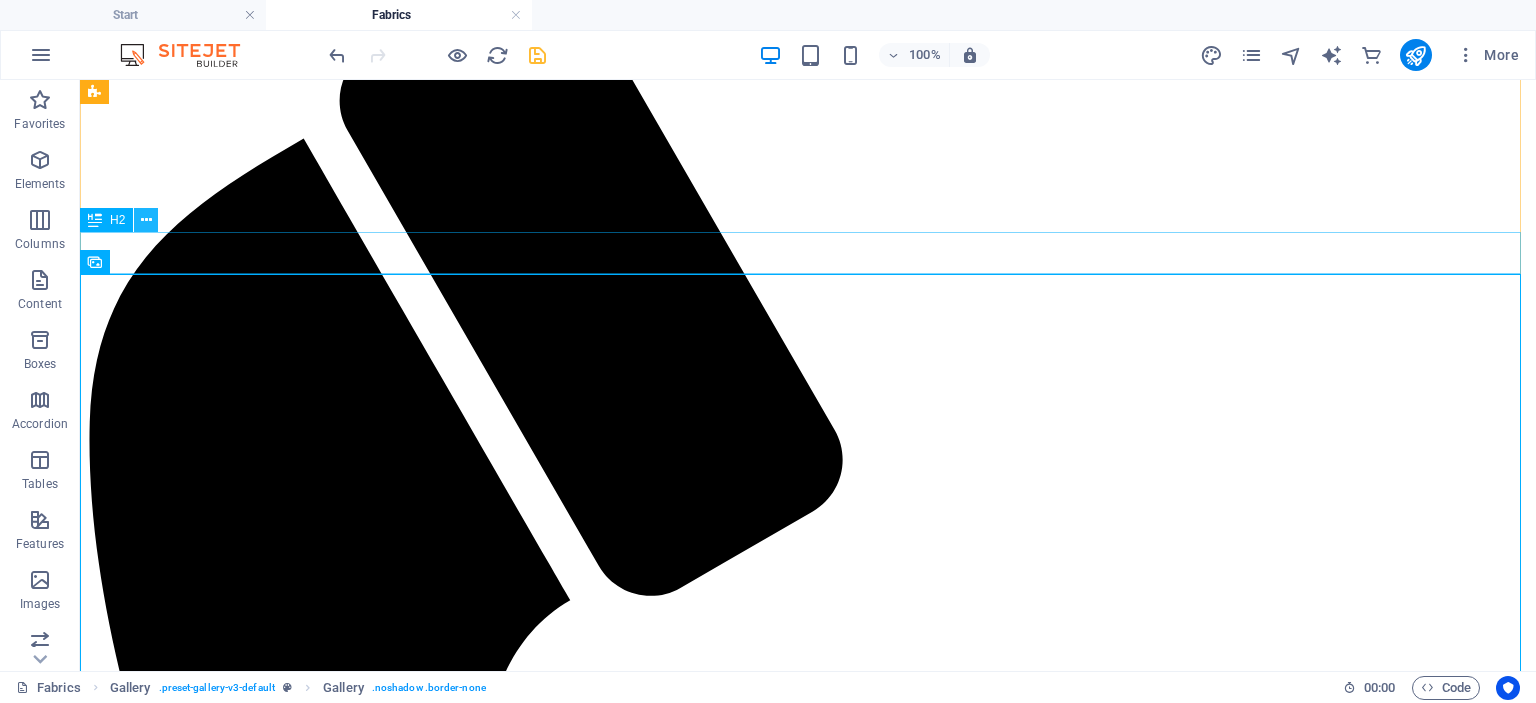 click at bounding box center [146, 220] 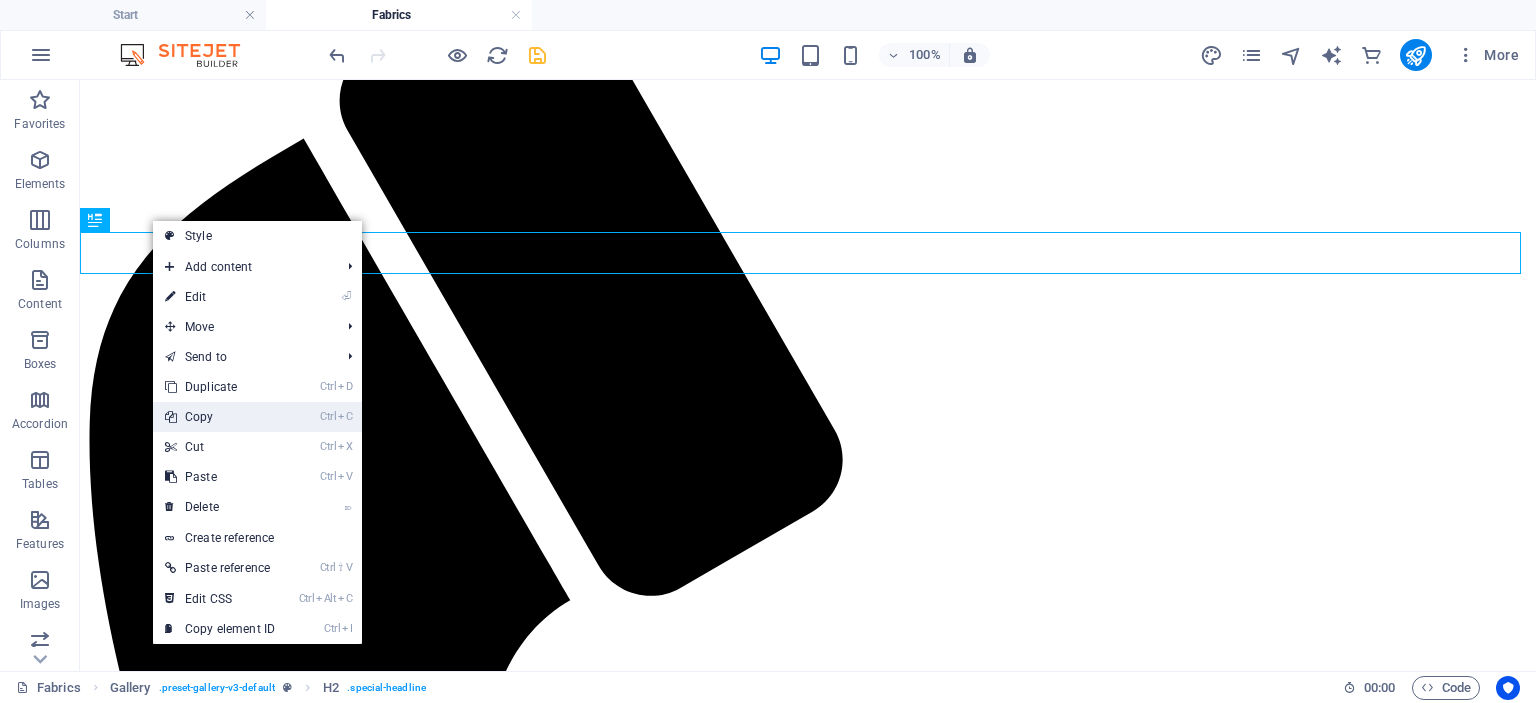 click on "Ctrl C  Copy" at bounding box center [220, 417] 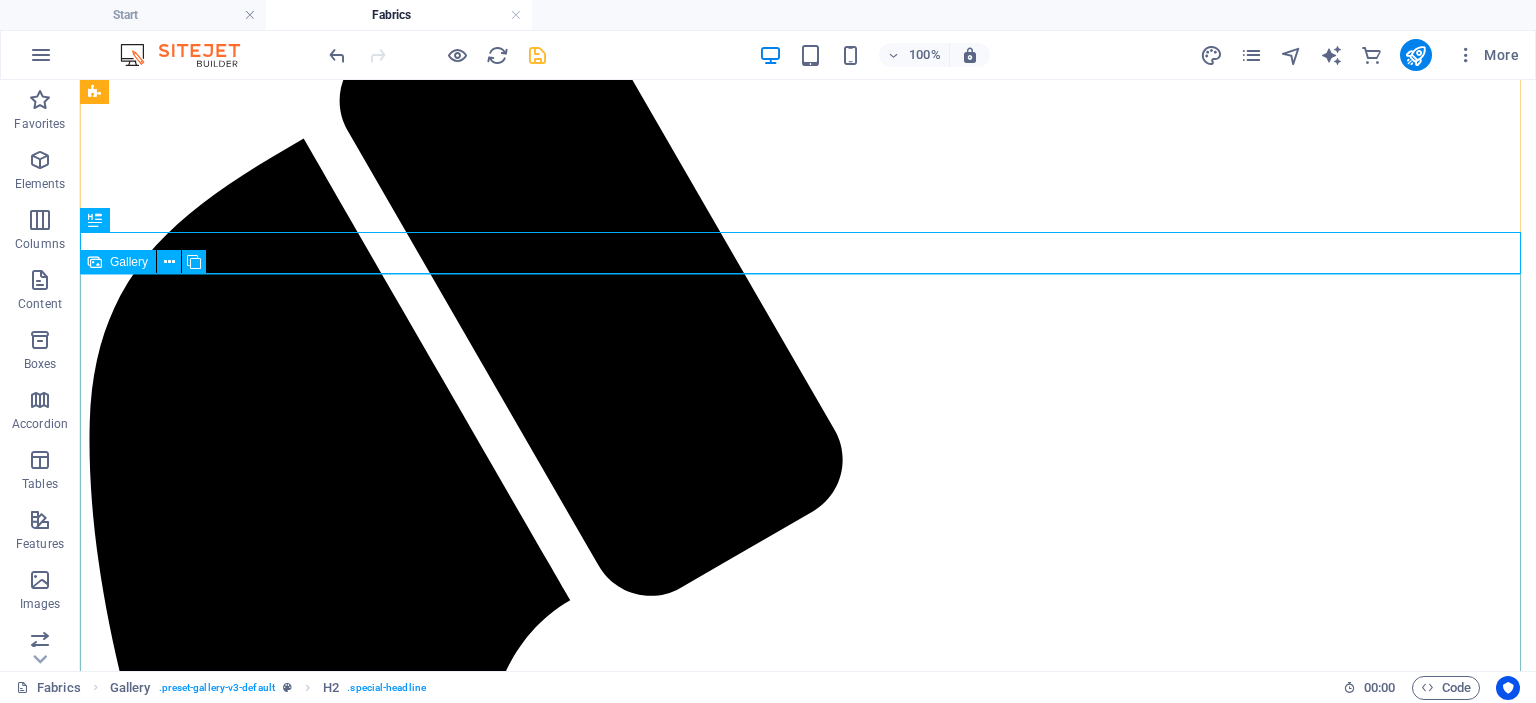 scroll, scrollTop: 2936, scrollLeft: 0, axis: vertical 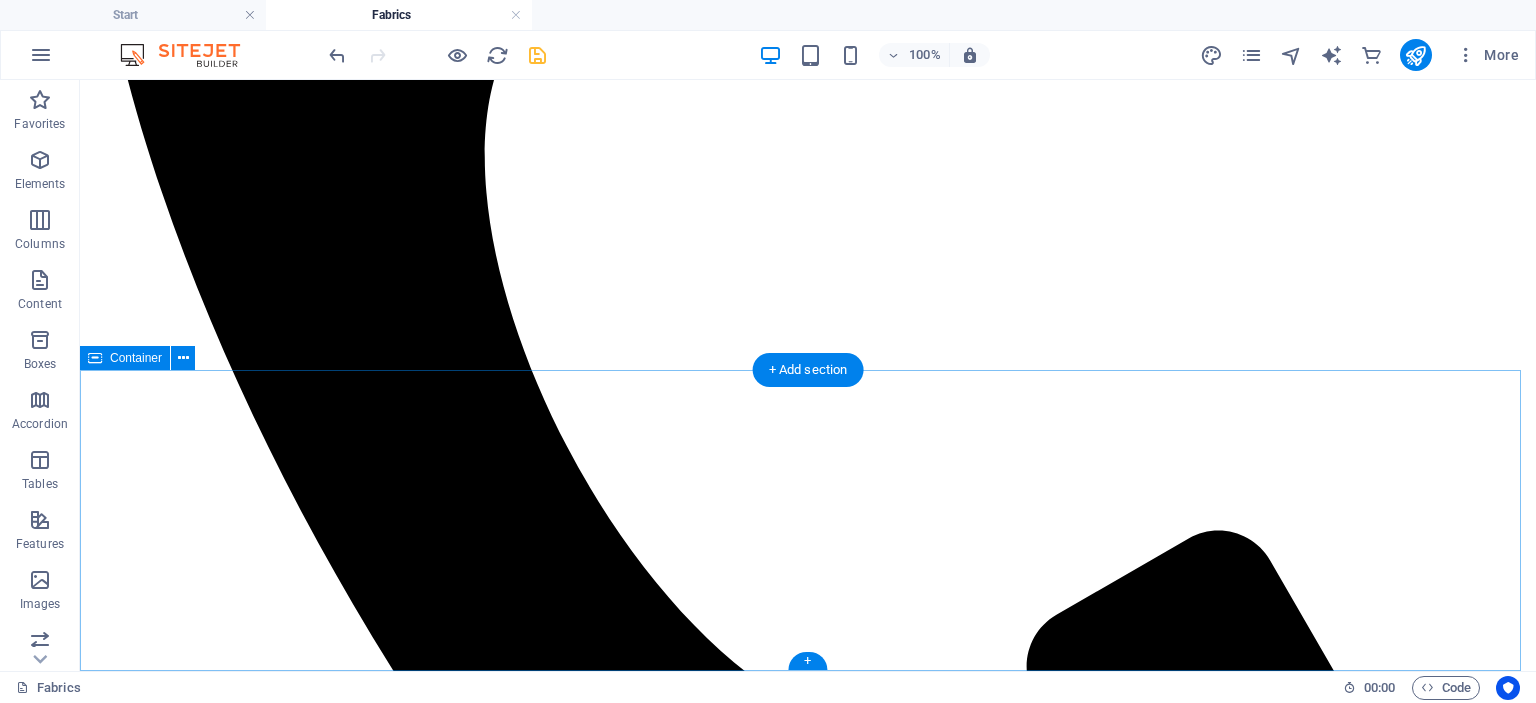 click on "Paste clipboard" at bounding box center (862, 43848) 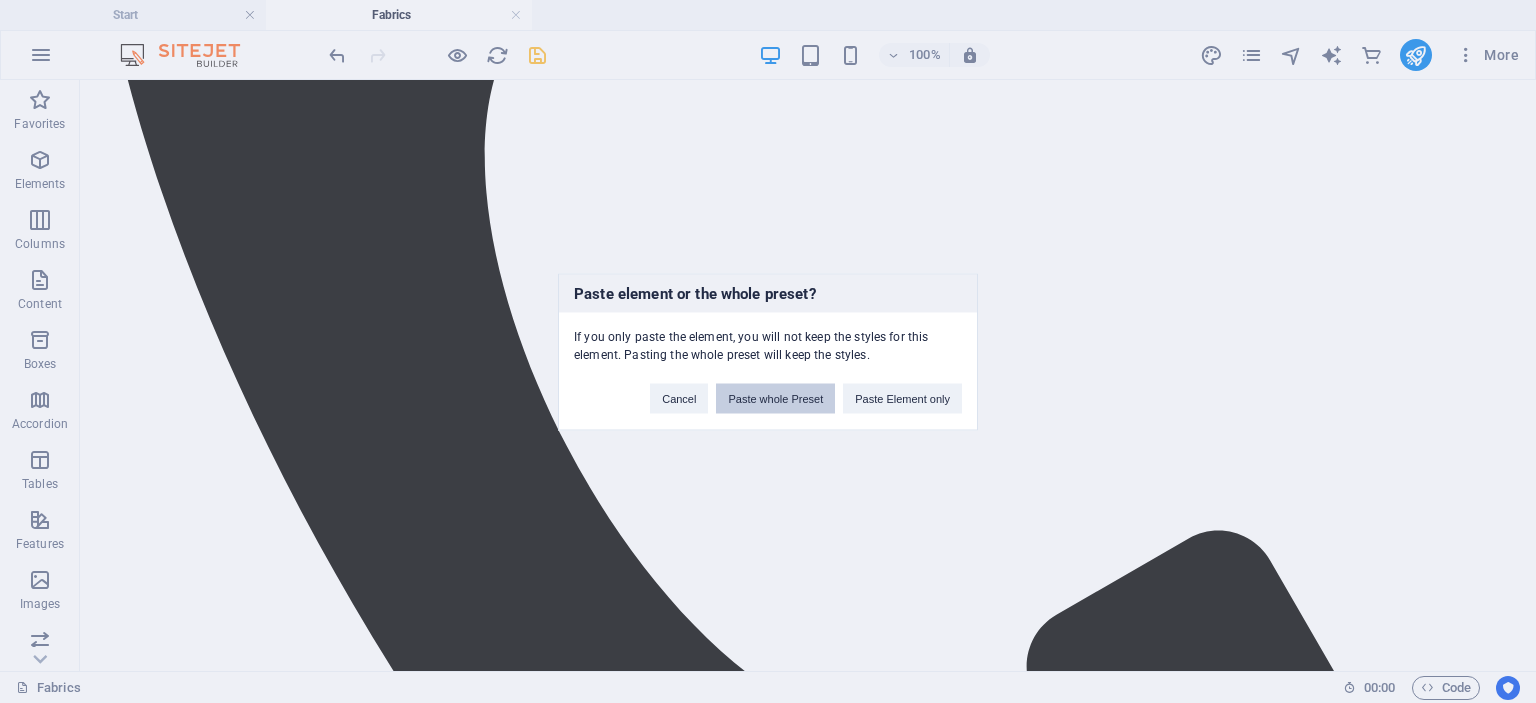 click on "Paste whole Preset" at bounding box center [775, 398] 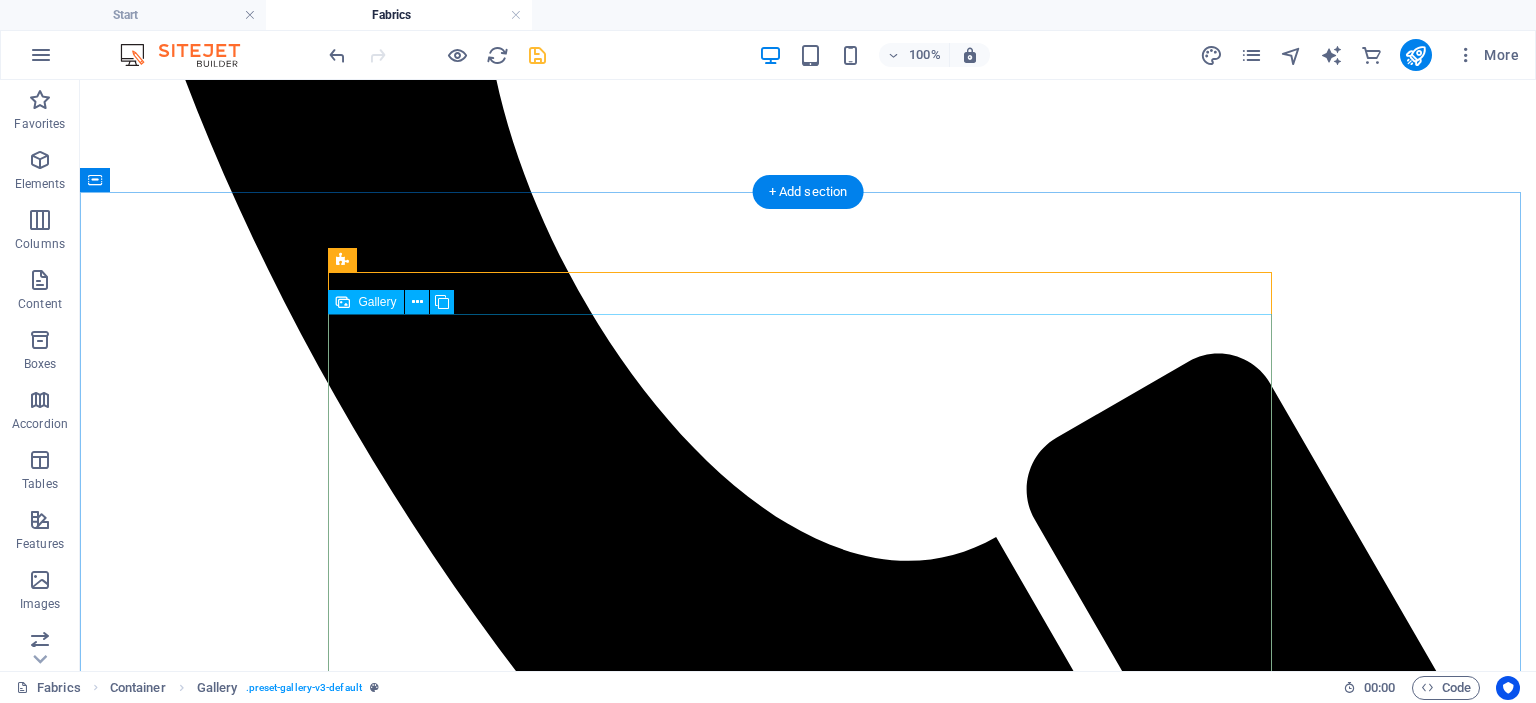 scroll, scrollTop: 3114, scrollLeft: 0, axis: vertical 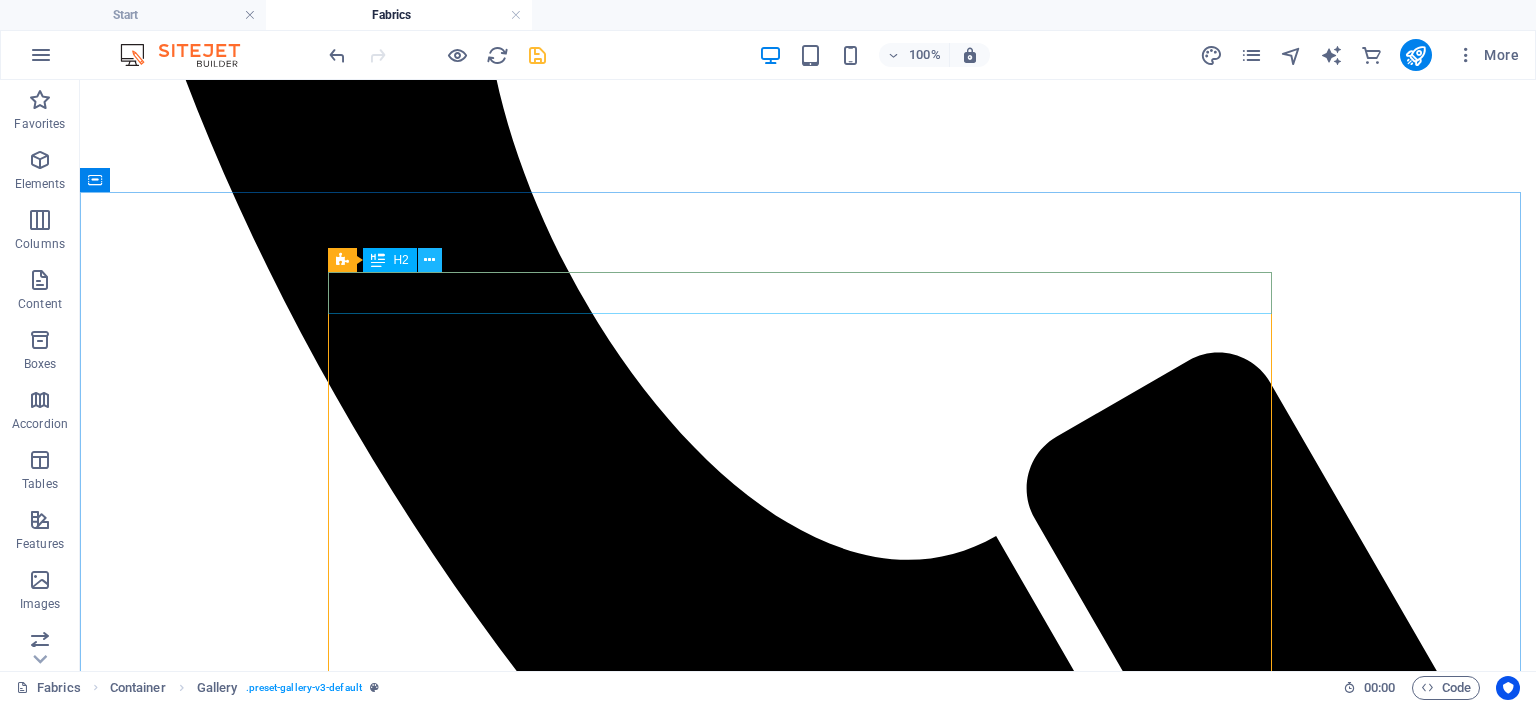 click at bounding box center [429, 260] 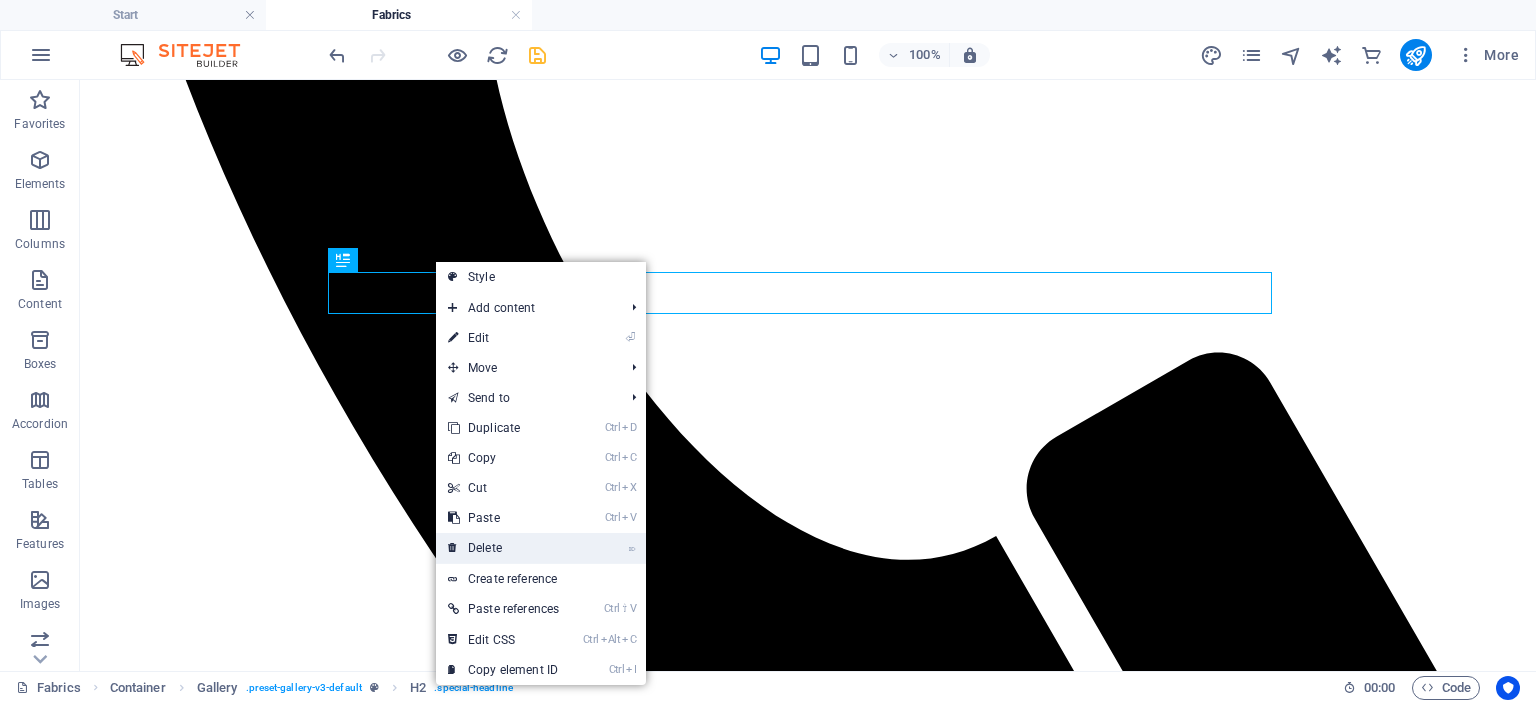 click on "⌦  Delete" at bounding box center [503, 548] 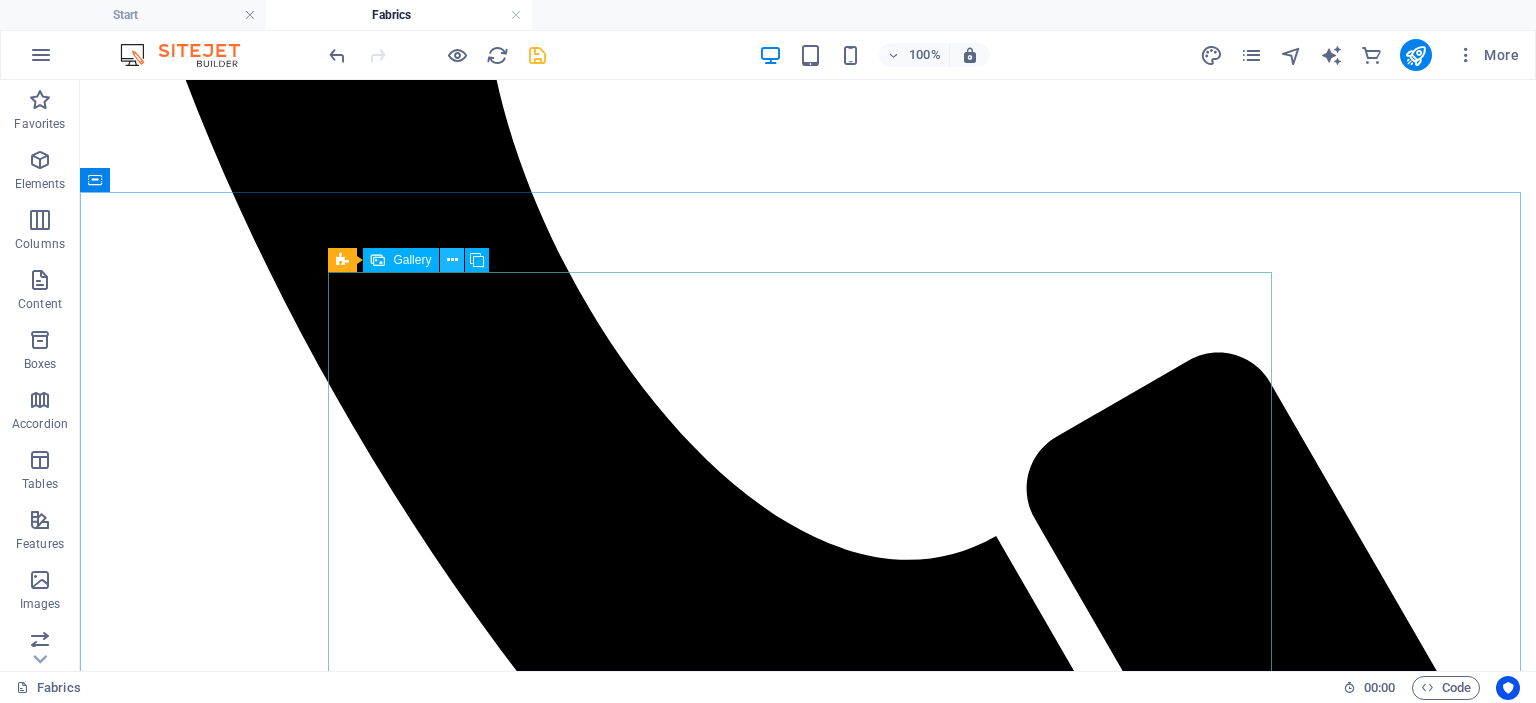click at bounding box center (452, 260) 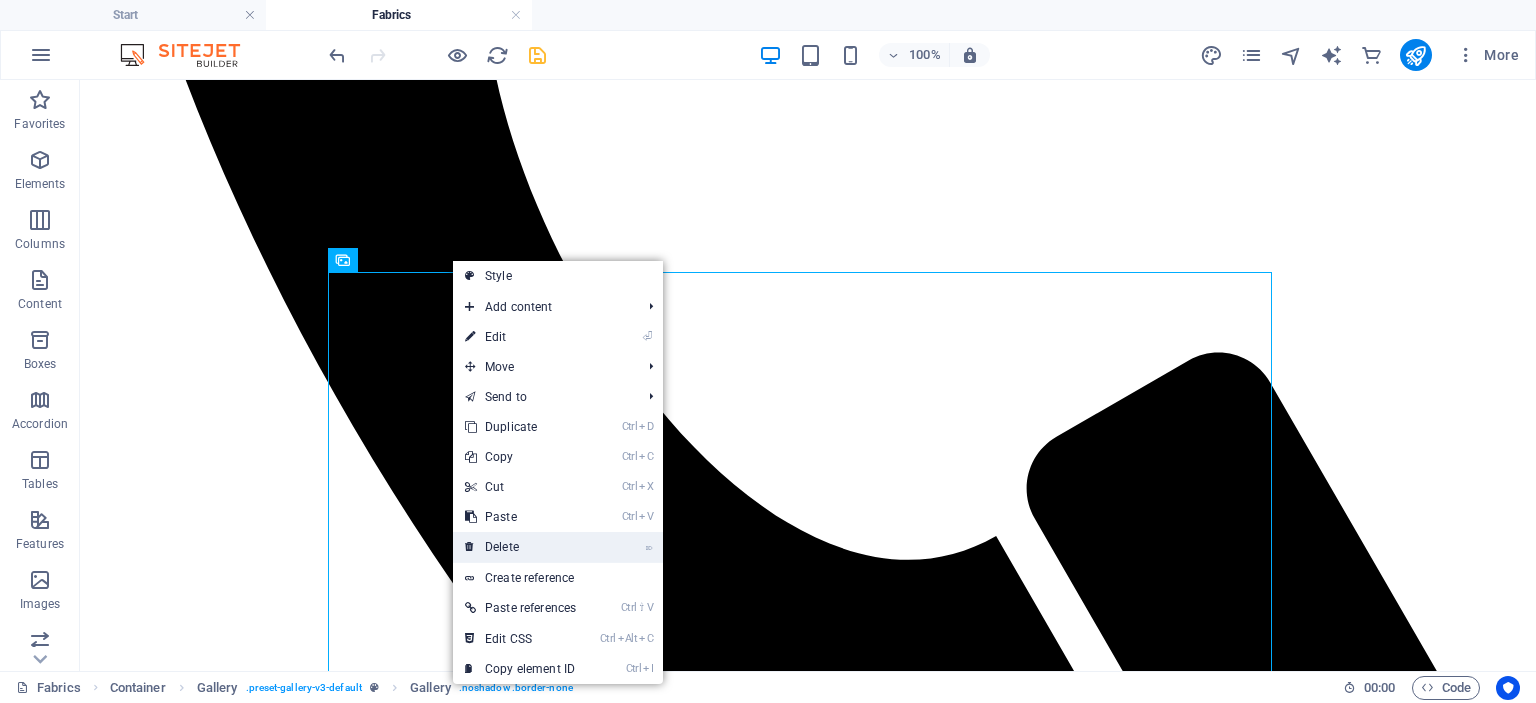click on "⌦  Delete" at bounding box center (520, 547) 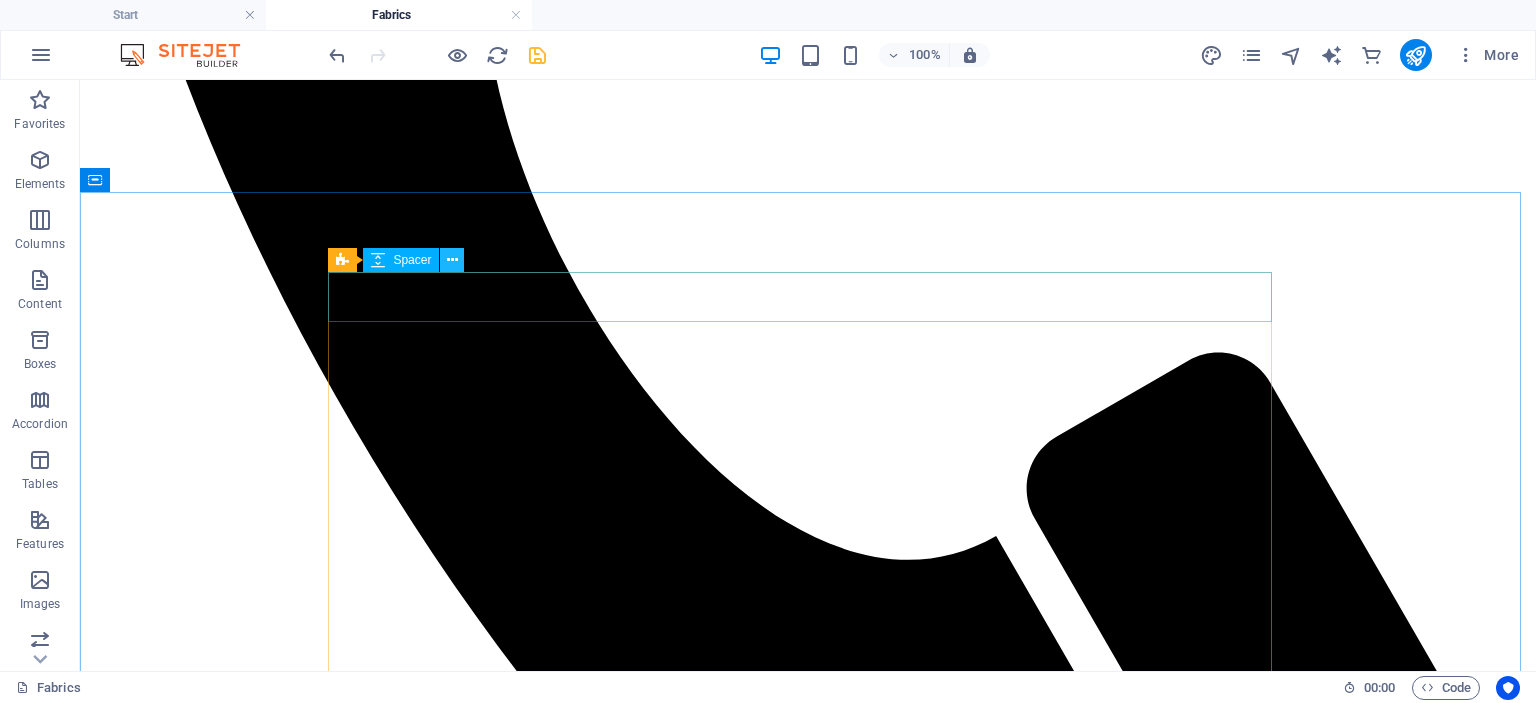 click at bounding box center (452, 260) 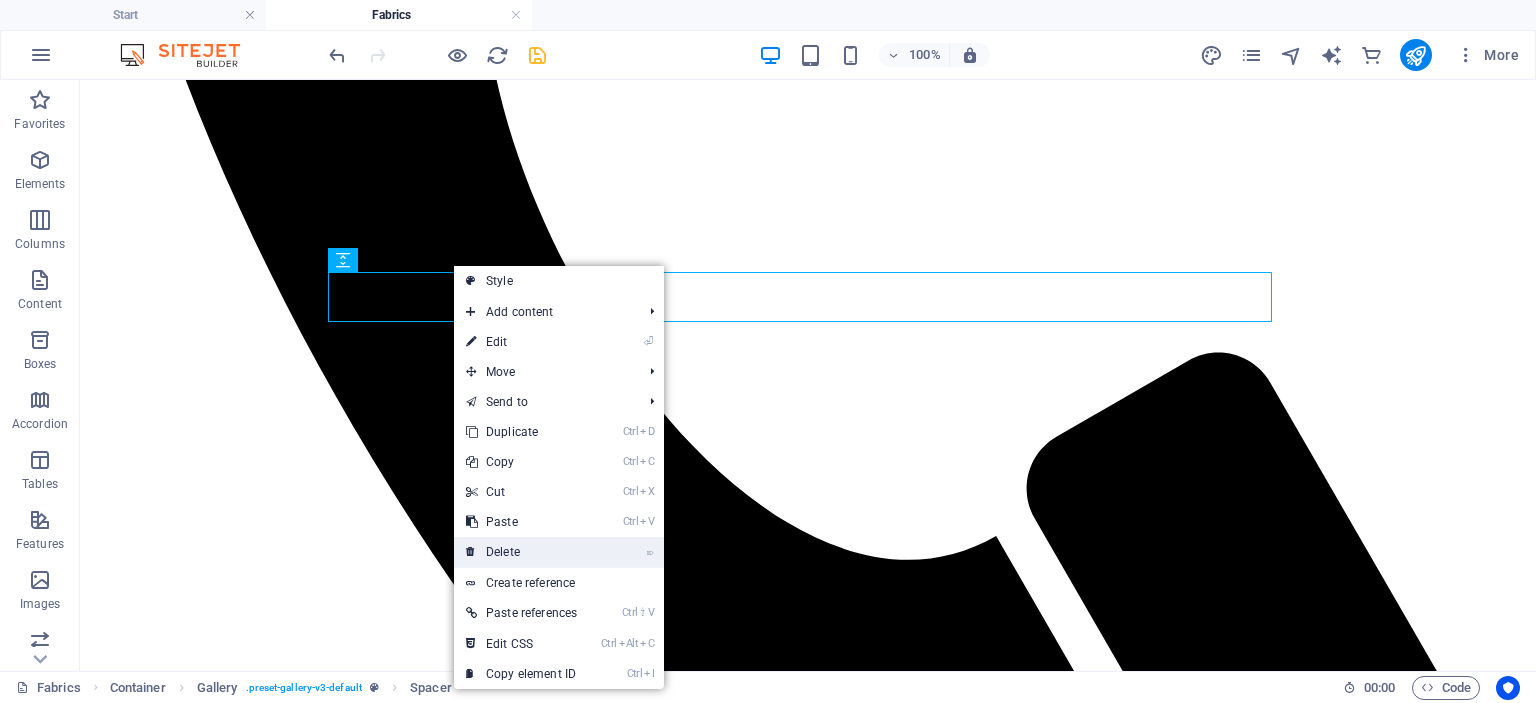 click on "⌦  Delete" at bounding box center (521, 552) 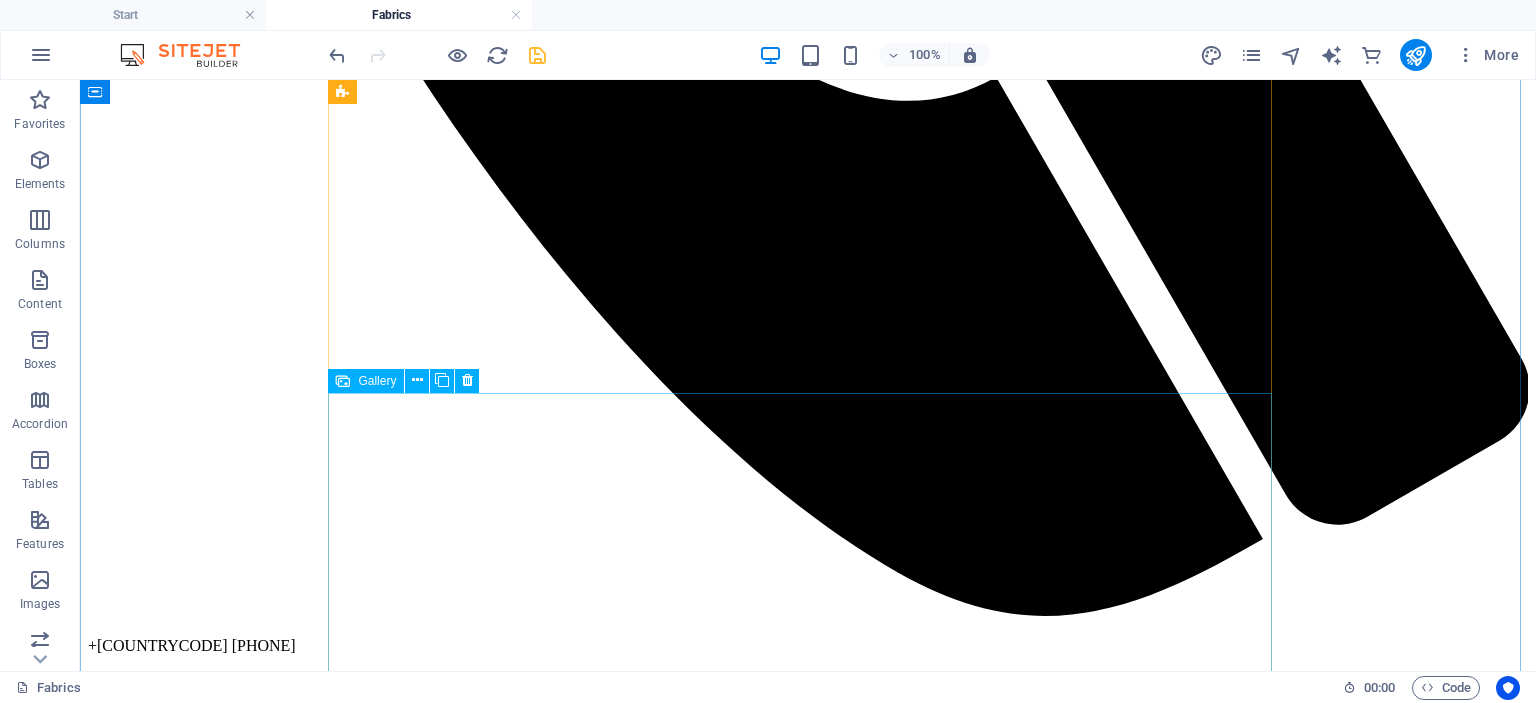 scroll, scrollTop: 3580, scrollLeft: 0, axis: vertical 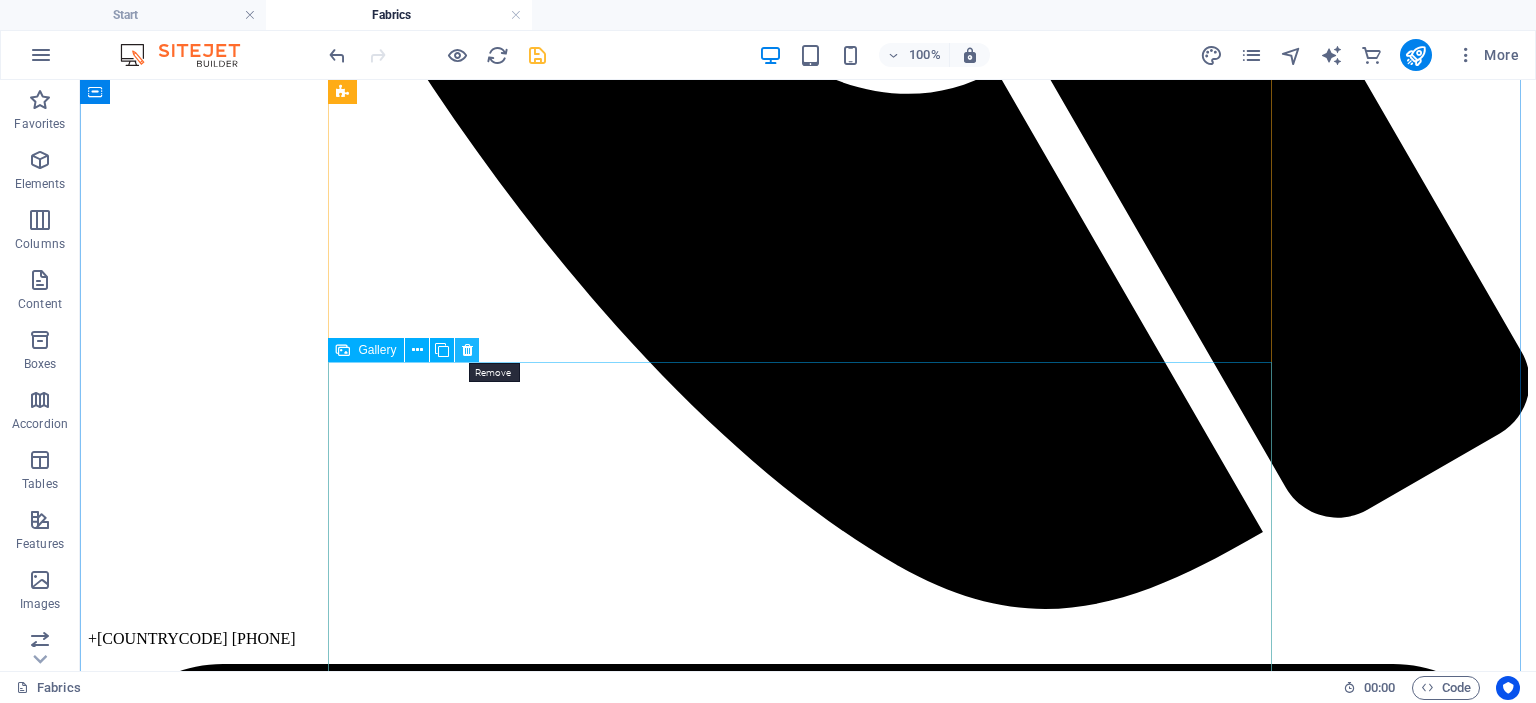 click at bounding box center (467, 350) 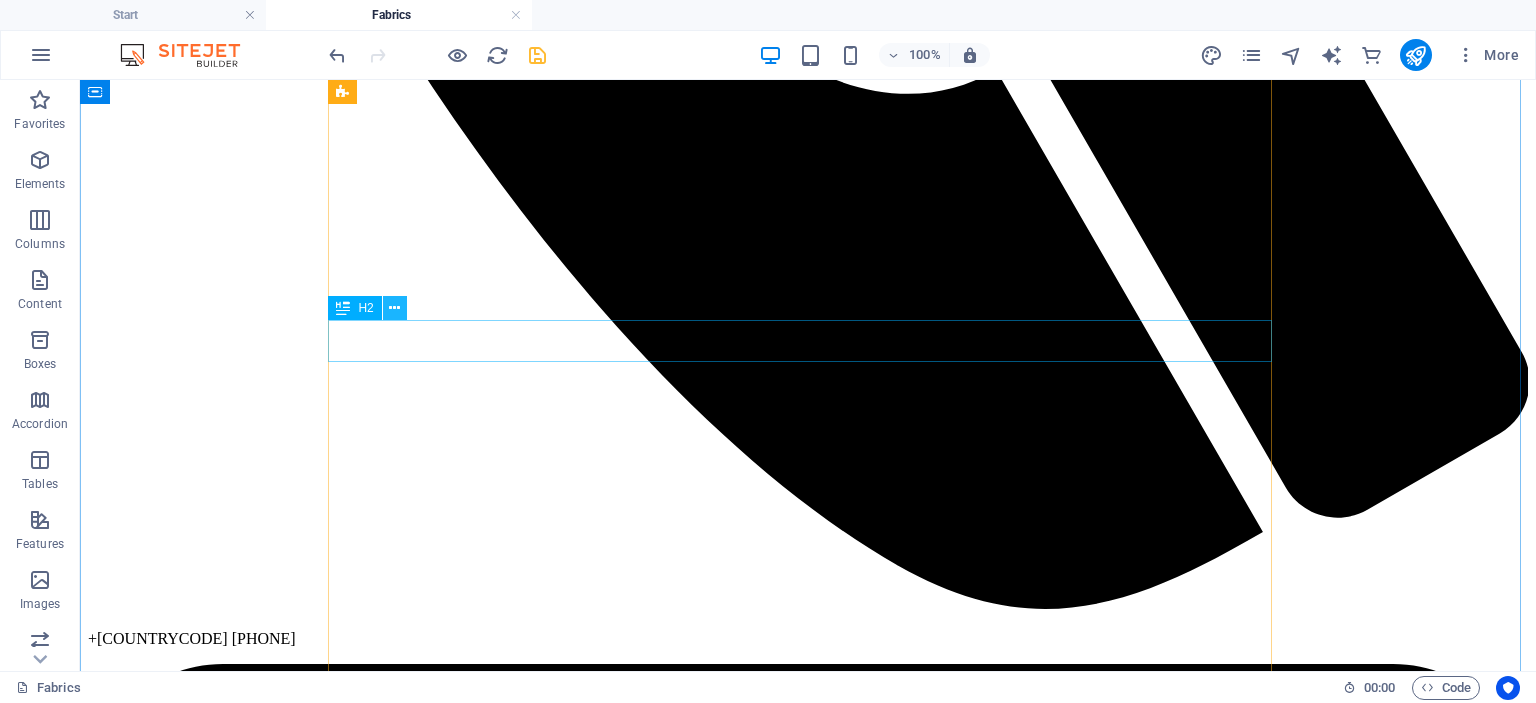 click at bounding box center (394, 308) 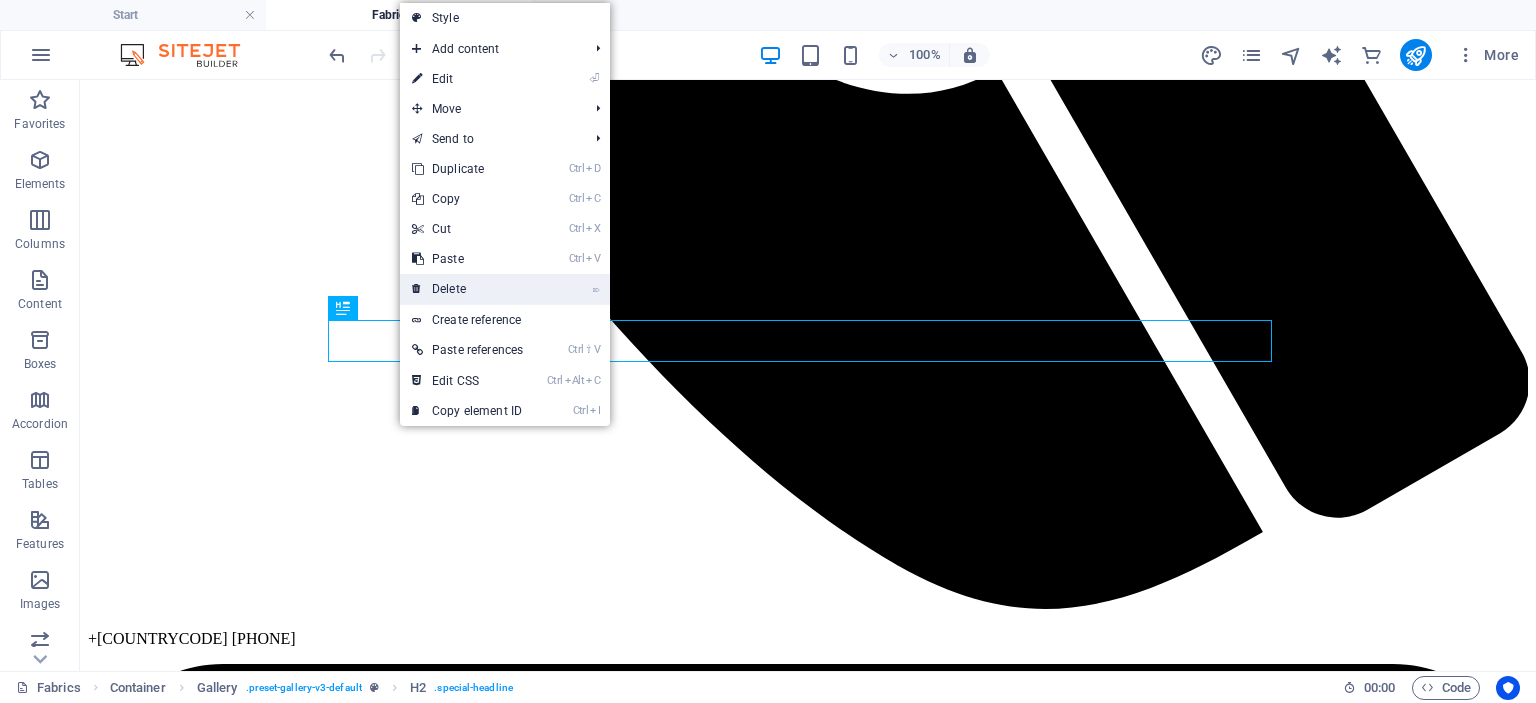 click on "⌦  Delete" at bounding box center [467, 289] 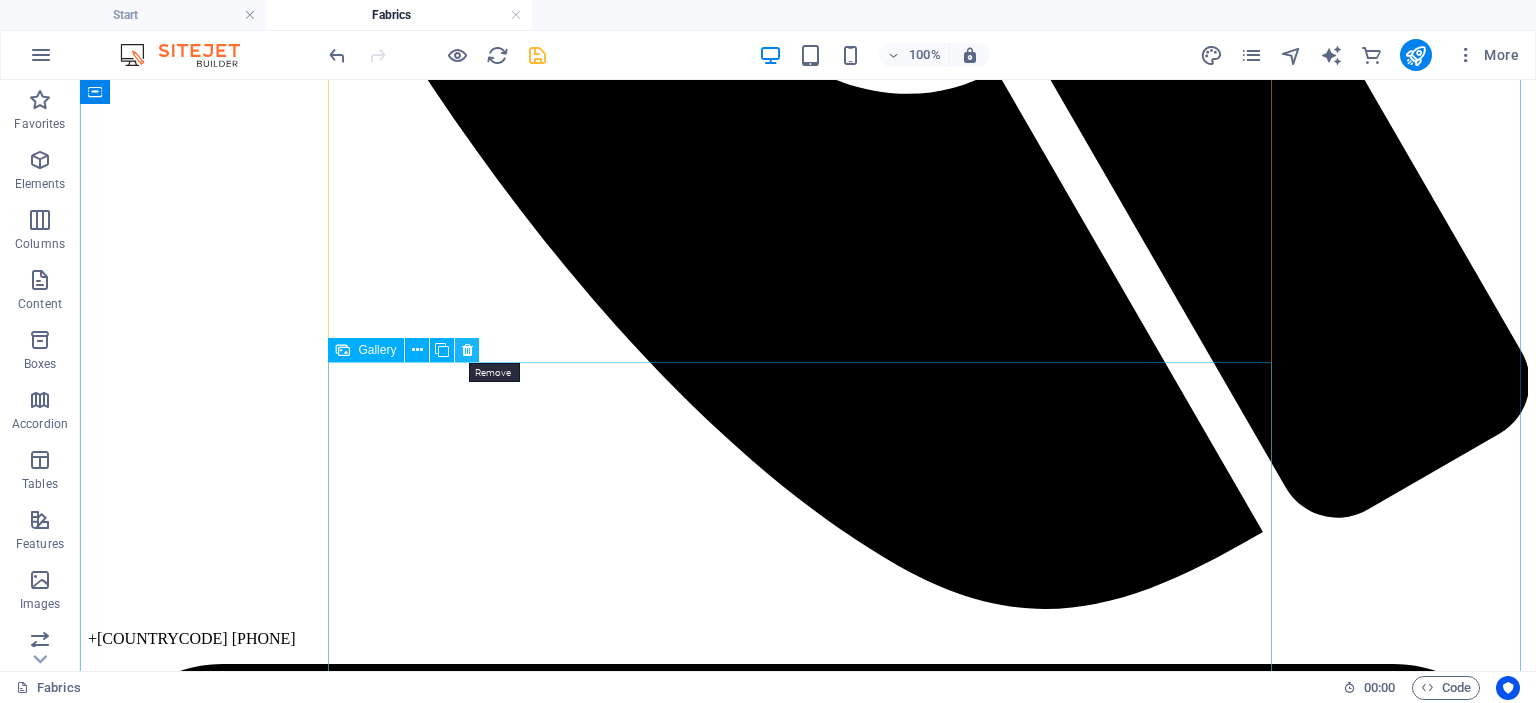 click at bounding box center [467, 350] 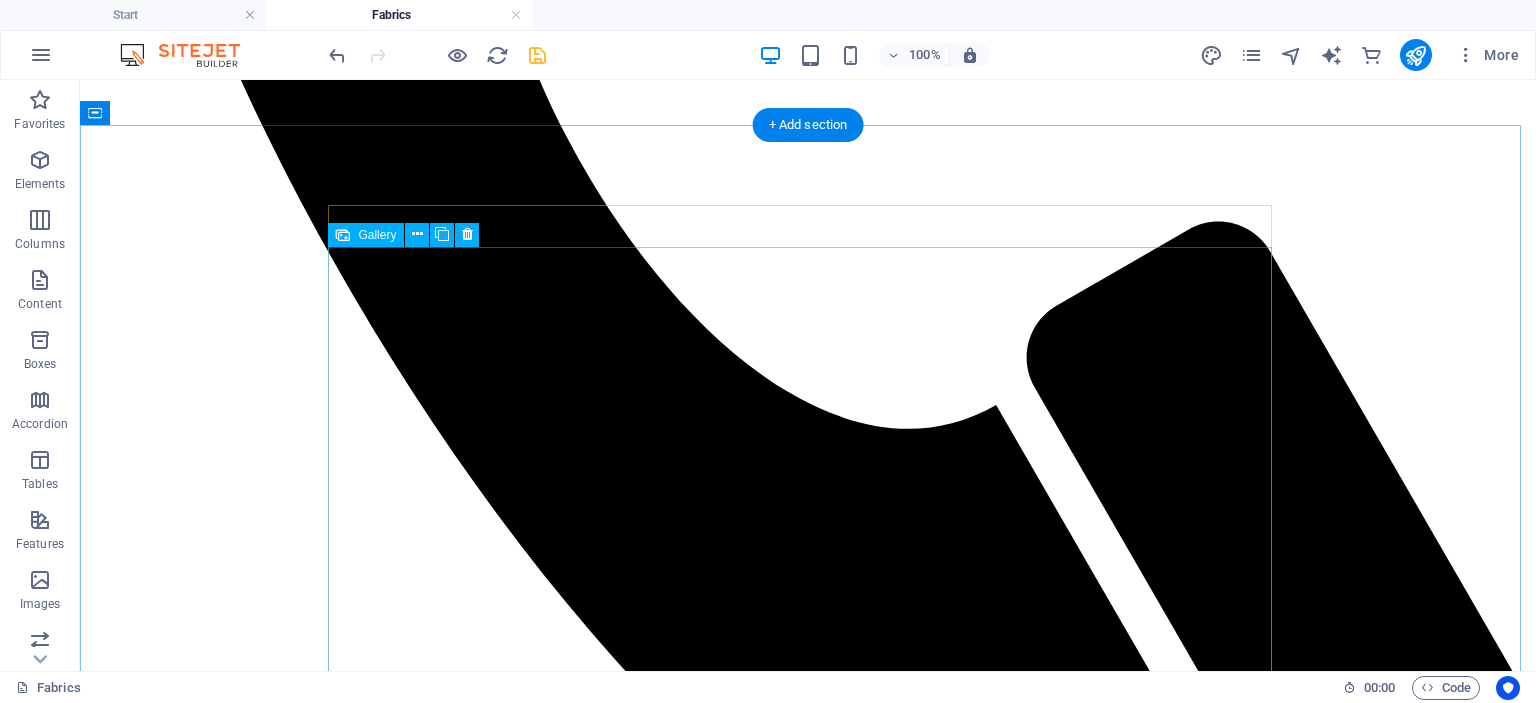 scroll, scrollTop: 3351, scrollLeft: 0, axis: vertical 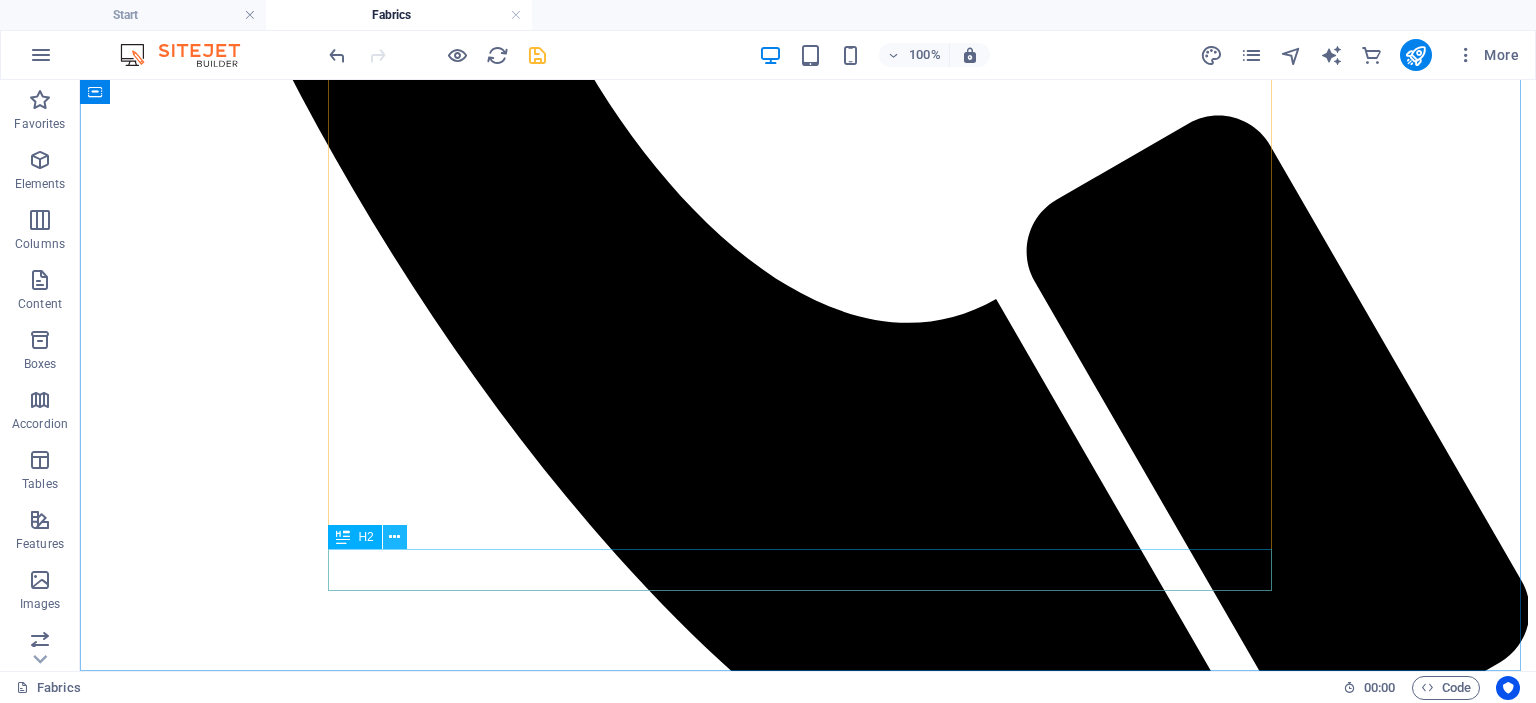 click at bounding box center (394, 537) 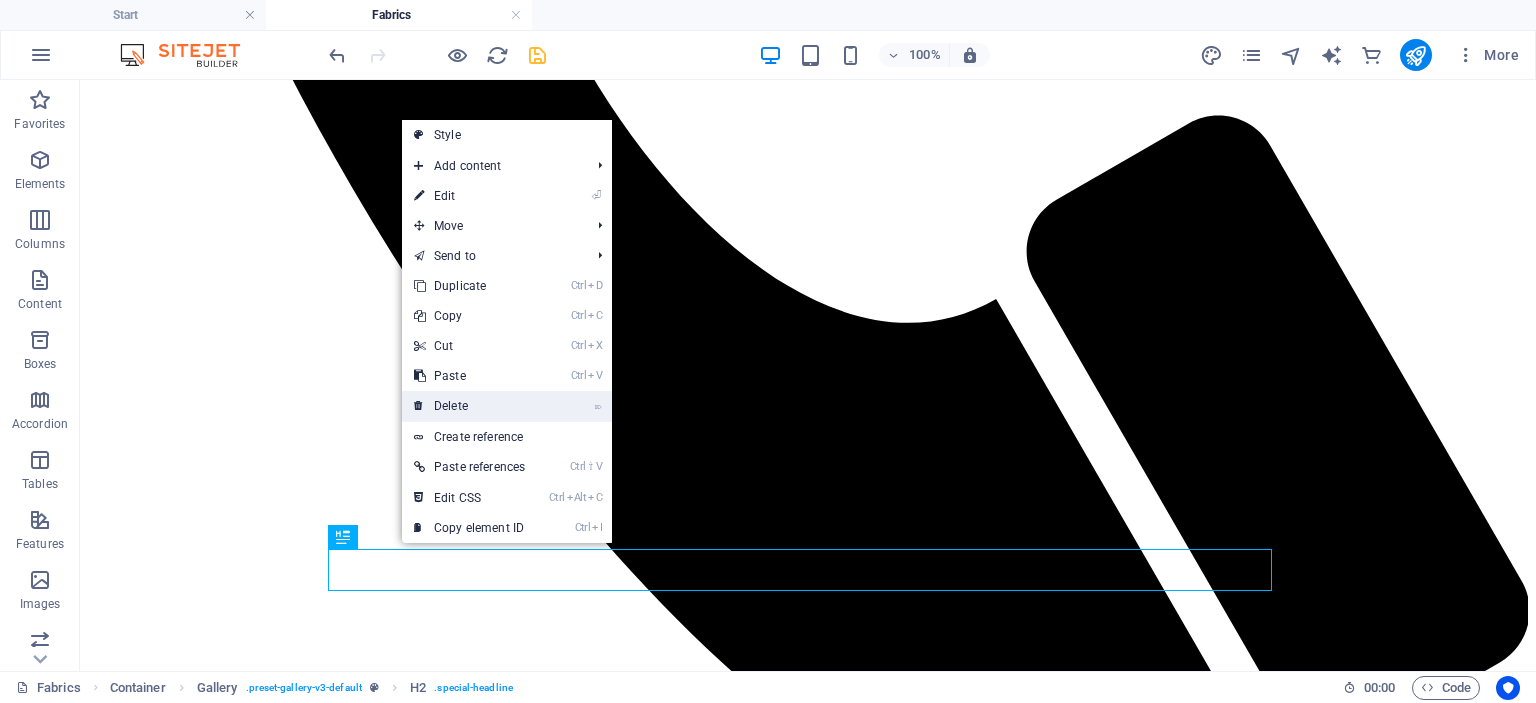 click on "⌦  Delete" at bounding box center (469, 406) 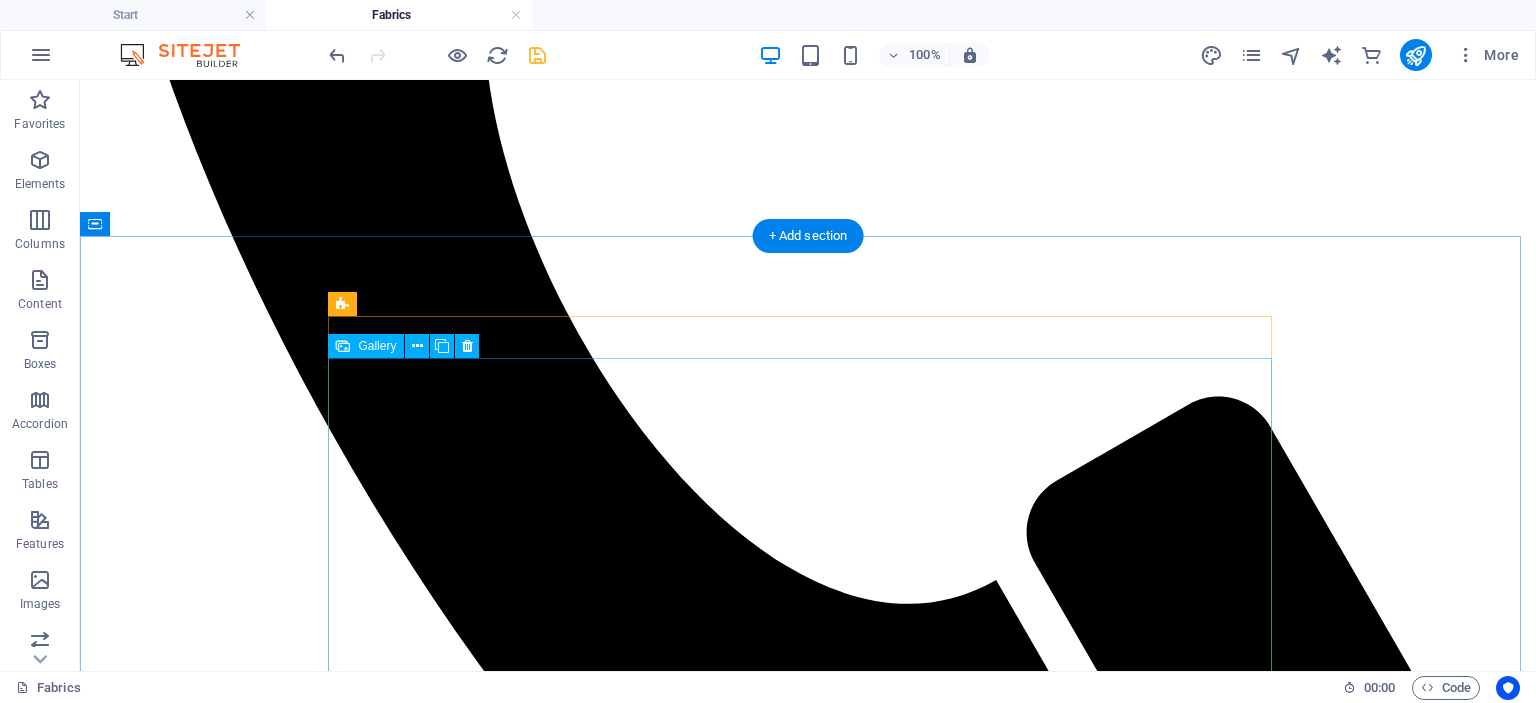 scroll, scrollTop: 3092, scrollLeft: 0, axis: vertical 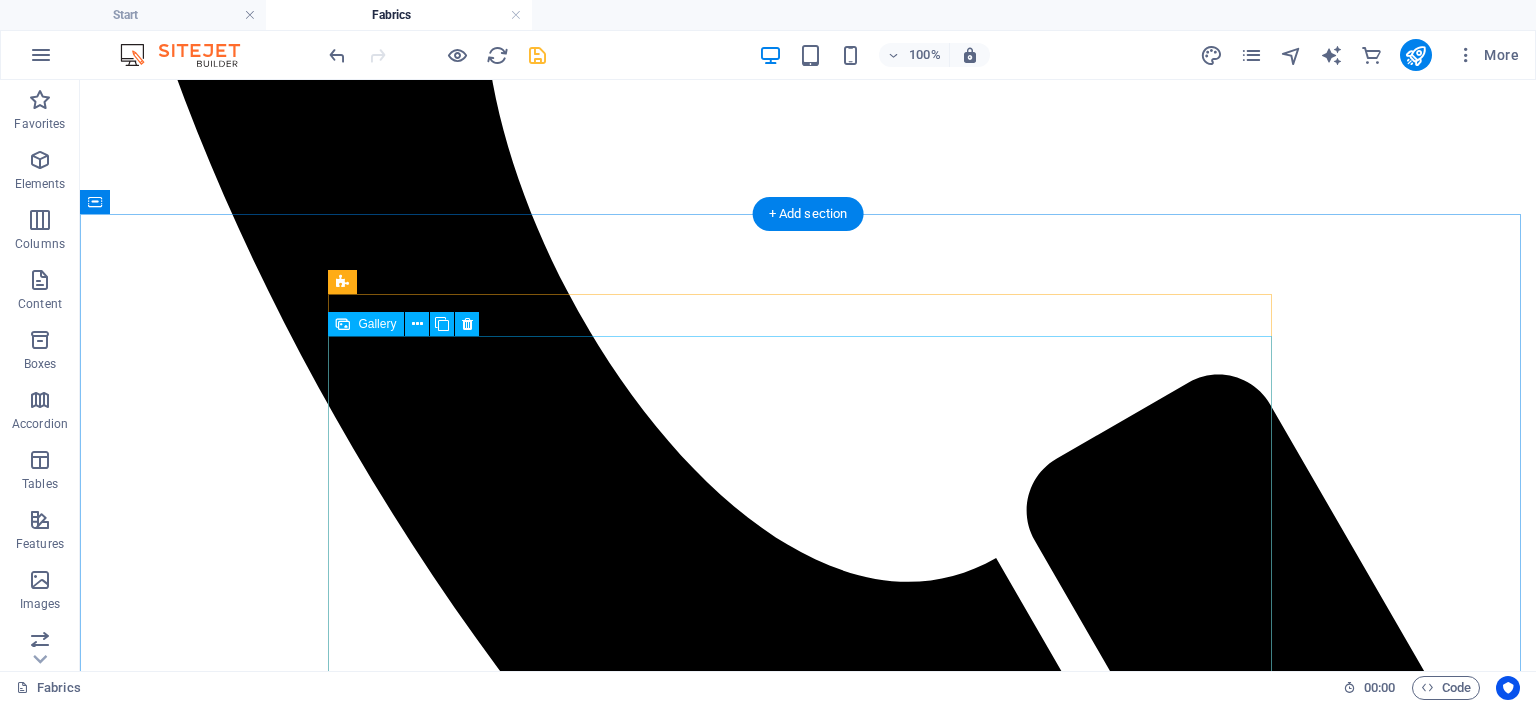 click at bounding box center (528, 44389) 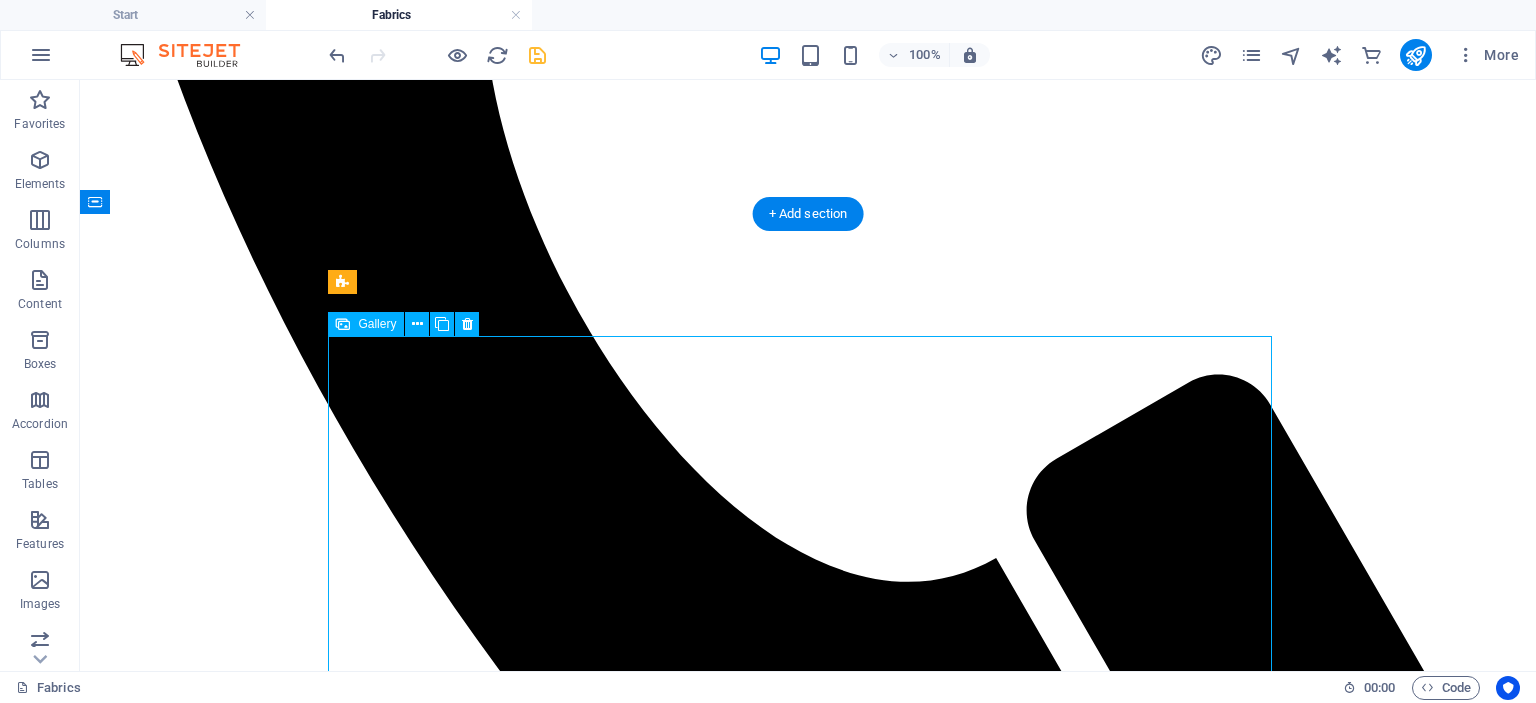 click at bounding box center (528, 44389) 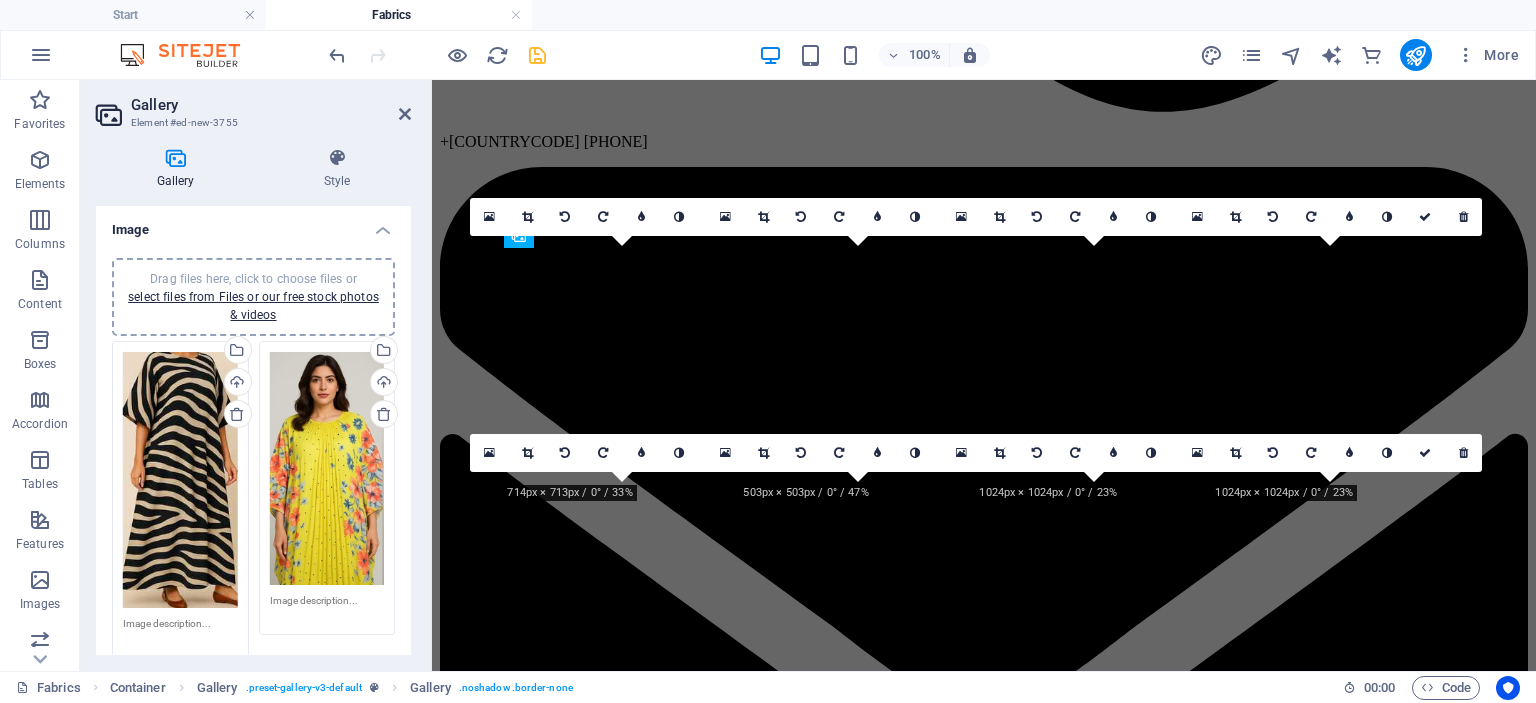 scroll, scrollTop: 2476, scrollLeft: 0, axis: vertical 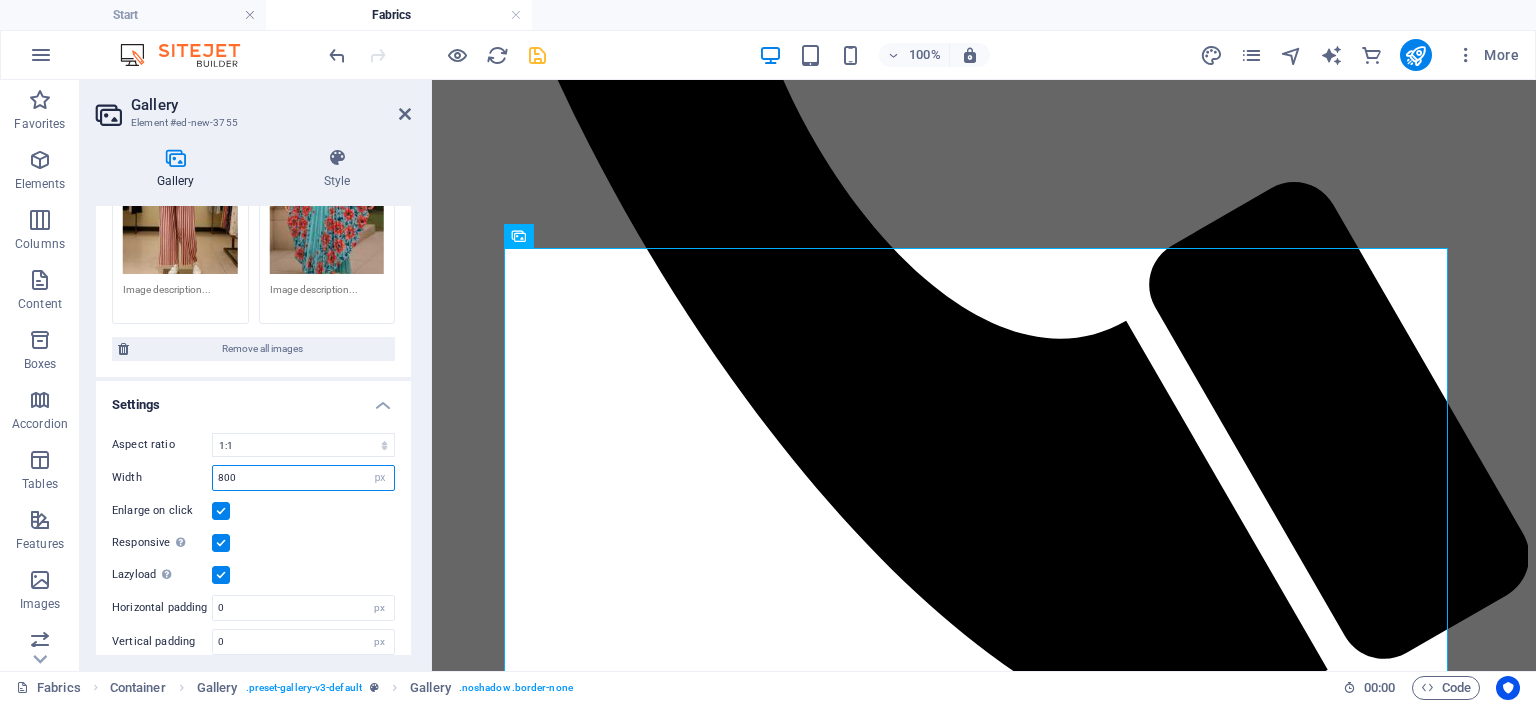 click on "800" at bounding box center (303, 478) 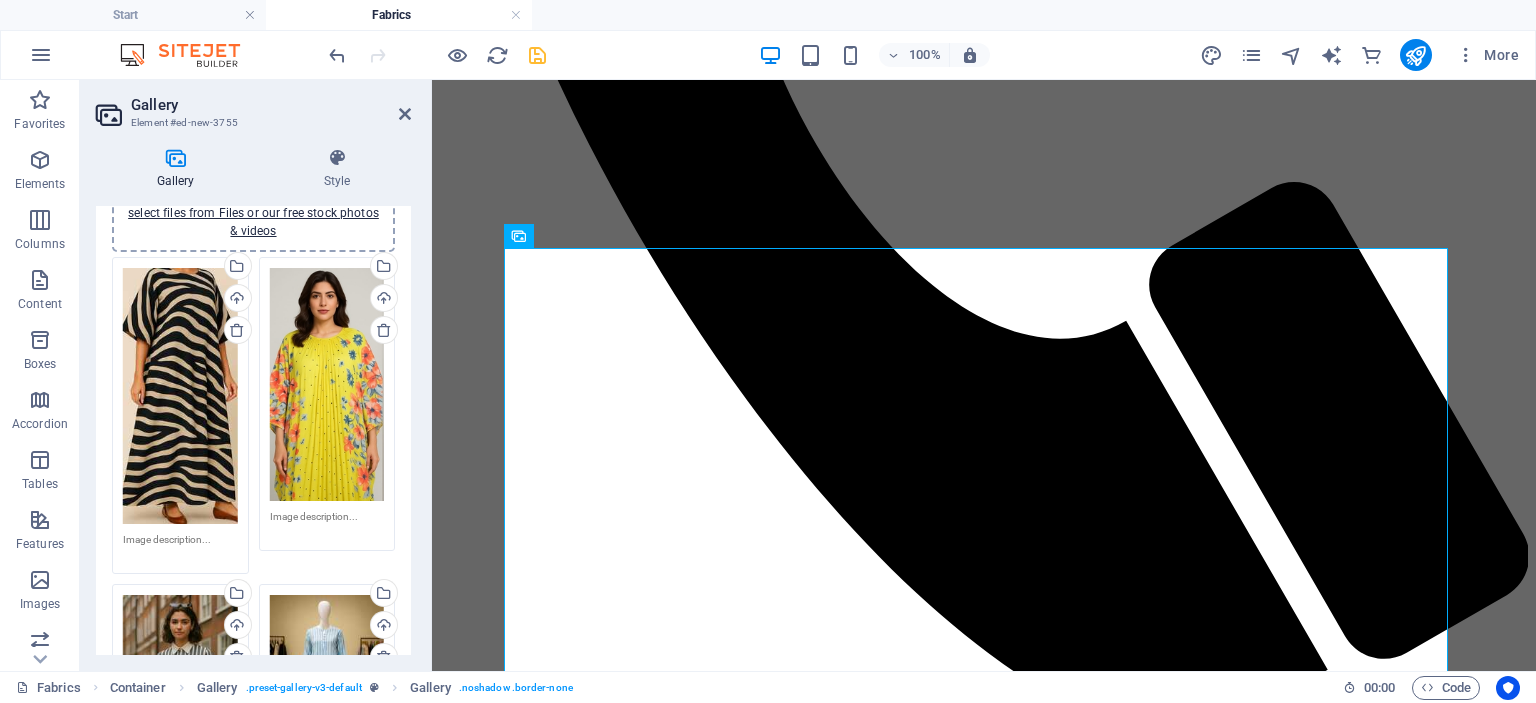scroll, scrollTop: 0, scrollLeft: 0, axis: both 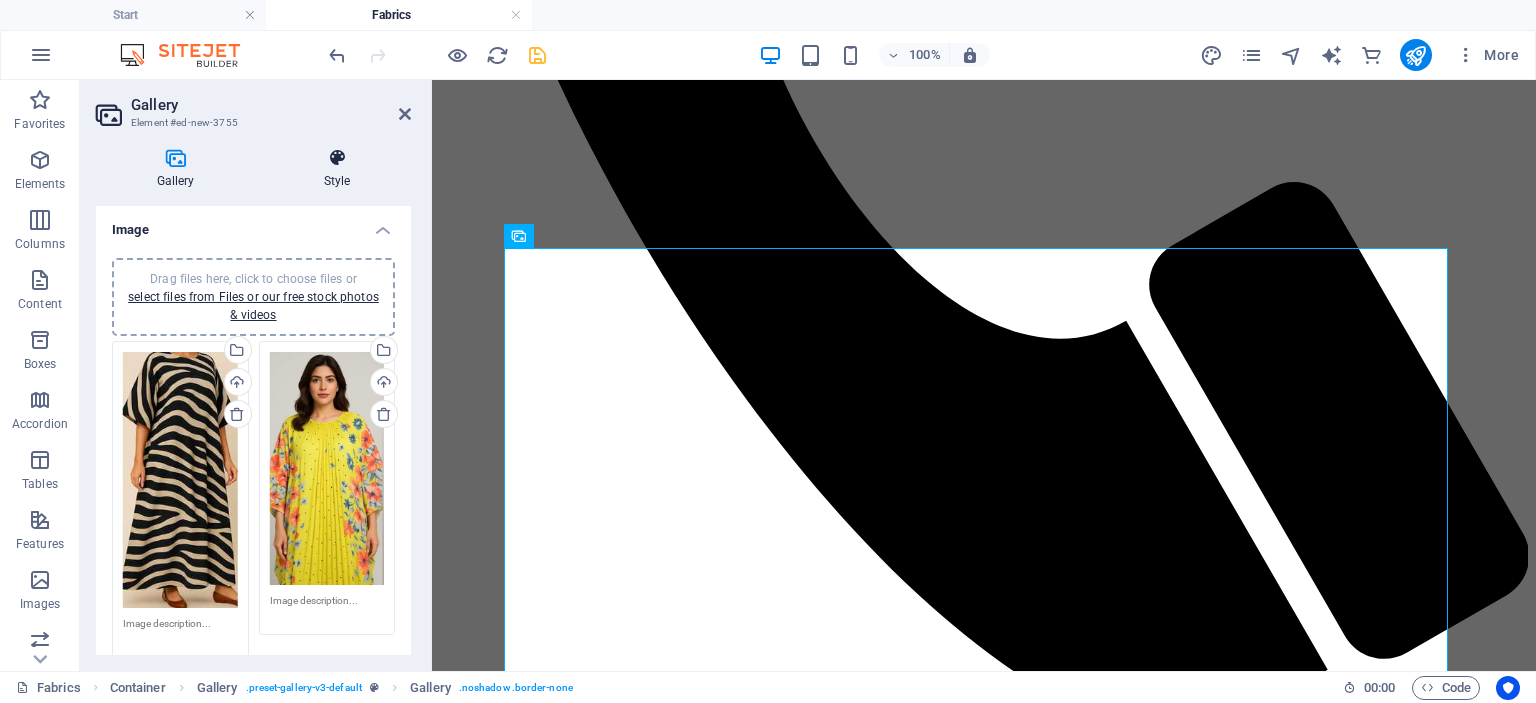 click on "Style" at bounding box center (337, 169) 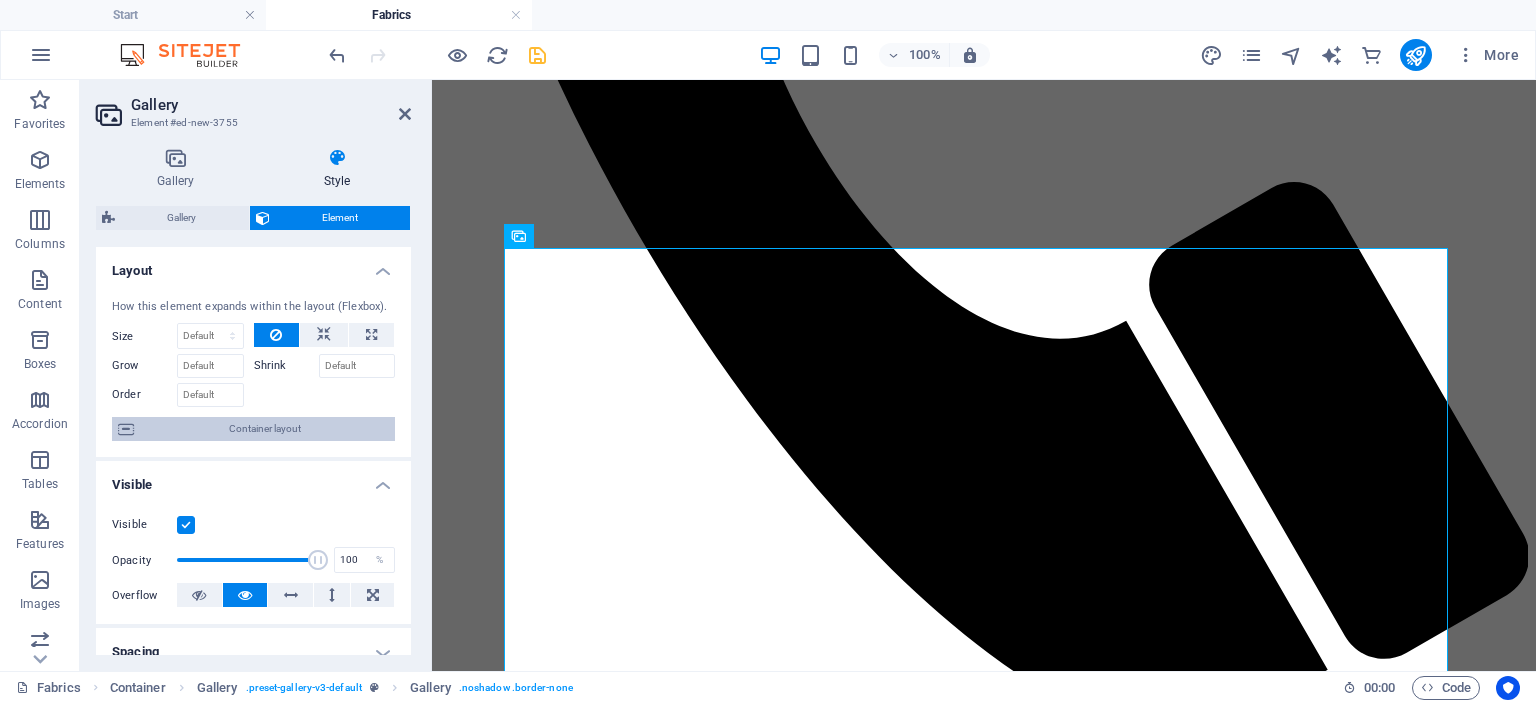 click on "Container layout" at bounding box center (264, 429) 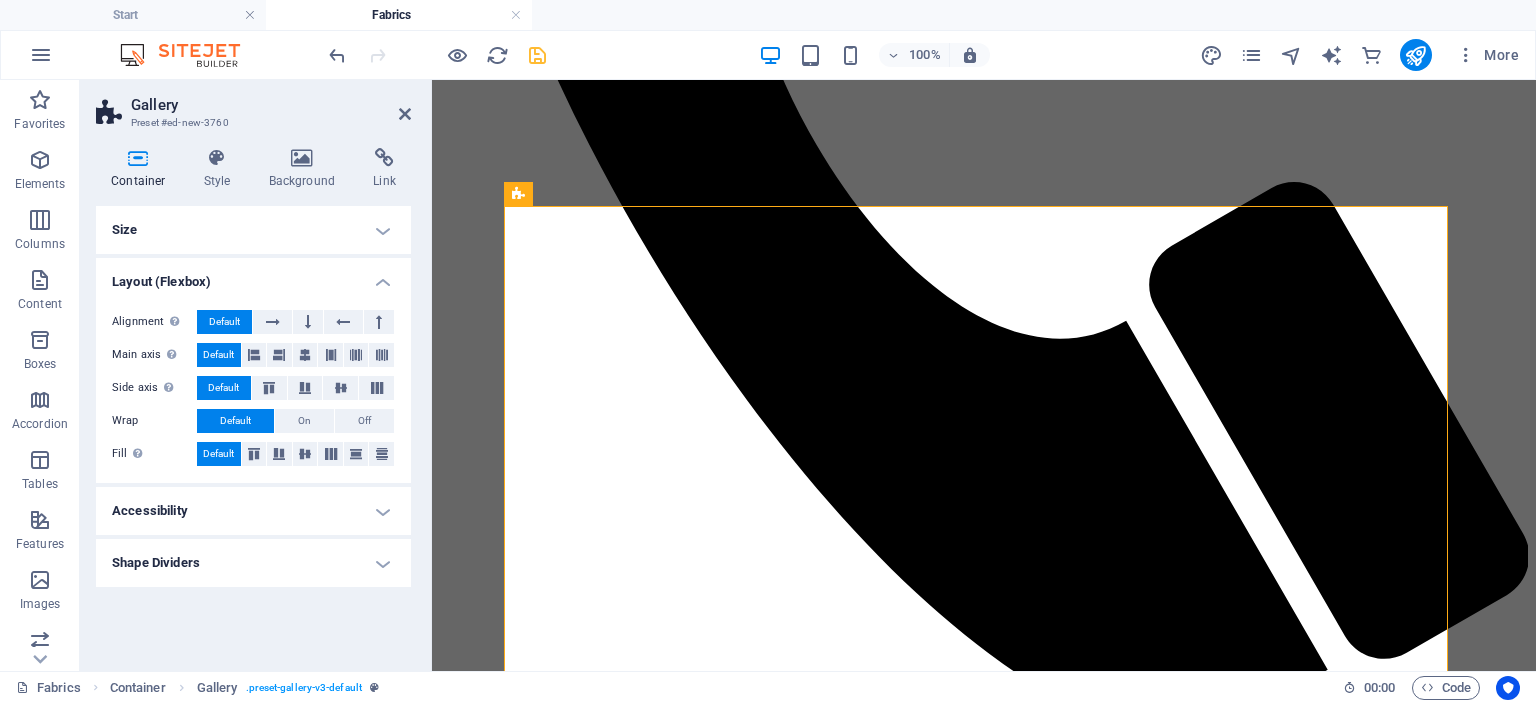 click on "Size" at bounding box center [253, 230] 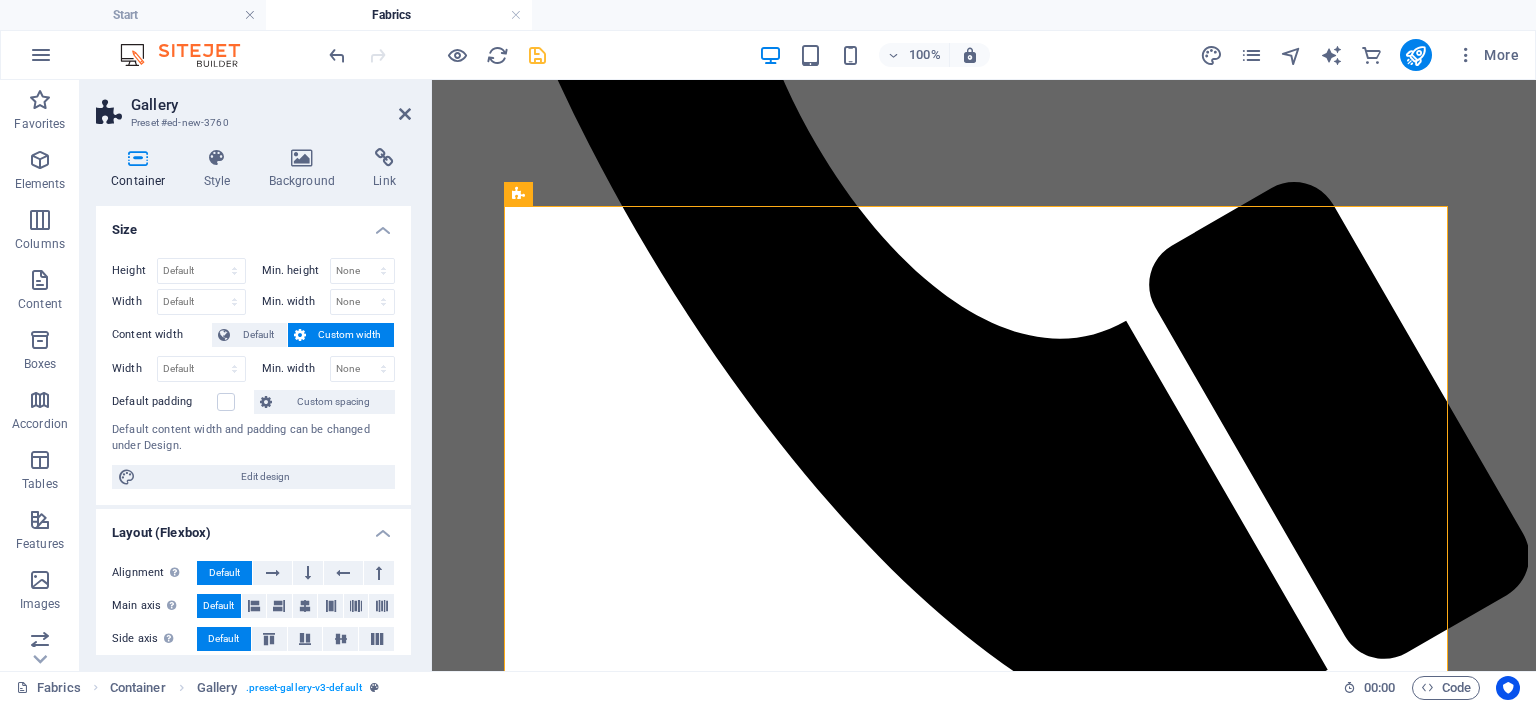 click on "Custom width" at bounding box center [350, 335] 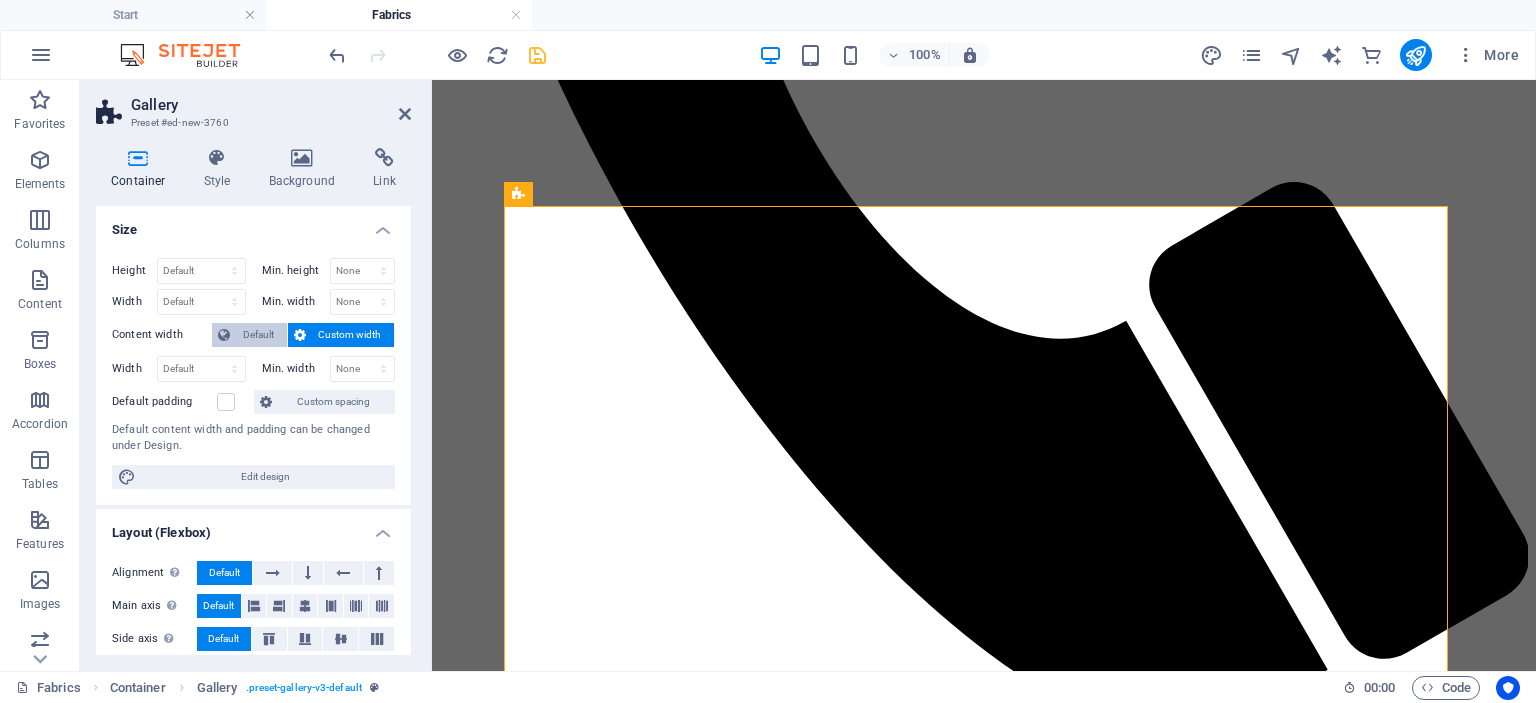 click on "Default" at bounding box center [258, 335] 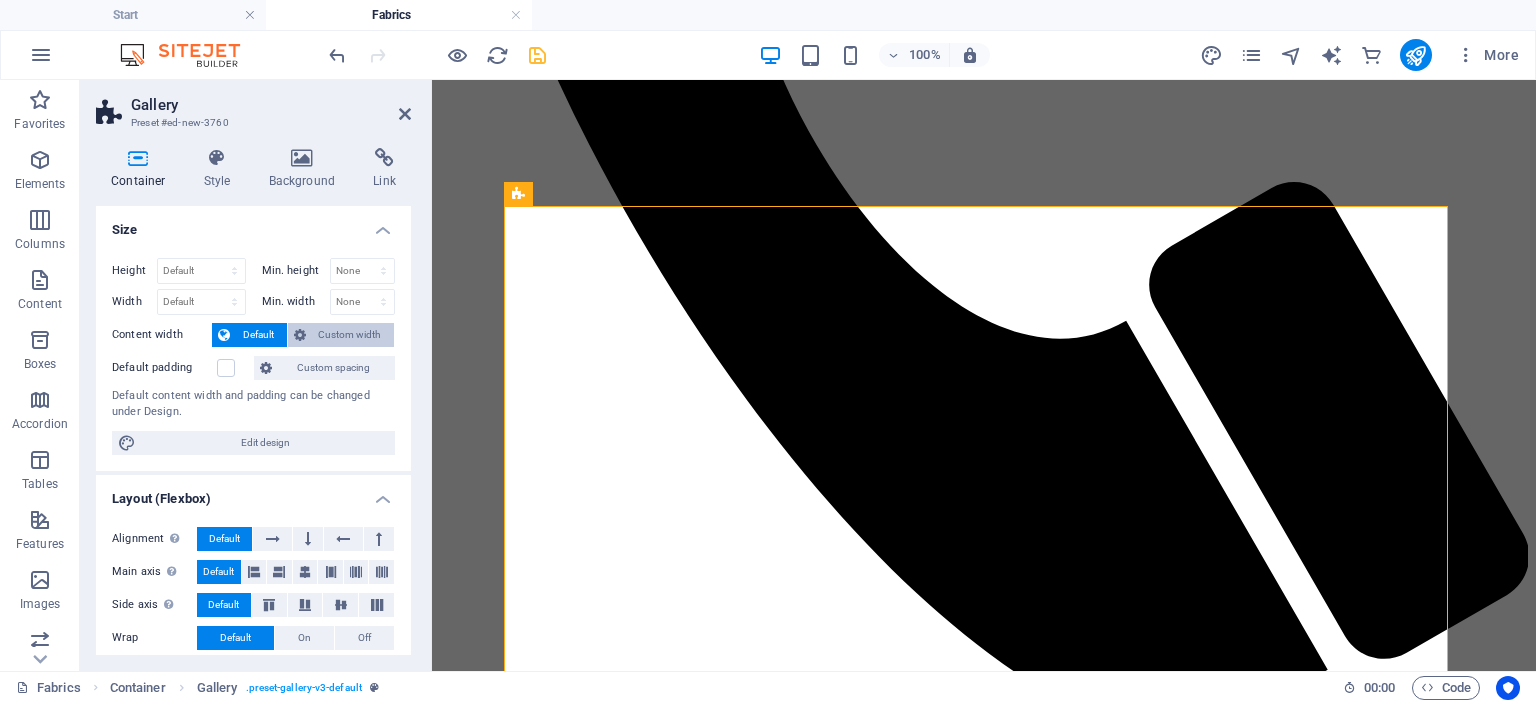 click on "Custom width" at bounding box center (350, 335) 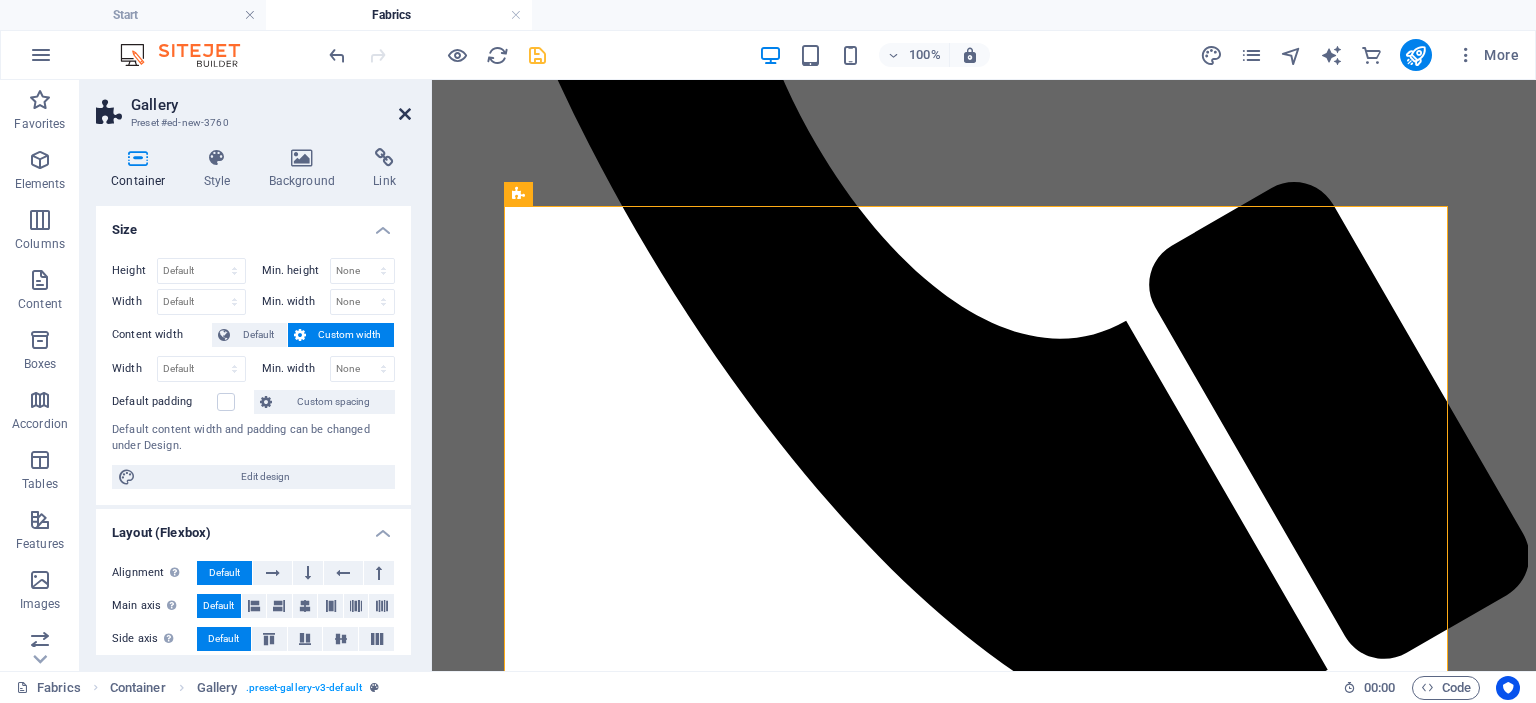 click at bounding box center [405, 114] 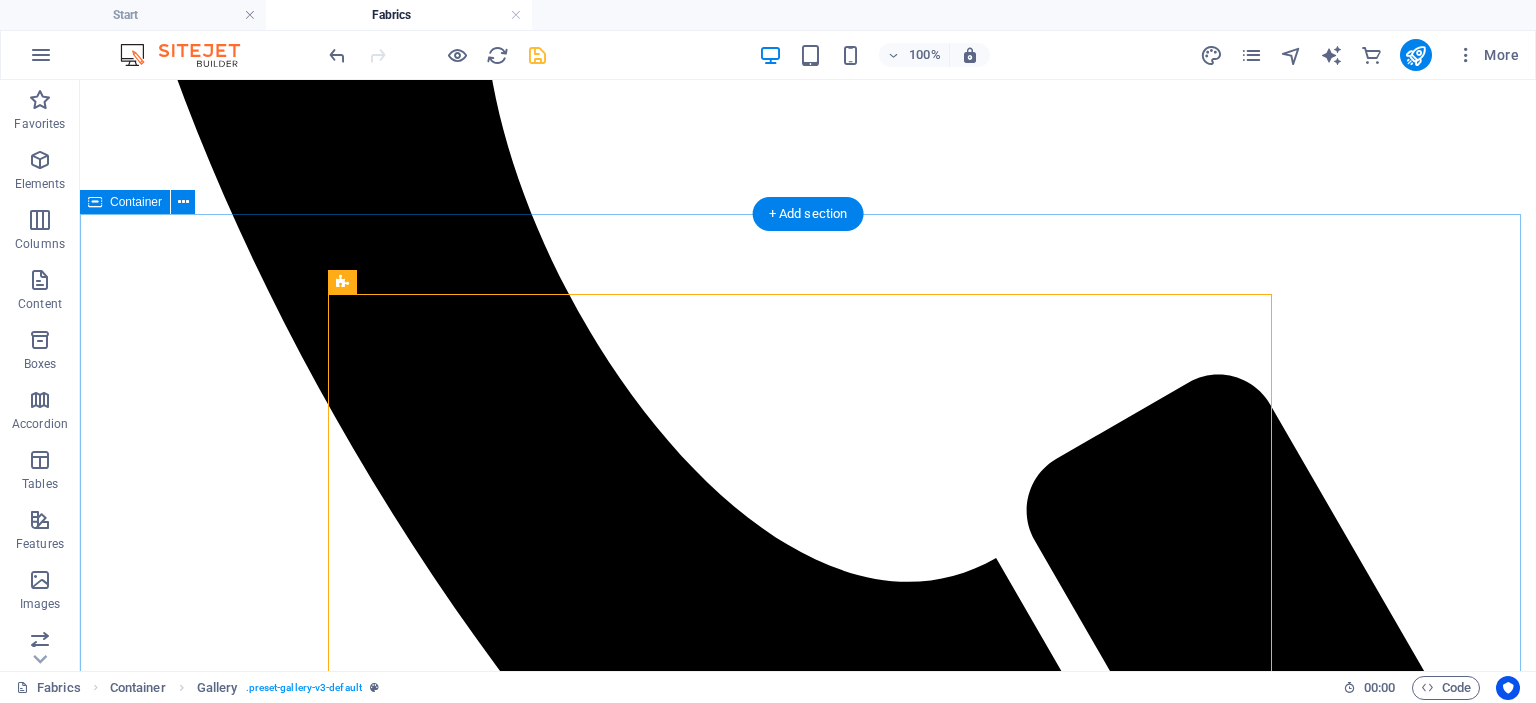 click on "💗adore  textured💗" at bounding box center (808, 48493) 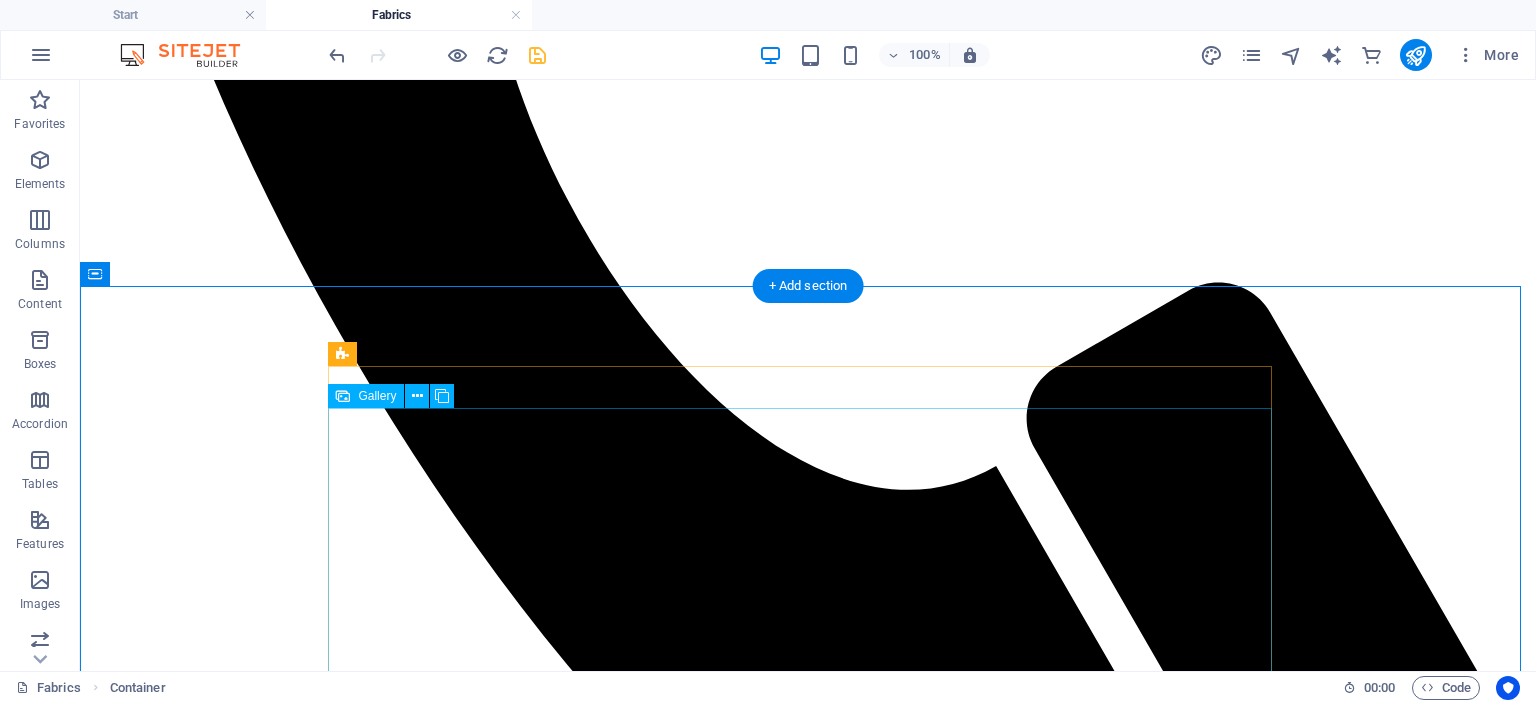 scroll, scrollTop: 3309, scrollLeft: 0, axis: vertical 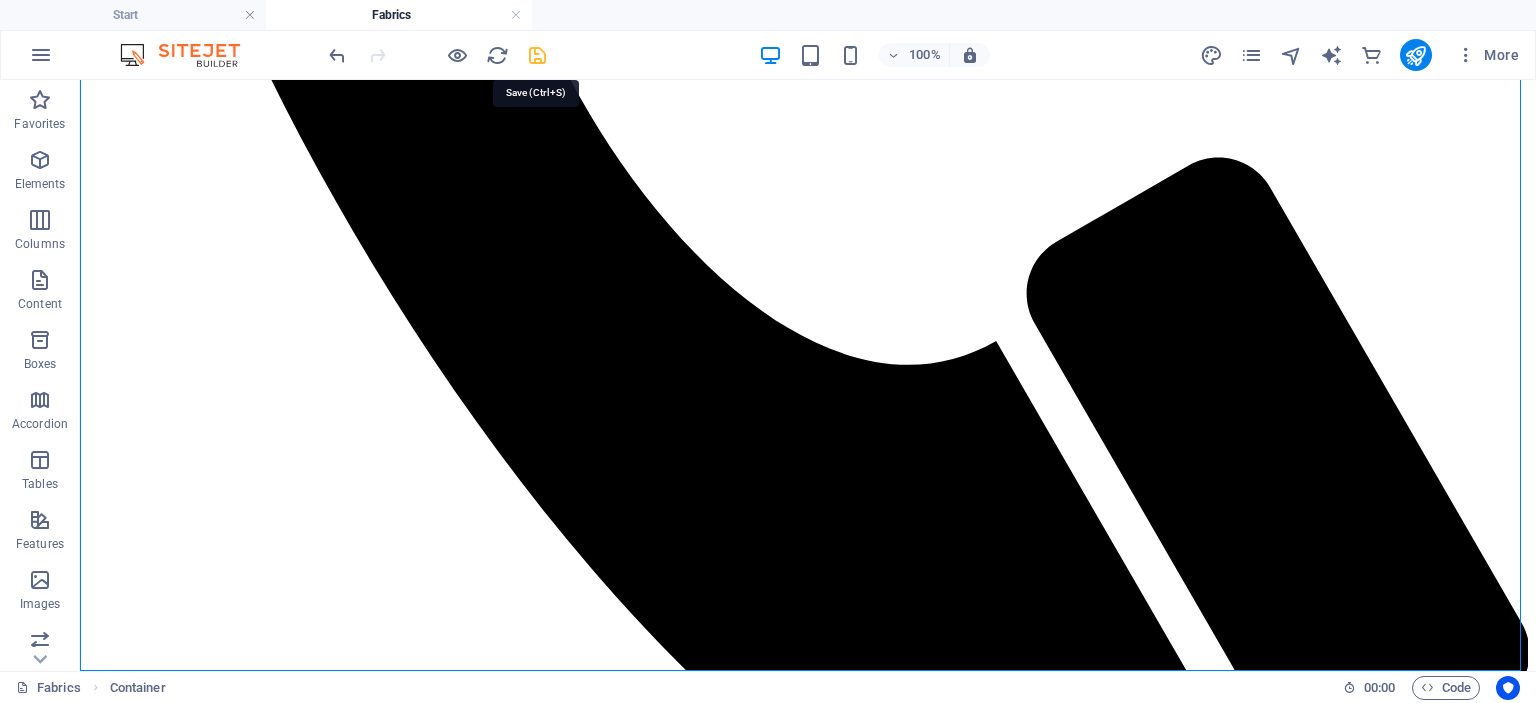 click at bounding box center (537, 55) 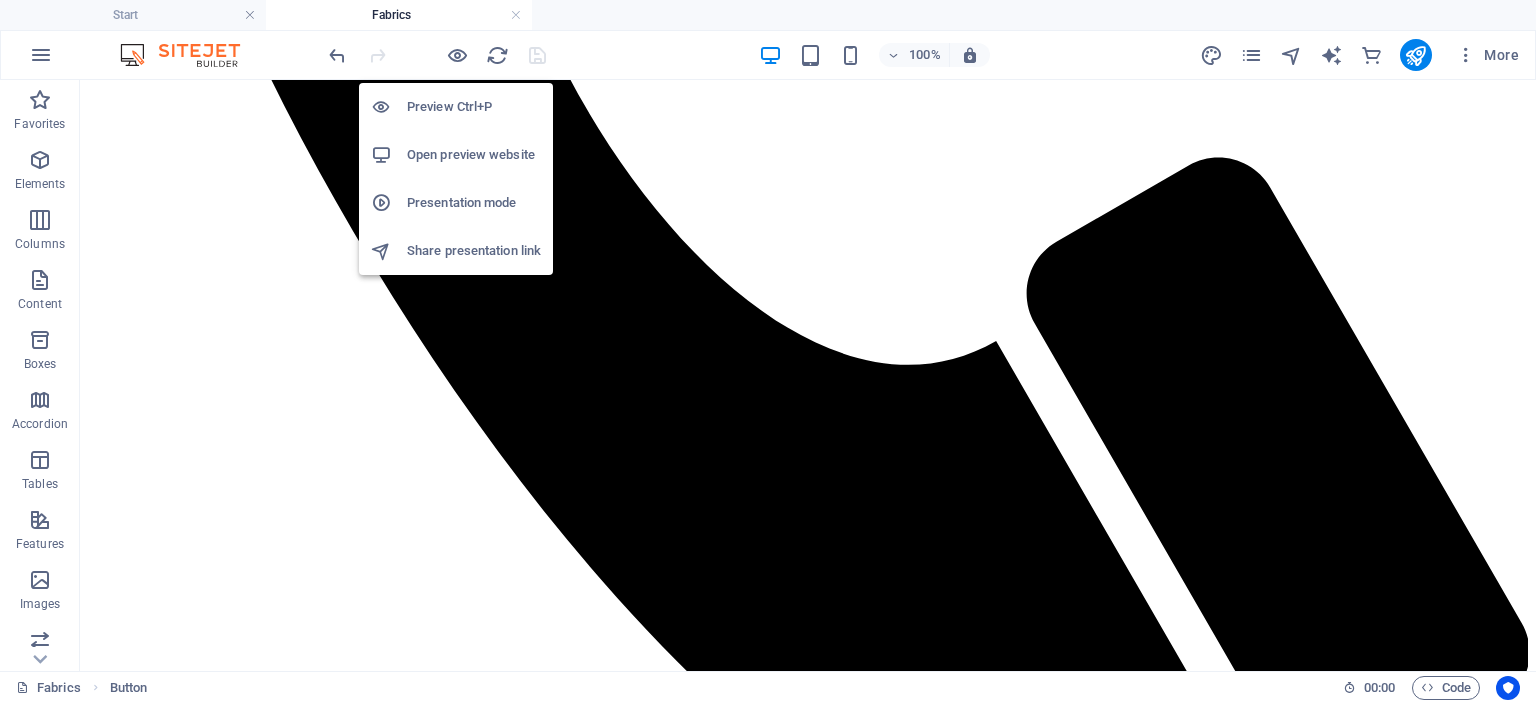 click on "Open preview website" at bounding box center [474, 155] 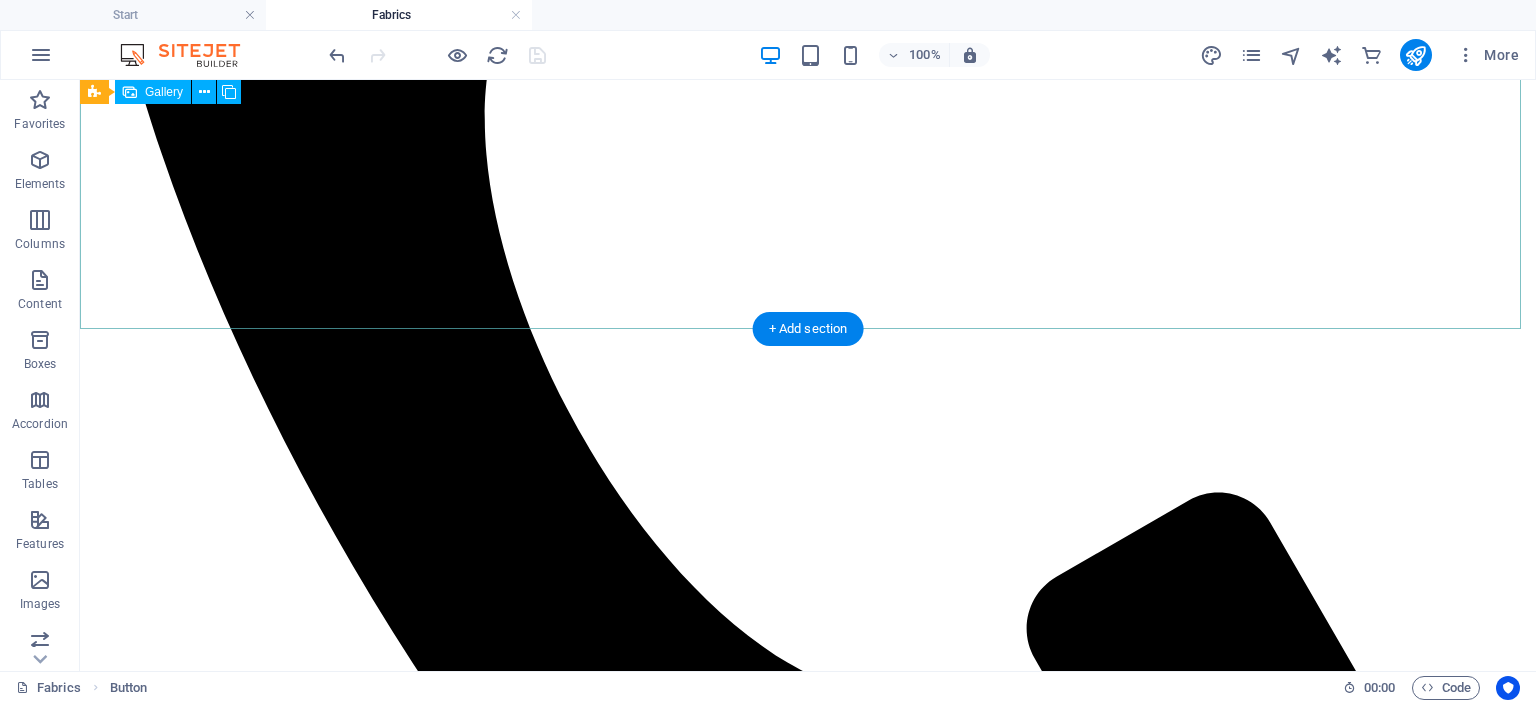scroll, scrollTop: 2973, scrollLeft: 0, axis: vertical 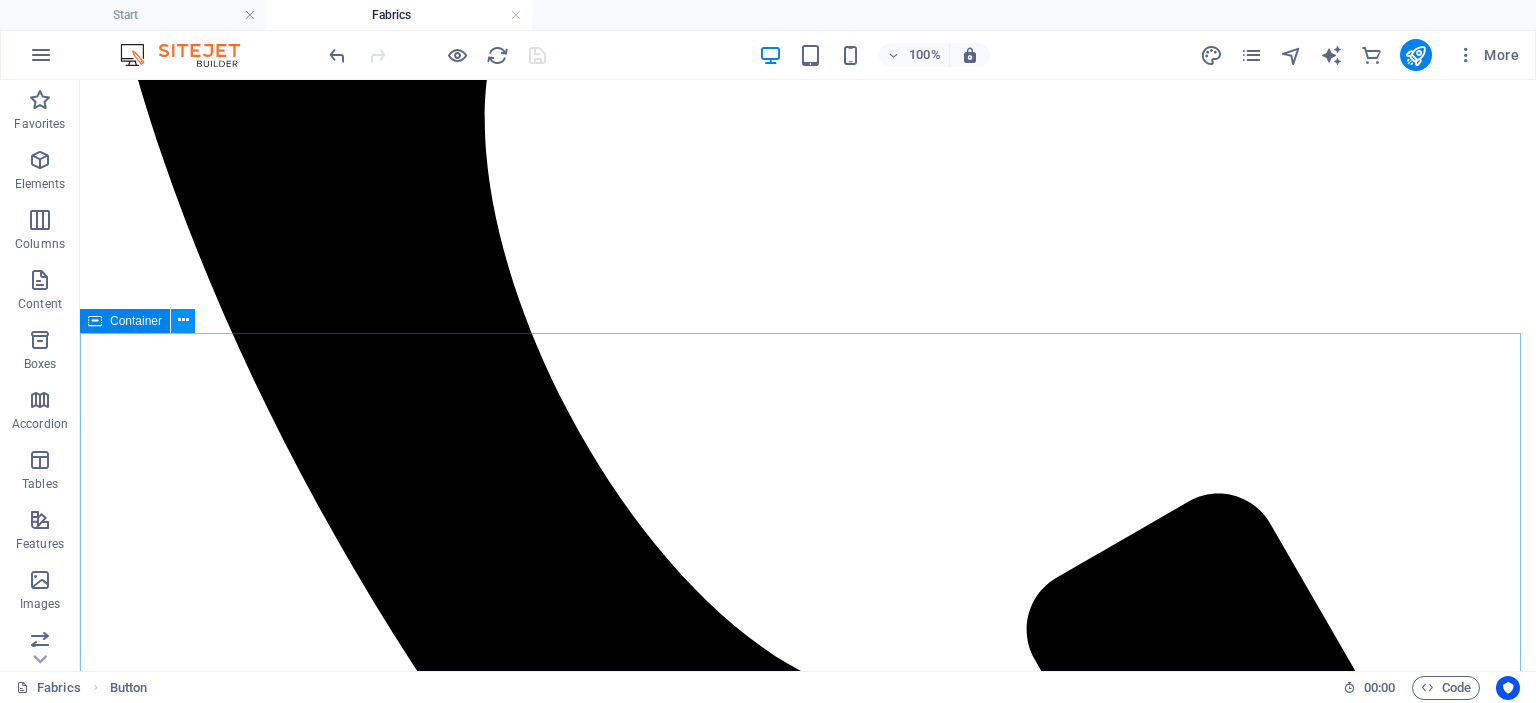 click at bounding box center (183, 320) 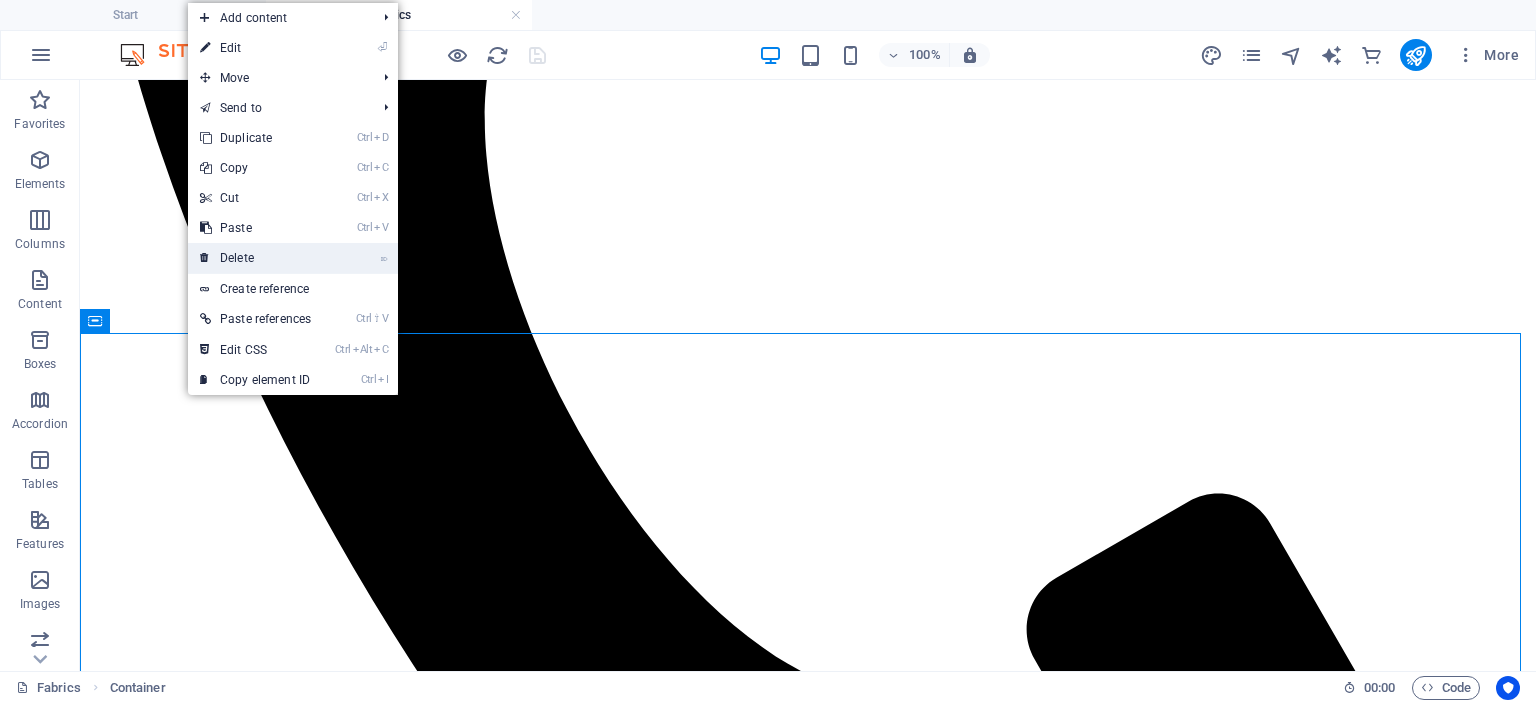 click on "⌦  Delete" at bounding box center (255, 258) 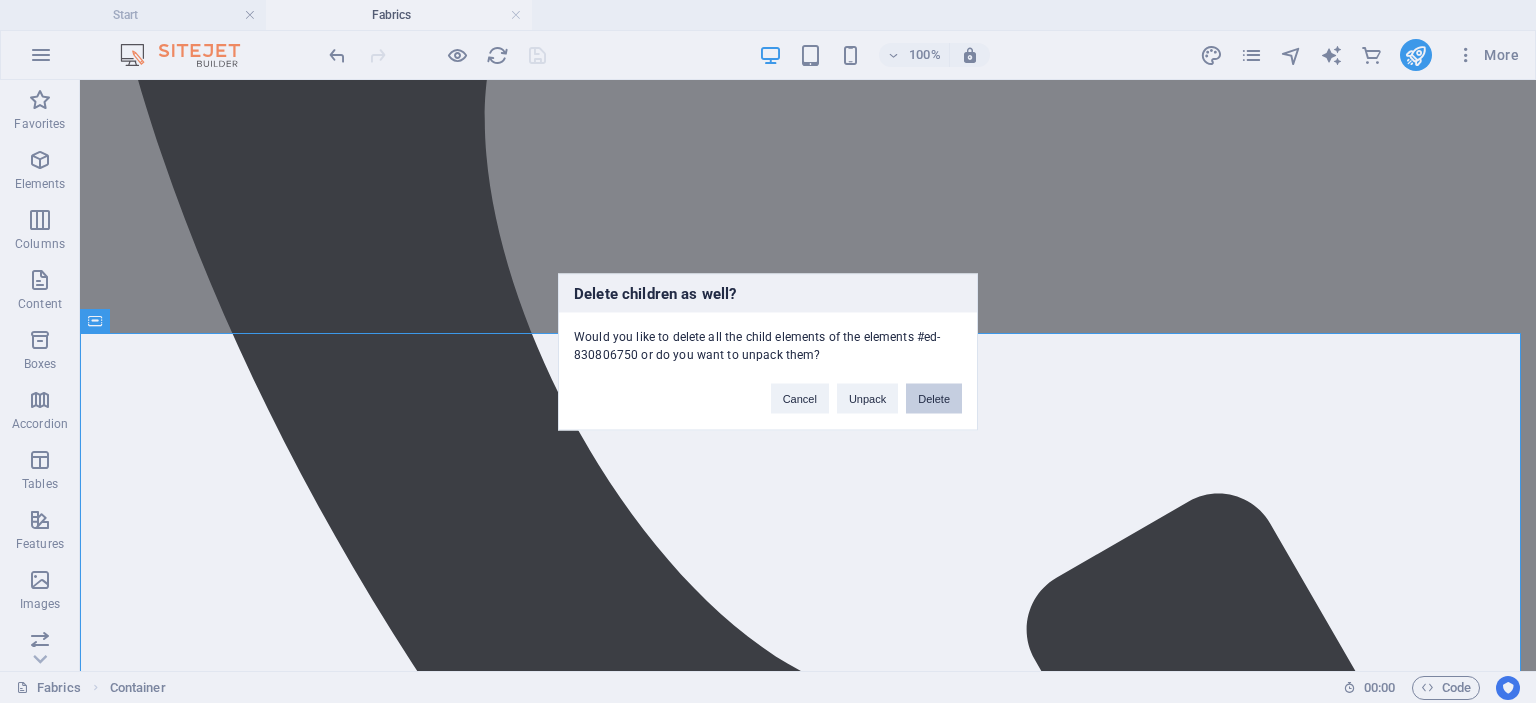 click on "Delete" at bounding box center [934, 398] 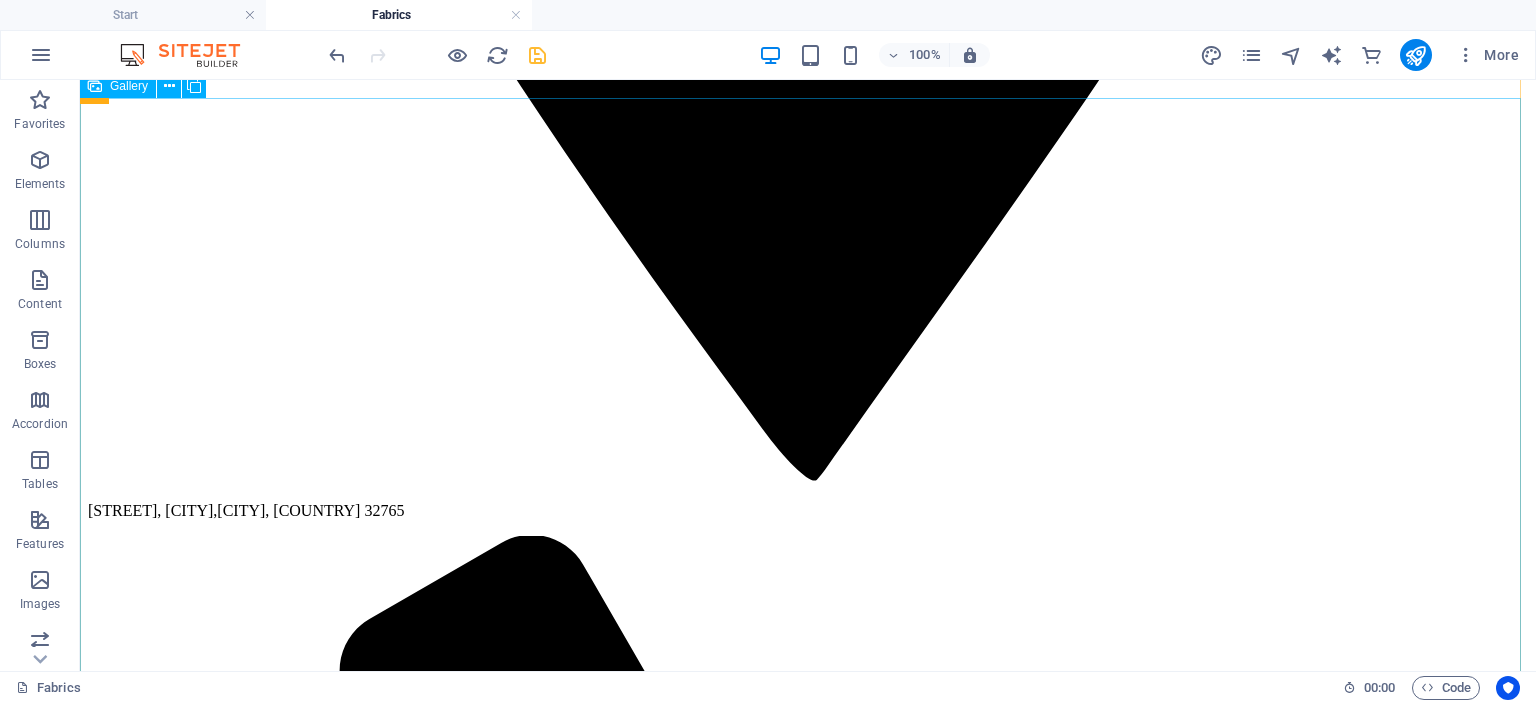 scroll, scrollTop: 1744, scrollLeft: 0, axis: vertical 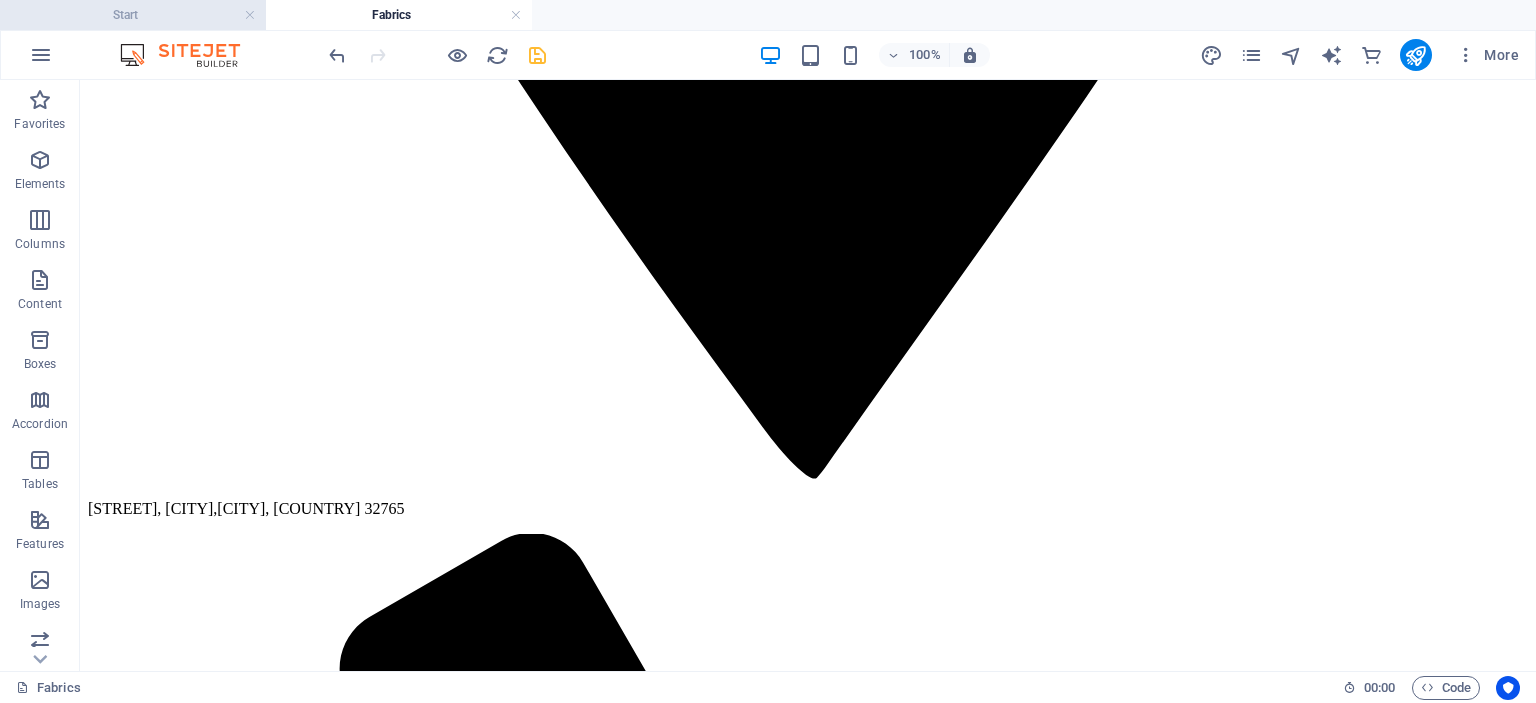 click on "Start" at bounding box center [133, 15] 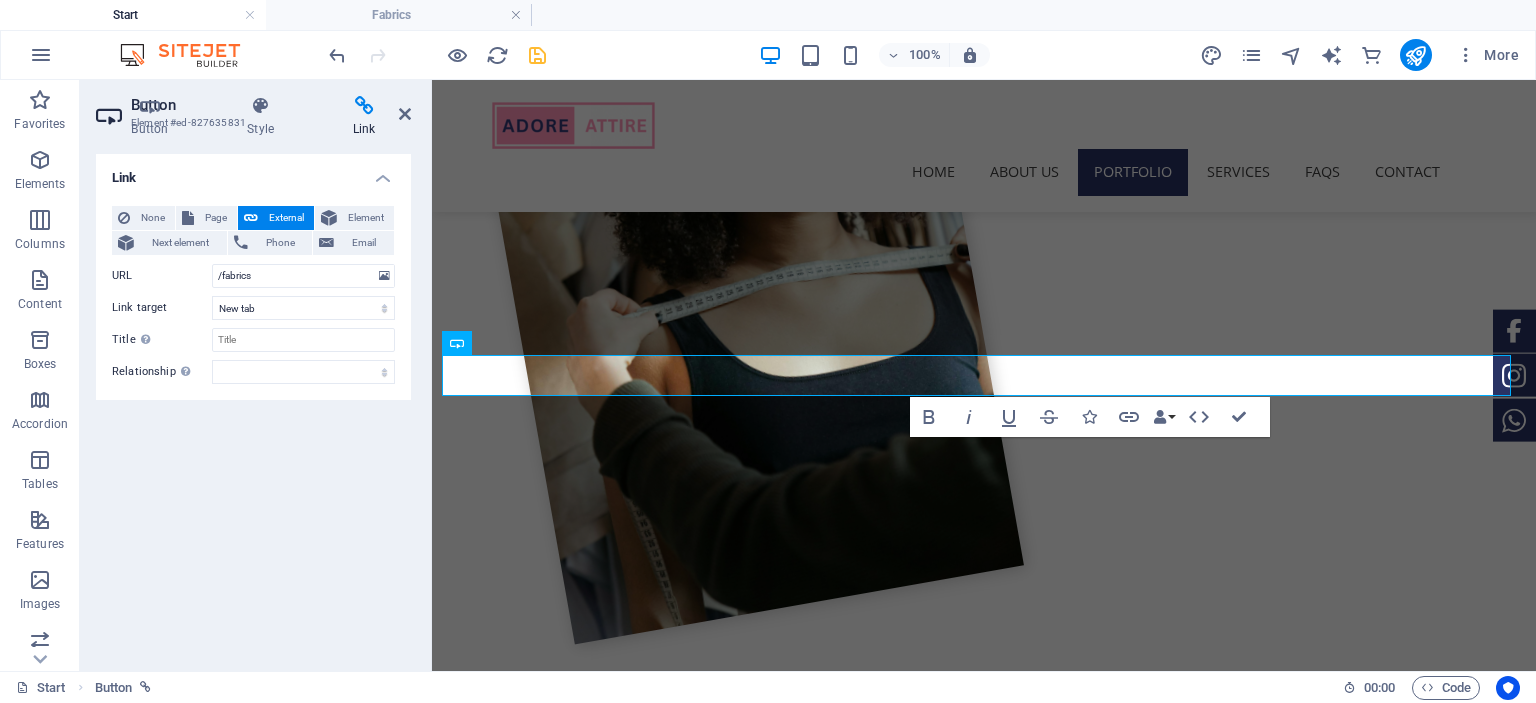 scroll, scrollTop: 1772, scrollLeft: 0, axis: vertical 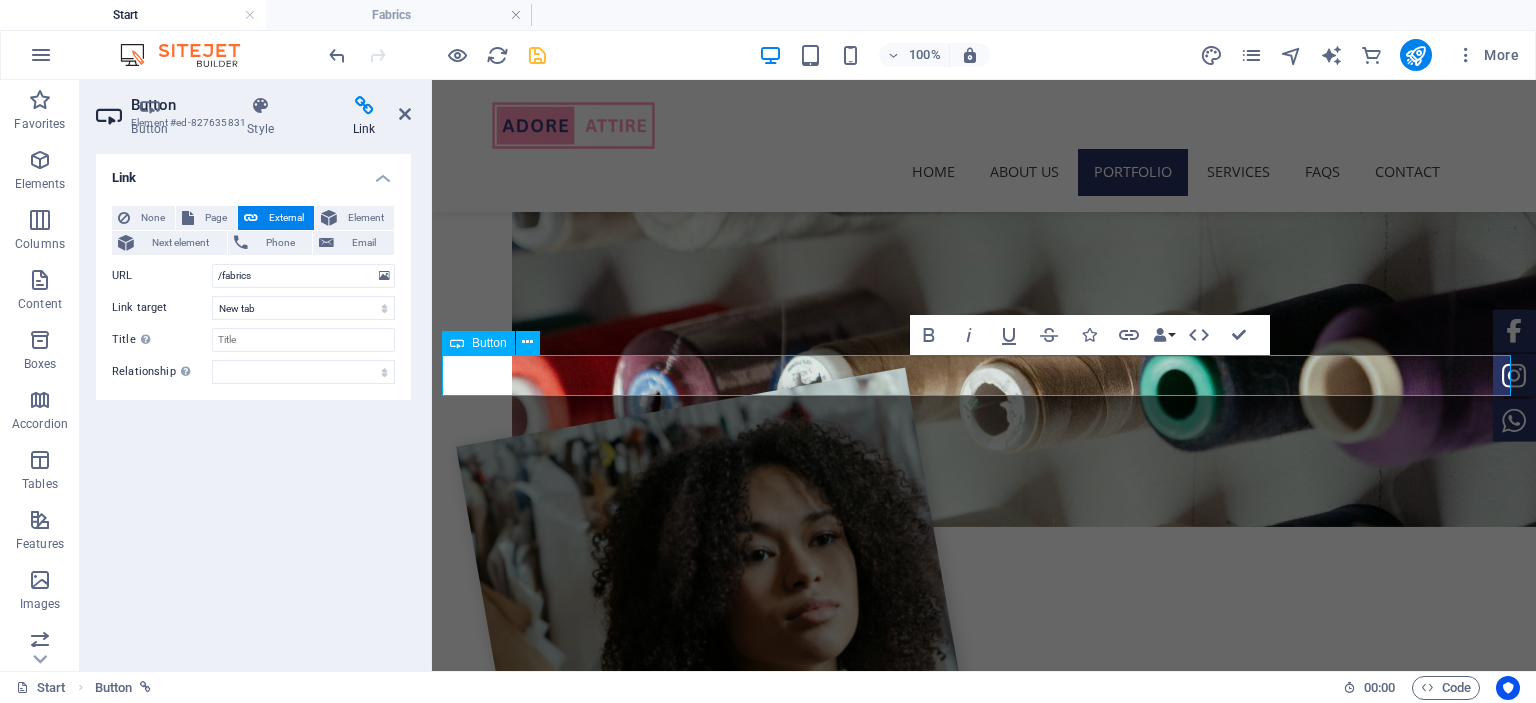 click on "View Fabrics" at bounding box center (984, 2543) 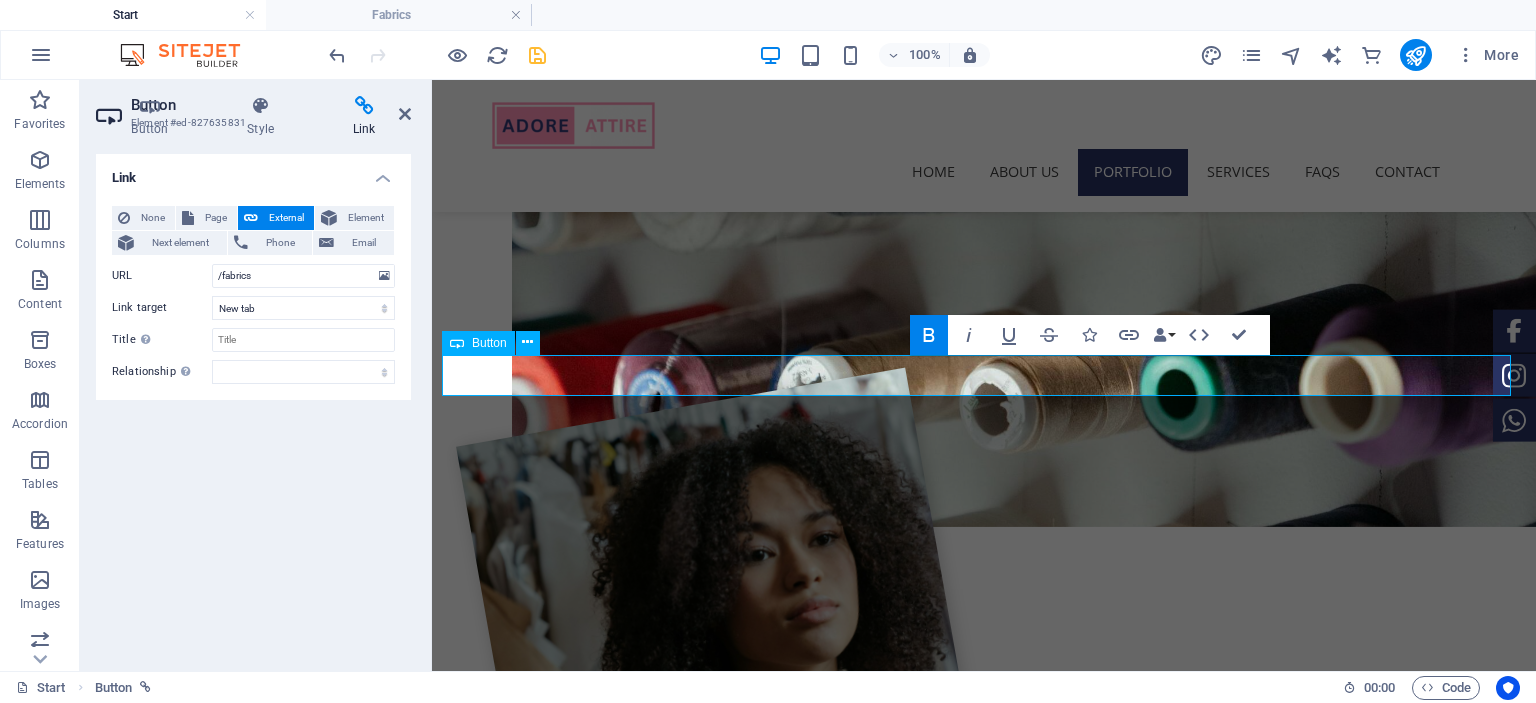 click on "View Fabrics" at bounding box center [984, 2543] 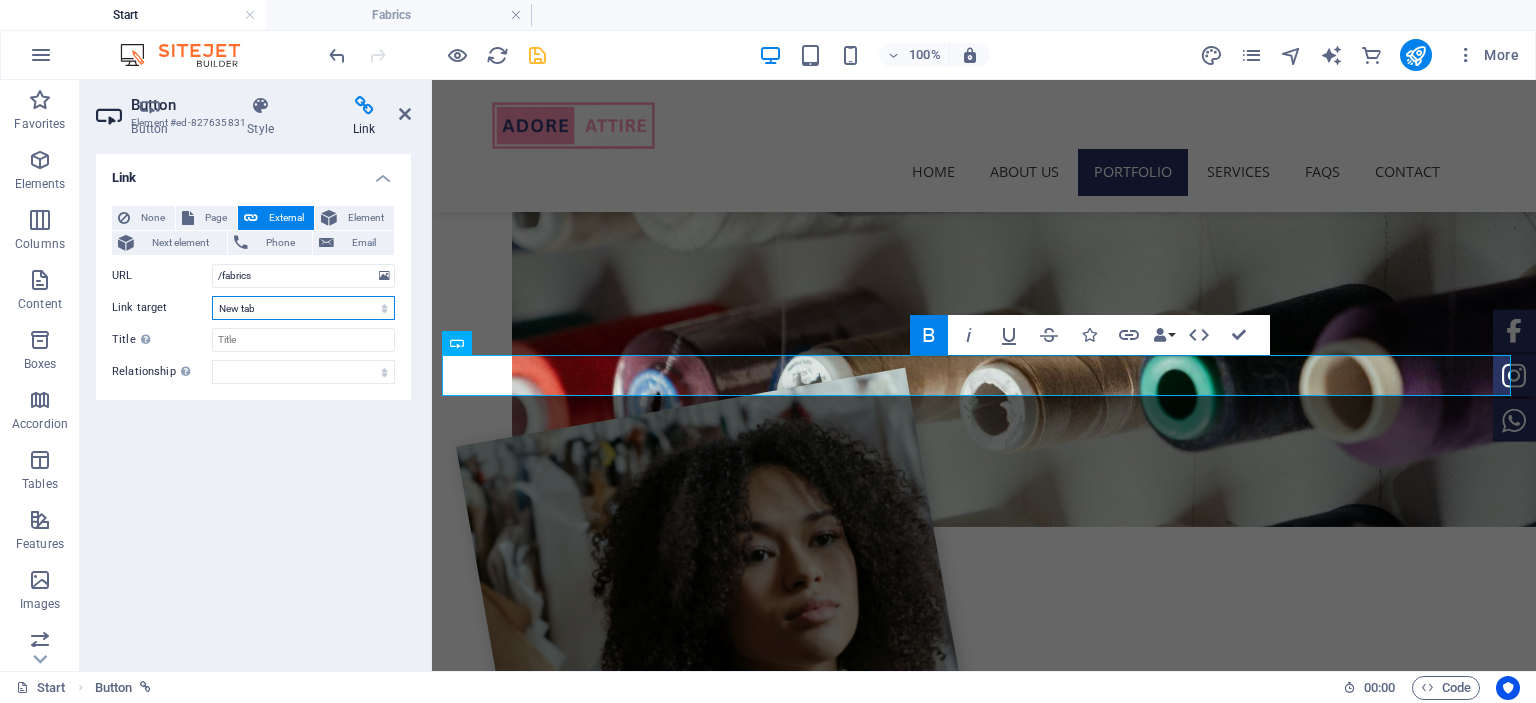 click on "New tab Same tab Overlay" at bounding box center (303, 308) 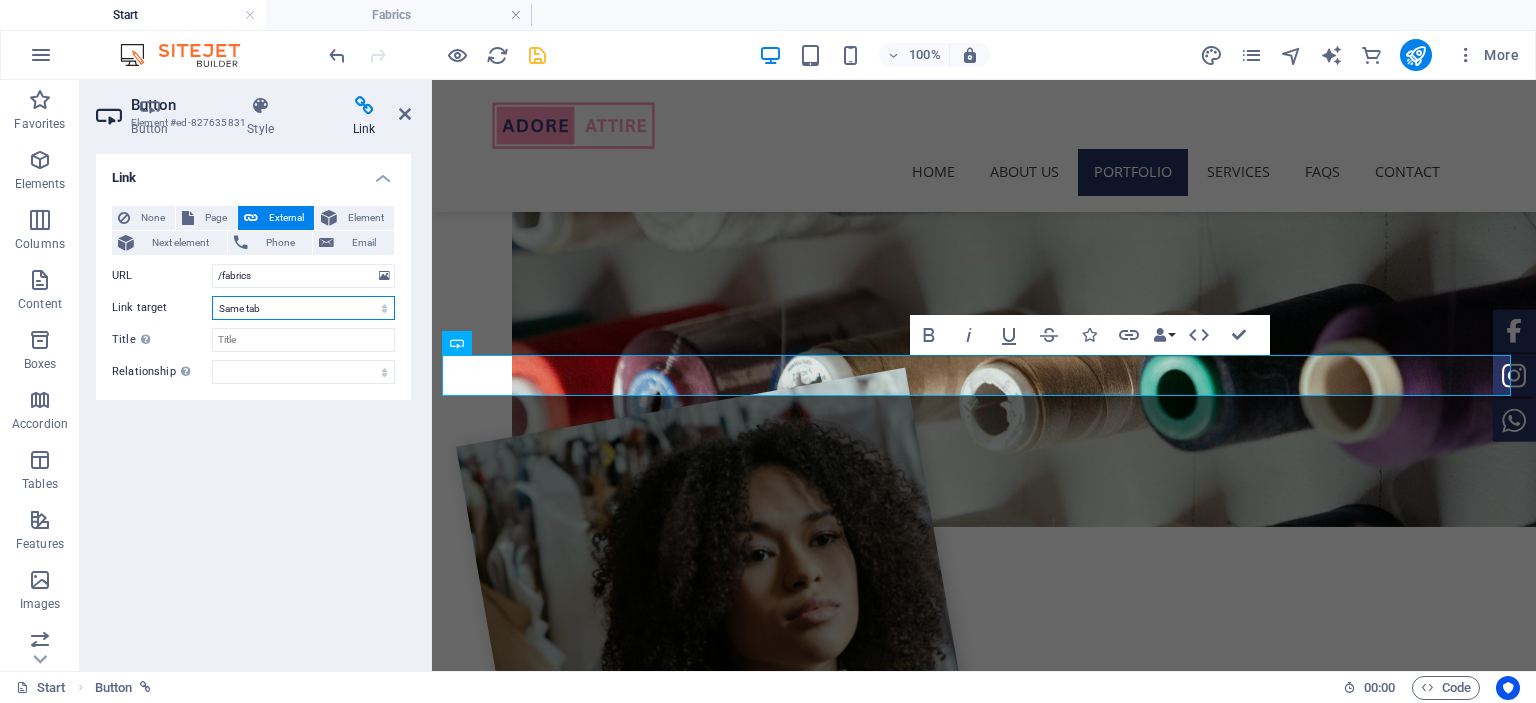 click on "New tab Same tab Overlay" at bounding box center [303, 308] 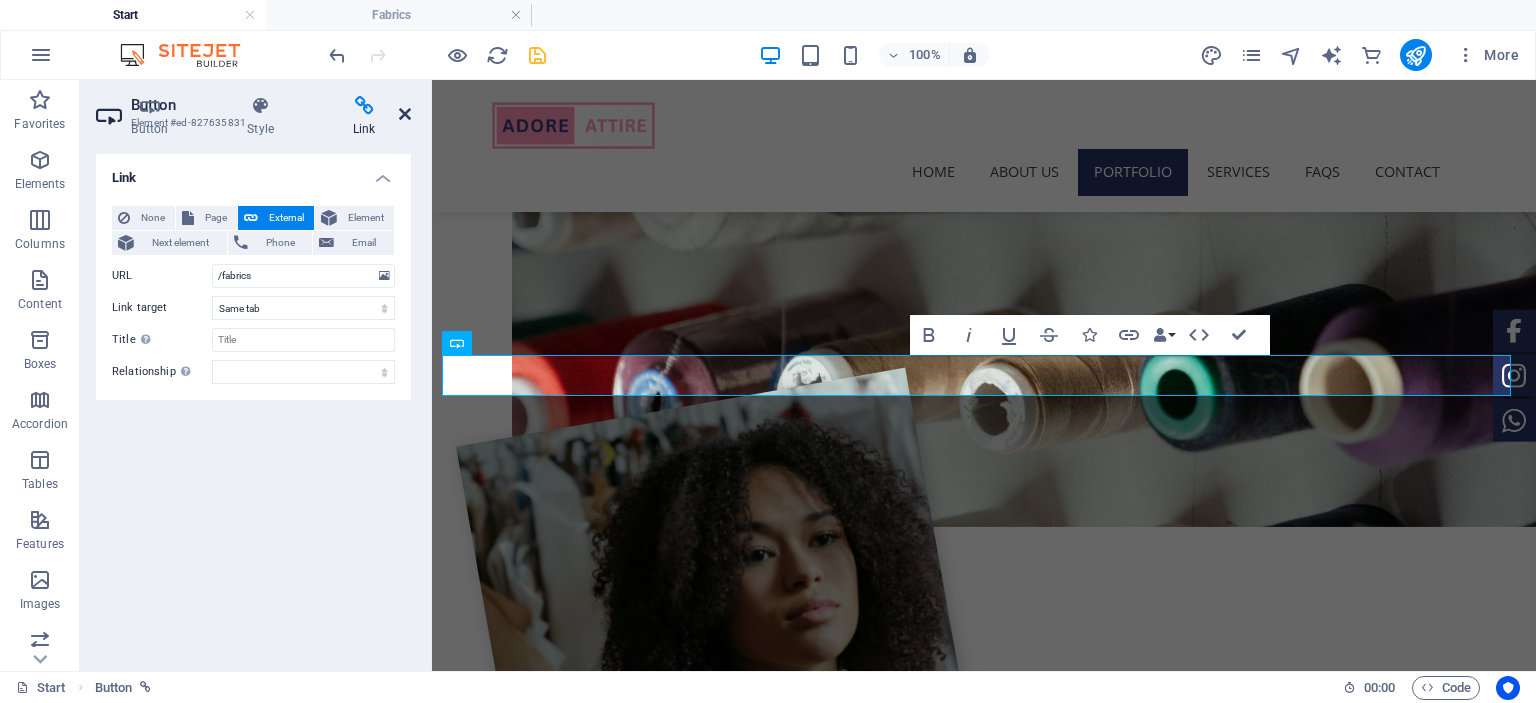 click at bounding box center (405, 114) 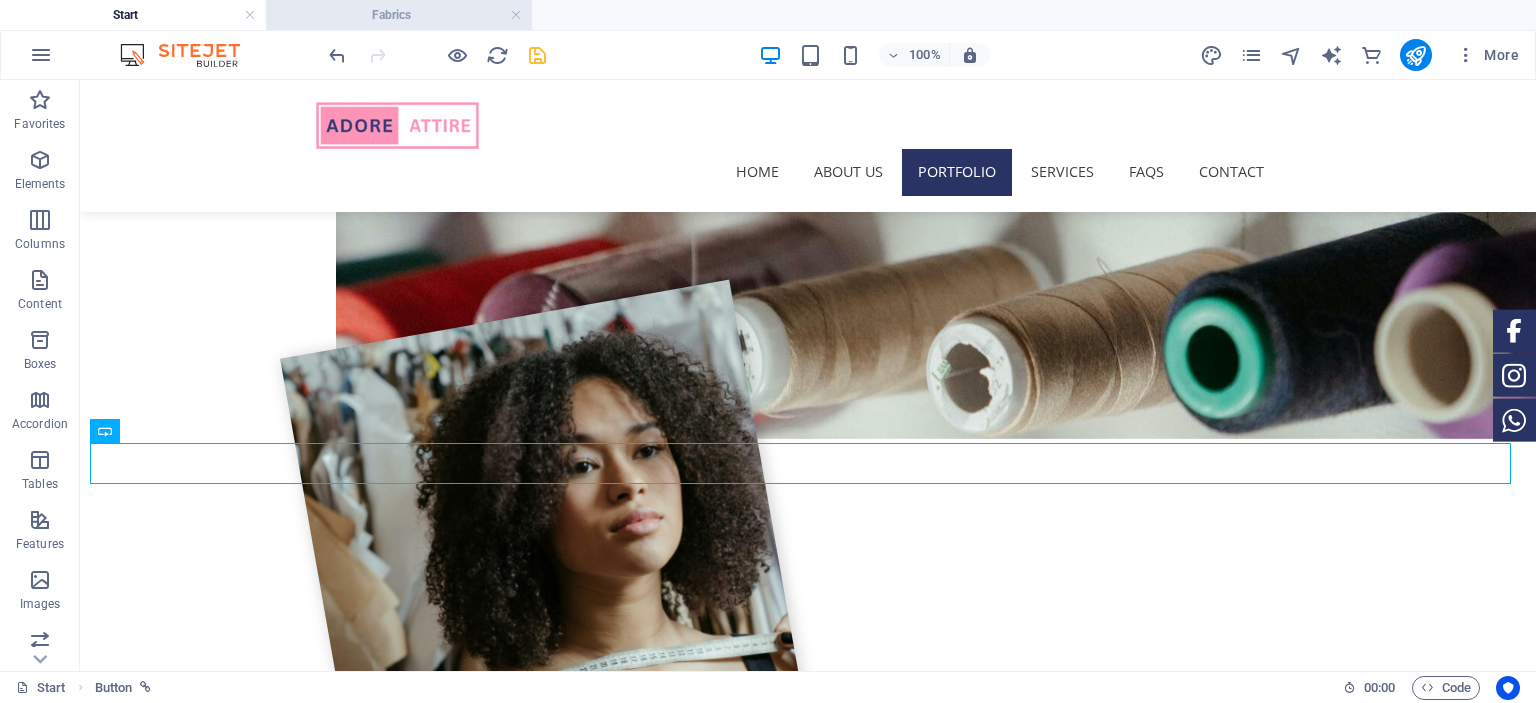 click on "Fabrics" at bounding box center [399, 15] 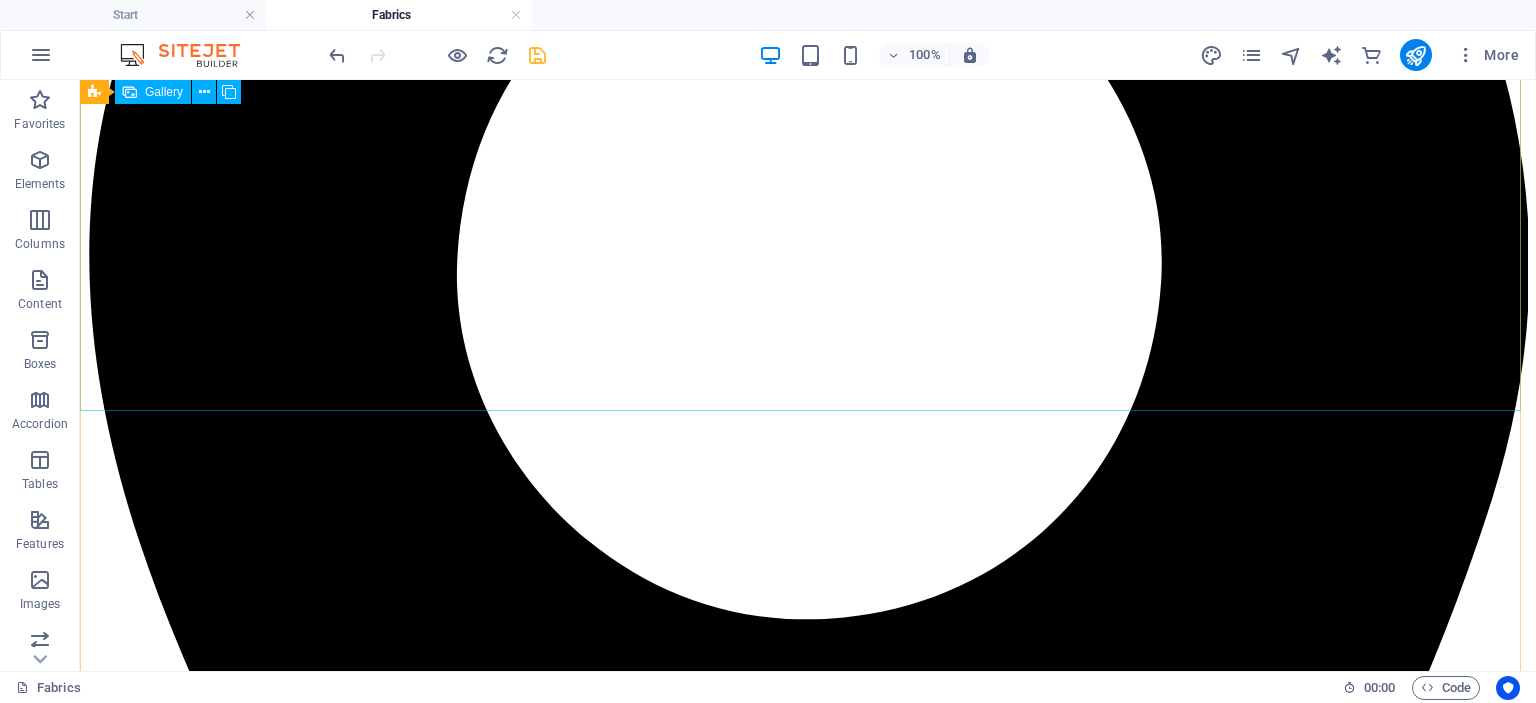 scroll, scrollTop: 556, scrollLeft: 0, axis: vertical 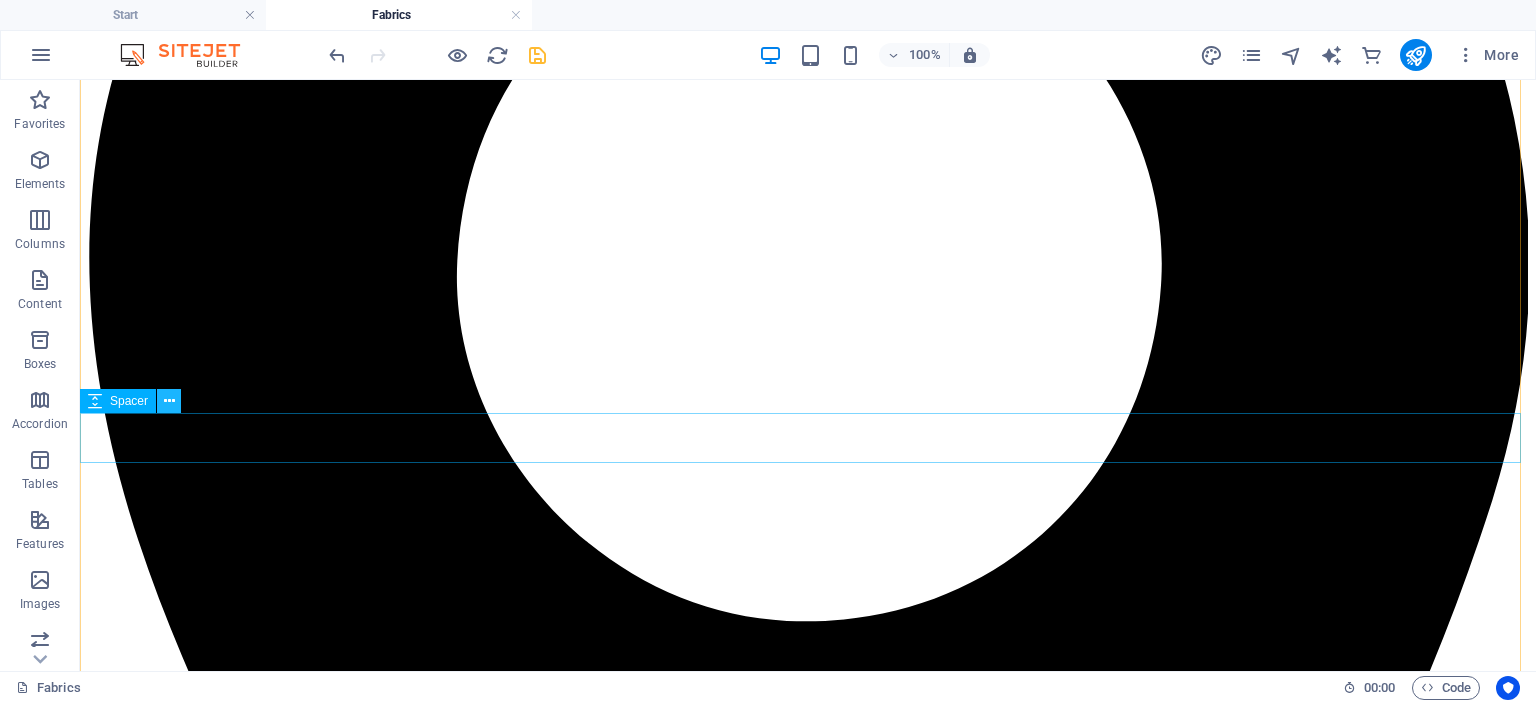 click at bounding box center [169, 401] 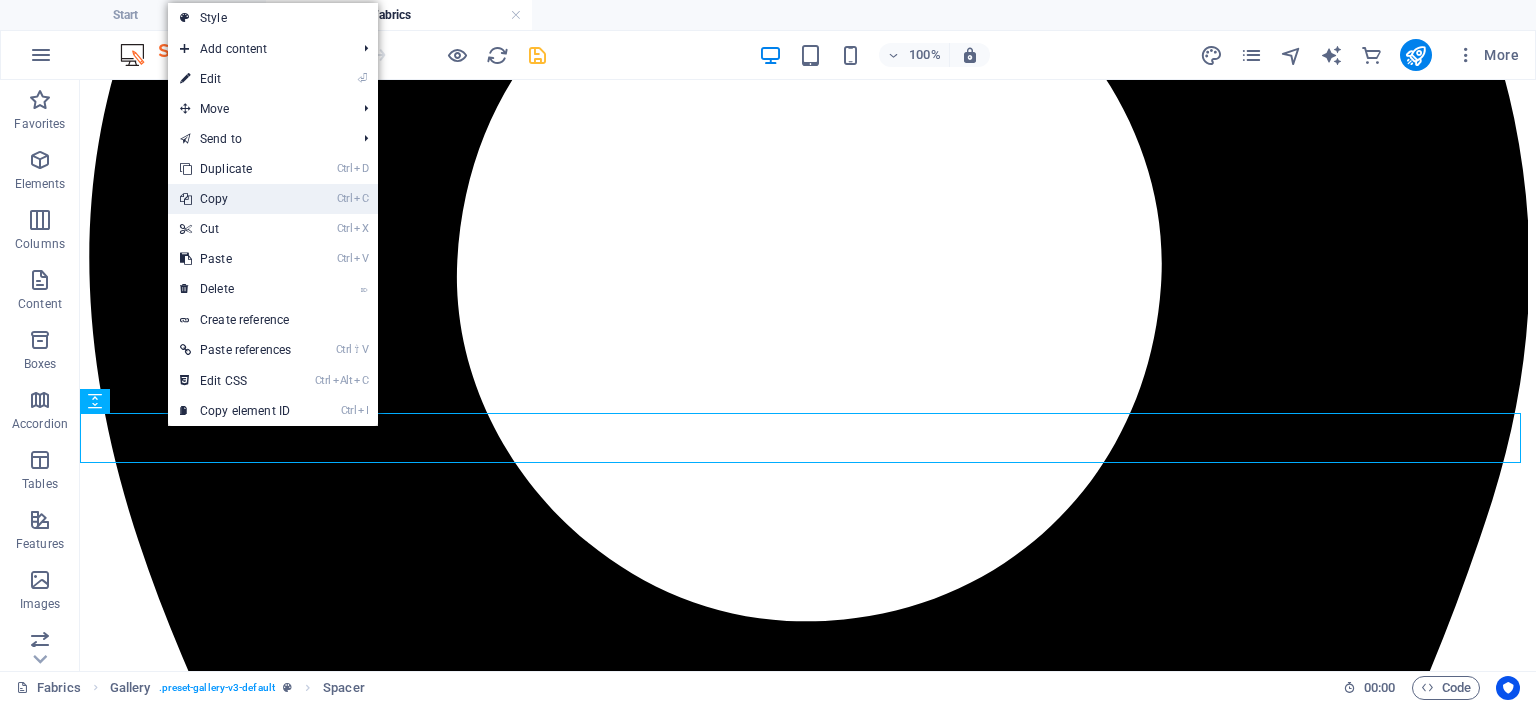 click on "Ctrl C  Copy" at bounding box center [235, 199] 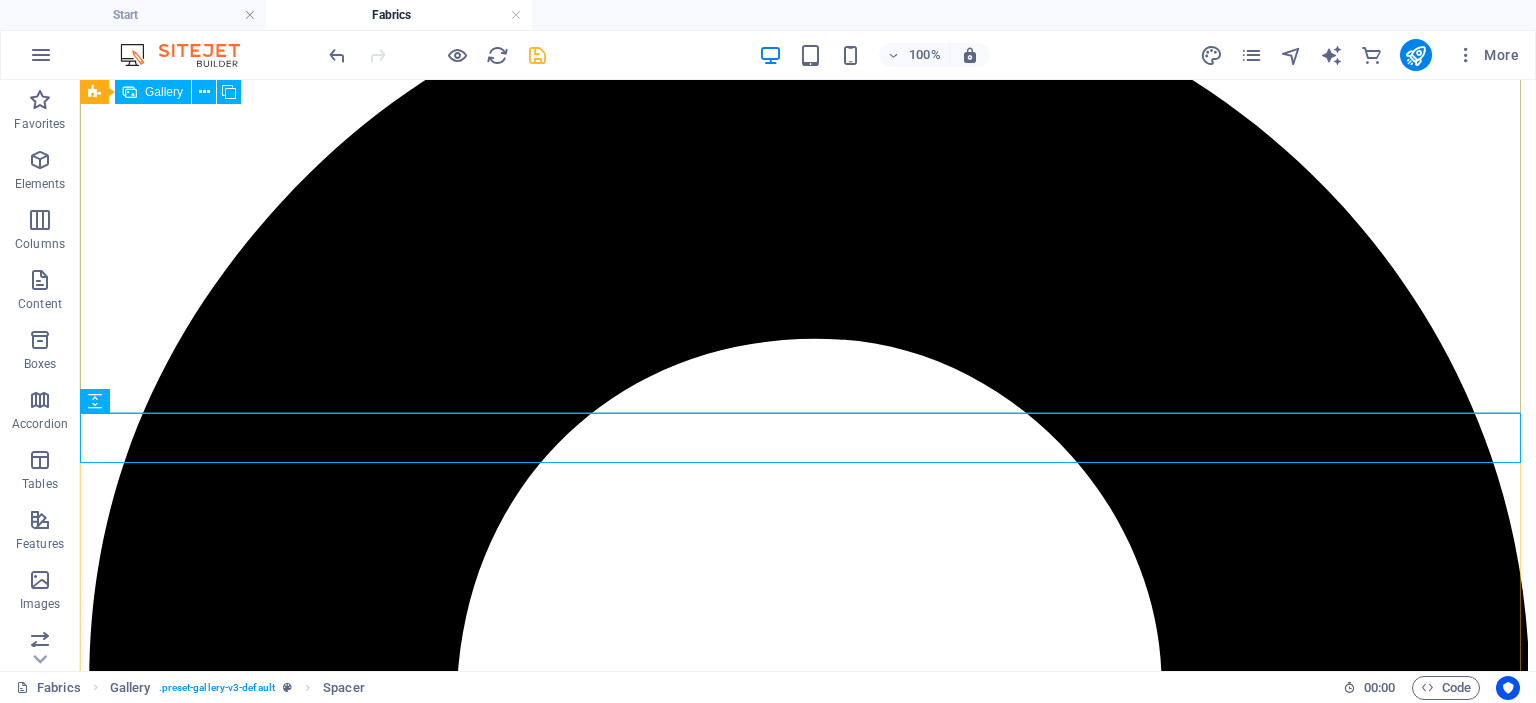 scroll, scrollTop: 0, scrollLeft: 0, axis: both 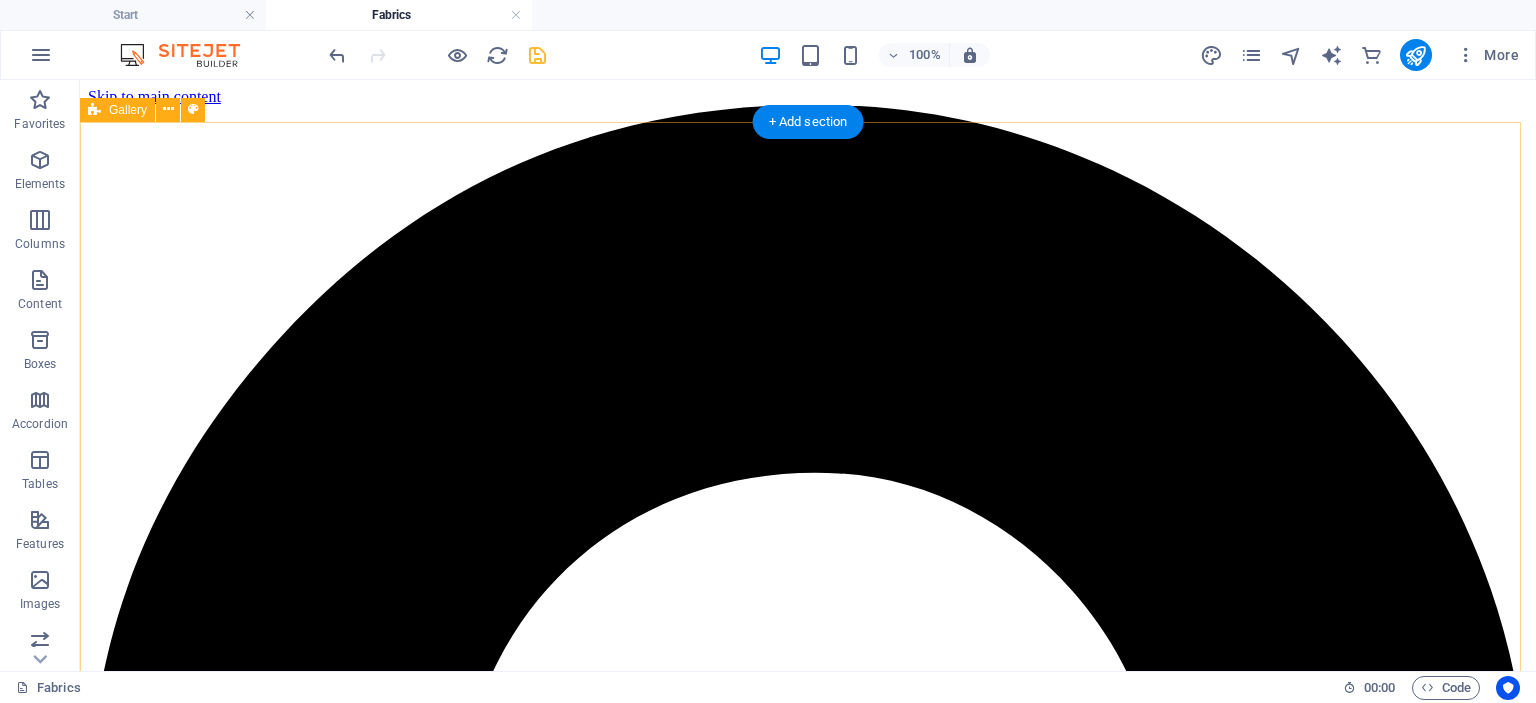 click on "💗adore  PLAIN💗 💗adore  textured💗 💗adore  printed💗 💗adore  luxury💗" at bounding box center (808, 27098) 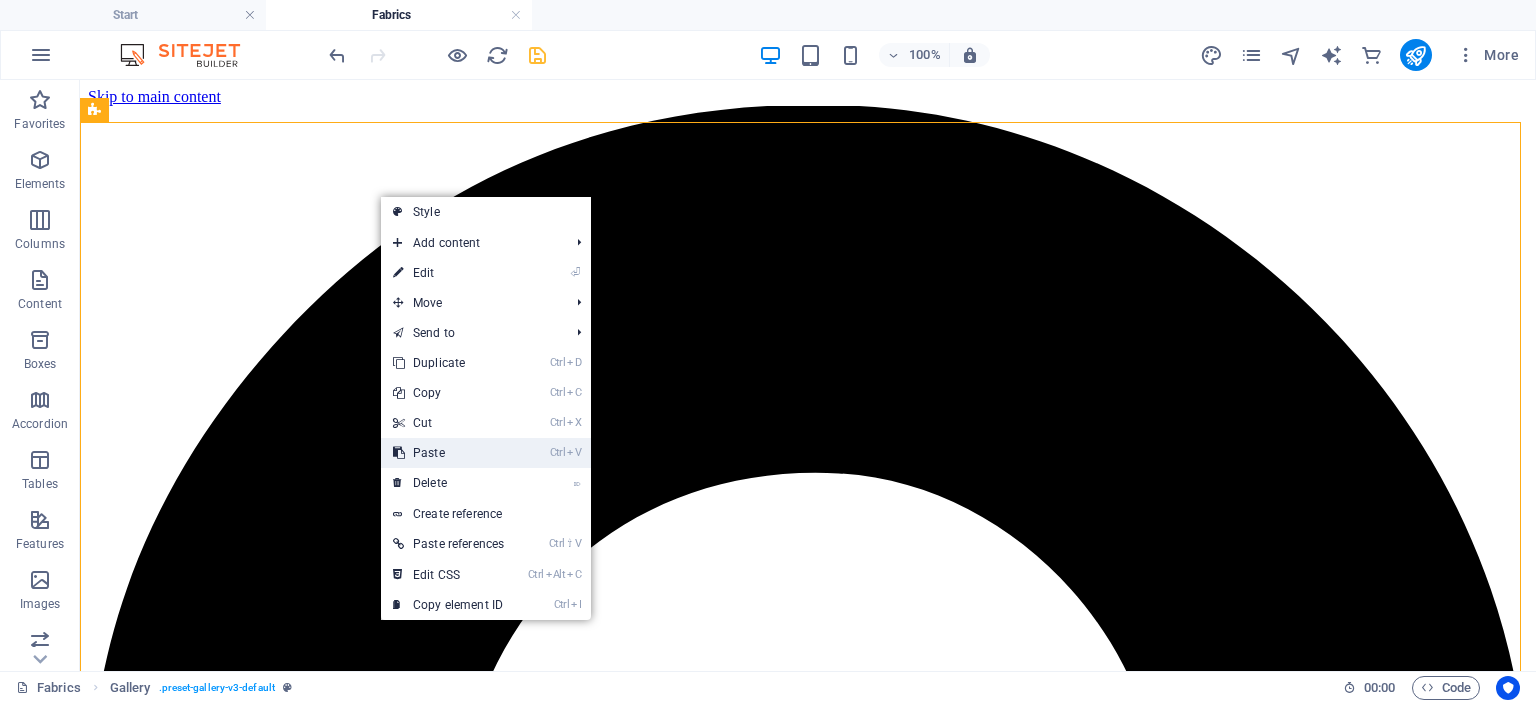 click on "Ctrl V  Paste" at bounding box center [448, 453] 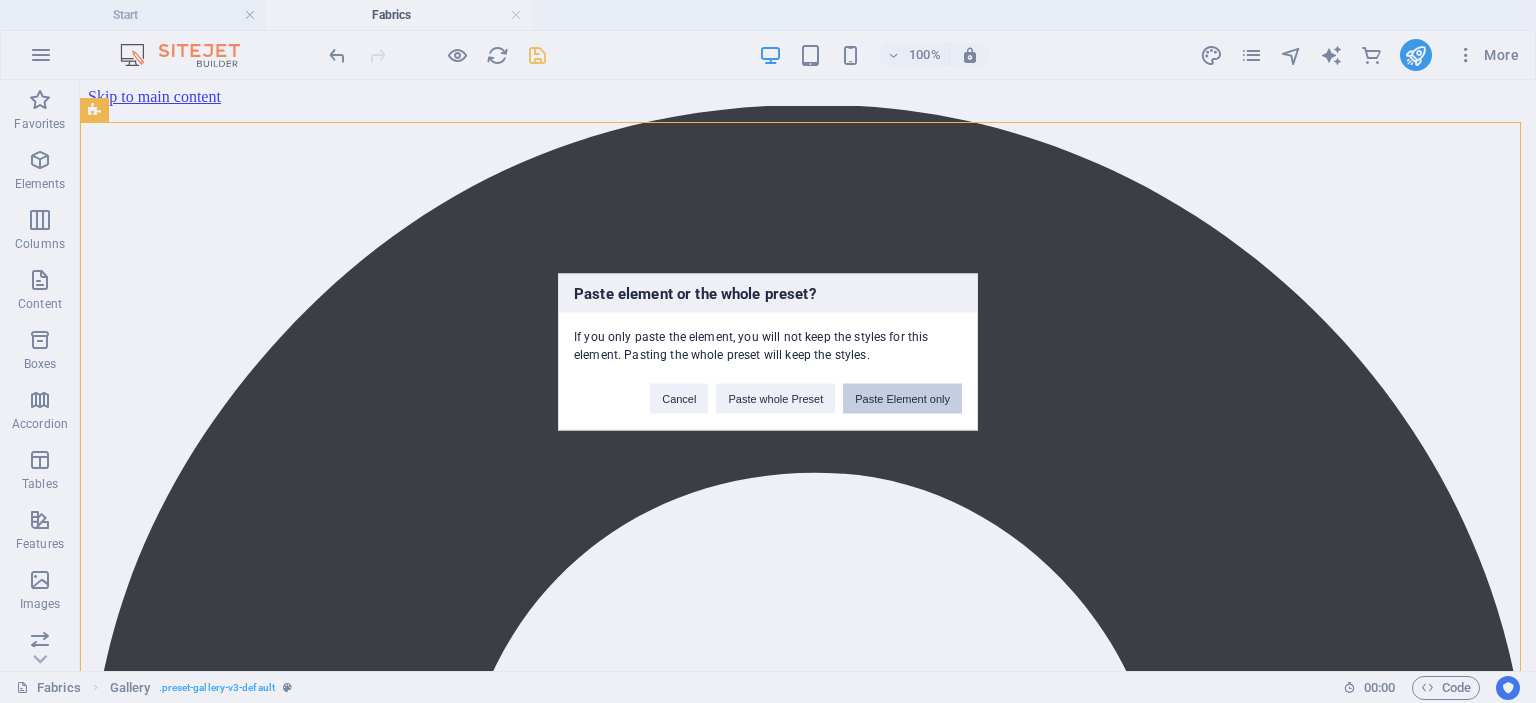 click on "Paste Element only" at bounding box center (902, 398) 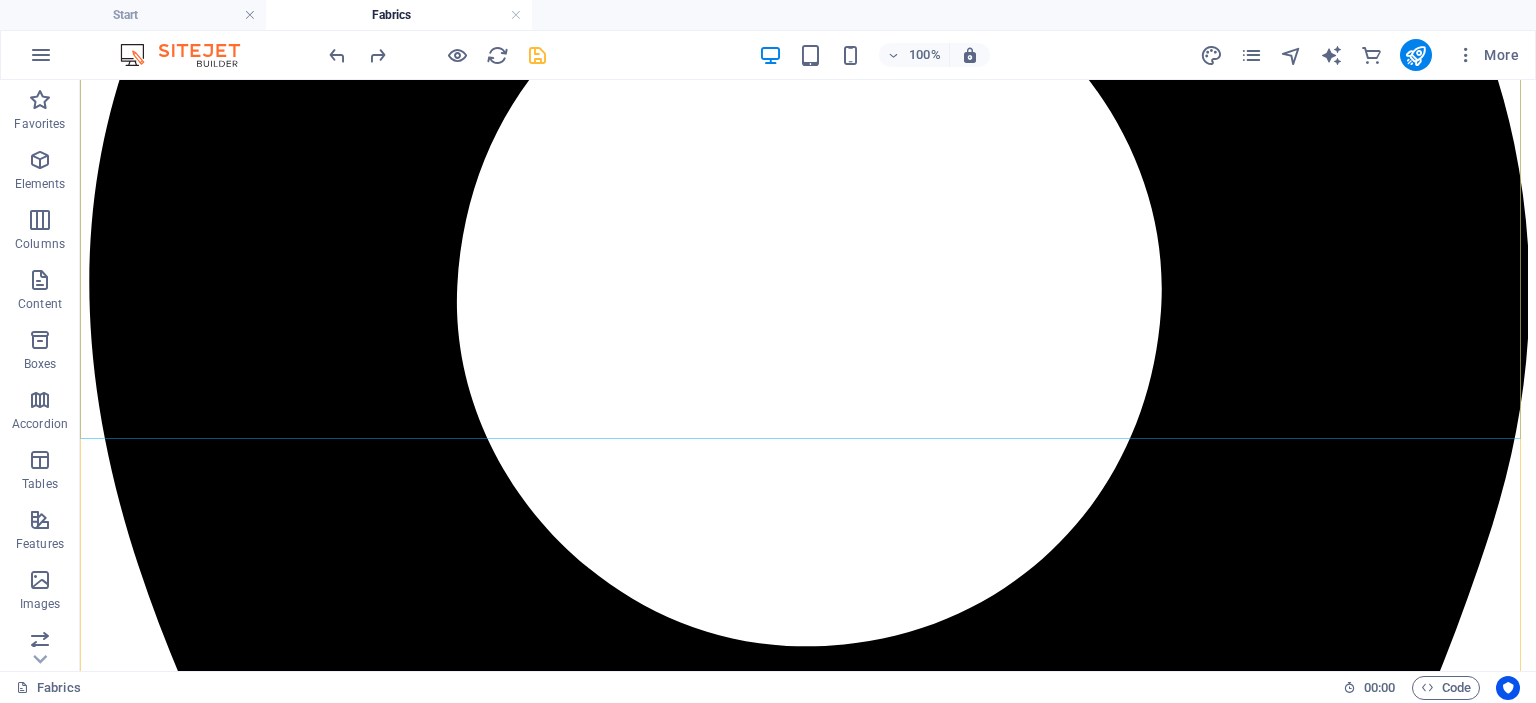 scroll, scrollTop: 532, scrollLeft: 0, axis: vertical 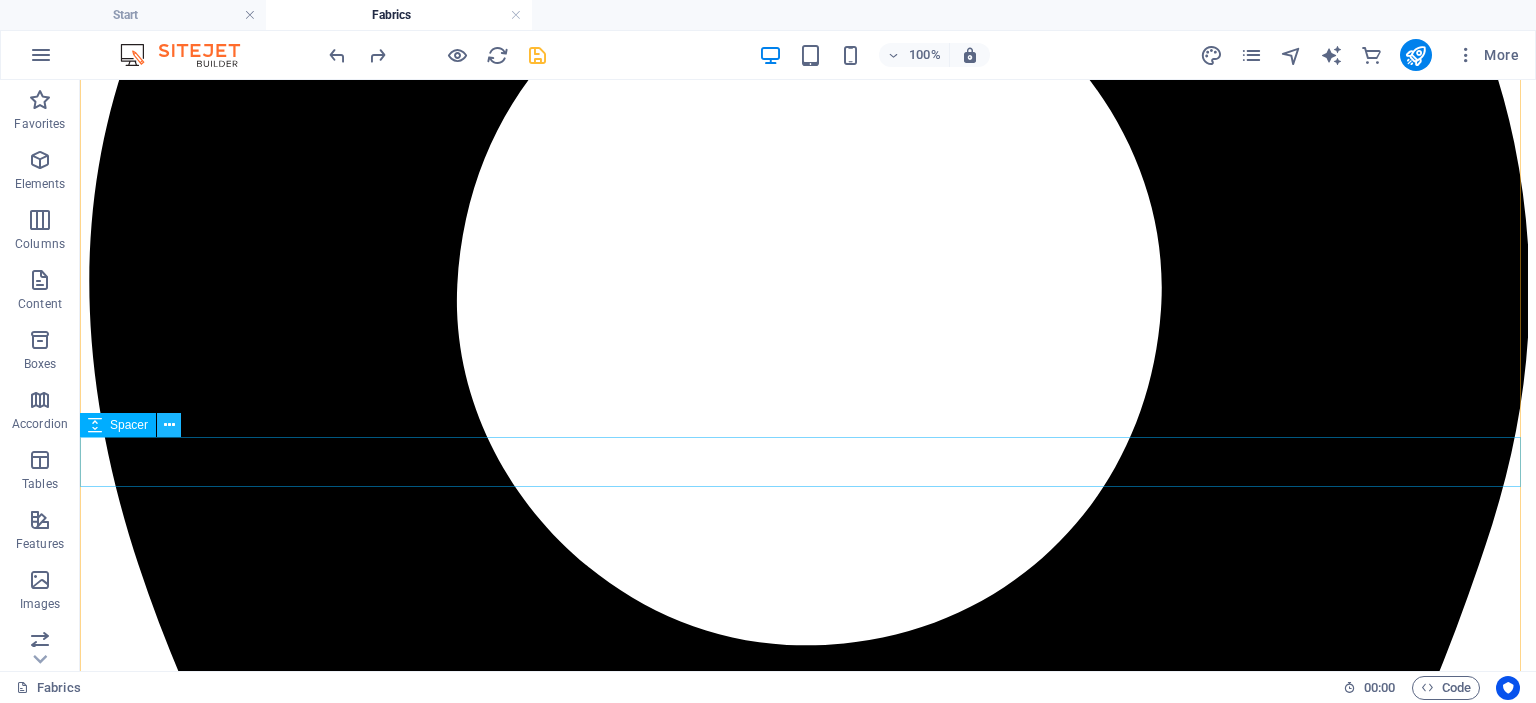 click at bounding box center [169, 425] 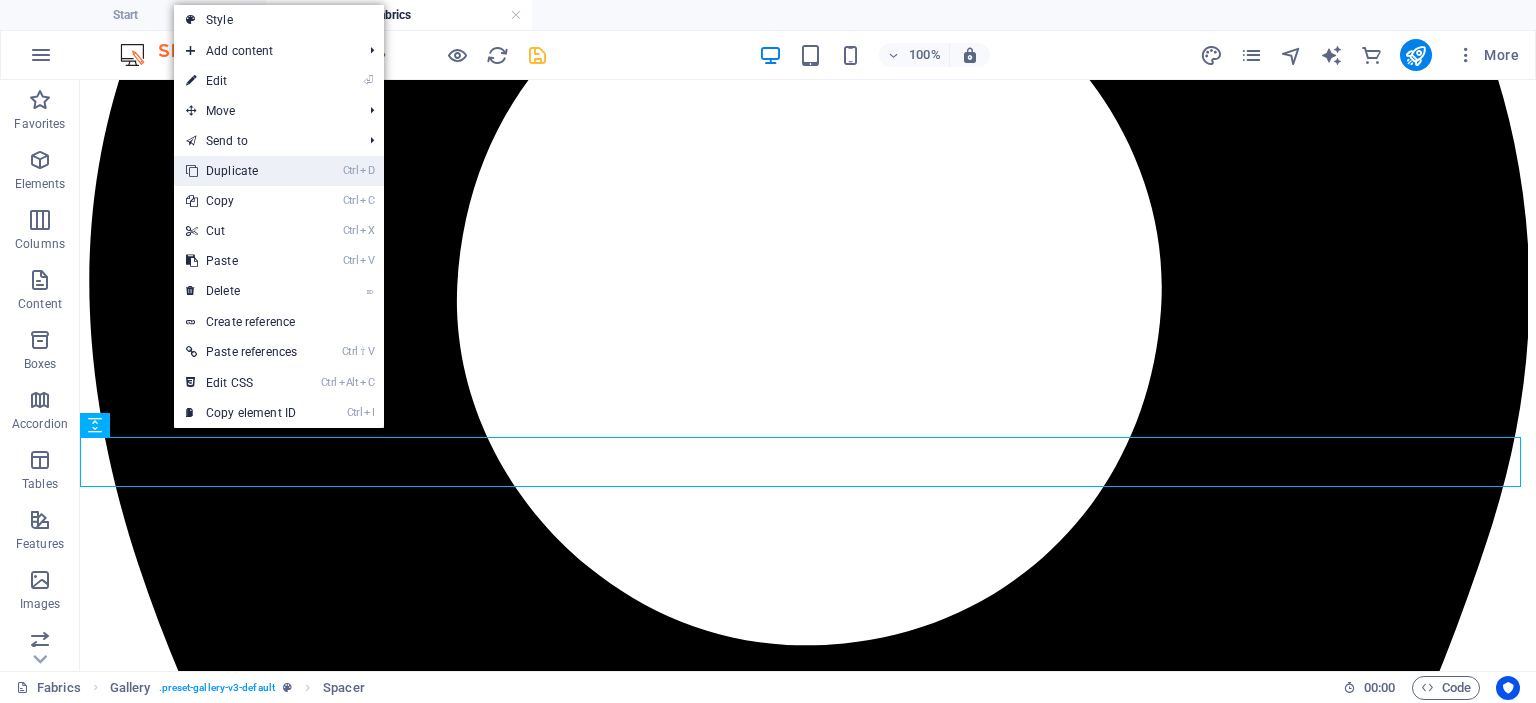 click on "Ctrl D  Duplicate" at bounding box center (241, 171) 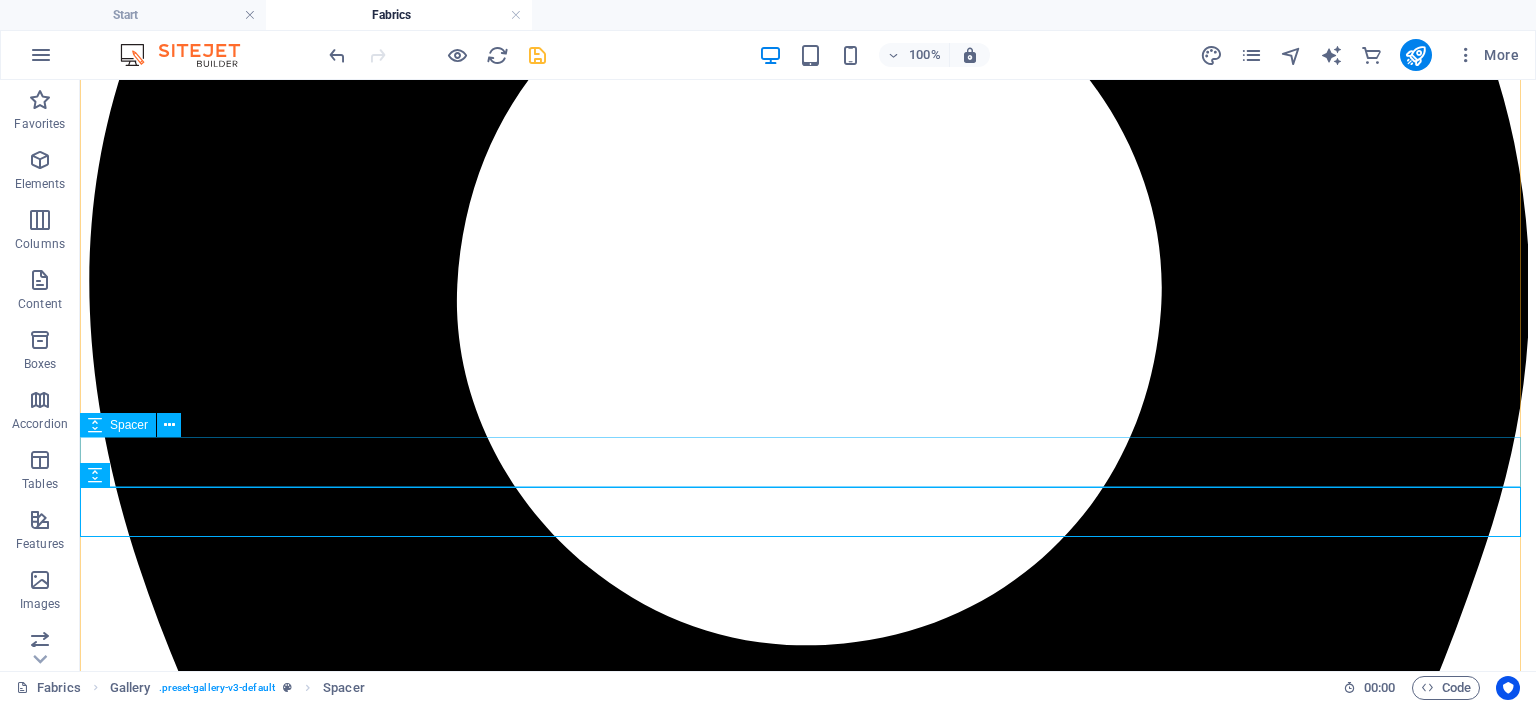 click at bounding box center (808, 16772) 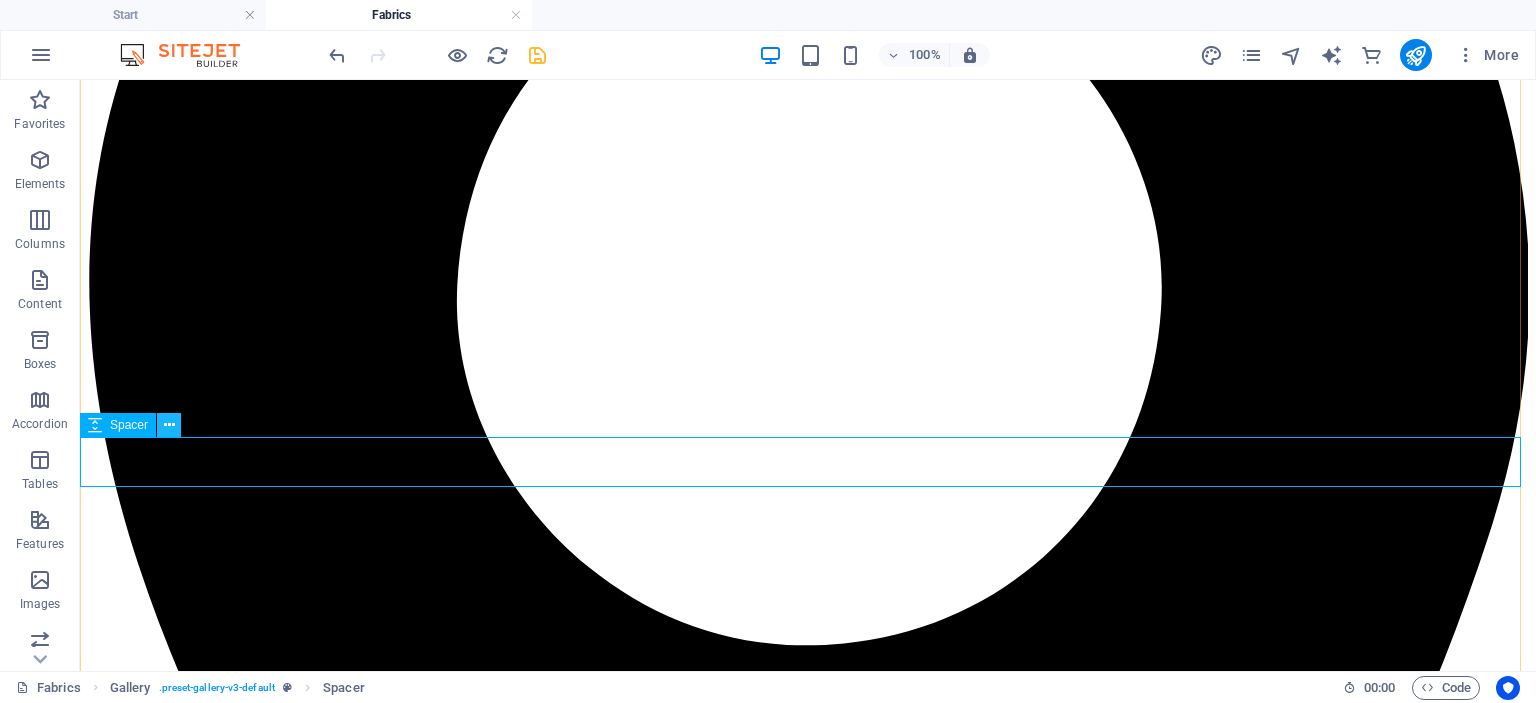 click at bounding box center (169, 425) 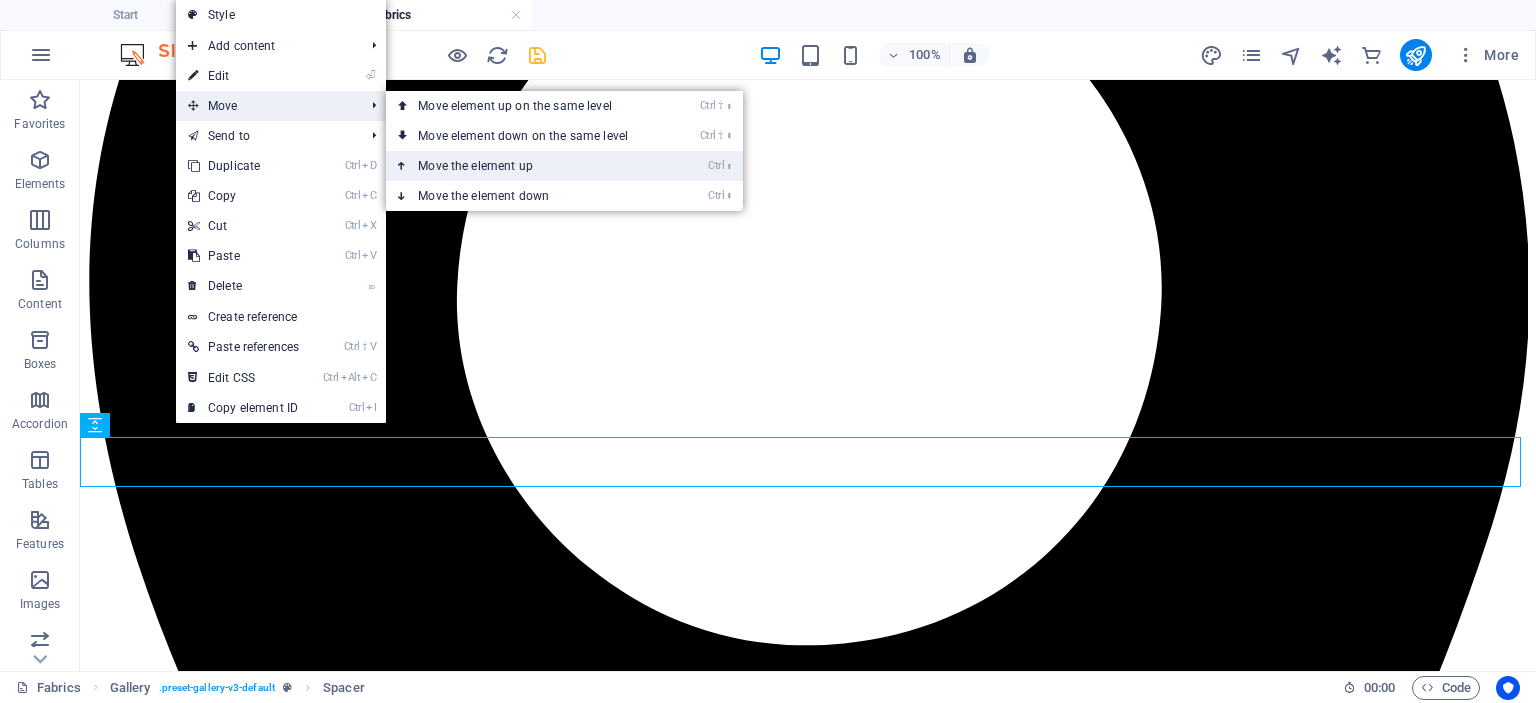 click on "Ctrl ⬆  Move the element up" at bounding box center [527, 166] 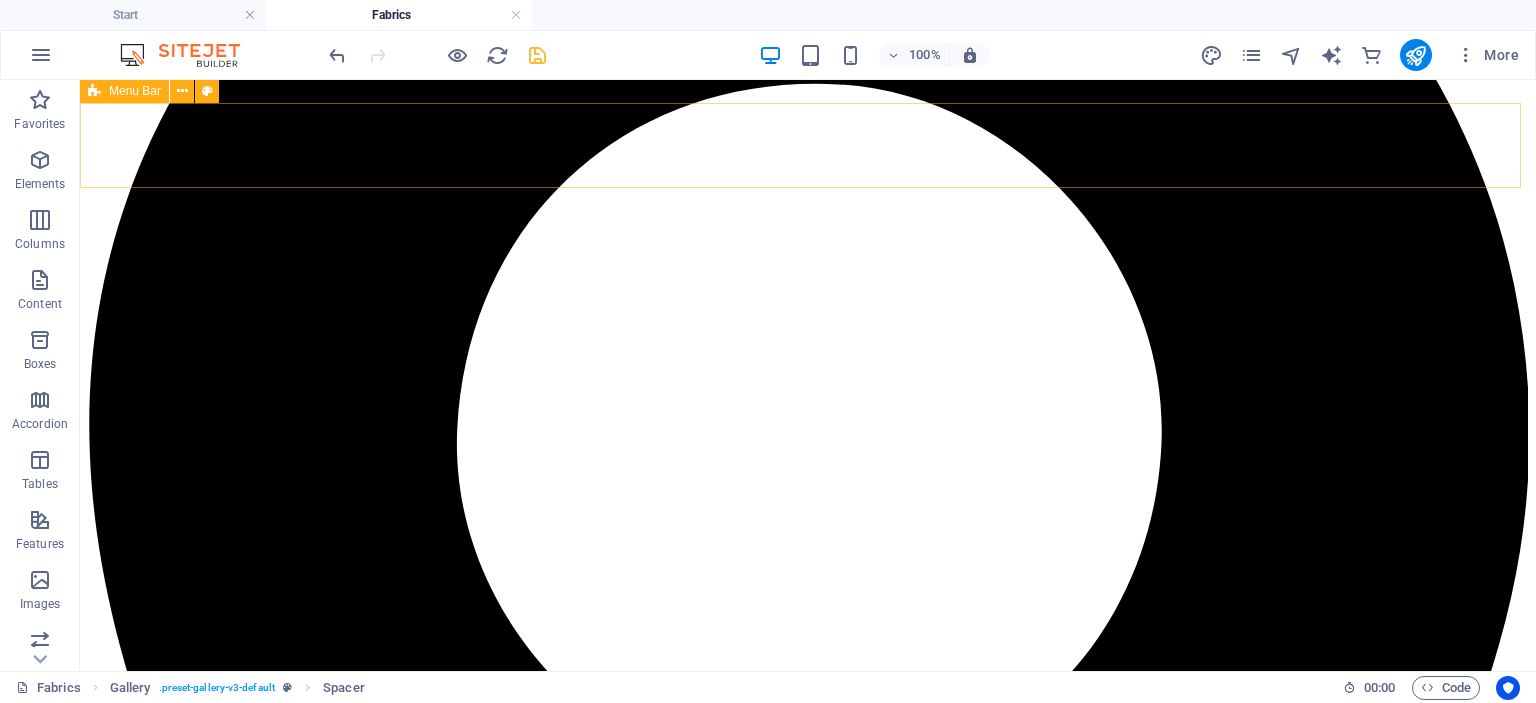 scroll, scrollTop: 0, scrollLeft: 0, axis: both 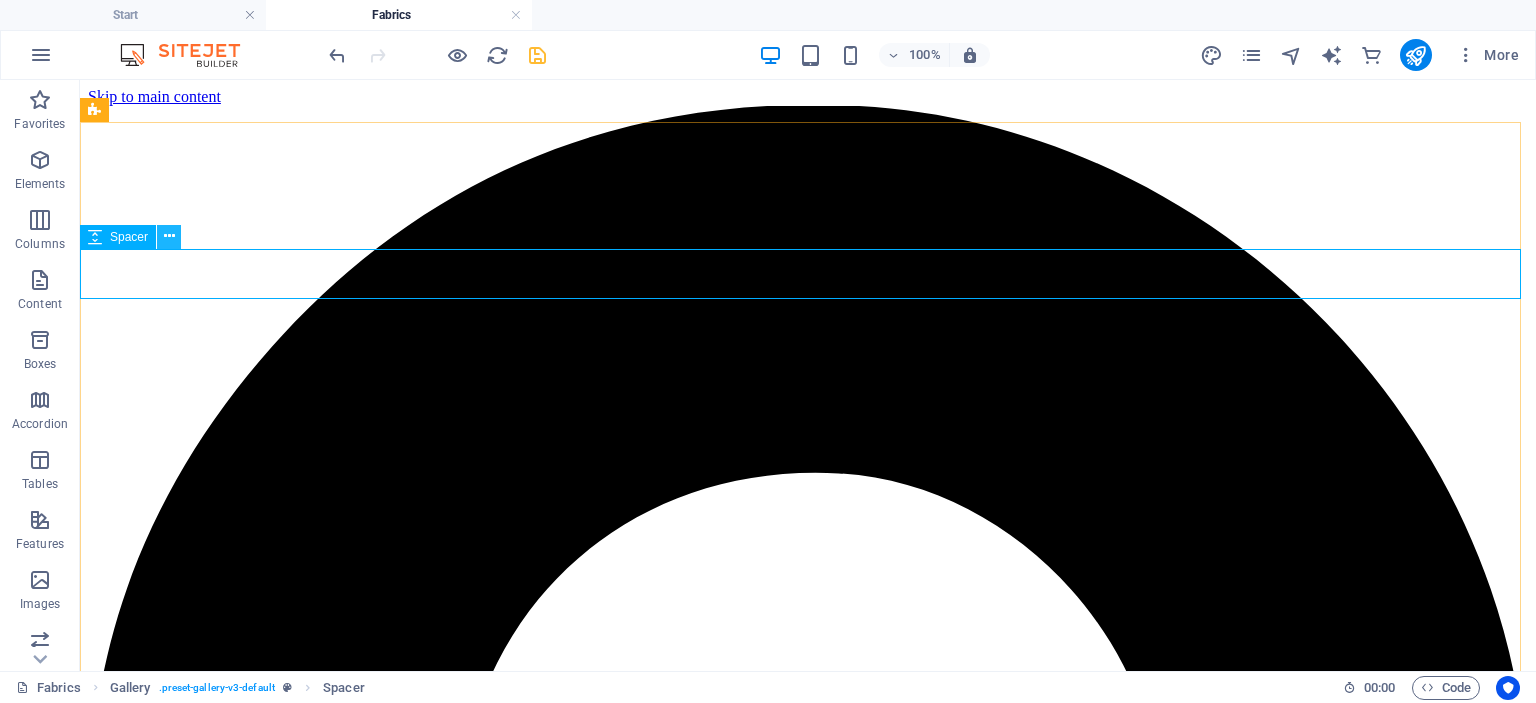 click at bounding box center (169, 236) 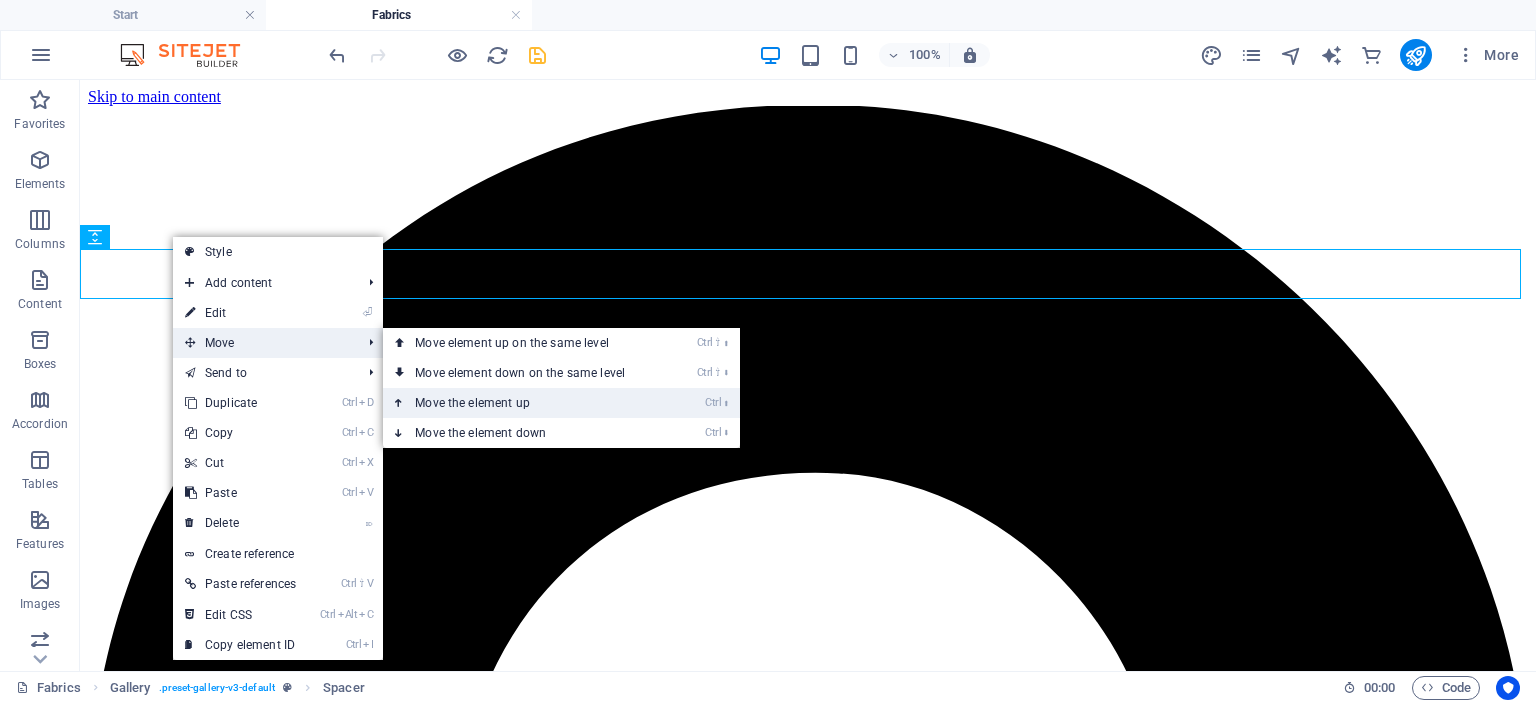 click on "Ctrl ⬆  Move the element up" at bounding box center [524, 403] 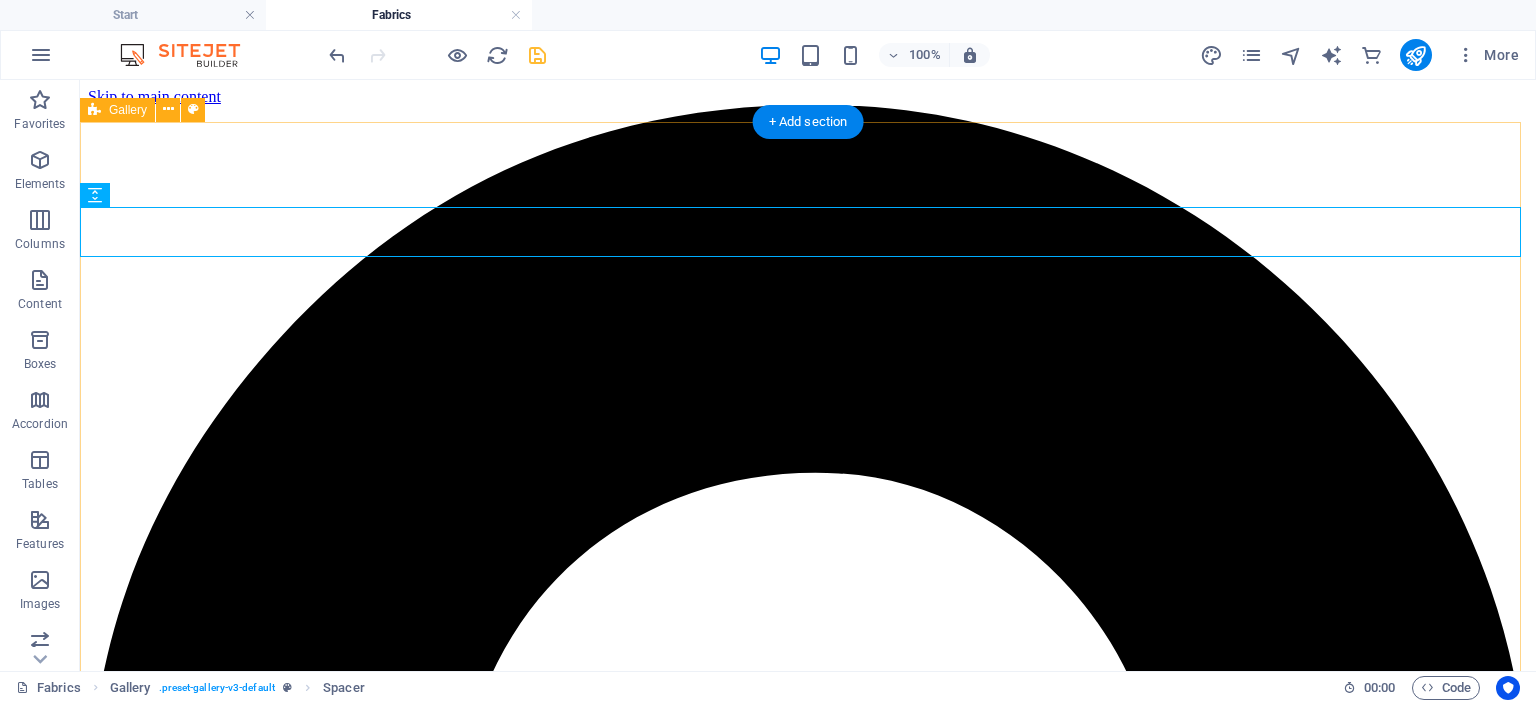 click on "💗adore  PLAIN💗 💗adore  textured💗 💗adore  printed💗 💗adore  luxury💗" at bounding box center [808, 27113] 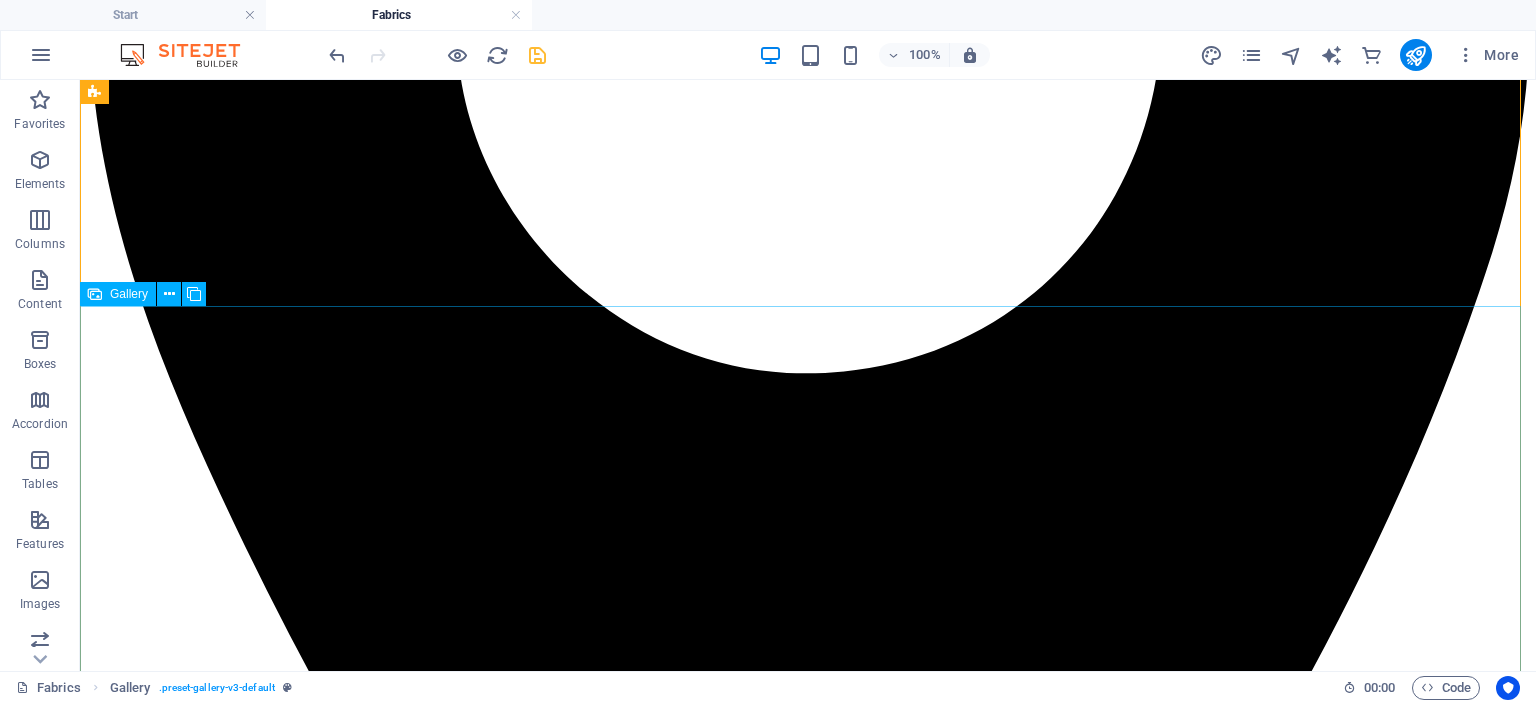 scroll, scrollTop: 803, scrollLeft: 0, axis: vertical 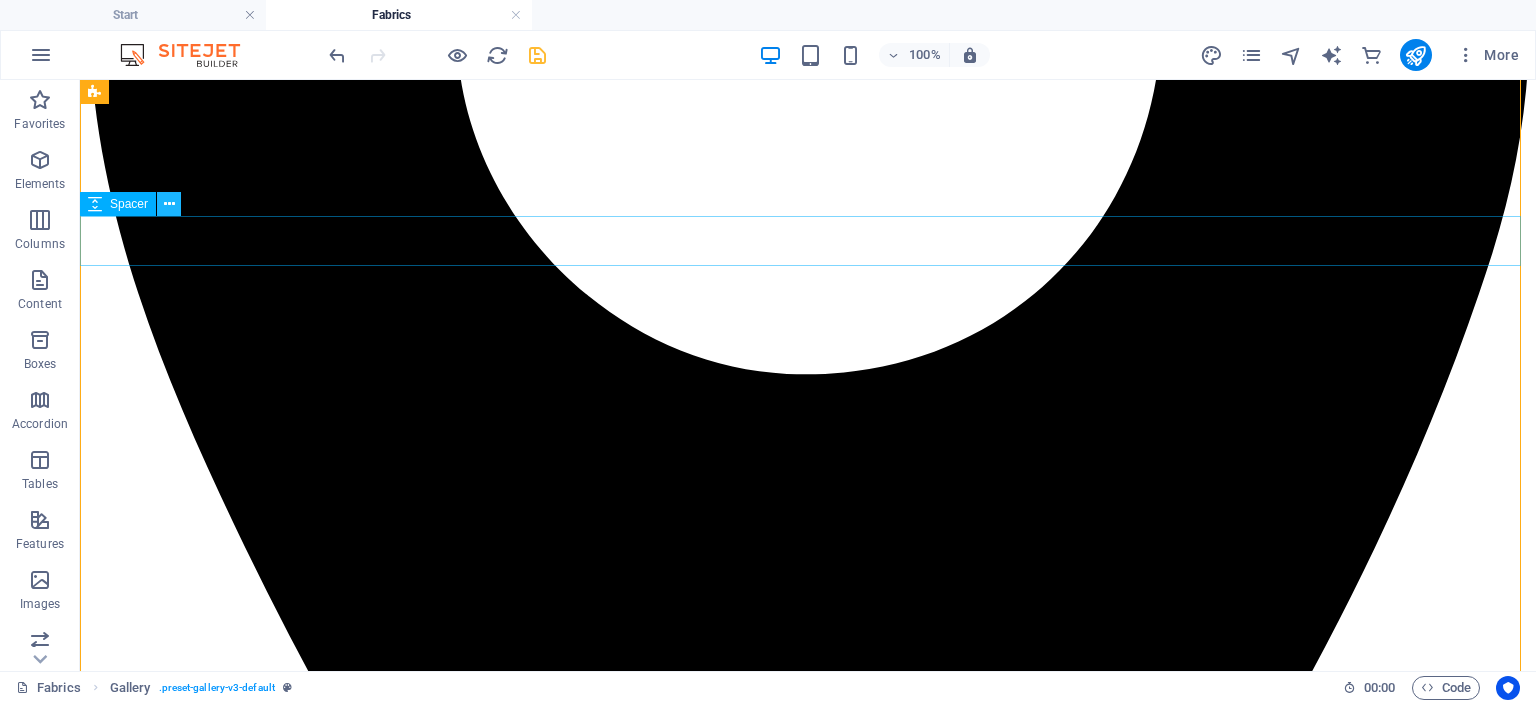 click at bounding box center [169, 204] 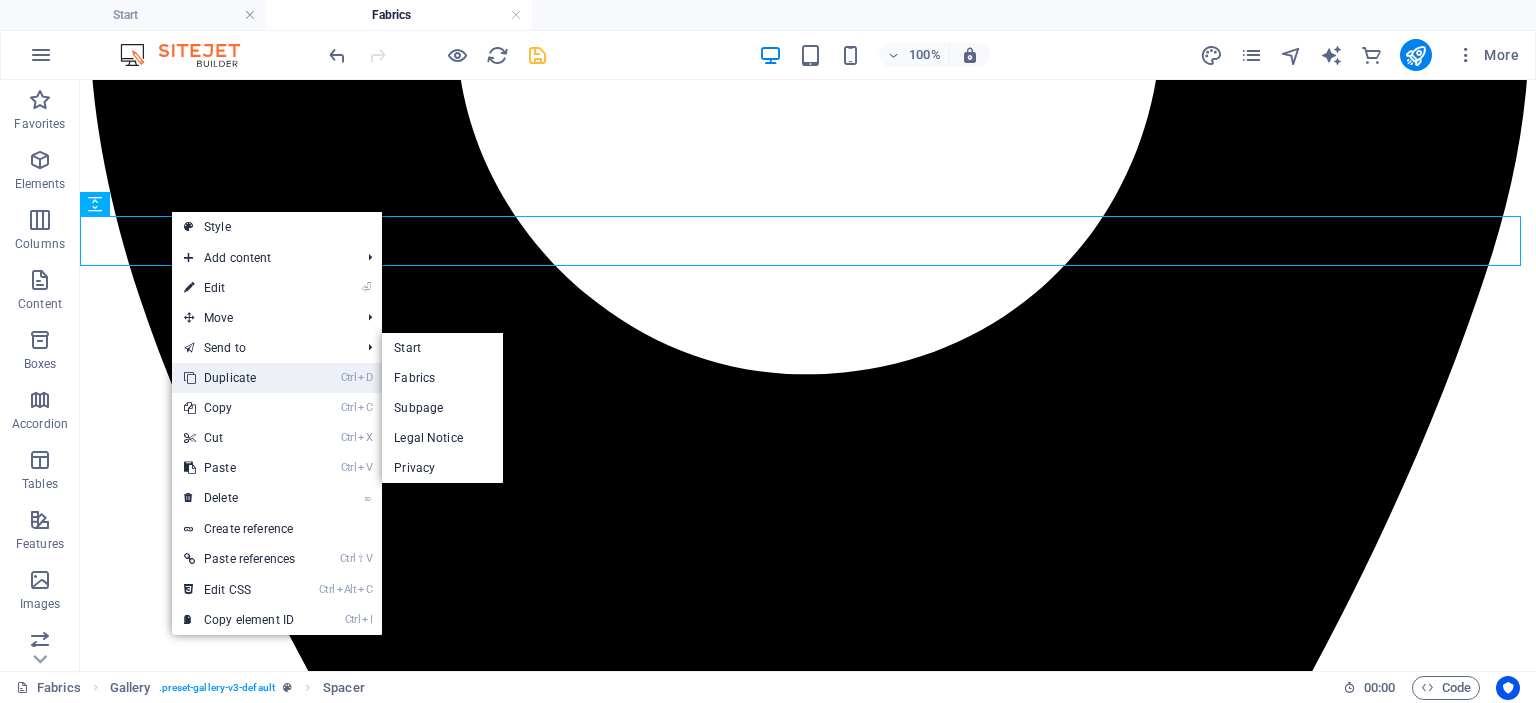 click on "Ctrl D  Duplicate" at bounding box center [239, 378] 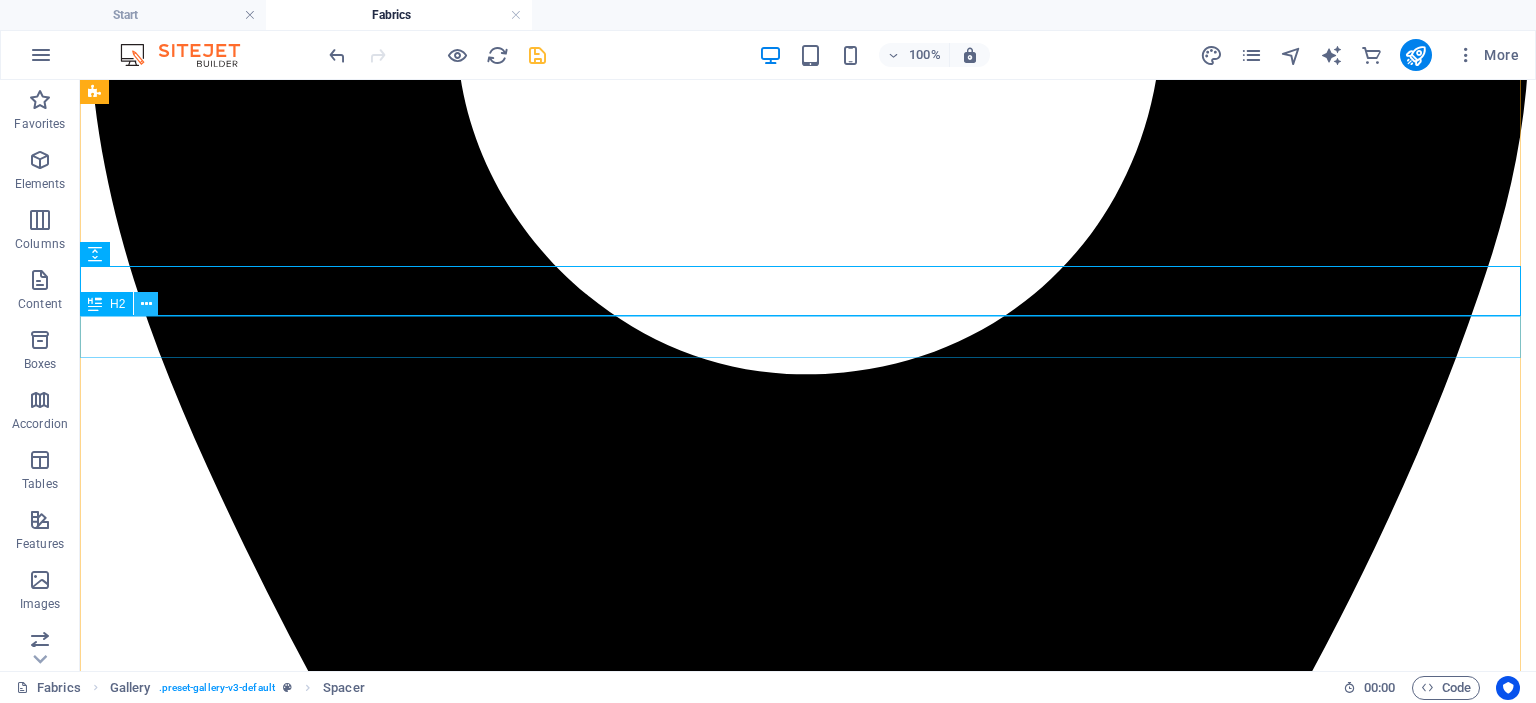 click at bounding box center (146, 304) 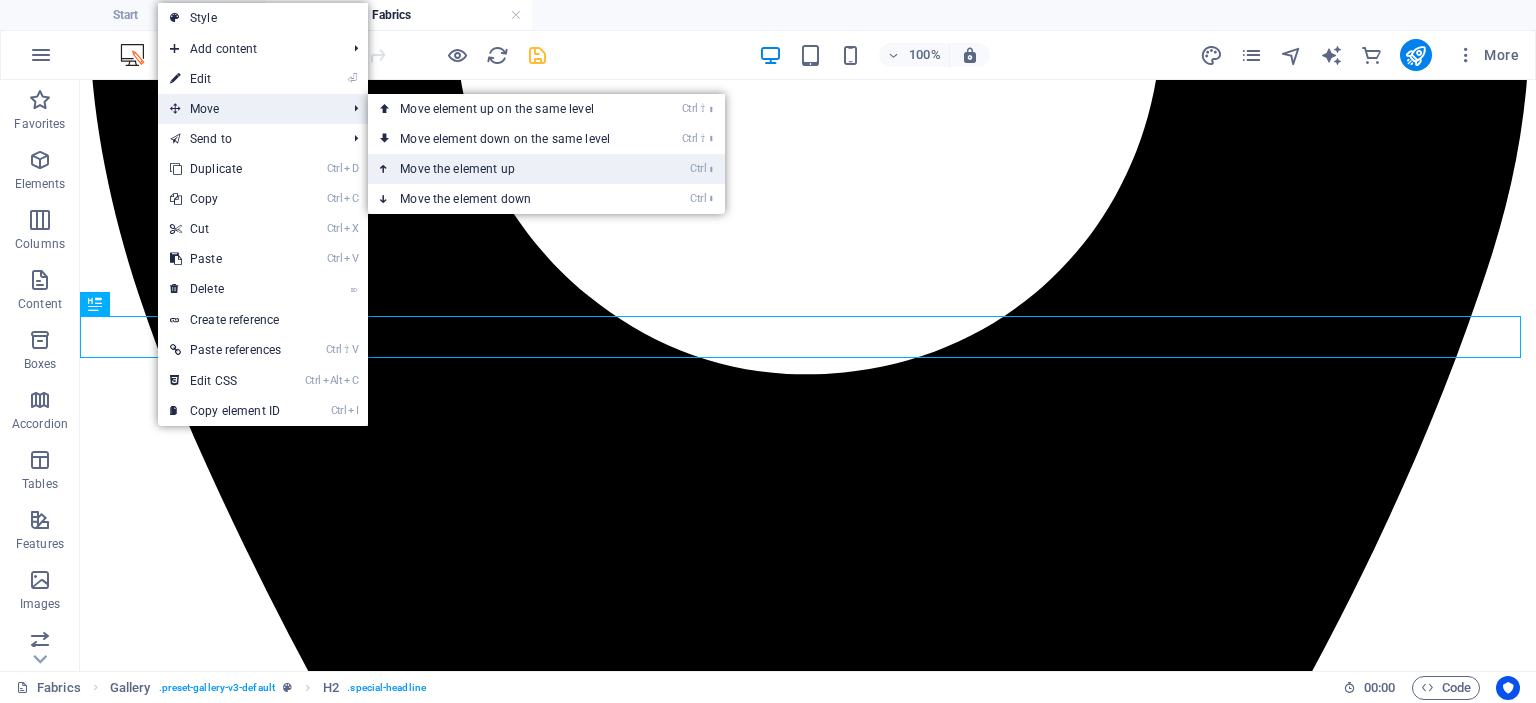 click on "Ctrl ⬆  Move the element up" at bounding box center [509, 169] 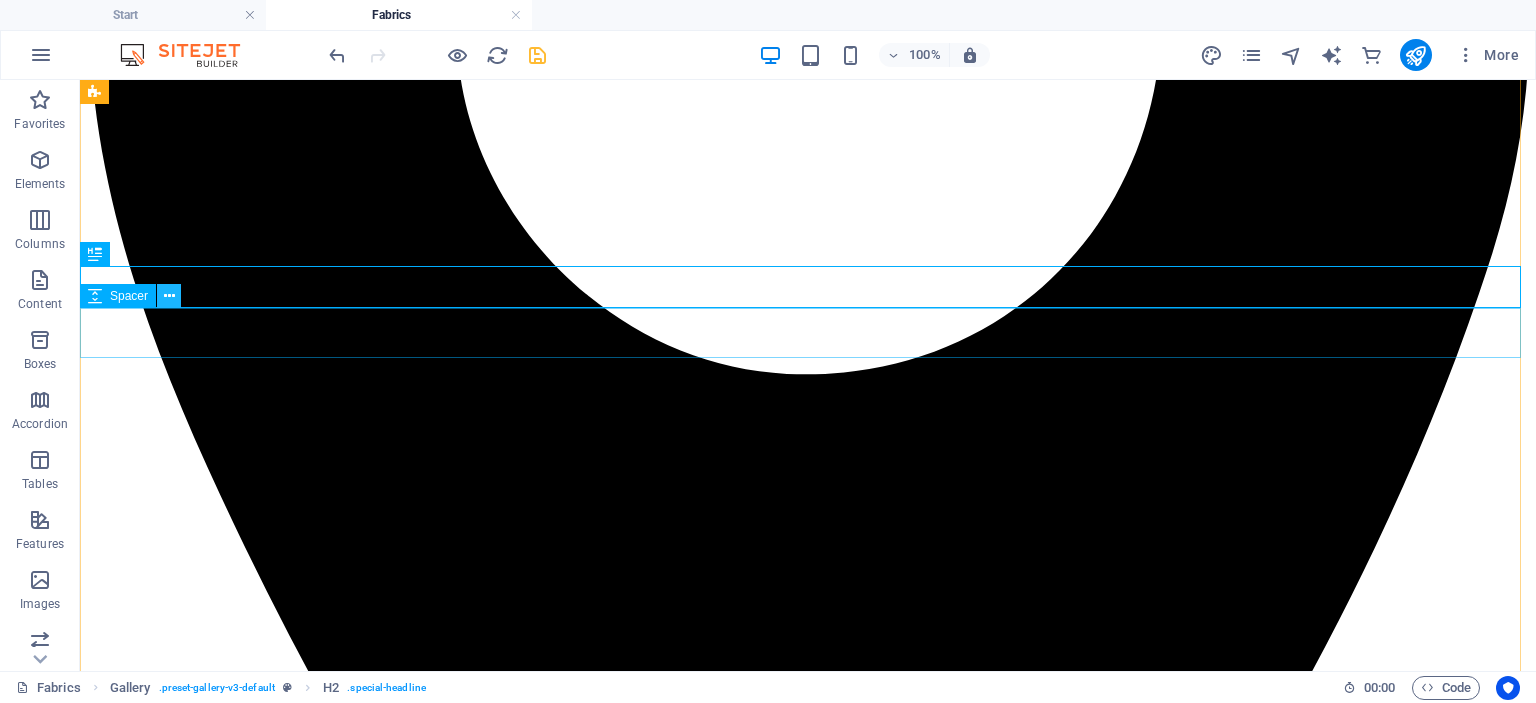 click at bounding box center [169, 296] 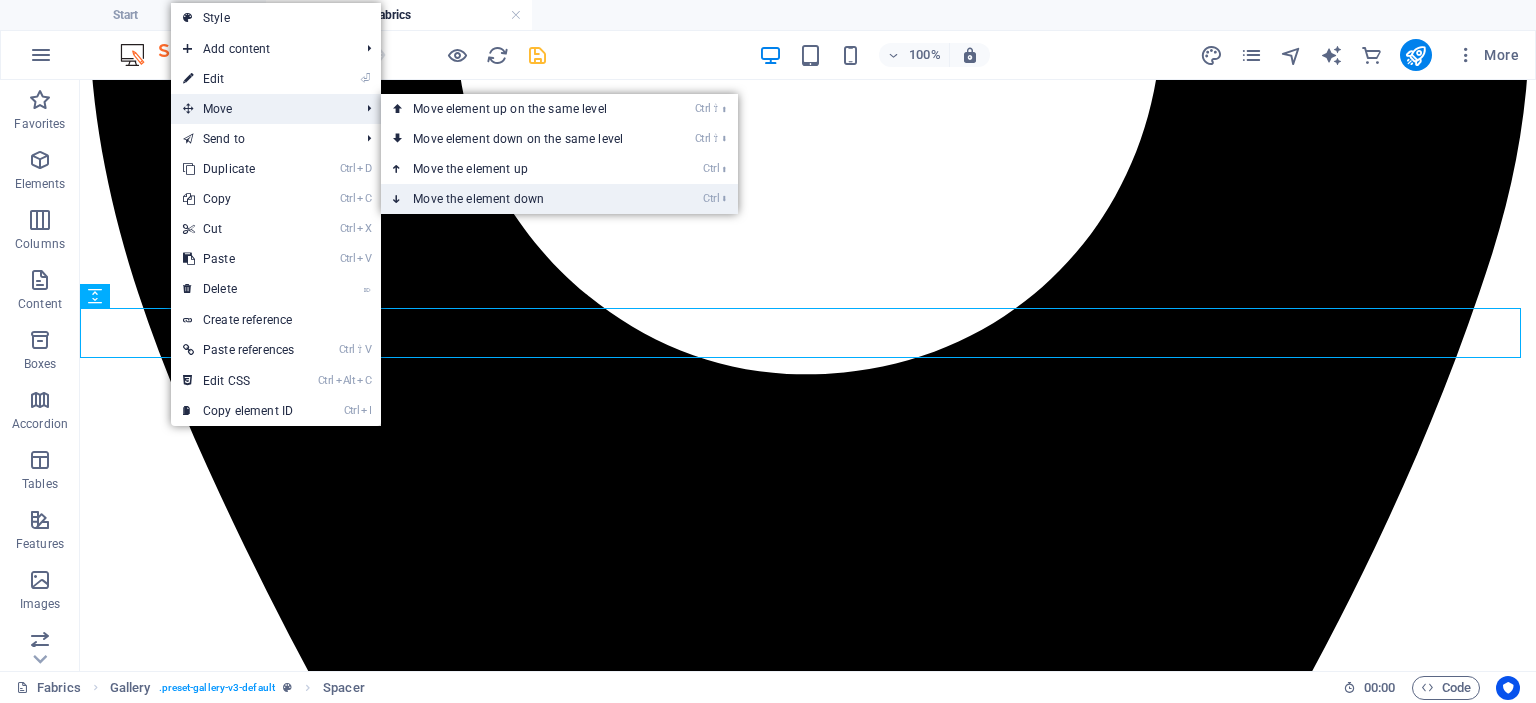 drag, startPoint x: 479, startPoint y: 197, endPoint x: 399, endPoint y: 117, distance: 113.137085 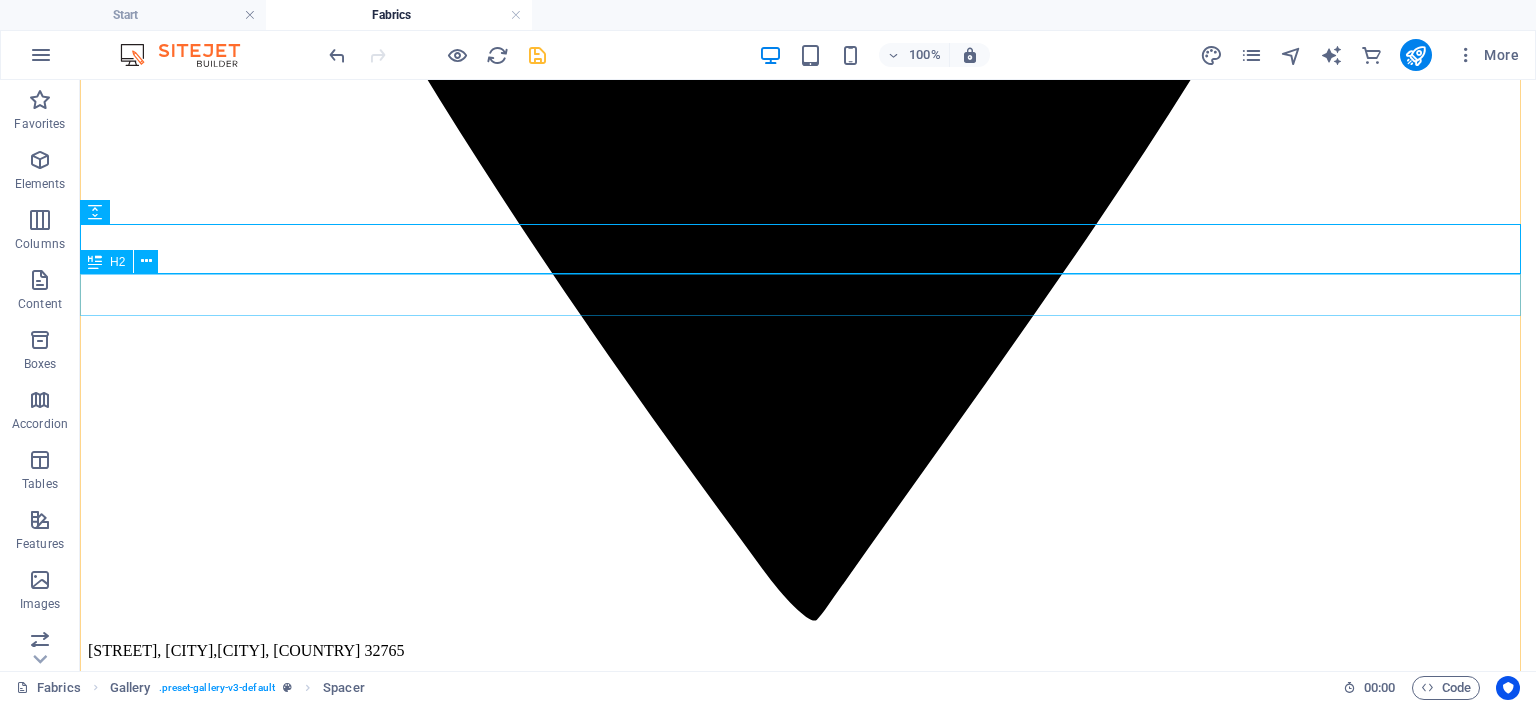 scroll, scrollTop: 1592, scrollLeft: 0, axis: vertical 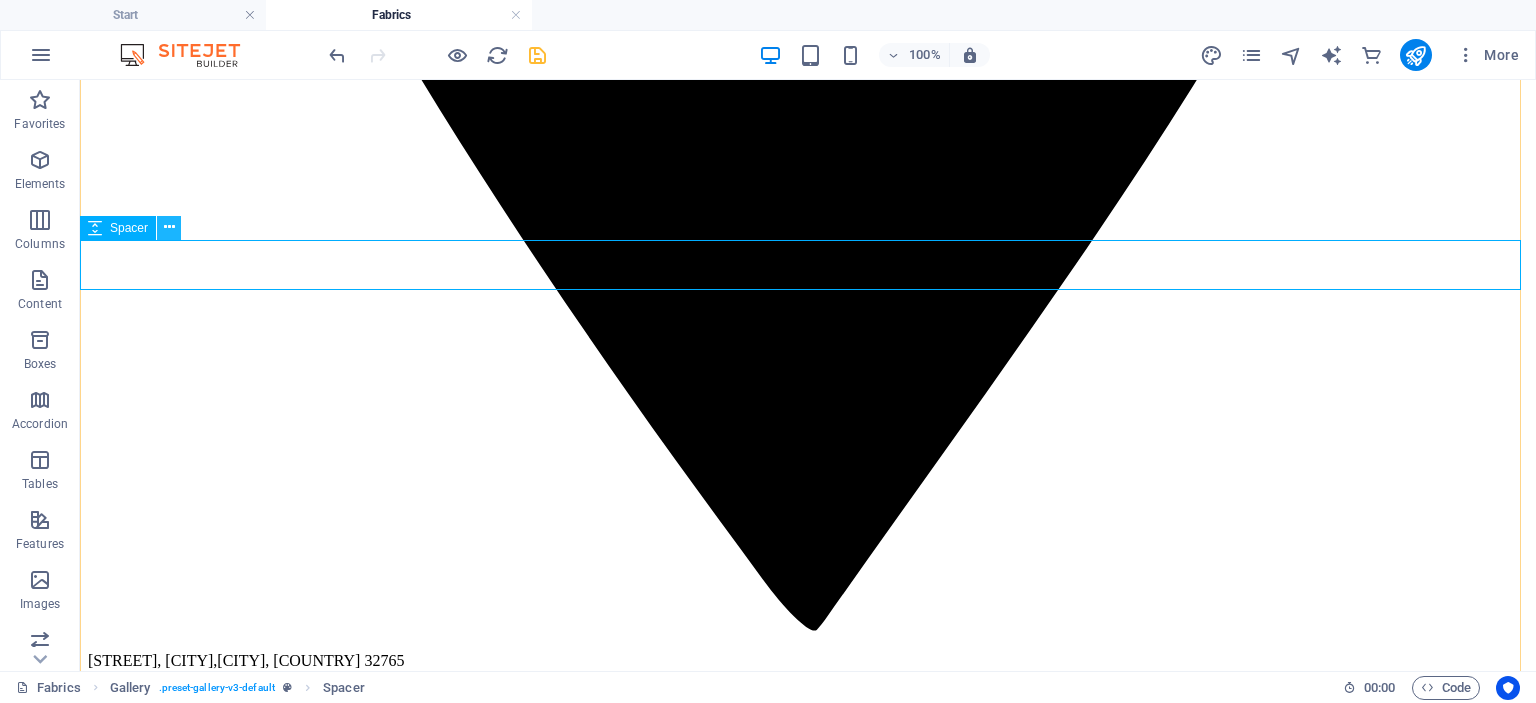 click at bounding box center (169, 227) 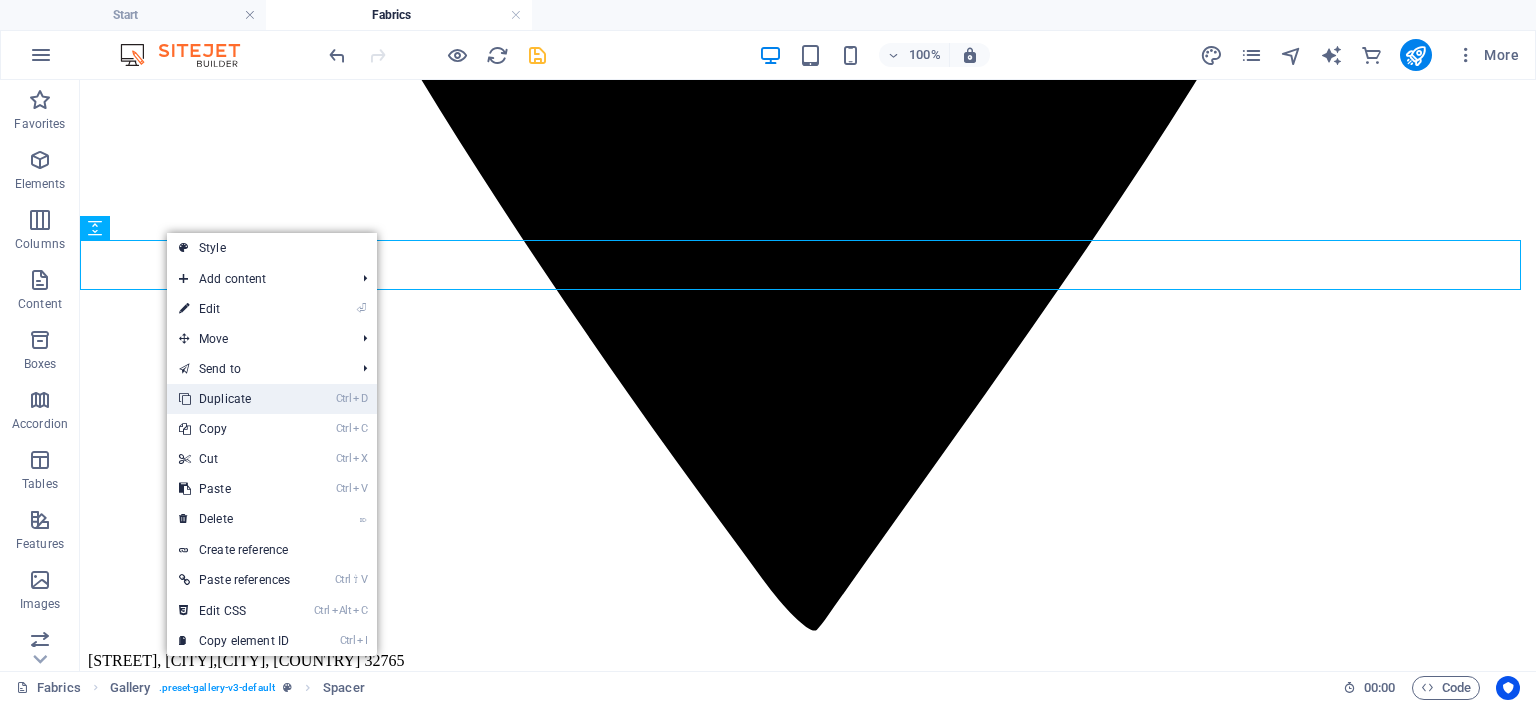 click on "Ctrl D  Duplicate" at bounding box center [272, 399] 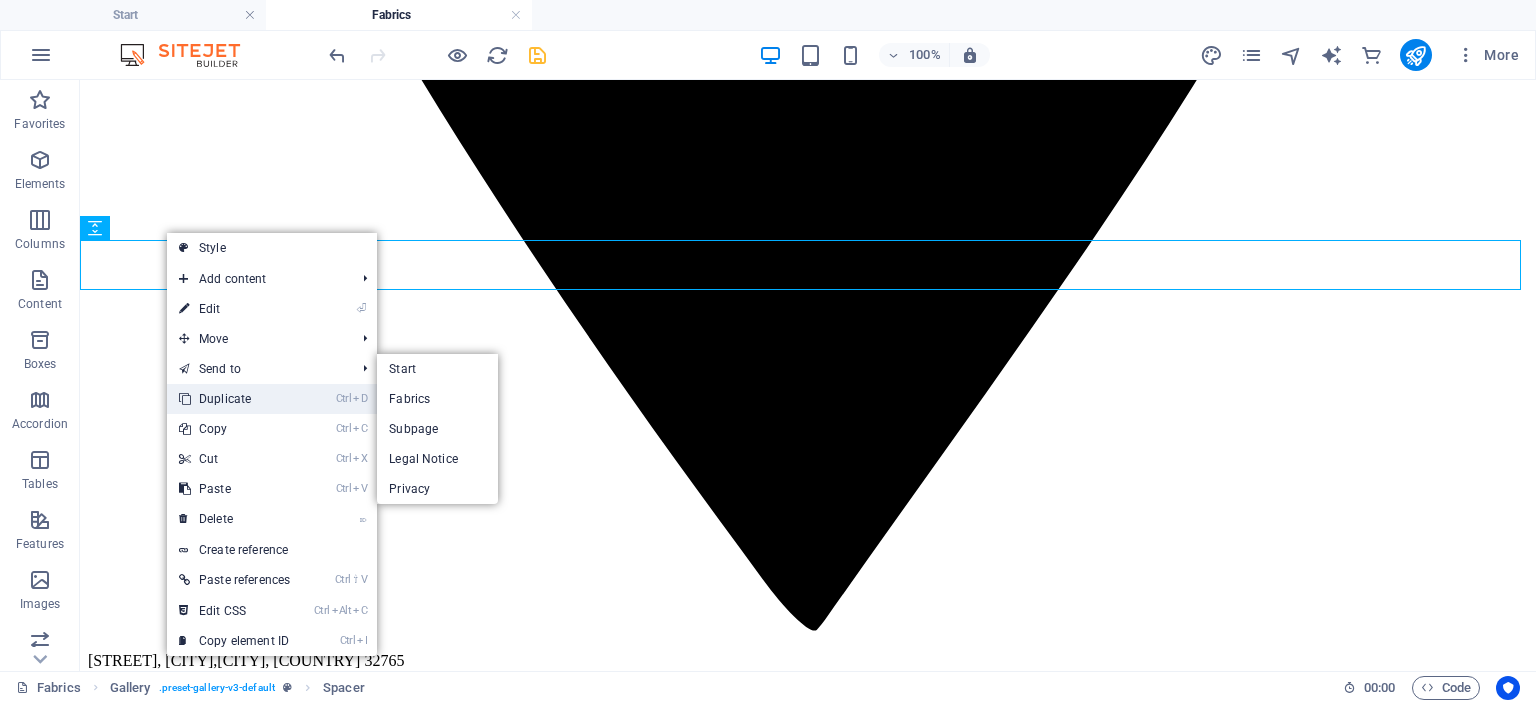 click on "Ctrl D  Duplicate" at bounding box center (234, 399) 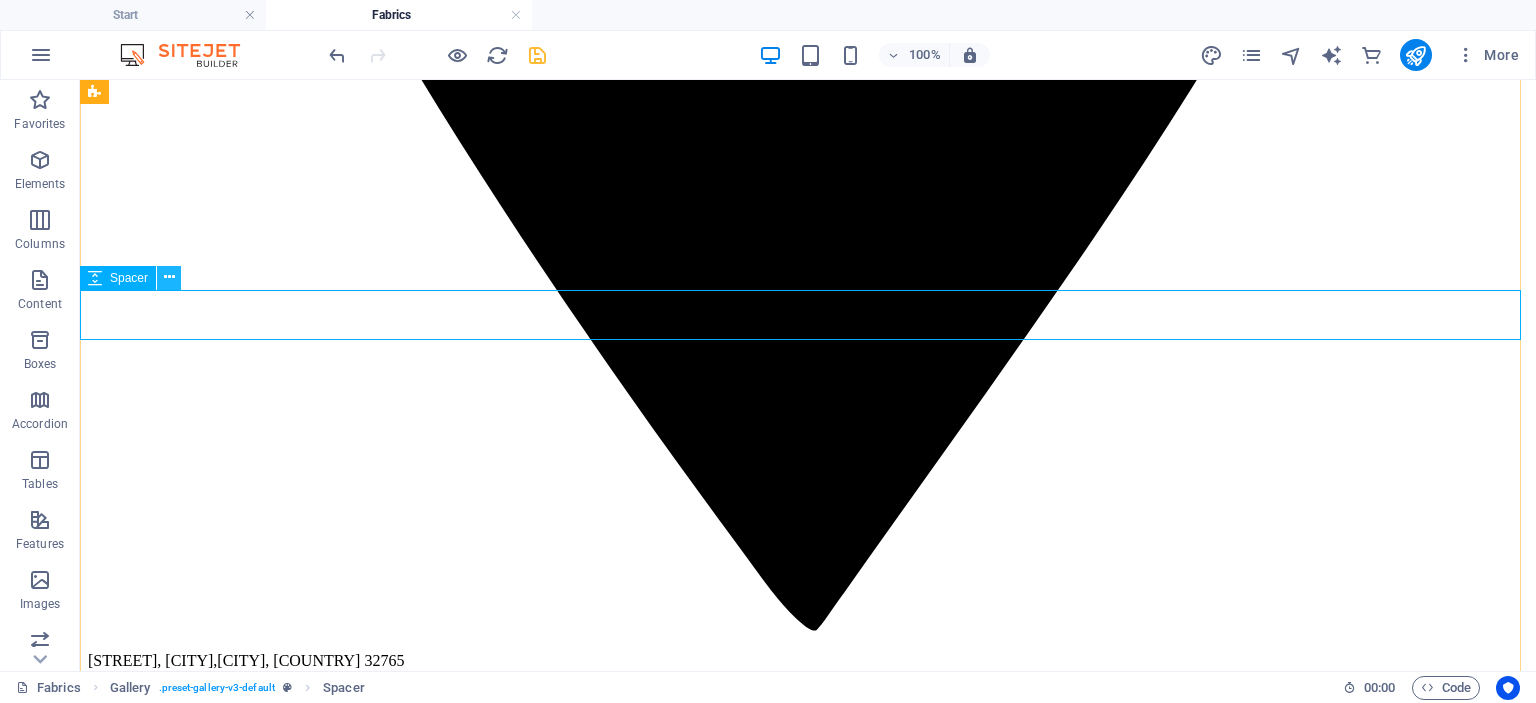 click at bounding box center (169, 277) 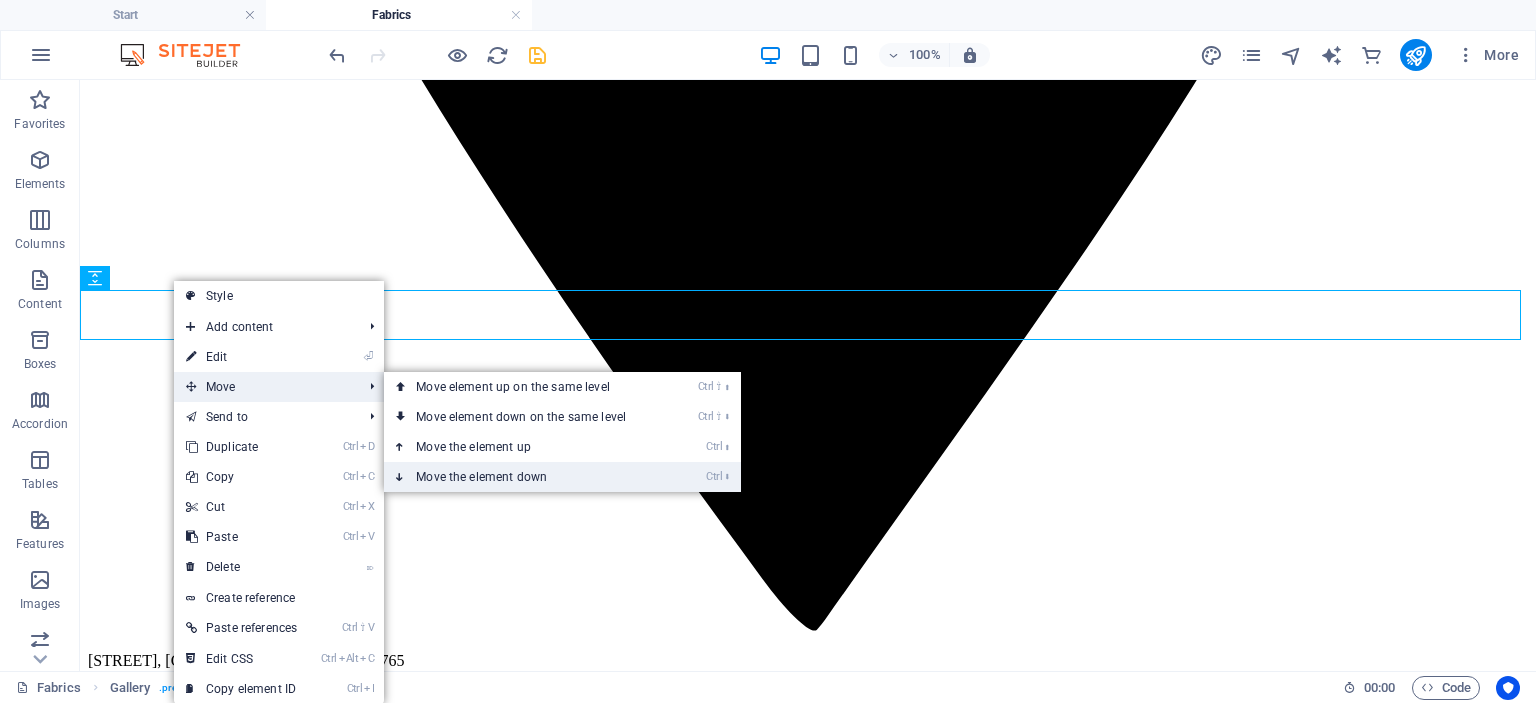 drag, startPoint x: 473, startPoint y: 480, endPoint x: 392, endPoint y: 399, distance: 114.5513 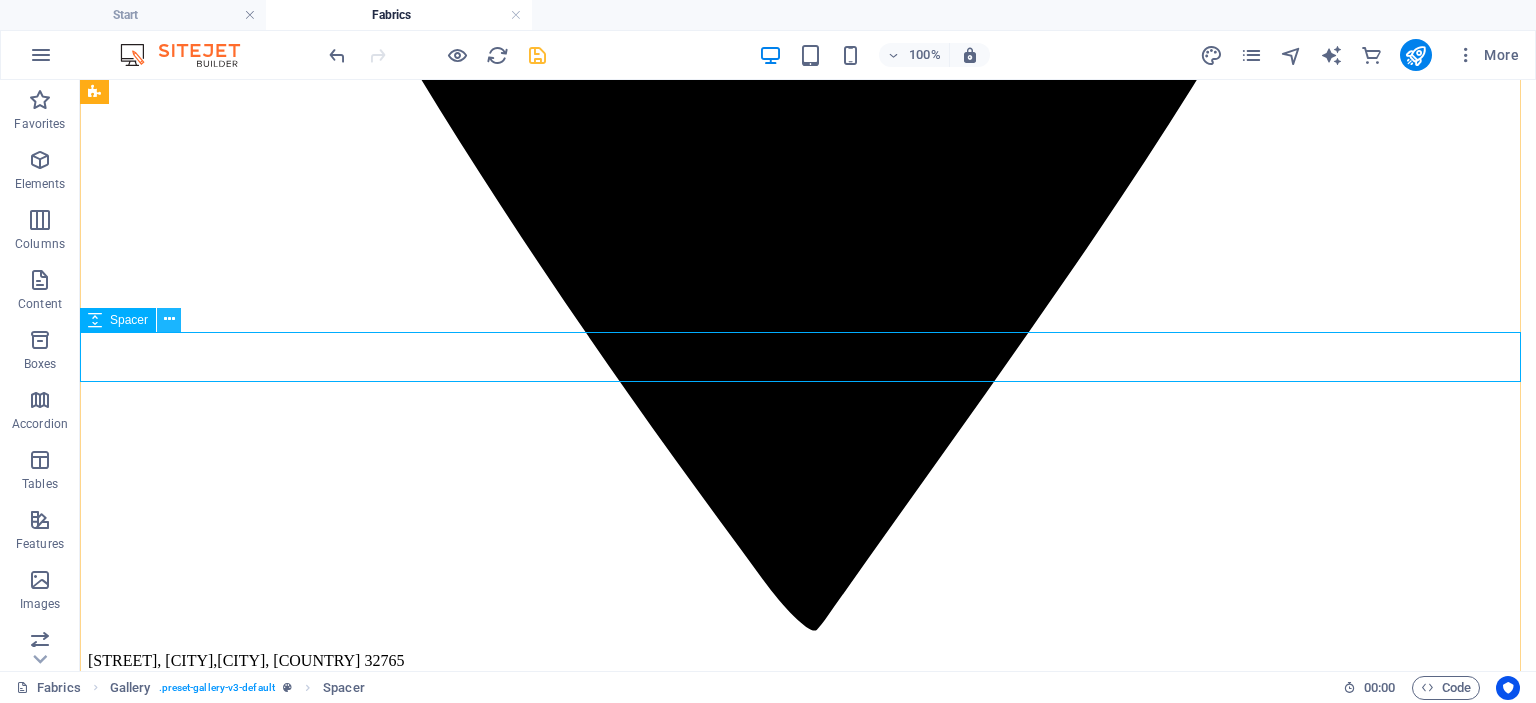 click at bounding box center (169, 319) 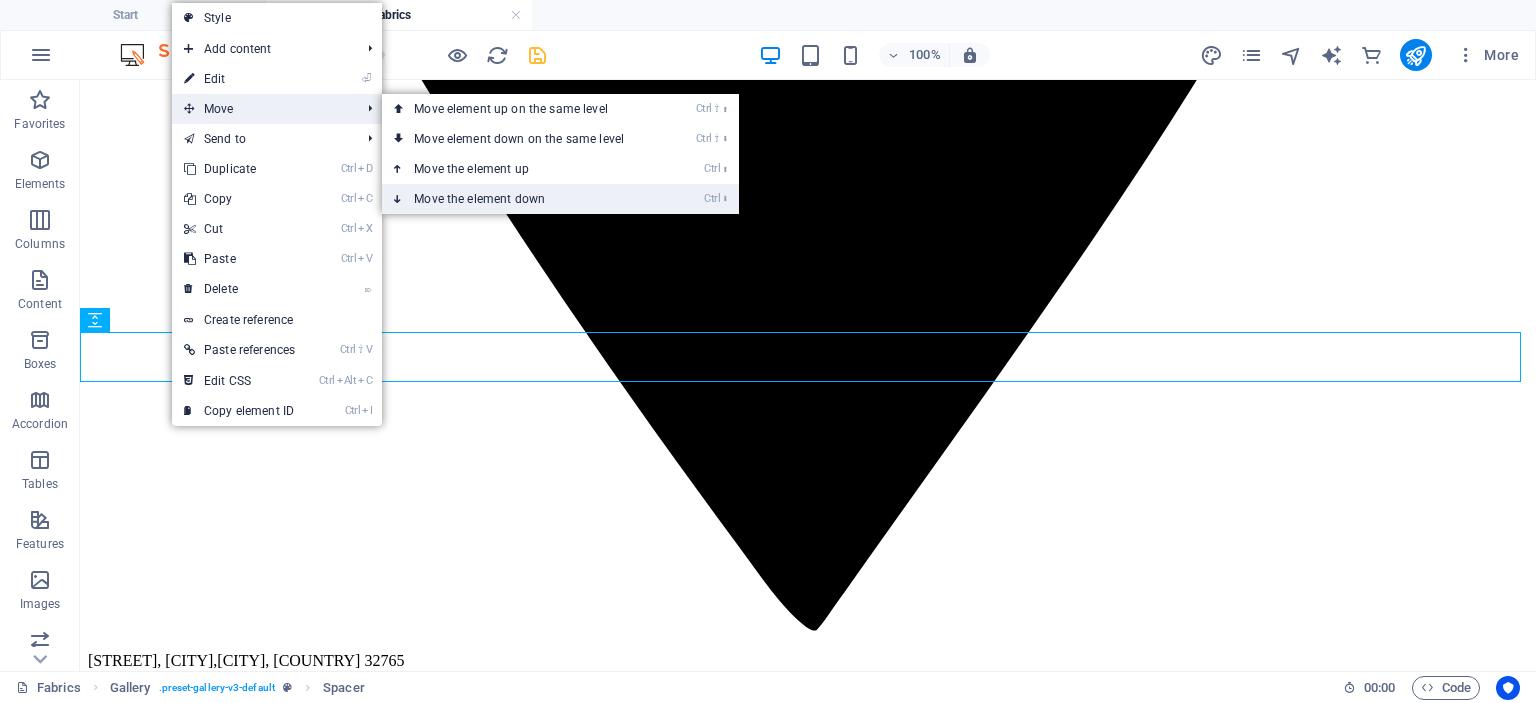 click on "Ctrl ⬇  Move the element down" at bounding box center [523, 199] 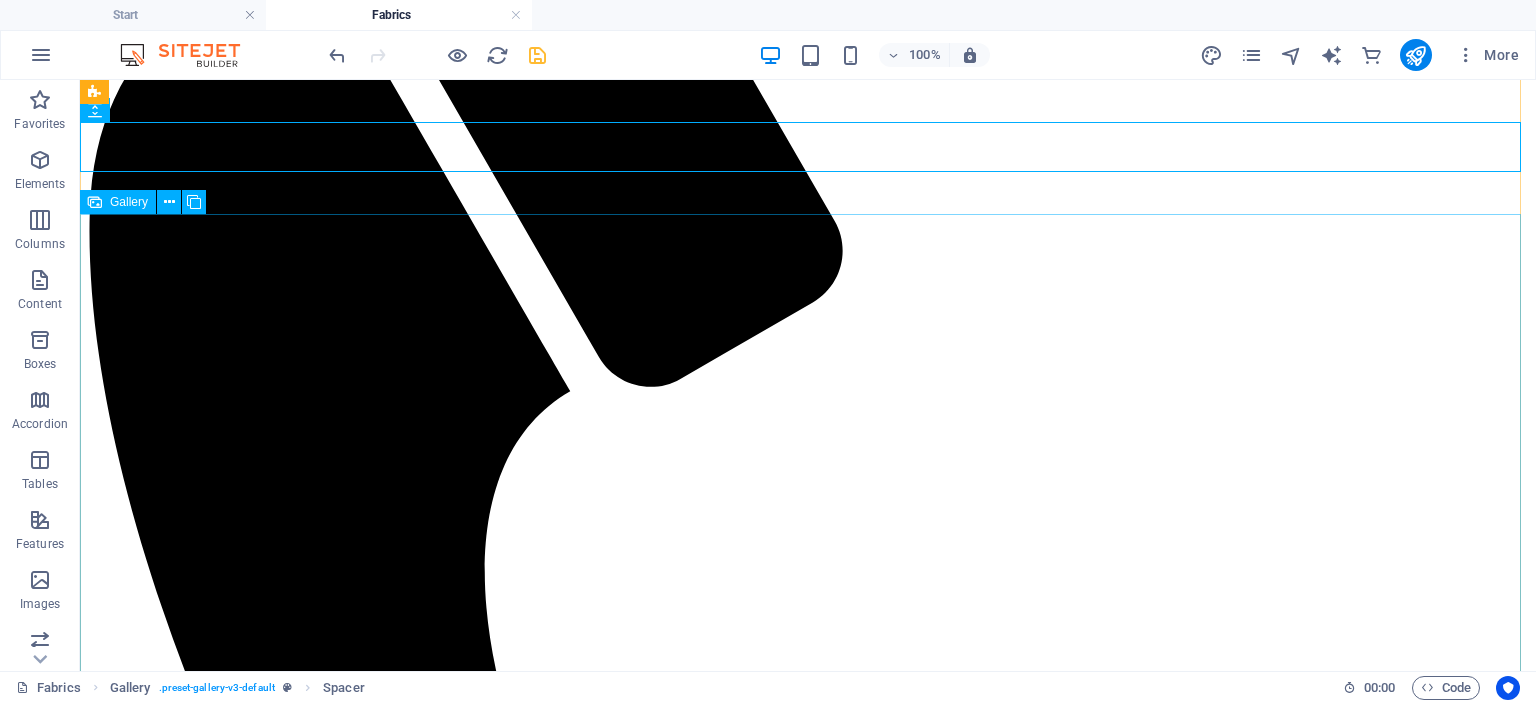 scroll, scrollTop: 2785, scrollLeft: 0, axis: vertical 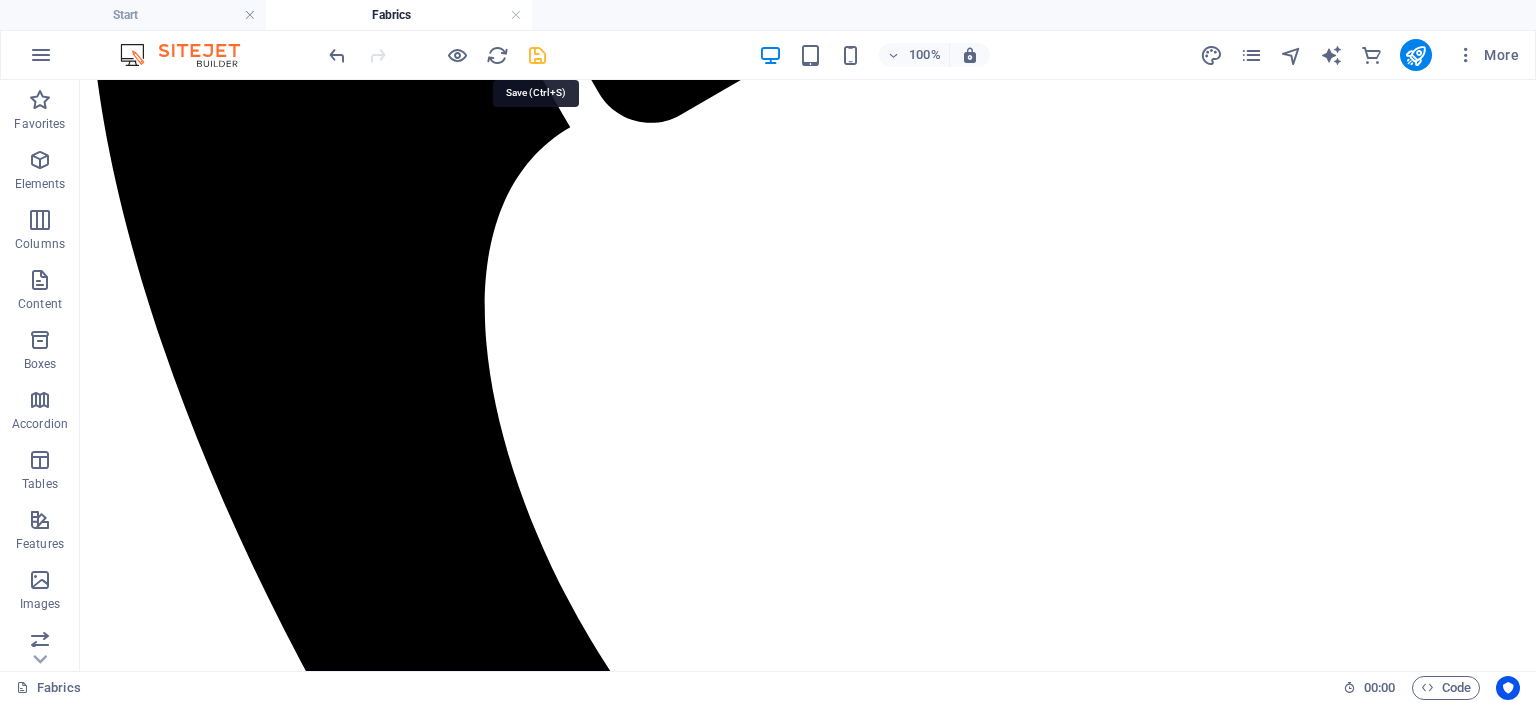 click at bounding box center [537, 55] 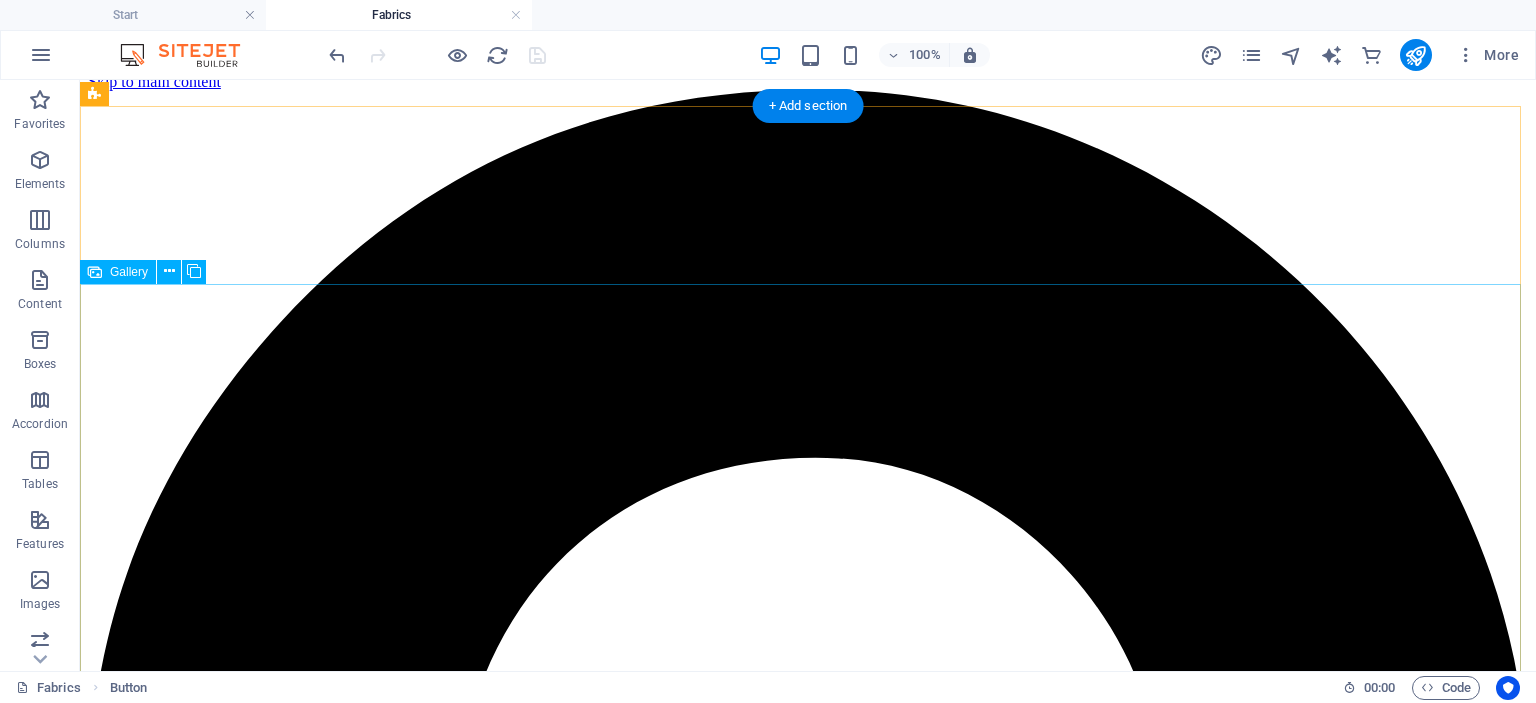 scroll, scrollTop: 0, scrollLeft: 0, axis: both 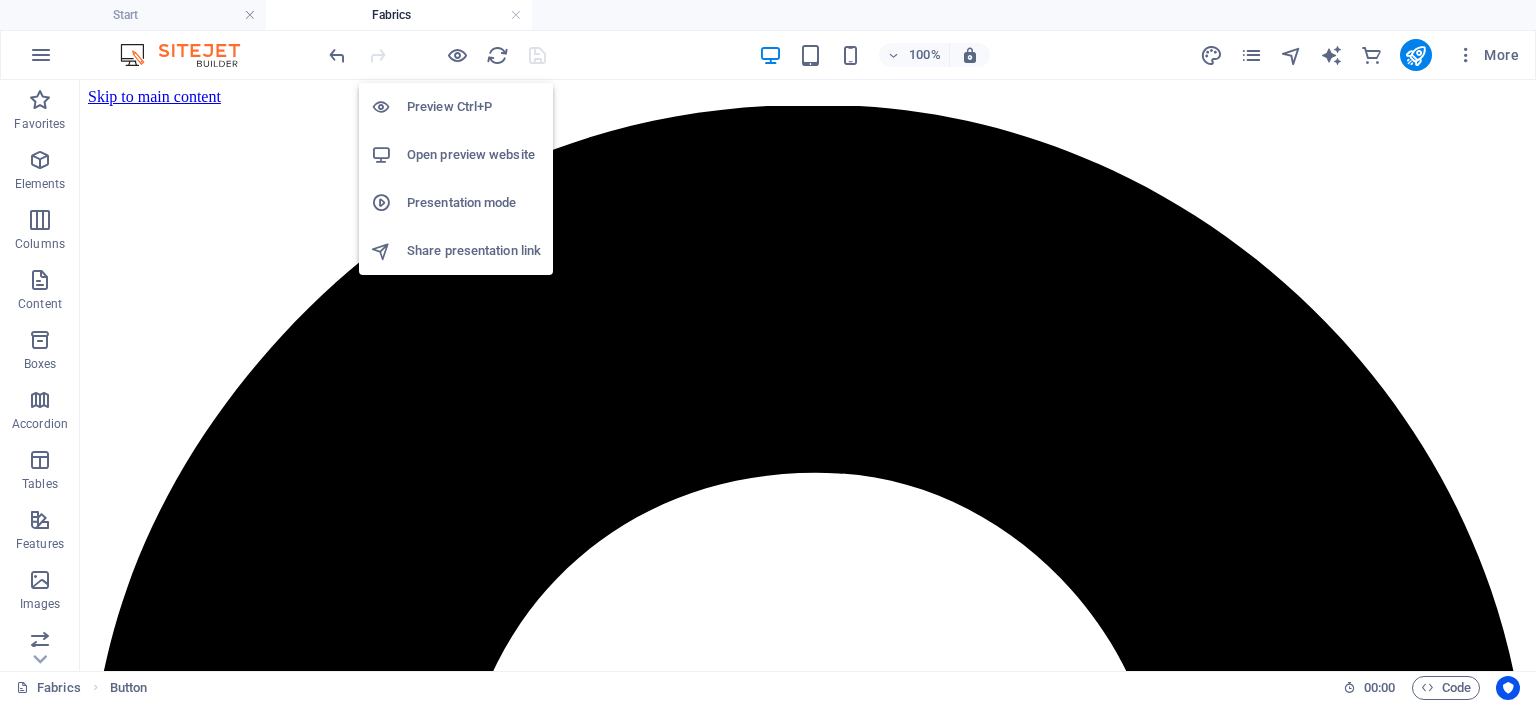 click on "Open preview website" at bounding box center (474, 155) 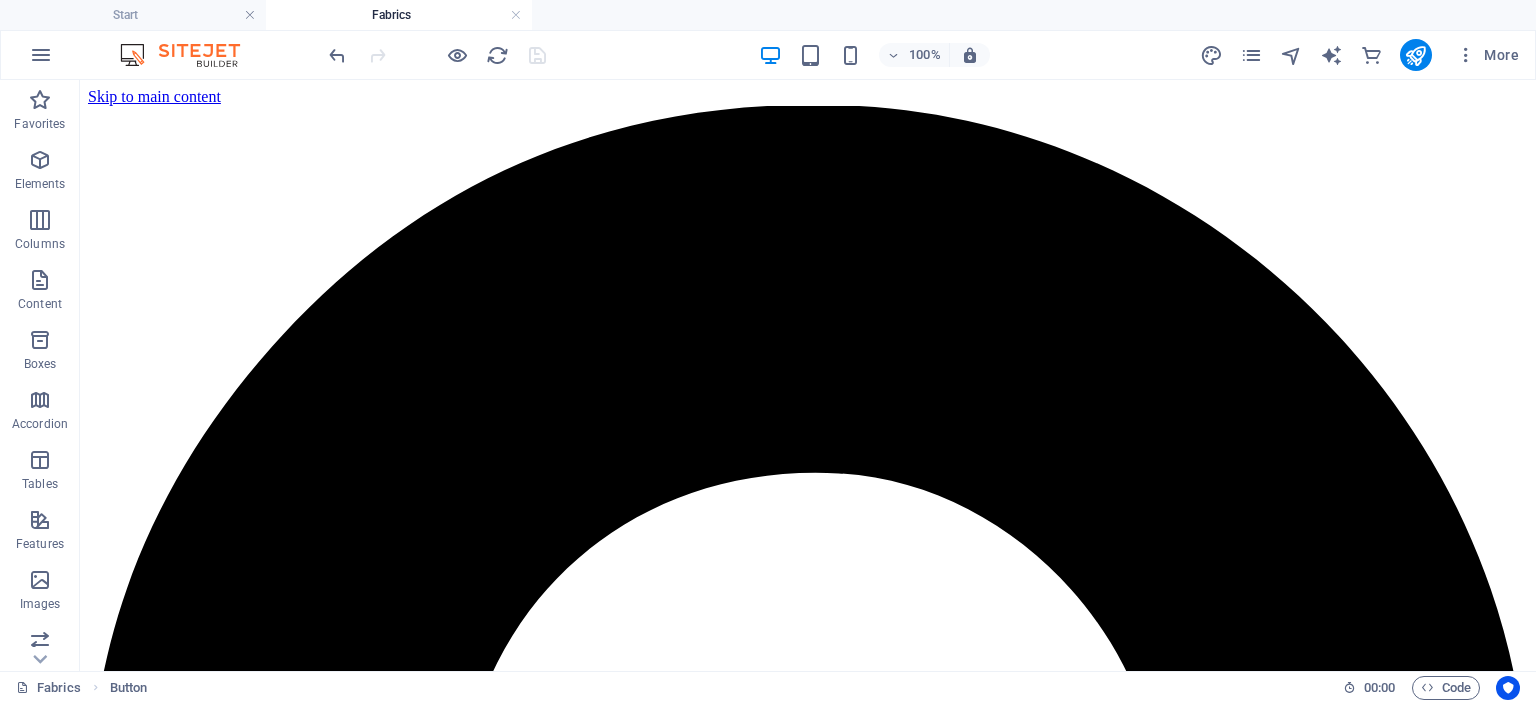 click on "Fabrics" at bounding box center (399, 15) 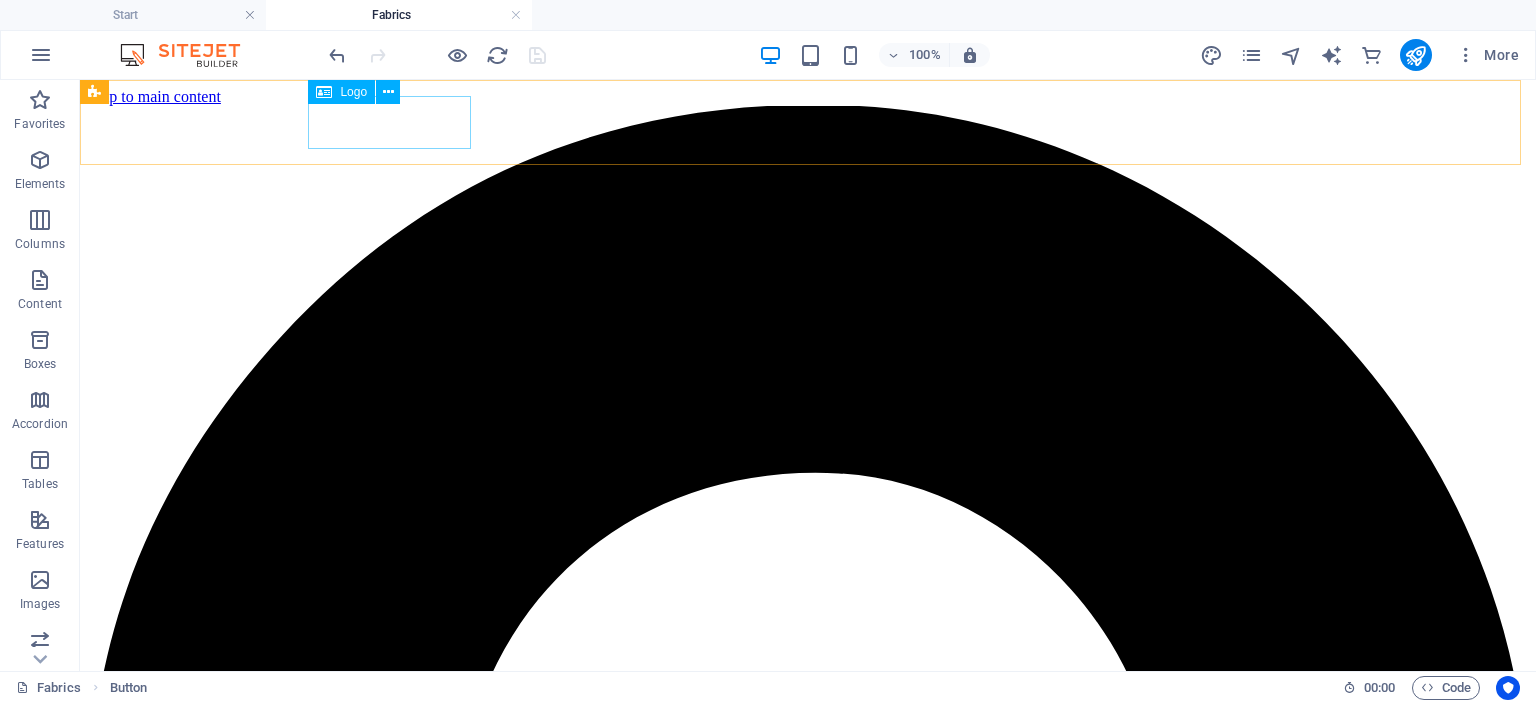 click at bounding box center [788, 5426] 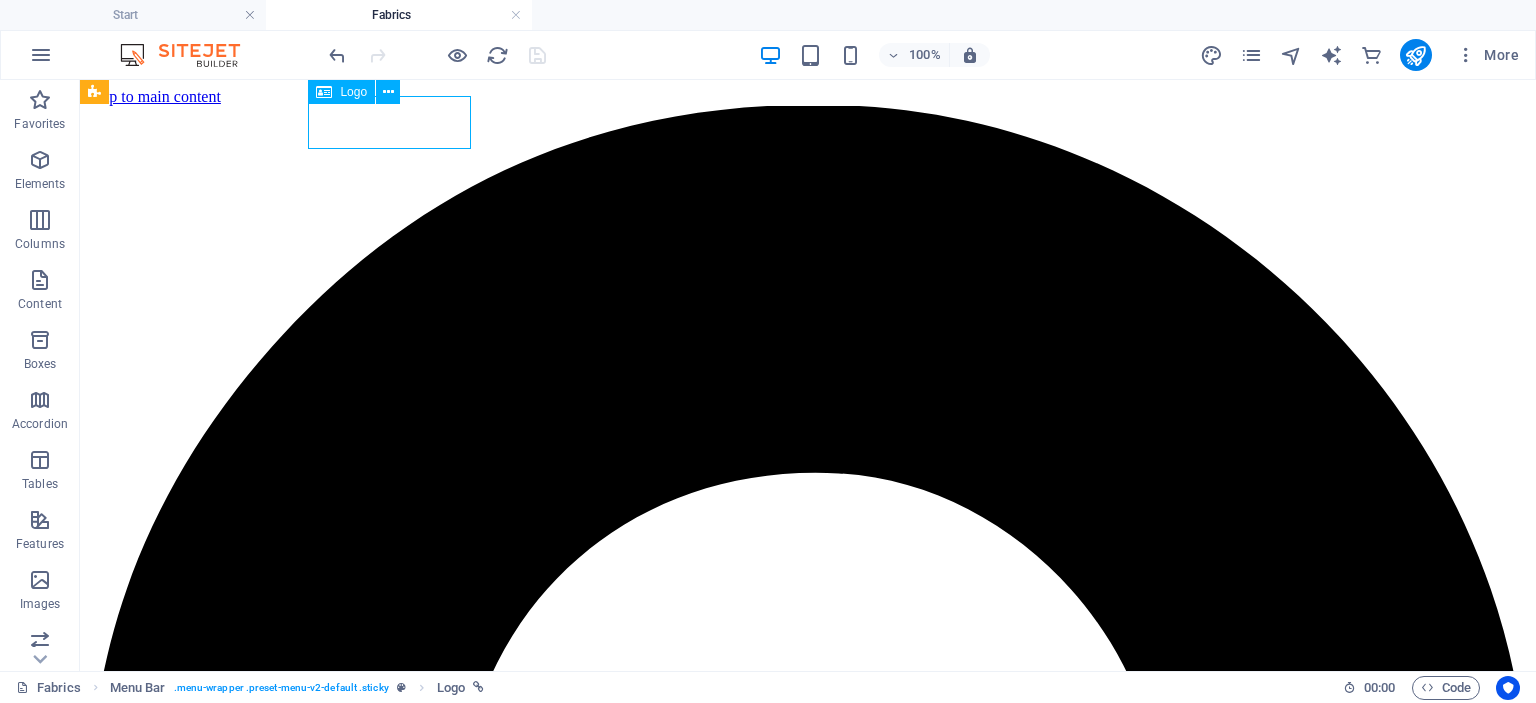 click at bounding box center [788, 5426] 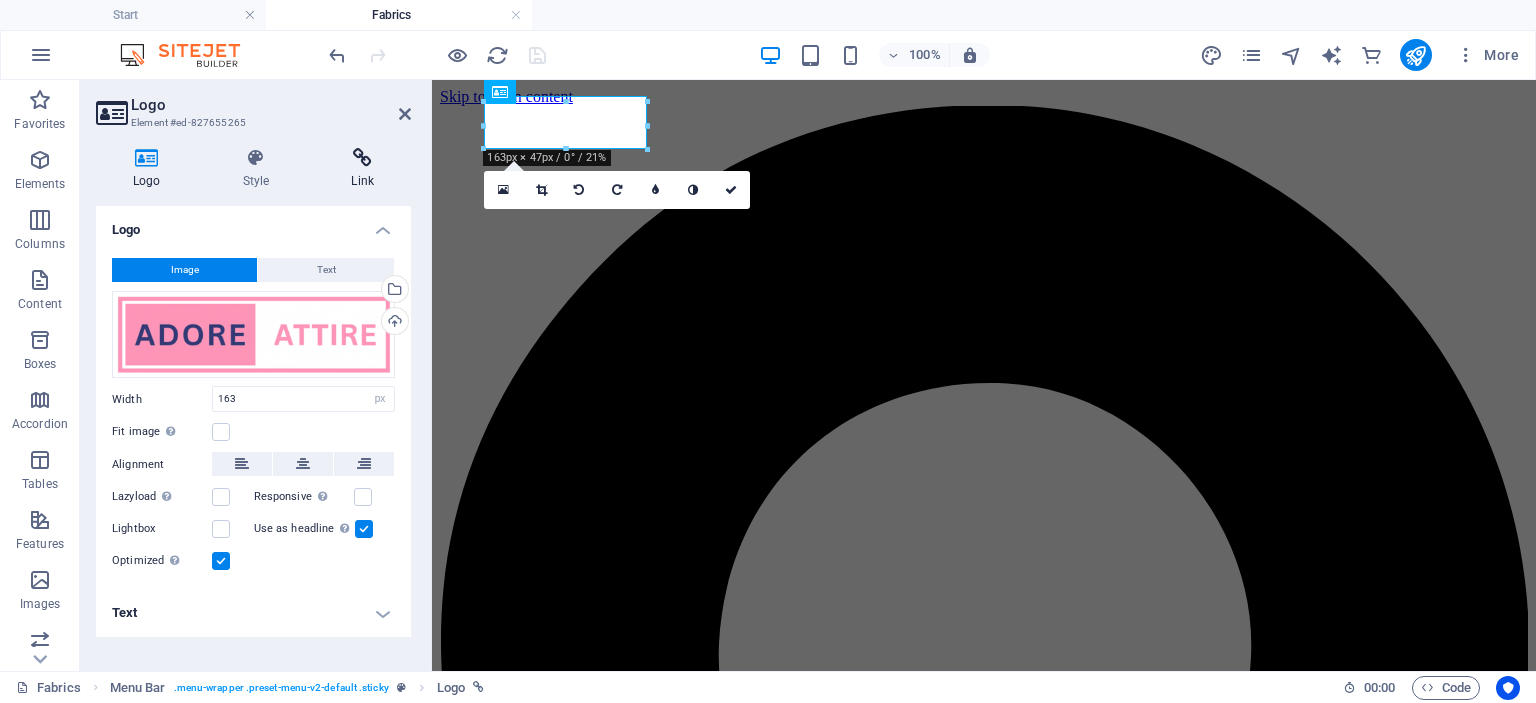 click on "Link" at bounding box center (362, 169) 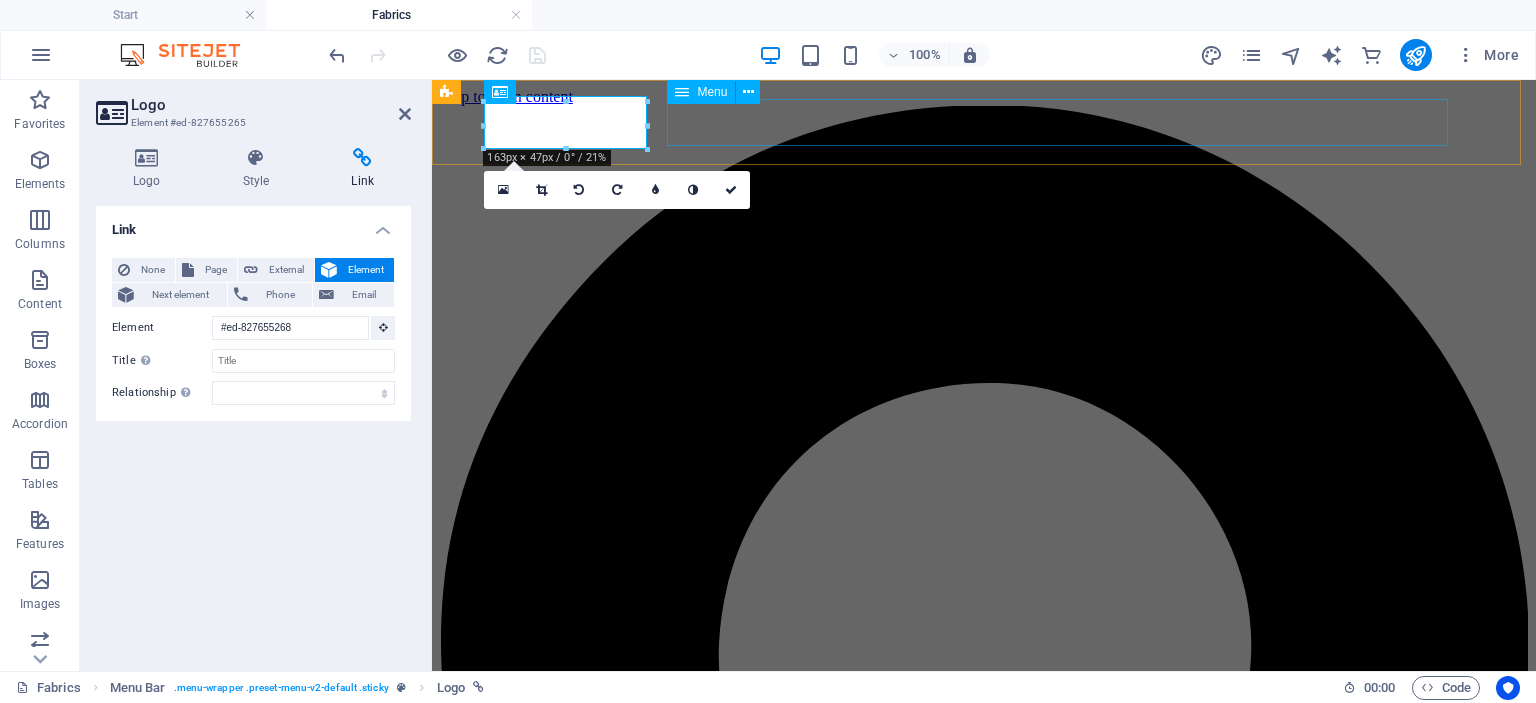 click on "Home Plain Textured Printed Luxury" at bounding box center [984, 4271] 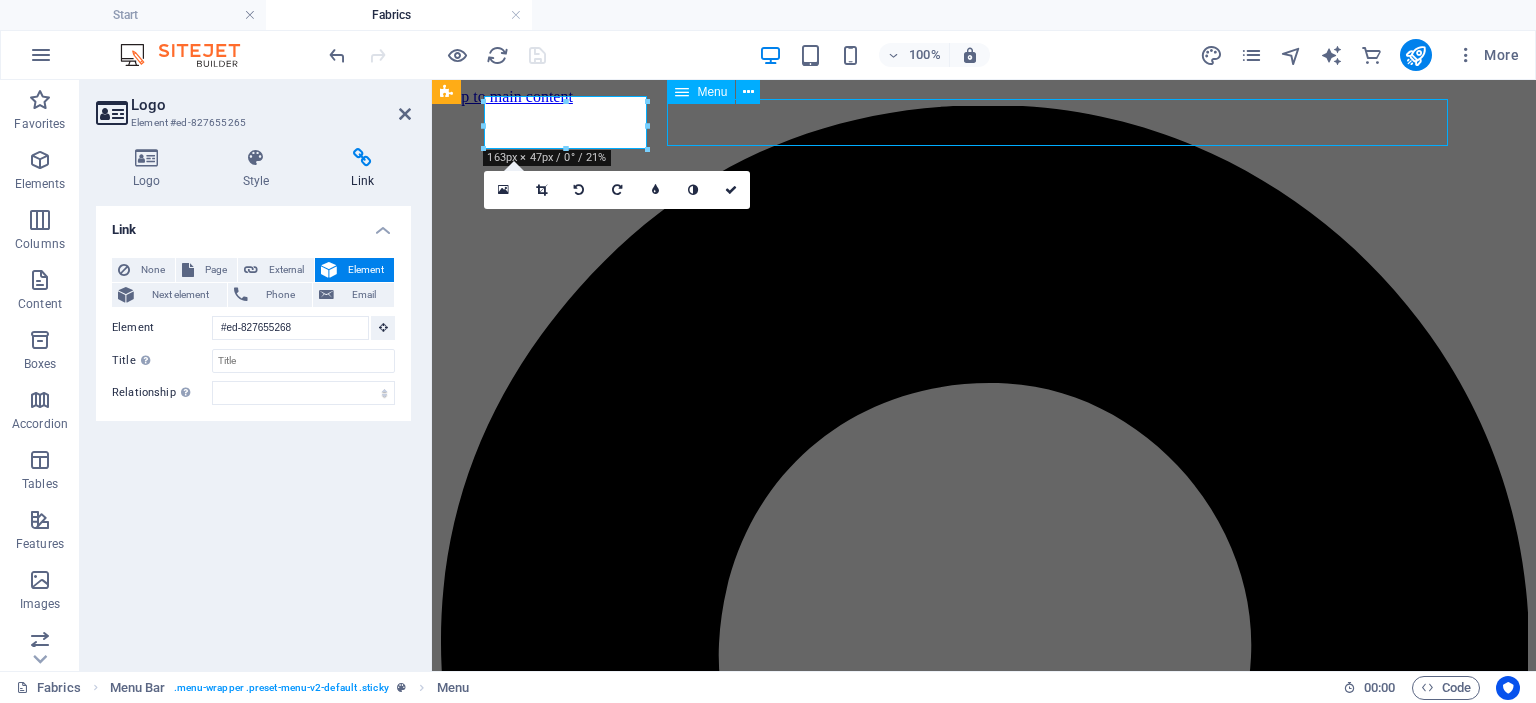 click on "Home Plain Textured Printed Luxury" at bounding box center [984, 4271] 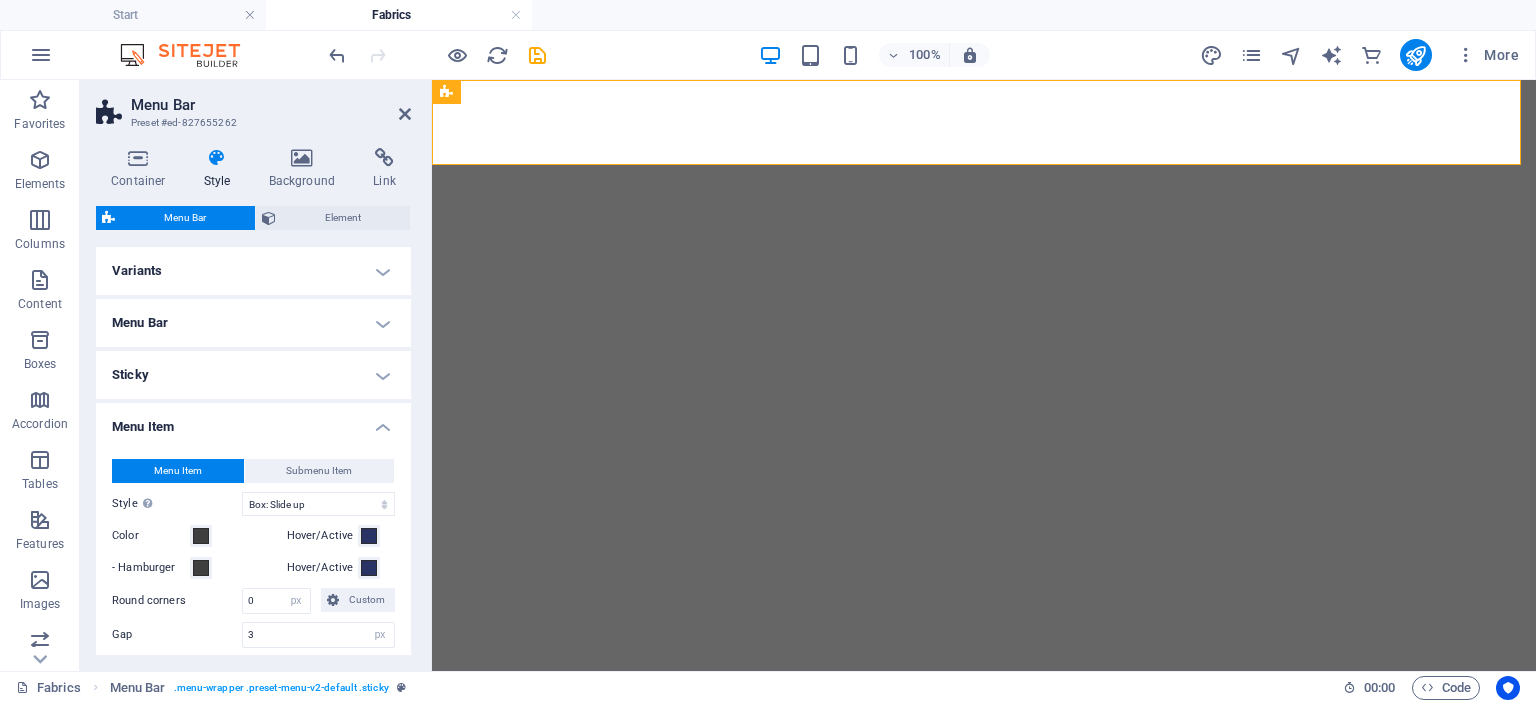 select on "hover_box_bottom" 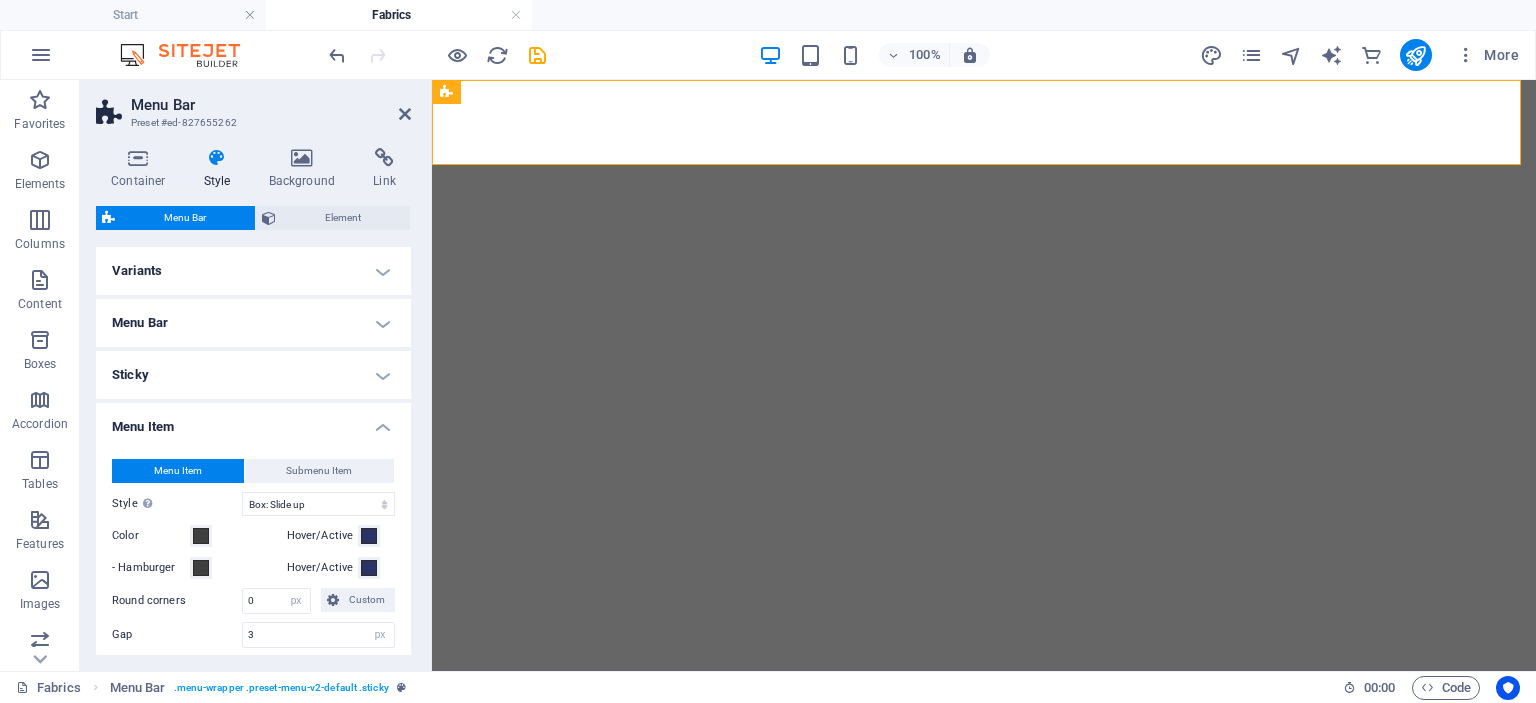 scroll, scrollTop: 0, scrollLeft: 0, axis: both 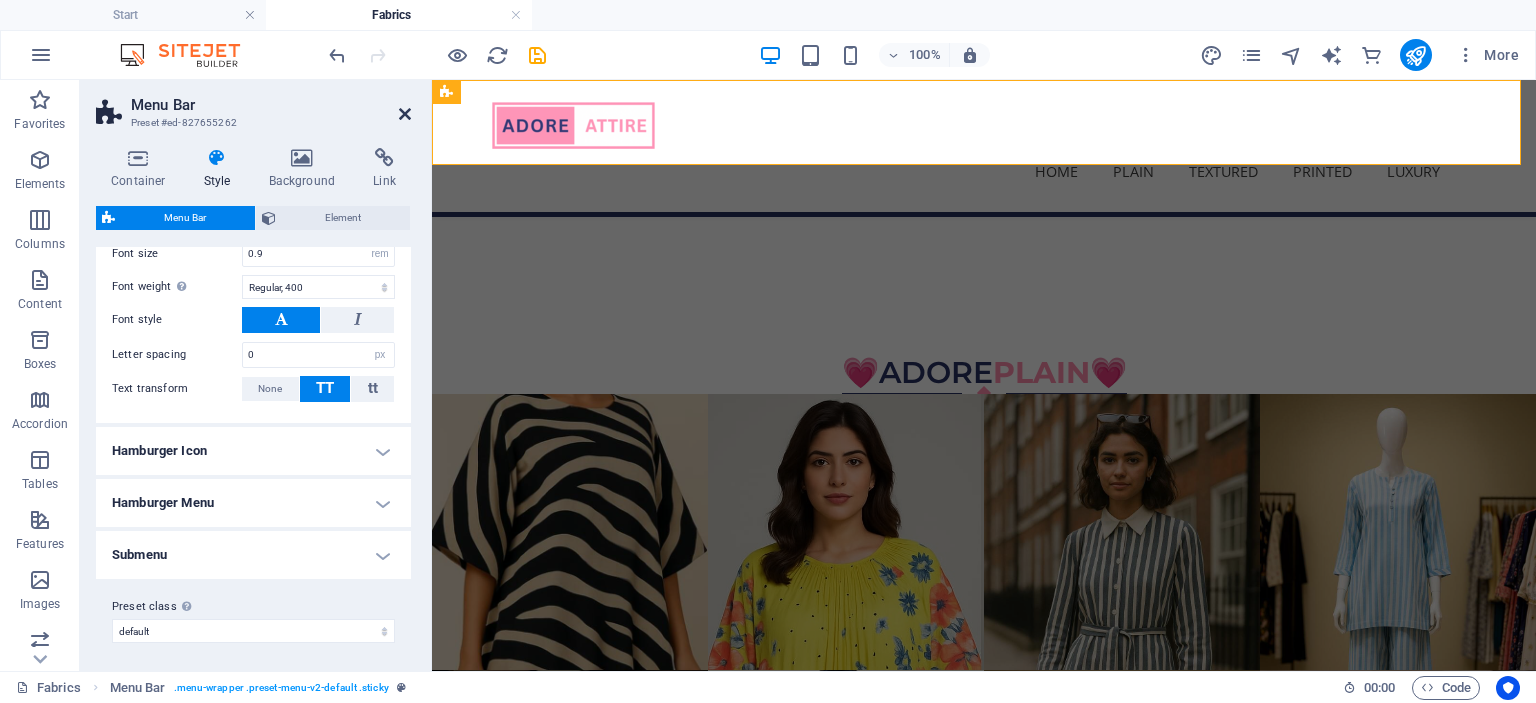 click at bounding box center [405, 114] 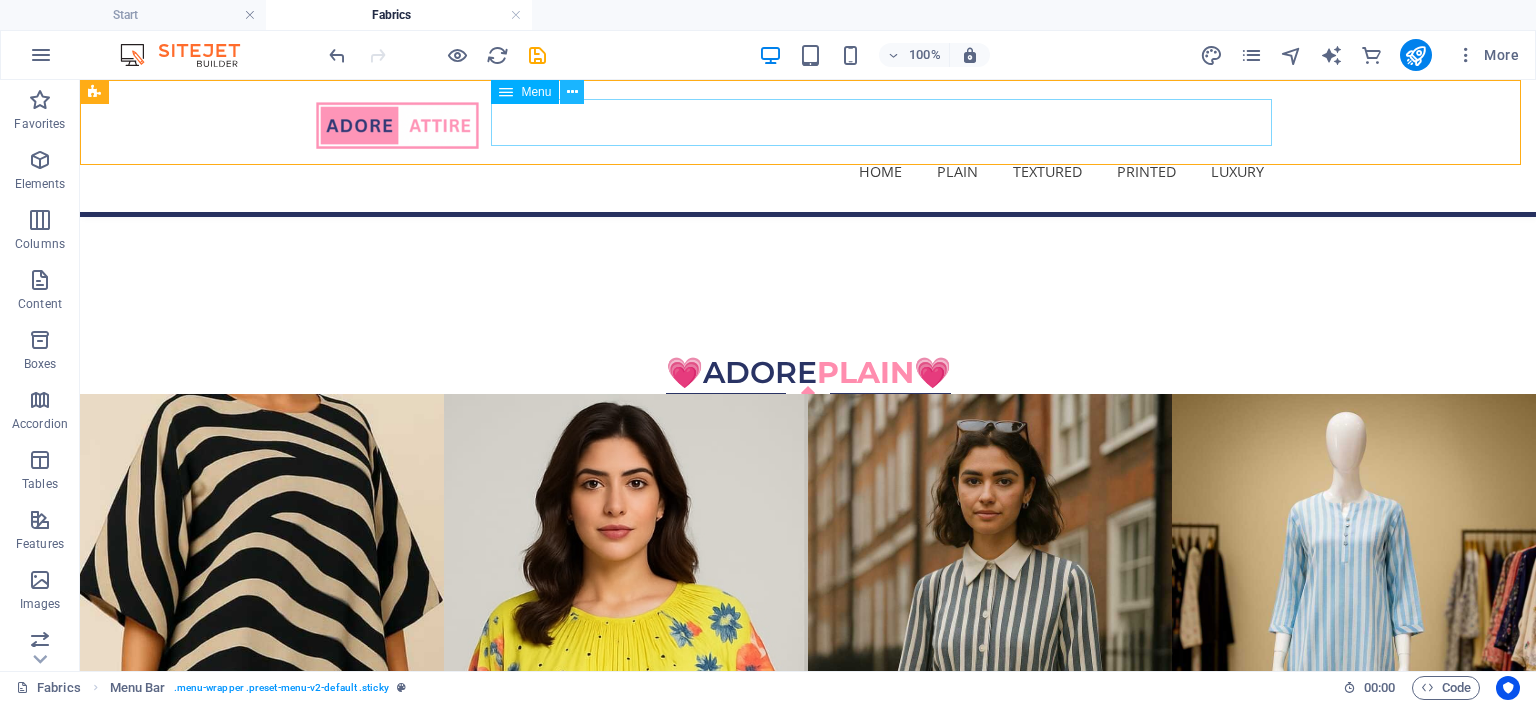 click at bounding box center [572, 92] 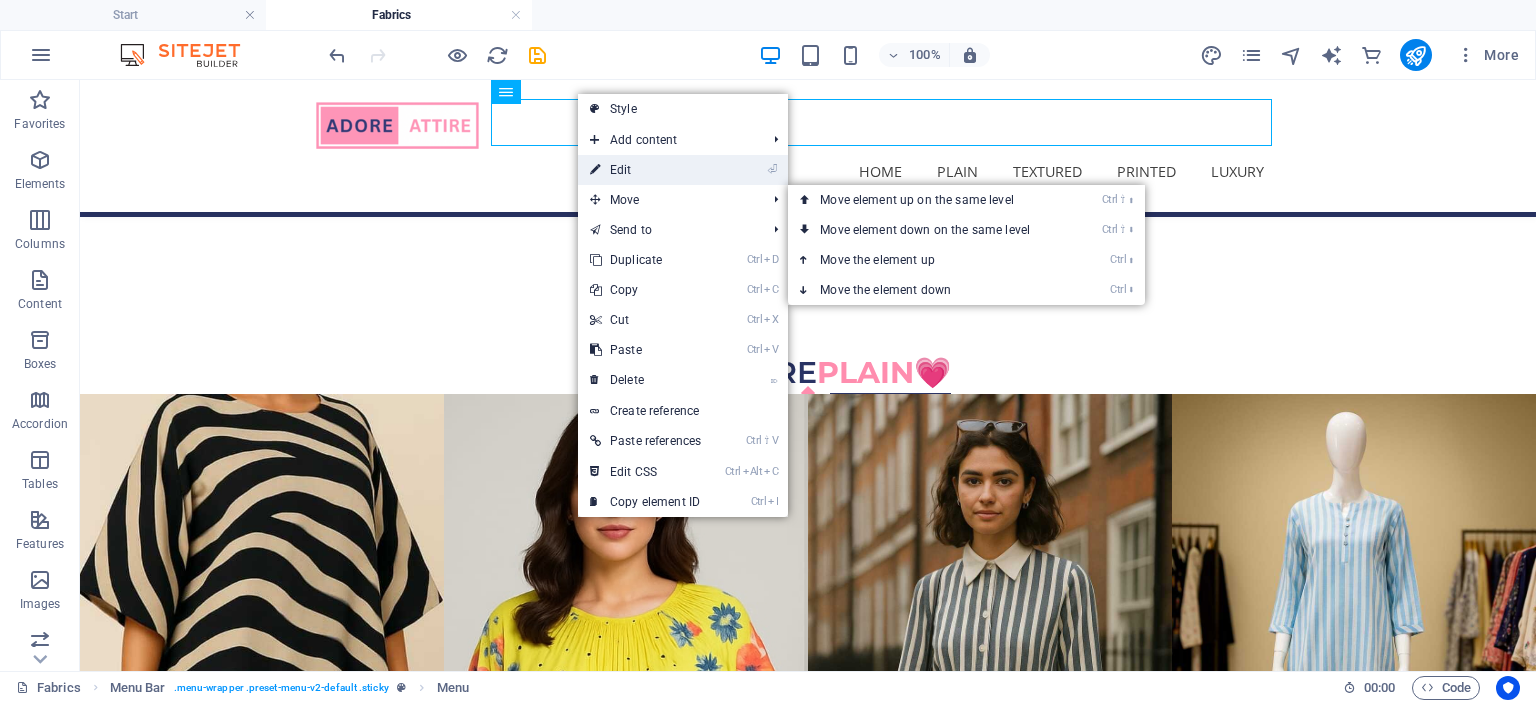 click on "⏎  Edit" at bounding box center (645, 170) 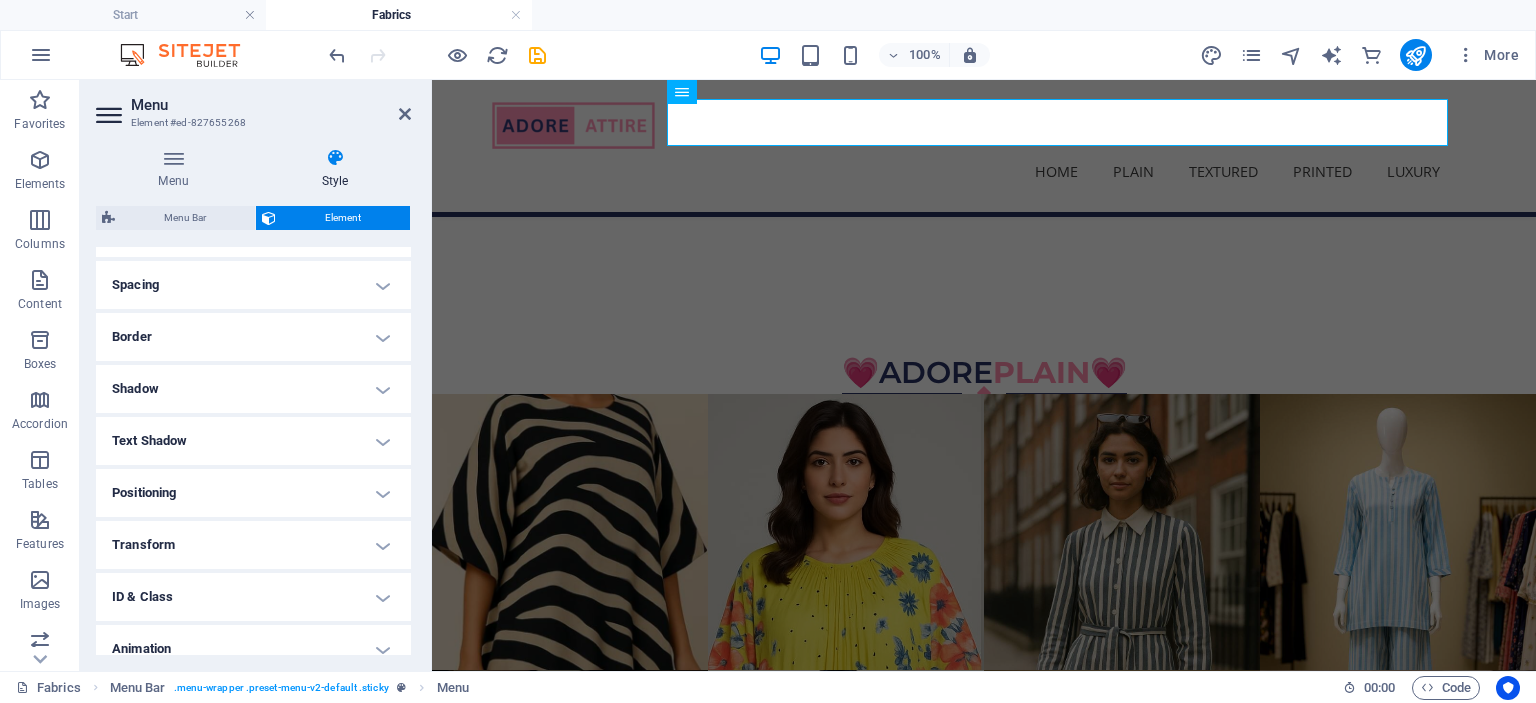 scroll, scrollTop: 436, scrollLeft: 0, axis: vertical 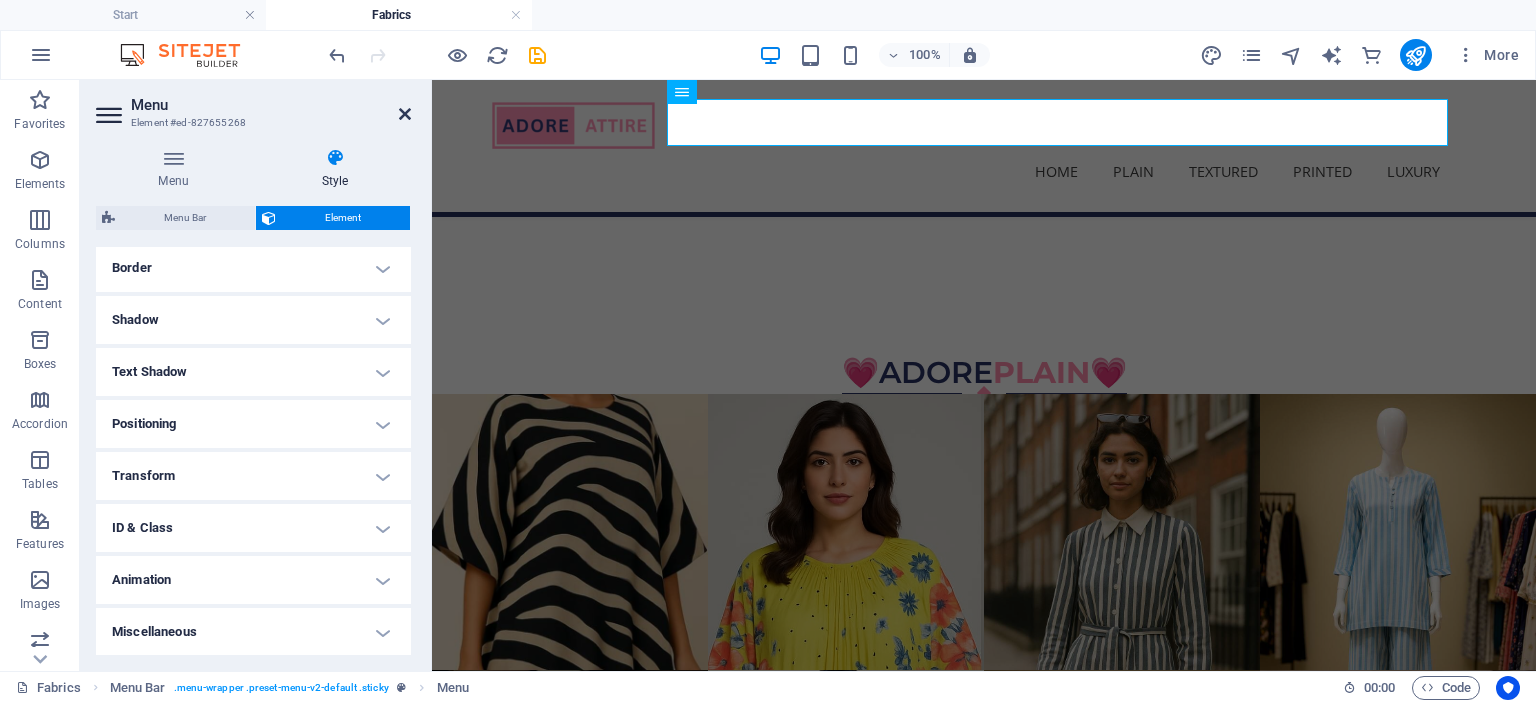 click at bounding box center [405, 114] 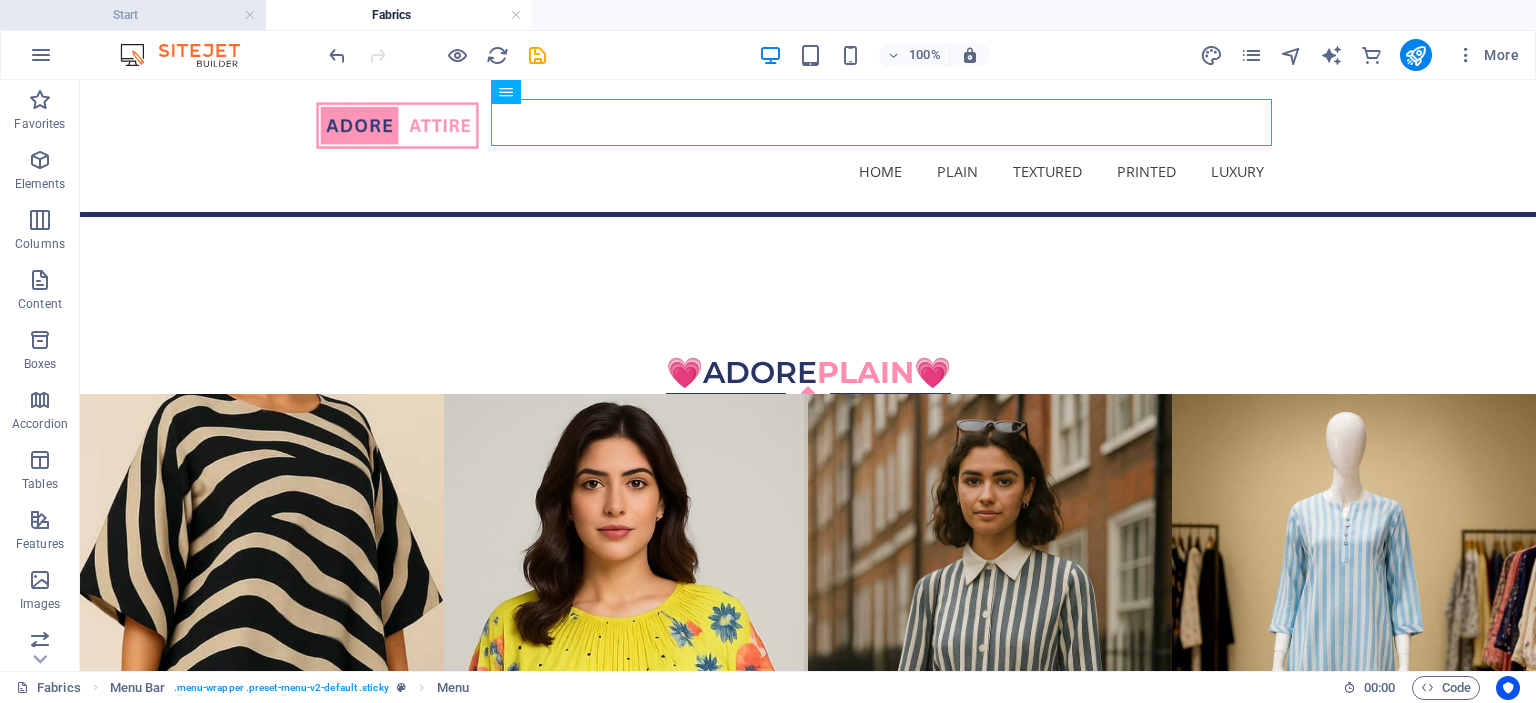 click on "Start" at bounding box center [133, 15] 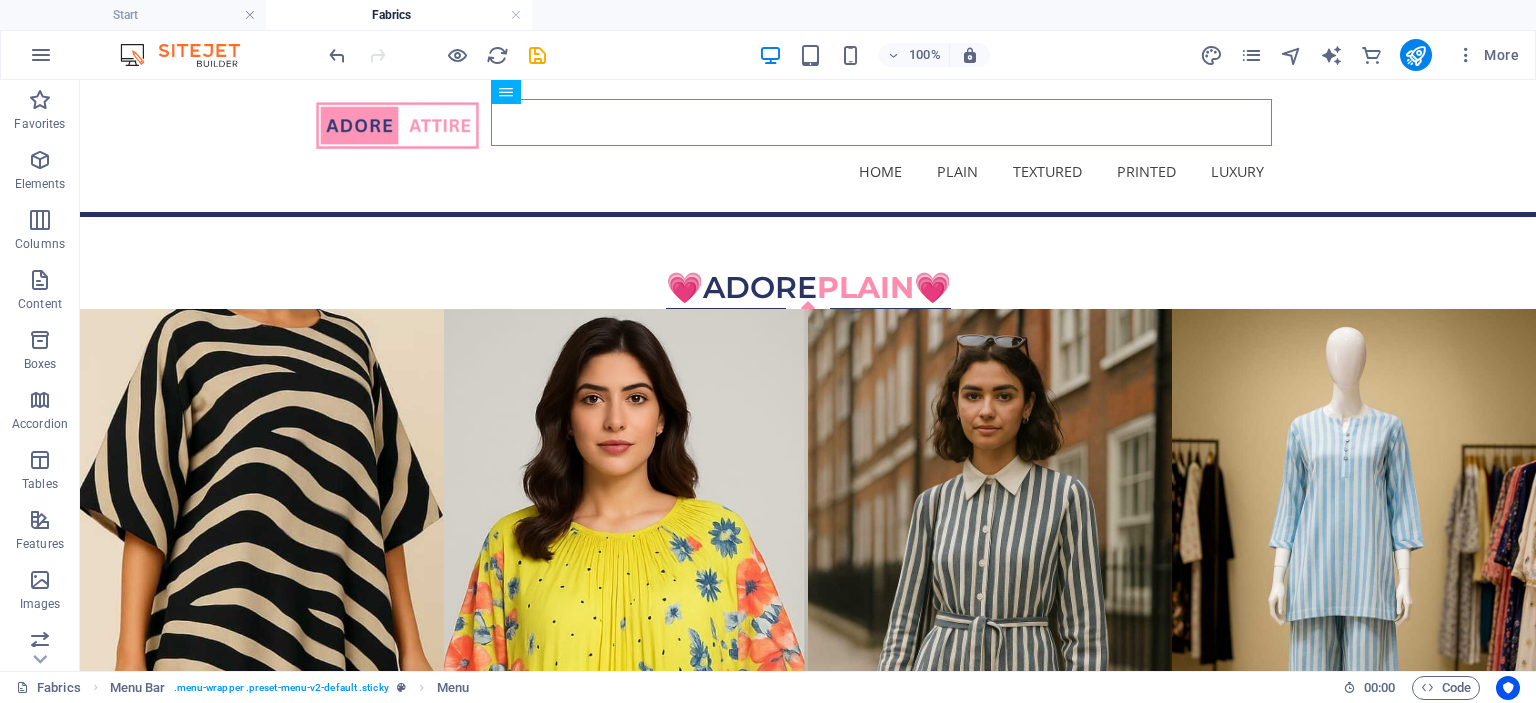 scroll, scrollTop: 1860, scrollLeft: 0, axis: vertical 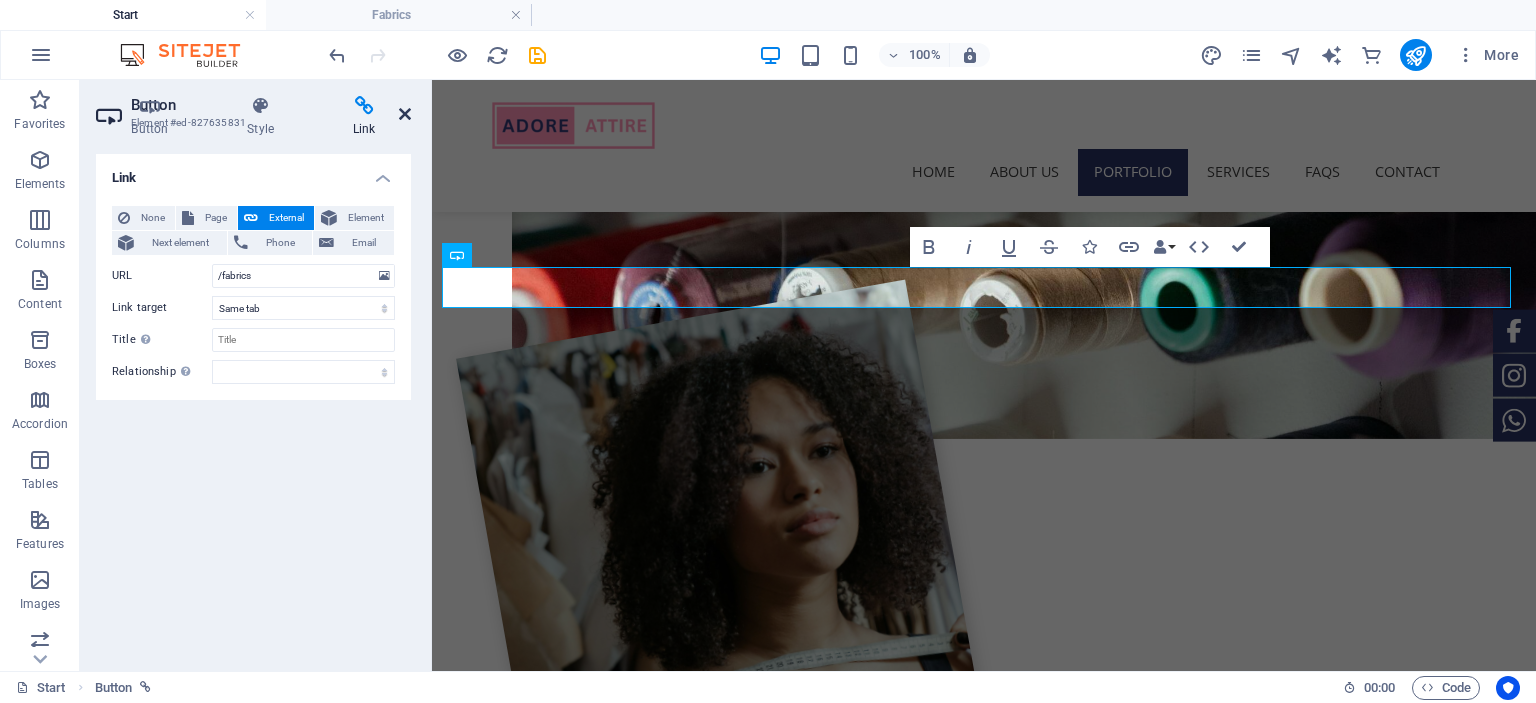 click at bounding box center [405, 114] 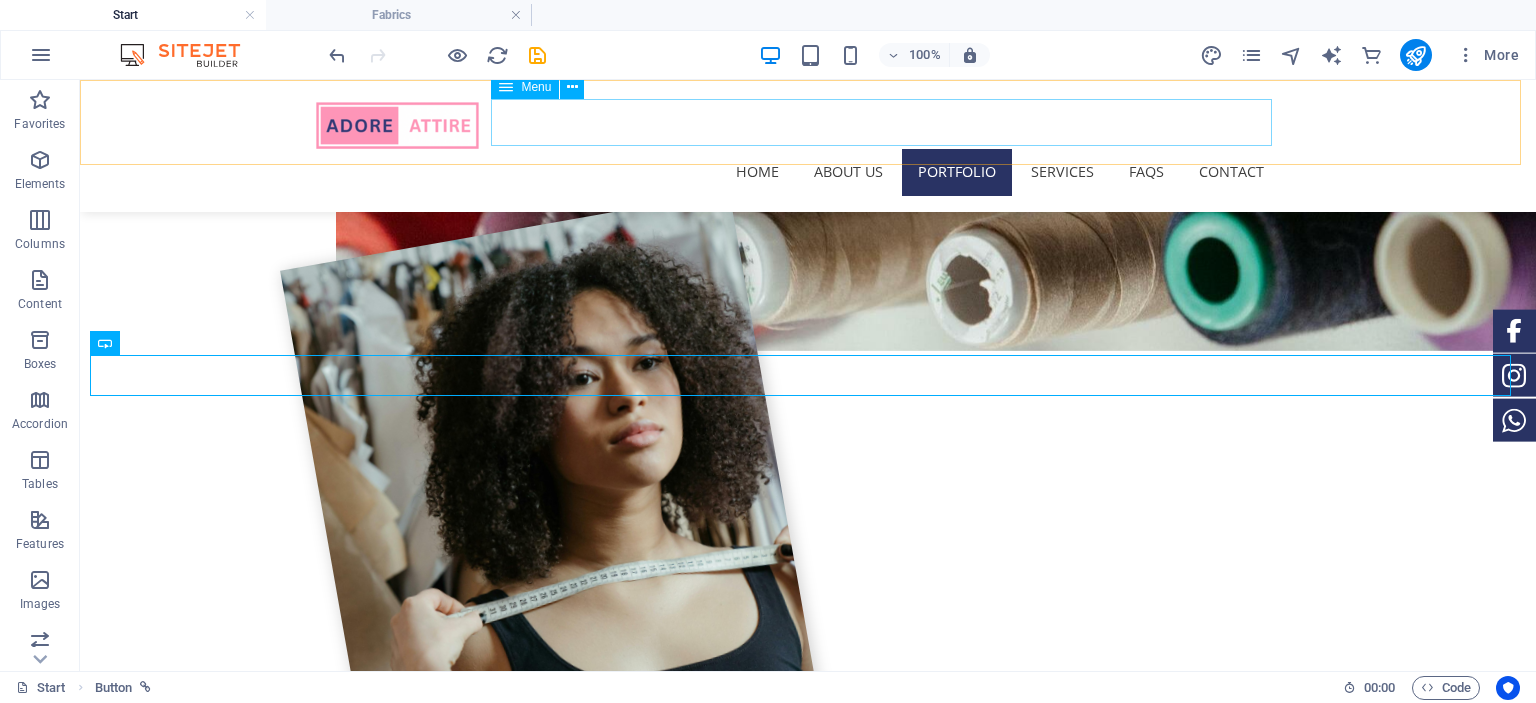 click on "Home About us Portfolio Services FAQs Contact" at bounding box center (808, 172) 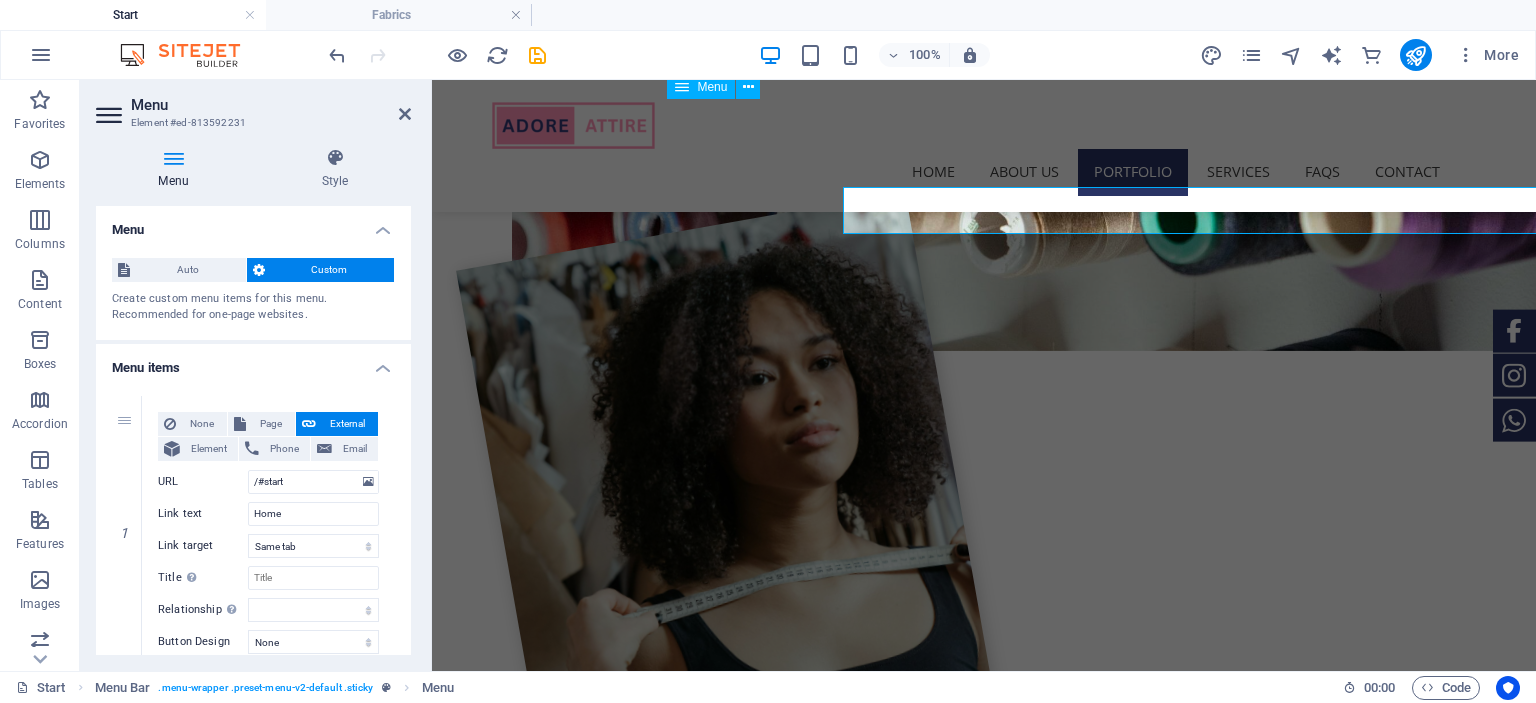 scroll, scrollTop: 1860, scrollLeft: 0, axis: vertical 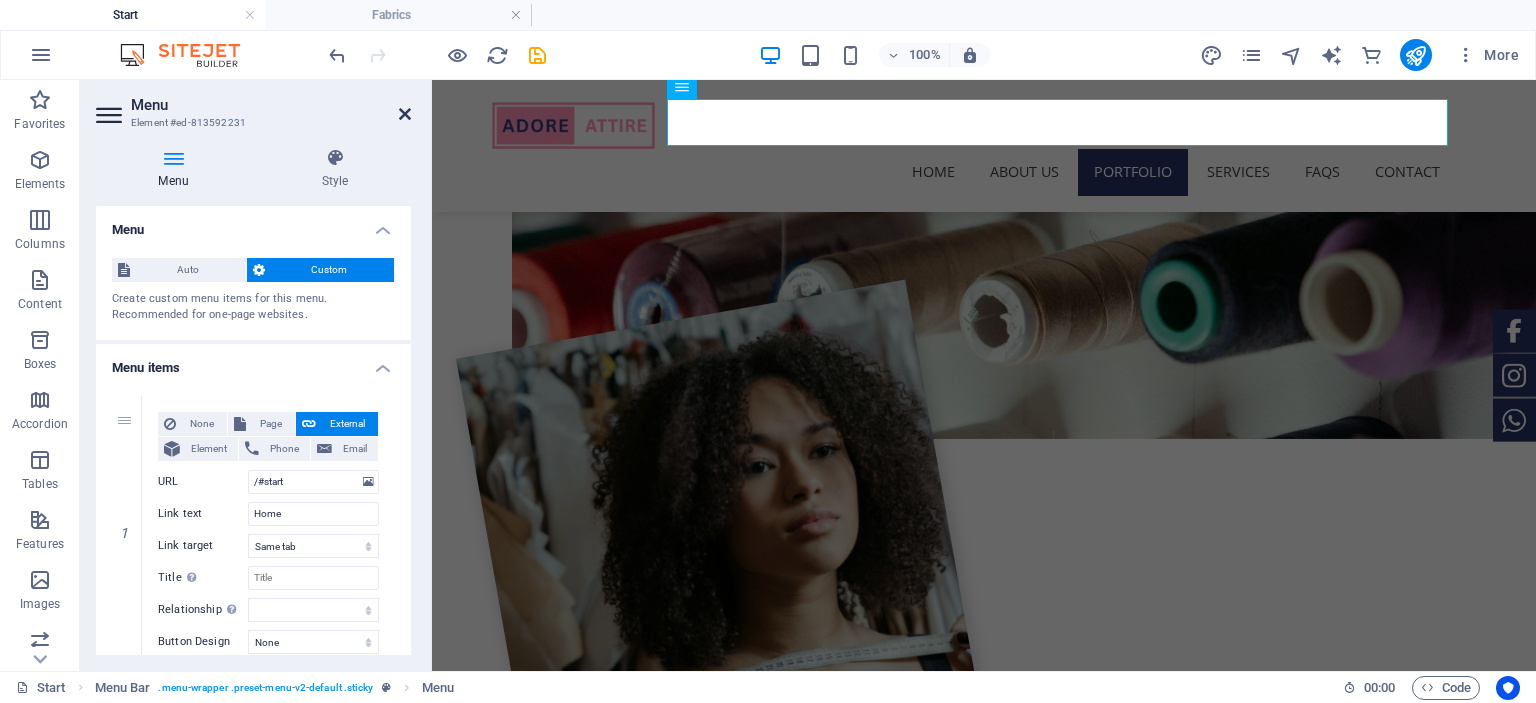click at bounding box center (405, 114) 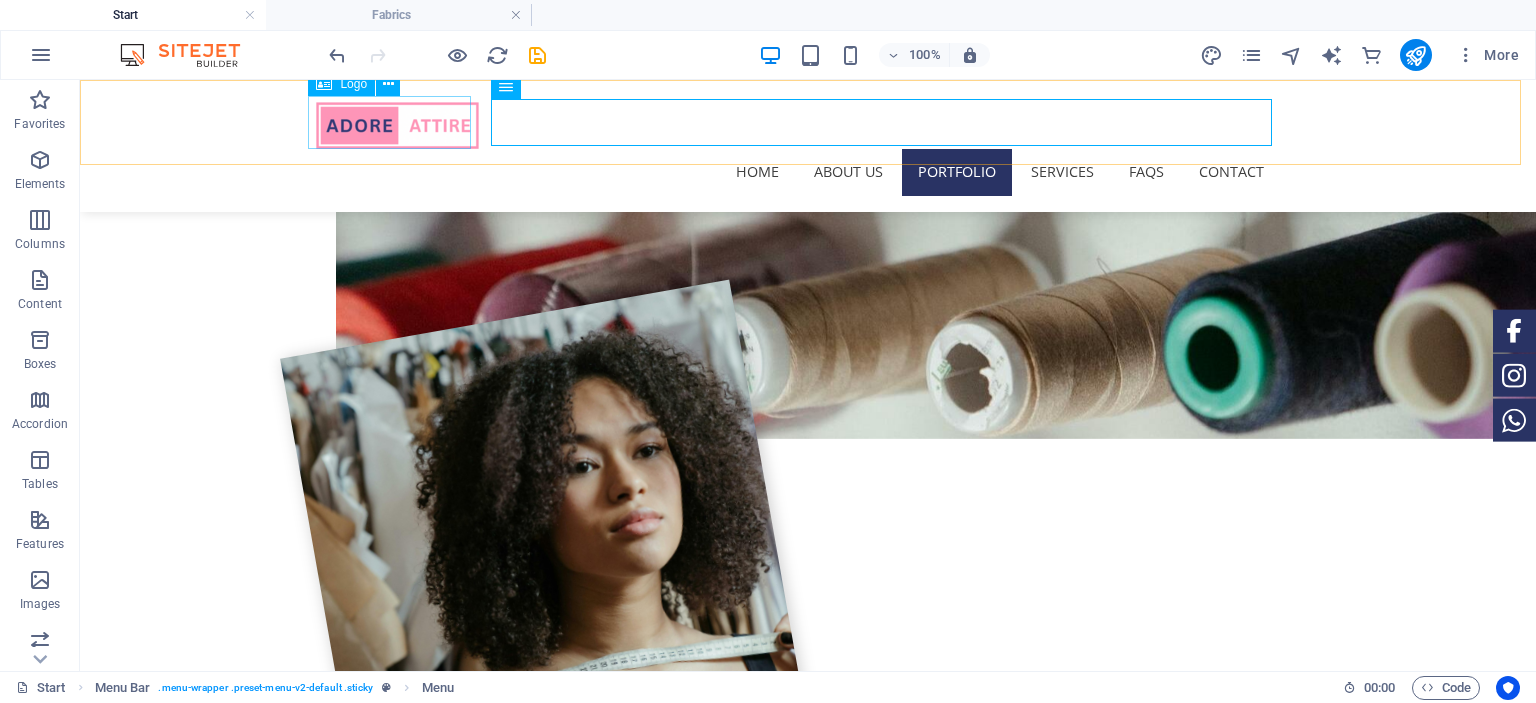 scroll, scrollTop: 1948, scrollLeft: 0, axis: vertical 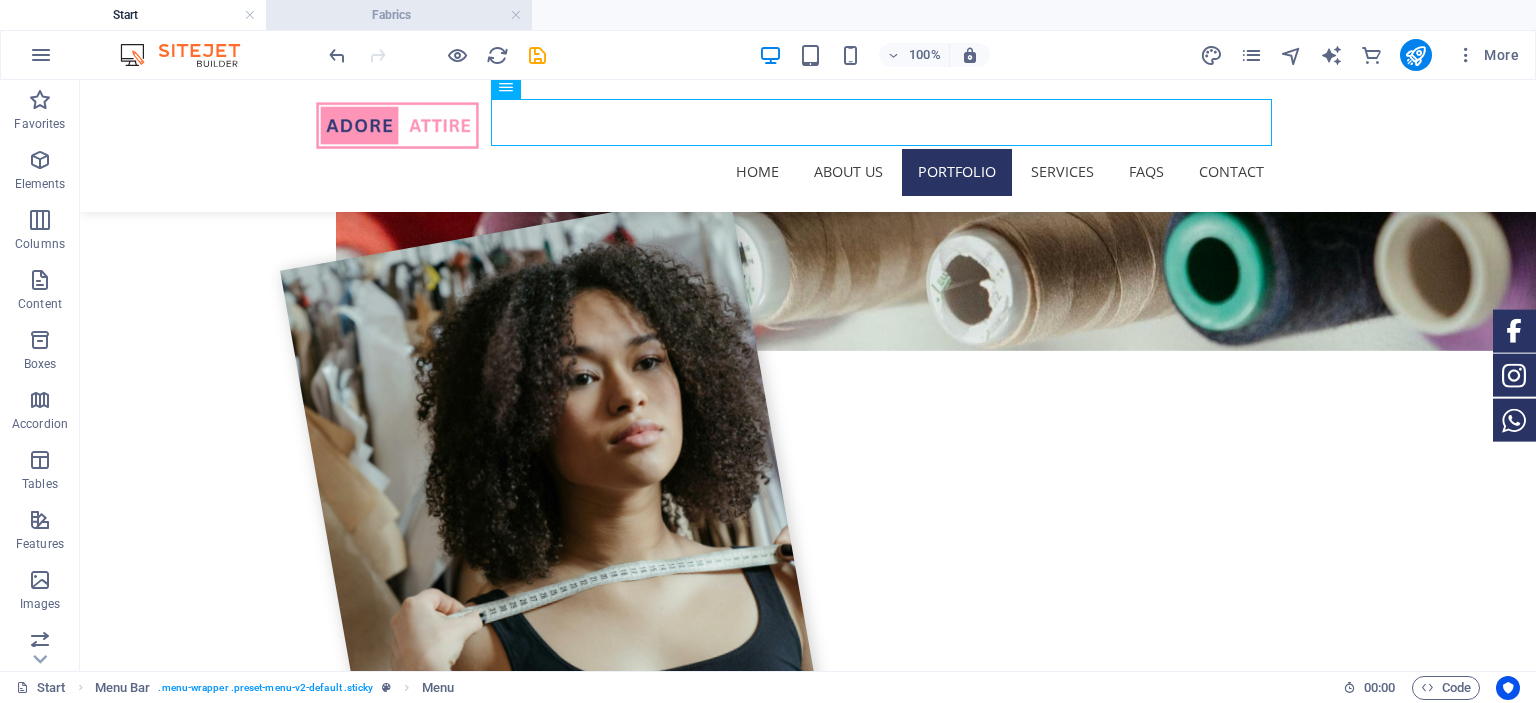 click on "Fabrics" at bounding box center [399, 15] 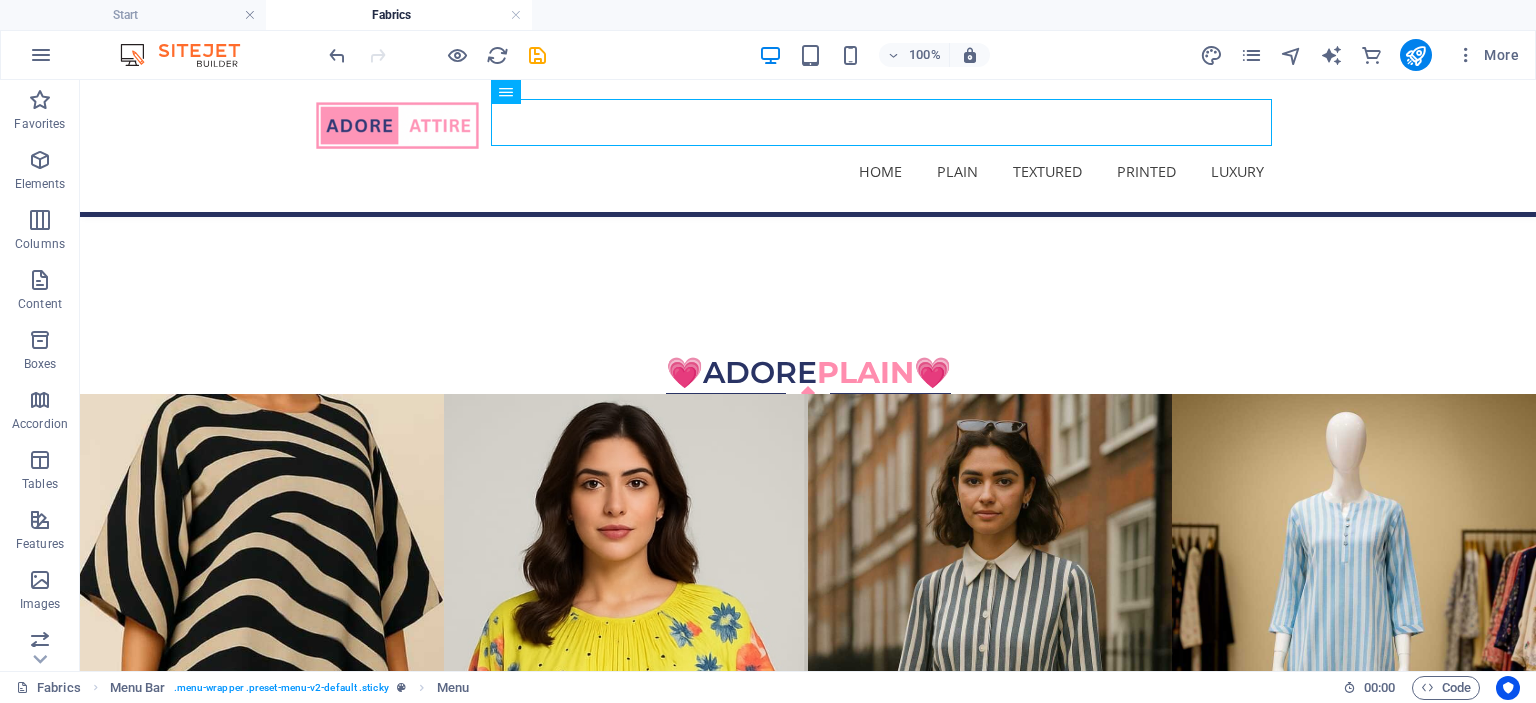 scroll, scrollTop: 0, scrollLeft: 0, axis: both 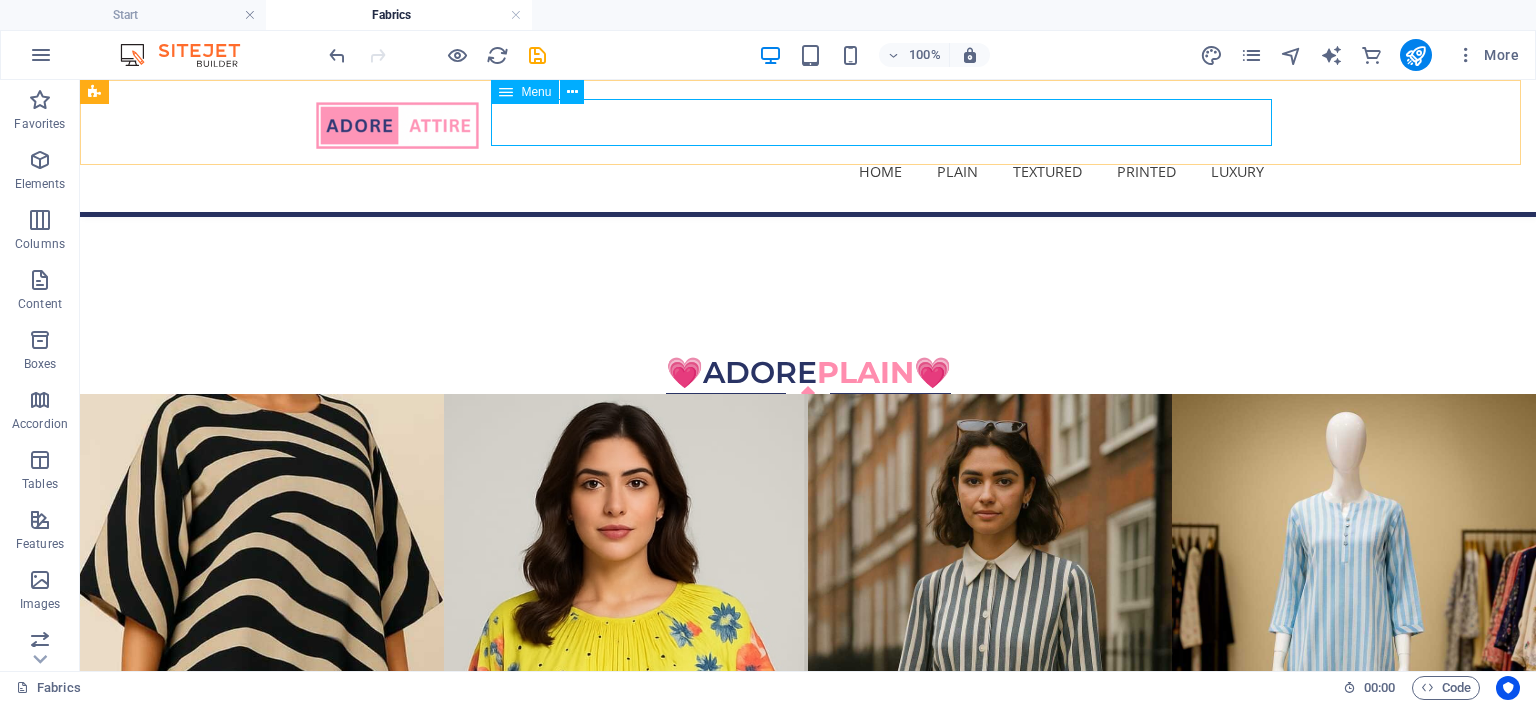 click on "Home Plain Textured Printed Luxury" at bounding box center [808, 172] 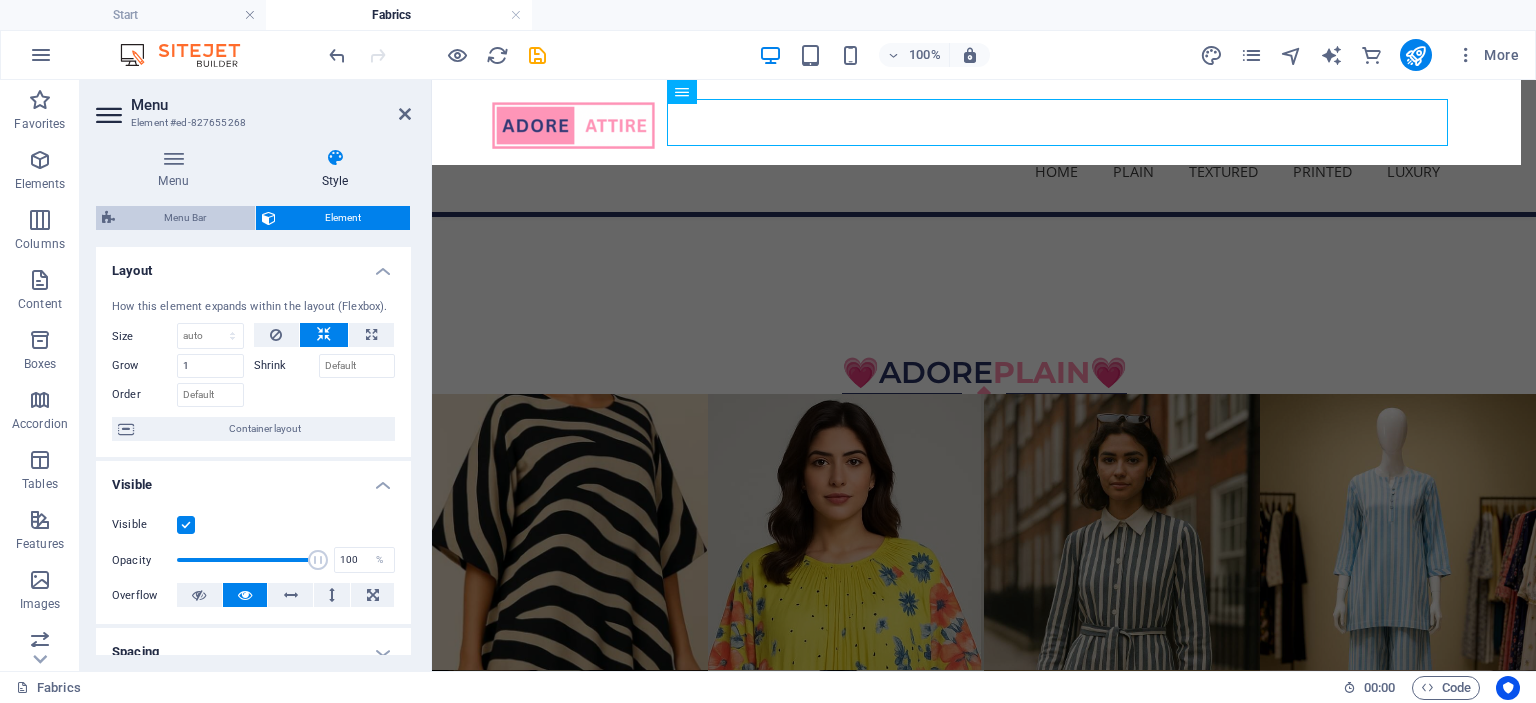 click on "Menu Bar" at bounding box center (185, 218) 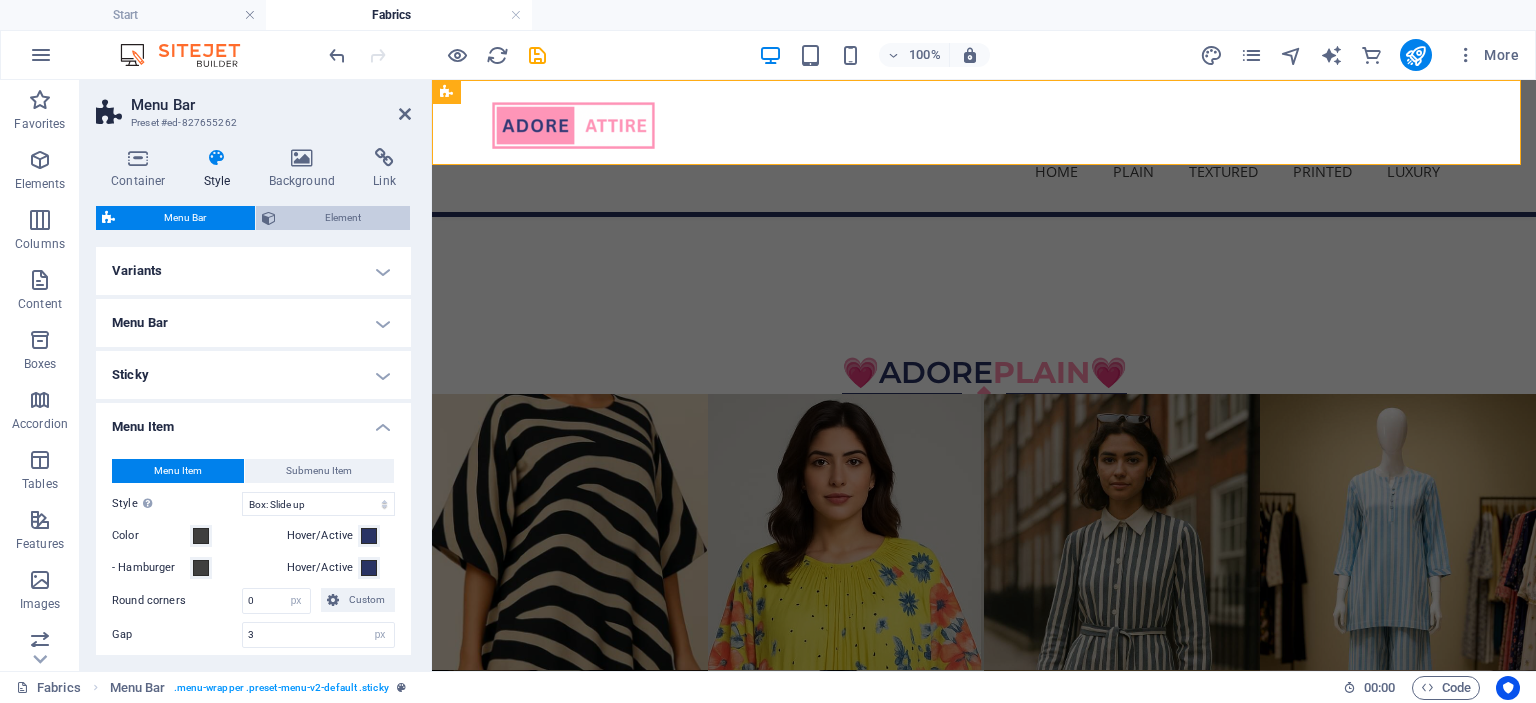 click on "Element" at bounding box center (343, 218) 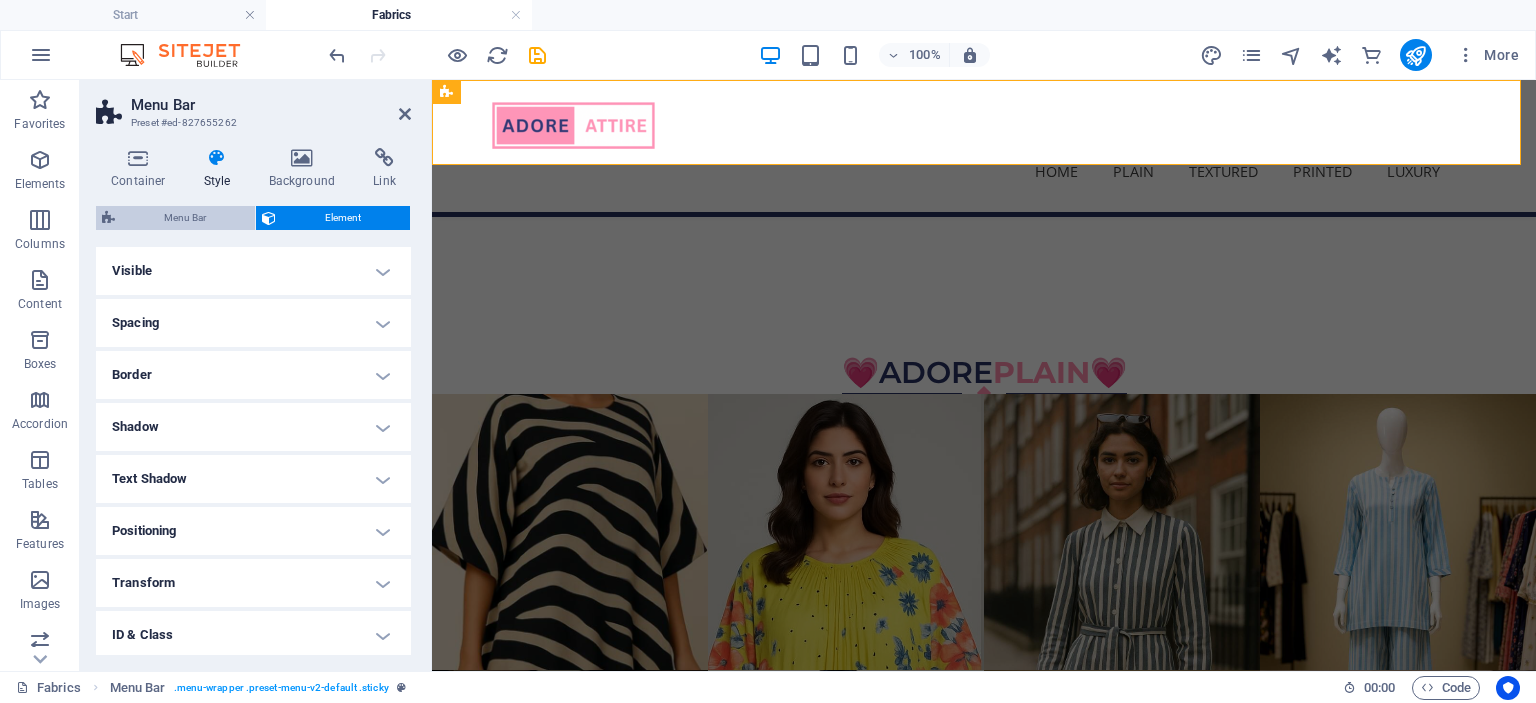 click on "Menu Bar" at bounding box center (185, 218) 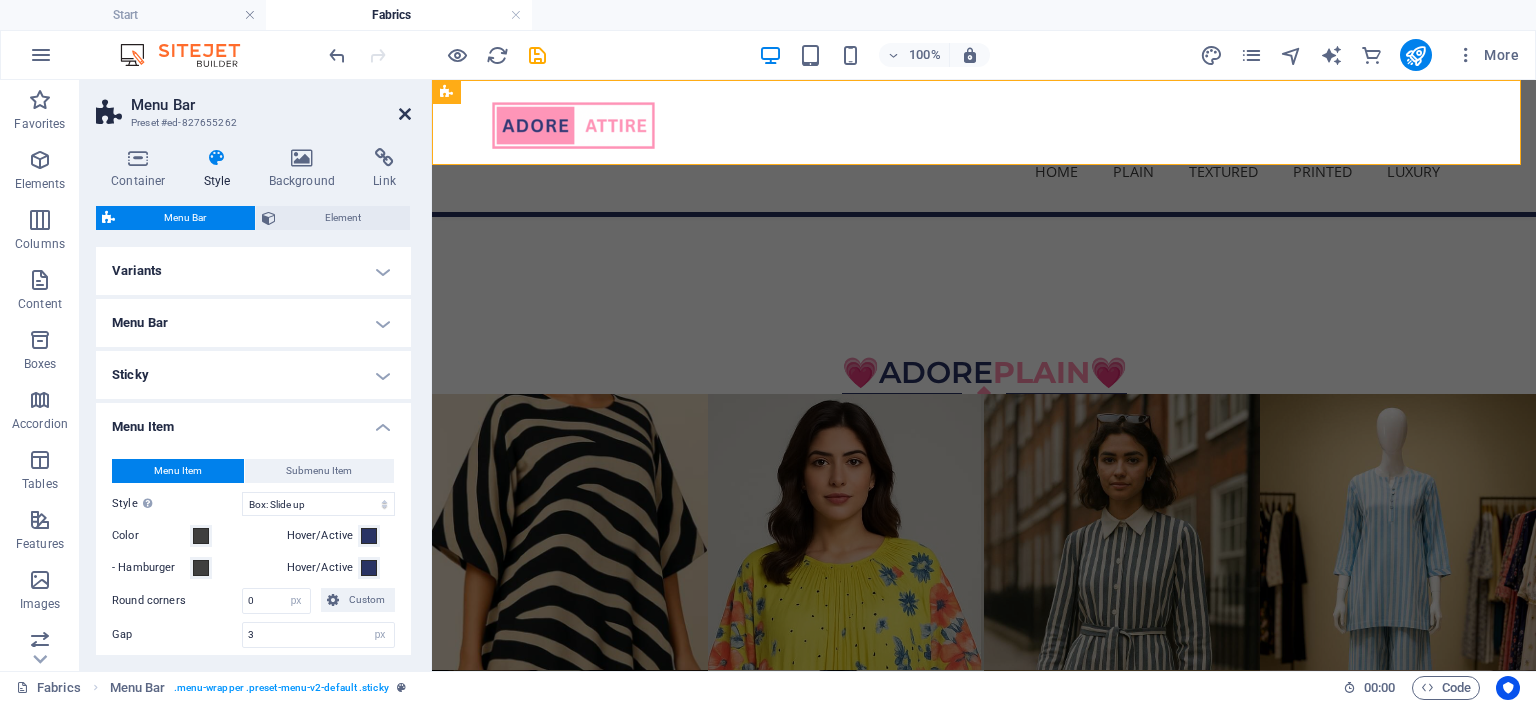 click at bounding box center [405, 114] 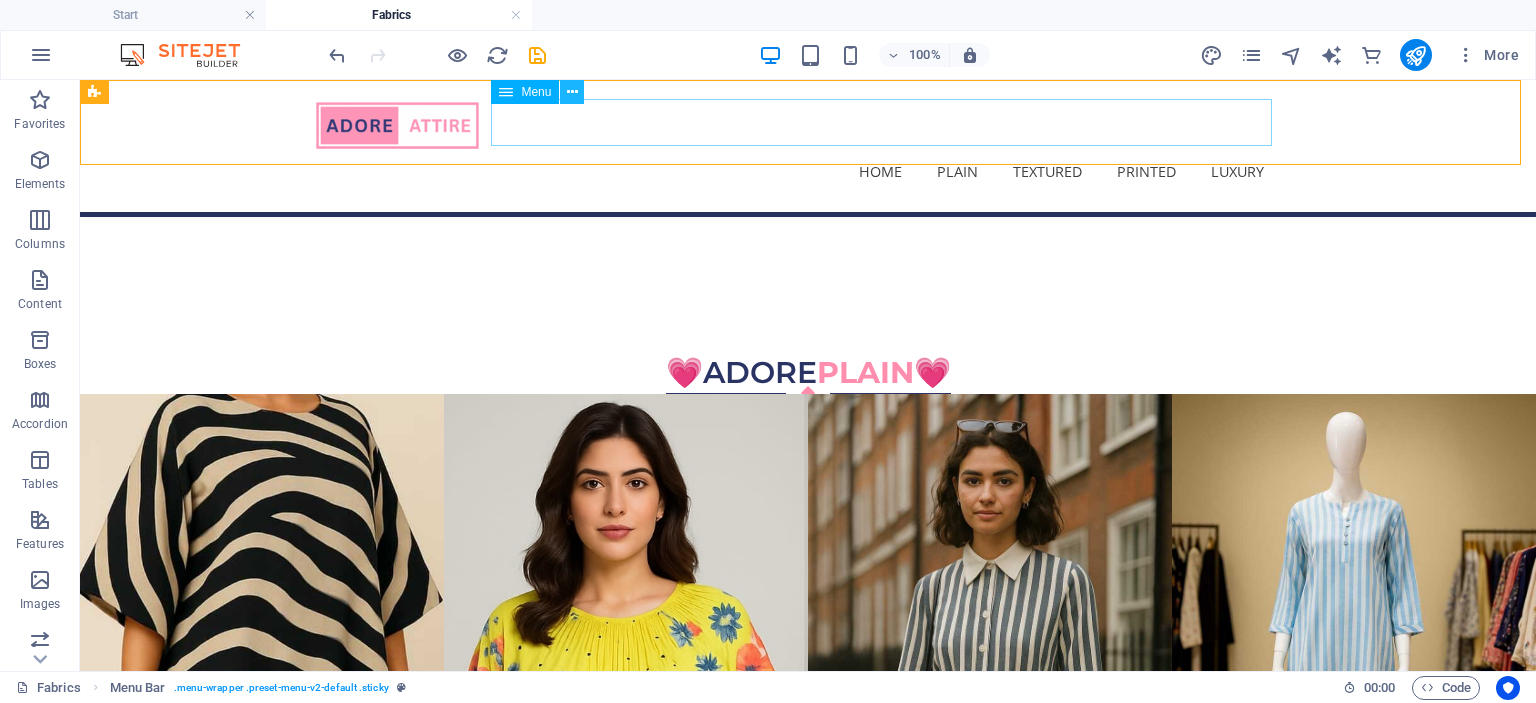 click at bounding box center (572, 92) 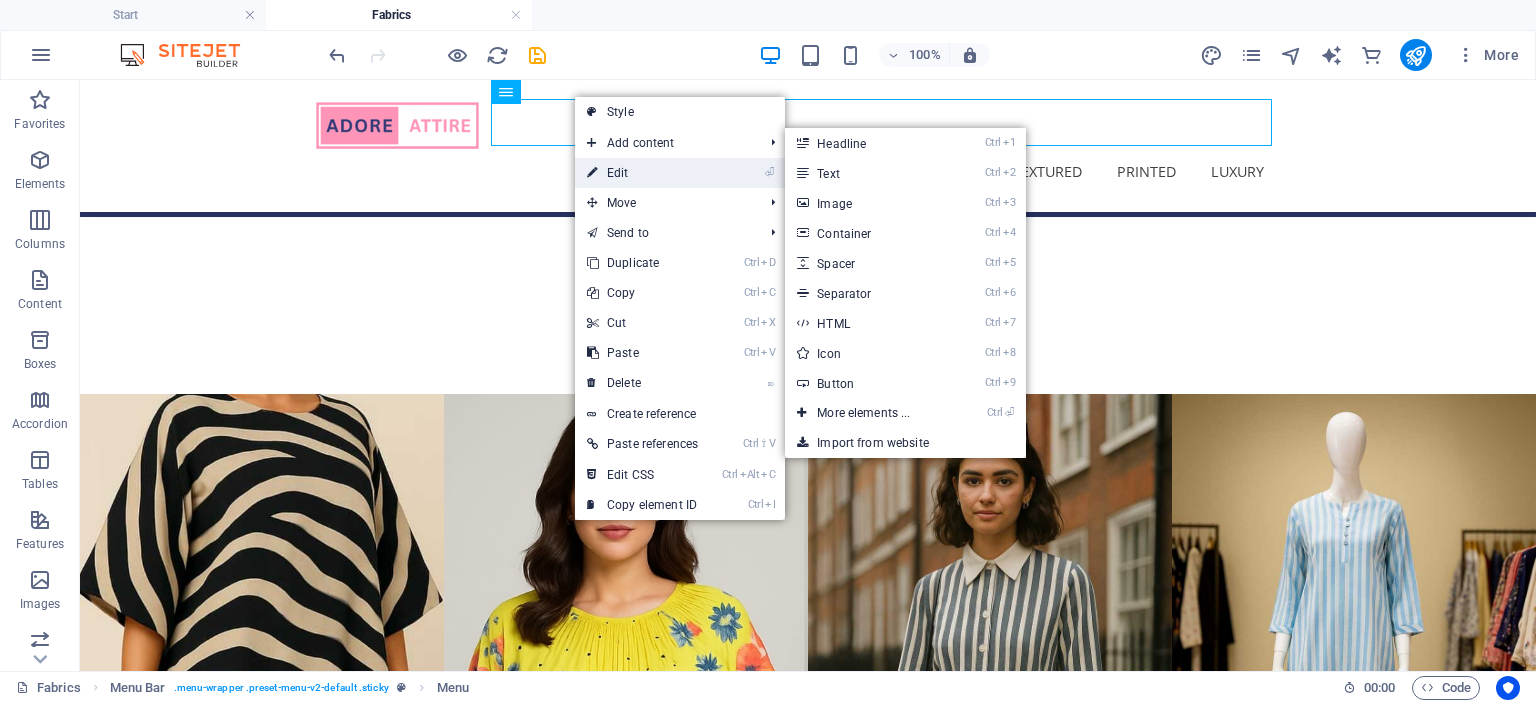 click on "⏎  Edit" at bounding box center [642, 173] 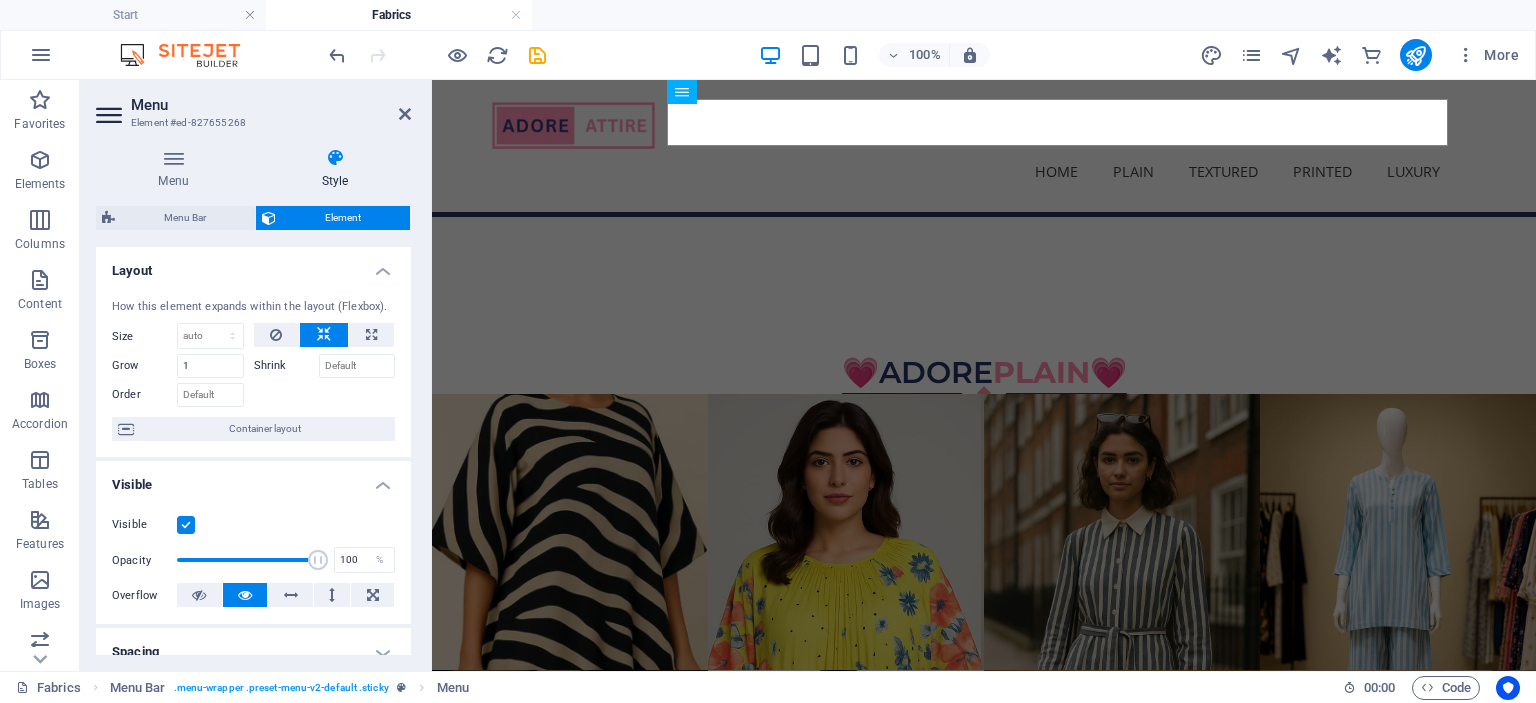 click on "Layout" at bounding box center [253, 265] 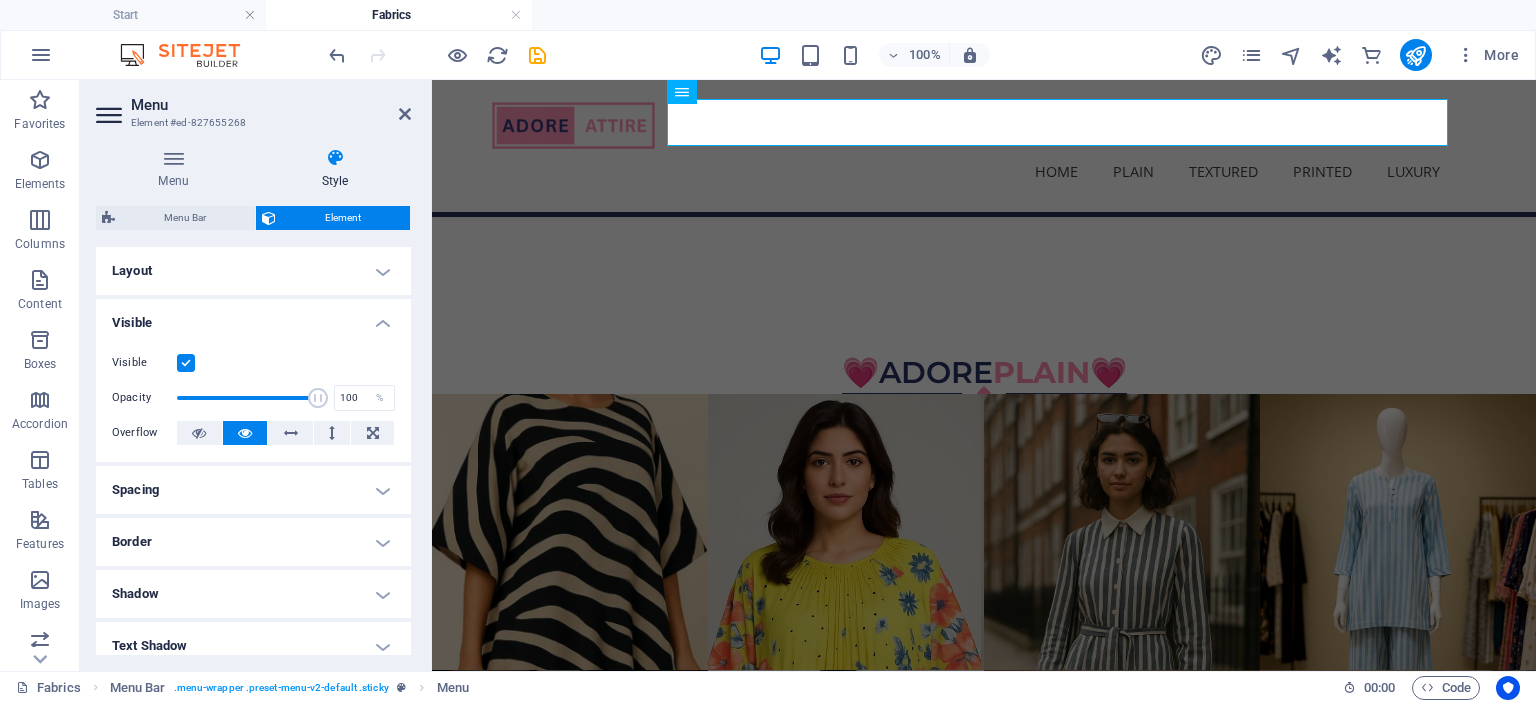 click on "Visible" at bounding box center (253, 317) 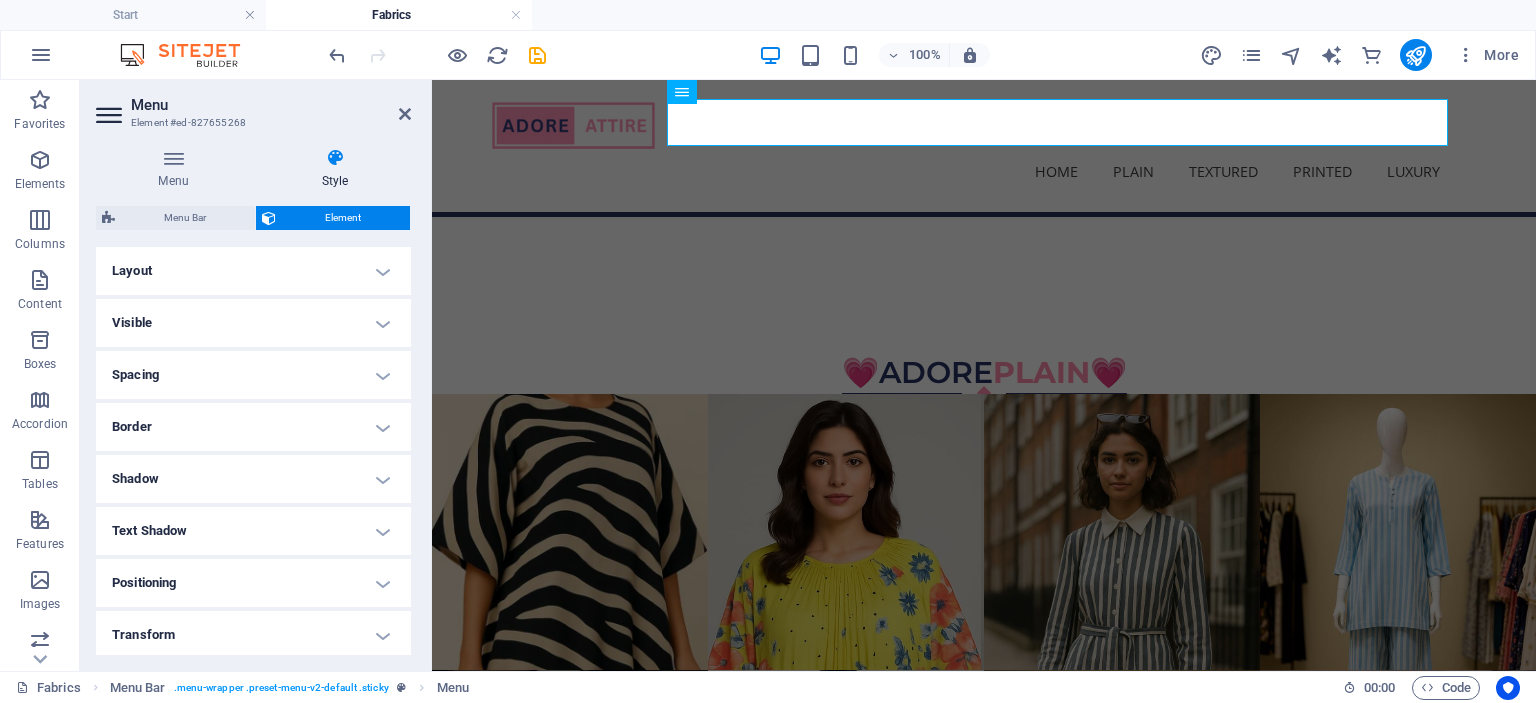 scroll, scrollTop: 159, scrollLeft: 0, axis: vertical 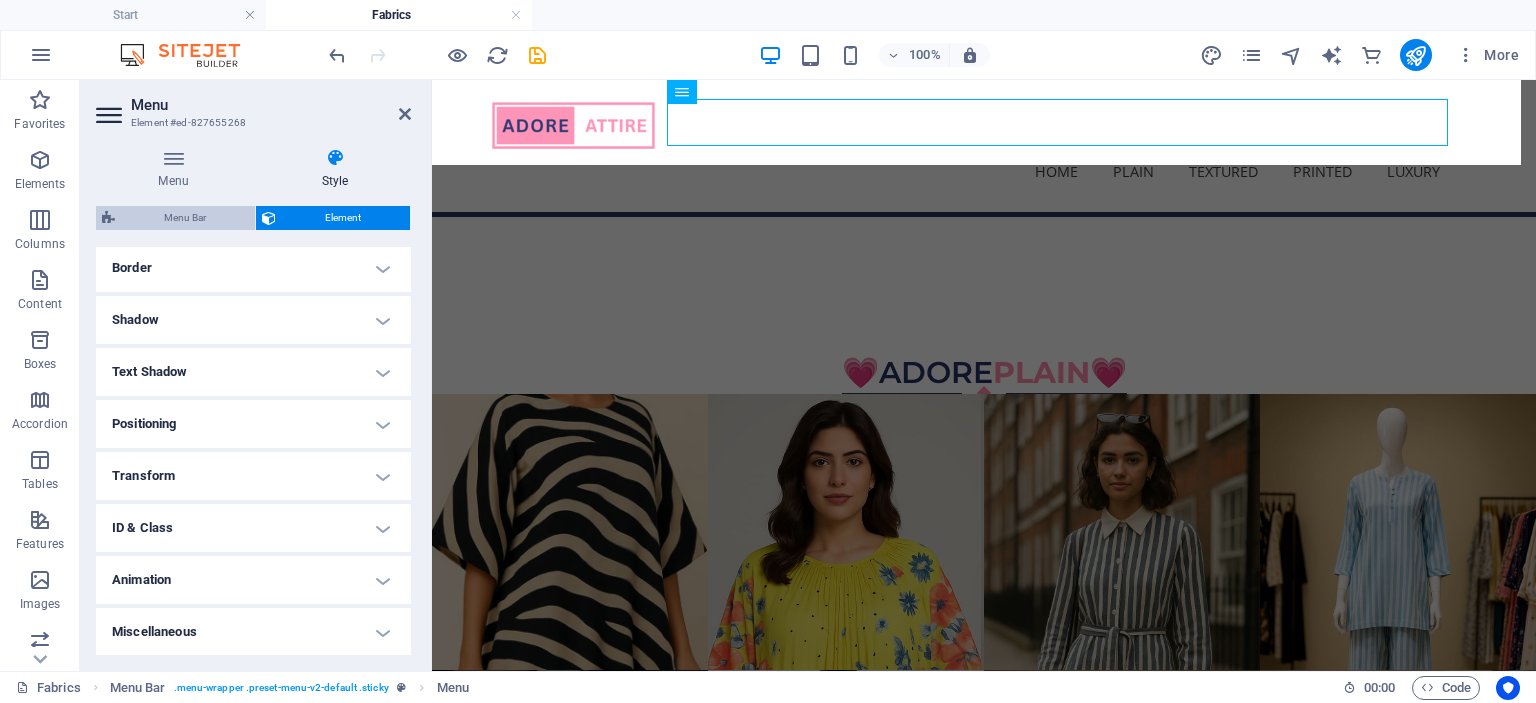 click on "Menu Bar" at bounding box center [185, 218] 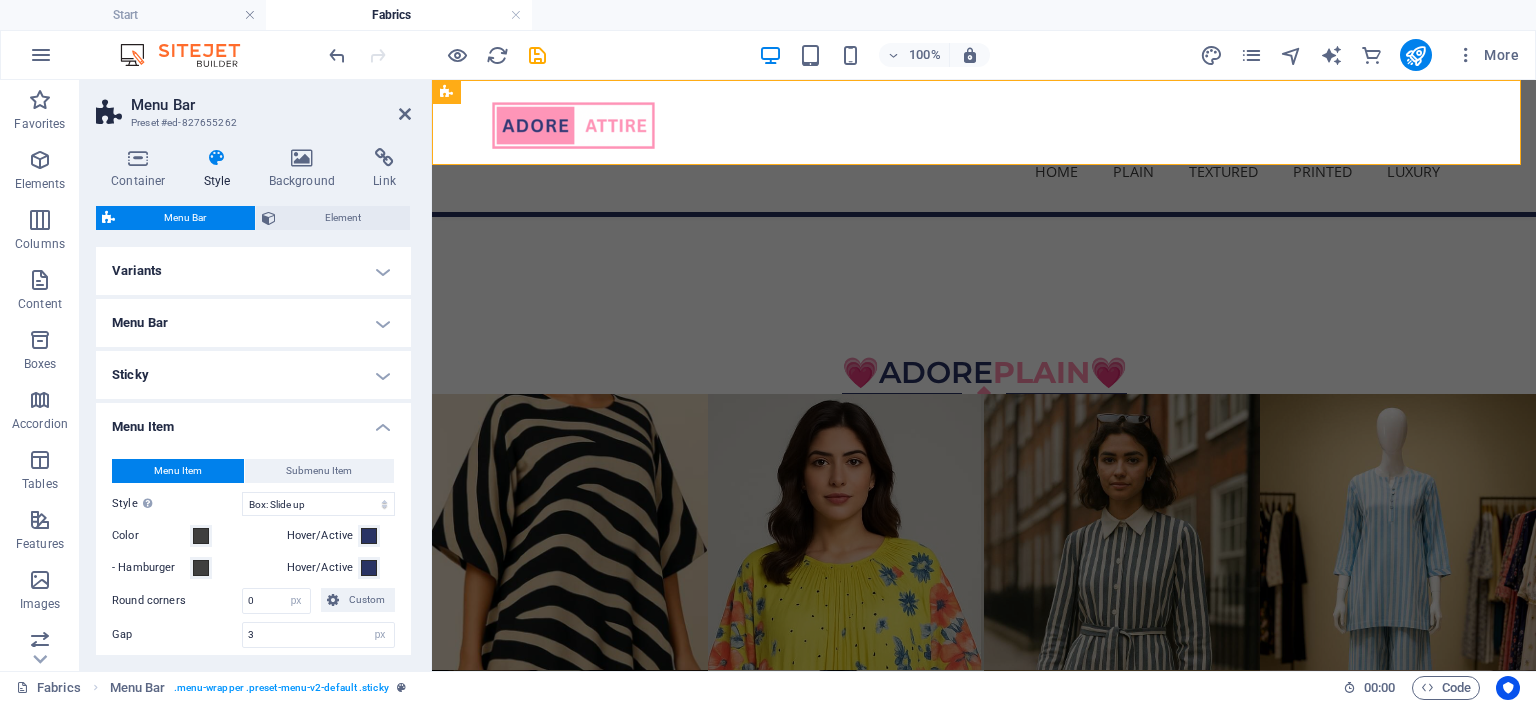 click on "Variants" at bounding box center (253, 271) 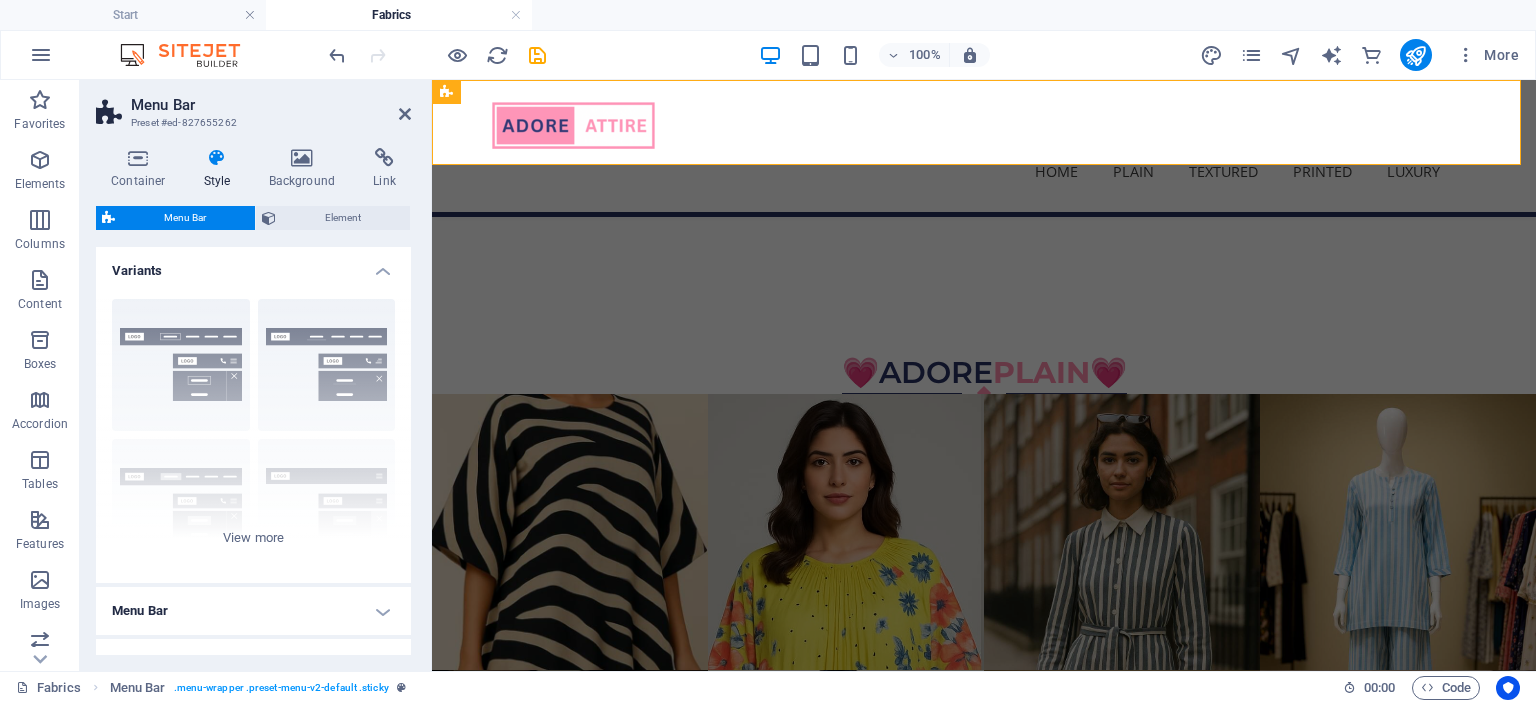 click on "Variants" at bounding box center [253, 265] 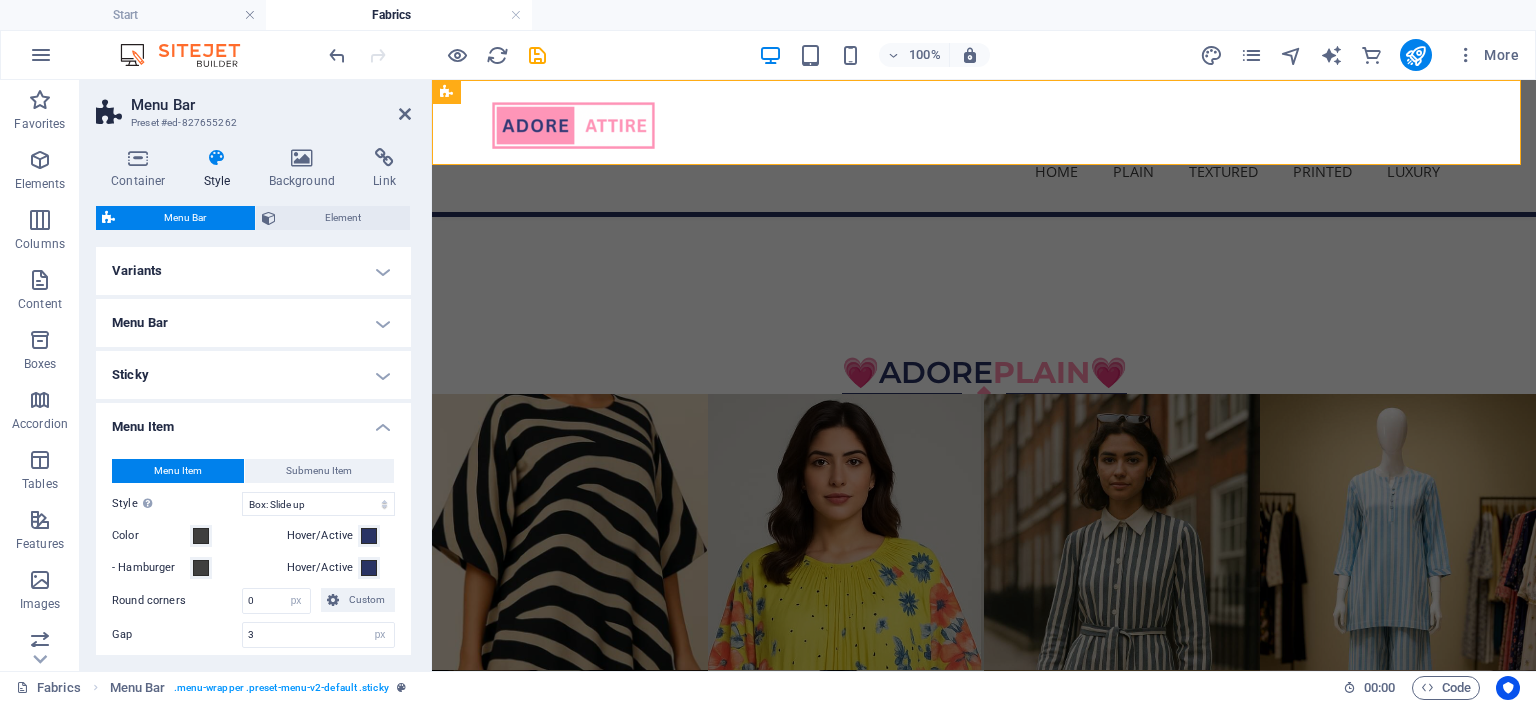 click on "Menu Bar" at bounding box center [253, 323] 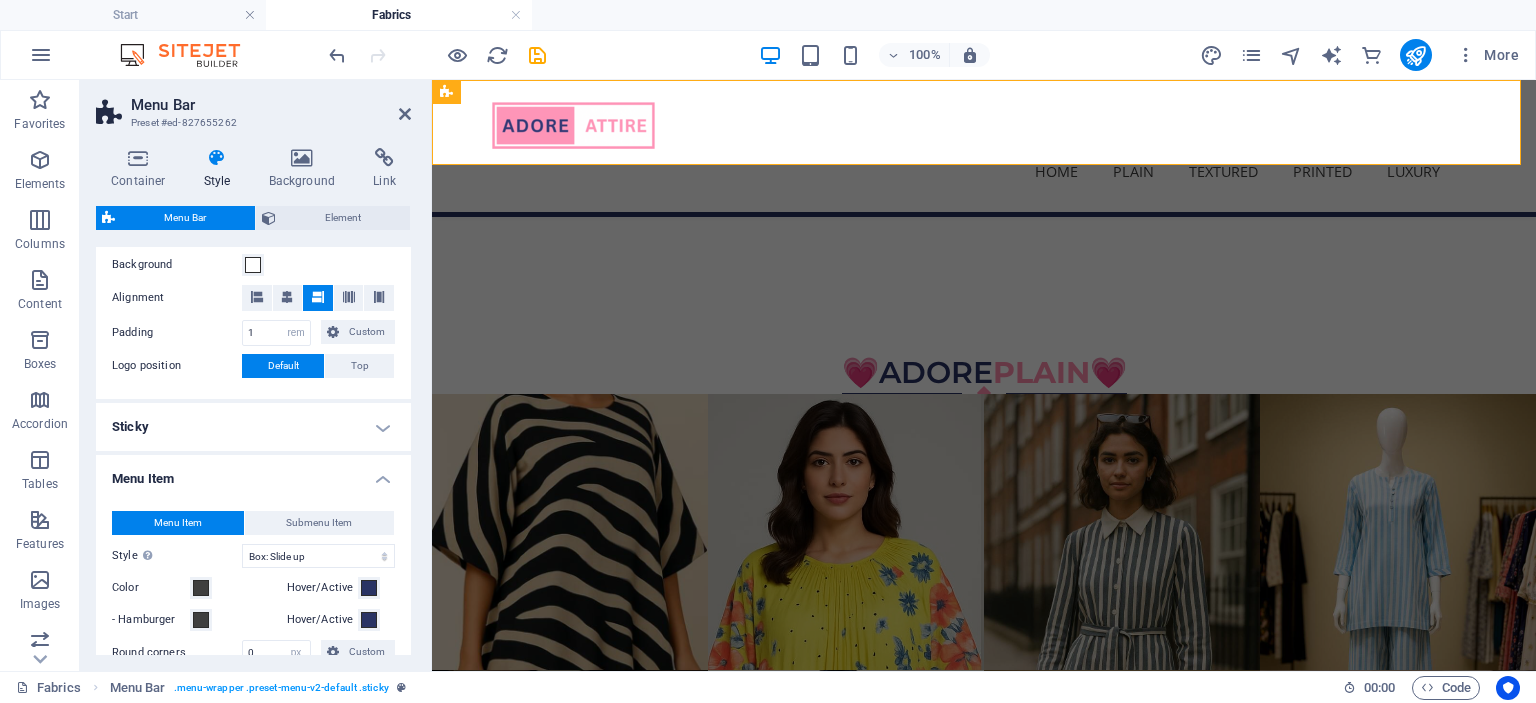 scroll, scrollTop: 102, scrollLeft: 0, axis: vertical 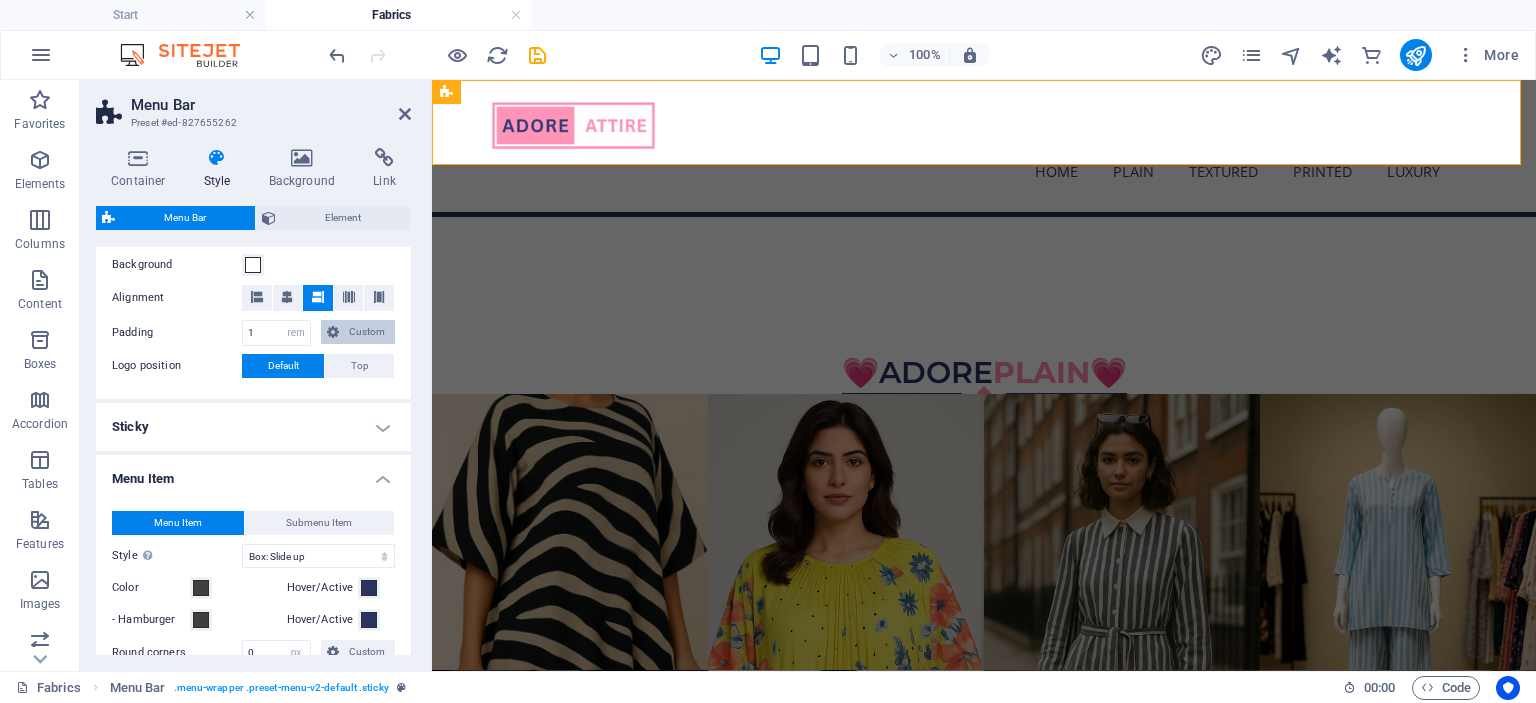 click on "Custom" at bounding box center [367, 332] 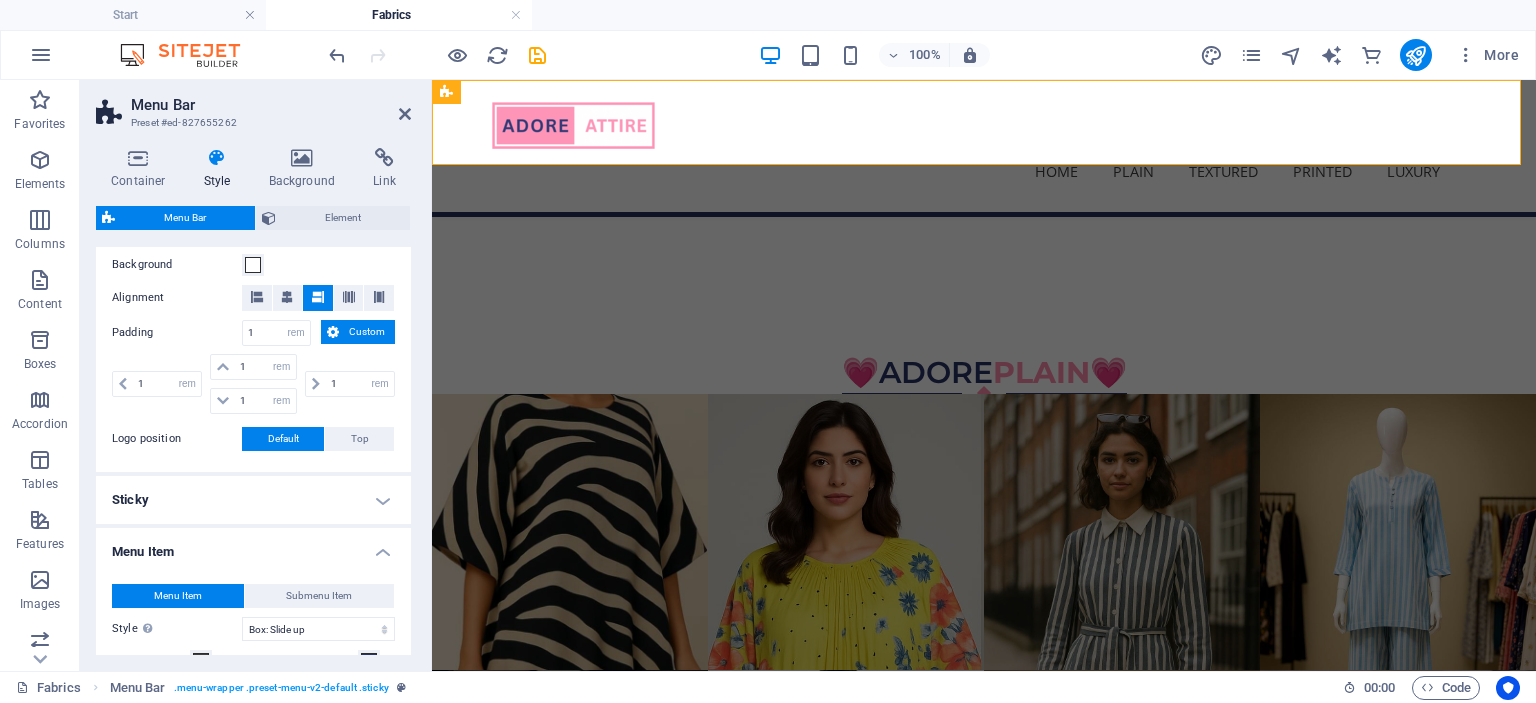 click on "Custom" at bounding box center (358, 332) 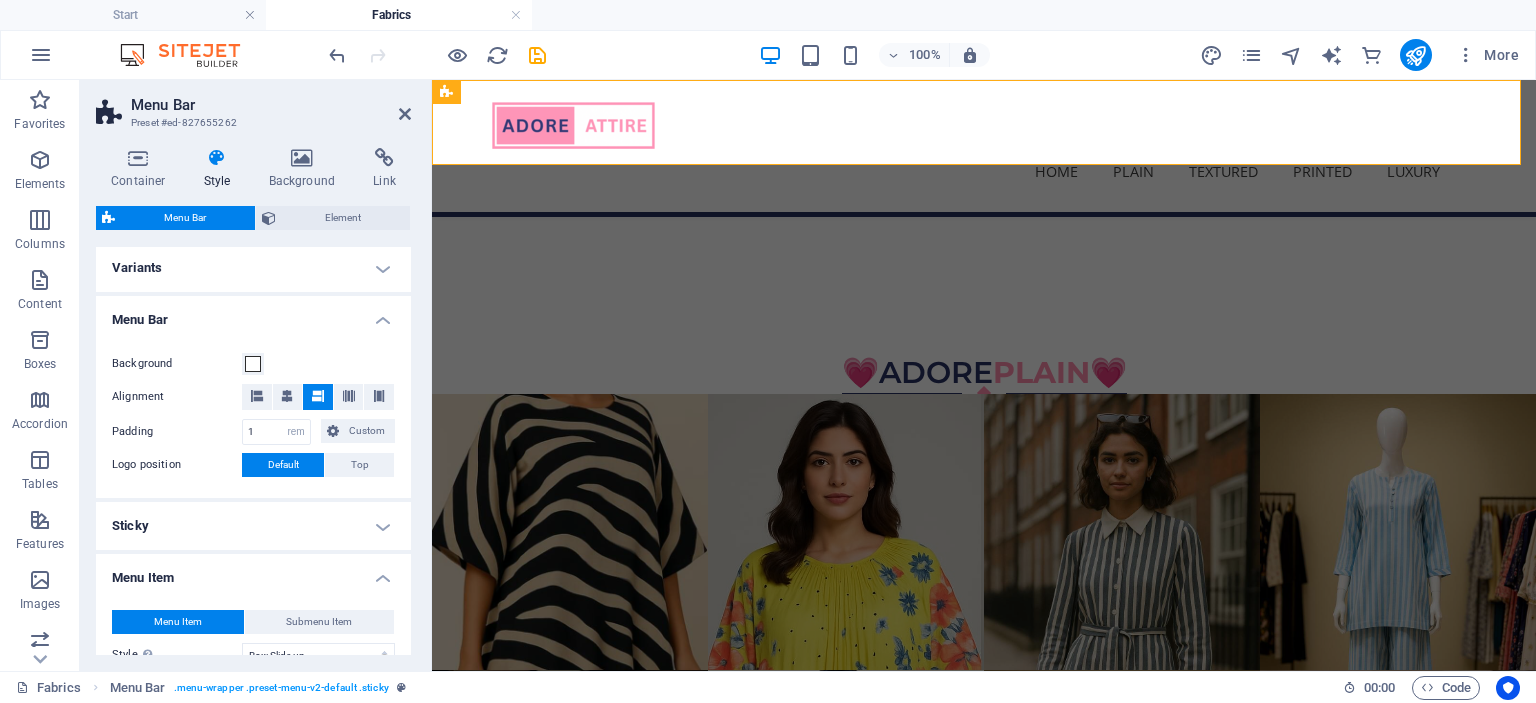 scroll, scrollTop: 16, scrollLeft: 0, axis: vertical 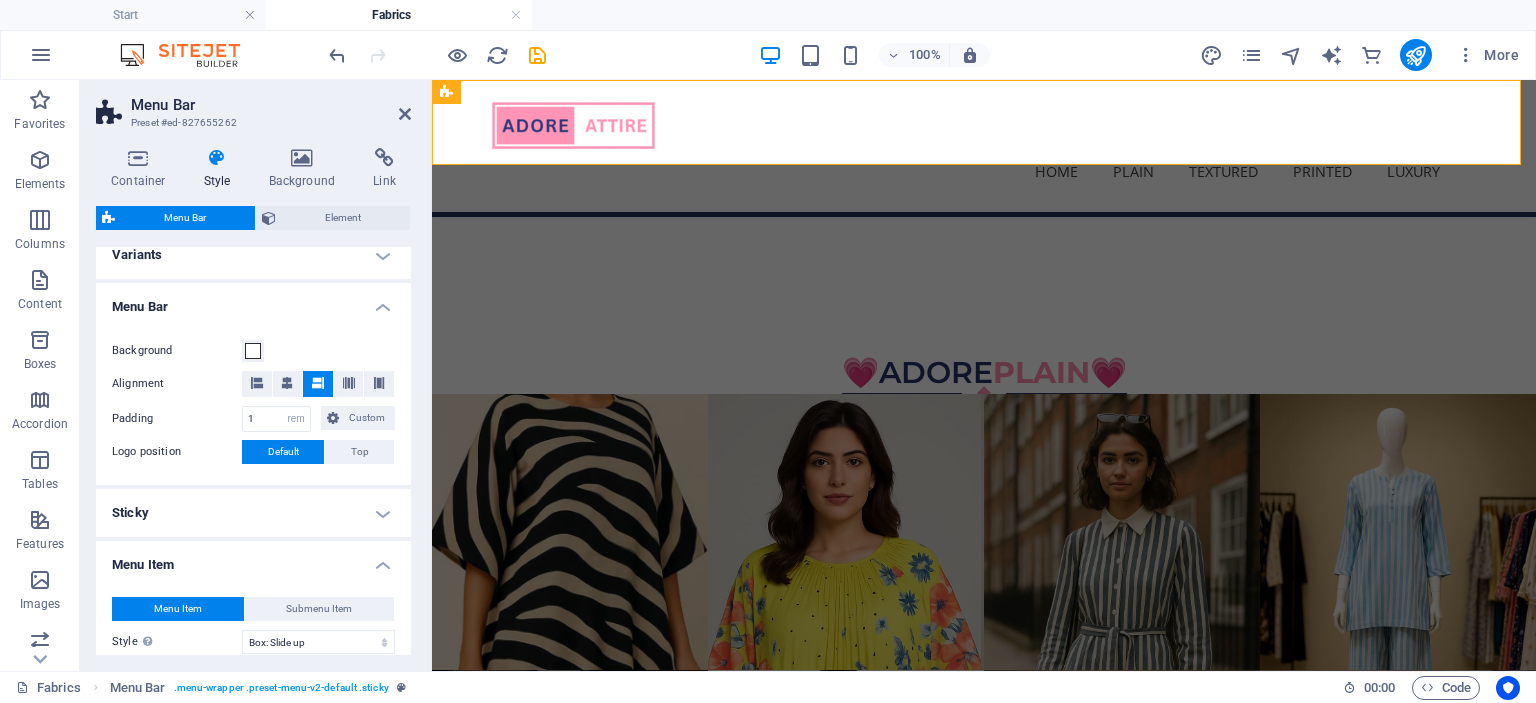 click on "Menu Bar" at bounding box center [253, 301] 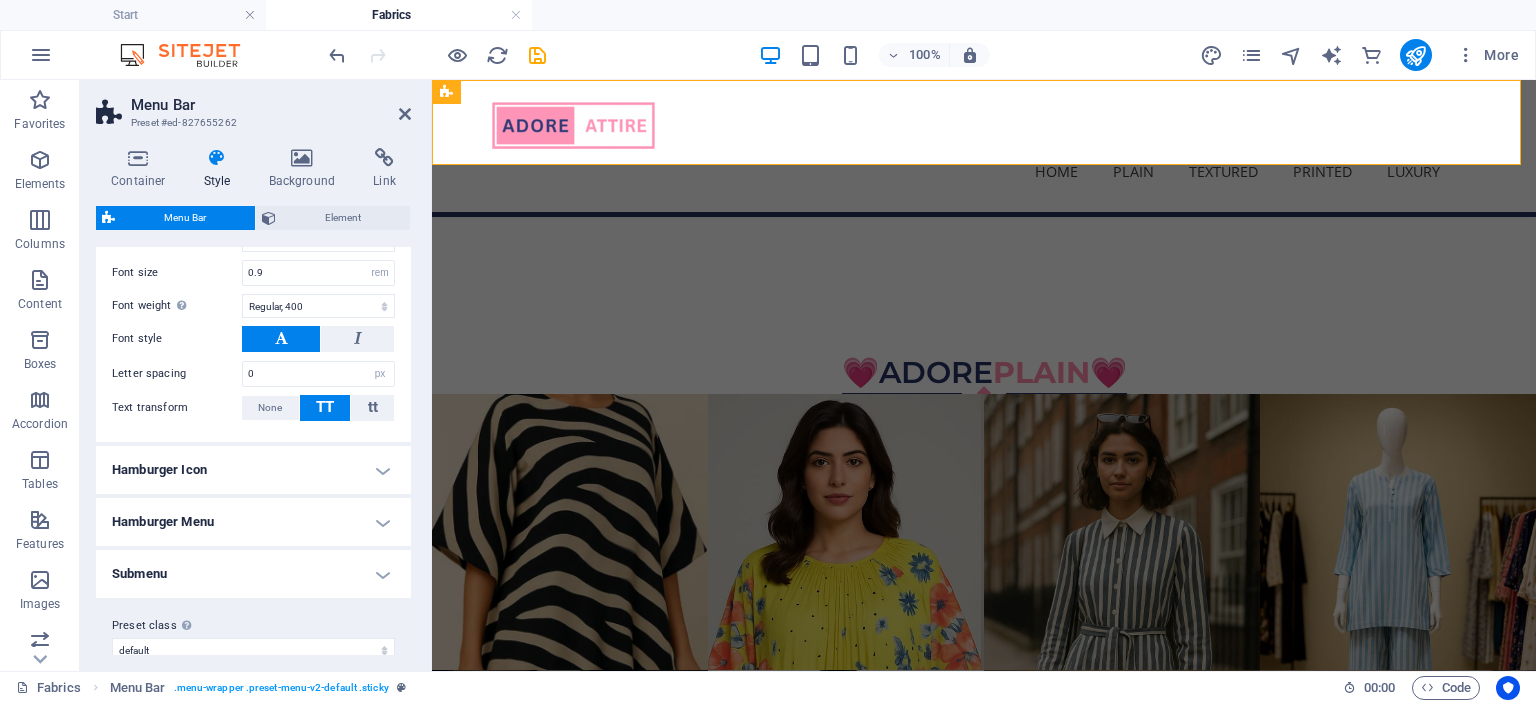 scroll, scrollTop: 481, scrollLeft: 0, axis: vertical 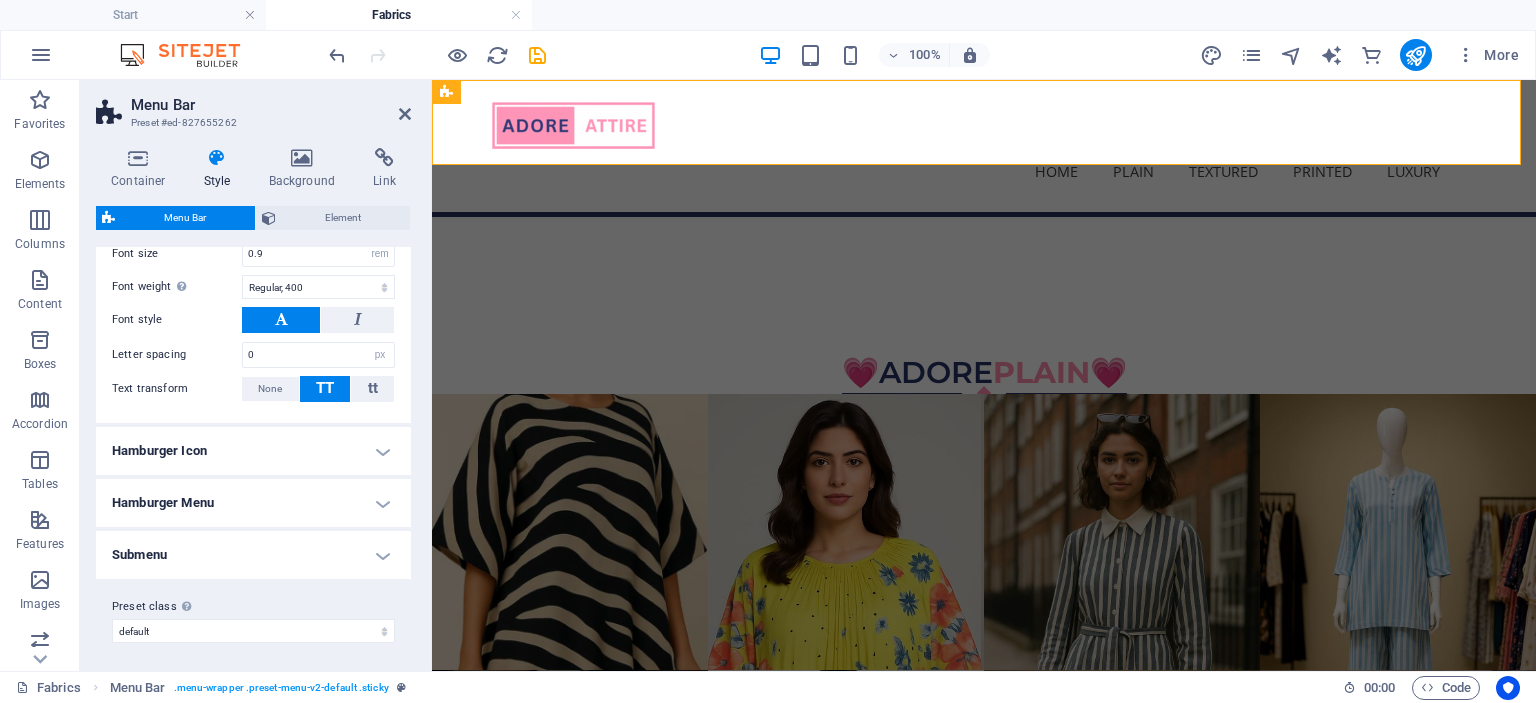 click on "Submenu" at bounding box center (253, 555) 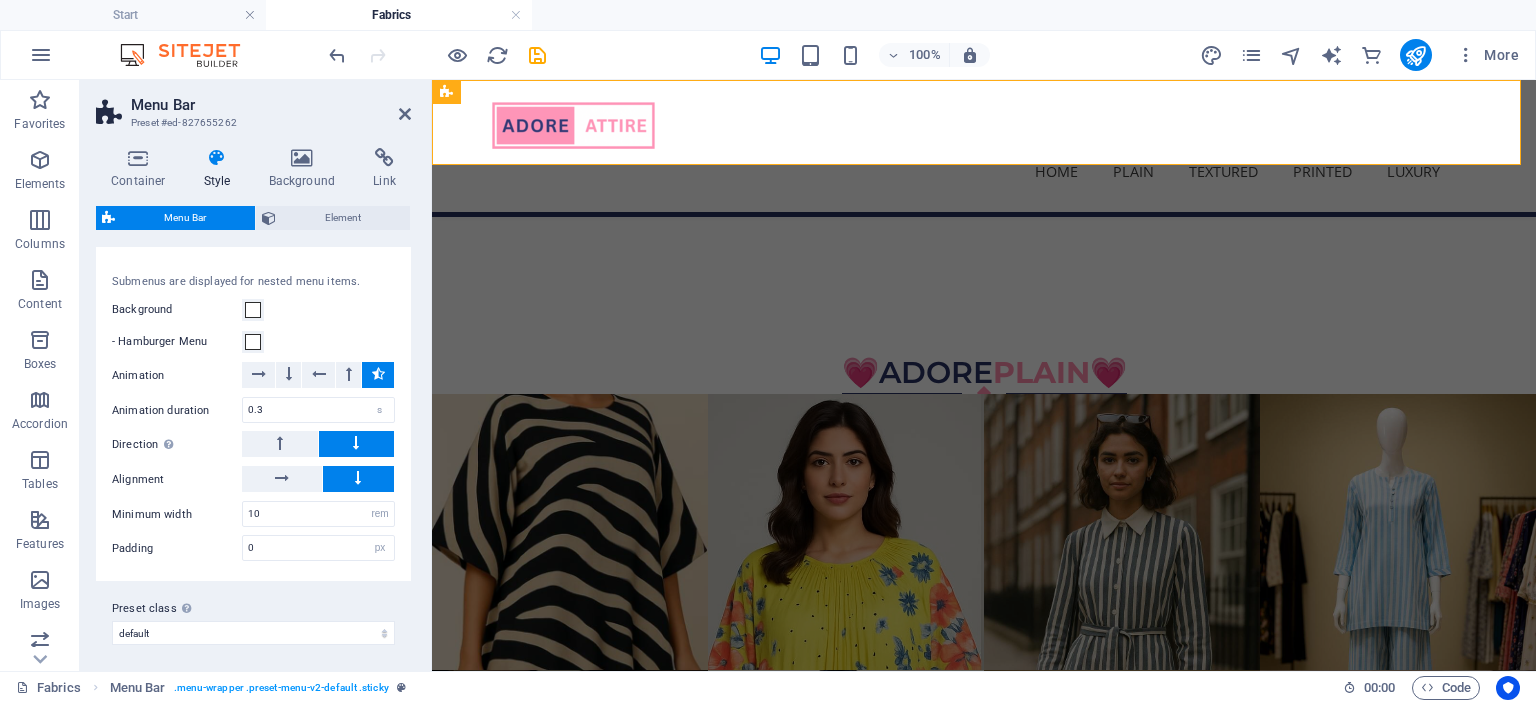scroll, scrollTop: 794, scrollLeft: 0, axis: vertical 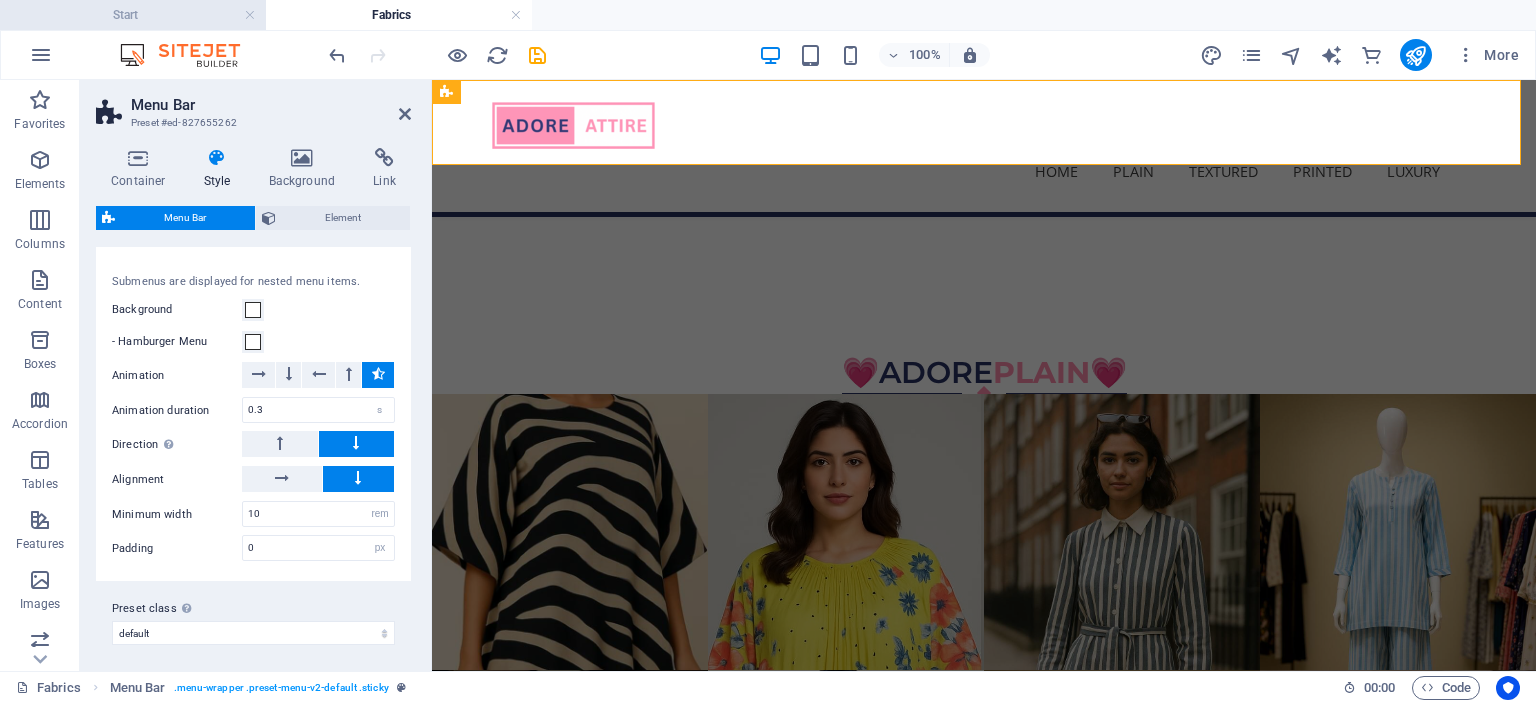 click on "Start" at bounding box center (133, 15) 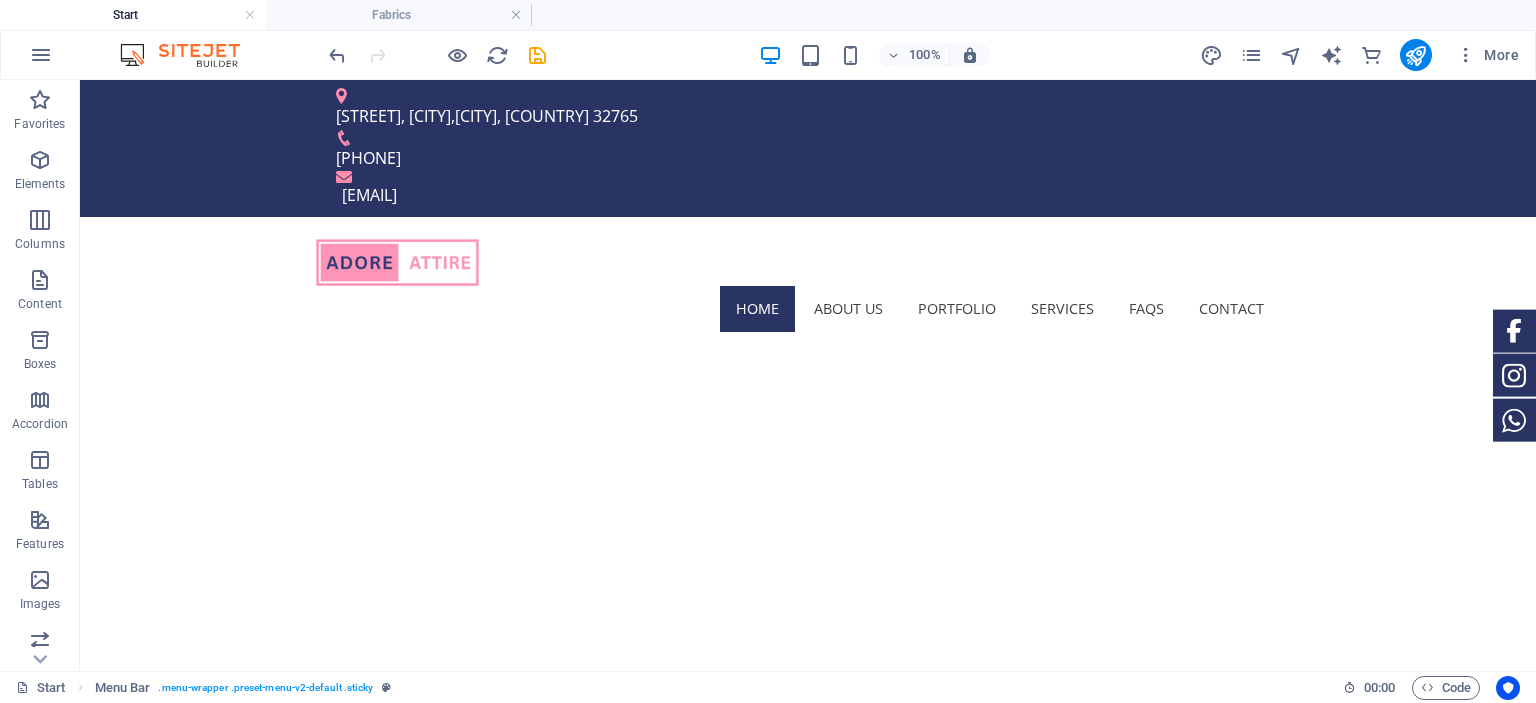 scroll, scrollTop: 1948, scrollLeft: 0, axis: vertical 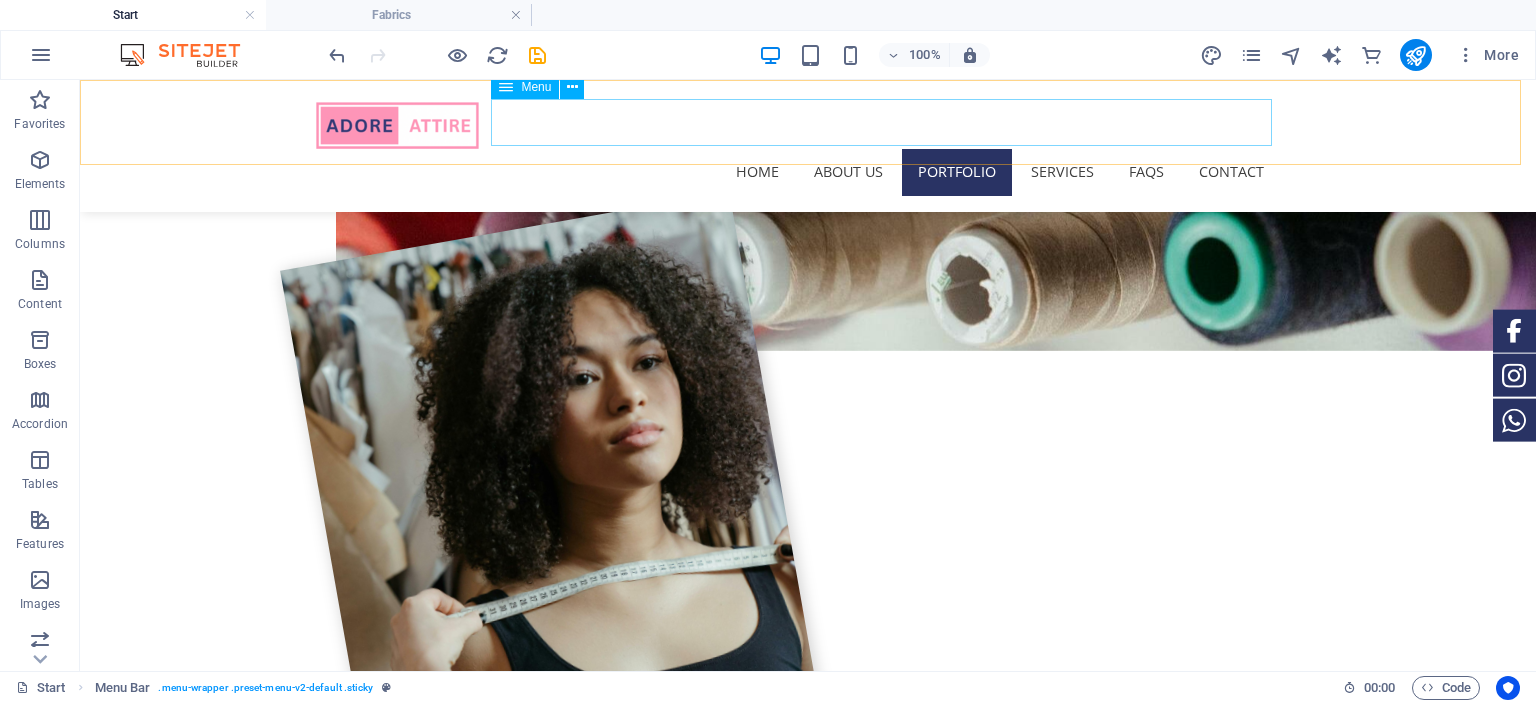 click on "Home About us Portfolio Services FAQs Contact" at bounding box center (808, 172) 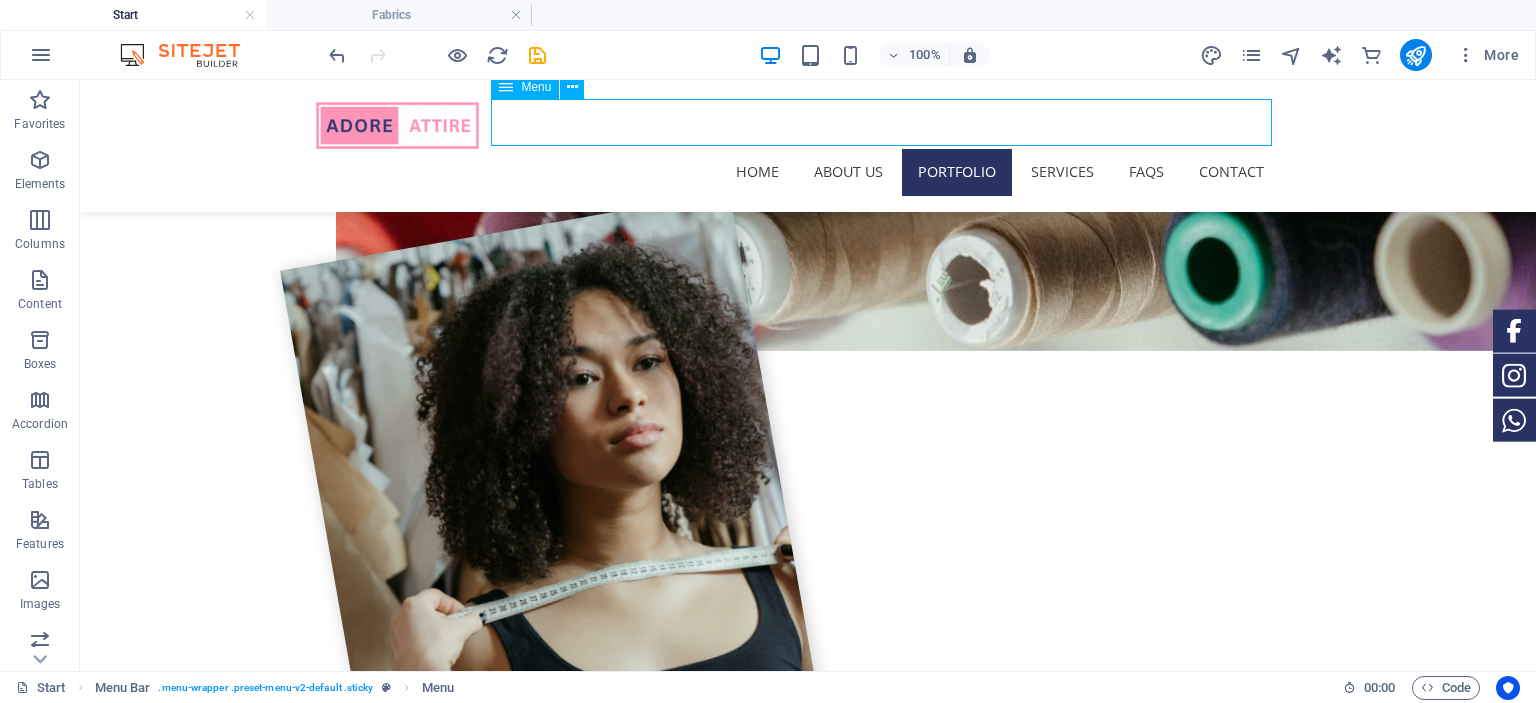 click on "Home About us Portfolio Services FAQs Contact" at bounding box center (808, 172) 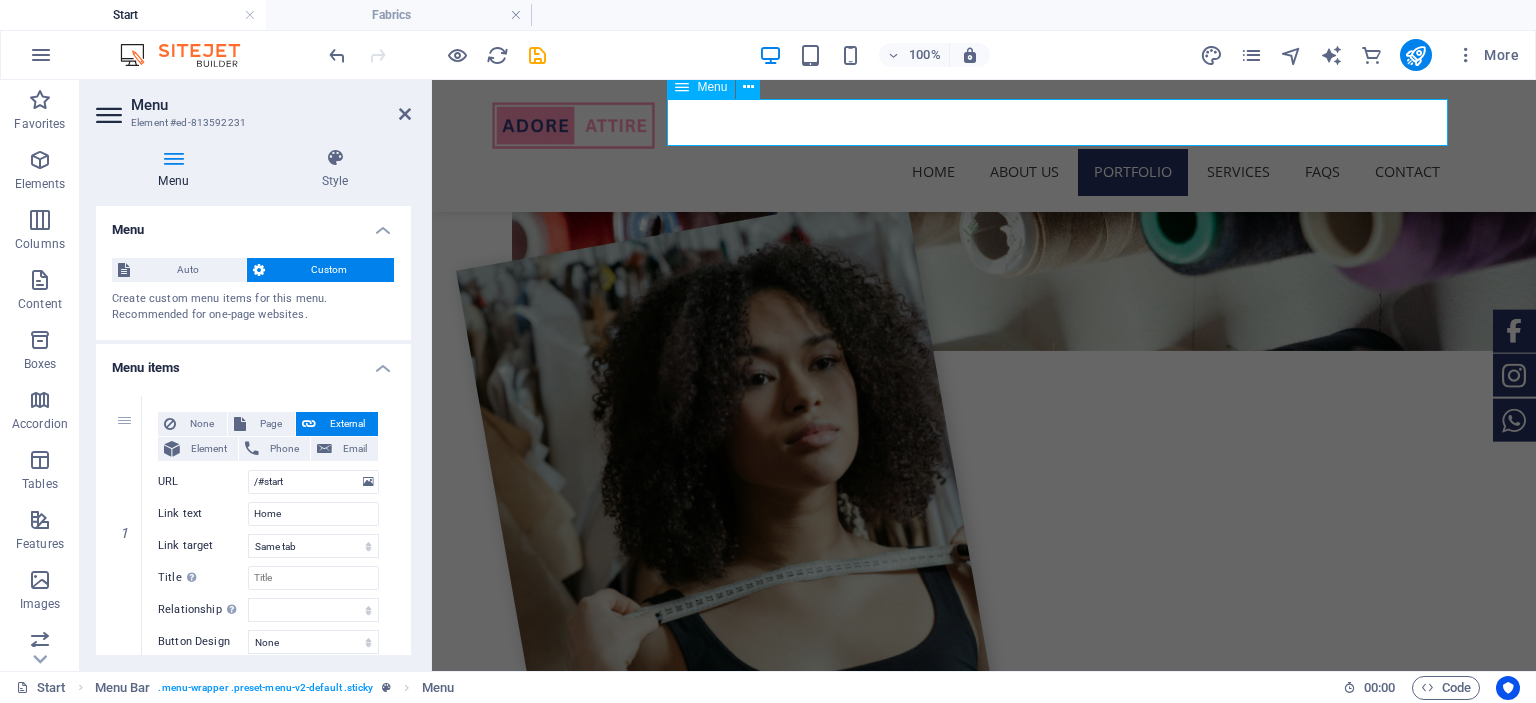 scroll, scrollTop: 1860, scrollLeft: 0, axis: vertical 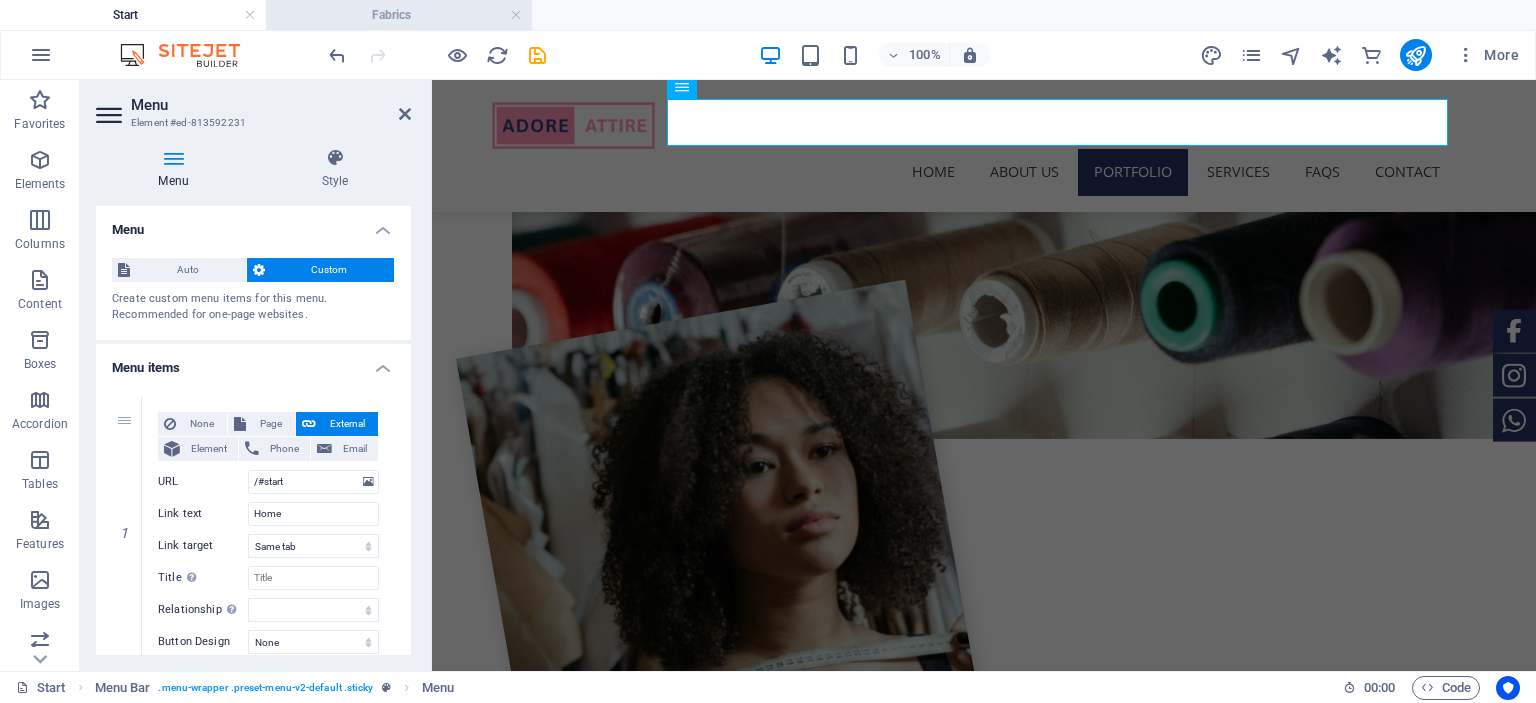 click on "Fabrics" at bounding box center [399, 15] 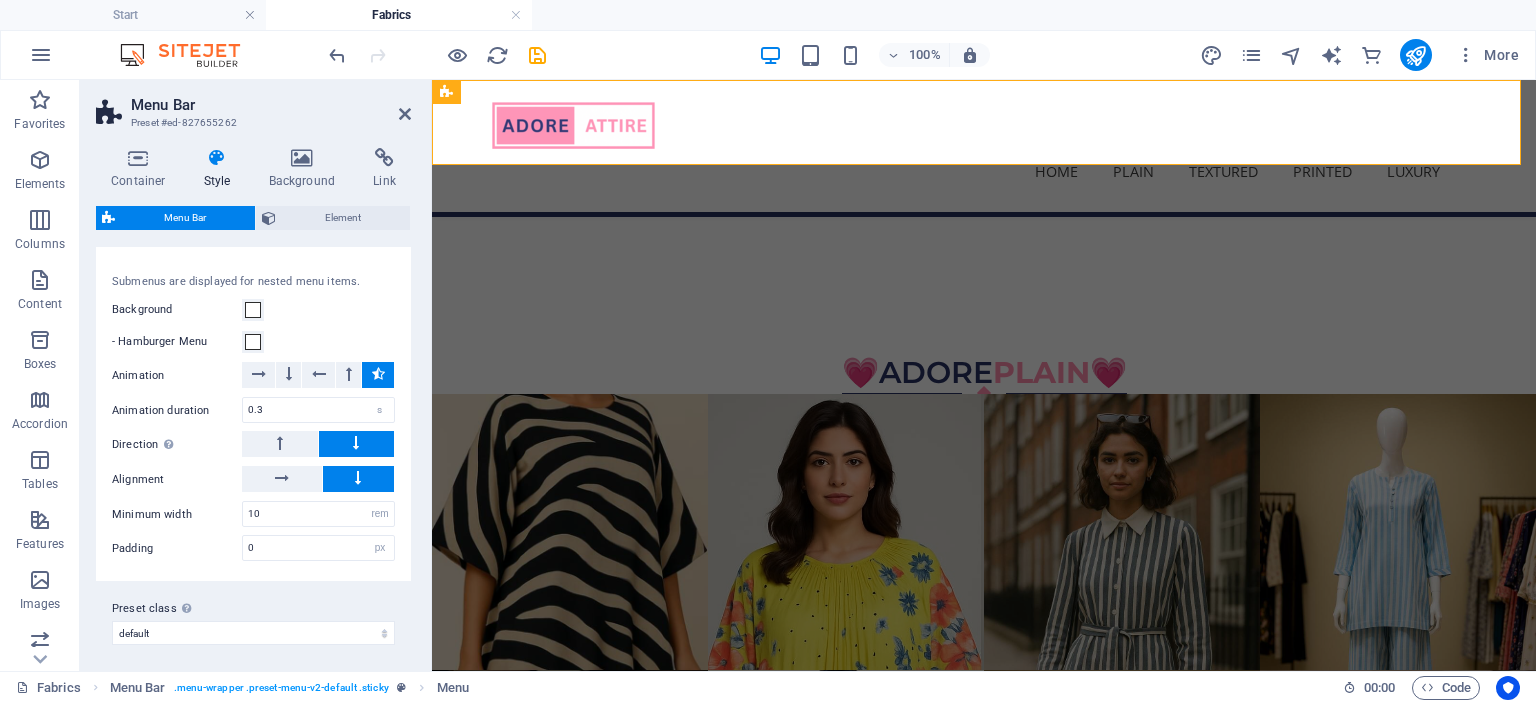 scroll, scrollTop: 0, scrollLeft: 0, axis: both 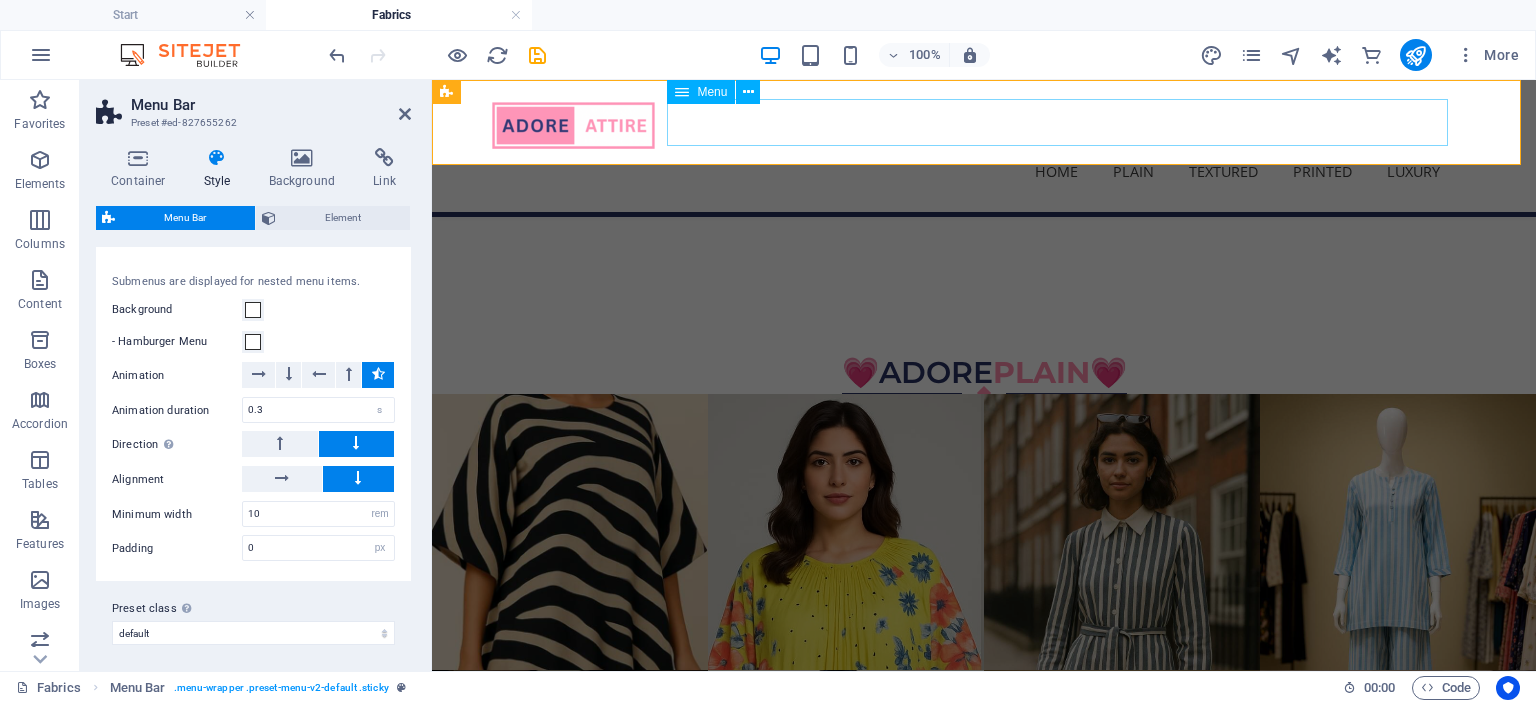 click on "Home Plain Textured Printed Luxury" at bounding box center (984, 172) 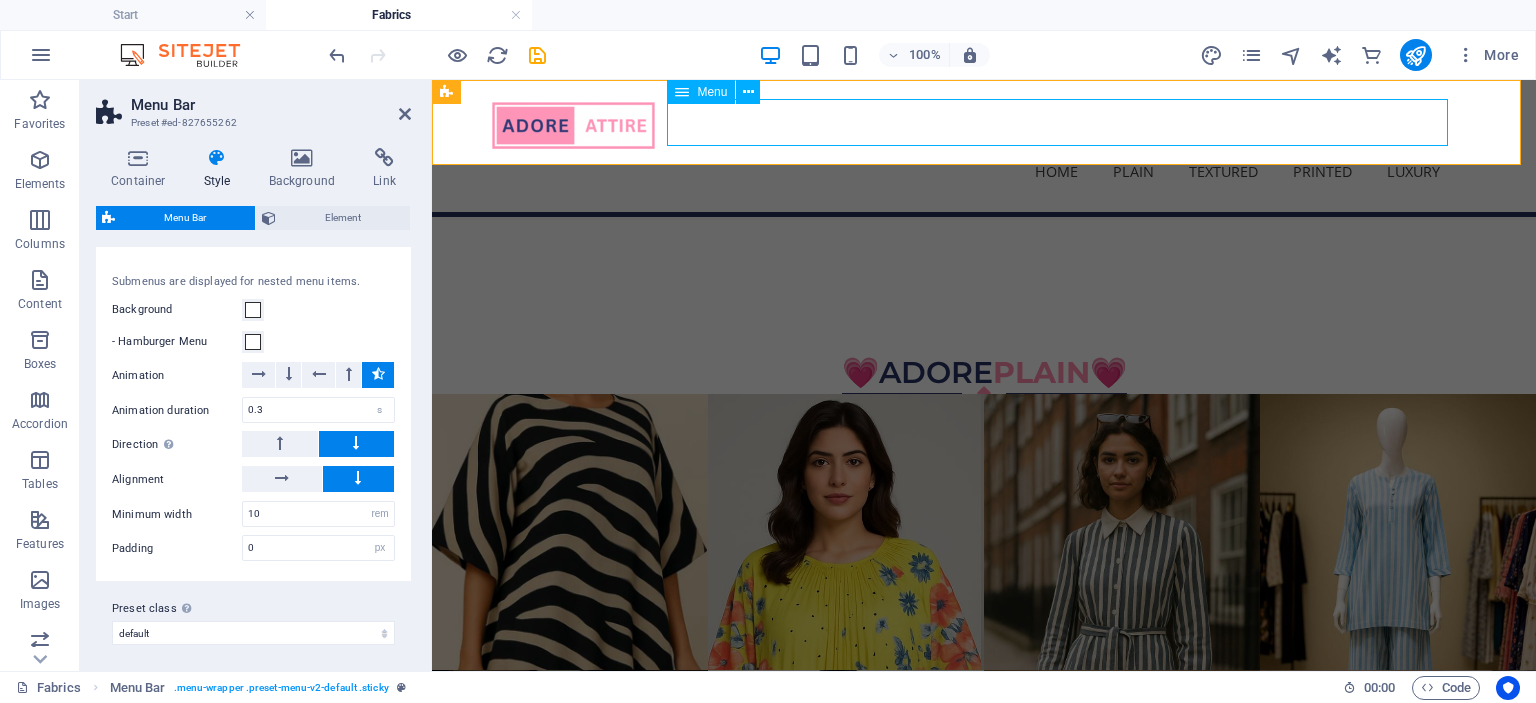 click on "Home Plain Textured Printed Luxury" at bounding box center [984, 172] 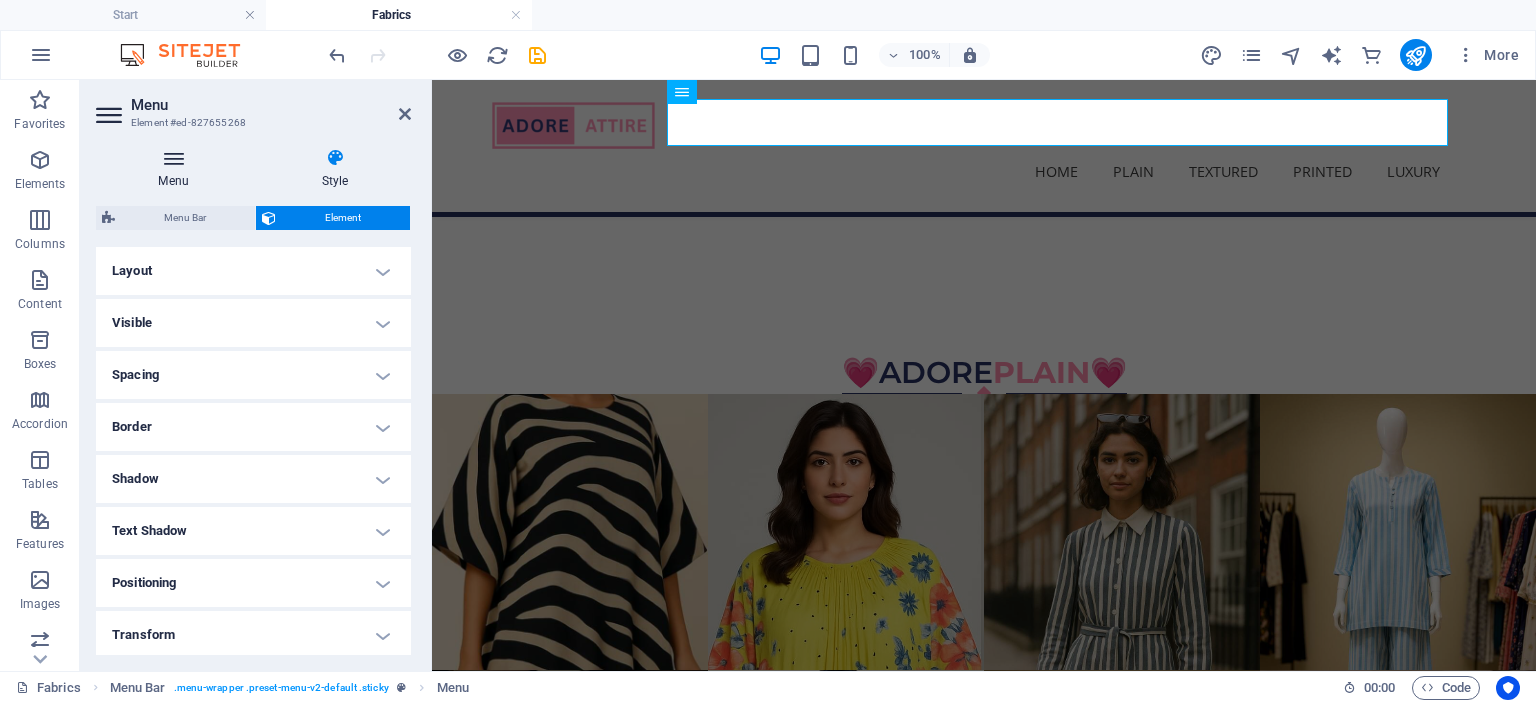 click at bounding box center (173, 158) 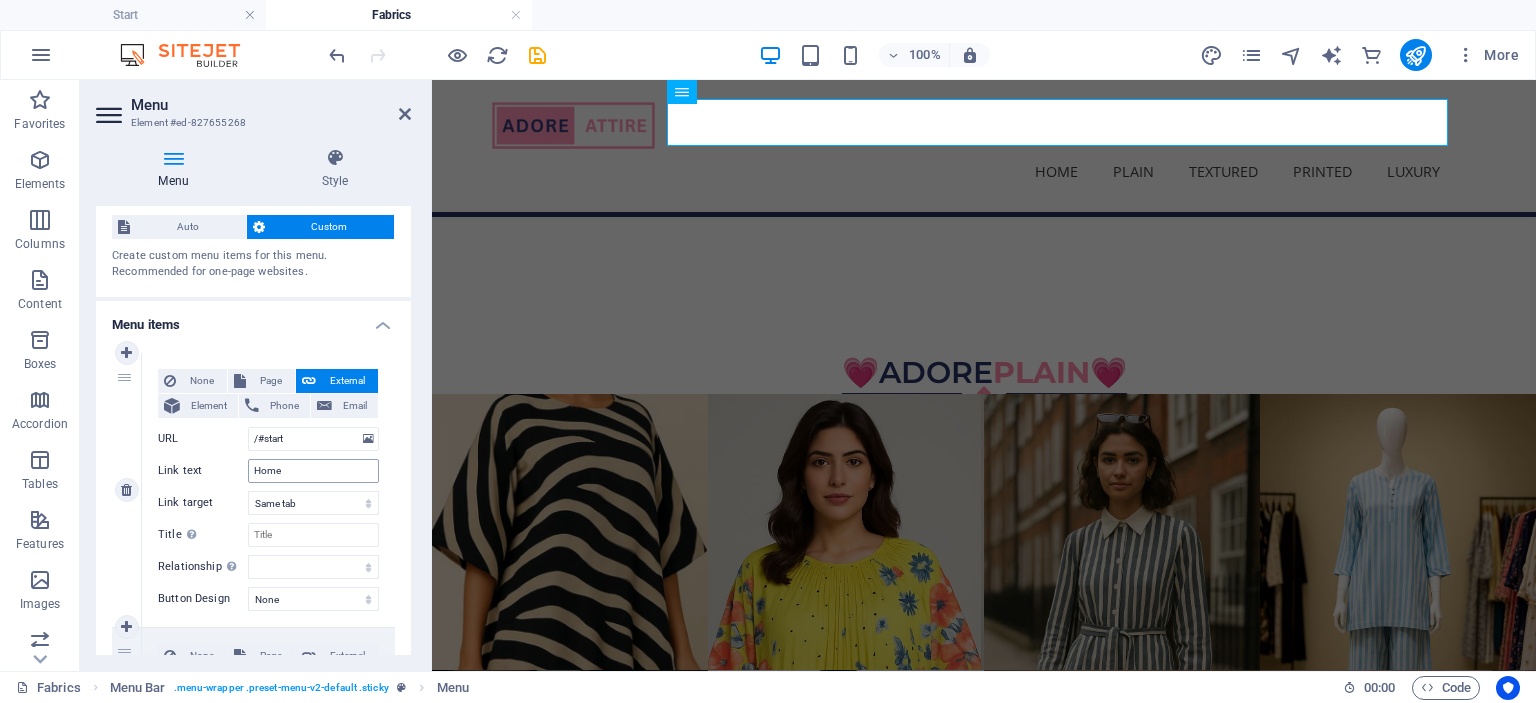 scroll, scrollTop: 44, scrollLeft: 0, axis: vertical 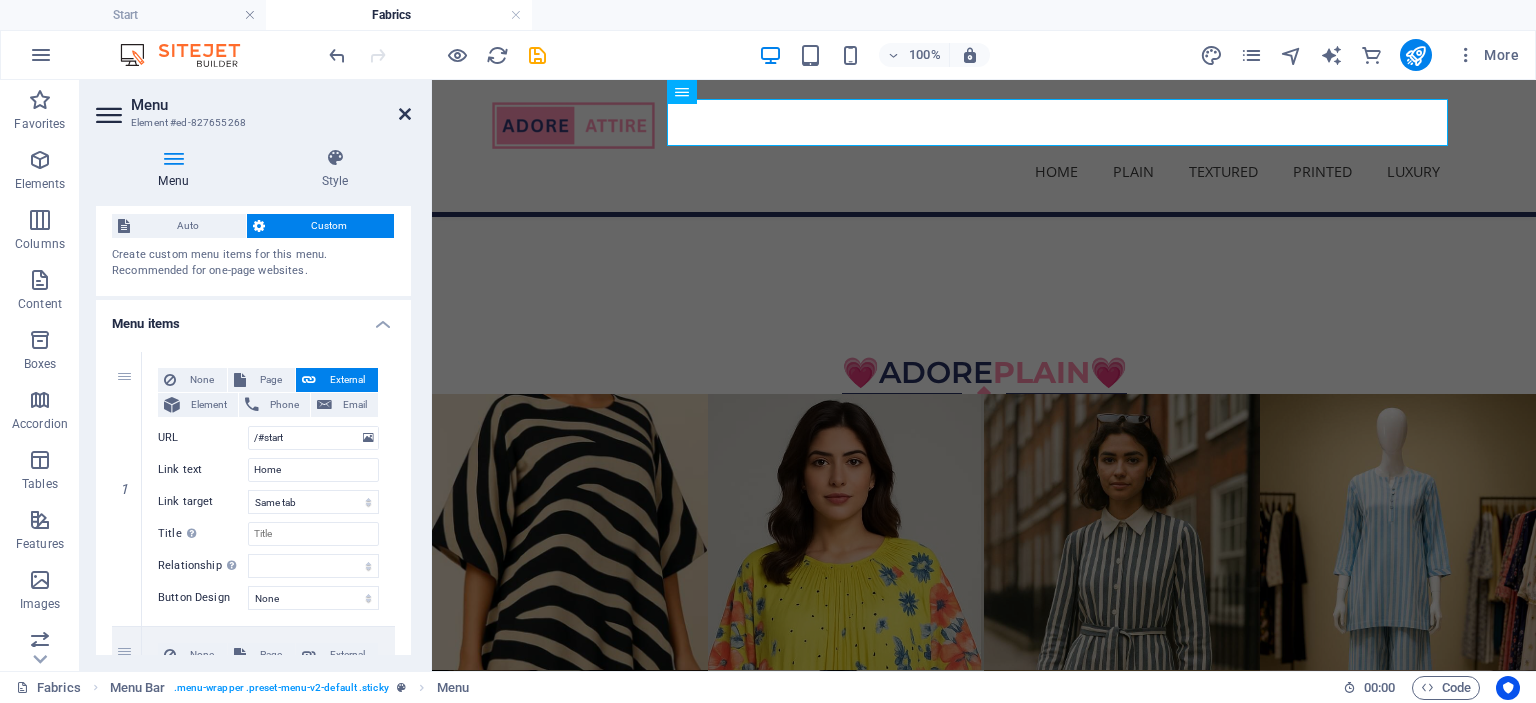 click at bounding box center [405, 114] 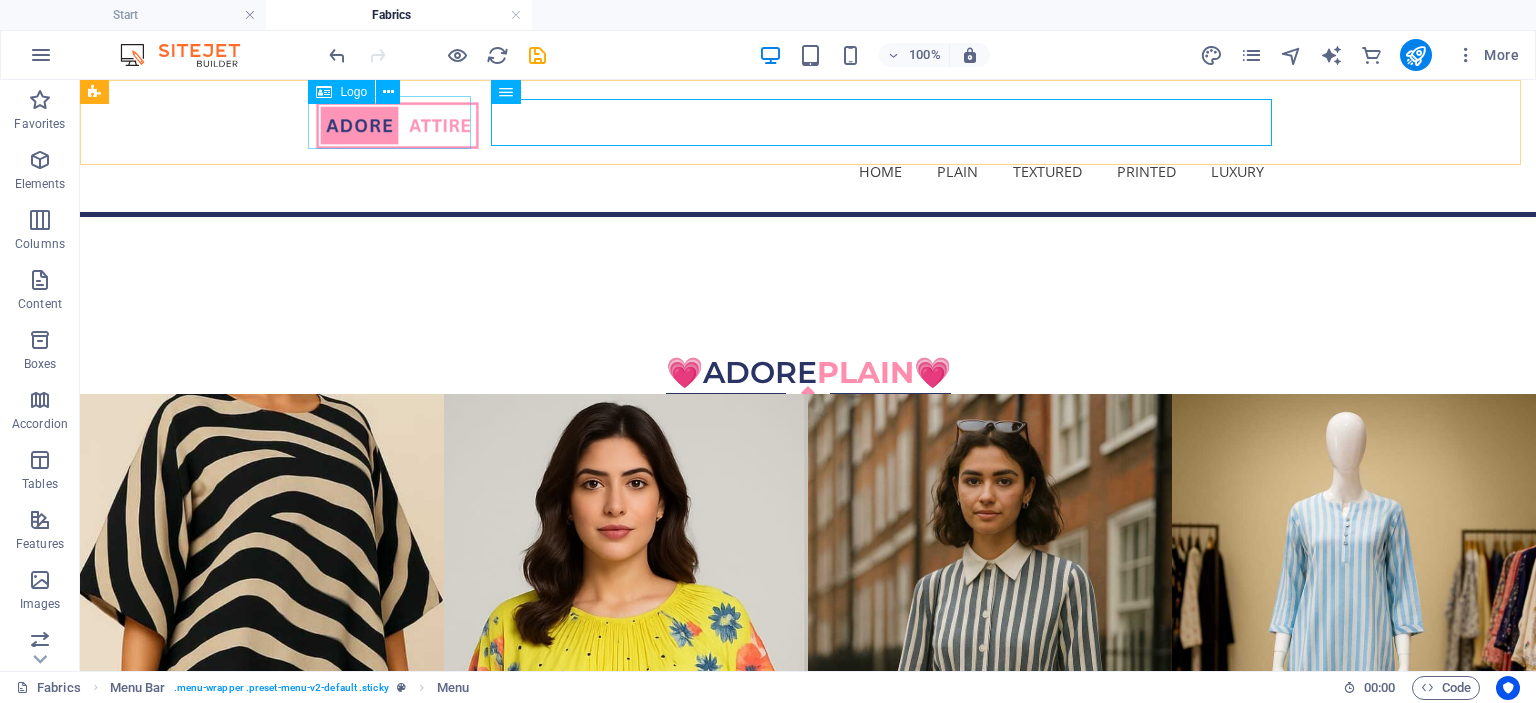 click at bounding box center (788, 122) 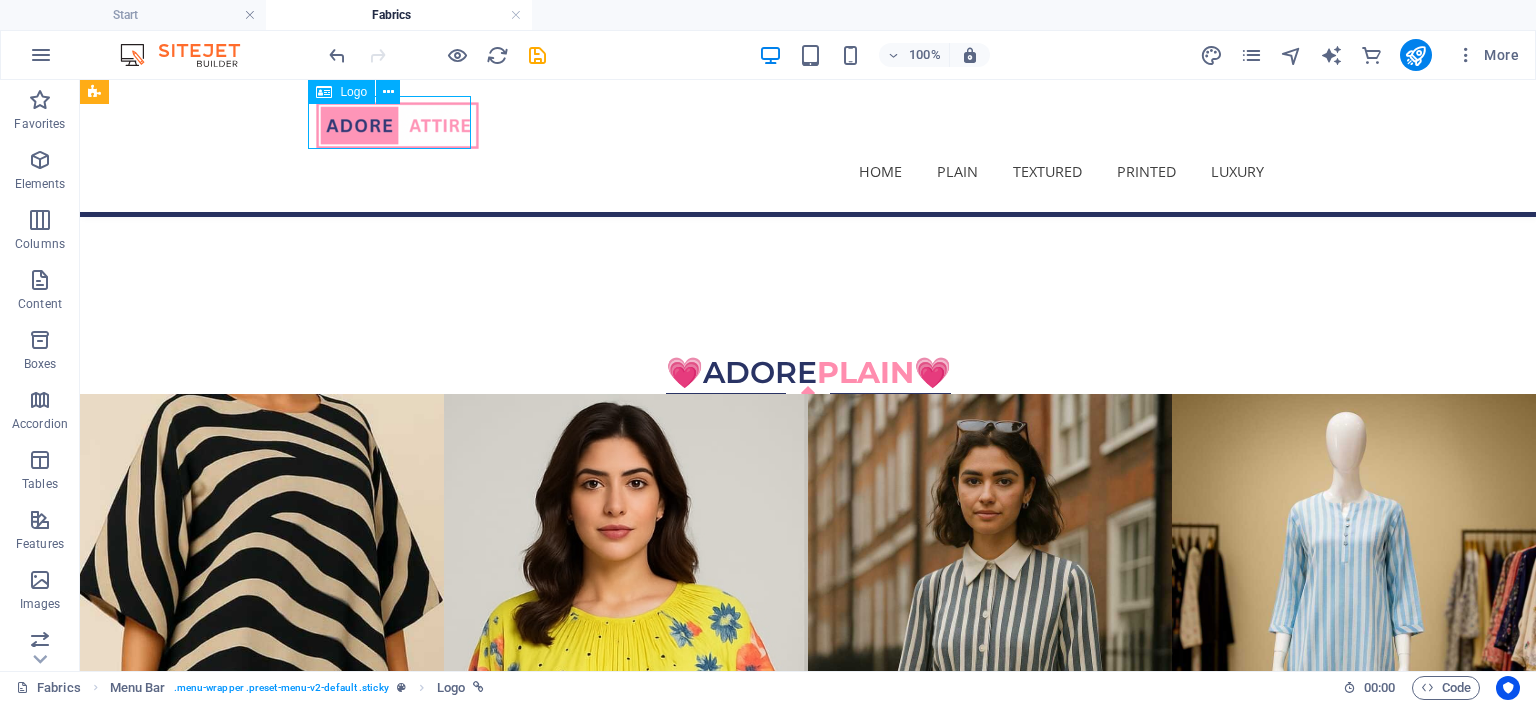 click at bounding box center (788, 122) 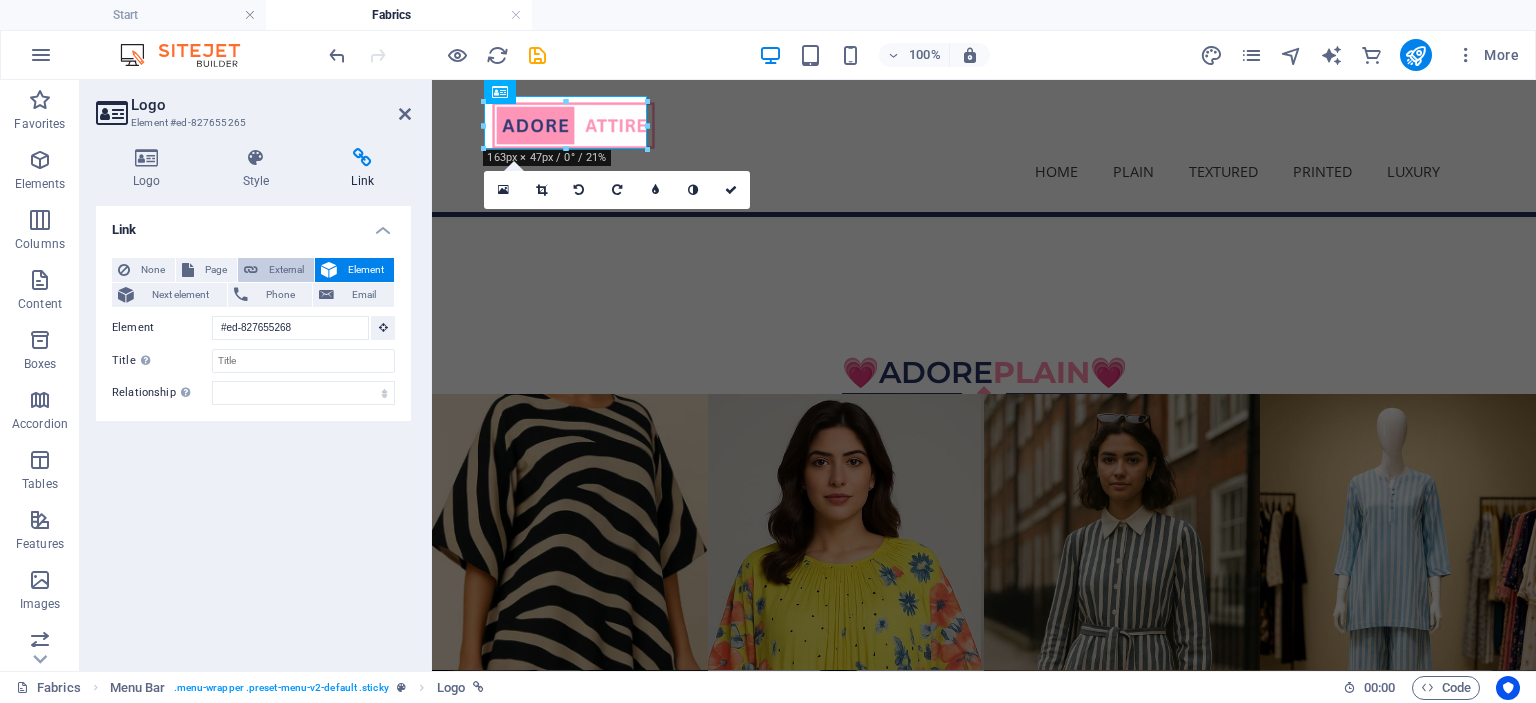 click on "External" at bounding box center [286, 270] 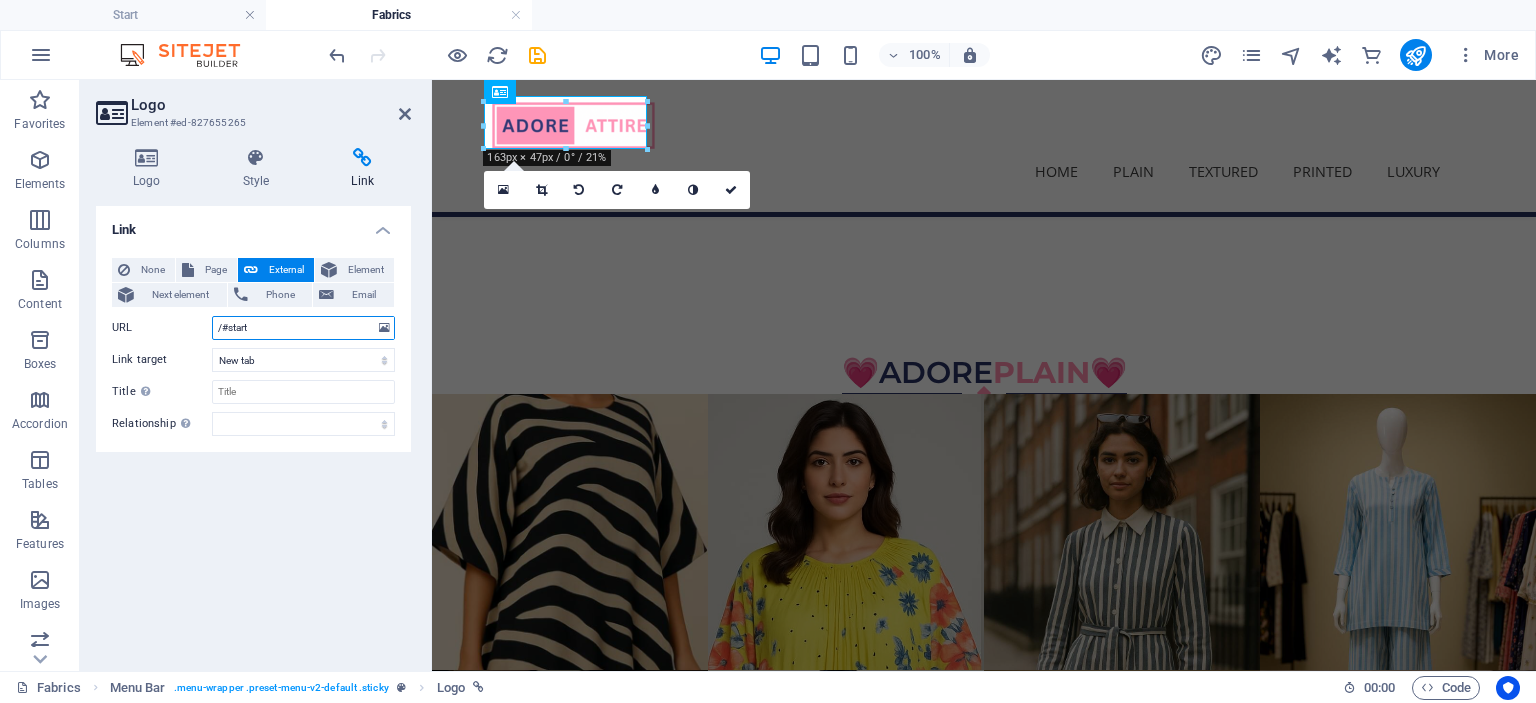 type on "/#start" 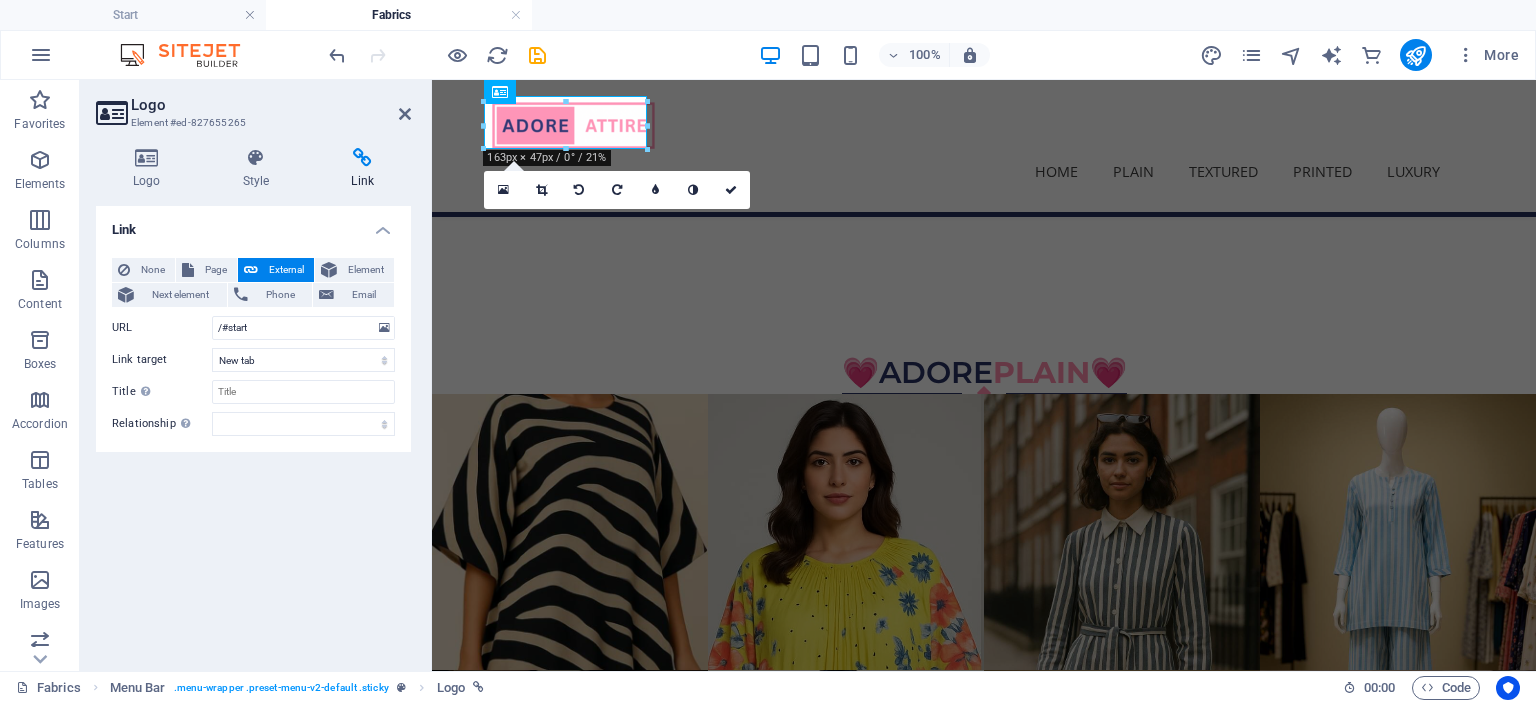 click on "Logo" at bounding box center [271, 105] 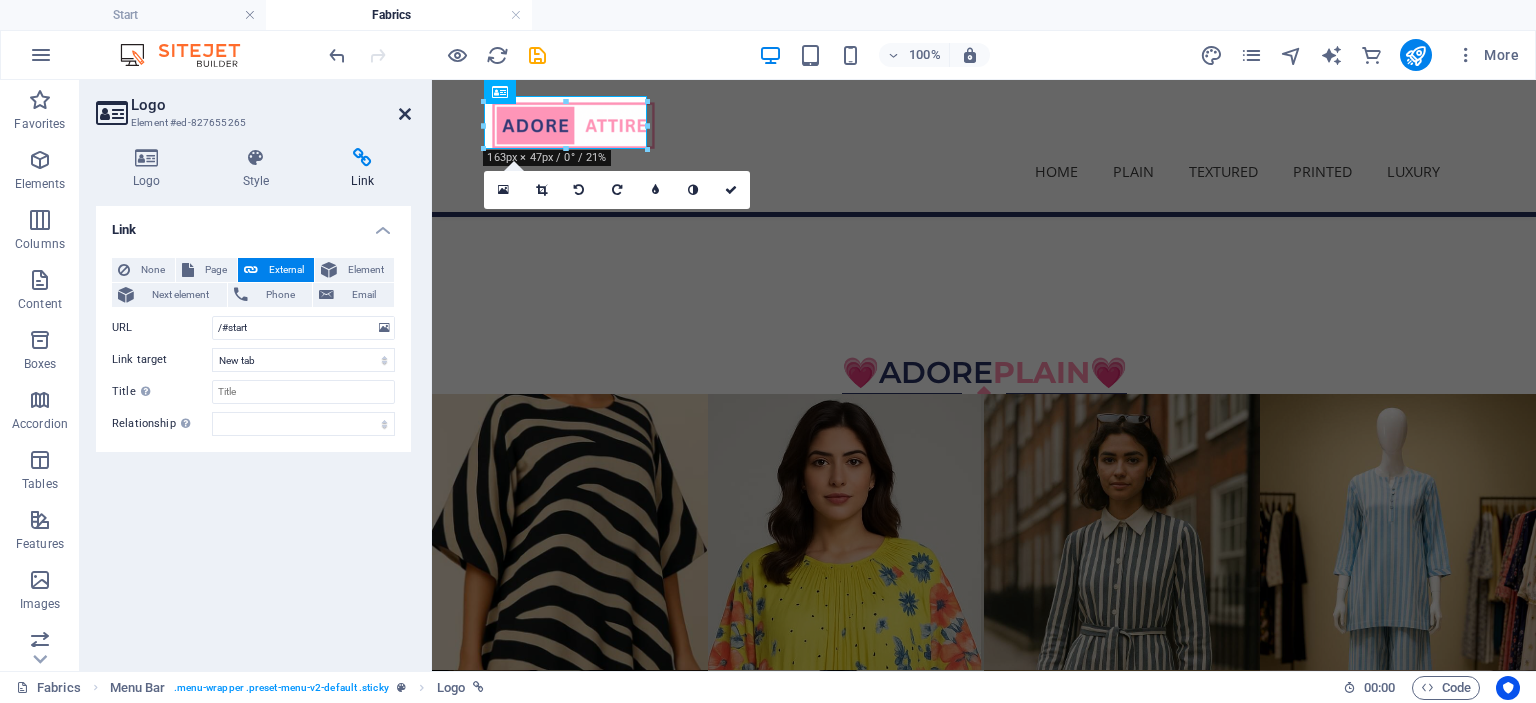 drag, startPoint x: 324, startPoint y: 35, endPoint x: 404, endPoint y: 114, distance: 112.432205 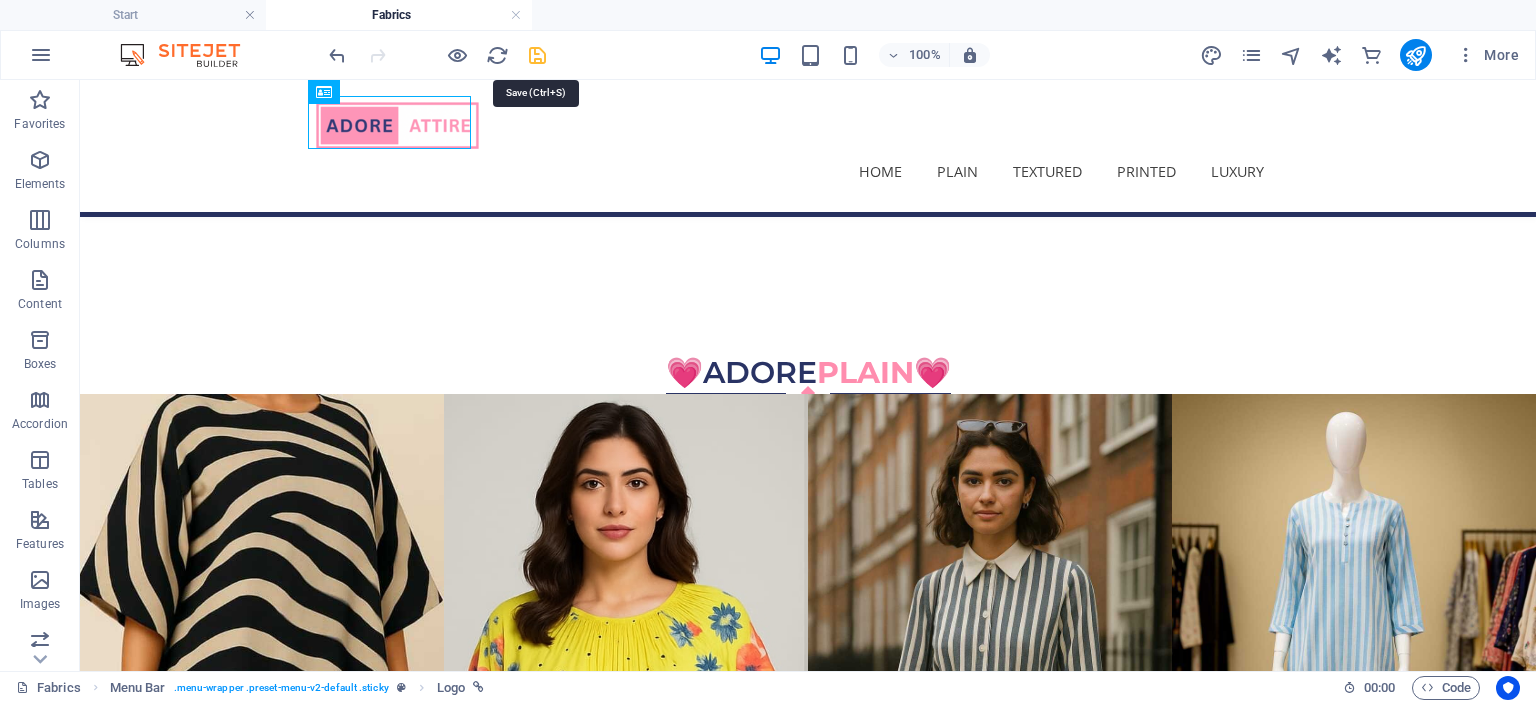 click at bounding box center [537, 55] 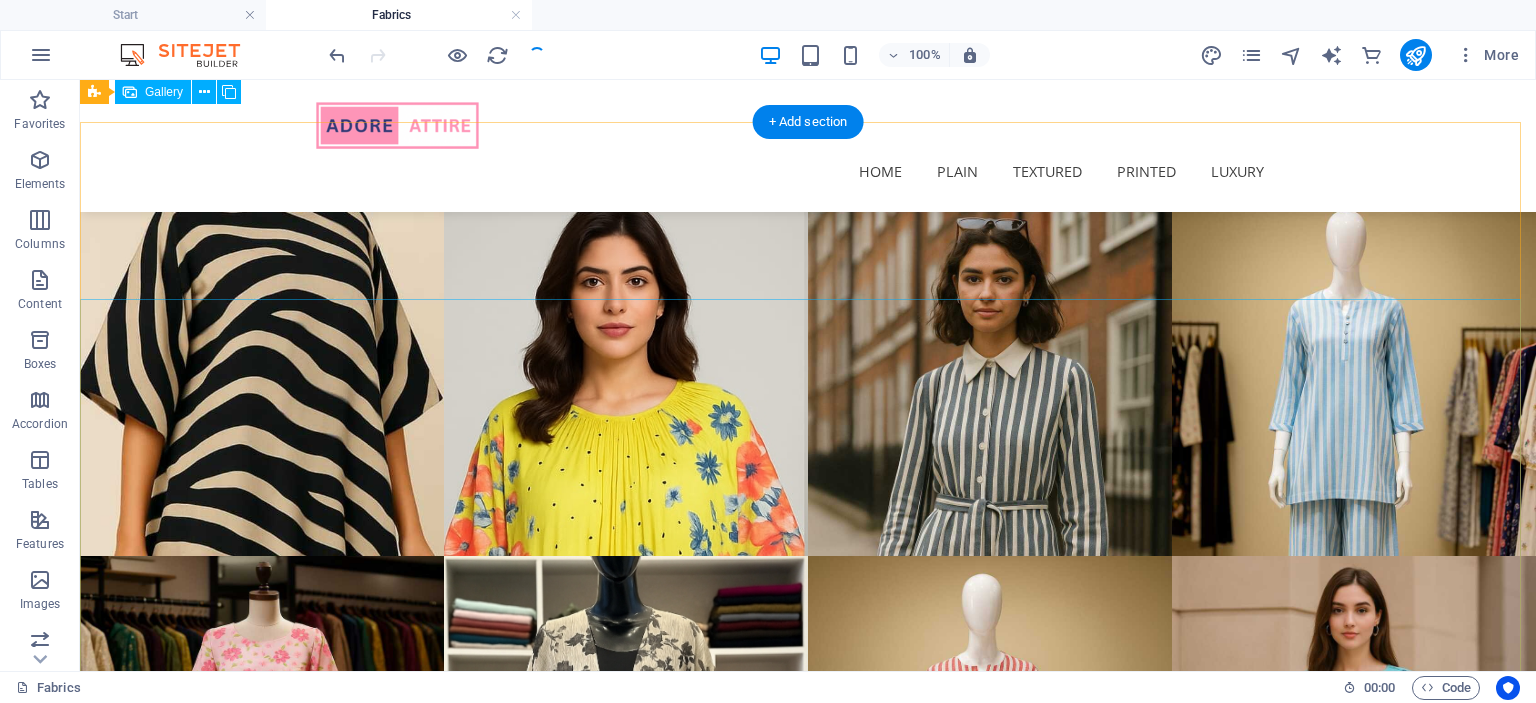 scroll, scrollTop: 0, scrollLeft: 0, axis: both 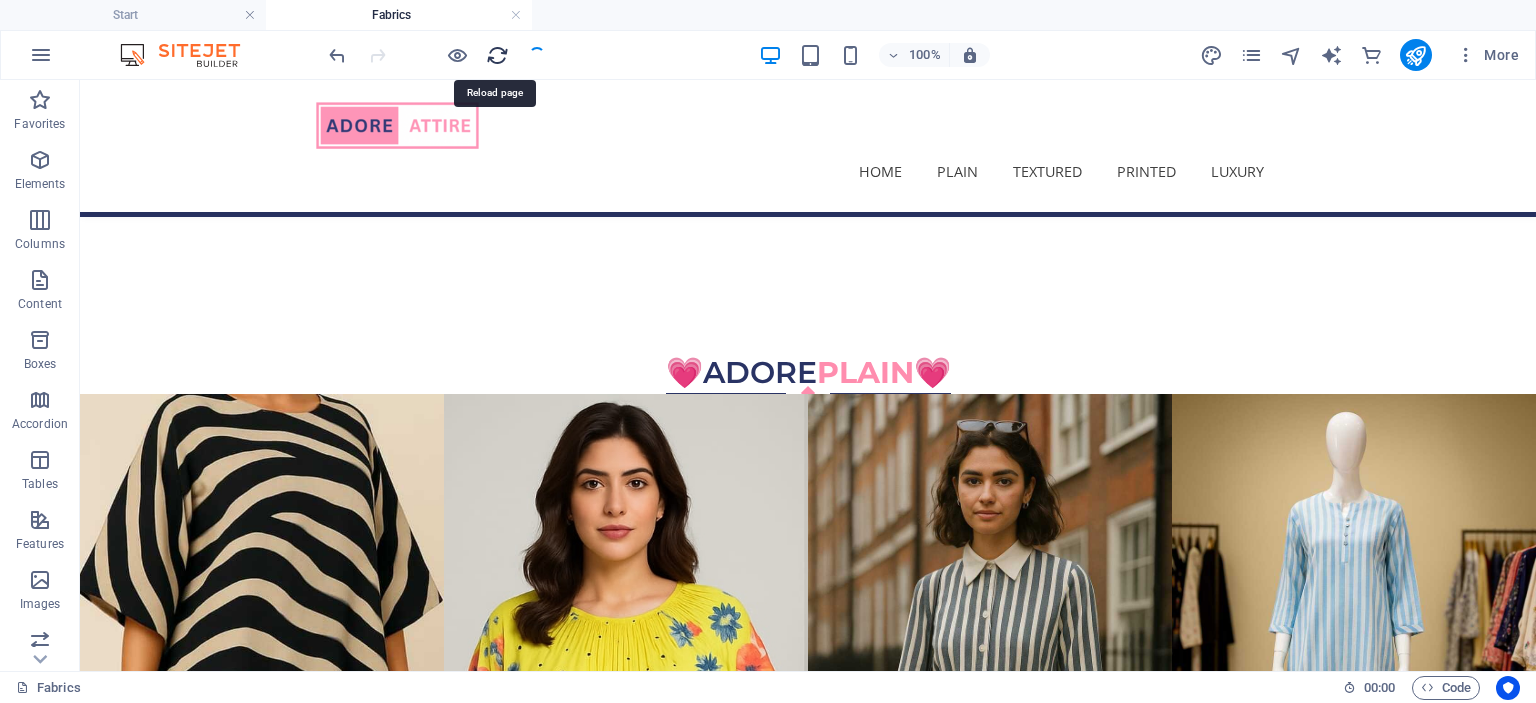 click at bounding box center (497, 55) 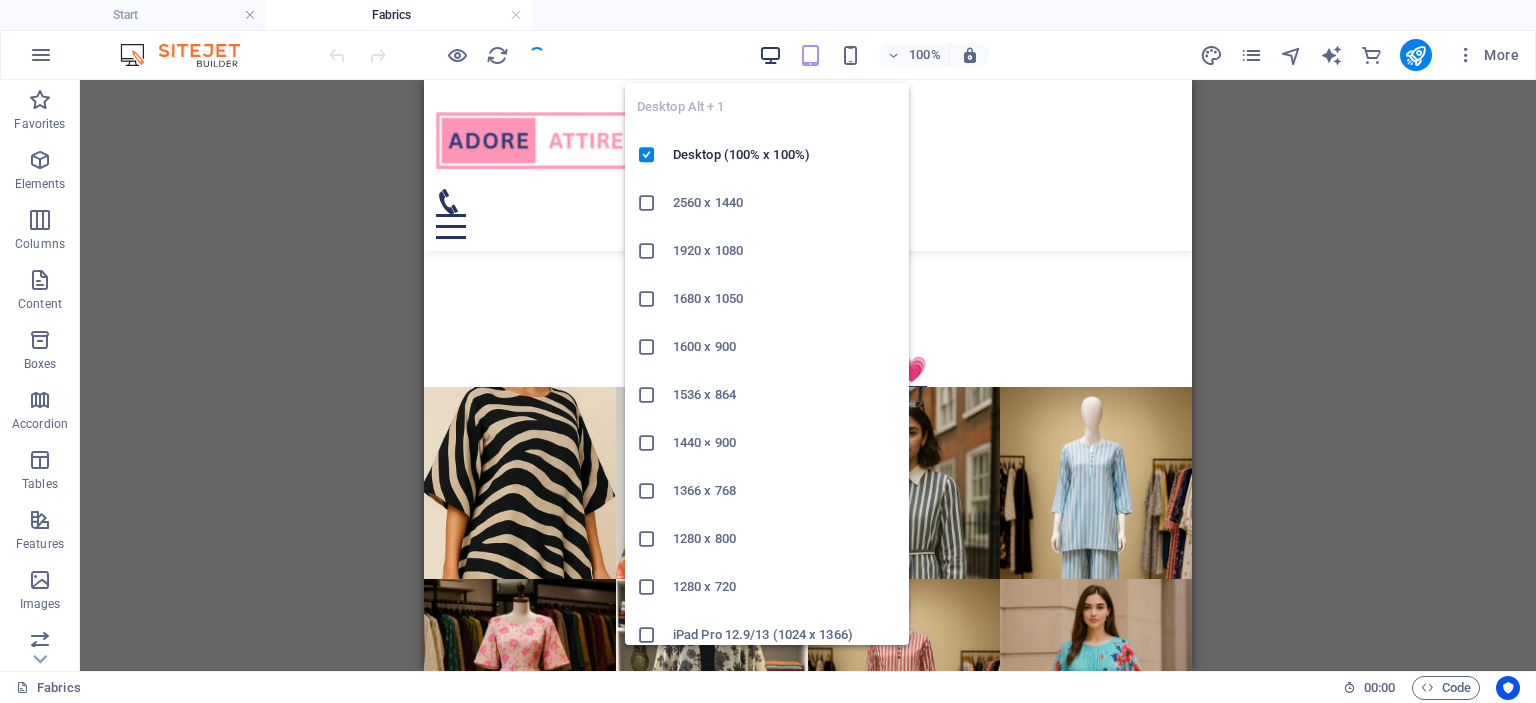 click at bounding box center (770, 55) 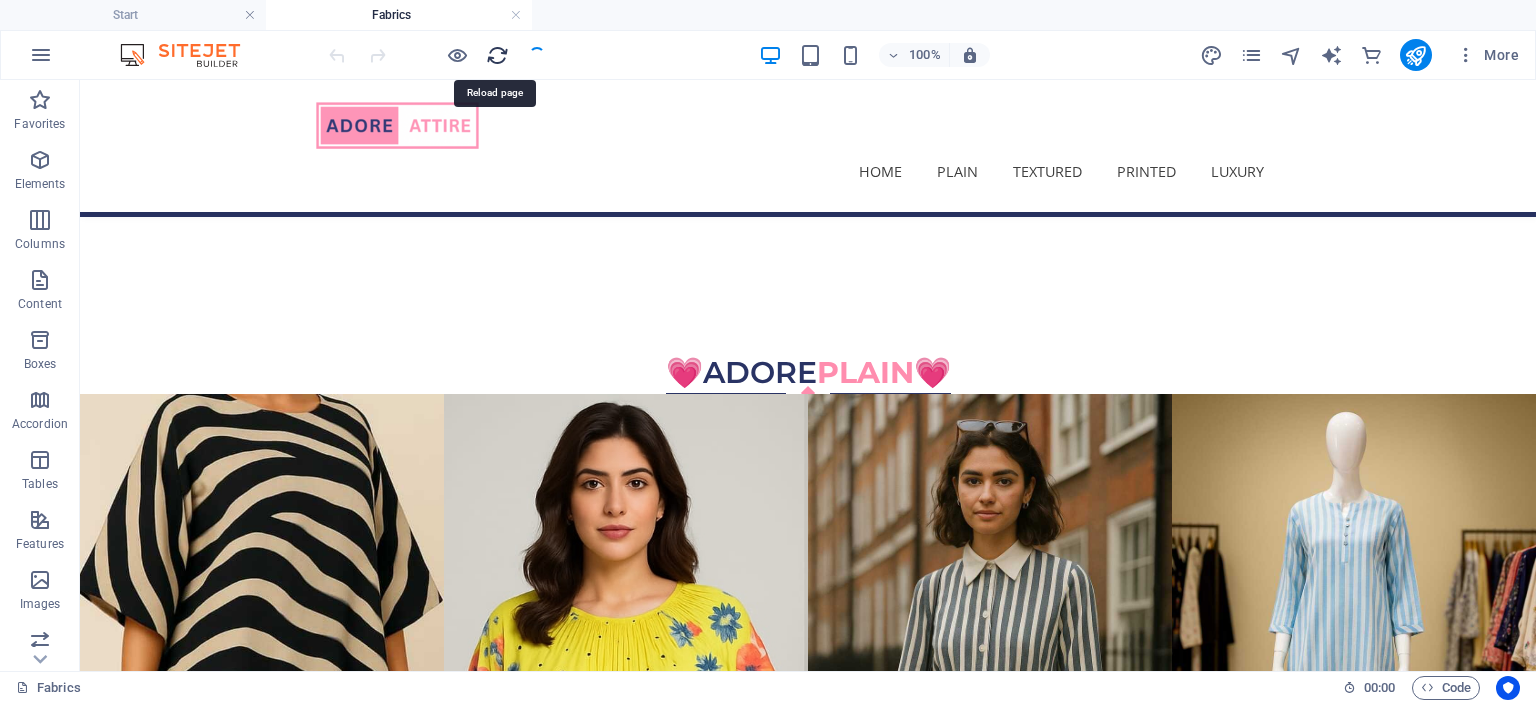 click at bounding box center (497, 55) 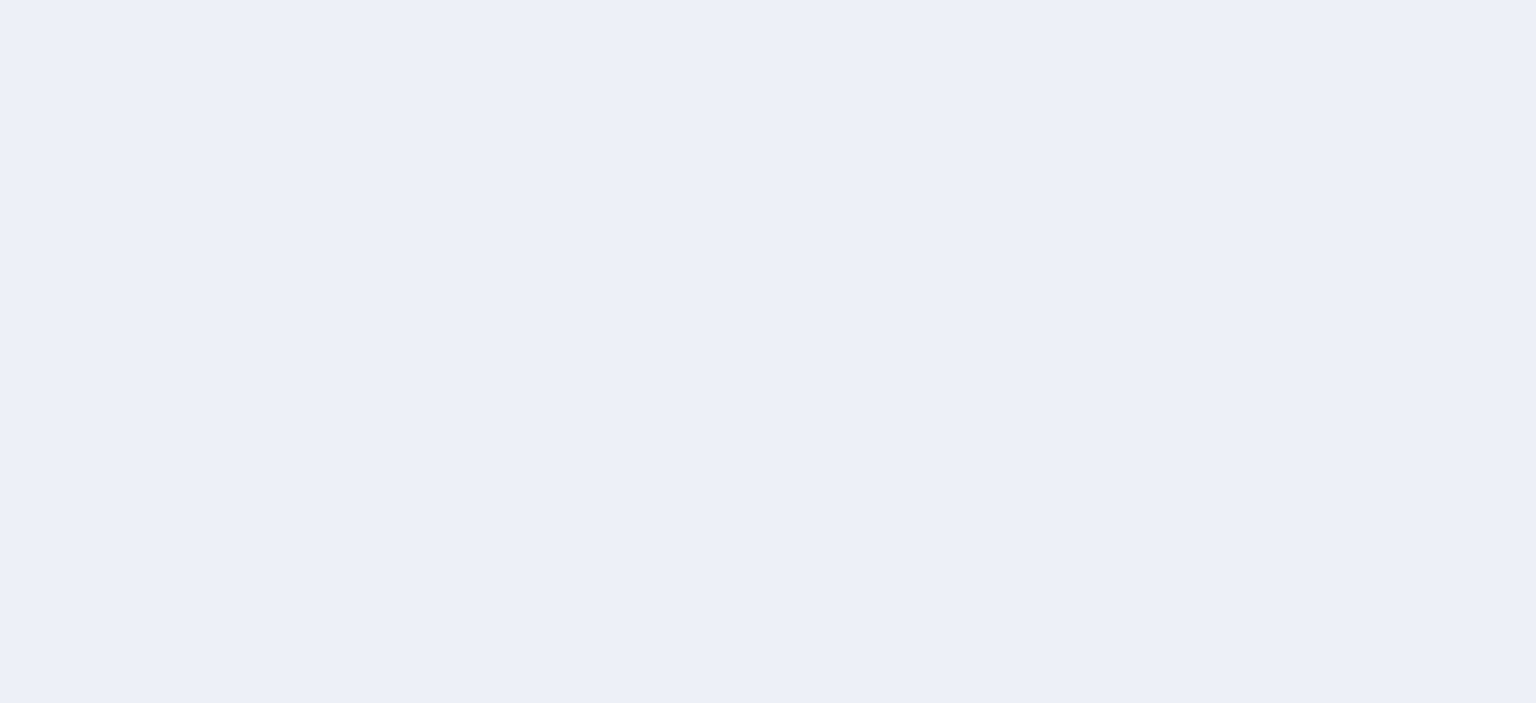 scroll, scrollTop: 0, scrollLeft: 0, axis: both 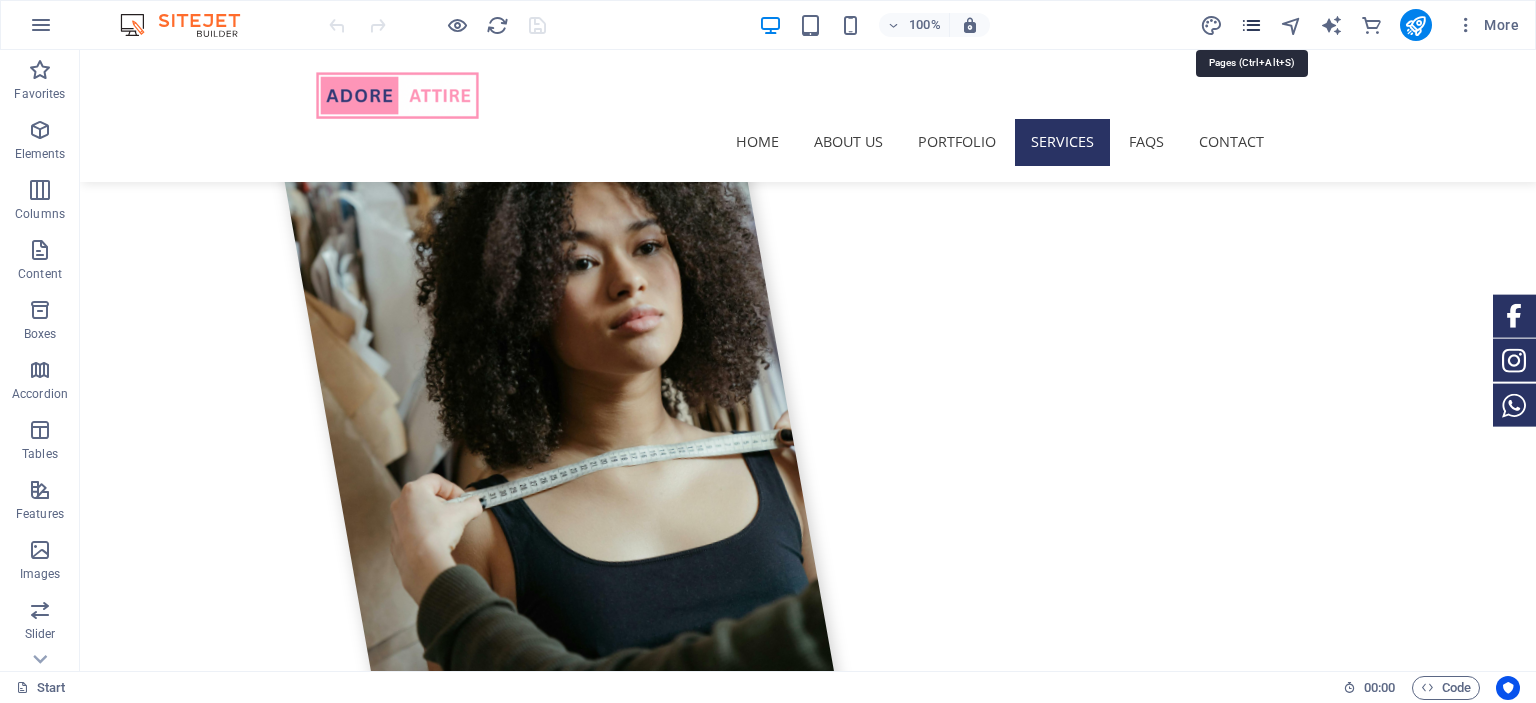 click at bounding box center (1251, 25) 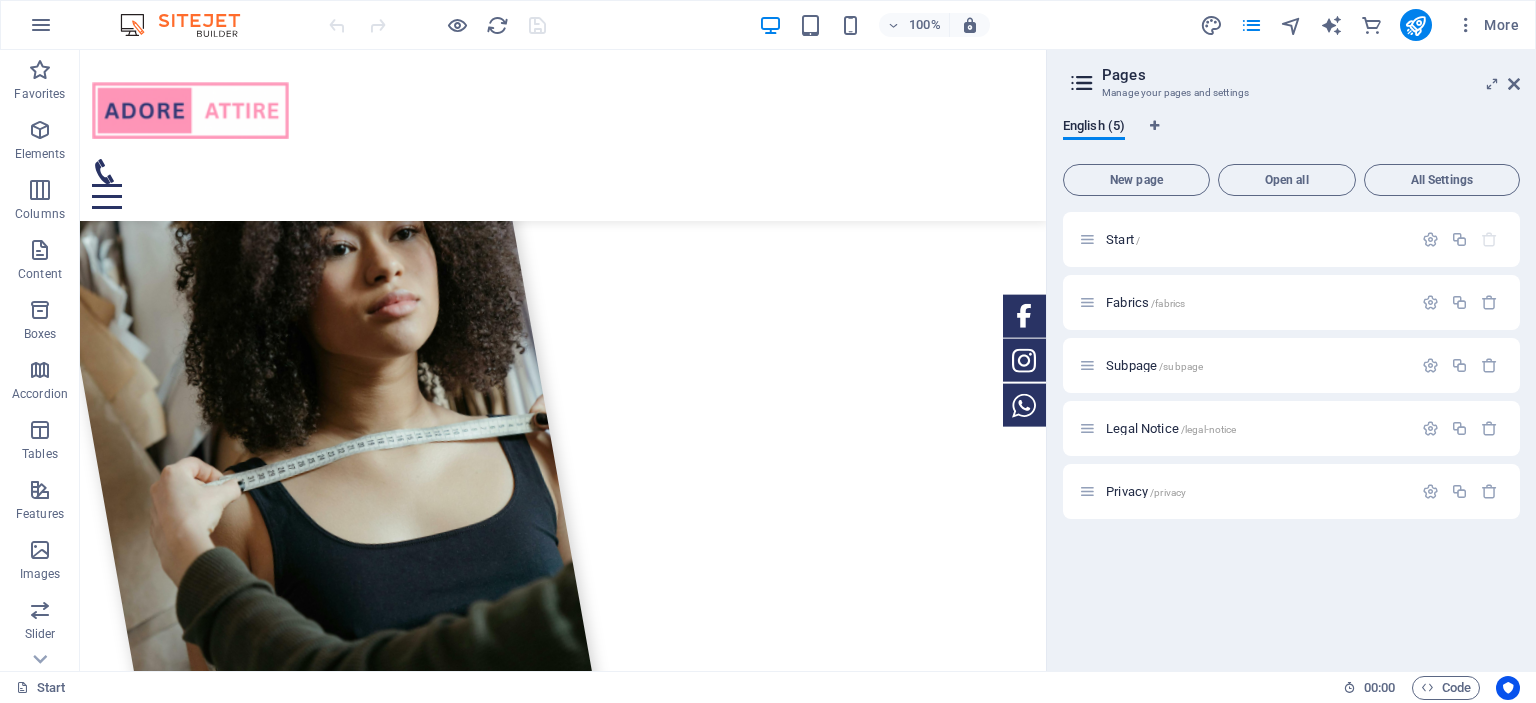 scroll, scrollTop: 1919, scrollLeft: 0, axis: vertical 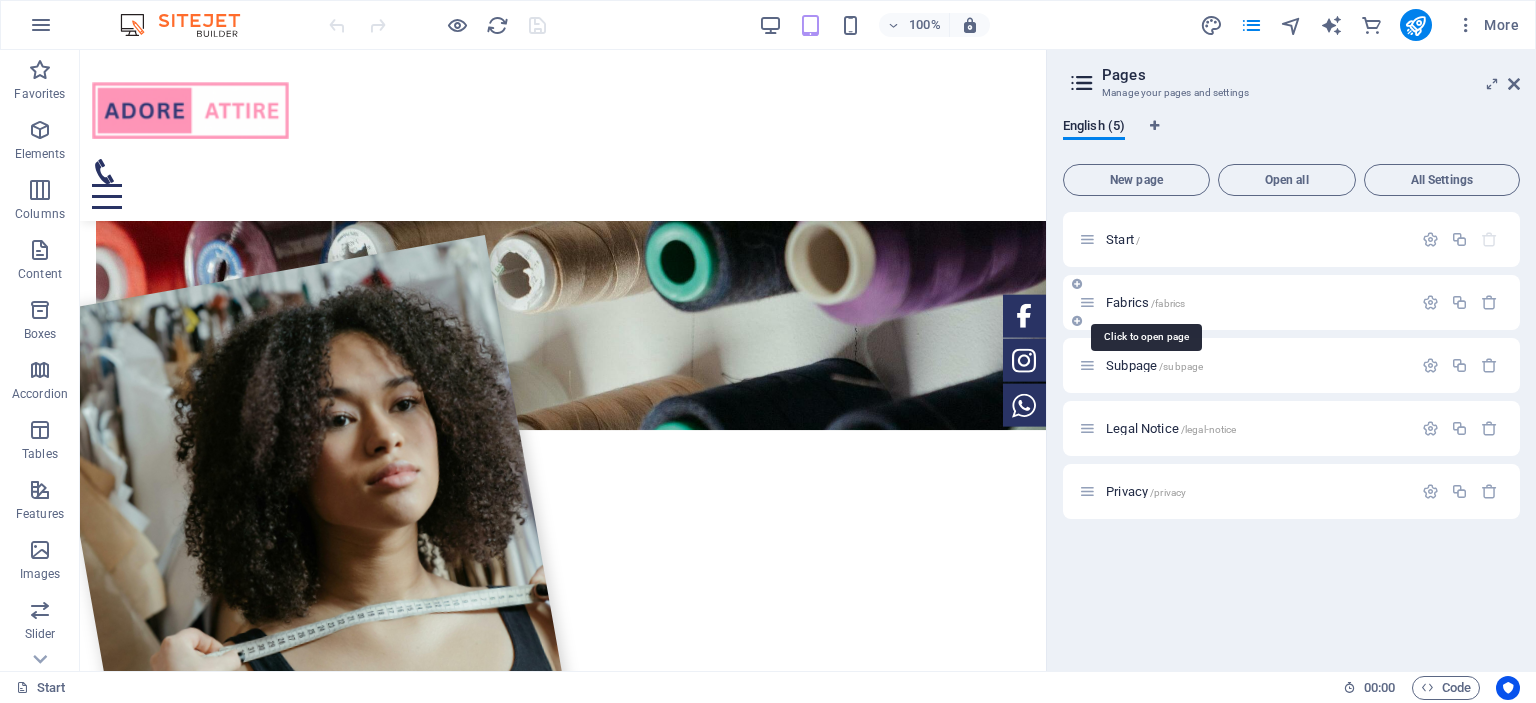 click on "Fabrics /fabrics" at bounding box center [1145, 302] 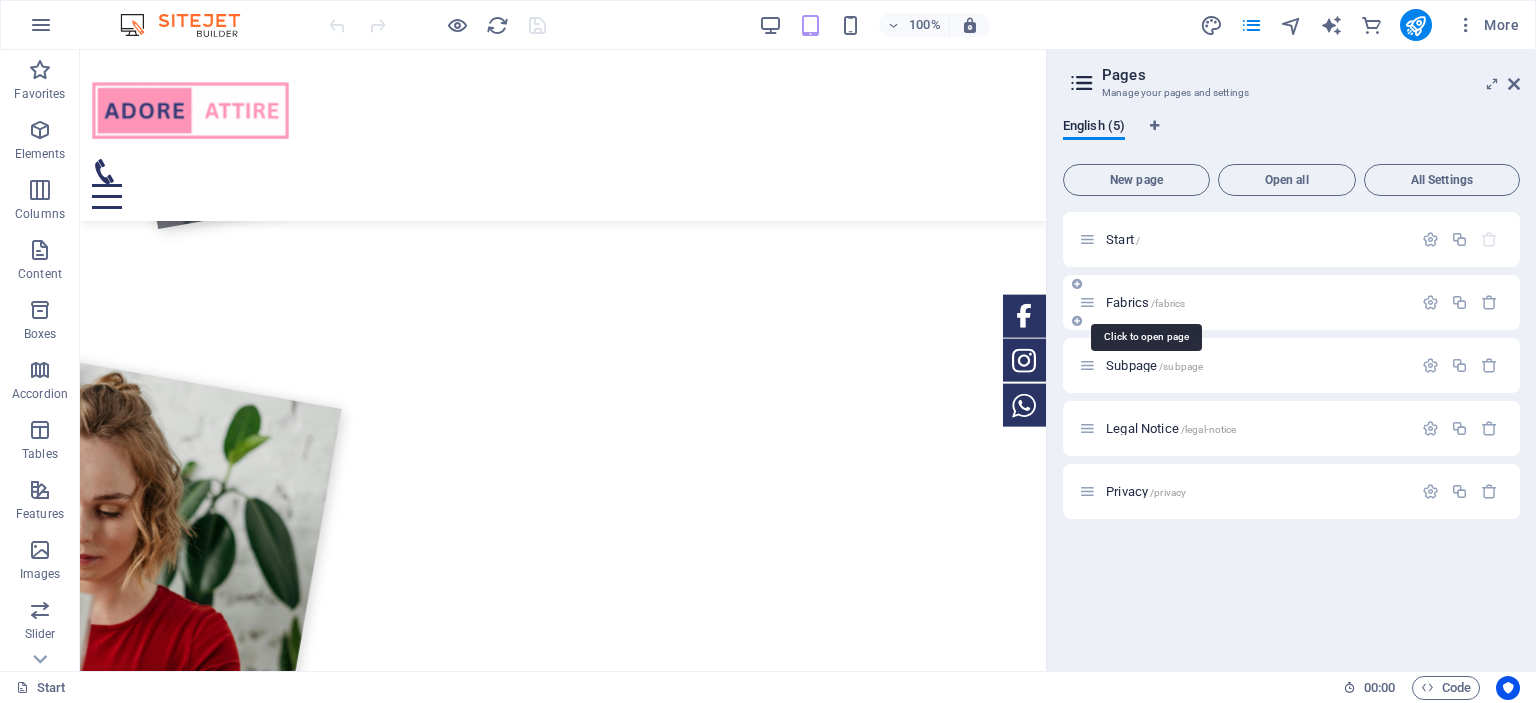 scroll, scrollTop: 0, scrollLeft: 0, axis: both 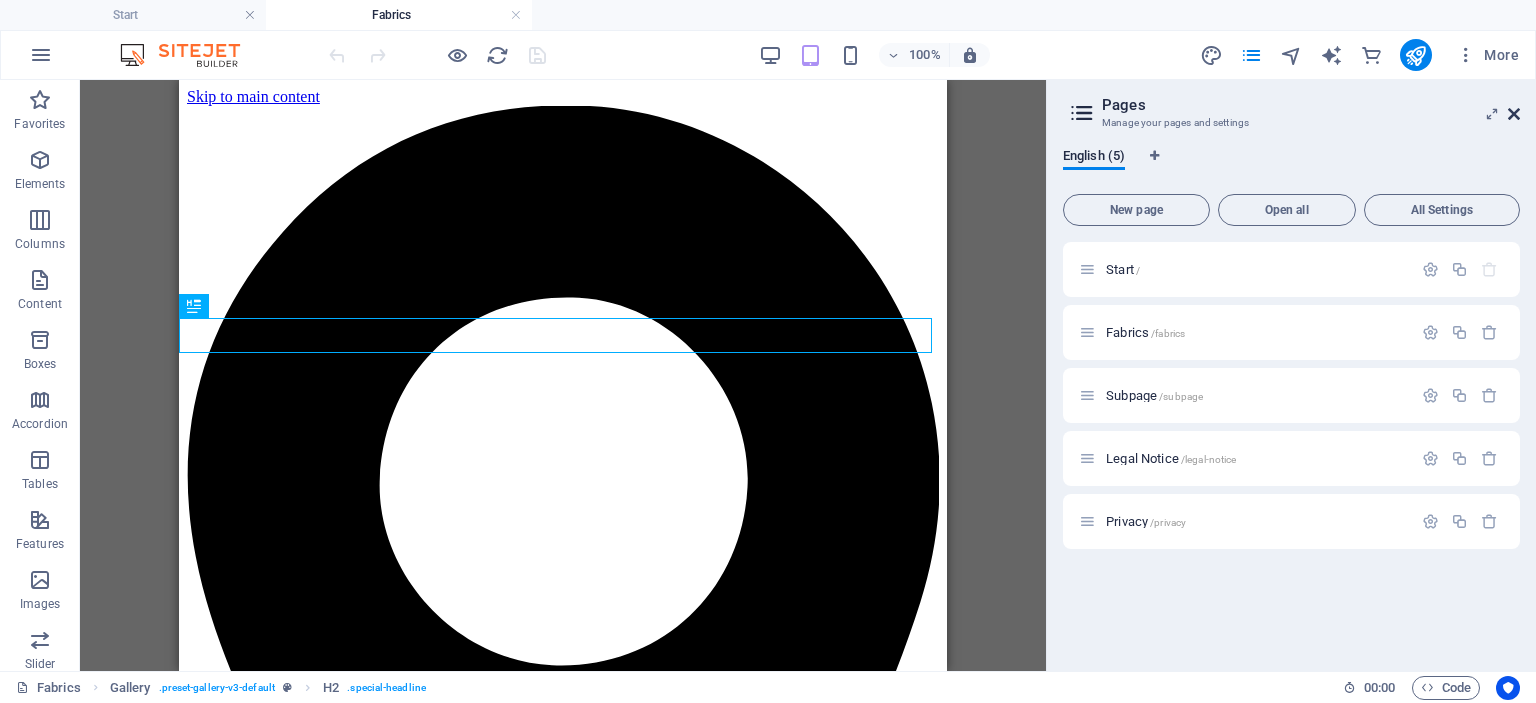 click at bounding box center (1514, 114) 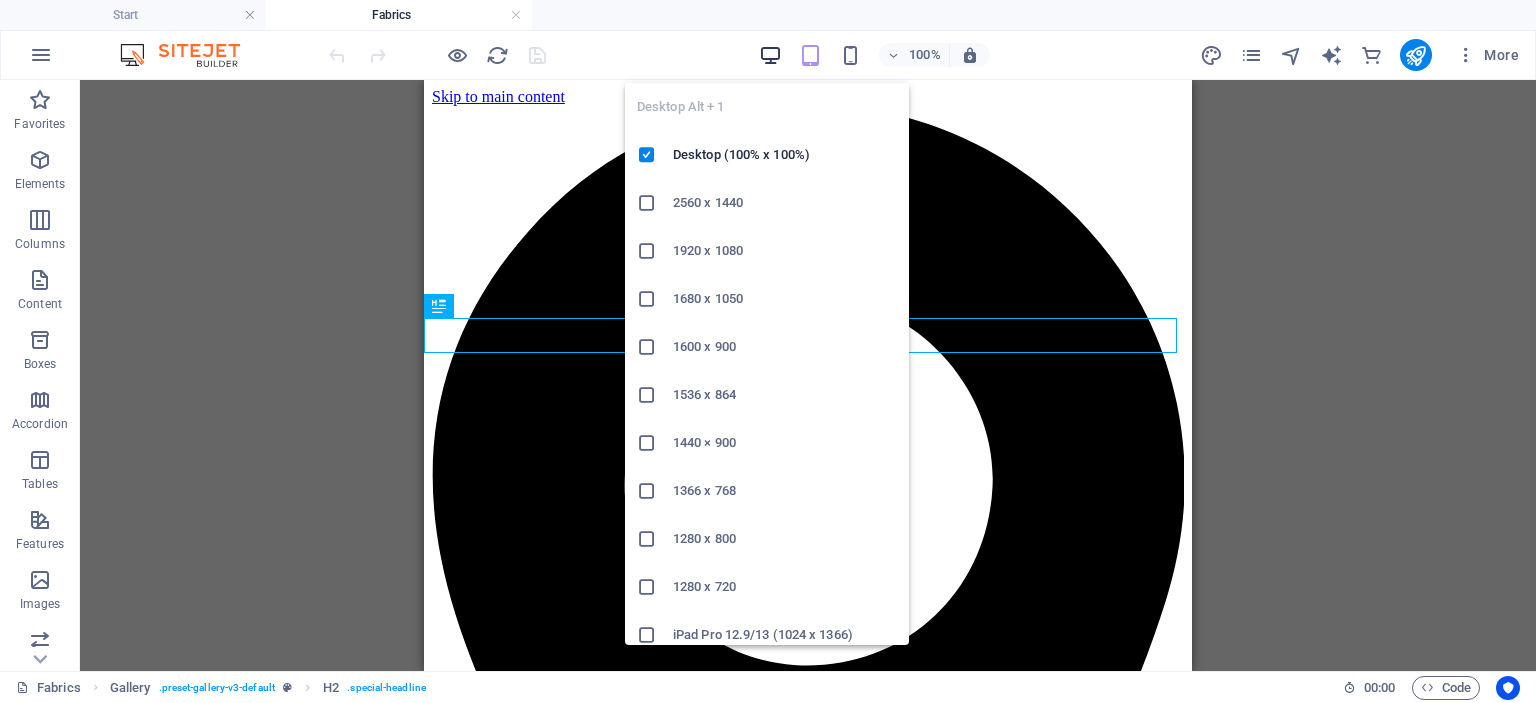 click at bounding box center (770, 55) 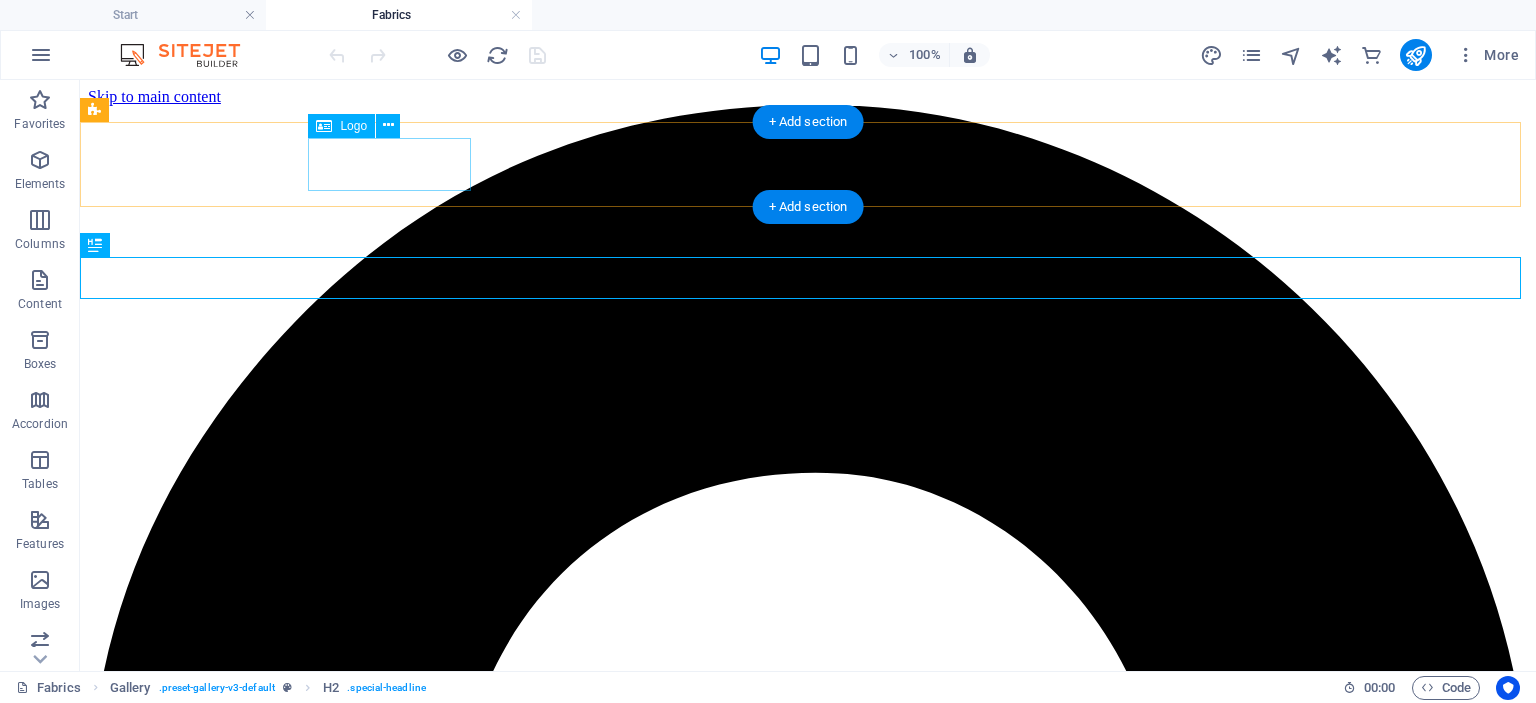 click at bounding box center [788, 5426] 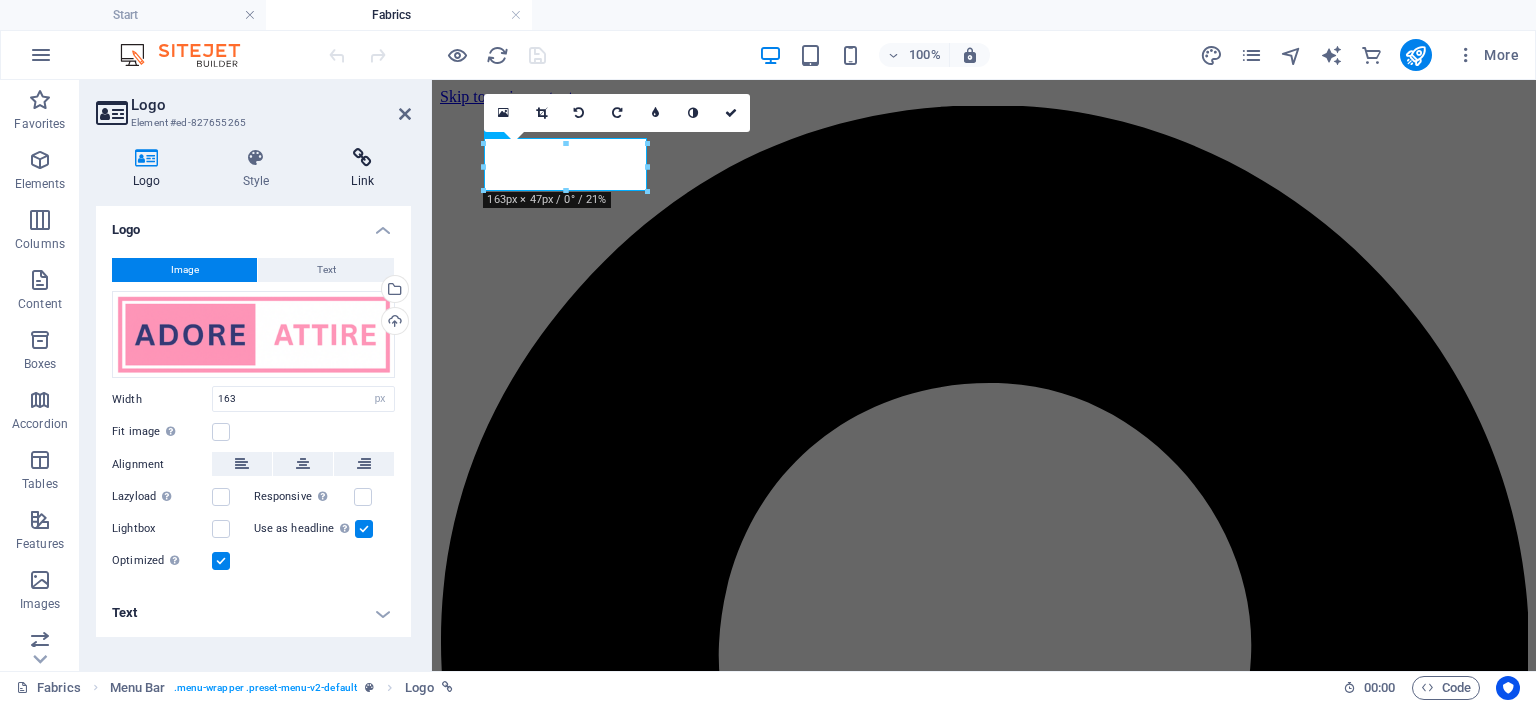 click on "Link" at bounding box center [362, 169] 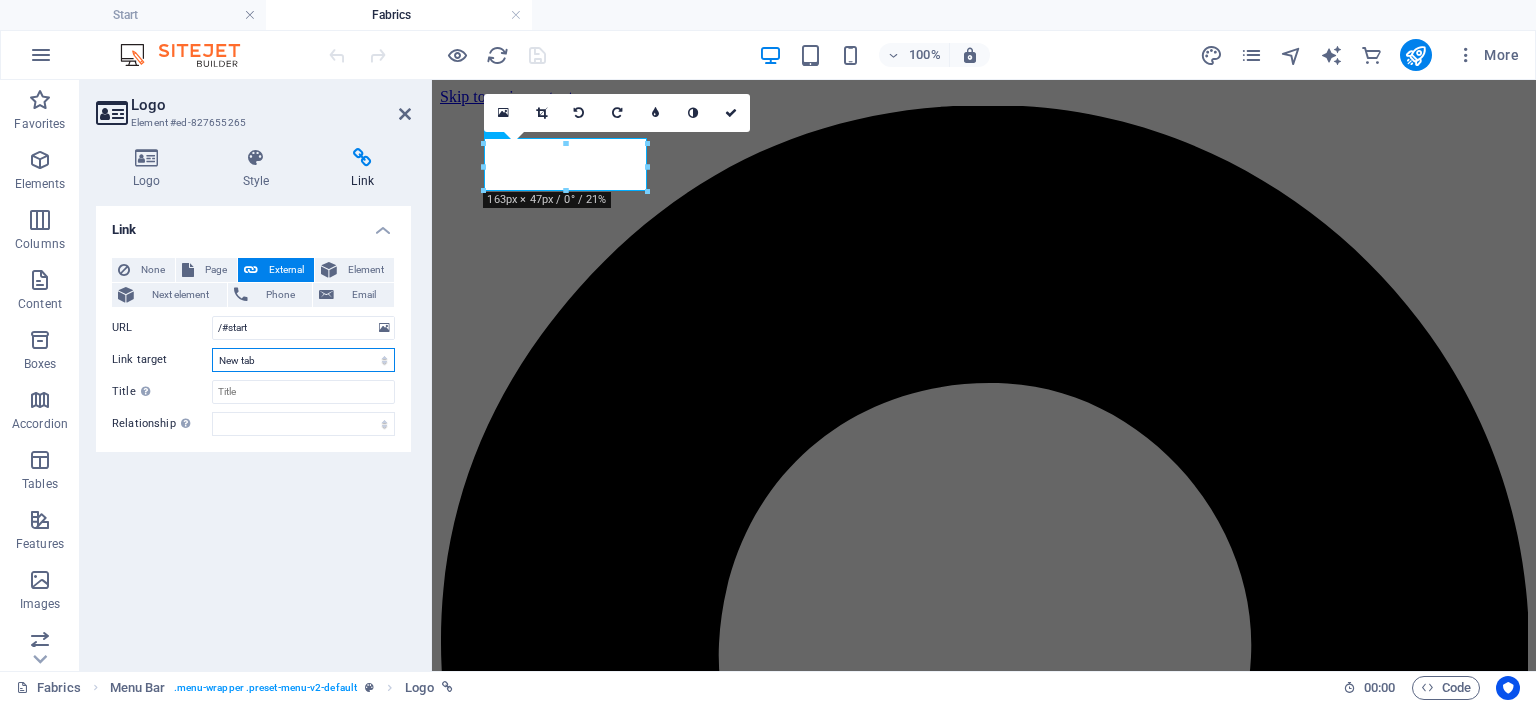 click on "New tab Same tab Overlay" at bounding box center (303, 360) 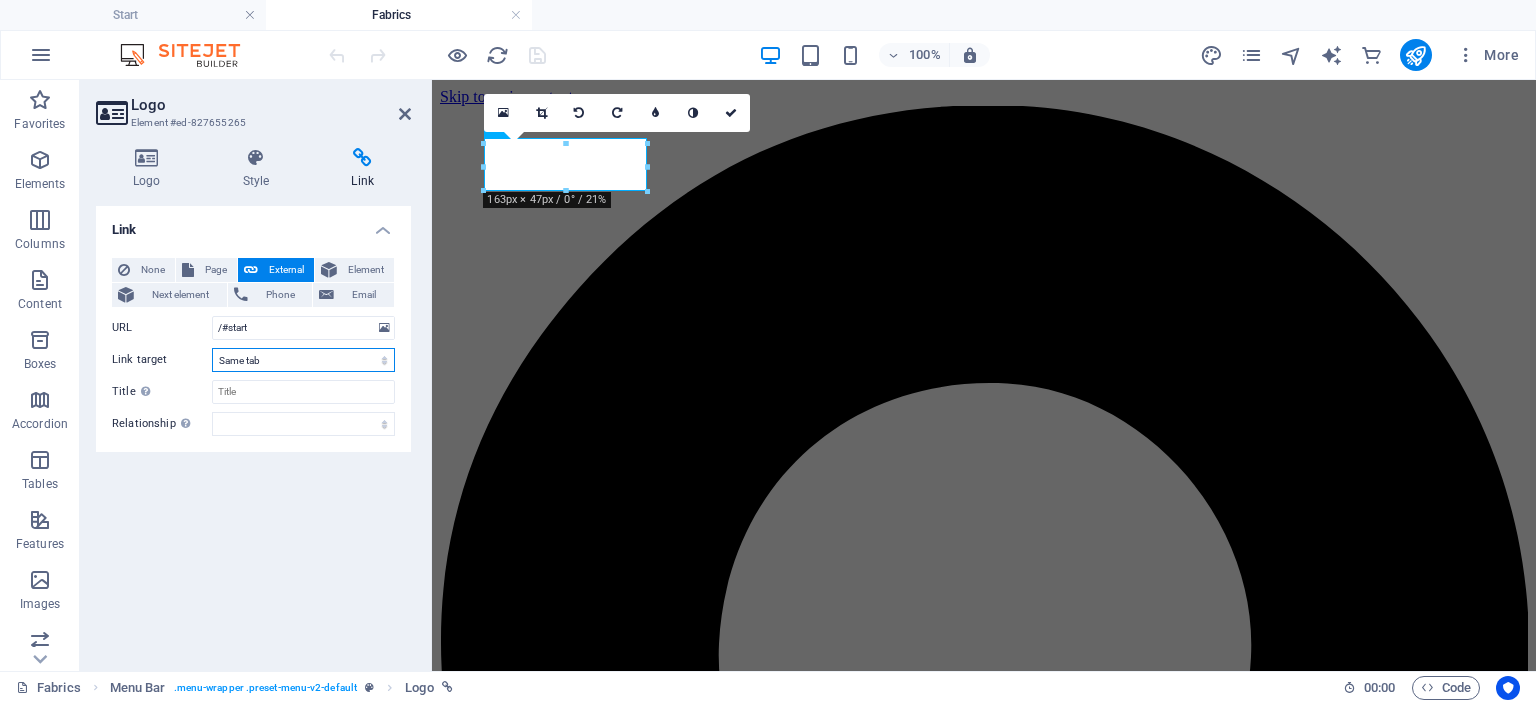 click on "New tab Same tab Overlay" at bounding box center [303, 360] 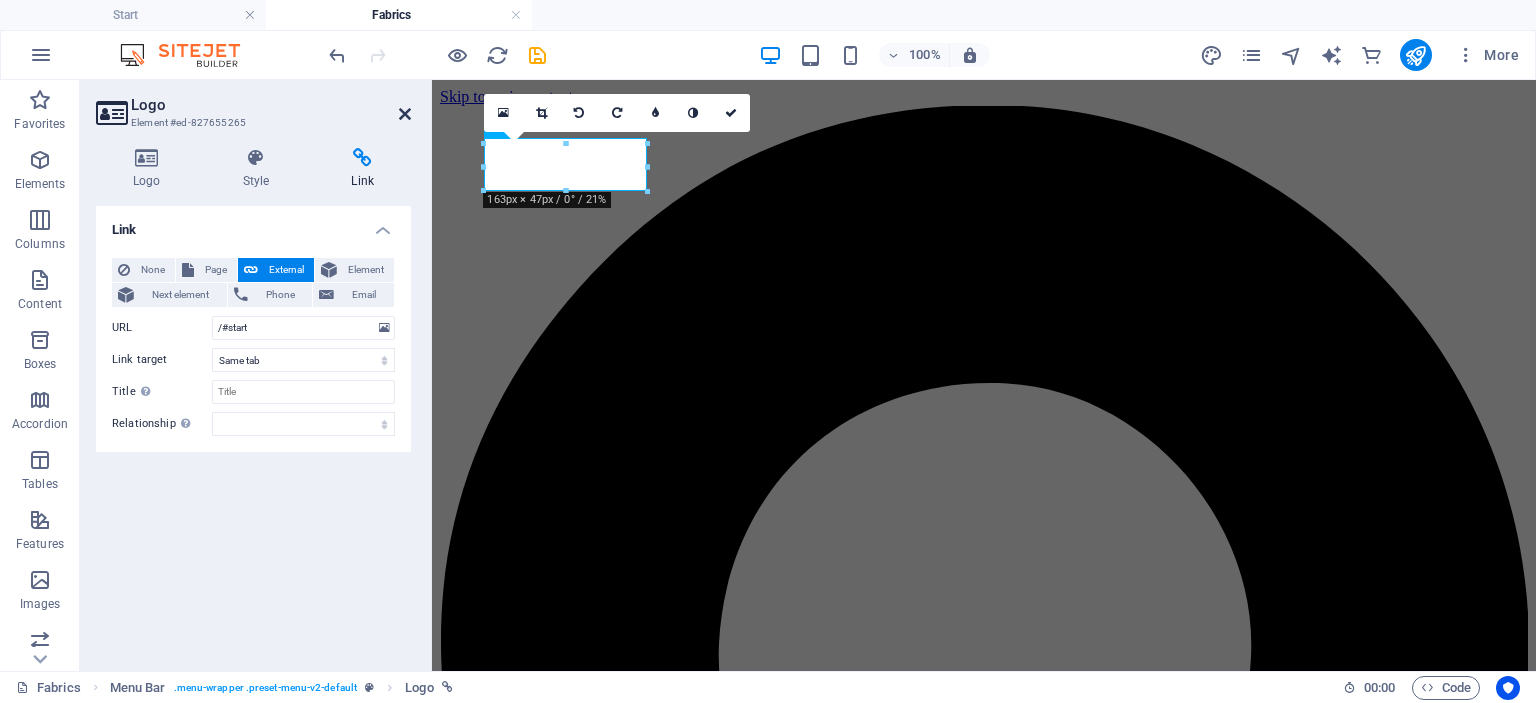 drag, startPoint x: 406, startPoint y: 112, endPoint x: 376, endPoint y: 46, distance: 72.498276 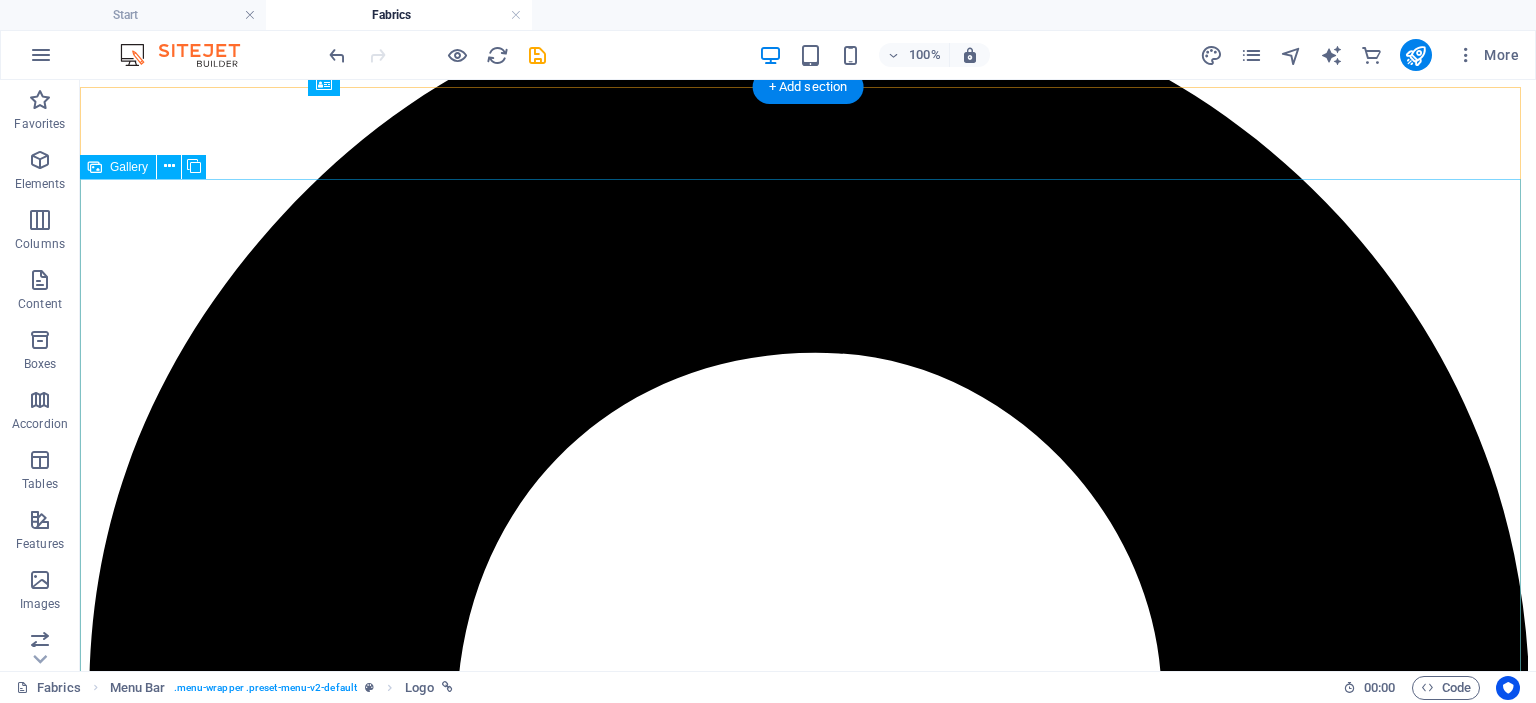 scroll, scrollTop: 120, scrollLeft: 0, axis: vertical 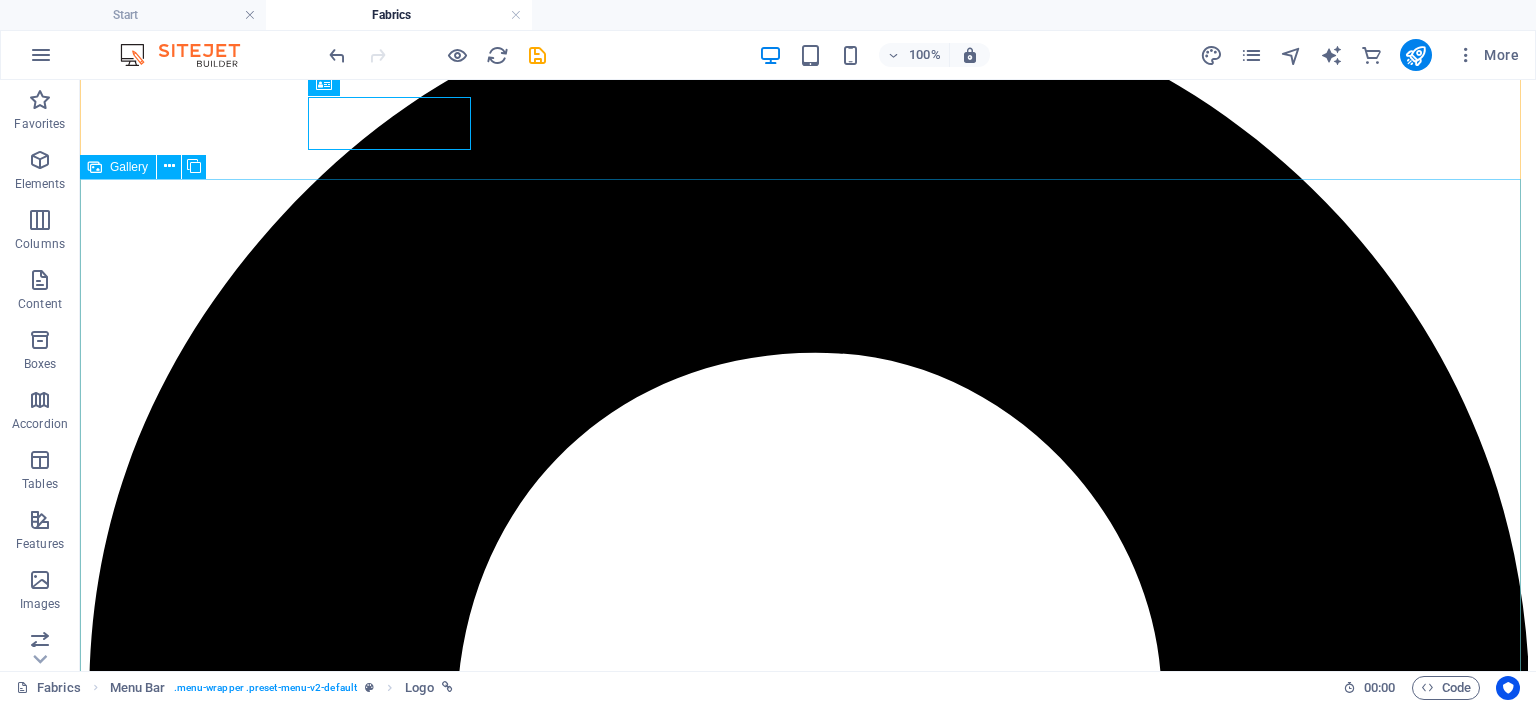 click at bounding box center [528, 8222] 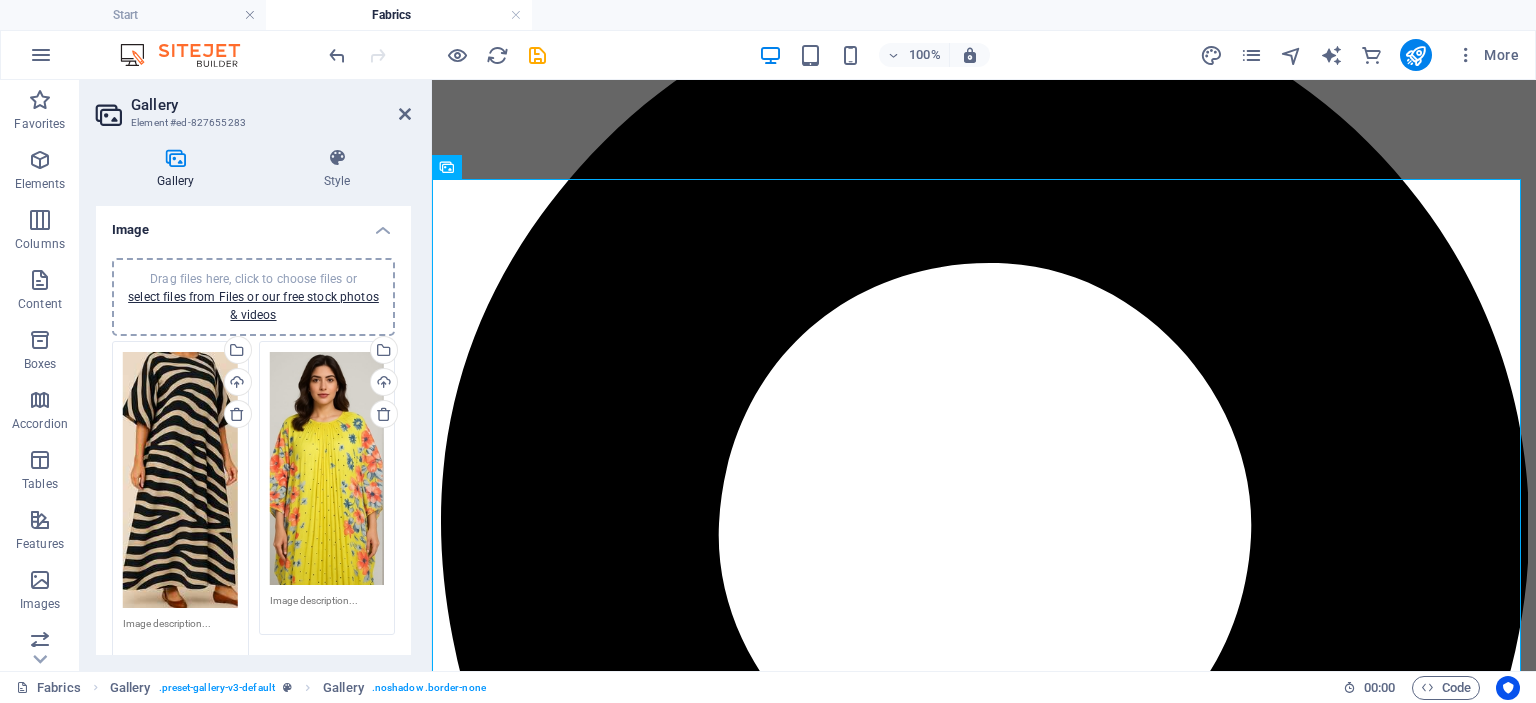 click on "Drag files here, click to choose files or select files from Files or our free stock photos & videos" at bounding box center [180, 480] 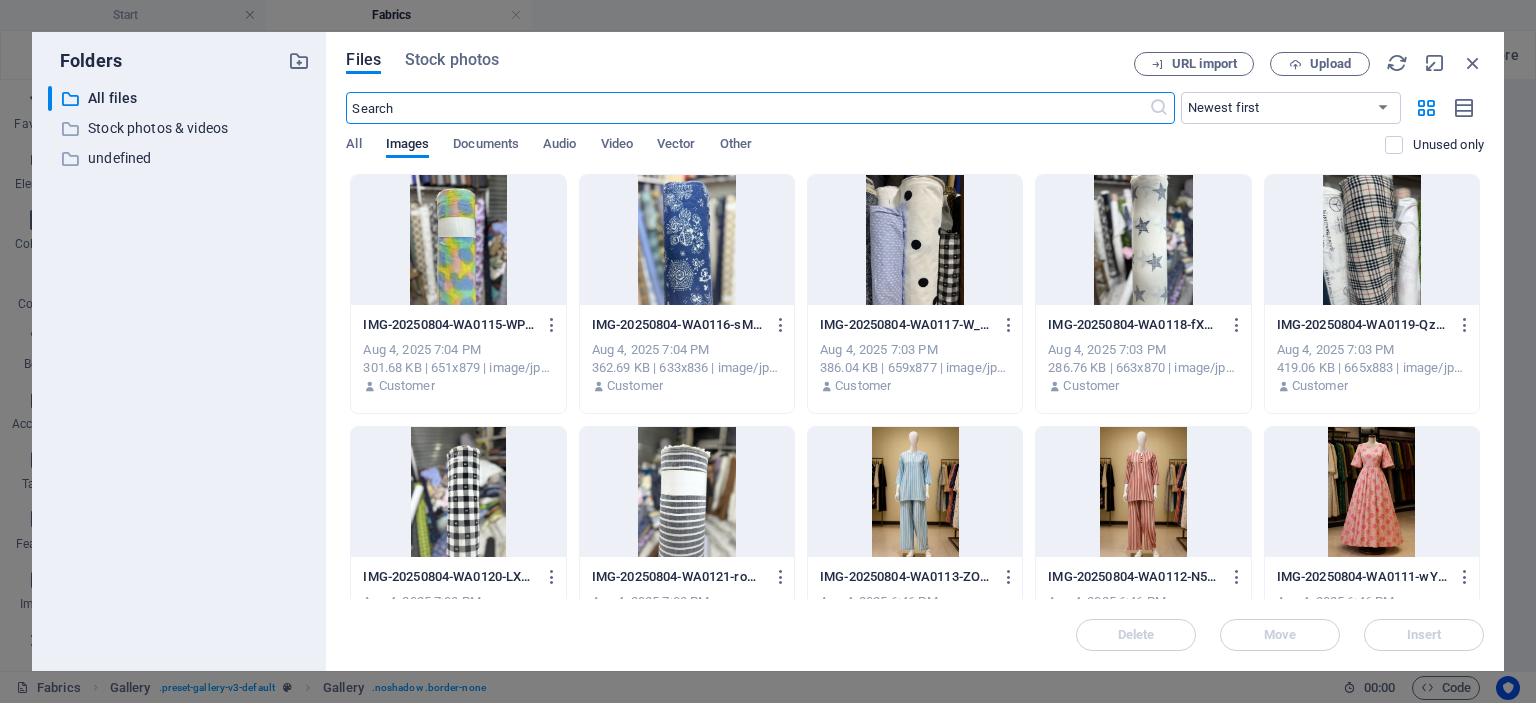 scroll, scrollTop: 145, scrollLeft: 0, axis: vertical 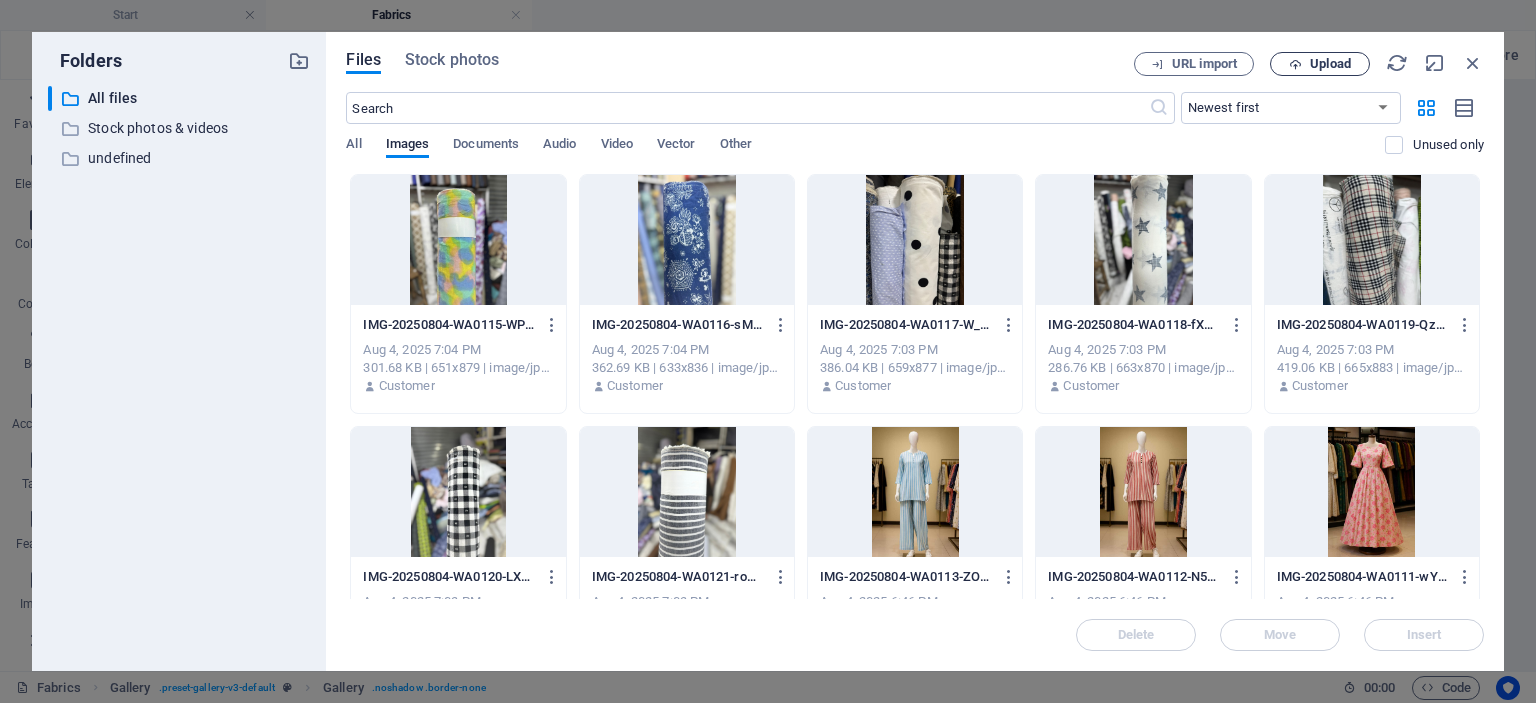 click on "Upload" at bounding box center [1320, 64] 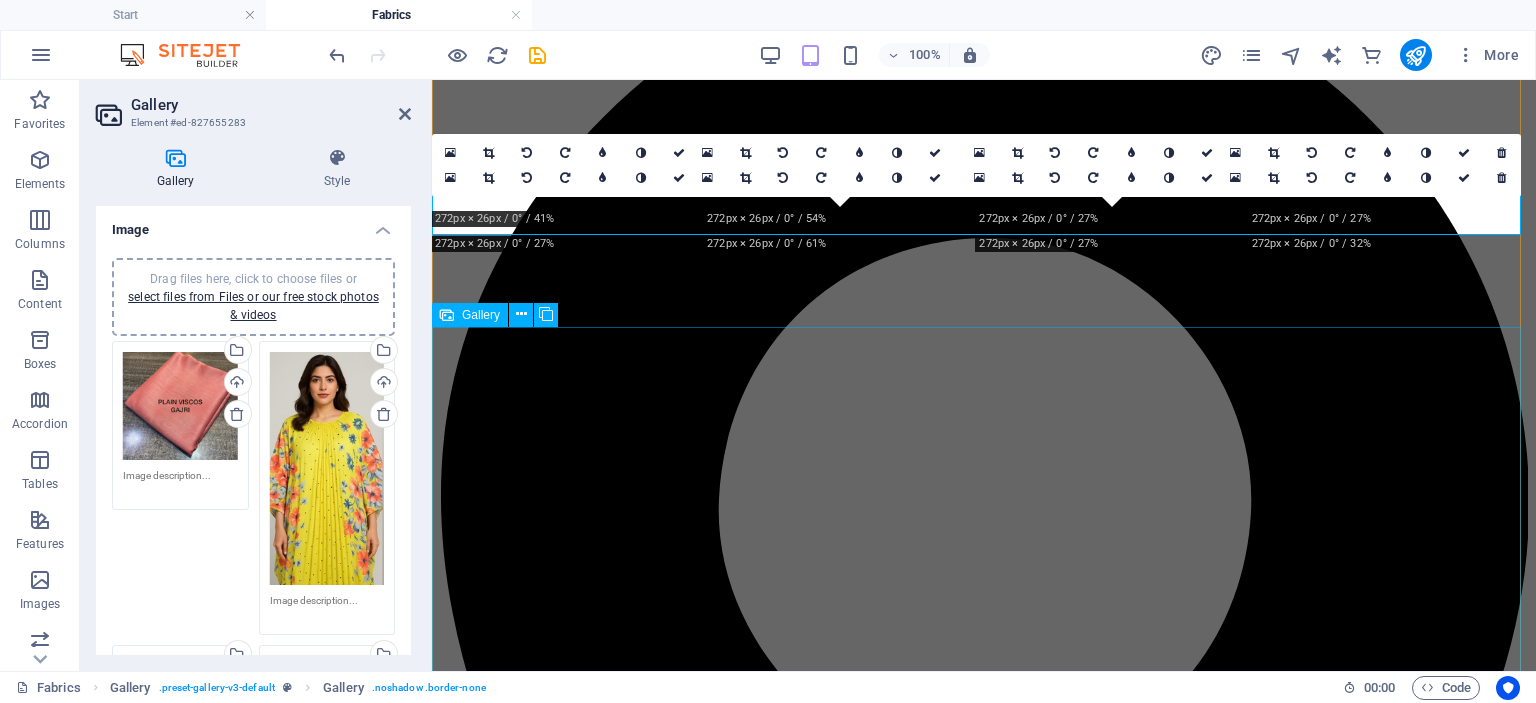scroll, scrollTop: 120, scrollLeft: 0, axis: vertical 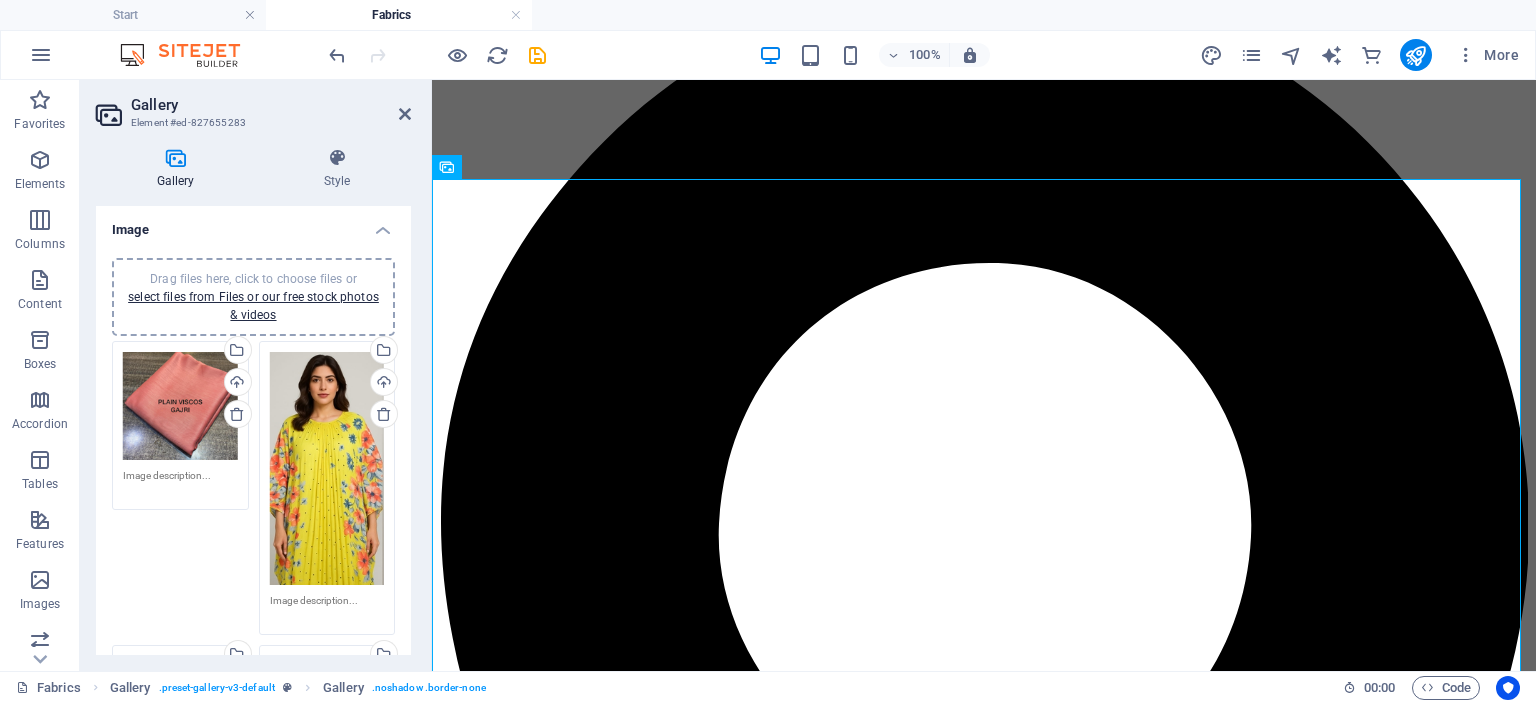 click on "Drag files here, click to choose files or select files from Files or our free stock photos & videos" at bounding box center [327, 468] 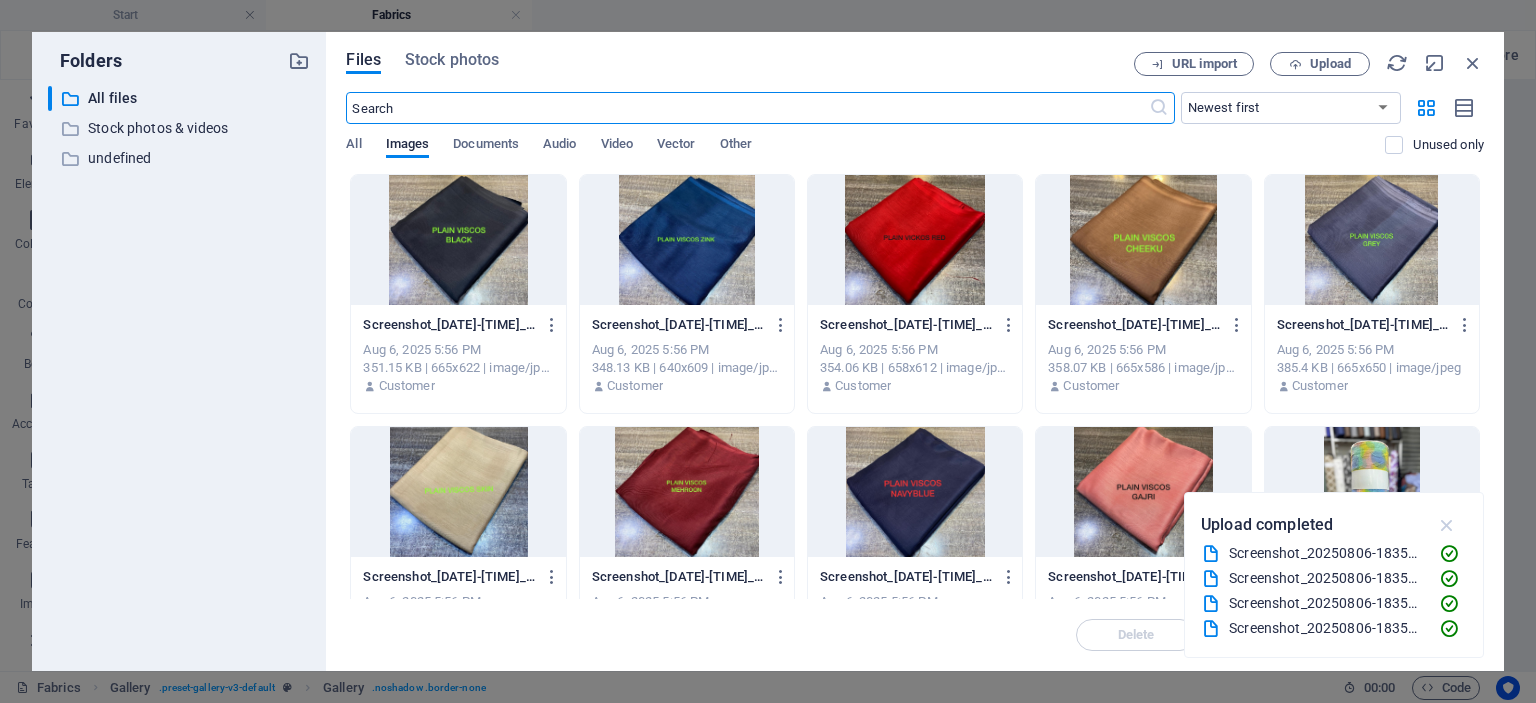 click at bounding box center (1447, 525) 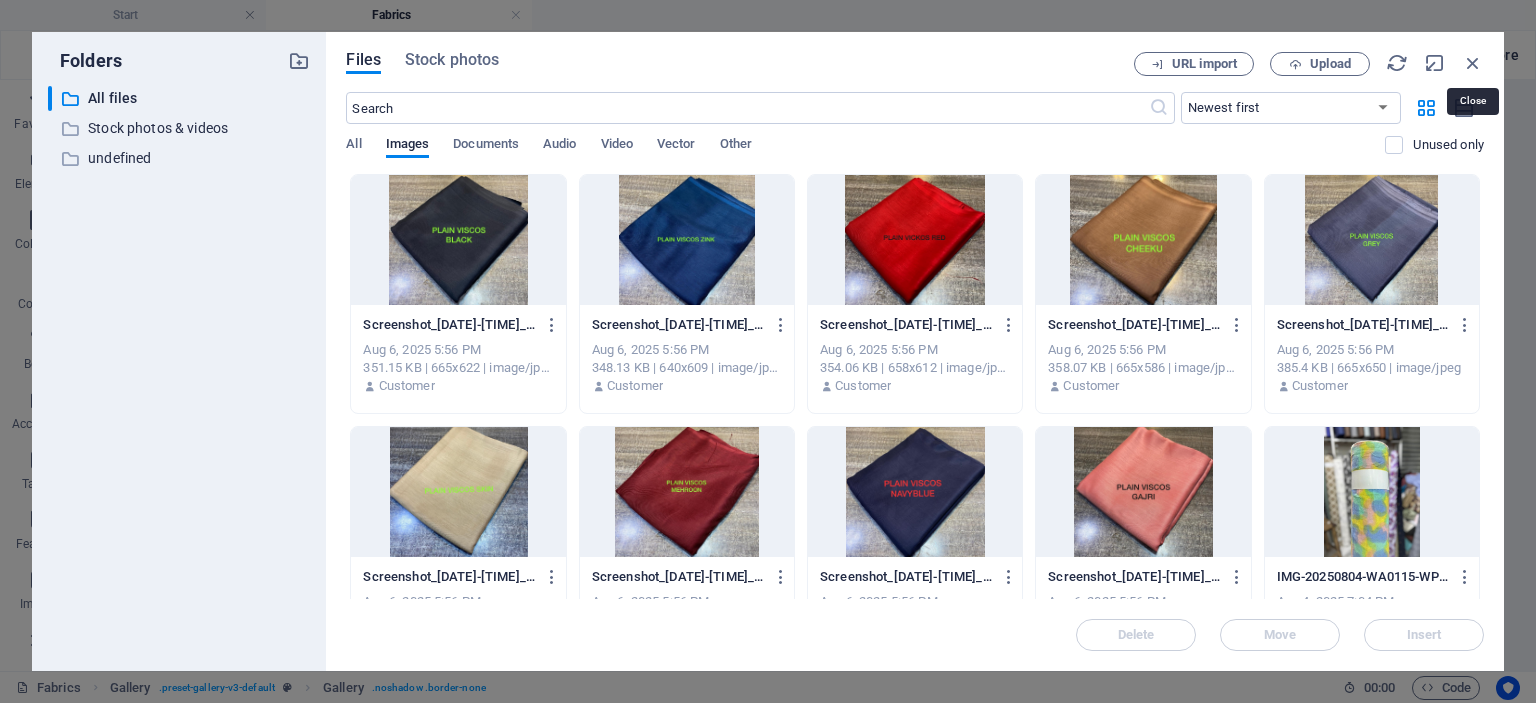 click at bounding box center [1473, 63] 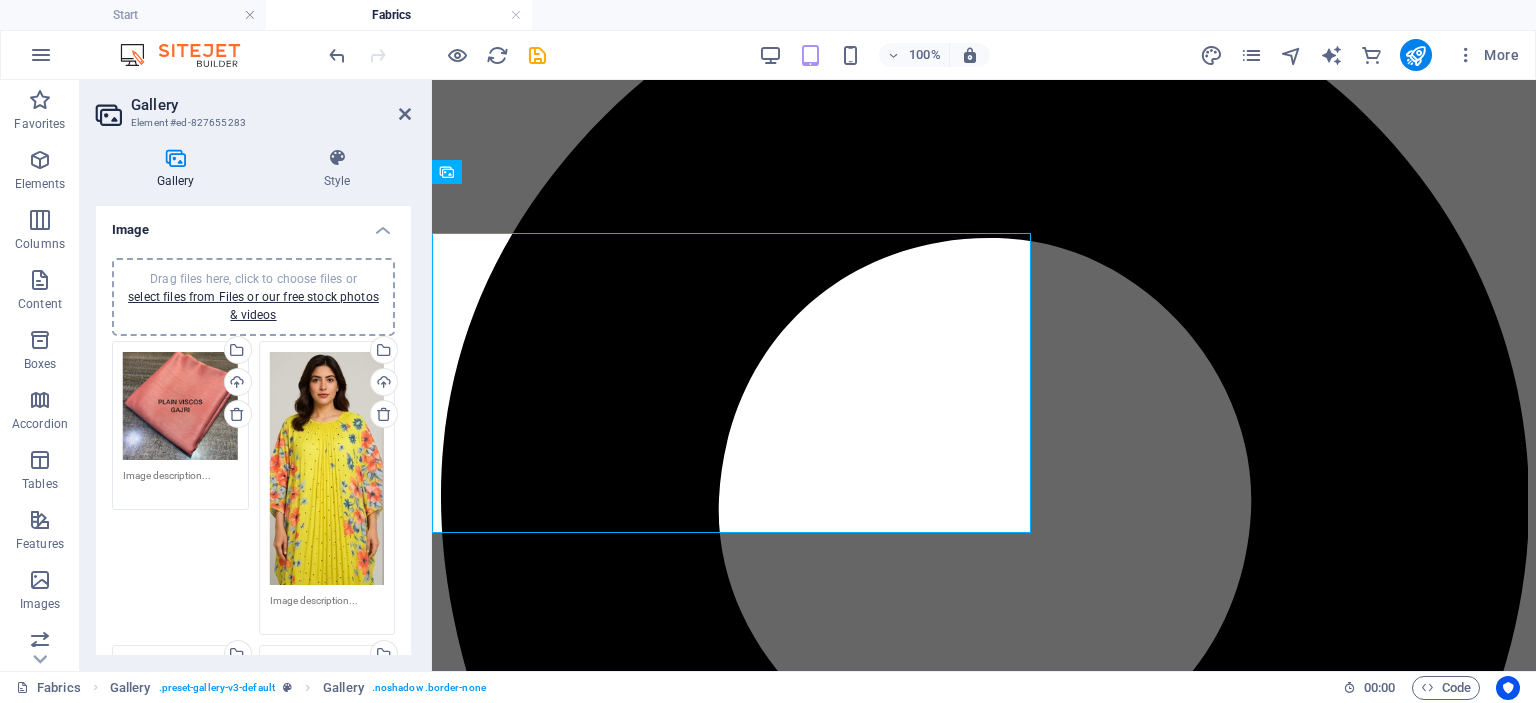scroll, scrollTop: 120, scrollLeft: 0, axis: vertical 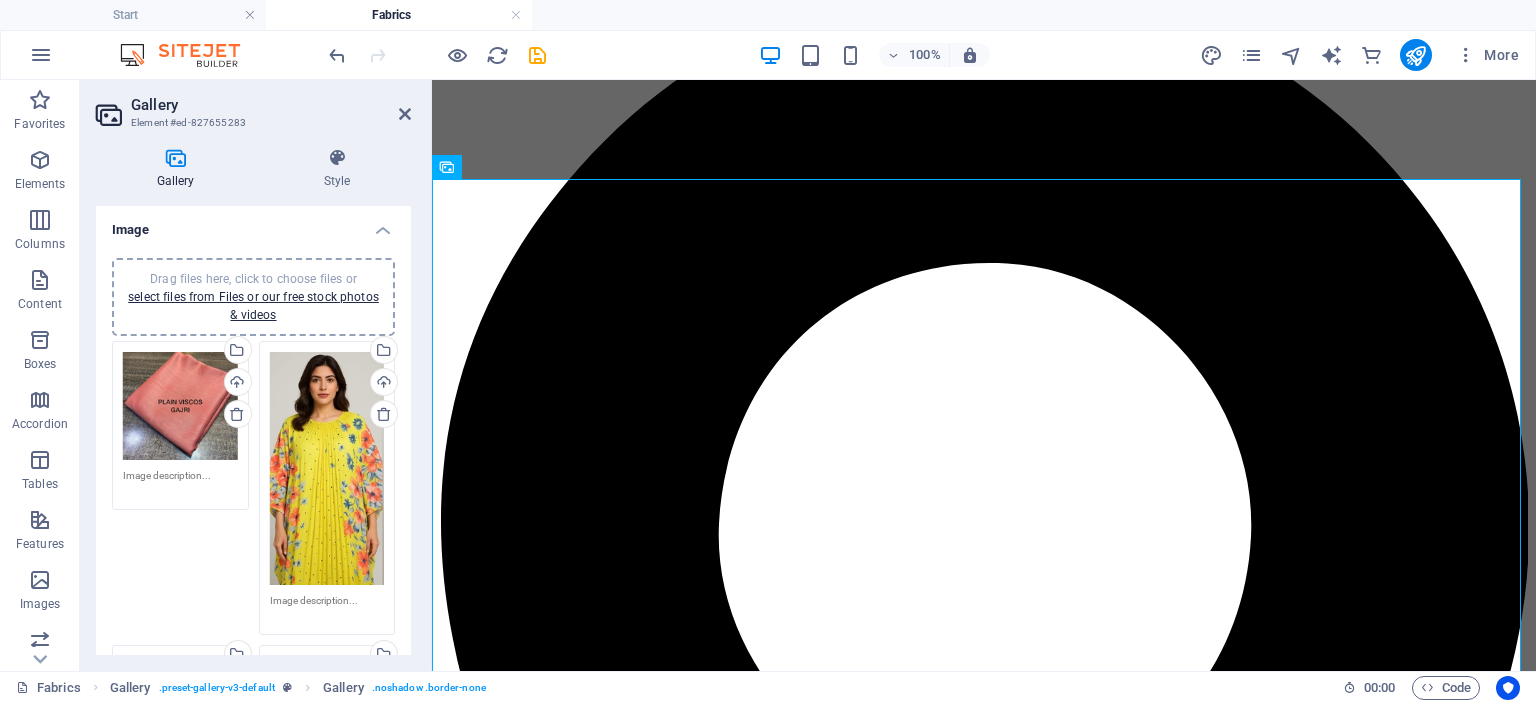 click on "Drag files here, click to choose files or select files from Files or our free stock photos & videos" at bounding box center (327, 468) 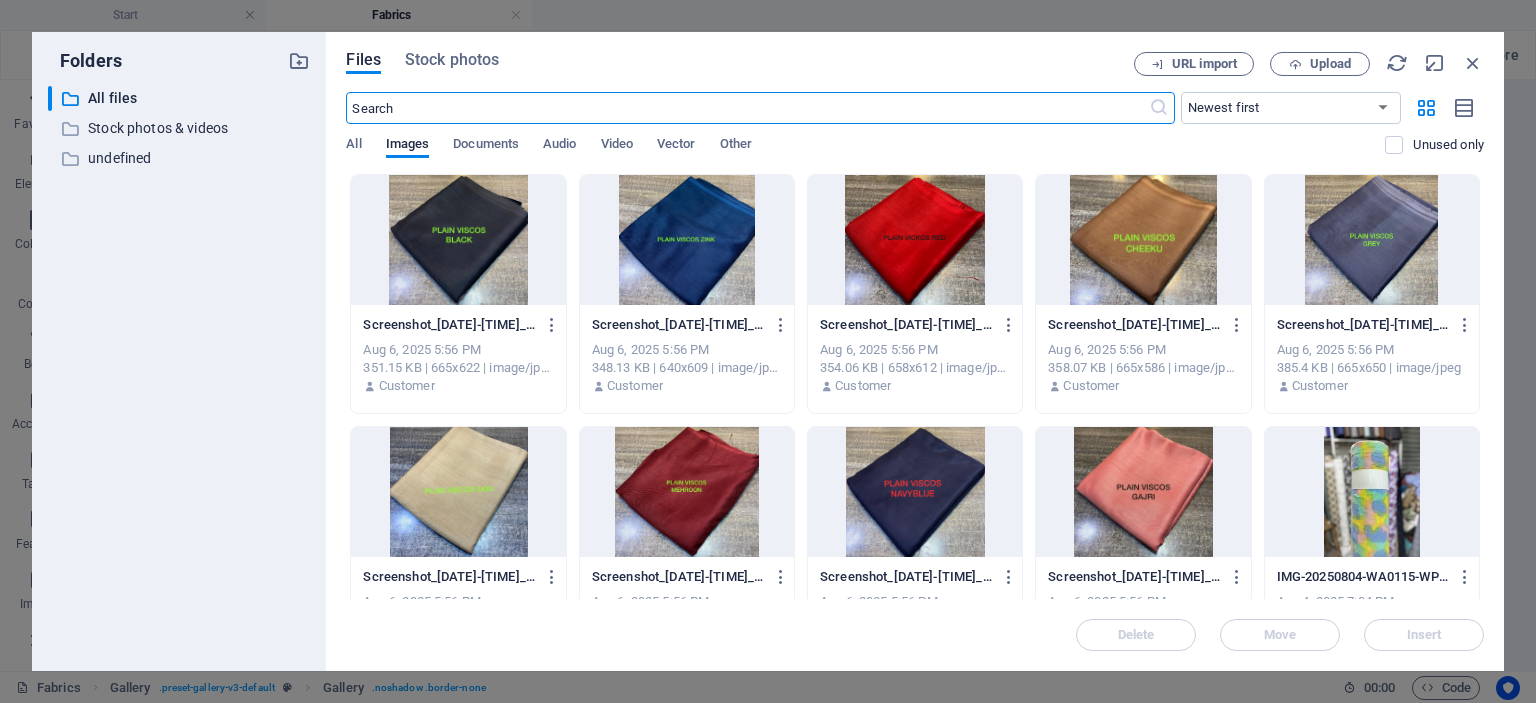scroll, scrollTop: 145, scrollLeft: 0, axis: vertical 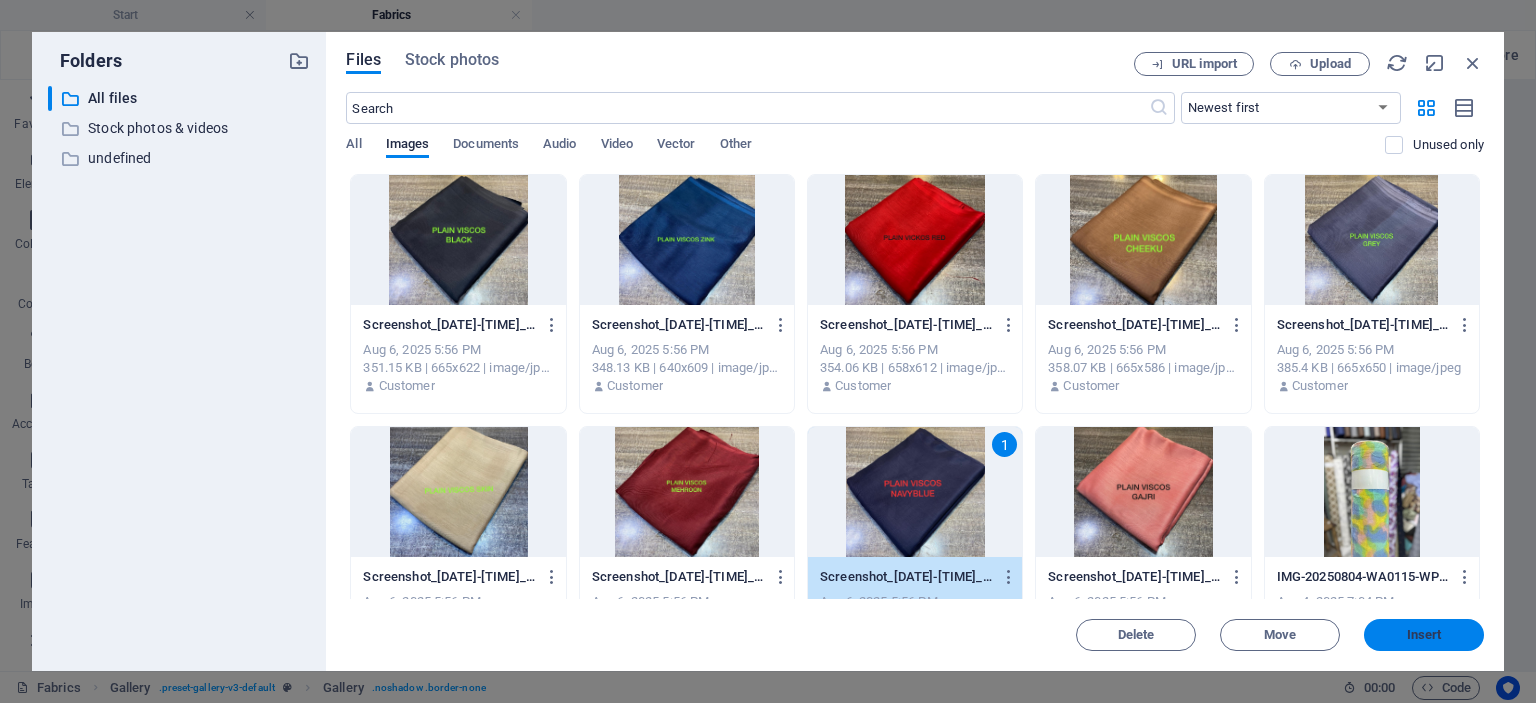 click on "Insert" at bounding box center (1424, 635) 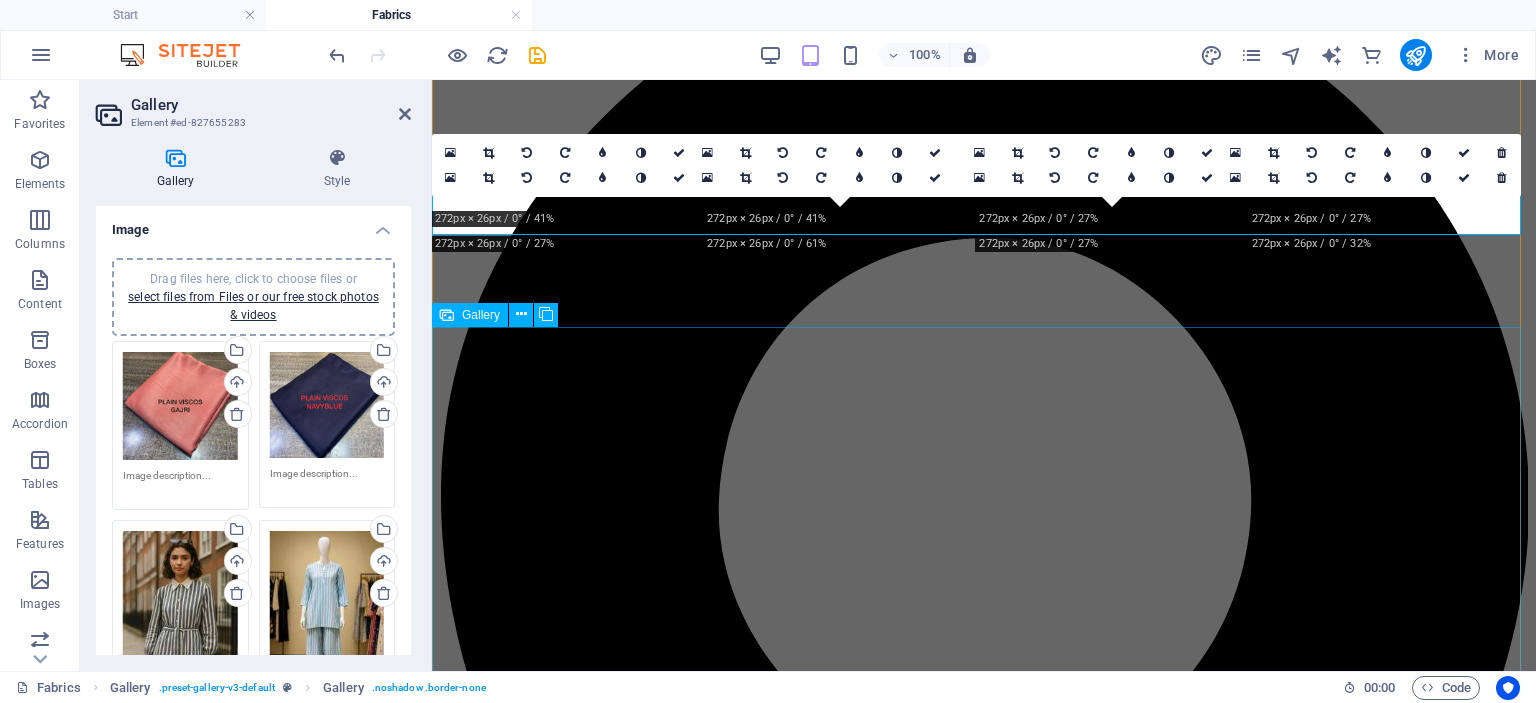 scroll, scrollTop: 120, scrollLeft: 0, axis: vertical 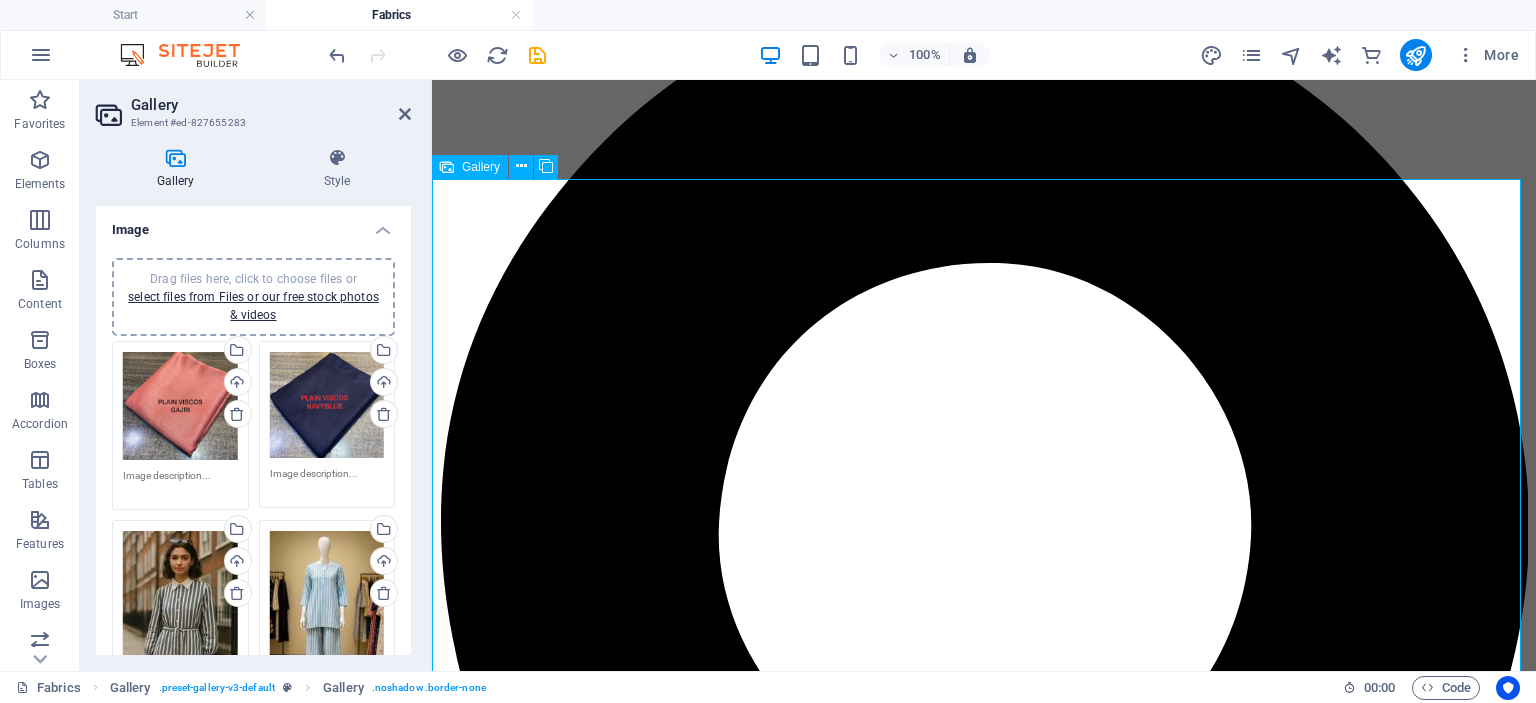 click on "Drag files here, click to choose files or select files from Files or our free stock photos & videos" at bounding box center (180, 617) 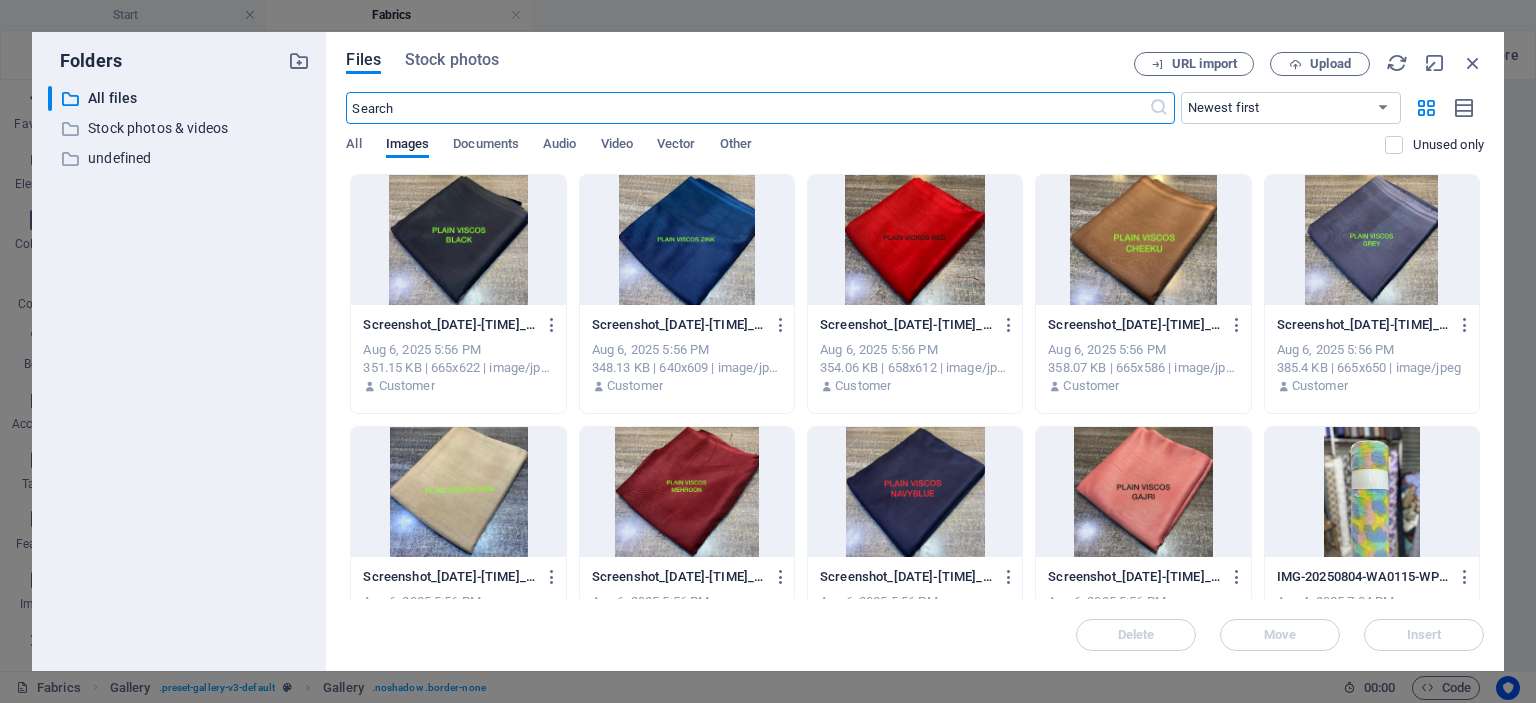 click at bounding box center (687, 492) 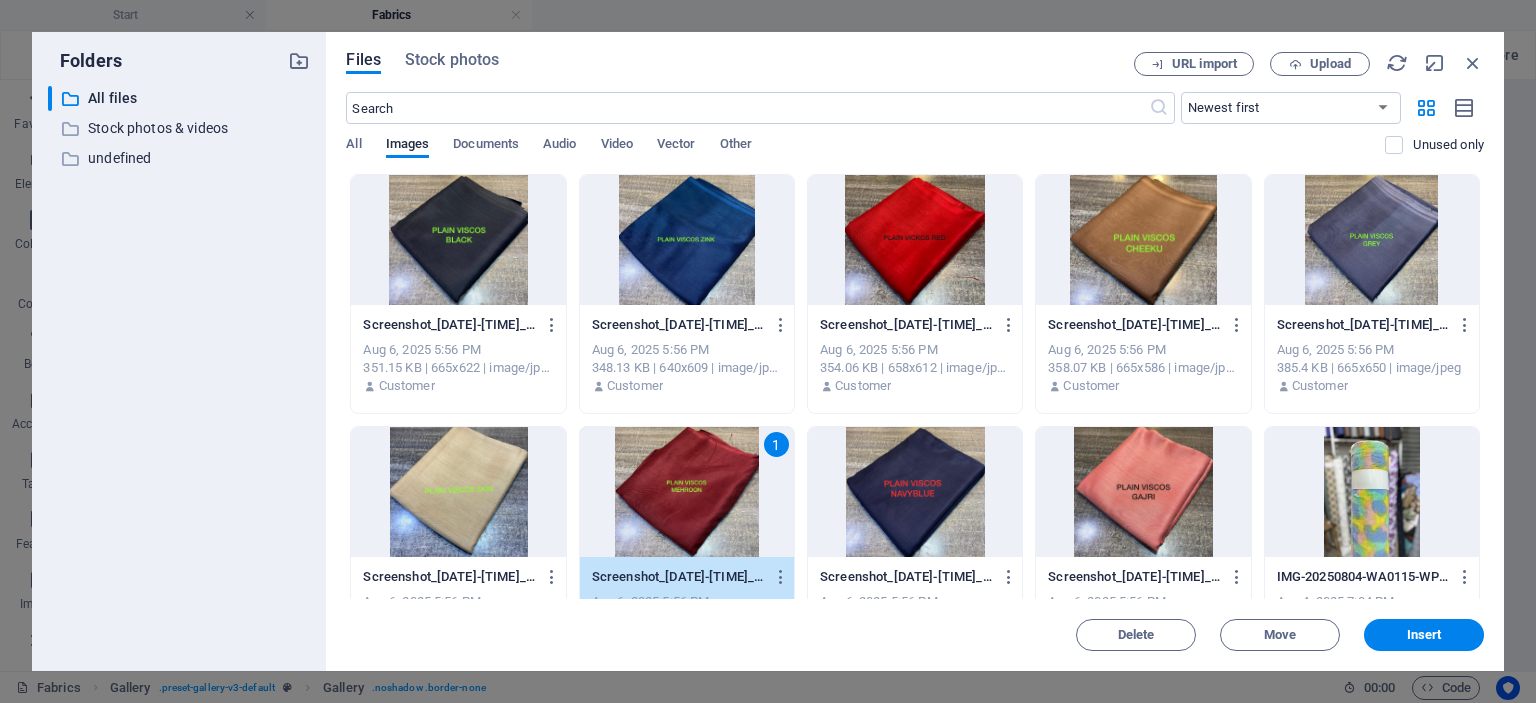 click on "1" at bounding box center [687, 492] 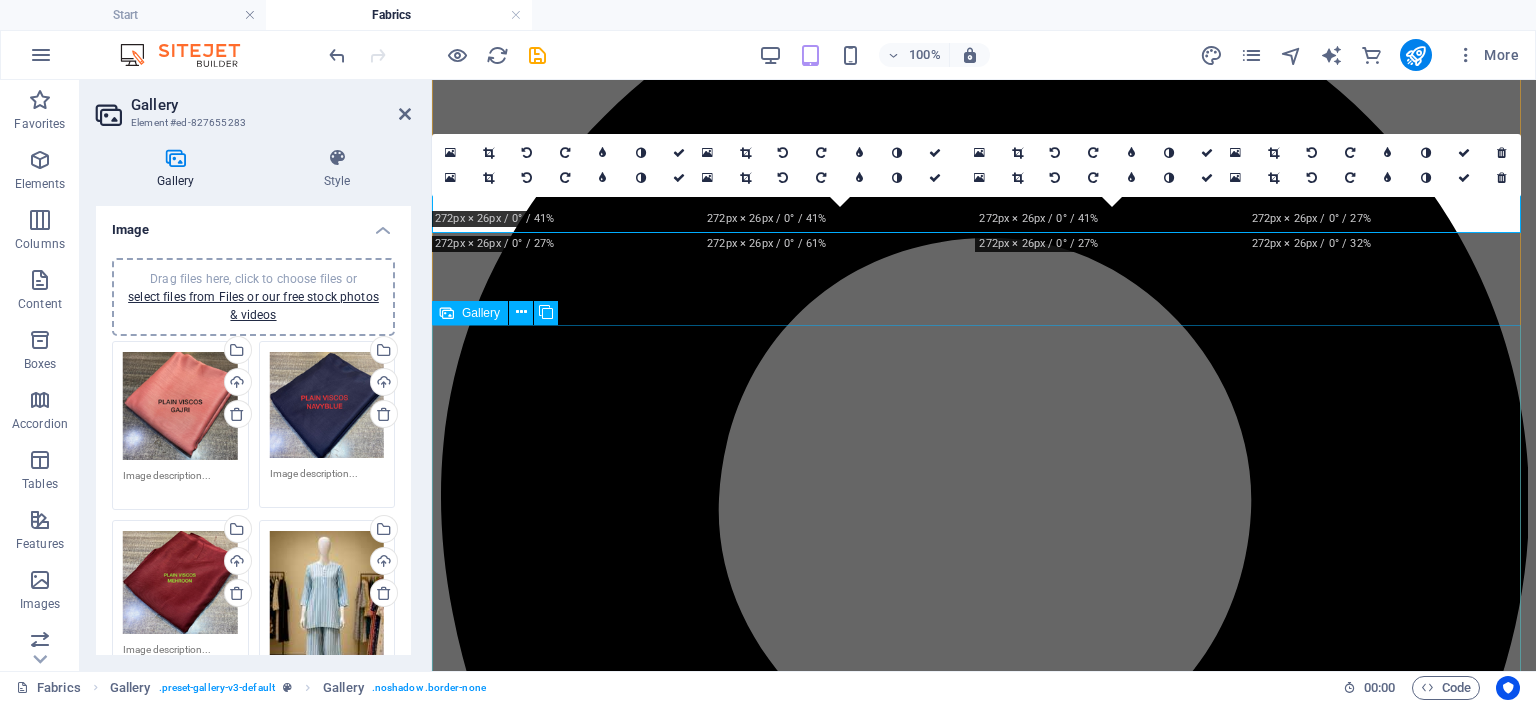 scroll, scrollTop: 120, scrollLeft: 0, axis: vertical 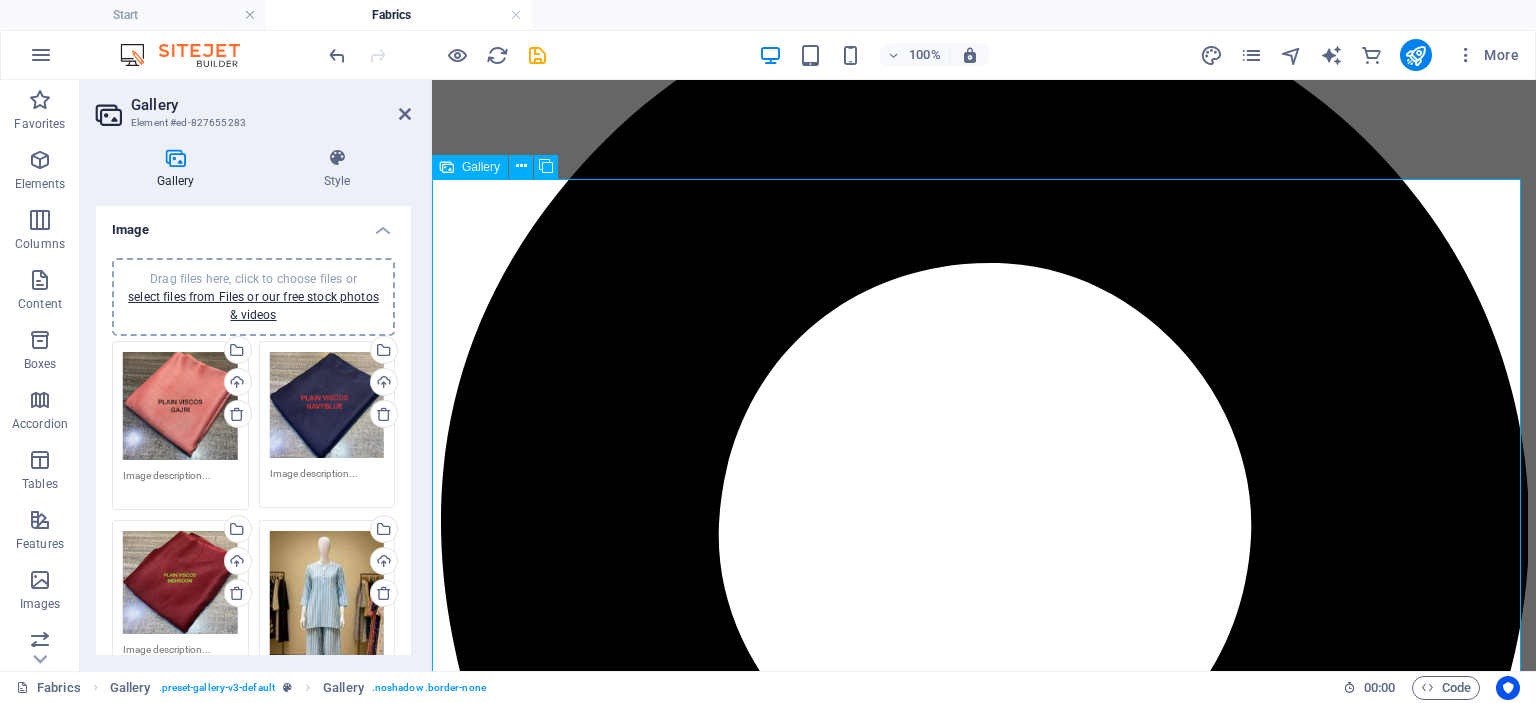 click on "Drag files here, click to choose files or select files from Files or our free stock photos & videos" at bounding box center [327, 617] 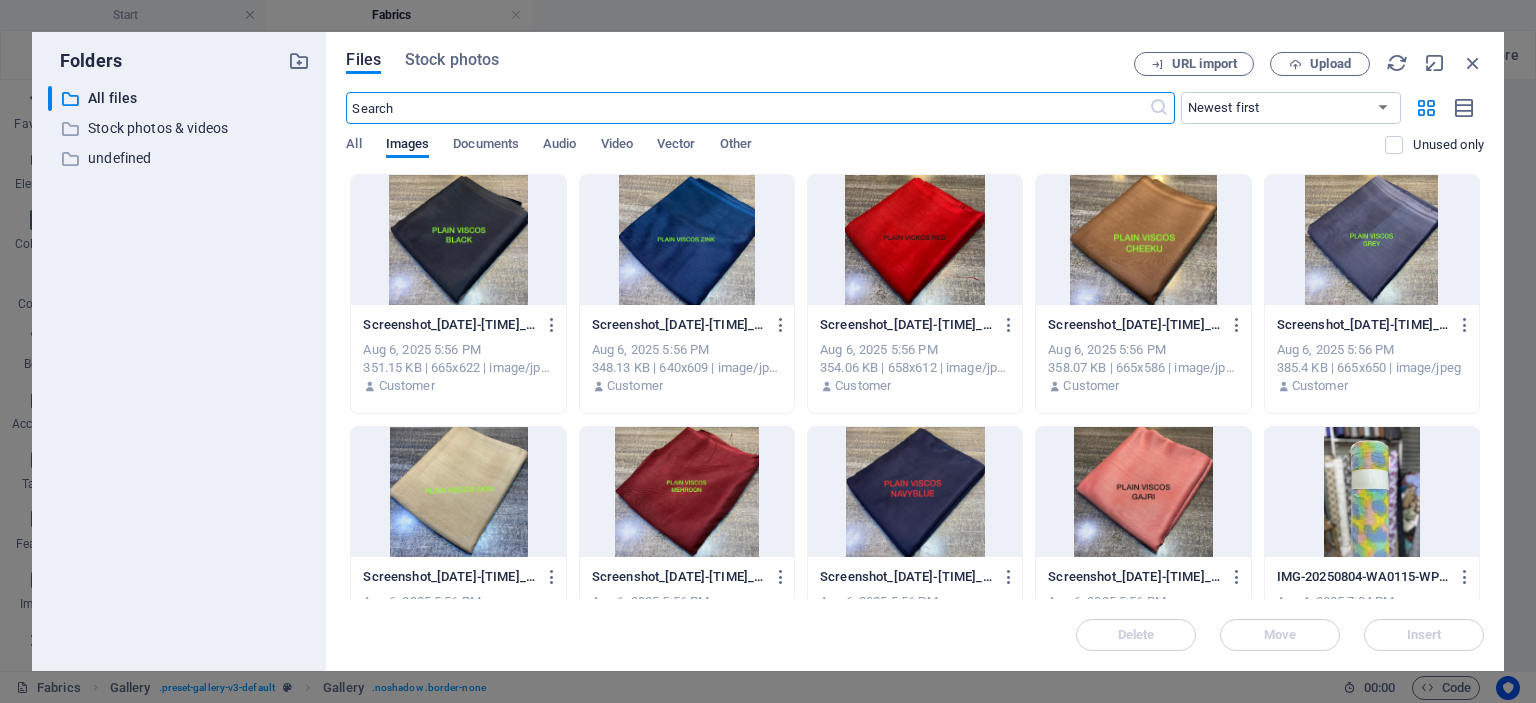 scroll, scrollTop: 145, scrollLeft: 0, axis: vertical 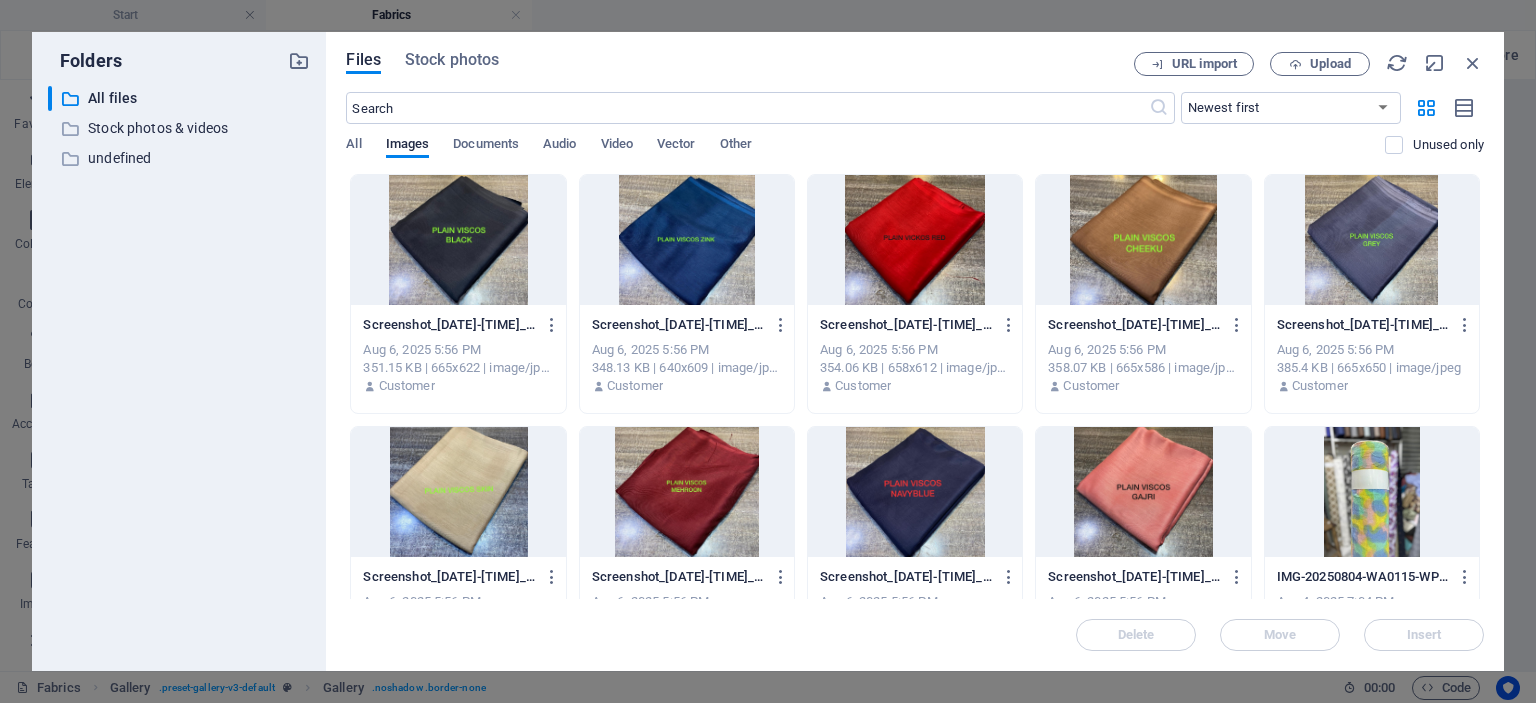 click at bounding box center [458, 492] 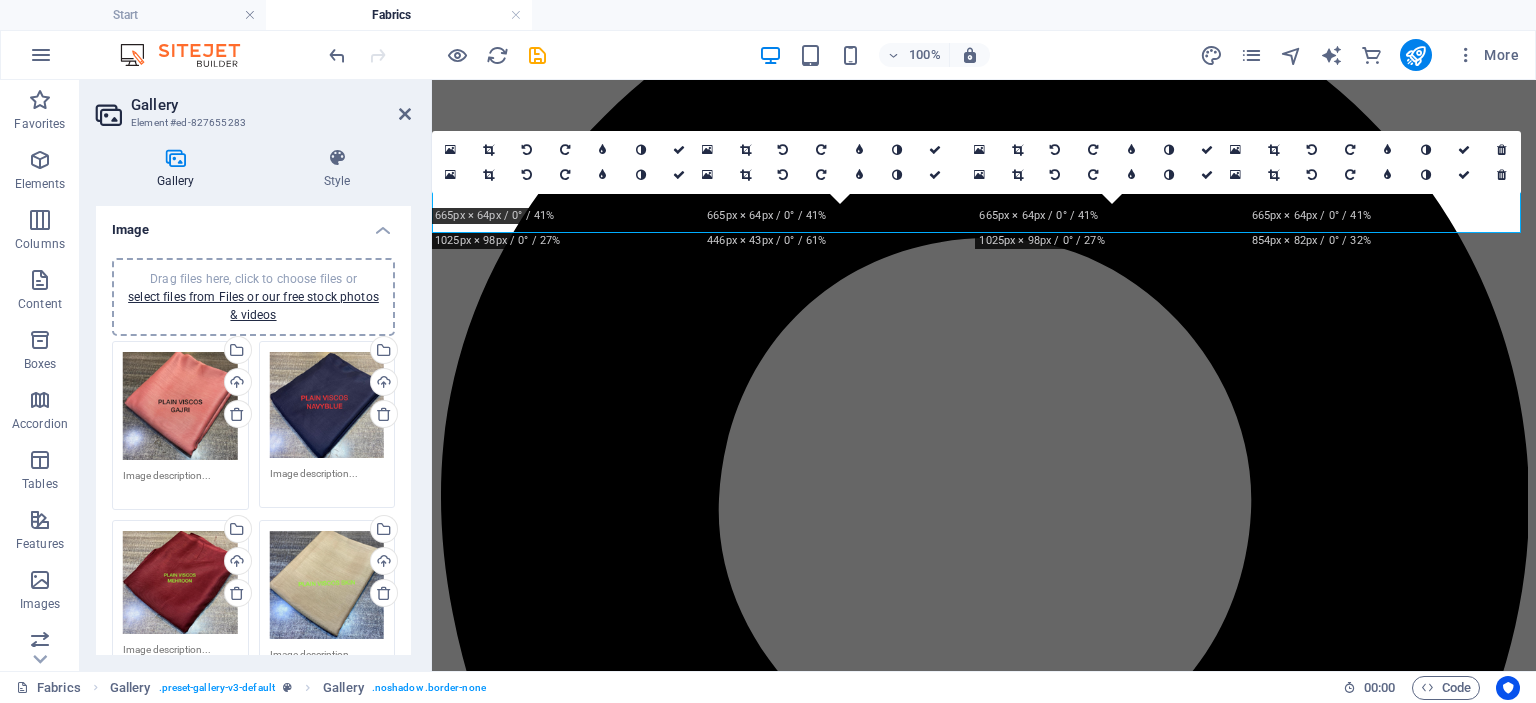 scroll, scrollTop: 120, scrollLeft: 0, axis: vertical 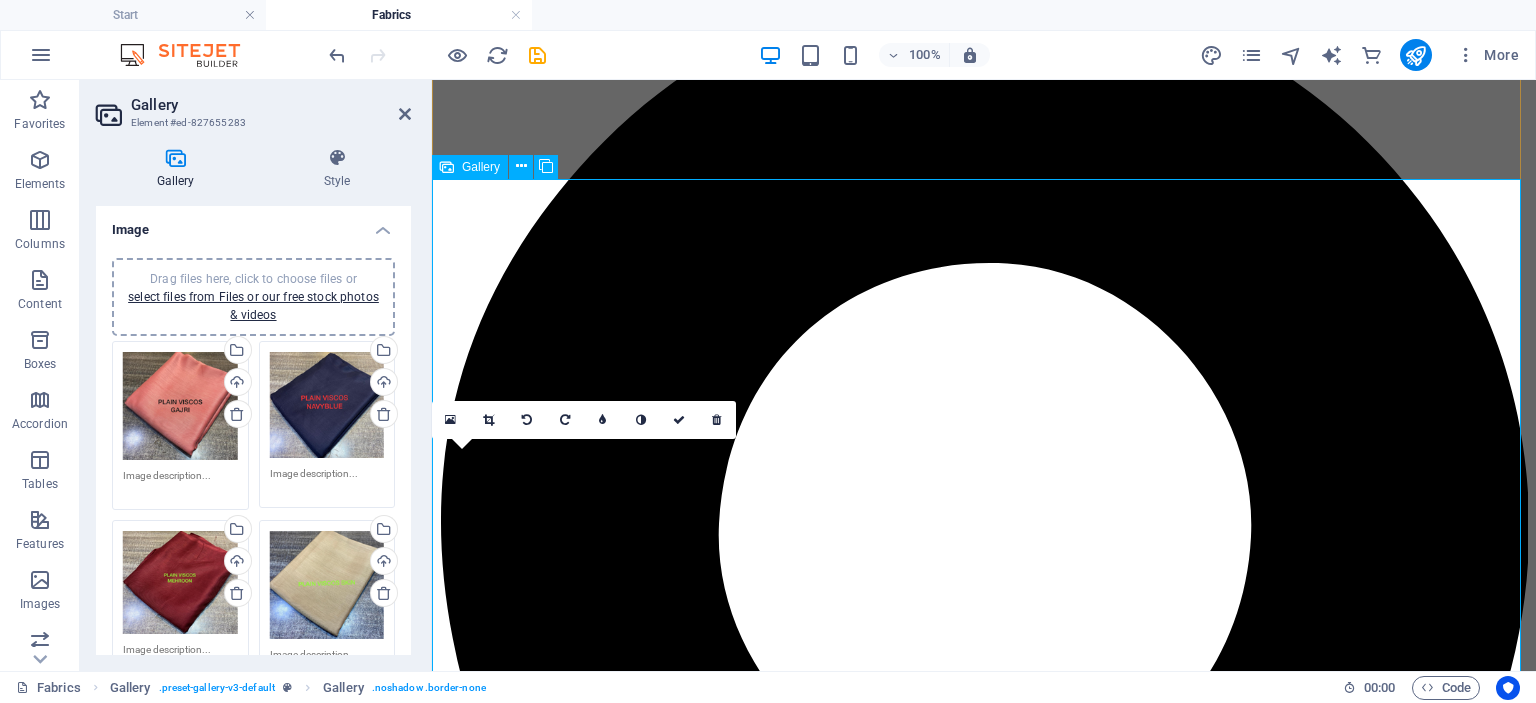 click at bounding box center [880, 10762] 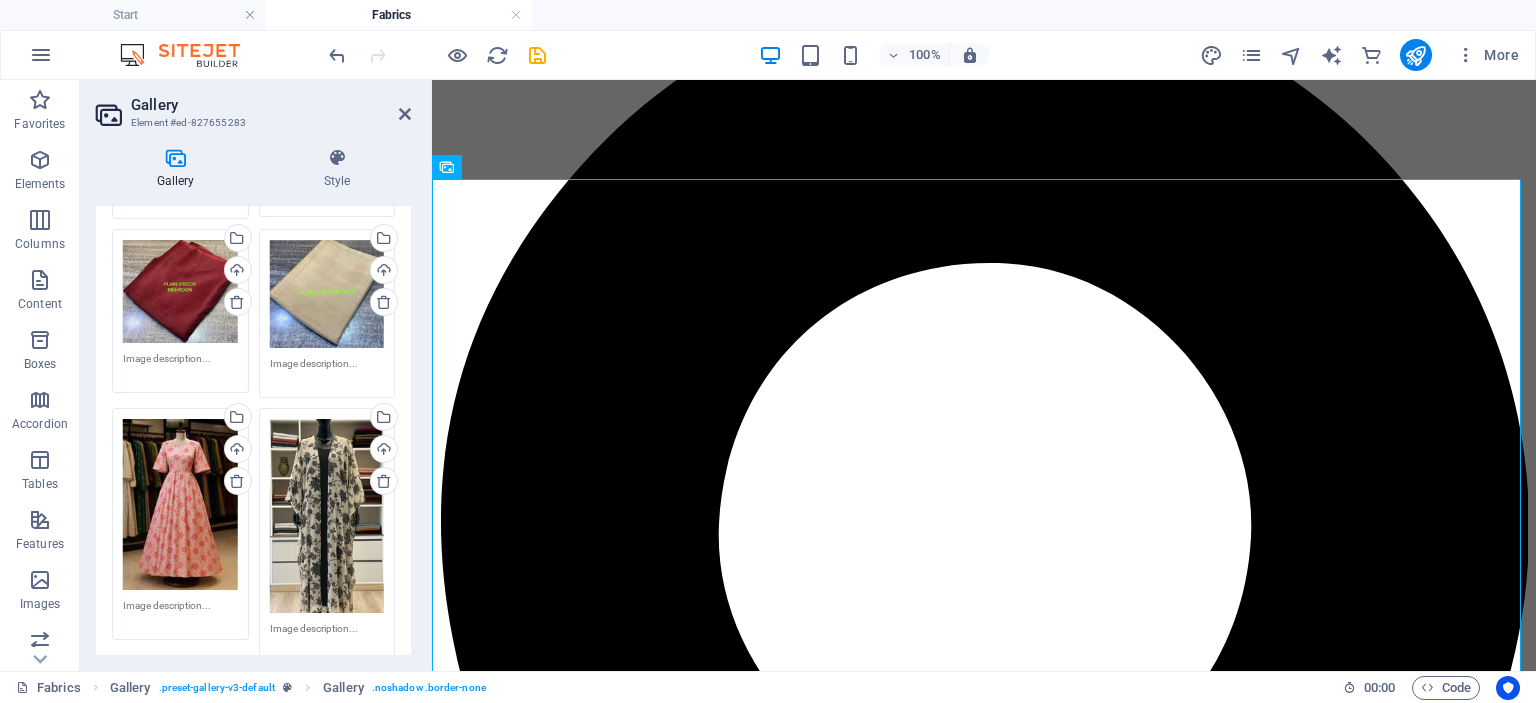 scroll, scrollTop: 292, scrollLeft: 0, axis: vertical 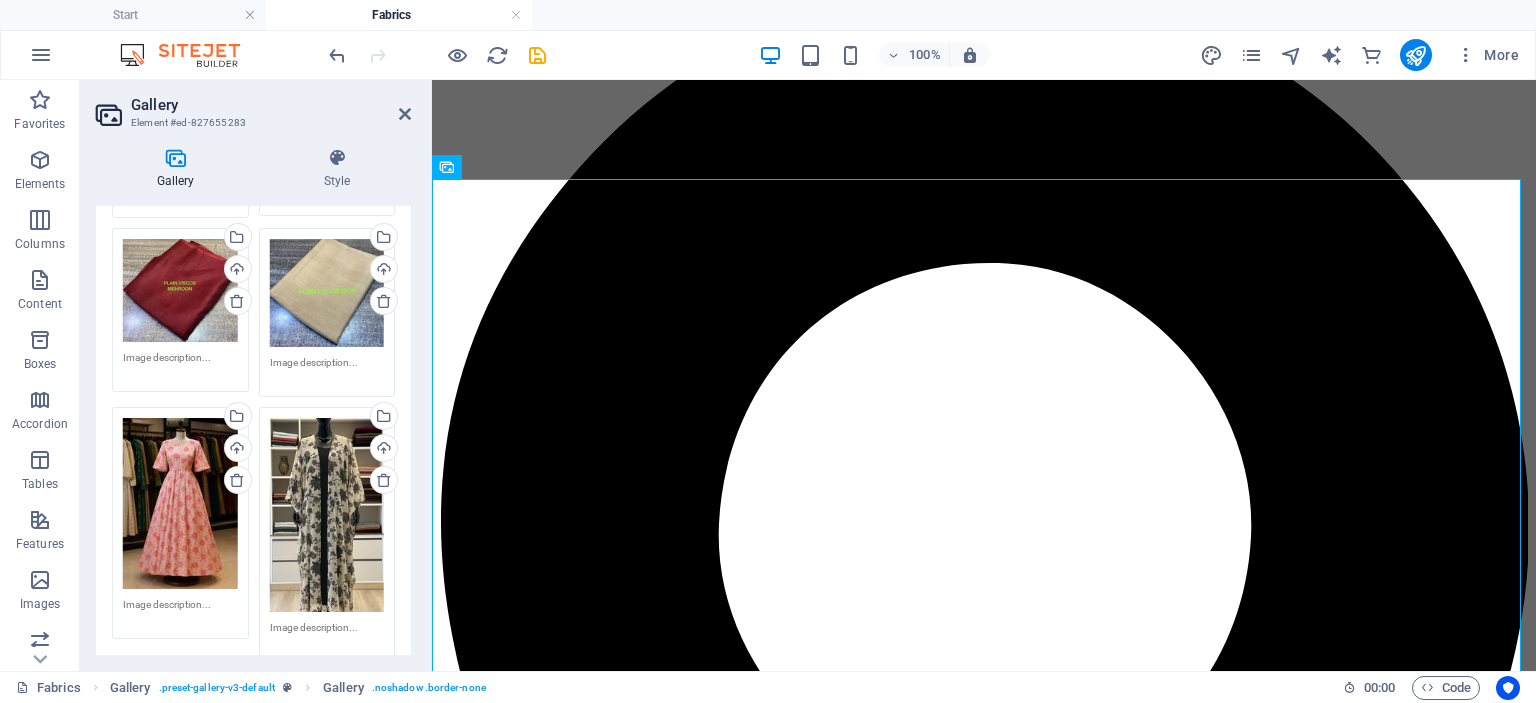 click on "Drag files here, click to choose files or select files from Files or our free stock photos & videos" at bounding box center [180, 504] 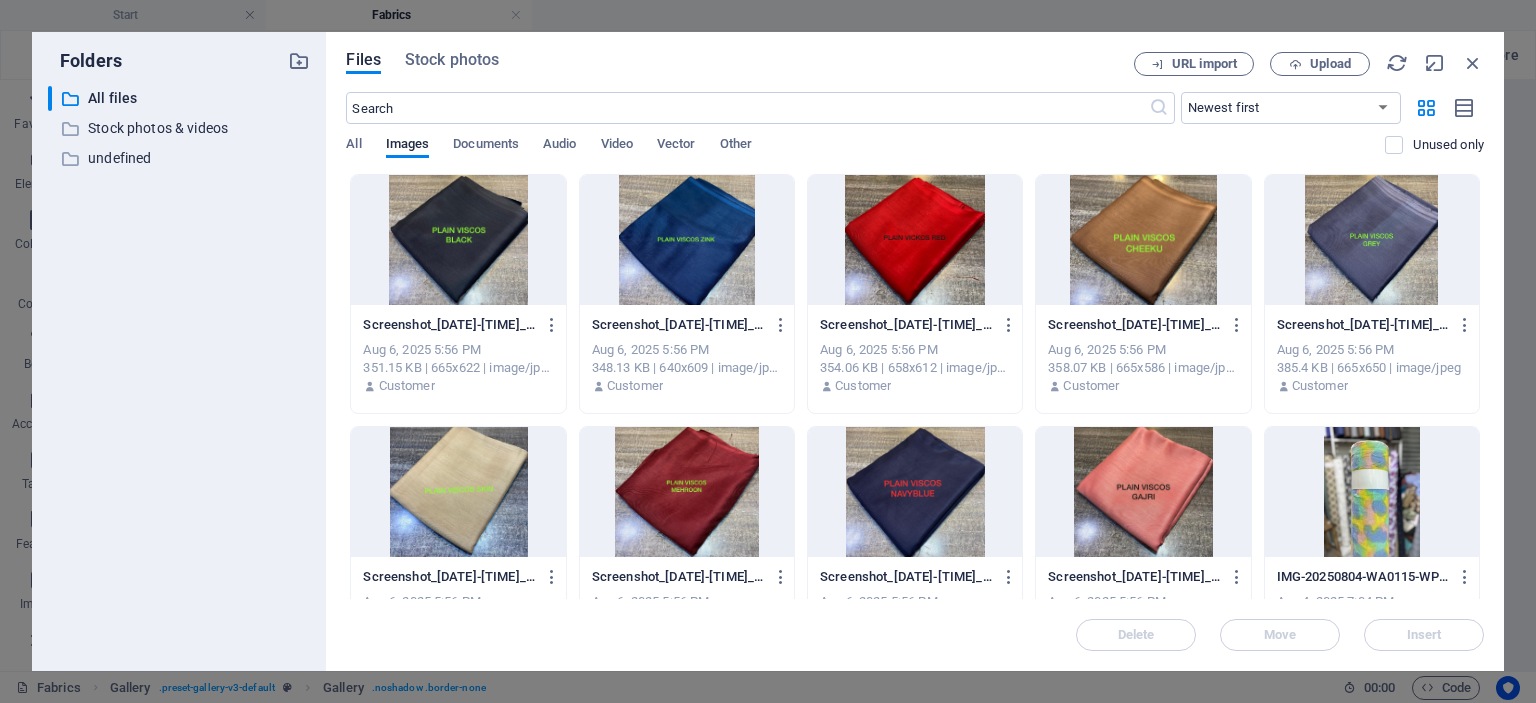 scroll, scrollTop: 145, scrollLeft: 0, axis: vertical 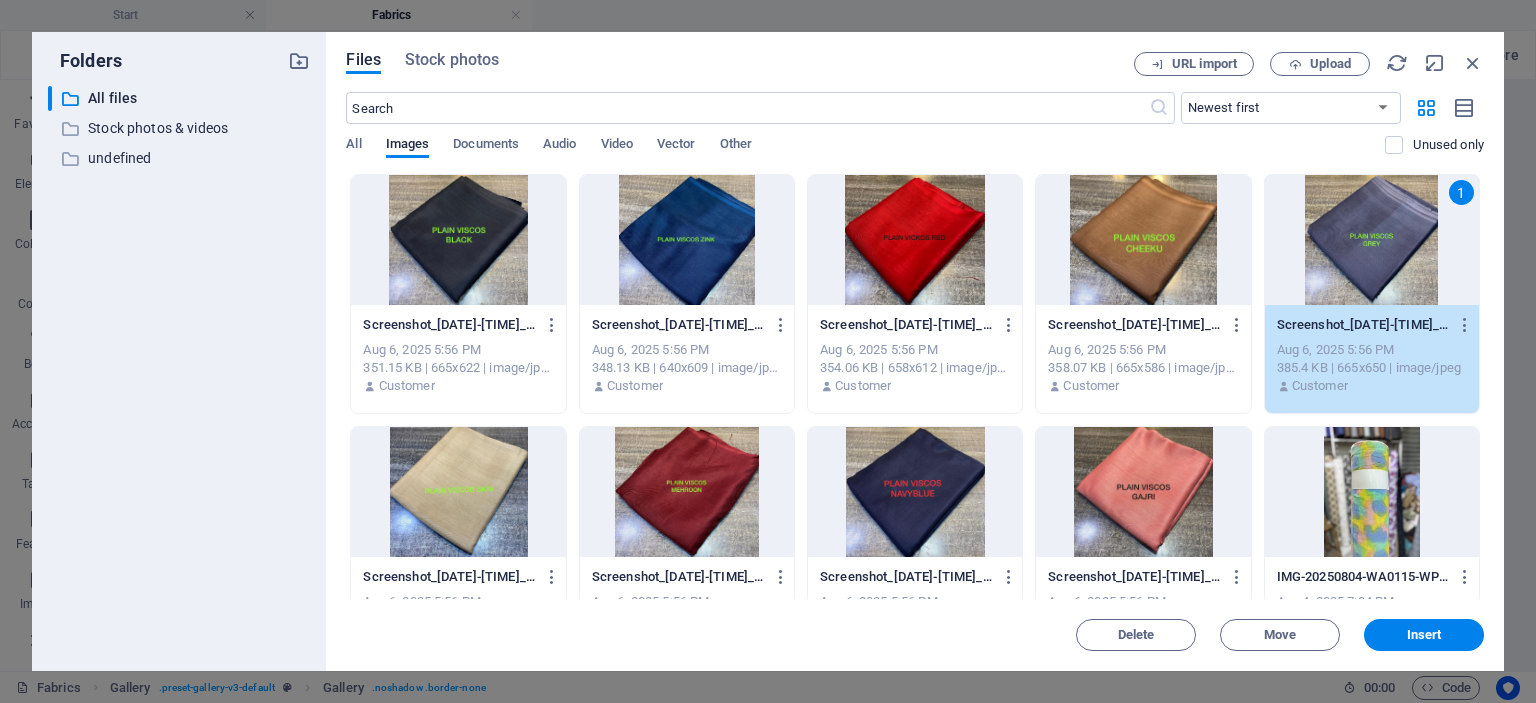 click on "1" at bounding box center [1372, 240] 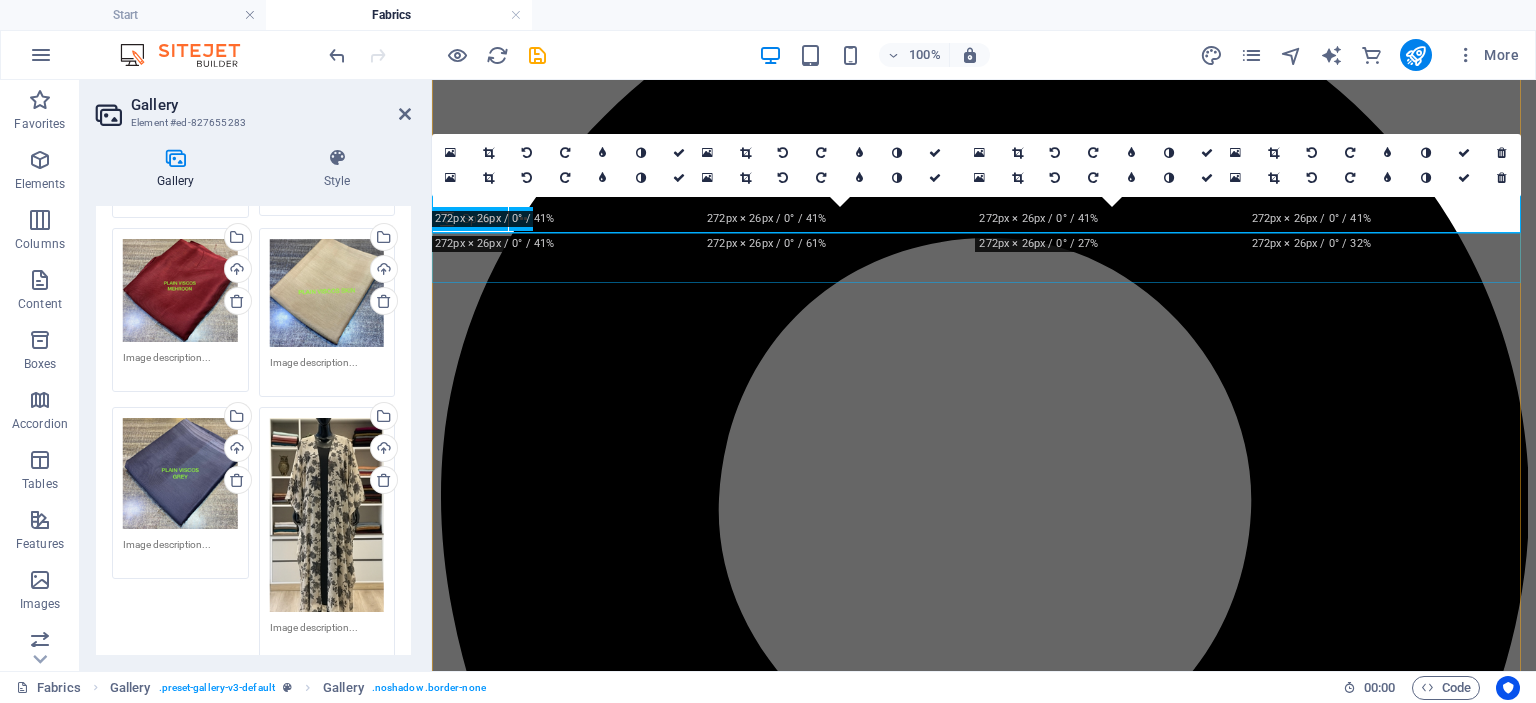 scroll, scrollTop: 120, scrollLeft: 0, axis: vertical 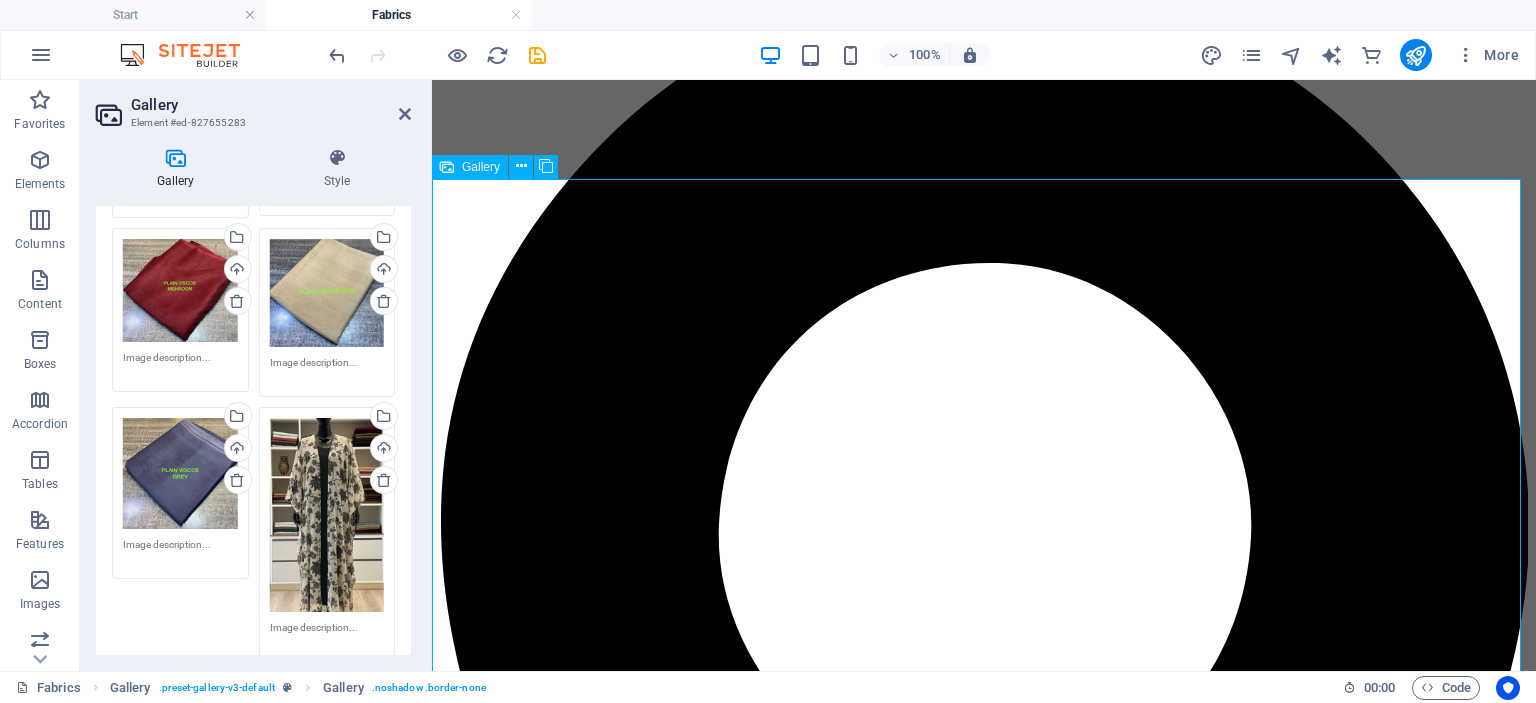 click on "Drag files here, click to choose files or select files from Files or our free stock photos & videos" at bounding box center [327, 515] 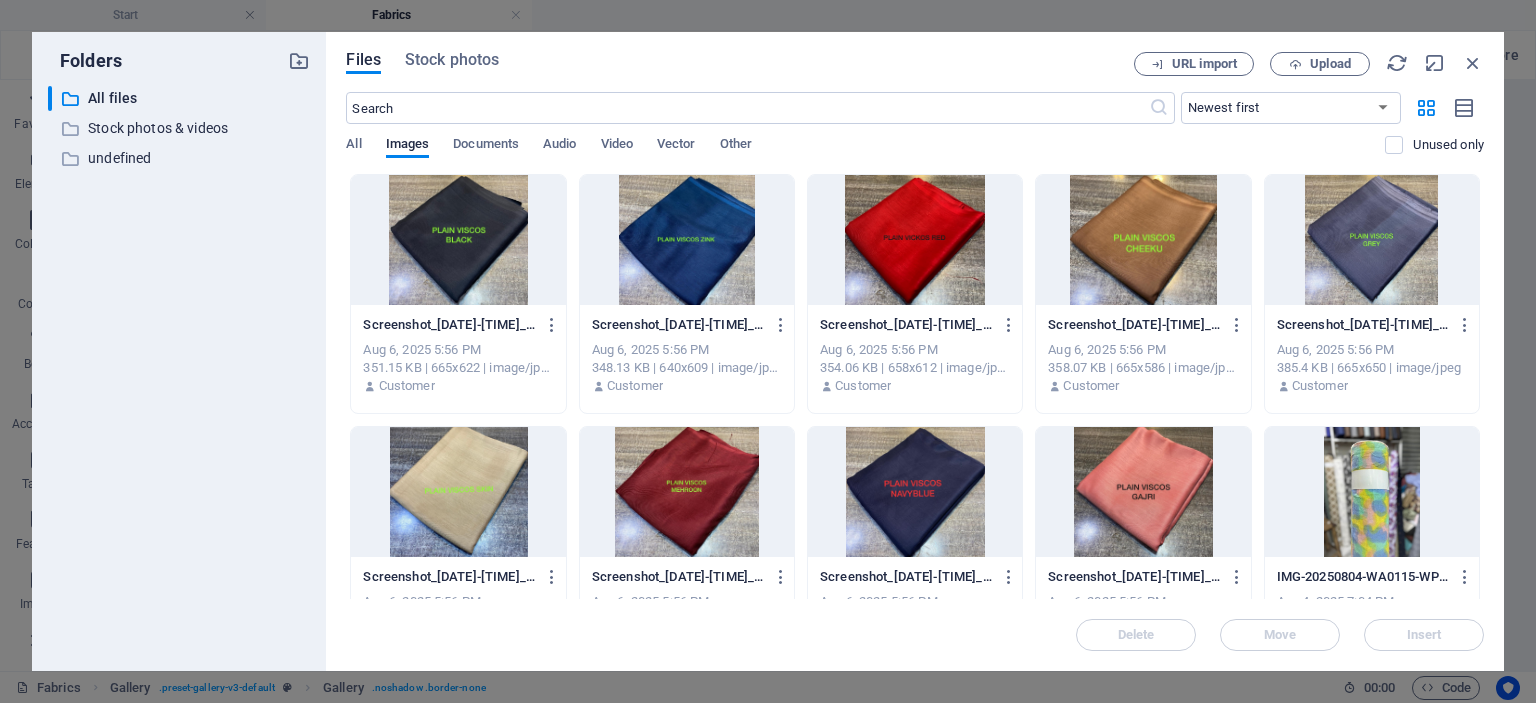 click at bounding box center [1143, 240] 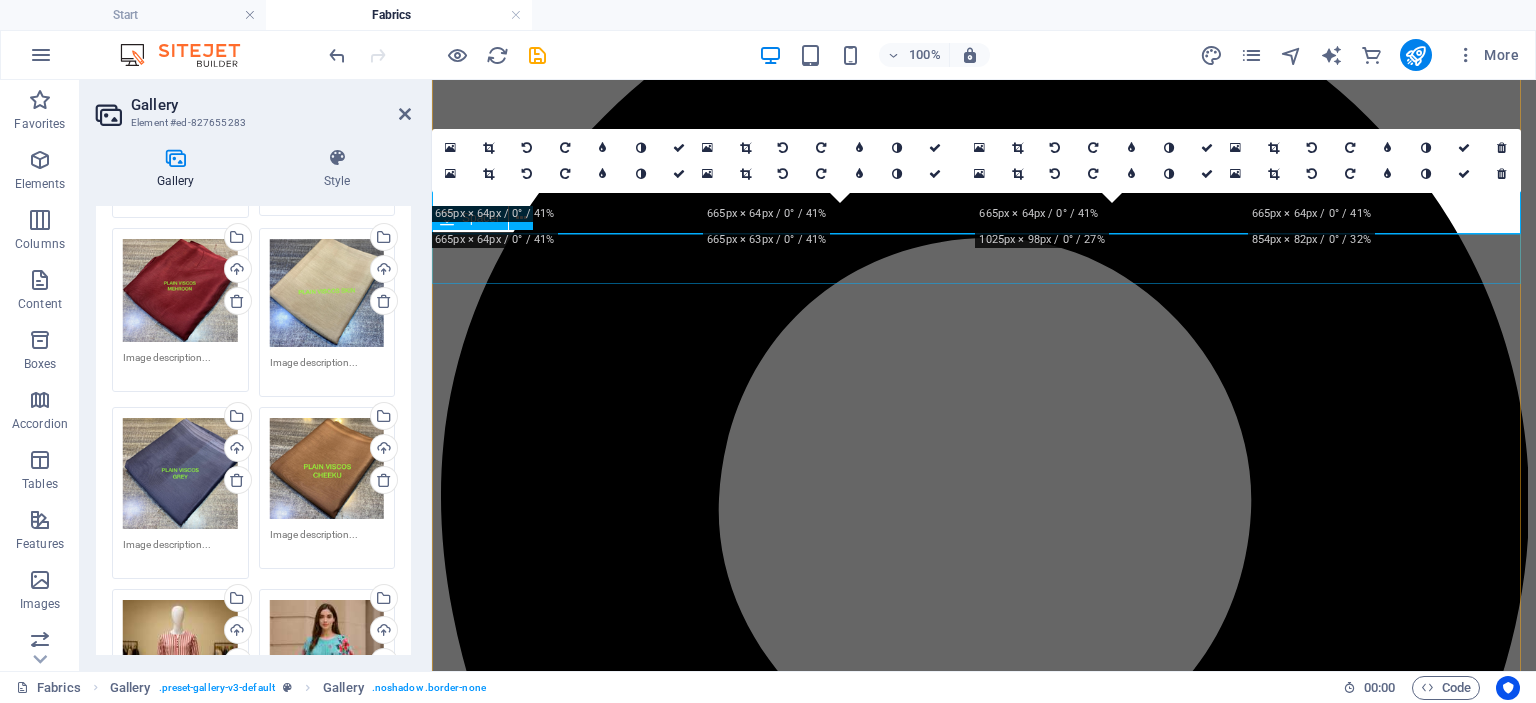 scroll, scrollTop: 120, scrollLeft: 0, axis: vertical 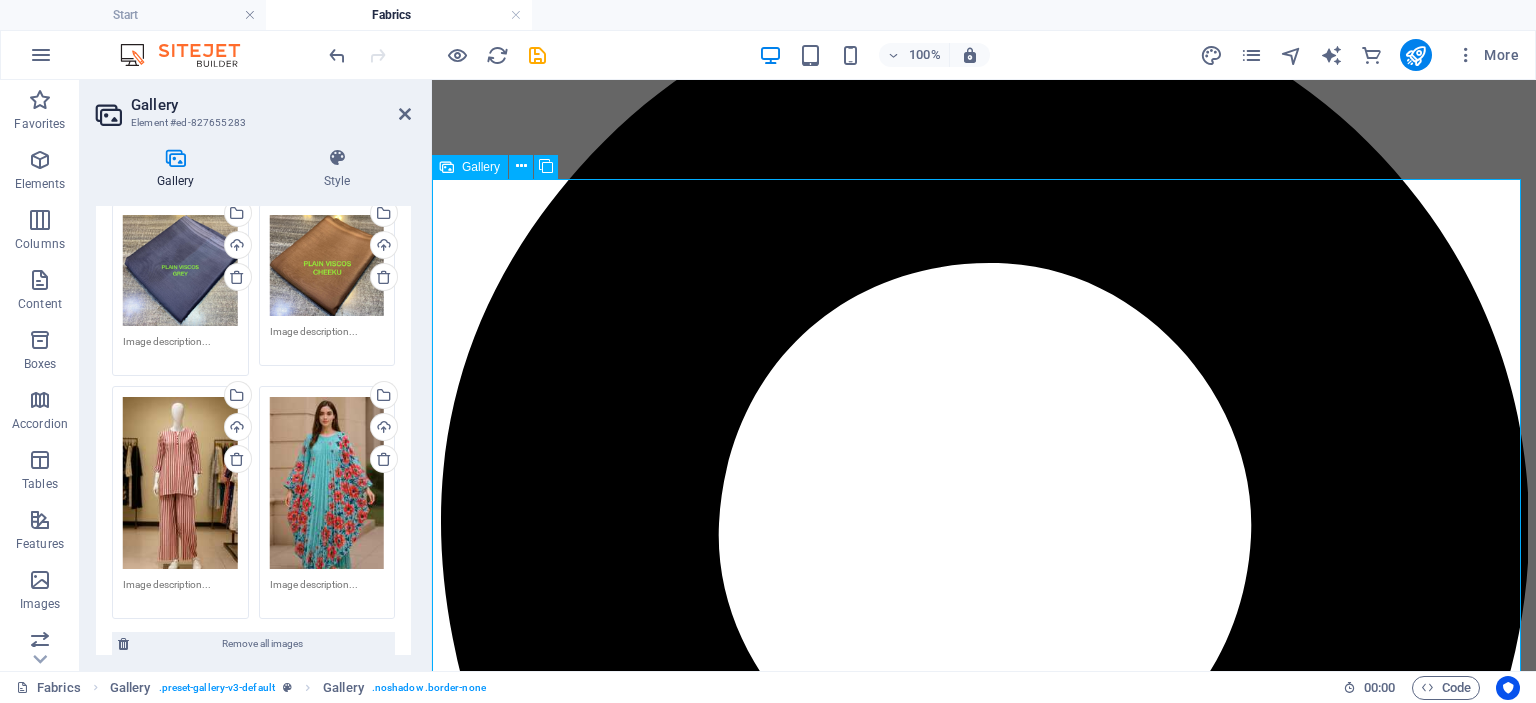click on "Drag files here, click to choose files or select files from Files or our free stock photos & videos" at bounding box center (180, 483) 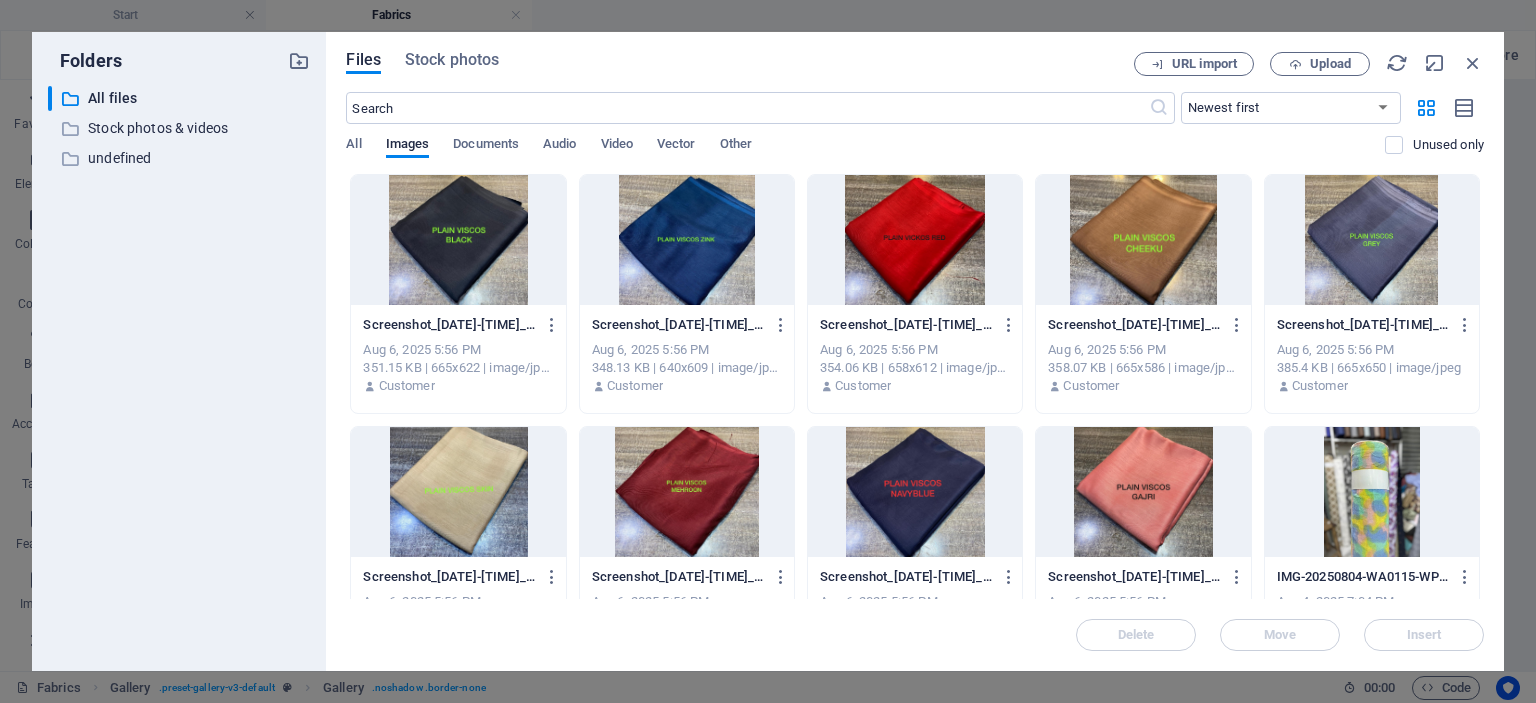 scroll, scrollTop: 145, scrollLeft: 0, axis: vertical 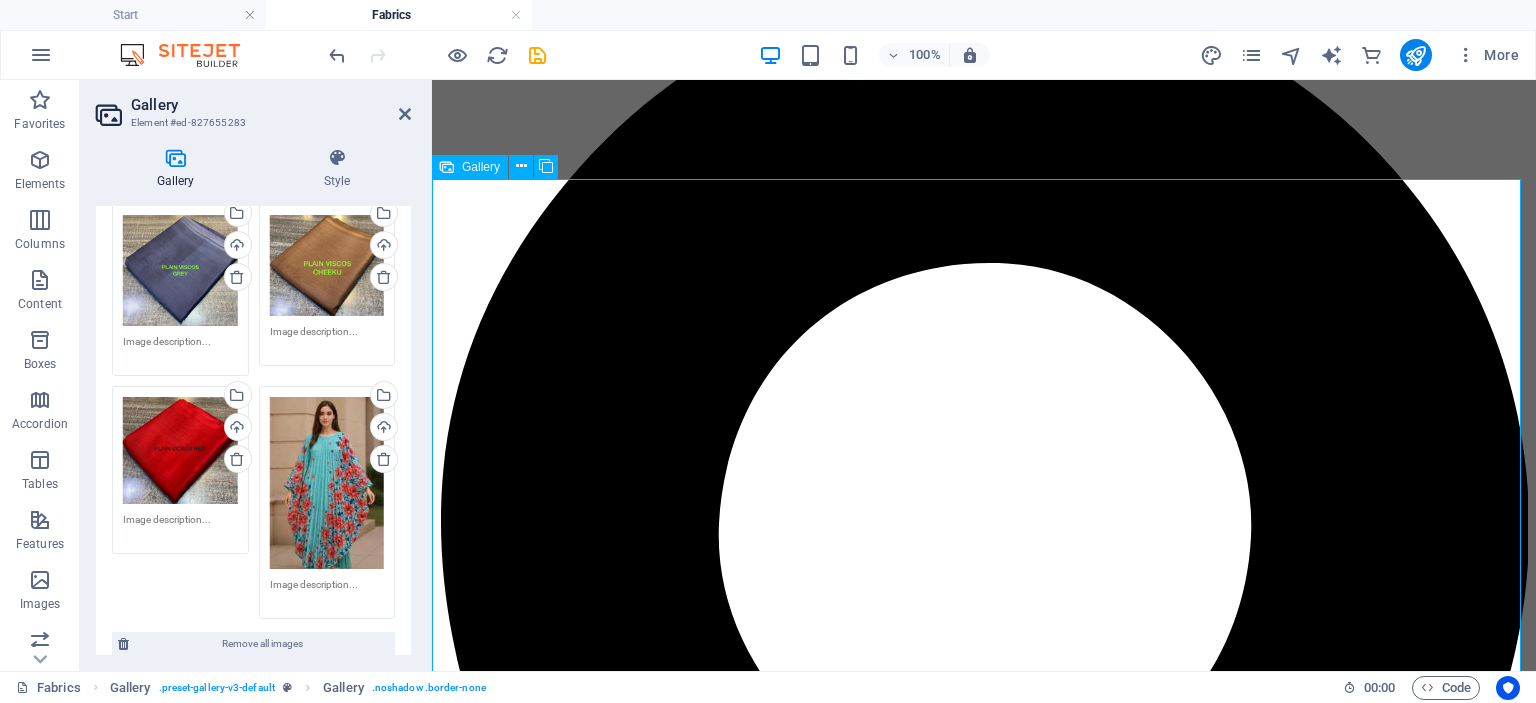 click on "Drag files here, click to choose files or select files from Files or our free stock photos & videos" at bounding box center (327, 483) 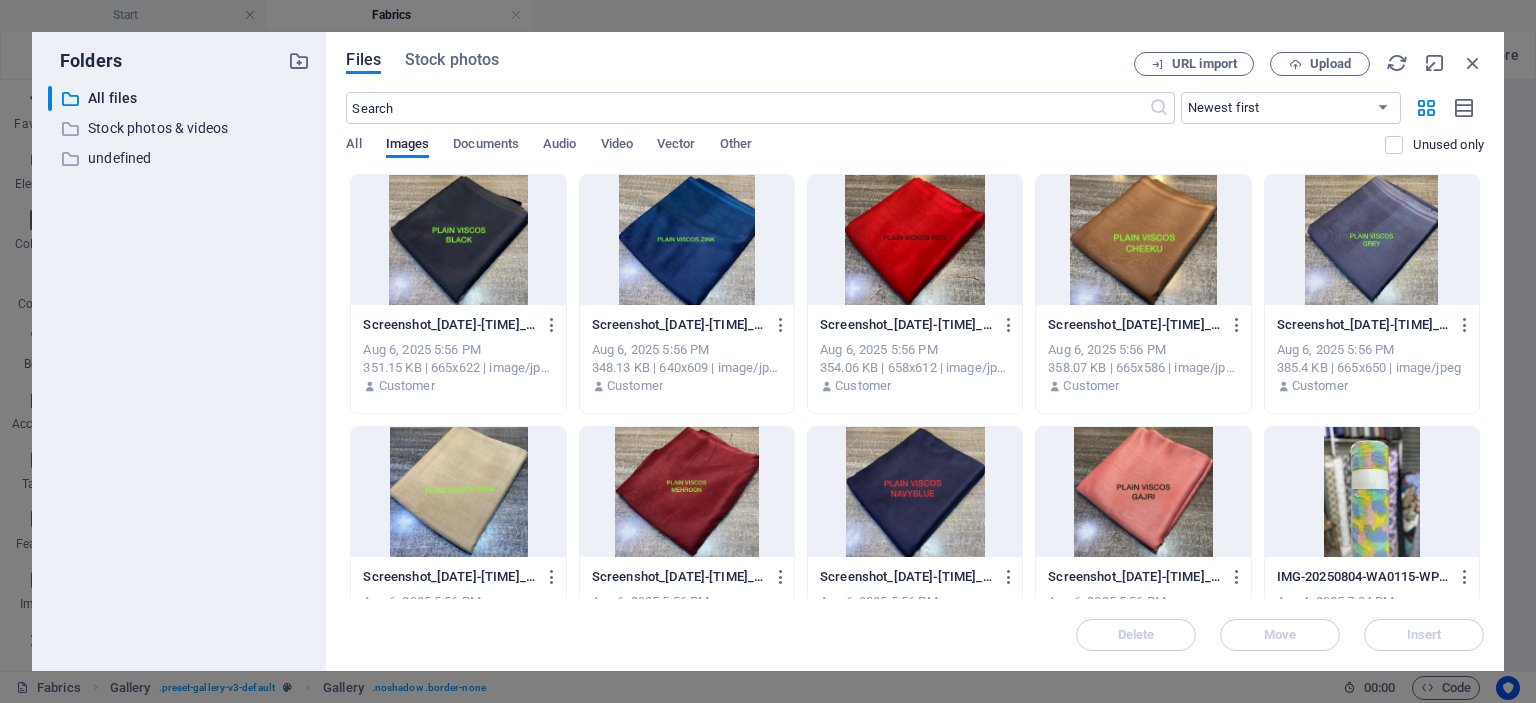 scroll, scrollTop: 145, scrollLeft: 0, axis: vertical 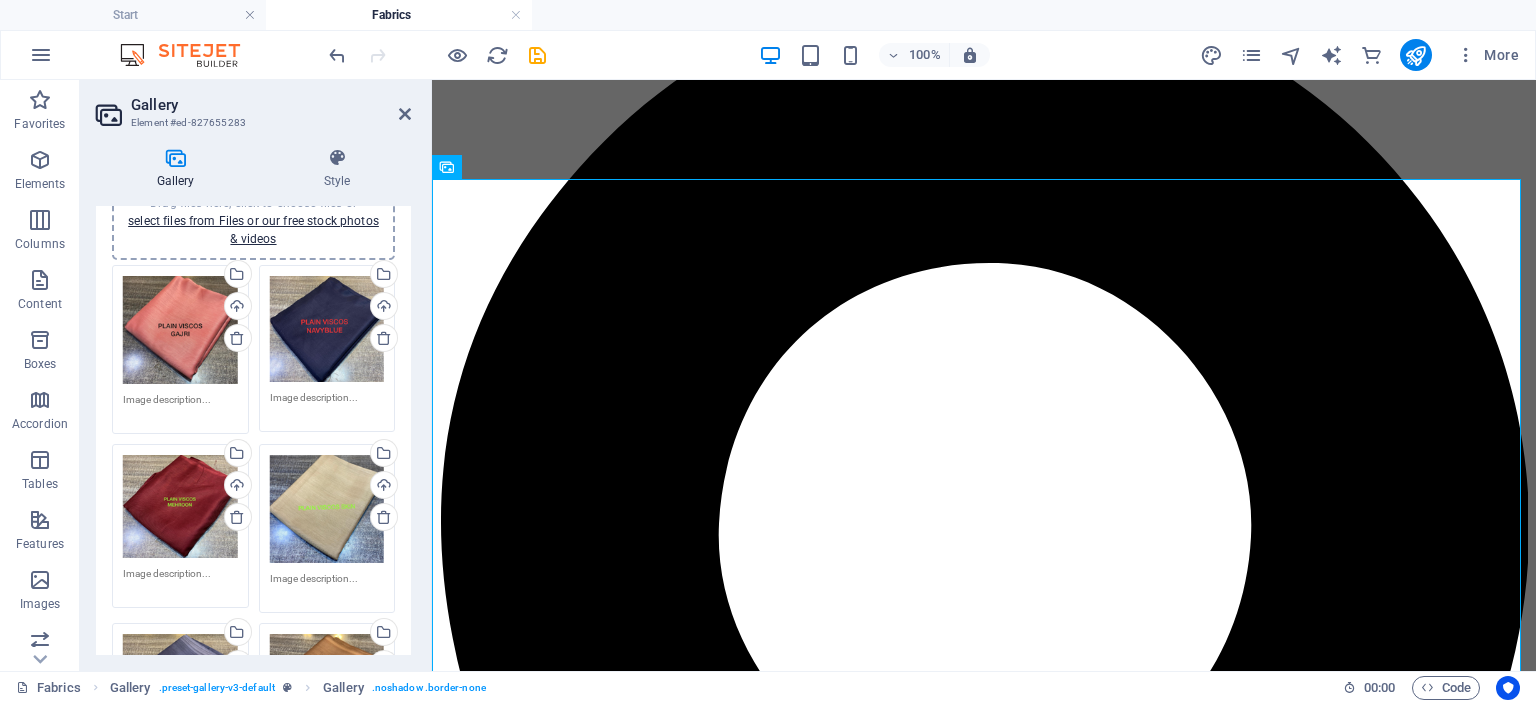 click on "Drag files here, click to choose files or select files from Files or our free stock photos & videos" at bounding box center (180, 330) 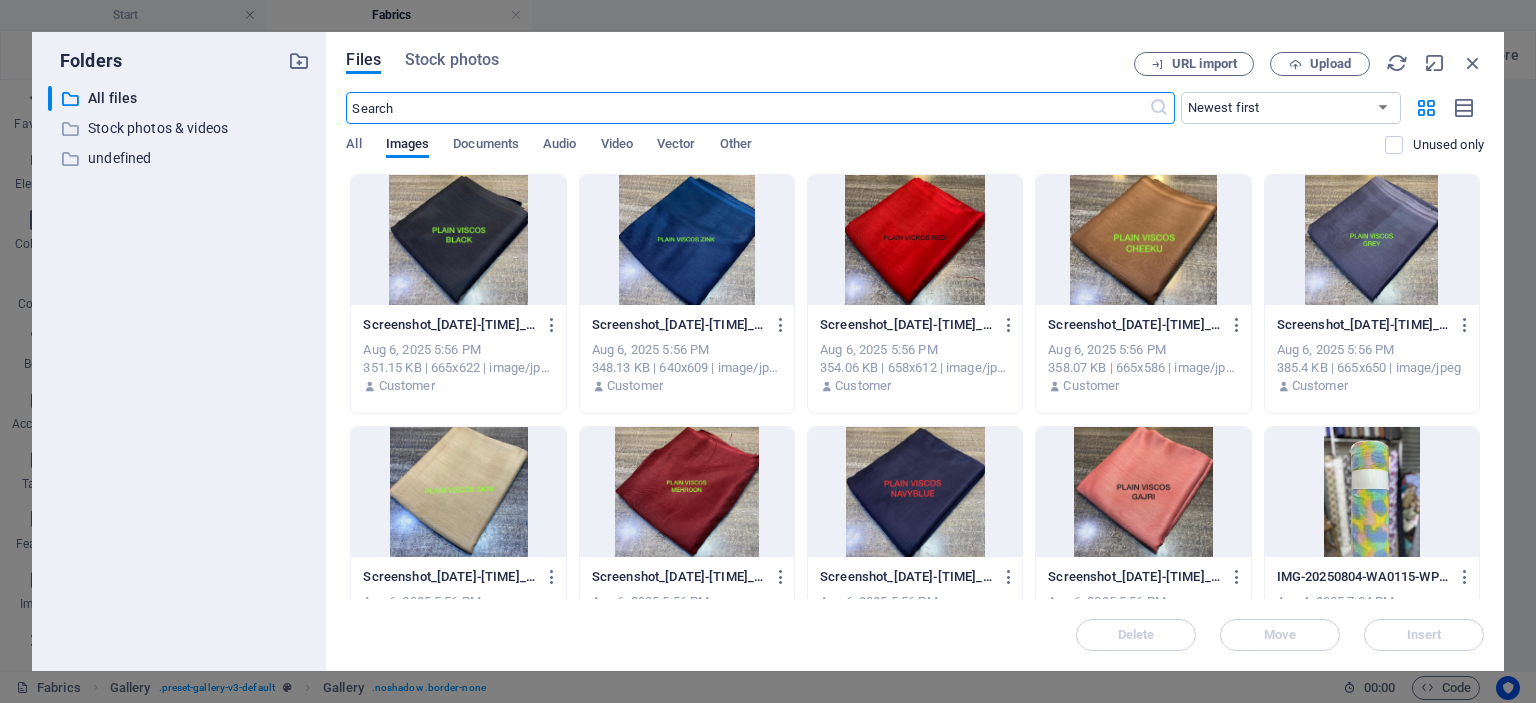 scroll, scrollTop: 145, scrollLeft: 0, axis: vertical 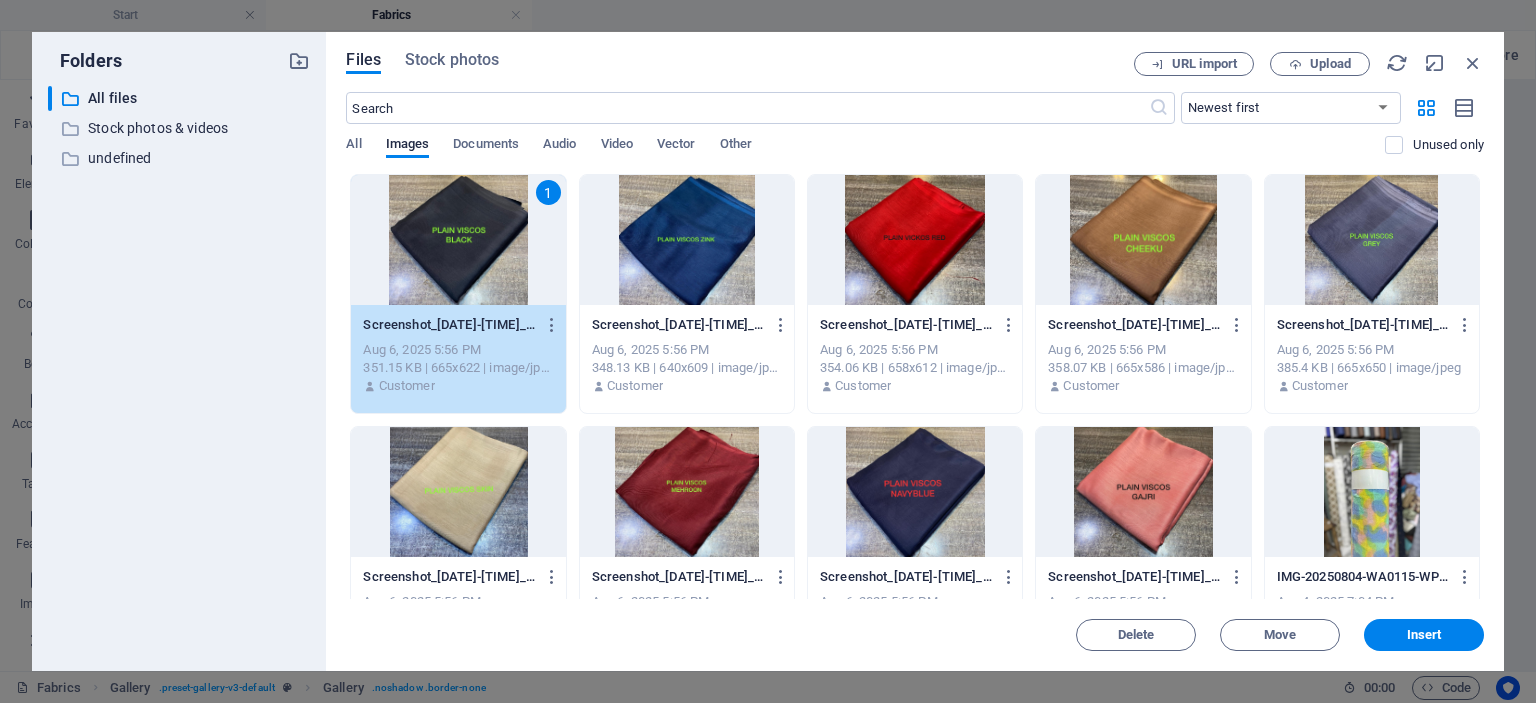 click on "1" at bounding box center (458, 240) 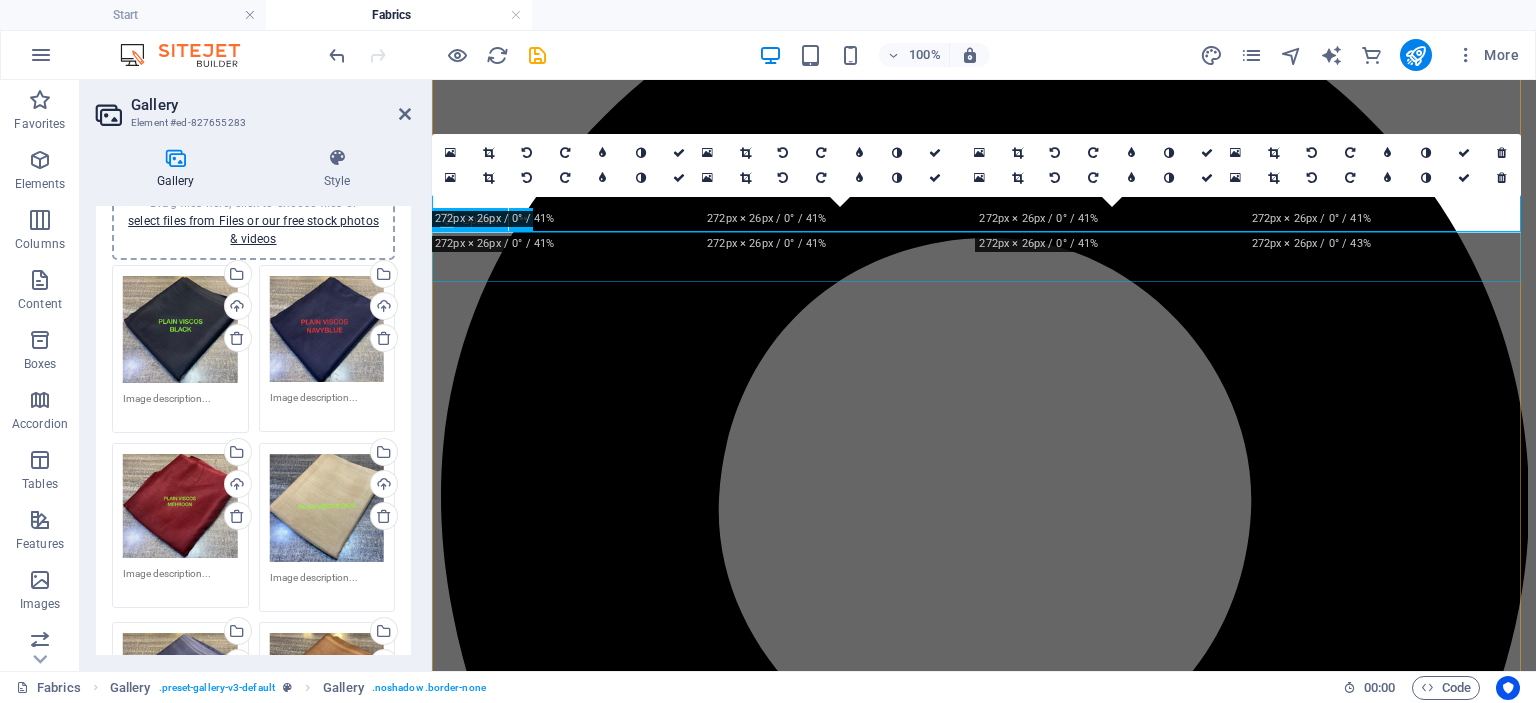 scroll, scrollTop: 120, scrollLeft: 0, axis: vertical 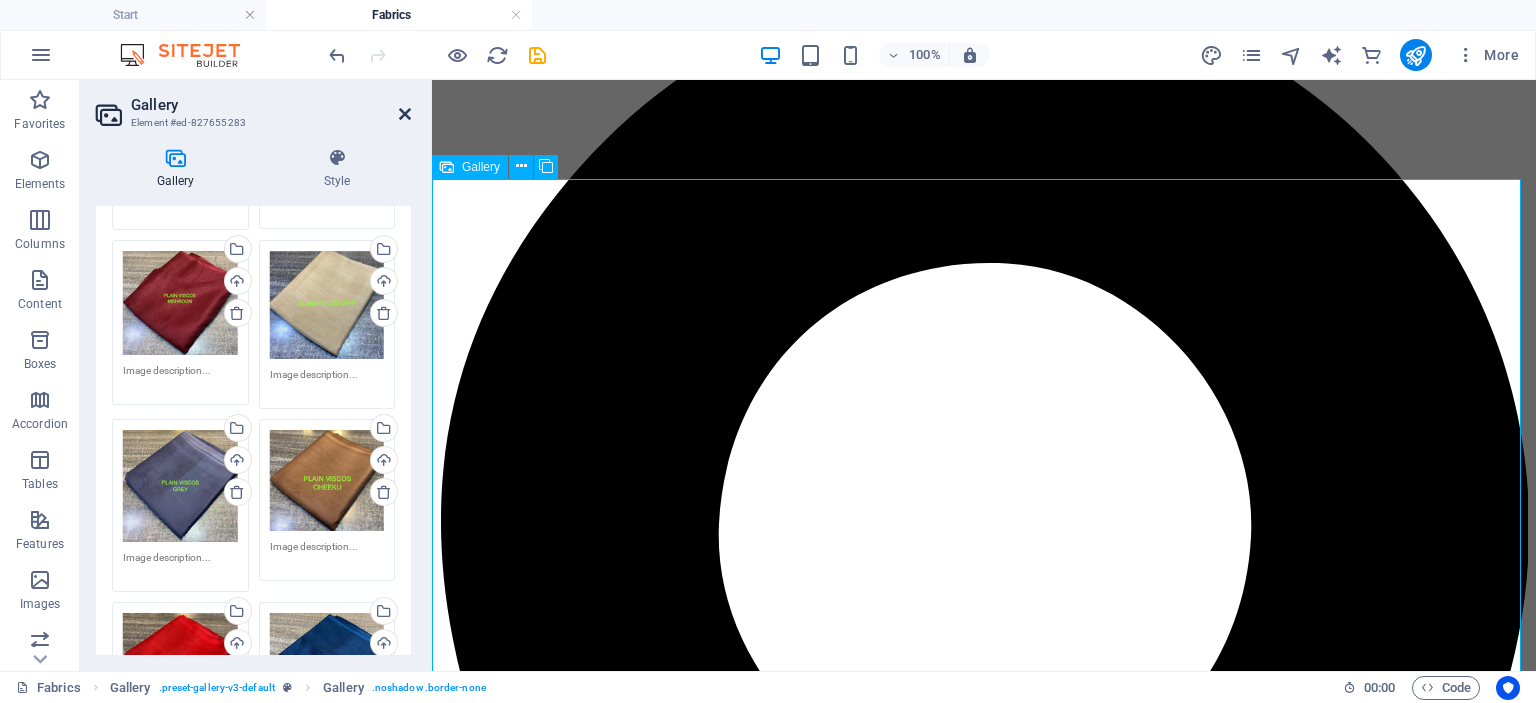 click at bounding box center (405, 114) 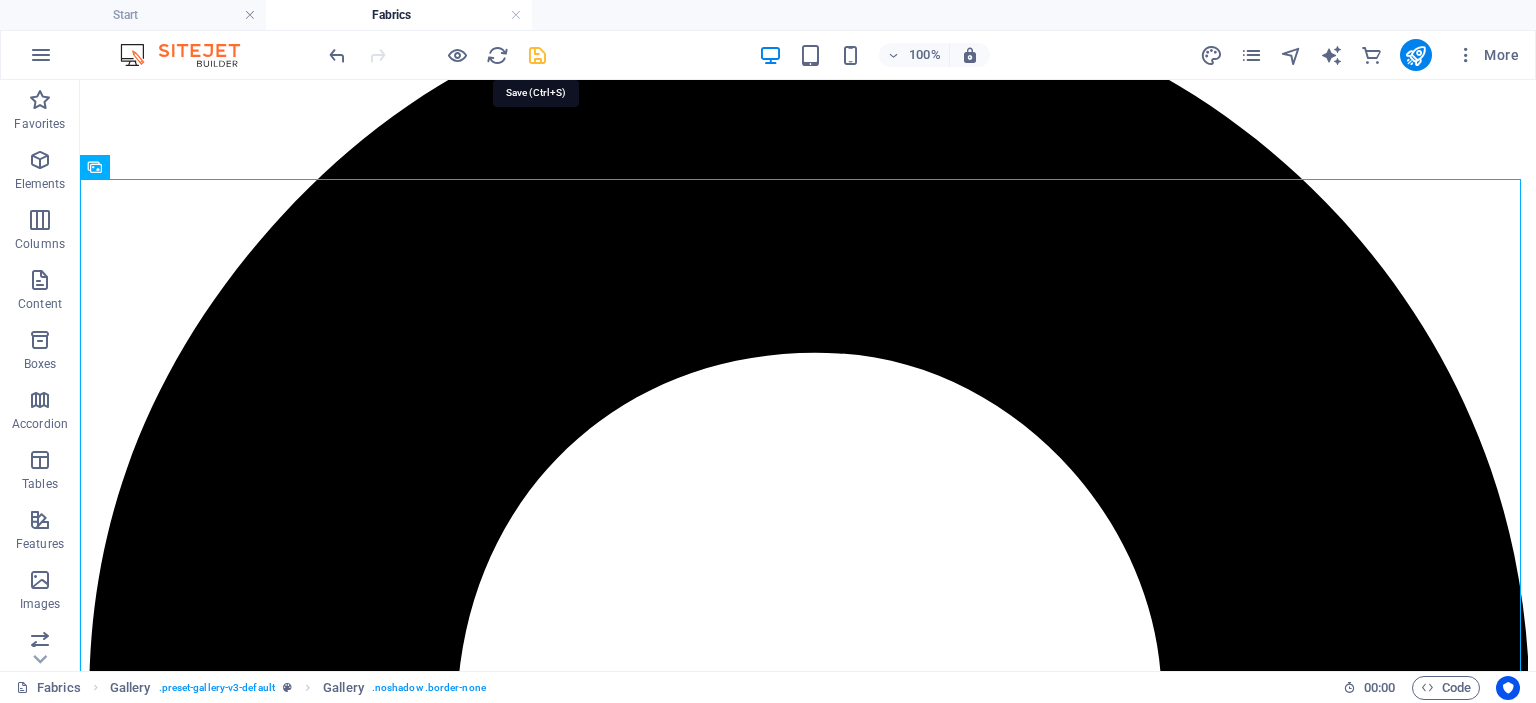 click at bounding box center (537, 55) 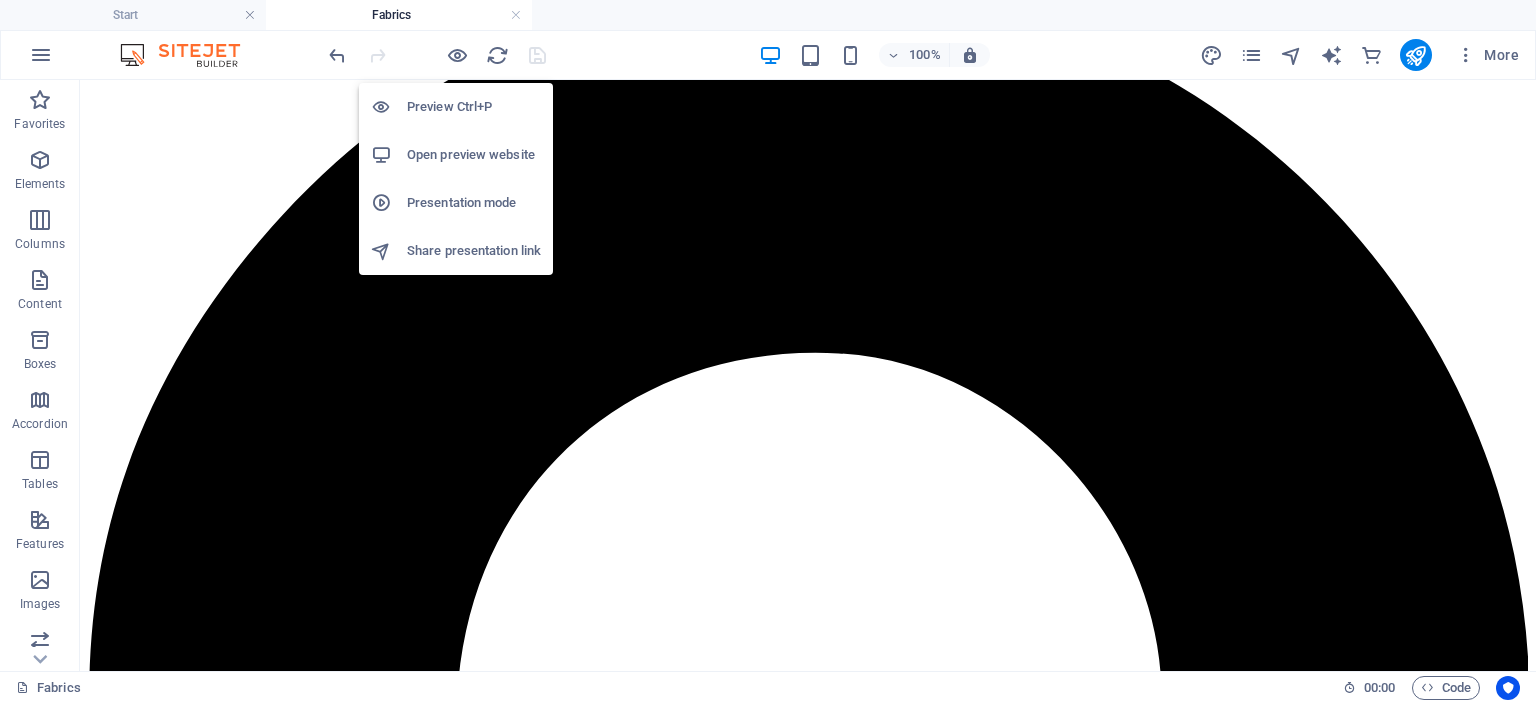 click on "Open preview website" at bounding box center [474, 155] 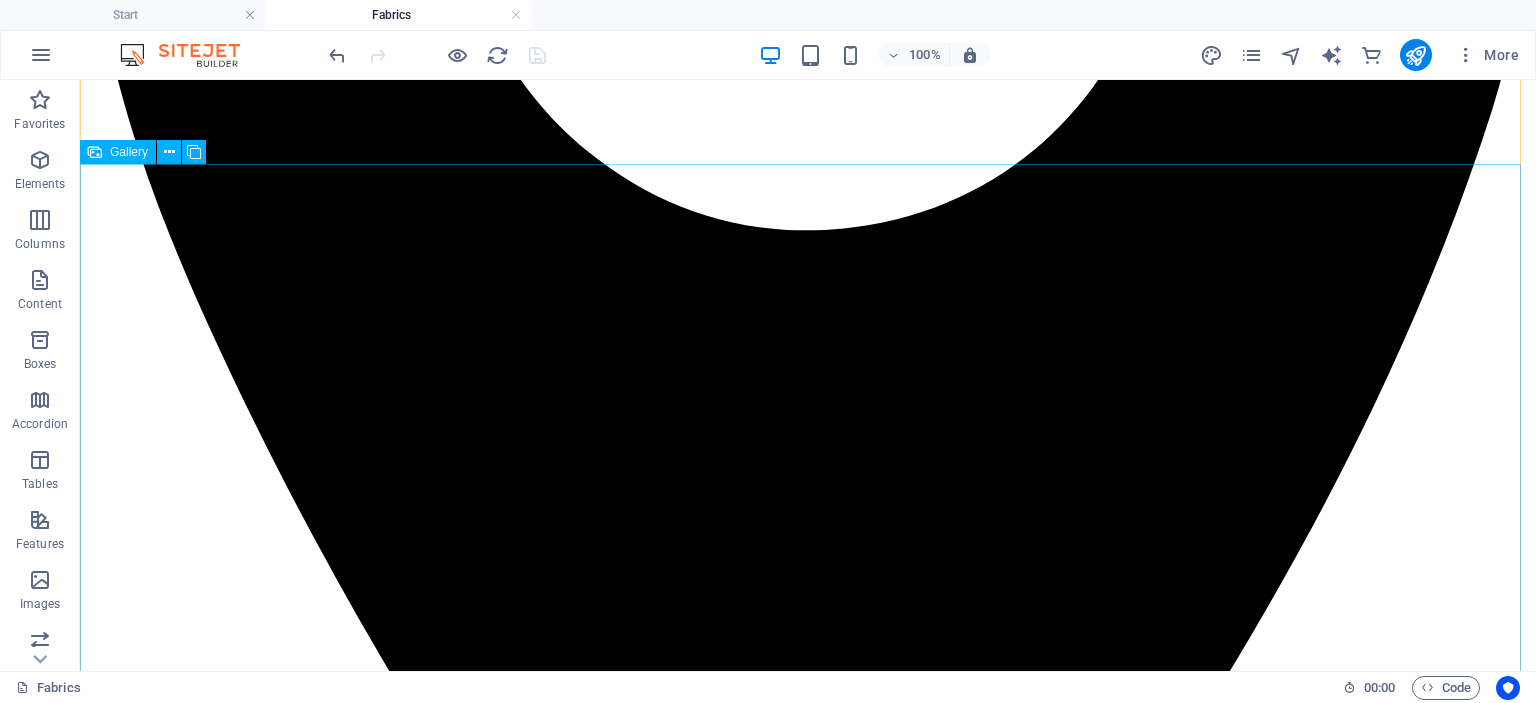 scroll, scrollTop: 946, scrollLeft: 0, axis: vertical 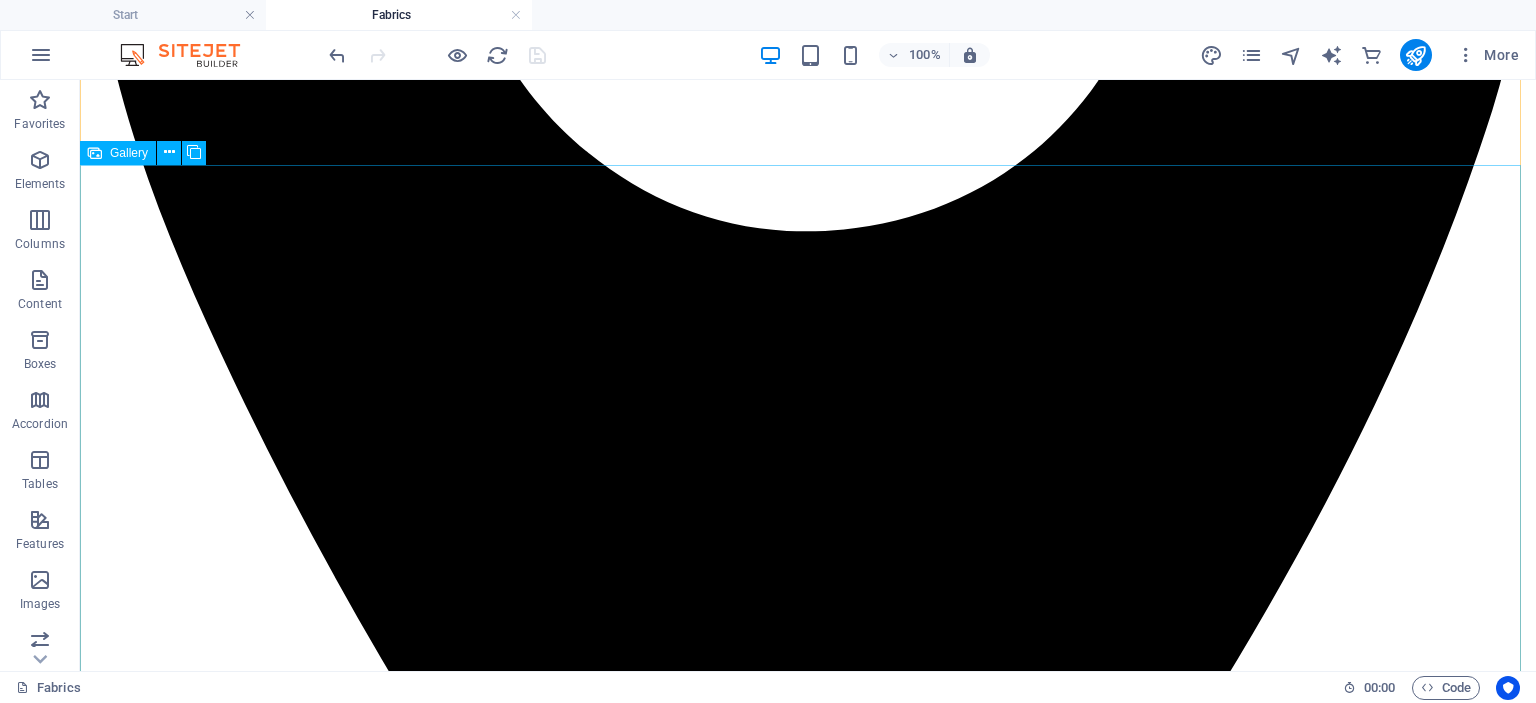 click at bounding box center [528, 19194] 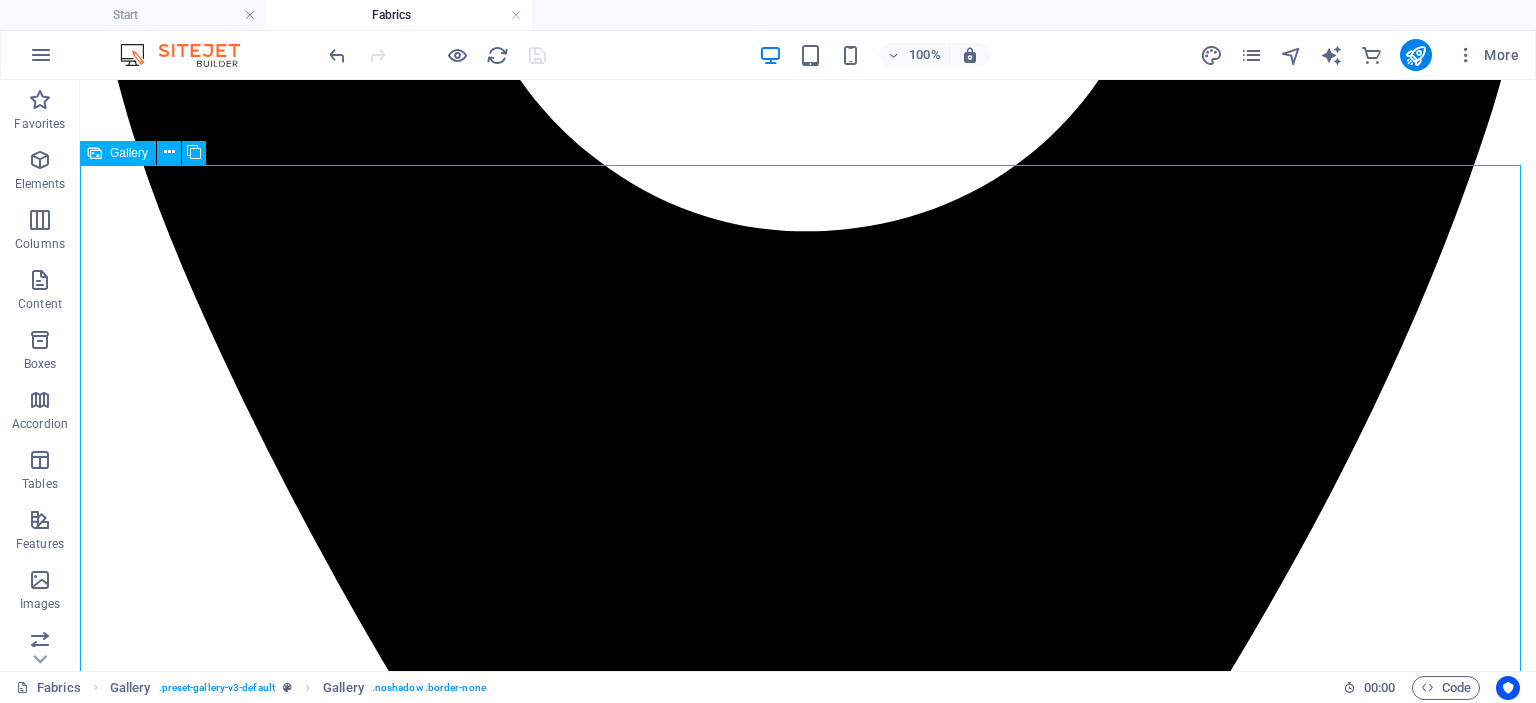 click at bounding box center [528, 19194] 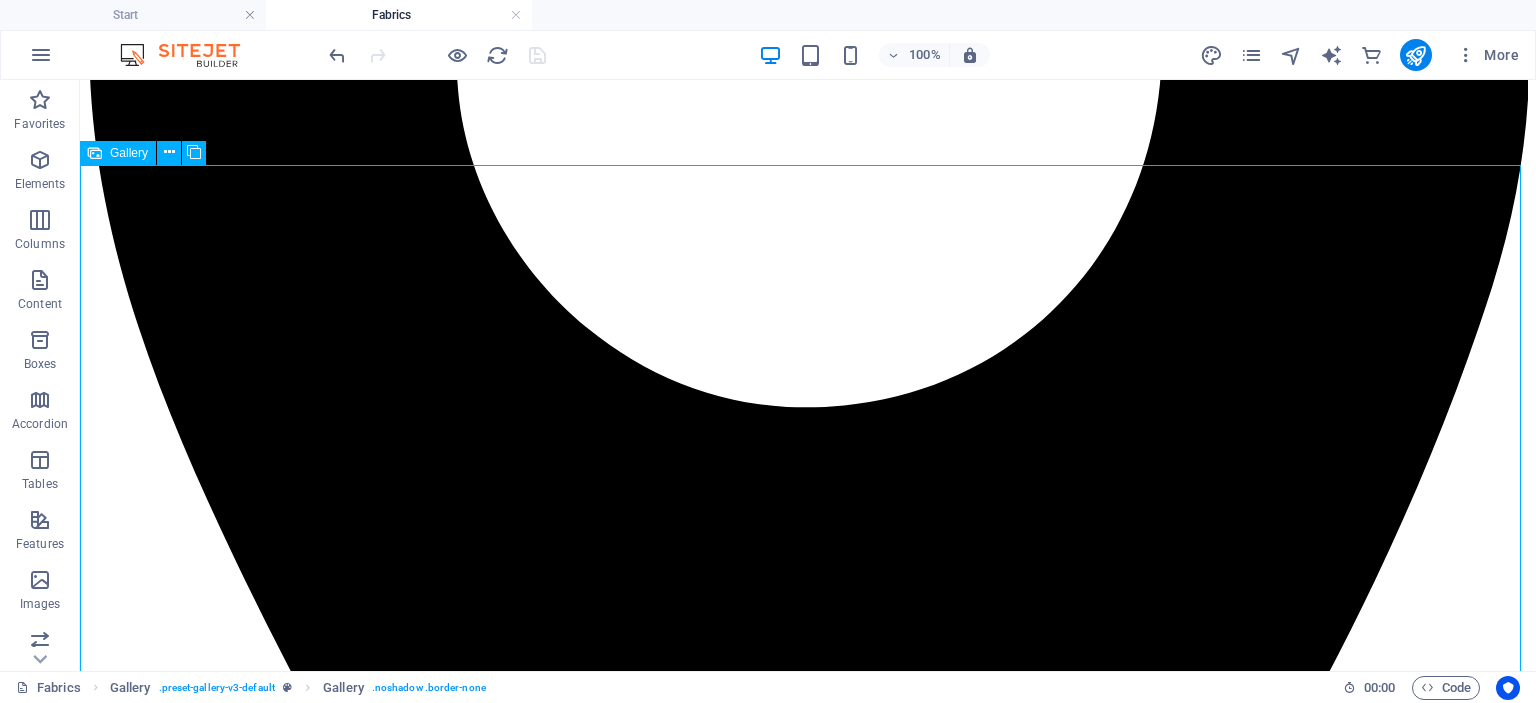 select on "4" 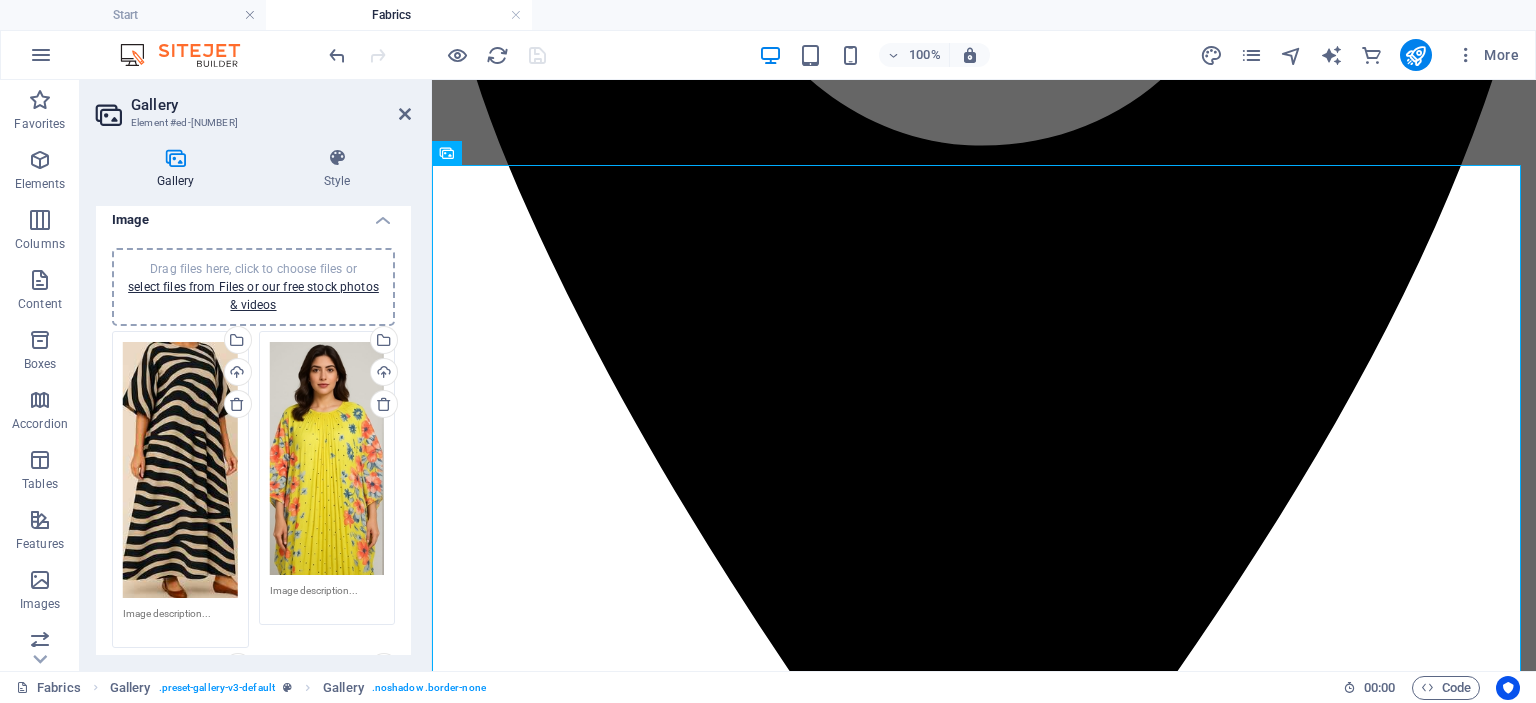 scroll, scrollTop: 0, scrollLeft: 0, axis: both 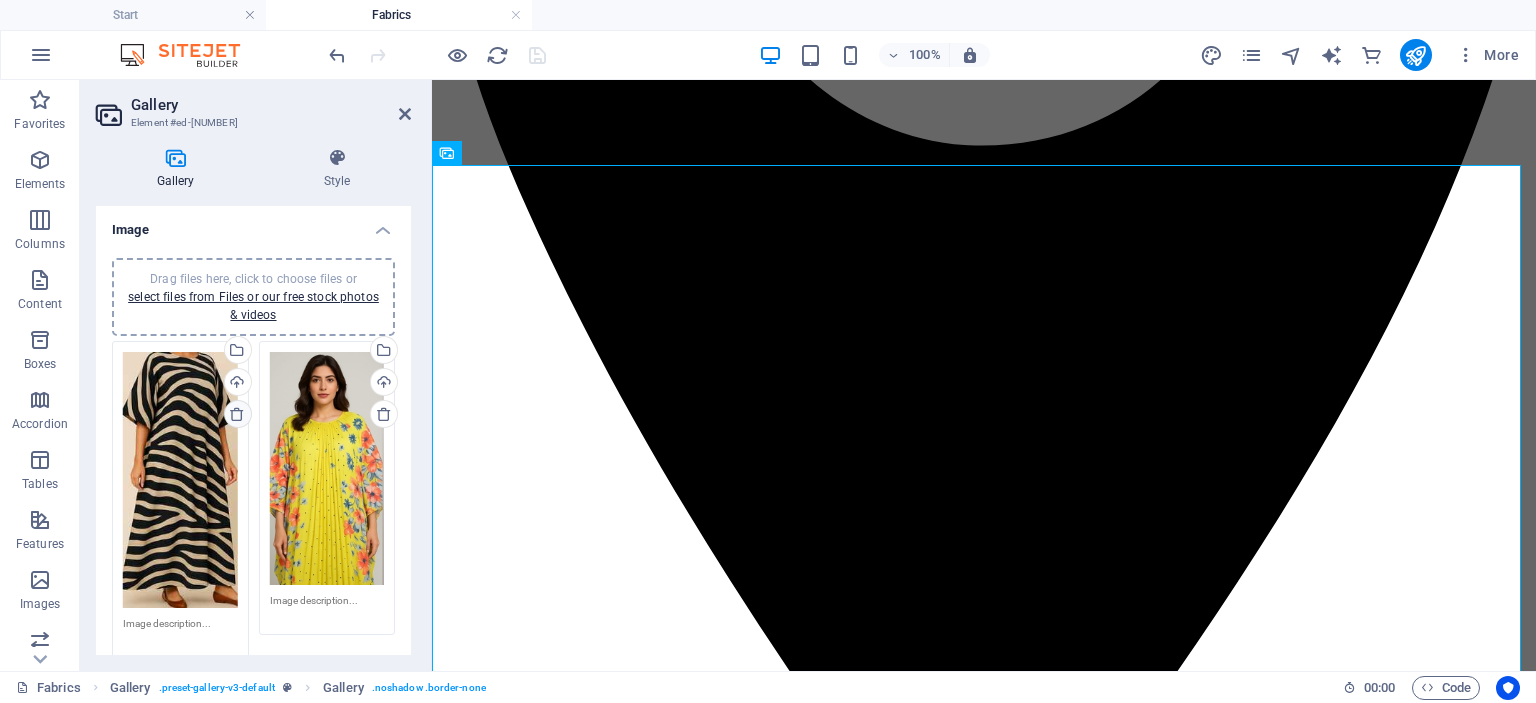 click at bounding box center [237, 414] 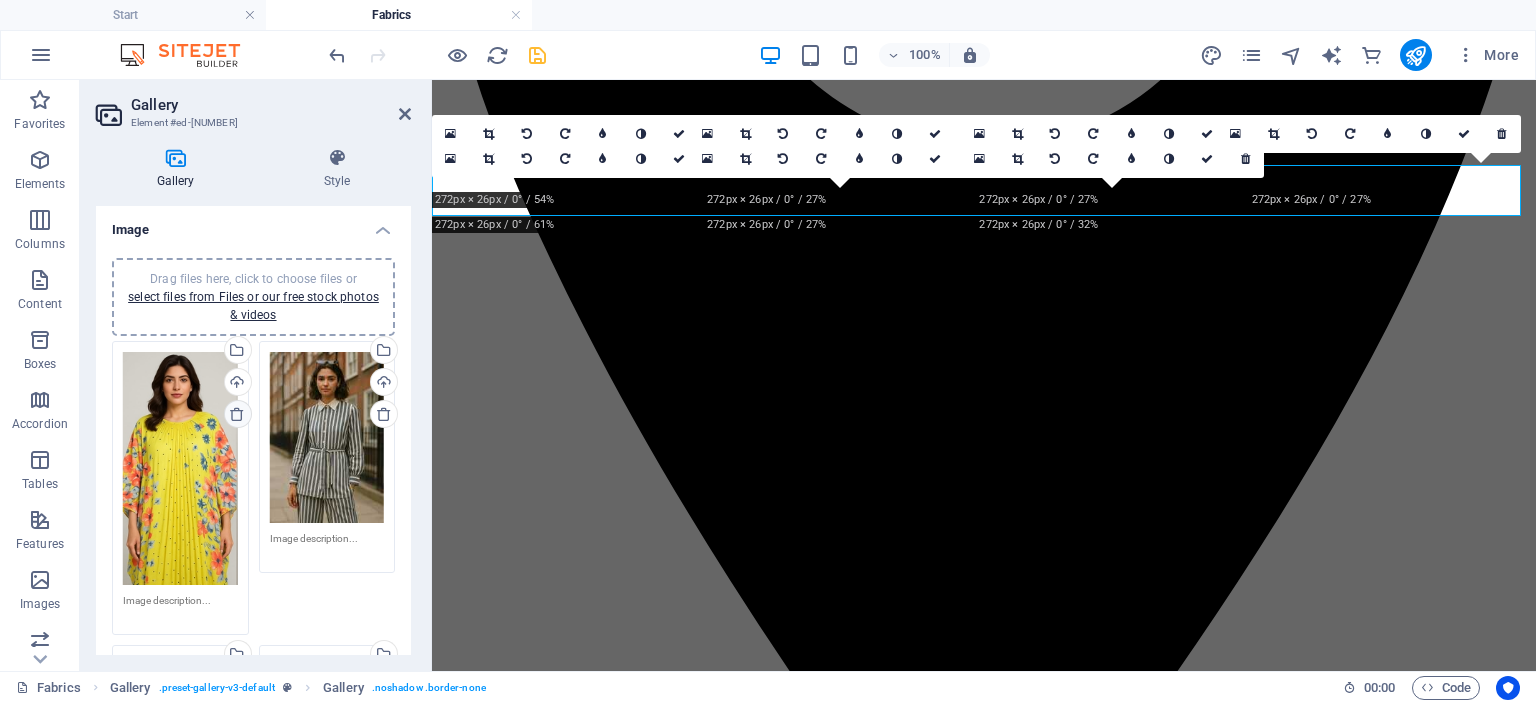 click at bounding box center [237, 414] 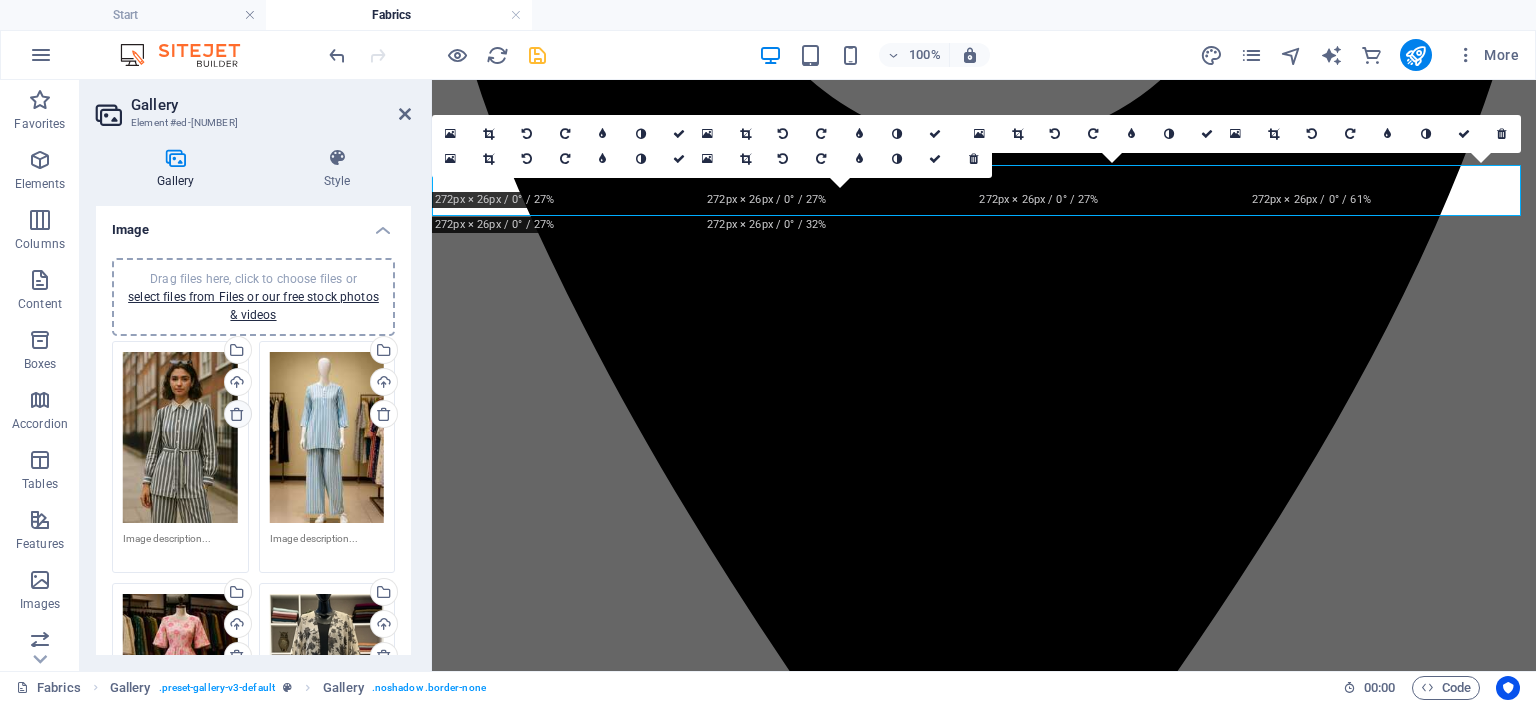 click at bounding box center [237, 414] 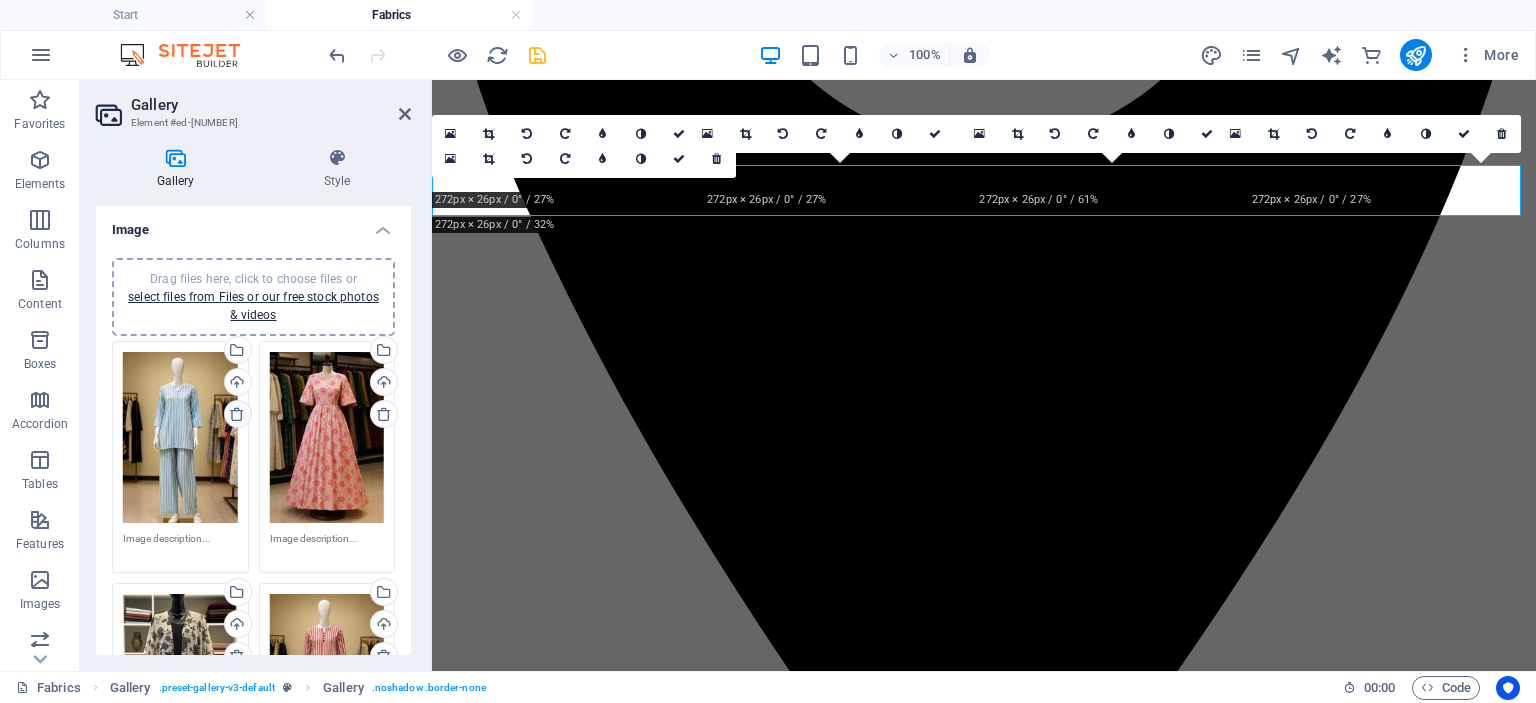 click at bounding box center [237, 414] 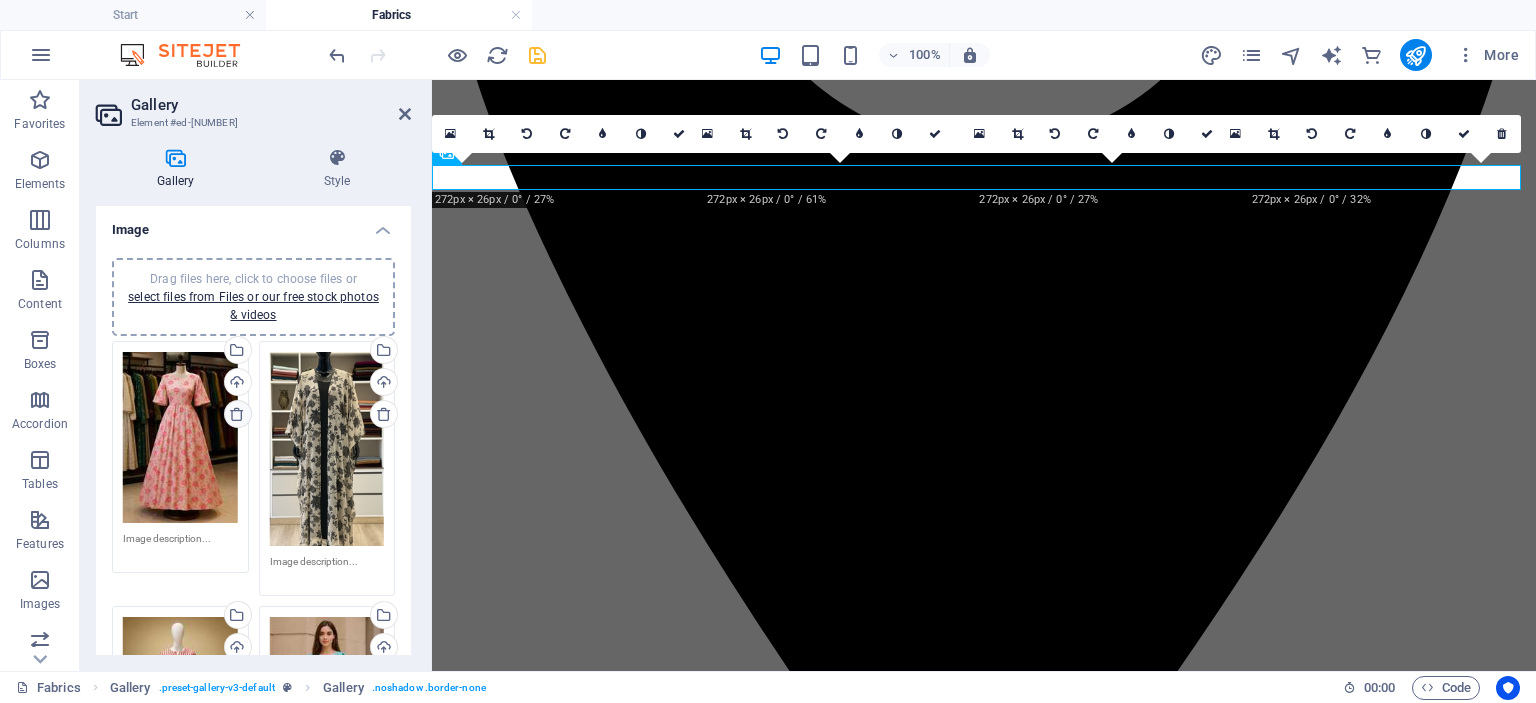 click at bounding box center (237, 414) 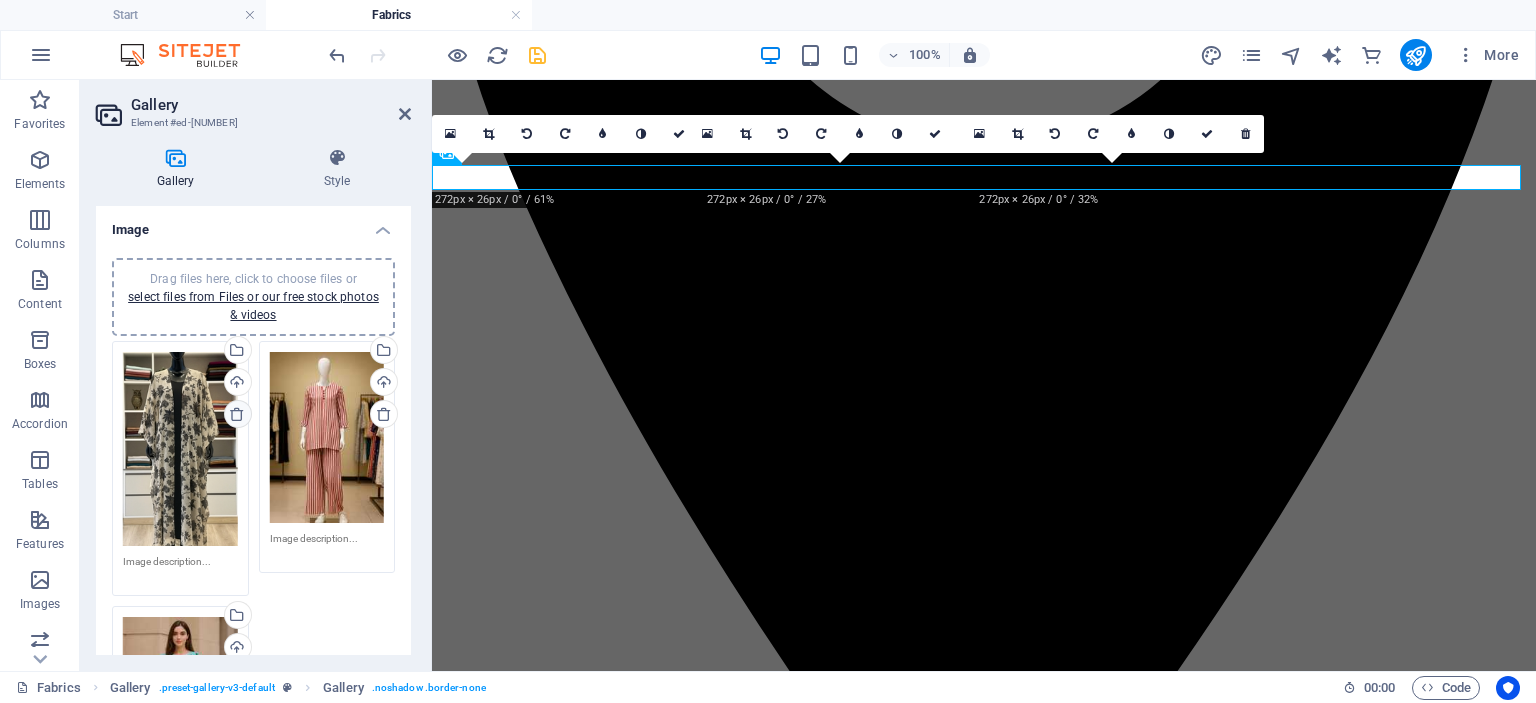 click at bounding box center [237, 414] 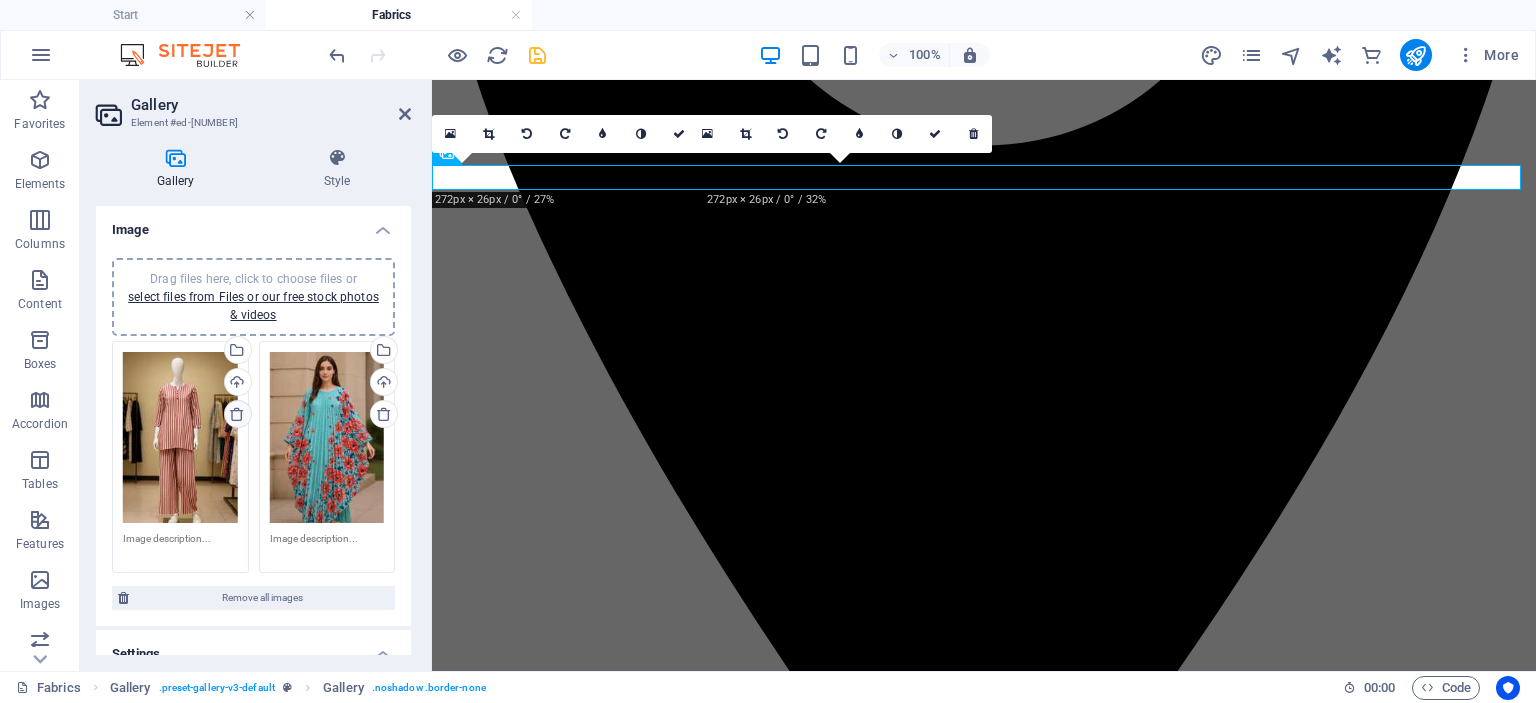 click at bounding box center (237, 414) 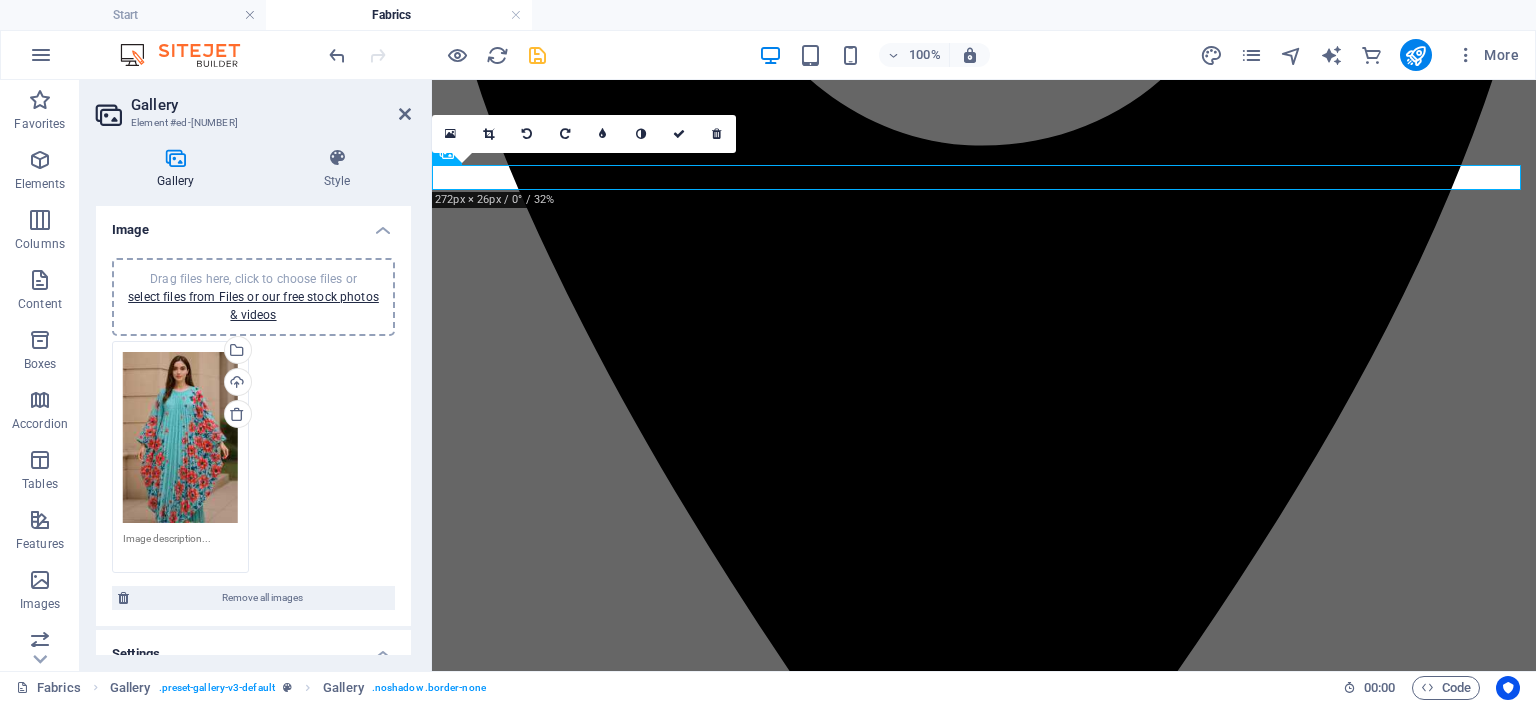 click on "Drag files here, click to choose files or select files from Files or our free stock photos & videos" at bounding box center (253, 297) 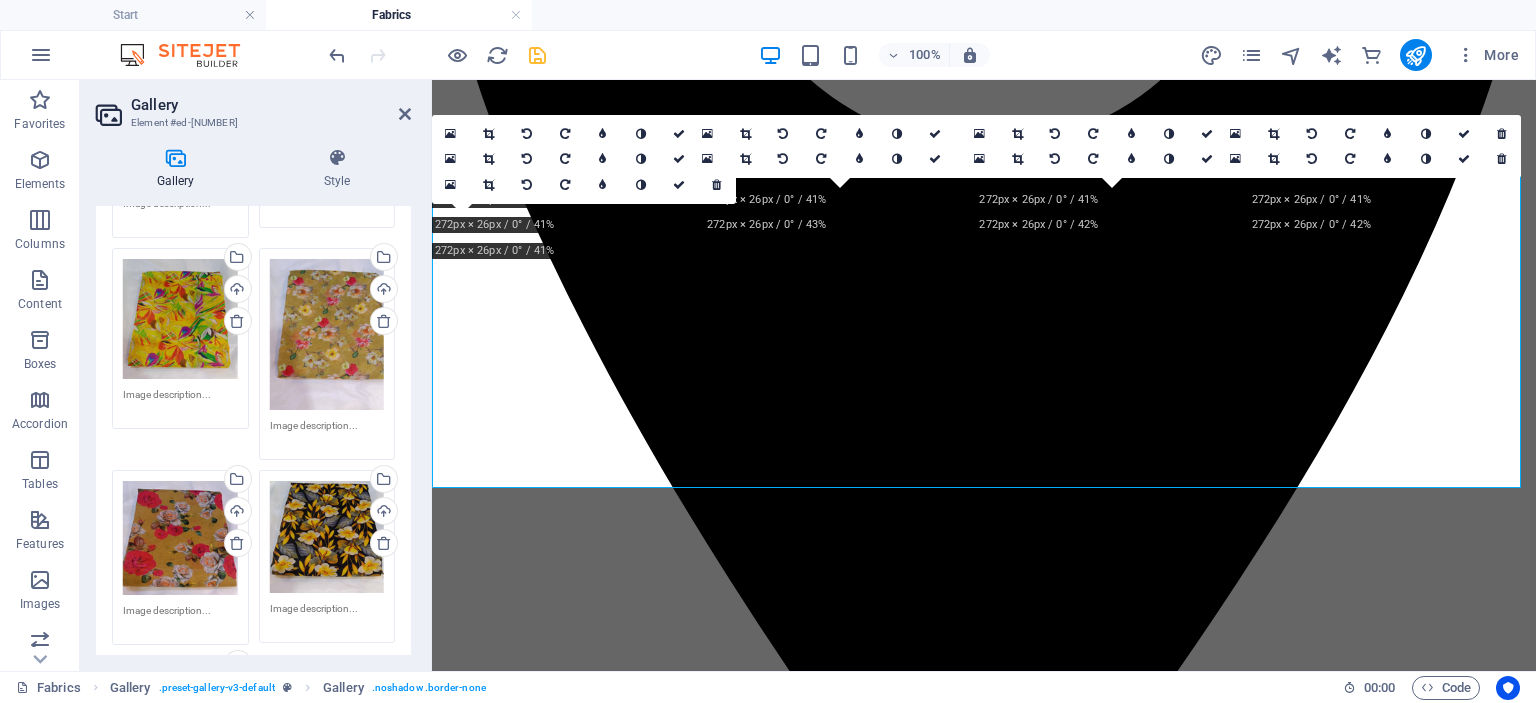 scroll, scrollTop: 599, scrollLeft: 0, axis: vertical 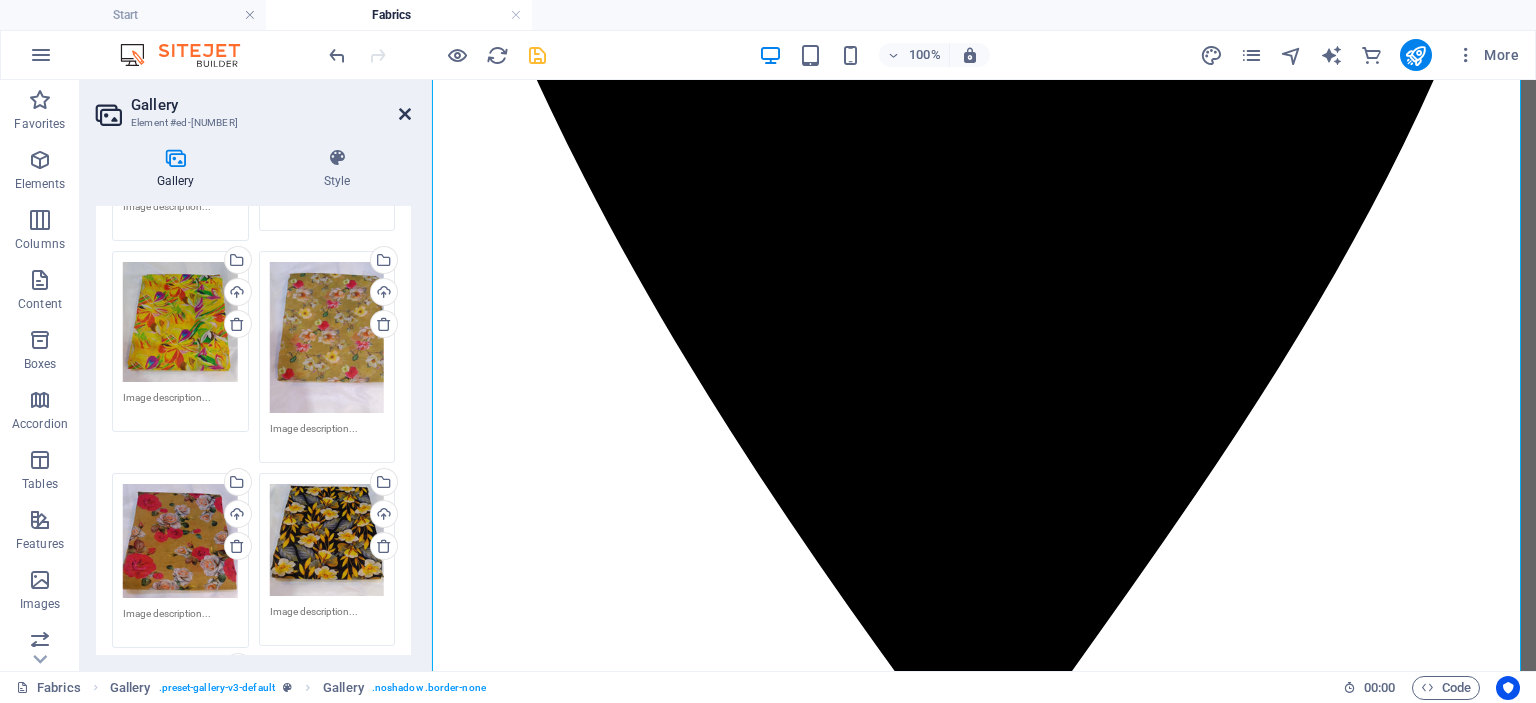 drag, startPoint x: 408, startPoint y: 119, endPoint x: 328, endPoint y: 40, distance: 112.432205 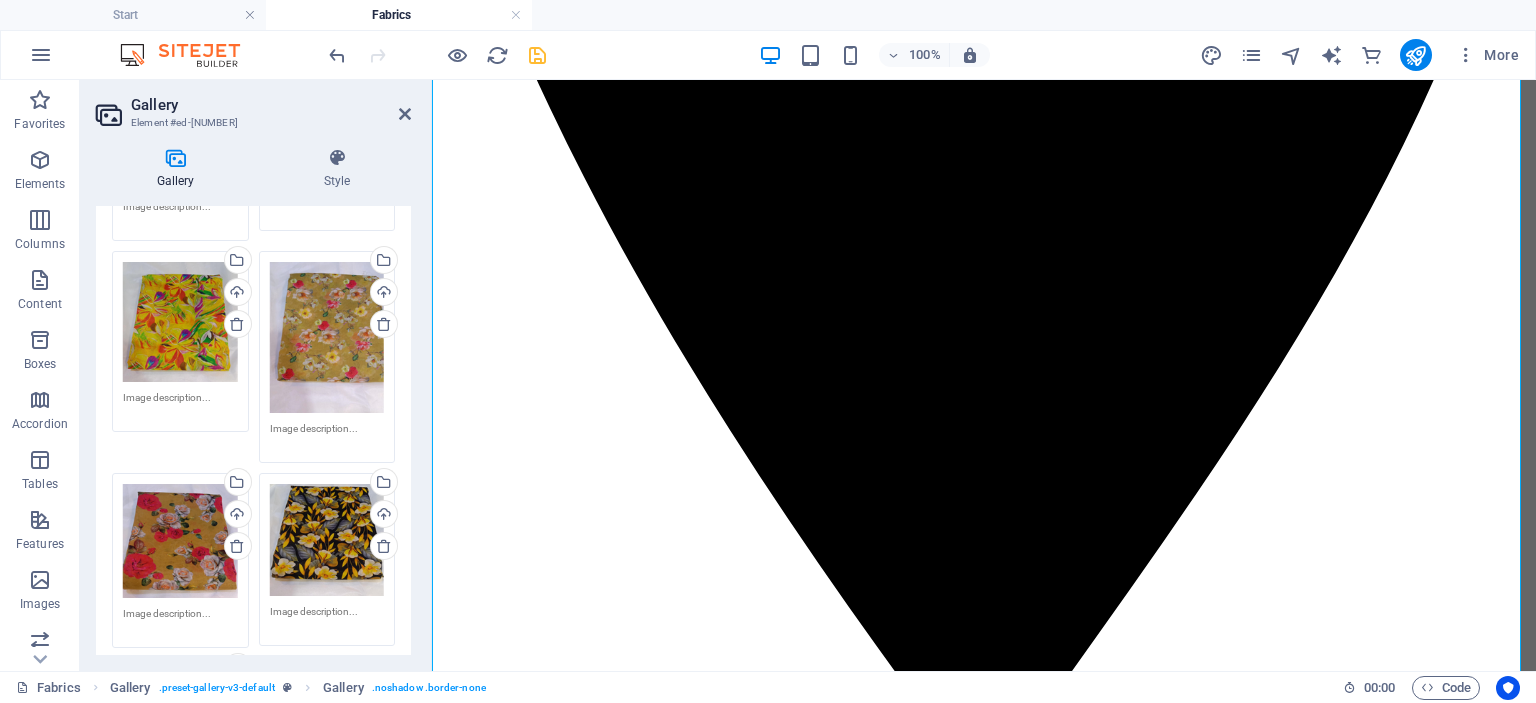 scroll, scrollTop: 1096, scrollLeft: 0, axis: vertical 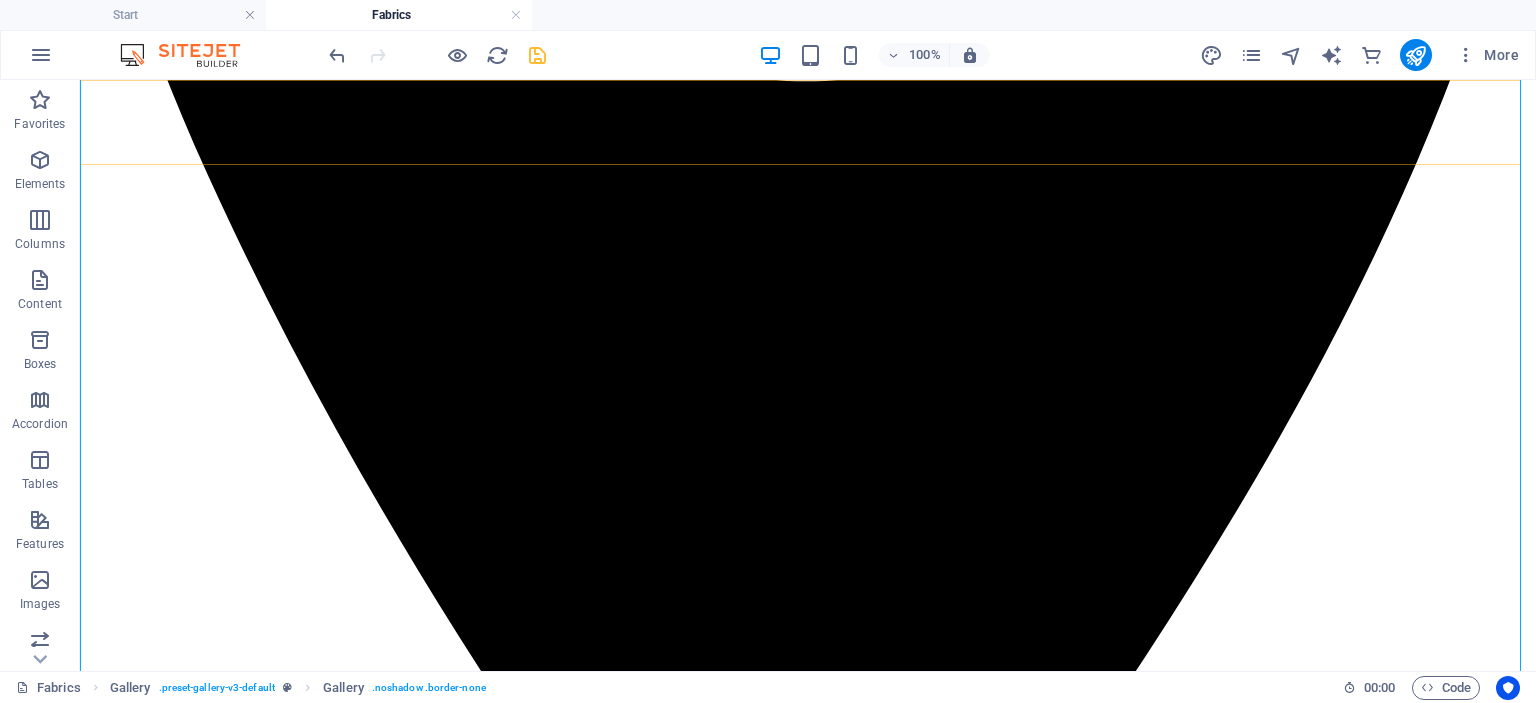 click on "Home Plain Textured Printed Luxury" at bounding box center [808, 5350] 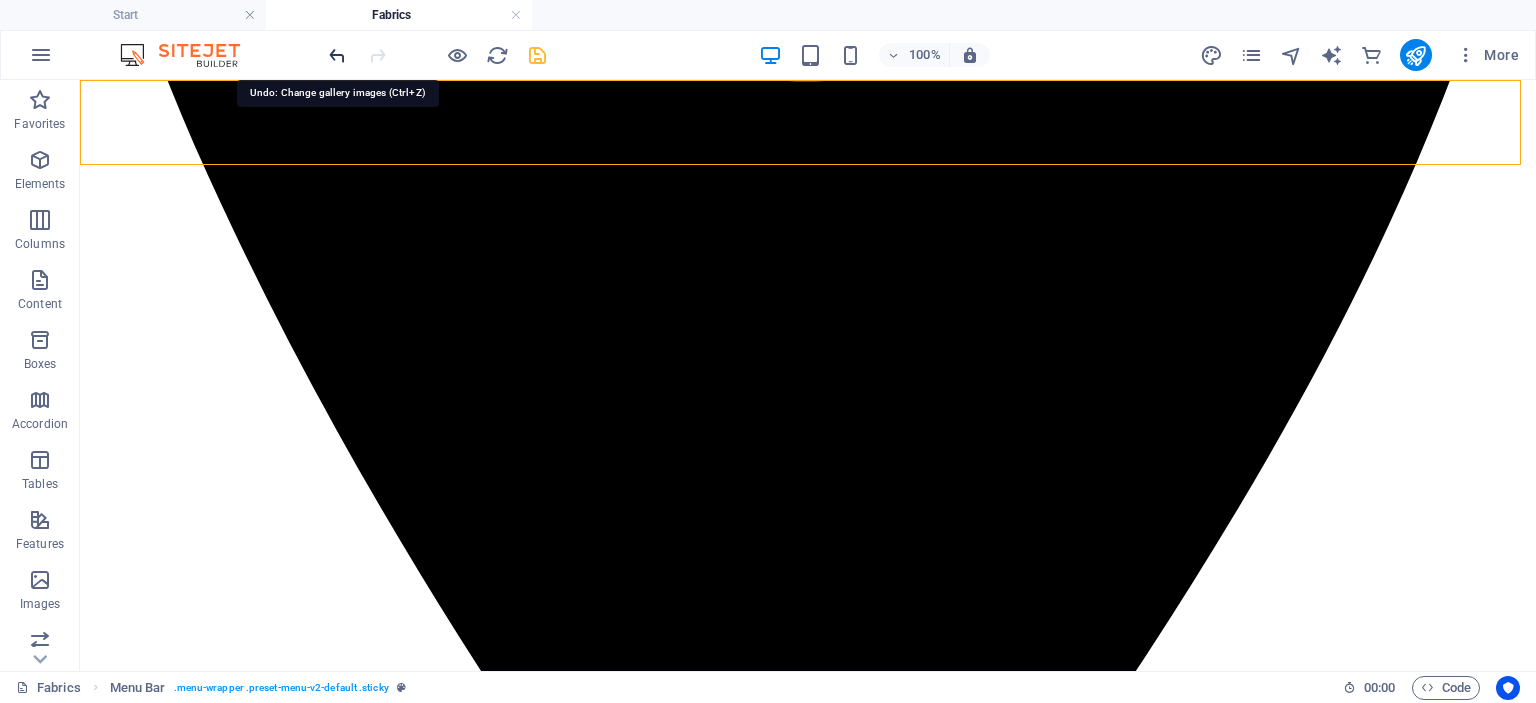 click at bounding box center (337, 55) 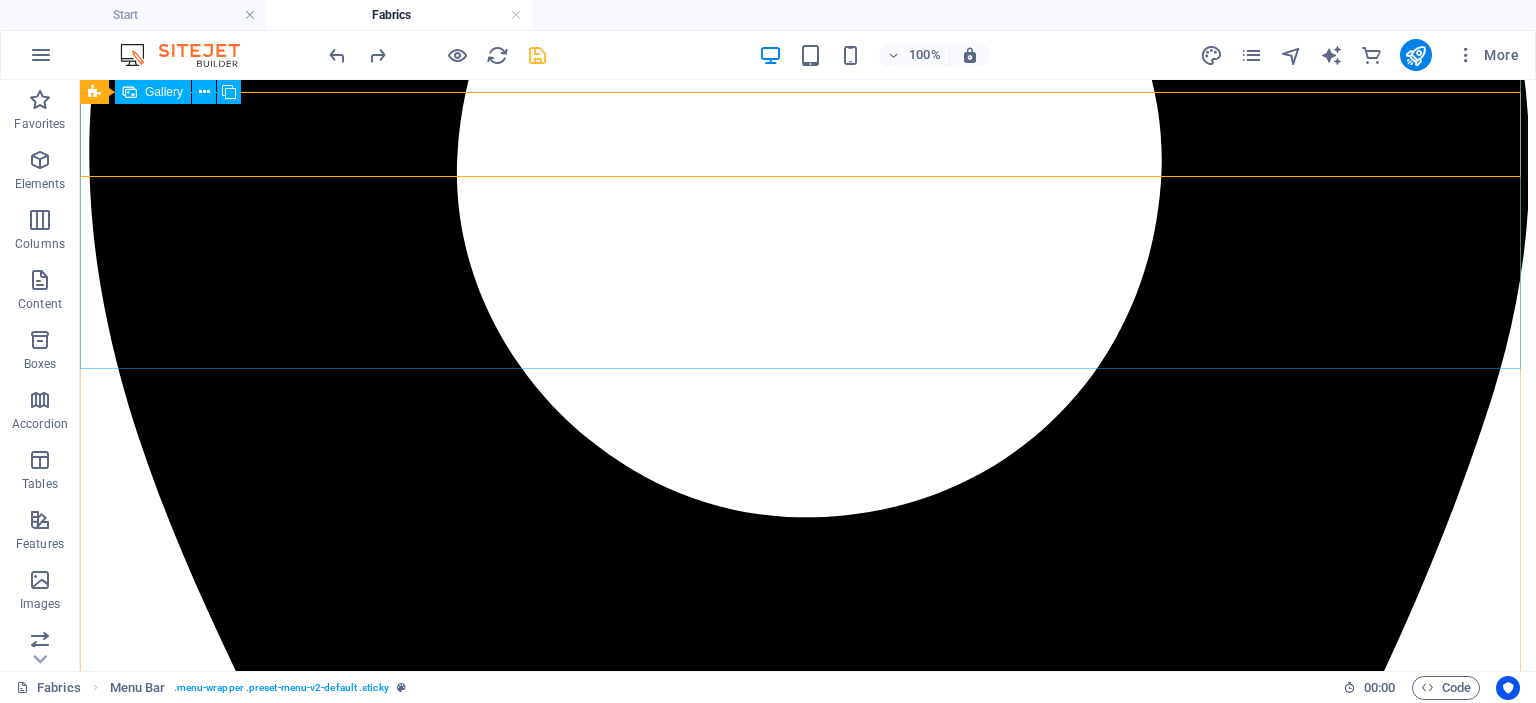scroll, scrollTop: 662, scrollLeft: 0, axis: vertical 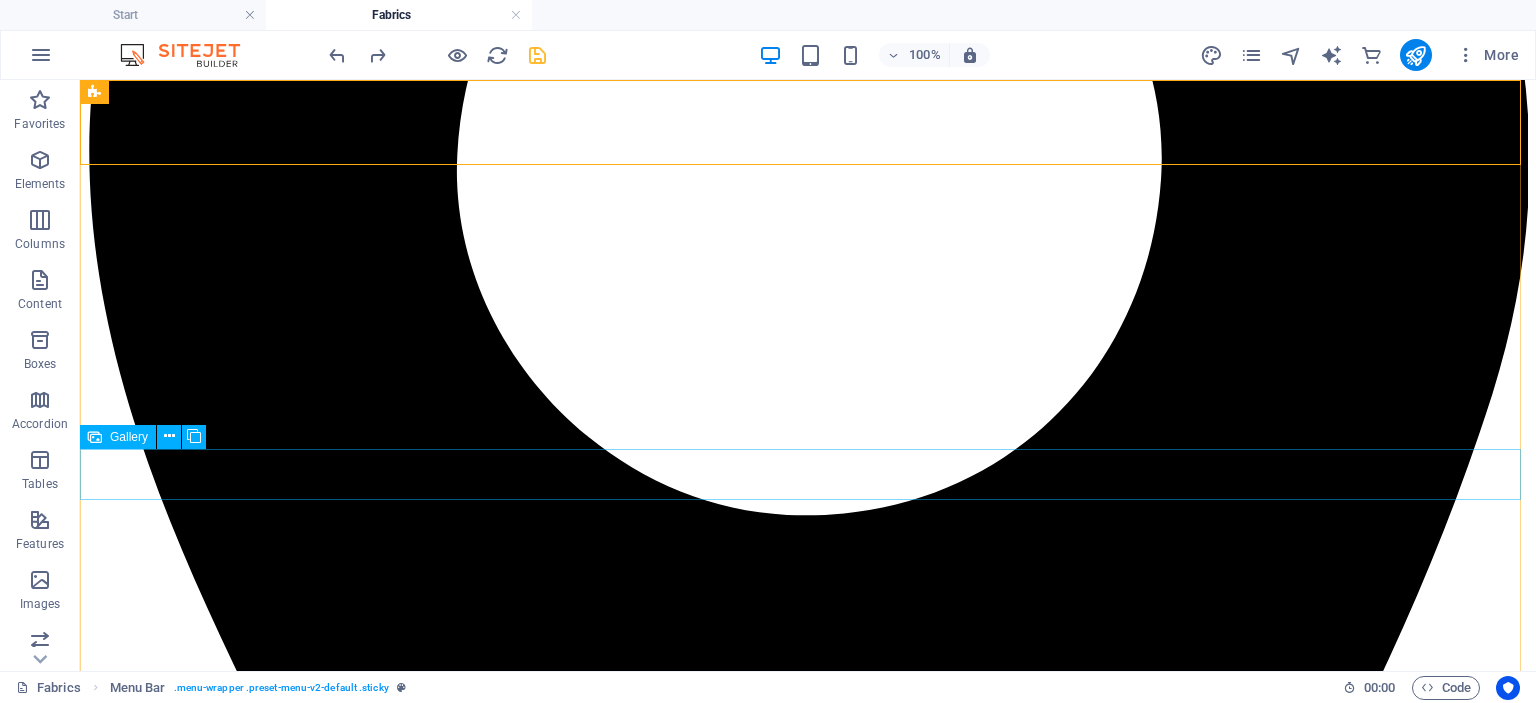 click at bounding box center [528, 26778] 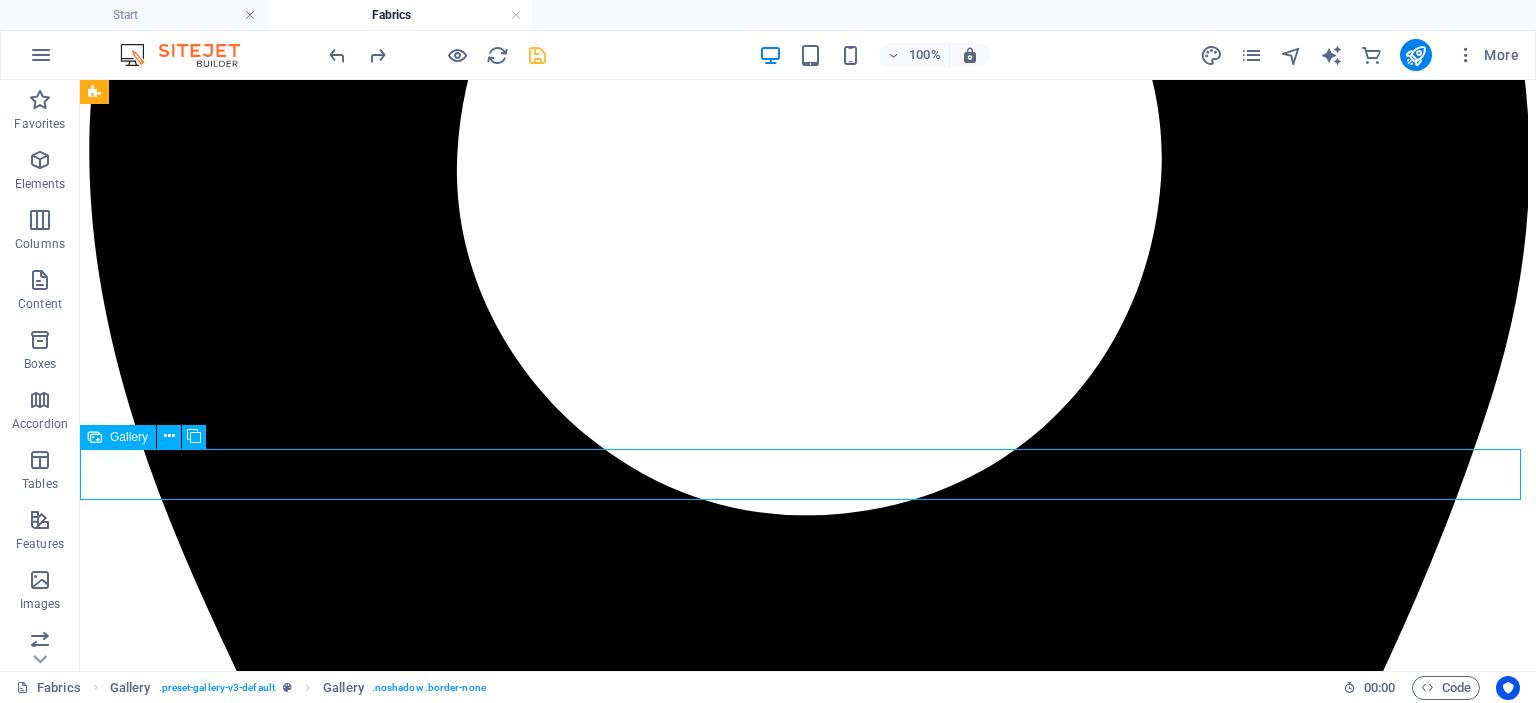 click at bounding box center [528, 26778] 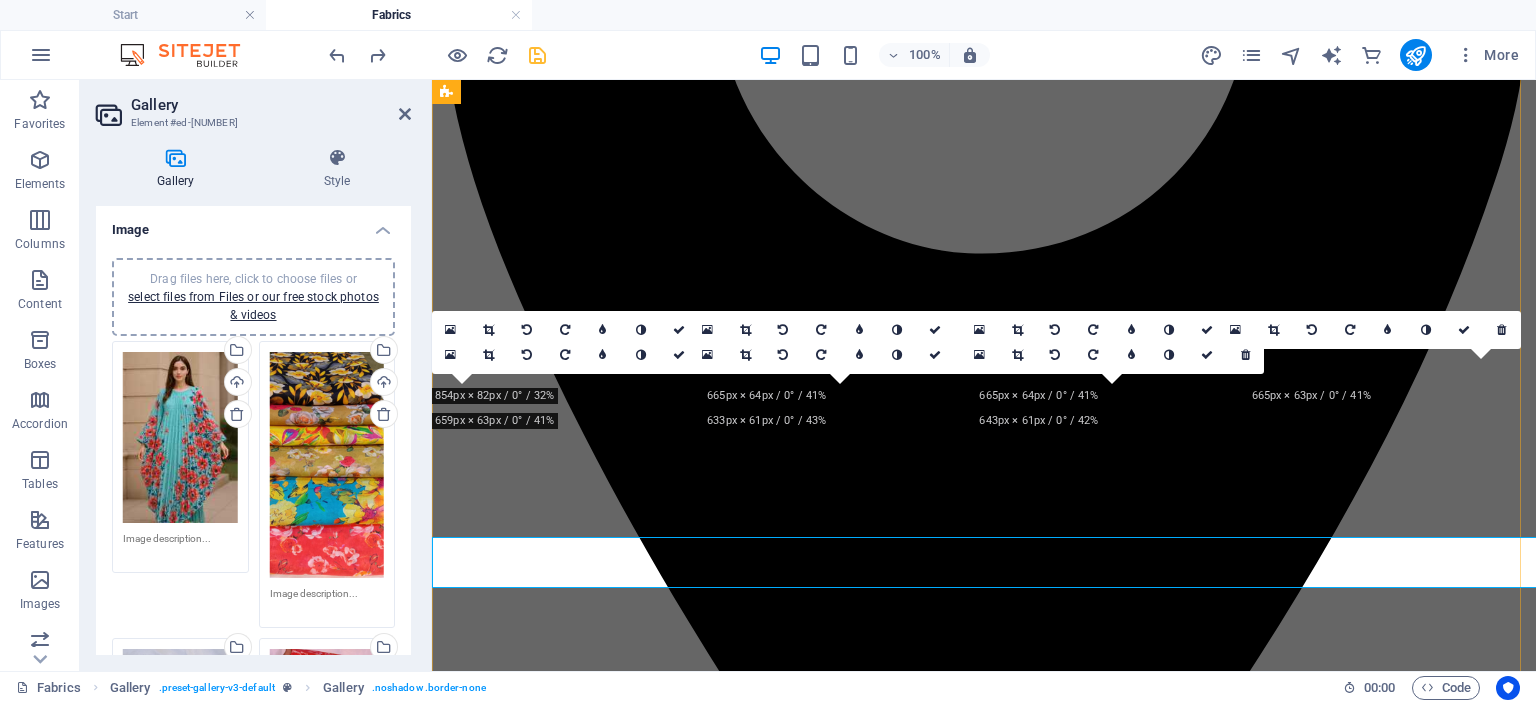 scroll, scrollTop: 574, scrollLeft: 0, axis: vertical 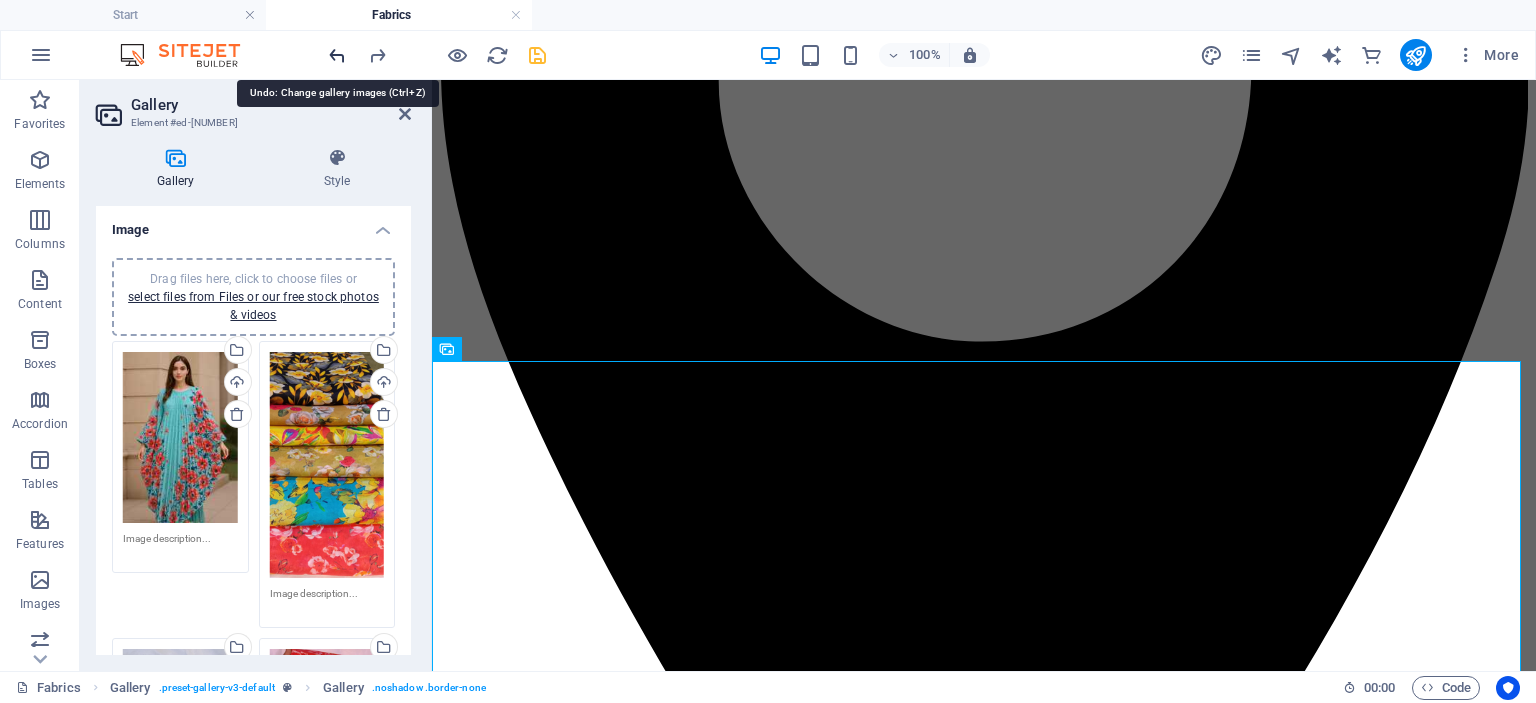click at bounding box center [337, 55] 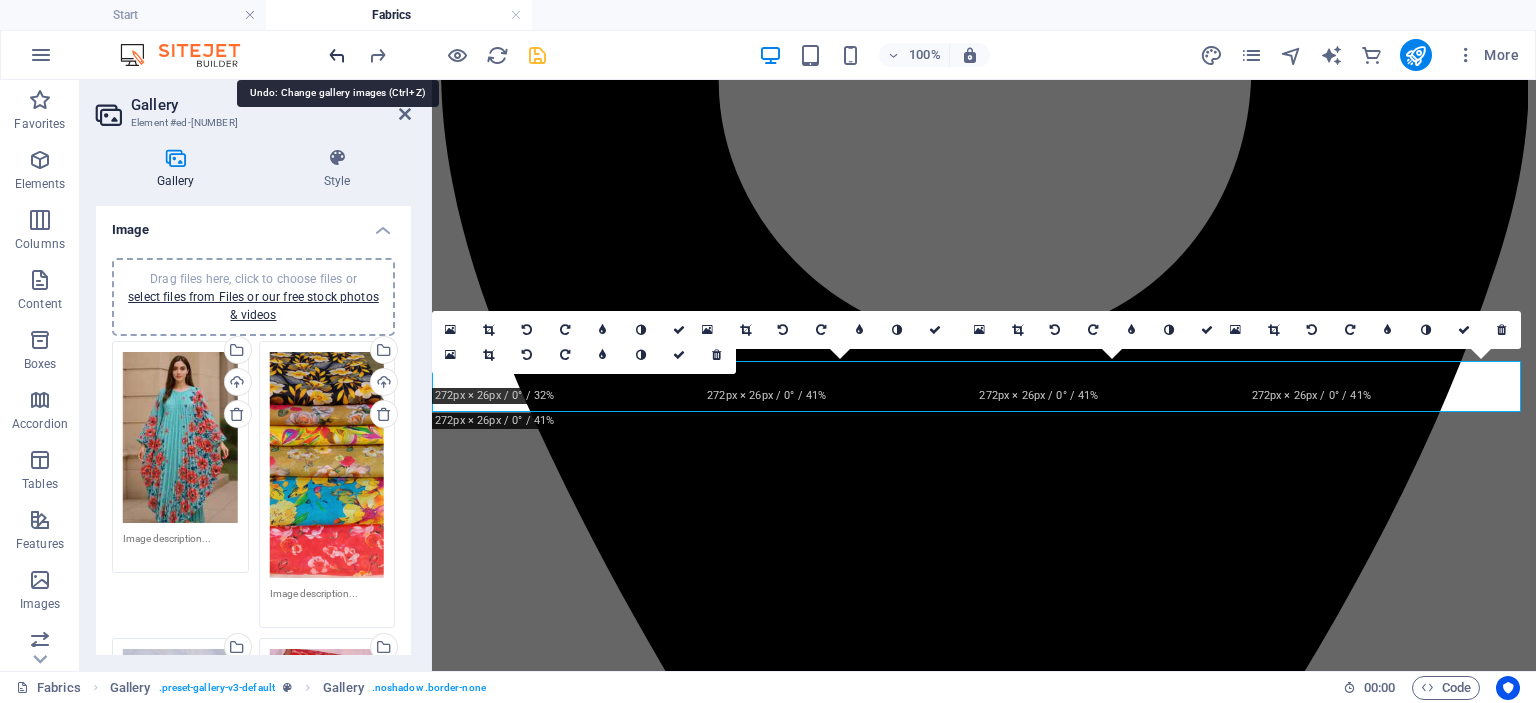 click at bounding box center (337, 55) 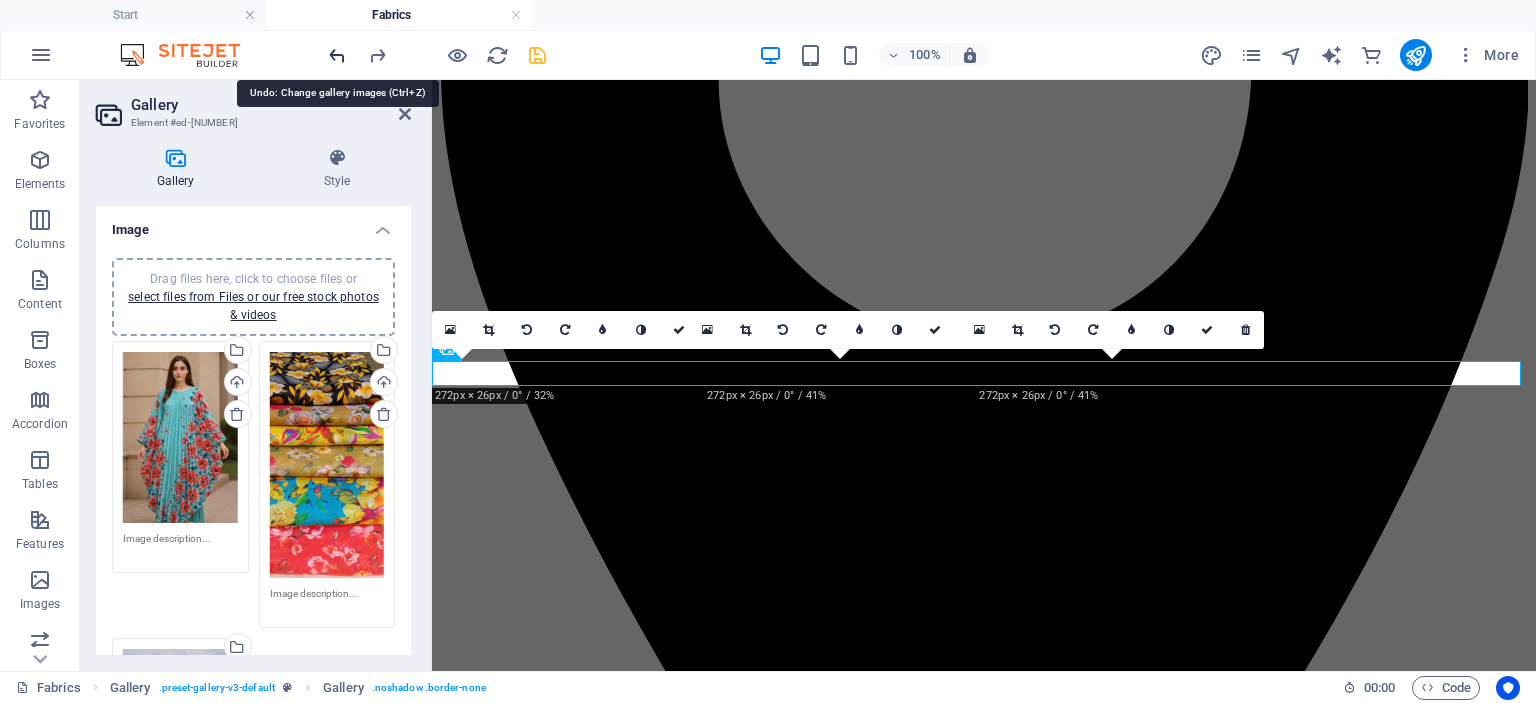 click at bounding box center [337, 55] 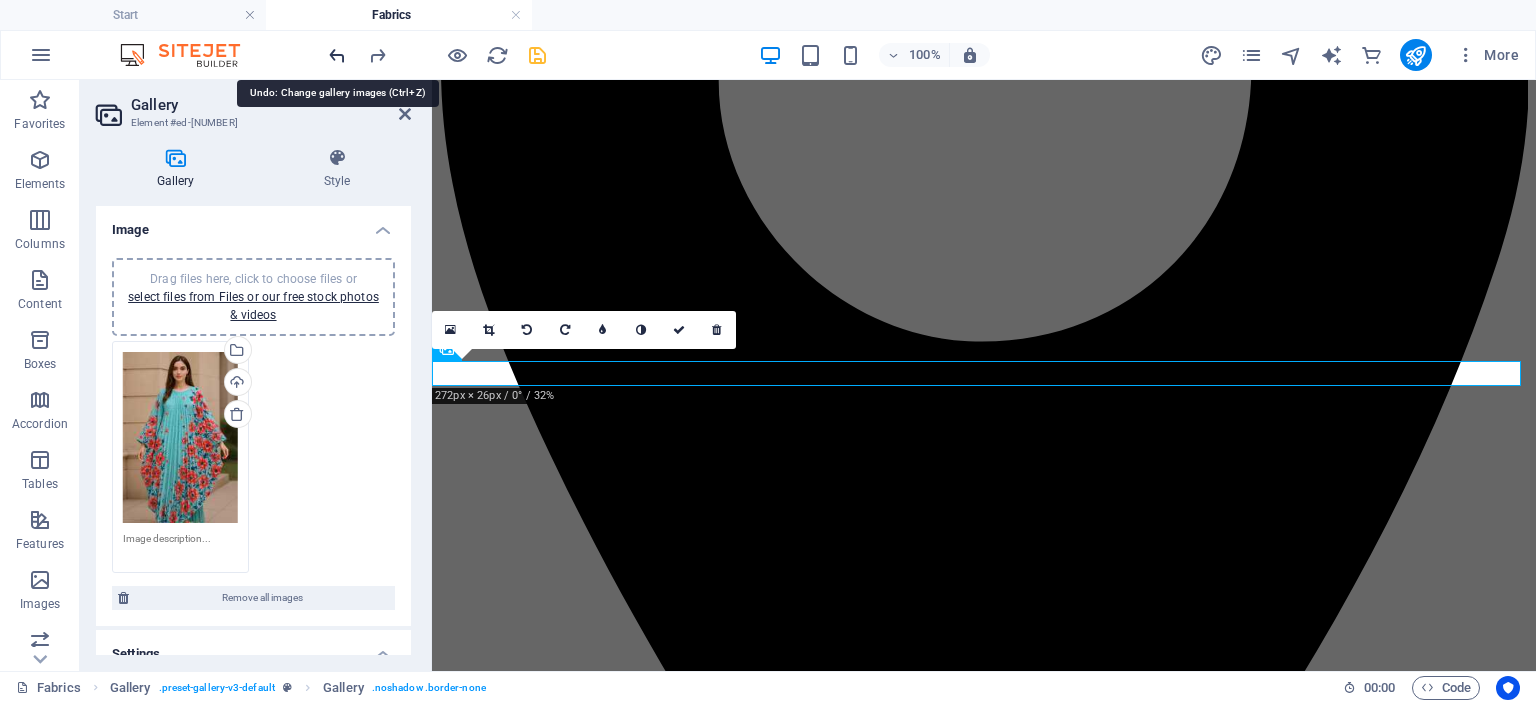 click at bounding box center (337, 55) 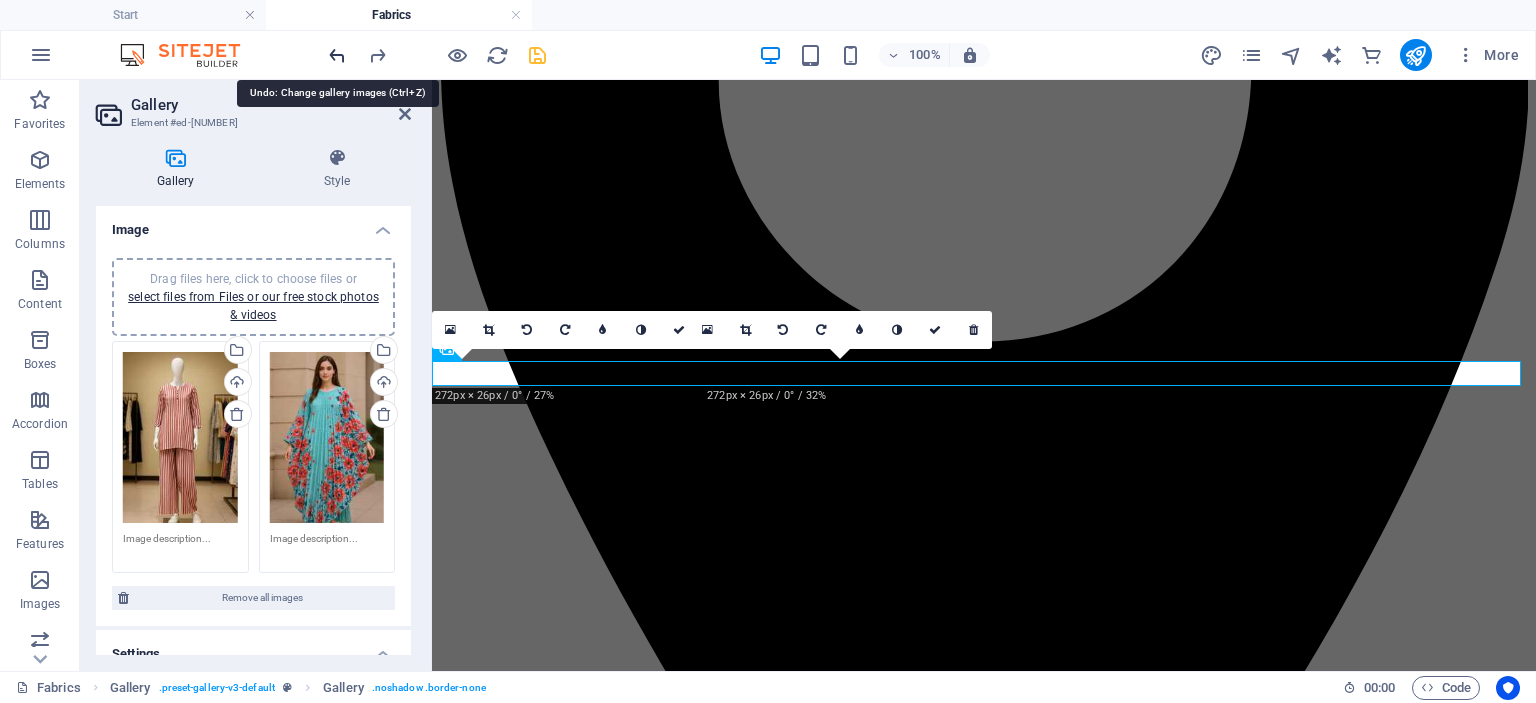 click at bounding box center [337, 55] 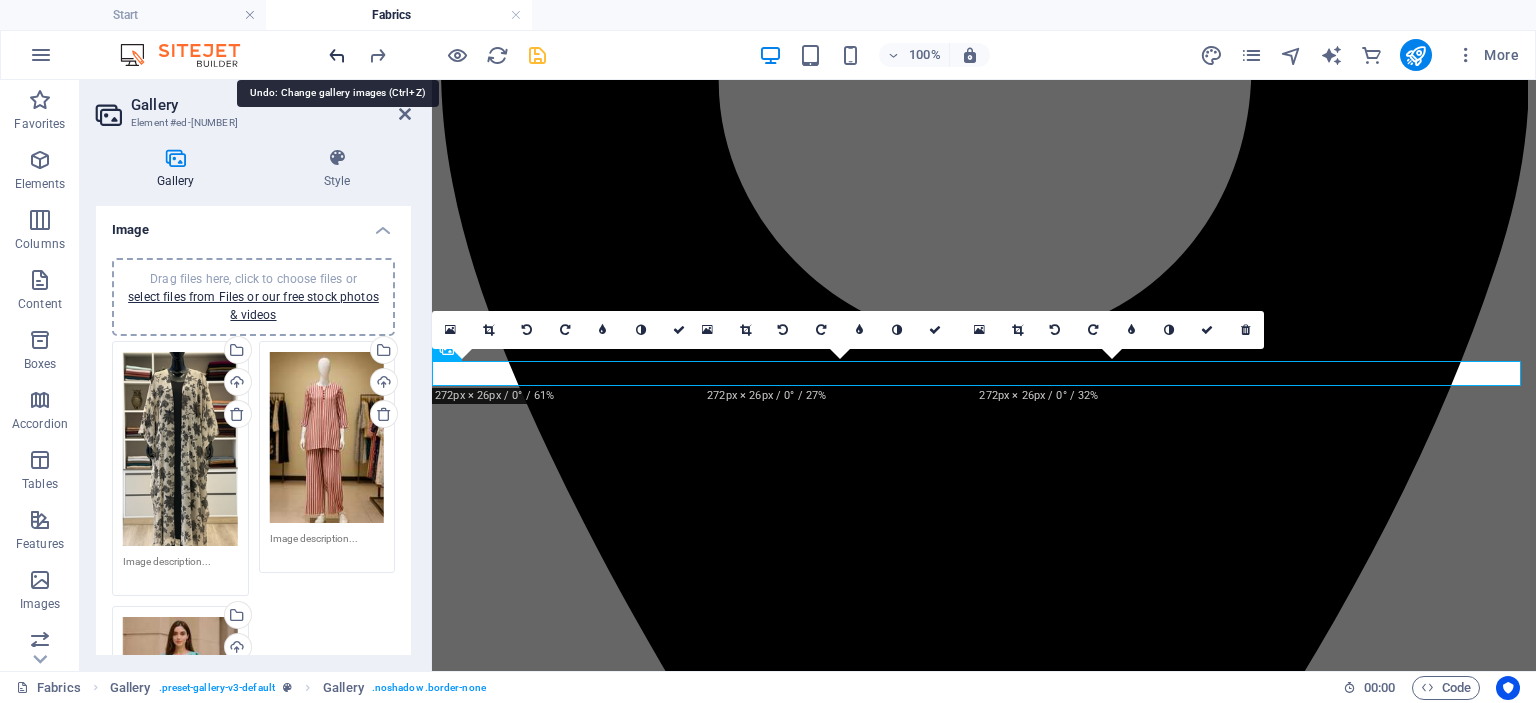 click at bounding box center (337, 55) 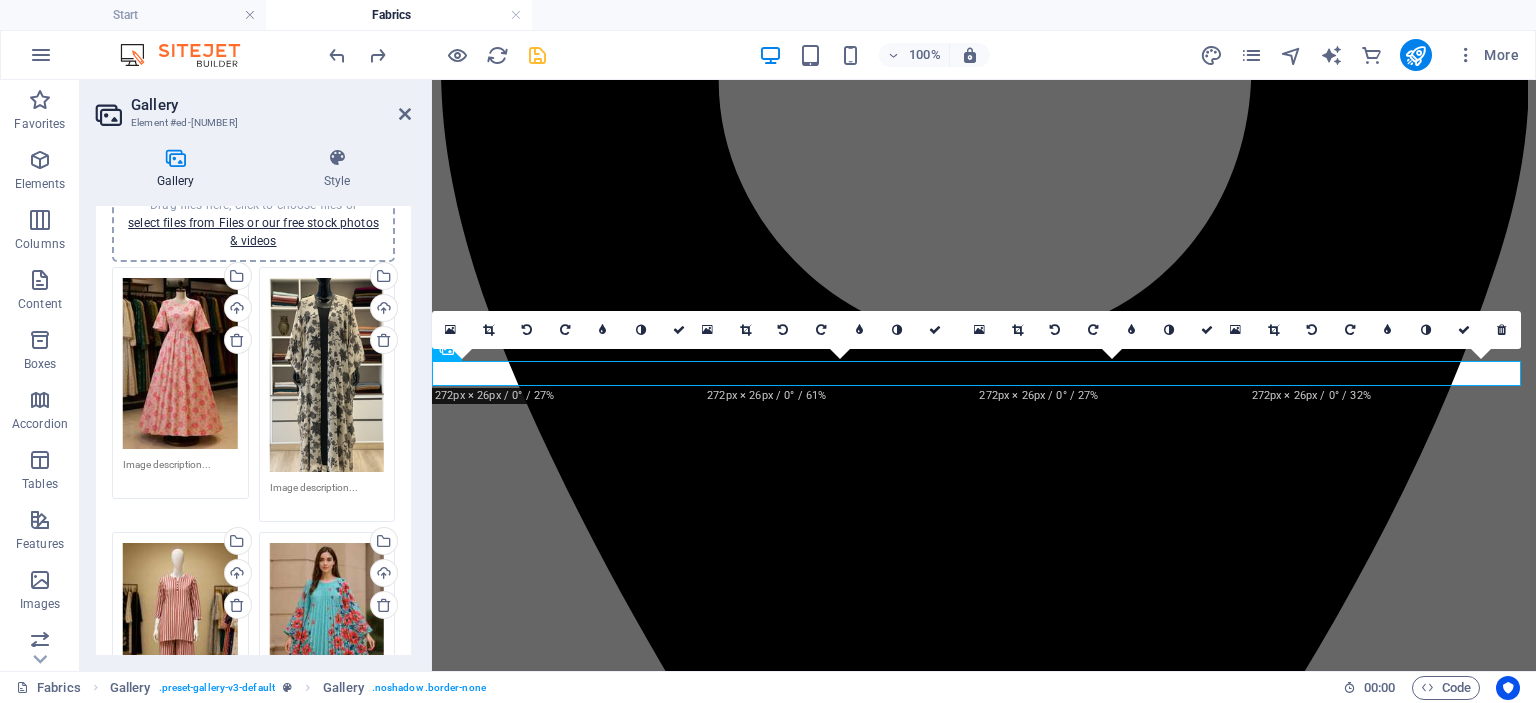scroll, scrollTop: 68, scrollLeft: 0, axis: vertical 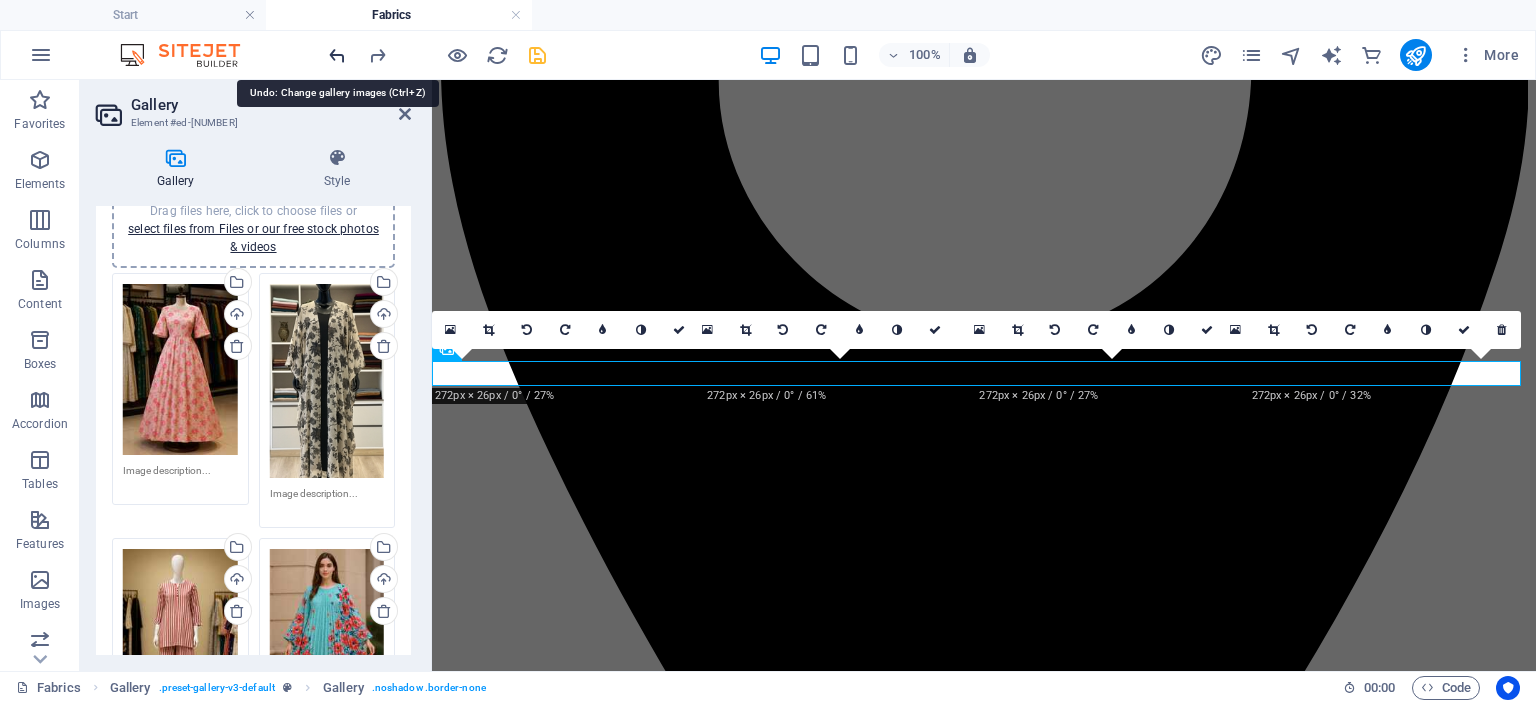 click at bounding box center [337, 55] 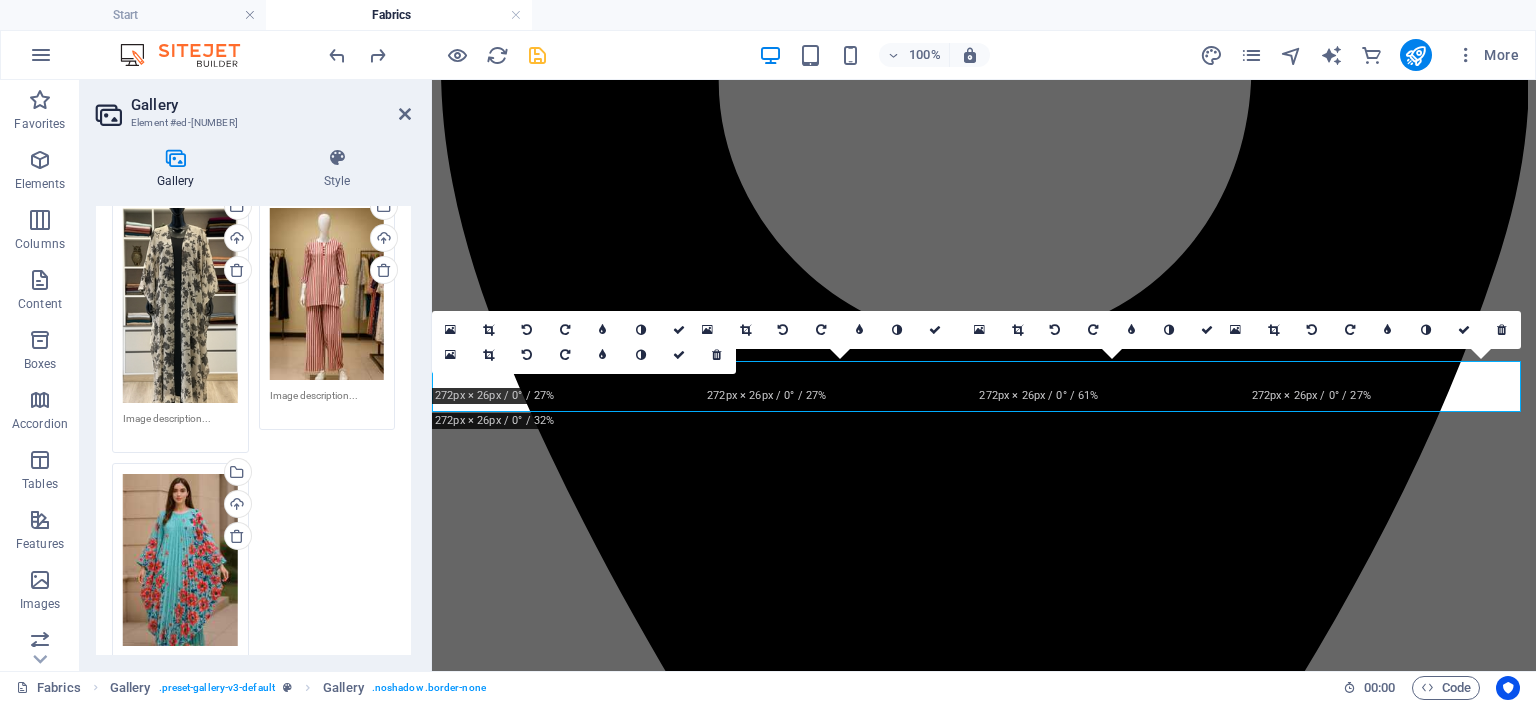 scroll, scrollTop: 388, scrollLeft: 0, axis: vertical 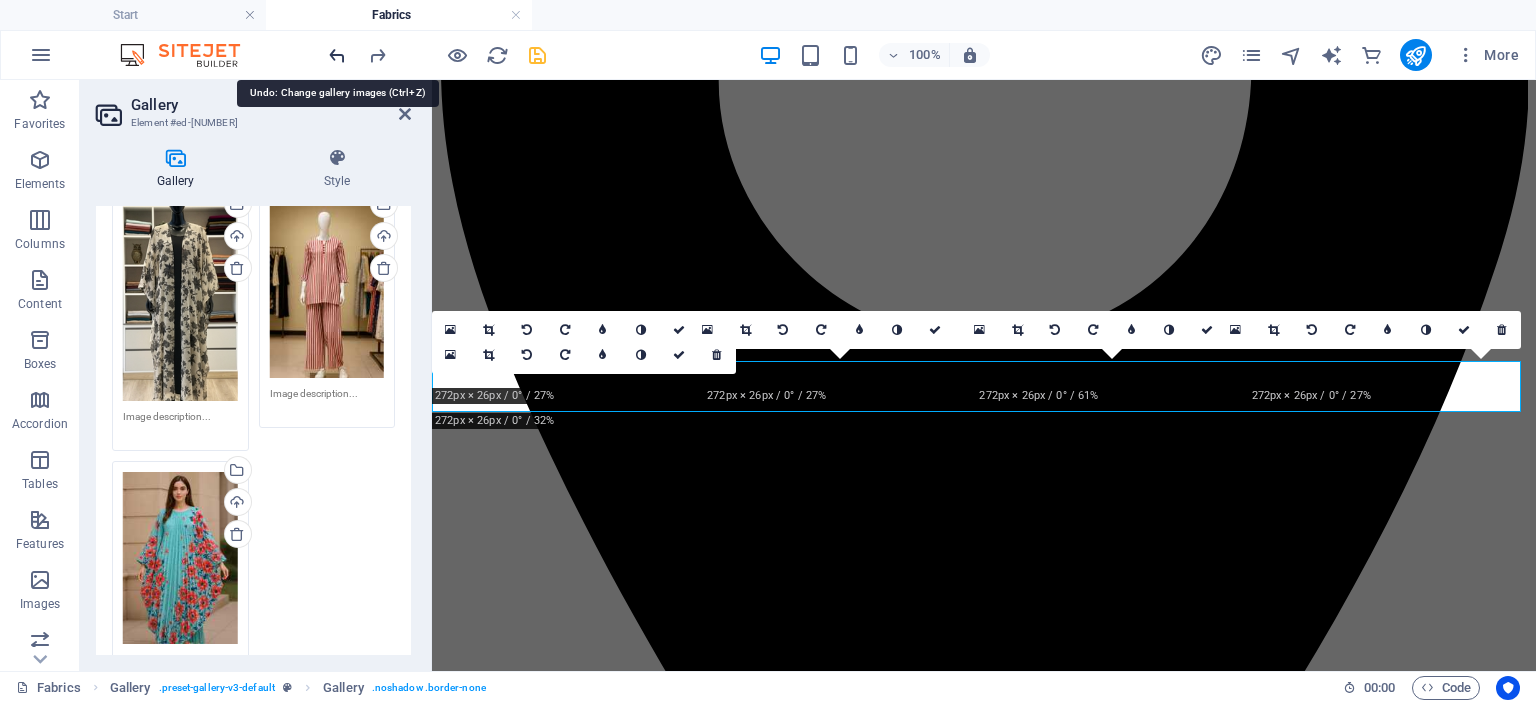 click at bounding box center [337, 55] 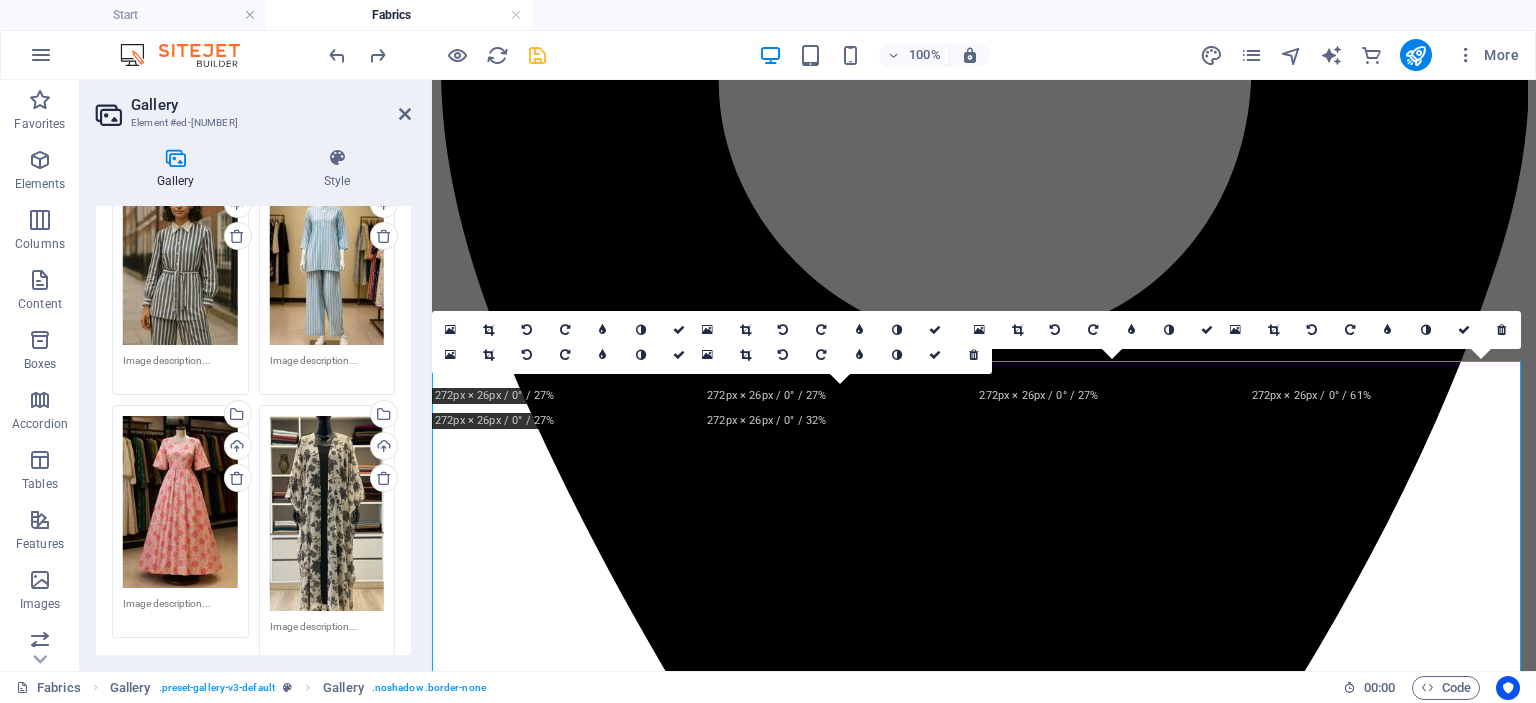 scroll, scrollTop: 0, scrollLeft: 0, axis: both 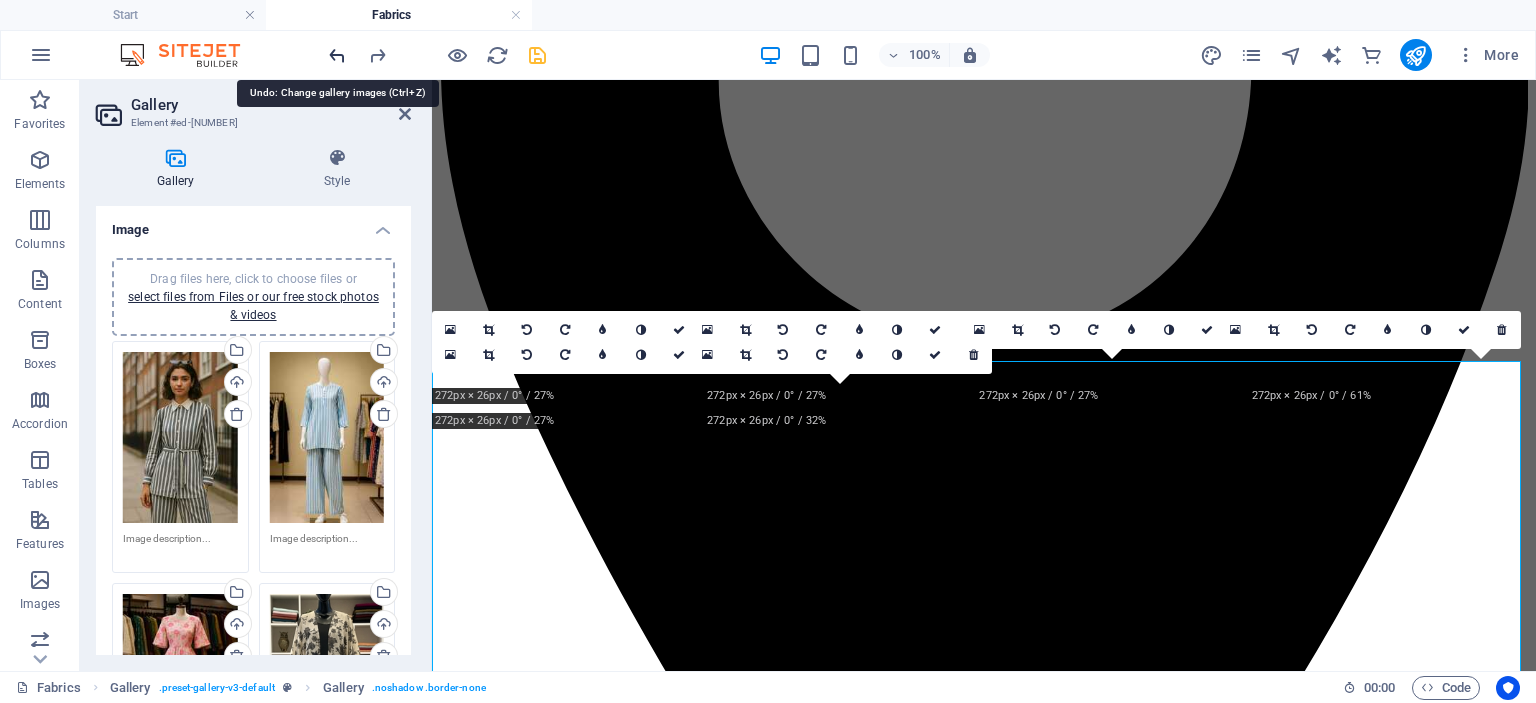 click at bounding box center (337, 55) 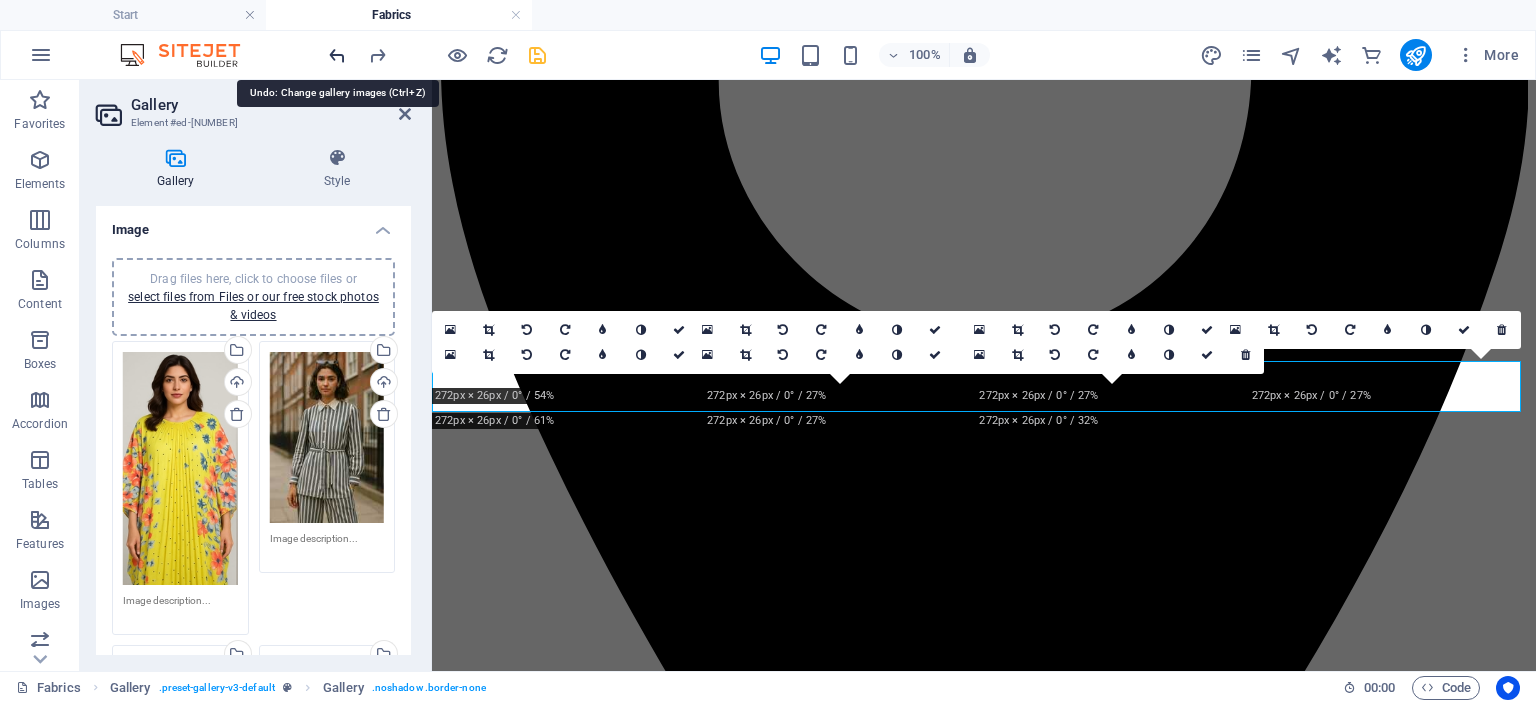 click at bounding box center [337, 55] 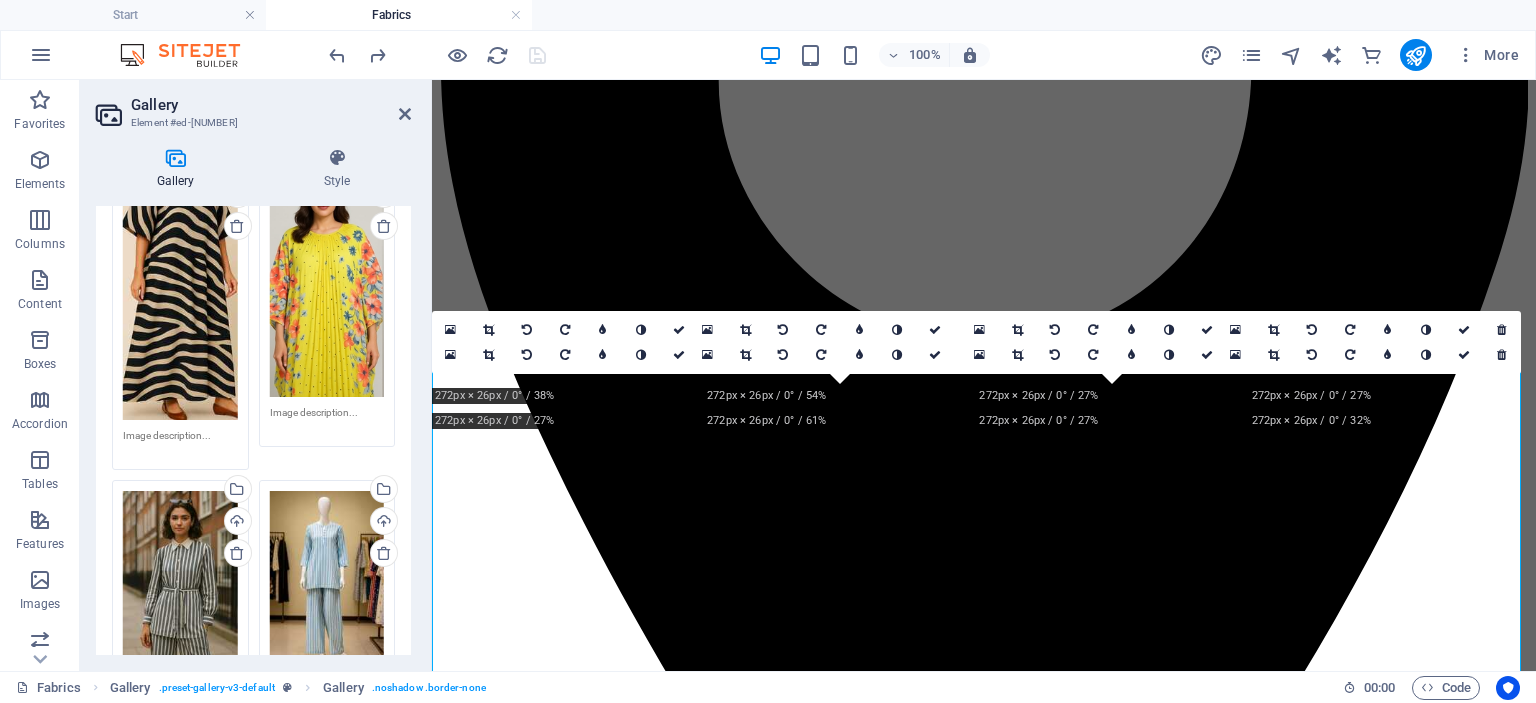 scroll, scrollTop: 190, scrollLeft: 0, axis: vertical 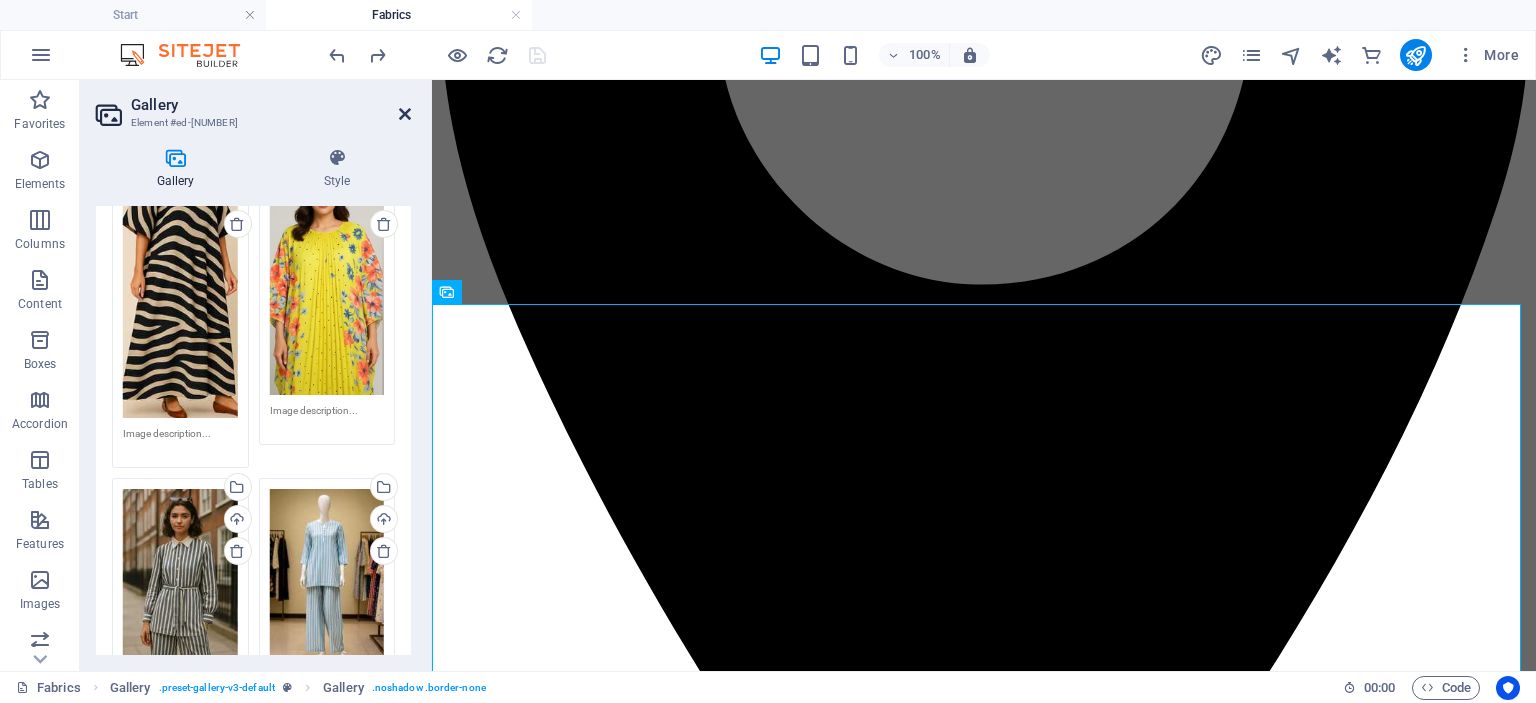 click at bounding box center [405, 114] 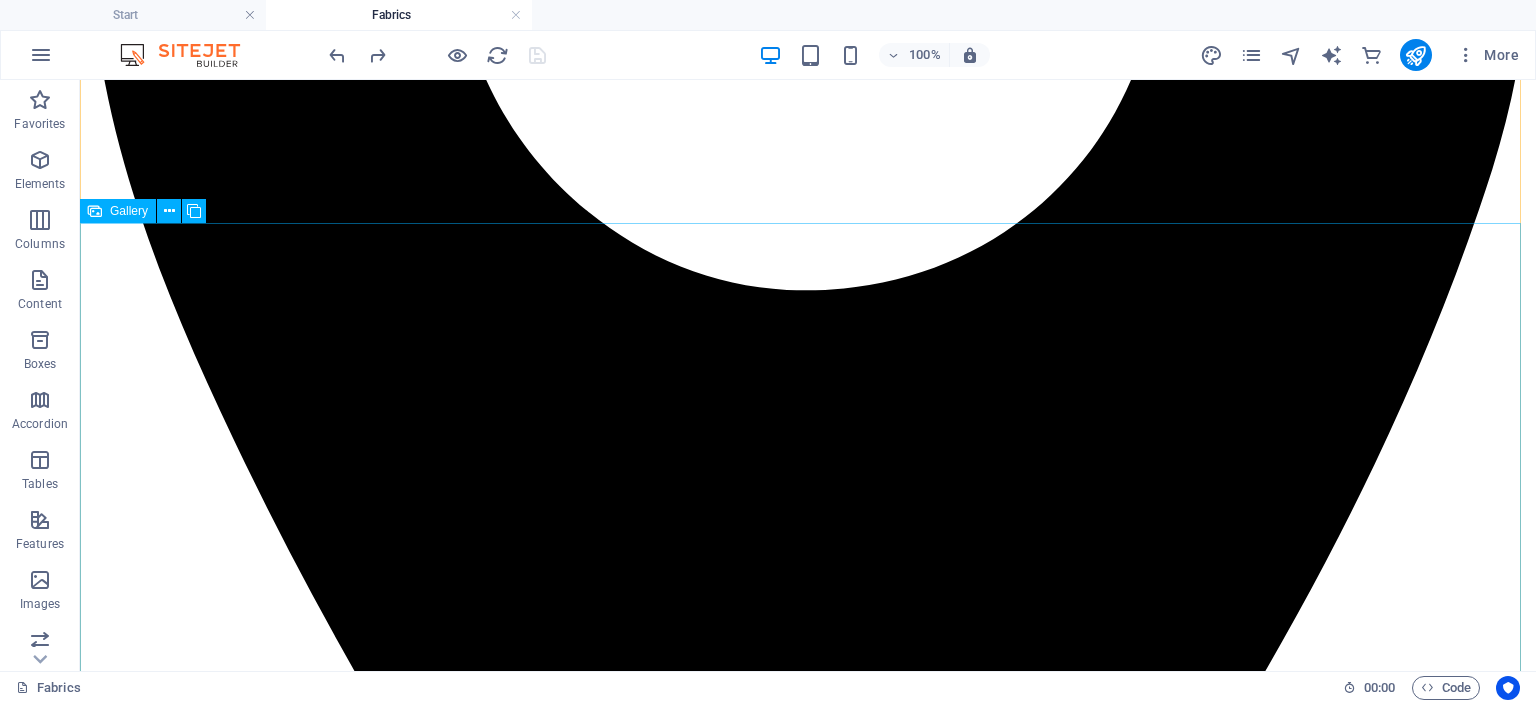 scroll, scrollTop: 888, scrollLeft: 0, axis: vertical 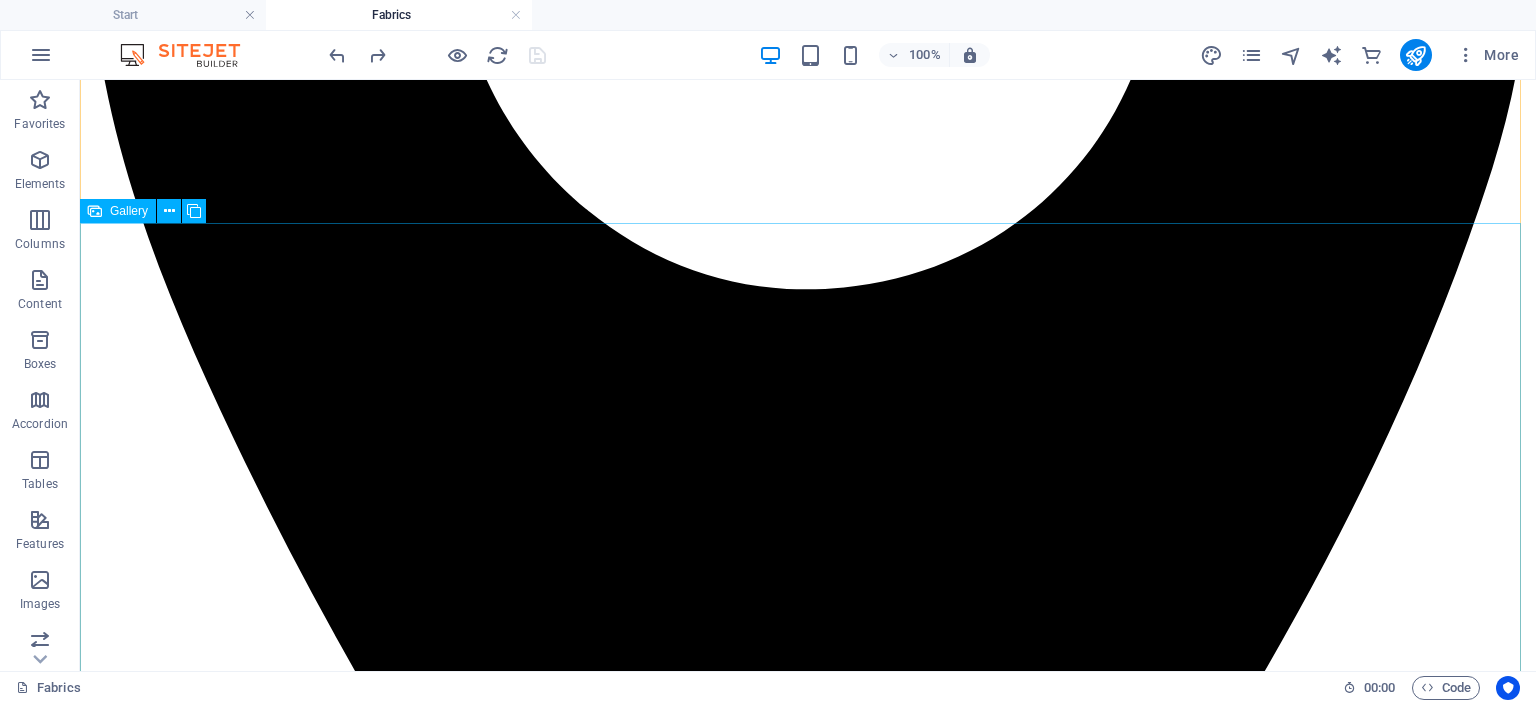 click on "Gallery" at bounding box center (129, 211) 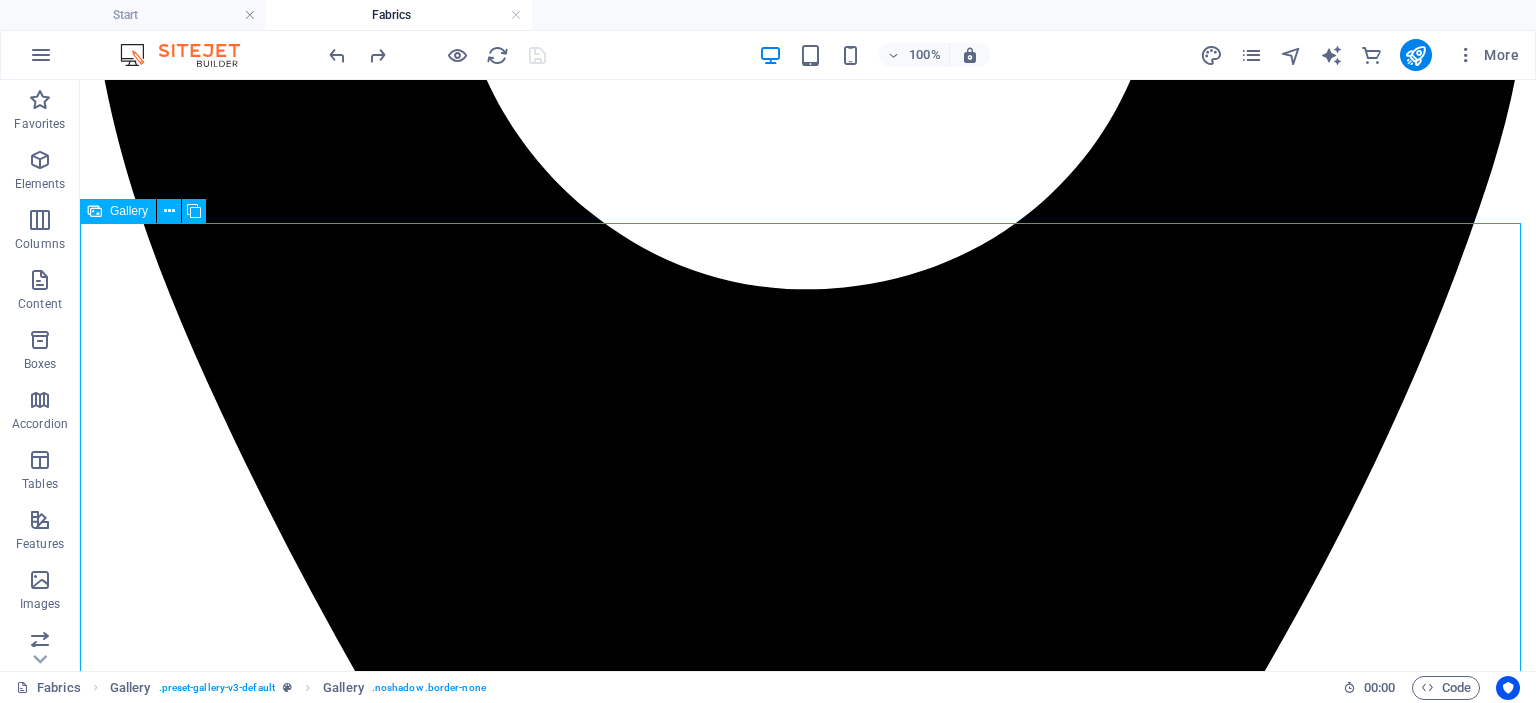 click on "Gallery" at bounding box center [129, 211] 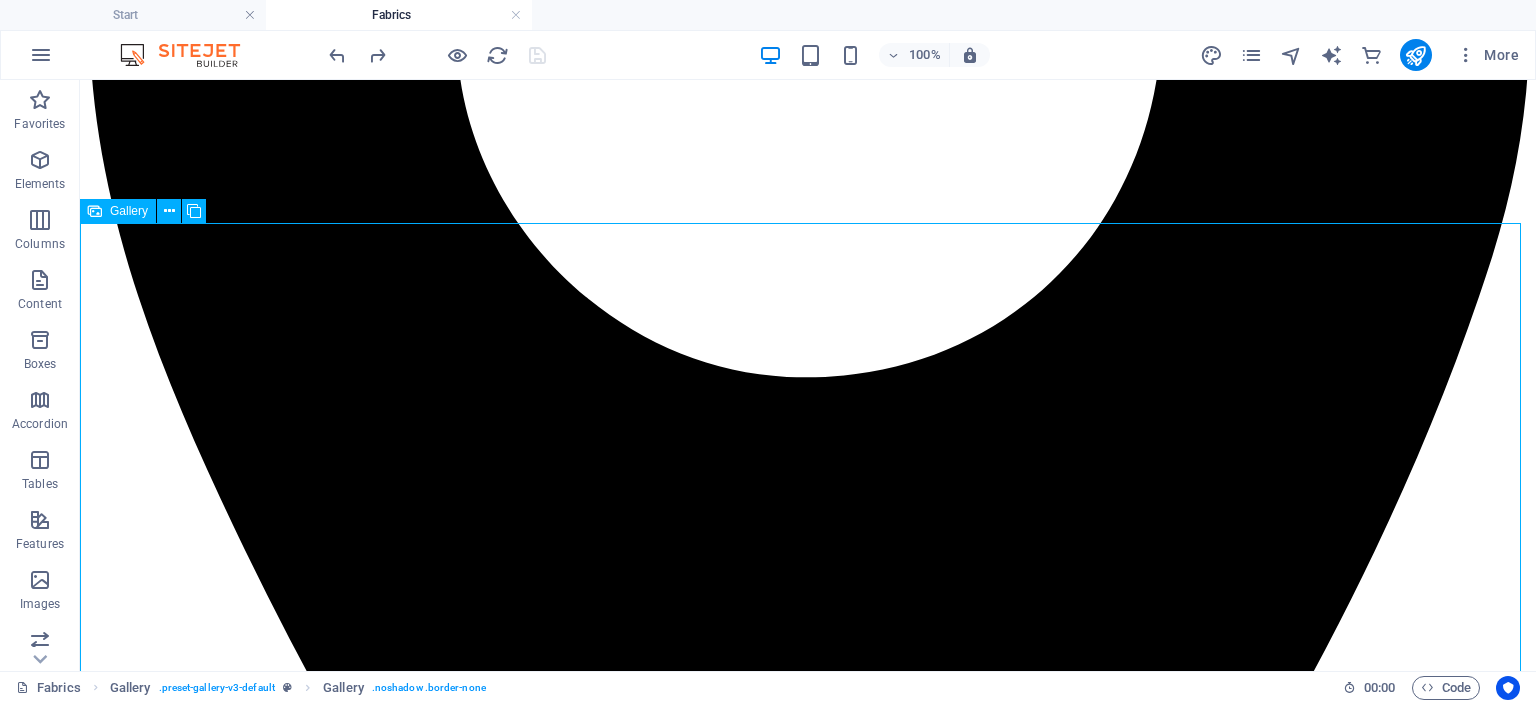 select on "4" 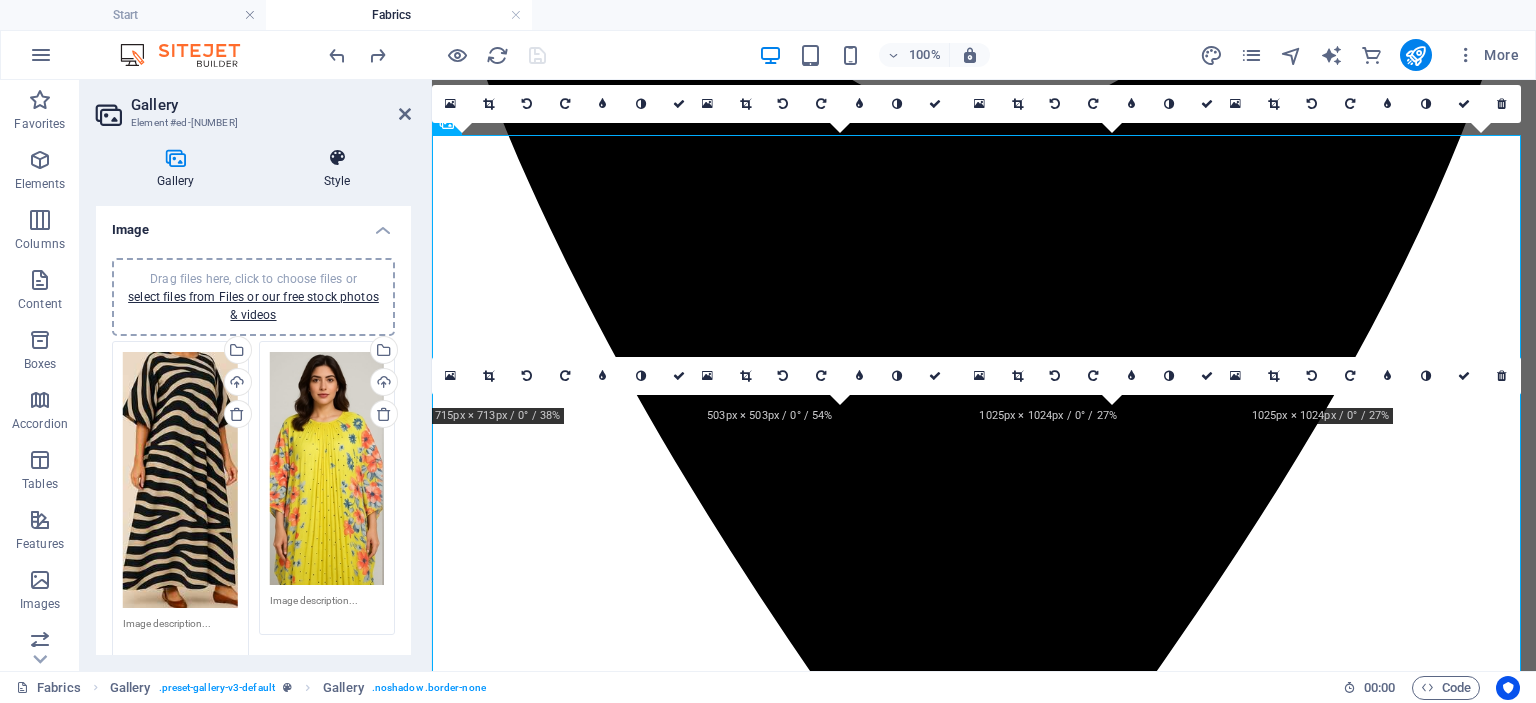 click on "Style" at bounding box center (337, 169) 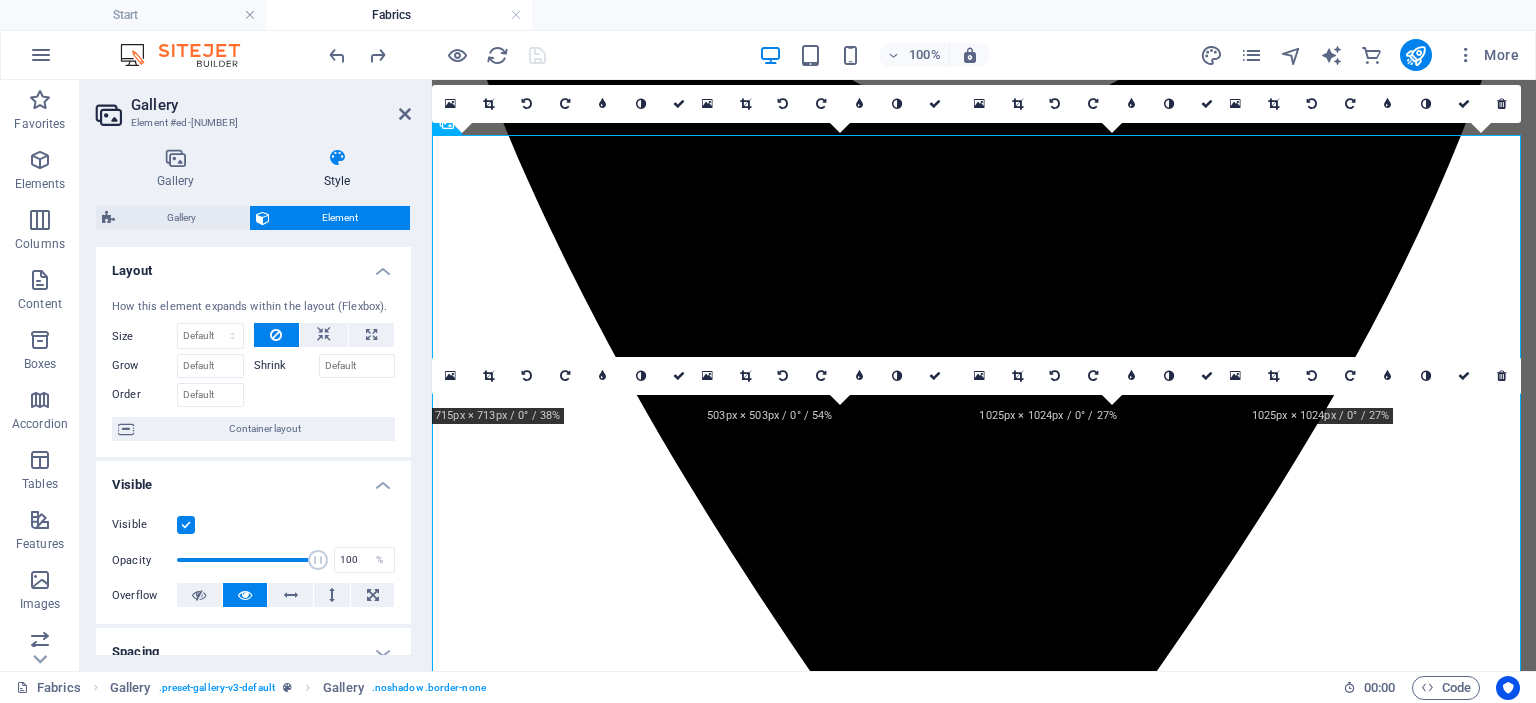 click on "Layout" at bounding box center [253, 265] 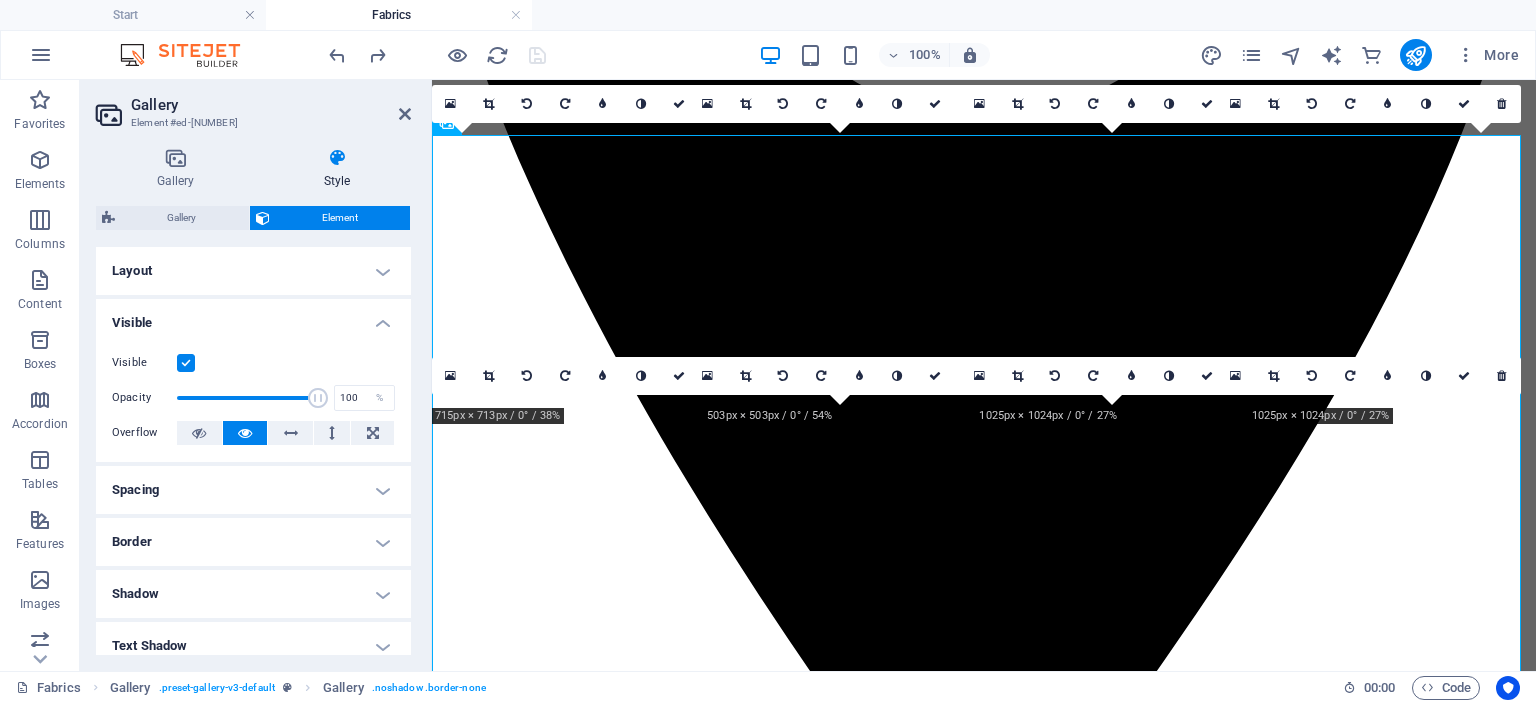 click on "Layout" at bounding box center (253, 271) 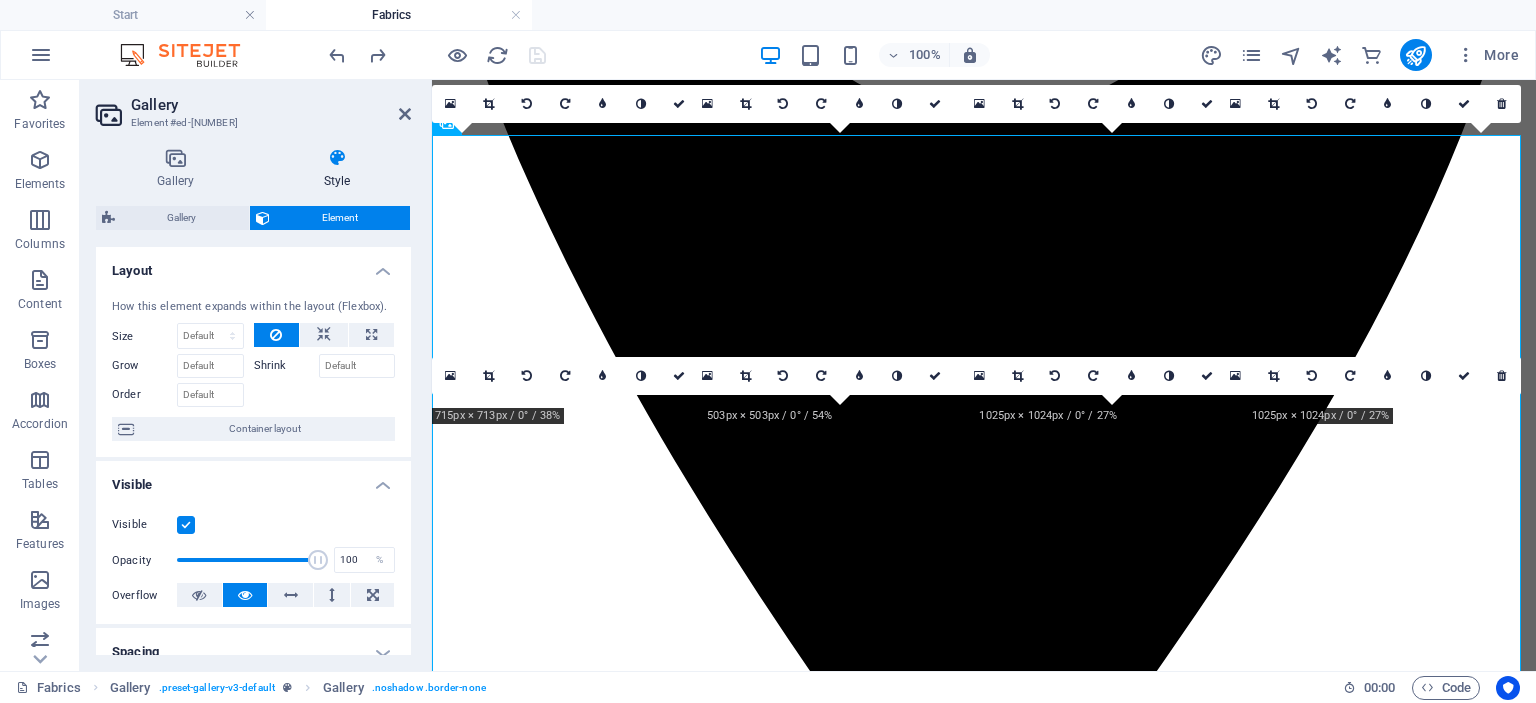 click on "Layout" at bounding box center (253, 265) 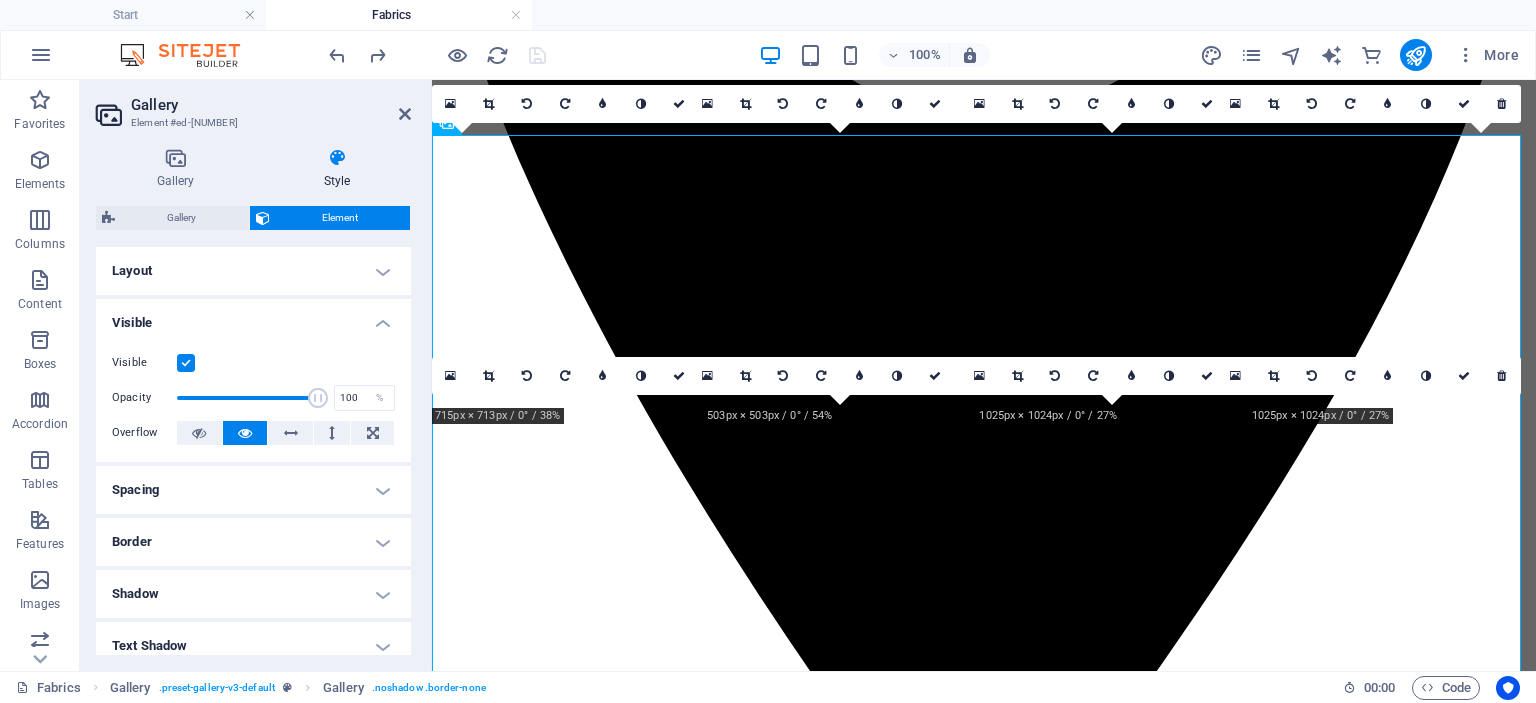 click on "Layout" at bounding box center (253, 271) 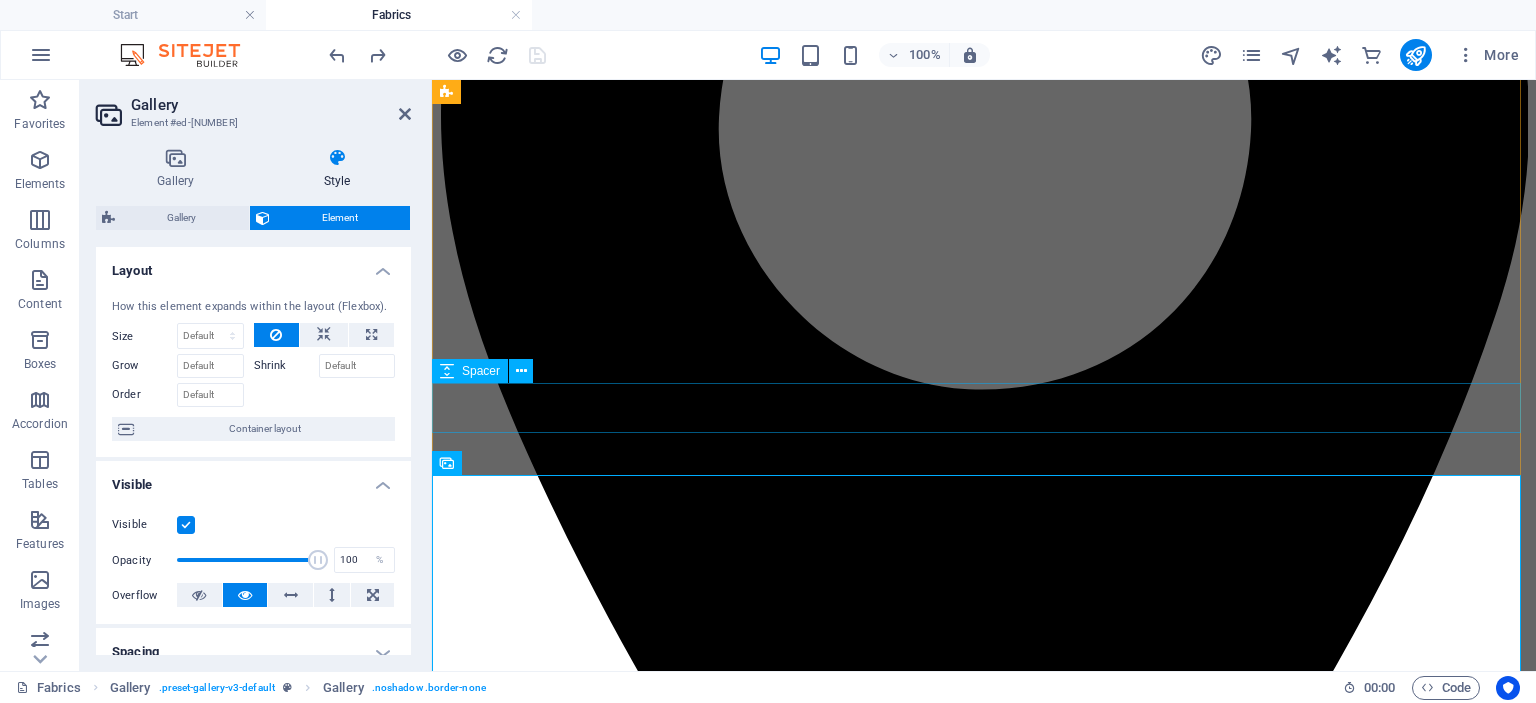 scroll, scrollTop: 556, scrollLeft: 0, axis: vertical 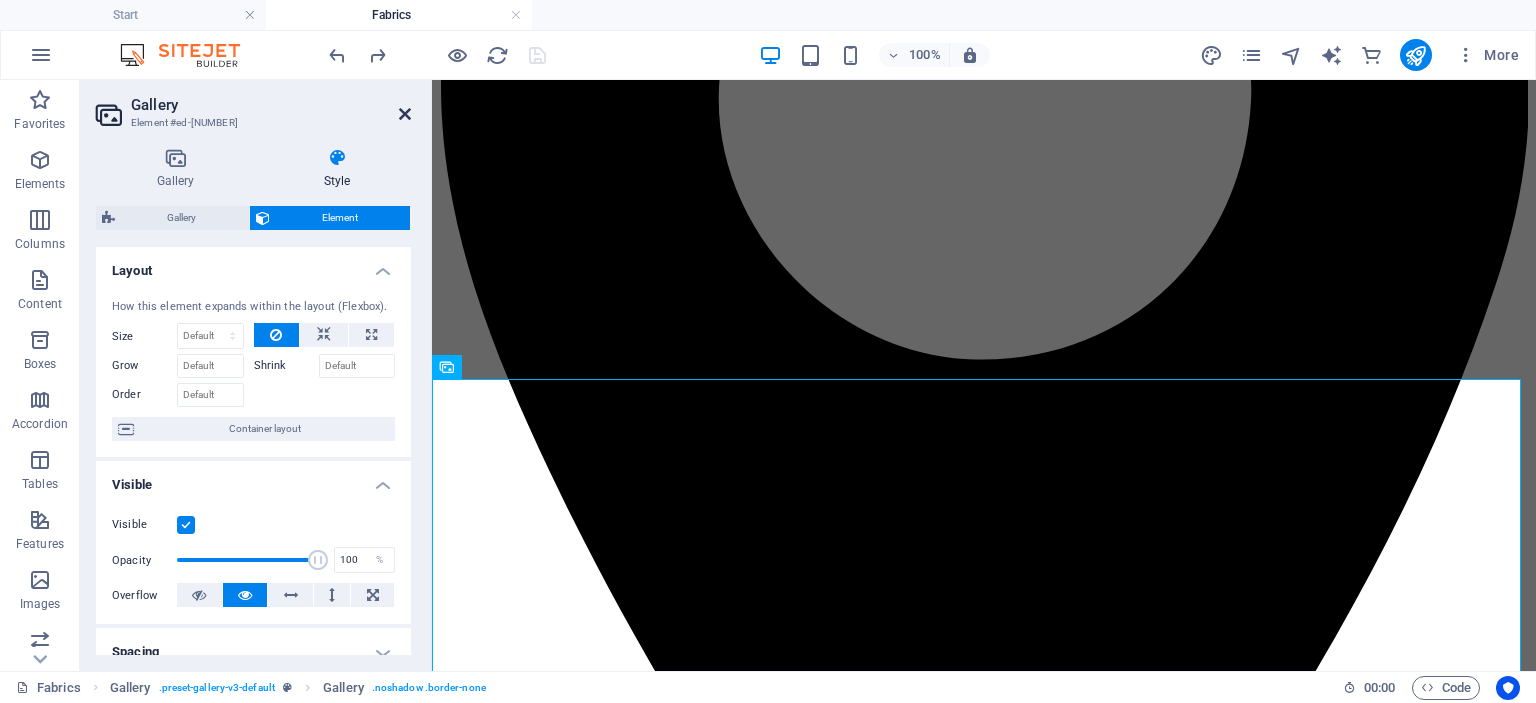 click at bounding box center [405, 114] 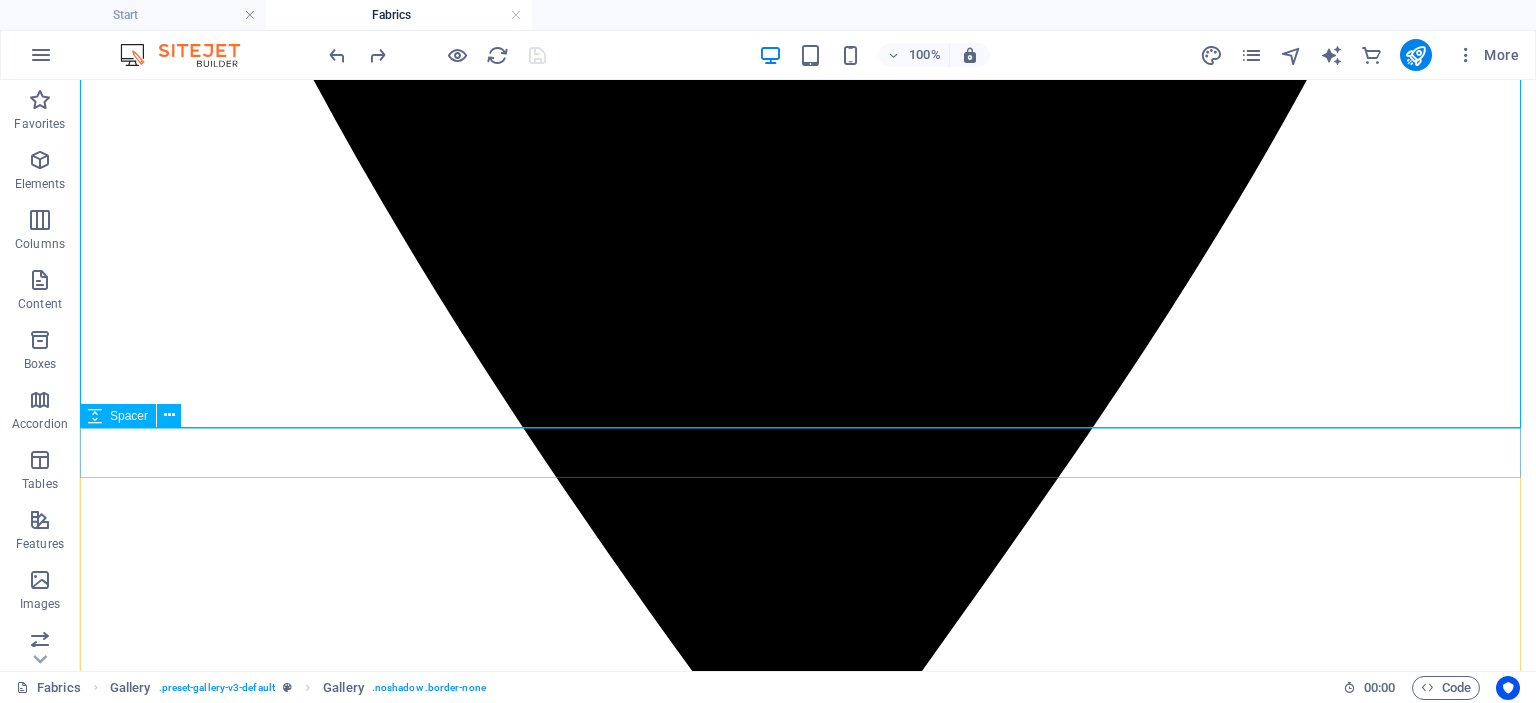 scroll, scrollTop: 1404, scrollLeft: 0, axis: vertical 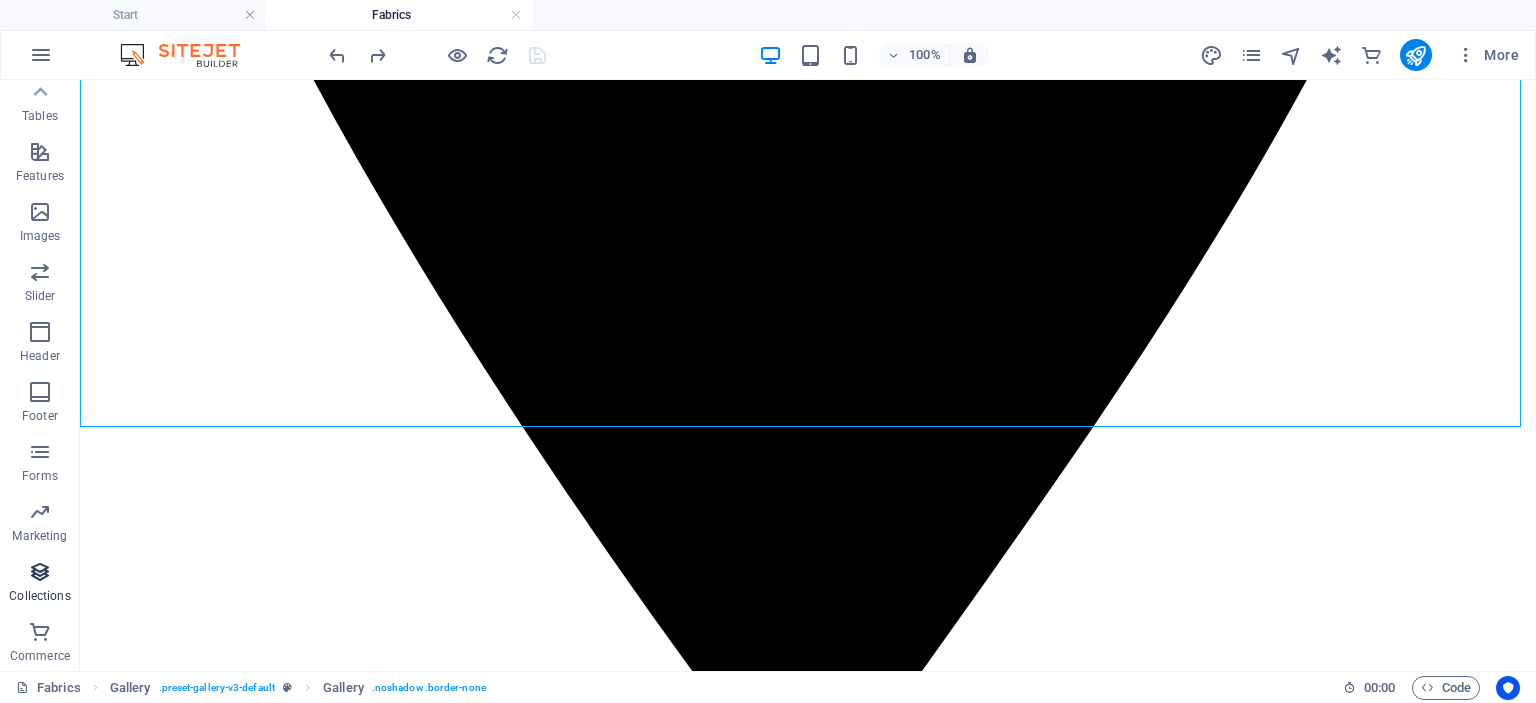 click at bounding box center (40, 572) 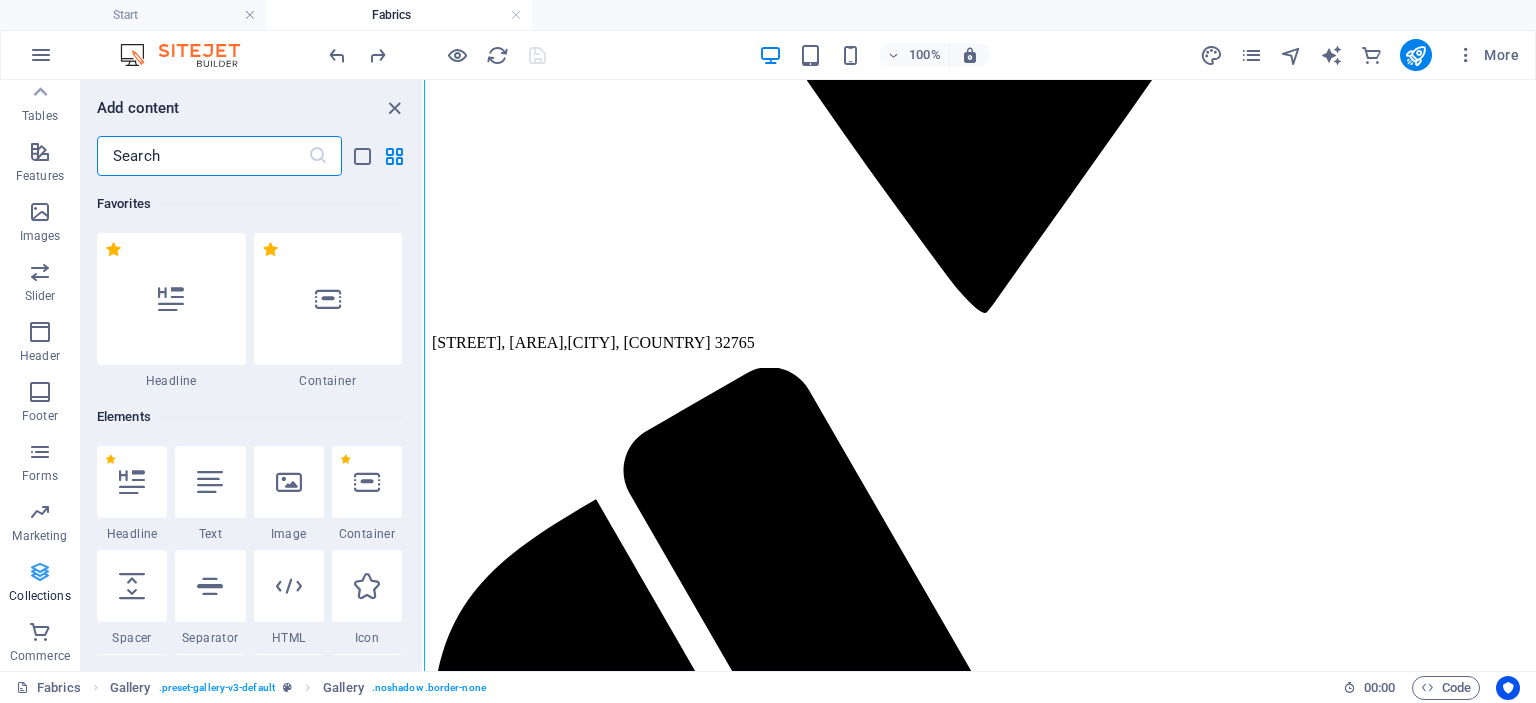 scroll, scrollTop: 1147, scrollLeft: 0, axis: vertical 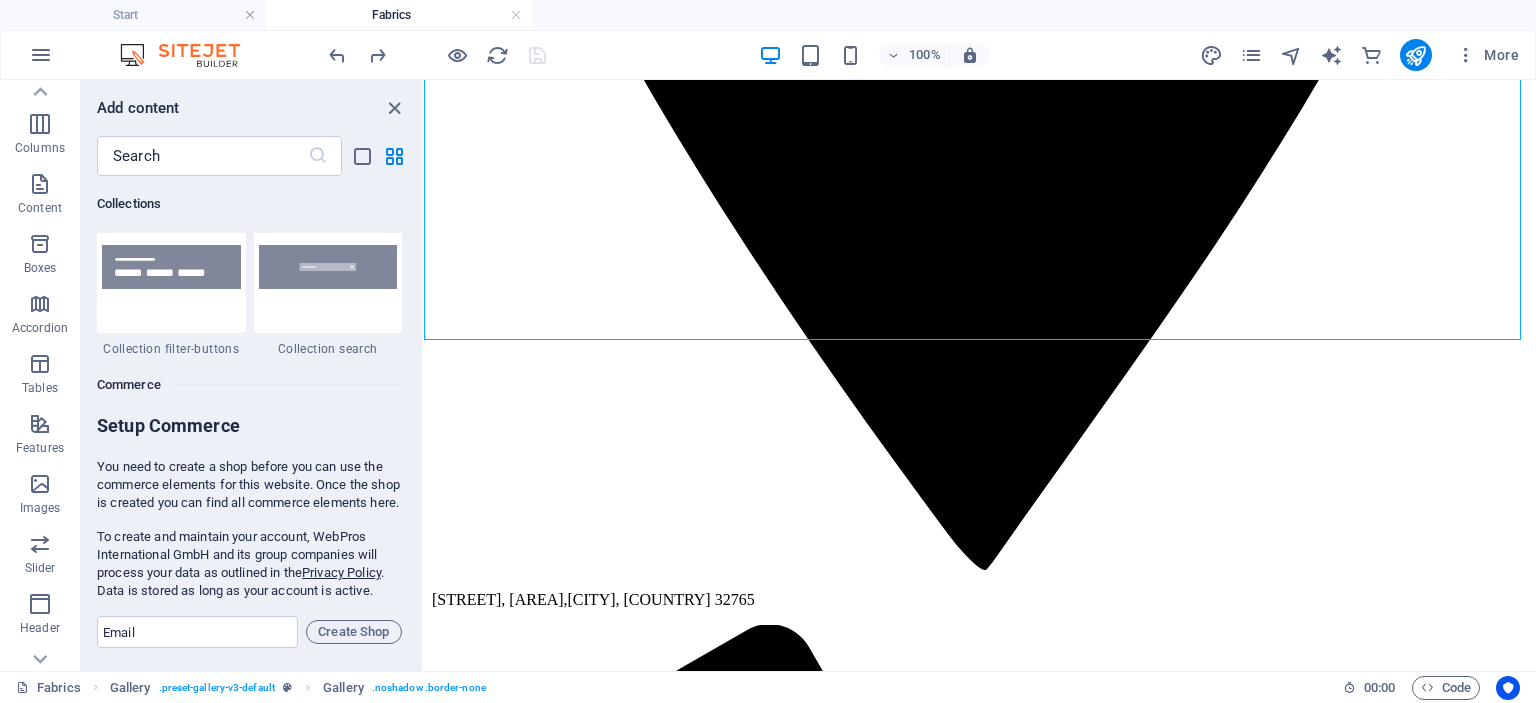 click on "Images" at bounding box center (40, 508) 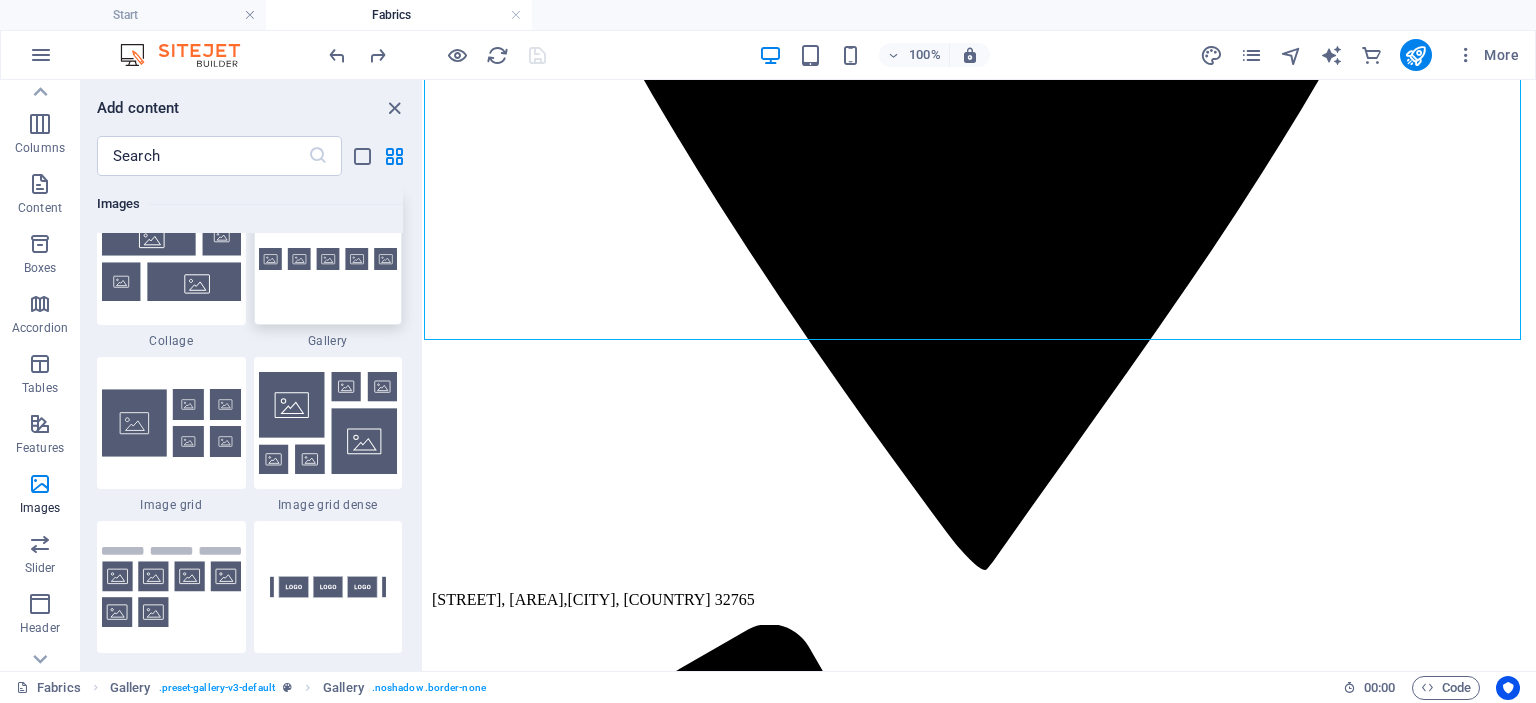 scroll, scrollTop: 10400, scrollLeft: 0, axis: vertical 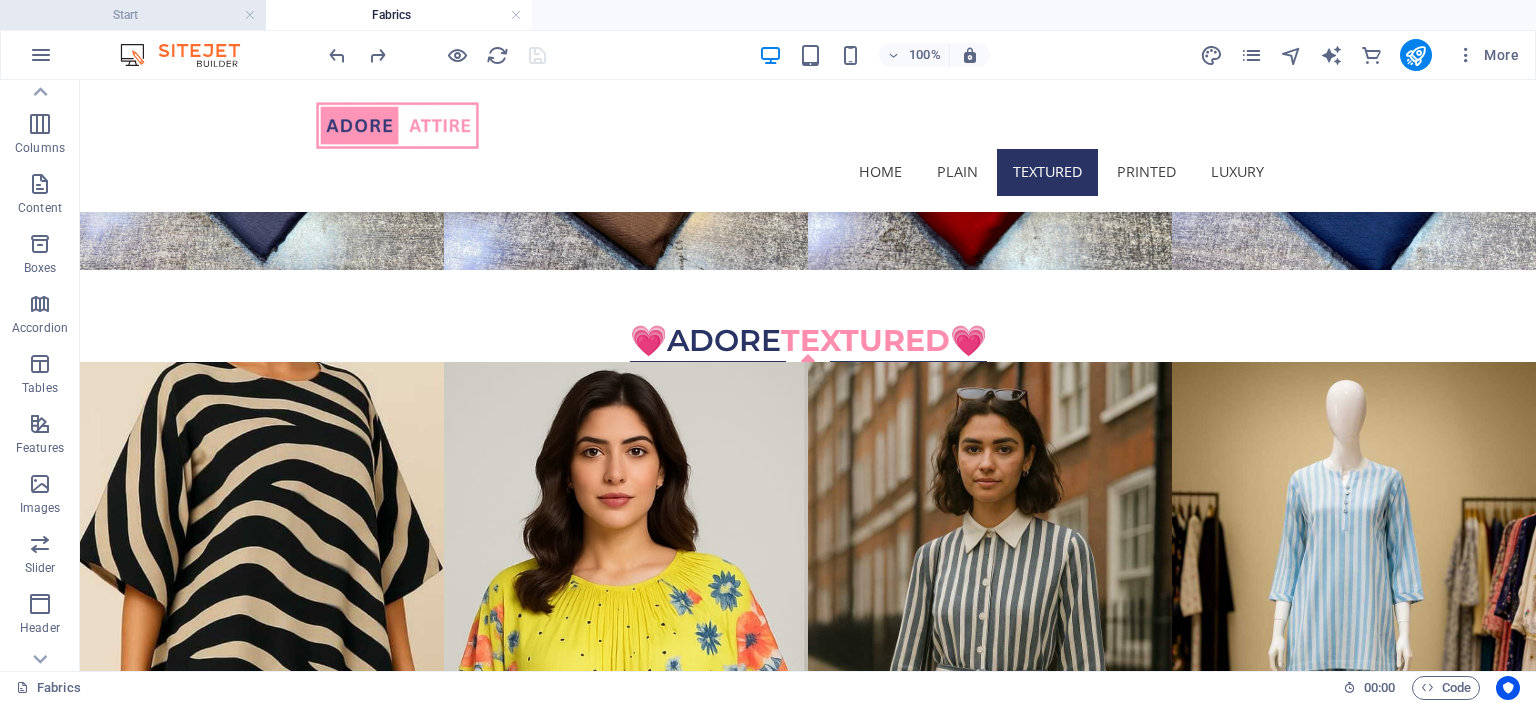 click on "Start" at bounding box center (133, 15) 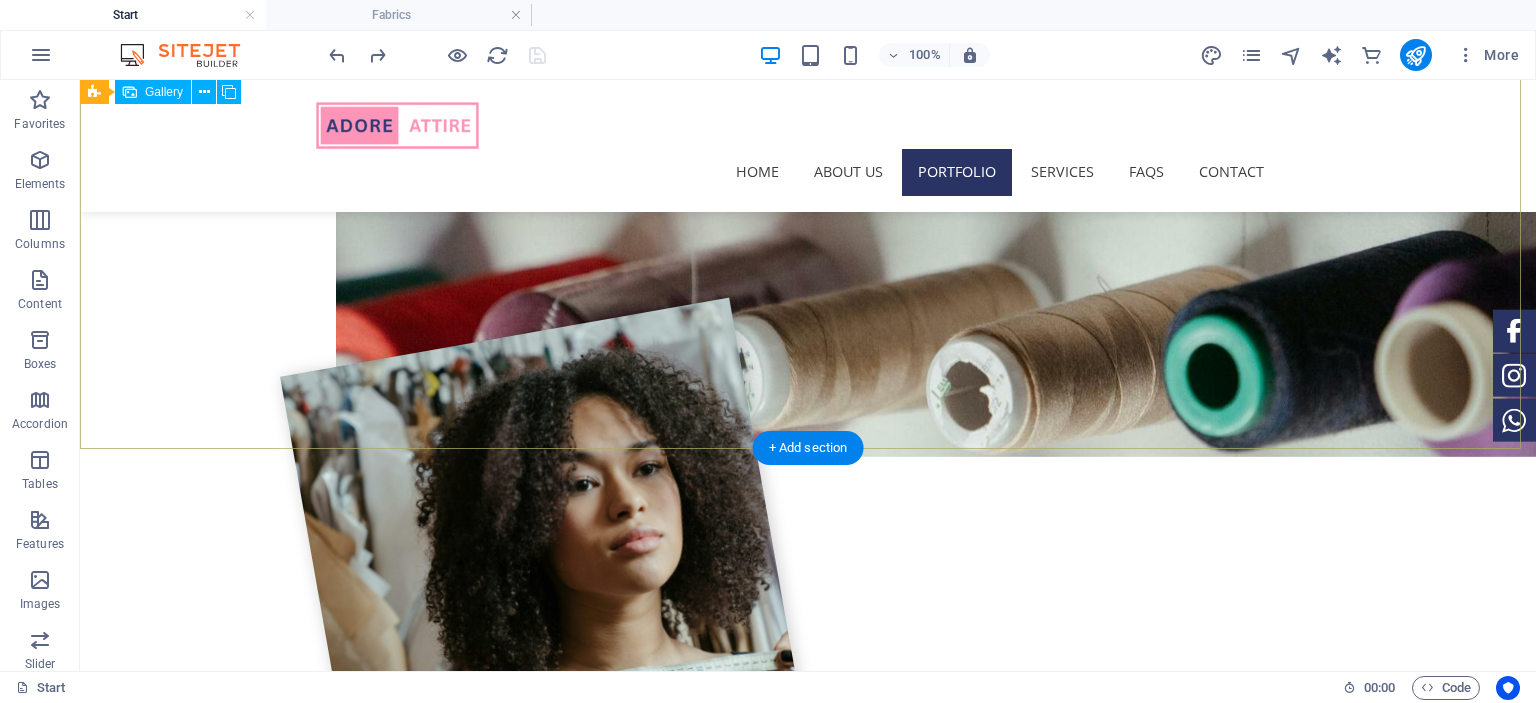 scroll, scrollTop: 1840, scrollLeft: 0, axis: vertical 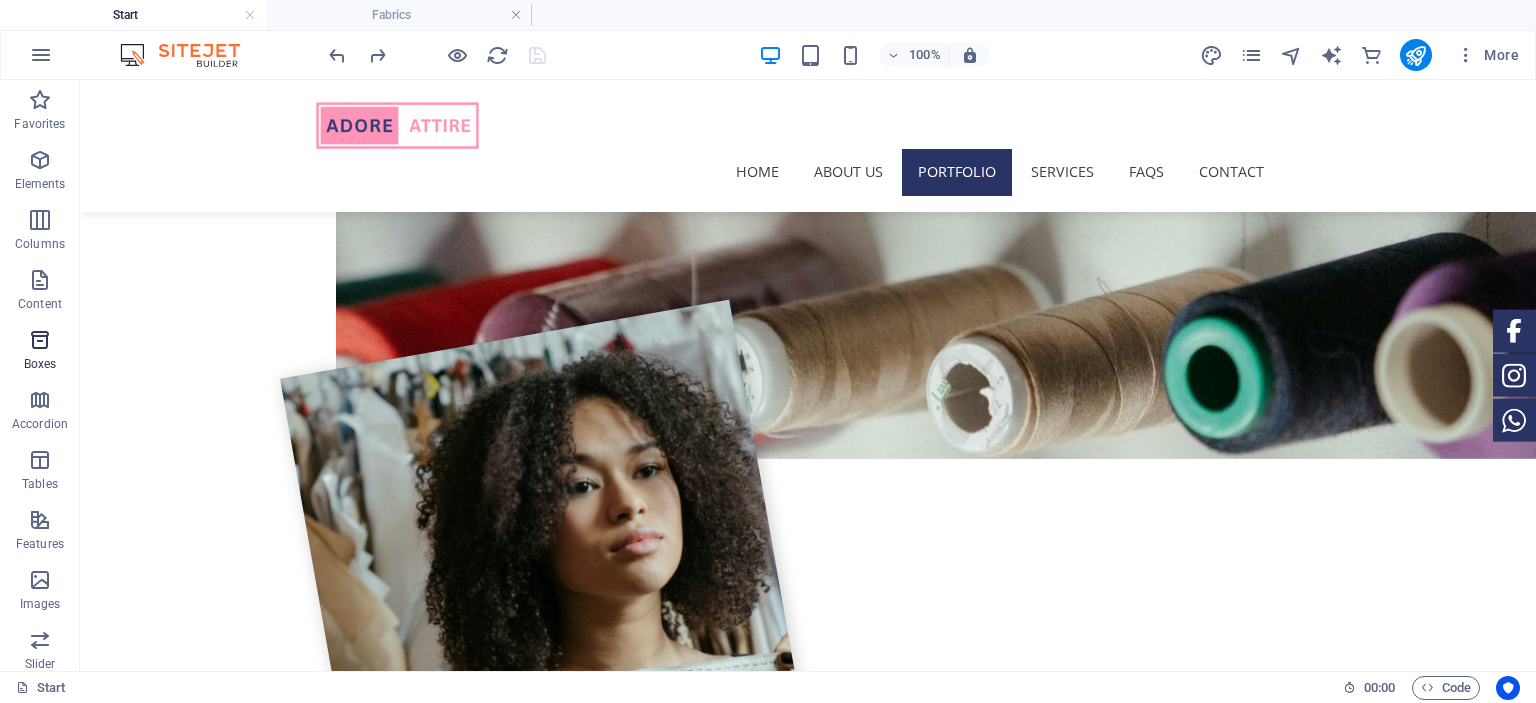 click at bounding box center [40, 340] 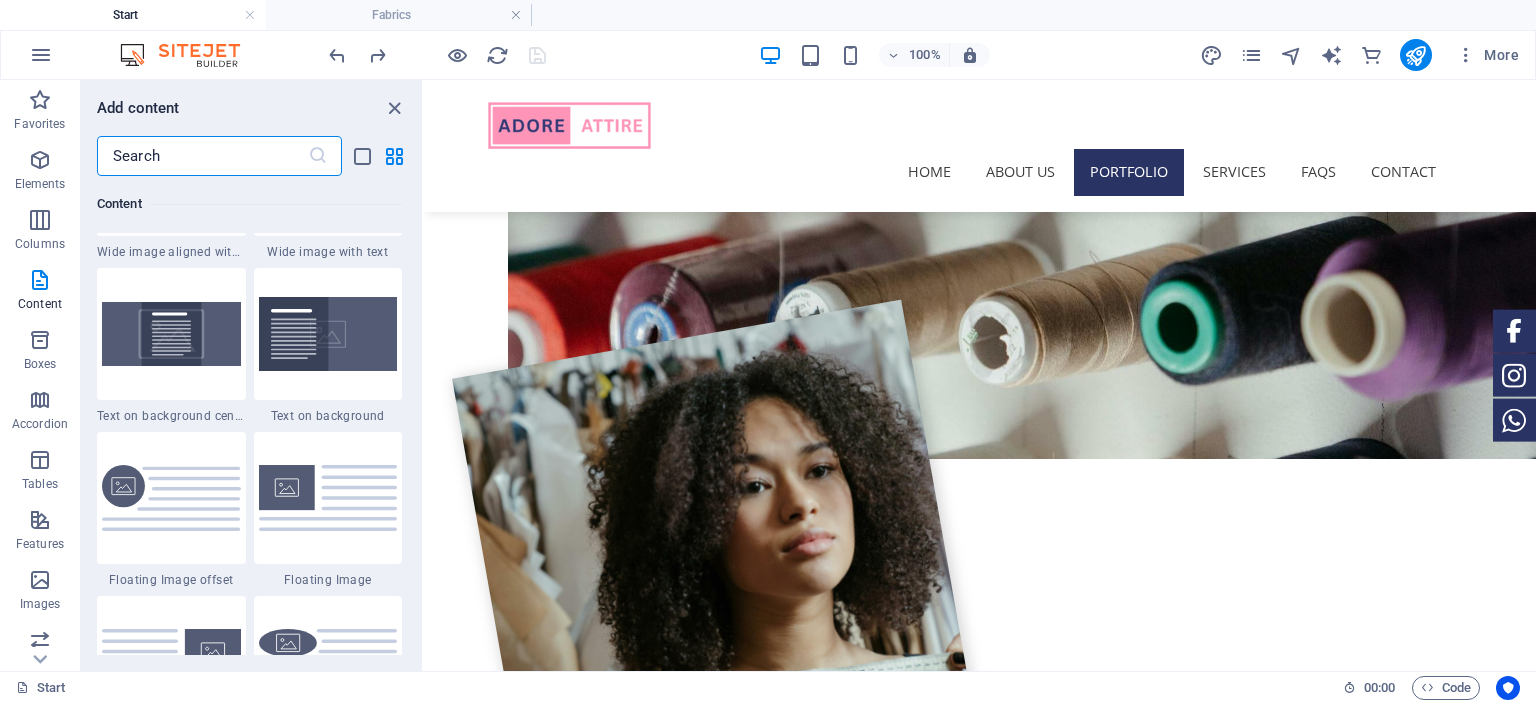 scroll, scrollTop: 4034, scrollLeft: 0, axis: vertical 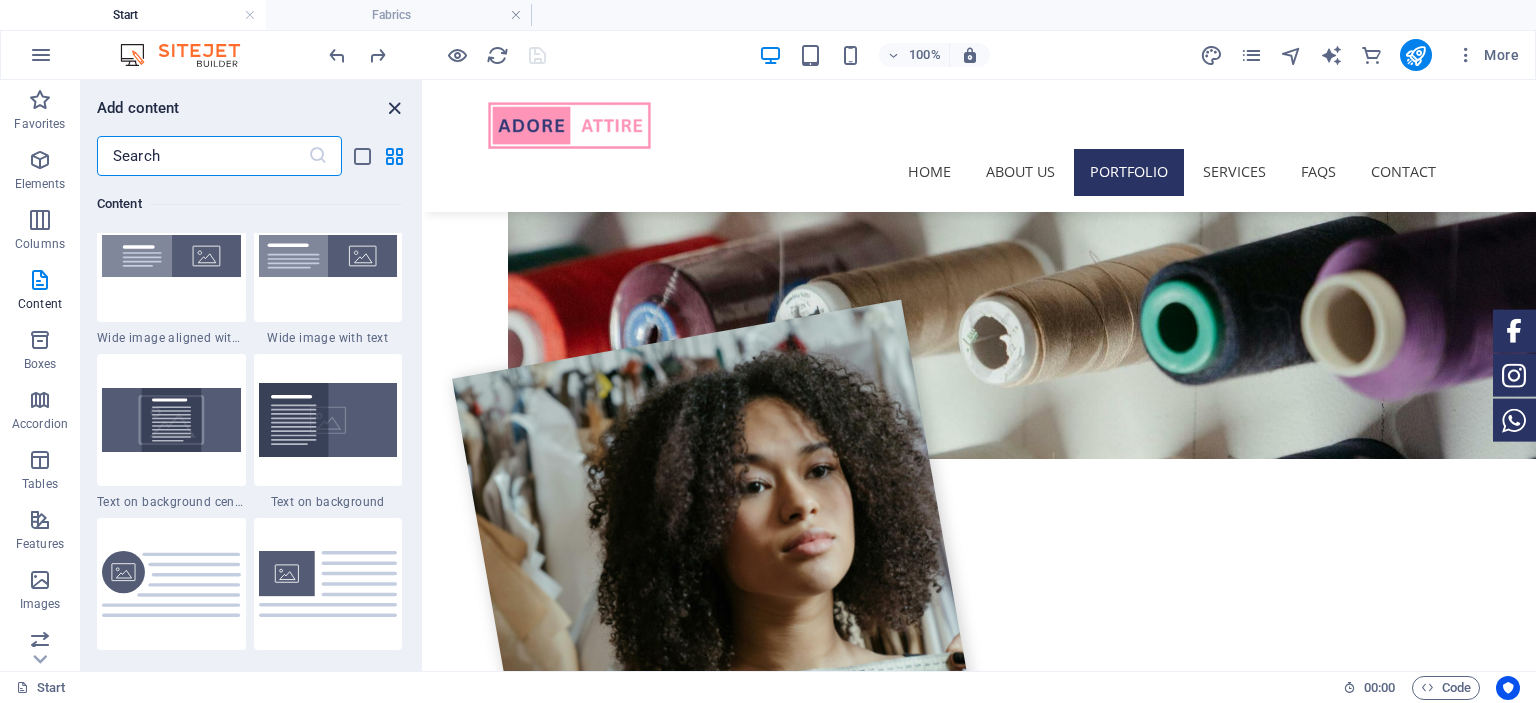 click at bounding box center (394, 108) 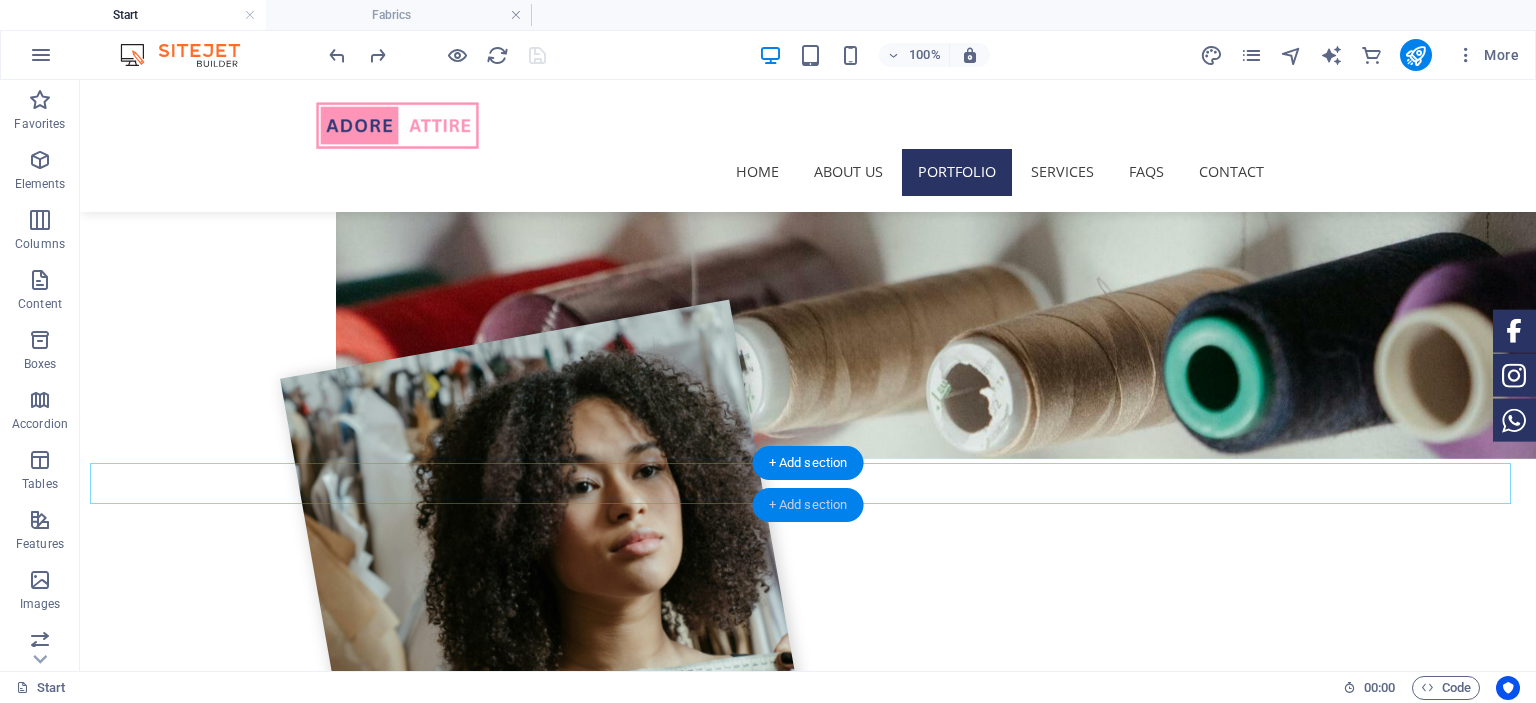 click on "+ Add section" at bounding box center [808, 505] 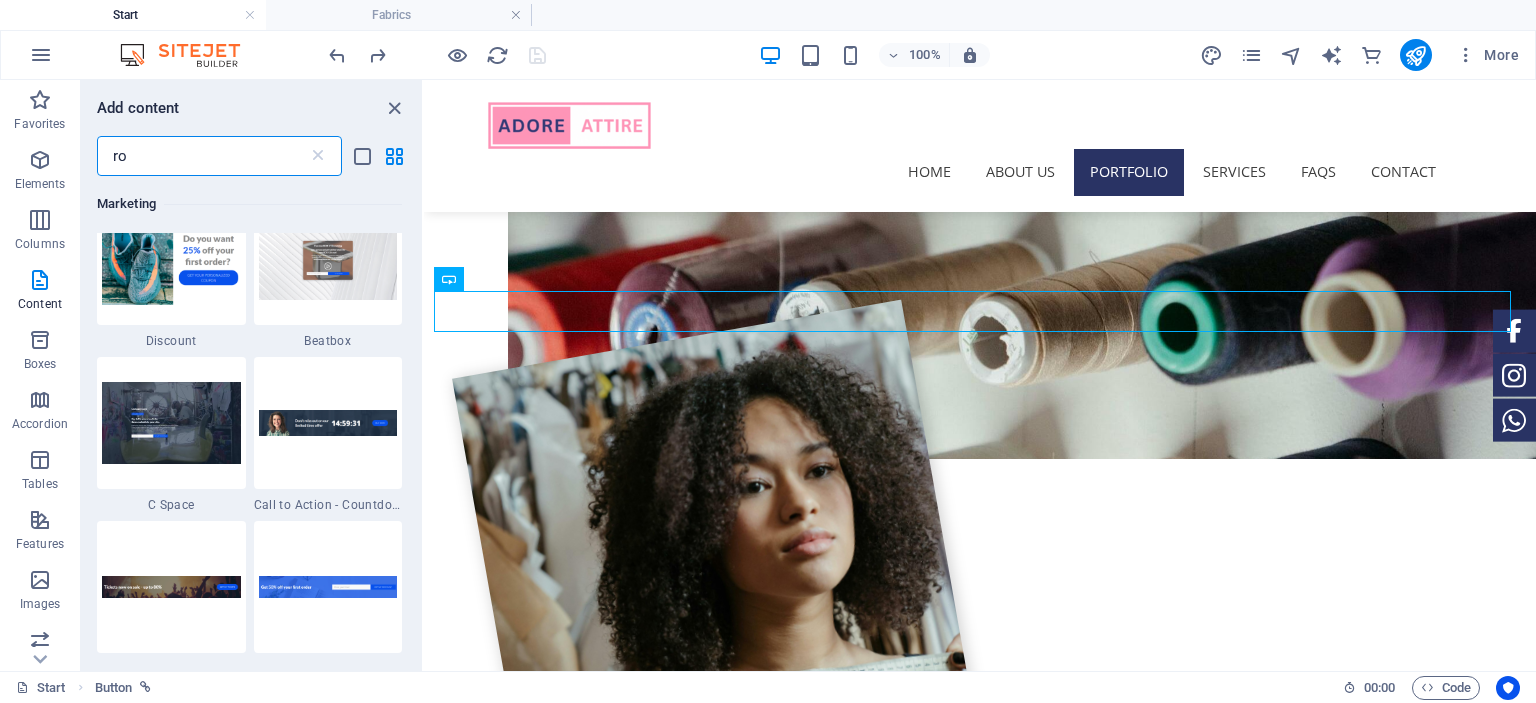 scroll, scrollTop: 0, scrollLeft: 0, axis: both 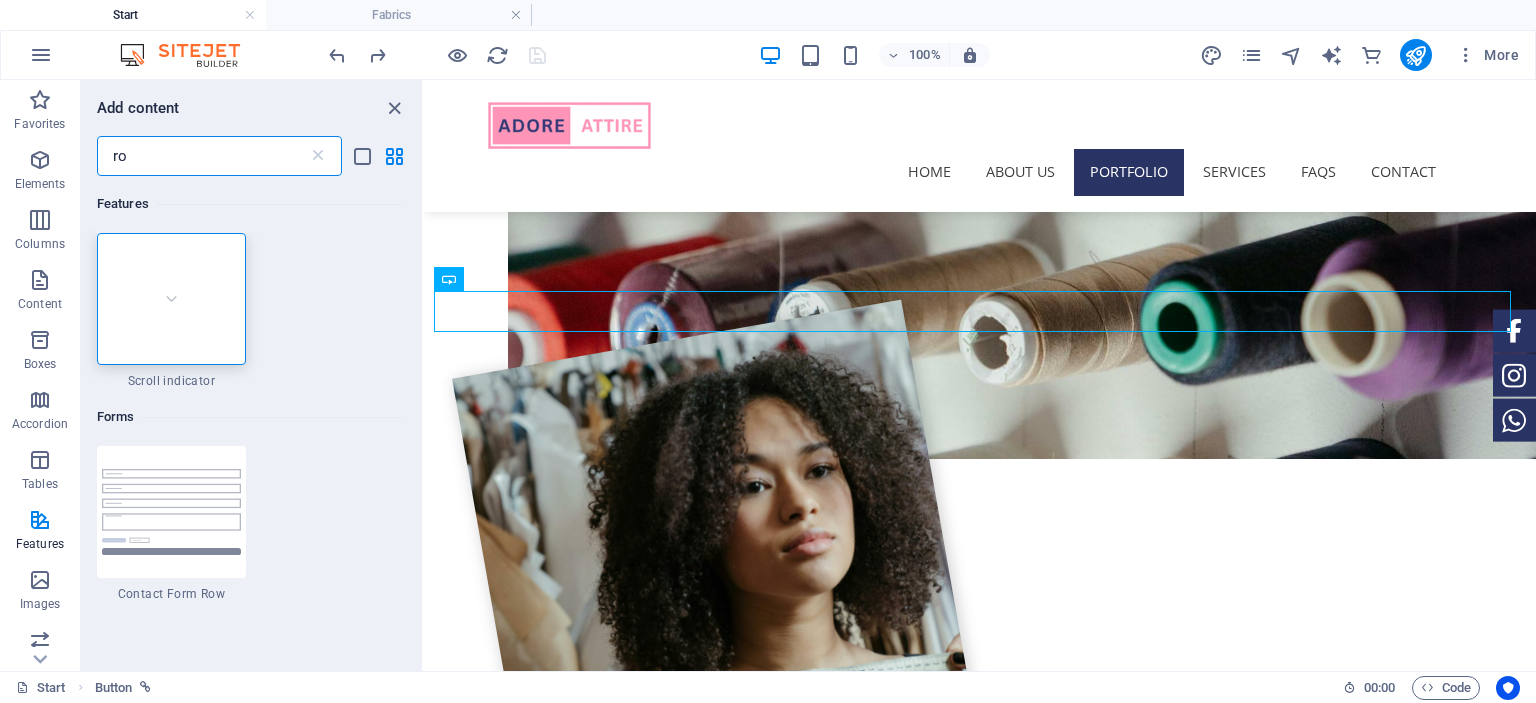 type on "r" 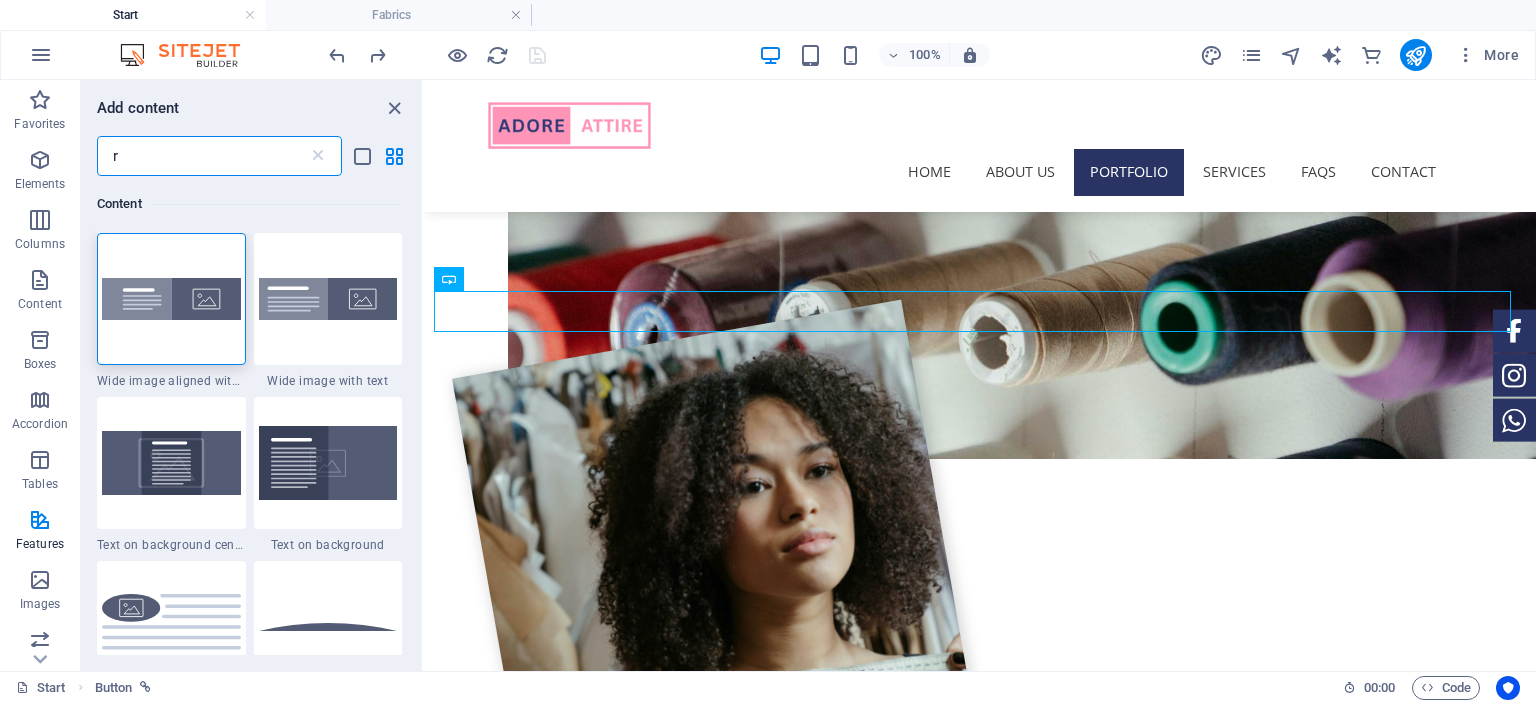 type 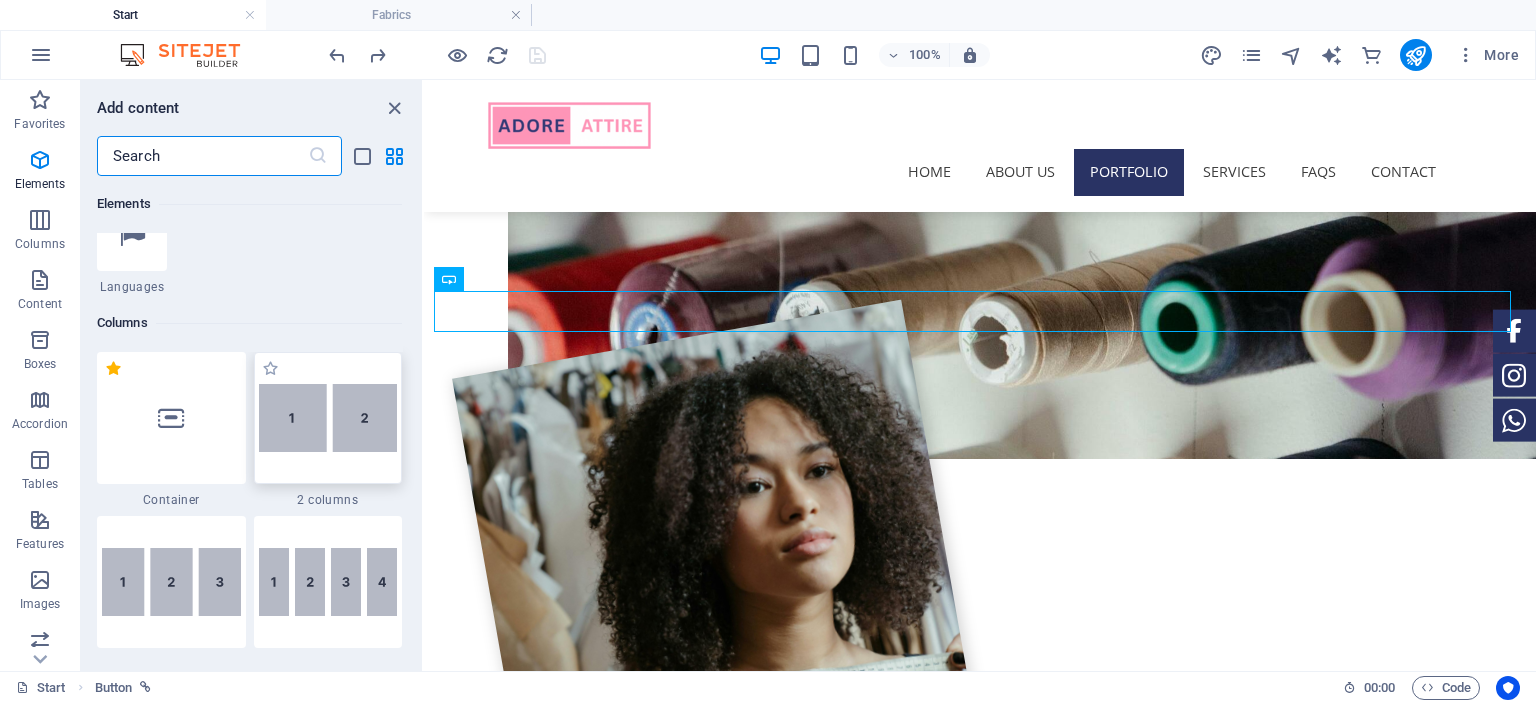 scroll, scrollTop: 871, scrollLeft: 0, axis: vertical 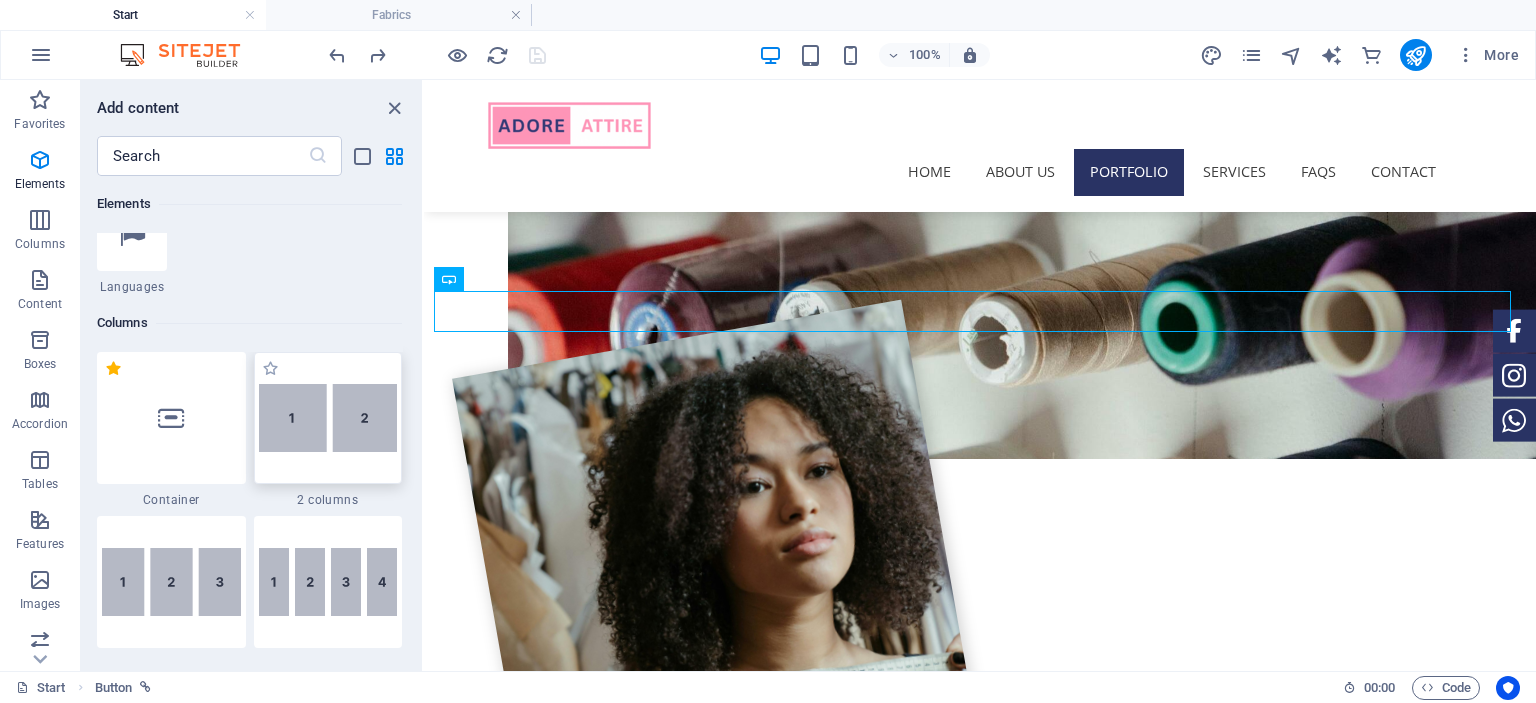 click at bounding box center [328, 418] 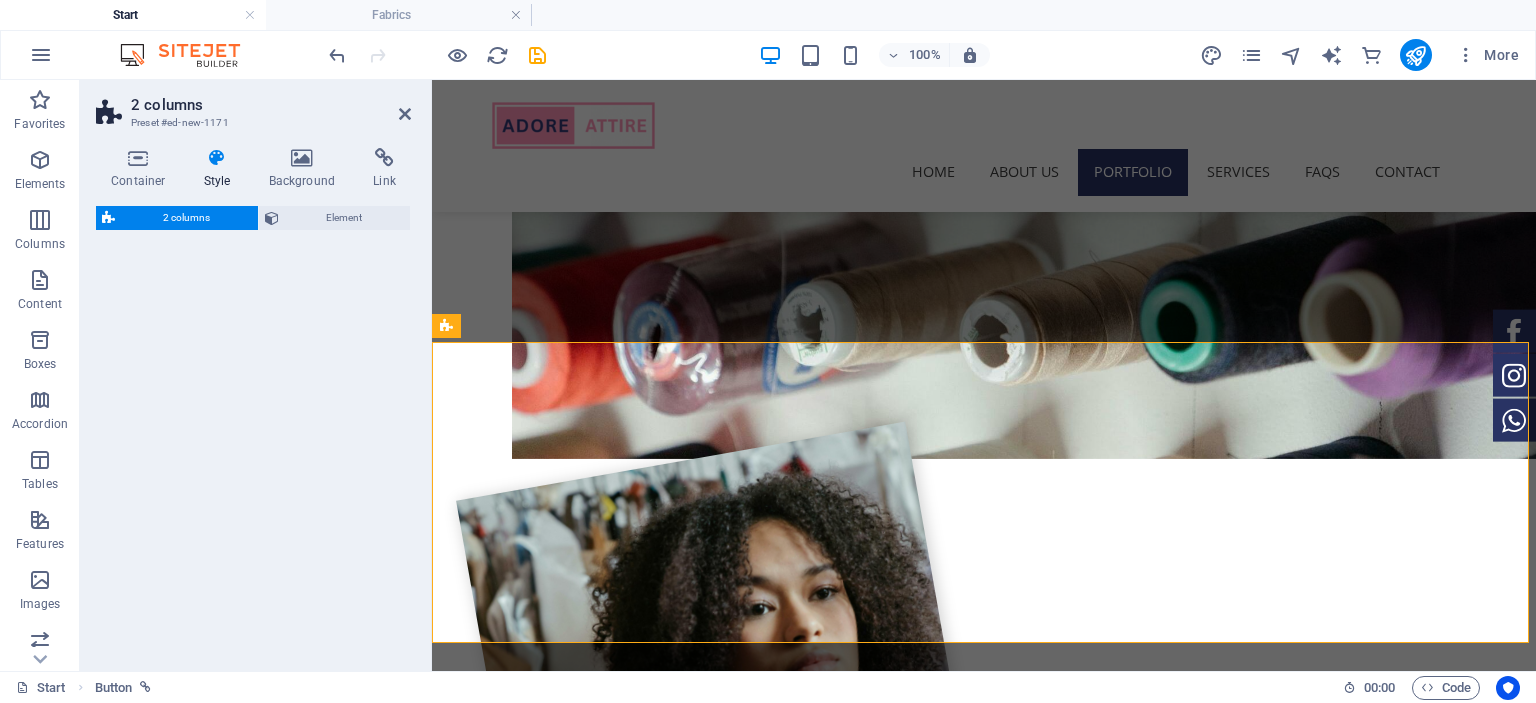 select on "rem" 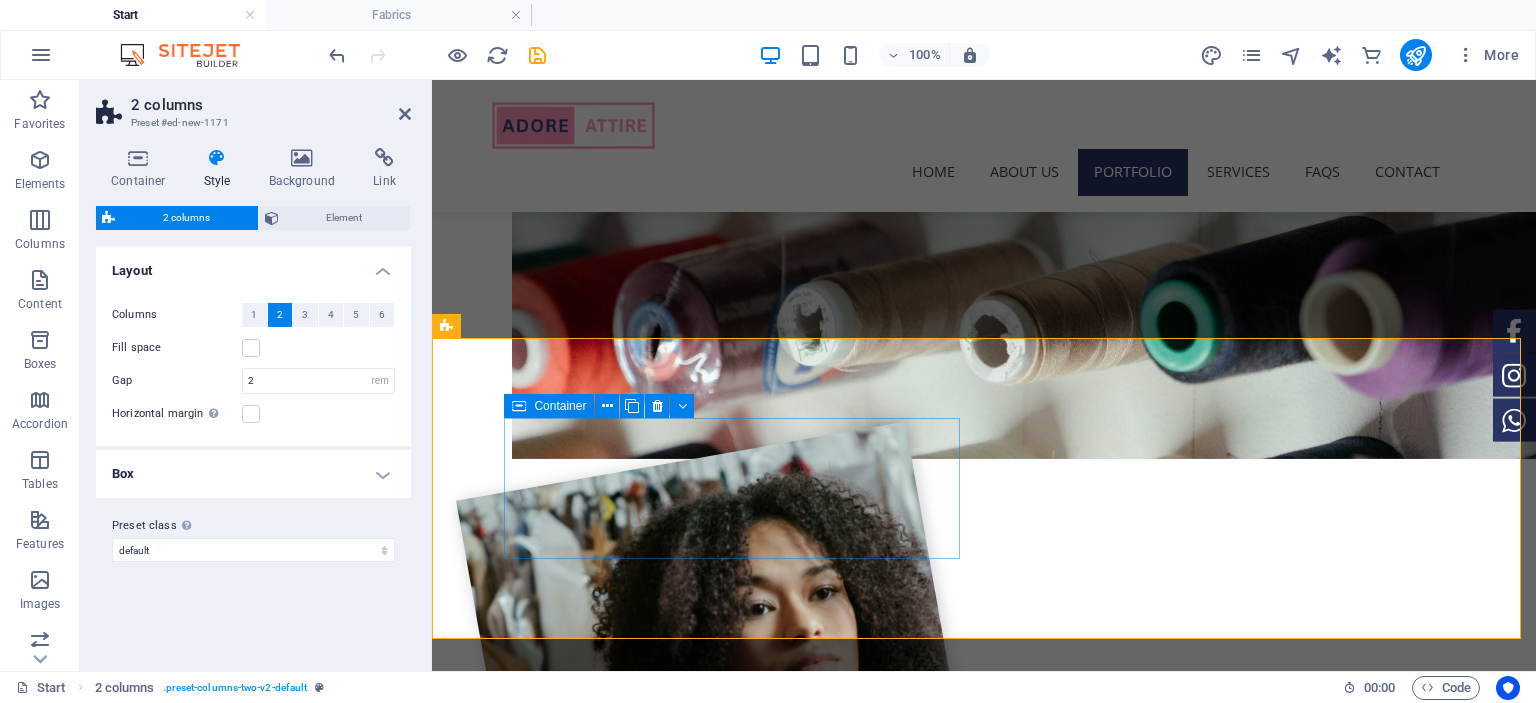 click on "Add elements" at bounding box center (617, 2809) 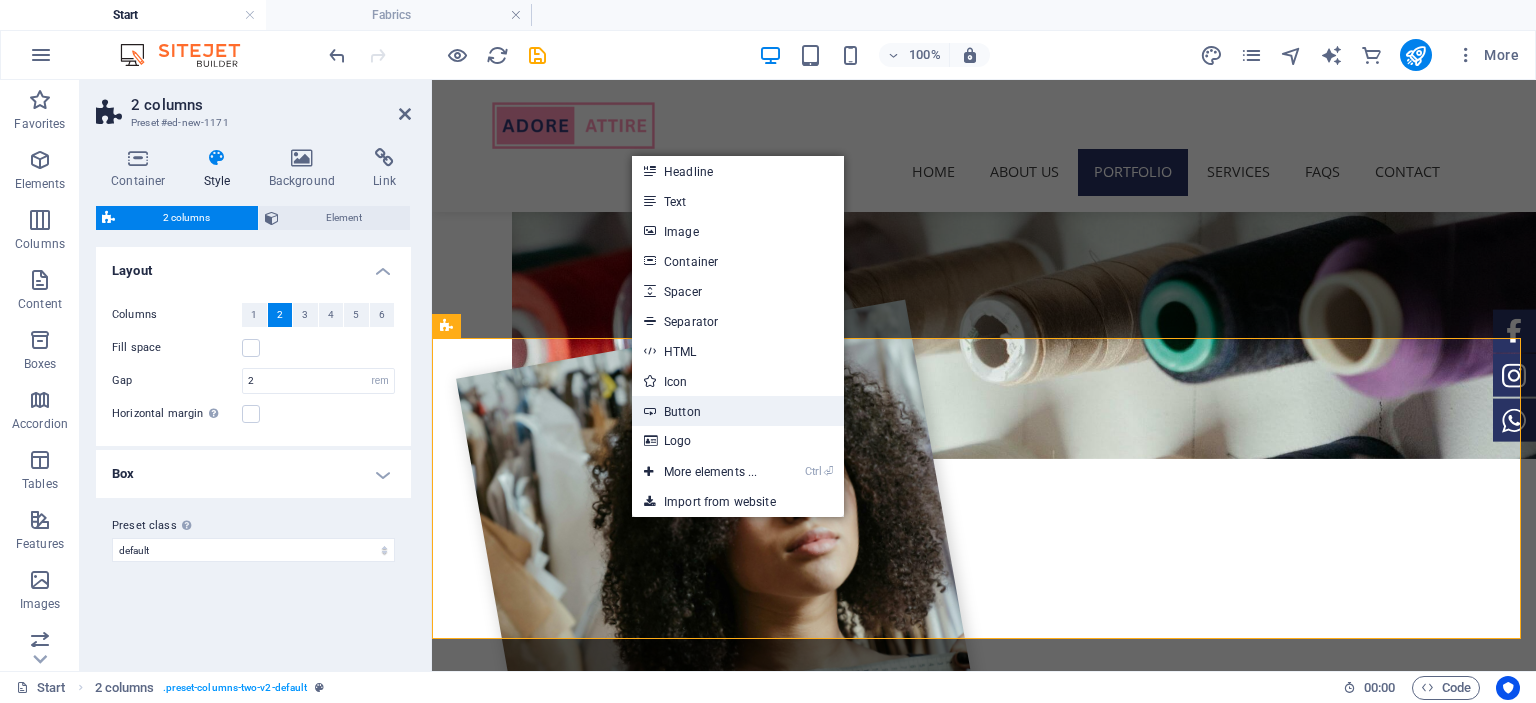 click on "Button" at bounding box center (738, 411) 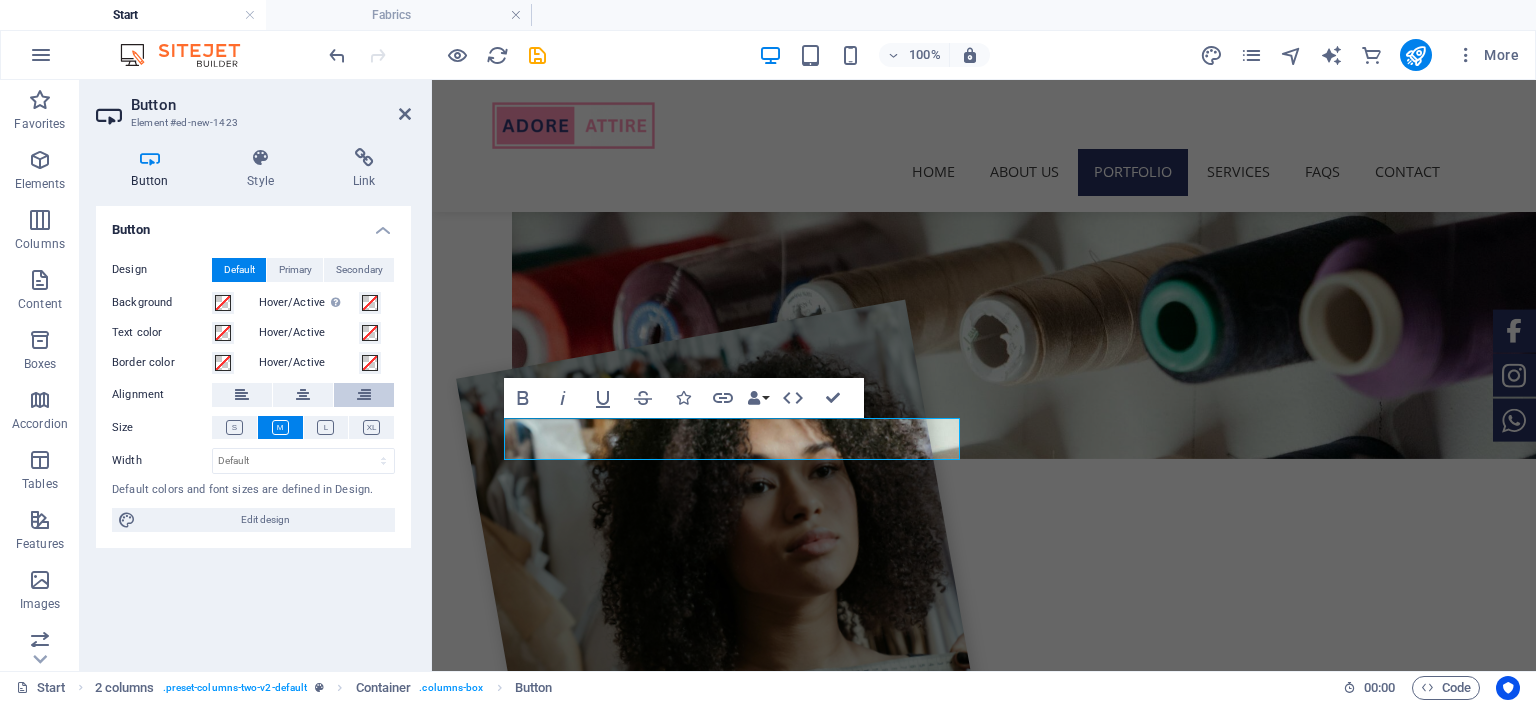 click at bounding box center (364, 395) 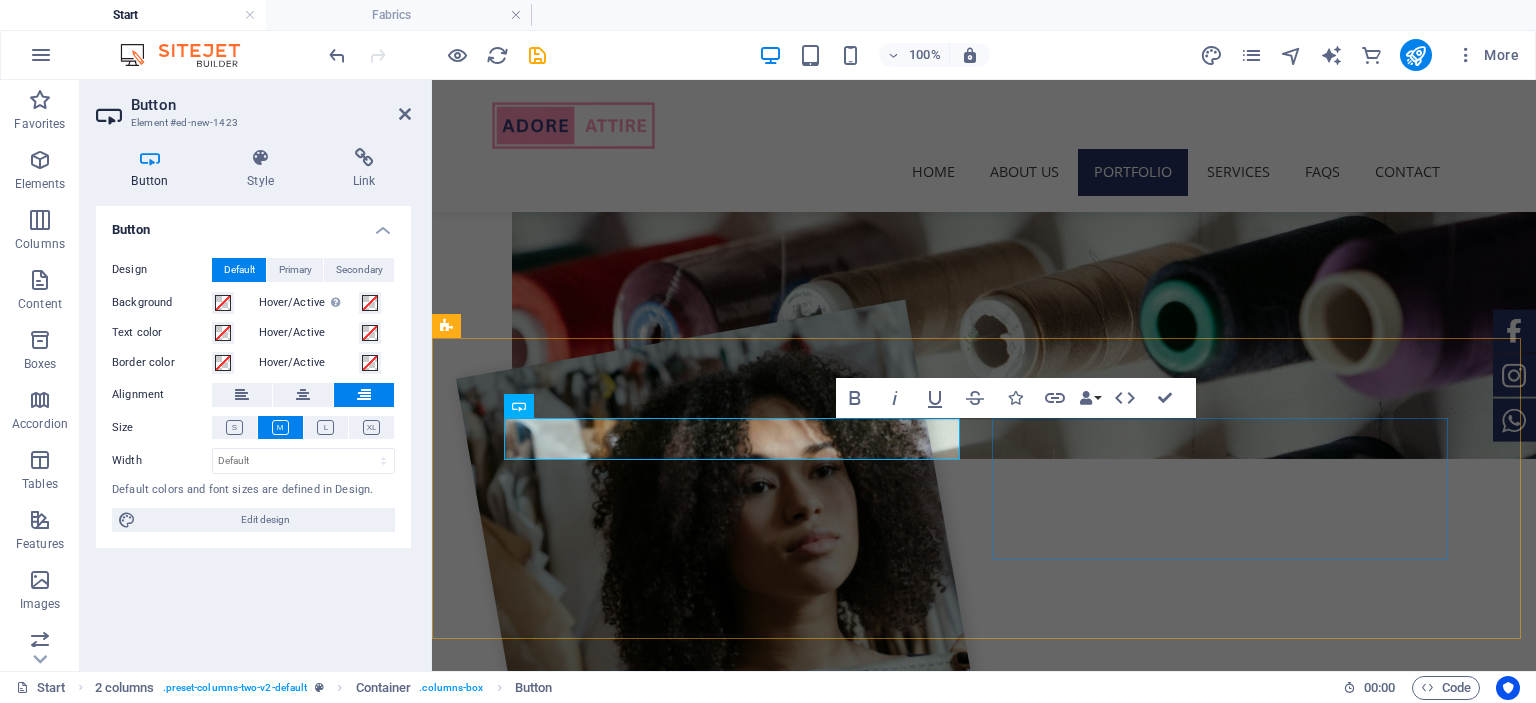 click on "Drop content here or  Add elements  Paste clipboard" at bounding box center (676, 2715) 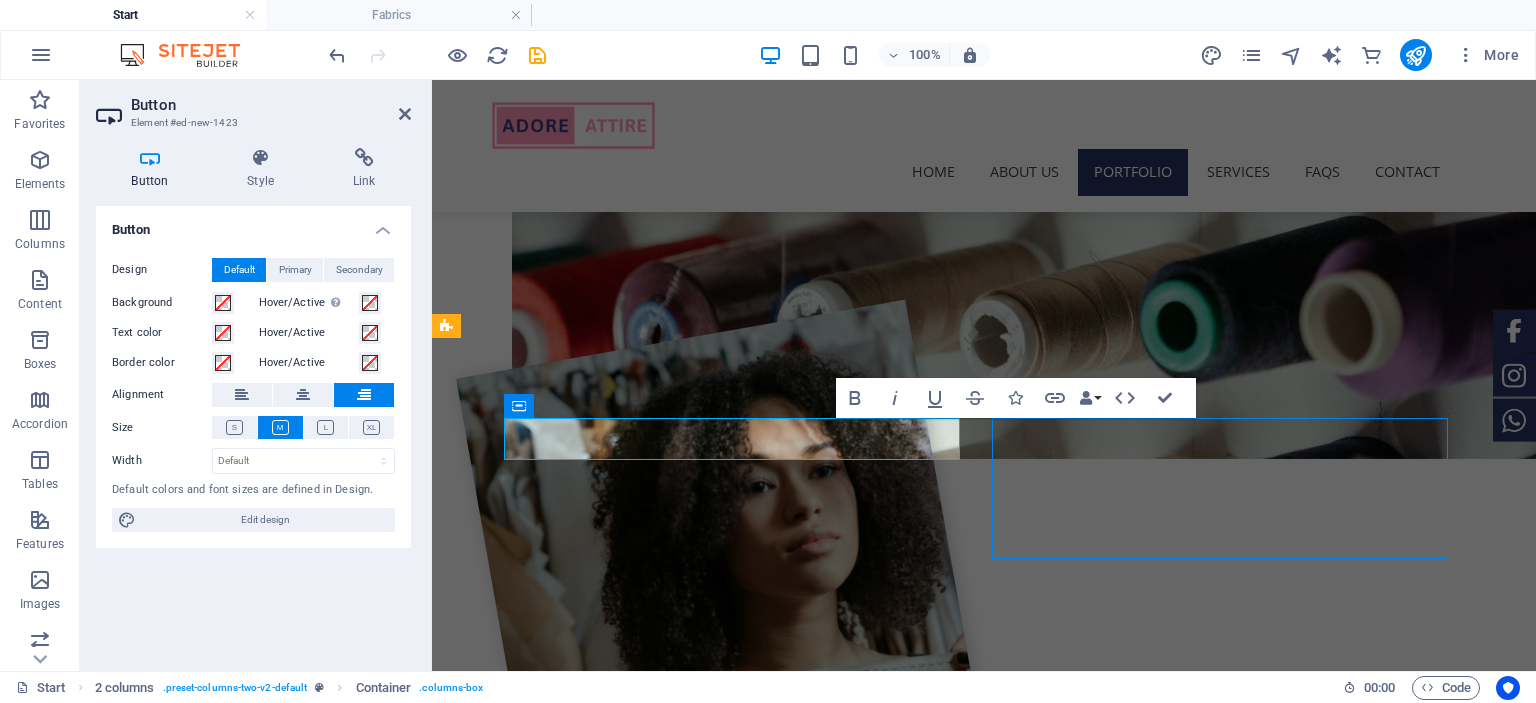 scroll, scrollTop: 1928, scrollLeft: 0, axis: vertical 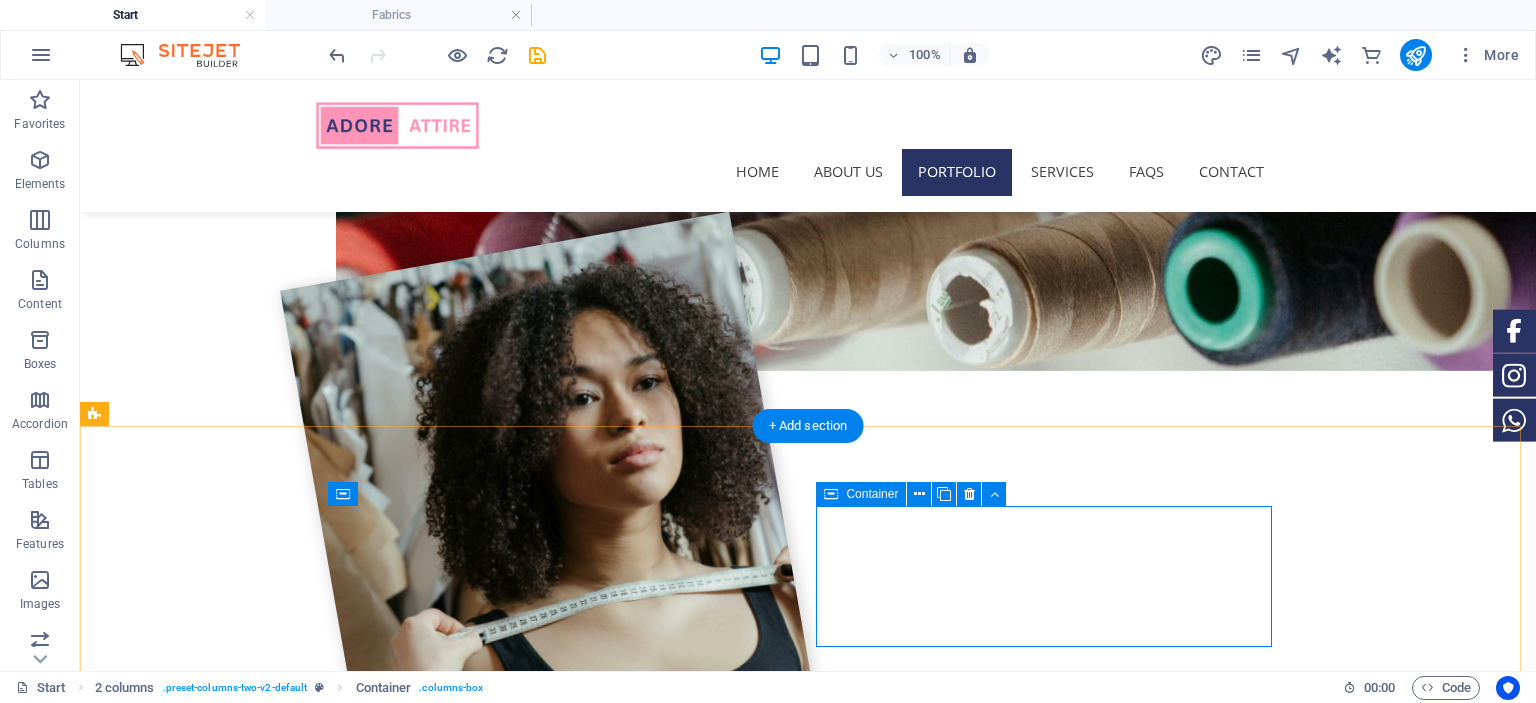 click on "Add elements" at bounding box center [265, 2833] 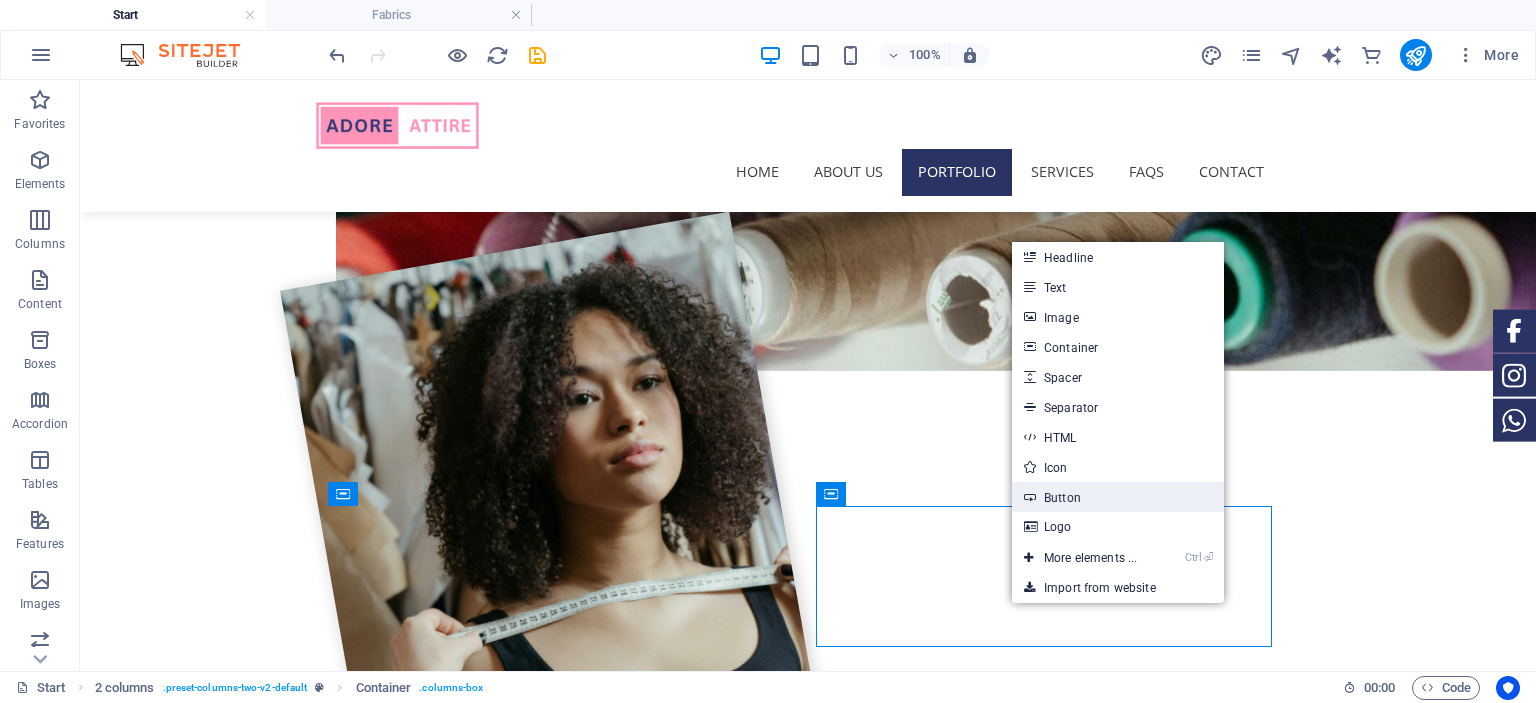 click on "Button" at bounding box center [1118, 497] 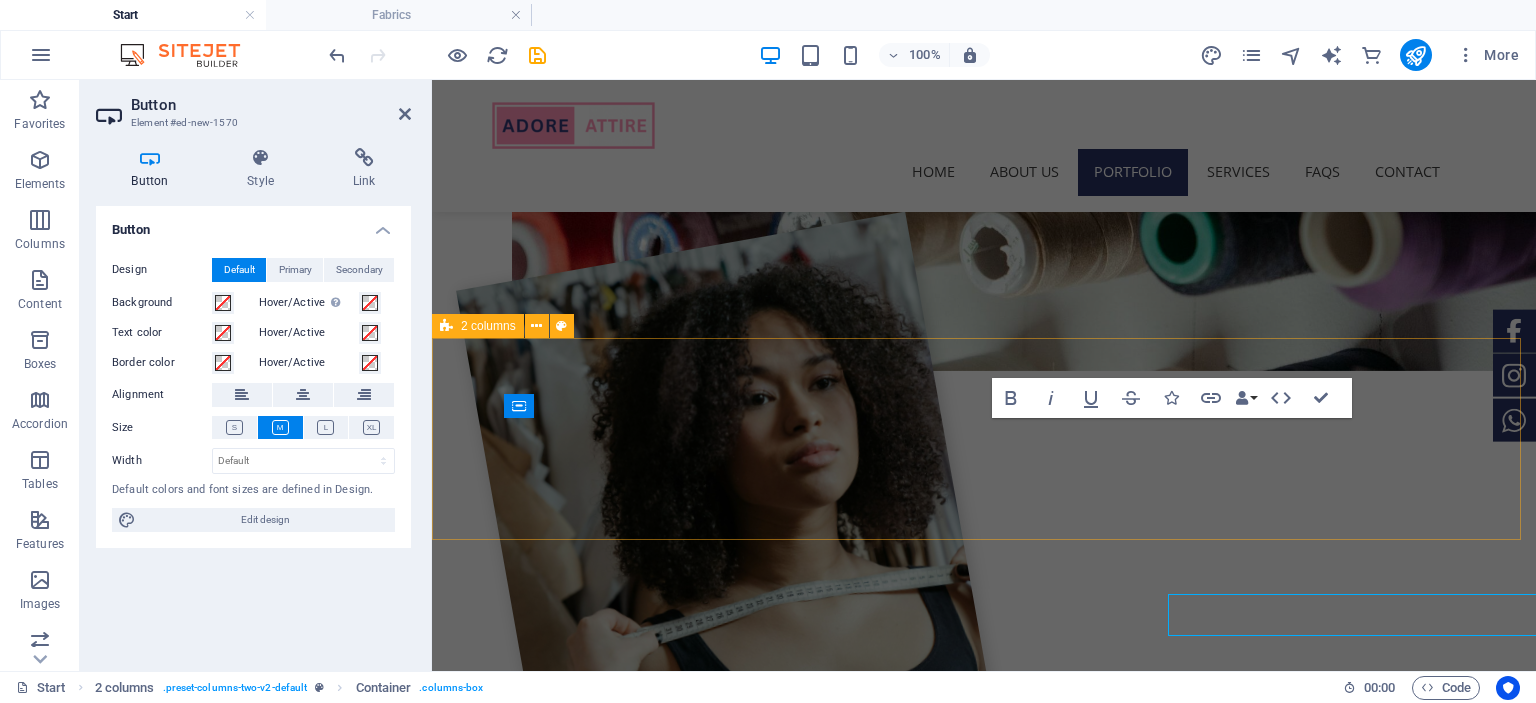scroll, scrollTop: 1840, scrollLeft: 0, axis: vertical 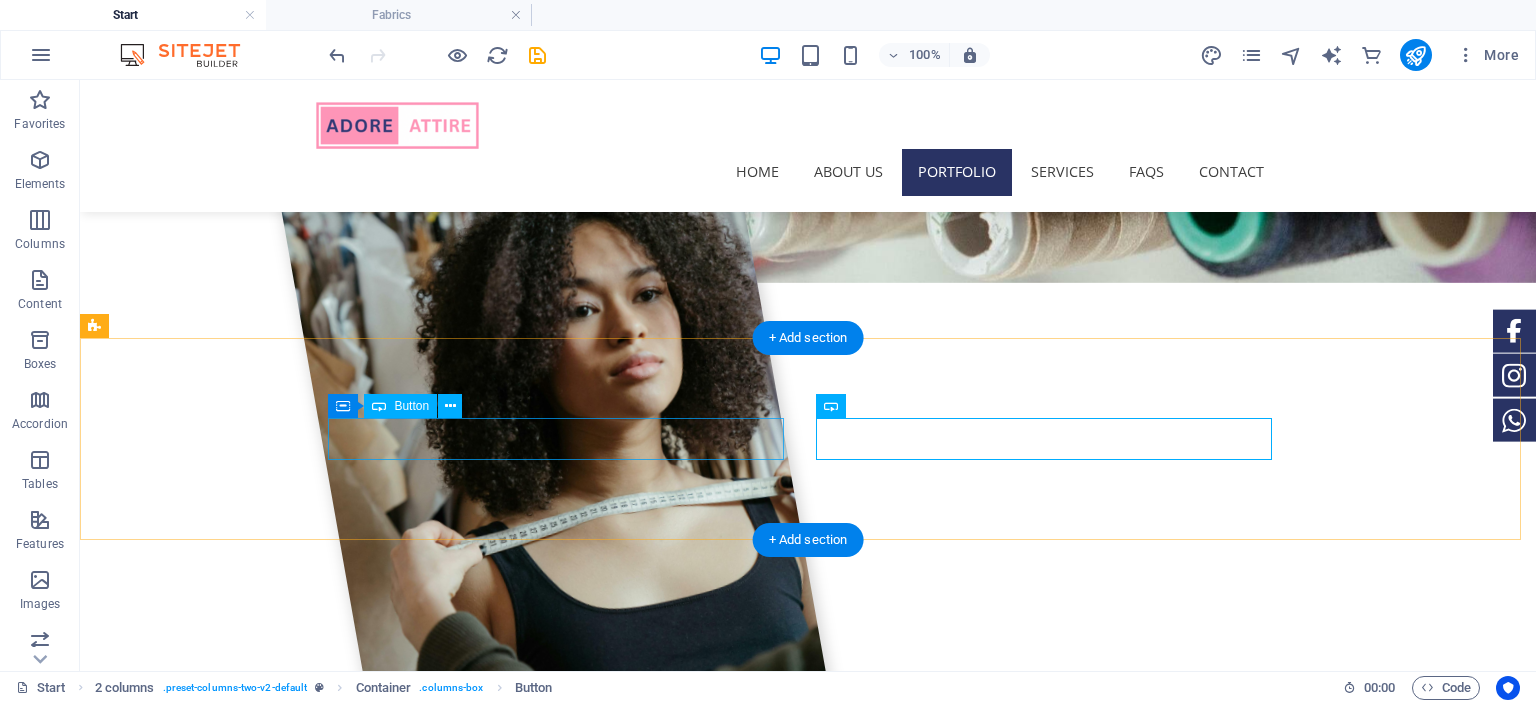 click on "Button label" at bounding box center (324, 2607) 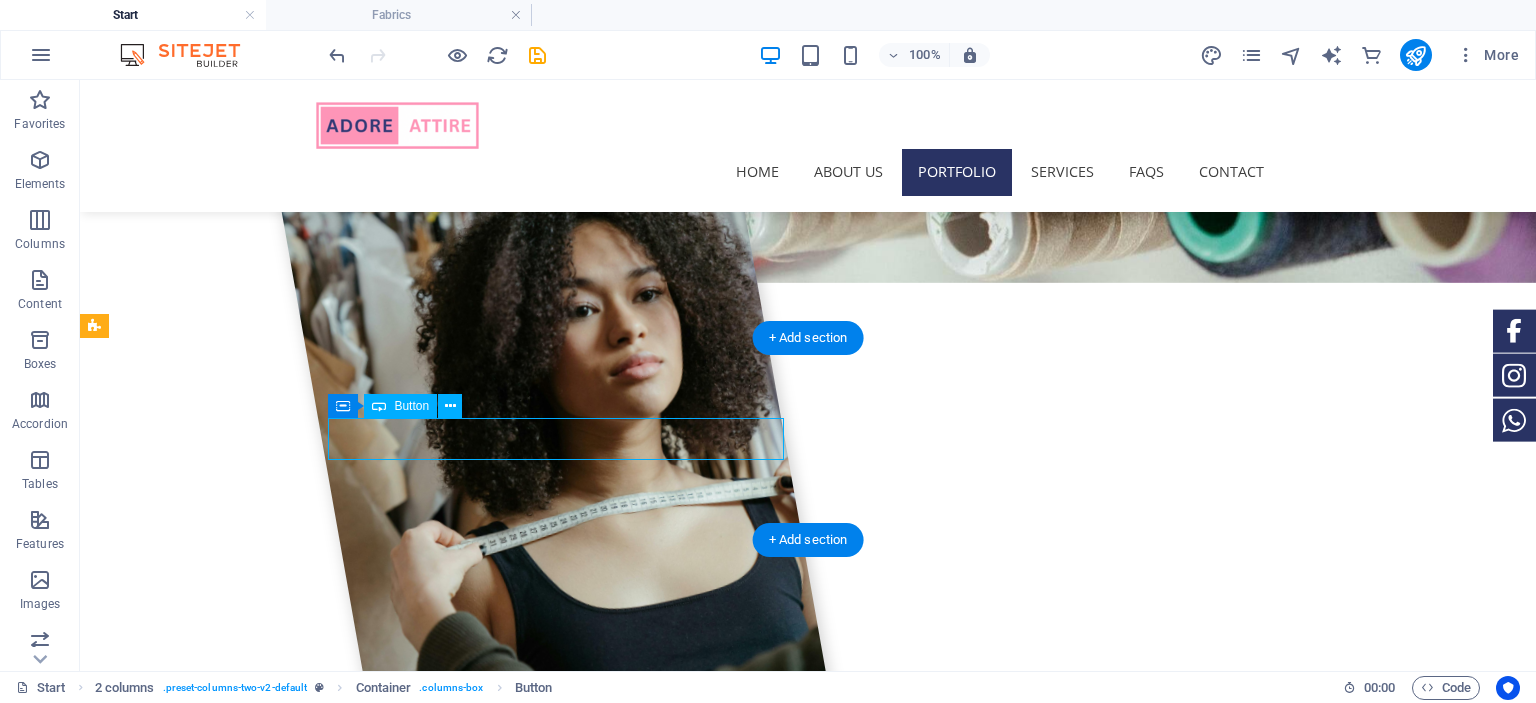 click on "Button label" at bounding box center (324, 2607) 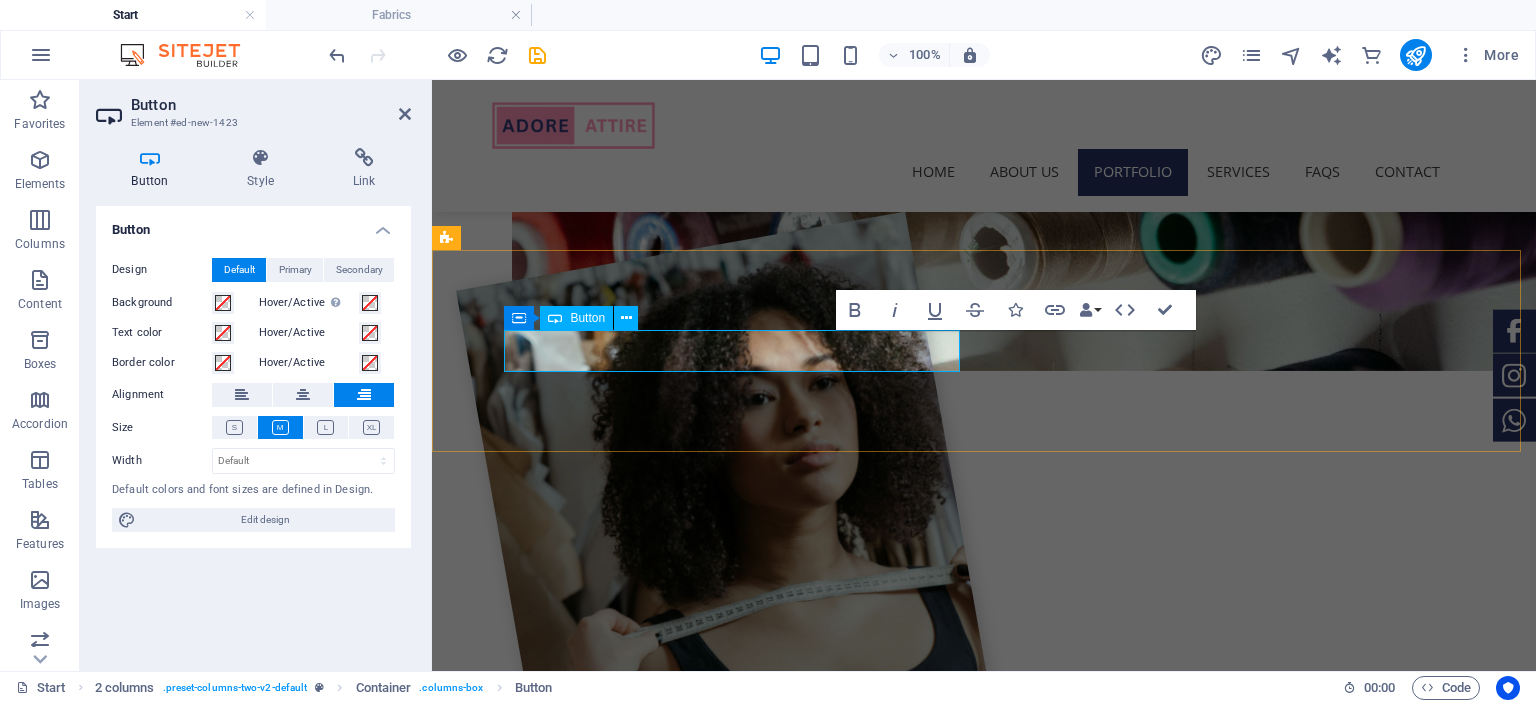 type 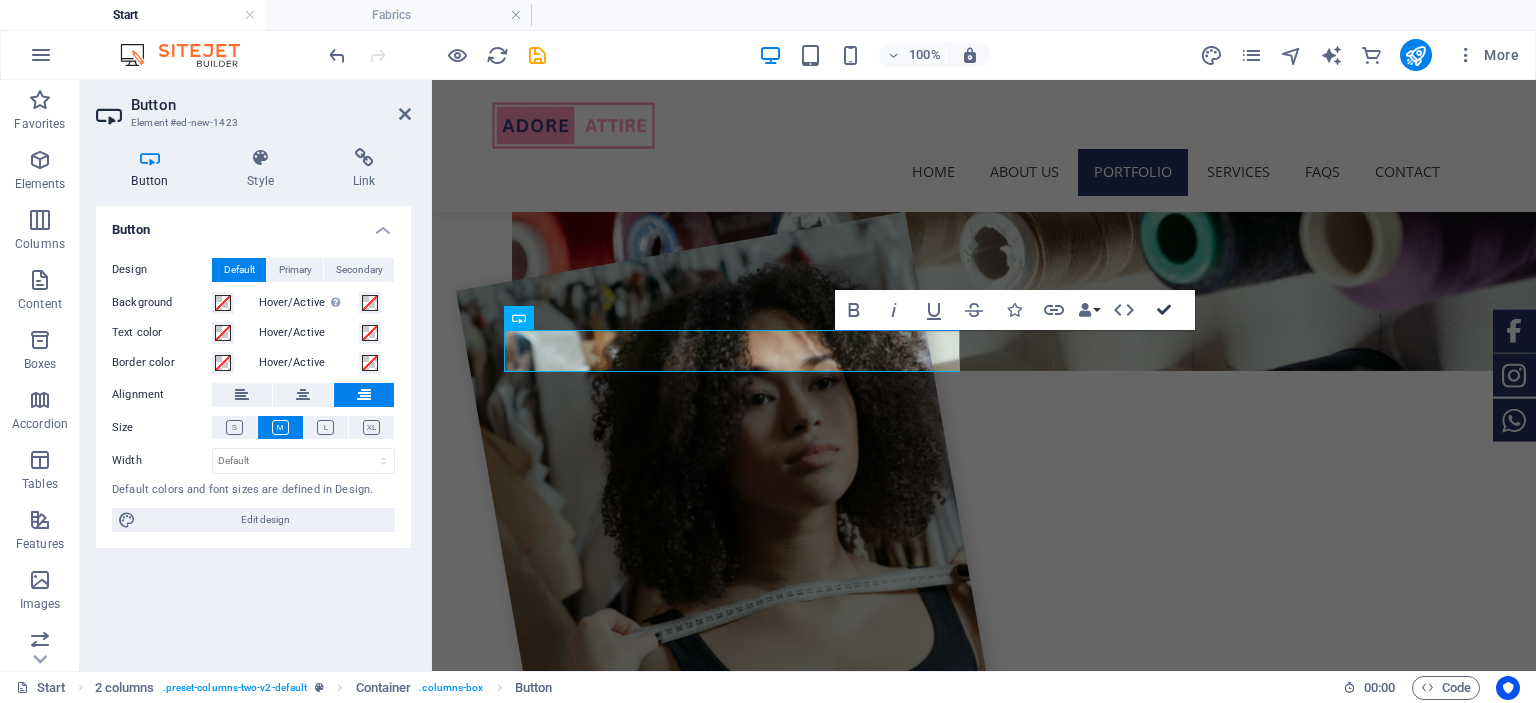 drag, startPoint x: 1168, startPoint y: 309, endPoint x: 1041, endPoint y: 263, distance: 135.07405 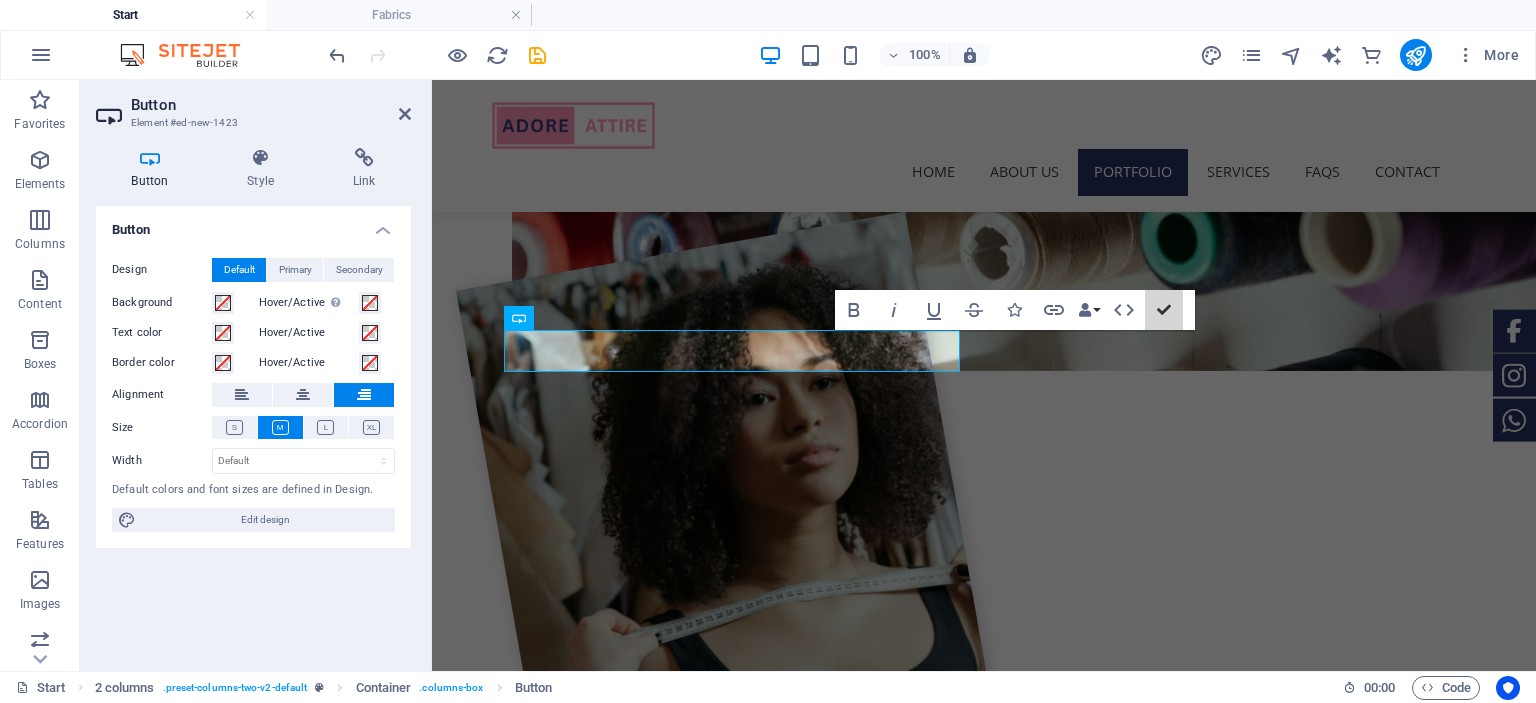 scroll, scrollTop: 2104, scrollLeft: 0, axis: vertical 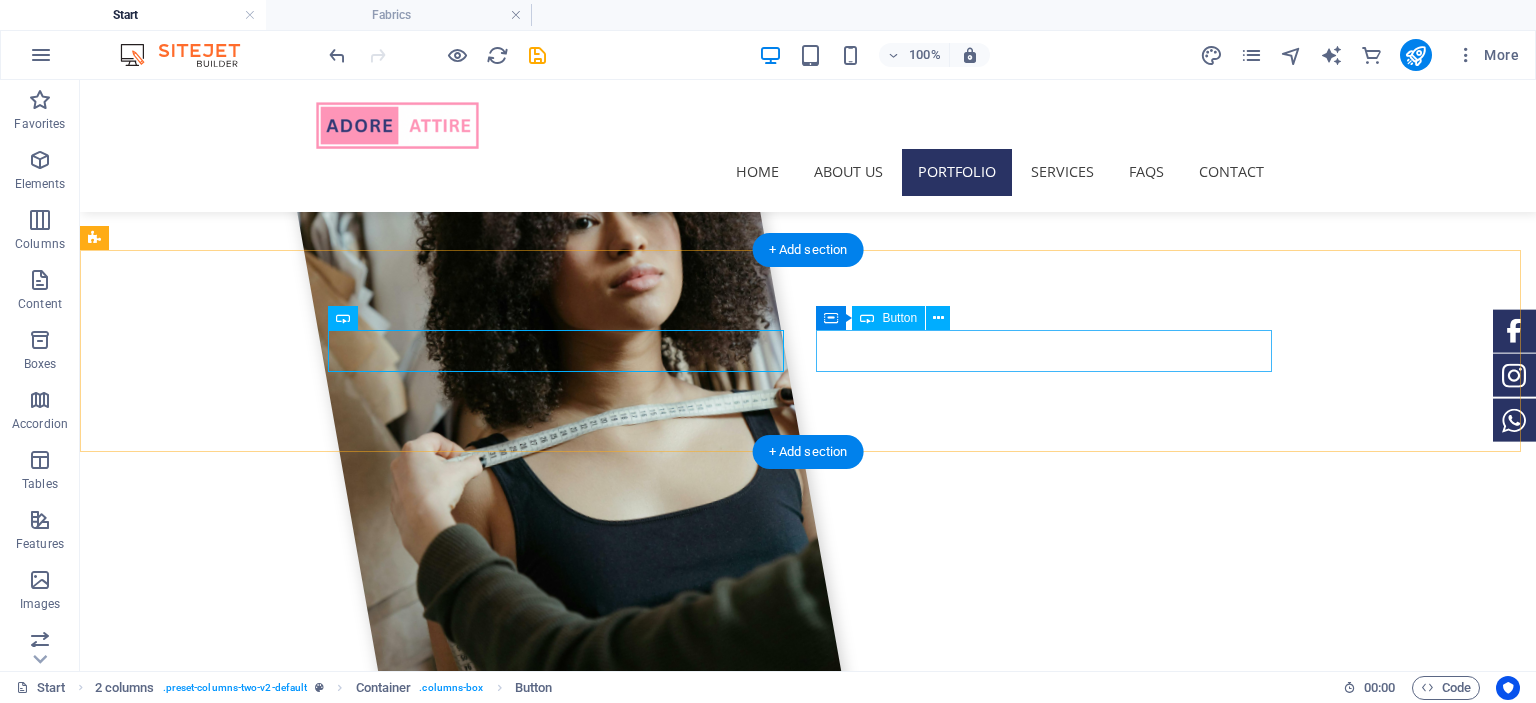 click on "Button label" at bounding box center [324, 2577] 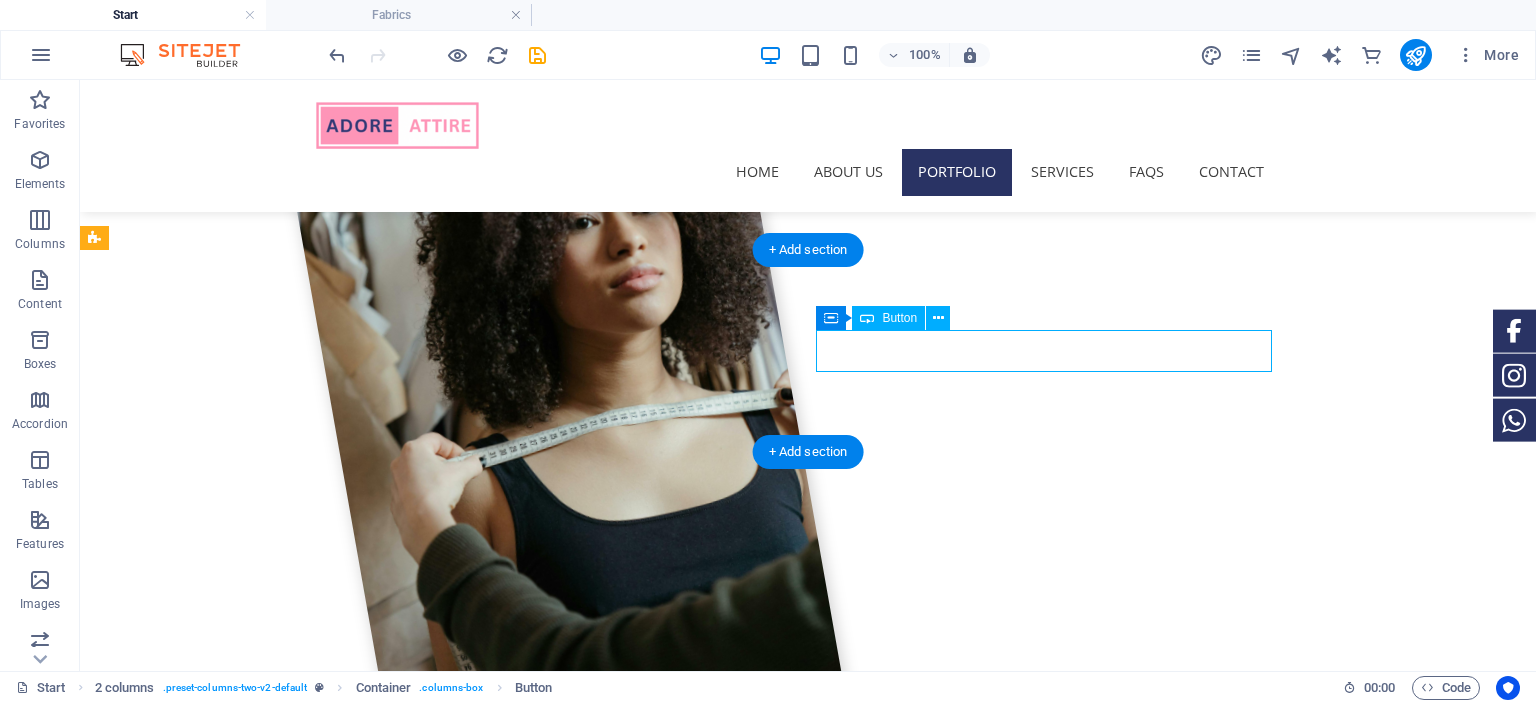 click on "Button label" at bounding box center [324, 2577] 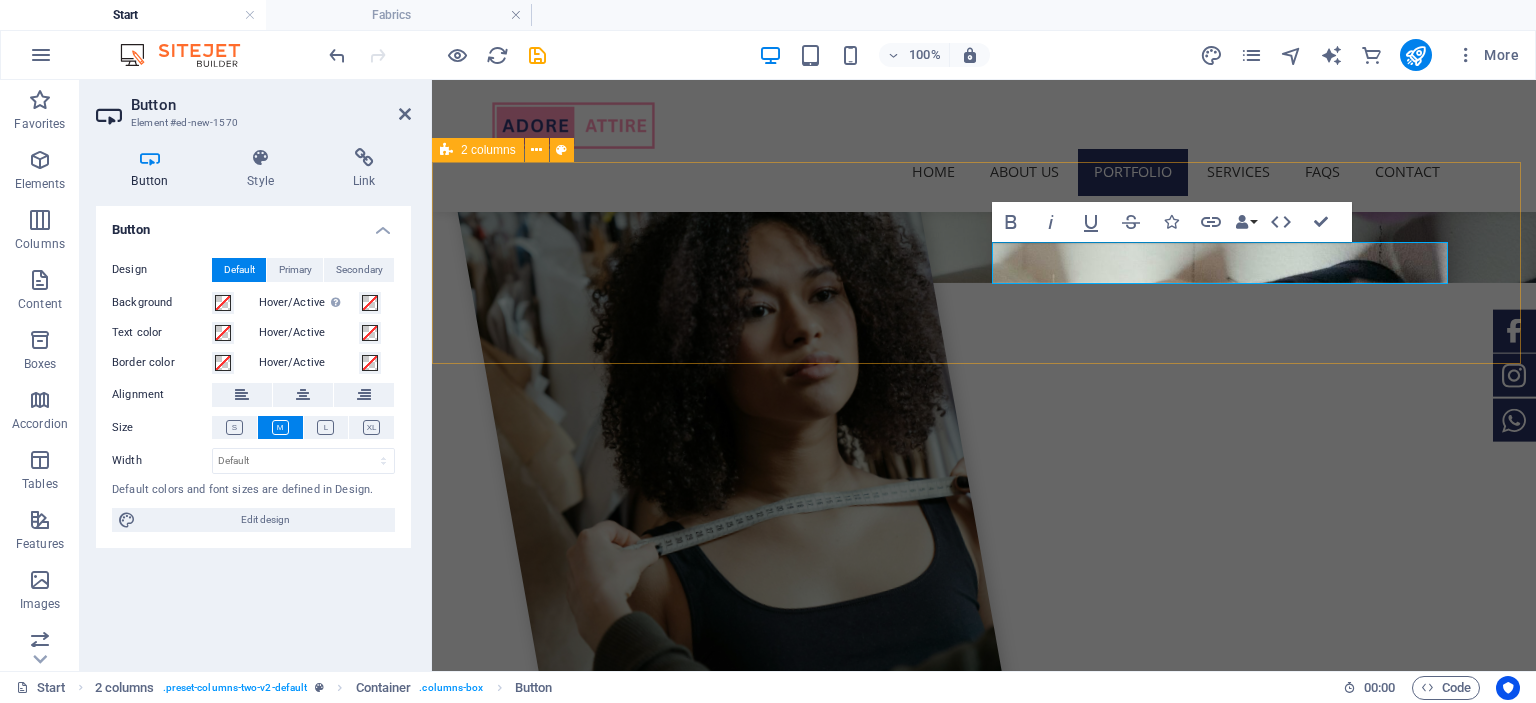 click on "View Fabrics Button label" at bounding box center (984, 2460) 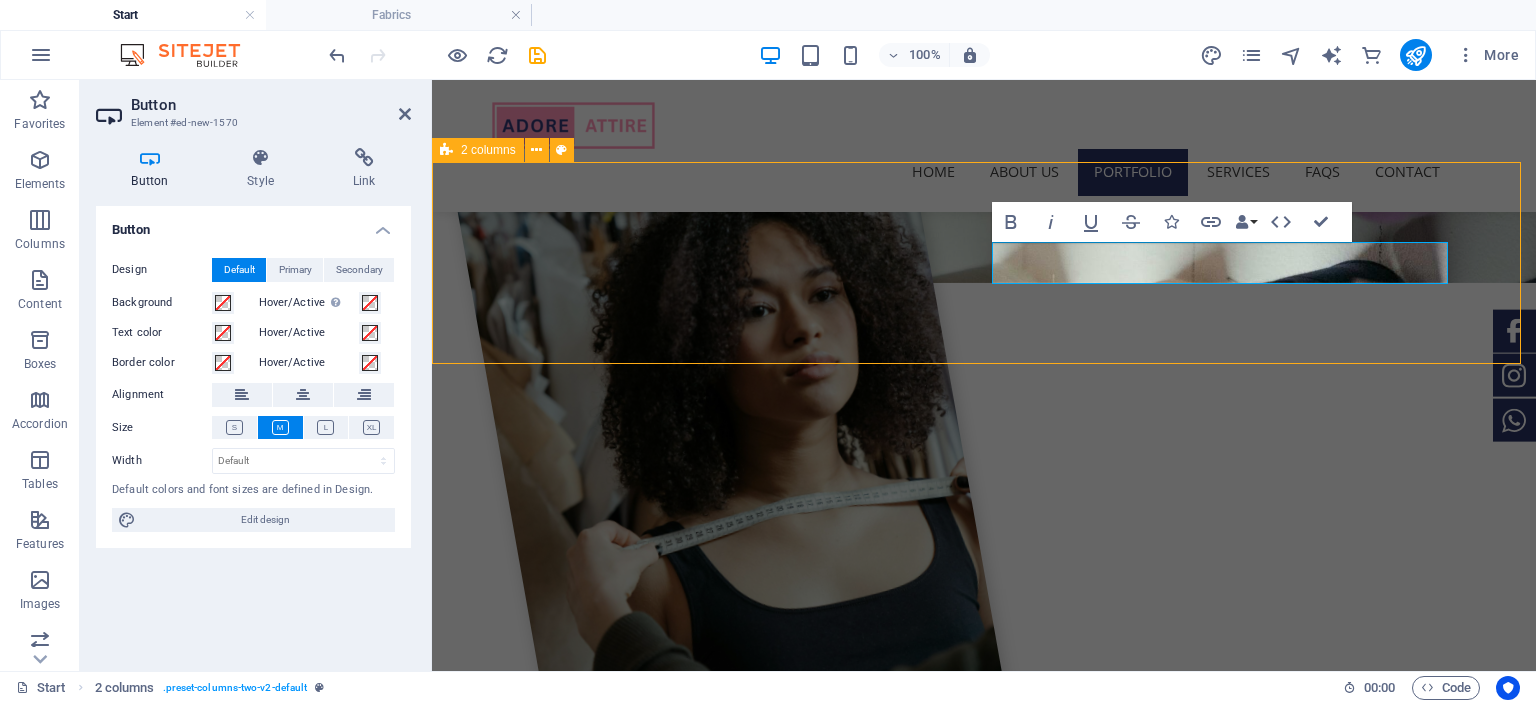 scroll, scrollTop: 2192, scrollLeft: 0, axis: vertical 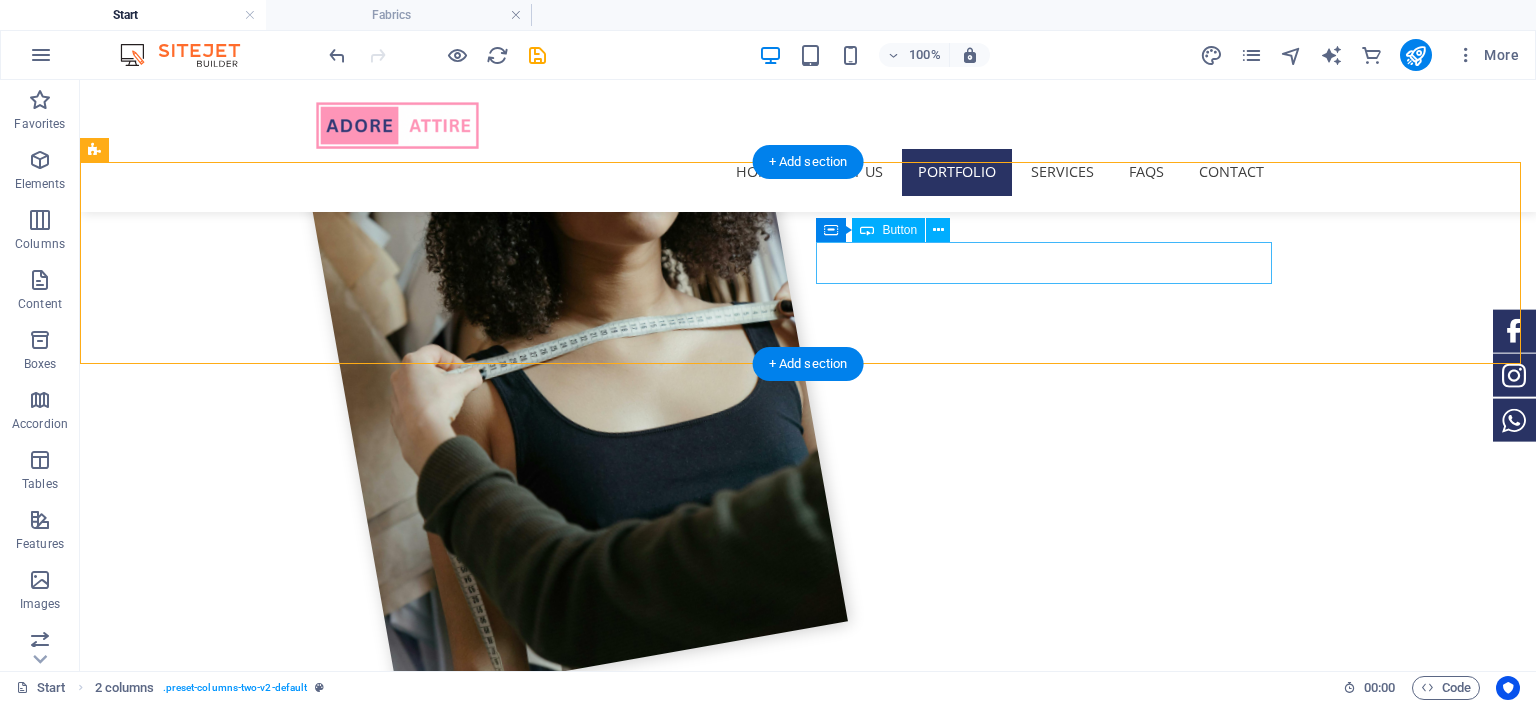 click on "Button label" at bounding box center (324, 2489) 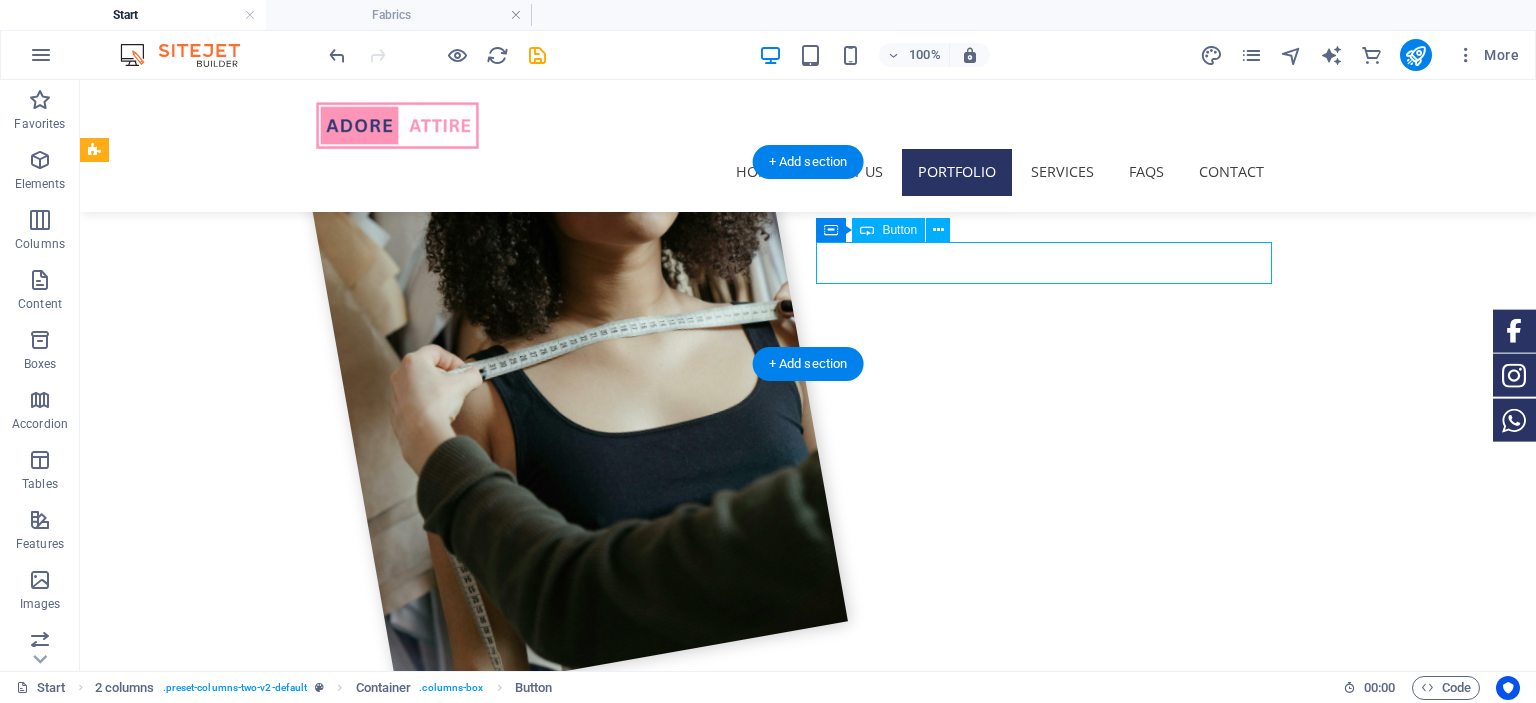 click on "Button label" at bounding box center (324, 2489) 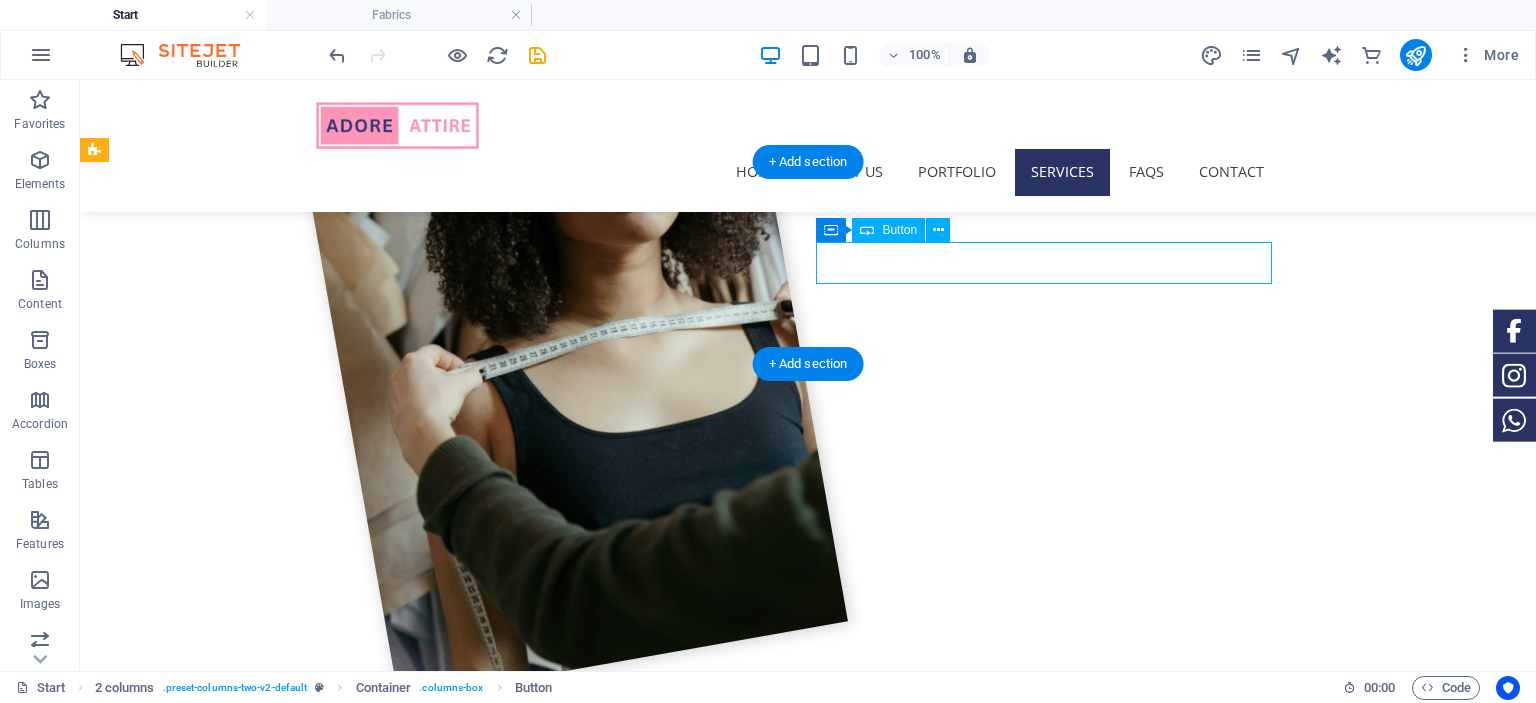 scroll, scrollTop: 2104, scrollLeft: 0, axis: vertical 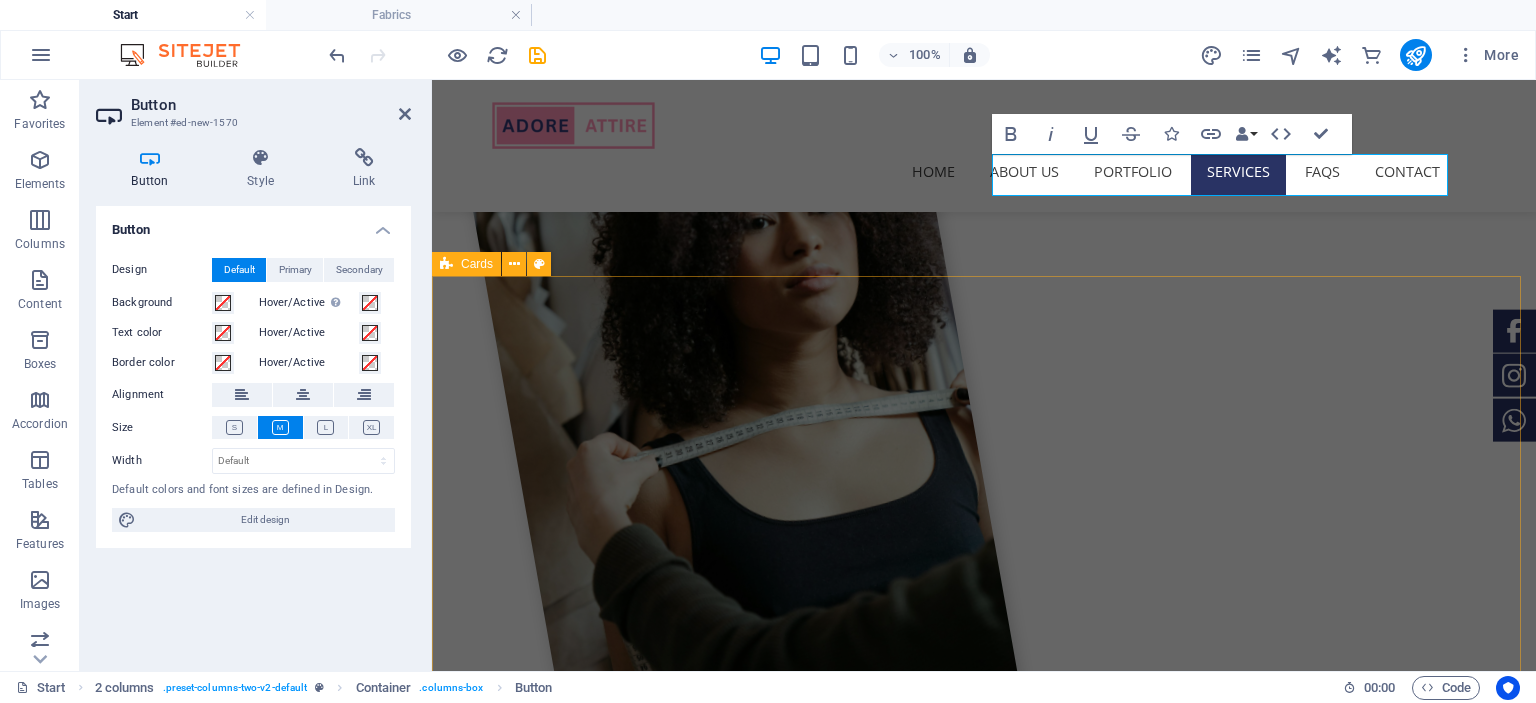type 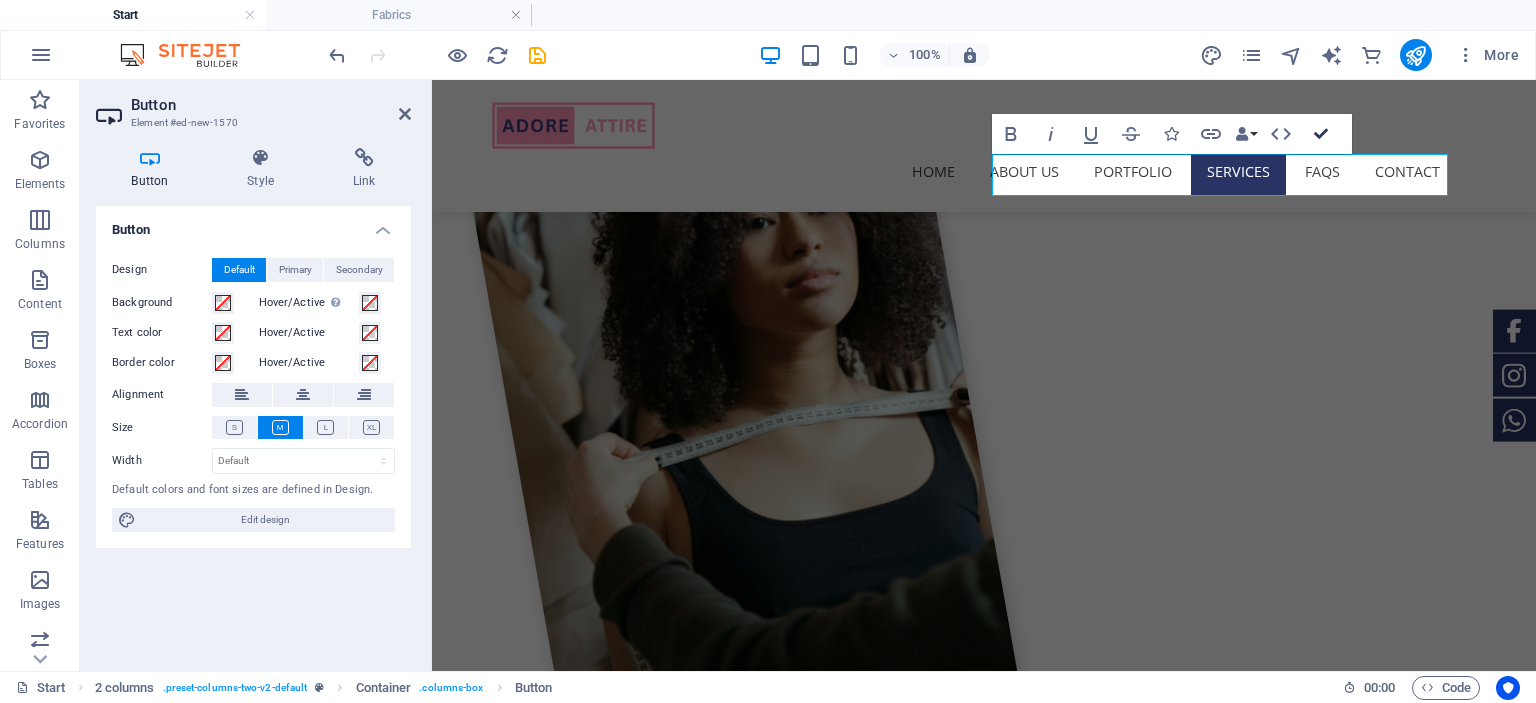 scroll, scrollTop: 2280, scrollLeft: 0, axis: vertical 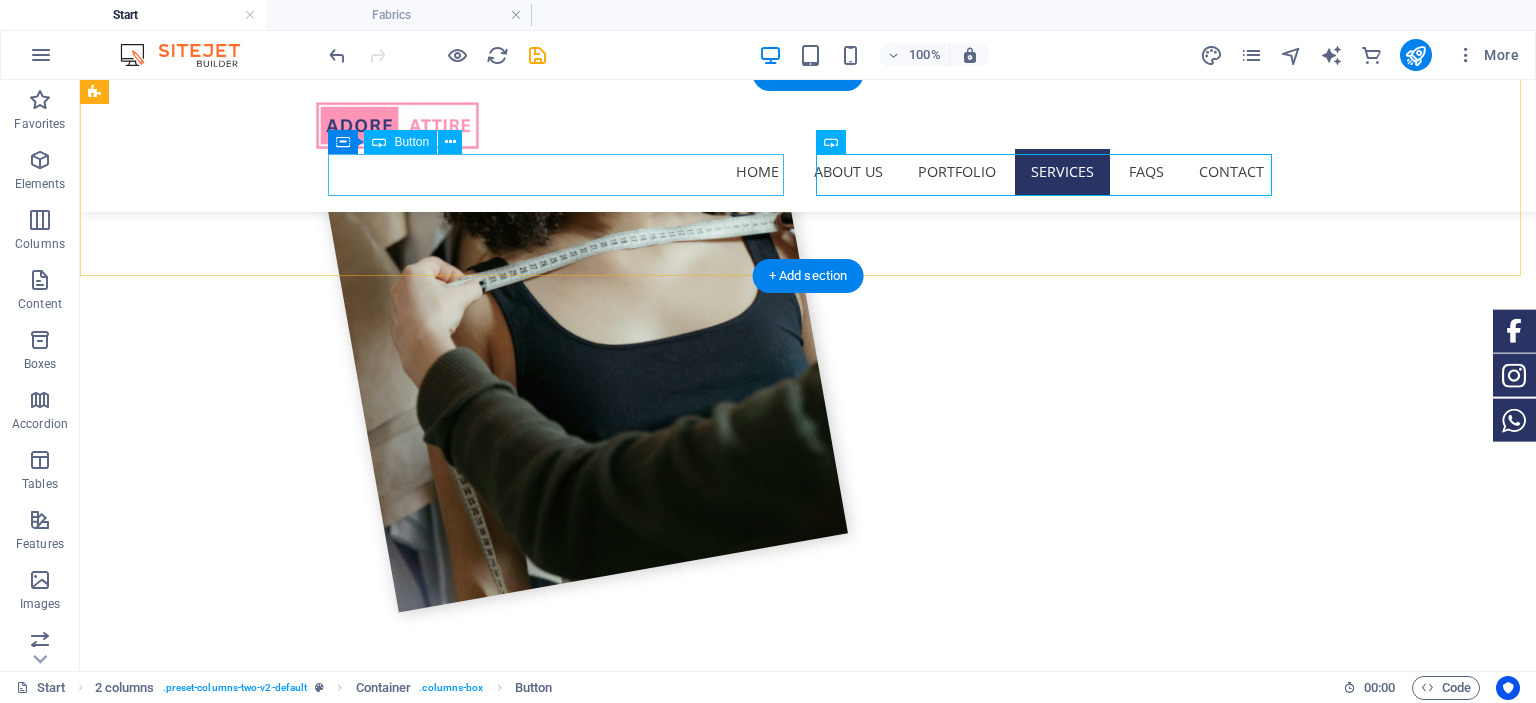 click on "View Fabrics" at bounding box center (324, 2343) 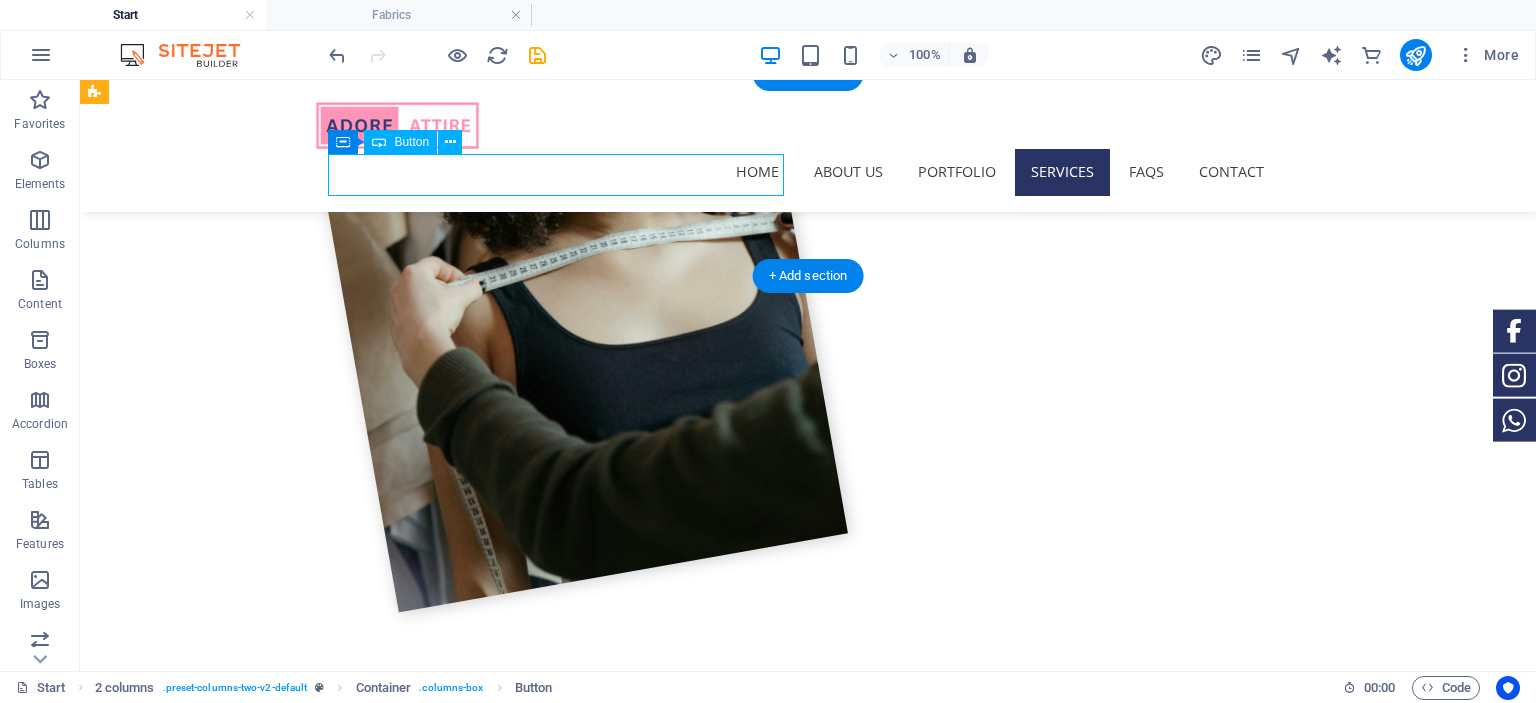 click on "View Fabrics" at bounding box center [324, 2343] 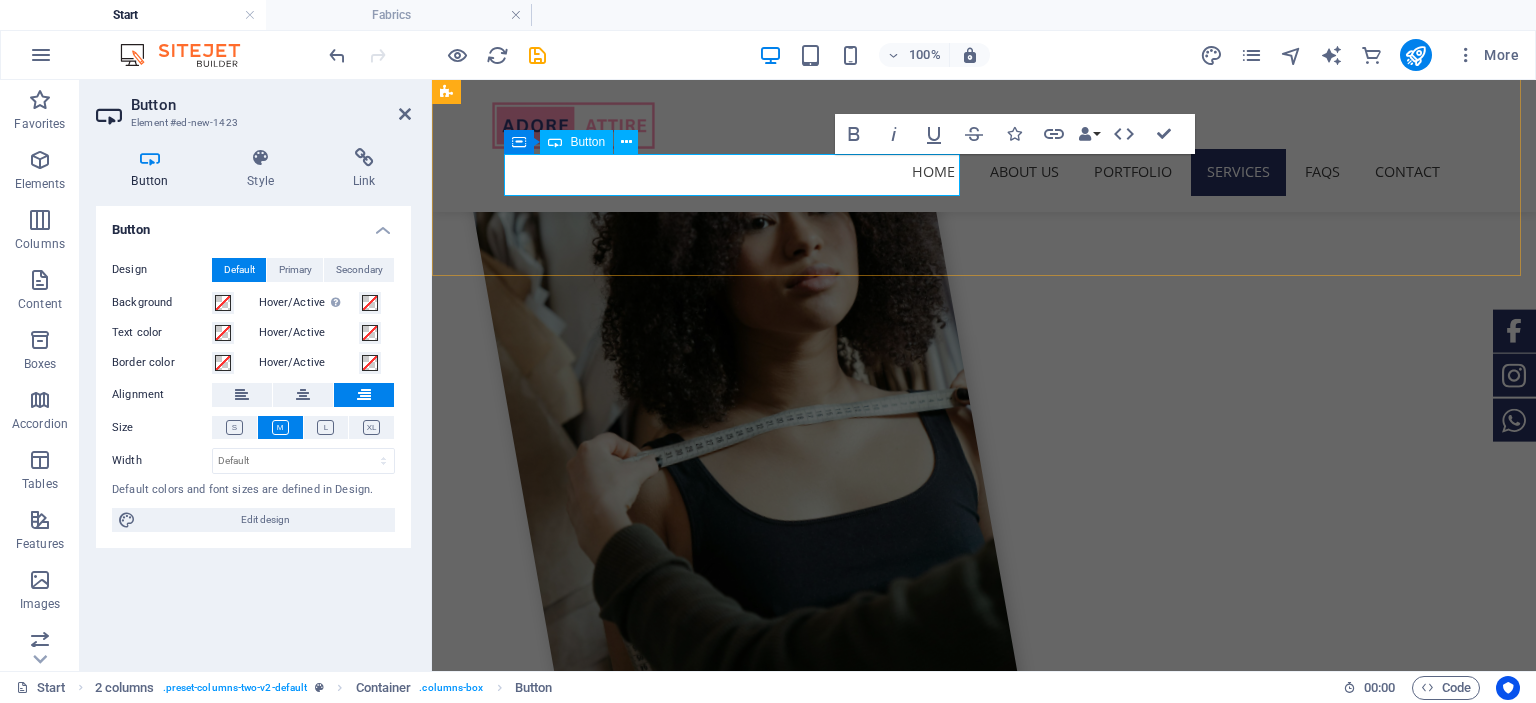 click on "View Fabrics" at bounding box center [840, 2343] 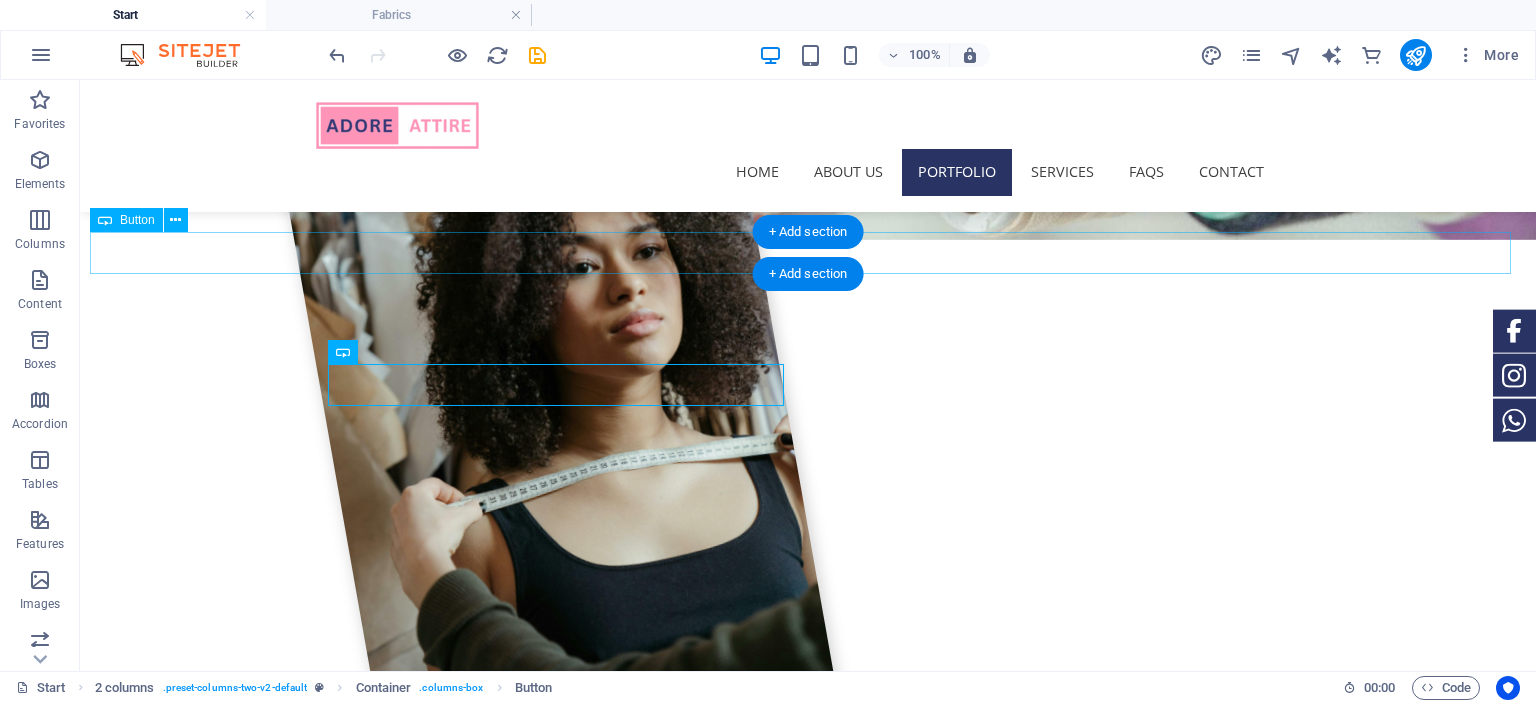 scroll, scrollTop: 2056, scrollLeft: 0, axis: vertical 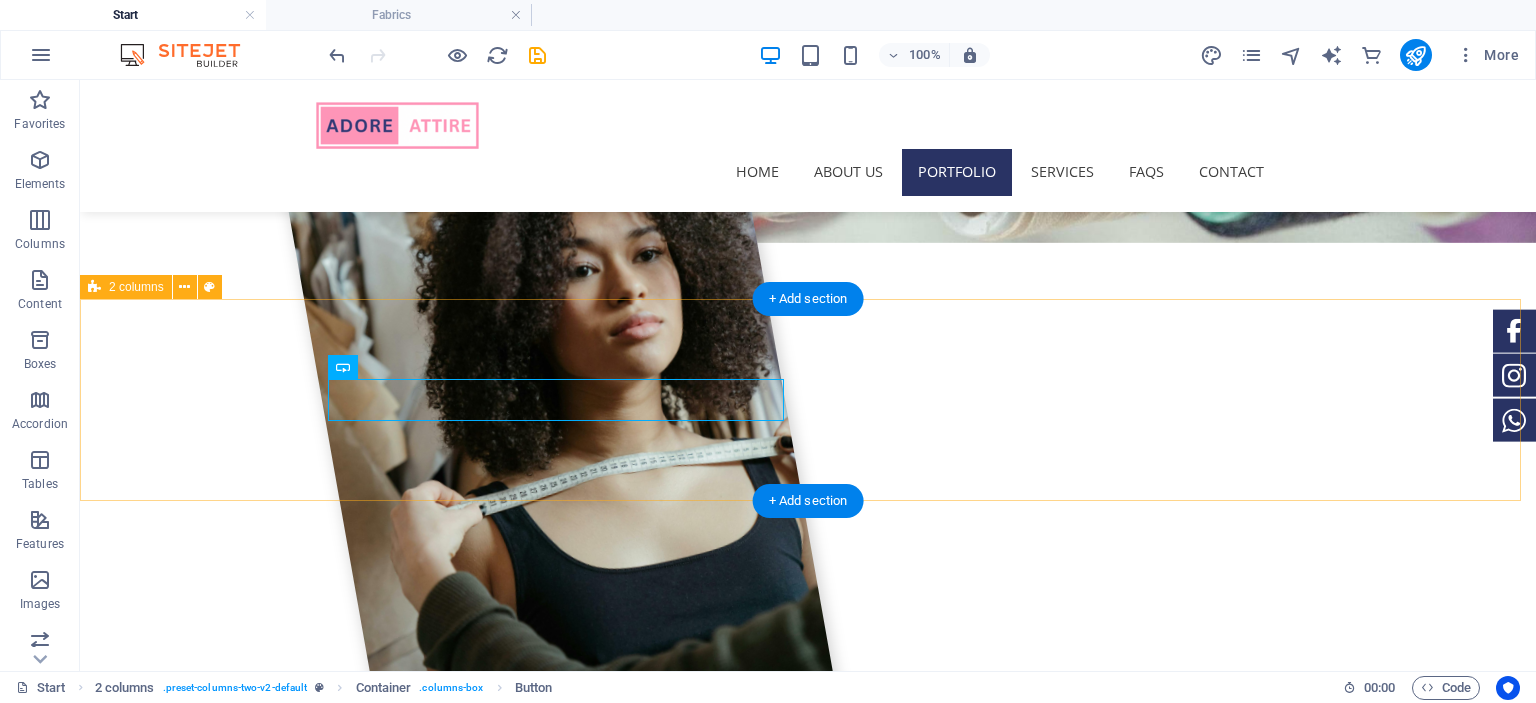 click on "View Fabrics View Ready to Wear" at bounding box center (808, 2596) 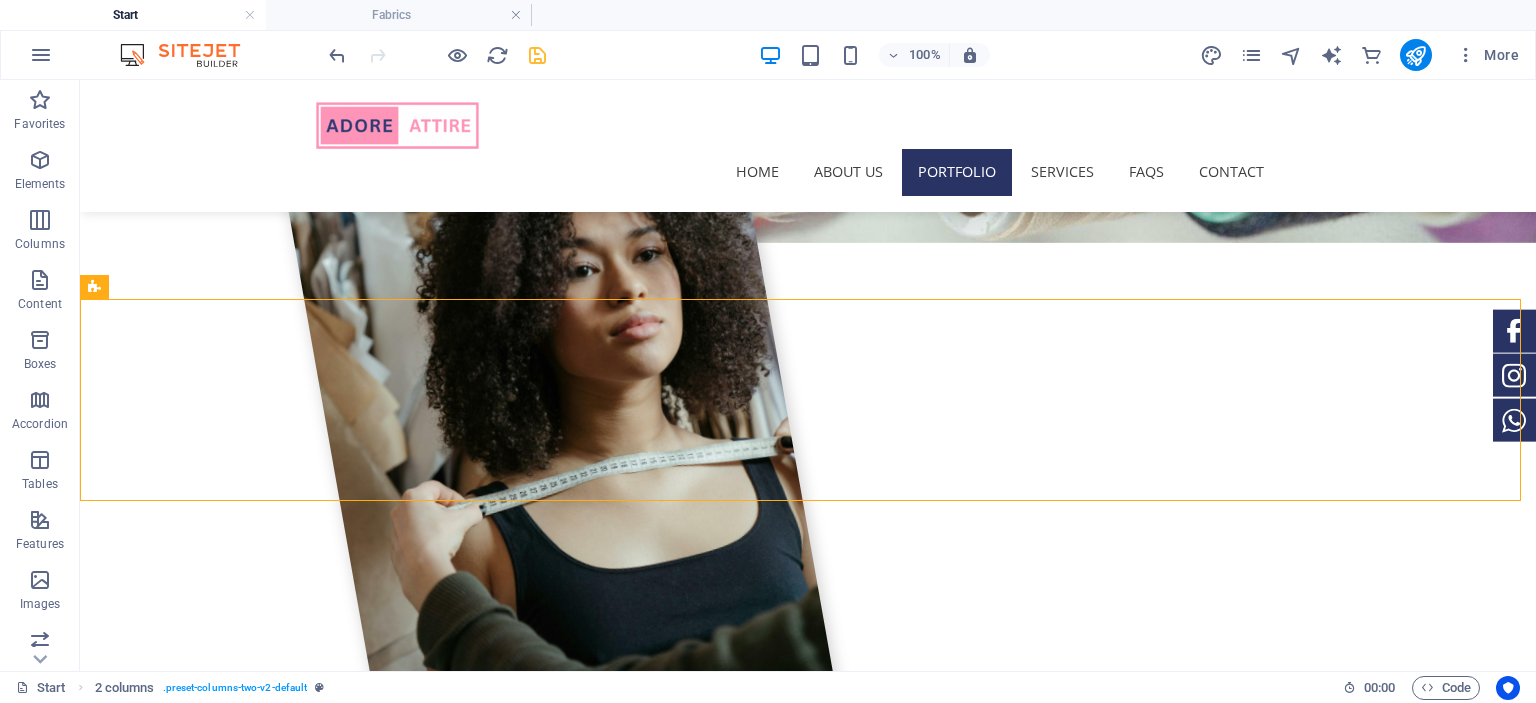 click at bounding box center [537, 55] 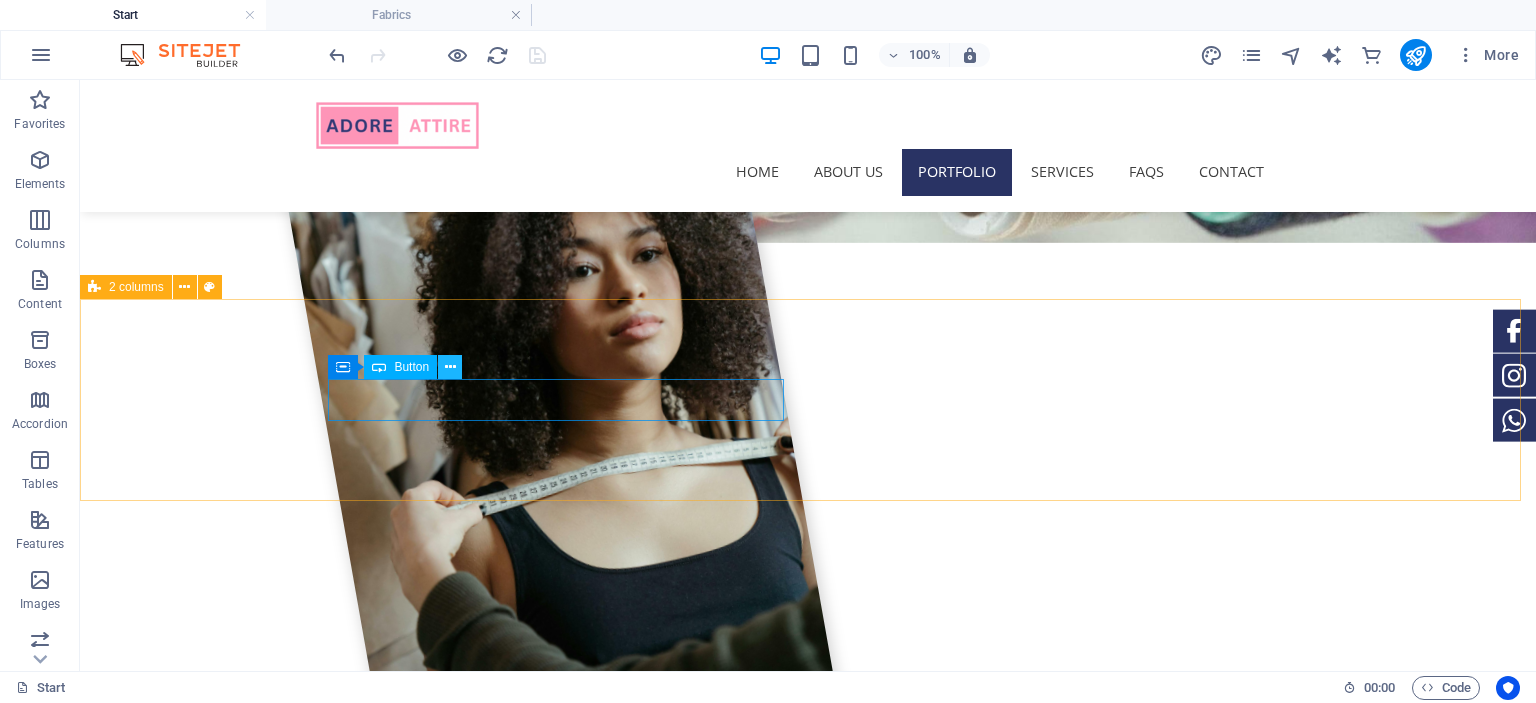 click at bounding box center [450, 367] 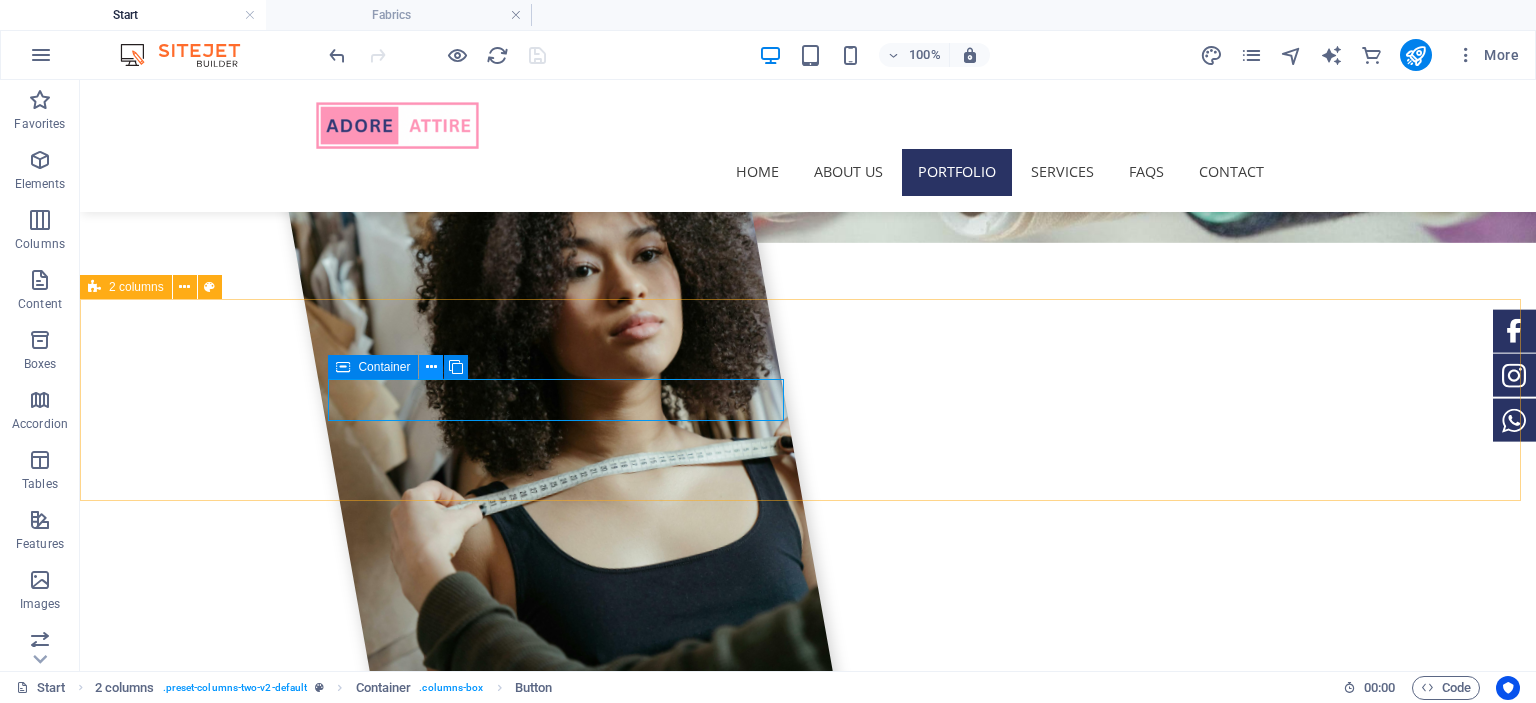 click at bounding box center [431, 367] 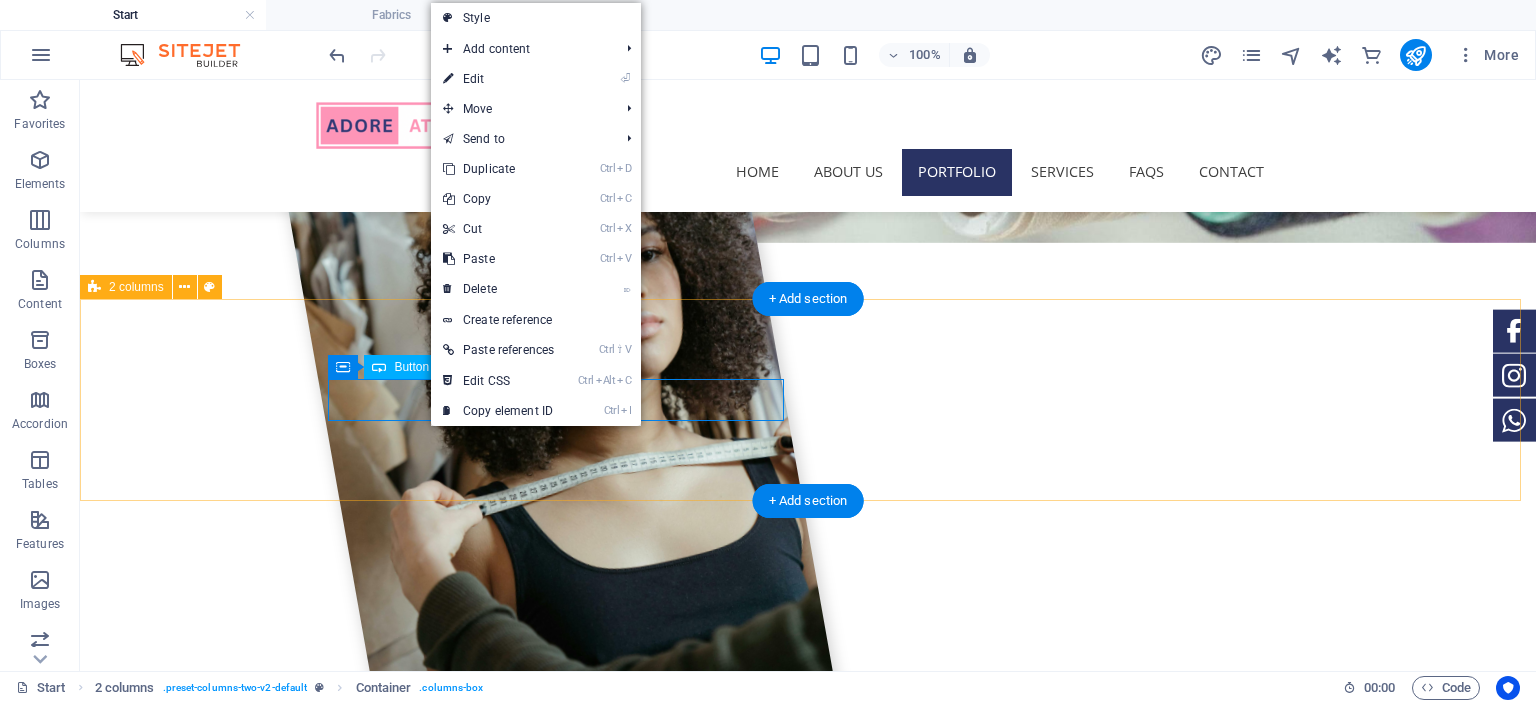 click on "View Fabrics" at bounding box center [324, 2567] 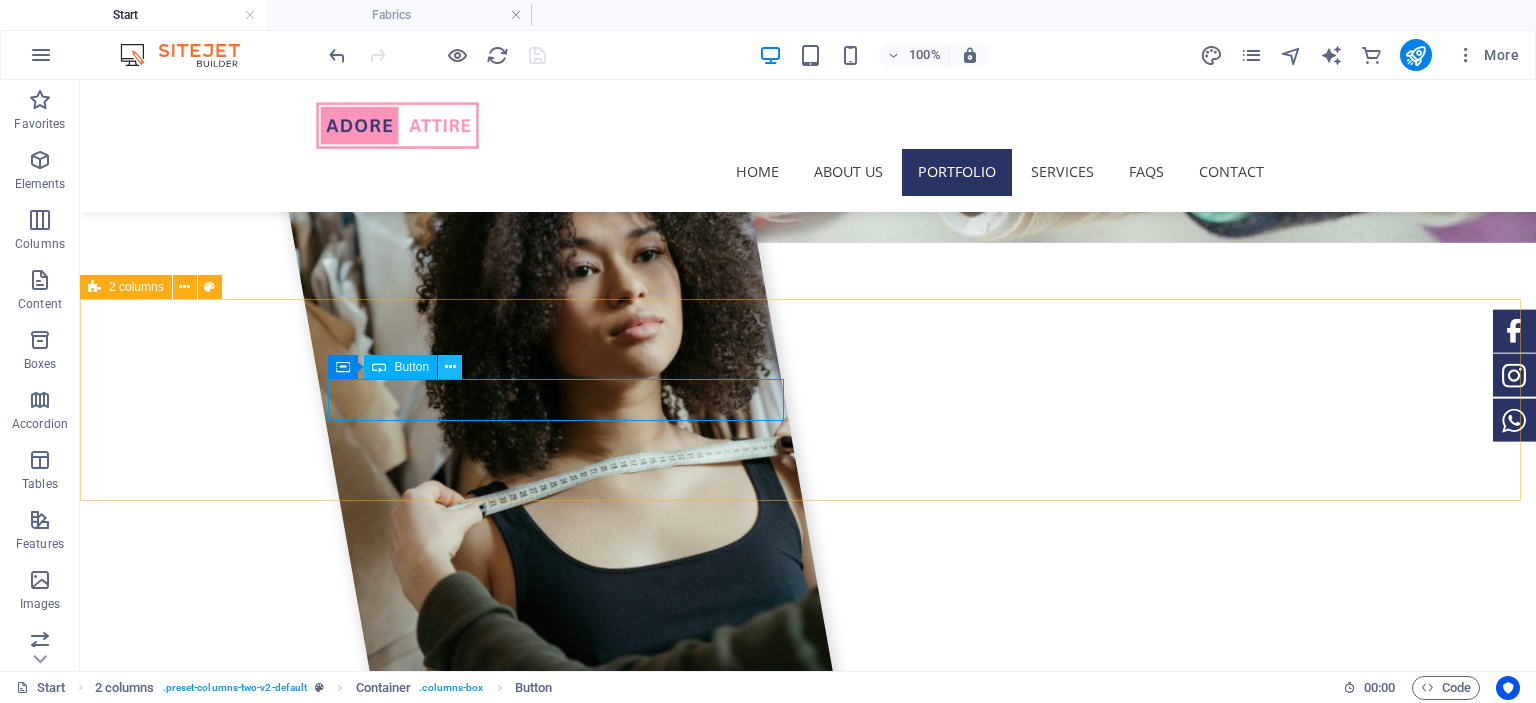 click at bounding box center (450, 367) 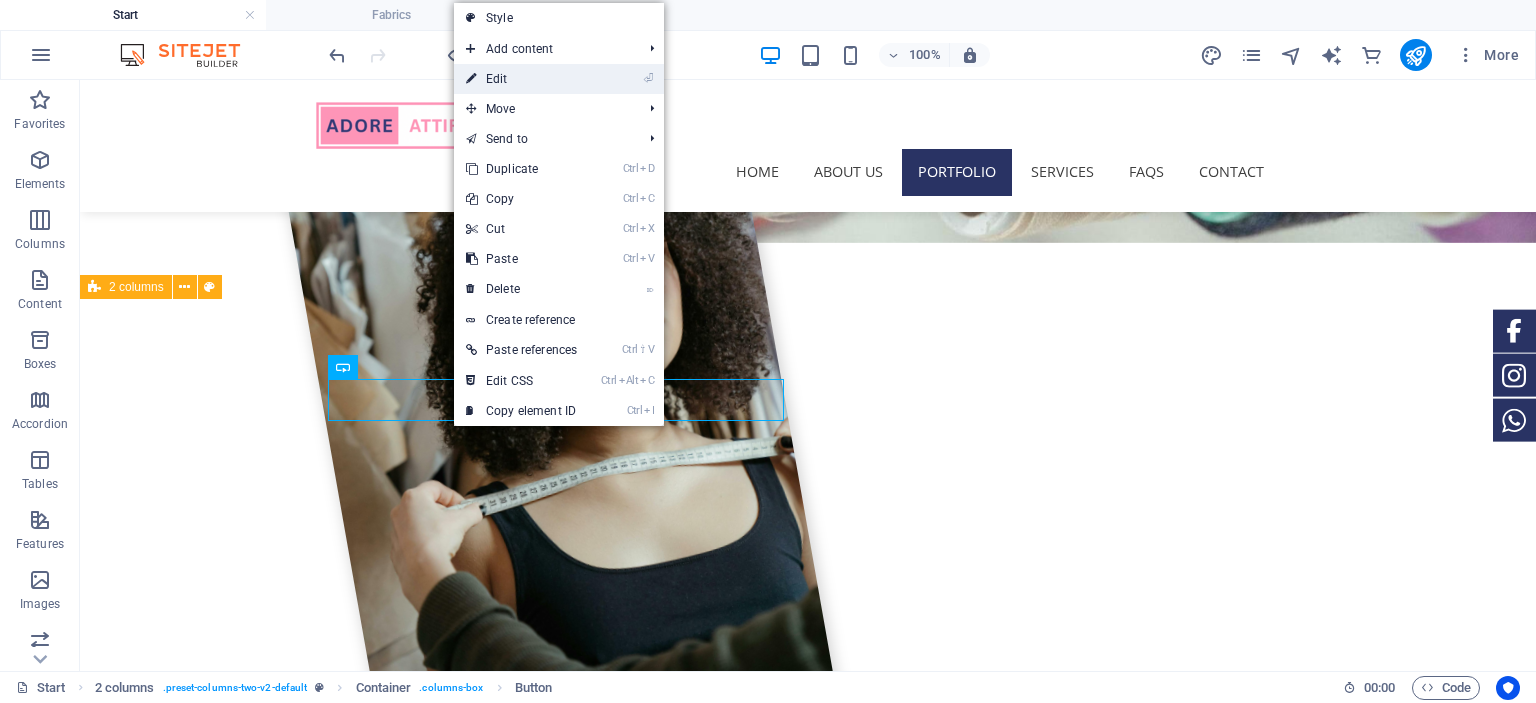 click on "⏎  Edit" at bounding box center [521, 79] 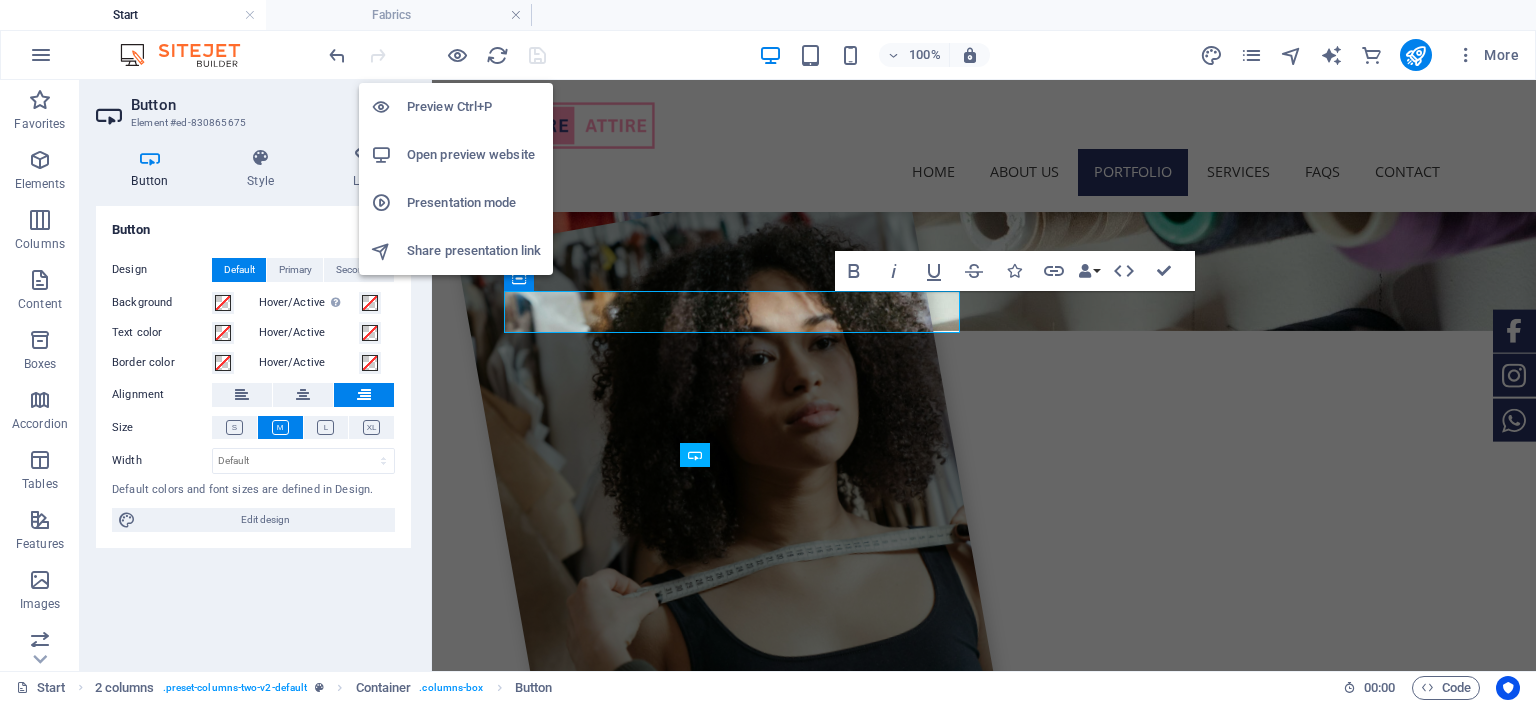 click on "Open preview website" at bounding box center [474, 155] 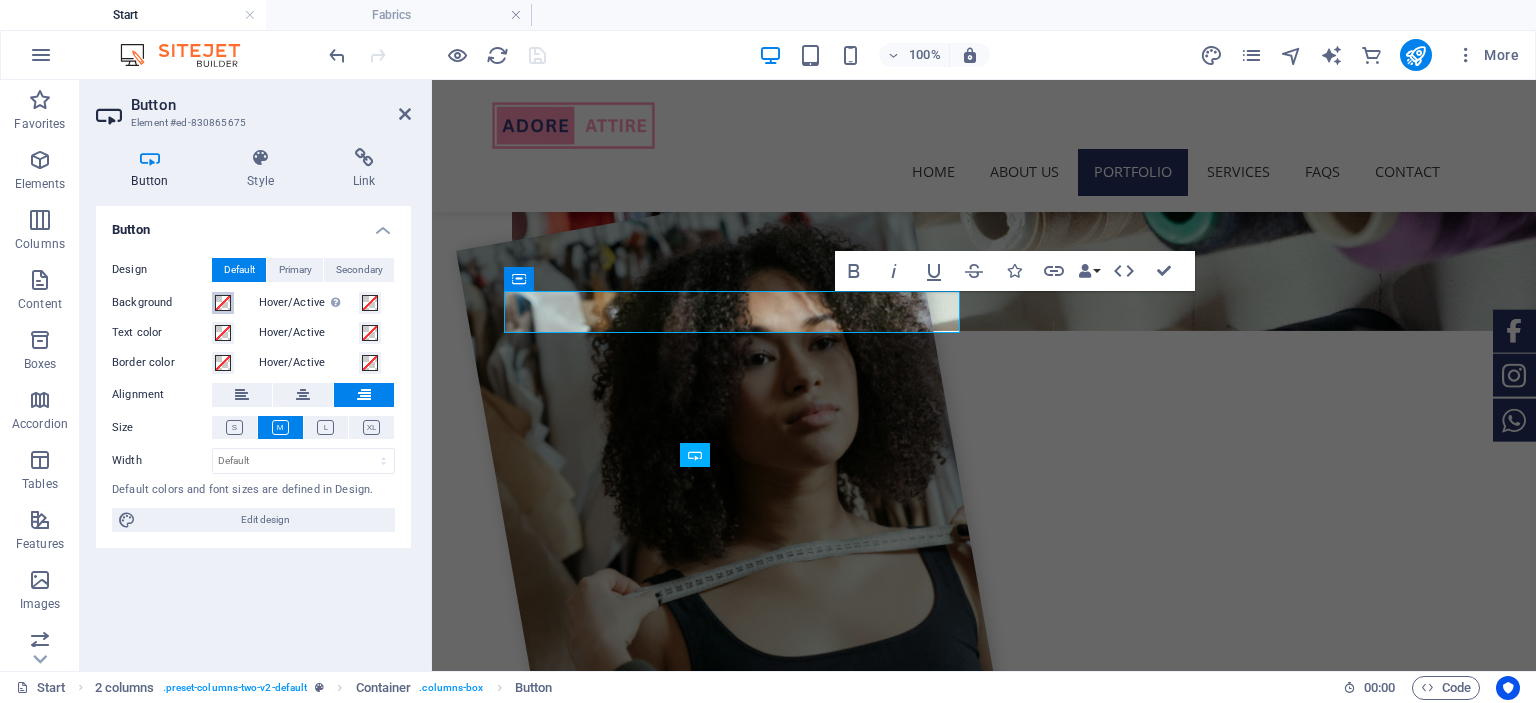 click at bounding box center (223, 303) 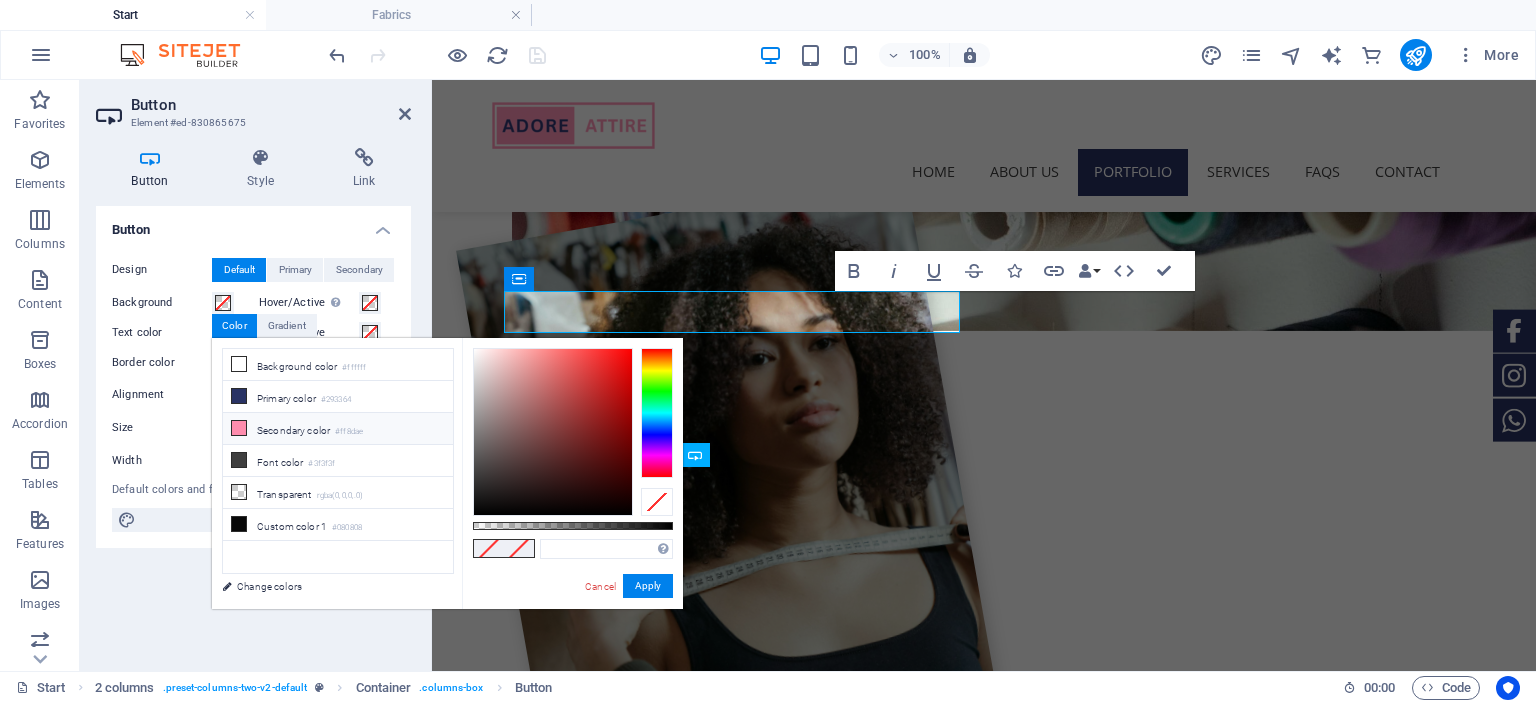 click at bounding box center (239, 428) 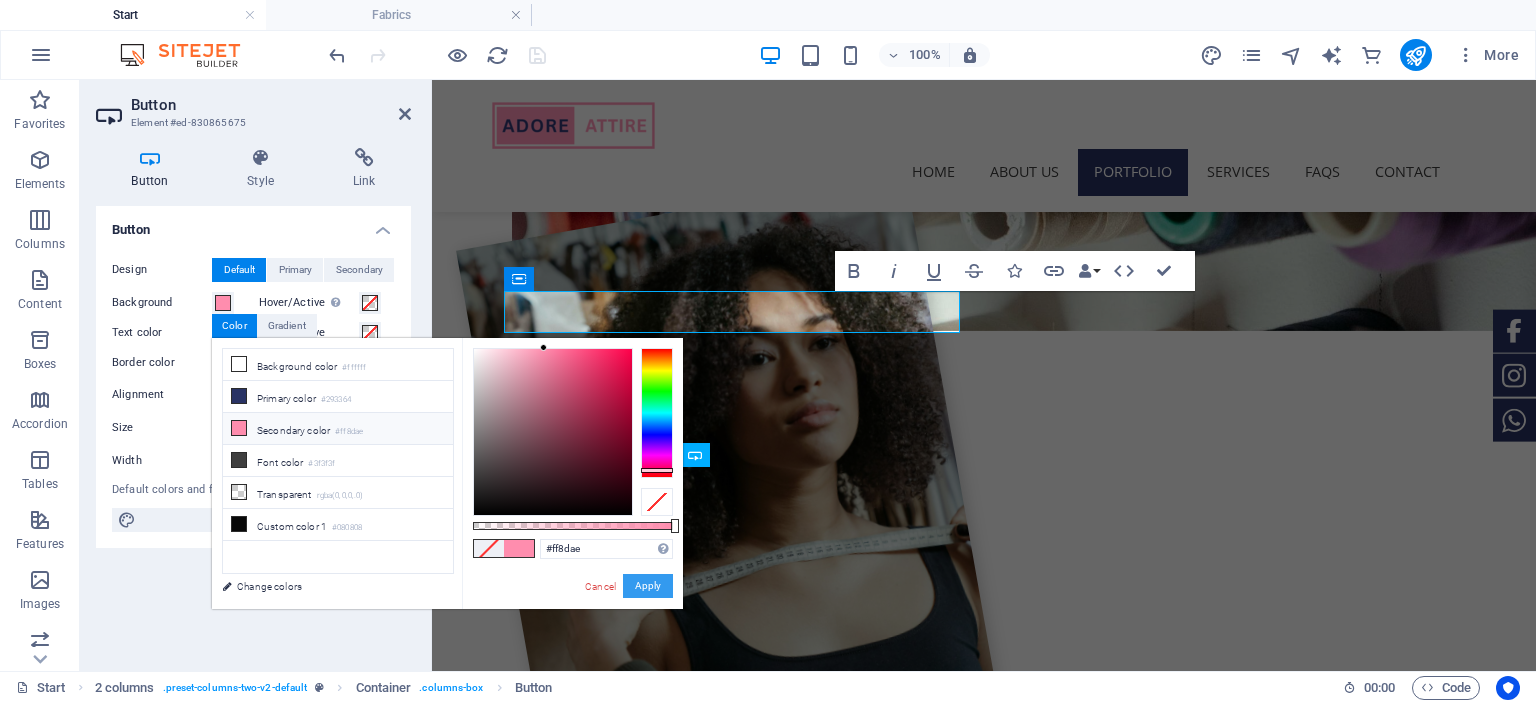 click on "Apply" at bounding box center (648, 586) 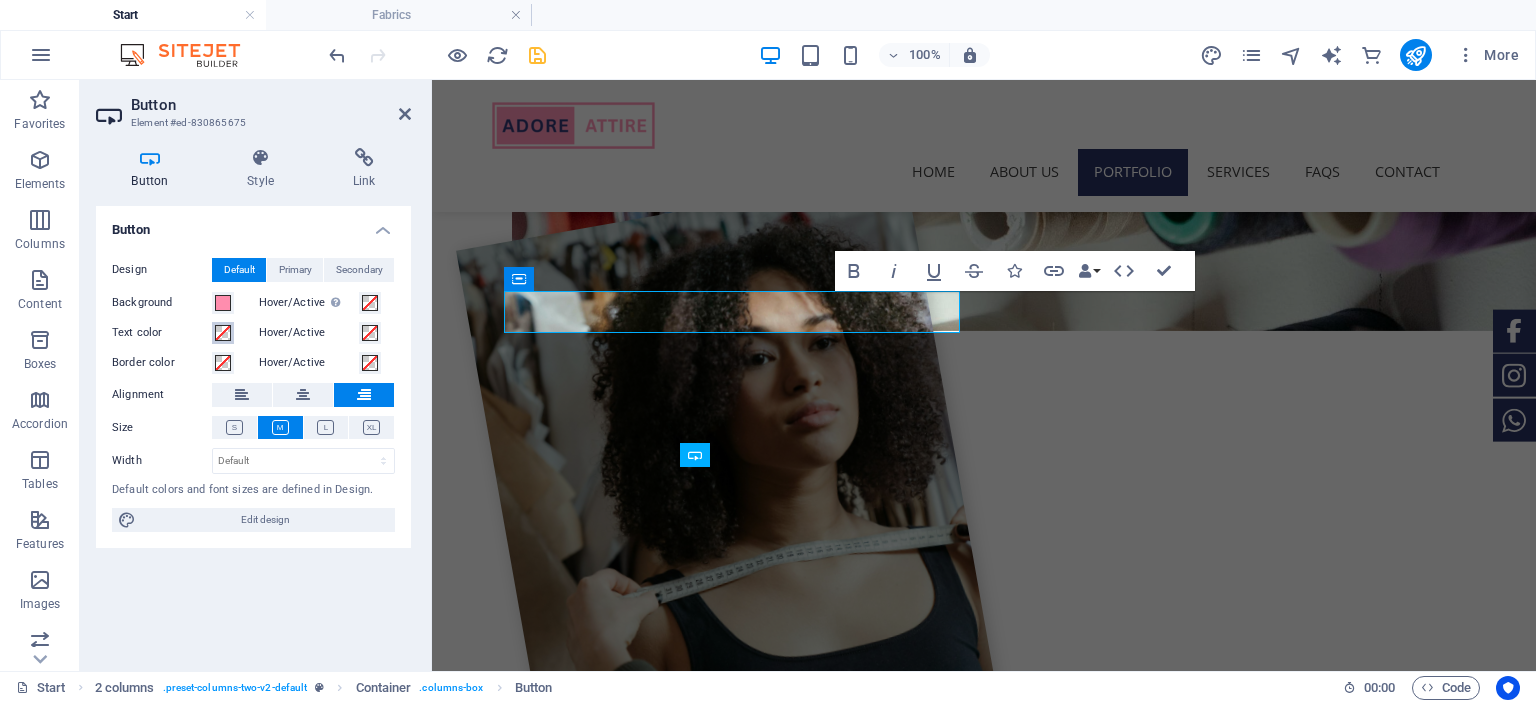 click at bounding box center [223, 333] 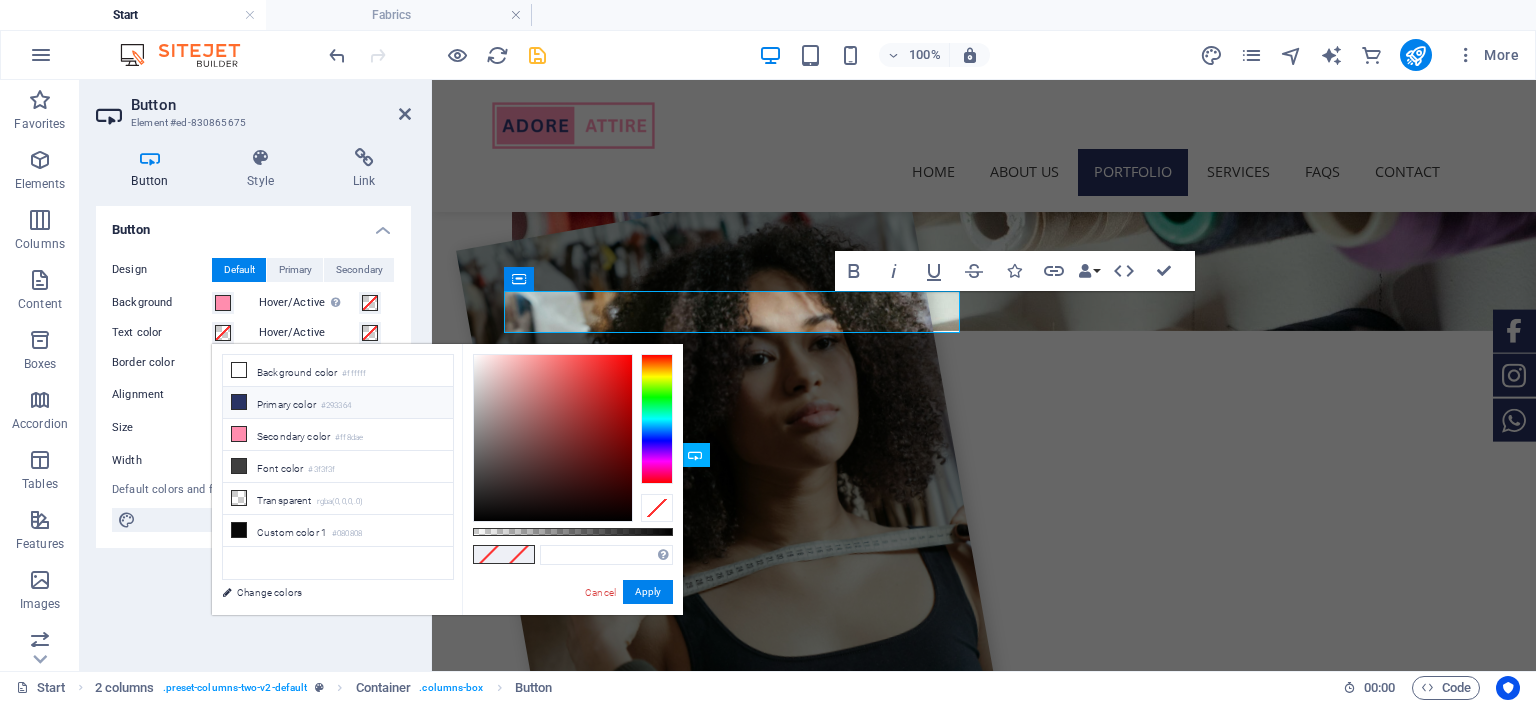 click on "Primary color
#293364" at bounding box center (338, 403) 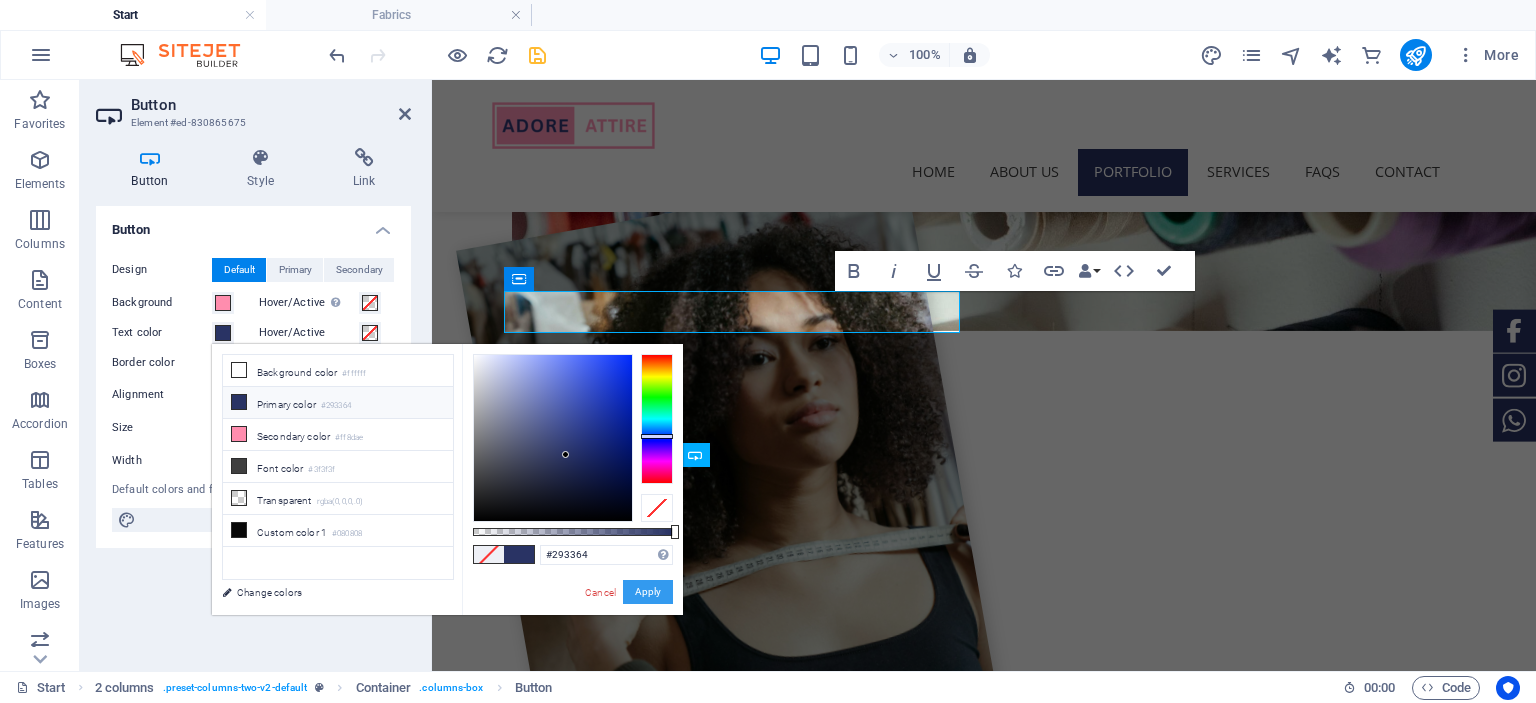 click on "Apply" at bounding box center [648, 592] 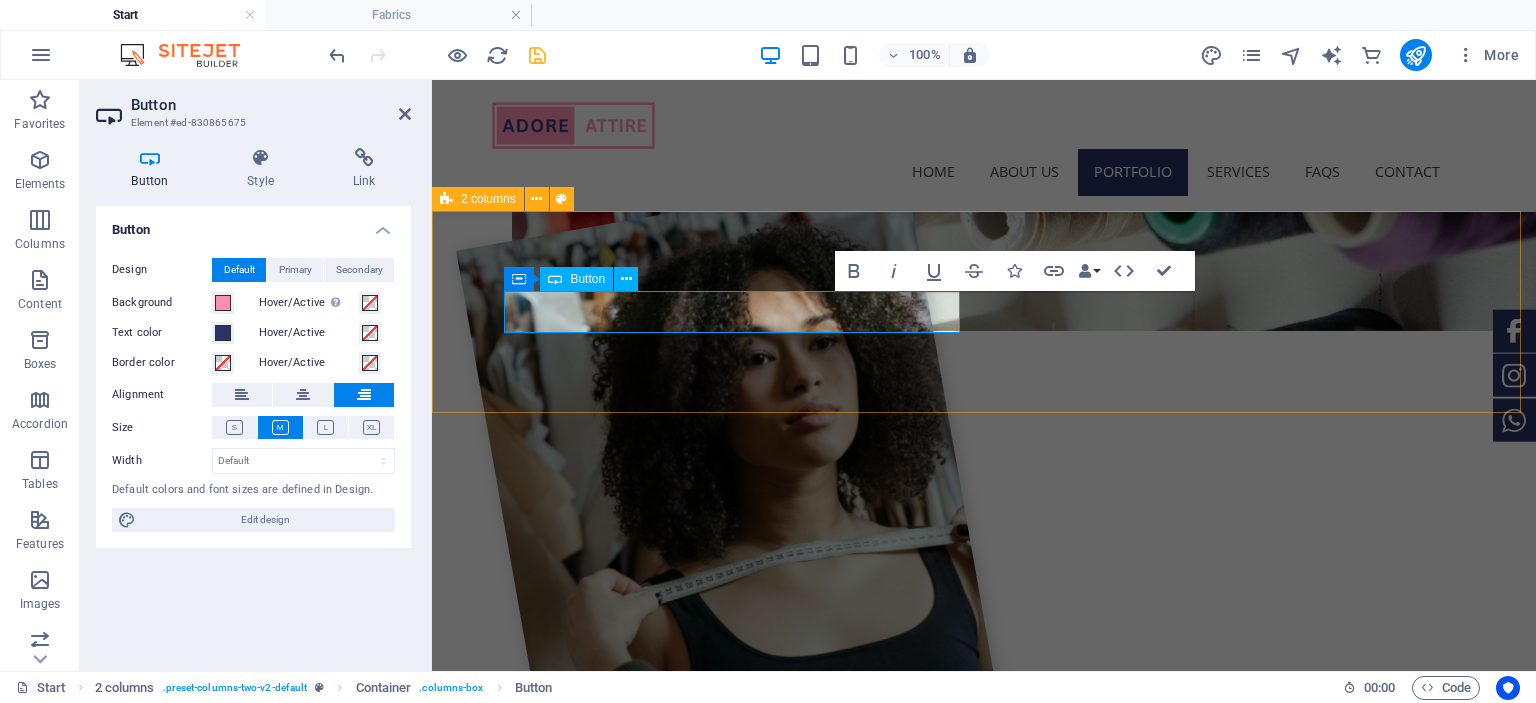 click on "View Fabrics" at bounding box center [840, 2479] 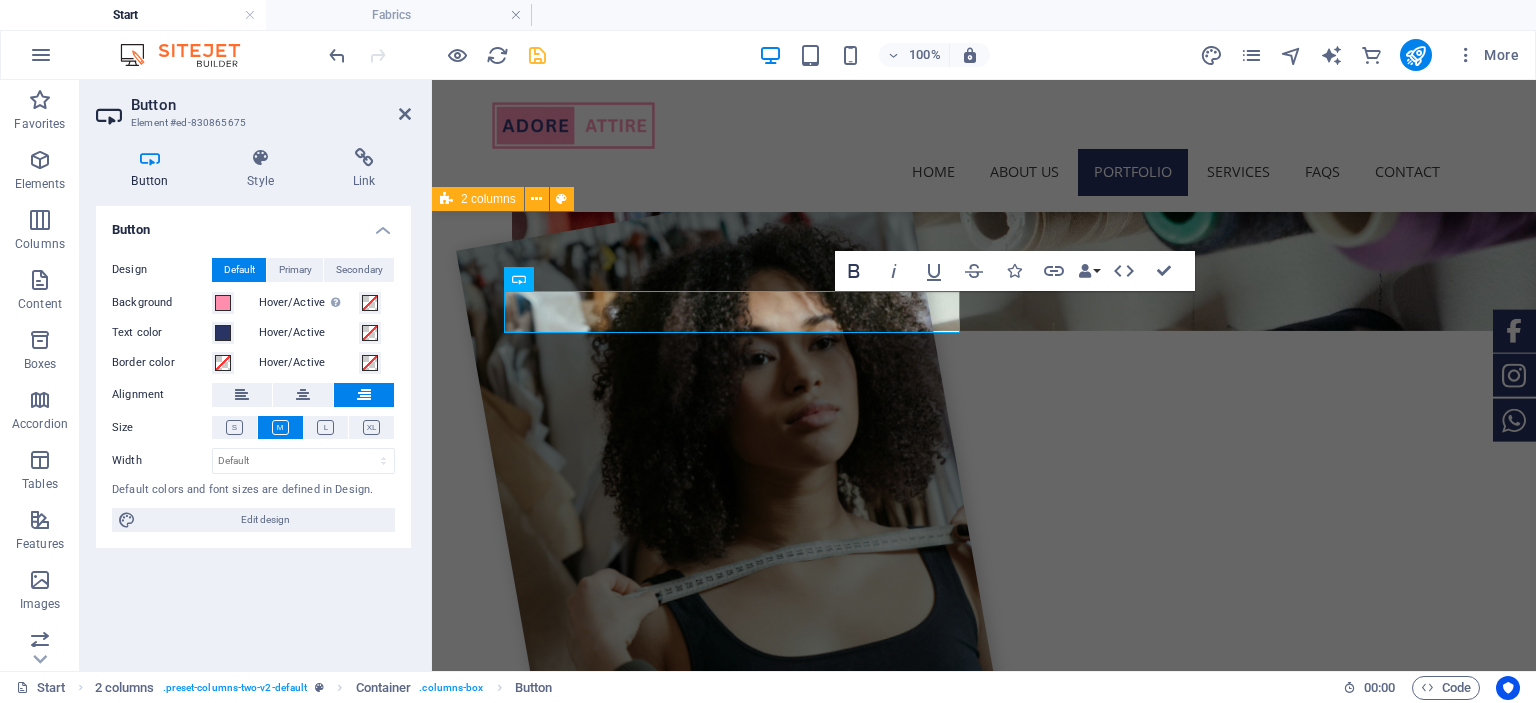click 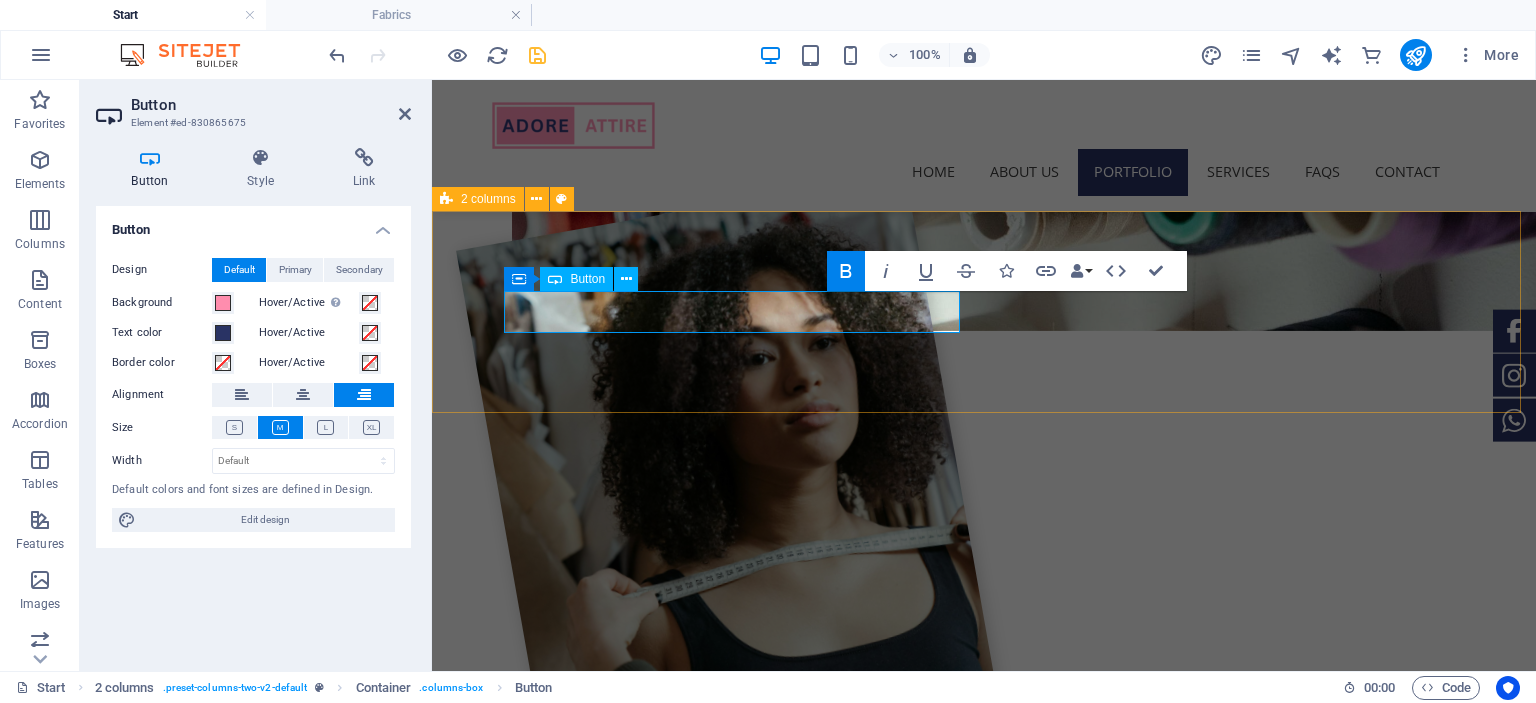 click on "View Fabrics" at bounding box center (837, 2479) 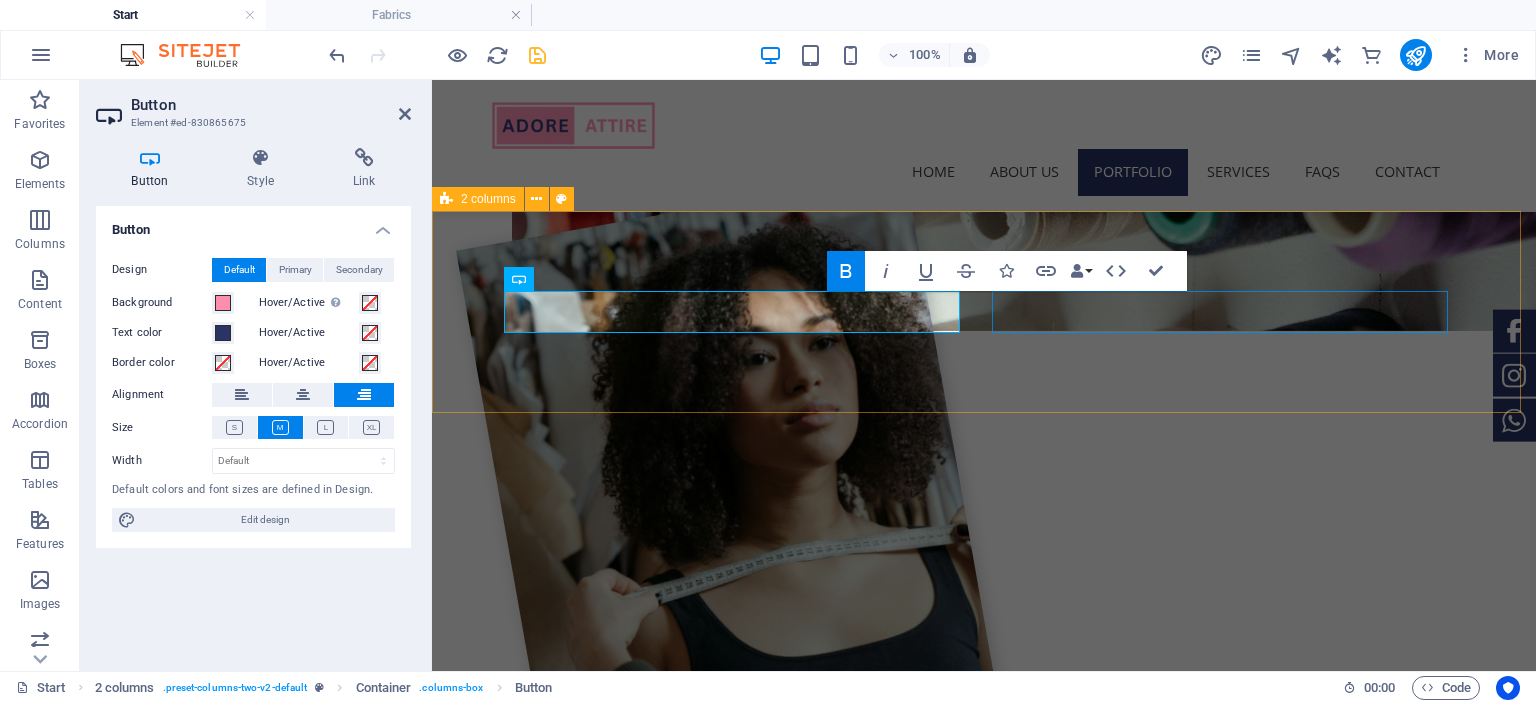 click on "View Ready to Wear" at bounding box center [676, 2537] 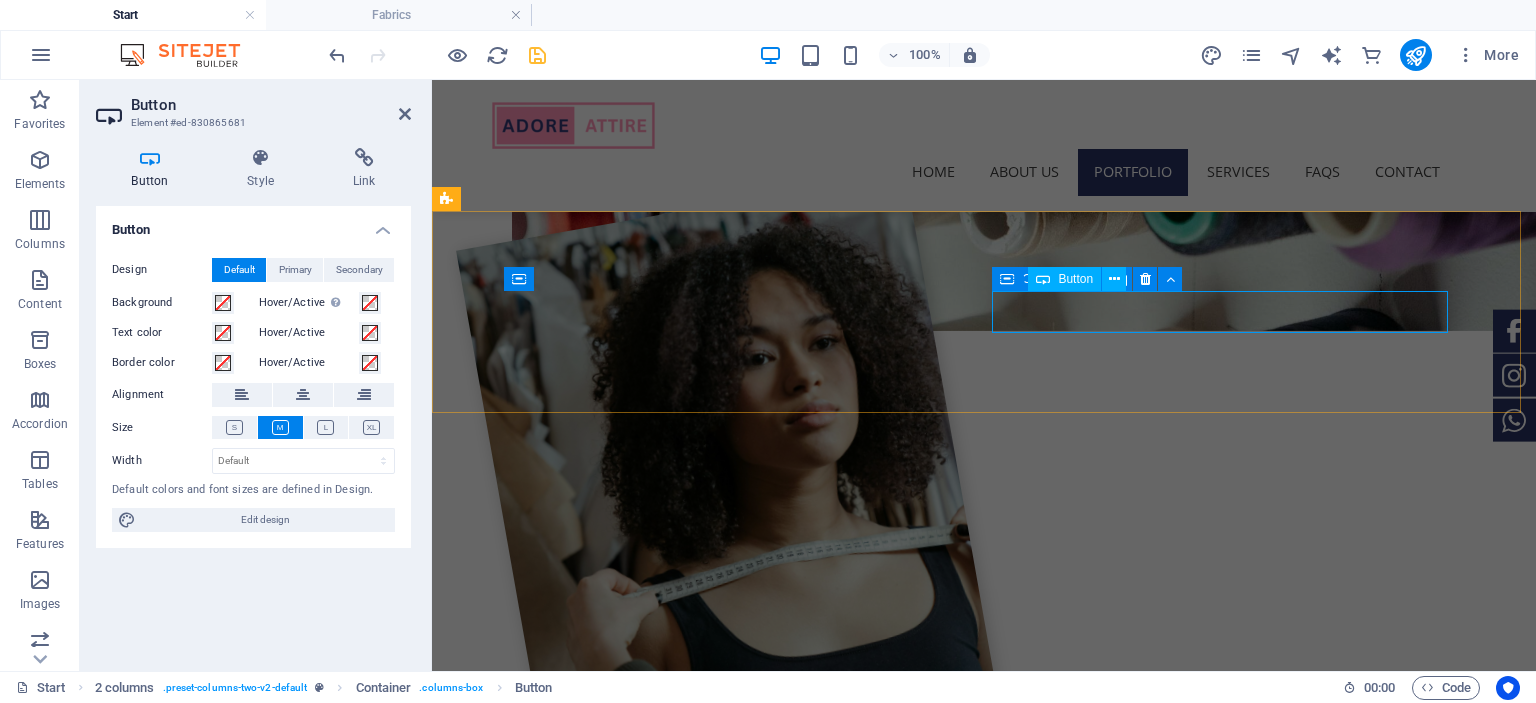 click on "View Ready to Wear" at bounding box center (539, 2537) 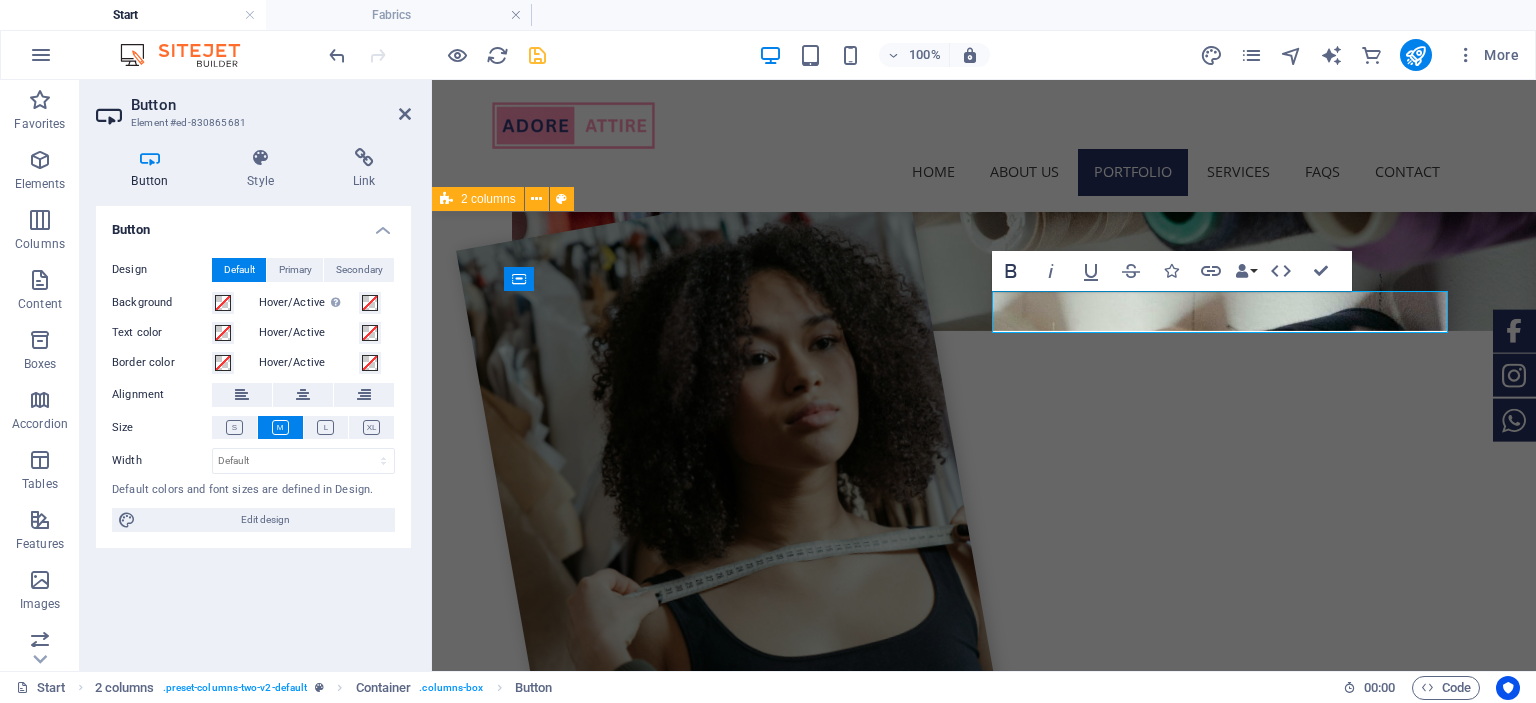 click 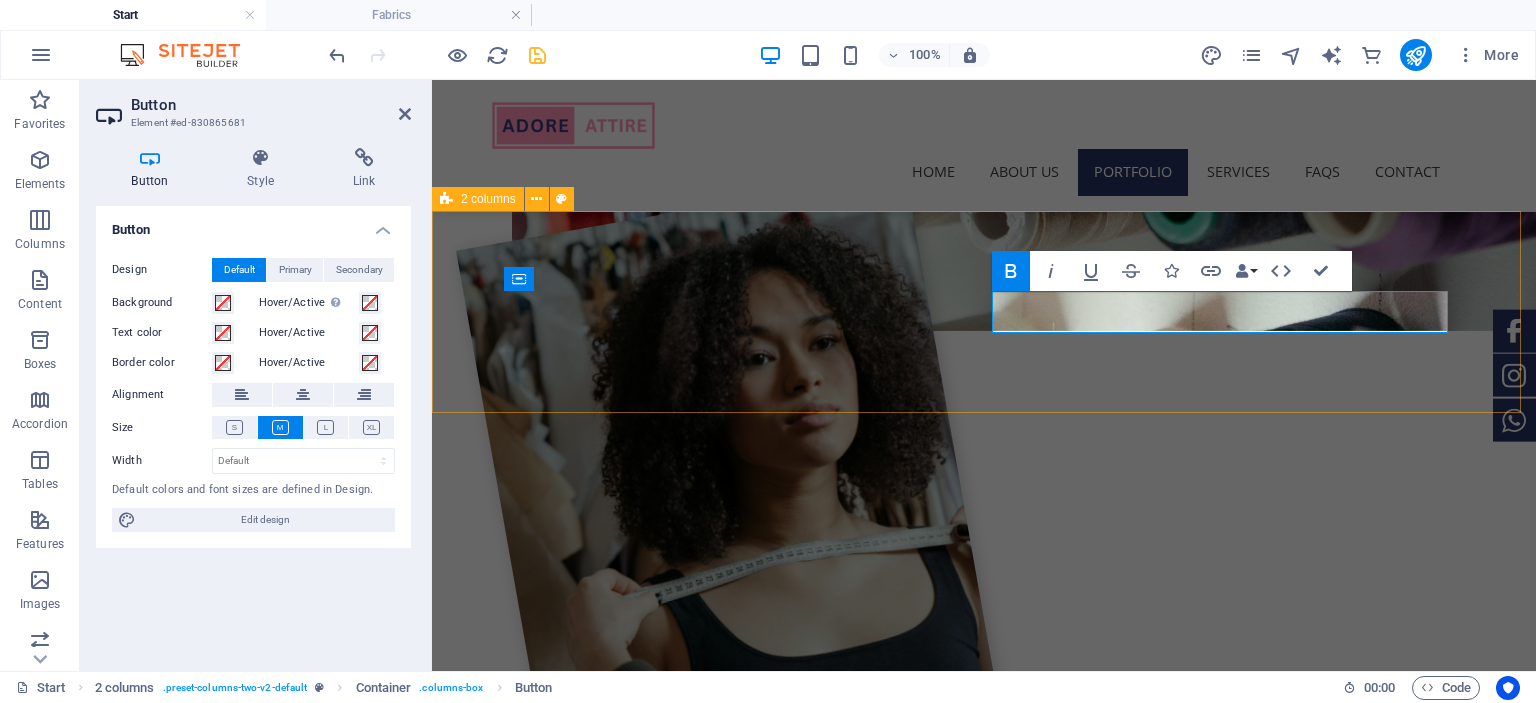 click on "View Ready to Wear" at bounding box center [543, 2537] 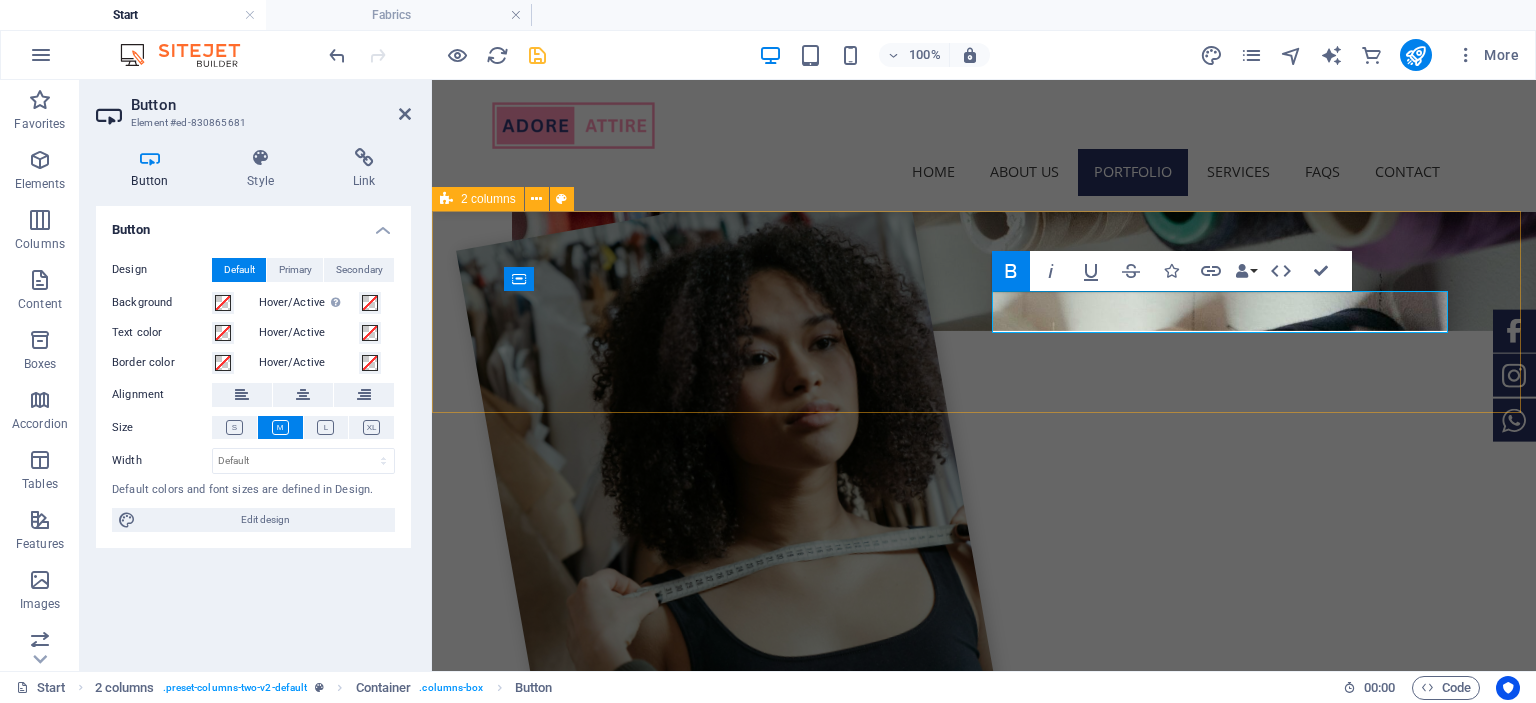 click on "View Fabrics View Ready to Wear" at bounding box center (984, 2508) 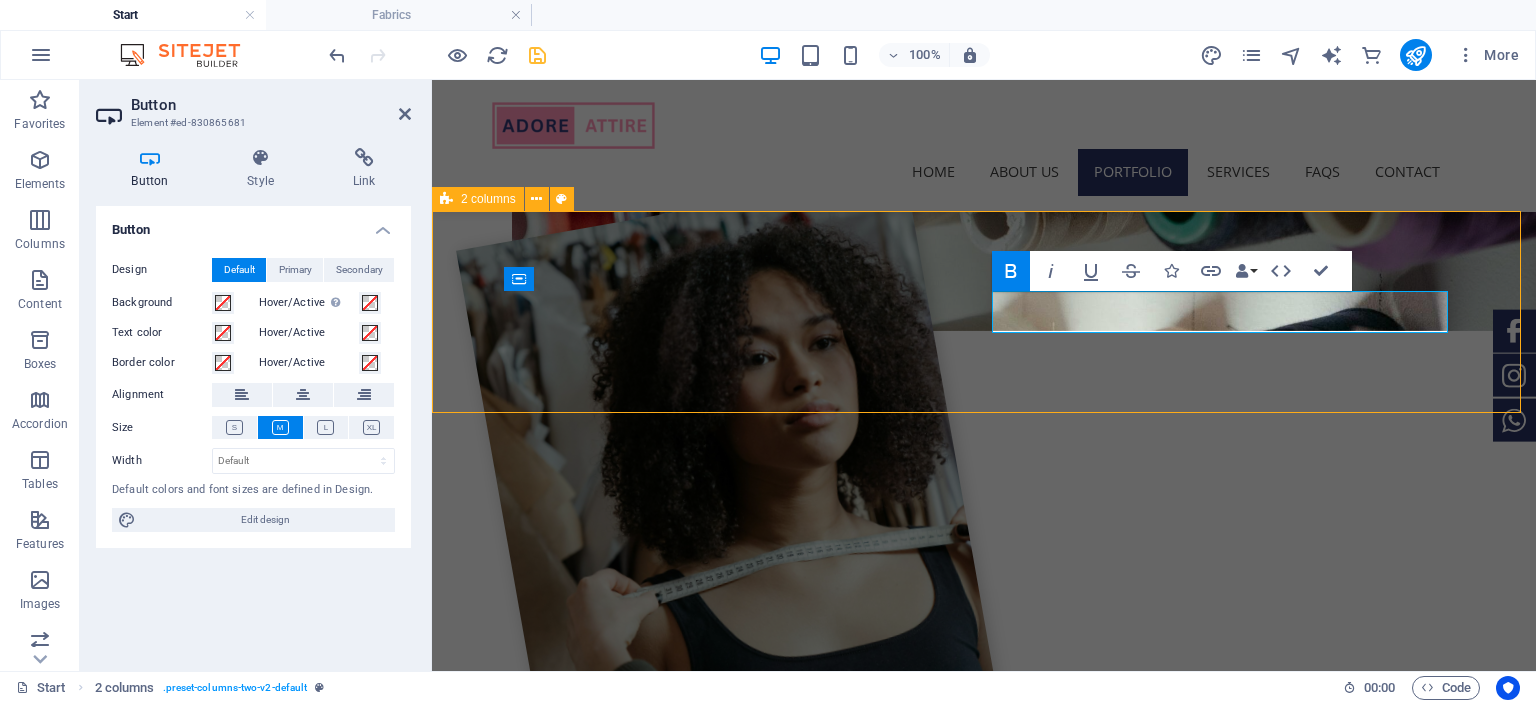 scroll, scrollTop: 2144, scrollLeft: 0, axis: vertical 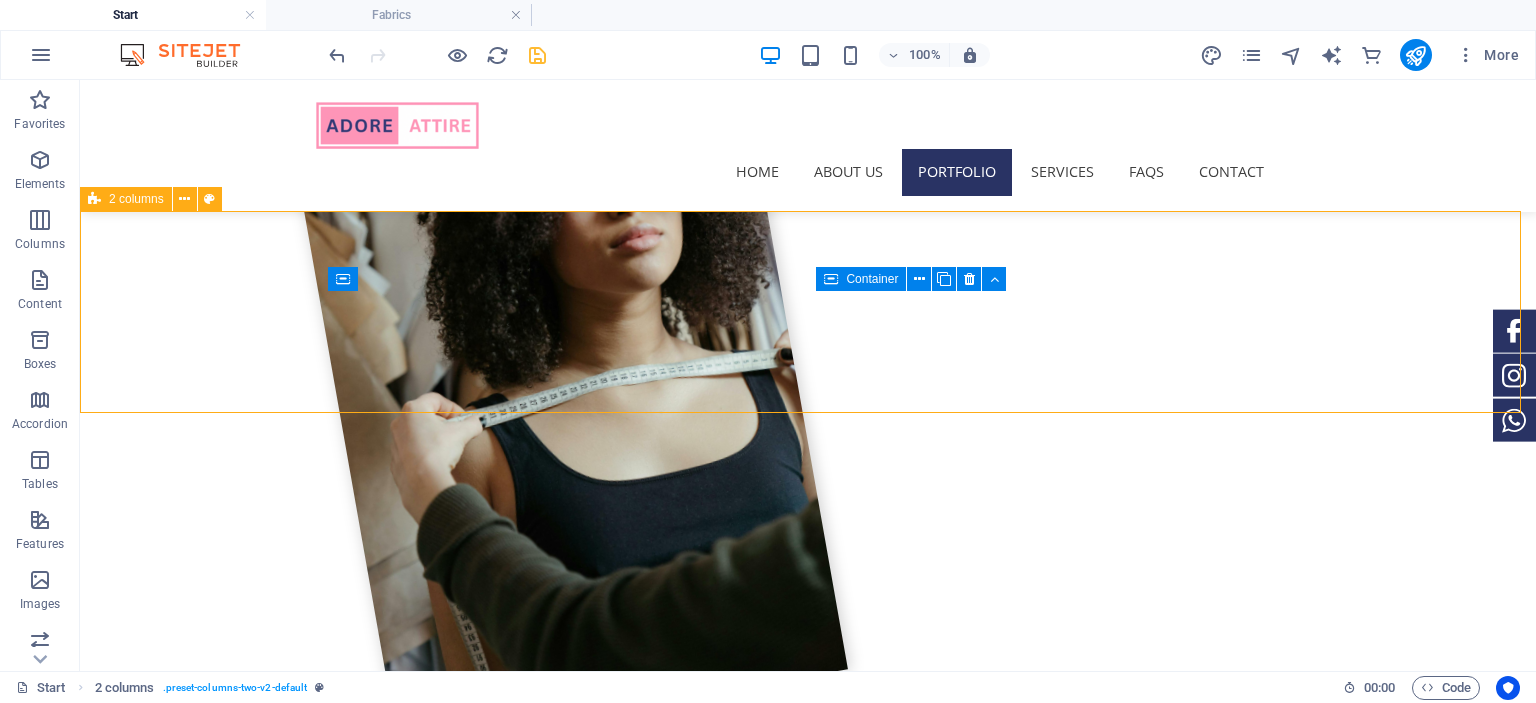 click on "View Fabrics View Ready to Wear" at bounding box center (808, 2508) 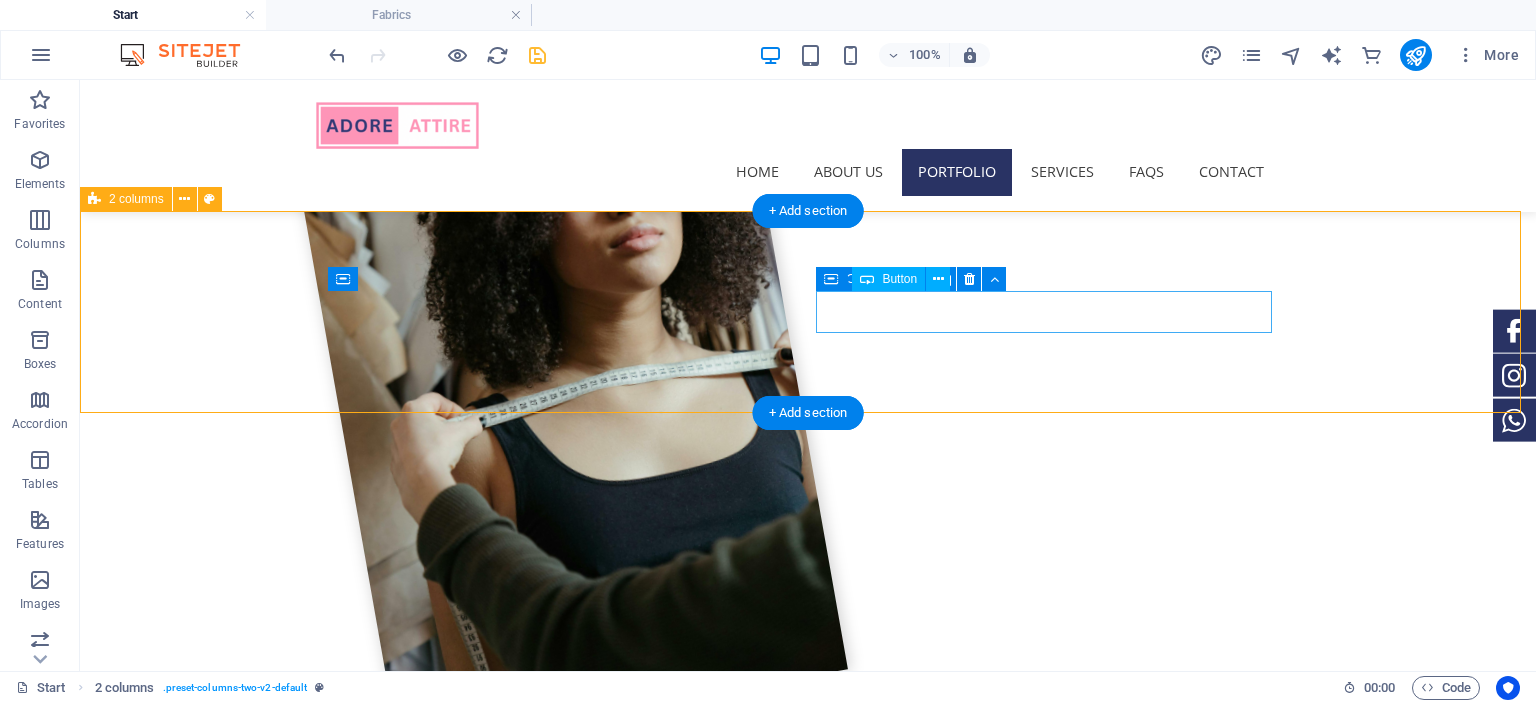 click on "View Ready to Wear" at bounding box center (324, 2537) 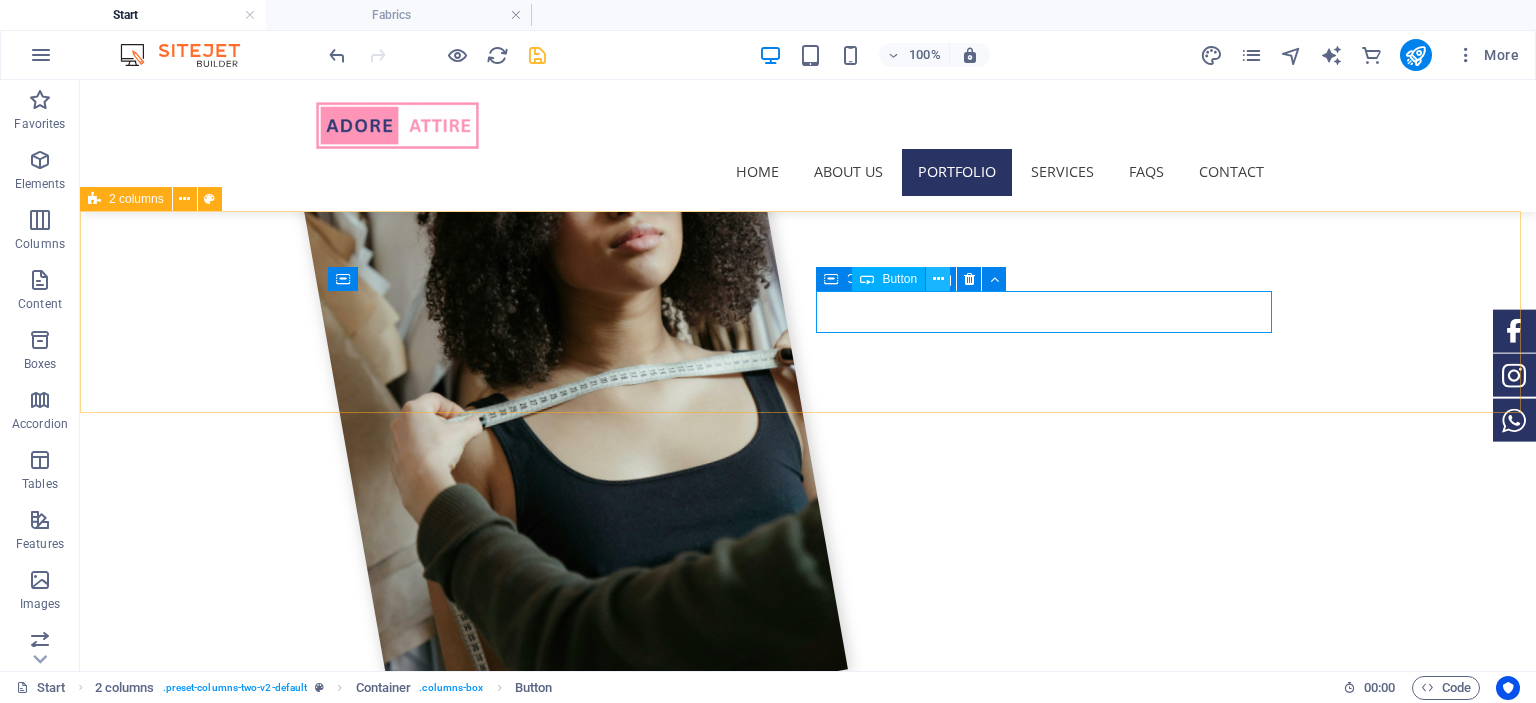 click at bounding box center [938, 279] 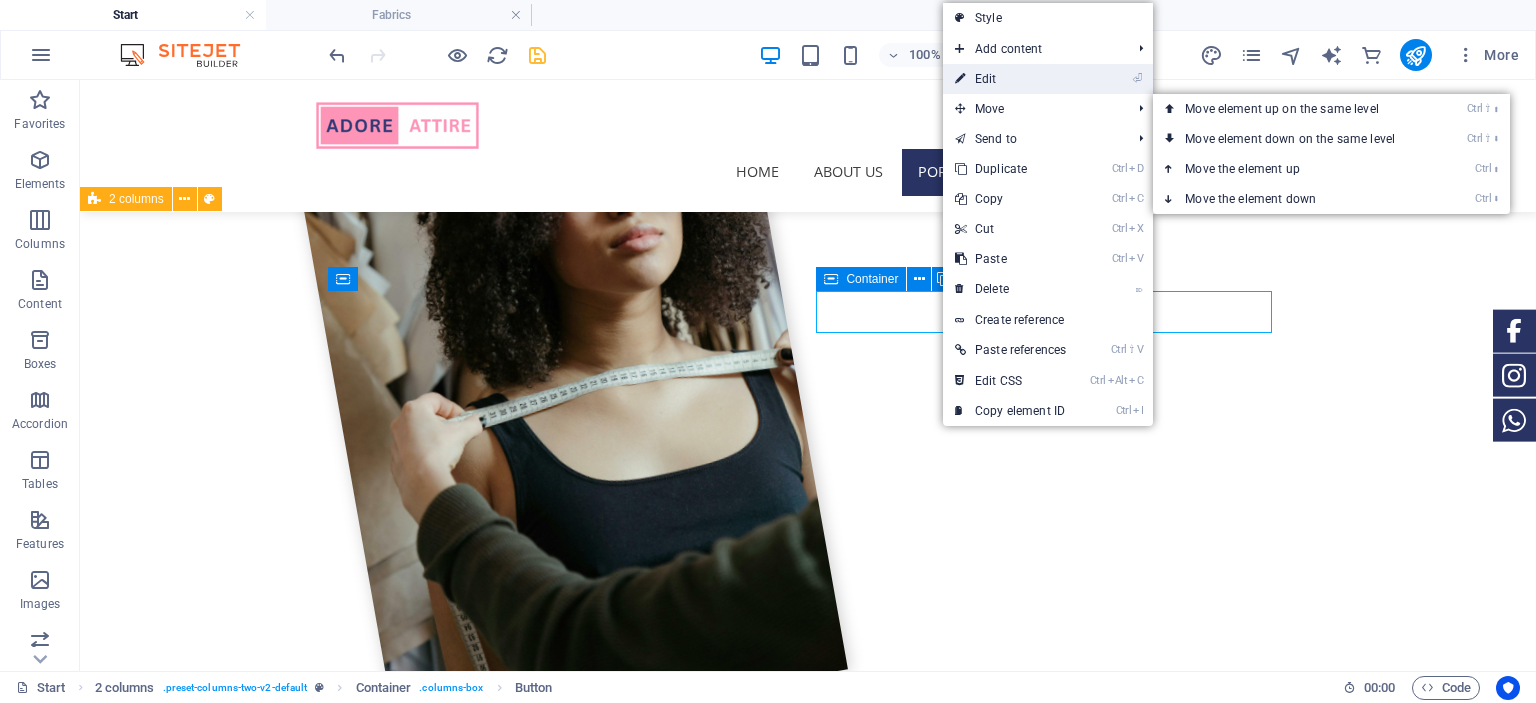 click on "⏎  Edit" at bounding box center [1010, 79] 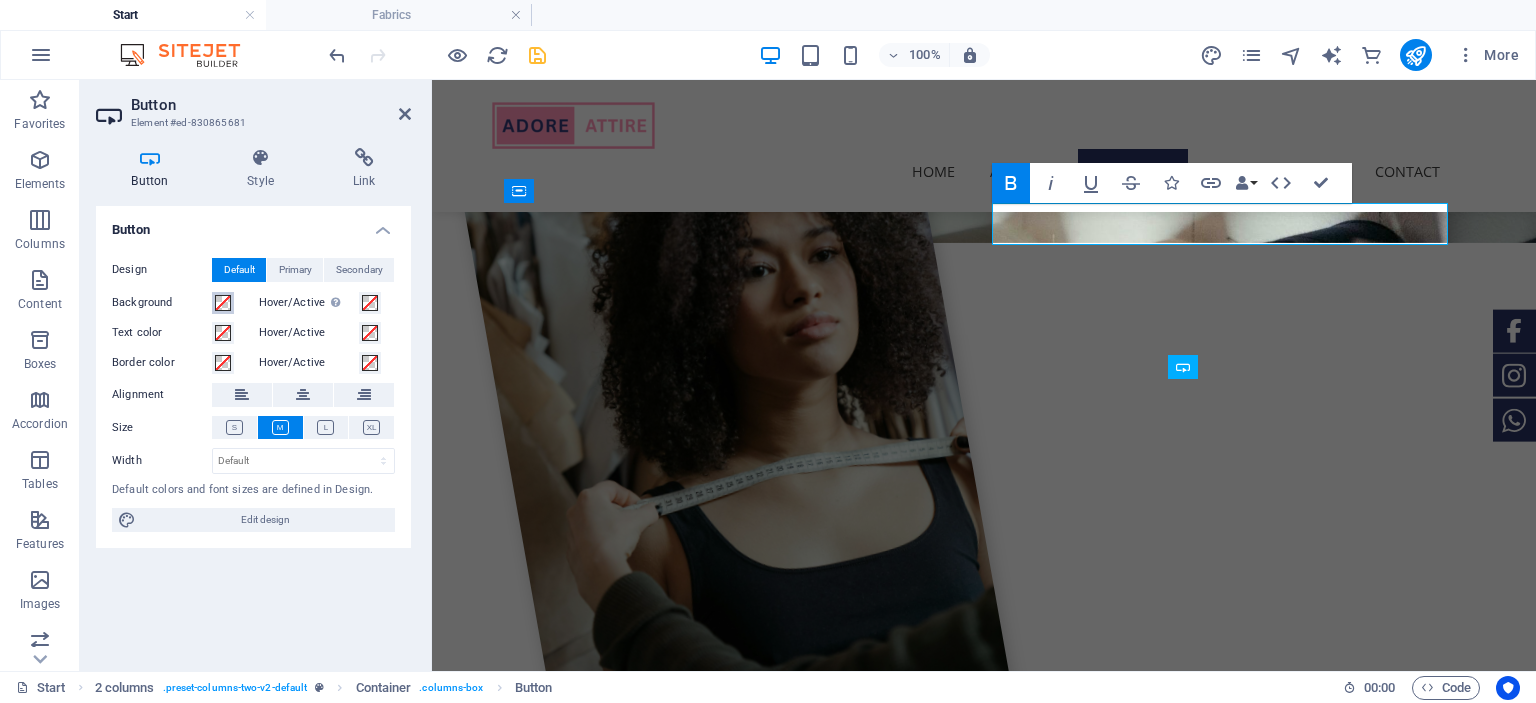 click at bounding box center [223, 303] 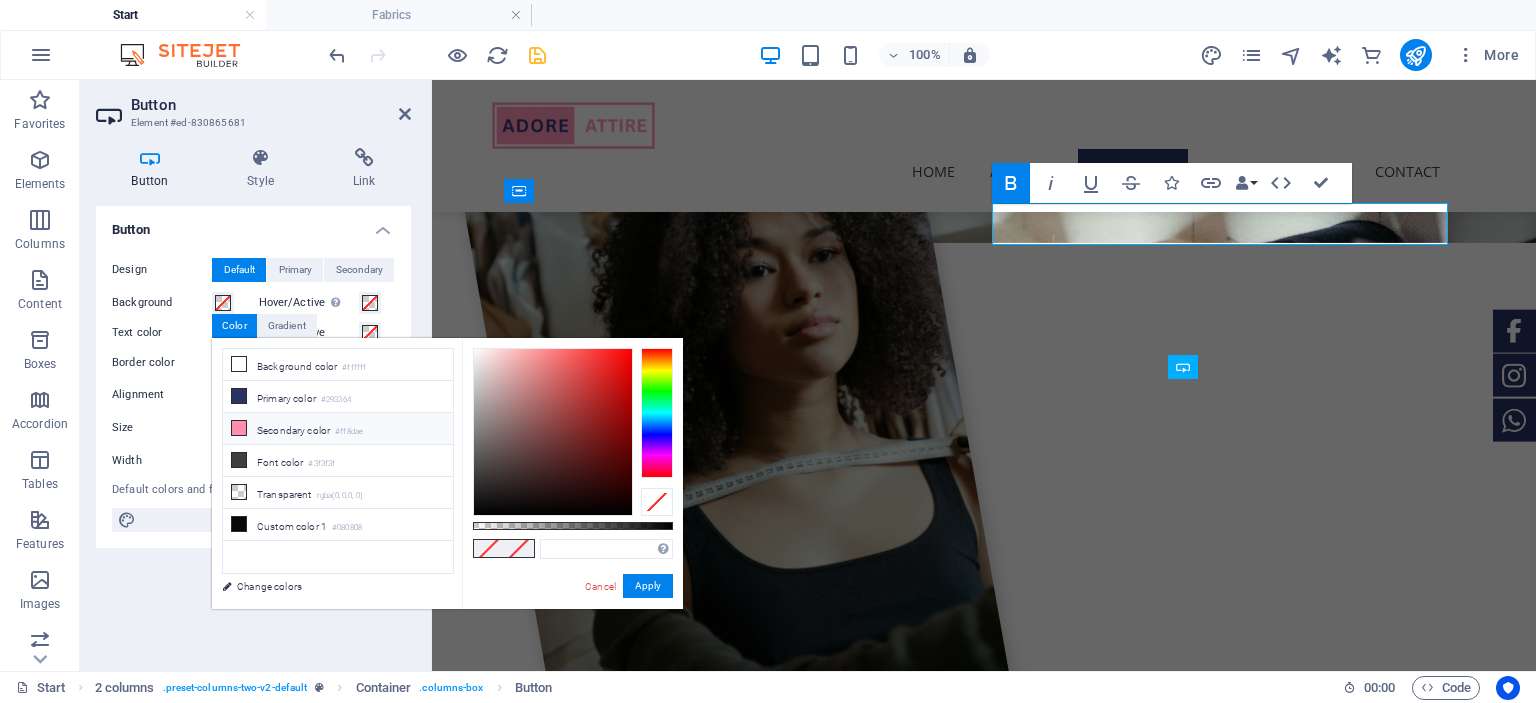 click at bounding box center [239, 428] 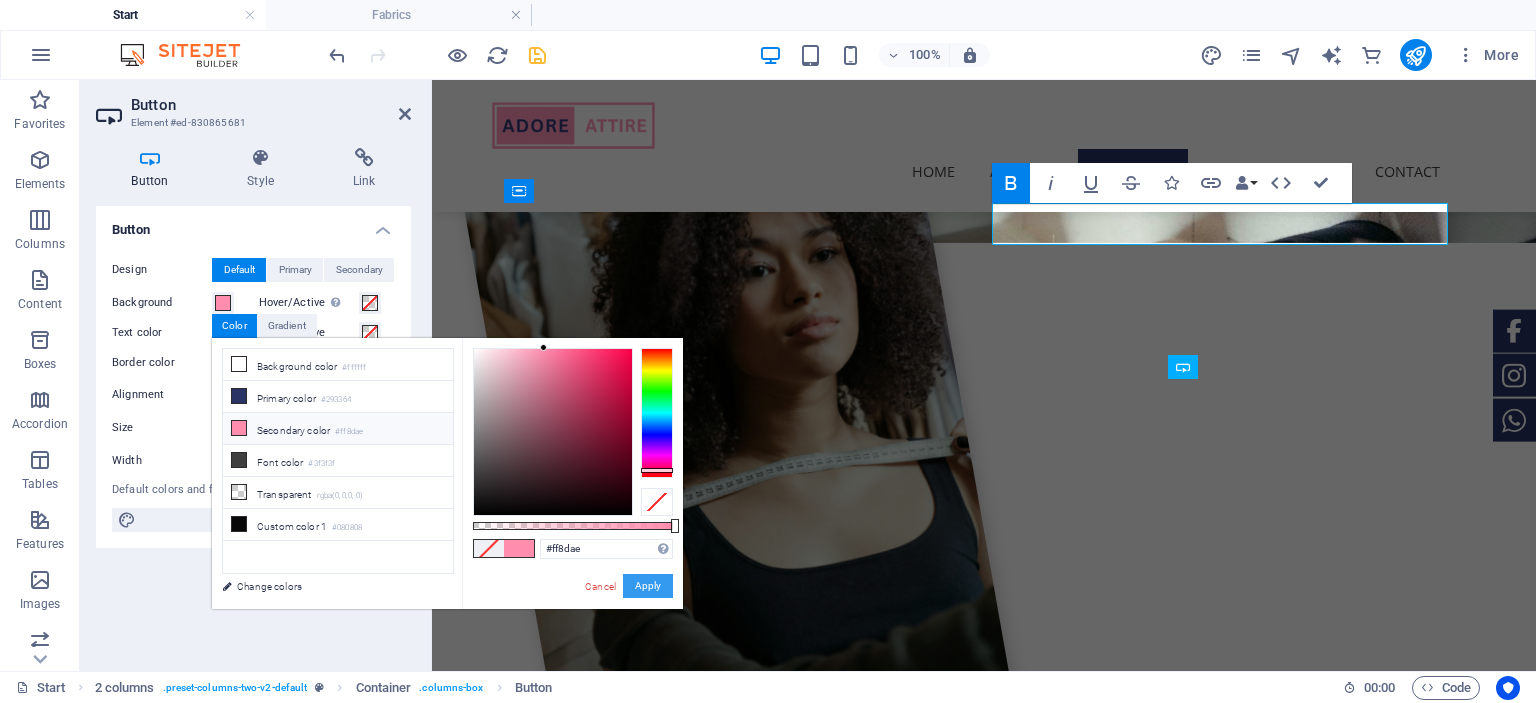 click on "Apply" at bounding box center [648, 586] 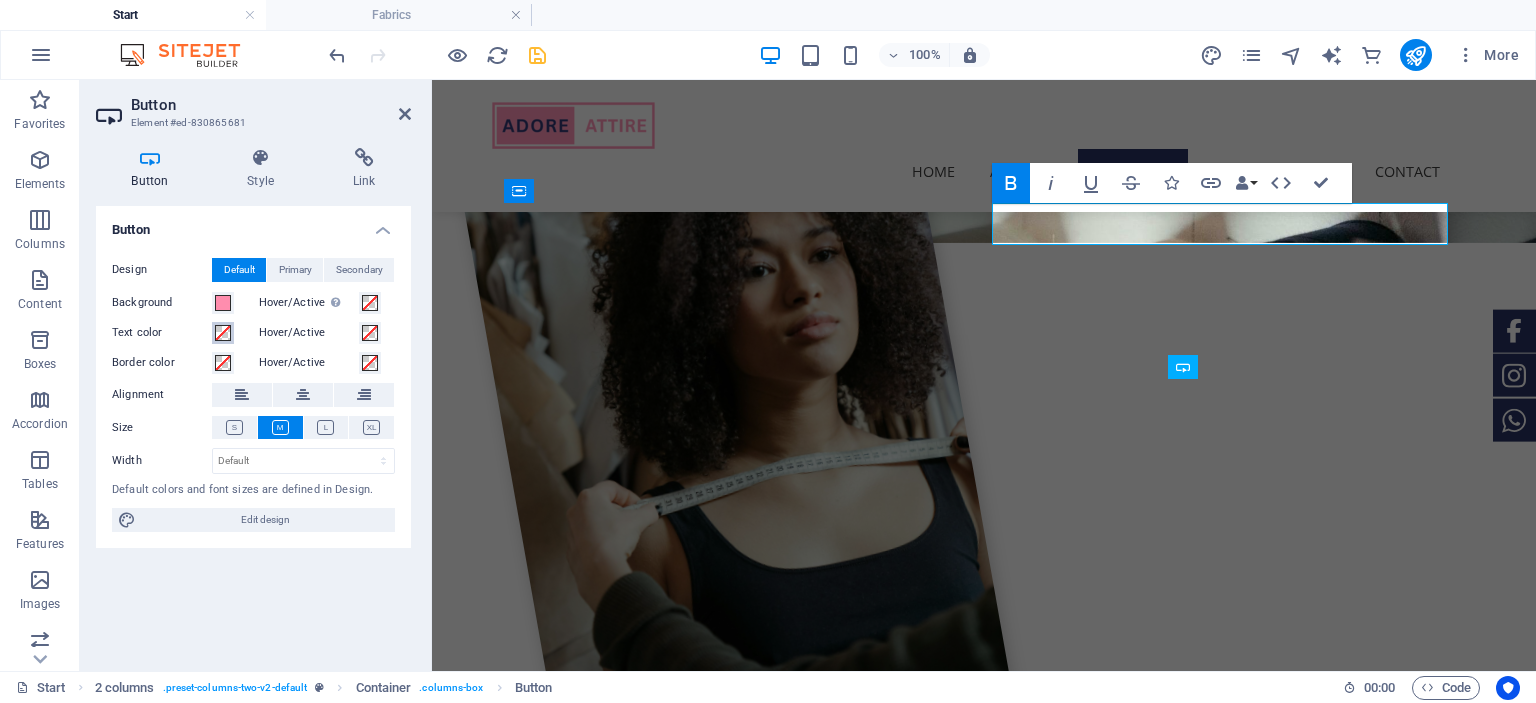 click at bounding box center (223, 333) 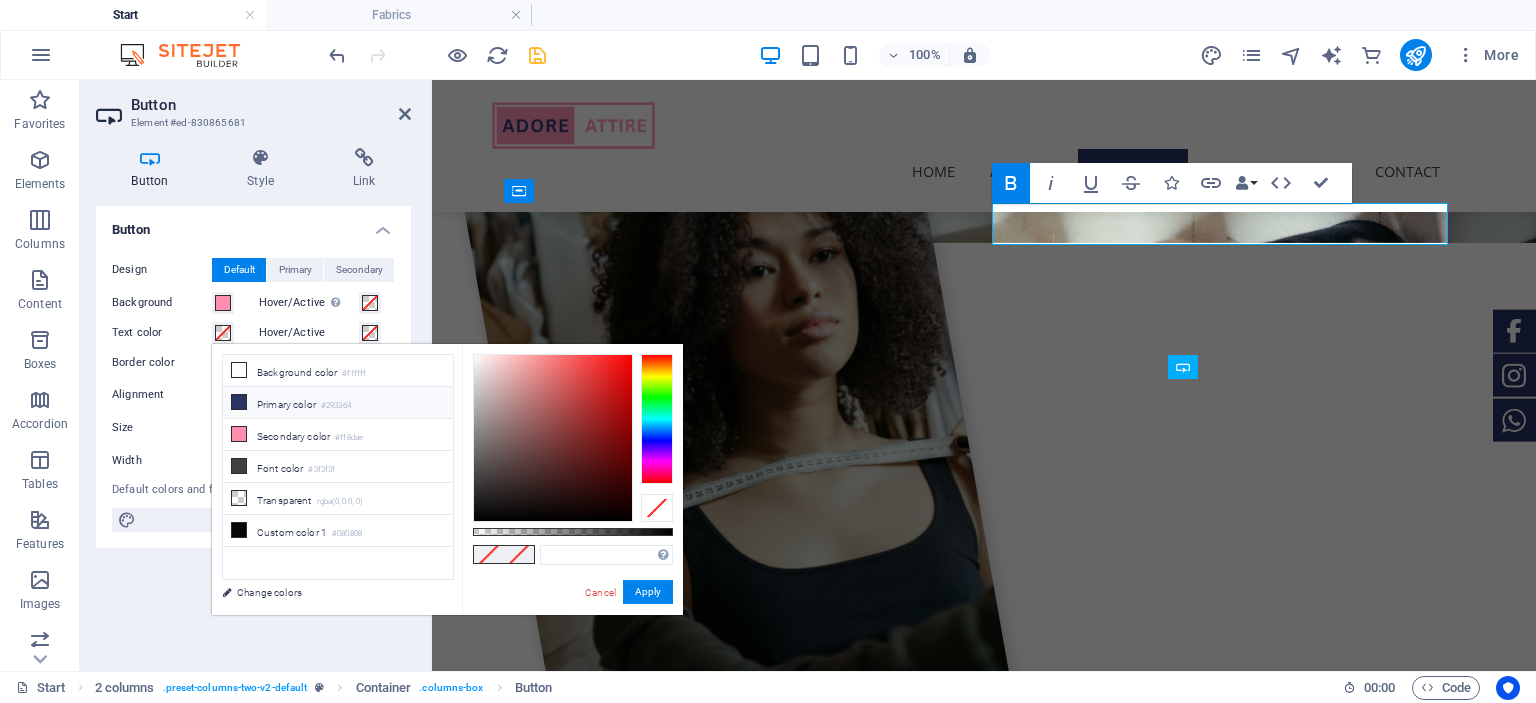 click on "Primary color
#293364" at bounding box center [338, 403] 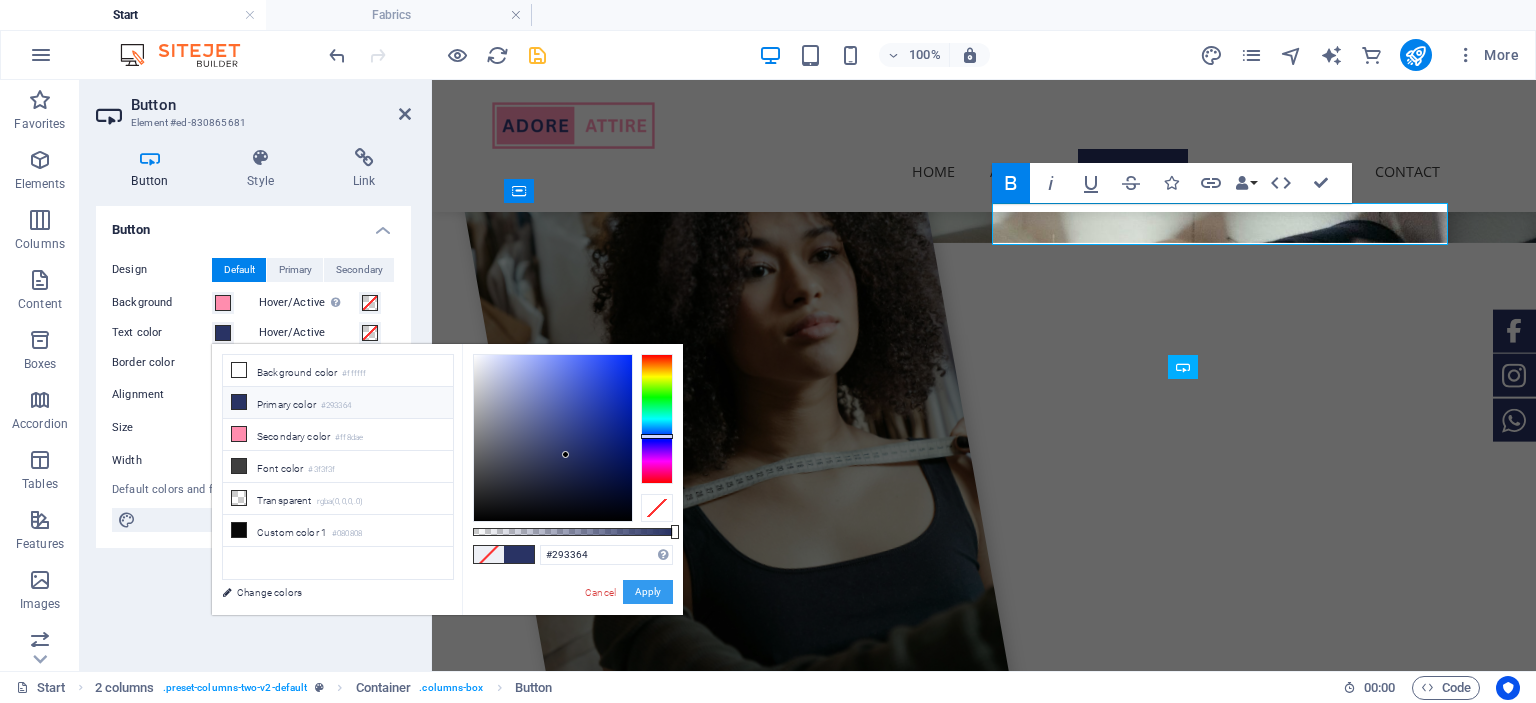 click on "Apply" at bounding box center (648, 592) 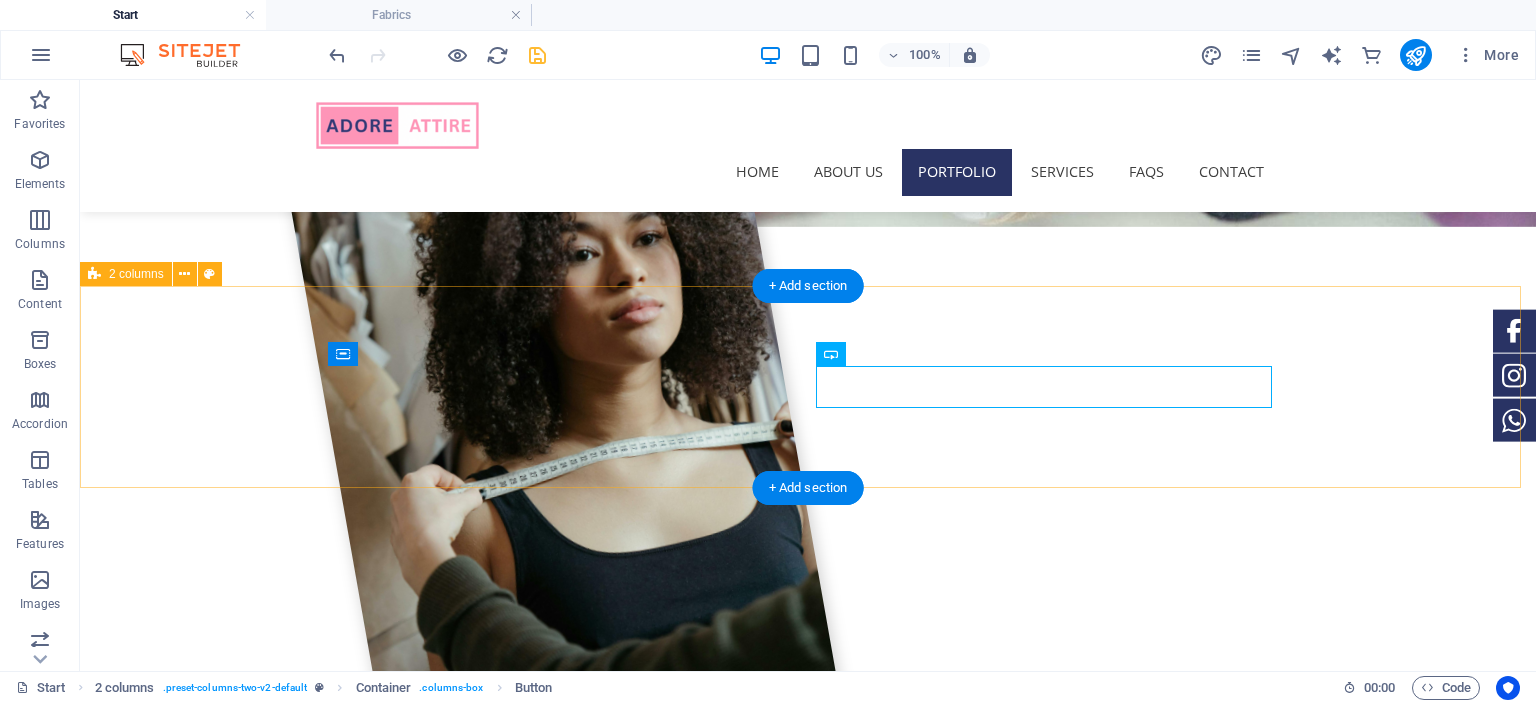 scroll, scrollTop: 2064, scrollLeft: 0, axis: vertical 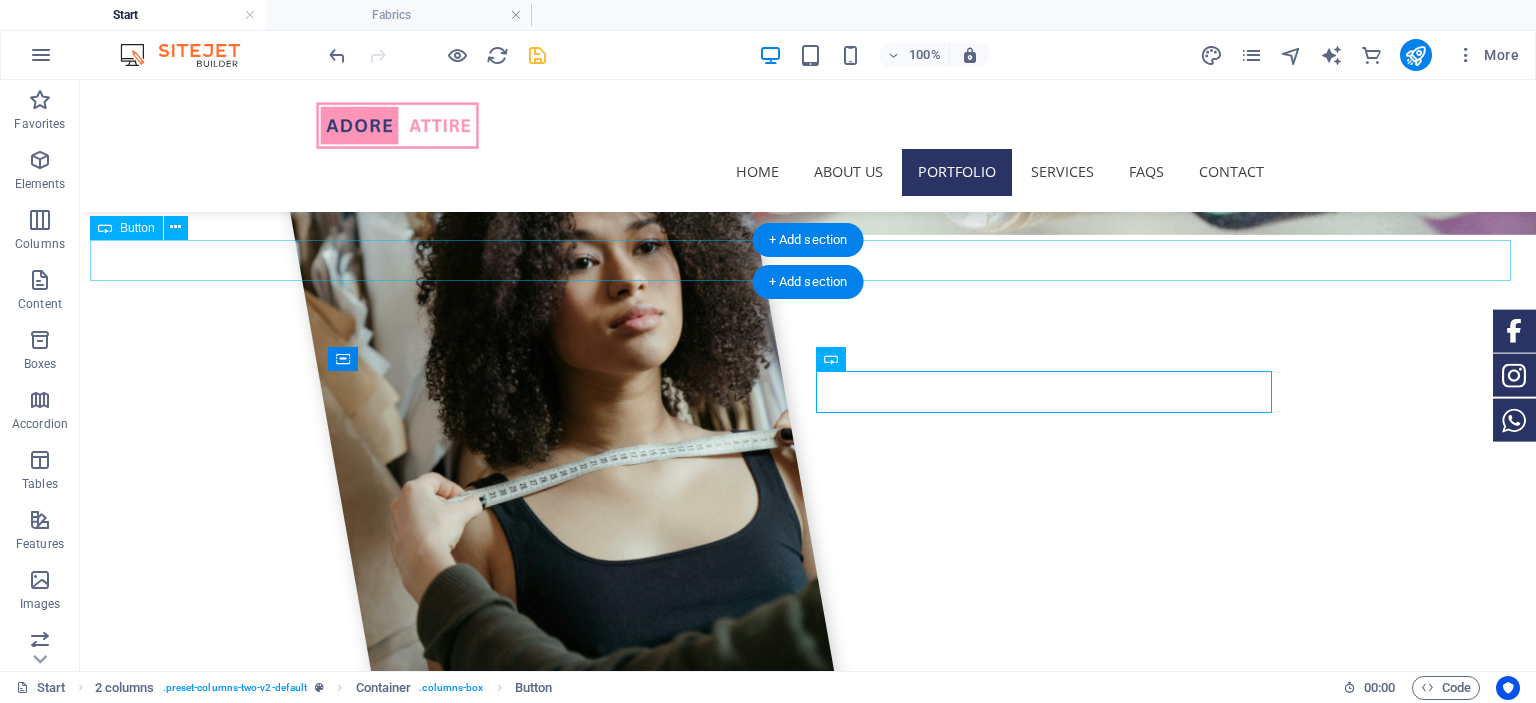 click on "View Fabrics" at bounding box center [808, 2427] 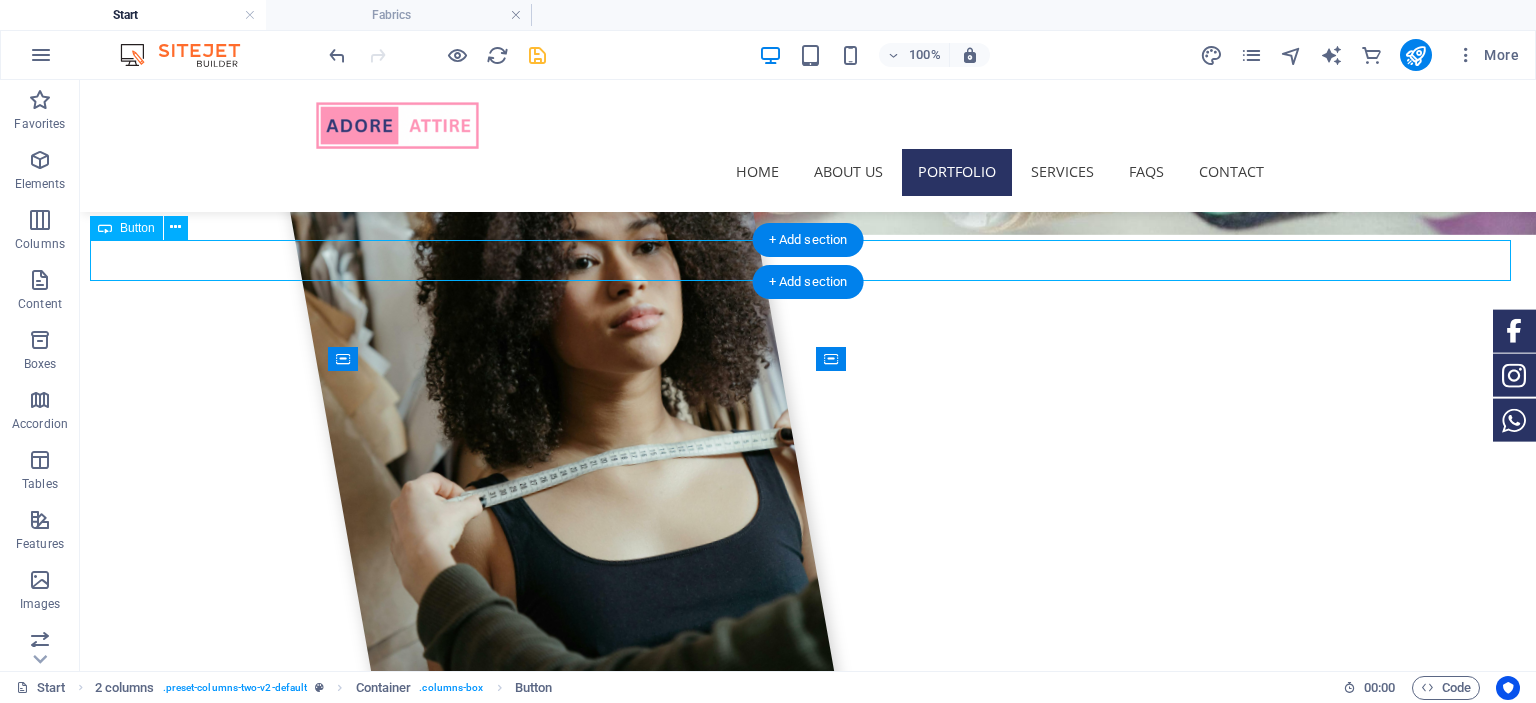 click on "View Fabrics" at bounding box center [808, 2427] 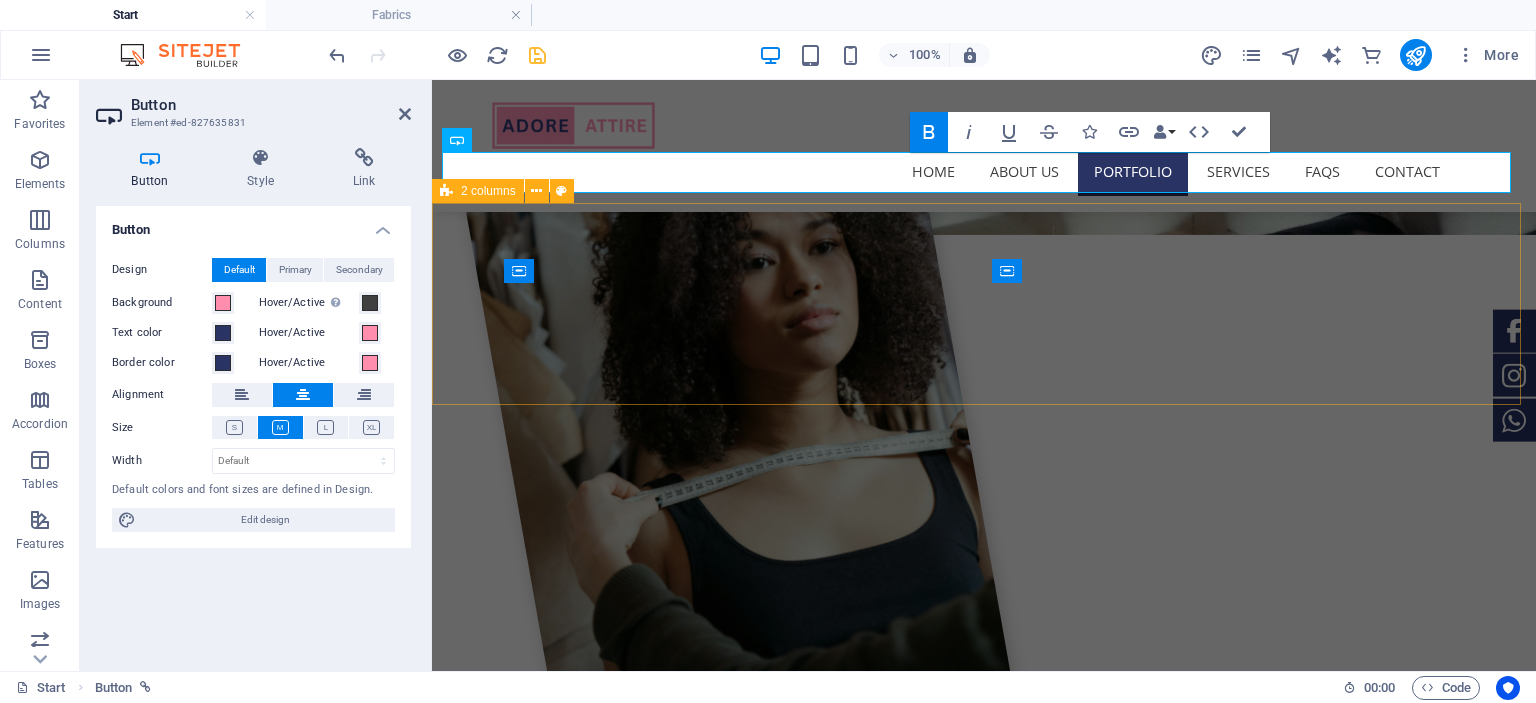 scroll, scrollTop: 1976, scrollLeft: 0, axis: vertical 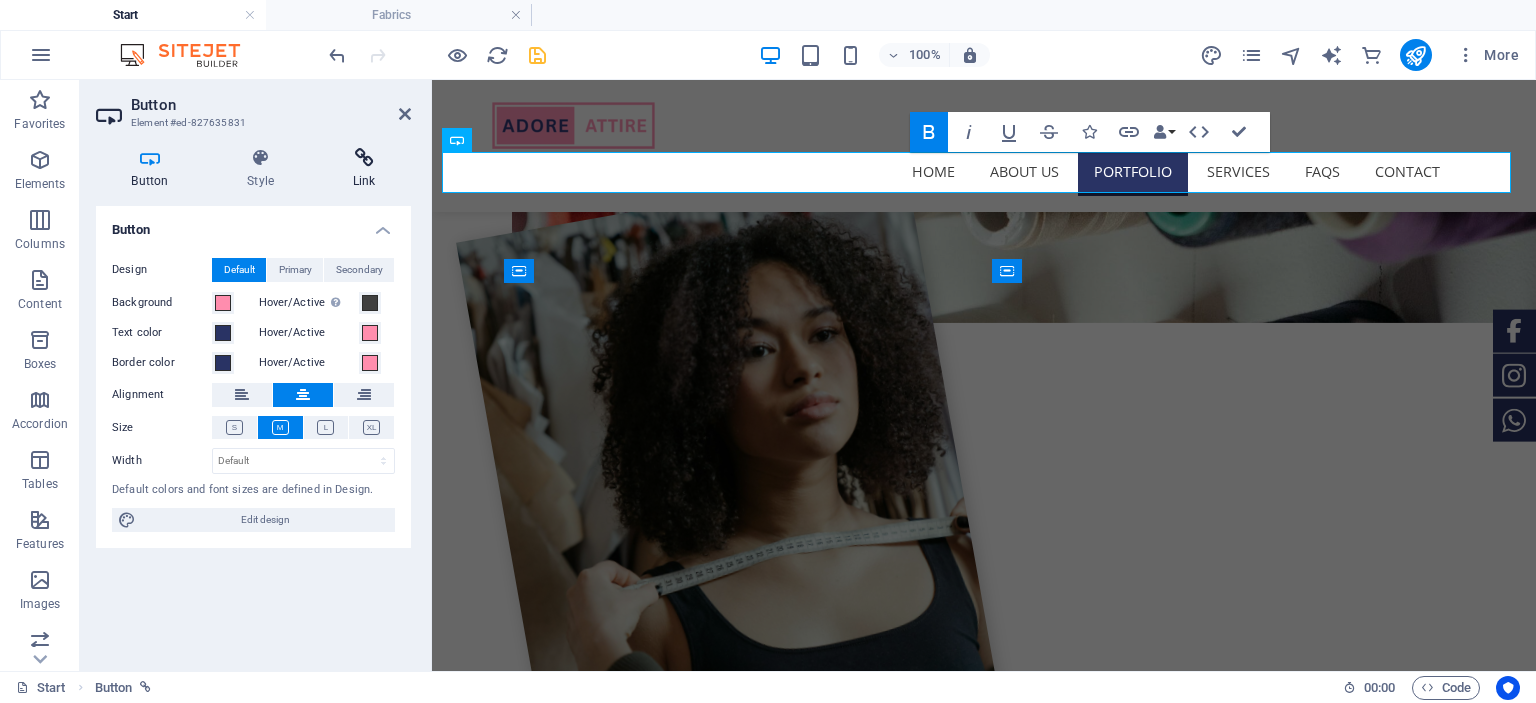 click on "Link" at bounding box center [364, 169] 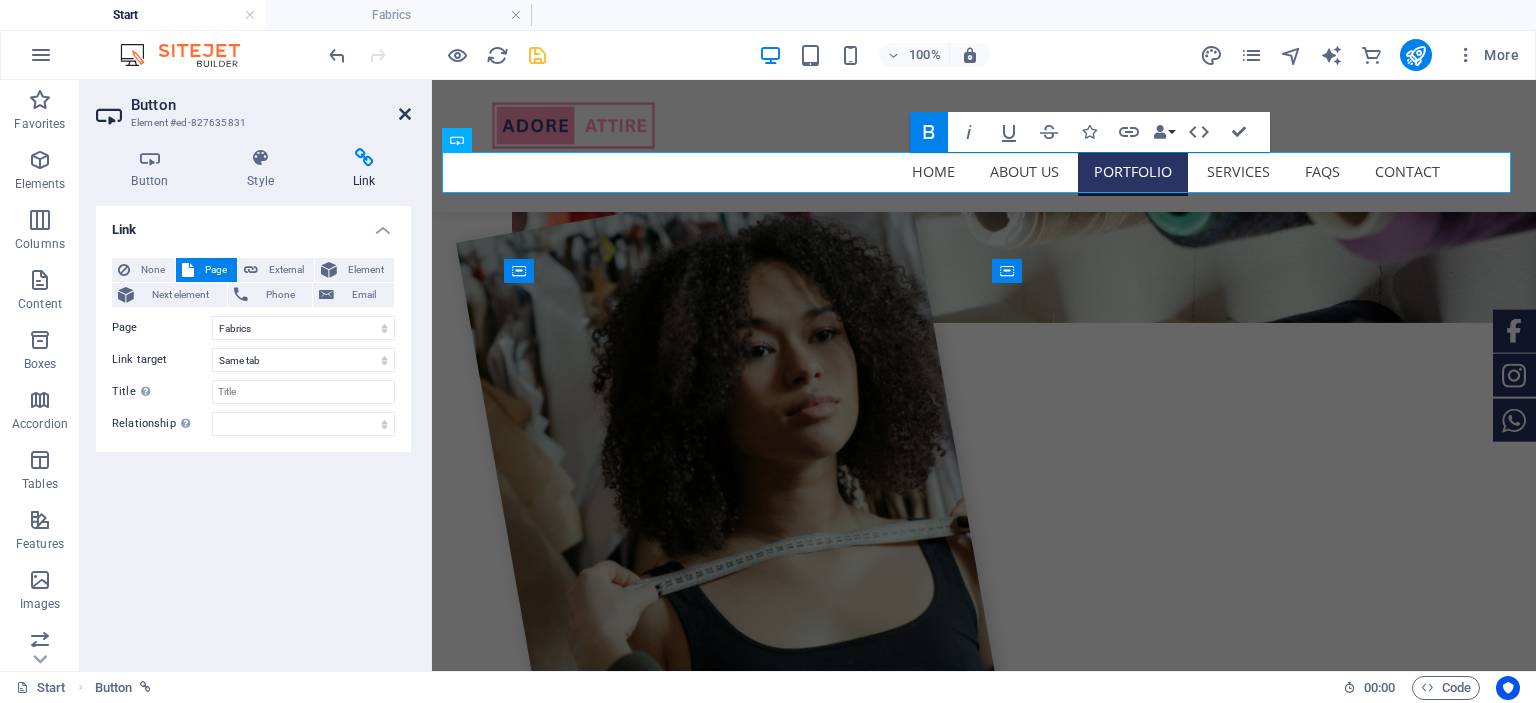 click at bounding box center [405, 114] 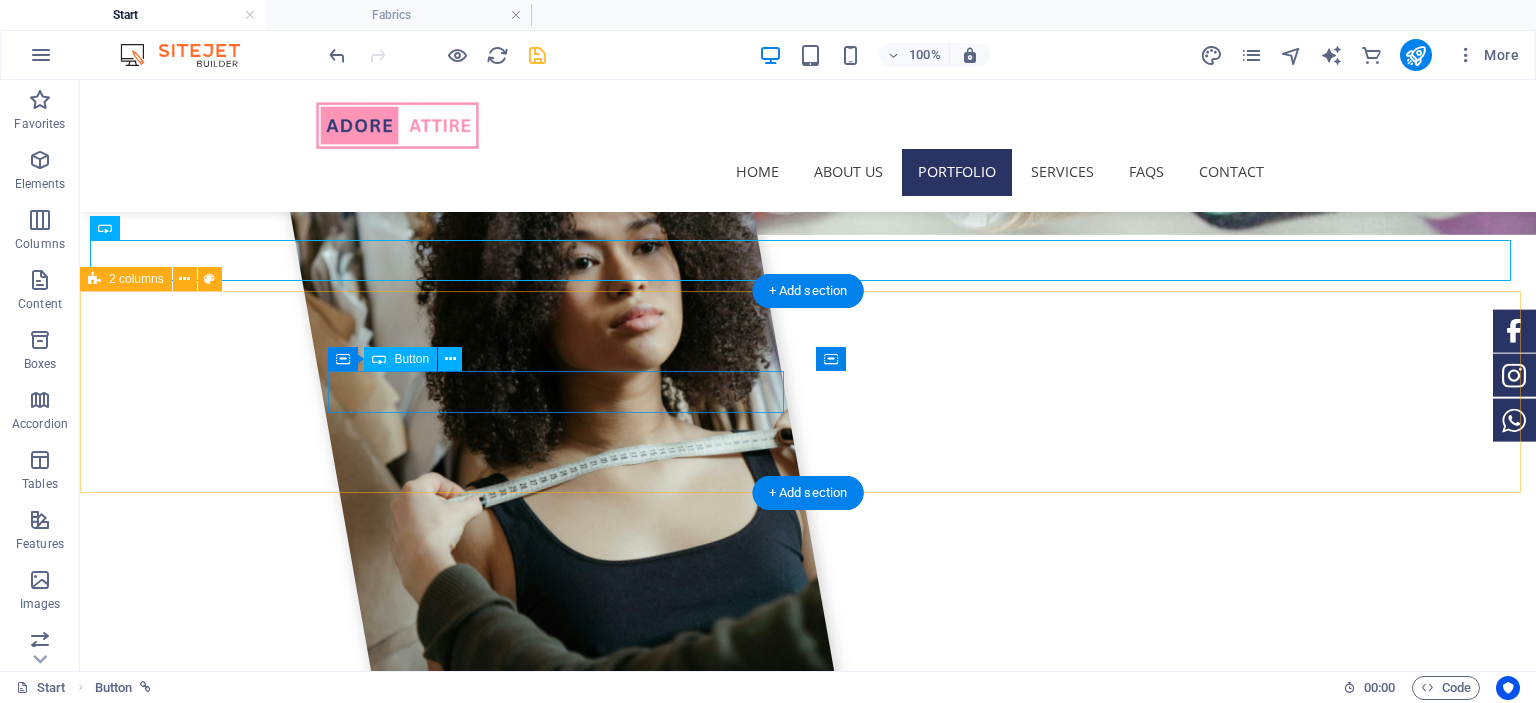 click on "View Fabrics" at bounding box center (324, 2559) 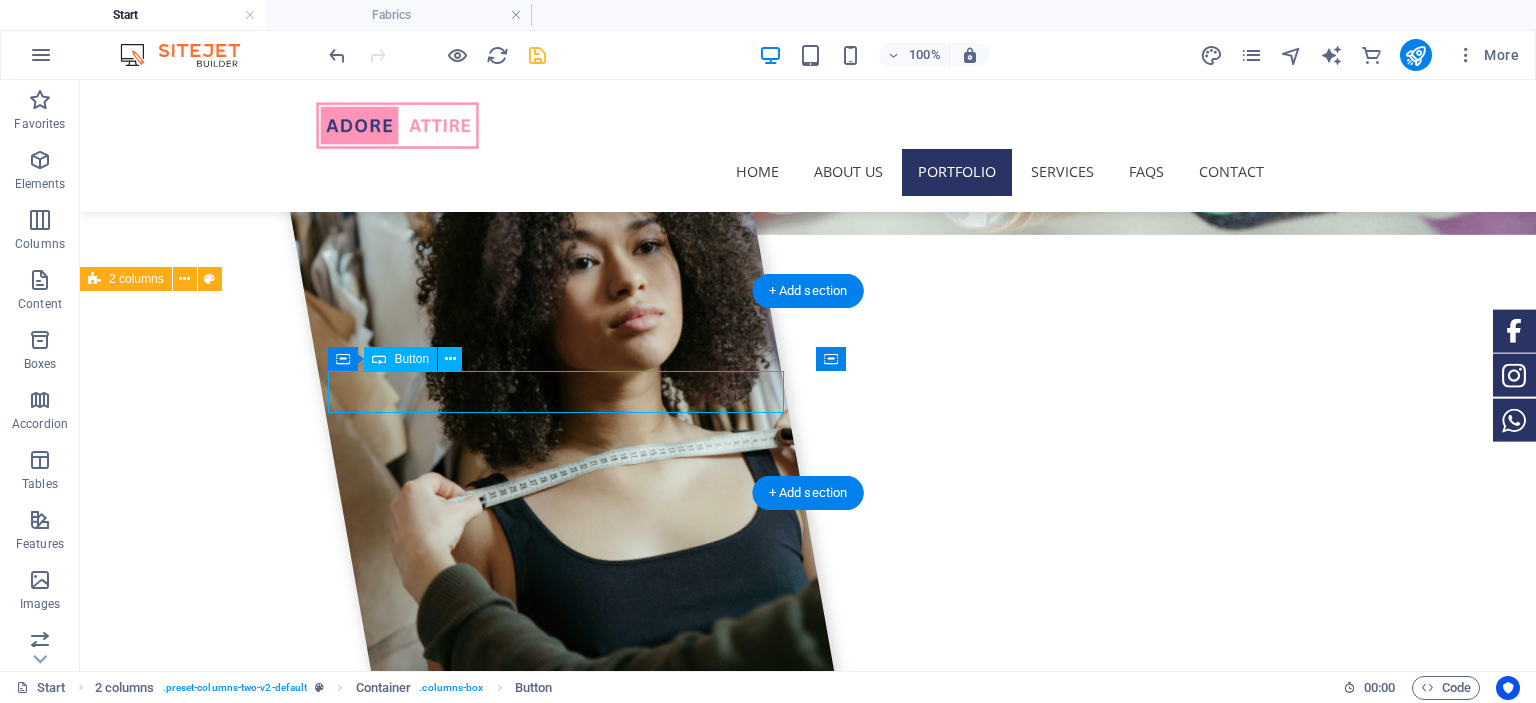 click on "View Fabrics" at bounding box center [324, 2559] 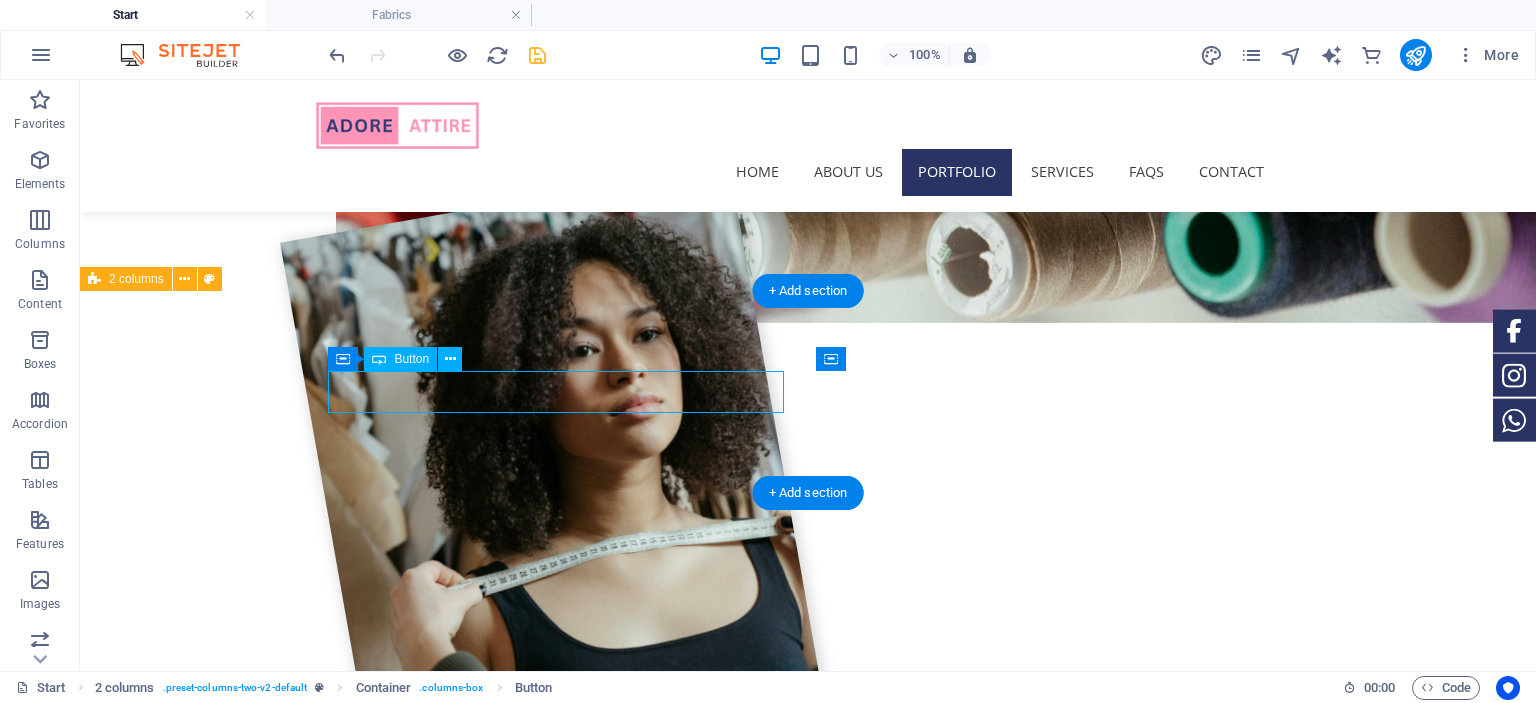 select 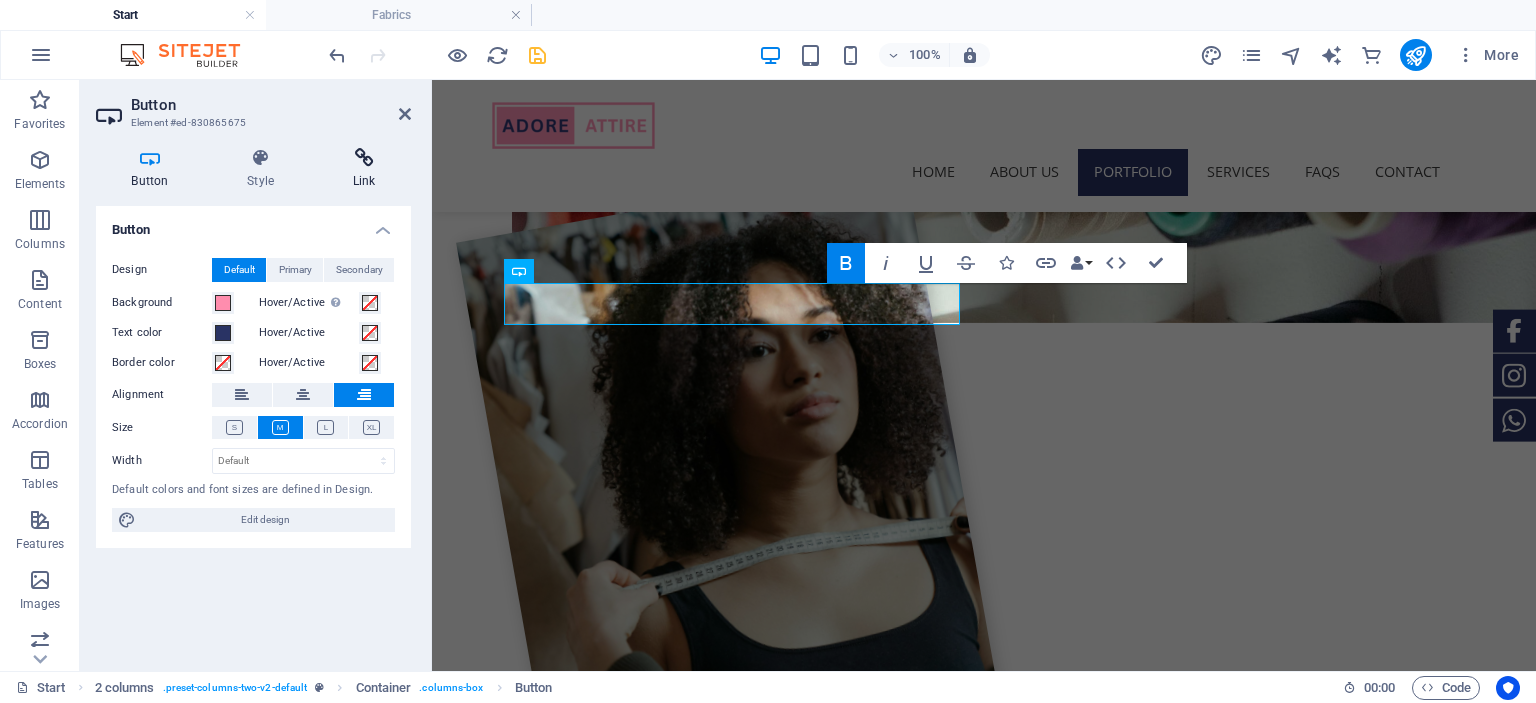 click at bounding box center [364, 158] 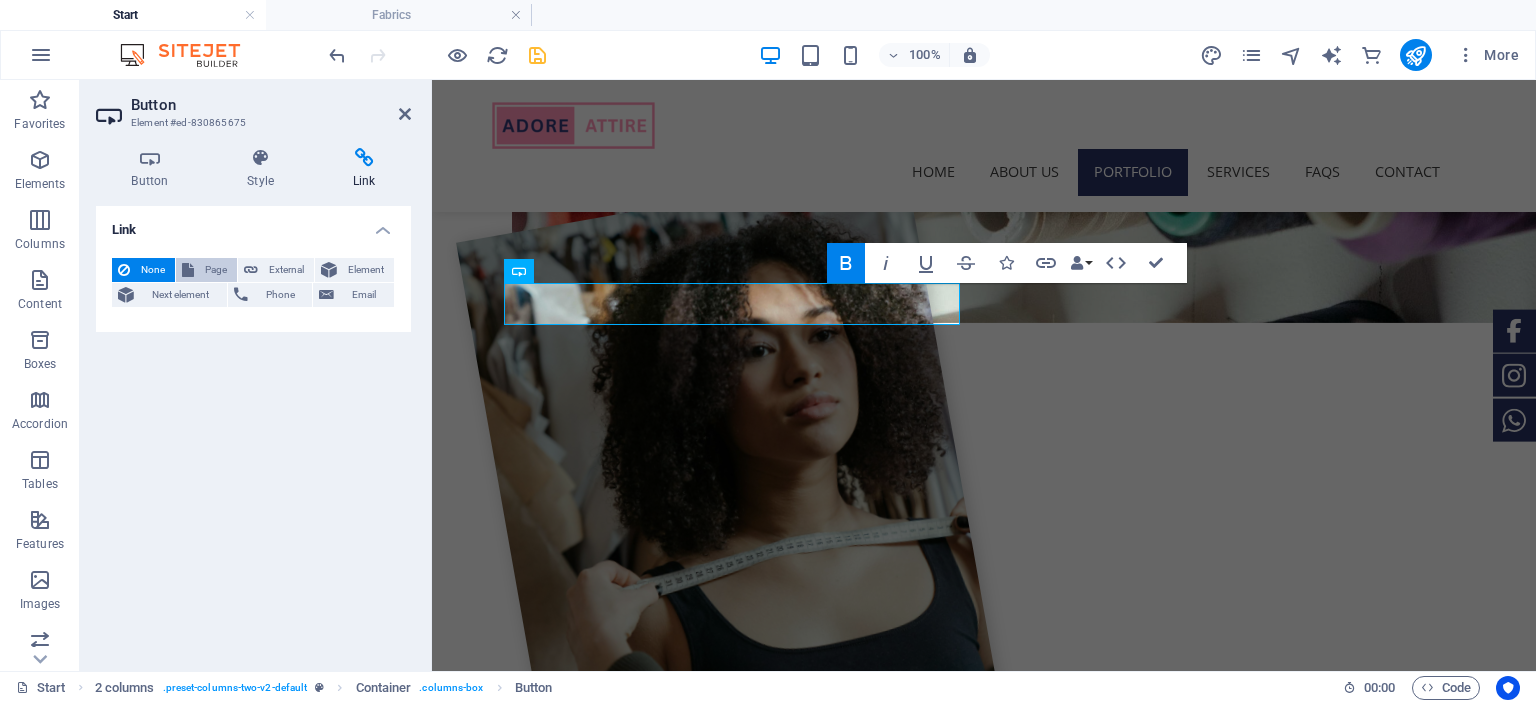 click on "Page" at bounding box center (215, 270) 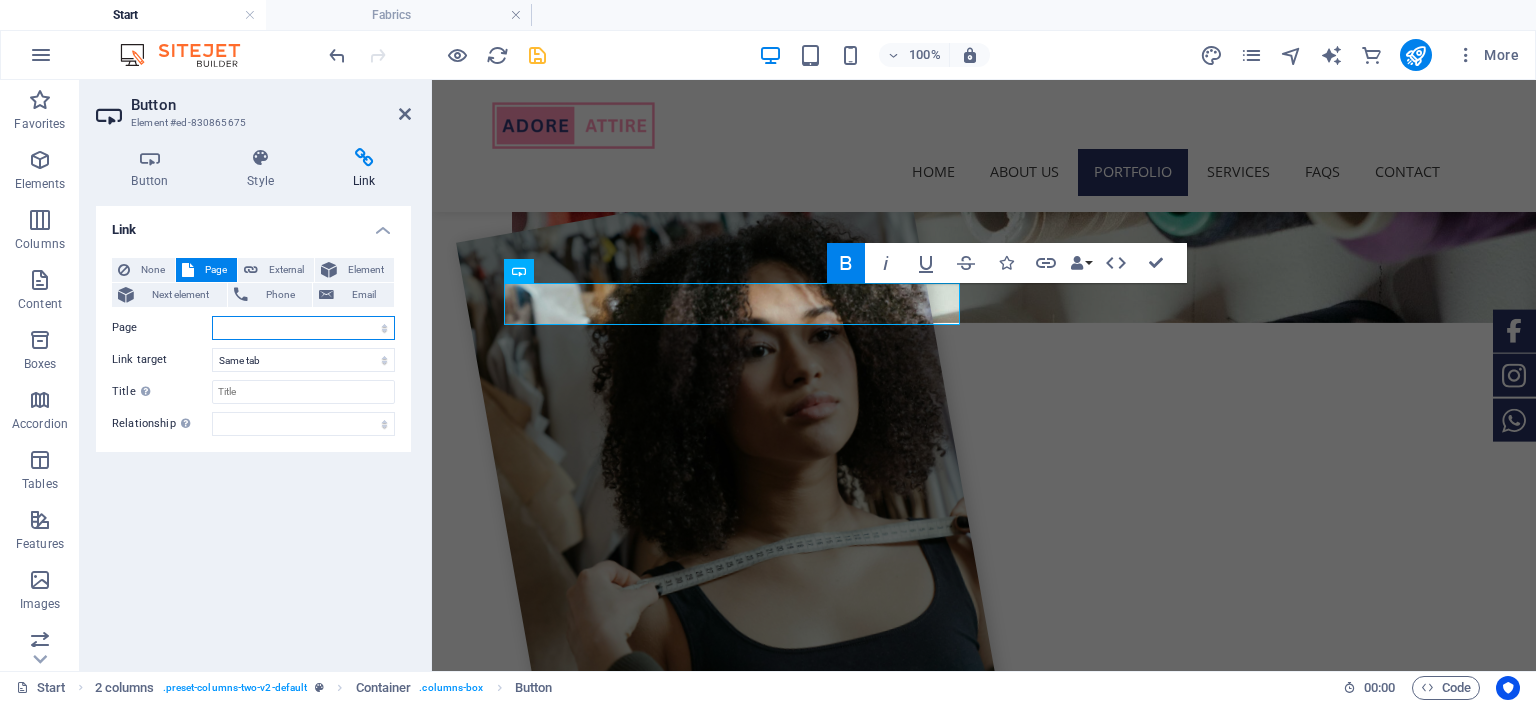 click on "Start Fabrics Subpage Legal Notice Privacy" at bounding box center [303, 328] 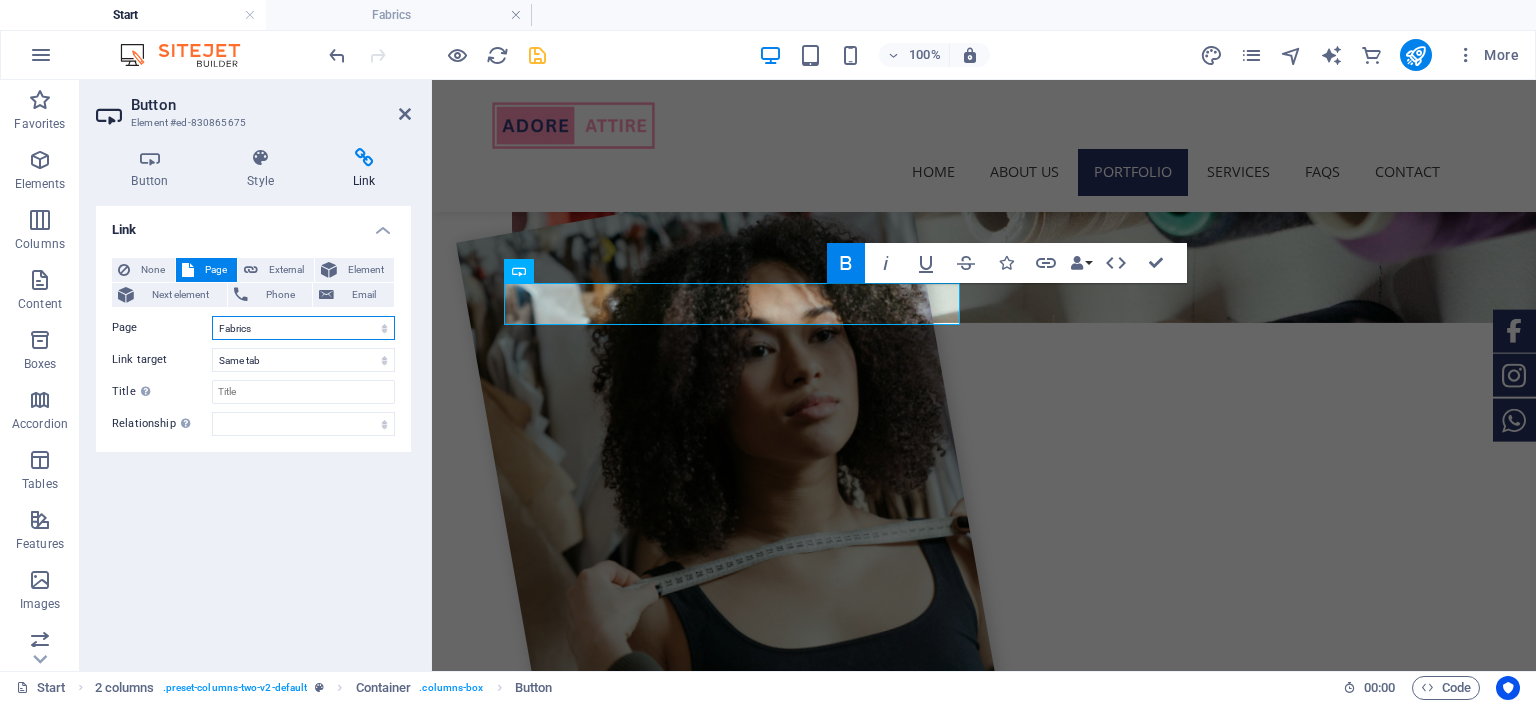 click on "Start Fabrics Subpage Legal Notice Privacy" at bounding box center (303, 328) 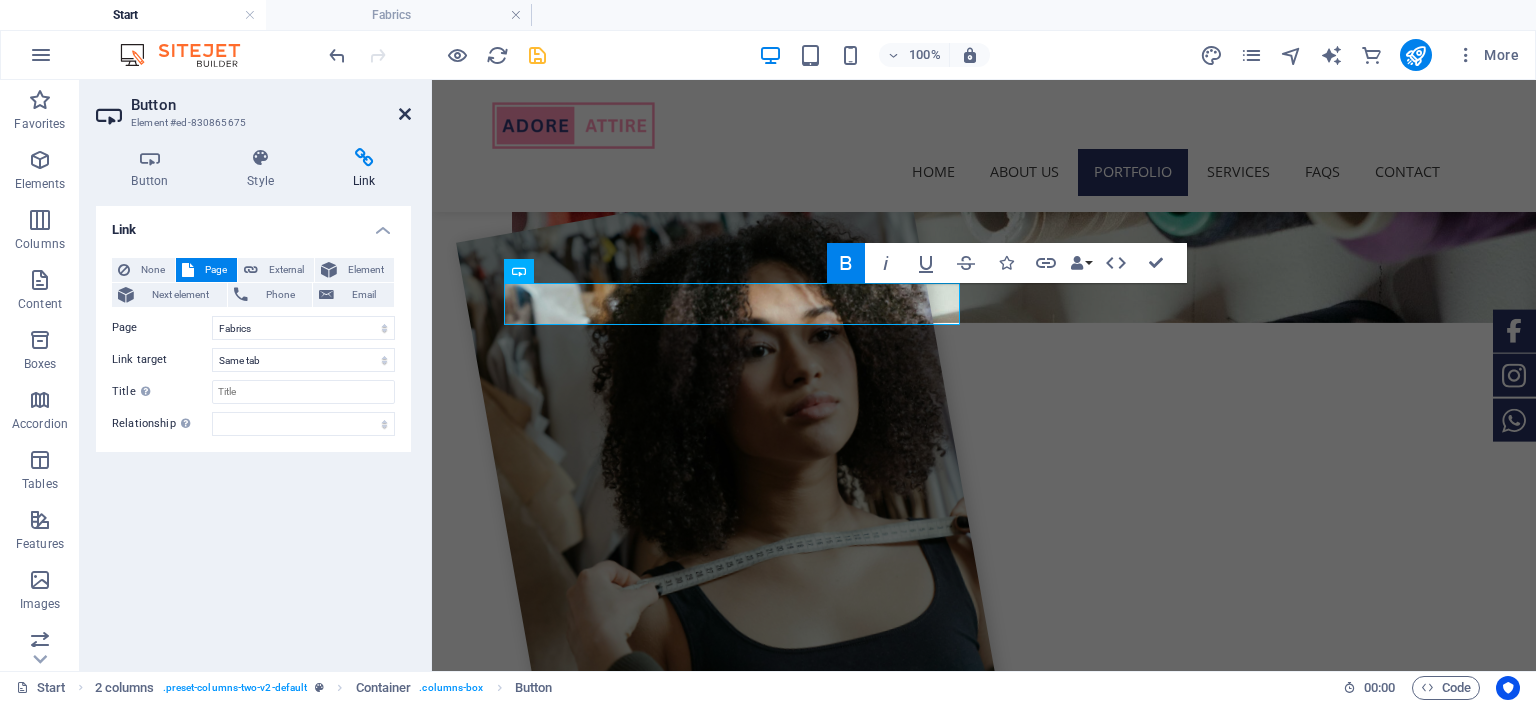 click at bounding box center (405, 114) 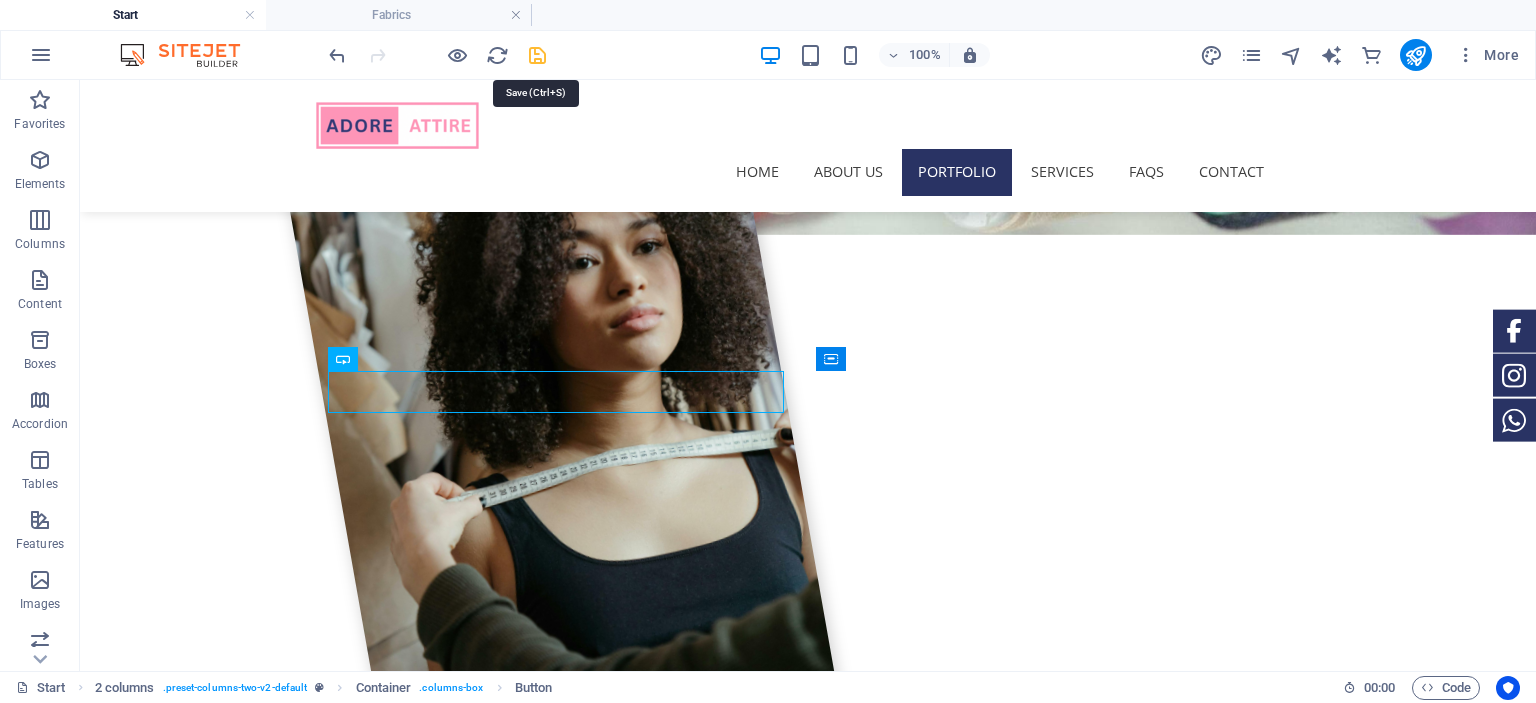 click at bounding box center [537, 55] 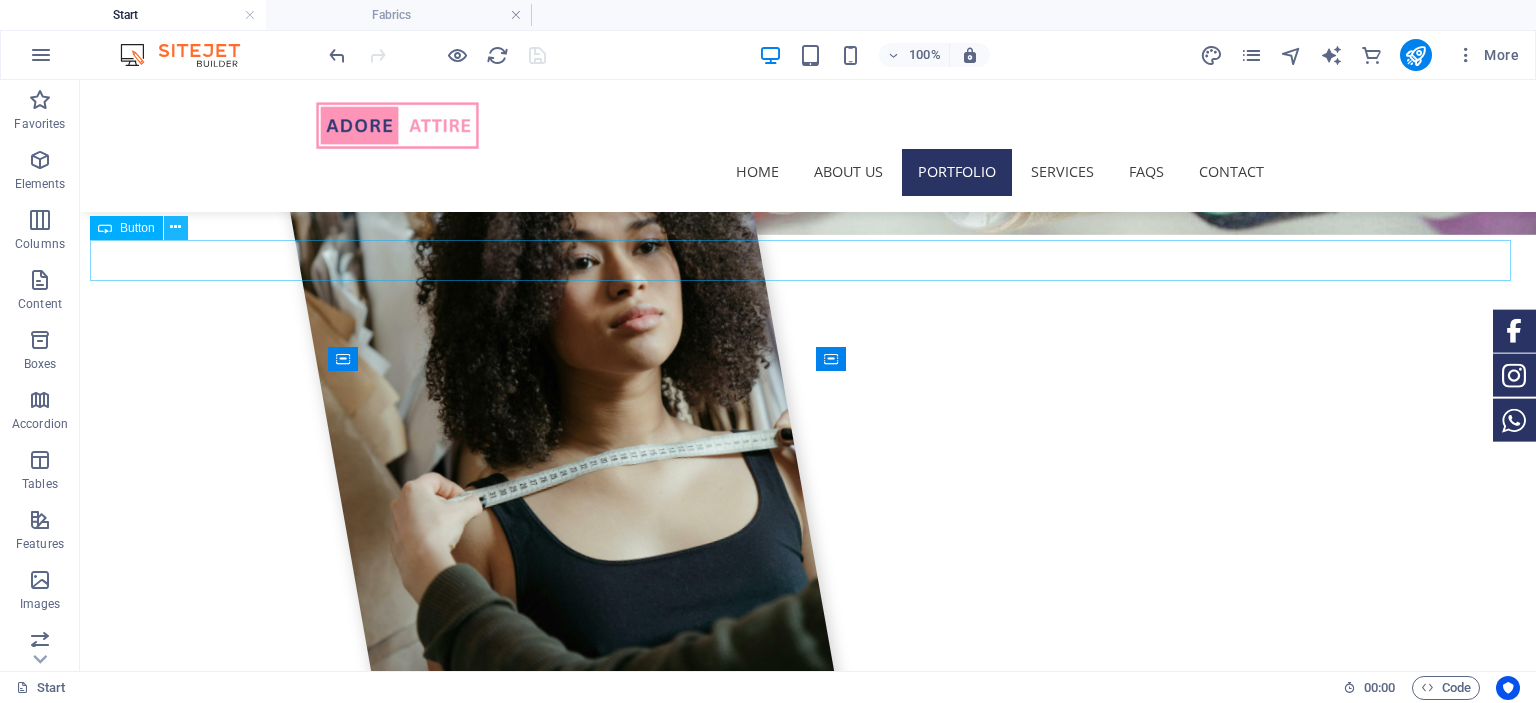 click at bounding box center [175, 227] 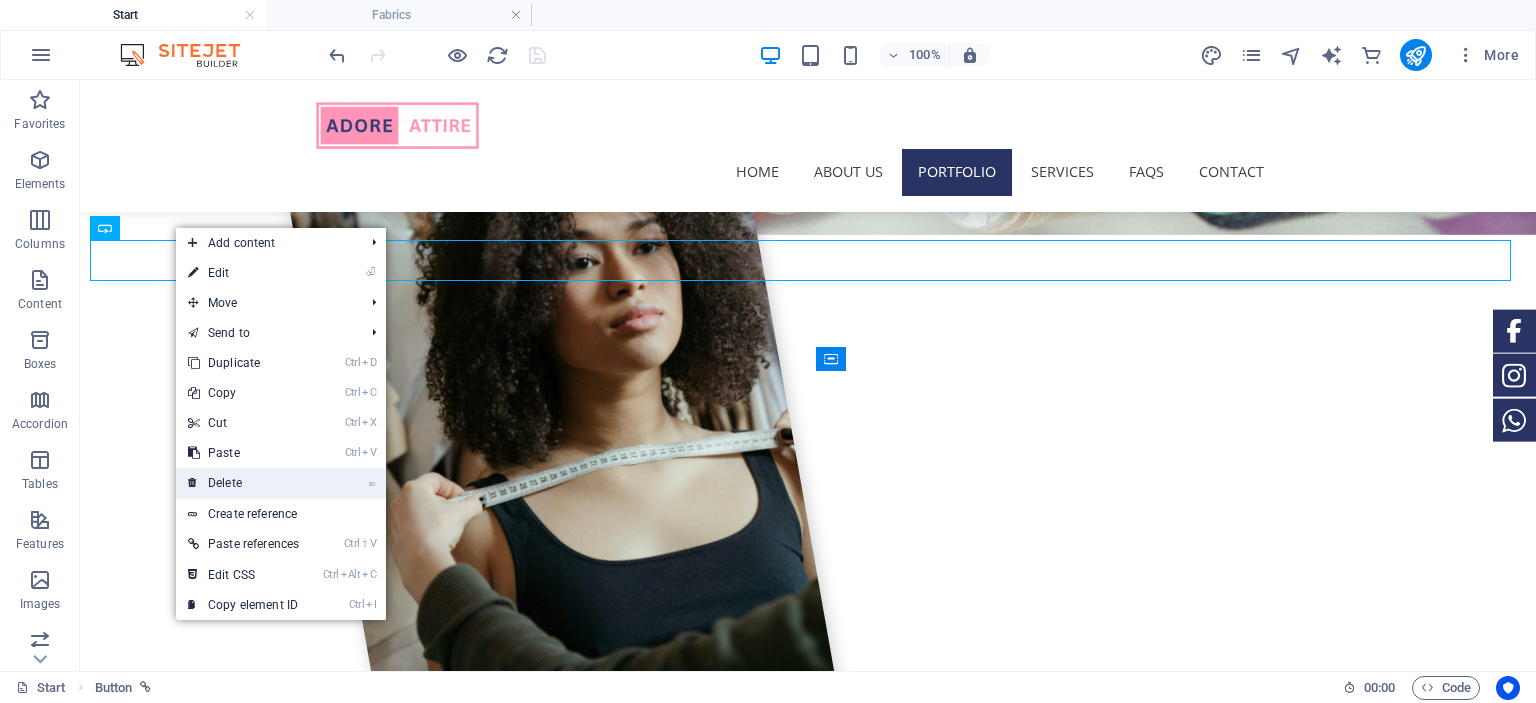 click on "⌦  Delete" at bounding box center (243, 483) 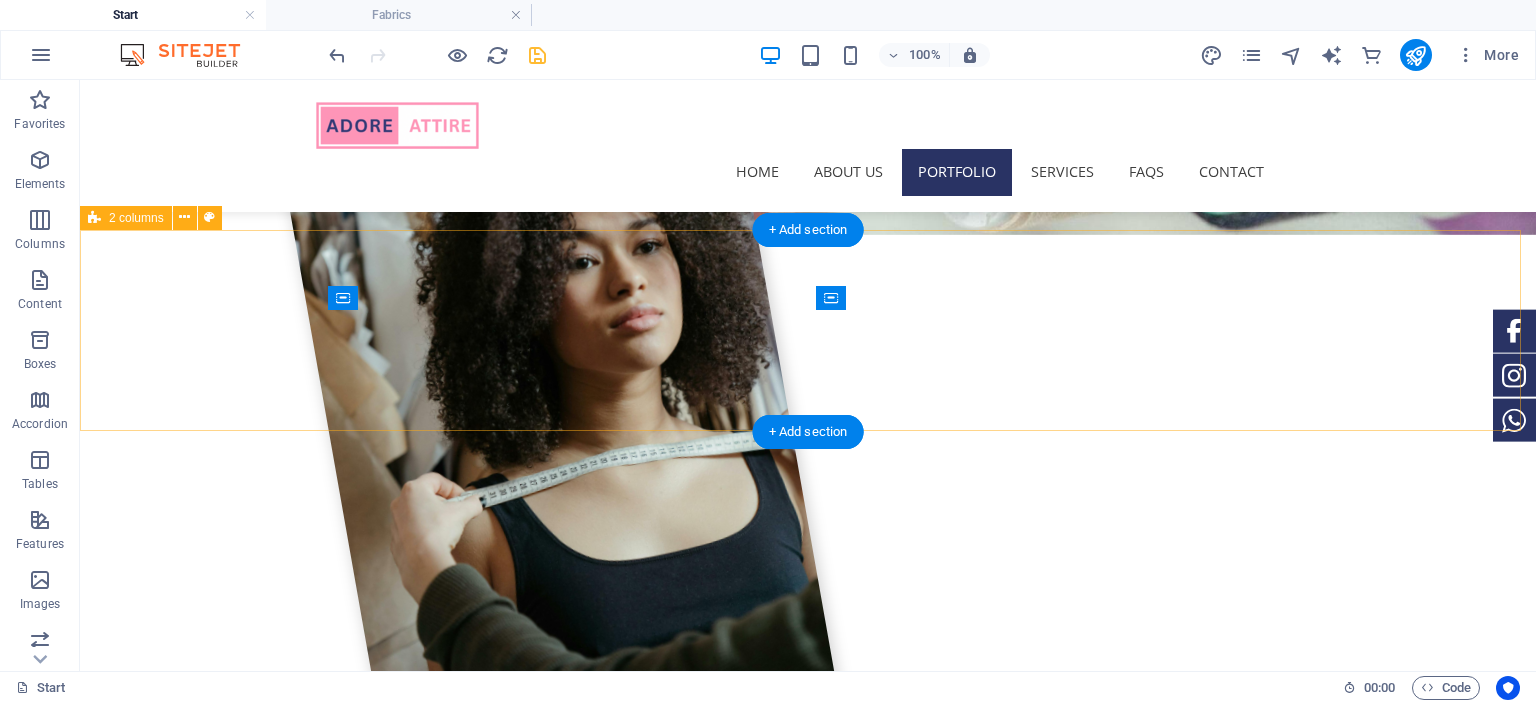 click on "View Fabrics View Ready to Wear" at bounding box center (808, 2526) 